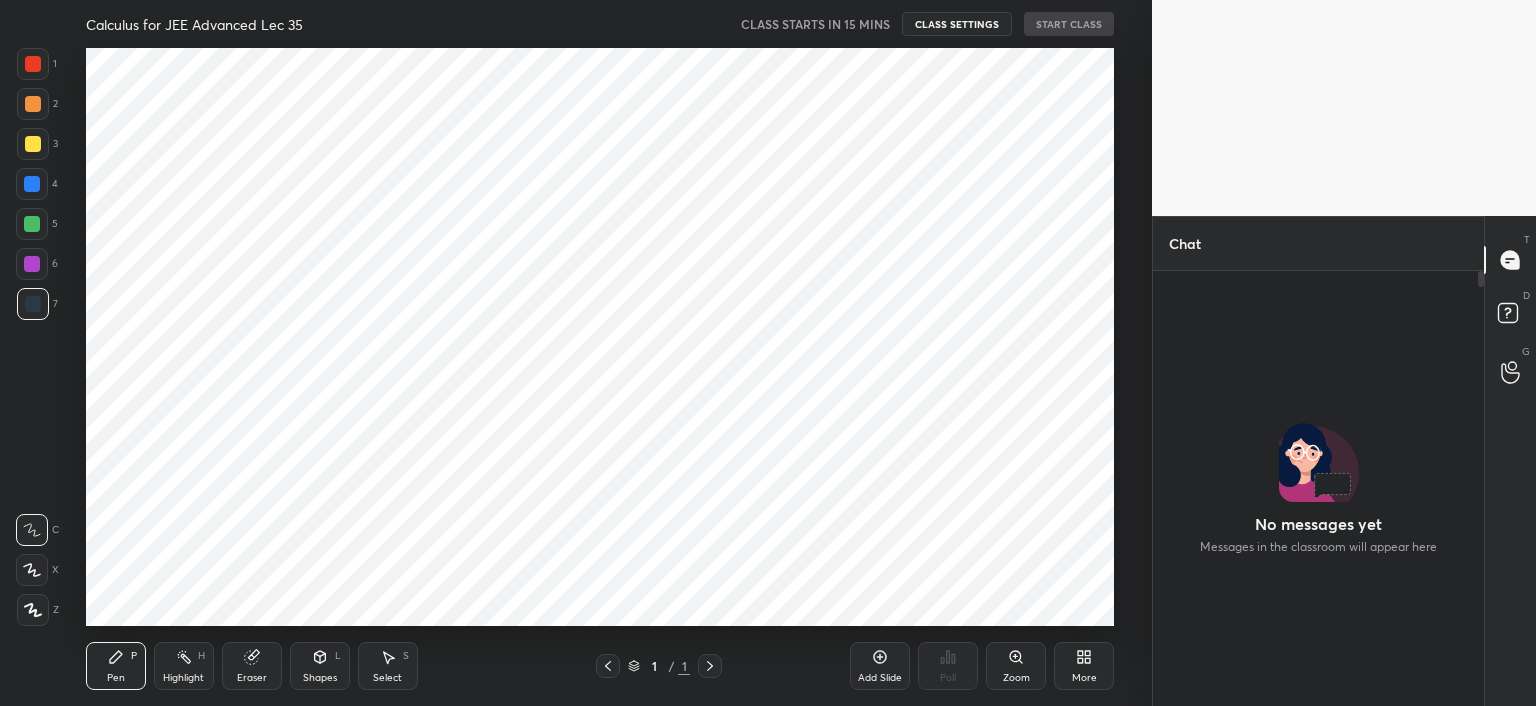scroll, scrollTop: 0, scrollLeft: 0, axis: both 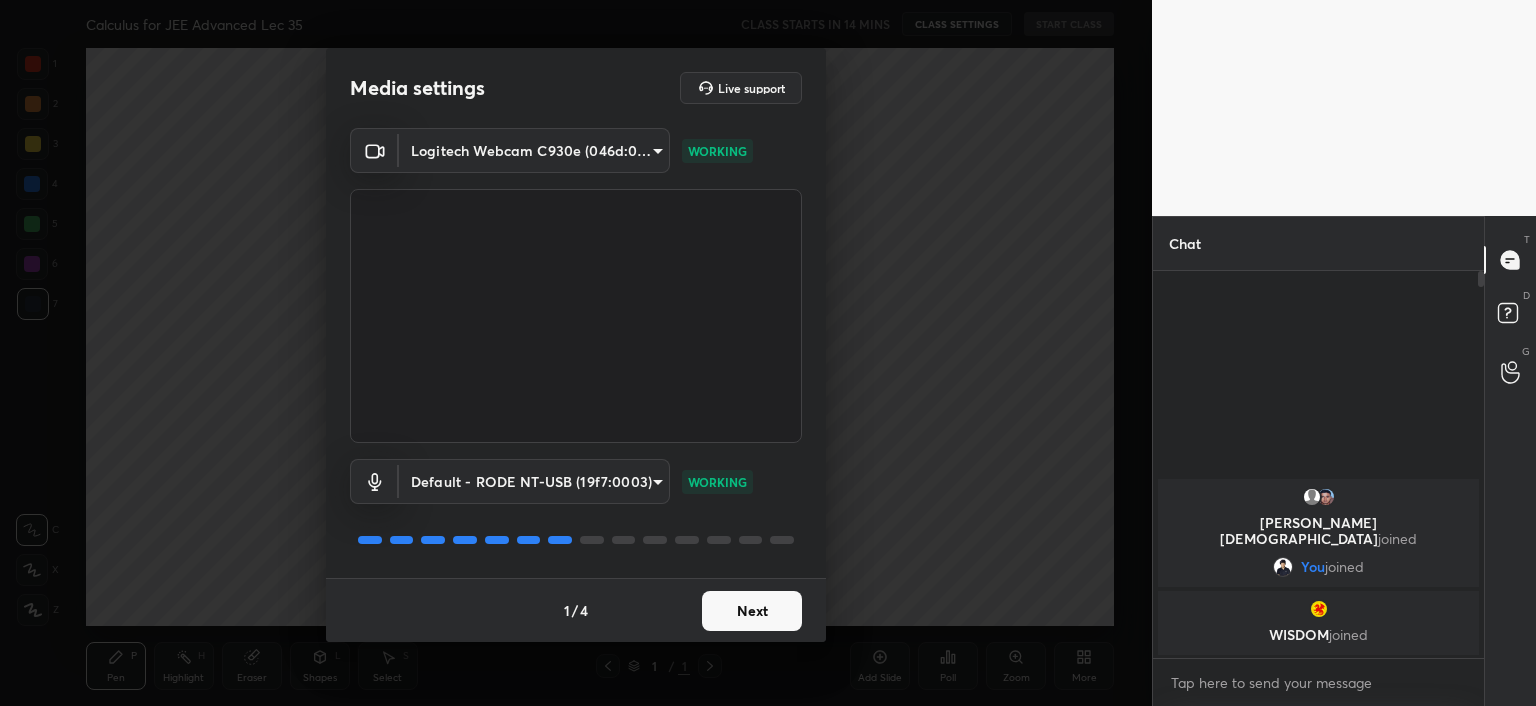 click on "Next" at bounding box center [752, 611] 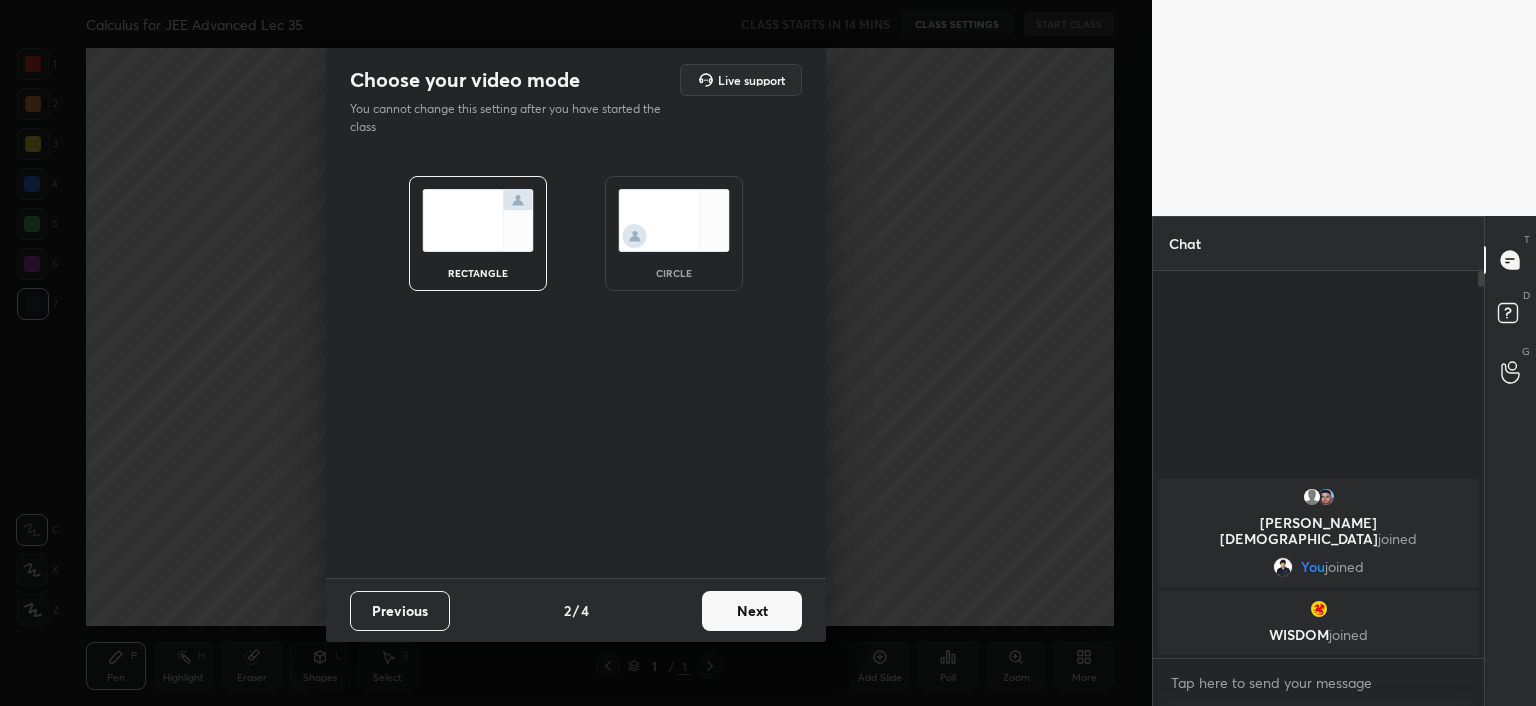 click on "Next" at bounding box center (752, 611) 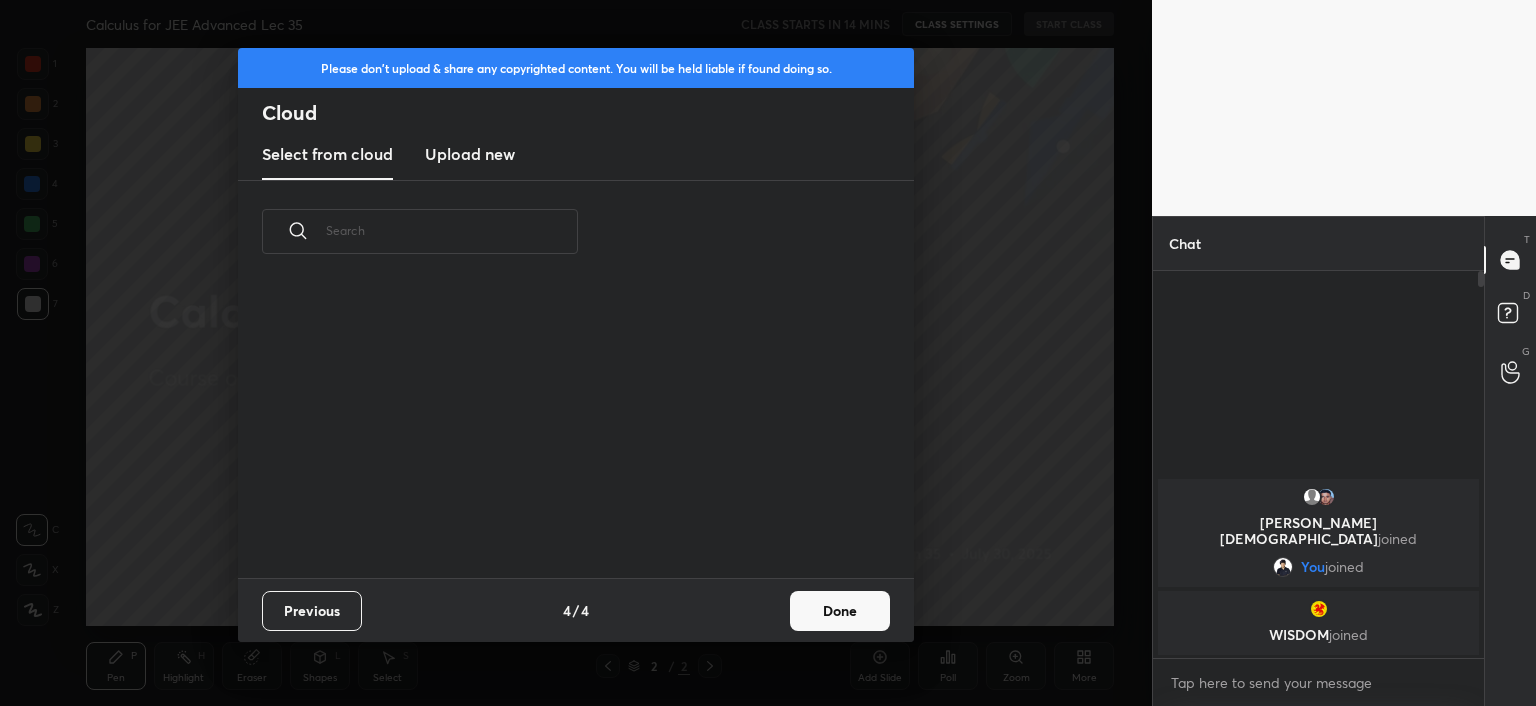 scroll, scrollTop: 6, scrollLeft: 10, axis: both 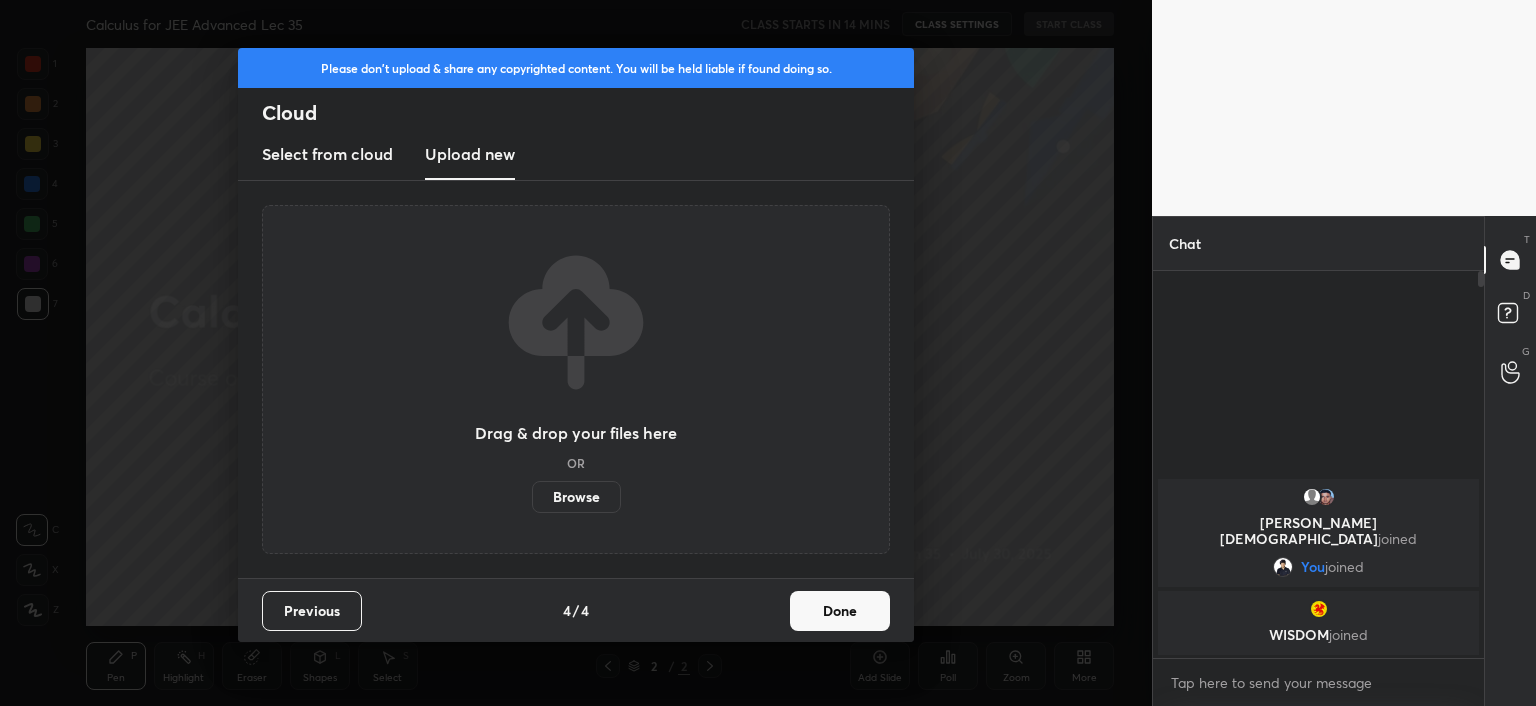click on "Browse" at bounding box center (576, 497) 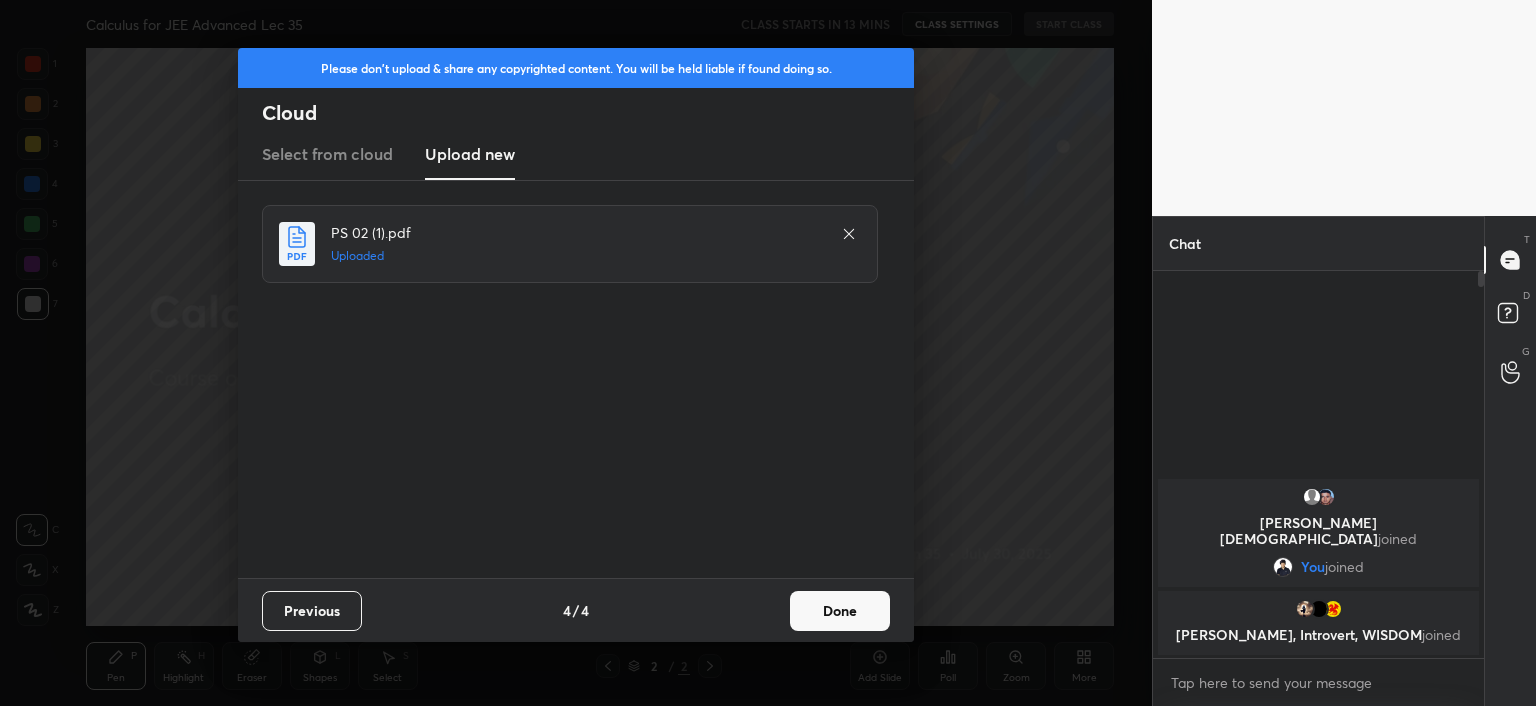 click on "Done" at bounding box center (840, 611) 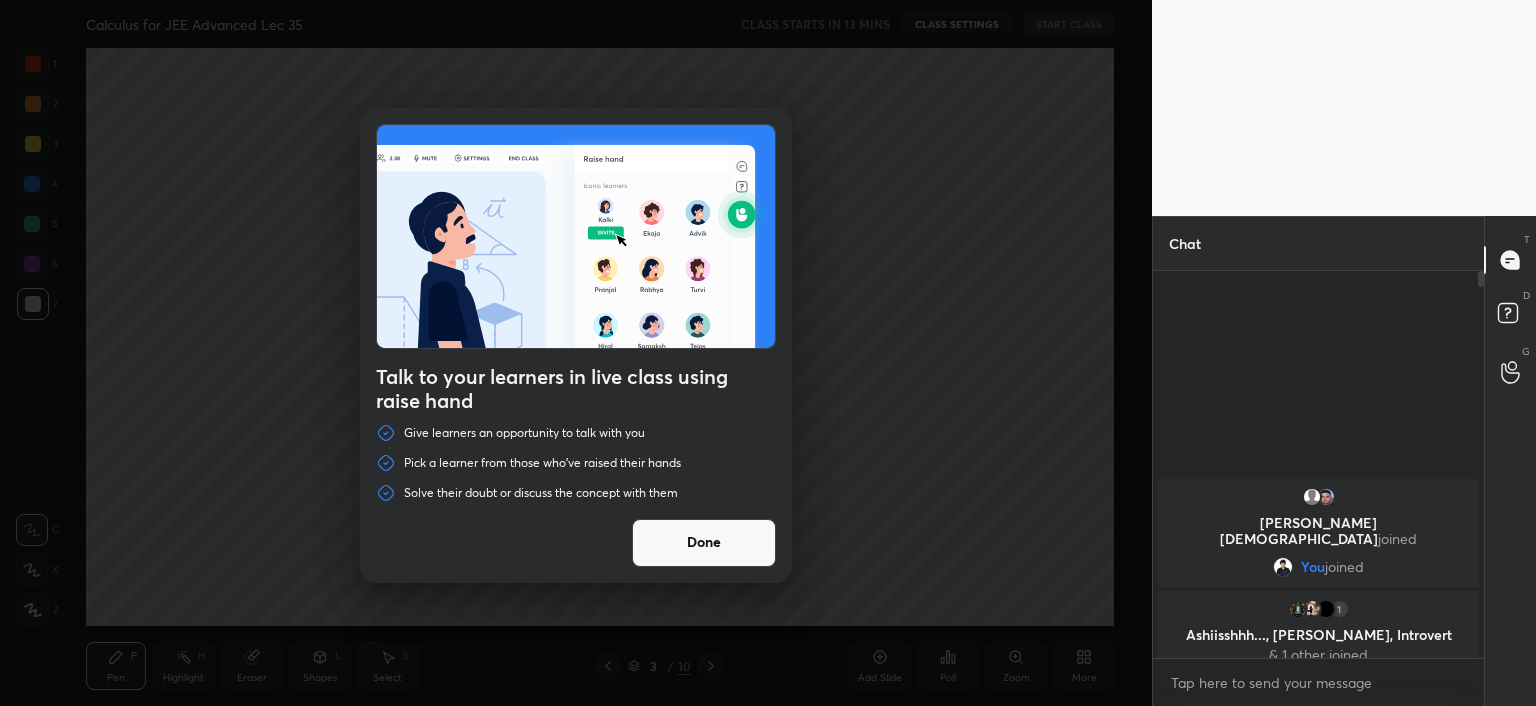 click on "Done" at bounding box center (704, 543) 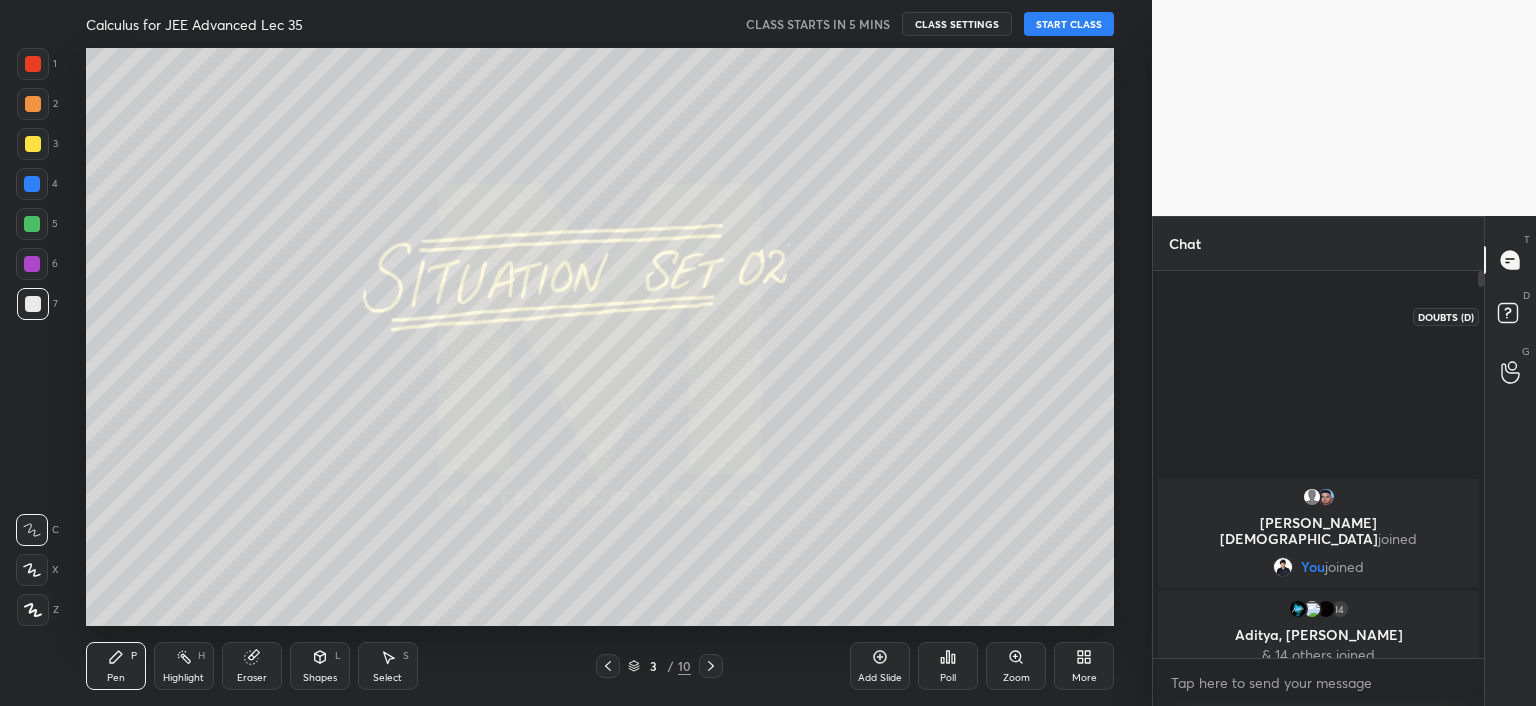 click 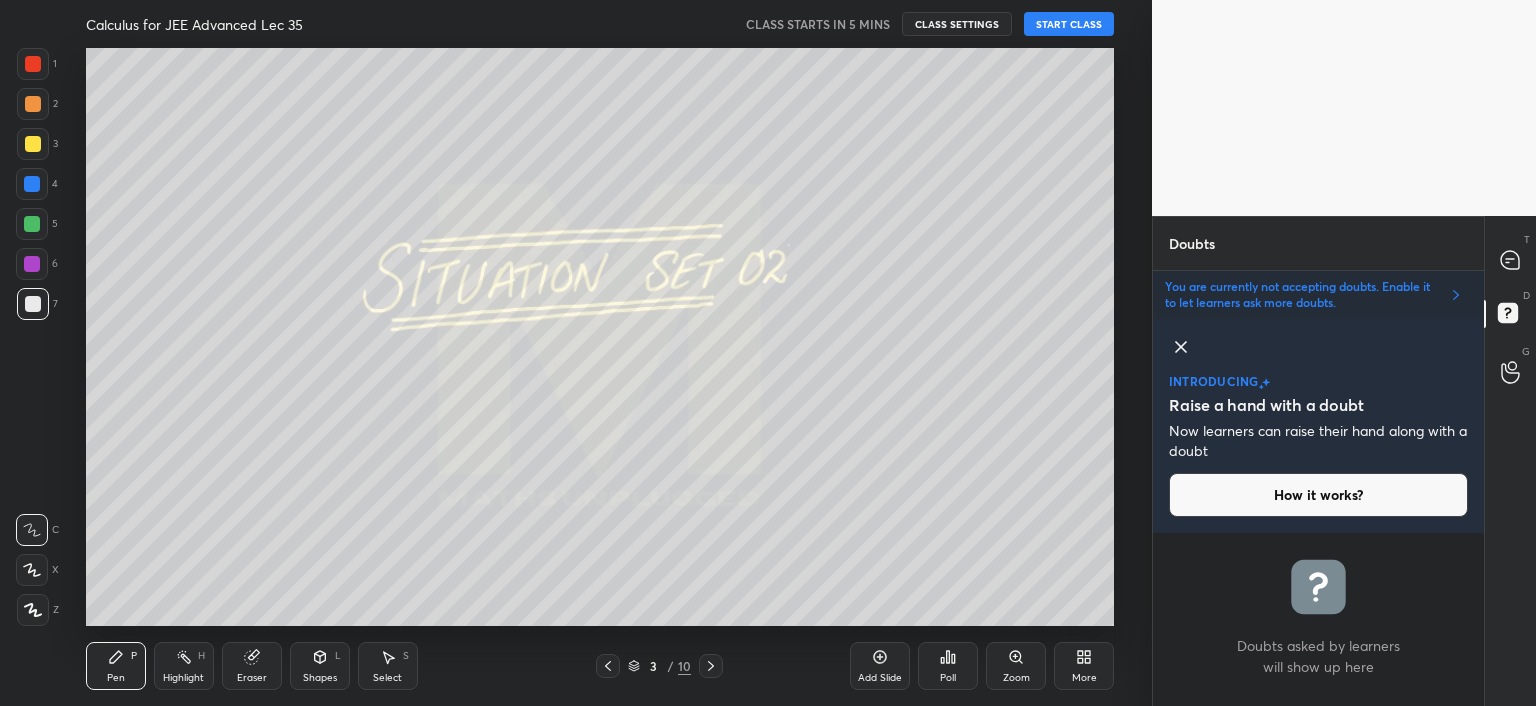 scroll, scrollTop: 168, scrollLeft: 325, axis: both 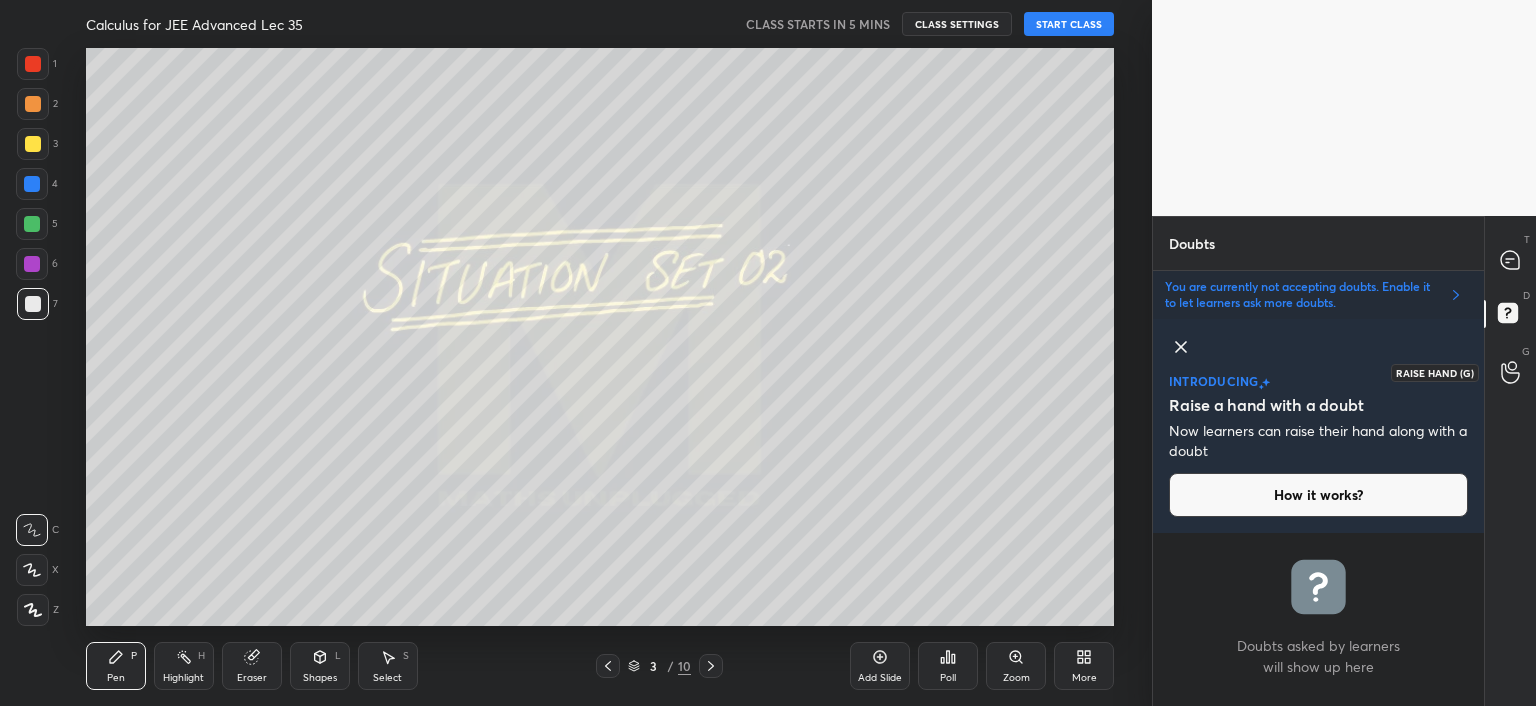 click 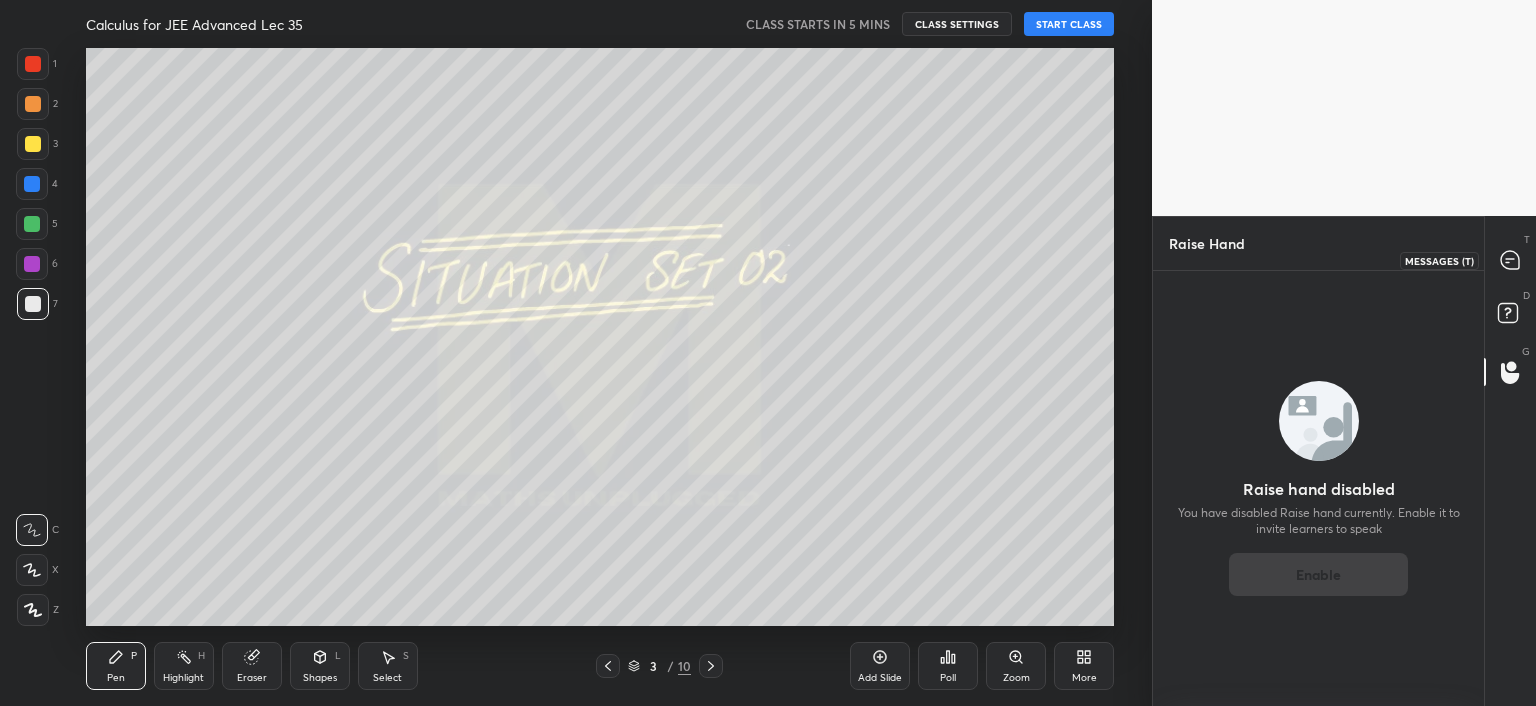 click 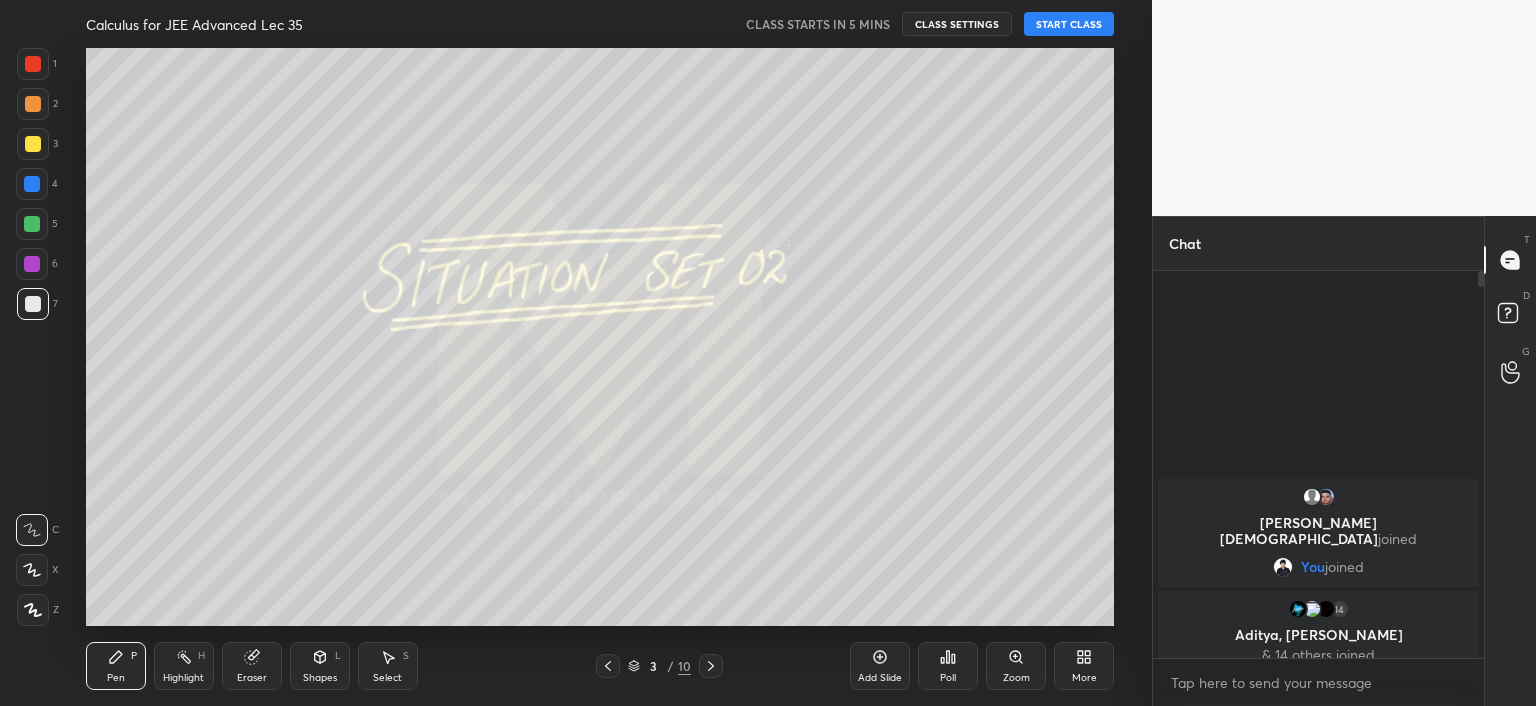 scroll, scrollTop: 6, scrollLeft: 6, axis: both 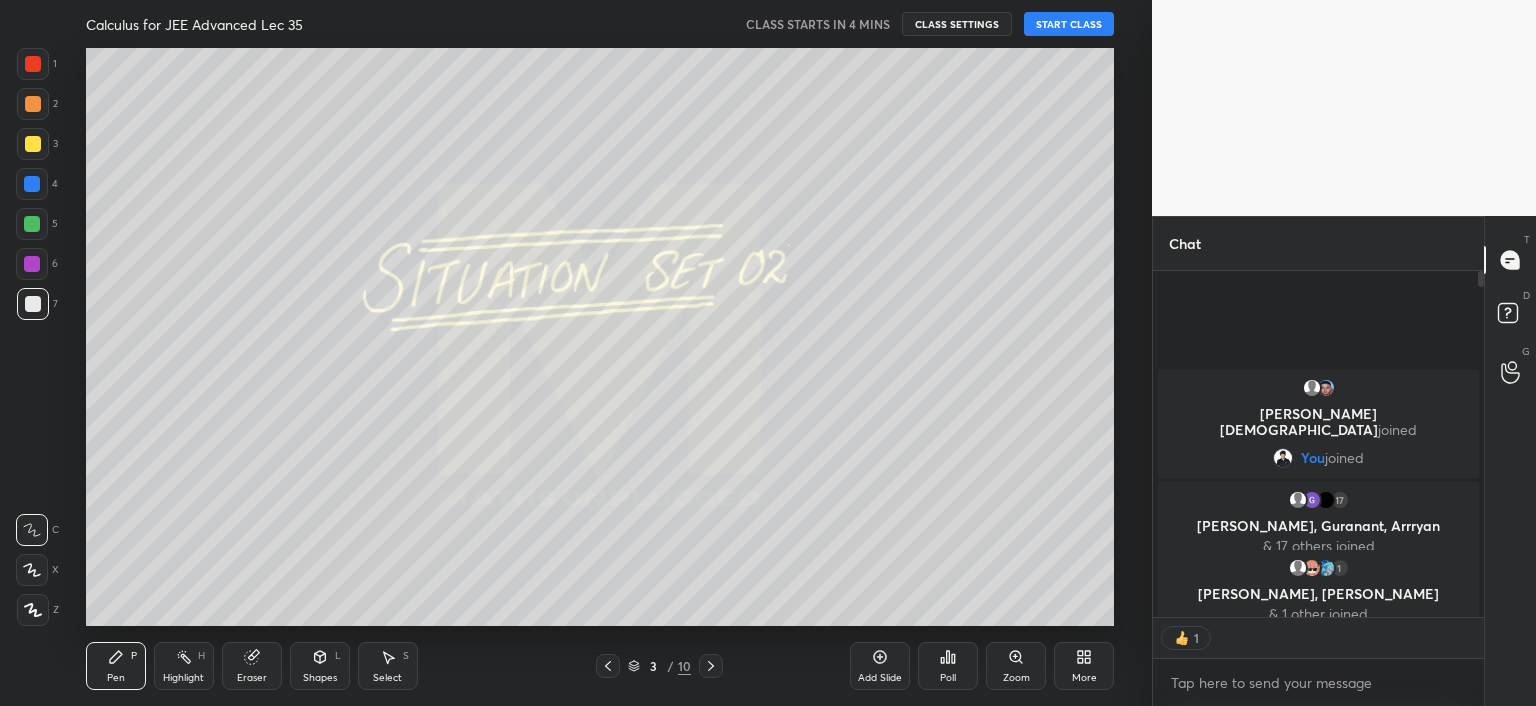click on "Eraser" at bounding box center (252, 666) 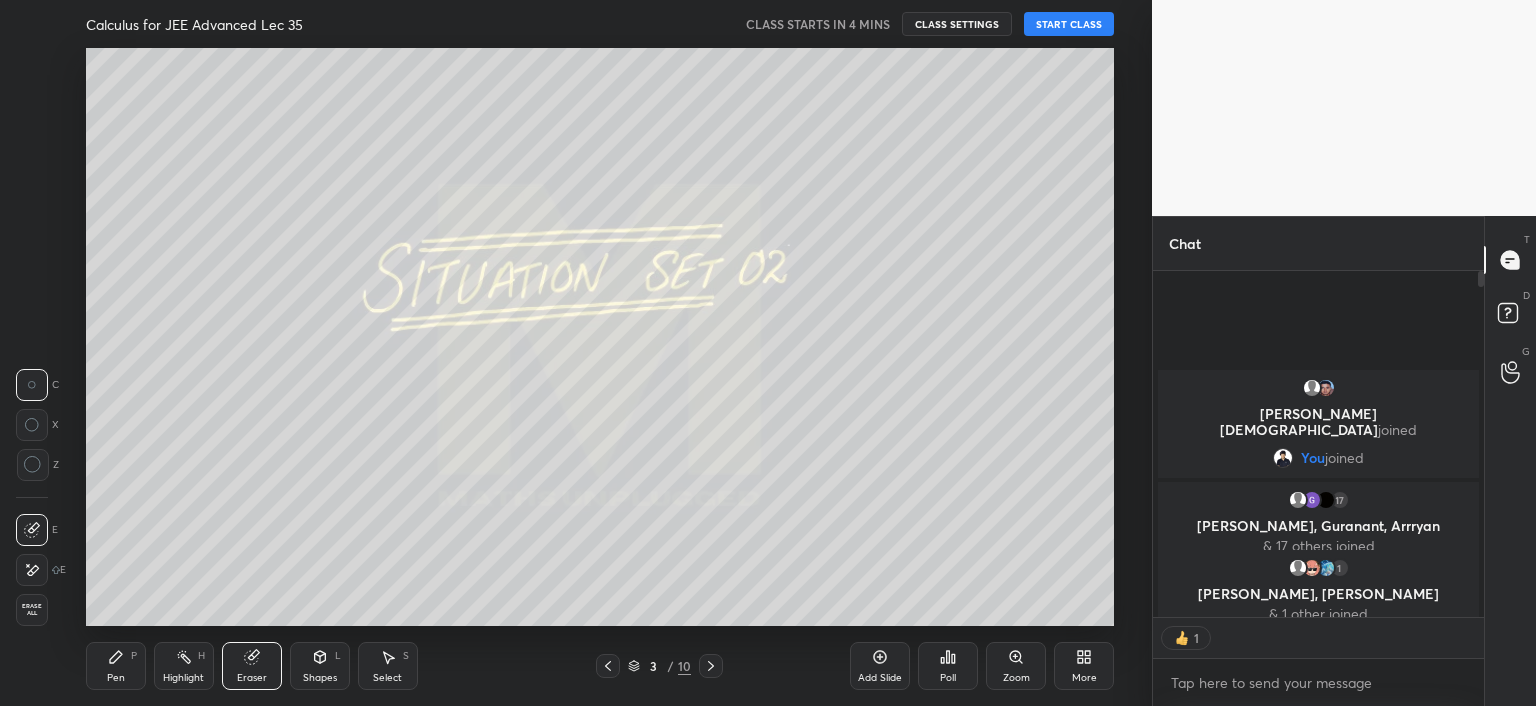 click on "Erase all" at bounding box center (32, 610) 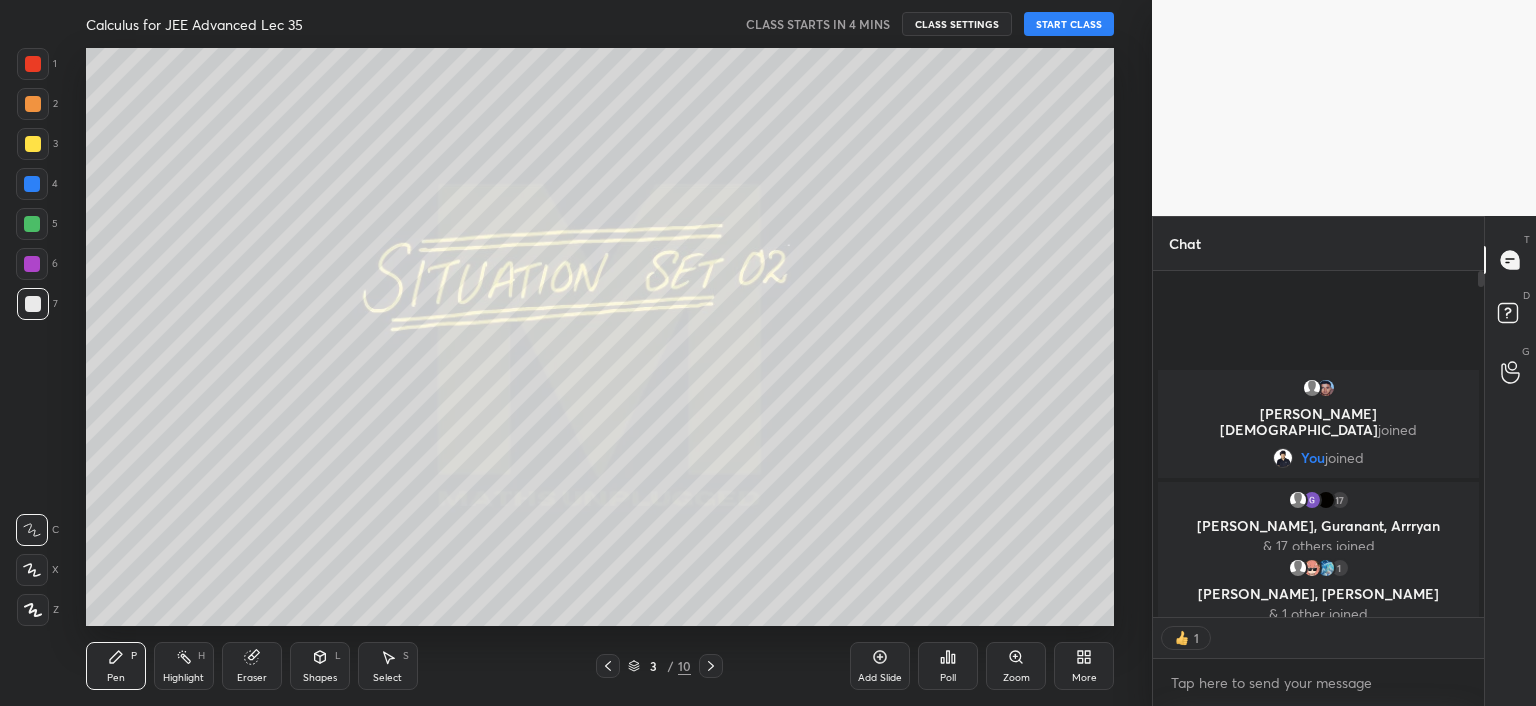 click on "Highlight H" at bounding box center [184, 666] 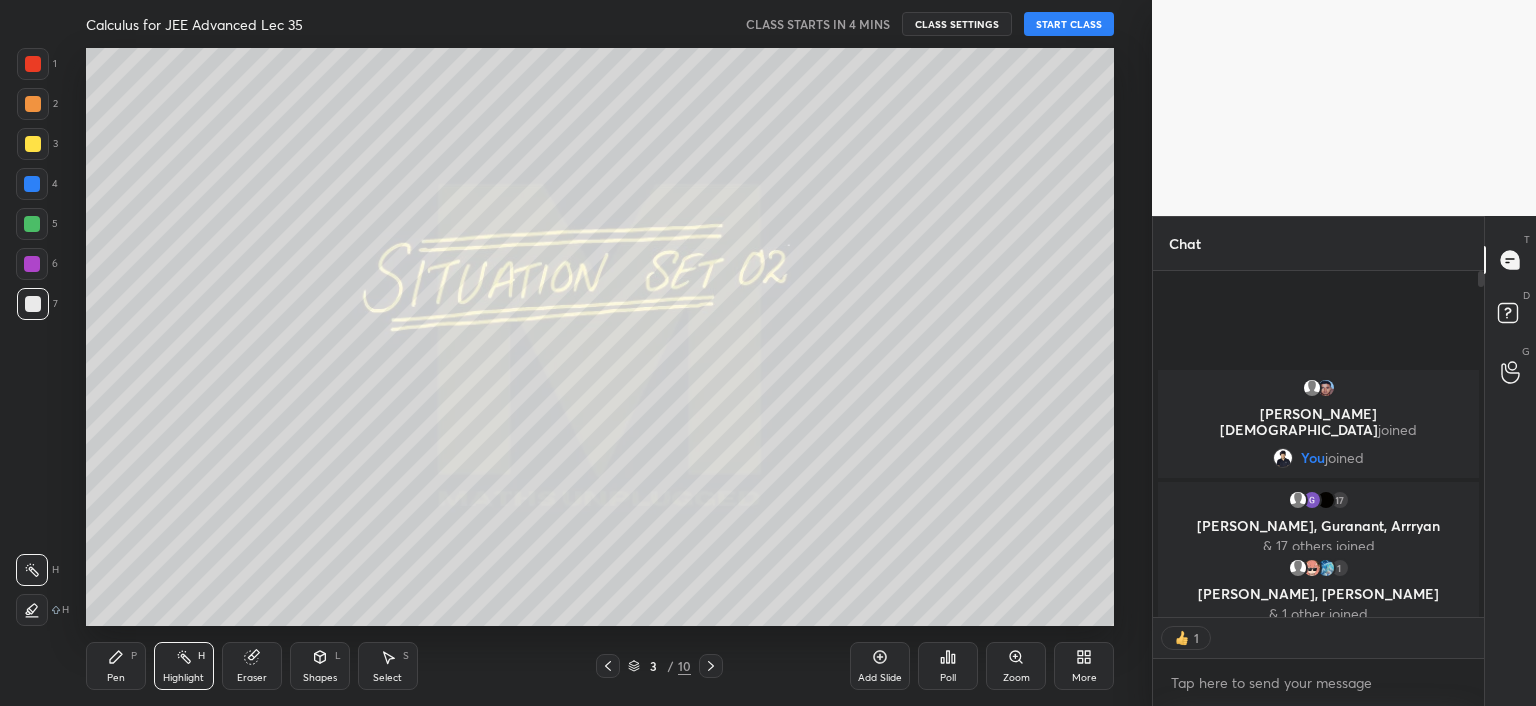 click 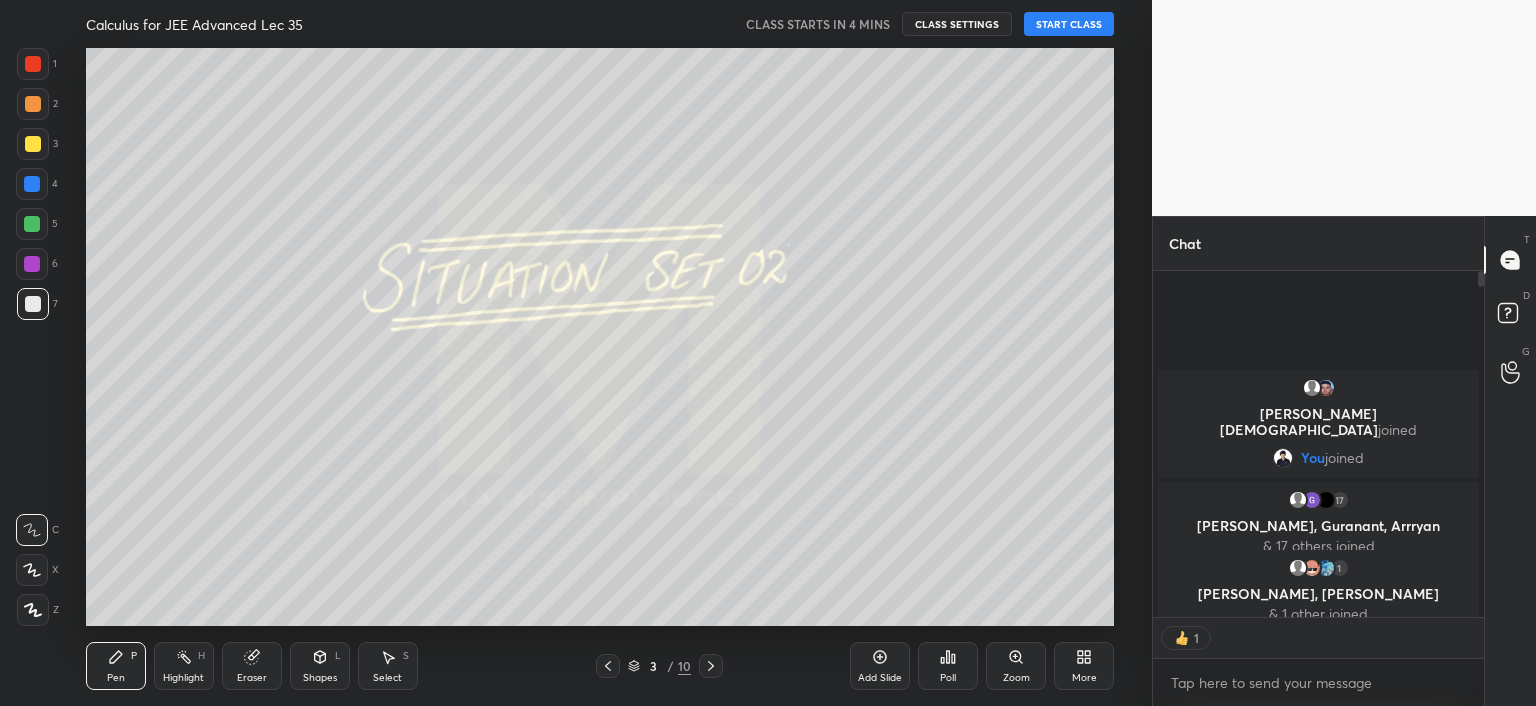 click at bounding box center [33, 610] 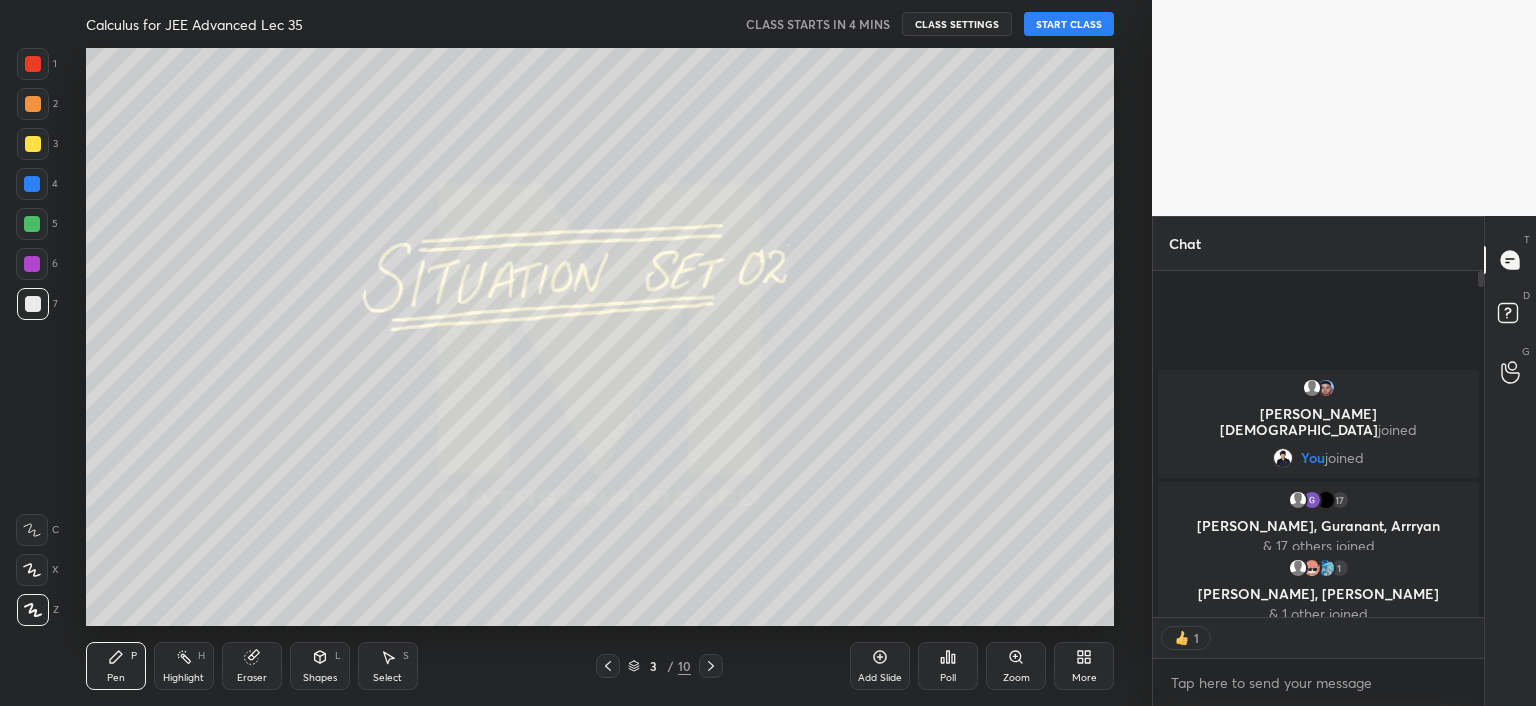 click on "Eraser" at bounding box center [252, 666] 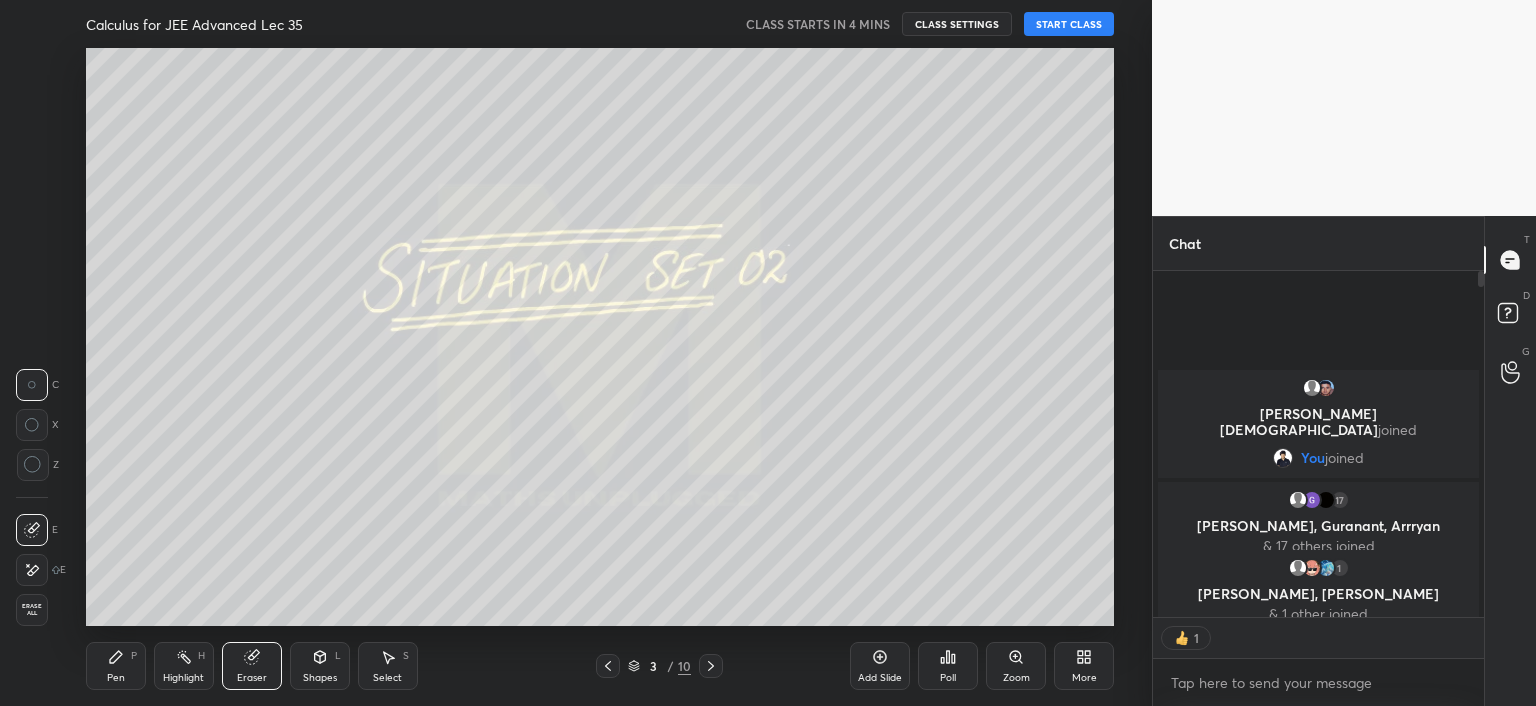 click 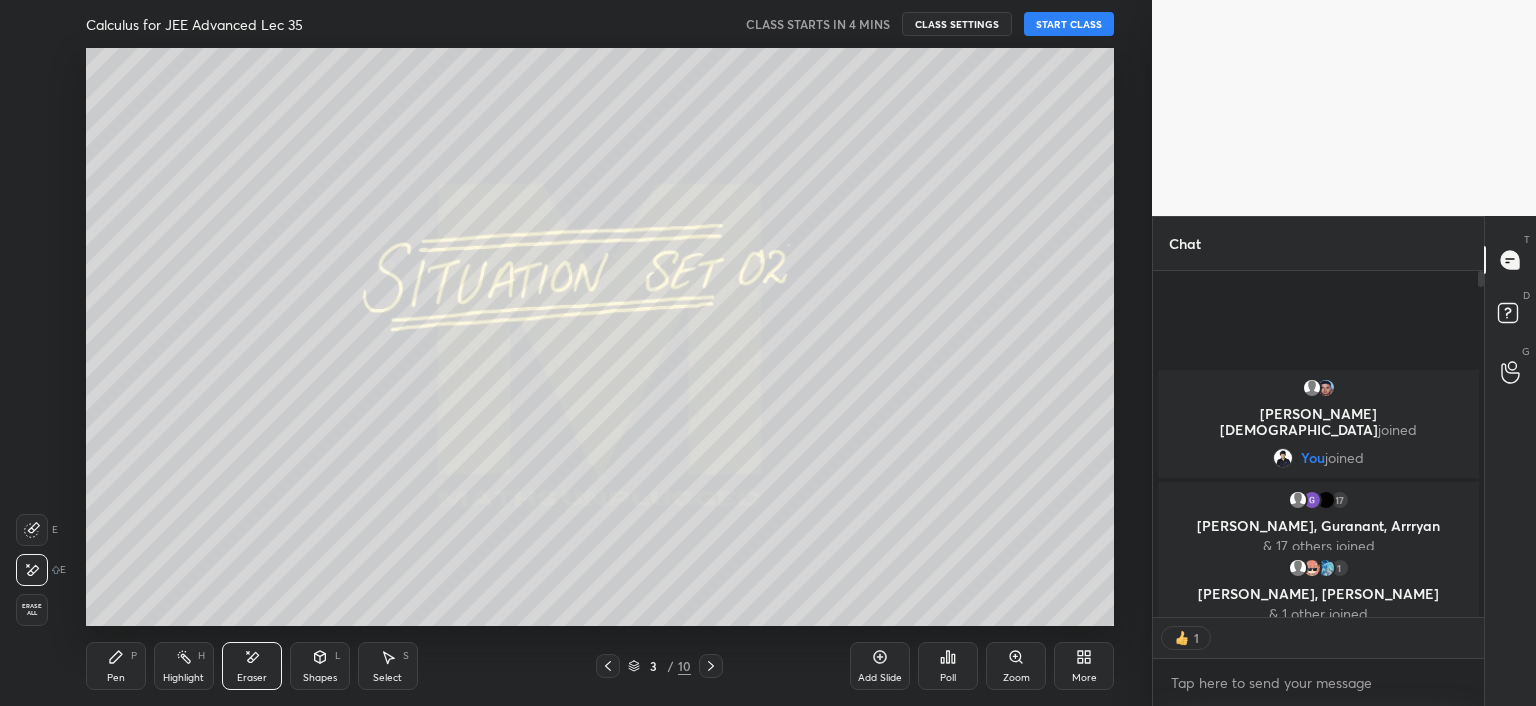 click on "Pen" at bounding box center (116, 678) 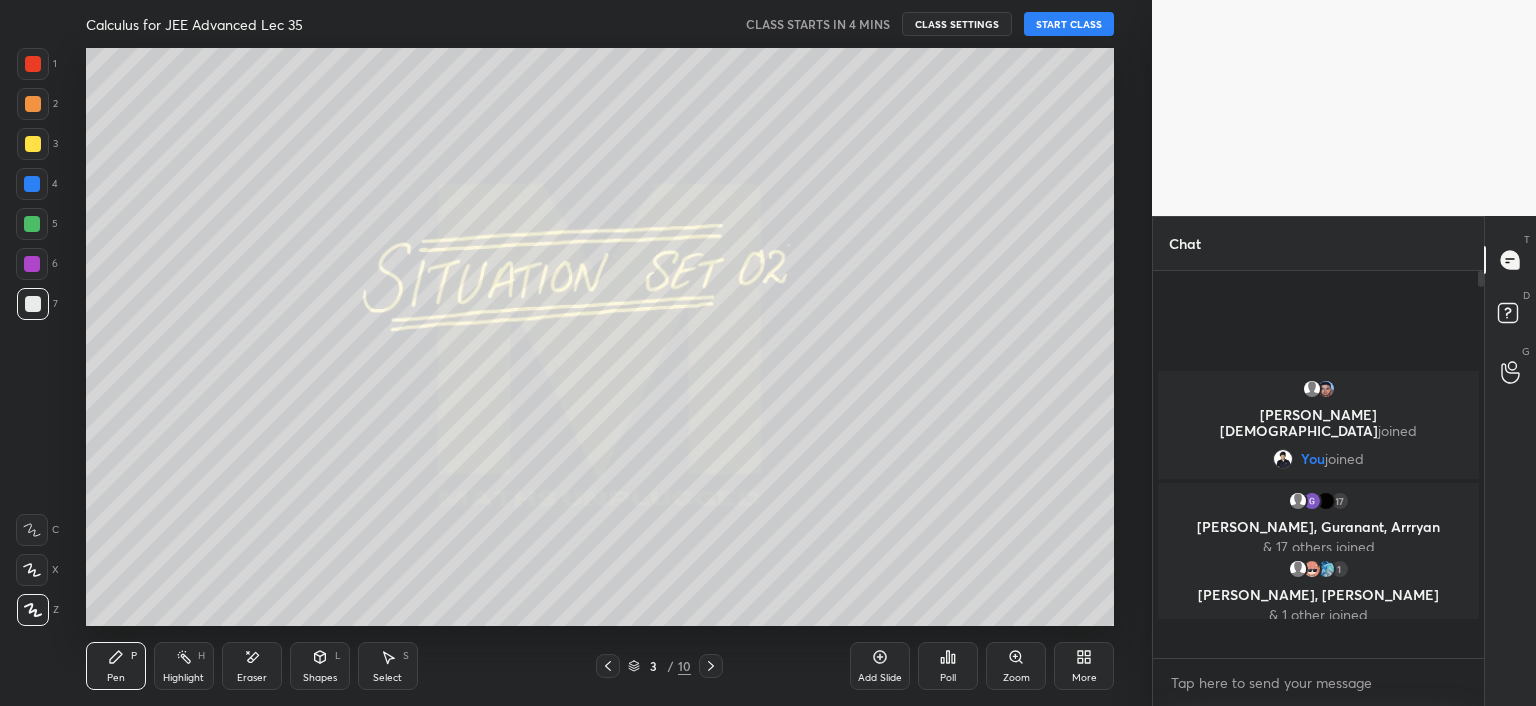 scroll, scrollTop: 6, scrollLeft: 6, axis: both 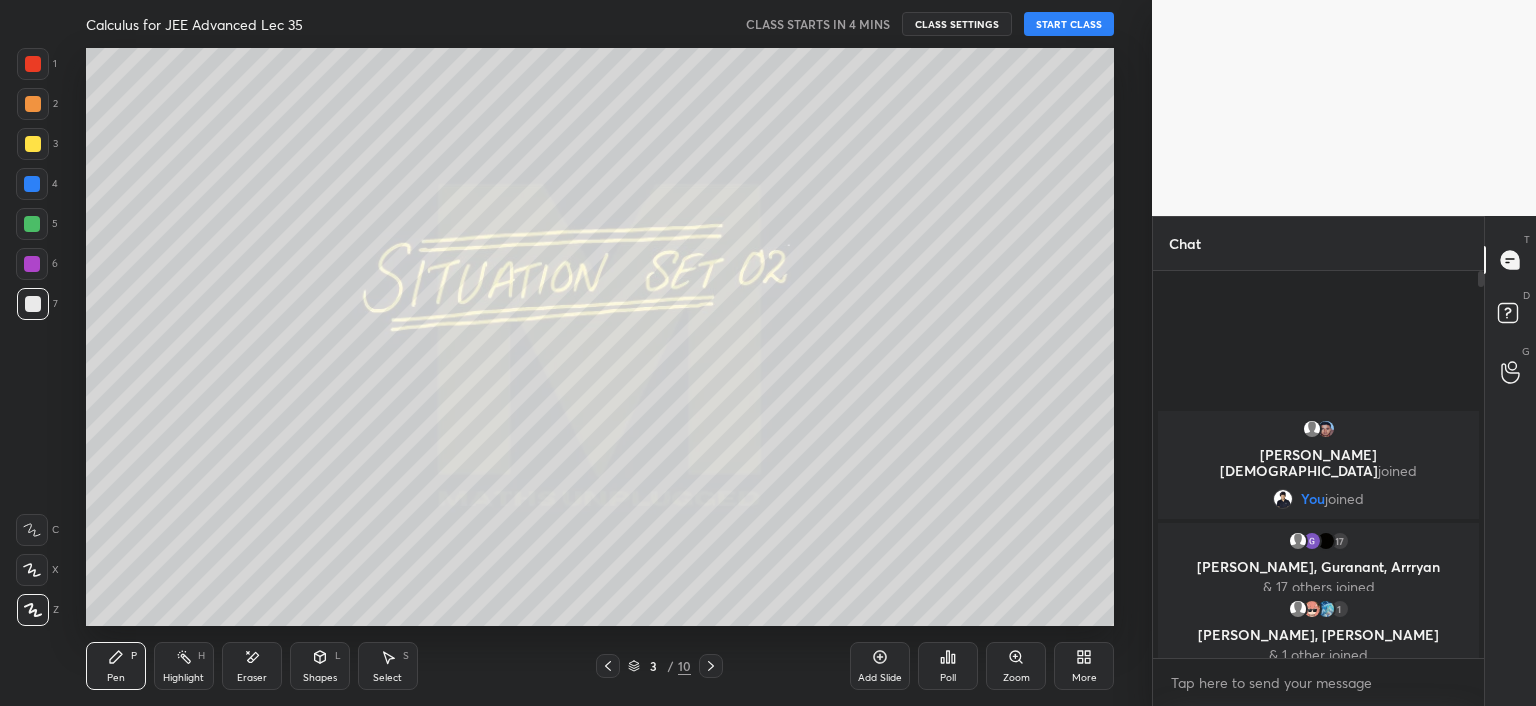drag, startPoint x: 246, startPoint y: 671, endPoint x: 258, endPoint y: 632, distance: 40.804413 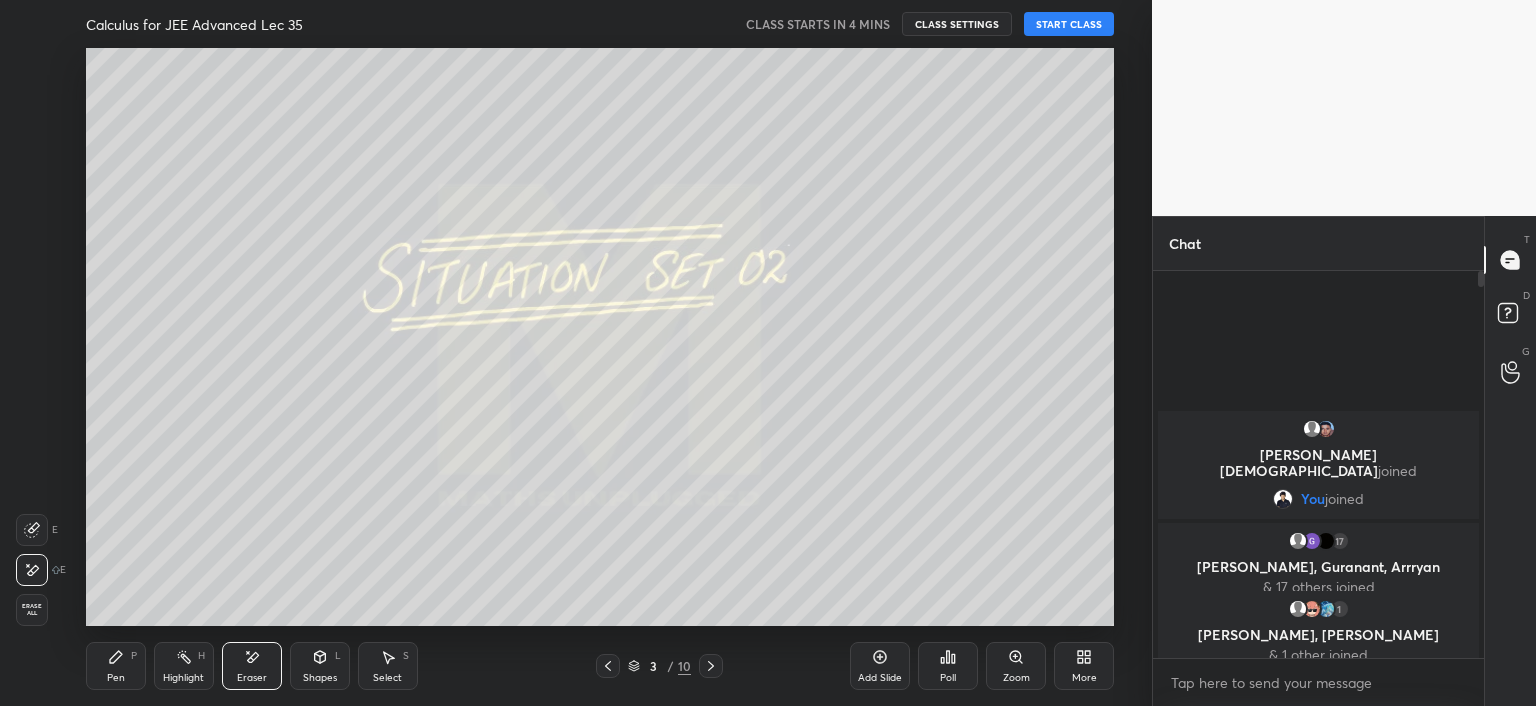 drag, startPoint x: 118, startPoint y: 667, endPoint x: 155, endPoint y: 636, distance: 48.270073 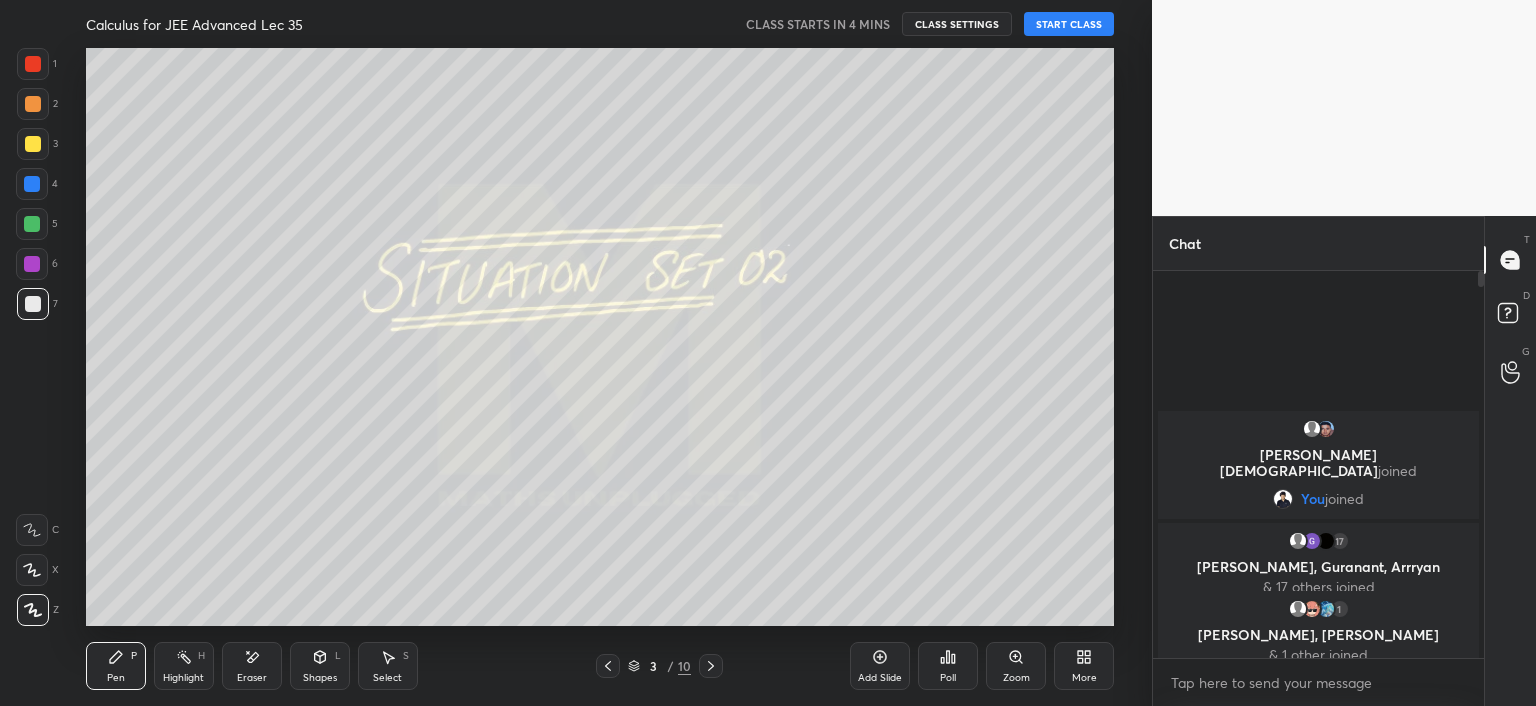 click on "Eraser" at bounding box center [252, 678] 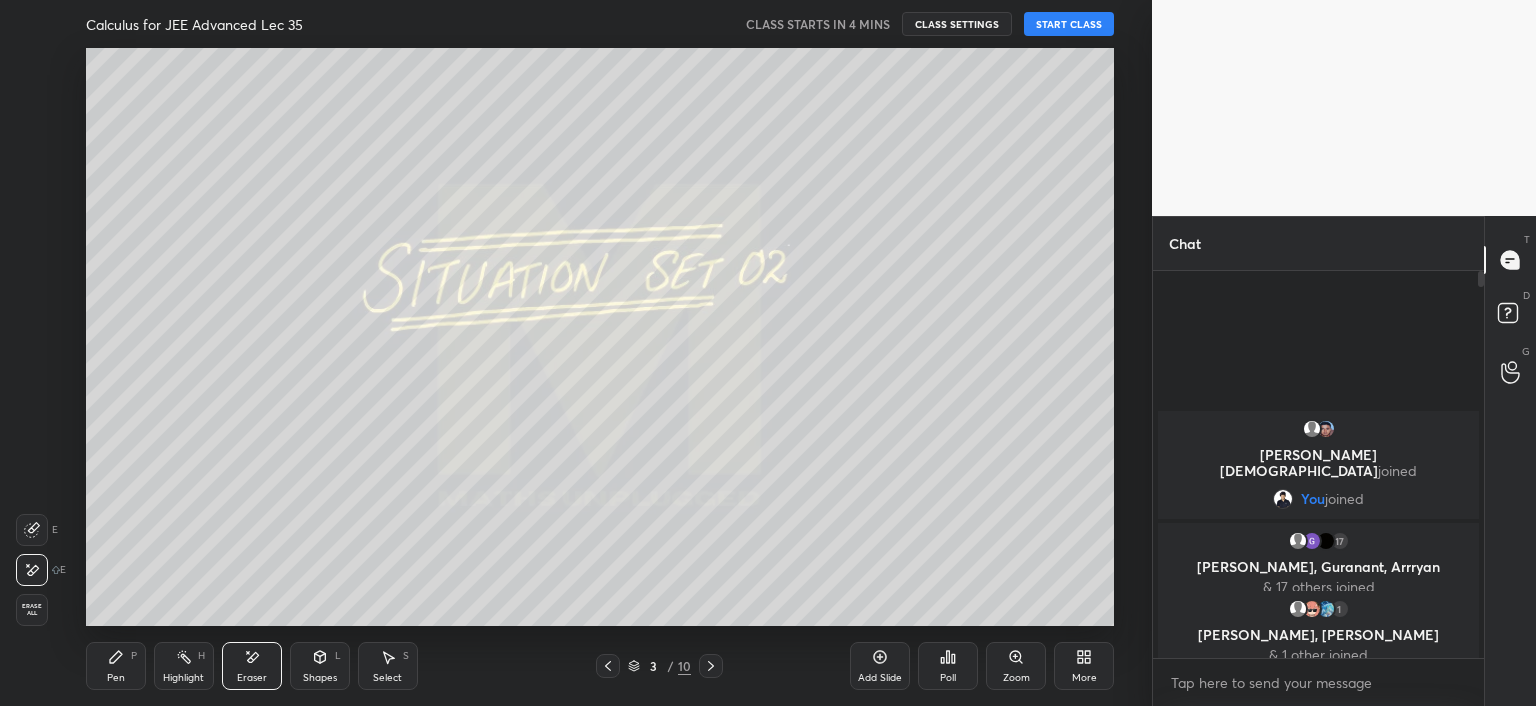 click on "Pen P" at bounding box center (116, 666) 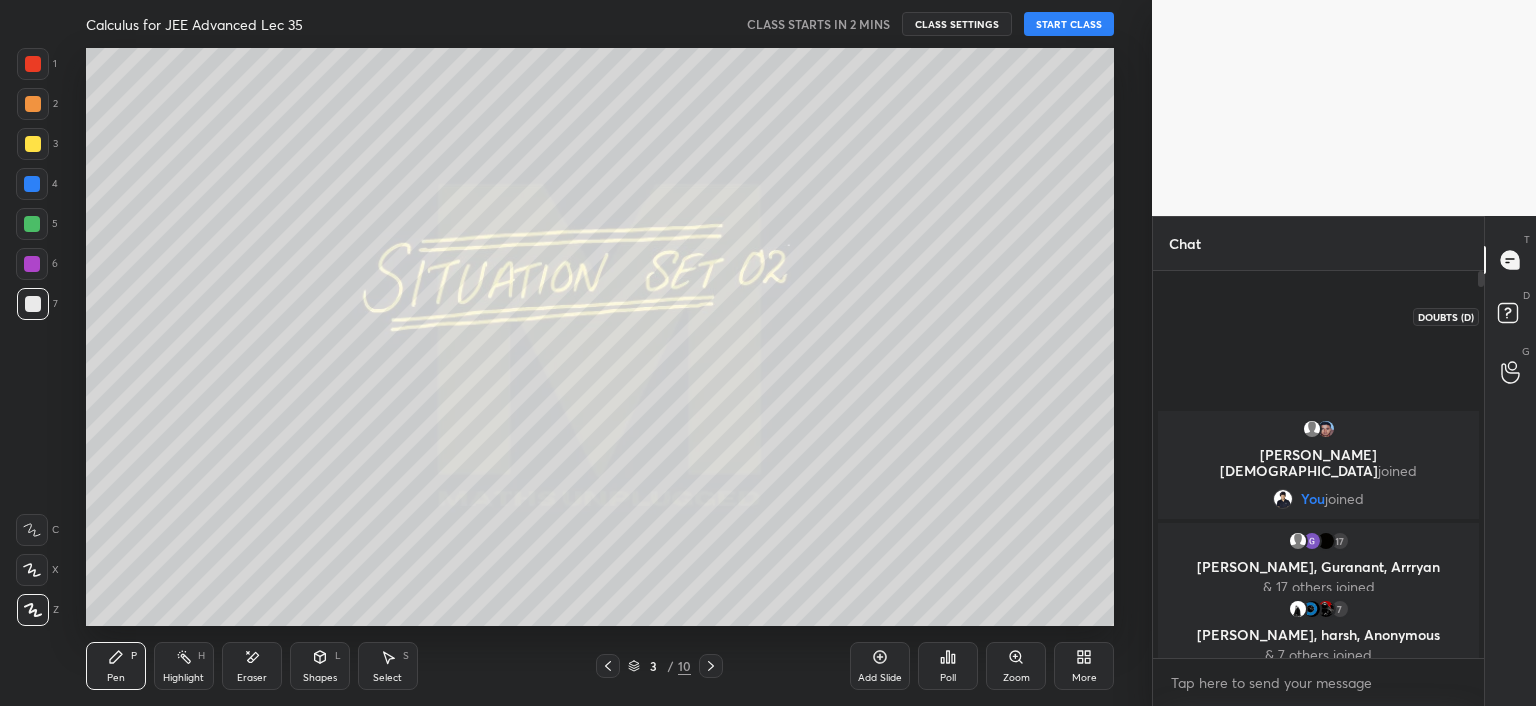 click 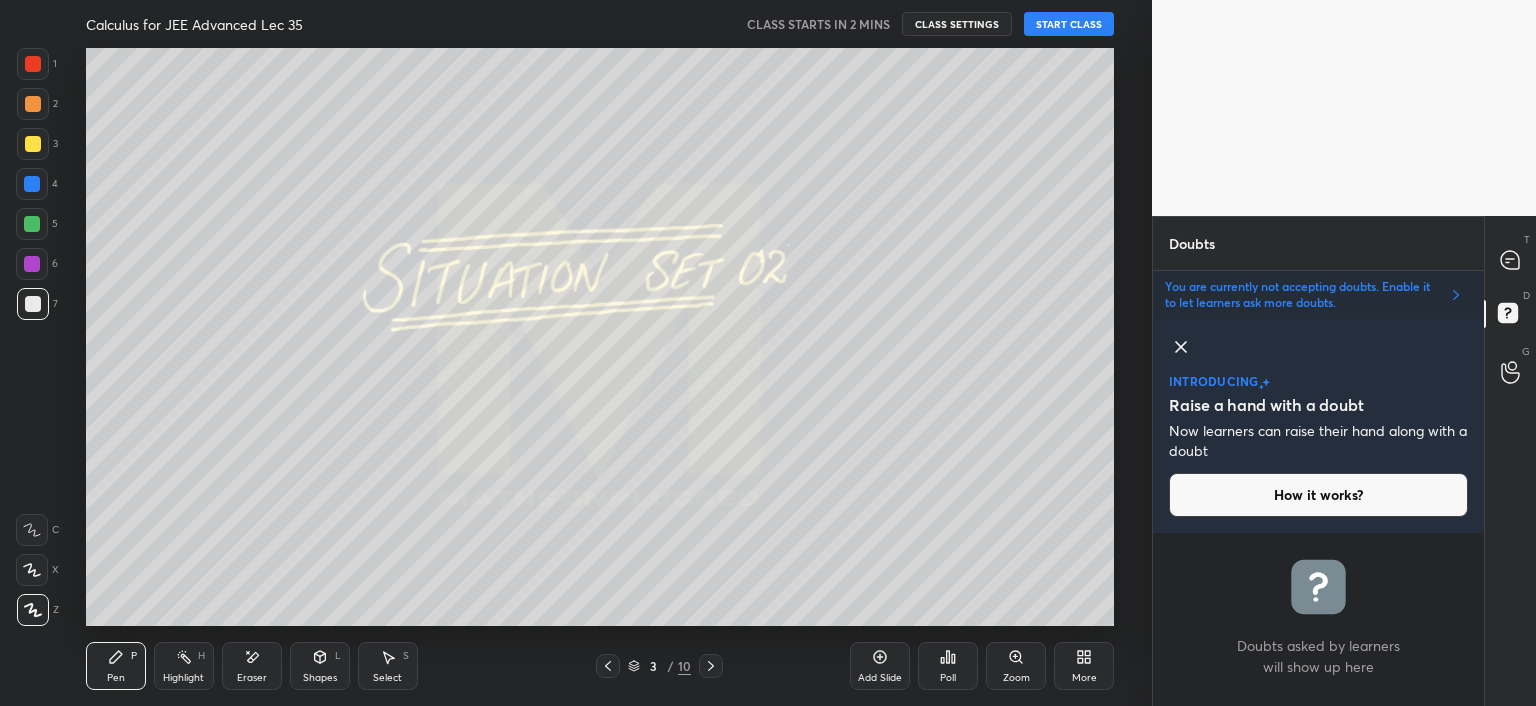scroll, scrollTop: 168, scrollLeft: 325, axis: both 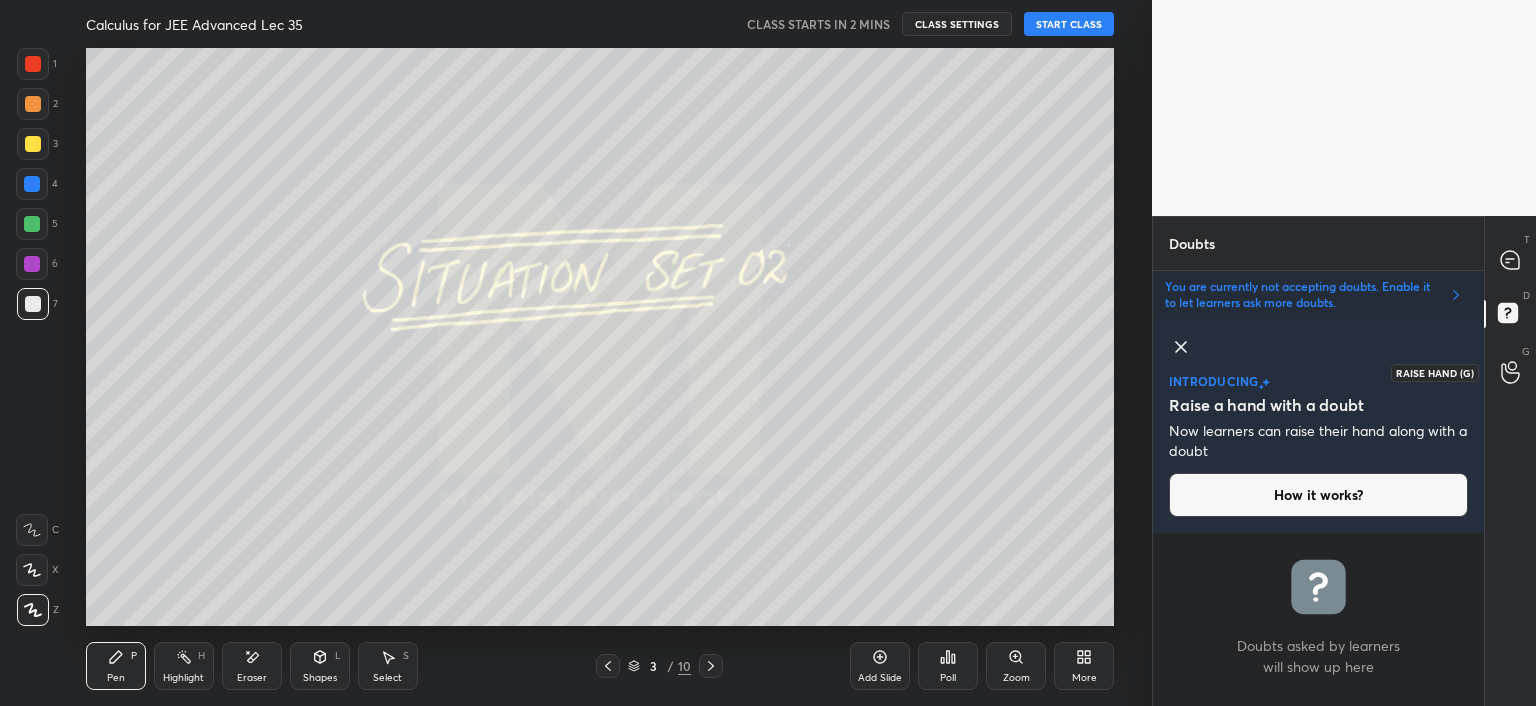 click 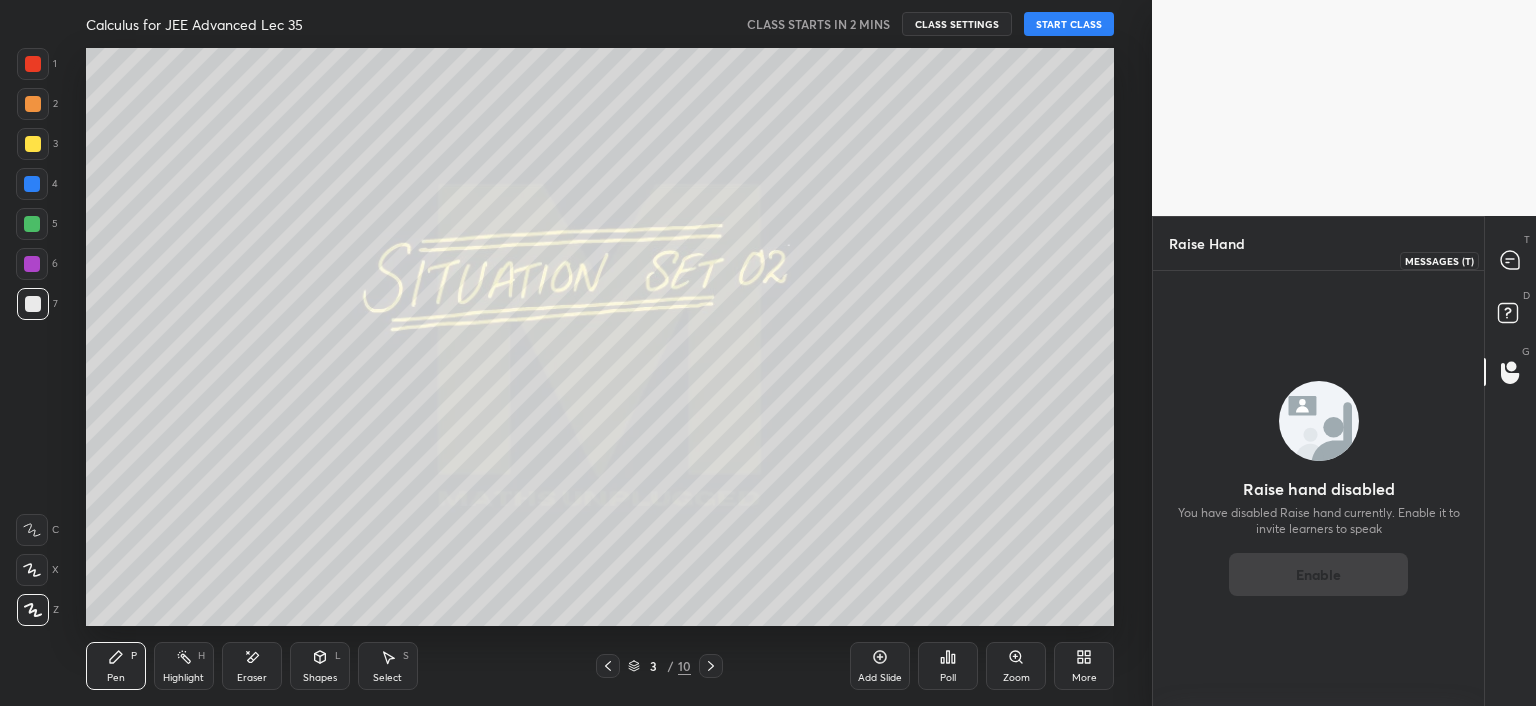 click 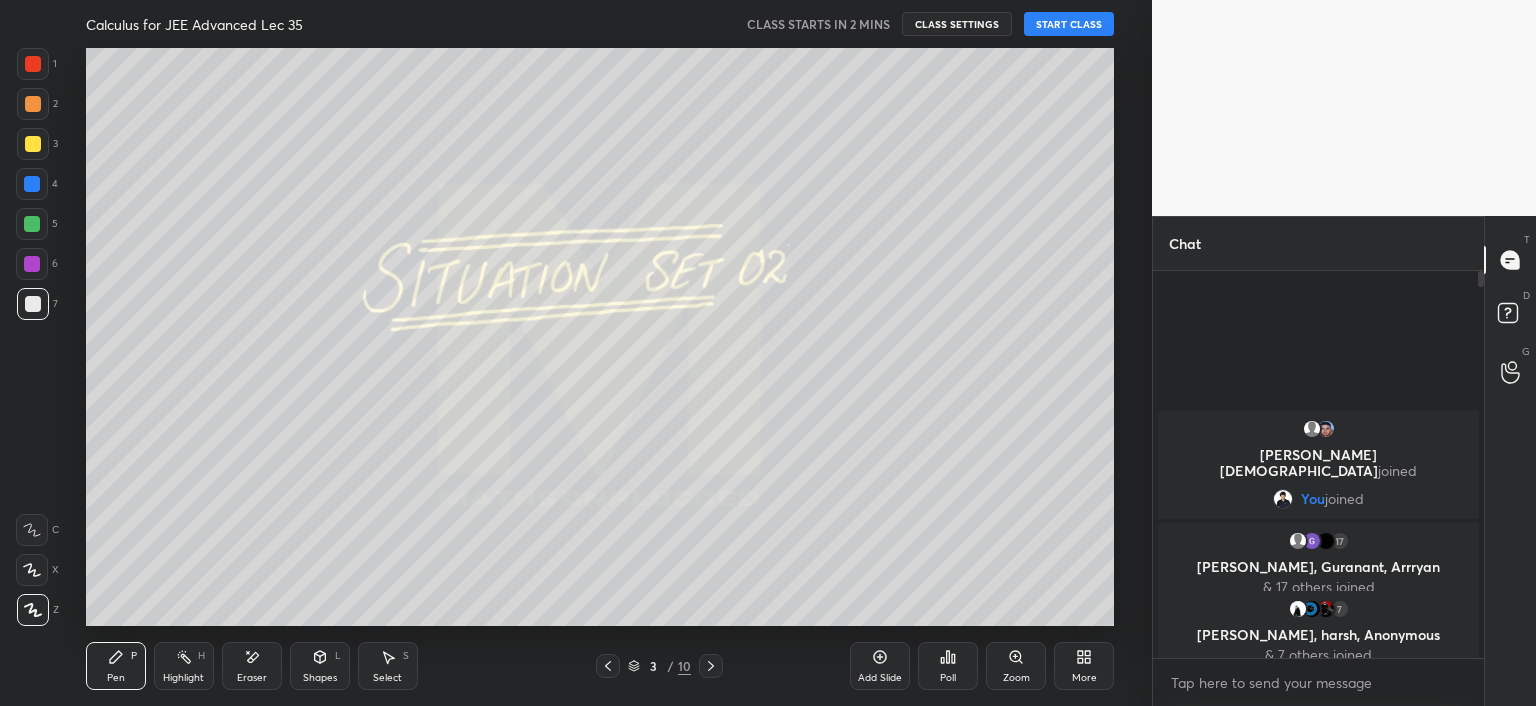 scroll, scrollTop: 6, scrollLeft: 6, axis: both 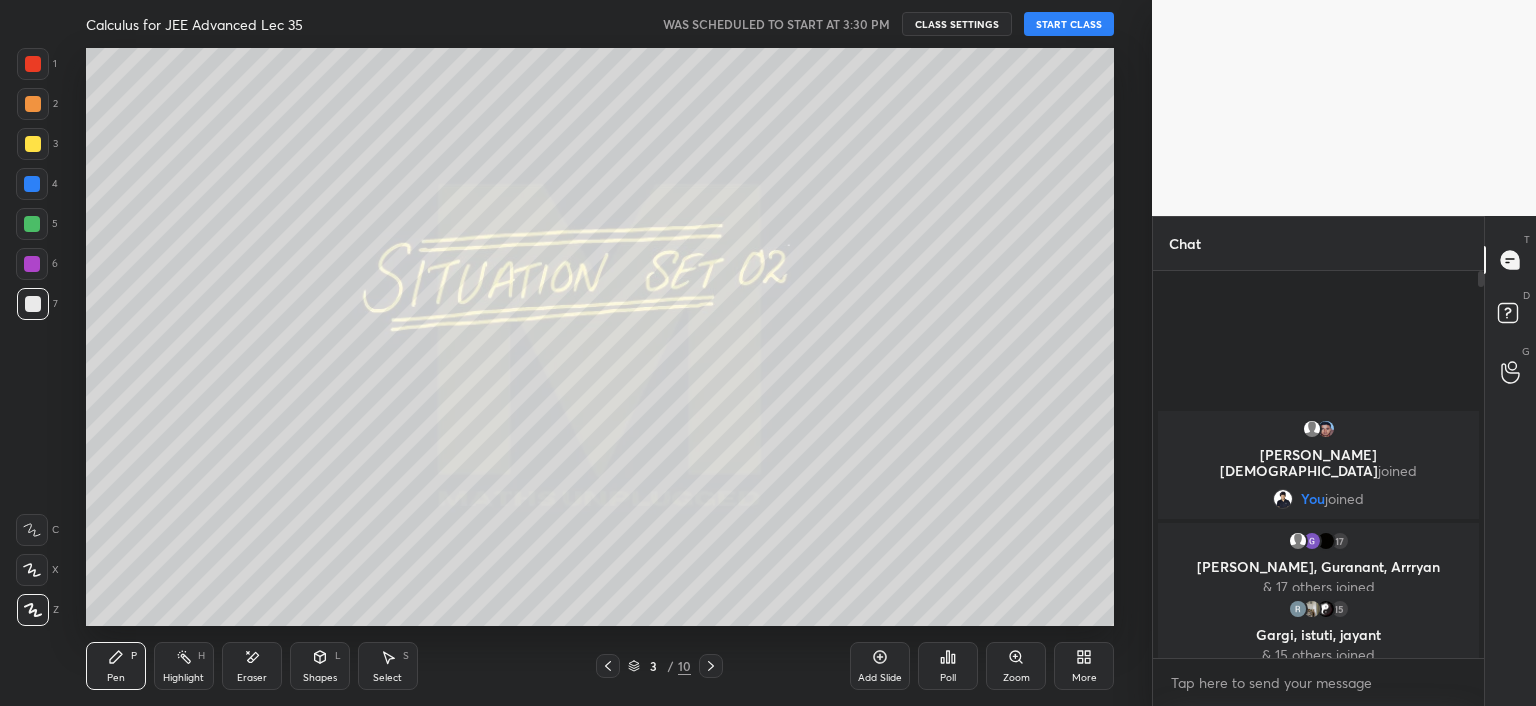 click on "START CLASS" at bounding box center (1069, 24) 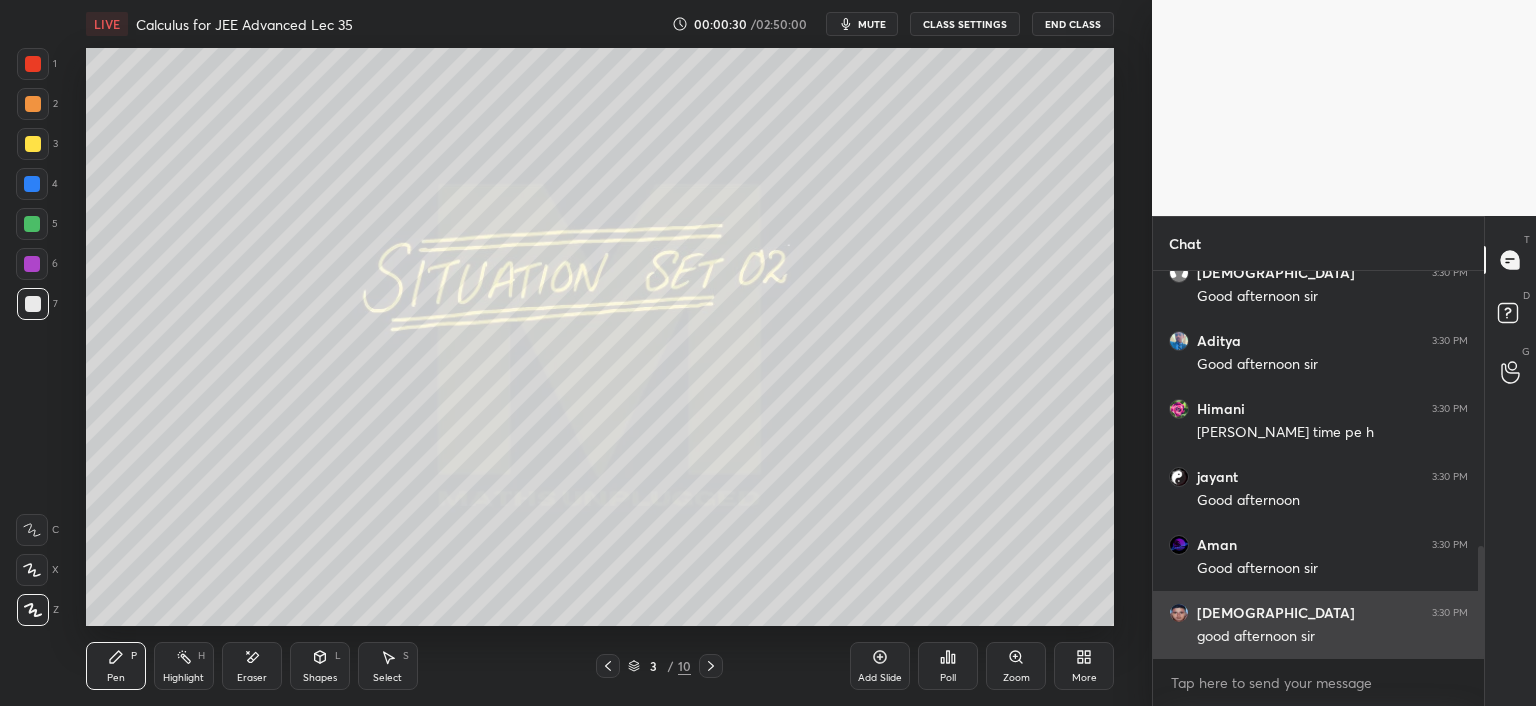 scroll, scrollTop: 1024, scrollLeft: 0, axis: vertical 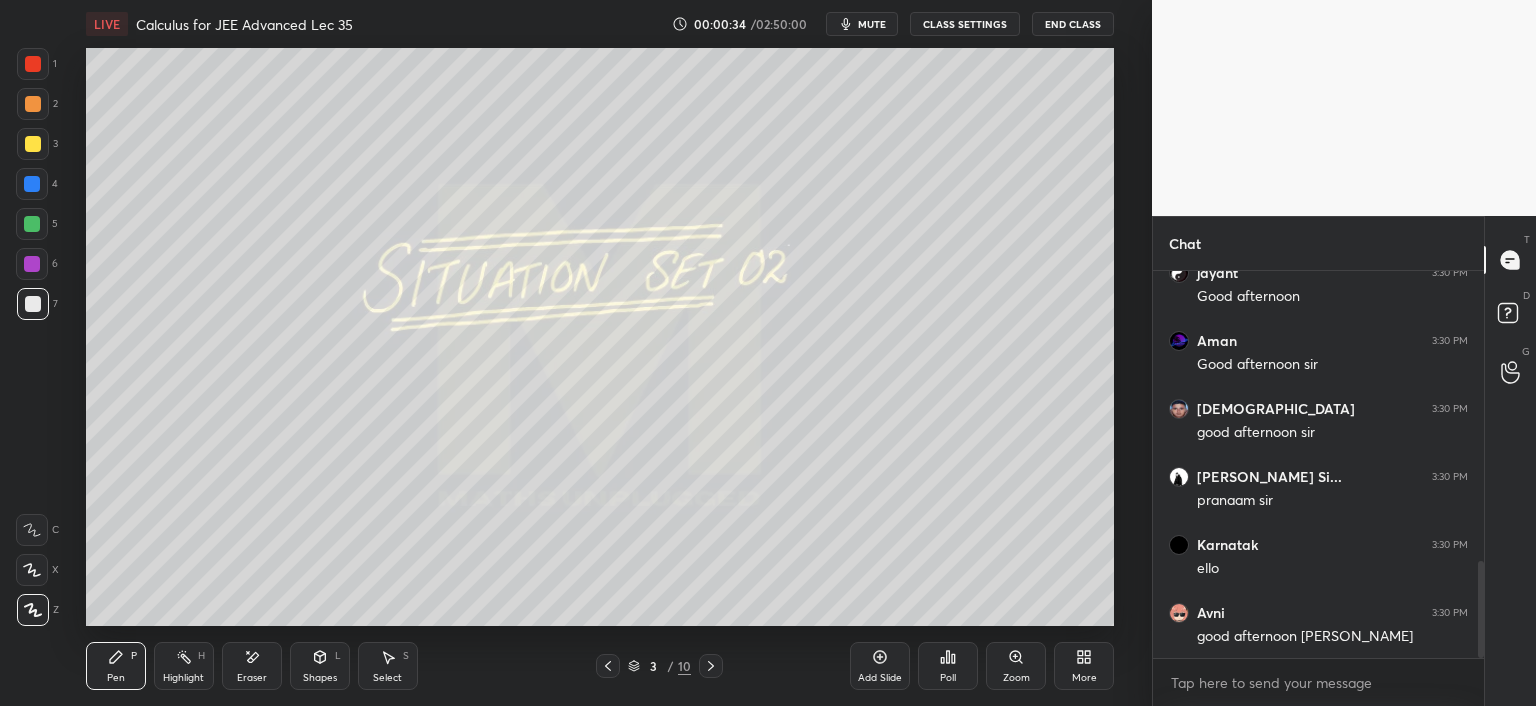 click on "More" at bounding box center (1084, 666) 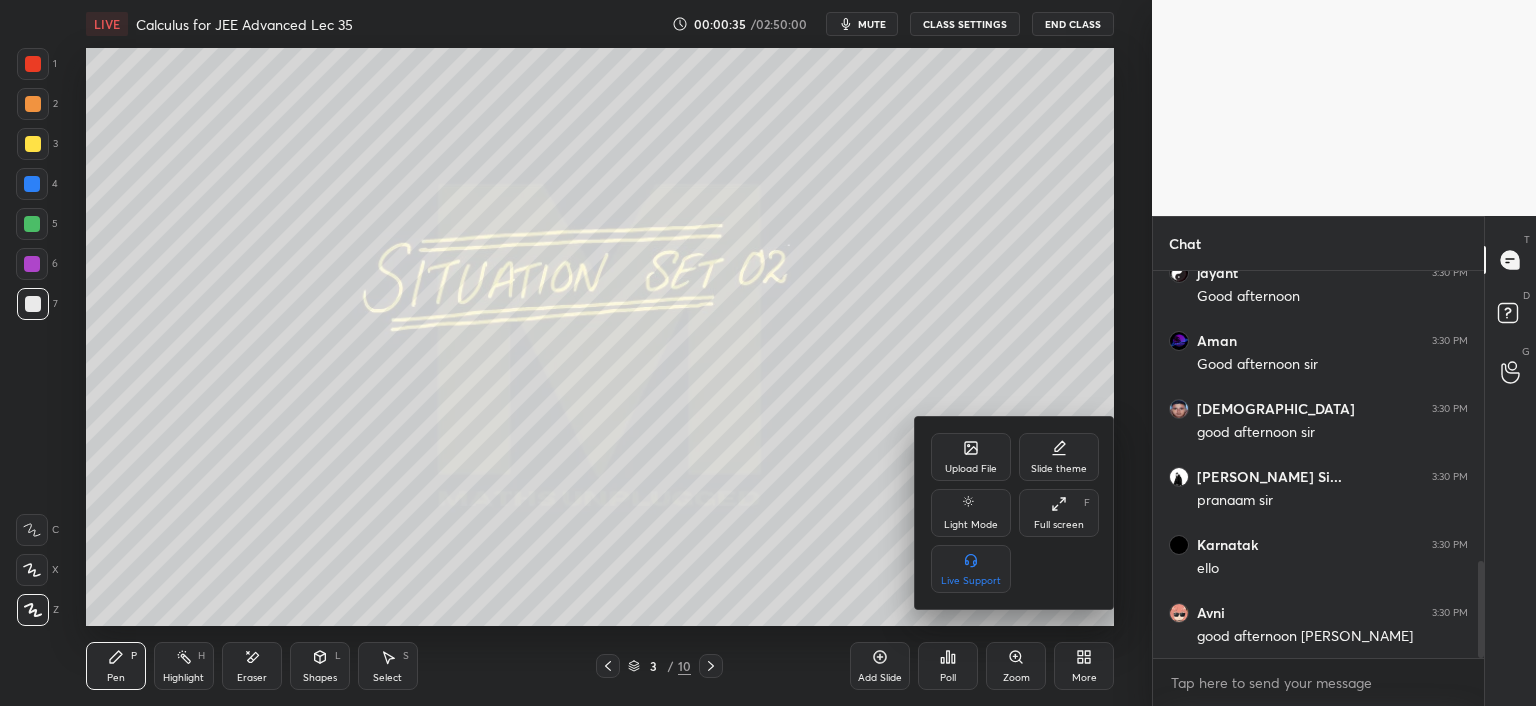 click on "Full screen F" at bounding box center (1059, 513) 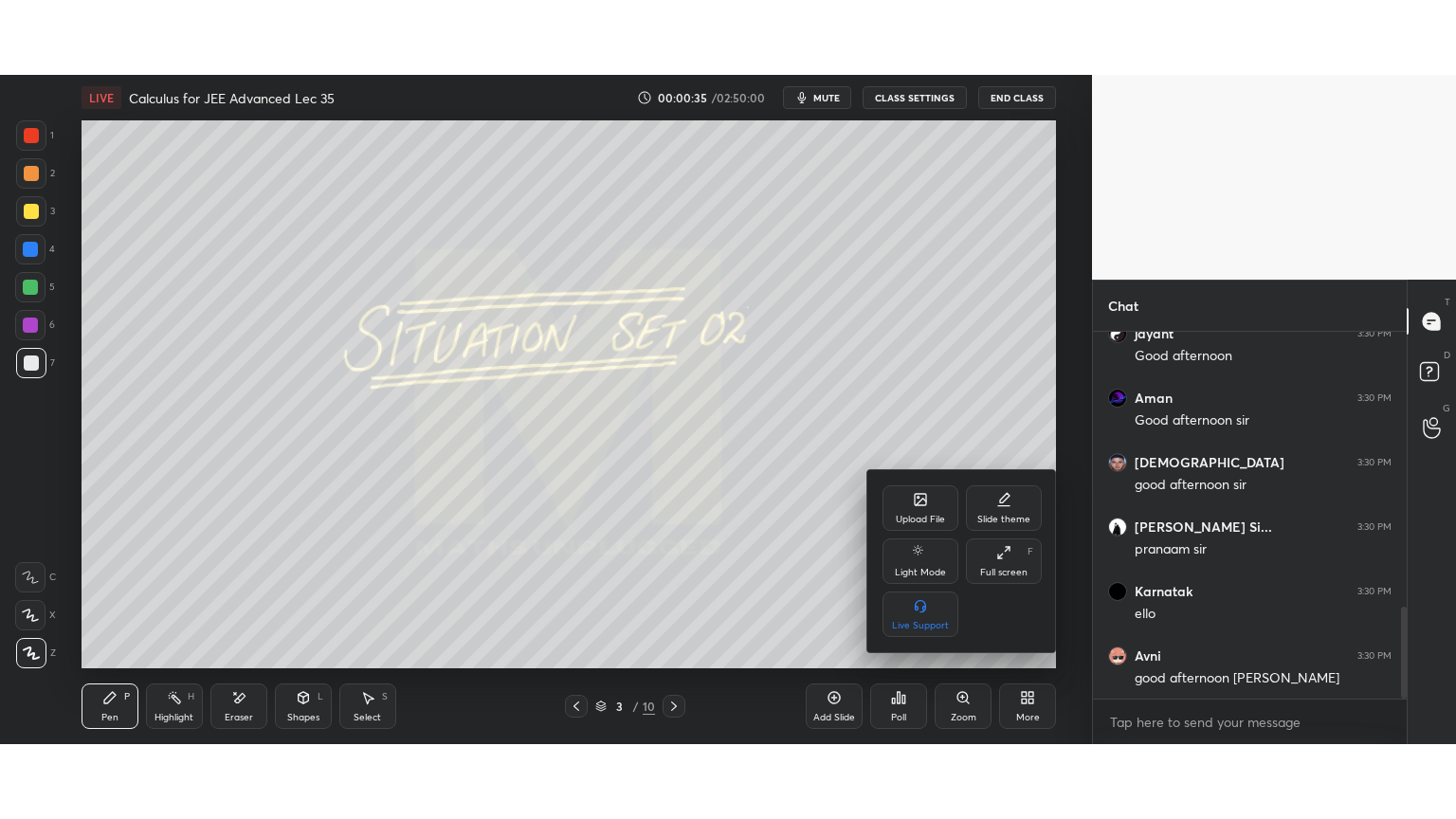 scroll, scrollTop: 94094, scrollLeft: 93776, axis: both 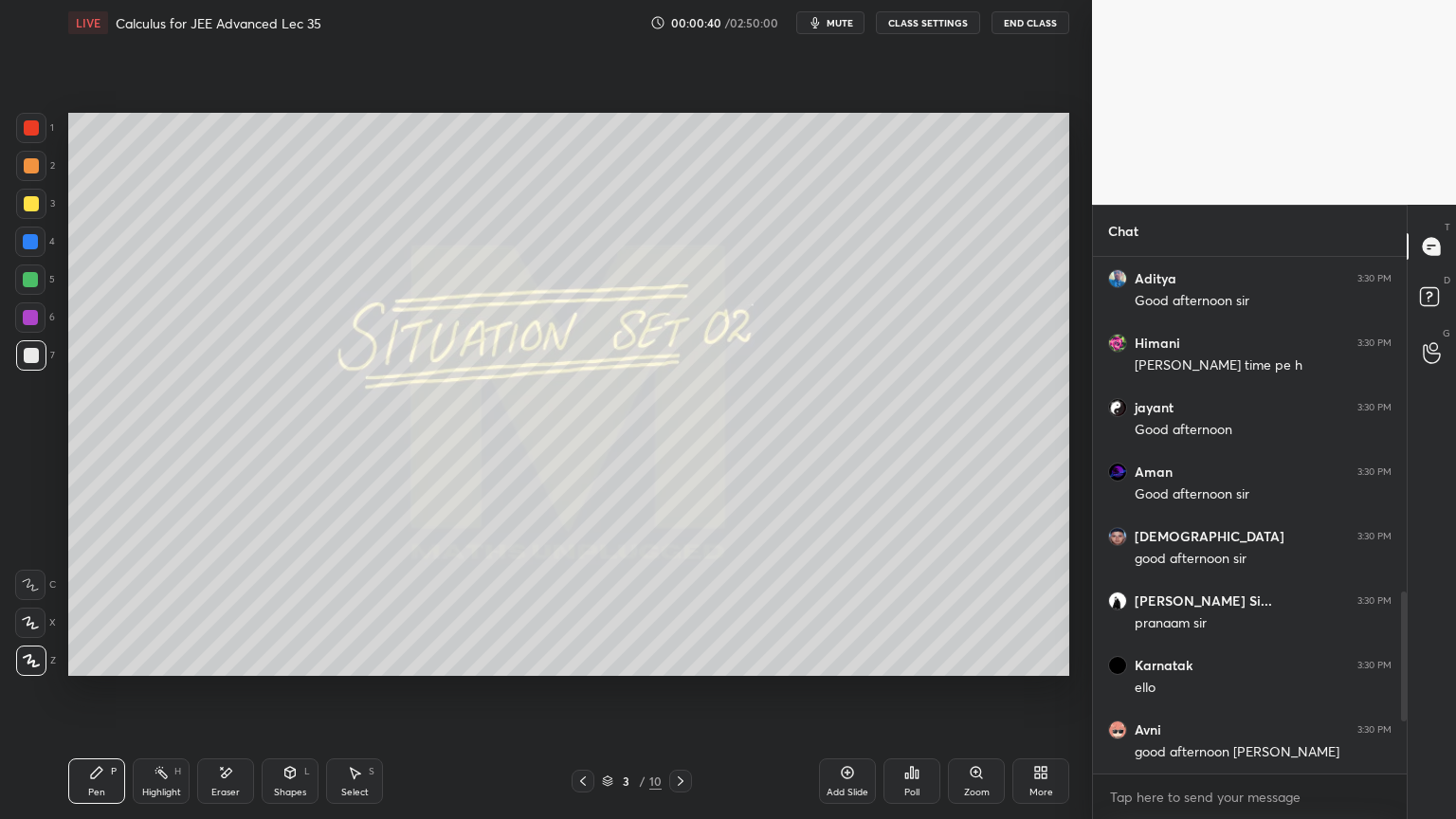 click on "Highlight H" at bounding box center [161, 781] 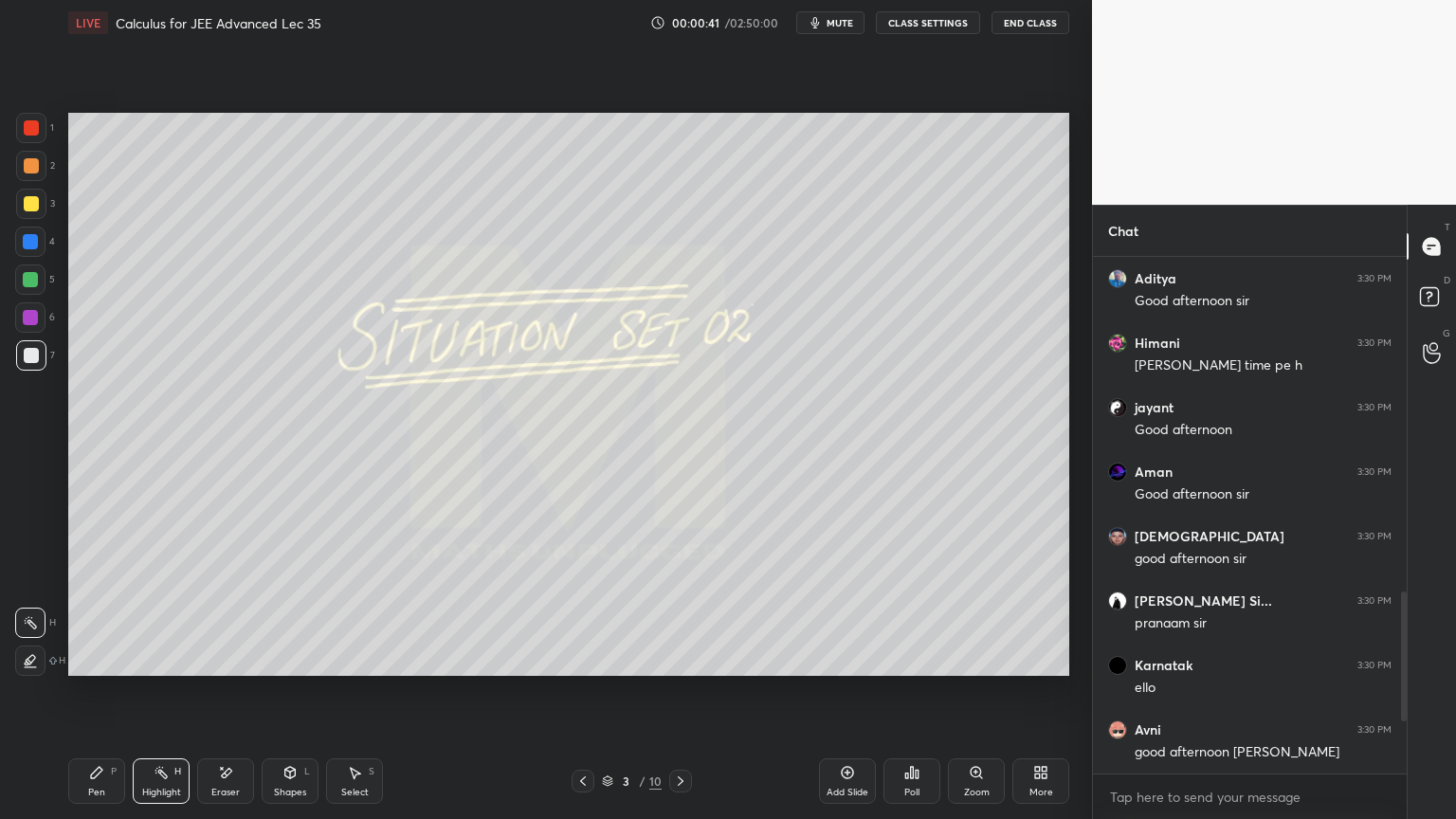 drag, startPoint x: 111, startPoint y: 784, endPoint x: 130, endPoint y: 786, distance: 19.10497 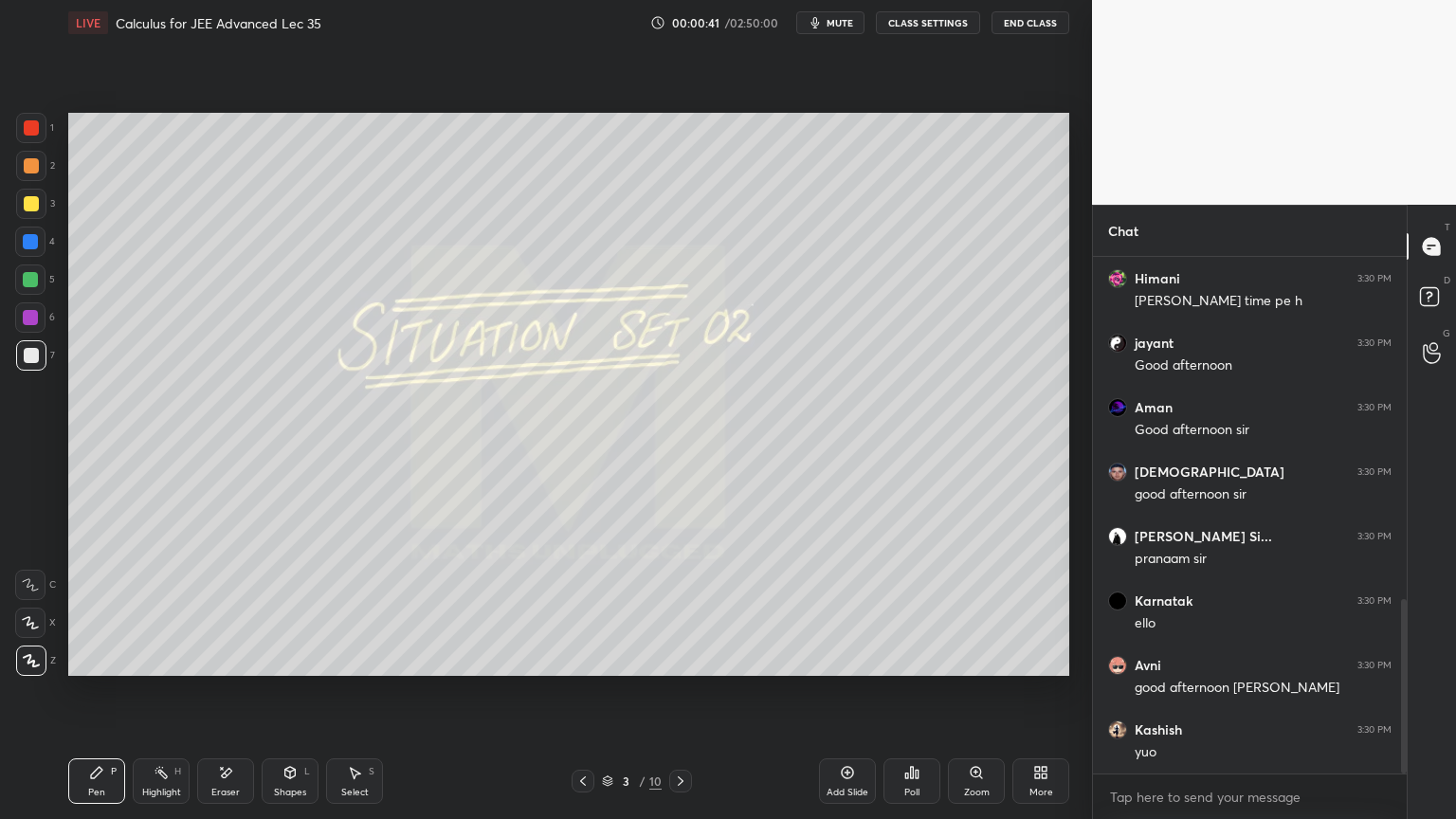 drag, startPoint x: 163, startPoint y: 776, endPoint x: 140, endPoint y: 775, distance: 23.021729 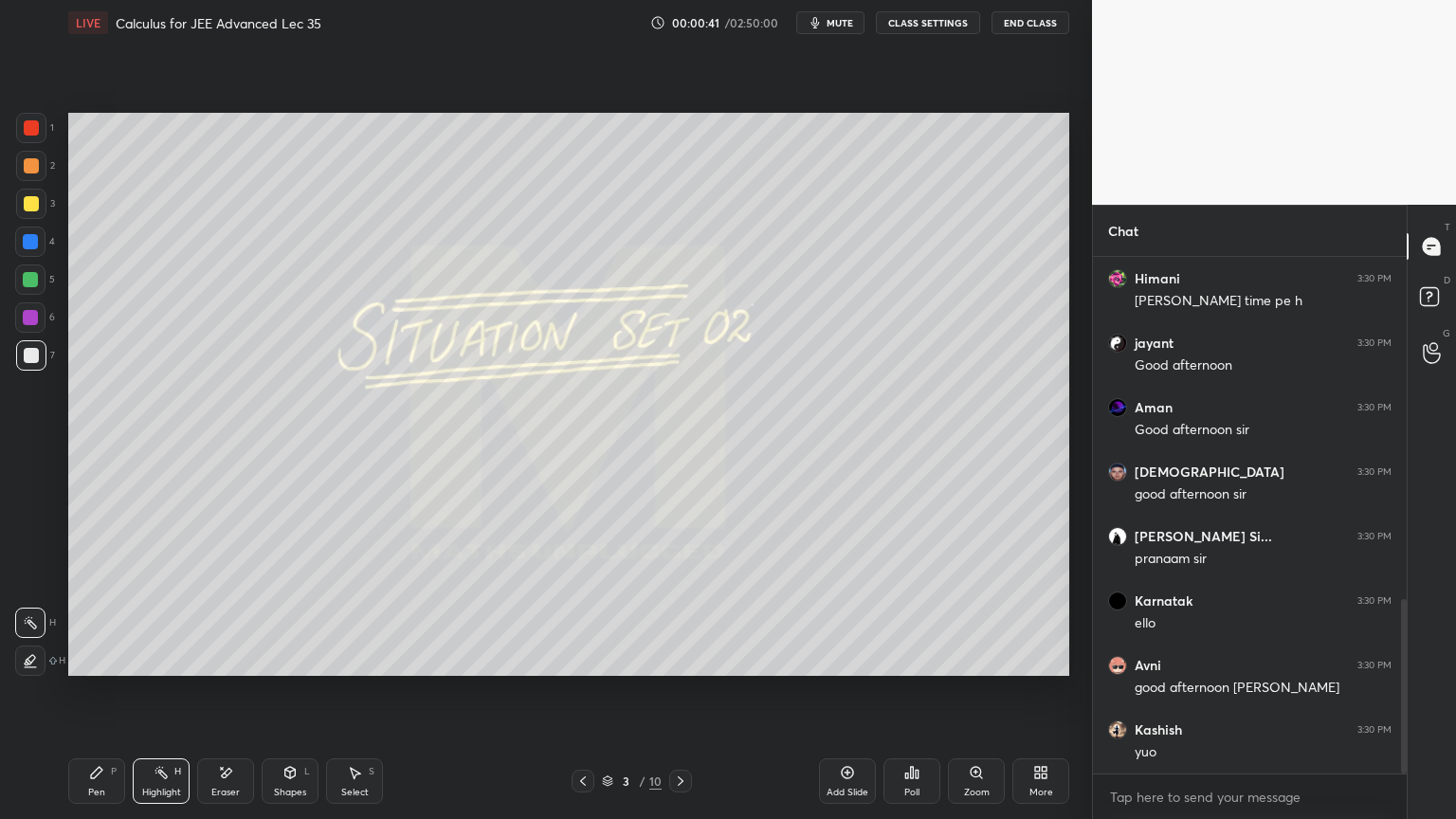 click on "Pen P Highlight H Eraser Shapes L Select S" at bounding box center [256, 781] 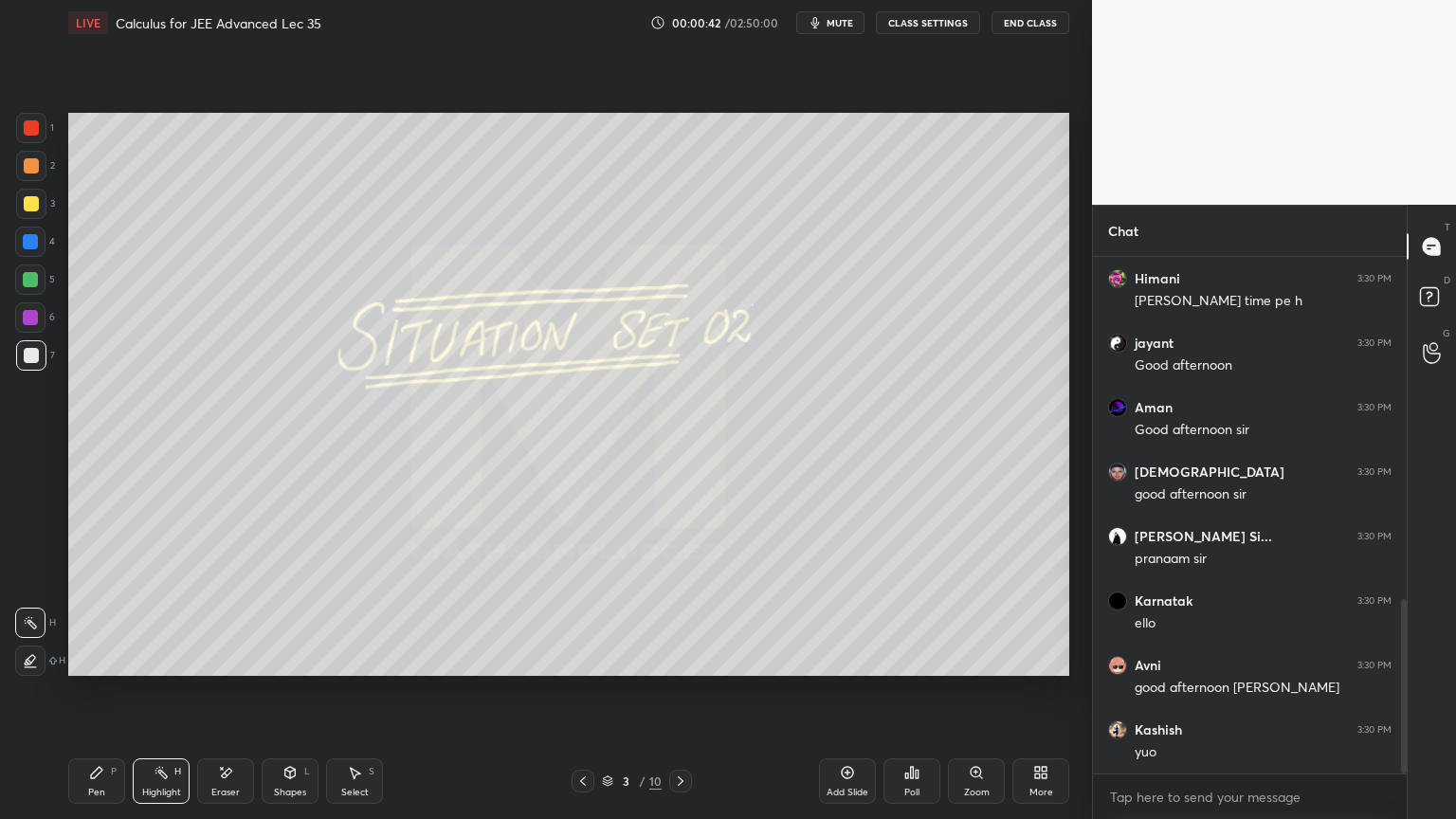 click 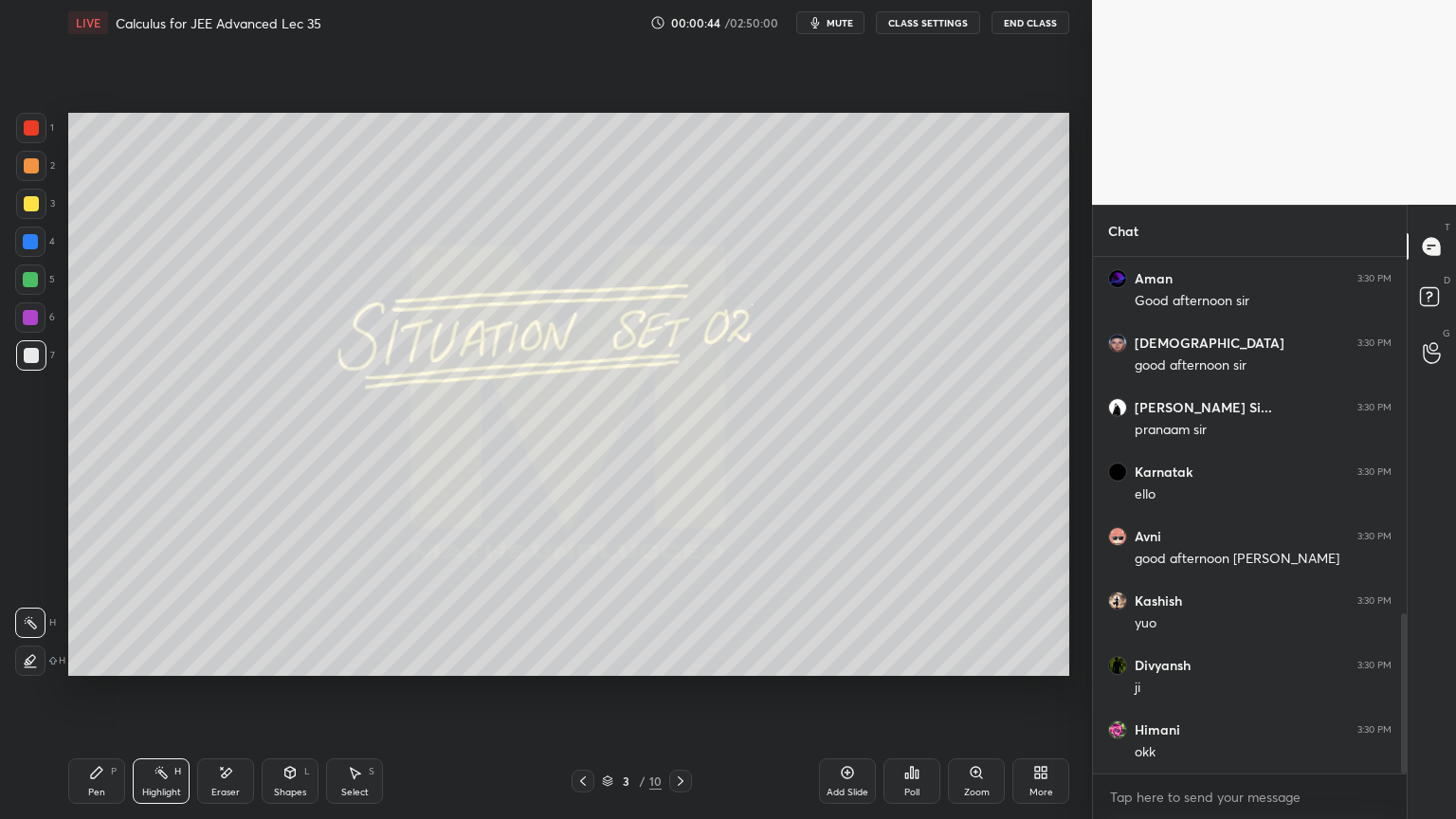 drag, startPoint x: 110, startPoint y: 785, endPoint x: 136, endPoint y: 783, distance: 26.07681 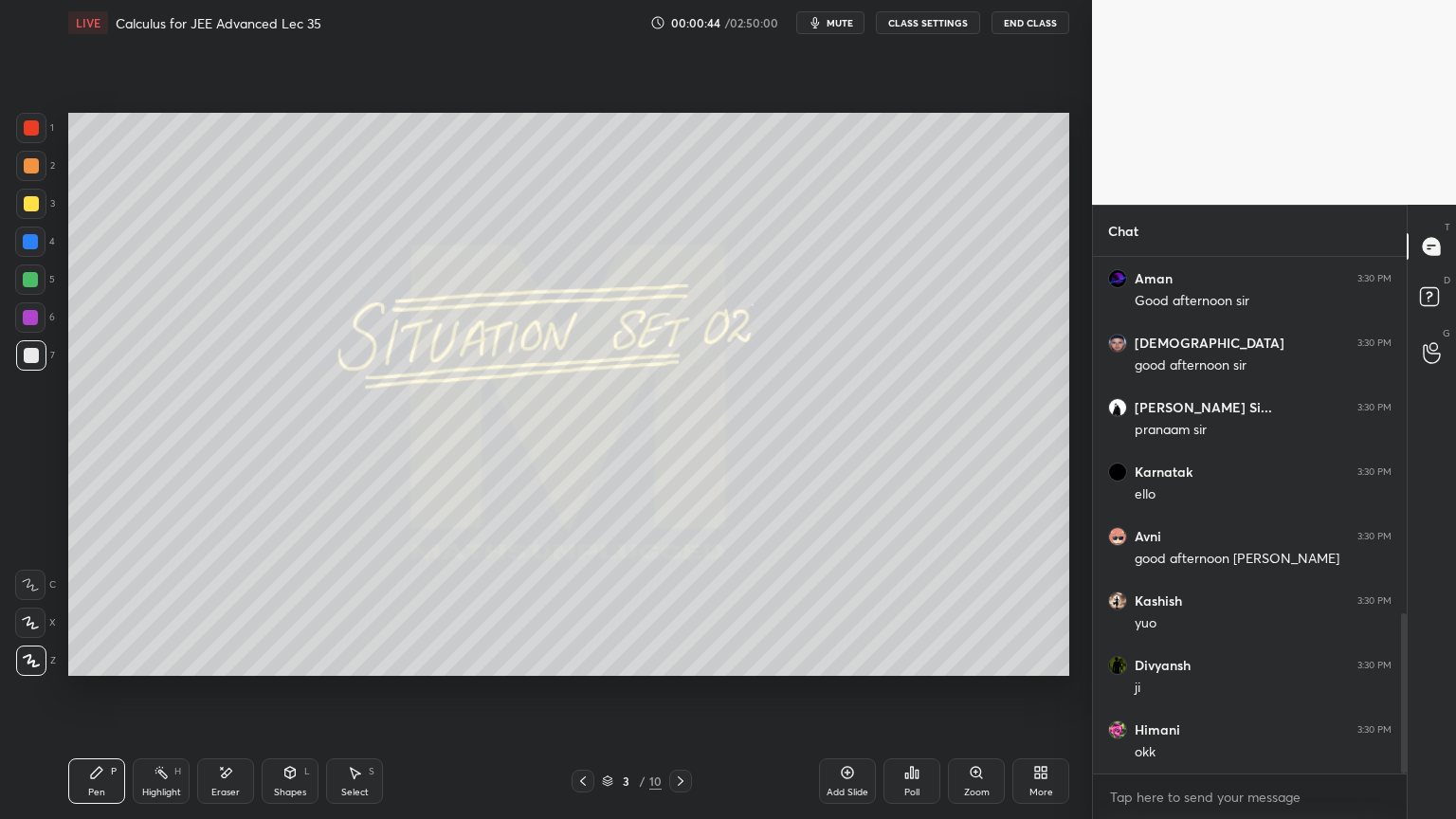 click 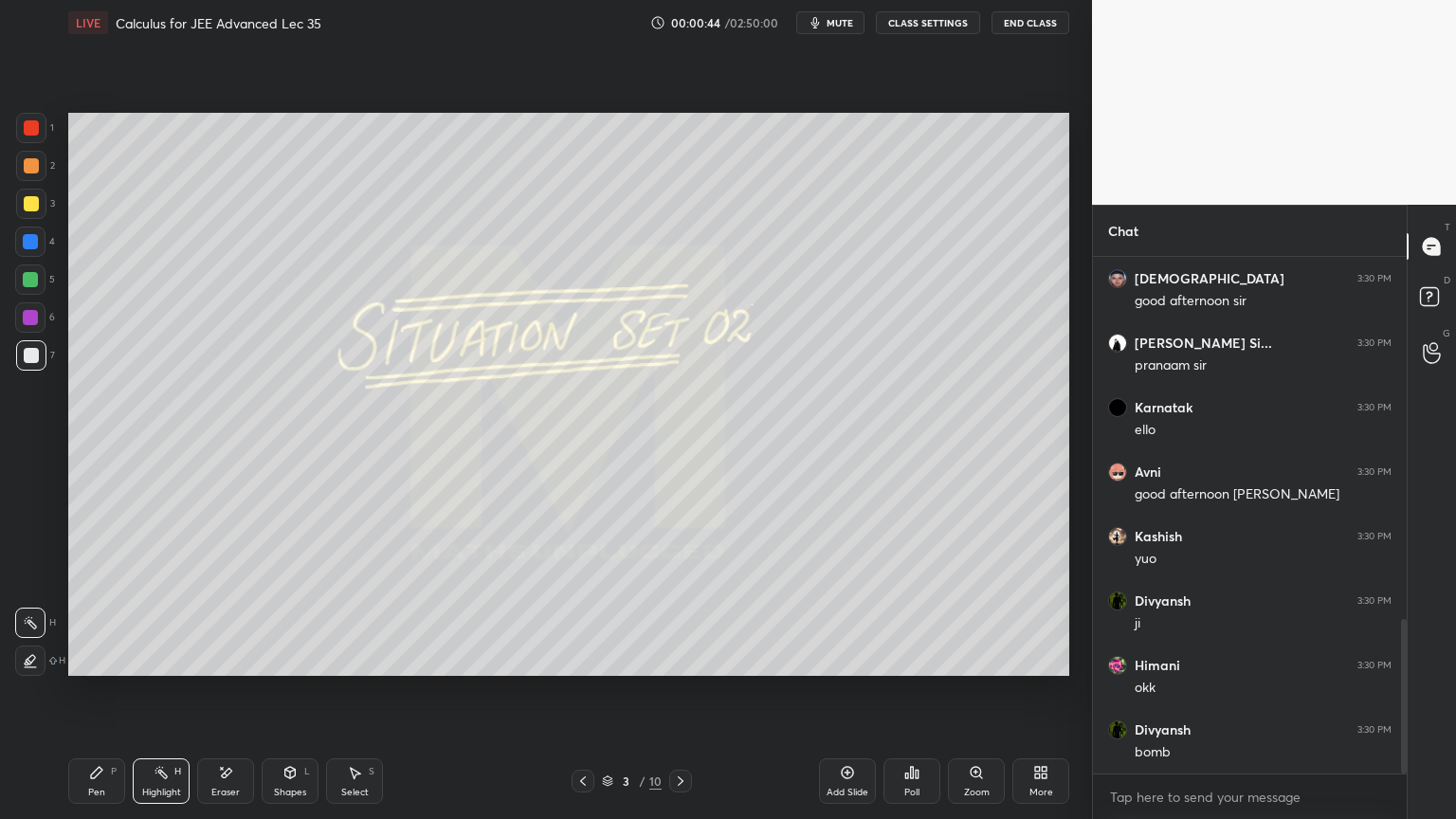 drag, startPoint x: 110, startPoint y: 783, endPoint x: 118, endPoint y: 791, distance: 11.3137085 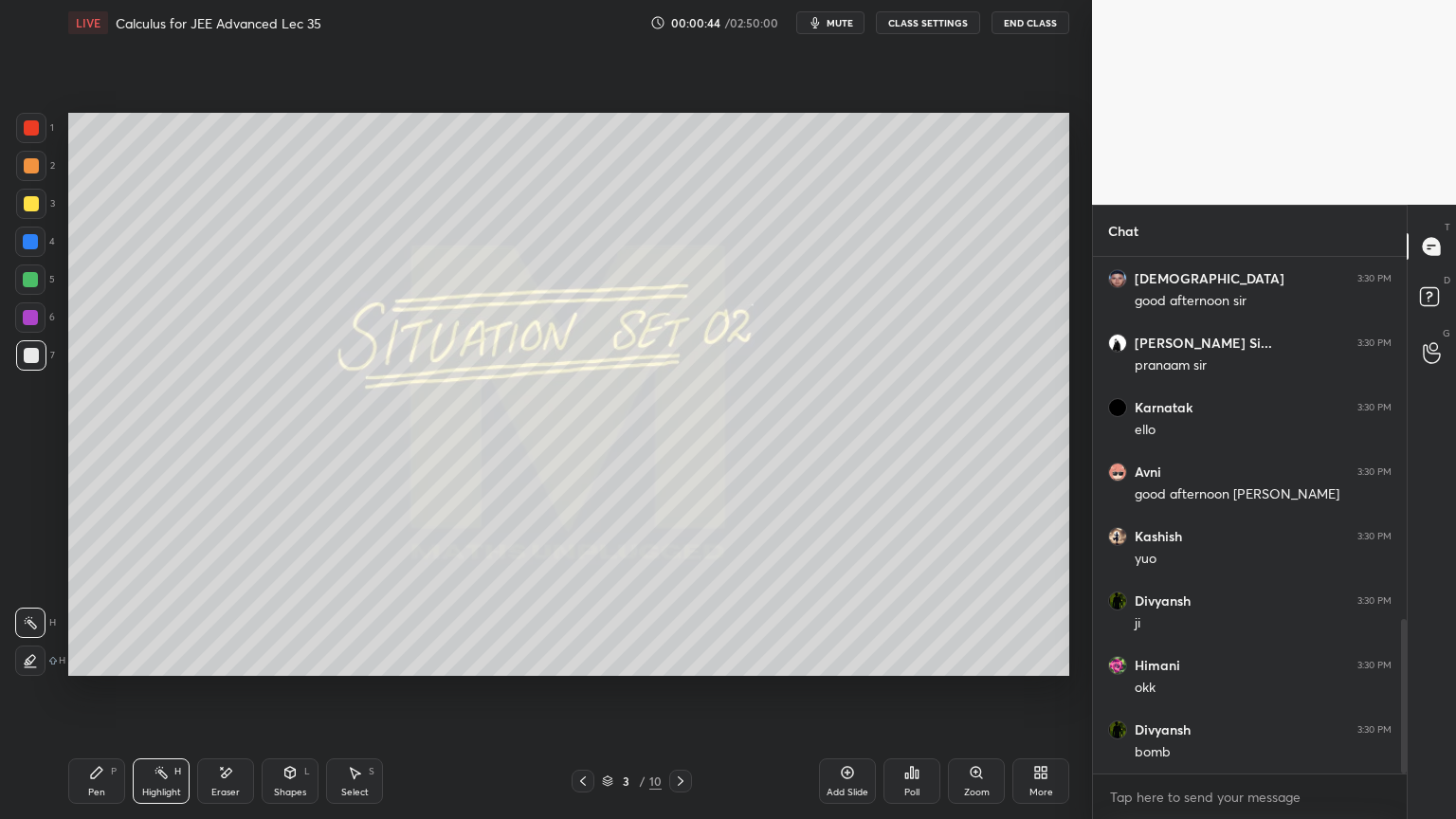 click on "Pen P" at bounding box center (97, 781) 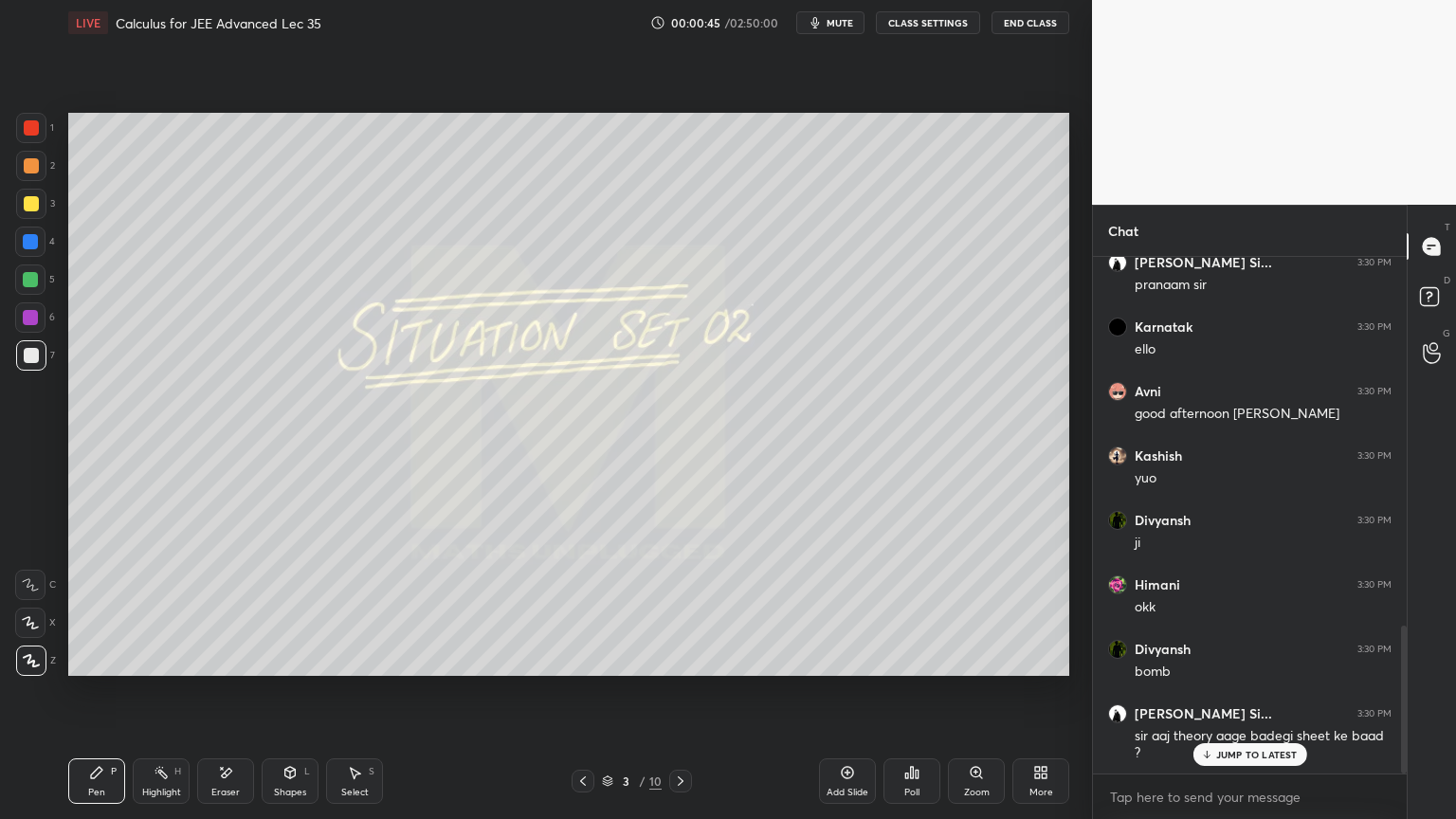 scroll, scrollTop: 1354, scrollLeft: 0, axis: vertical 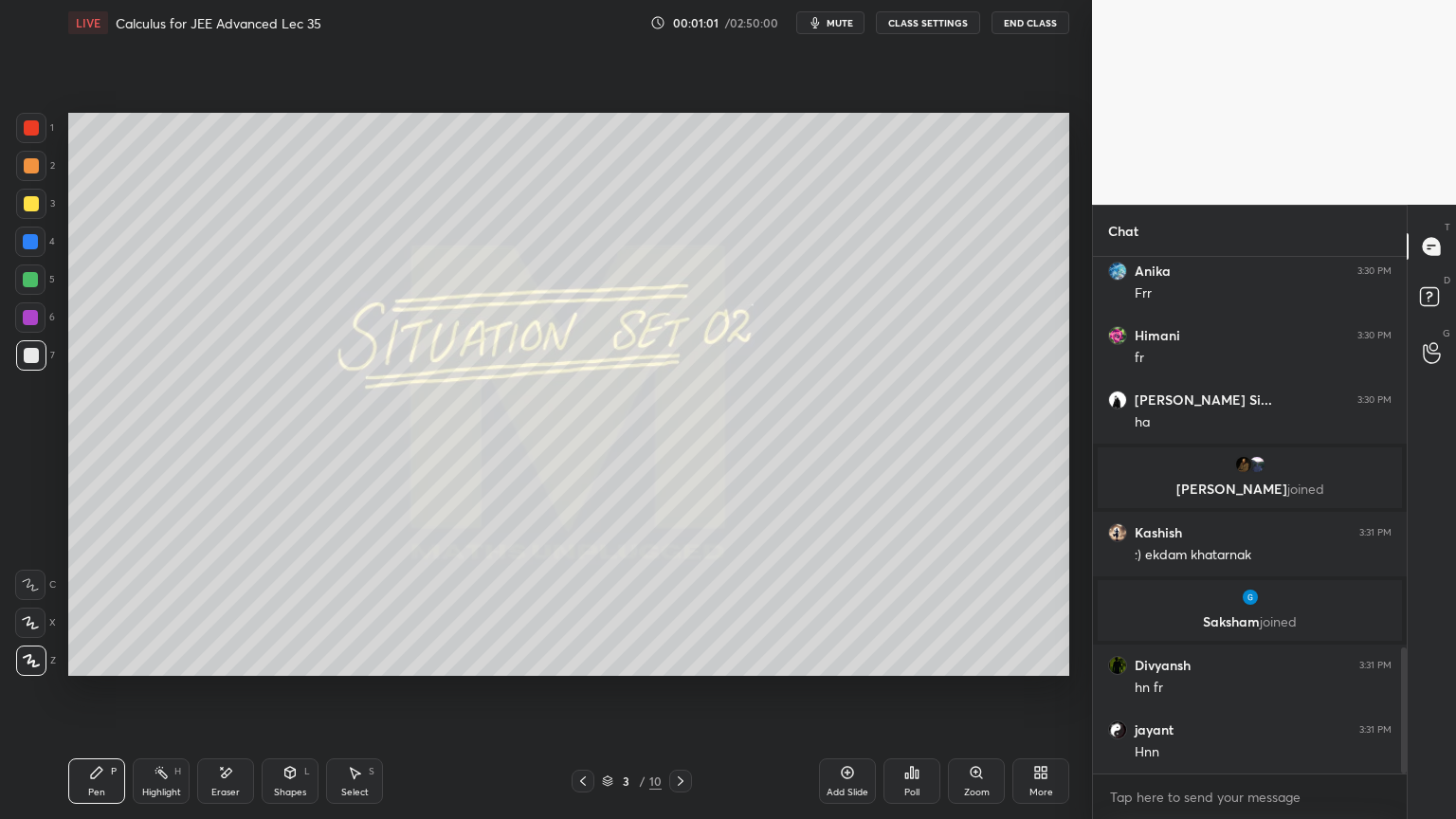 click 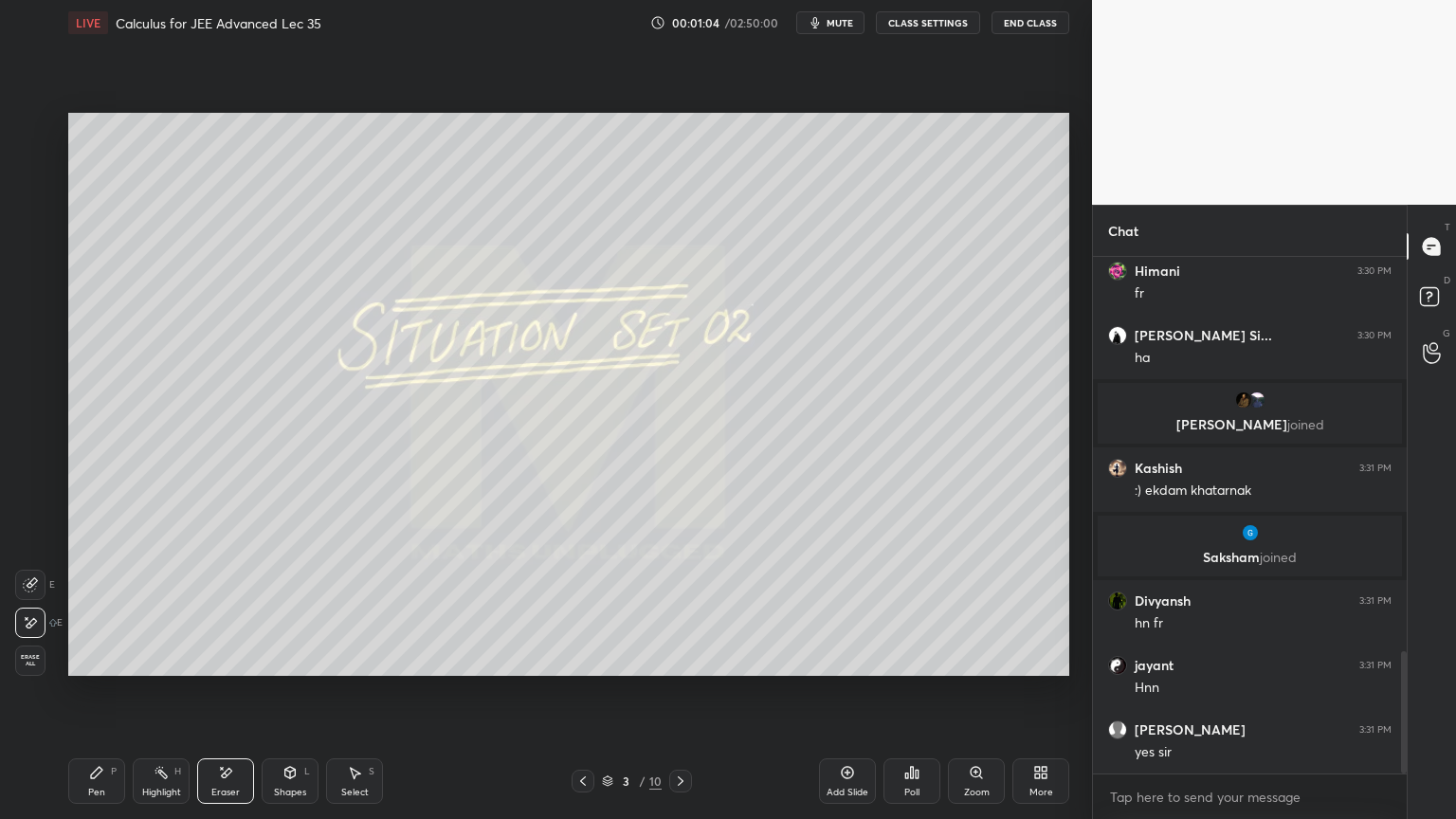 click 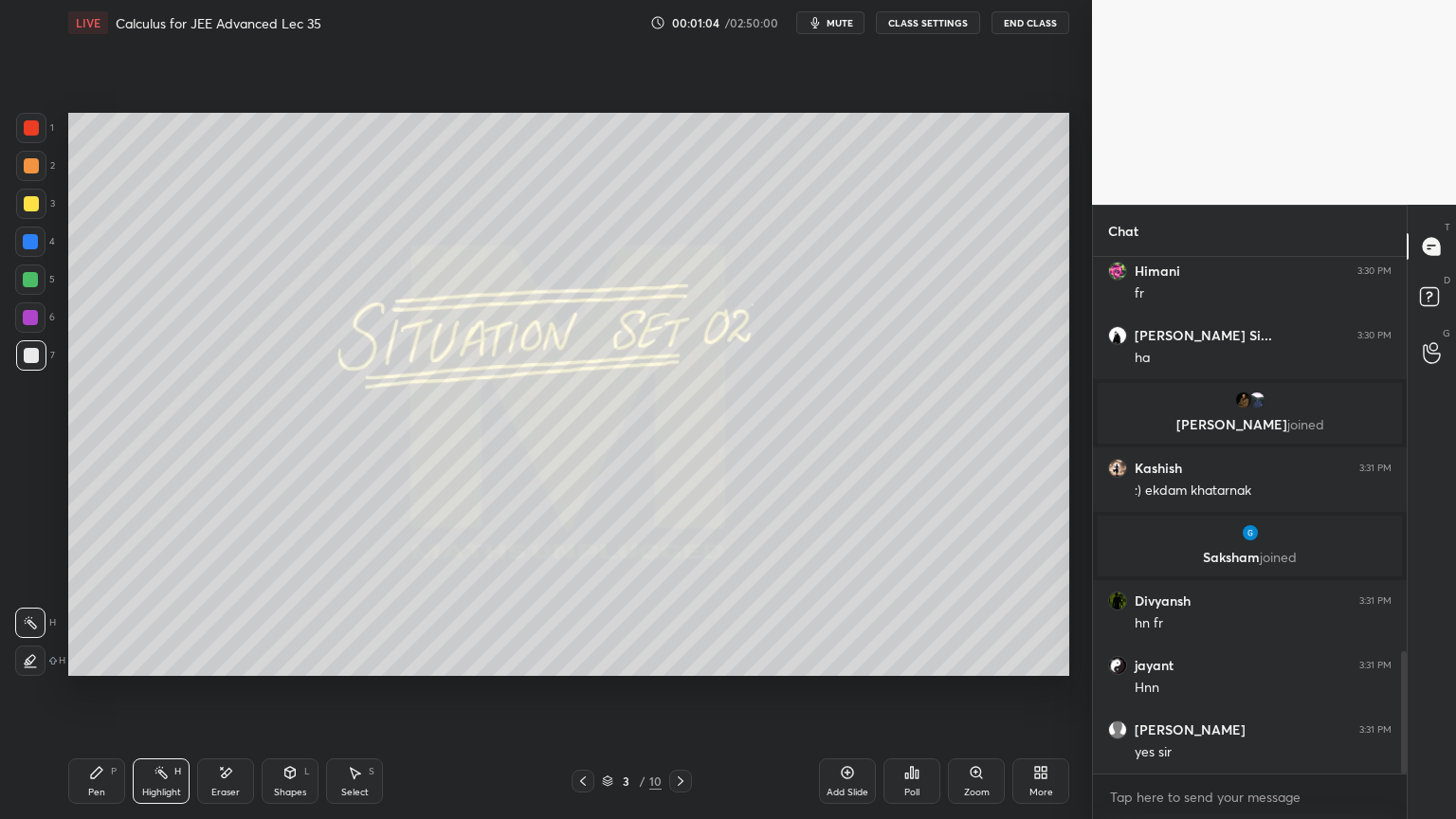 click on "Pen P" at bounding box center (97, 781) 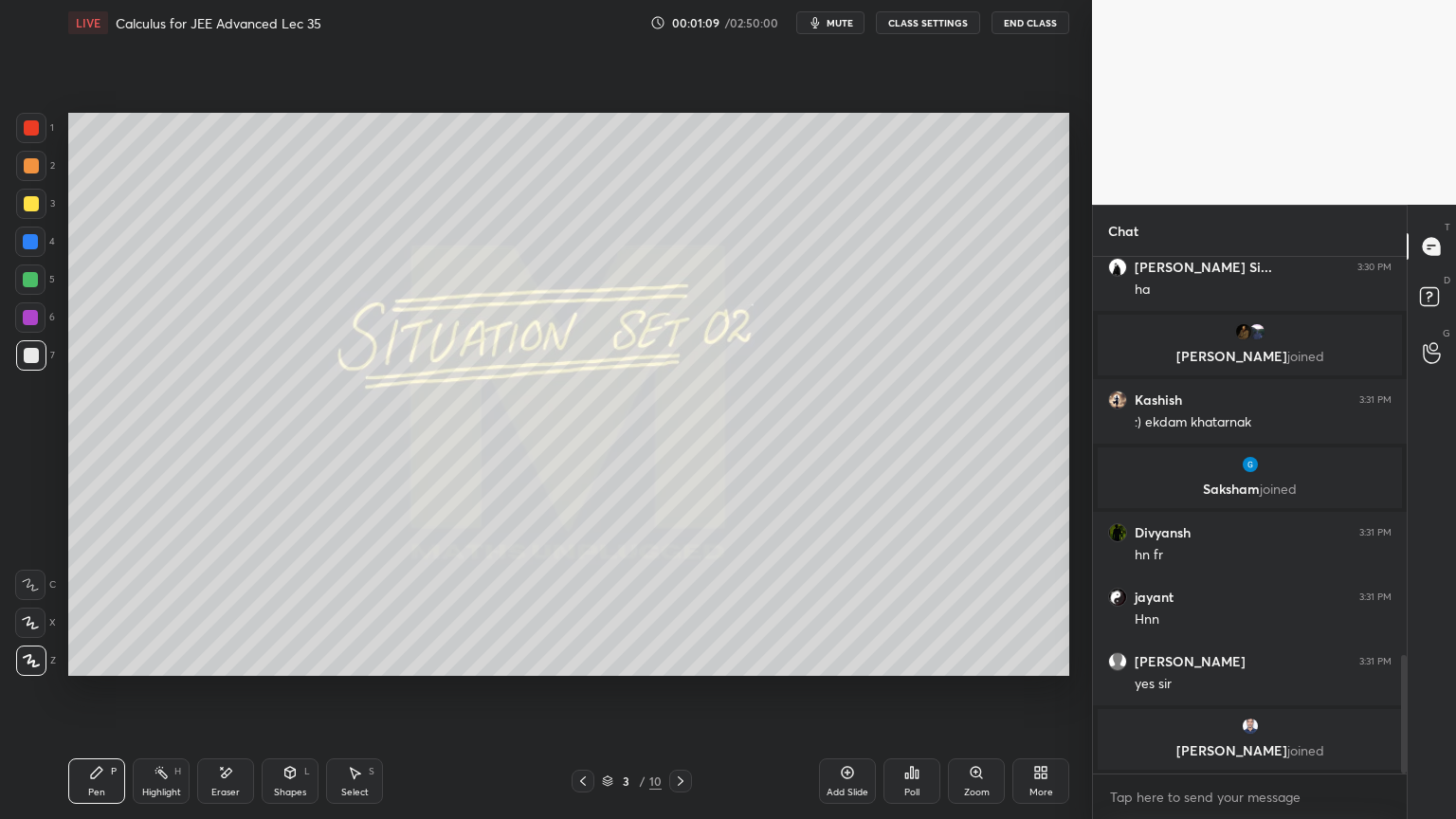 click 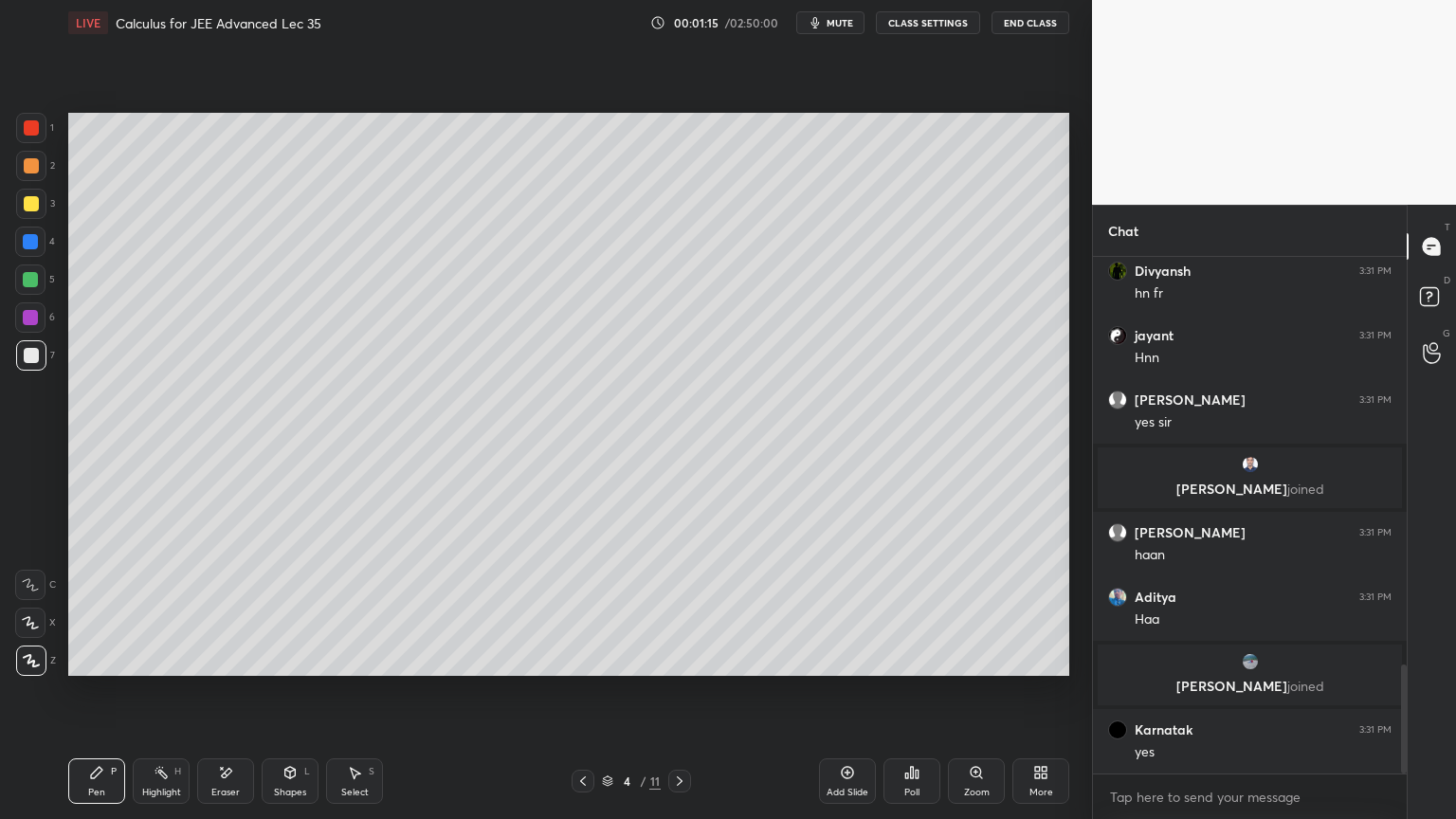 click at bounding box center (30, 318) 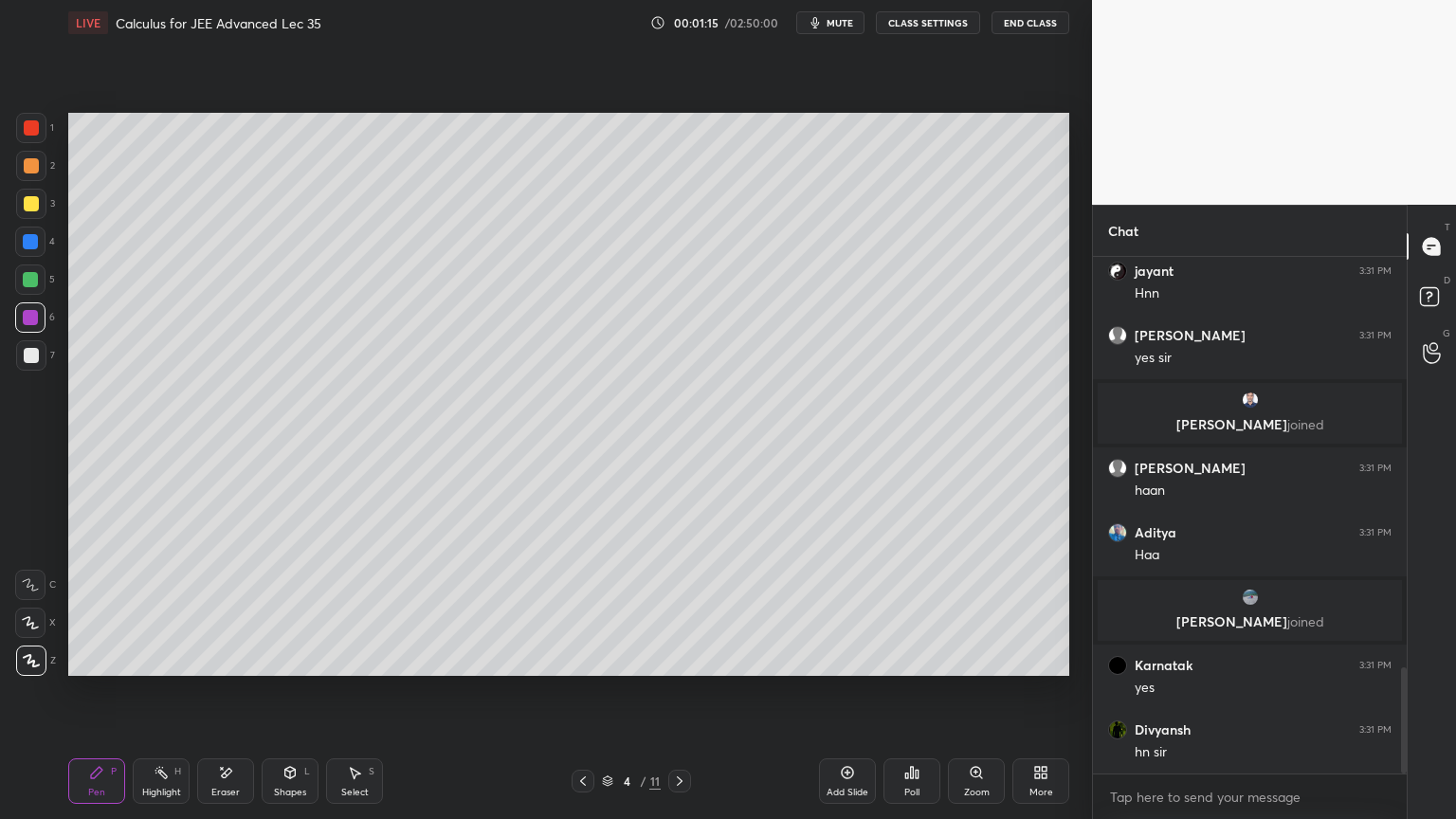 click at bounding box center [31, 355] 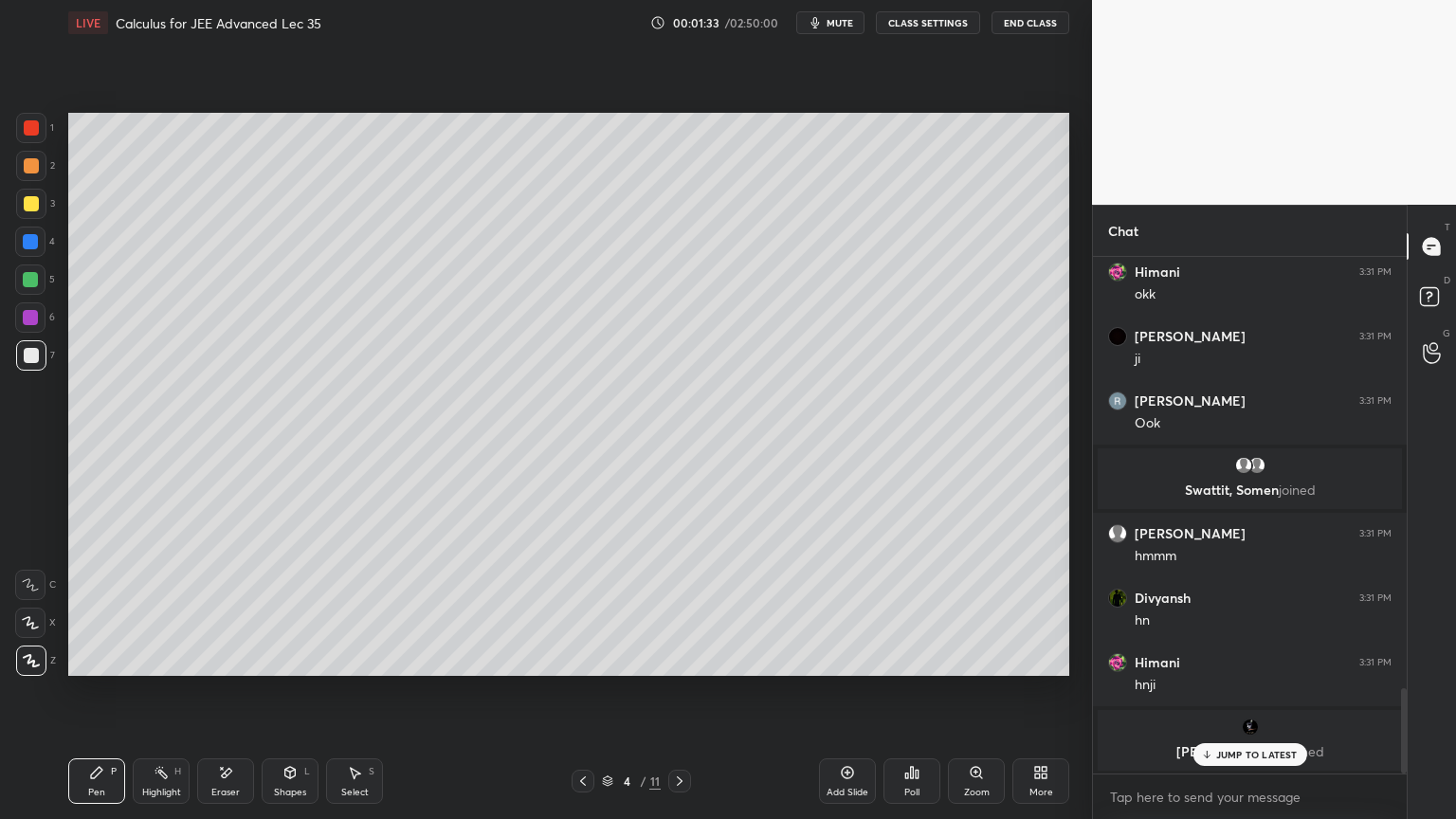 click on "JUMP TO LATEST" at bounding box center (1257, 755) 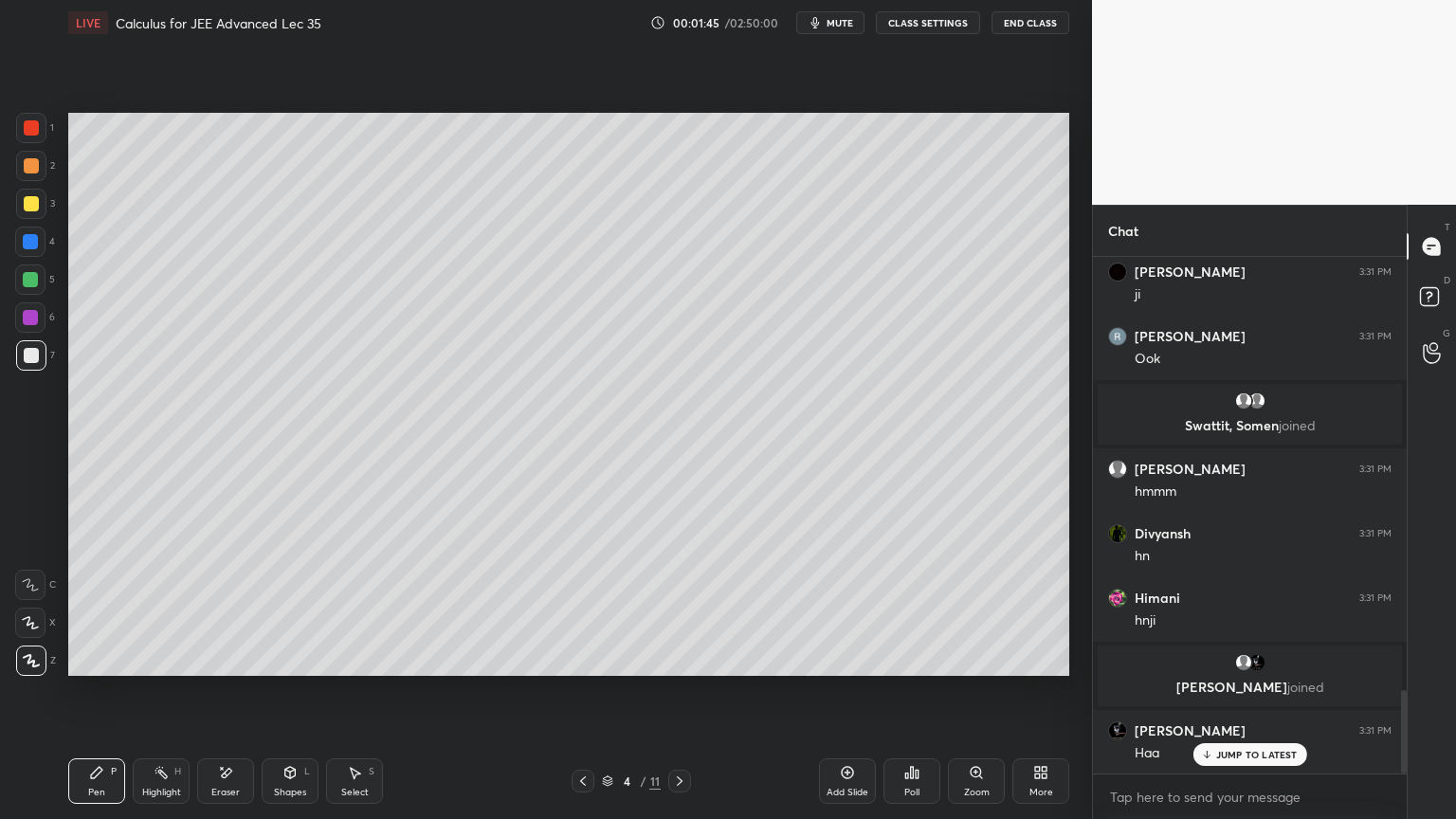 scroll, scrollTop: 2741, scrollLeft: 0, axis: vertical 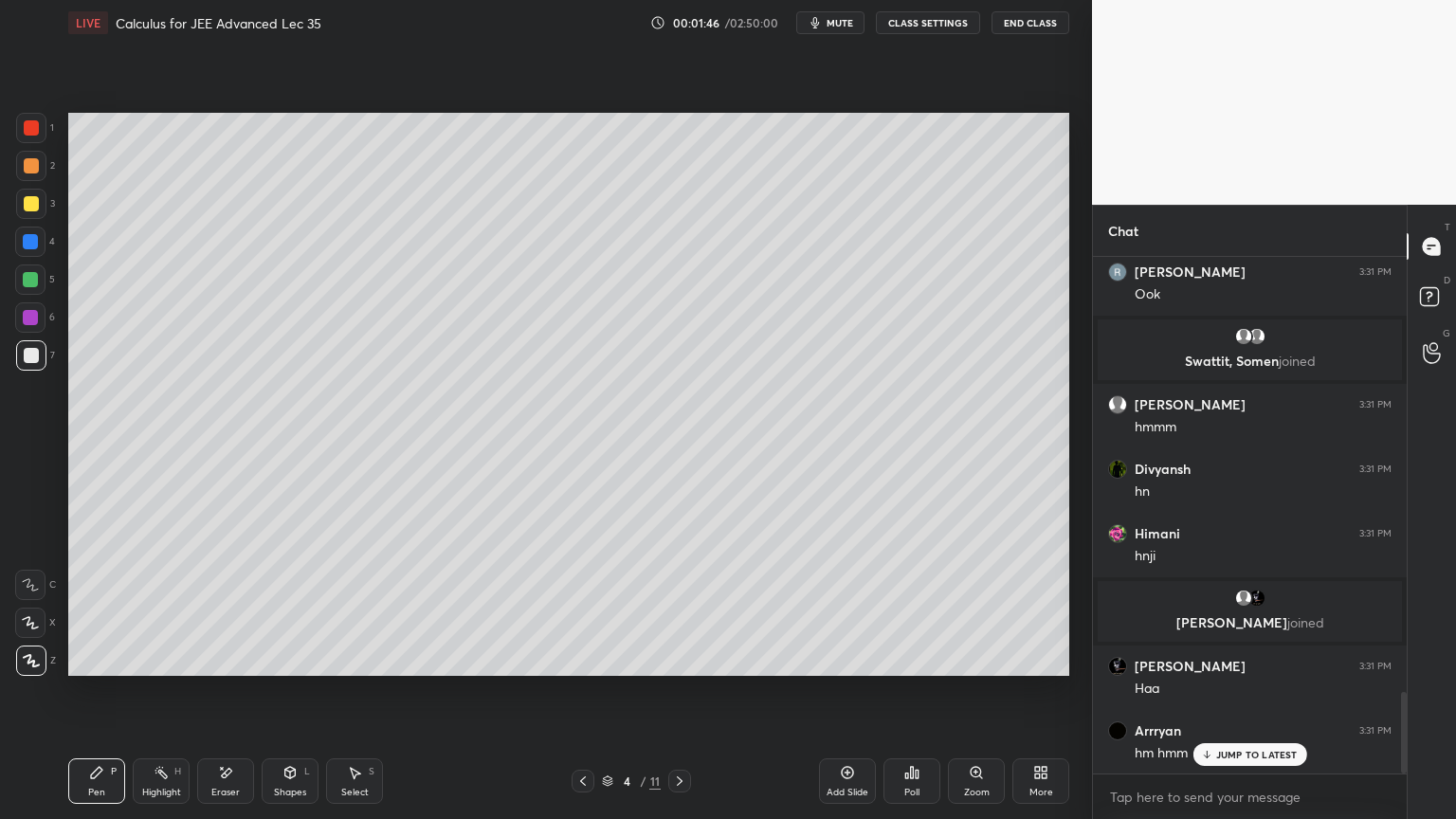 click 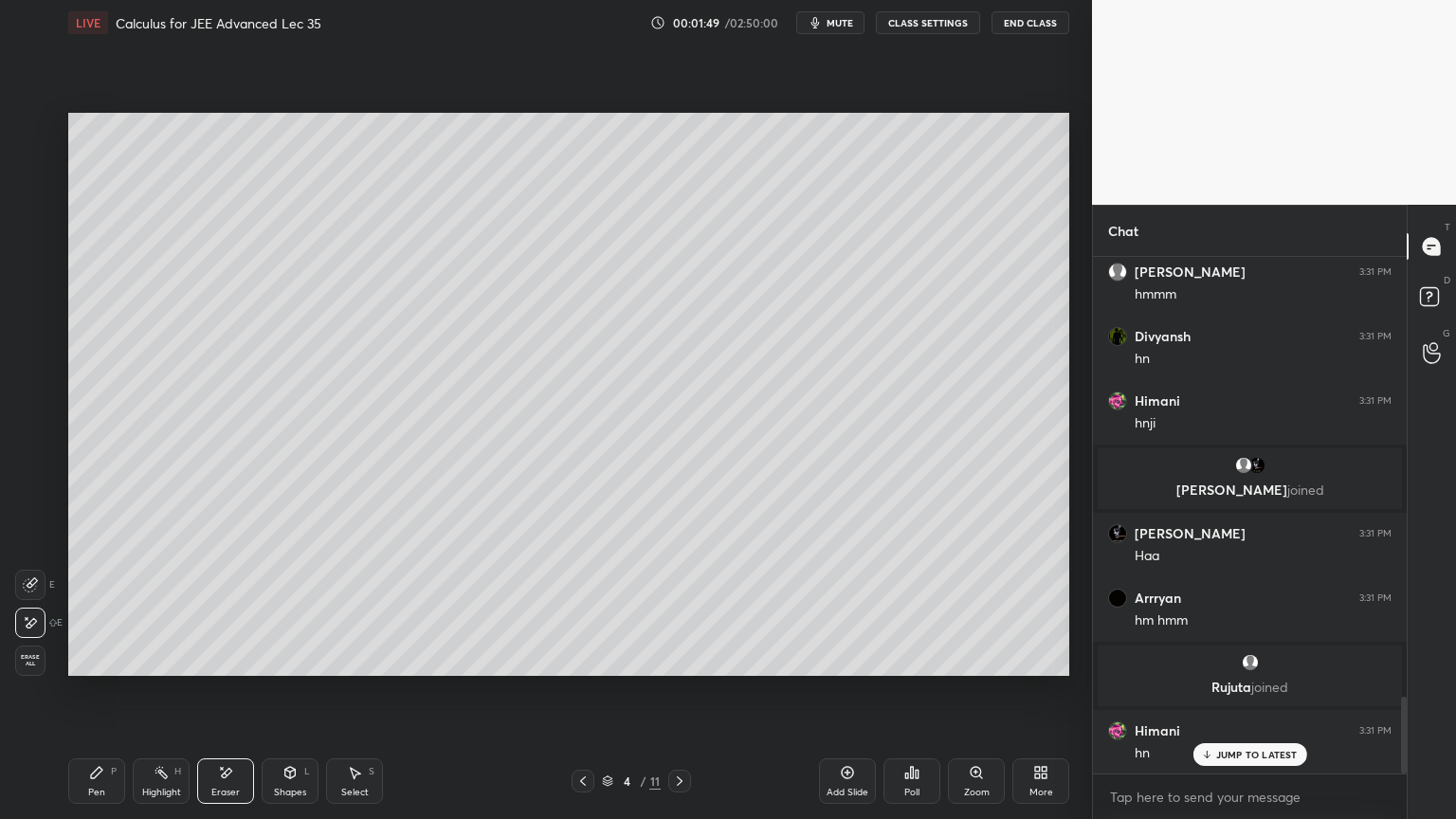 scroll, scrollTop: 2939, scrollLeft: 0, axis: vertical 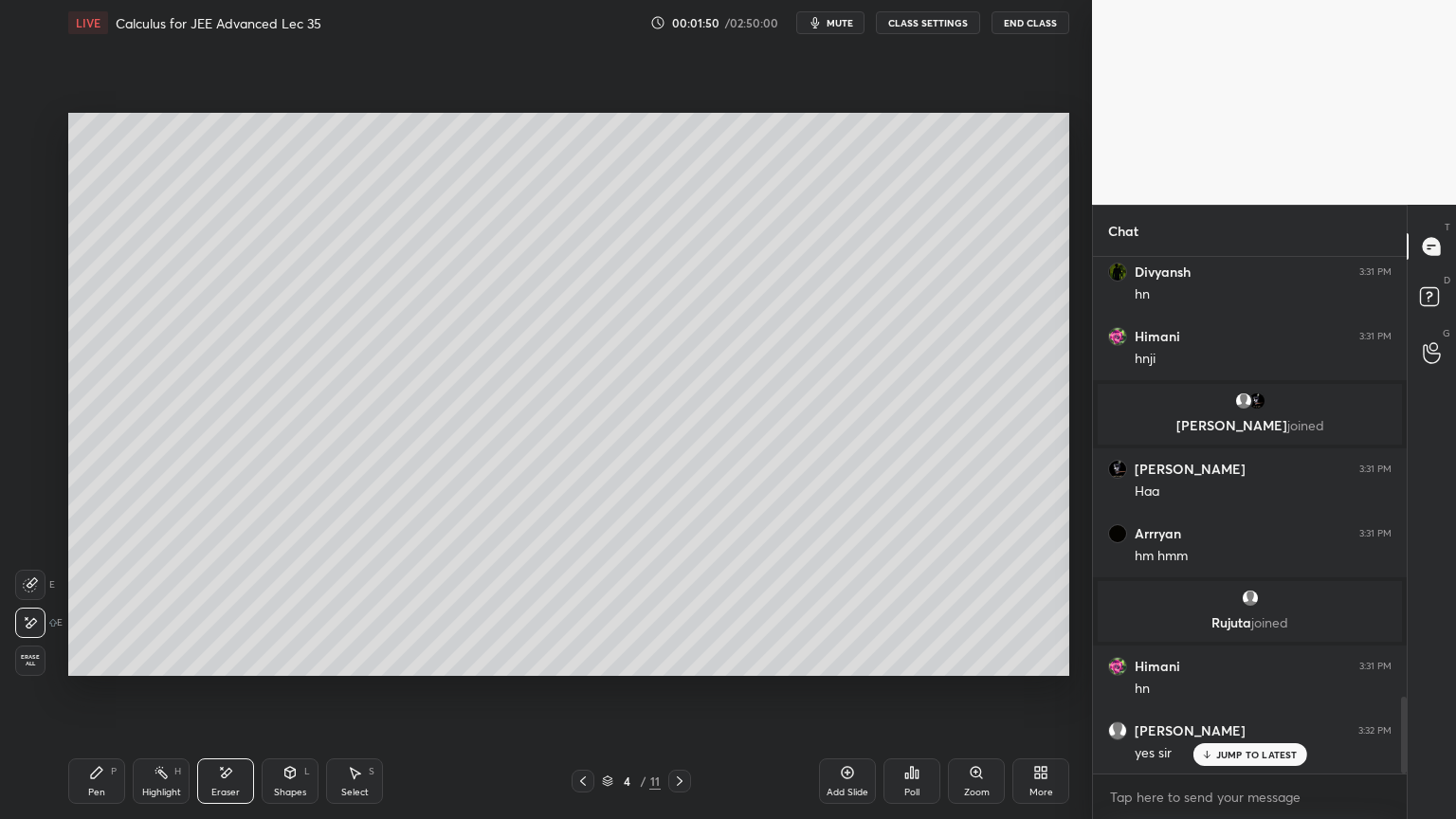 click on "Pen P" at bounding box center [97, 781] 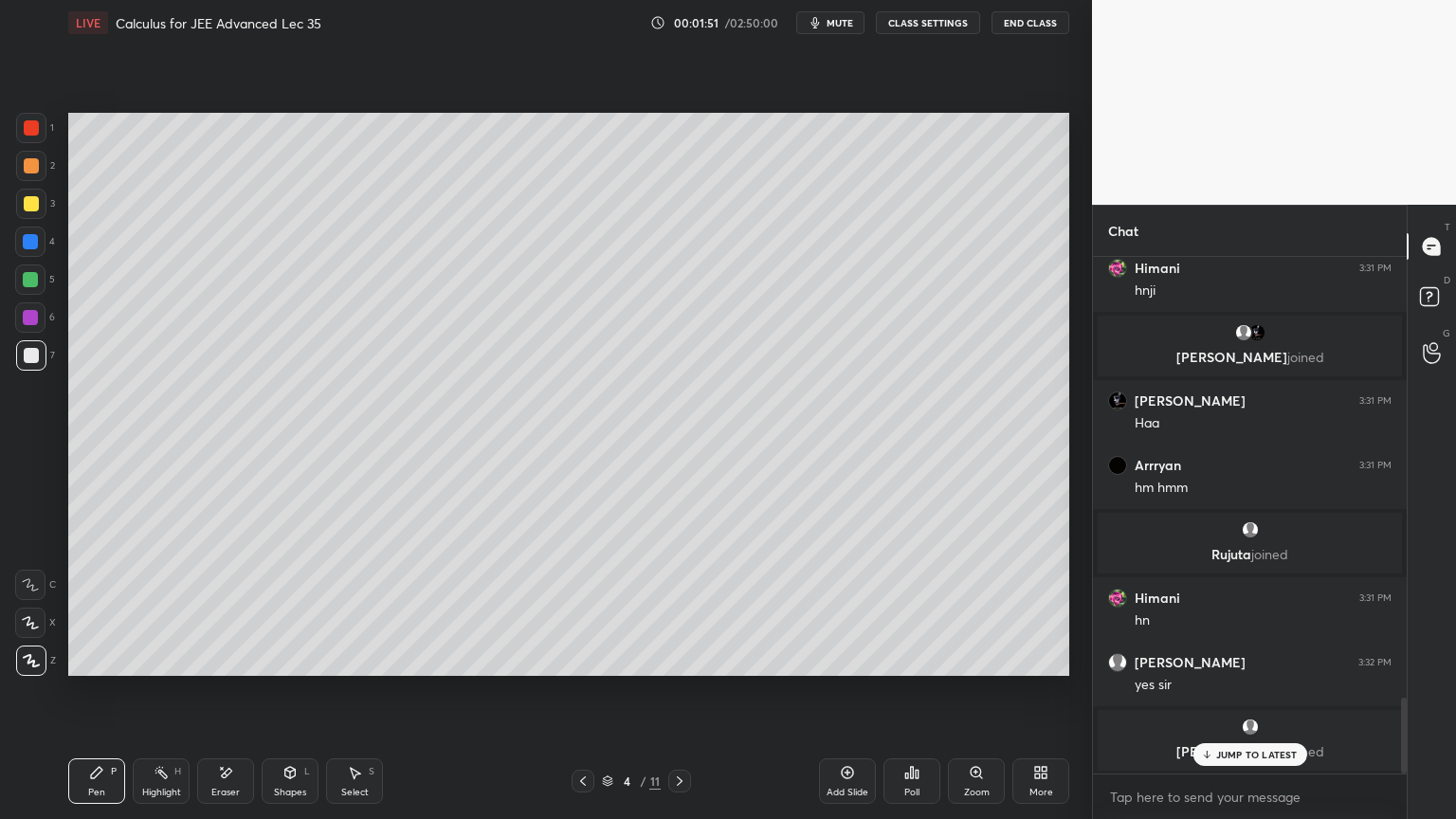 scroll, scrollTop: 3071, scrollLeft: 0, axis: vertical 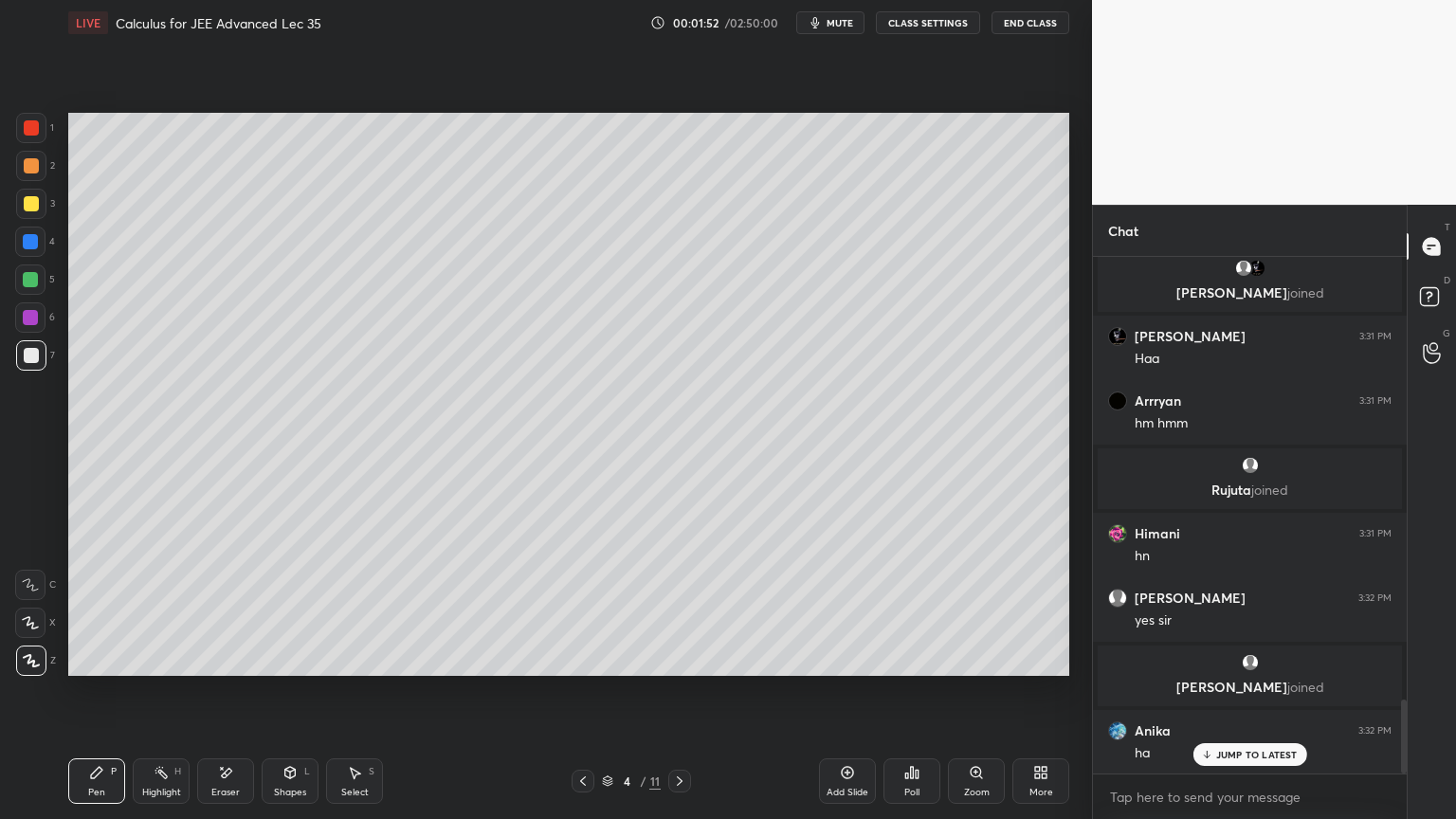 click on "JUMP TO LATEST" at bounding box center [1257, 755] 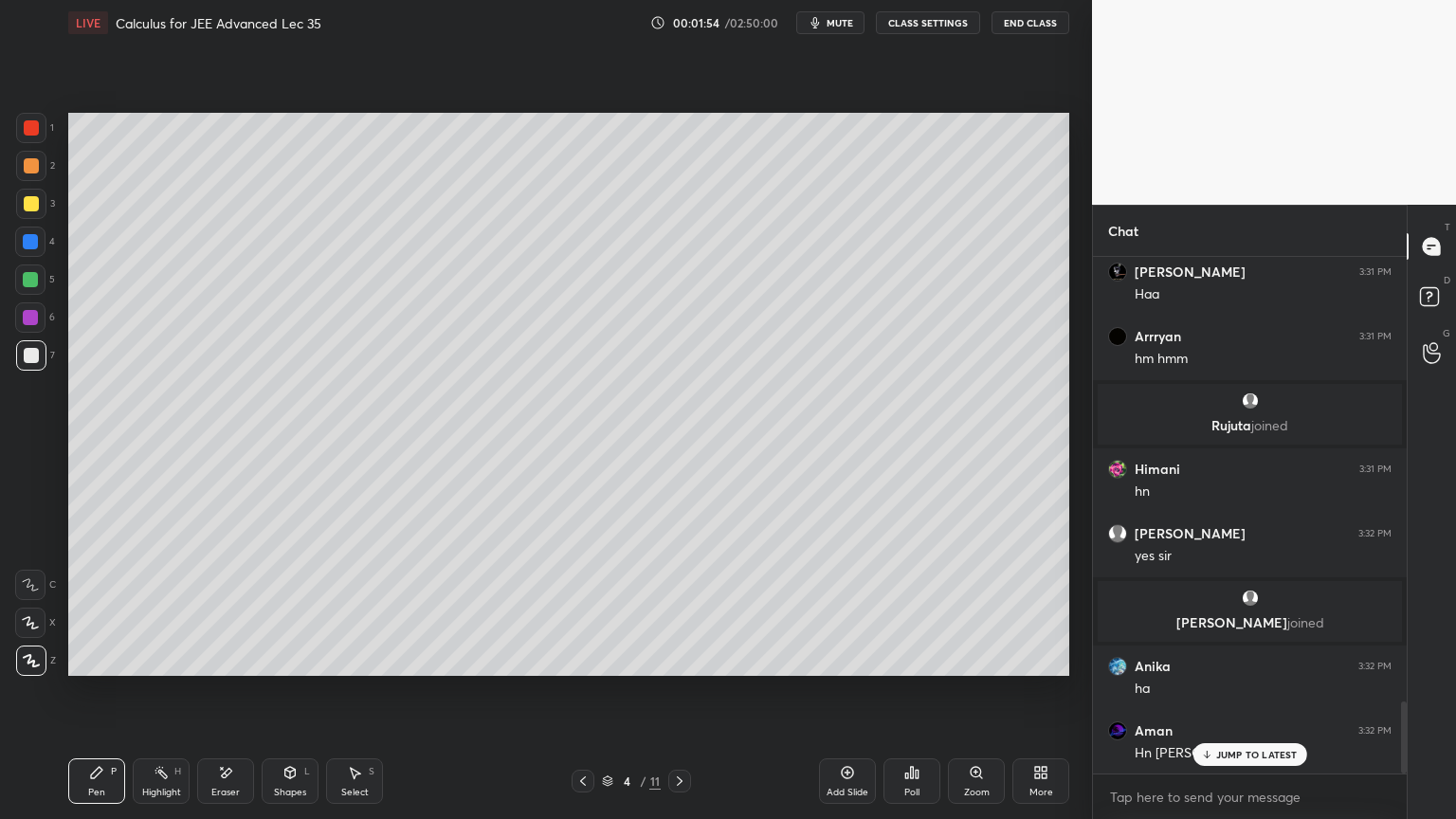 scroll, scrollTop: 3204, scrollLeft: 0, axis: vertical 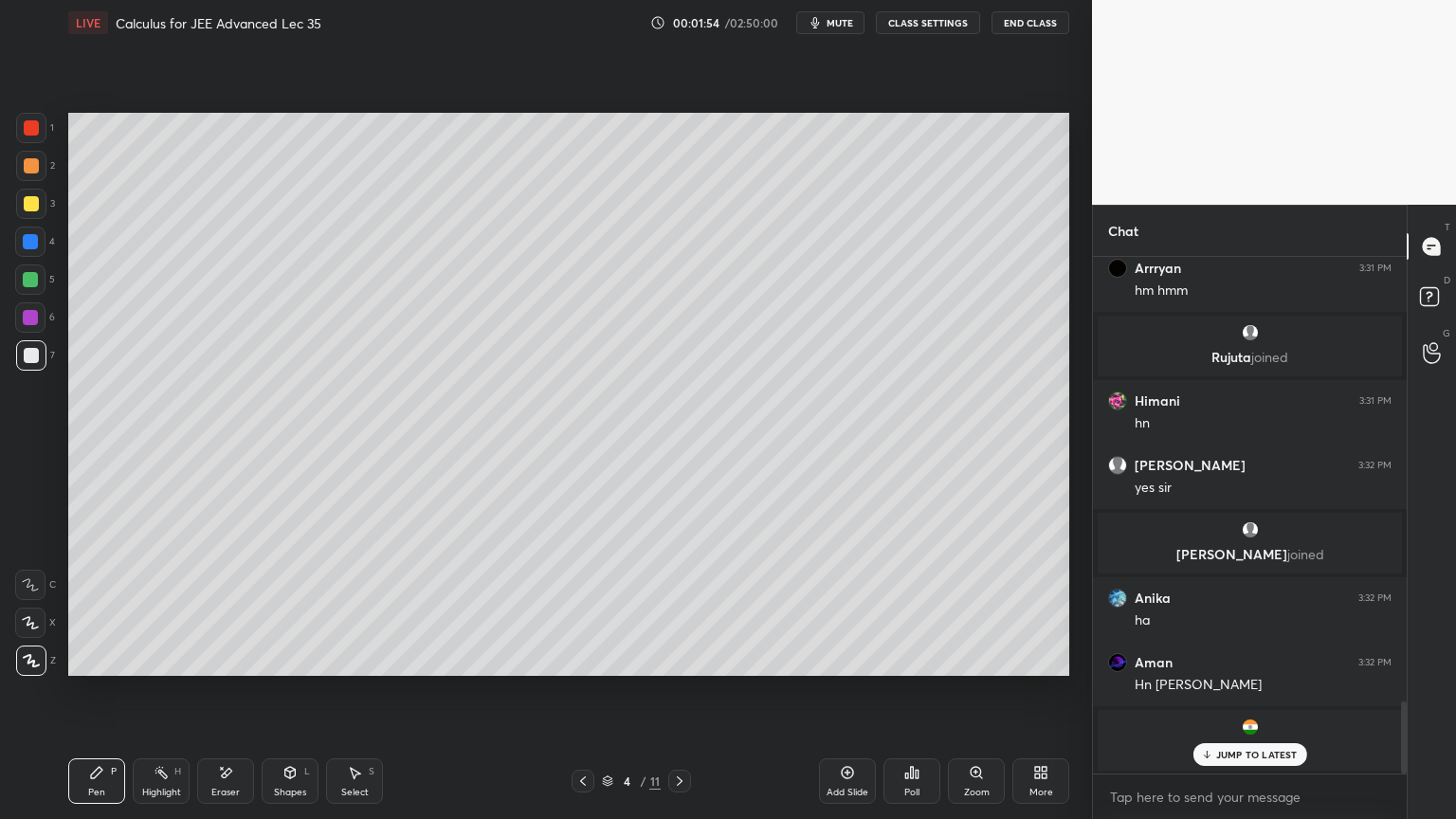 click on "JUMP TO LATEST" at bounding box center (1257, 755) 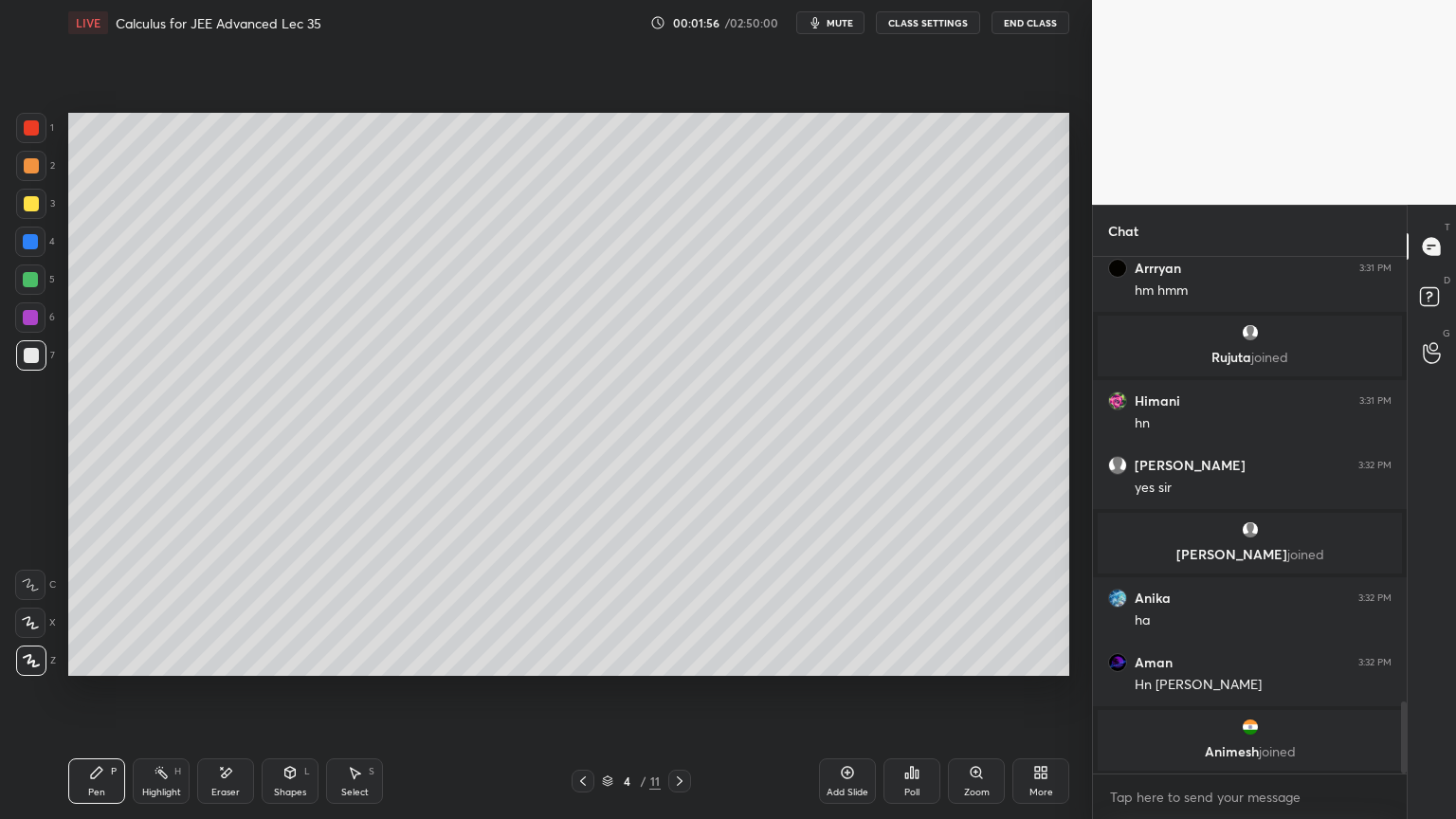 scroll, scrollTop: 3268, scrollLeft: 0, axis: vertical 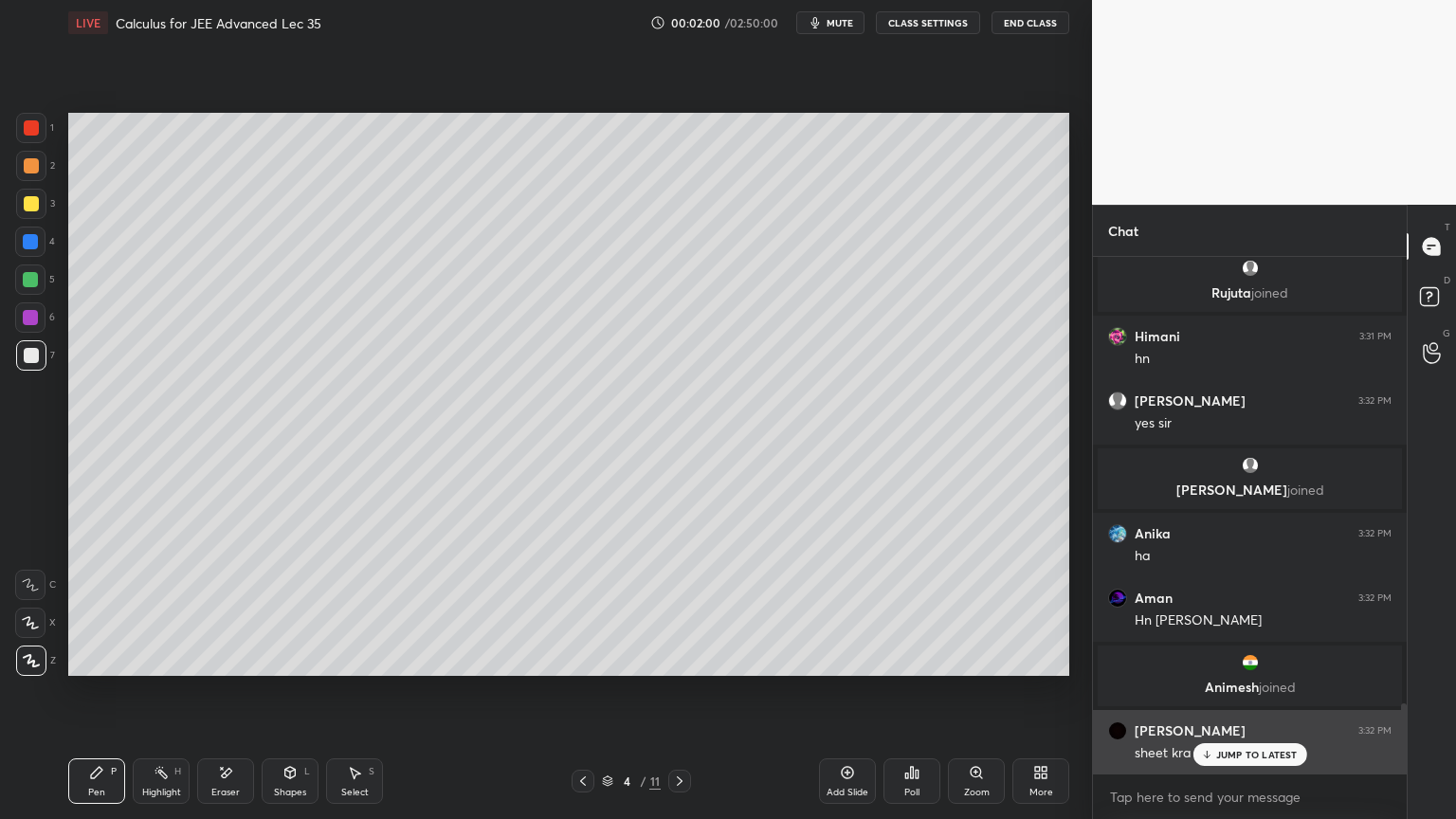 click on "JUMP TO LATEST" at bounding box center [1249, 755] 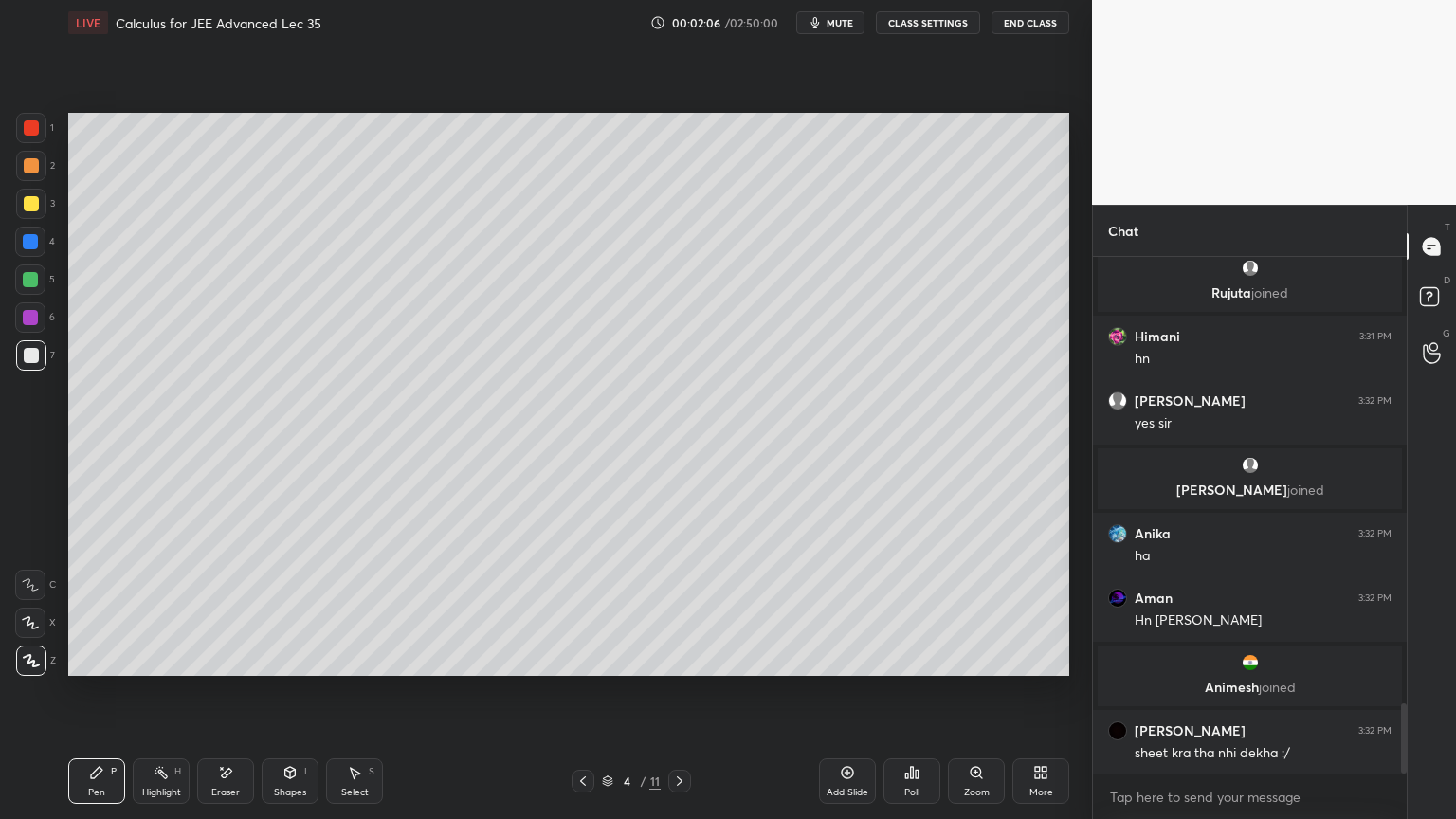click 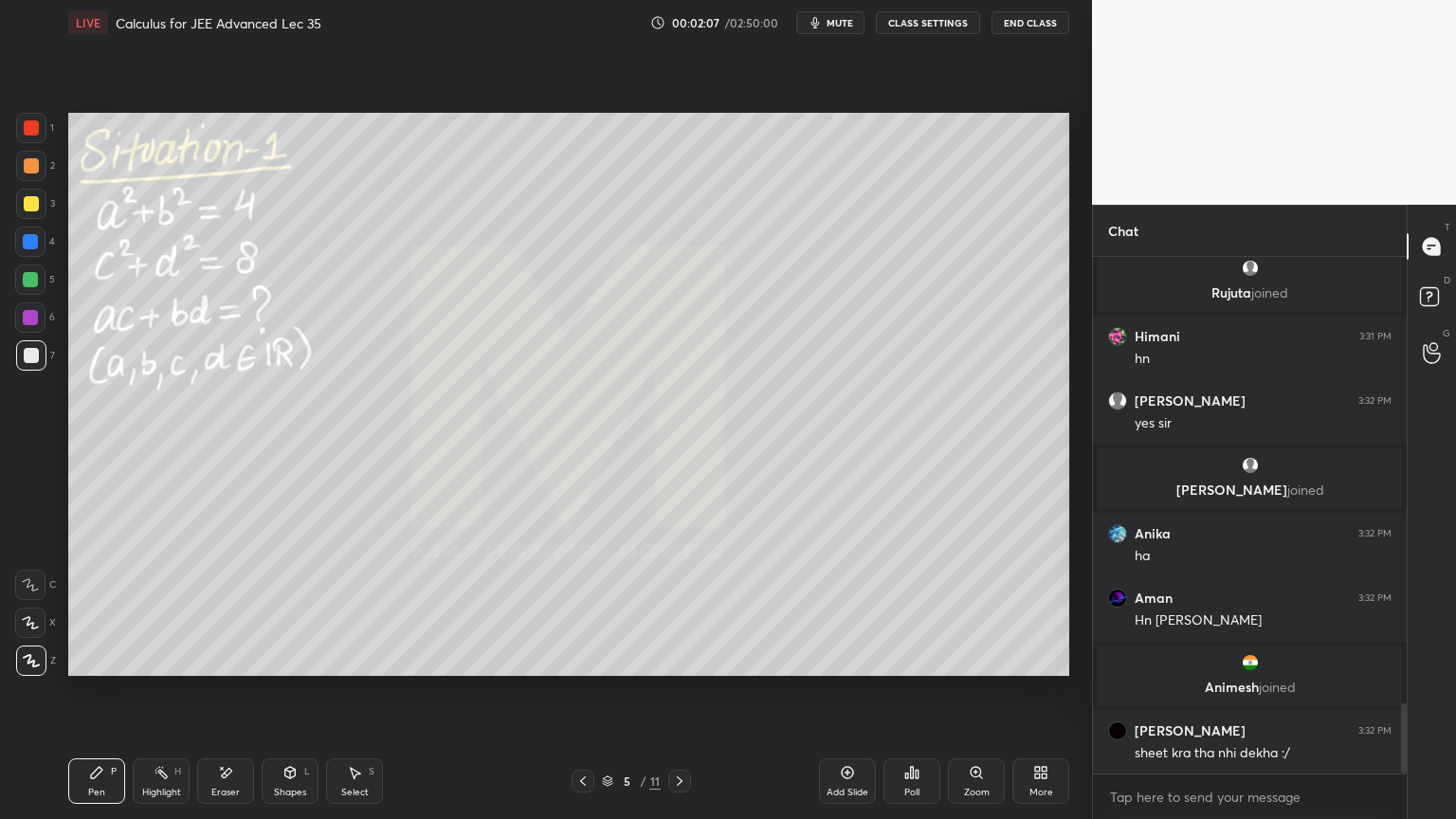 click 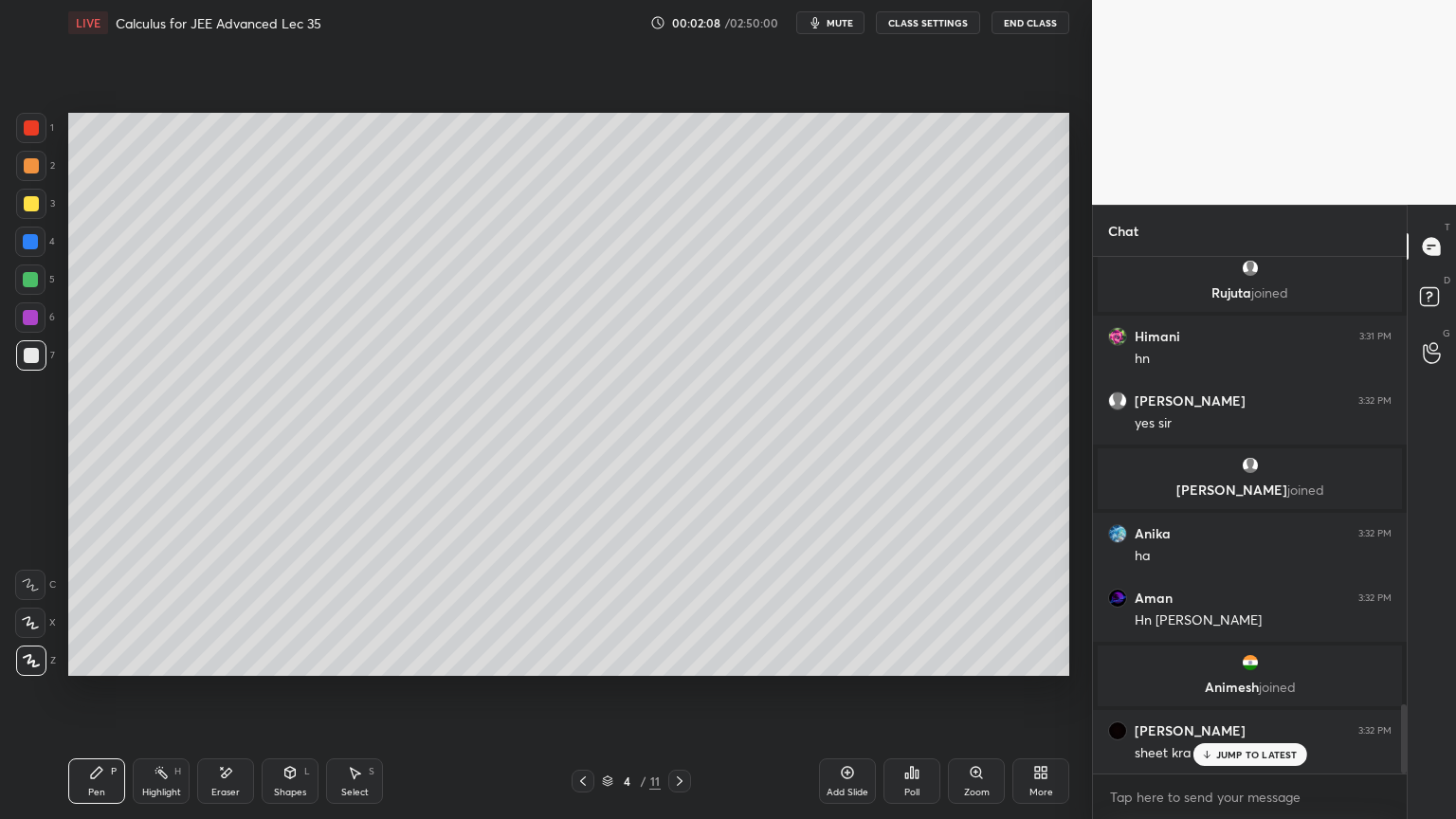 scroll, scrollTop: 3333, scrollLeft: 0, axis: vertical 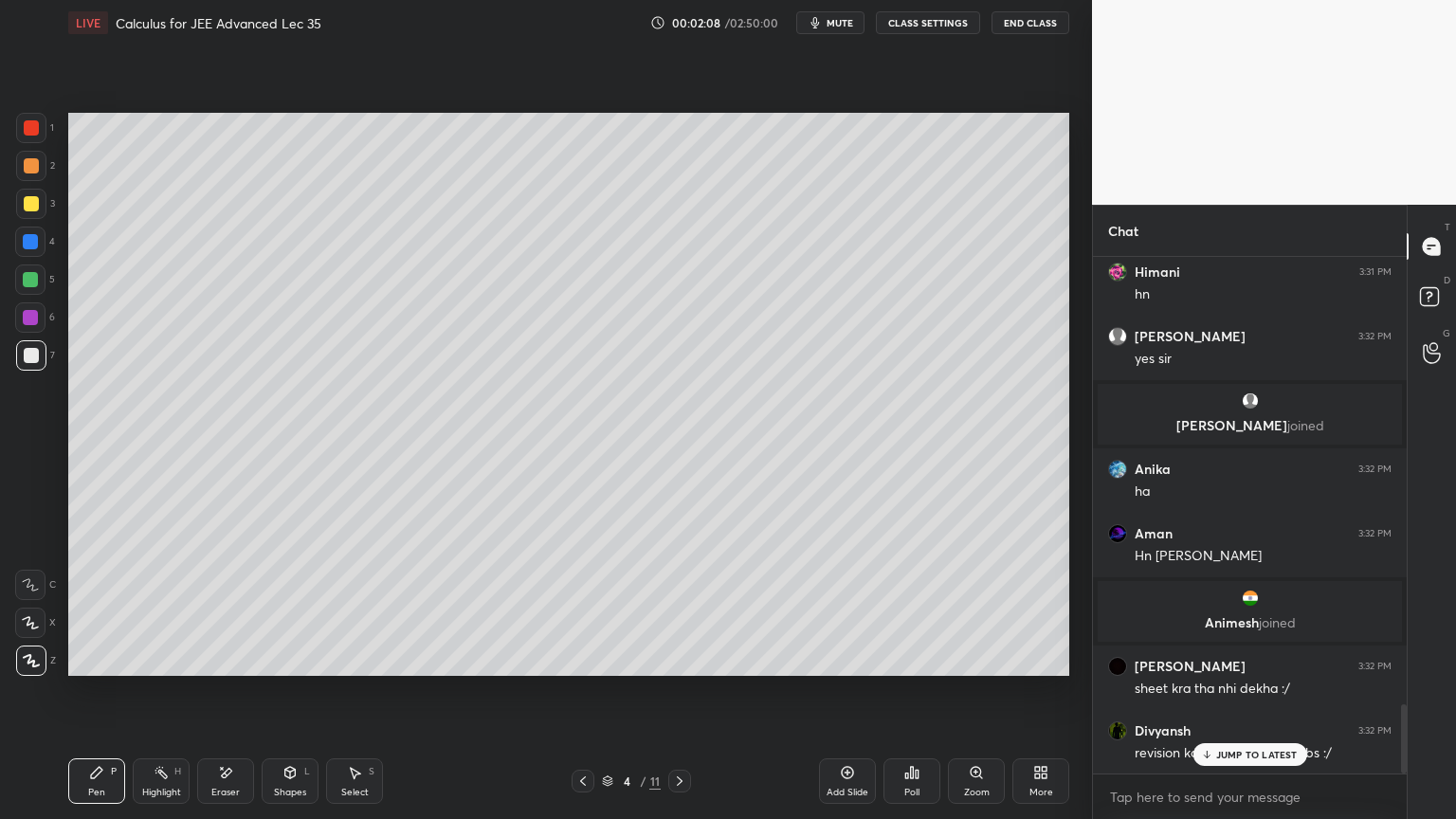click 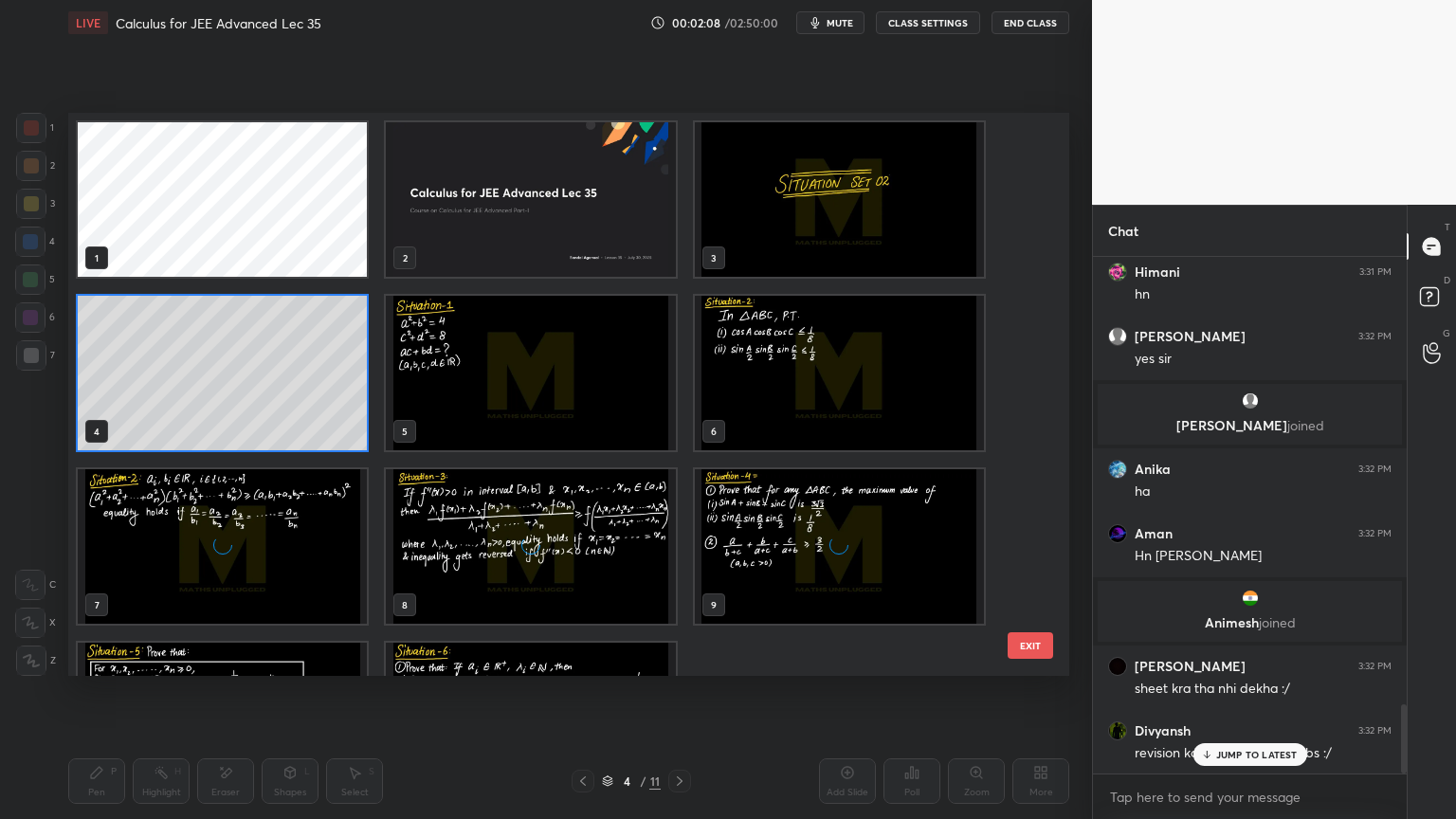 scroll, scrollTop: 6, scrollLeft: 9, axis: both 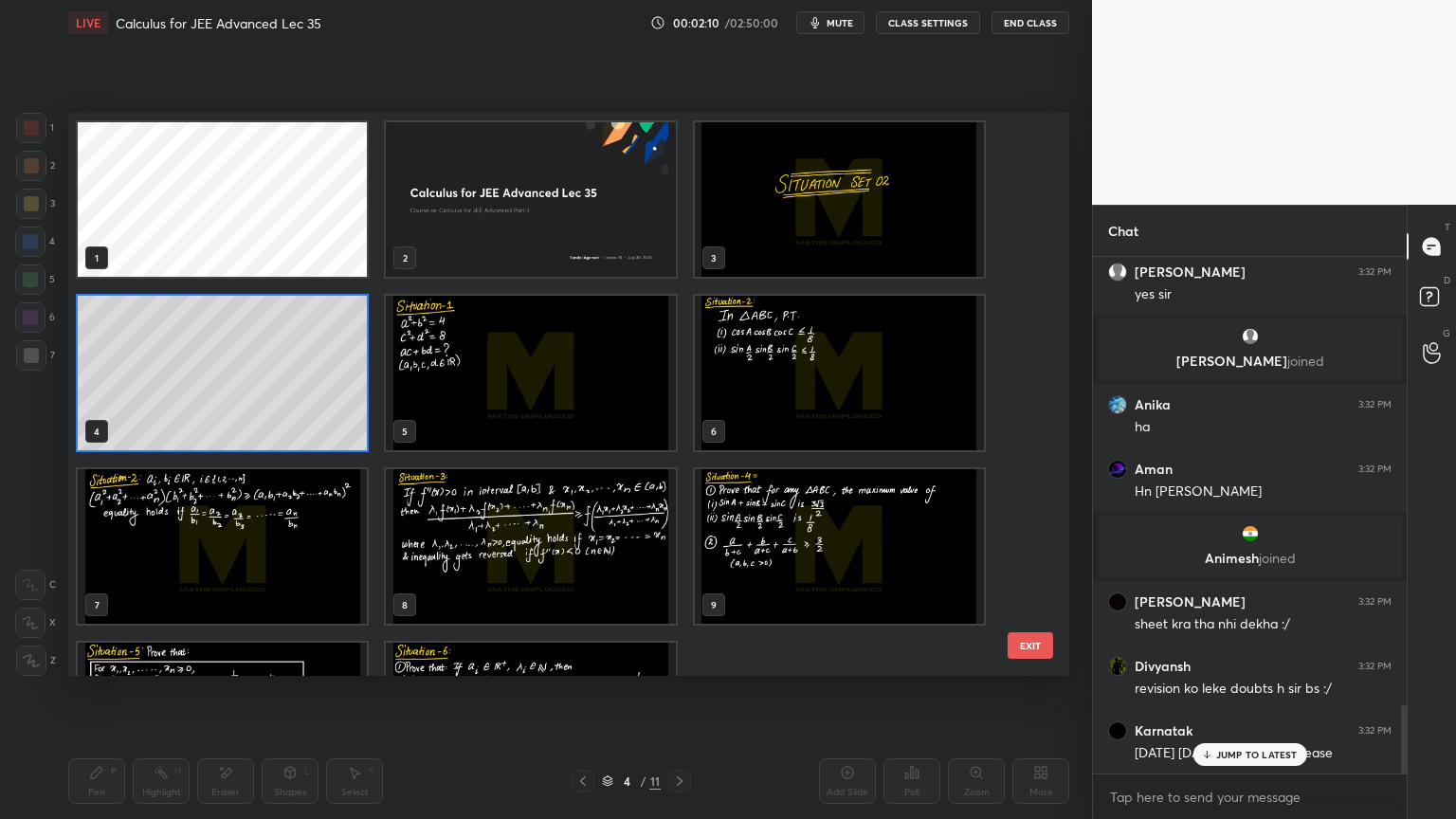 click on "JUMP TO LATEST" at bounding box center (1257, 755) 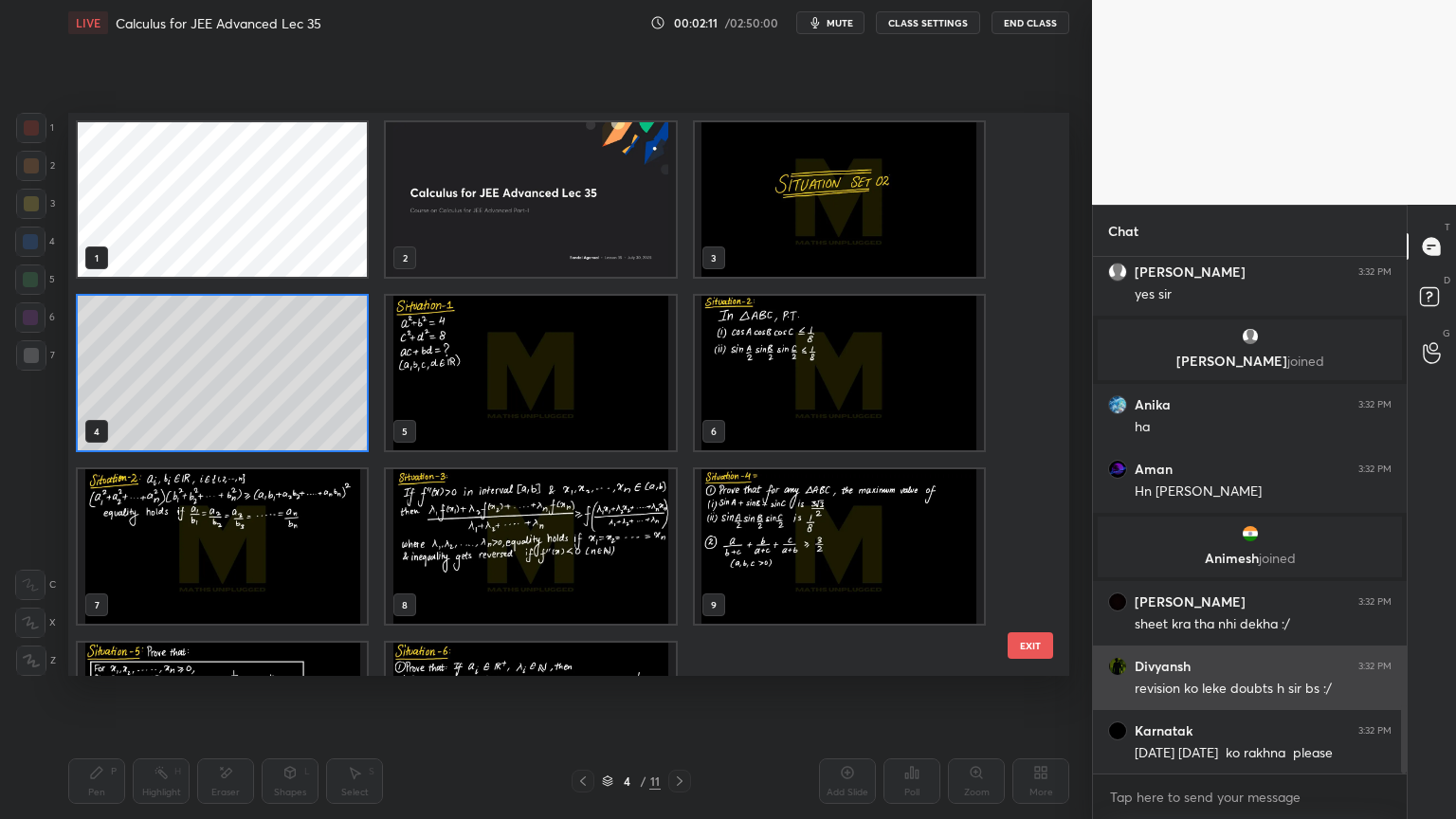 scroll, scrollTop: 3398, scrollLeft: 0, axis: vertical 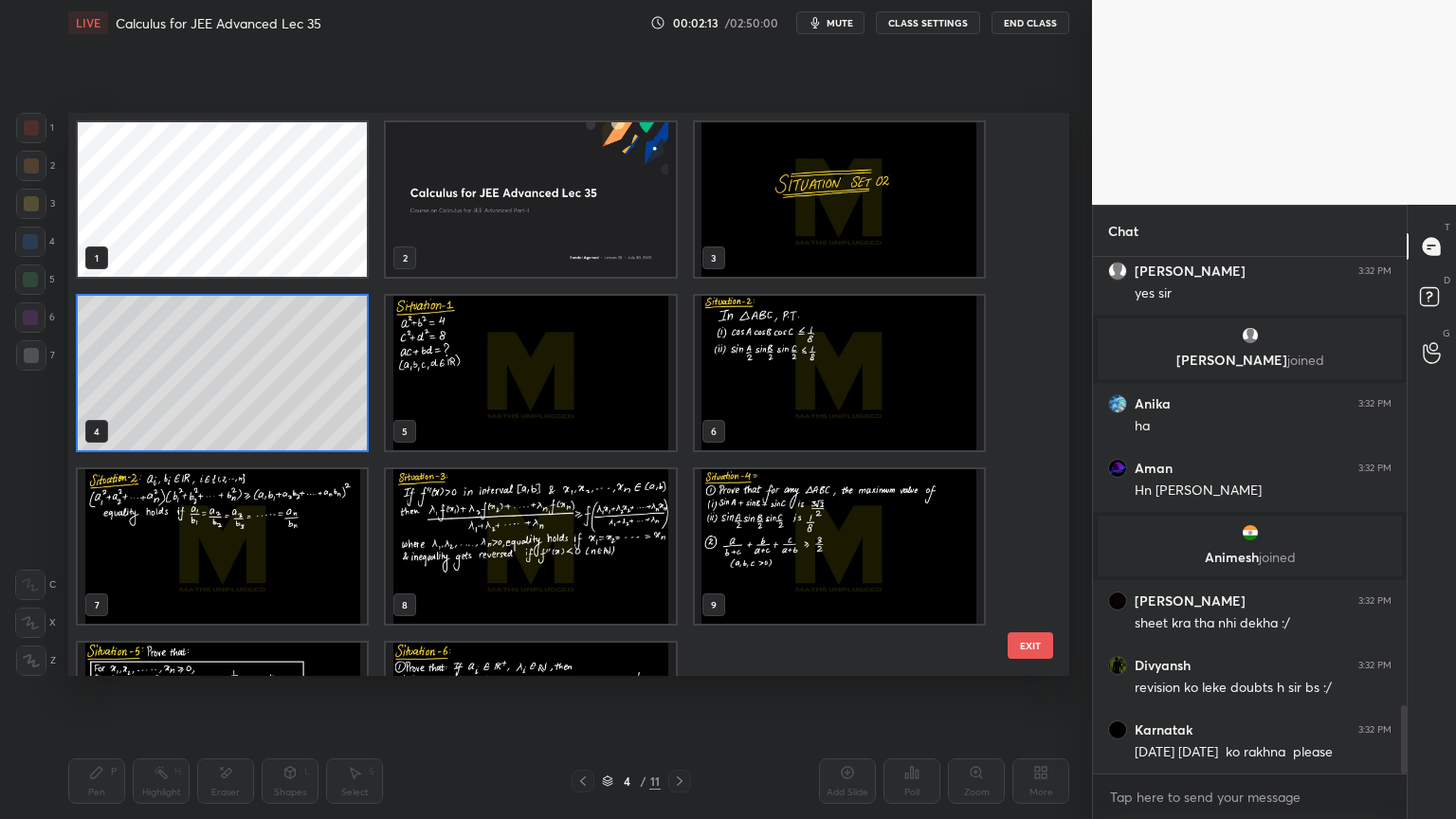 click at bounding box center (530, 199) 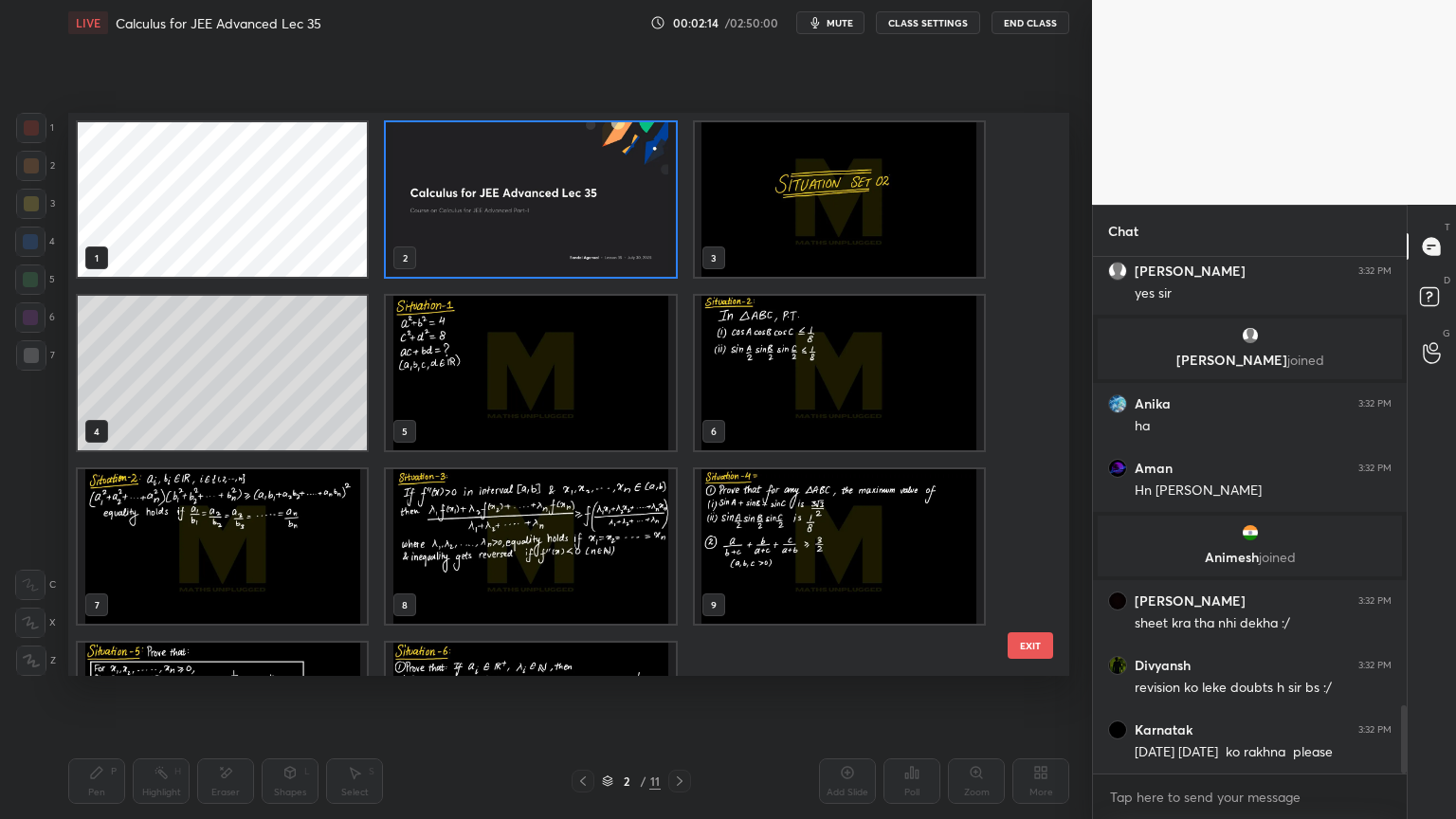 click at bounding box center [530, 199] 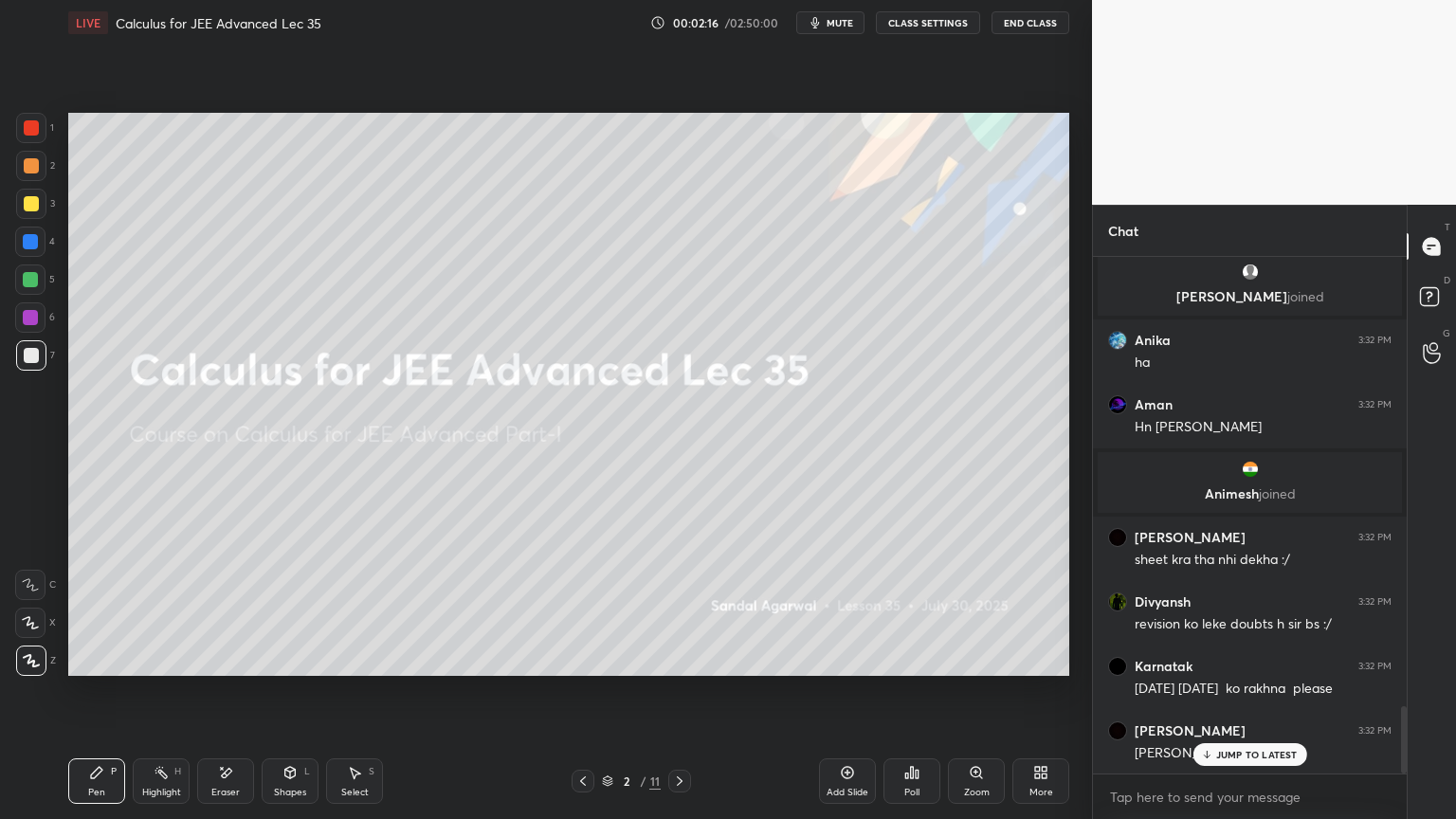 scroll, scrollTop: 3526, scrollLeft: 0, axis: vertical 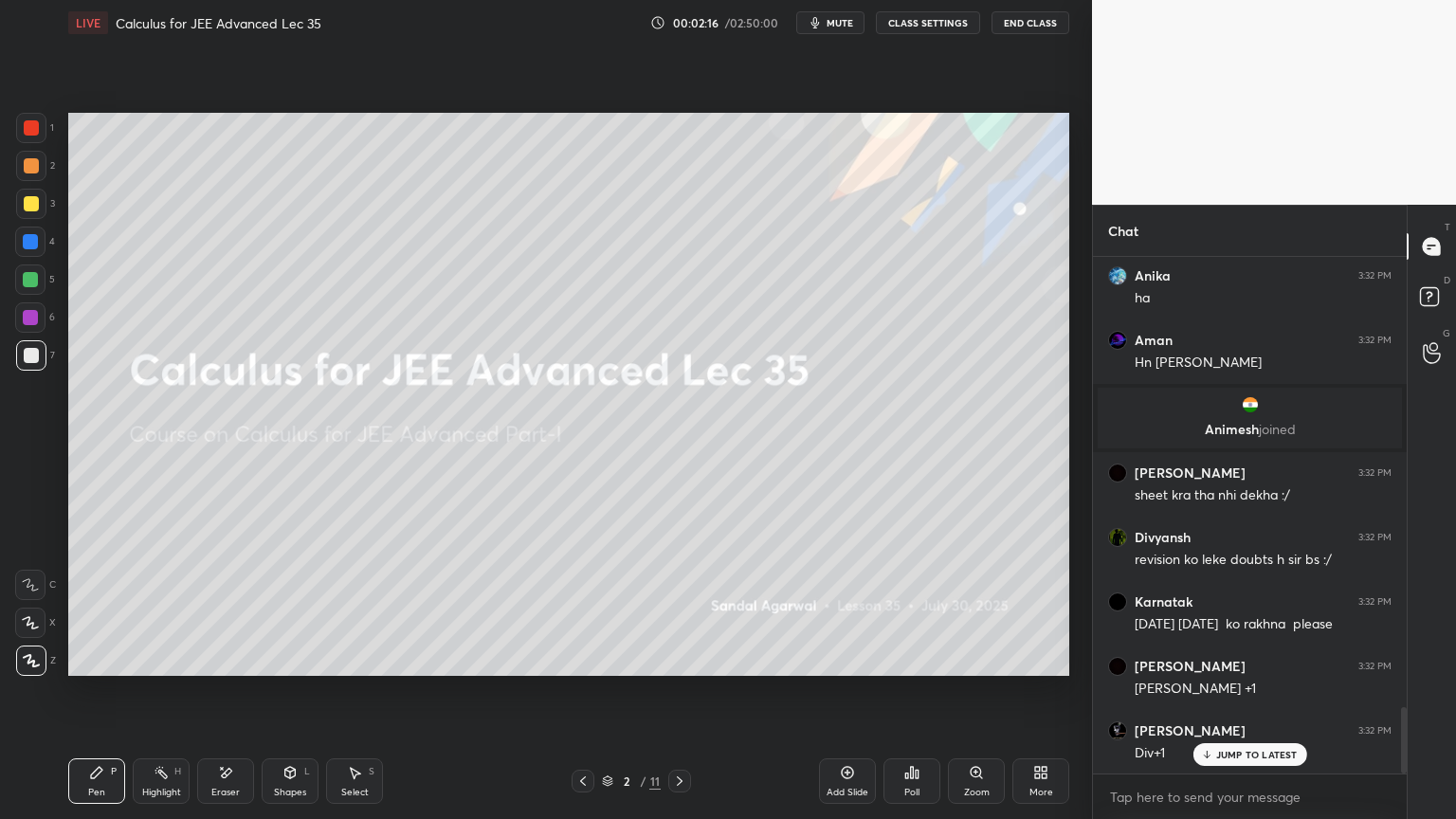 click 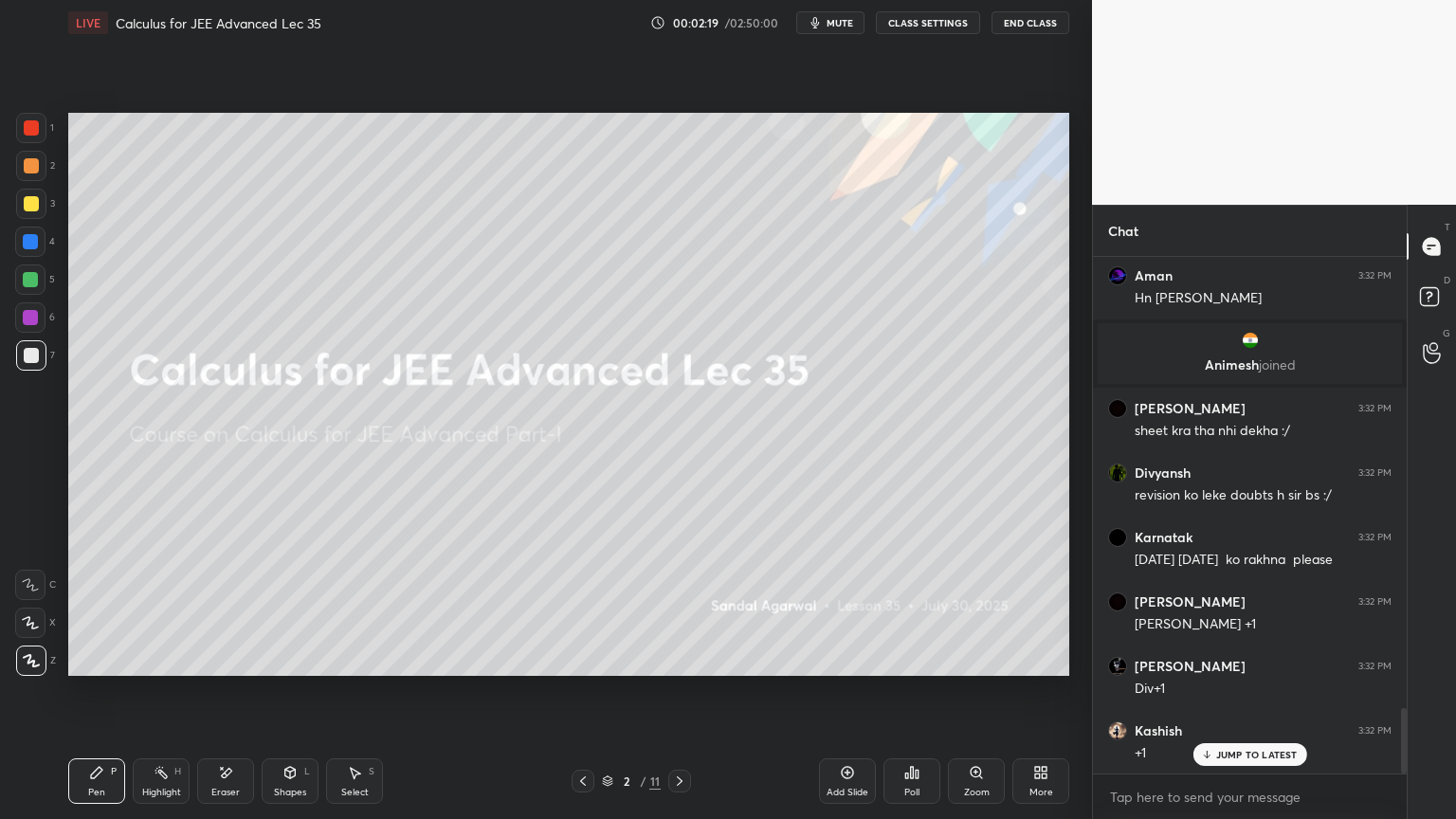 scroll, scrollTop: 3655, scrollLeft: 0, axis: vertical 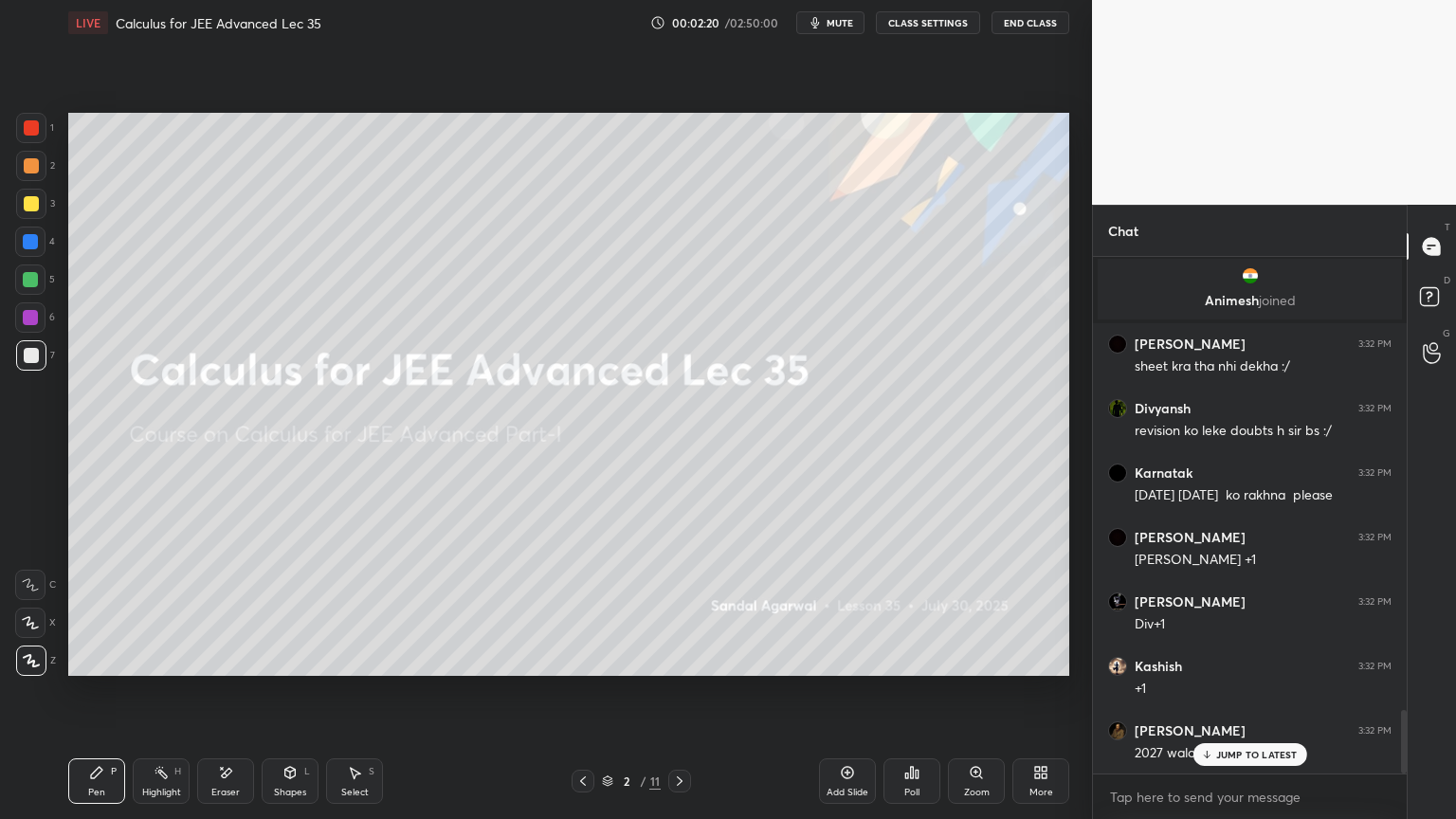 click on "JUMP TO LATEST" at bounding box center (1257, 755) 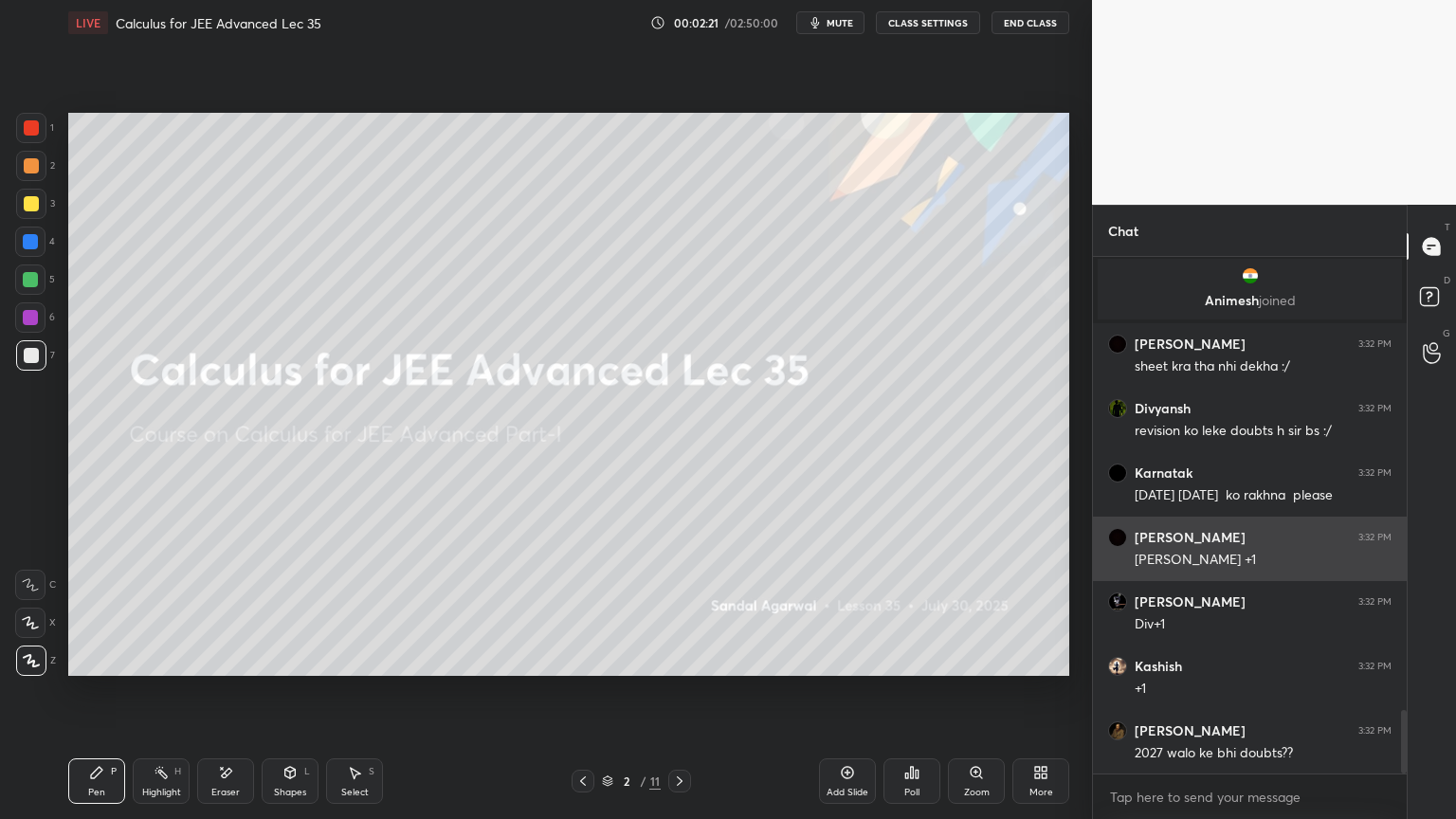scroll, scrollTop: 3656, scrollLeft: 0, axis: vertical 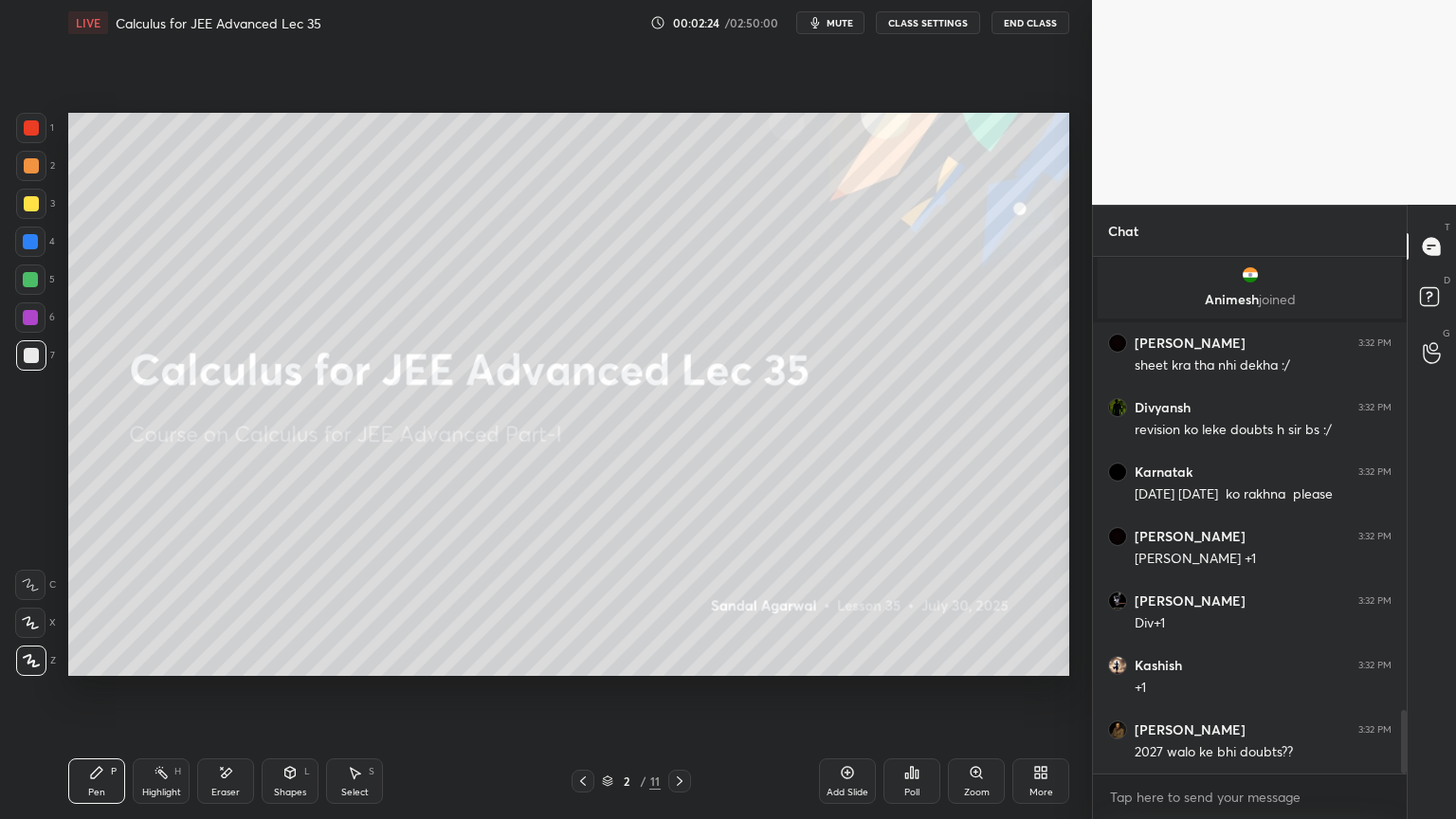 click 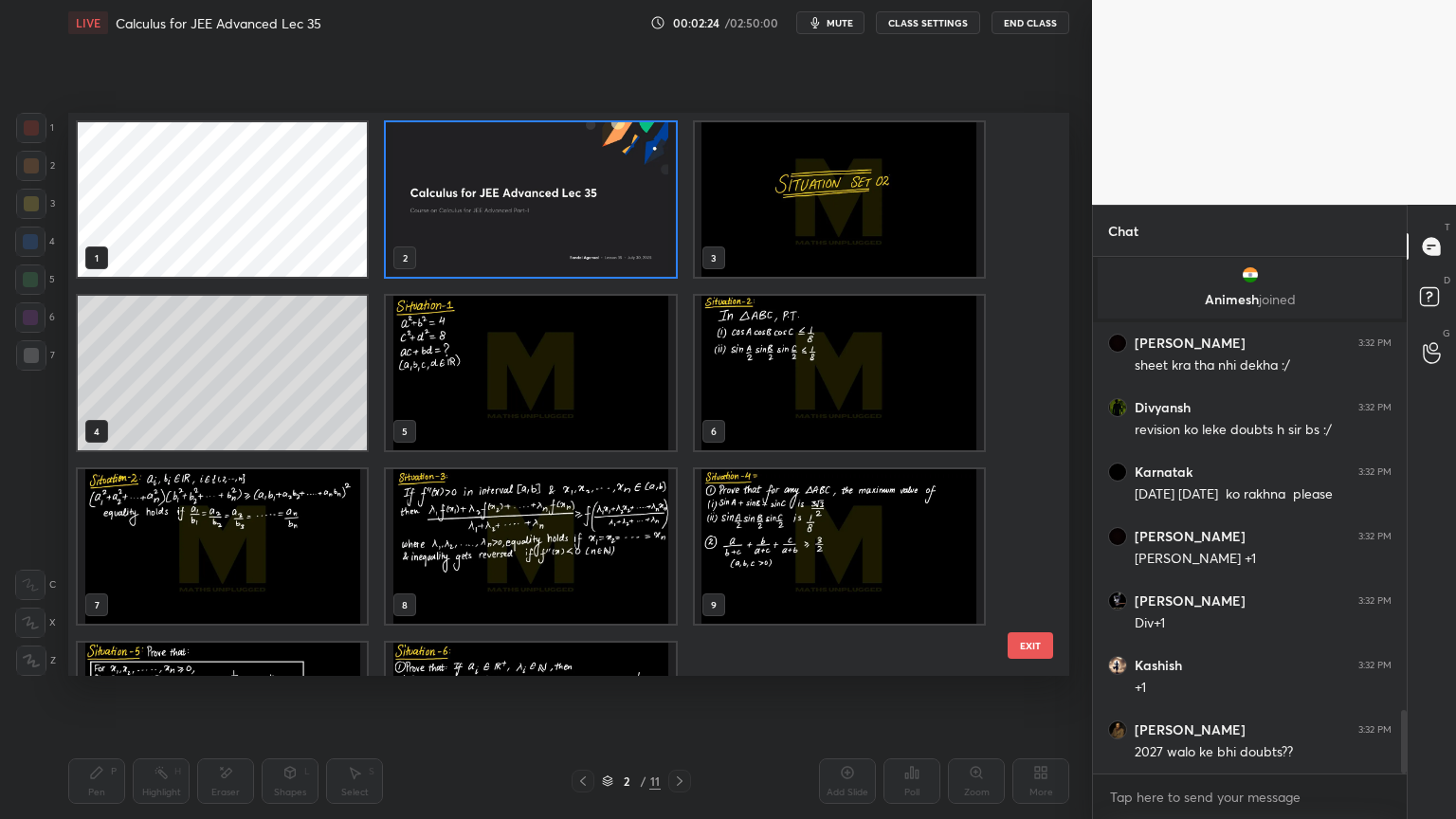 scroll, scrollTop: 6, scrollLeft: 9, axis: both 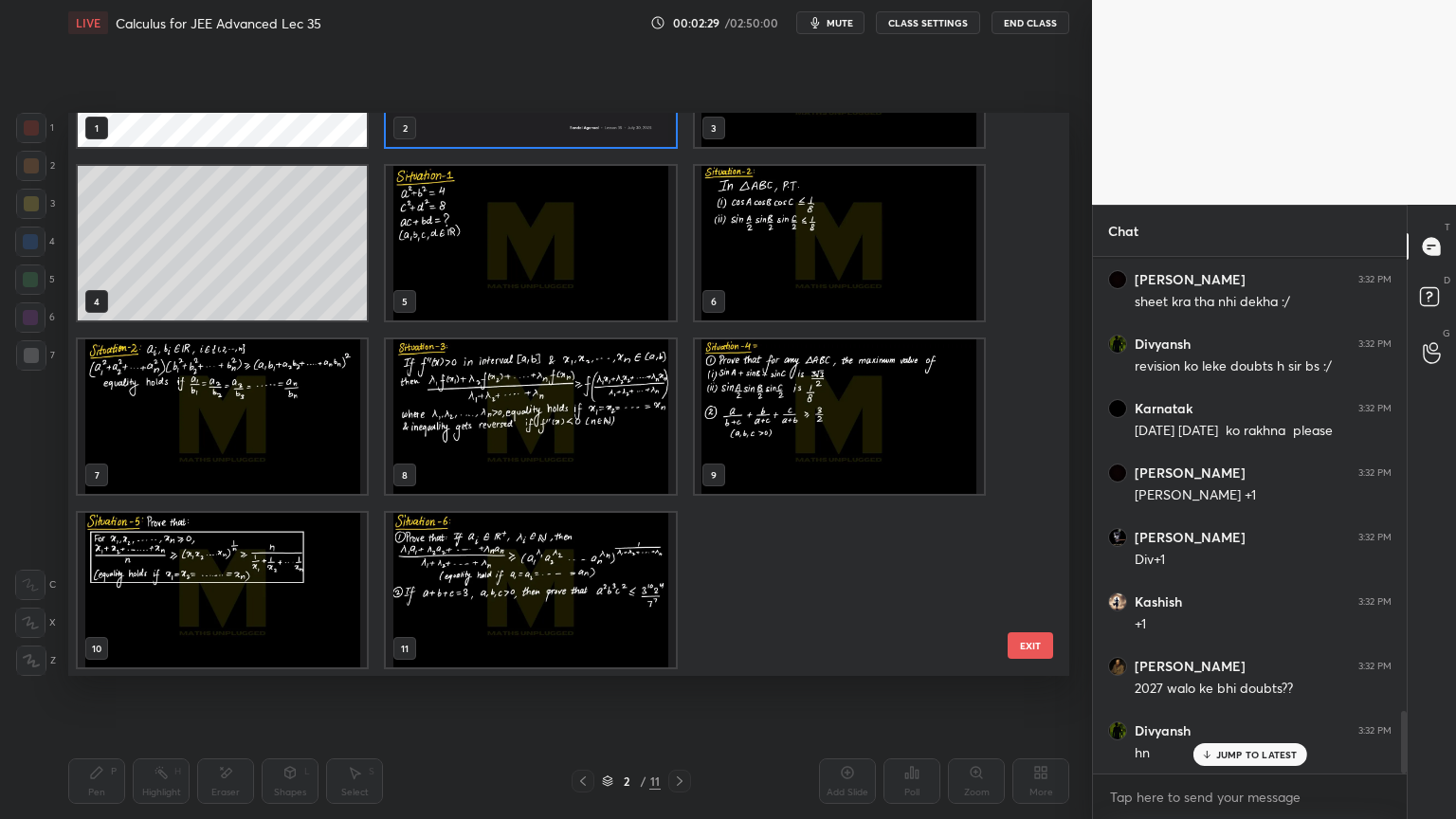 click at bounding box center [839, 416] 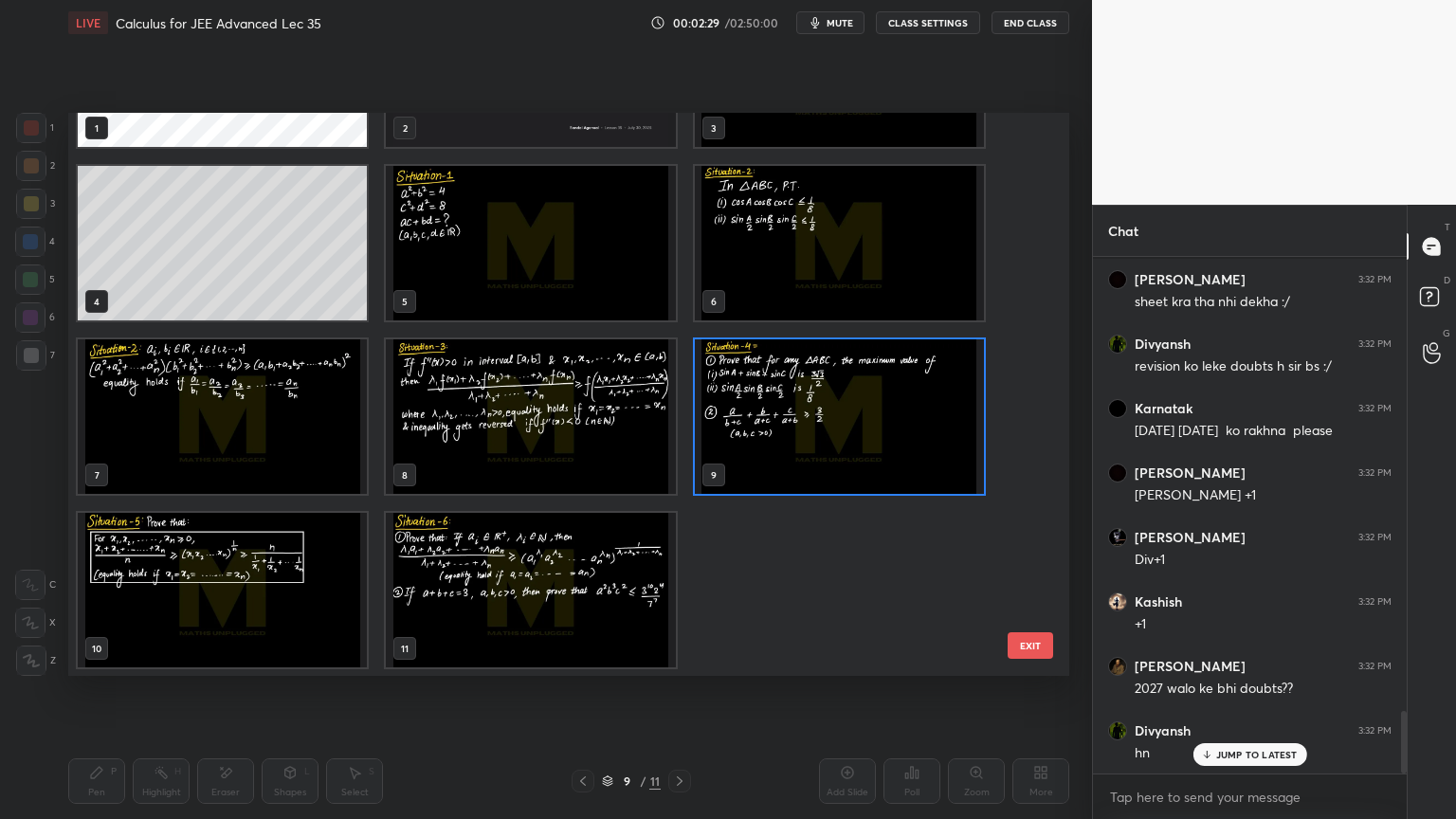 click at bounding box center (839, 416) 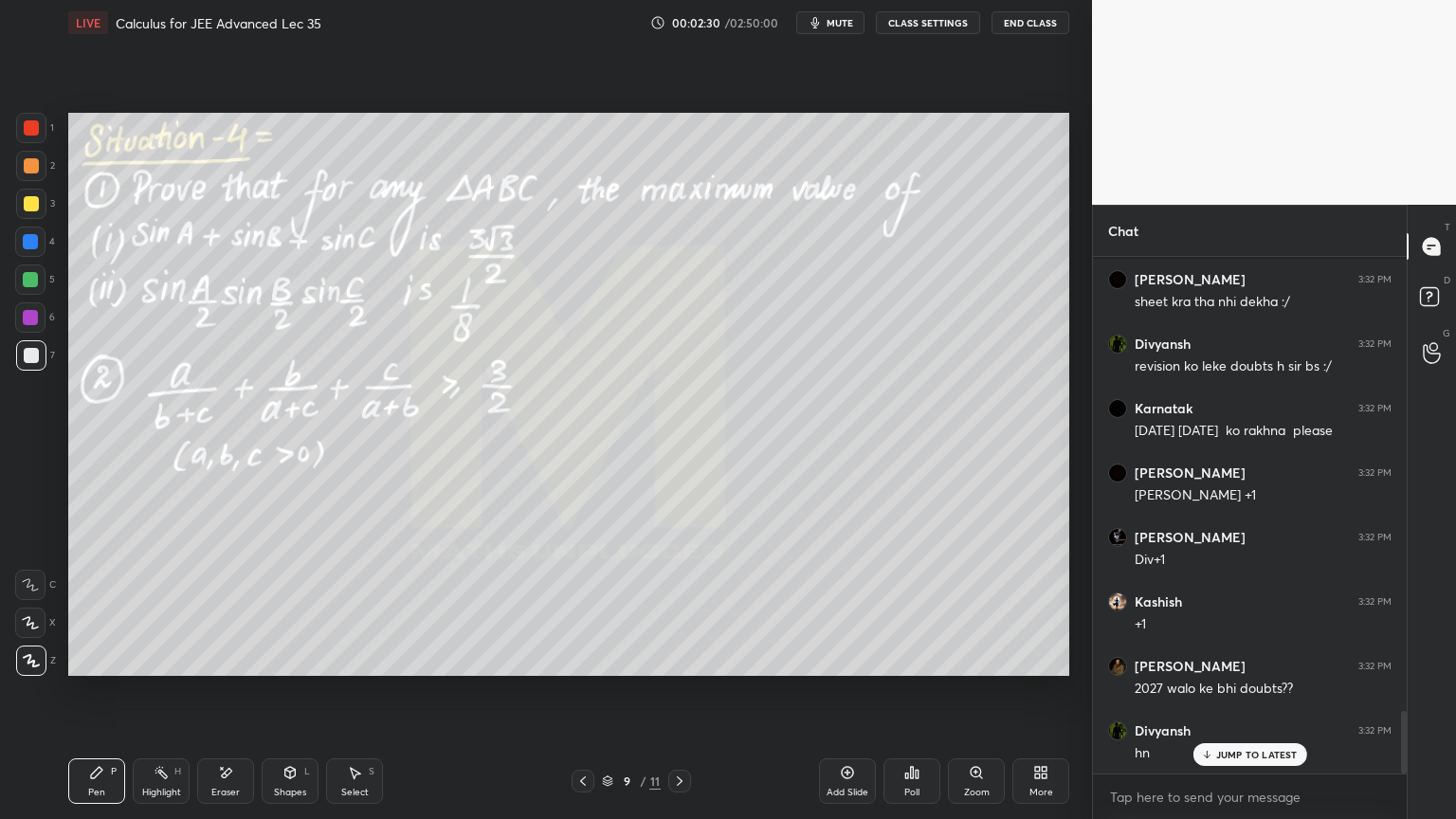 scroll, scrollTop: 3788, scrollLeft: 0, axis: vertical 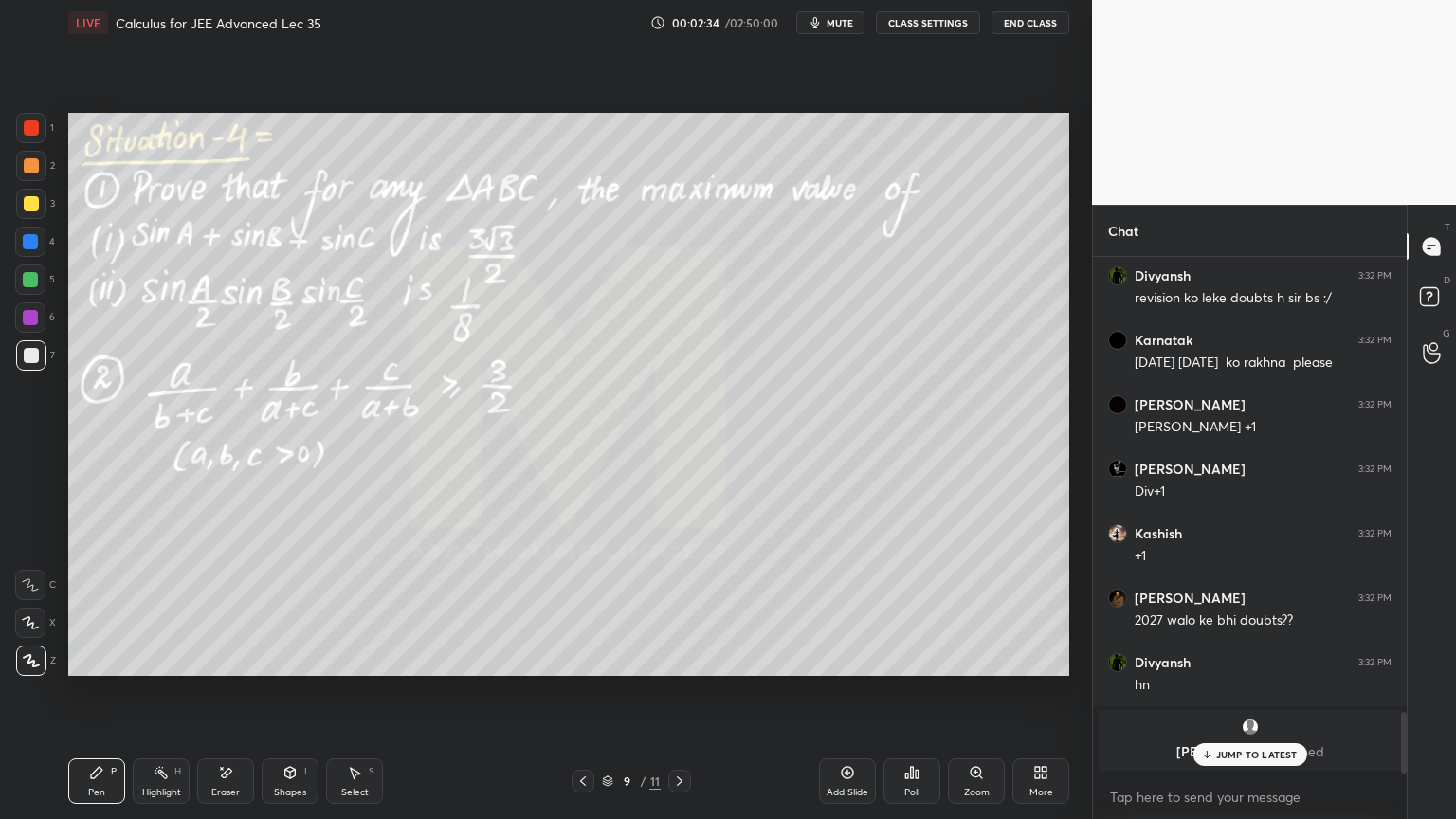 click on "Eraser" at bounding box center (226, 781) 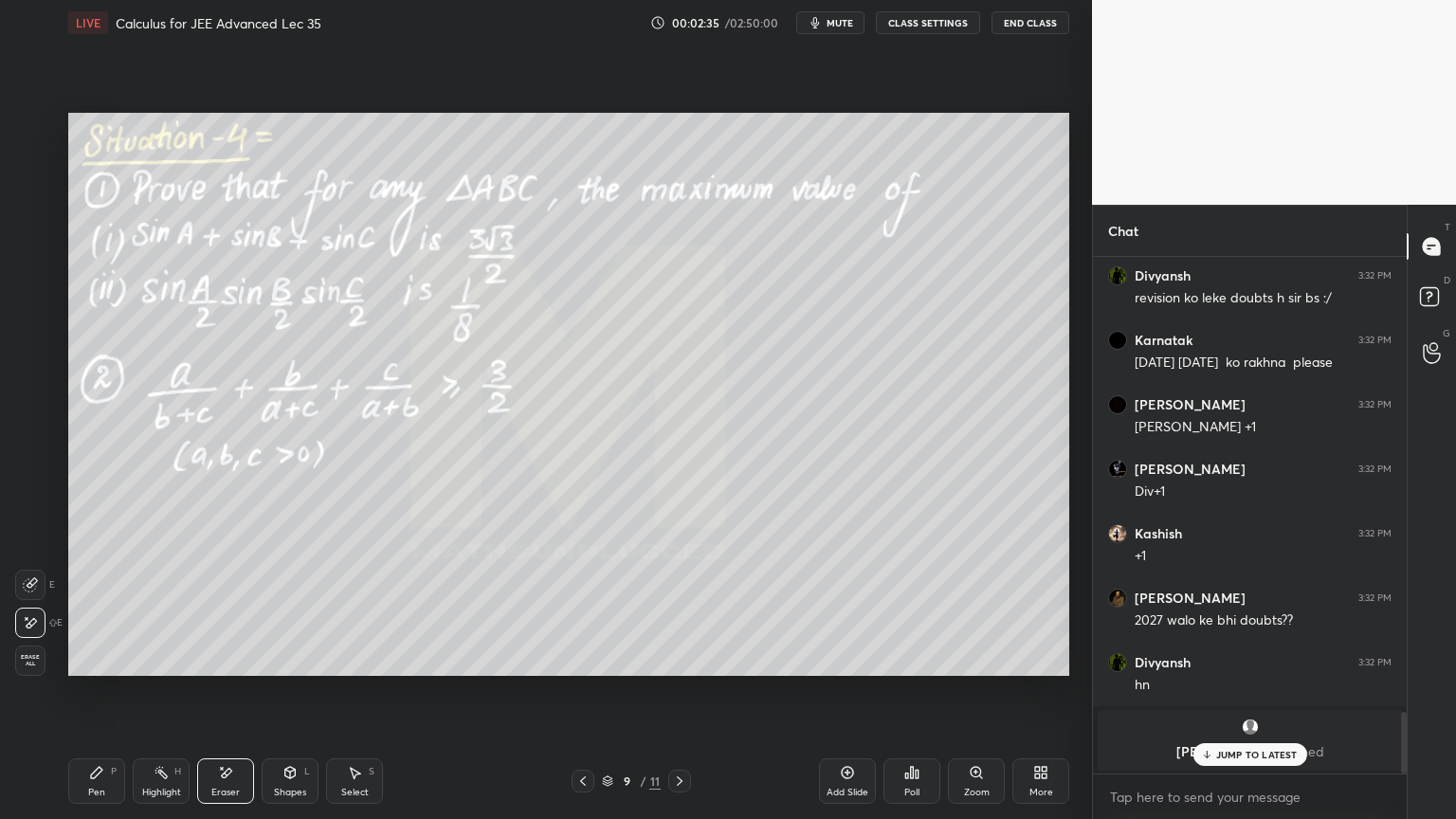 click on "Pen P" at bounding box center [97, 781] 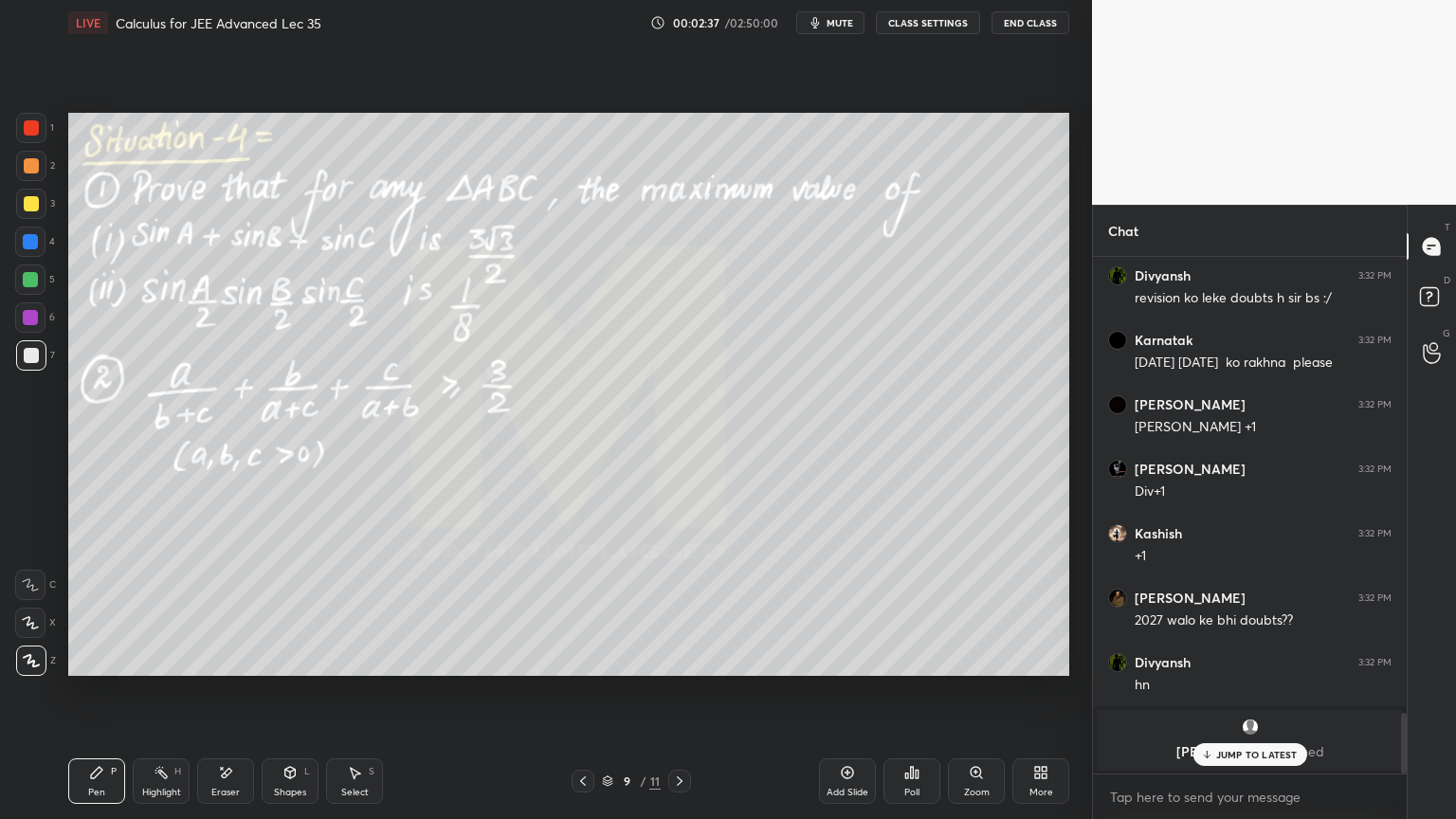 scroll, scrollTop: 3852, scrollLeft: 0, axis: vertical 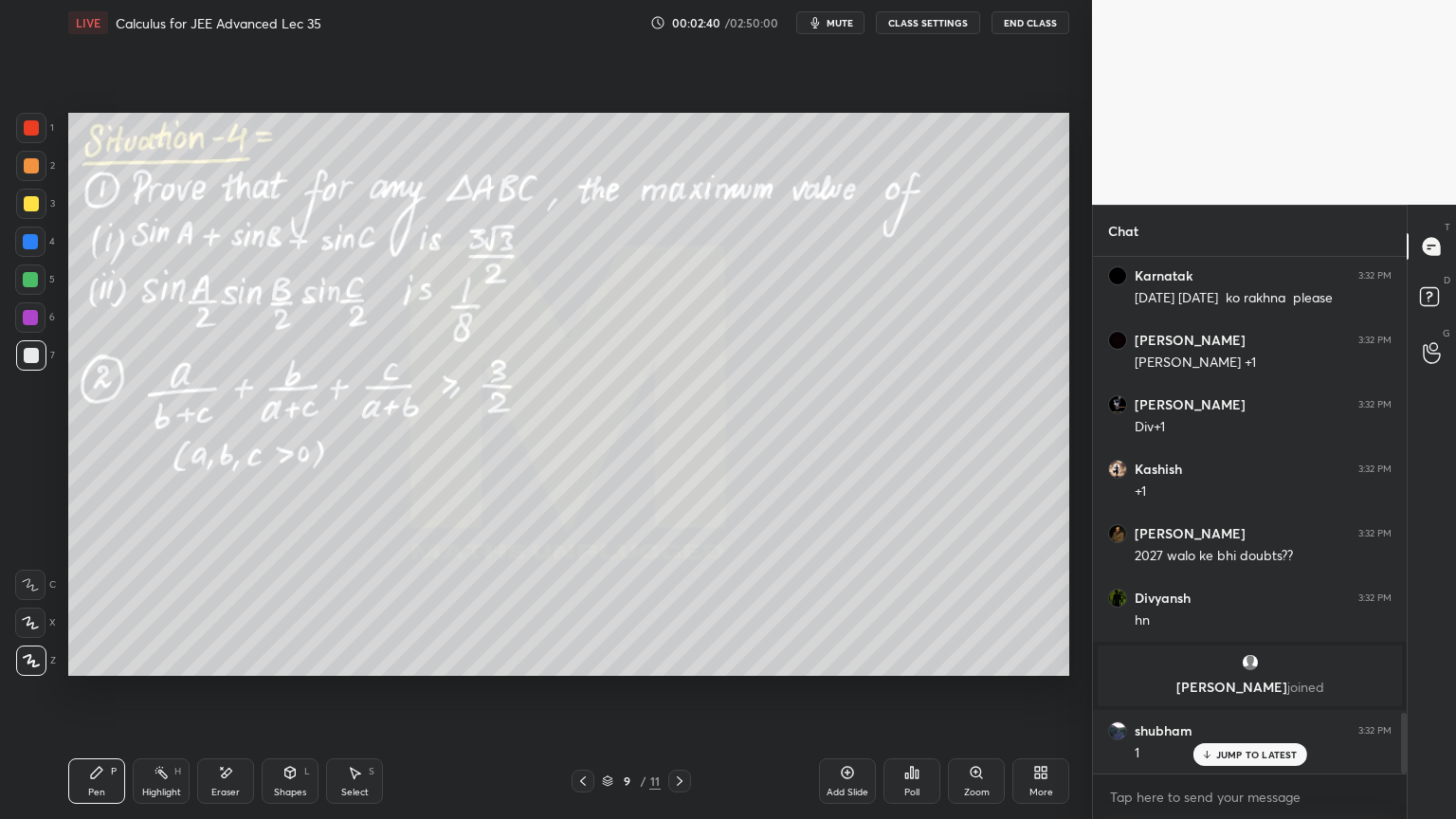 click at bounding box center (31, 204) 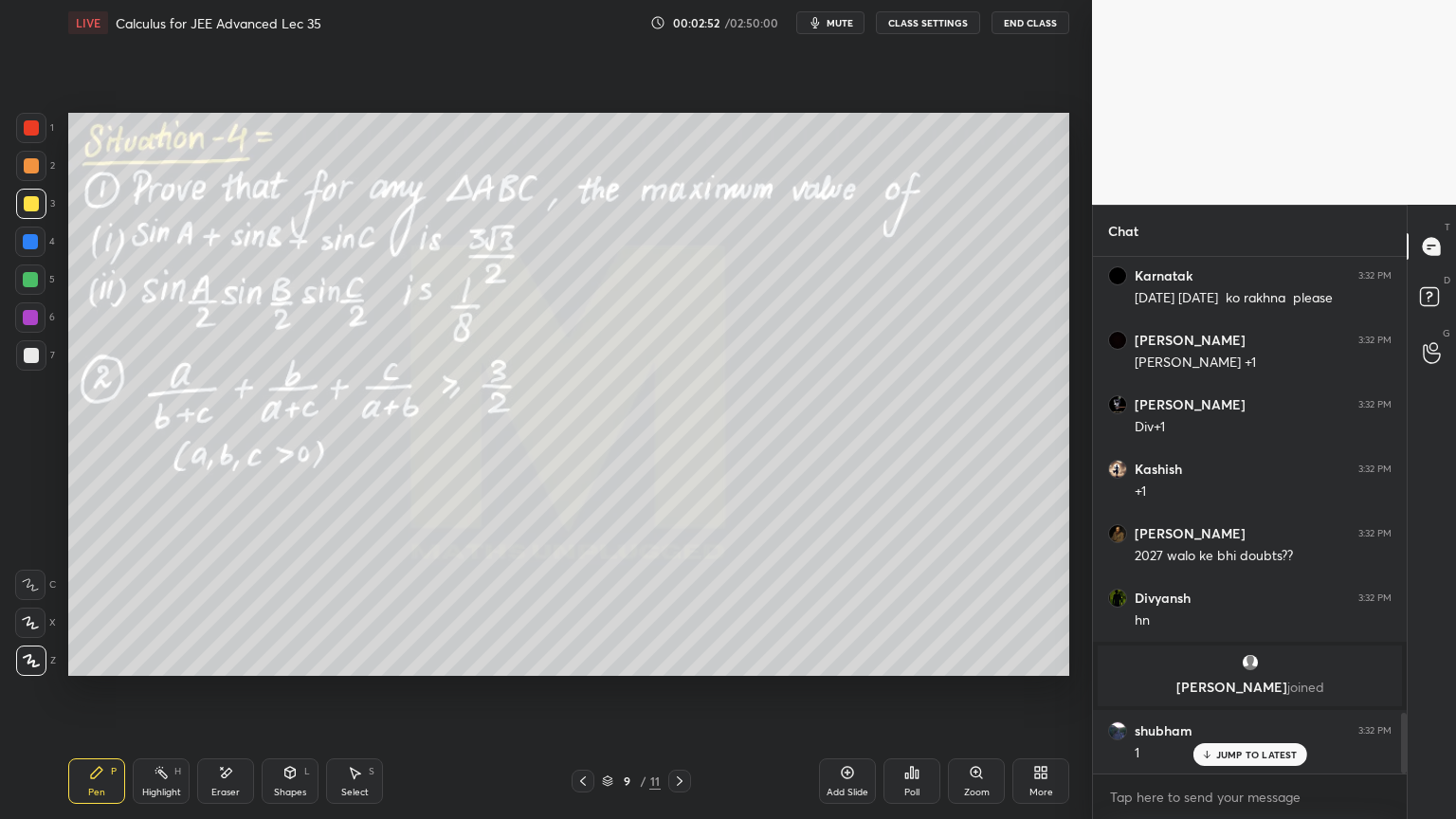 click 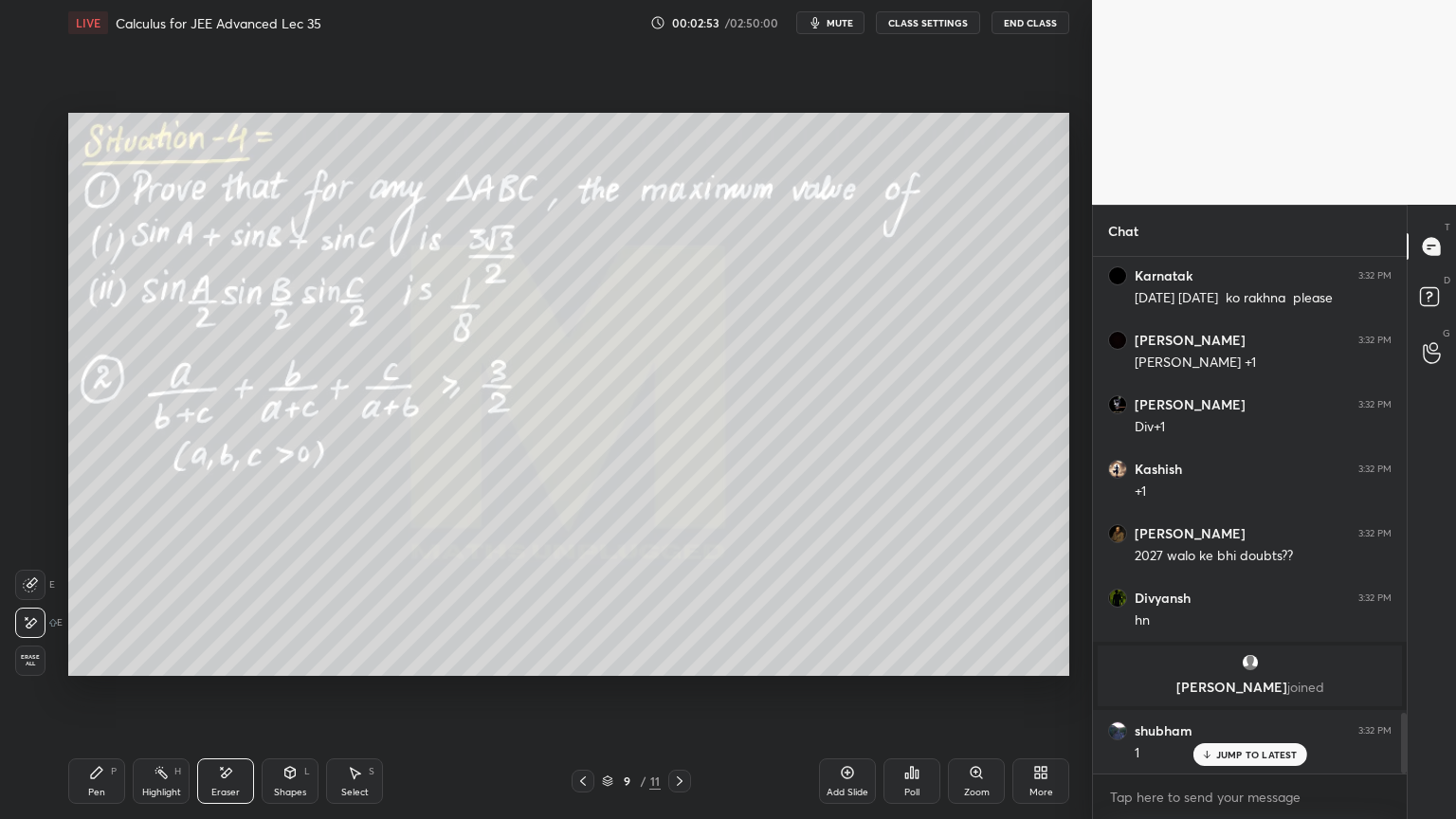 click 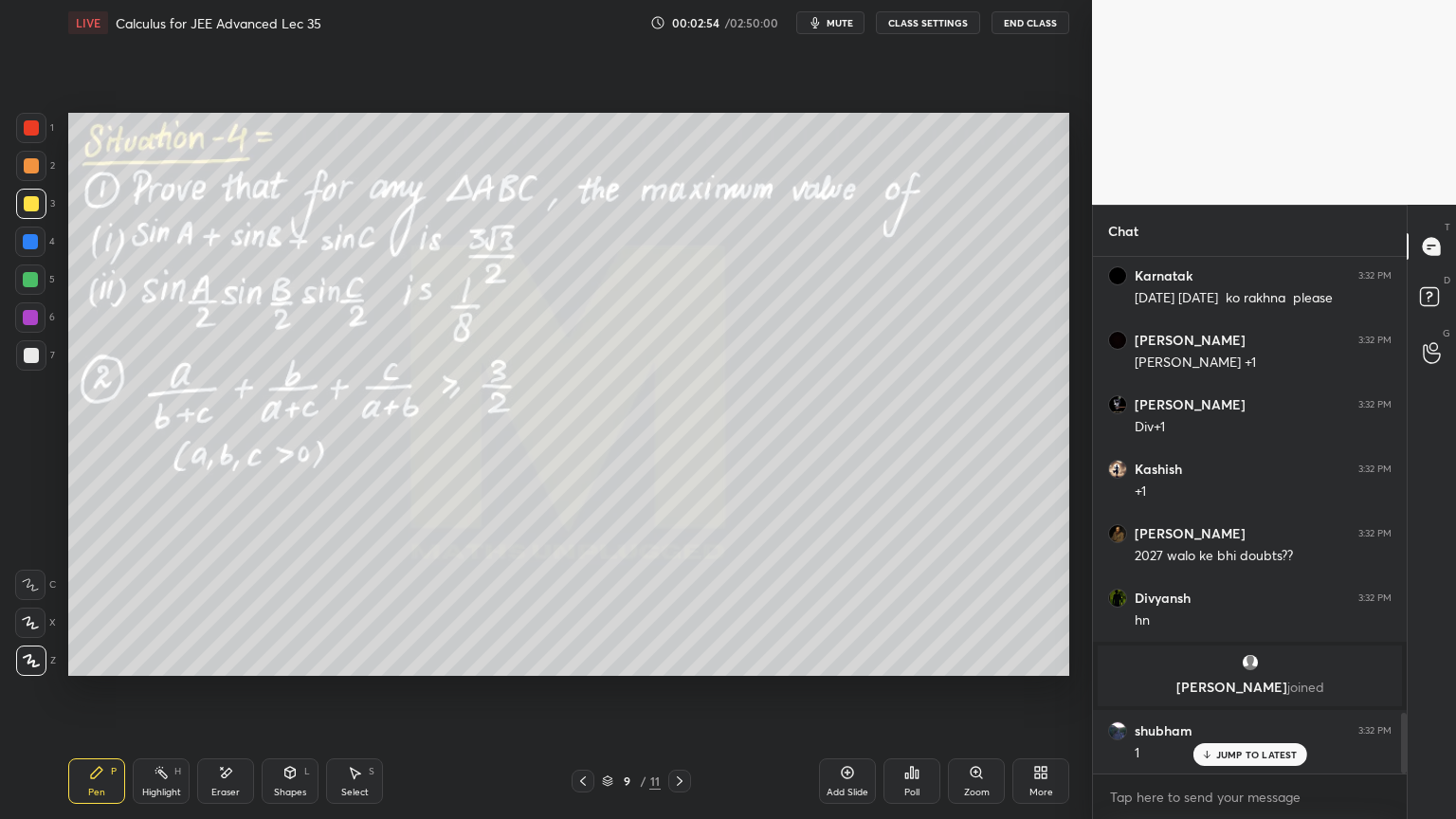 drag, startPoint x: 225, startPoint y: 782, endPoint x: 216, endPoint y: 709, distance: 73.5527 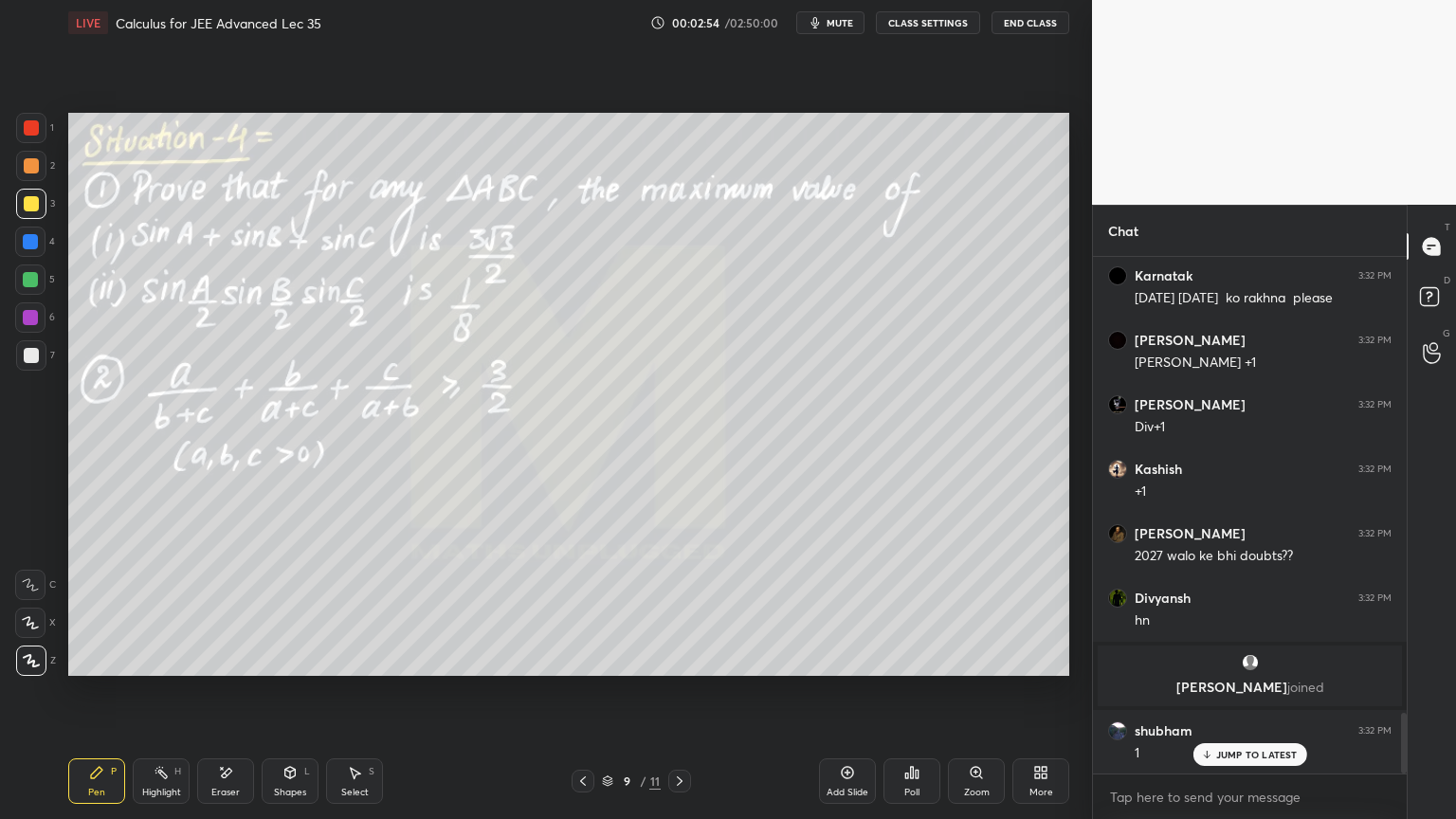 click on "Eraser" at bounding box center (226, 781) 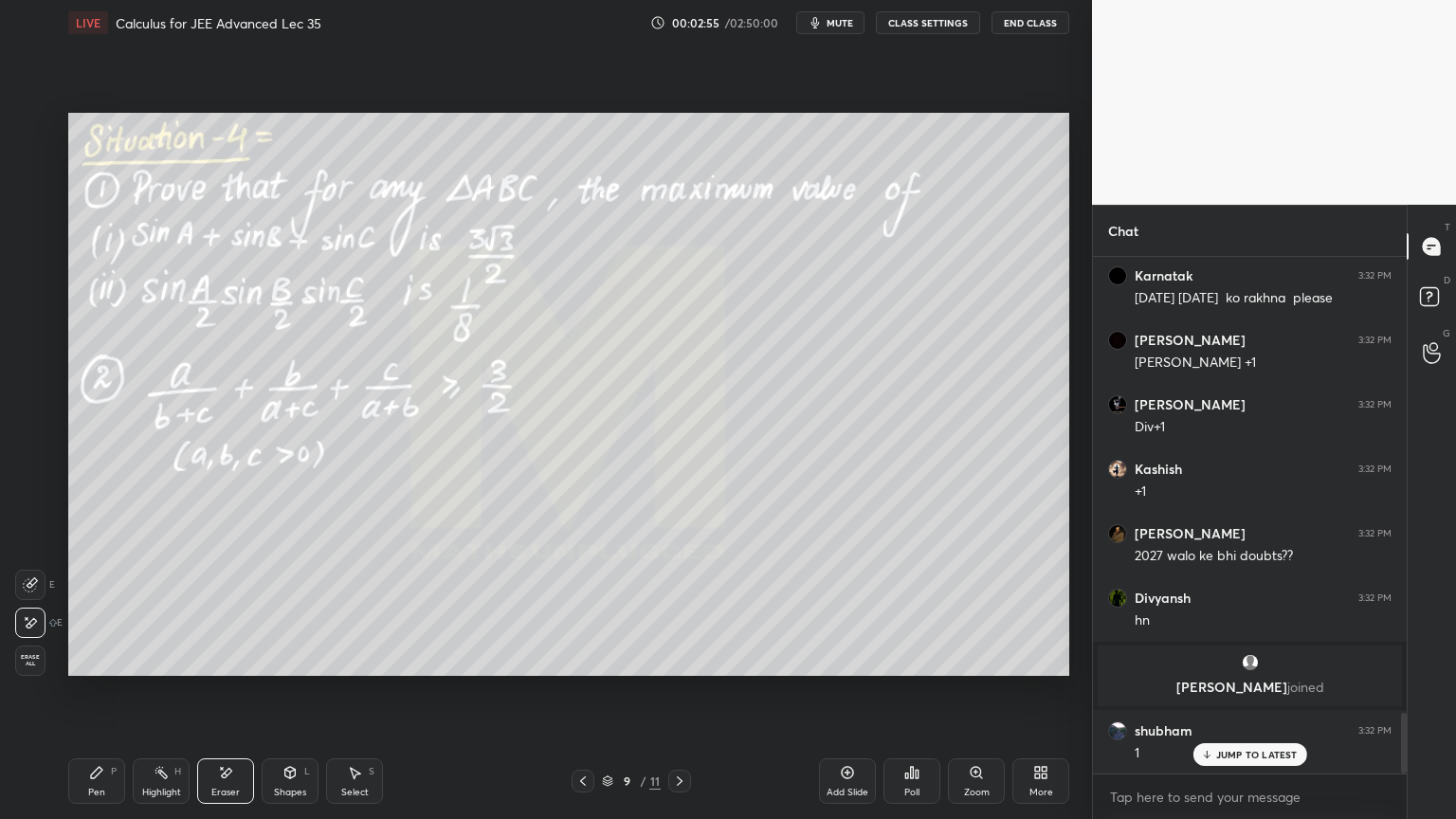 scroll, scrollTop: 3917, scrollLeft: 0, axis: vertical 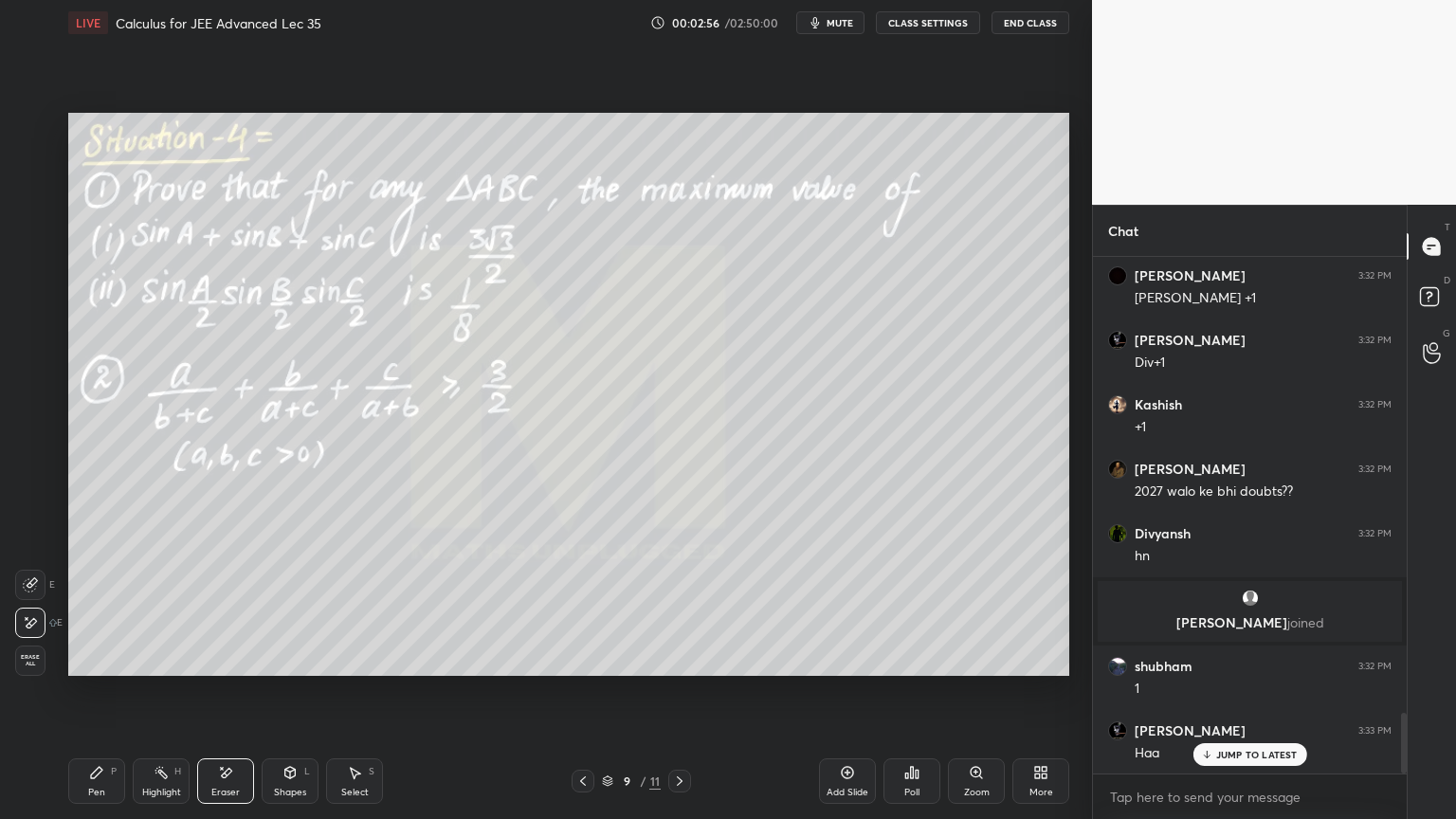 click on "Pen" at bounding box center (97, 792) 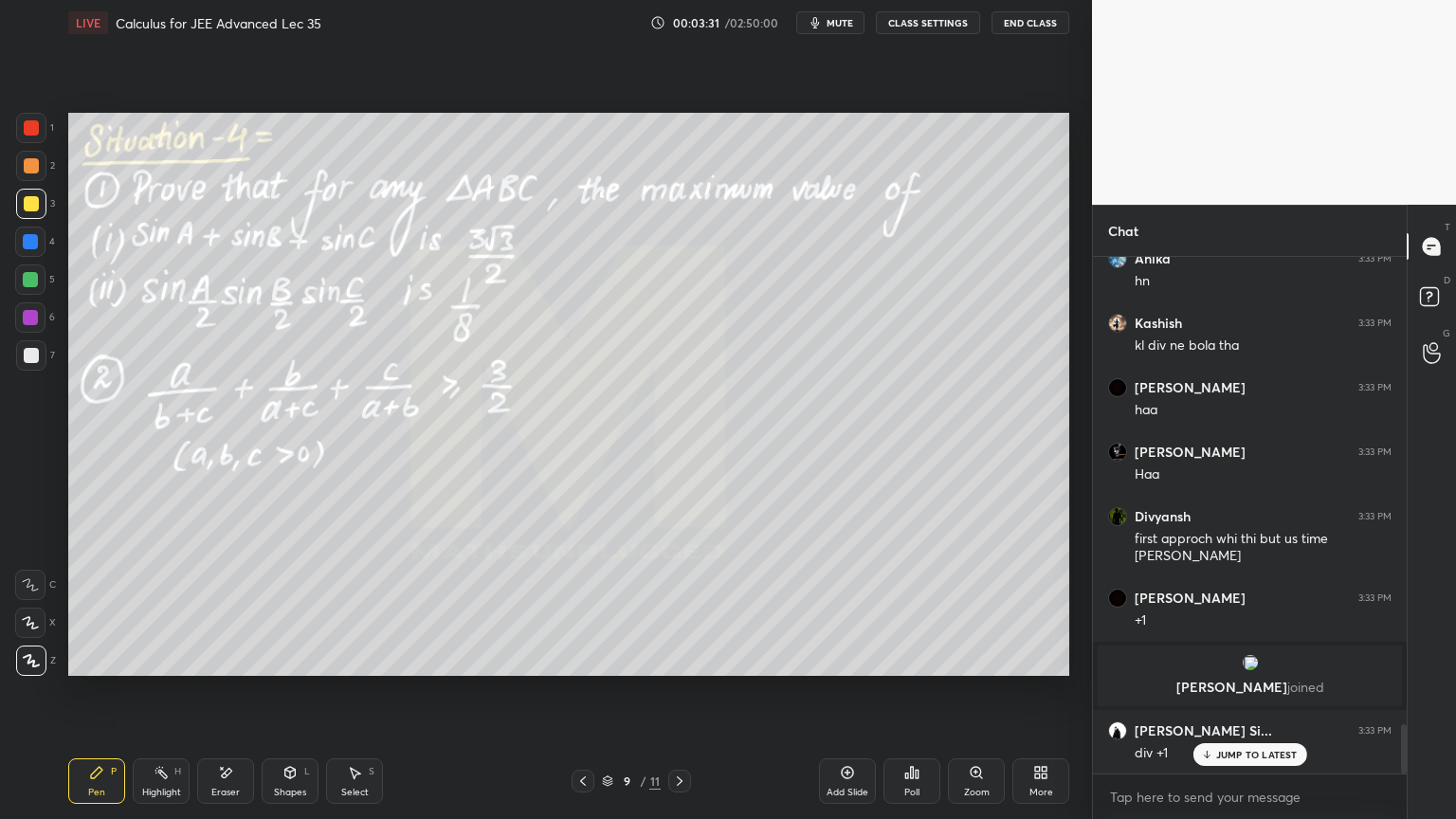 scroll, scrollTop: 4895, scrollLeft: 0, axis: vertical 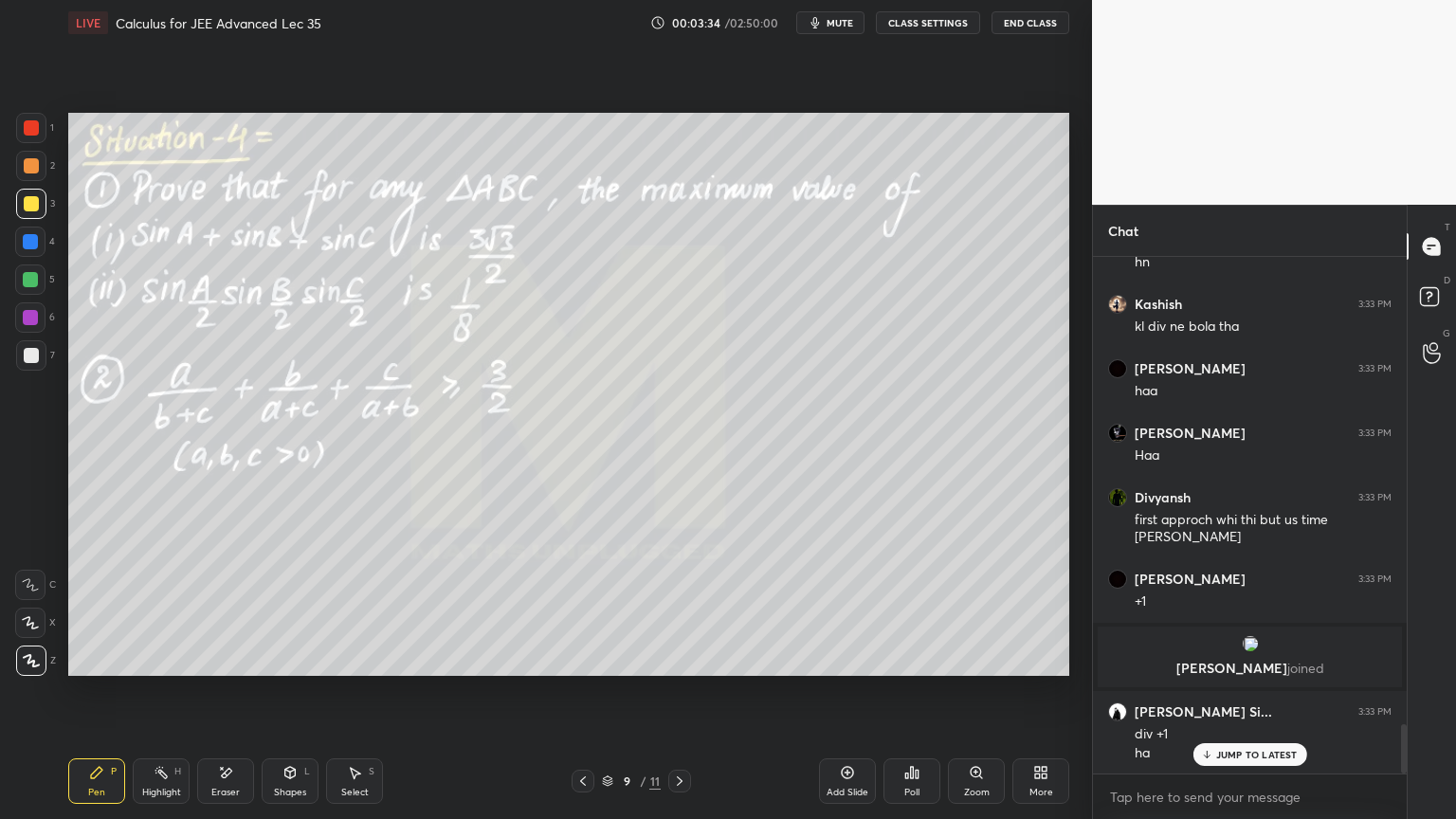 click on "Eraser" at bounding box center [226, 781] 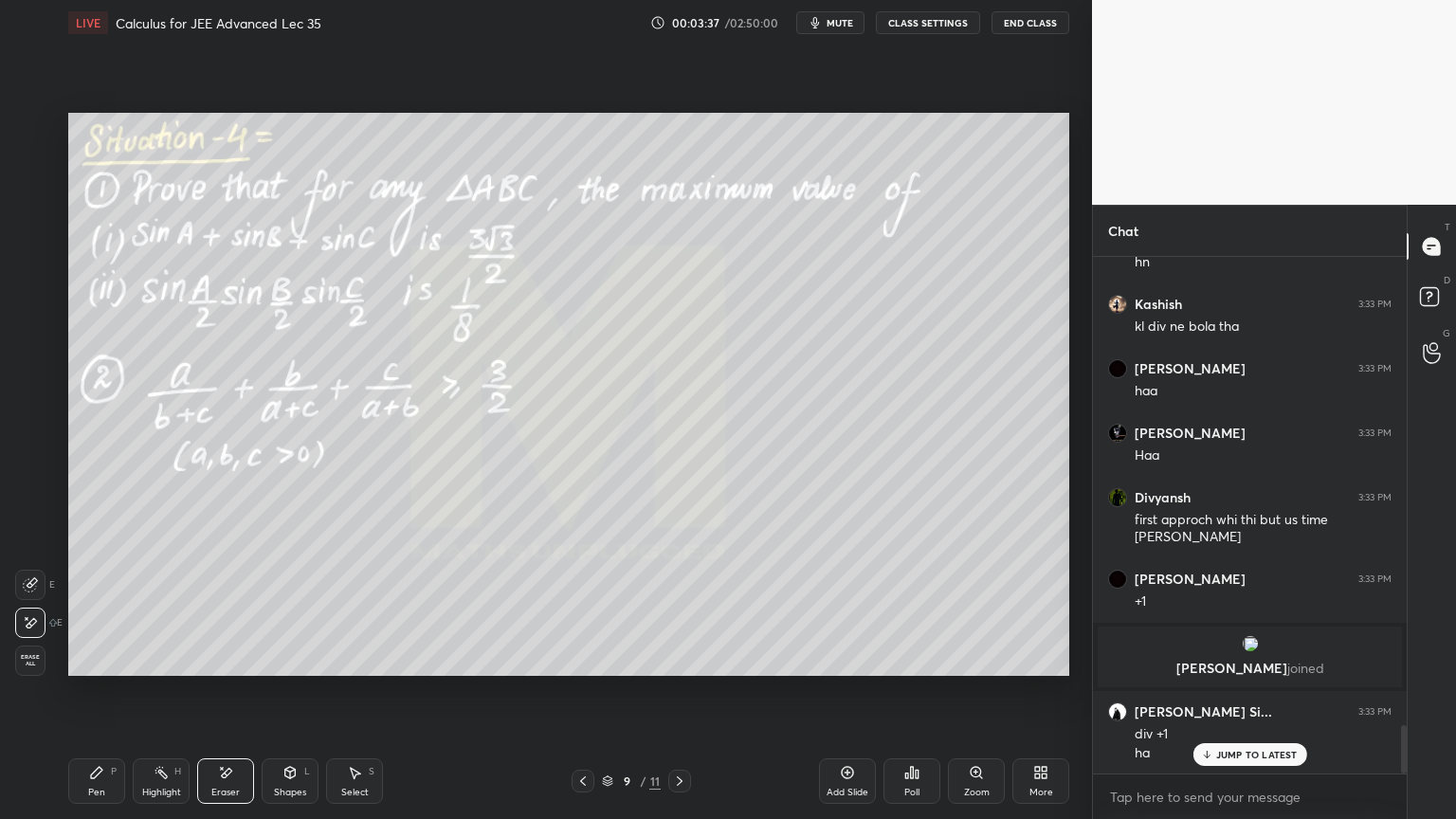 scroll, scrollTop: 4963, scrollLeft: 0, axis: vertical 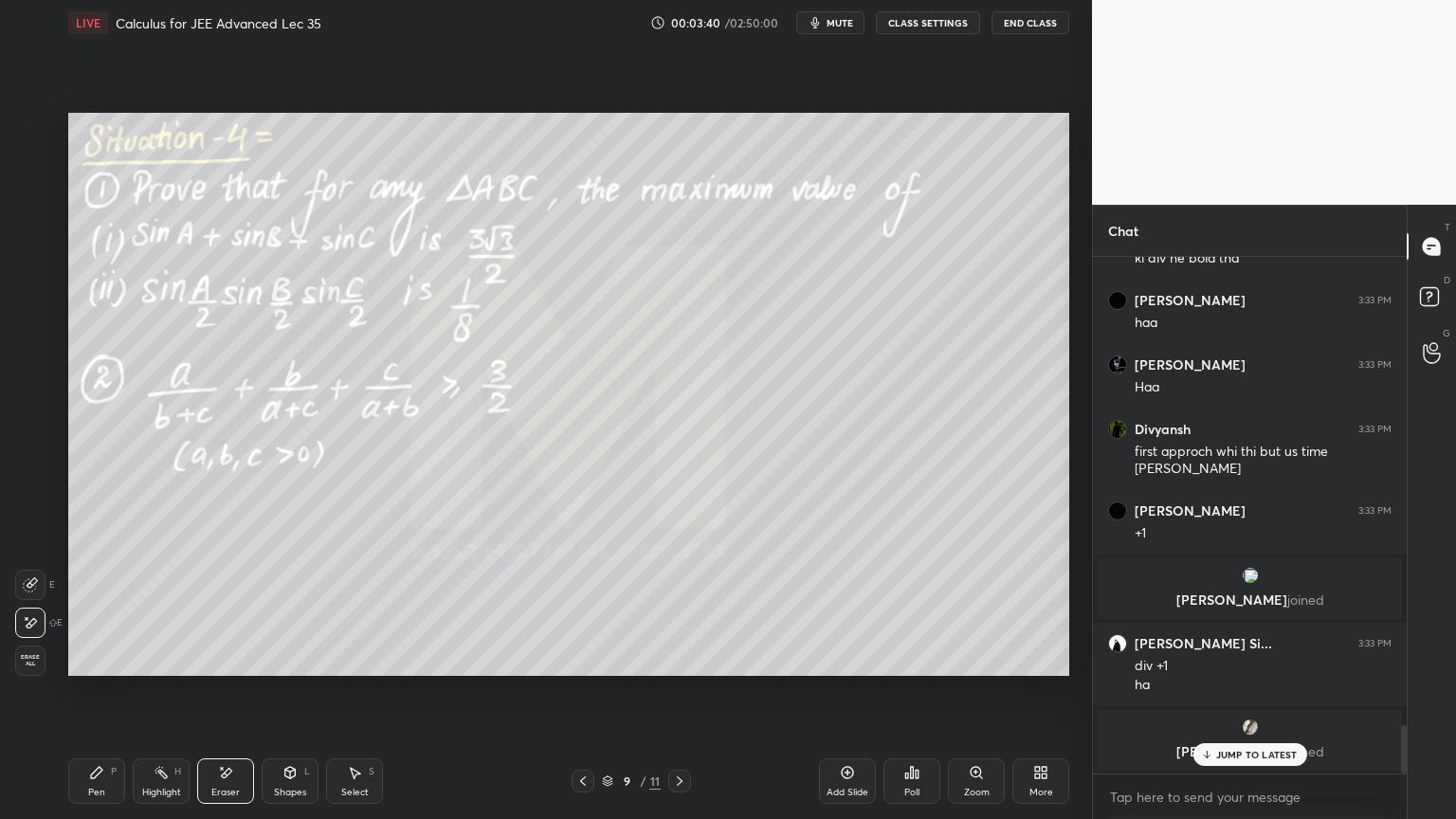 click on "Pen P" at bounding box center (97, 781) 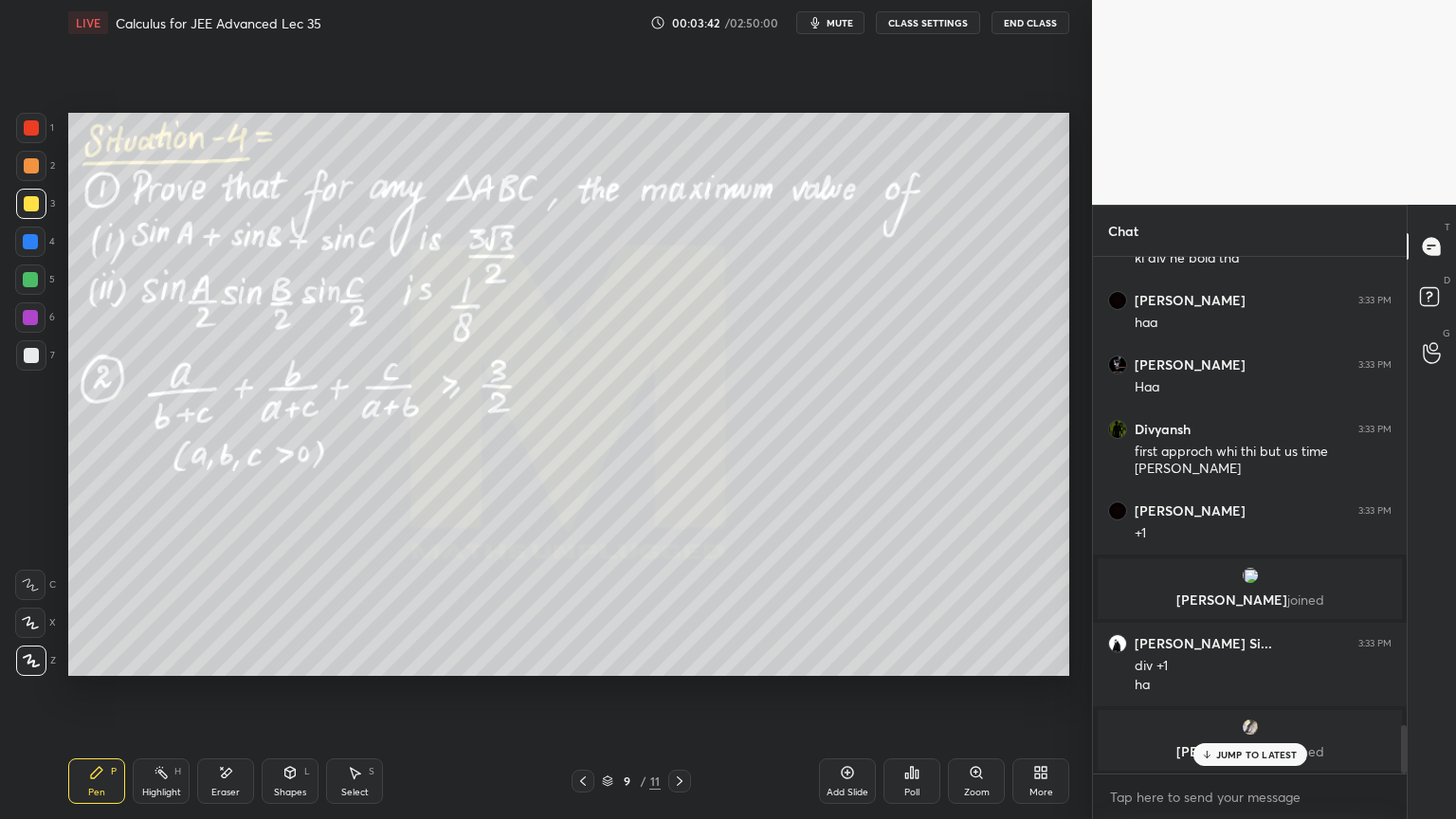 scroll, scrollTop: 5028, scrollLeft: 0, axis: vertical 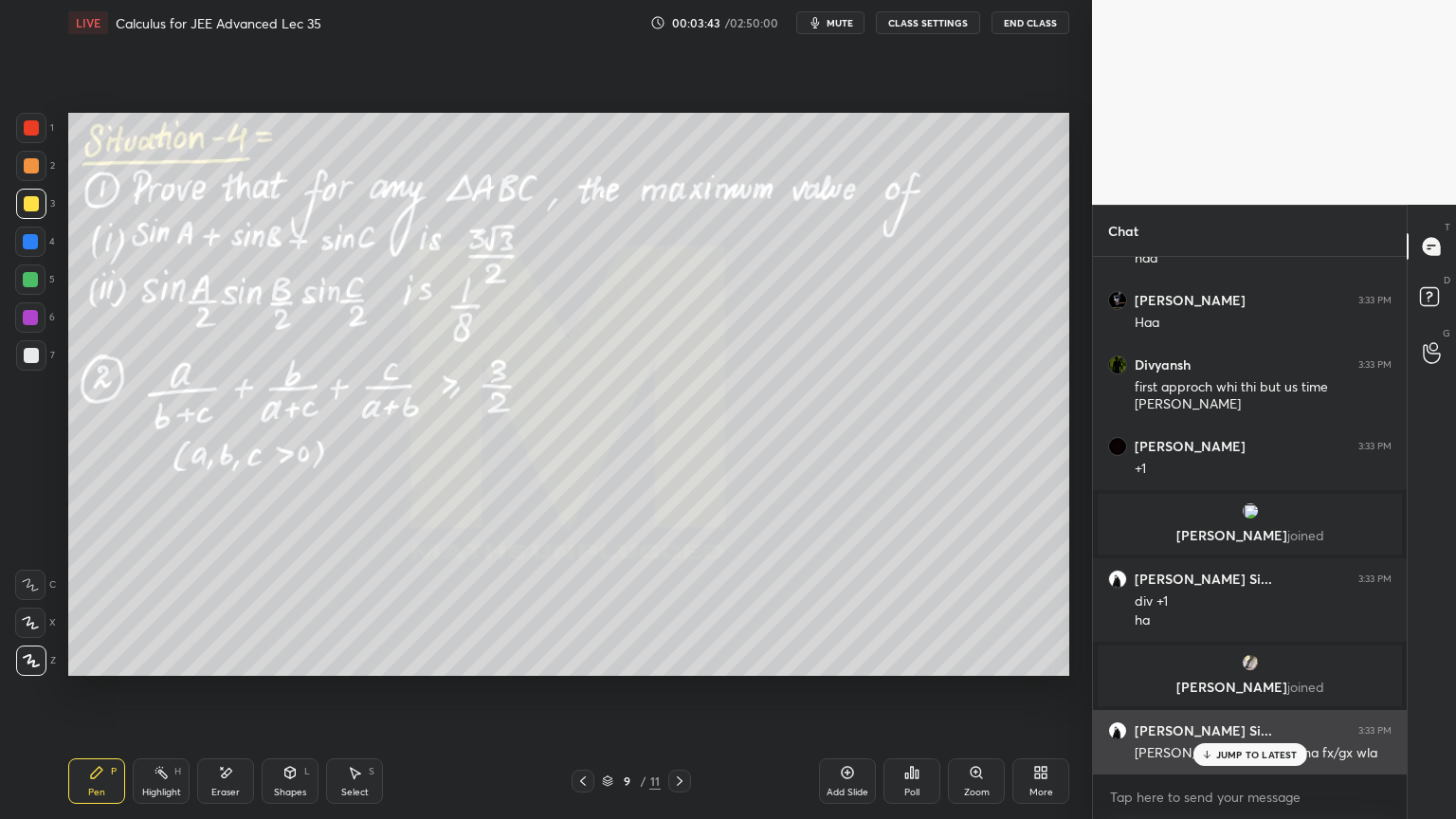 click 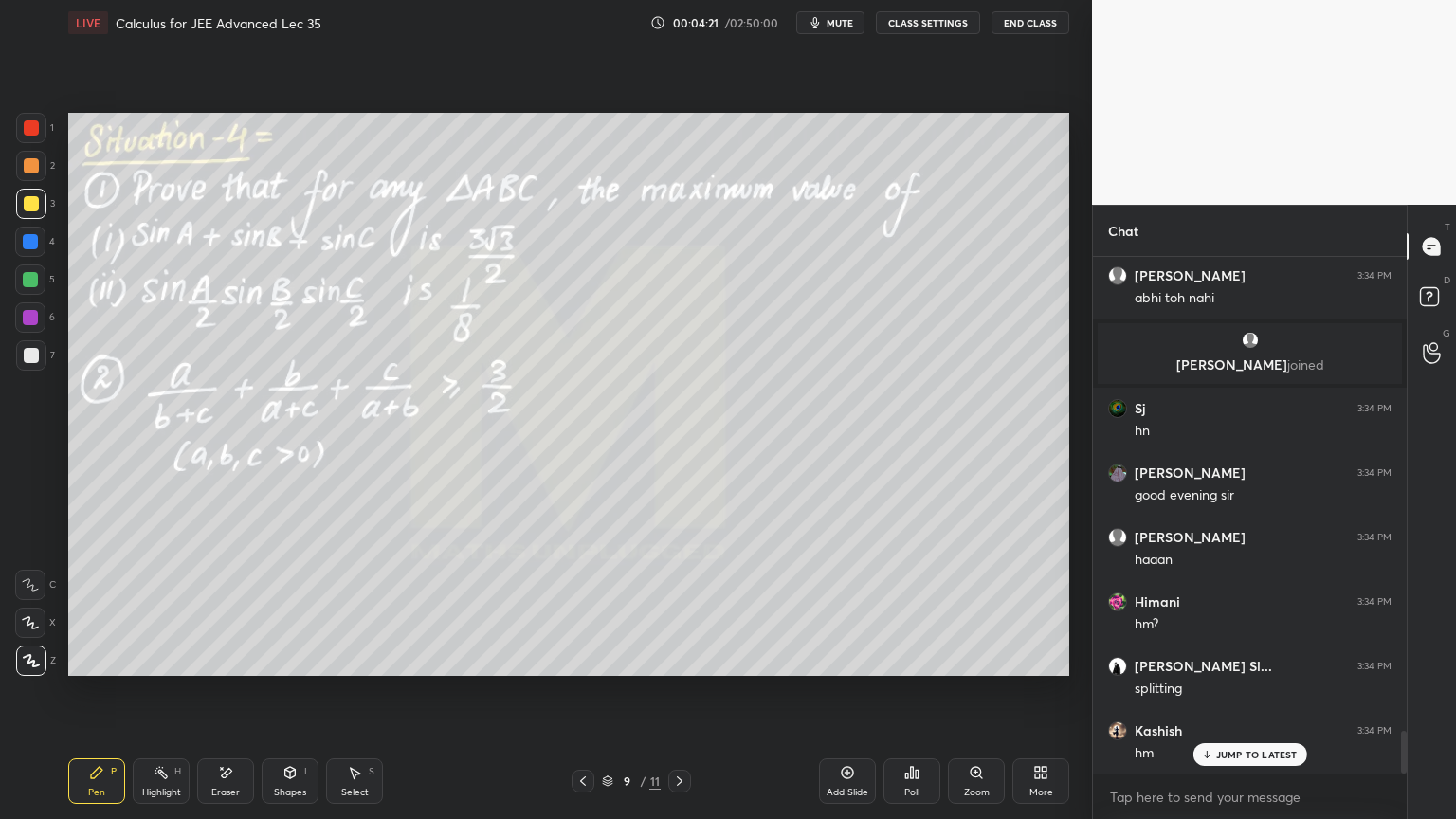 scroll, scrollTop: 5828, scrollLeft: 0, axis: vertical 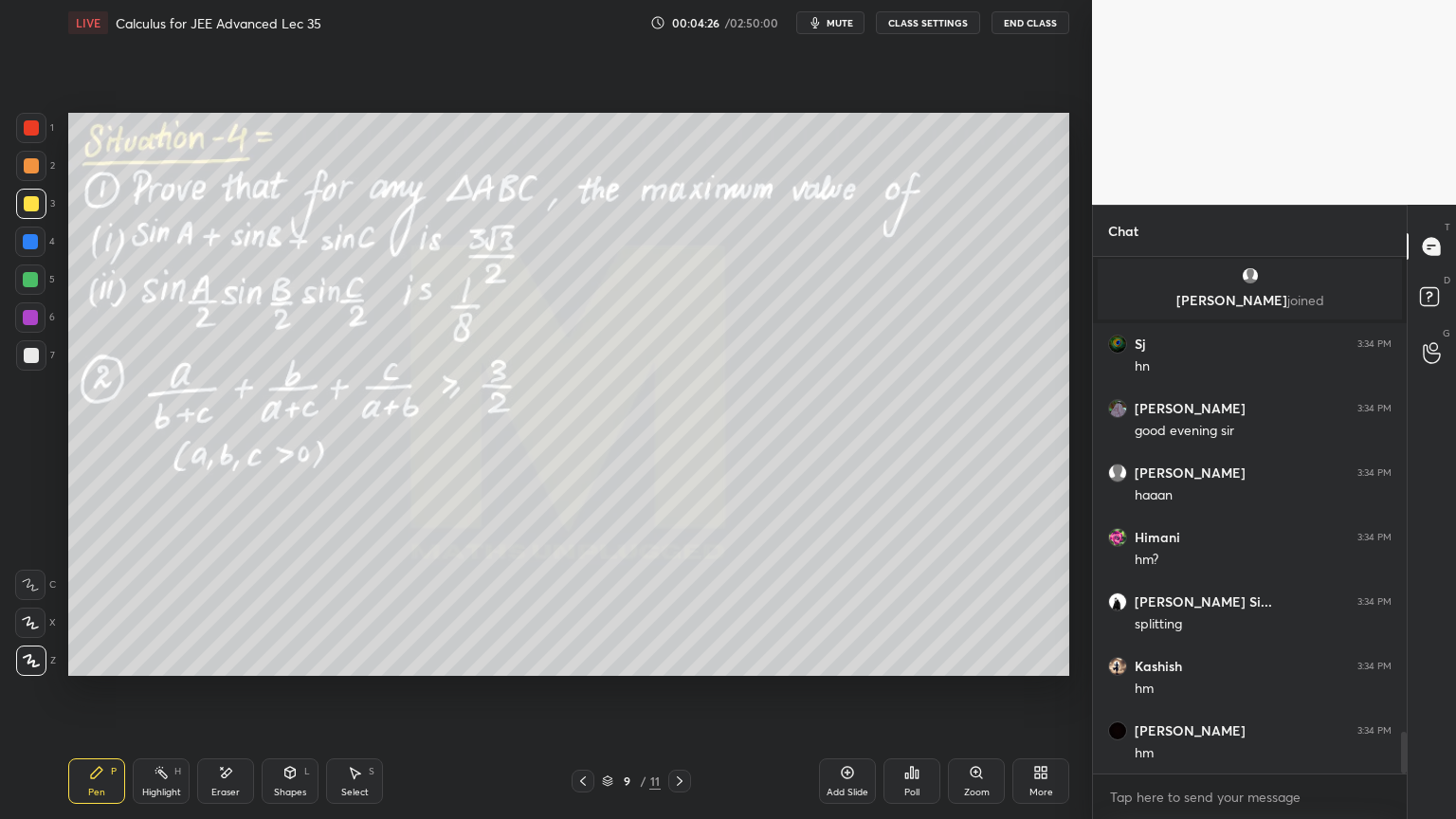 click on "Eraser" at bounding box center [226, 781] 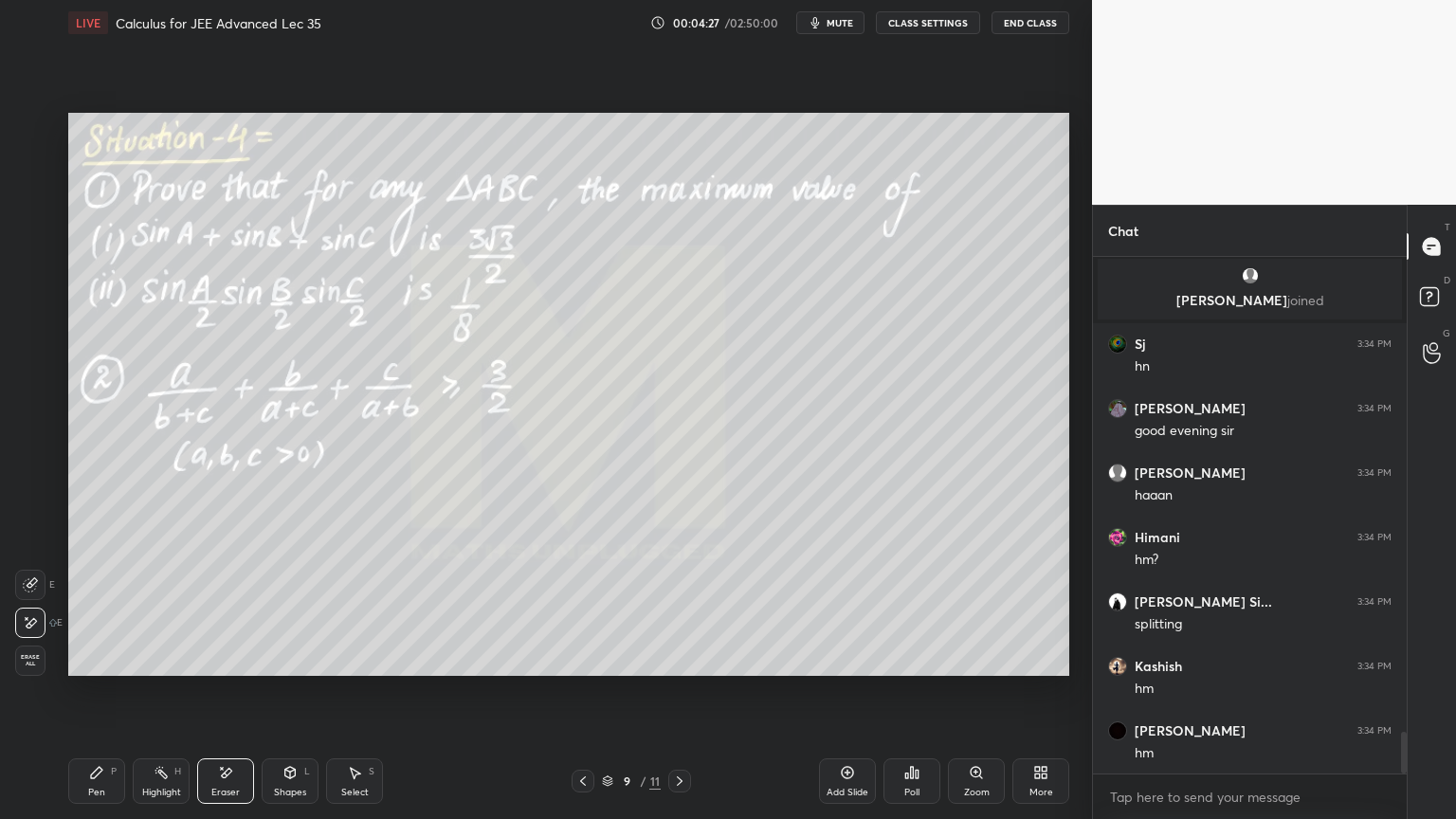 click on "Pen" at bounding box center [97, 792] 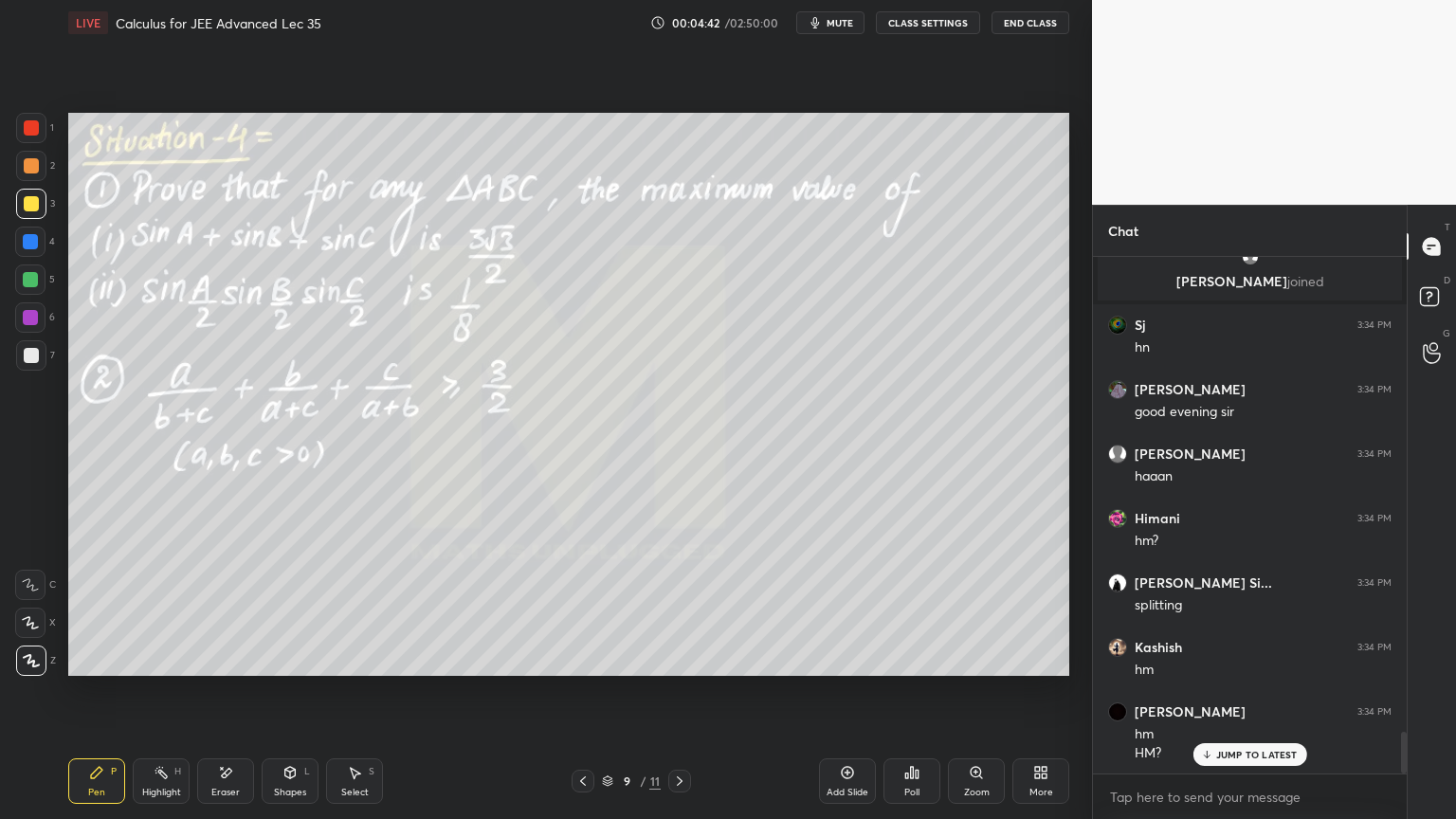 scroll, scrollTop: 5911, scrollLeft: 0, axis: vertical 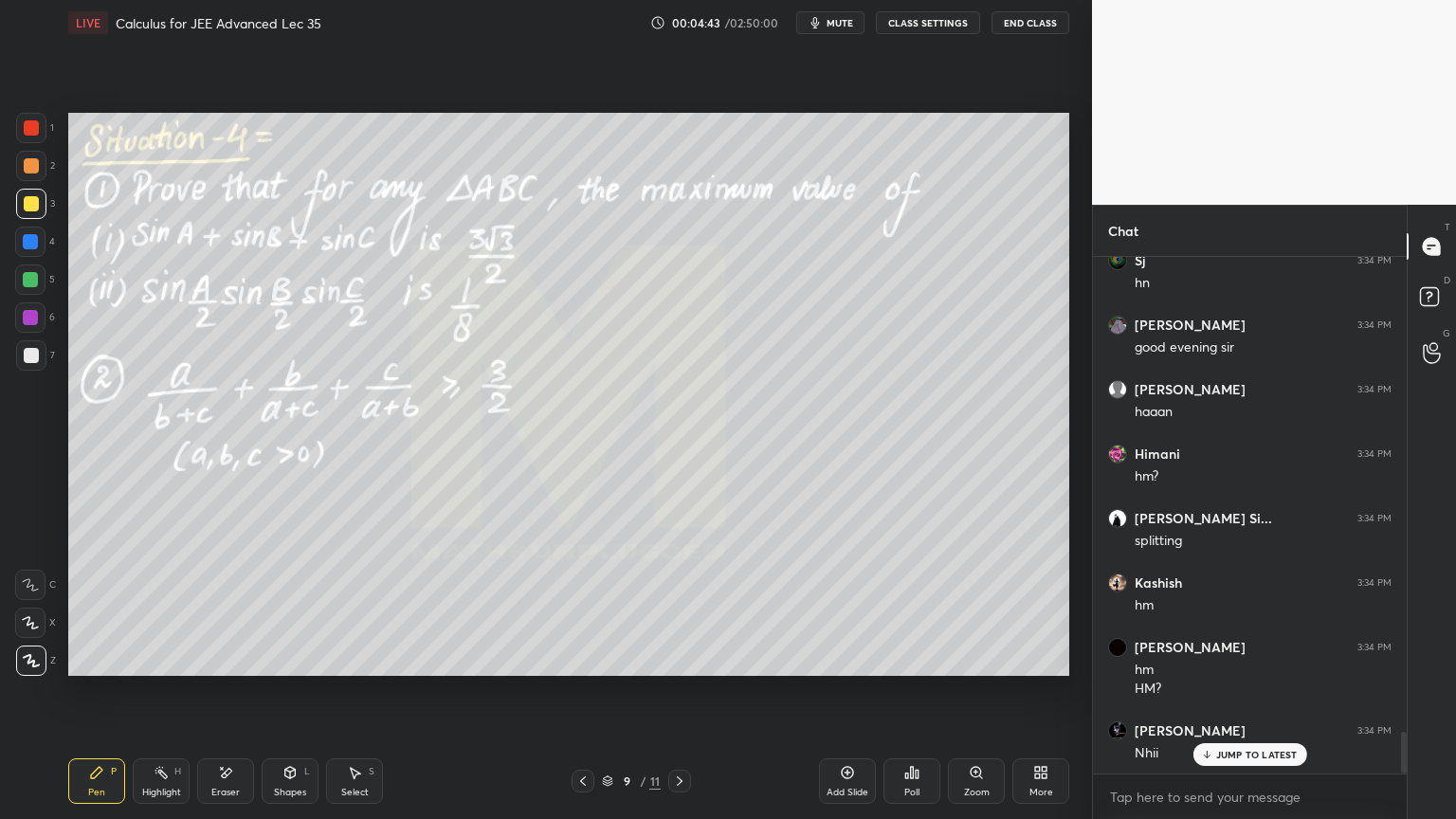 click 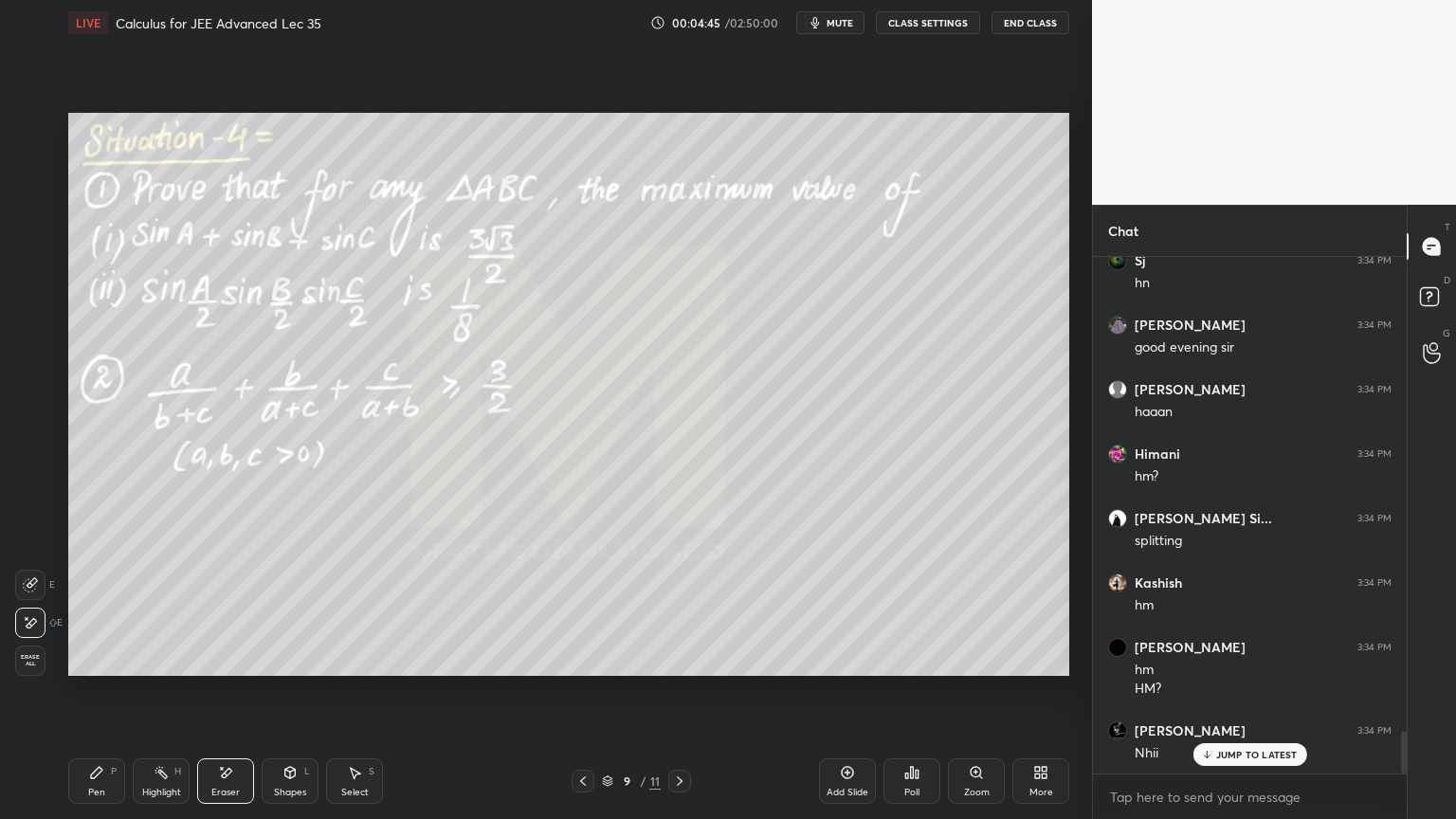 click on "Pen P" at bounding box center [97, 781] 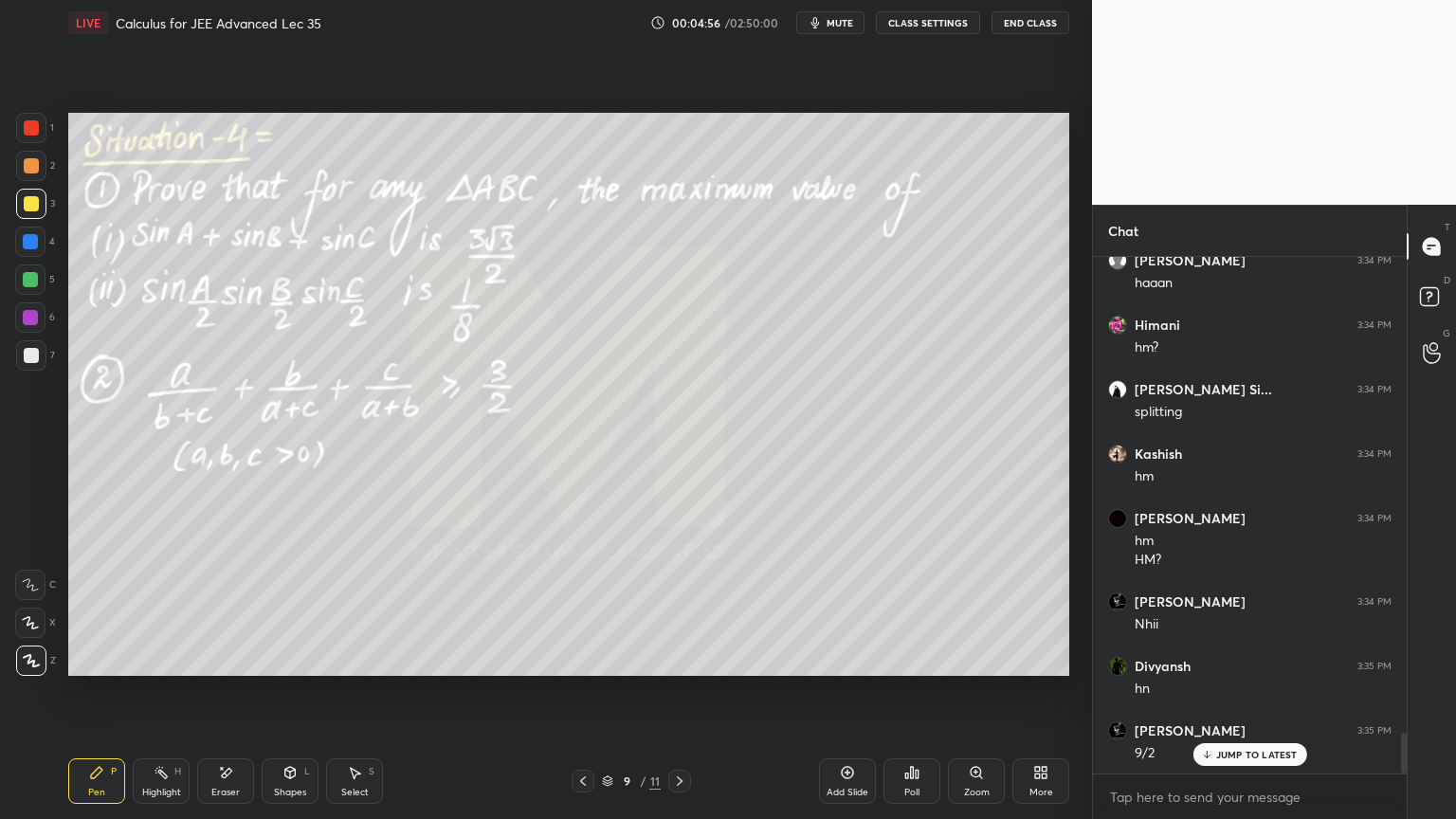 scroll, scrollTop: 6105, scrollLeft: 0, axis: vertical 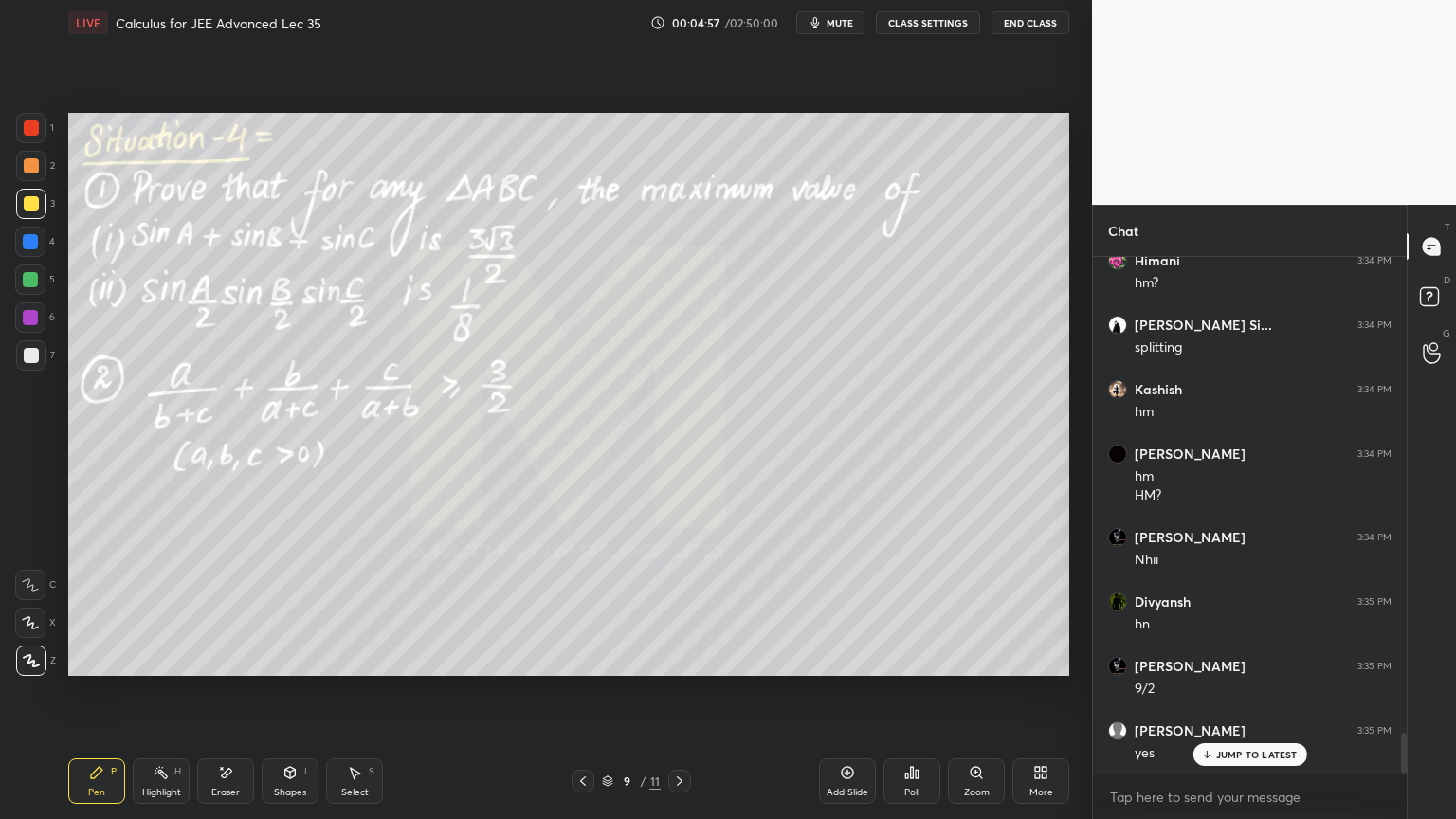 click 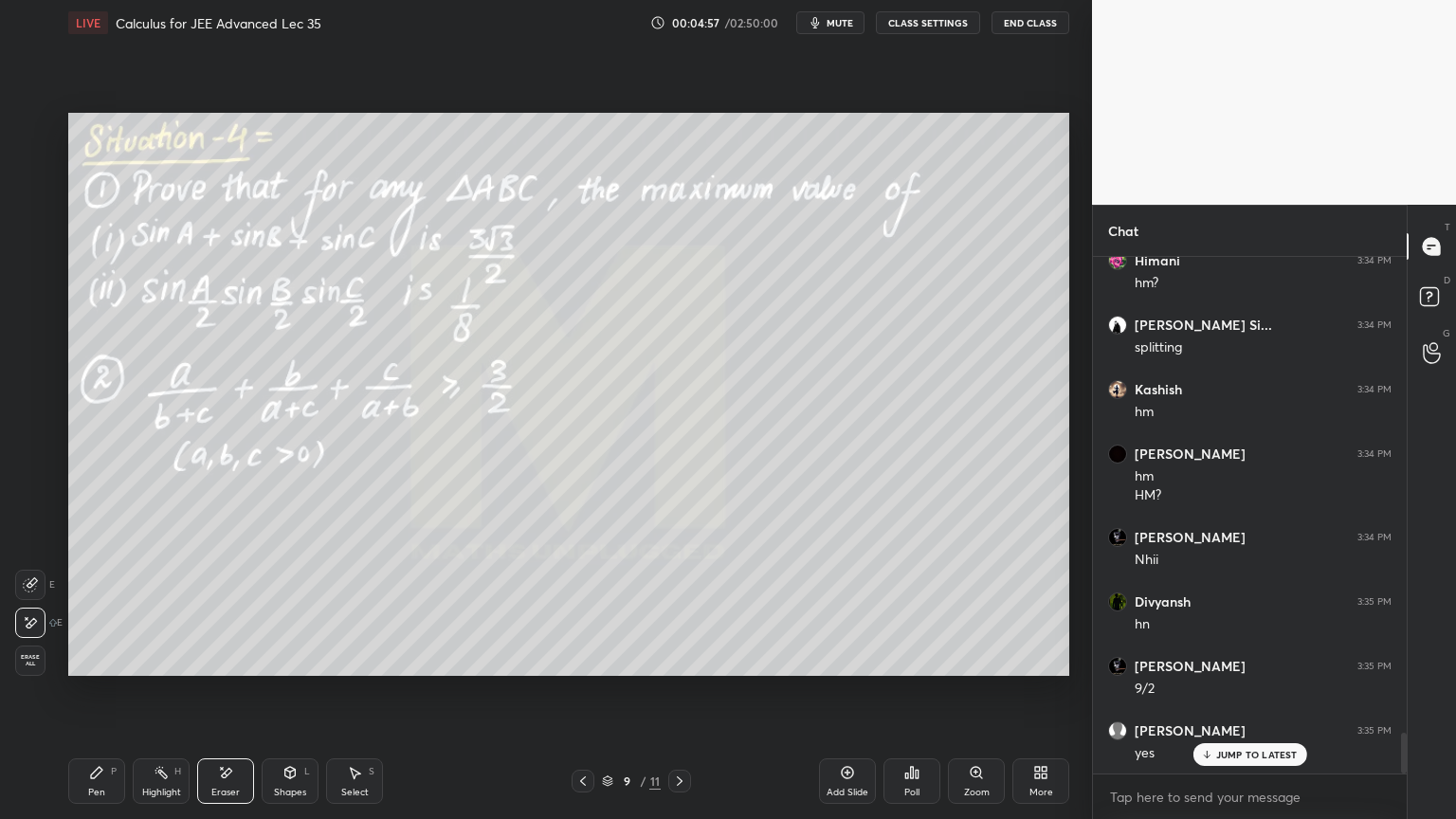scroll, scrollTop: 6169, scrollLeft: 0, axis: vertical 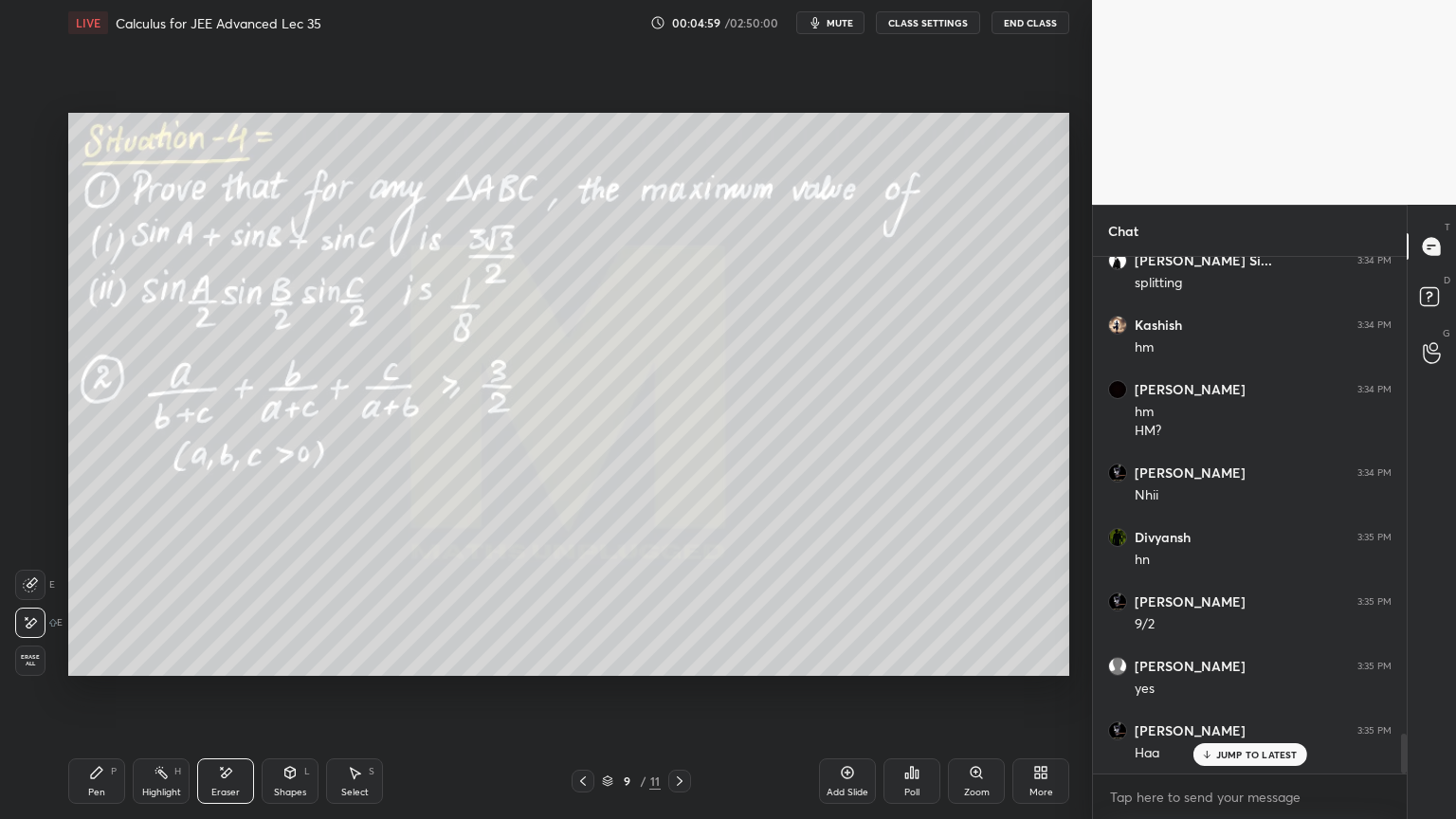 click 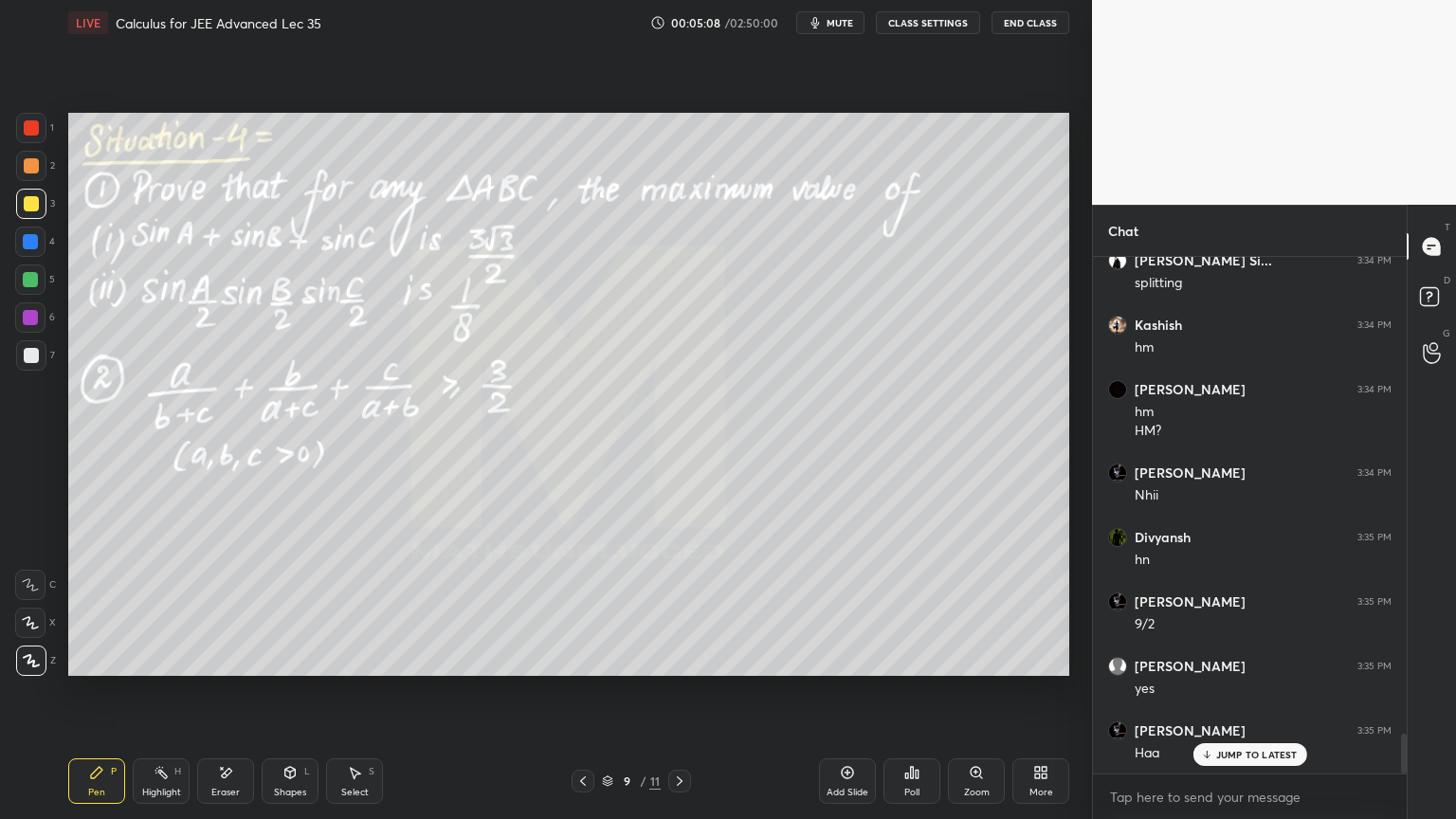 click 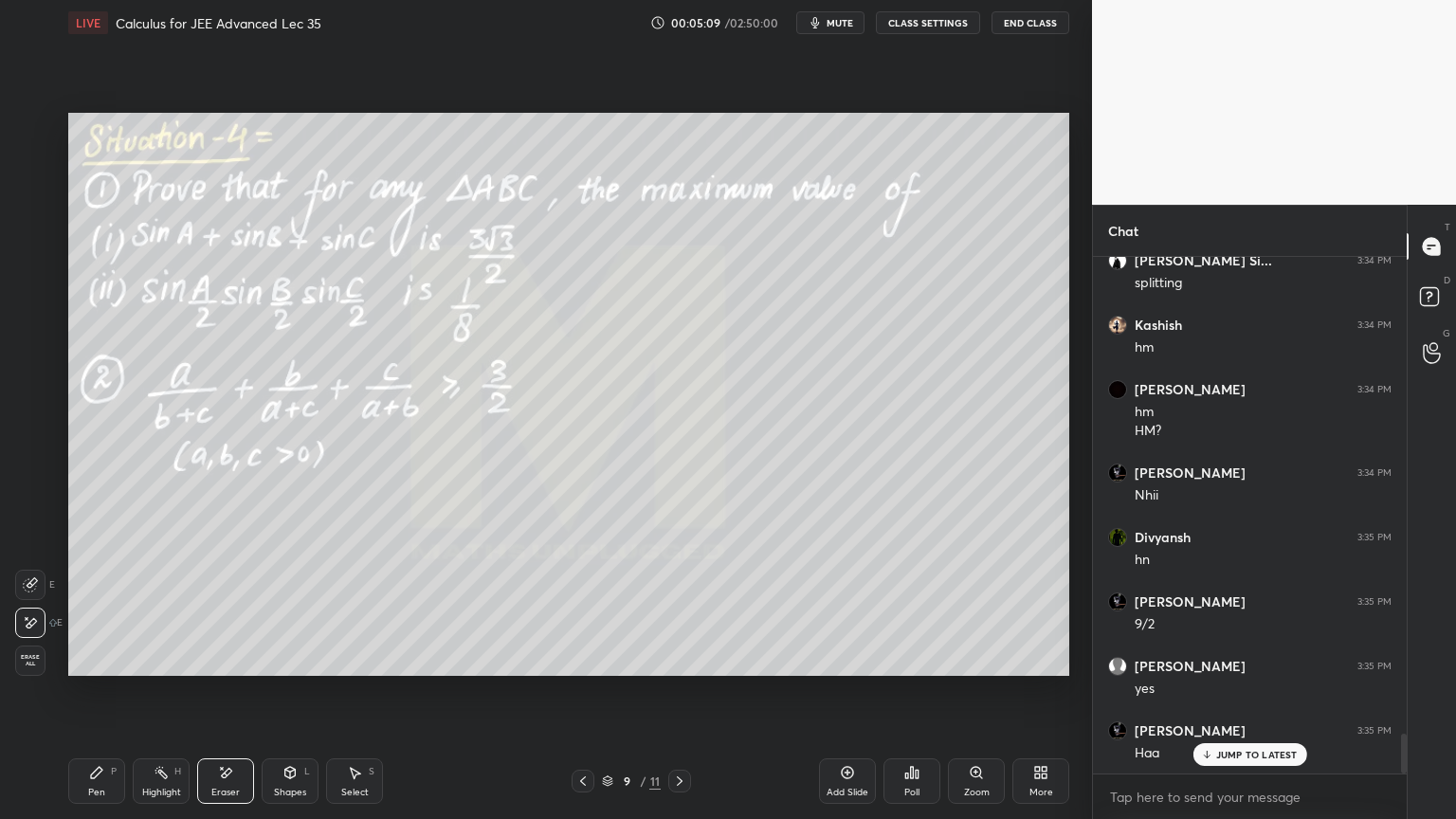 click on "Pen P" at bounding box center (97, 781) 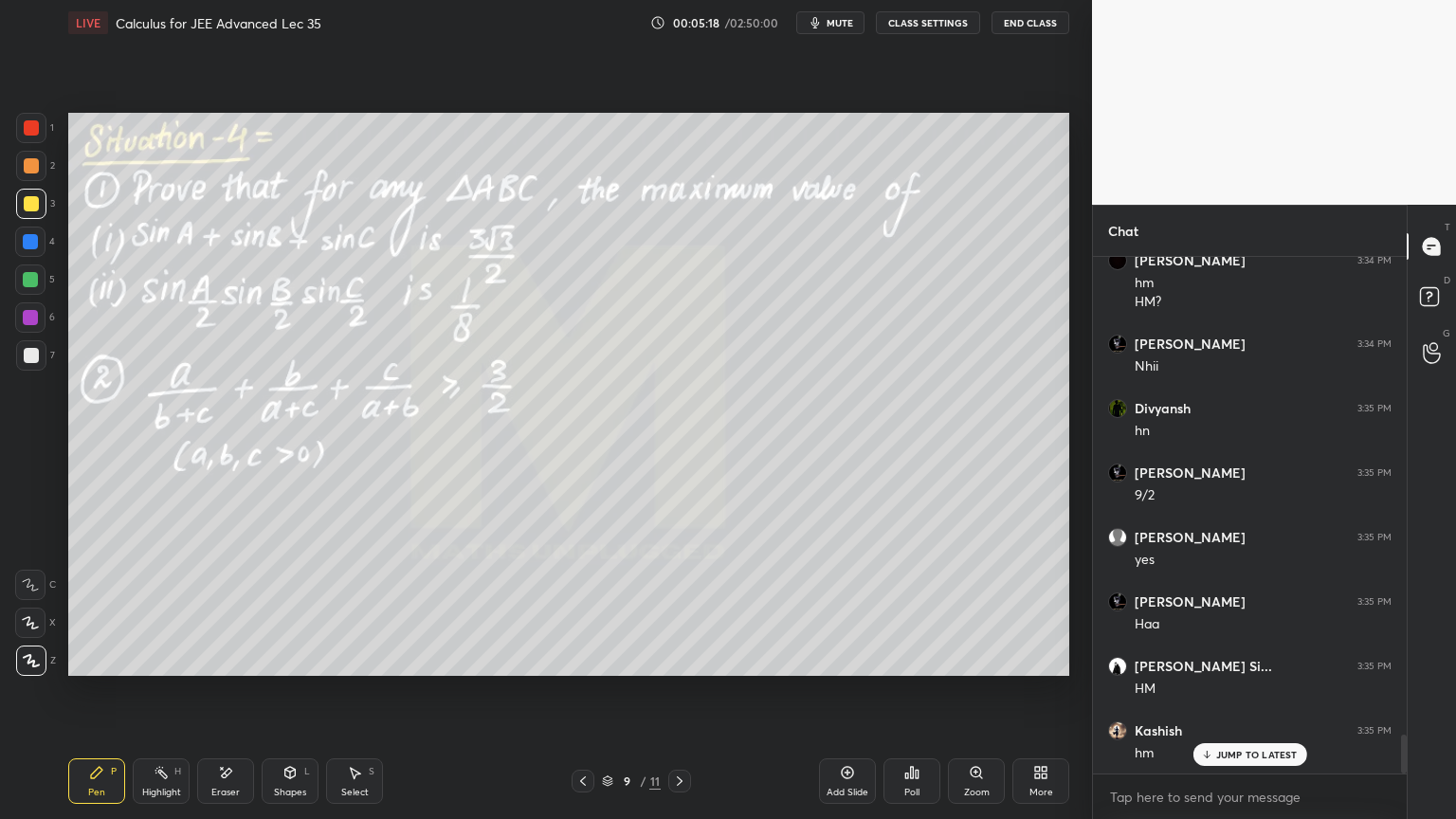 scroll, scrollTop: 6491, scrollLeft: 0, axis: vertical 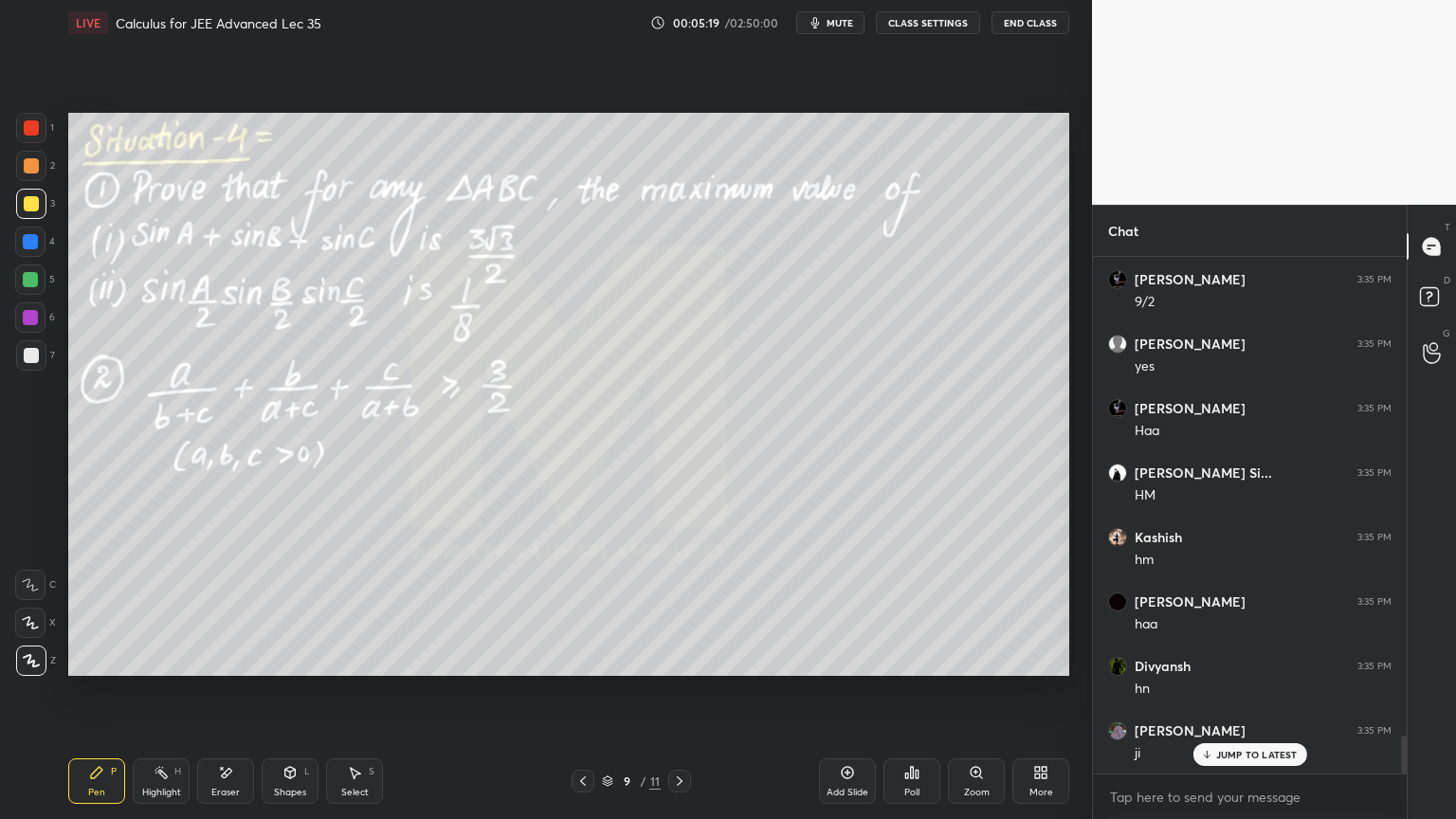 click 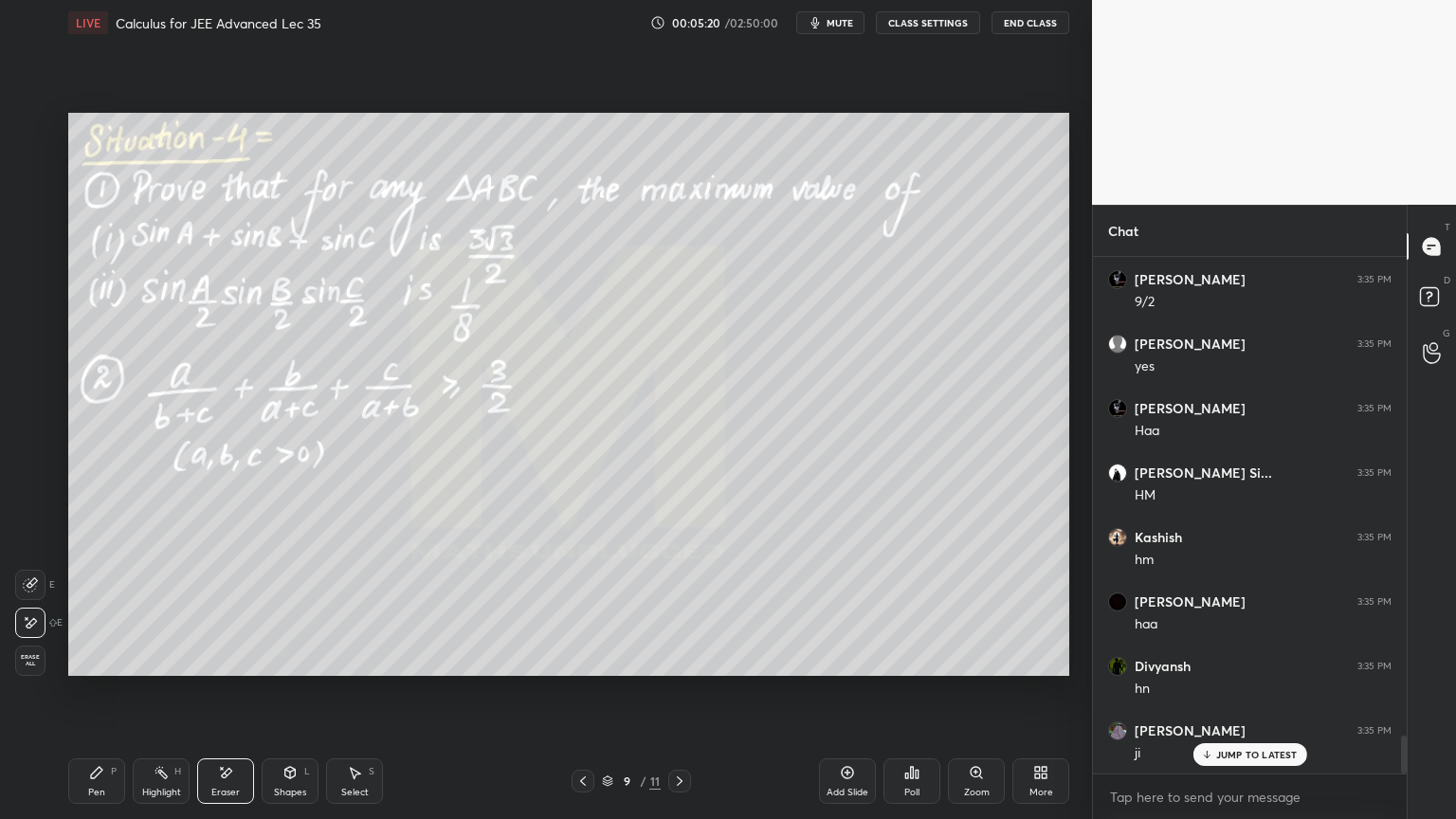 scroll, scrollTop: 6560, scrollLeft: 0, axis: vertical 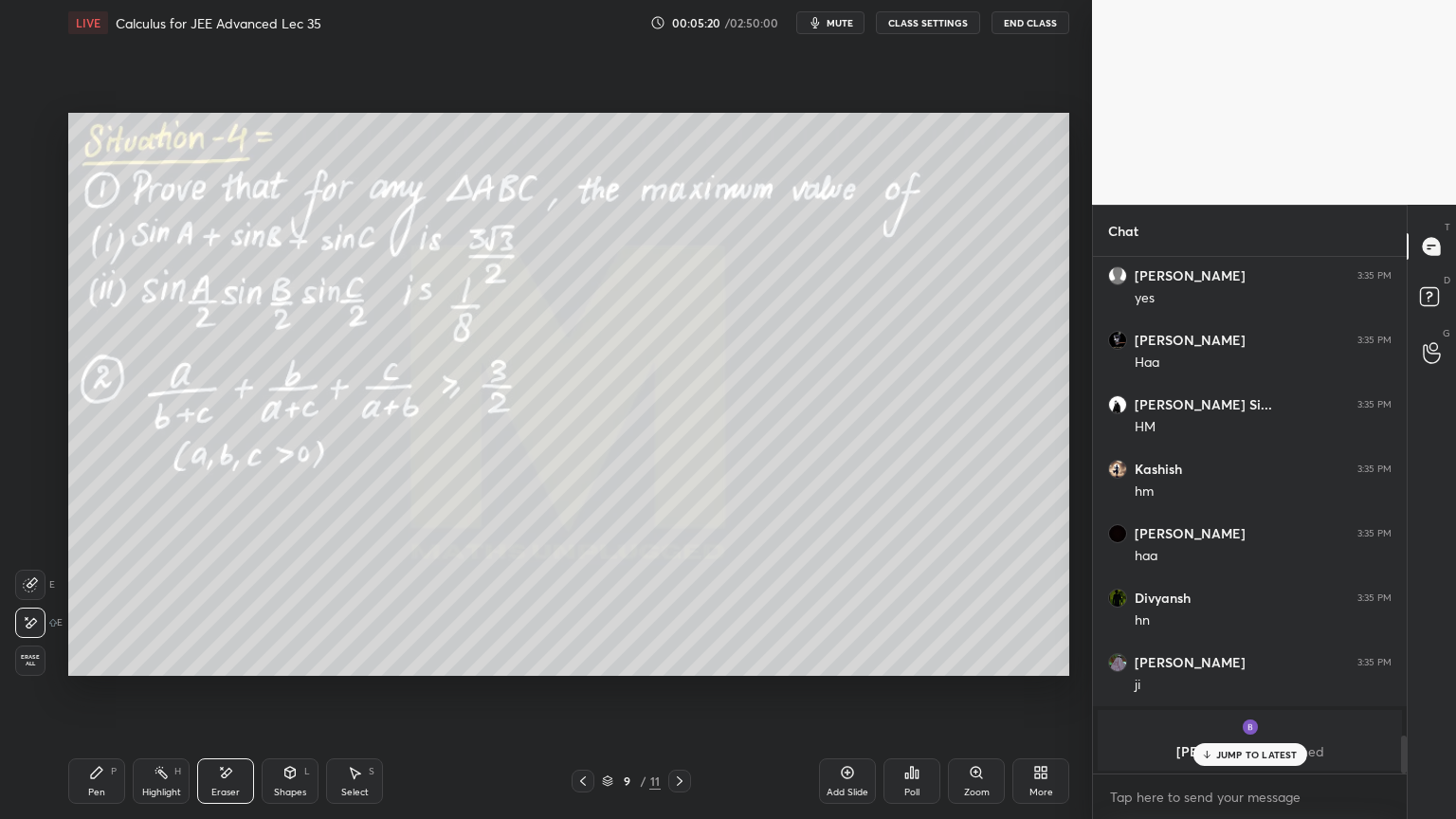 click on "Pen P" at bounding box center [97, 781] 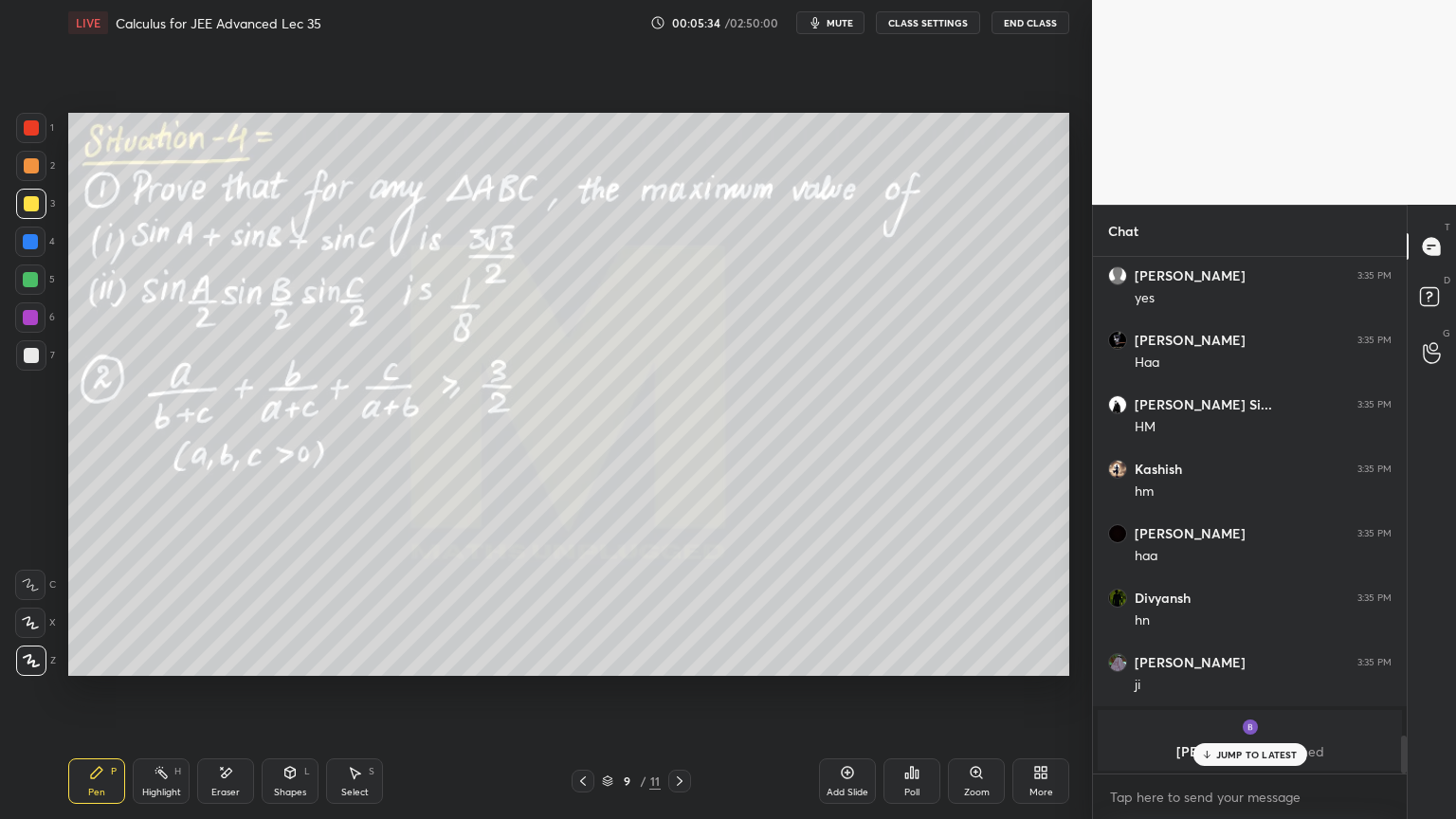 click on "Eraser" at bounding box center (226, 781) 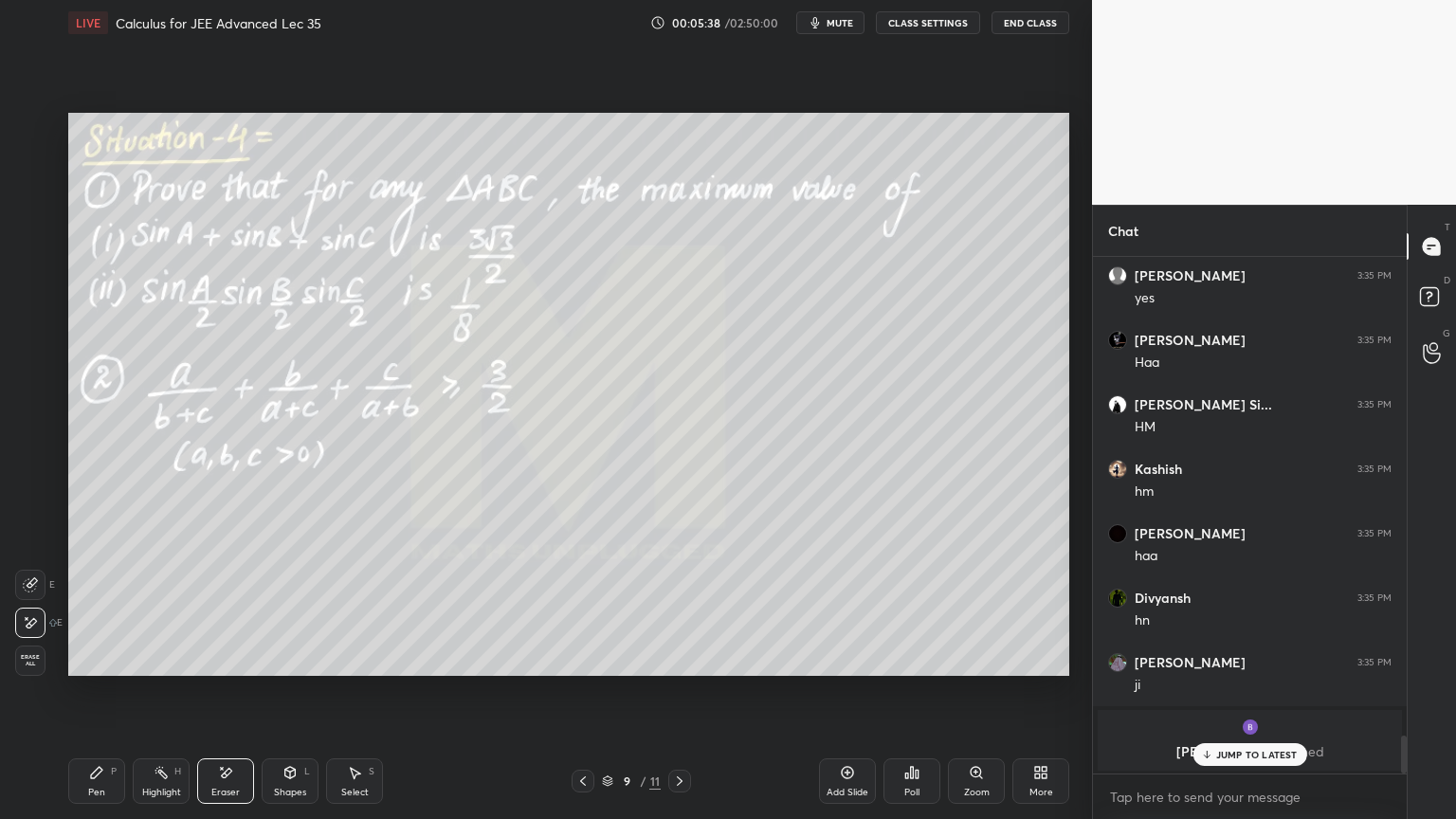 click on "Pen P" at bounding box center (97, 781) 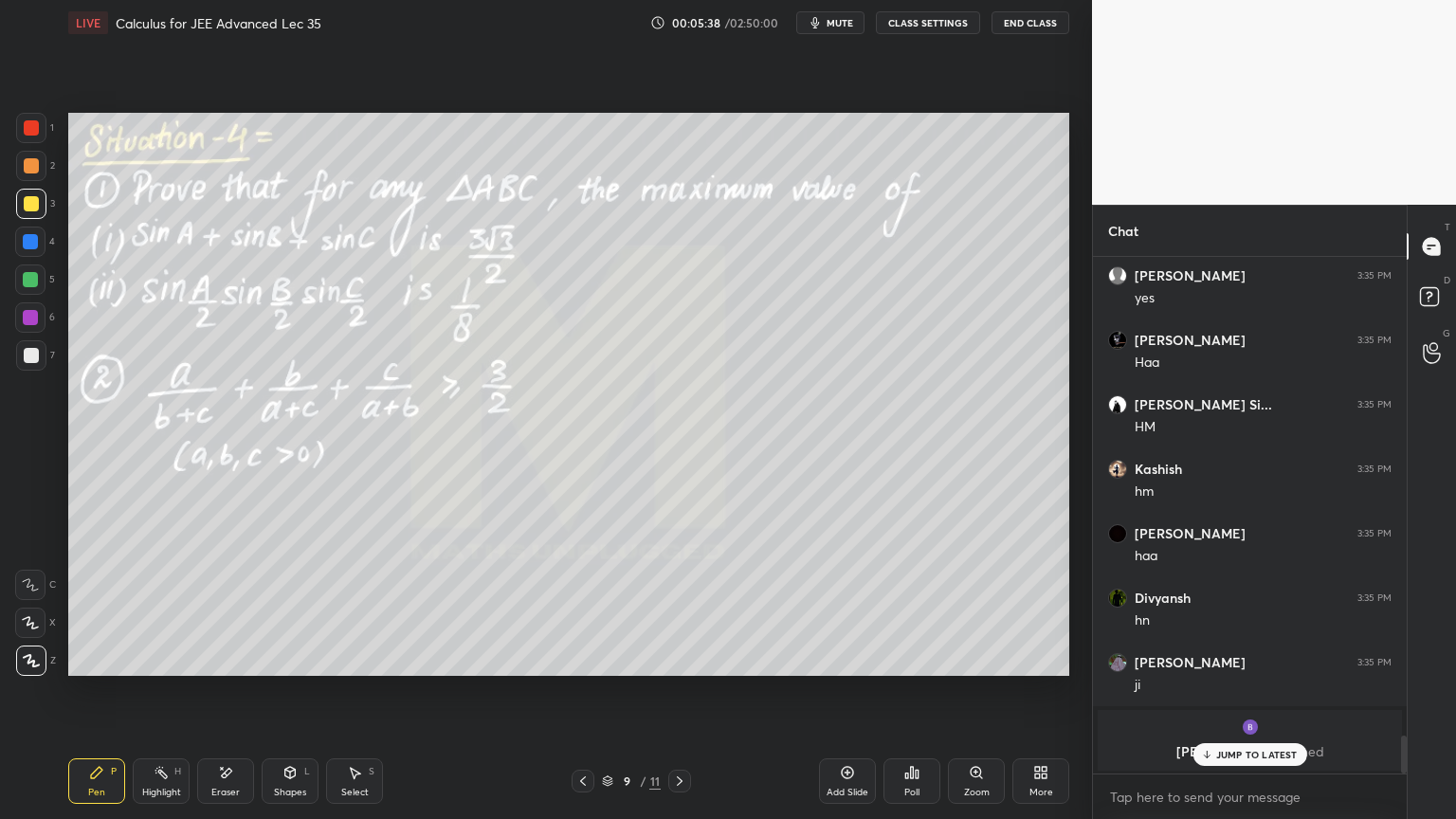scroll, scrollTop: 6624, scrollLeft: 0, axis: vertical 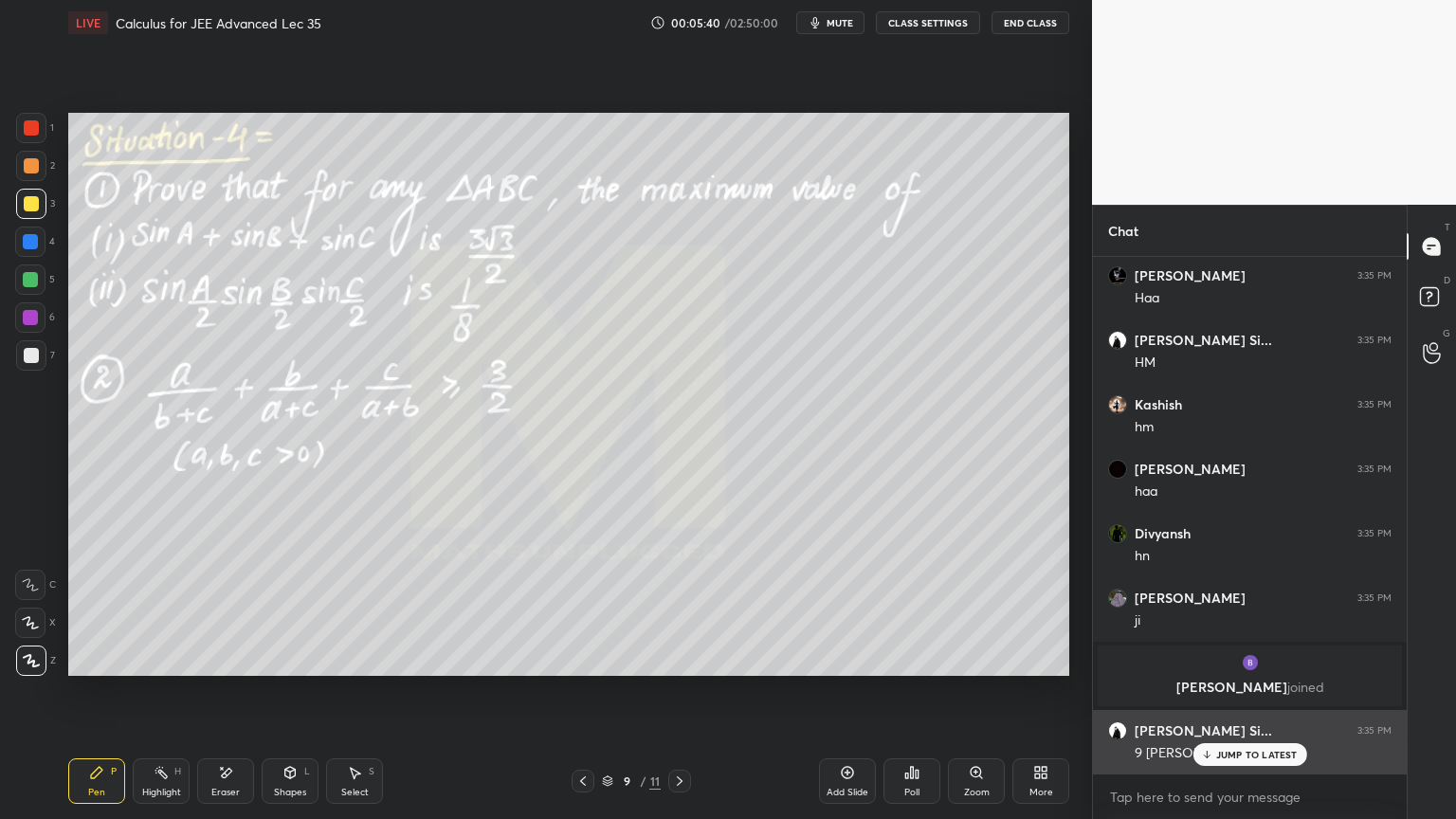 click on "JUMP TO LATEST" at bounding box center [1257, 755] 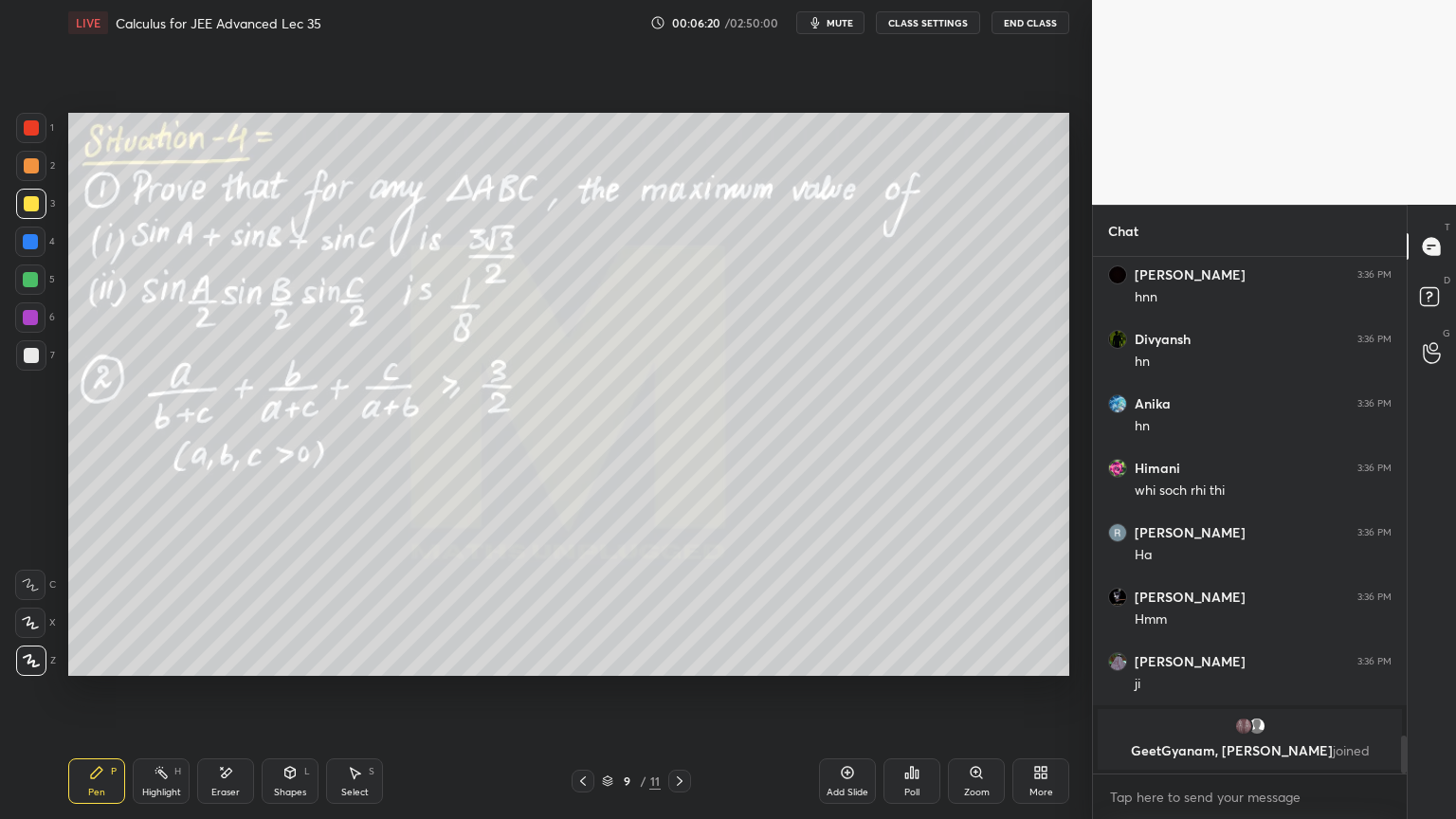 scroll, scrollTop: 6346, scrollLeft: 0, axis: vertical 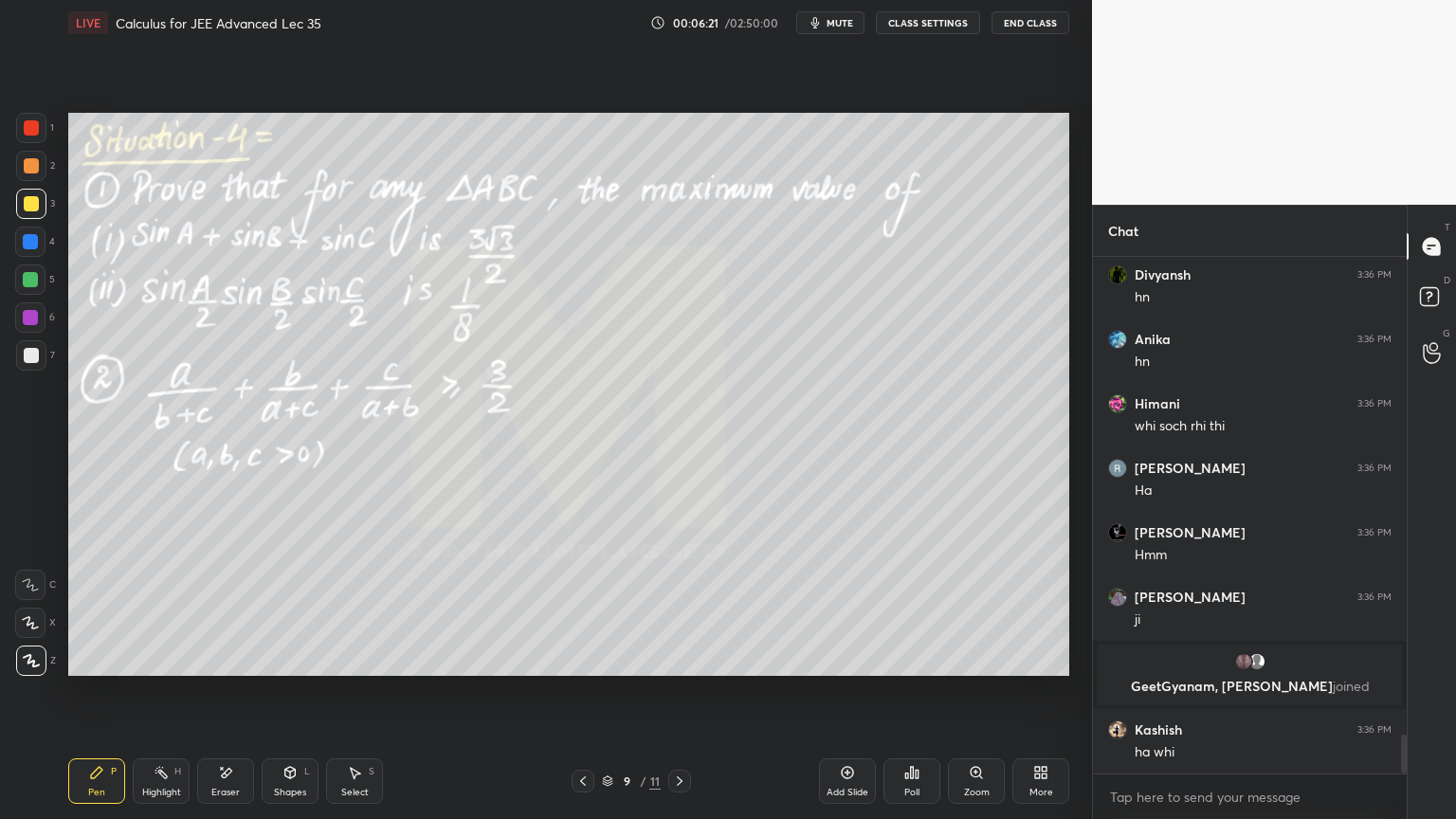 click on "Eraser" at bounding box center (226, 781) 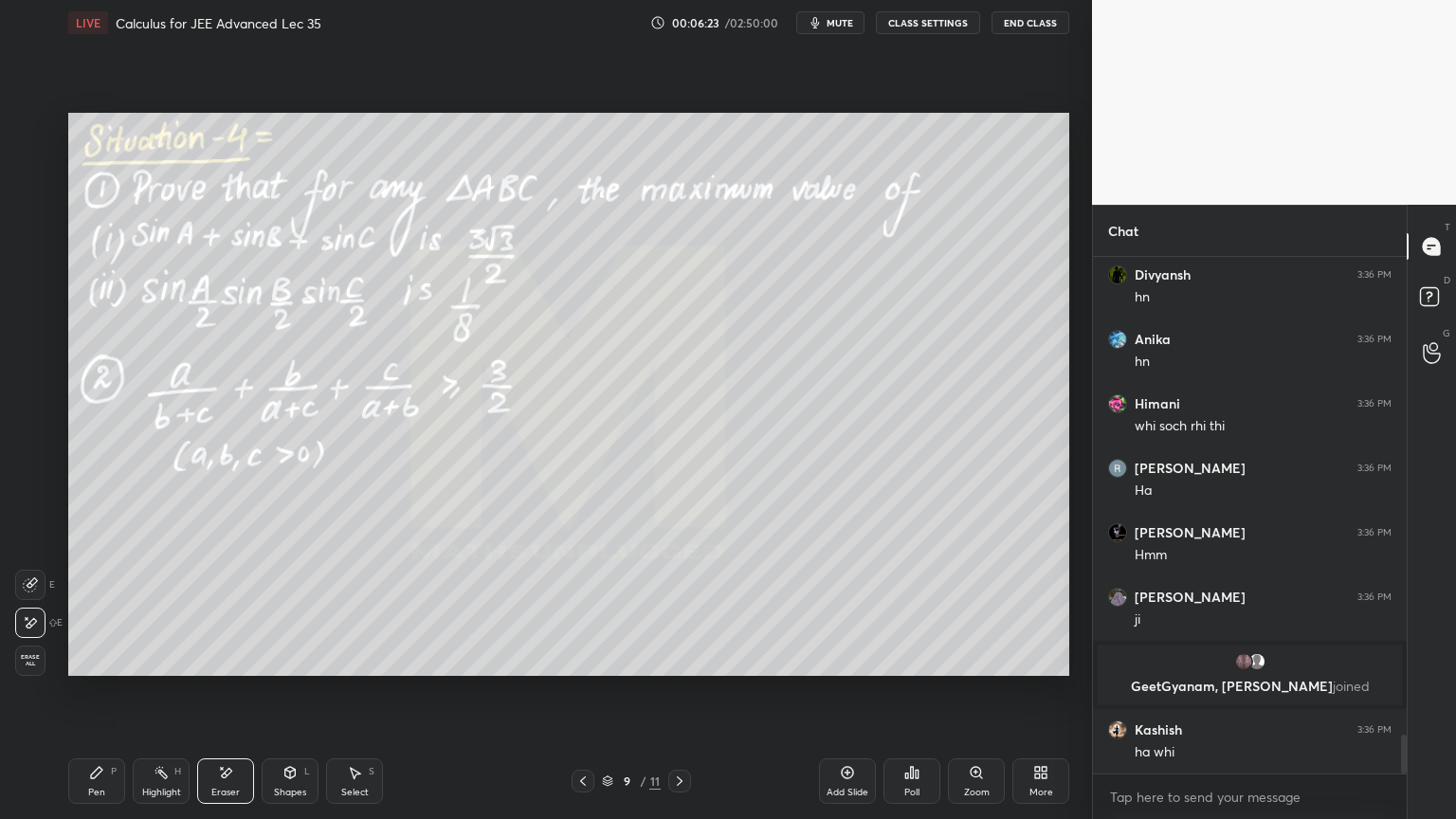 click 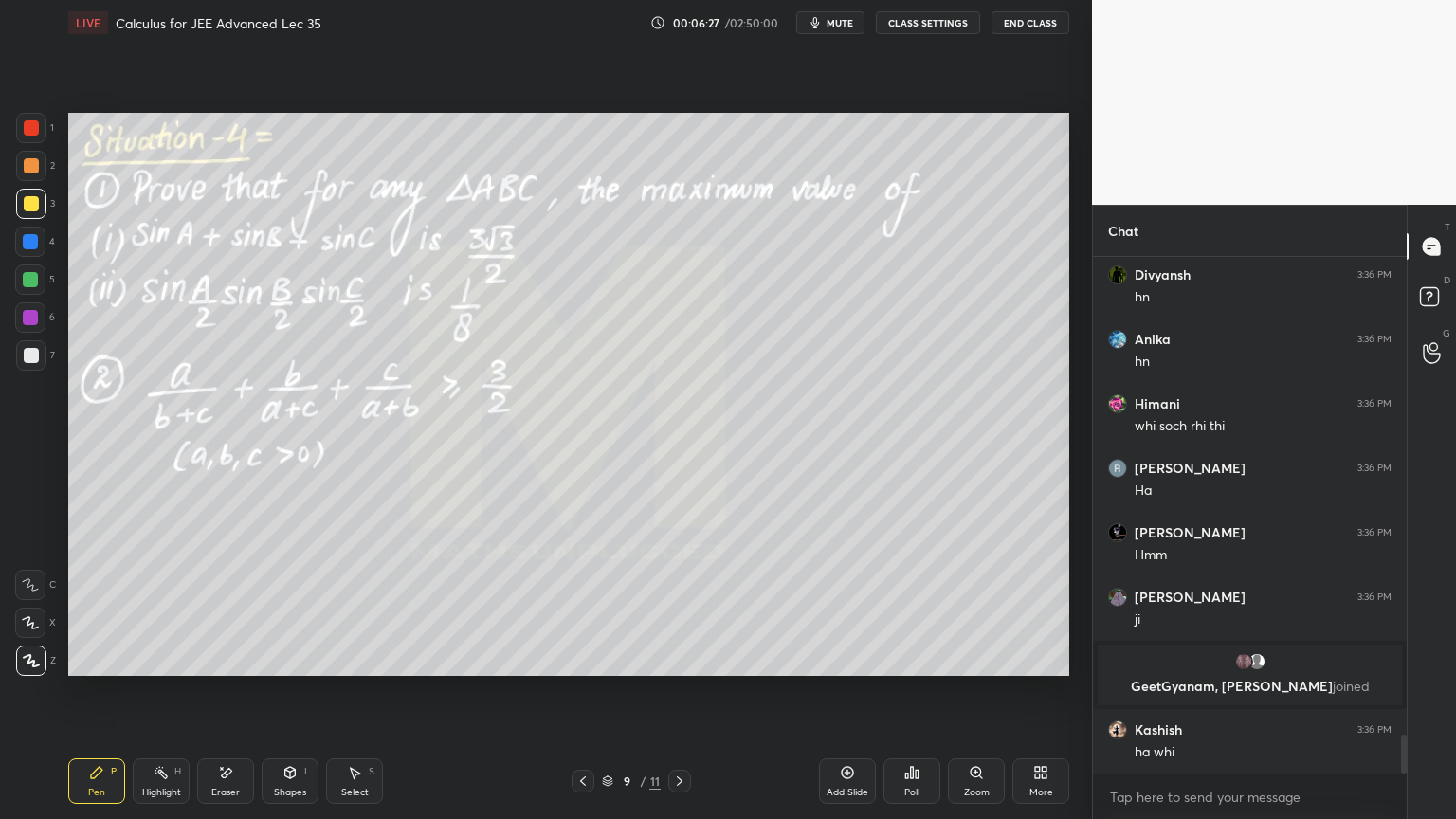 click on "Eraser" at bounding box center (226, 781) 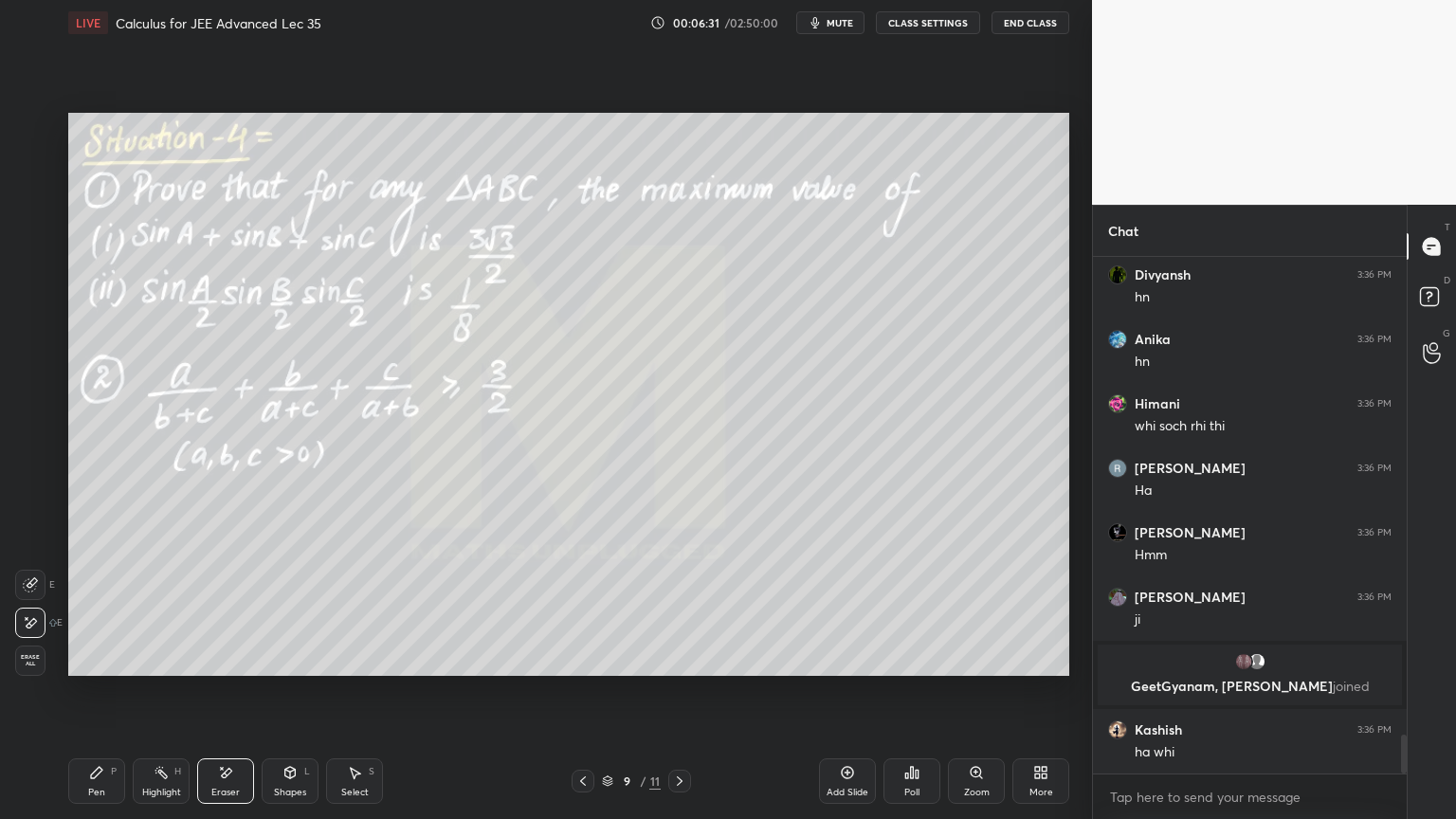 click on "Pen P" at bounding box center (97, 781) 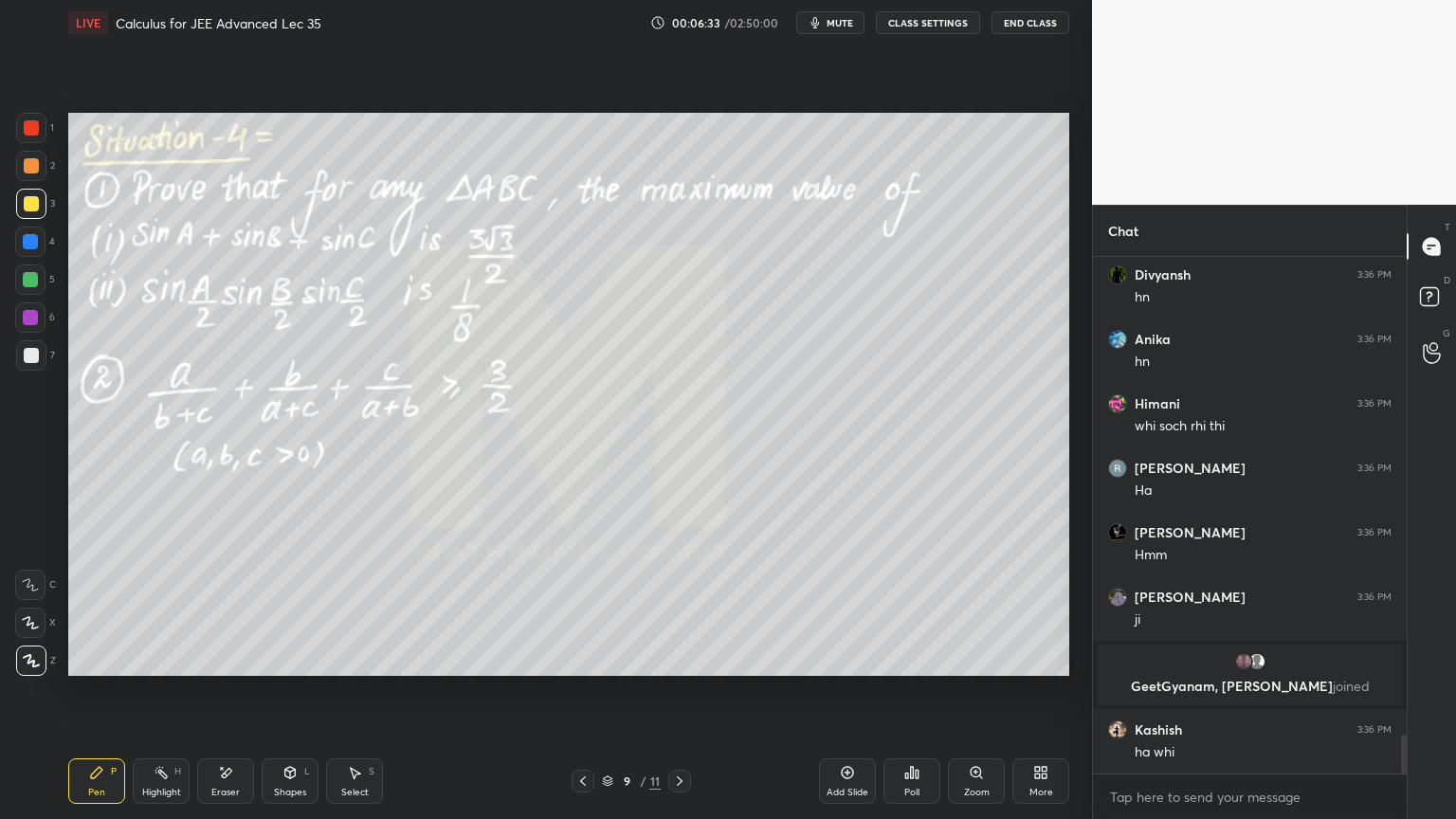 scroll, scrollTop: 6411, scrollLeft: 0, axis: vertical 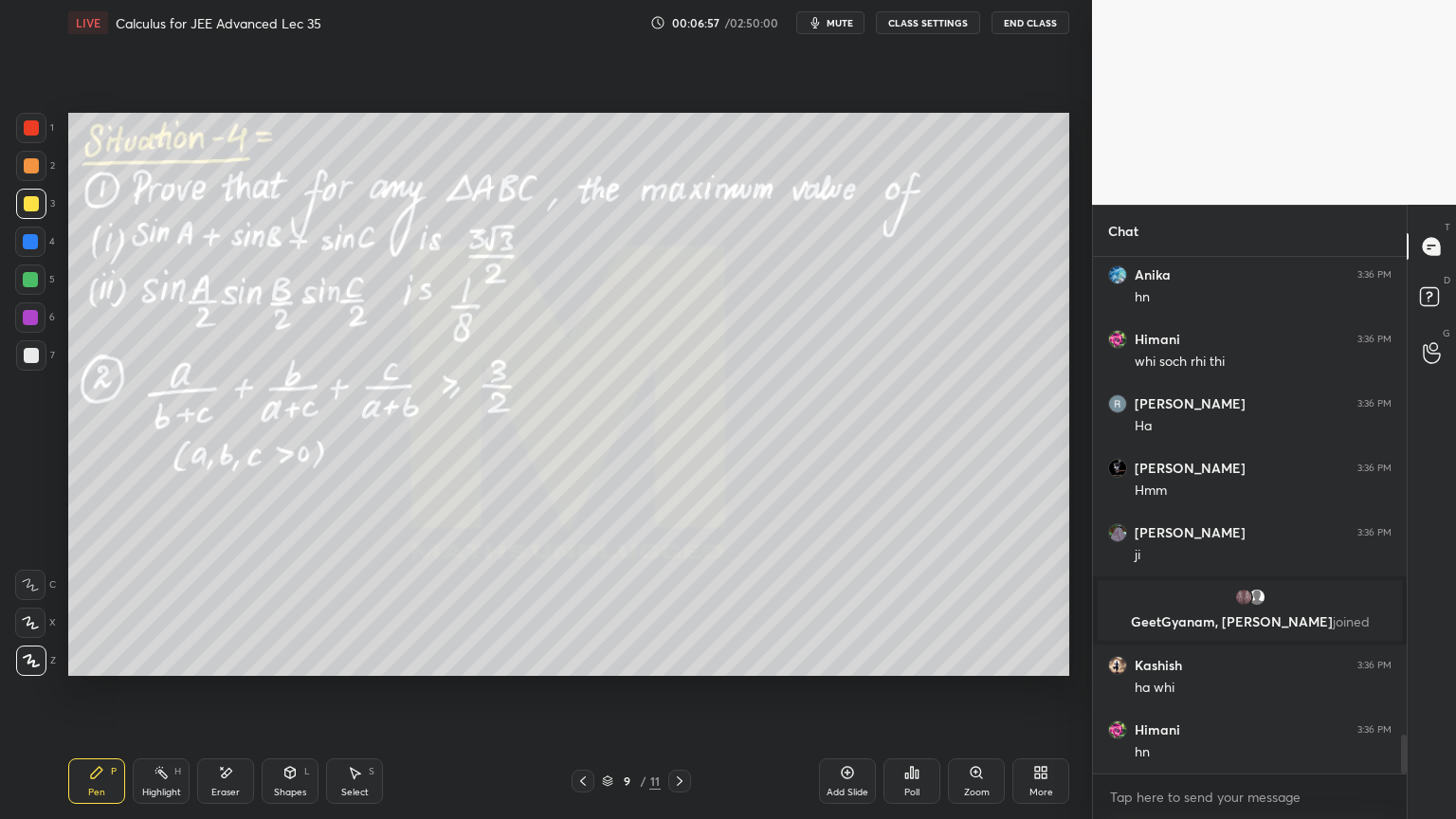 drag, startPoint x: 235, startPoint y: 766, endPoint x: 348, endPoint y: 689, distance: 136.74063 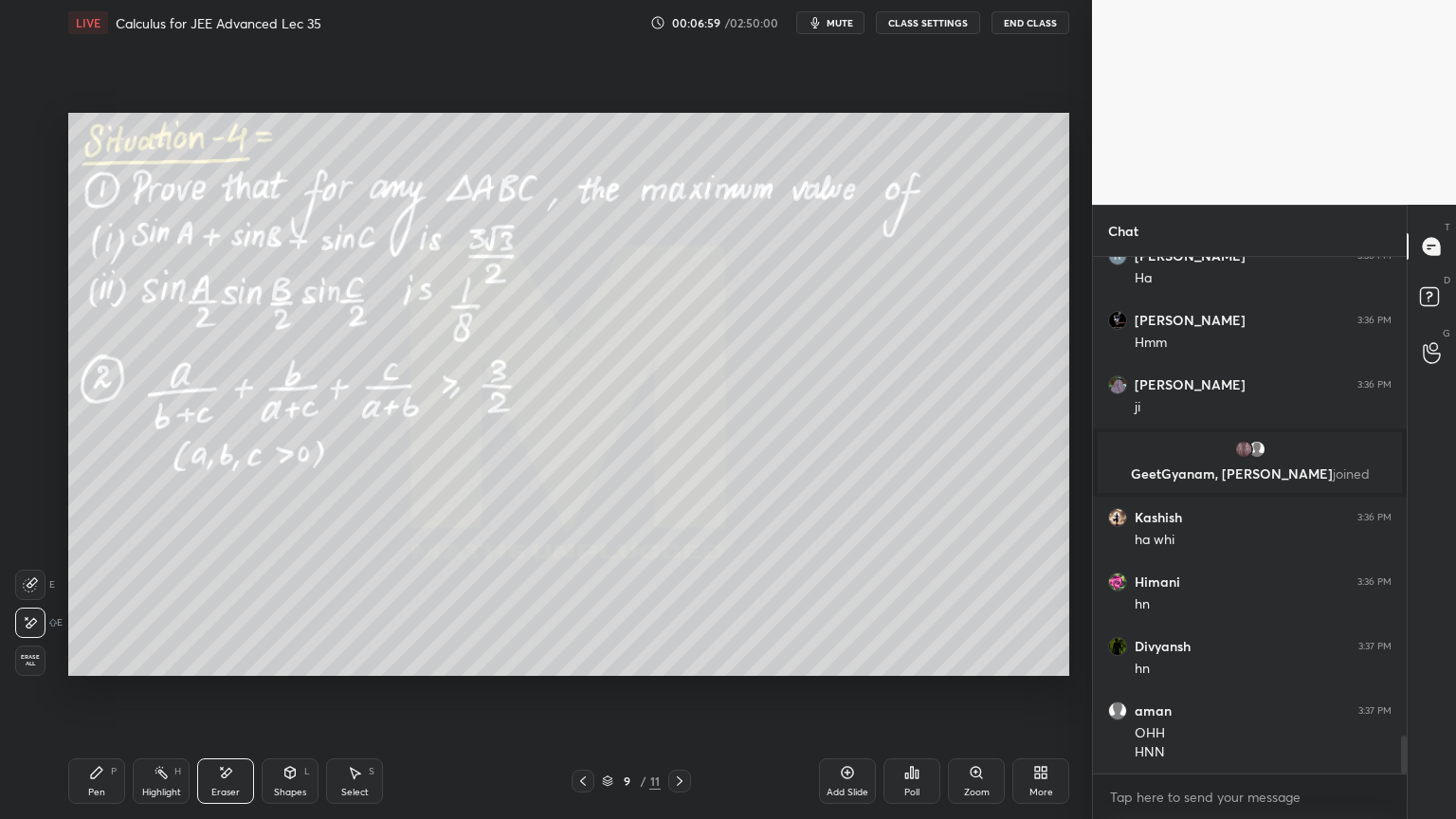 click on "Pen P" at bounding box center [97, 781] 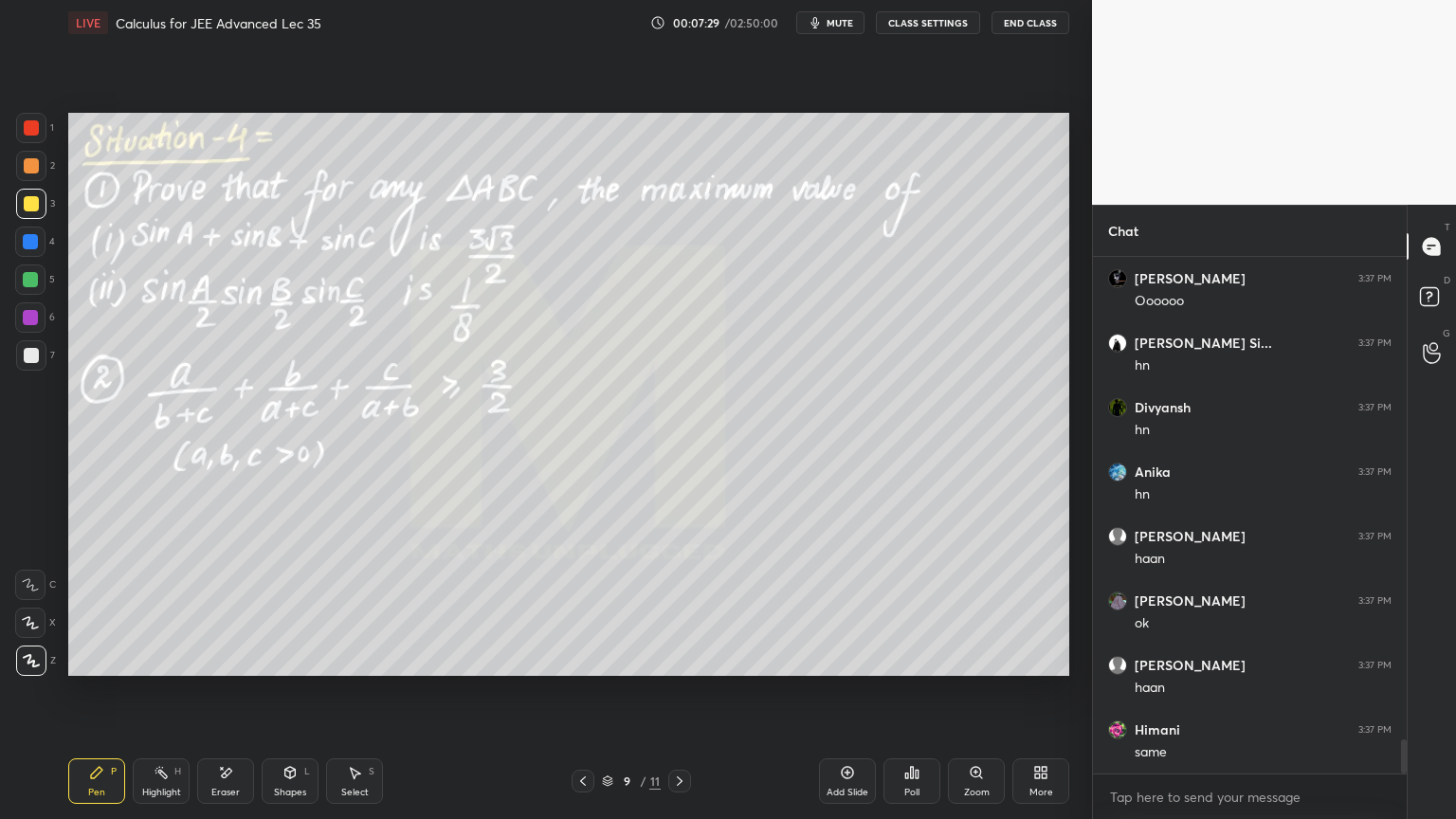 scroll, scrollTop: 7268, scrollLeft: 0, axis: vertical 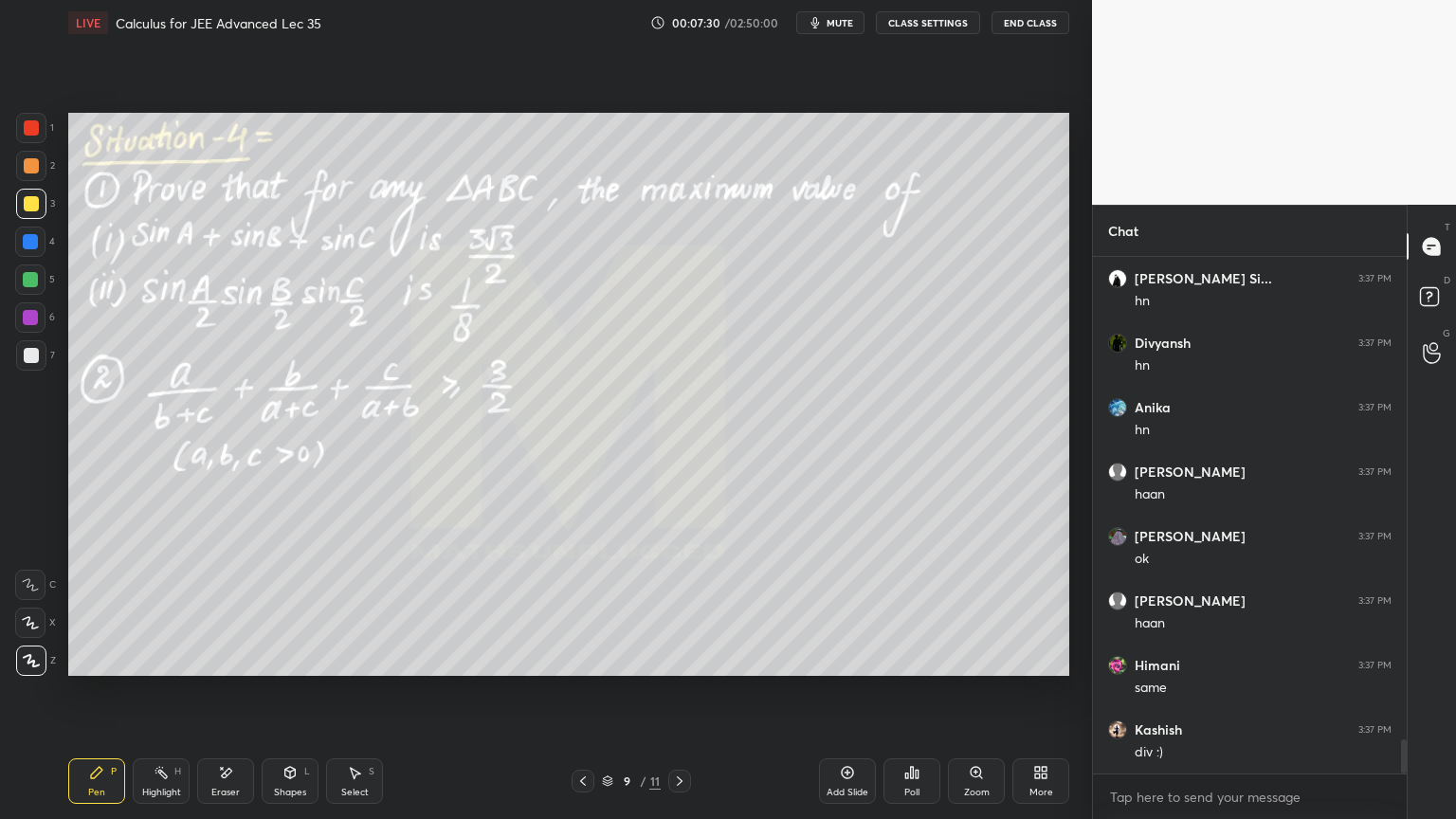 drag, startPoint x: 228, startPoint y: 784, endPoint x: 306, endPoint y: 732, distance: 93.74433 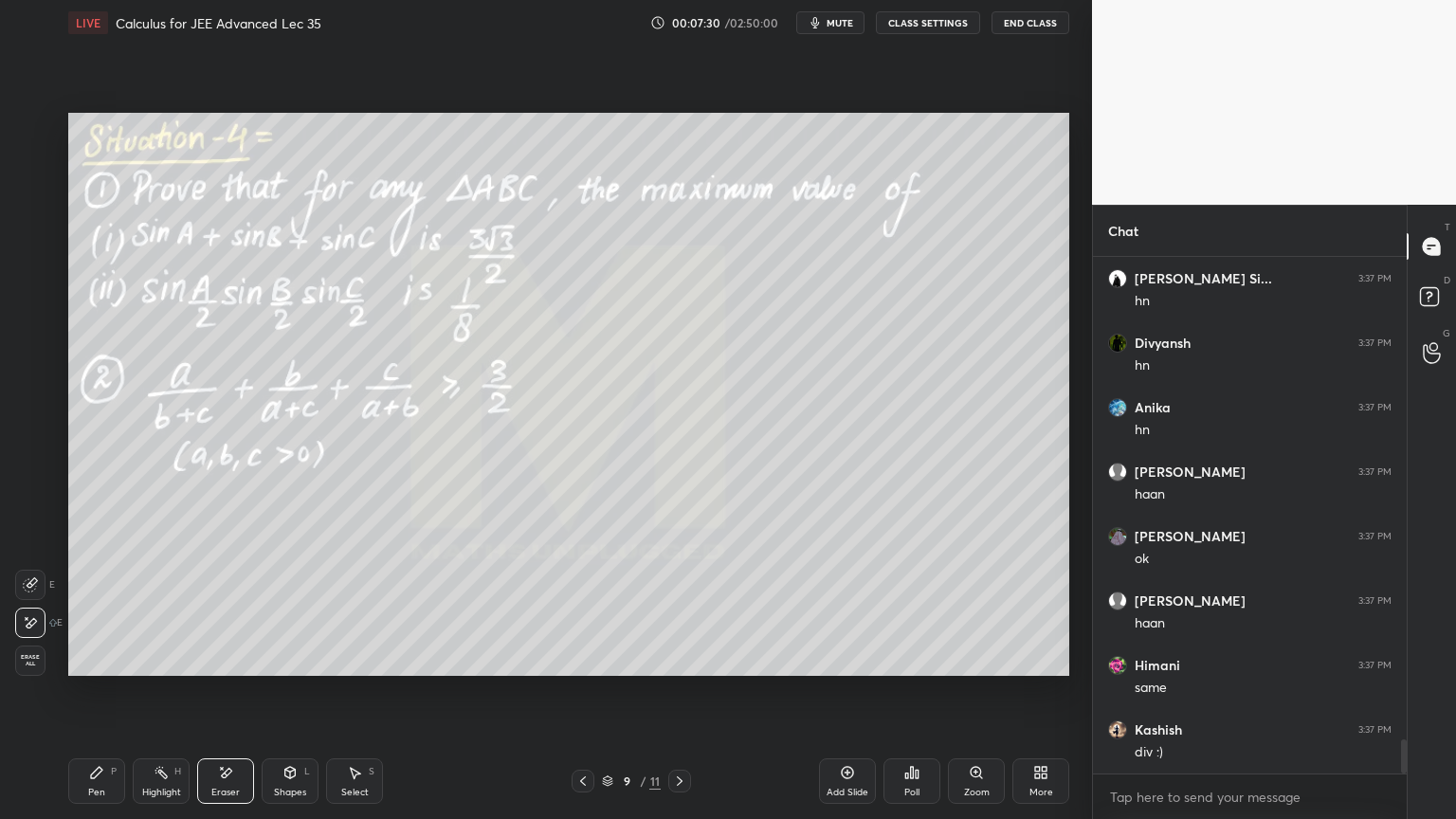 scroll, scrollTop: 7332, scrollLeft: 0, axis: vertical 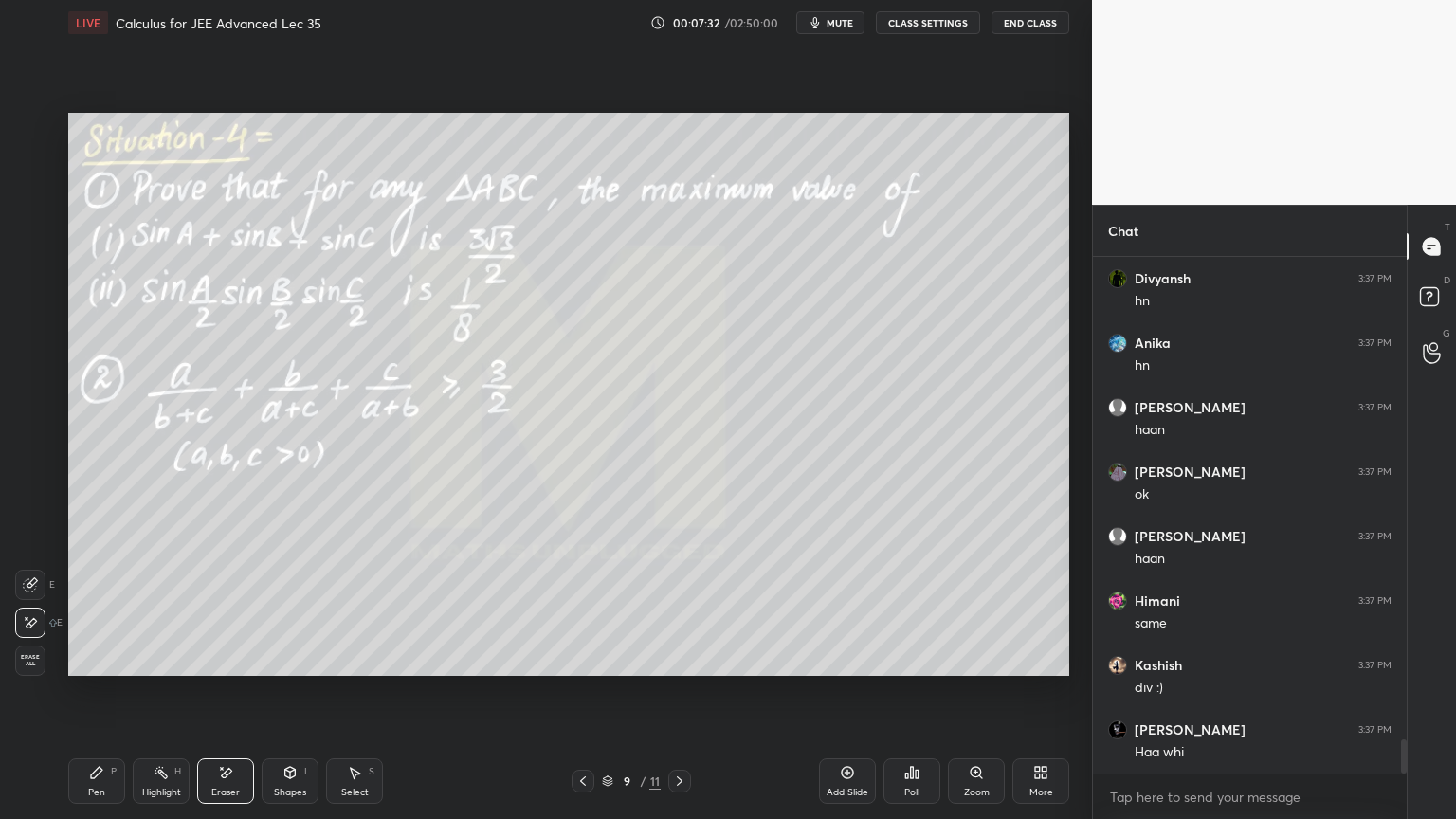 click on "Pen P" at bounding box center (97, 781) 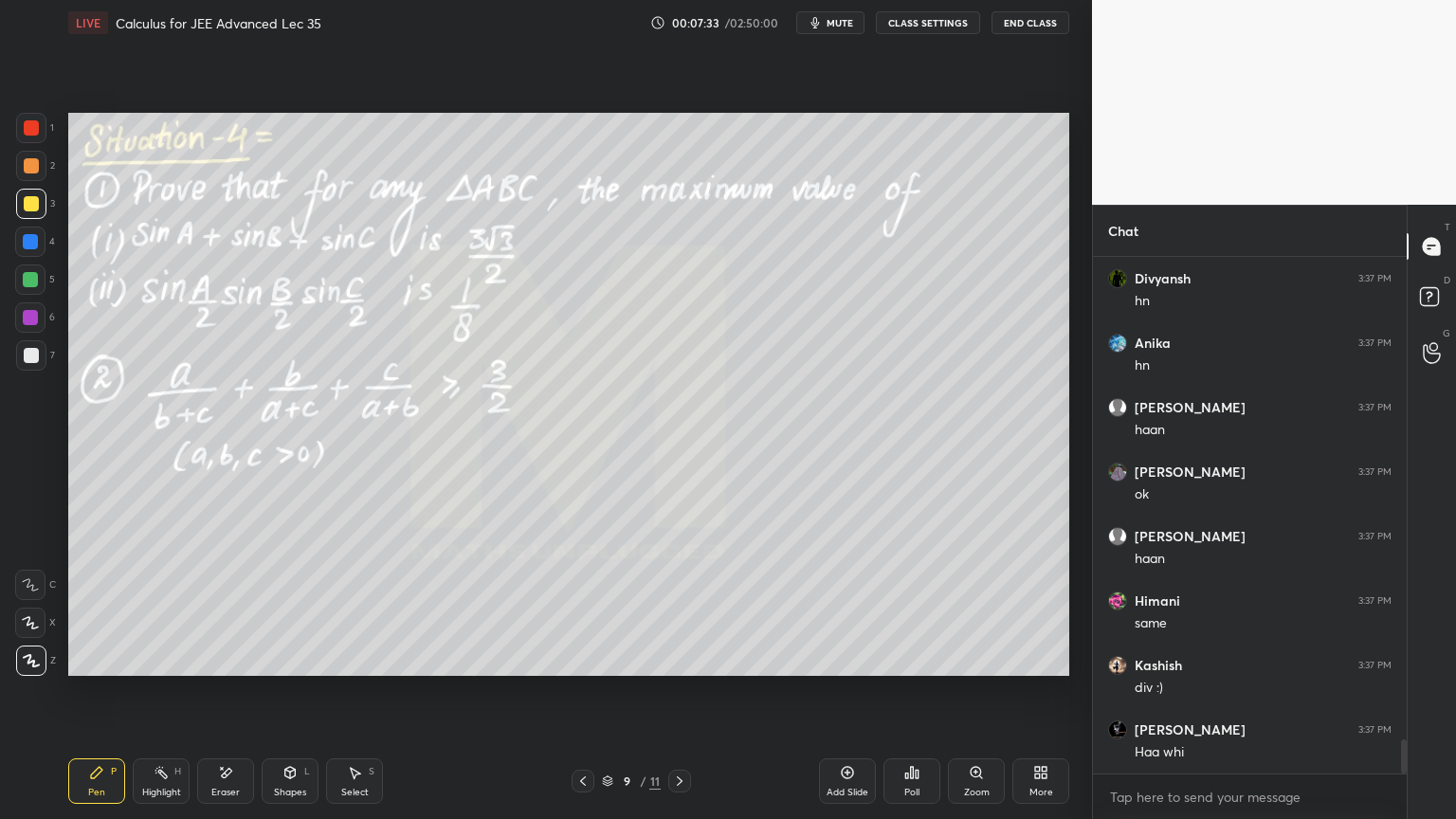 scroll, scrollTop: 7397, scrollLeft: 0, axis: vertical 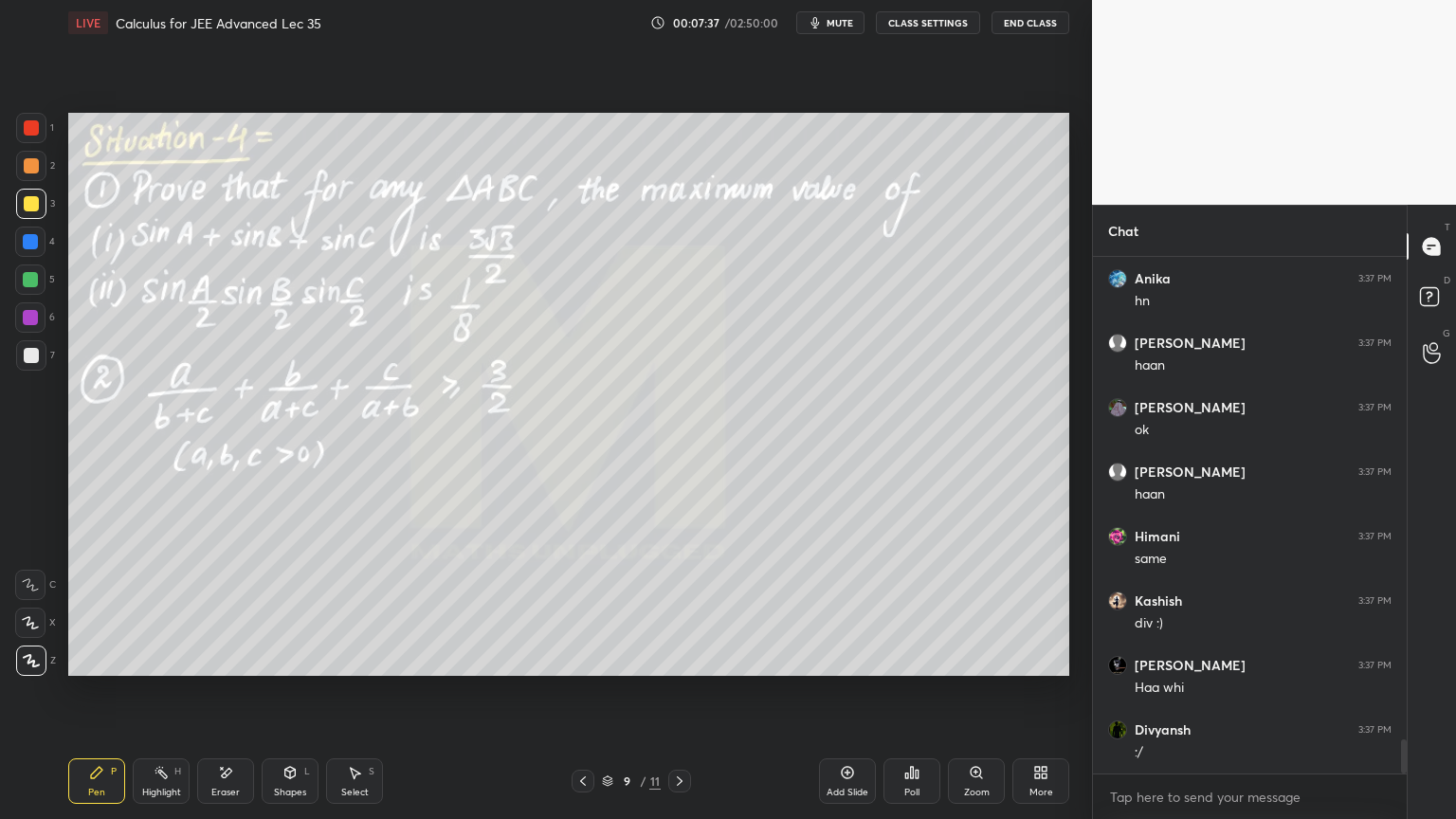 drag, startPoint x: 230, startPoint y: 777, endPoint x: 264, endPoint y: 682, distance: 100.90094 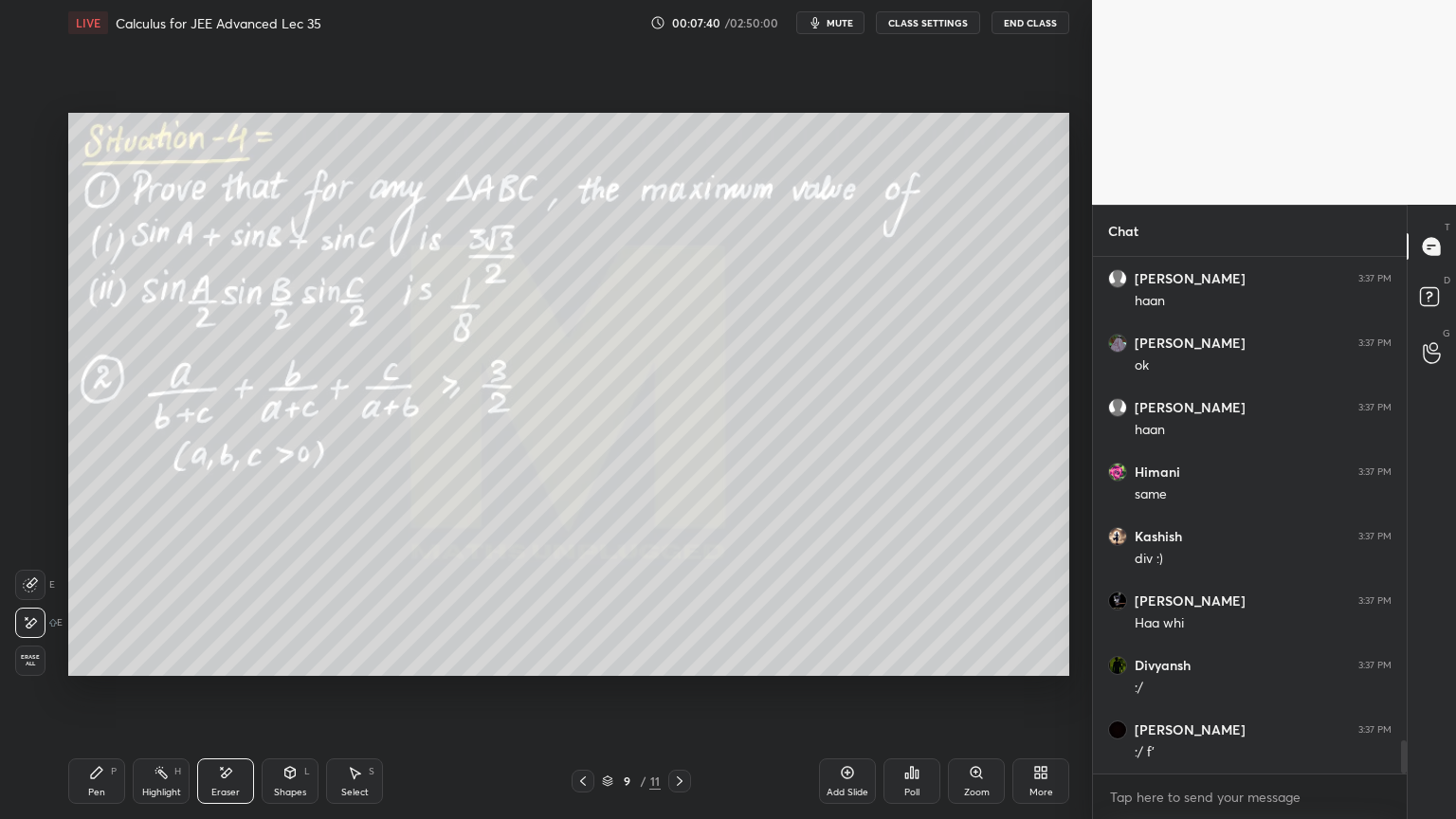 click on "Pen P" at bounding box center [97, 781] 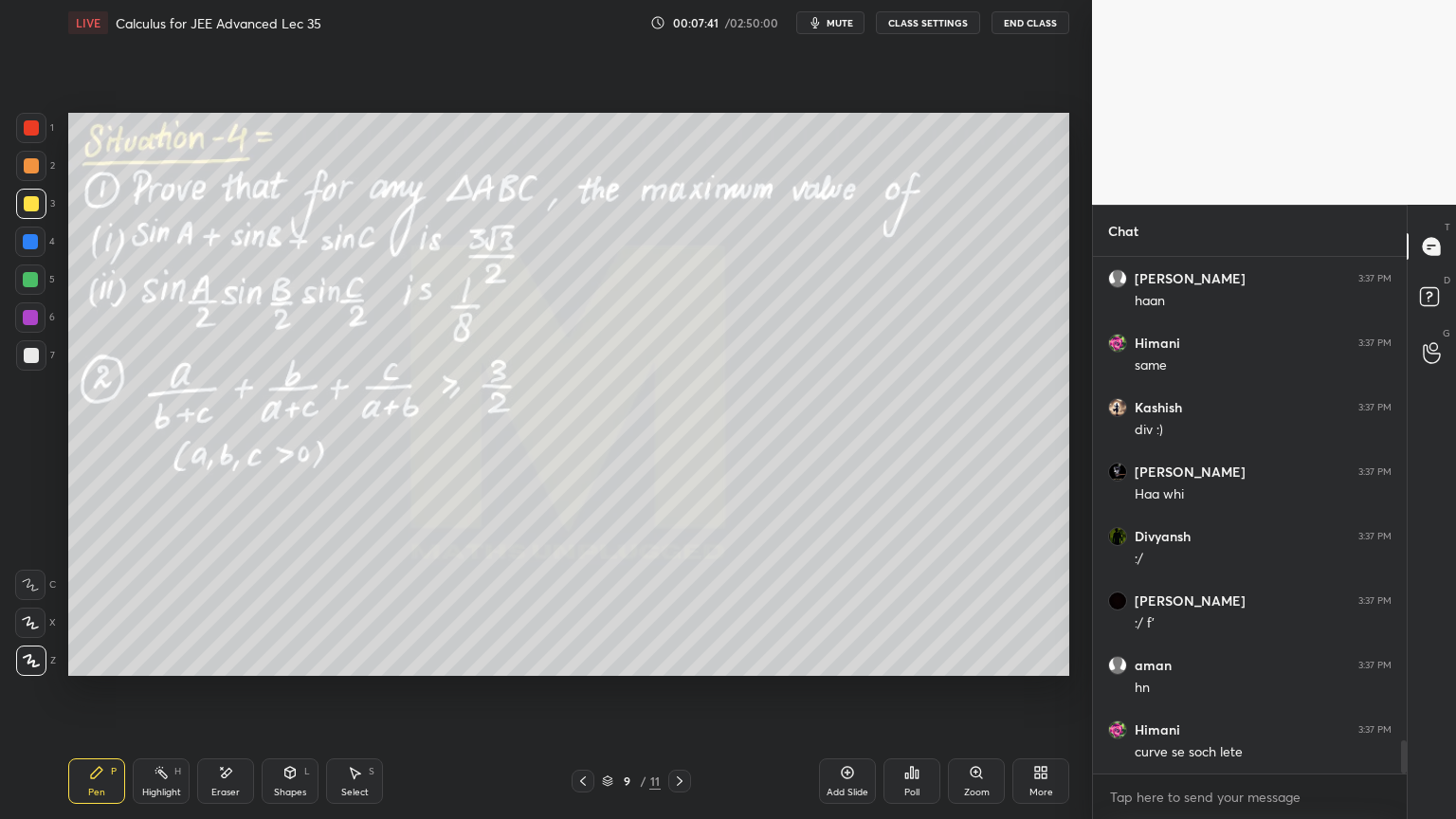 click 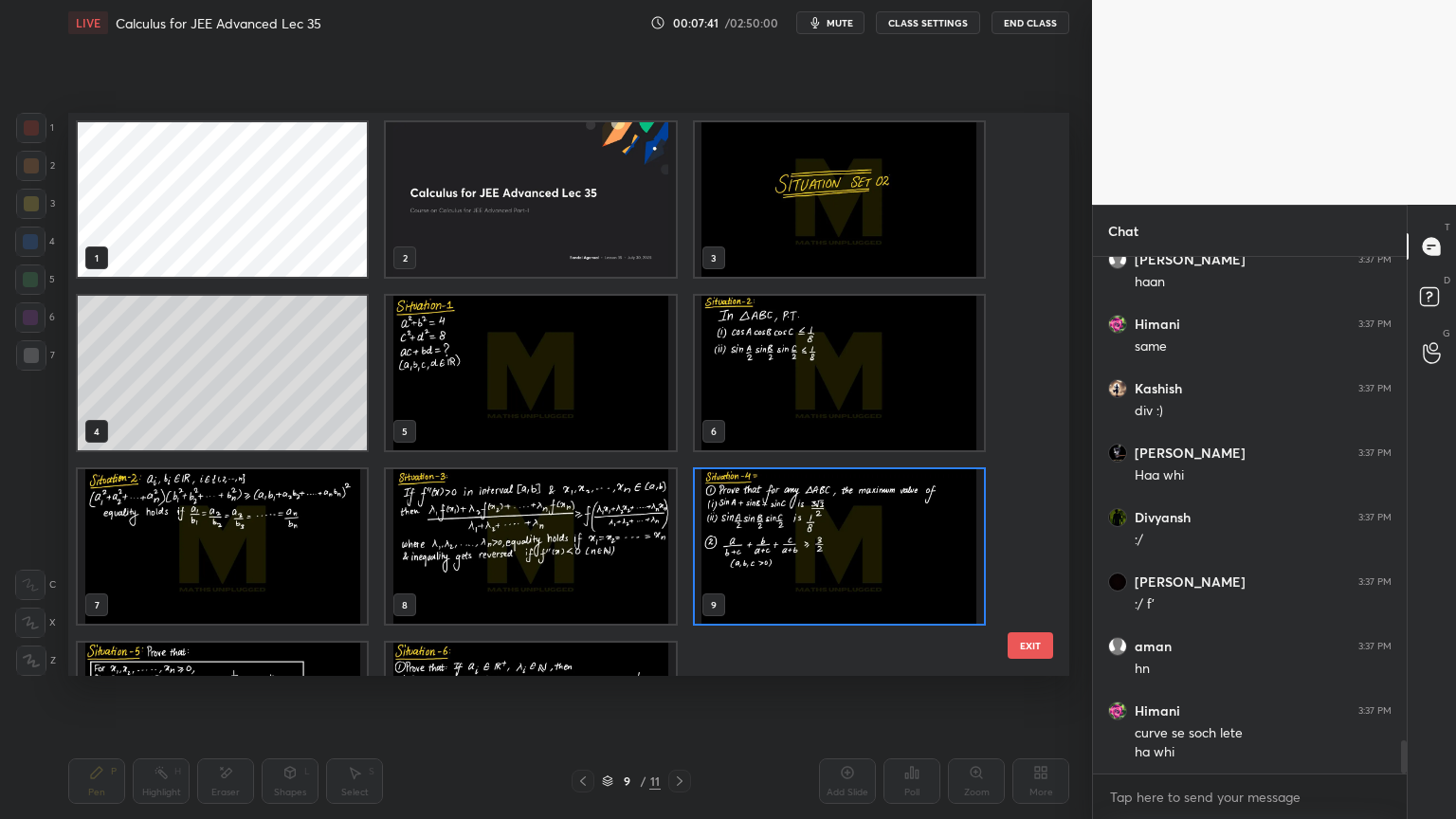 scroll, scrollTop: 6, scrollLeft: 9, axis: both 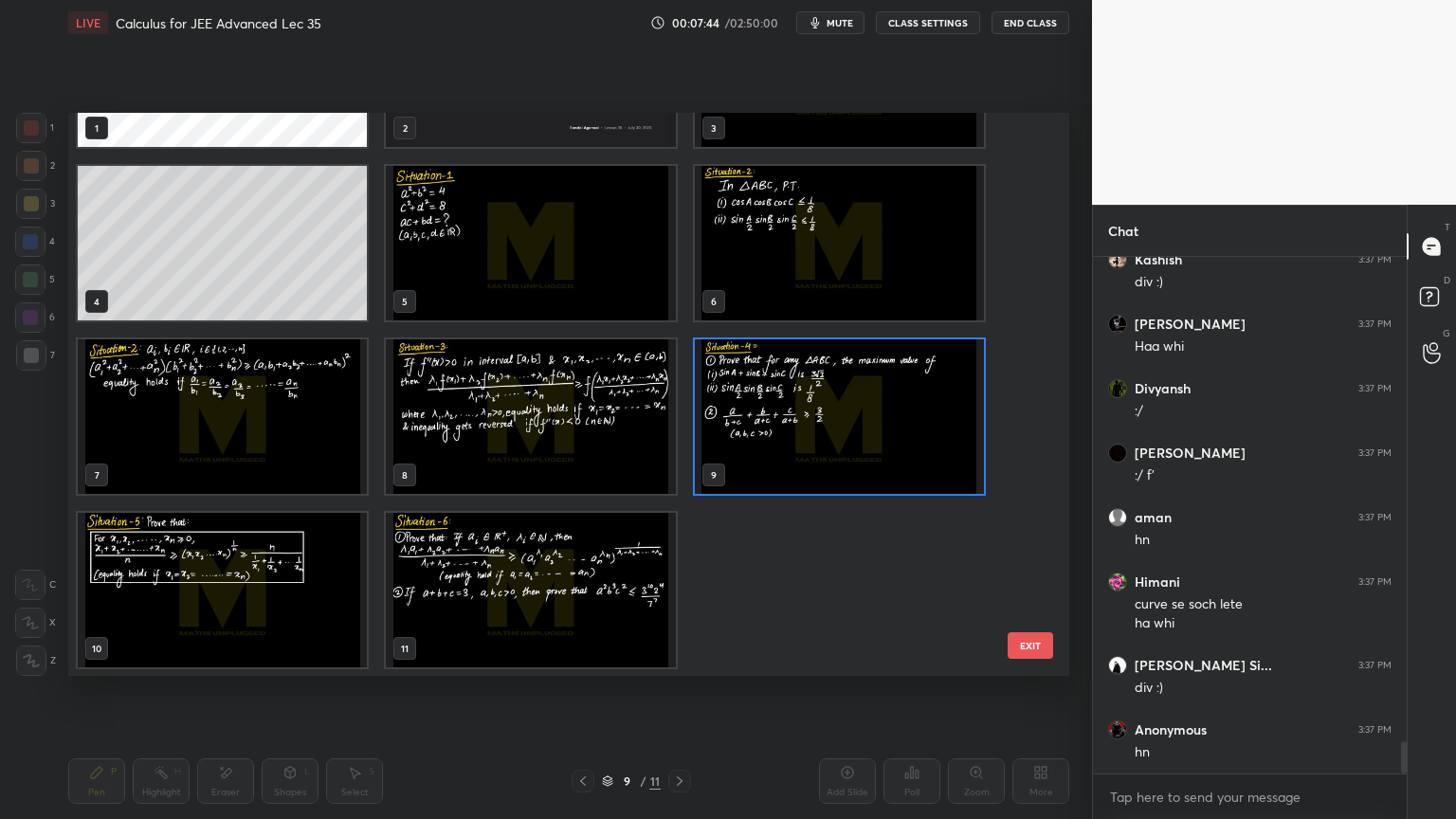 click at bounding box center [530, 590] 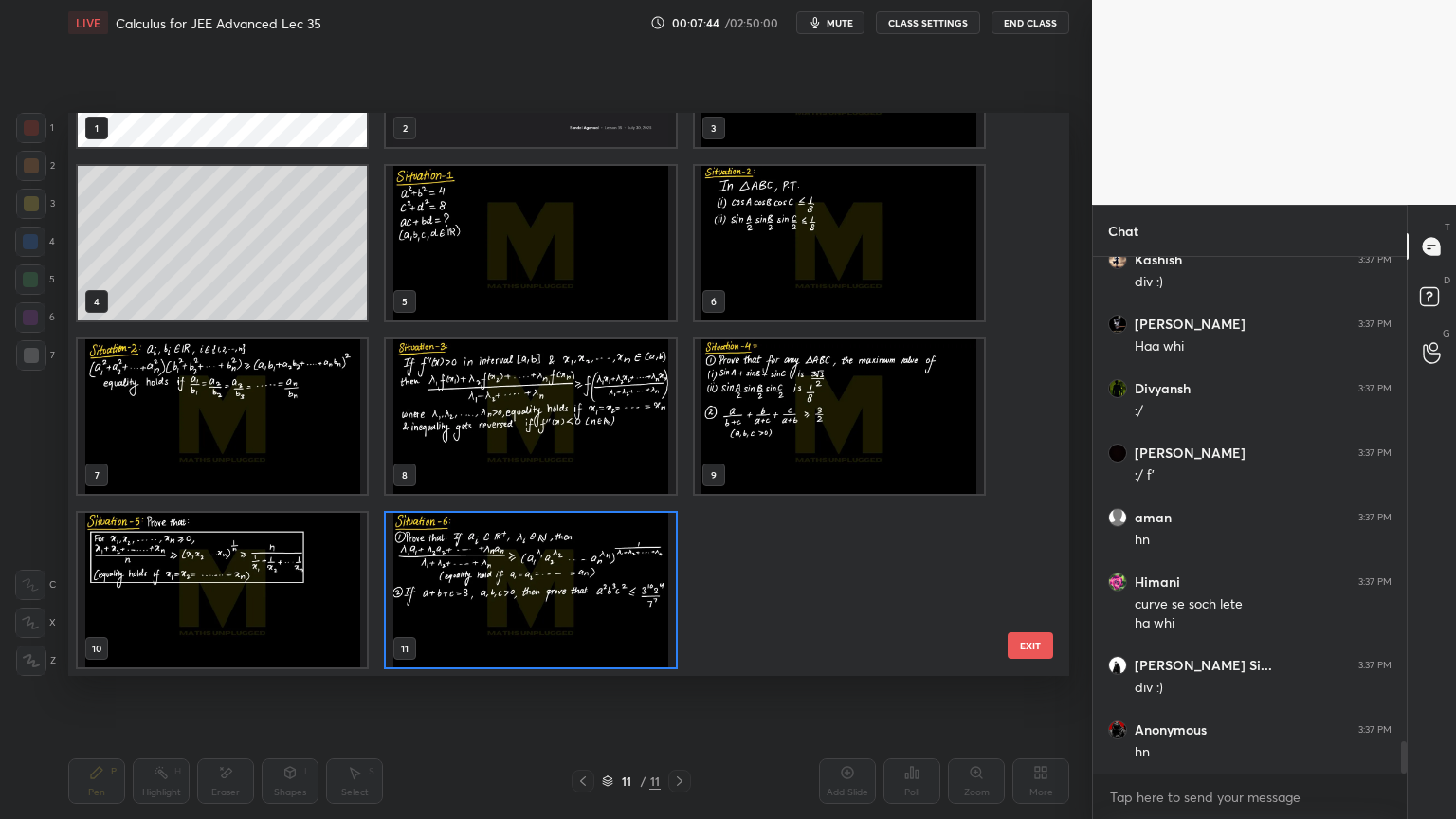 click at bounding box center (530, 590) 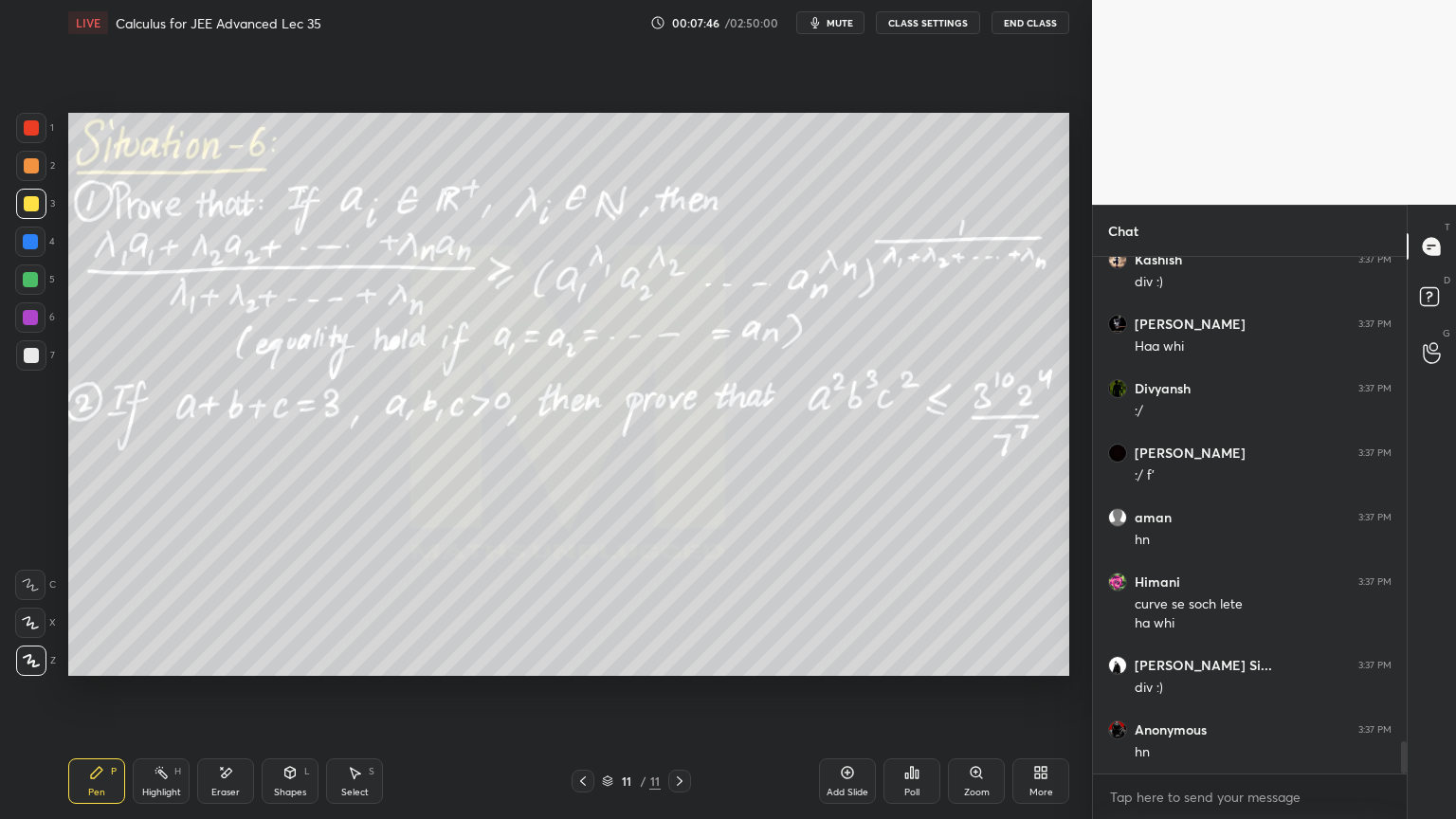 click 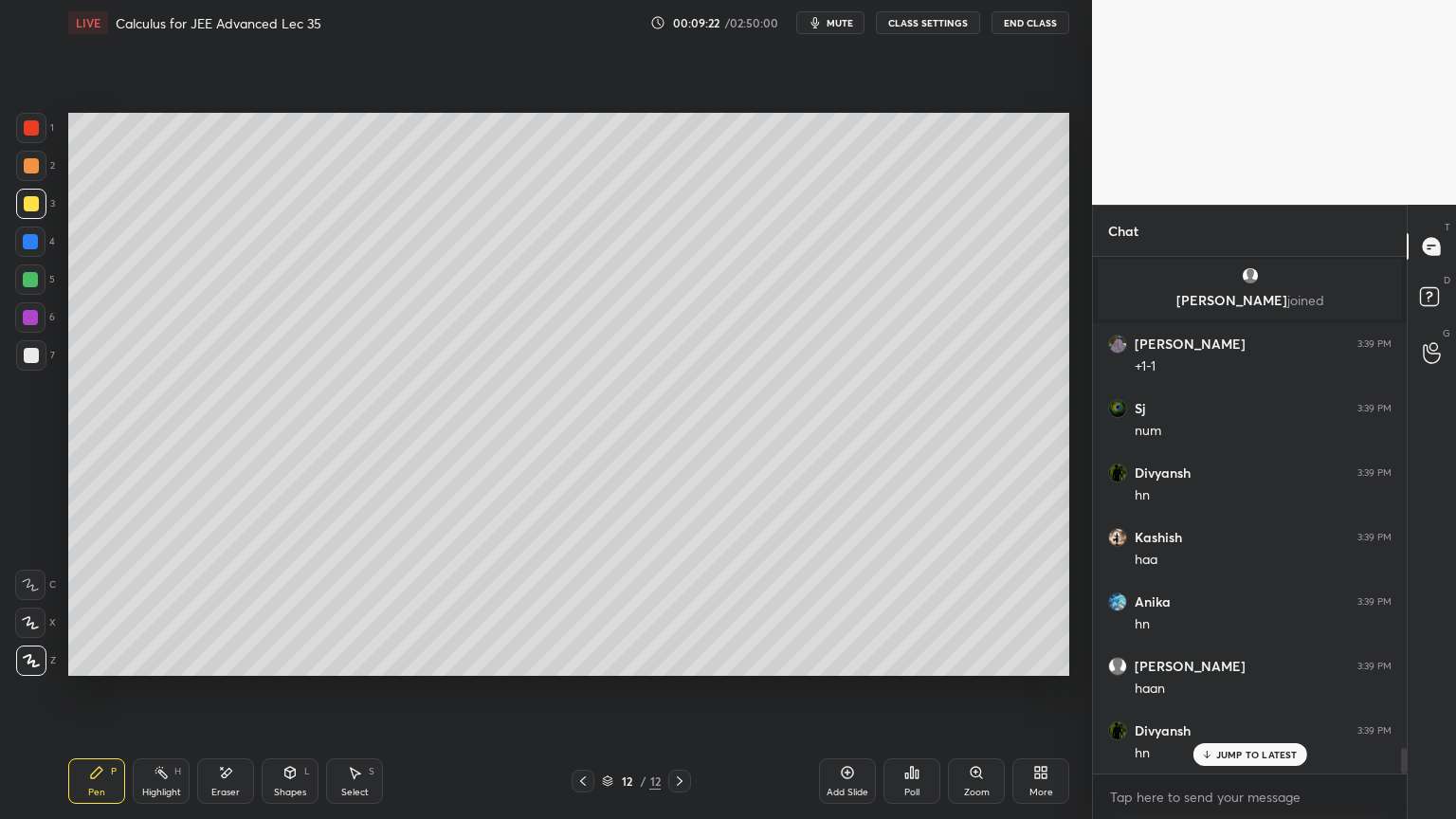 scroll, scrollTop: 10037, scrollLeft: 0, axis: vertical 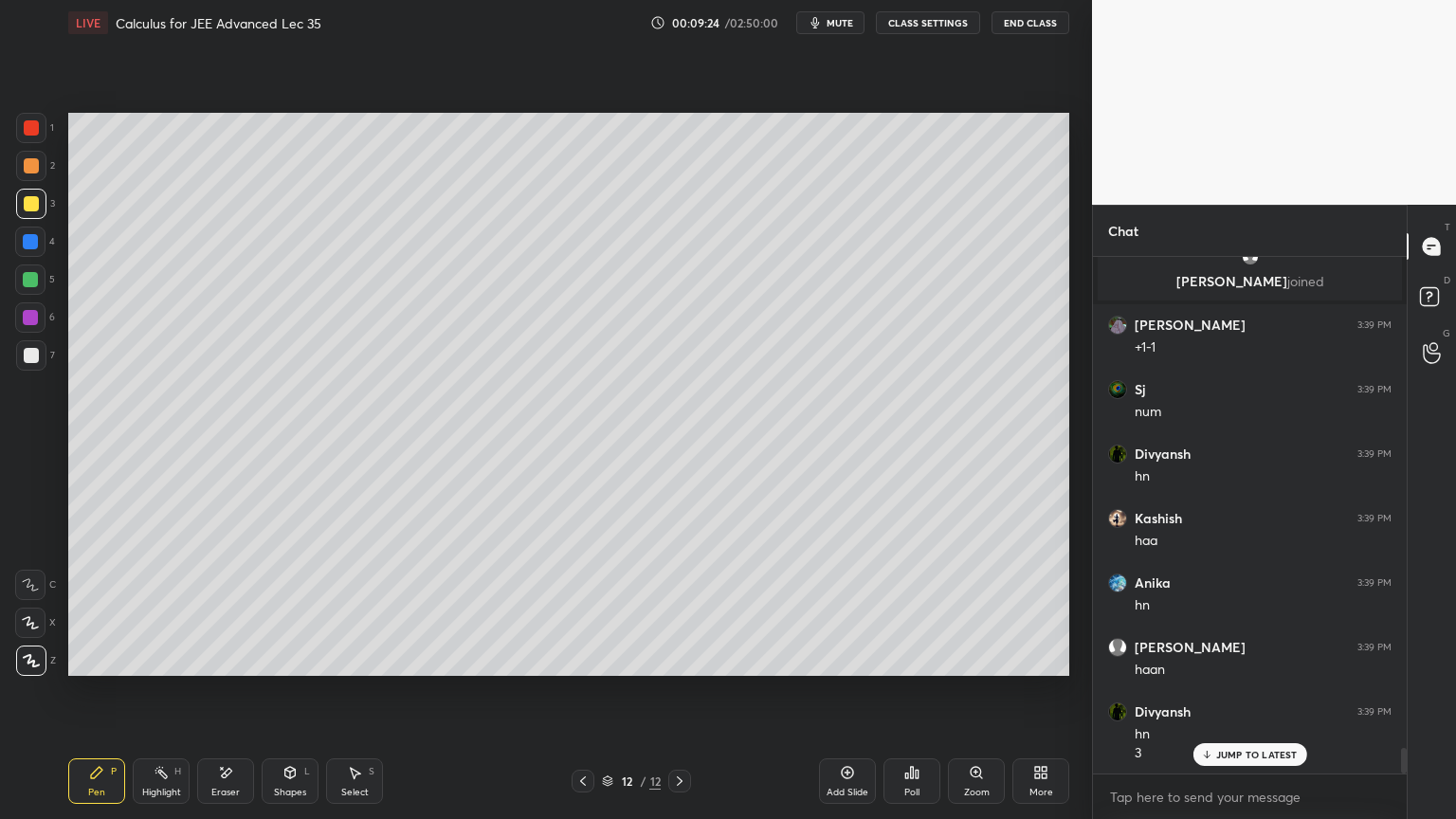 drag, startPoint x: 220, startPoint y: 771, endPoint x: 280, endPoint y: 701, distance: 92.19544 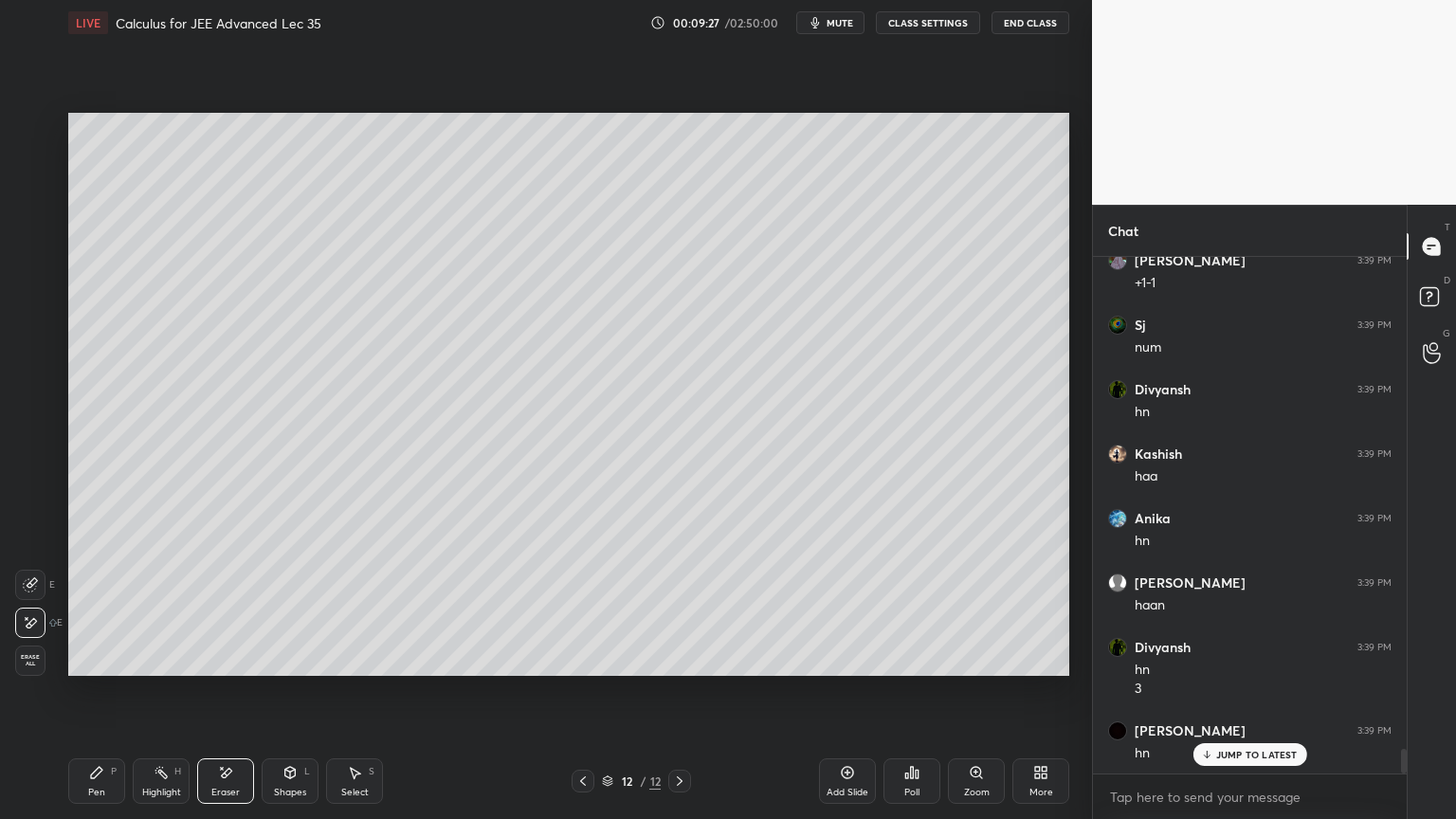 scroll, scrollTop: 10165, scrollLeft: 0, axis: vertical 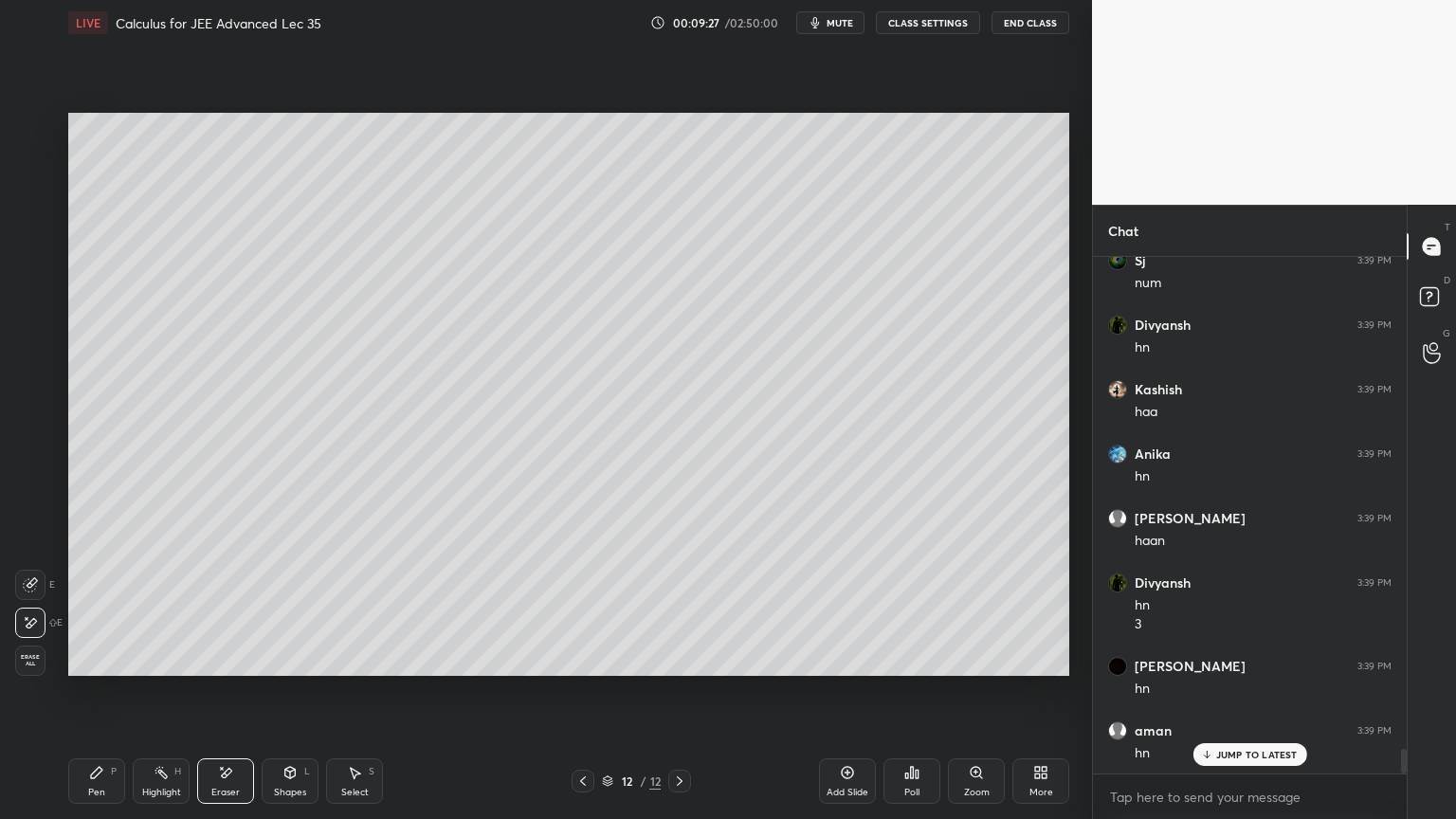 click 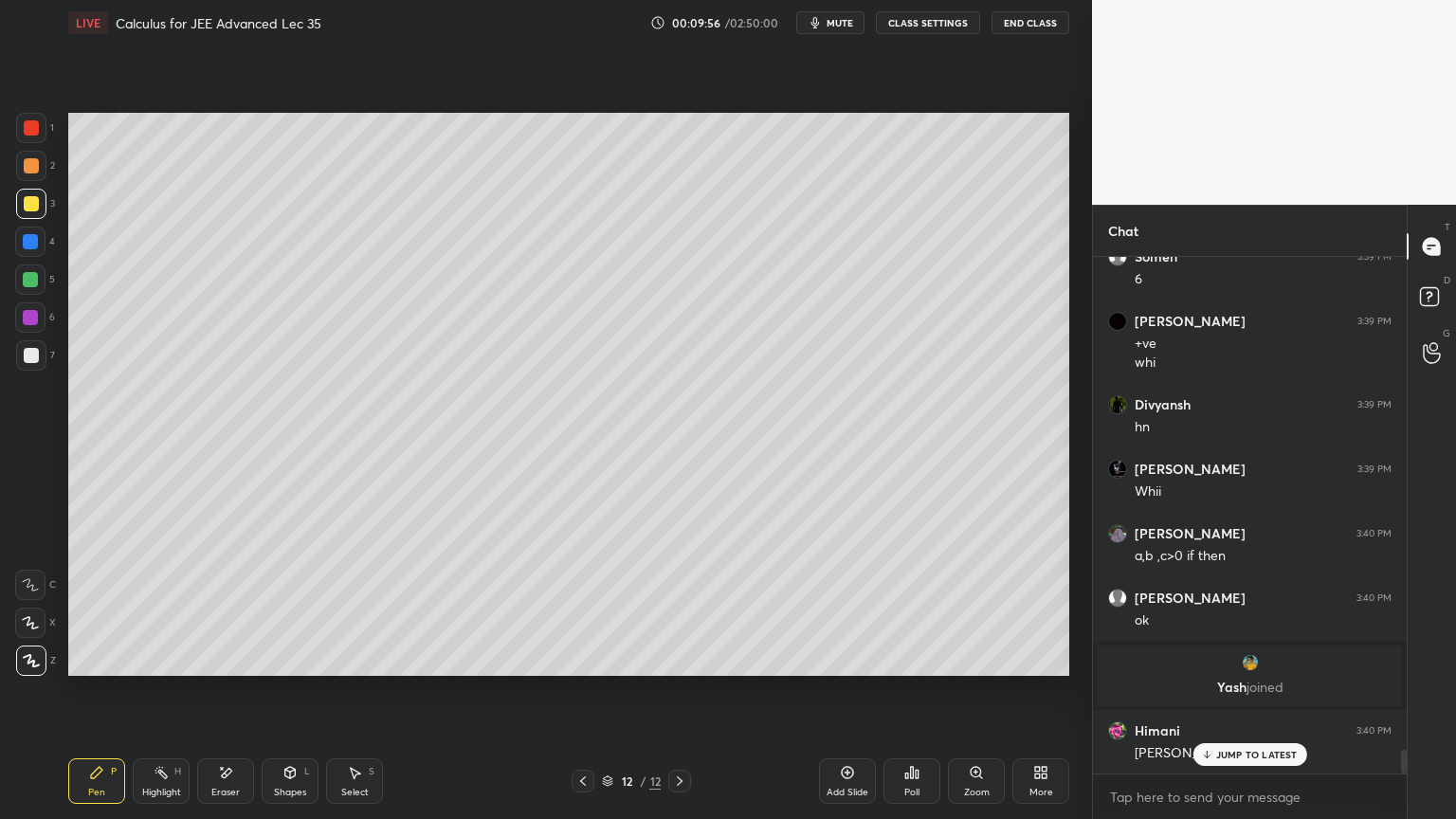 scroll, scrollTop: 10852, scrollLeft: 0, axis: vertical 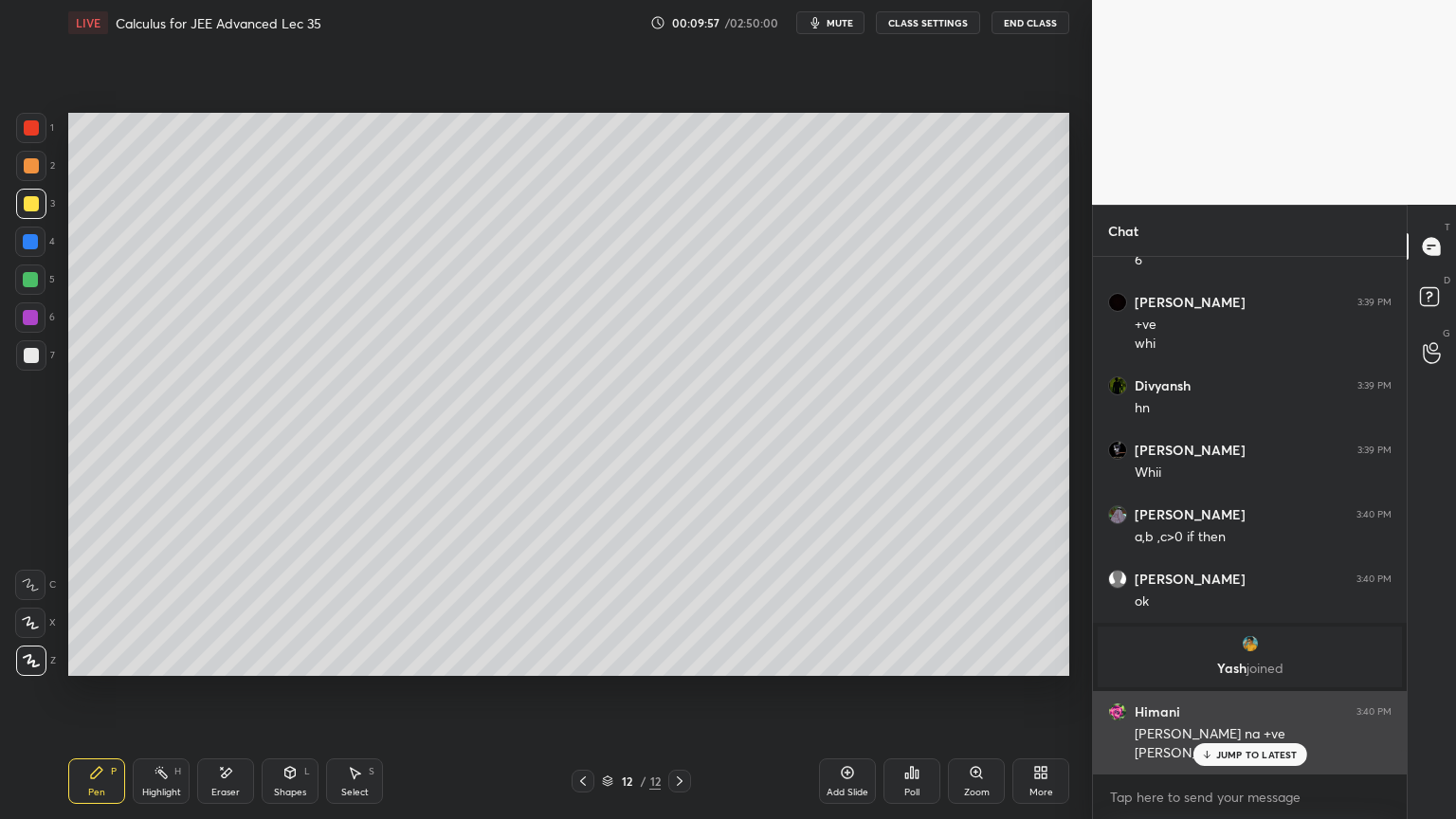 click on "JUMP TO LATEST" at bounding box center [1257, 755] 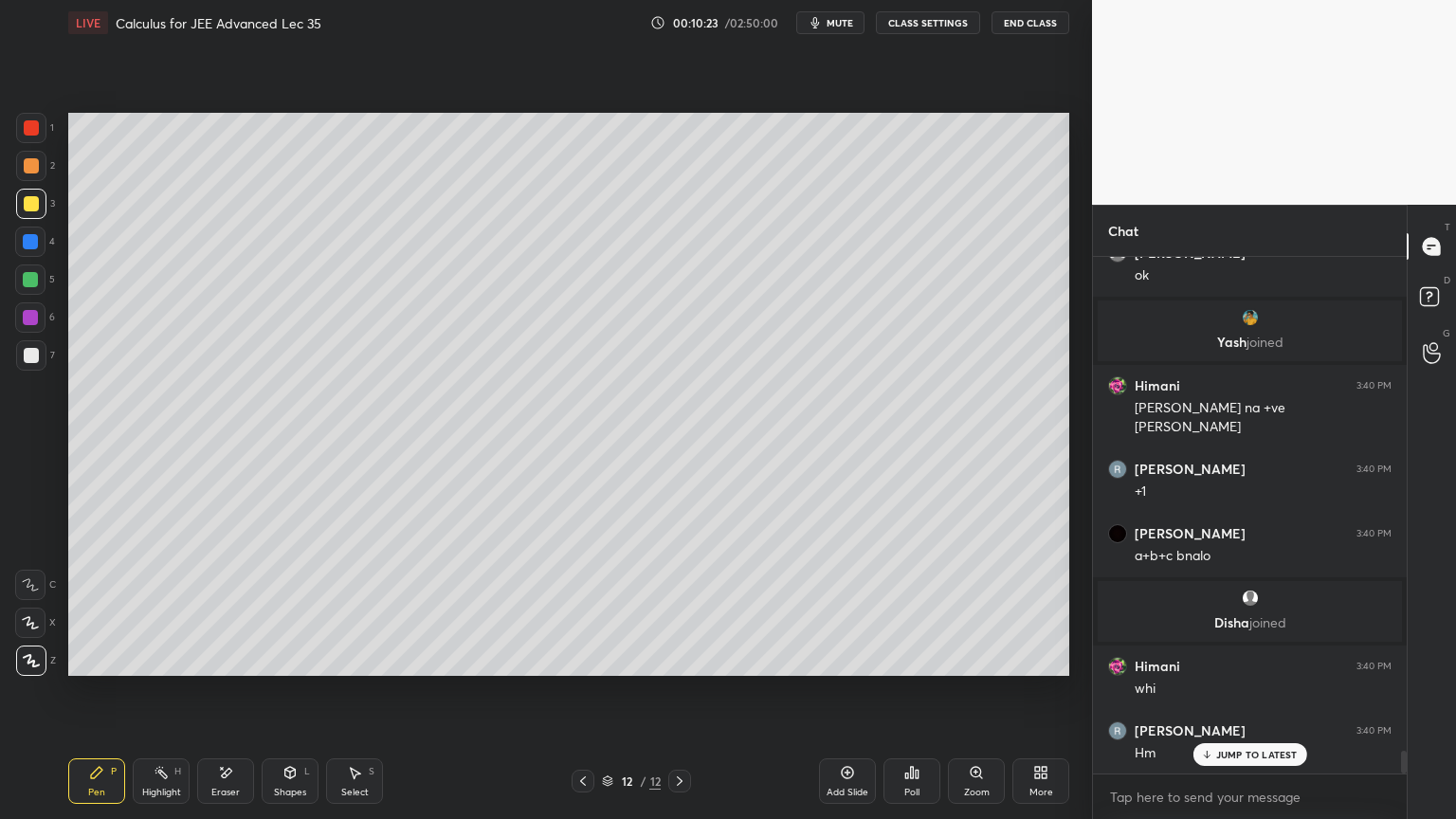 scroll, scrollTop: 11242, scrollLeft: 0, axis: vertical 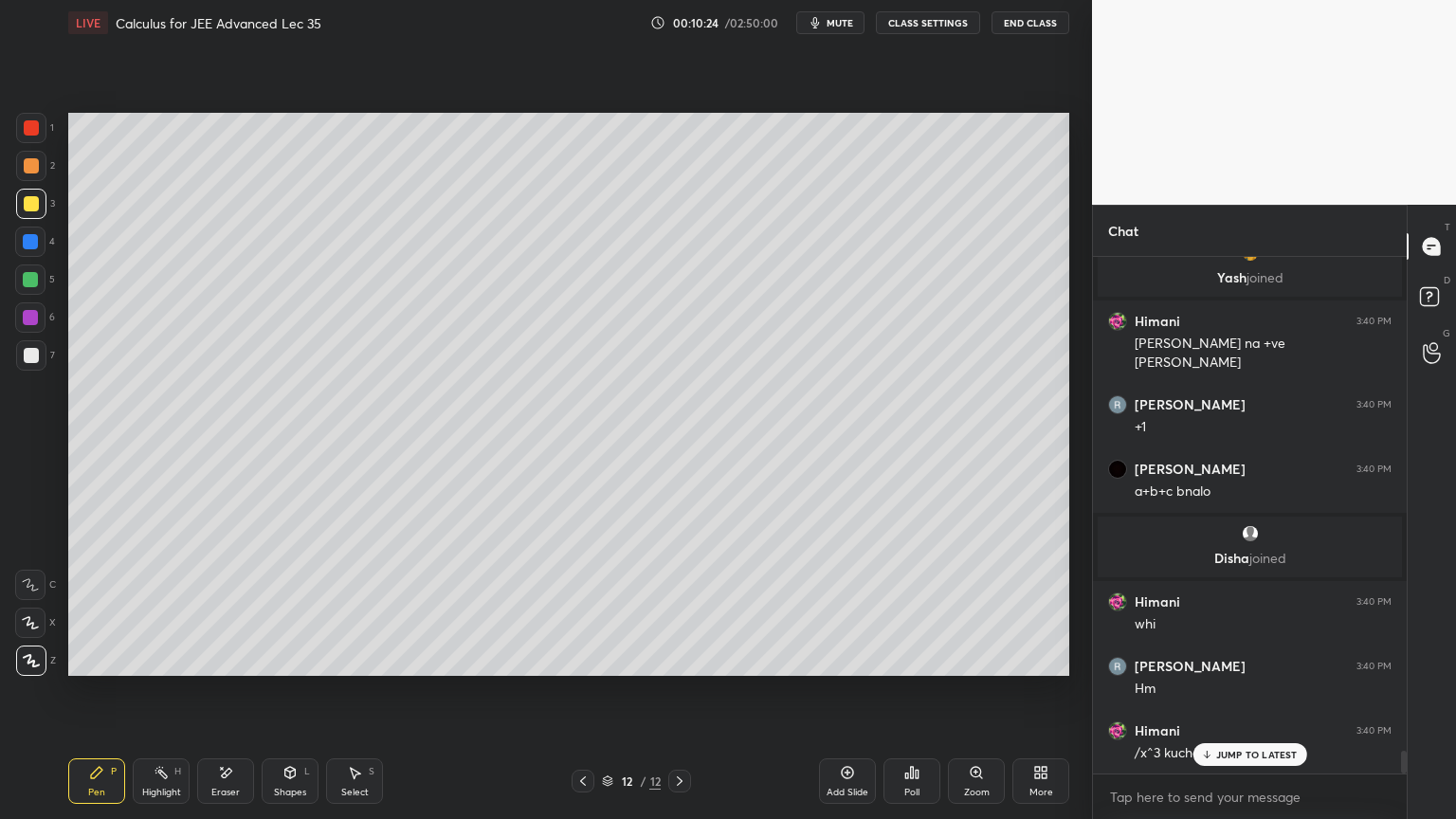 drag, startPoint x: 217, startPoint y: 769, endPoint x: 210, endPoint y: 709, distance: 60.406953 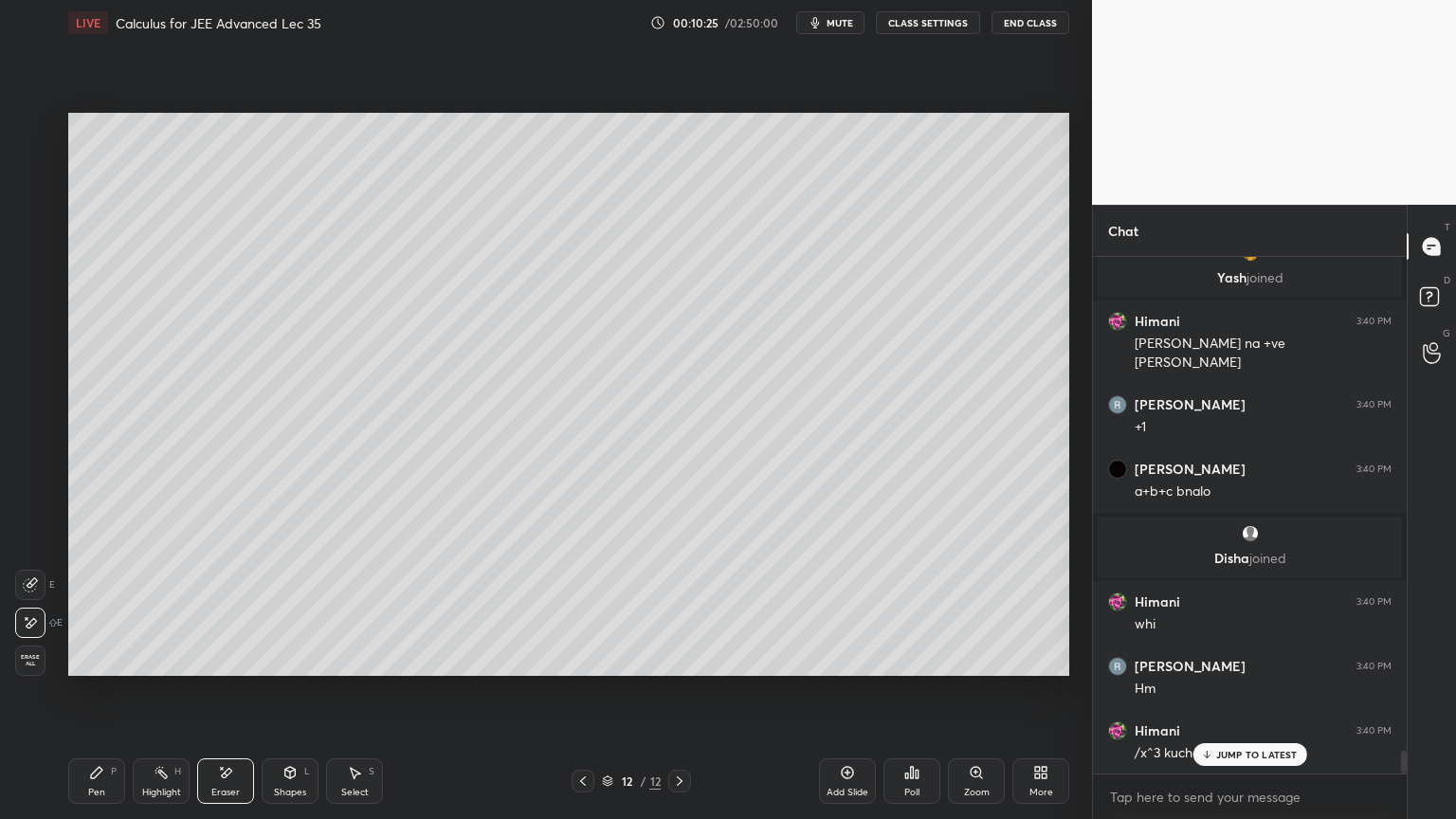 click 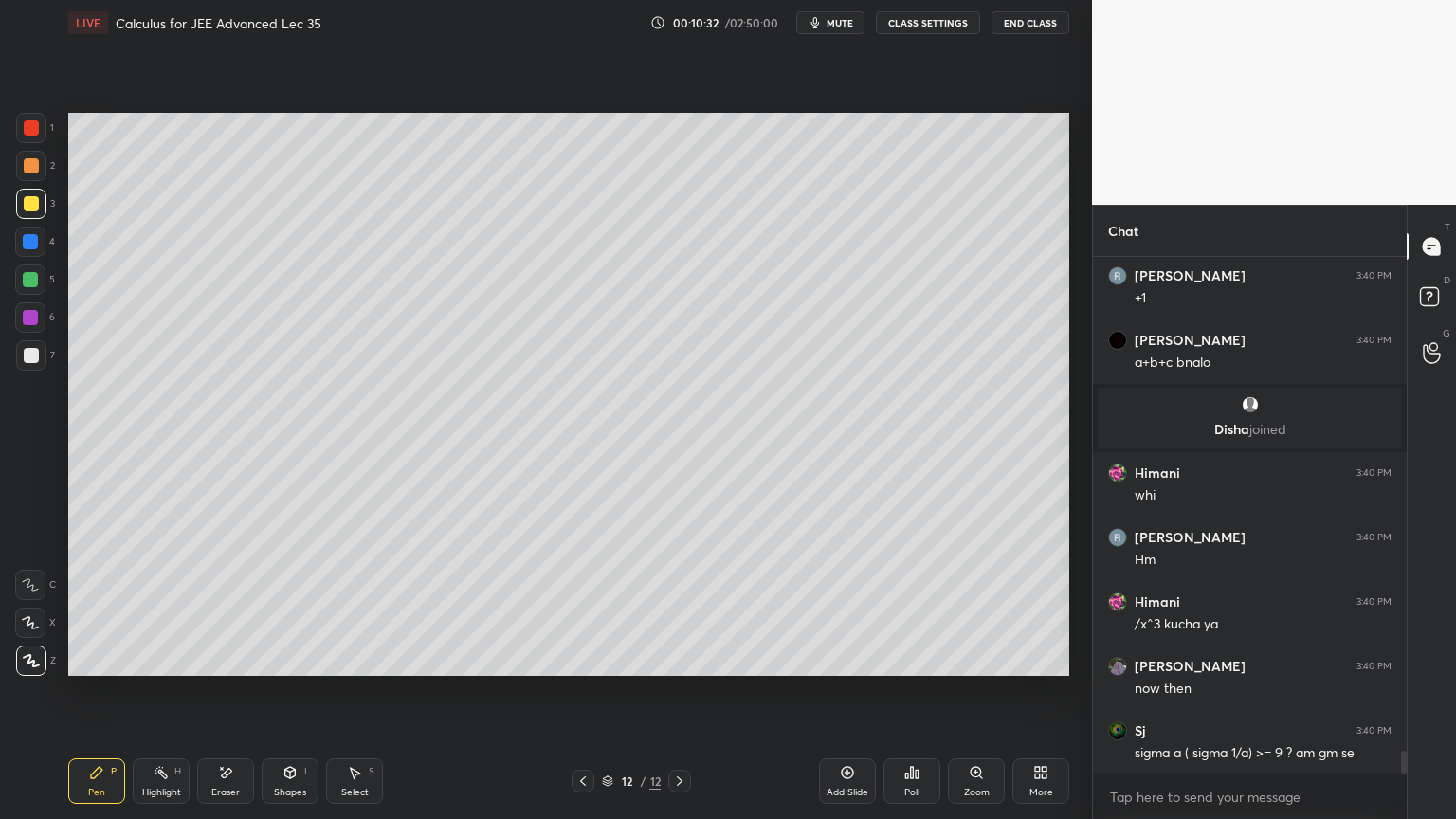 scroll, scrollTop: 11436, scrollLeft: 0, axis: vertical 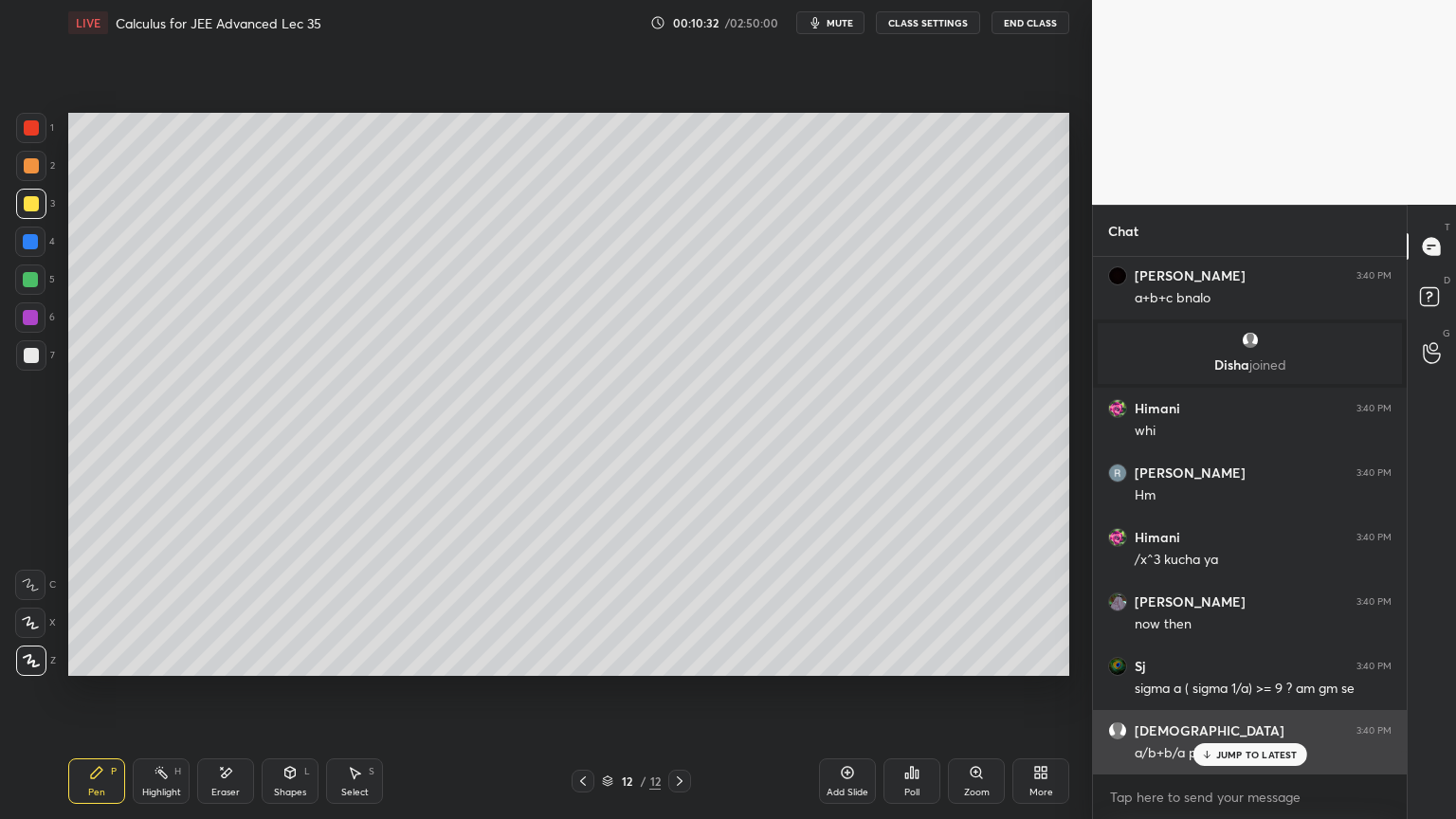 click on "JUMP TO LATEST" at bounding box center [1257, 755] 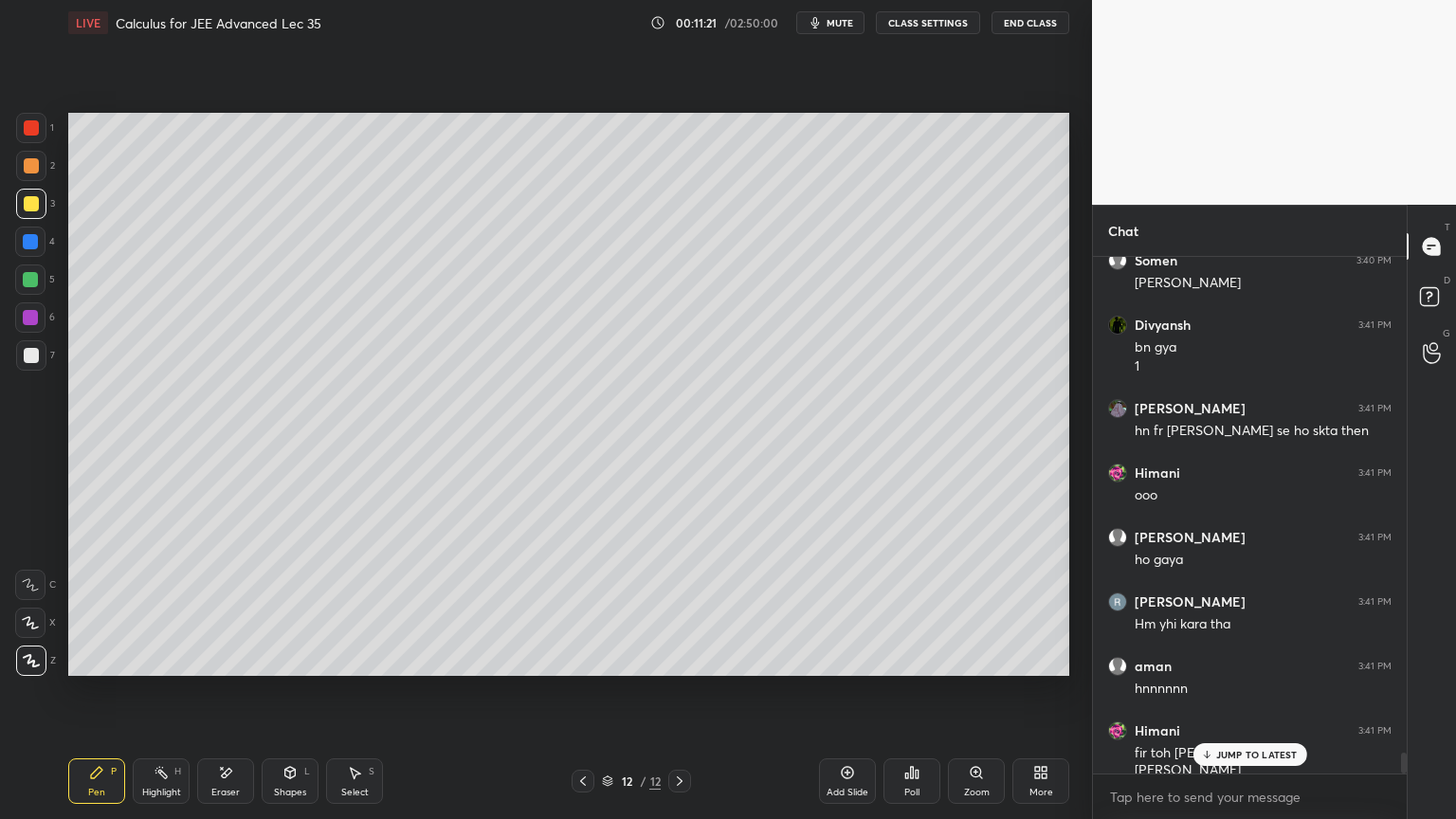 scroll, scrollTop: 12440, scrollLeft: 0, axis: vertical 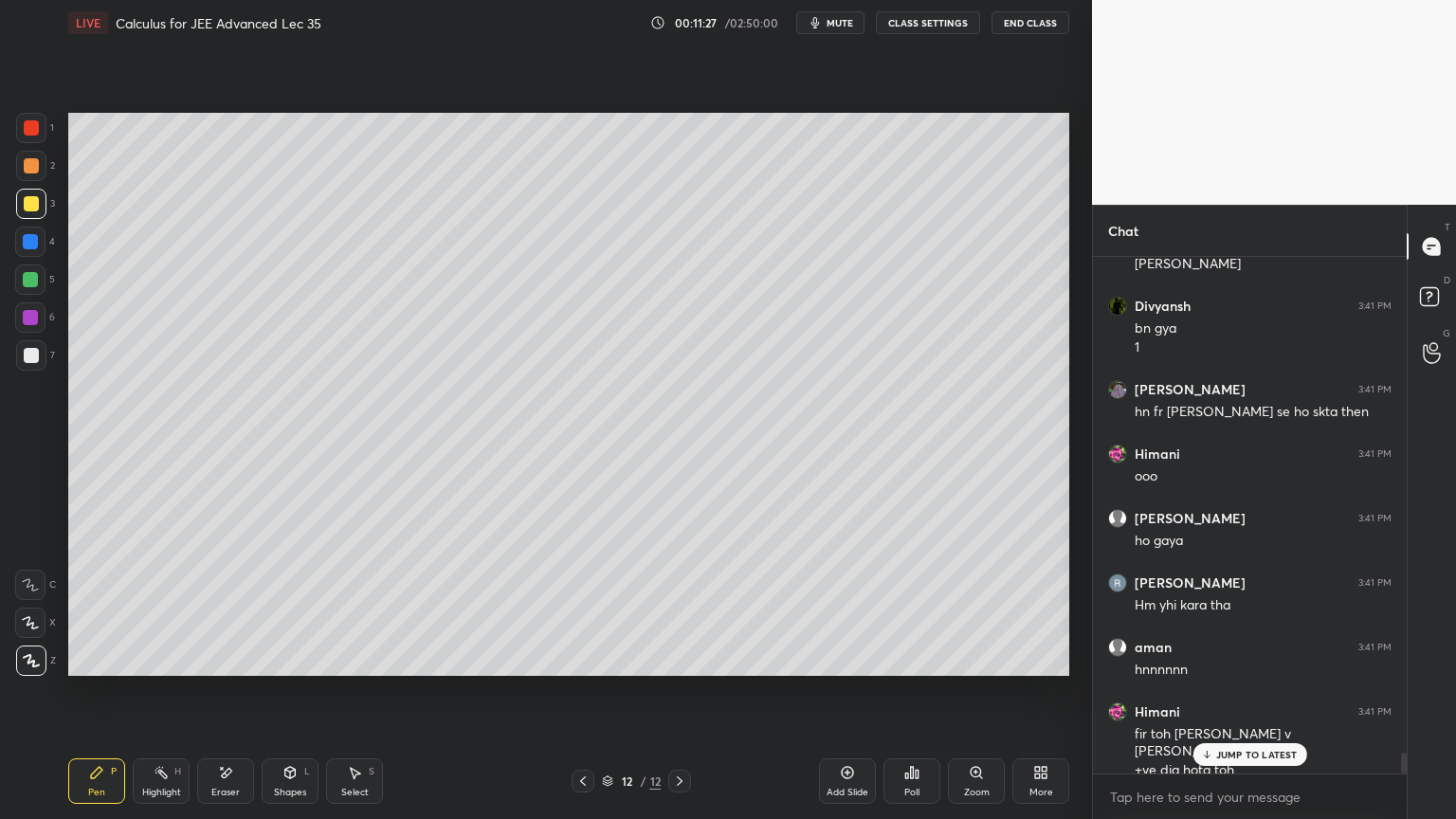 click on "Add Slide" at bounding box center (847, 781) 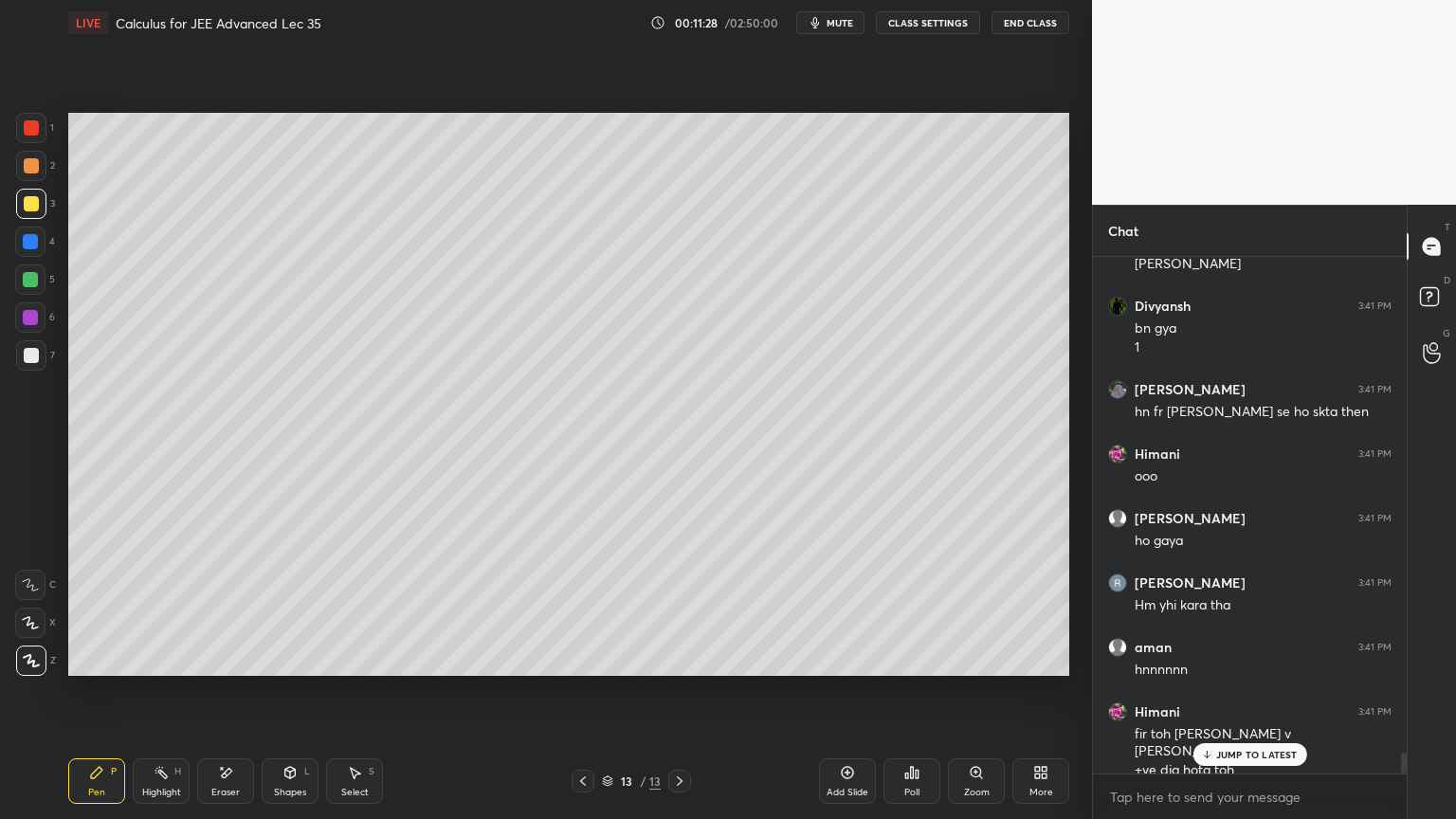 scroll, scrollTop: 12505, scrollLeft: 0, axis: vertical 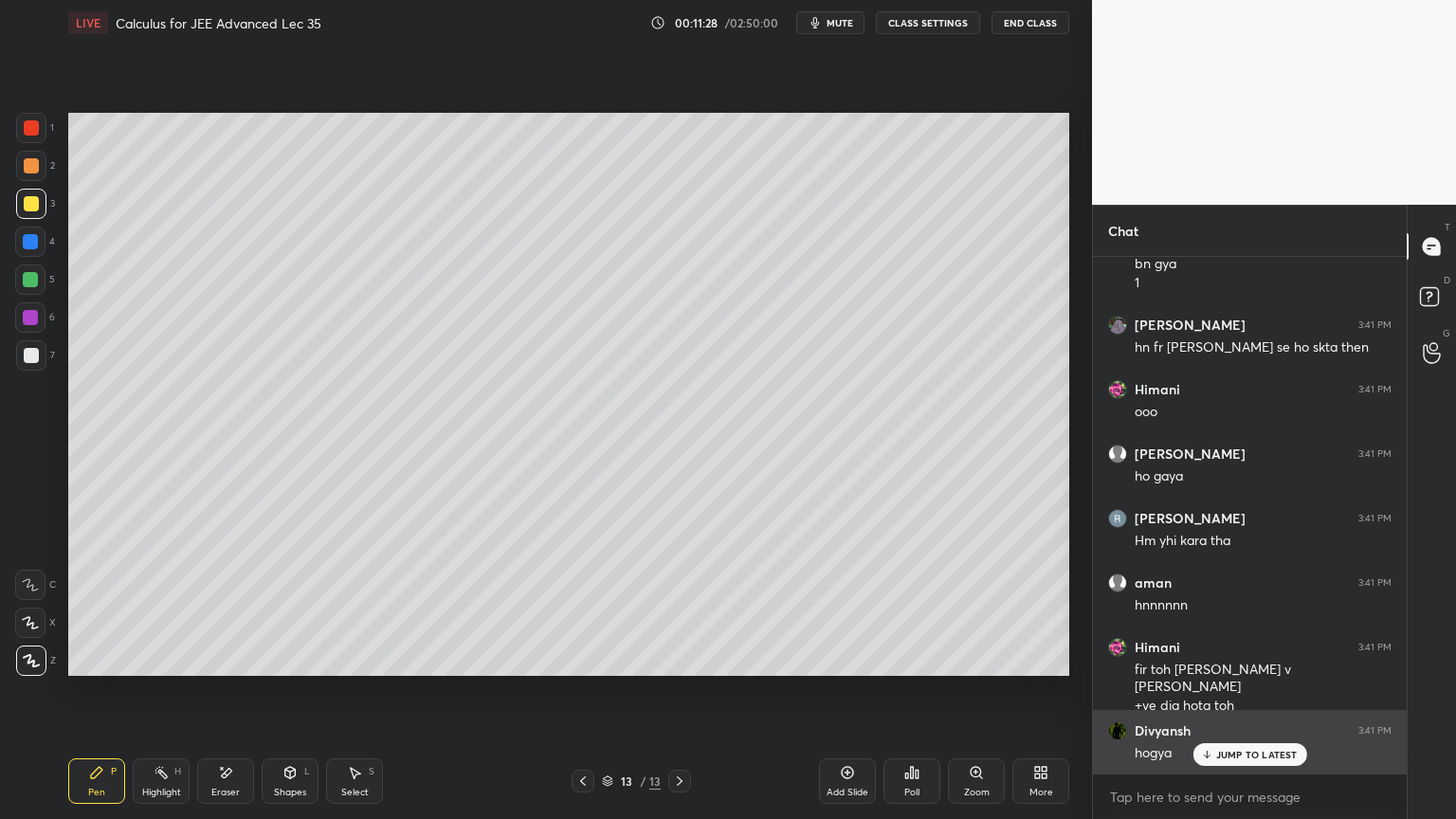 click 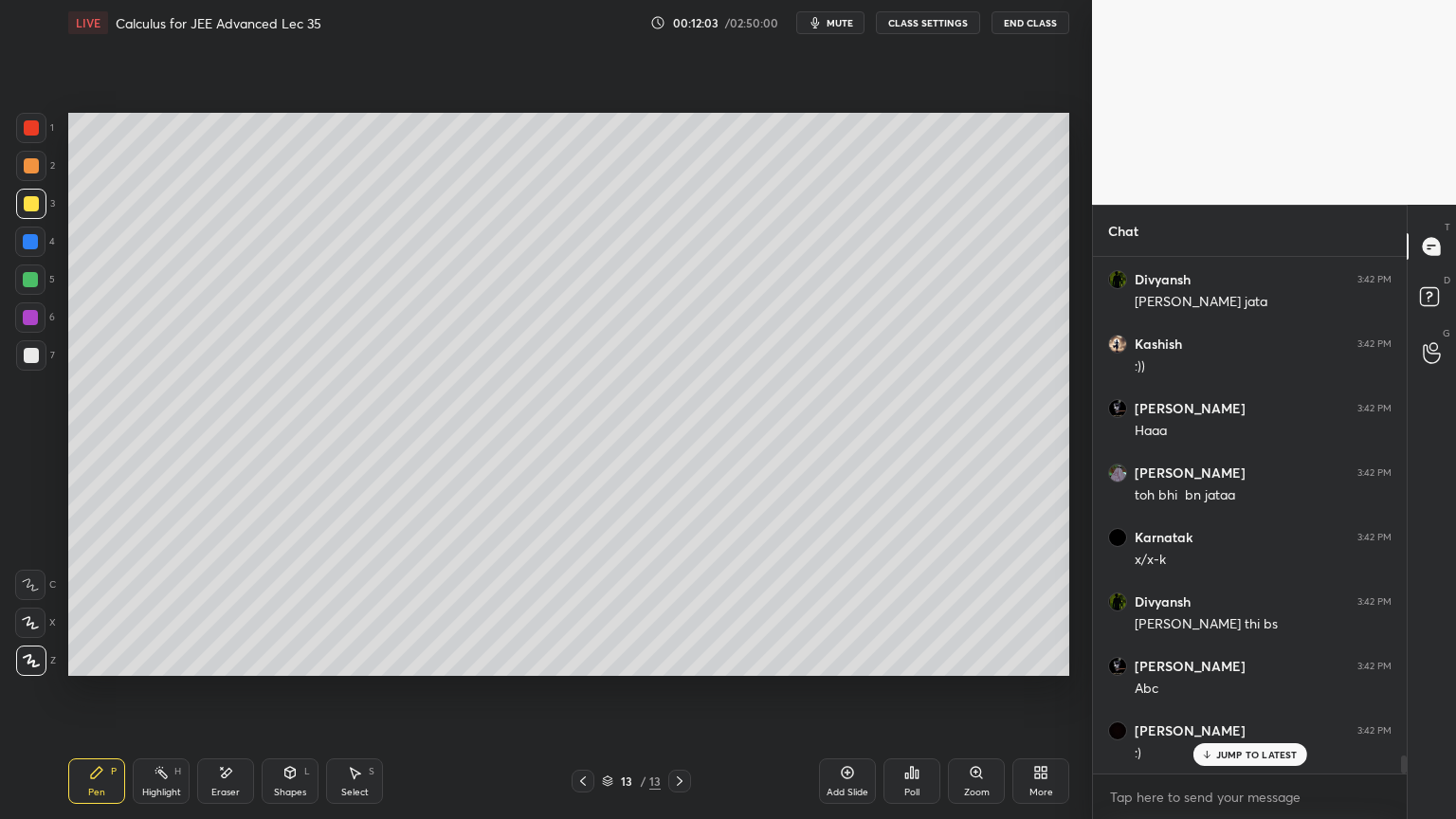 scroll, scrollTop: 14496, scrollLeft: 0, axis: vertical 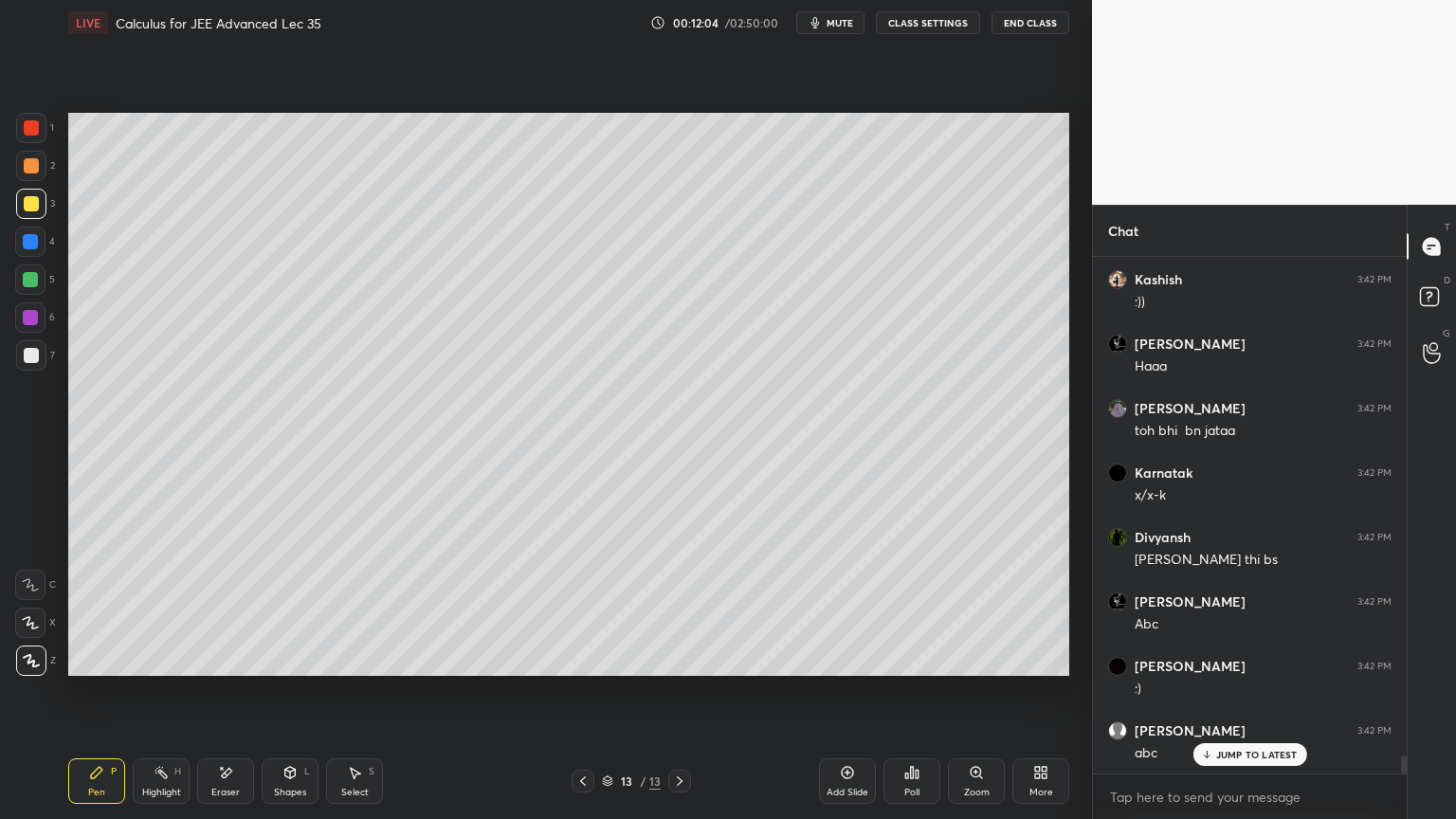 drag, startPoint x: 223, startPoint y: 781, endPoint x: 246, endPoint y: 764, distance: 28.600699 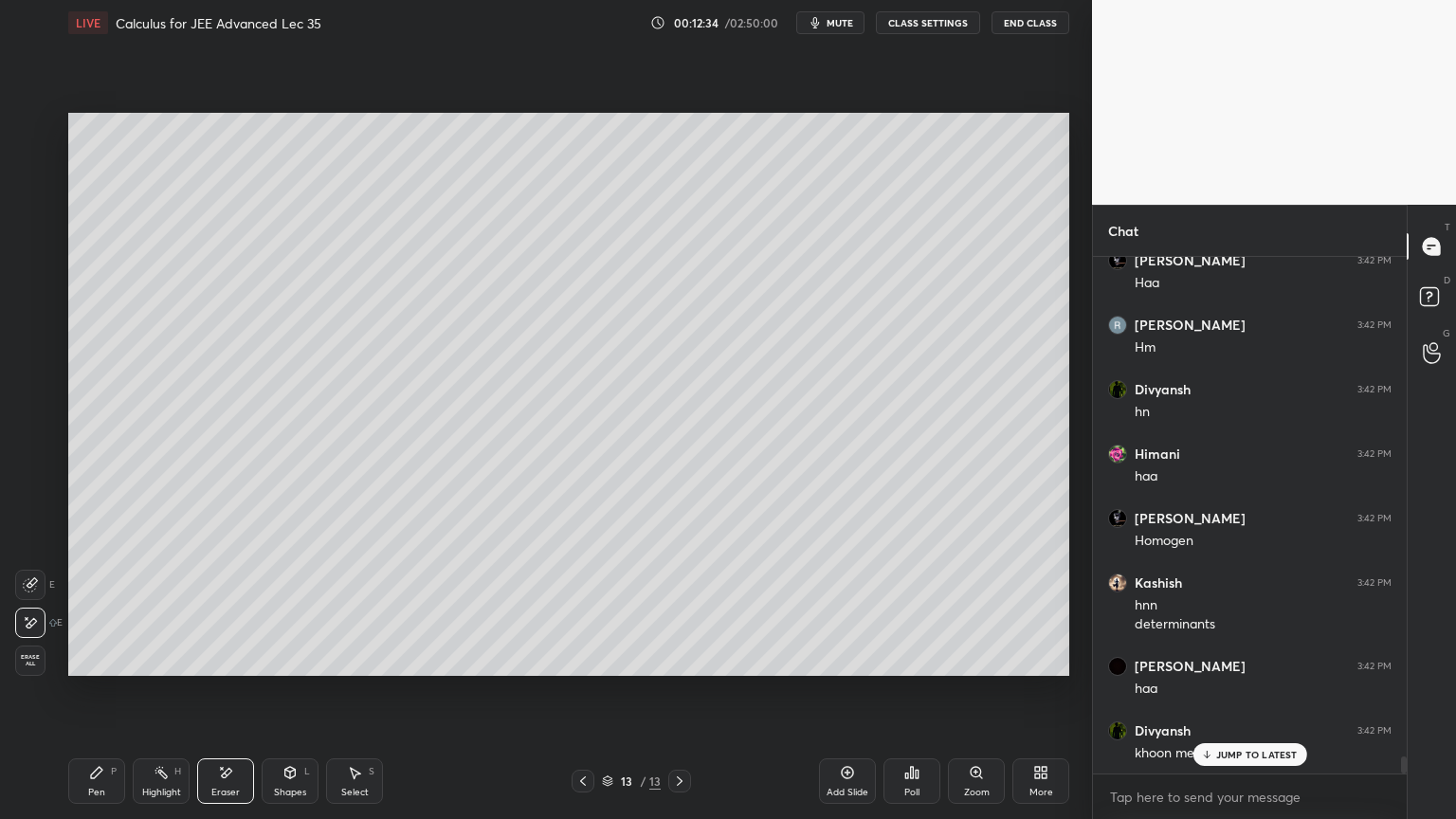 scroll, scrollTop: 15167, scrollLeft: 0, axis: vertical 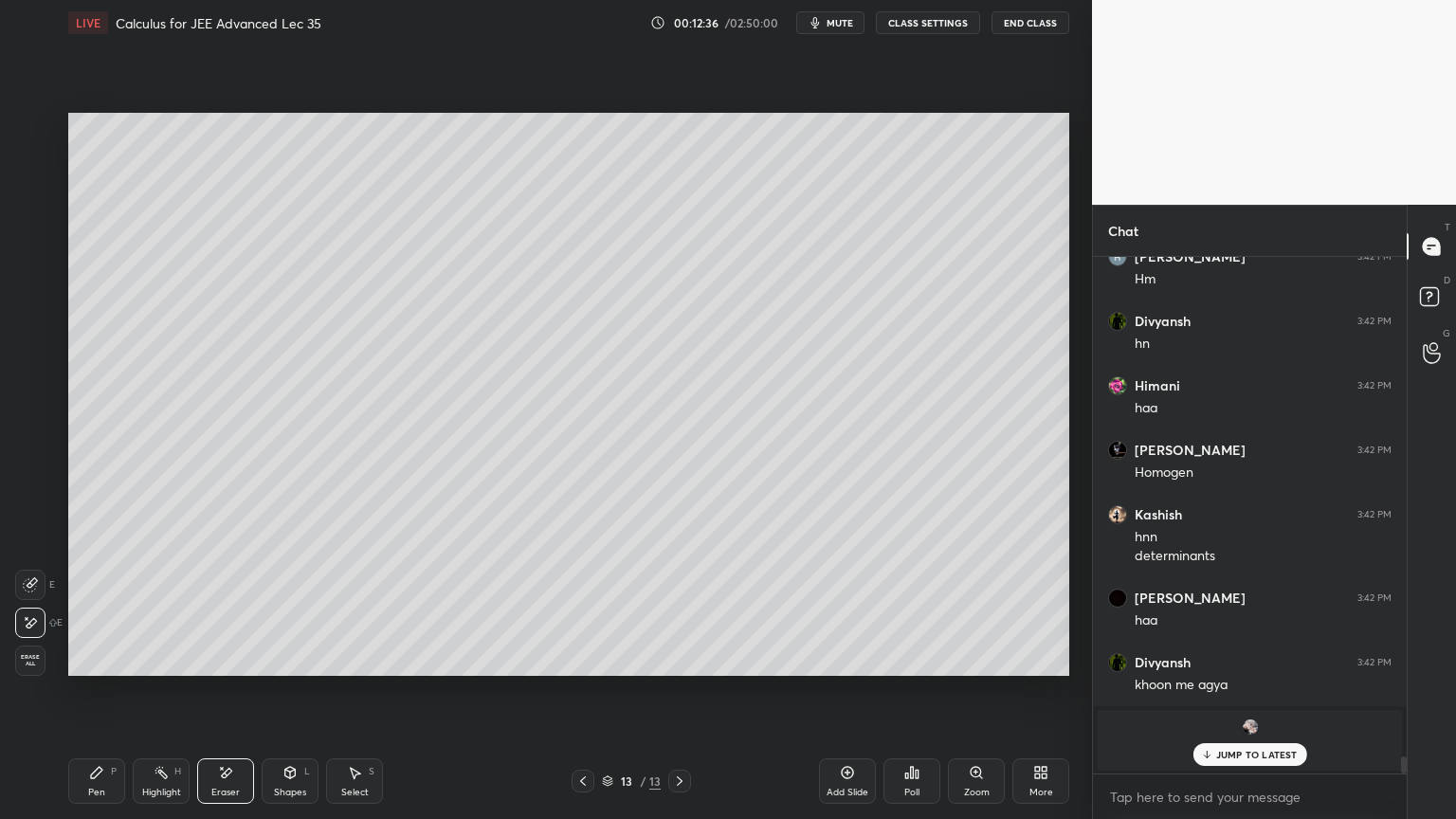 click 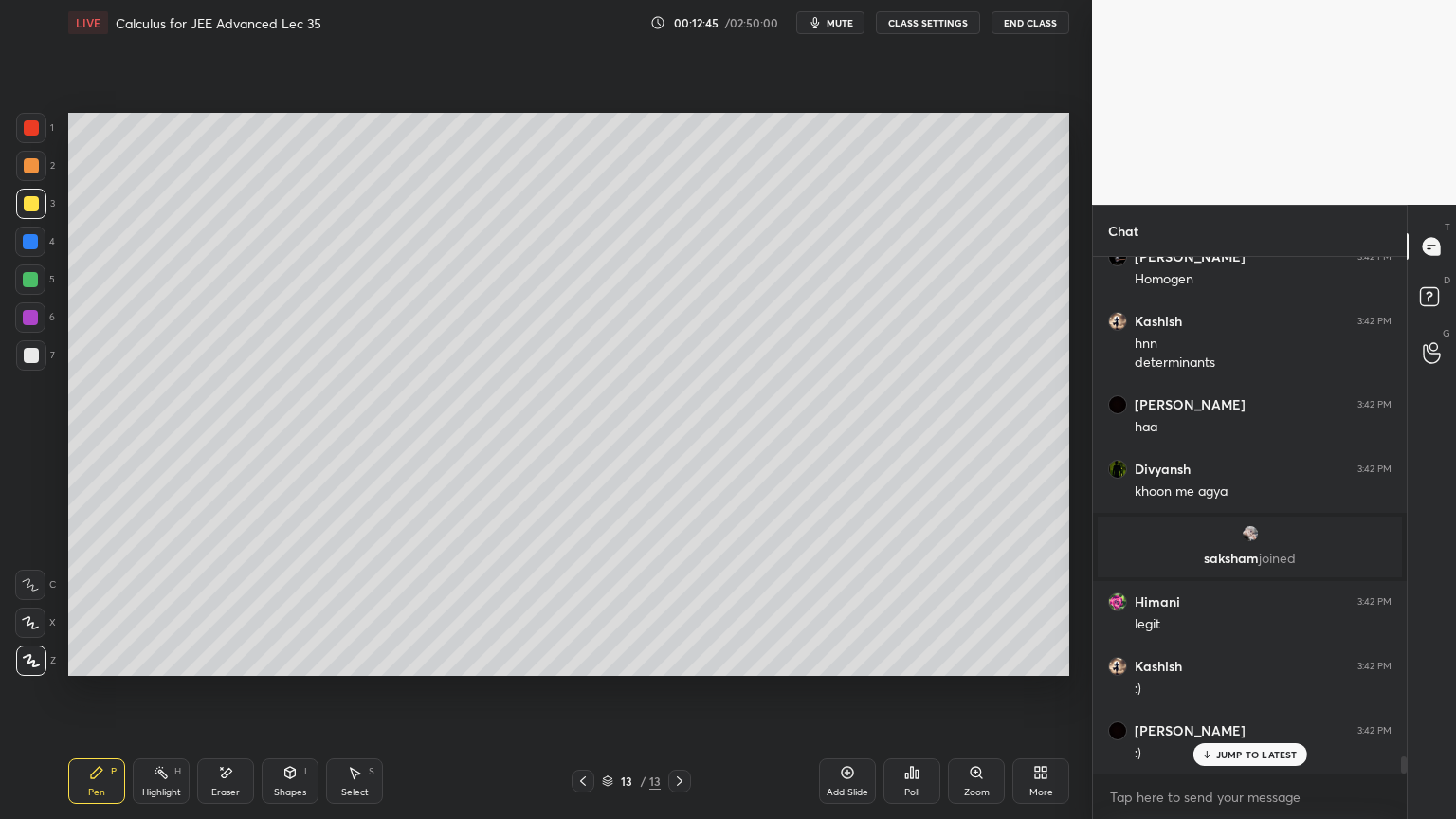 scroll, scrollTop: 15424, scrollLeft: 0, axis: vertical 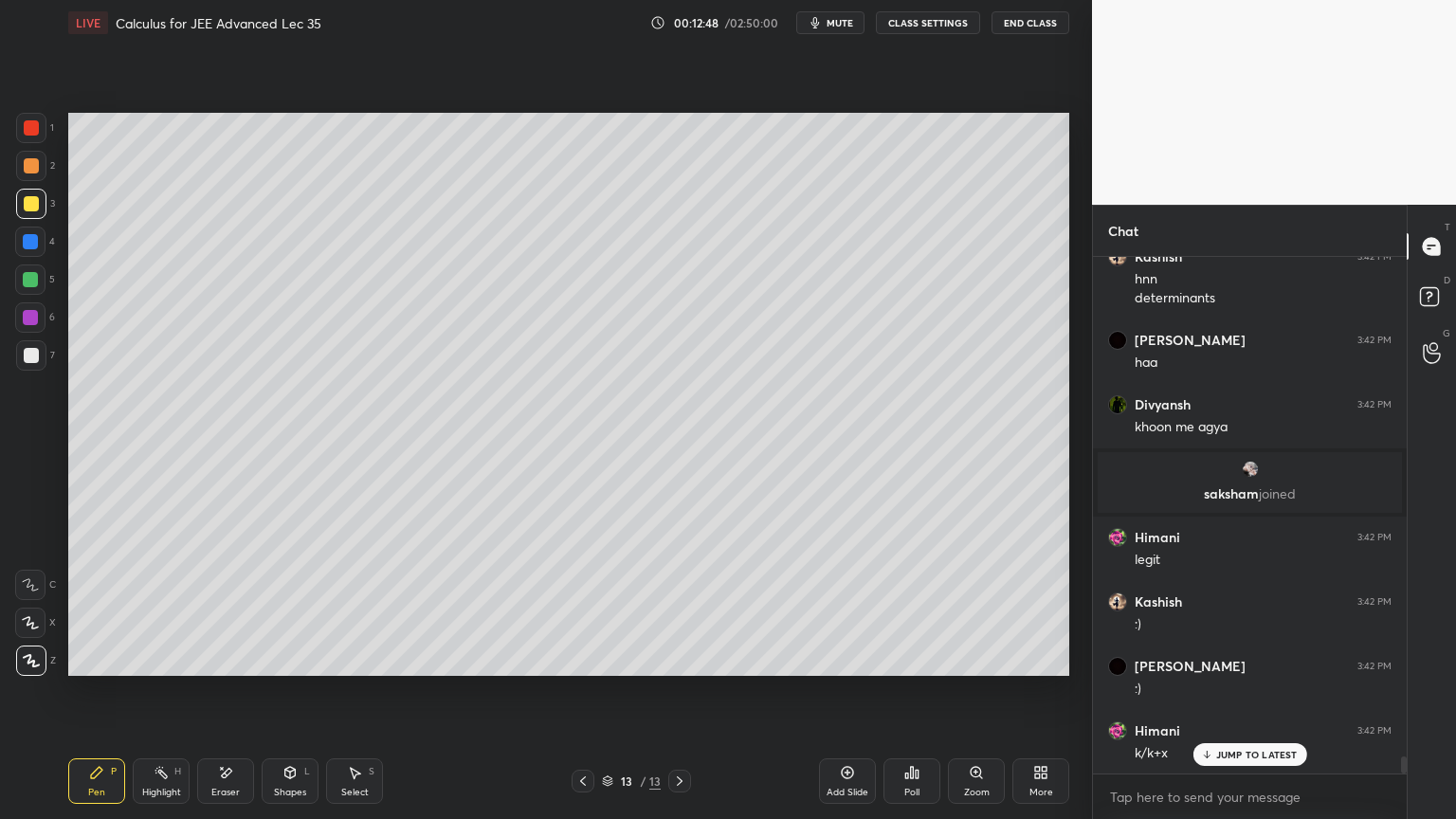 click 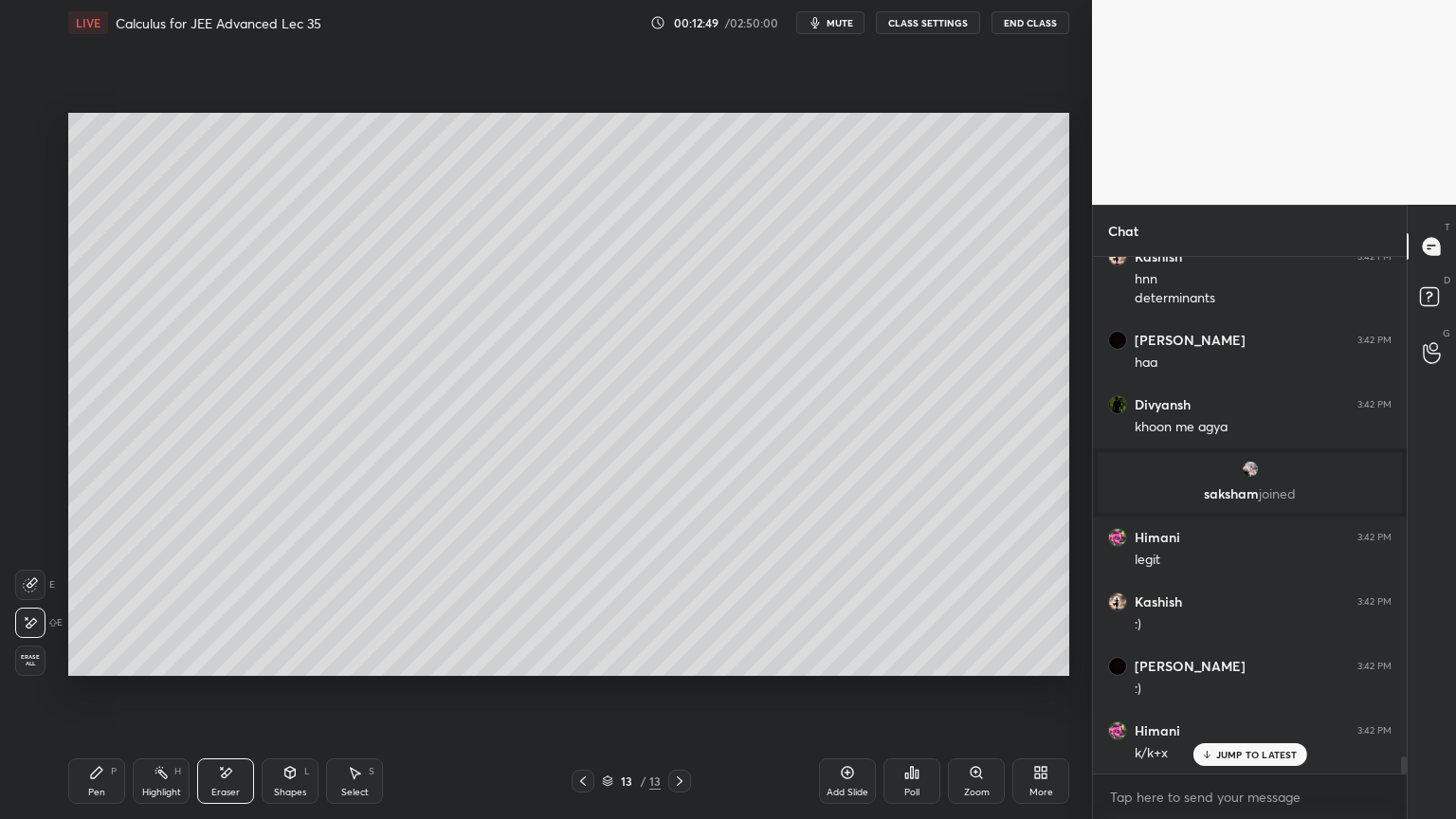 click 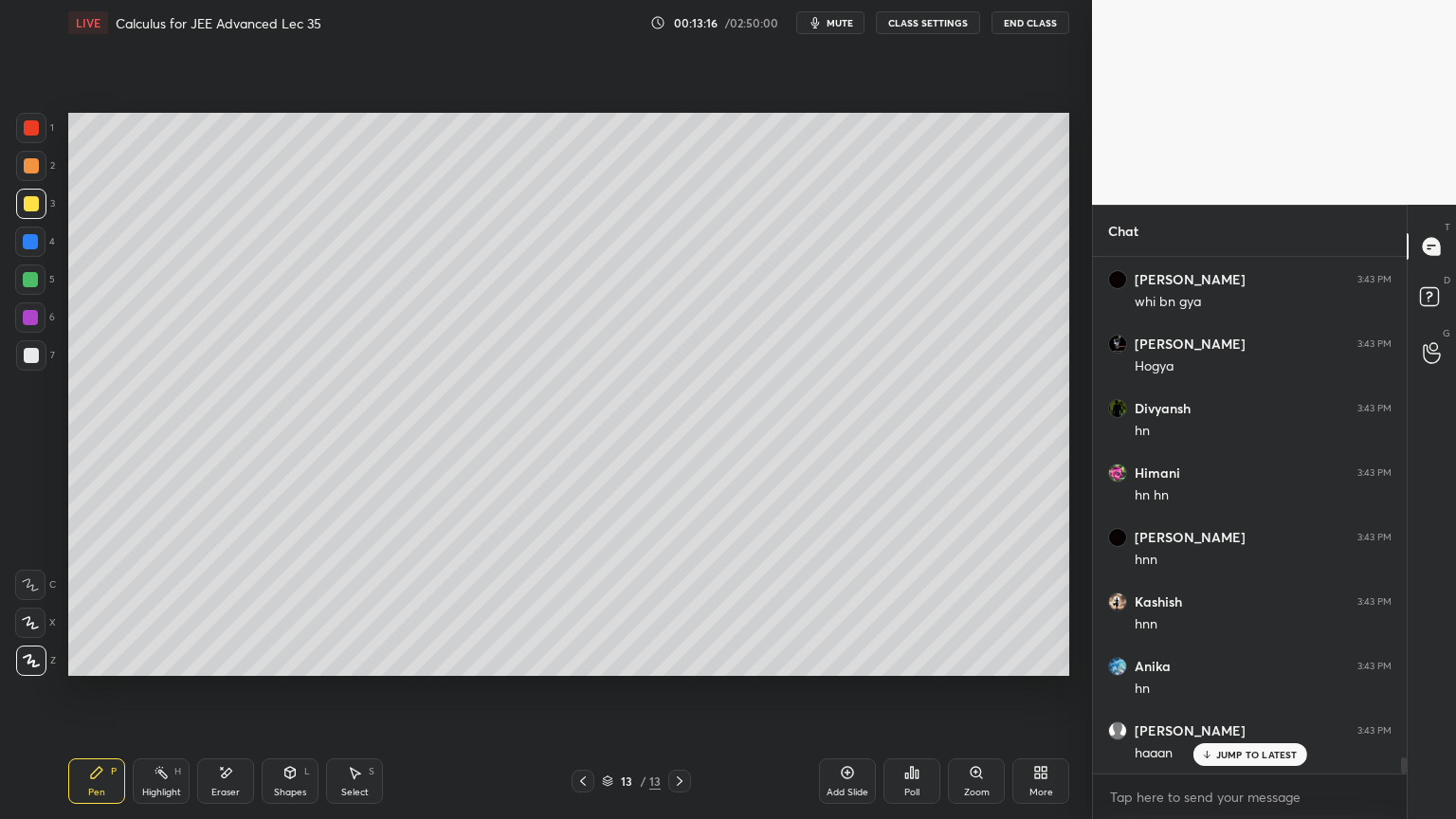 scroll, scrollTop: 16217, scrollLeft: 0, axis: vertical 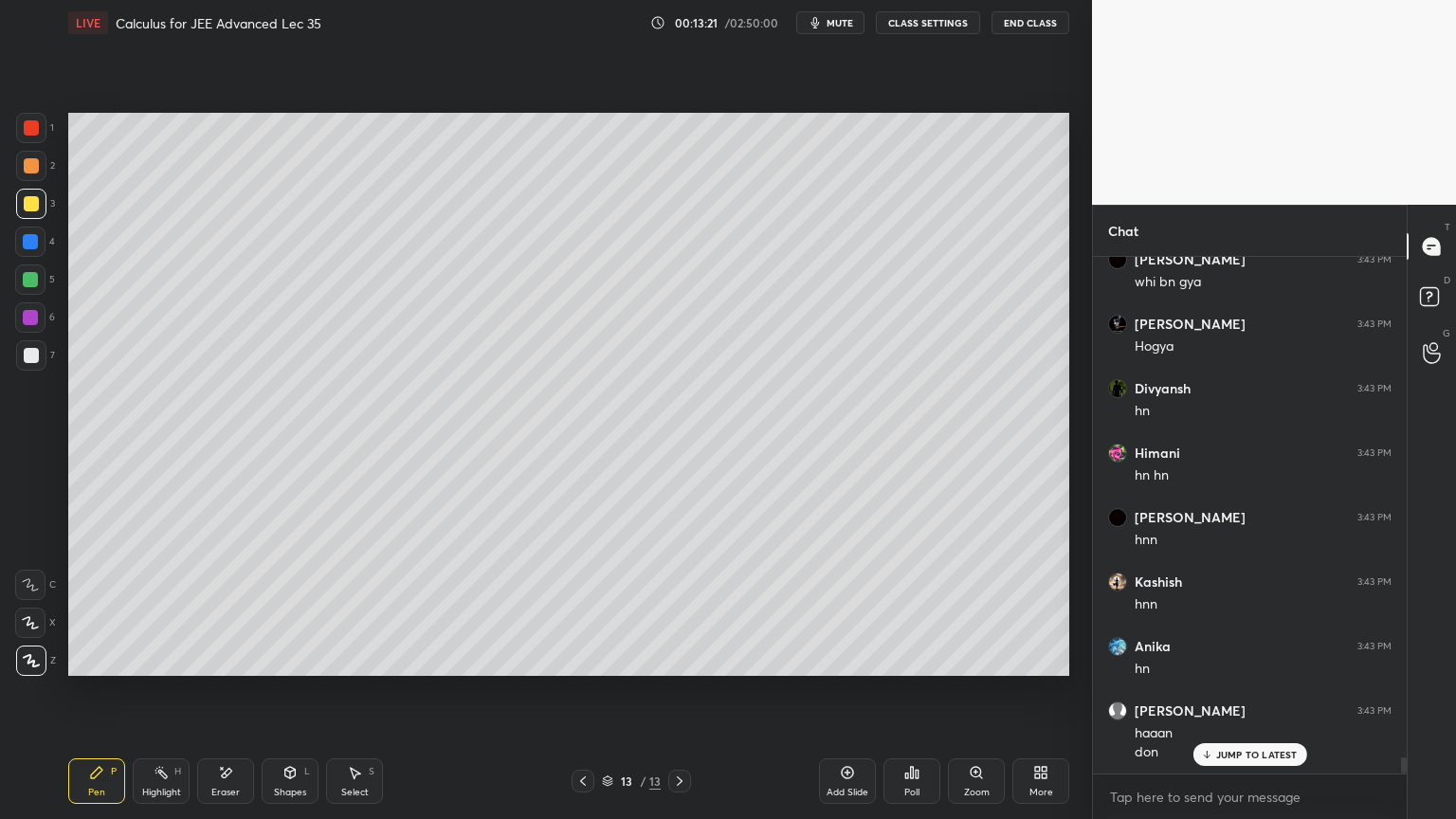 drag, startPoint x: 843, startPoint y: 777, endPoint x: 835, endPoint y: 771, distance: 10 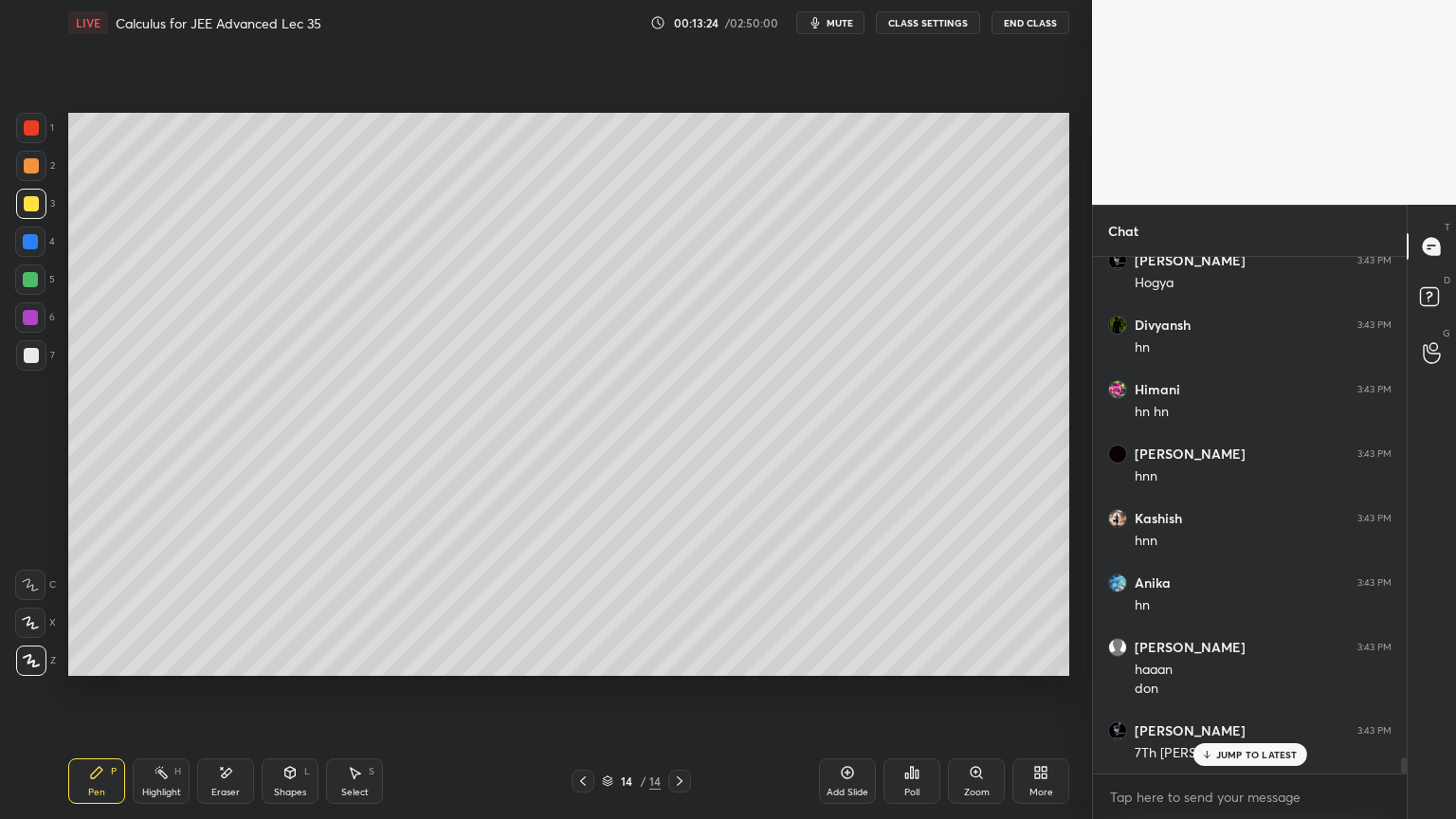 click at bounding box center [31, 355] 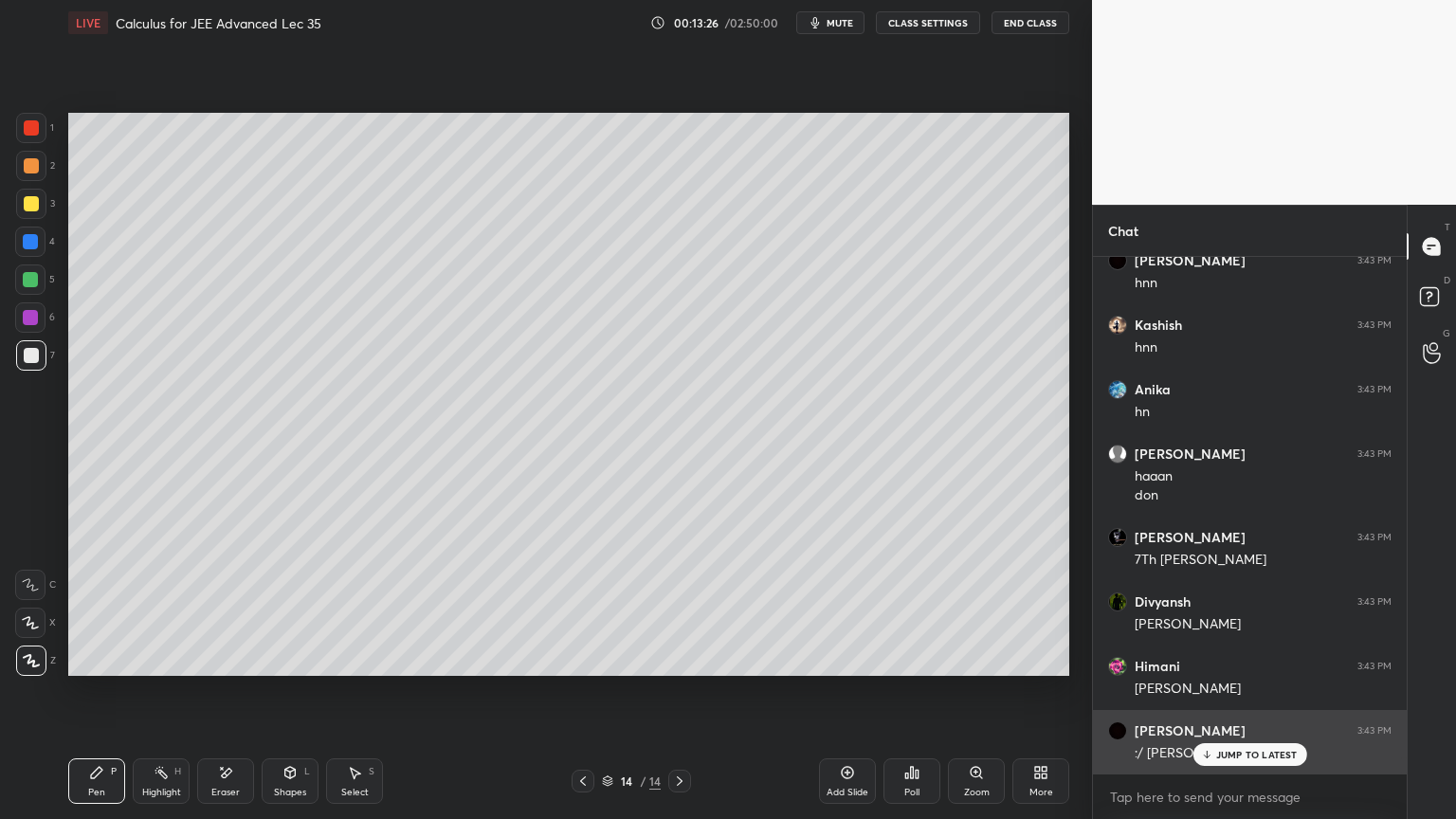 click on "JUMP TO LATEST" at bounding box center (1257, 755) 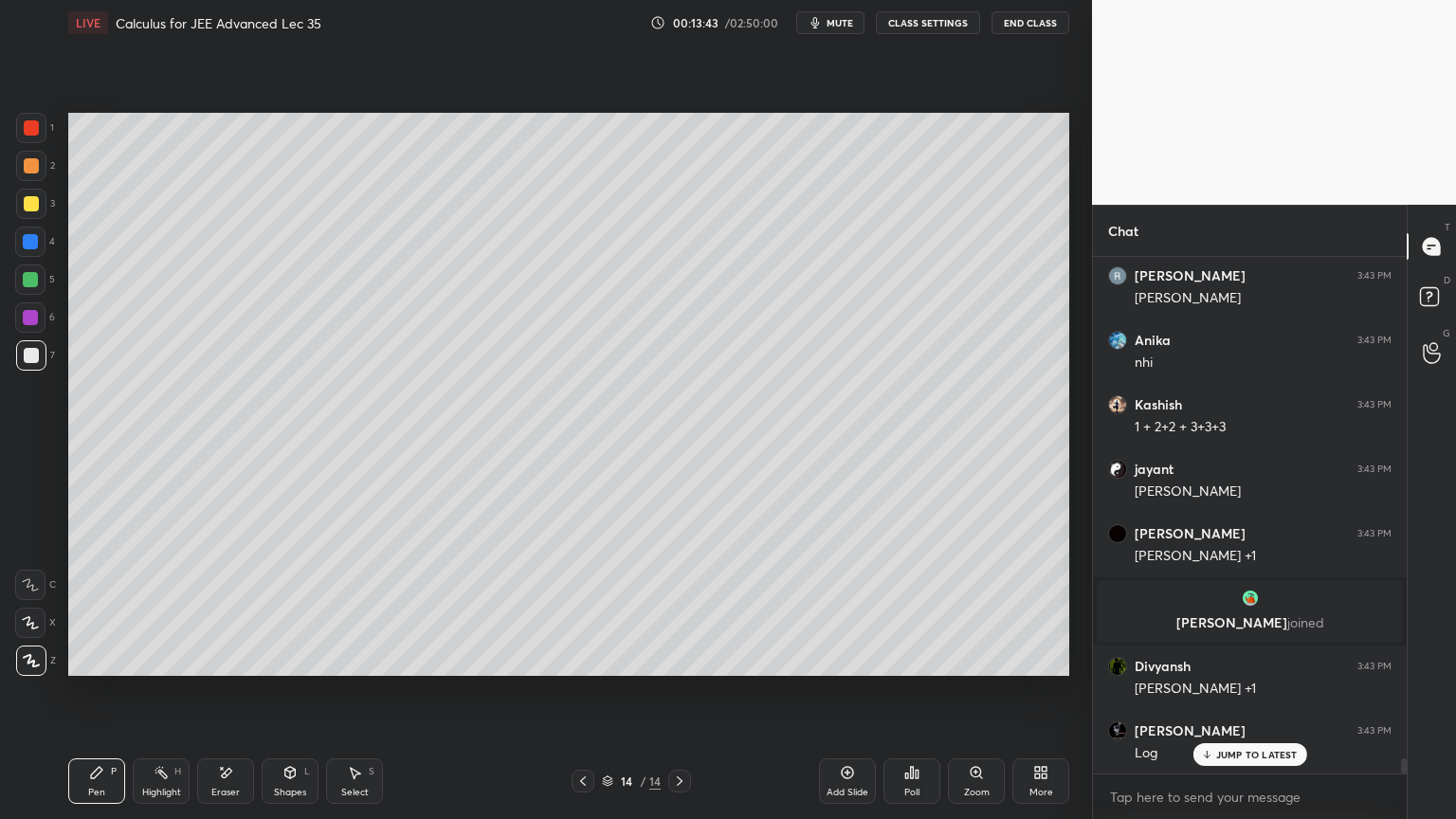 scroll, scrollTop: 17059, scrollLeft: 0, axis: vertical 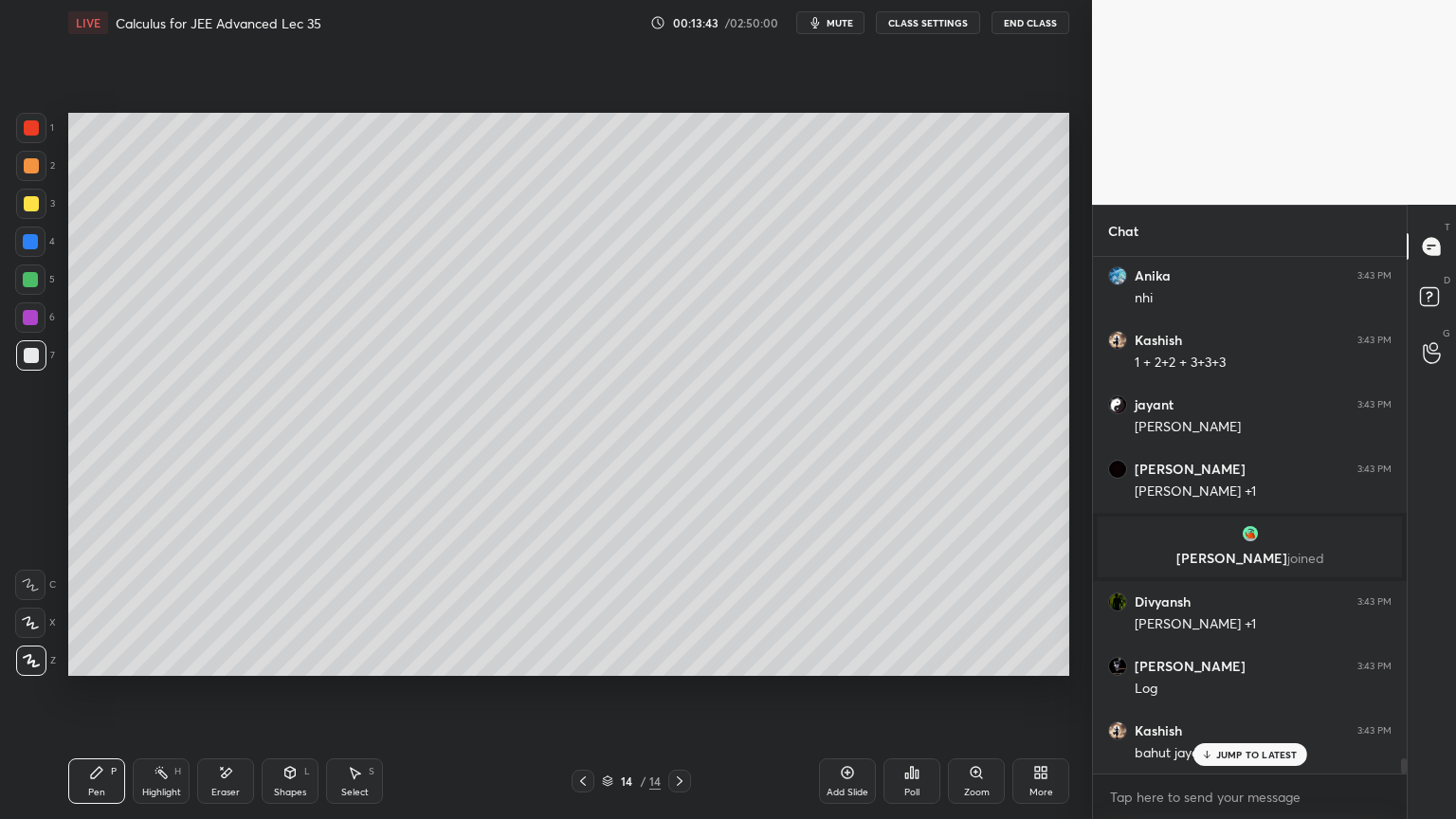 click on "Eraser" at bounding box center [226, 781] 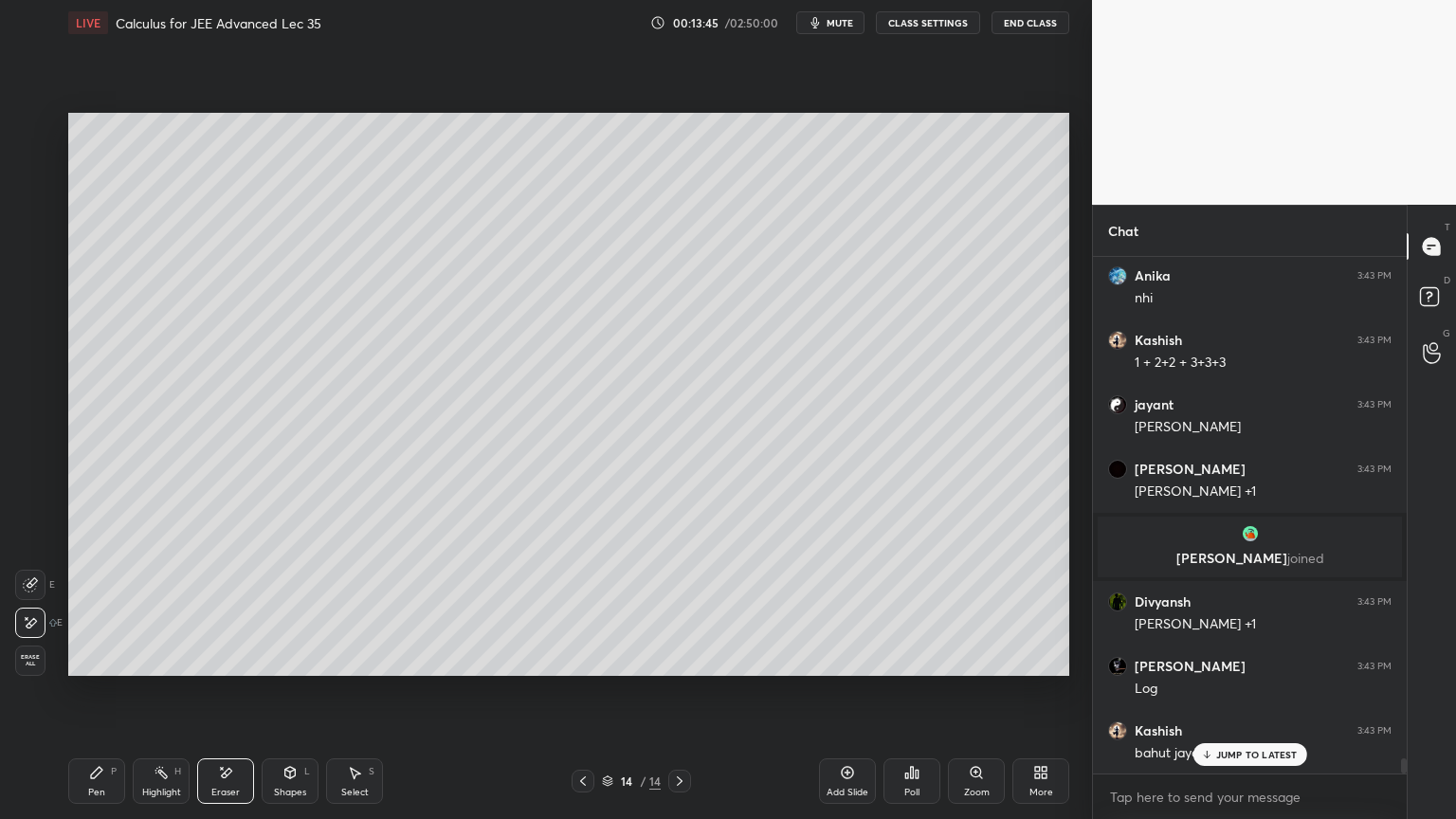 drag, startPoint x: 95, startPoint y: 775, endPoint x: 105, endPoint y: 716, distance: 59.841457 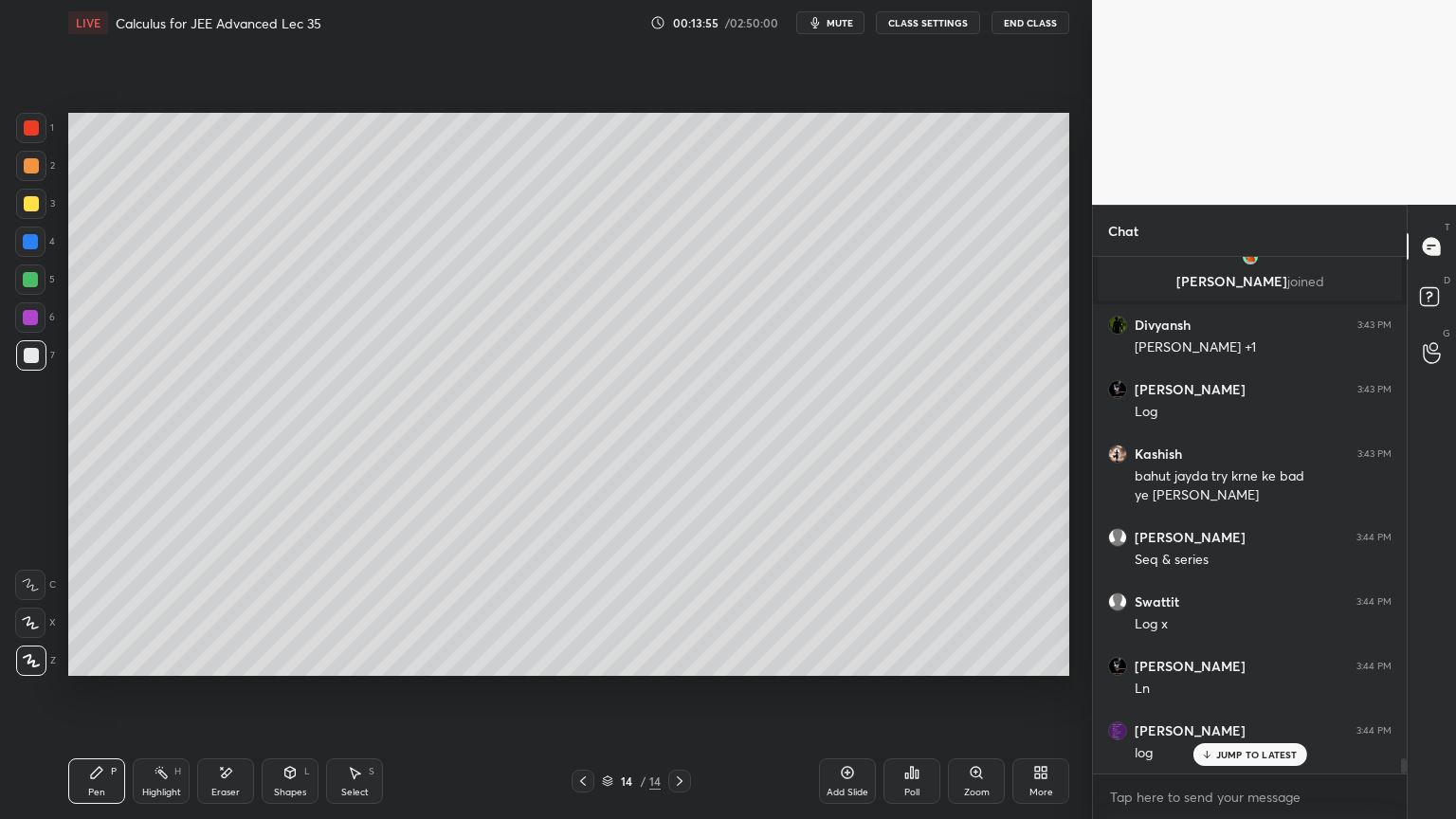 scroll, scrollTop: 17400, scrollLeft: 0, axis: vertical 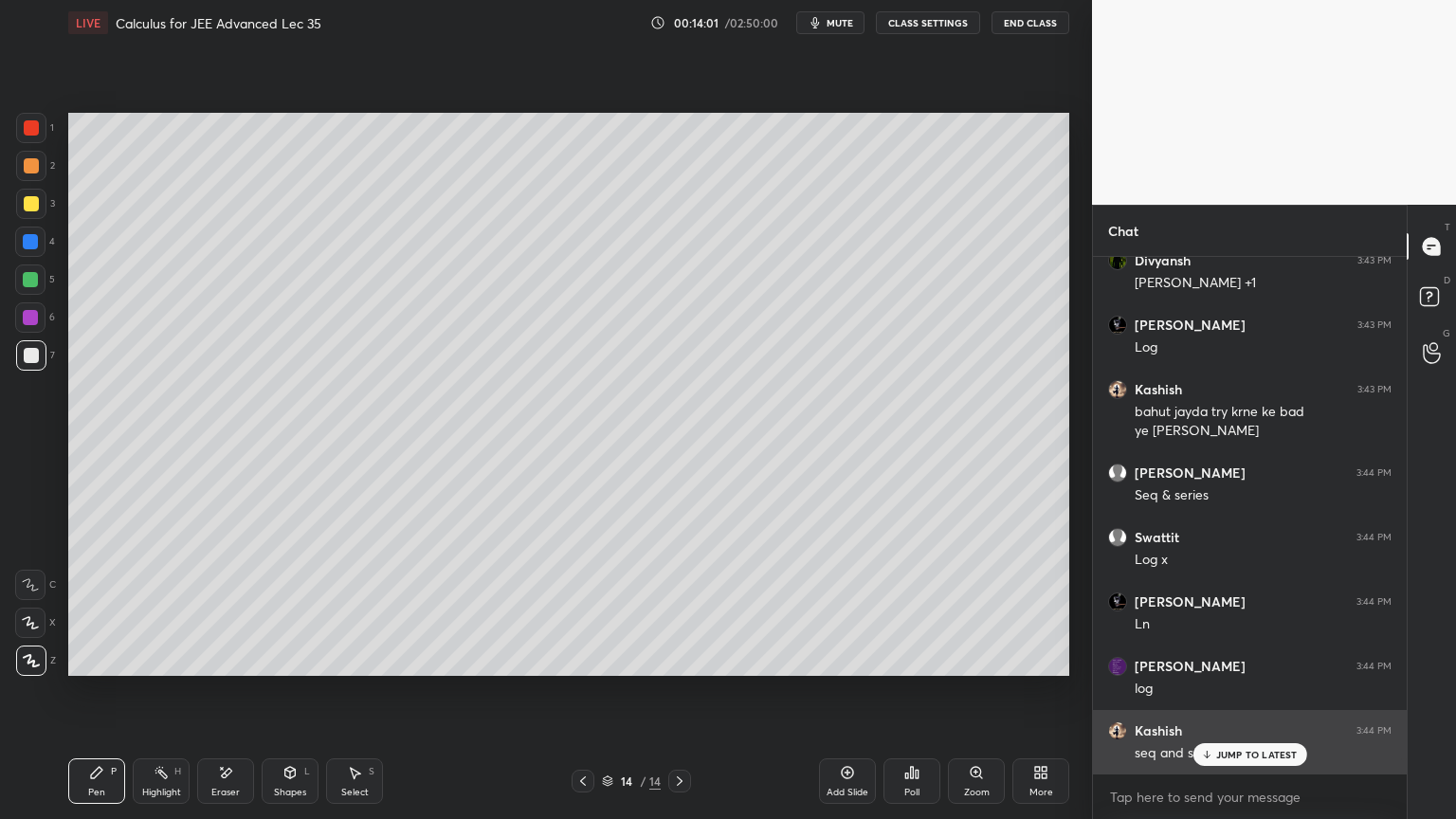 click on "JUMP TO LATEST" at bounding box center [1249, 755] 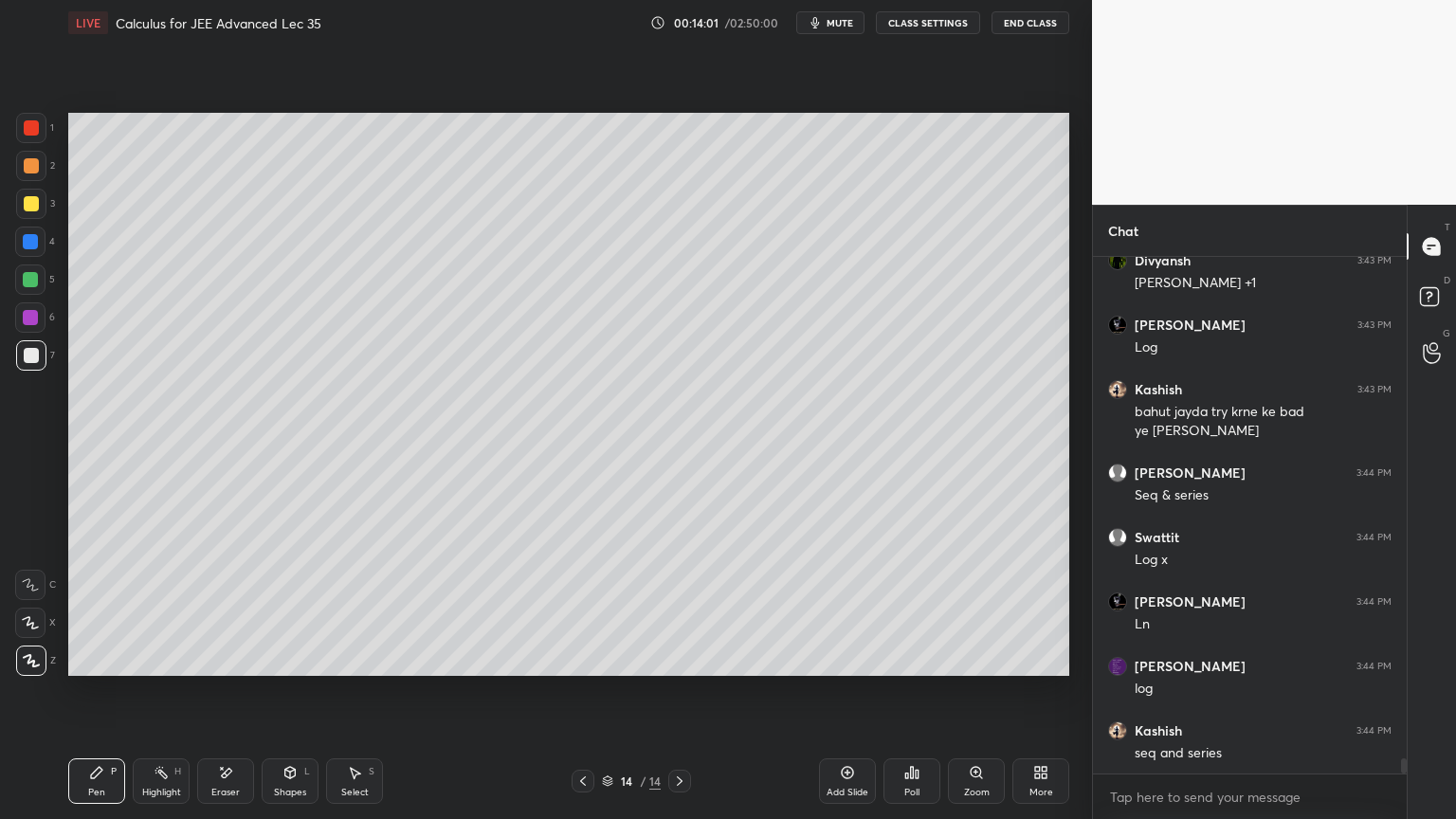 scroll, scrollTop: 17464, scrollLeft: 0, axis: vertical 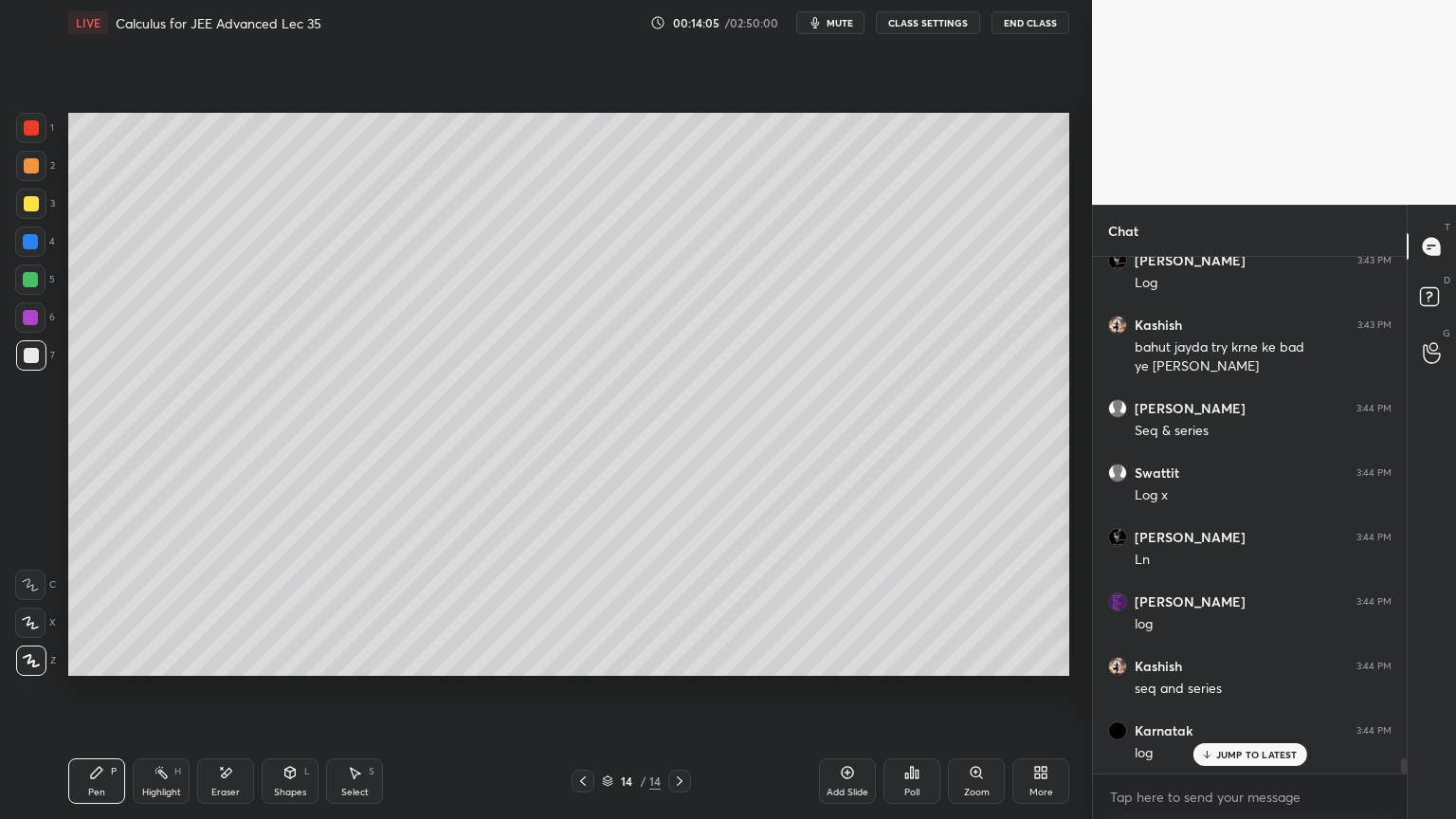 click on "JUMP TO LATEST" at bounding box center (1257, 755) 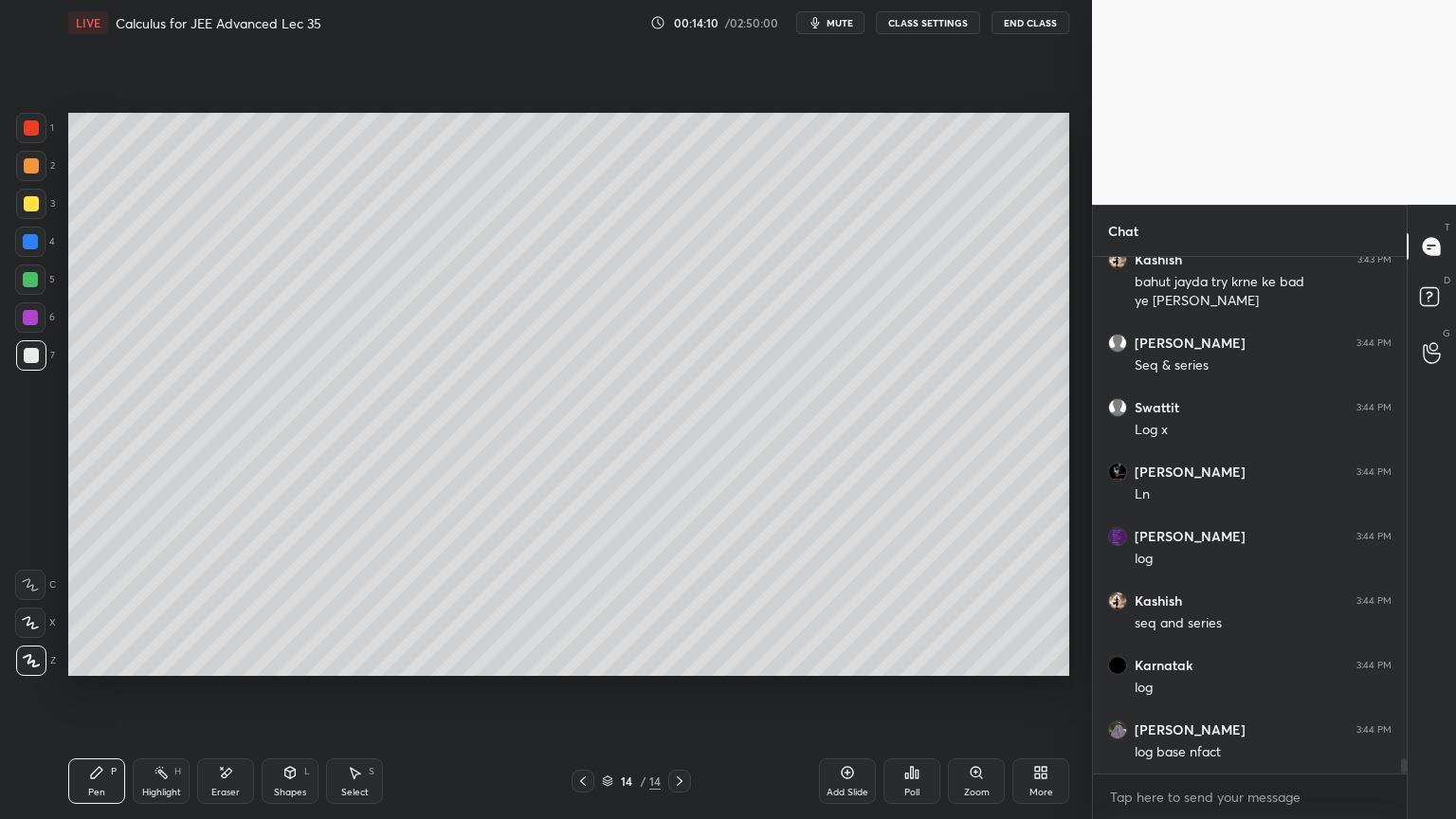 scroll, scrollTop: 17593, scrollLeft: 0, axis: vertical 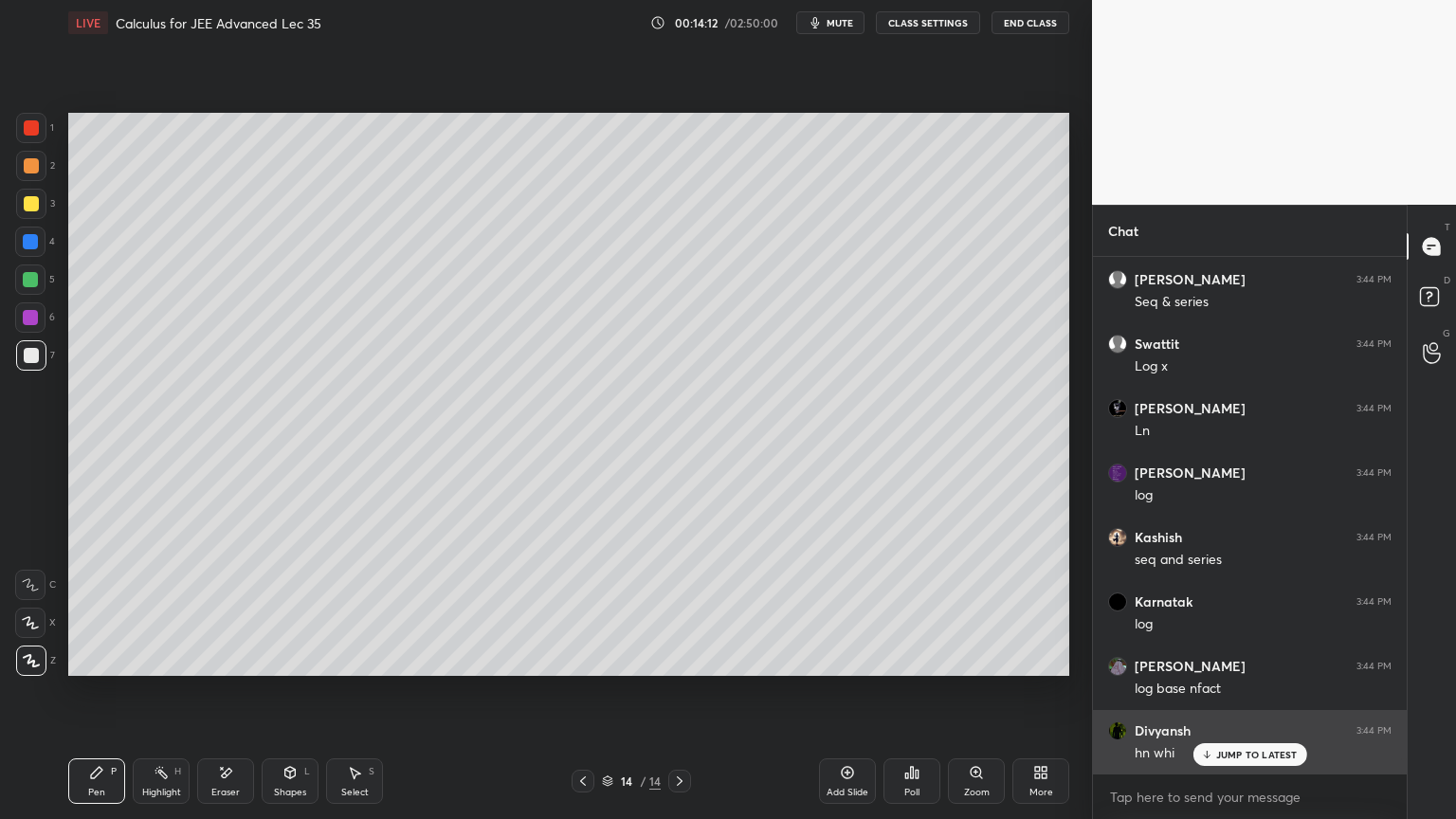 drag, startPoint x: 1229, startPoint y: 757, endPoint x: 1216, endPoint y: 760, distance: 13.3416641 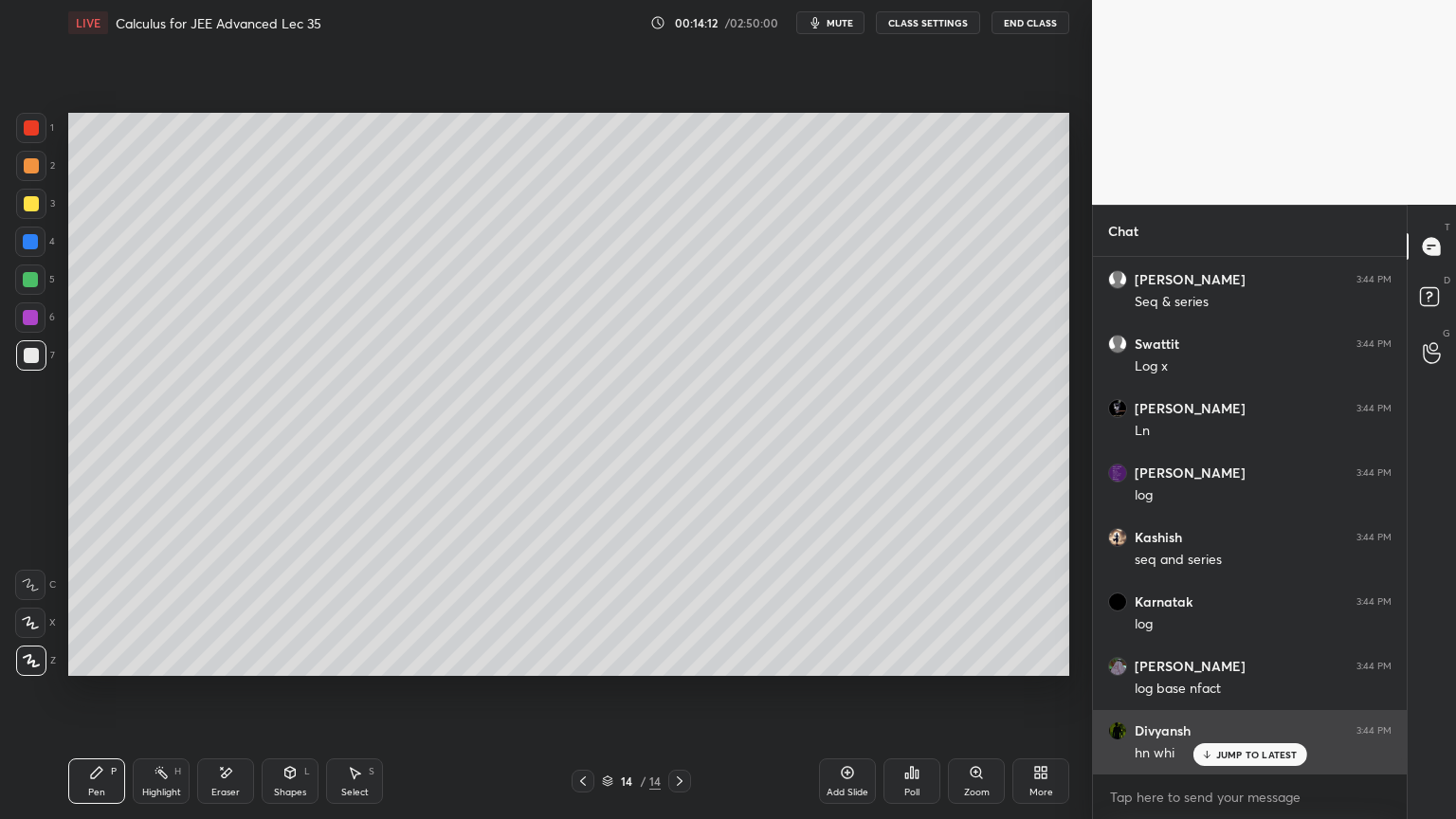 click on "JUMP TO LATEST" at bounding box center (1249, 755) 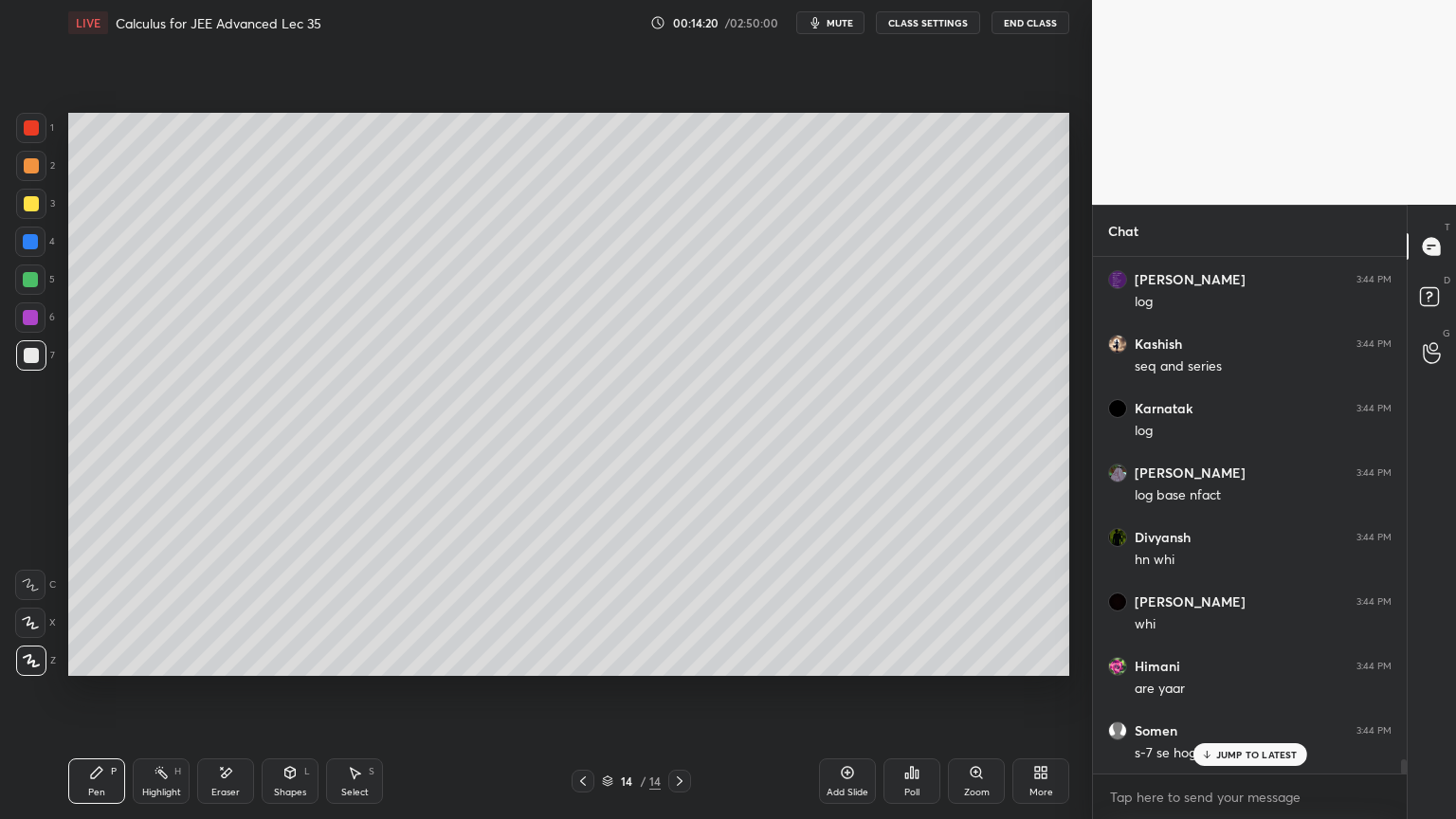 scroll, scrollTop: 17851, scrollLeft: 0, axis: vertical 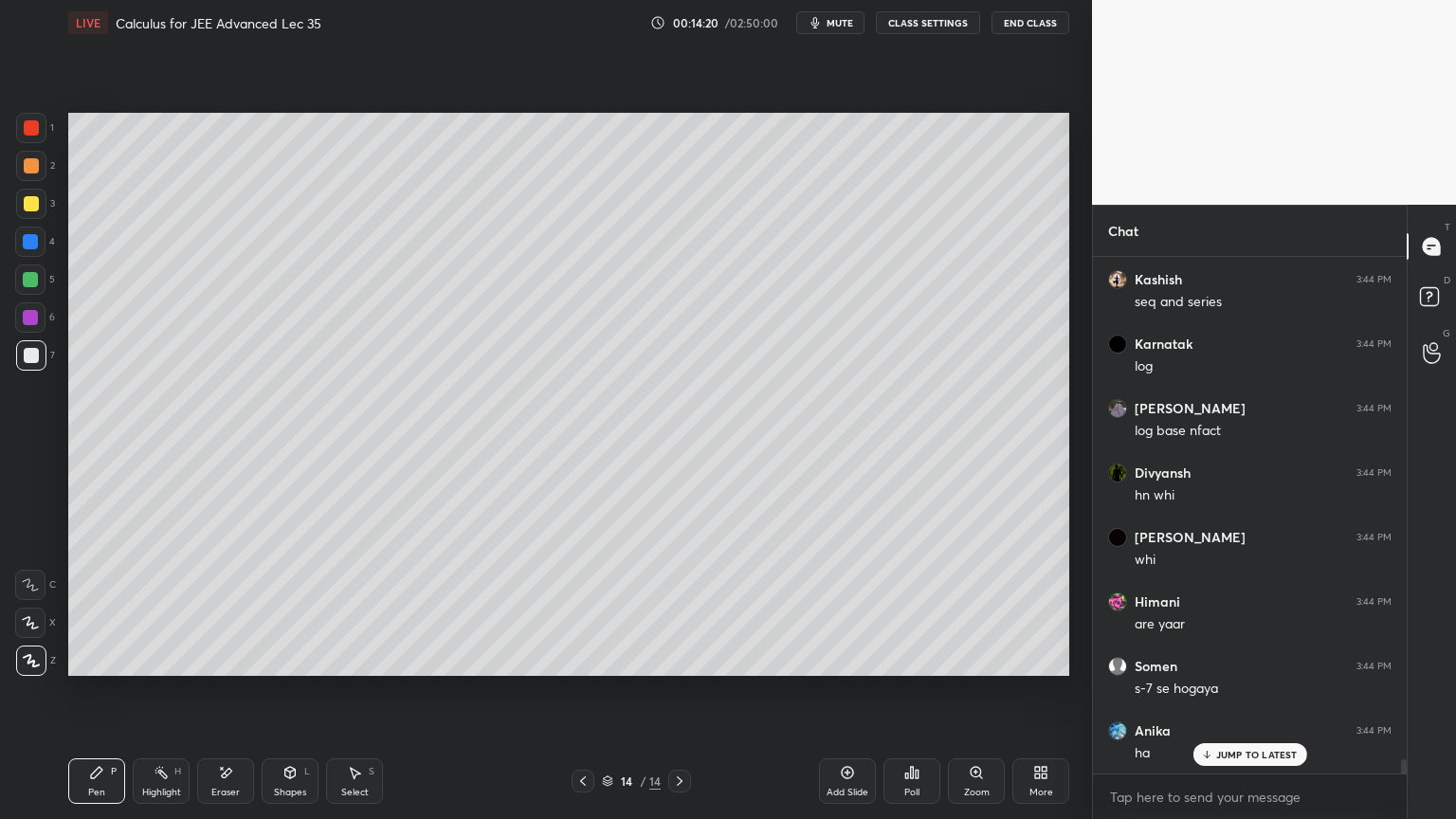 click 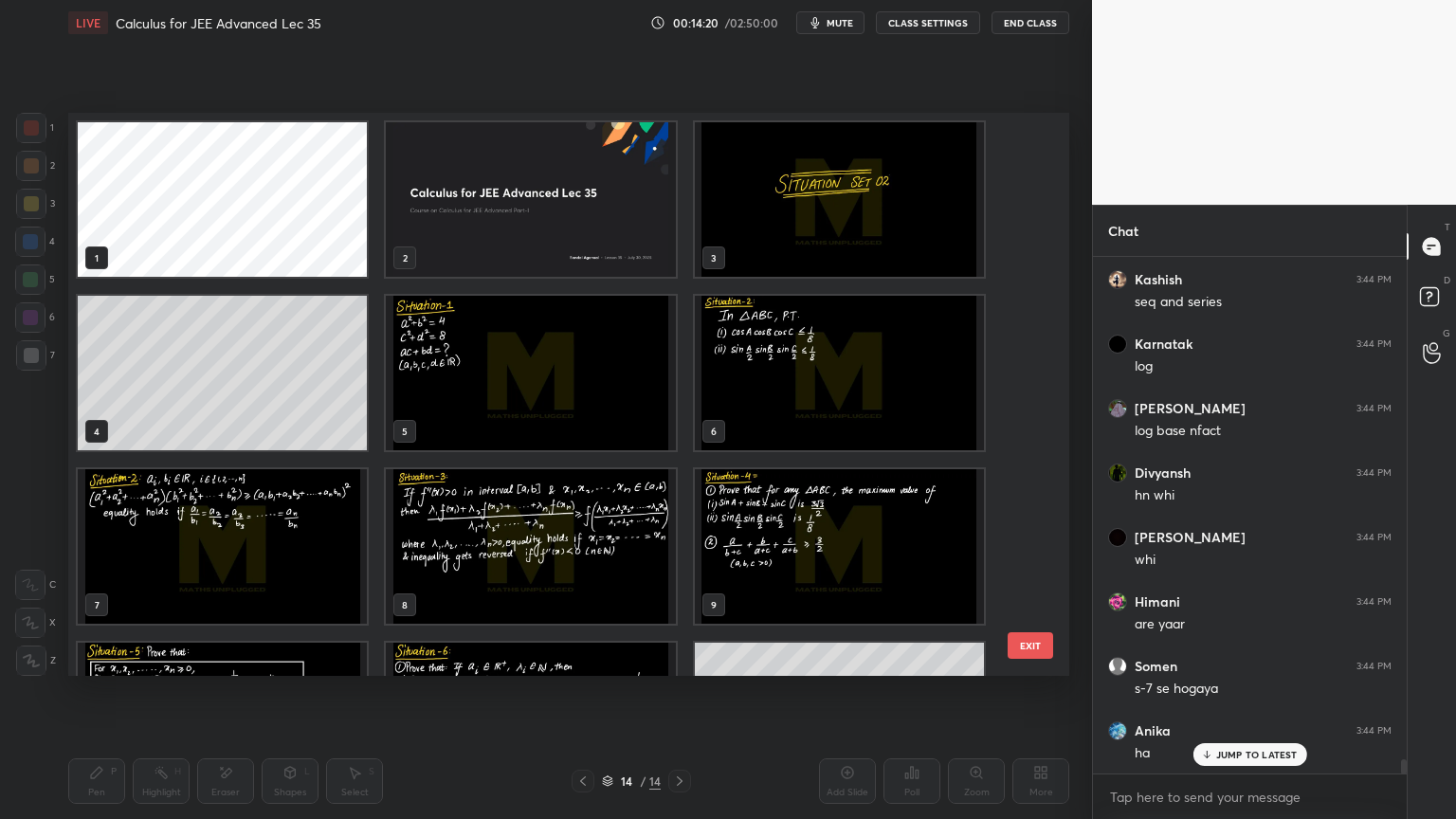 scroll, scrollTop: 303, scrollLeft: 0, axis: vertical 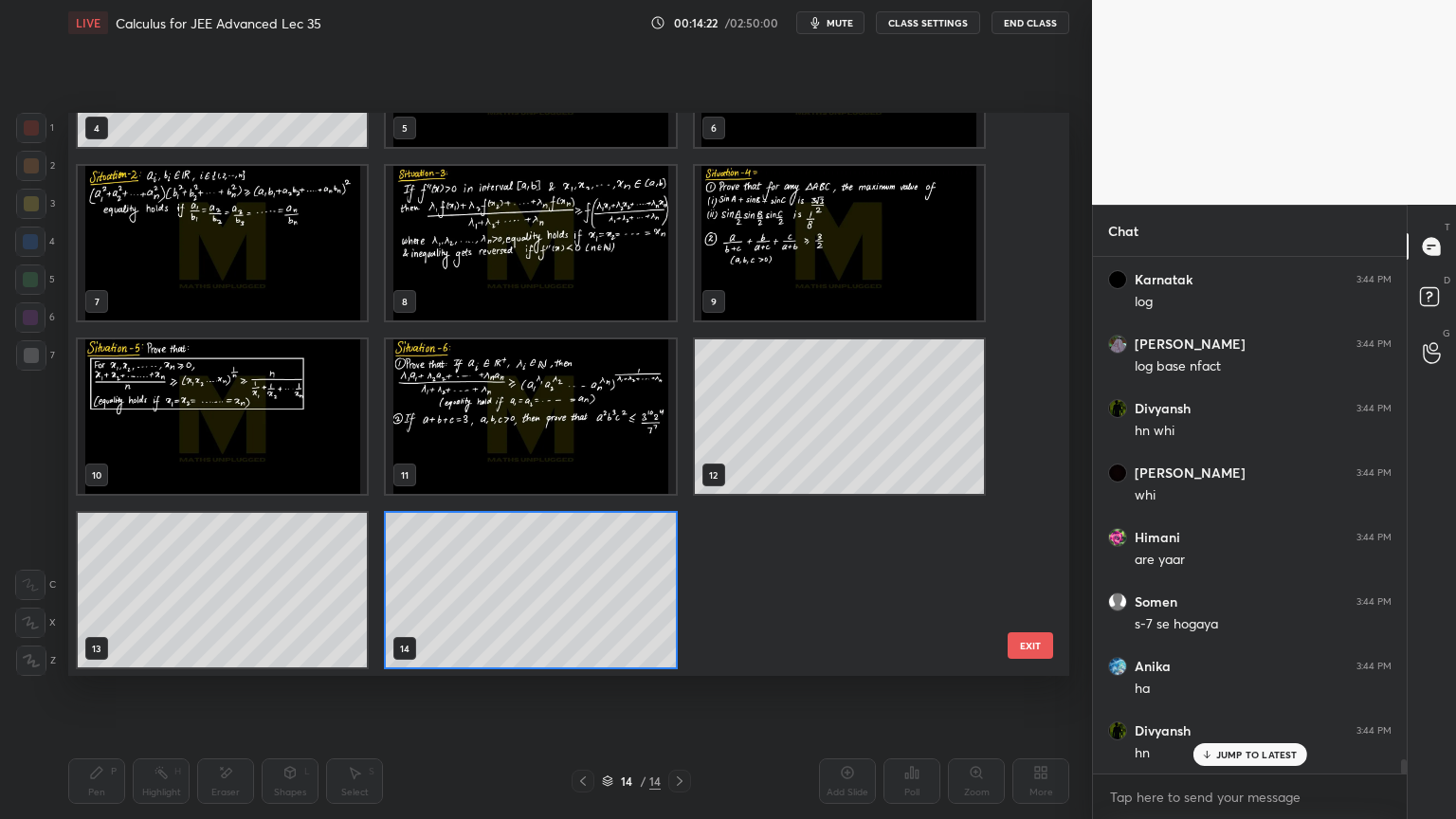 click at bounding box center (530, 416) 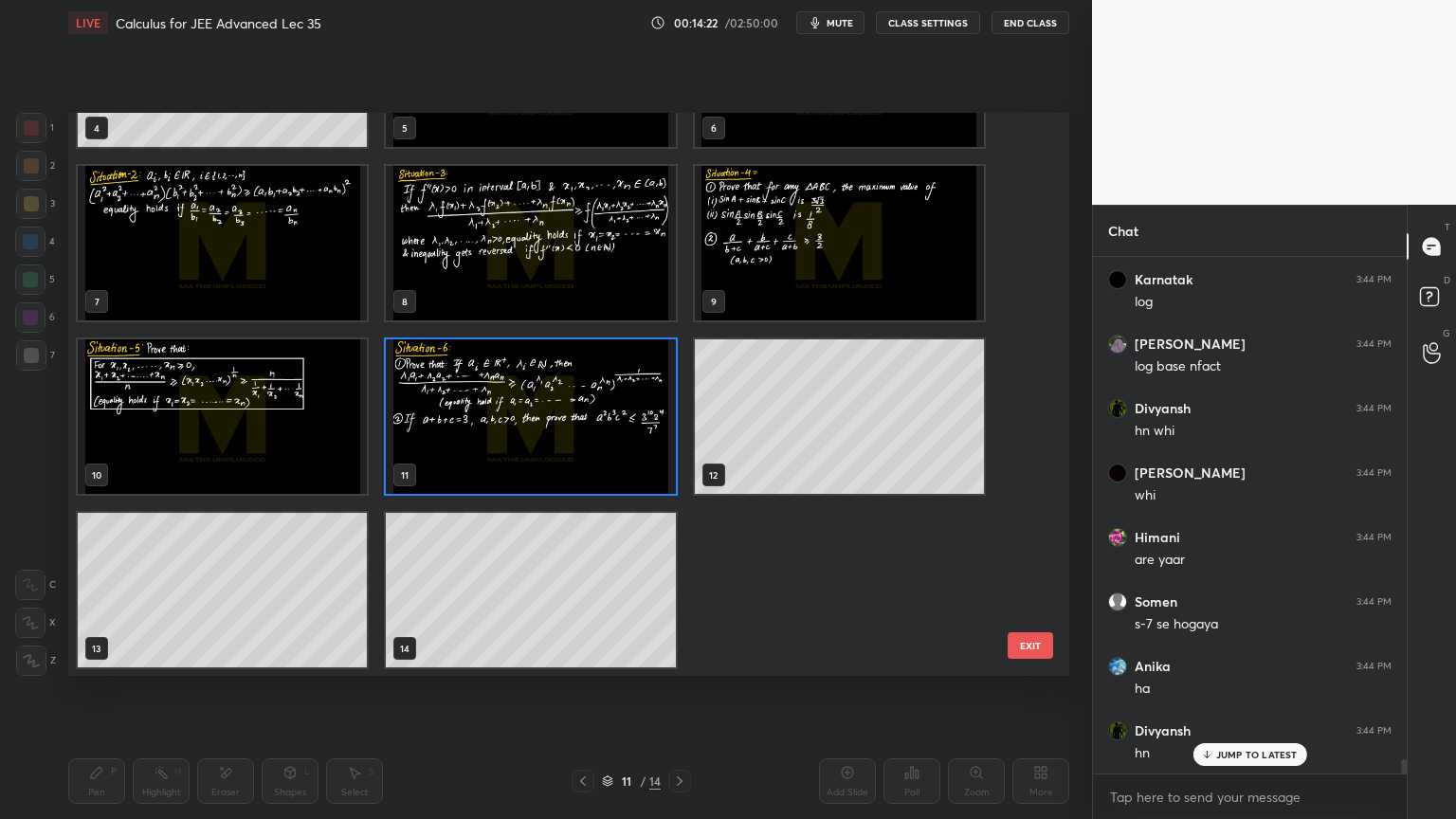 click at bounding box center [530, 416] 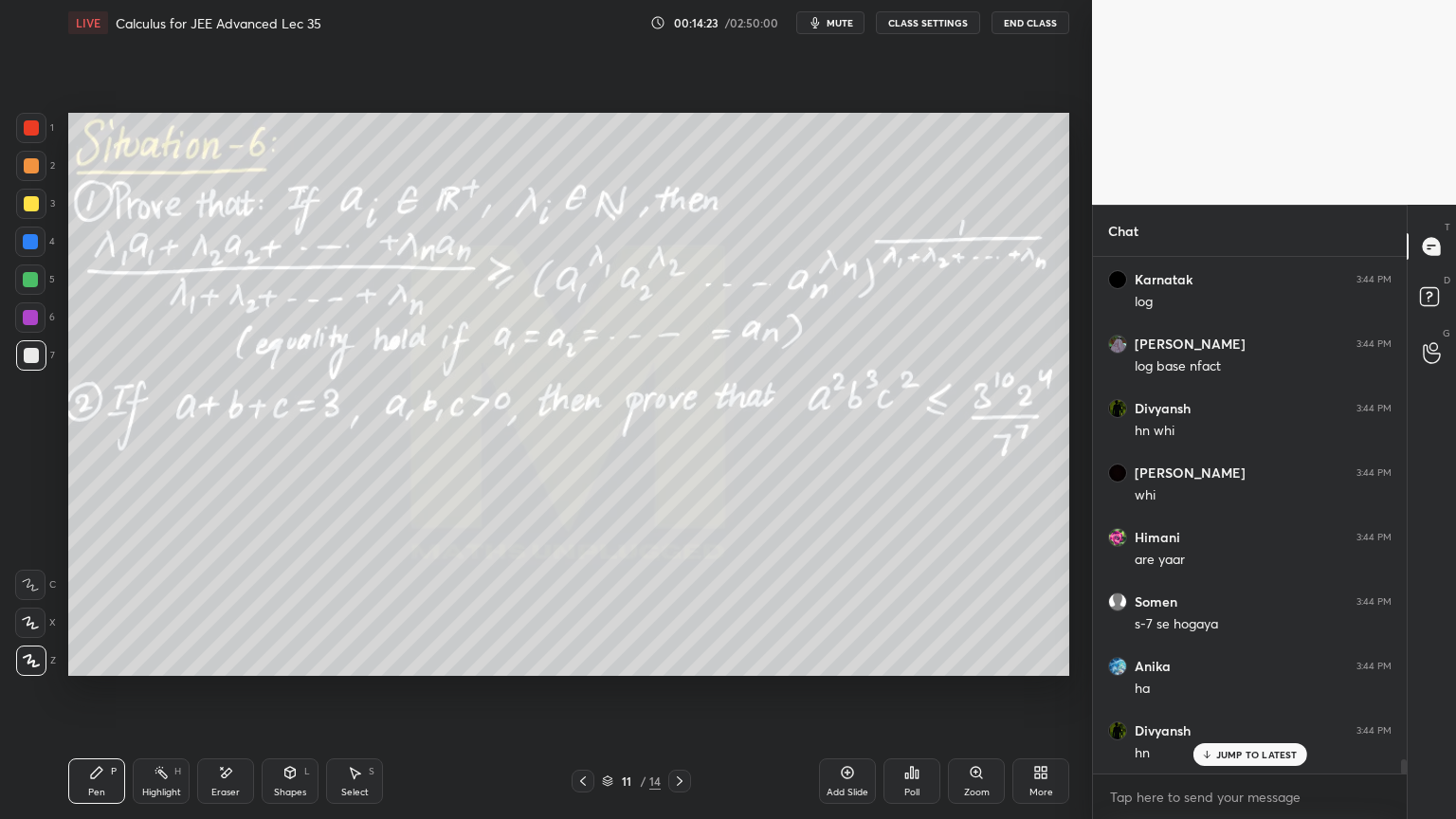 scroll, scrollTop: 17980, scrollLeft: 0, axis: vertical 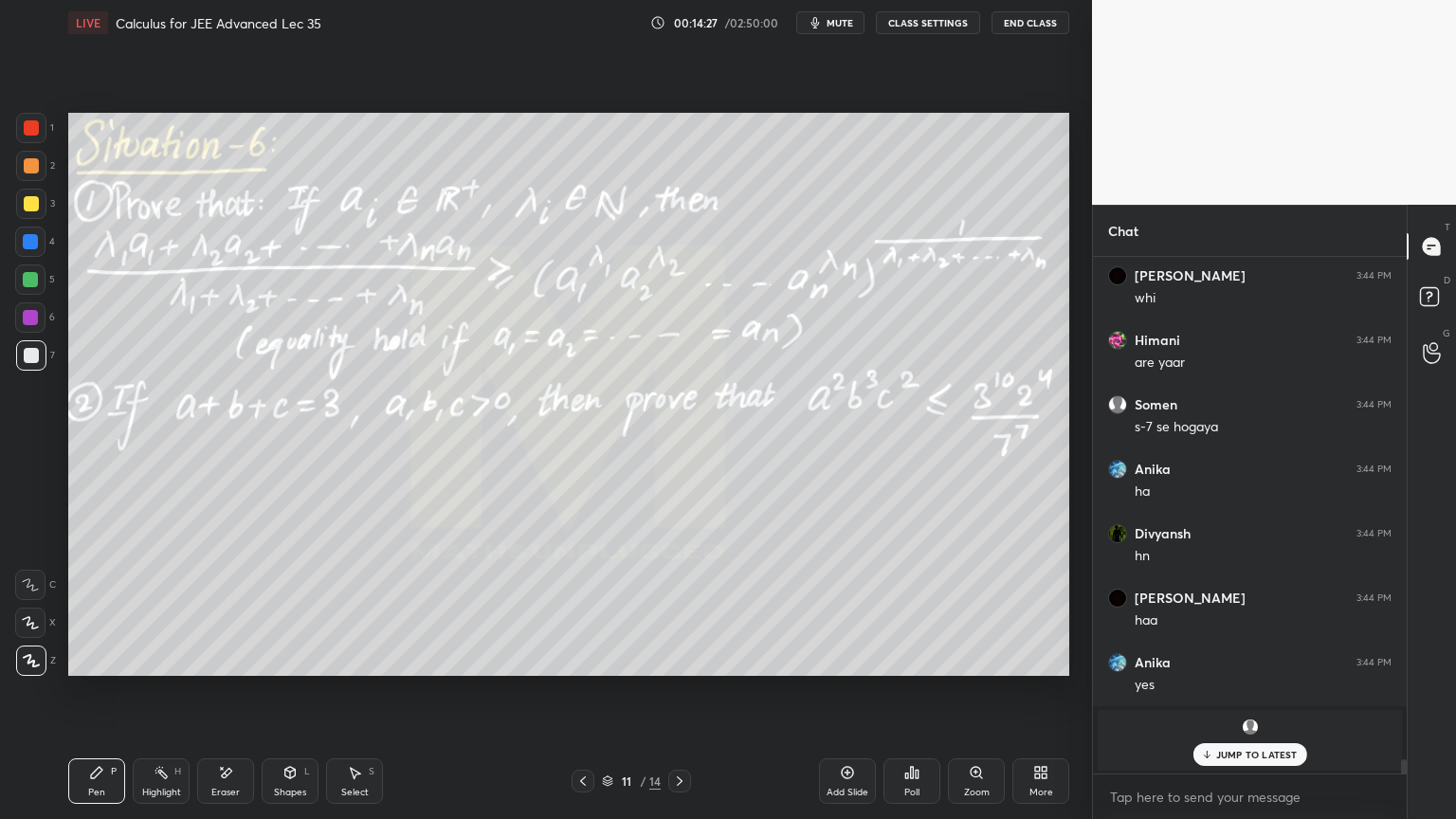 click 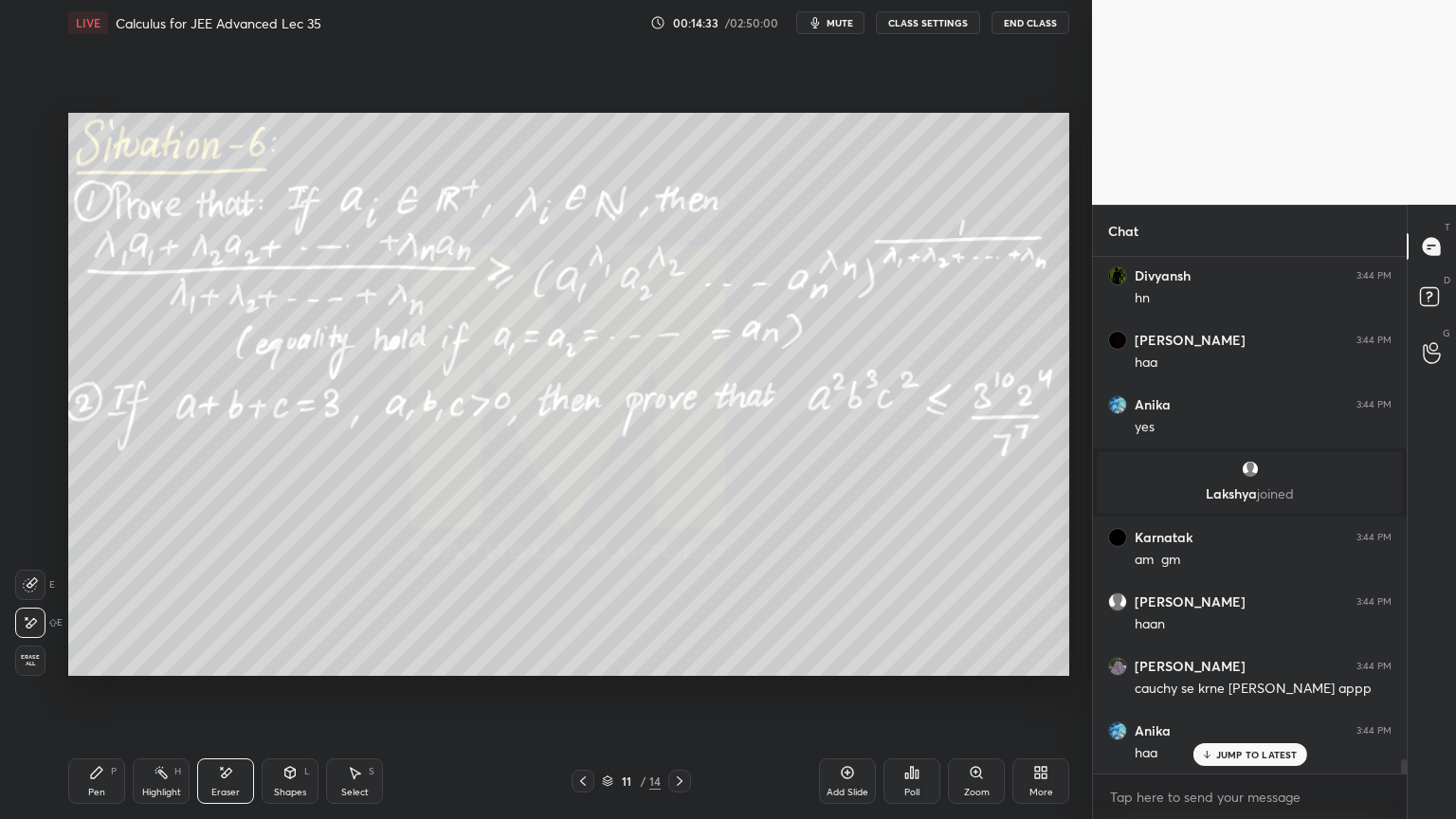 scroll, scrollTop: 18435, scrollLeft: 0, axis: vertical 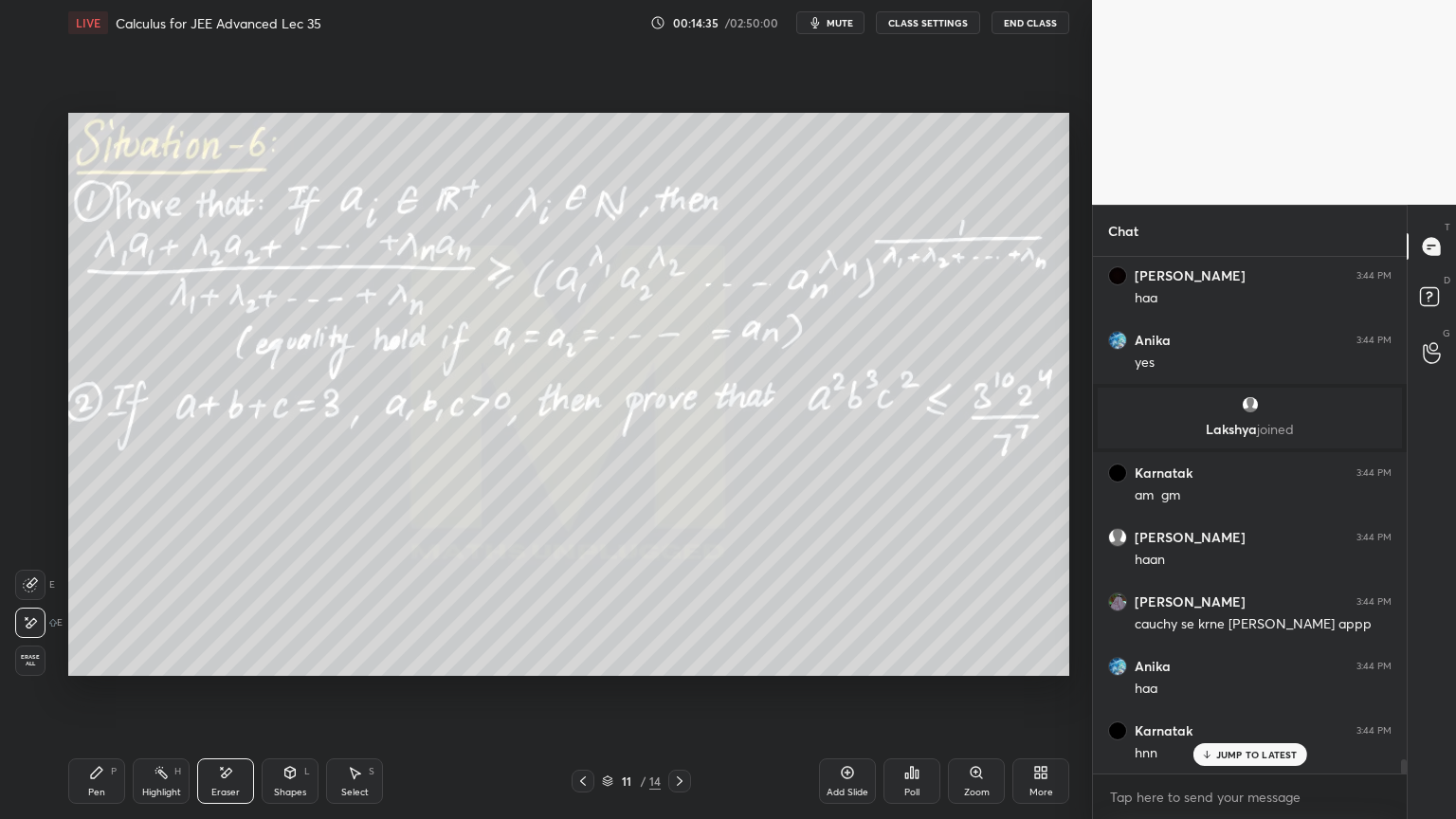 click on "Pen P" at bounding box center [97, 781] 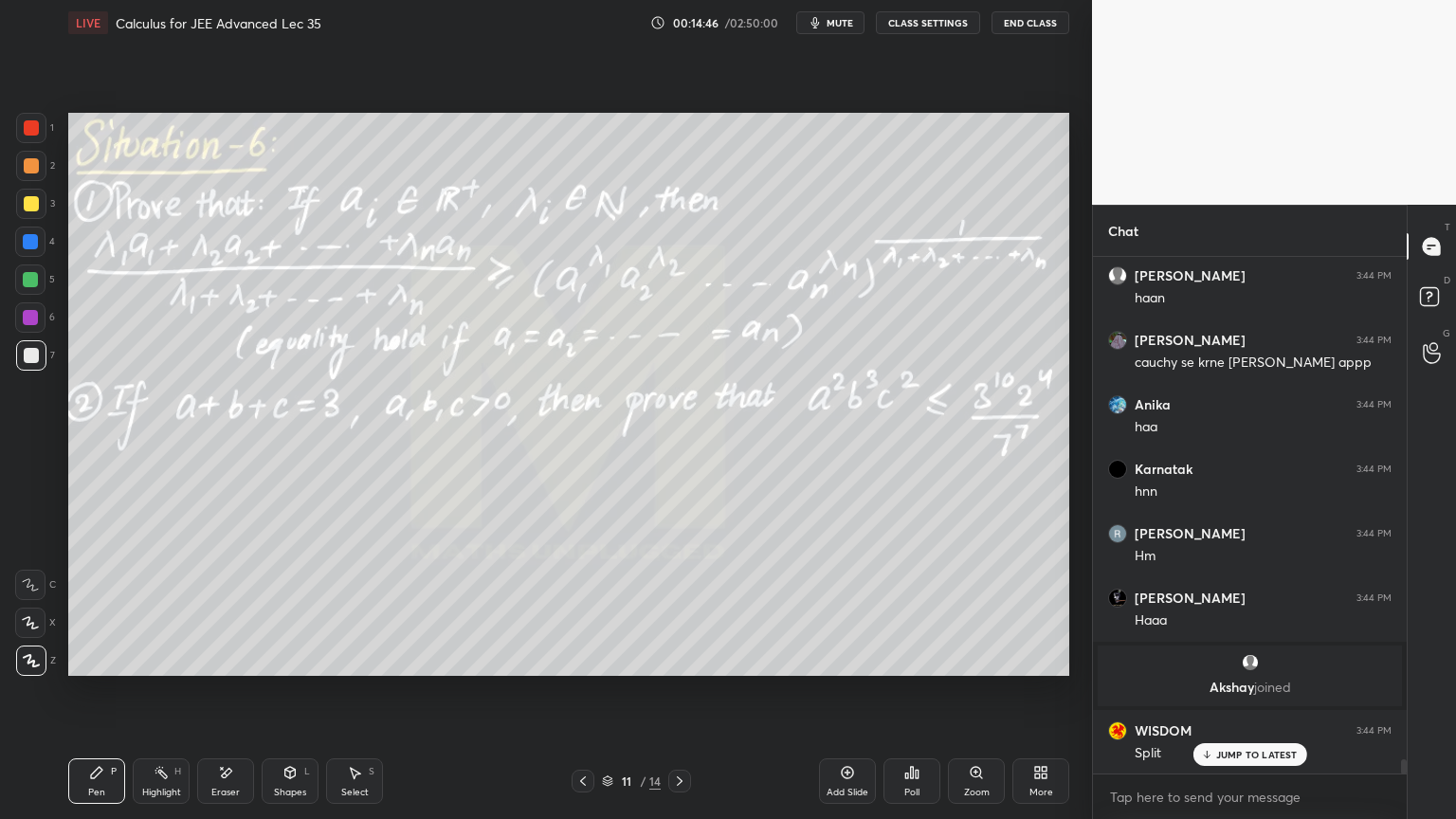 scroll, scrollTop: 18761, scrollLeft: 0, axis: vertical 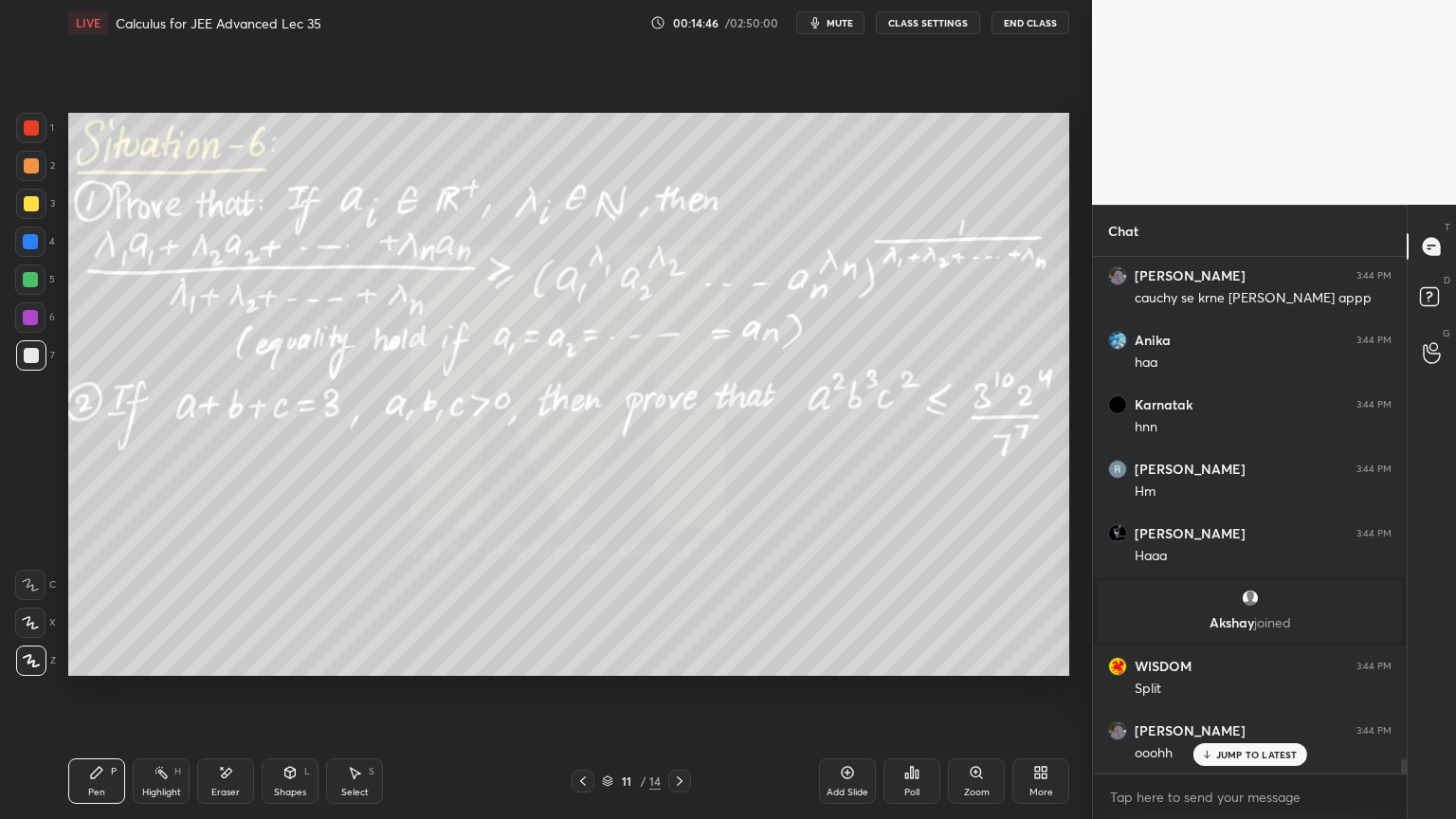 click 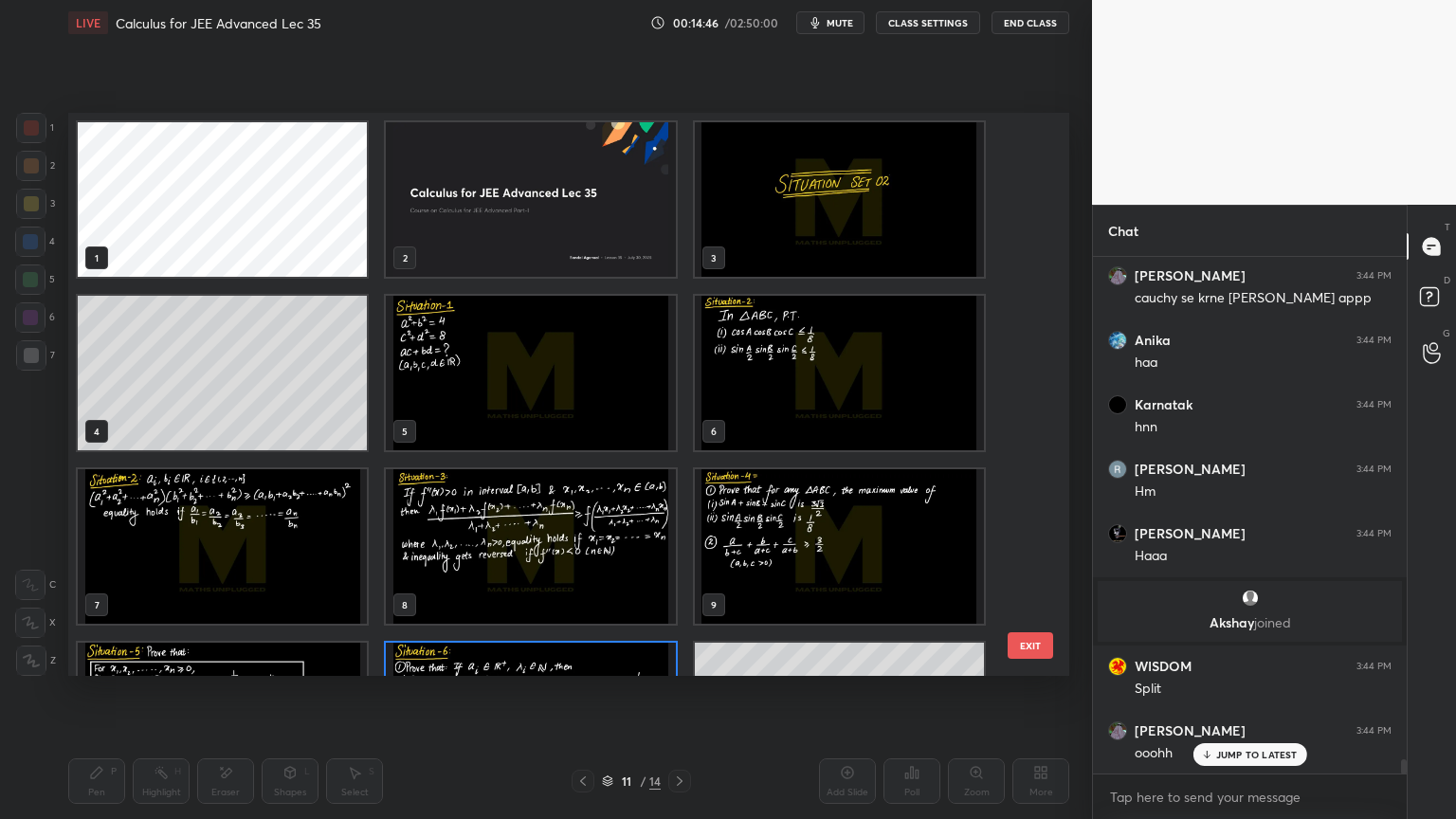 scroll, scrollTop: 131, scrollLeft: 0, axis: vertical 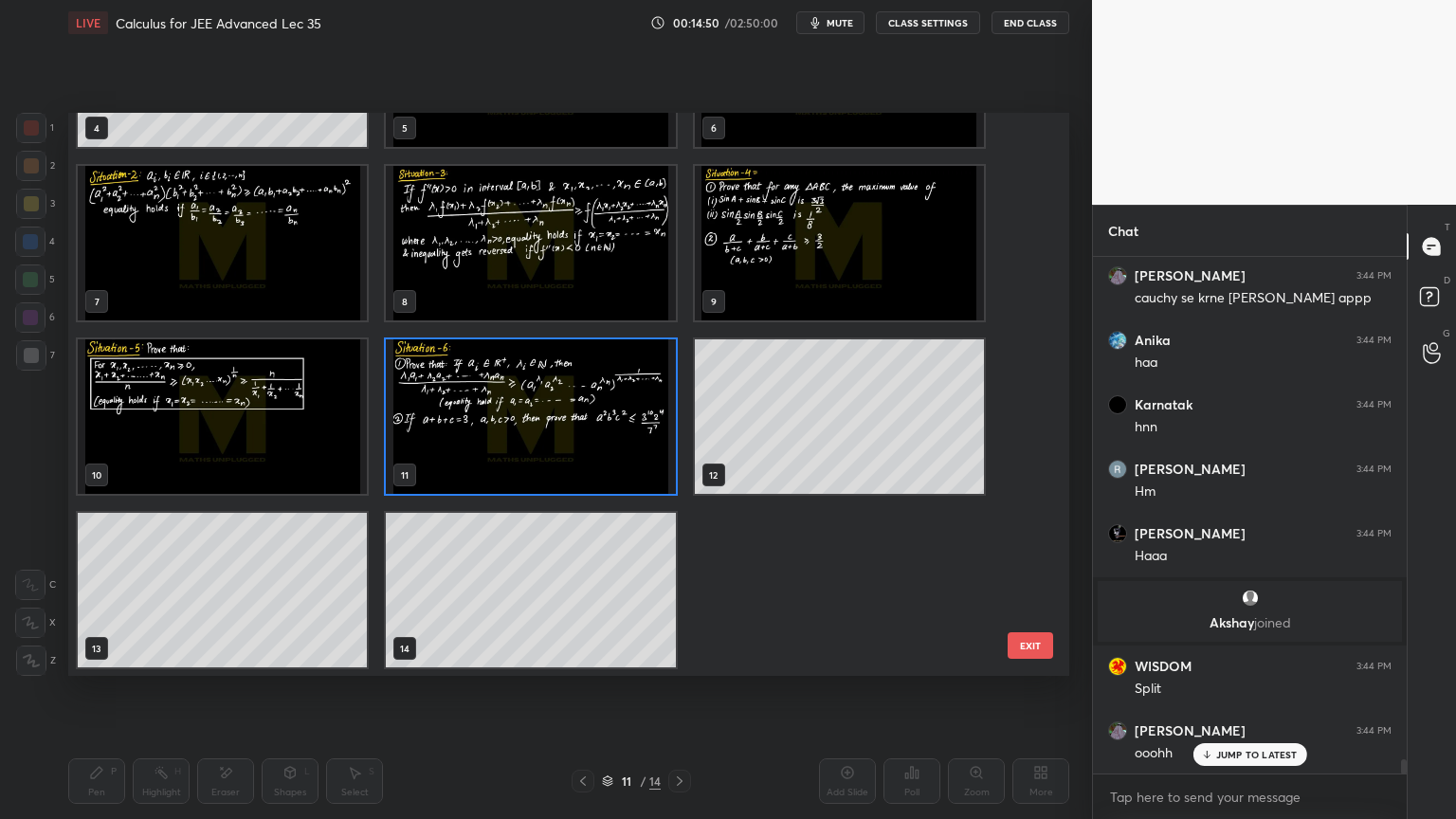 click at bounding box center [530, 416] 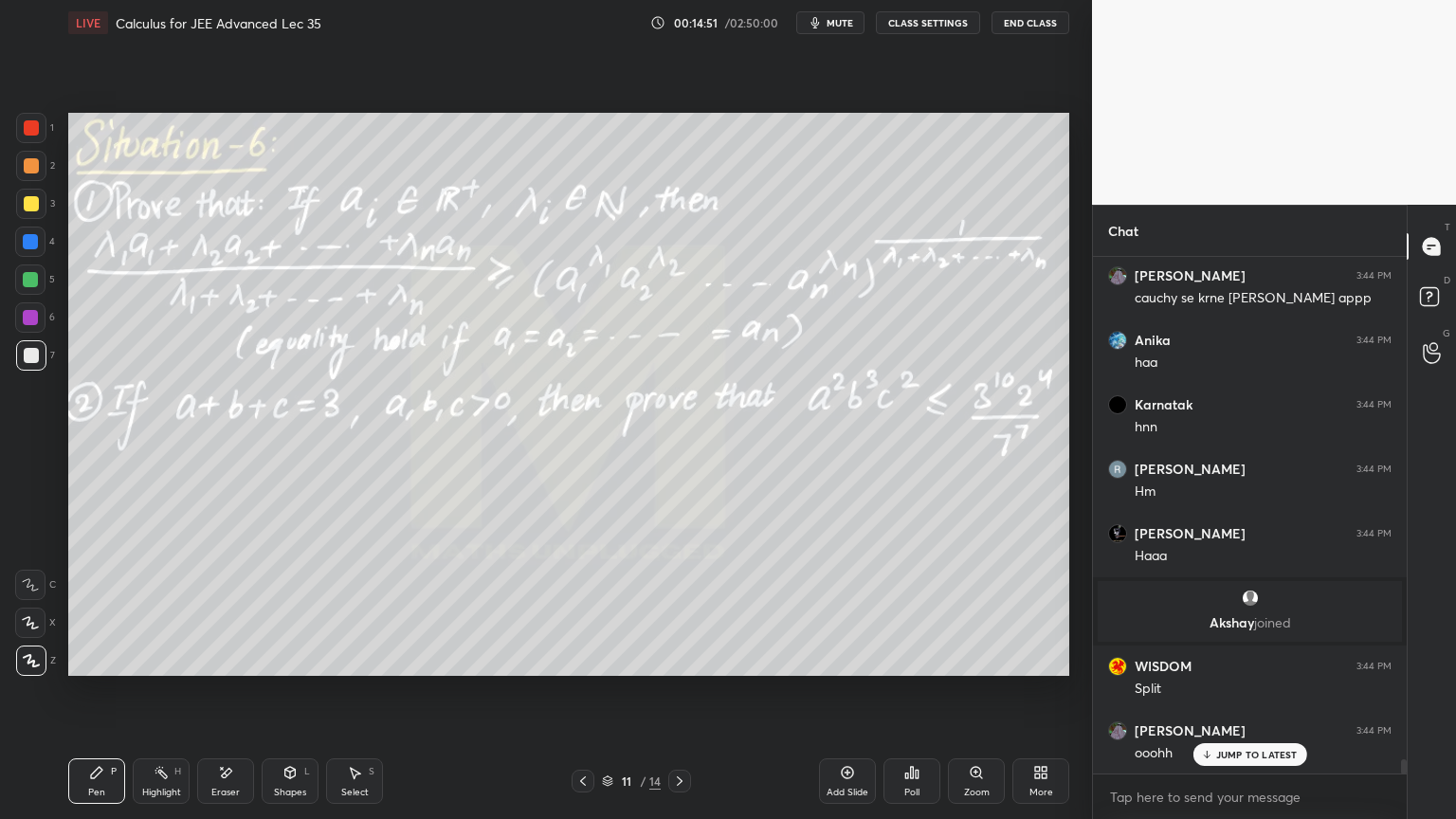 scroll, scrollTop: 18826, scrollLeft: 0, axis: vertical 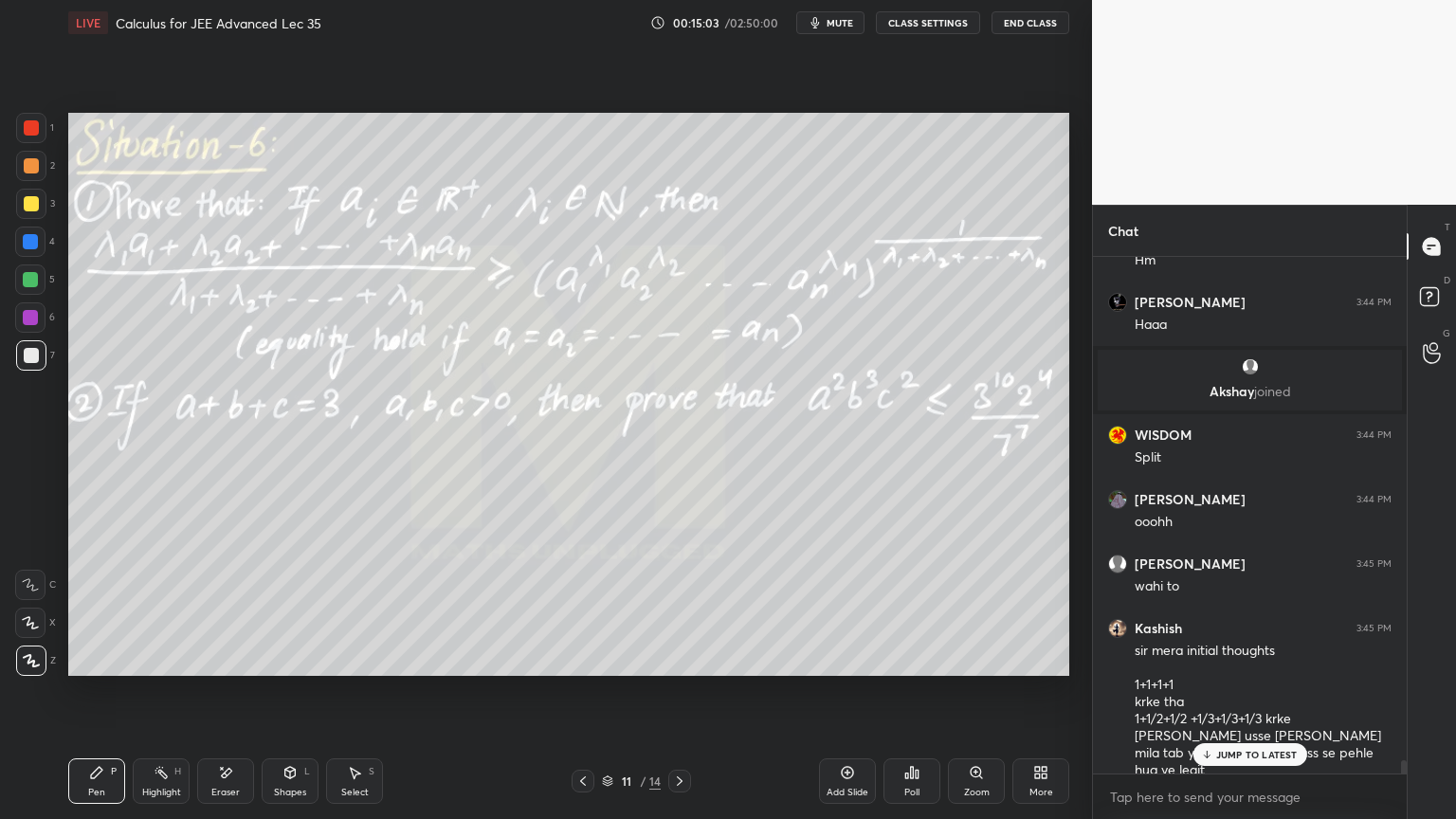 click 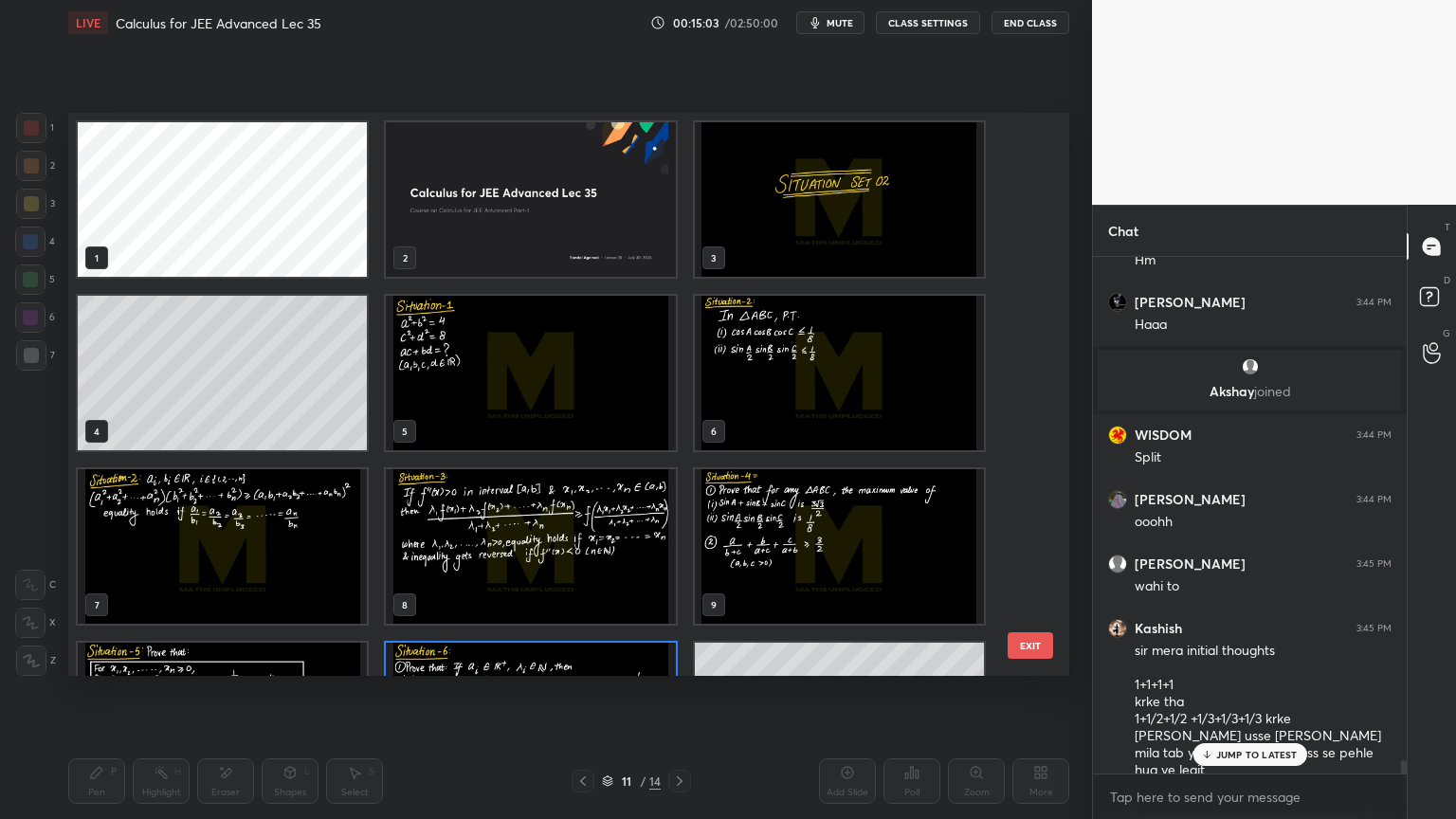 scroll, scrollTop: 131, scrollLeft: 0, axis: vertical 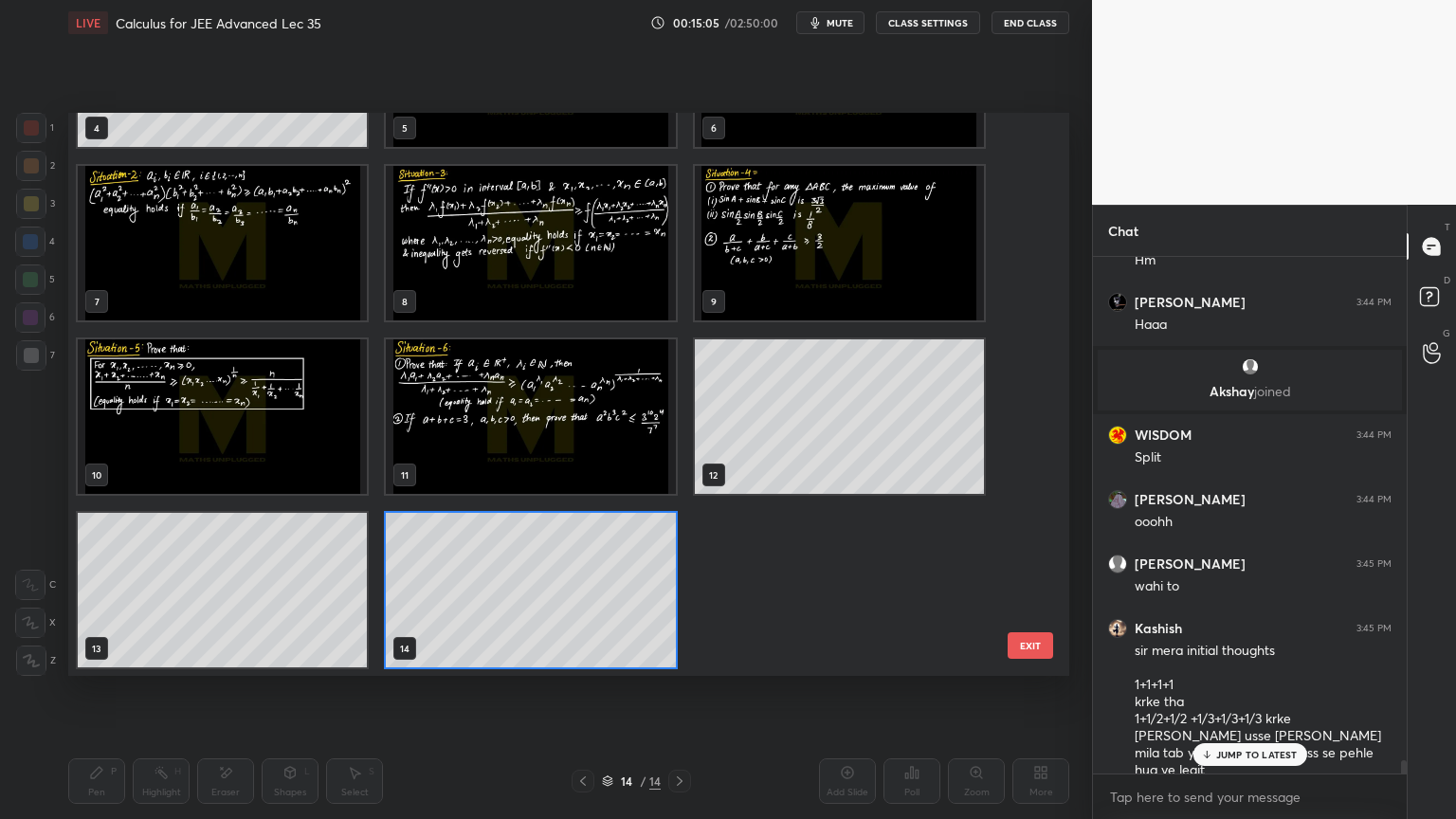 click on "1 2 3 4 5 6 7 8 9 10 11 12 13 14" at bounding box center [552, 394] 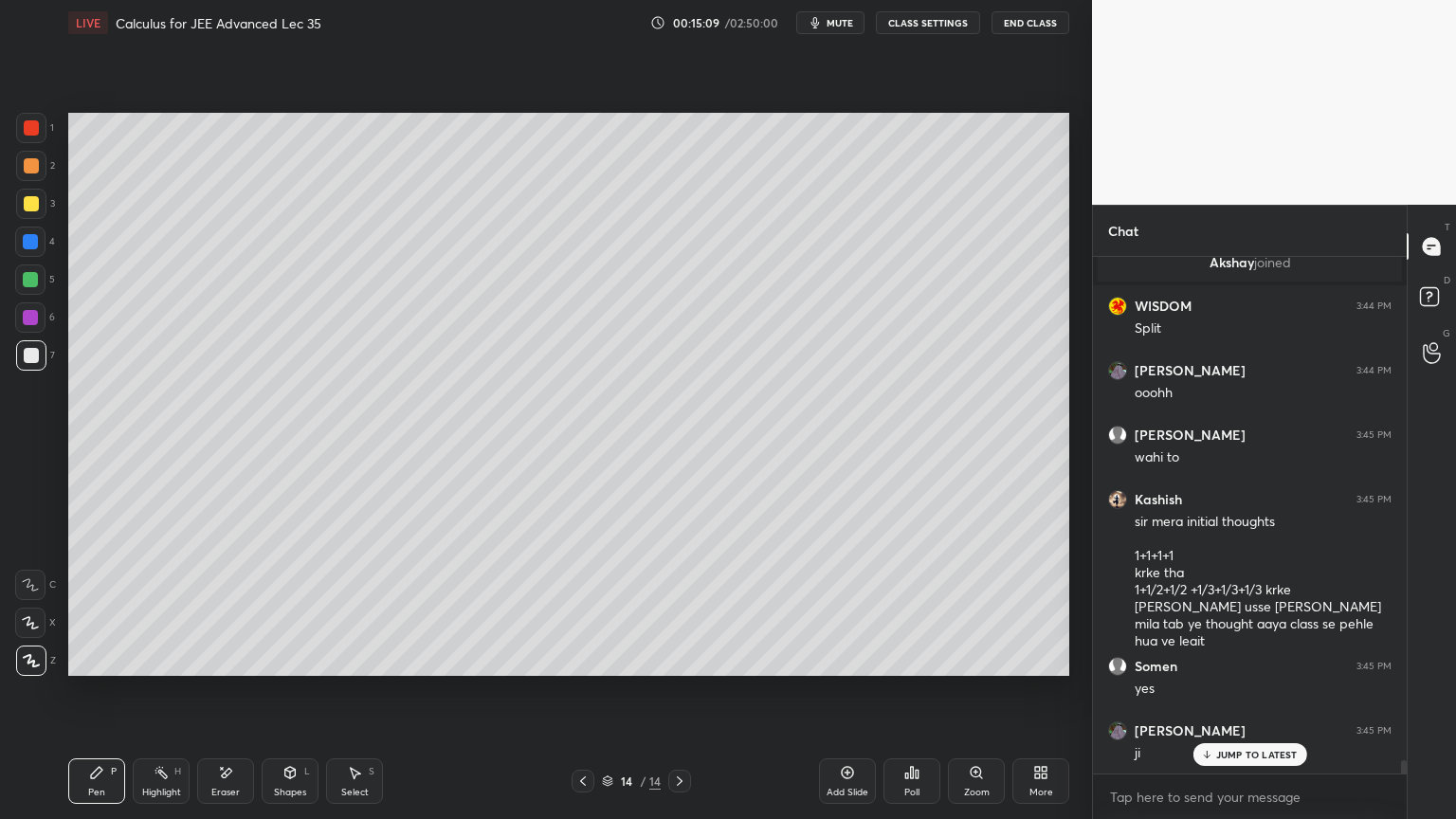 drag, startPoint x: 224, startPoint y: 776, endPoint x: 239, endPoint y: 696, distance: 81.394103 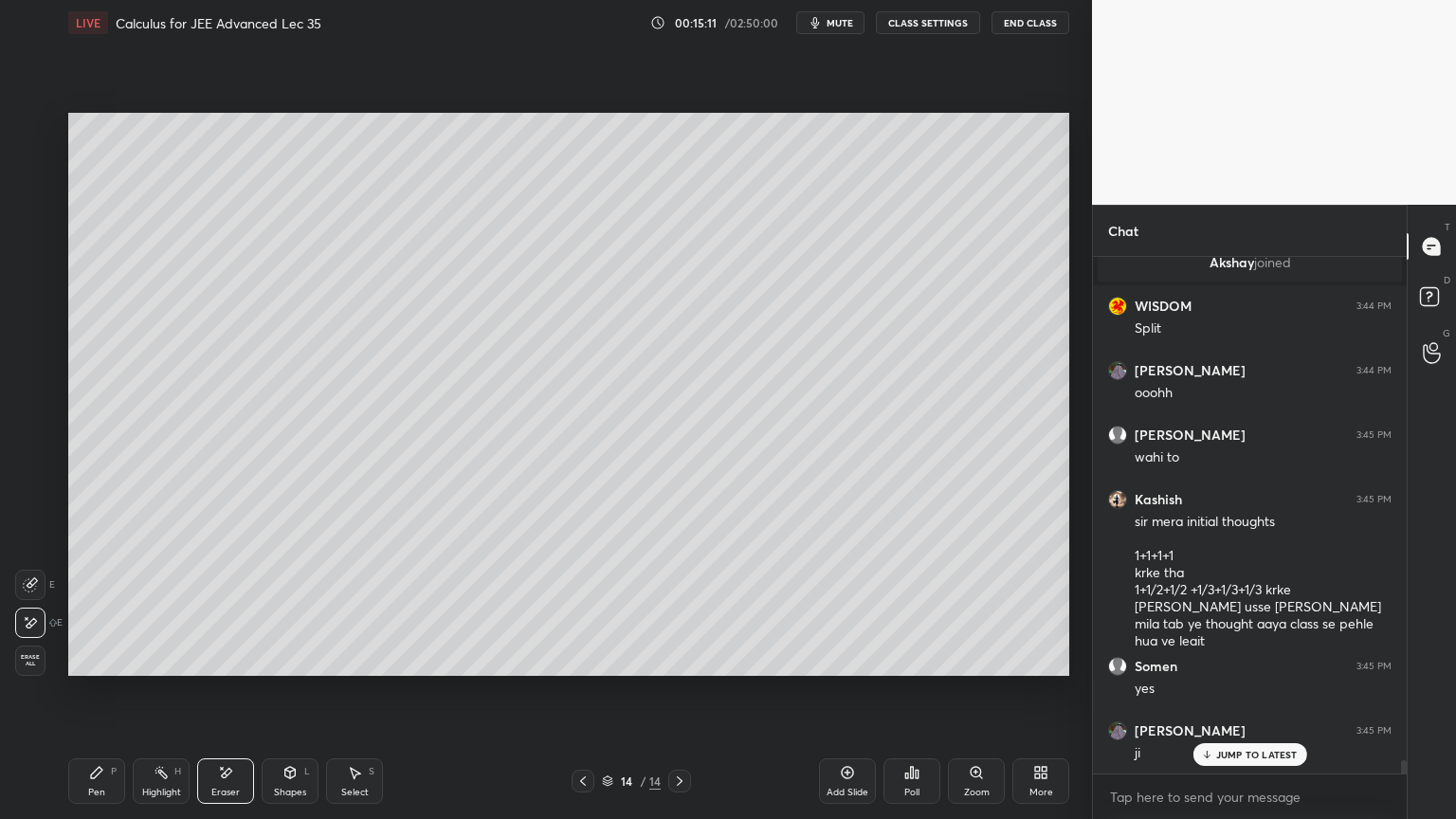 click on "Pen P" at bounding box center (97, 781) 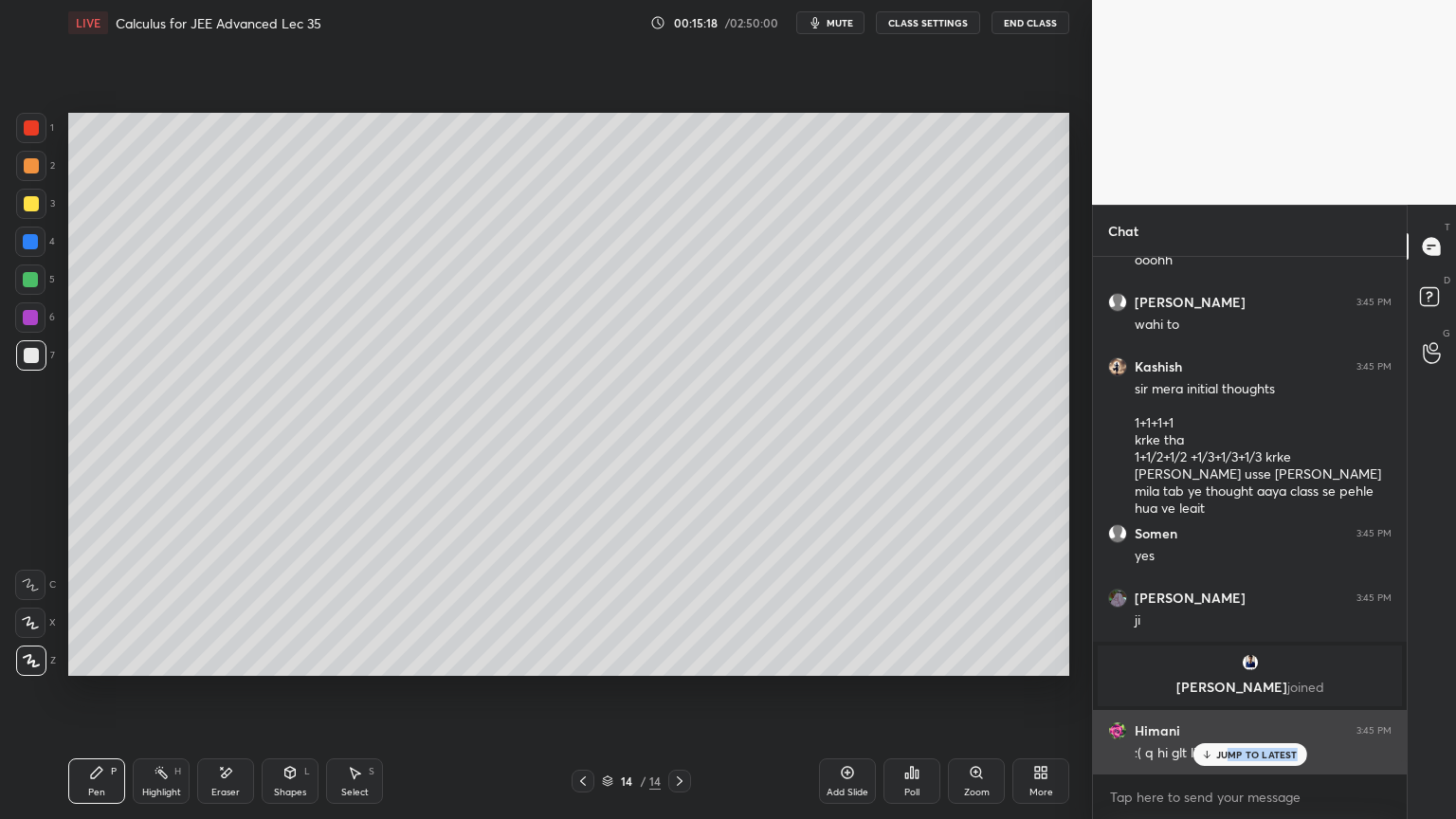 drag, startPoint x: 1226, startPoint y: 756, endPoint x: 1221, endPoint y: 768, distance: 13 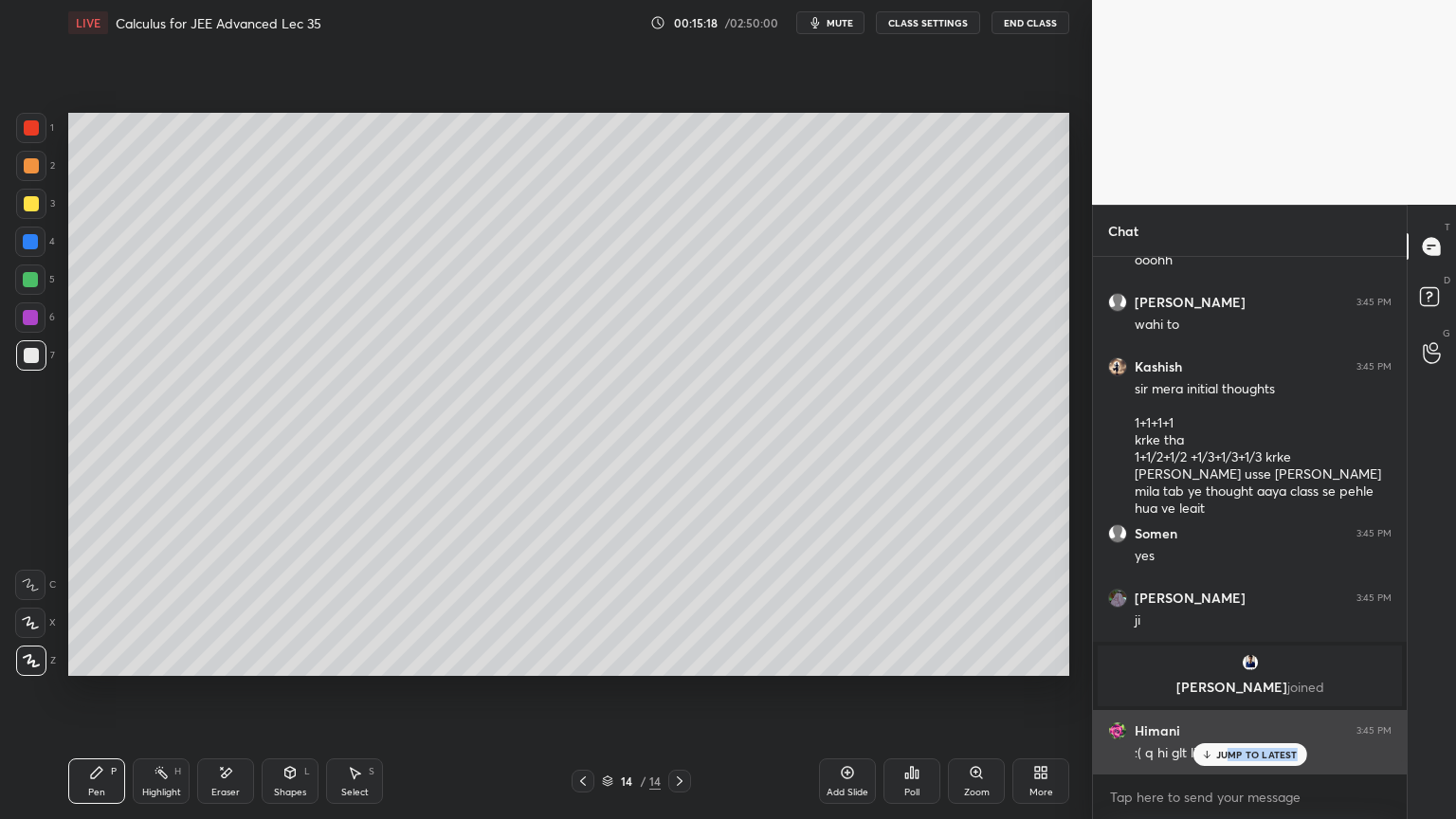 click on "[PERSON_NAME]  joined Karnatak 3:44 PM am  [PERSON_NAME] 3:44 PM [PERSON_NAME] 3:44 PM cauchy se krne [PERSON_NAME] appp [PERSON_NAME] 3:44 PM haa Karnatak 3:44 PM hnn [PERSON_NAME] 3:44 PM [PERSON_NAME] 3:44 PM Haaa Akshay  joined WISDOM 3:44 PM Split [PERSON_NAME] 3:44 PM ooohh [PERSON_NAME] 3:45 PM wahi to [PERSON_NAME] 3:45 PM sir mera initial thoughts
1+1+1+1
krke tha
1+1/2+1/2 +1/3+1/3+1/3 krke [PERSON_NAME] usse [PERSON_NAME] mila tab ye thought aaya class se pehle hua ye legit Somen 3:45 PM yes [PERSON_NAME] 3:45 PM [PERSON_NAME]  joined [PERSON_NAME] 3:45 PM :( q hi glt likh lia tha JUMP TO LATEST" at bounding box center (1249, 515) 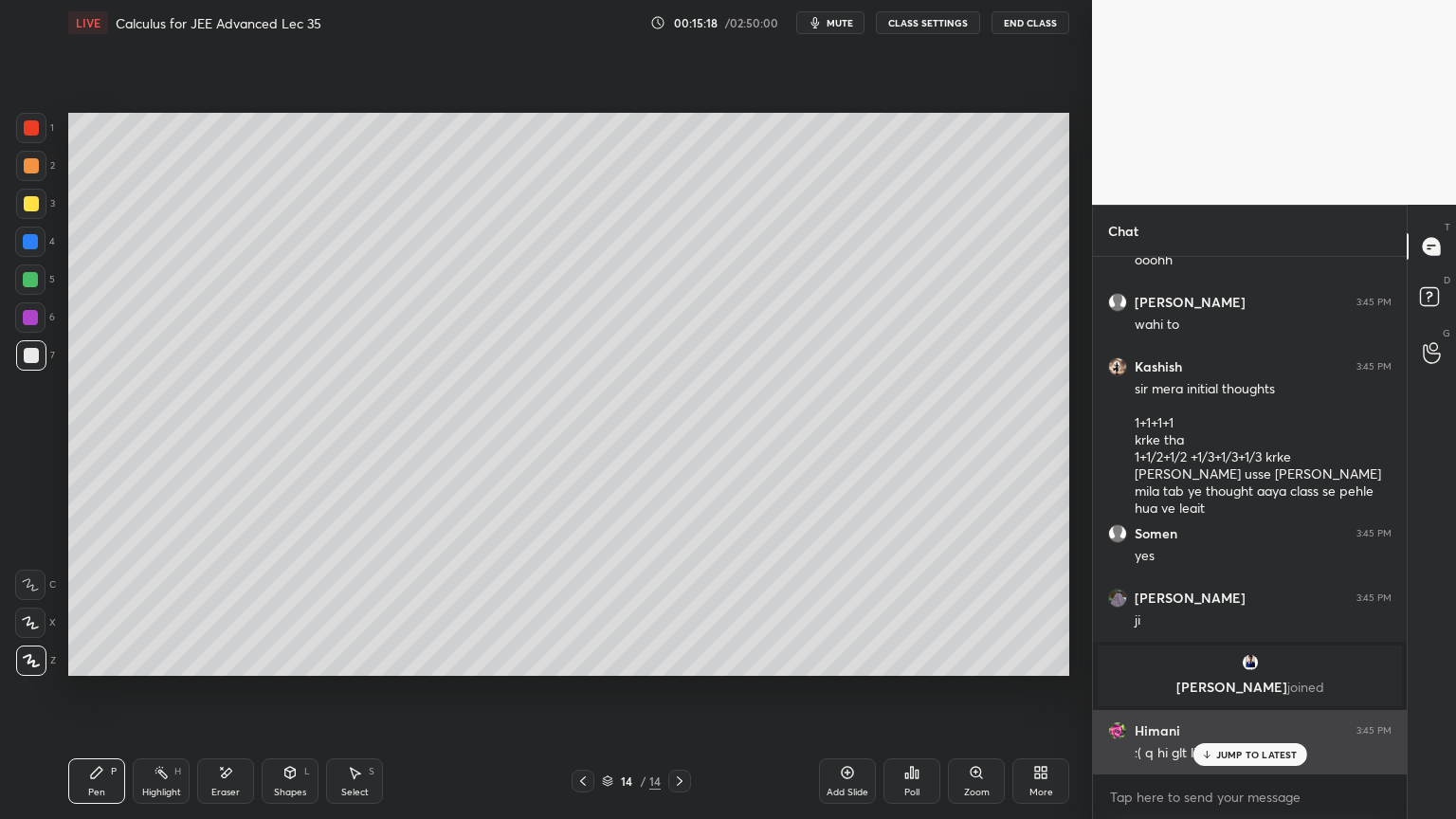 click on "JUMP TO LATEST" at bounding box center [1249, 755] 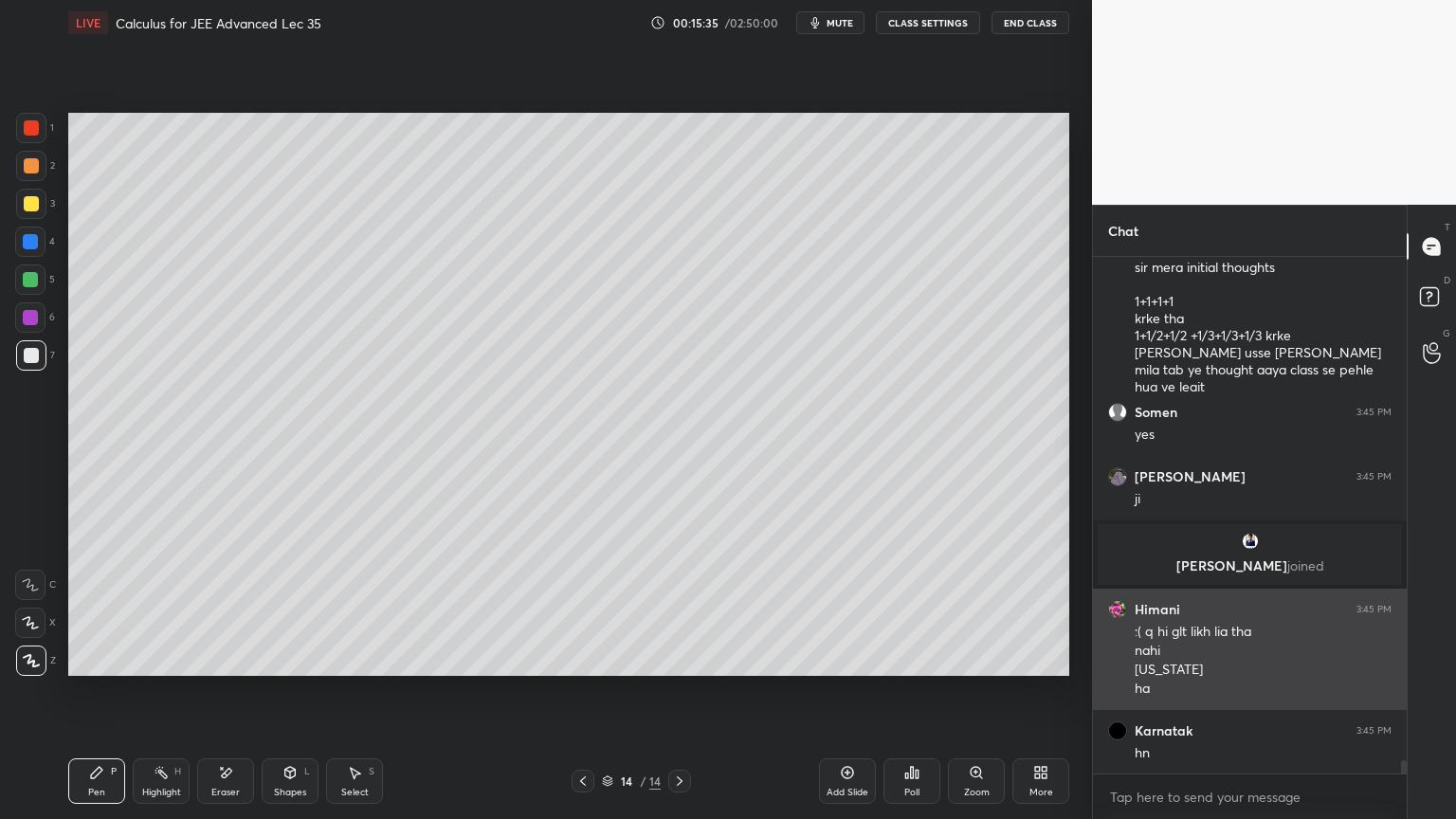 scroll, scrollTop: 19504, scrollLeft: 0, axis: vertical 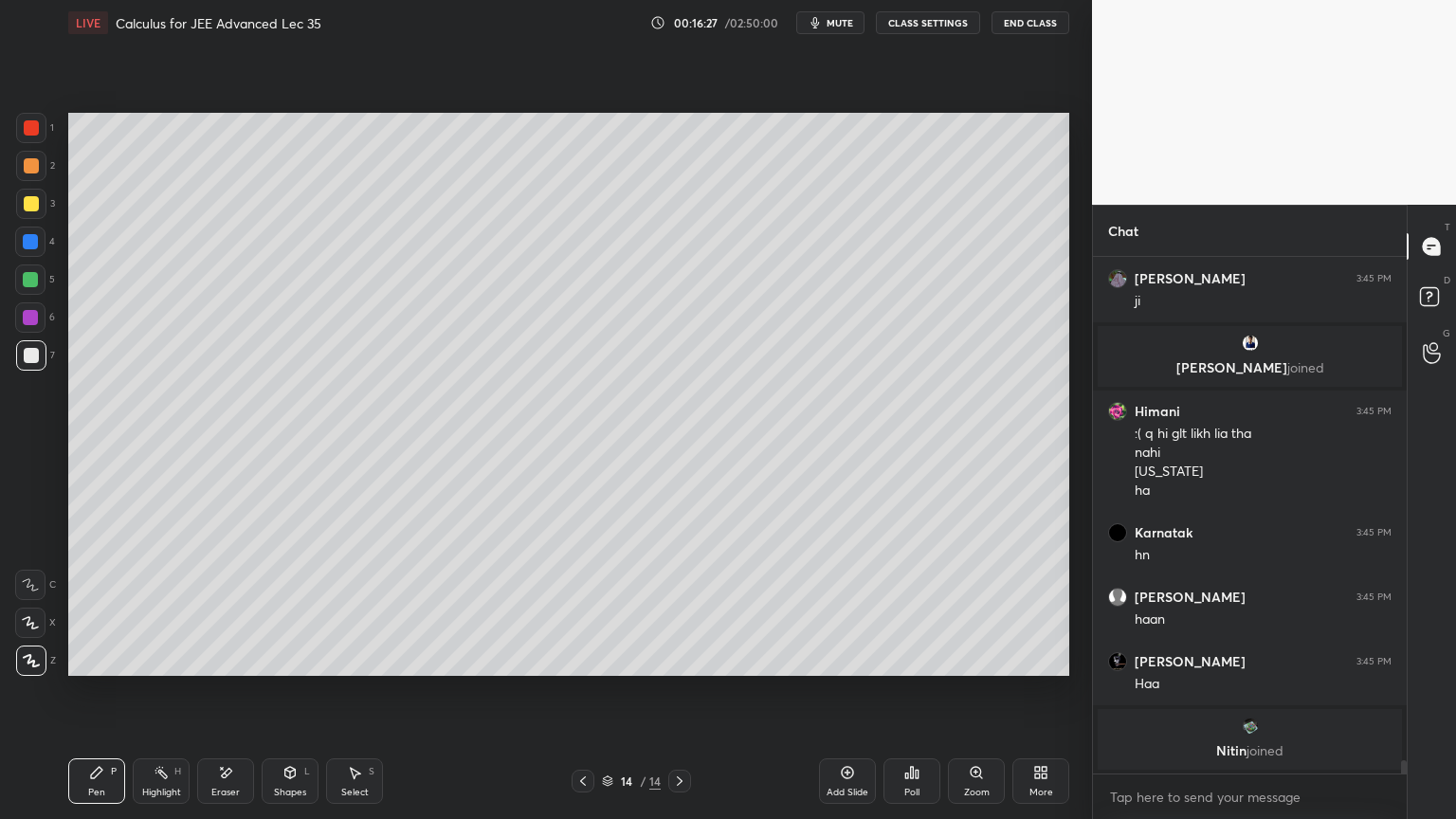 click at bounding box center [31, 204] 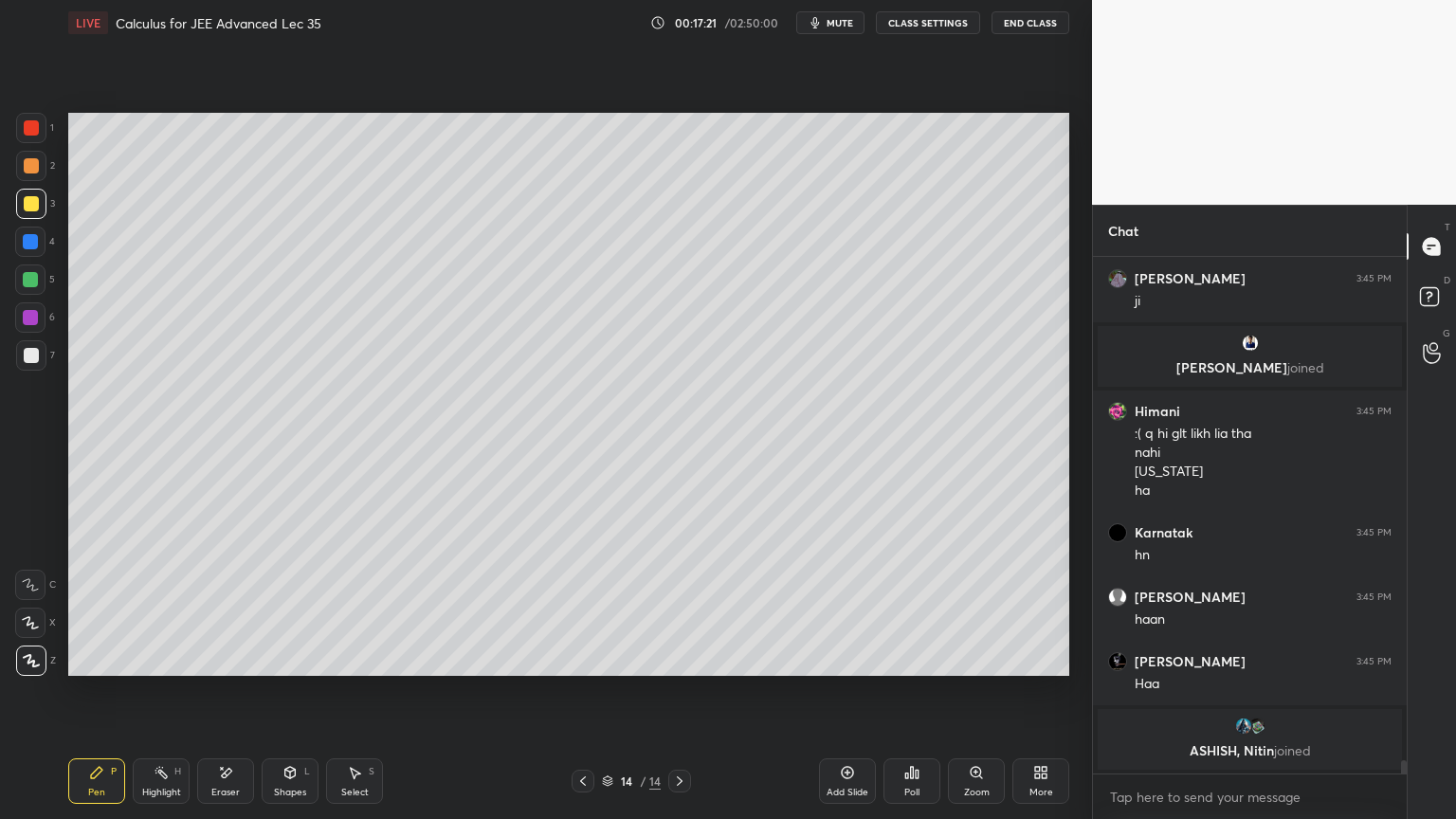 drag, startPoint x: 140, startPoint y: 790, endPoint x: 89, endPoint y: 696, distance: 106.94391 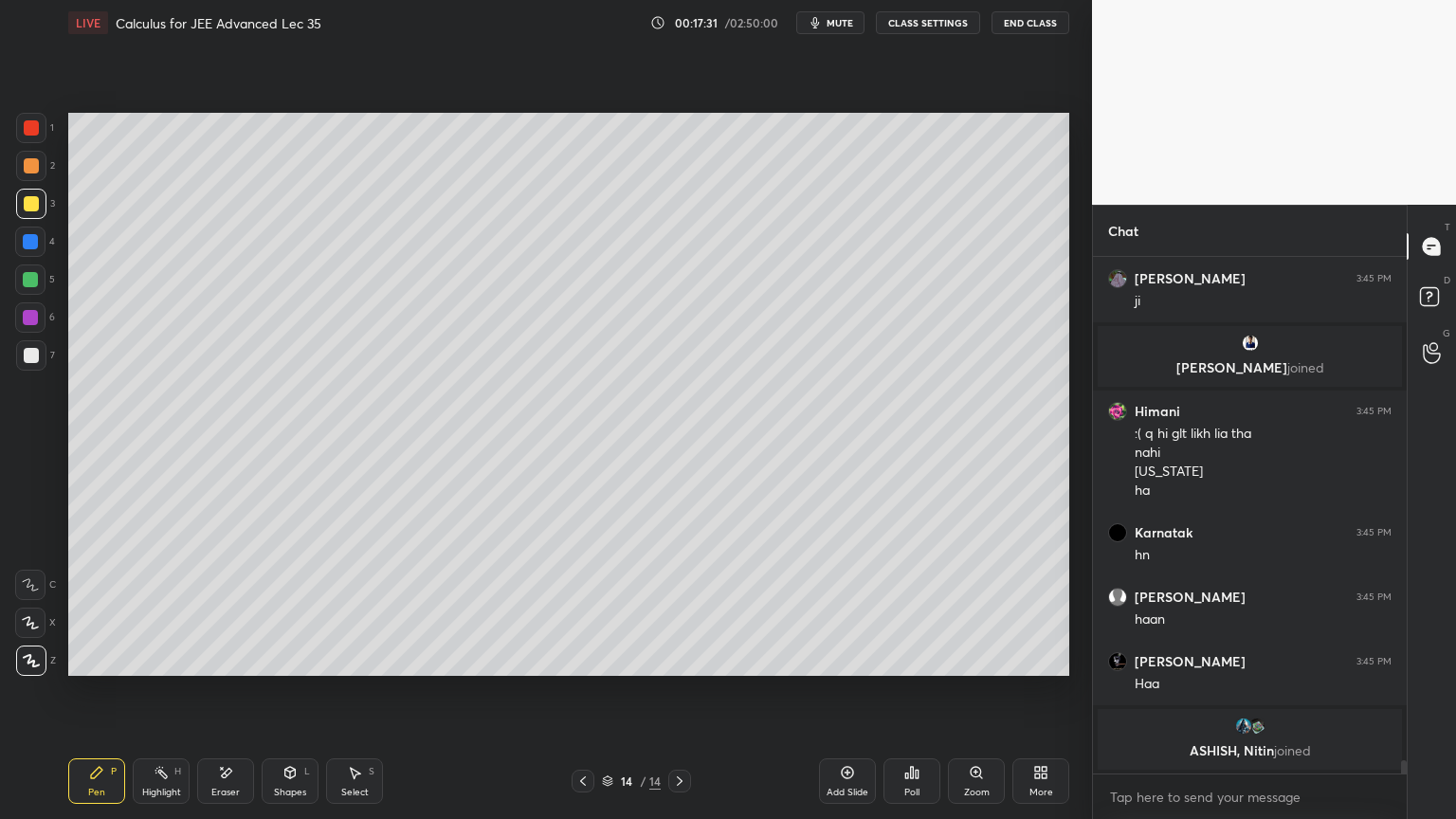 scroll, scrollTop: 15940, scrollLeft: 0, axis: vertical 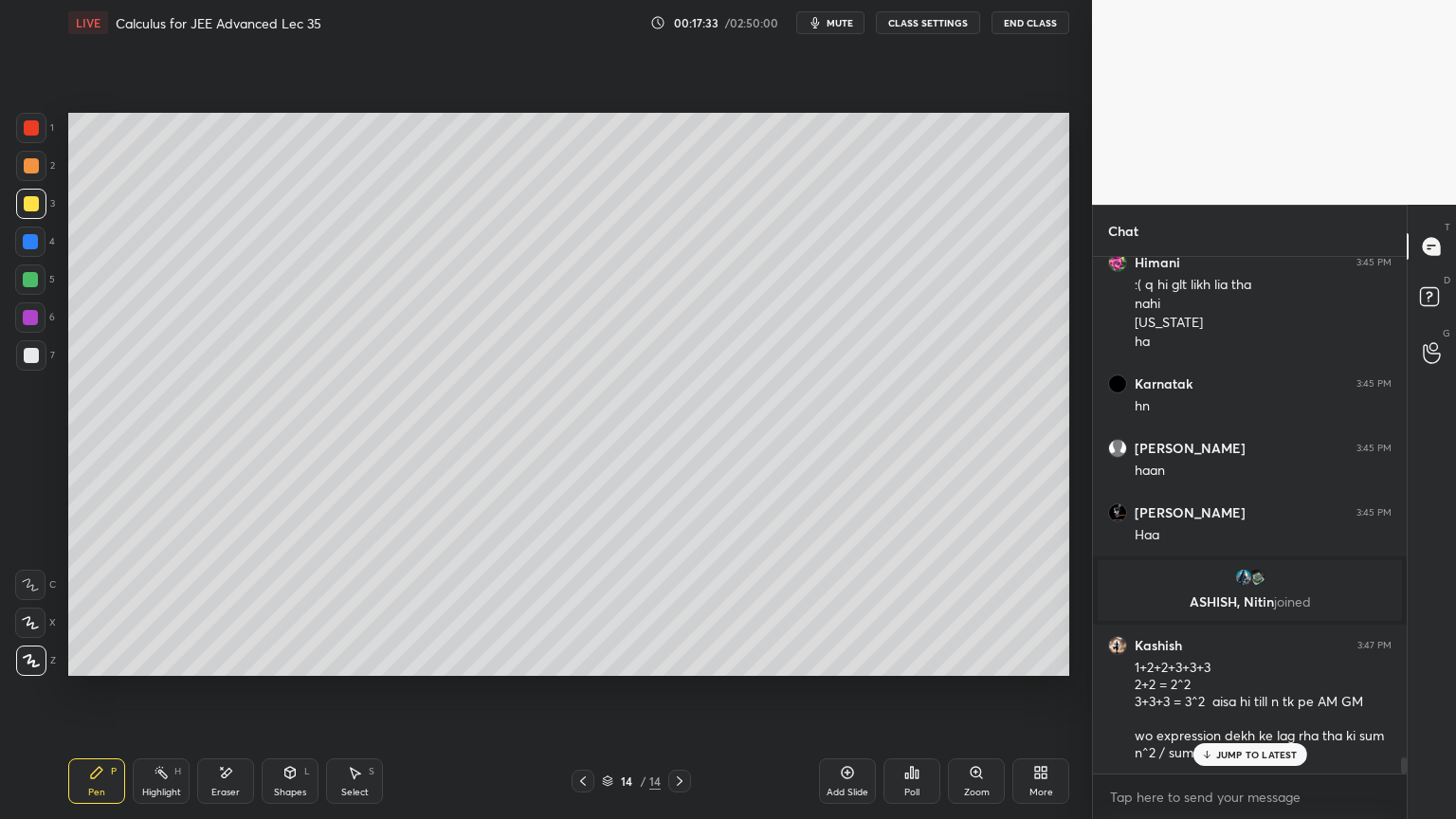 click on "JUMP TO LATEST" at bounding box center (1249, 755) 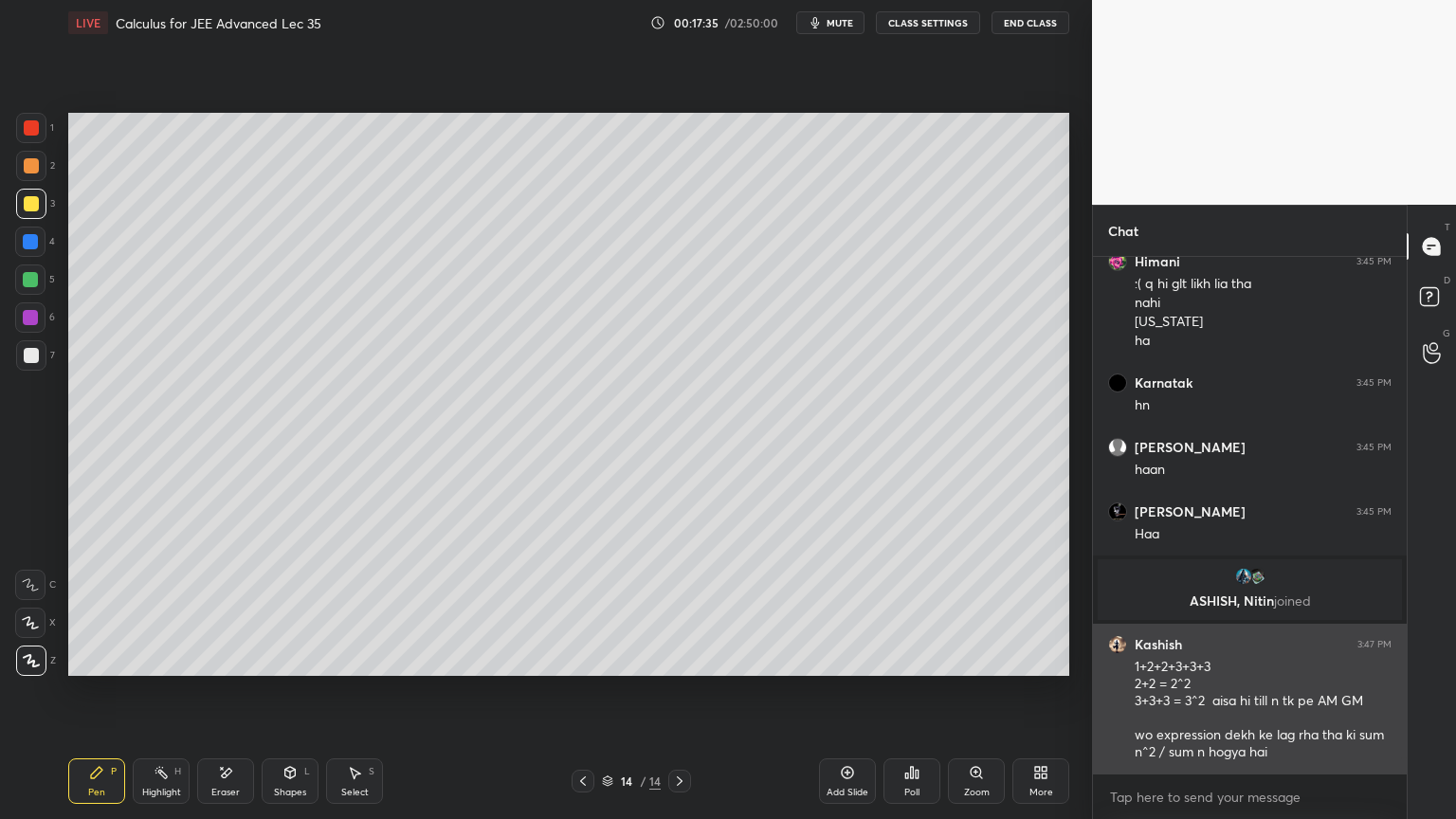 scroll, scrollTop: 16005, scrollLeft: 0, axis: vertical 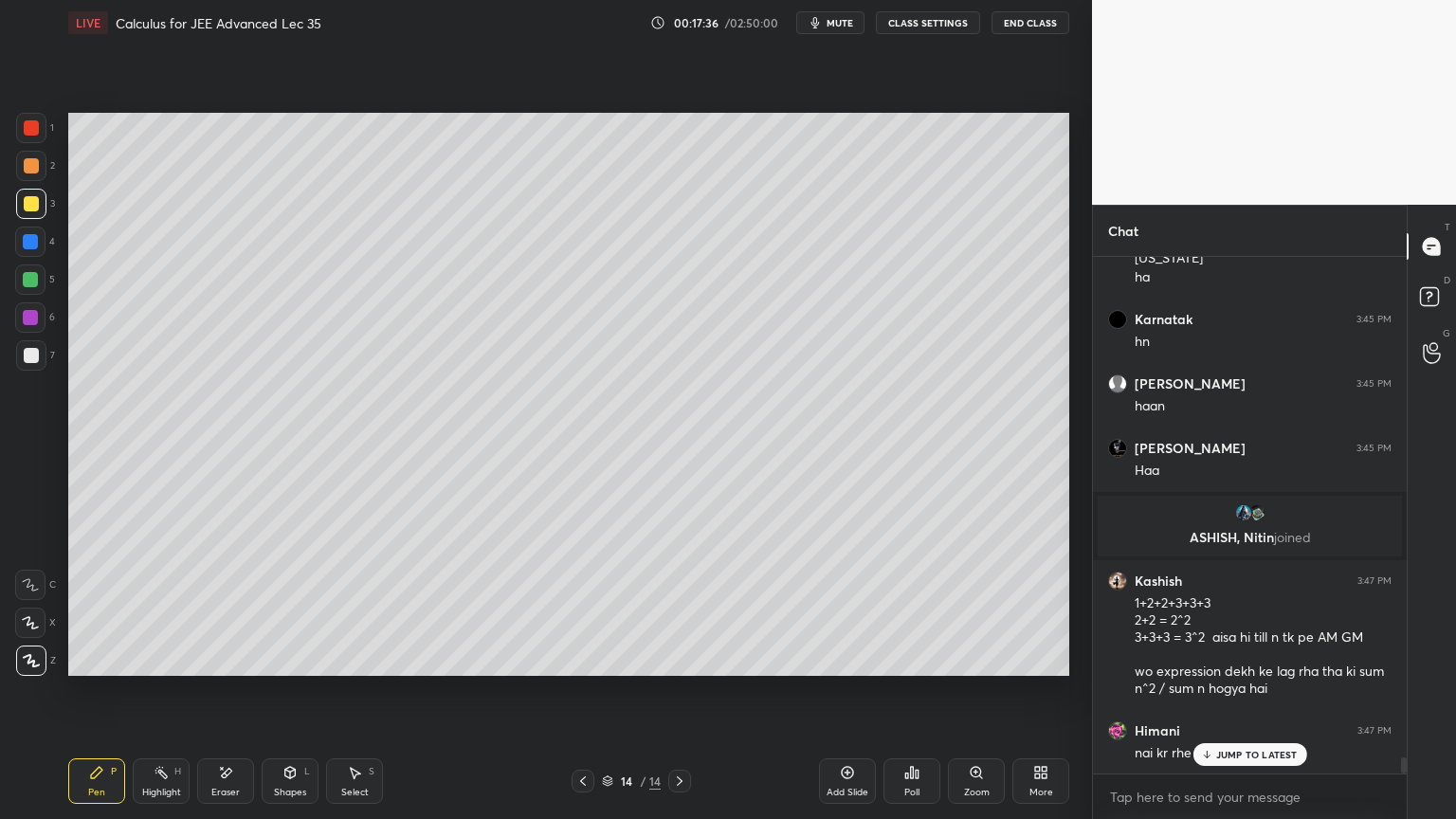 click on "JUMP TO LATEST" at bounding box center [1257, 755] 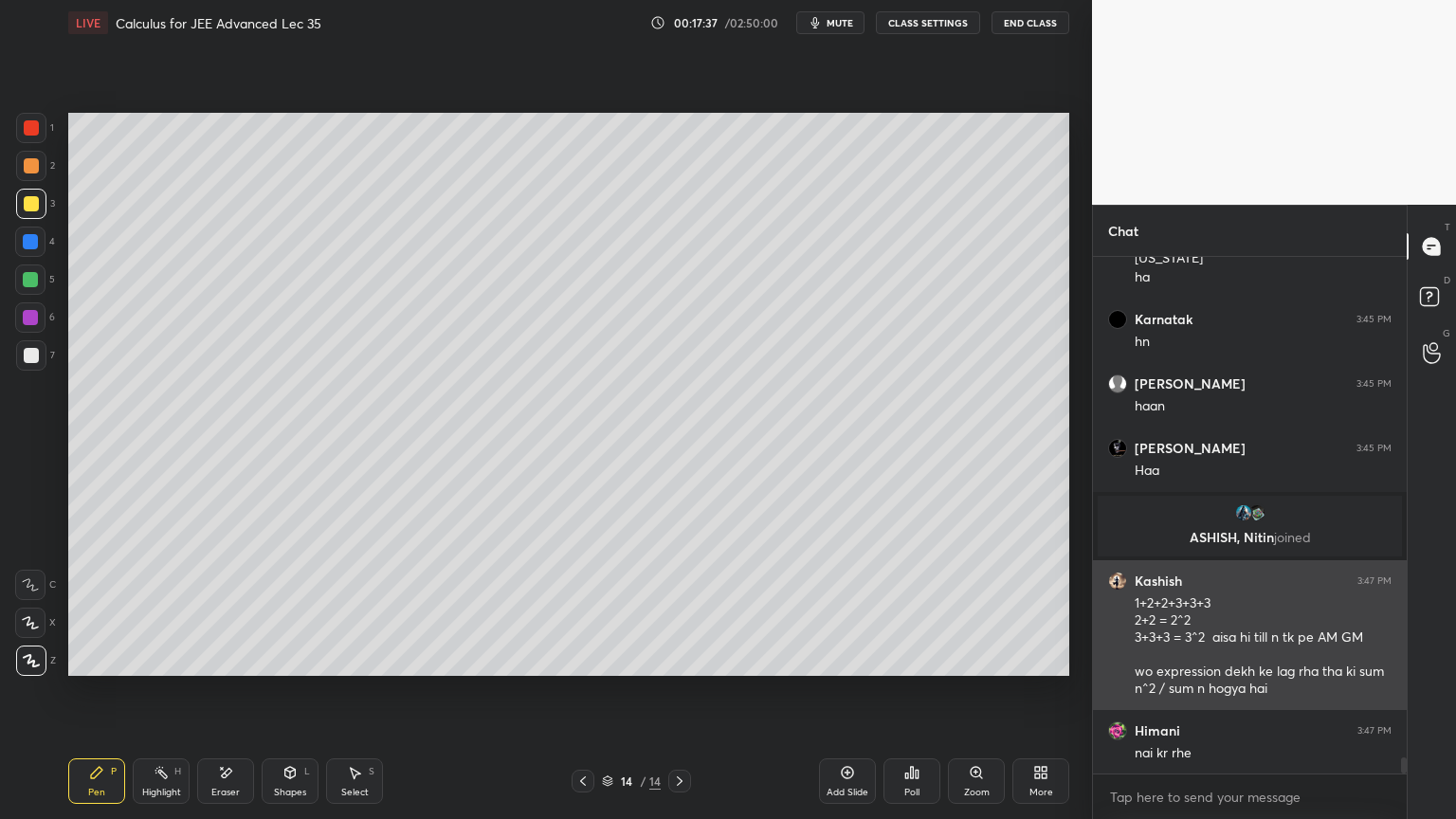 scroll, scrollTop: 16006, scrollLeft: 0, axis: vertical 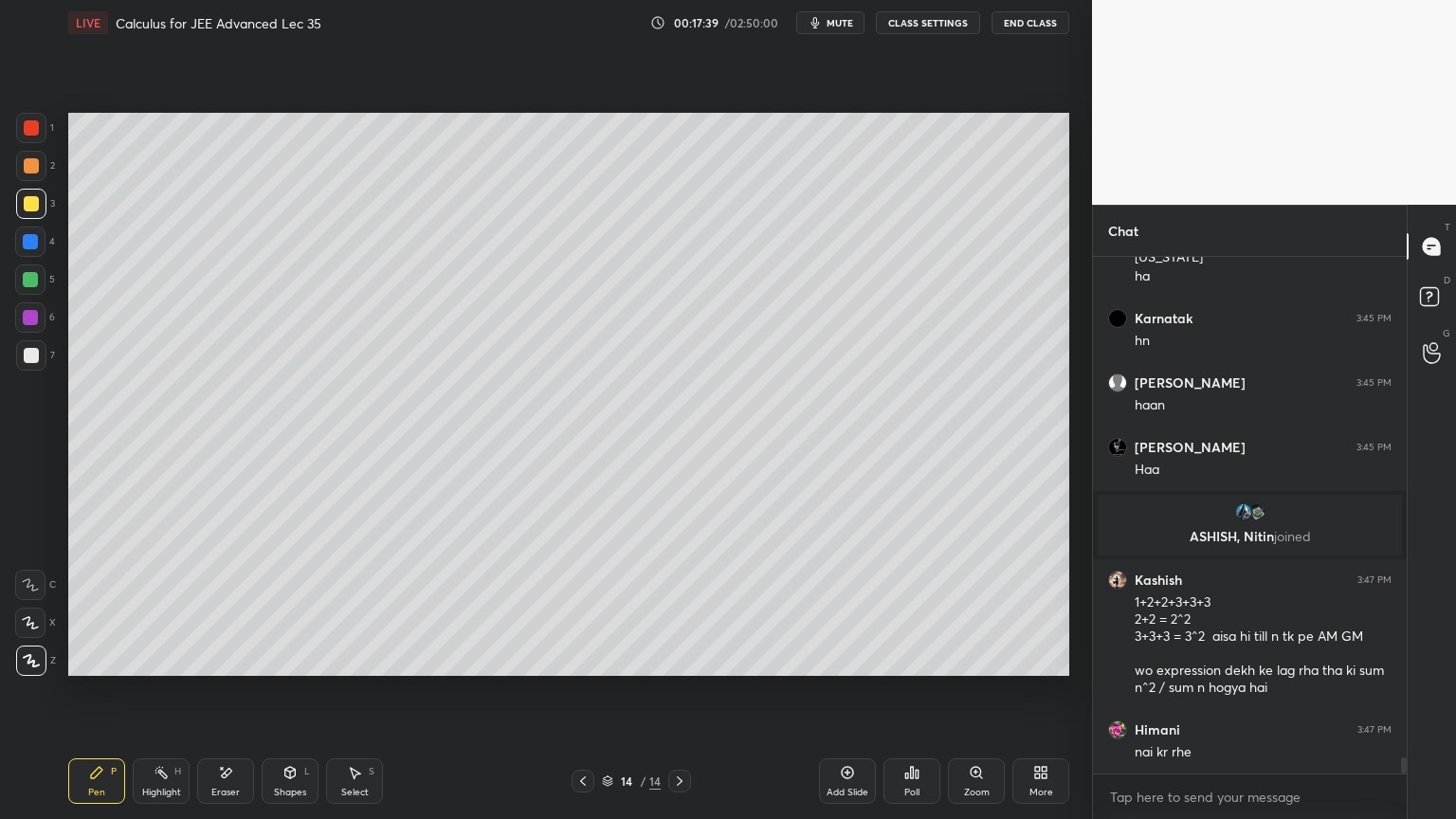 drag, startPoint x: 37, startPoint y: 355, endPoint x: 57, endPoint y: 349, distance: 20.880613 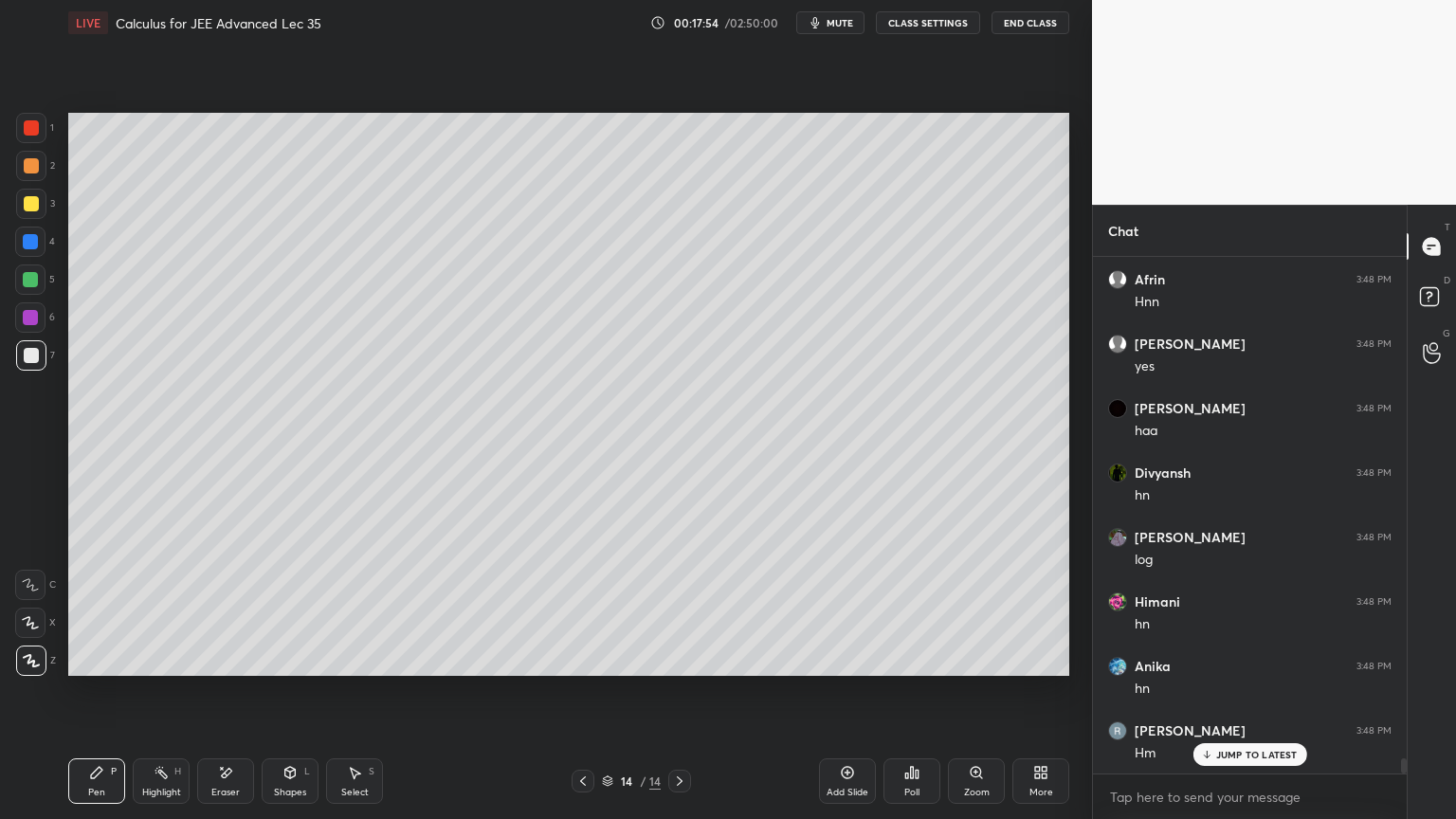 scroll, scrollTop: 16649, scrollLeft: 0, axis: vertical 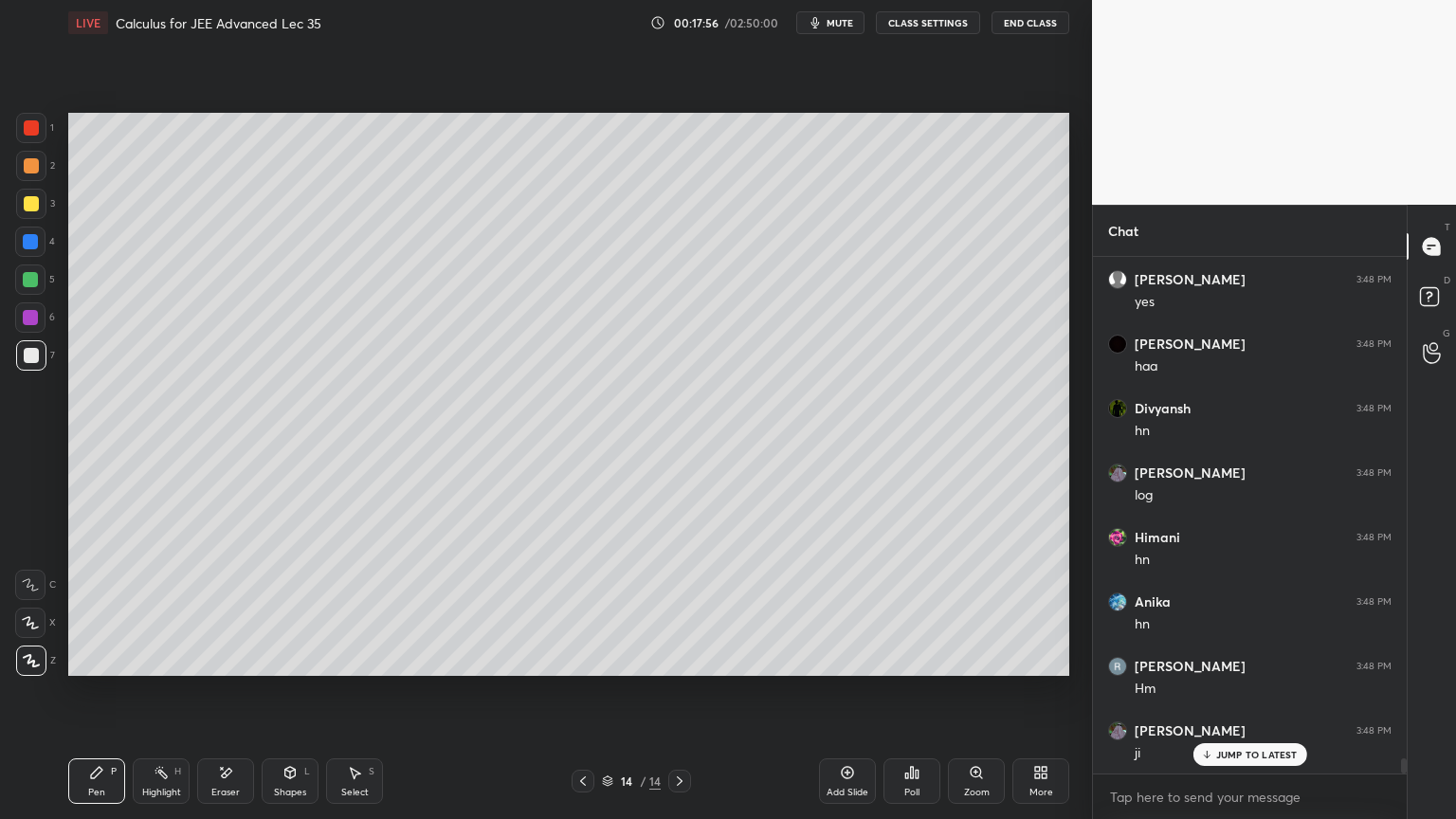 click on "Eraser" at bounding box center (226, 781) 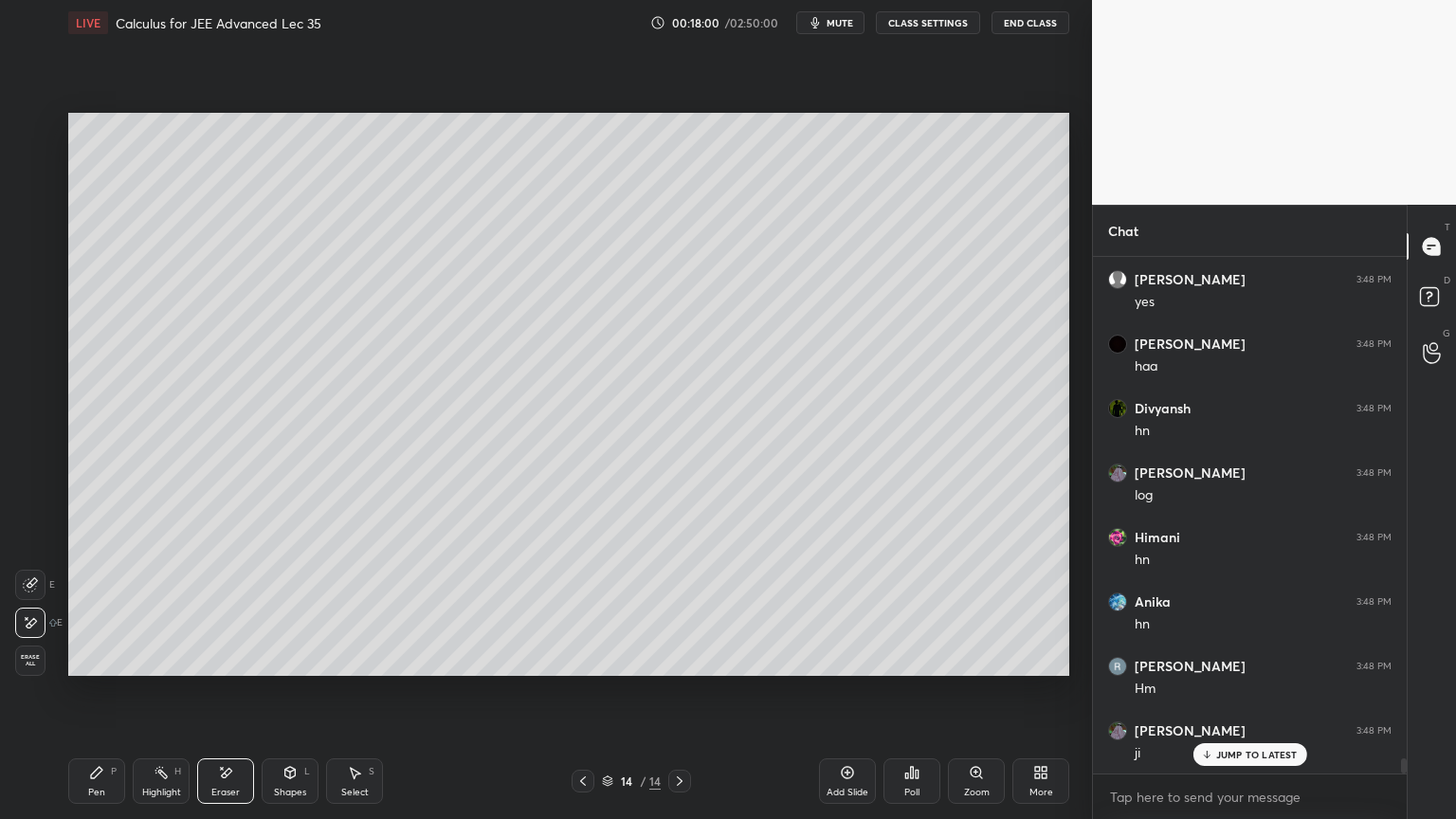 click 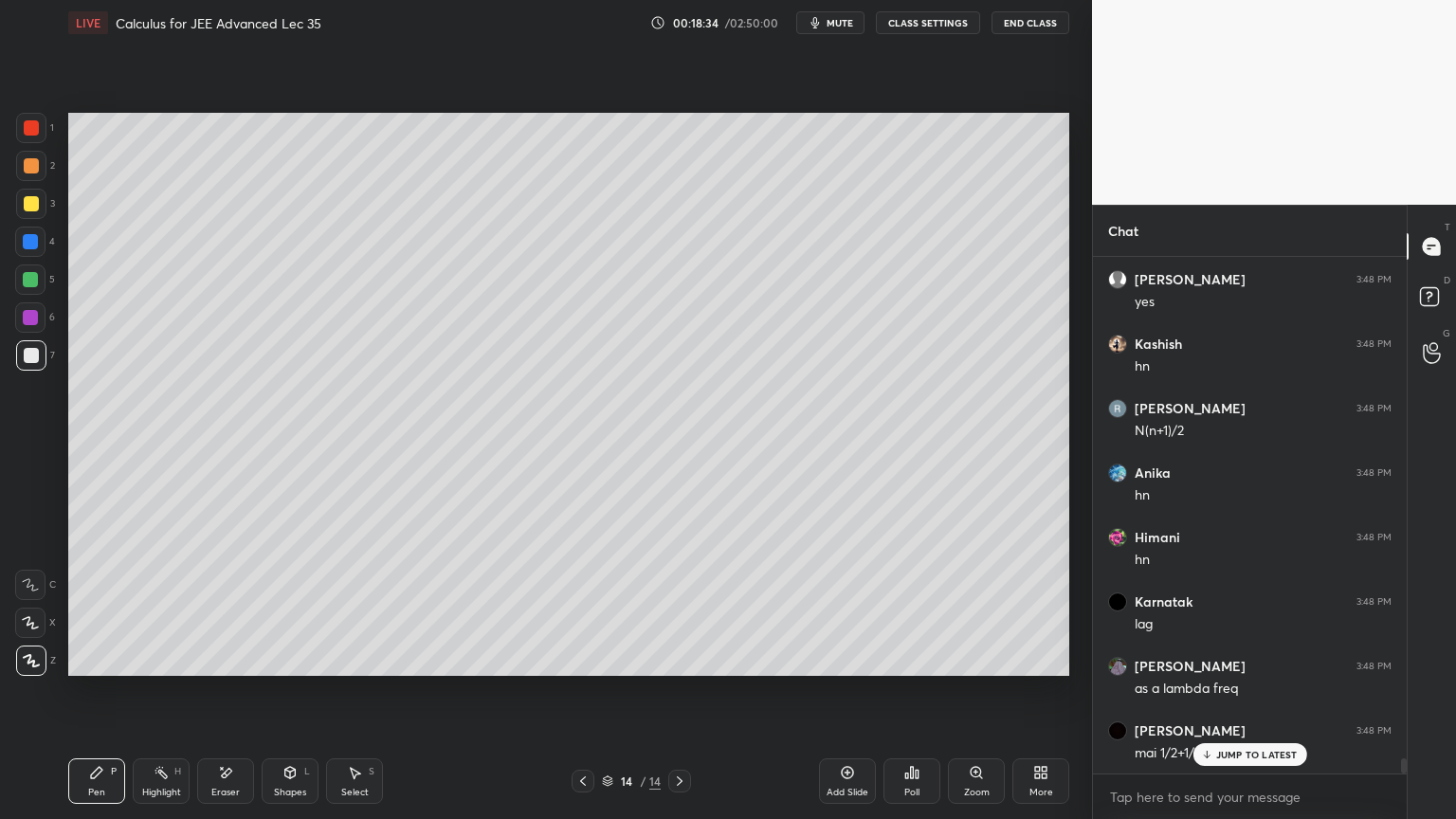 scroll, scrollTop: 17570, scrollLeft: 0, axis: vertical 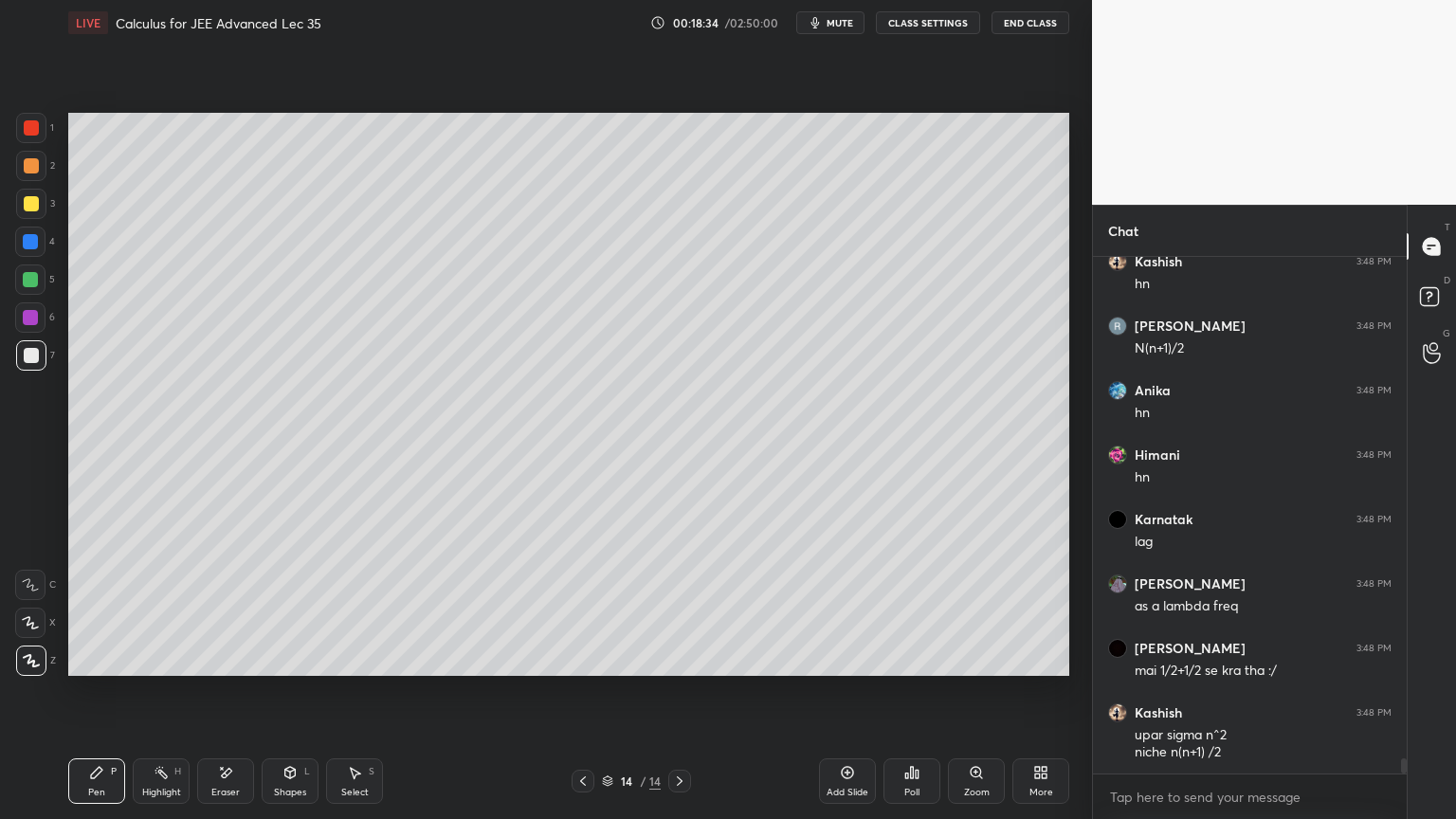 click on "Eraser" at bounding box center (226, 792) 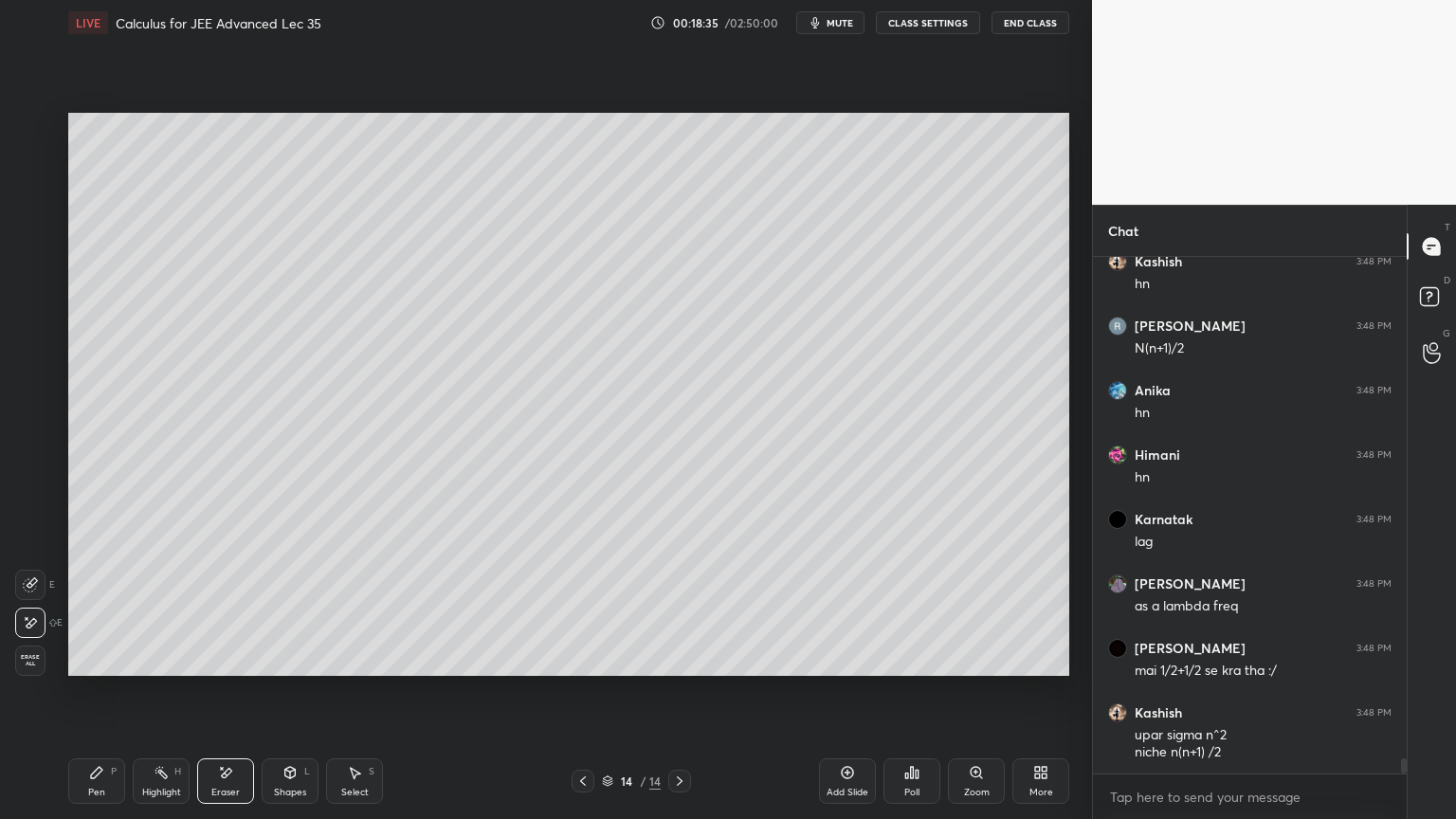 scroll, scrollTop: 17634, scrollLeft: 0, axis: vertical 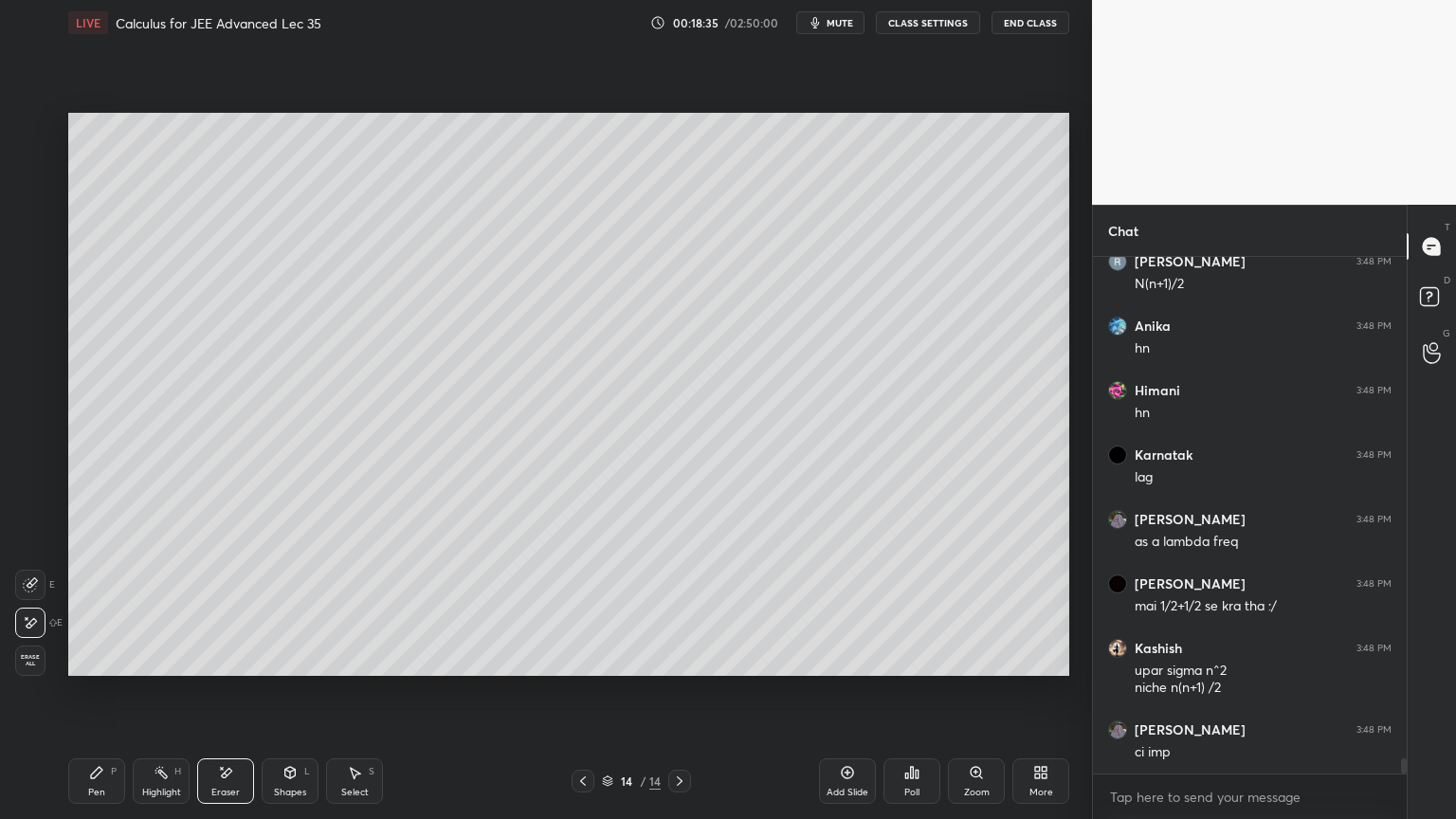 click on "Pen P" at bounding box center (97, 781) 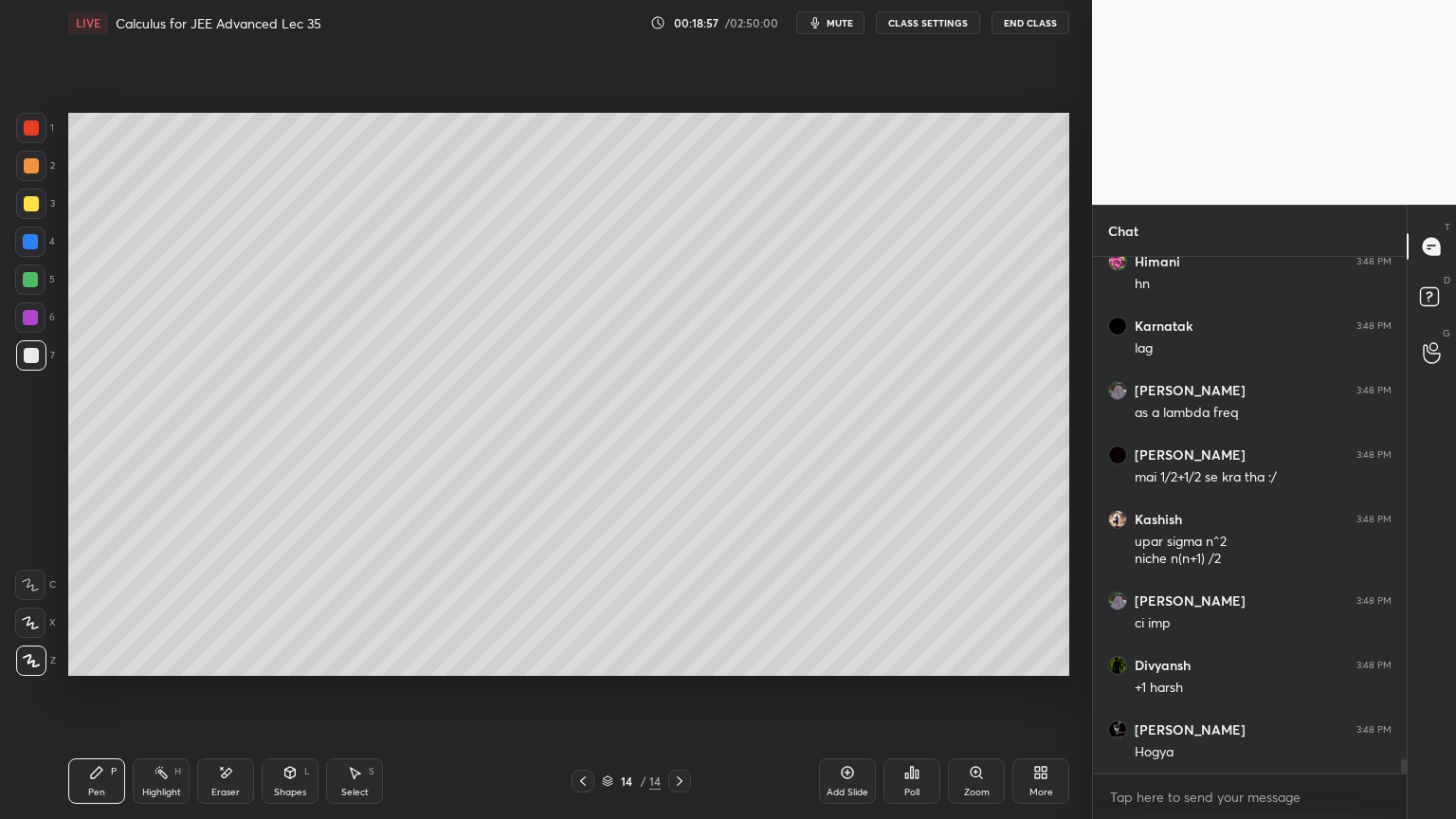 scroll, scrollTop: 17827, scrollLeft: 0, axis: vertical 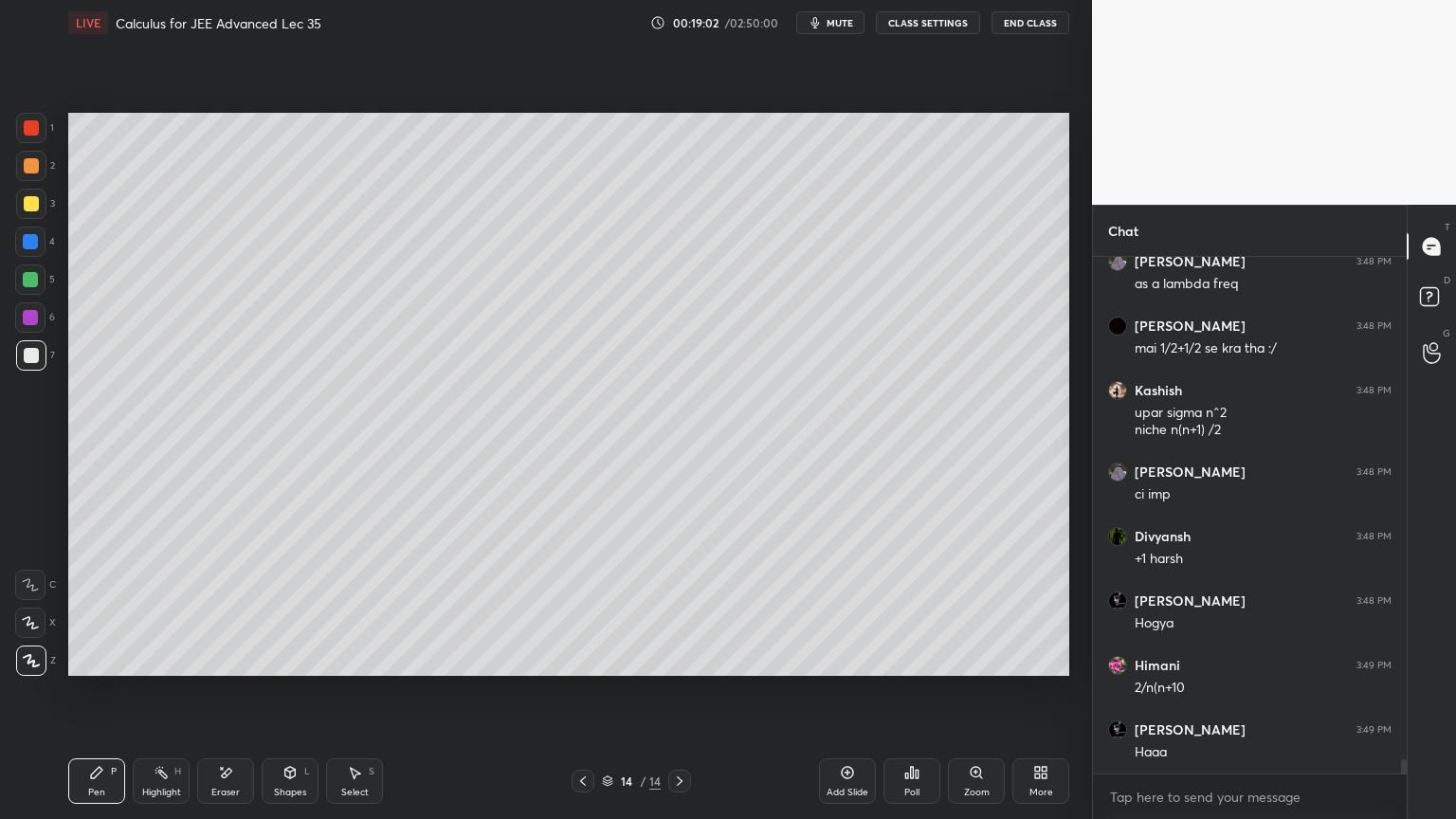 drag, startPoint x: 231, startPoint y: 779, endPoint x: 225, endPoint y: 769, distance: 11.661904 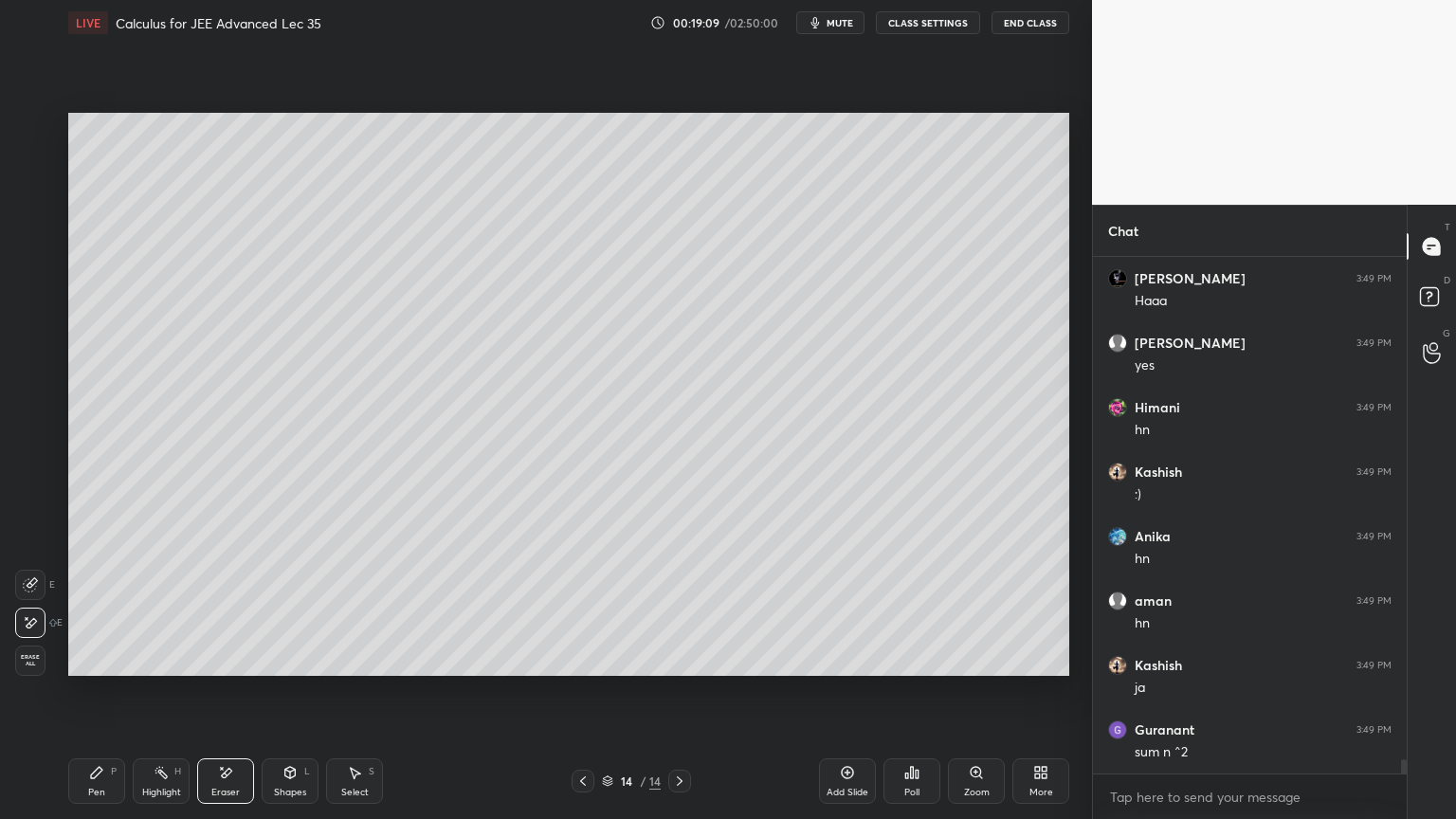 scroll, scrollTop: 18408, scrollLeft: 0, axis: vertical 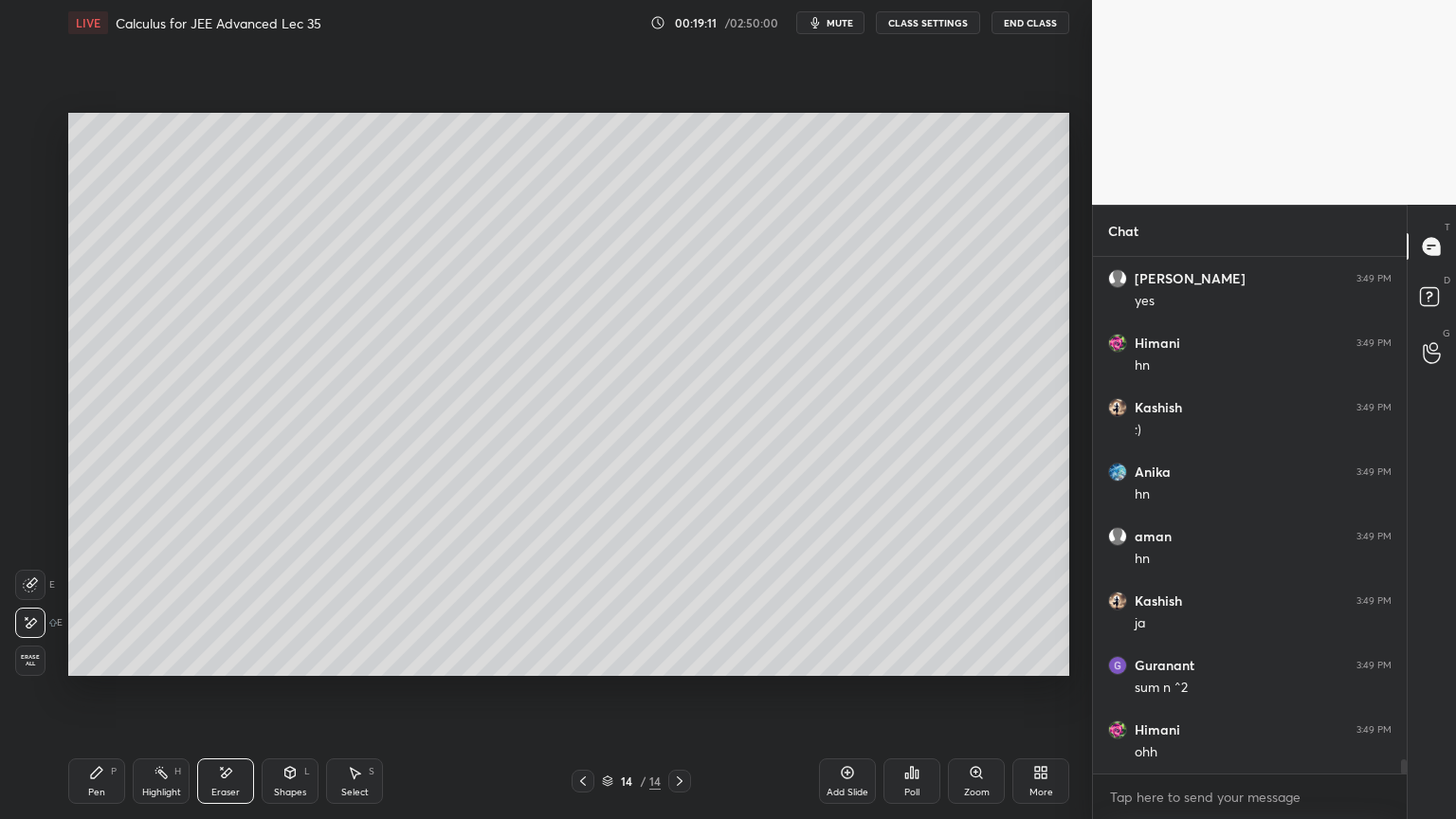 drag, startPoint x: 147, startPoint y: 779, endPoint x: 99, endPoint y: 782, distance: 48.093659 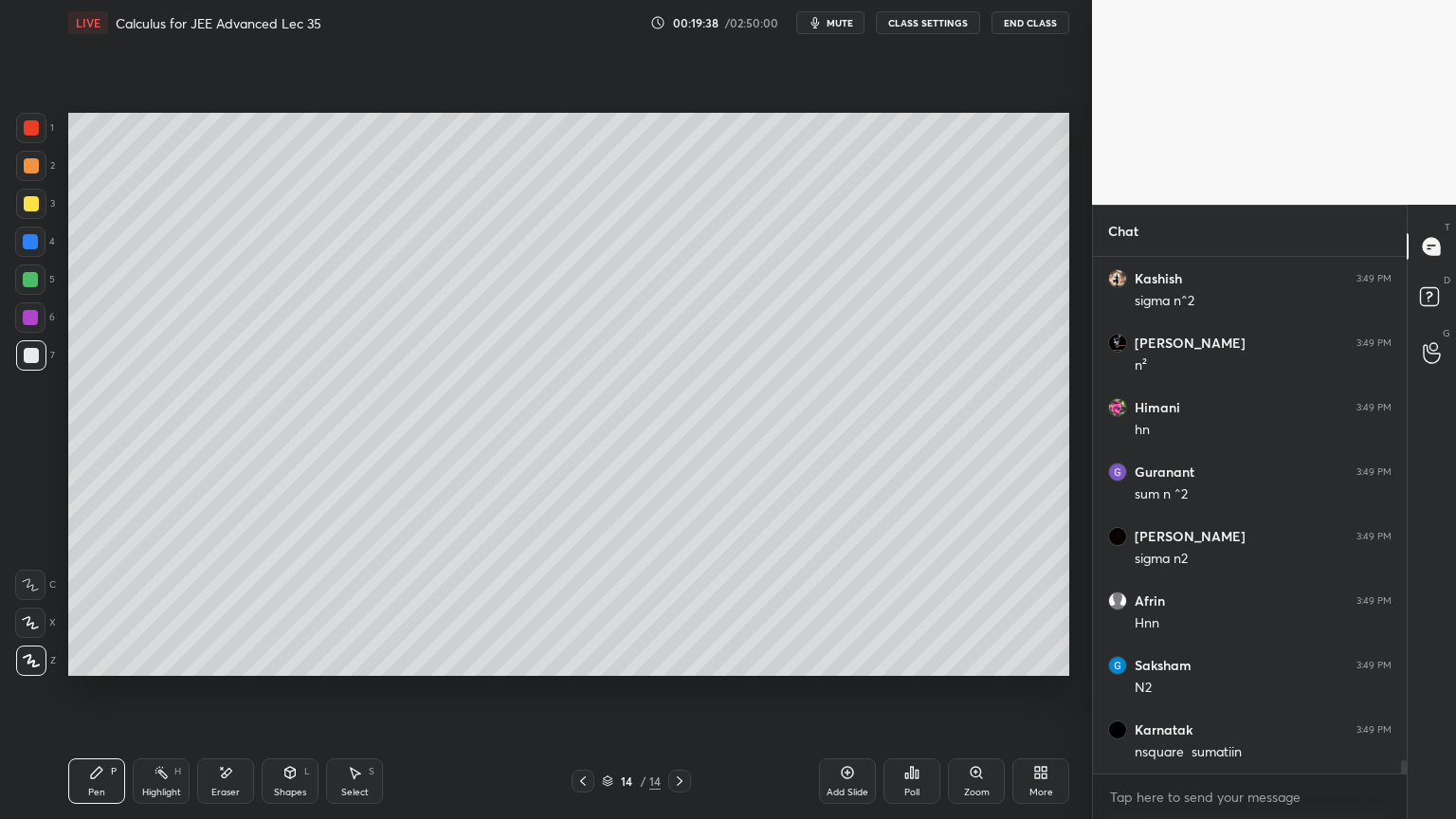scroll, scrollTop: 19246, scrollLeft: 0, axis: vertical 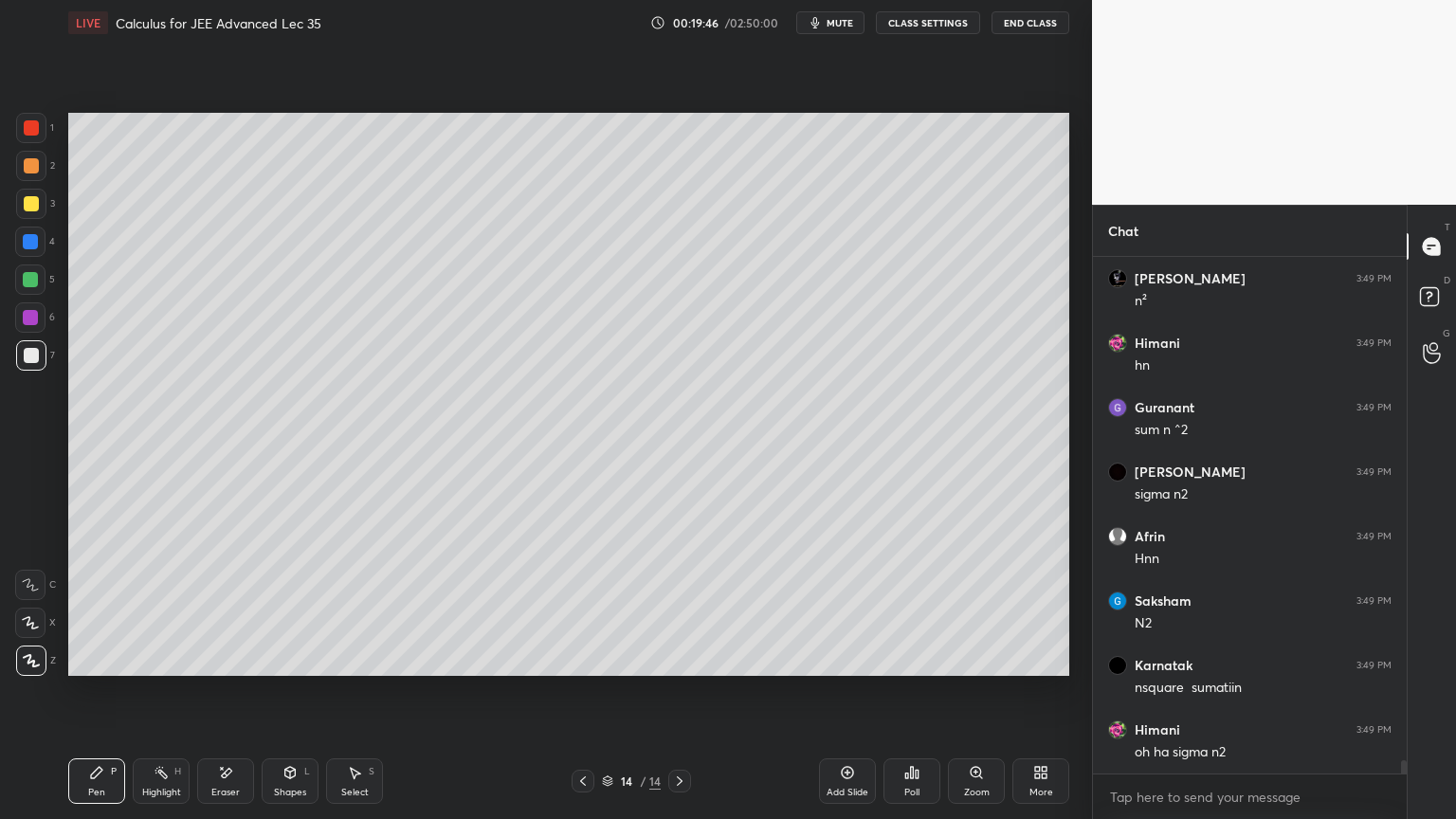 drag, startPoint x: 236, startPoint y: 776, endPoint x: 259, endPoint y: 689, distance: 89.98889 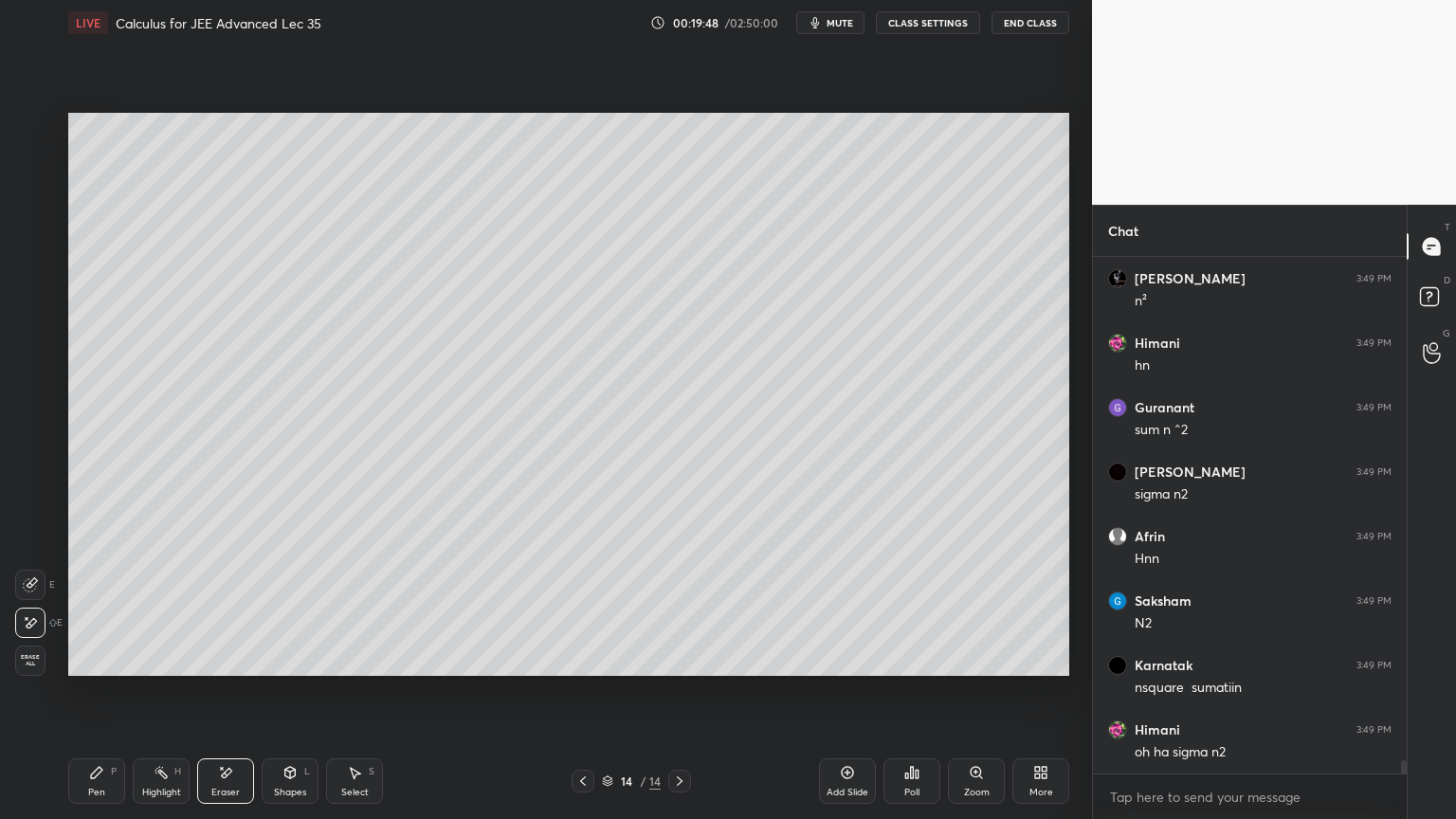 drag, startPoint x: 111, startPoint y: 782, endPoint x: 152, endPoint y: 736, distance: 61.619802 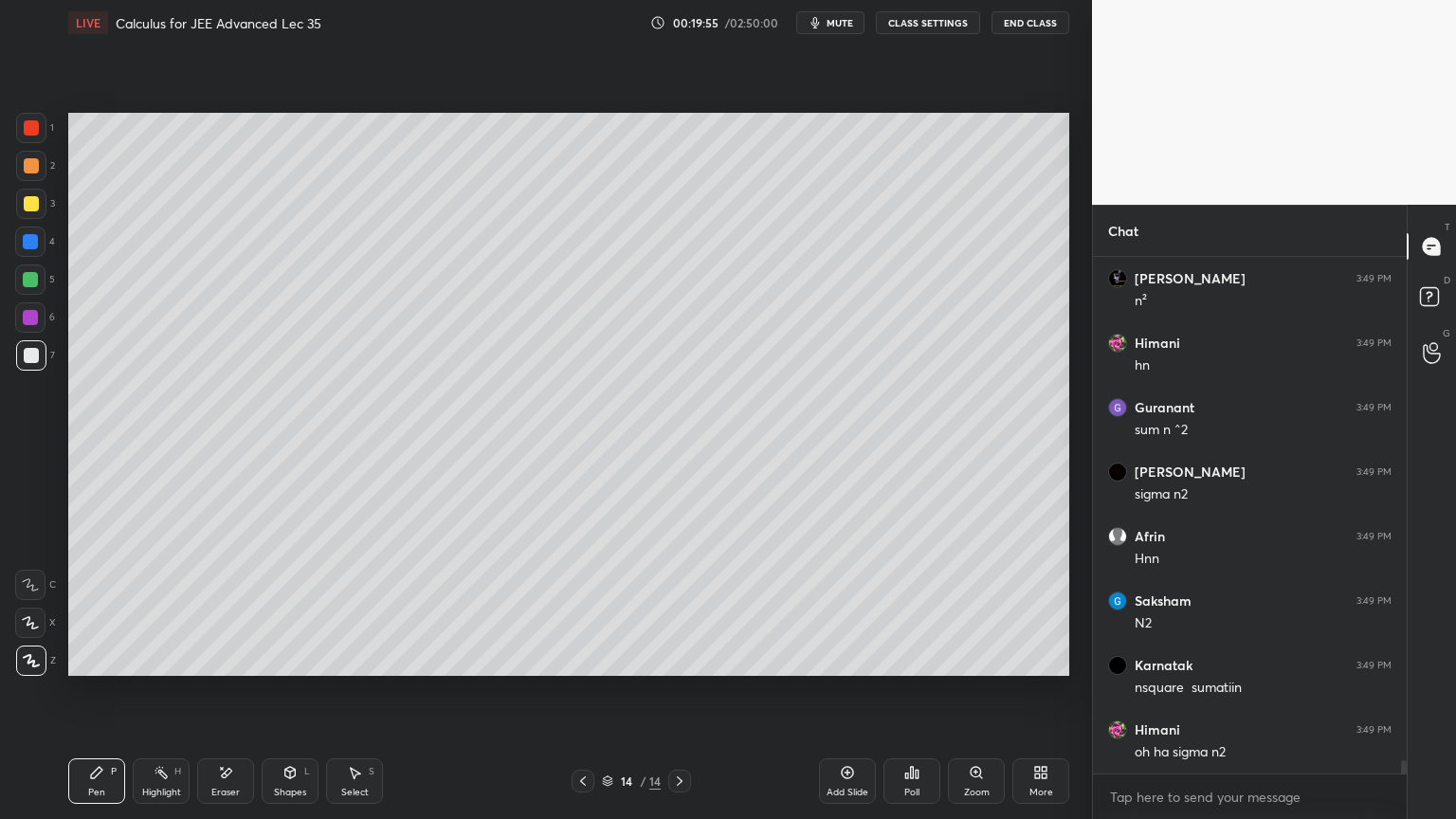 drag, startPoint x: 232, startPoint y: 780, endPoint x: 358, endPoint y: 723, distance: 138.2932 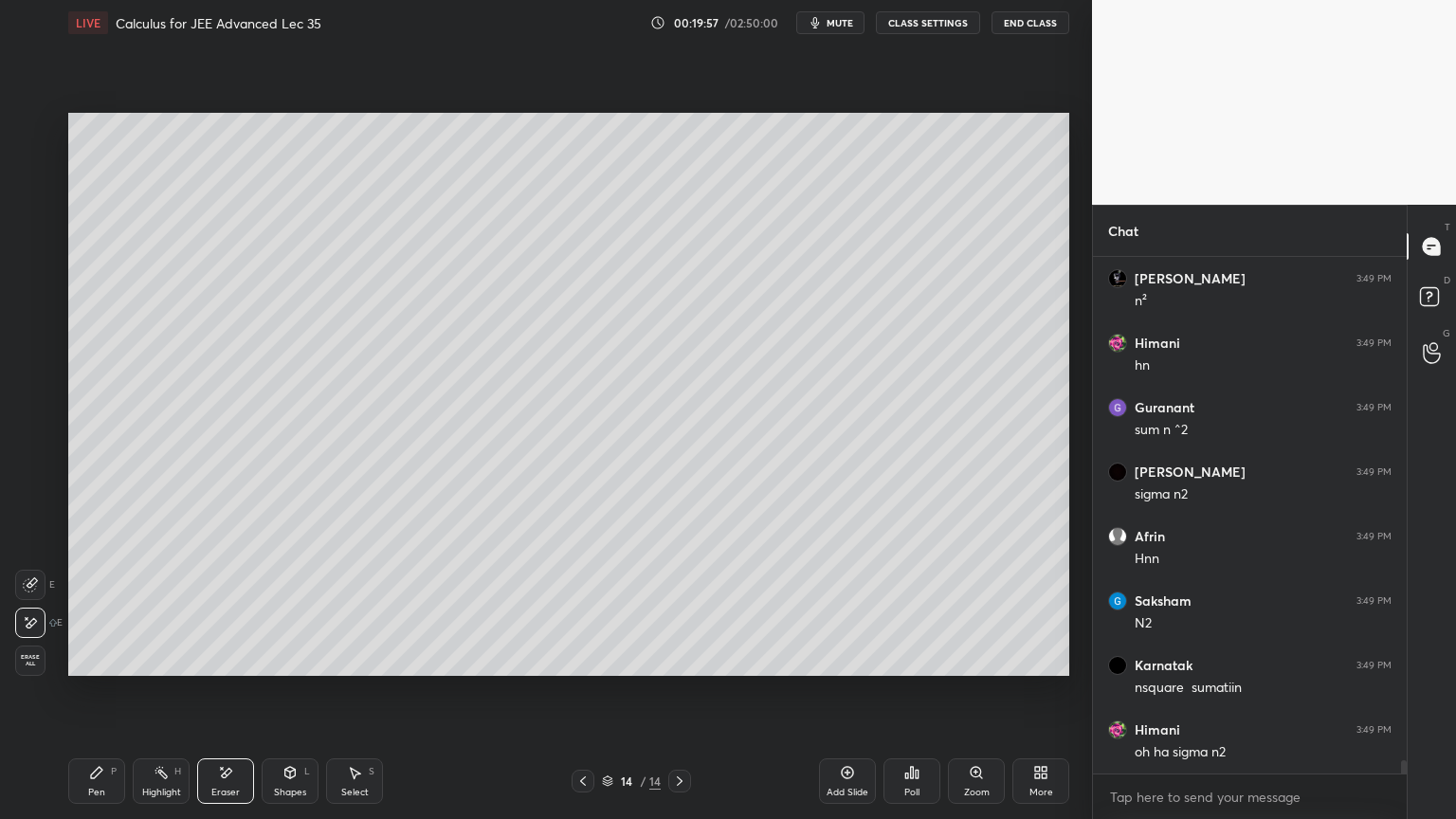click on "Pen P" at bounding box center [97, 781] 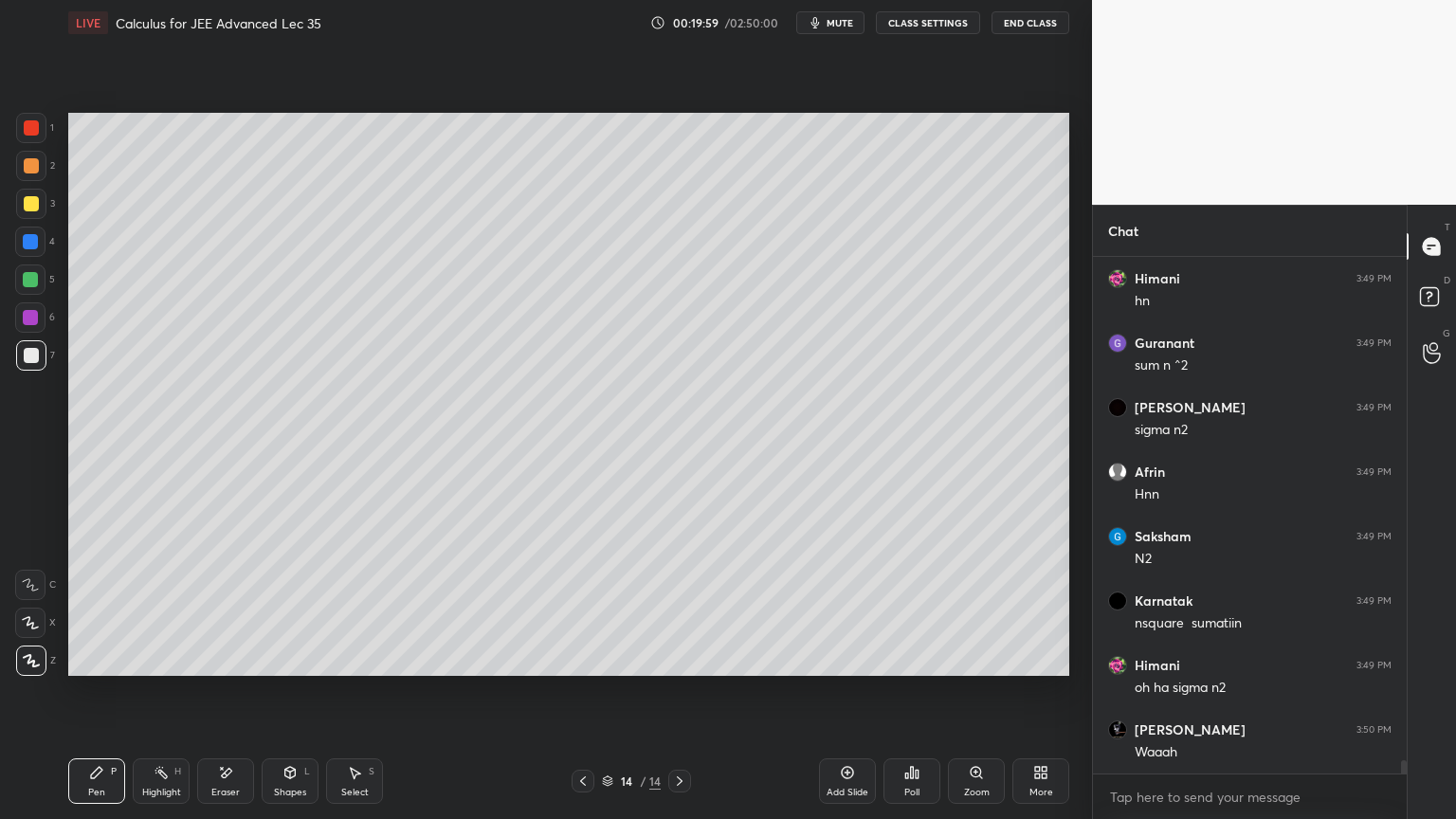 scroll, scrollTop: 19374, scrollLeft: 0, axis: vertical 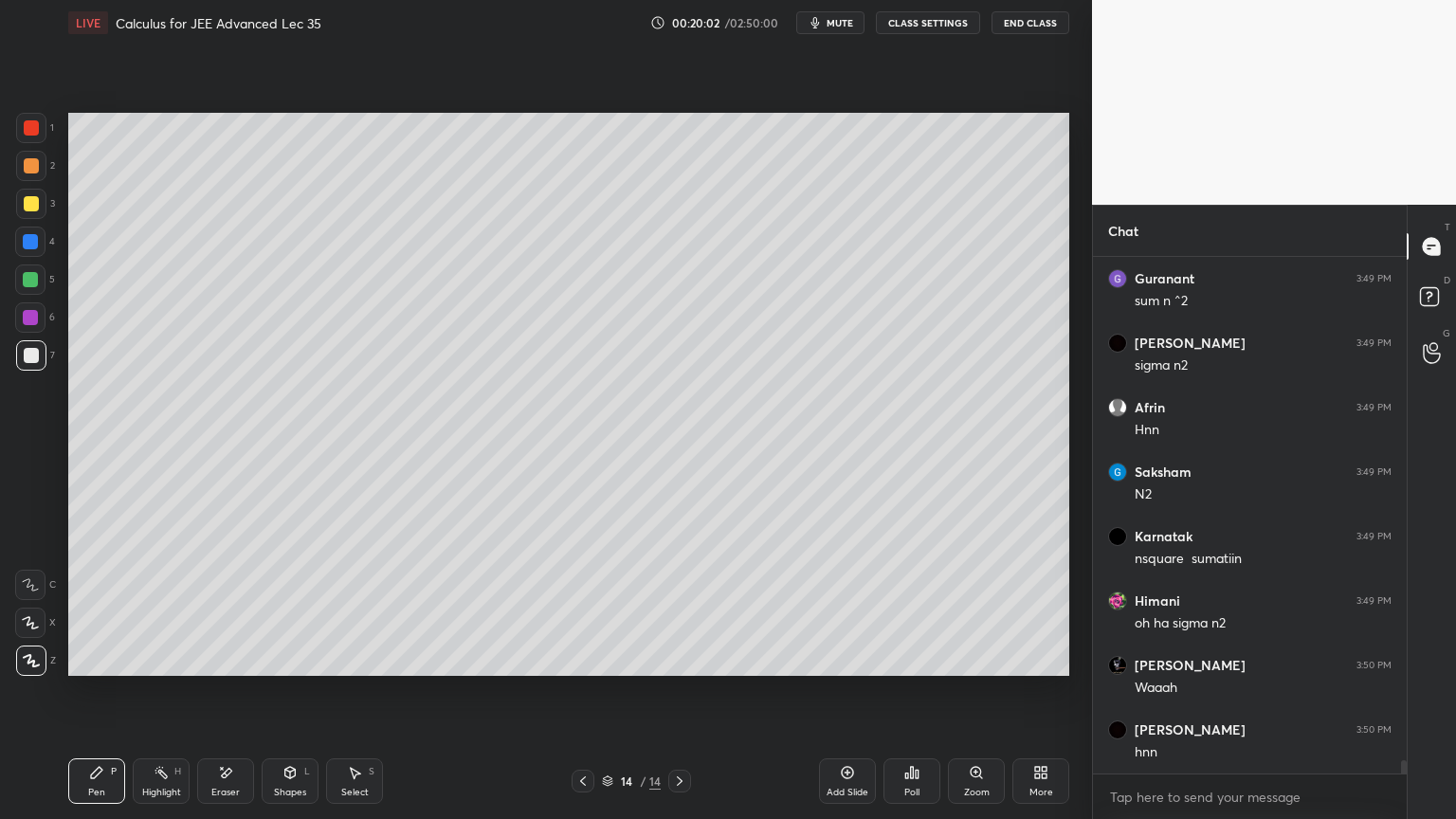drag, startPoint x: 209, startPoint y: 776, endPoint x: 441, endPoint y: 716, distance: 239.63305 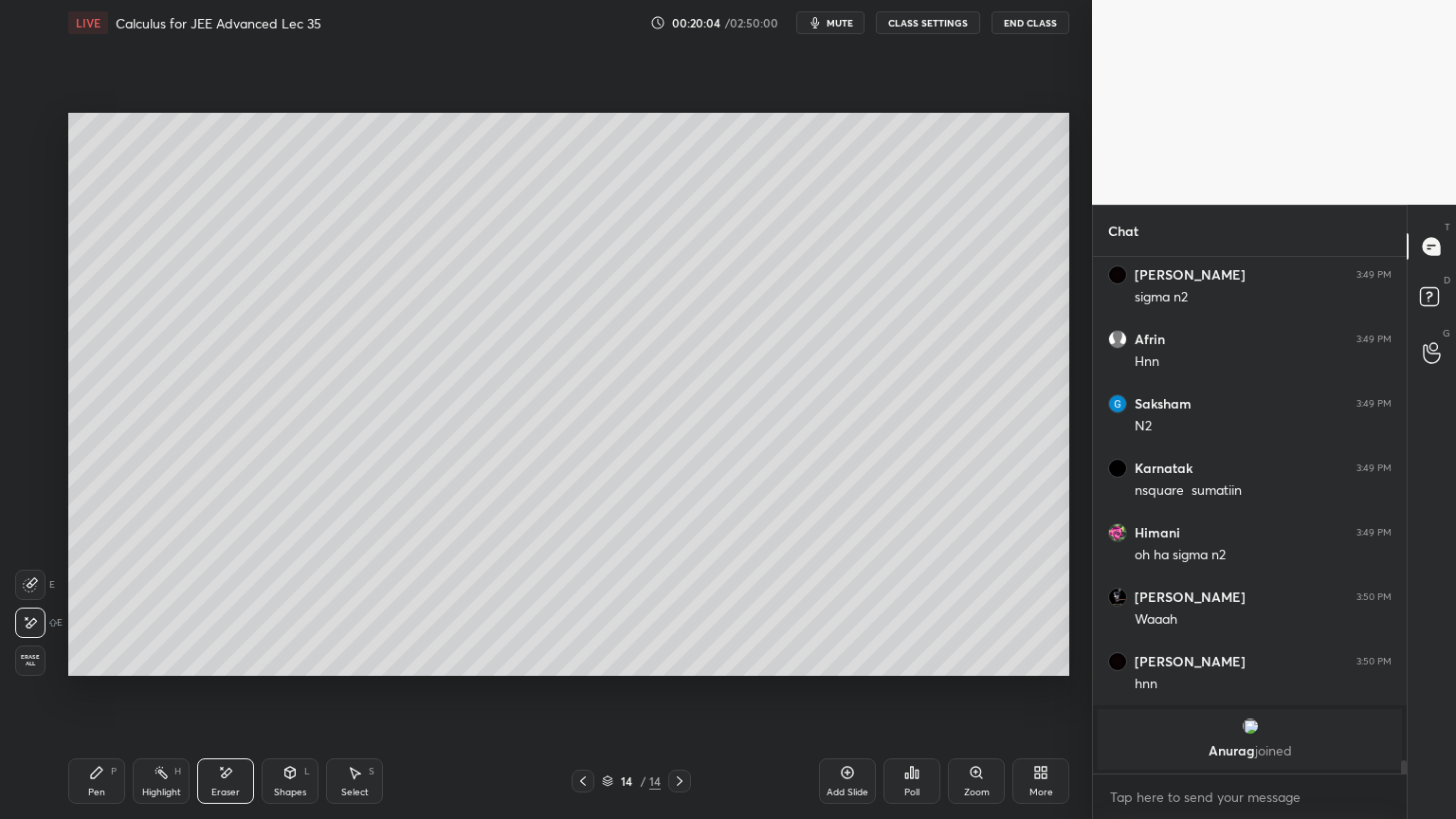 click on "Pen" at bounding box center [97, 792] 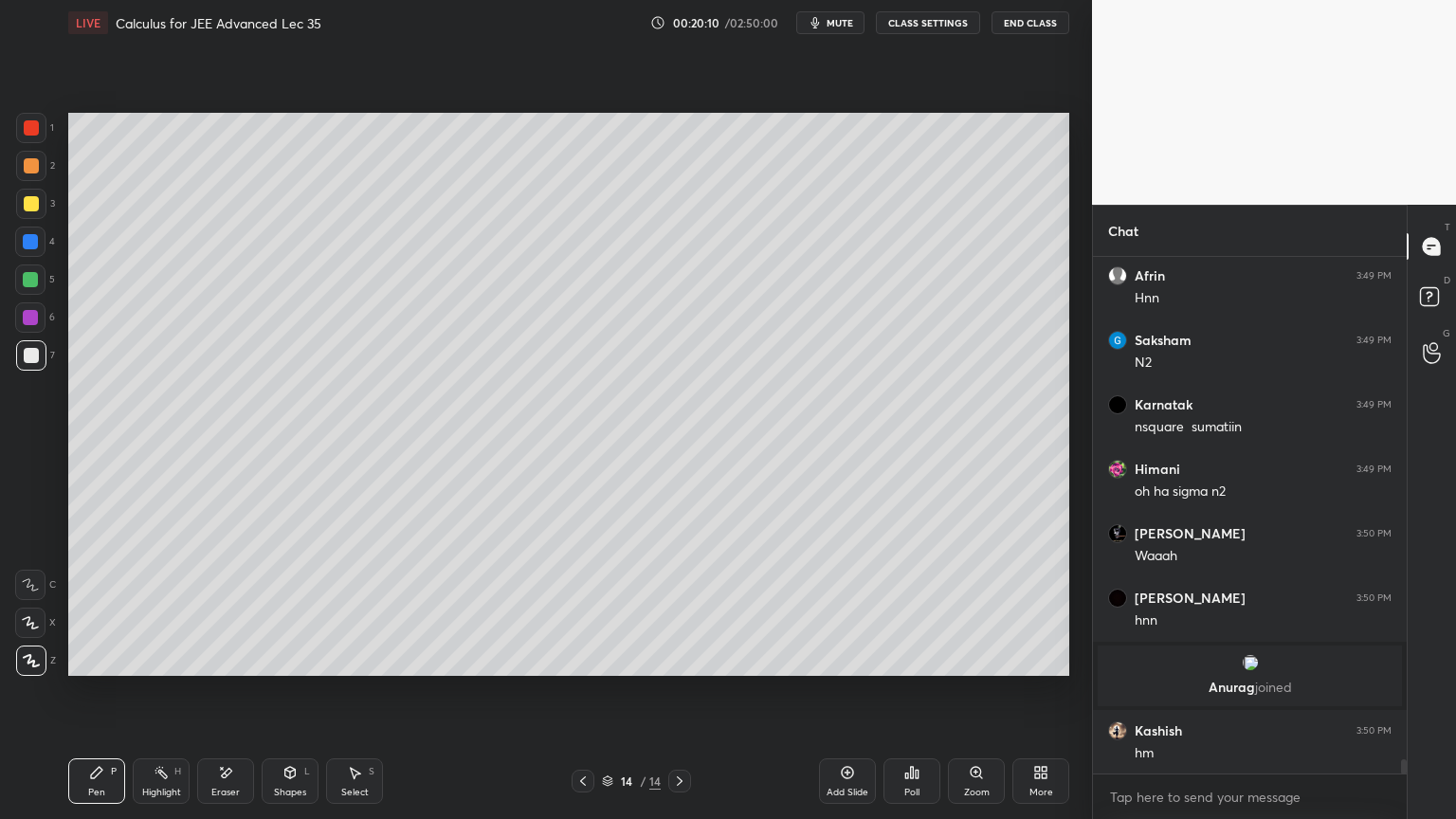 scroll, scrollTop: 18359, scrollLeft: 0, axis: vertical 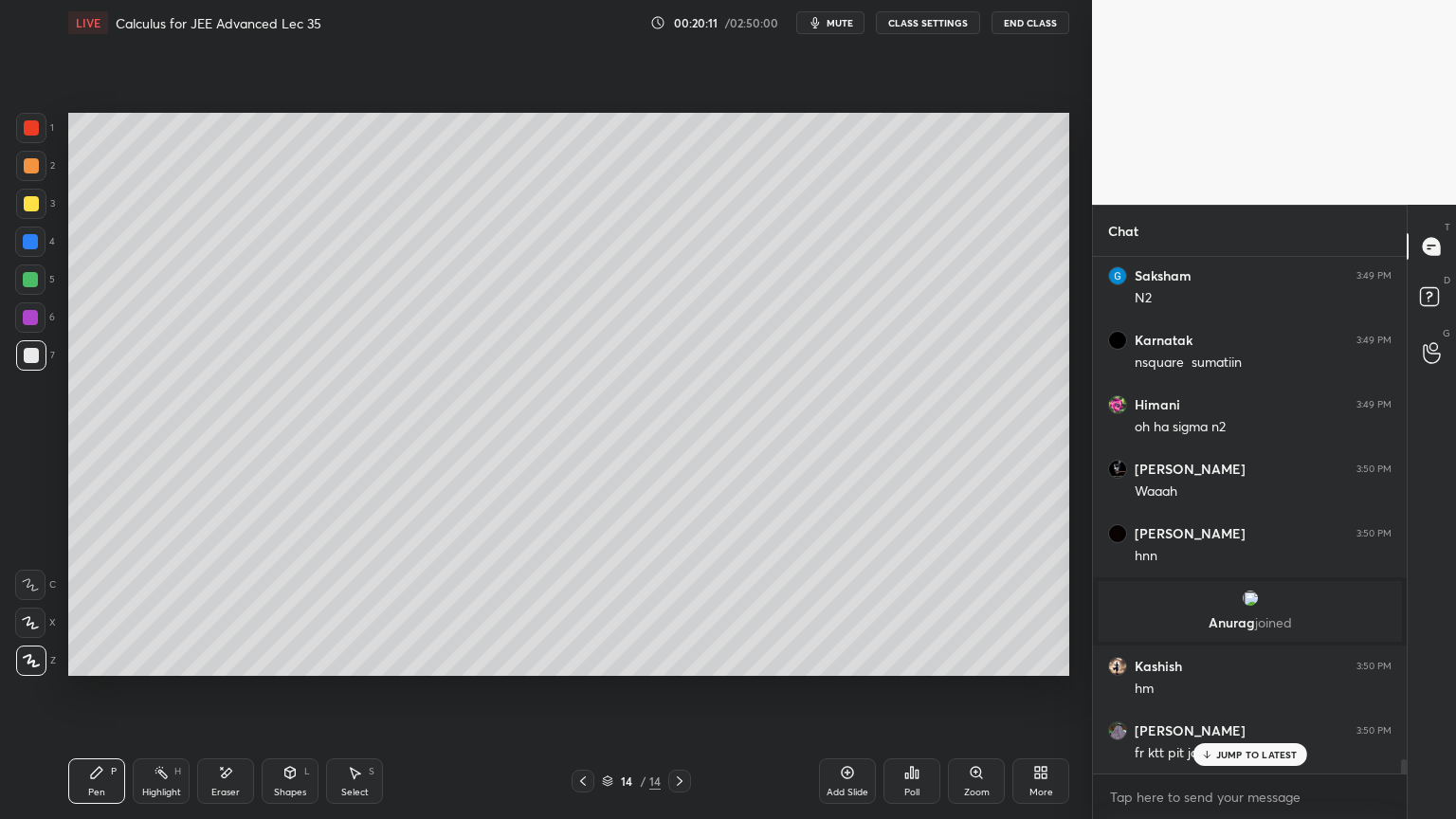 click 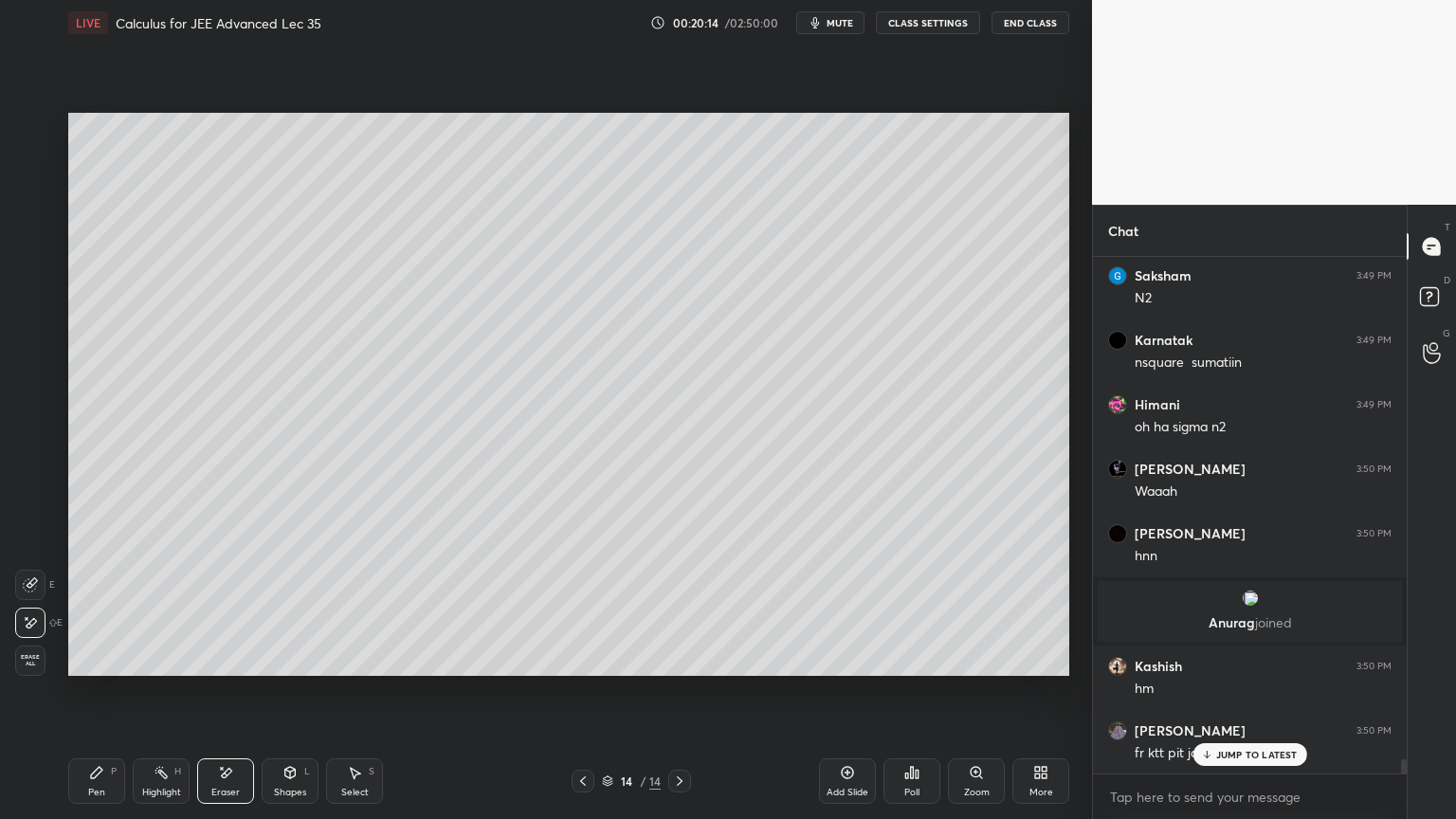 drag, startPoint x: 91, startPoint y: 785, endPoint x: 208, endPoint y: 705, distance: 141.7357 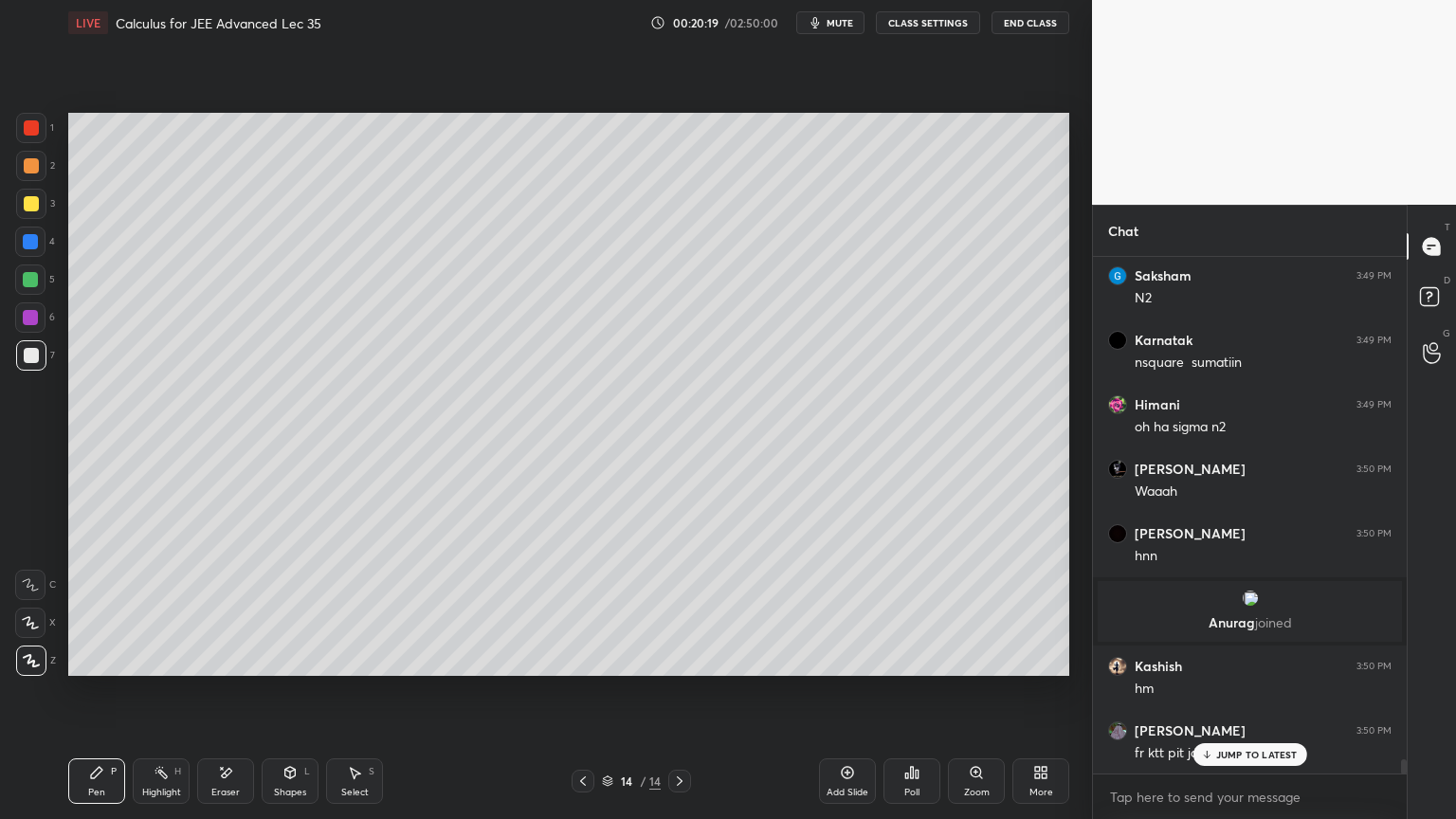 scroll, scrollTop: 18424, scrollLeft: 0, axis: vertical 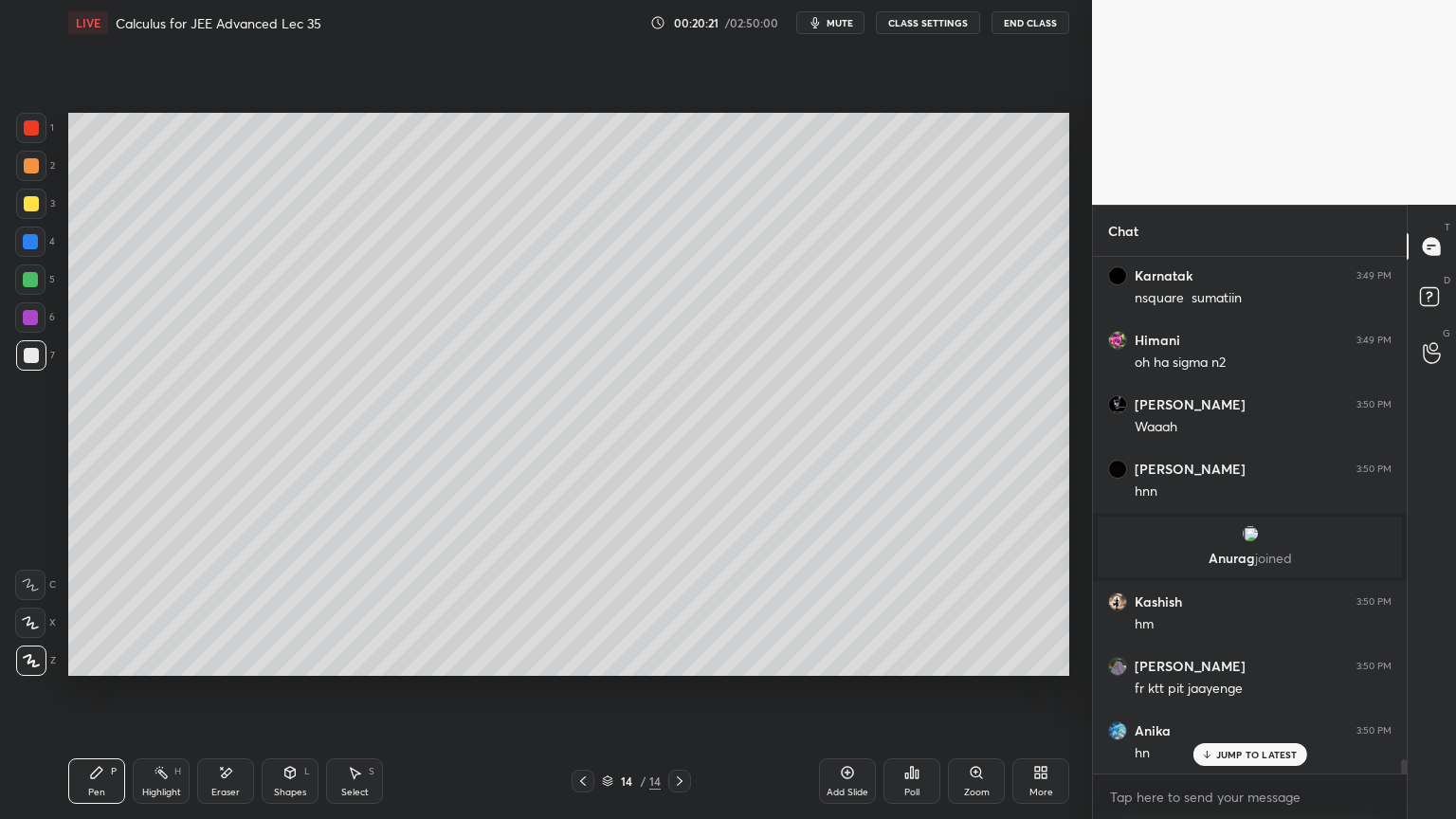 click on "Shapes L" at bounding box center (290, 781) 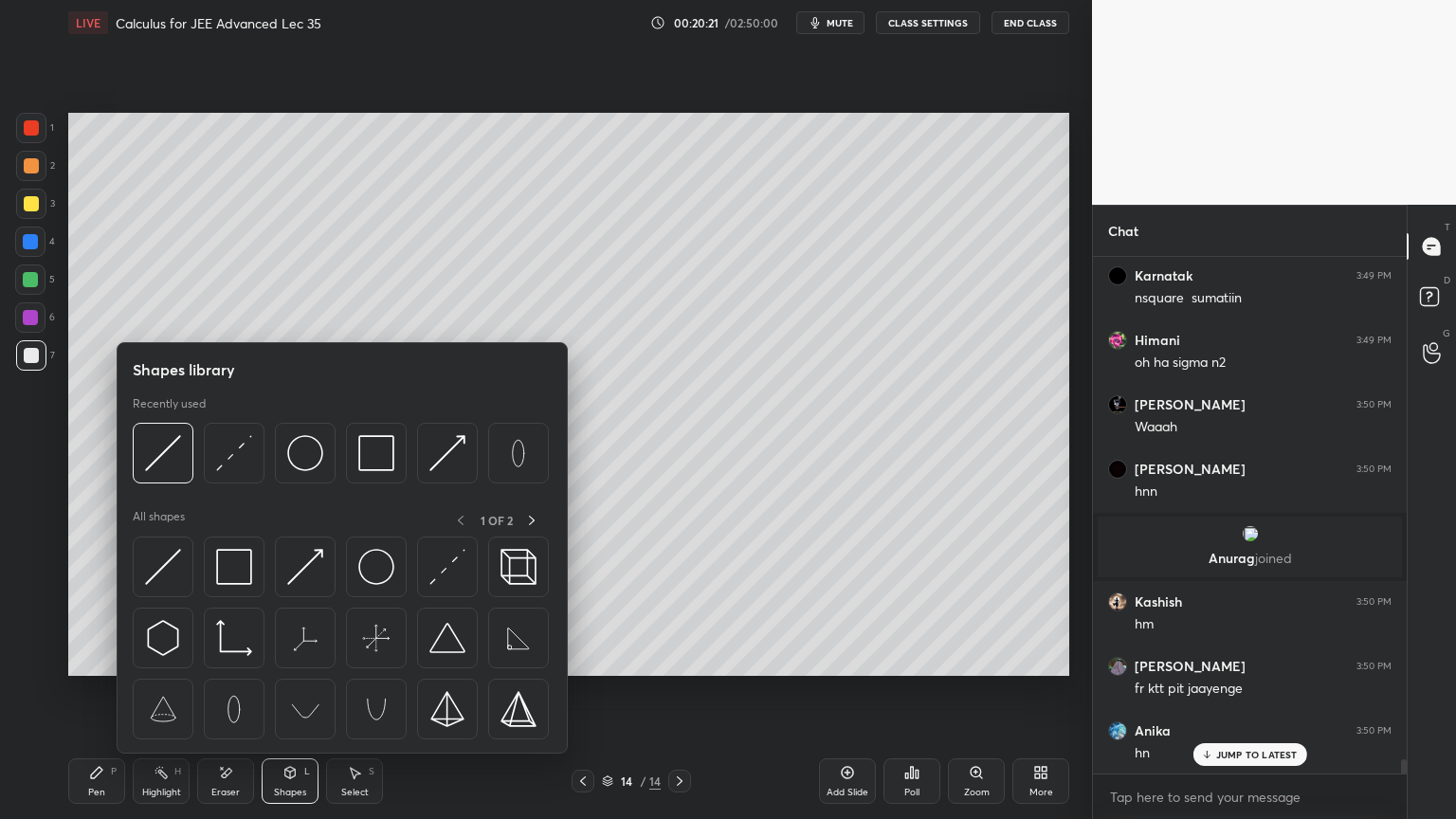 click on "Eraser" at bounding box center (226, 781) 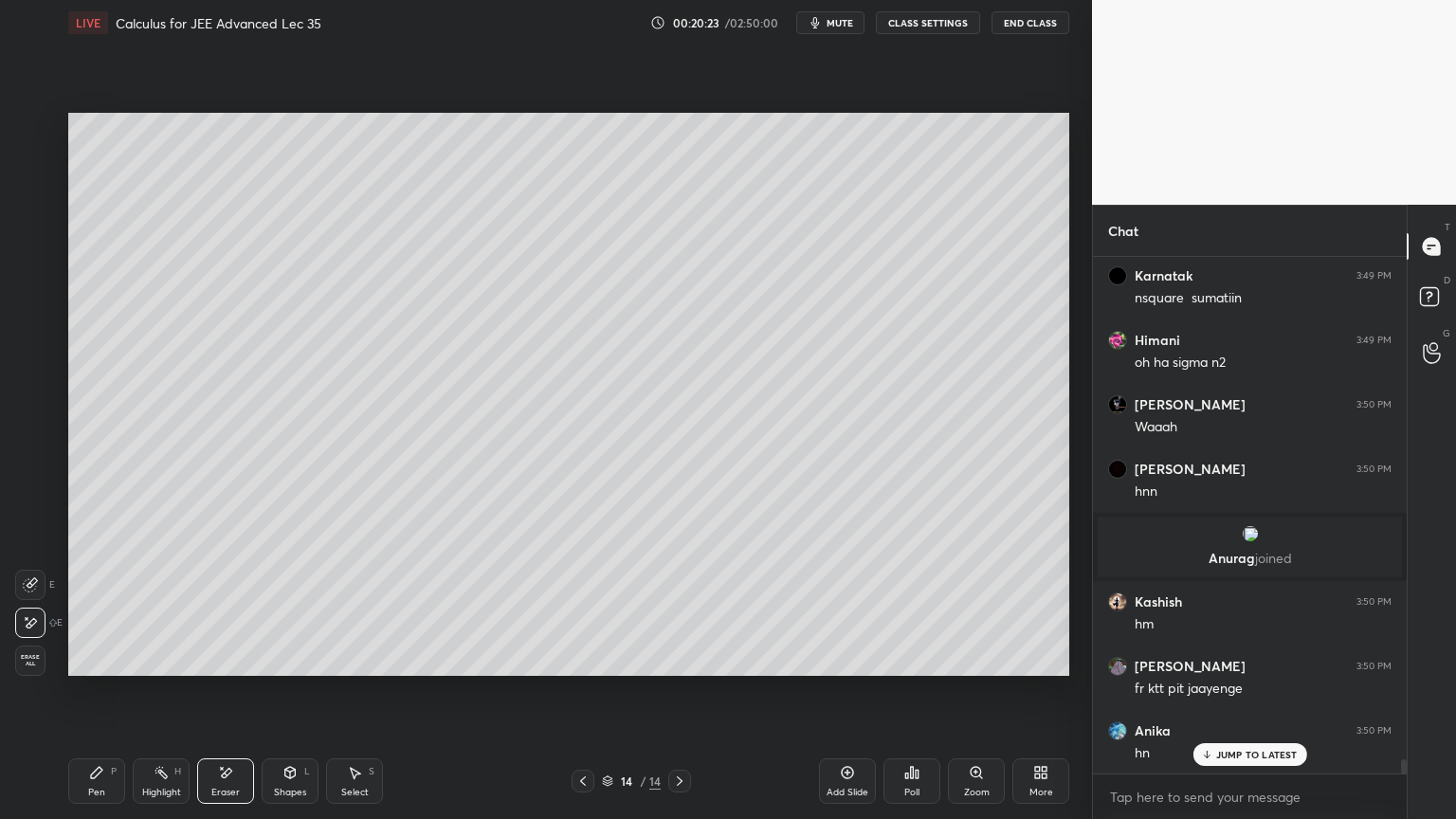 drag, startPoint x: 112, startPoint y: 784, endPoint x: 289, endPoint y: 750, distance: 180.23596 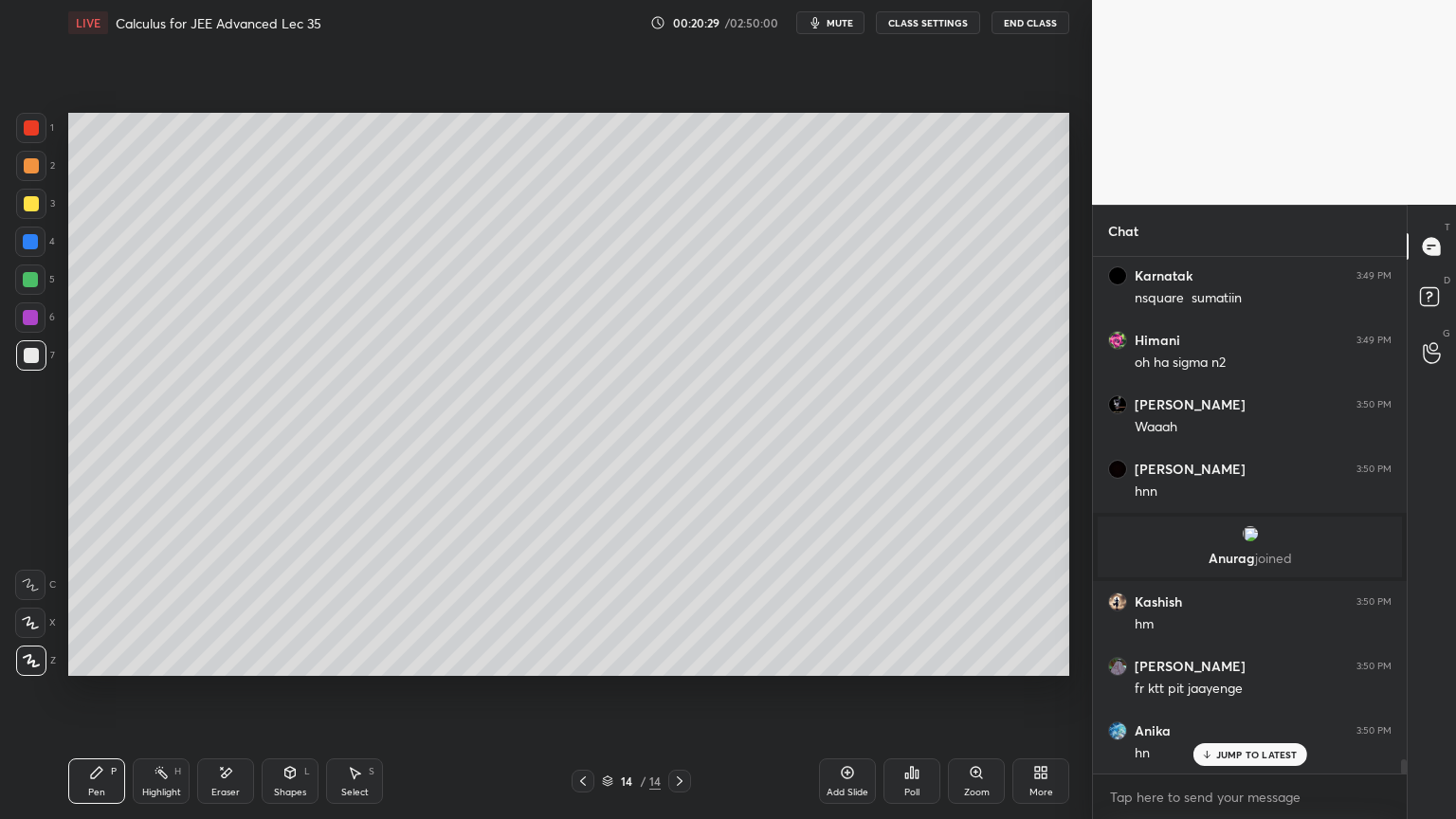 scroll, scrollTop: 18488, scrollLeft: 0, axis: vertical 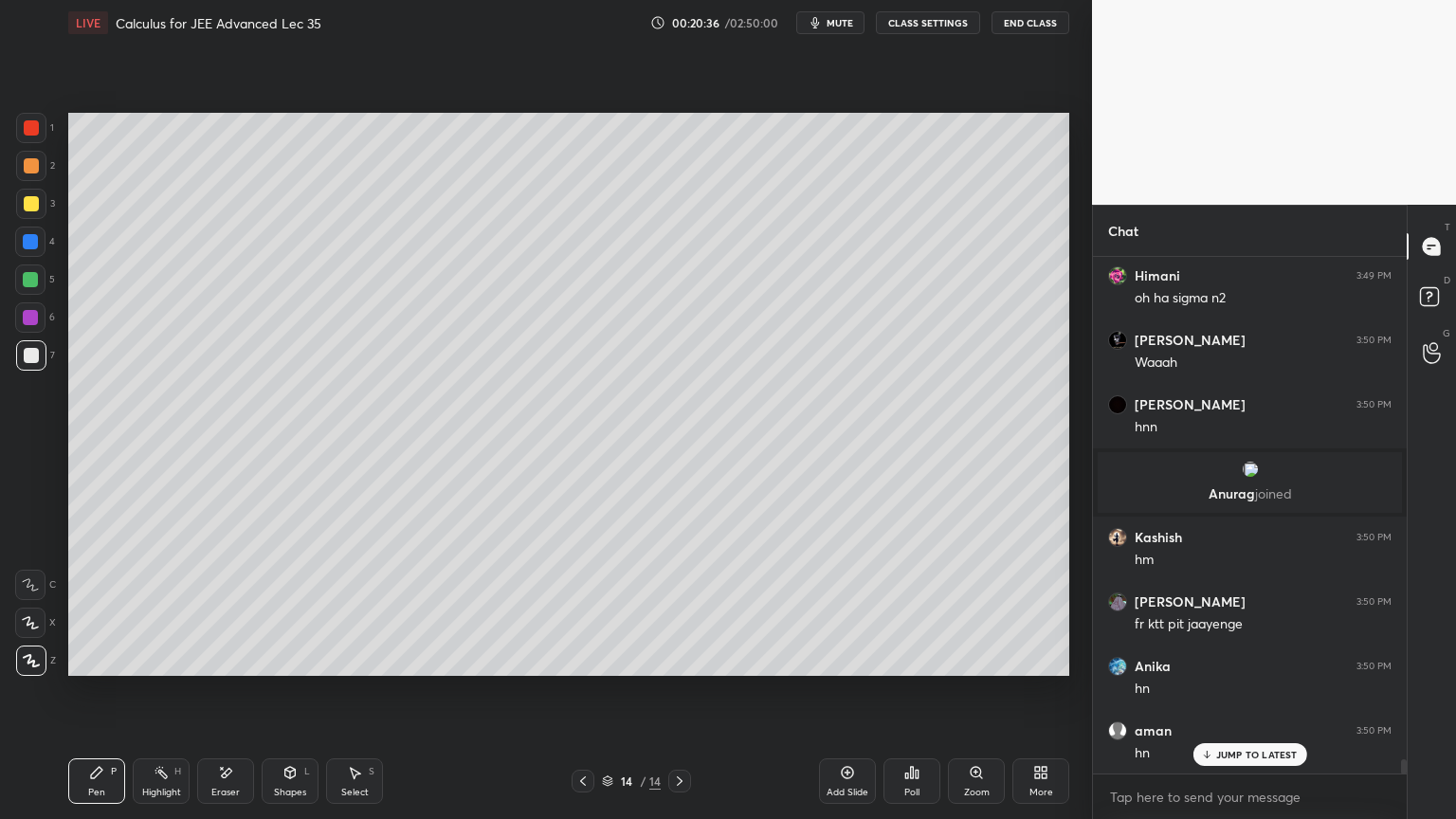 drag, startPoint x: 222, startPoint y: 763, endPoint x: 273, endPoint y: 726, distance: 63.00794 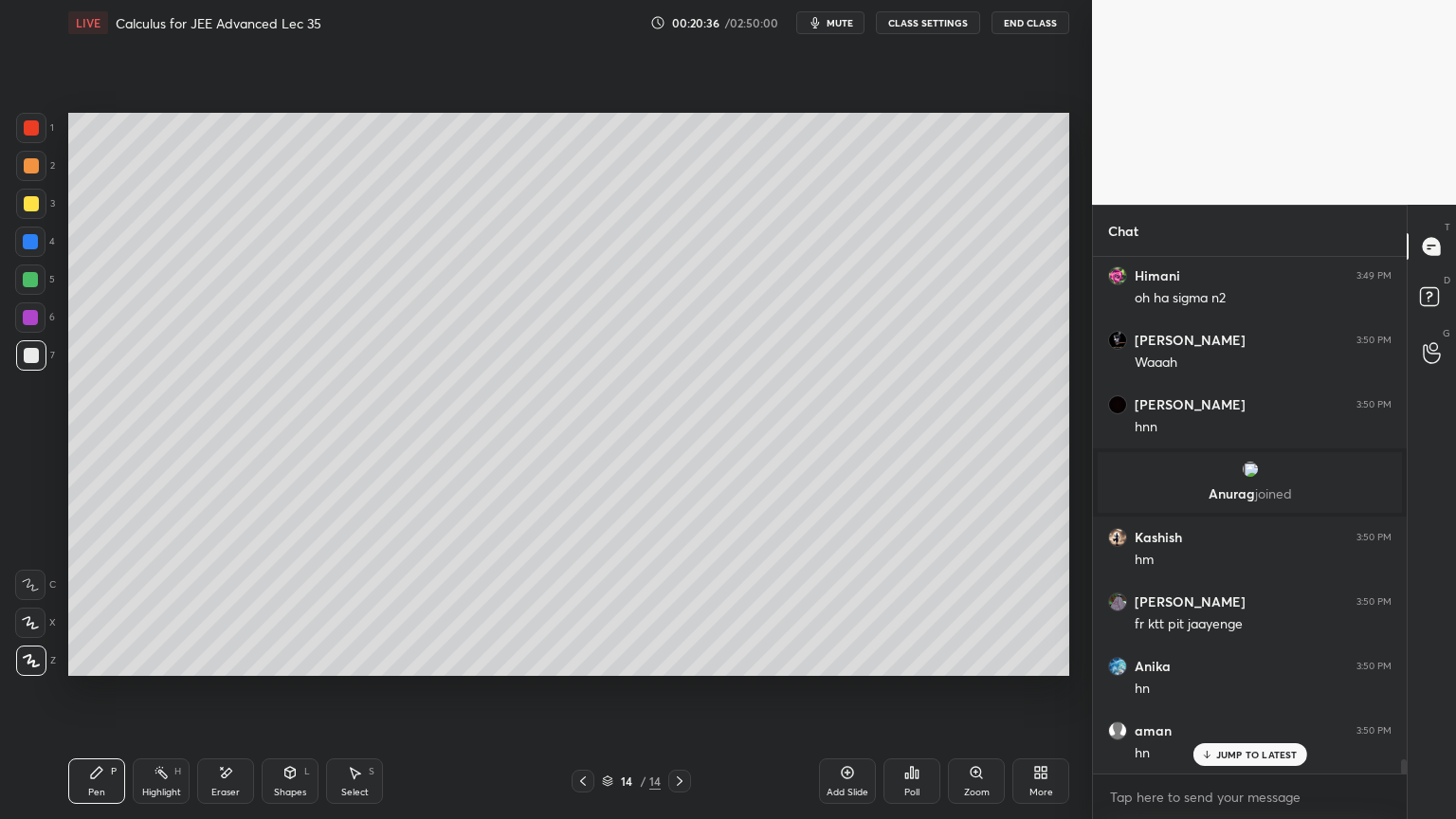 click on "Eraser" at bounding box center (226, 781) 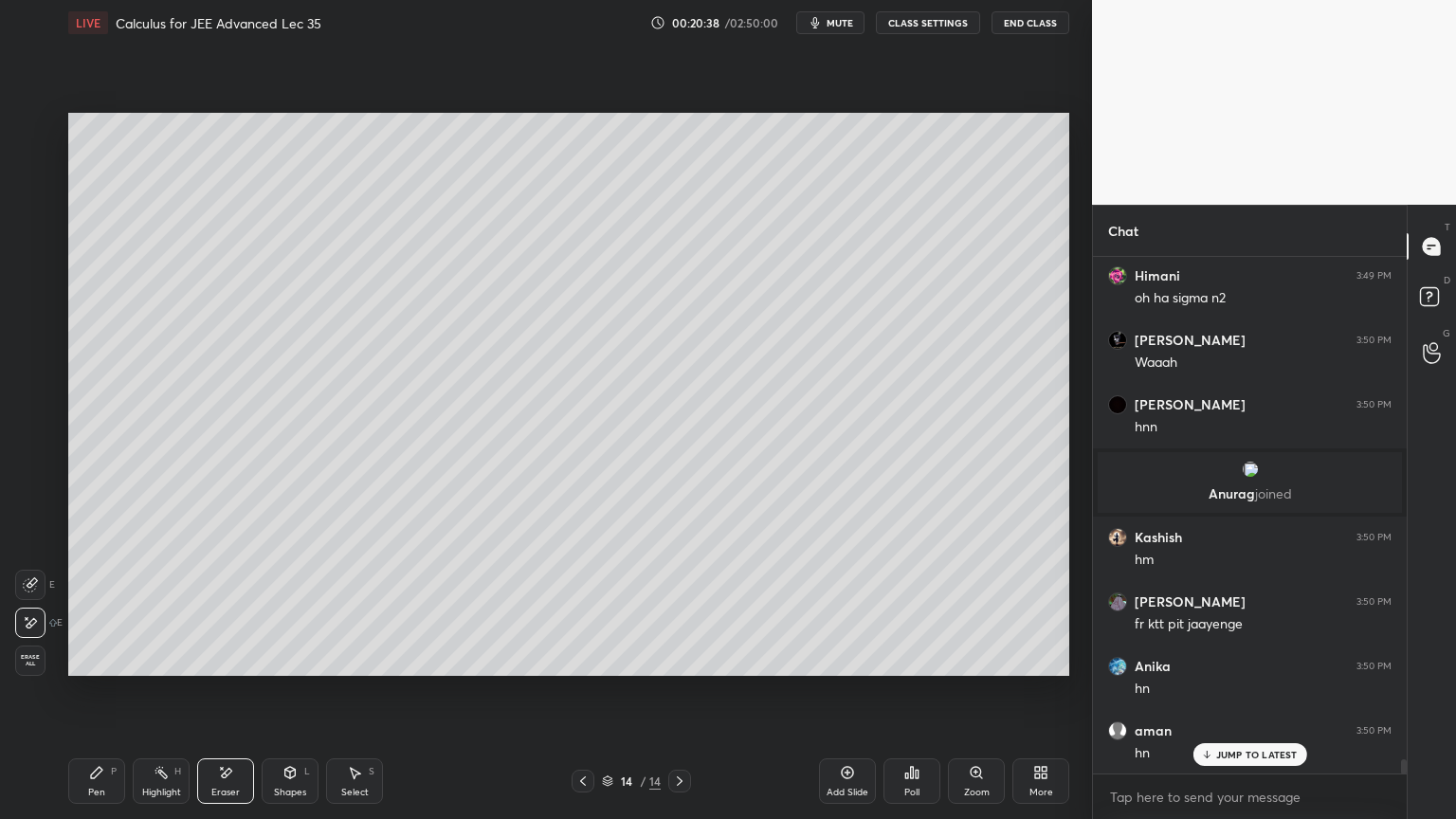 drag, startPoint x: 79, startPoint y: 767, endPoint x: 100, endPoint y: 766, distance: 21.023796 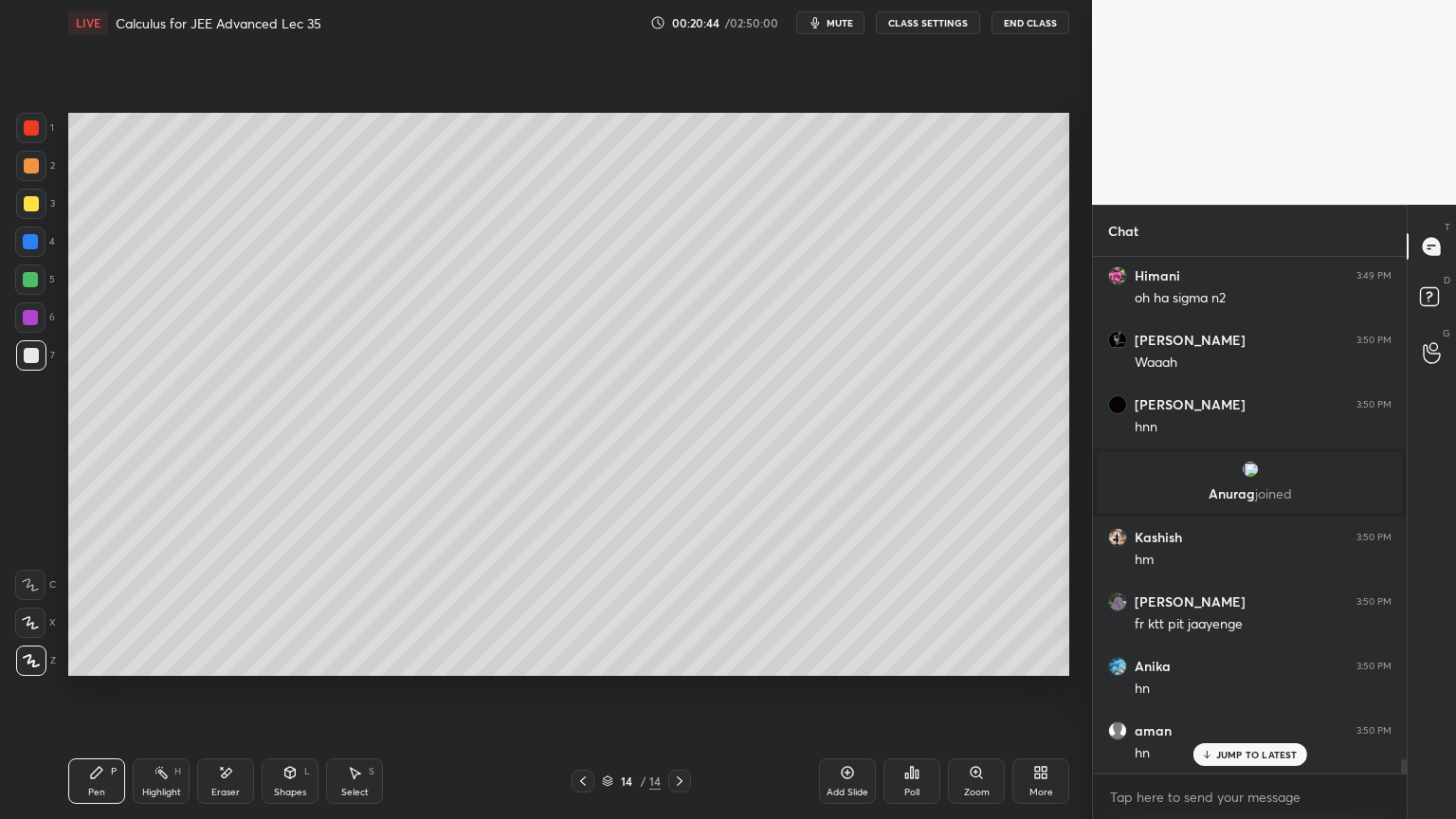 click on "Eraser" at bounding box center (226, 792) 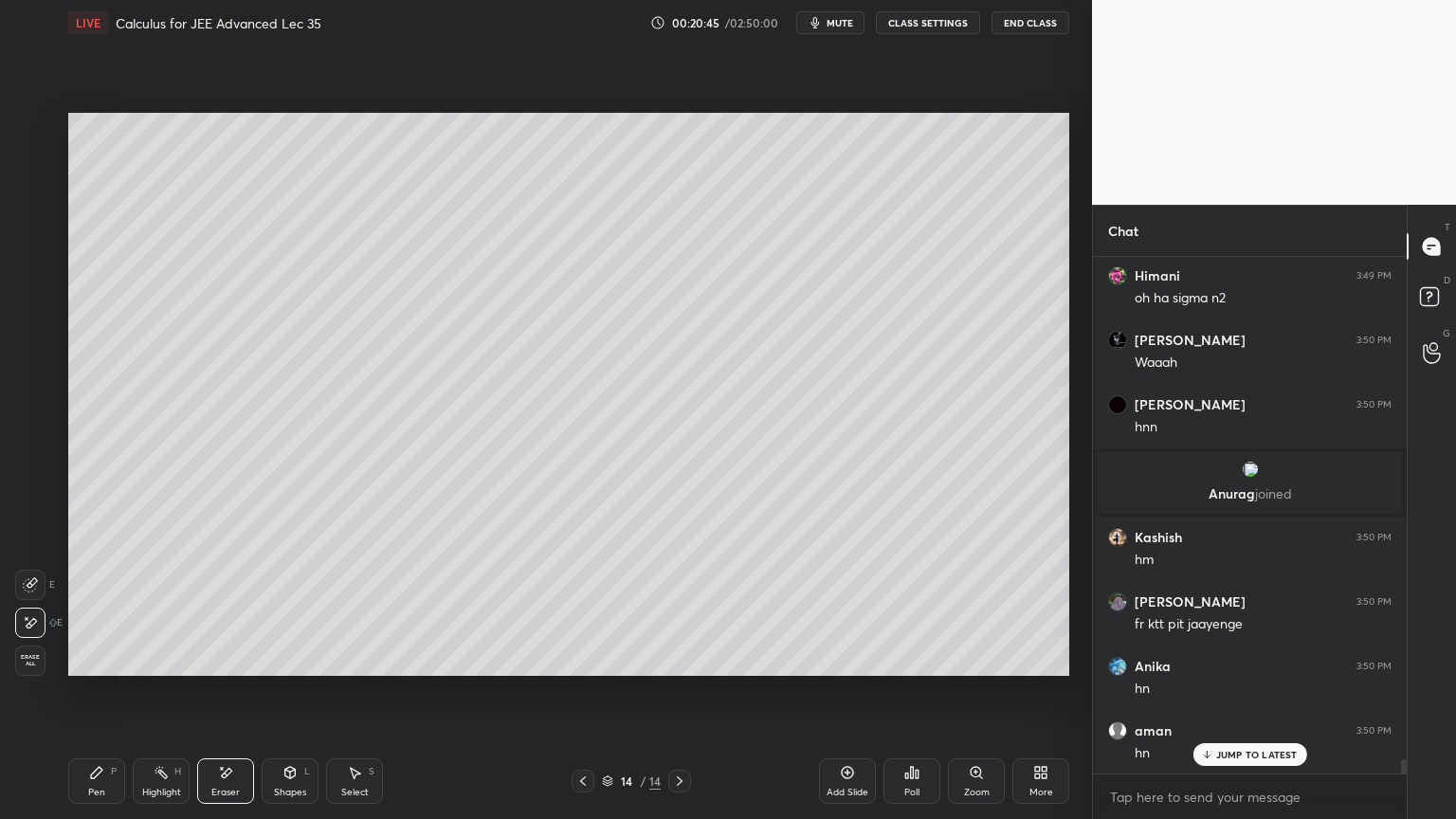 click on "Pen P" at bounding box center (97, 781) 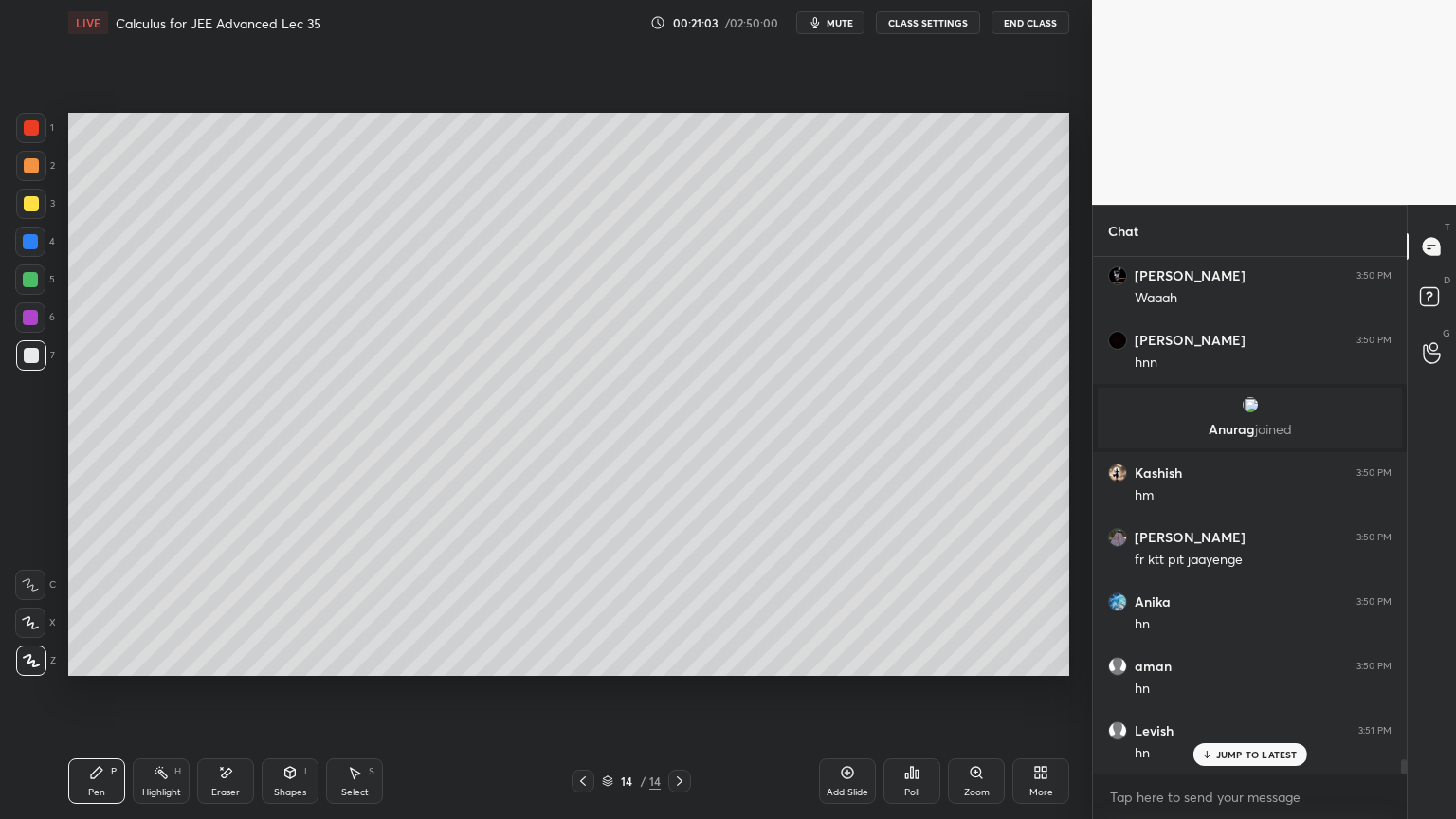 scroll, scrollTop: 18617, scrollLeft: 0, axis: vertical 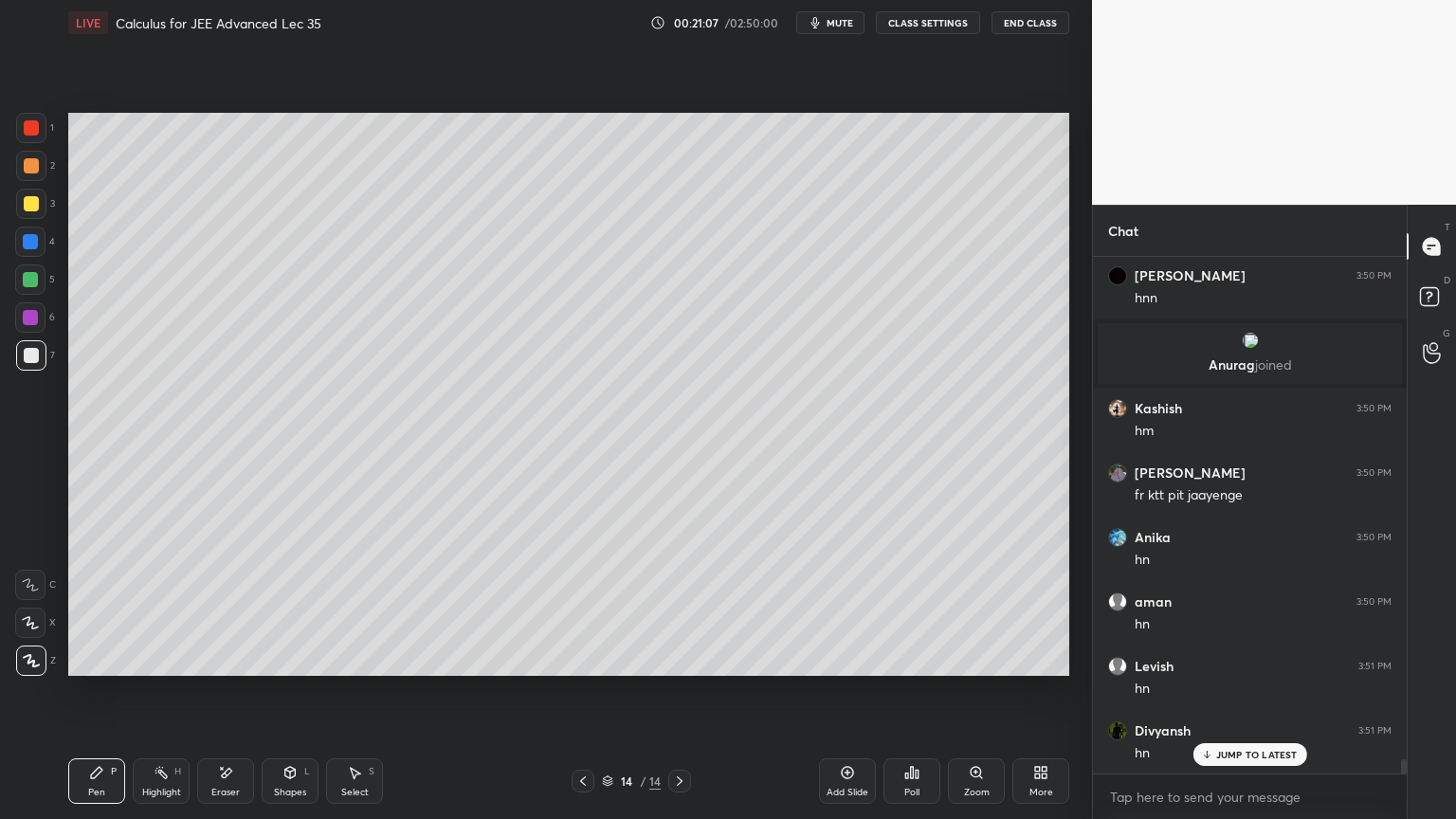 click 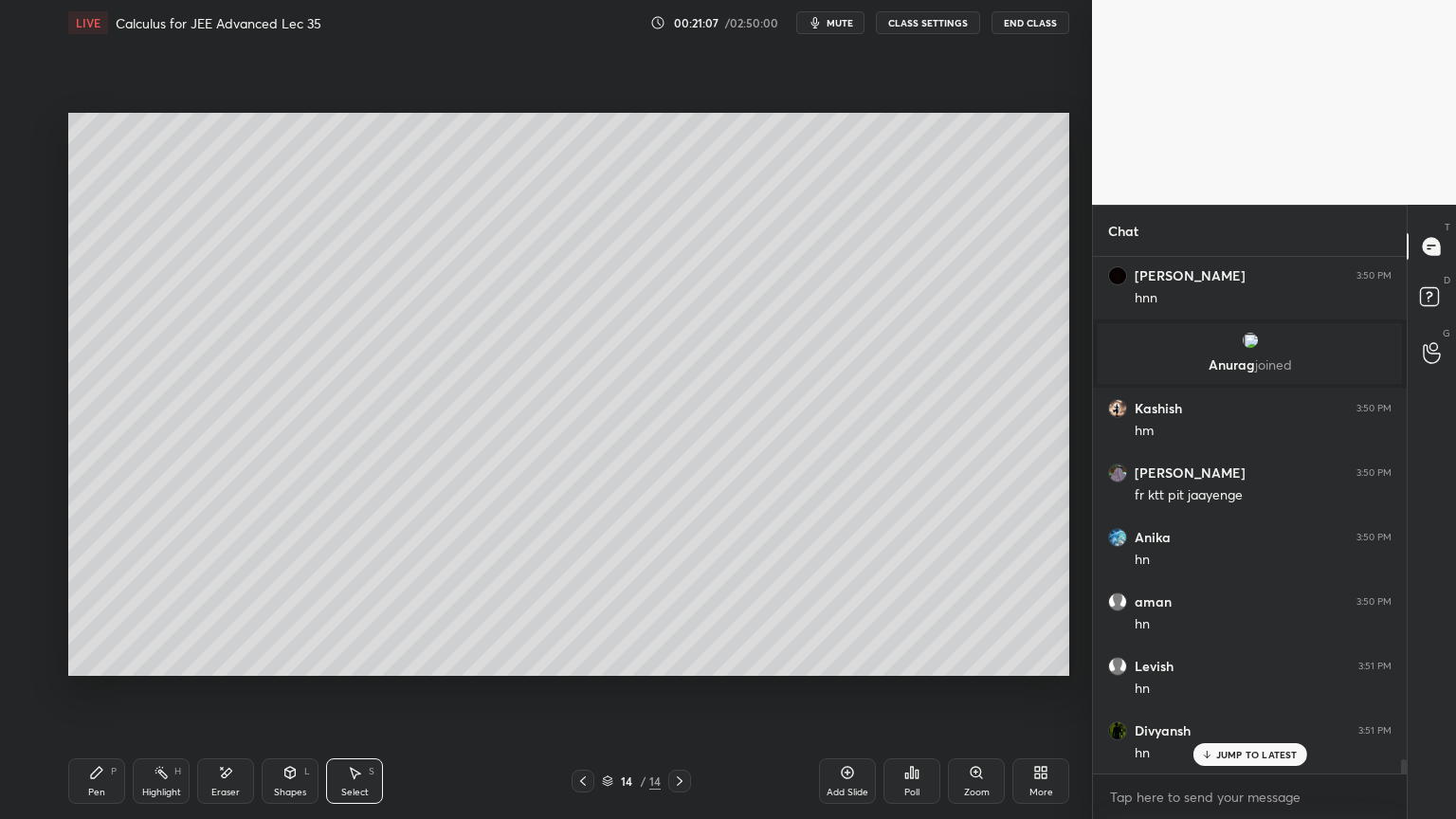 scroll, scrollTop: 18682, scrollLeft: 0, axis: vertical 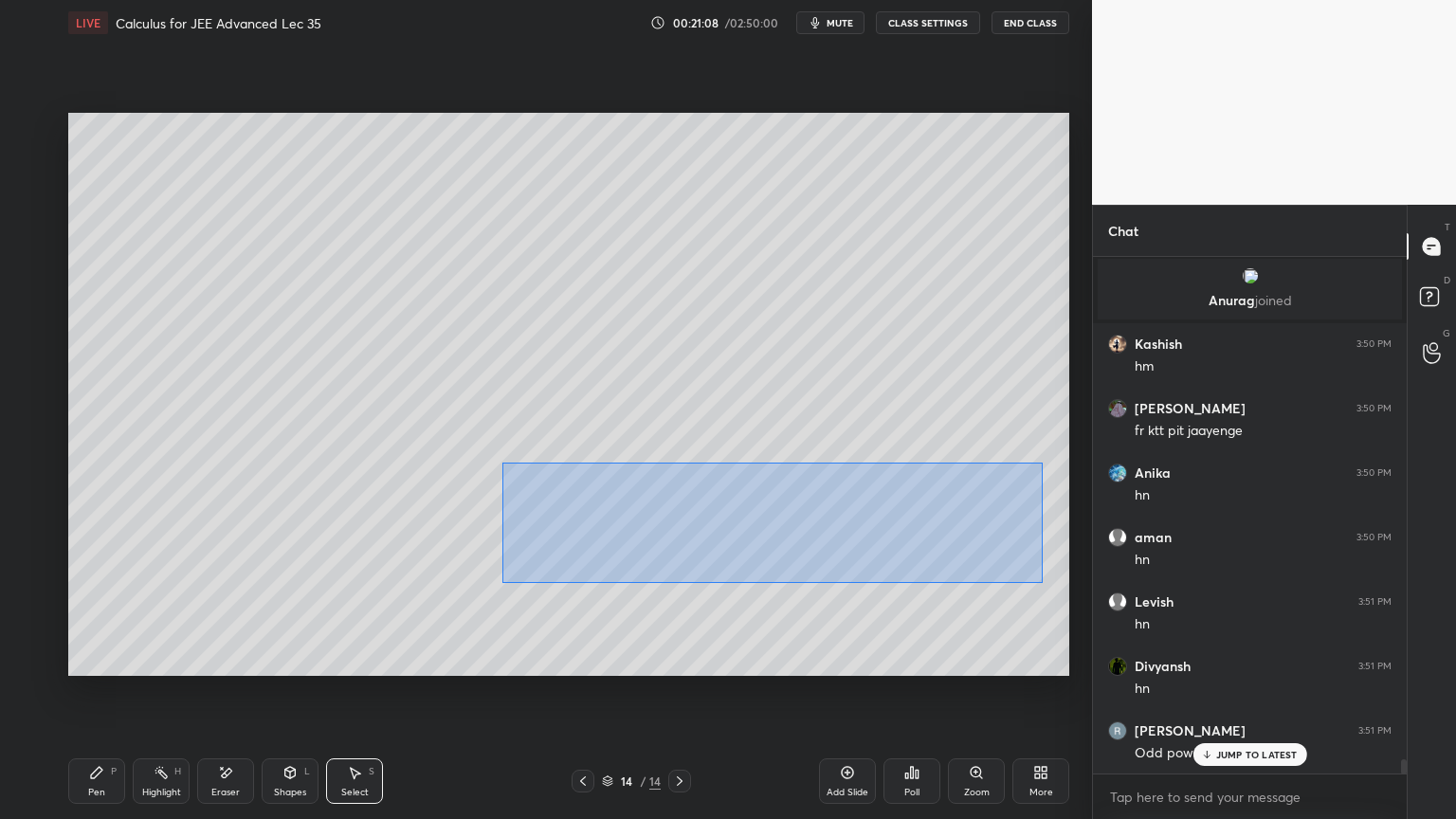 drag, startPoint x: 528, startPoint y: 482, endPoint x: 1025, endPoint y: 579, distance: 506.37733 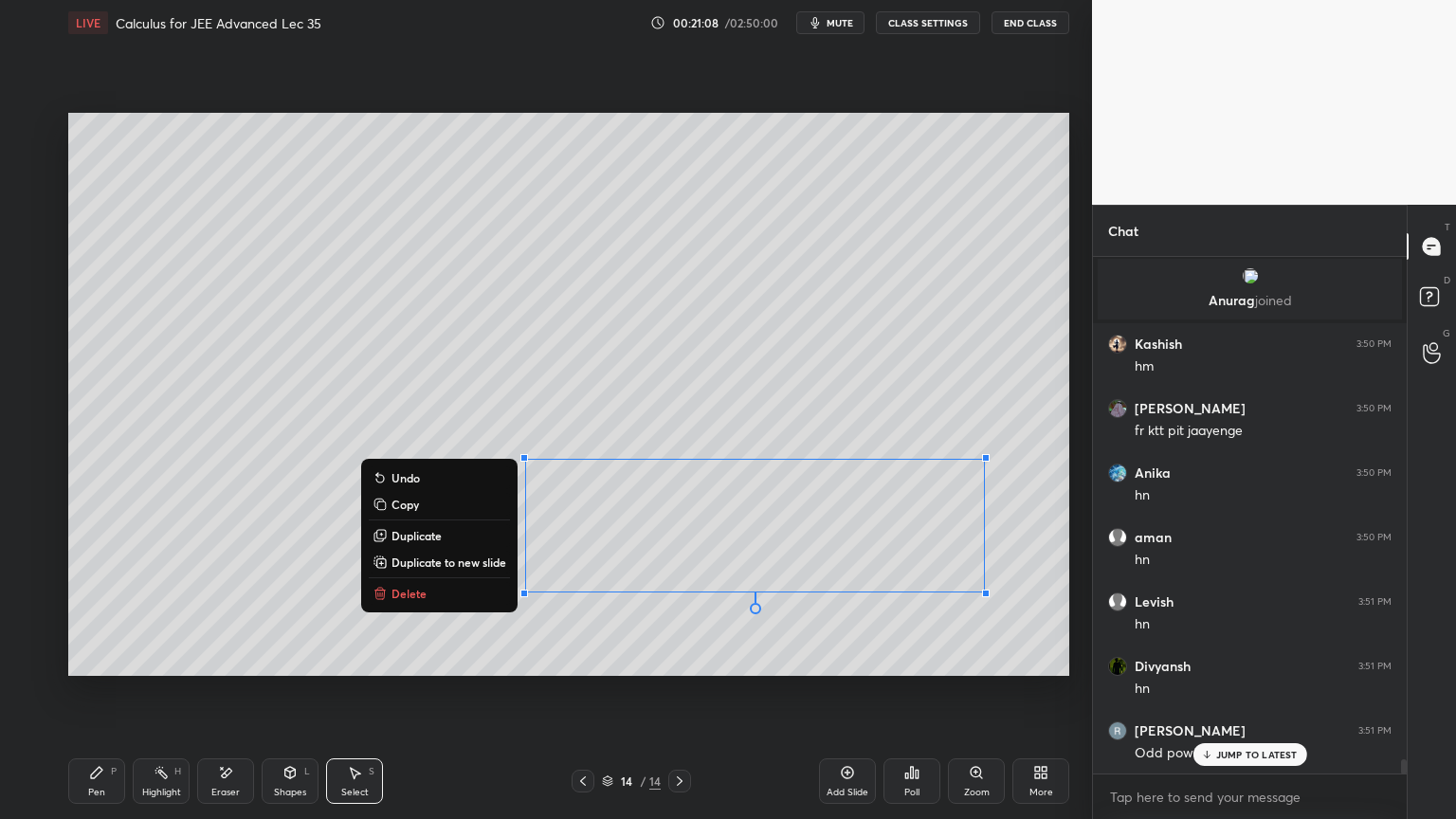 scroll, scrollTop: 18814, scrollLeft: 0, axis: vertical 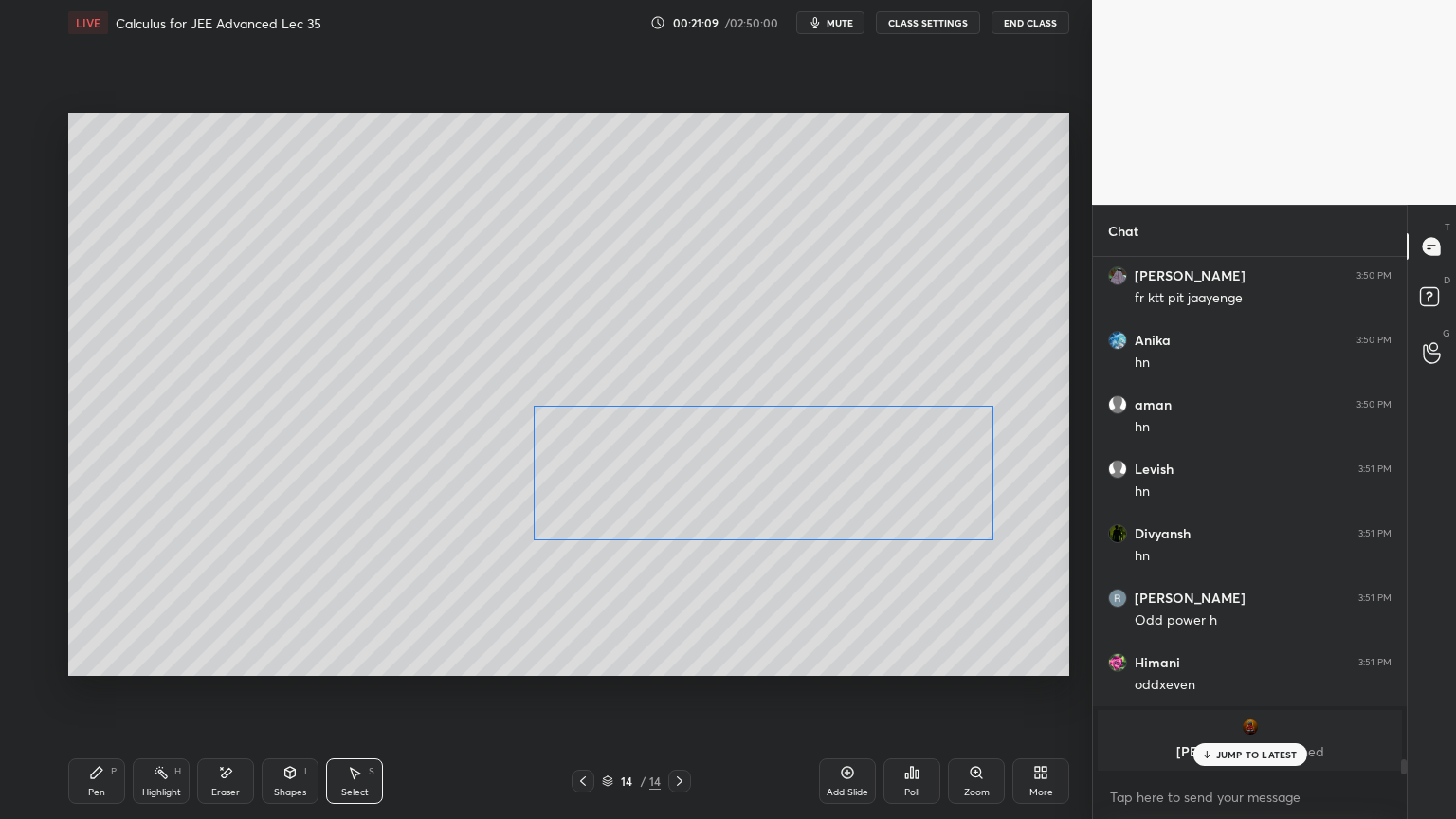 drag, startPoint x: 930, startPoint y: 519, endPoint x: 937, endPoint y: 467, distance: 52.469038 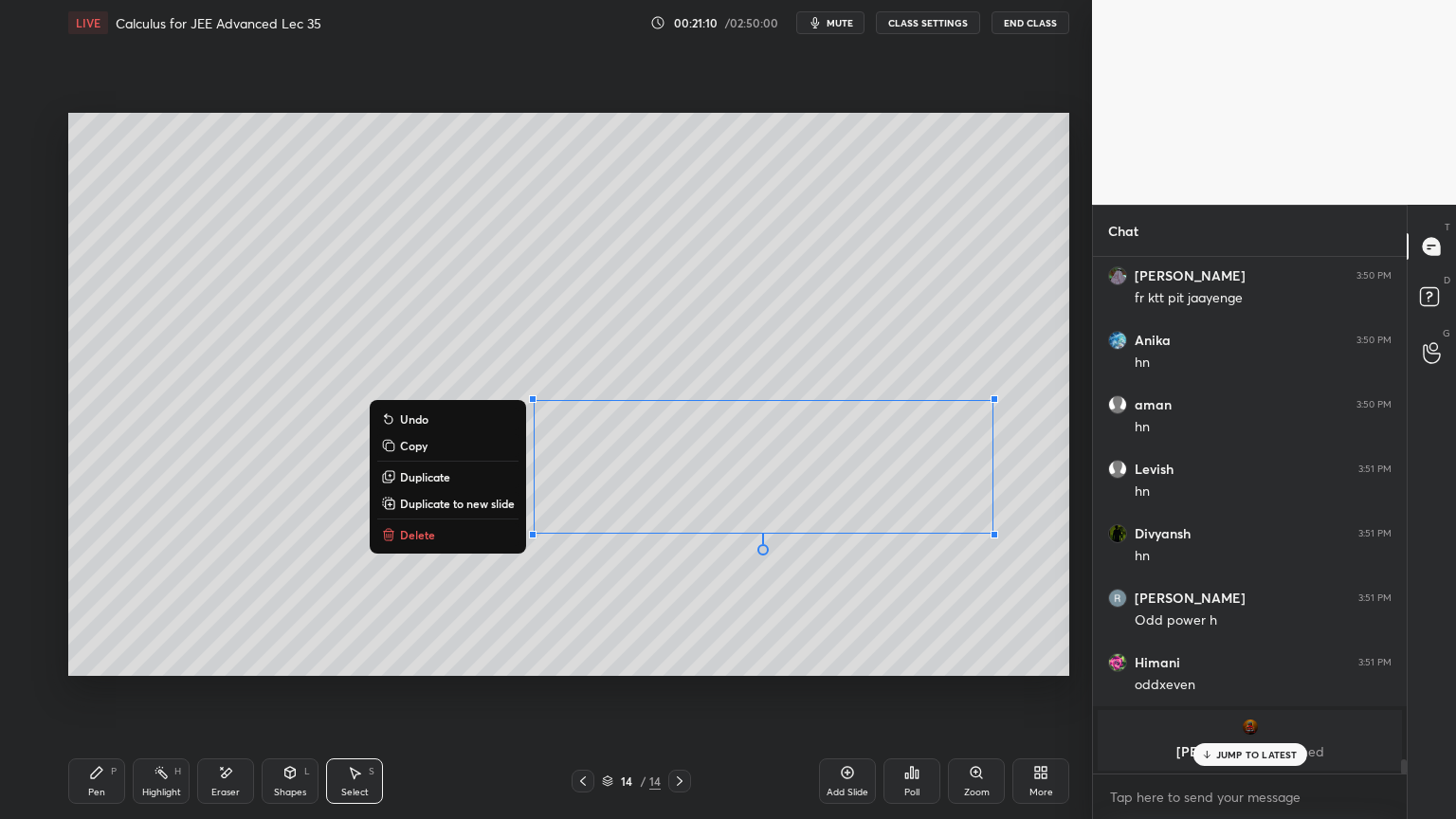 click on "0 ° Undo Copy Duplicate Duplicate to new slide Delete" at bounding box center (569, 394) 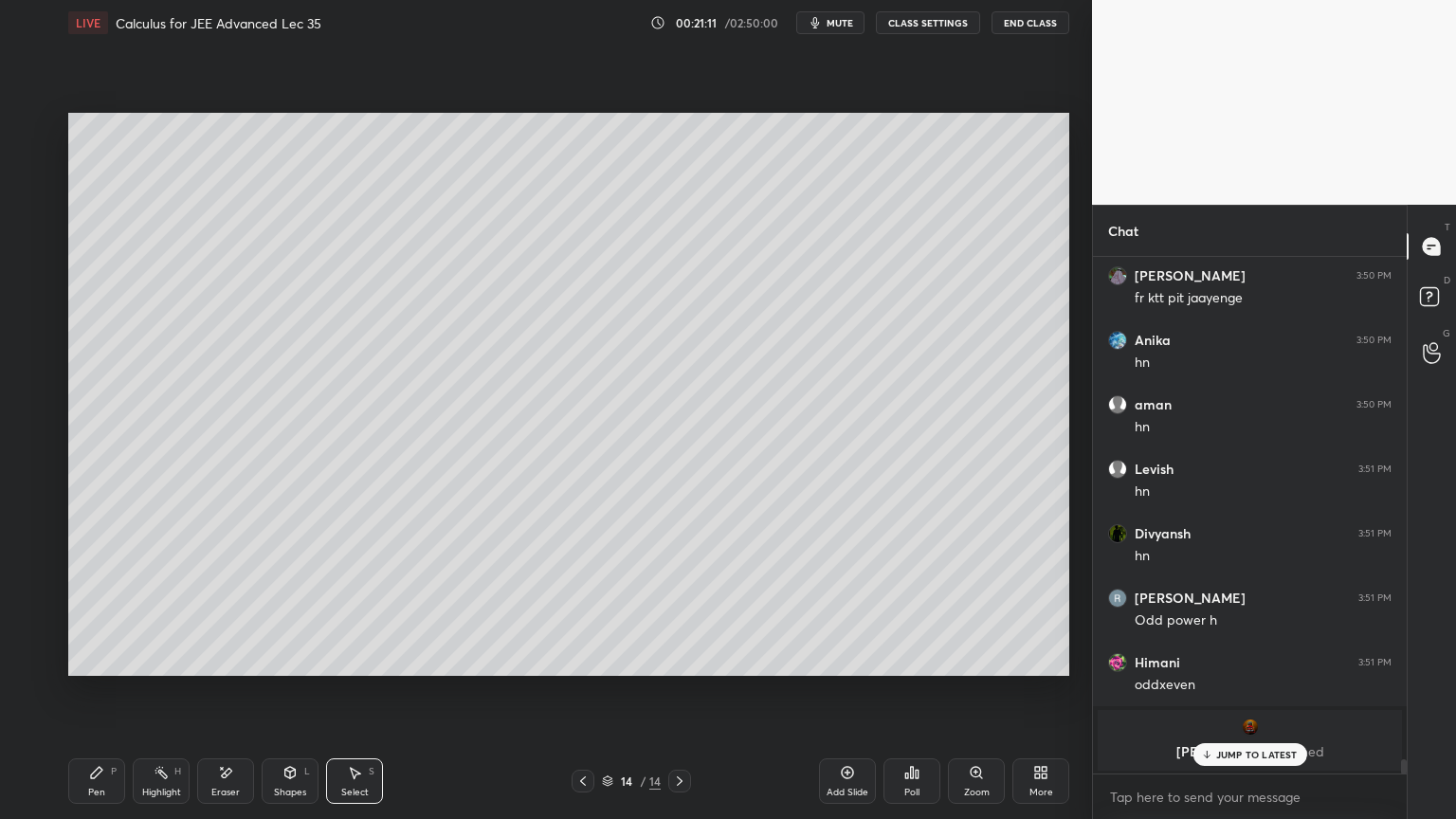 click on "Pen P" at bounding box center (97, 781) 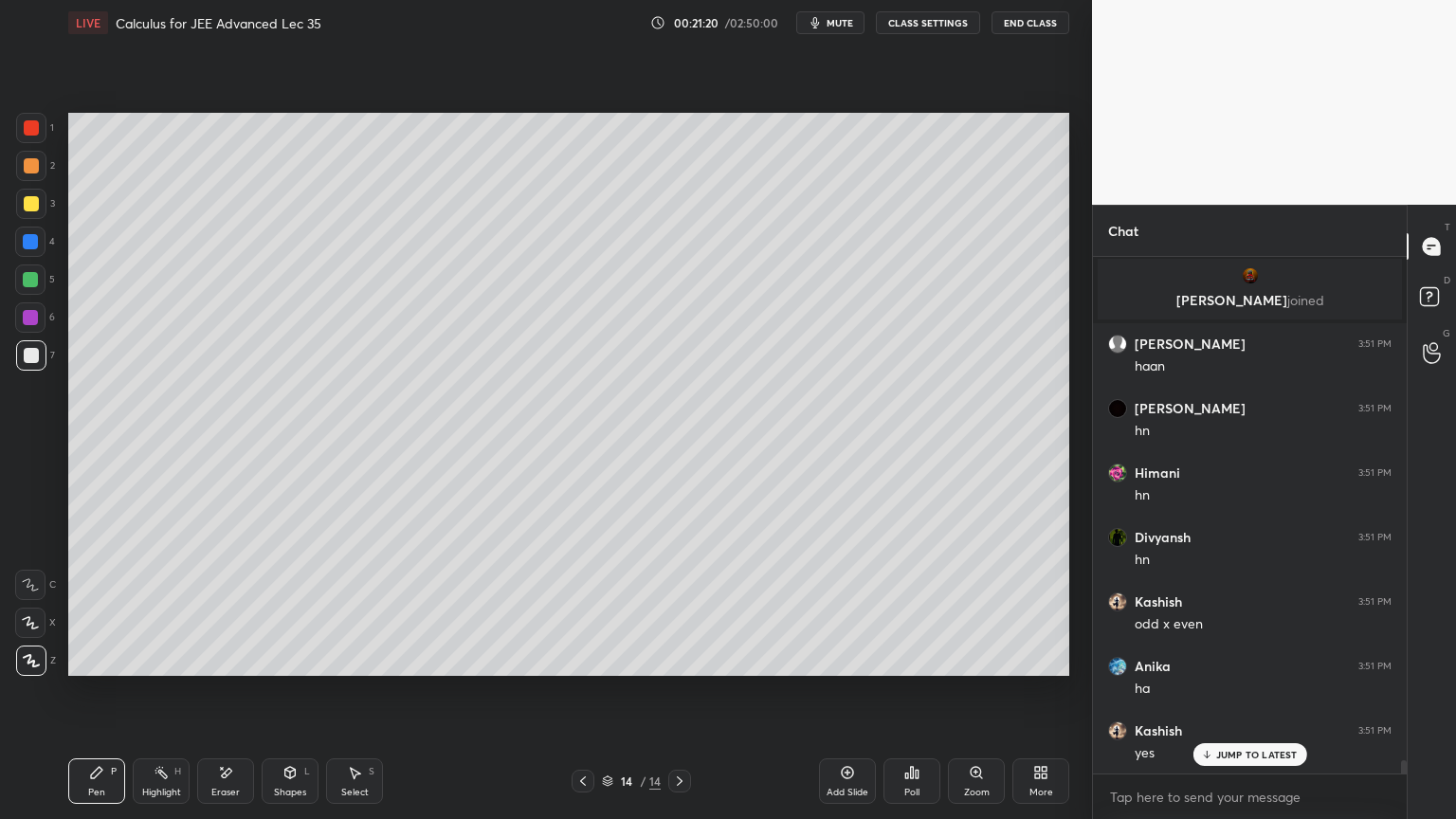 scroll, scrollTop: 19394, scrollLeft: 0, axis: vertical 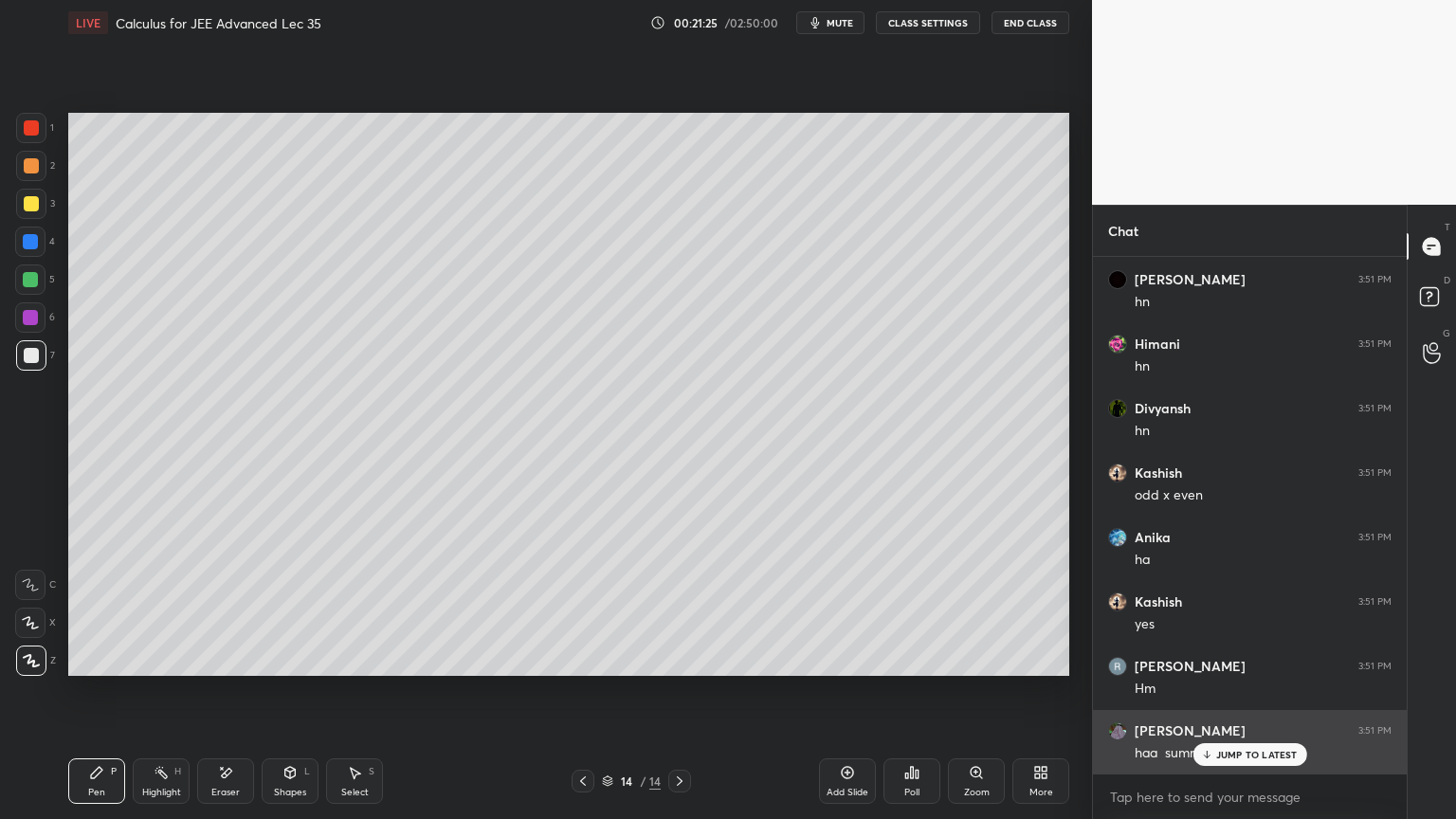 click on "JUMP TO LATEST" at bounding box center (1249, 755) 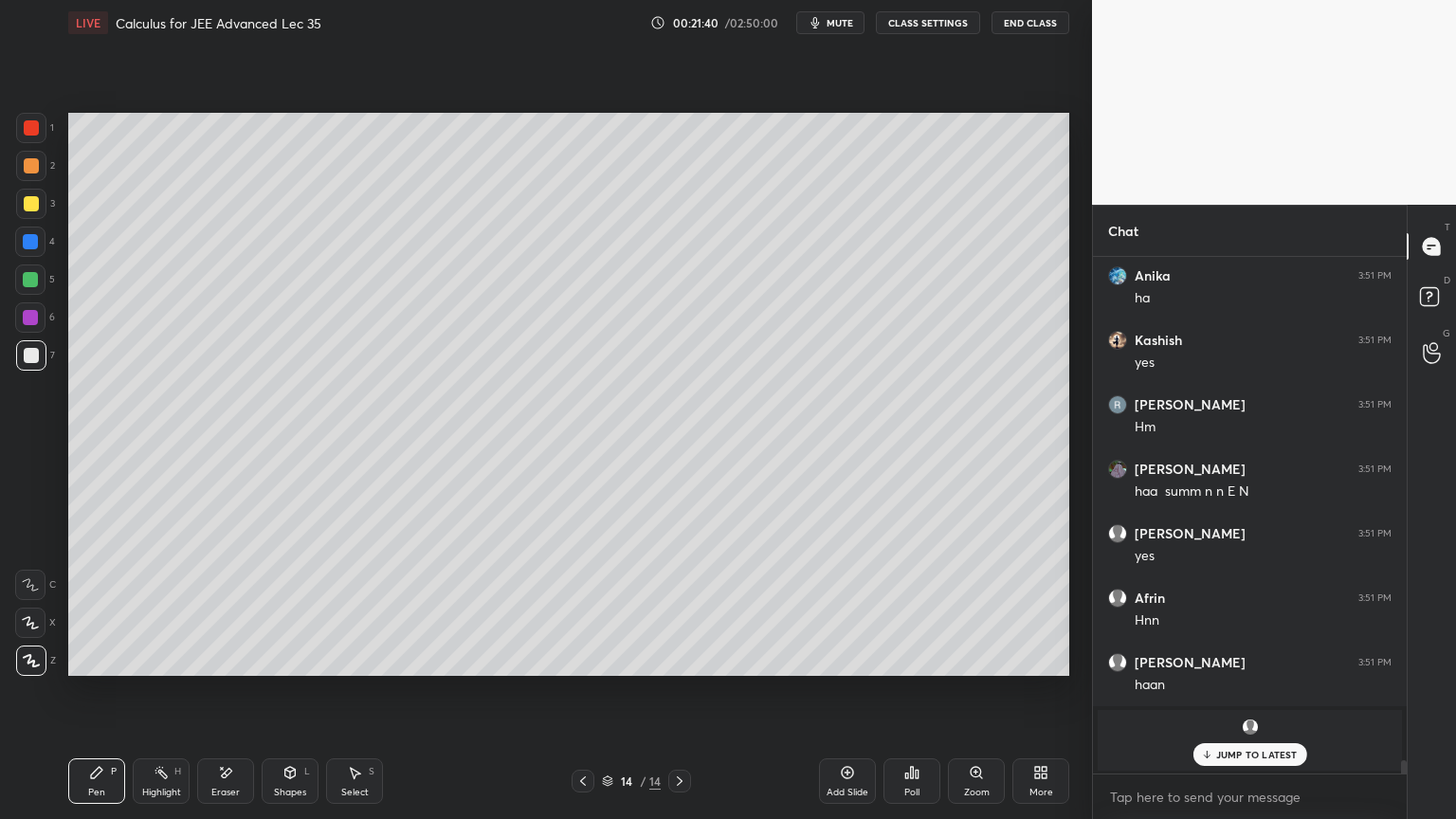 scroll, scrollTop: 19720, scrollLeft: 0, axis: vertical 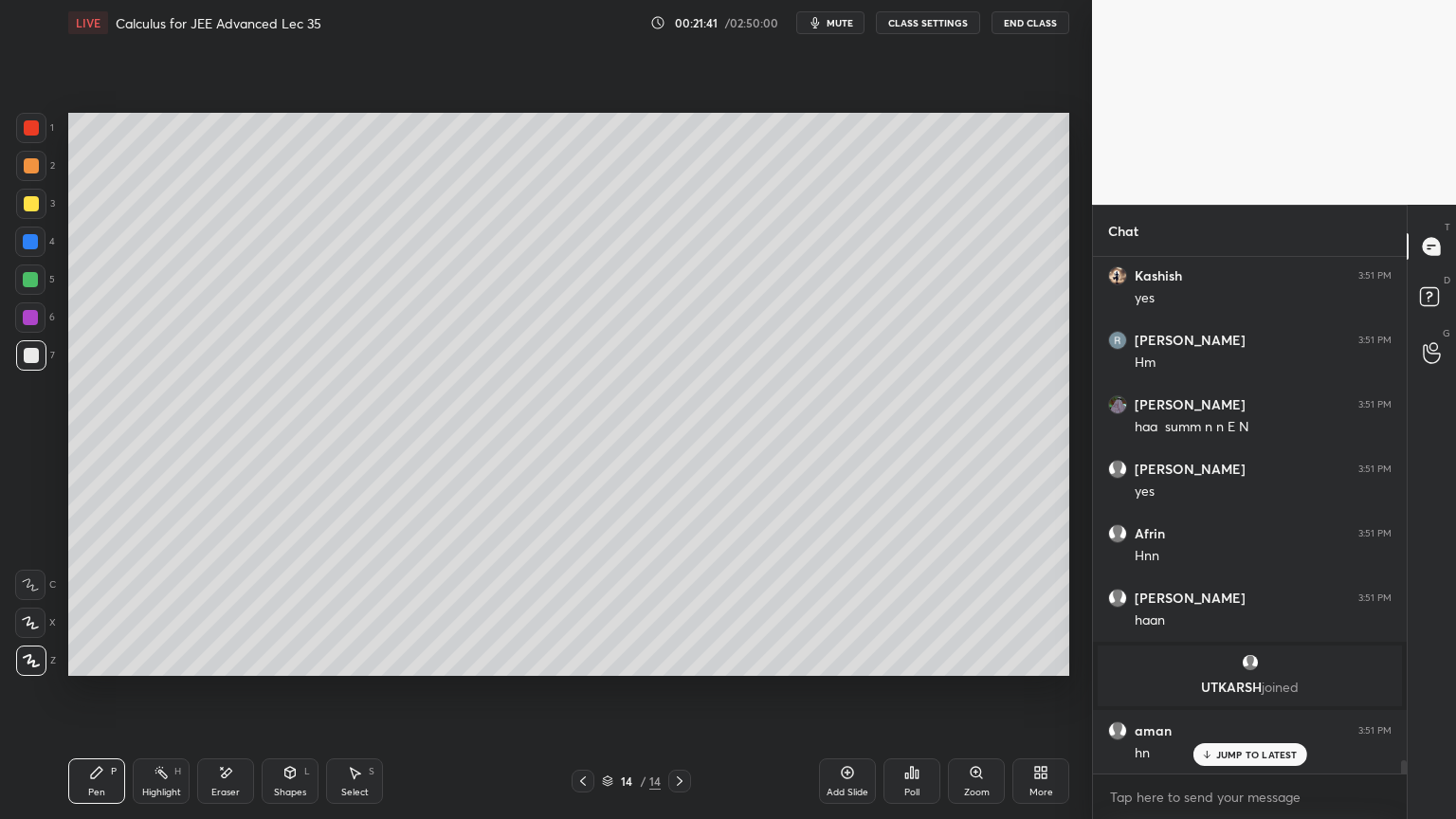 click on "Eraser" at bounding box center (226, 792) 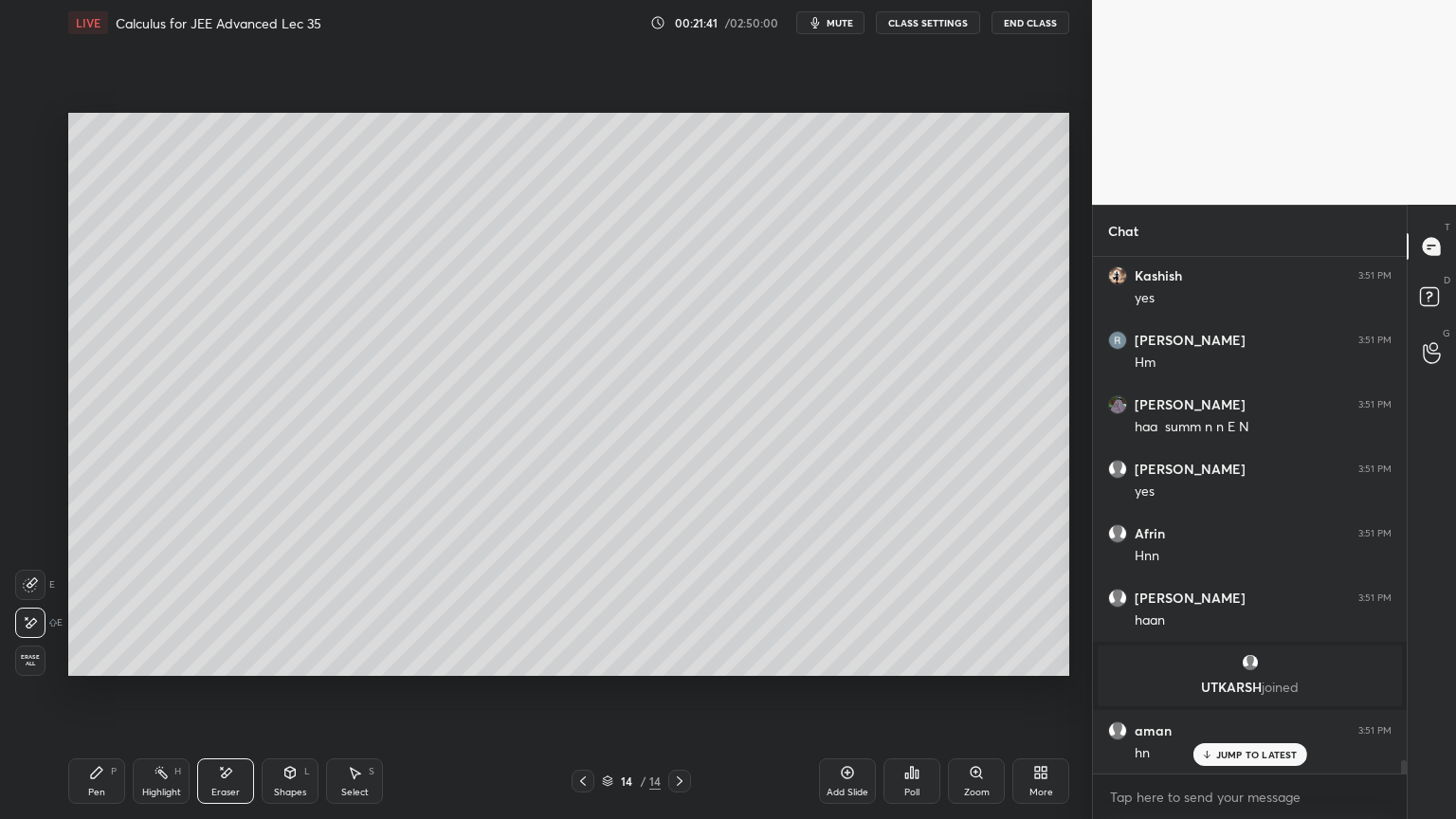 click on "Highlight" at bounding box center [161, 792] 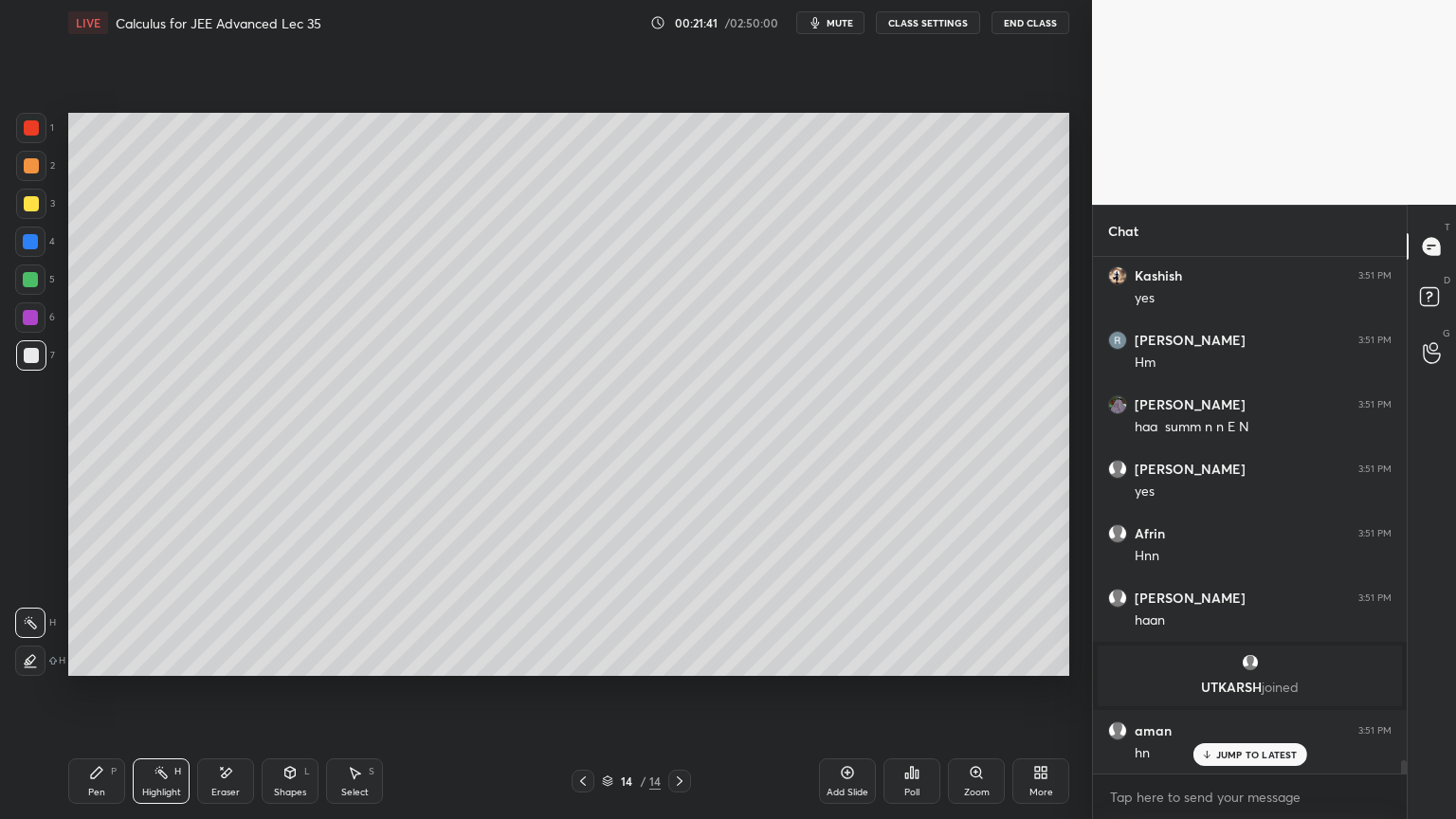 click on "Highlight H" at bounding box center (161, 781) 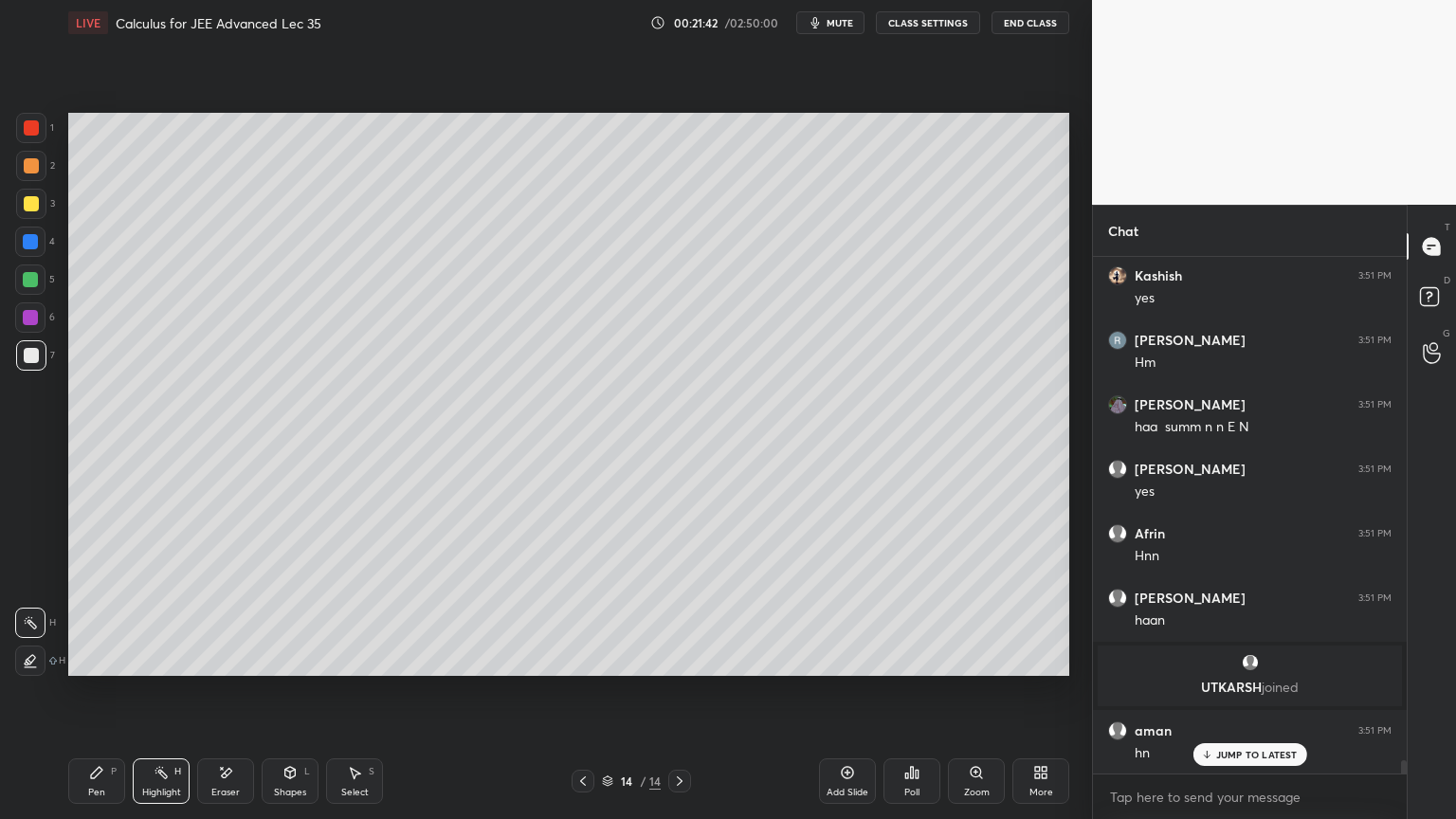 click on "Pen P" at bounding box center (97, 781) 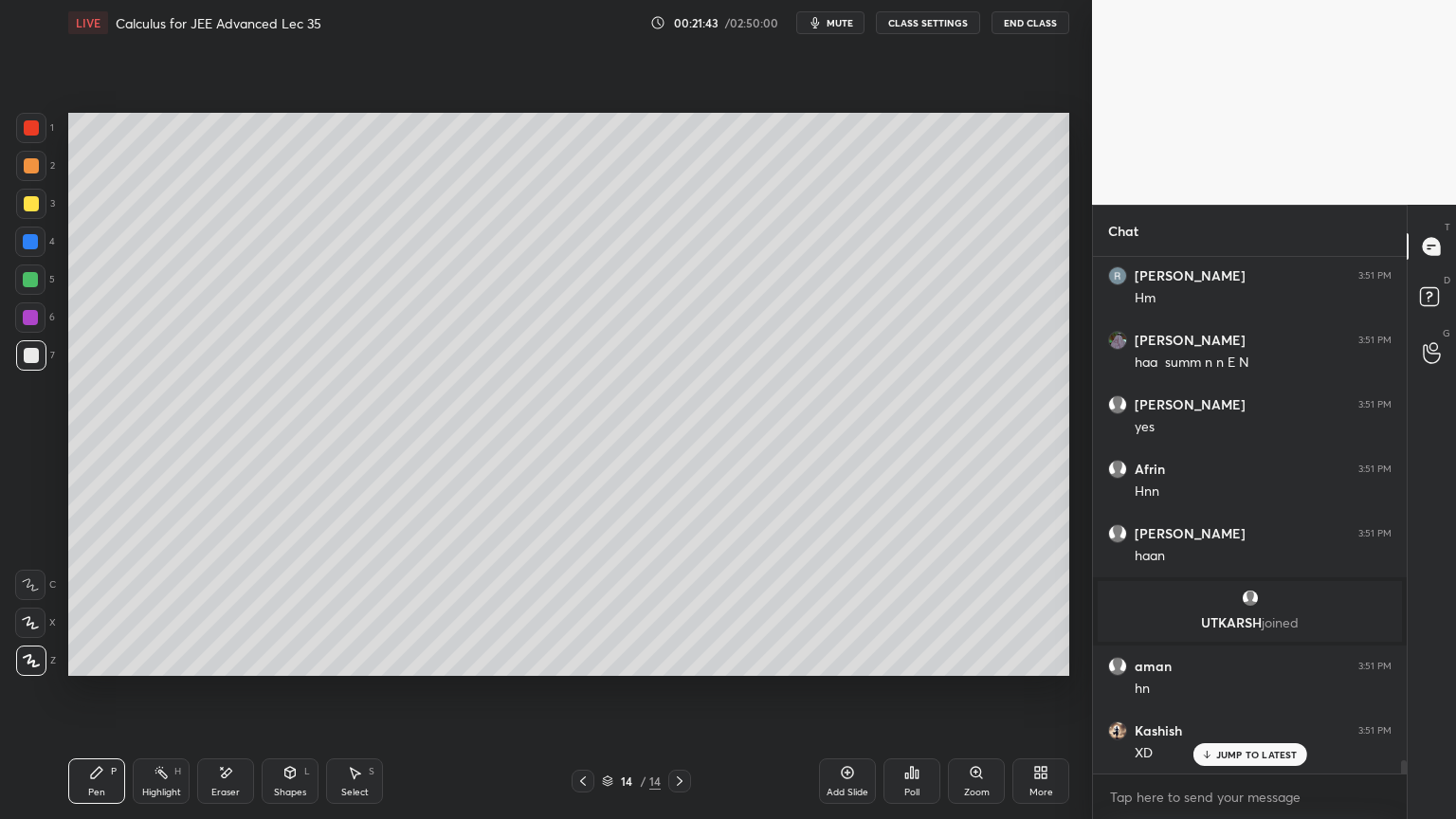 scroll, scrollTop: 19849, scrollLeft: 0, axis: vertical 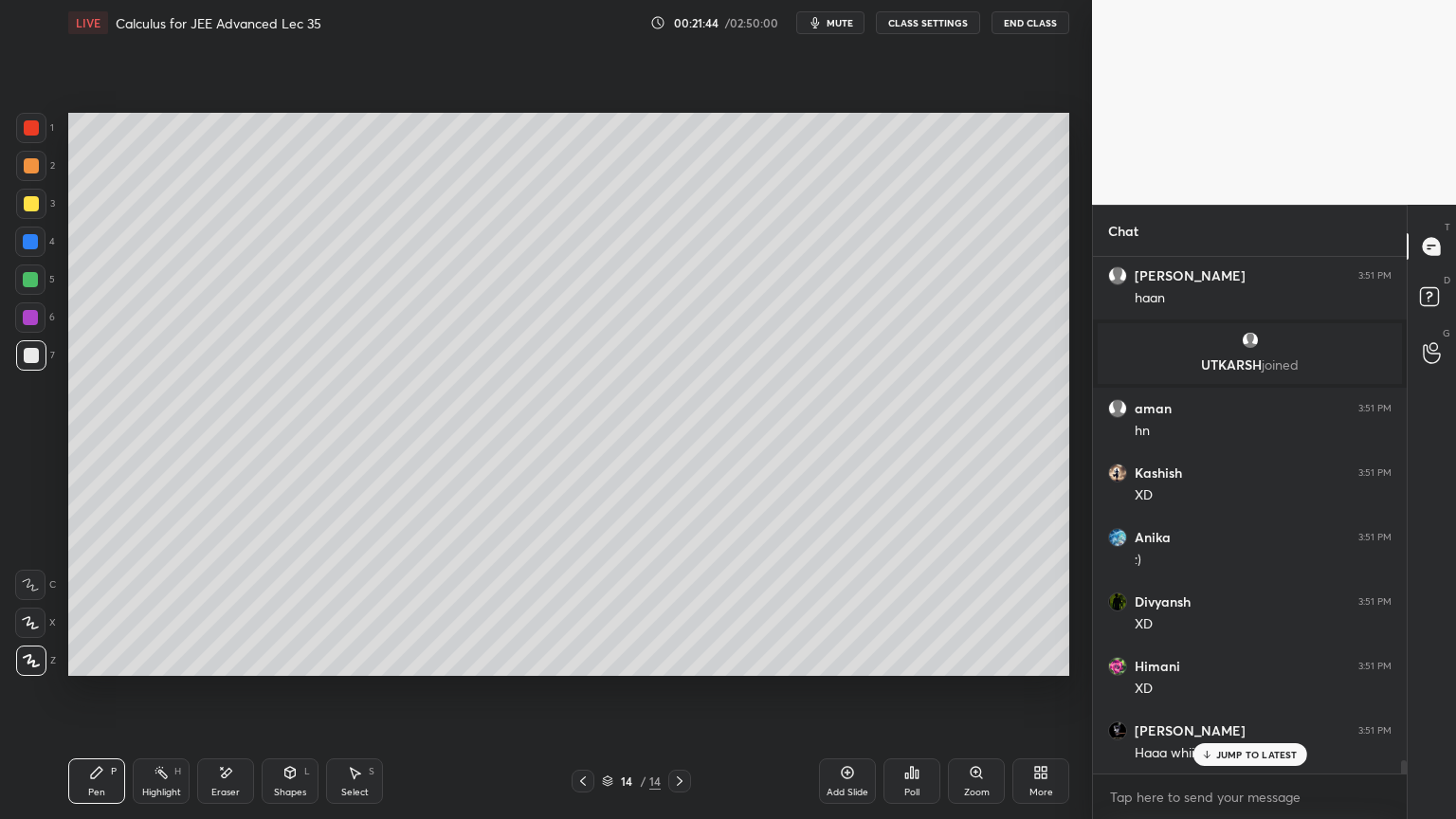 drag, startPoint x: 218, startPoint y: 784, endPoint x: 251, endPoint y: 768, distance: 36.674242 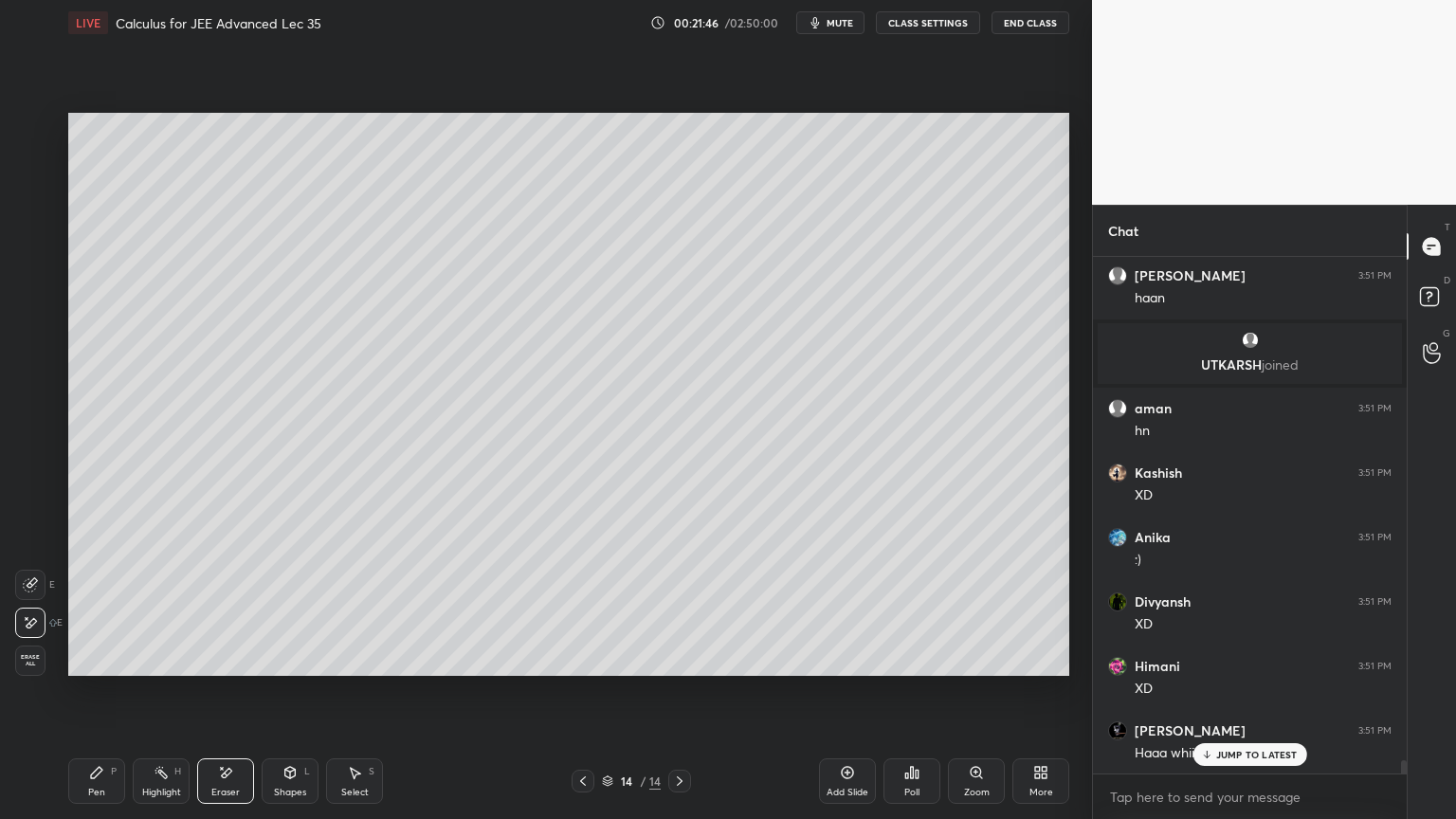 click on "Pen P" at bounding box center [97, 781] 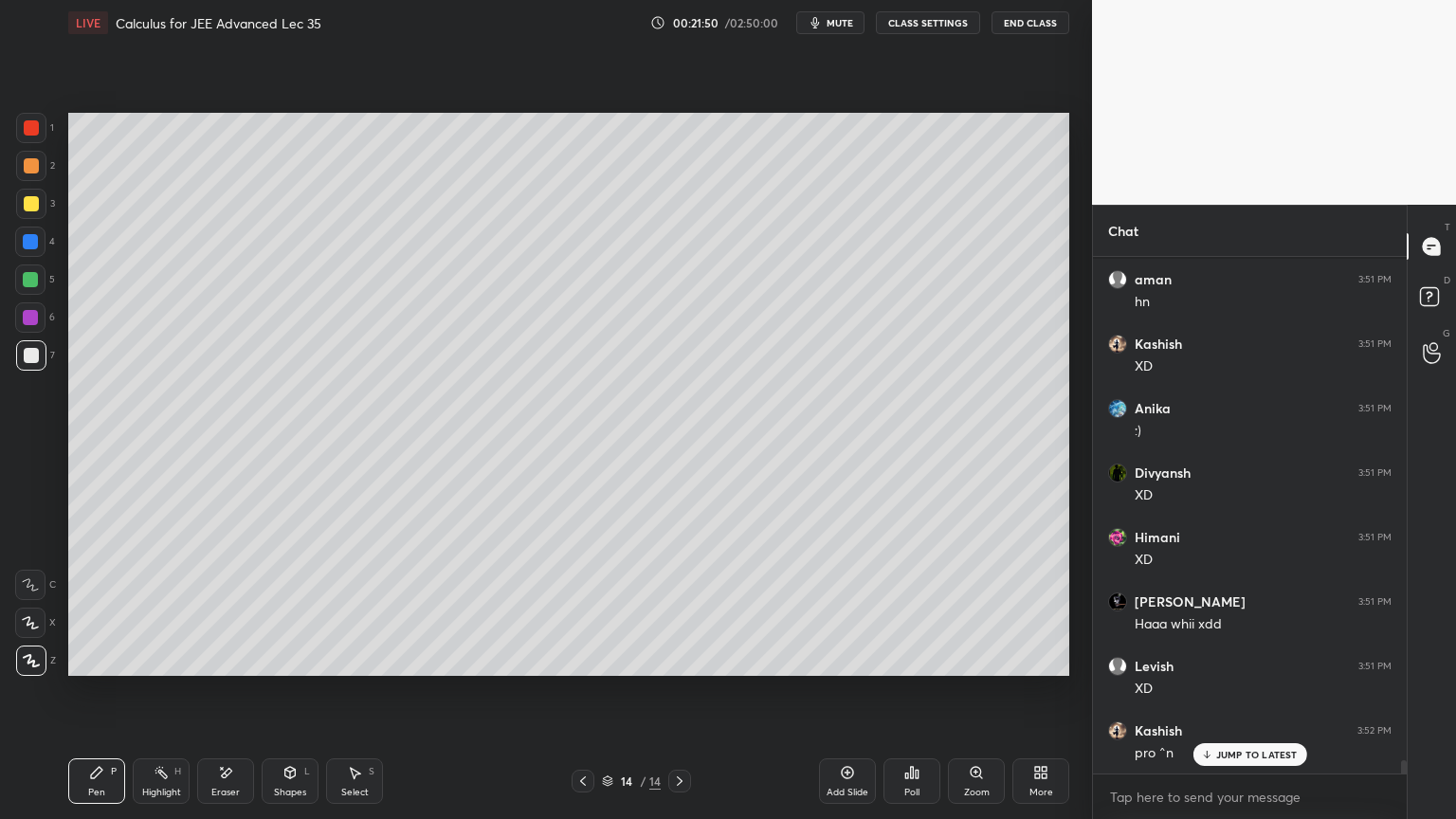 scroll, scrollTop: 20236, scrollLeft: 0, axis: vertical 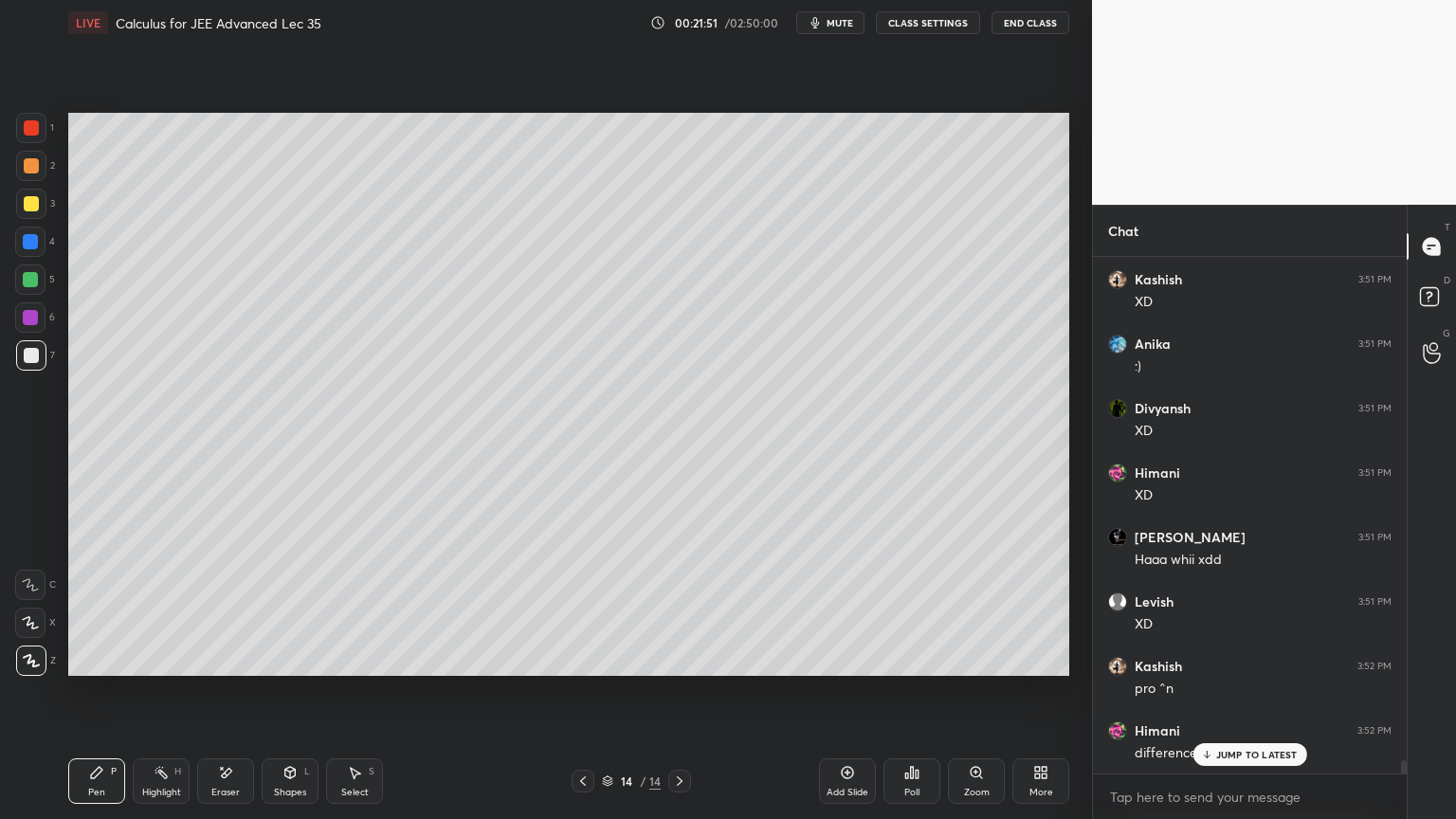 drag, startPoint x: 156, startPoint y: 772, endPoint x: 94, endPoint y: 777, distance: 62.20129 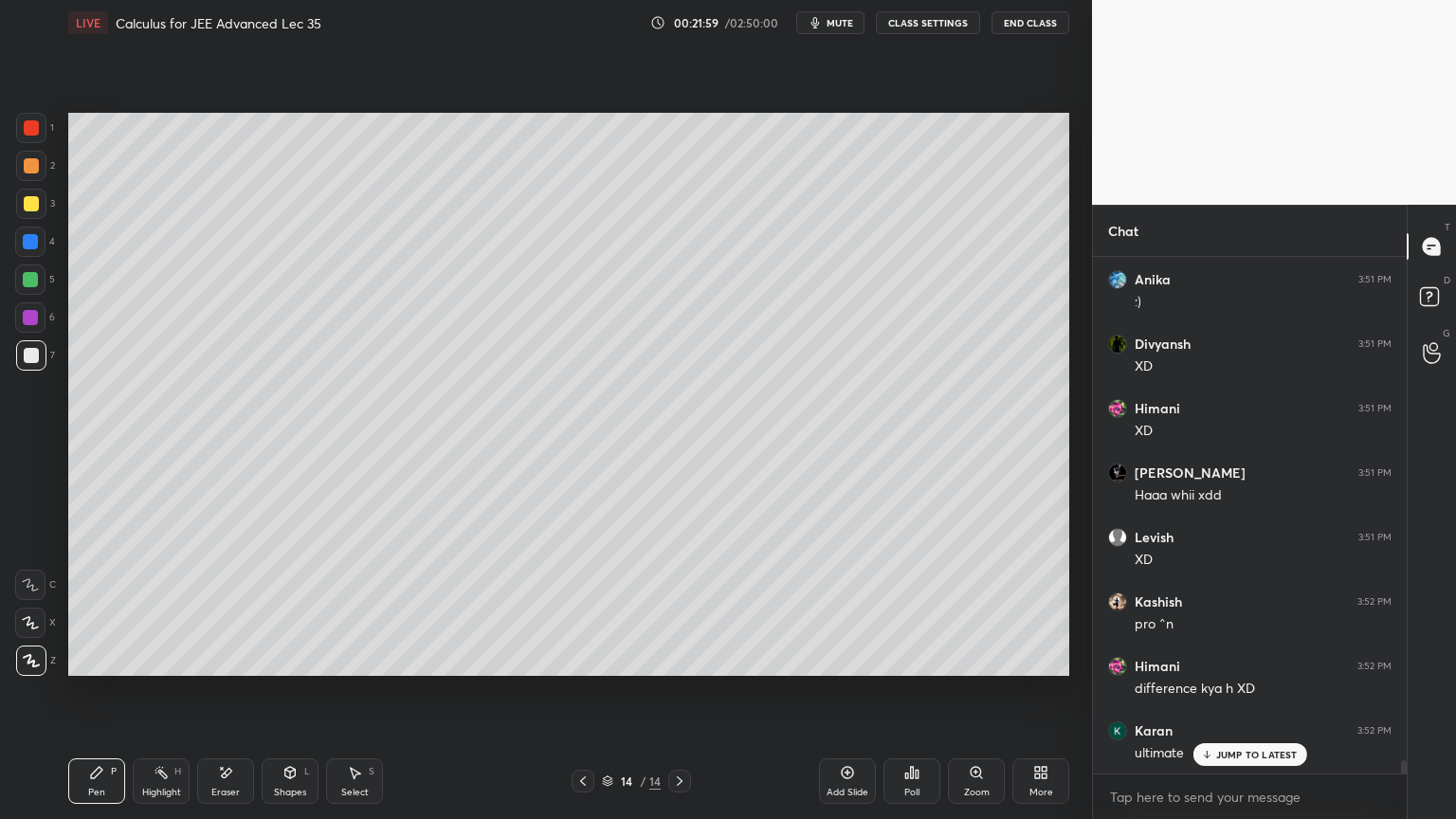 scroll, scrollTop: 20365, scrollLeft: 0, axis: vertical 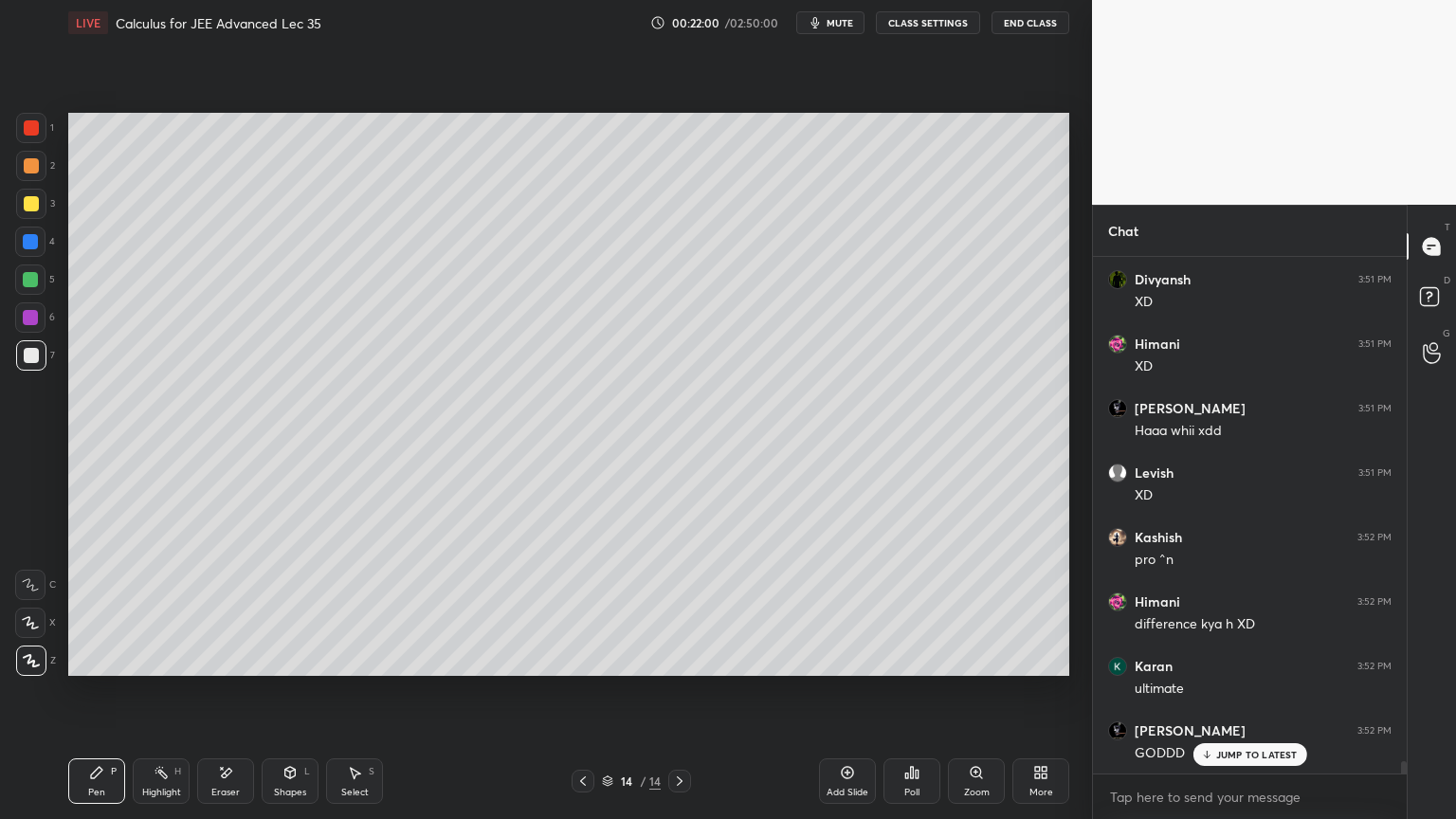 click 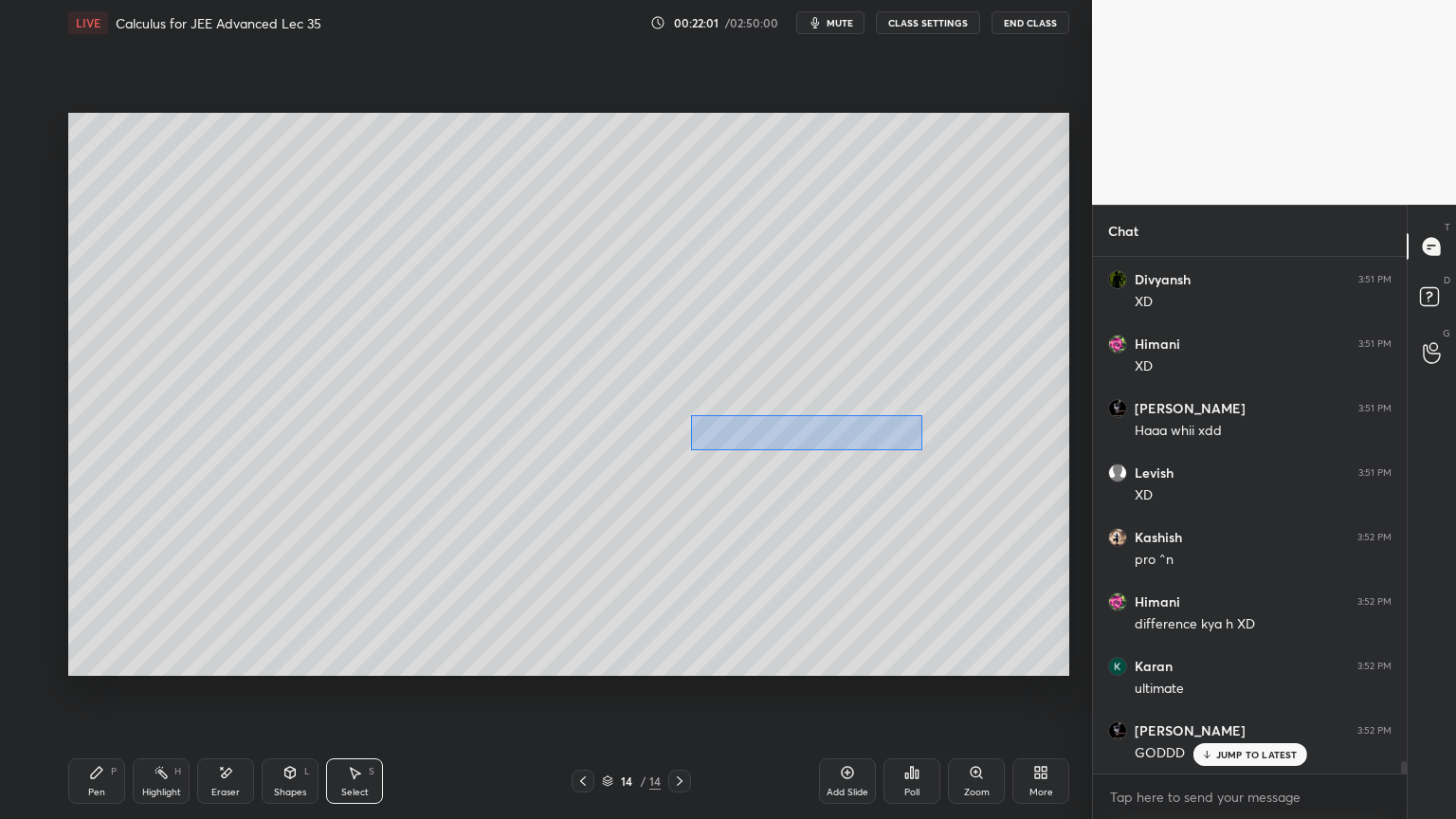 drag, startPoint x: 692, startPoint y: 415, endPoint x: 936, endPoint y: 498, distance: 257.7305 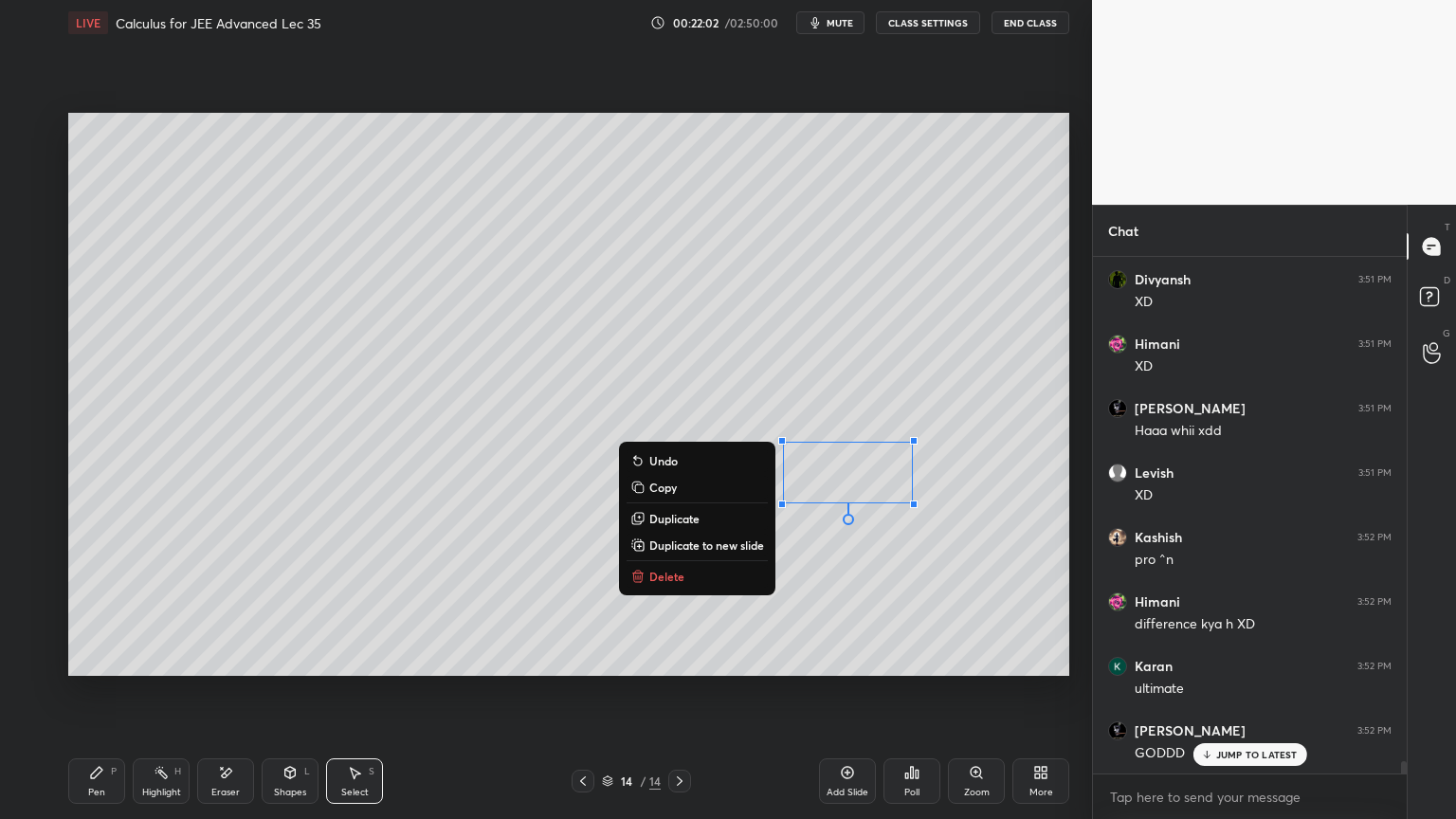 click on "0 ° Undo Copy Duplicate Duplicate to new slide Delete" at bounding box center [569, 394] 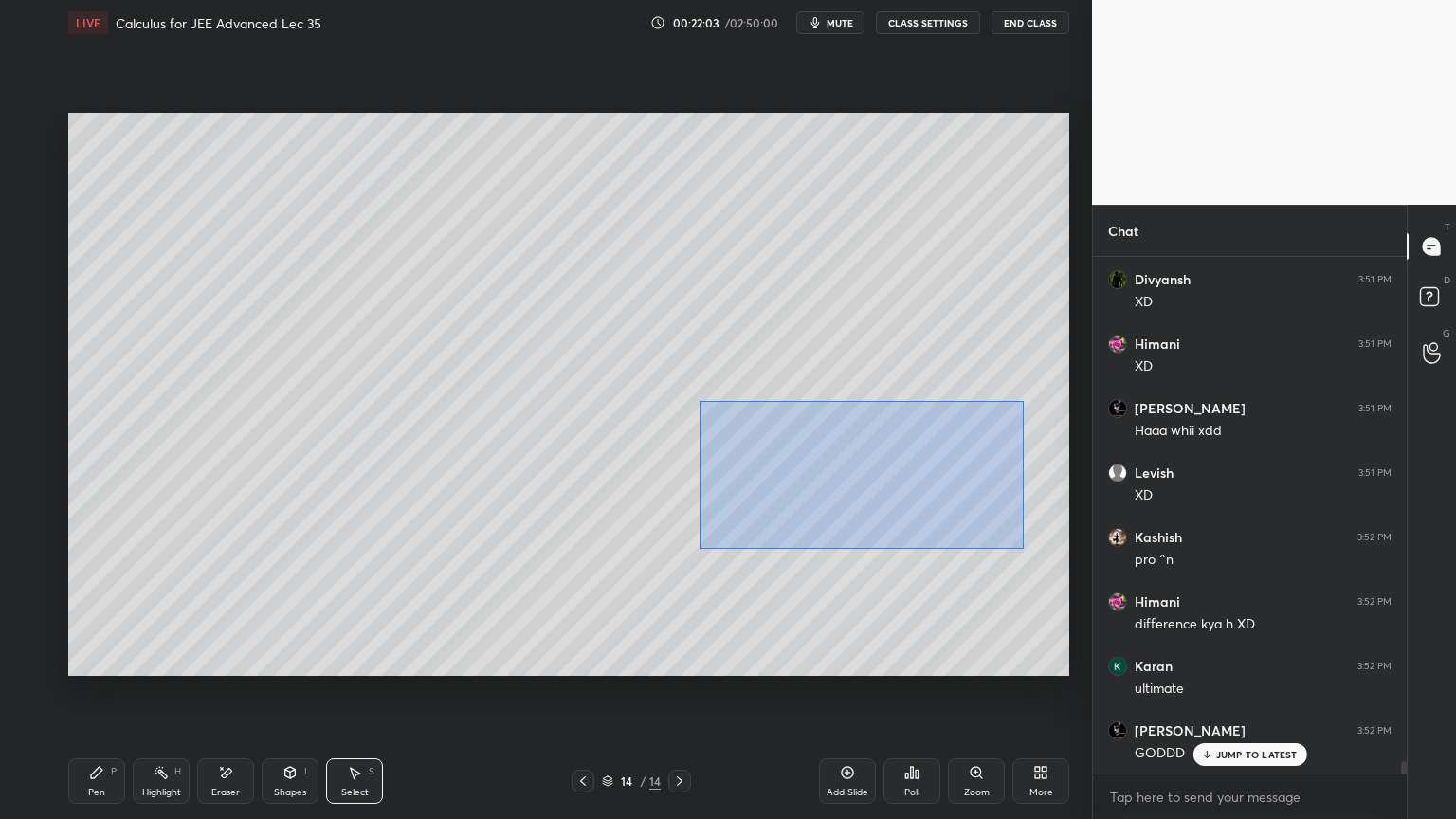 drag, startPoint x: 699, startPoint y: 401, endPoint x: 1022, endPoint y: 558, distance: 359.13507 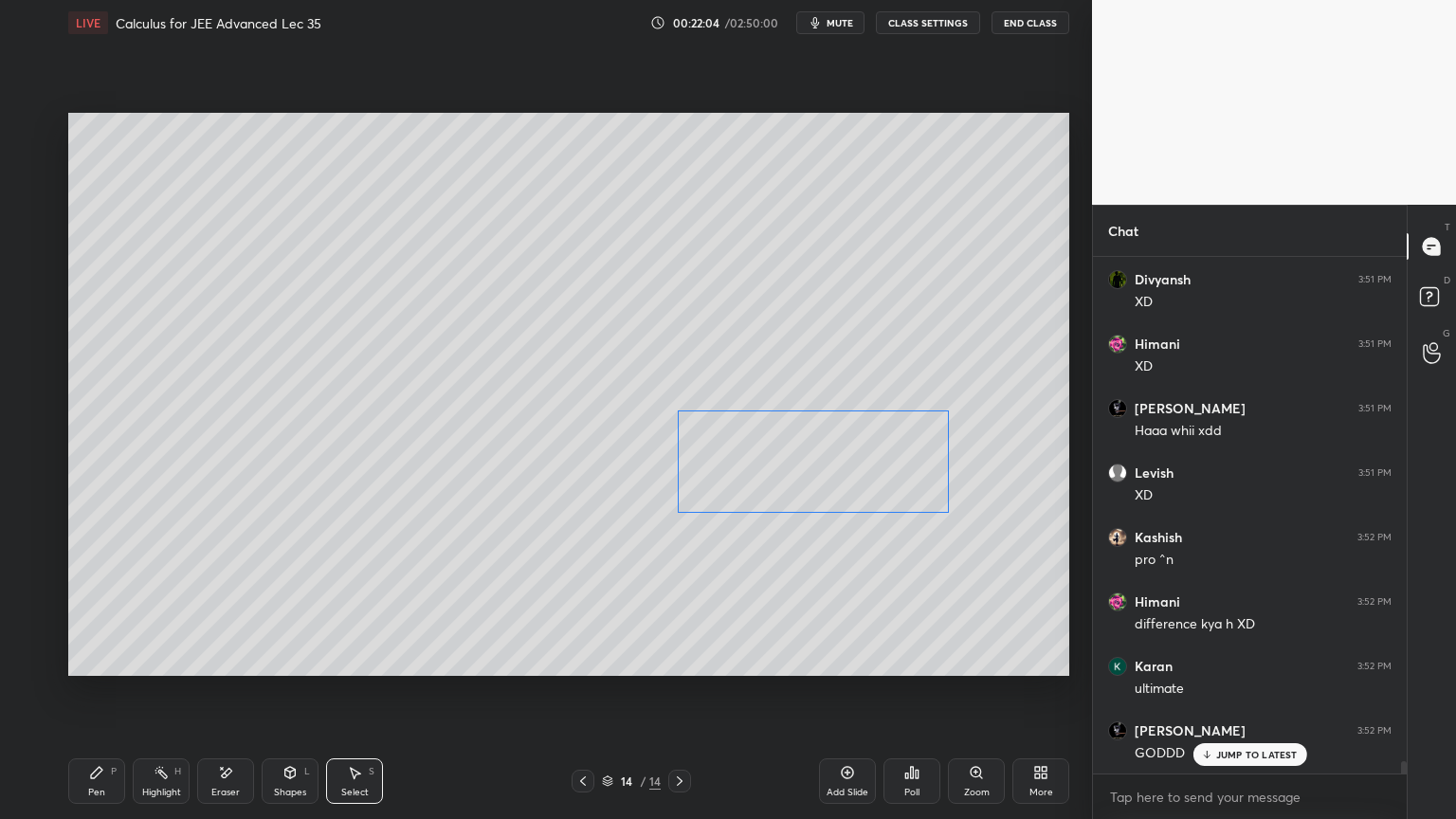 drag, startPoint x: 933, startPoint y: 470, endPoint x: 889, endPoint y: 476, distance: 44.407207 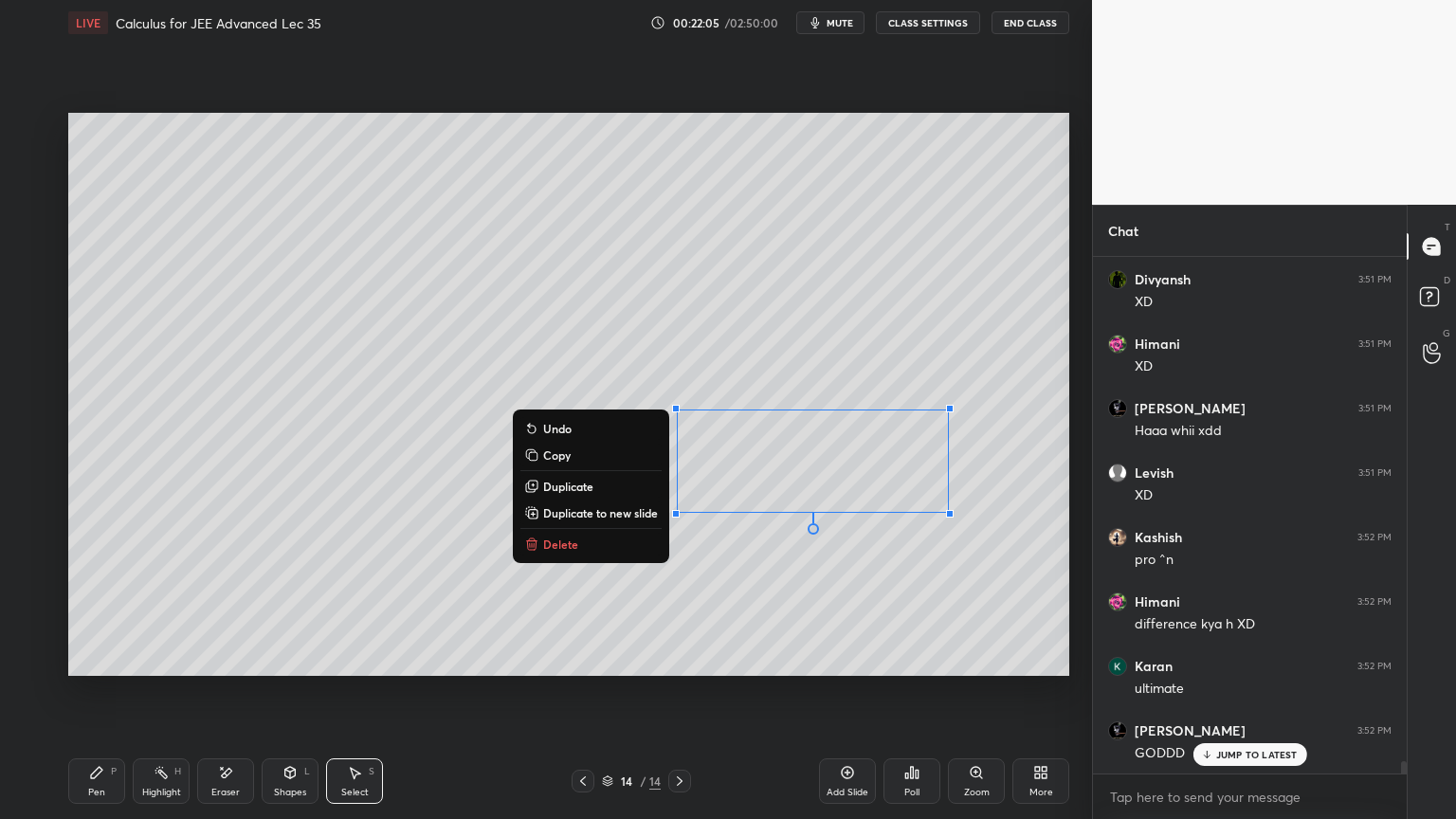 drag, startPoint x: 882, startPoint y: 568, endPoint x: 846, endPoint y: 509, distance: 69.115845 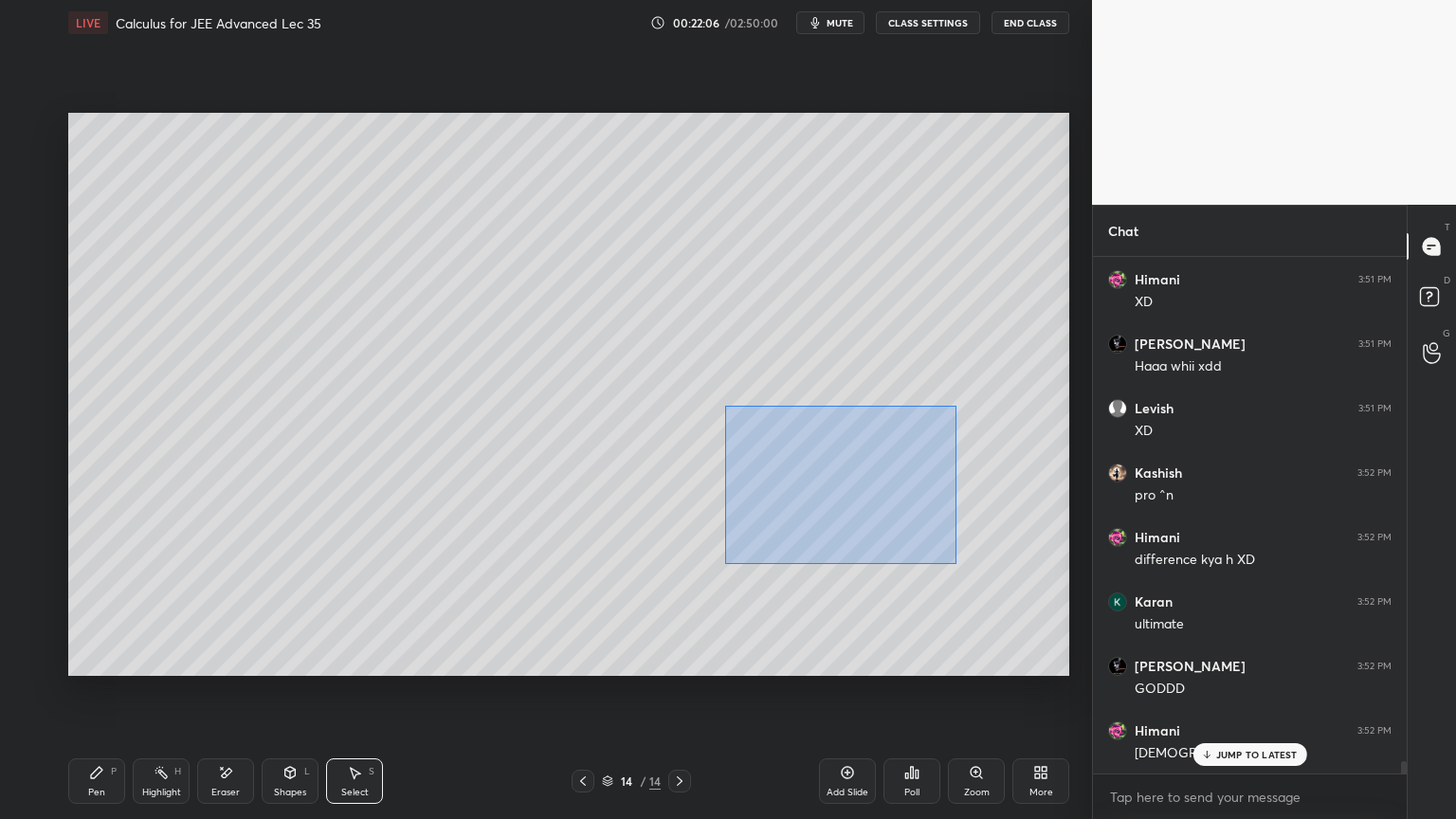 drag, startPoint x: 724, startPoint y: 406, endPoint x: 874, endPoint y: 494, distance: 173.90802 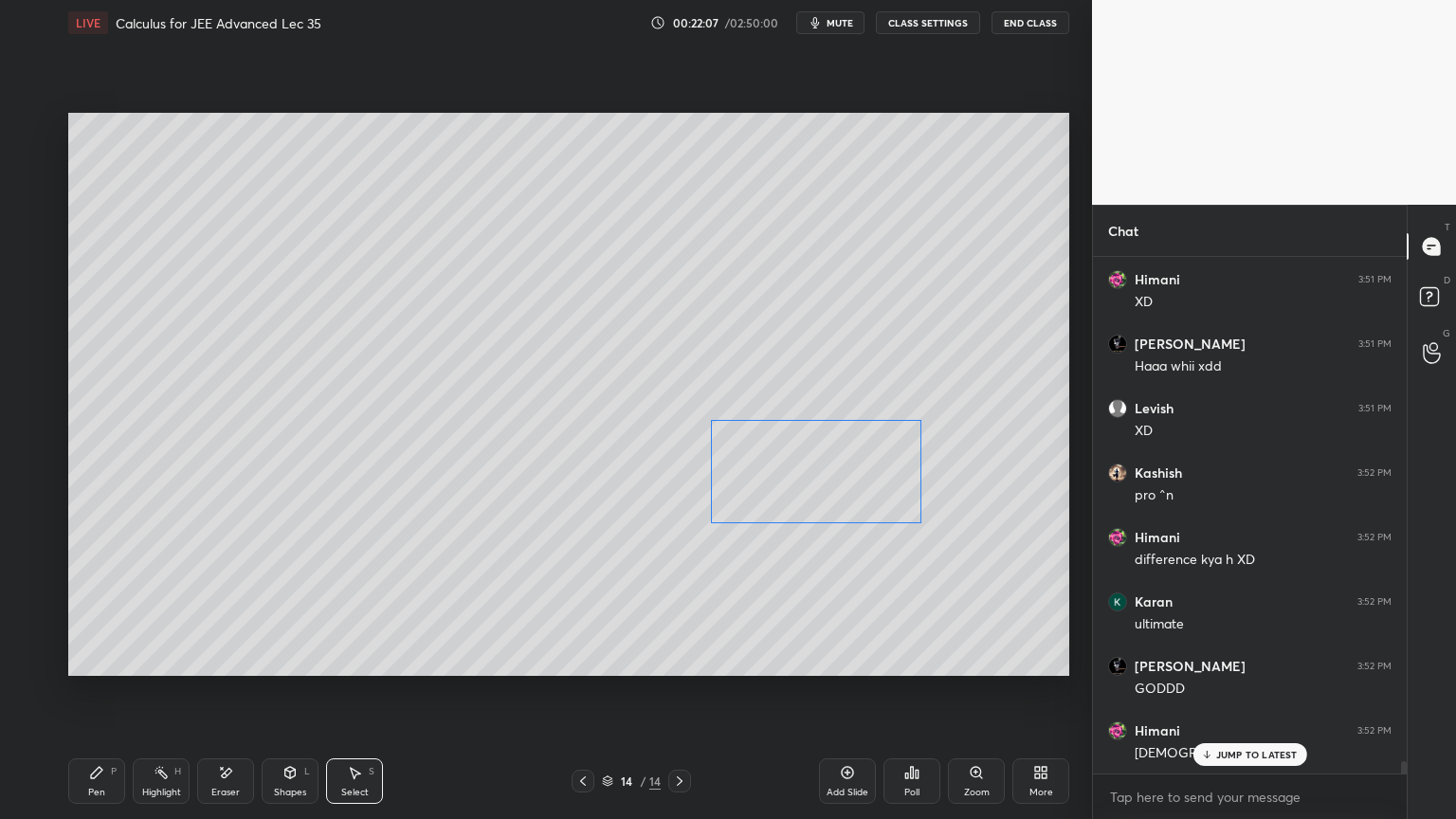 drag, startPoint x: 874, startPoint y: 478, endPoint x: 844, endPoint y: 482, distance: 30.26549 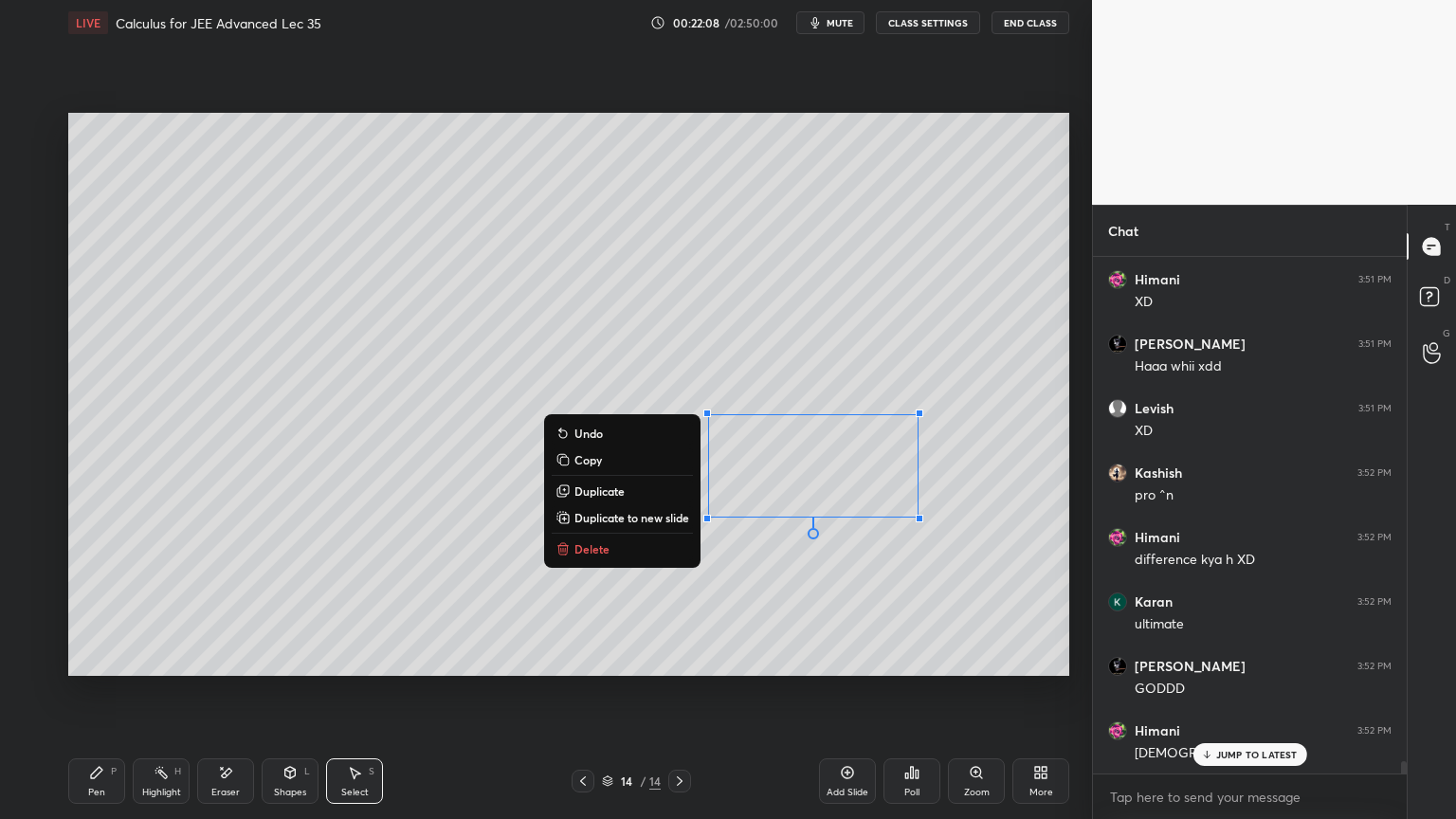 drag, startPoint x: 854, startPoint y: 568, endPoint x: 792, endPoint y: 591, distance: 66.1287 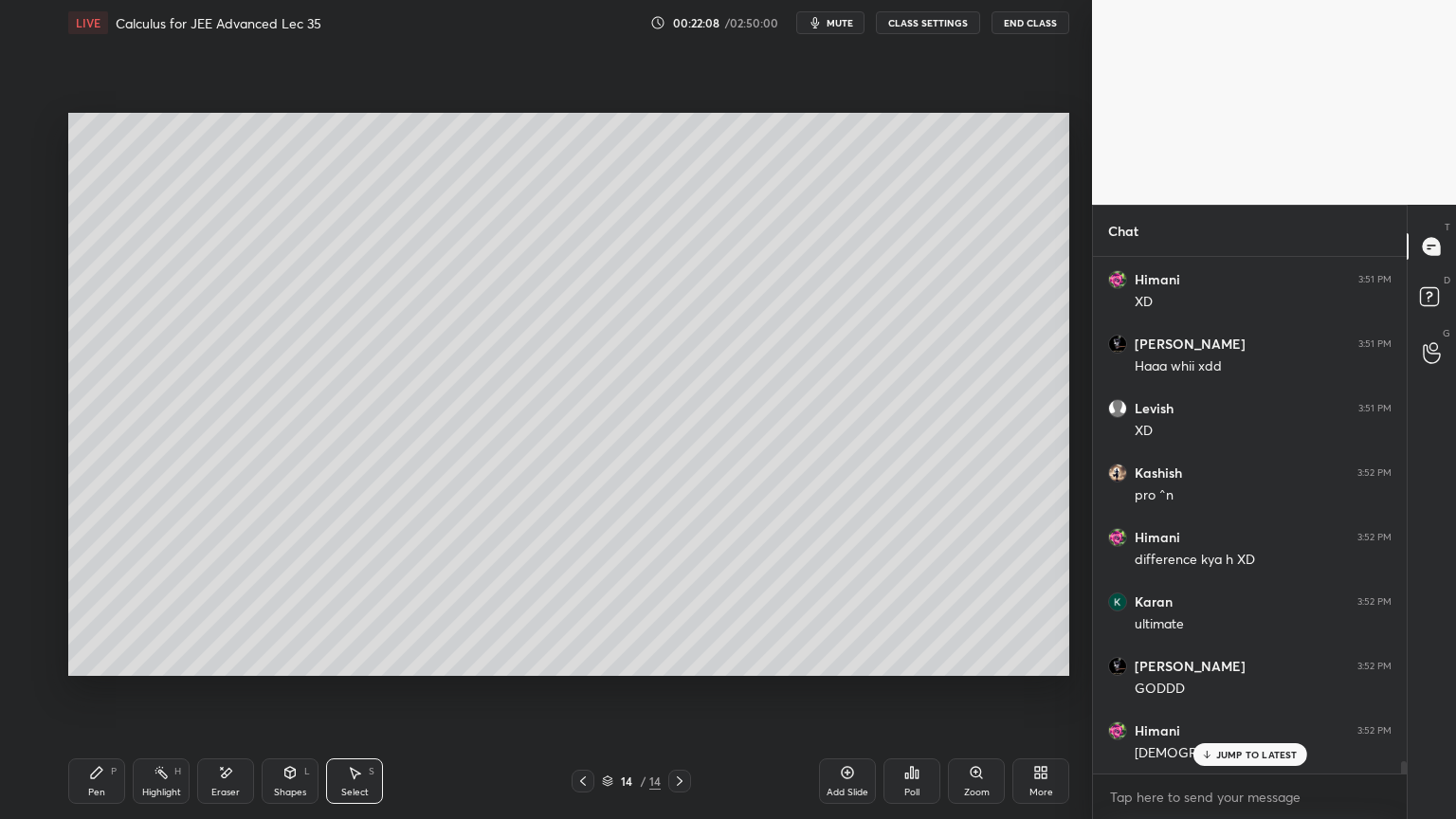click on "Pen P" at bounding box center [97, 781] 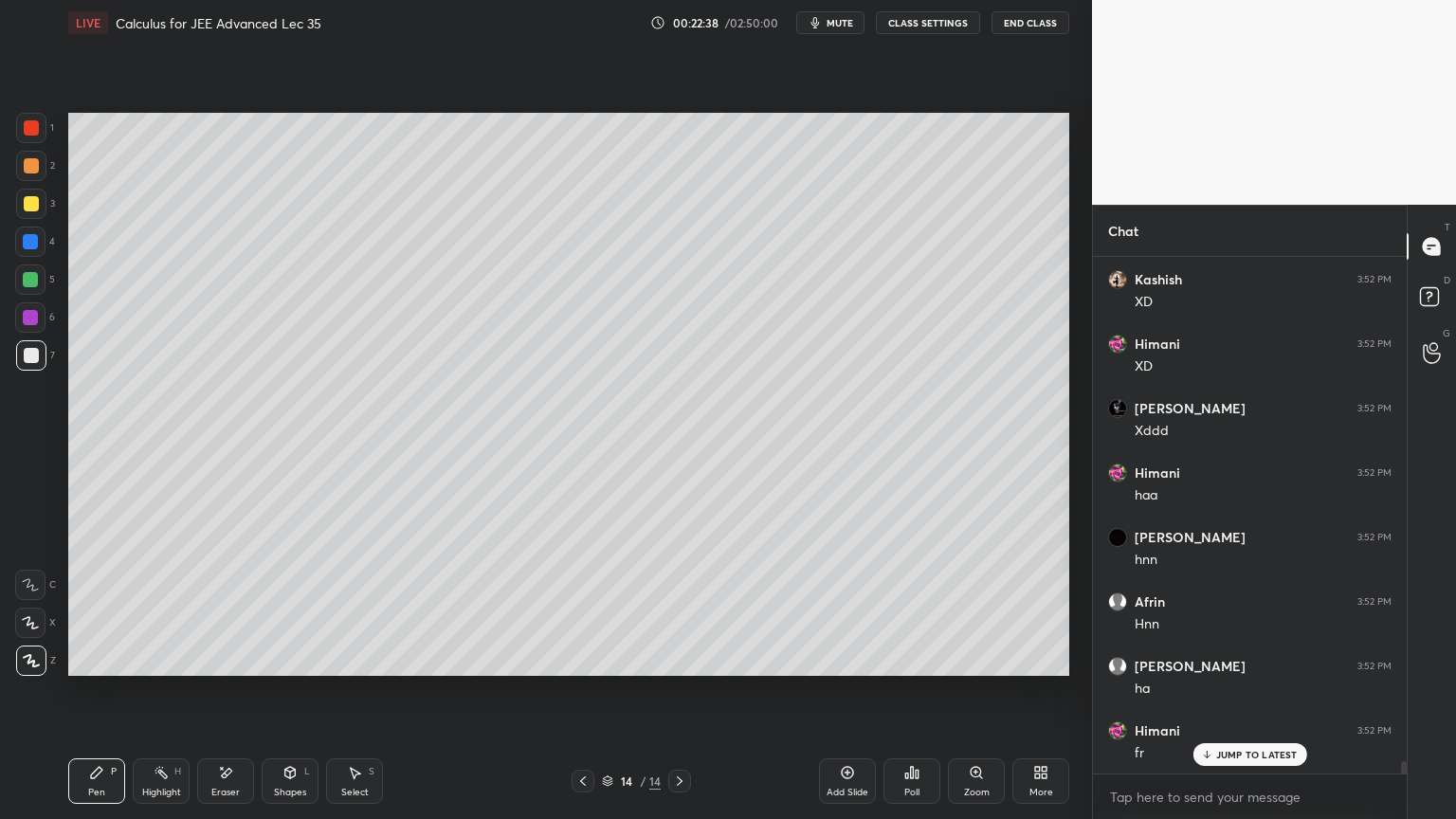 scroll, scrollTop: 21074, scrollLeft: 0, axis: vertical 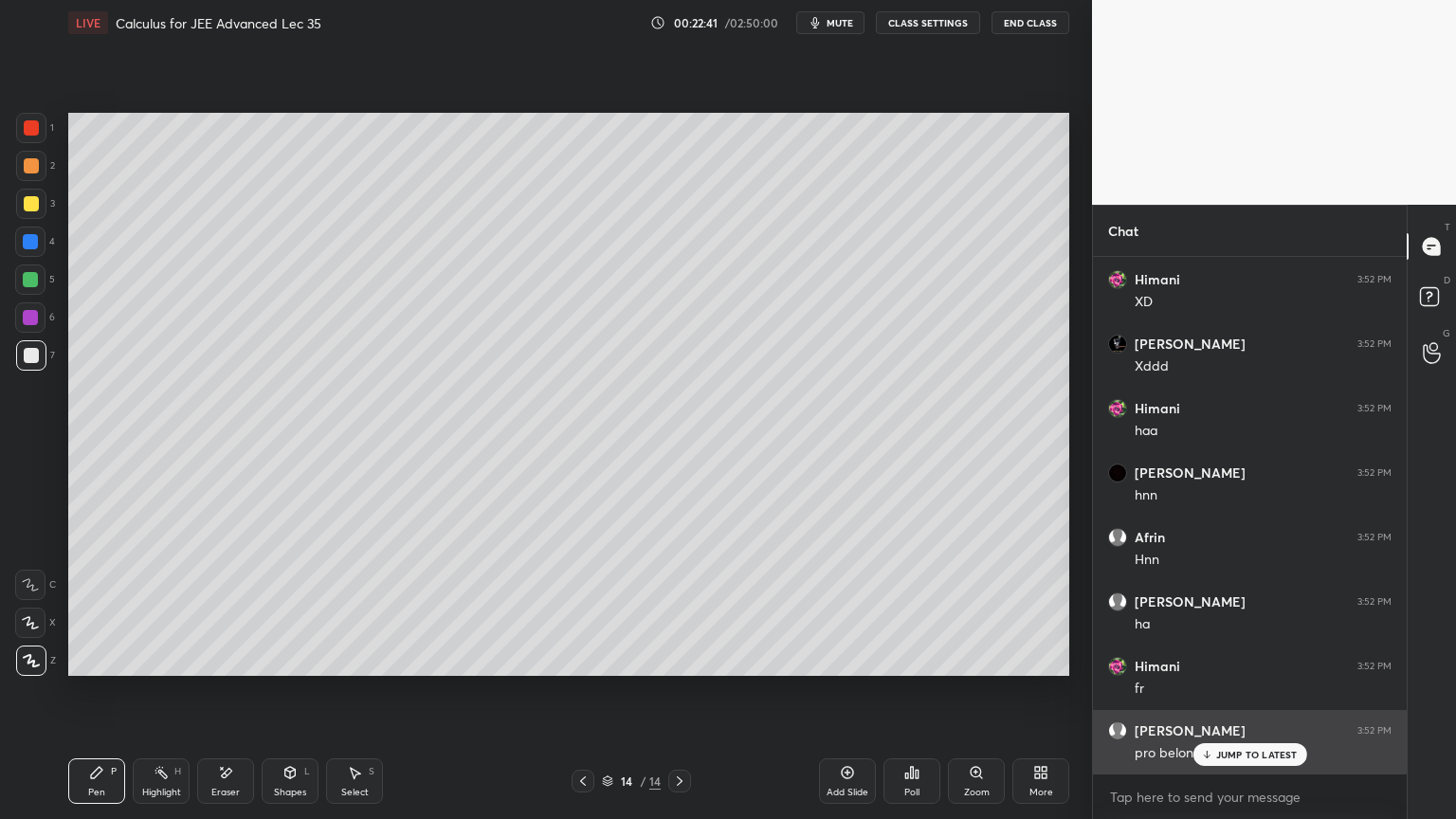 click on "JUMP TO LATEST" at bounding box center [1257, 755] 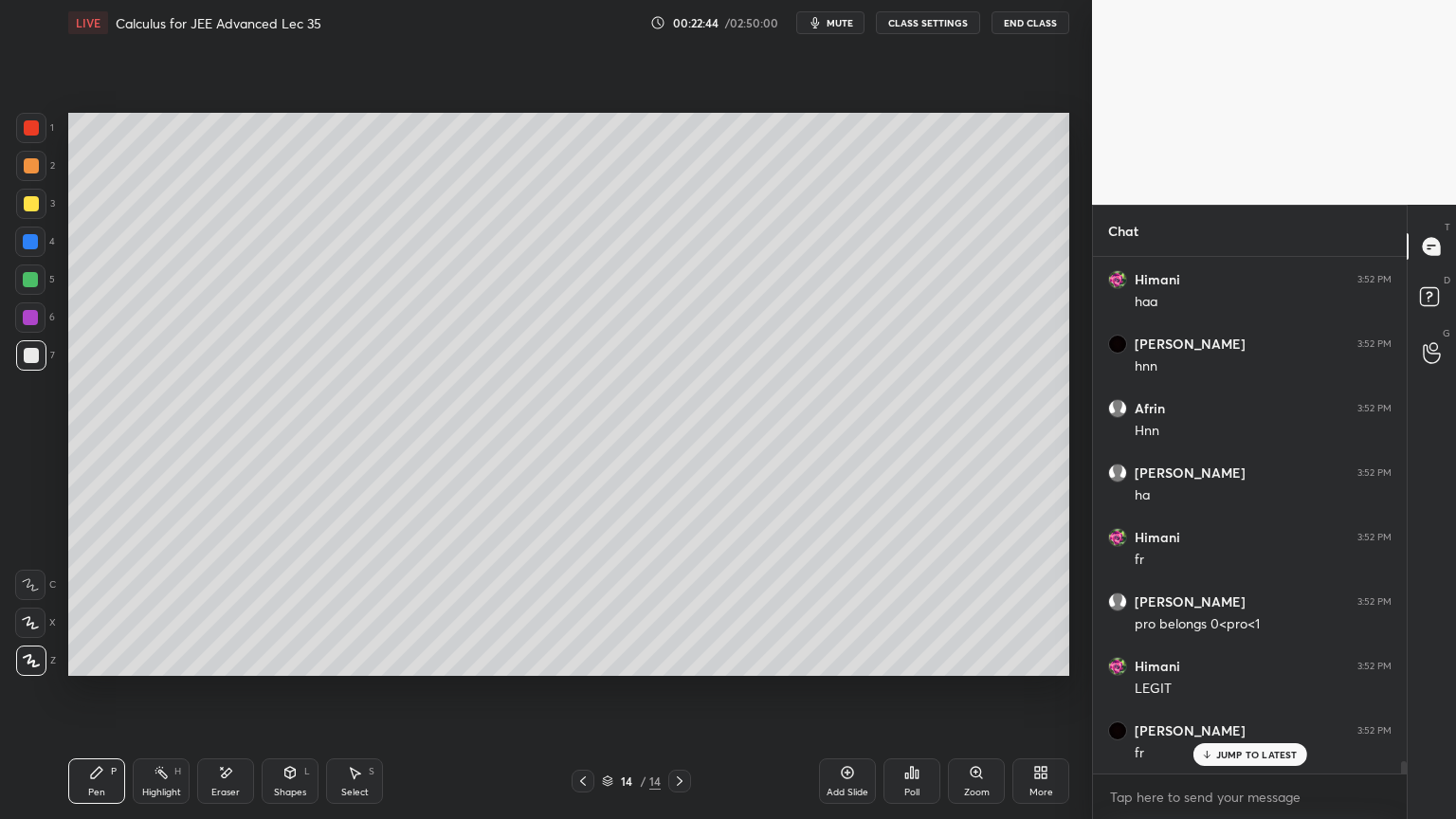 scroll, scrollTop: 21332, scrollLeft: 0, axis: vertical 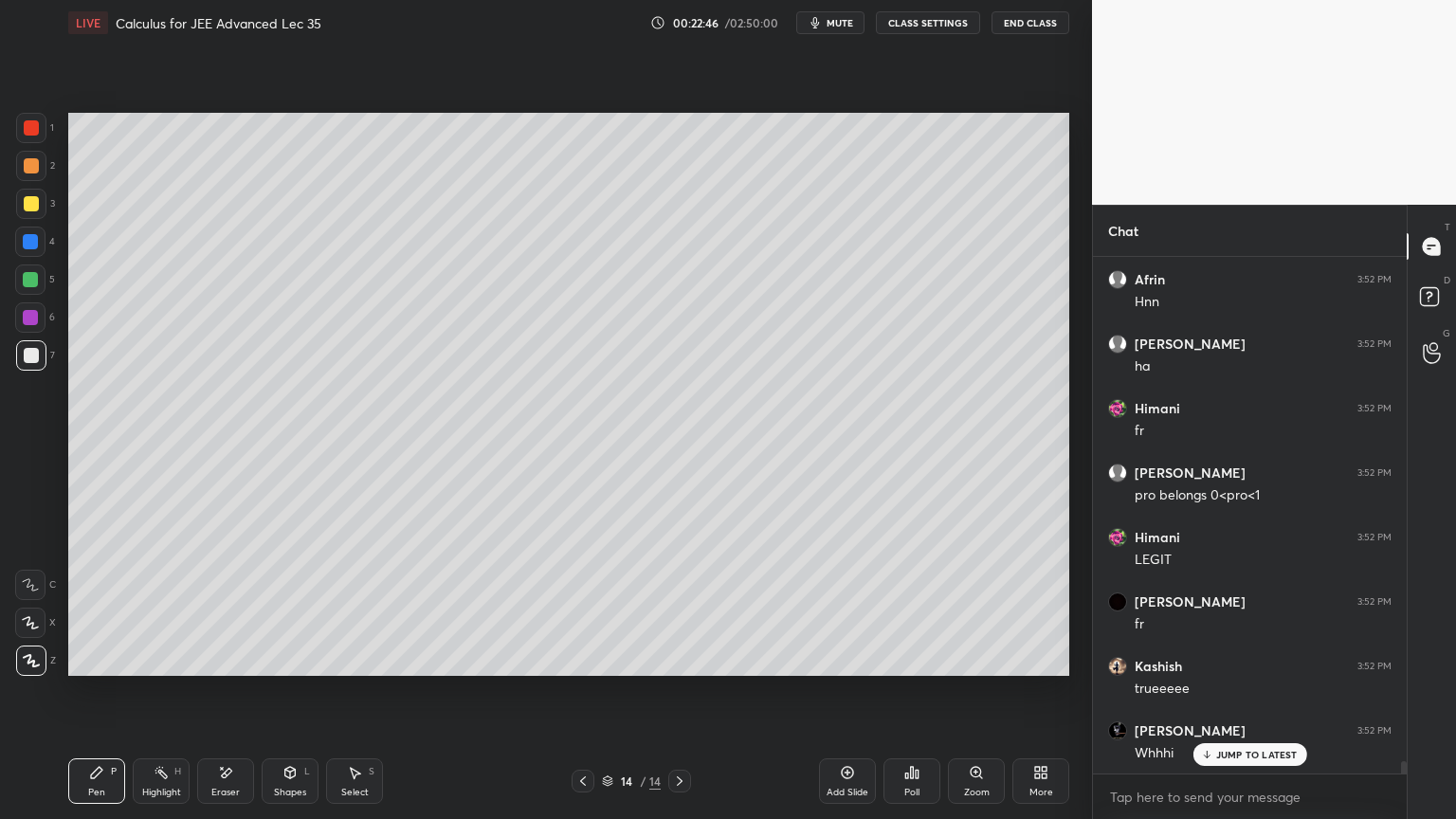click on "Pen P Highlight H Eraser Shapes L Select S" at bounding box center (256, 781) 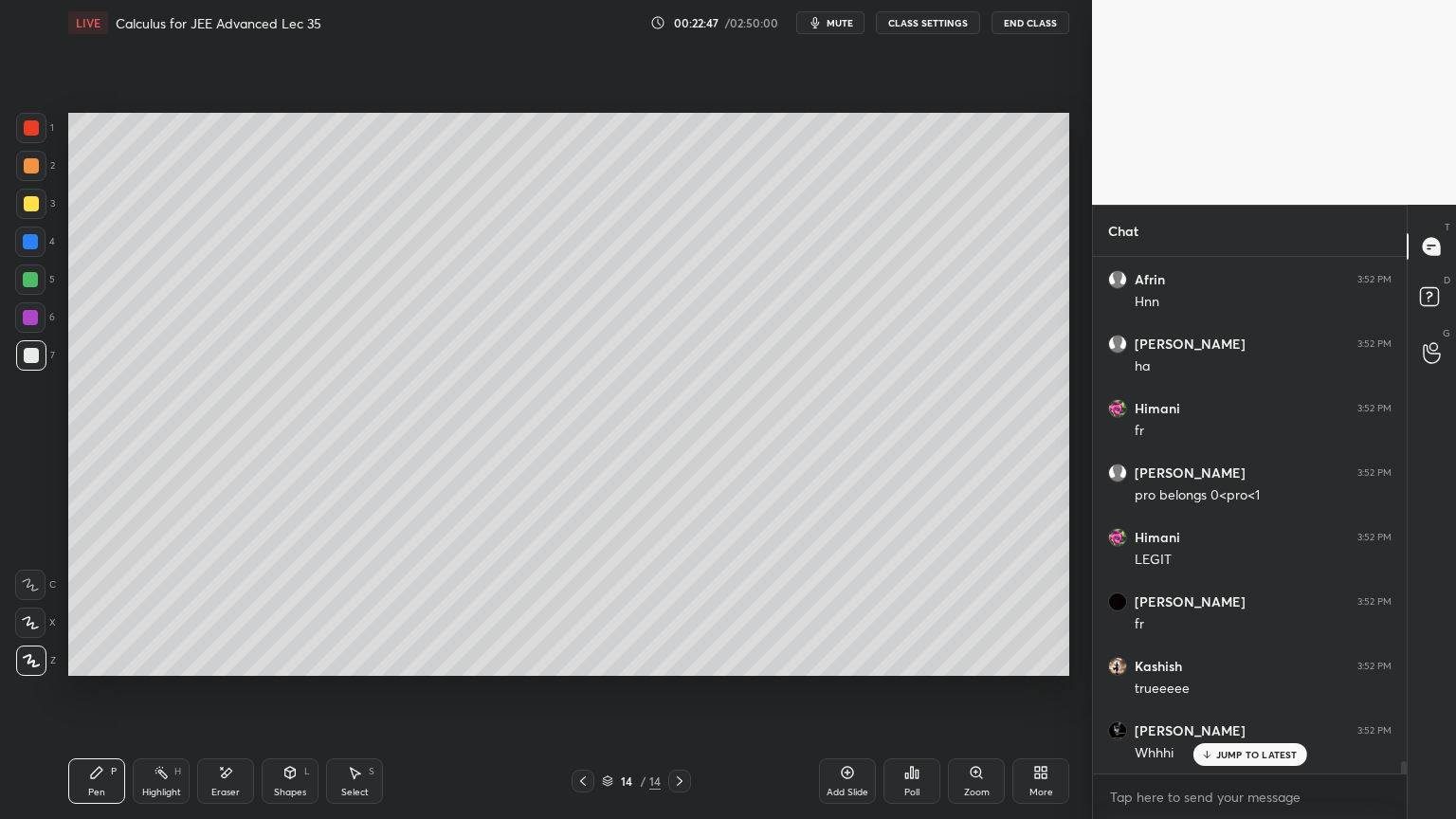 click 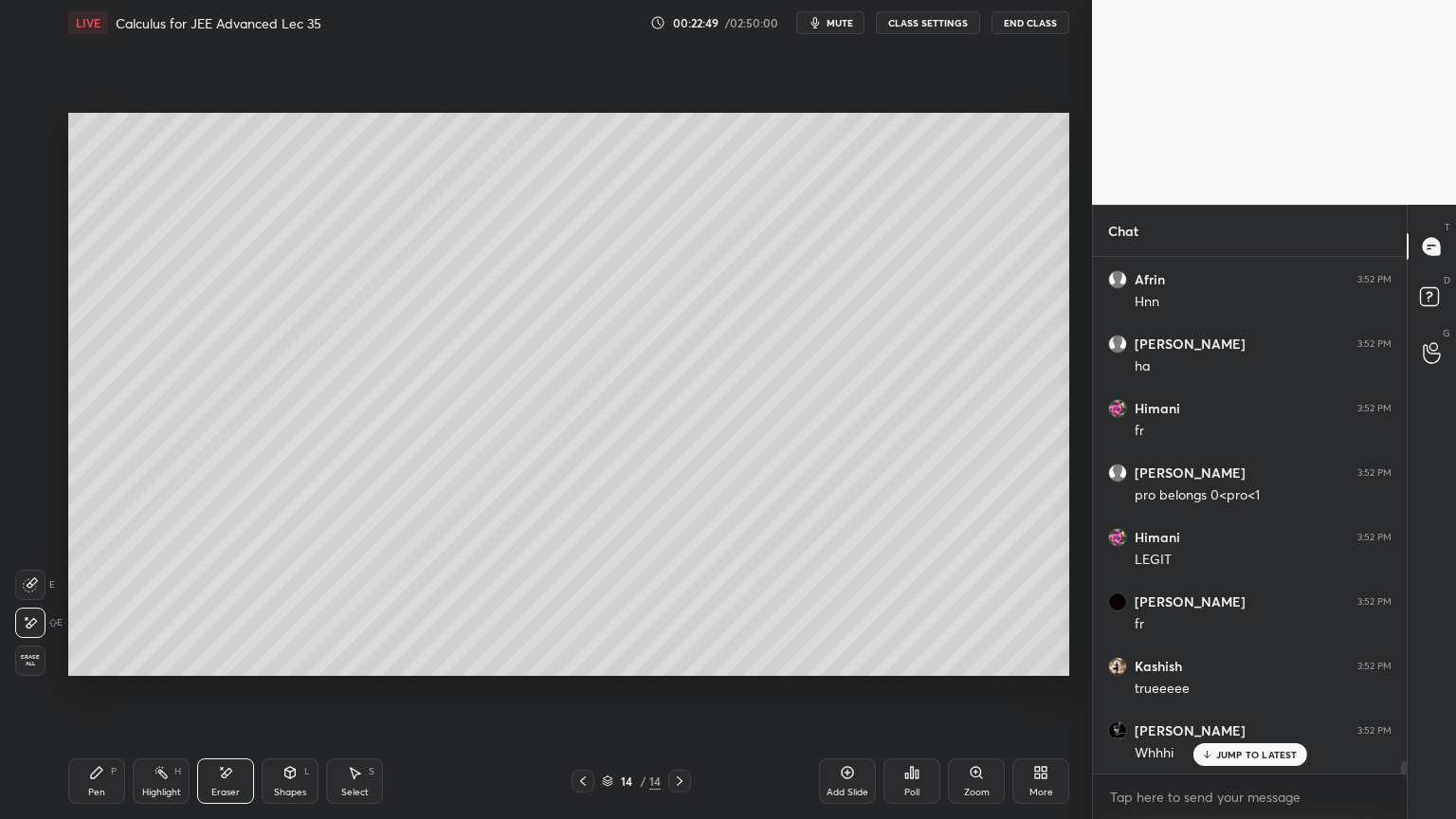 click on "Pen" at bounding box center (97, 792) 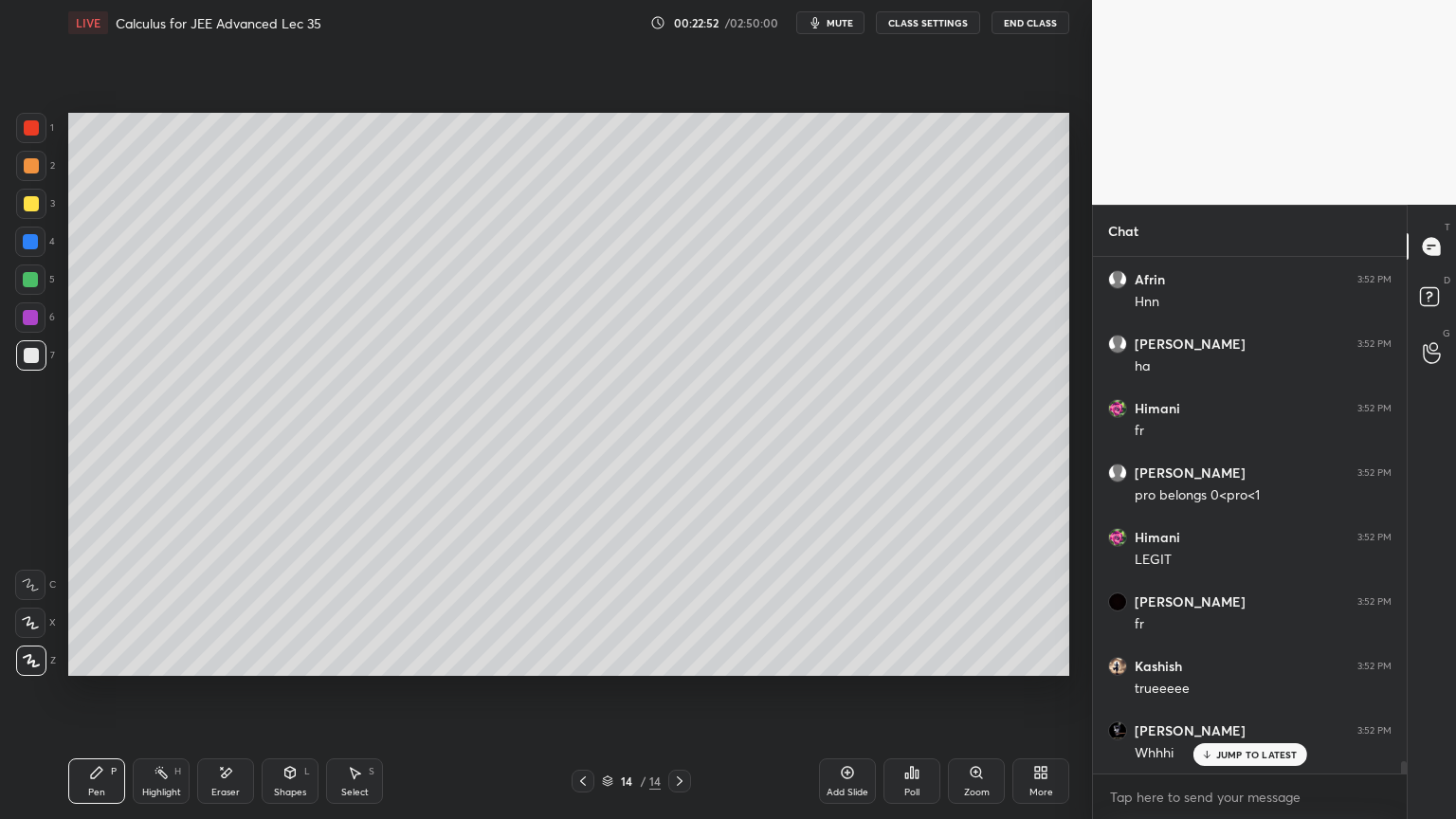 click on "Eraser" at bounding box center (226, 792) 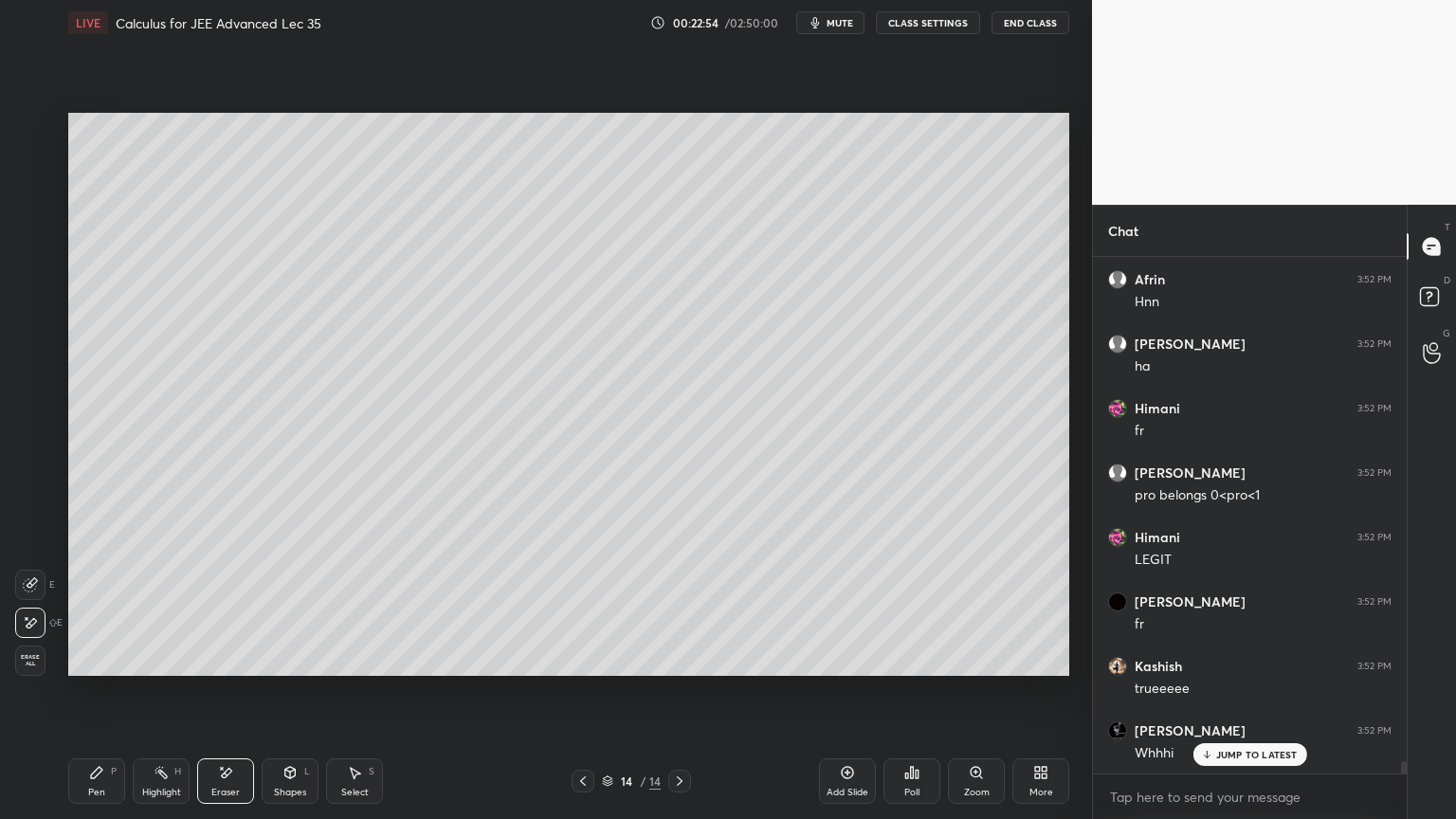 drag, startPoint x: 96, startPoint y: 793, endPoint x: 113, endPoint y: 781, distance: 20.808652 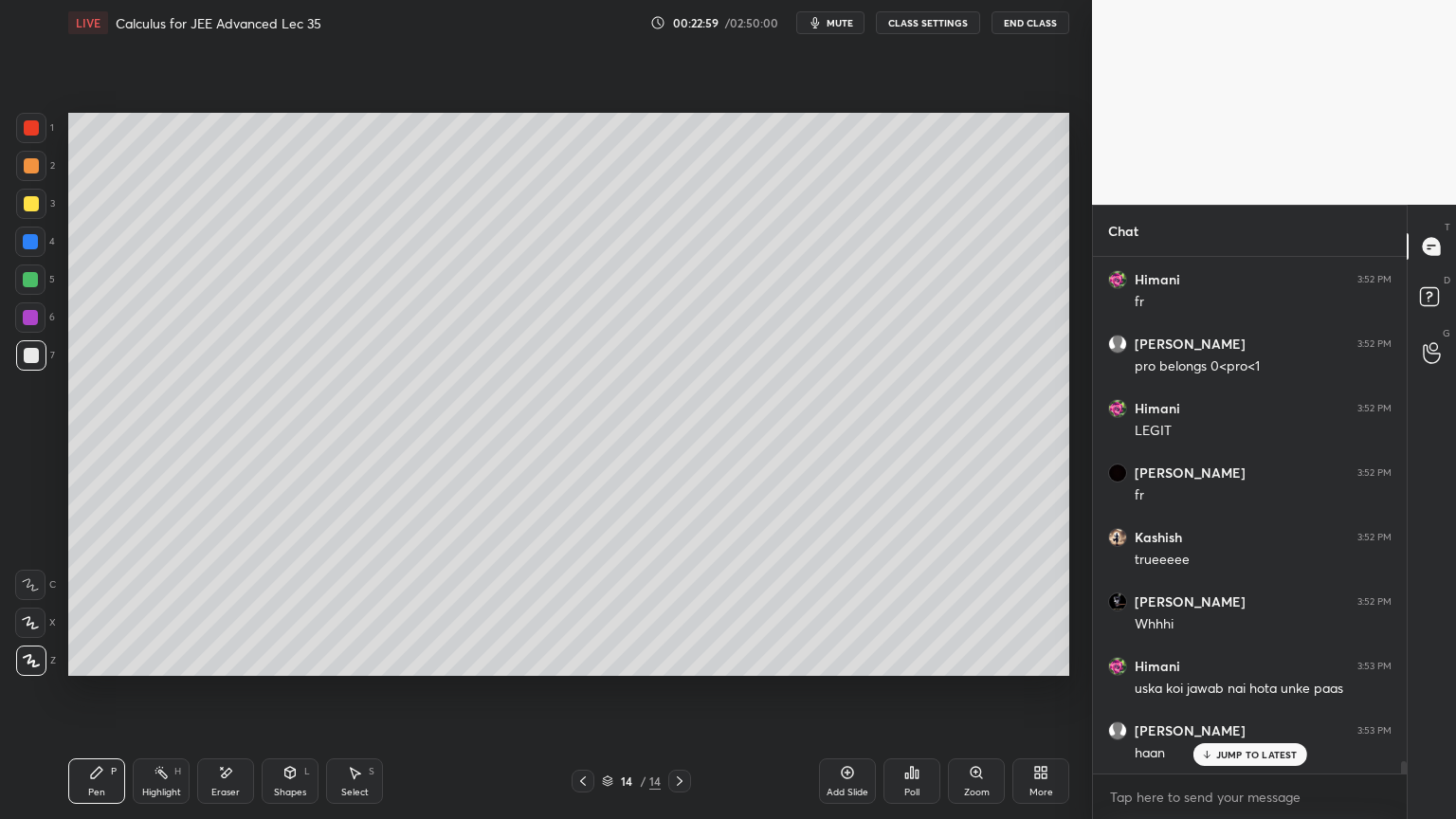 scroll, scrollTop: 21525, scrollLeft: 0, axis: vertical 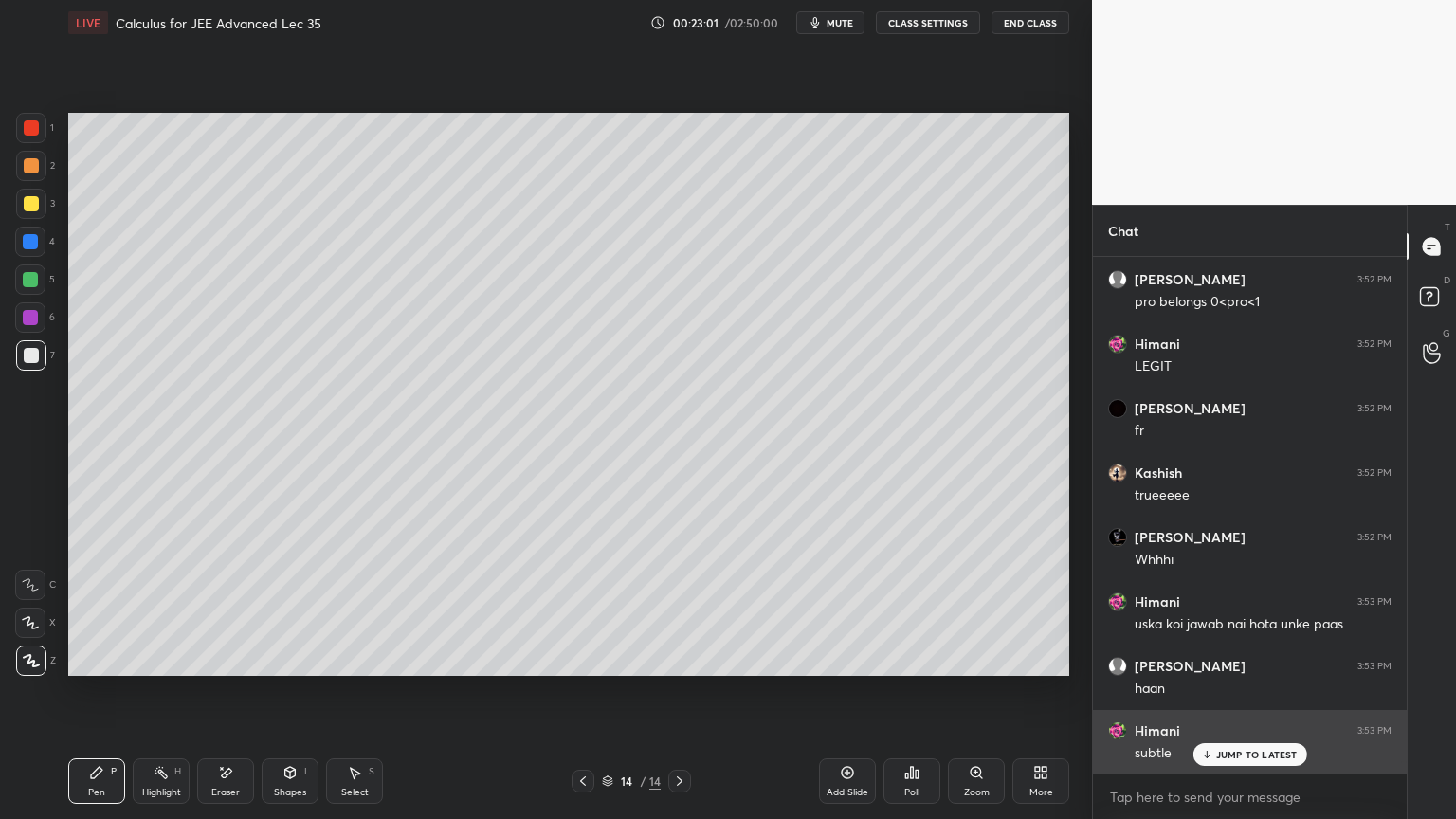 click on "JUMP TO LATEST" at bounding box center (1257, 755) 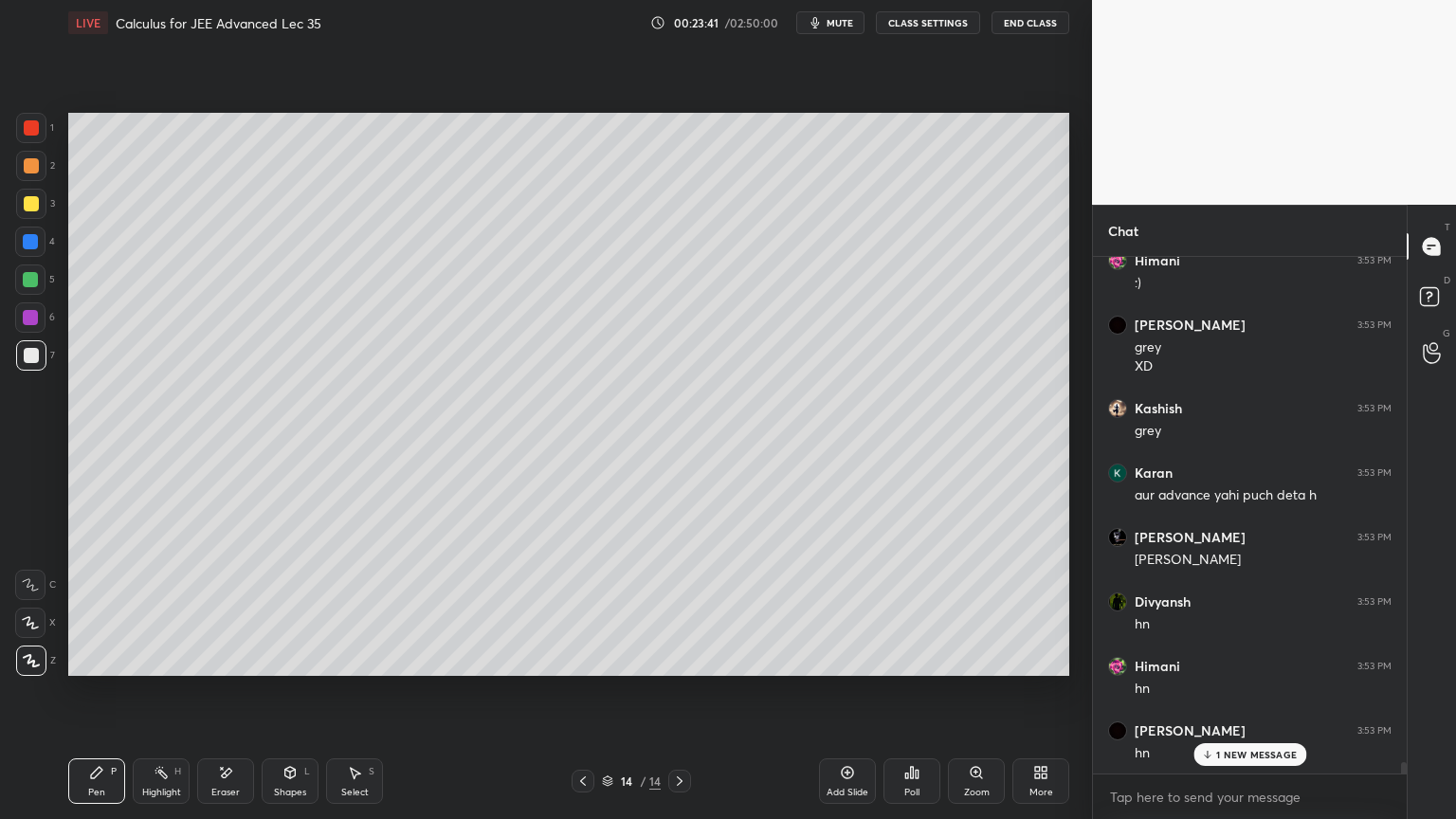 scroll, scrollTop: 22207, scrollLeft: 0, axis: vertical 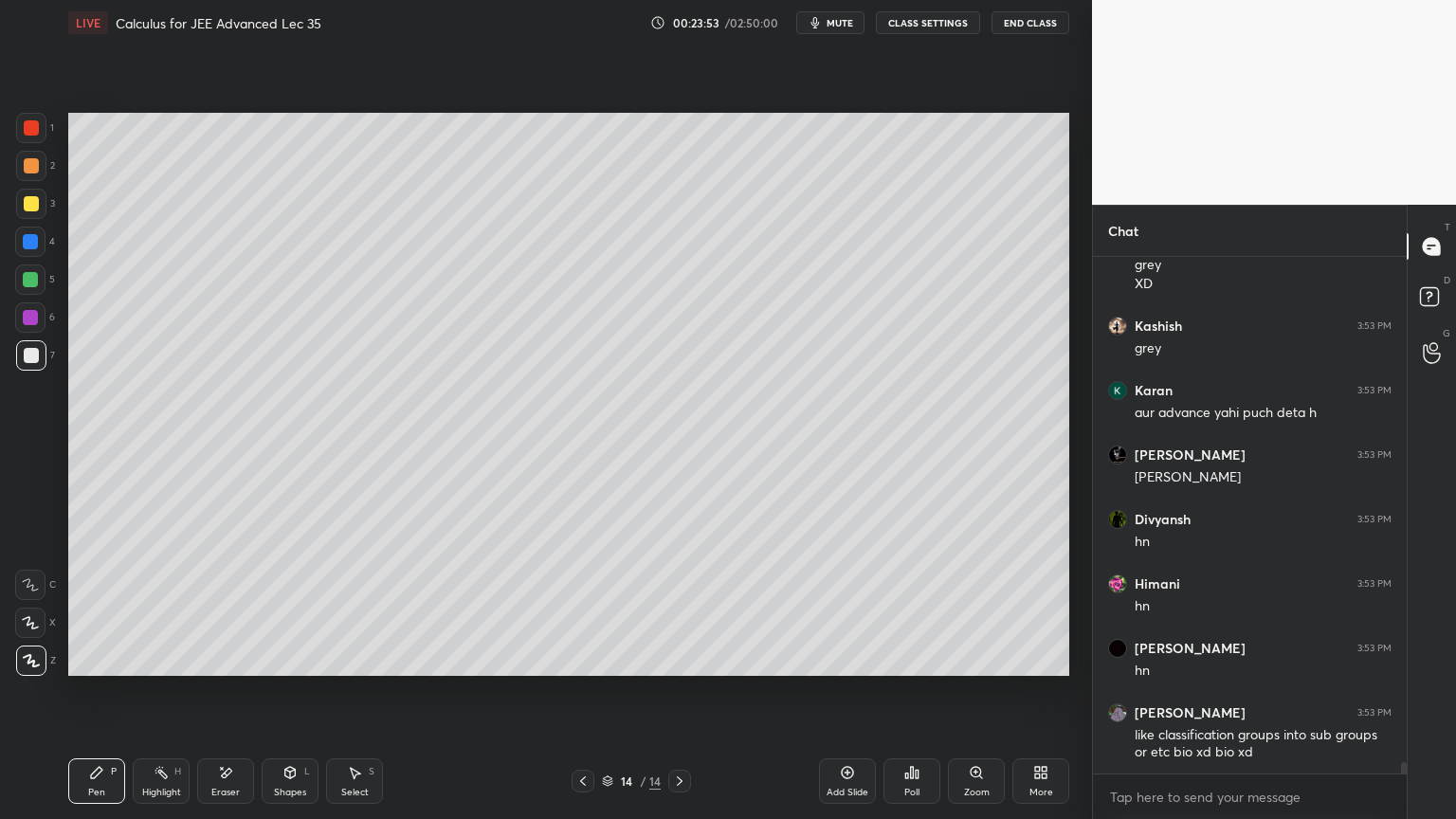 click 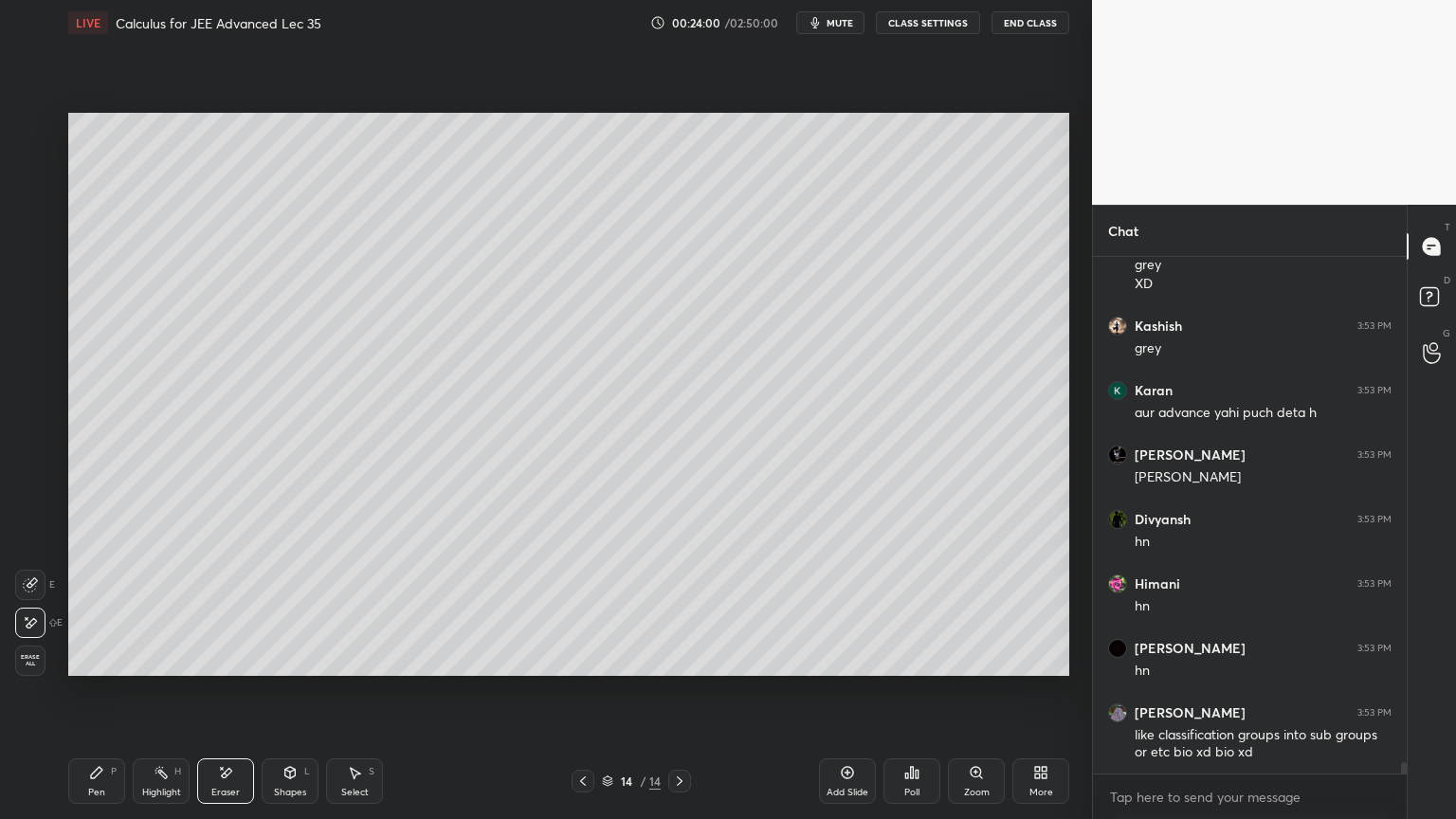 click on "Setting up your live class Poll for   secs No correct answer Start poll" at bounding box center [569, 394] 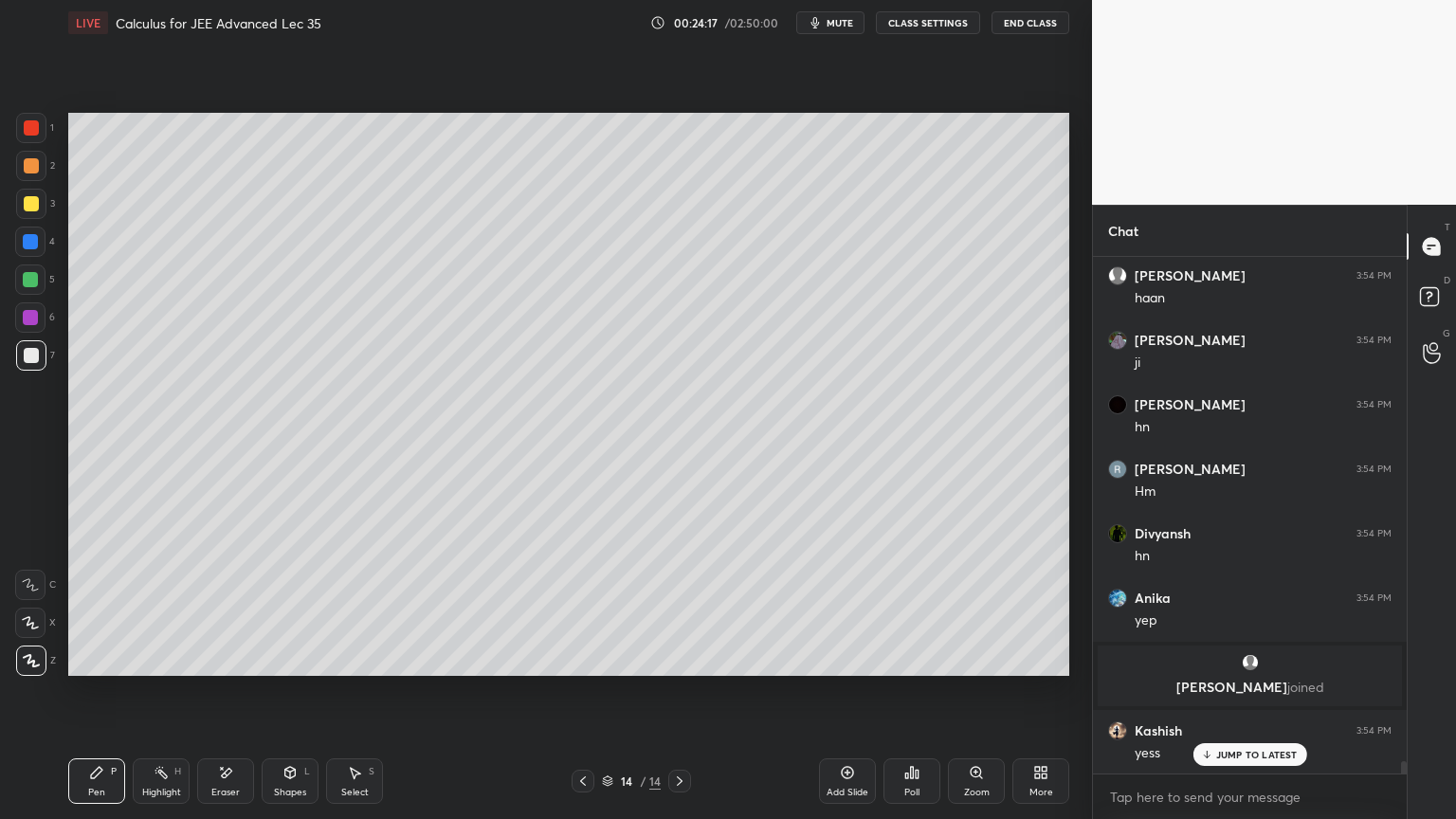 scroll, scrollTop: 21700, scrollLeft: 0, axis: vertical 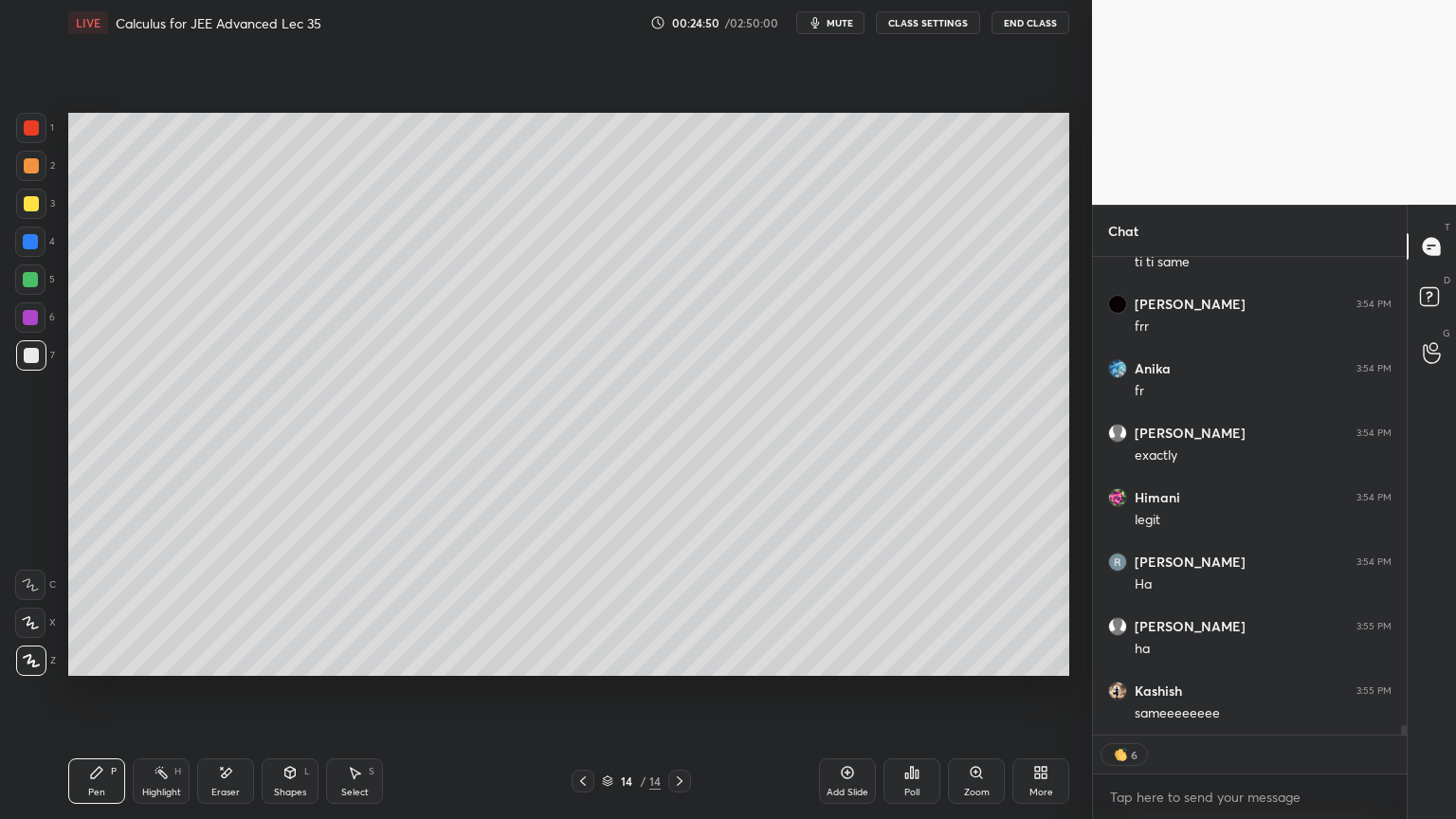 click on "Add Slide" at bounding box center [847, 792] 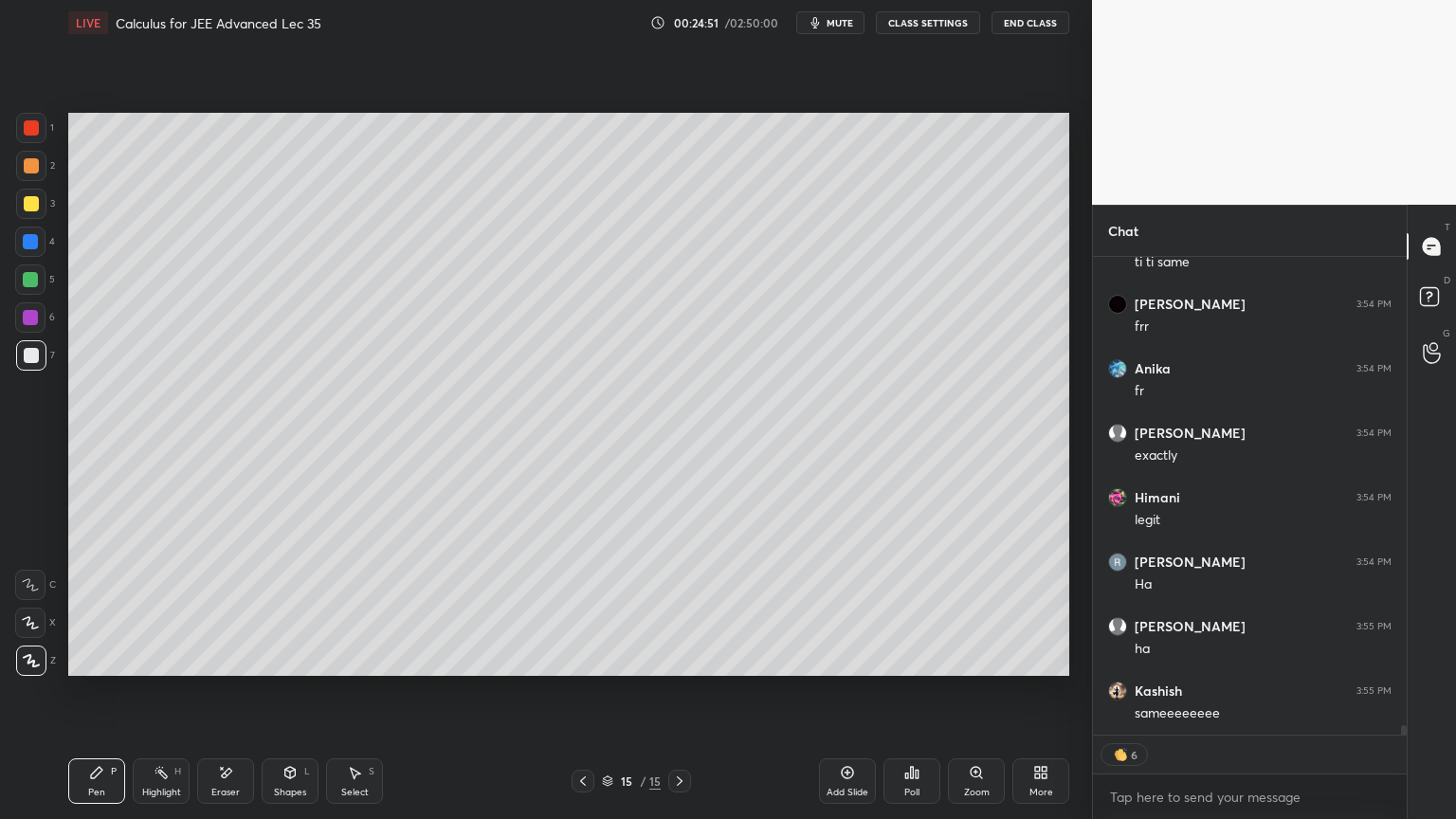 scroll, scrollTop: 22513, scrollLeft: 0, axis: vertical 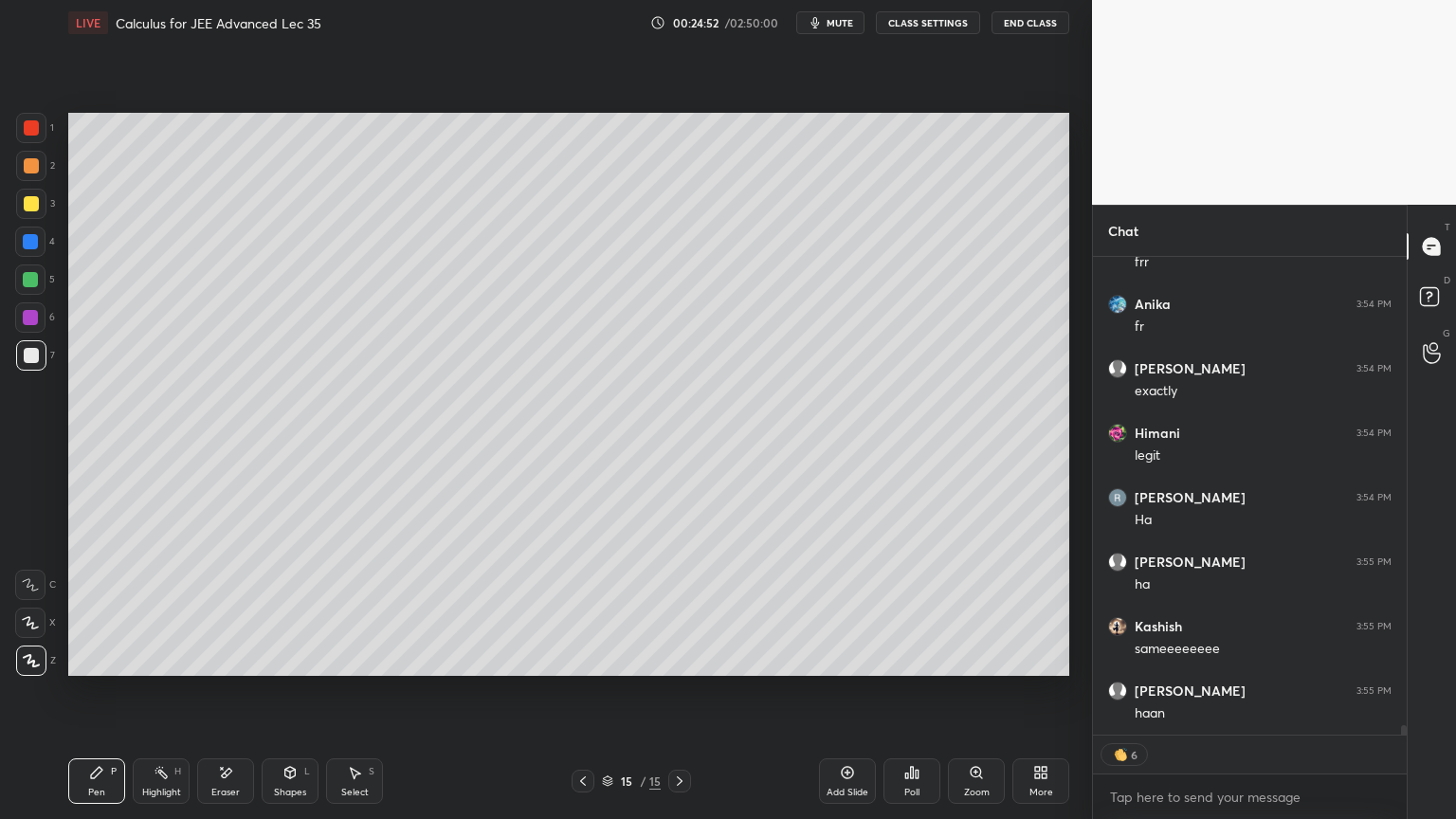 click at bounding box center [31, 204] 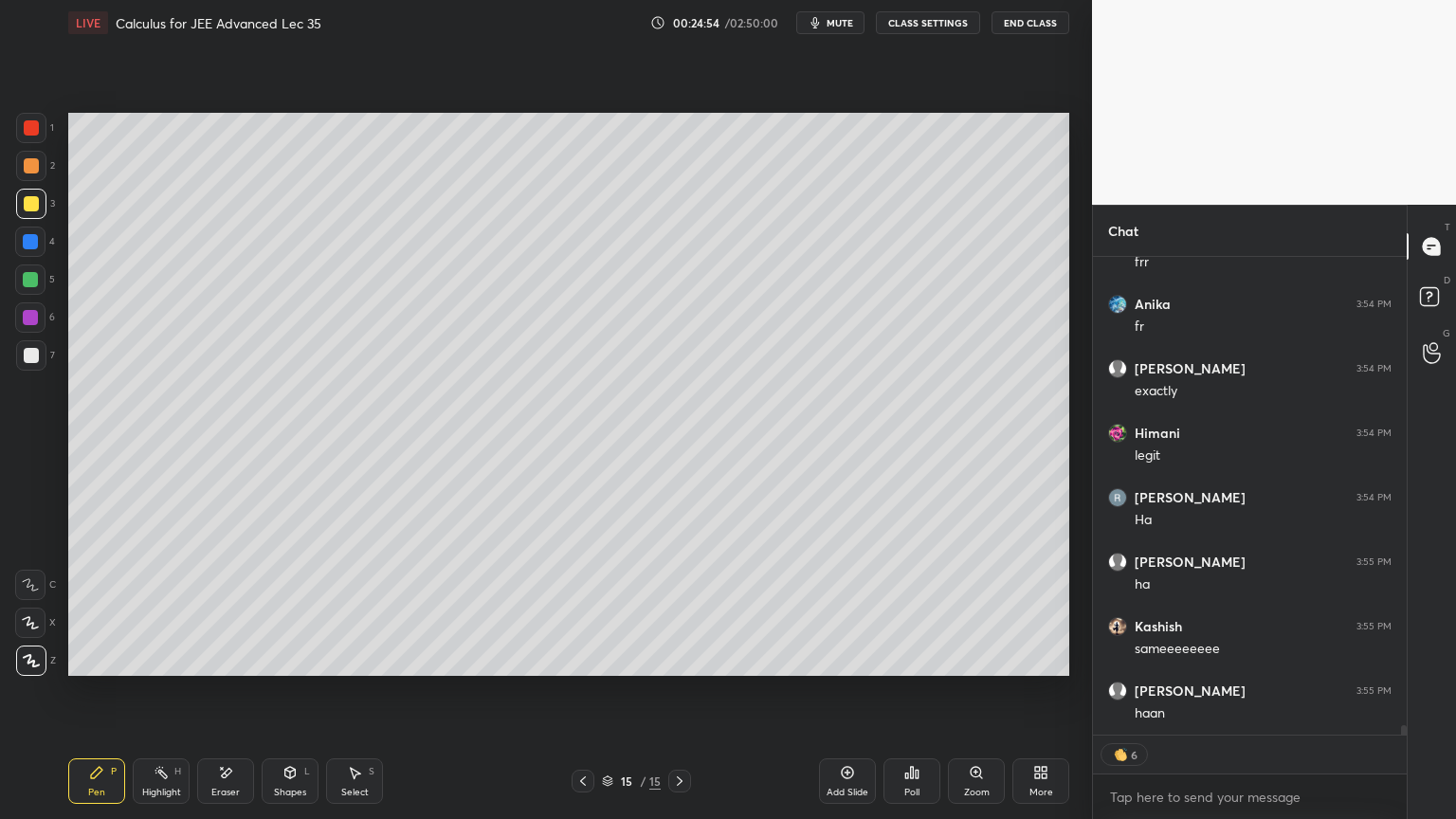 scroll, scrollTop: 6, scrollLeft: 6, axis: both 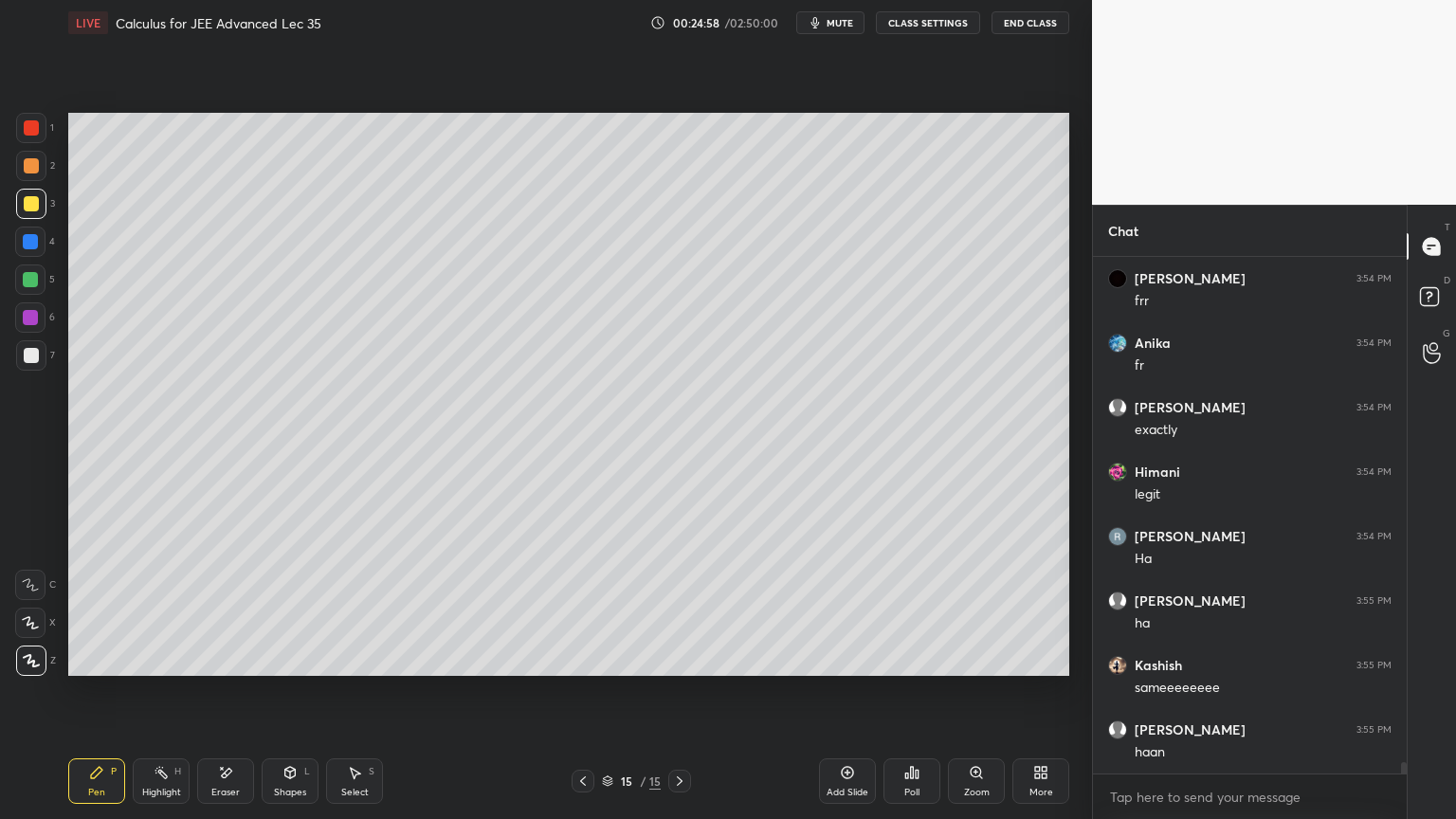 click on "Eraser" at bounding box center (226, 781) 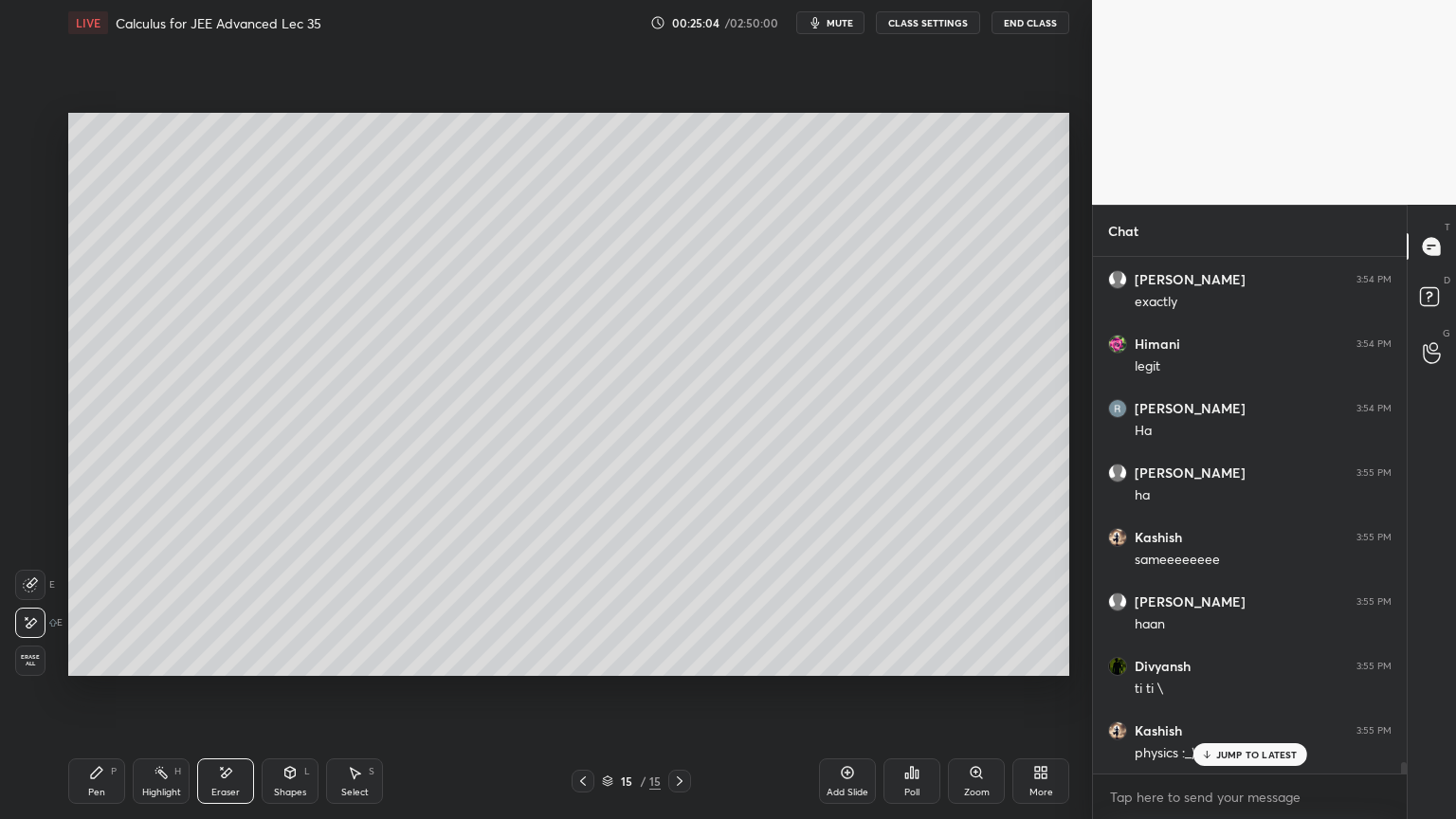 scroll, scrollTop: 22667, scrollLeft: 0, axis: vertical 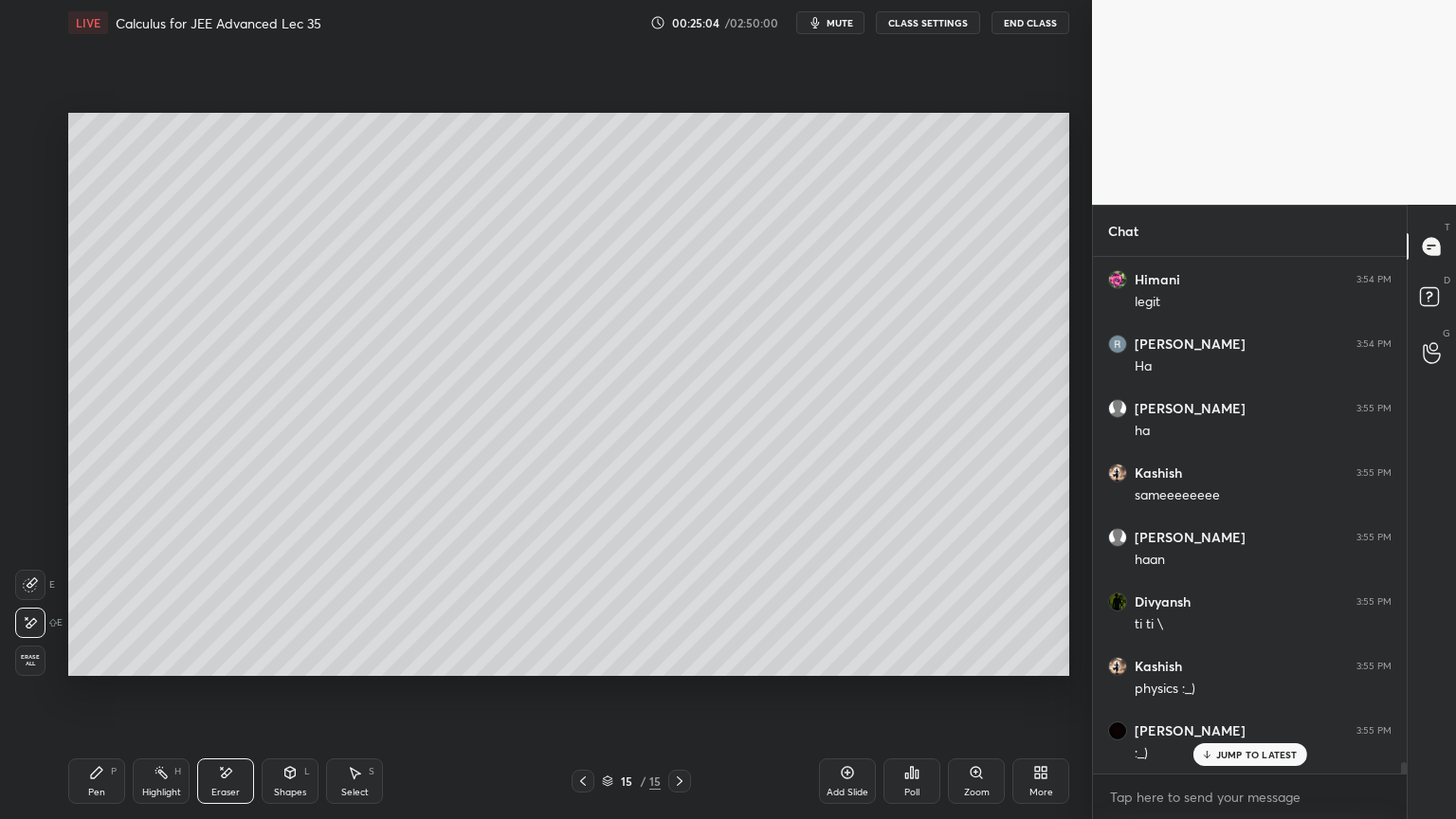 drag, startPoint x: 90, startPoint y: 780, endPoint x: 79, endPoint y: 780, distance: 11 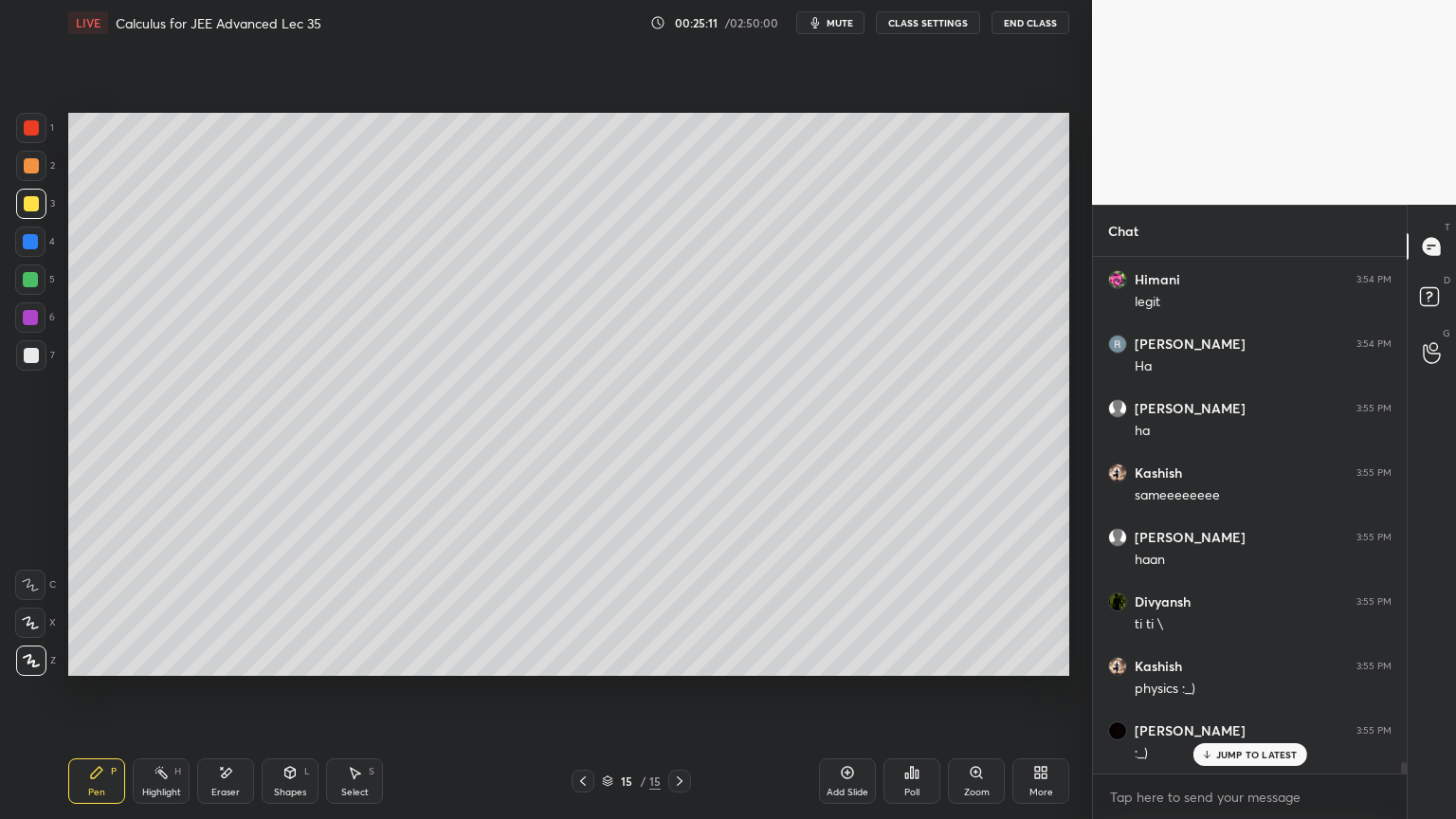 drag, startPoint x: 146, startPoint y: 771, endPoint x: 124, endPoint y: 773, distance: 22.090722 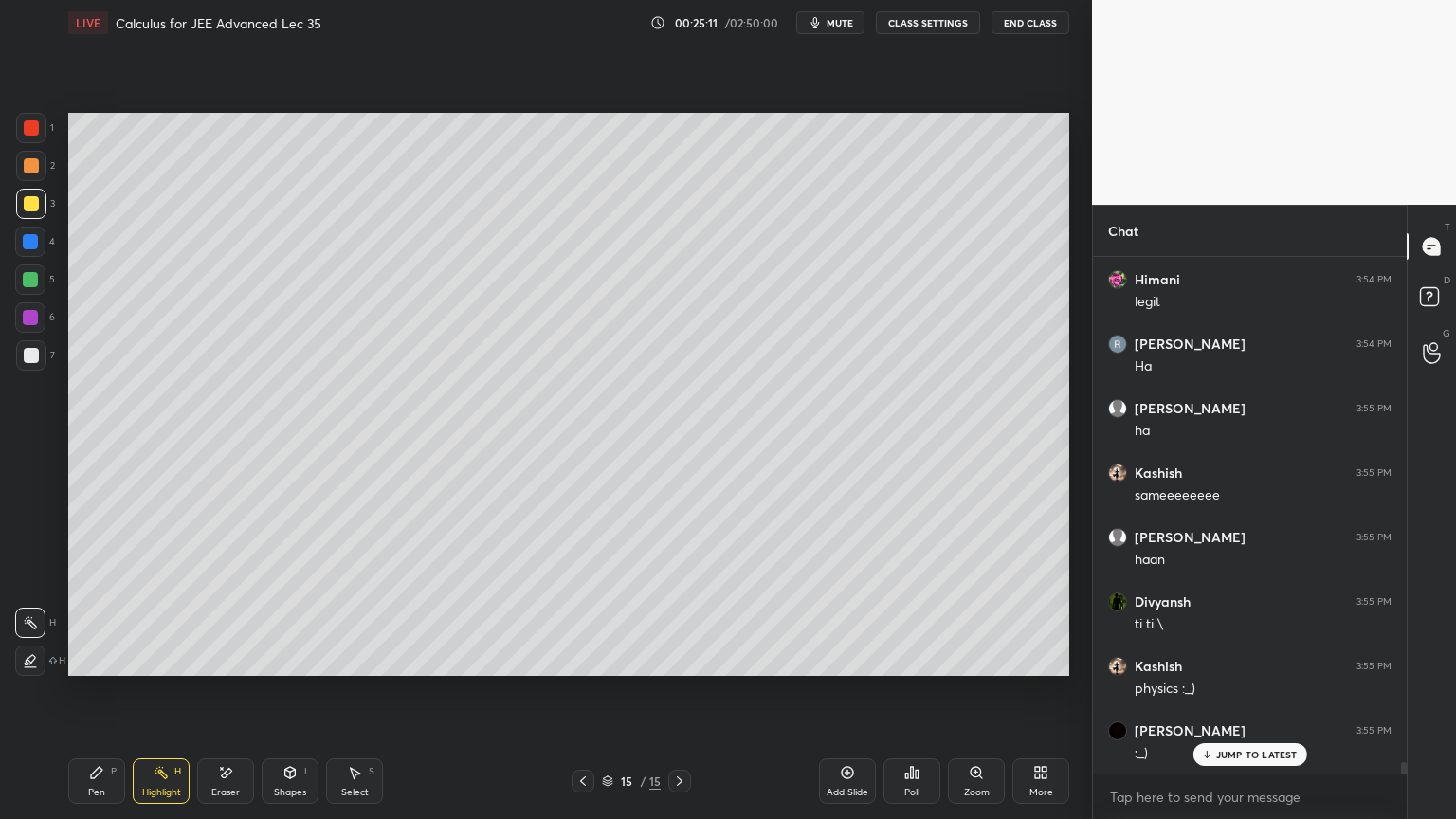 click on "Pen P" at bounding box center [97, 781] 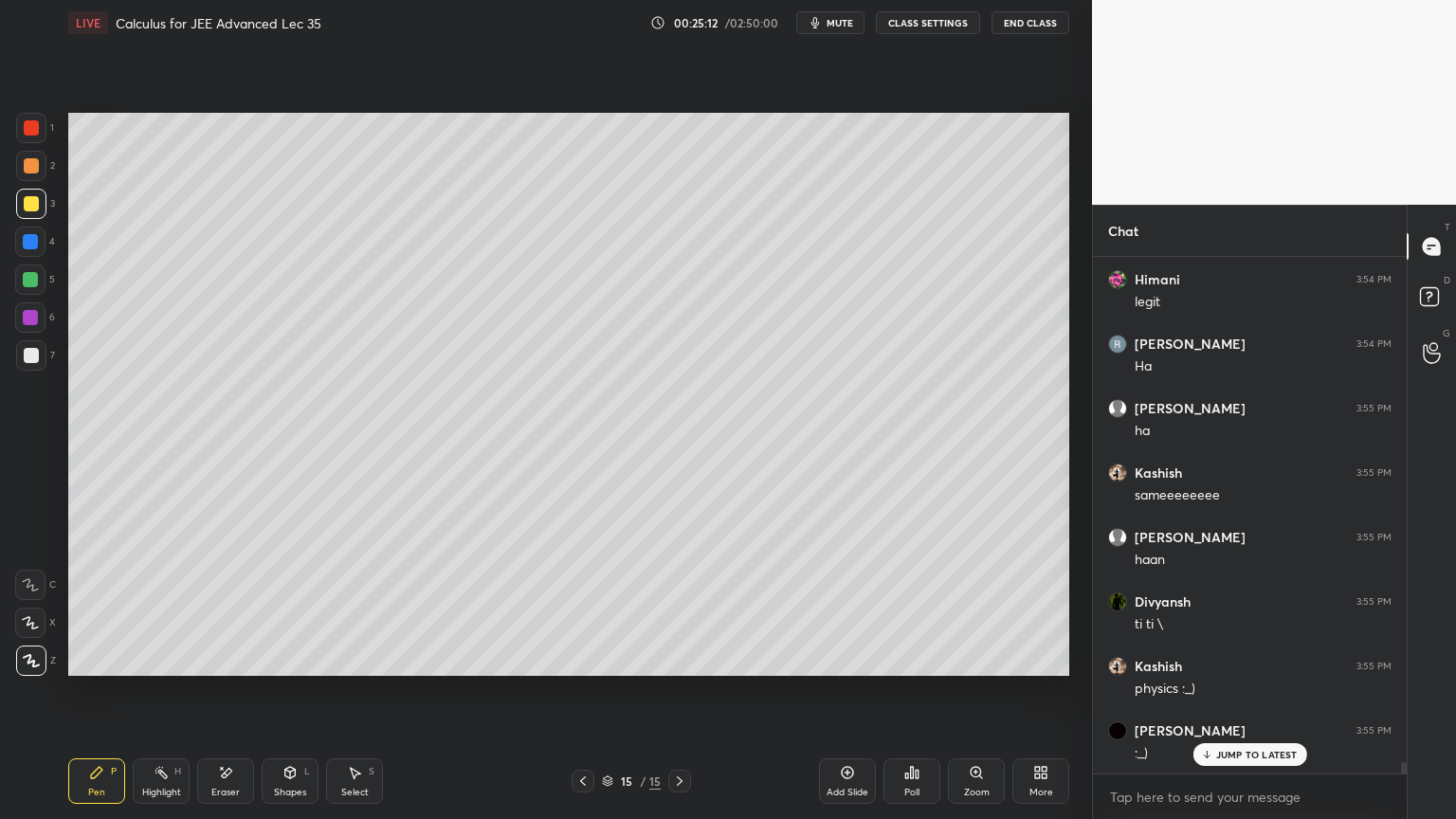 click at bounding box center [31, 355] 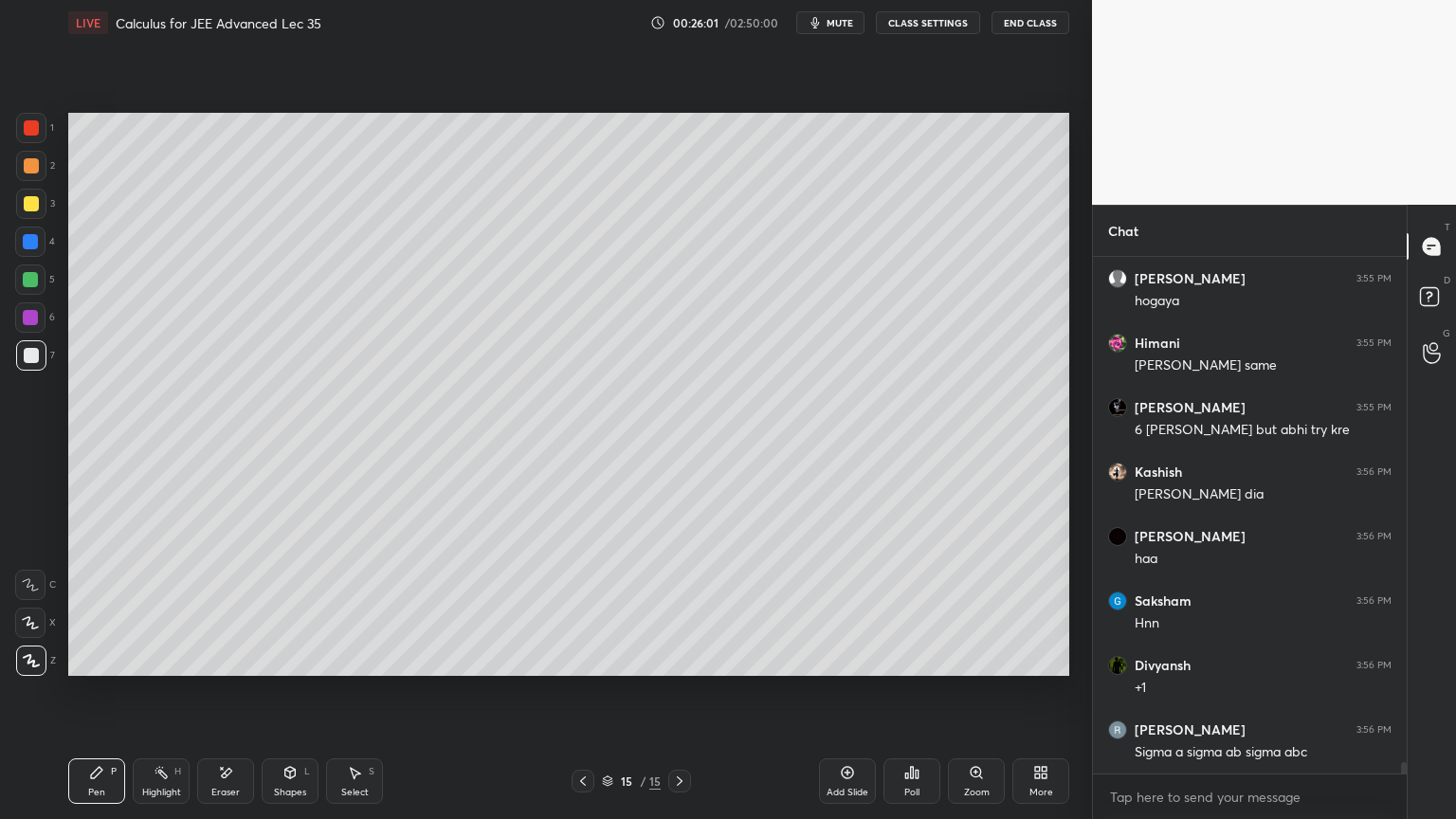 scroll, scrollTop: 23523, scrollLeft: 0, axis: vertical 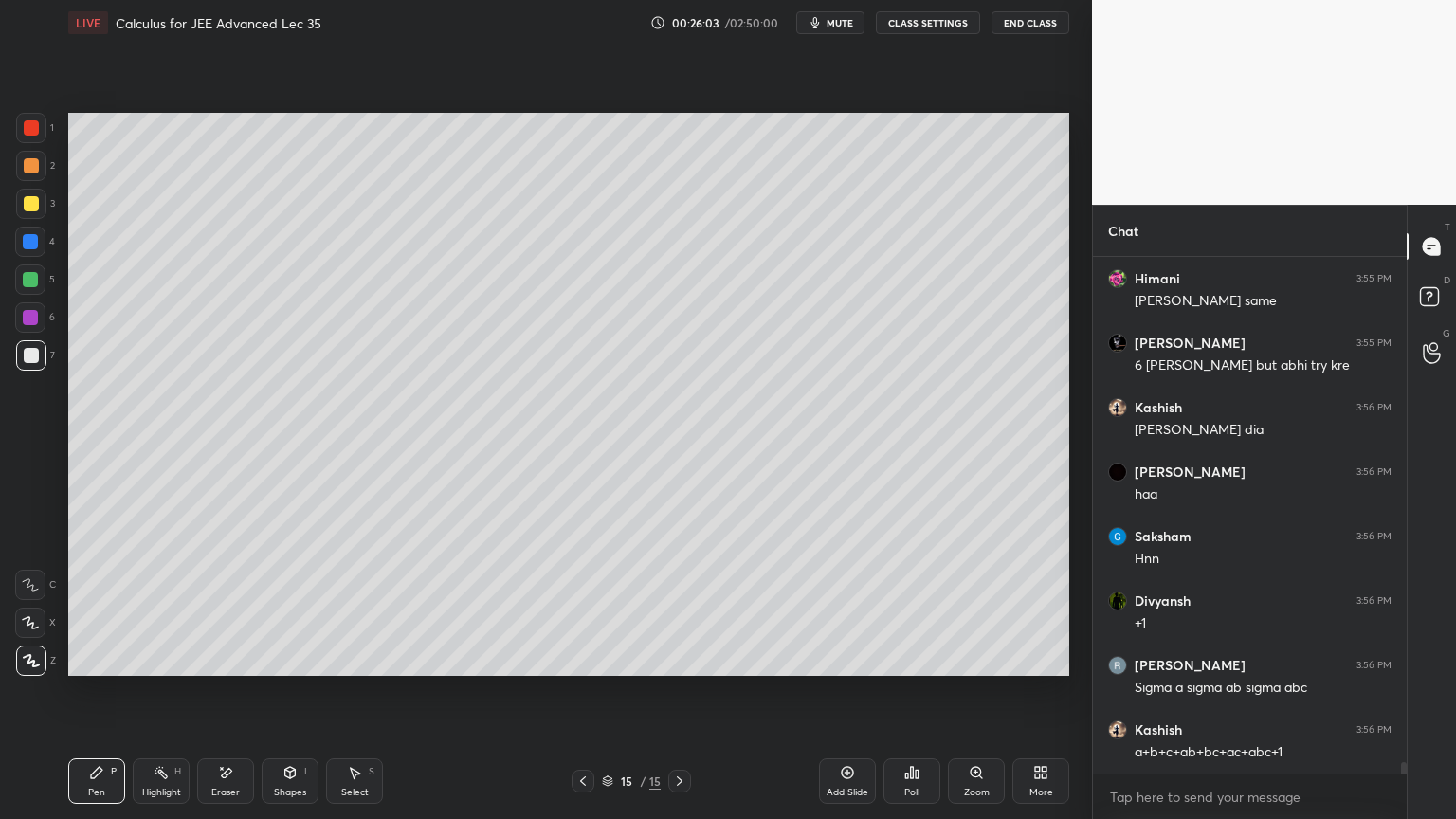 drag, startPoint x: 220, startPoint y: 781, endPoint x: 204, endPoint y: 776, distance: 16.763055 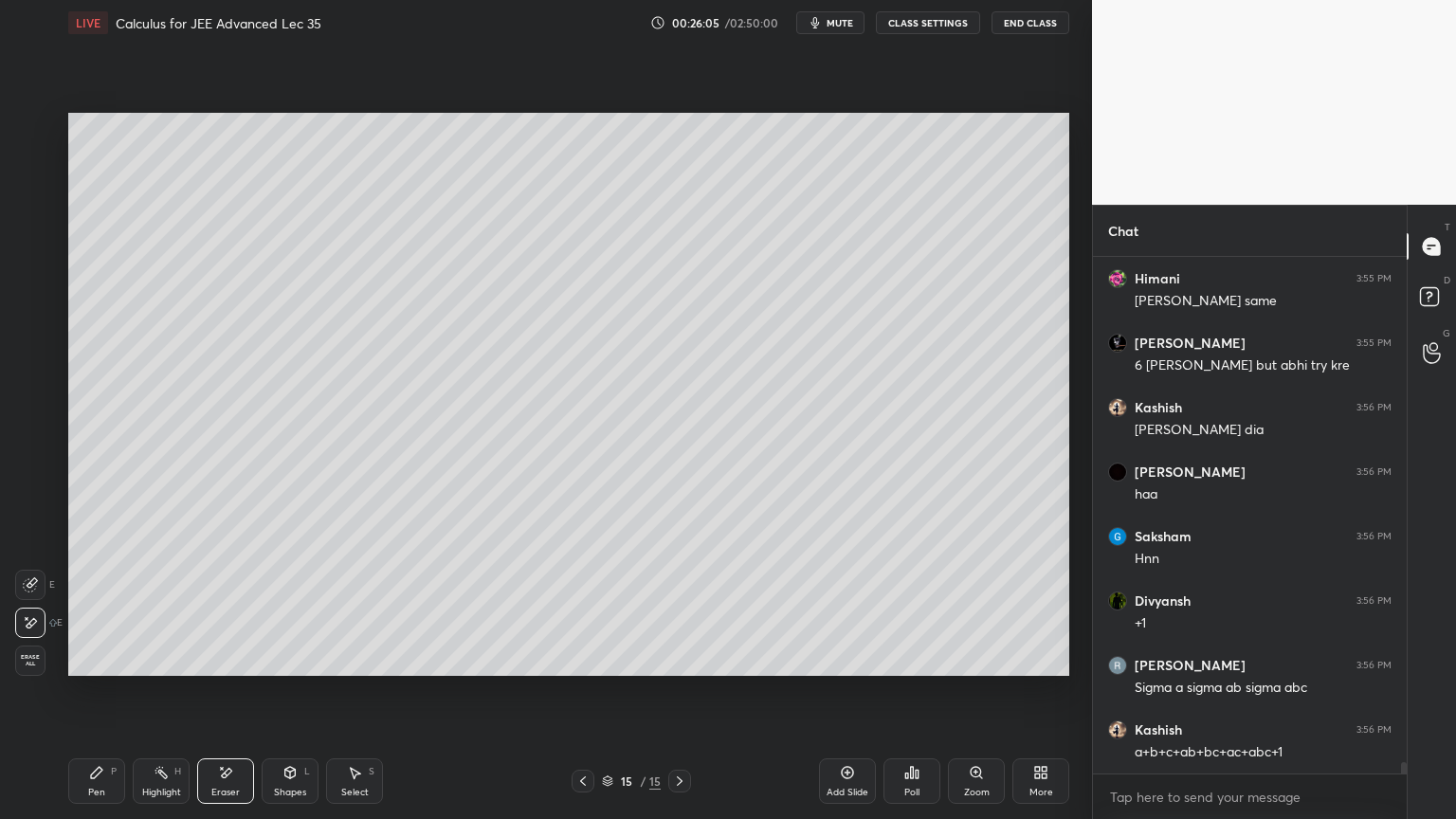 scroll, scrollTop: 23587, scrollLeft: 0, axis: vertical 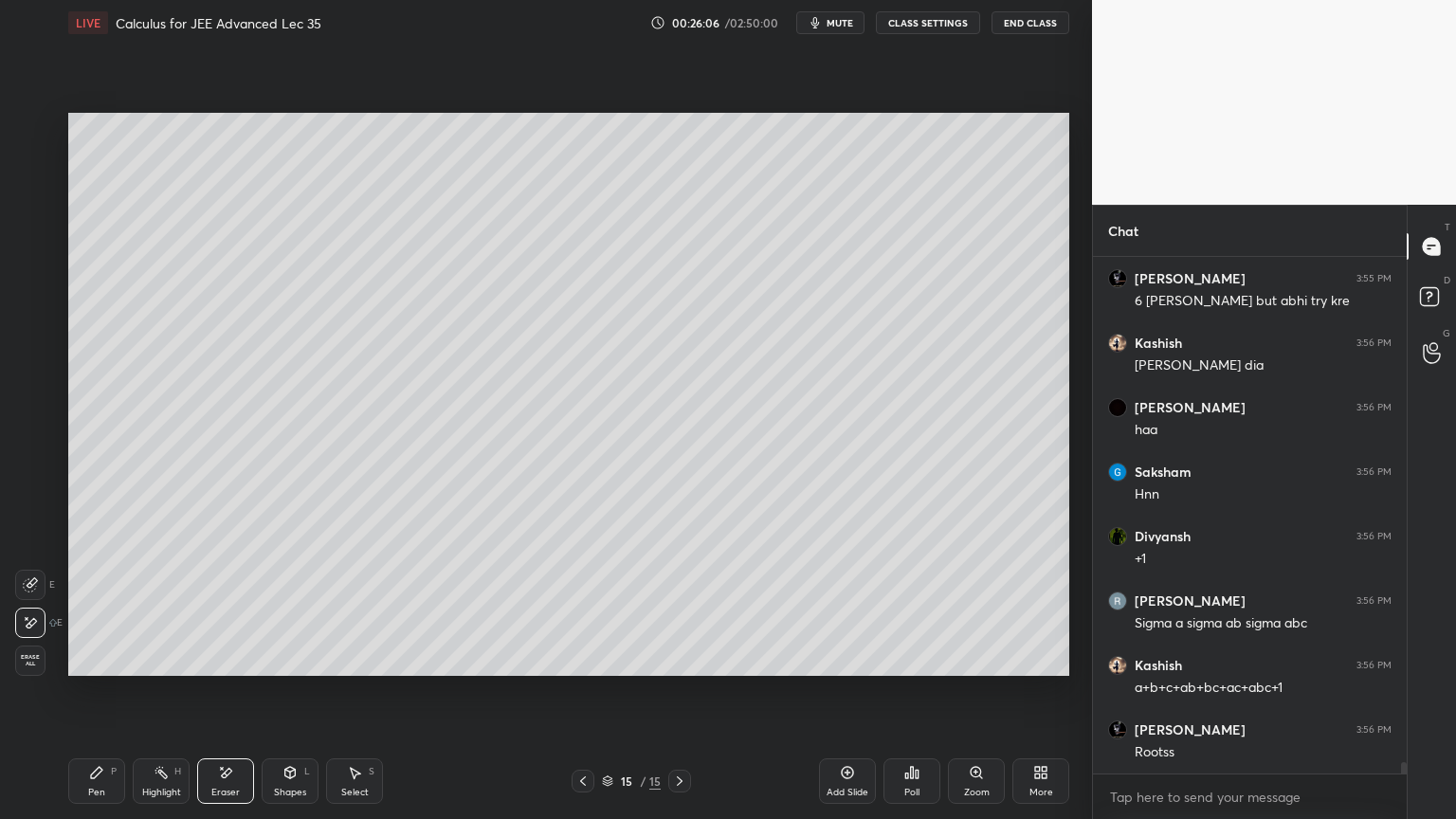 click on "Pen P" at bounding box center [97, 781] 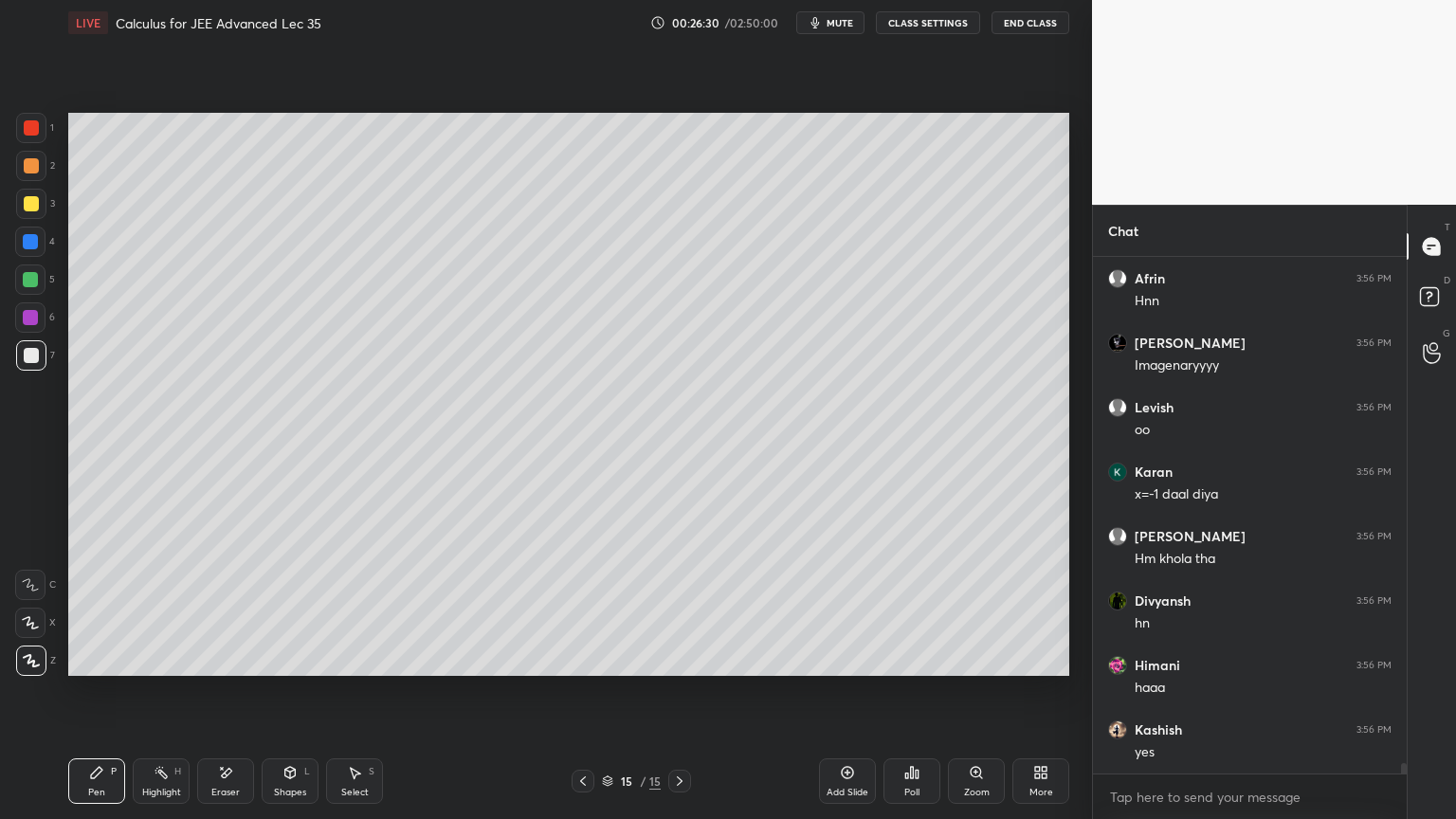 scroll, scrollTop: 24747, scrollLeft: 0, axis: vertical 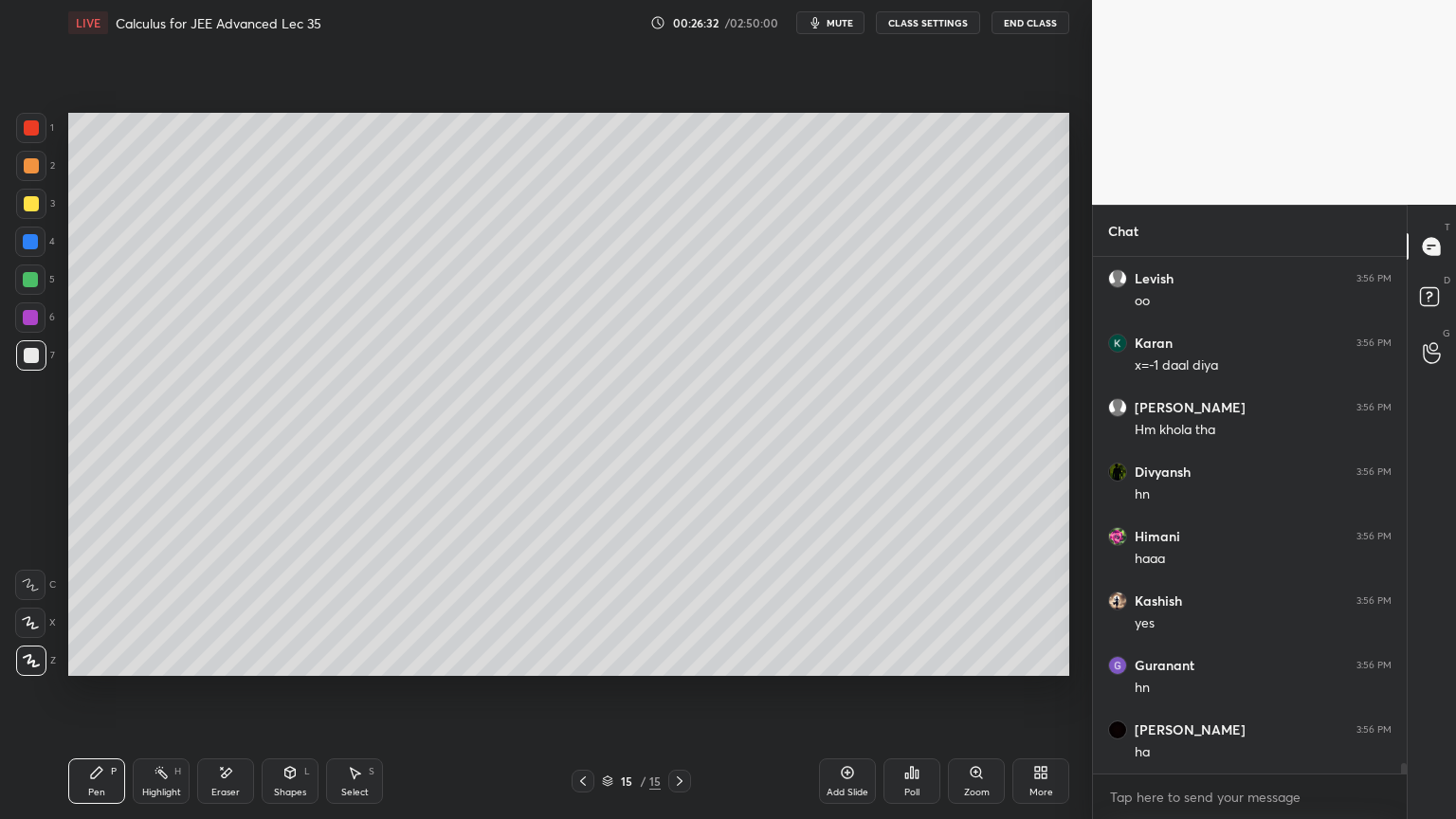 click on "Eraser" at bounding box center (226, 781) 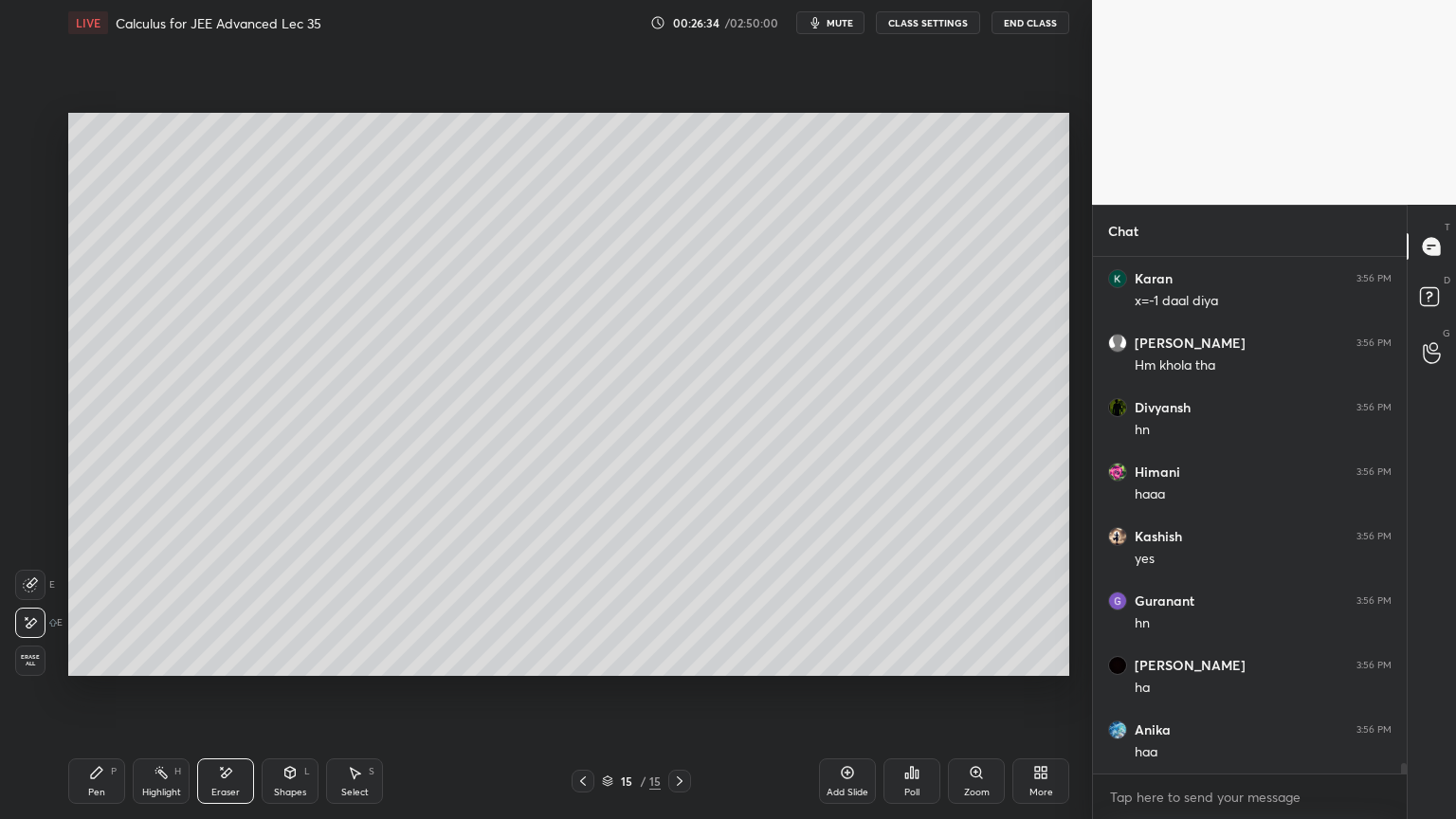 scroll, scrollTop: 24876, scrollLeft: 0, axis: vertical 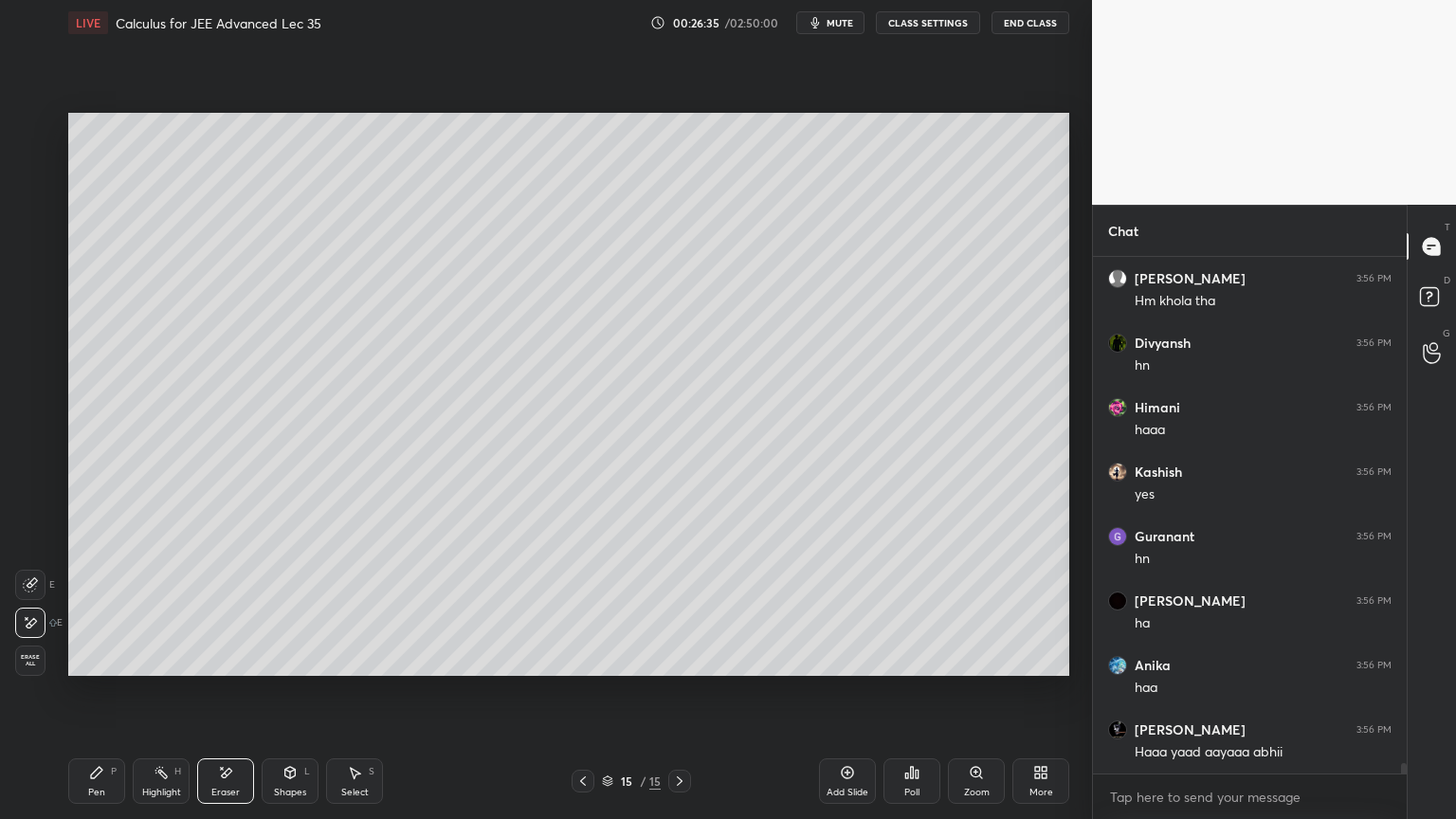 click on "Pen P" at bounding box center (97, 781) 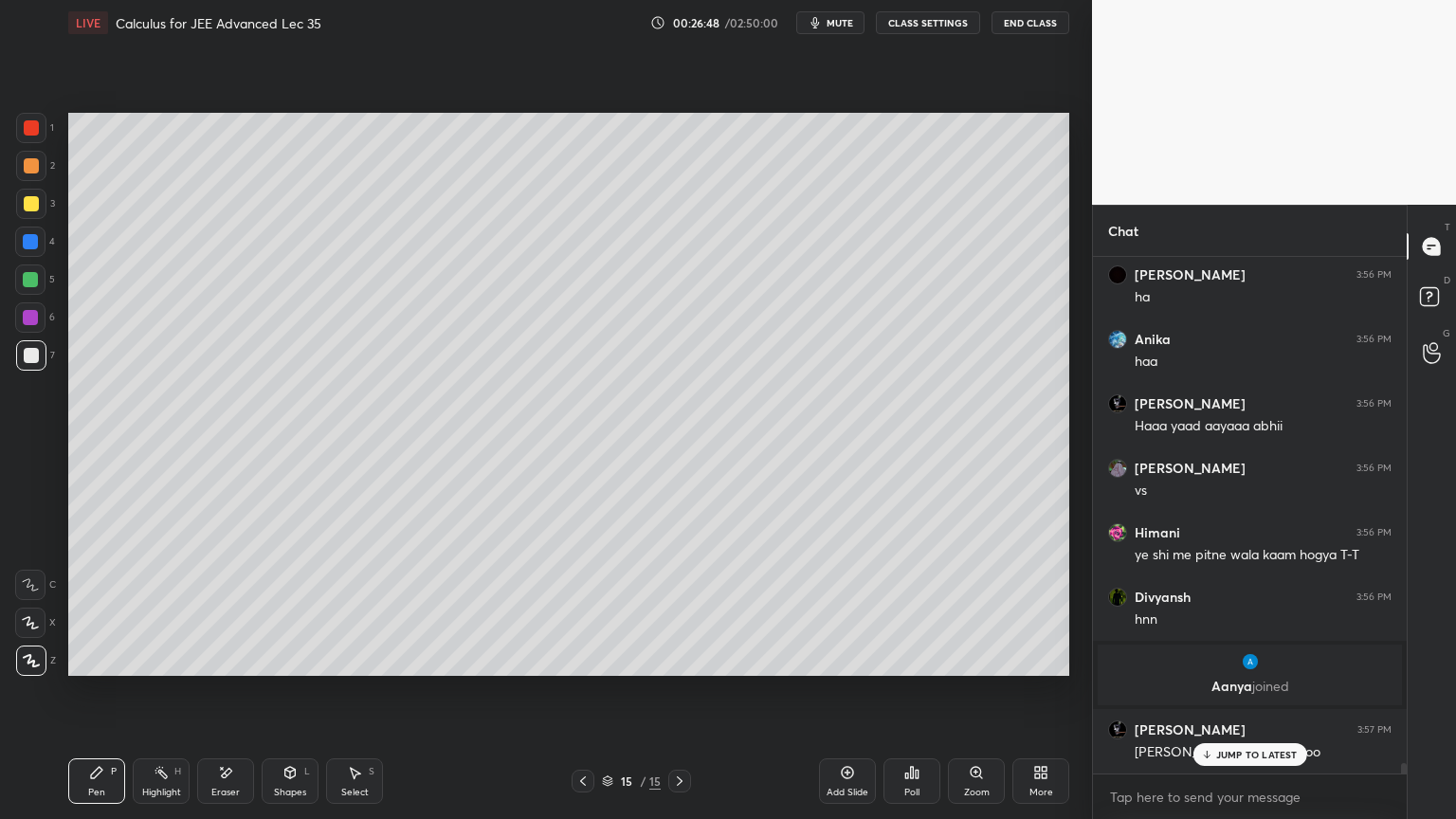 scroll, scrollTop: 24206, scrollLeft: 0, axis: vertical 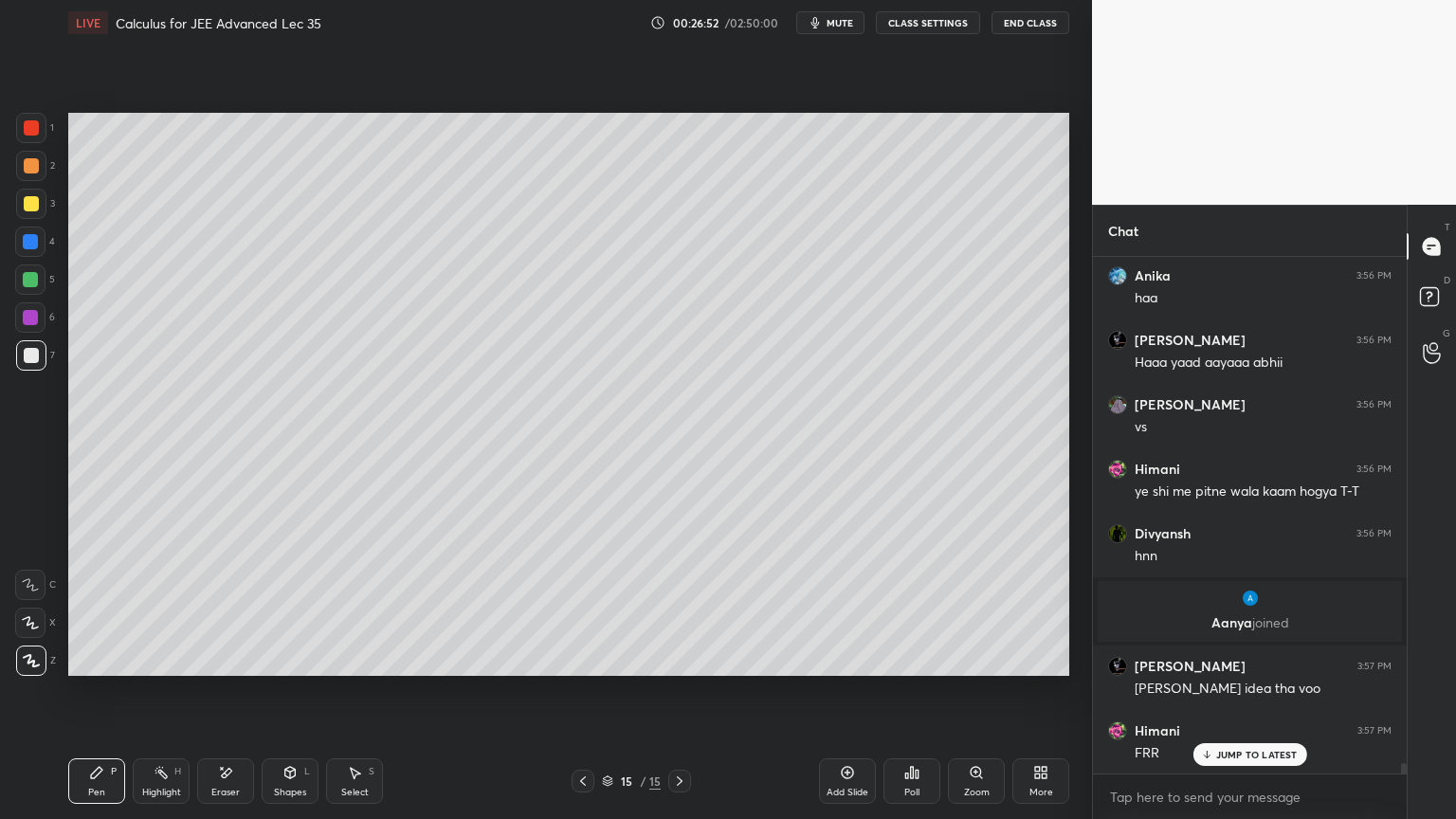 click on "JUMP TO LATEST" at bounding box center (1249, 755) 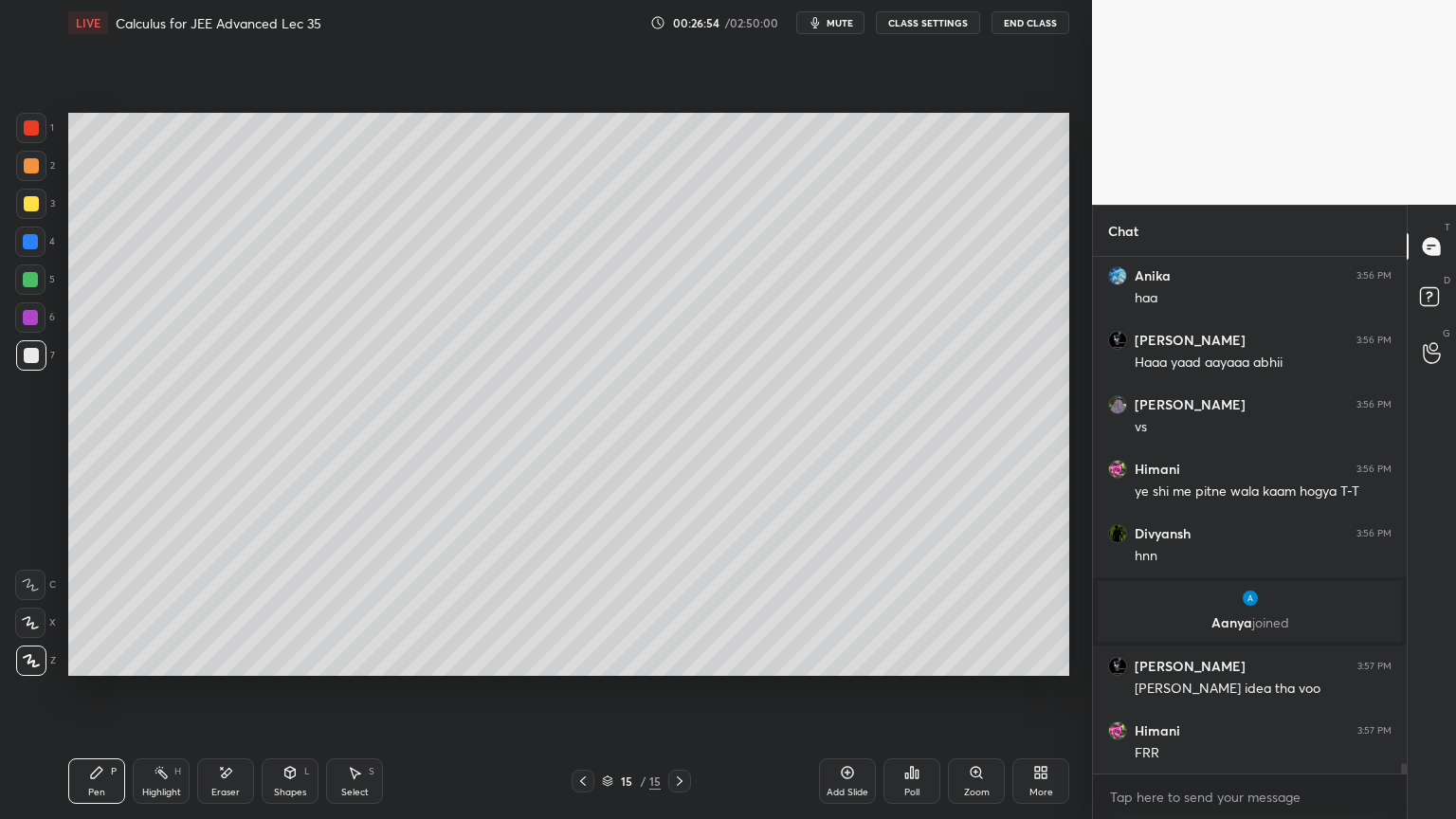 click on "Eraser" at bounding box center (226, 781) 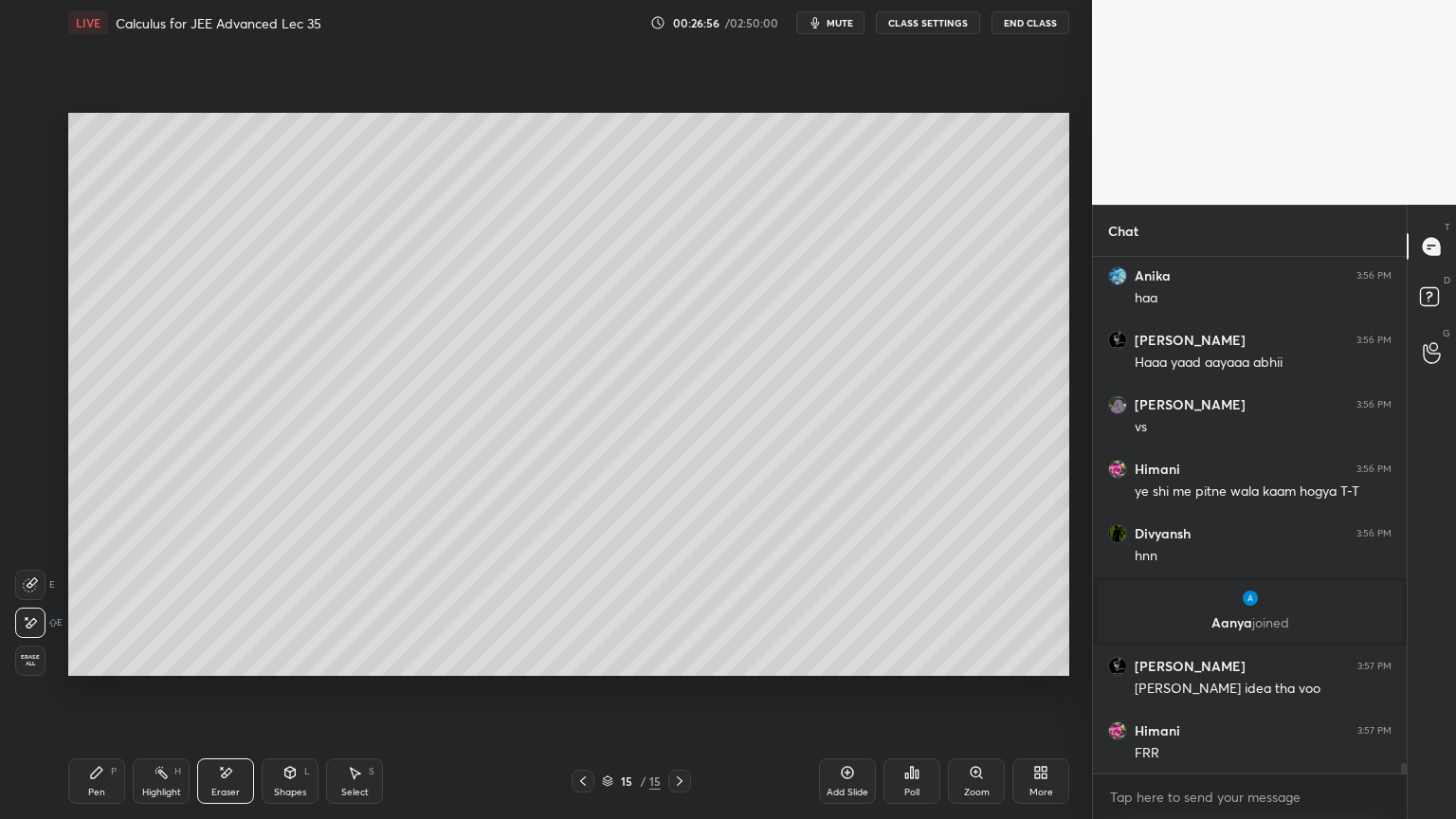click 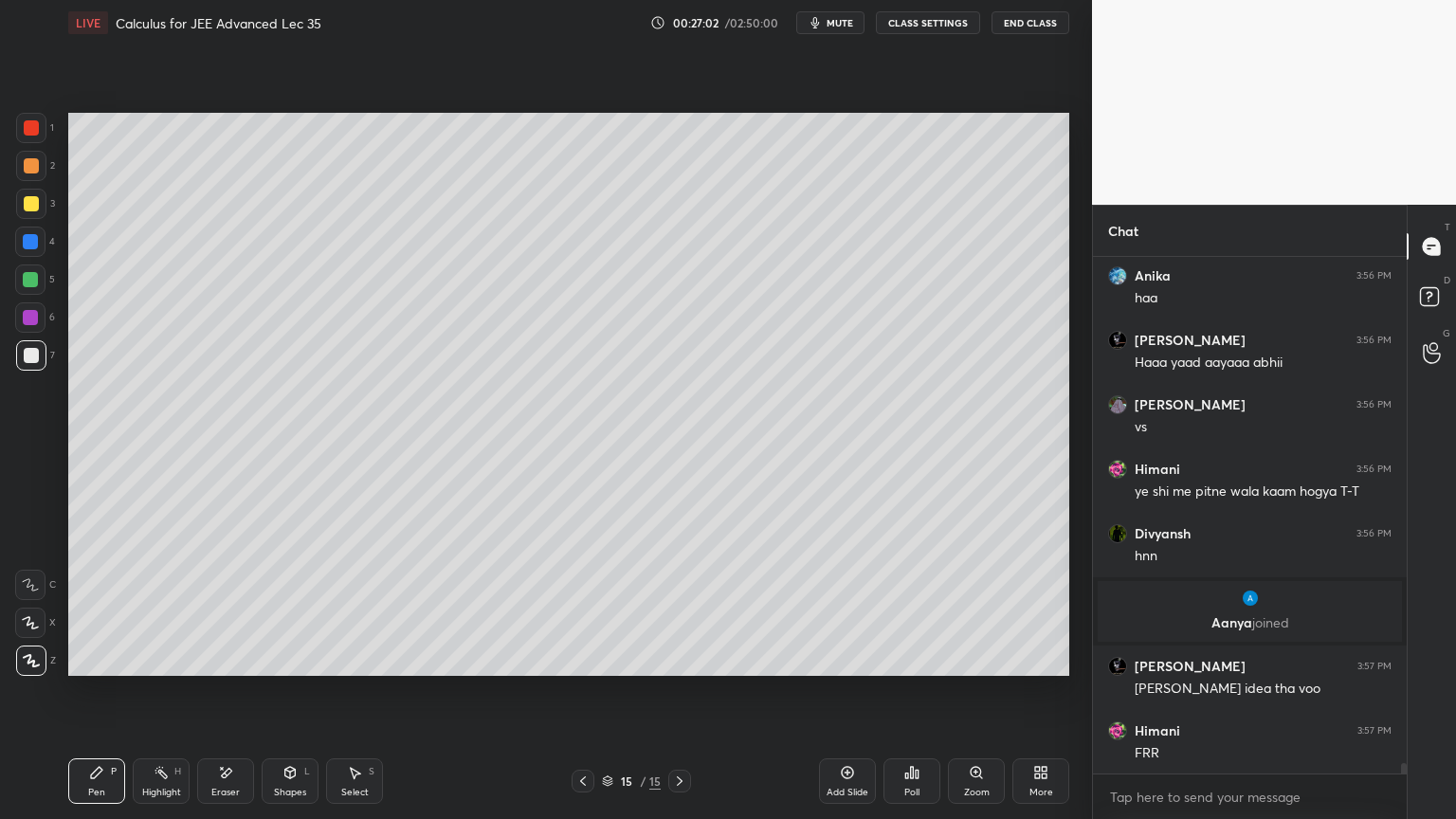 drag, startPoint x: 33, startPoint y: 205, endPoint x: 32, endPoint y: 167, distance: 38.013156 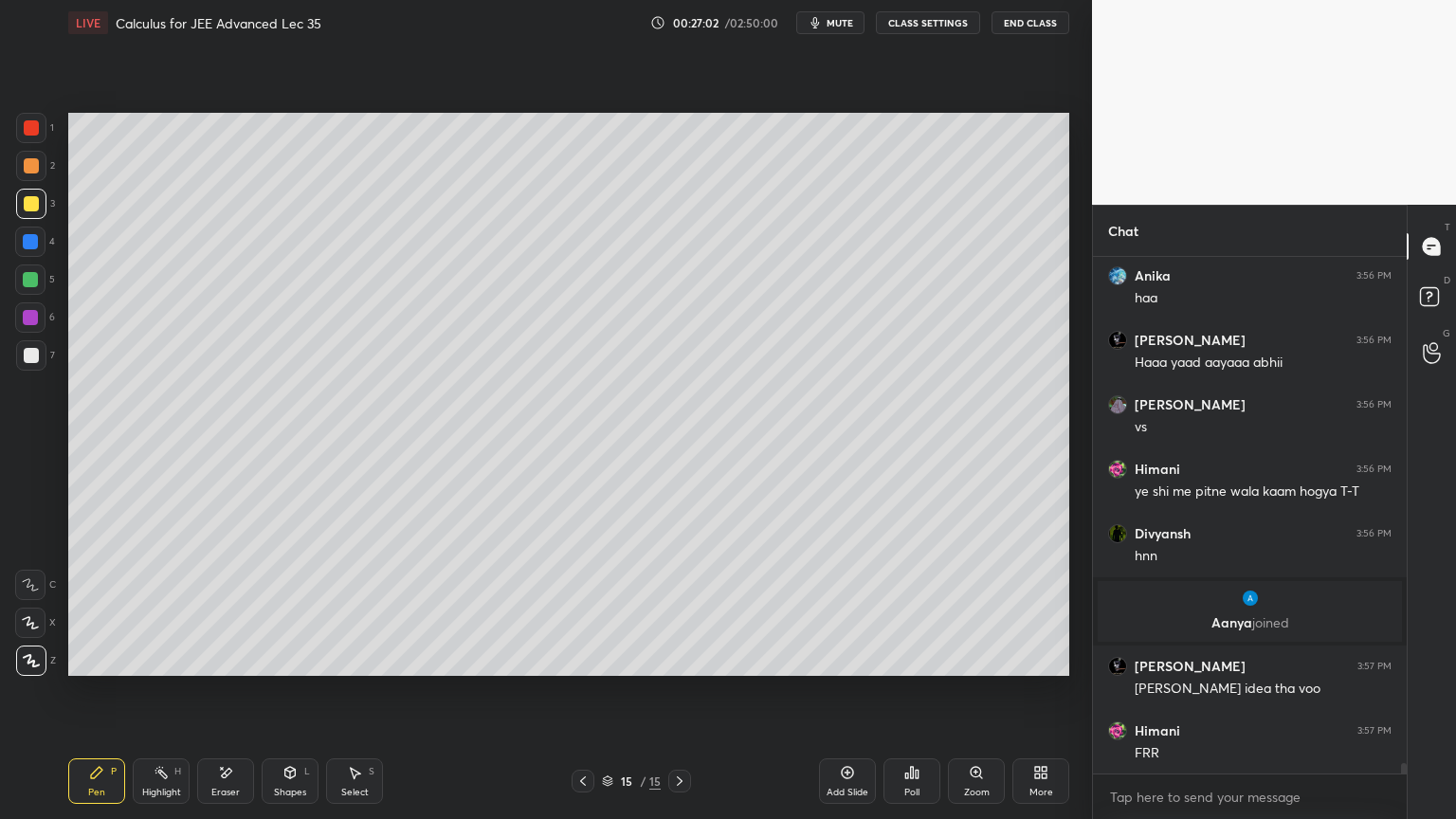 drag, startPoint x: 34, startPoint y: 164, endPoint x: 64, endPoint y: 240, distance: 81.70679 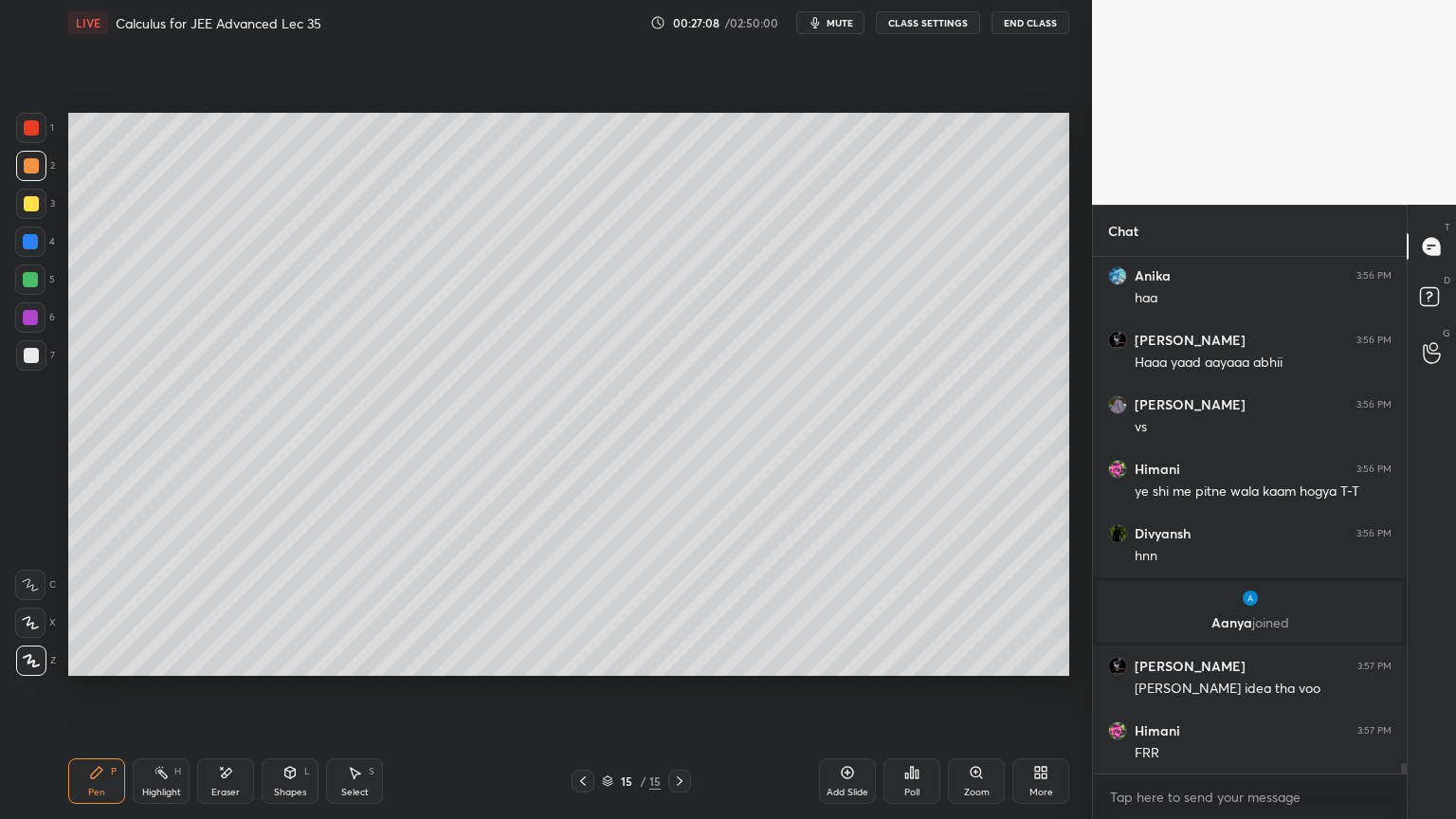 click 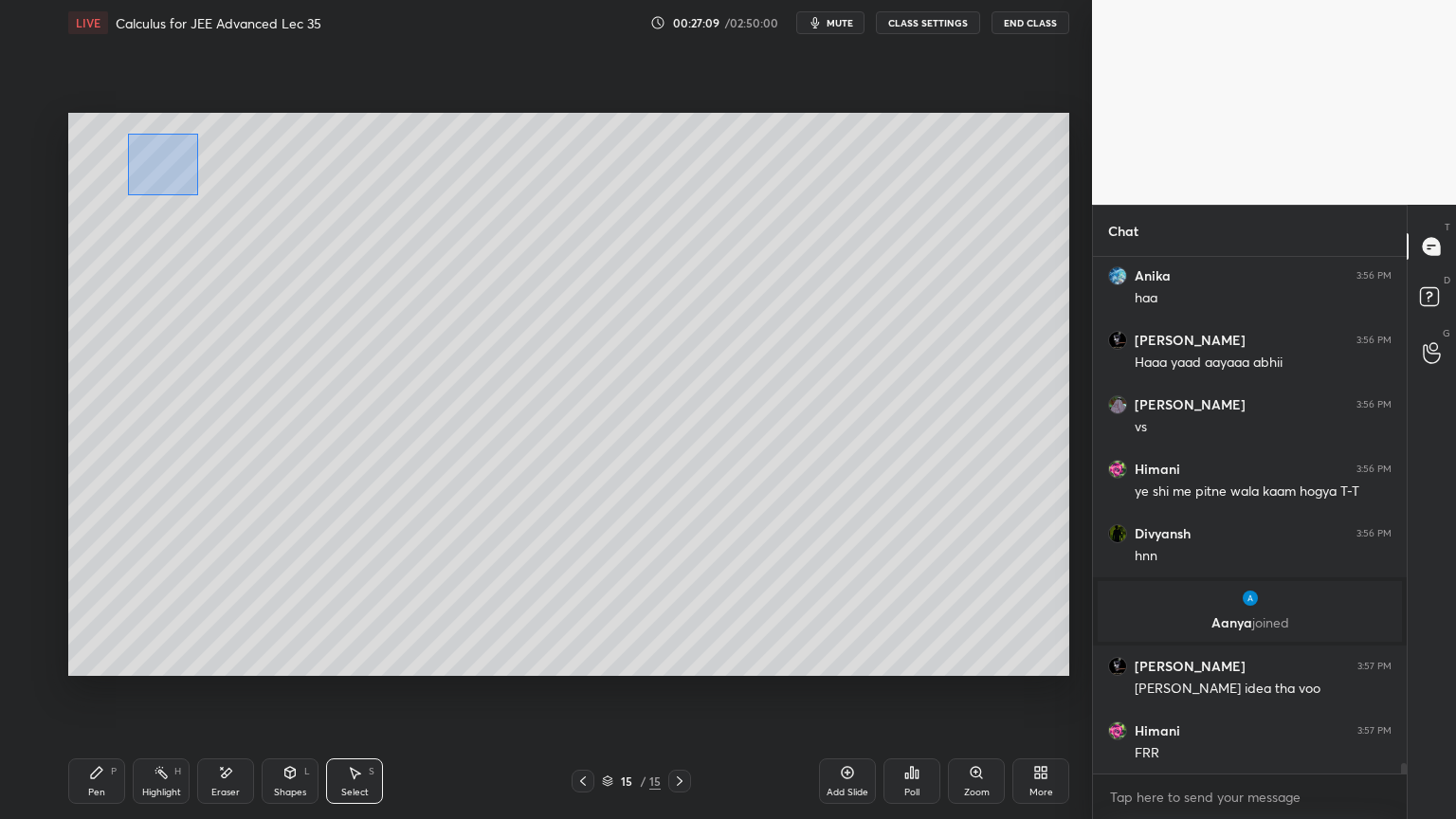 drag, startPoint x: 155, startPoint y: 168, endPoint x: 195, endPoint y: 187, distance: 44.28318 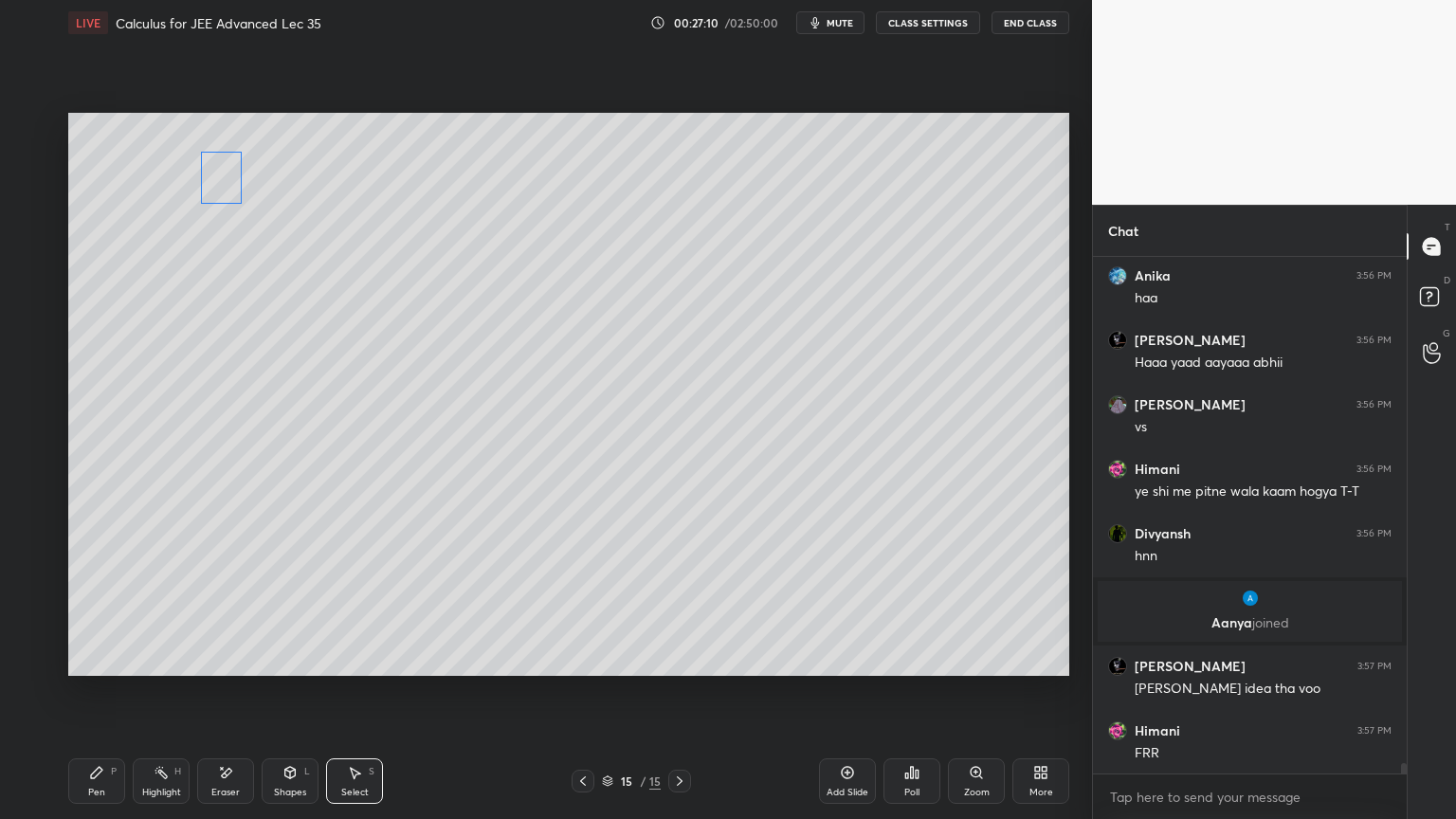drag, startPoint x: 159, startPoint y: 168, endPoint x: 220, endPoint y: 188, distance: 64.195015 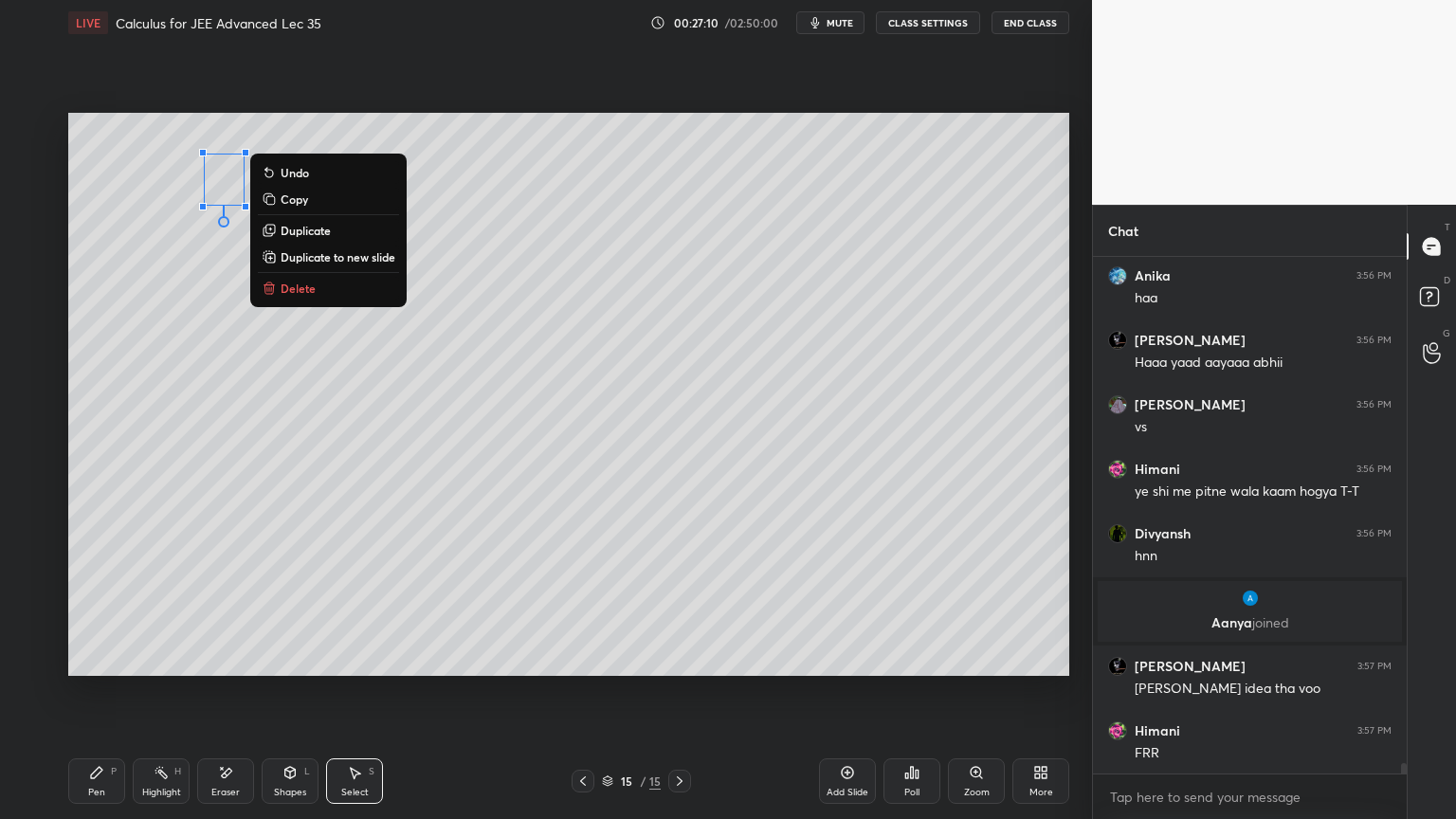 click on "0 ° Undo Copy Duplicate Duplicate to new slide Delete" at bounding box center [569, 394] 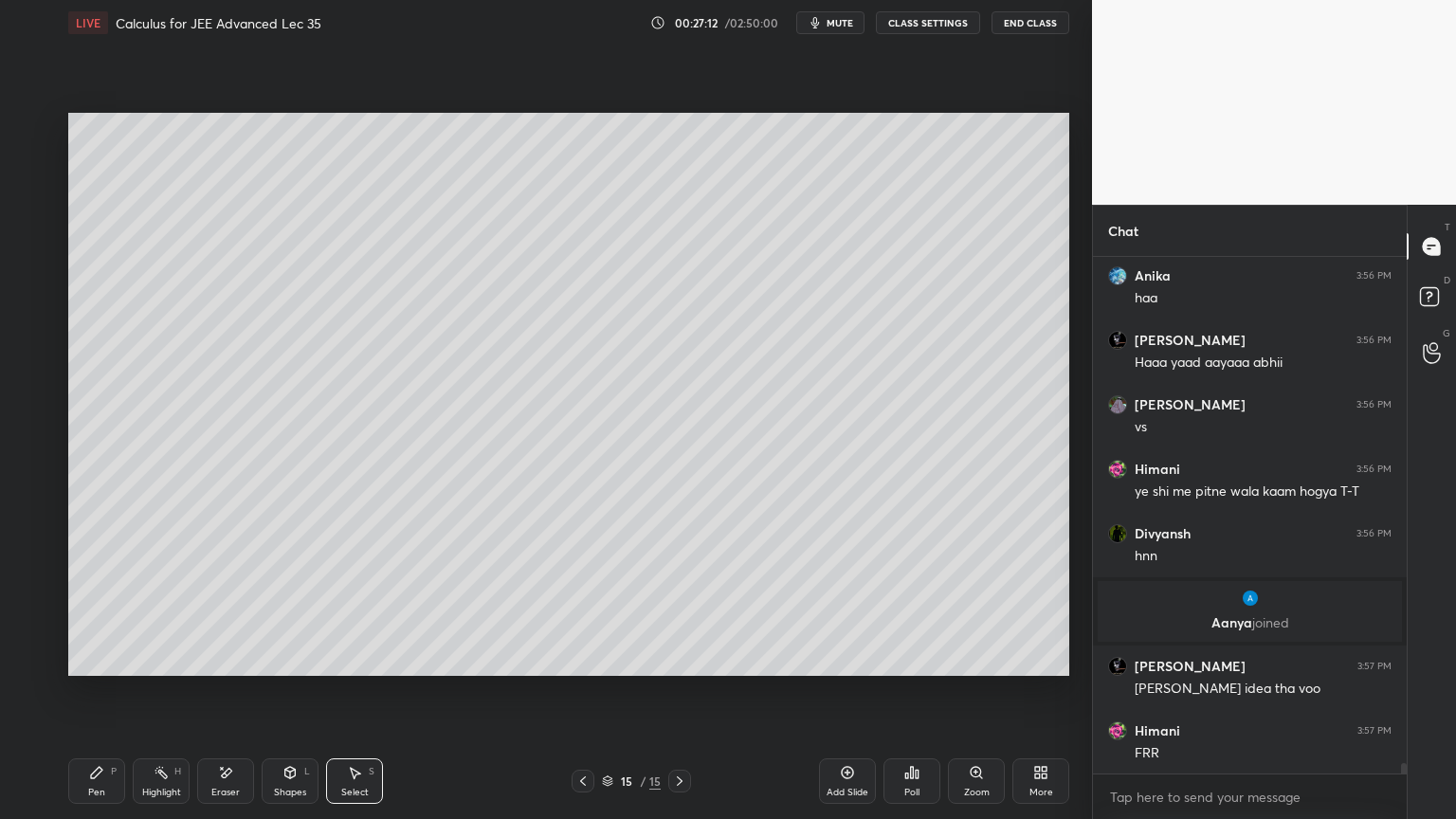 click on "Eraser" at bounding box center (226, 781) 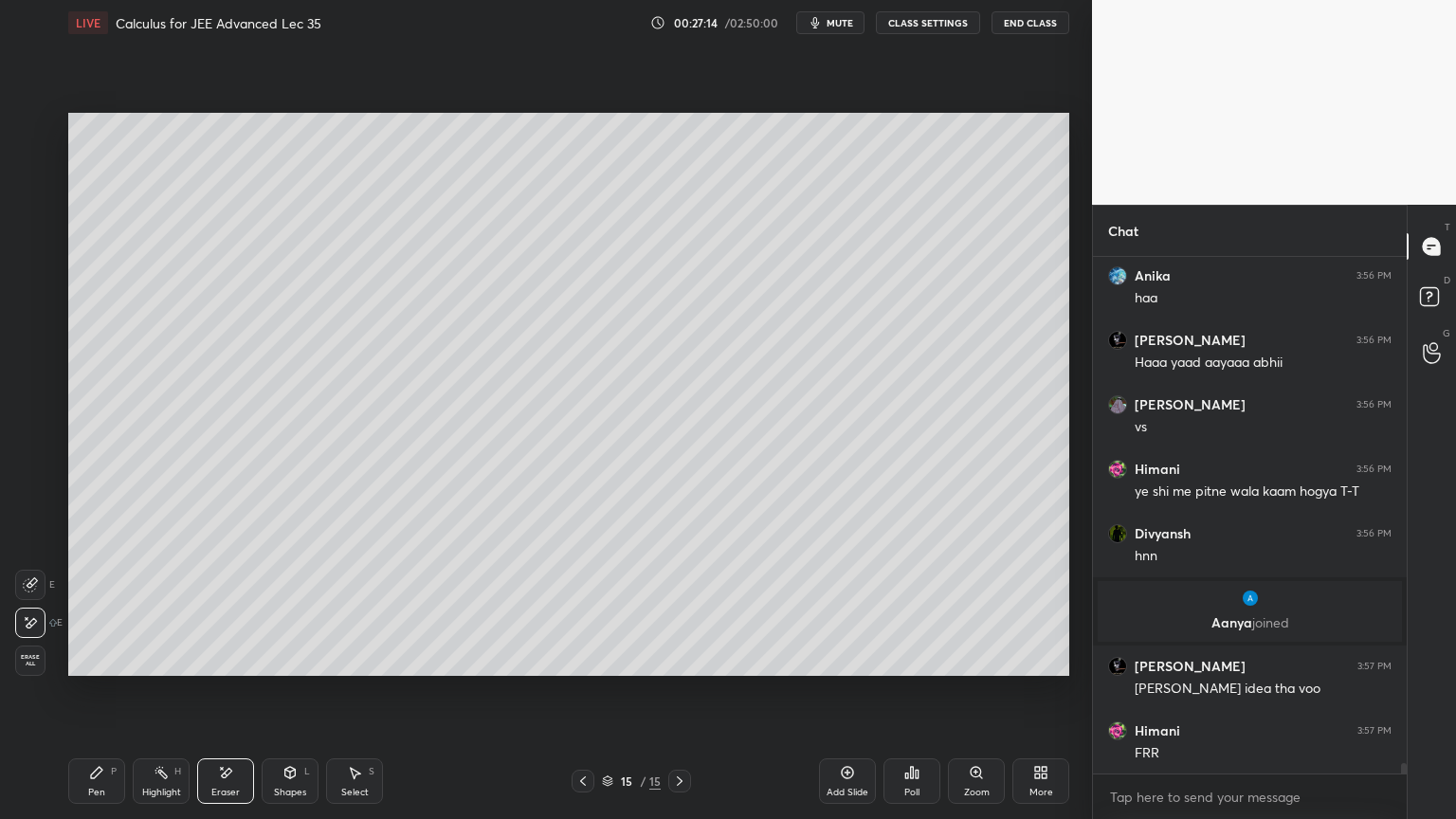 scroll, scrollTop: 24353, scrollLeft: 0, axis: vertical 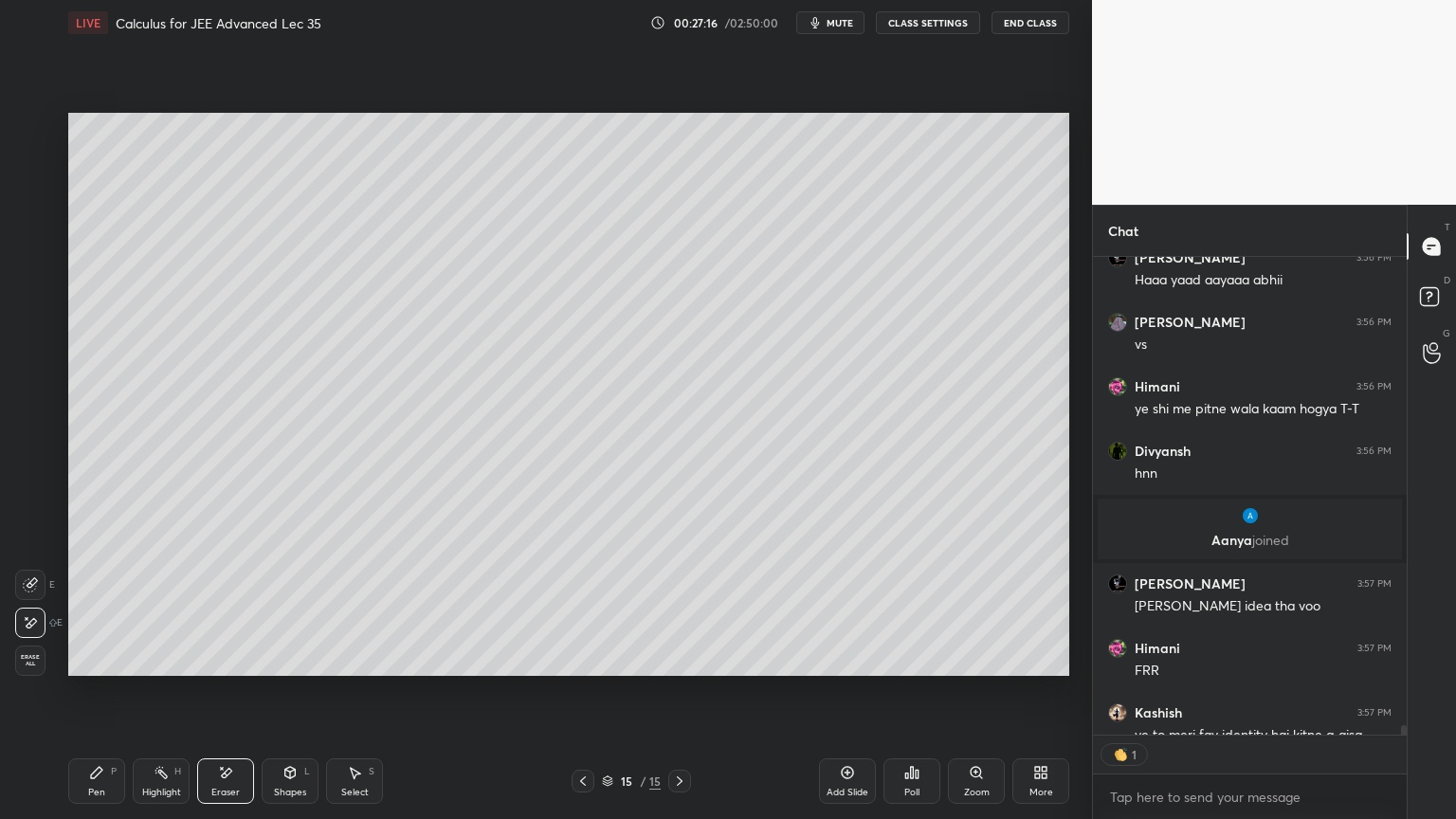 drag, startPoint x: 88, startPoint y: 780, endPoint x: 95, endPoint y: 771, distance: 11.401754 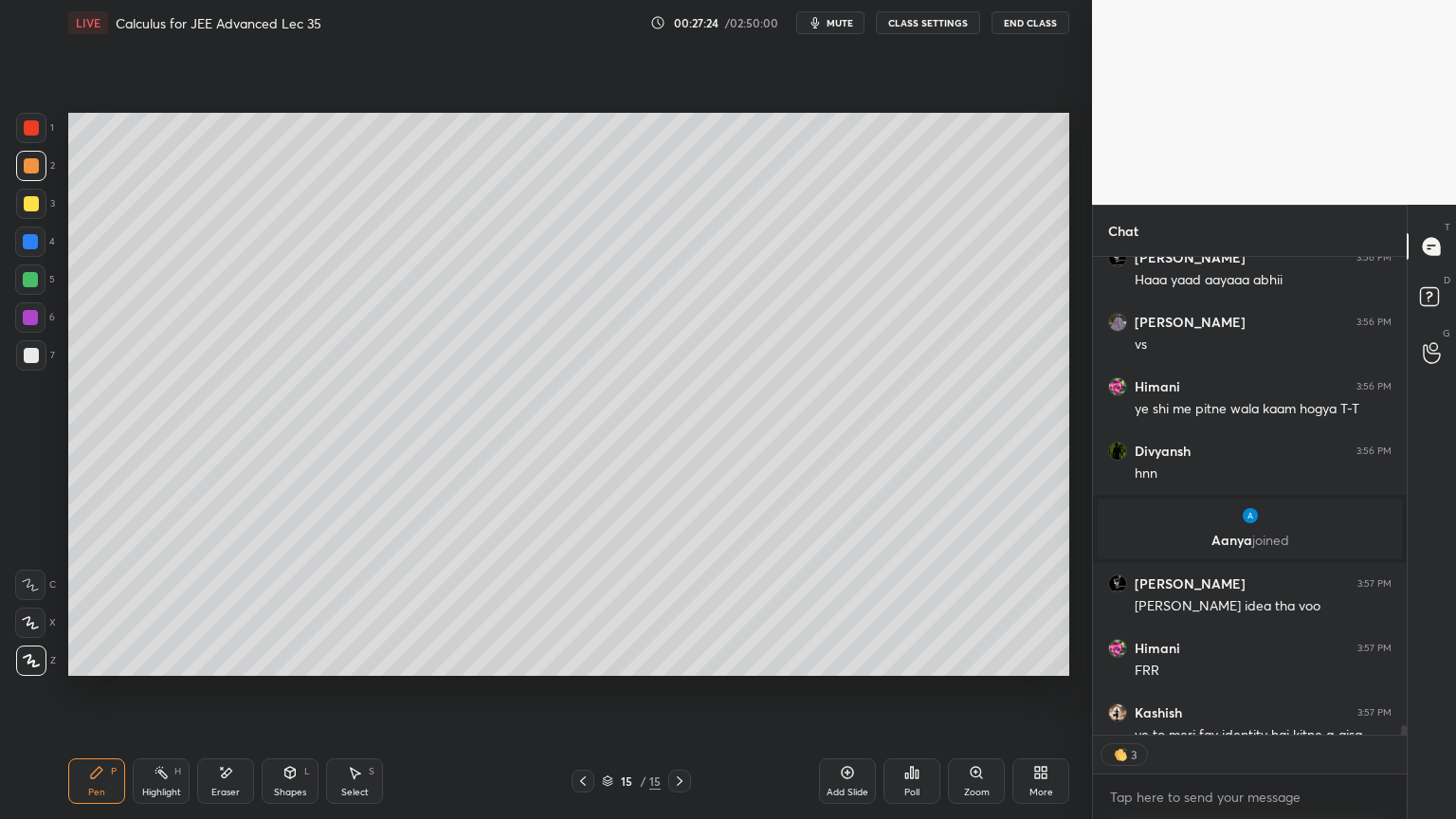 drag, startPoint x: 223, startPoint y: 774, endPoint x: 247, endPoint y: 730, distance: 50.119856 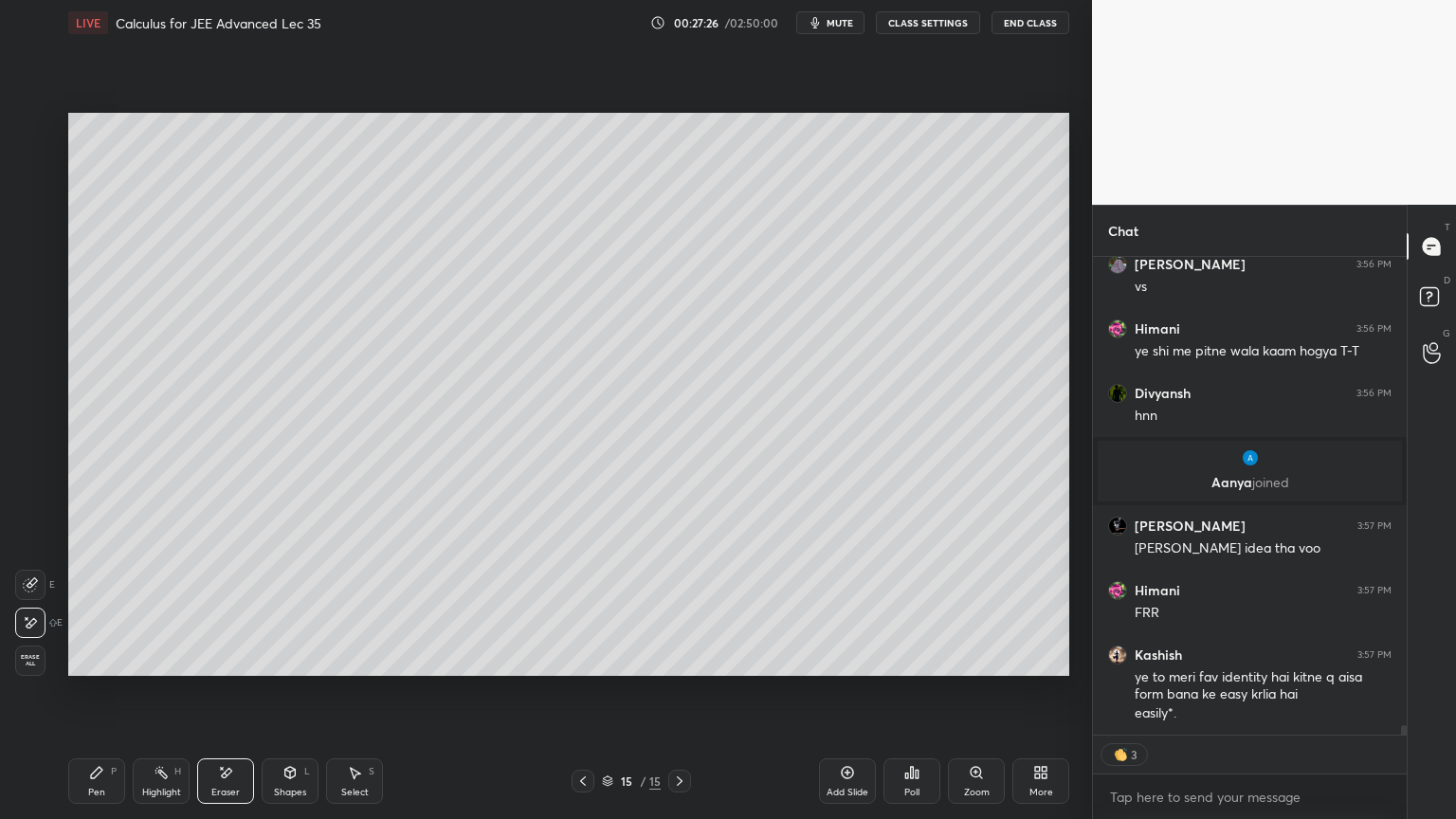 scroll, scrollTop: 24475, scrollLeft: 0, axis: vertical 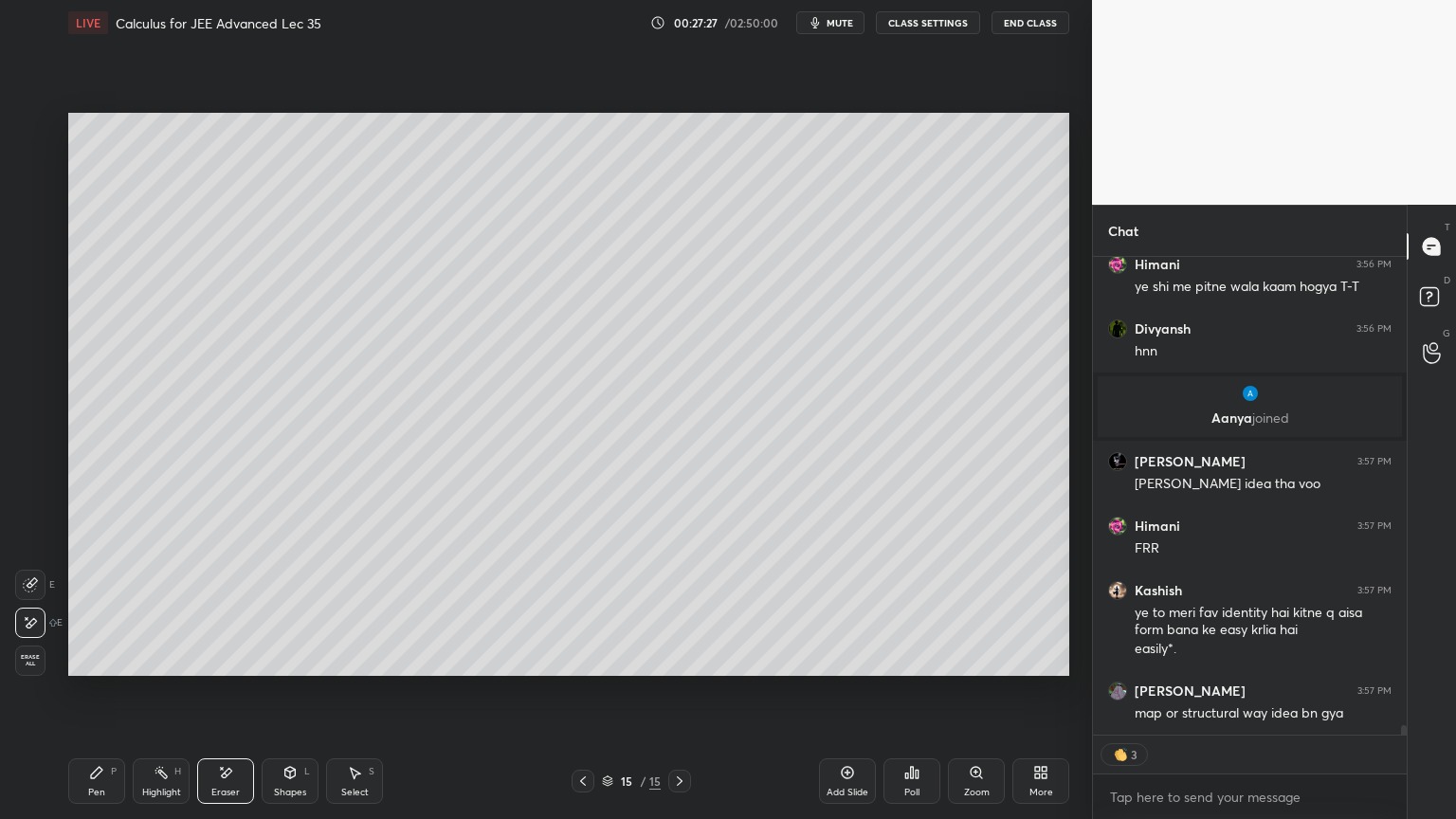 click on "Pen P" at bounding box center [97, 781] 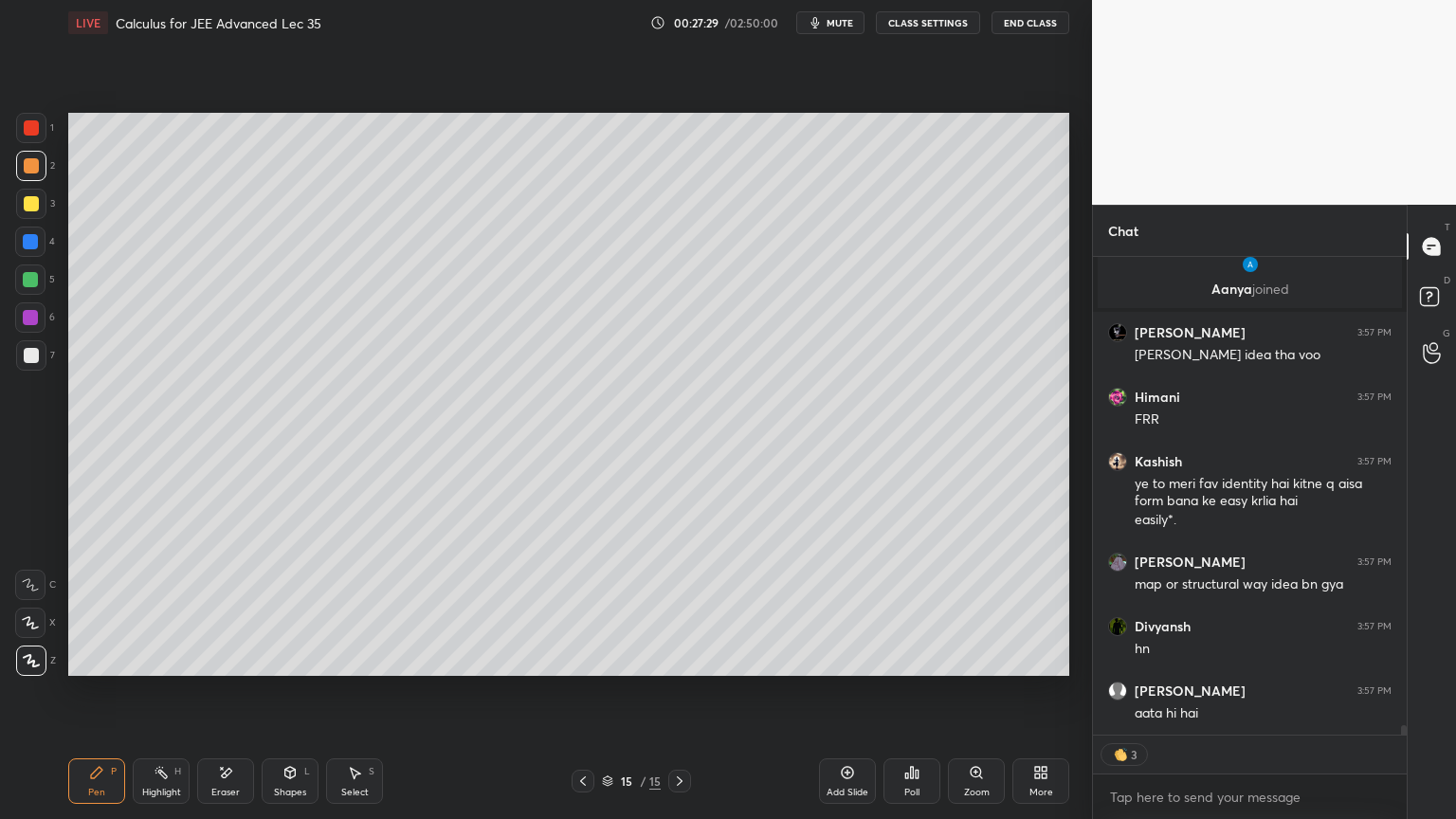 scroll, scrollTop: 24669, scrollLeft: 0, axis: vertical 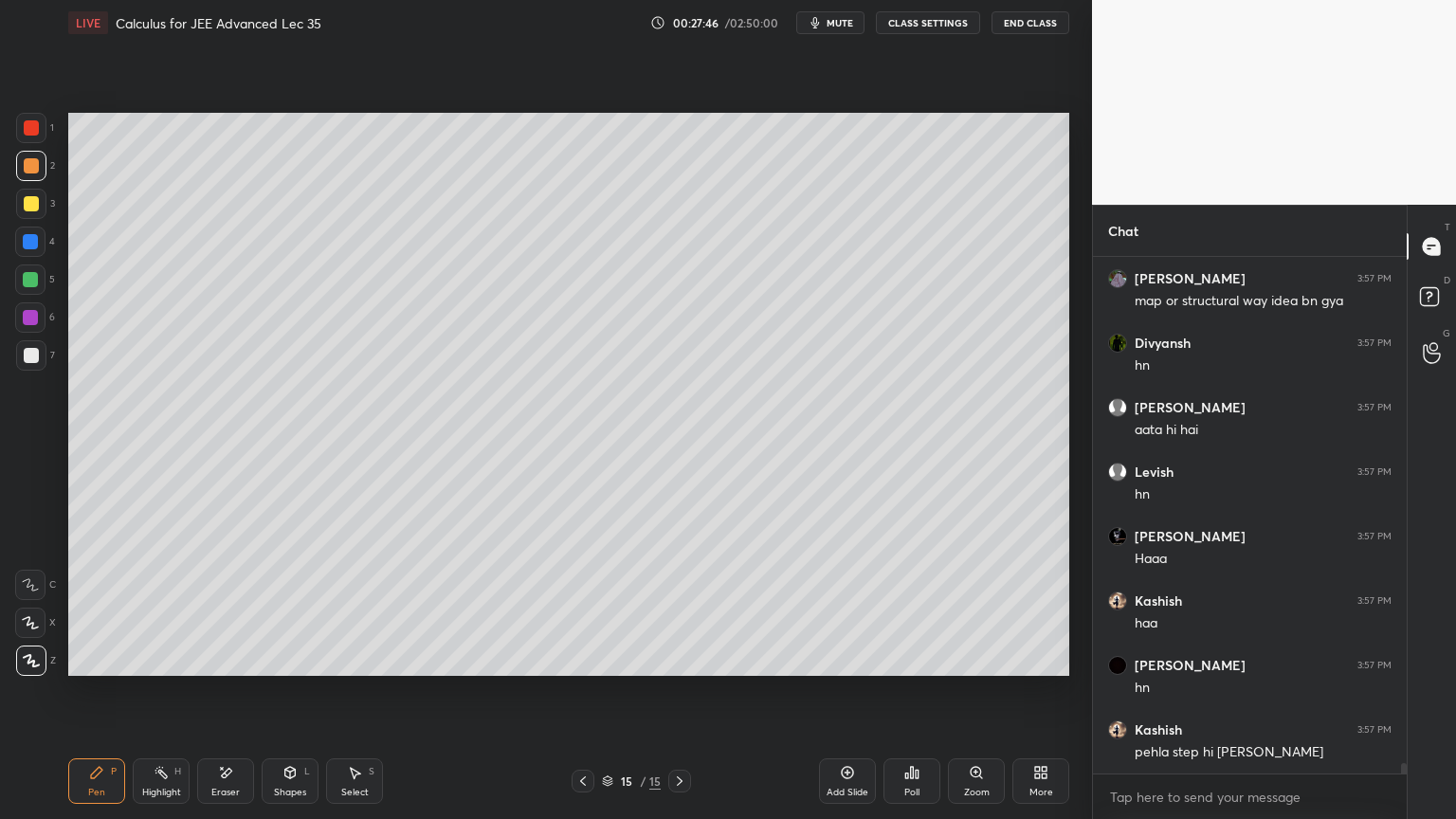 drag, startPoint x: 227, startPoint y: 786, endPoint x: 235, endPoint y: 708, distance: 78.409183 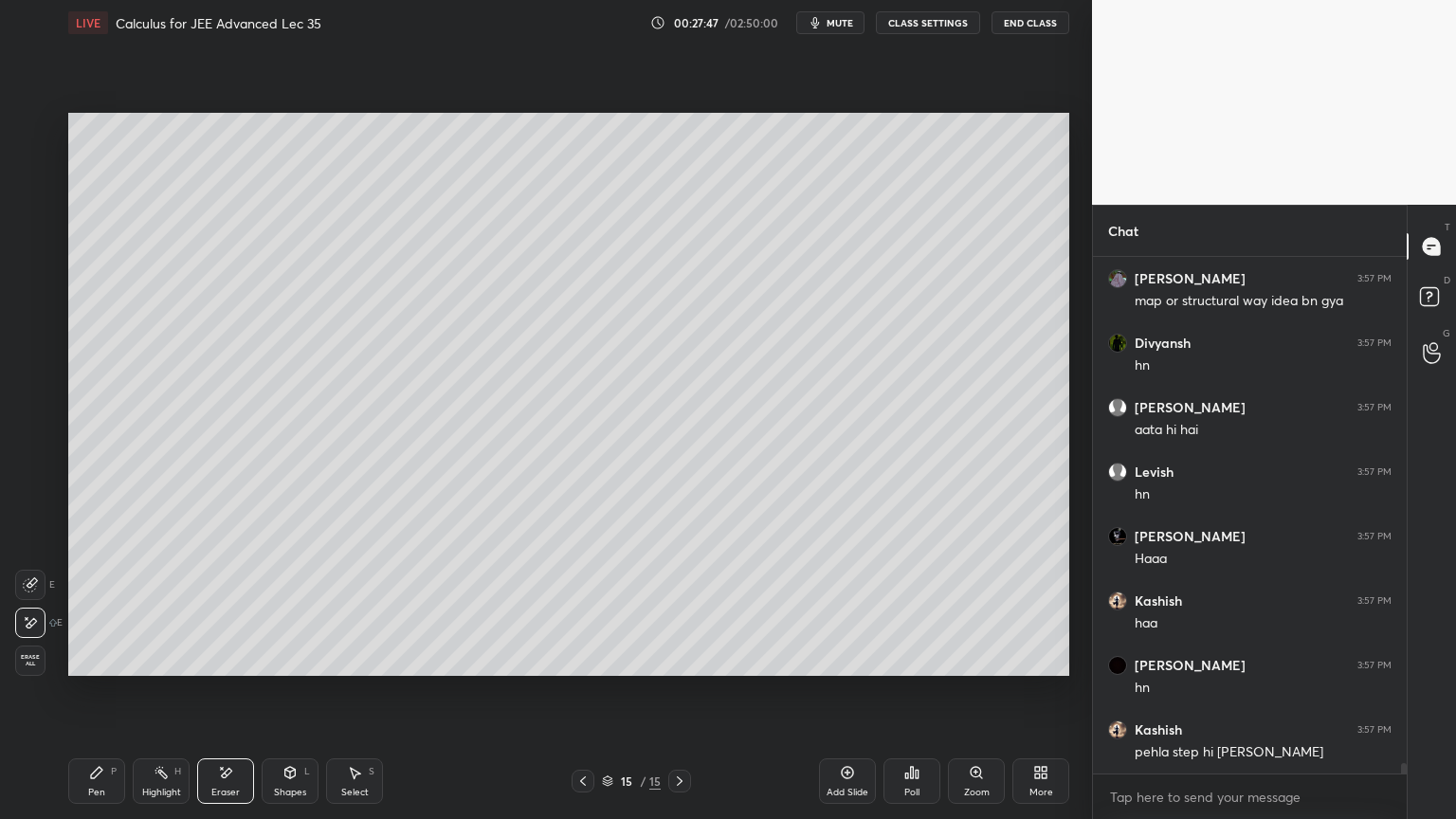 scroll, scrollTop: 24952, scrollLeft: 0, axis: vertical 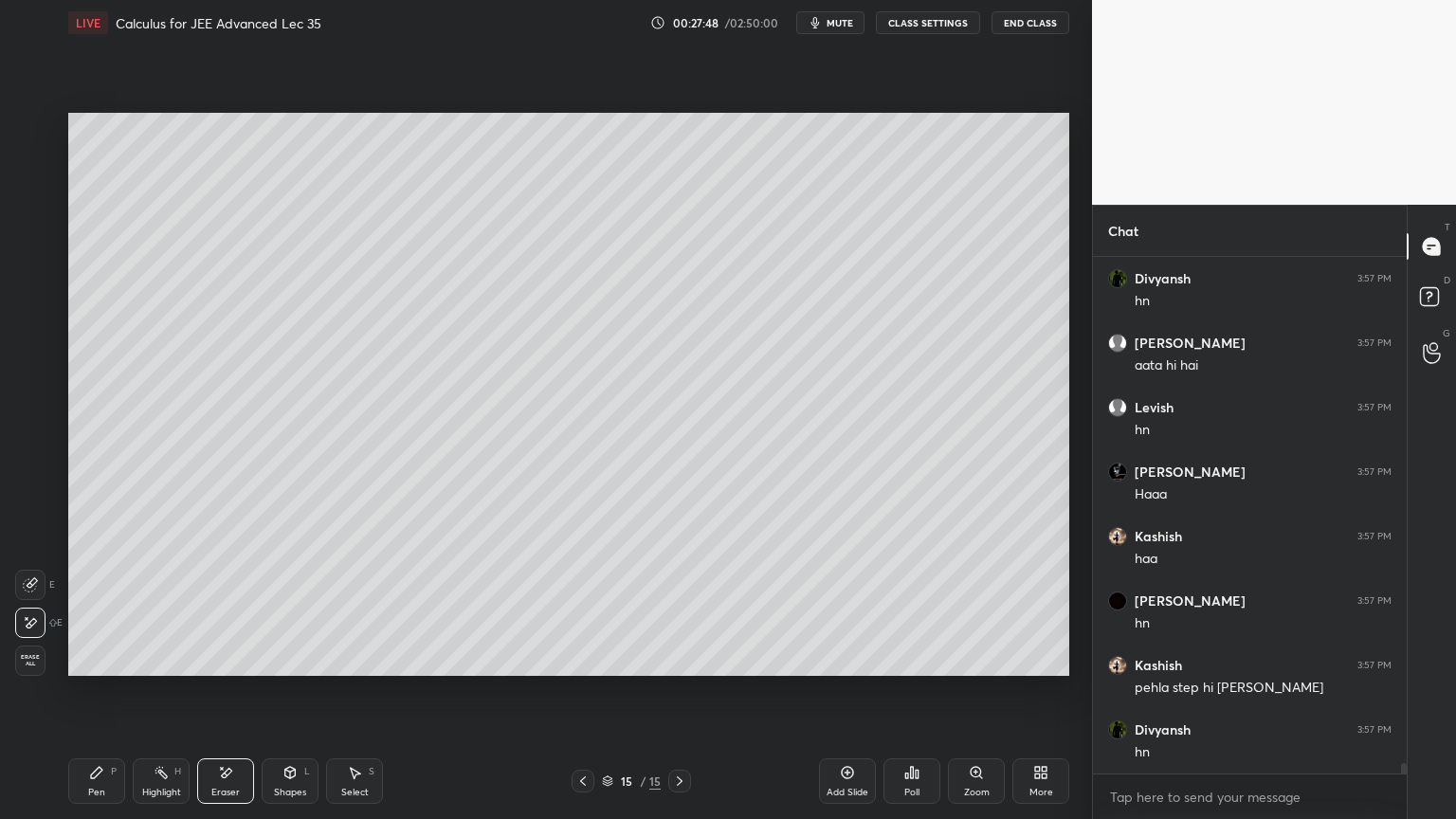 click on "Pen P" at bounding box center (97, 781) 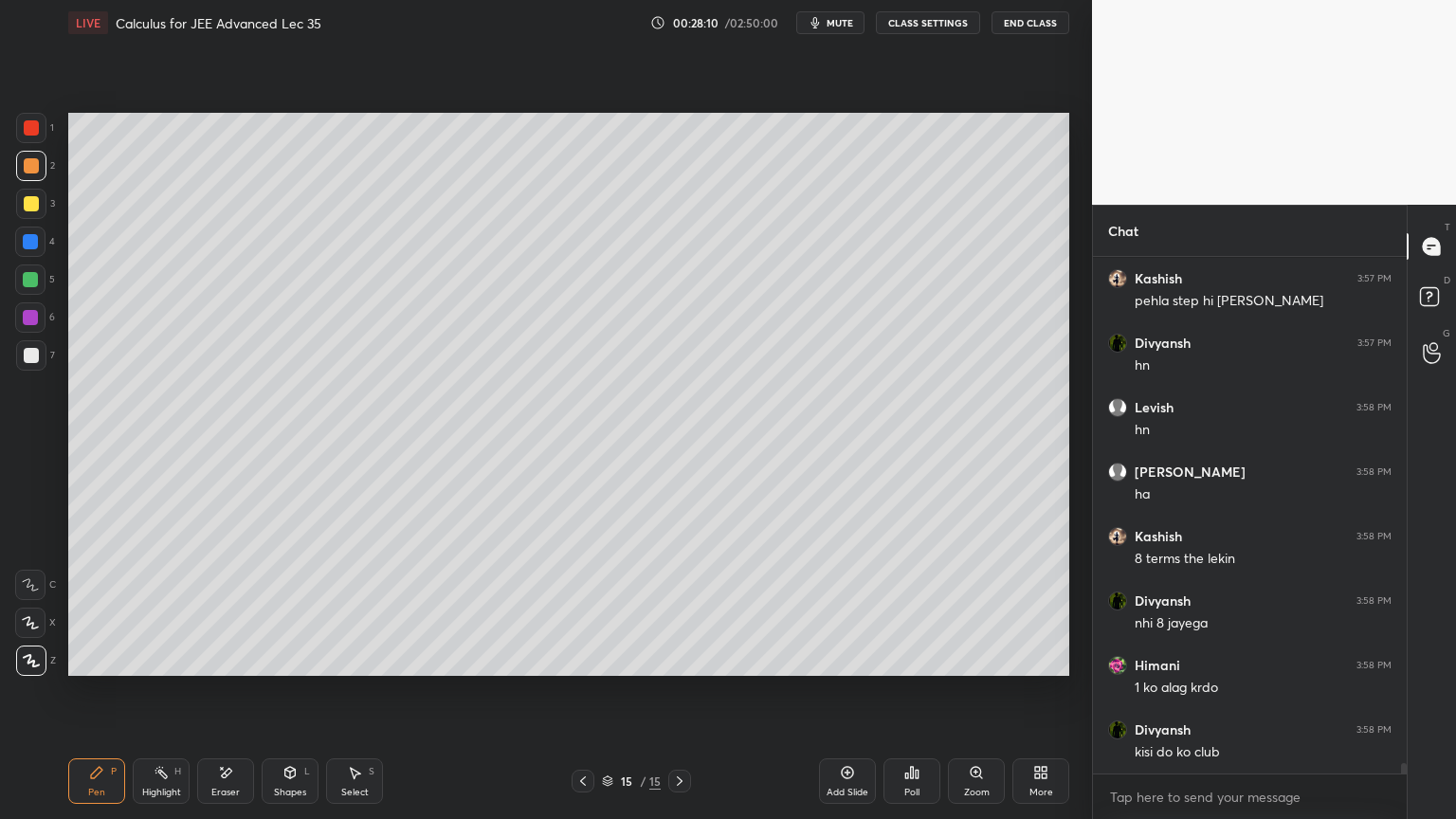 scroll, scrollTop: 25407, scrollLeft: 0, axis: vertical 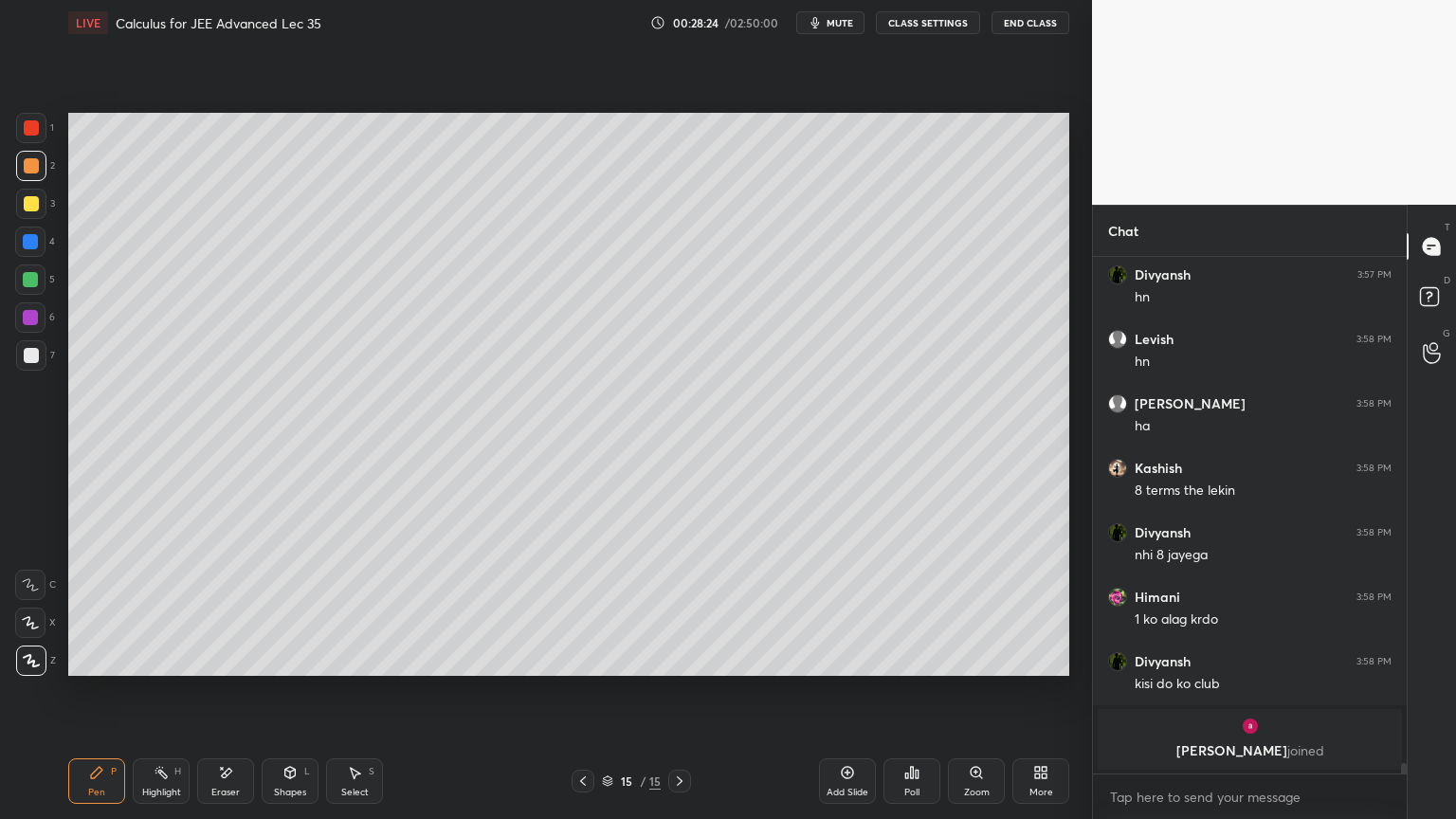 click on "Select" at bounding box center [355, 792] 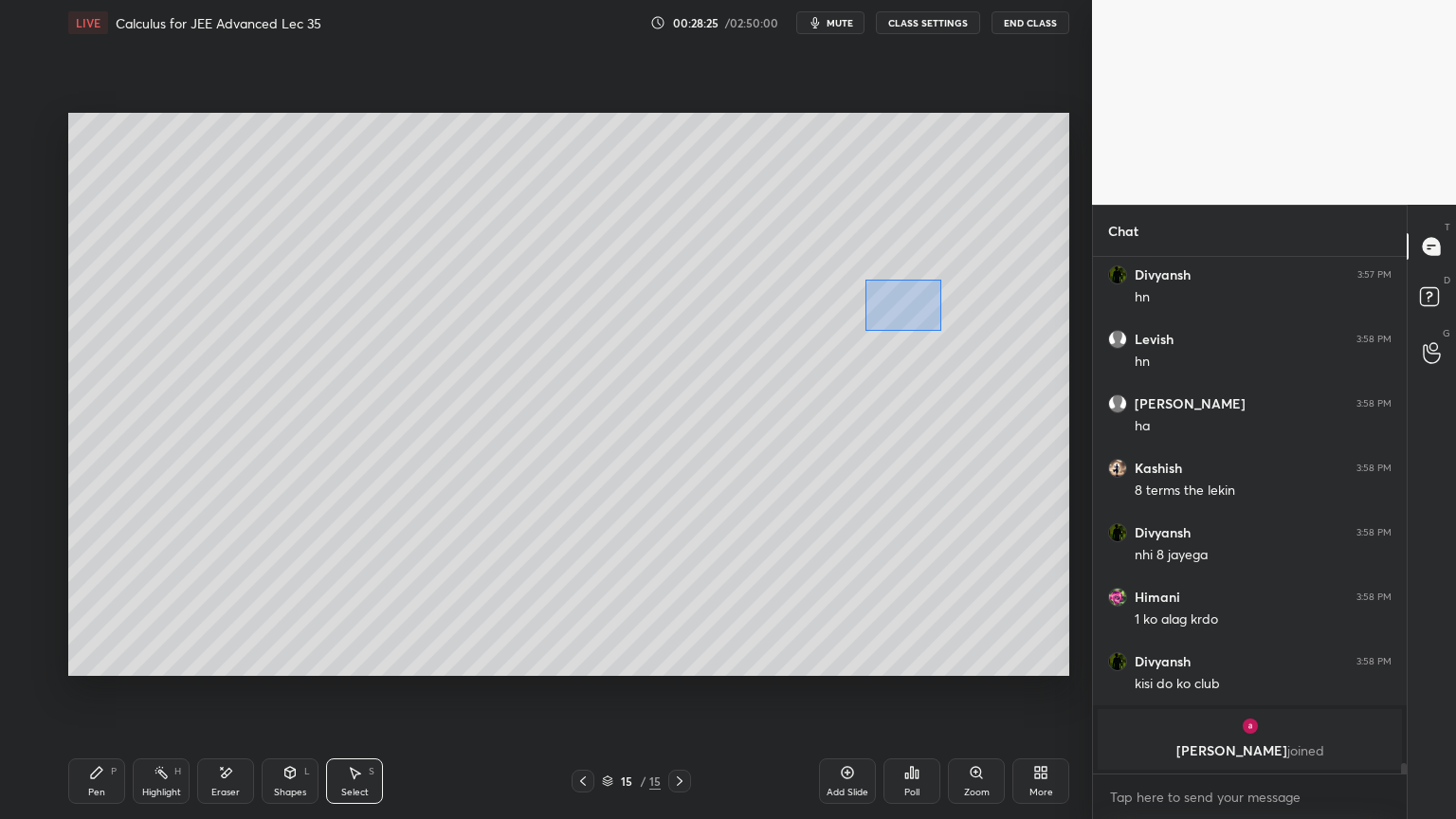 drag, startPoint x: 866, startPoint y: 285, endPoint x: 936, endPoint y: 324, distance: 80.131143 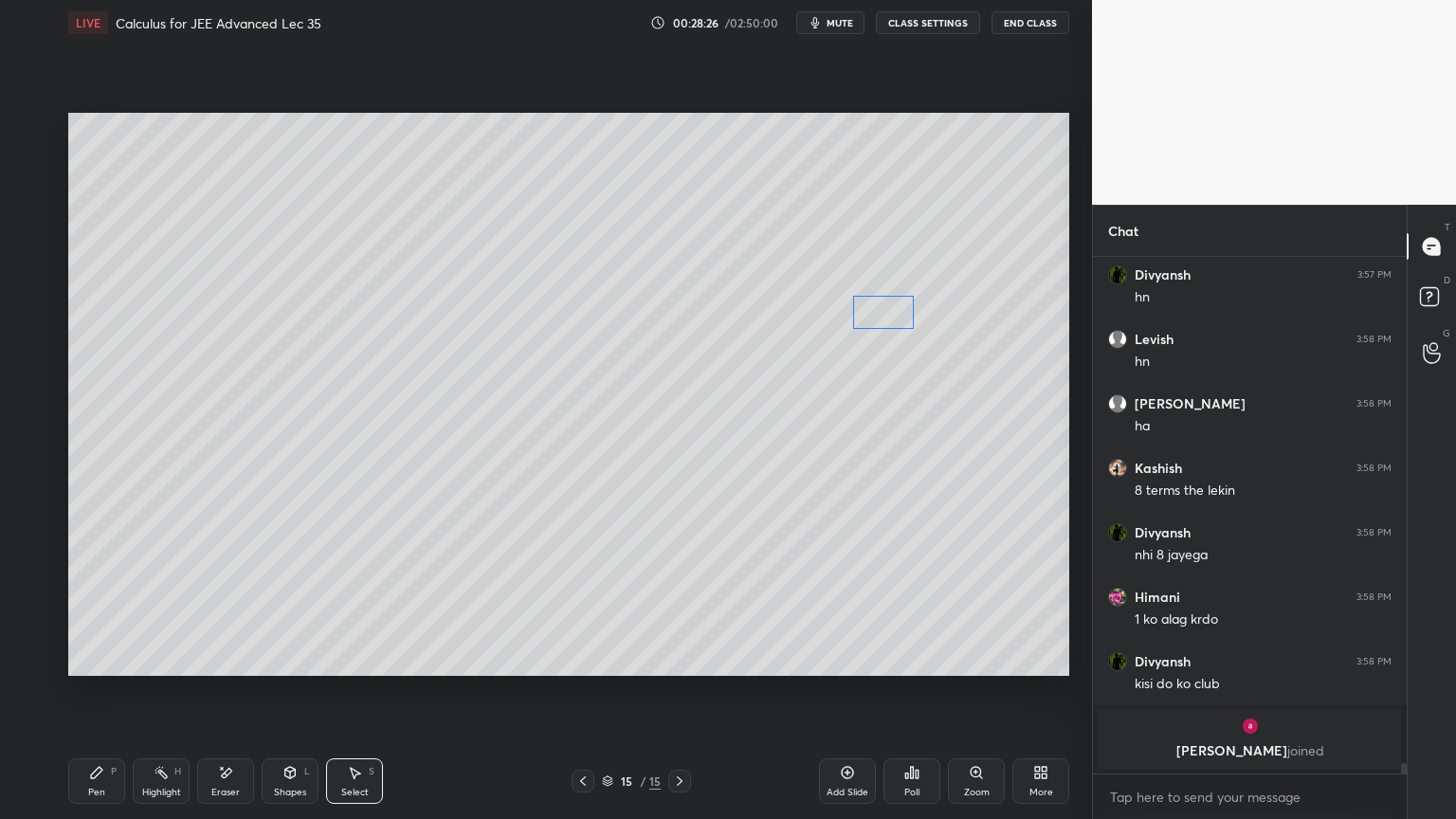 drag, startPoint x: 905, startPoint y: 311, endPoint x: 896, endPoint y: 271, distance: 41 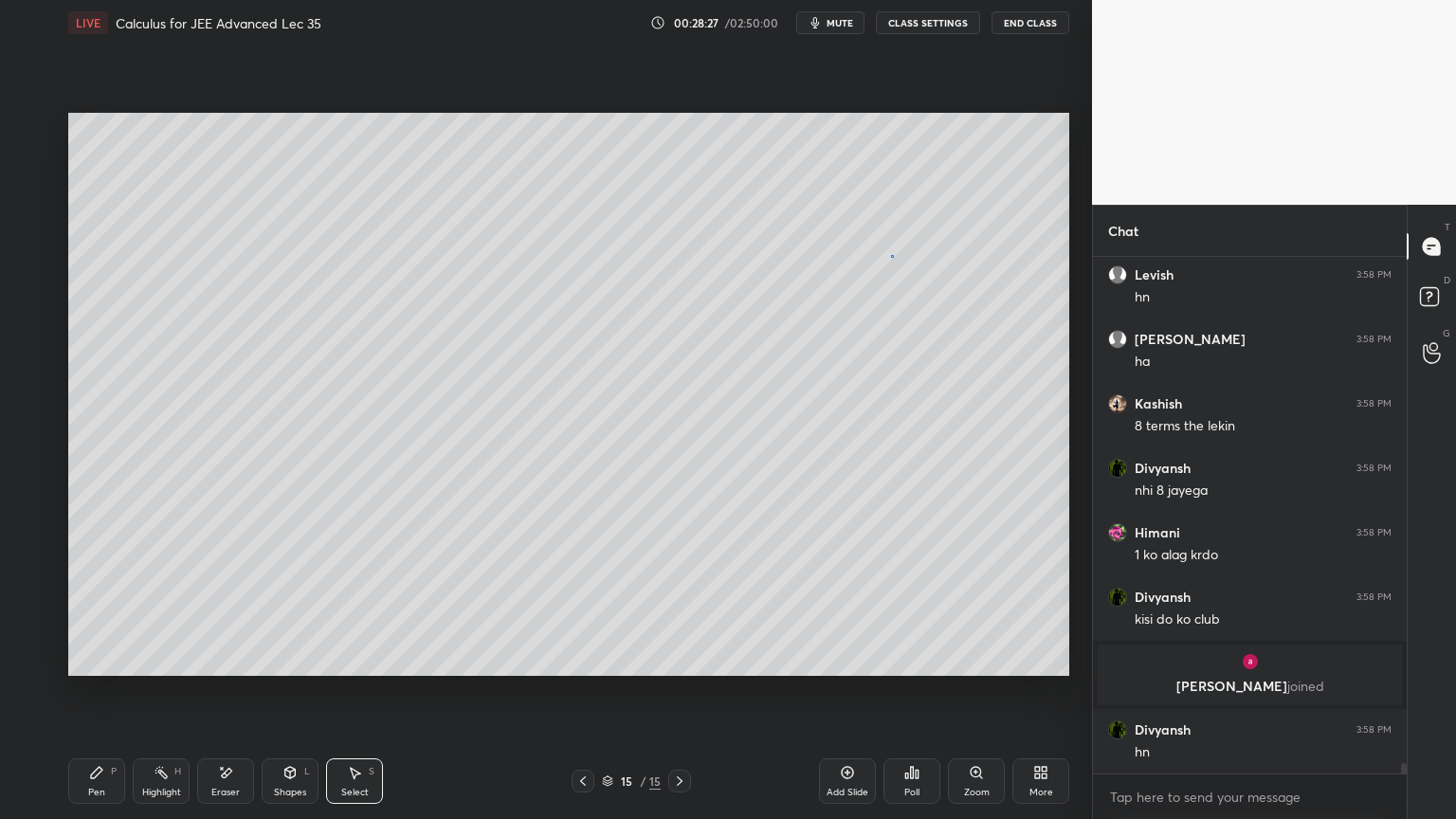 click on "0 ° Undo Copy Duplicate Duplicate to new slide Delete" at bounding box center (569, 394) 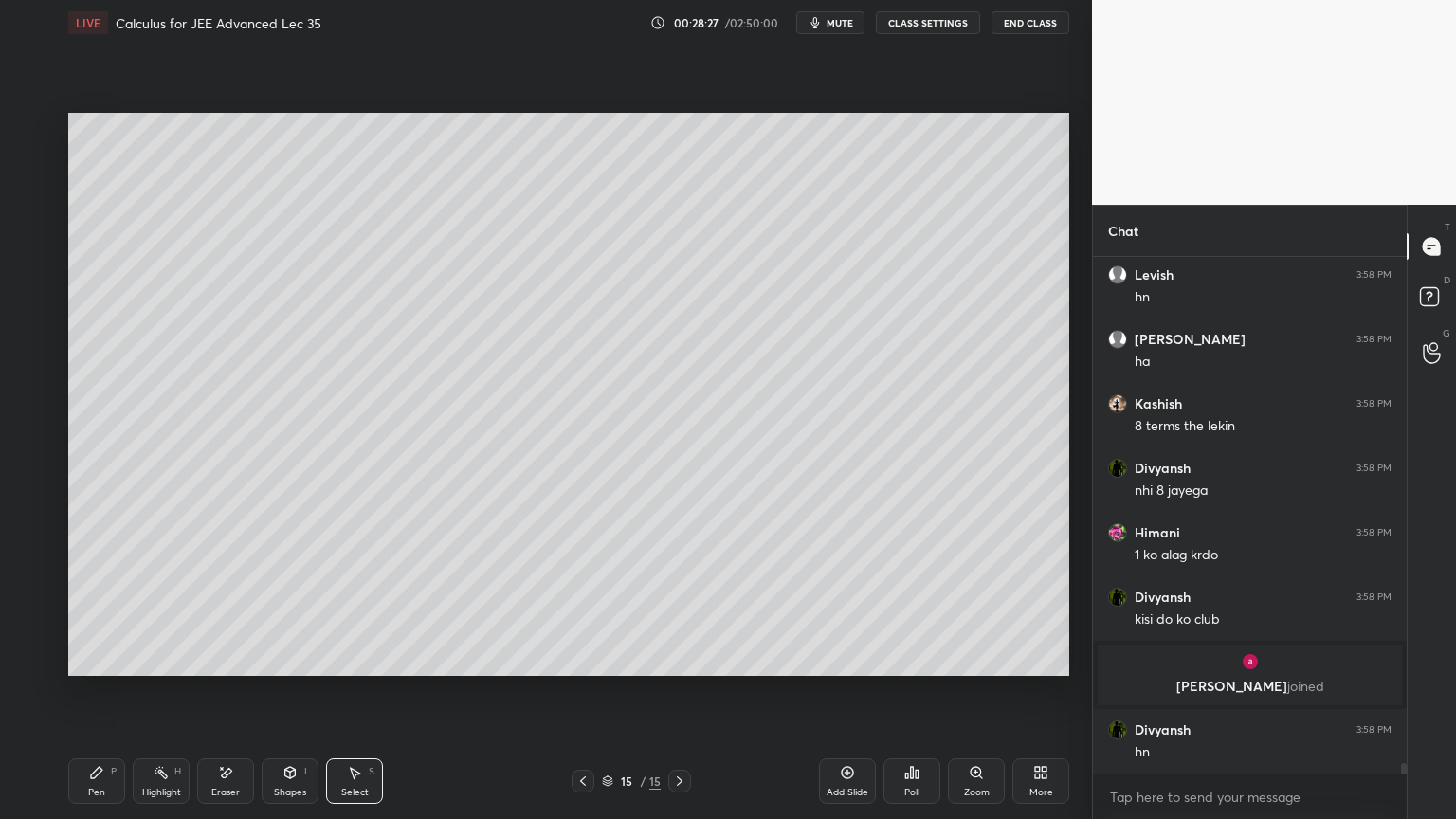 click on "0 ° Undo Copy Duplicate Duplicate to new slide Delete" at bounding box center [569, 394] 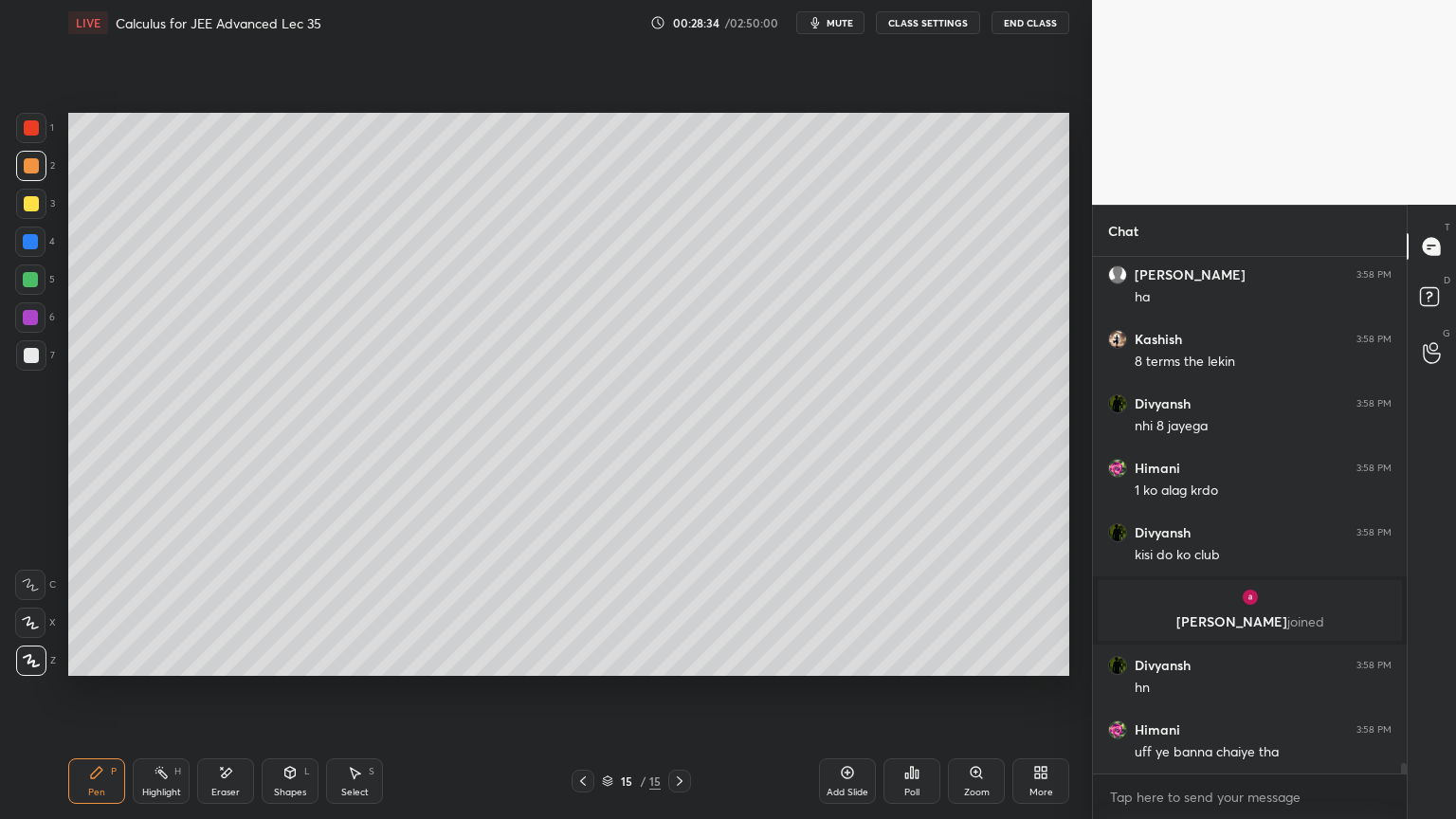 scroll, scrollTop: 25309, scrollLeft: 0, axis: vertical 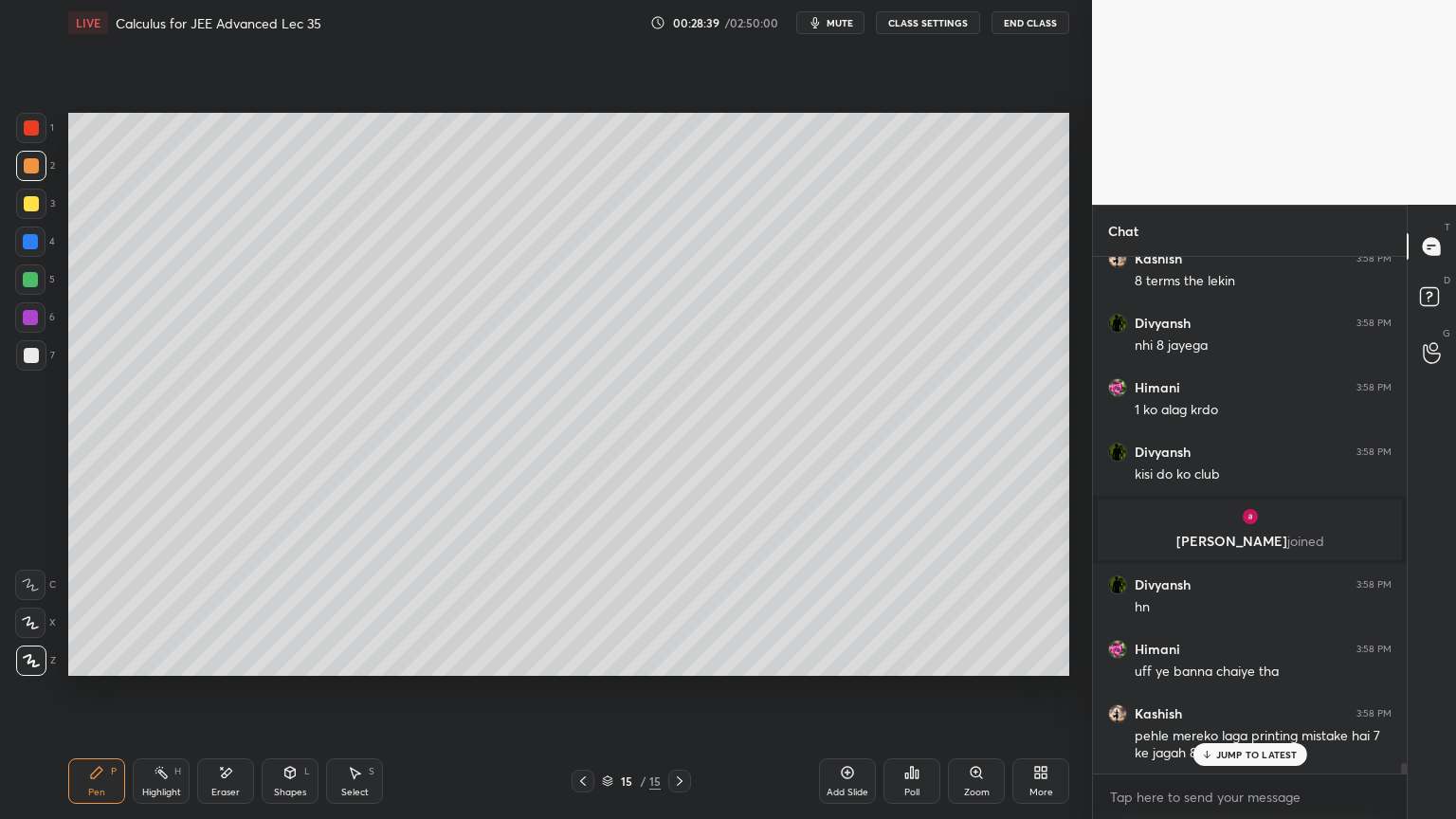 click on "Select" at bounding box center (355, 792) 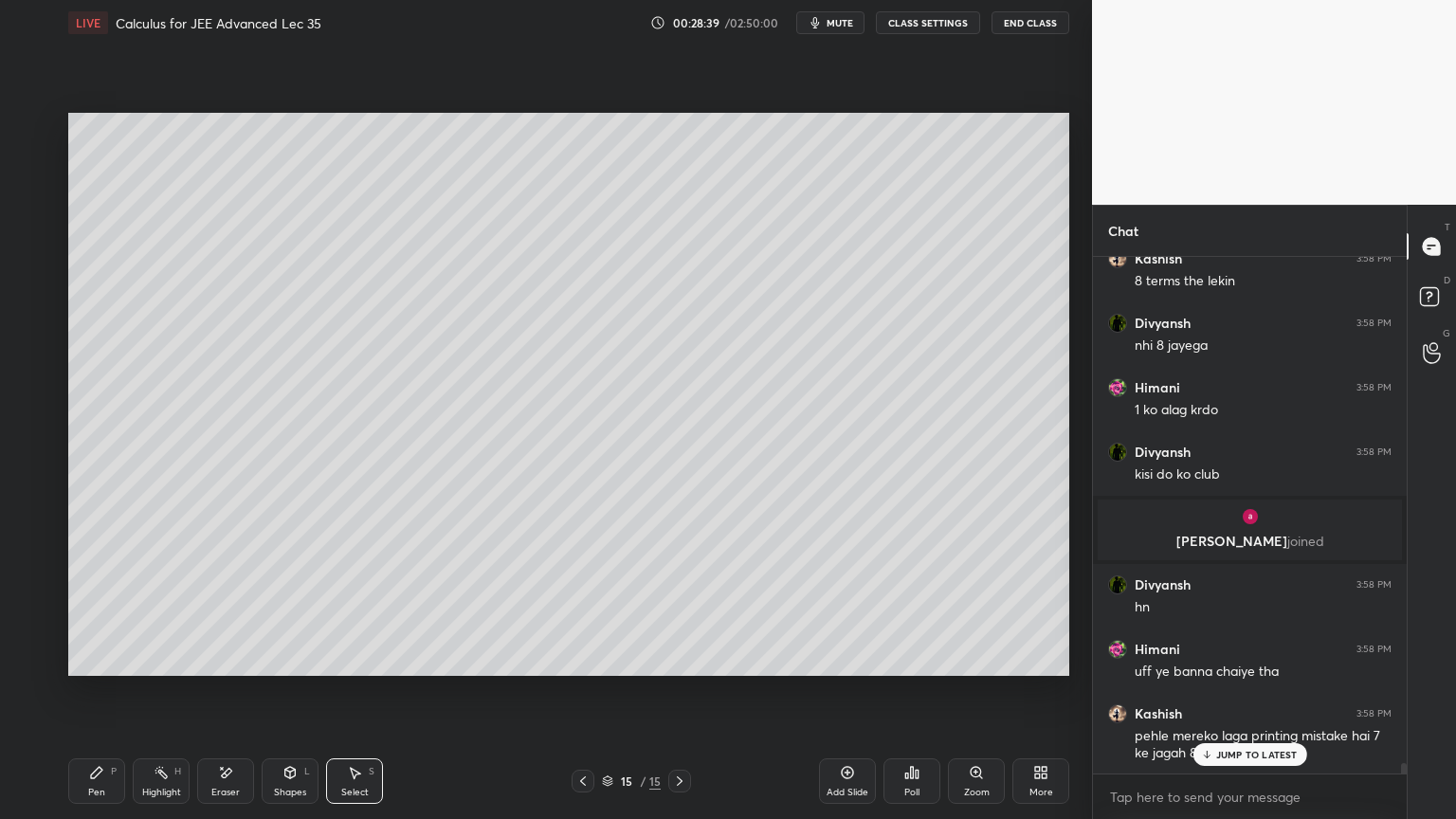 scroll, scrollTop: 25374, scrollLeft: 0, axis: vertical 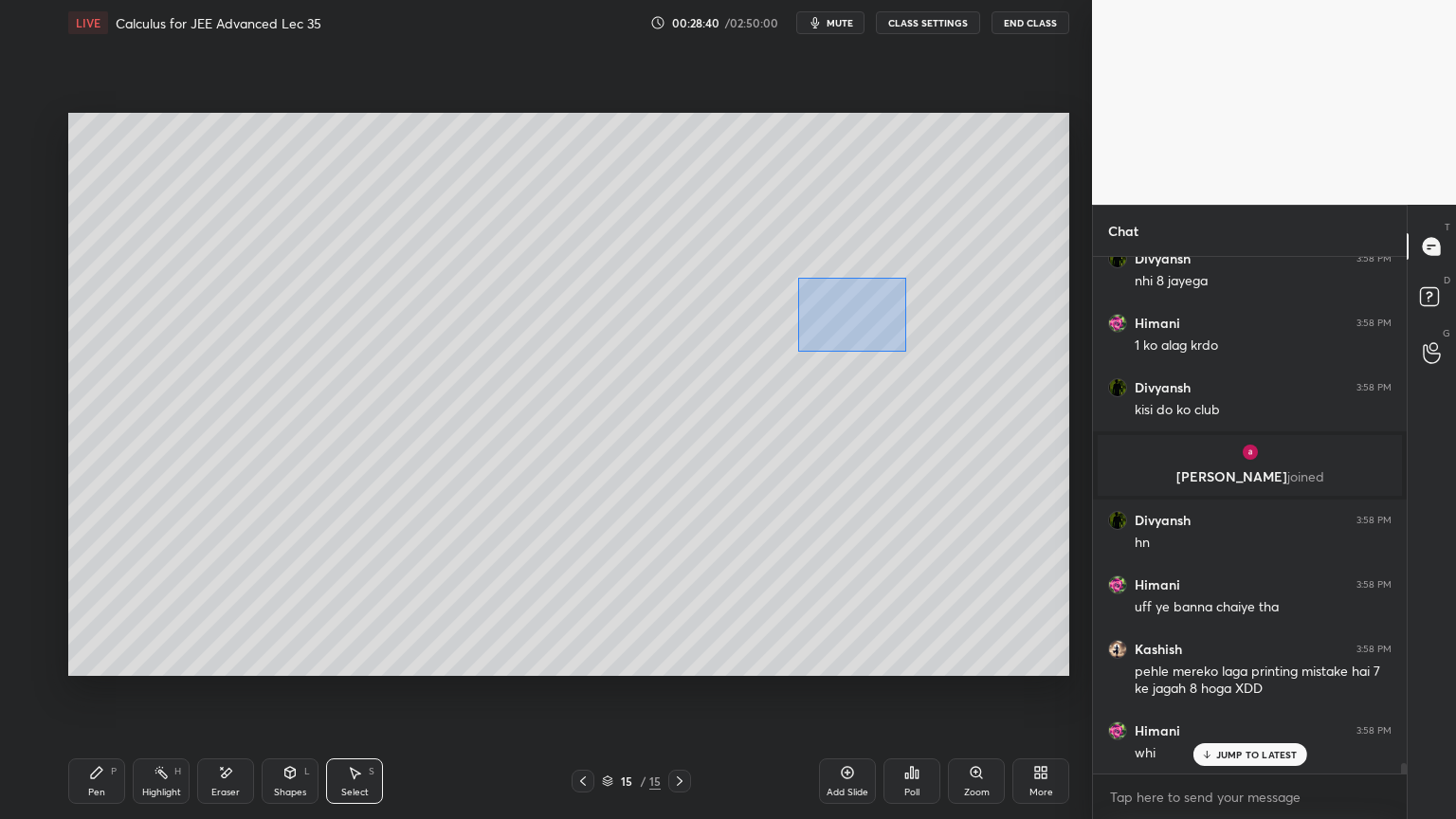 drag, startPoint x: 801, startPoint y: 283, endPoint x: 924, endPoint y: 355, distance: 142.52368 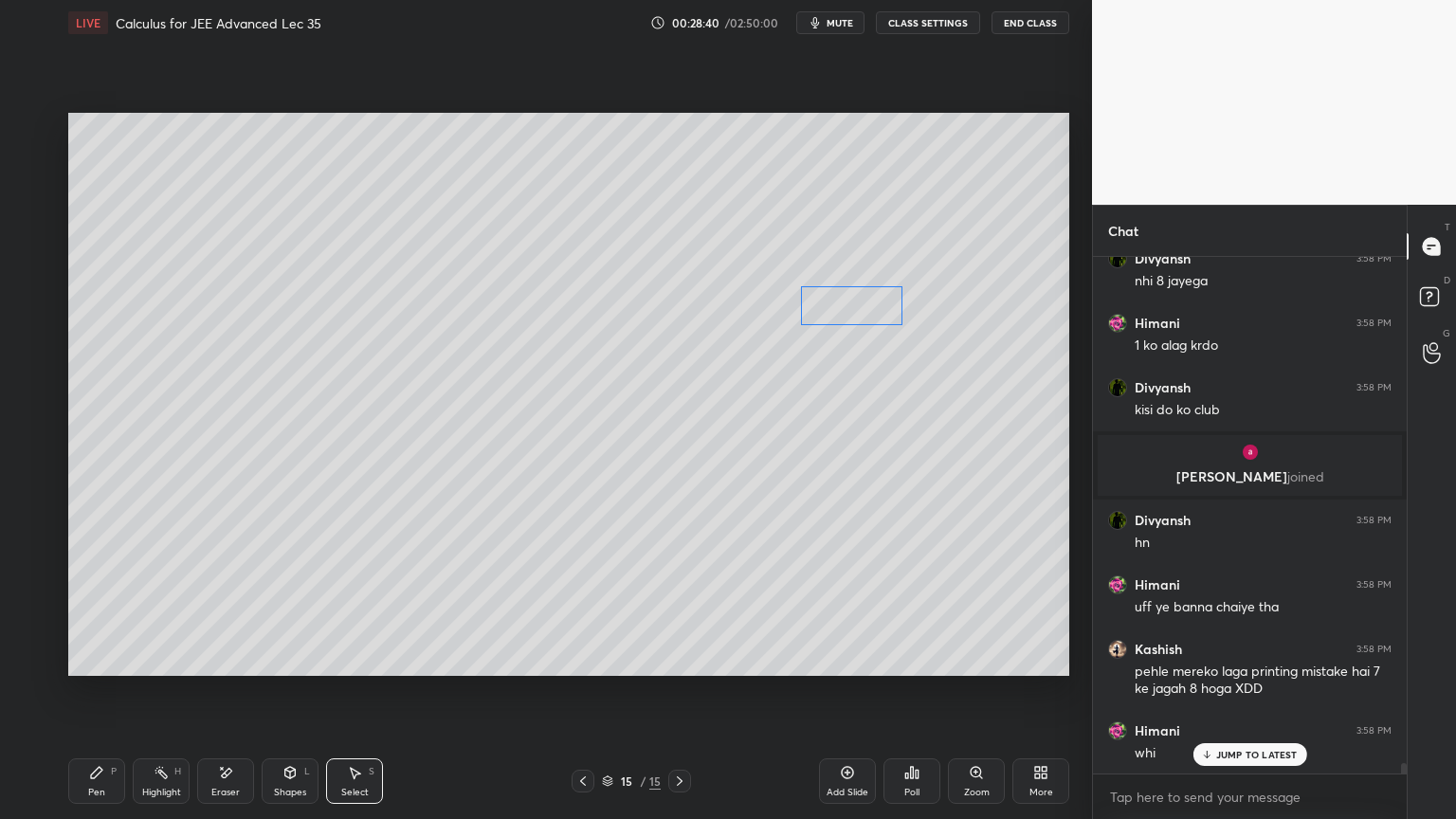 scroll, scrollTop: 25438, scrollLeft: 0, axis: vertical 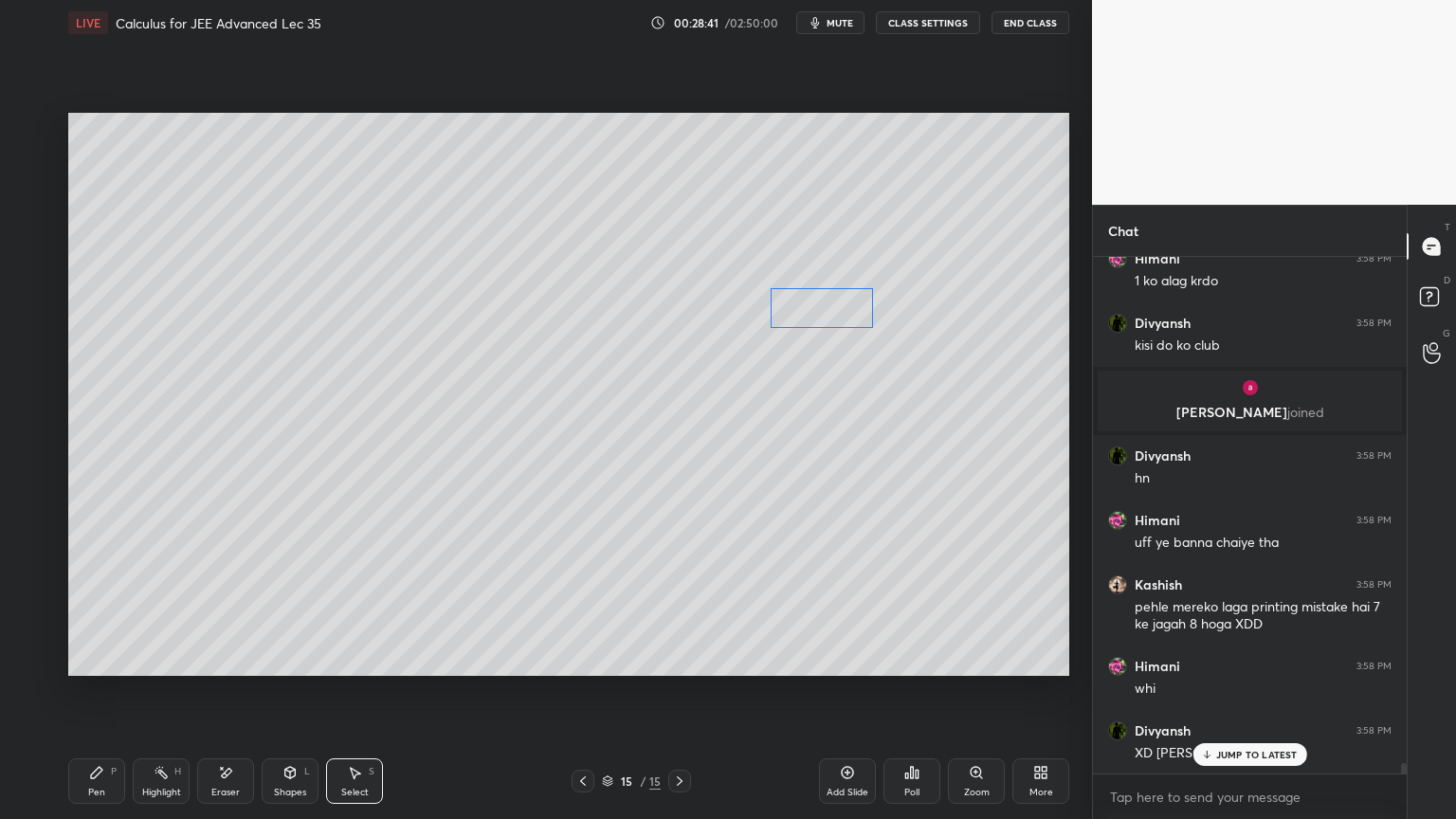 drag, startPoint x: 867, startPoint y: 306, endPoint x: 778, endPoint y: 363, distance: 105.688221 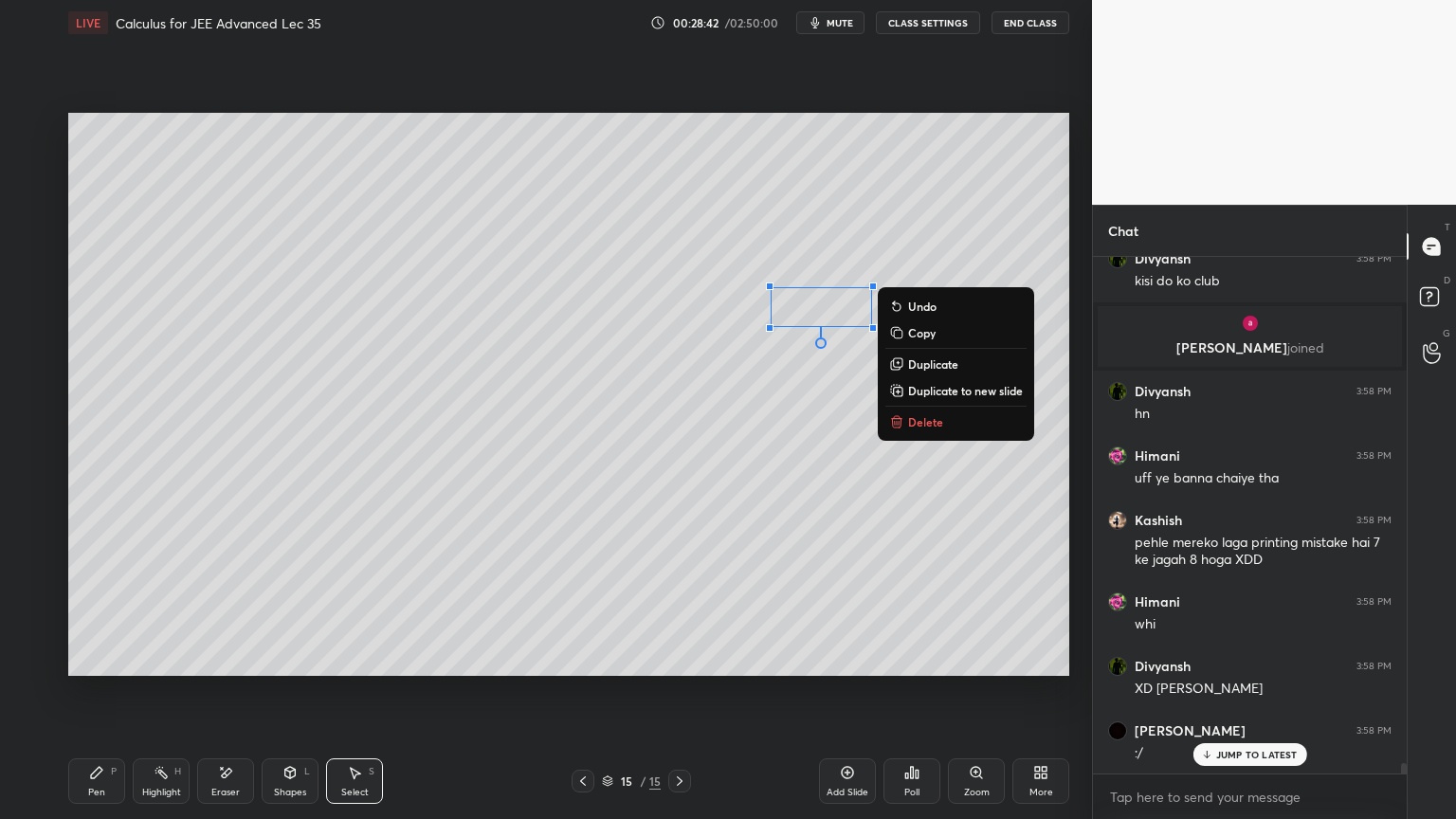 scroll, scrollTop: 25567, scrollLeft: 0, axis: vertical 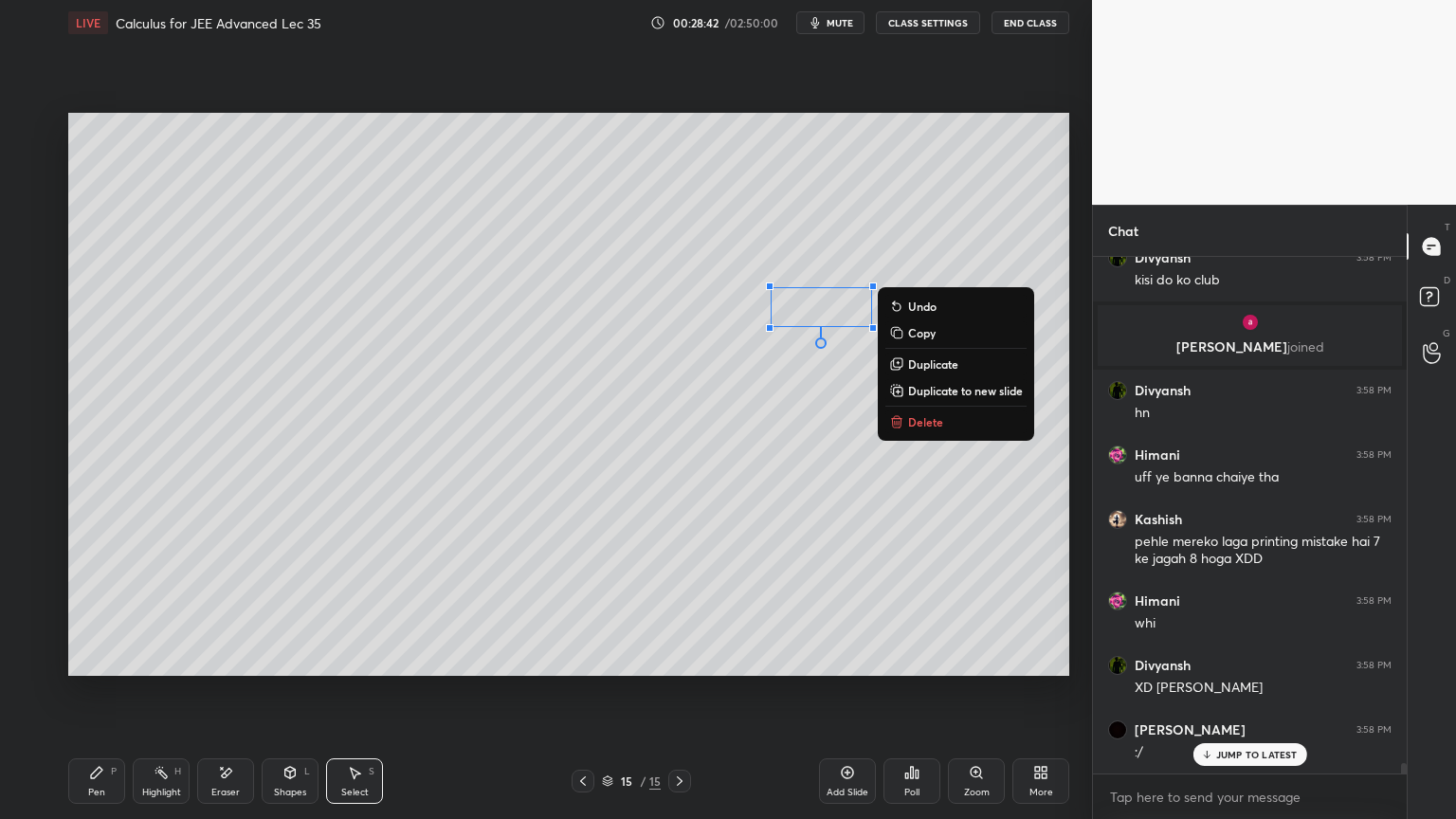 click on "0 ° Undo Copy Duplicate Duplicate to new slide Delete" at bounding box center (569, 394) 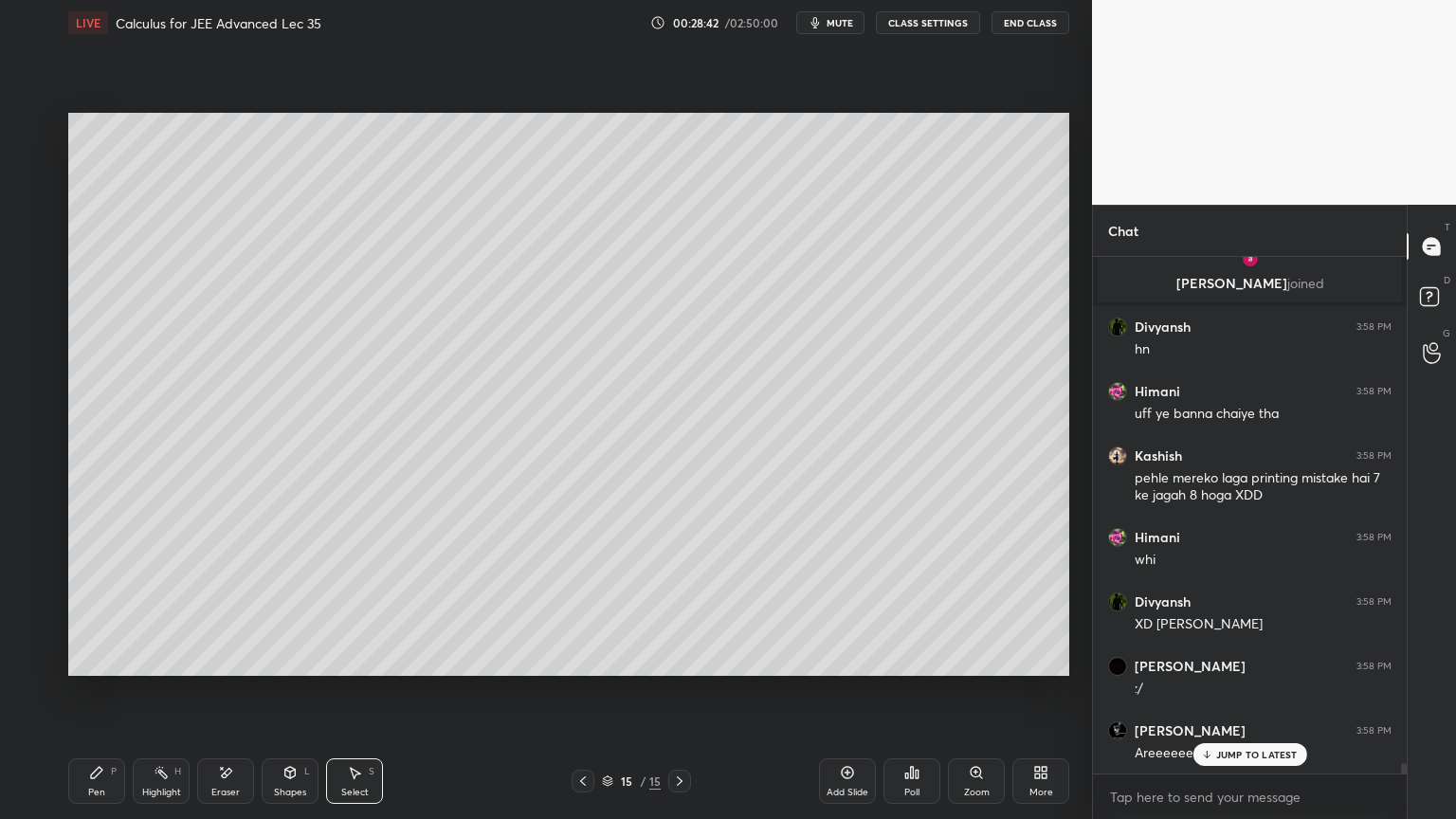 click 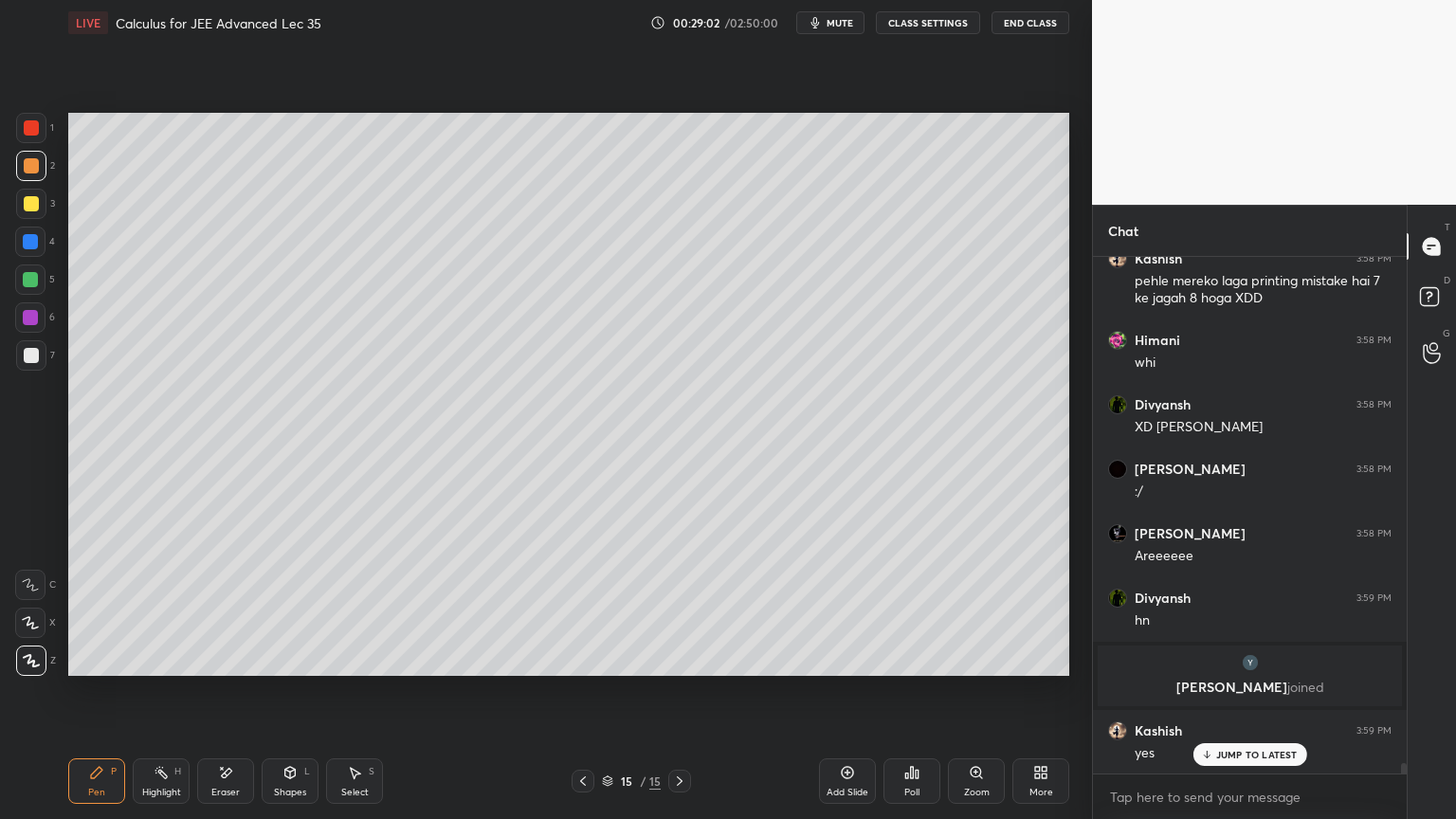 scroll, scrollTop: 25829, scrollLeft: 0, axis: vertical 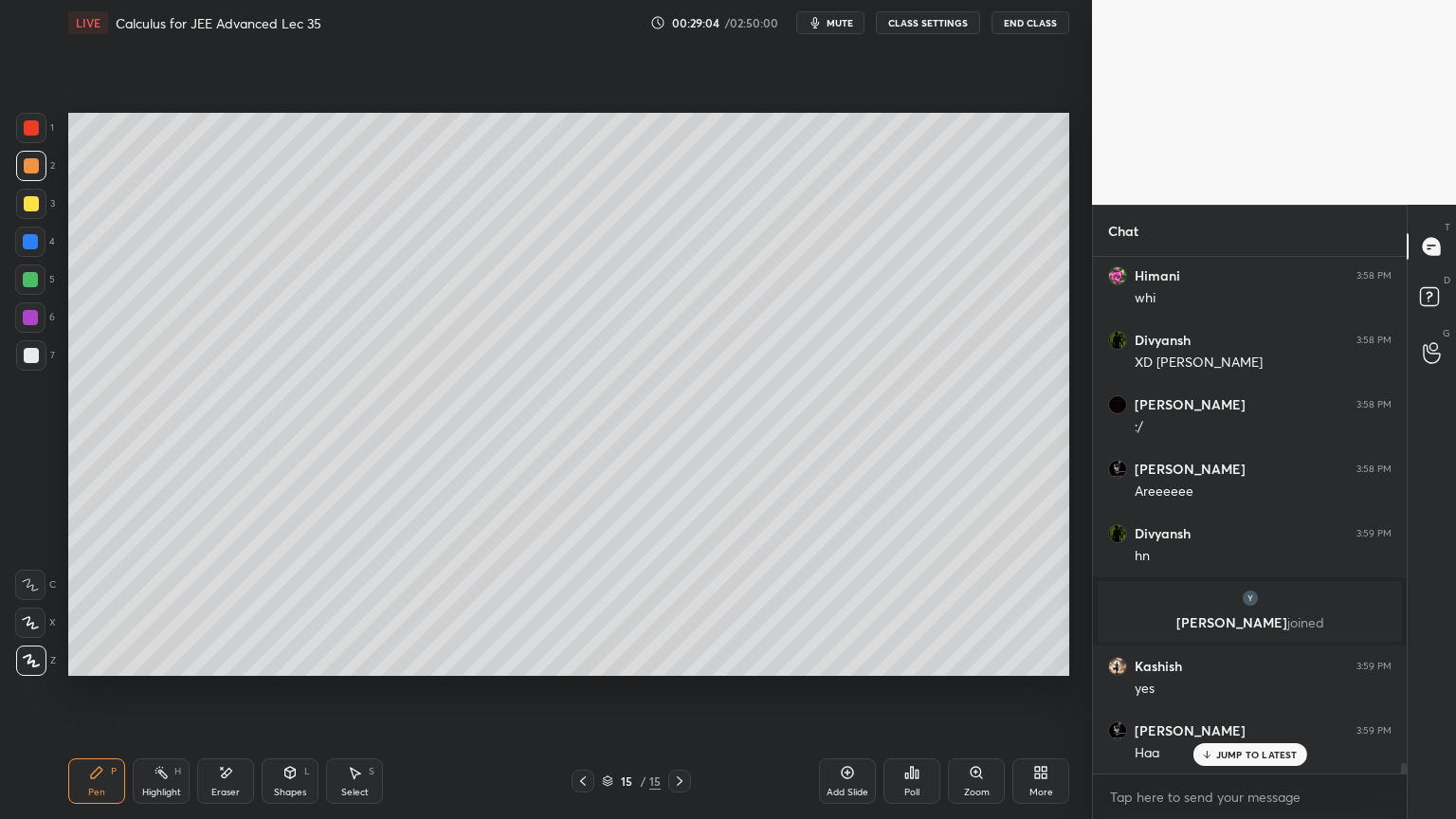 click 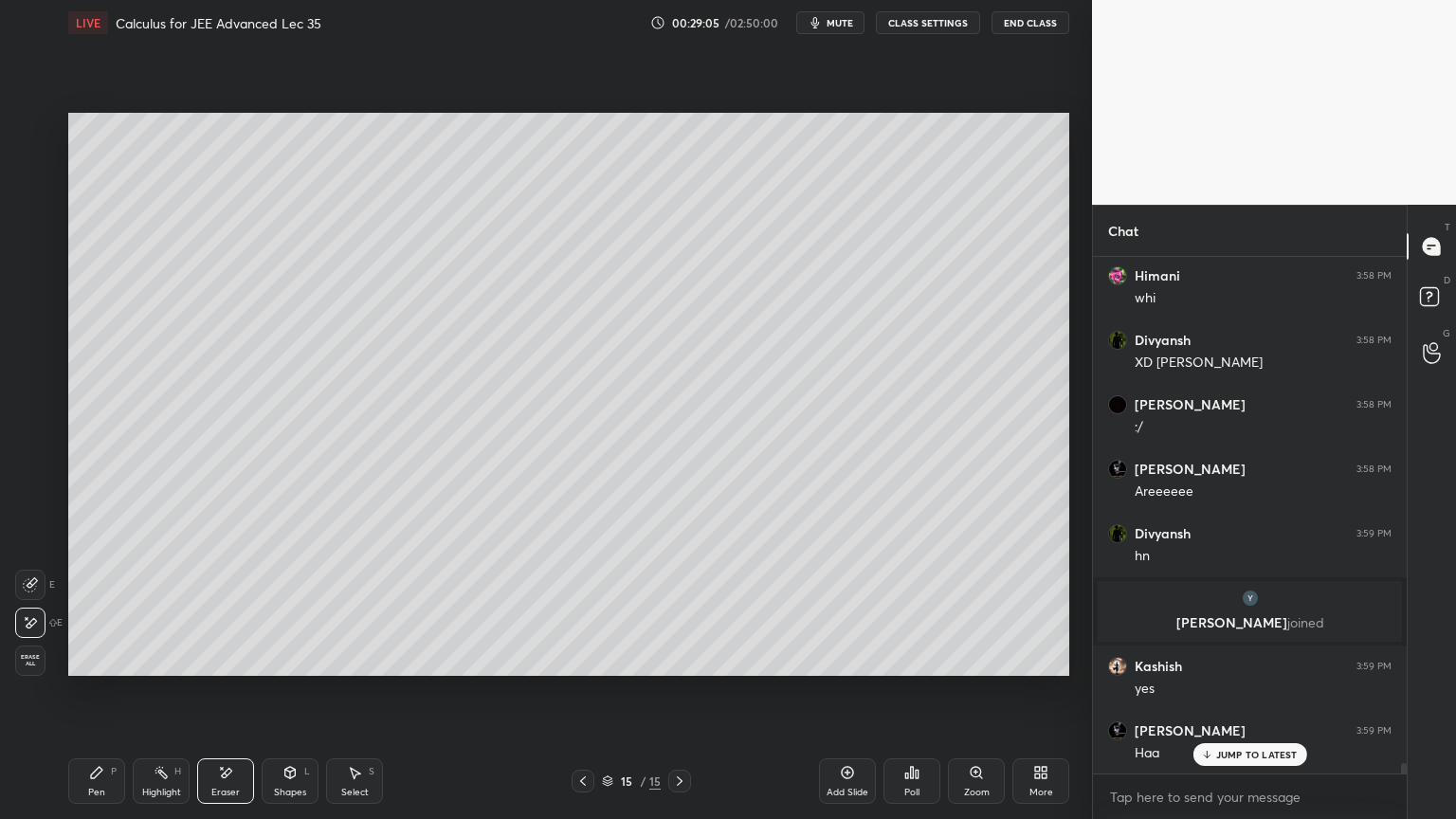 scroll, scrollTop: 25893, scrollLeft: 0, axis: vertical 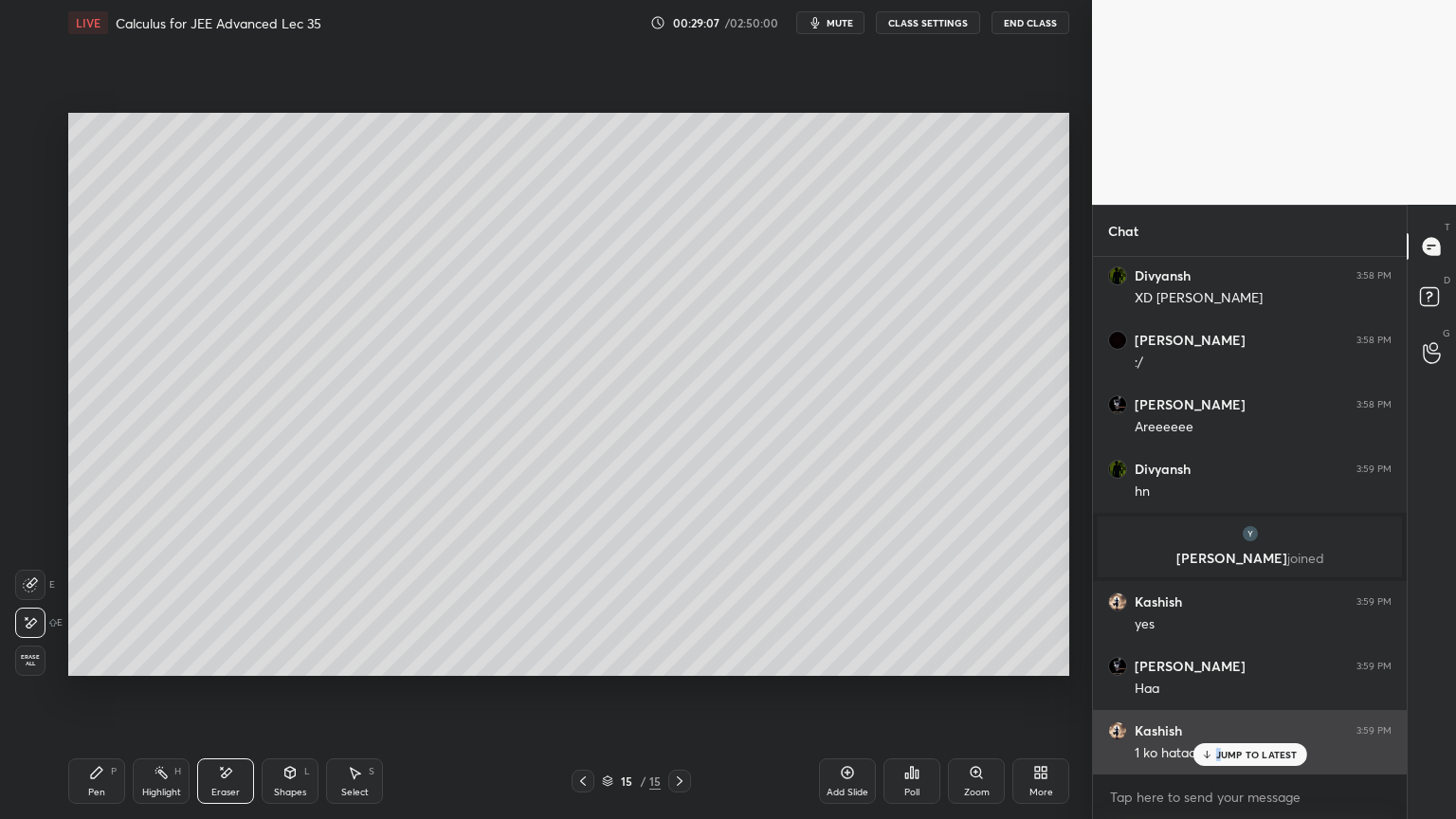 click on "JUMP TO LATEST" at bounding box center [1257, 755] 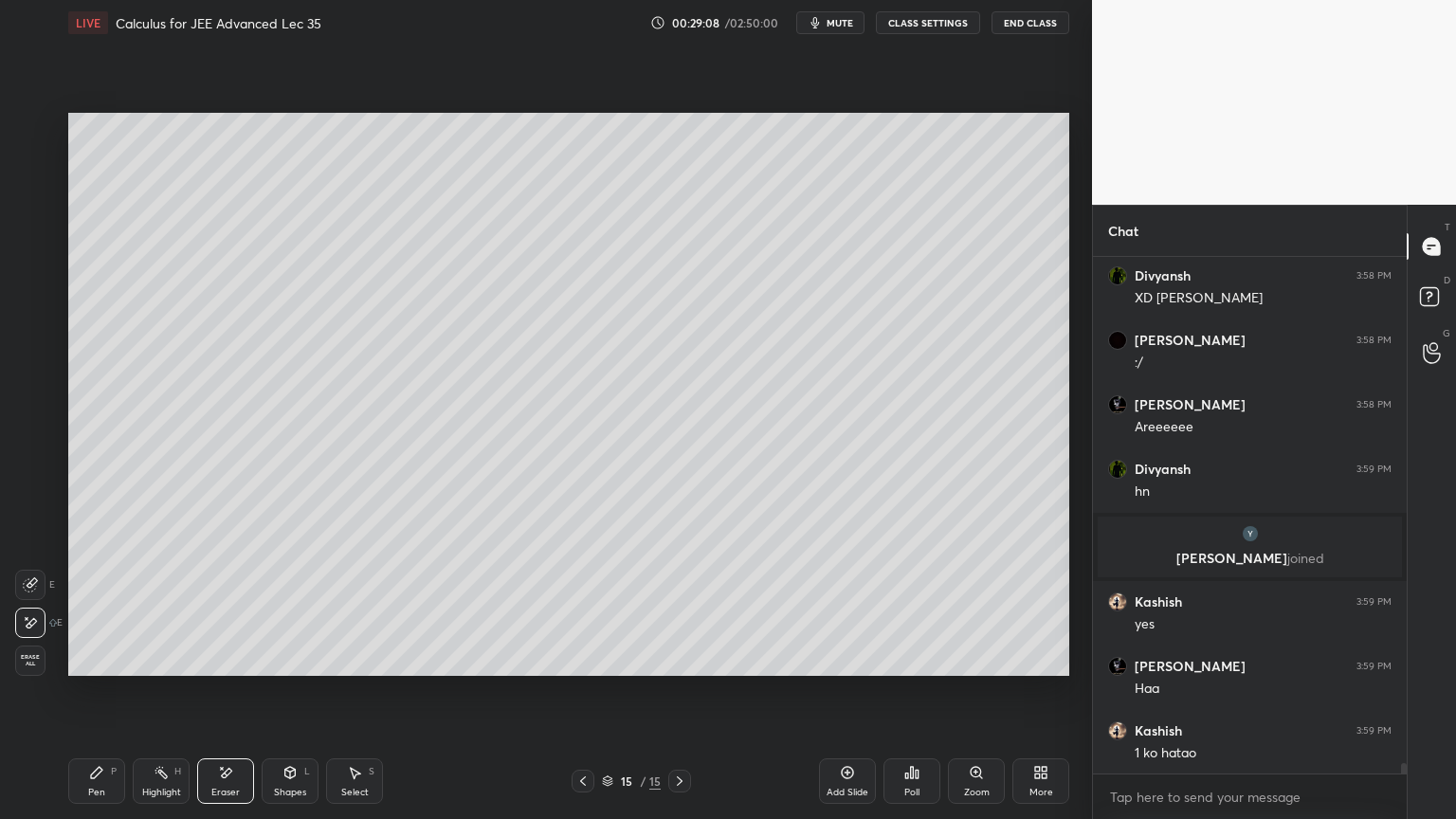 click on "Highlight H" at bounding box center [161, 781] 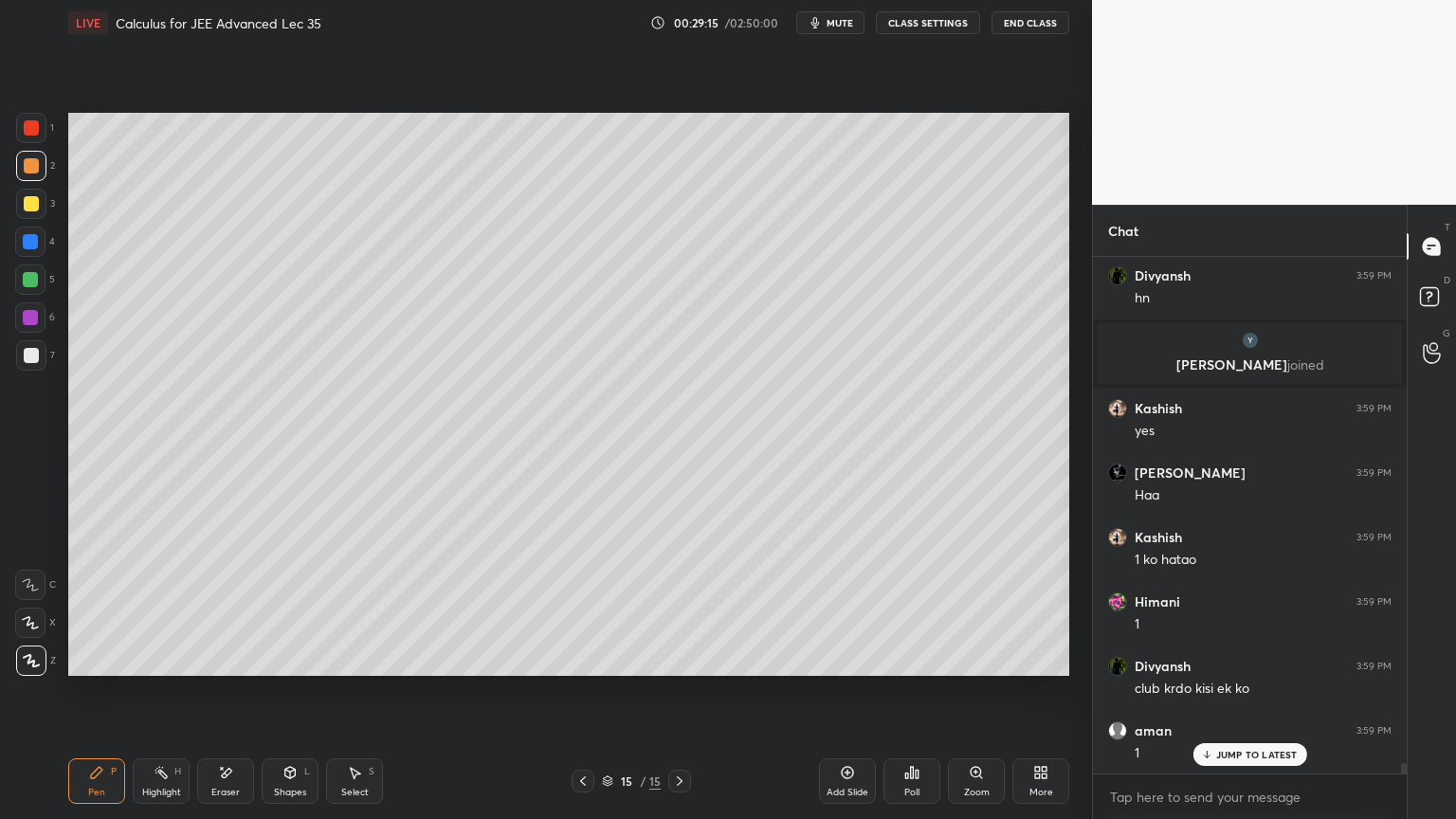 scroll, scrollTop: 26216, scrollLeft: 0, axis: vertical 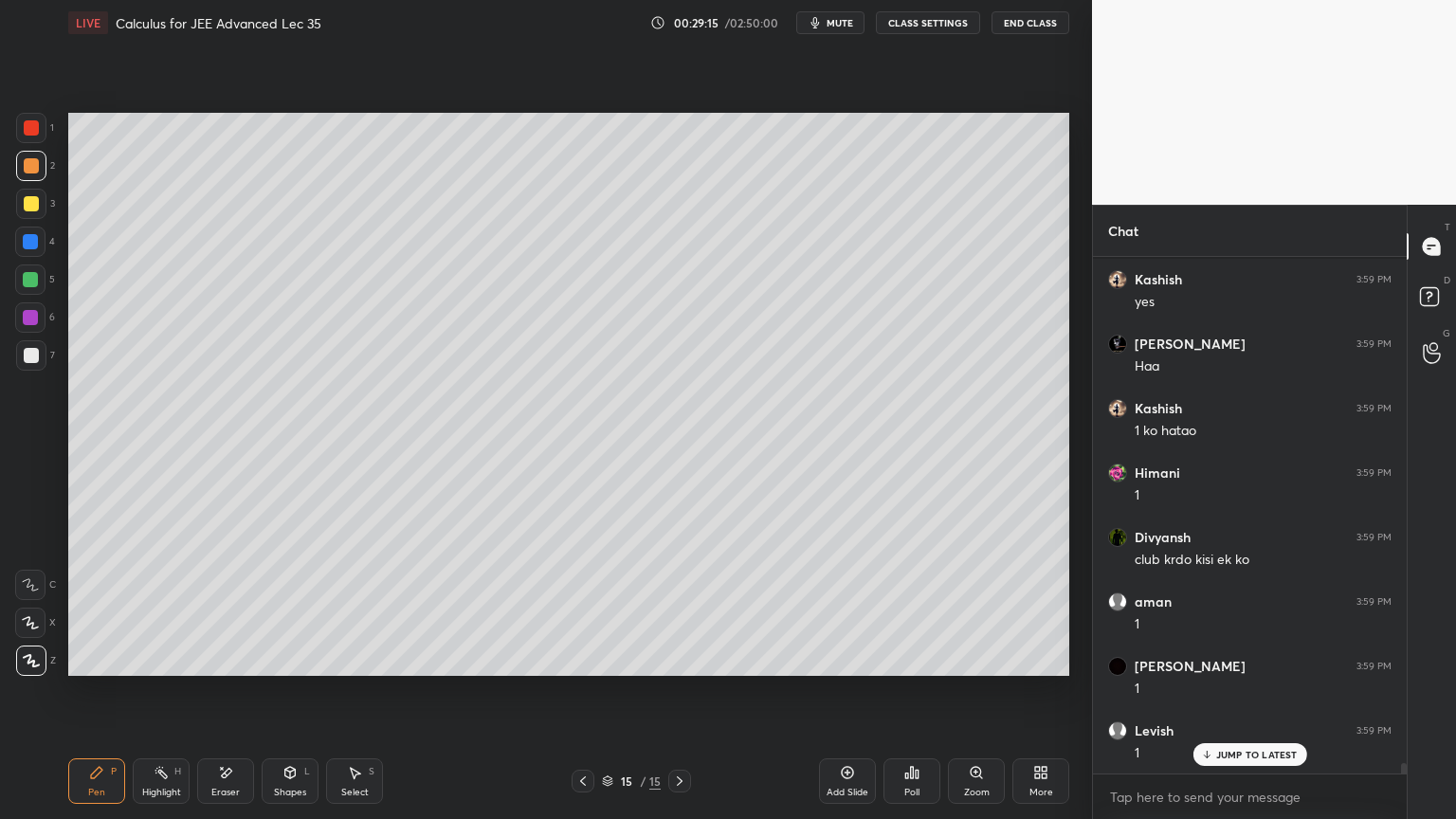 click on "Eraser" at bounding box center [226, 781] 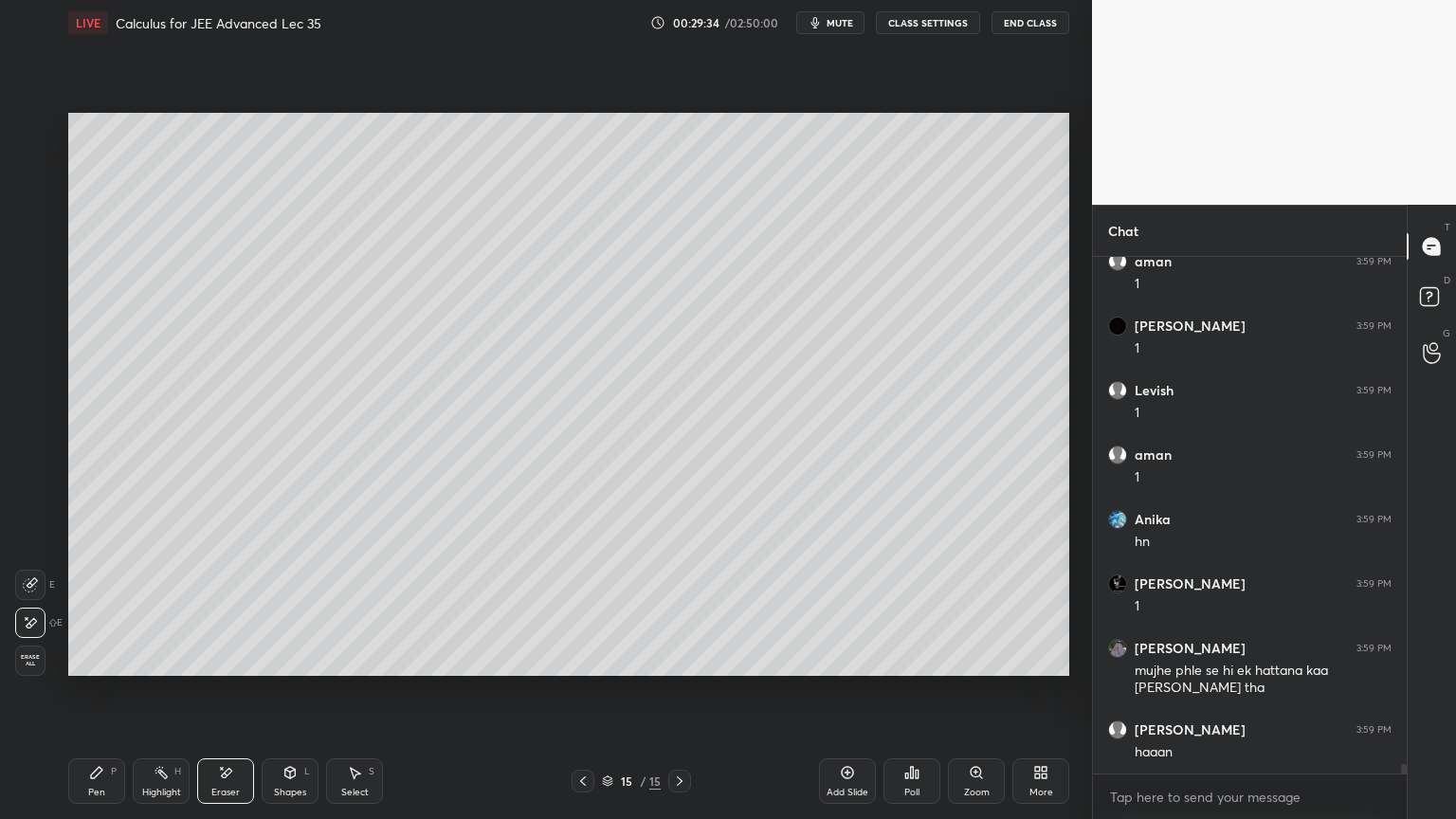 scroll, scrollTop: 26620, scrollLeft: 0, axis: vertical 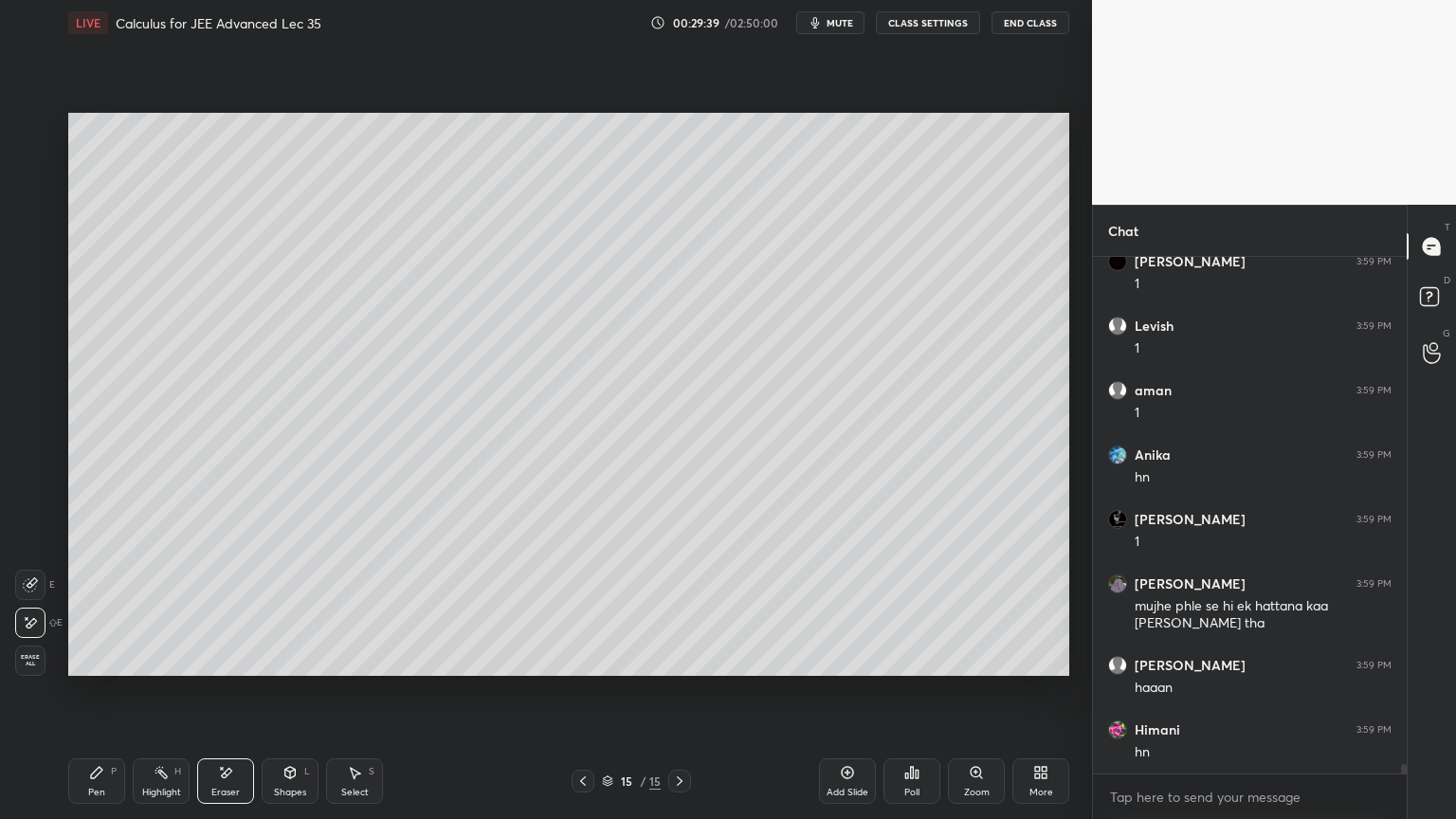 drag, startPoint x: 113, startPoint y: 789, endPoint x: 137, endPoint y: 713, distance: 79.699435 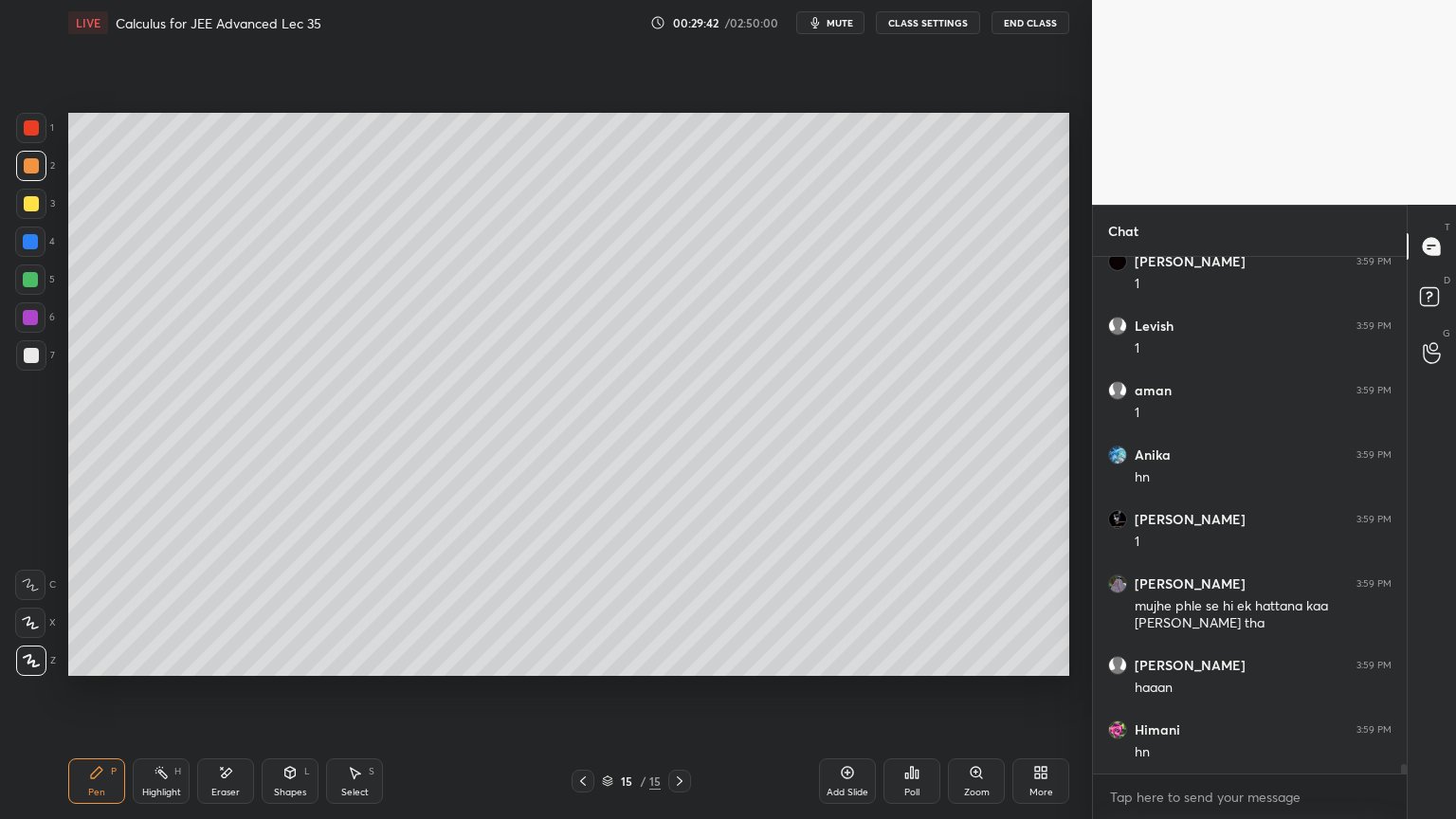drag, startPoint x: 235, startPoint y: 774, endPoint x: 299, endPoint y: 701, distance: 97.082439 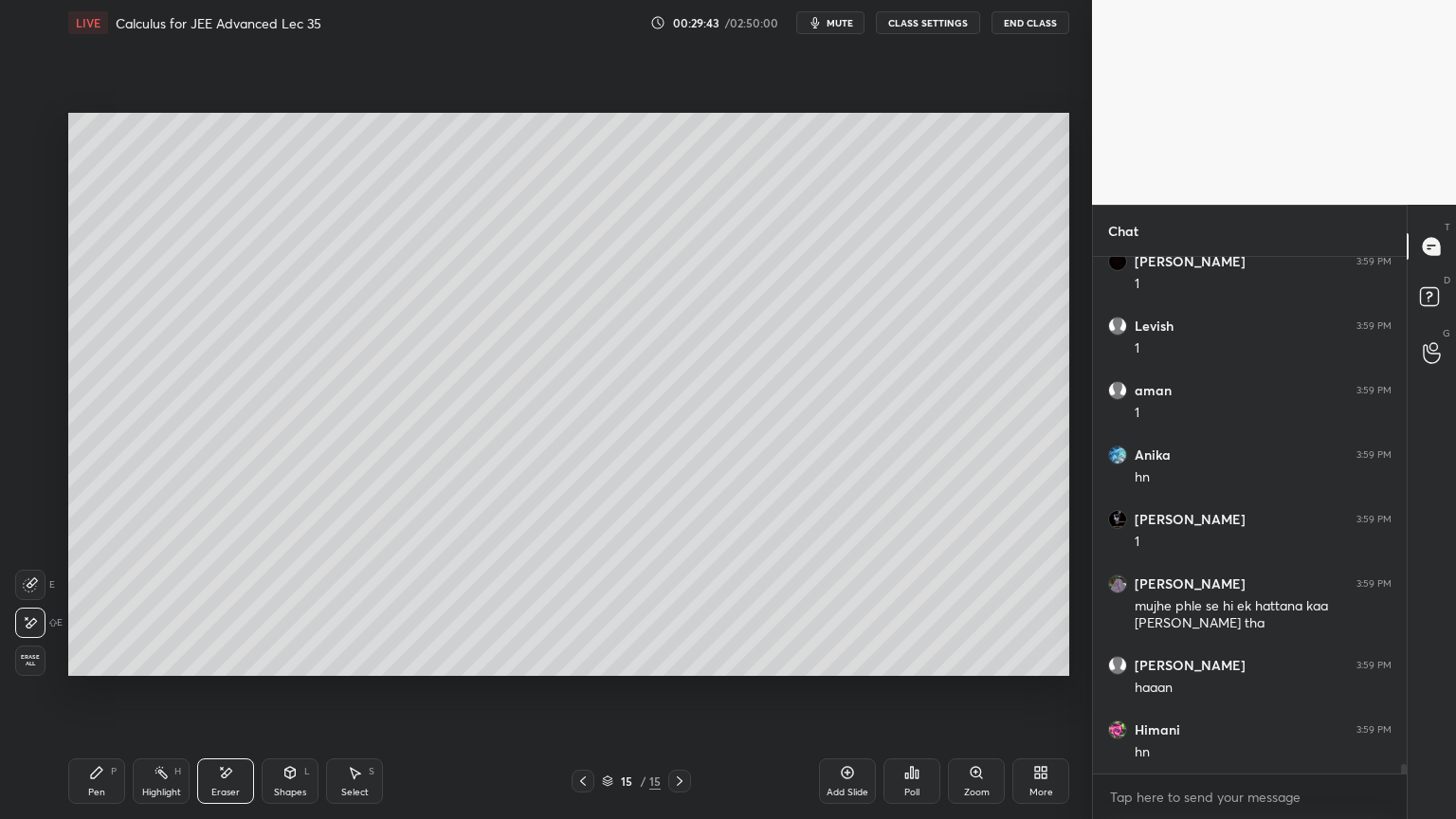 click on "Pen P" at bounding box center [97, 781] 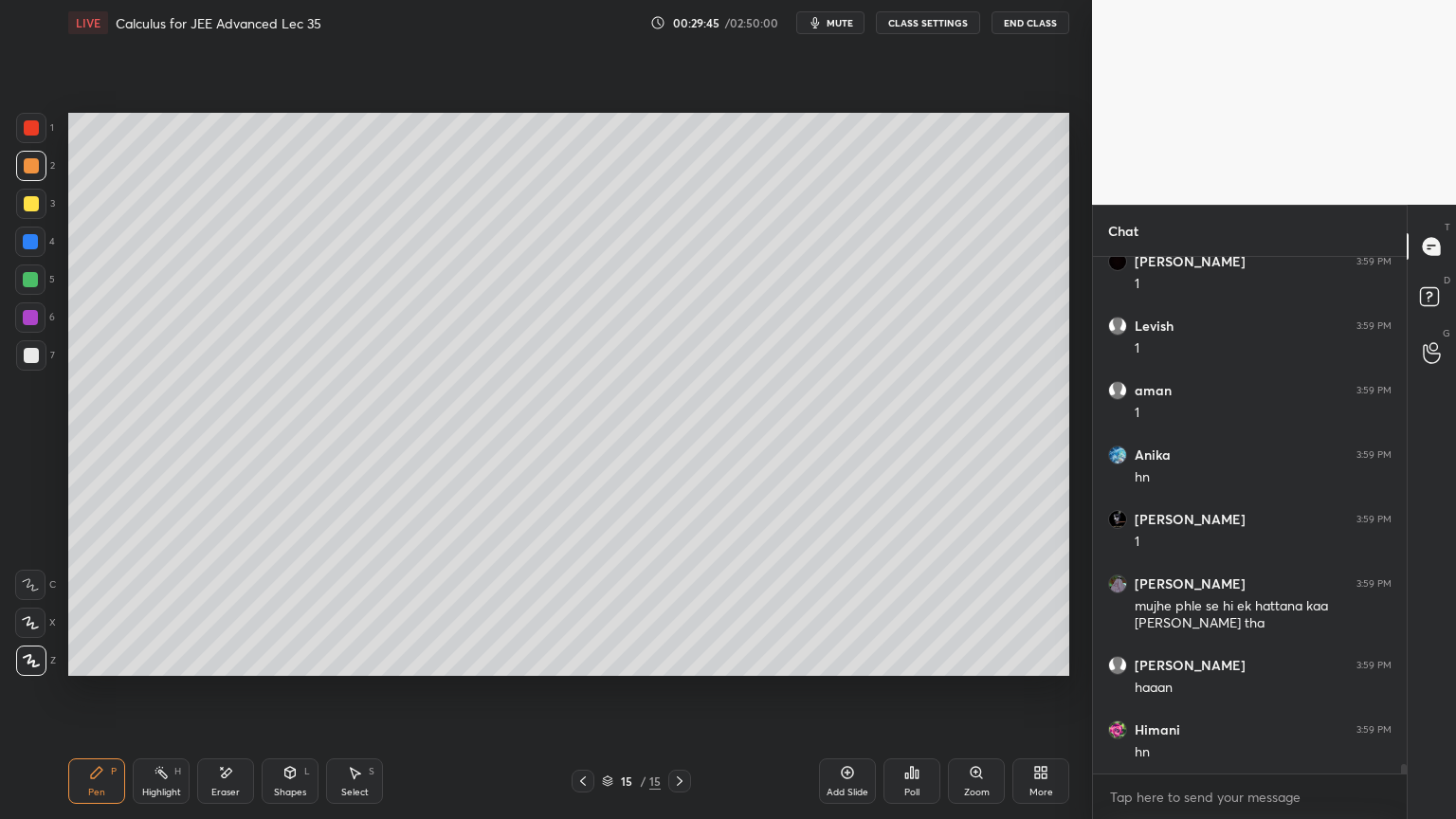 scroll, scrollTop: 26689, scrollLeft: 0, axis: vertical 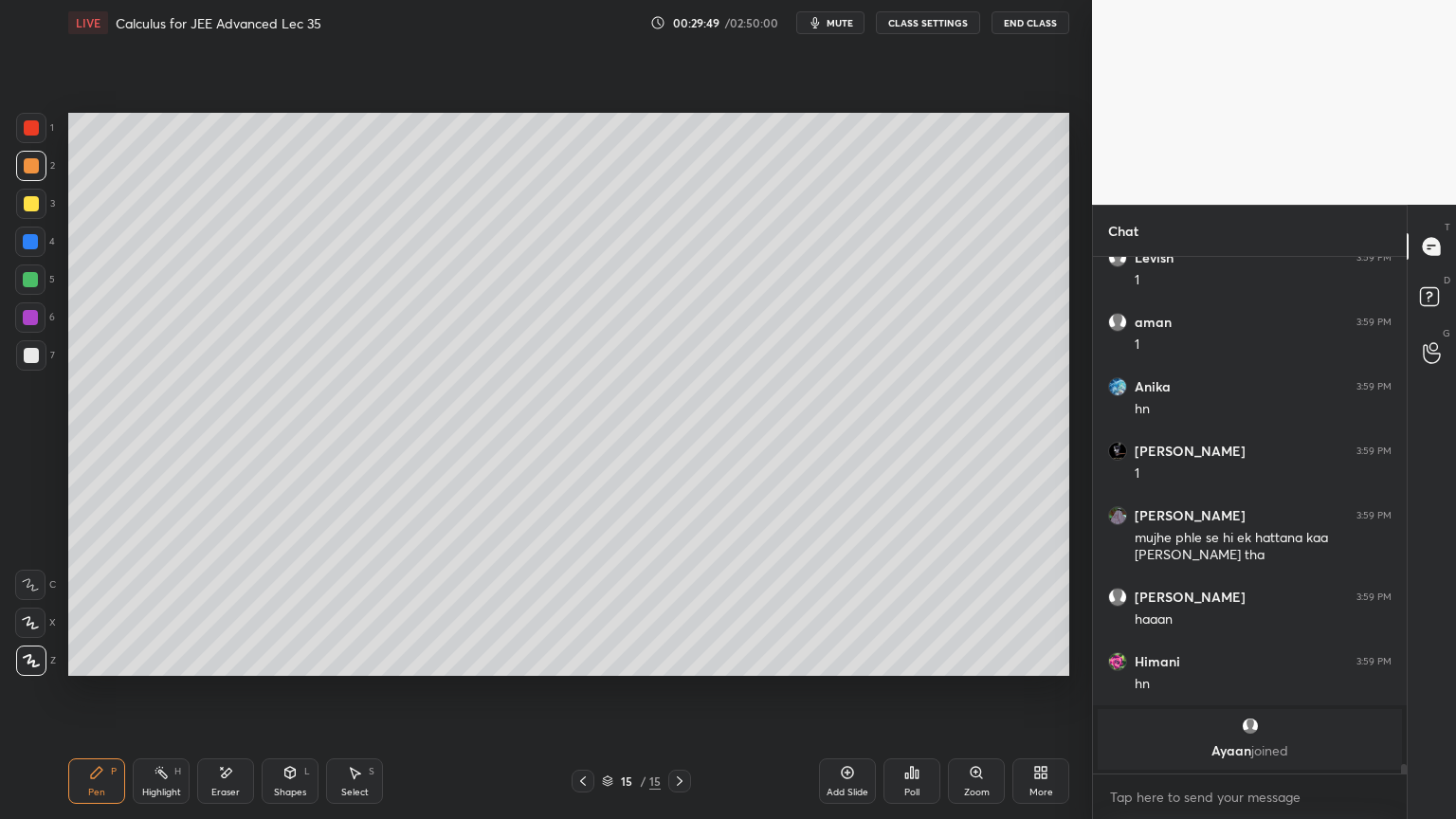 click on "Eraser" at bounding box center [226, 781] 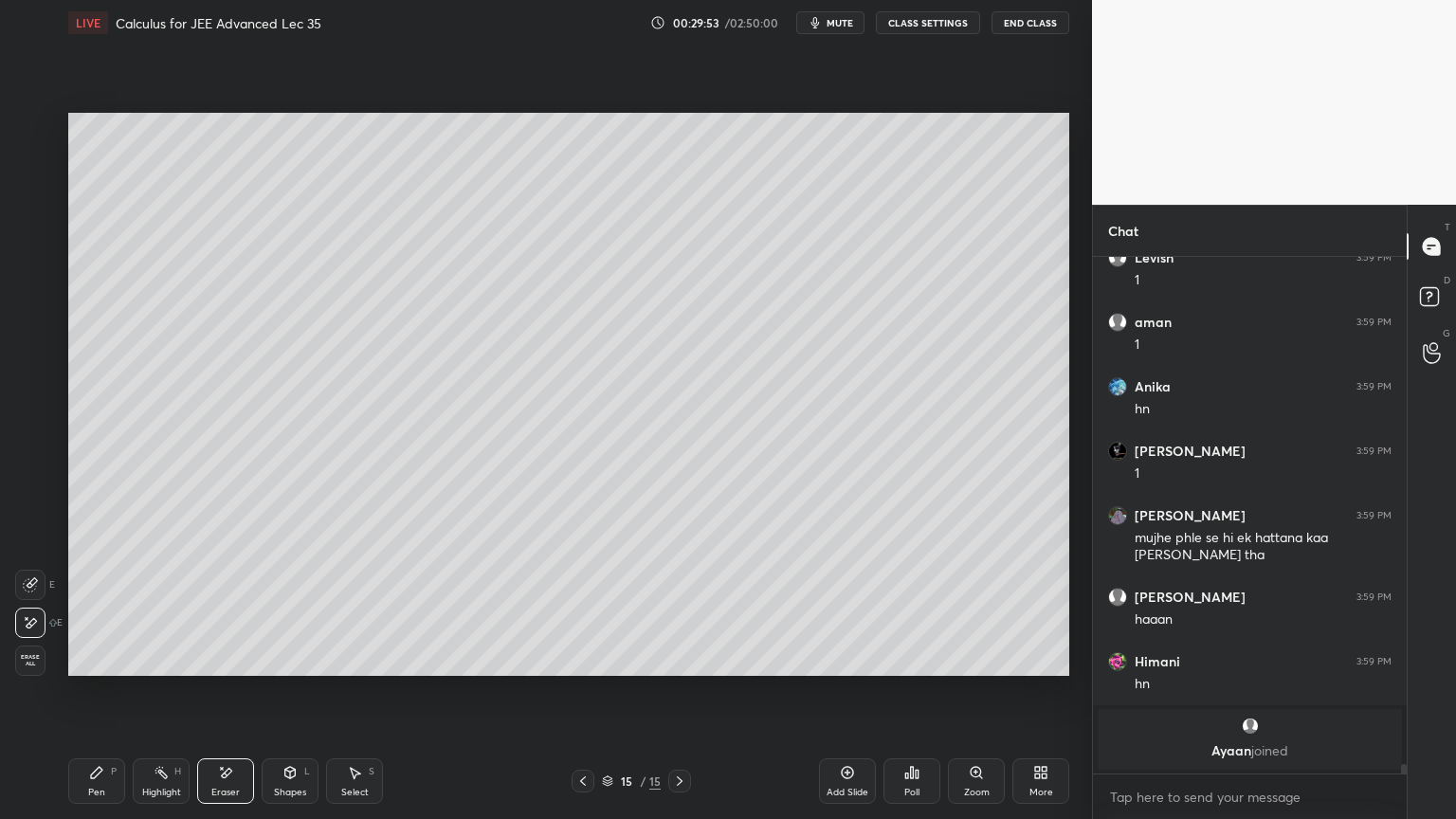 click on "Pen P" at bounding box center [97, 781] 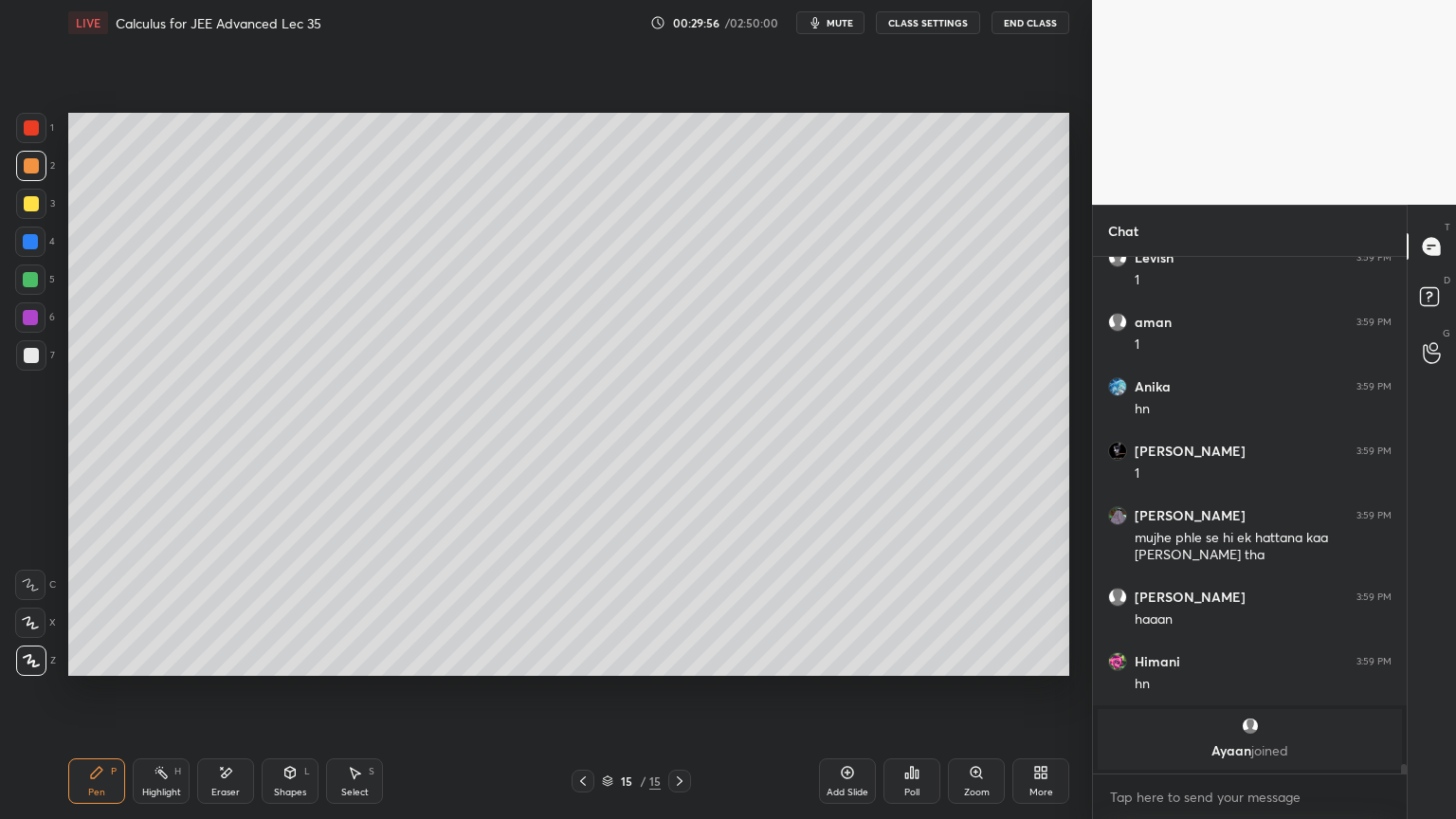 drag, startPoint x: 234, startPoint y: 783, endPoint x: 302, endPoint y: 703, distance: 104.99524 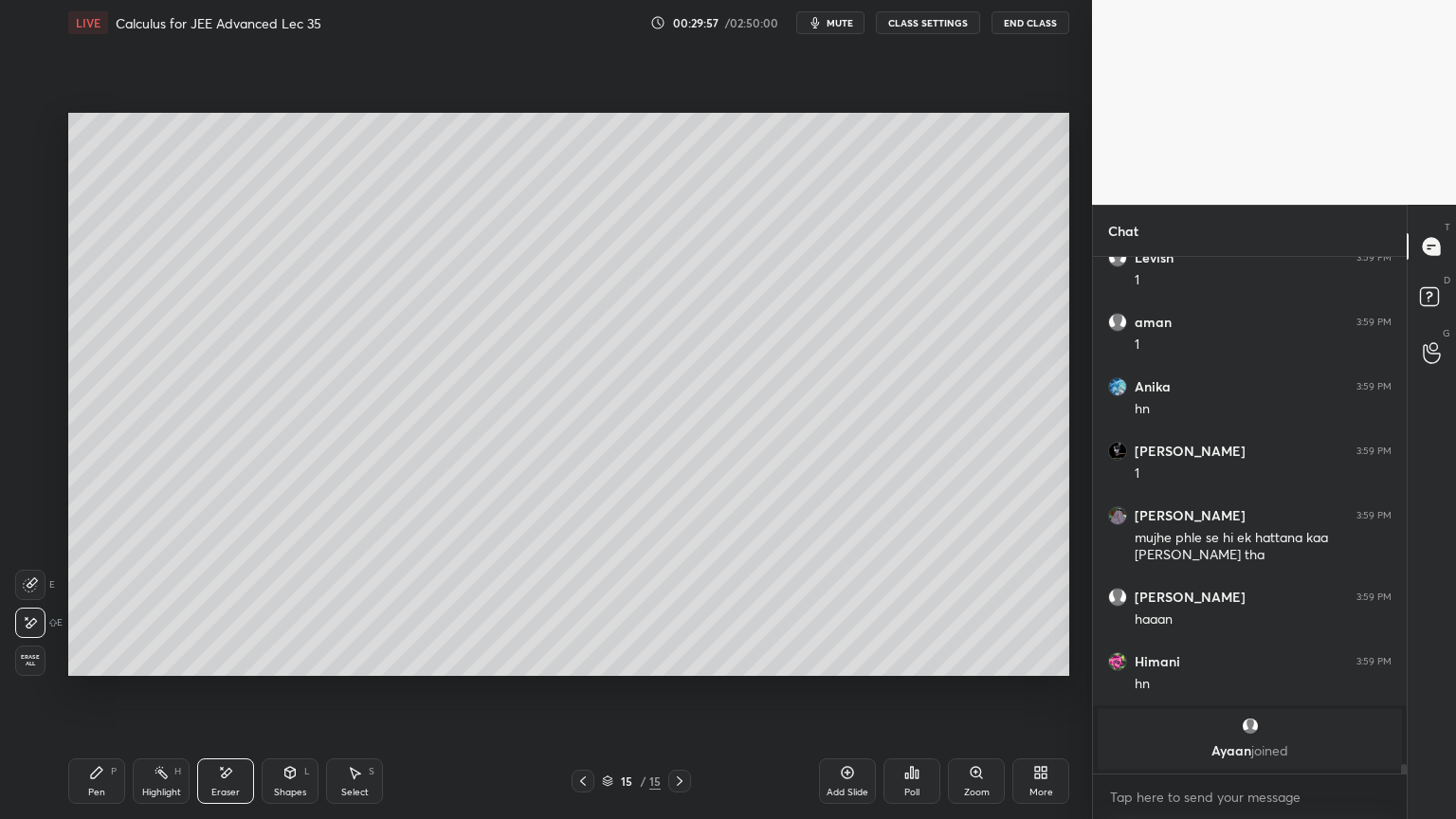 click on "Pen P" at bounding box center [97, 781] 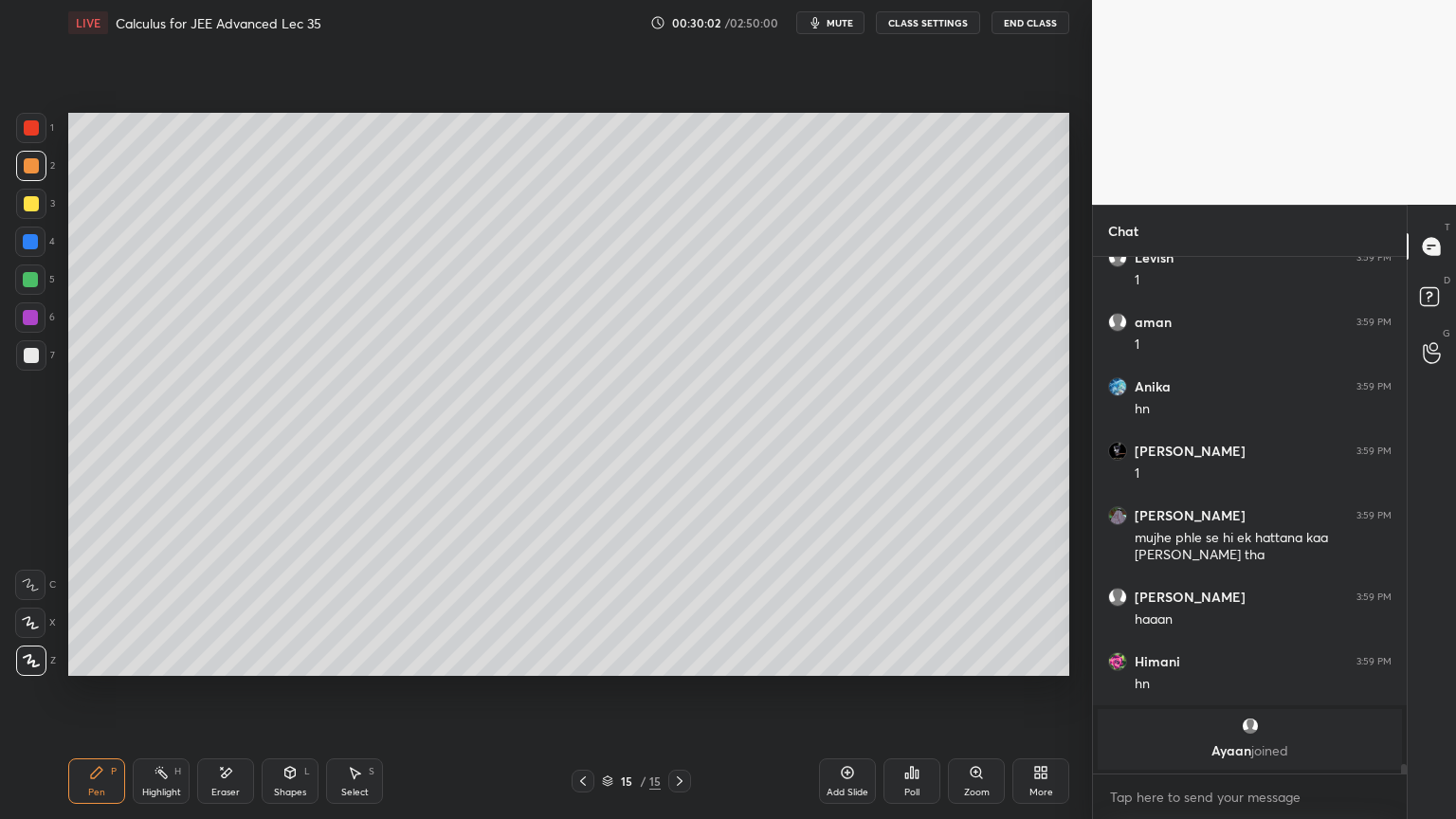 drag, startPoint x: 357, startPoint y: 771, endPoint x: 357, endPoint y: 705, distance: 66 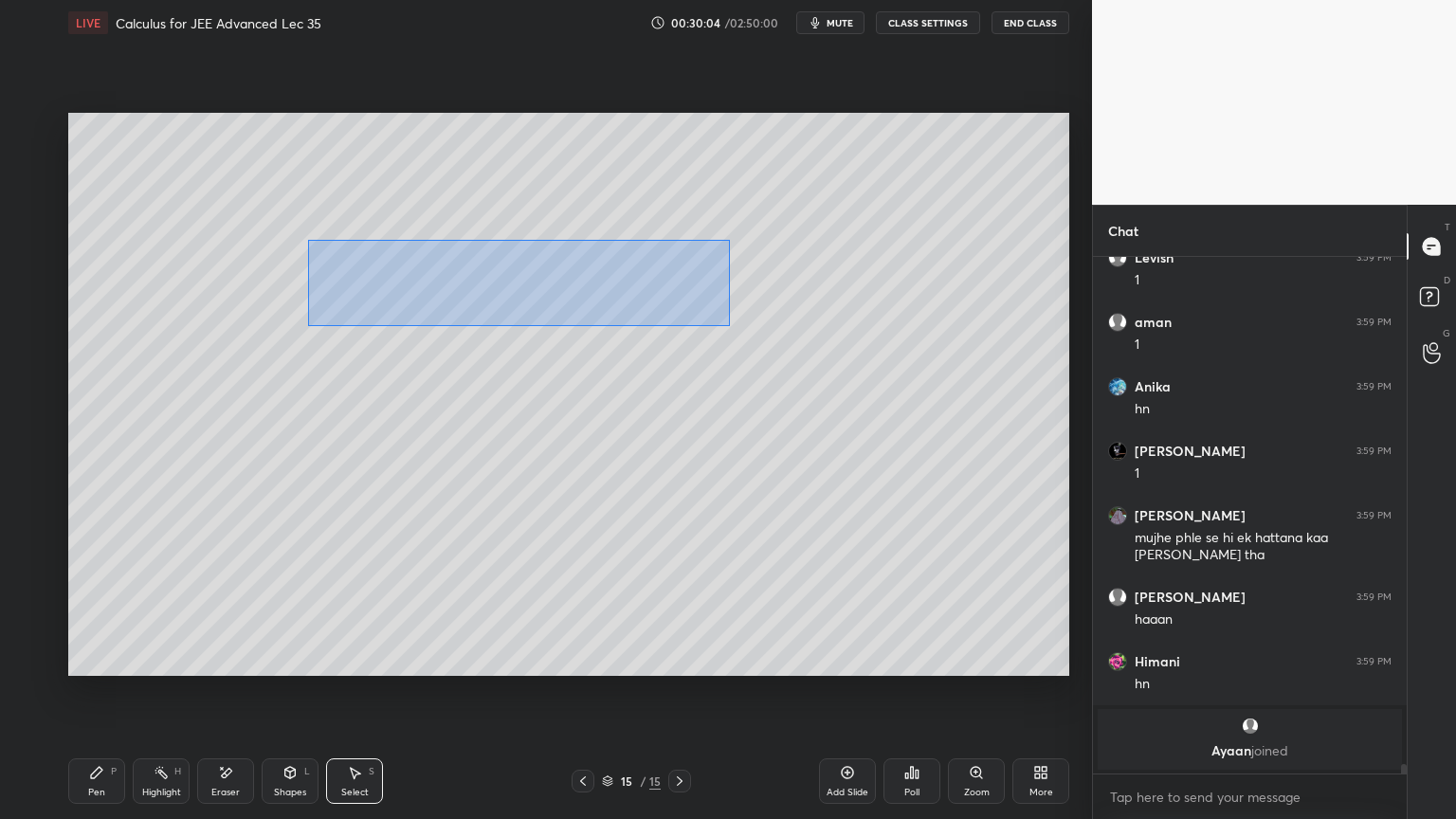 drag, startPoint x: 307, startPoint y: 240, endPoint x: 730, endPoint y: 324, distance: 431.25978 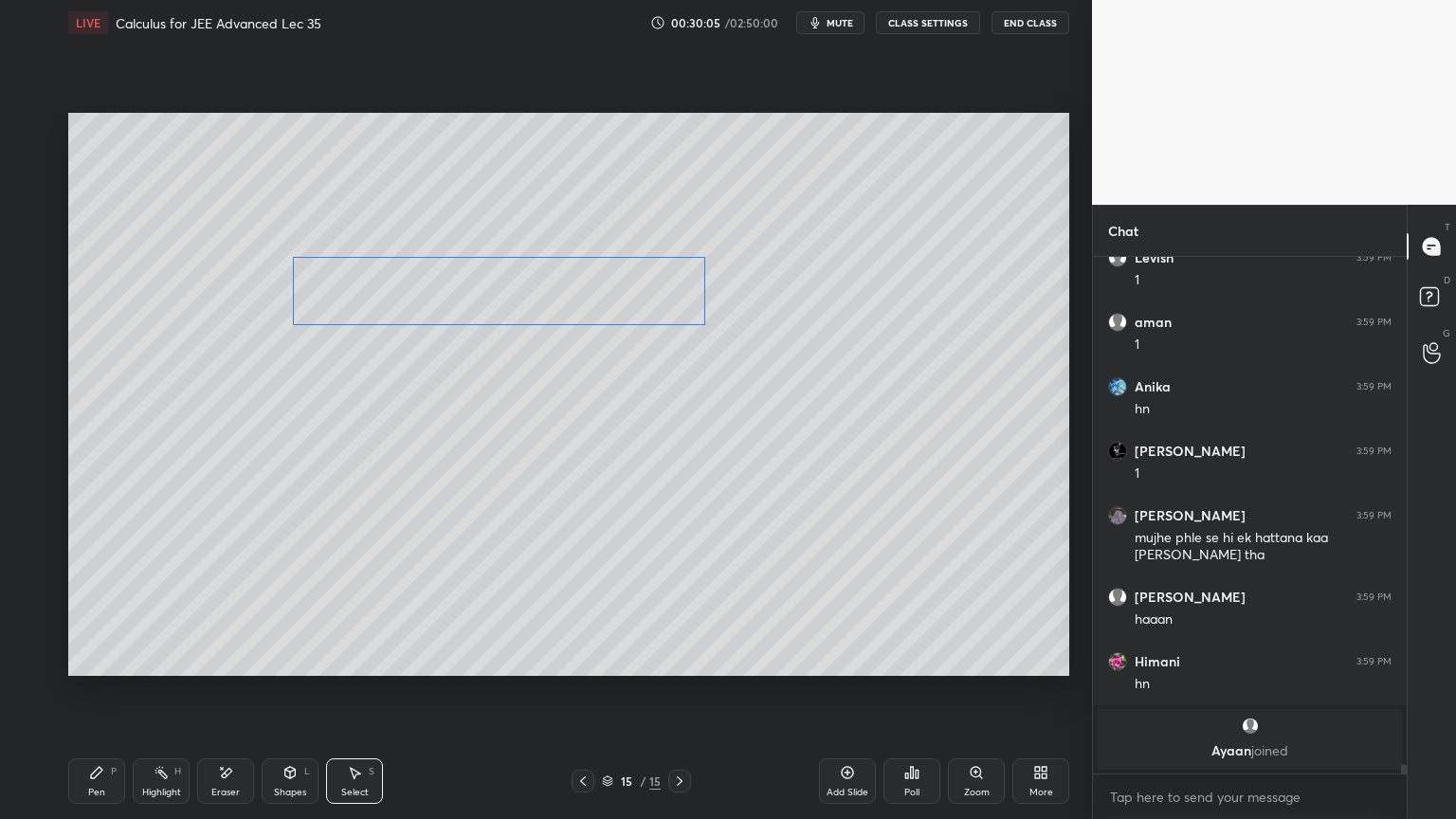 drag, startPoint x: 673, startPoint y: 290, endPoint x: 645, endPoint y: 318, distance: 39.59798 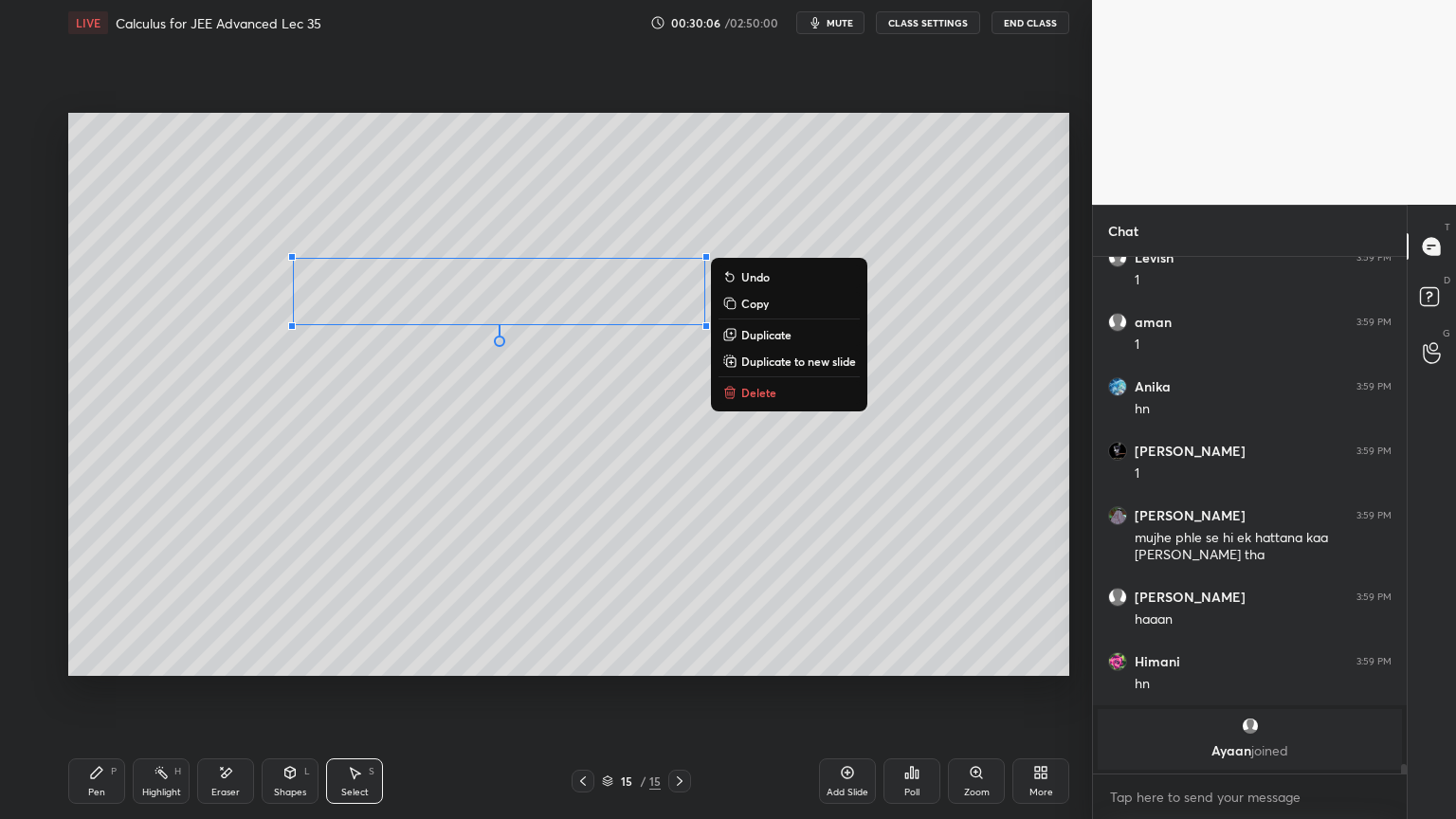 drag, startPoint x: 588, startPoint y: 390, endPoint x: 679, endPoint y: 329, distance: 109.55364 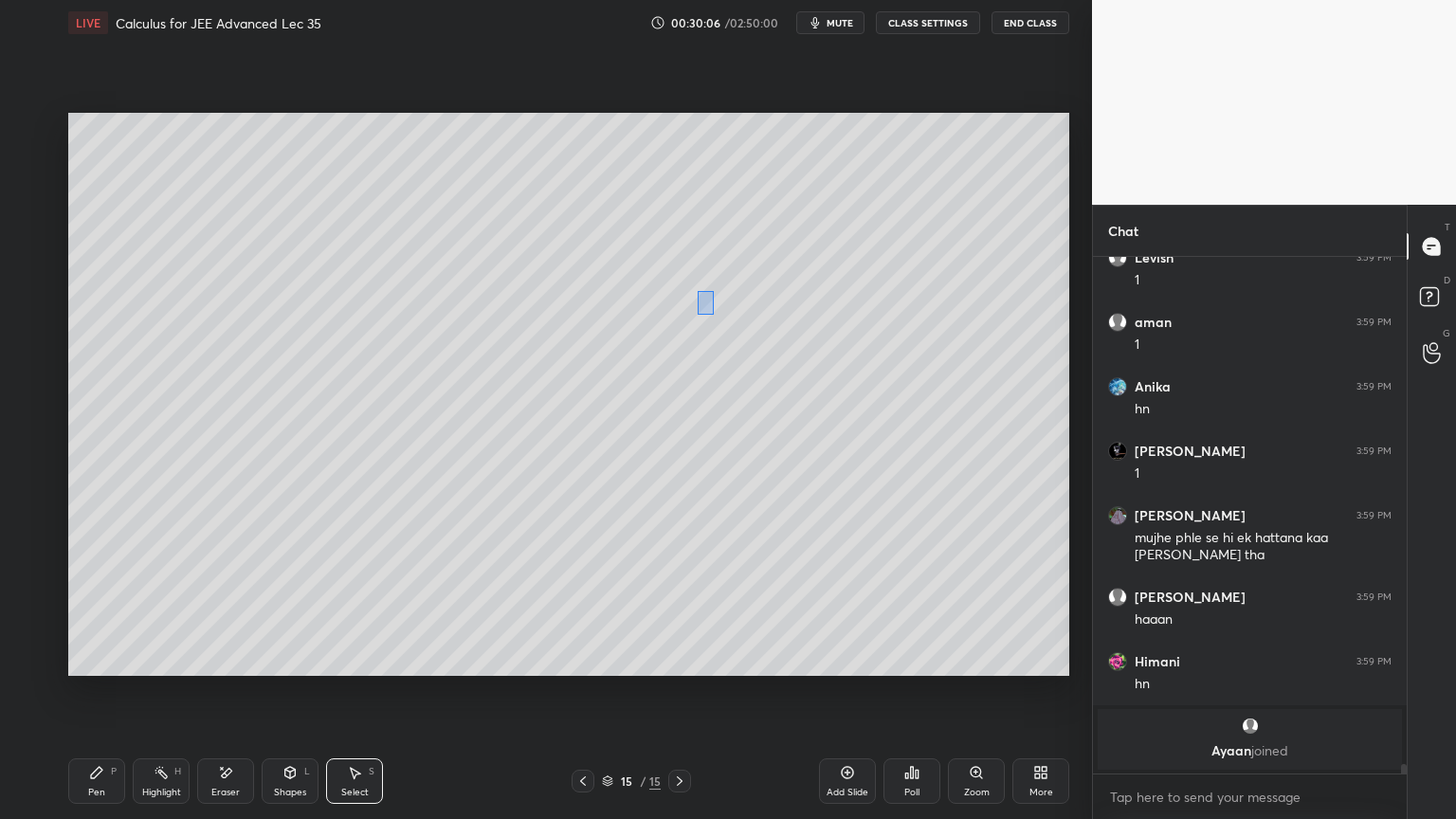 drag, startPoint x: 711, startPoint y: 296, endPoint x: 690, endPoint y: 318, distance: 30.413813 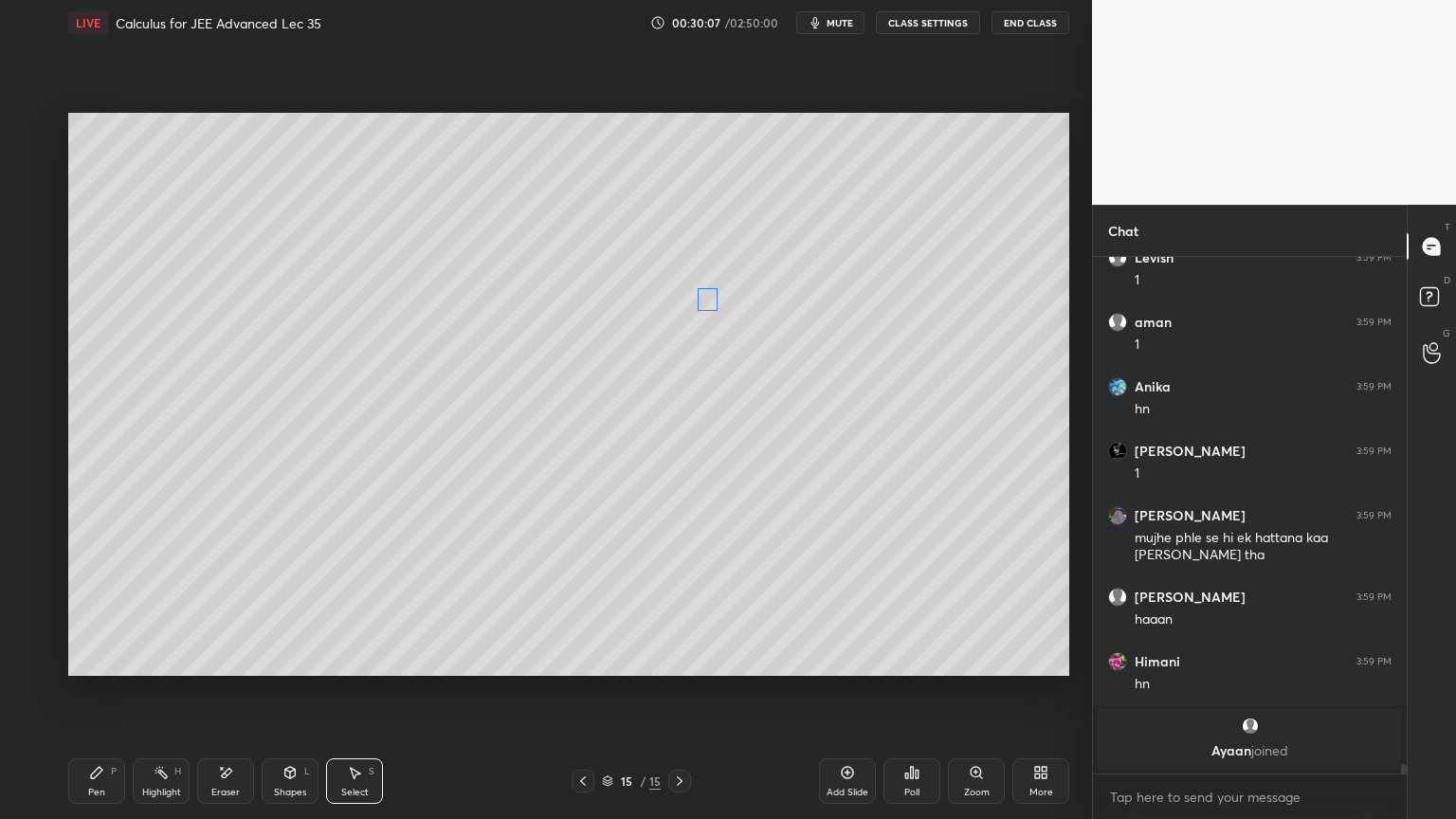 drag, startPoint x: 700, startPoint y: 305, endPoint x: 698, endPoint y: 358, distance: 53.0377 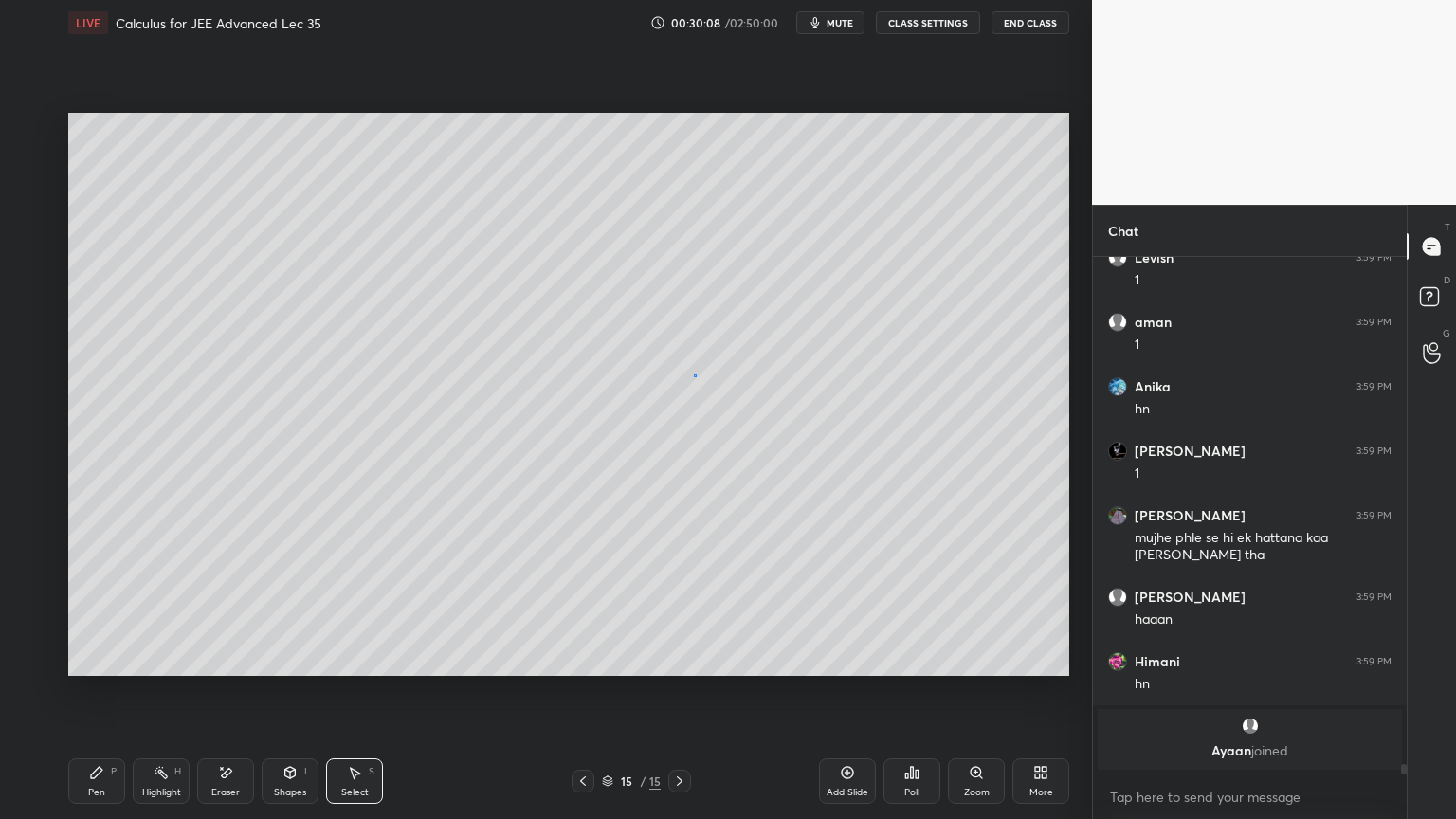 click on "0 ° Undo Copy Duplicate Duplicate to new slide Delete" at bounding box center (569, 394) 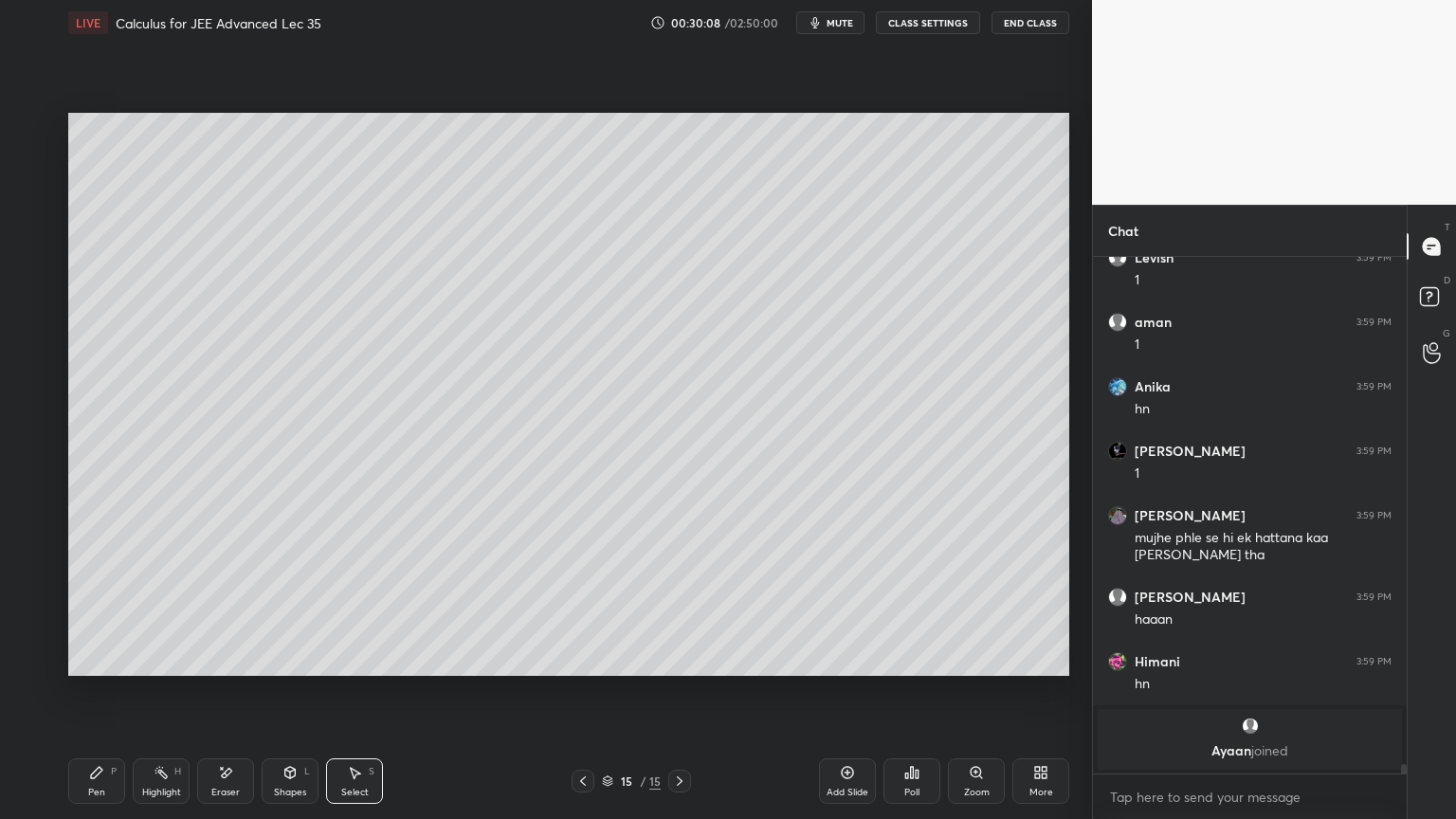 drag, startPoint x: 97, startPoint y: 774, endPoint x: 114, endPoint y: 701, distance: 74.95332 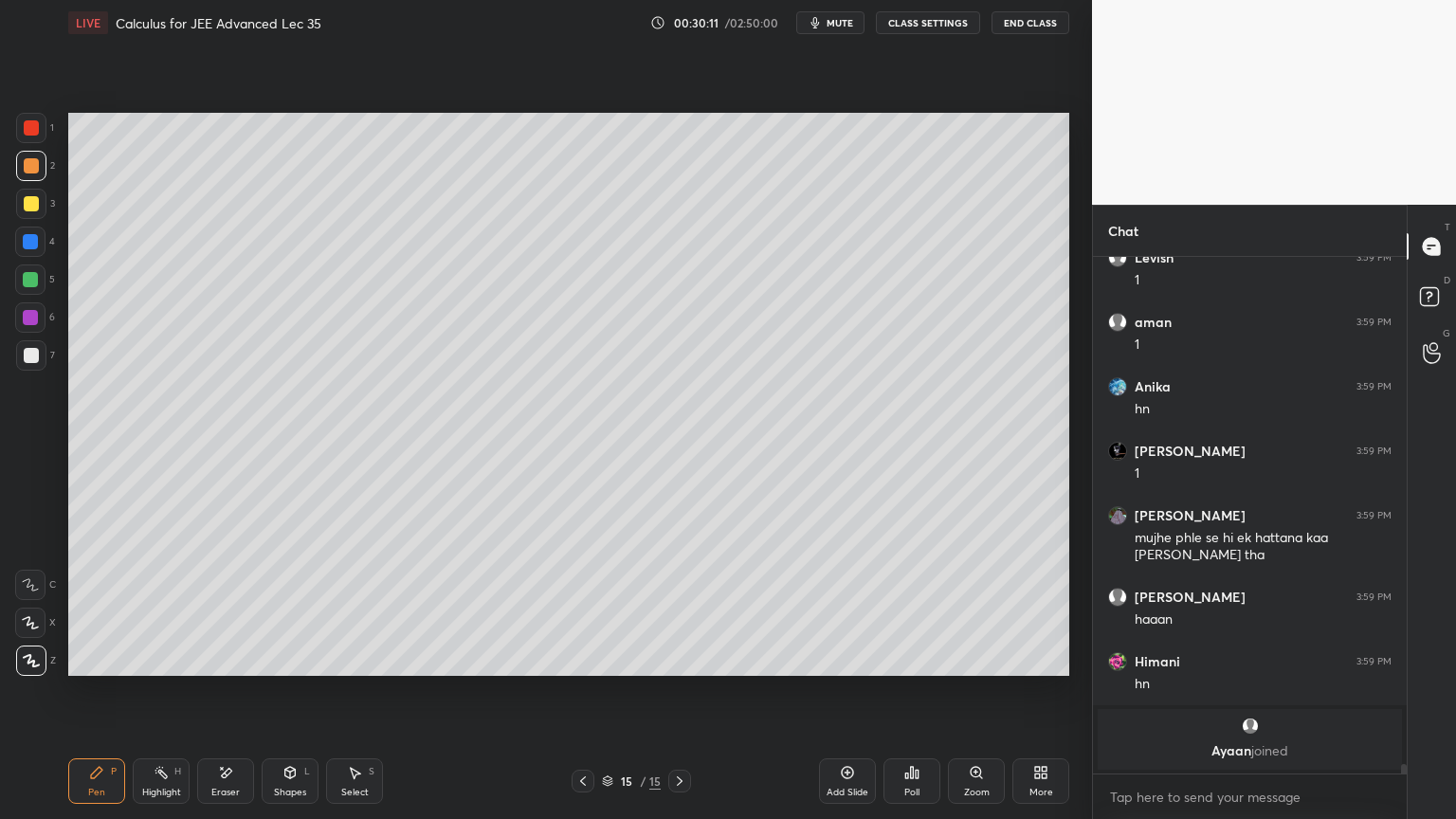 scroll, scrollTop: 26265, scrollLeft: 0, axis: vertical 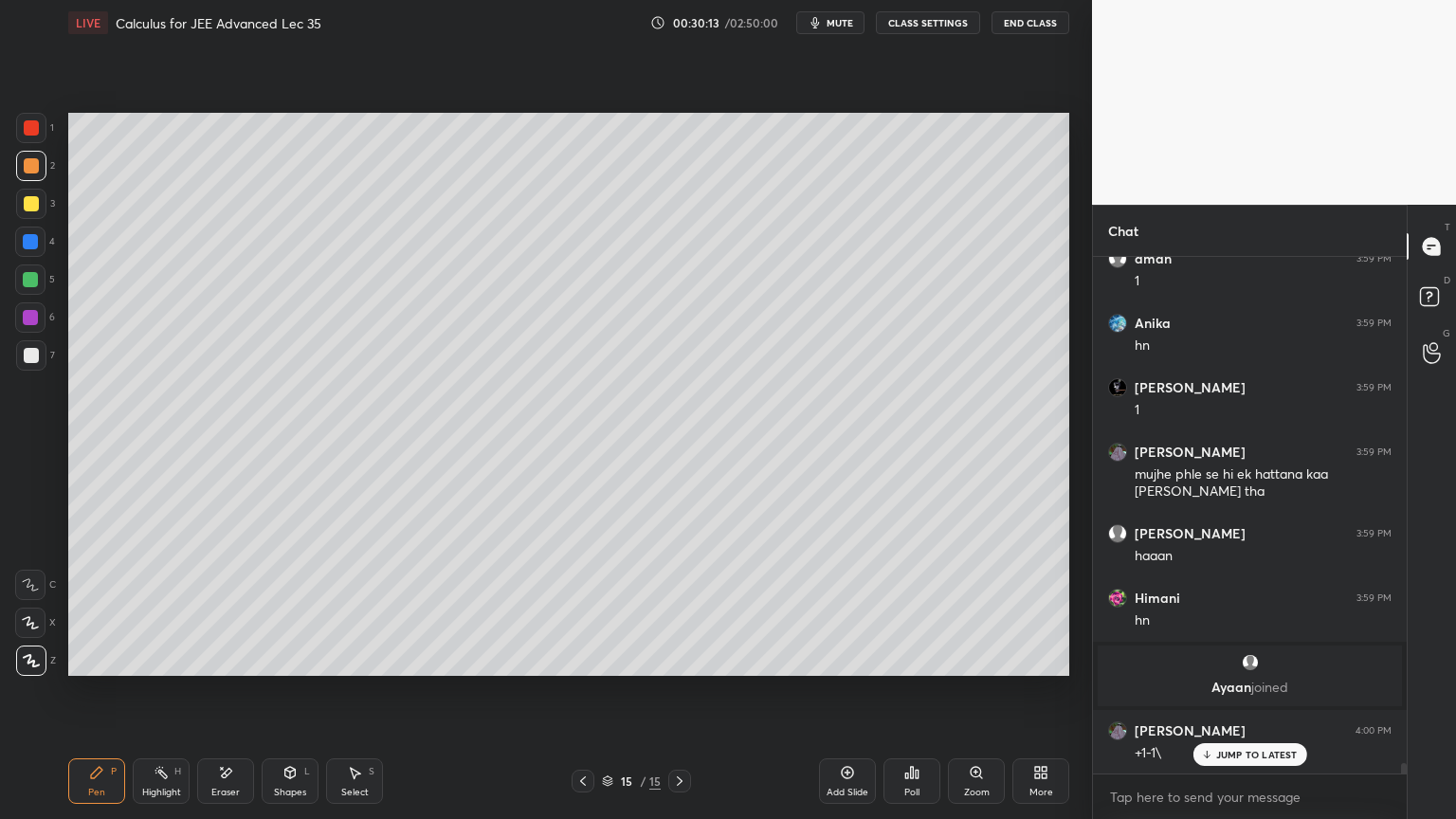 drag, startPoint x: 351, startPoint y: 763, endPoint x: 339, endPoint y: 709, distance: 55.317267 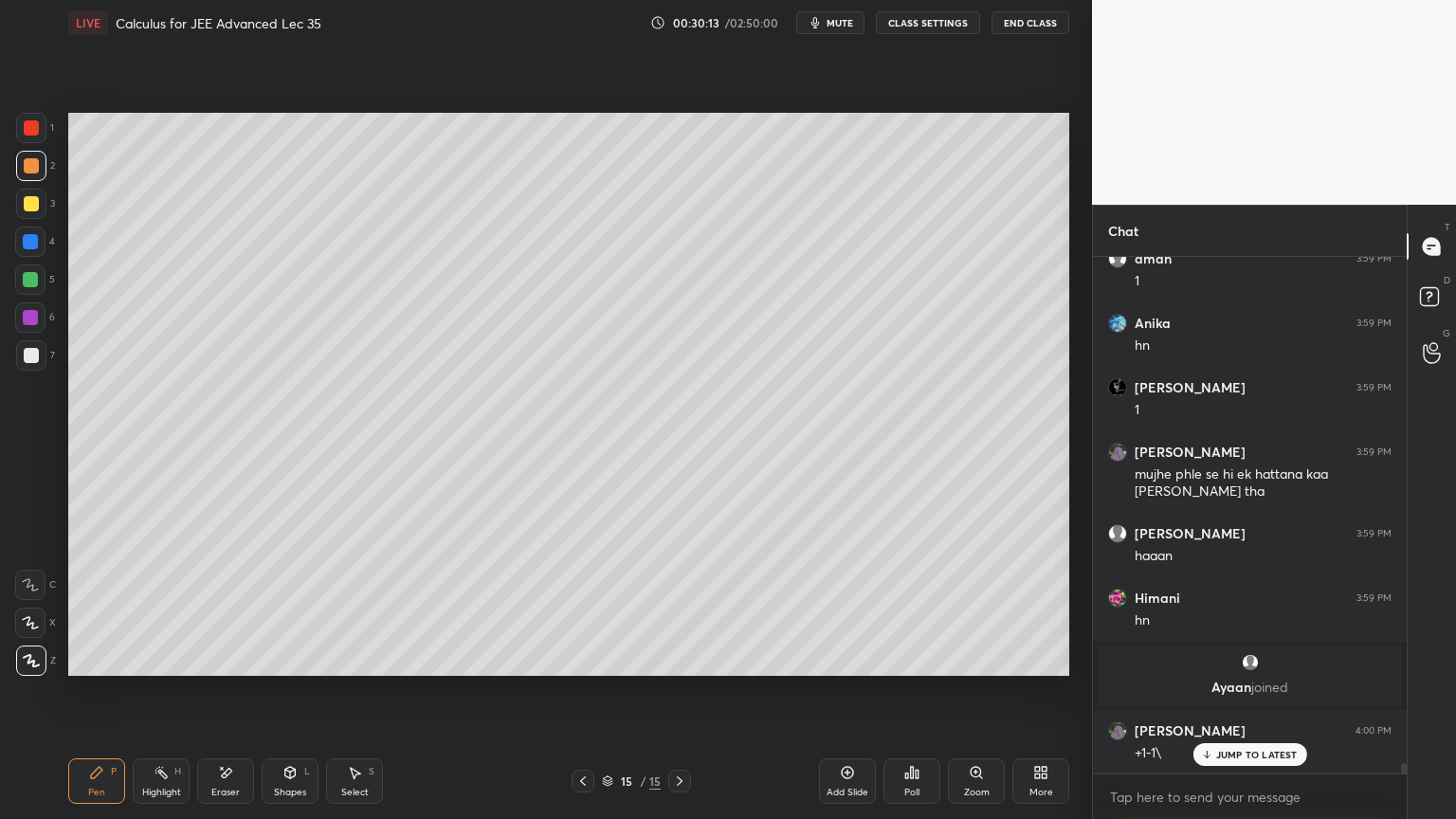 click on "Select S" at bounding box center (355, 781) 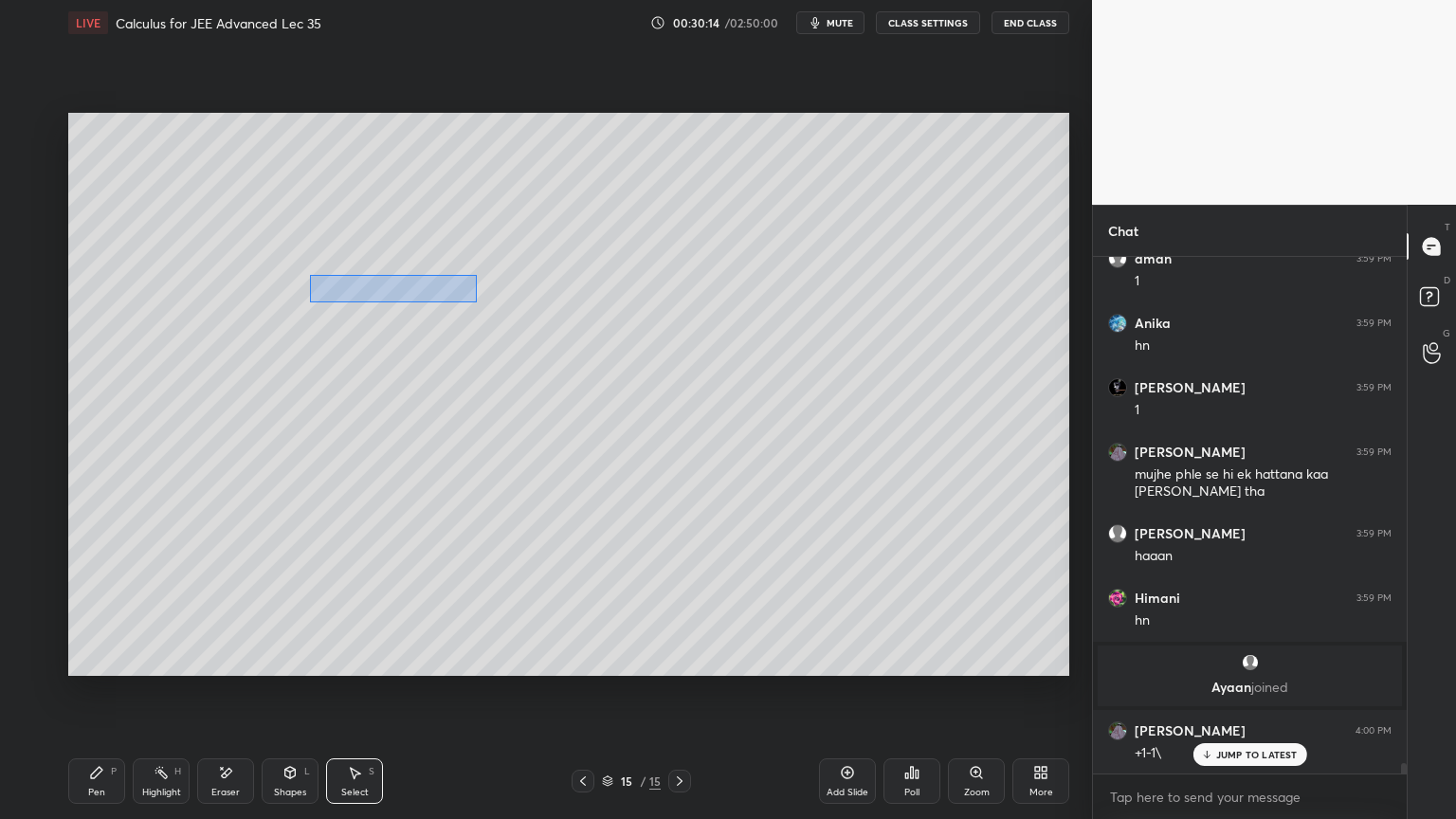 scroll, scrollTop: 26329, scrollLeft: 0, axis: vertical 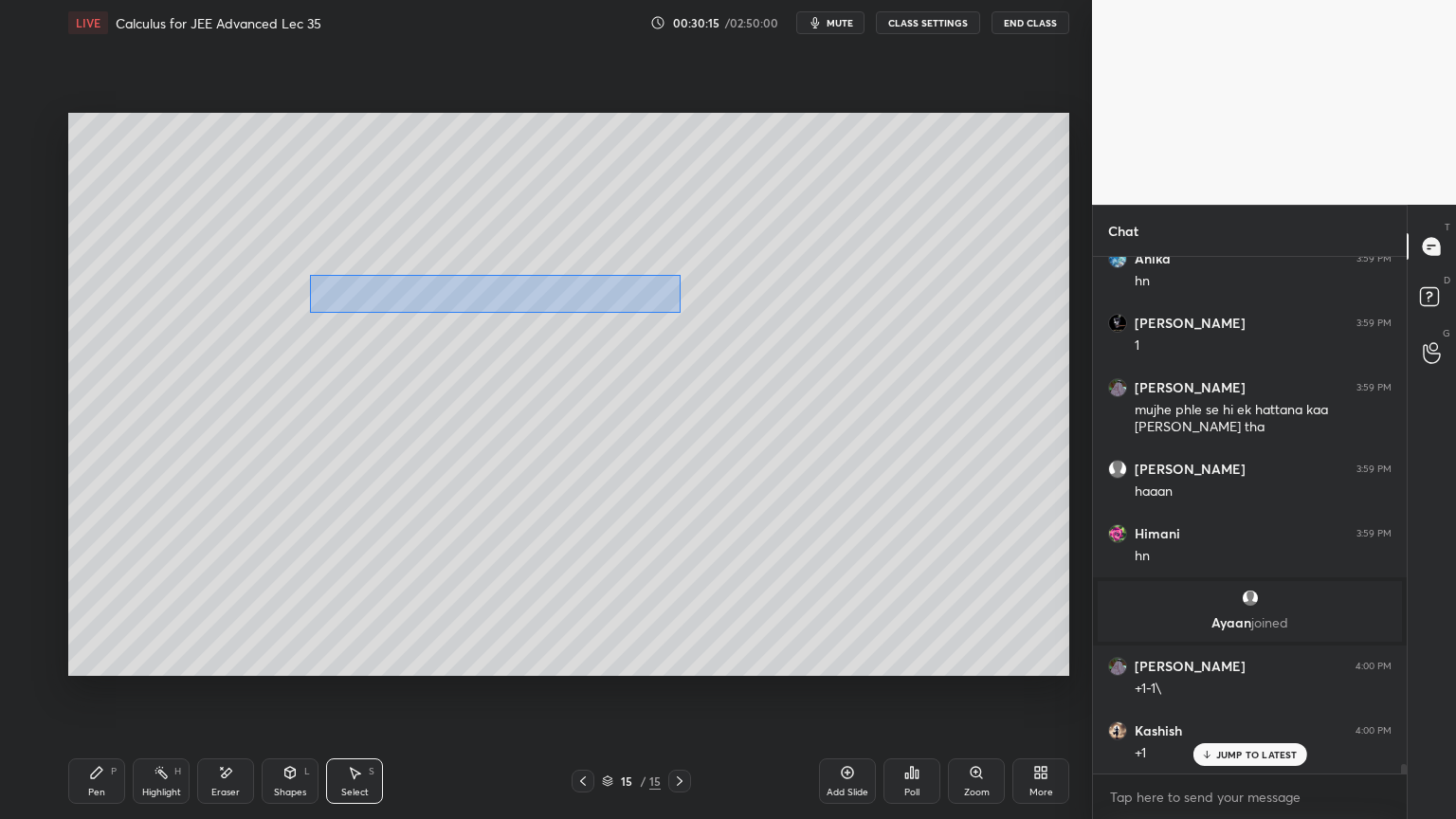 drag, startPoint x: 309, startPoint y: 274, endPoint x: 674, endPoint y: 315, distance: 367.29552 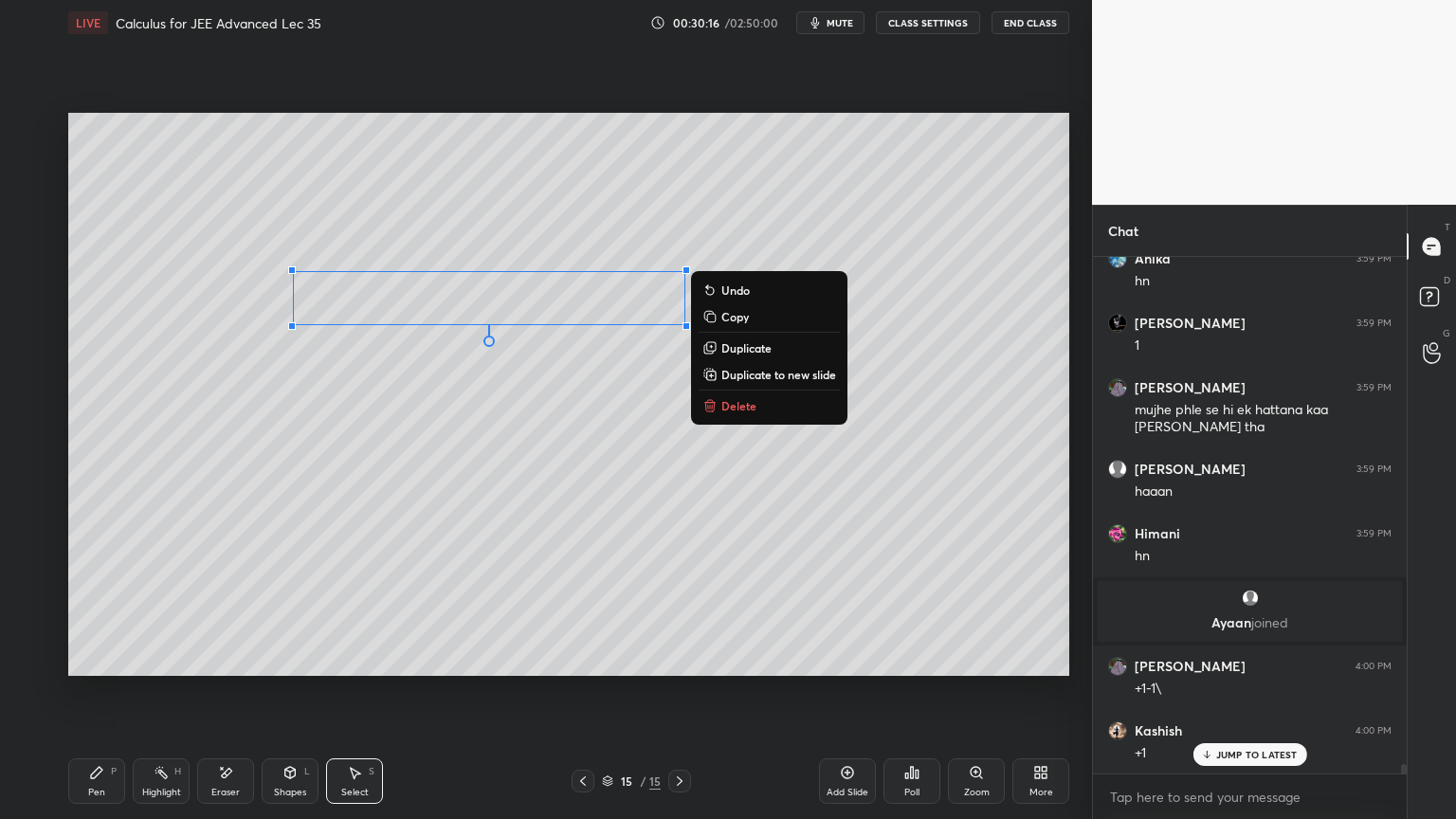 click on "Duplicate" at bounding box center [746, 348] 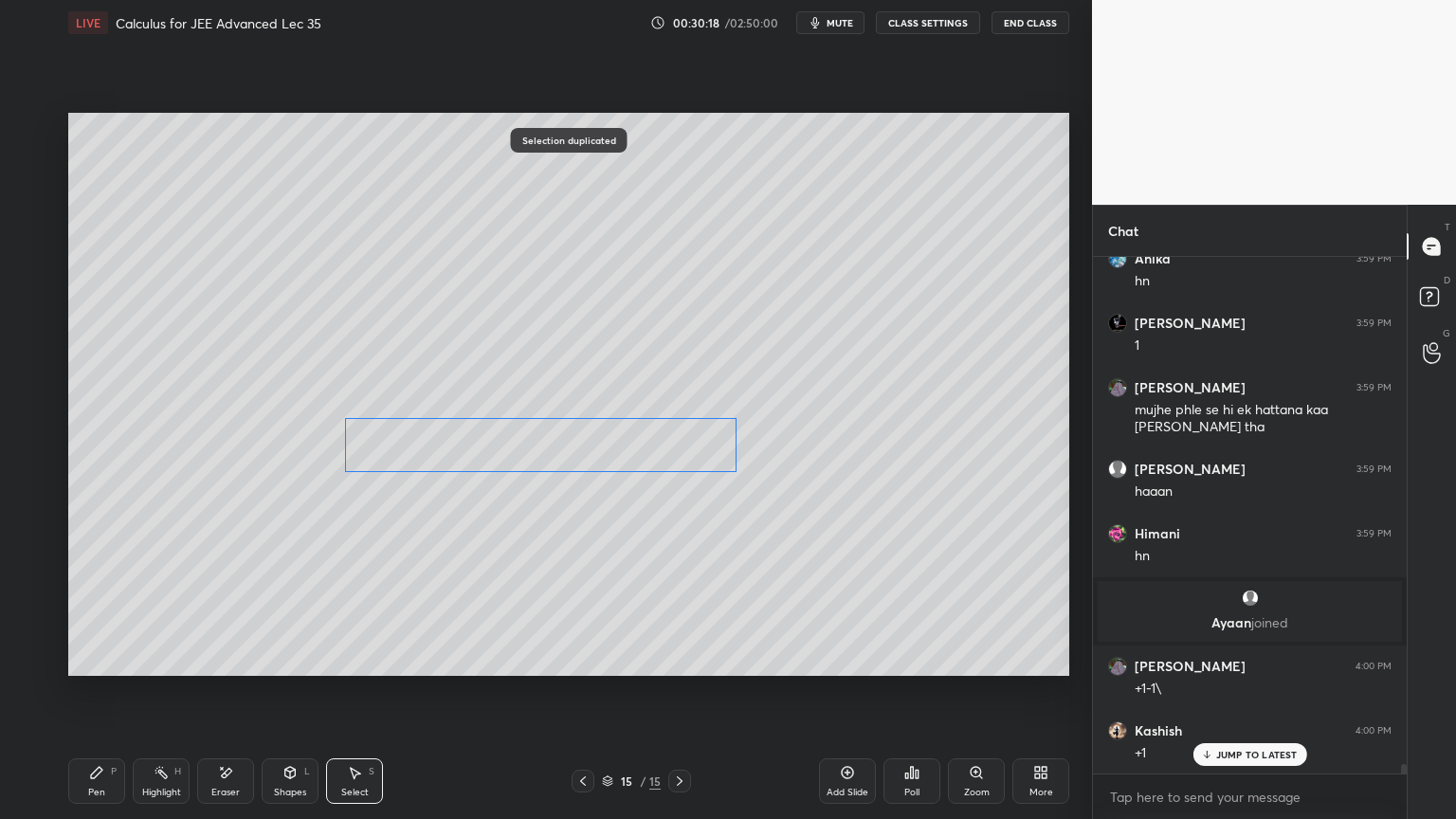 drag, startPoint x: 628, startPoint y: 326, endPoint x: 652, endPoint y: 425, distance: 101.867561 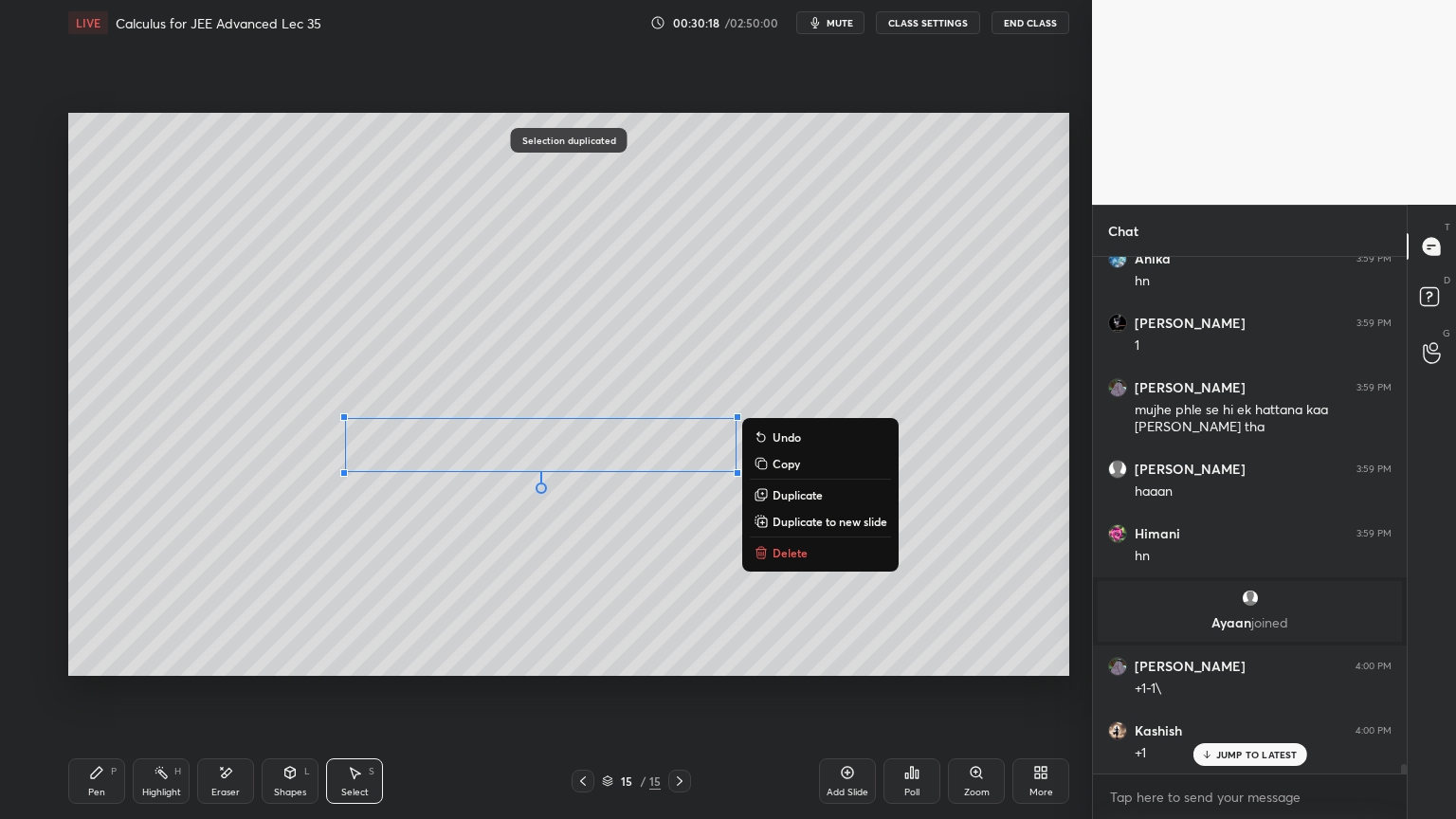 drag, startPoint x: 531, startPoint y: 527, endPoint x: 438, endPoint y: 591, distance: 112.89376 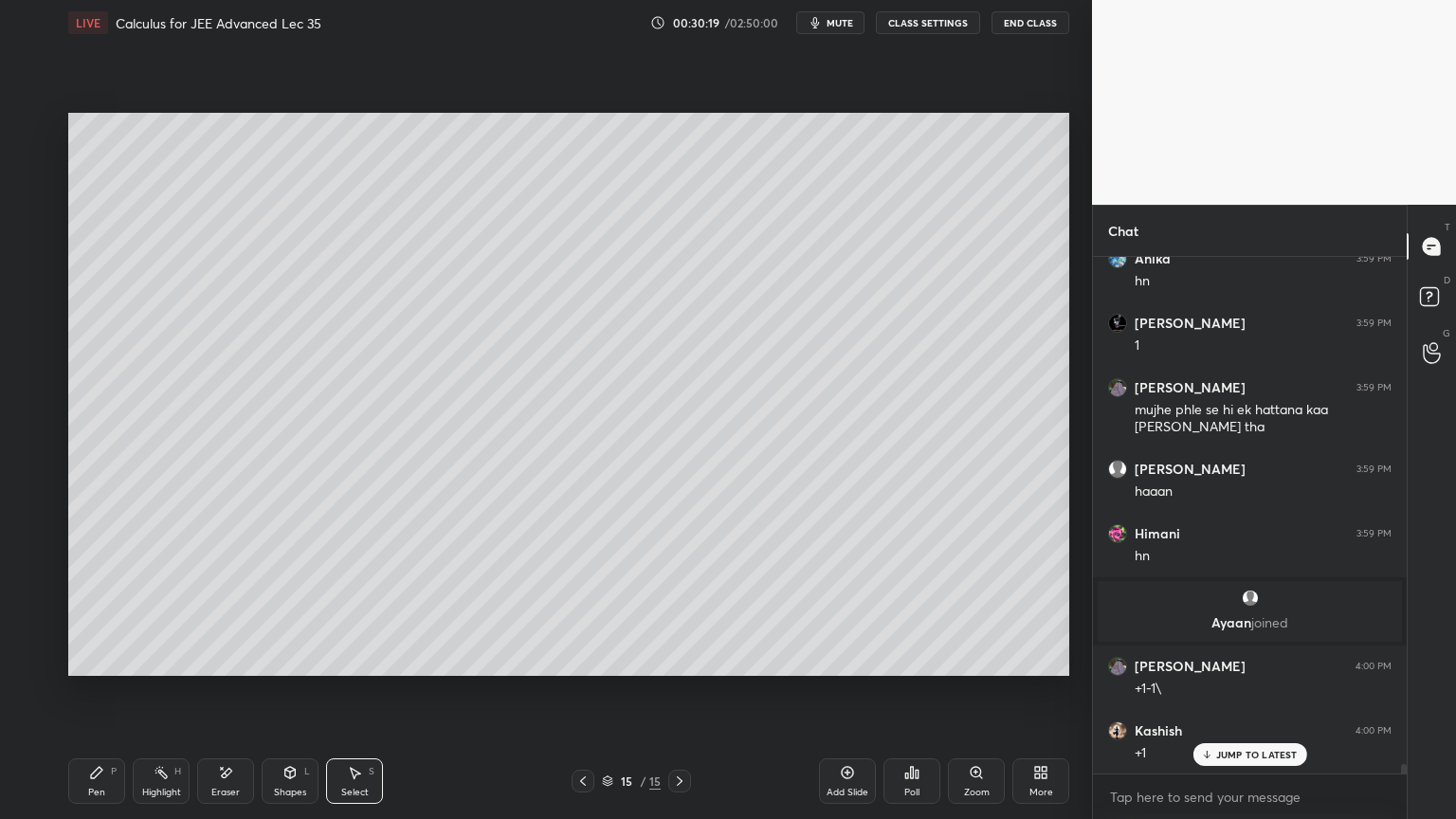 drag, startPoint x: 221, startPoint y: 780, endPoint x: 223, endPoint y: 761, distance: 19.10497 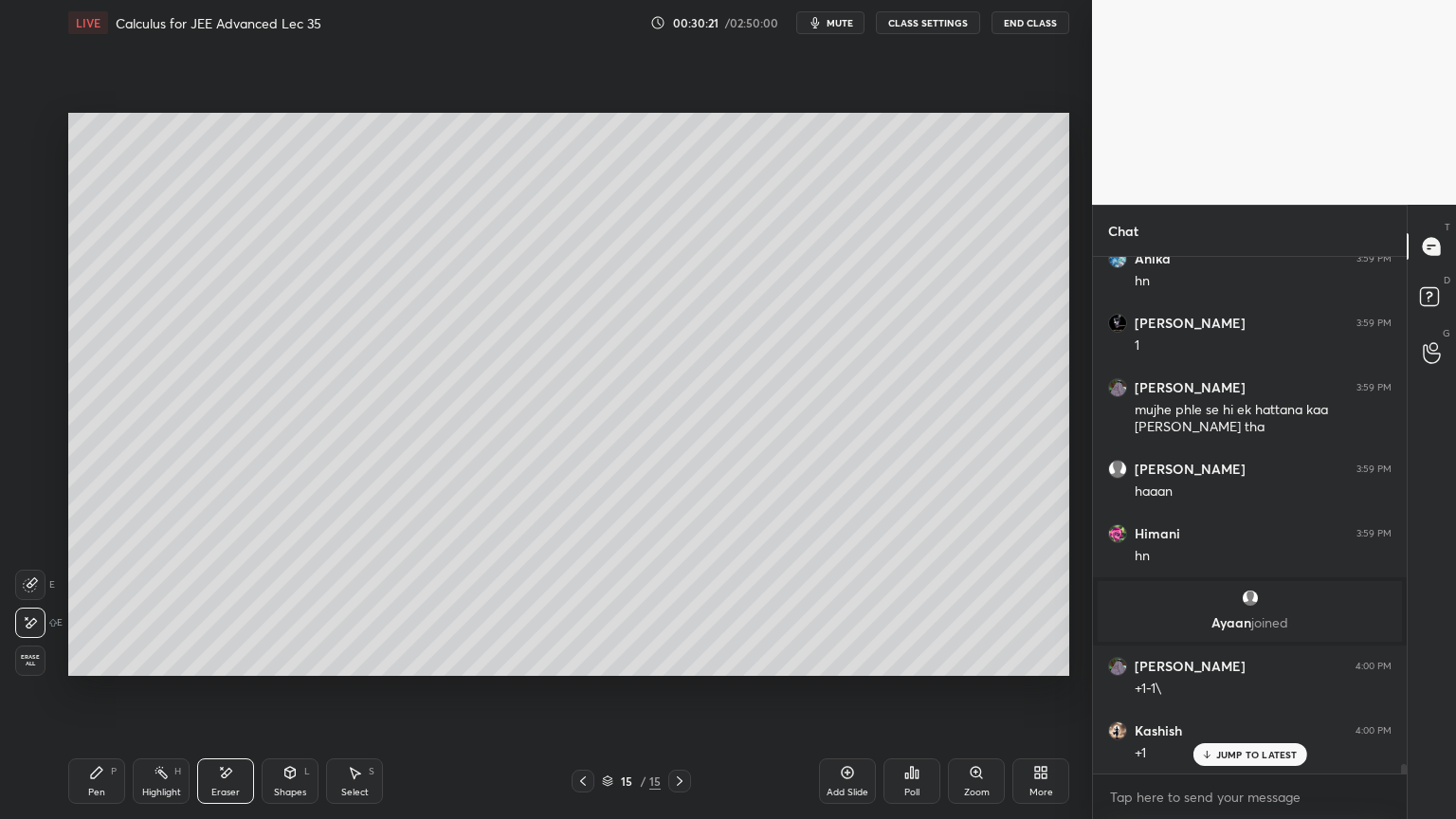 drag, startPoint x: 106, startPoint y: 774, endPoint x: 129, endPoint y: 718, distance: 60.539243 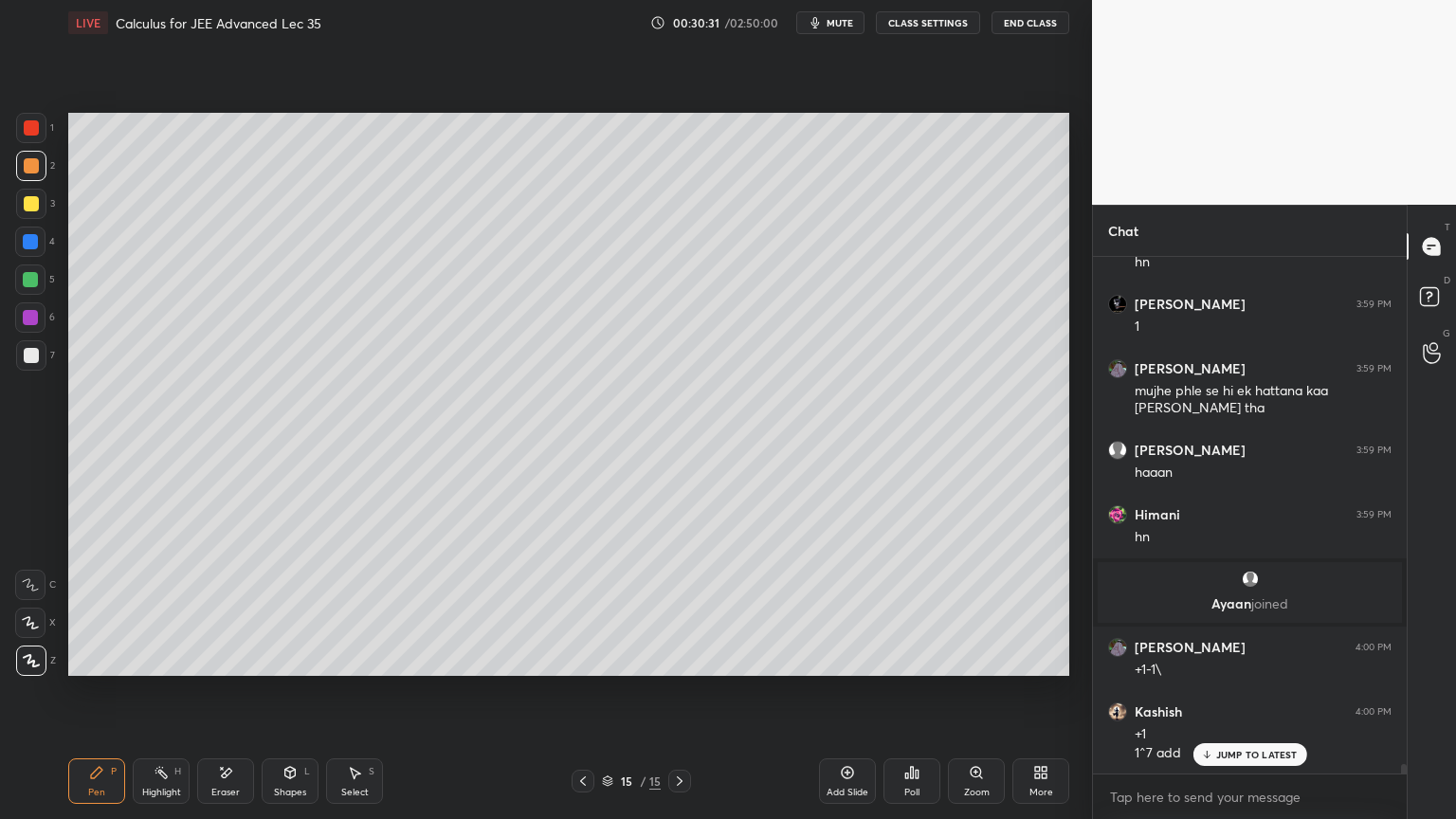 scroll, scrollTop: 26413, scrollLeft: 0, axis: vertical 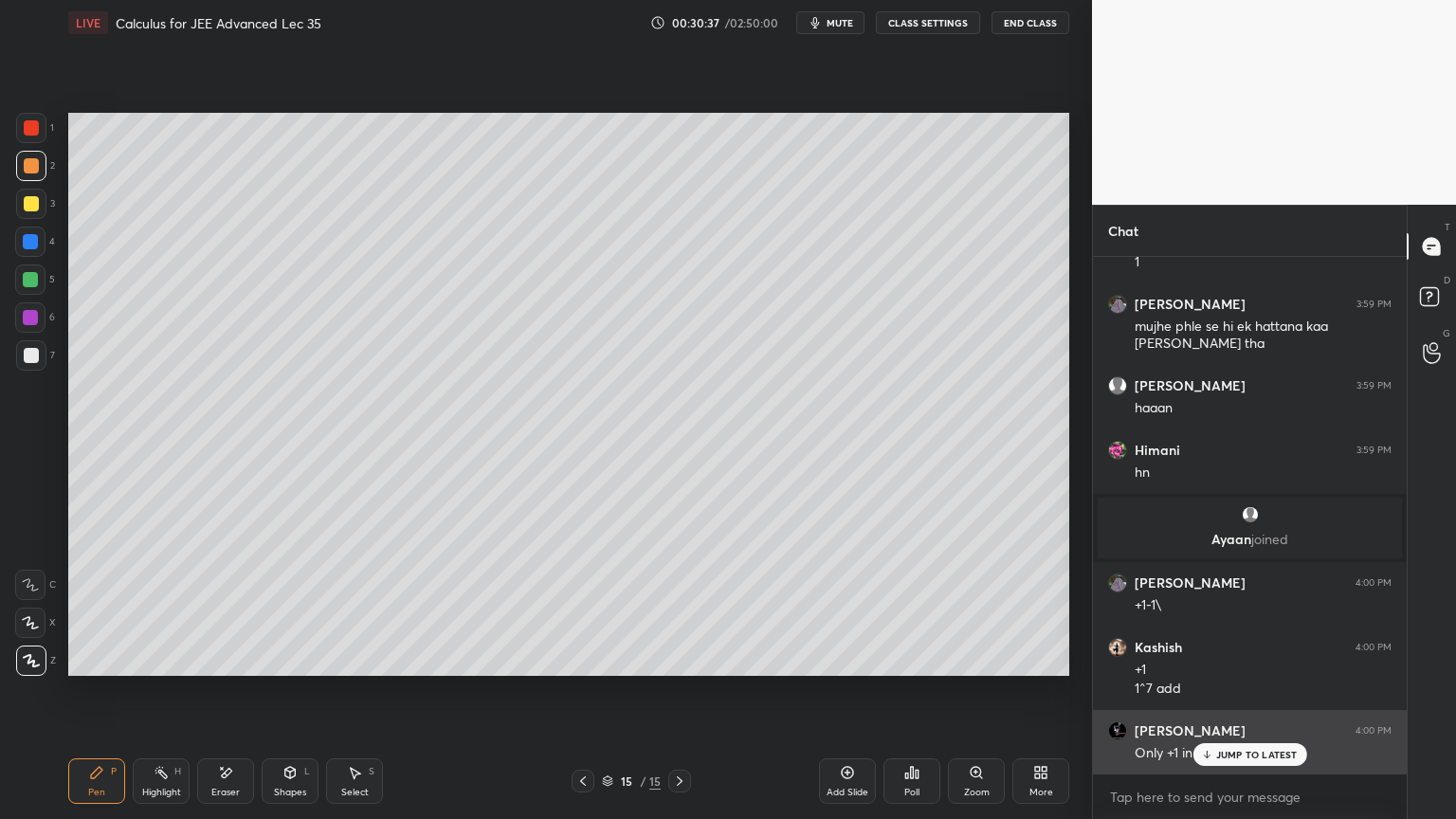click on "JUMP TO LATEST" at bounding box center (1257, 755) 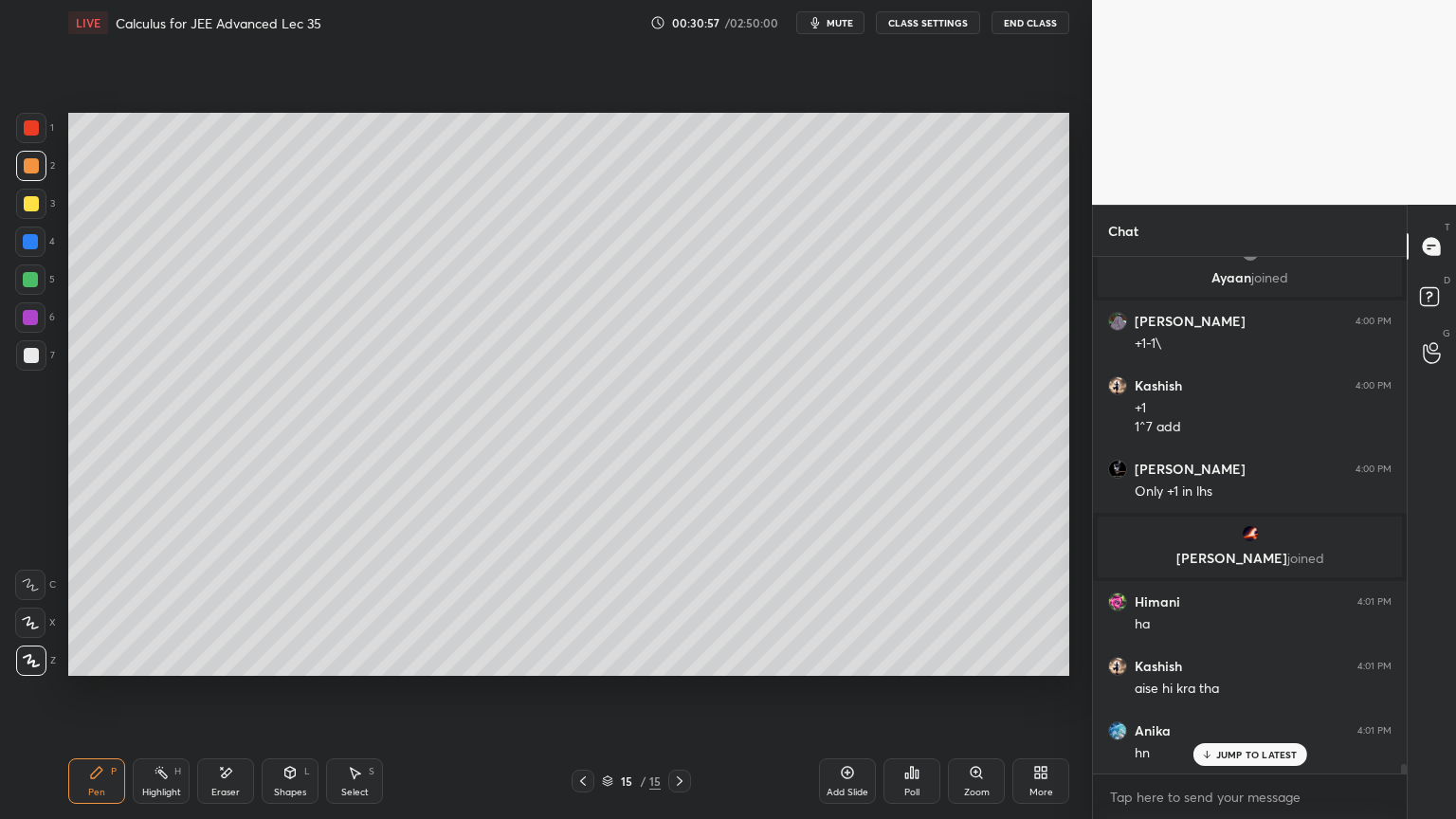 scroll, scrollTop: 26633, scrollLeft: 0, axis: vertical 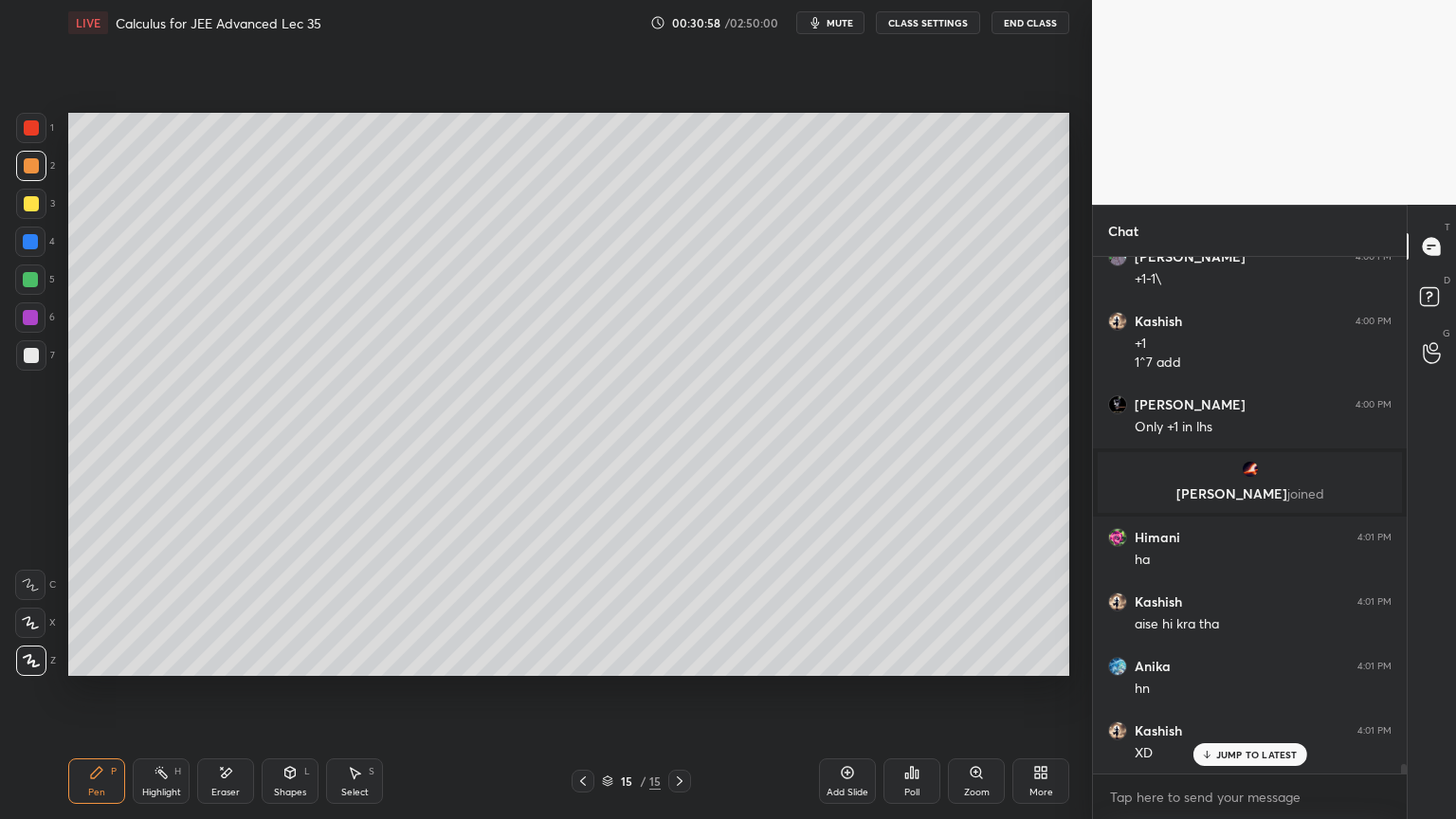 click on "Eraser" at bounding box center [226, 792] 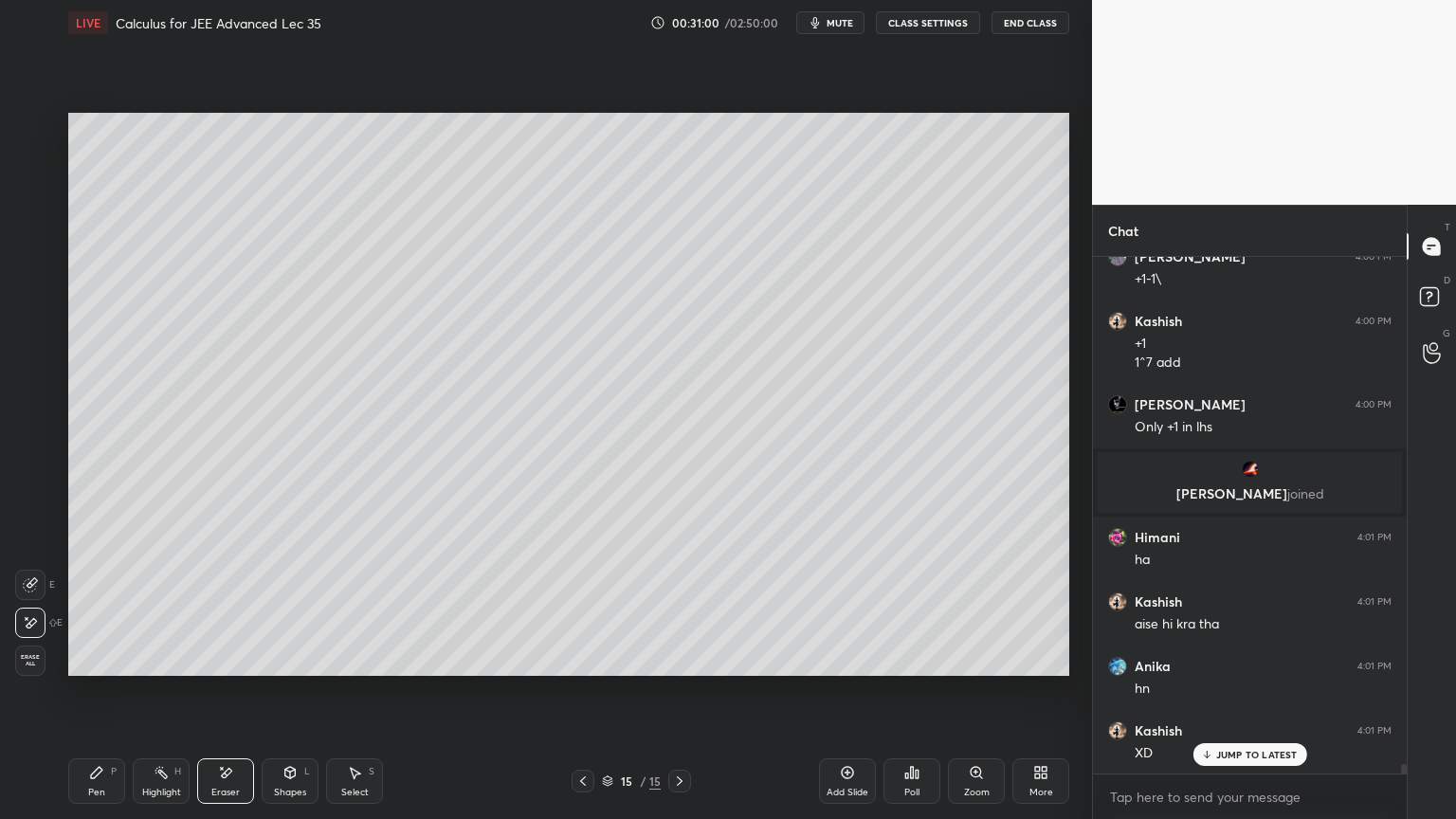 click on "Pen P" at bounding box center [97, 781] 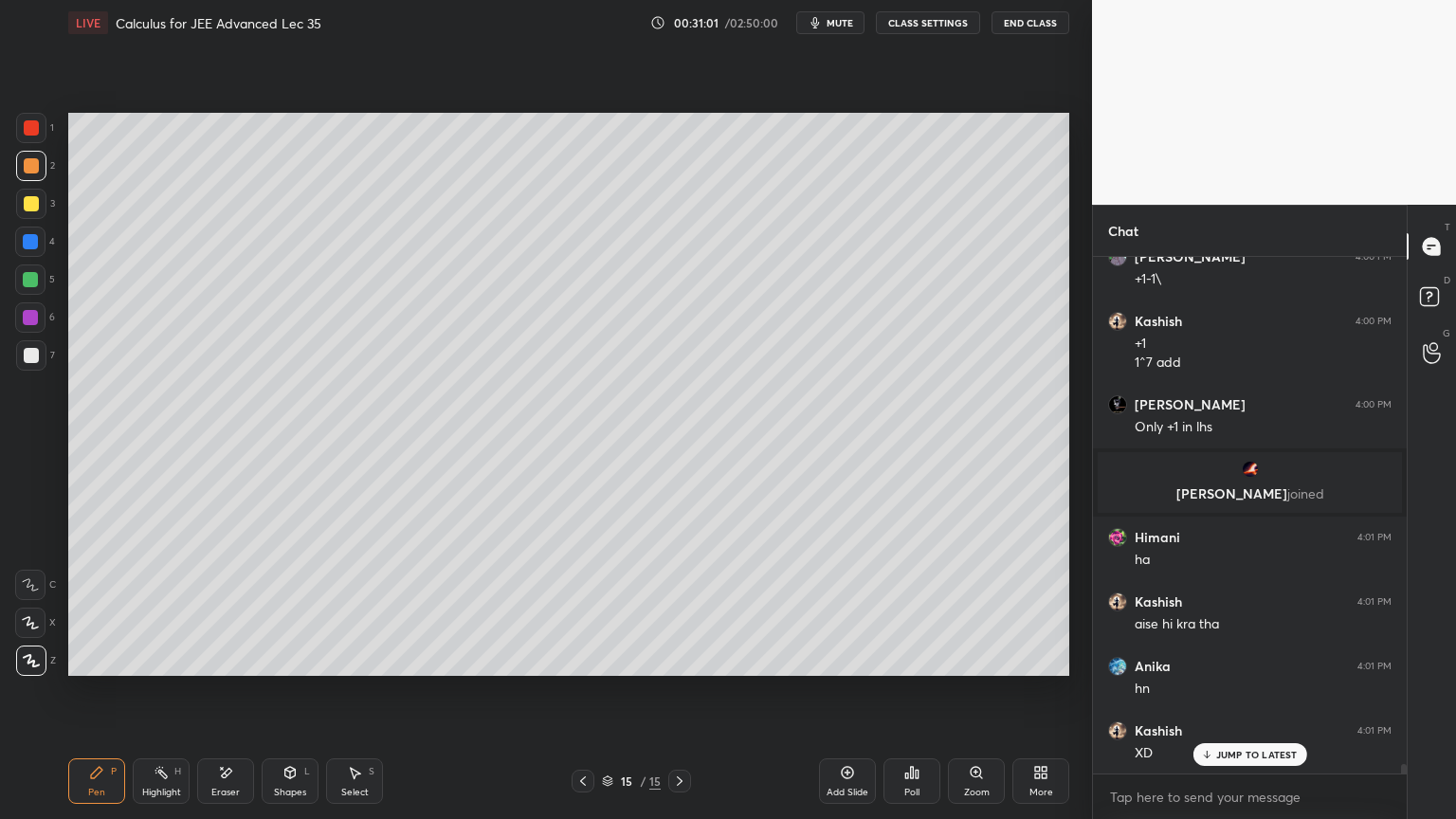 scroll, scrollTop: 26697, scrollLeft: 0, axis: vertical 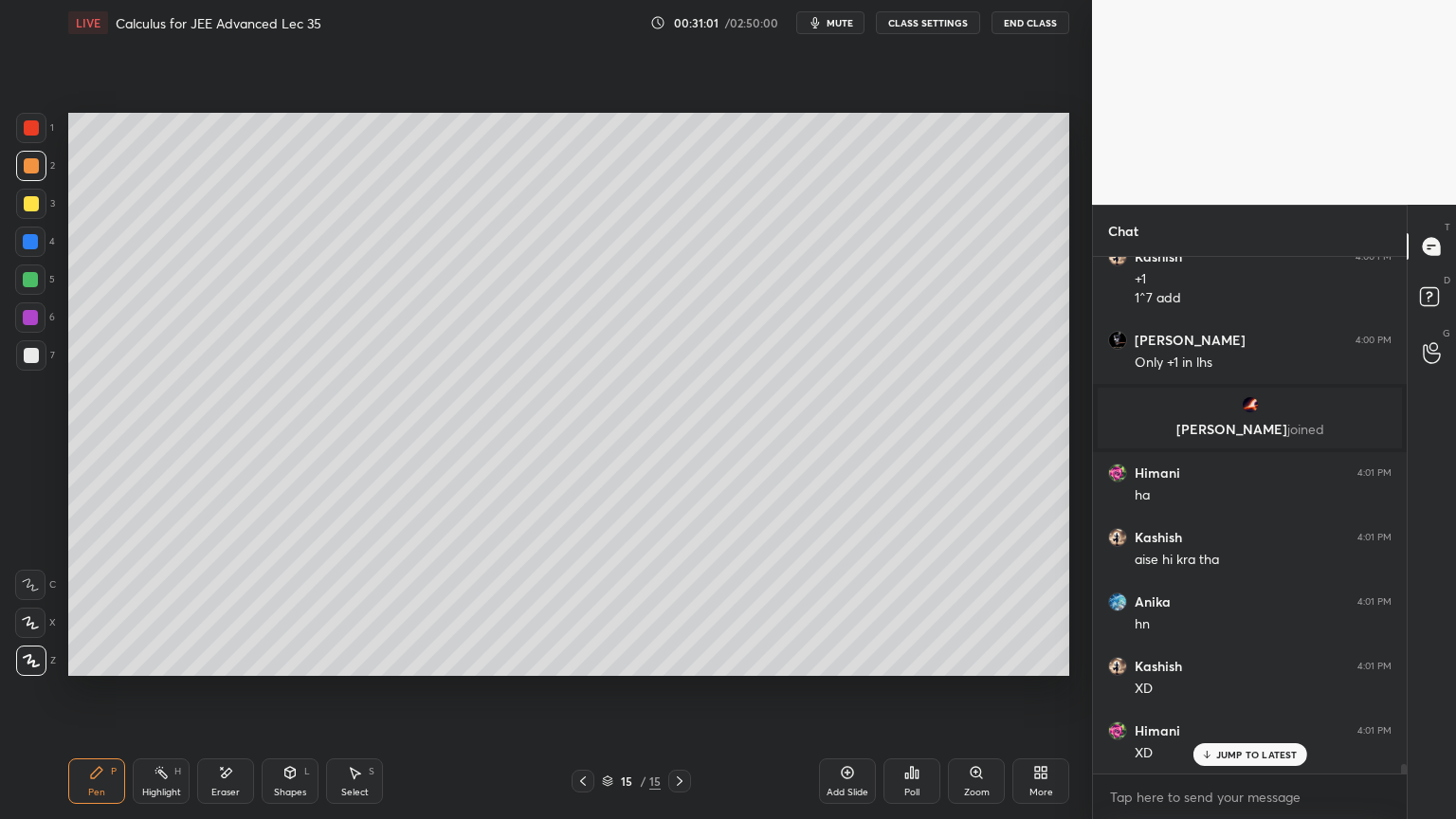 click on "Eraser" at bounding box center [226, 781] 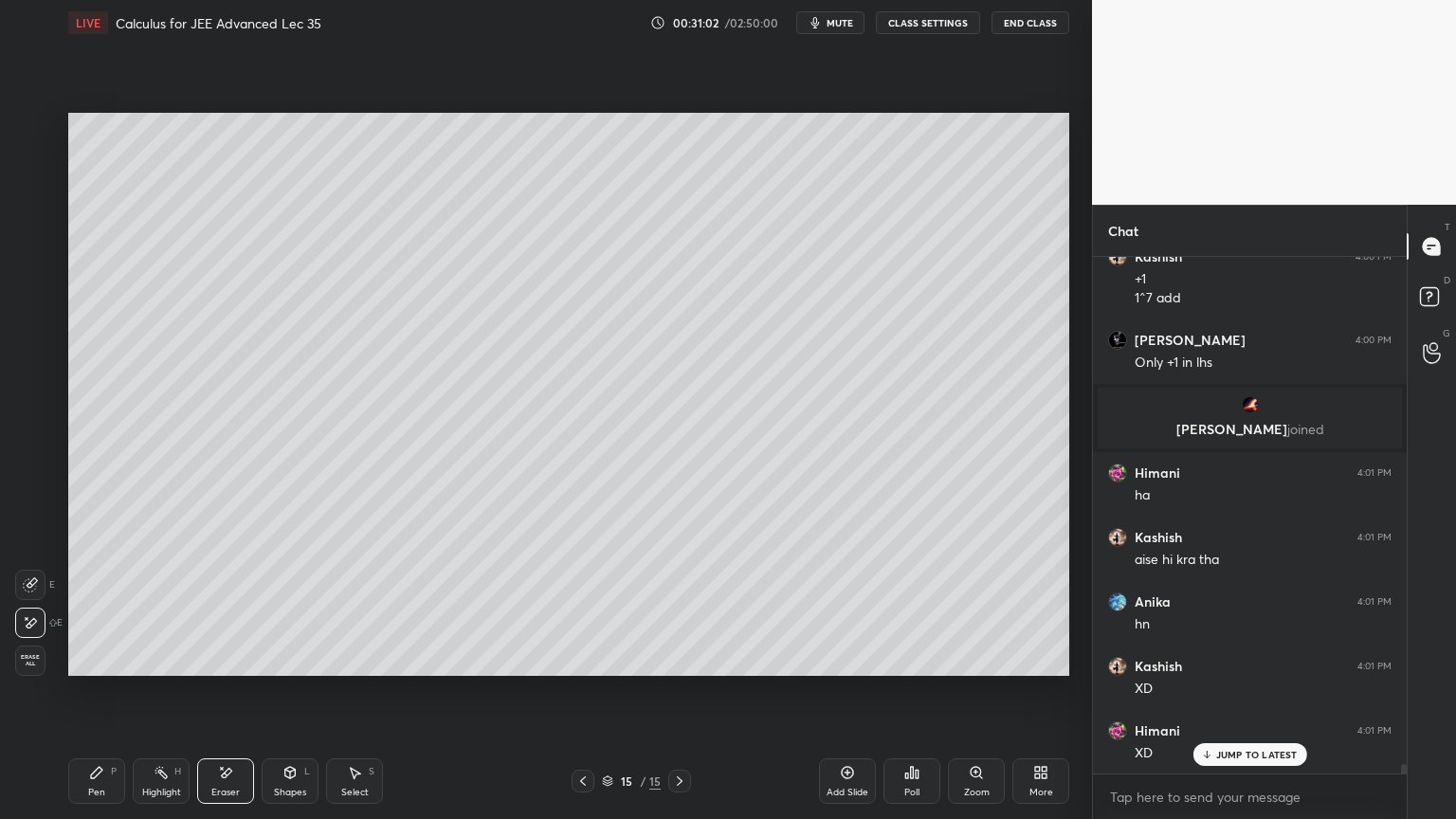 click 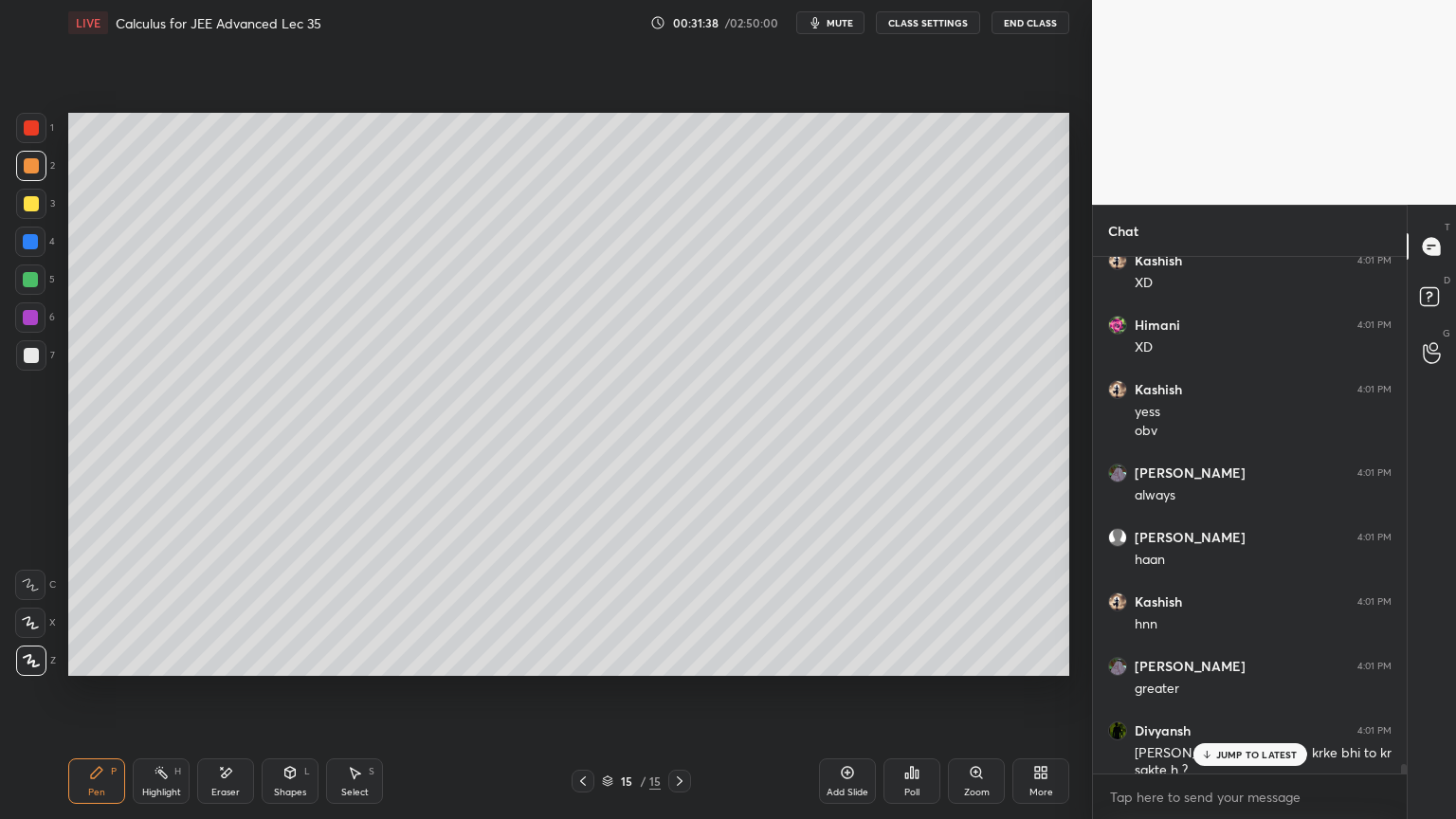 scroll, scrollTop: 27201, scrollLeft: 0, axis: vertical 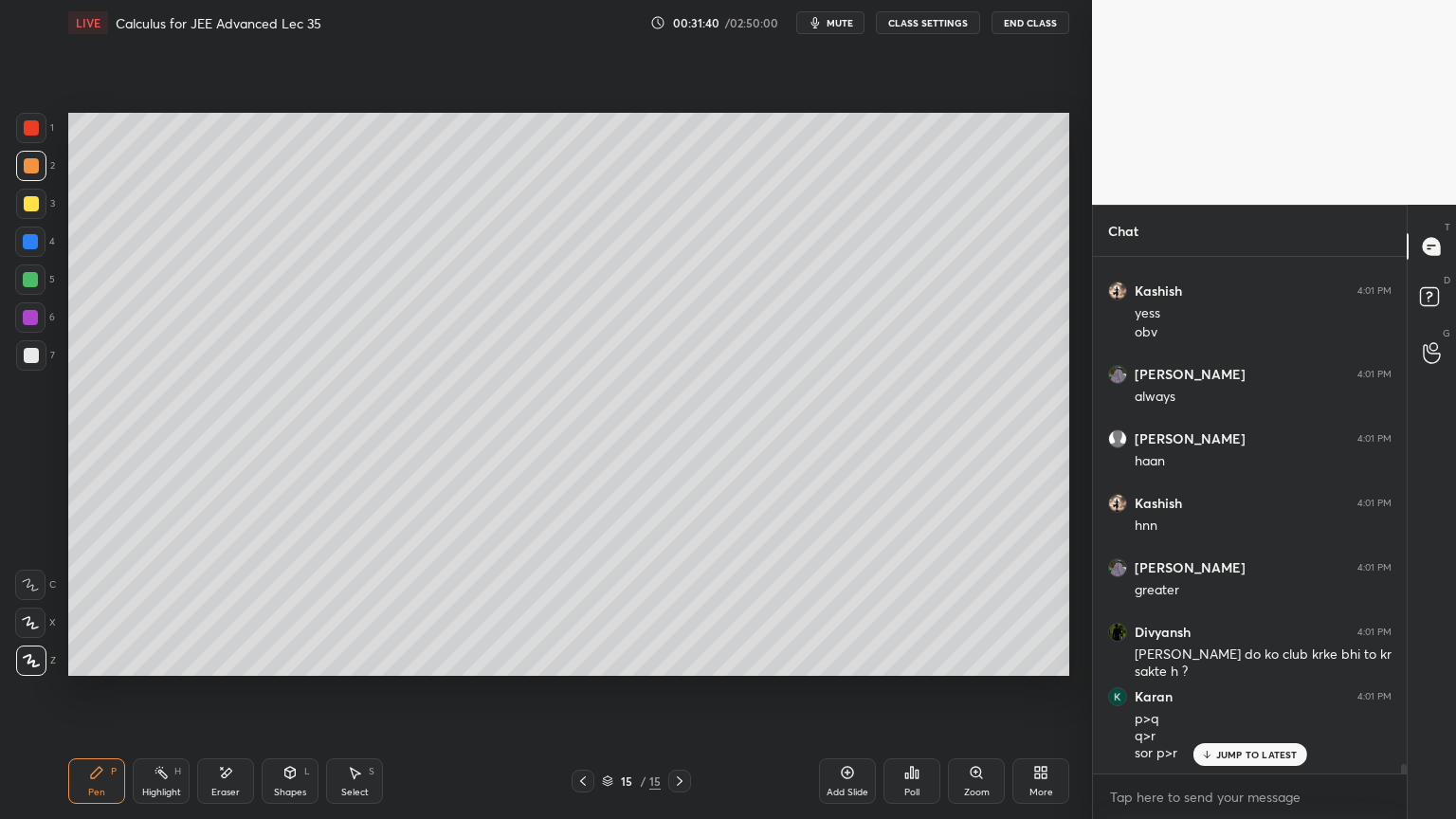 click on "JUMP TO LATEST" at bounding box center (1249, 755) 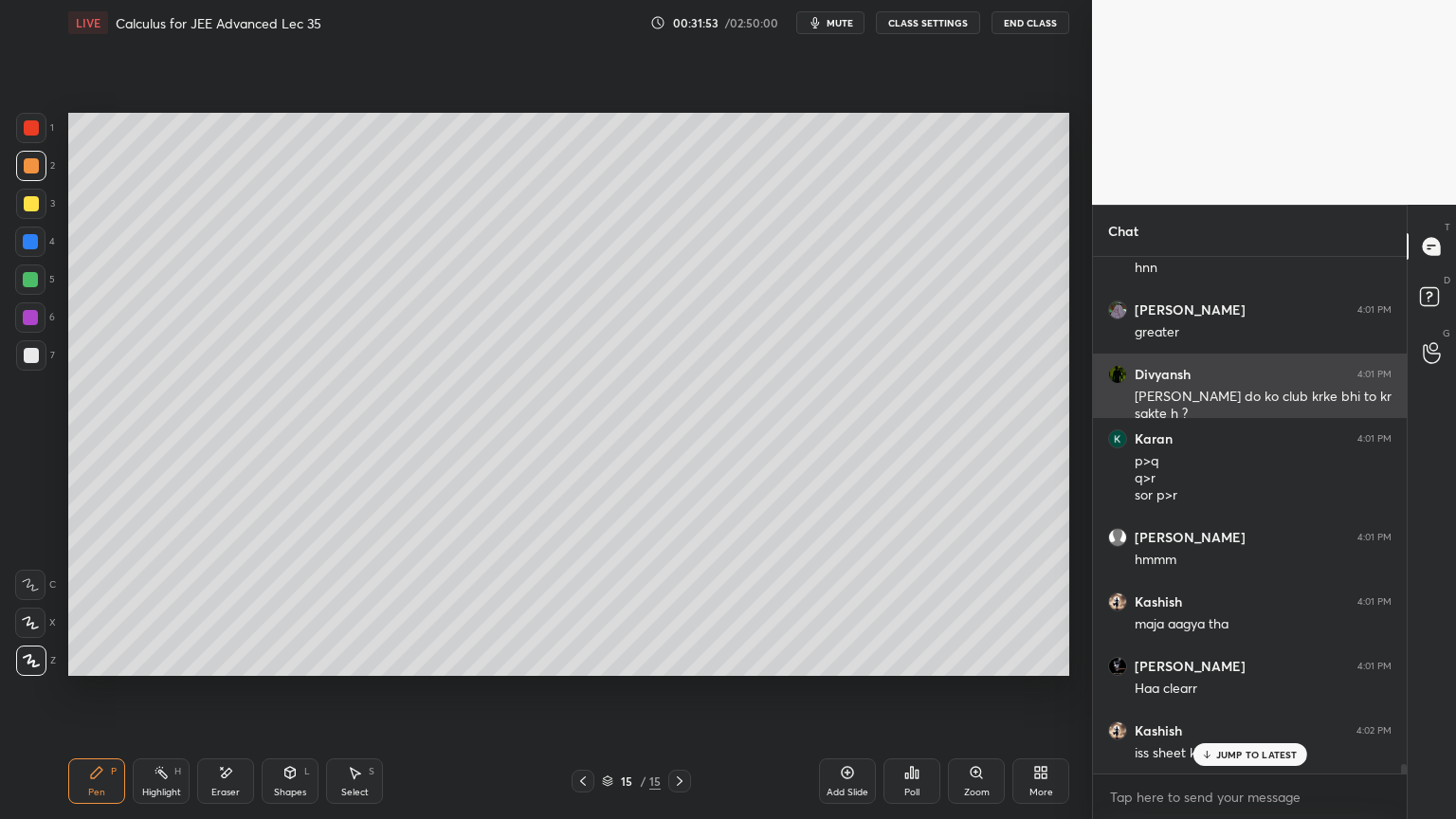 scroll, scrollTop: 27524, scrollLeft: 0, axis: vertical 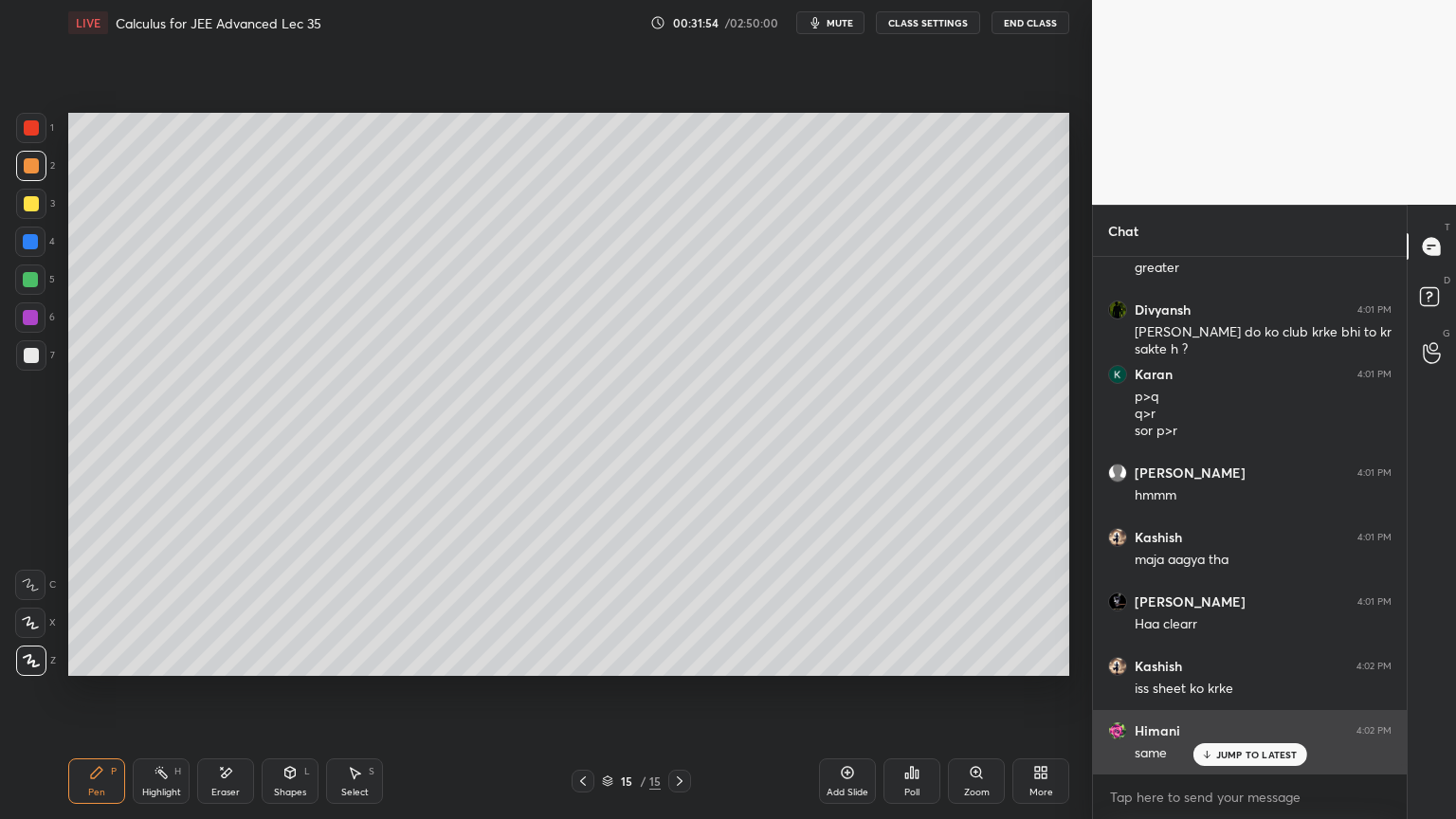 click on "JUMP TO LATEST" at bounding box center (1257, 755) 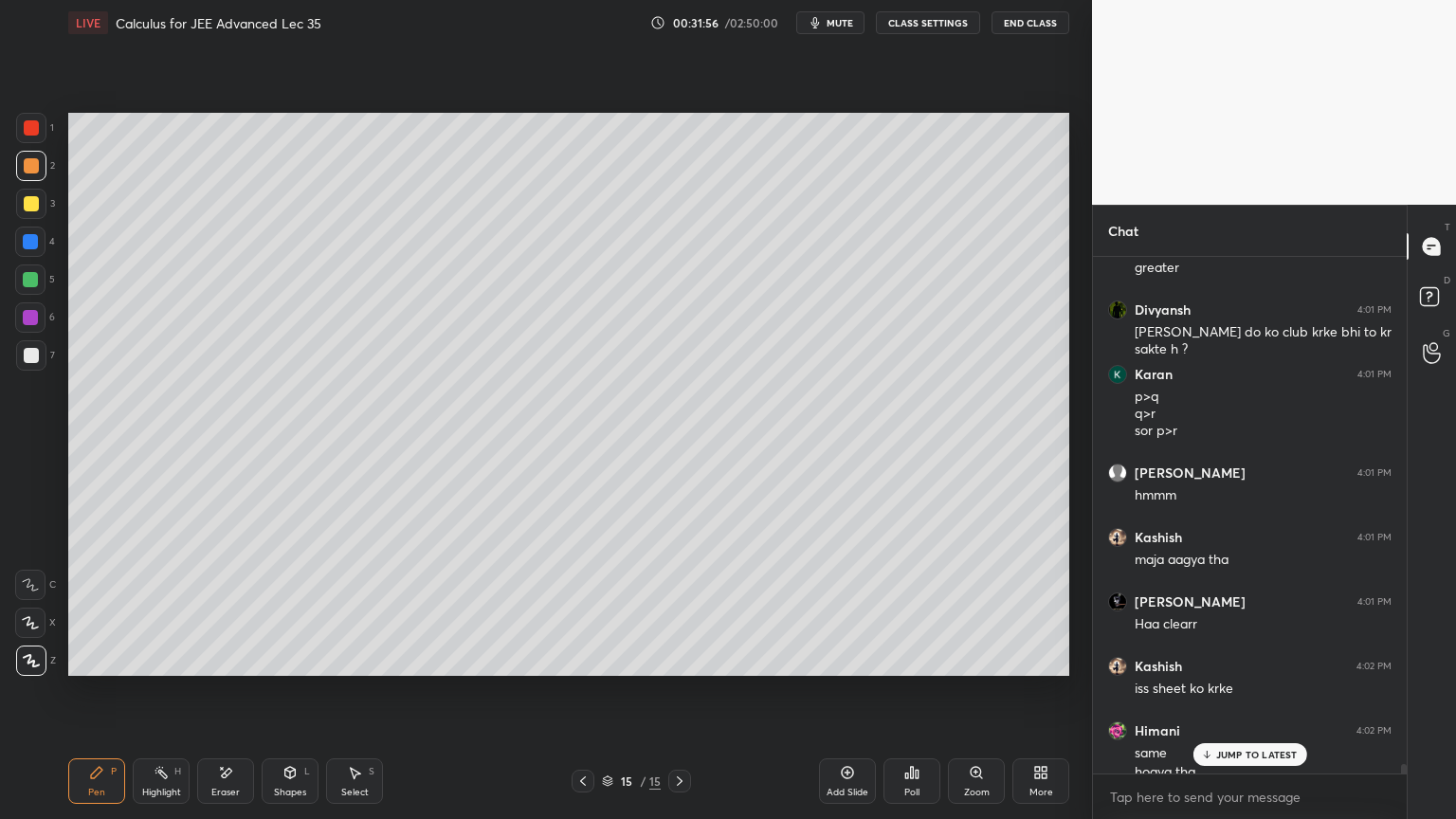 scroll, scrollTop: 27543, scrollLeft: 0, axis: vertical 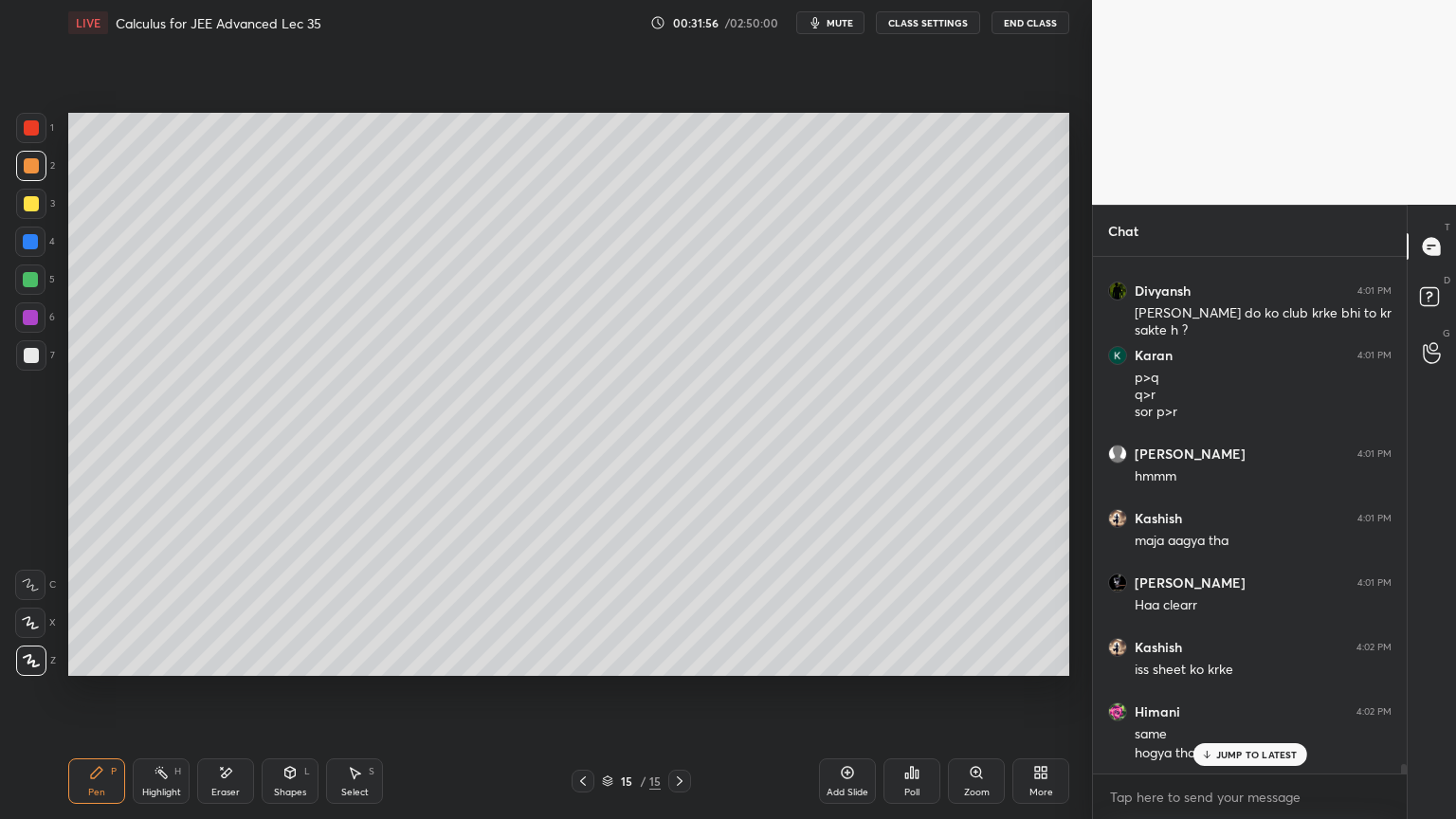 click on "Add Slide" at bounding box center [847, 781] 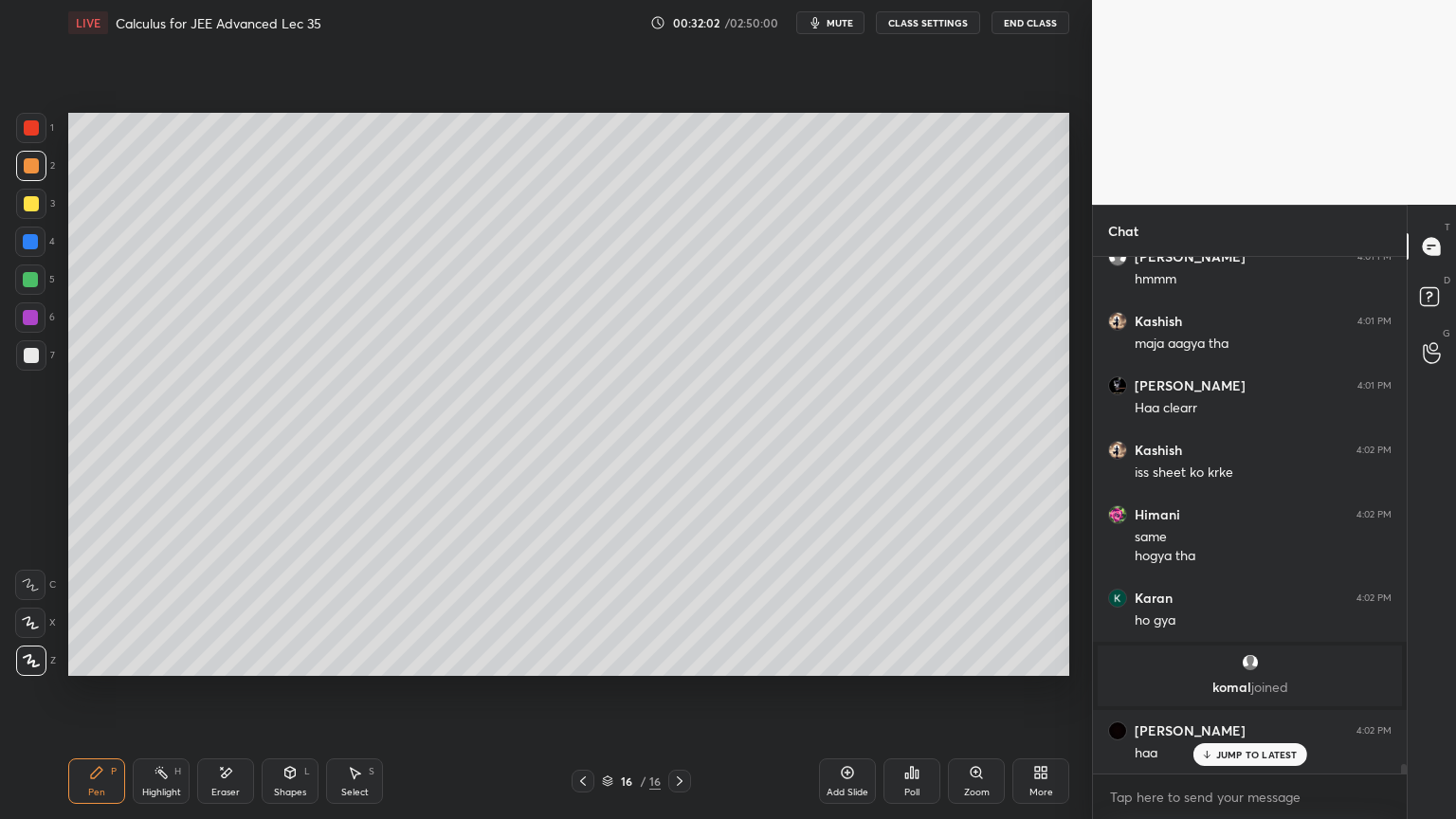 scroll, scrollTop: 27869, scrollLeft: 0, axis: vertical 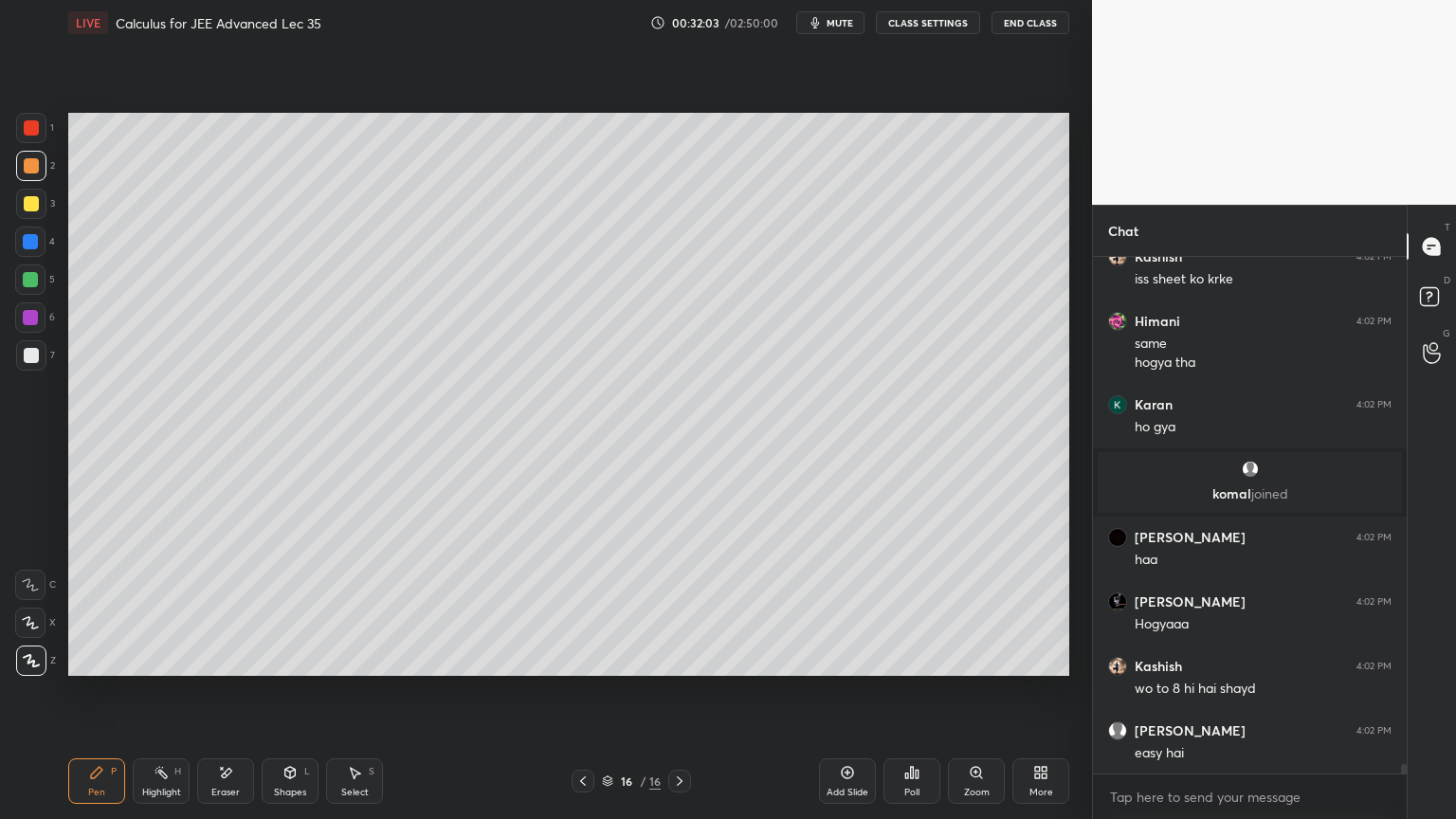 click on "Eraser" at bounding box center [226, 792] 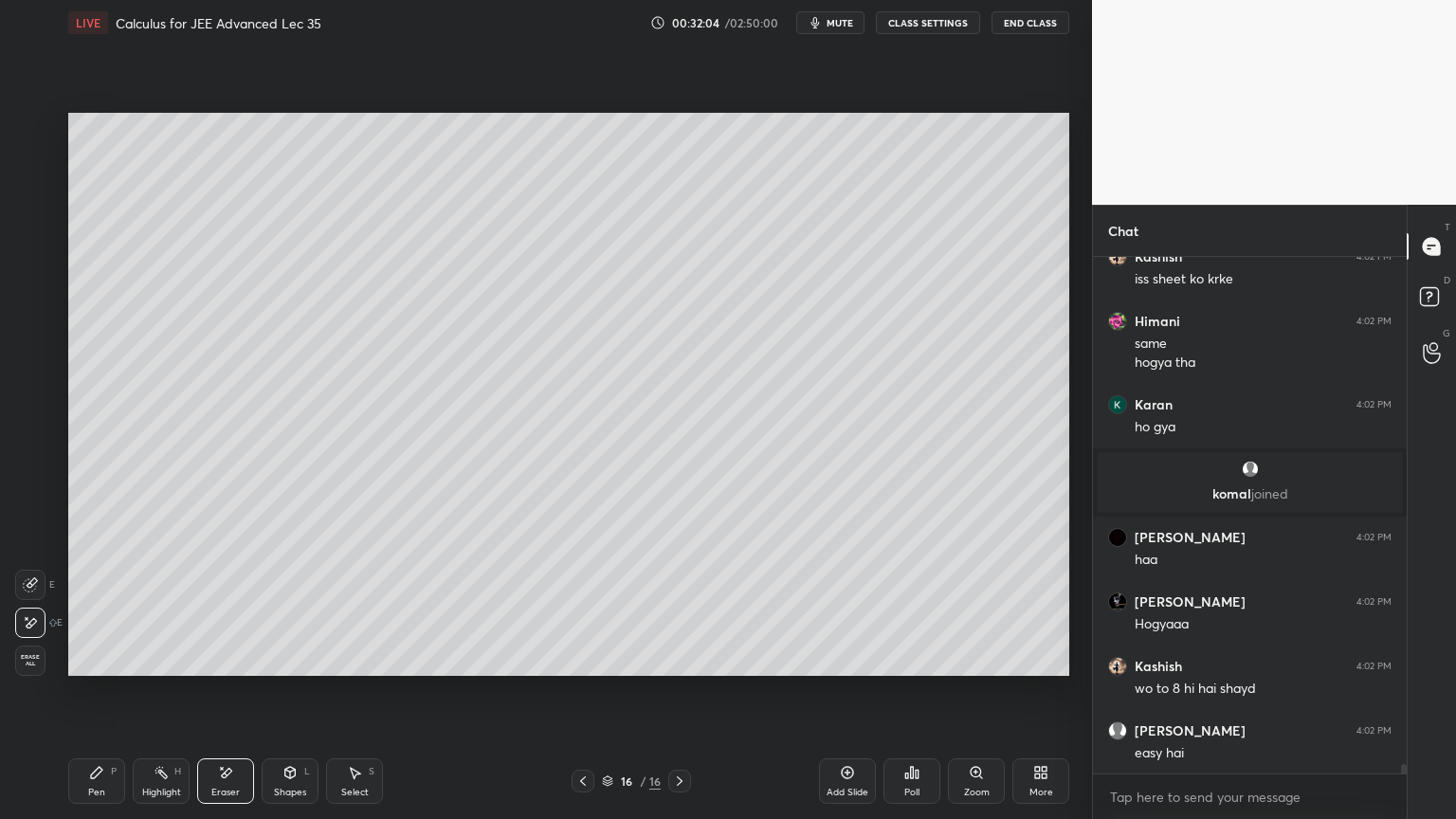 scroll, scrollTop: 27998, scrollLeft: 0, axis: vertical 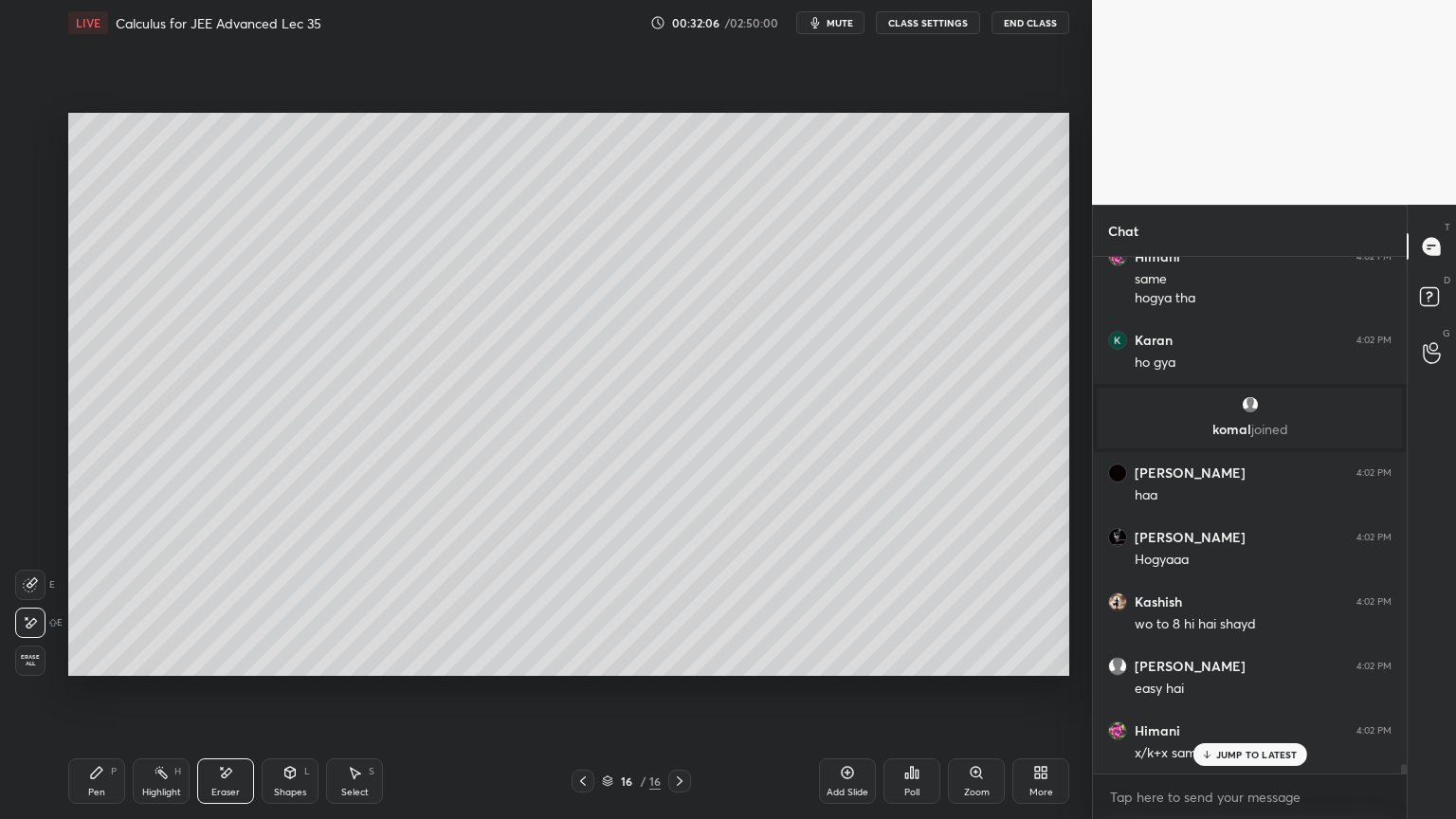 drag, startPoint x: 102, startPoint y: 785, endPoint x: 88, endPoint y: 783, distance: 14.142136 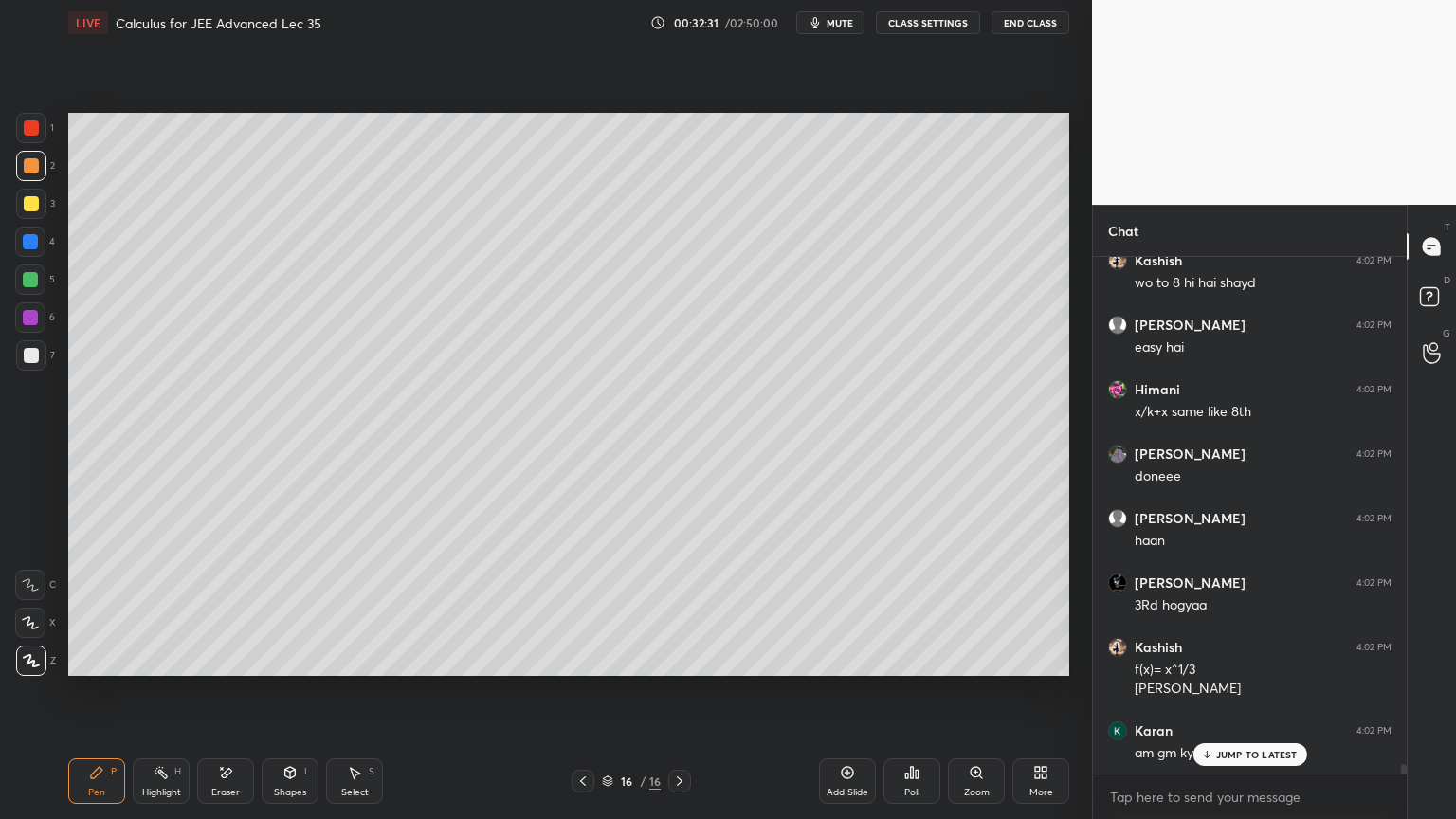 scroll, scrollTop: 28403, scrollLeft: 0, axis: vertical 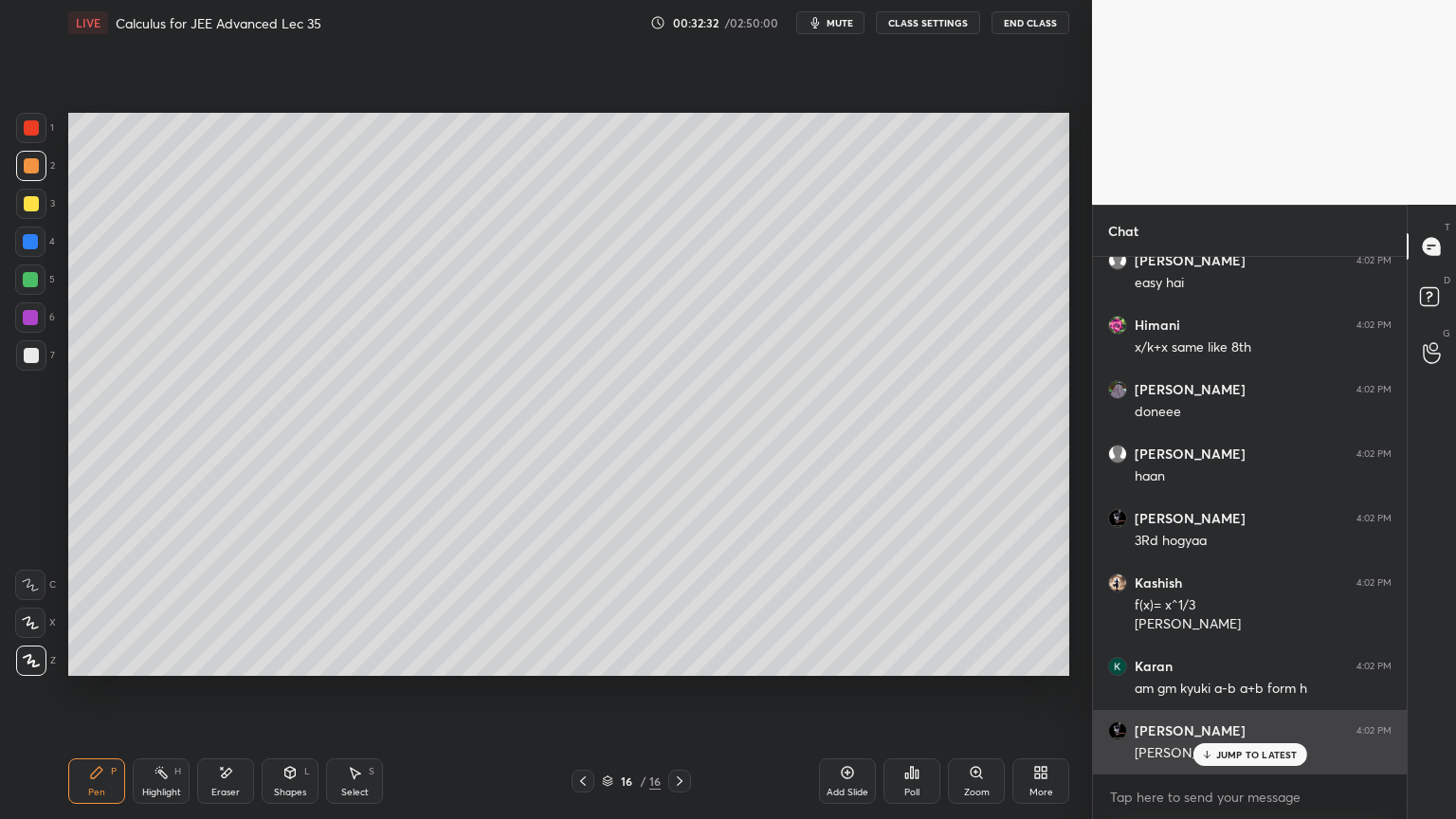 click on "JUMP TO LATEST" at bounding box center (1257, 755) 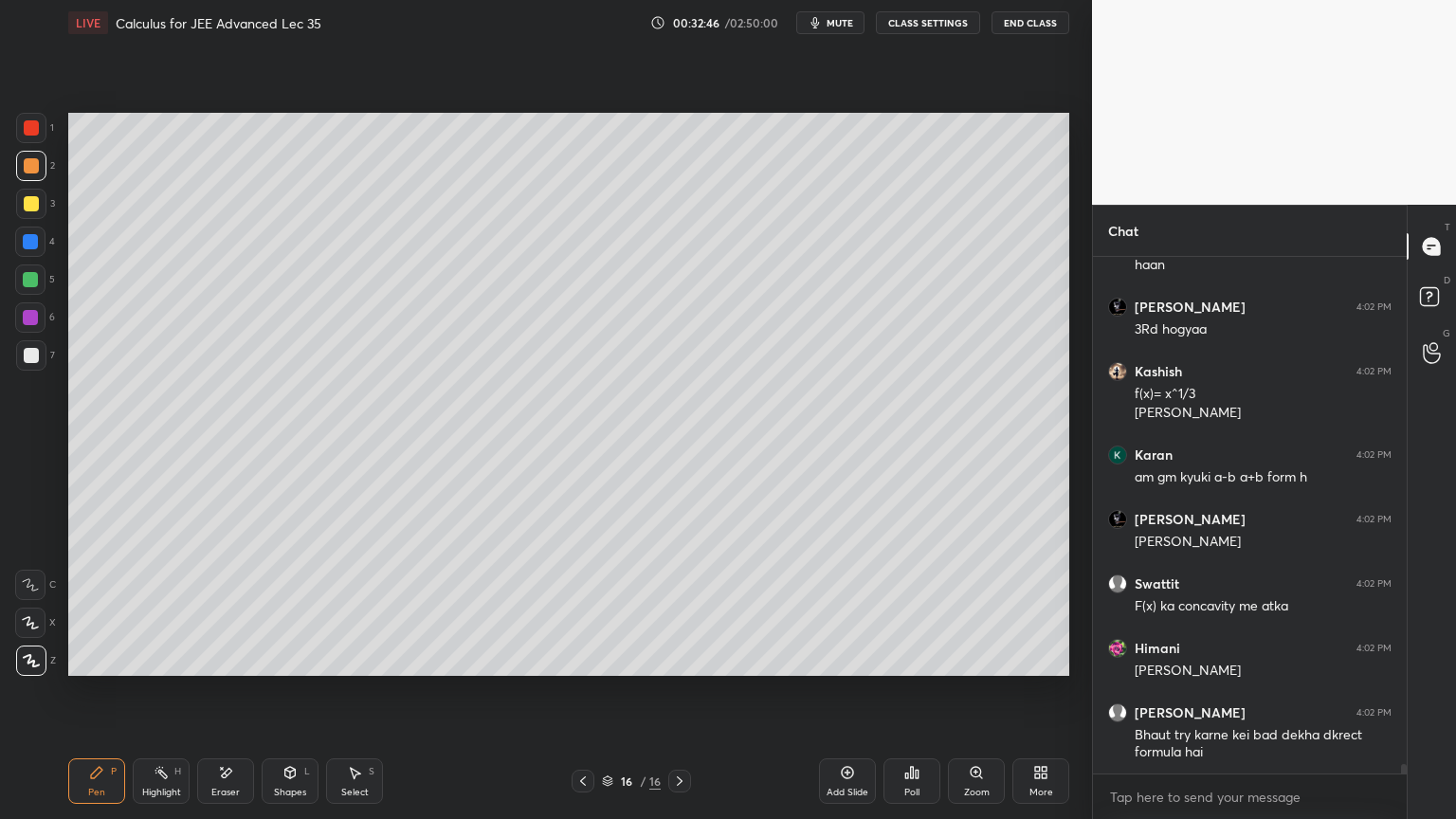 scroll, scrollTop: 28679, scrollLeft: 0, axis: vertical 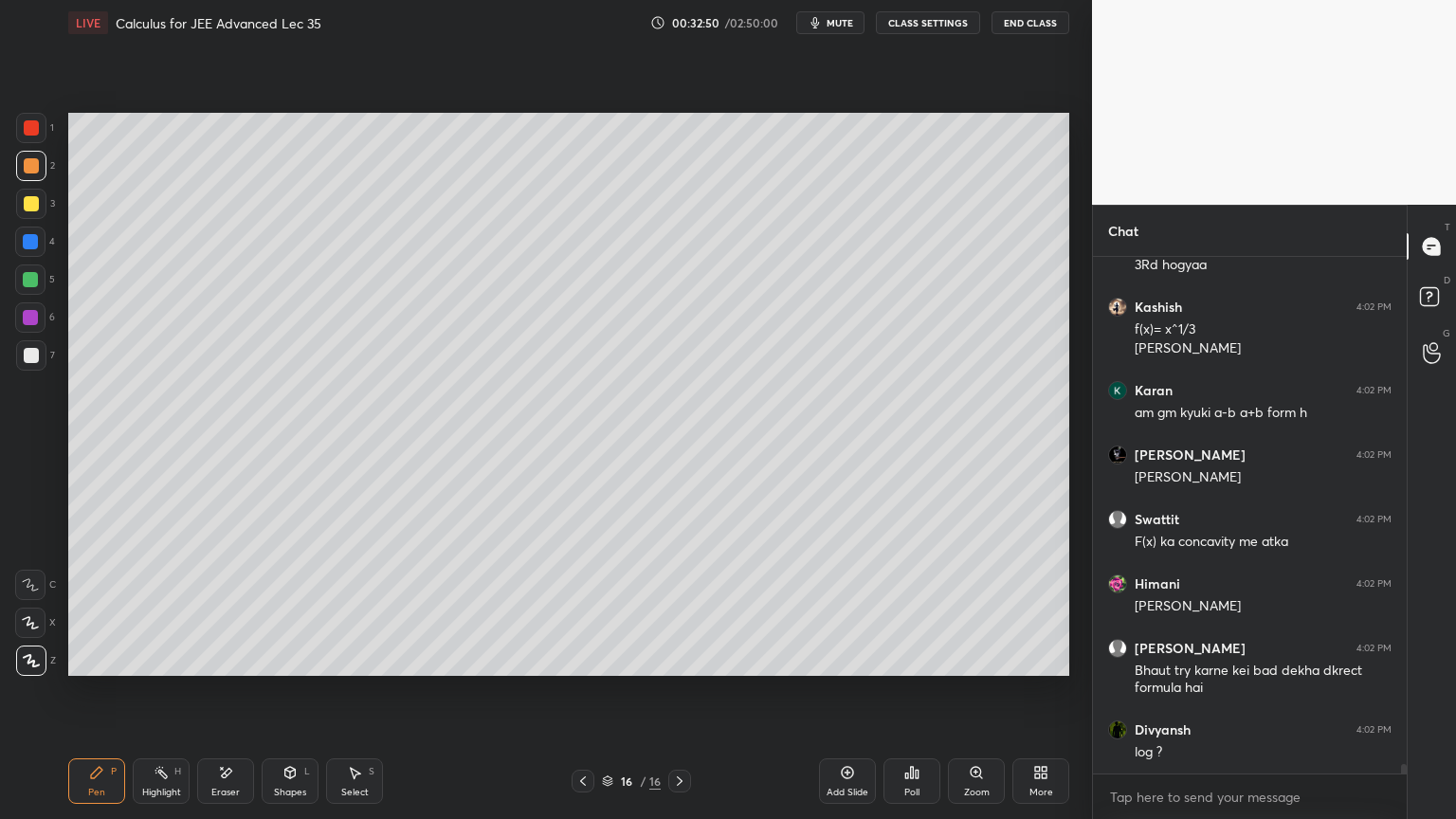 click at bounding box center [31, 355] 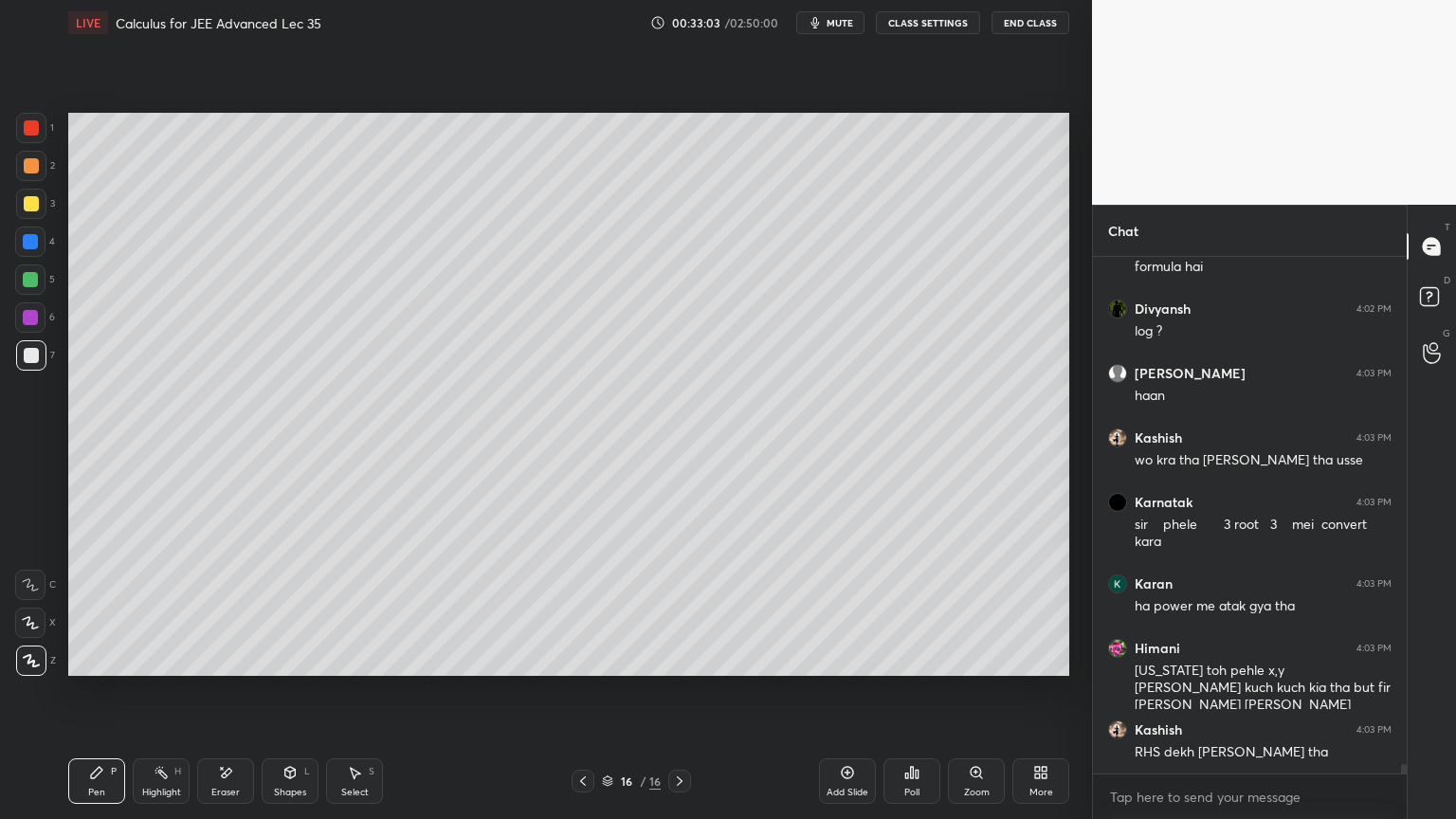 scroll, scrollTop: 29165, scrollLeft: 0, axis: vertical 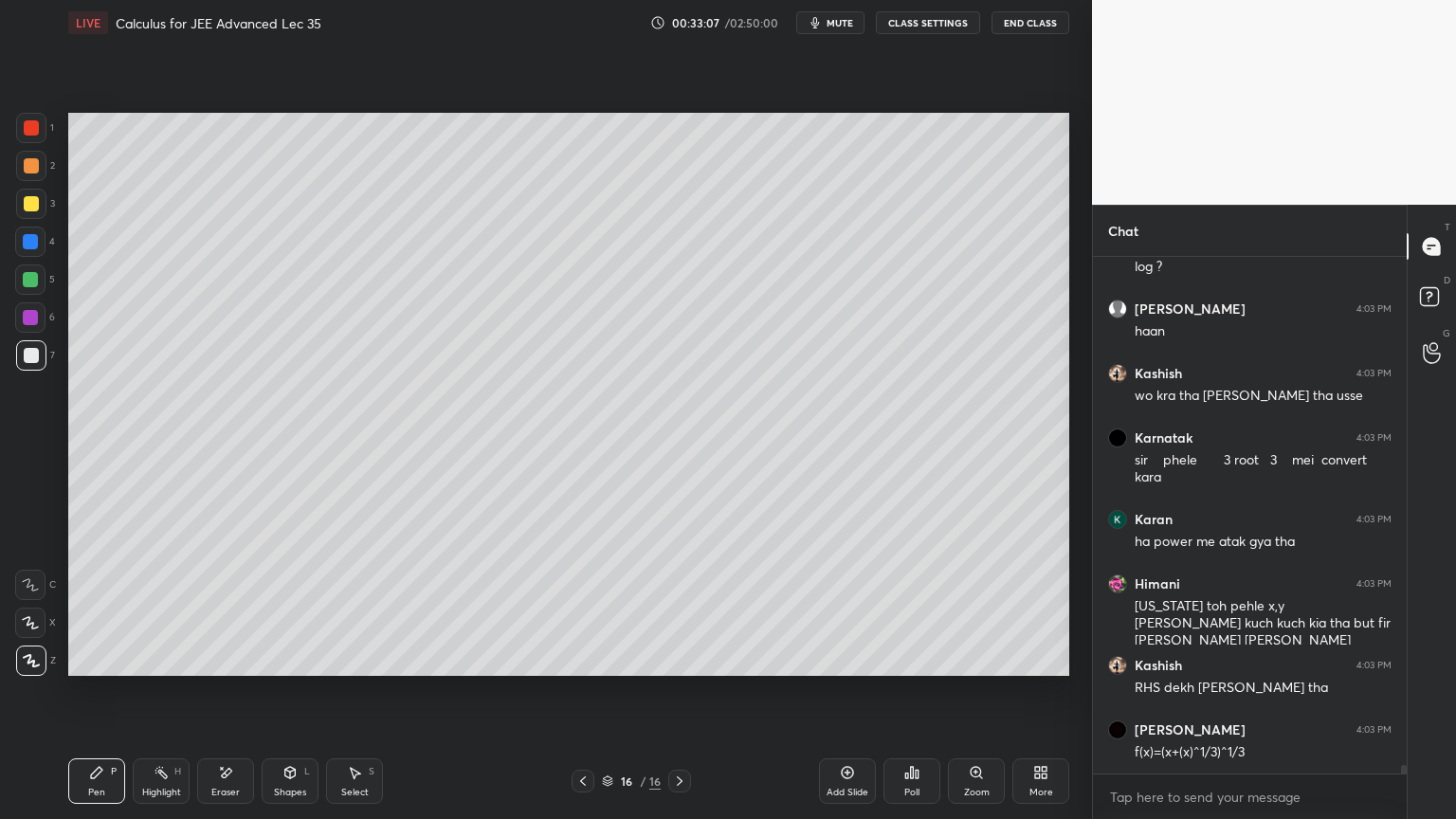 click on "Eraser" at bounding box center [226, 781] 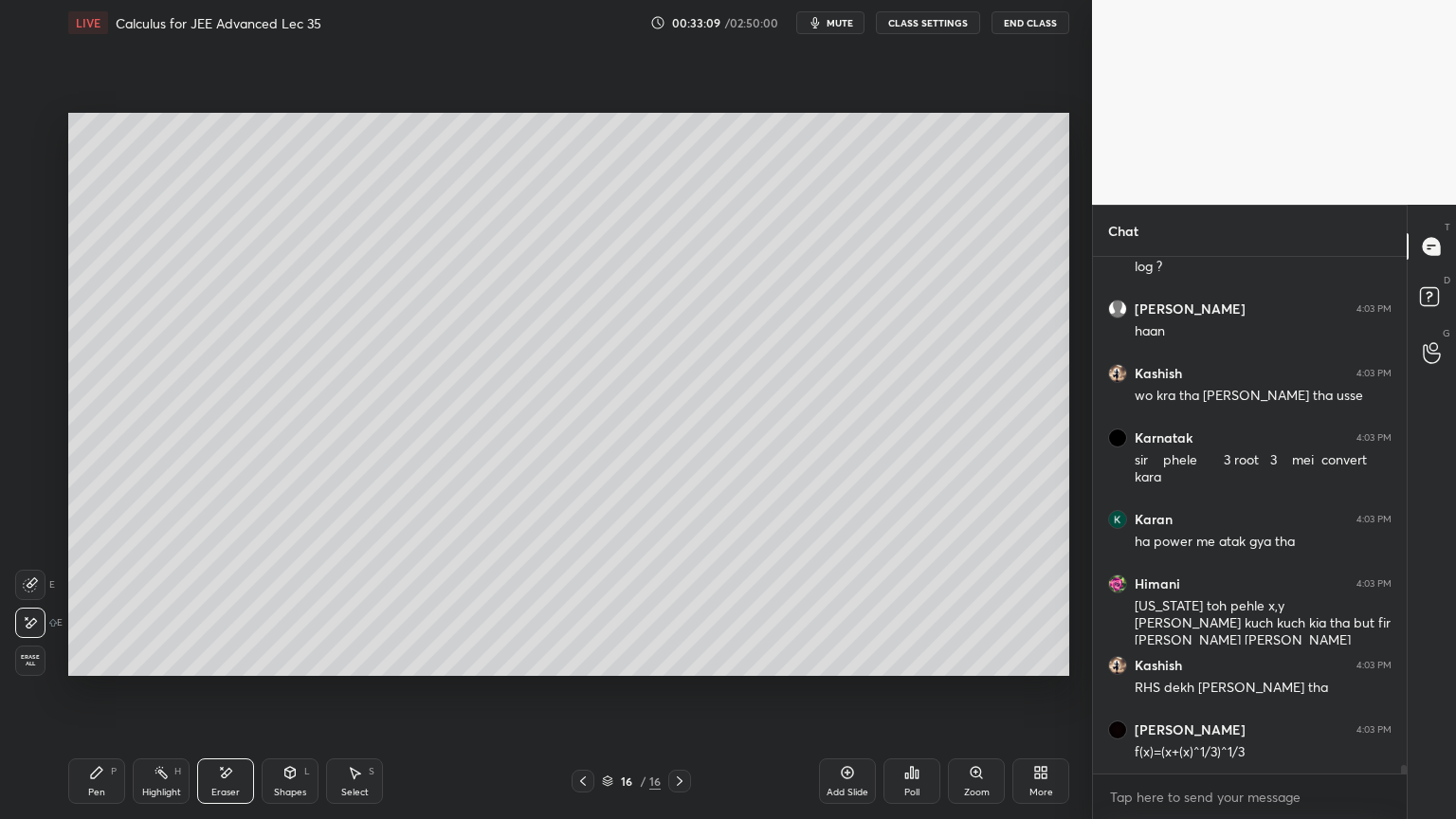 click on "Pen P" at bounding box center (97, 781) 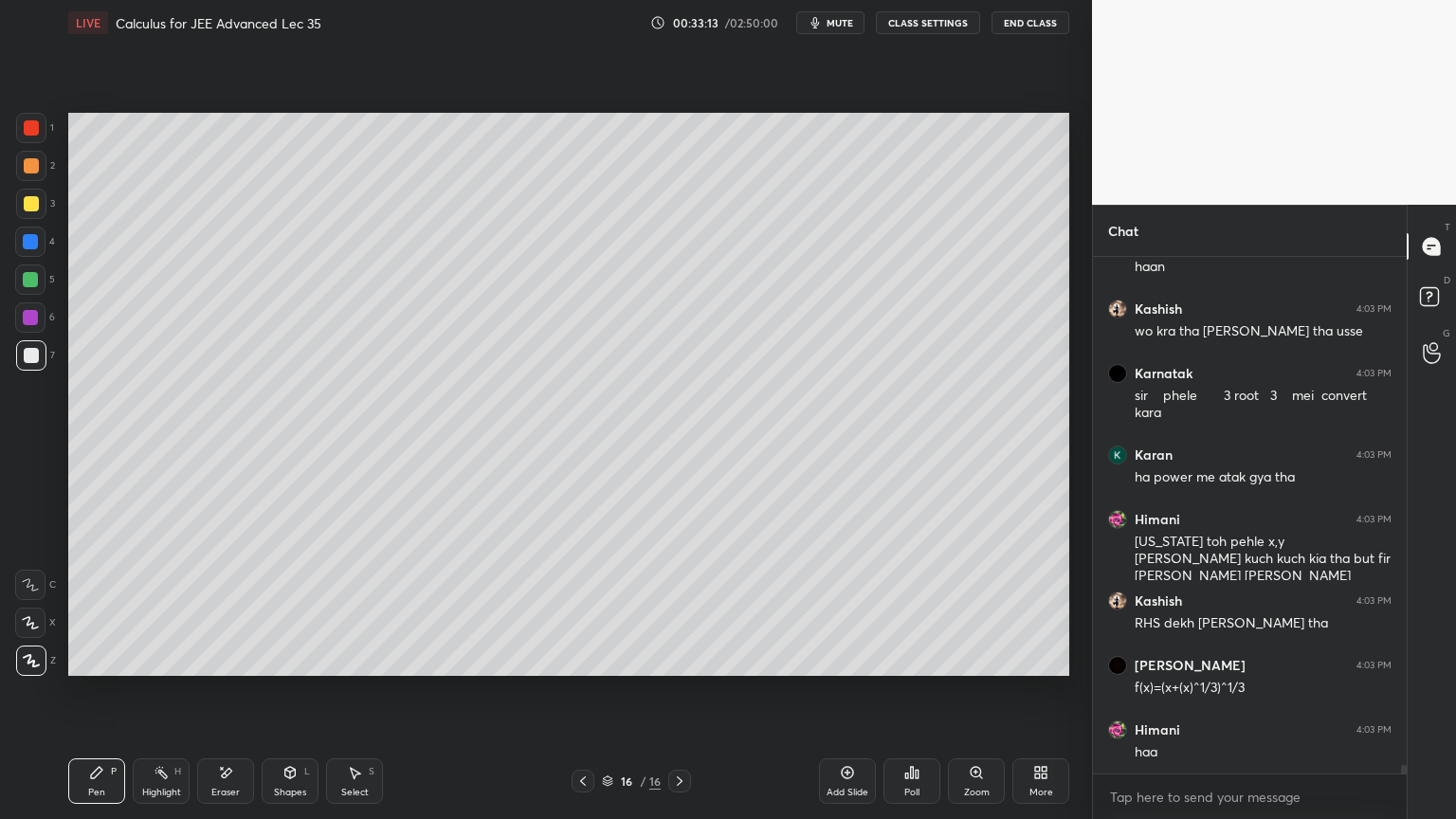 scroll, scrollTop: 29293, scrollLeft: 0, axis: vertical 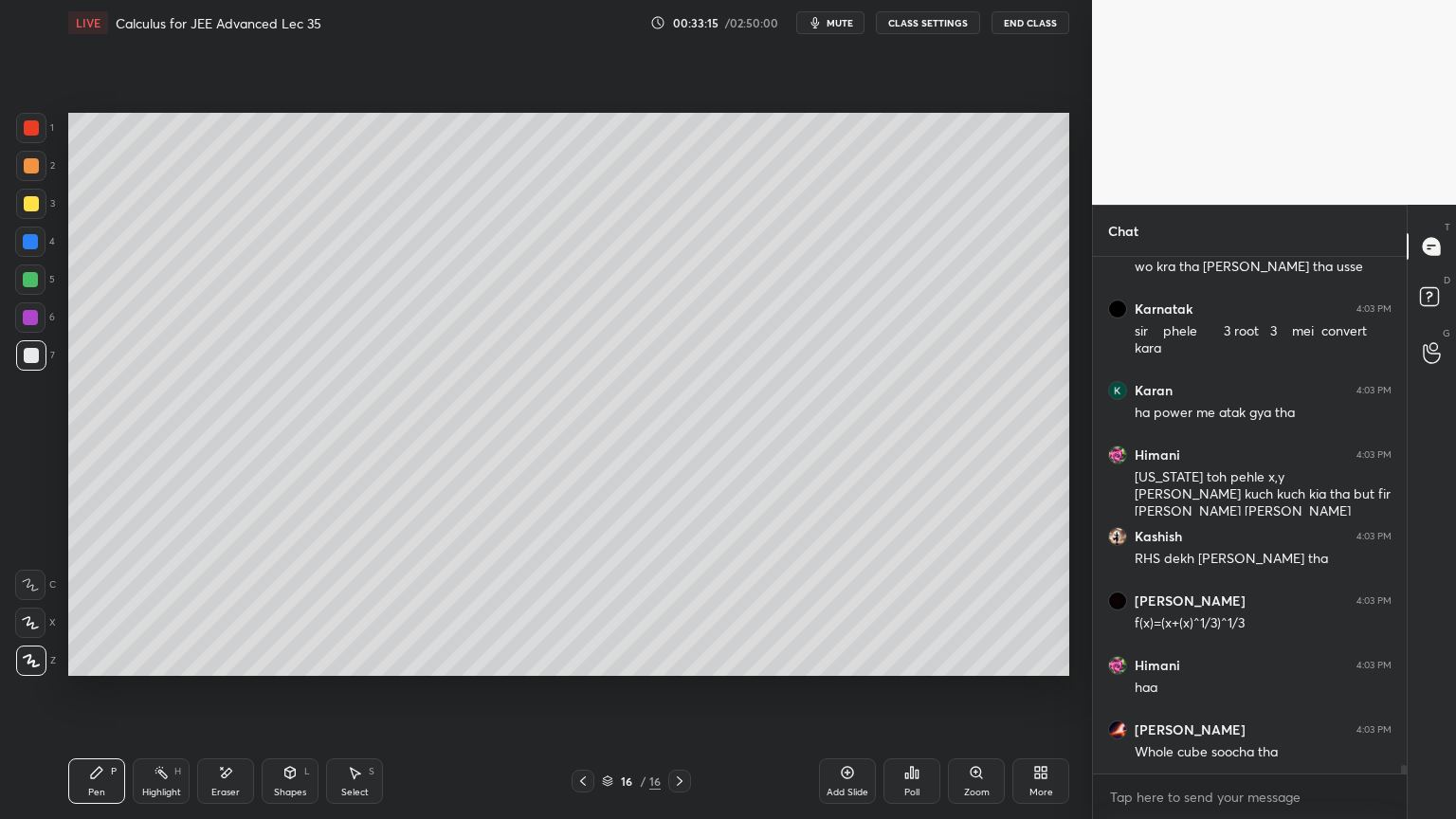 click on "Eraser" at bounding box center [226, 792] 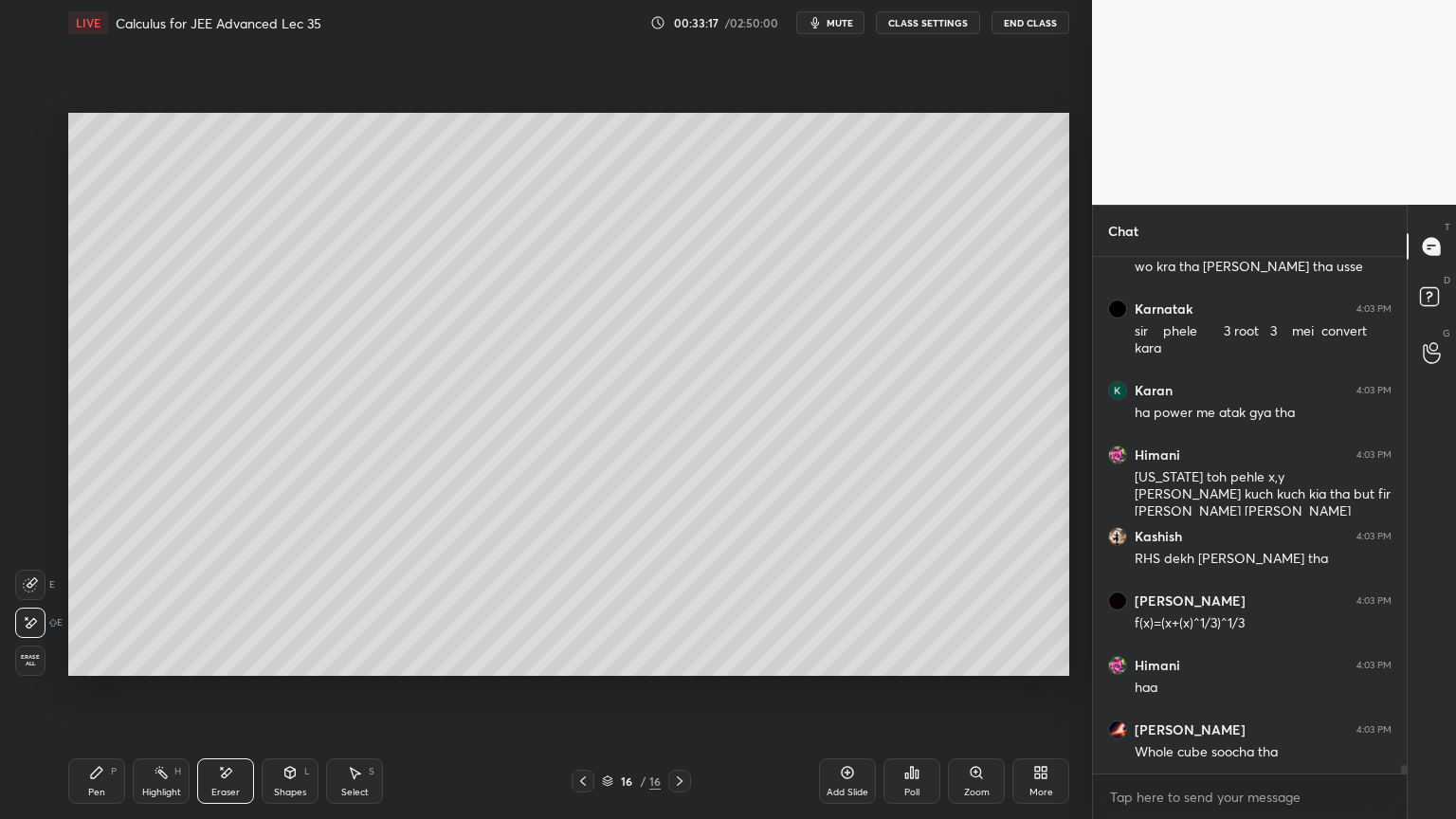 click on "Pen P" at bounding box center [97, 781] 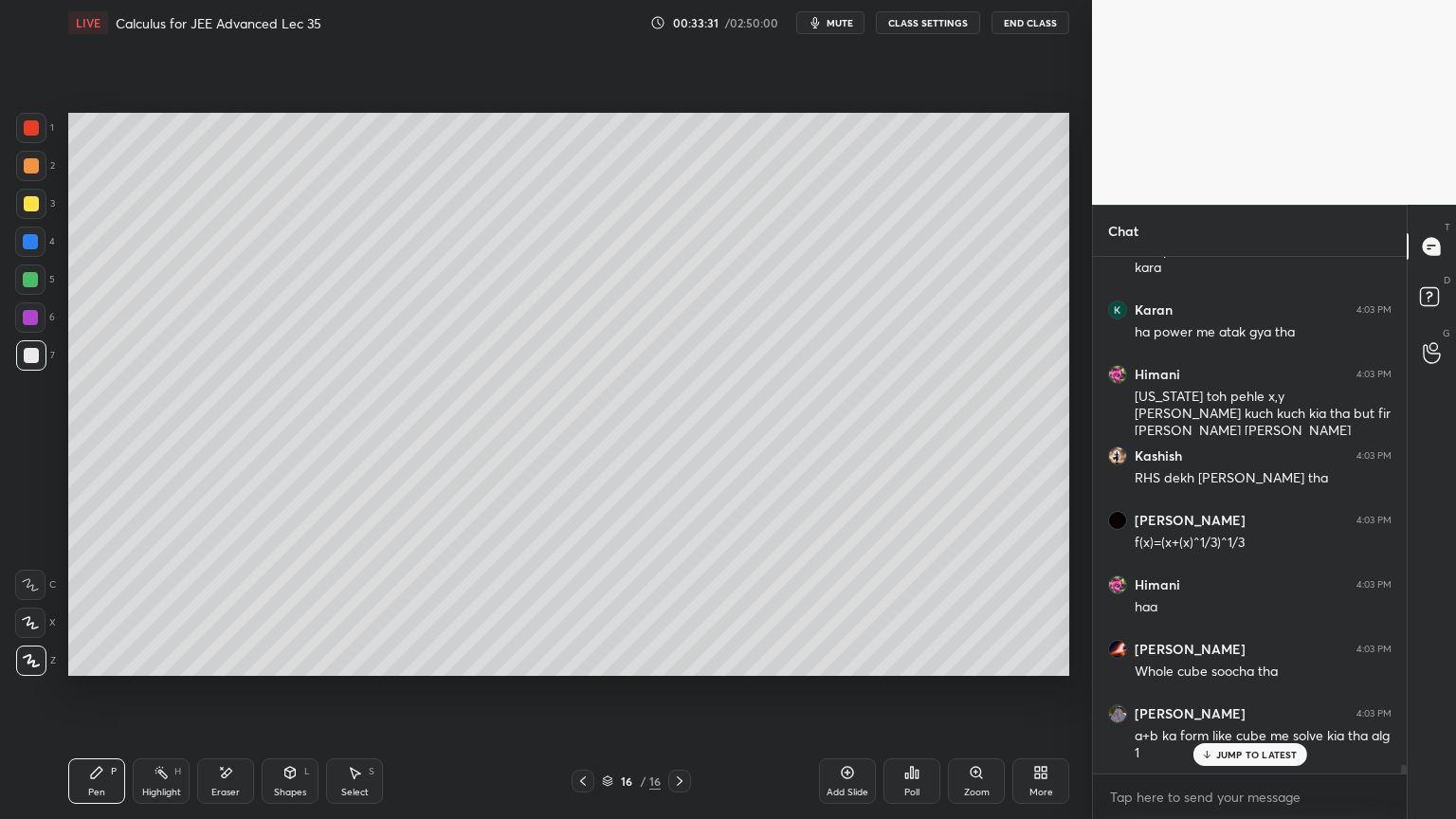 scroll, scrollTop: 29438, scrollLeft: 0, axis: vertical 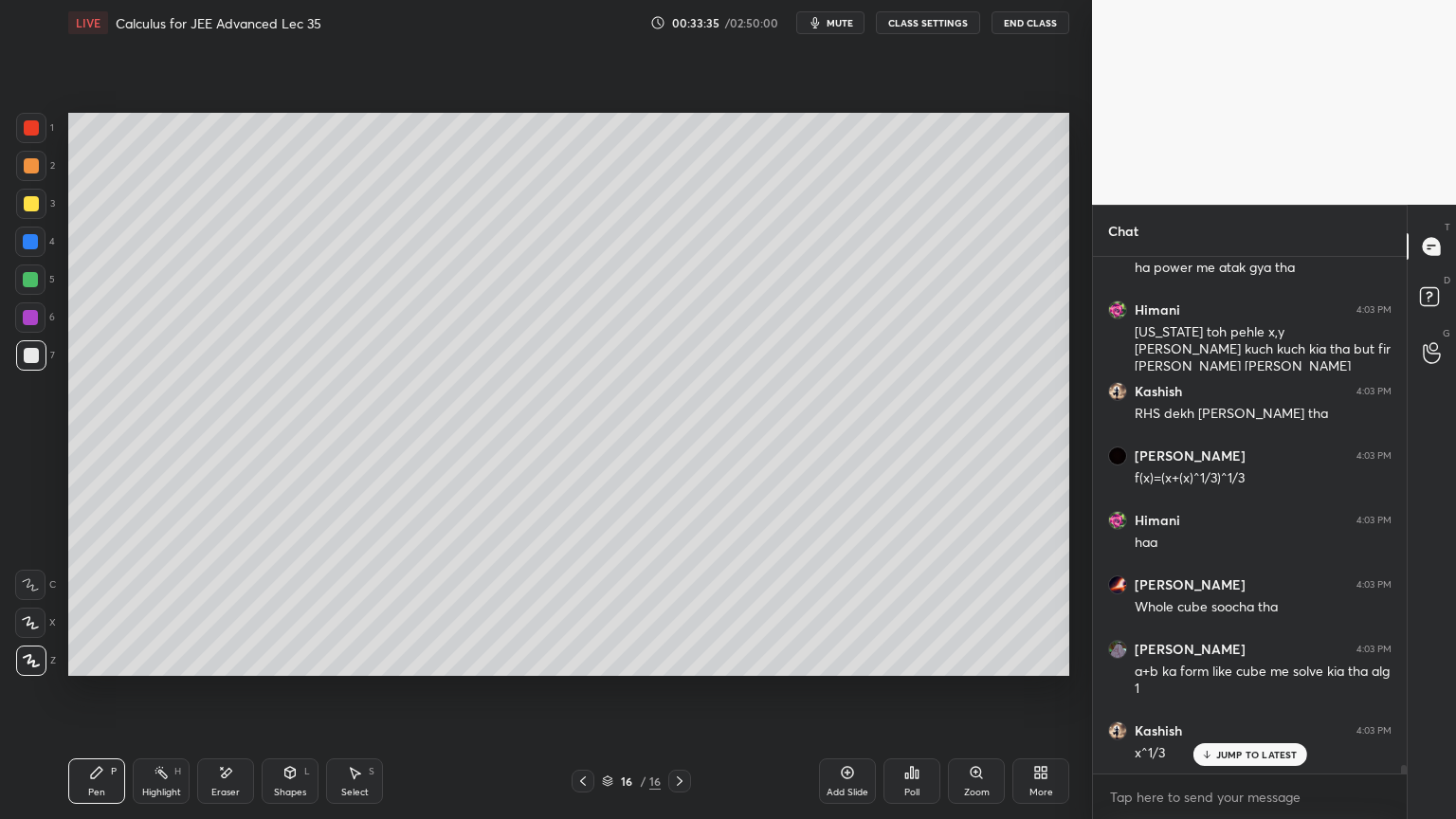 click on "Eraser" at bounding box center [226, 781] 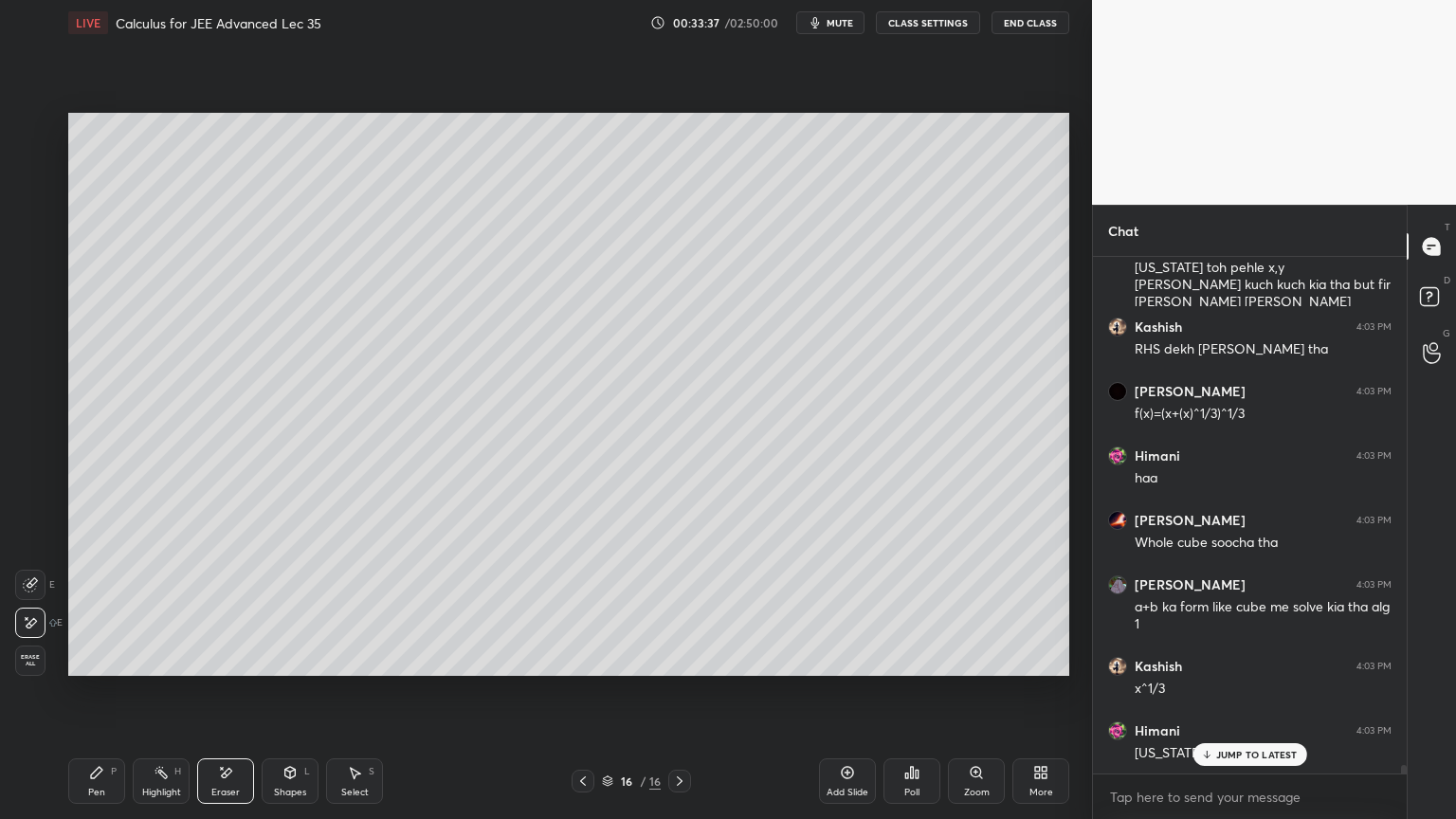 scroll, scrollTop: 29571, scrollLeft: 0, axis: vertical 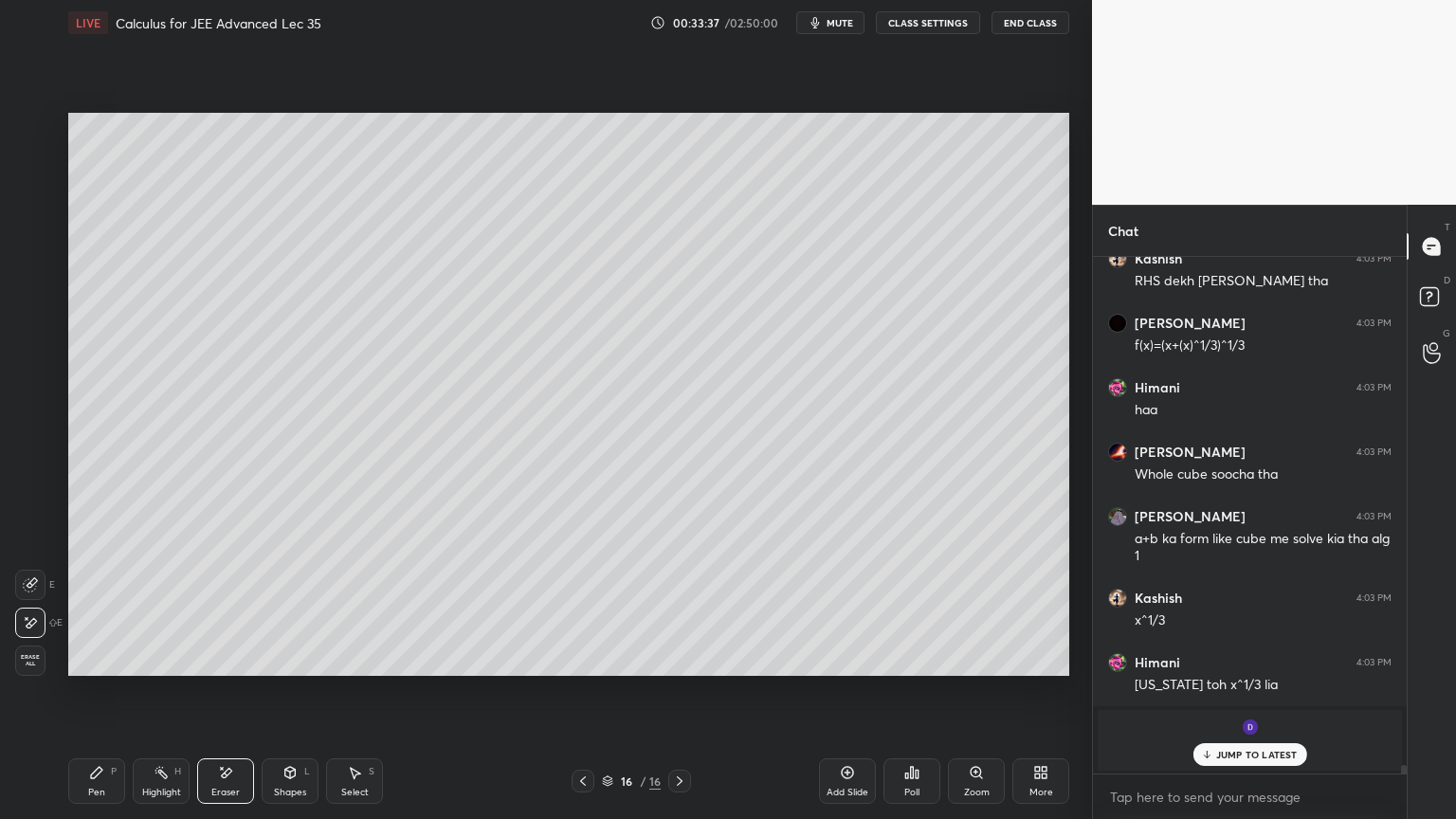 click 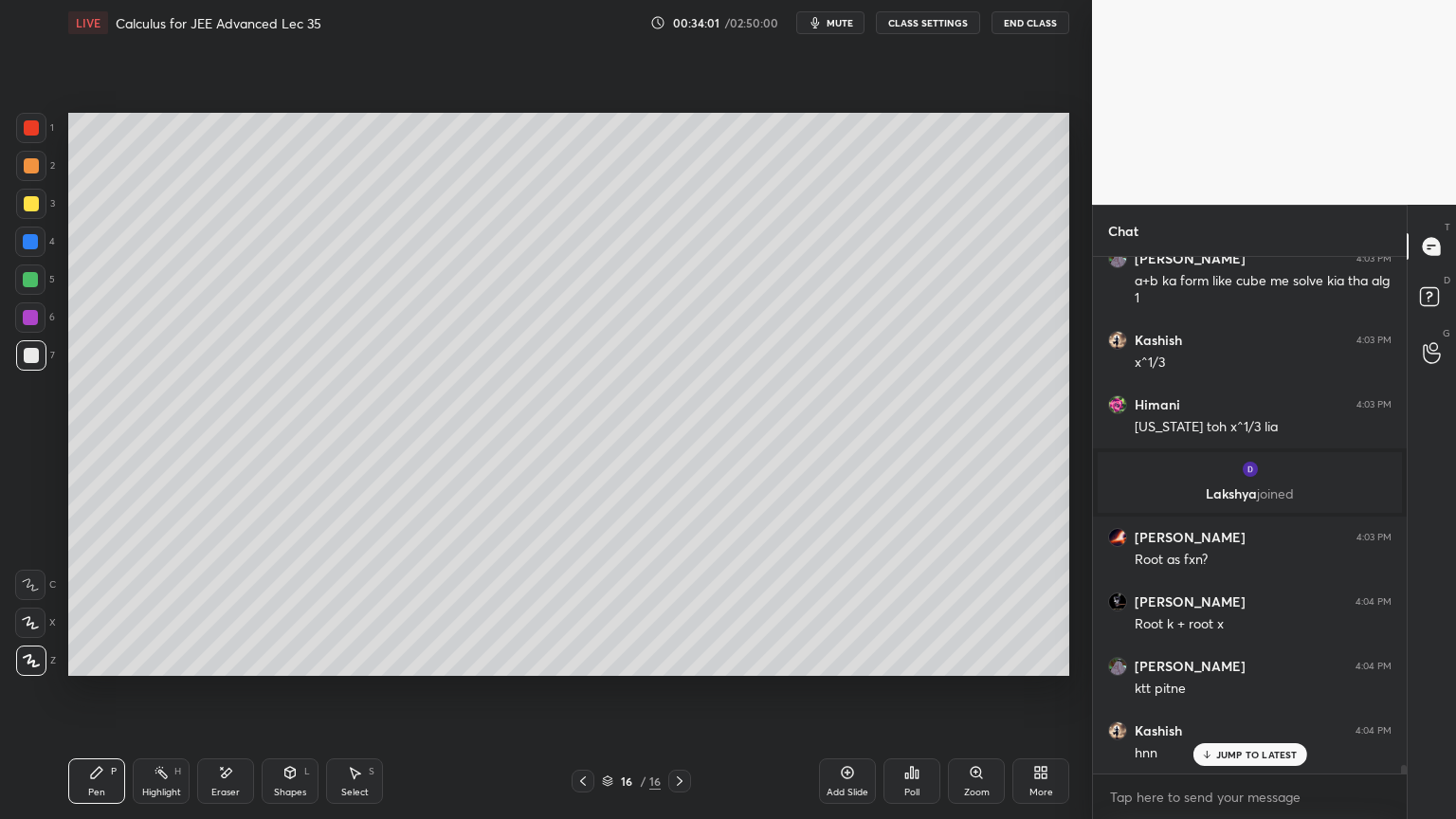scroll, scrollTop: 29894, scrollLeft: 0, axis: vertical 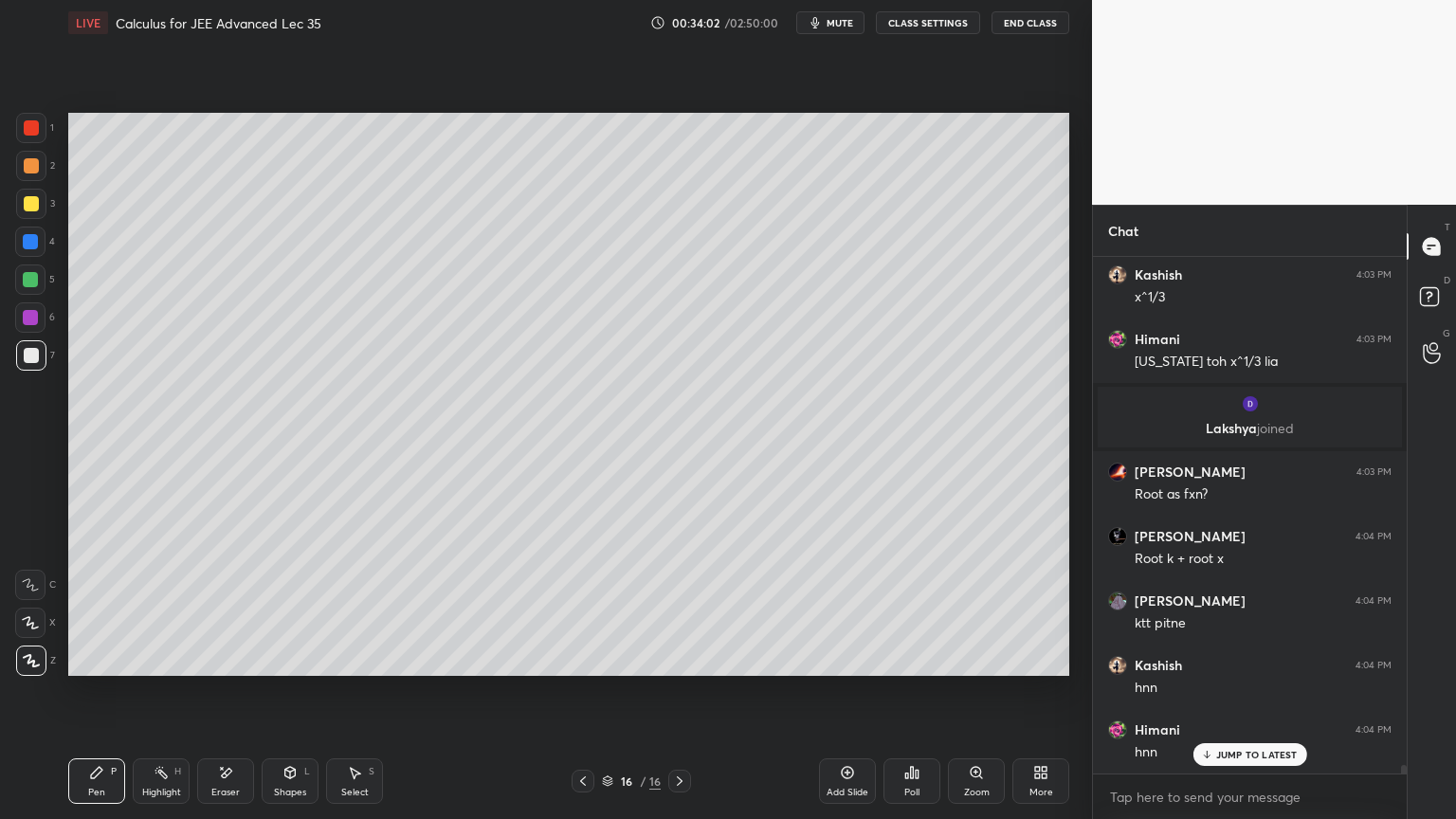 click on "Eraser" at bounding box center (226, 781) 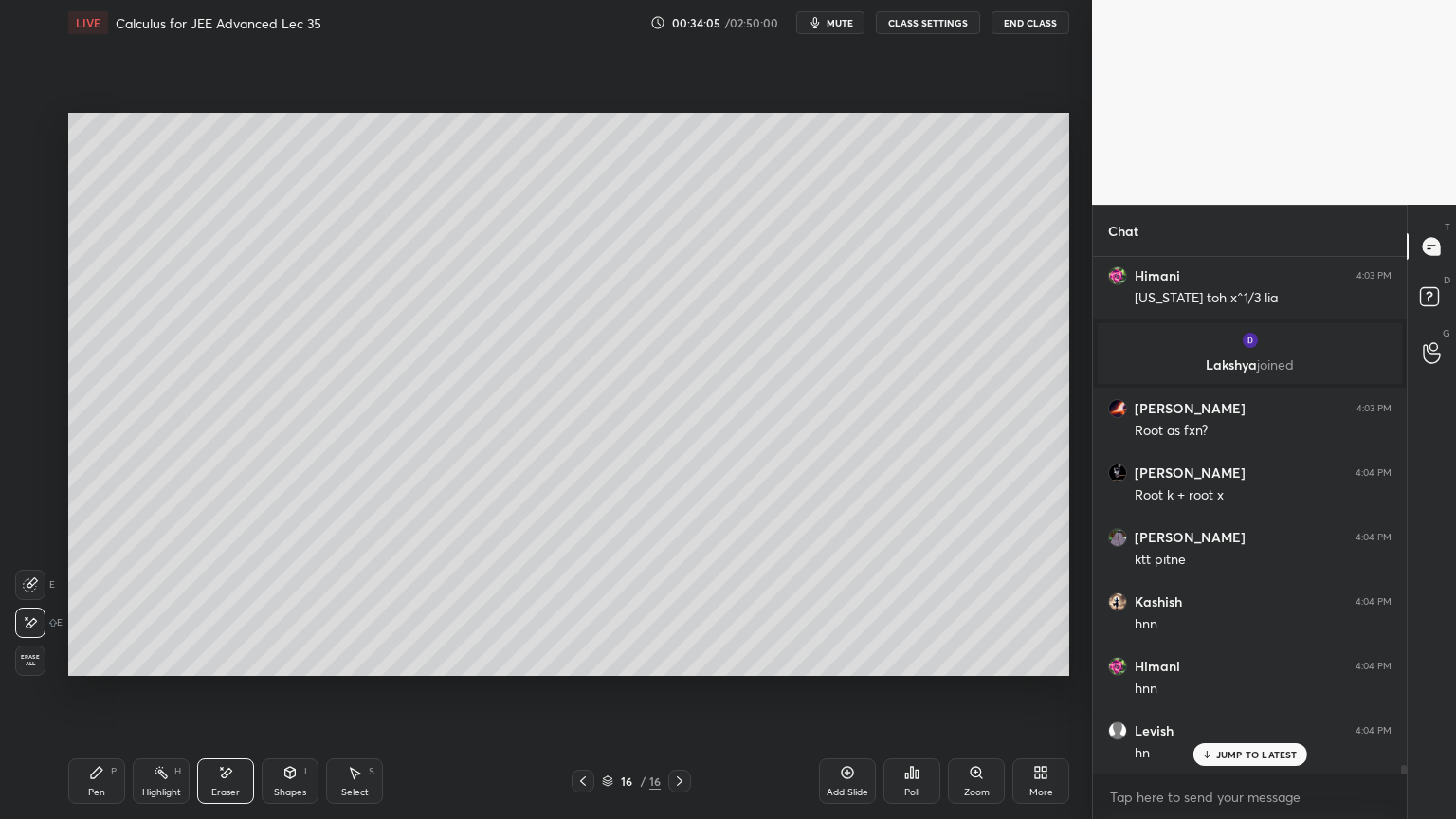 click on "Pen P" at bounding box center (97, 781) 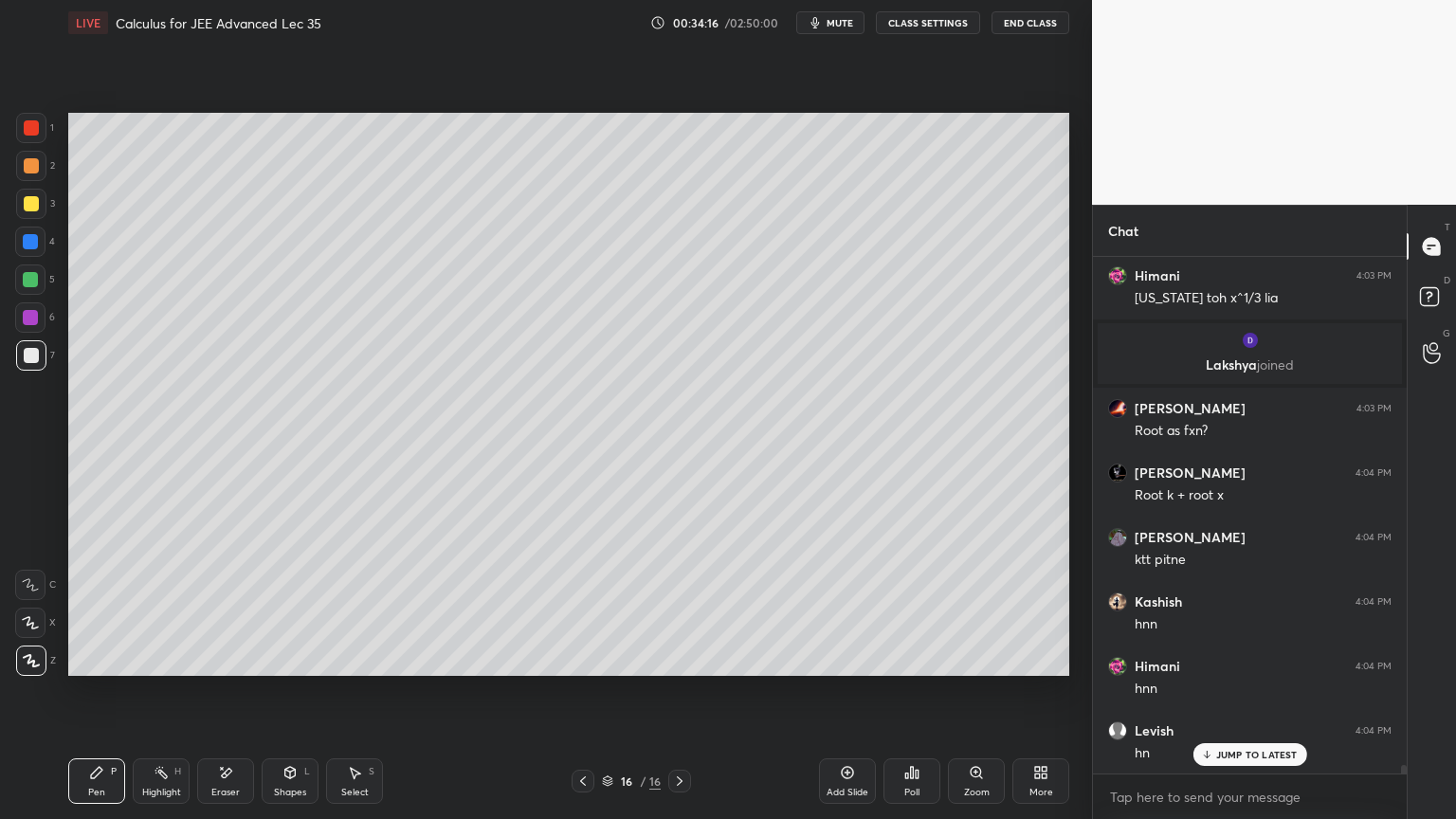 drag, startPoint x: 223, startPoint y: 774, endPoint x: 233, endPoint y: 755, distance: 21.470911 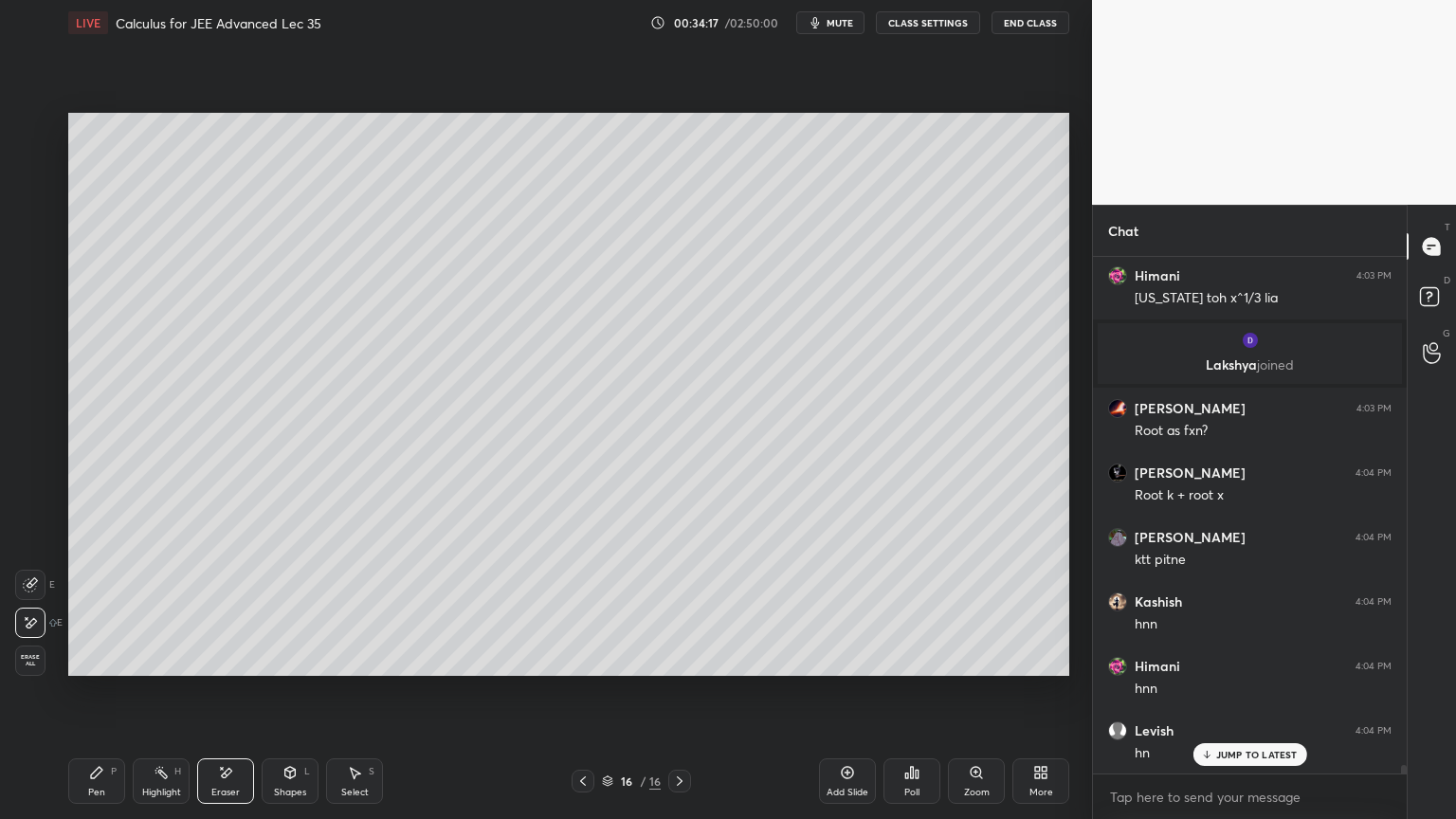 click on "Pen P" at bounding box center (97, 781) 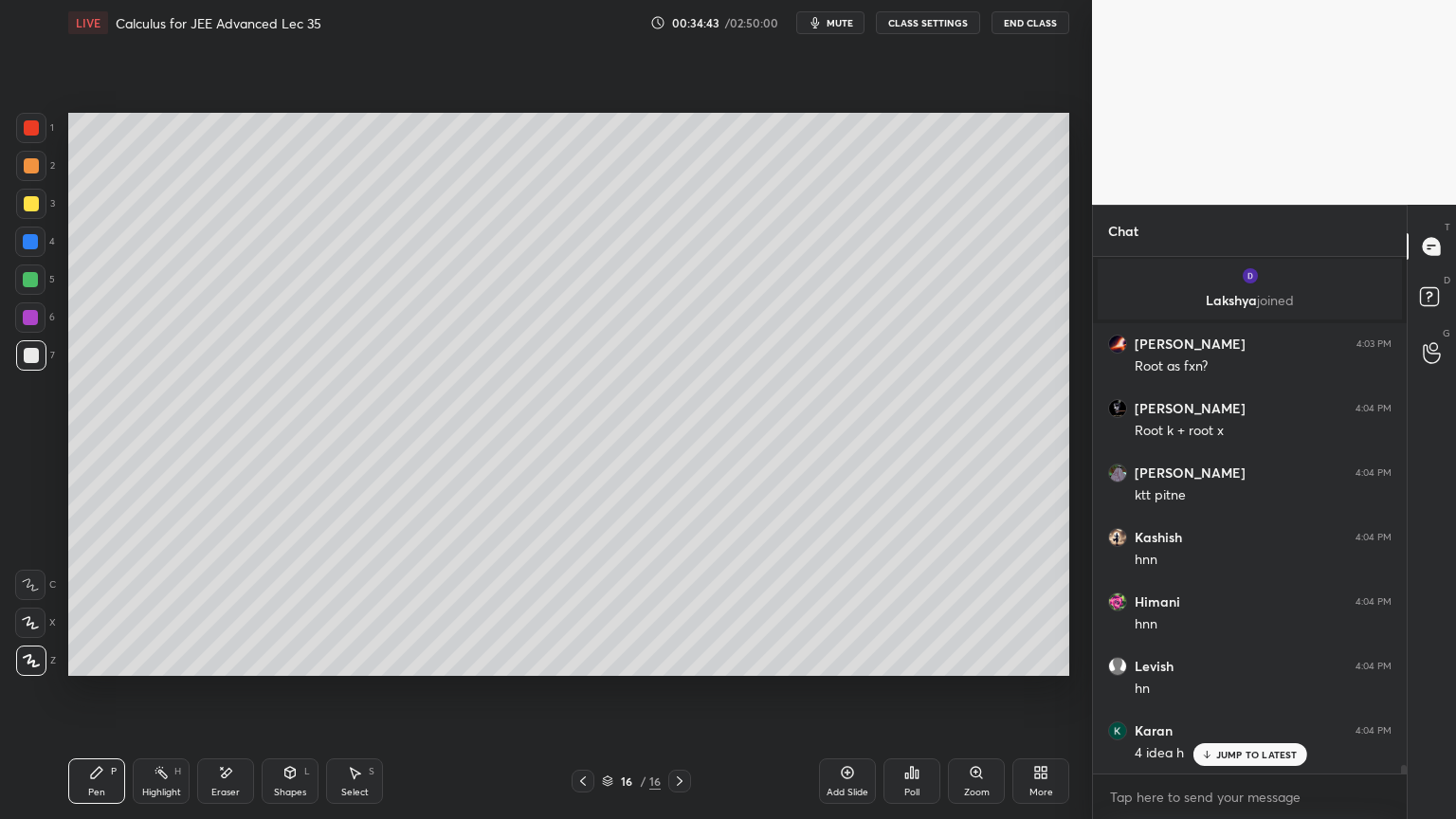 scroll, scrollTop: 30087, scrollLeft: 0, axis: vertical 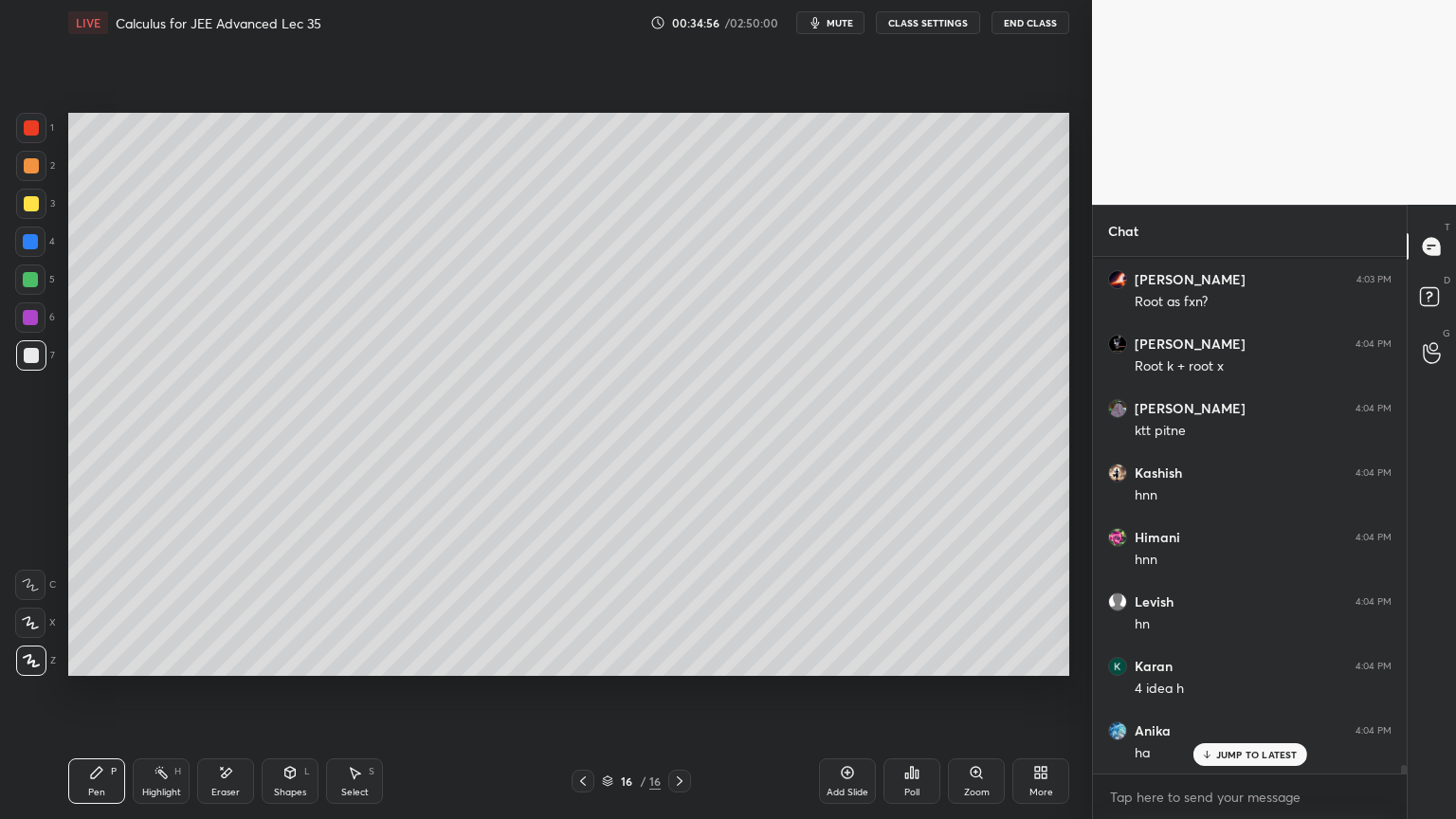 click on "Eraser" at bounding box center (226, 781) 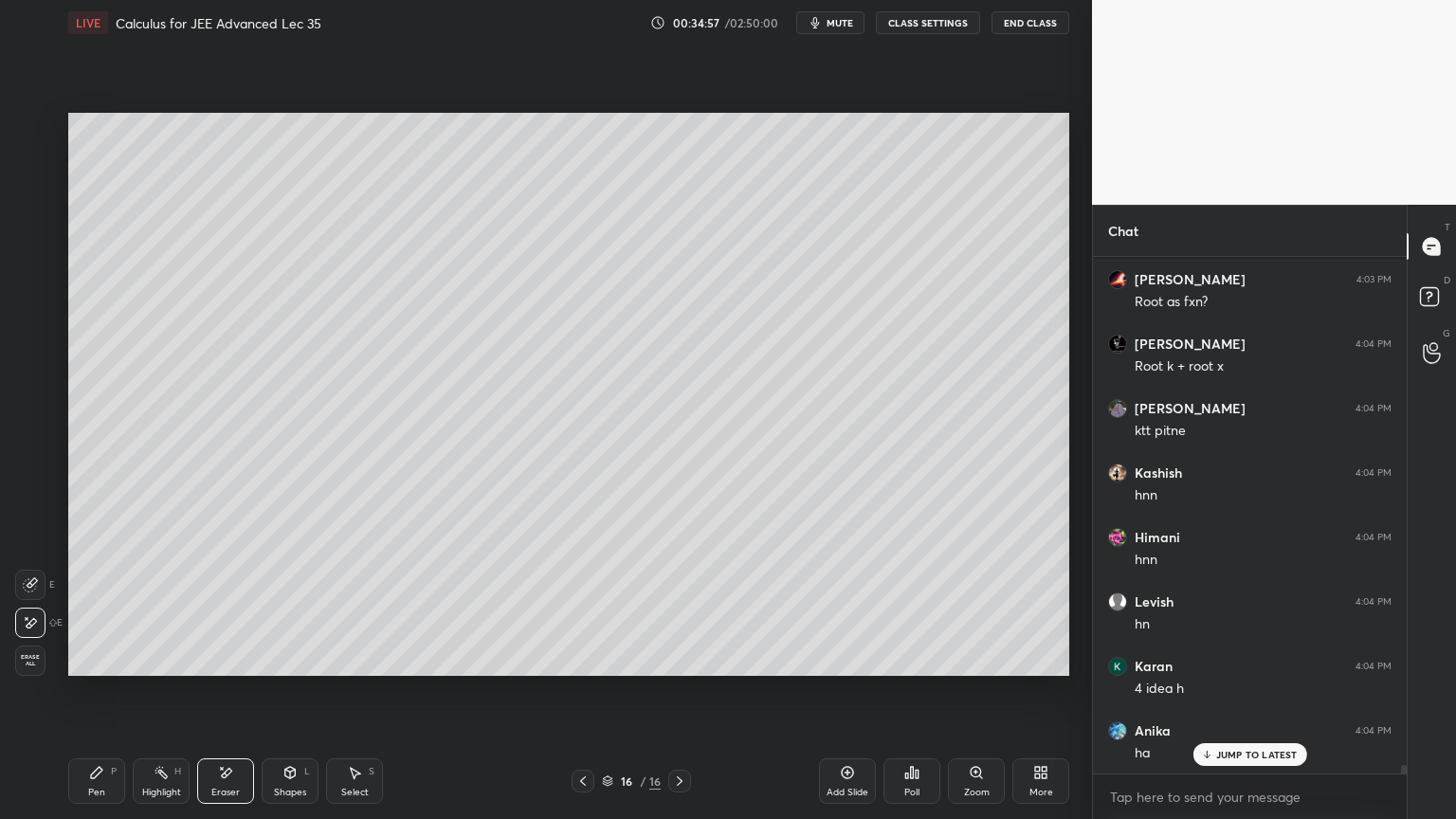 scroll, scrollTop: 30151, scrollLeft: 0, axis: vertical 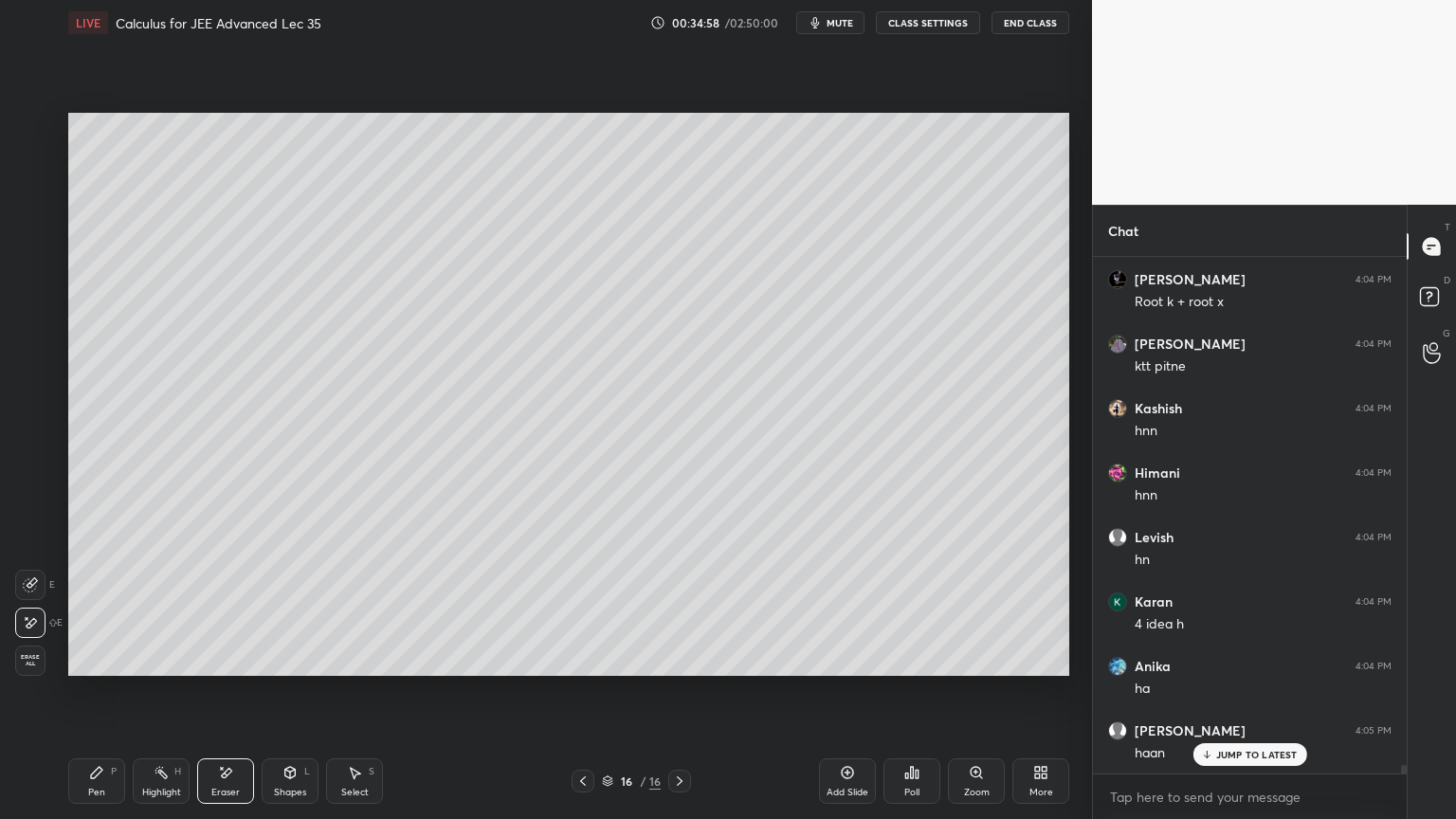 drag, startPoint x: 105, startPoint y: 789, endPoint x: 141, endPoint y: 729, distance: 69.97142 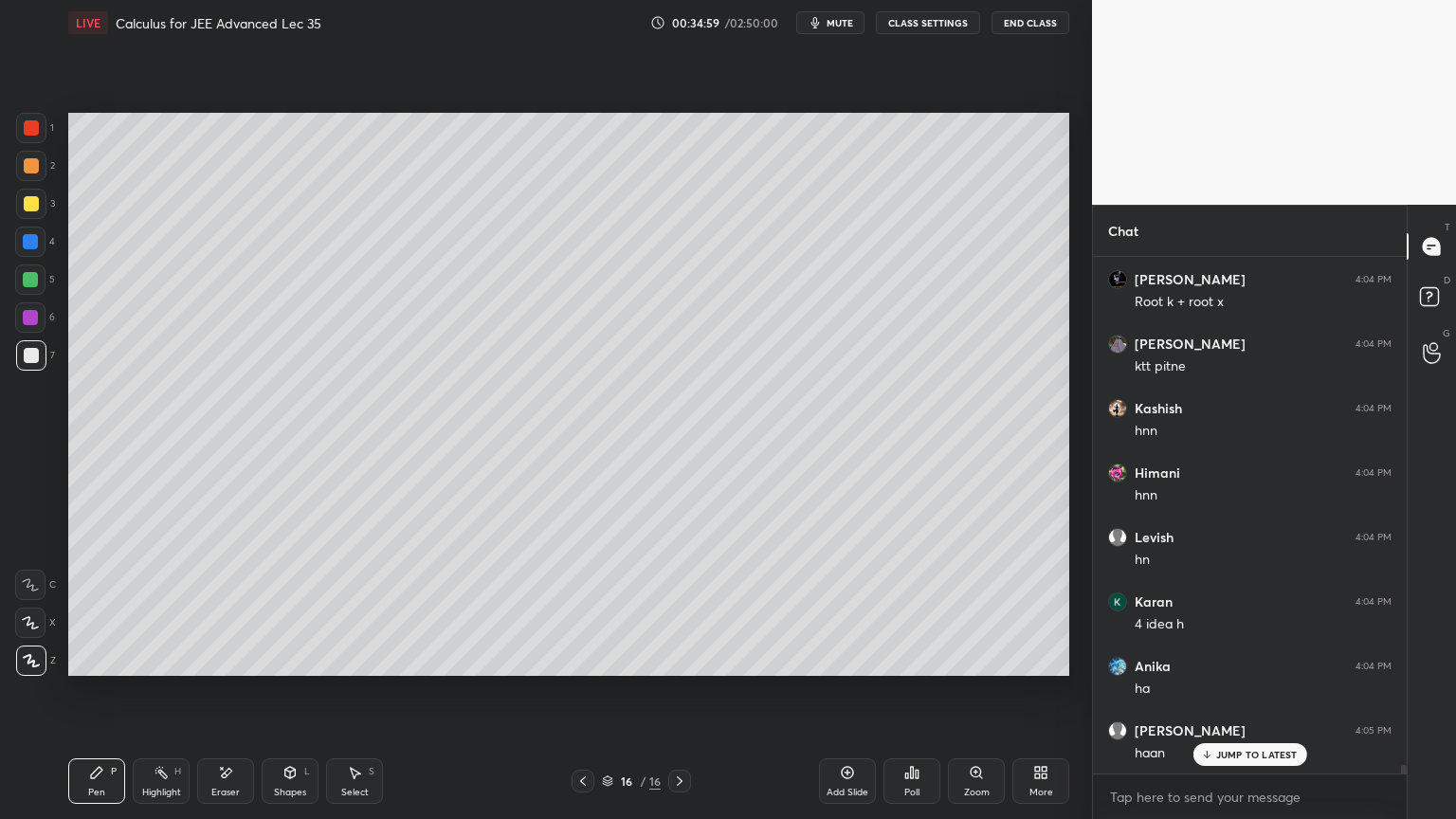 click on "Eraser" at bounding box center (226, 781) 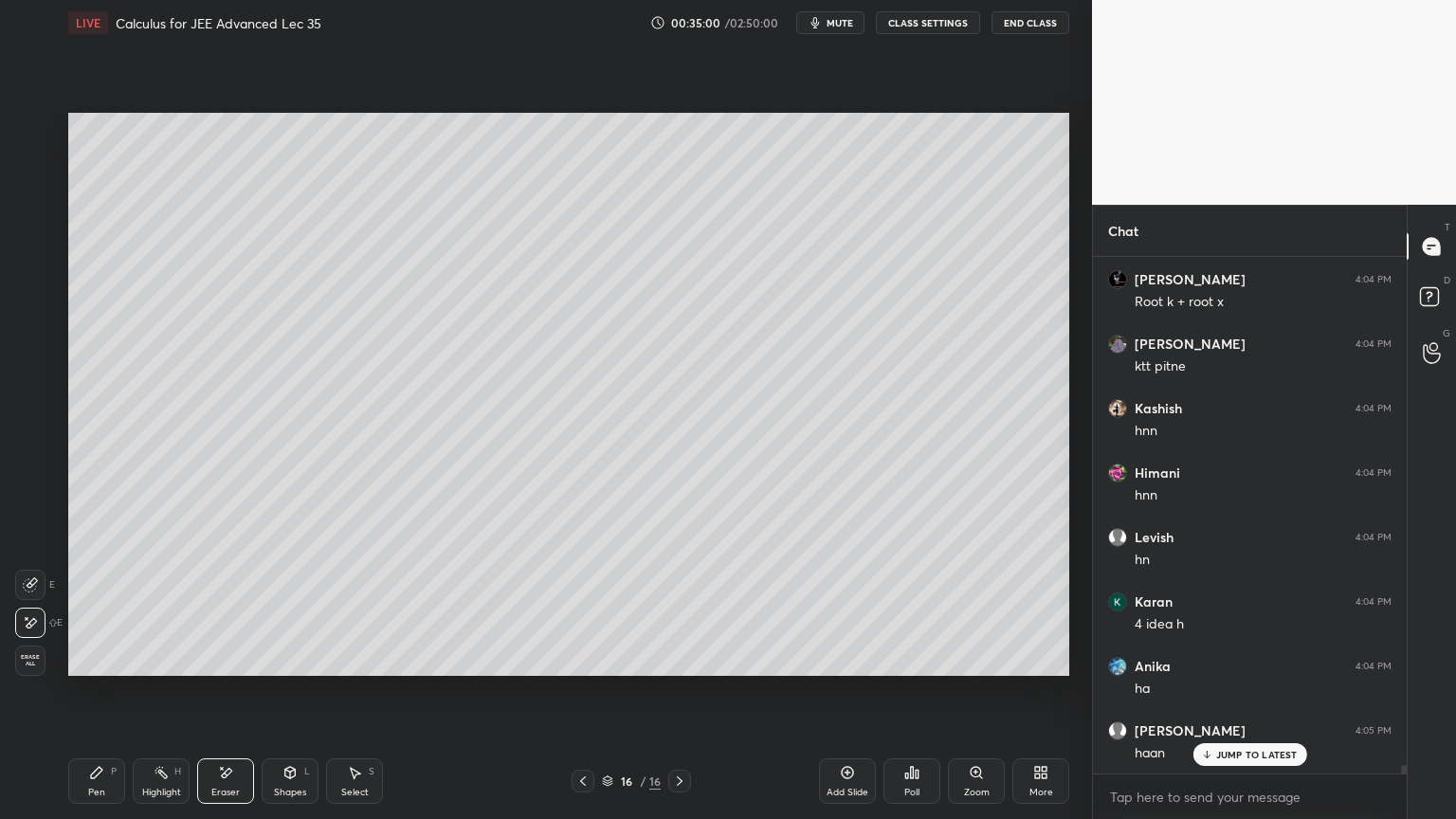 scroll, scrollTop: 30216, scrollLeft: 0, axis: vertical 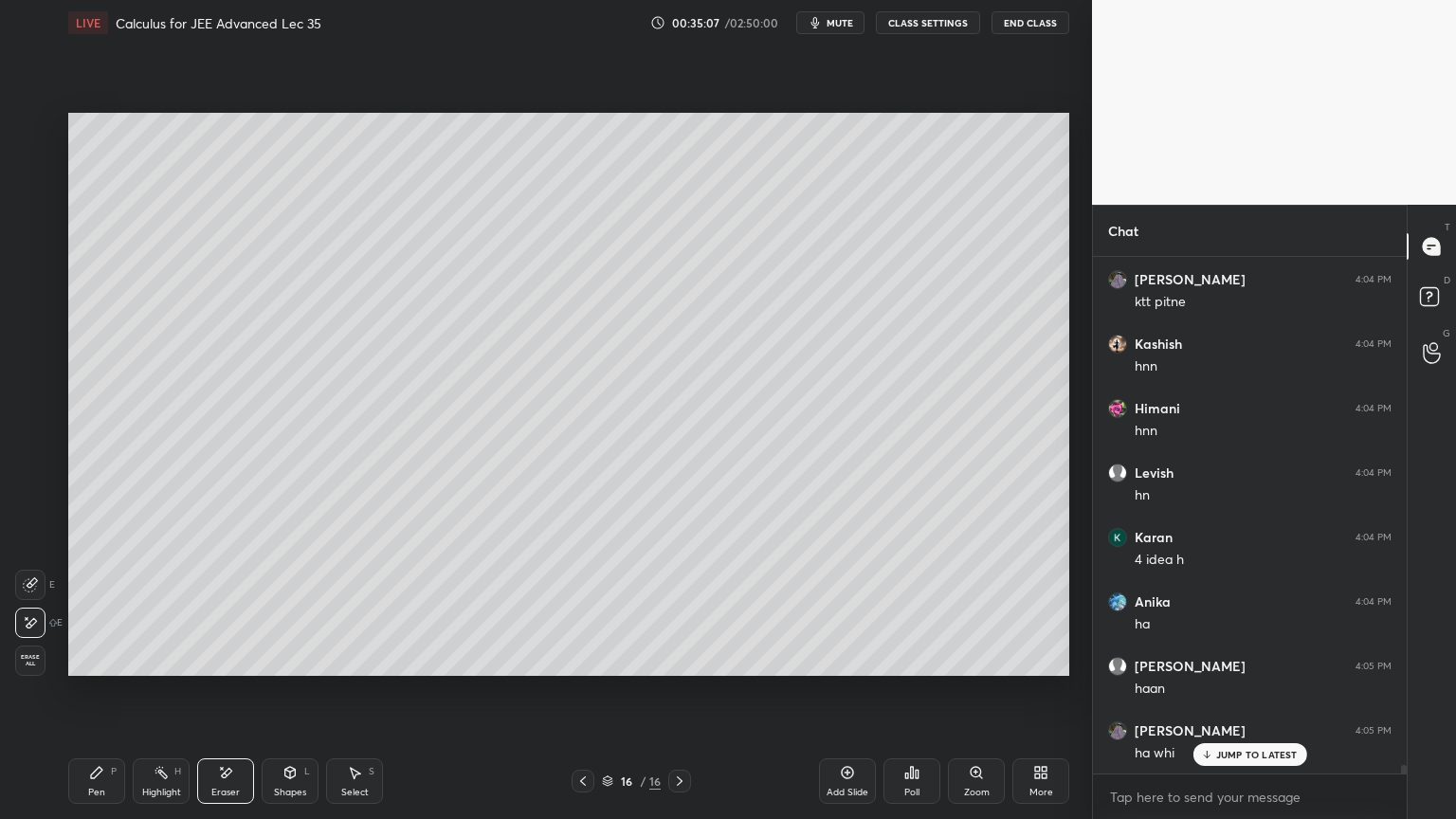 drag, startPoint x: 101, startPoint y: 792, endPoint x: 124, endPoint y: 686, distance: 108.46658 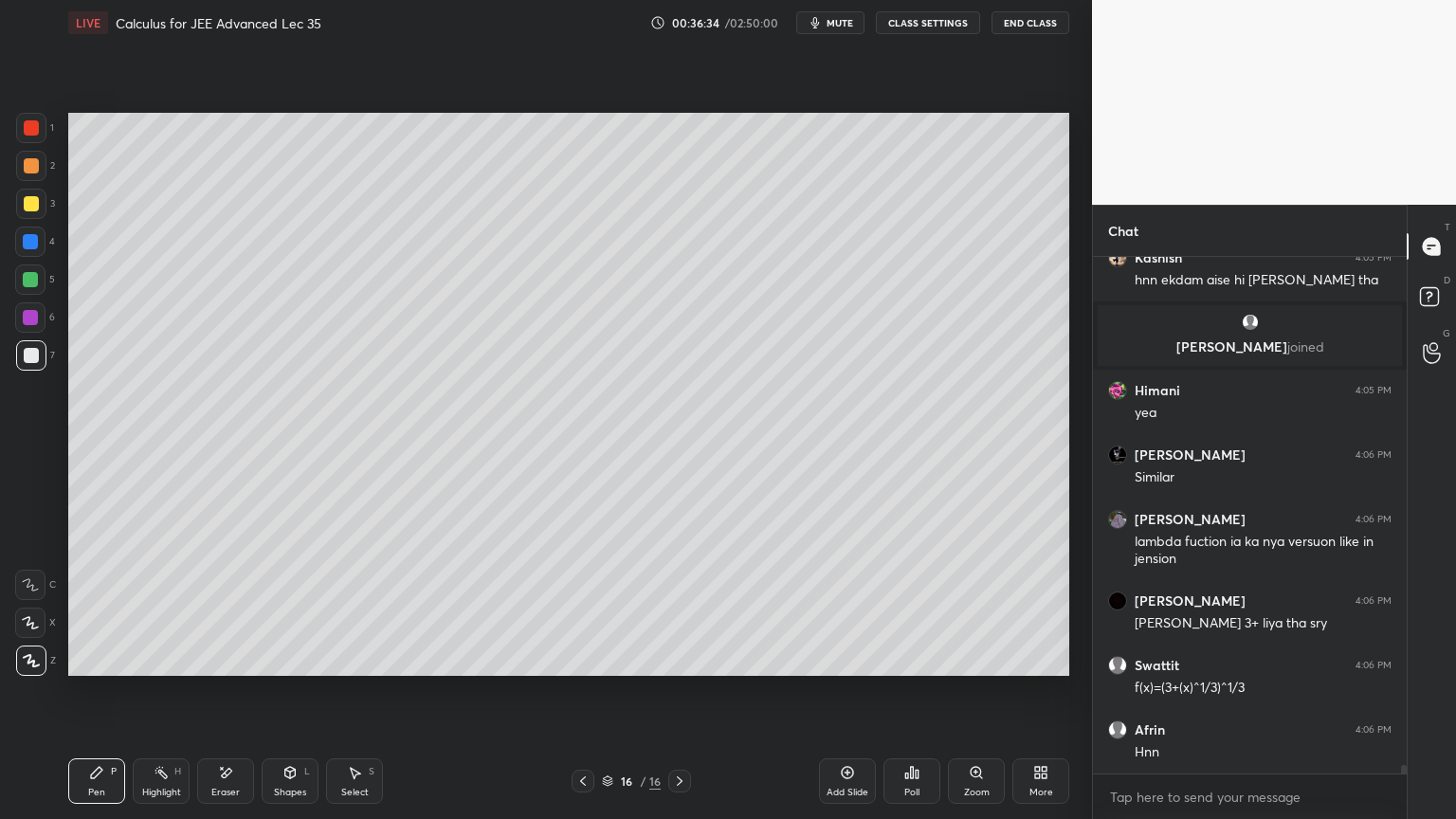 scroll, scrollTop: 31083, scrollLeft: 0, axis: vertical 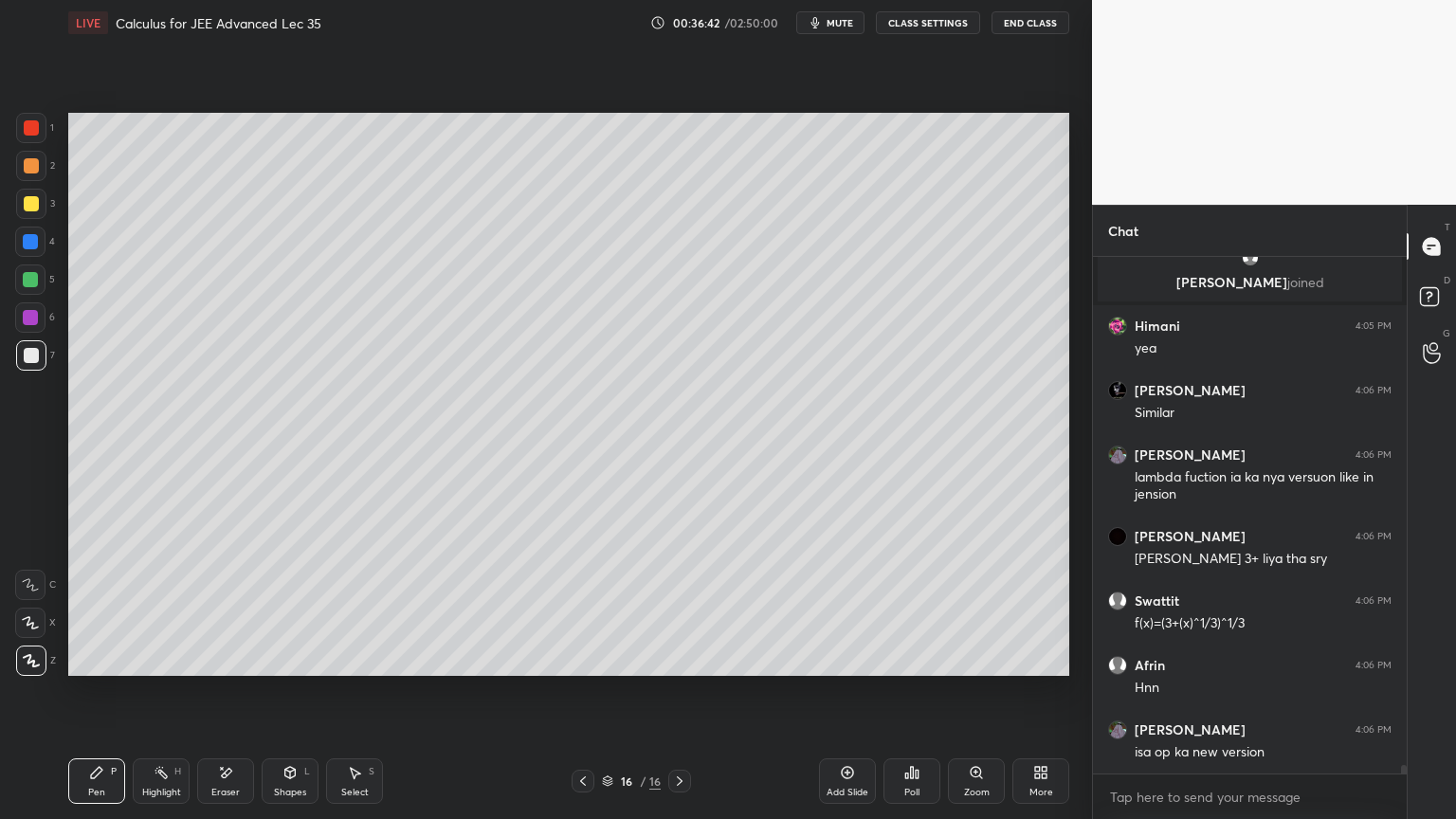 click 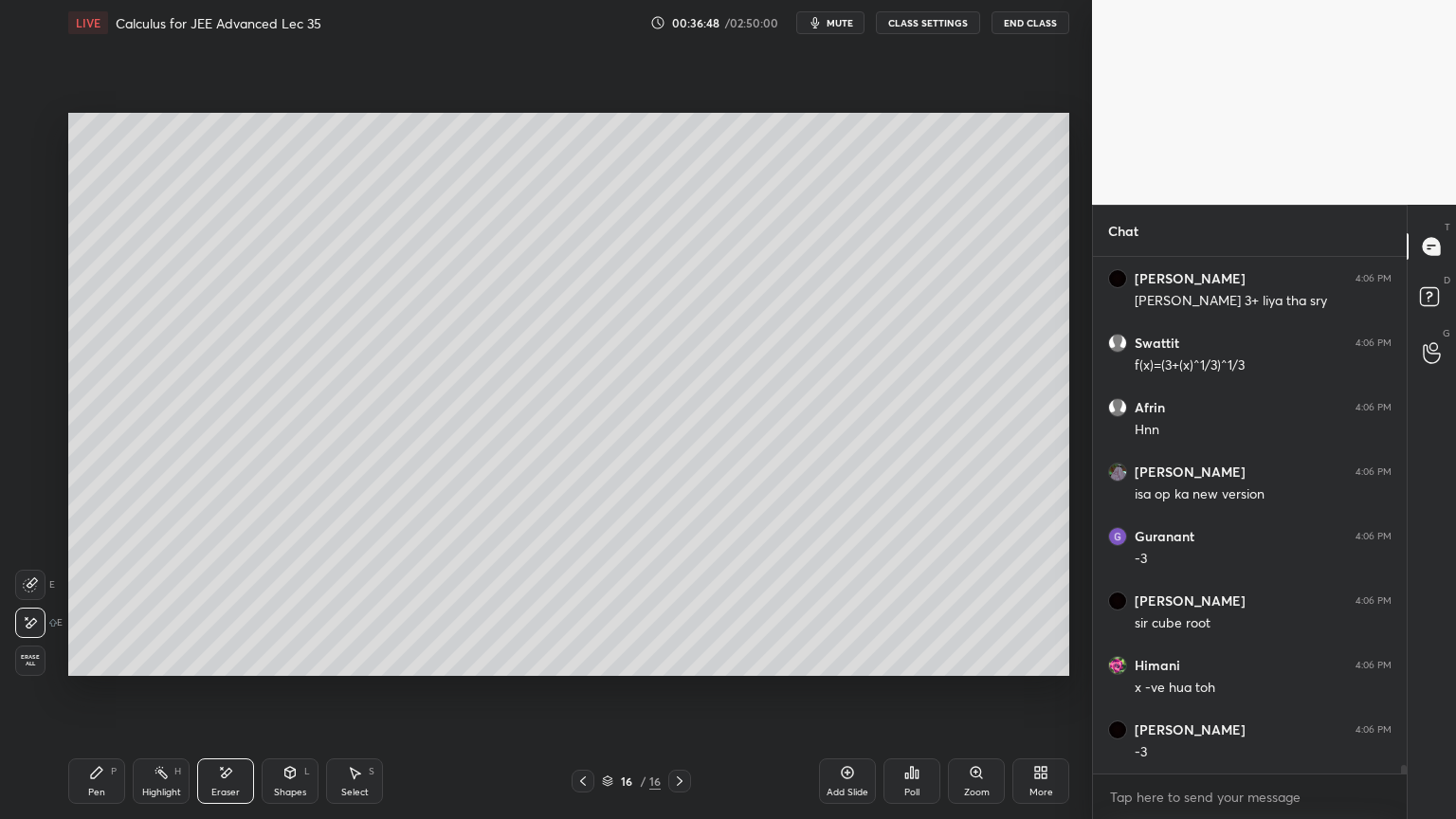 scroll, scrollTop: 31405, scrollLeft: 0, axis: vertical 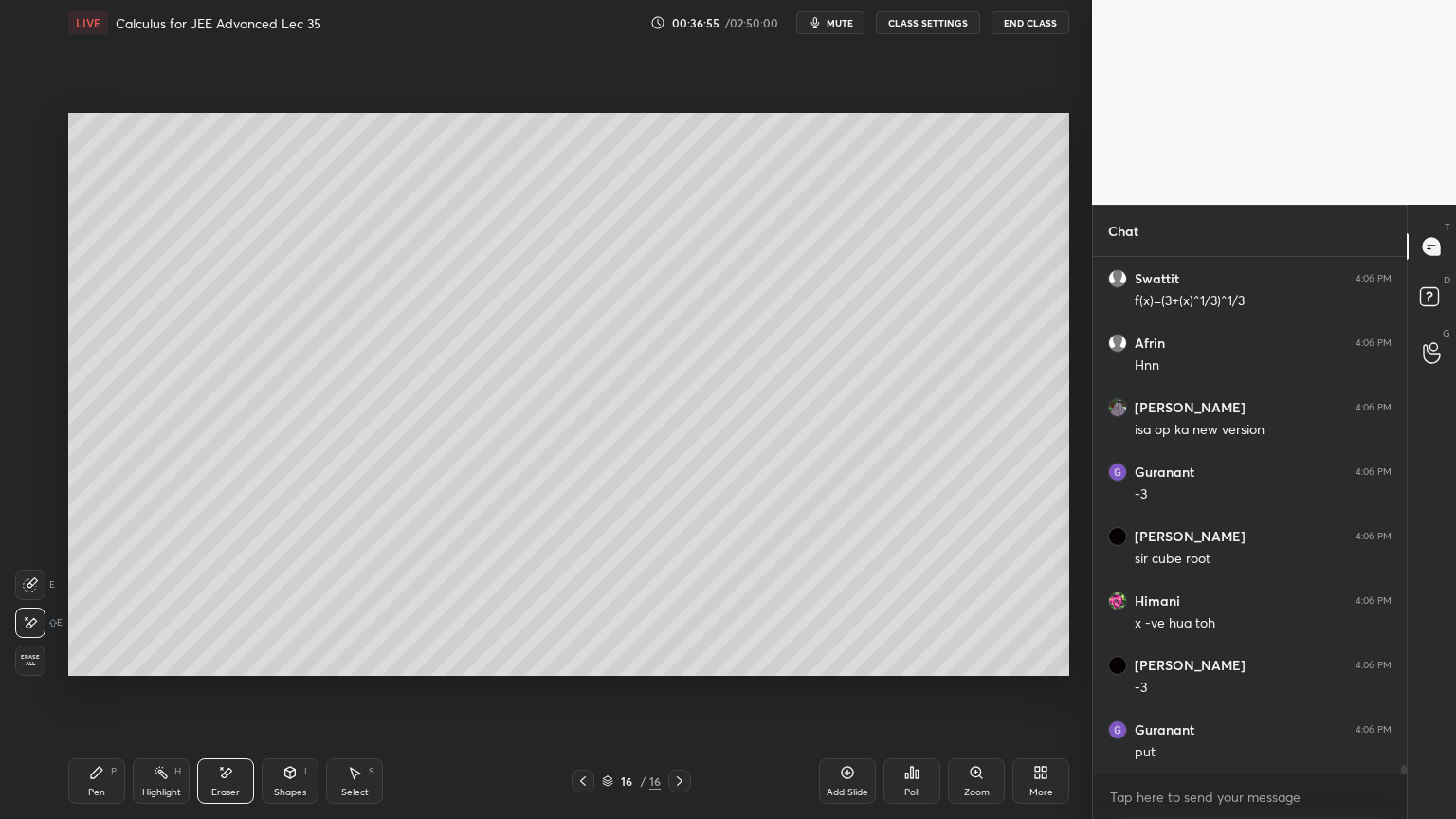 drag, startPoint x: 163, startPoint y: 780, endPoint x: 147, endPoint y: 784, distance: 16.492423 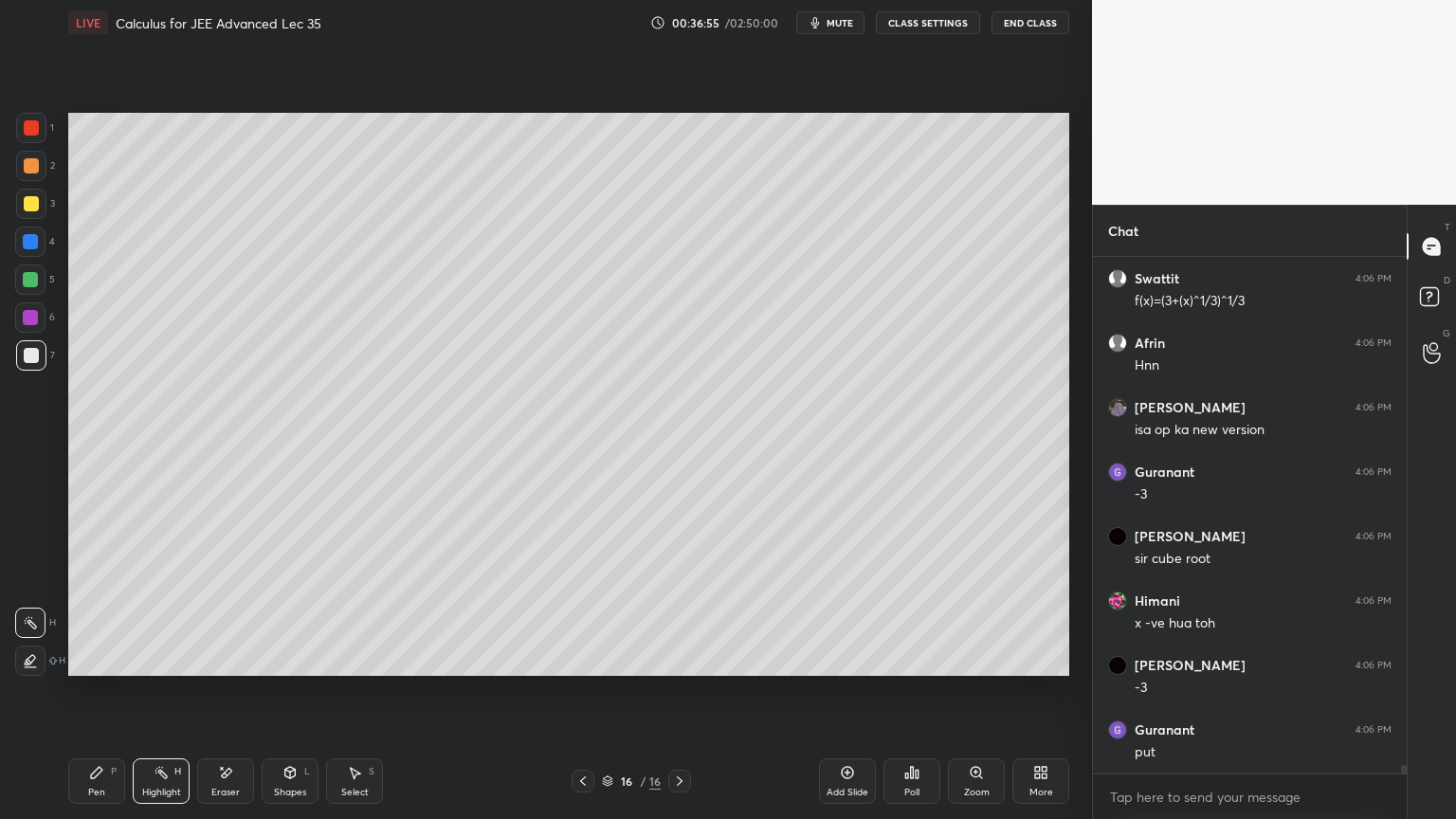 drag, startPoint x: 98, startPoint y: 774, endPoint x: 149, endPoint y: 724, distance: 71.42129 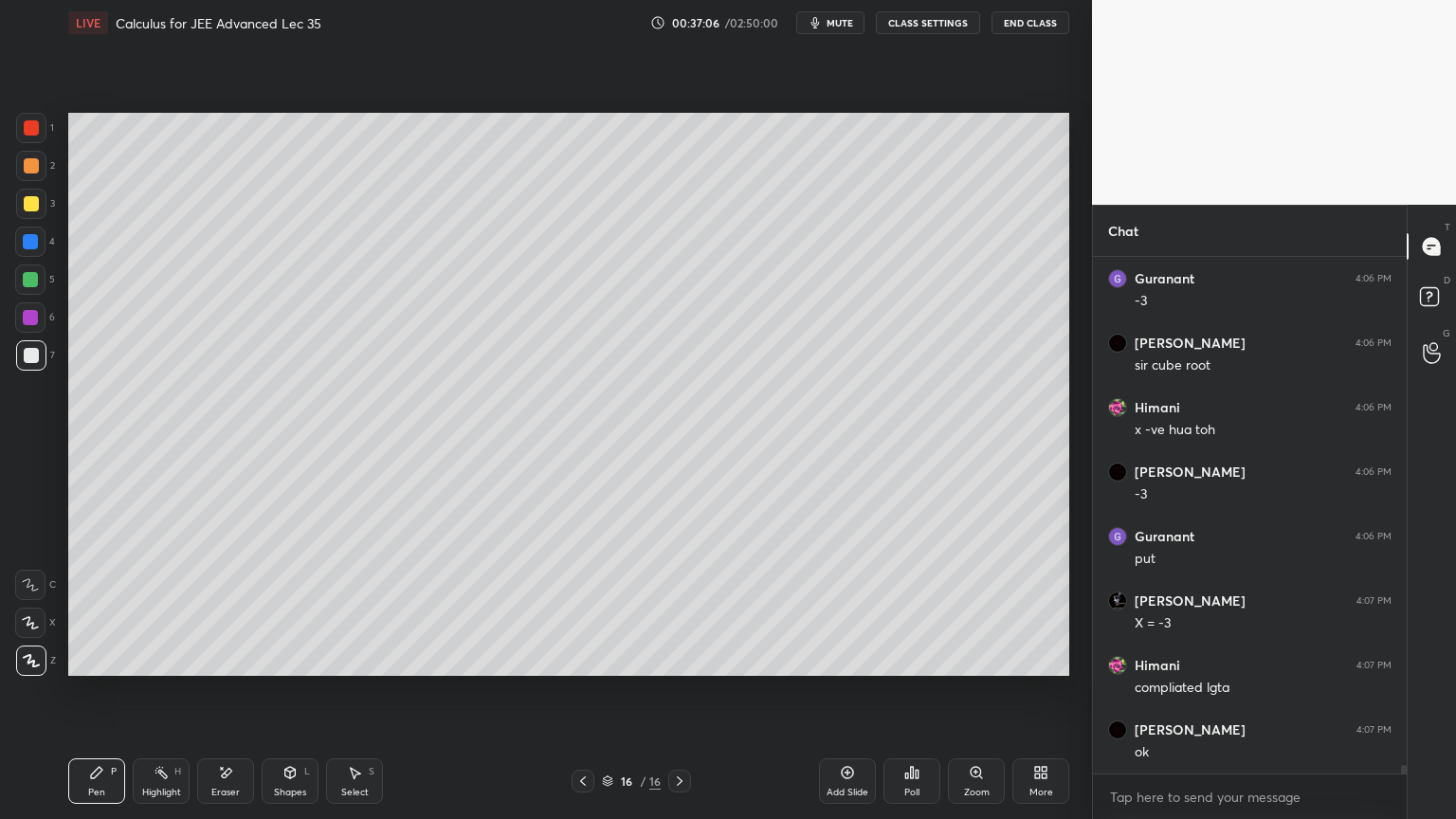 scroll, scrollTop: 31663, scrollLeft: 0, axis: vertical 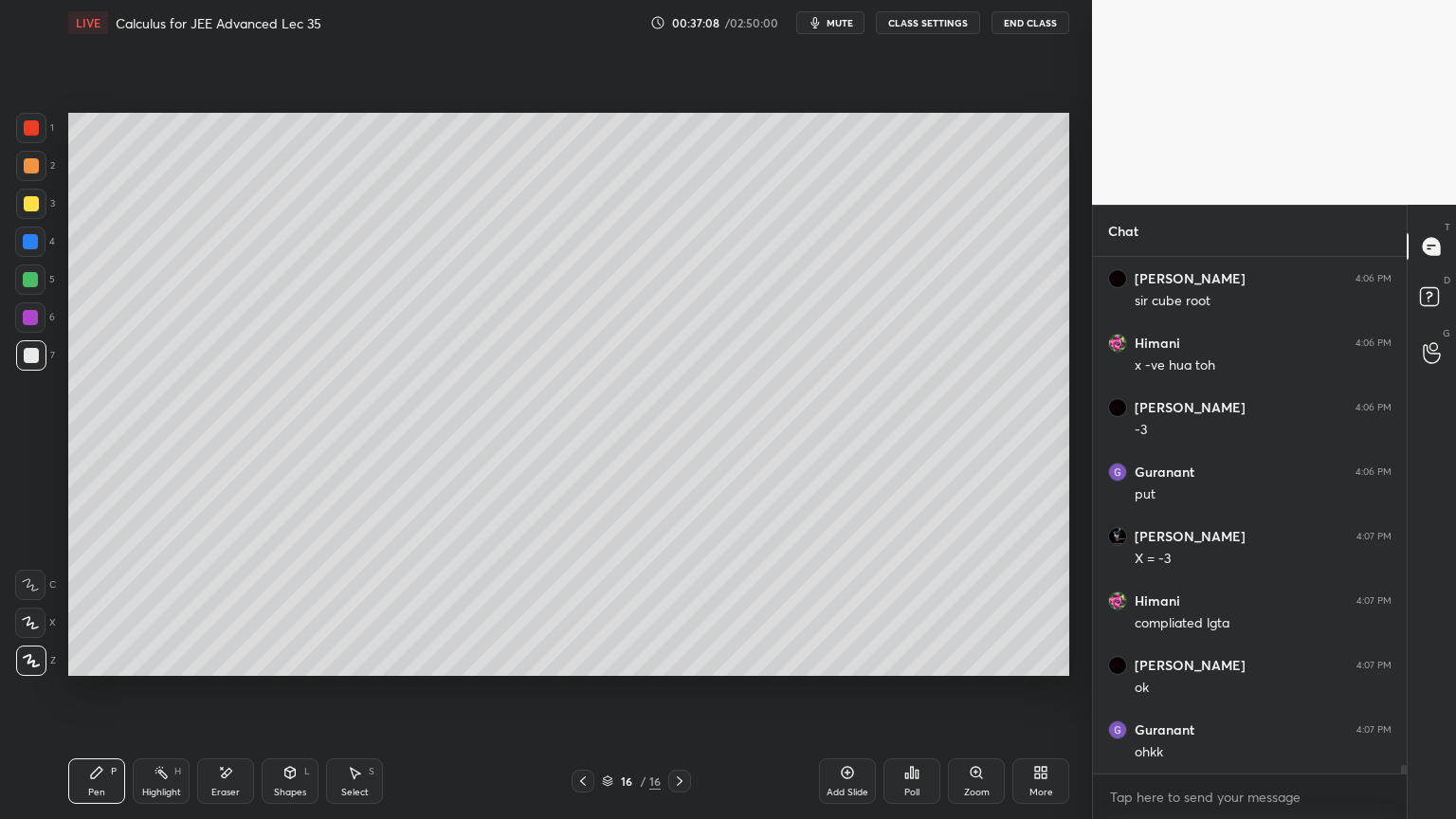 click 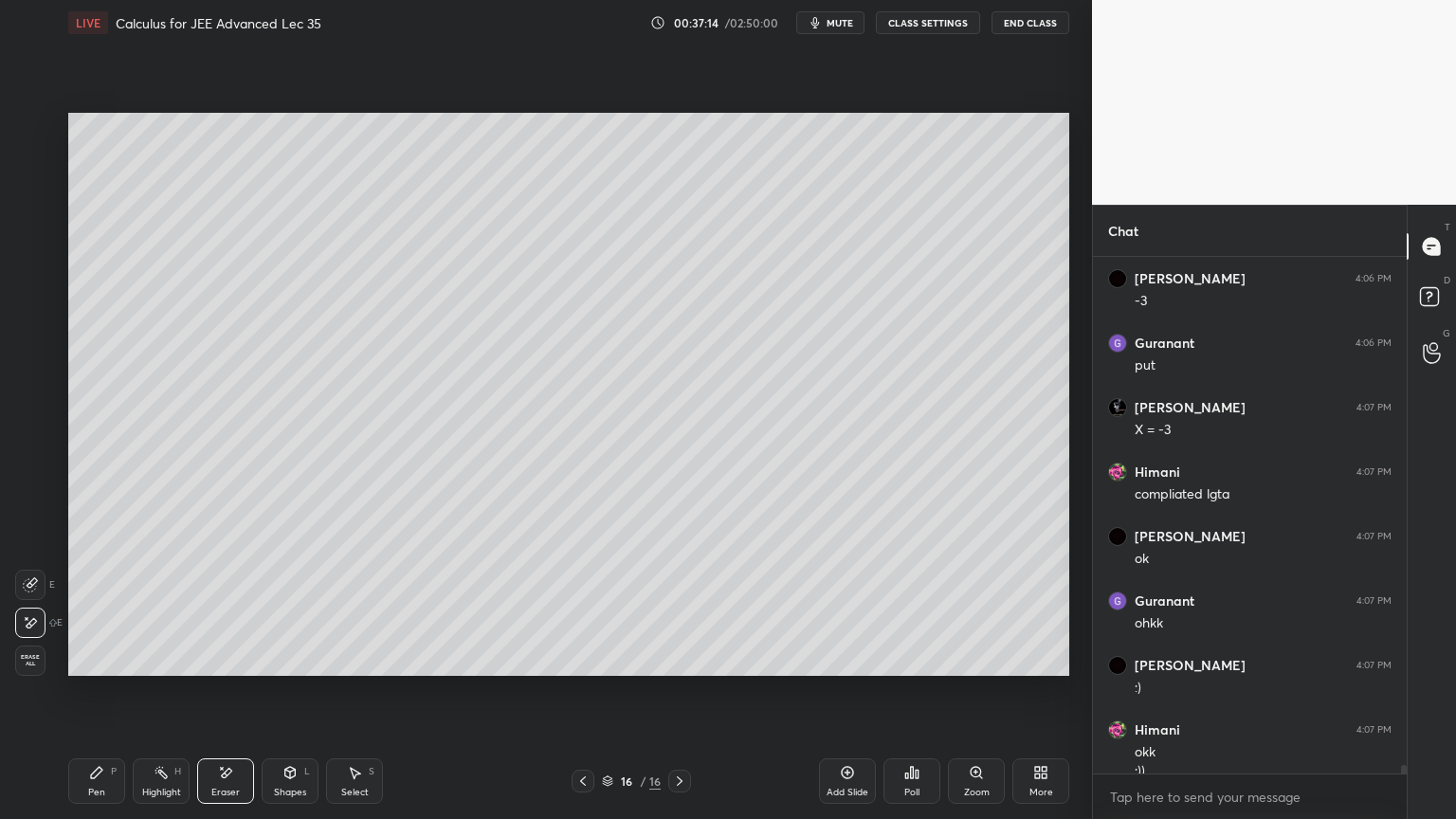 scroll, scrollTop: 31811, scrollLeft: 0, axis: vertical 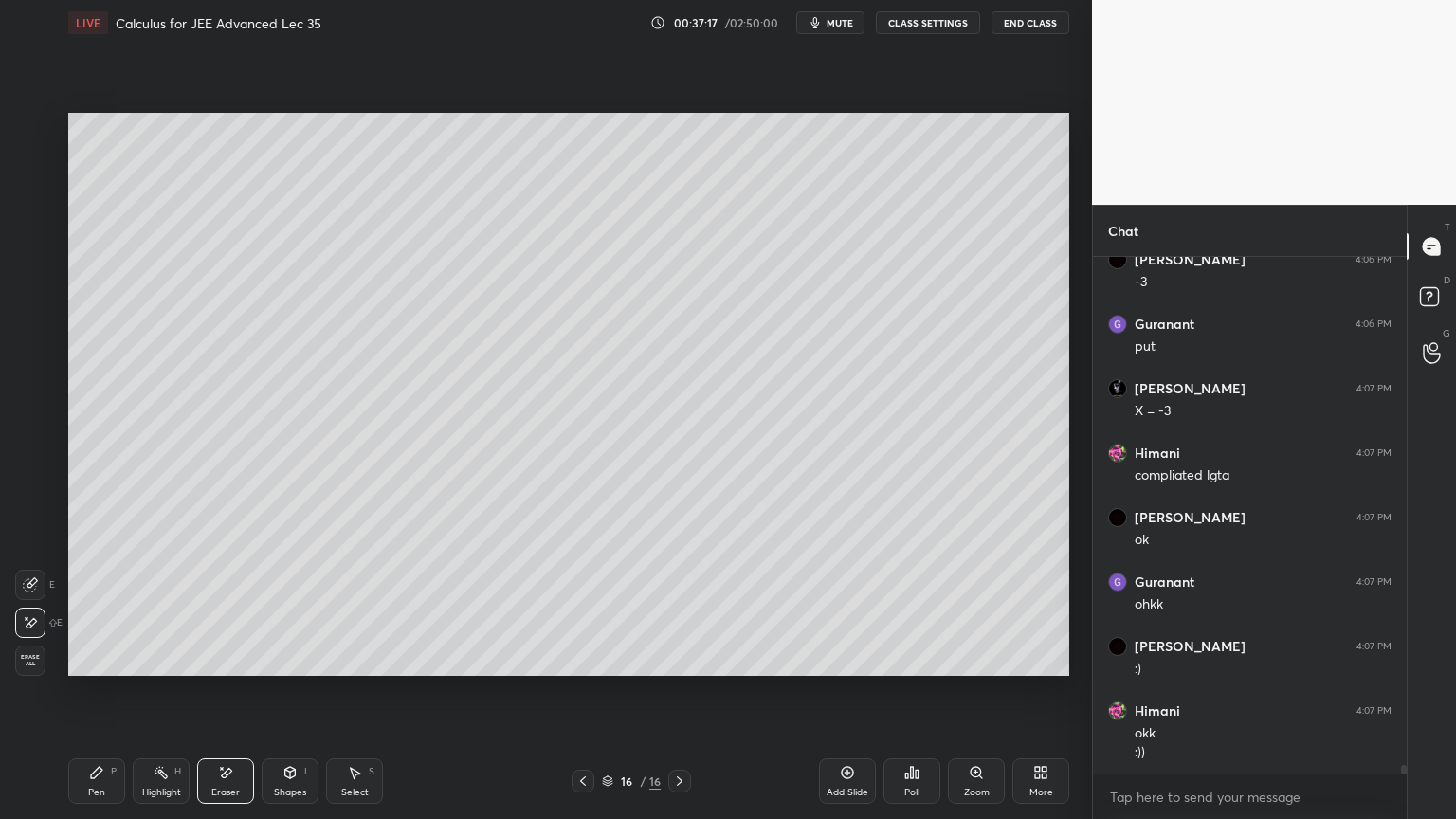 click 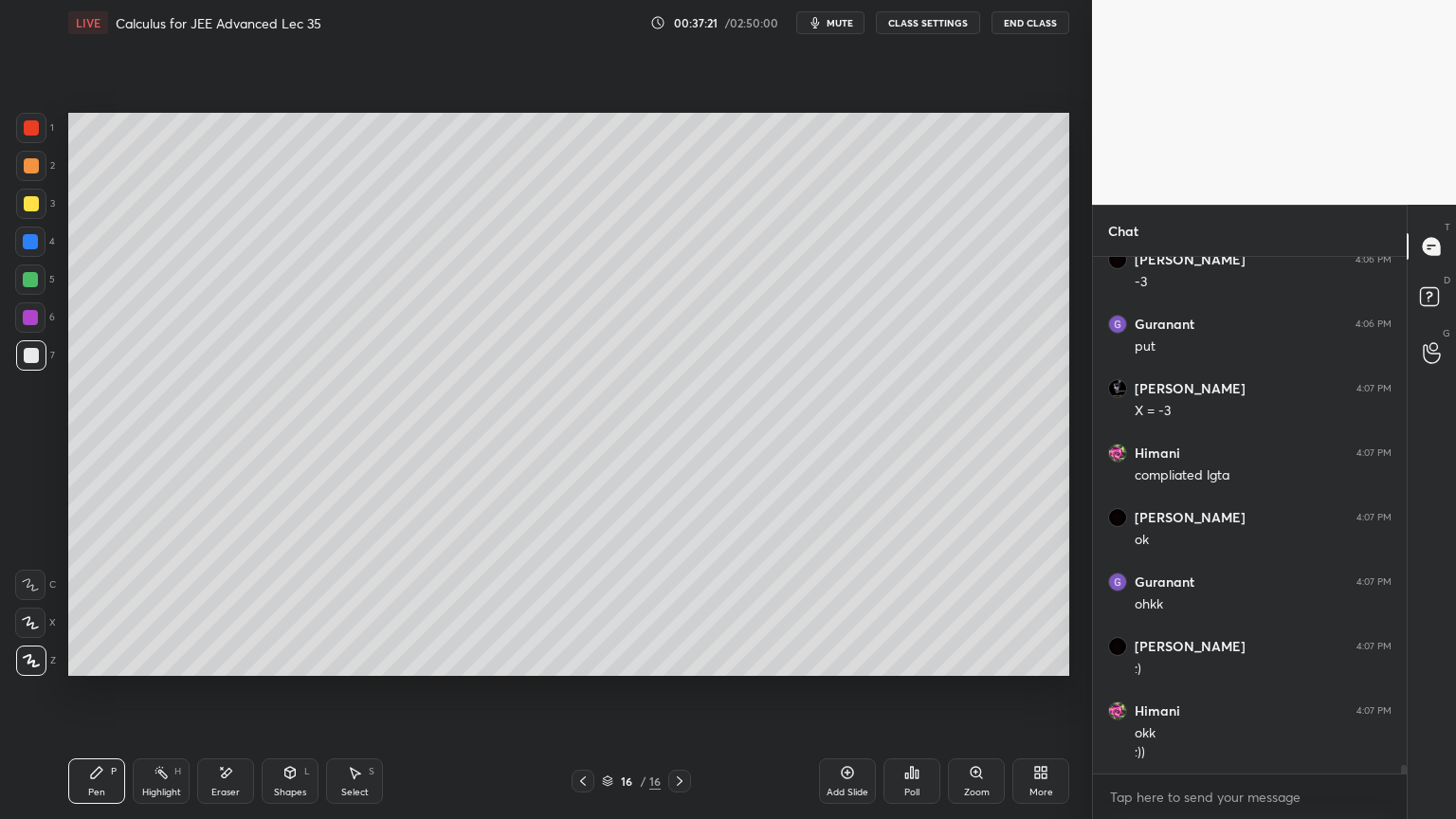 scroll, scrollTop: 31876, scrollLeft: 0, axis: vertical 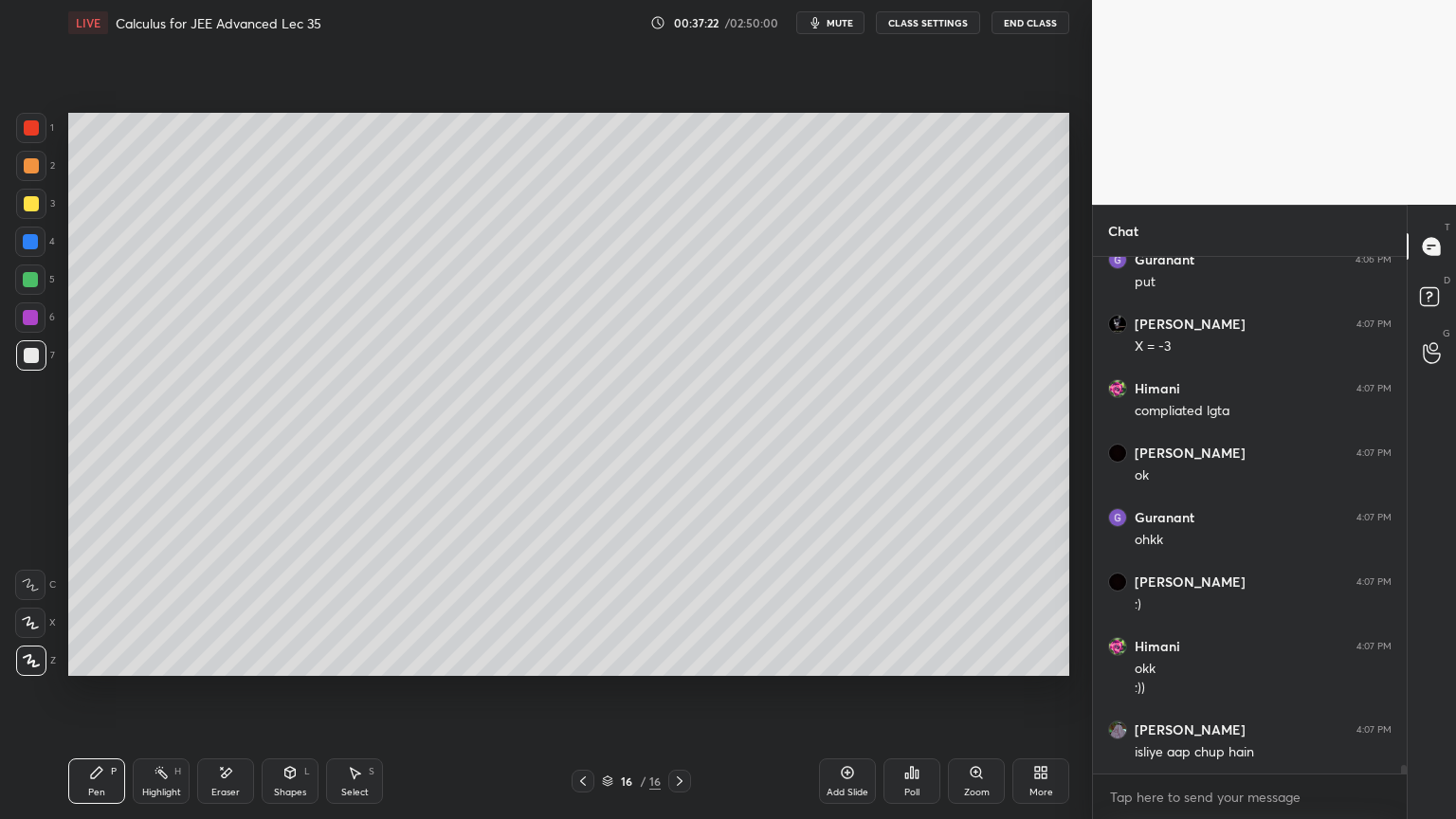 click on "Eraser" at bounding box center [226, 781] 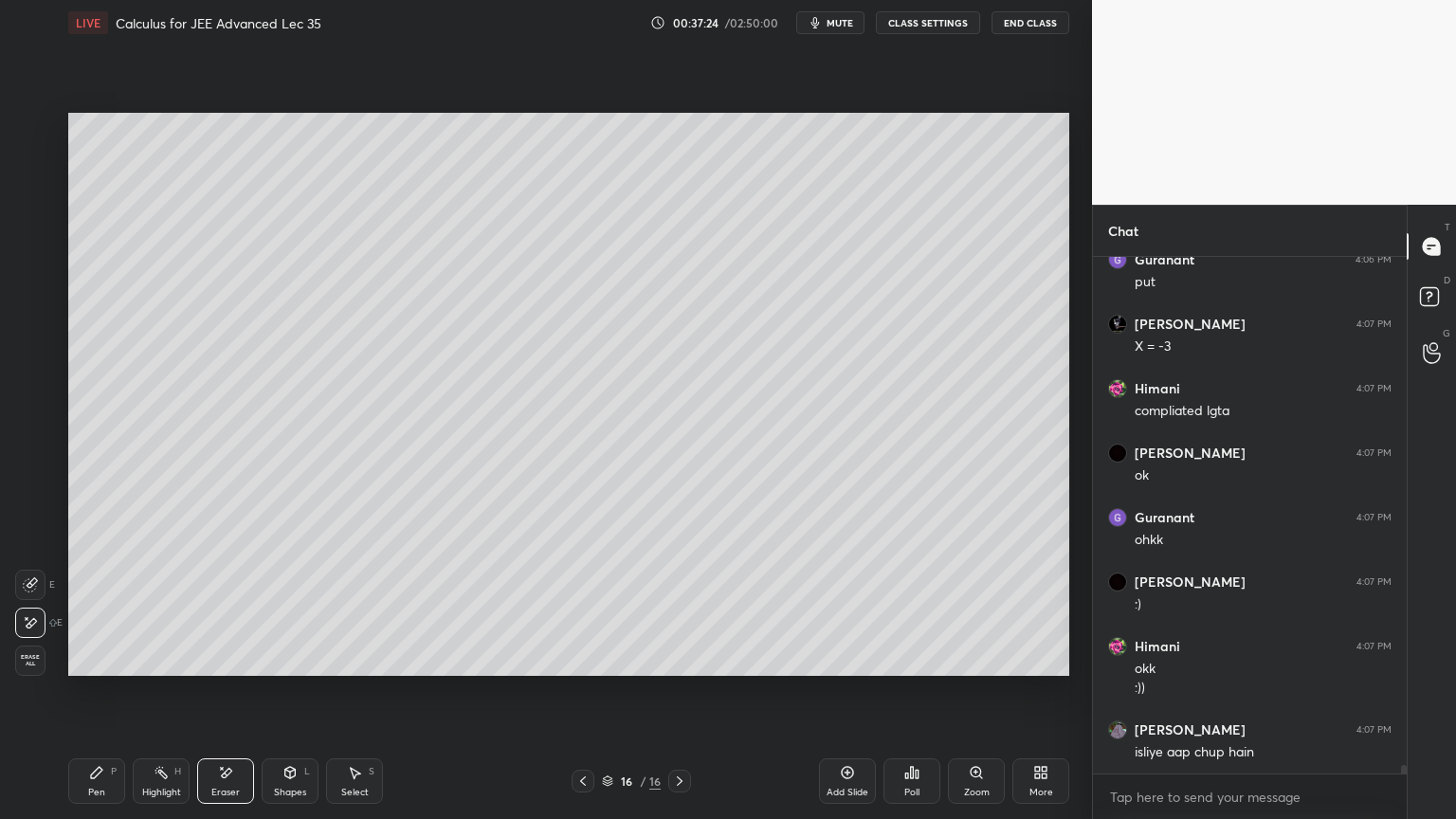 click on "Pen P" at bounding box center [97, 781] 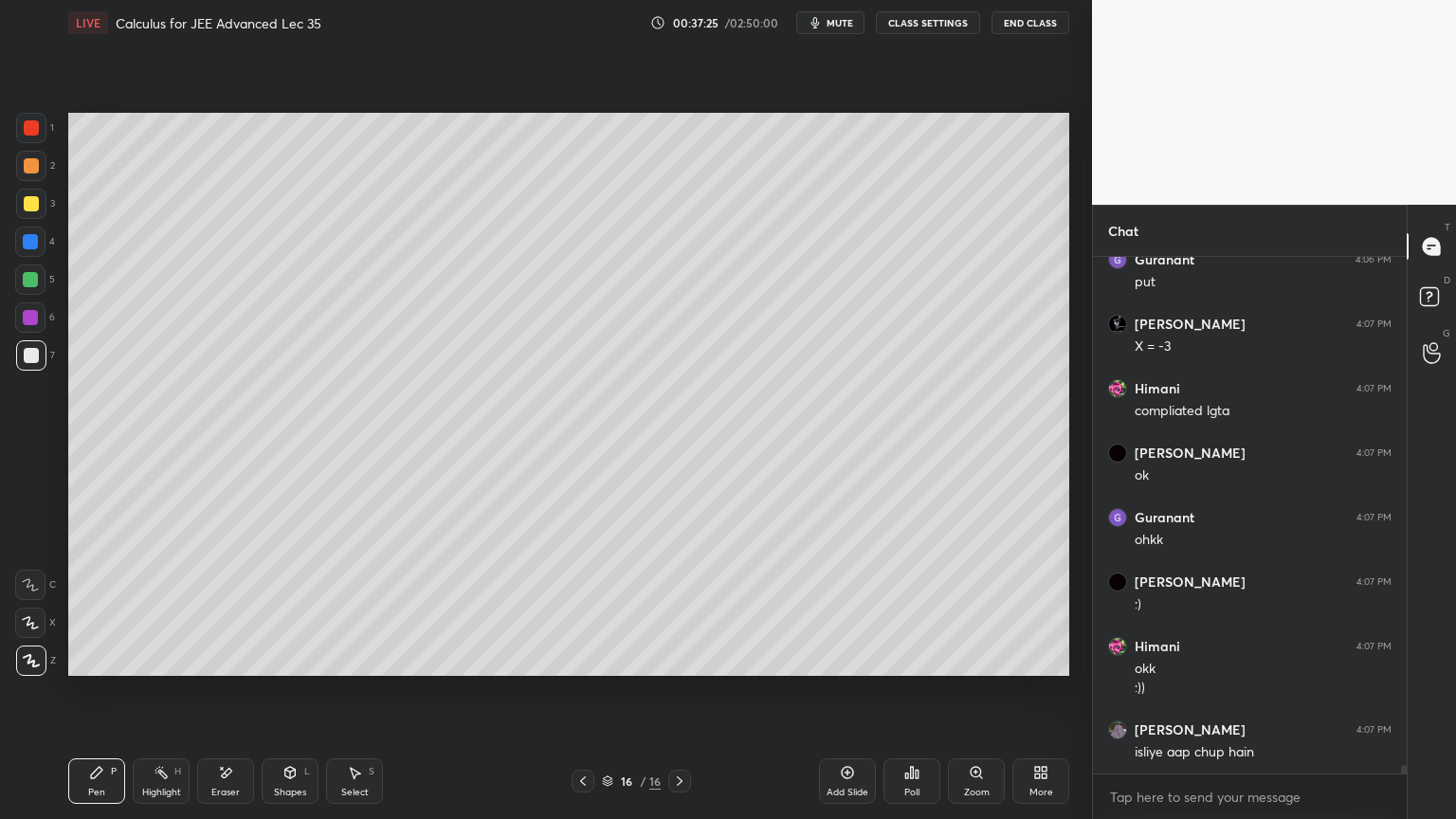 click on "Eraser" at bounding box center (226, 781) 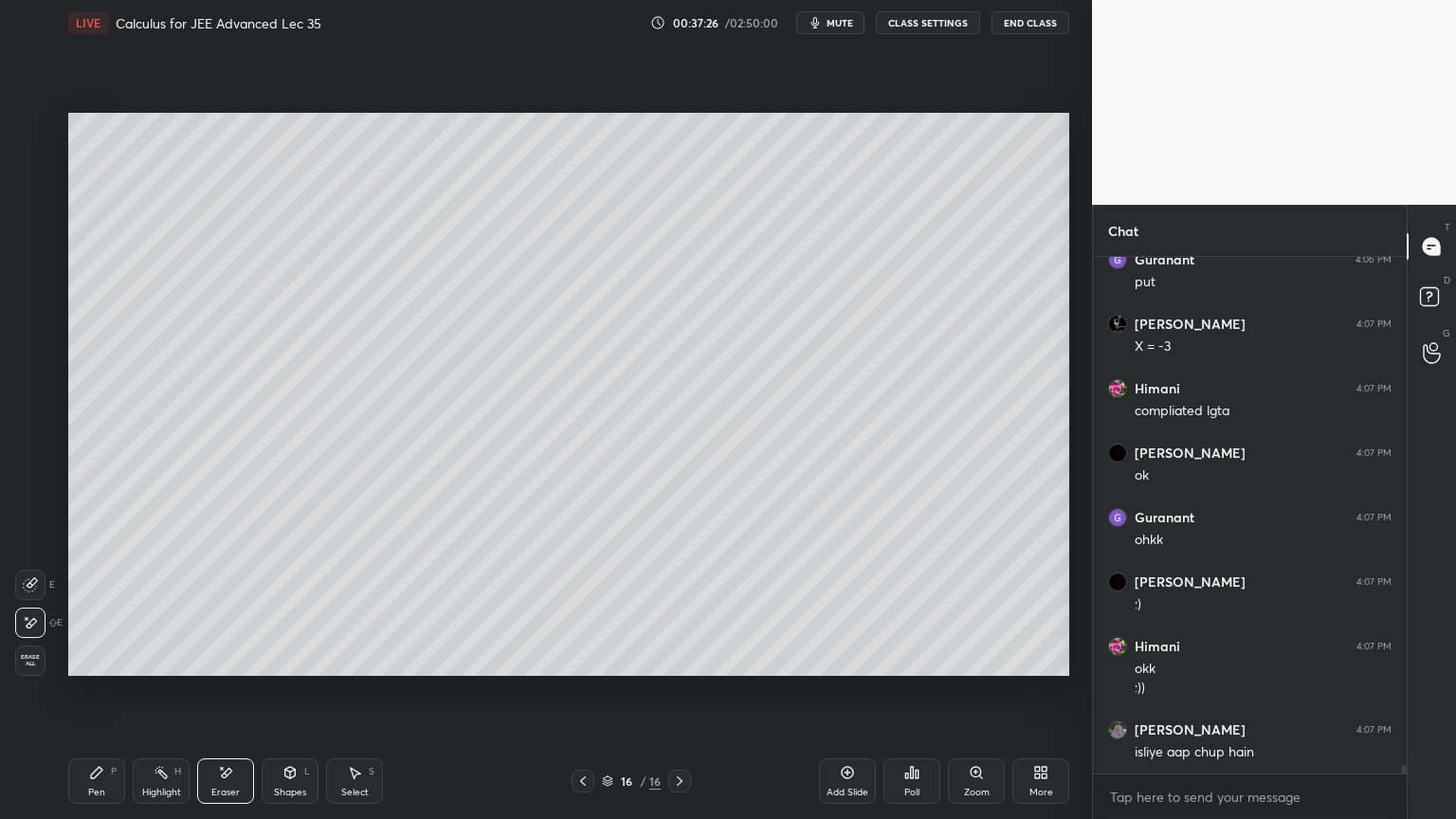 scroll, scrollTop: 473, scrollLeft: 308, axis: both 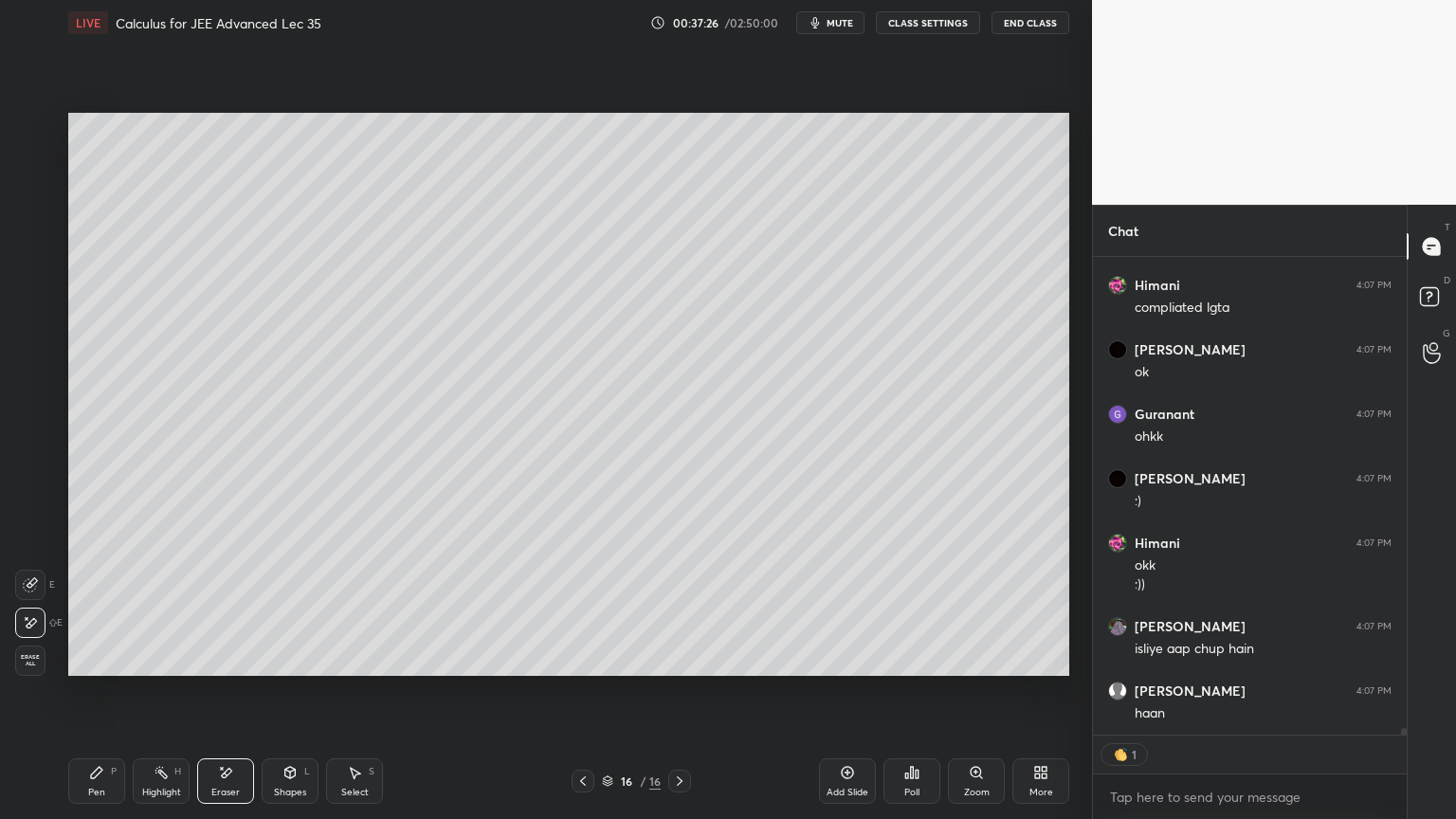 drag, startPoint x: 103, startPoint y: 770, endPoint x: 111, endPoint y: 756, distance: 16.124515 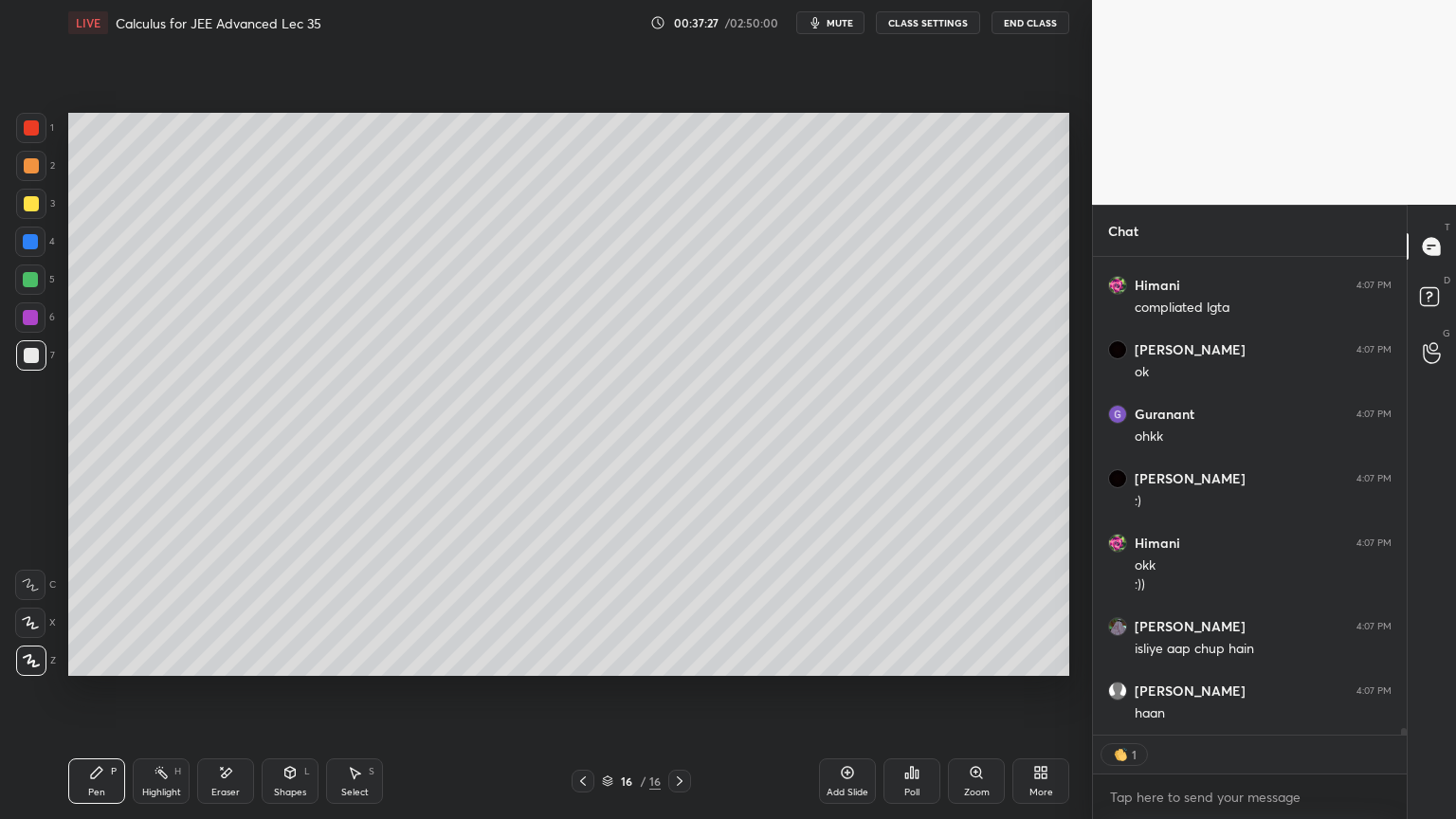 scroll, scrollTop: 32043, scrollLeft: 0, axis: vertical 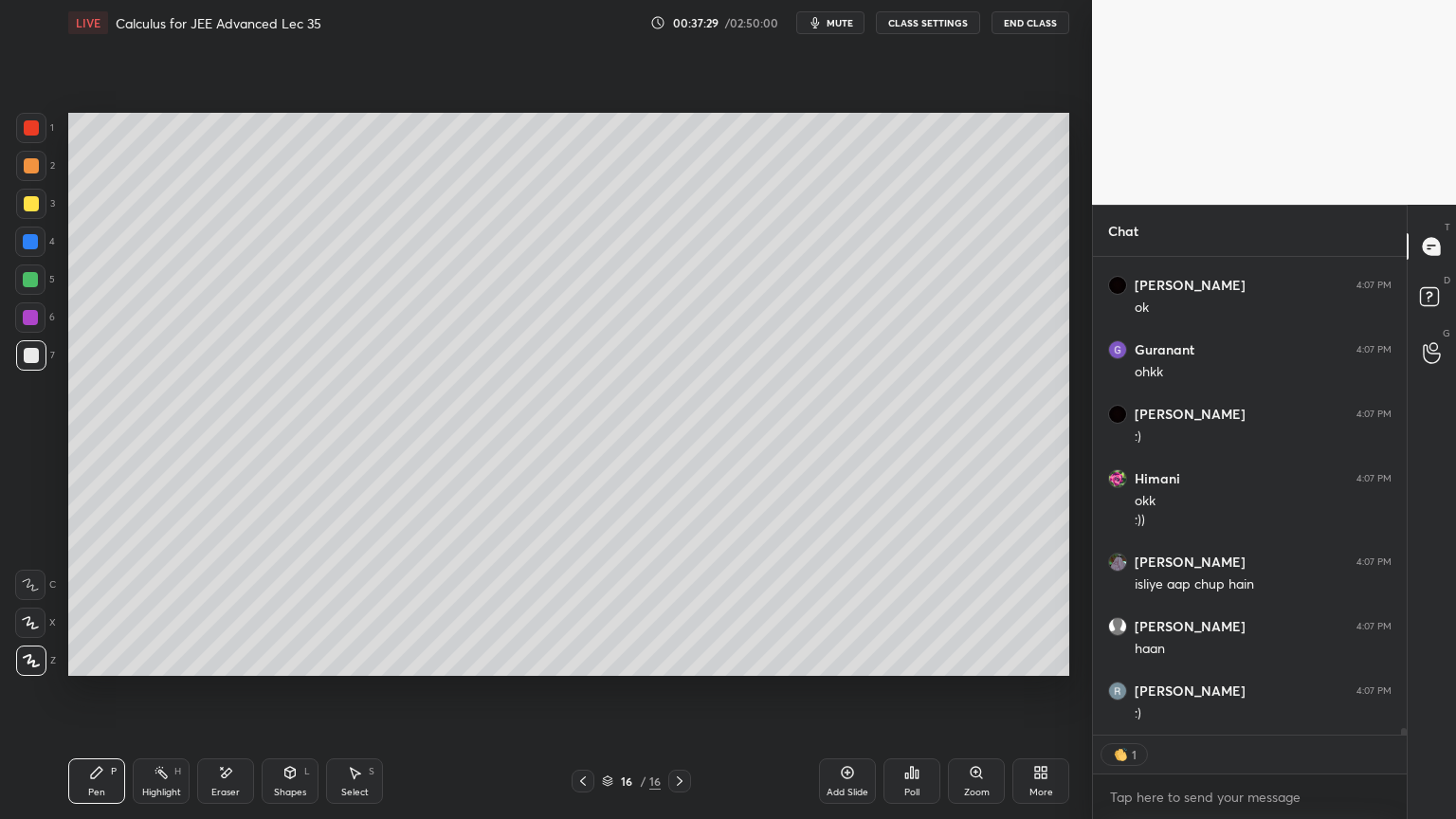 click on "Eraser" at bounding box center (226, 792) 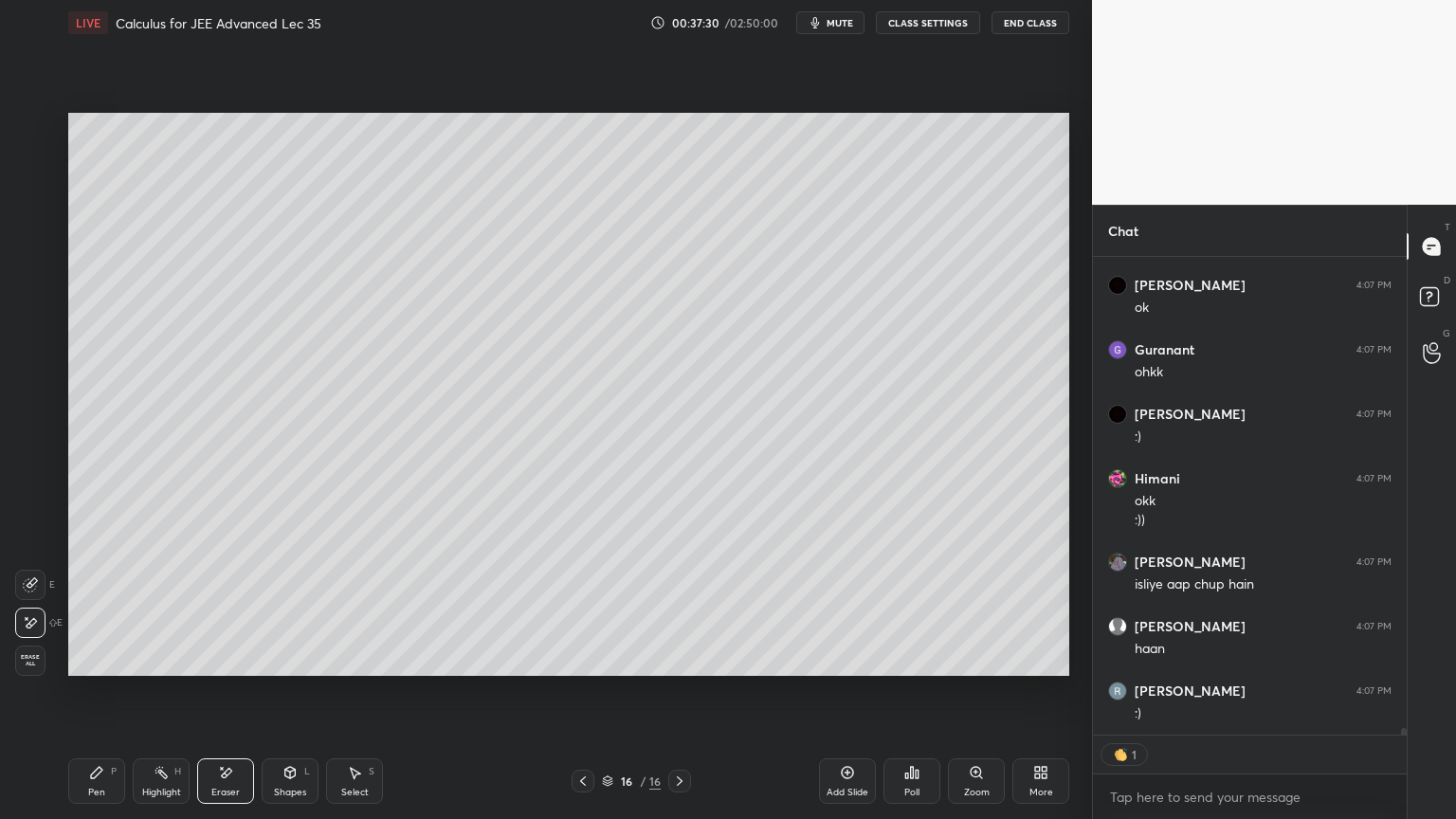 scroll, scrollTop: 32108, scrollLeft: 0, axis: vertical 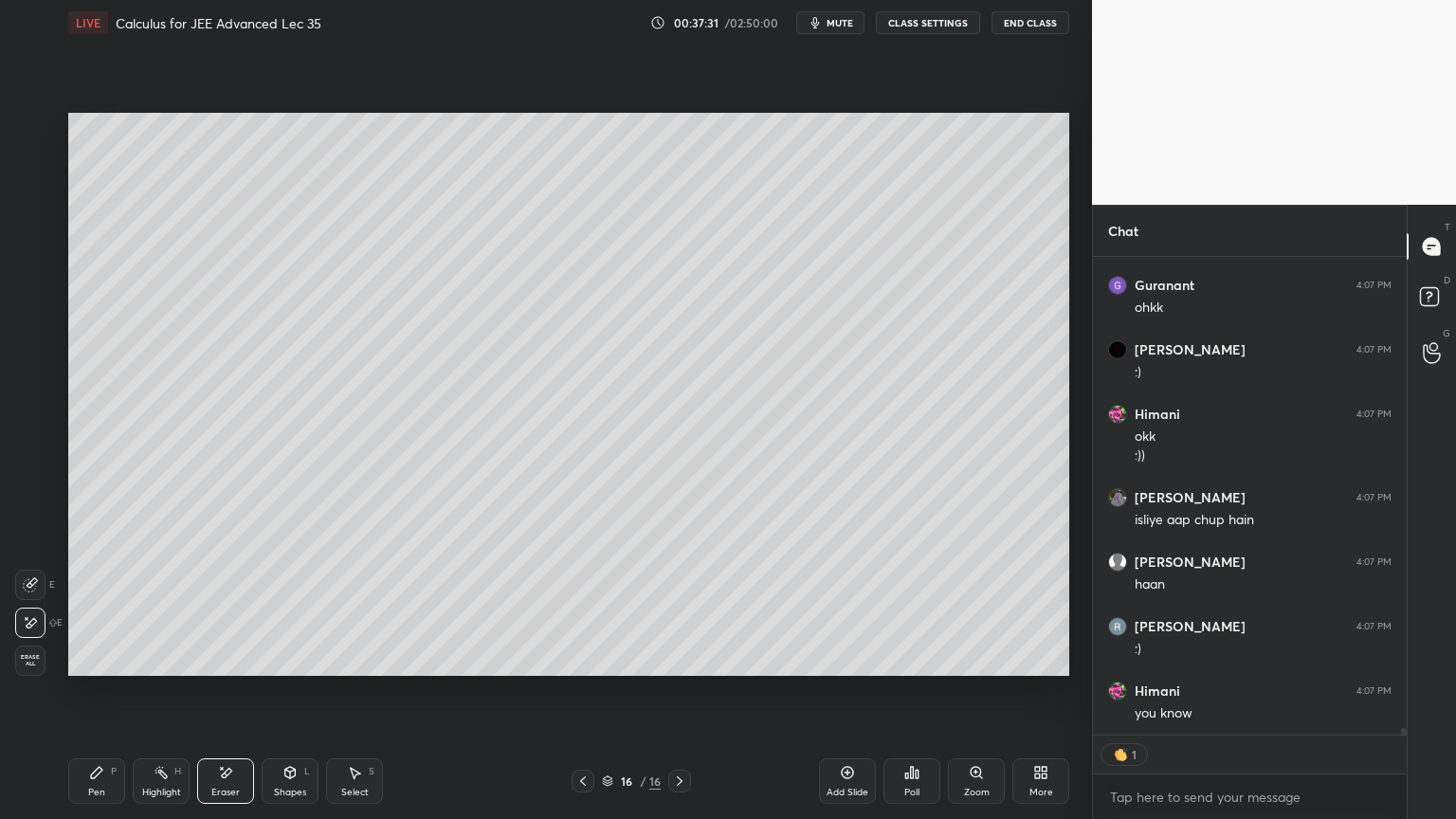 drag, startPoint x: 101, startPoint y: 771, endPoint x: 155, endPoint y: 755, distance: 56.32051 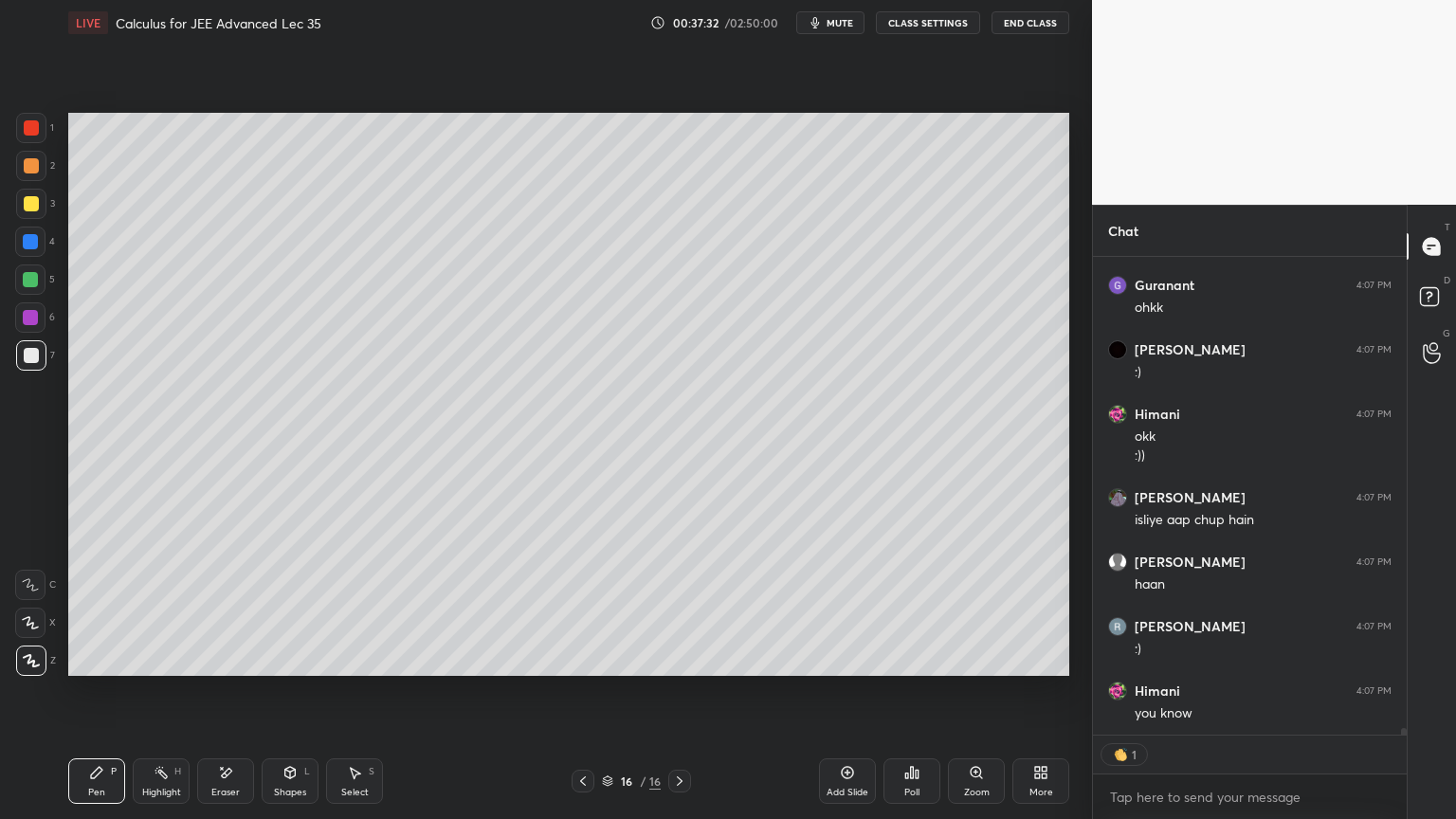 drag, startPoint x: 363, startPoint y: 777, endPoint x: 357, endPoint y: 701, distance: 76.236474 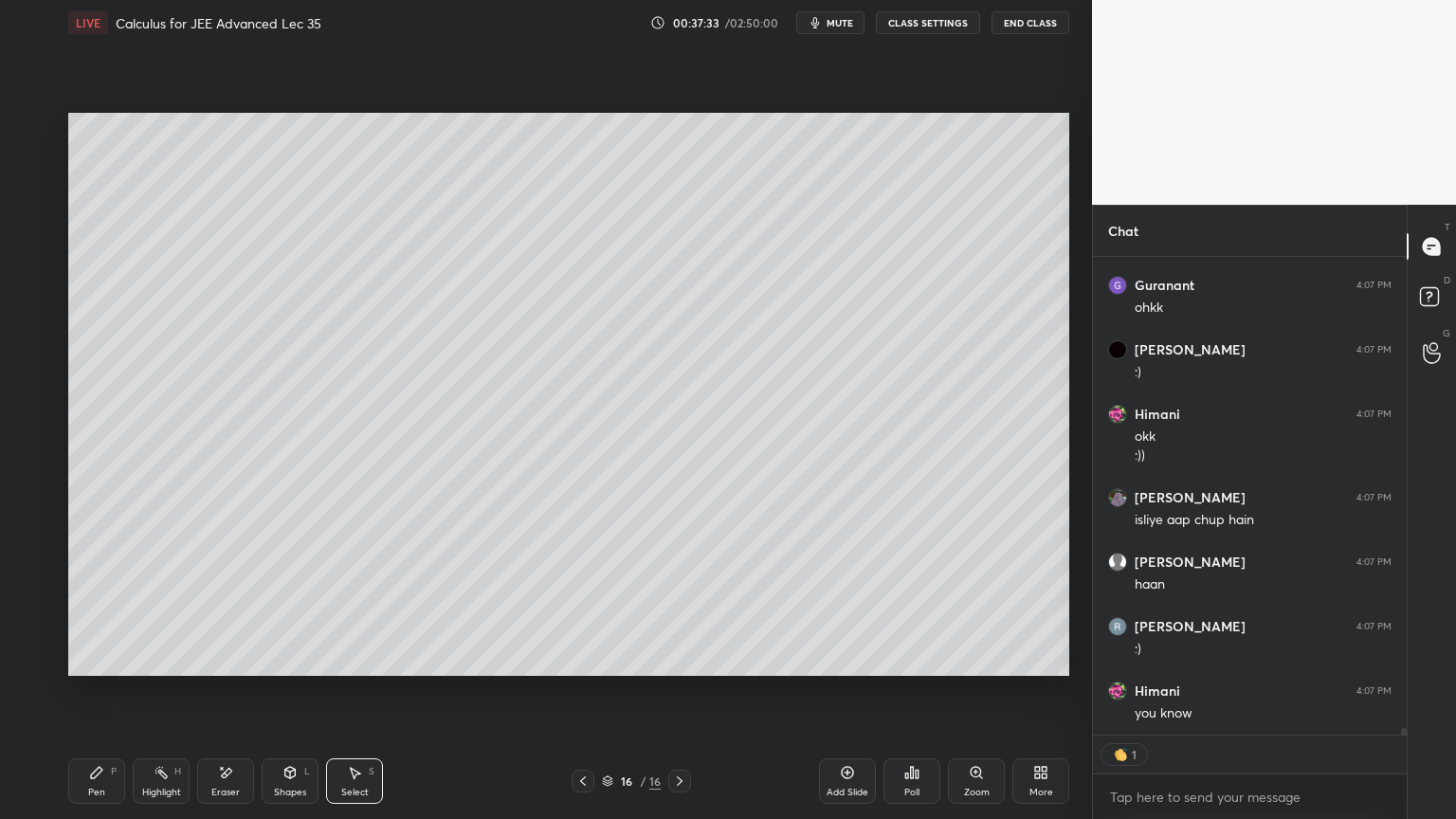 scroll, scrollTop: 32172, scrollLeft: 0, axis: vertical 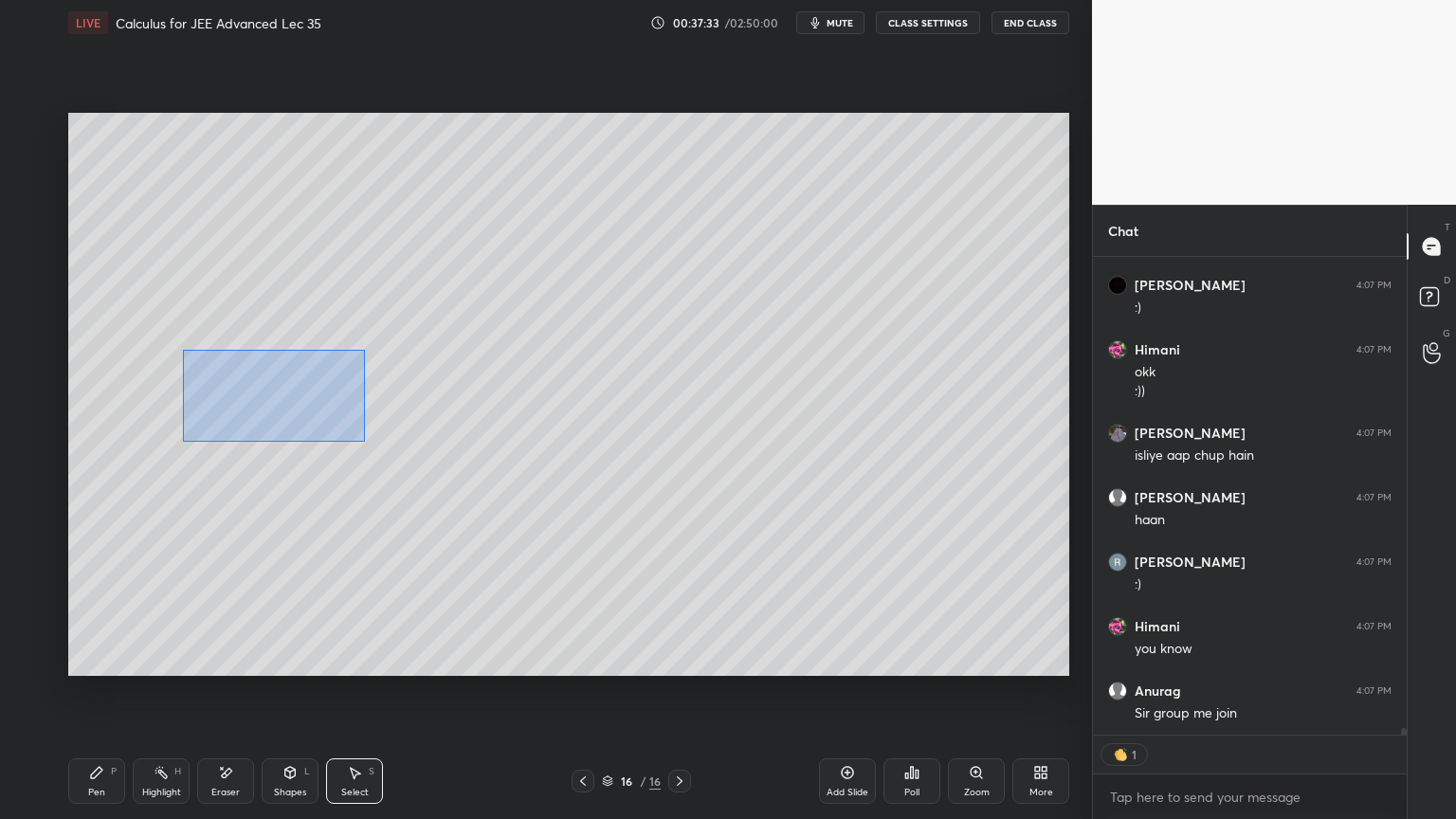 drag, startPoint x: 210, startPoint y: 378, endPoint x: 369, endPoint y: 446, distance: 172.93062 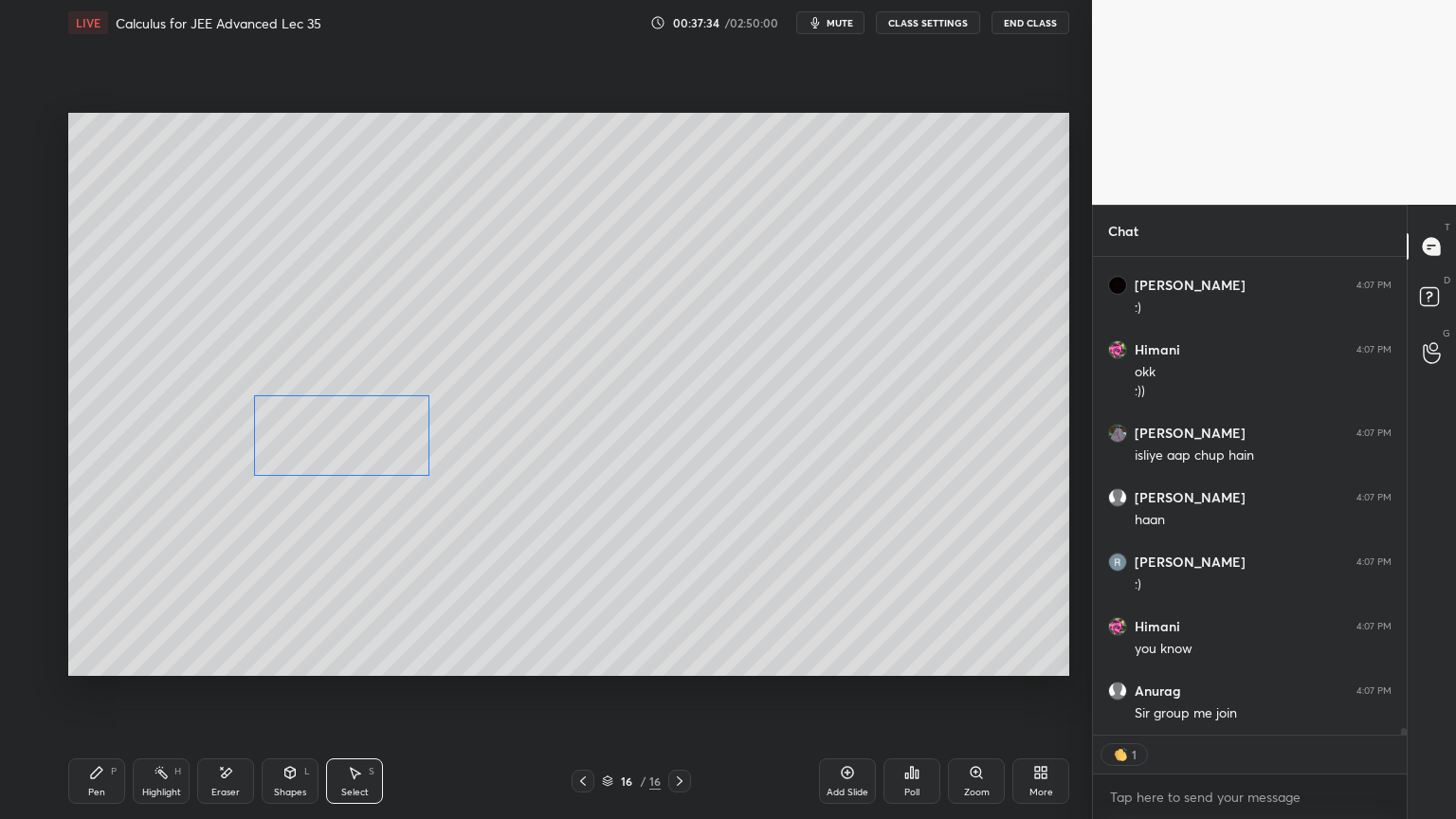 drag, startPoint x: 309, startPoint y: 407, endPoint x: 333, endPoint y: 507, distance: 102.83968 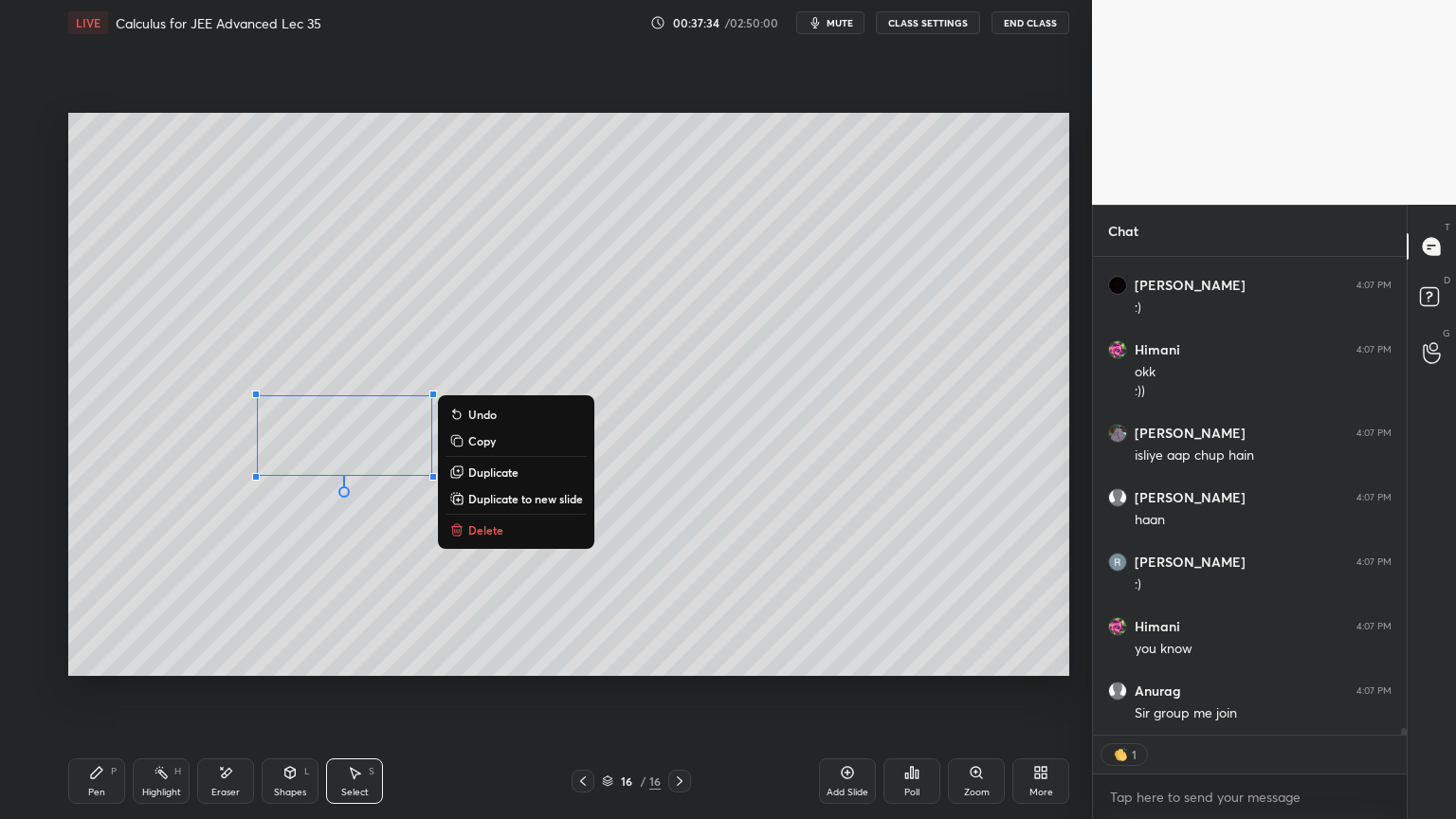 click on "0 ° Undo Copy Duplicate Duplicate to new slide Delete" at bounding box center (569, 394) 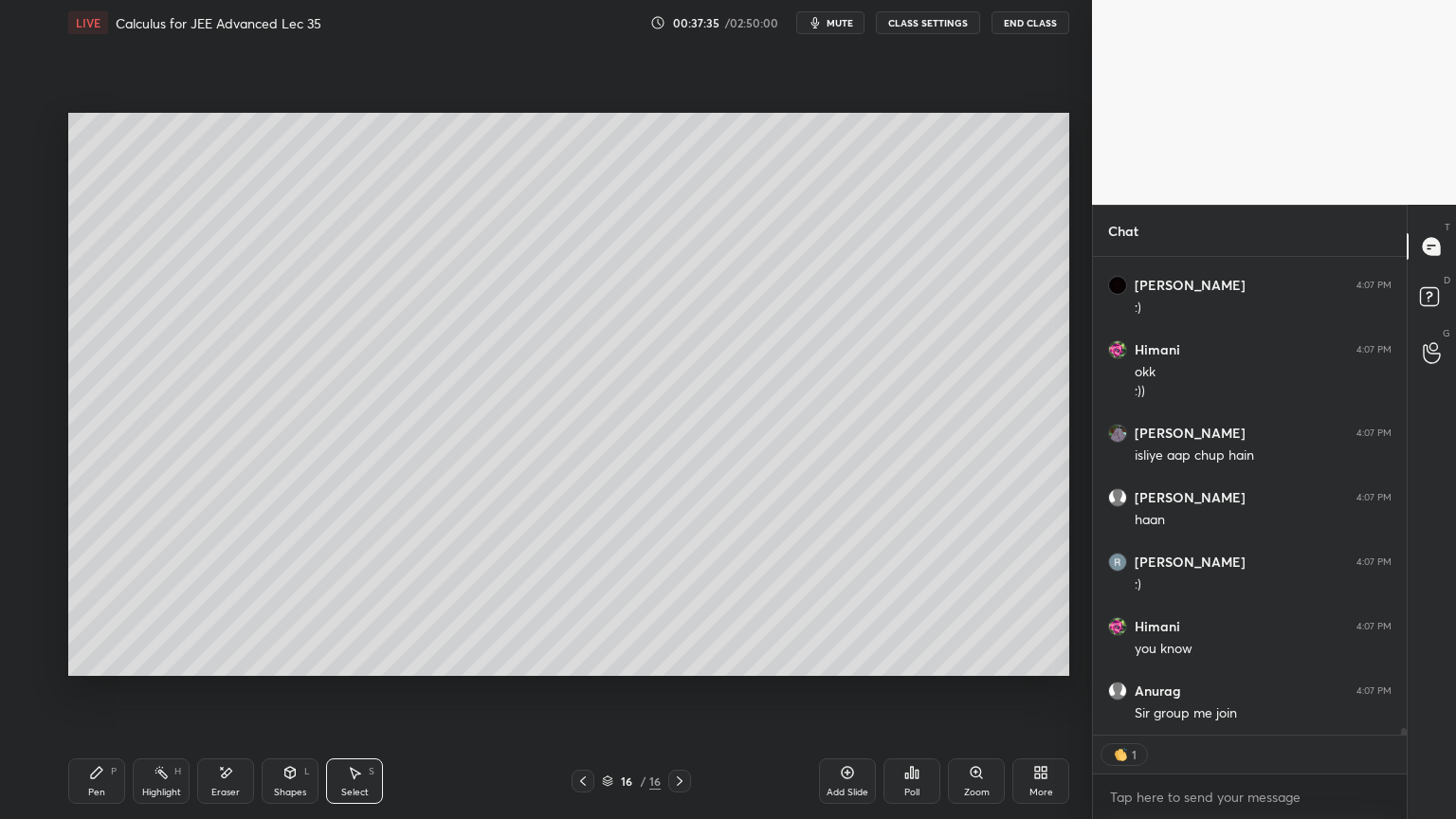 scroll, scrollTop: 32254, scrollLeft: 0, axis: vertical 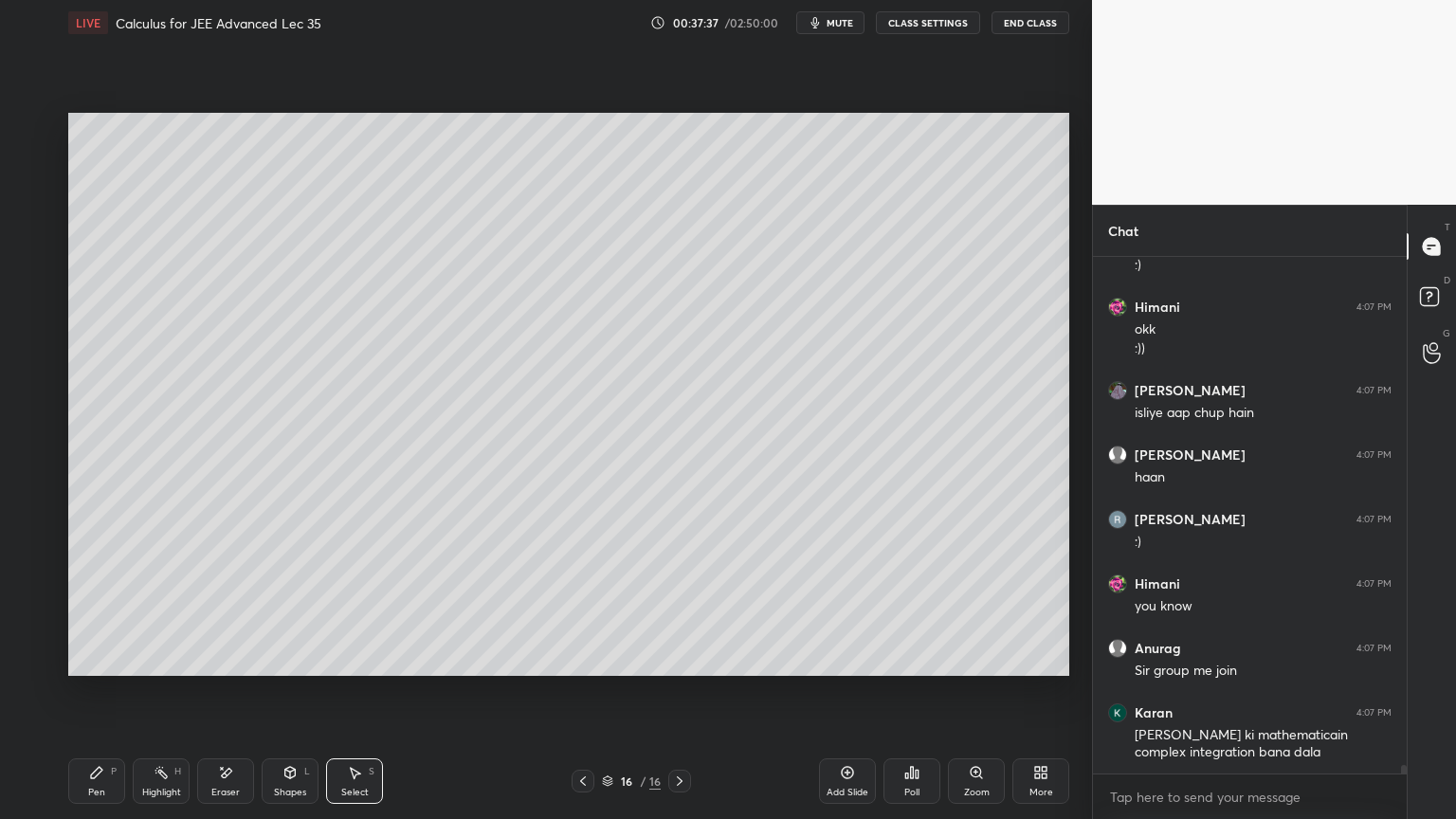click on "Pen P" at bounding box center (97, 781) 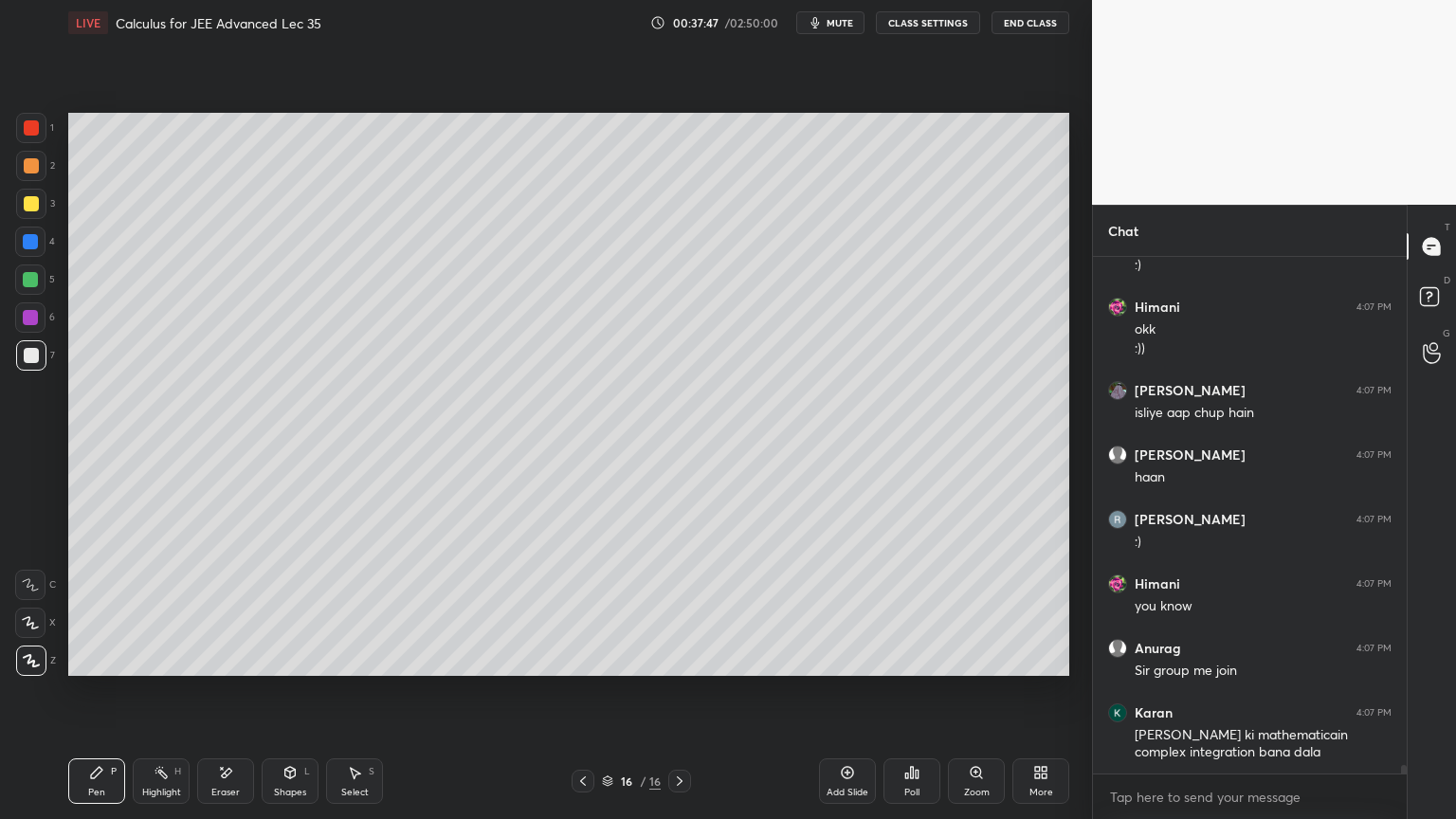 scroll, scrollTop: 32282, scrollLeft: 0, axis: vertical 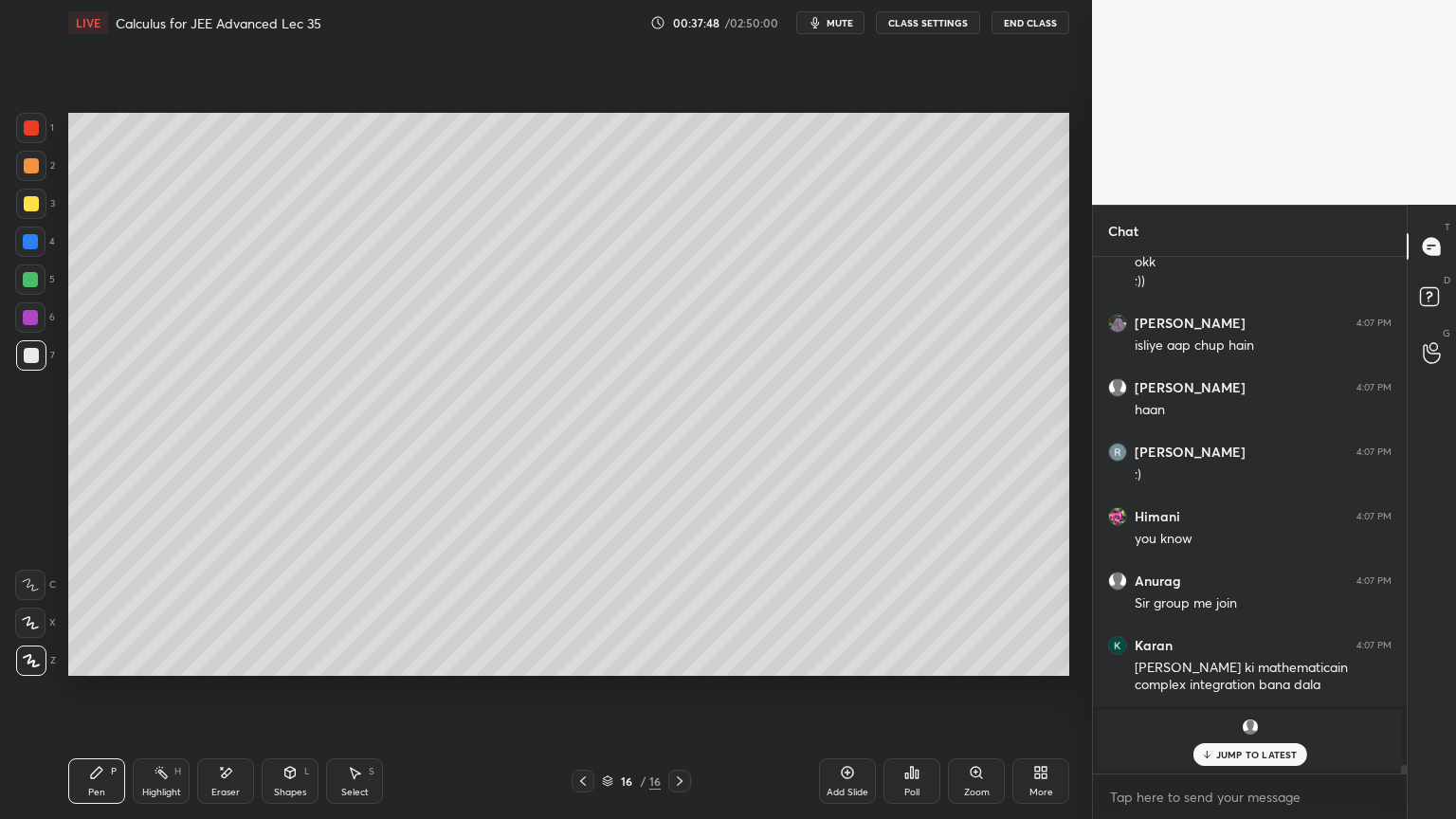 click on "Eraser" at bounding box center [226, 792] 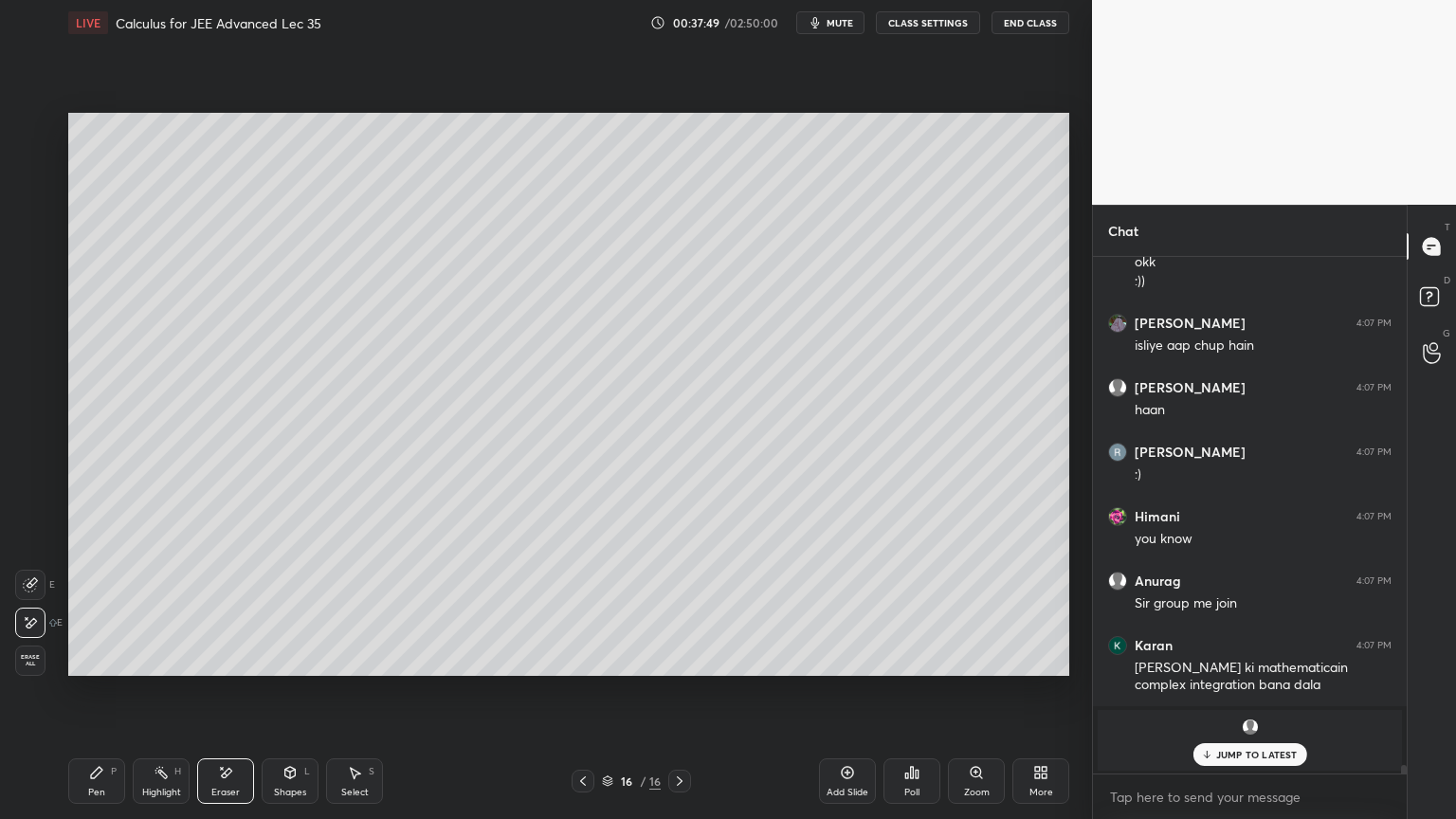 drag, startPoint x: 77, startPoint y: 782, endPoint x: 264, endPoint y: 683, distance: 211.58922 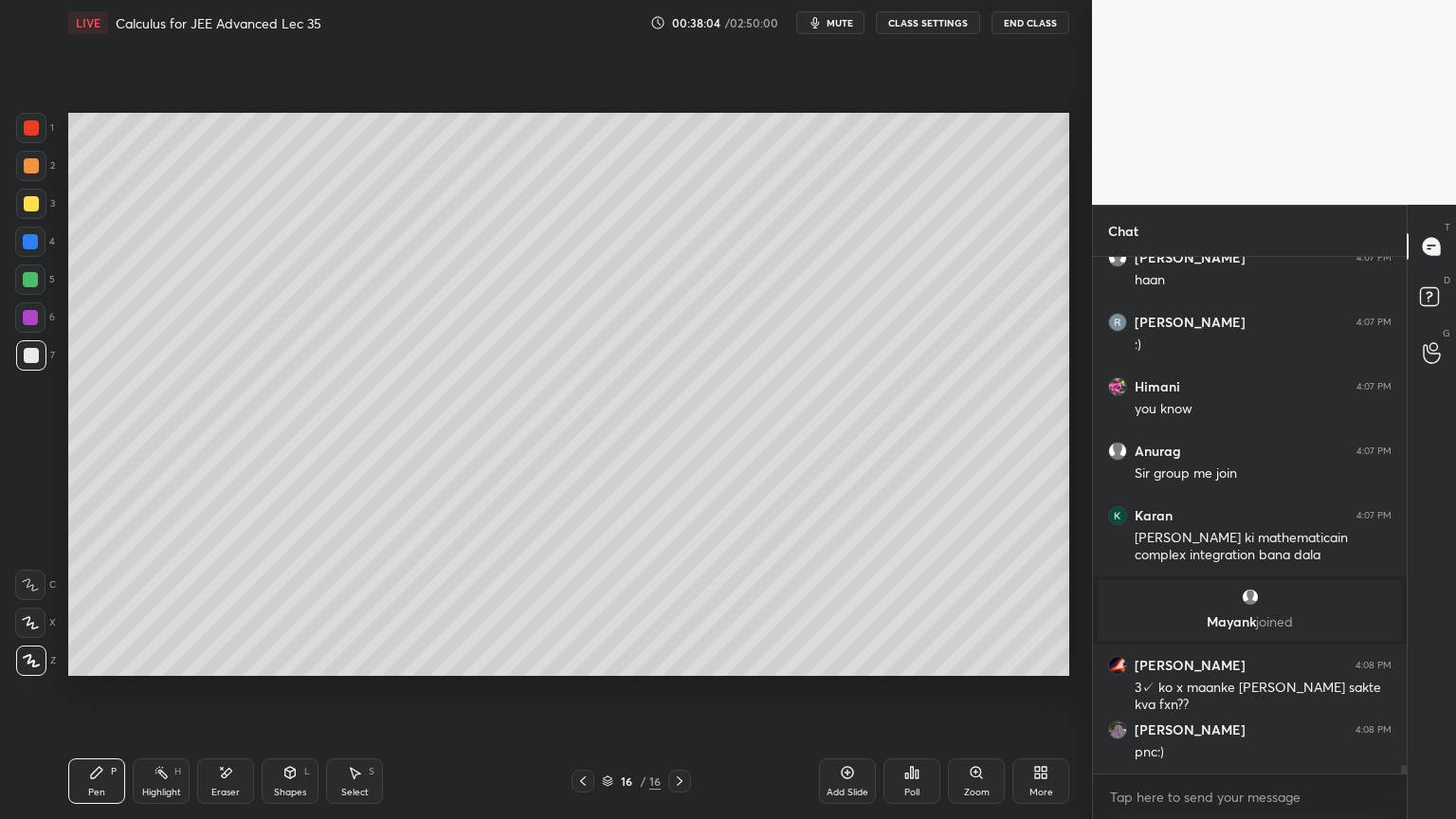 scroll, scrollTop: 30753, scrollLeft: 0, axis: vertical 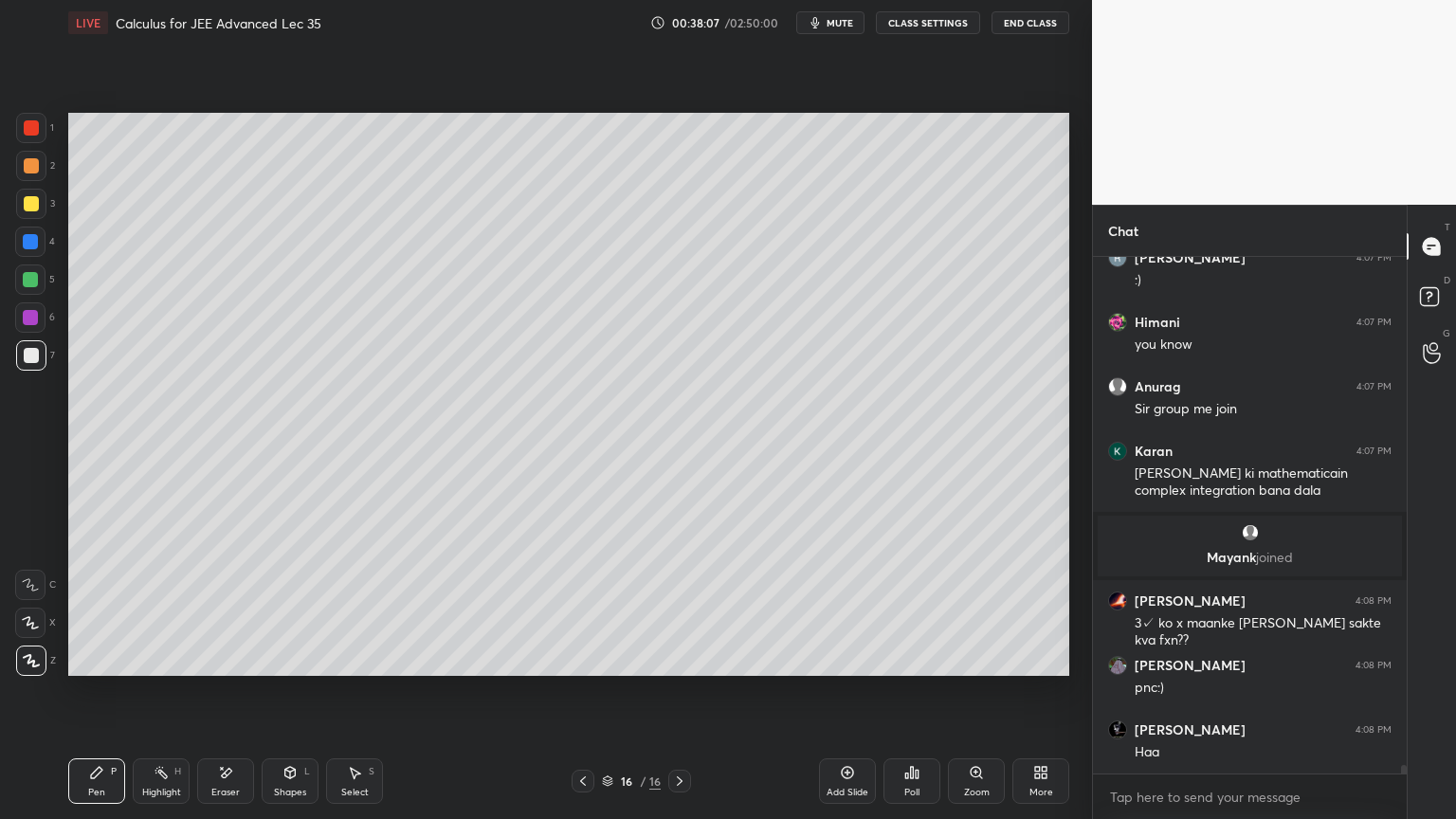 click on "Eraser" at bounding box center [226, 781] 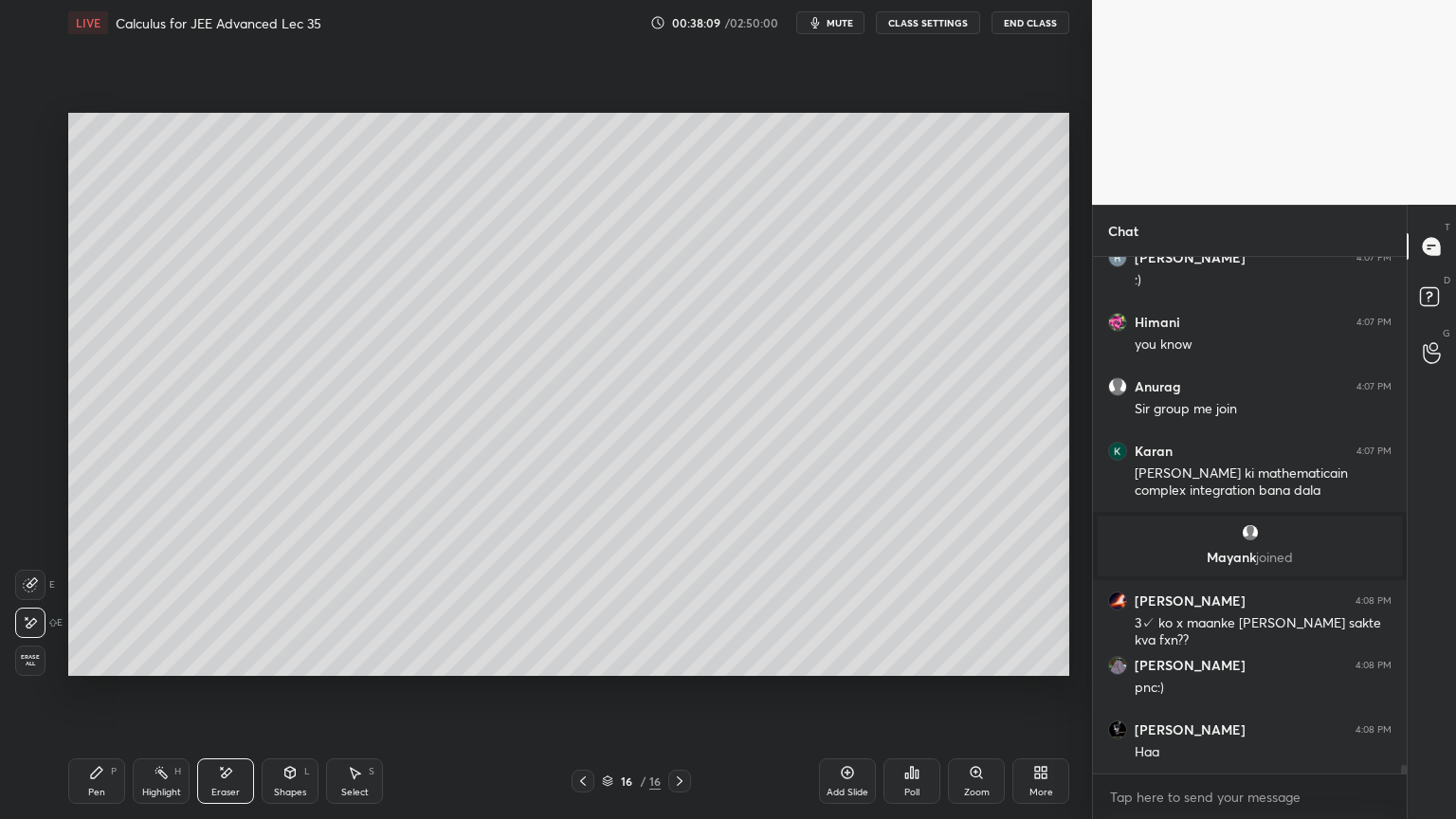 click on "Pen" at bounding box center (97, 792) 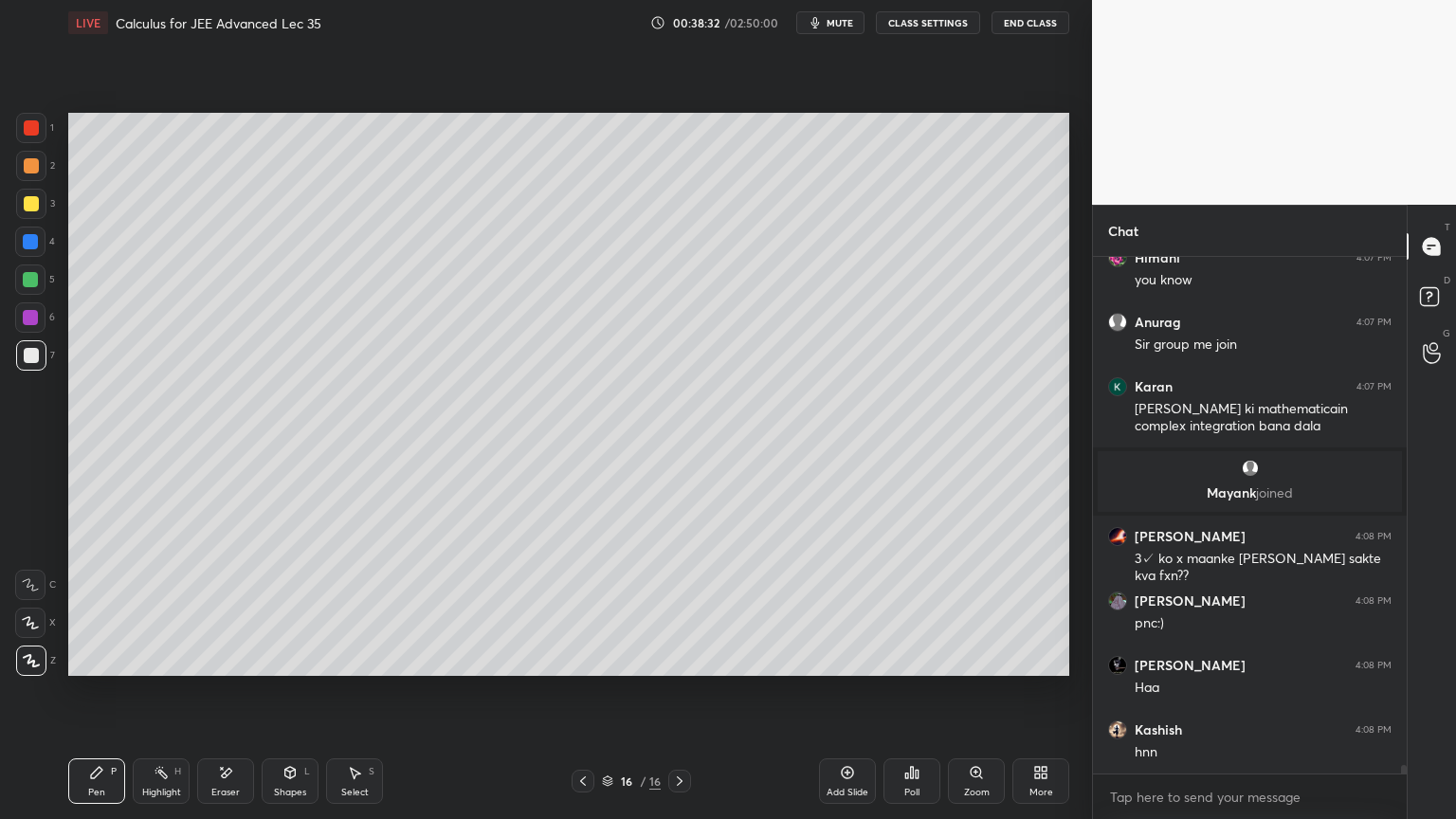 scroll, scrollTop: 30837, scrollLeft: 0, axis: vertical 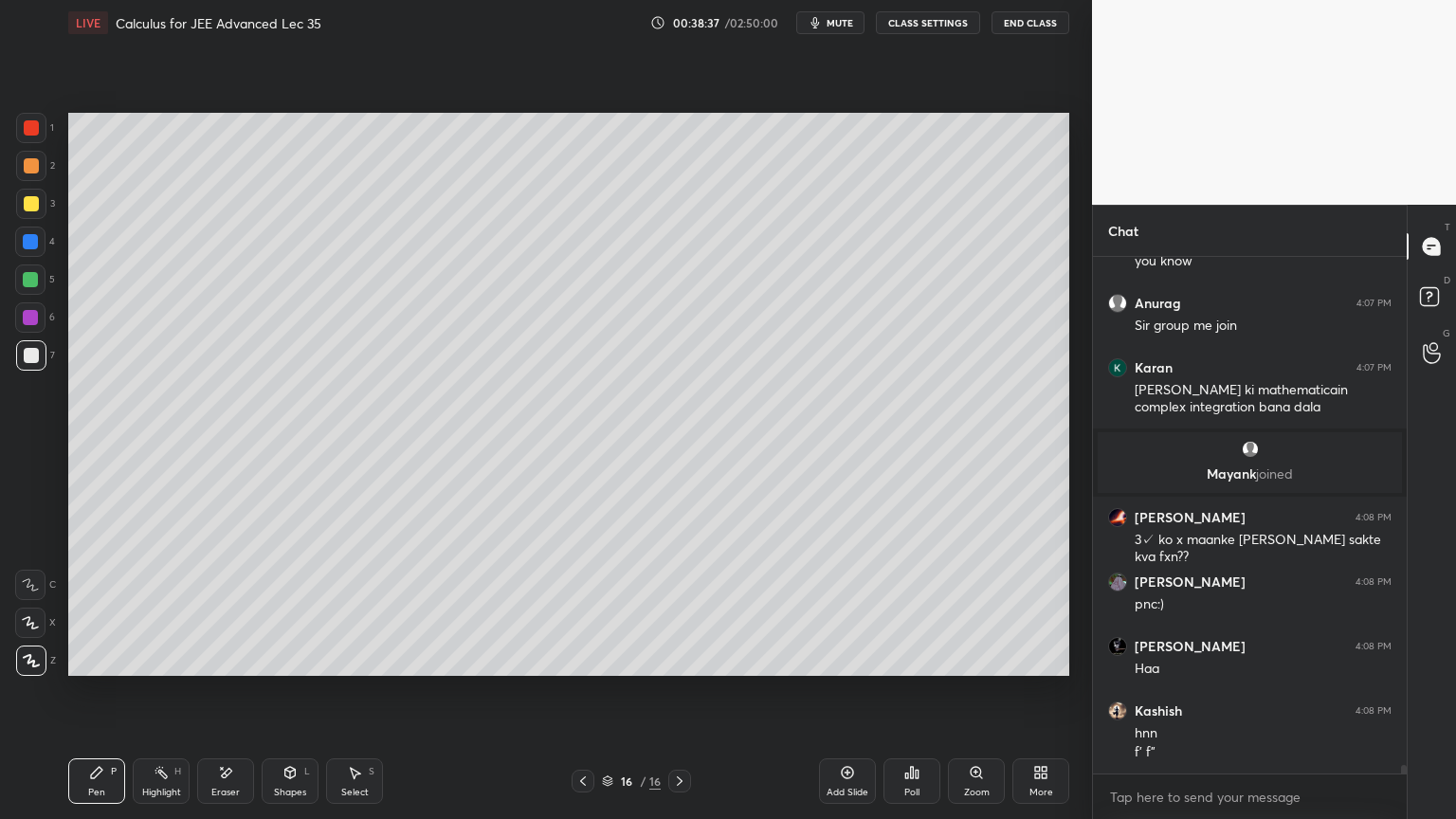 drag, startPoint x: 863, startPoint y: 787, endPoint x: 845, endPoint y: 762, distance: 30.805844 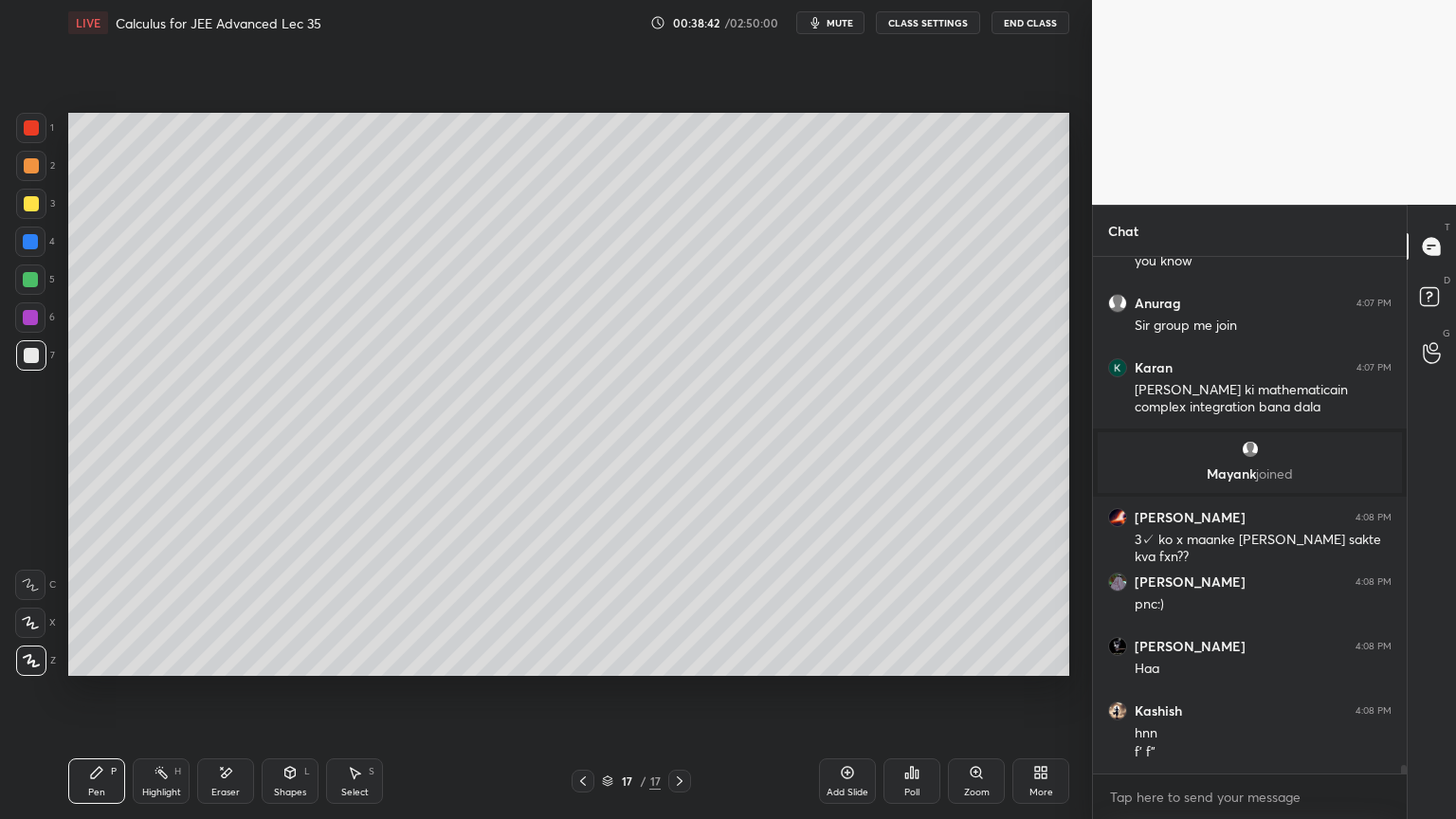 click on "Eraser" at bounding box center (226, 781) 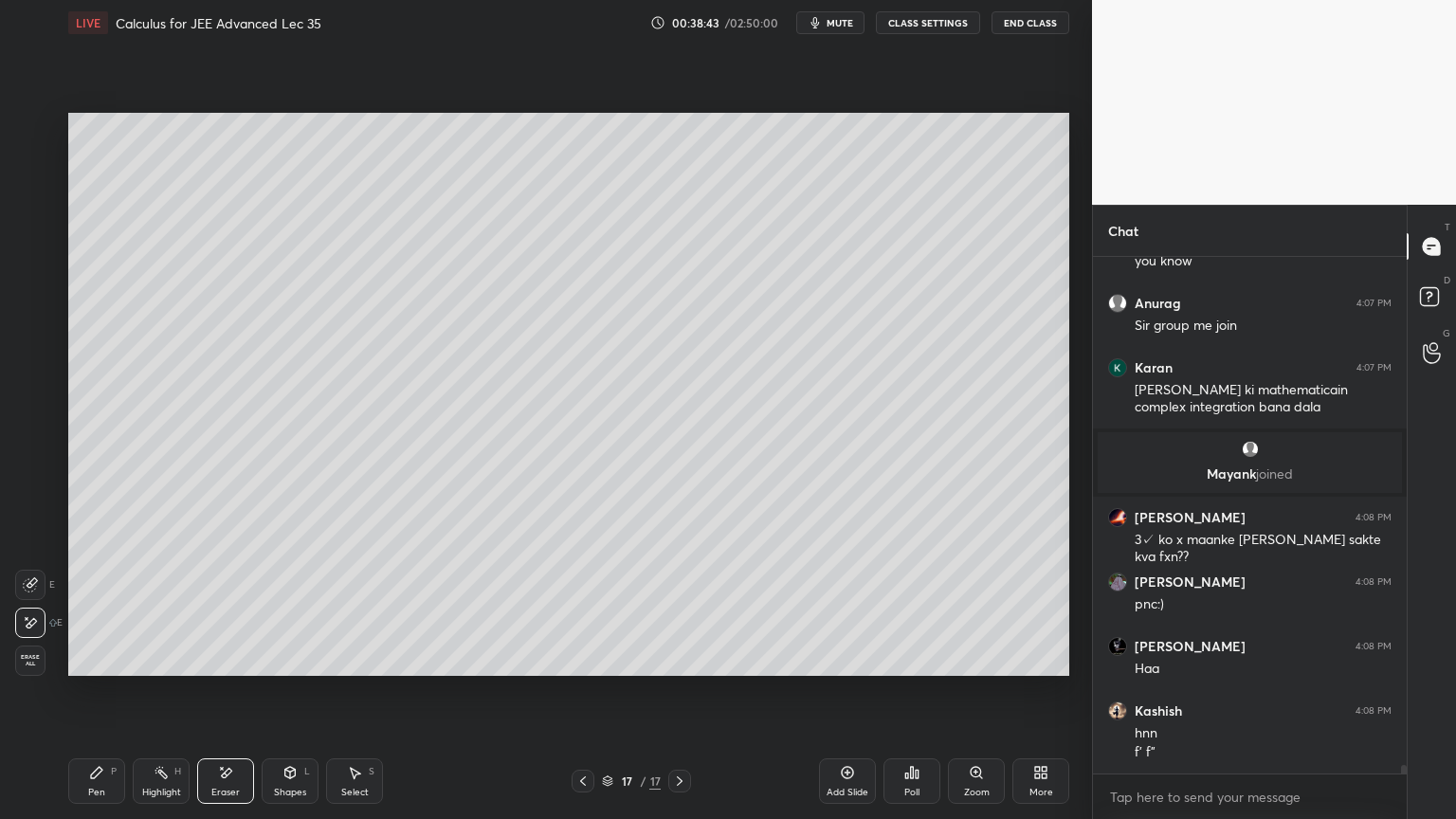 drag, startPoint x: 93, startPoint y: 776, endPoint x: 65, endPoint y: 546, distance: 231.69808 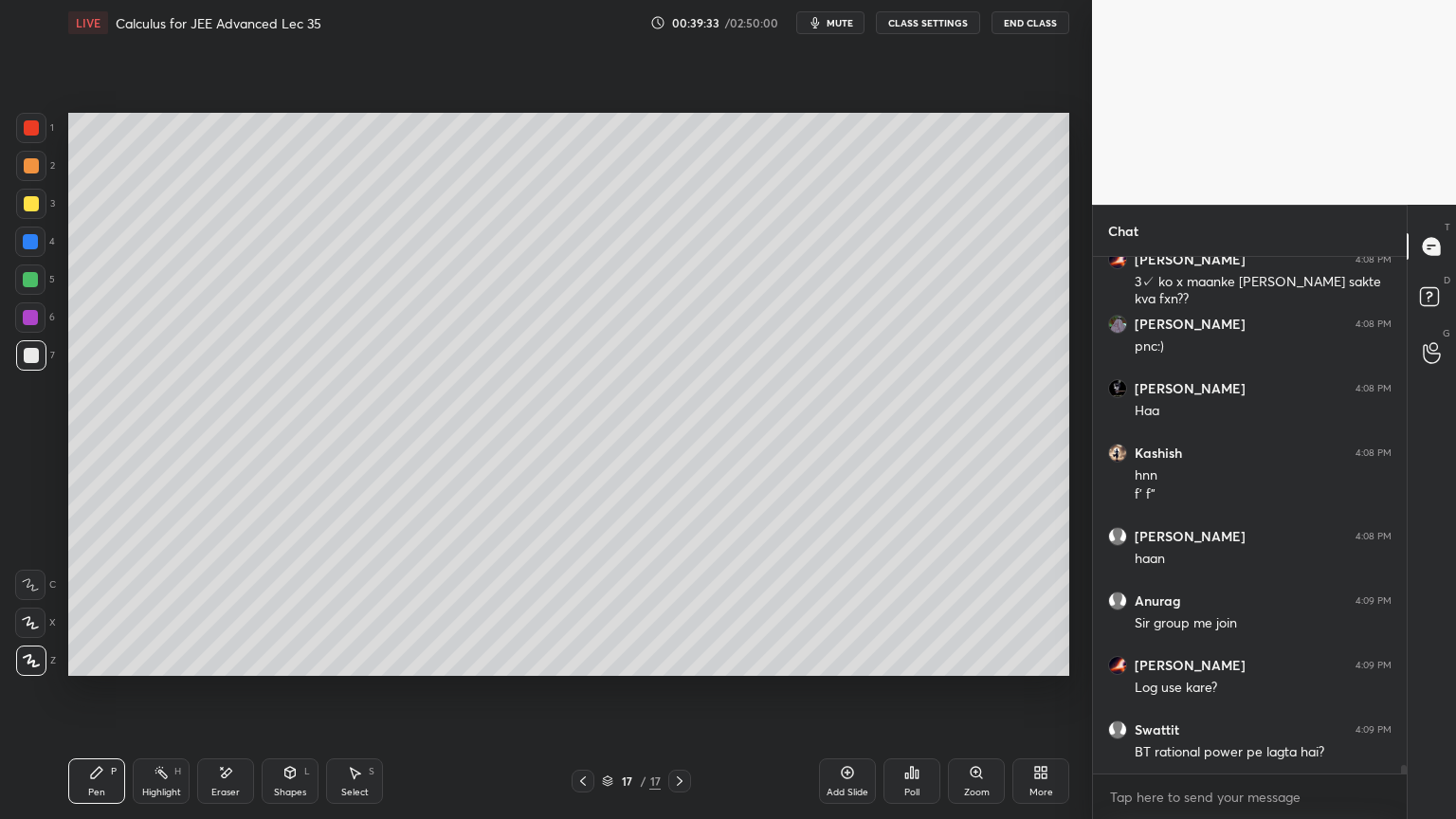 scroll, scrollTop: 31163, scrollLeft: 0, axis: vertical 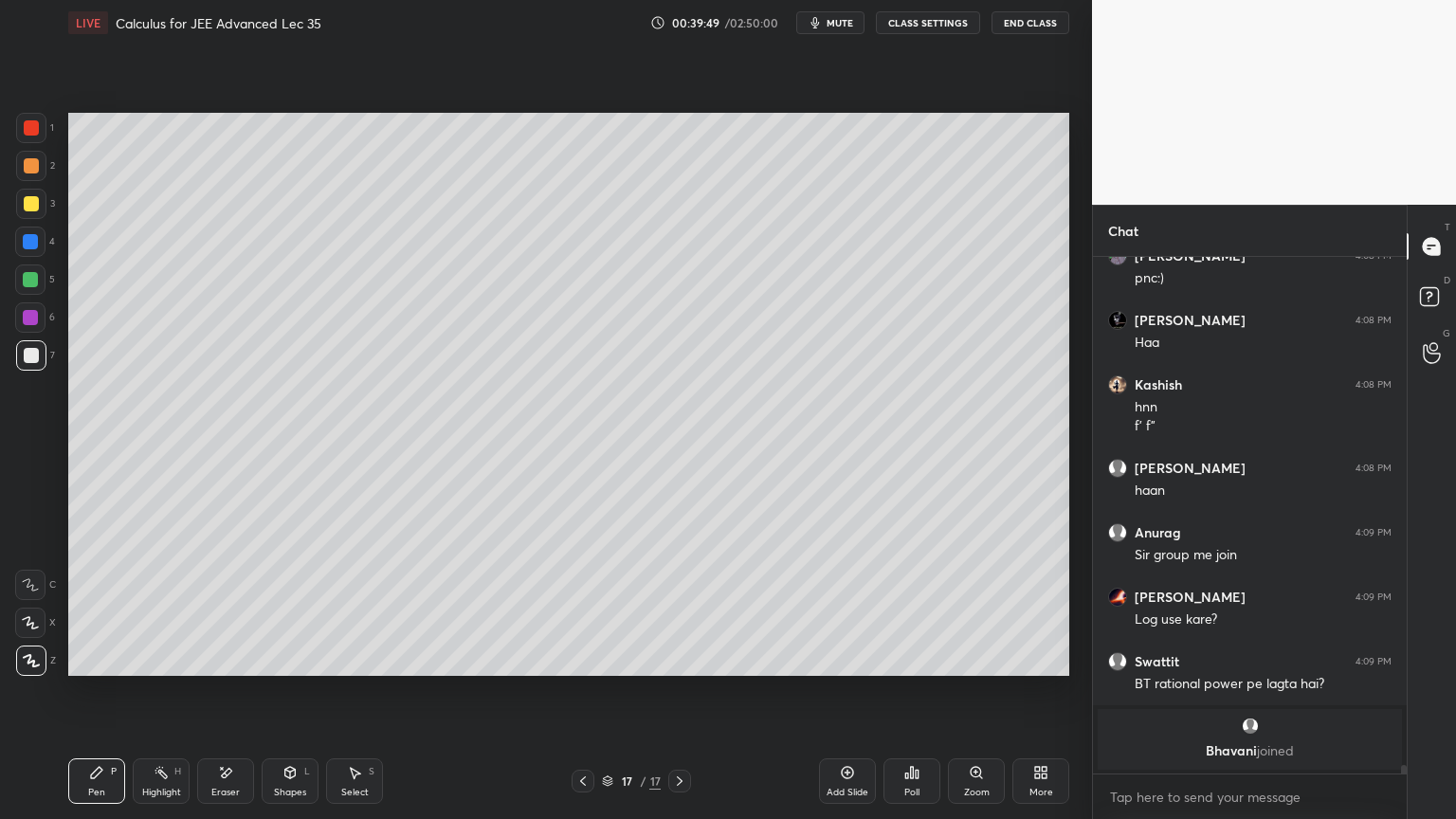 drag, startPoint x: 236, startPoint y: 769, endPoint x: 314, endPoint y: 682, distance: 116.846053 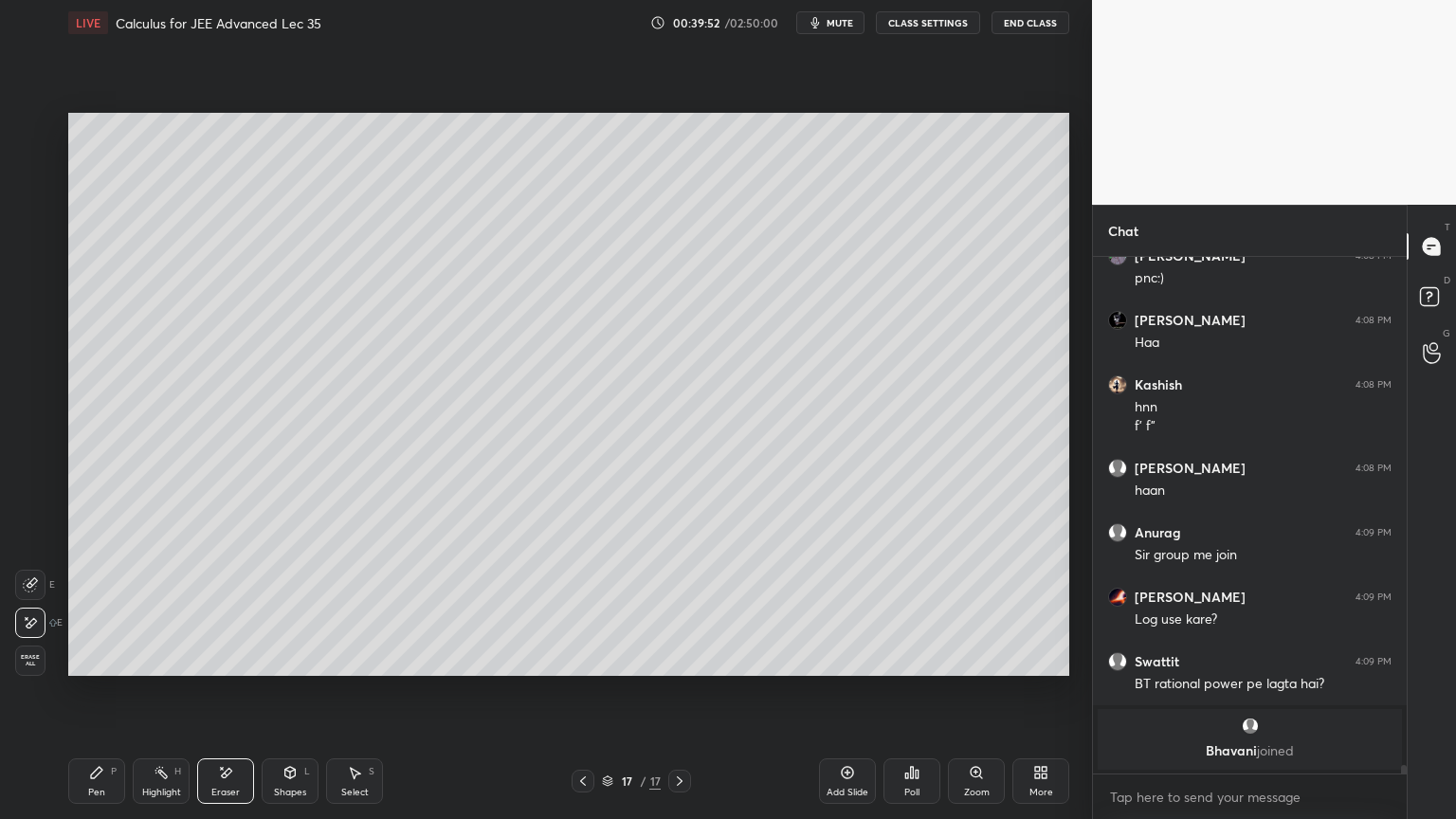 click 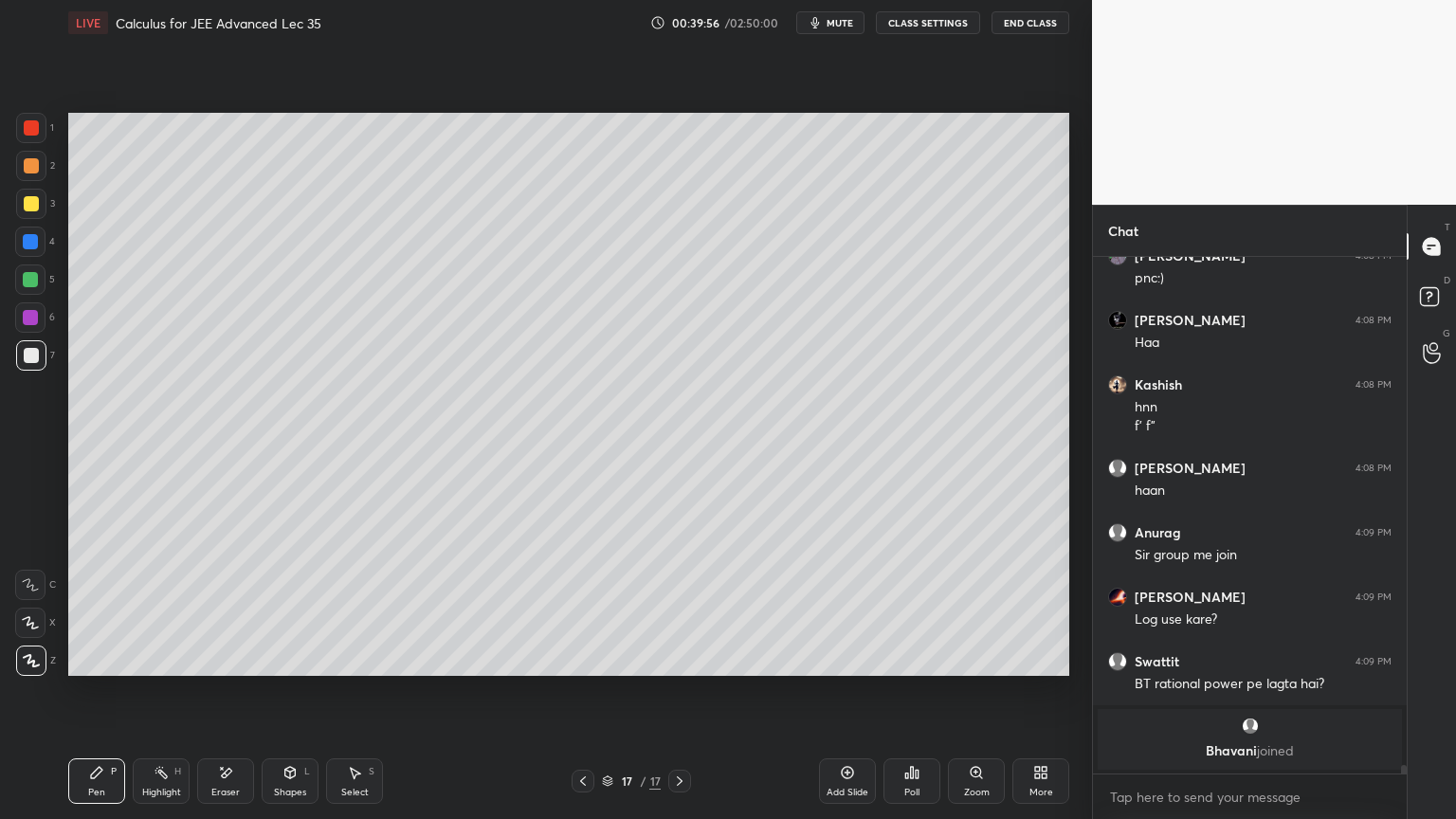 scroll, scrollTop: 31107, scrollLeft: 0, axis: vertical 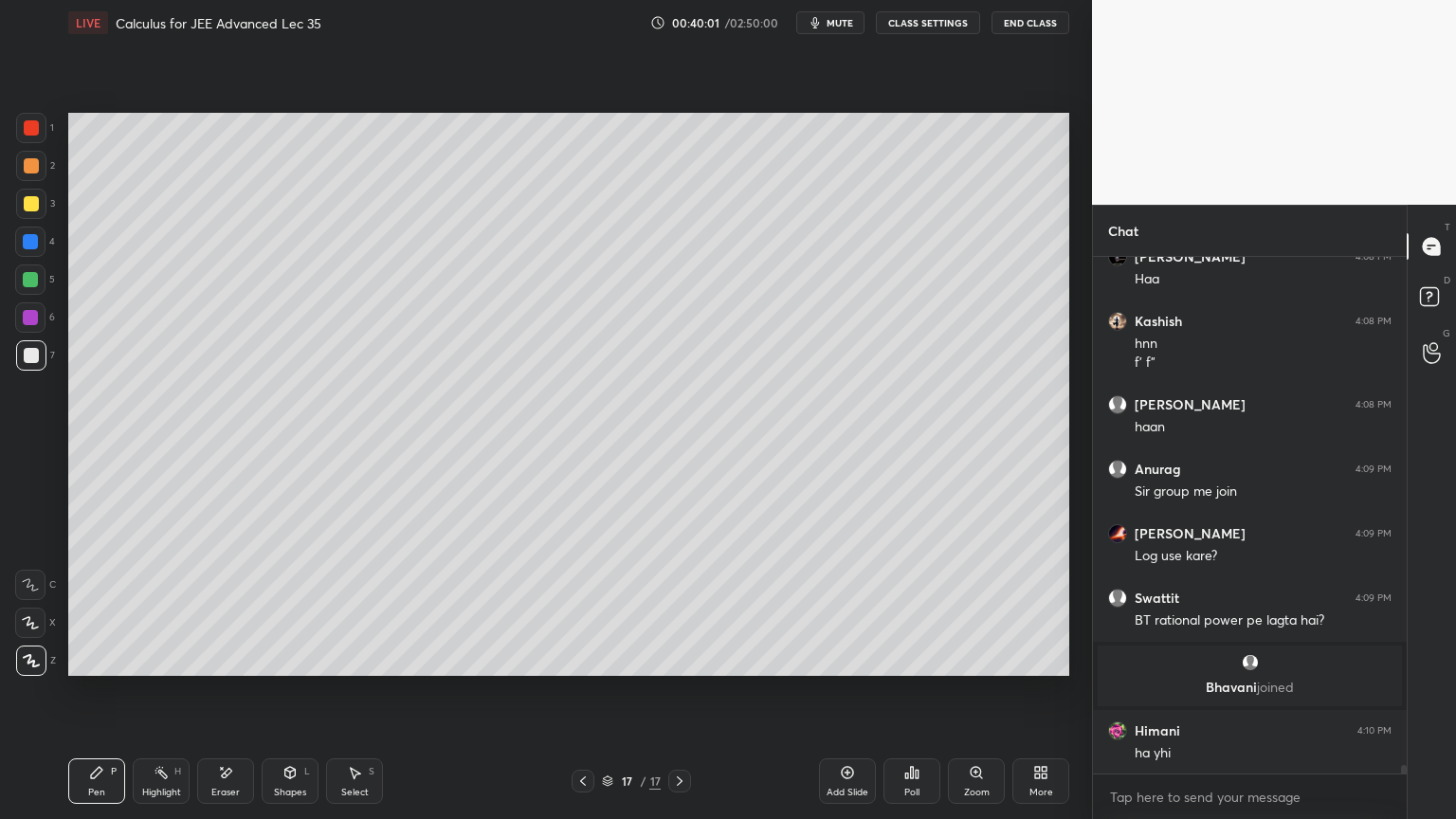 click 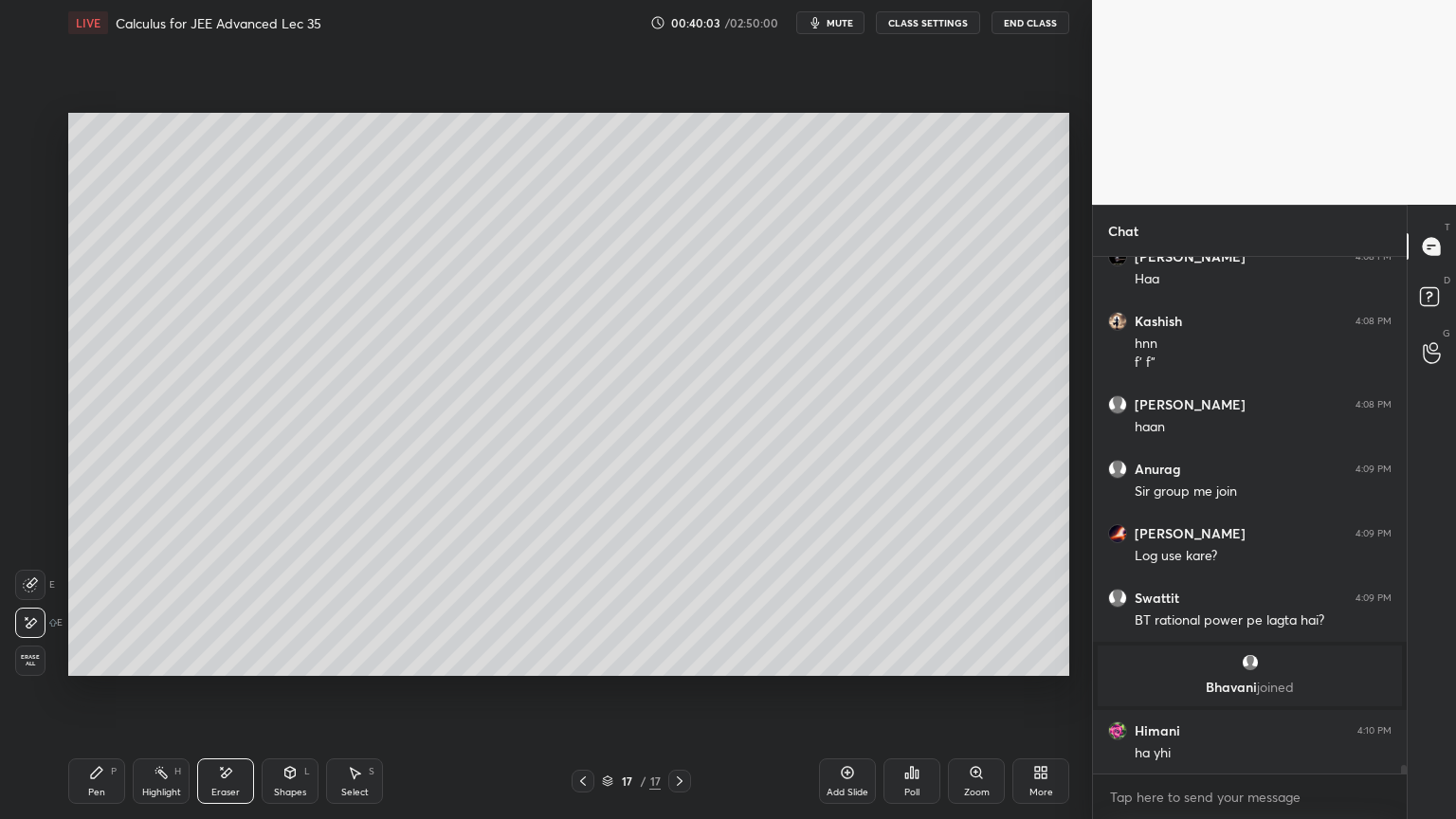 click on "Pen P" at bounding box center (97, 781) 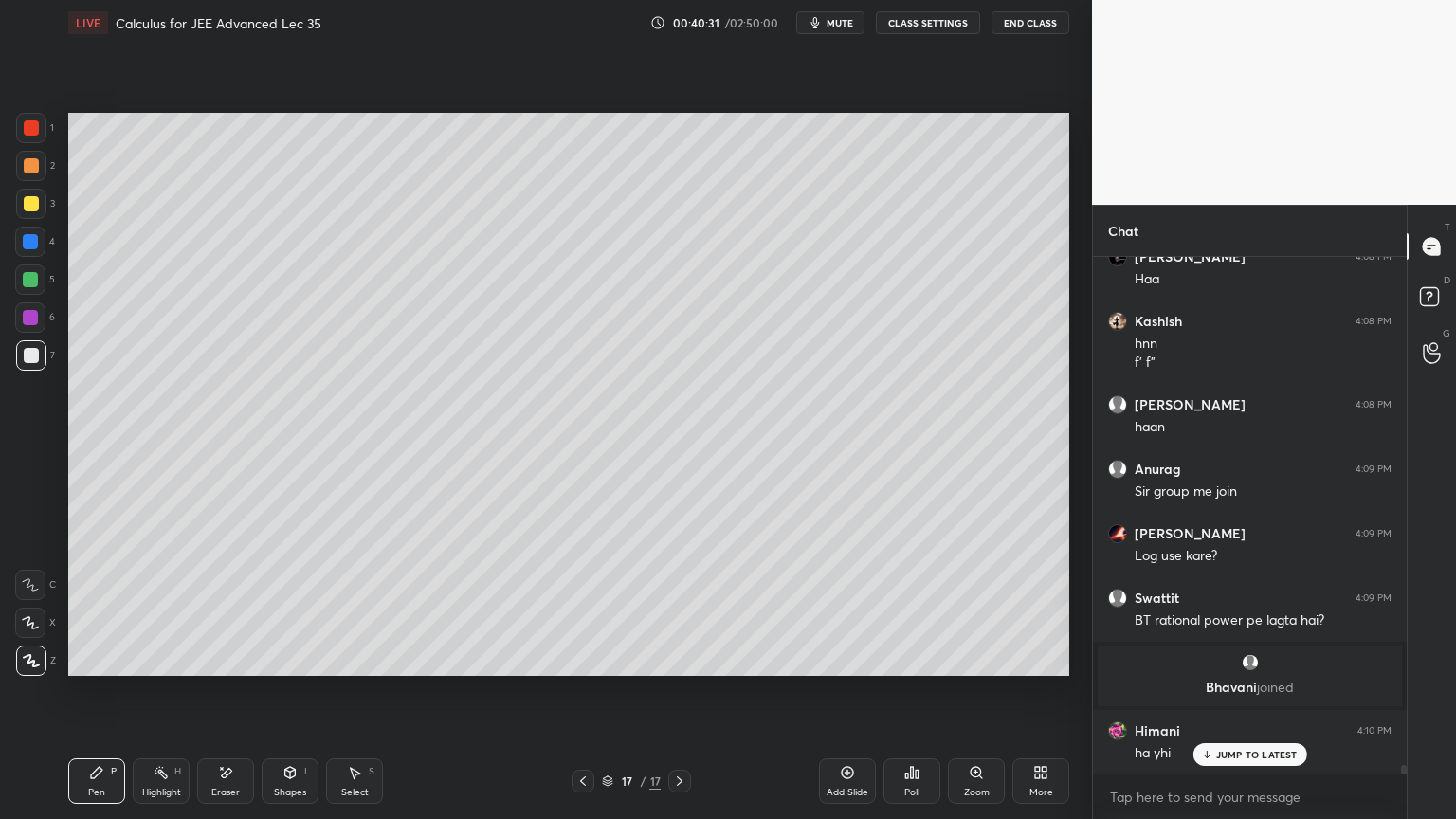 scroll, scrollTop: 31171, scrollLeft: 0, axis: vertical 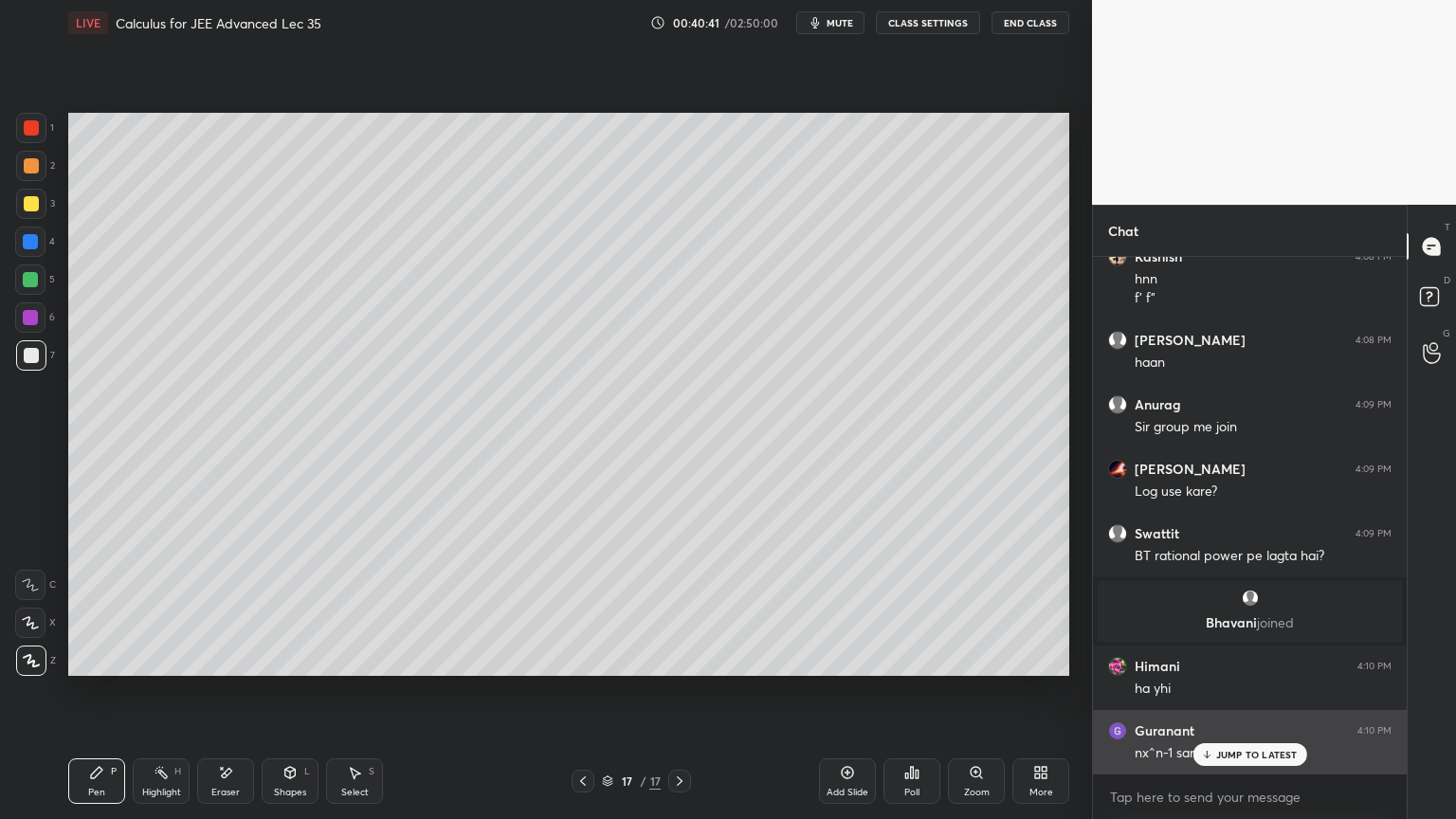 click on "JUMP TO LATEST" at bounding box center (1257, 755) 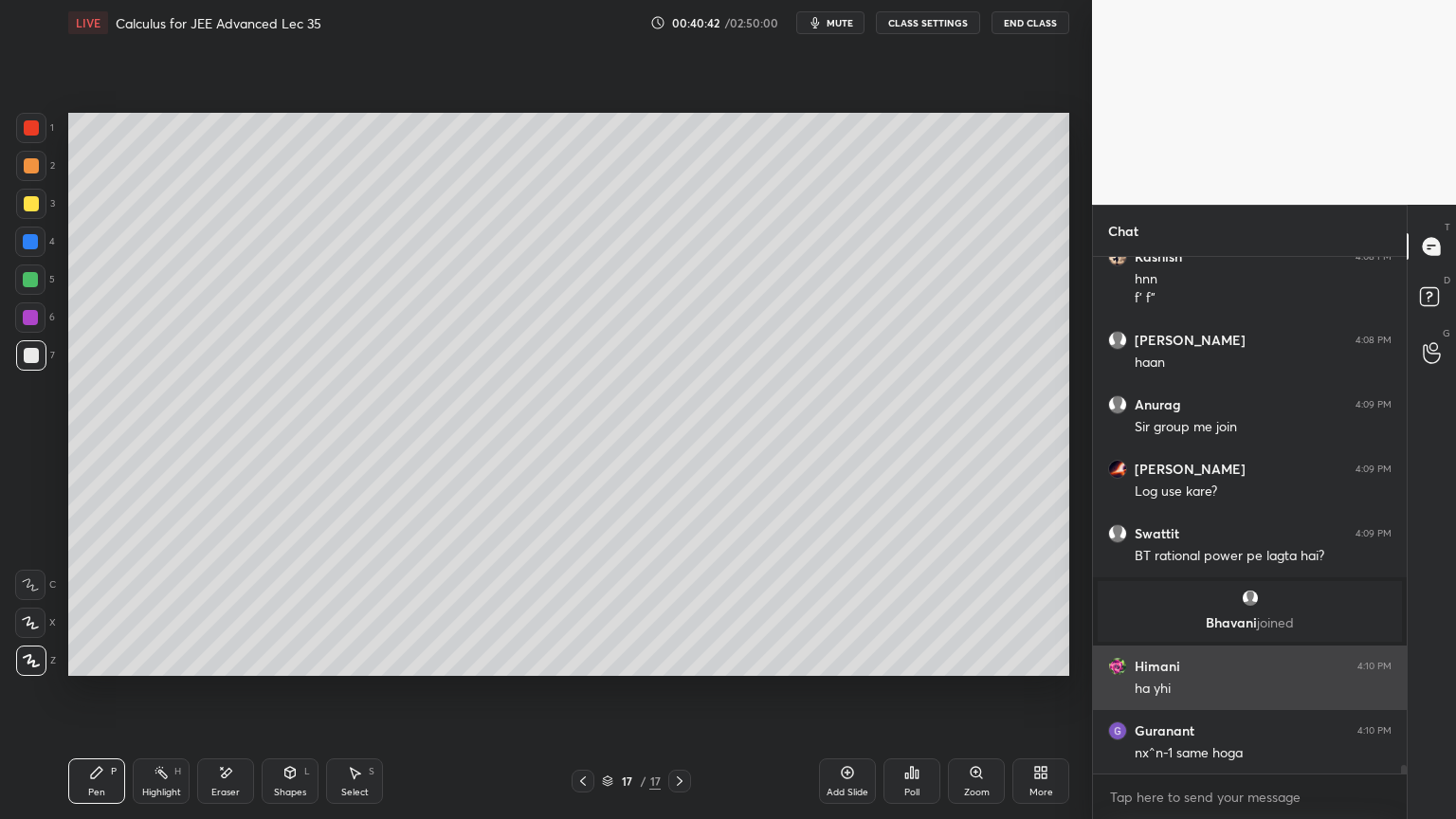 scroll, scrollTop: 31172, scrollLeft: 0, axis: vertical 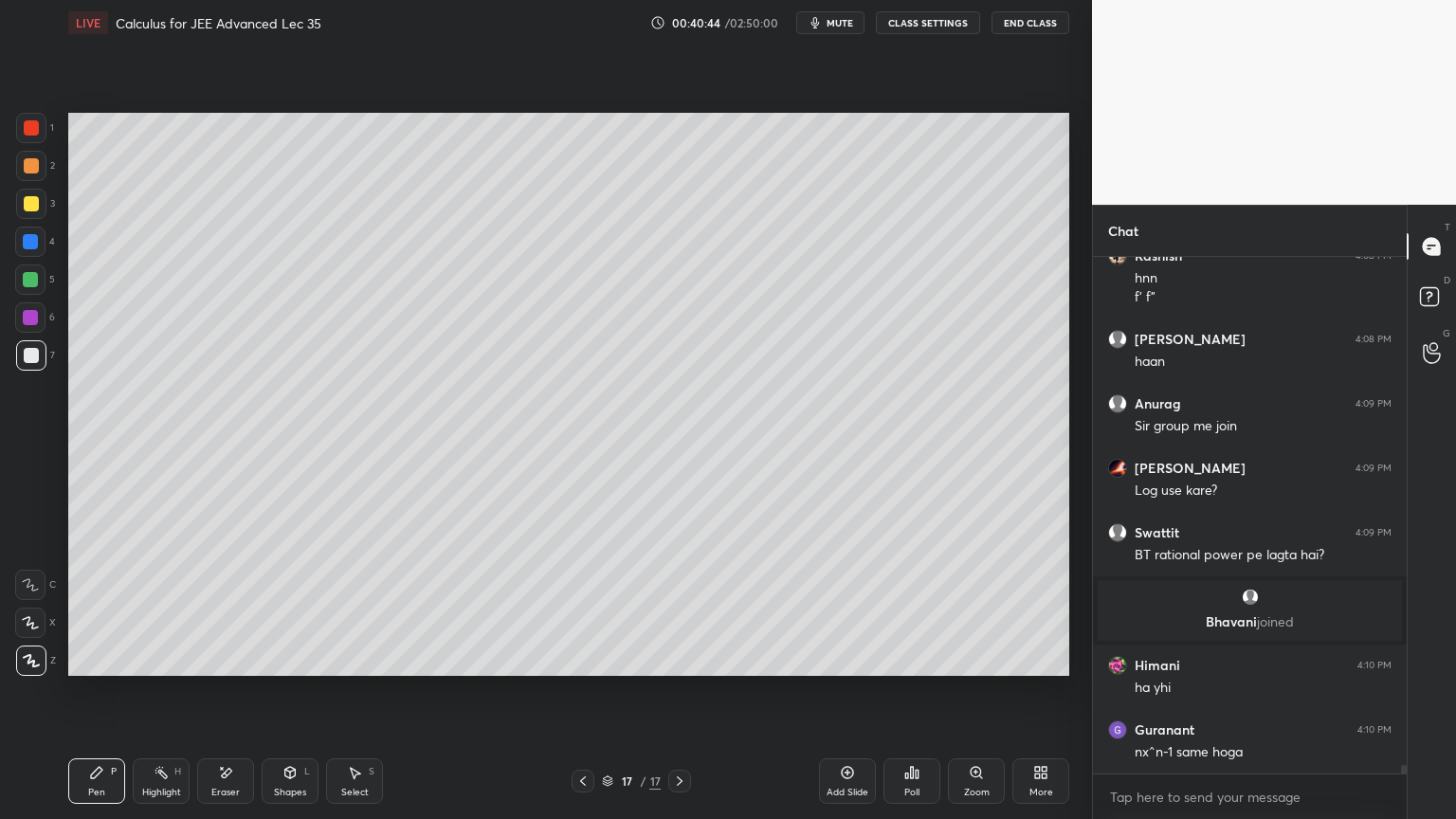 click on "Eraser" at bounding box center [226, 781] 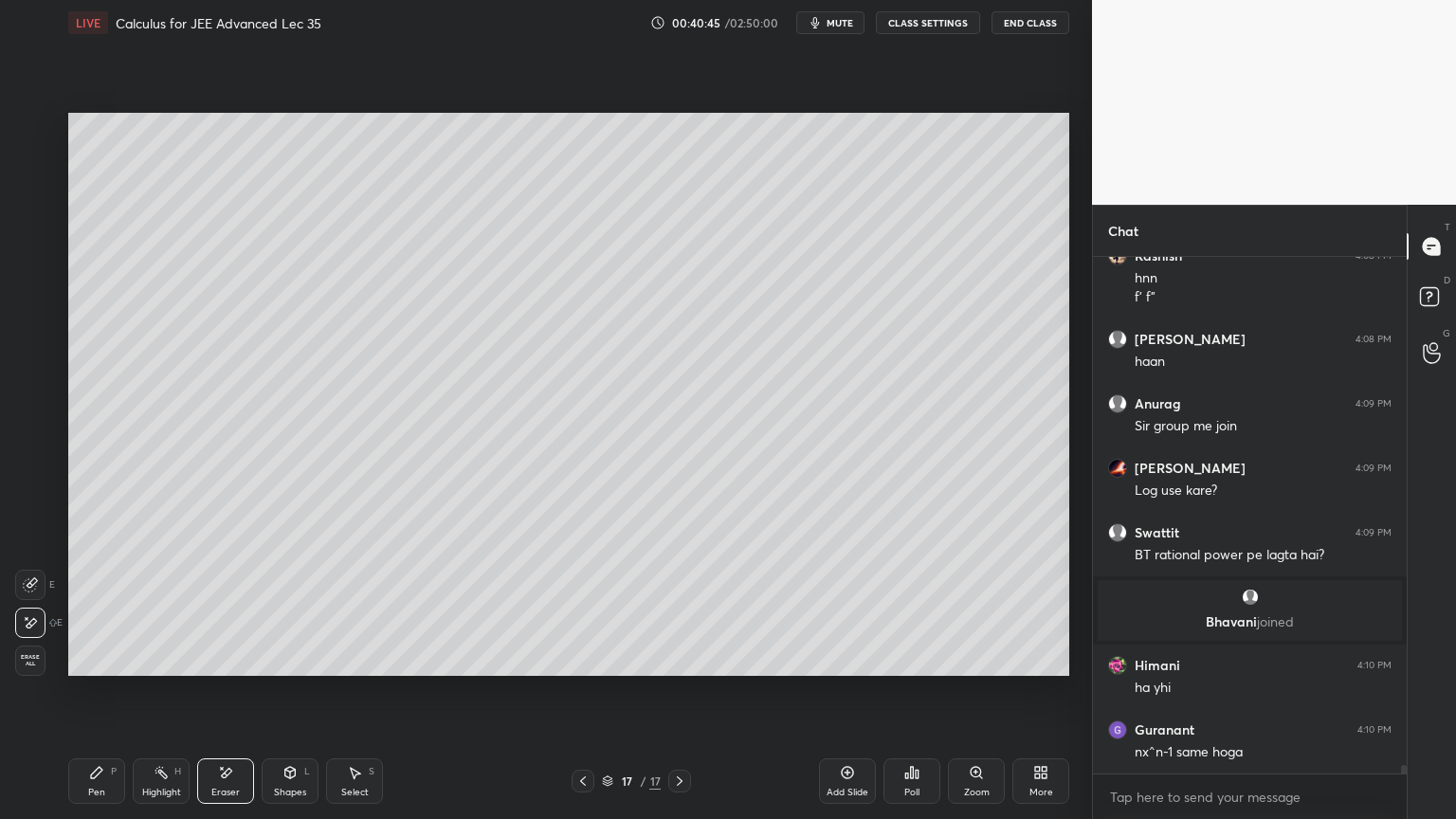 drag, startPoint x: 100, startPoint y: 782, endPoint x: 118, endPoint y: 719, distance: 65.520989 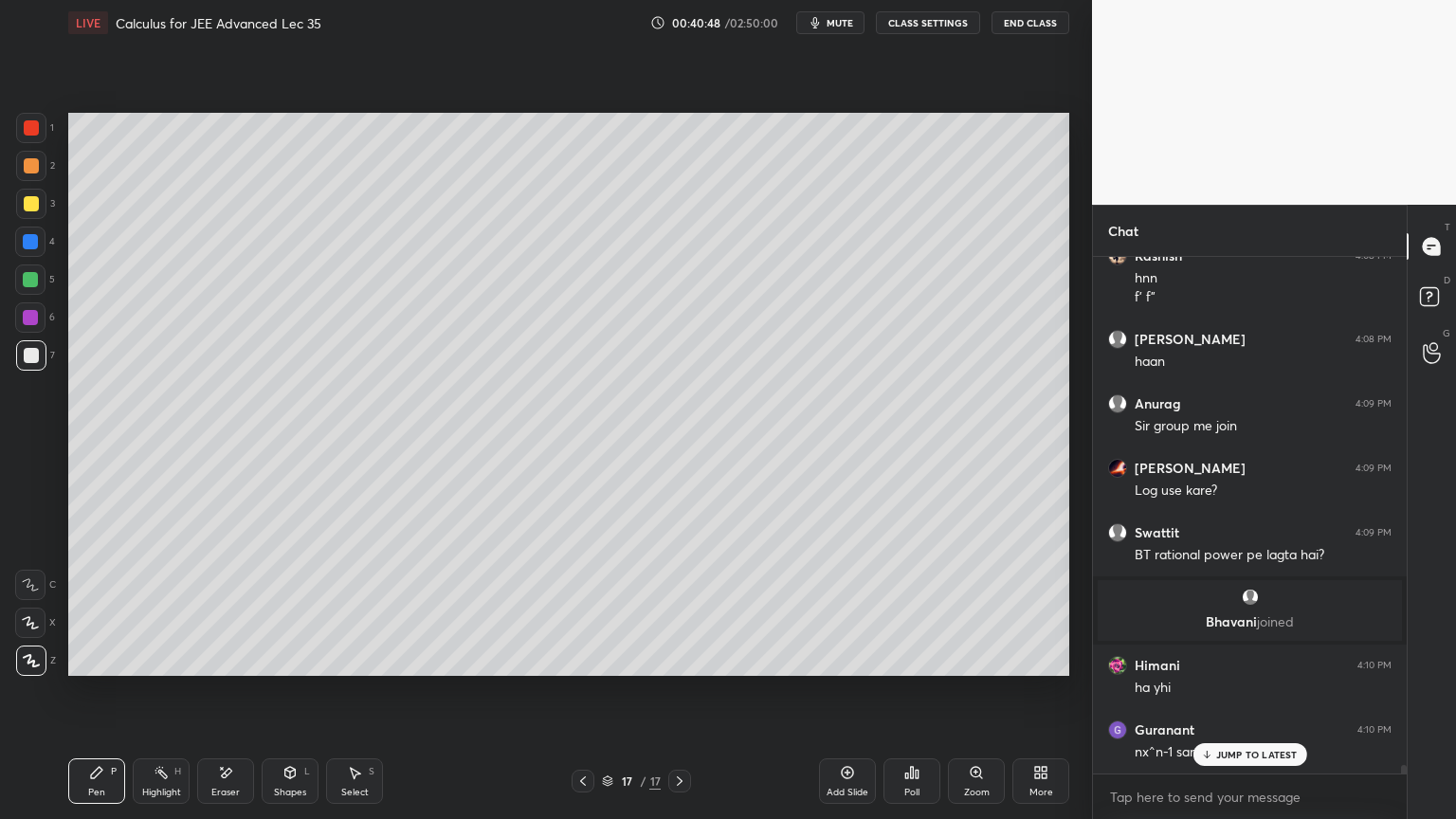 scroll, scrollTop: 31236, scrollLeft: 0, axis: vertical 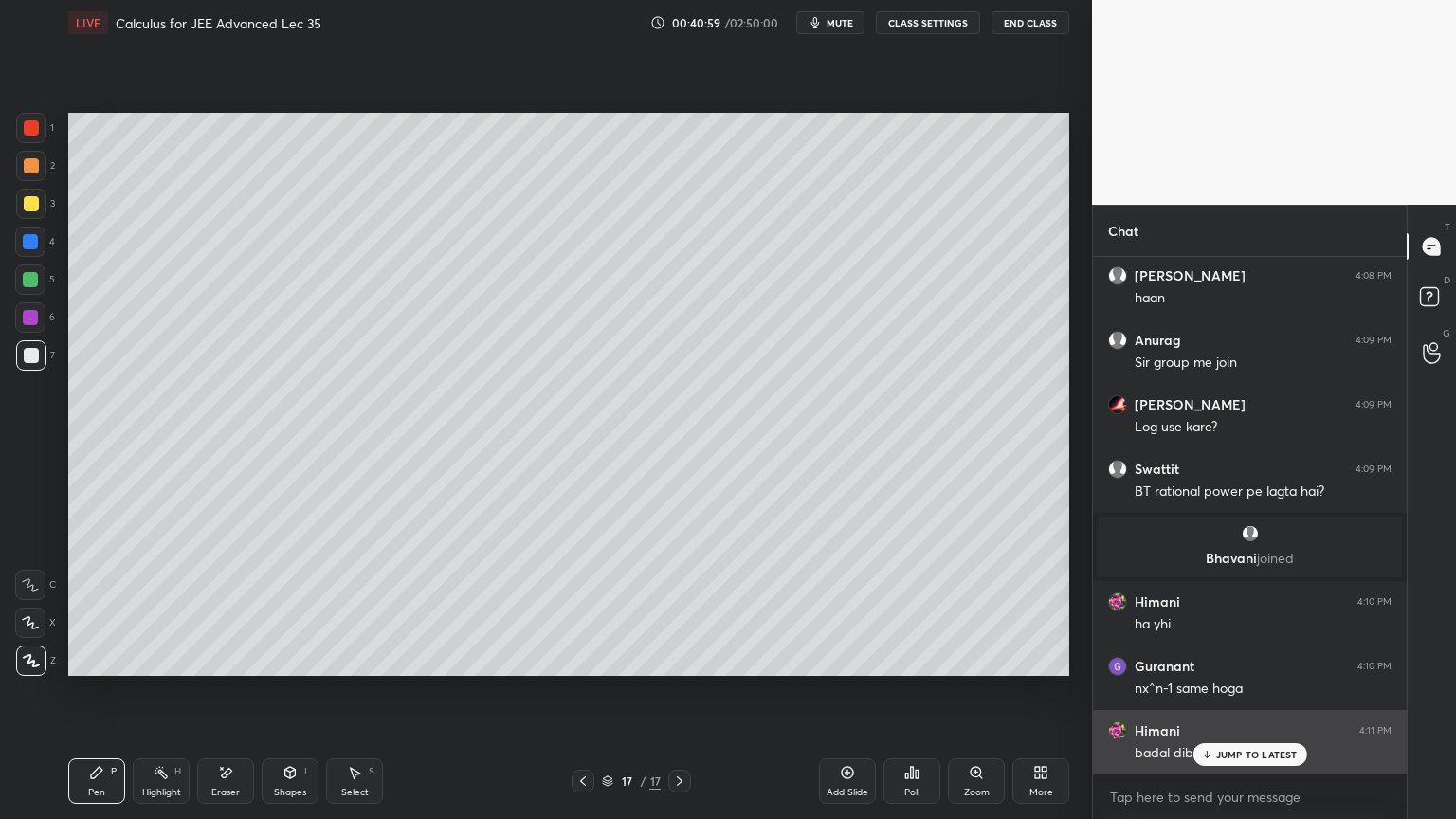 click on "JUMP TO LATEST" at bounding box center (1257, 755) 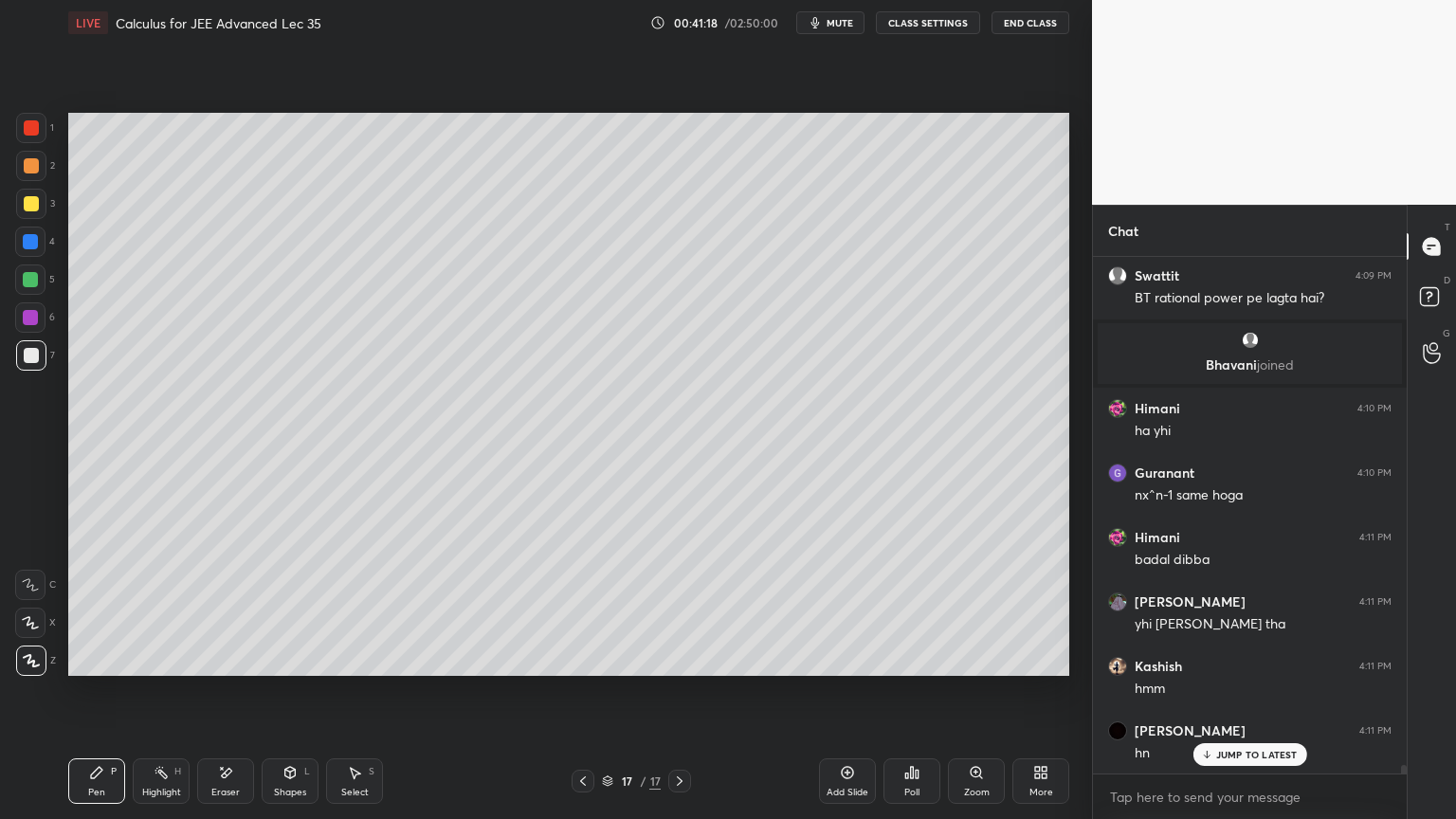 scroll, scrollTop: 31494, scrollLeft: 0, axis: vertical 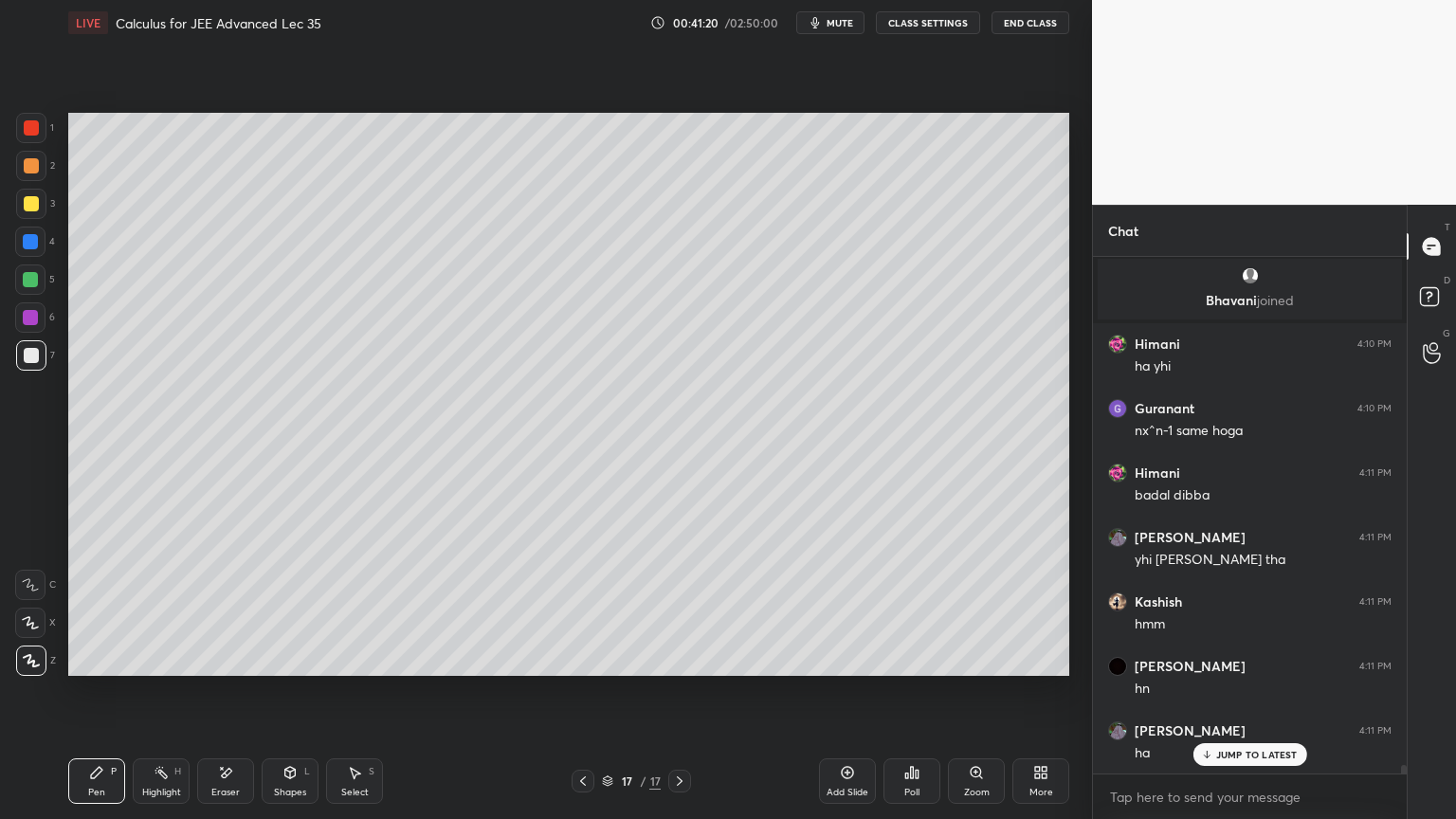 click 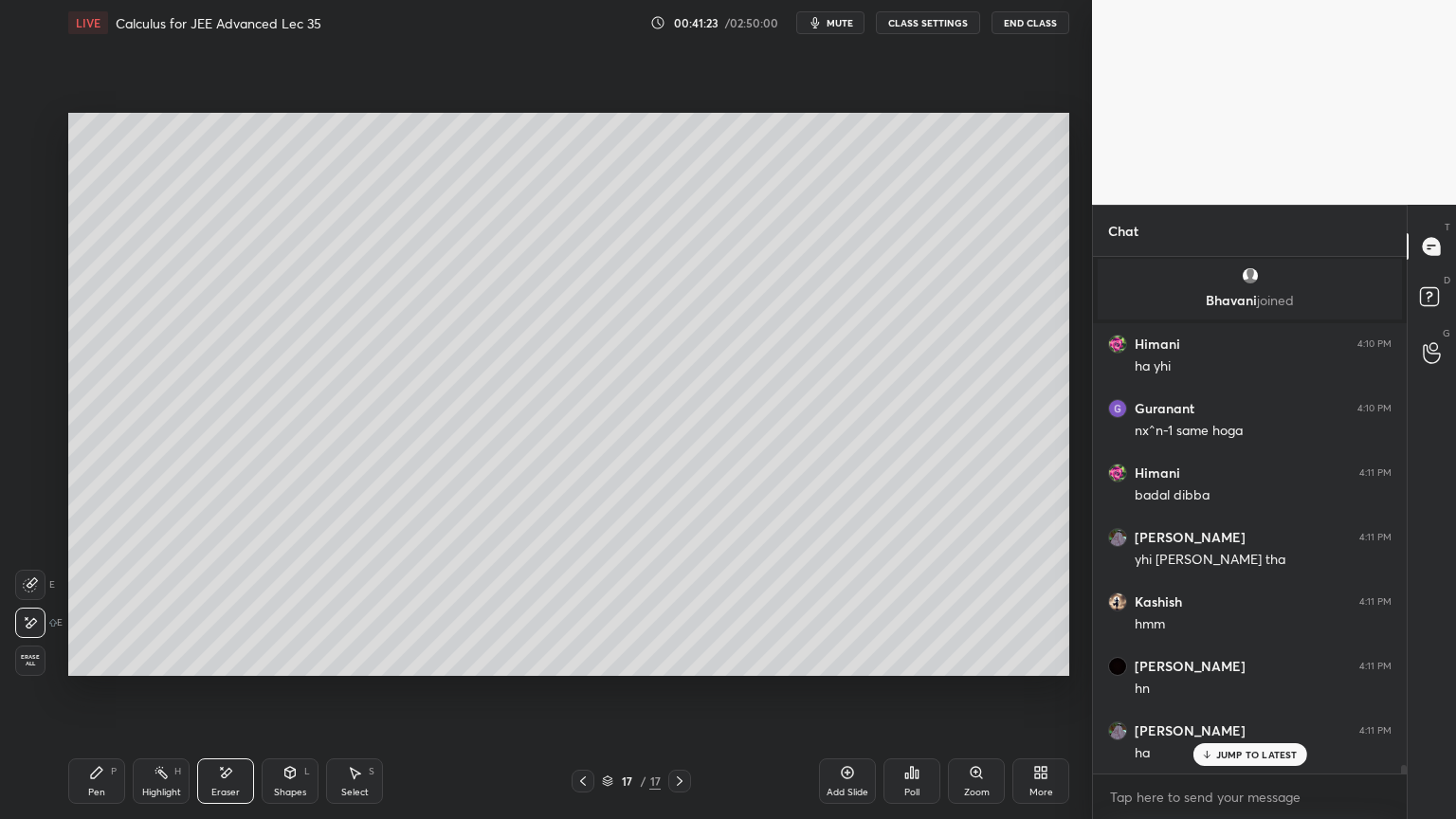 click on "Pen P" at bounding box center (97, 781) 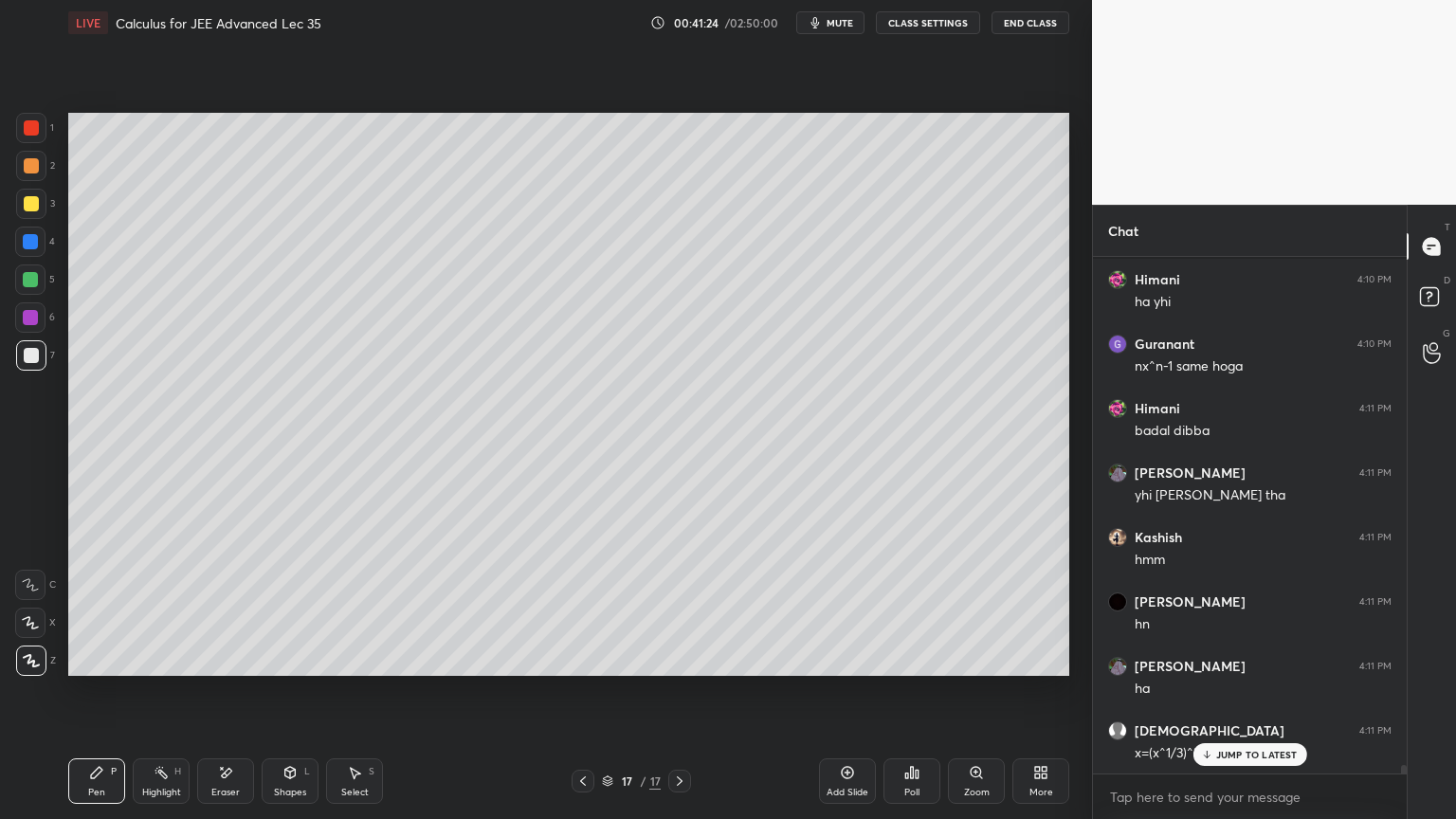 scroll, scrollTop: 31622, scrollLeft: 0, axis: vertical 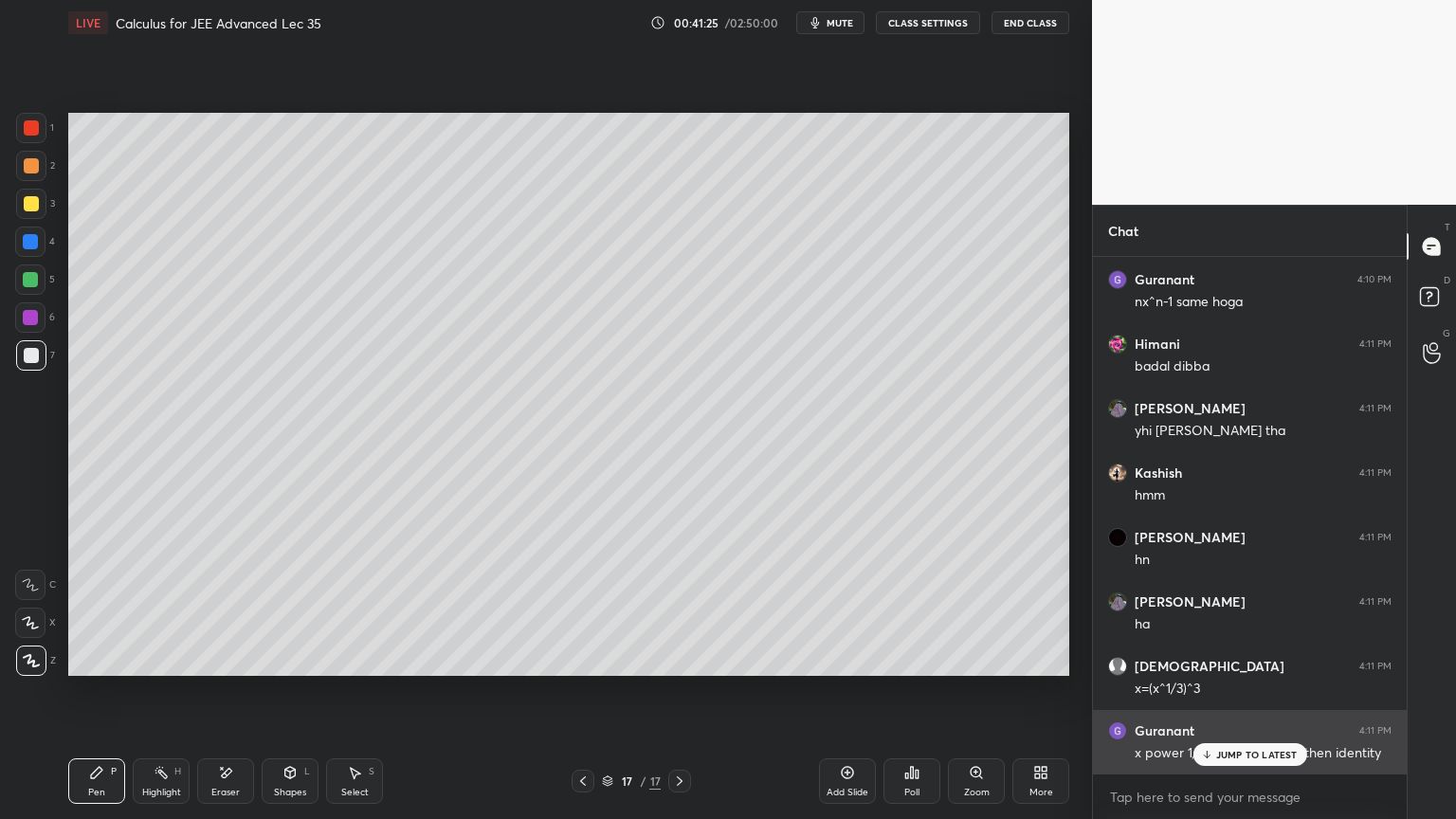 click on "JUMP TO LATEST" at bounding box center [1257, 755] 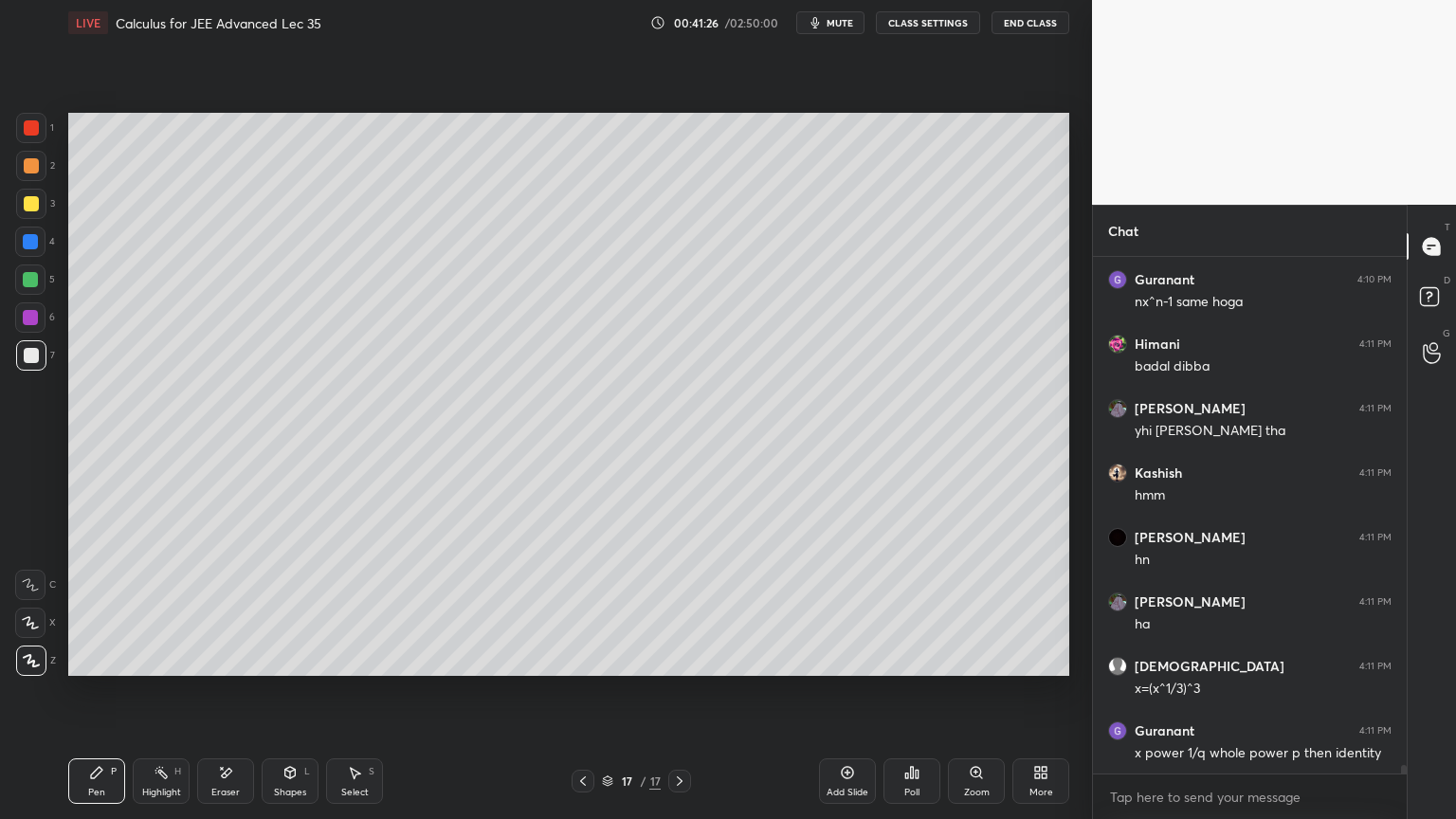 scroll, scrollTop: 31687, scrollLeft: 0, axis: vertical 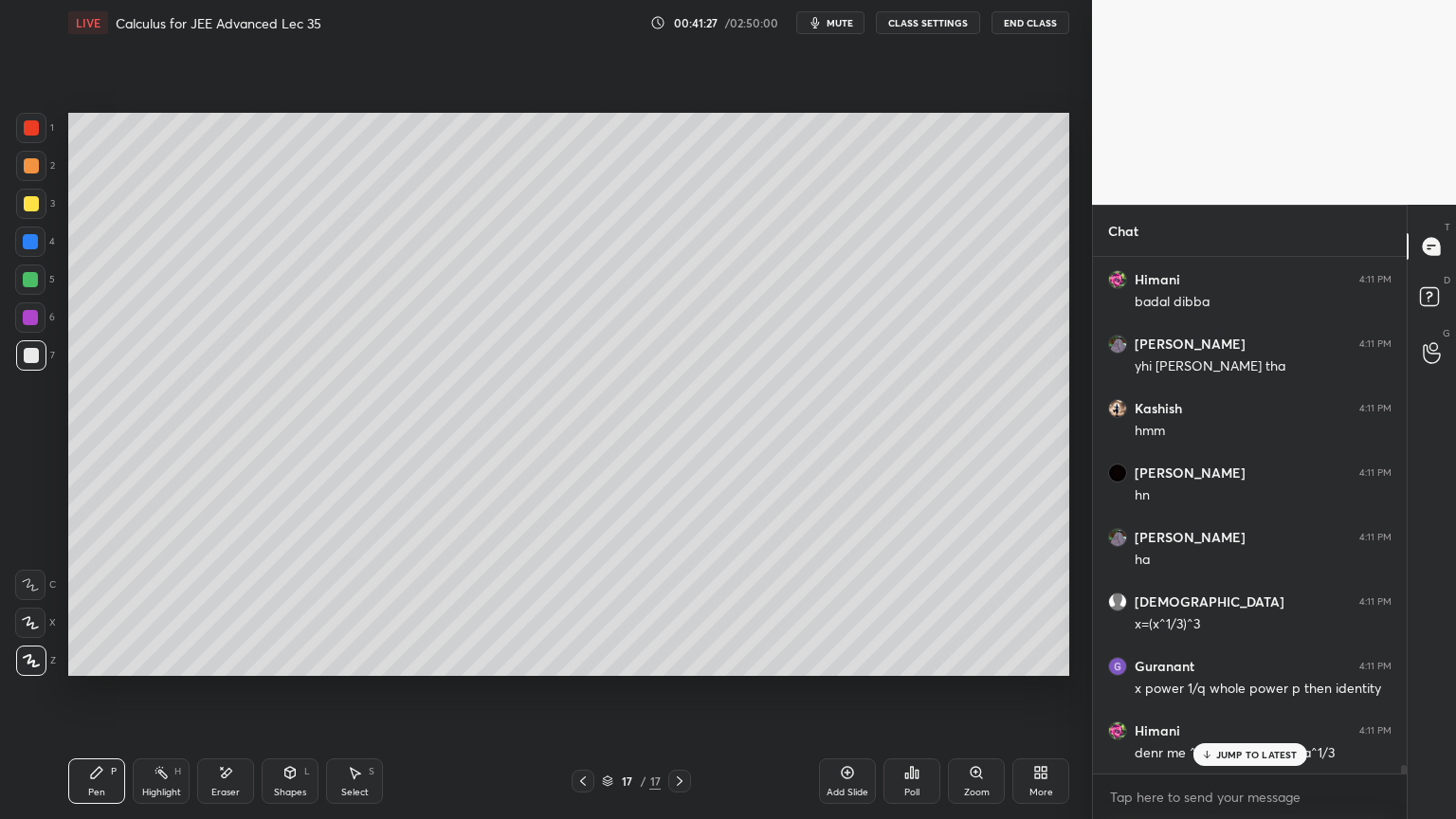 click on "JUMP TO LATEST" at bounding box center (1249, 755) 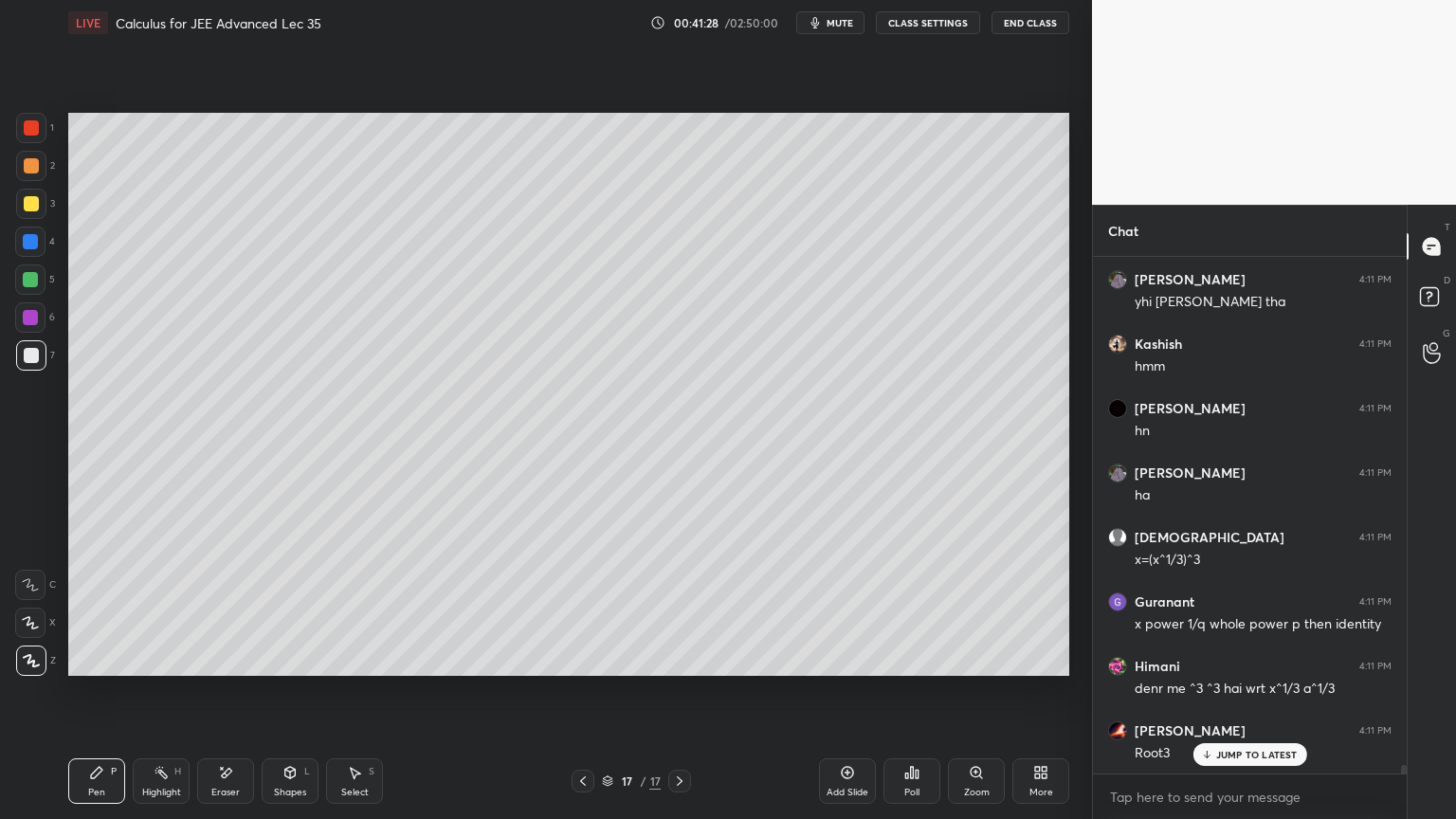 click on "JUMP TO LATEST" at bounding box center [1257, 755] 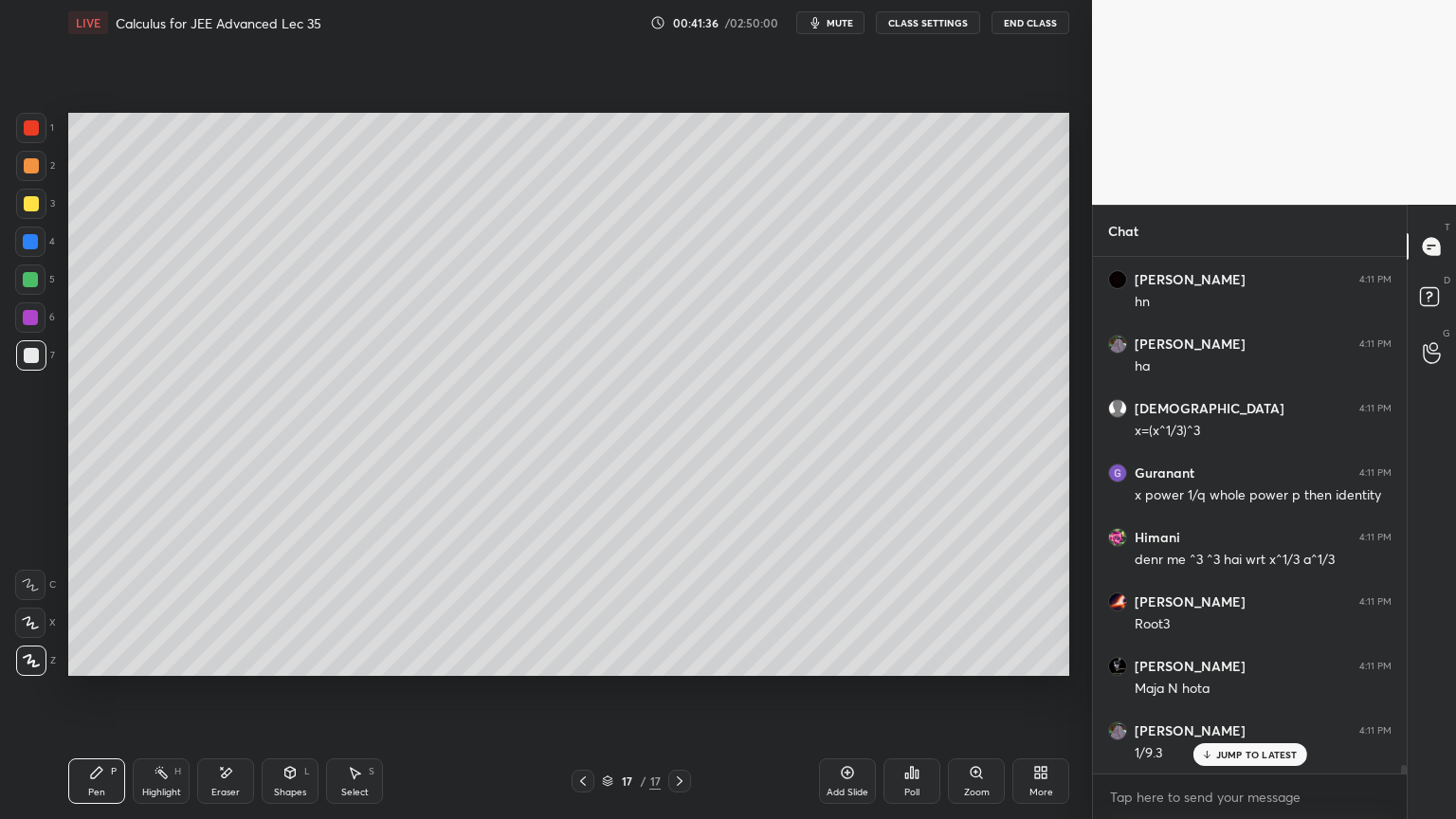 scroll, scrollTop: 31945, scrollLeft: 0, axis: vertical 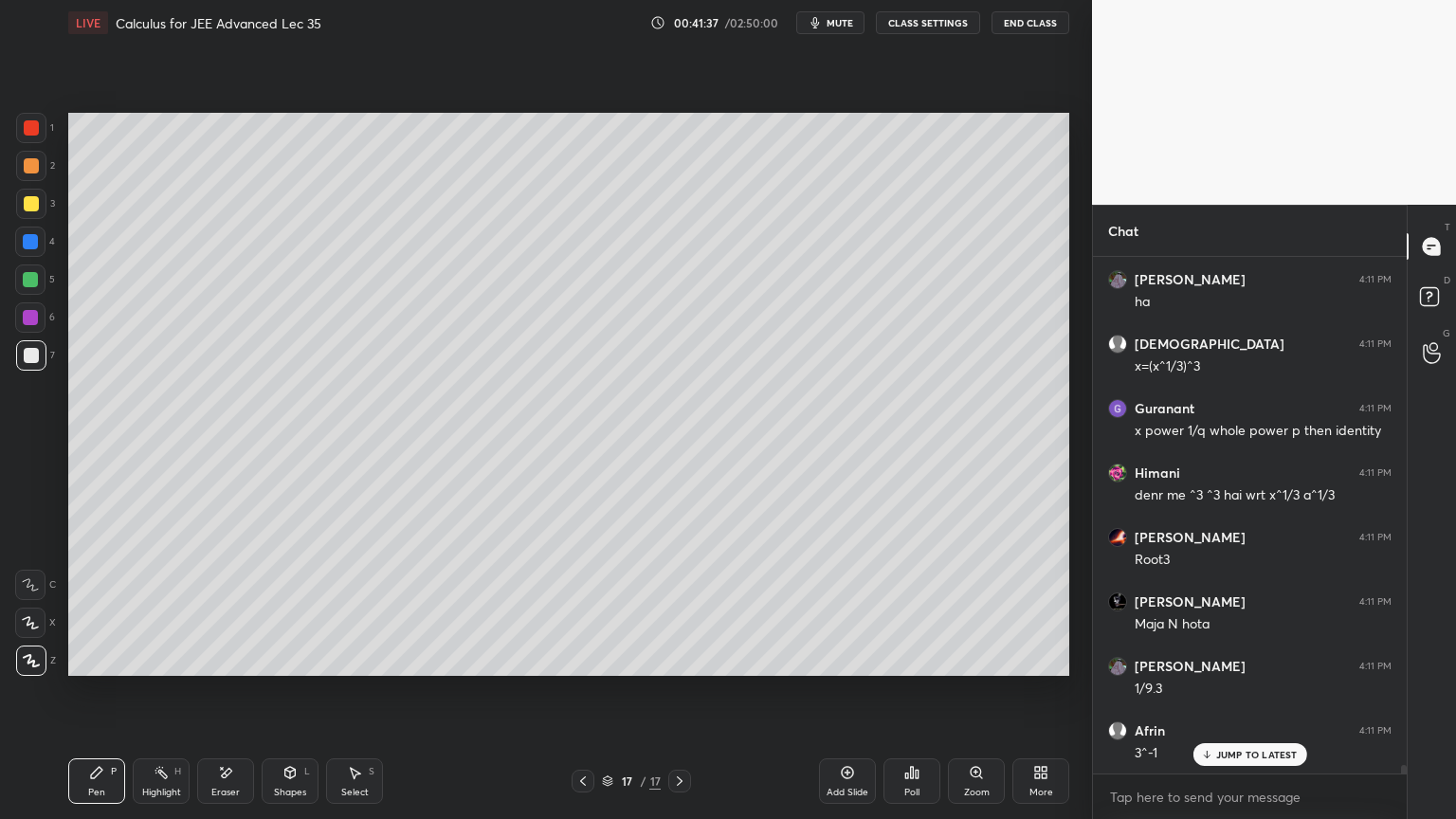click on "Eraser" at bounding box center (226, 781) 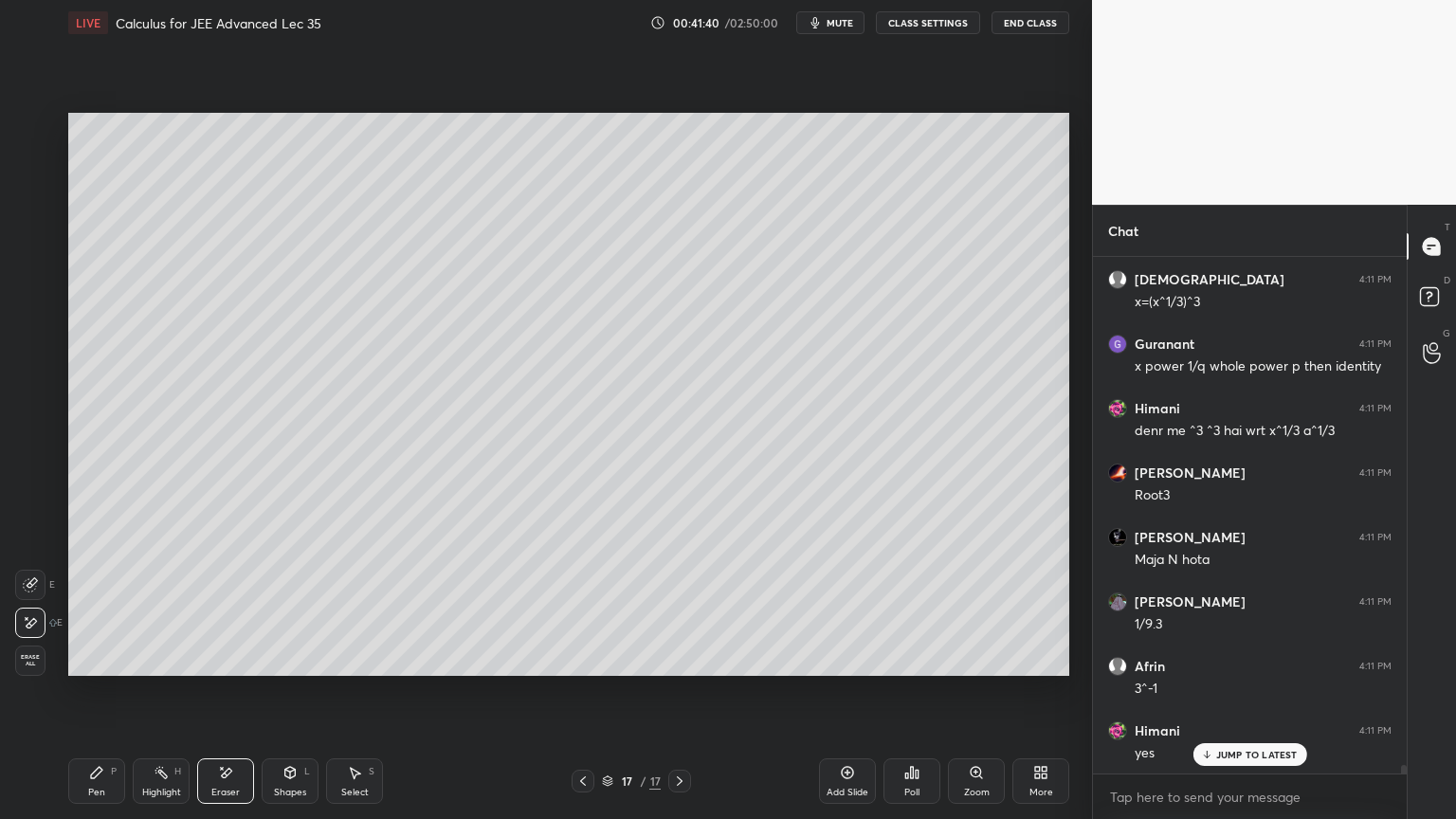 drag, startPoint x: 102, startPoint y: 773, endPoint x: 155, endPoint y: 698, distance: 91.83681 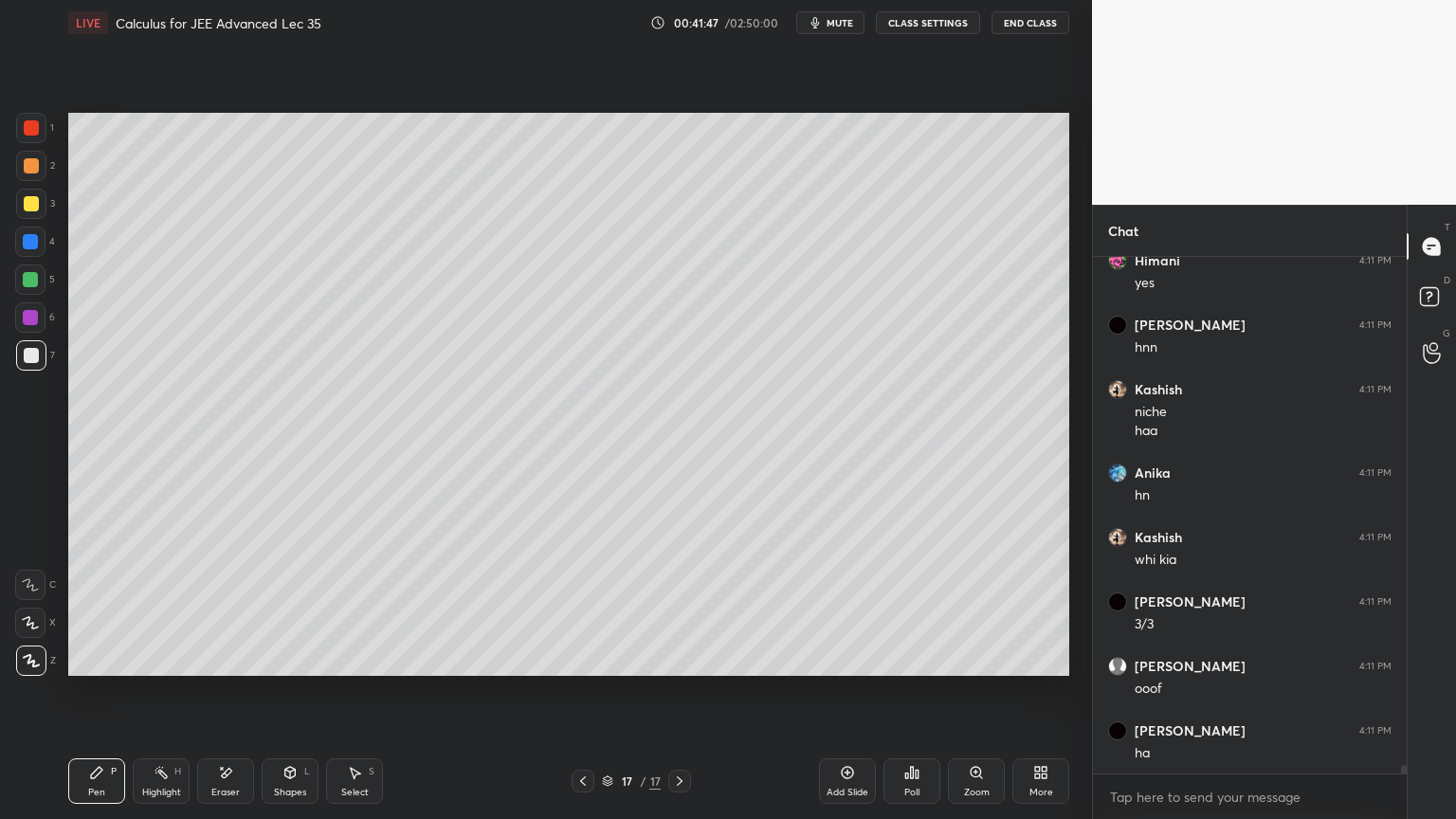 scroll, scrollTop: 32544, scrollLeft: 0, axis: vertical 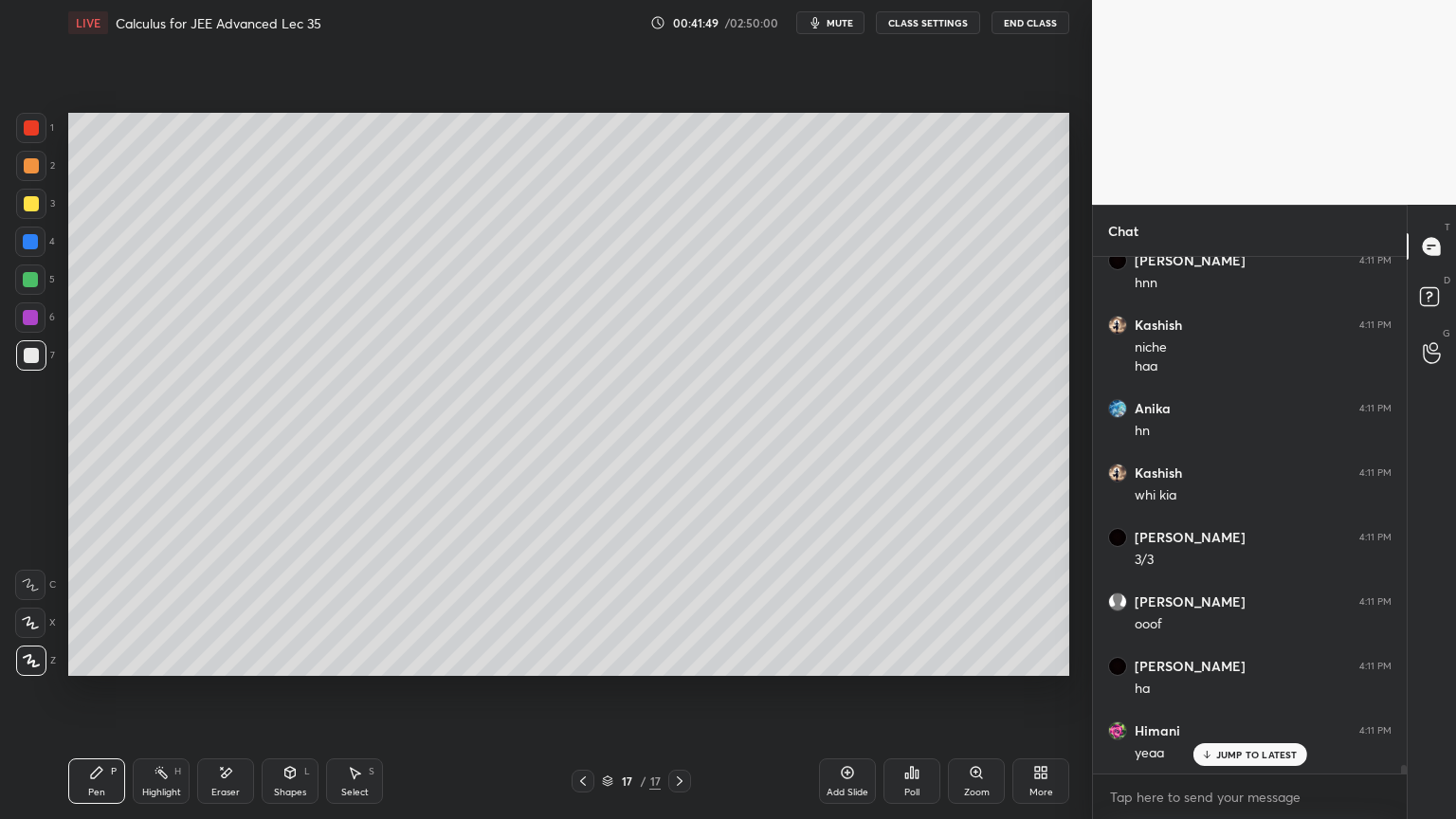drag, startPoint x: 357, startPoint y: 781, endPoint x: 351, endPoint y: 704, distance: 77.2334 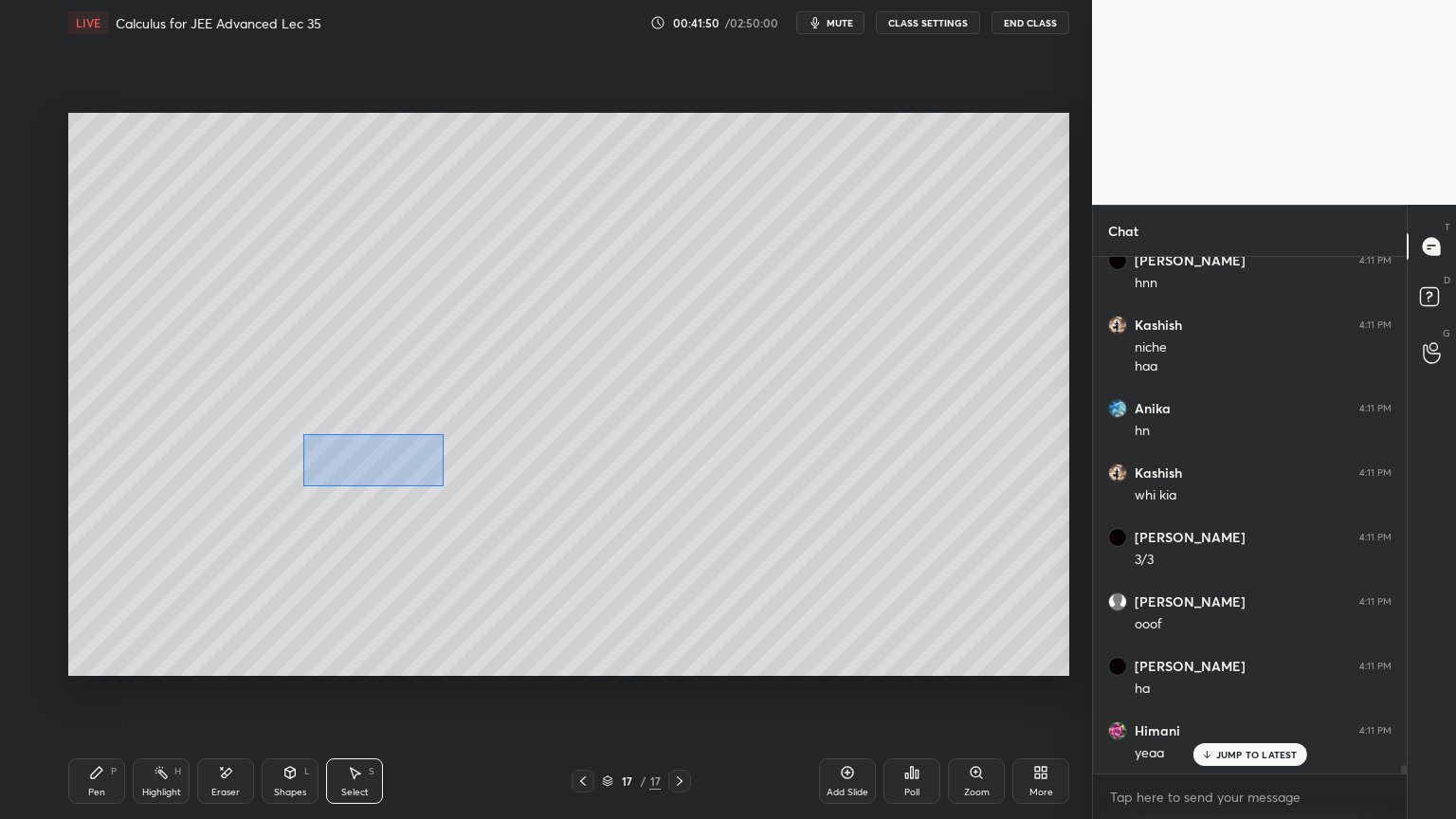 drag, startPoint x: 302, startPoint y: 433, endPoint x: 453, endPoint y: 488, distance: 160.7047 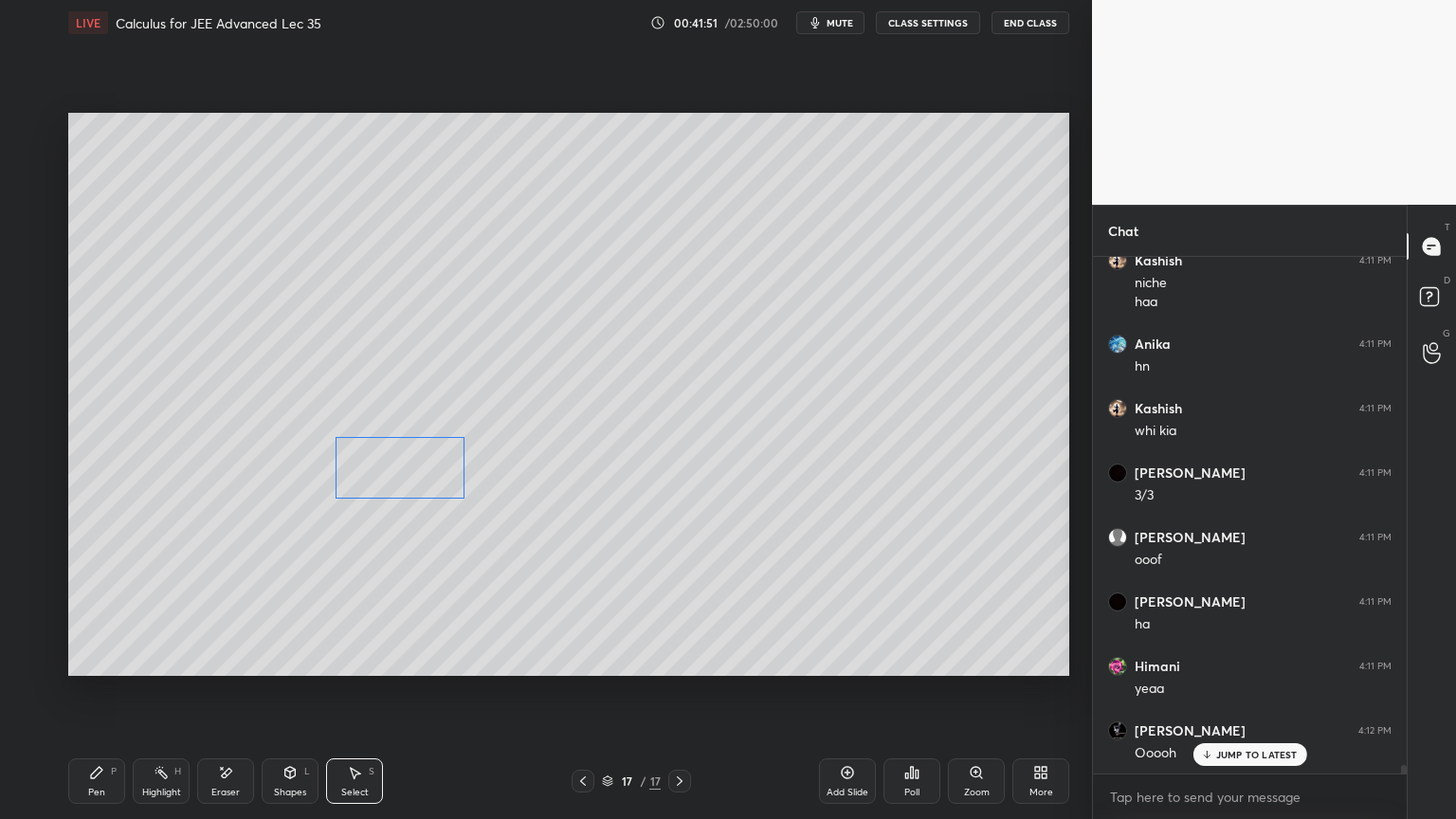 drag, startPoint x: 411, startPoint y: 469, endPoint x: 432, endPoint y: 468, distance: 21.023796 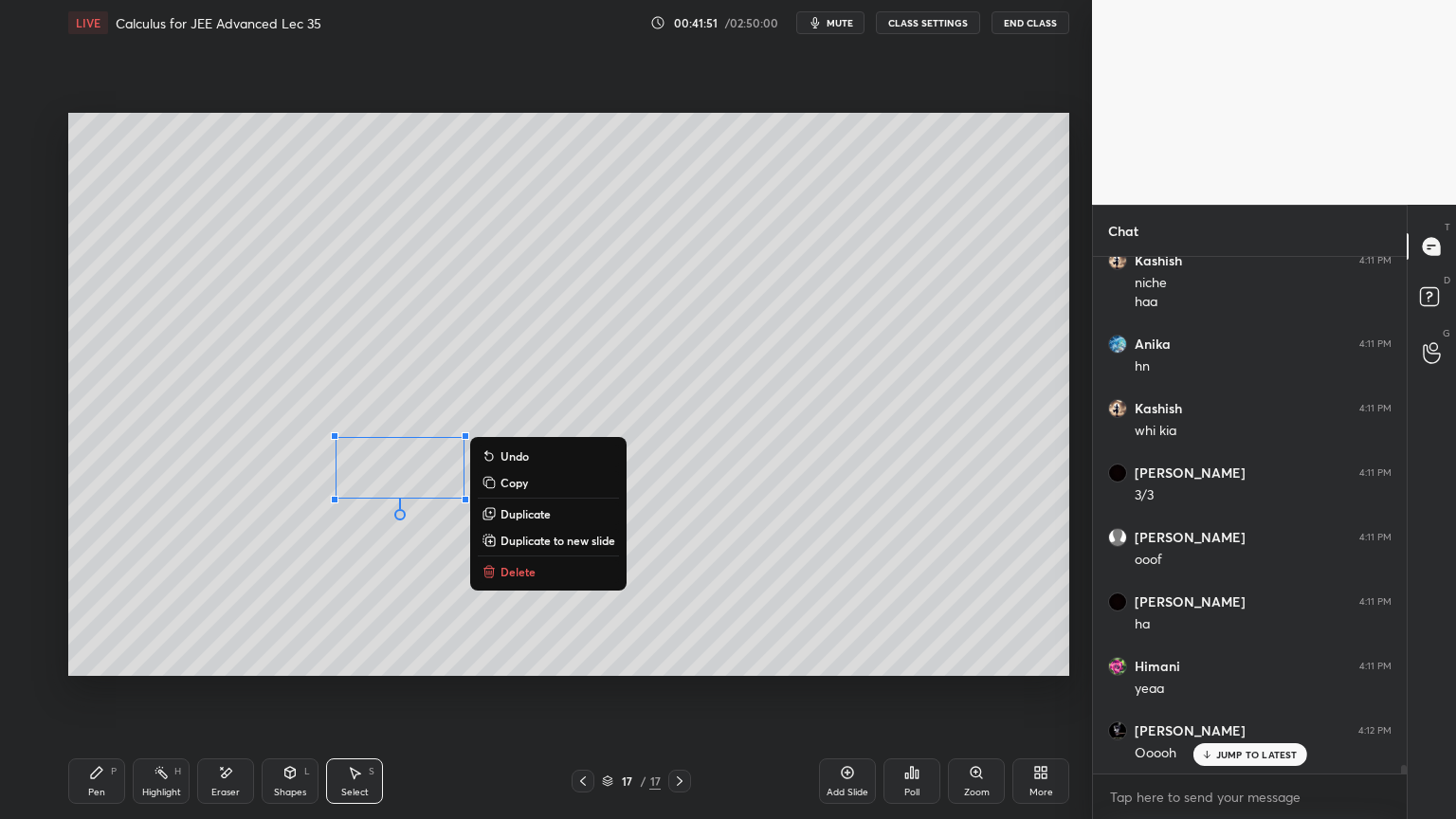 click on "0 ° Undo Copy Duplicate Duplicate to new slide Delete" at bounding box center [569, 394] 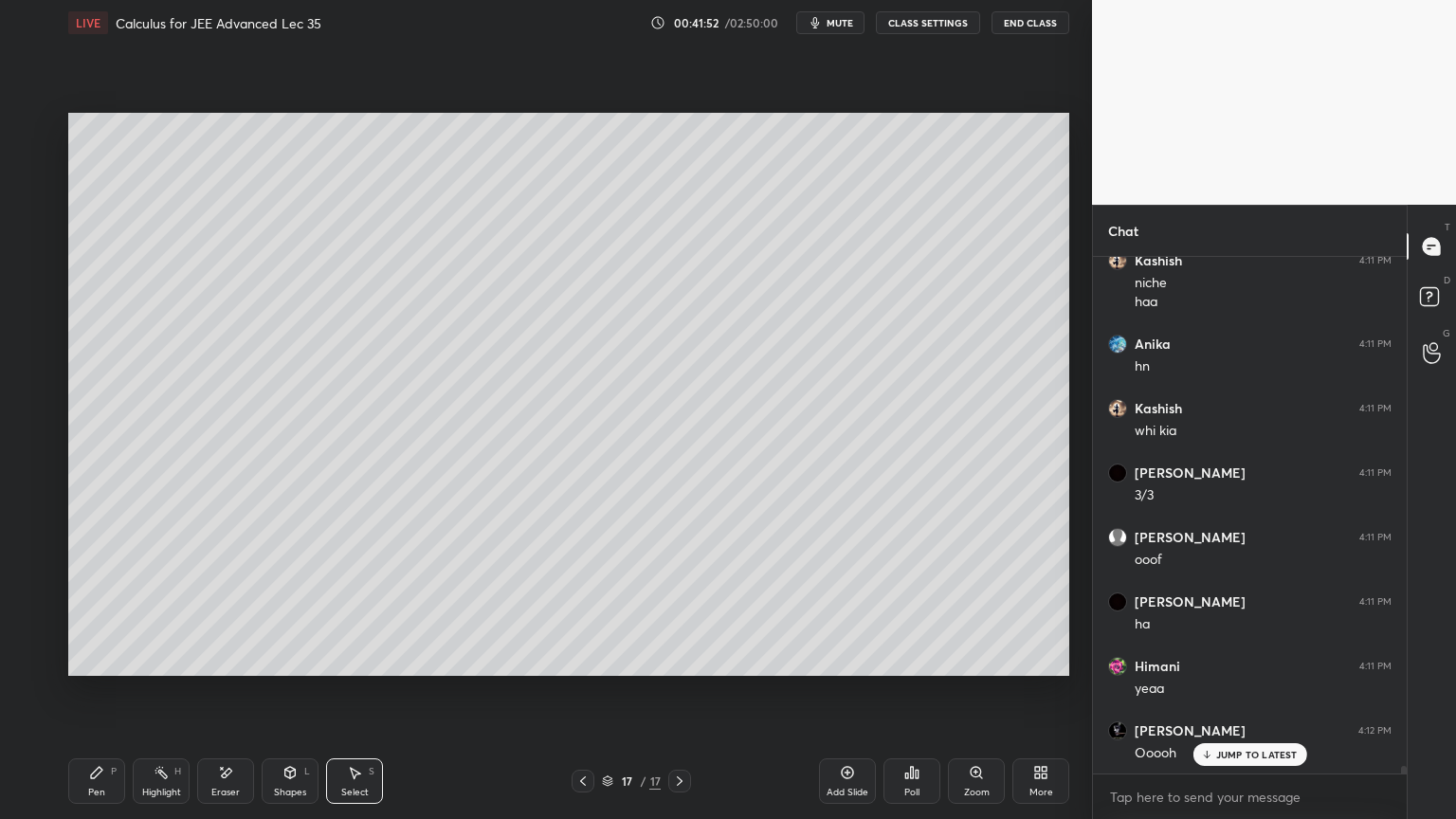 scroll, scrollTop: 32673, scrollLeft: 0, axis: vertical 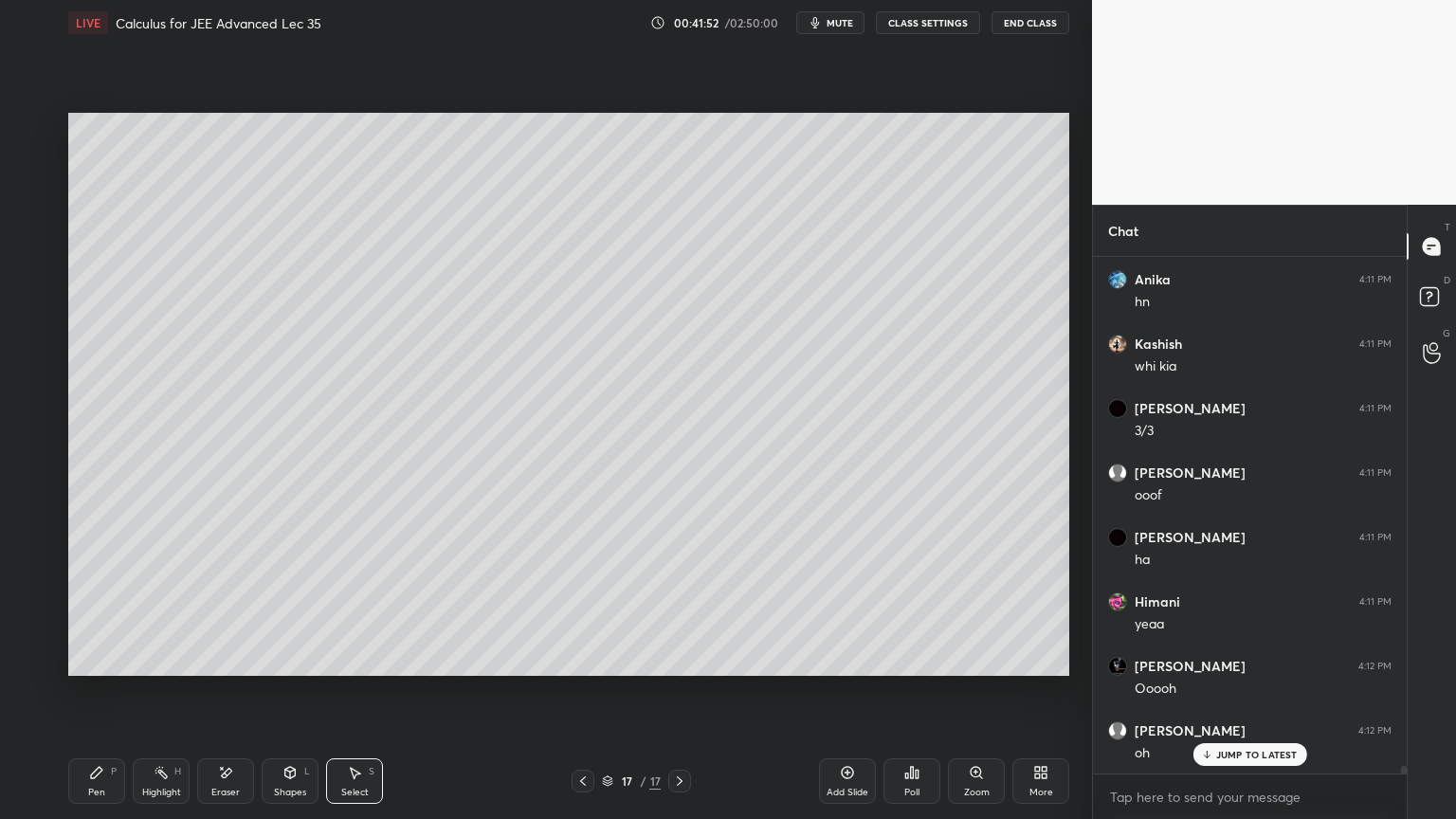 click on "Pen P" at bounding box center (97, 781) 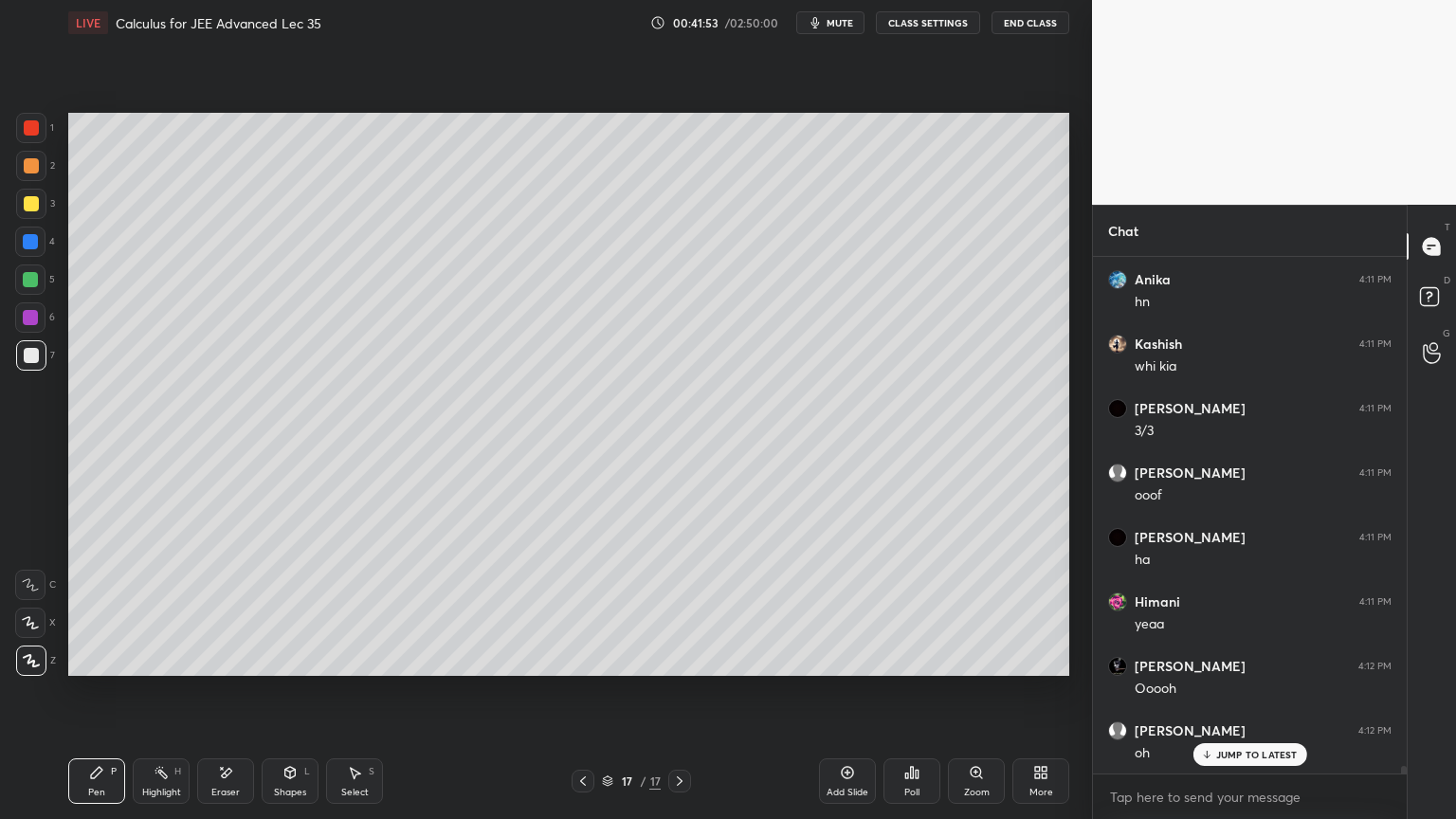 scroll, scrollTop: 32737, scrollLeft: 0, axis: vertical 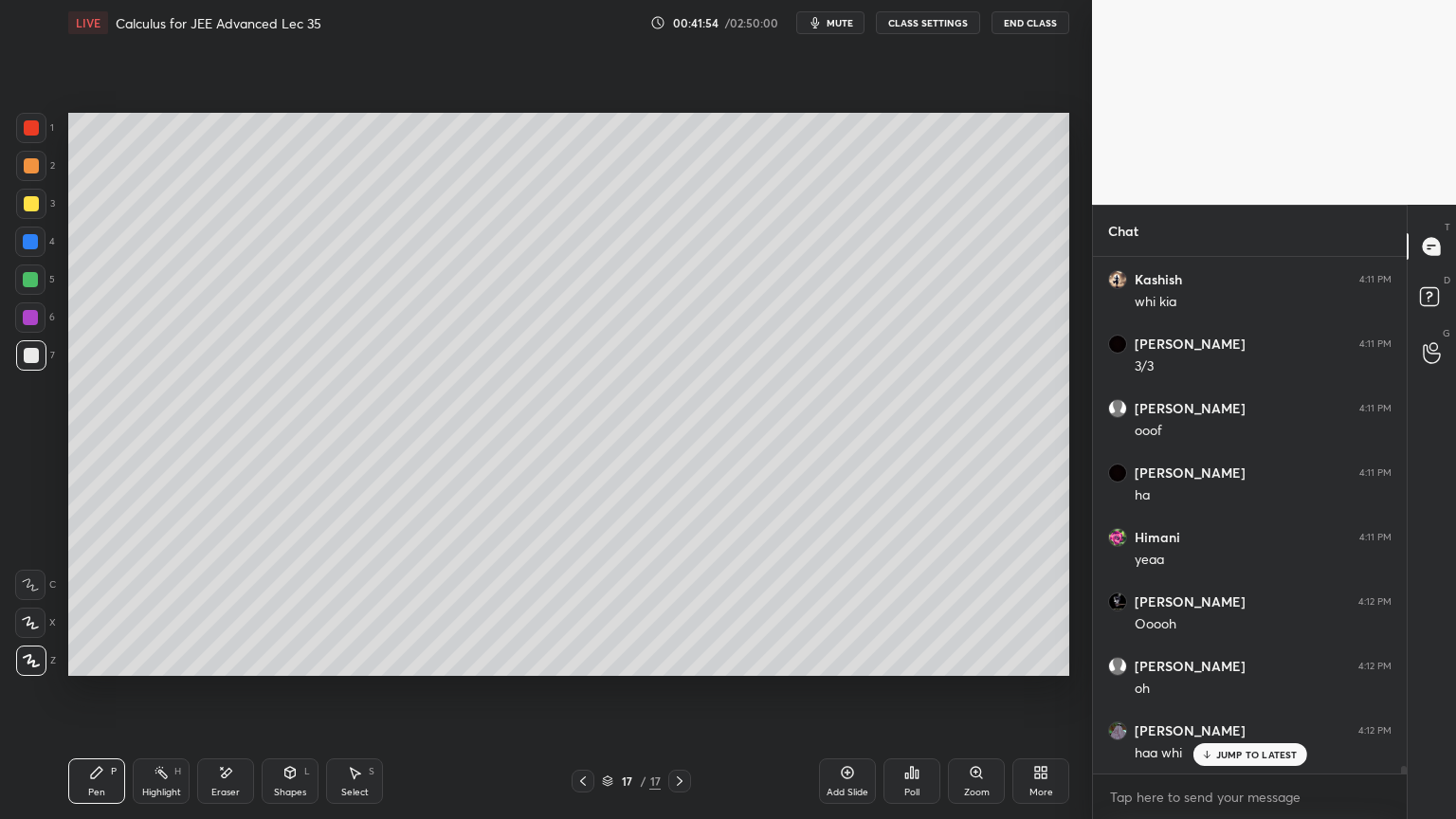 drag, startPoint x: 353, startPoint y: 784, endPoint x: 344, endPoint y: 766, distance: 20.124612 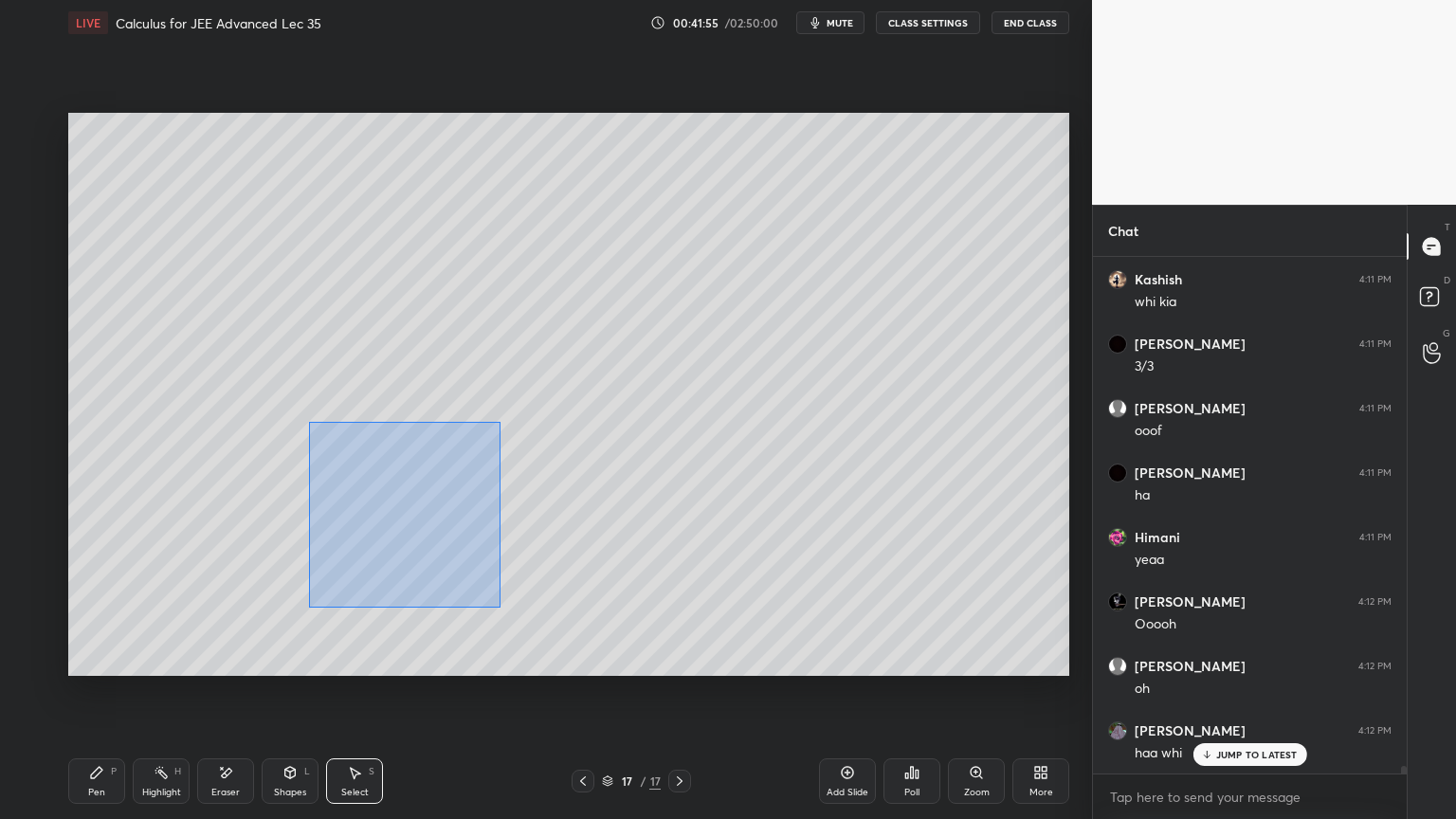 drag, startPoint x: 311, startPoint y: 425, endPoint x: 426, endPoint y: 575, distance: 189.0106 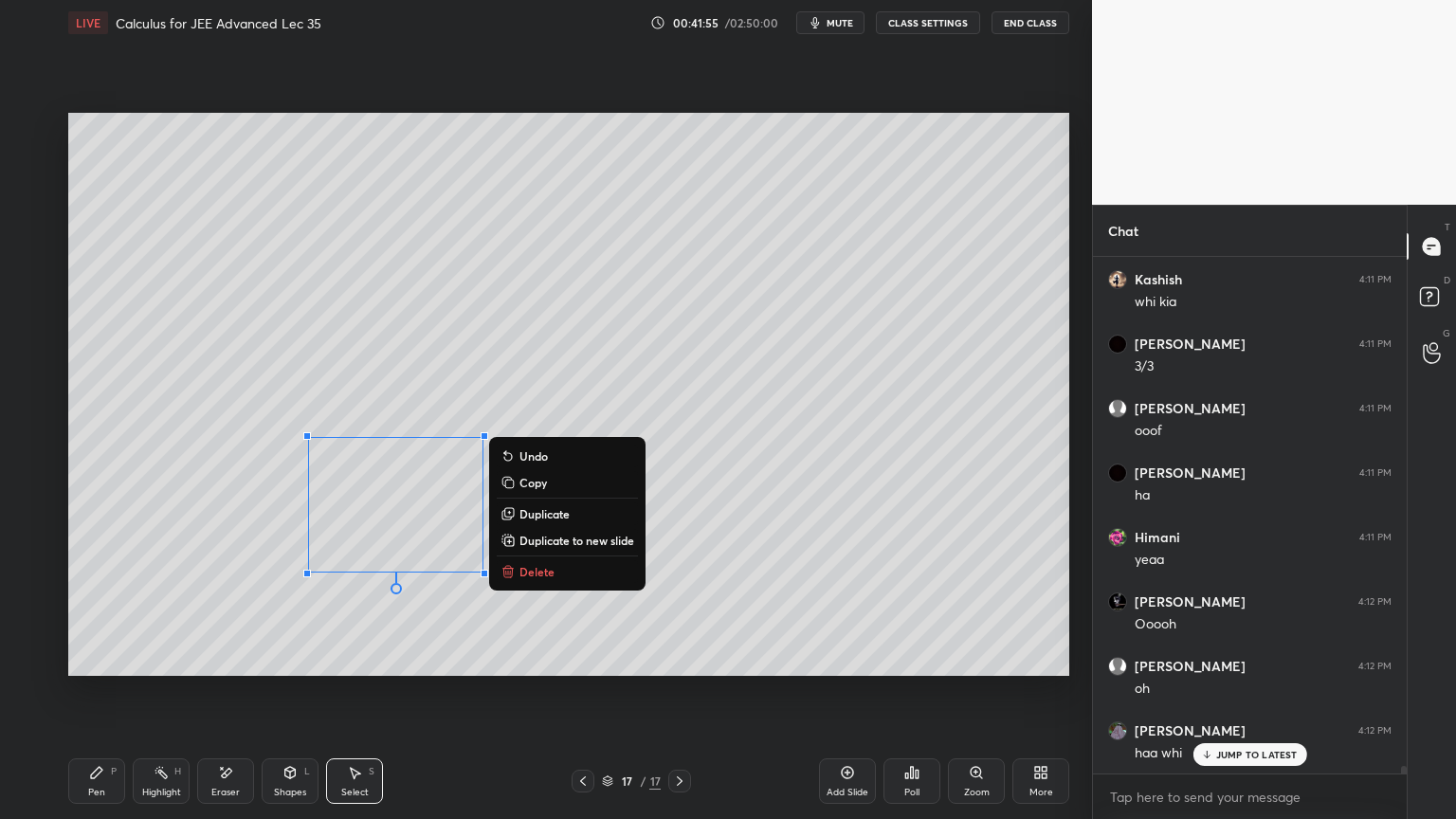 scroll, scrollTop: 32802, scrollLeft: 0, axis: vertical 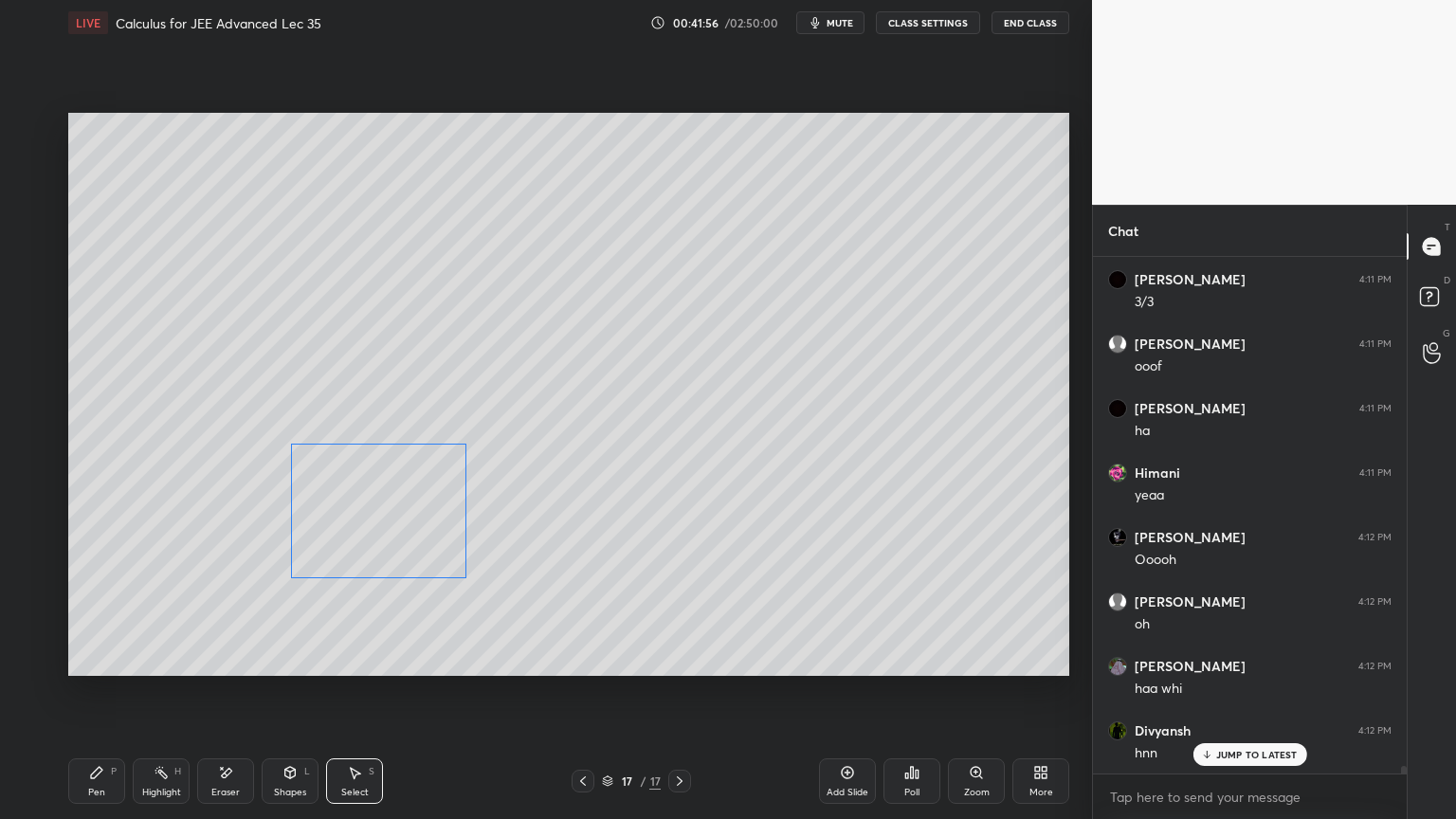drag, startPoint x: 398, startPoint y: 527, endPoint x: 380, endPoint y: 526, distance: 18.027756 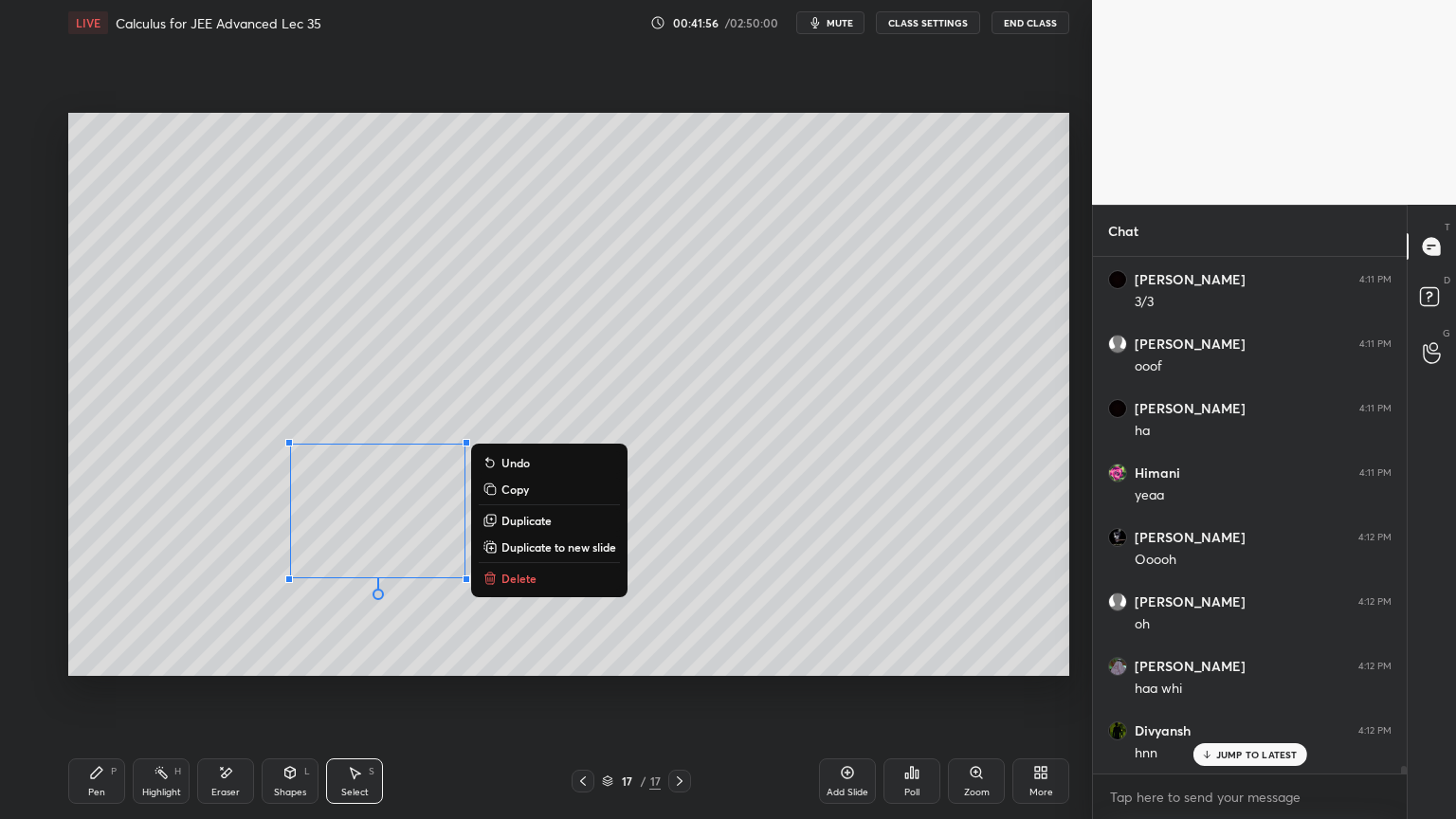 drag, startPoint x: 380, startPoint y: 399, endPoint x: 373, endPoint y: 428, distance: 29.832868 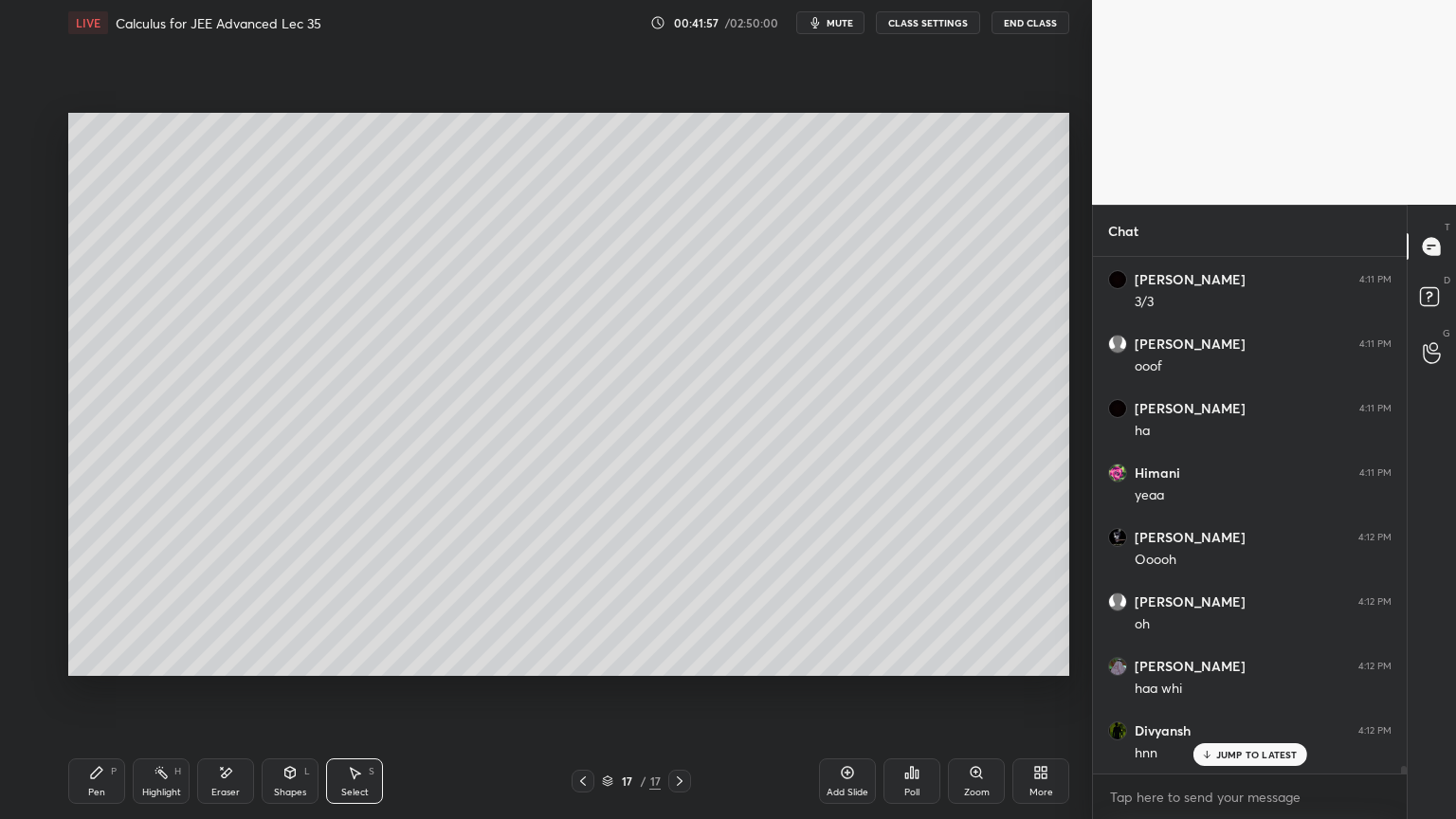 click on "Pen P" at bounding box center [97, 781] 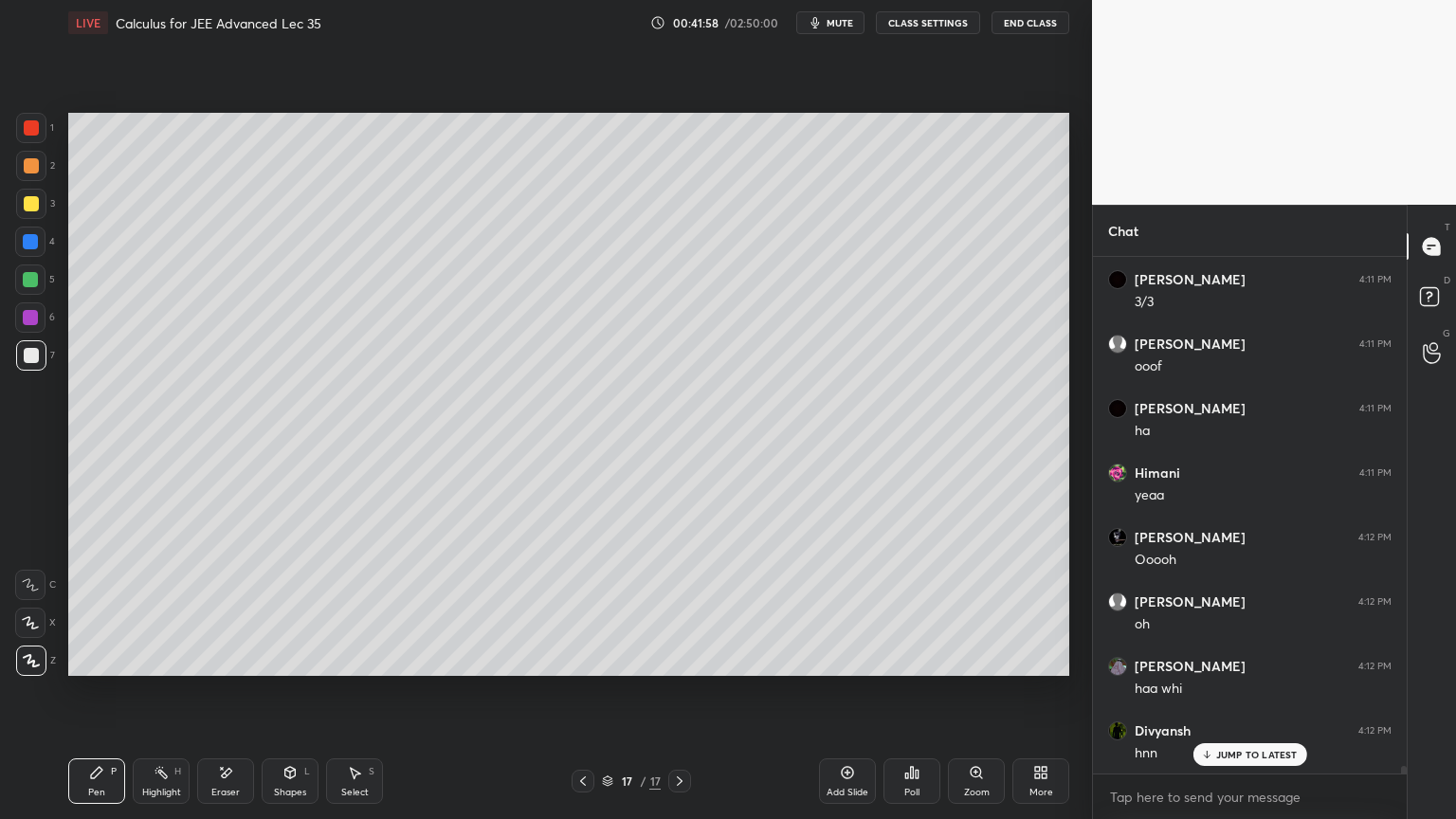 scroll, scrollTop: 32866, scrollLeft: 0, axis: vertical 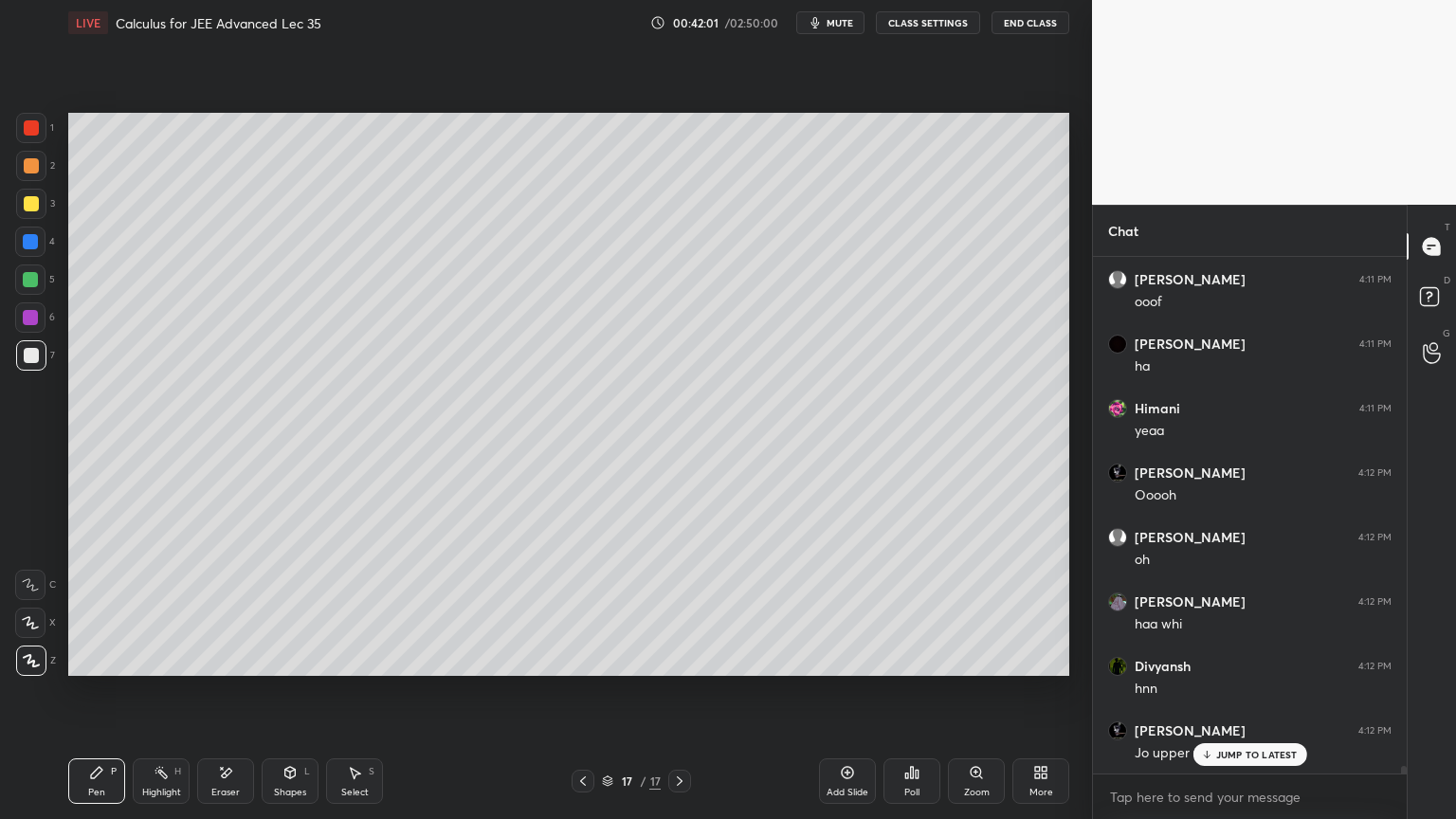 click on "JUMP TO LATEST" at bounding box center (1257, 755) 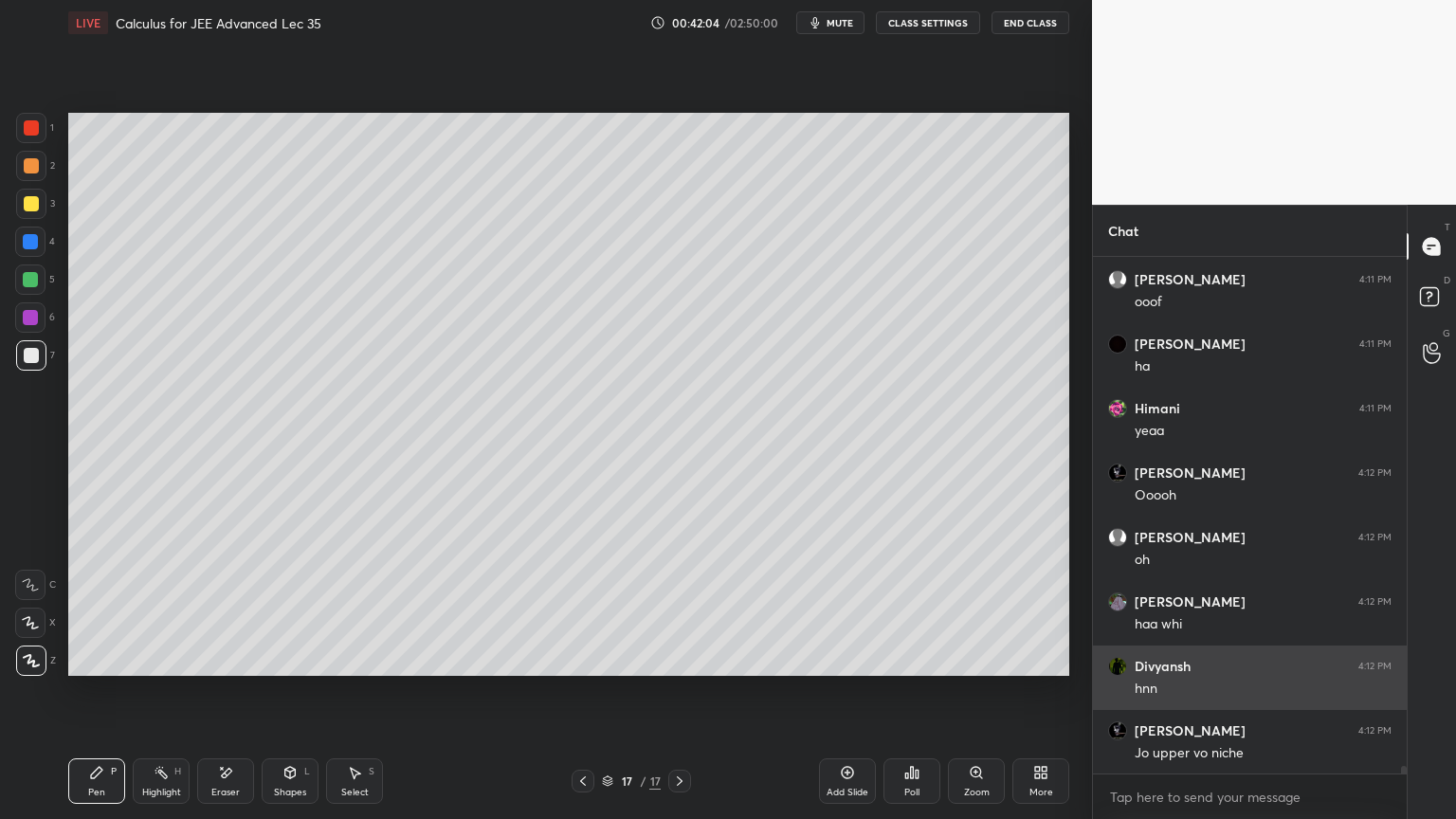 scroll, scrollTop: 32931, scrollLeft: 0, axis: vertical 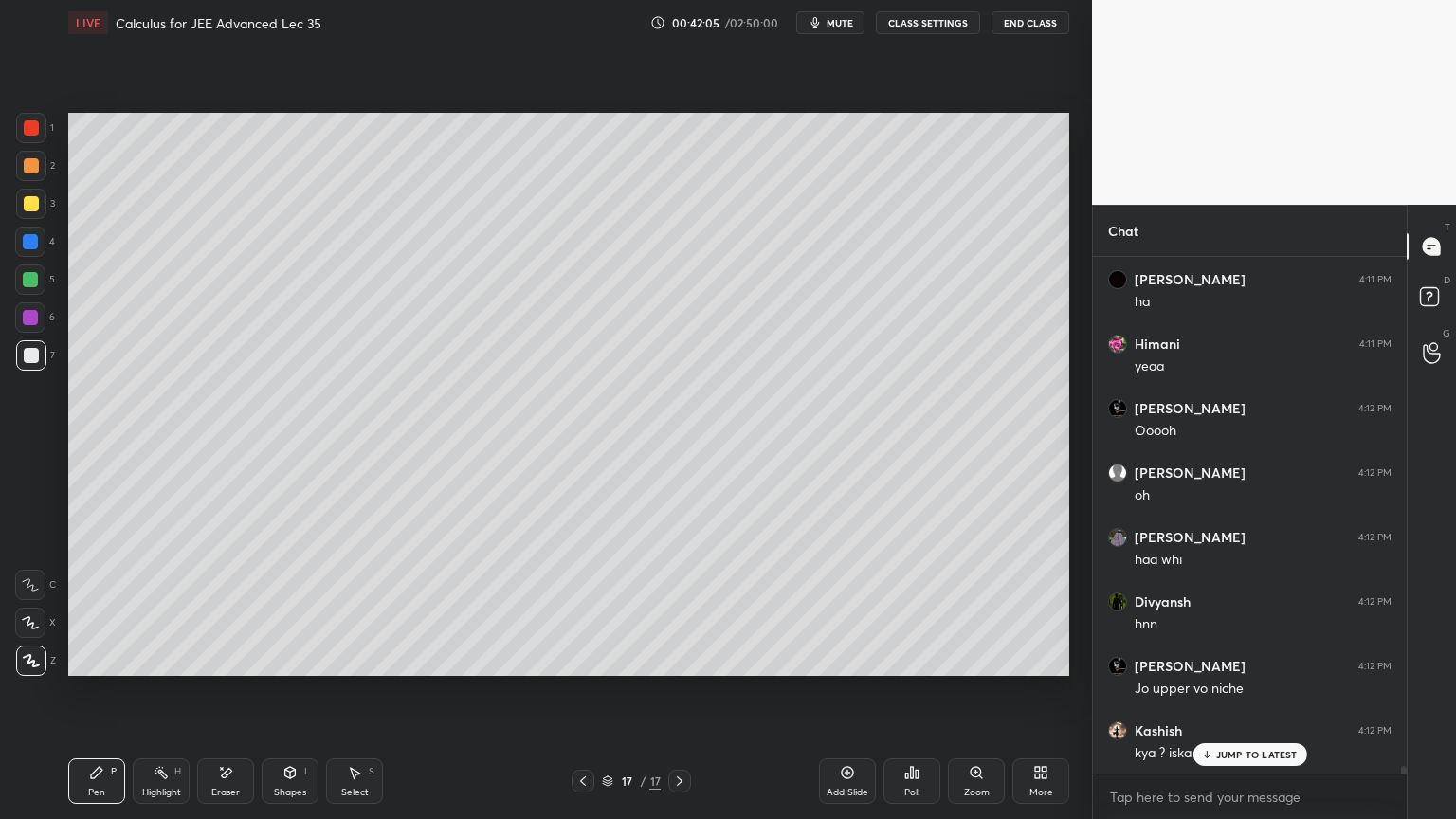 drag, startPoint x: 215, startPoint y: 783, endPoint x: 337, endPoint y: 715, distance: 139.67104 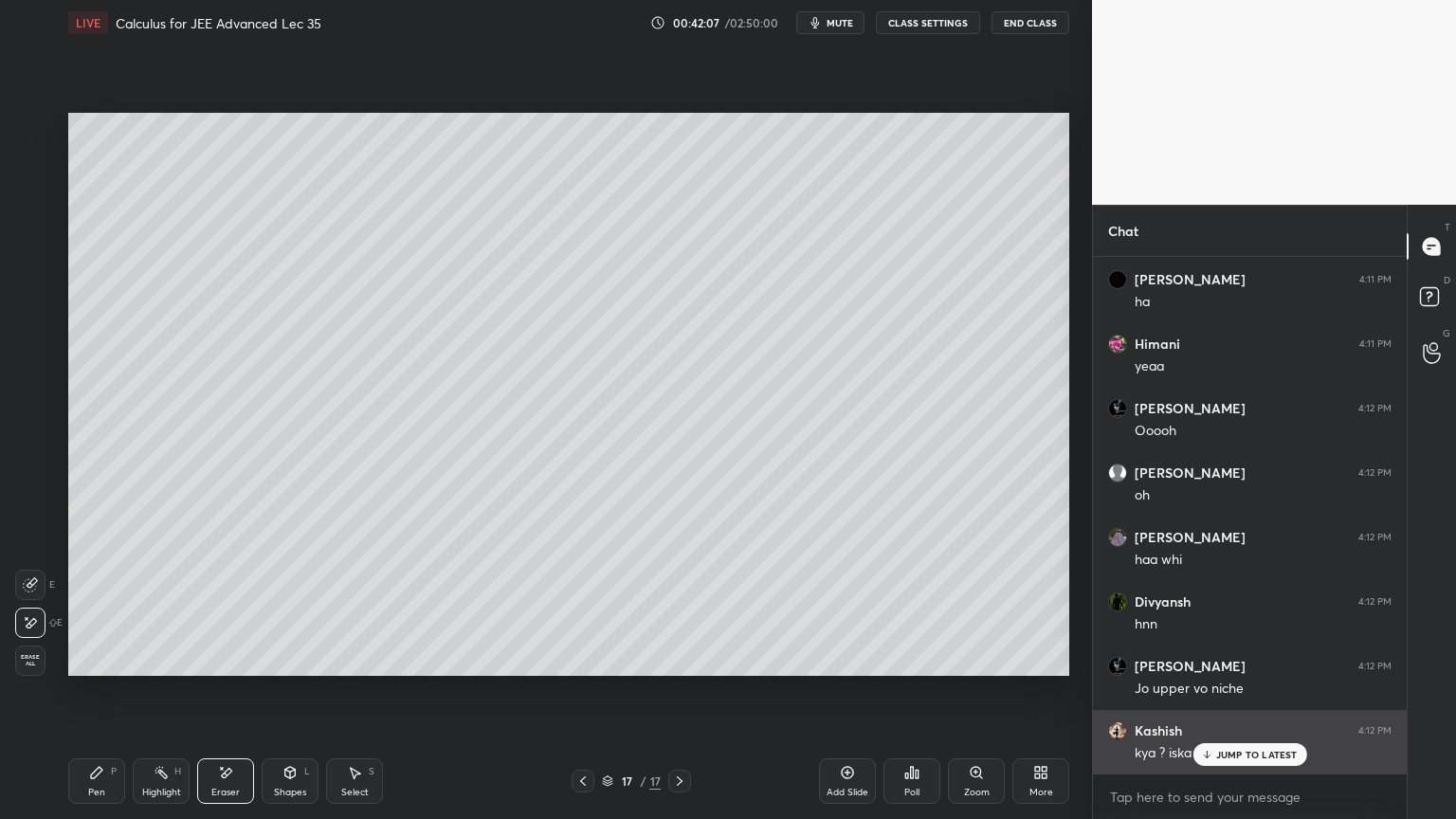 drag, startPoint x: 1218, startPoint y: 746, endPoint x: 1133, endPoint y: 755, distance: 85.47514 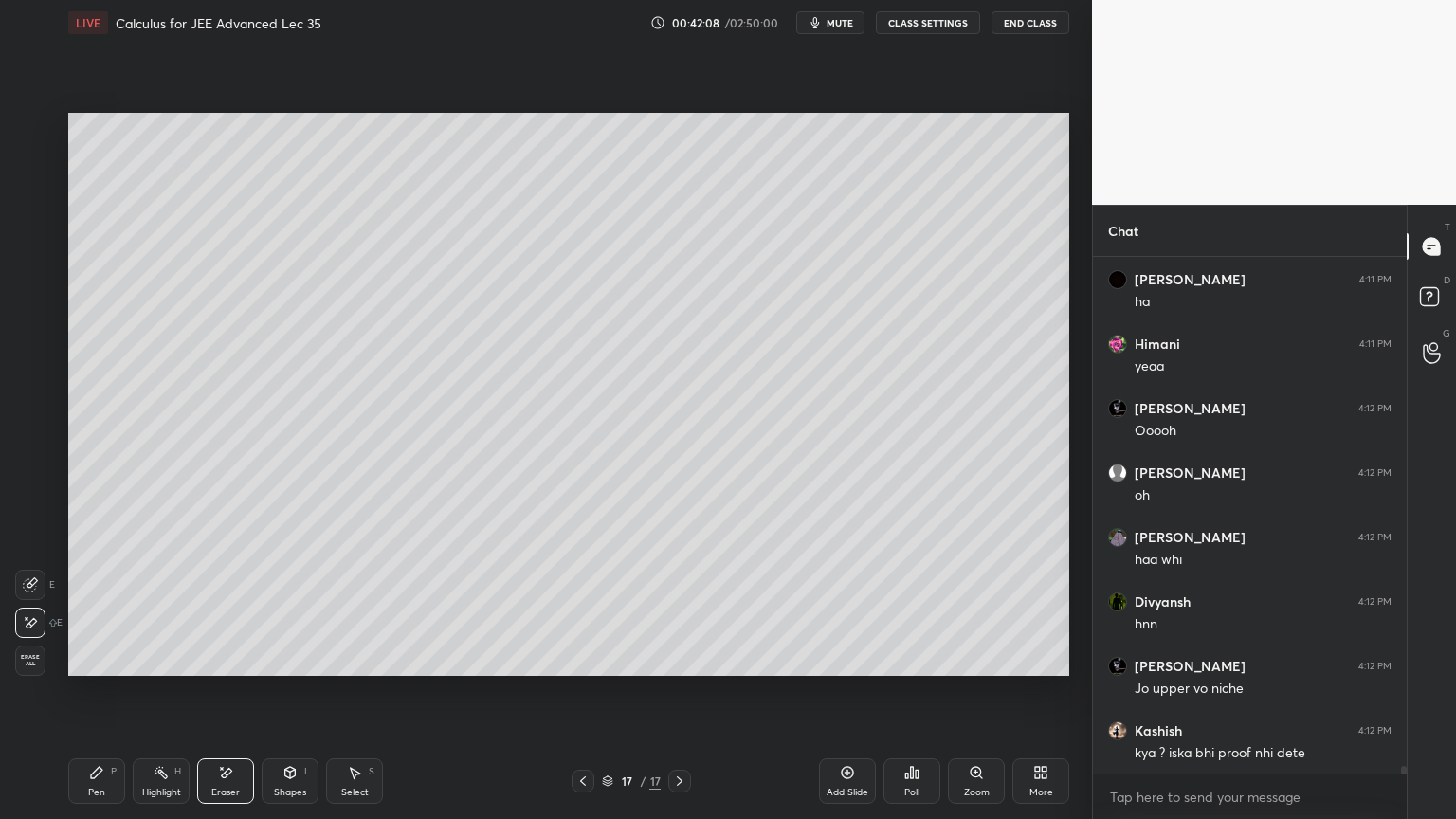 click 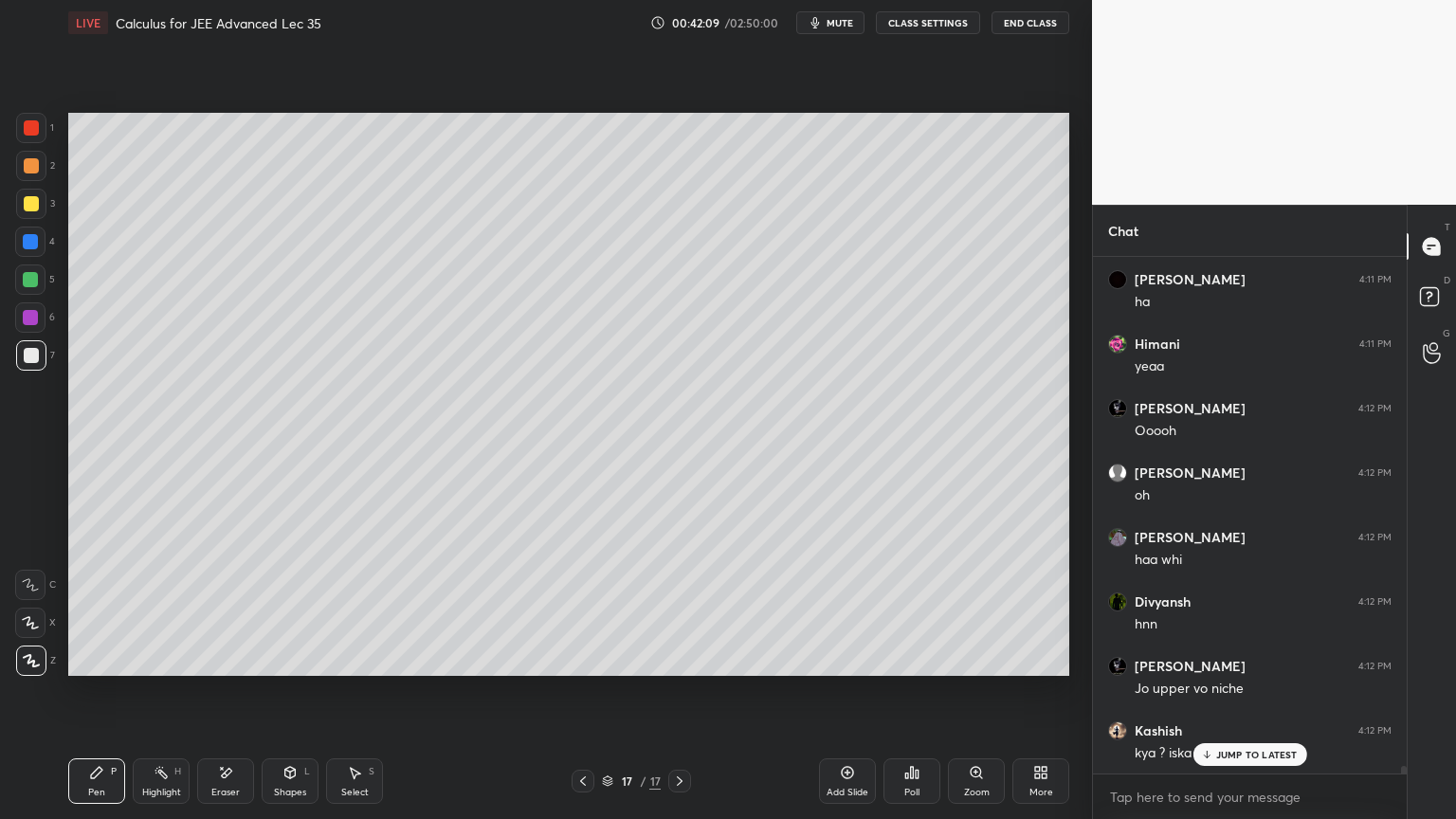 scroll, scrollTop: 32995, scrollLeft: 0, axis: vertical 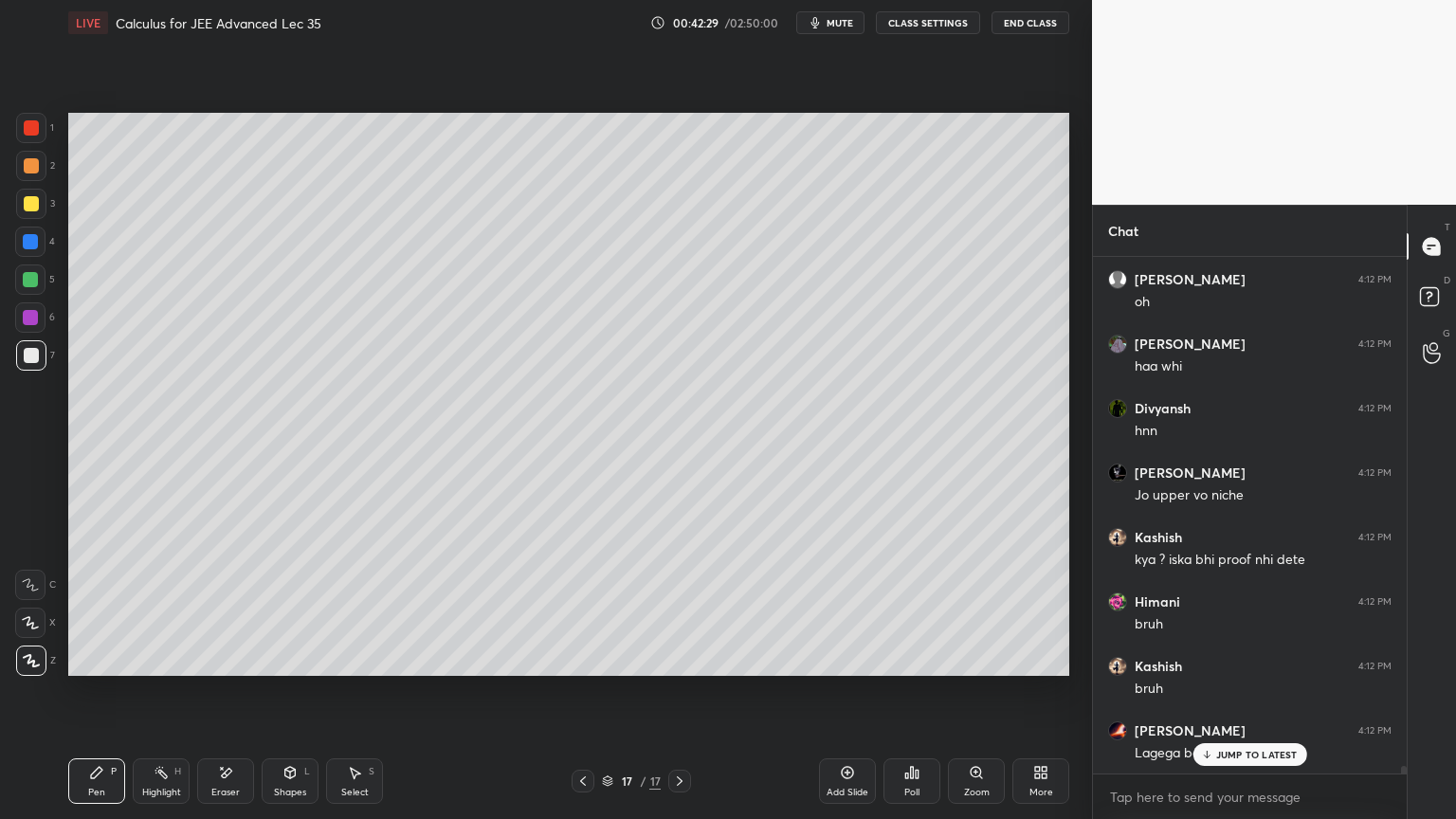 click 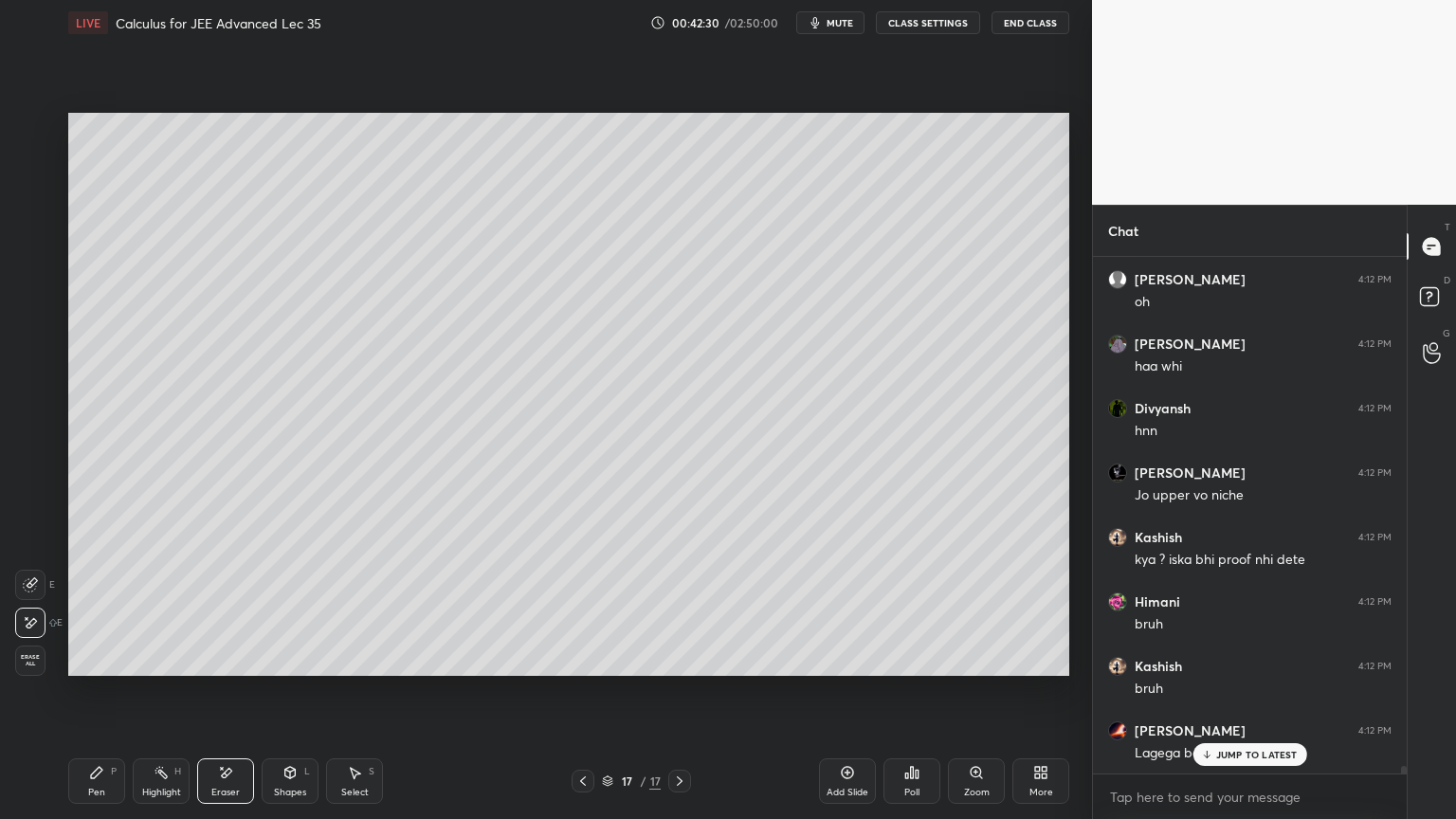 scroll, scrollTop: 33188, scrollLeft: 0, axis: vertical 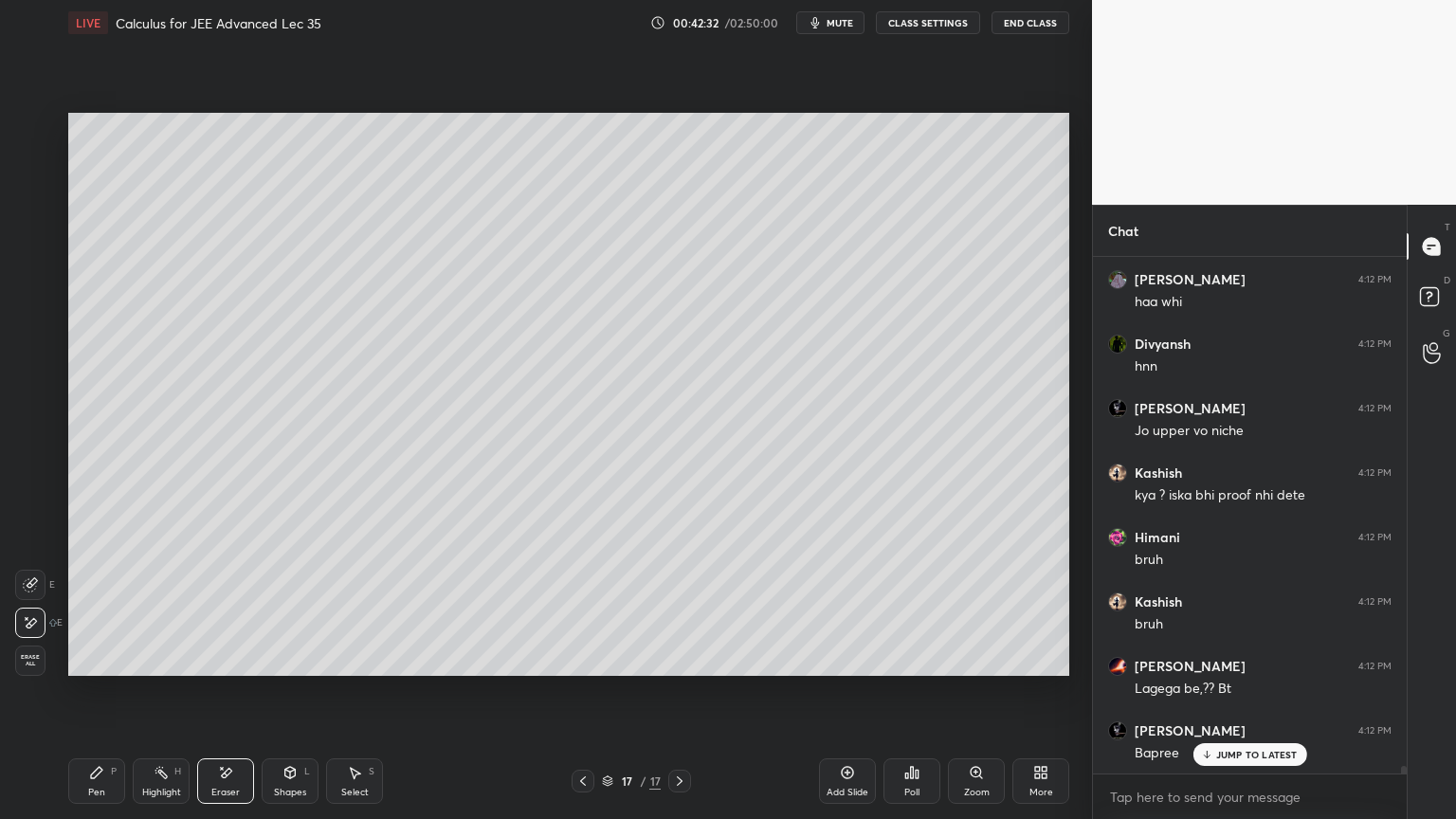 click on "Pen P" at bounding box center (97, 781) 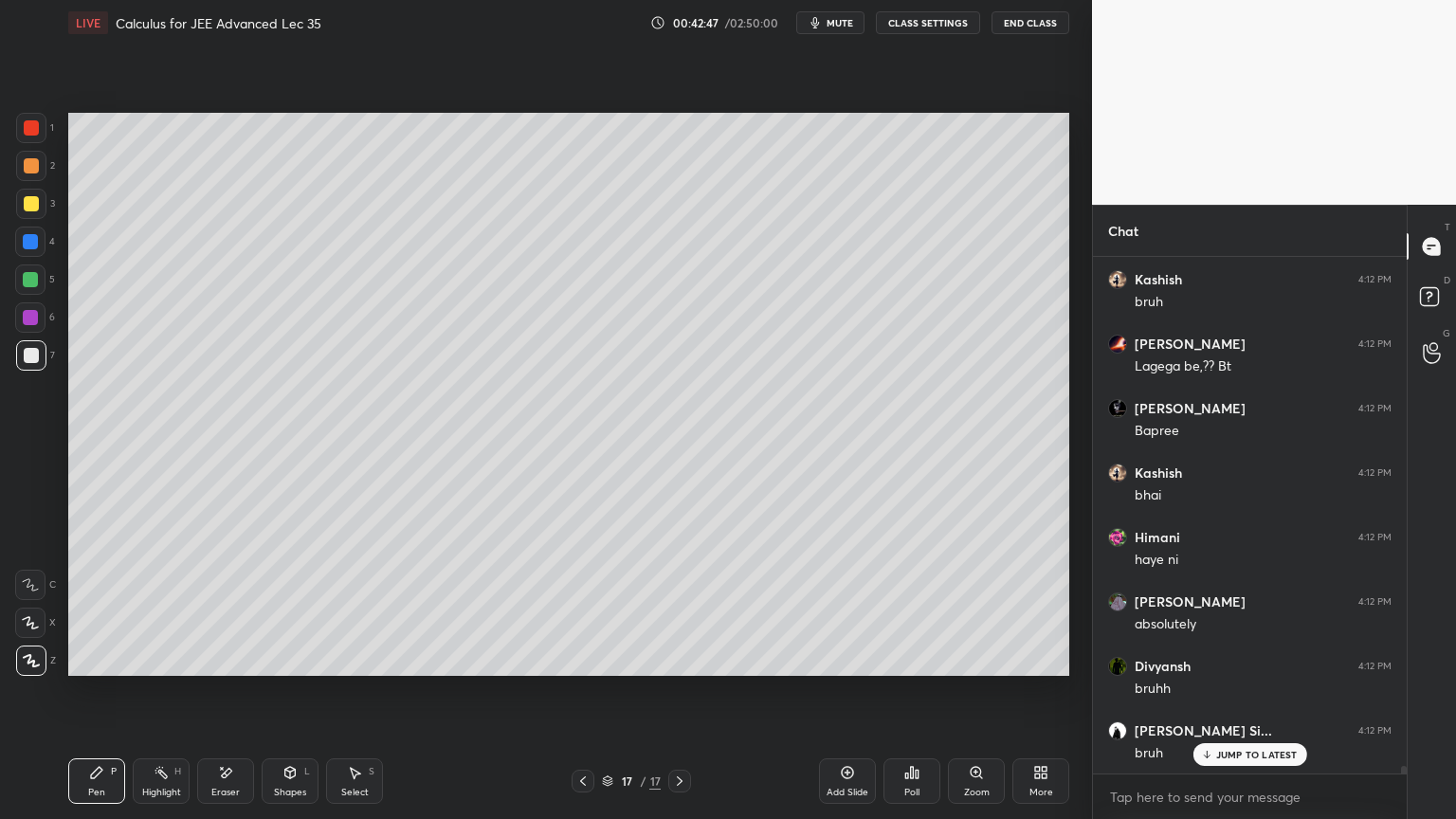 scroll, scrollTop: 33575, scrollLeft: 0, axis: vertical 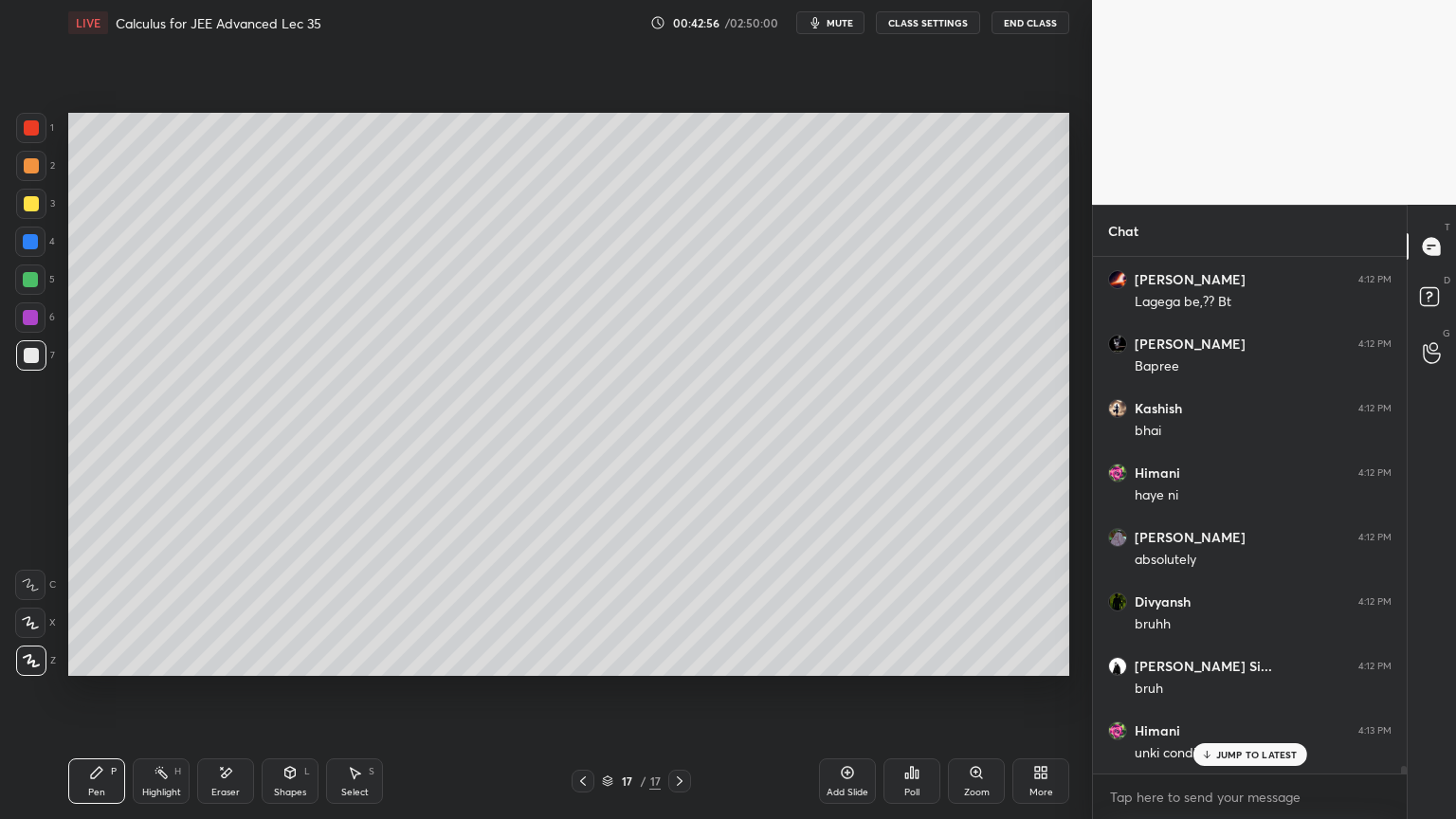 click 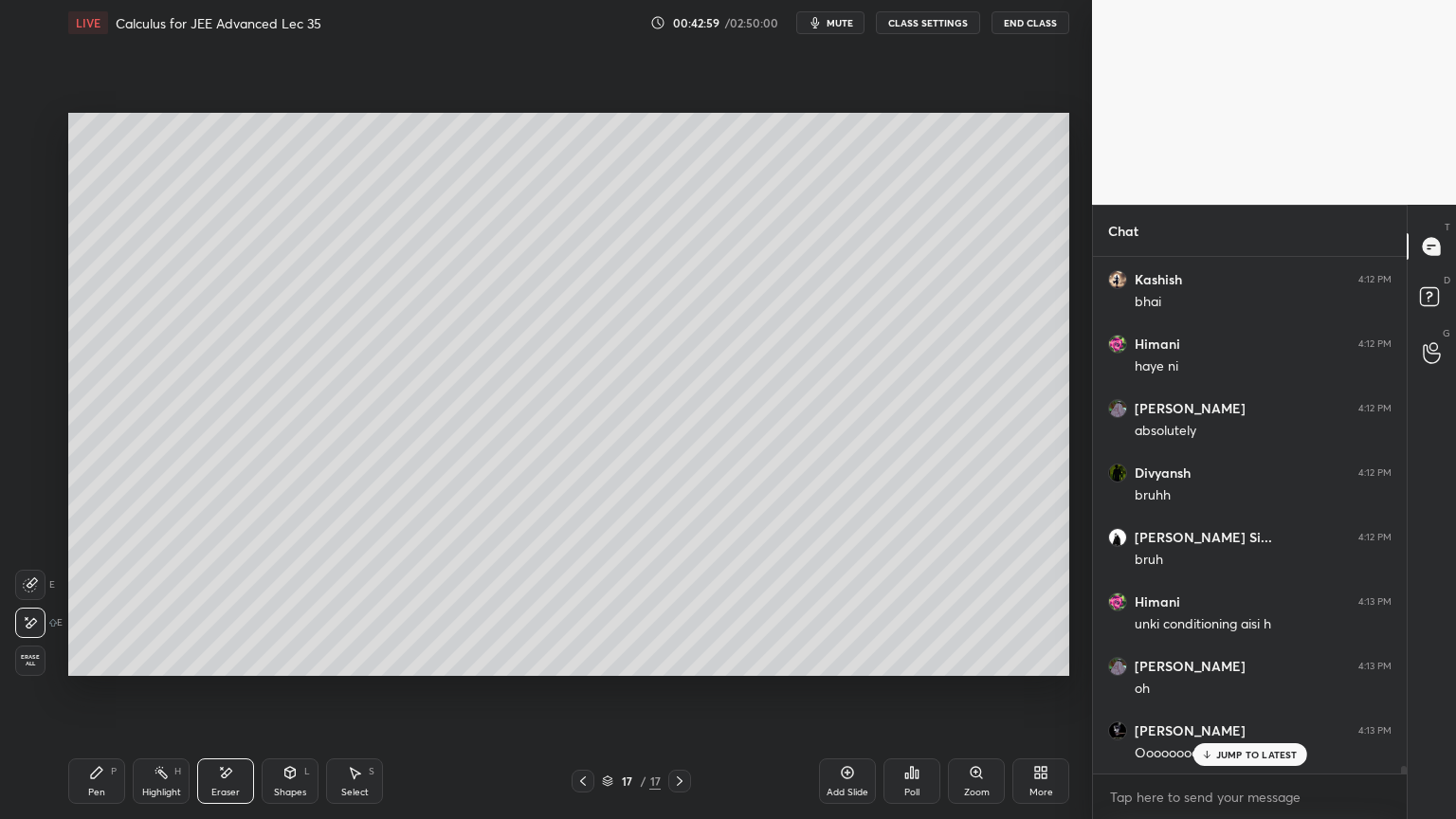scroll, scrollTop: 33769, scrollLeft: 0, axis: vertical 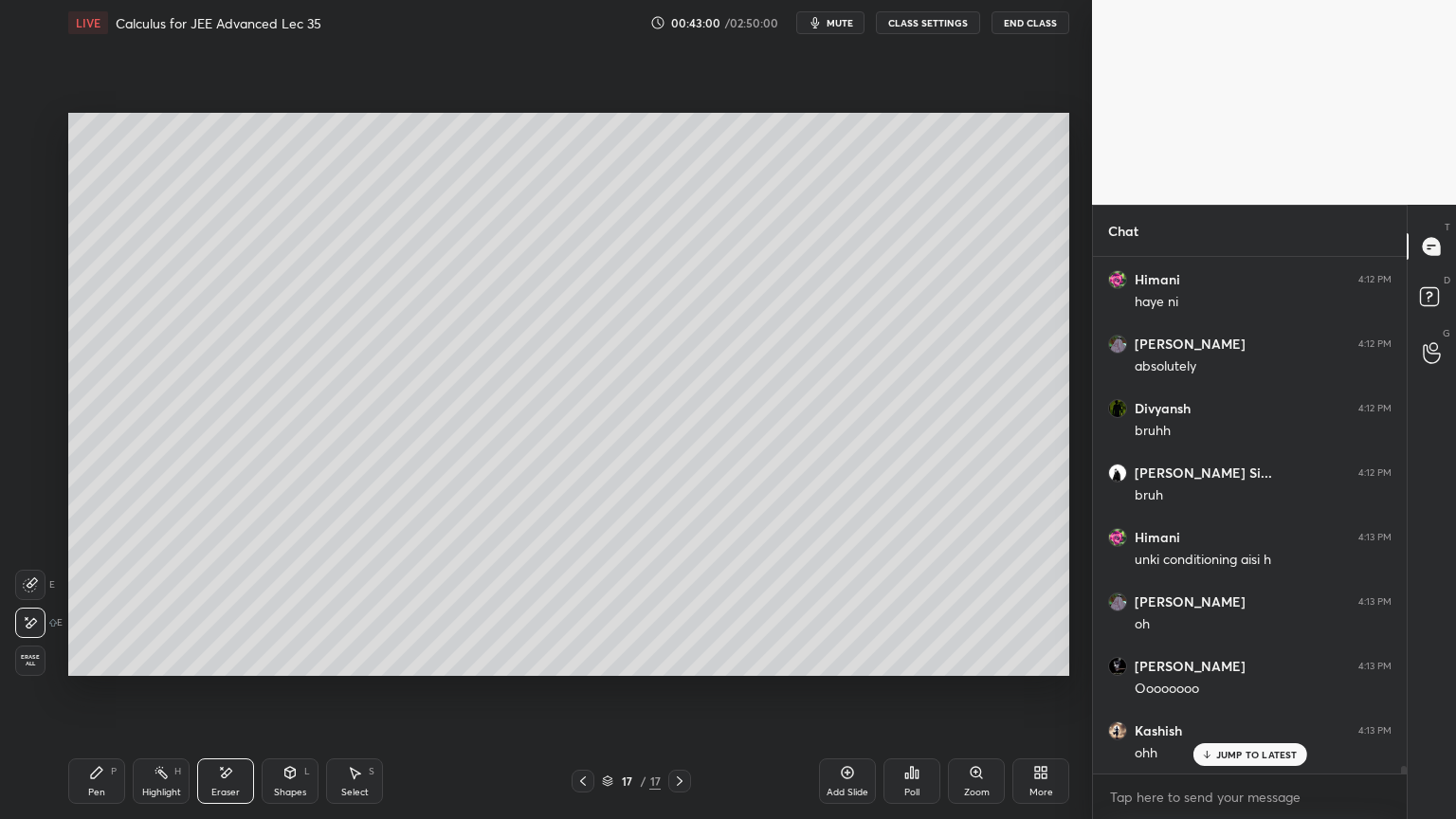 click on "Pen P" at bounding box center (97, 781) 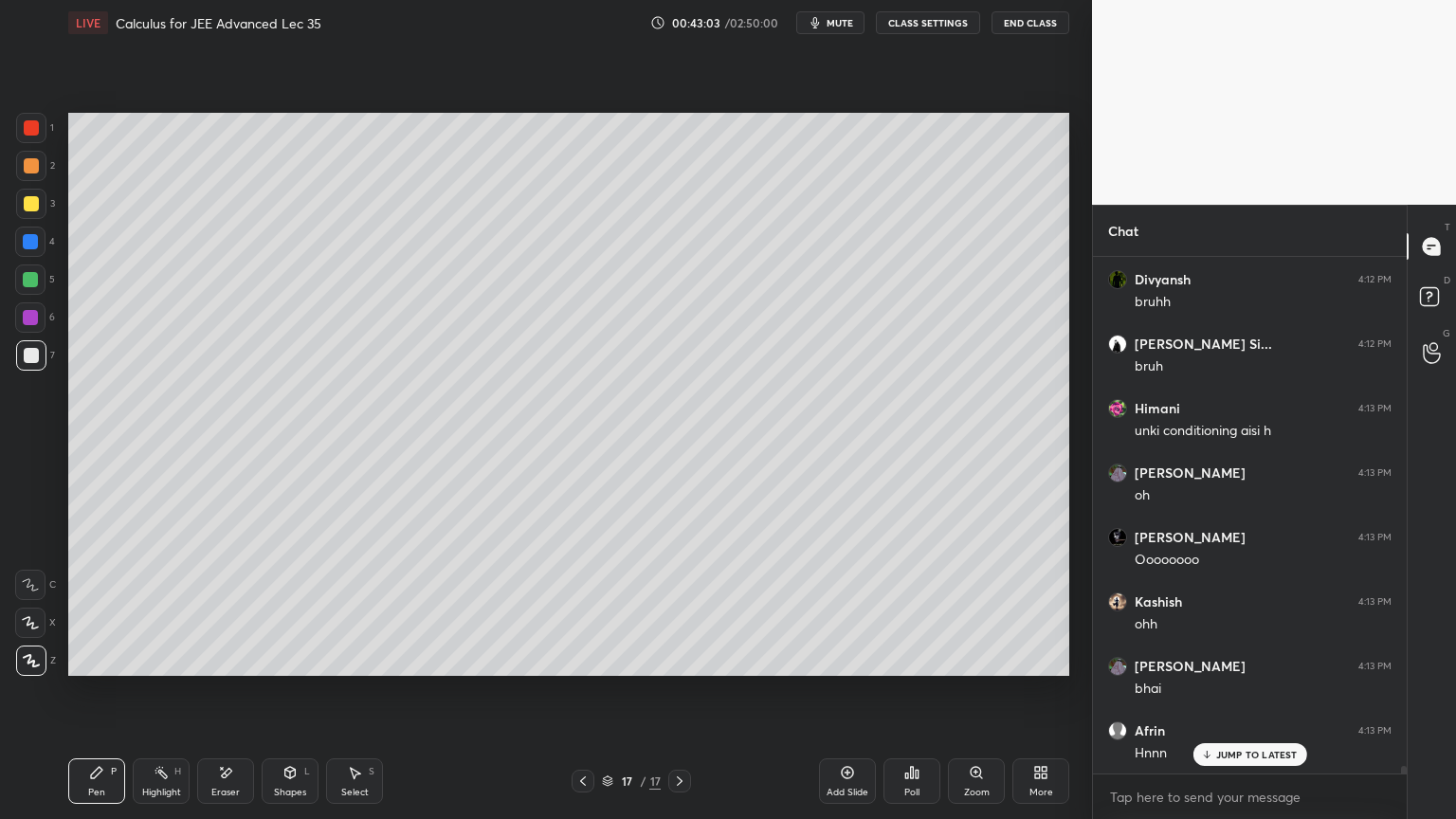drag, startPoint x: 214, startPoint y: 784, endPoint x: 226, endPoint y: 779, distance: 13 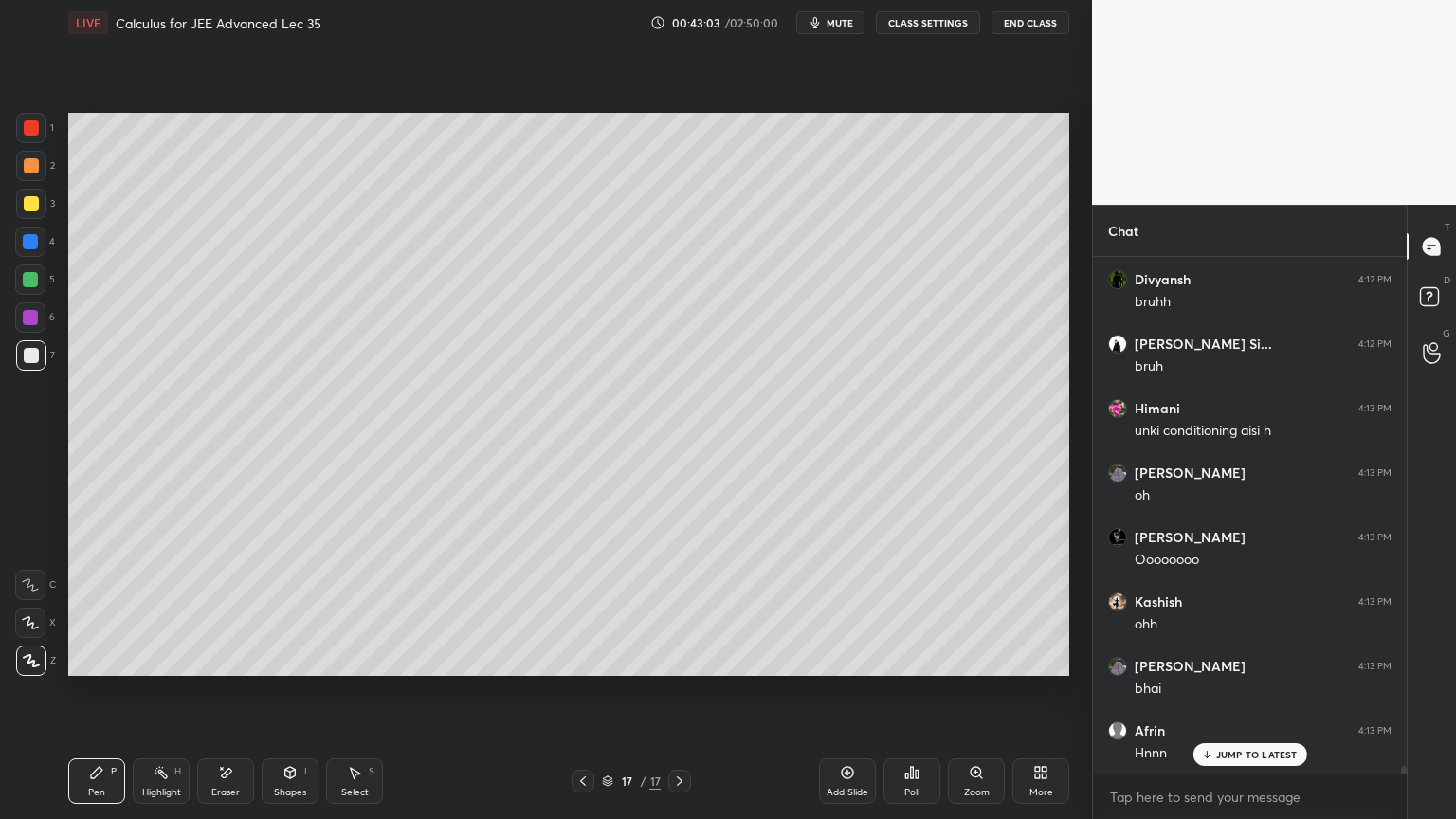 click on "Eraser" at bounding box center (226, 781) 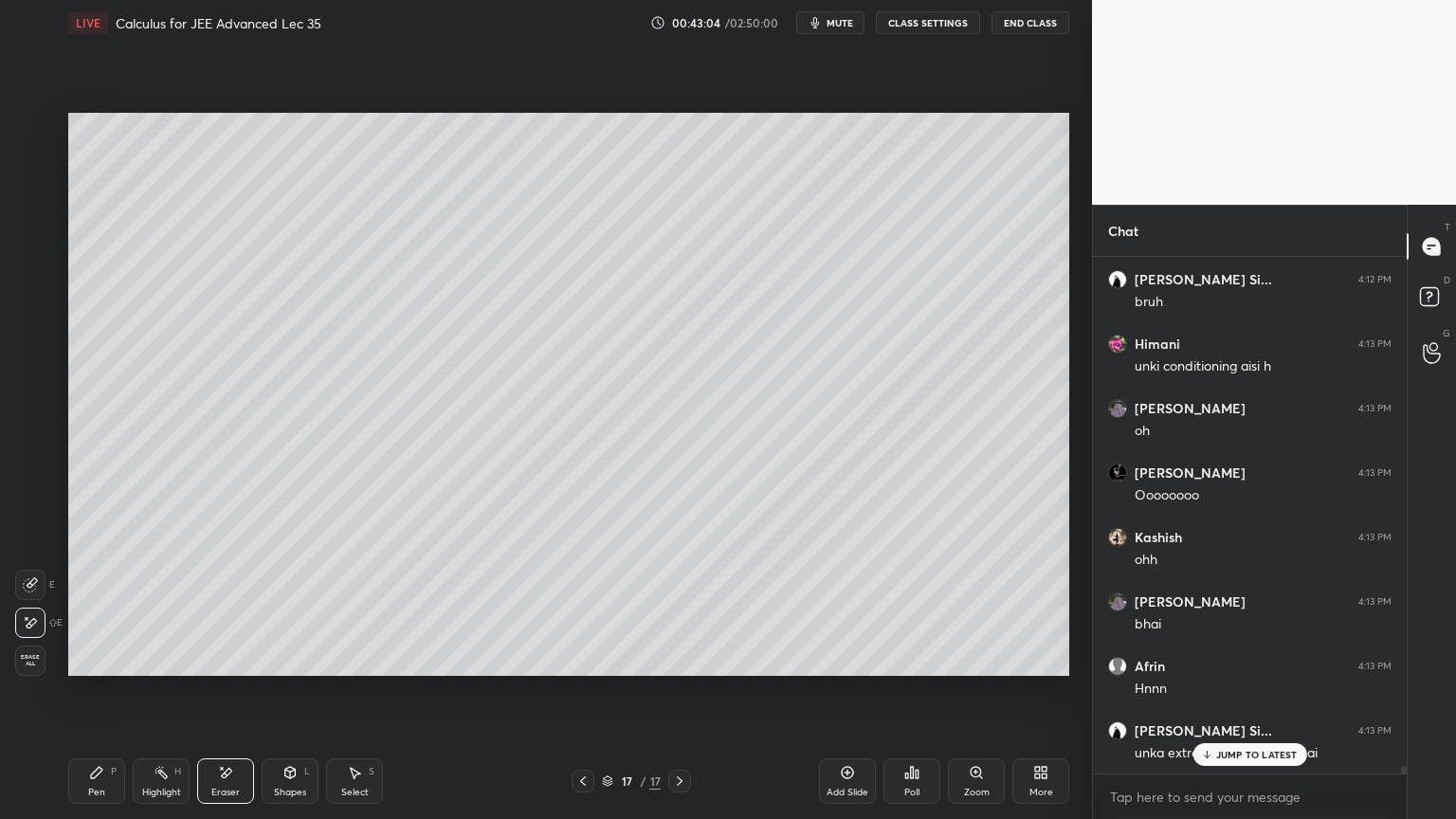 scroll, scrollTop: 34026, scrollLeft: 0, axis: vertical 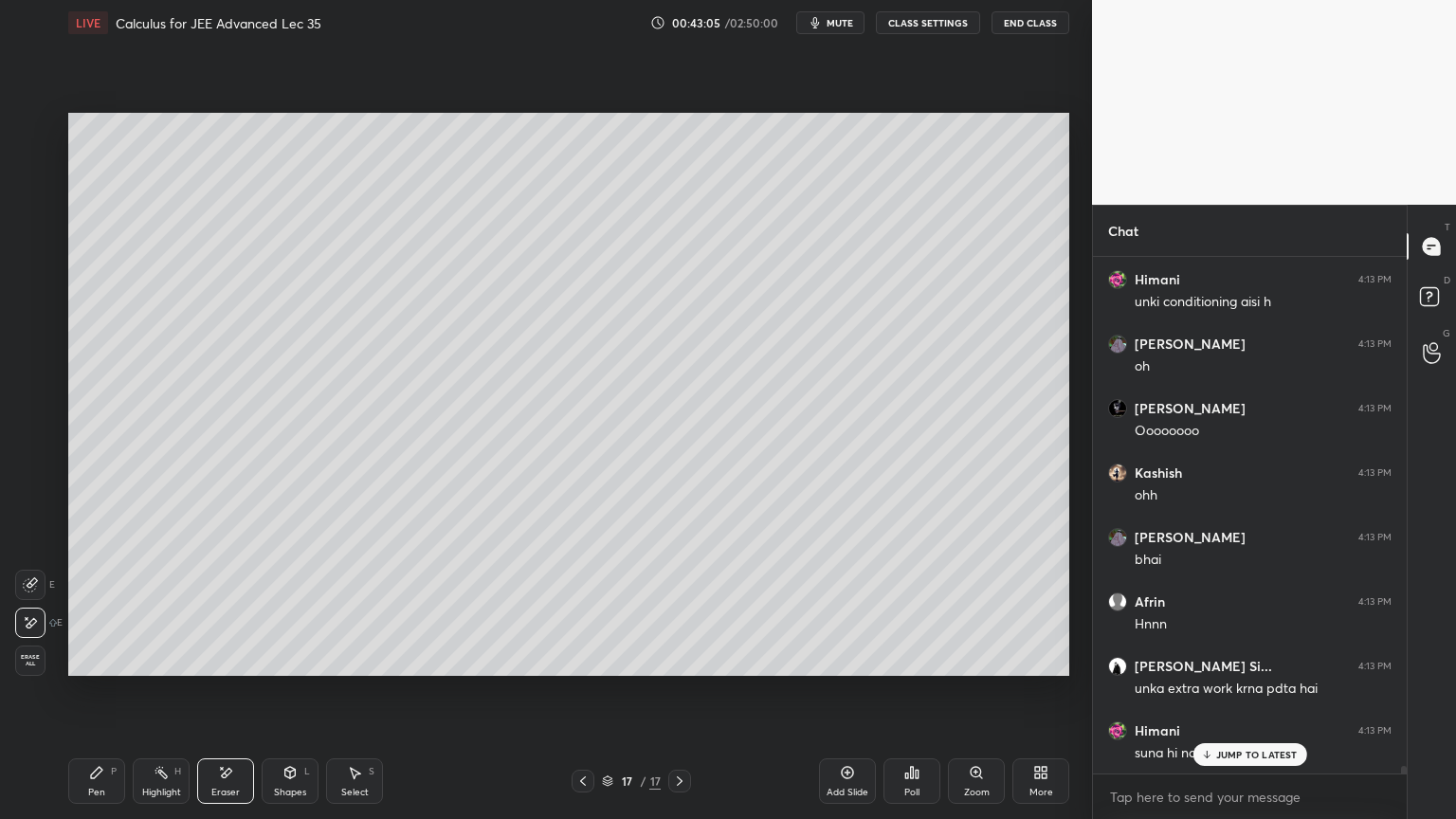 click on "Pen P" at bounding box center (97, 781) 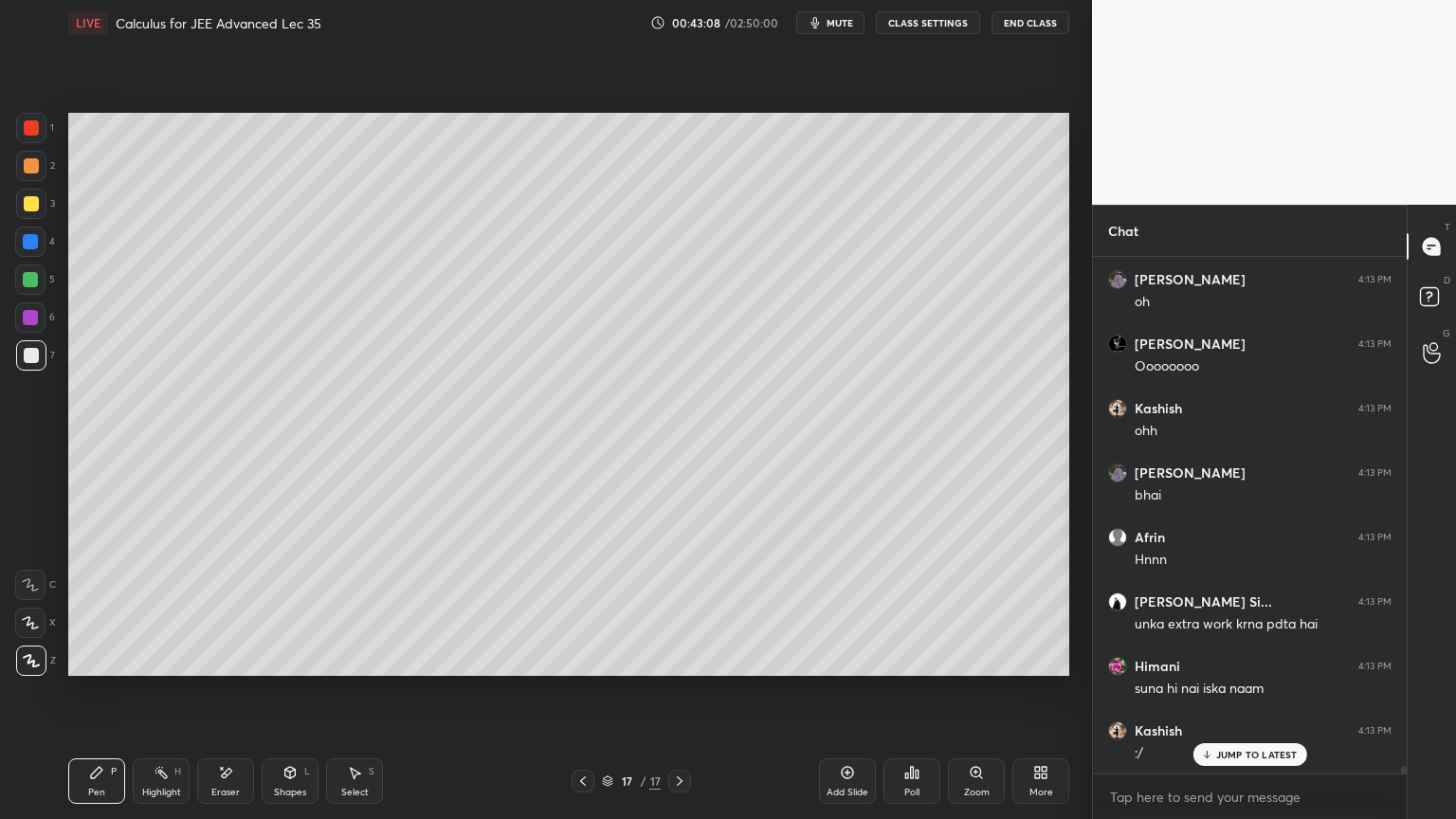 scroll, scrollTop: 34155, scrollLeft: 0, axis: vertical 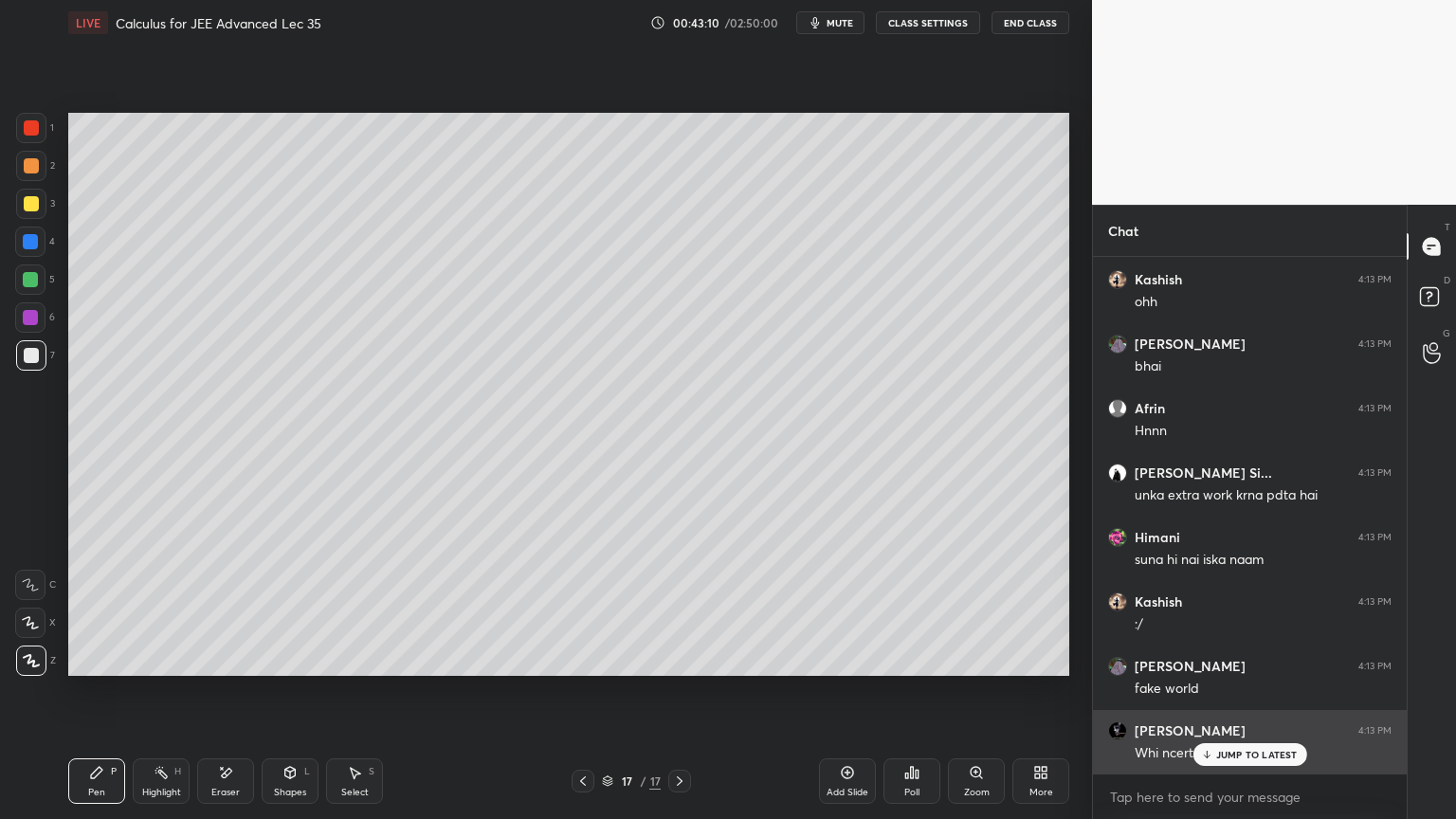 click on "JUMP TO LATEST" at bounding box center (1249, 755) 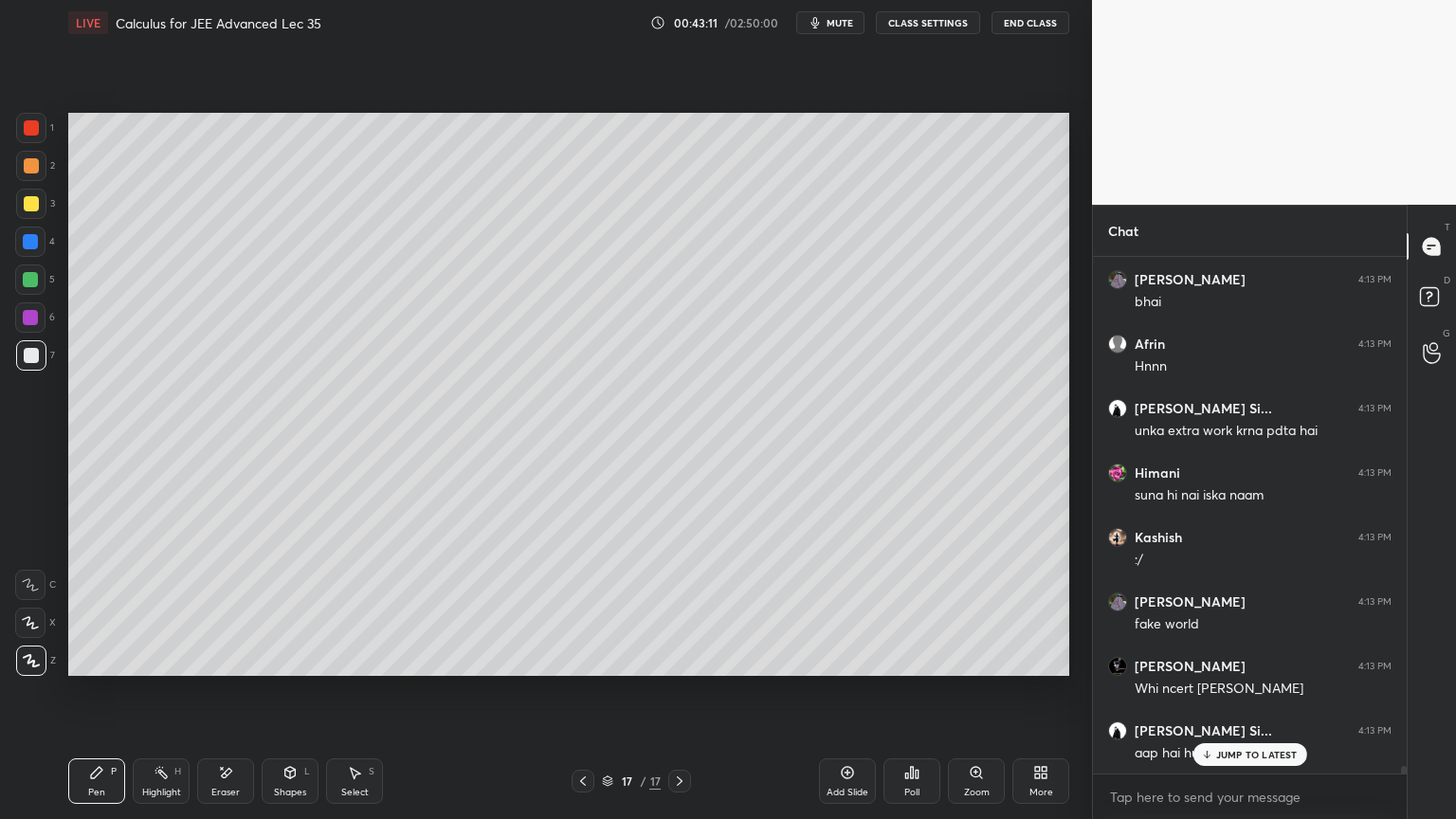 scroll, scrollTop: 34352, scrollLeft: 0, axis: vertical 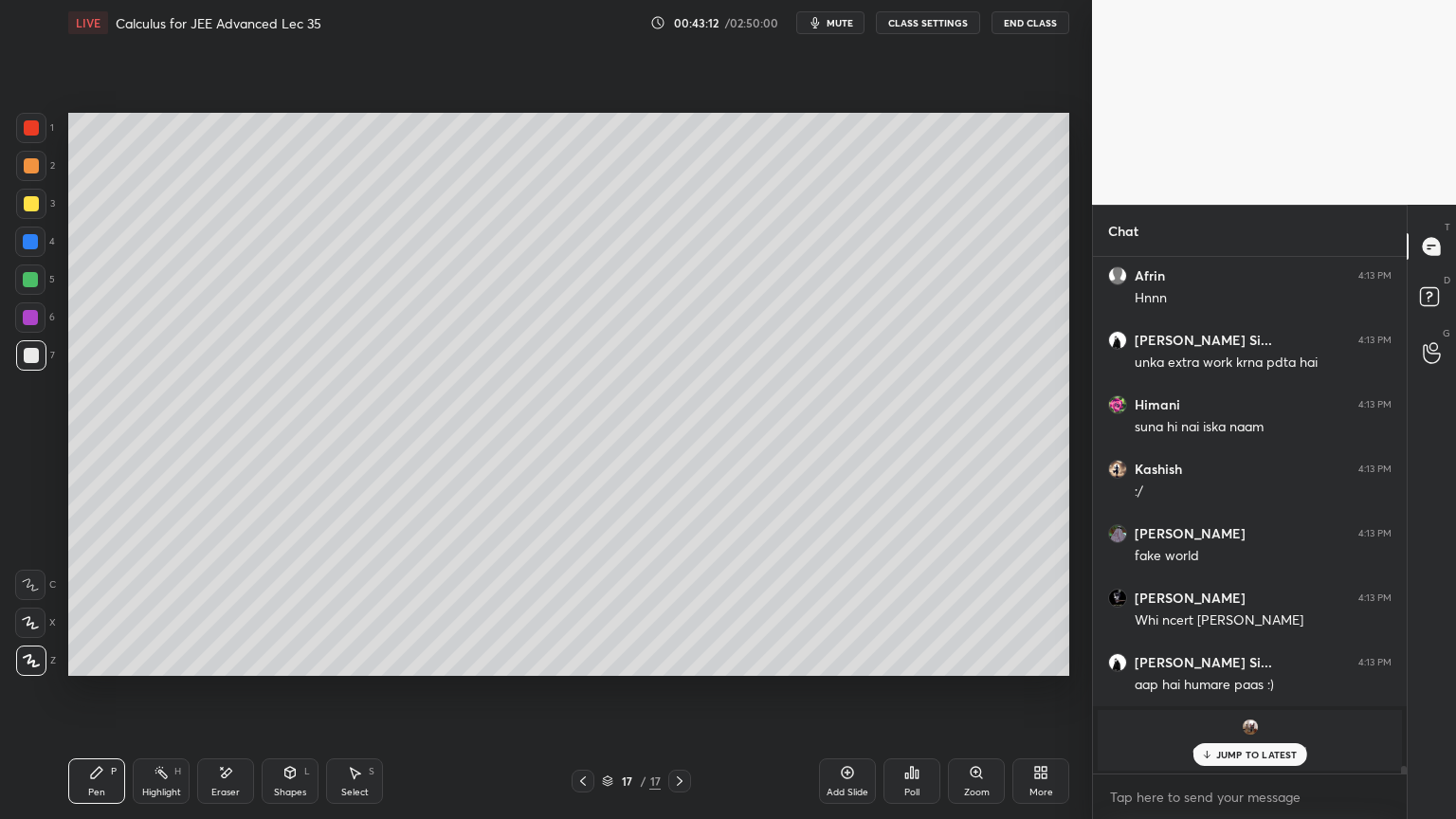 click on "JUMP TO LATEST" at bounding box center (1257, 755) 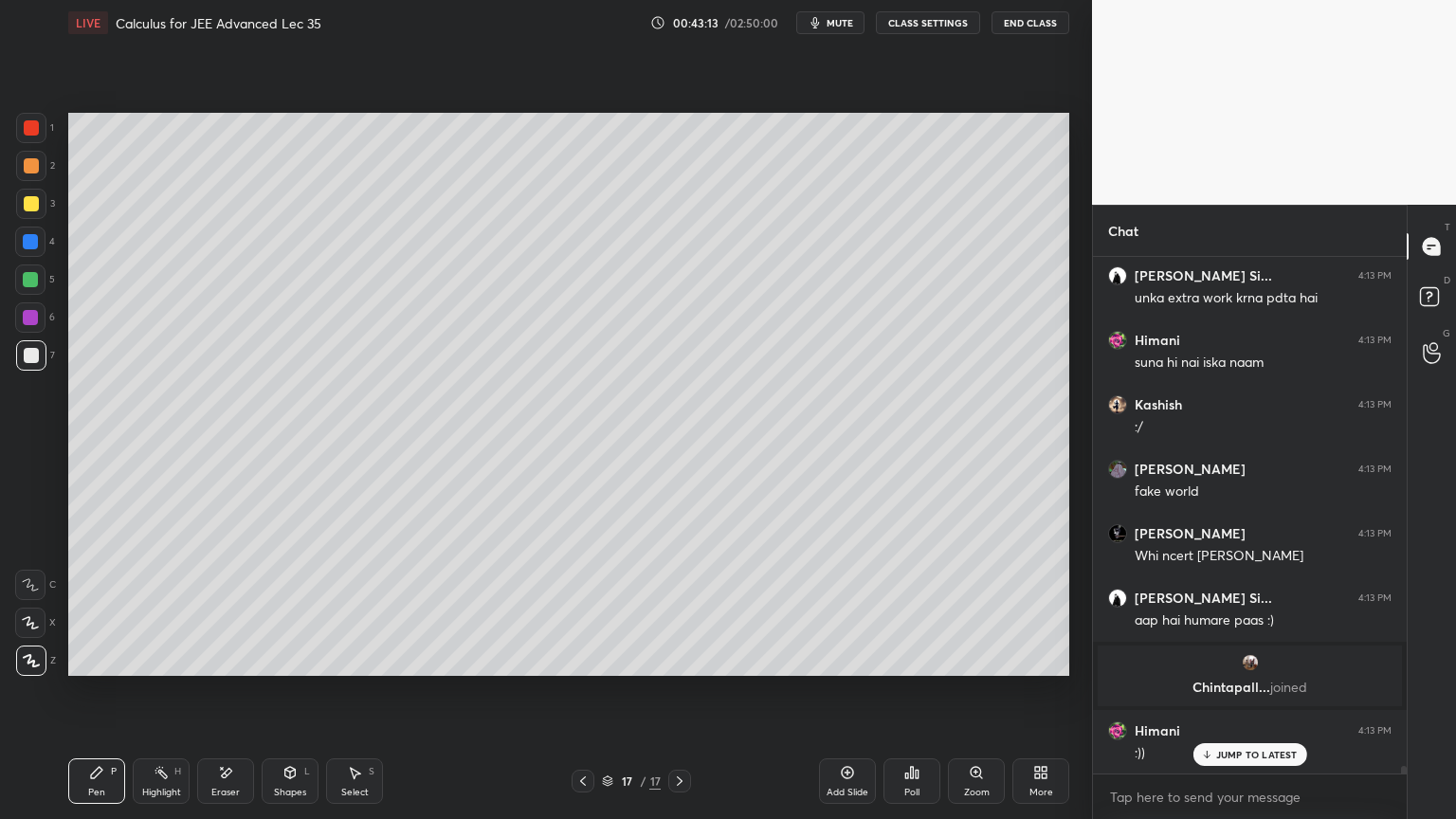 scroll, scrollTop: 34481, scrollLeft: 0, axis: vertical 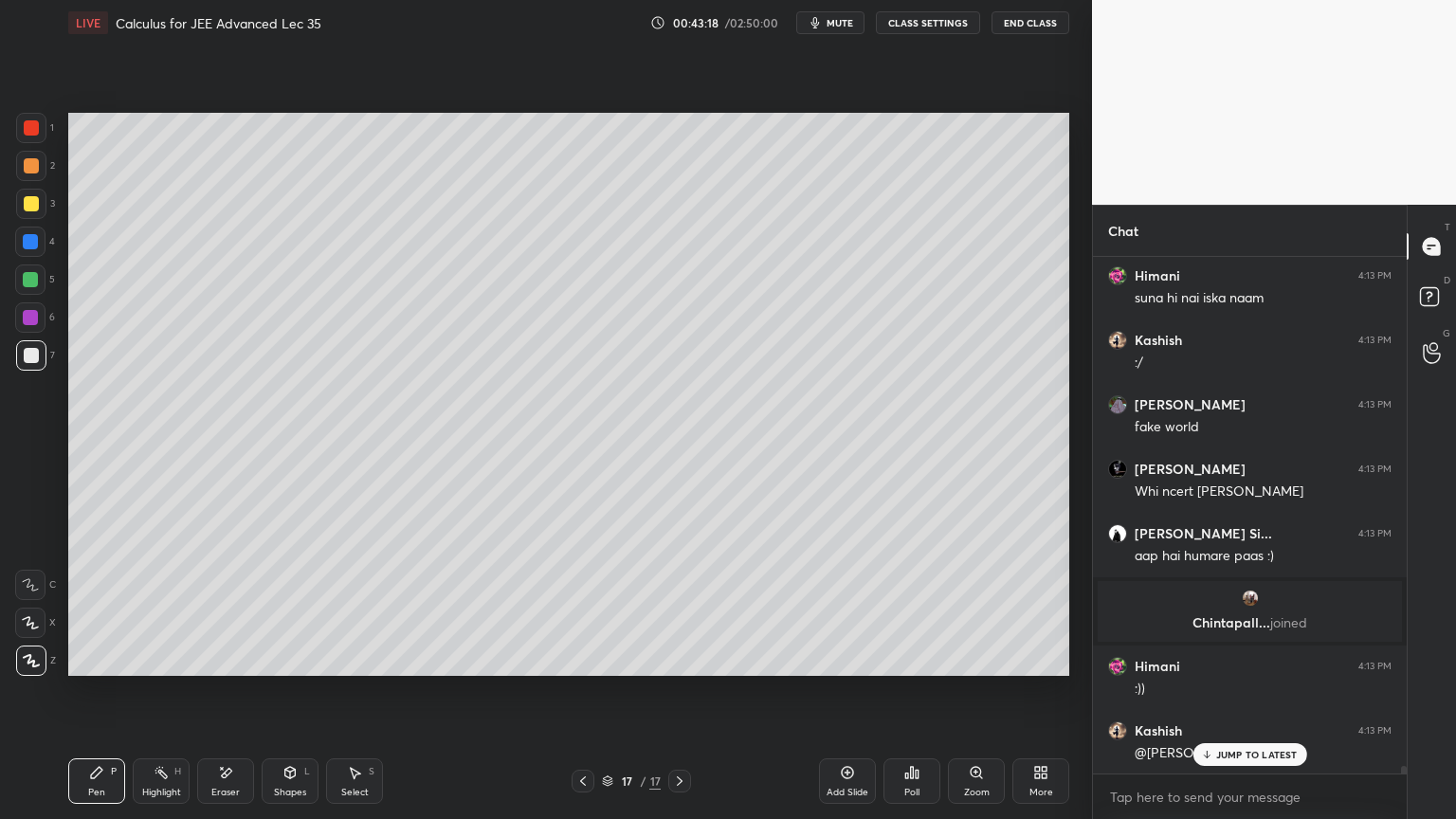 click on "Eraser" at bounding box center [226, 781] 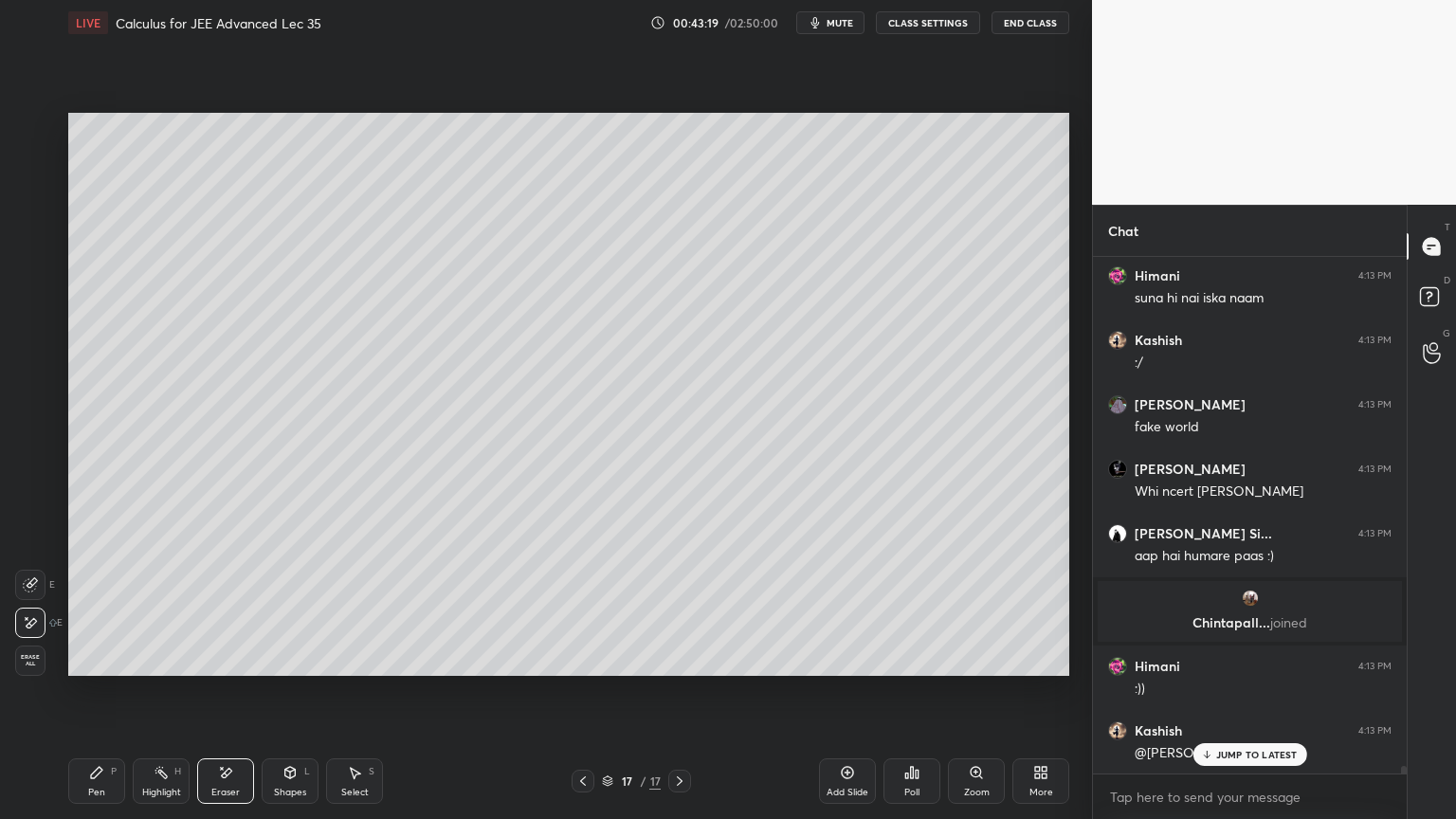 scroll, scrollTop: 34546, scrollLeft: 0, axis: vertical 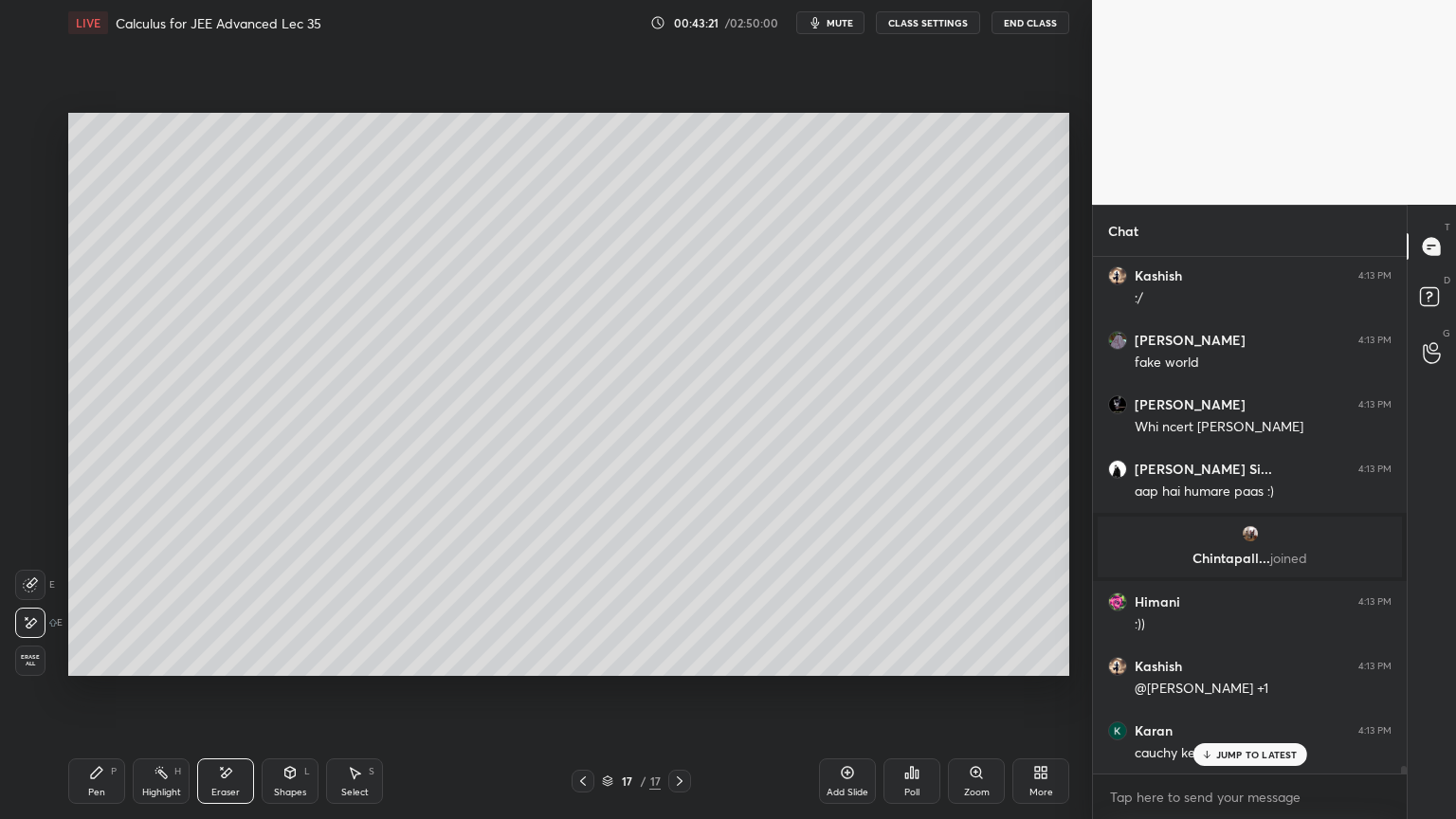 click on "Pen" at bounding box center [97, 792] 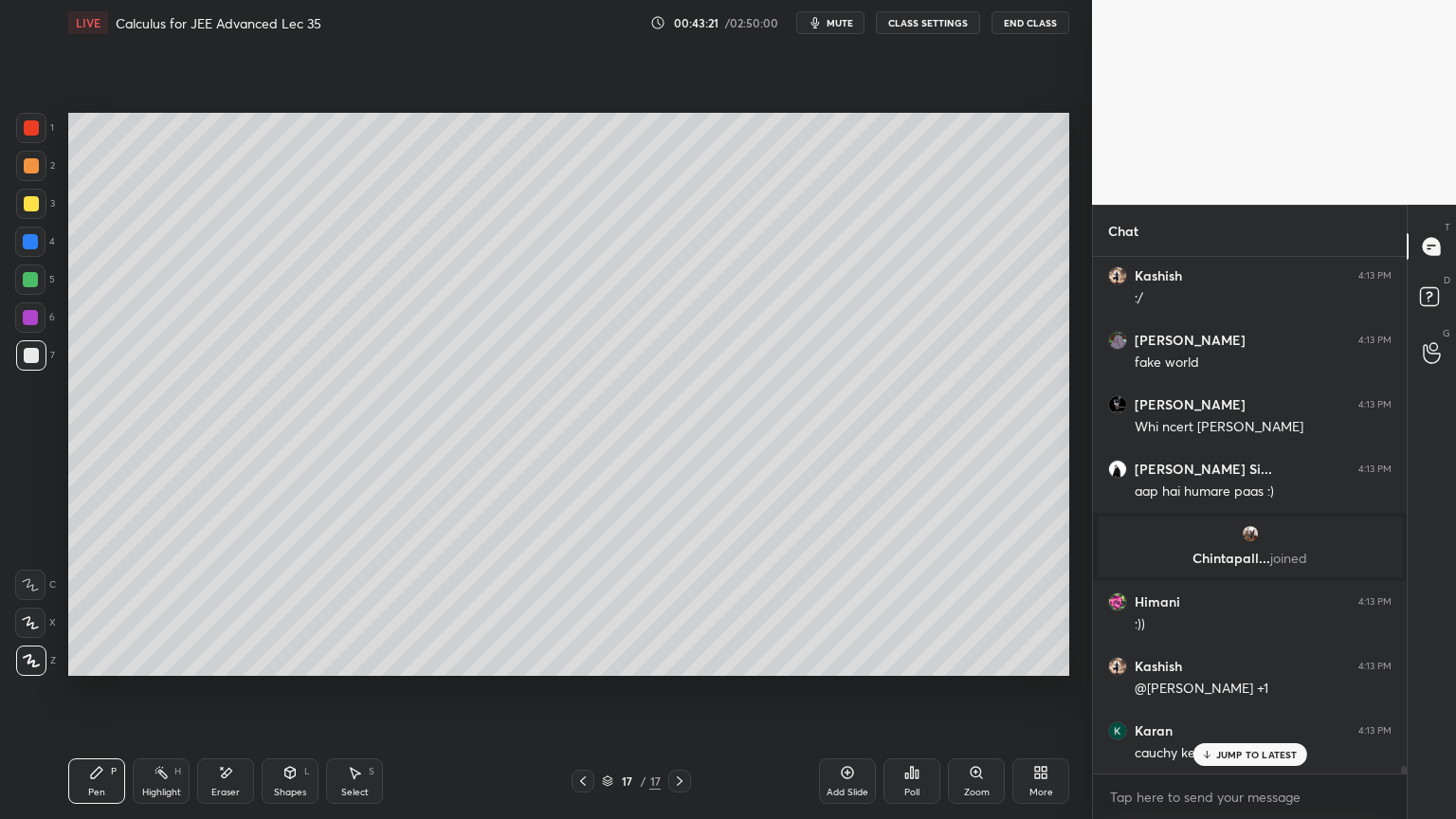 scroll, scrollTop: 34610, scrollLeft: 0, axis: vertical 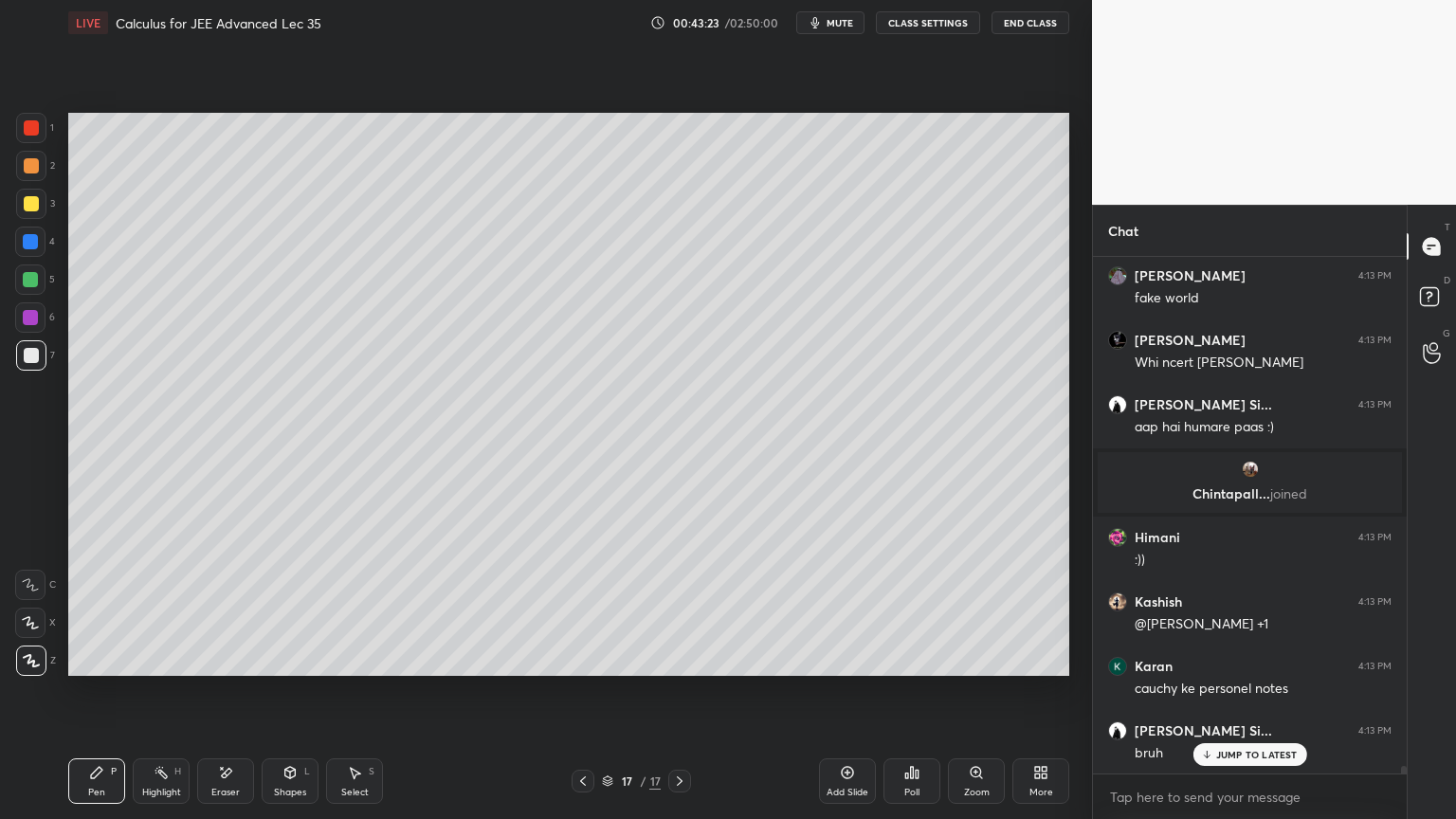 click 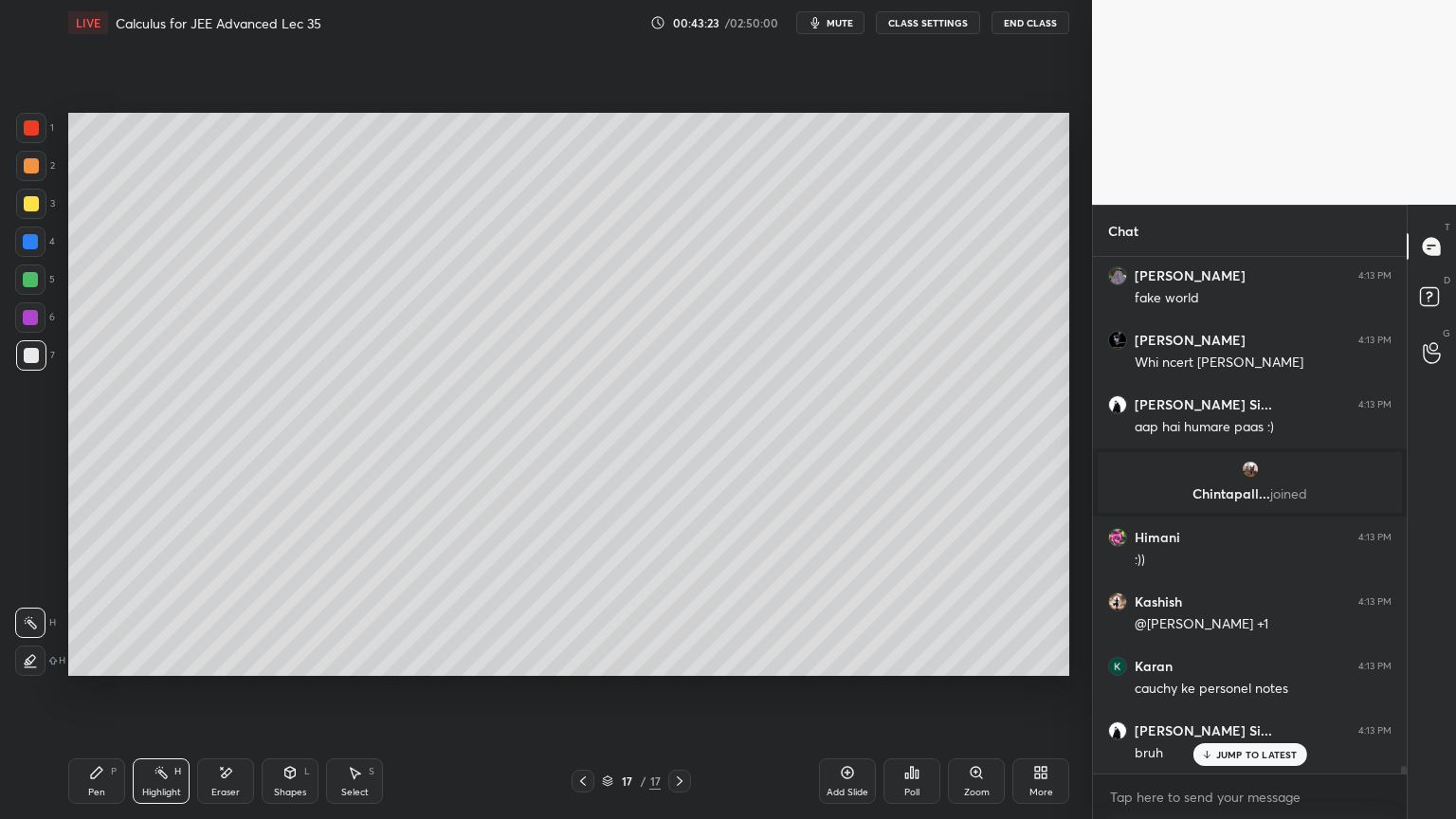 click on "Pen P" at bounding box center (97, 781) 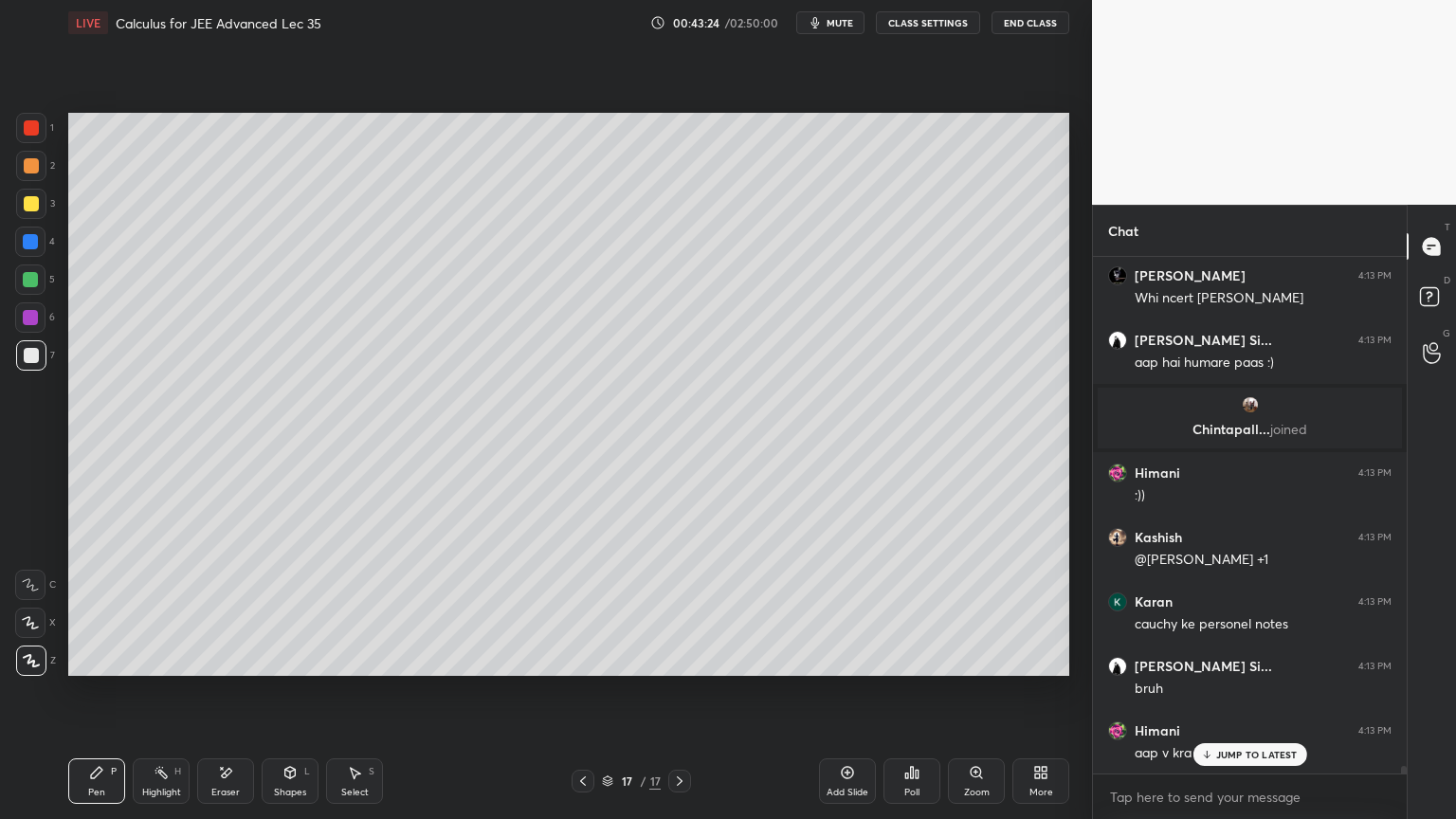 scroll, scrollTop: 34739, scrollLeft: 0, axis: vertical 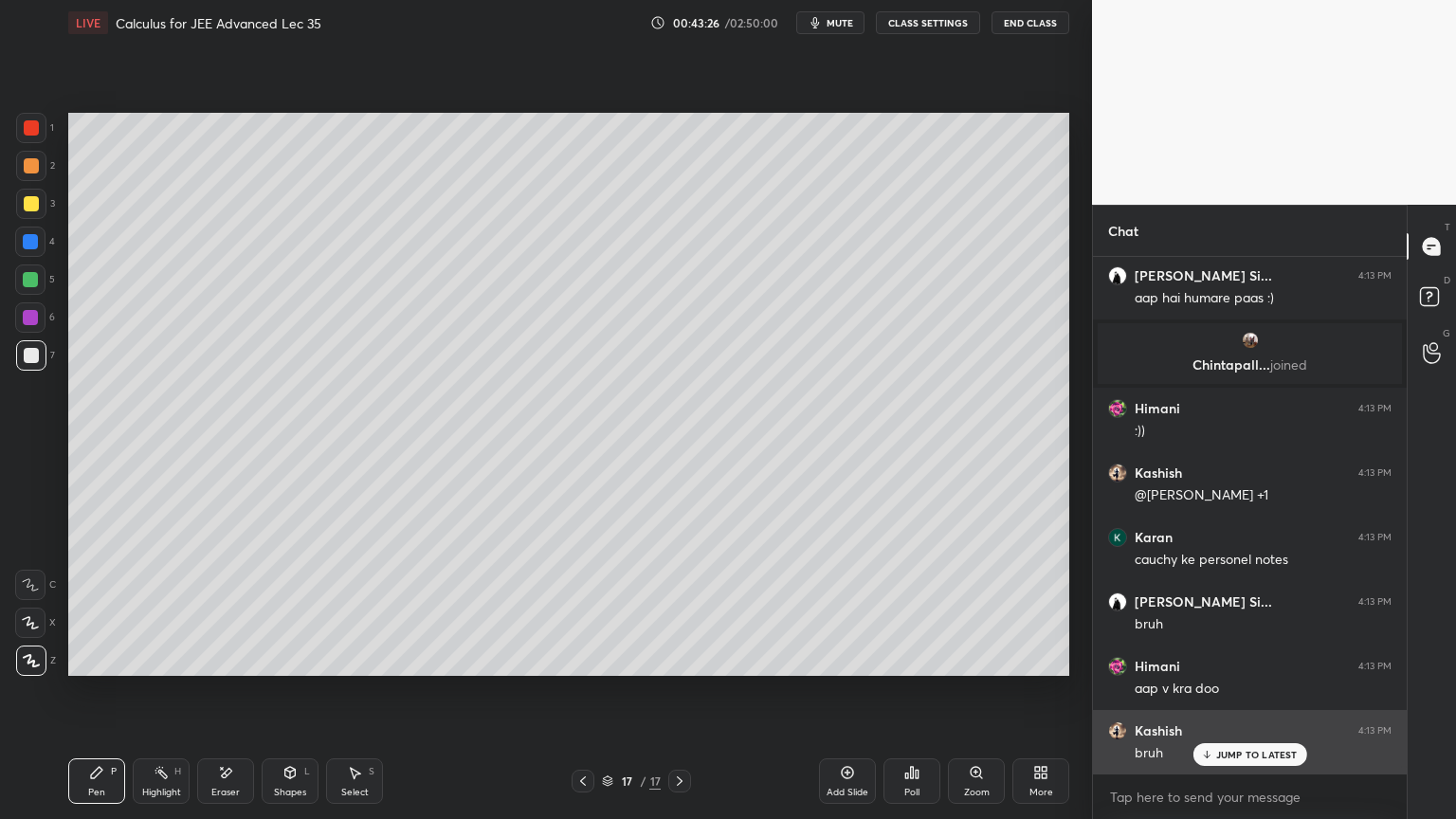 click on "[PERSON_NAME] 4:13 PM bruh" at bounding box center [1249, 742] 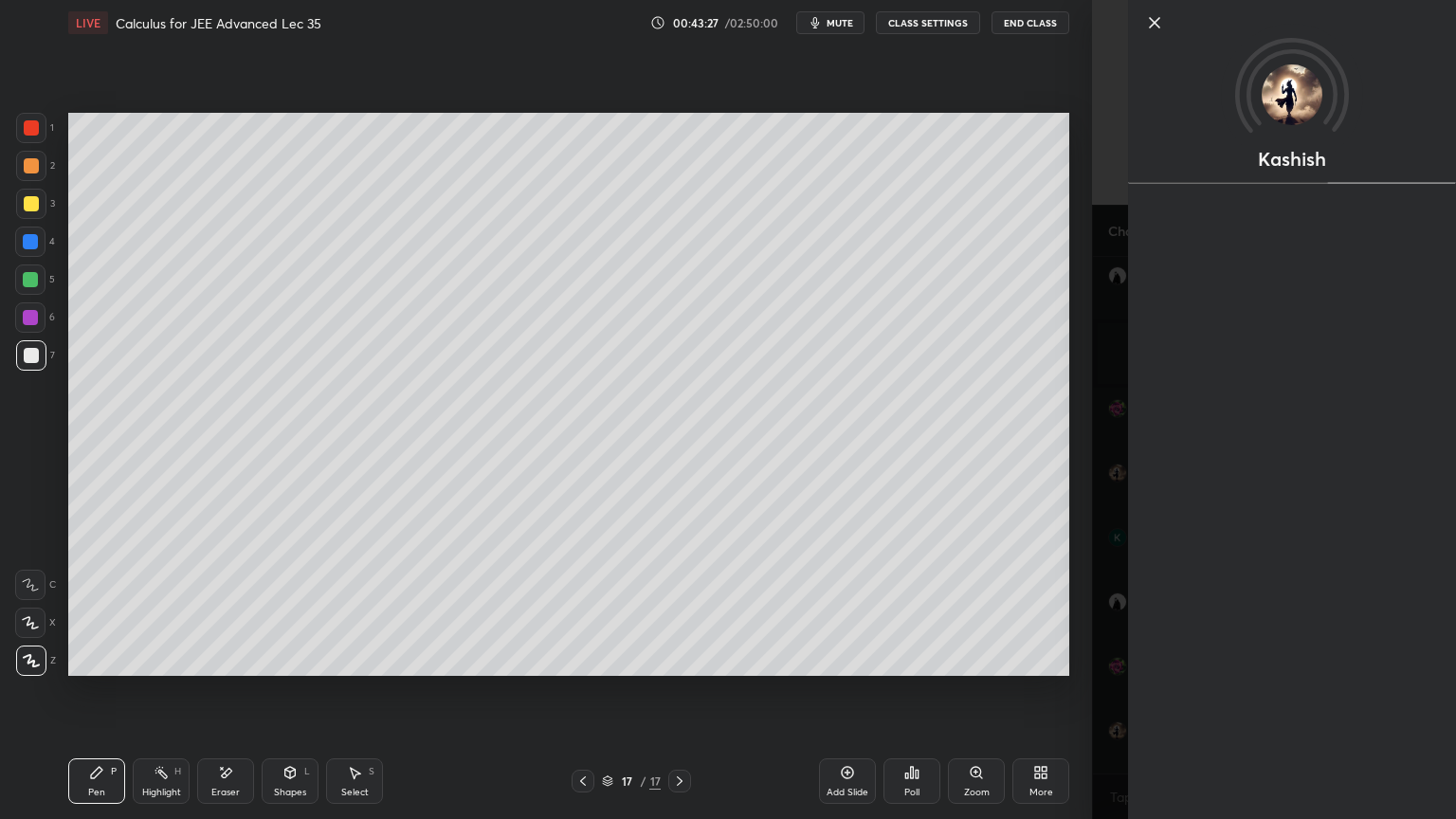 drag, startPoint x: 1109, startPoint y: 713, endPoint x: 1185, endPoint y: 750, distance: 85 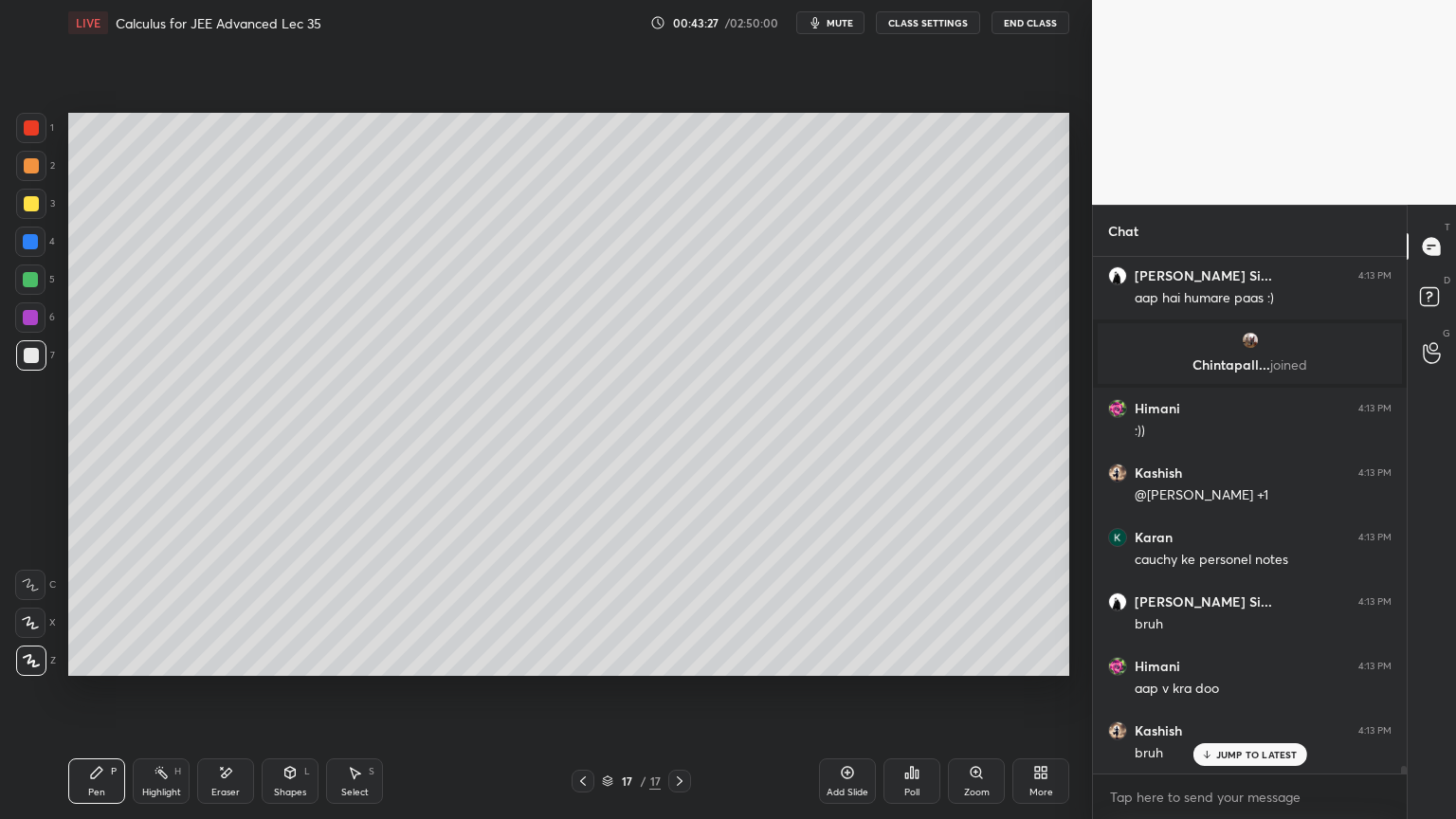 click on "JUMP TO LATEST" at bounding box center (1257, 755) 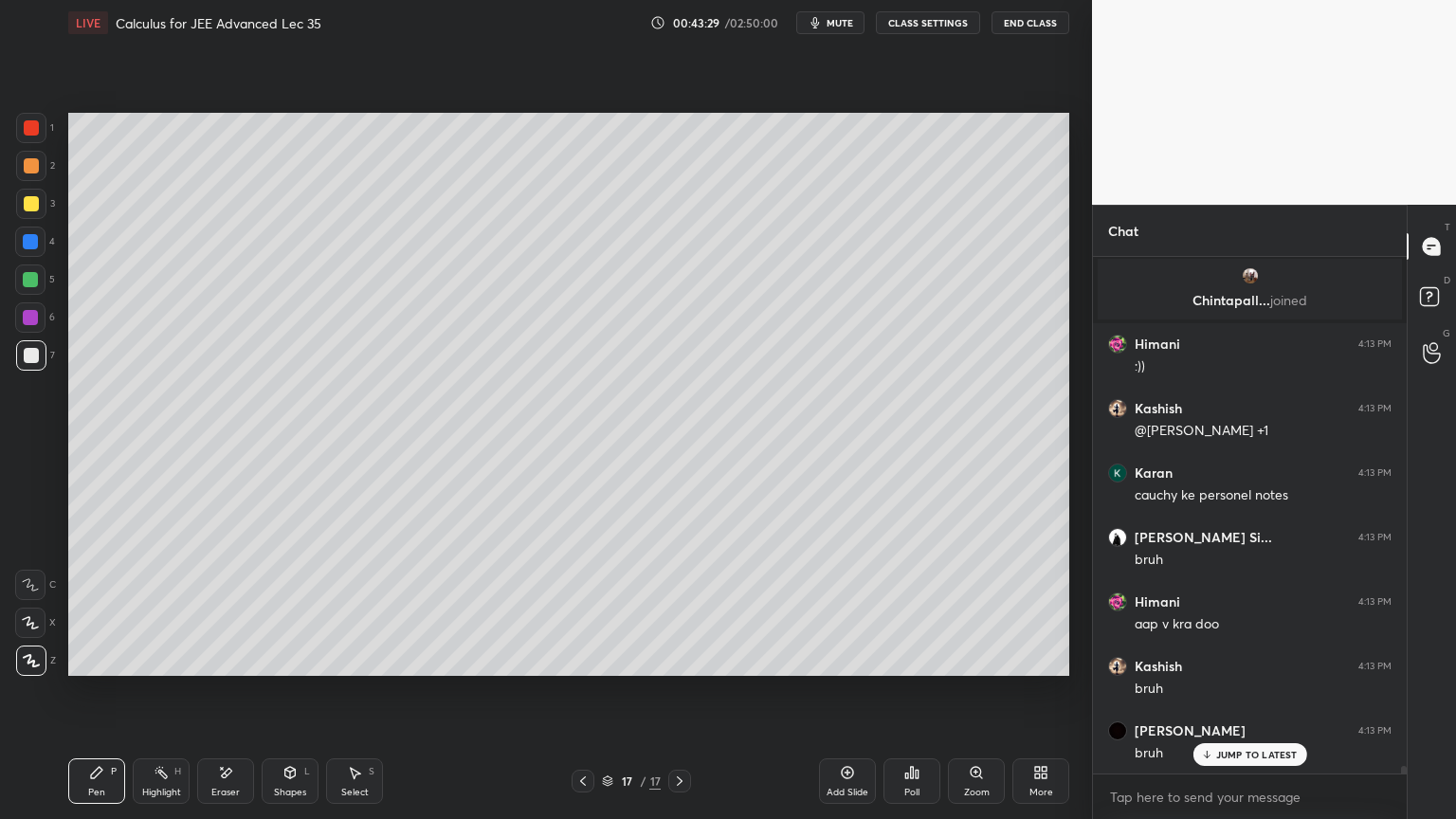 scroll, scrollTop: 34868, scrollLeft: 0, axis: vertical 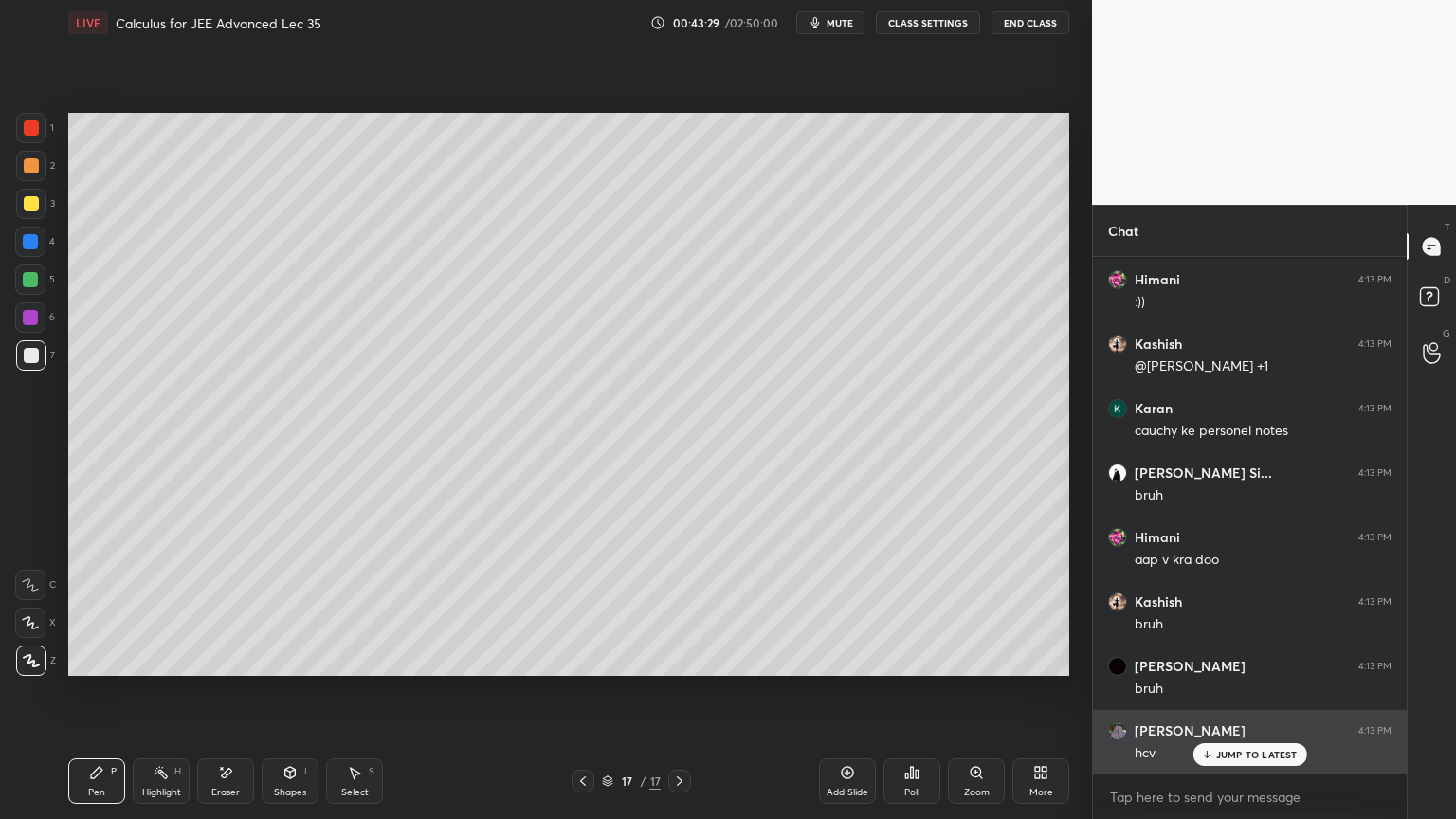 click on "JUMP TO LATEST" at bounding box center [1257, 755] 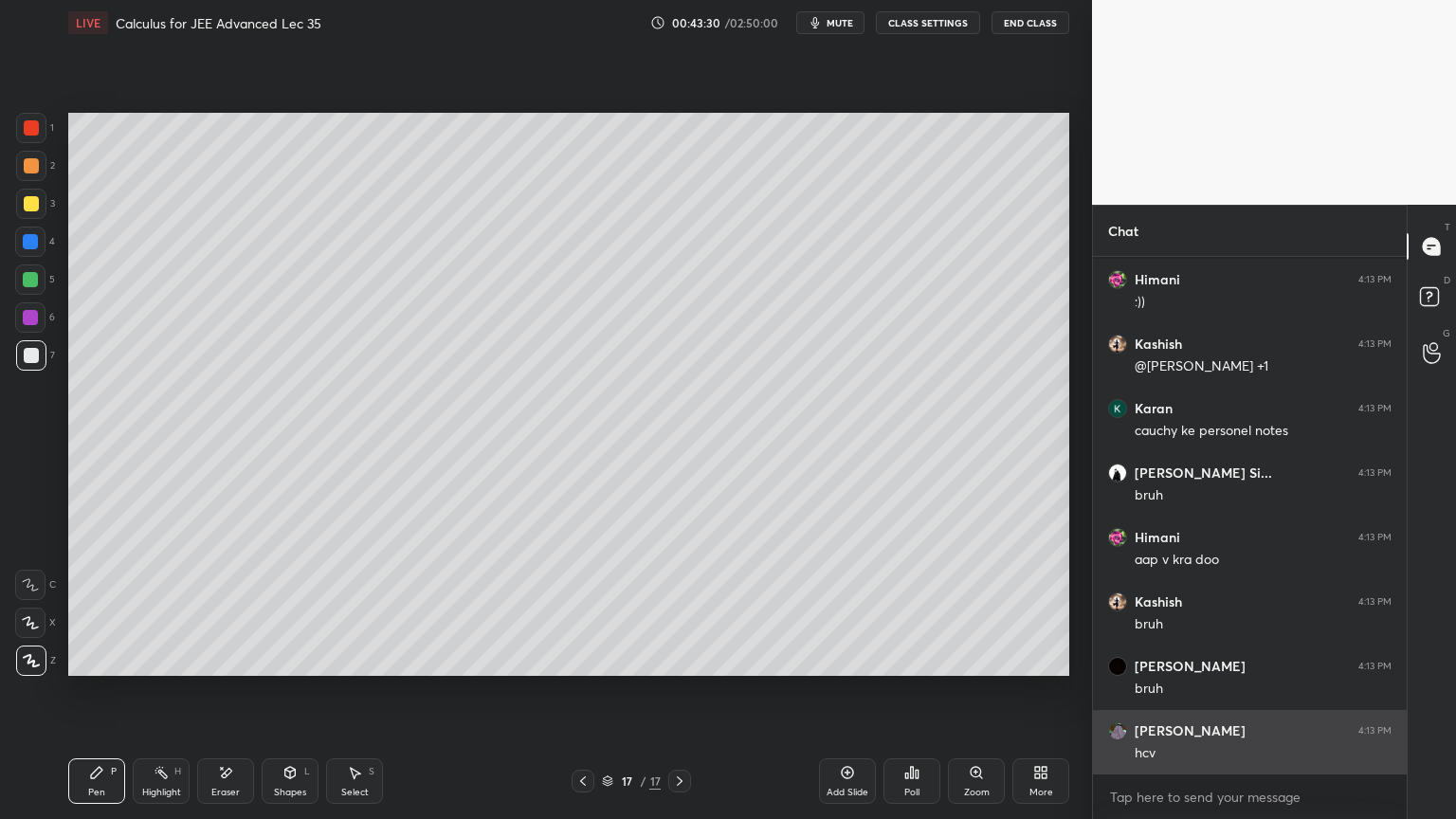 scroll, scrollTop: 34933, scrollLeft: 0, axis: vertical 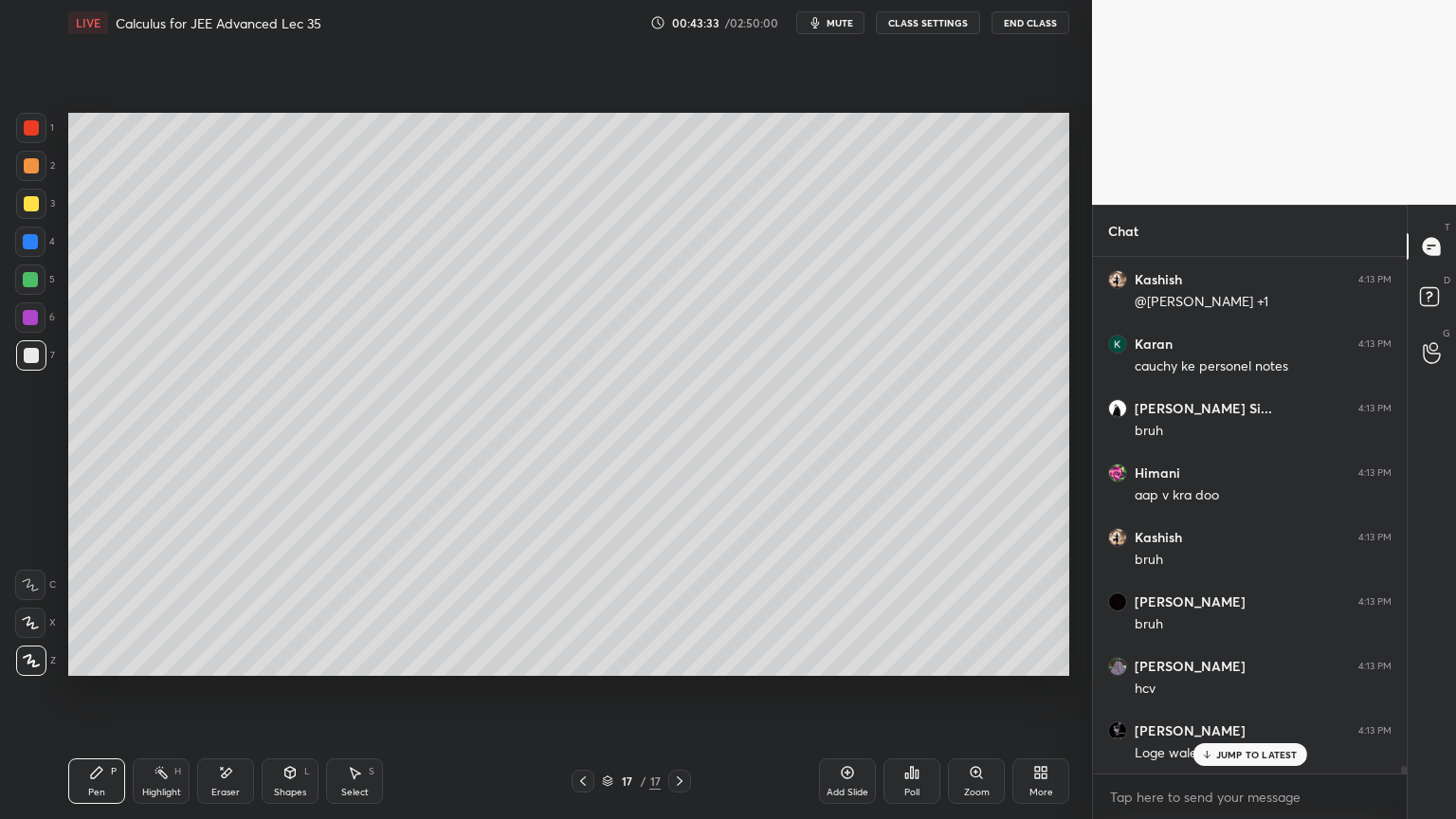 click 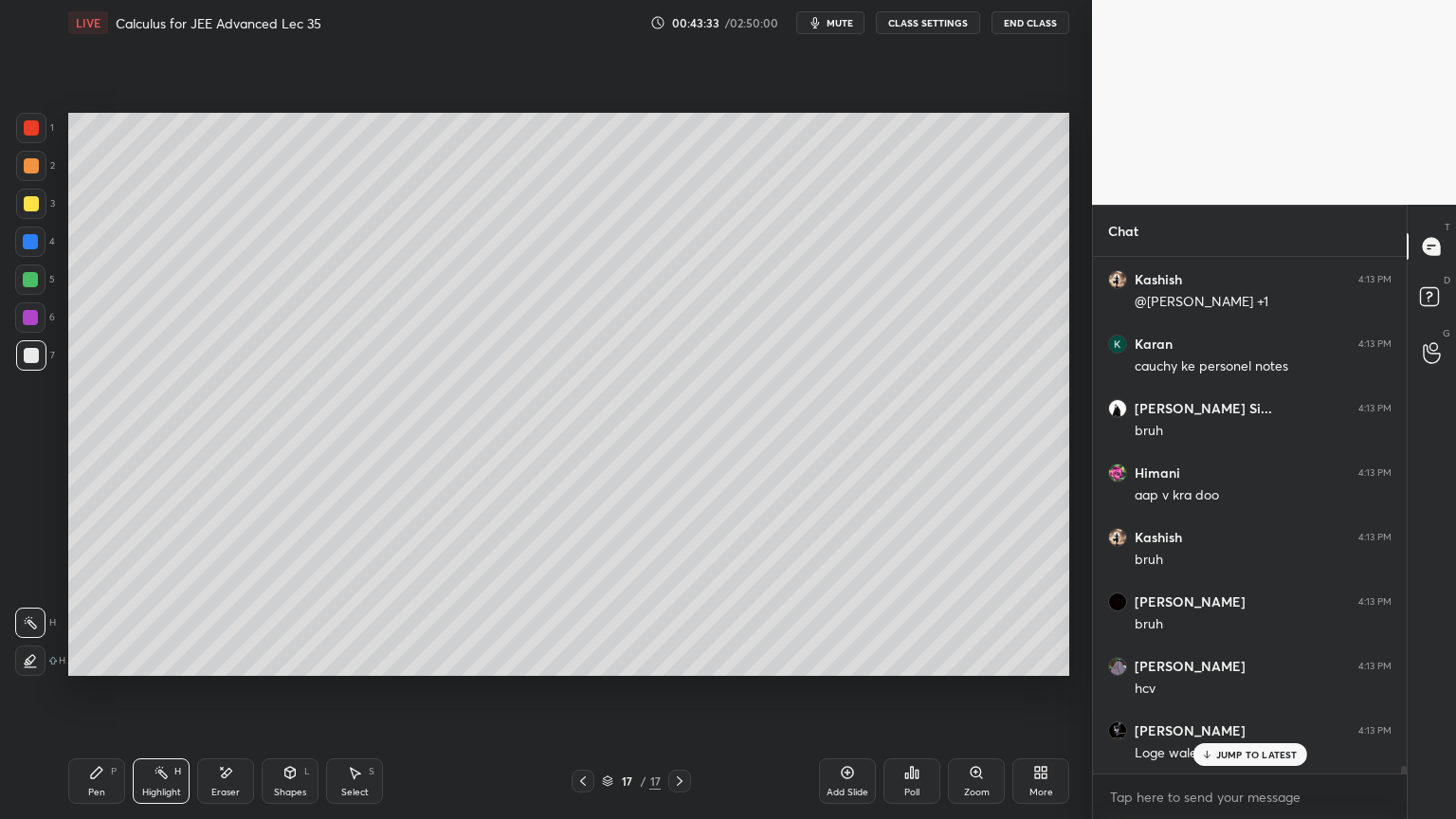 click on "Pen P" at bounding box center [97, 781] 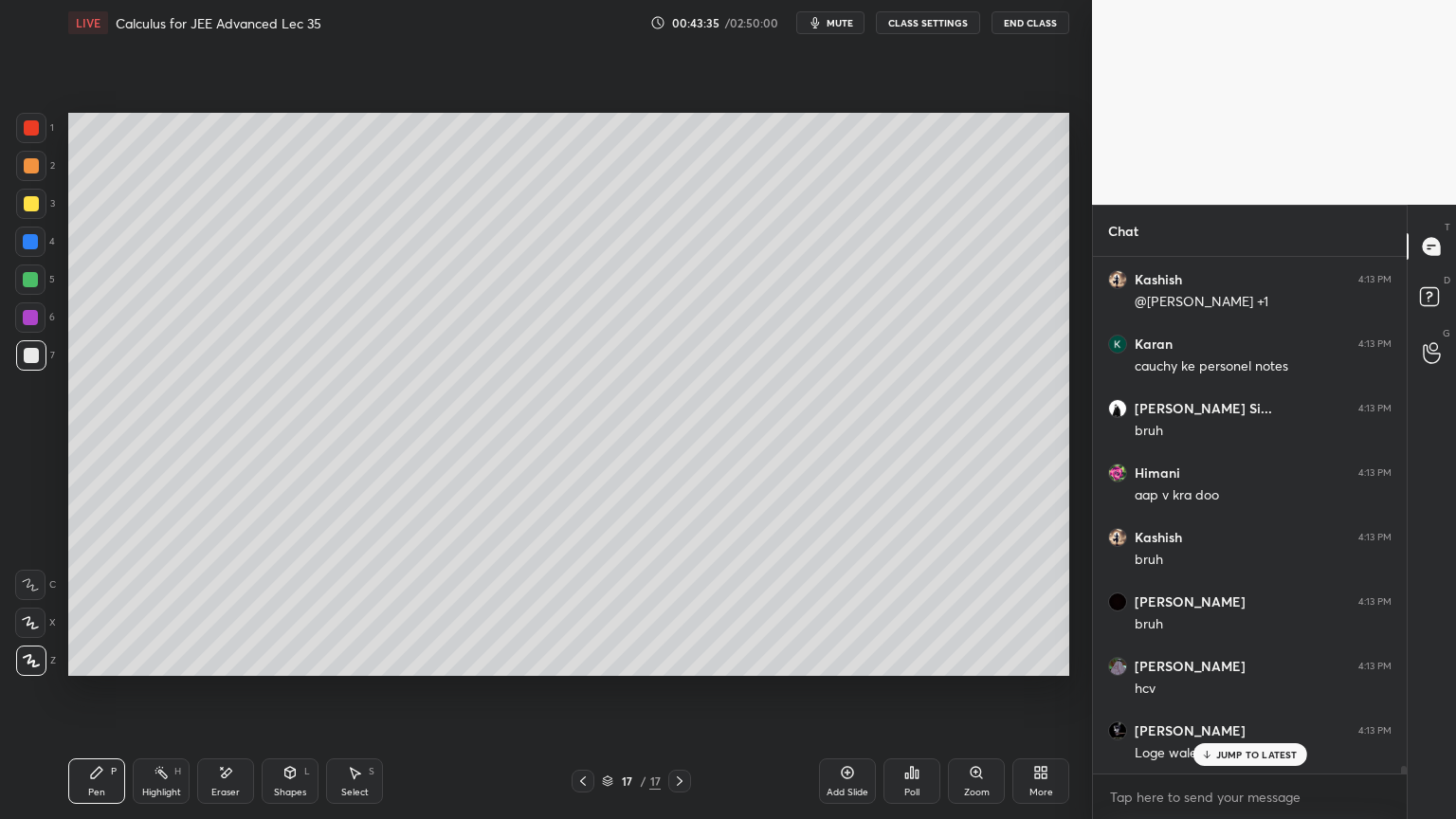 click on "Select" at bounding box center [355, 792] 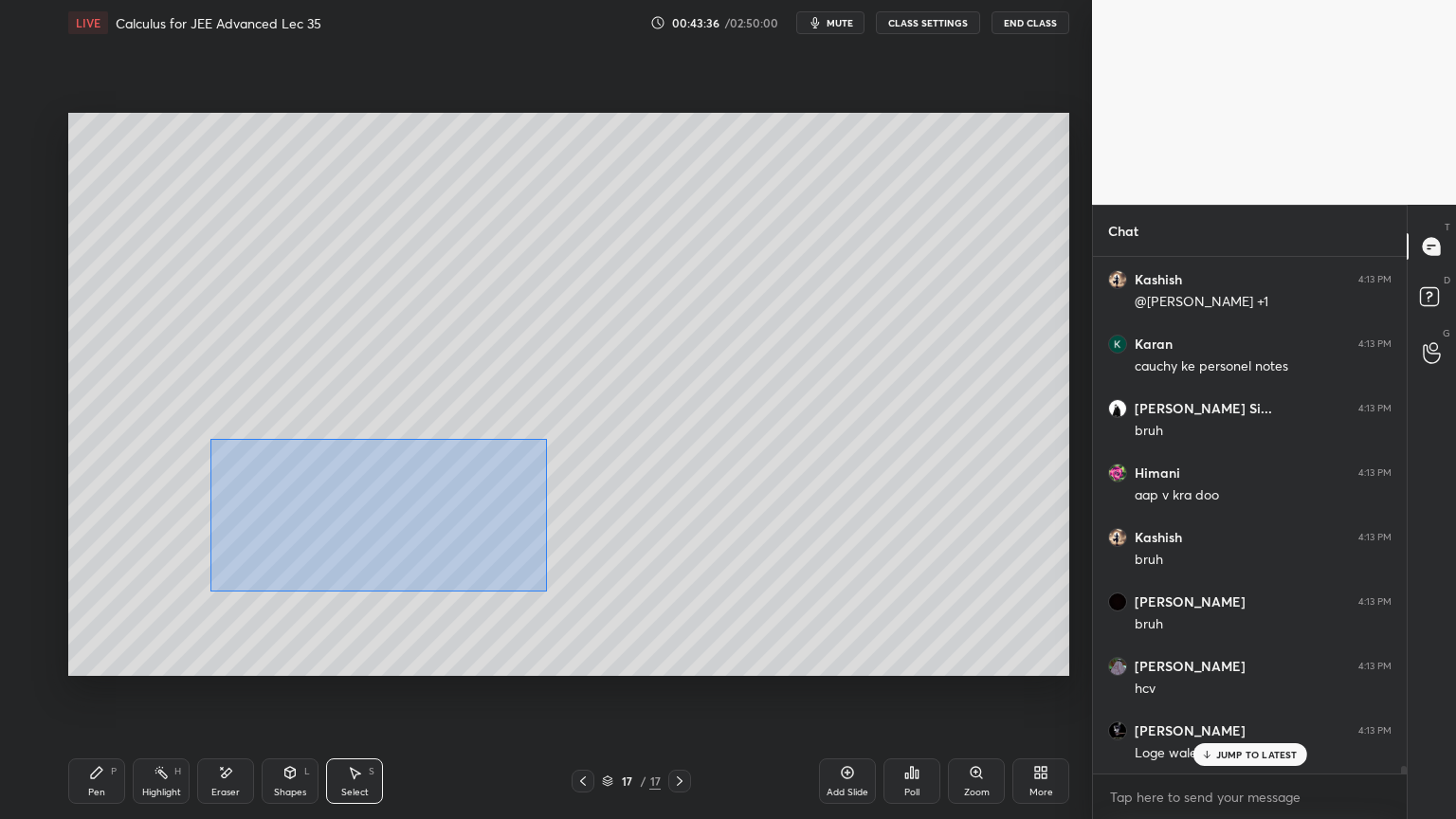 drag, startPoint x: 219, startPoint y: 439, endPoint x: 486, endPoint y: 553, distance: 290.3188 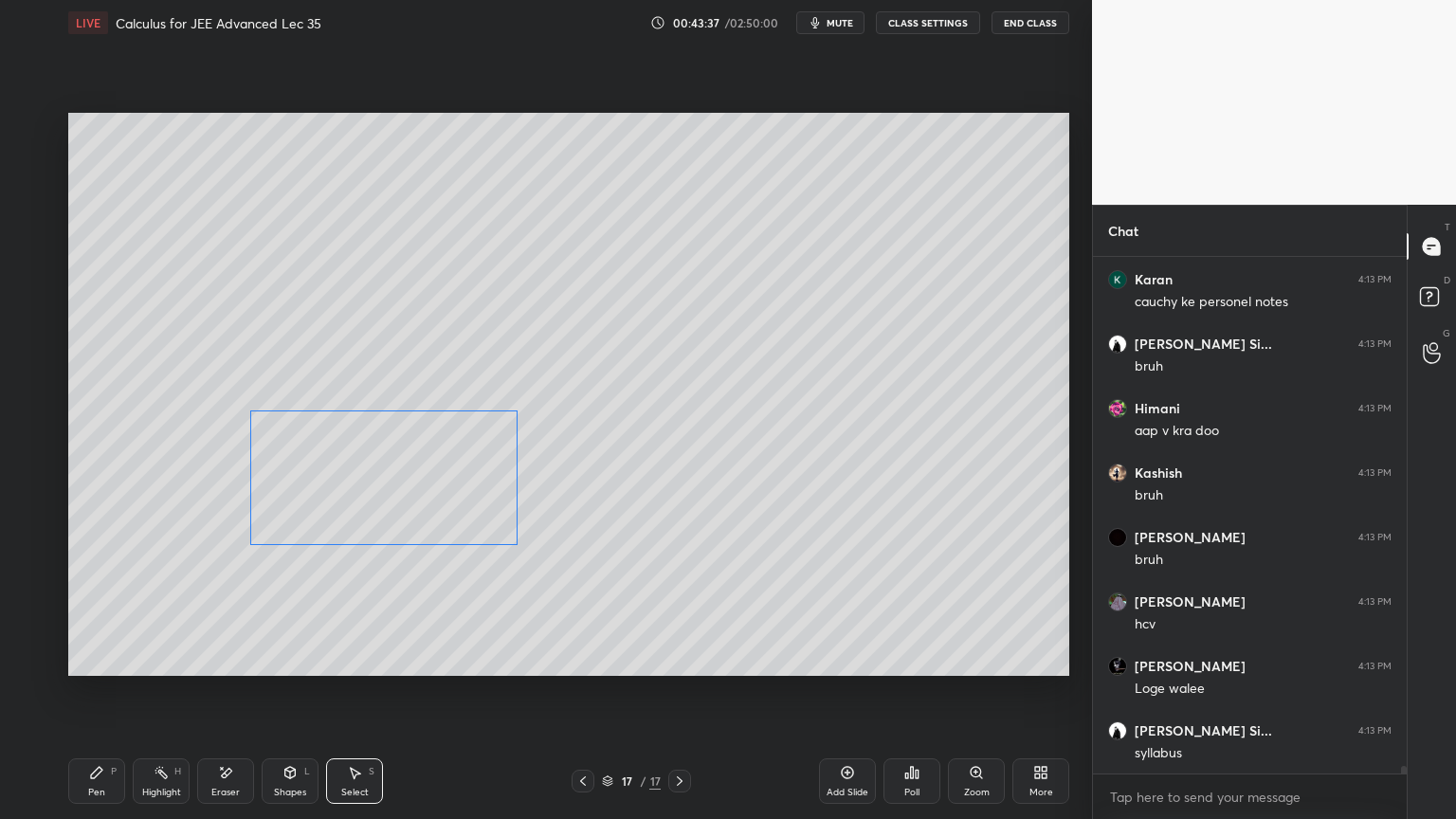 drag, startPoint x: 403, startPoint y: 527, endPoint x: 405, endPoint y: 560, distance: 33.060551 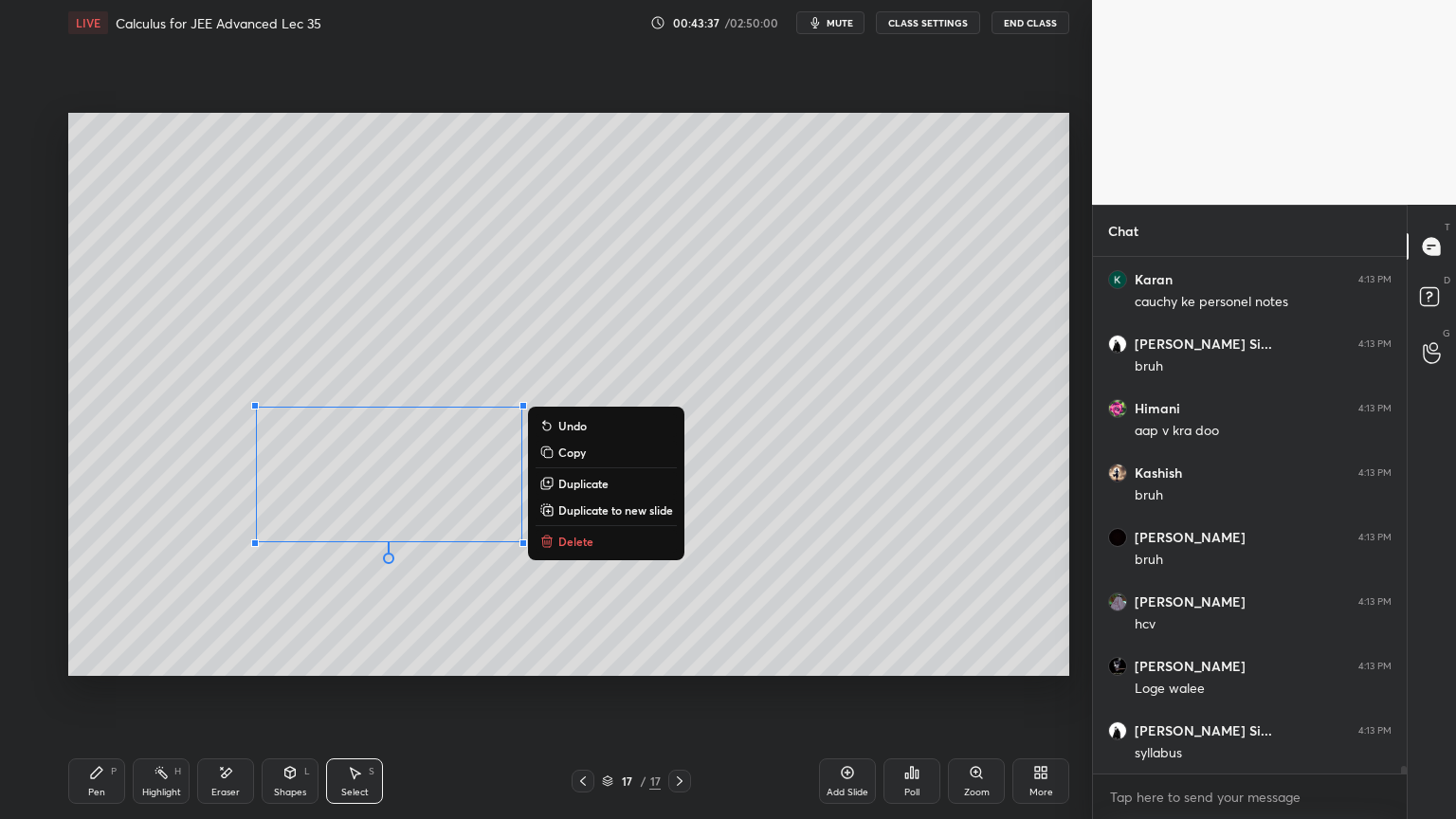 click on "0 ° Undo Copy Duplicate Duplicate to new slide Delete" at bounding box center [569, 394] 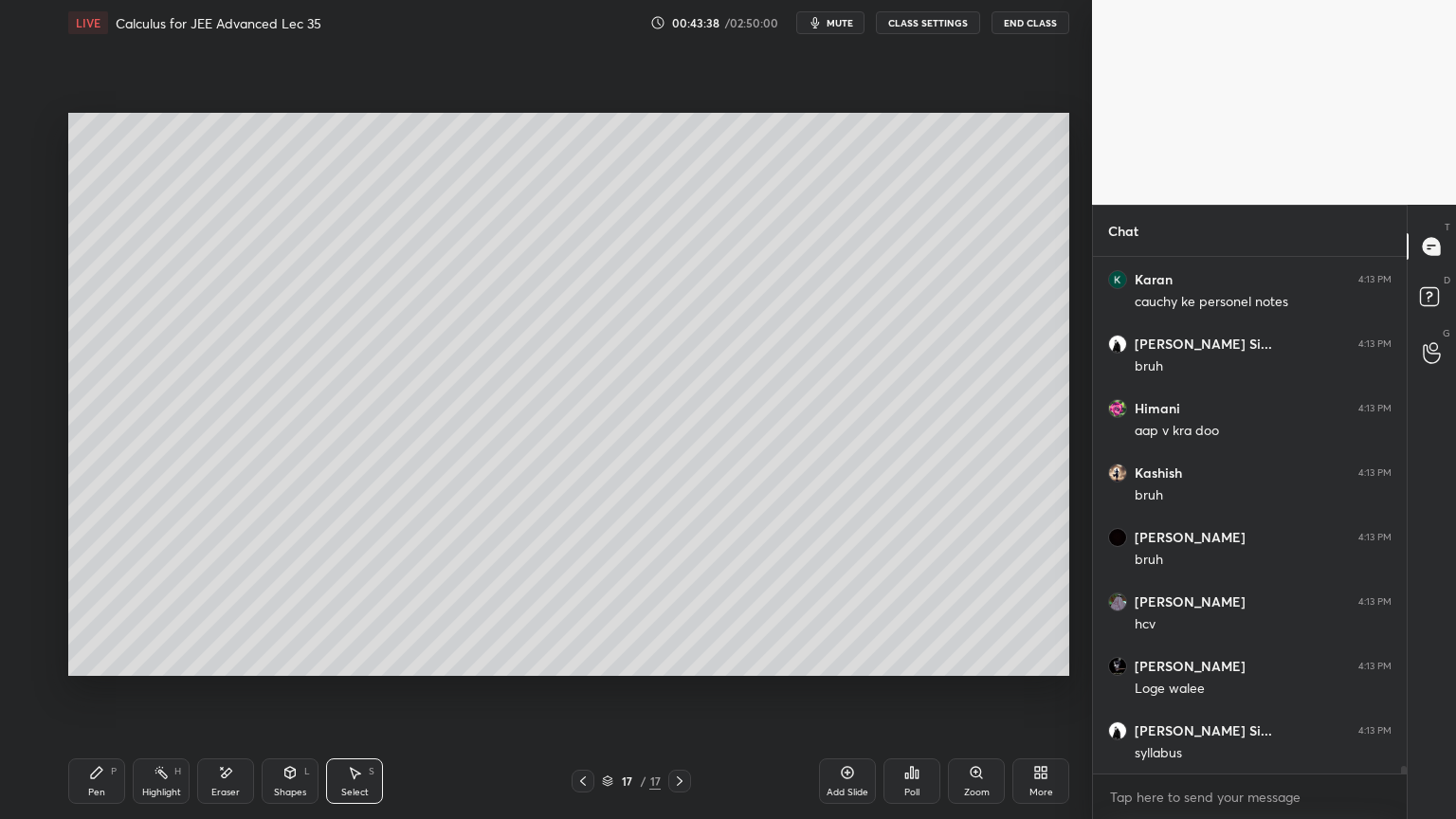 drag, startPoint x: 97, startPoint y: 771, endPoint x: 119, endPoint y: 777, distance: 23 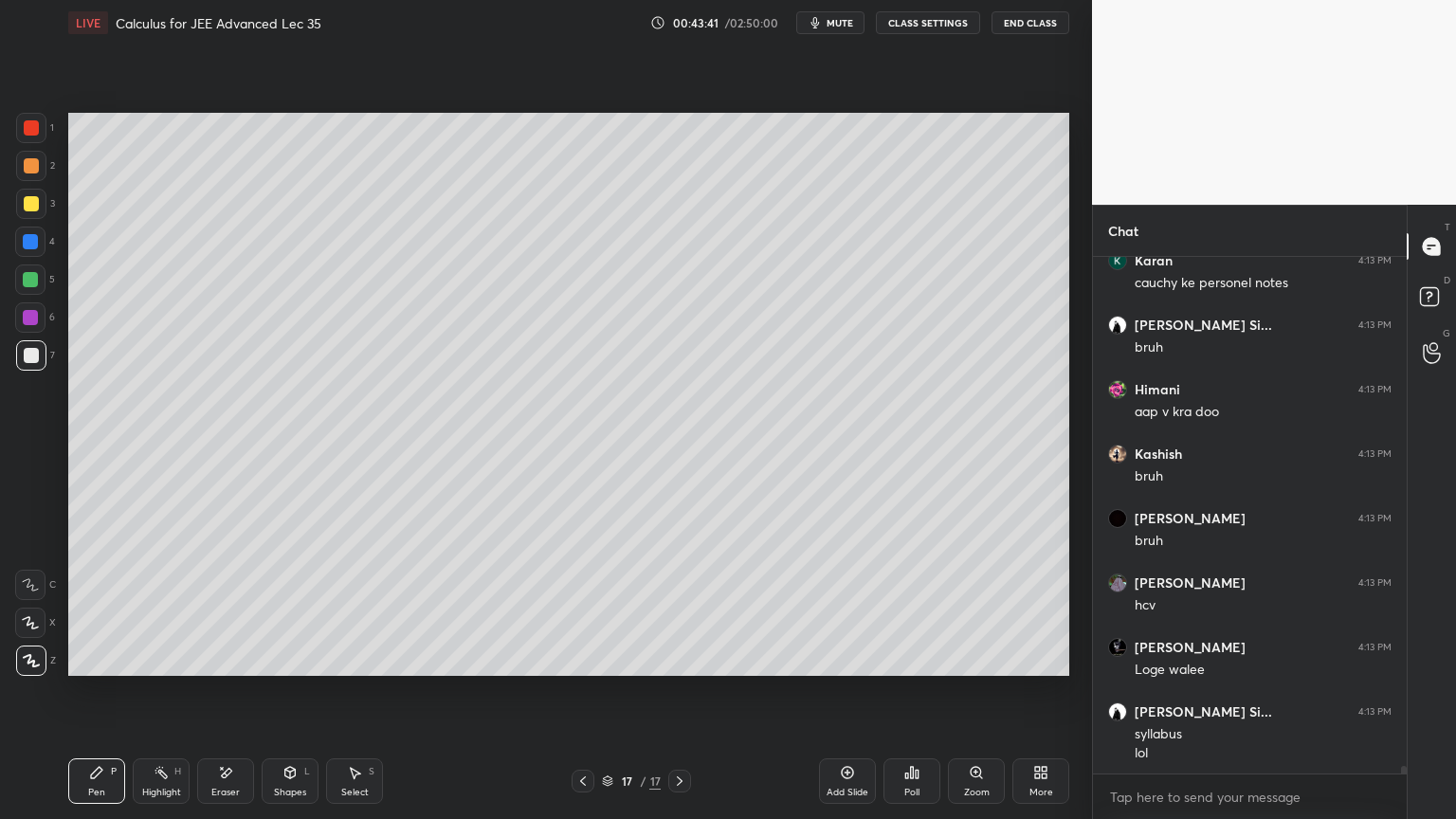 click on "Eraser" at bounding box center (226, 781) 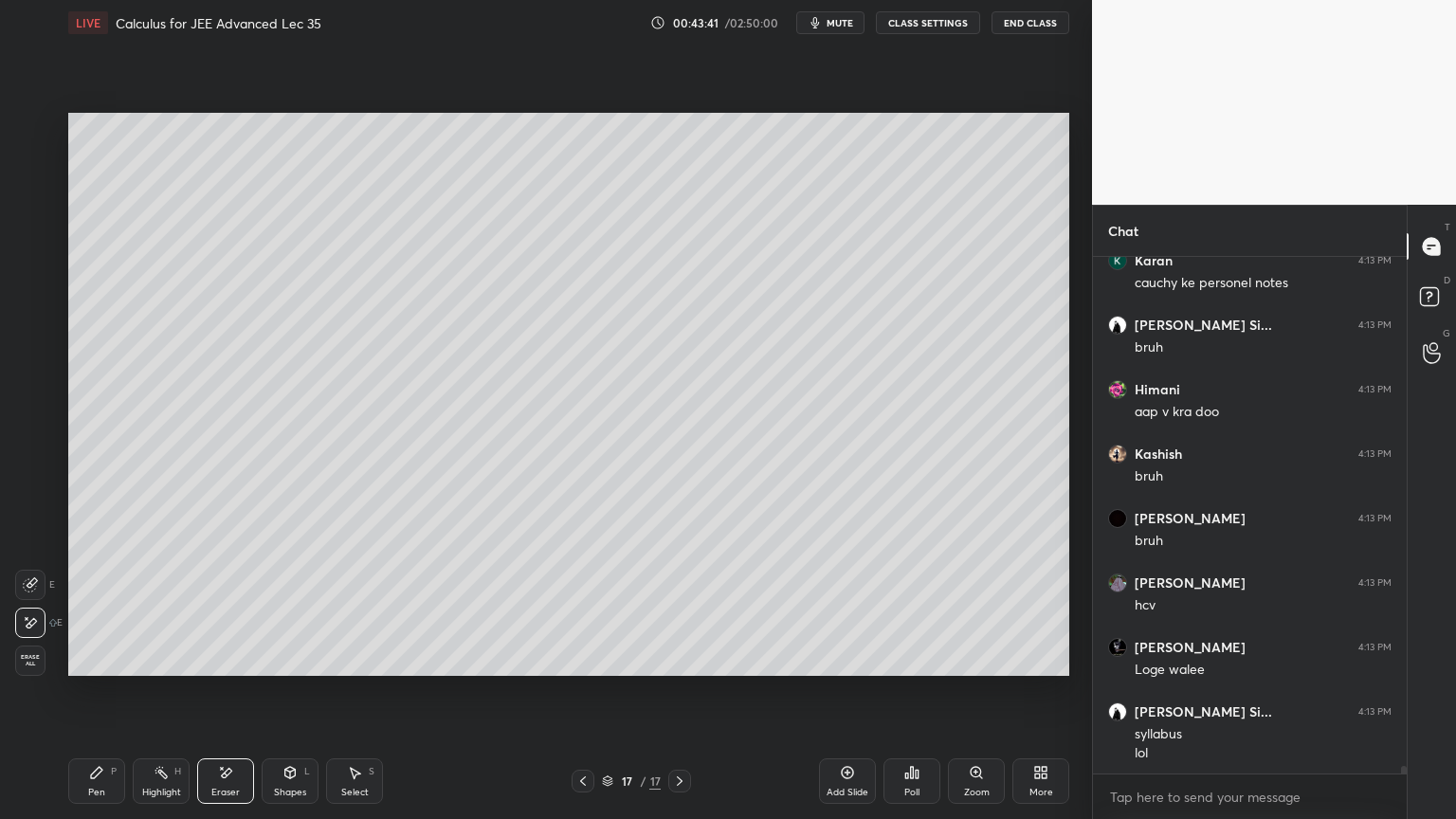 scroll, scrollTop: 35080, scrollLeft: 0, axis: vertical 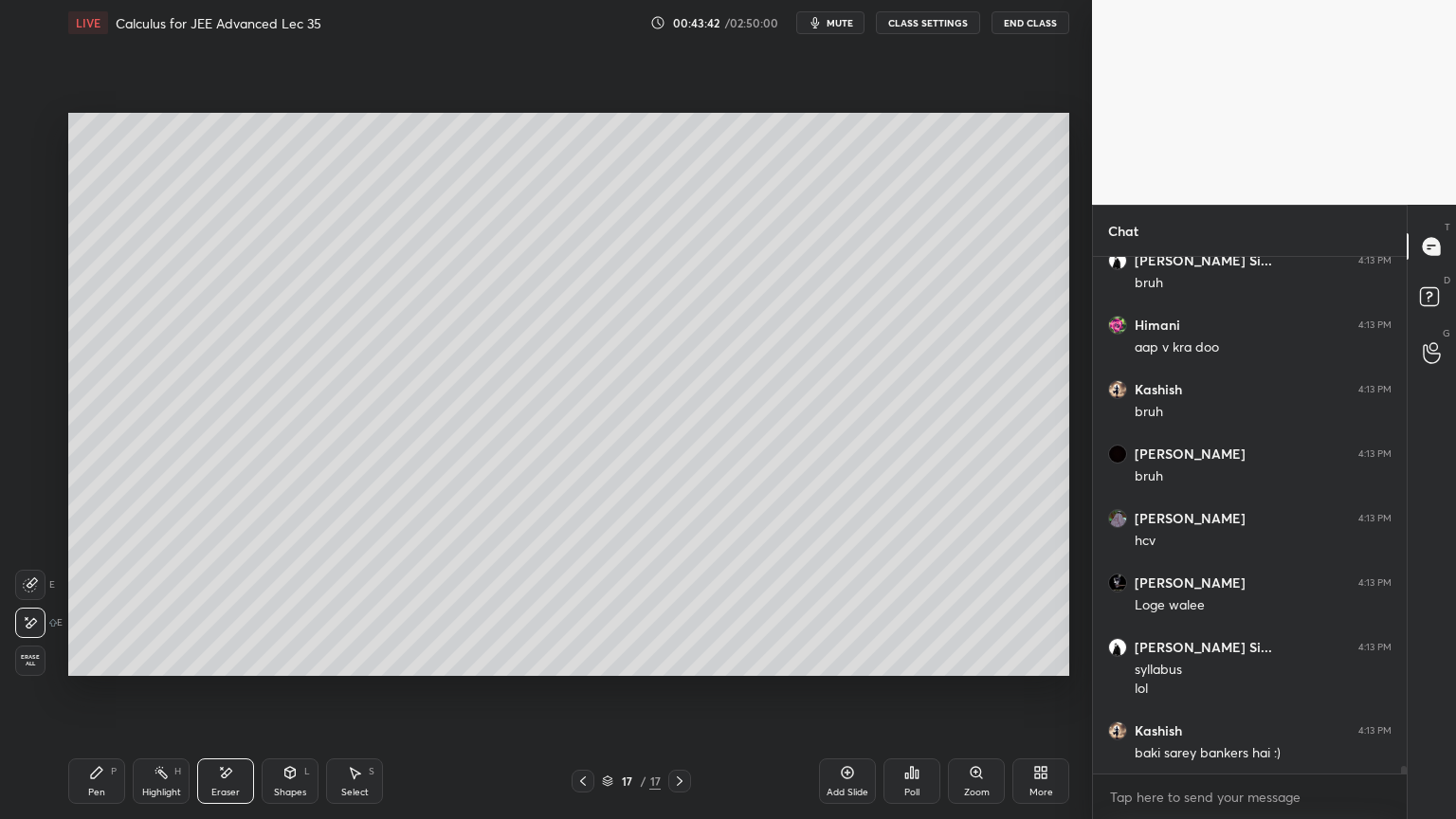 click 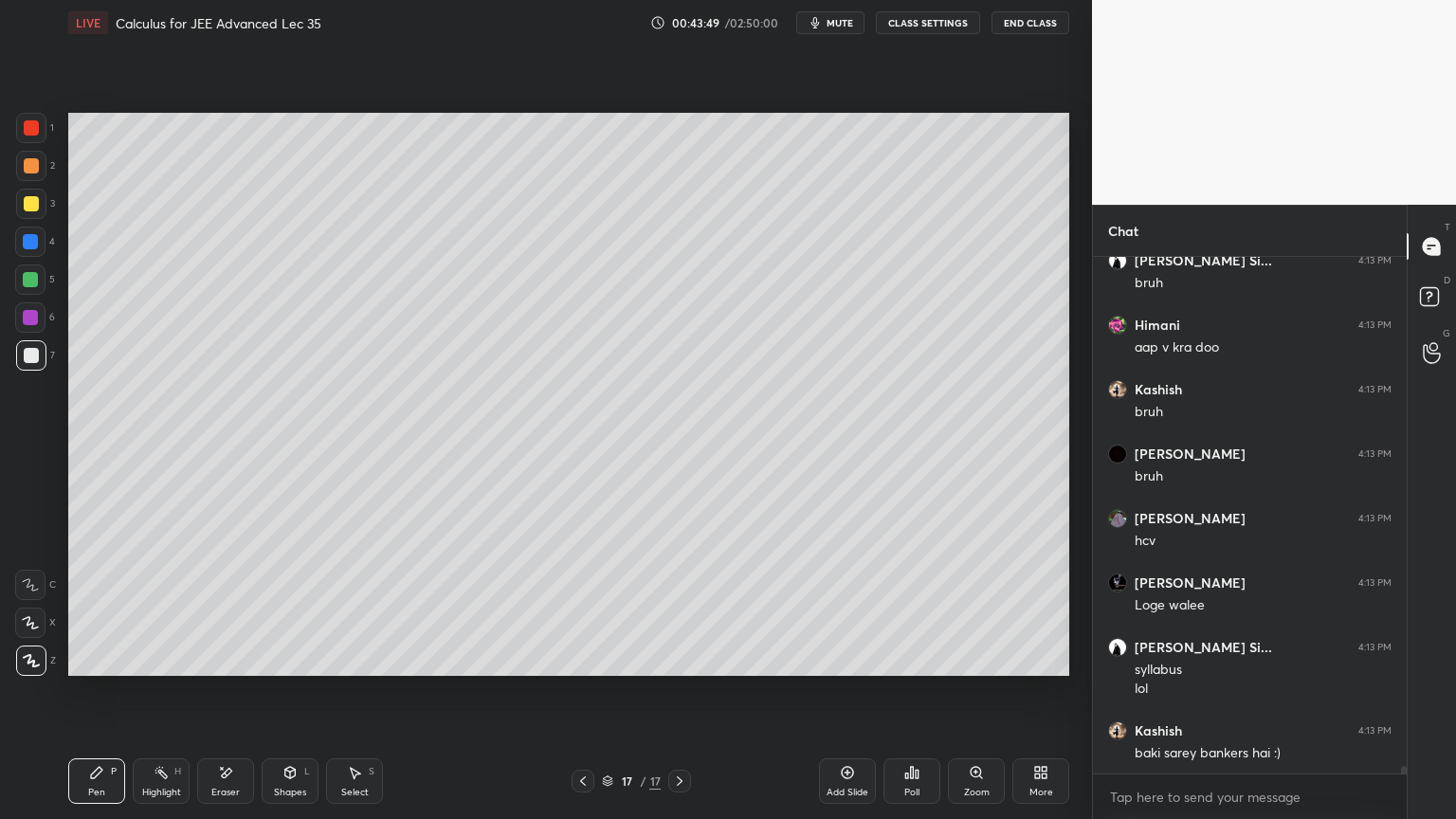 scroll, scrollTop: 35145, scrollLeft: 0, axis: vertical 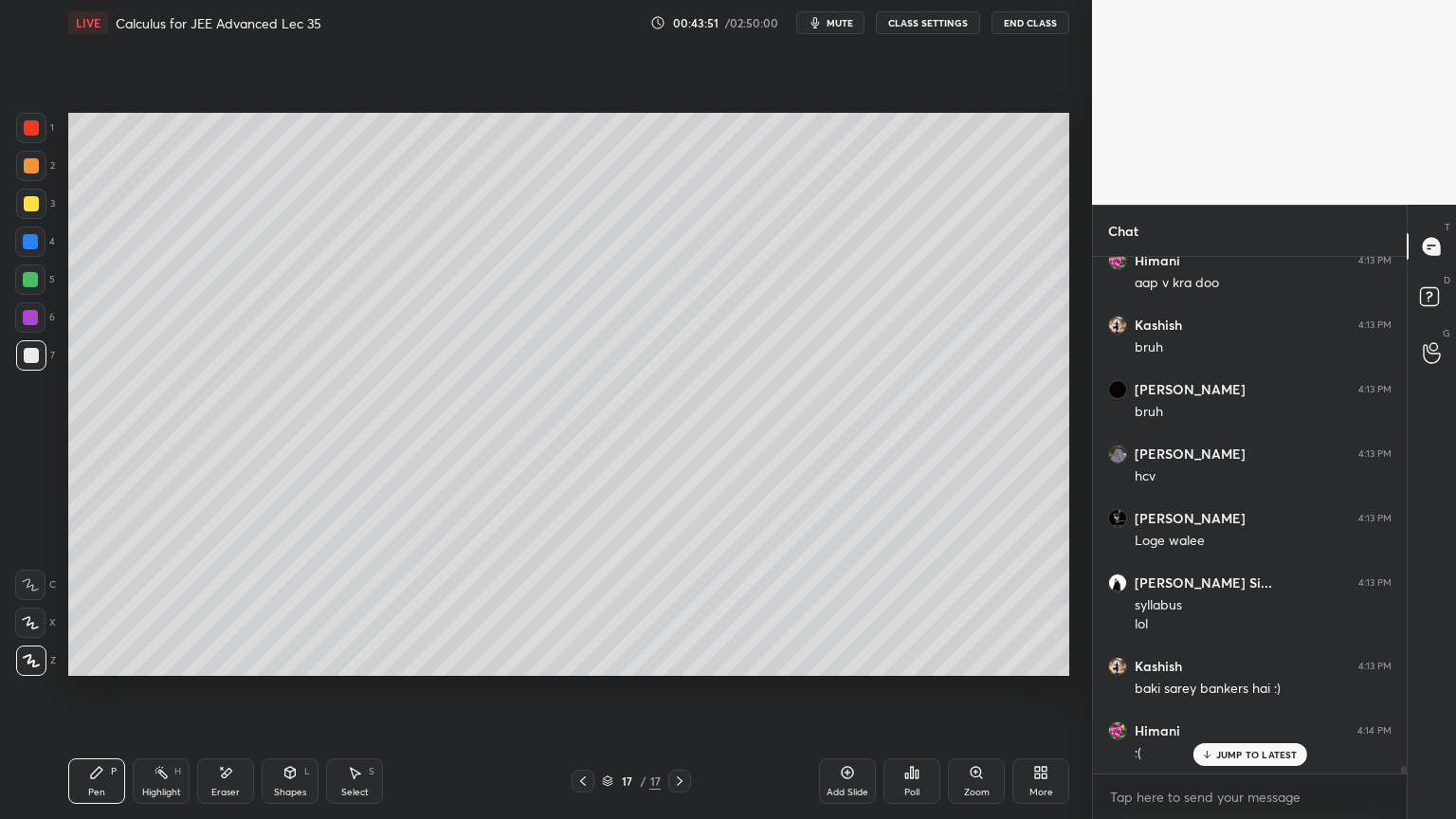 click on "Eraser" at bounding box center [226, 781] 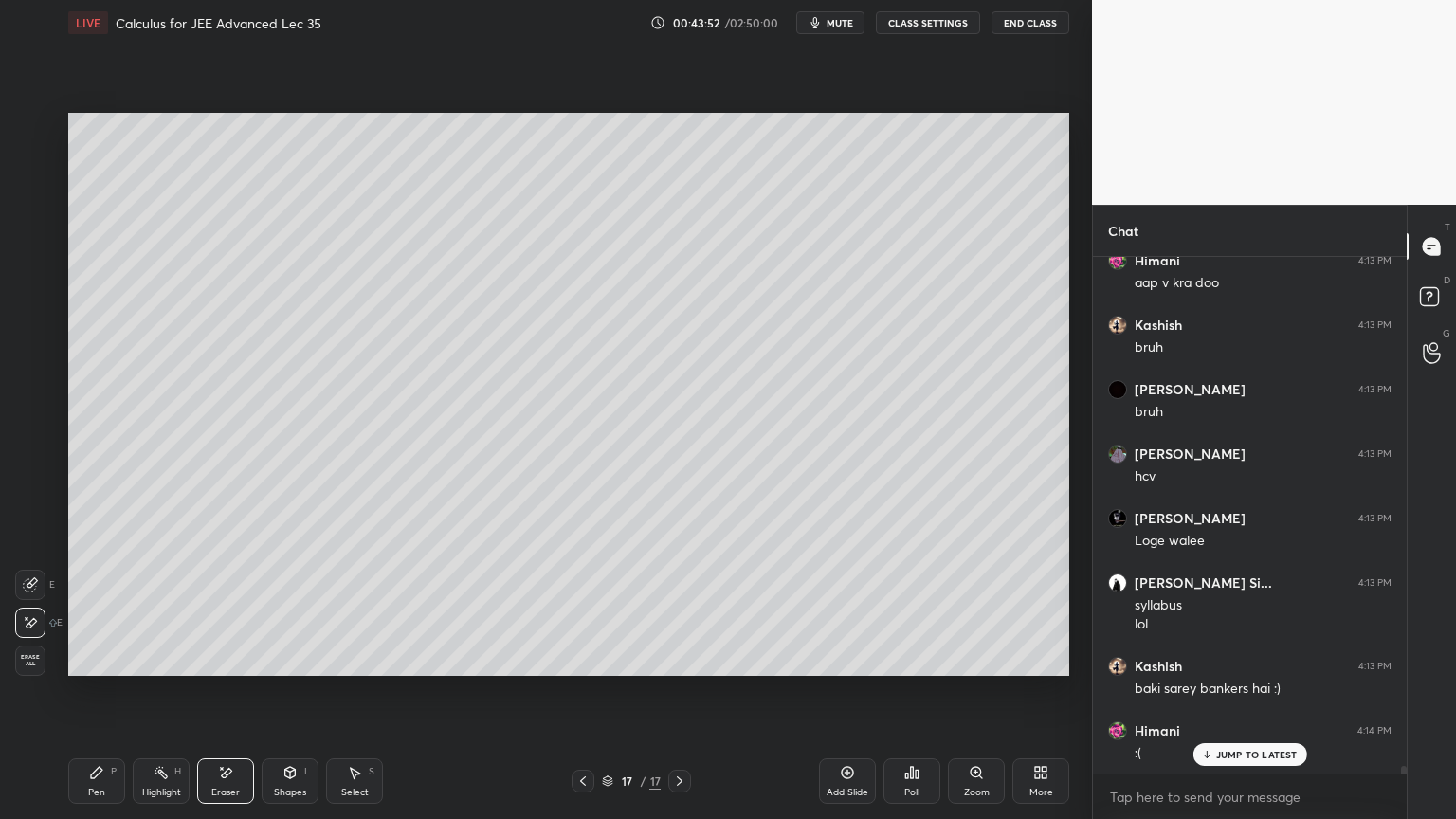 click on "Pen P" at bounding box center [97, 781] 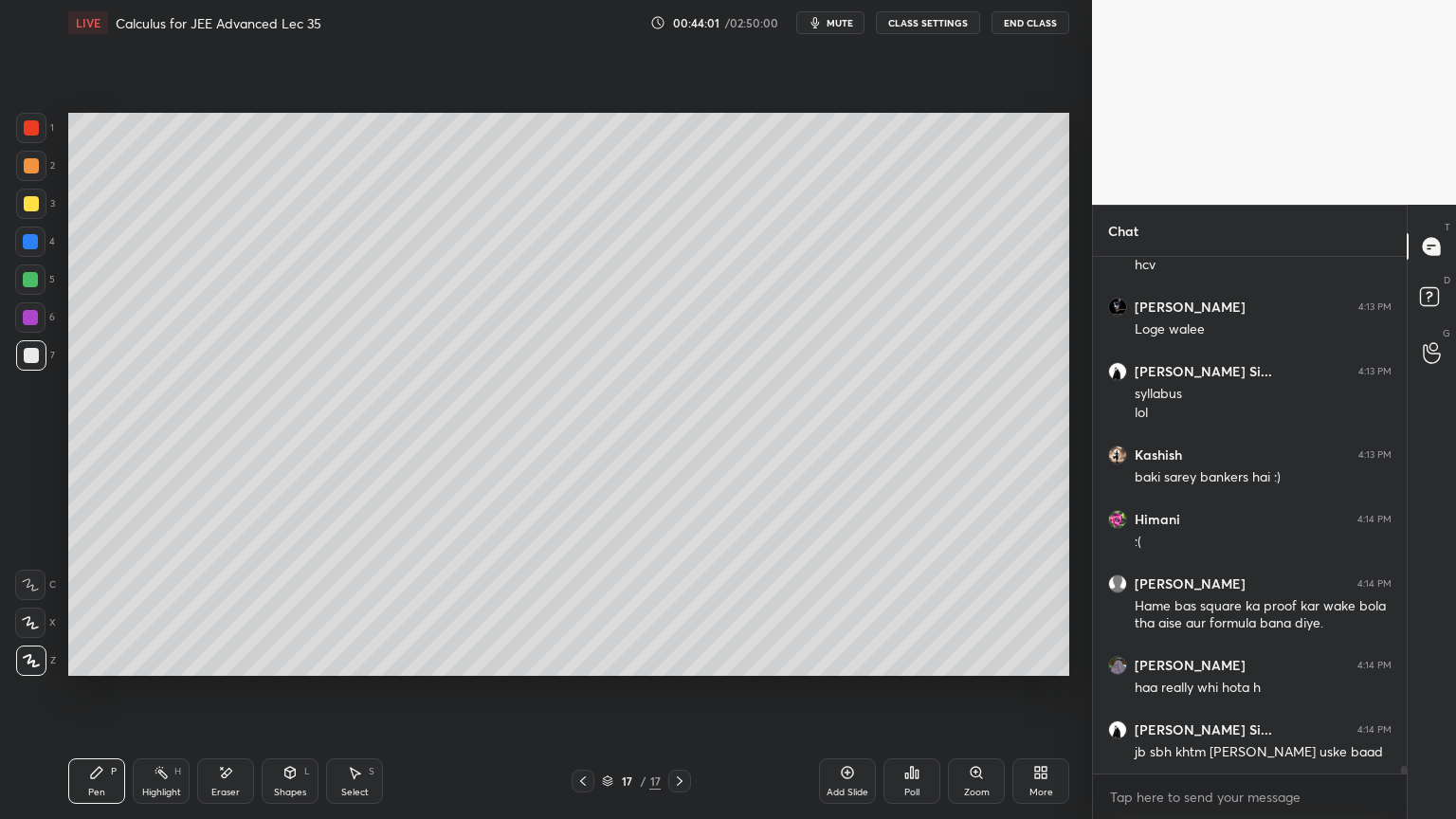 scroll, scrollTop: 35375, scrollLeft: 0, axis: vertical 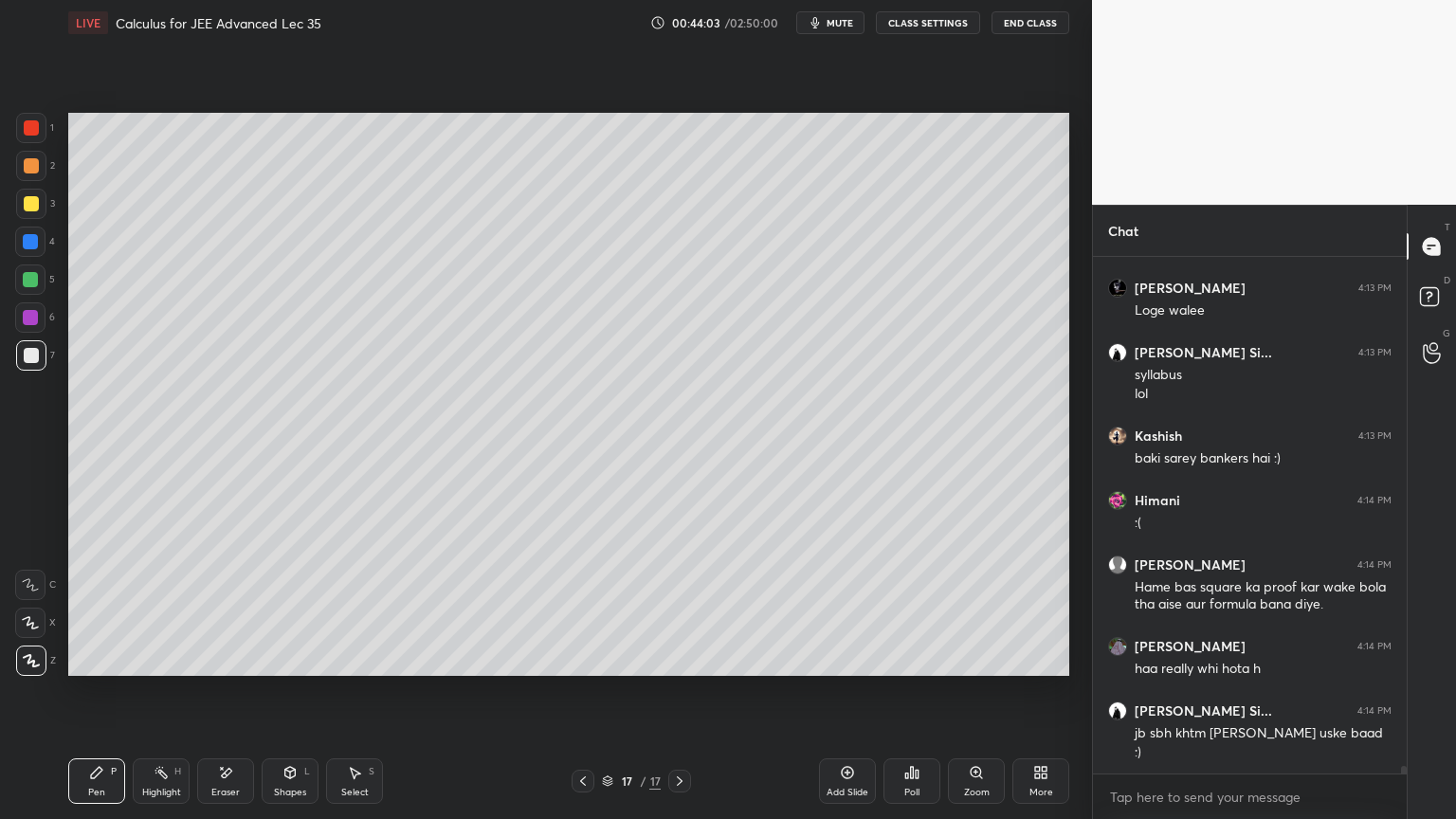 click 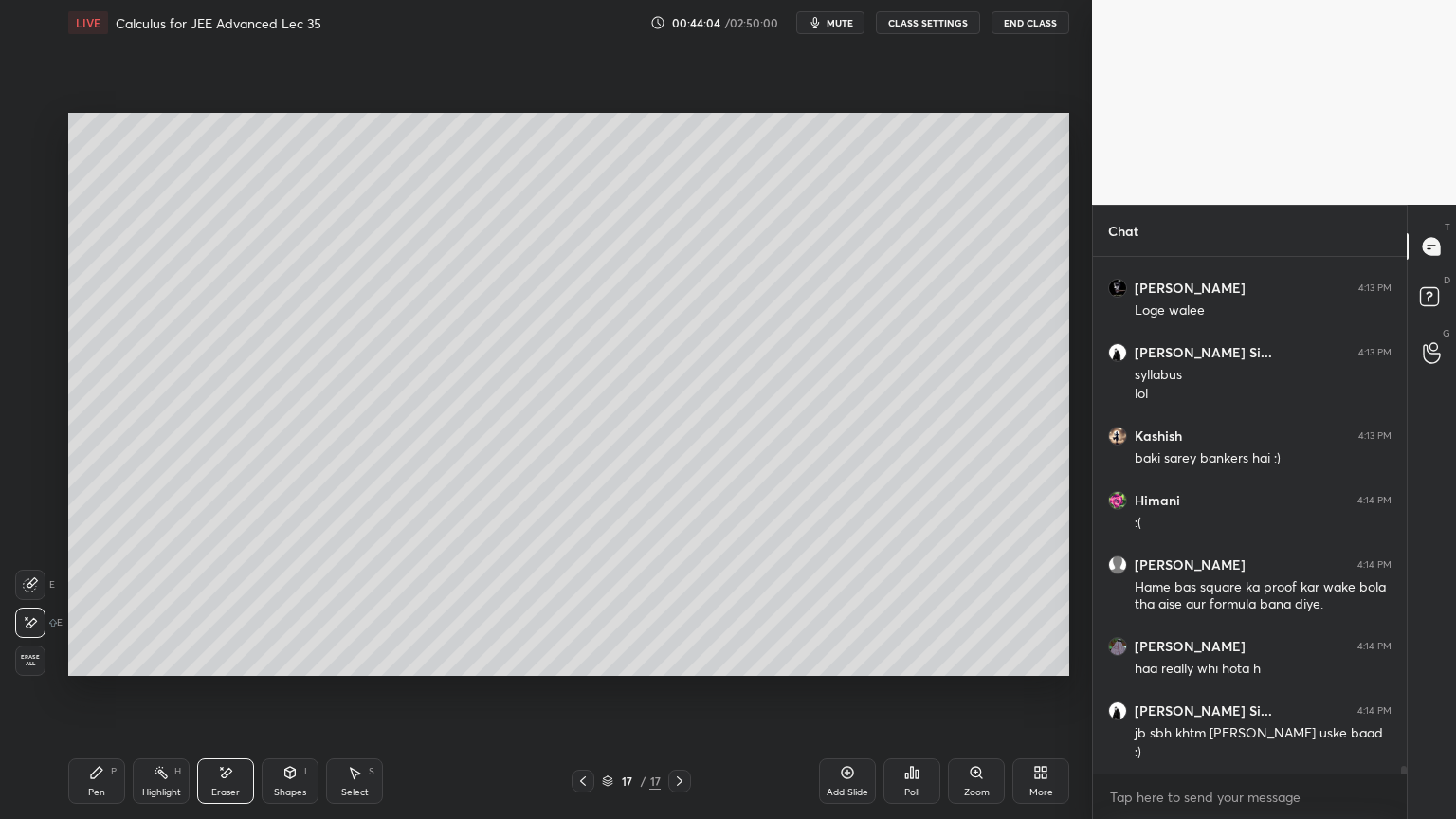 click on "Pen P" at bounding box center (97, 781) 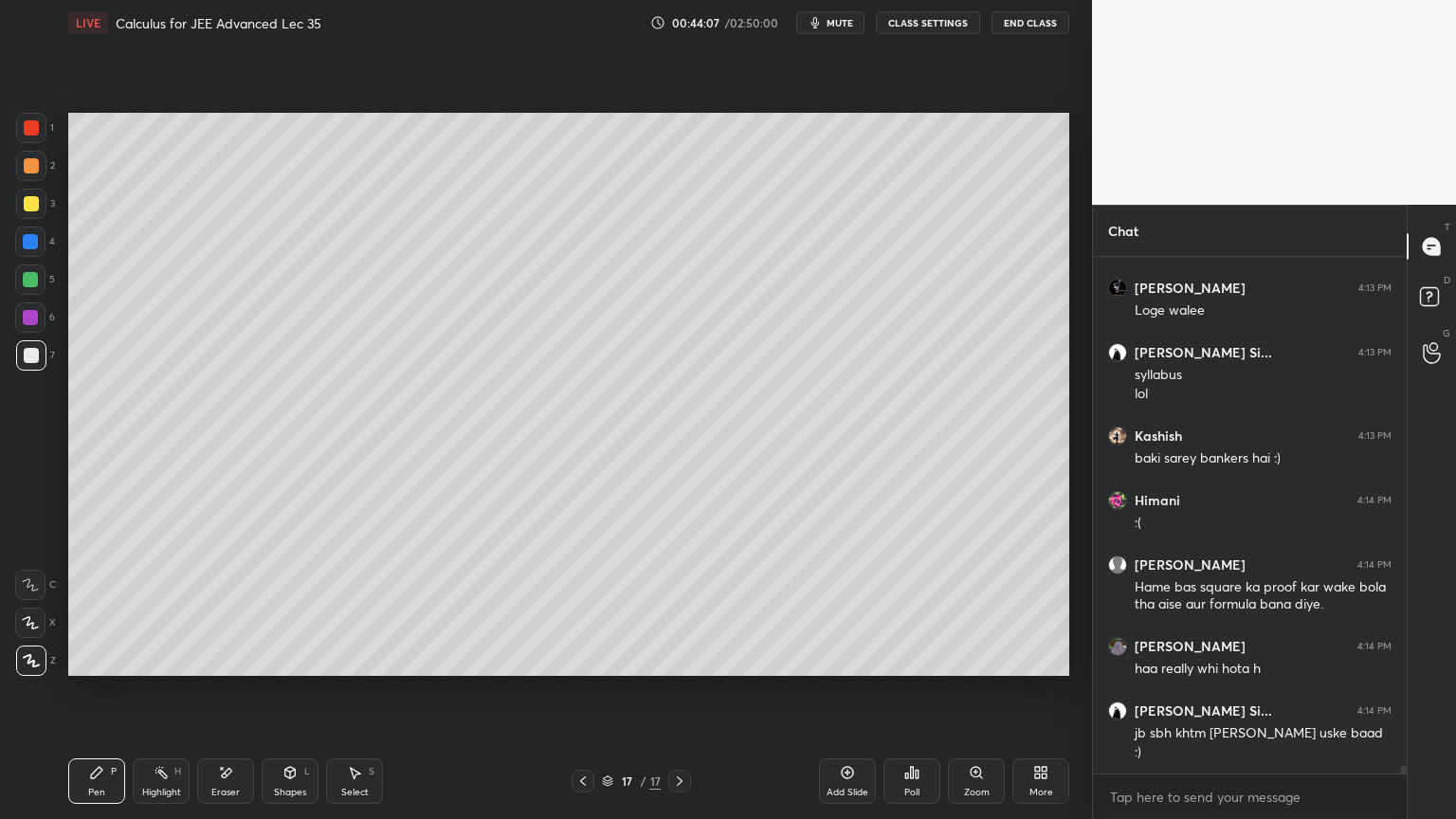 click on "Highlight H" at bounding box center (161, 781) 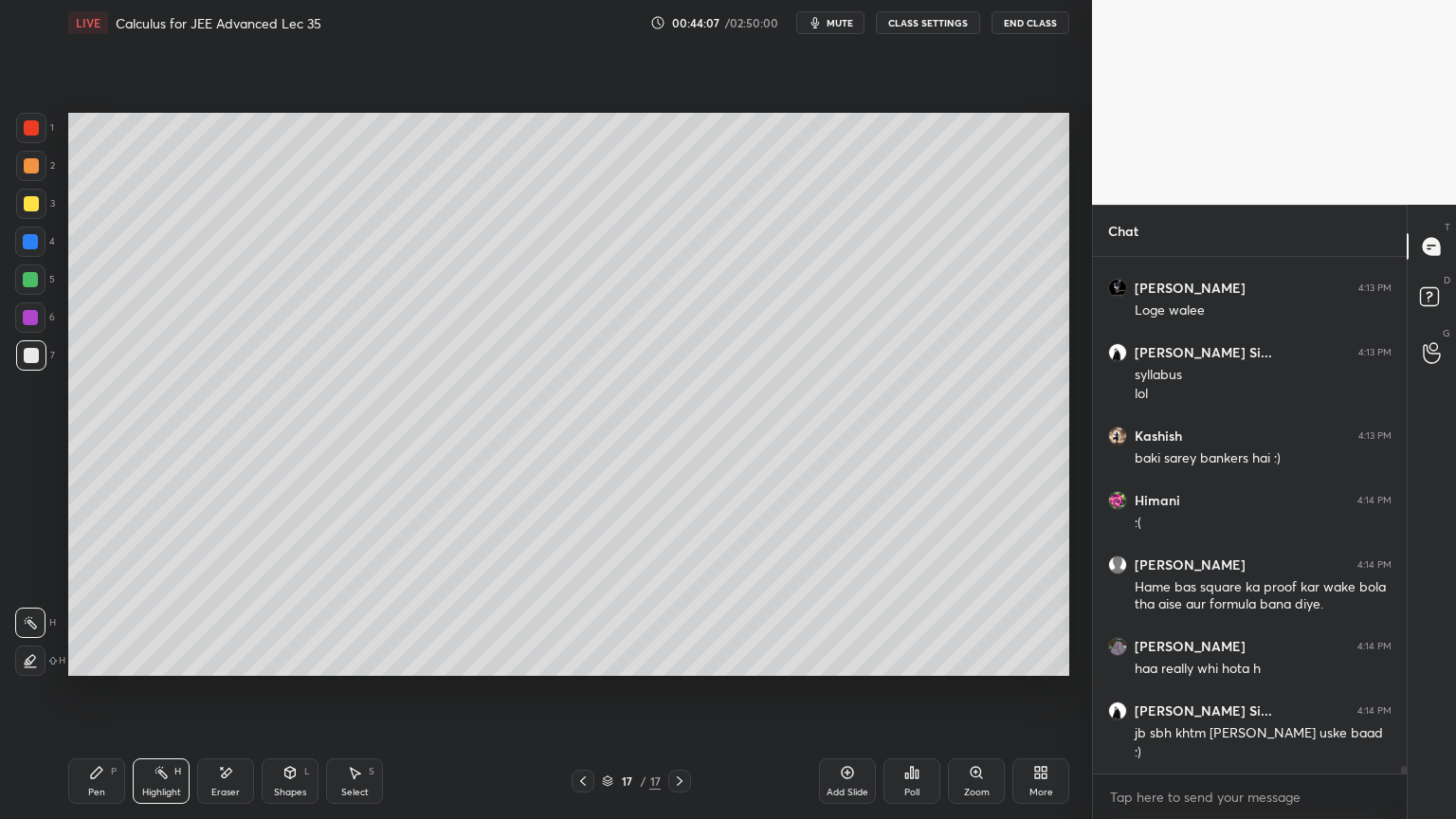 click on "Pen" at bounding box center (97, 792) 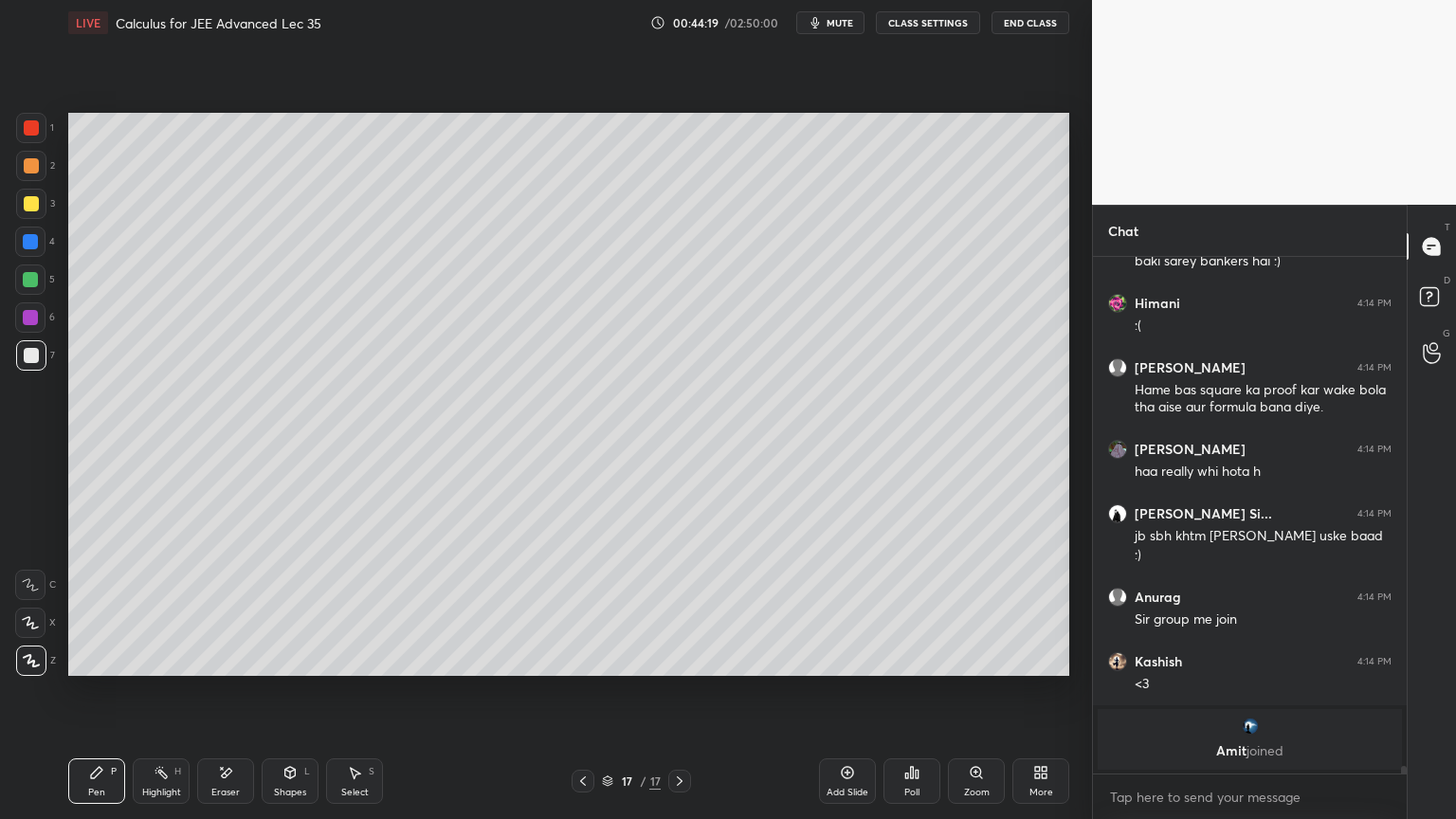 scroll, scrollTop: 34344, scrollLeft: 0, axis: vertical 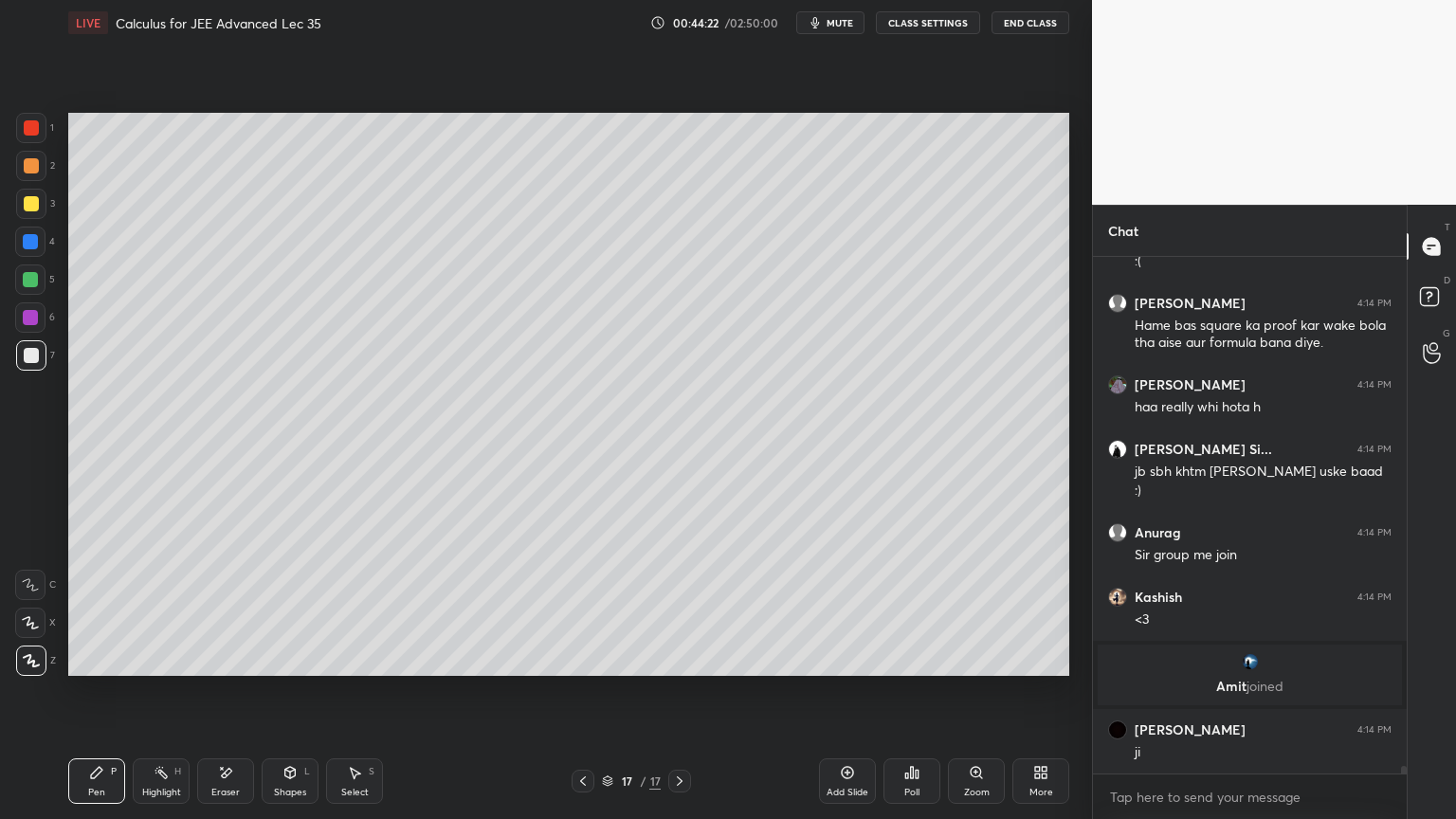 drag, startPoint x: 220, startPoint y: 783, endPoint x: 313, endPoint y: 684, distance: 135.83078 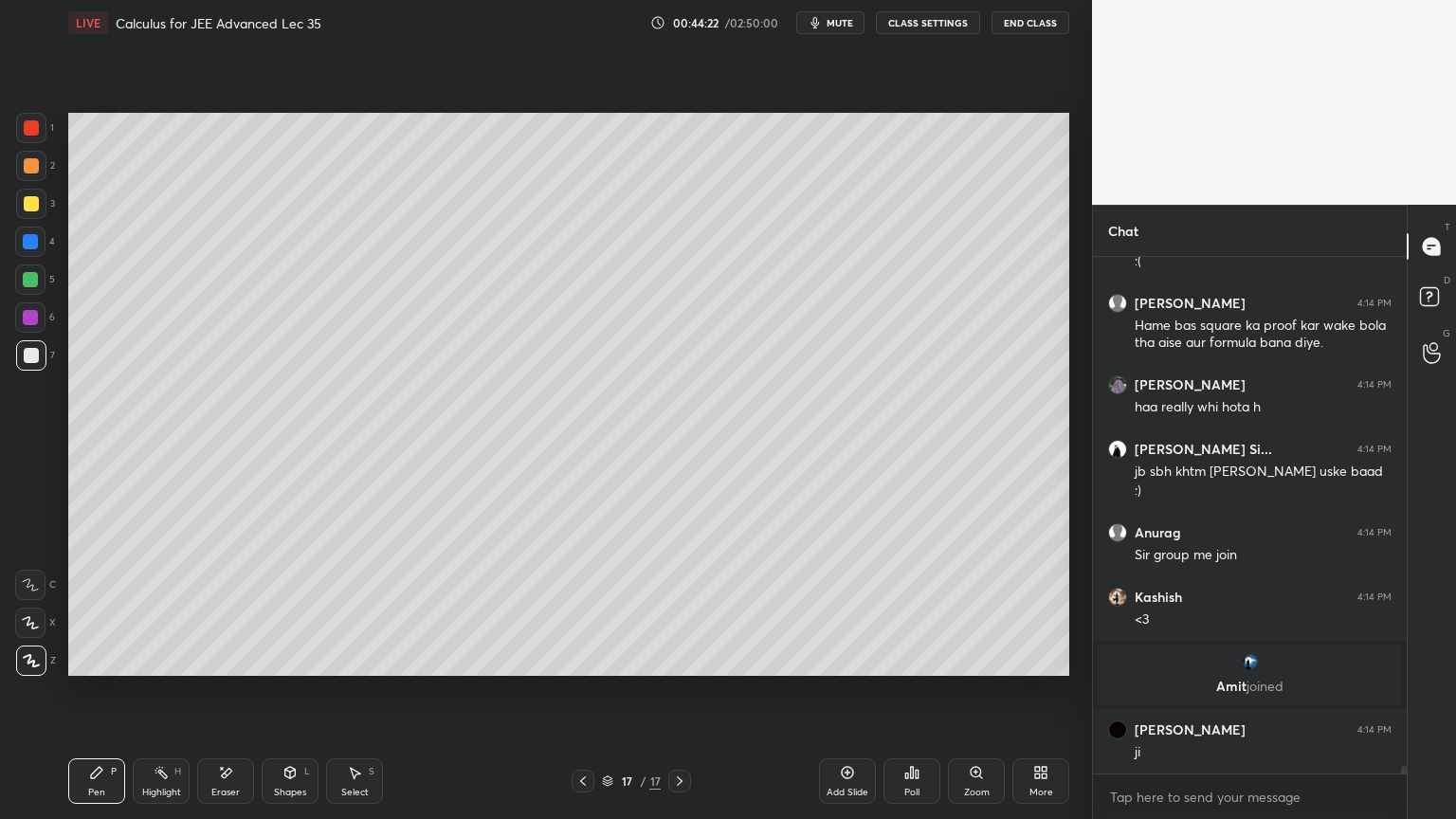 click on "Eraser" at bounding box center [226, 781] 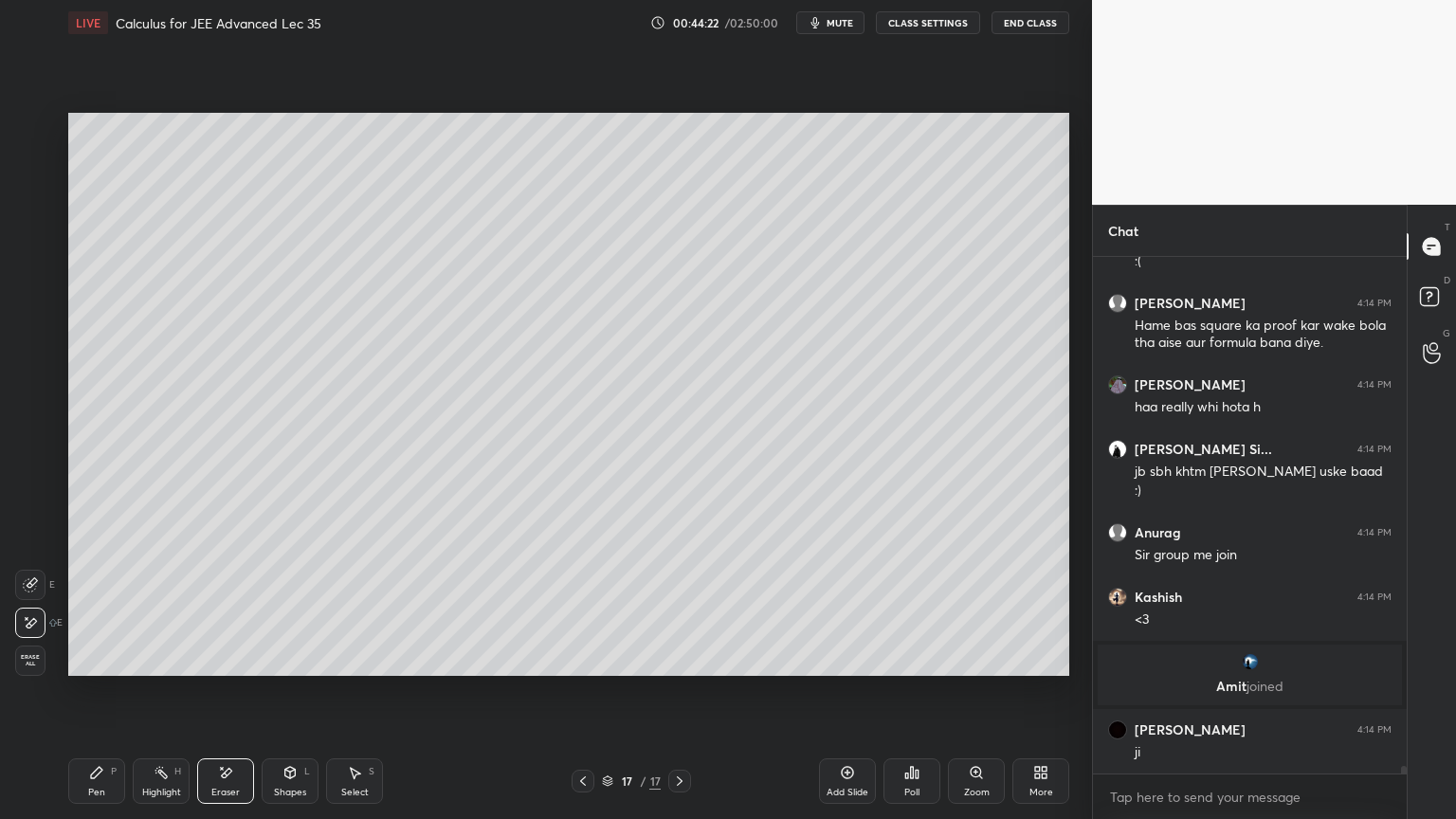 scroll, scrollTop: 34408, scrollLeft: 0, axis: vertical 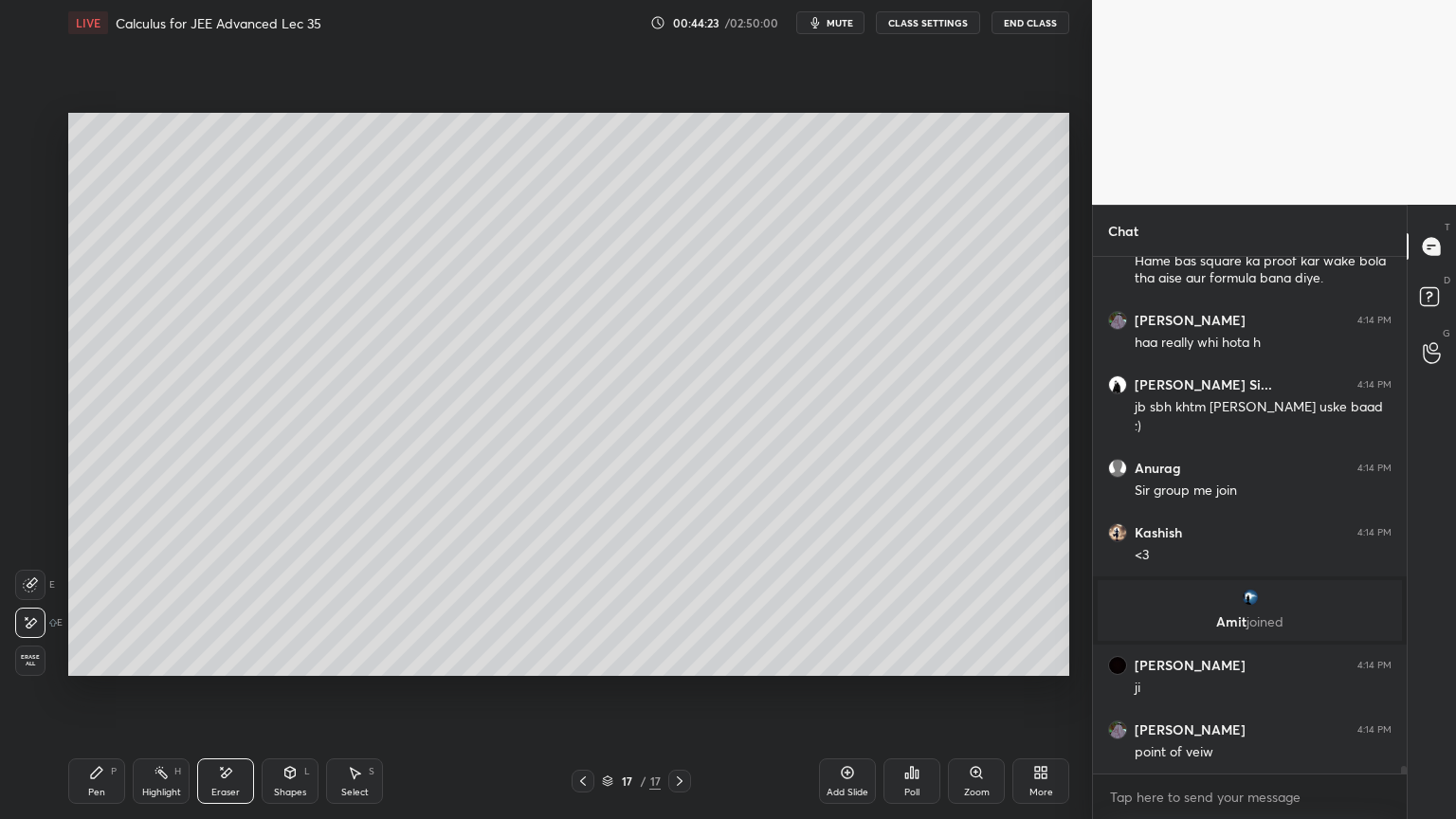 click on "Pen P" at bounding box center (97, 781) 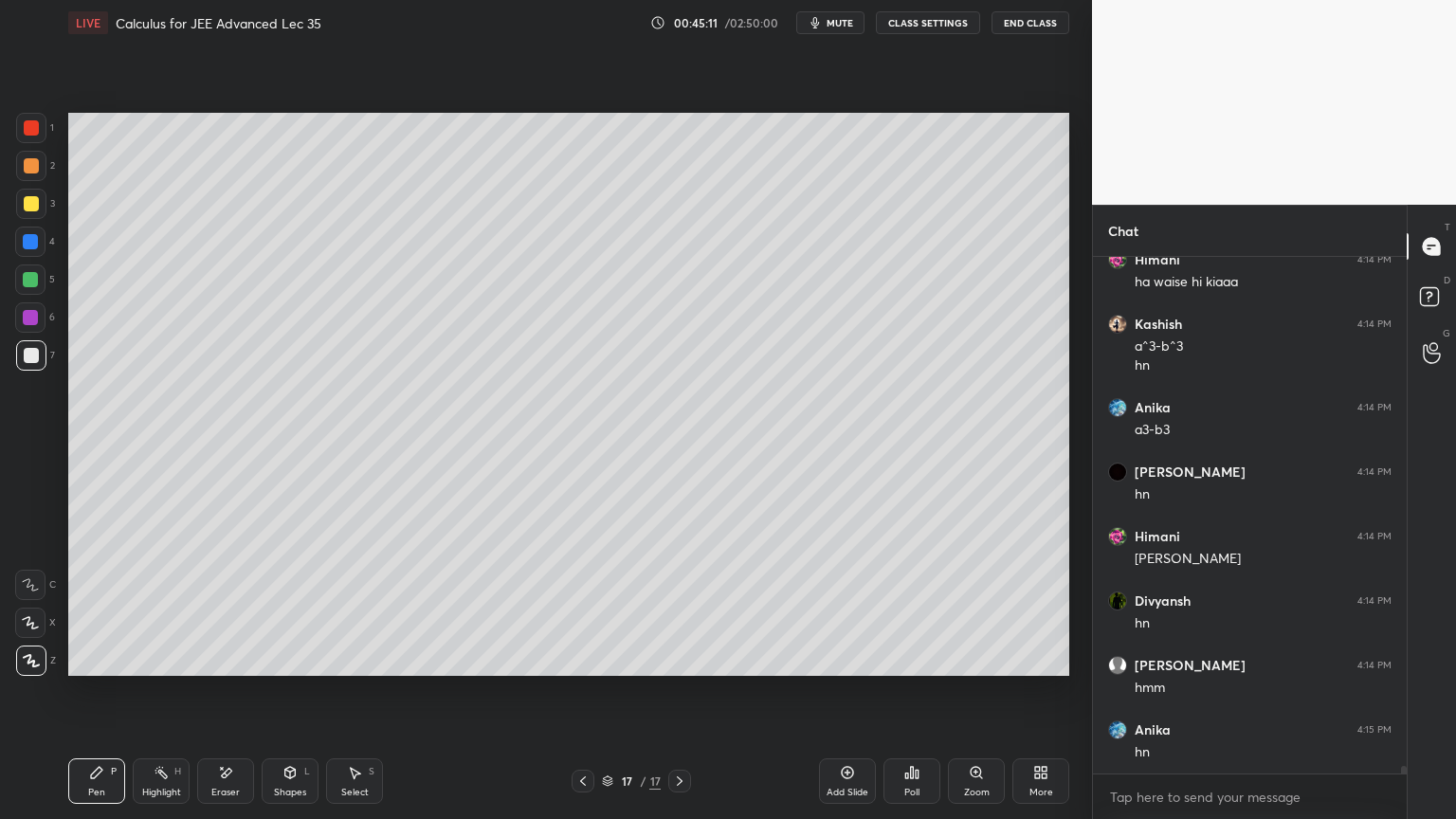 scroll, scrollTop: 35008, scrollLeft: 0, axis: vertical 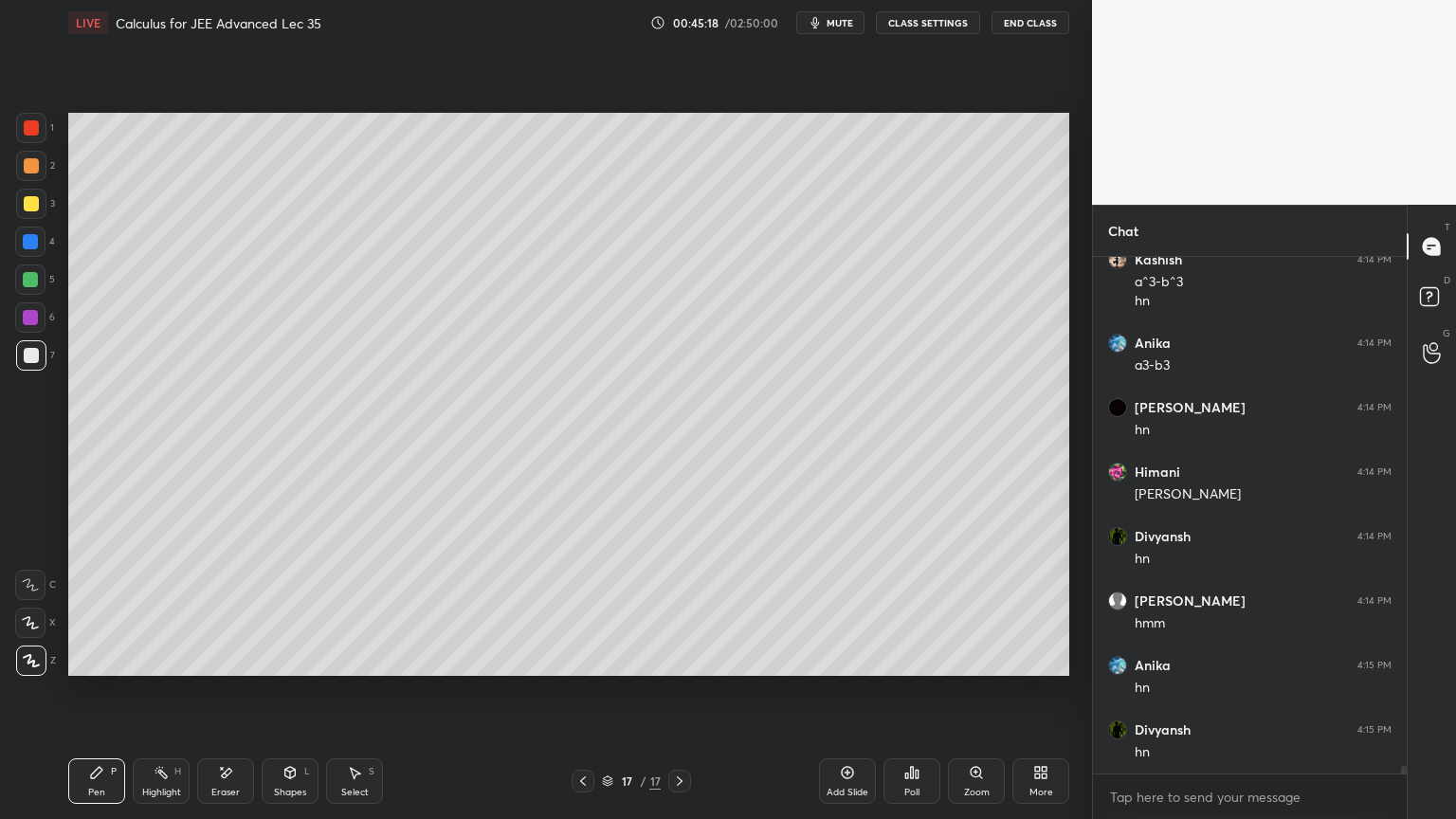 click on "Eraser" at bounding box center [226, 781] 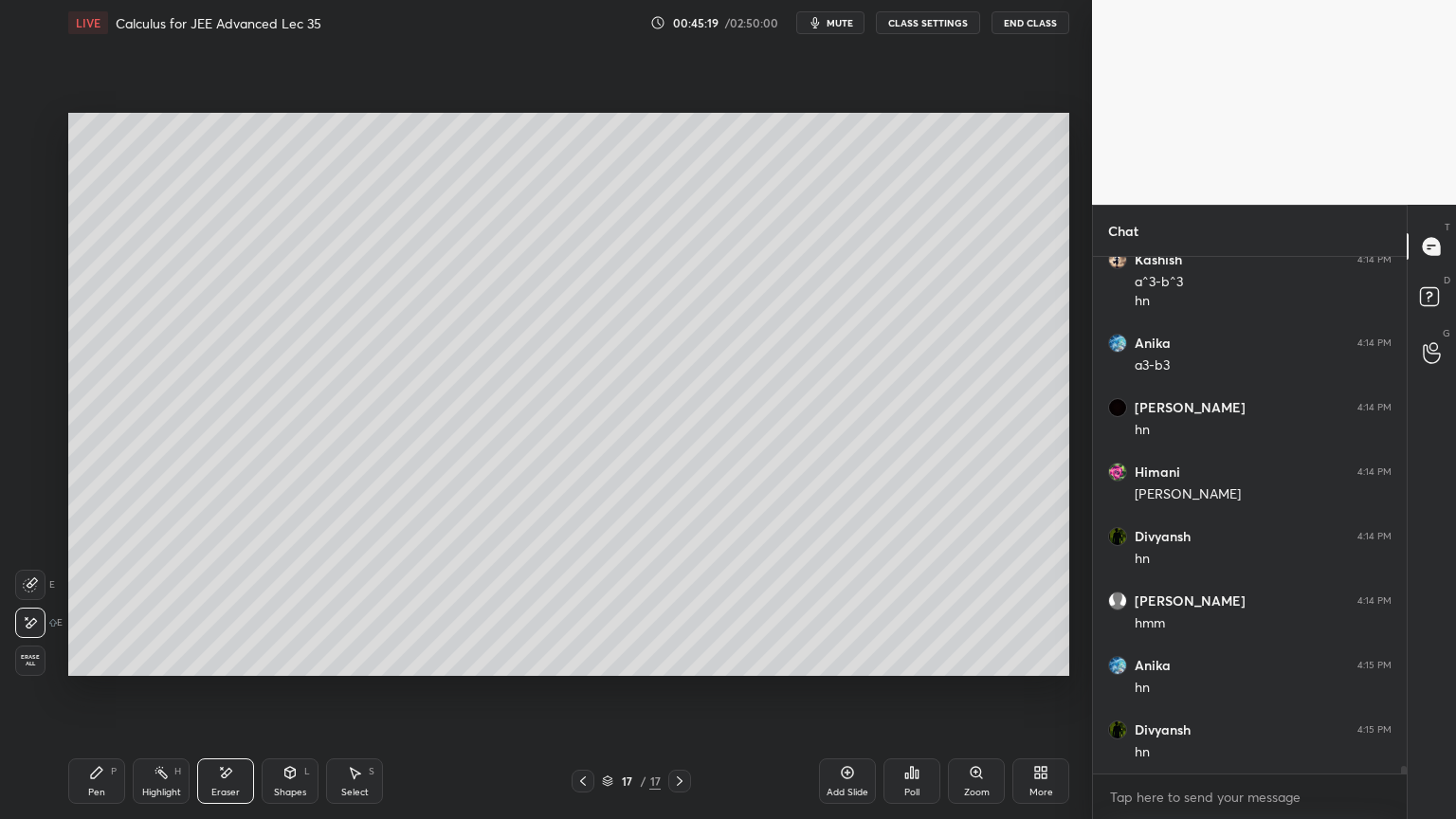 click on "Pen" at bounding box center (97, 792) 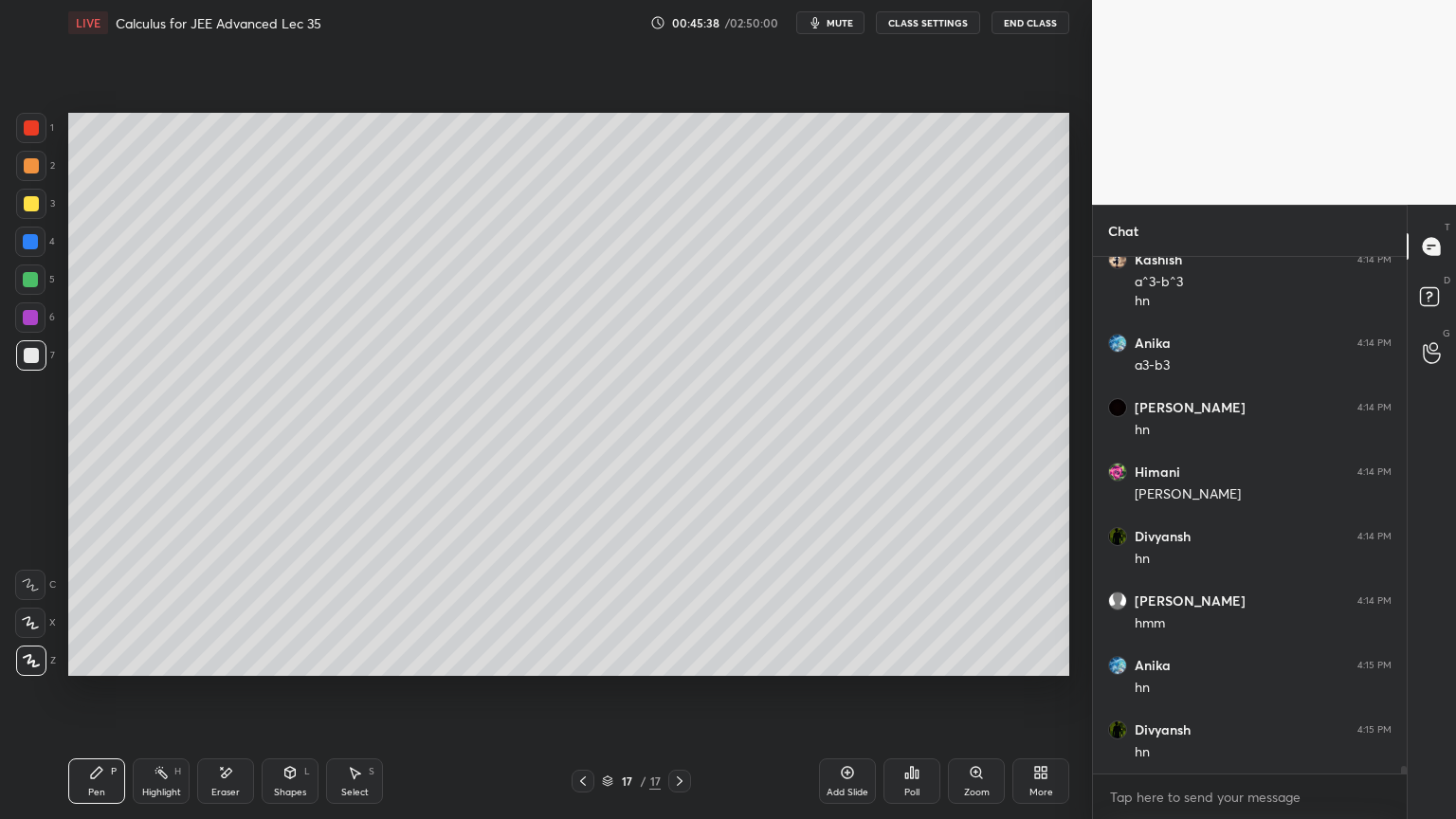 click on "Pen P Highlight H Eraser Shapes L Select S" at bounding box center (256, 781) 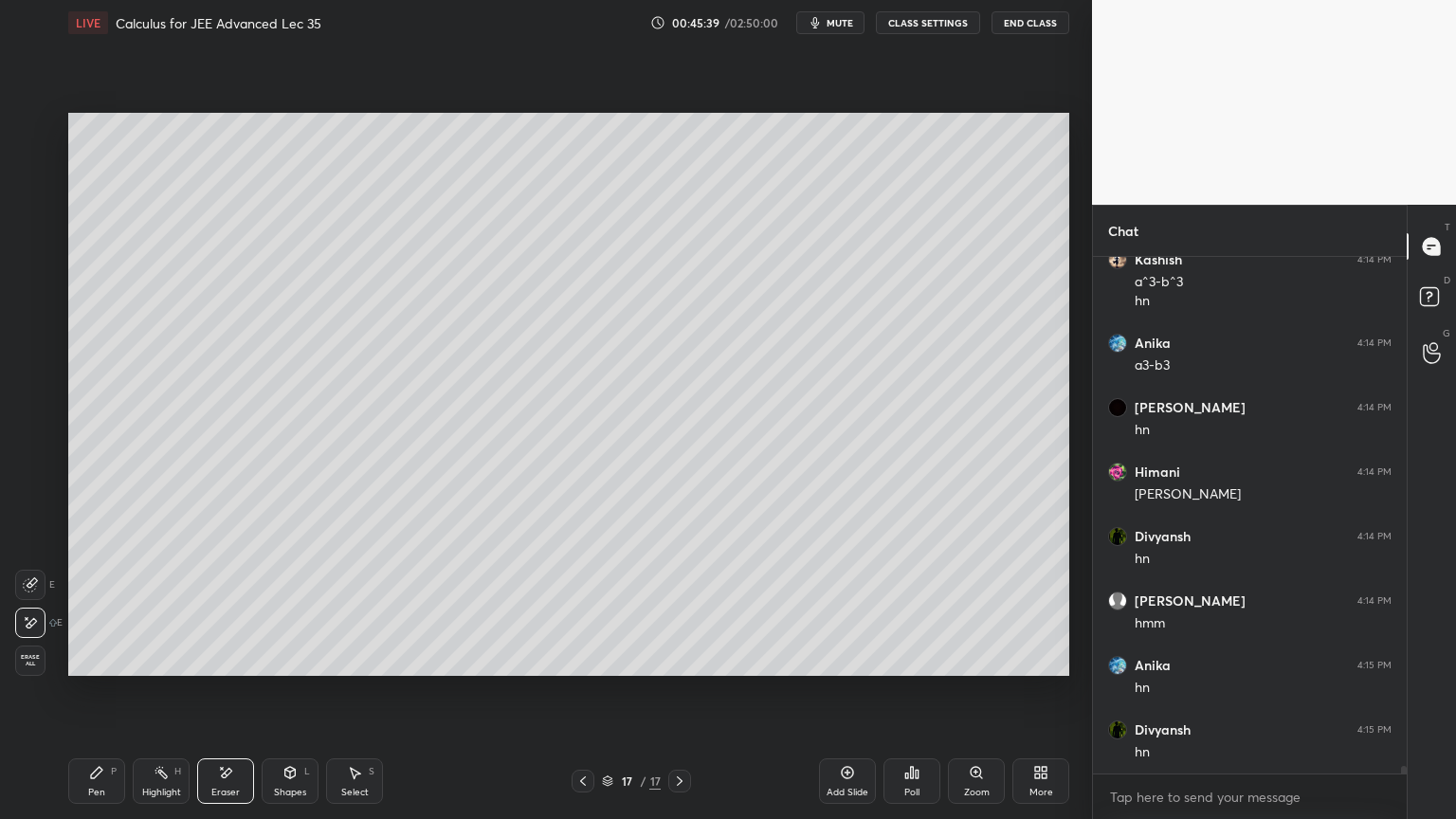 click on "Pen P" at bounding box center (97, 781) 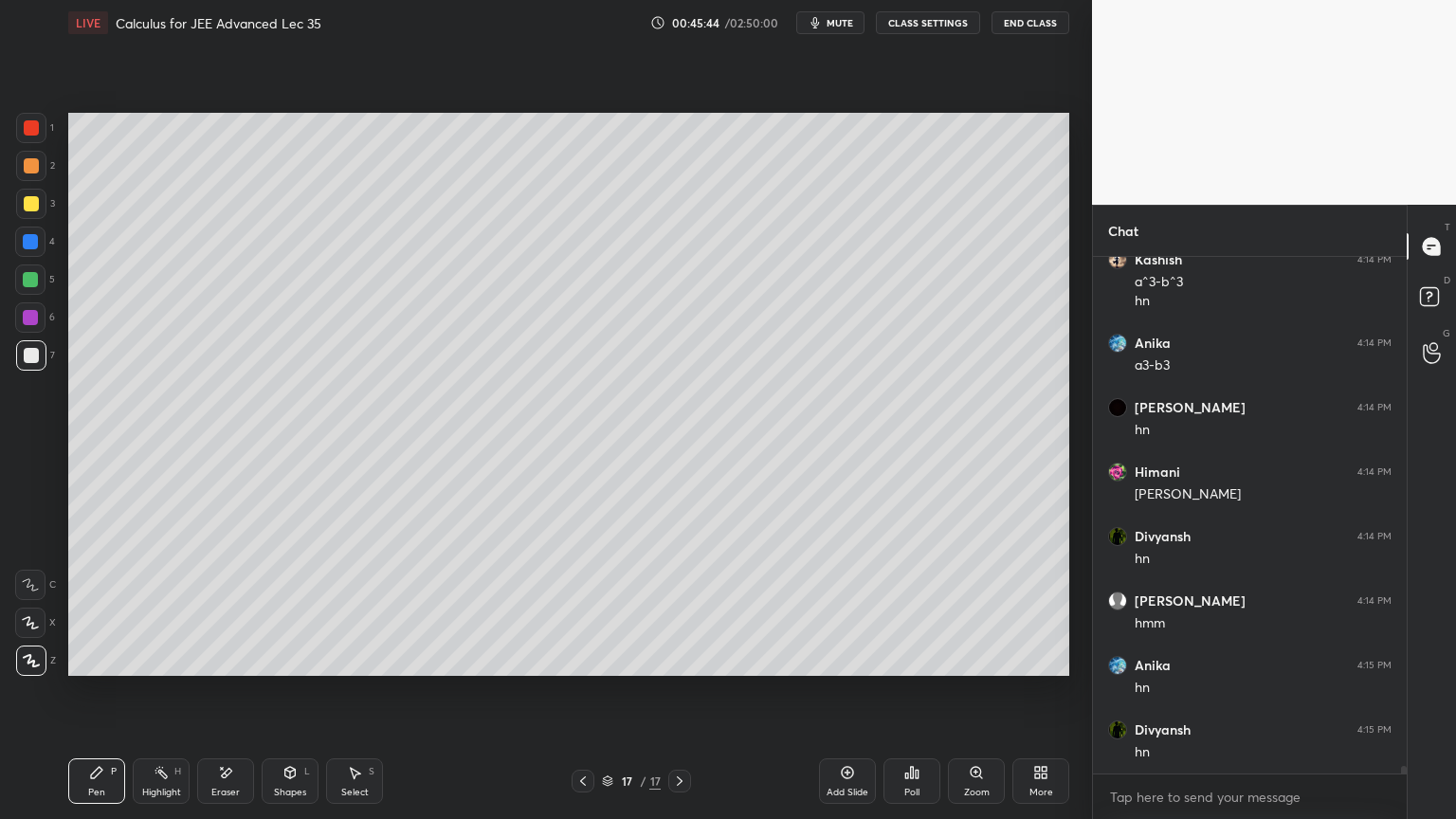 scroll, scrollTop: 35072, scrollLeft: 0, axis: vertical 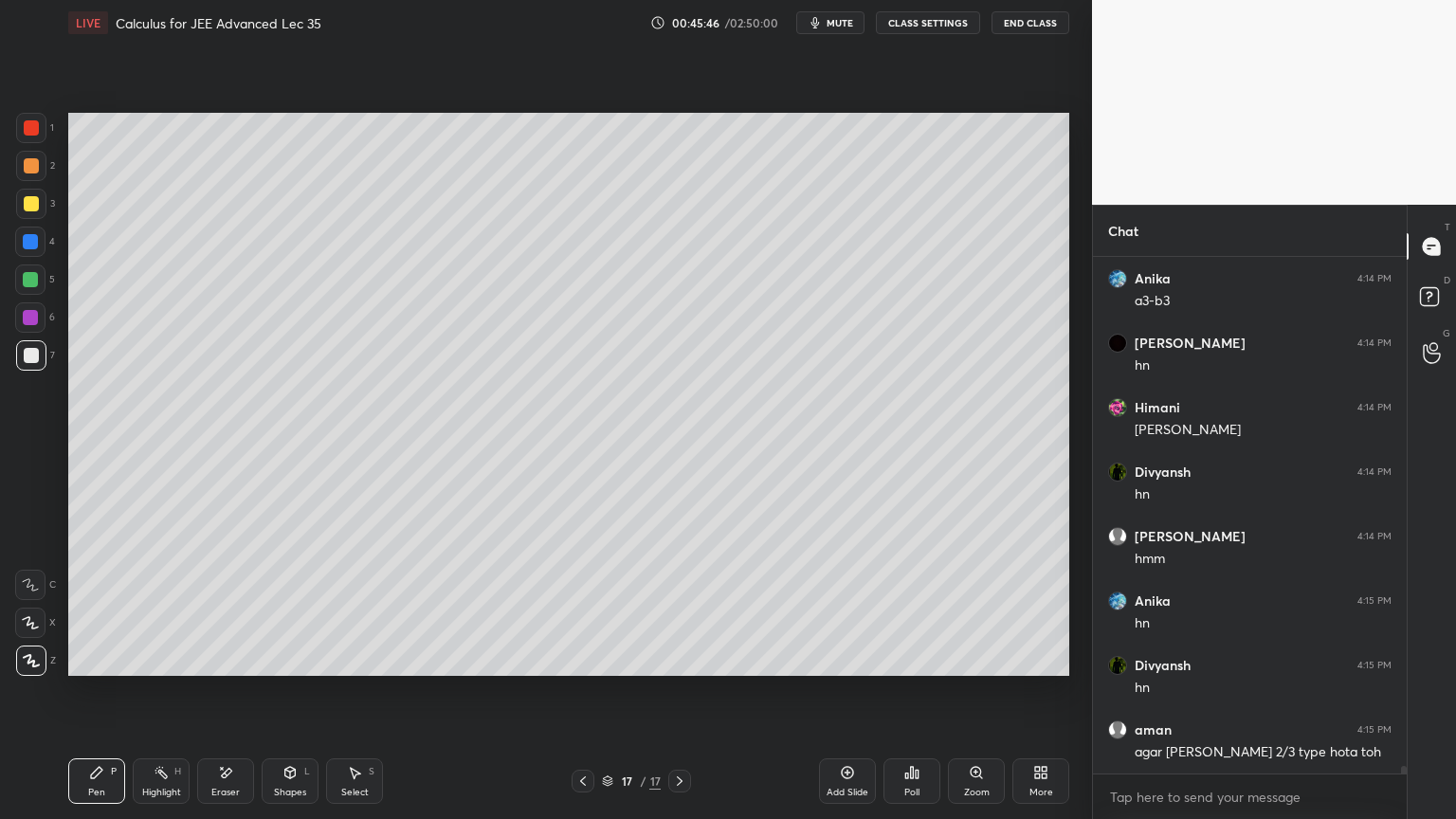 click on "Eraser" at bounding box center [226, 781] 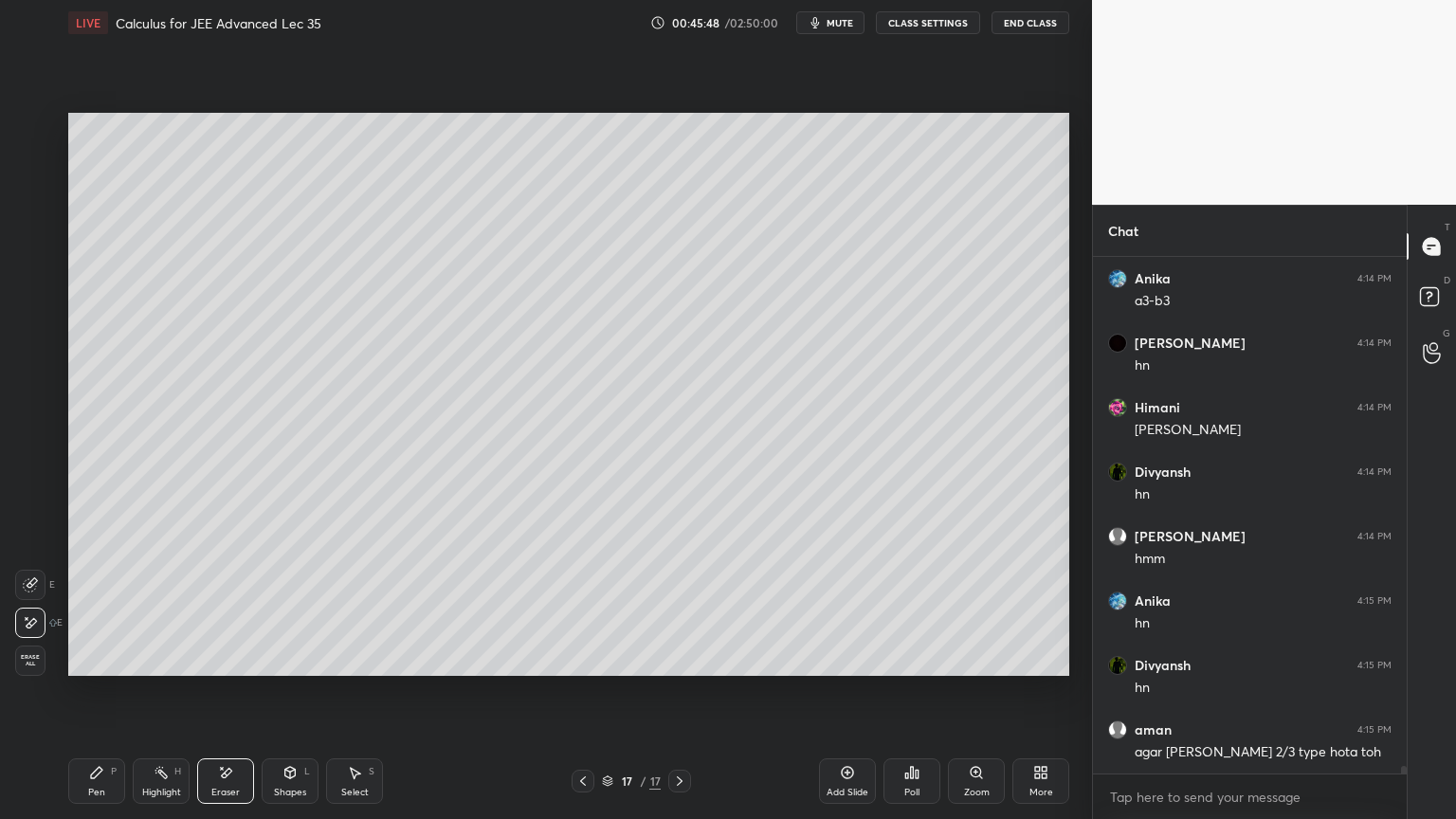 click 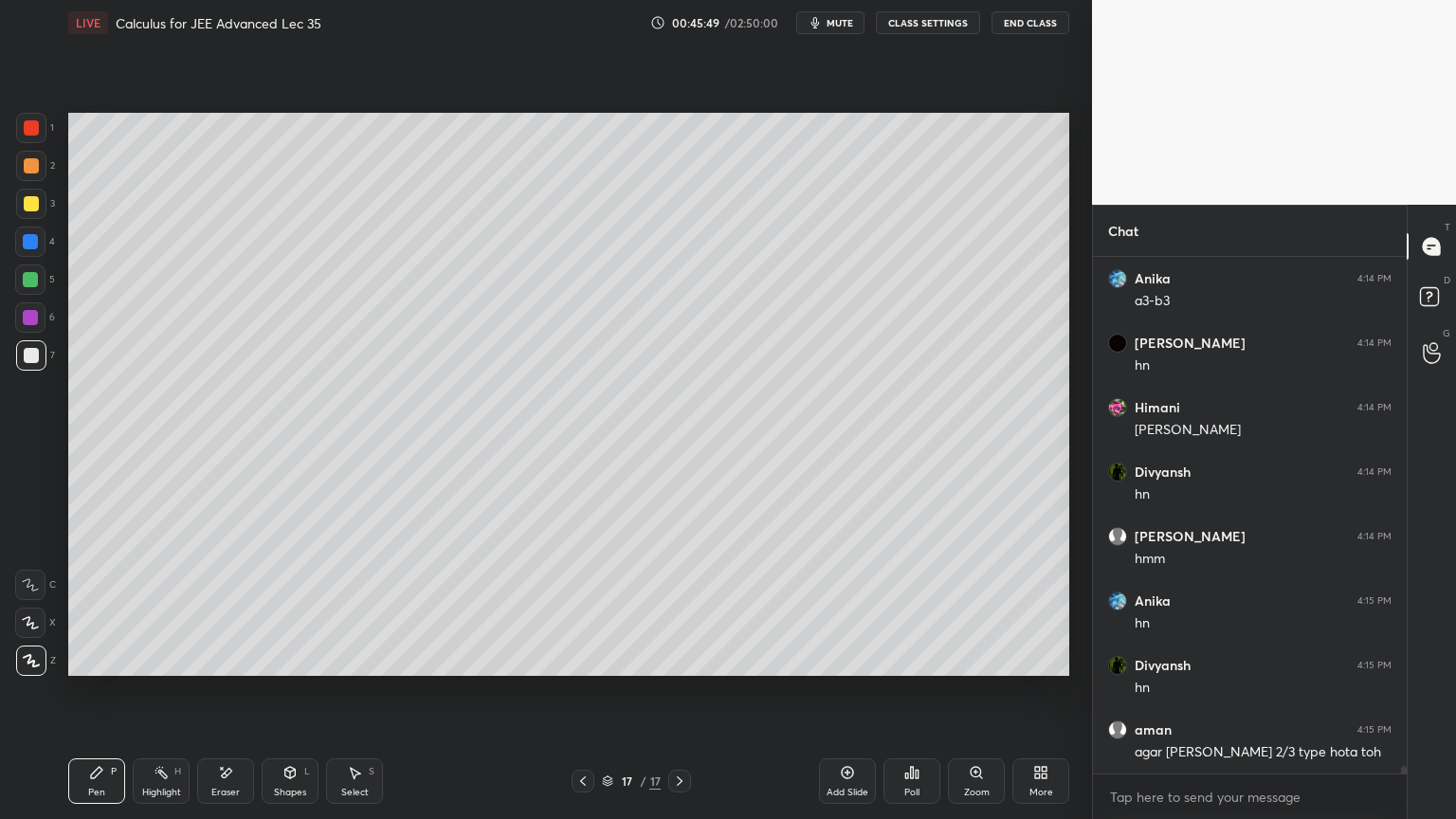 scroll, scrollTop: 35136, scrollLeft: 0, axis: vertical 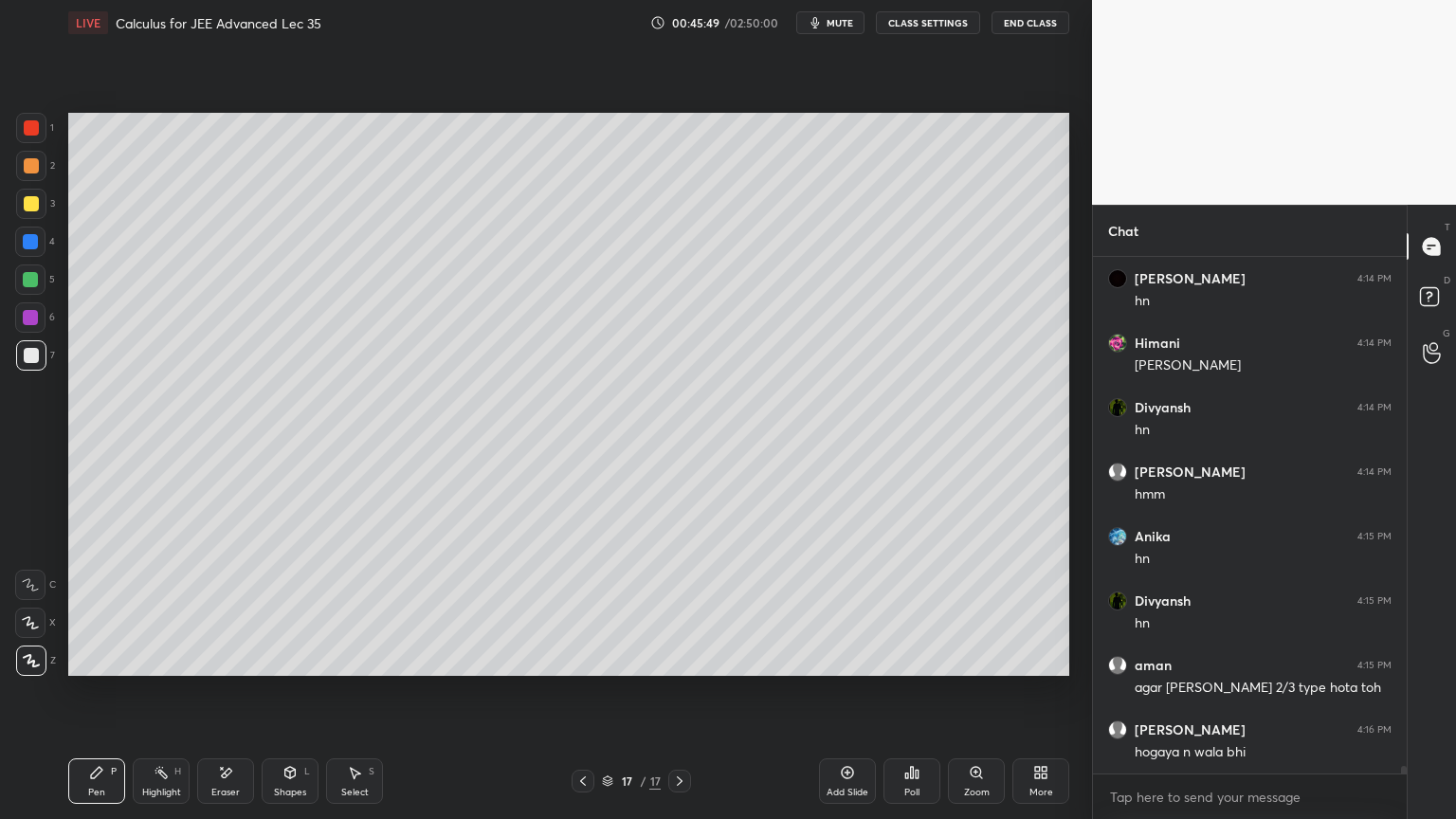 drag, startPoint x: 228, startPoint y: 784, endPoint x: 262, endPoint y: 761, distance: 41.048752 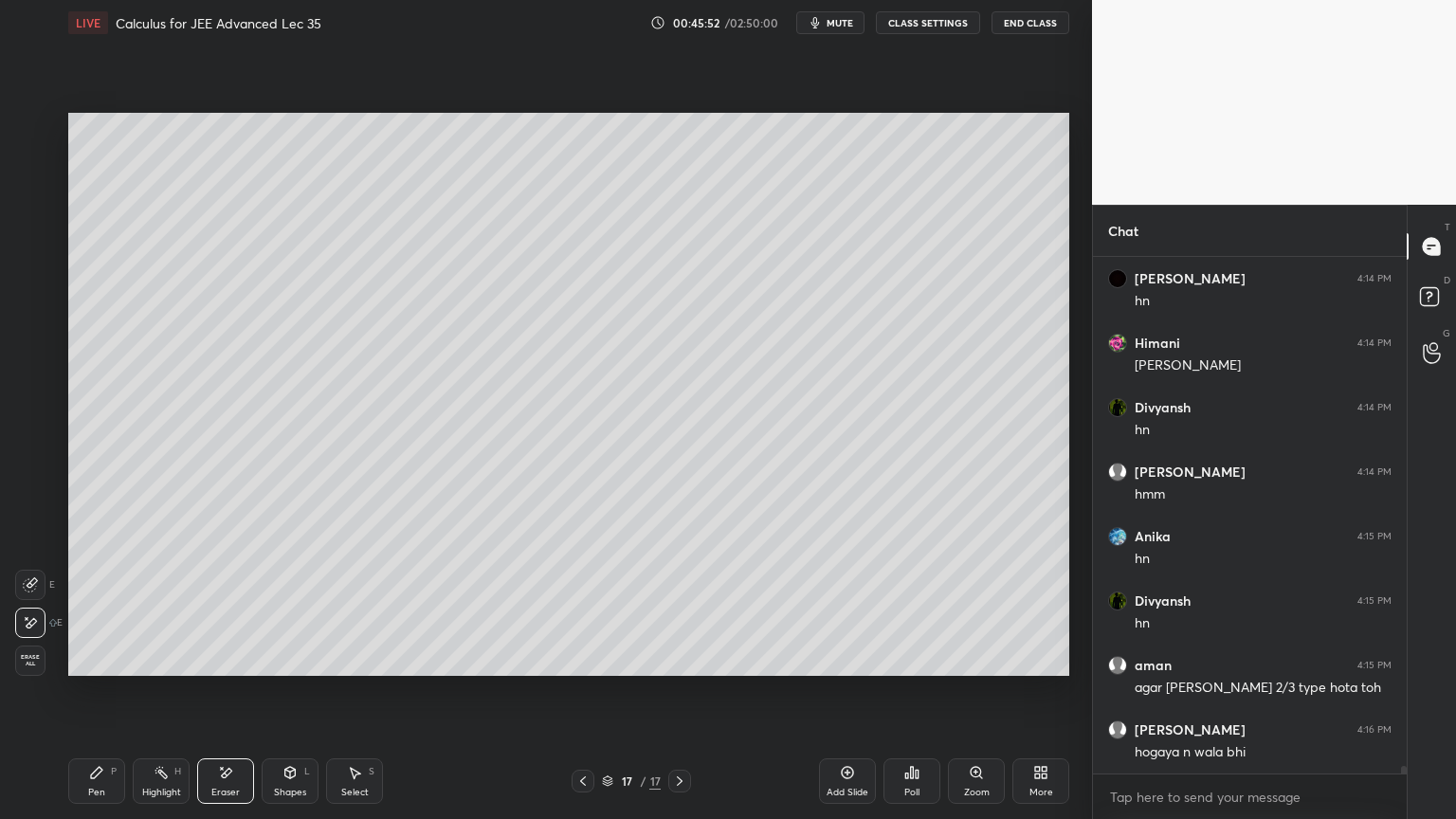 click on "Pen P" at bounding box center [97, 781] 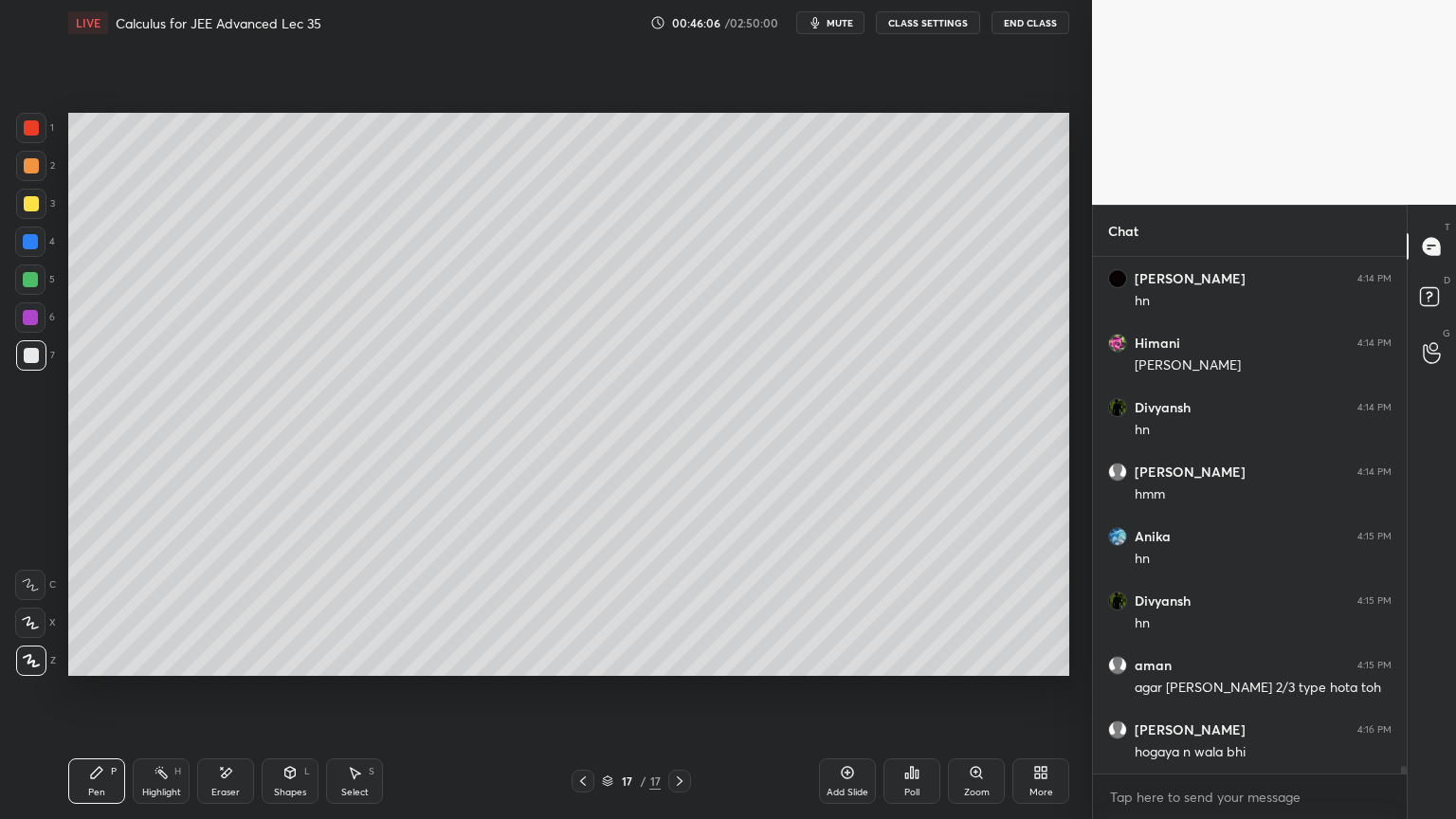 click on "Eraser" at bounding box center [226, 792] 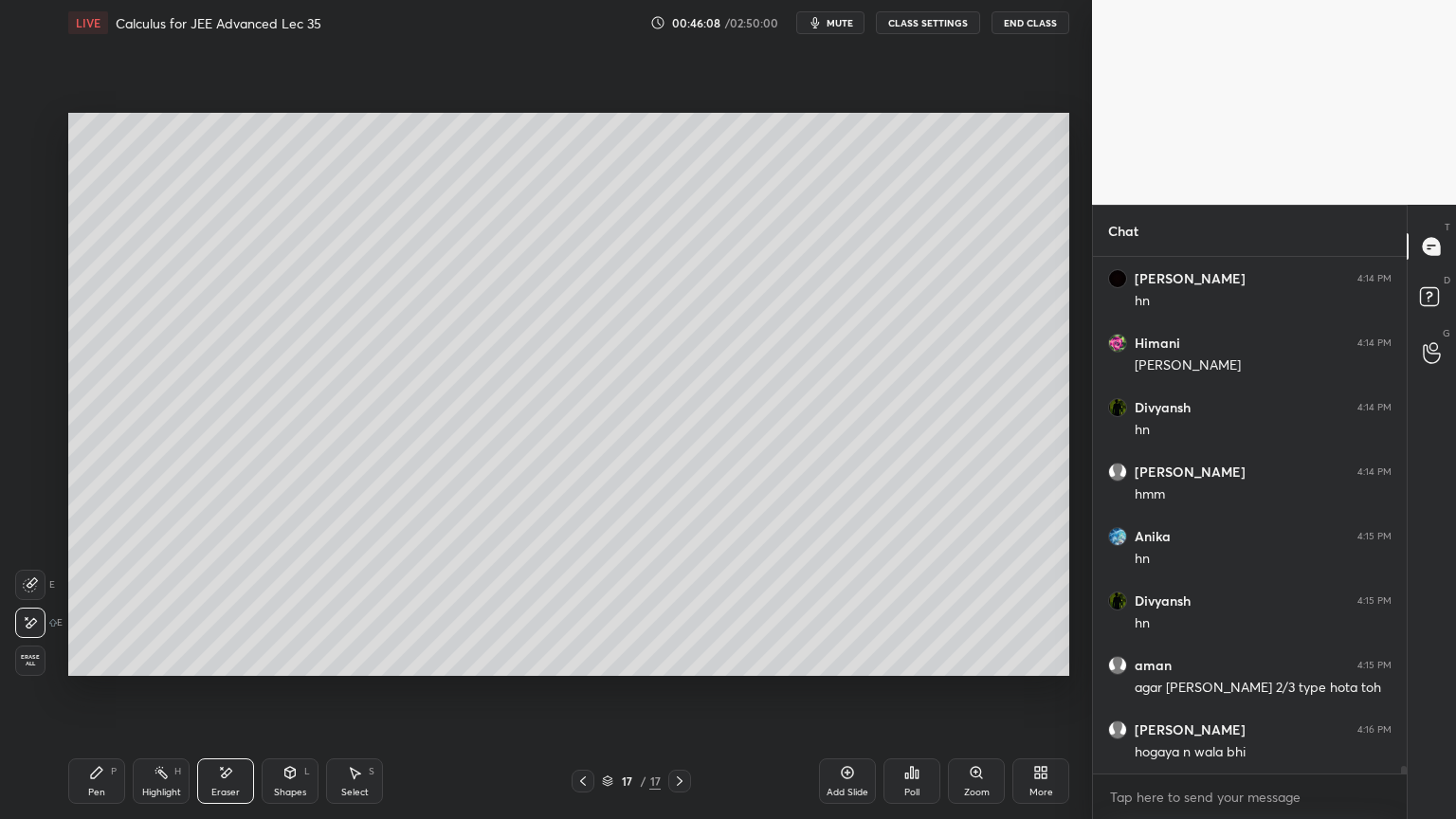 scroll, scrollTop: 35201, scrollLeft: 0, axis: vertical 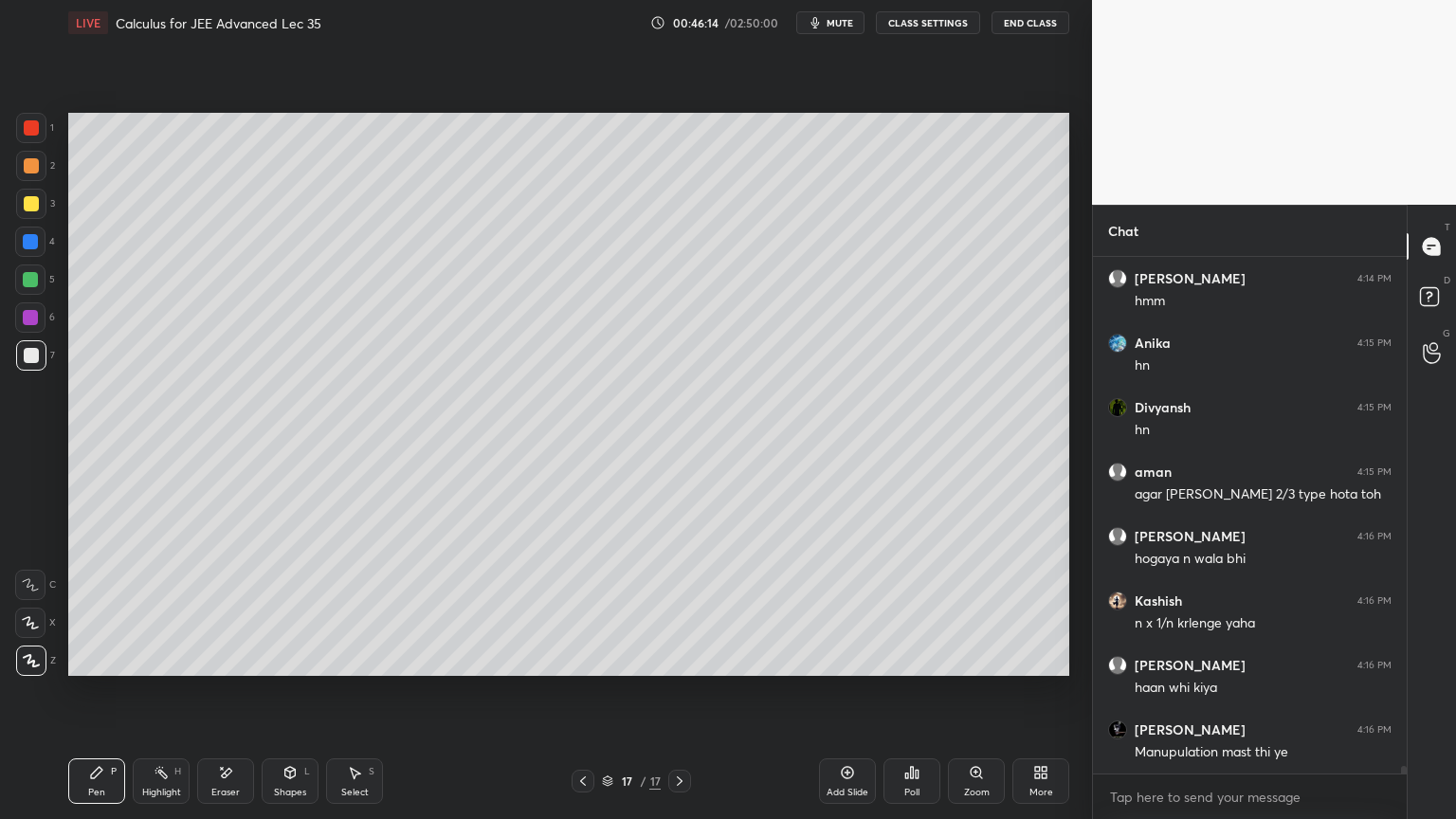 drag, startPoint x: 229, startPoint y: 779, endPoint x: 249, endPoint y: 727, distance: 55.713553 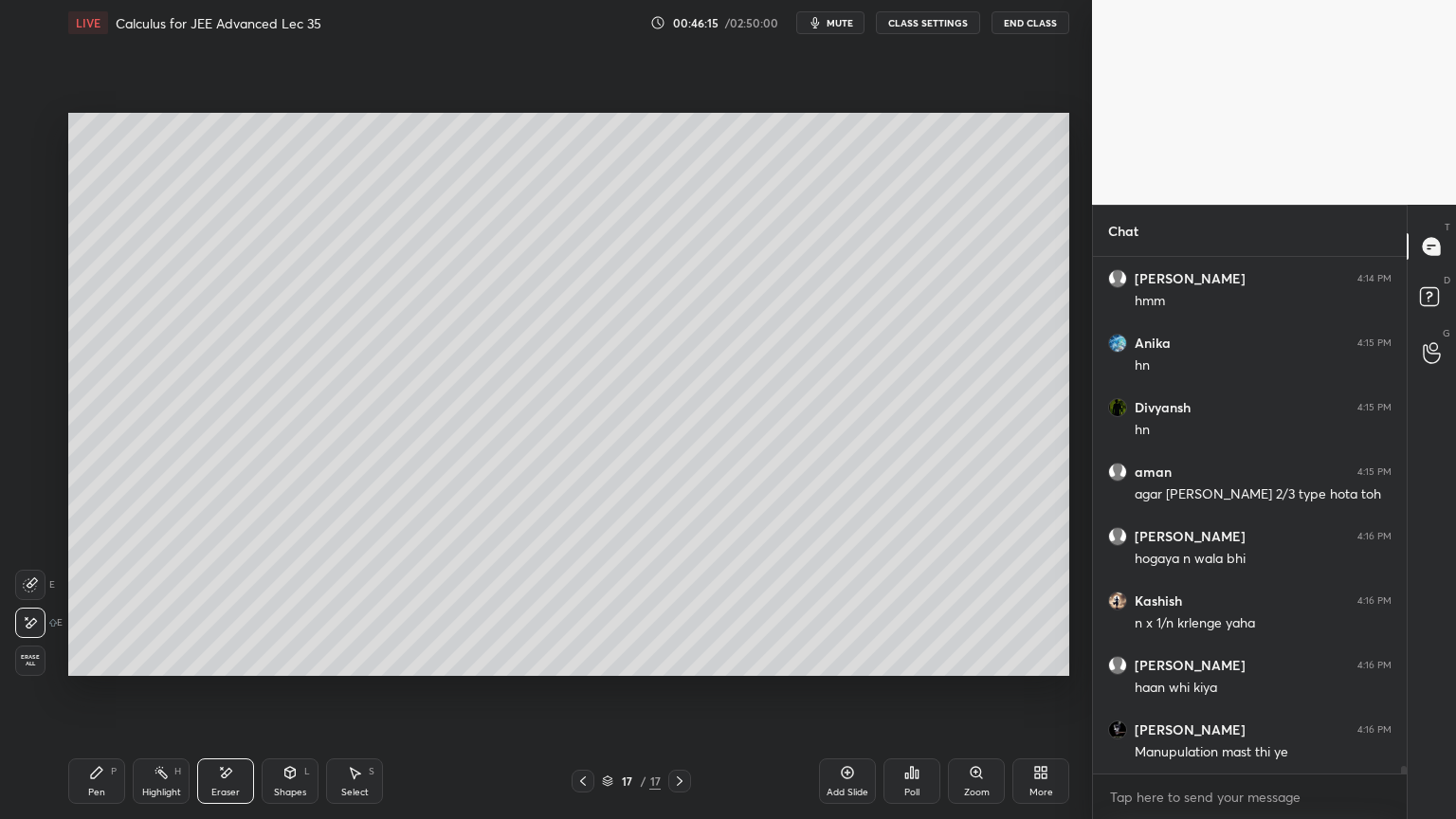 click on "Pen P" at bounding box center [97, 781] 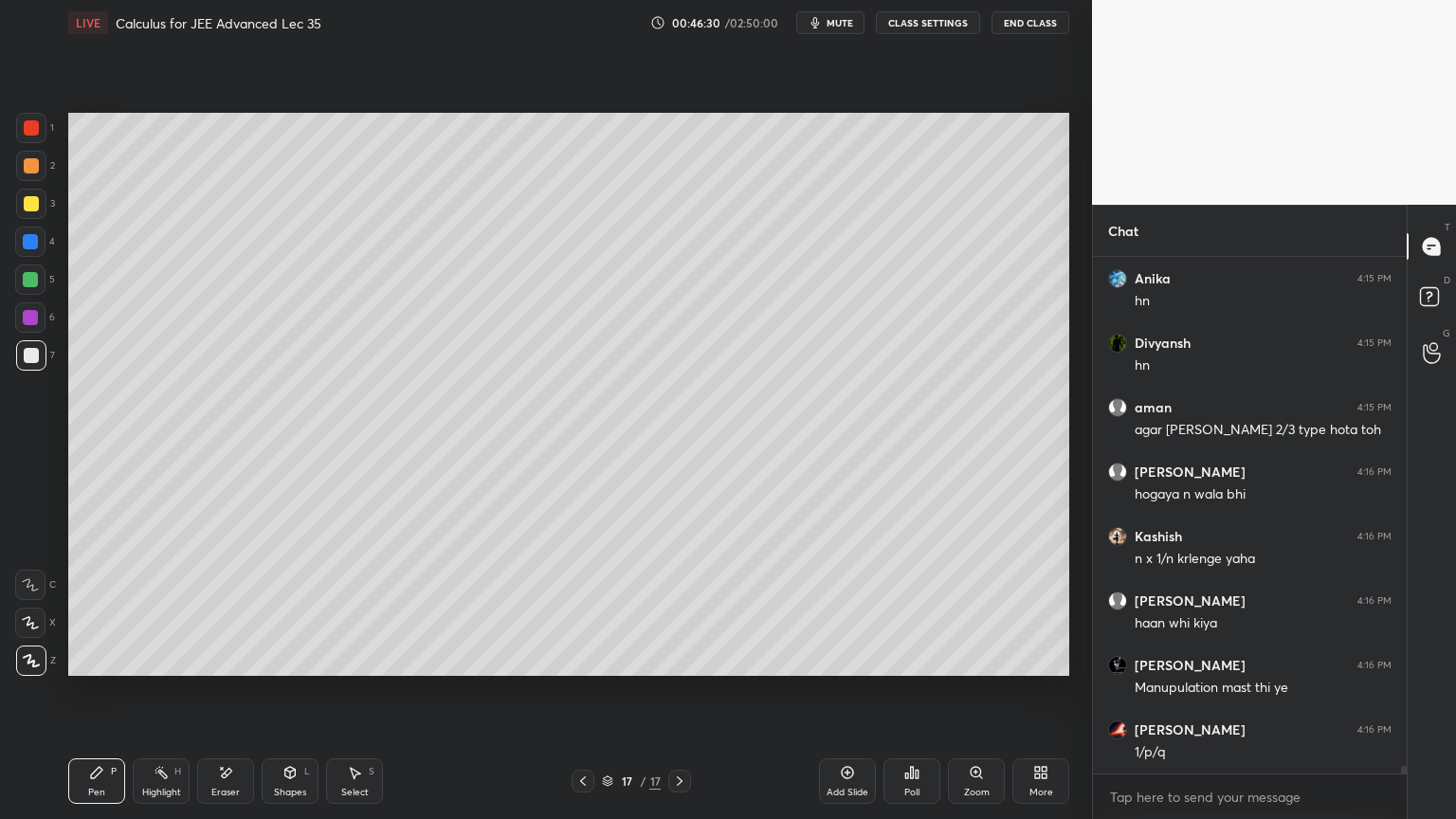 scroll, scrollTop: 35459, scrollLeft: 0, axis: vertical 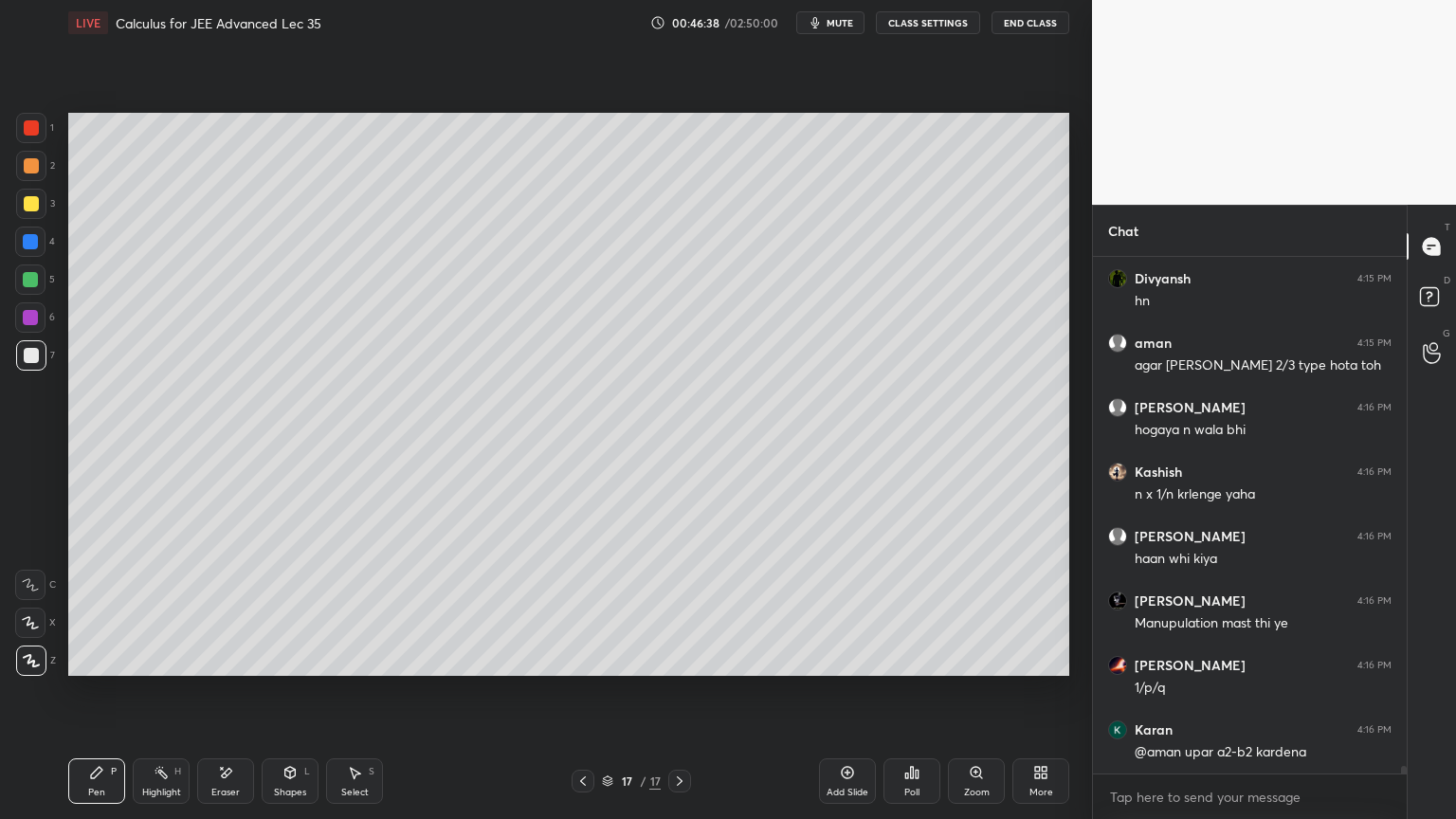 click on "Eraser" at bounding box center (226, 781) 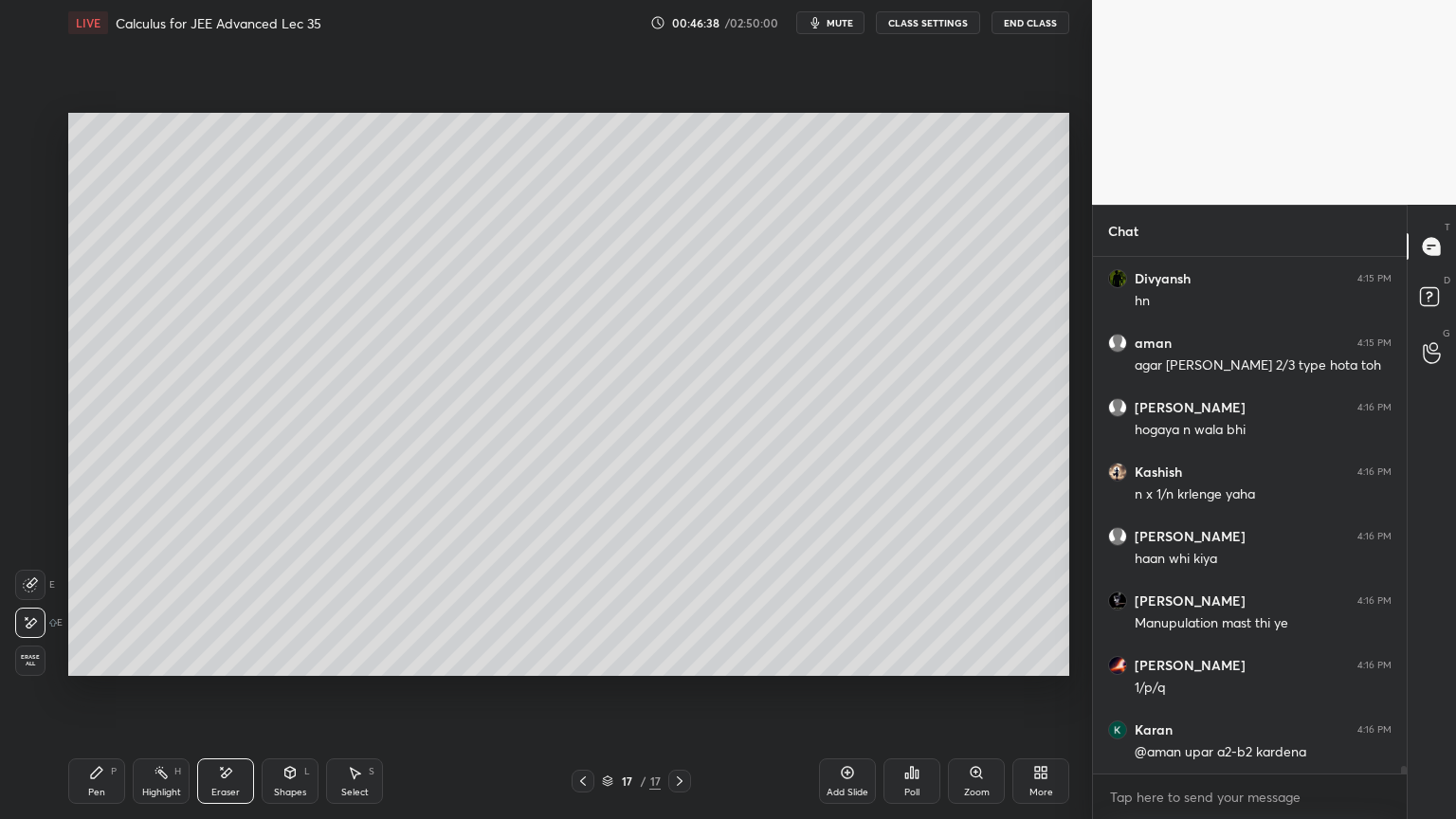 click 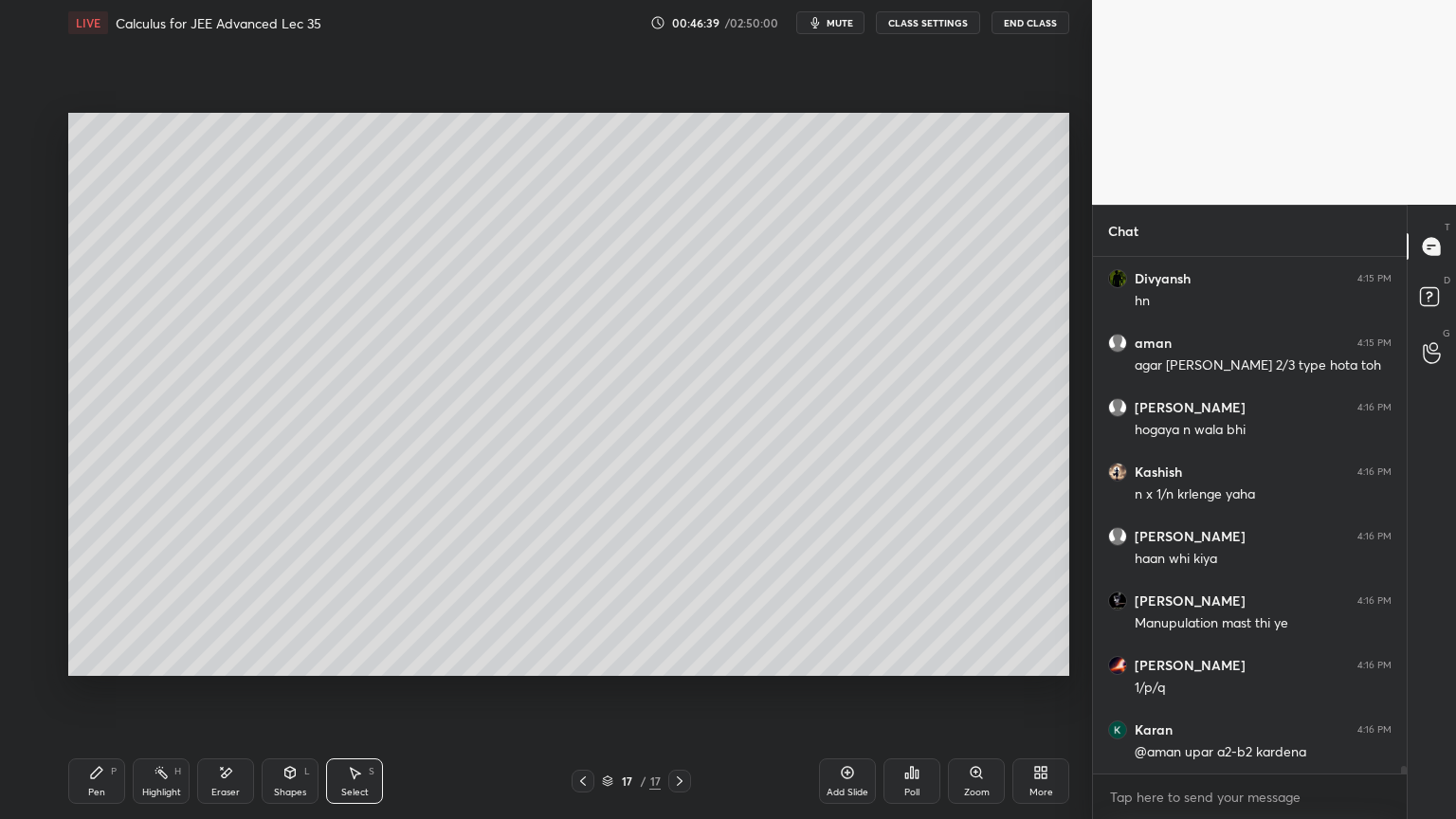 scroll, scrollTop: 35523, scrollLeft: 0, axis: vertical 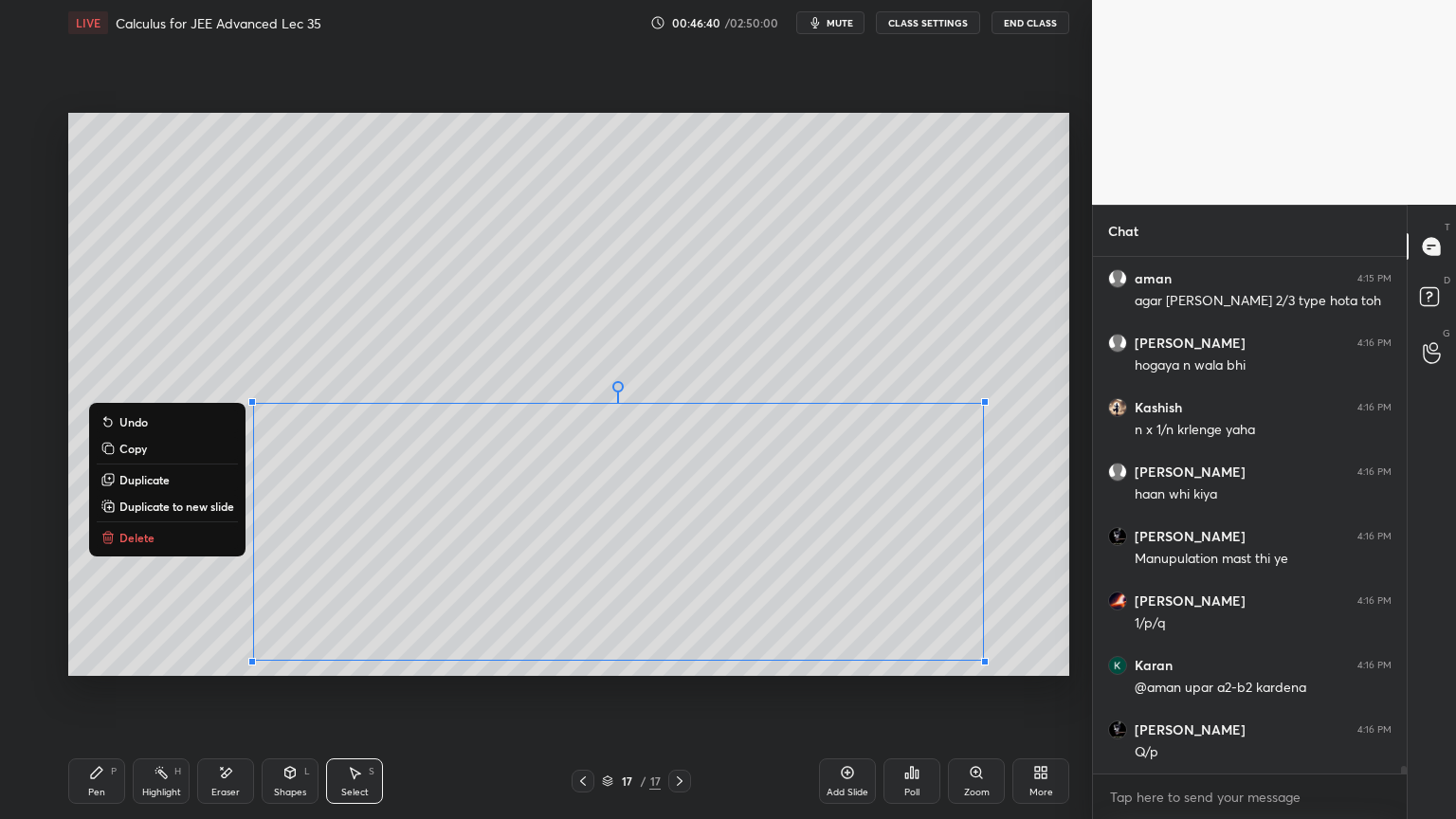 drag, startPoint x: 288, startPoint y: 429, endPoint x: 1035, endPoint y: 686, distance: 789.97342 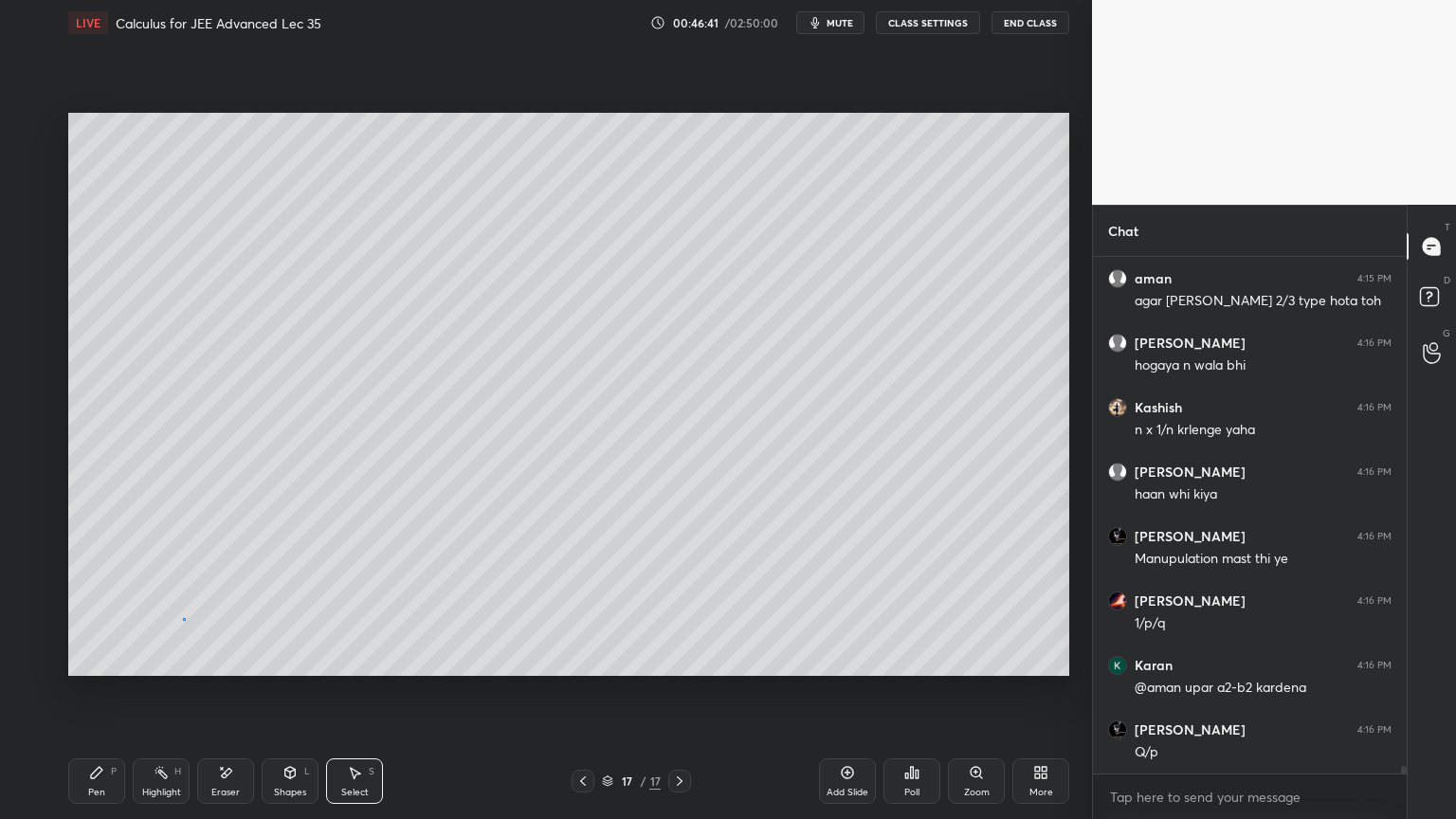 click on "0 ° Undo Copy Duplicate Duplicate to new slide Delete" at bounding box center [569, 394] 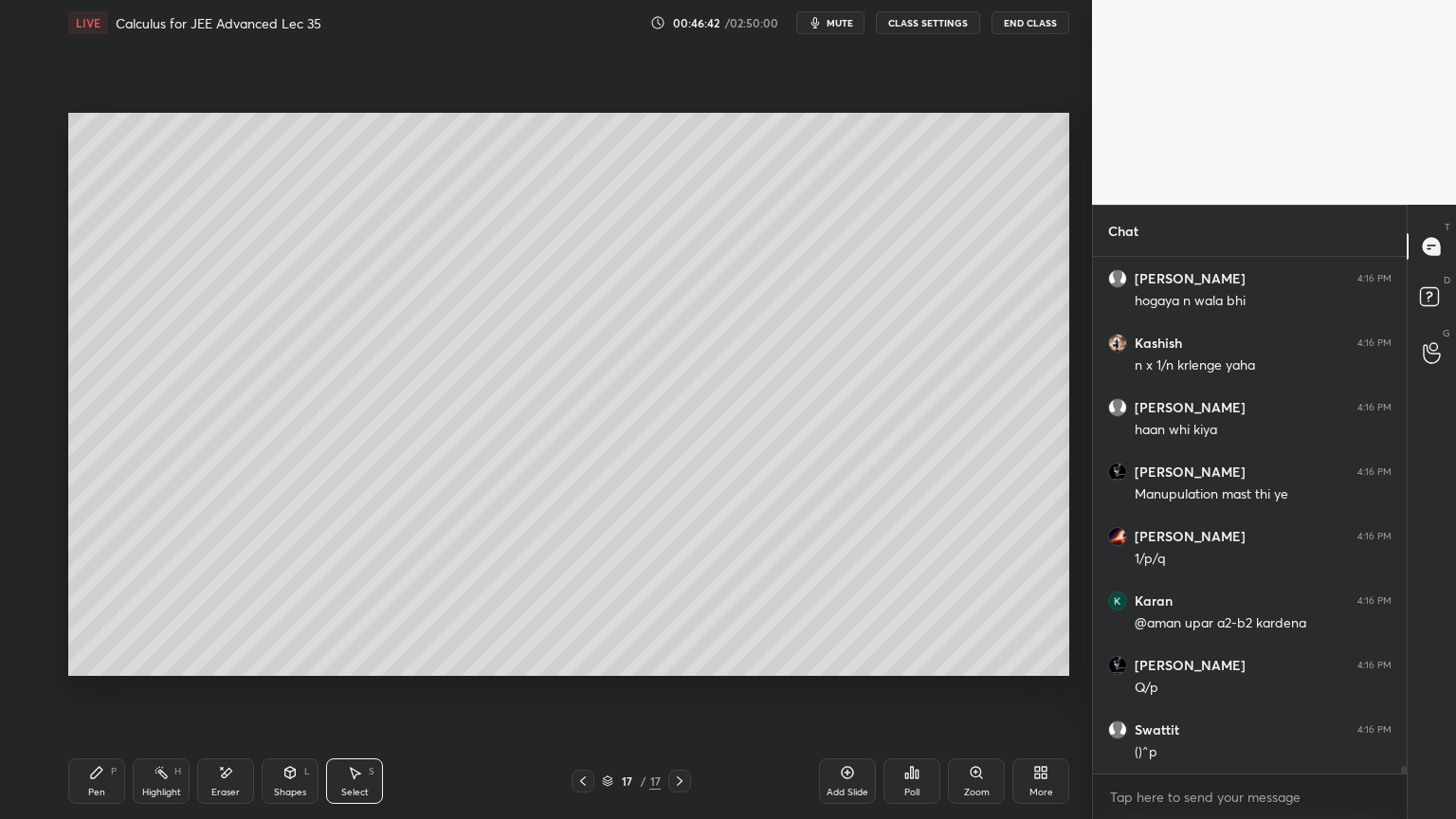 click on "Pen P" at bounding box center [97, 781] 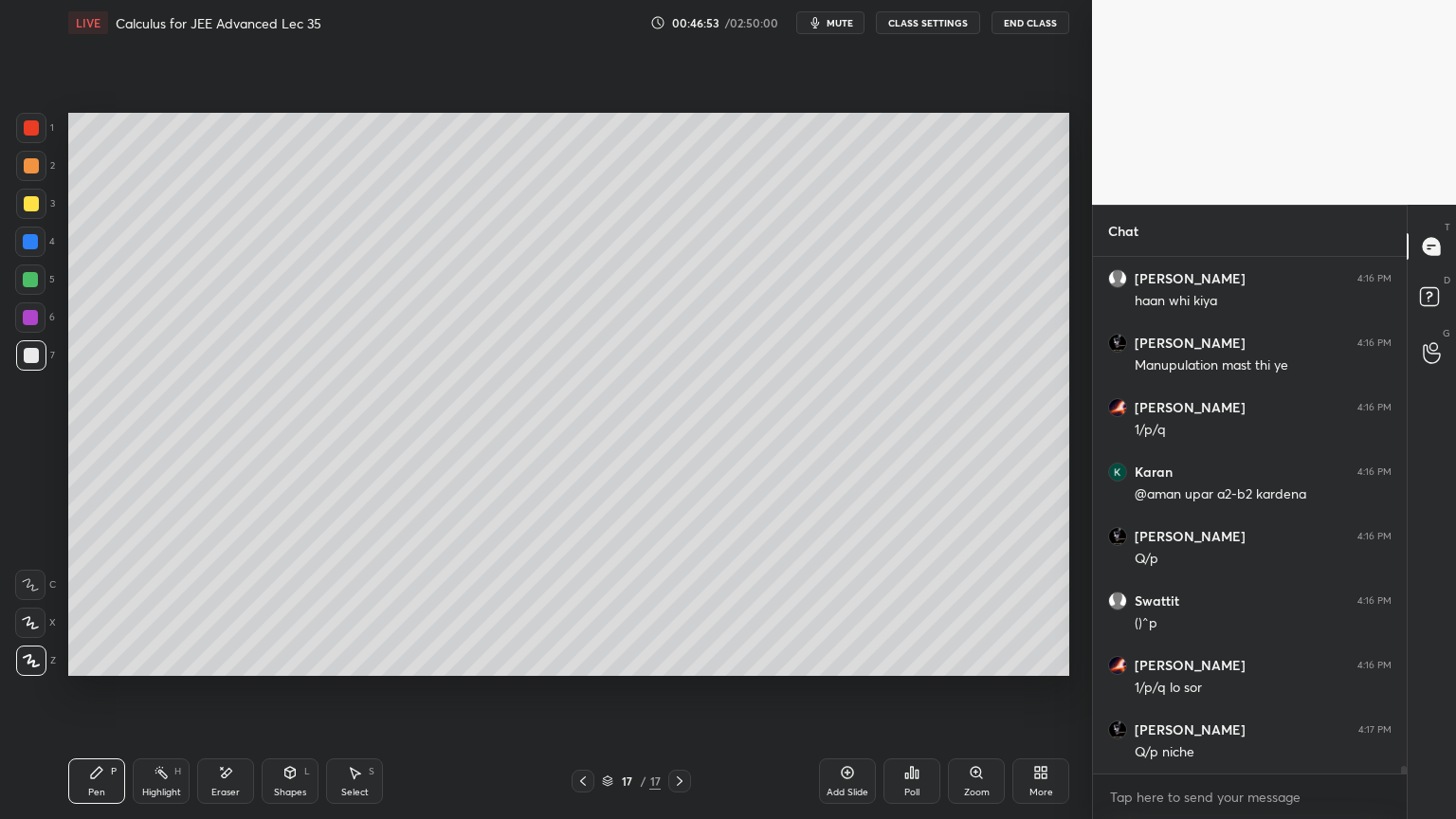 scroll, scrollTop: 35781, scrollLeft: 0, axis: vertical 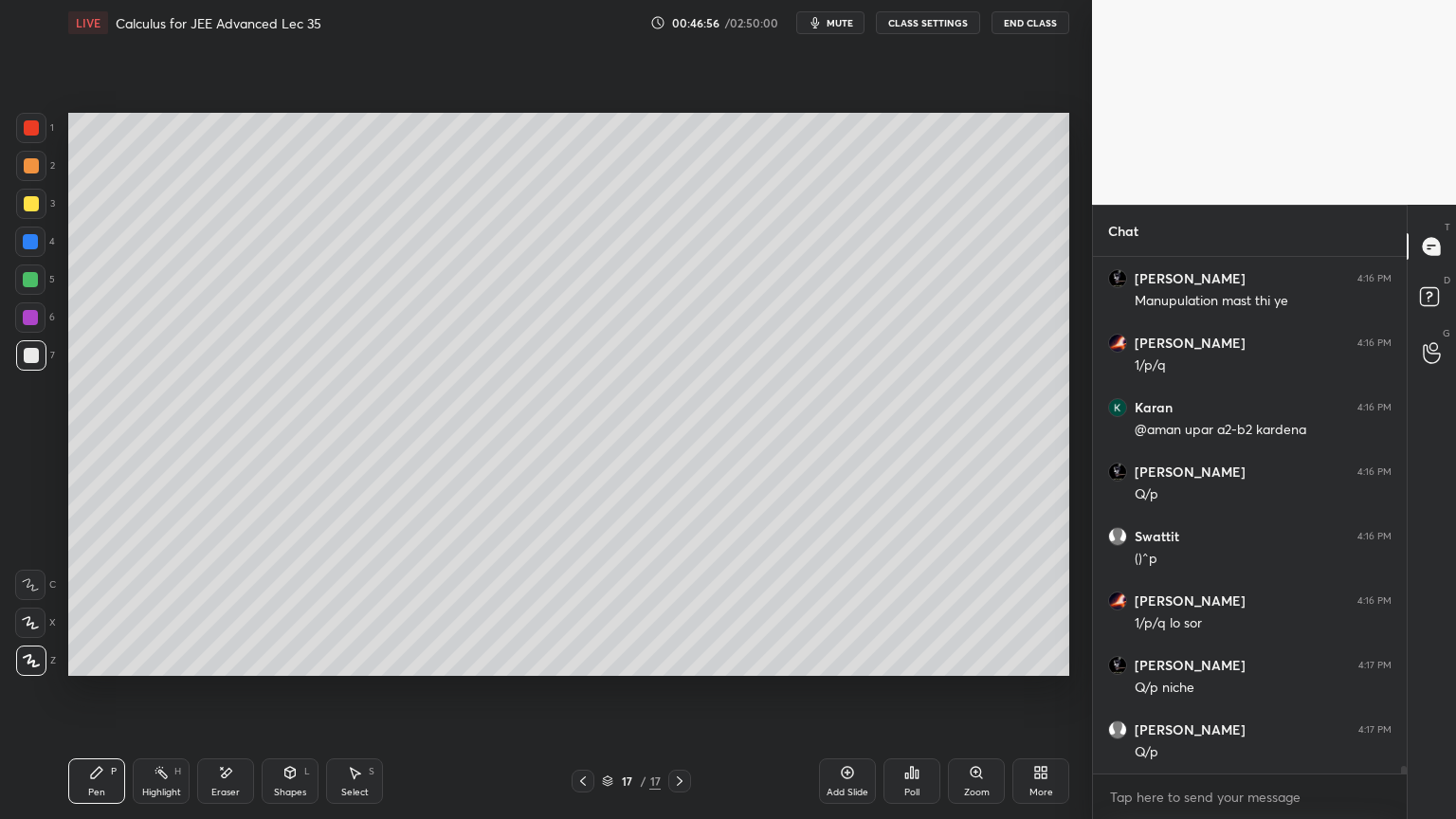 drag, startPoint x: 241, startPoint y: 782, endPoint x: 287, endPoint y: 722, distance: 75.60423 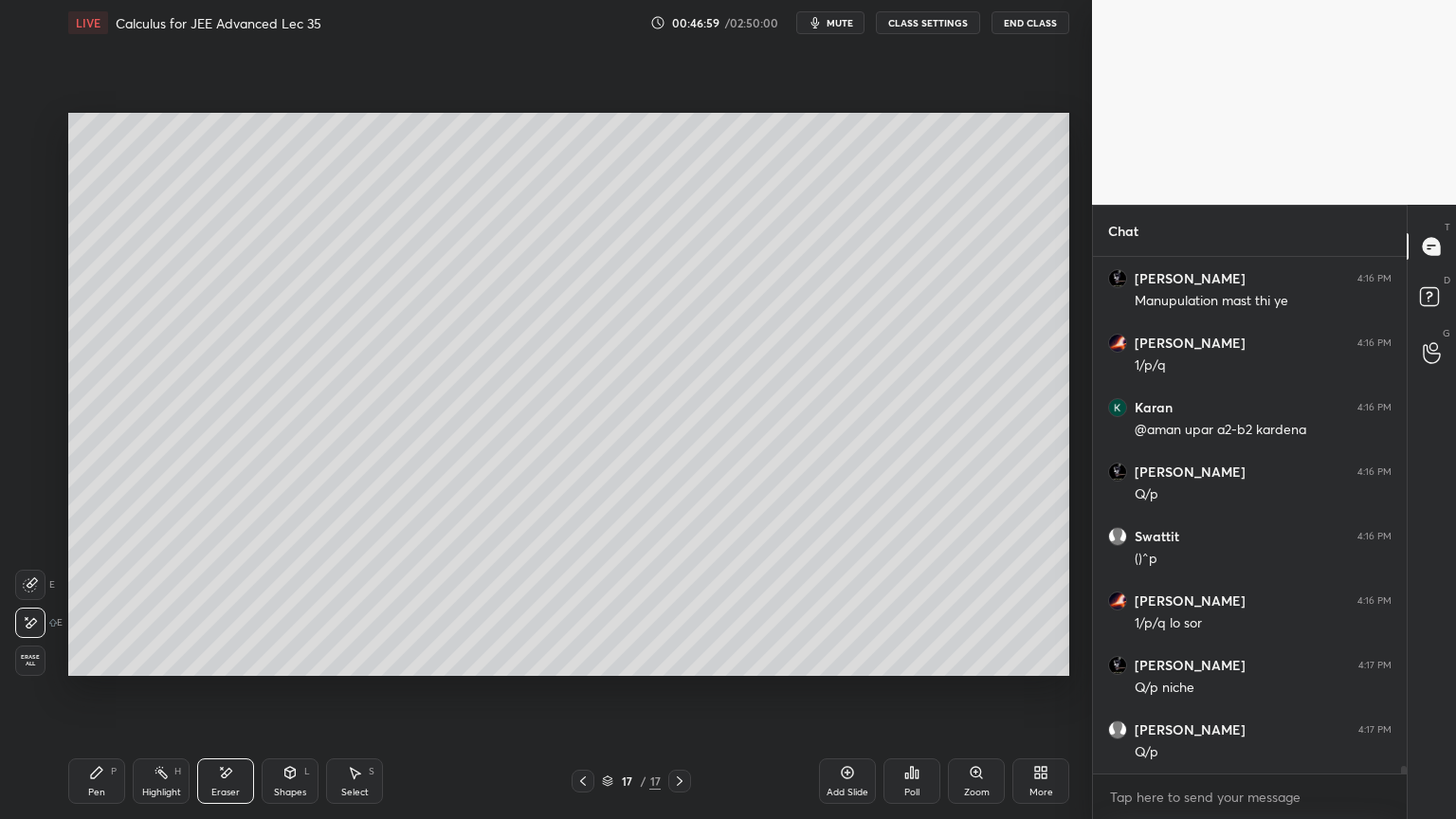 scroll, scrollTop: 35862, scrollLeft: 0, axis: vertical 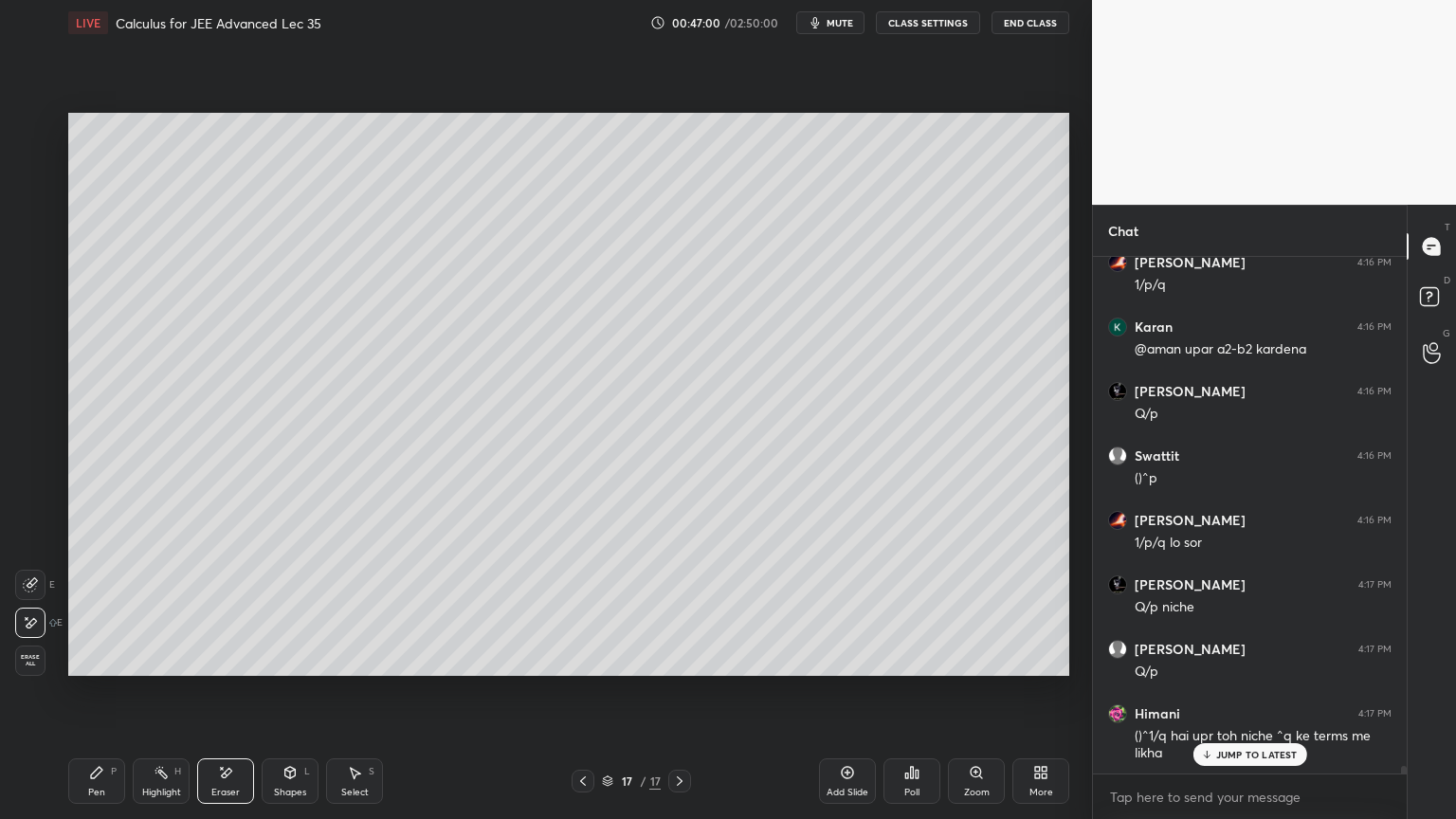 drag, startPoint x: 101, startPoint y: 782, endPoint x: 155, endPoint y: 685, distance: 111.018017 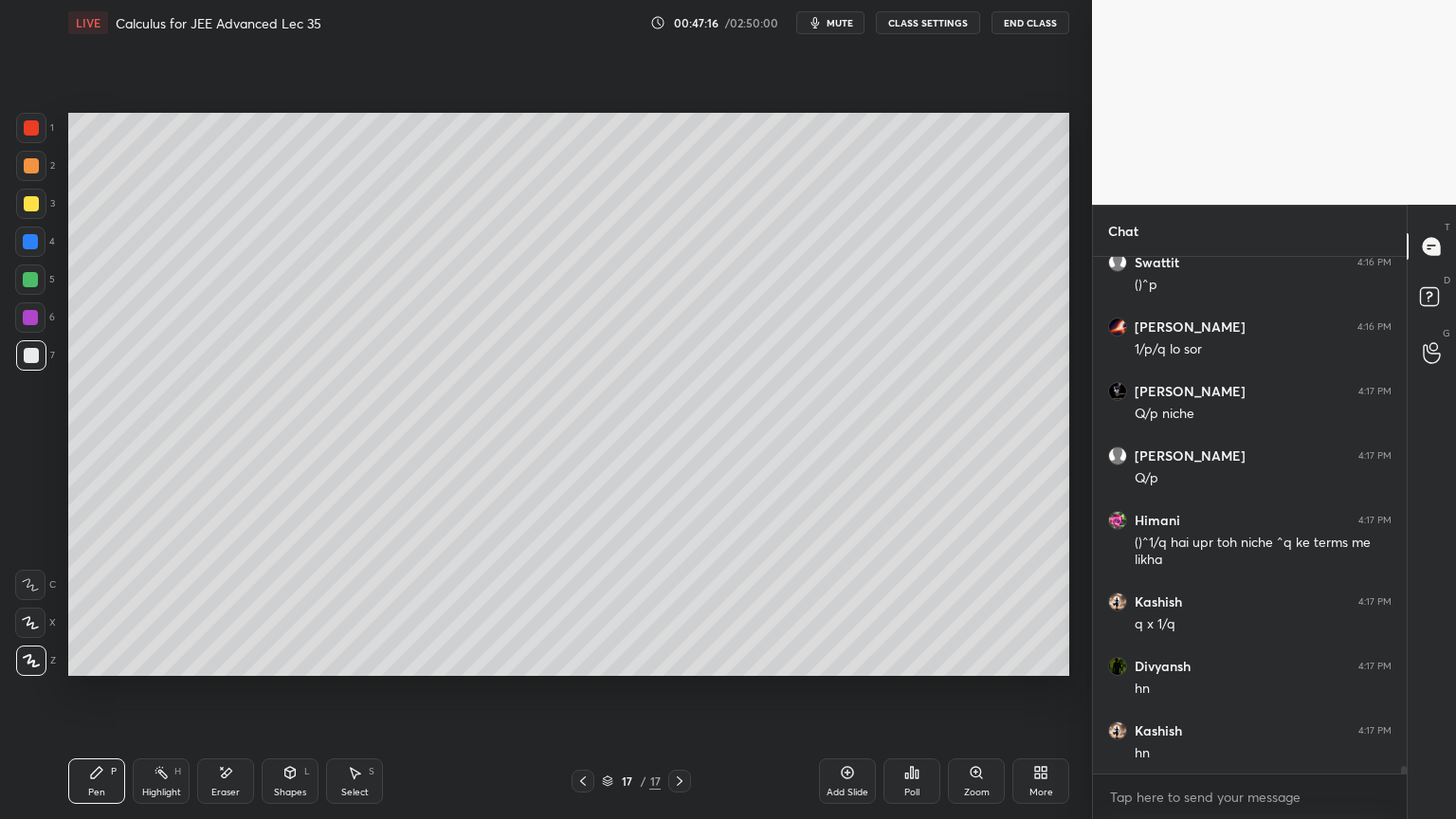 scroll, scrollTop: 36184, scrollLeft: 0, axis: vertical 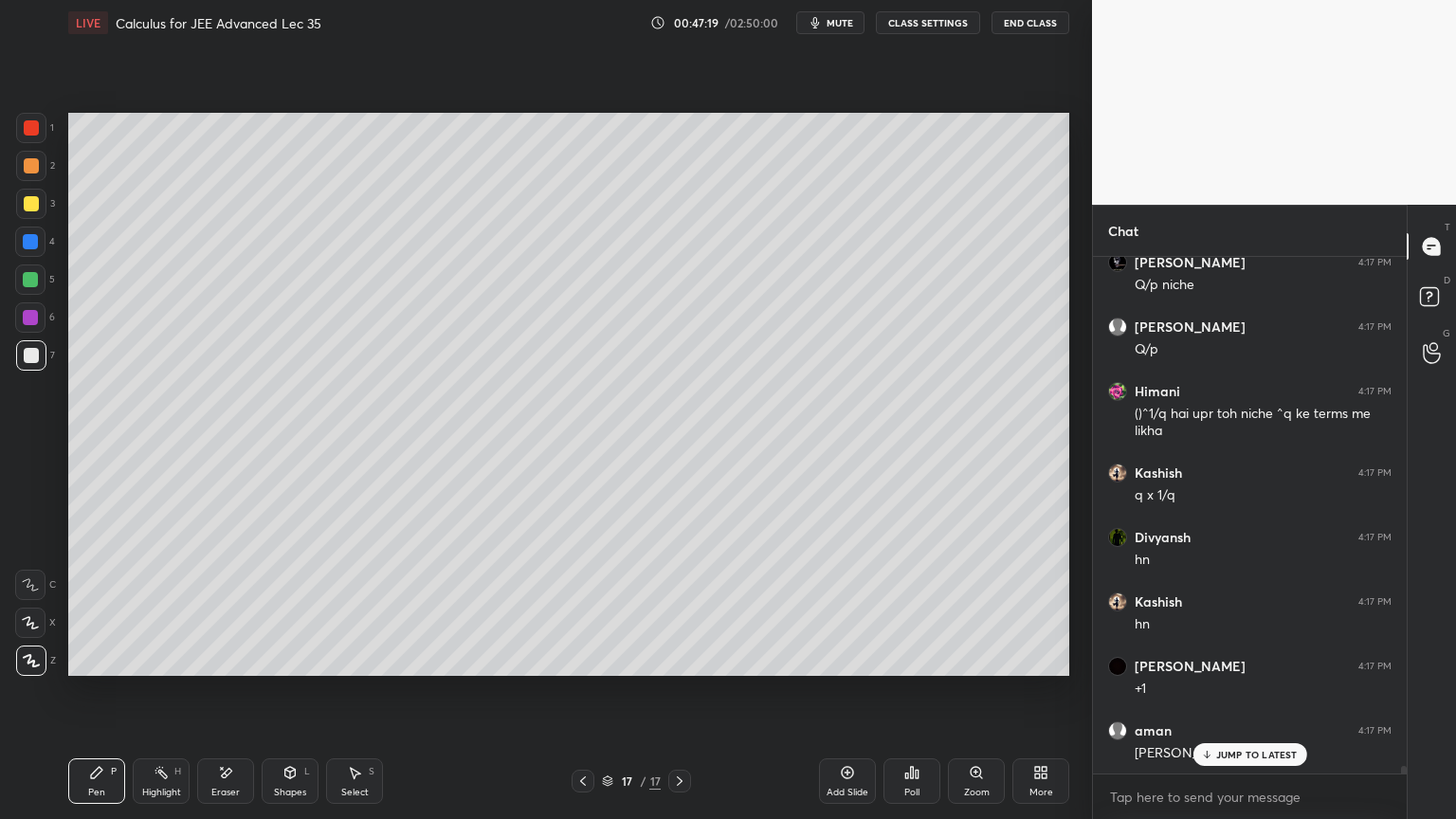 drag, startPoint x: 220, startPoint y: 767, endPoint x: 231, endPoint y: 686, distance: 81.7435 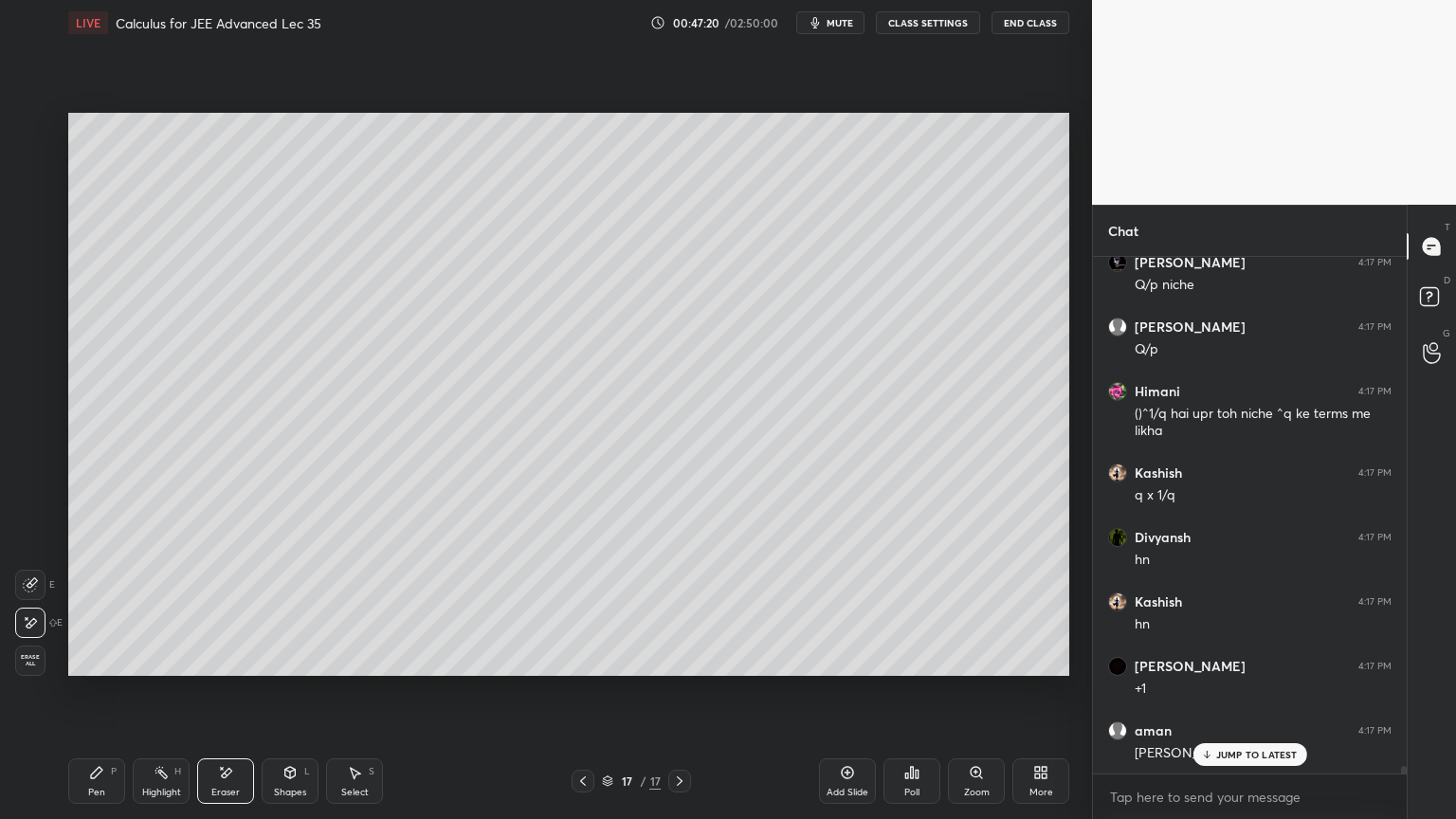 scroll, scrollTop: 36248, scrollLeft: 0, axis: vertical 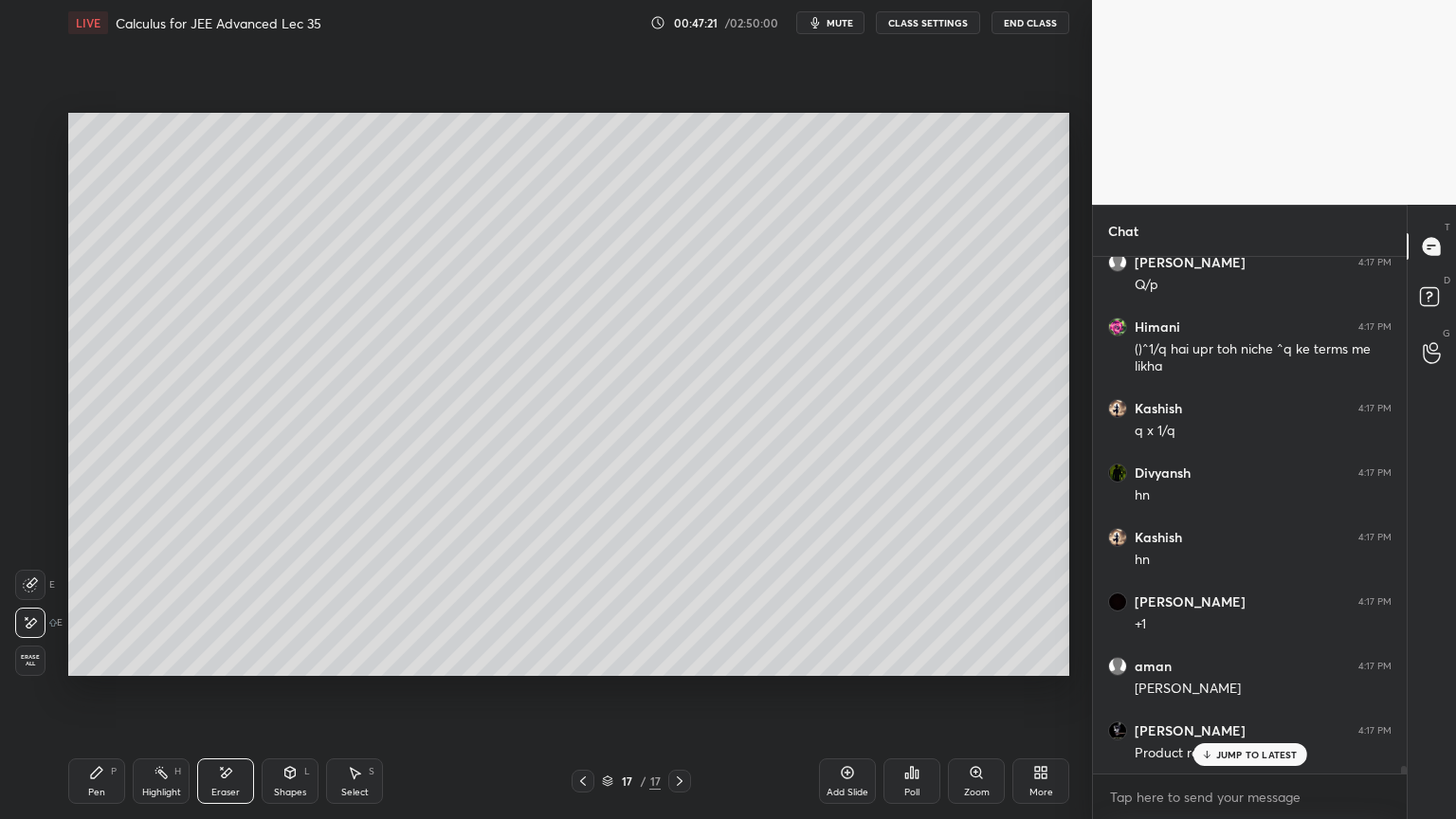 click on "Pen P" at bounding box center [97, 781] 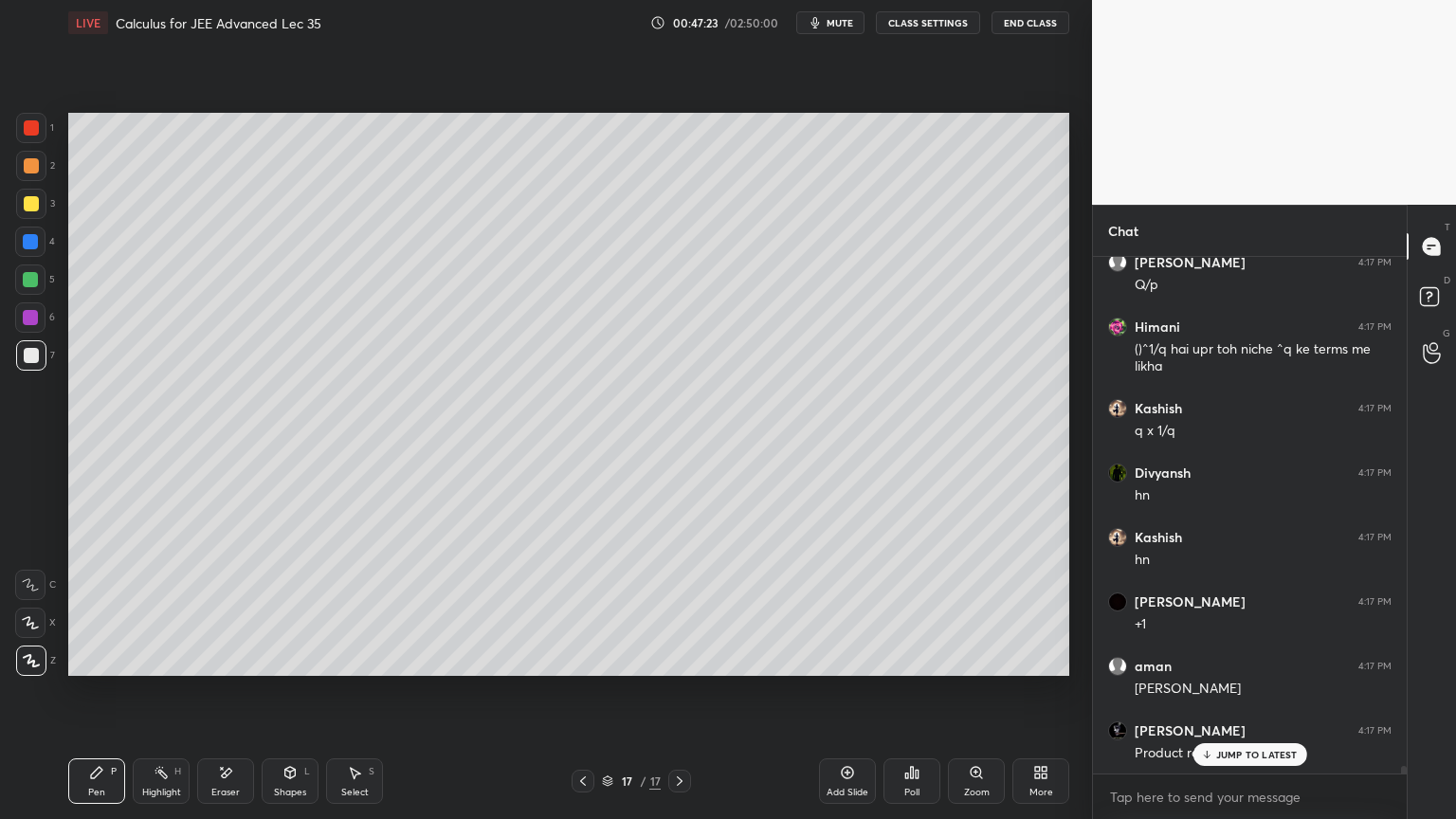 drag, startPoint x: 235, startPoint y: 782, endPoint x: 236, endPoint y: 772, distance: 10.049876 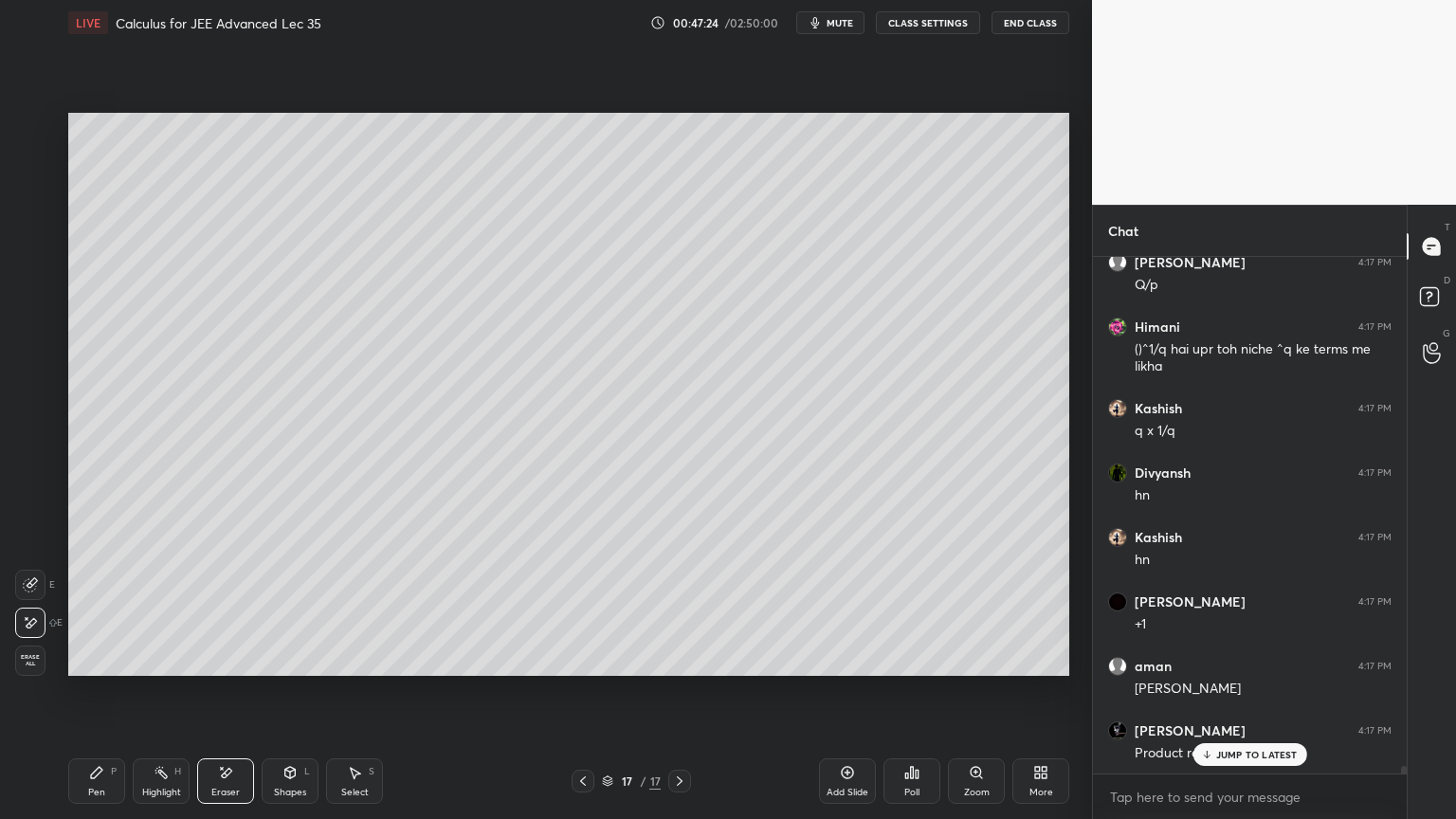 drag, startPoint x: 102, startPoint y: 774, endPoint x: 142, endPoint y: 684, distance: 98.4886 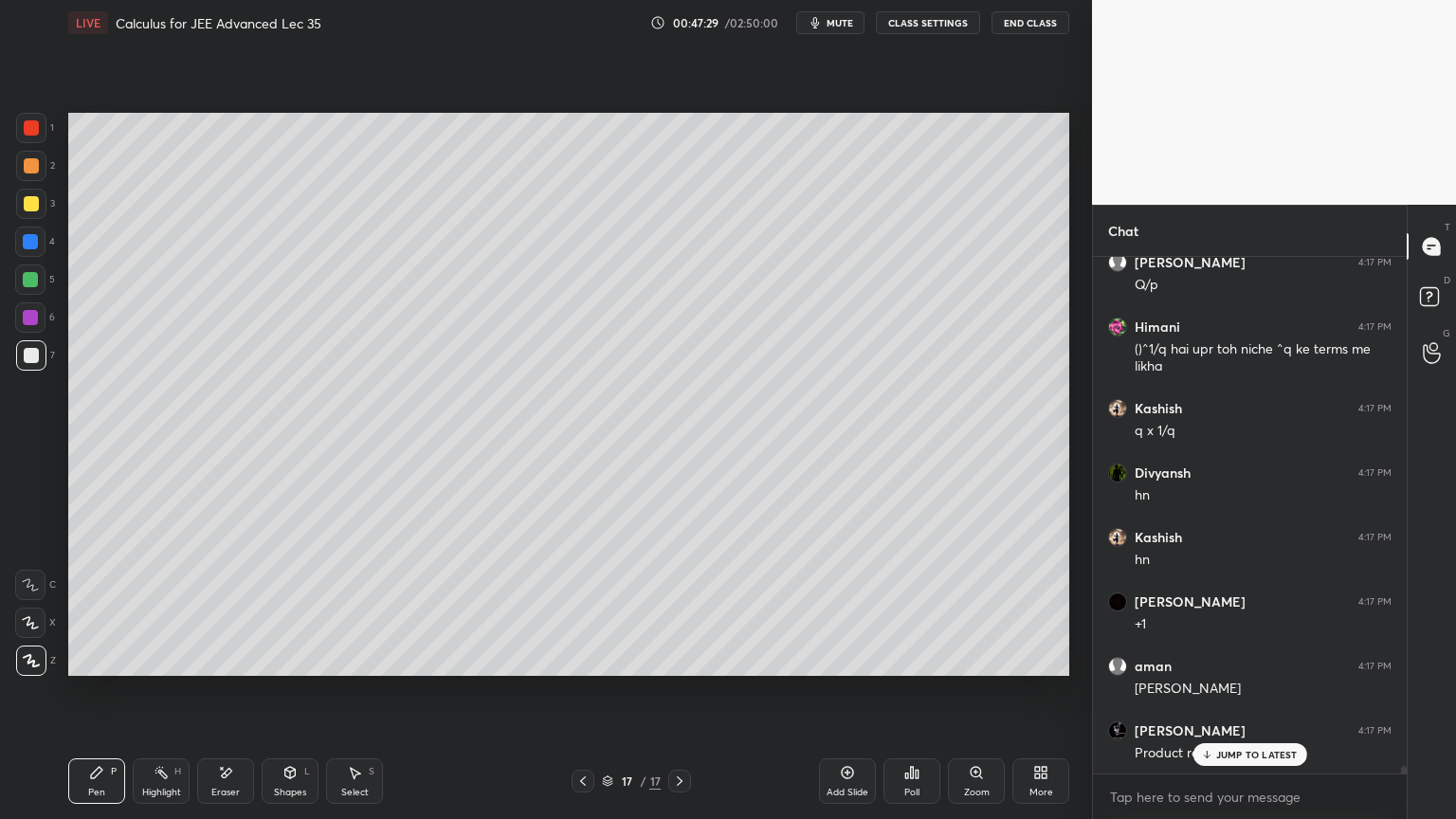 click 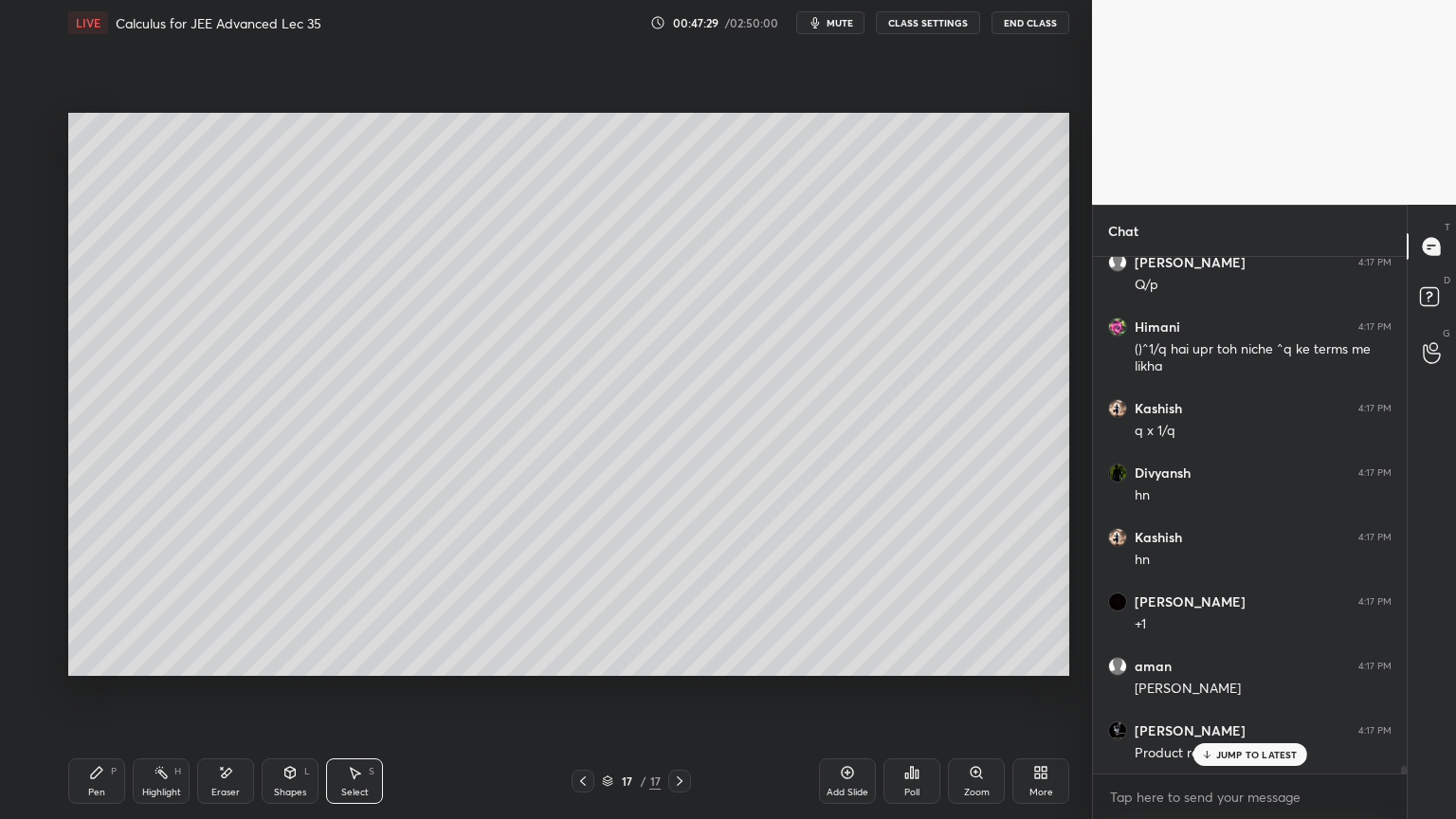 scroll, scrollTop: 36267, scrollLeft: 0, axis: vertical 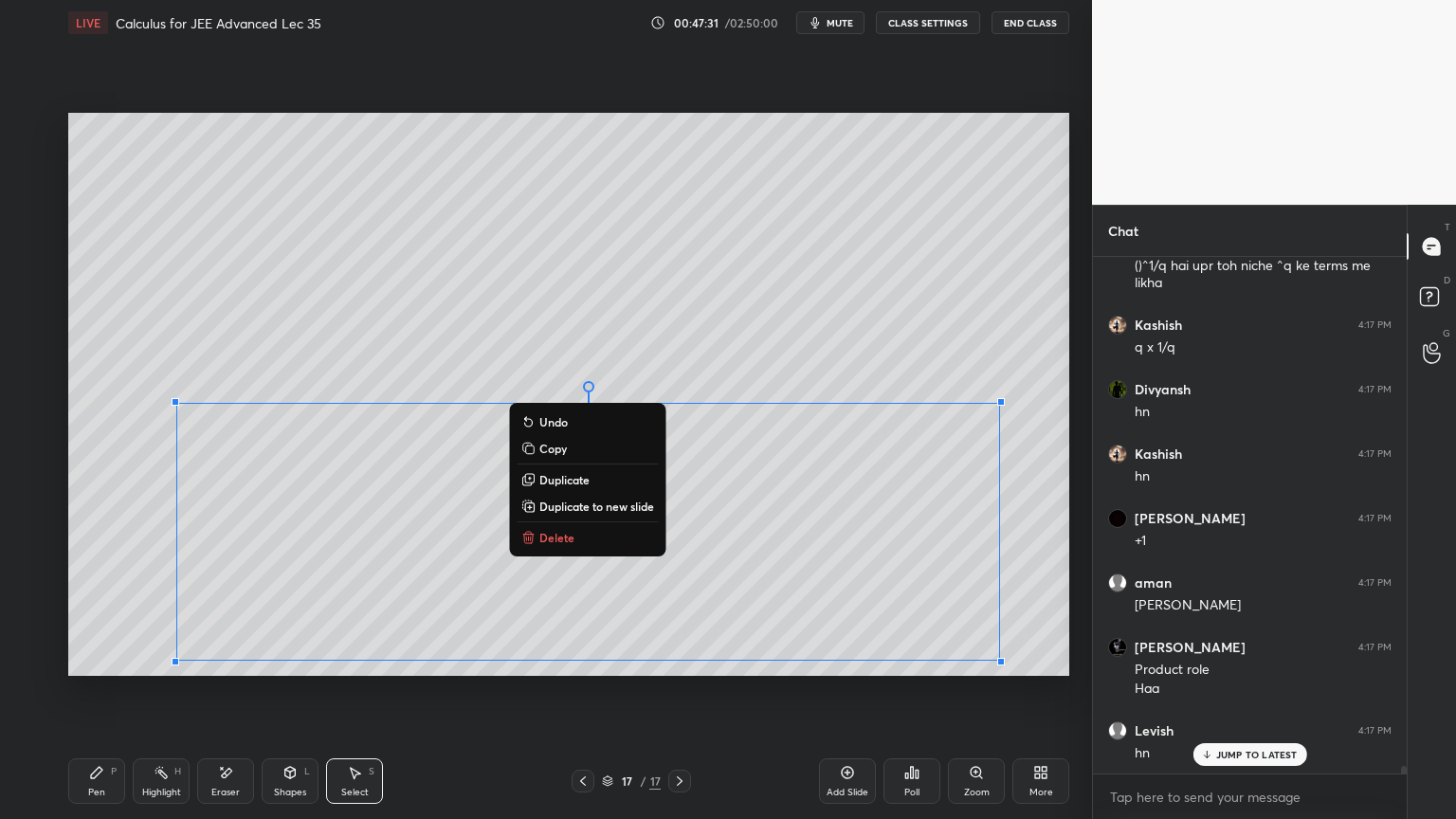drag, startPoint x: 160, startPoint y: 438, endPoint x: 1029, endPoint y: 663, distance: 897.6558 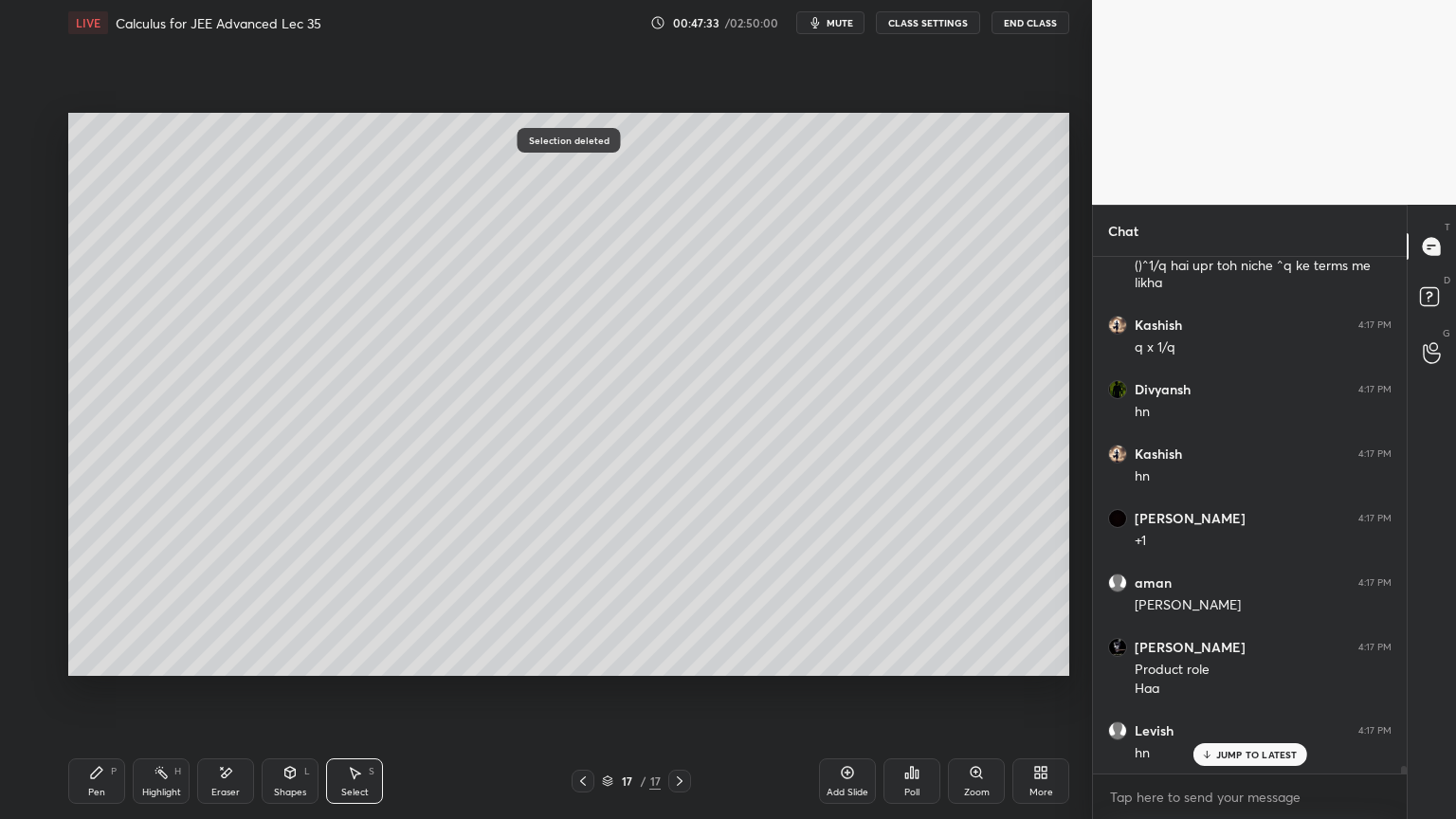 drag, startPoint x: 601, startPoint y: 139, endPoint x: 1043, endPoint y: 429, distance: 528.64355 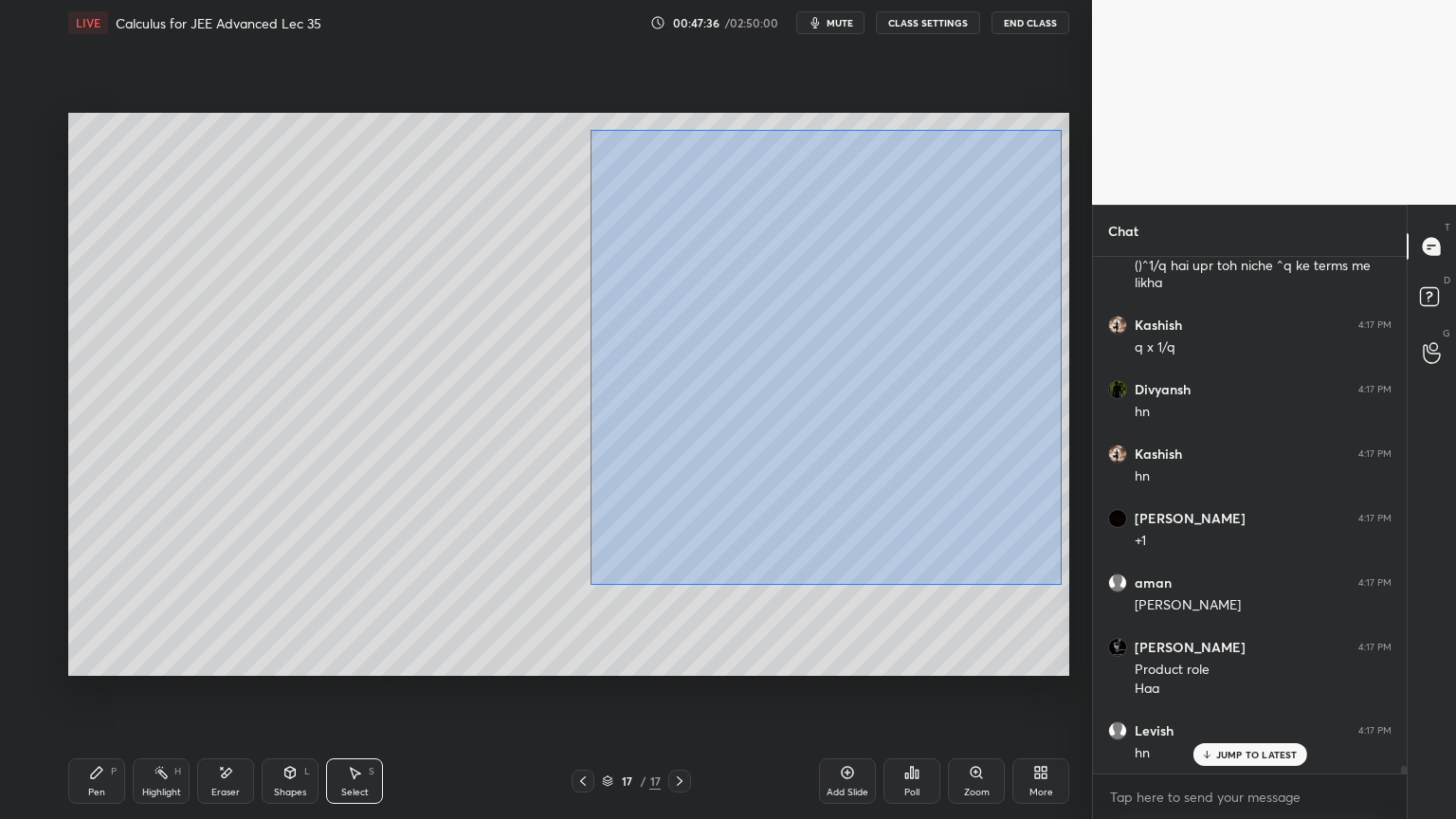 drag, startPoint x: 1061, startPoint y: 538, endPoint x: 594, endPoint y: 129, distance: 620.7818 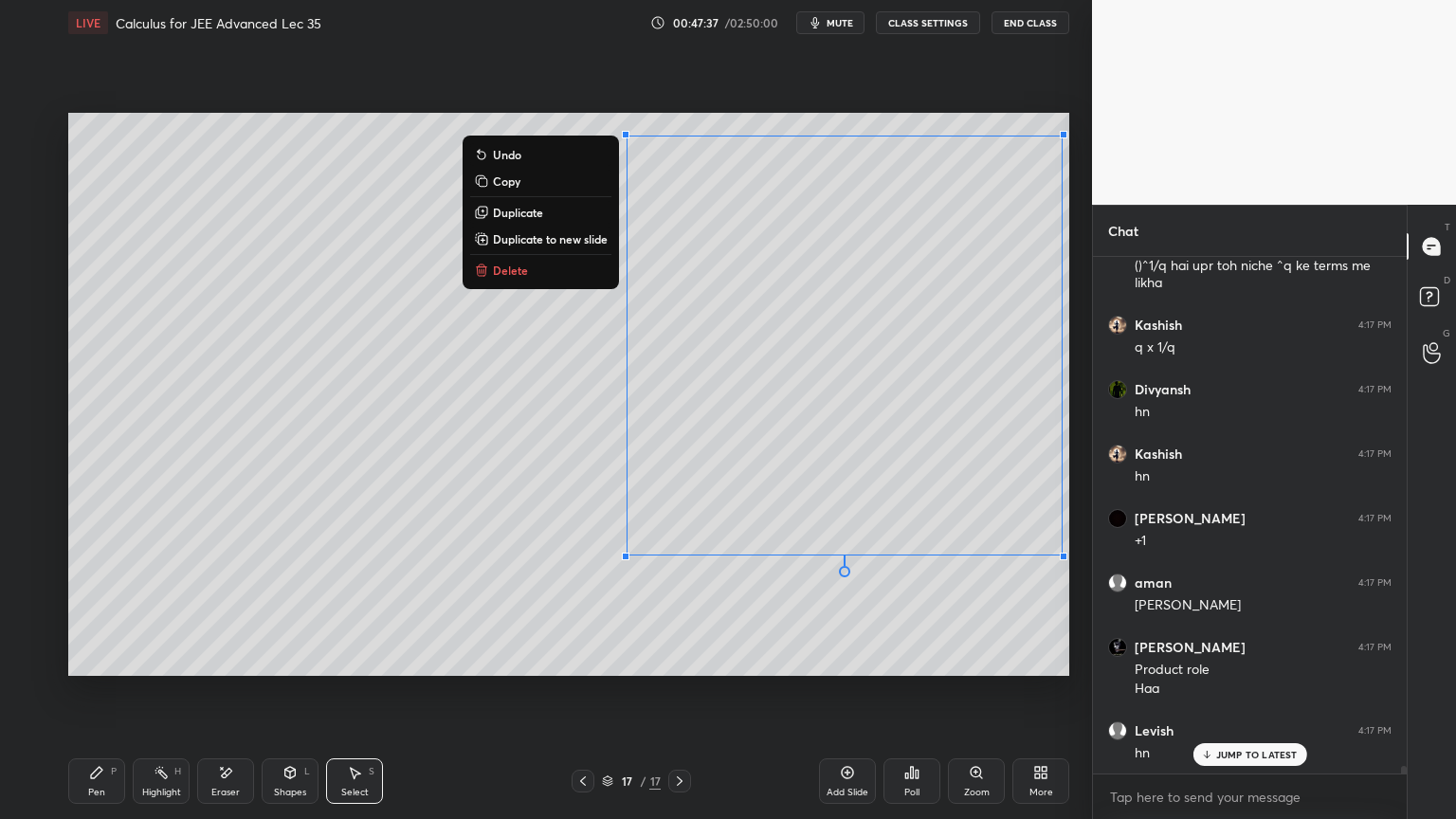 drag, startPoint x: 504, startPoint y: 269, endPoint x: 493, endPoint y: 295, distance: 28.231188 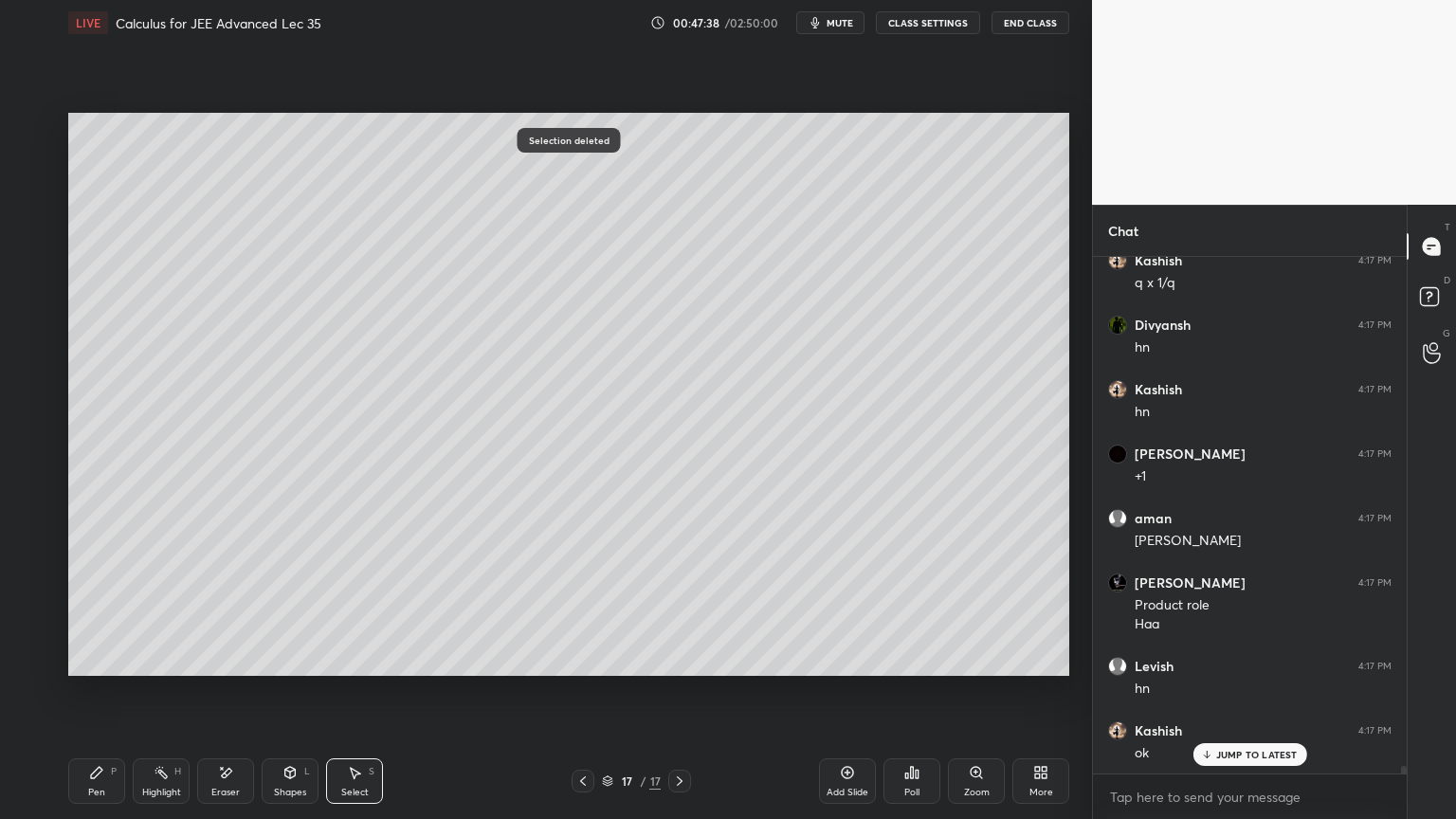 scroll, scrollTop: 36461, scrollLeft: 0, axis: vertical 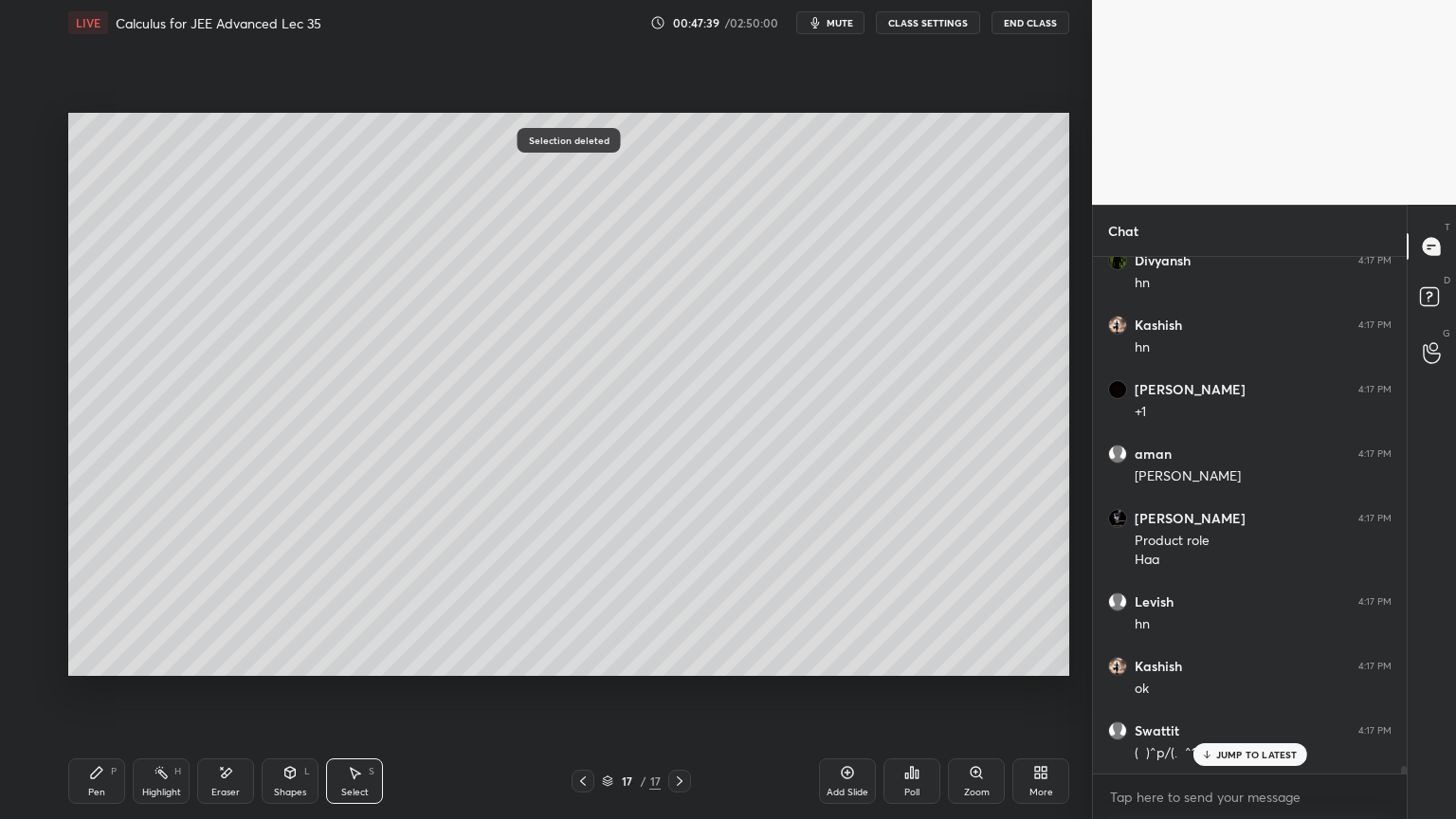 click 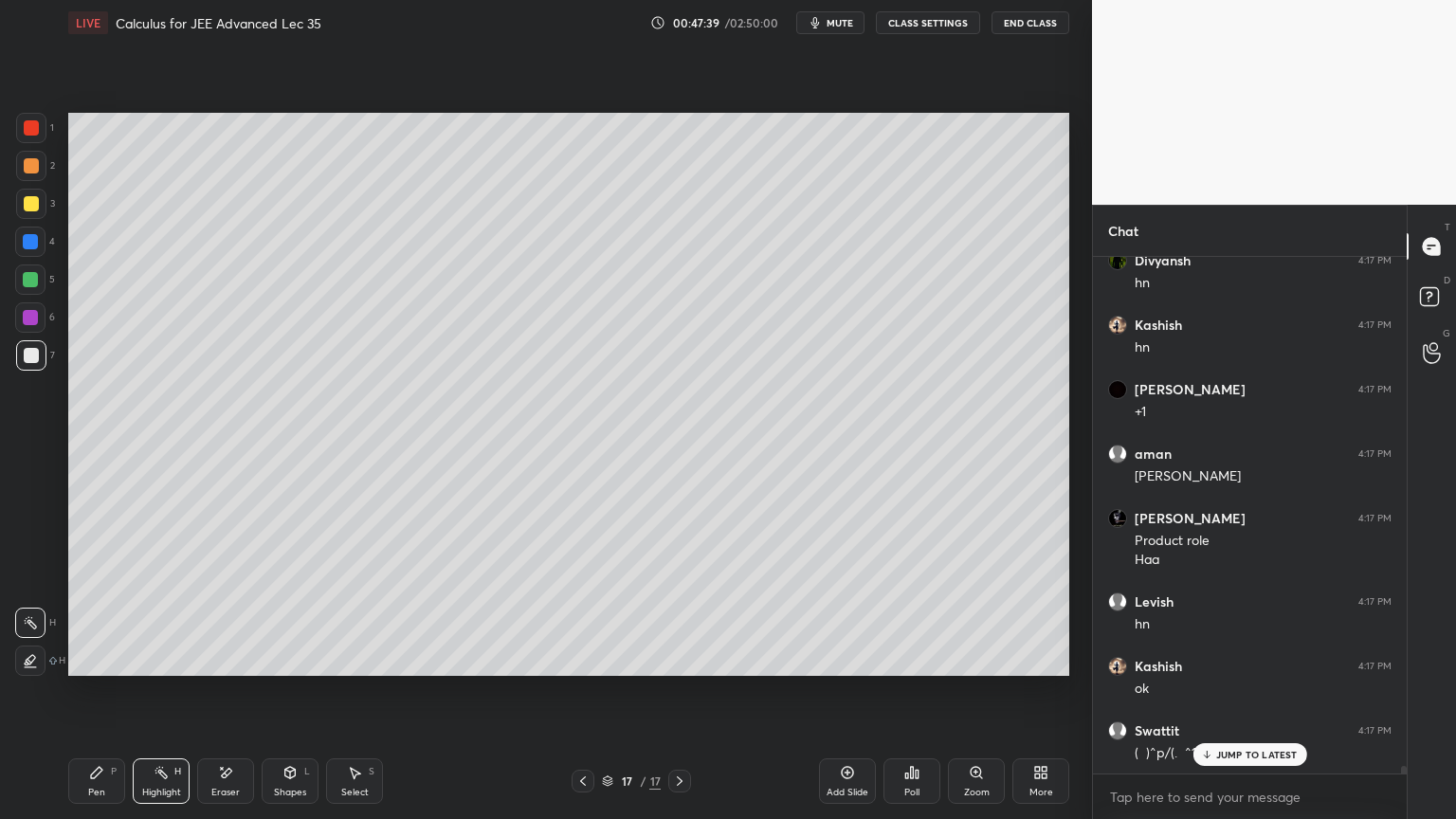 drag, startPoint x: 118, startPoint y: 780, endPoint x: 155, endPoint y: 777, distance: 37.121422 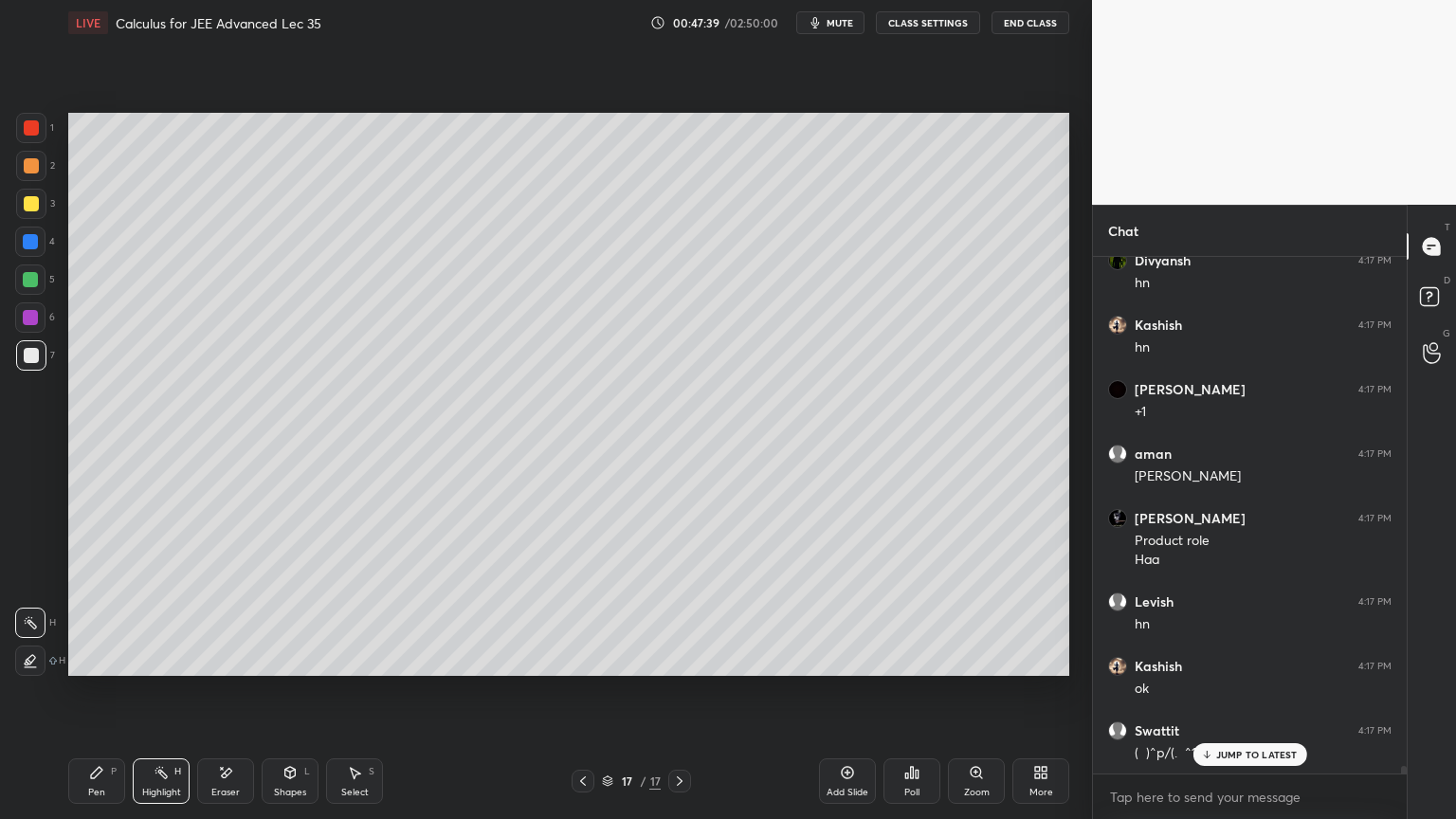 click on "Pen P" at bounding box center (97, 781) 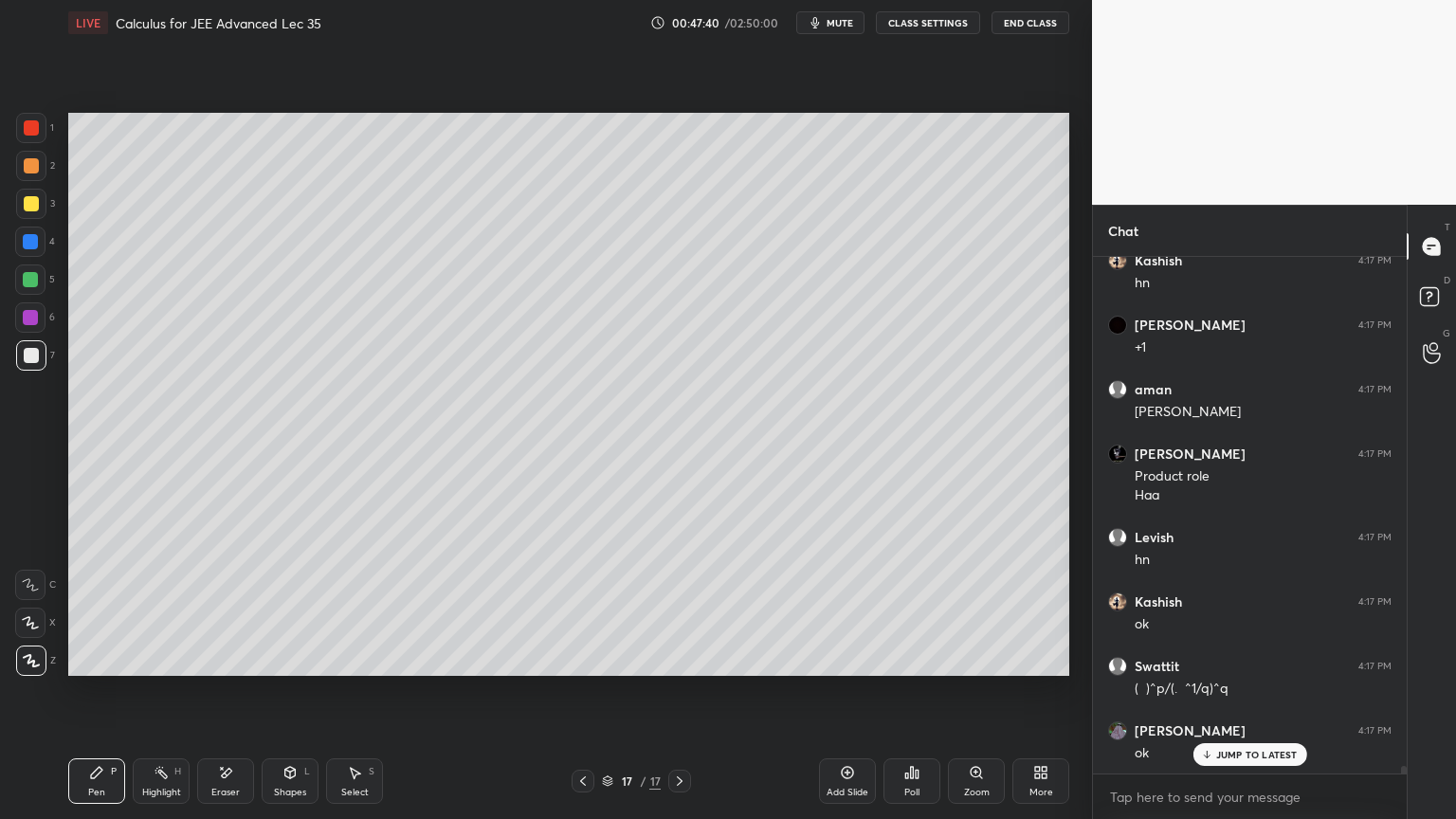 click on "JUMP TO LATEST" at bounding box center [1249, 755] 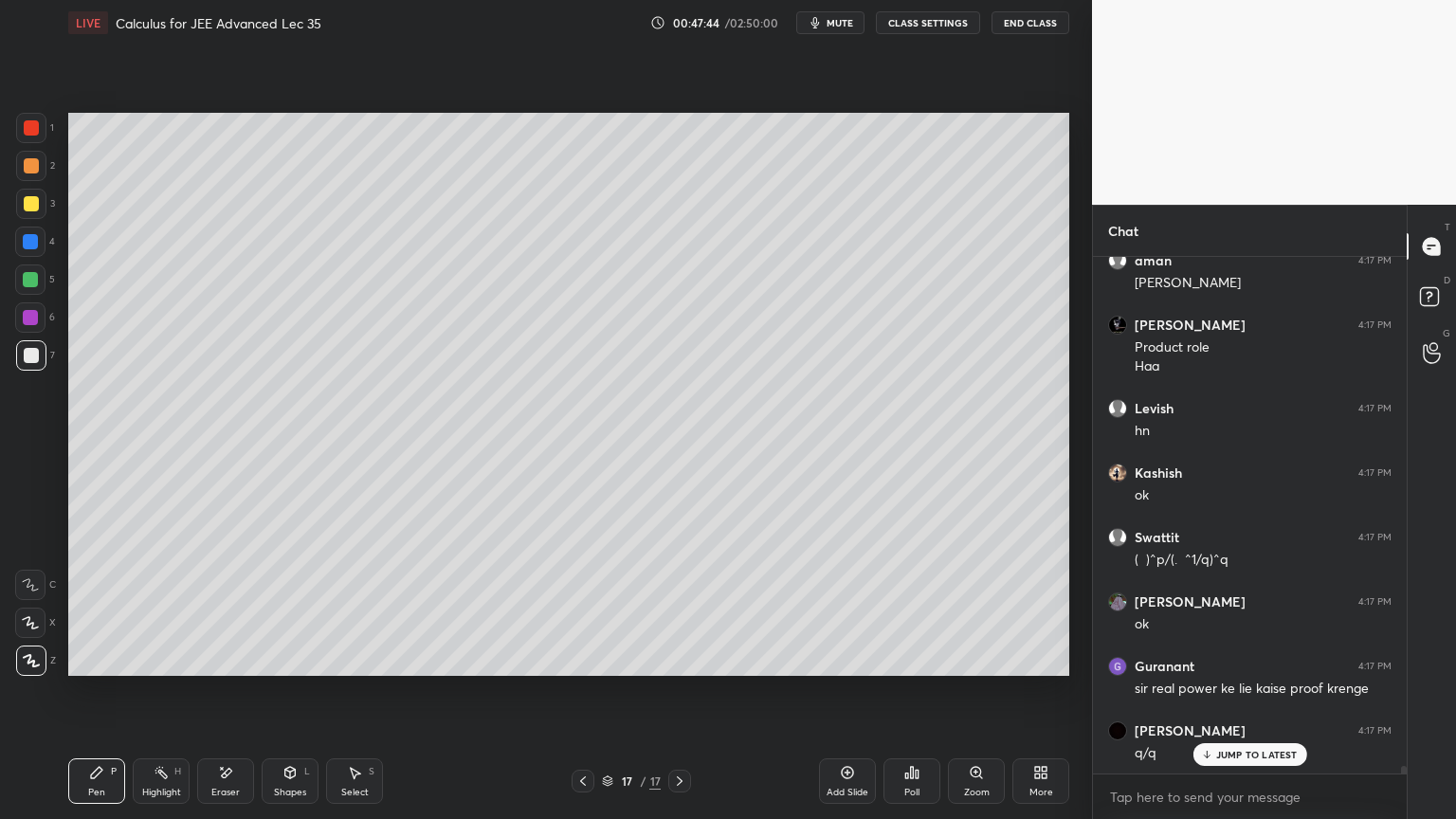scroll, scrollTop: 36718, scrollLeft: 0, axis: vertical 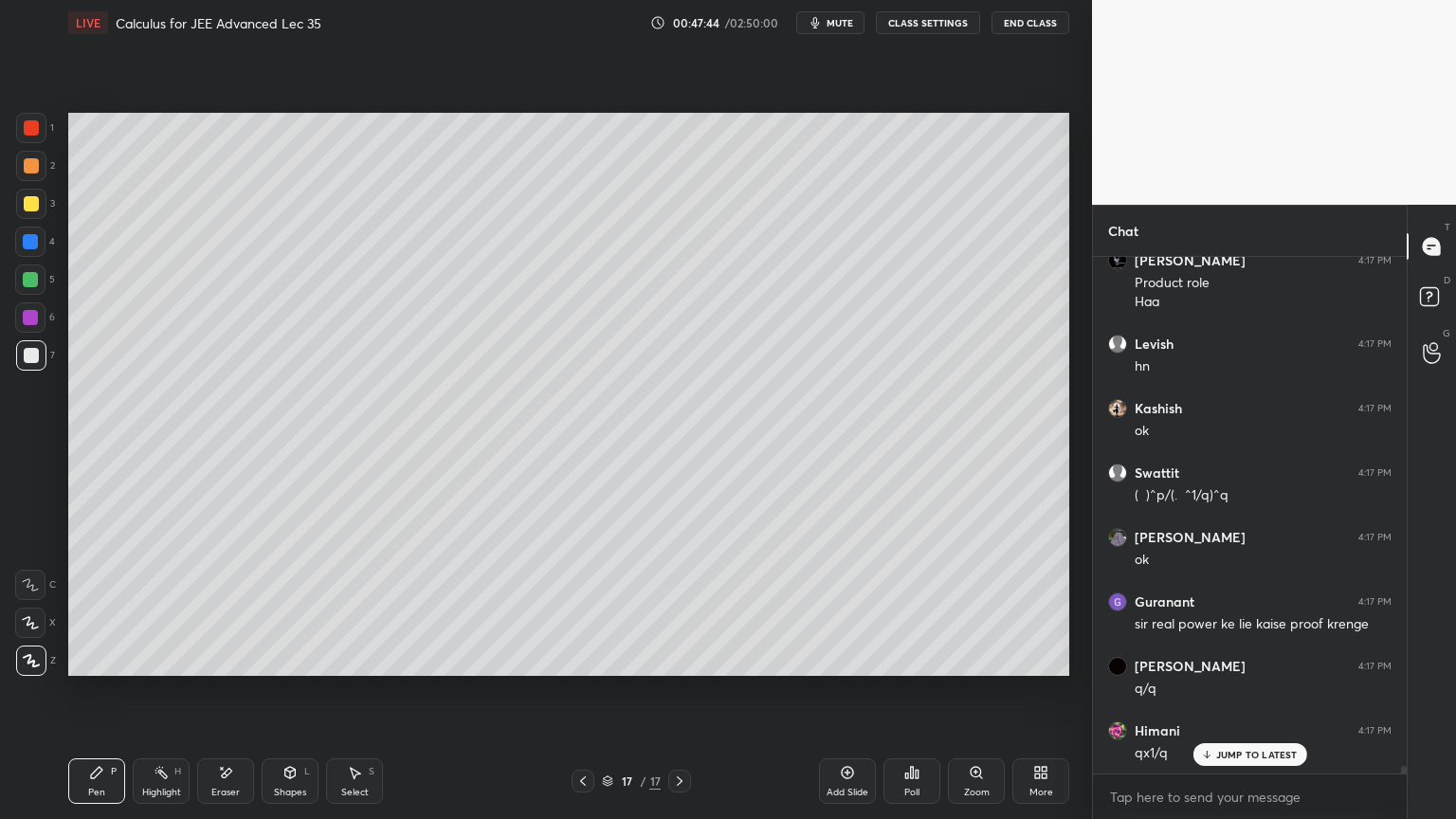click 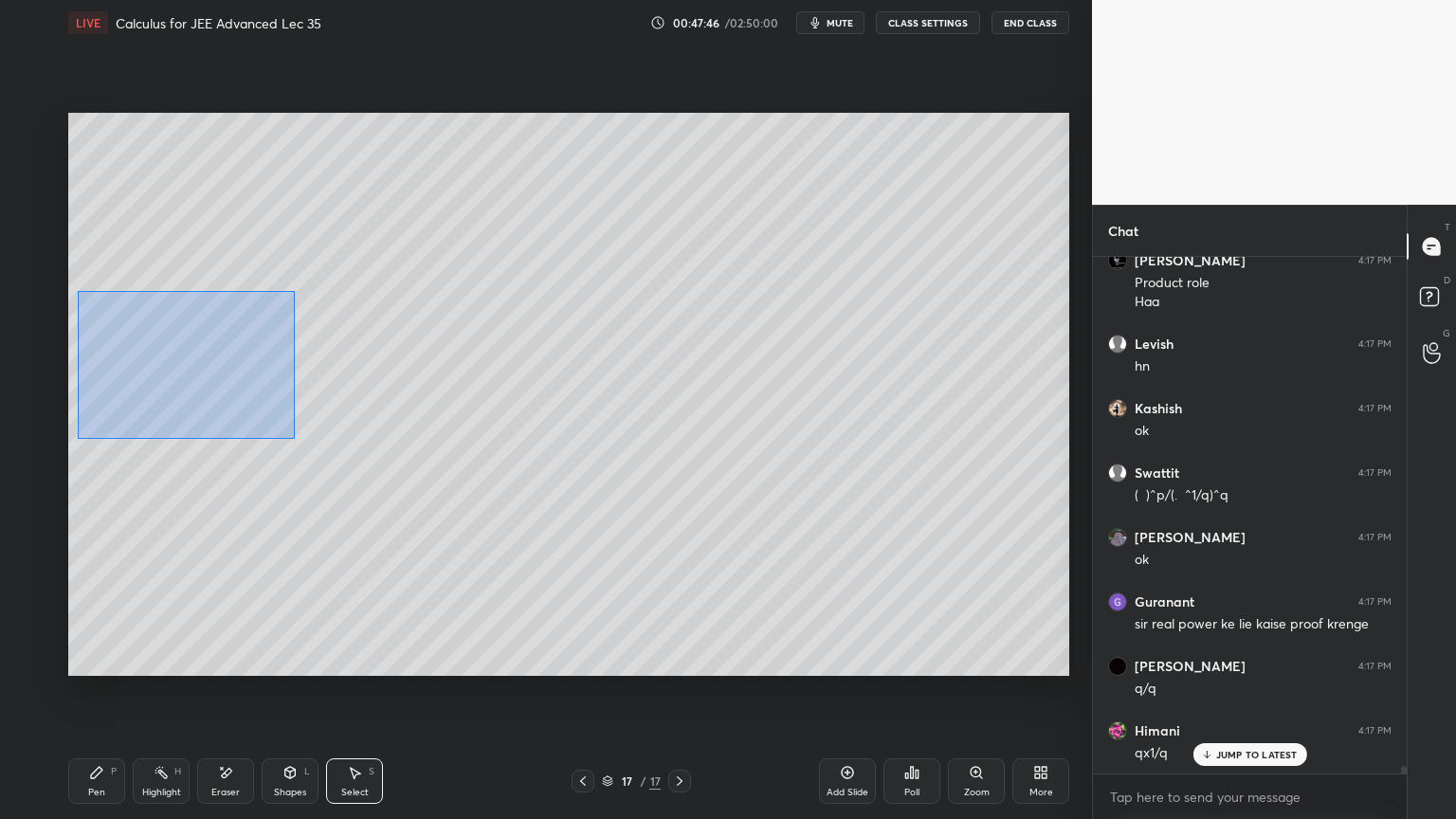 drag, startPoint x: 81, startPoint y: 295, endPoint x: 311, endPoint y: 452, distance: 278.47621 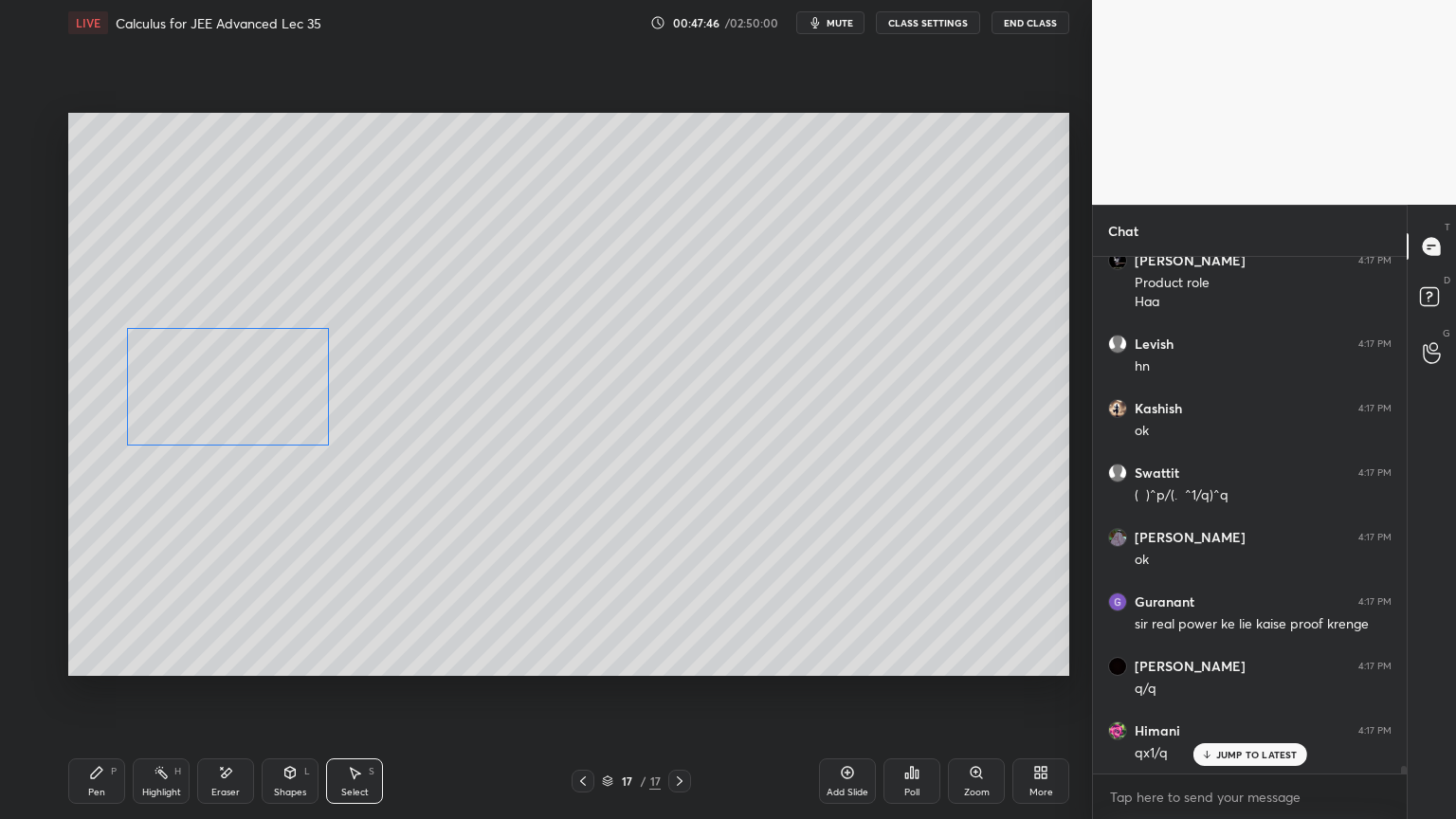drag, startPoint x: 233, startPoint y: 386, endPoint x: 273, endPoint y: 410, distance: 46.647615 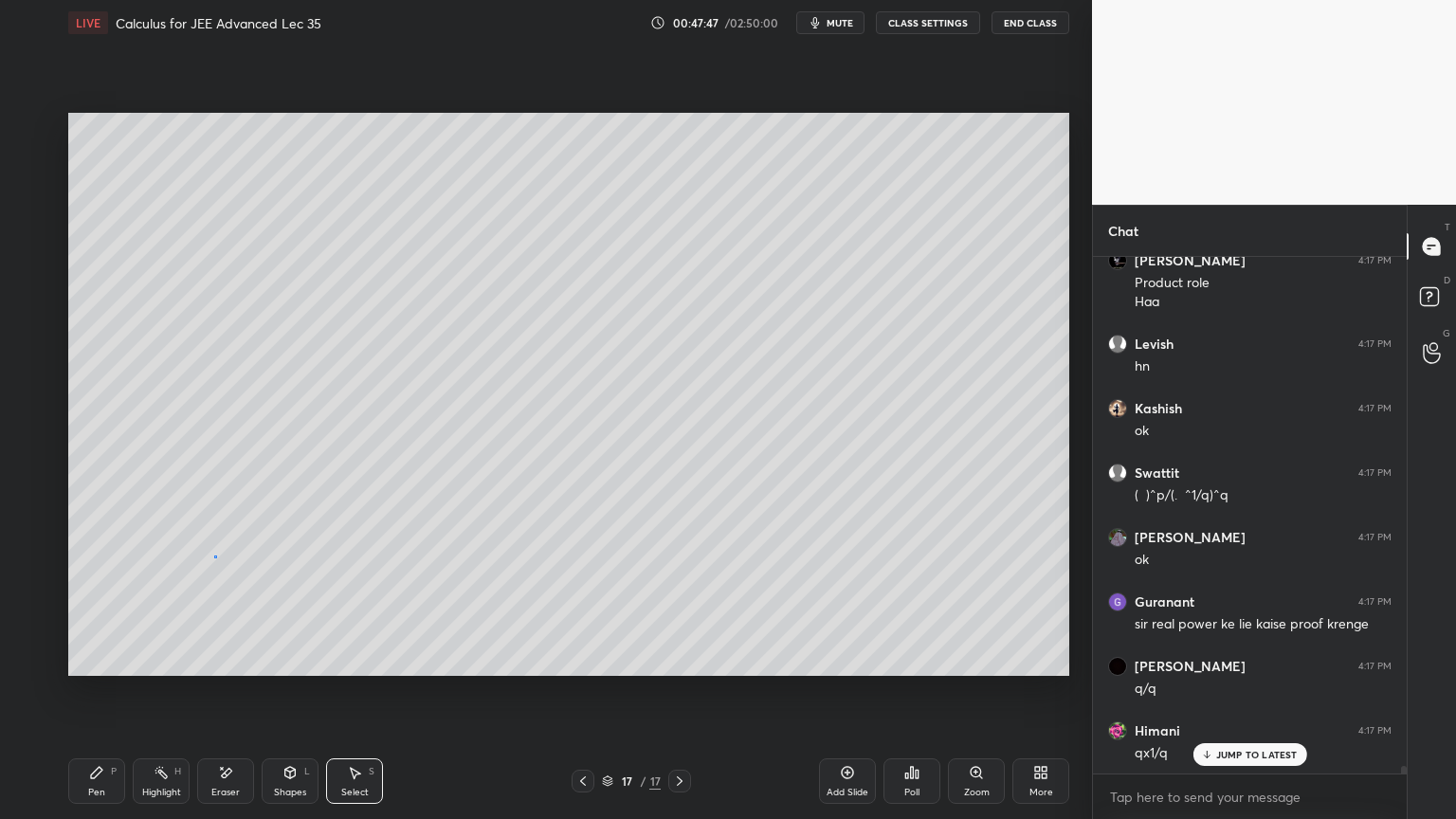 drag, startPoint x: 215, startPoint y: 555, endPoint x: 191, endPoint y: 587, distance: 40 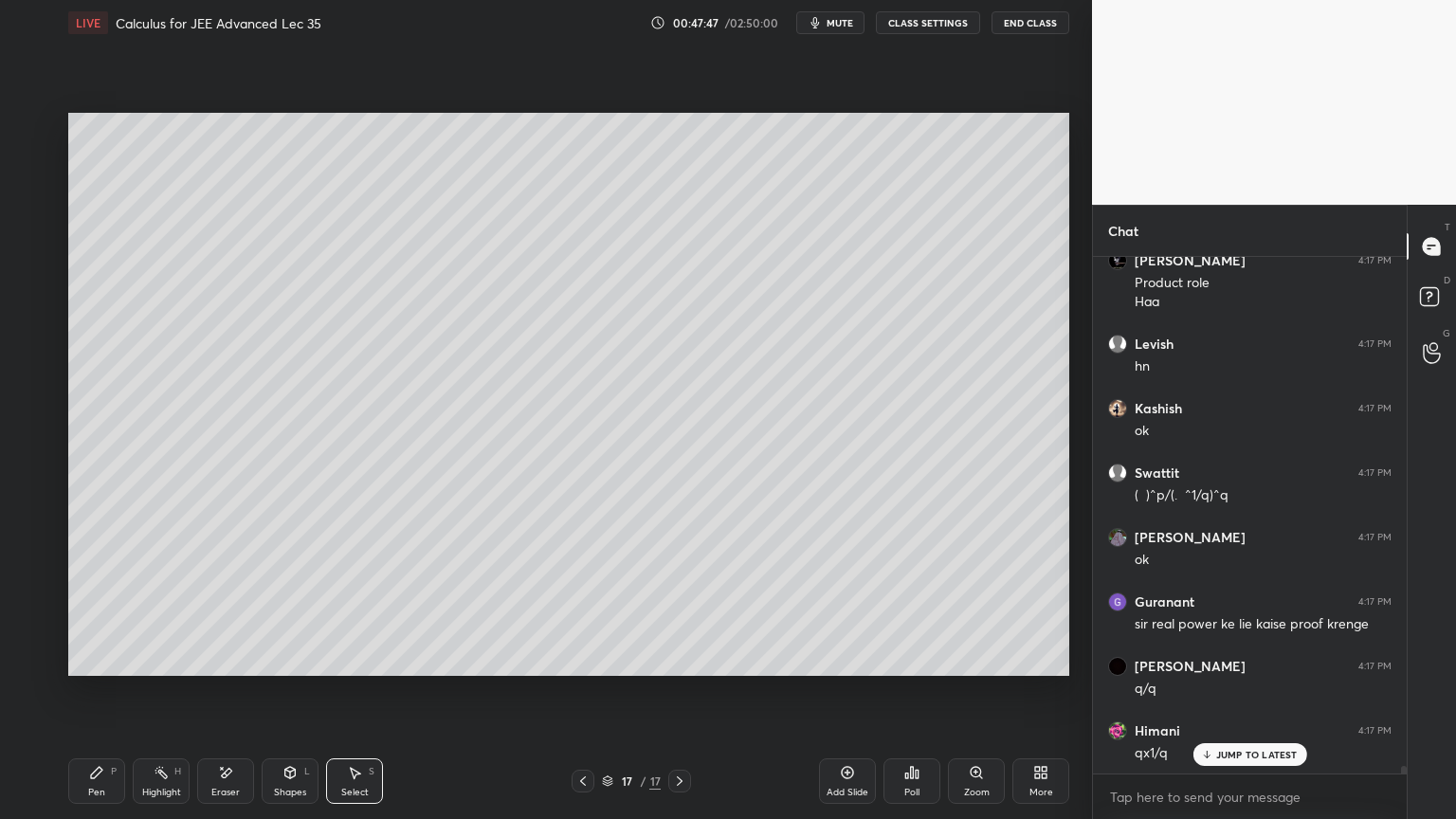 click on "Pen" at bounding box center (97, 792) 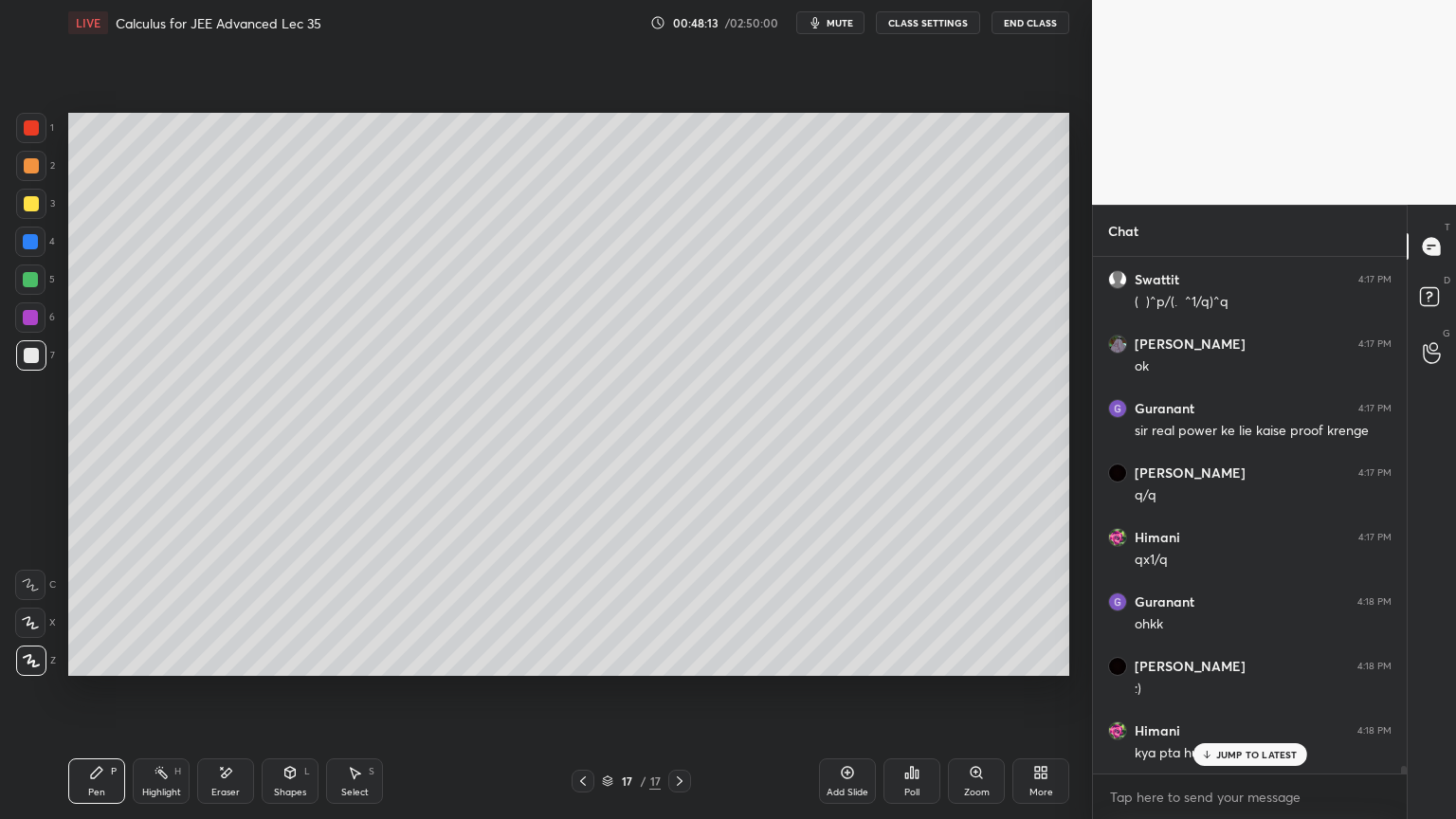 scroll, scrollTop: 36976, scrollLeft: 0, axis: vertical 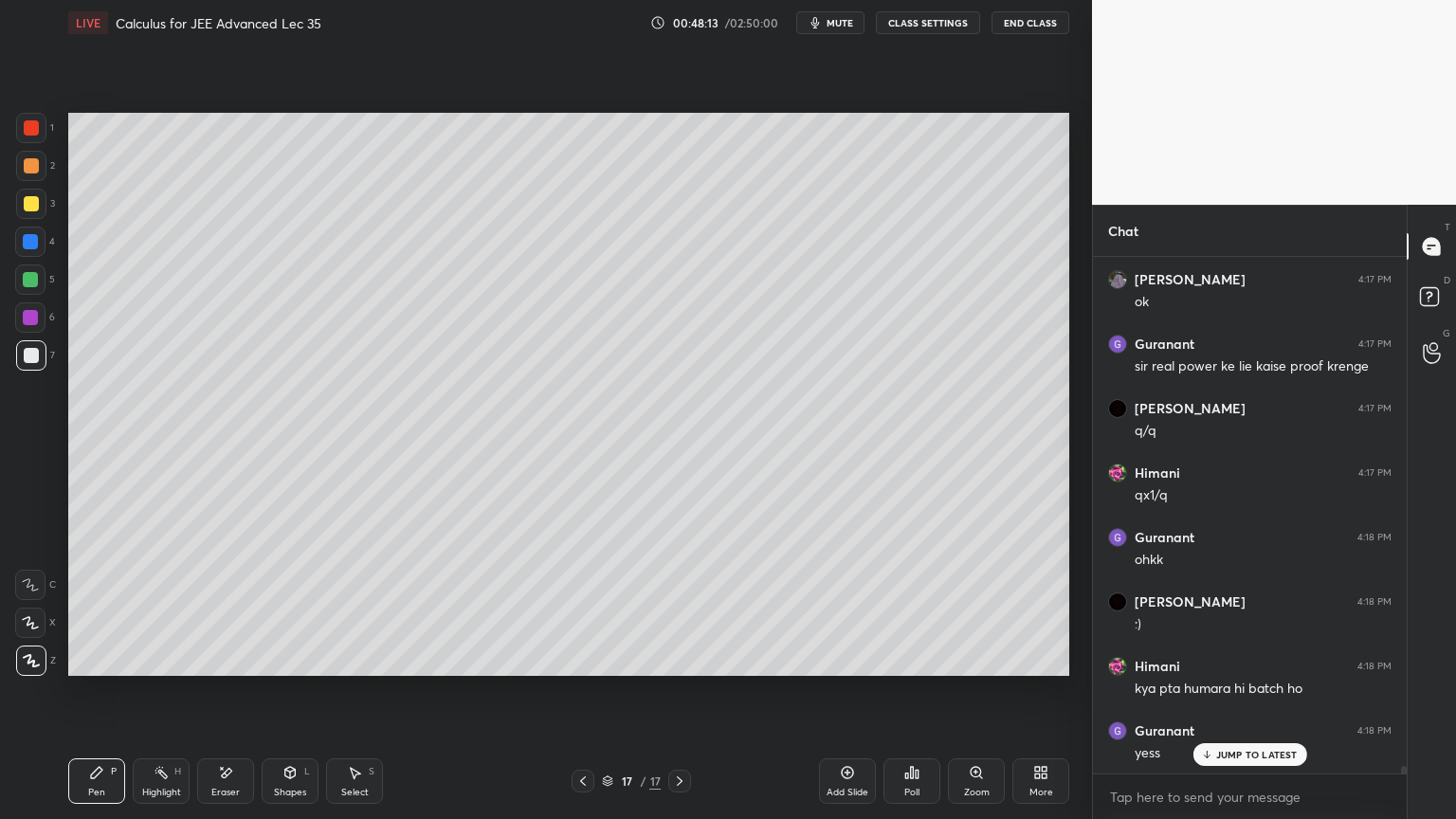 click on "Select S" at bounding box center [355, 781] 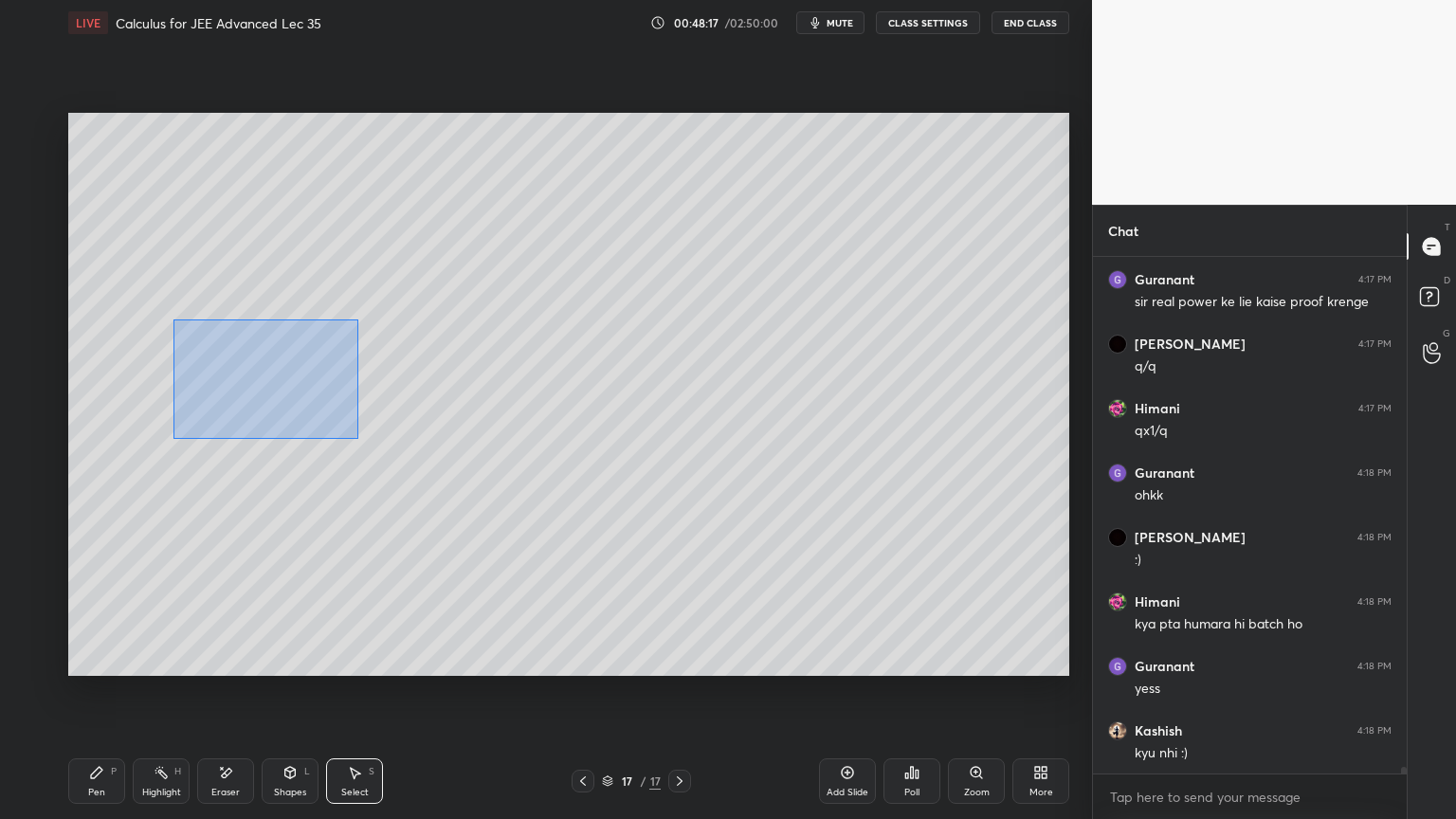 scroll, scrollTop: 37105, scrollLeft: 0, axis: vertical 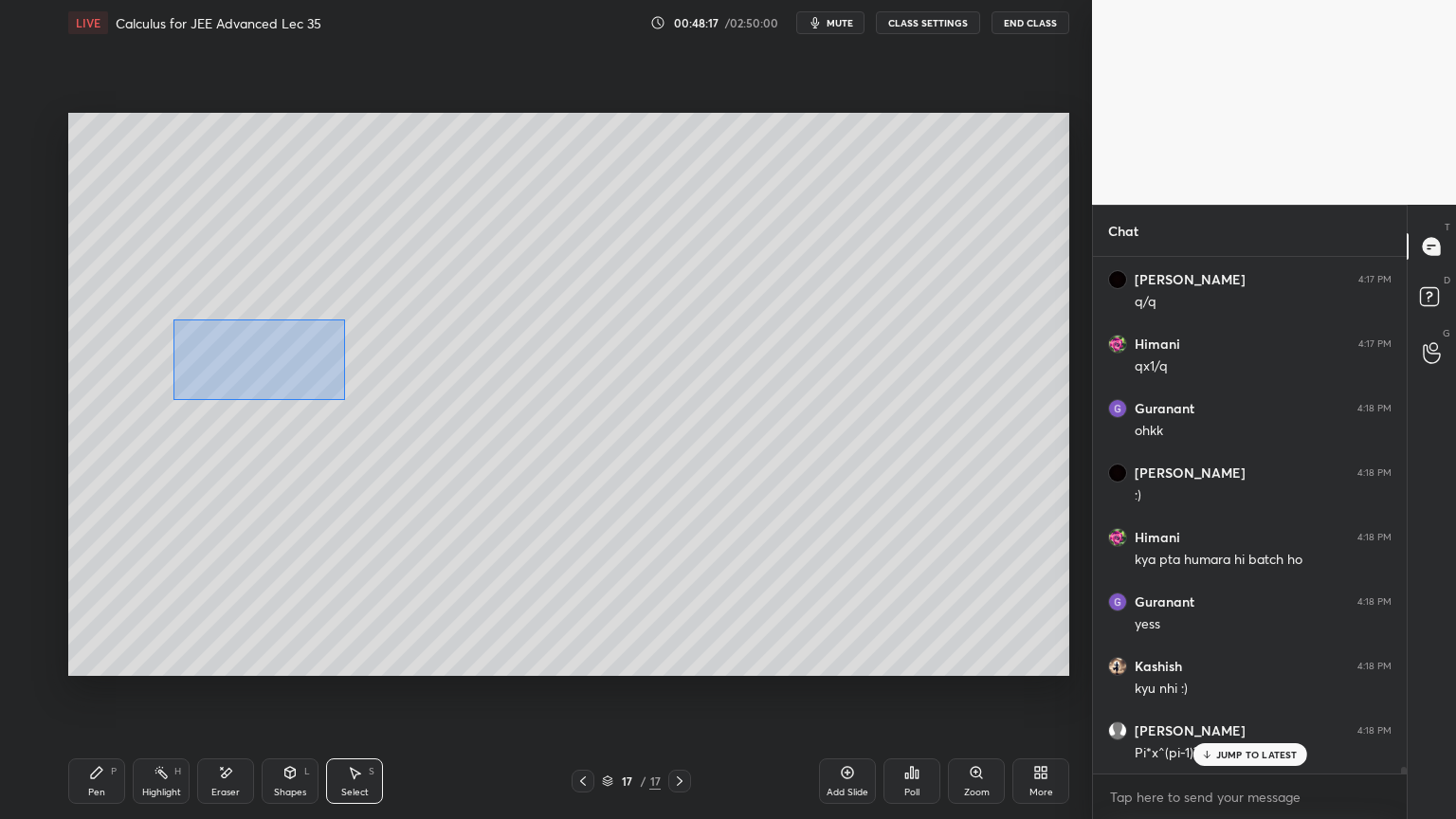 drag, startPoint x: 179, startPoint y: 319, endPoint x: 337, endPoint y: 428, distance: 191.95051 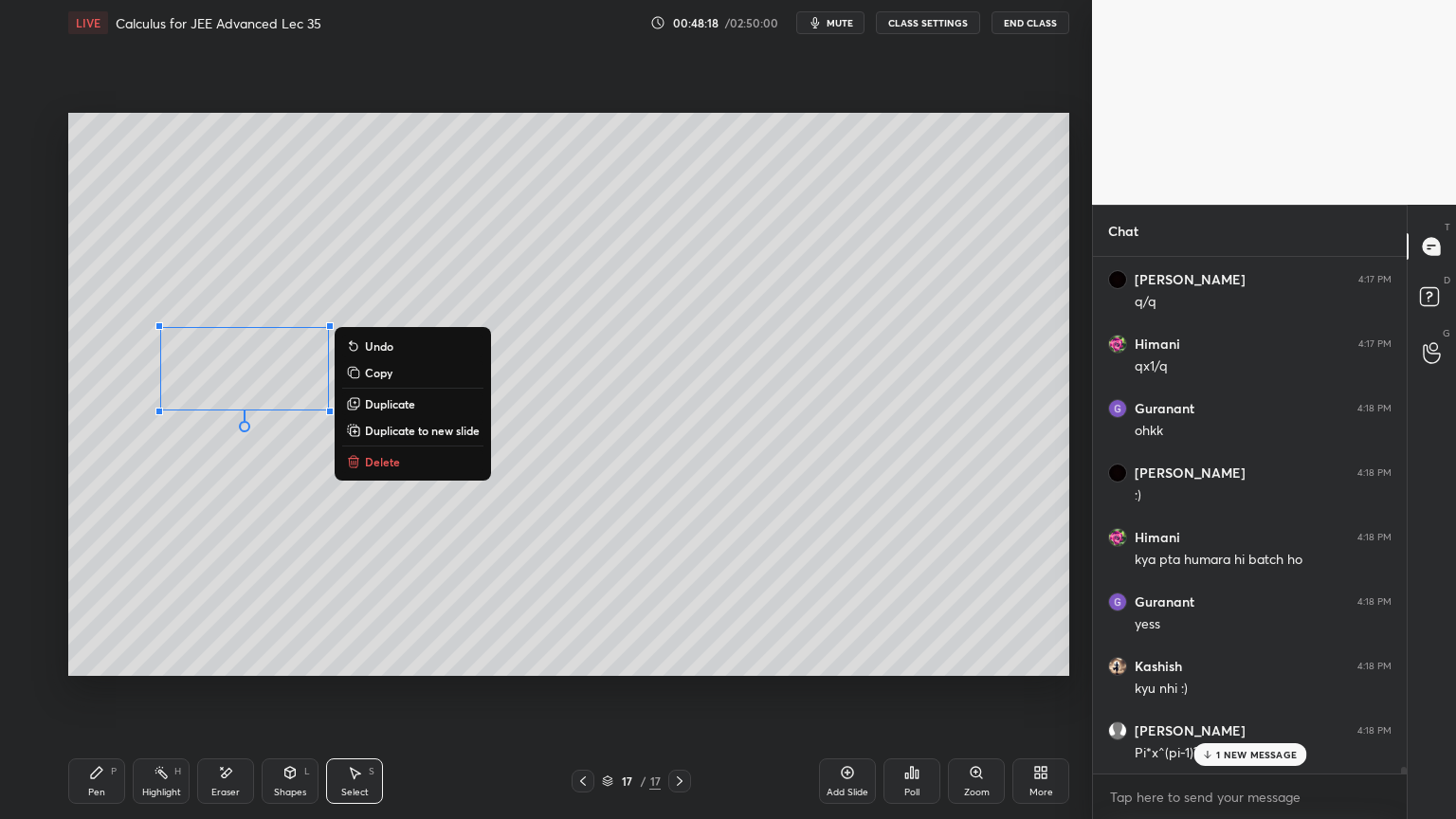 click on "0 ° Undo Copy Duplicate Duplicate to new slide Delete" at bounding box center [569, 394] 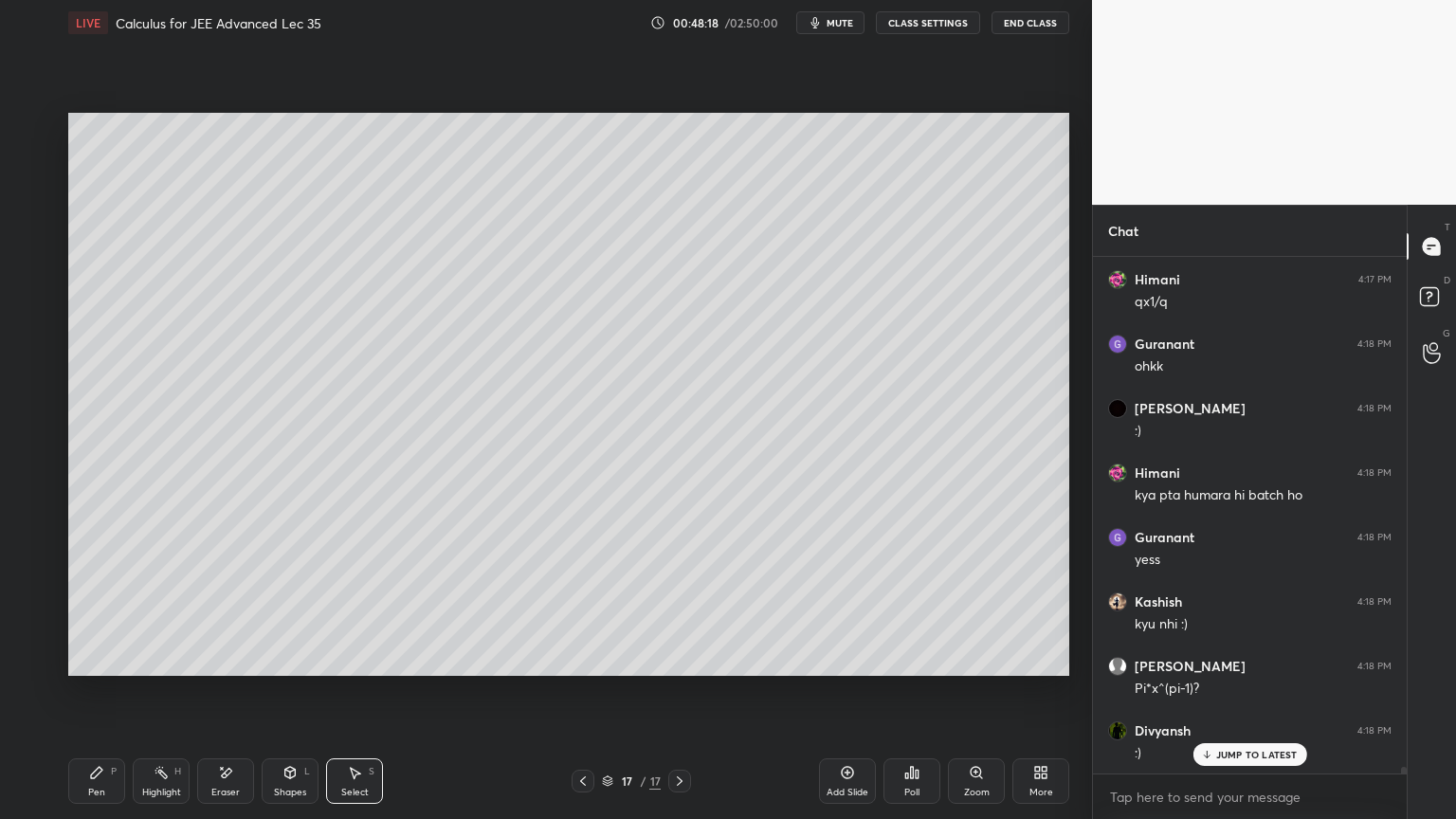 drag, startPoint x: 79, startPoint y: 786, endPoint x: 129, endPoint y: 710, distance: 90.97252 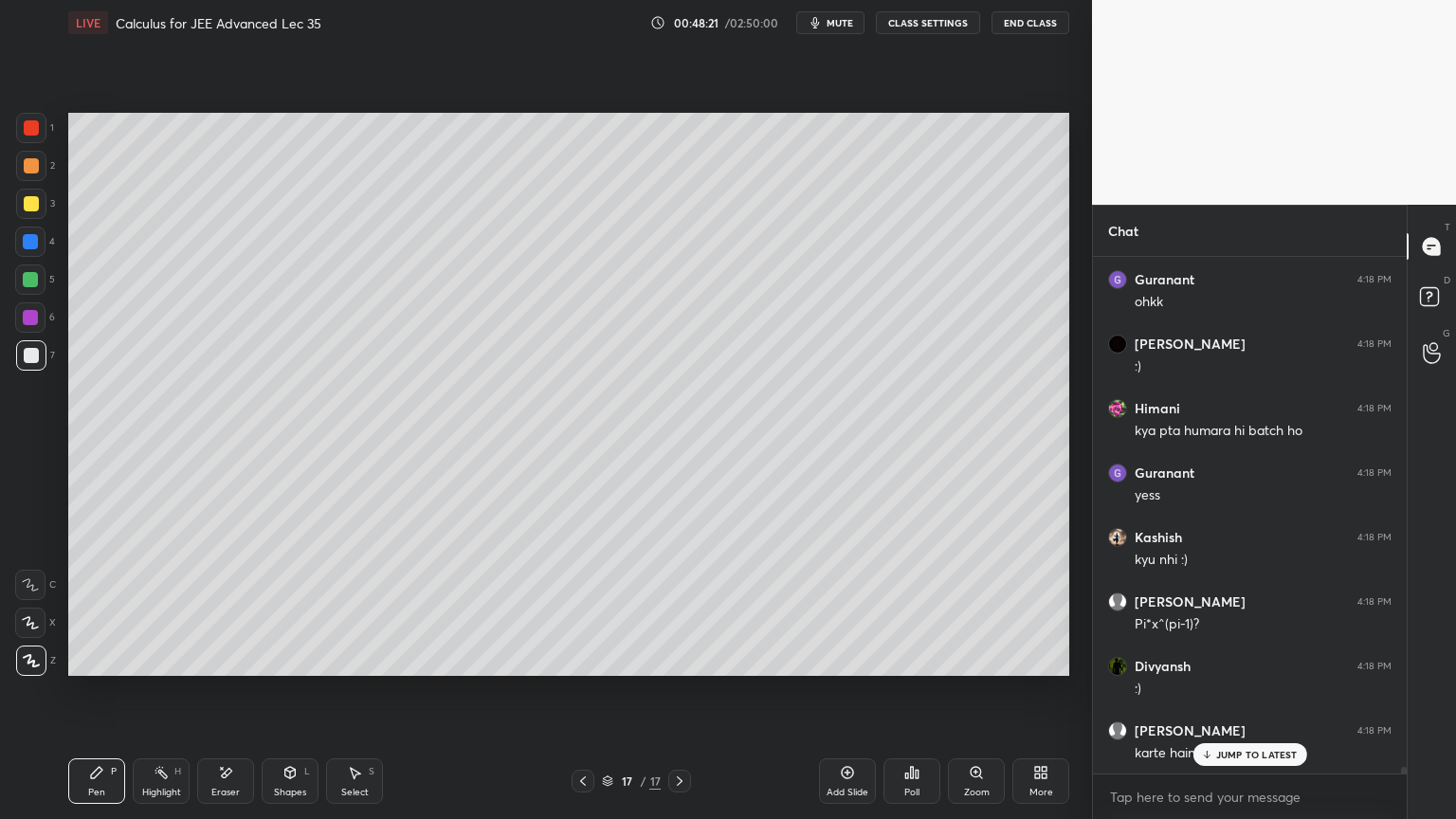 scroll, scrollTop: 37363, scrollLeft: 0, axis: vertical 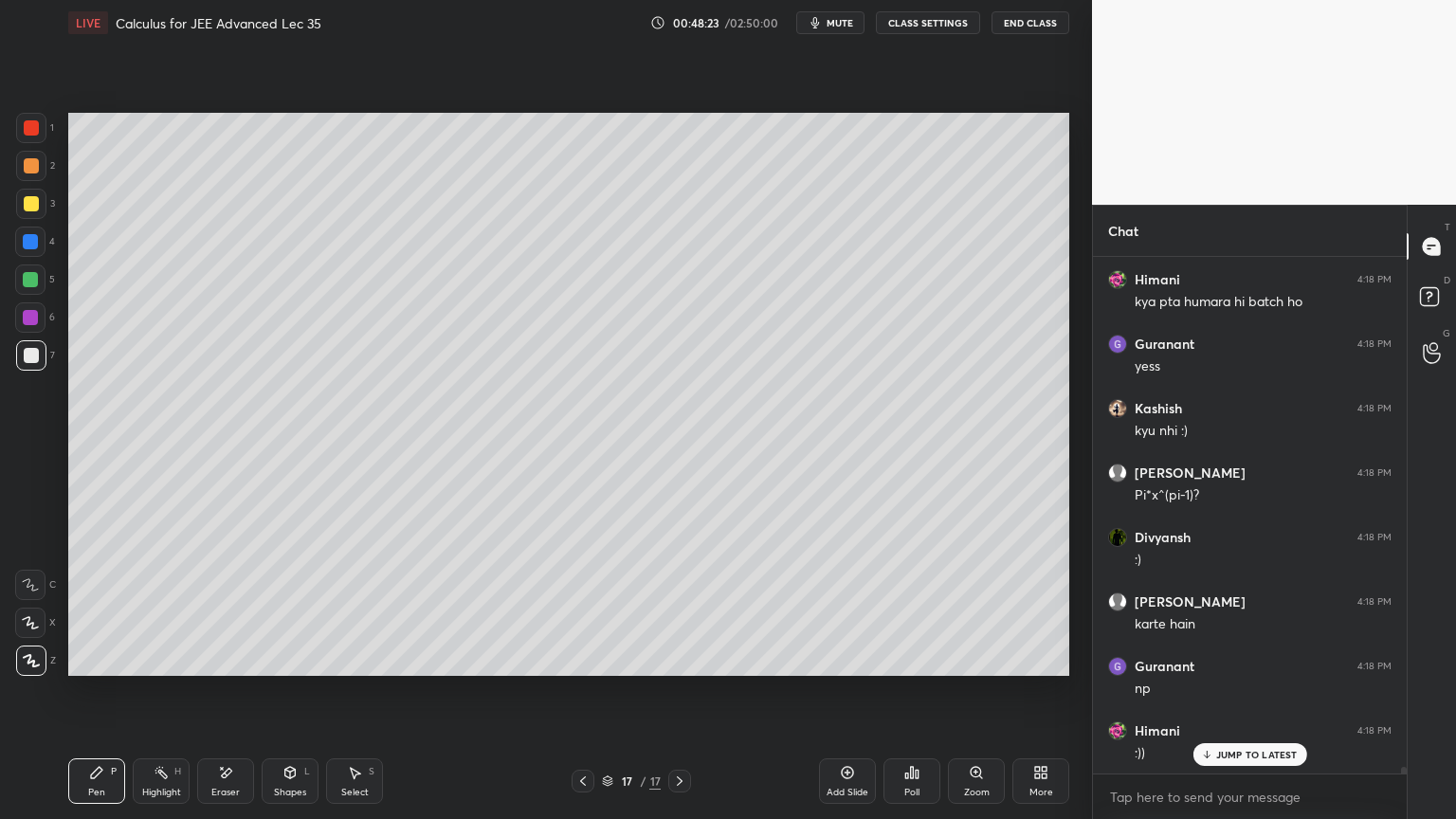 drag, startPoint x: 236, startPoint y: 770, endPoint x: 307, endPoint y: 693, distance: 104.73777 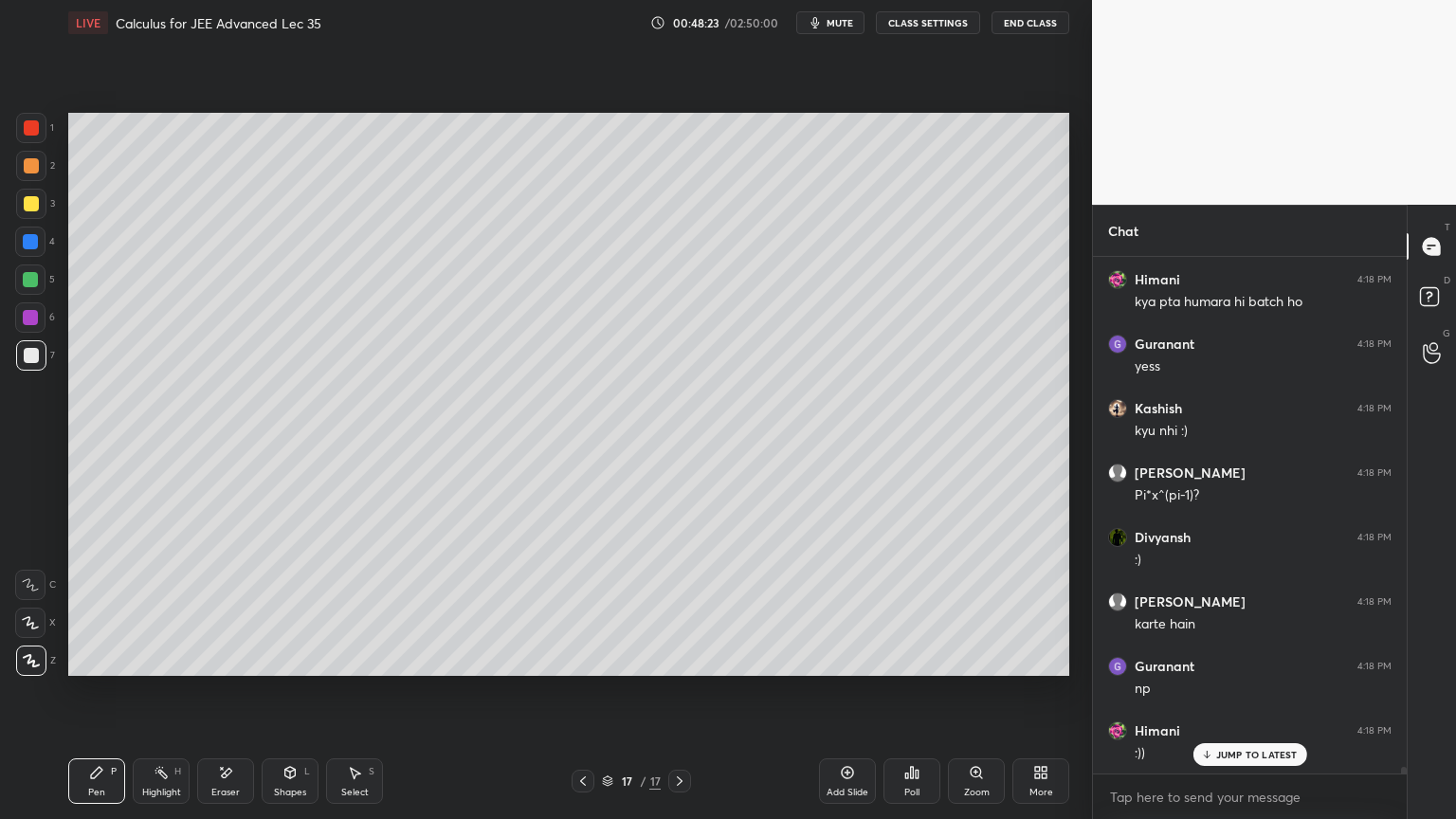 click on "Eraser" at bounding box center (226, 781) 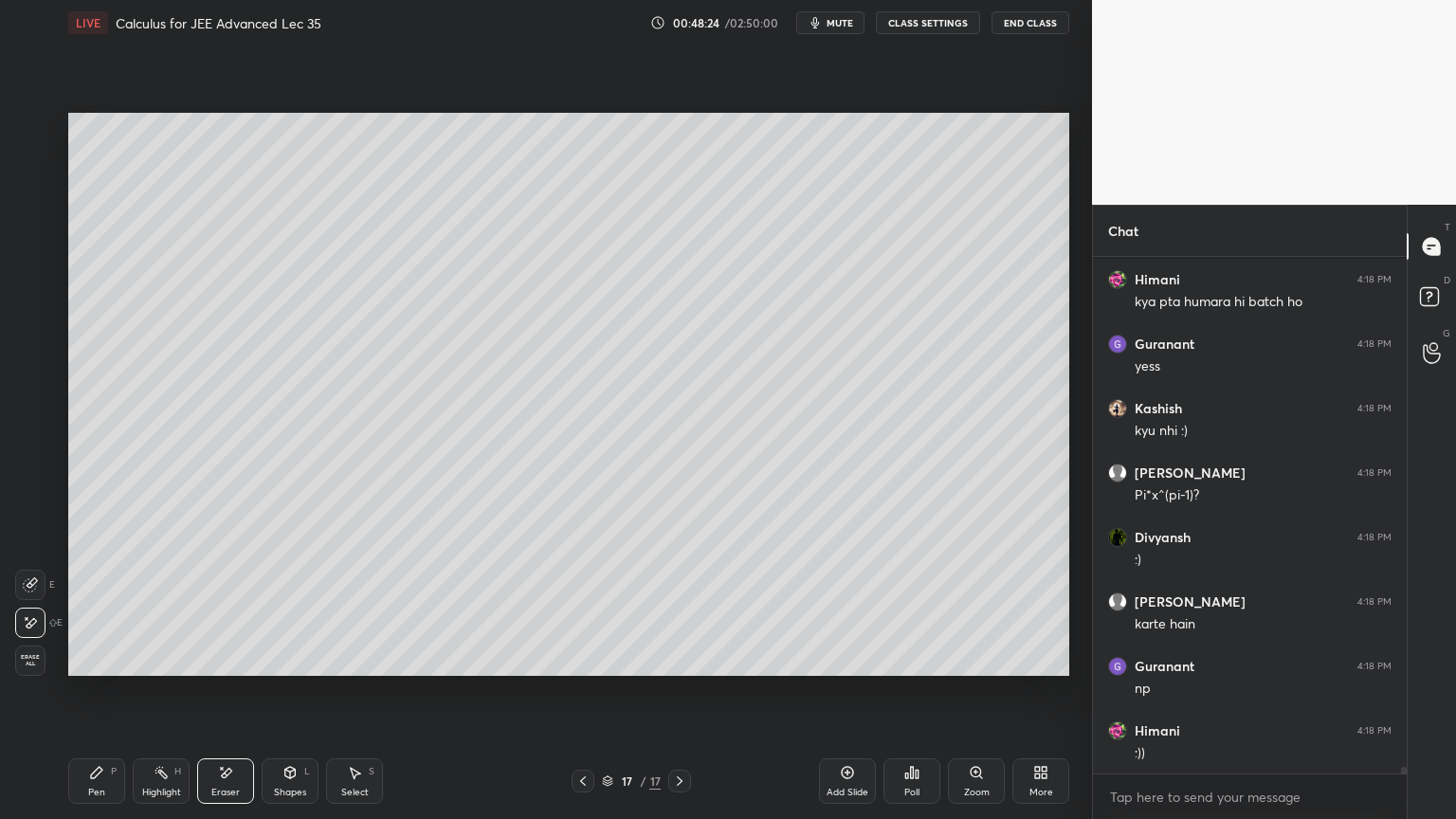 scroll, scrollTop: 37431, scrollLeft: 0, axis: vertical 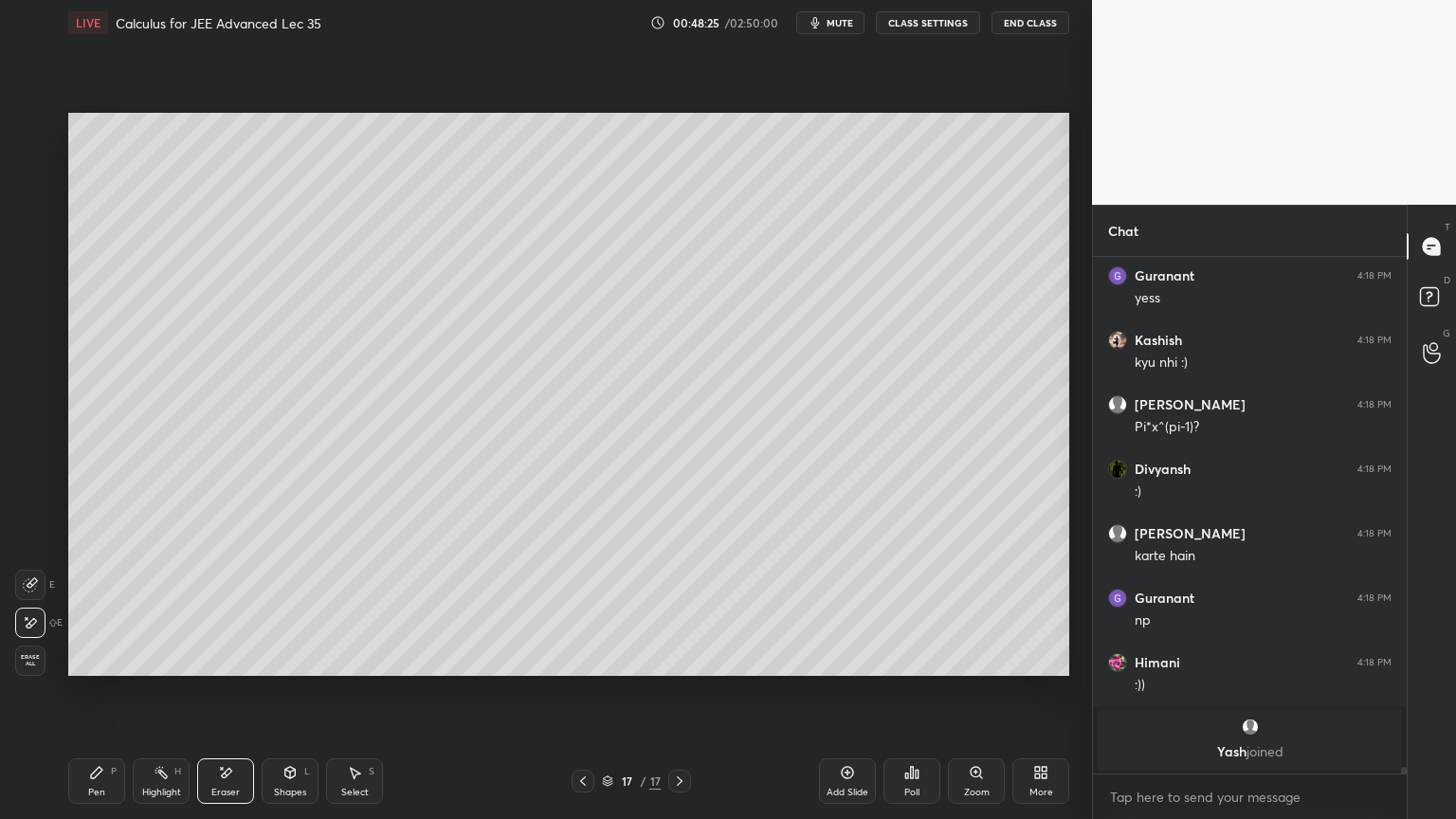click on "Pen P" at bounding box center (97, 781) 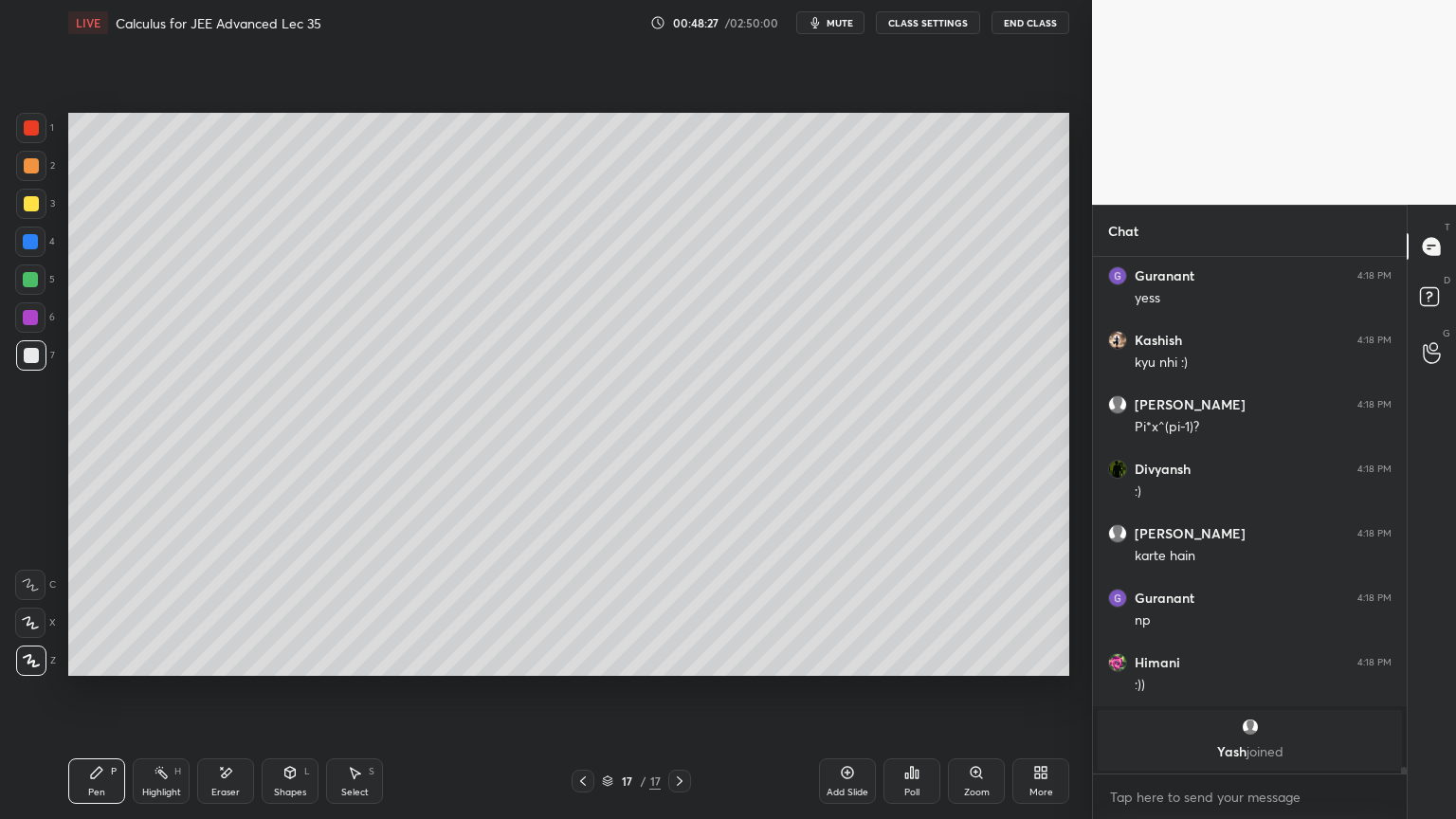drag, startPoint x: 367, startPoint y: 777, endPoint x: 351, endPoint y: 681, distance: 97.3242 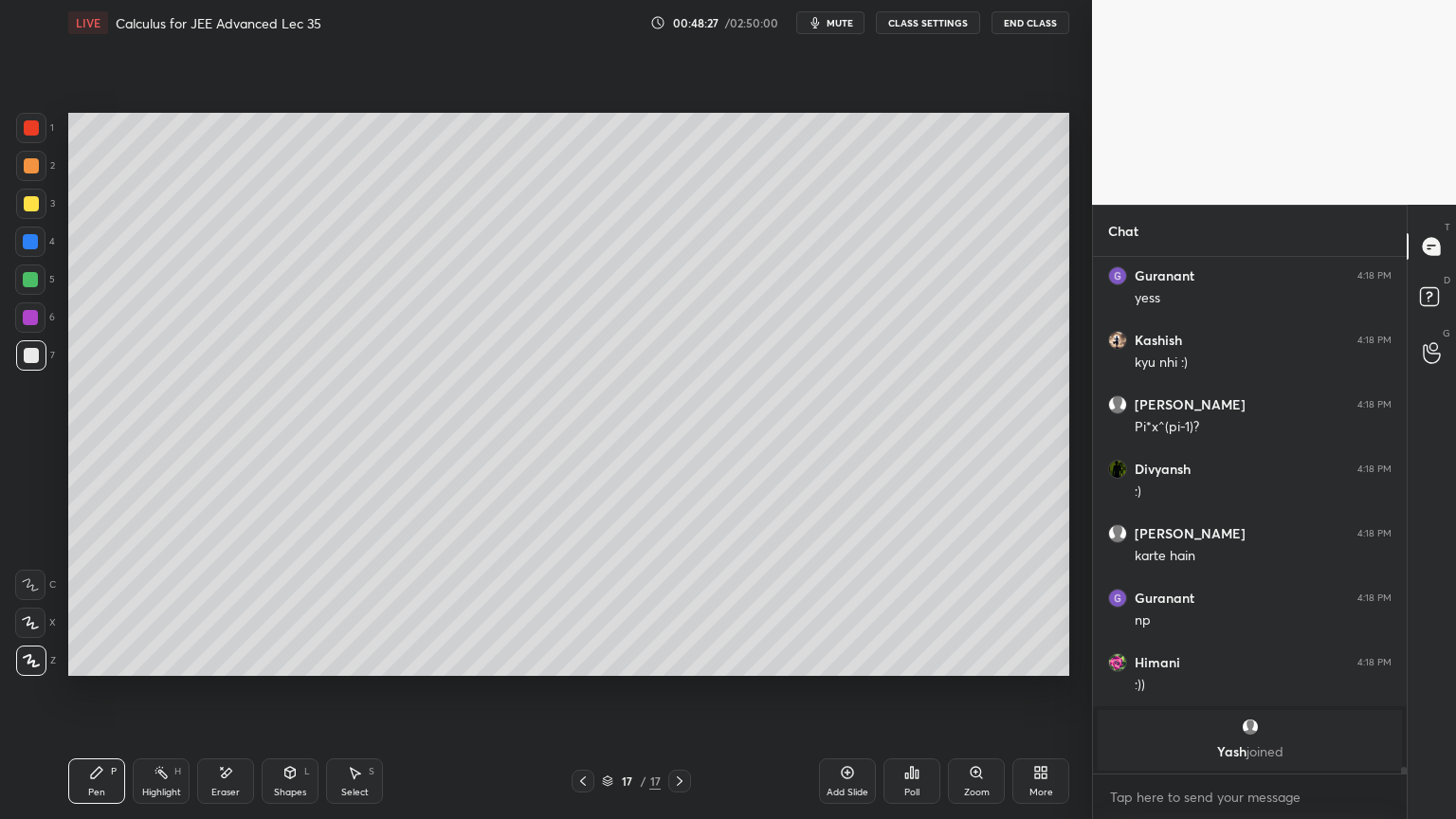 click on "Select S" at bounding box center (355, 781) 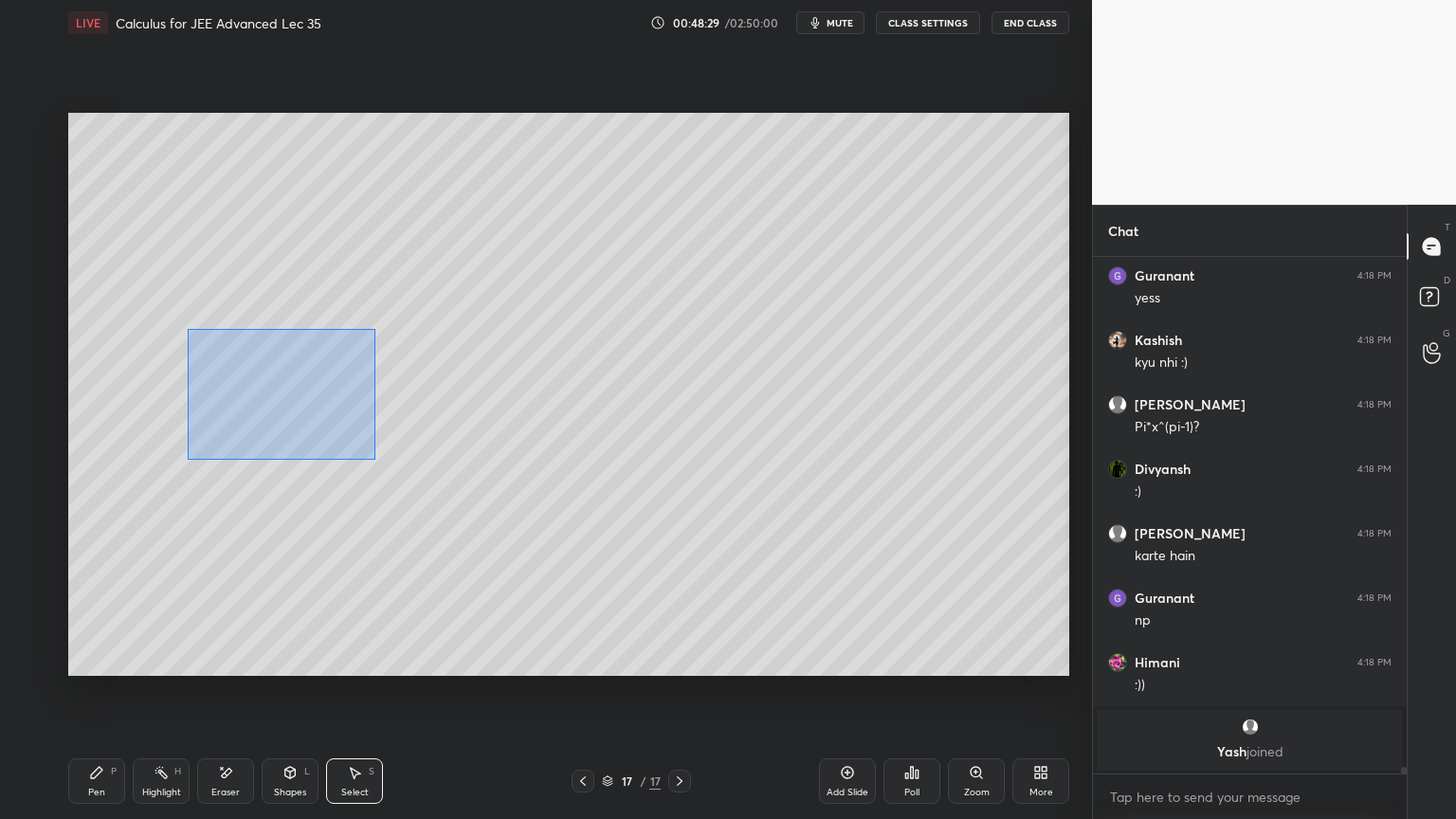 drag, startPoint x: 188, startPoint y: 327, endPoint x: 318, endPoint y: 412, distance: 155.32225 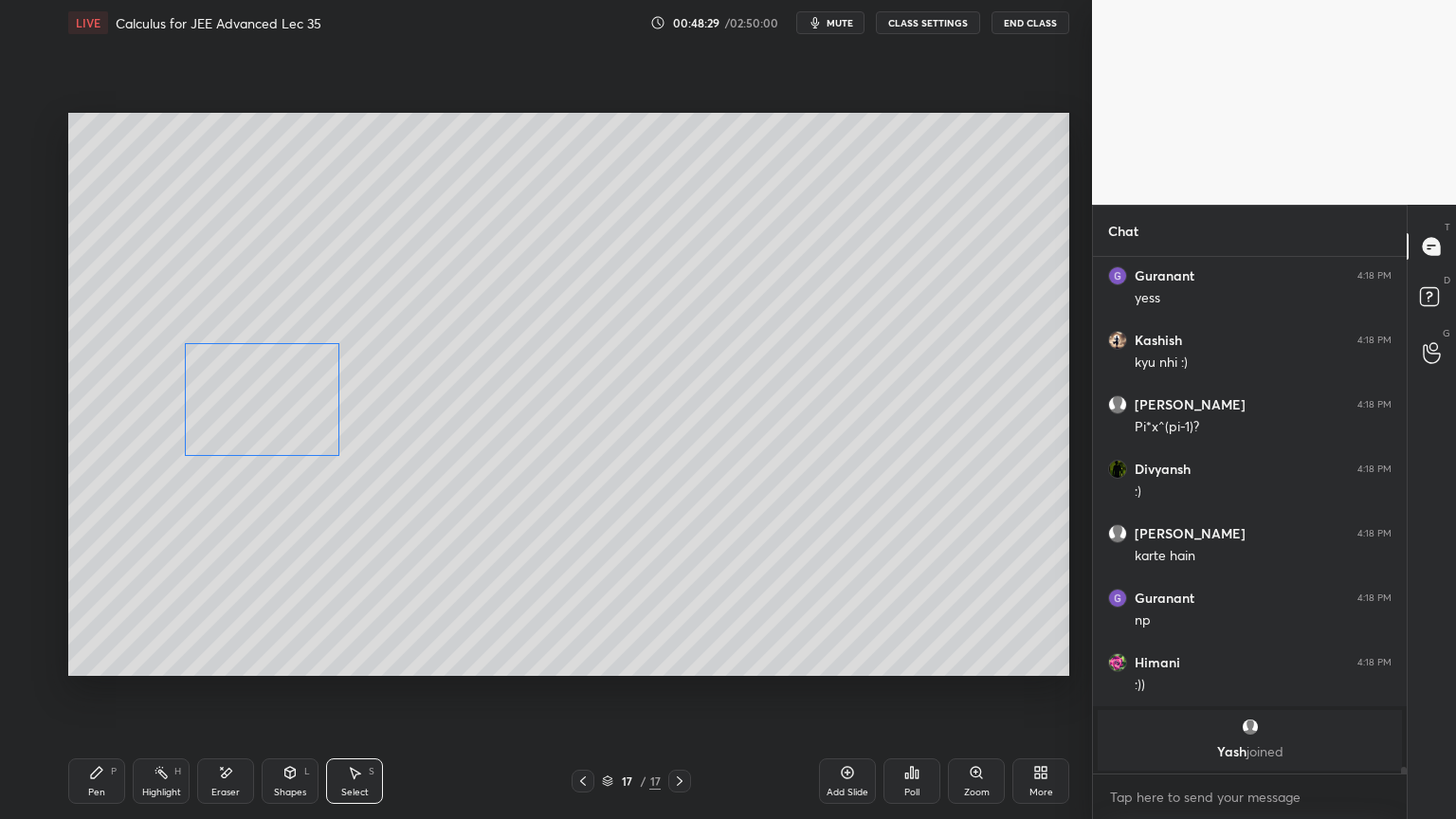 drag, startPoint x: 286, startPoint y: 402, endPoint x: 303, endPoint y: 418, distance: 23.345235 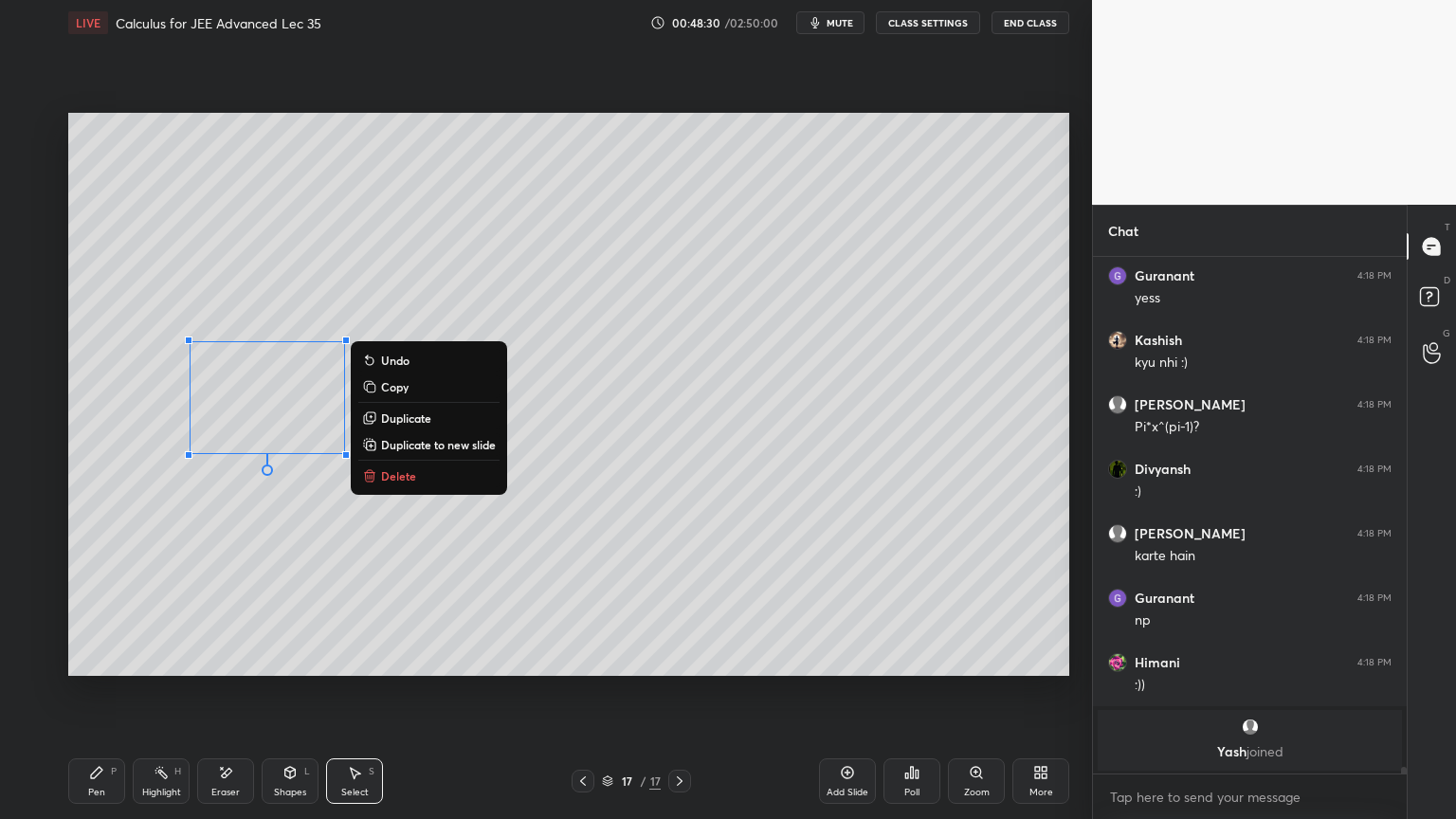 scroll, scrollTop: 37496, scrollLeft: 0, axis: vertical 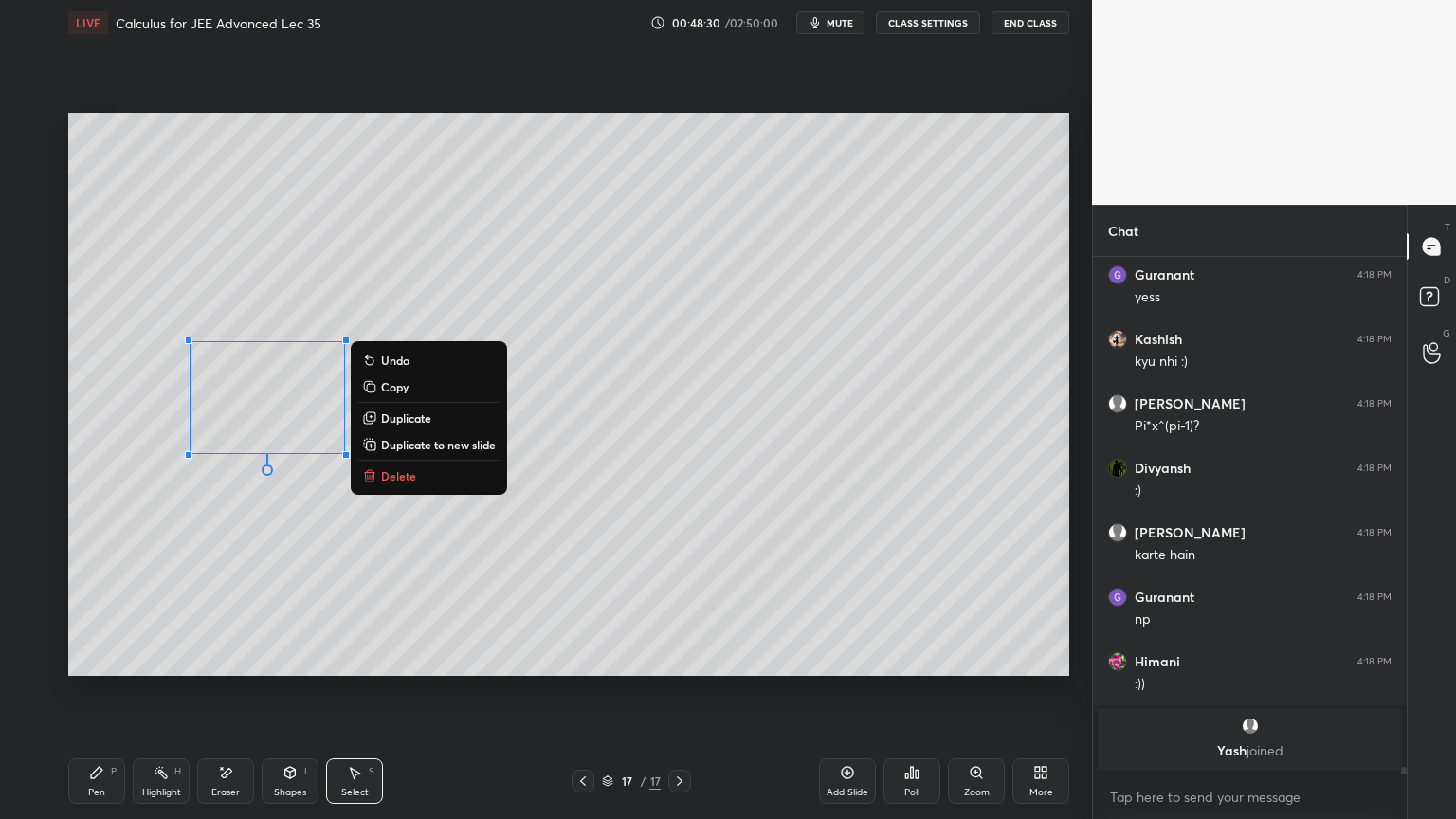 click on "0 ° Undo Copy Duplicate Duplicate to new slide Delete" at bounding box center [569, 394] 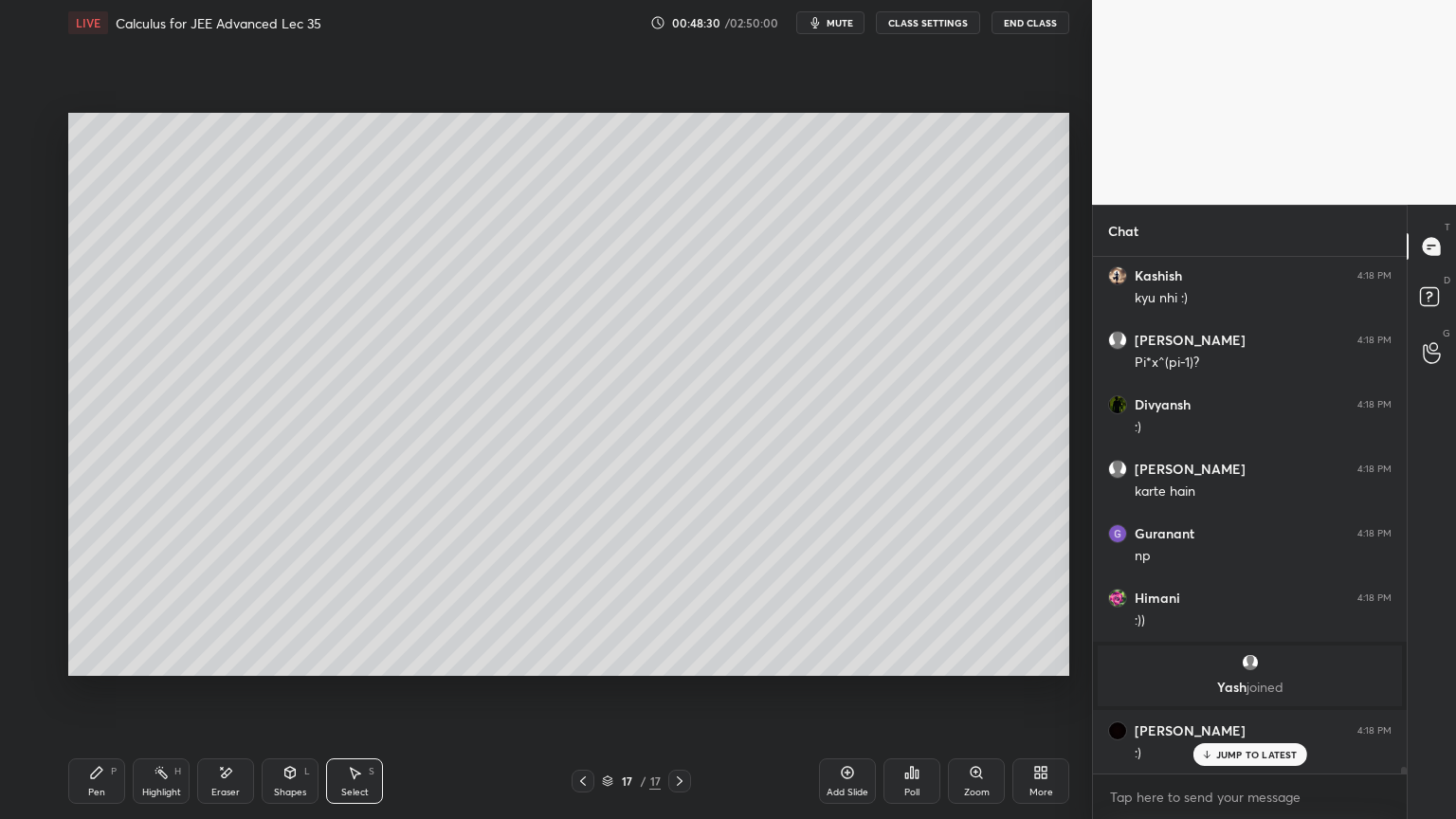 drag, startPoint x: 104, startPoint y: 788, endPoint x: 114, endPoint y: 790, distance: 10.198039 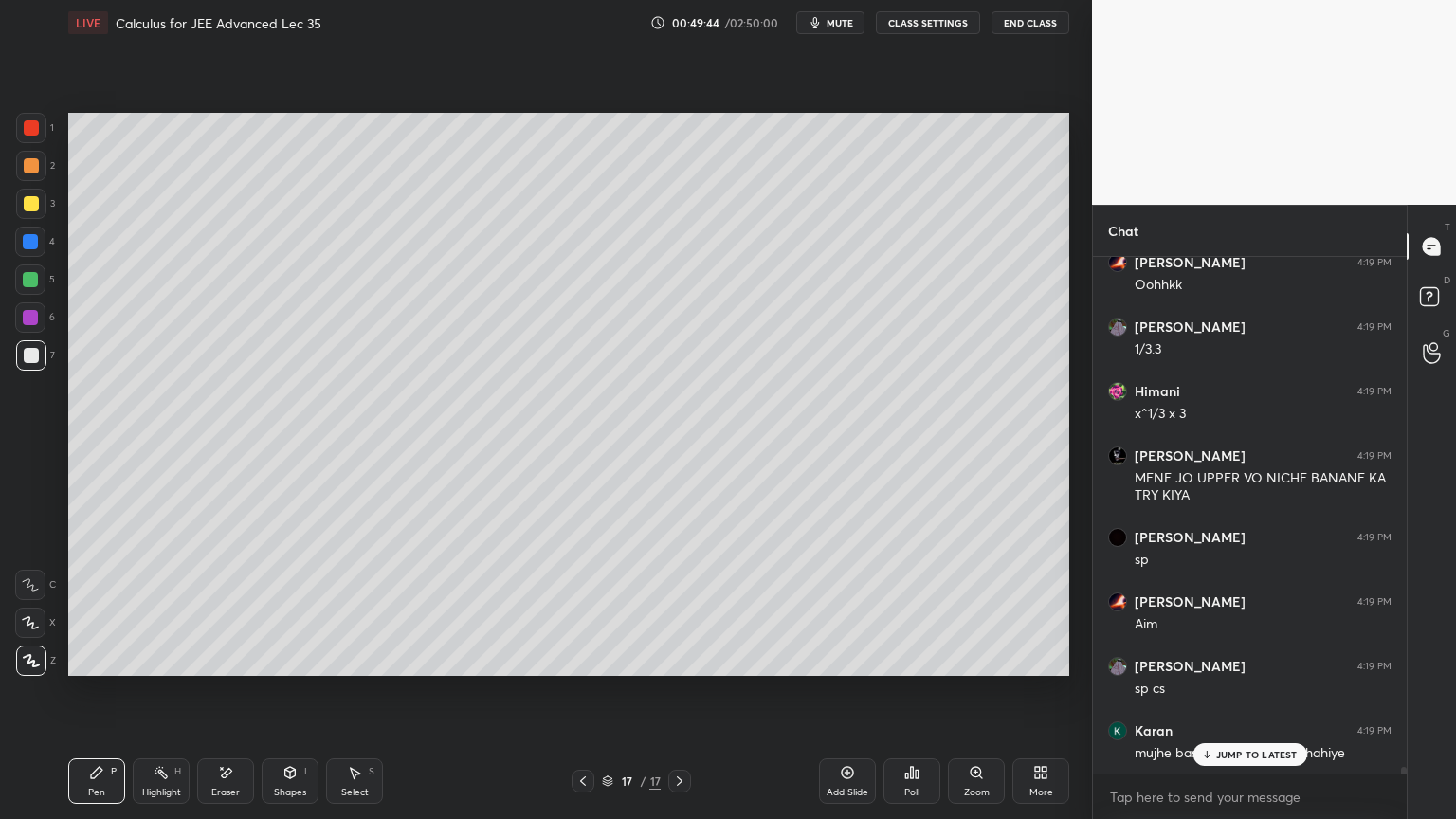 scroll, scrollTop: 38755, scrollLeft: 0, axis: vertical 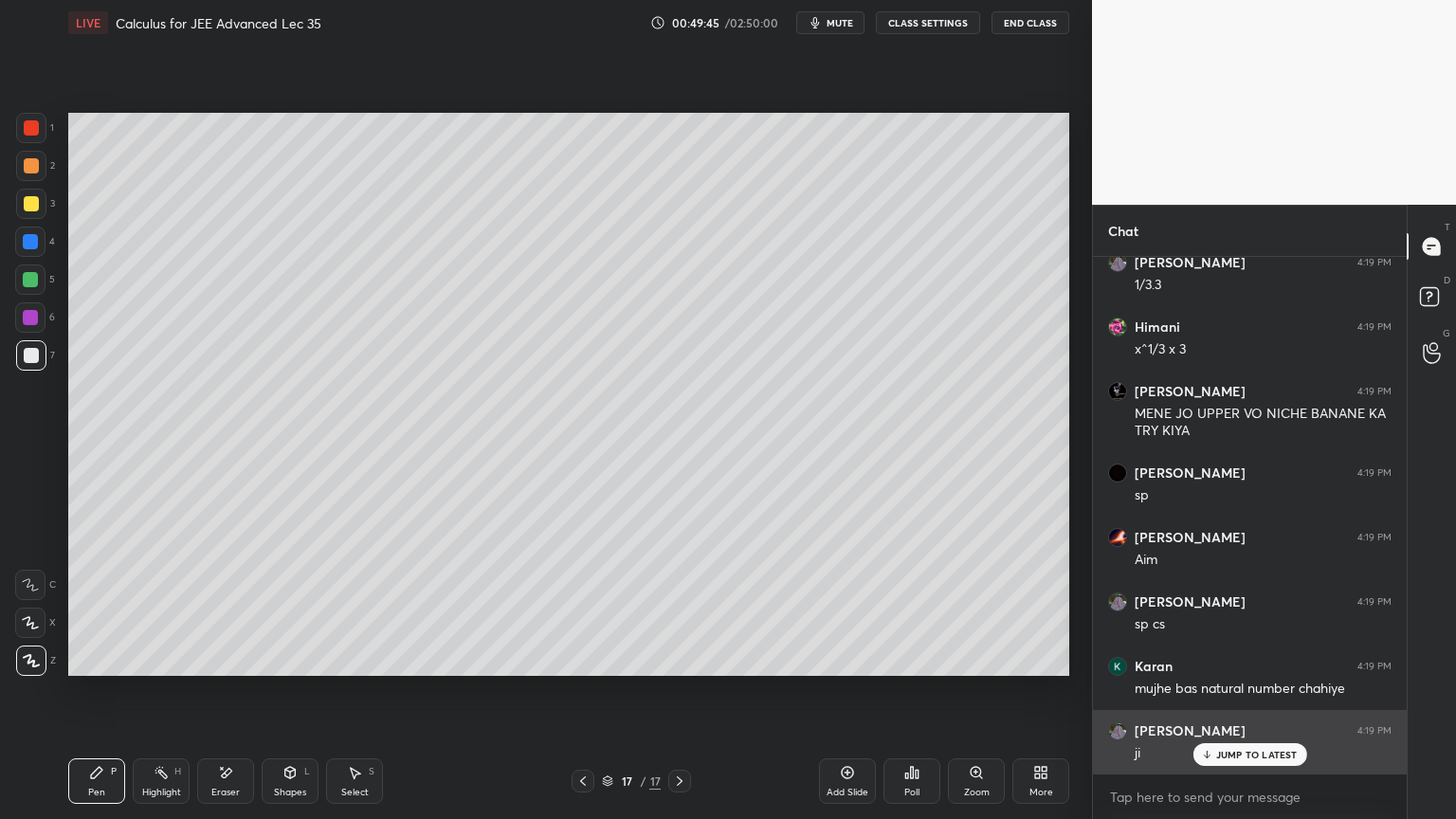 click on "JUMP TO LATEST" at bounding box center [1257, 755] 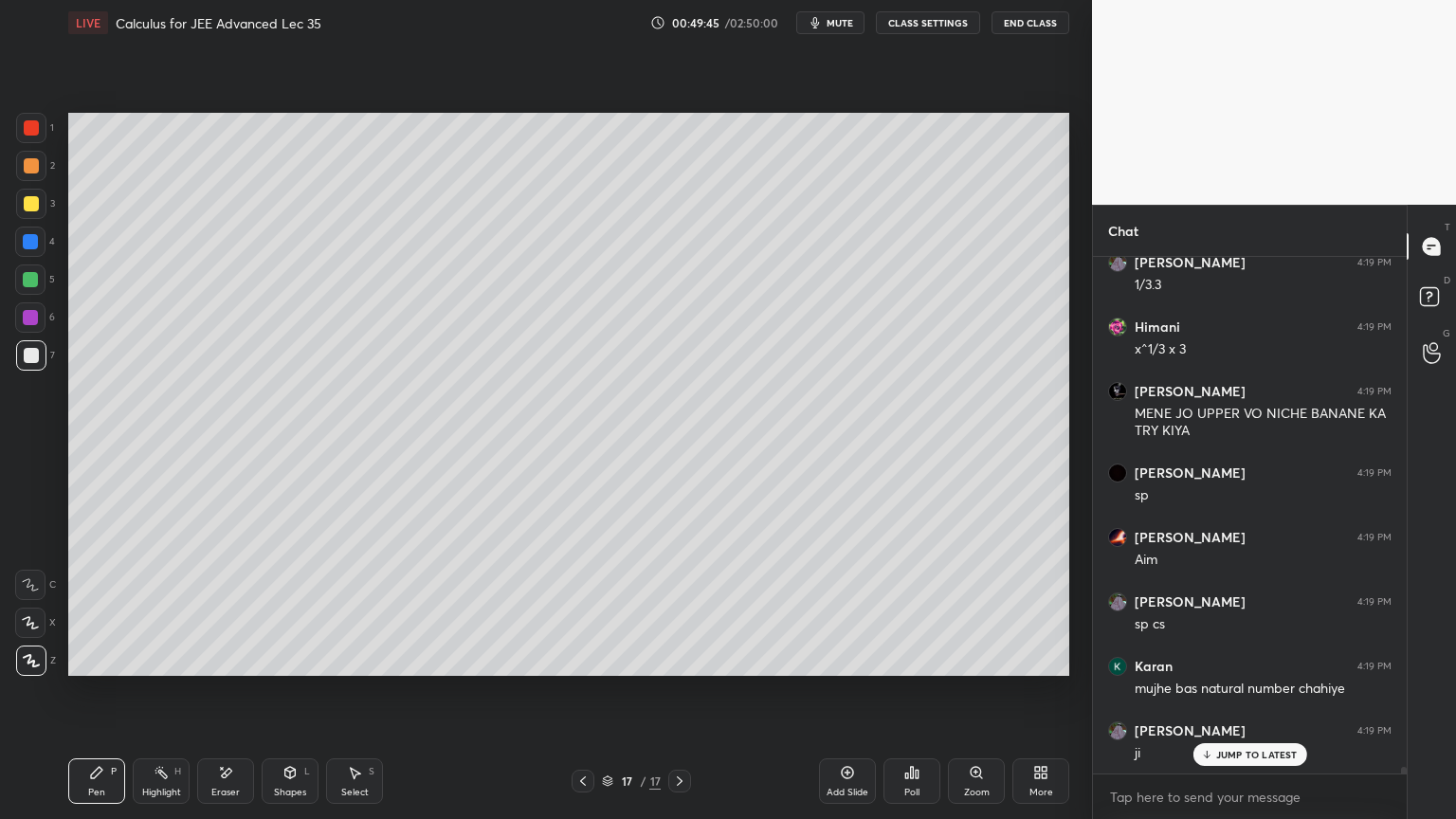 scroll, scrollTop: 38819, scrollLeft: 0, axis: vertical 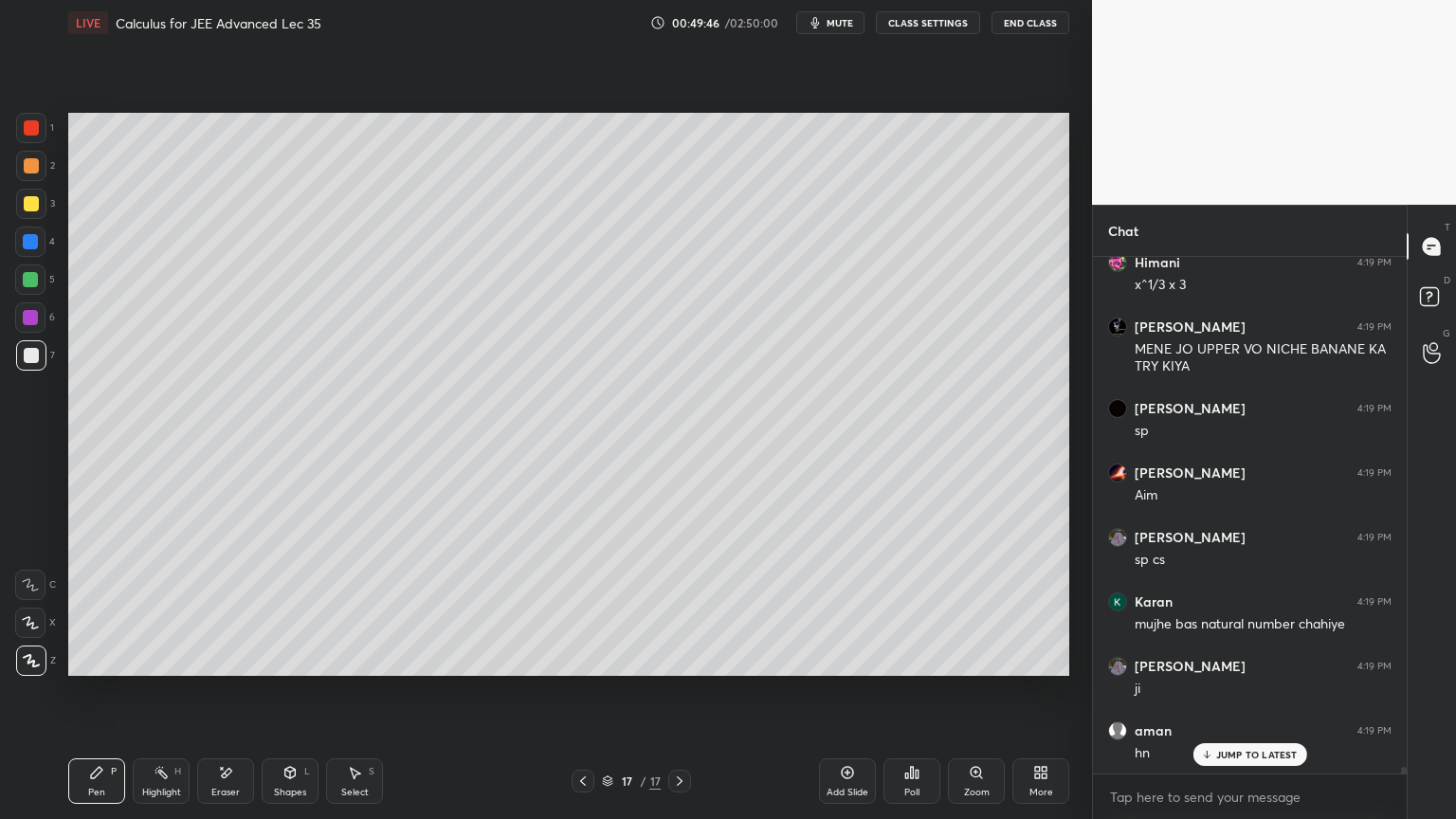 click 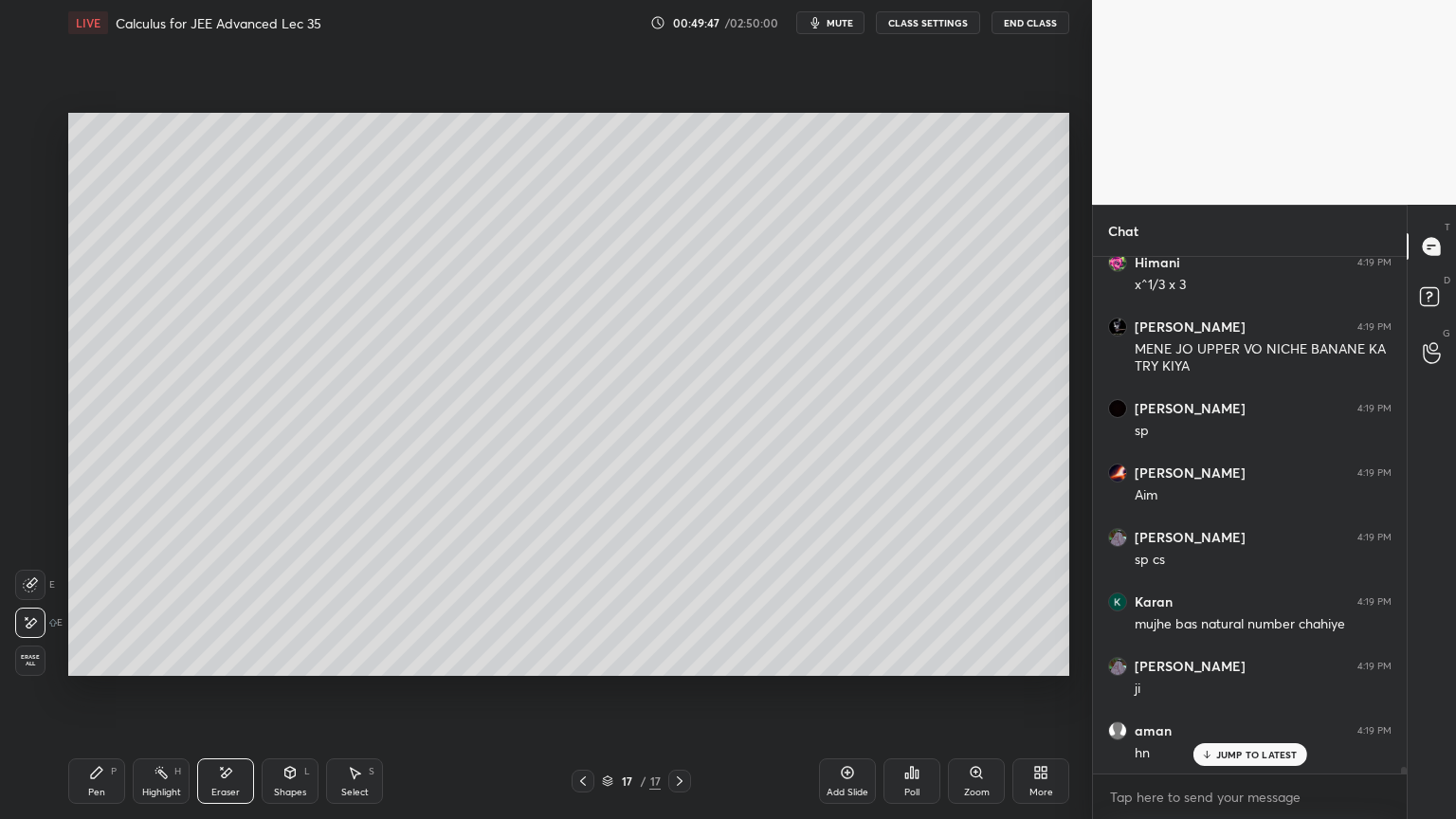 click on "Pen P" at bounding box center (97, 781) 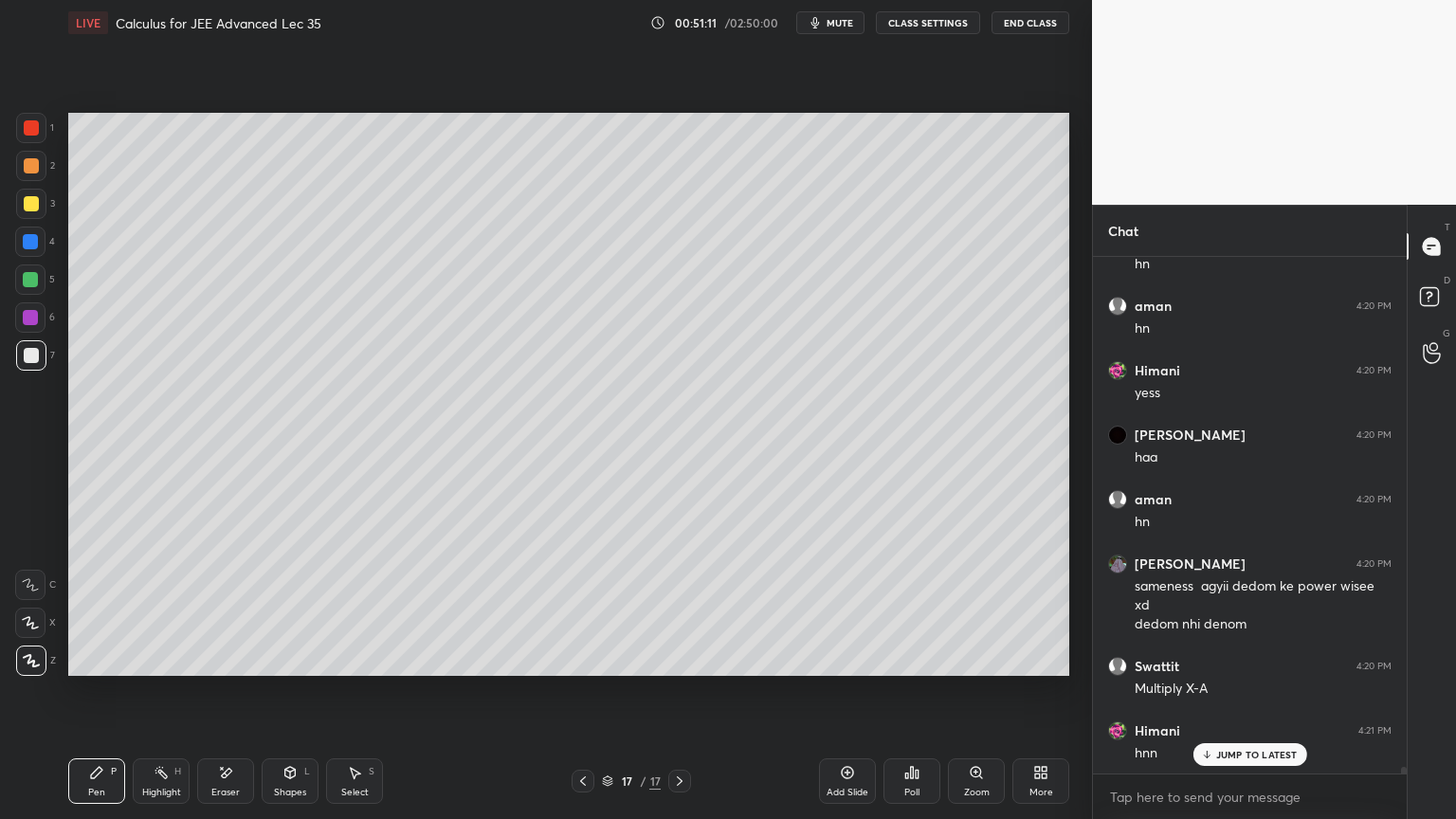 scroll, scrollTop: 39327, scrollLeft: 0, axis: vertical 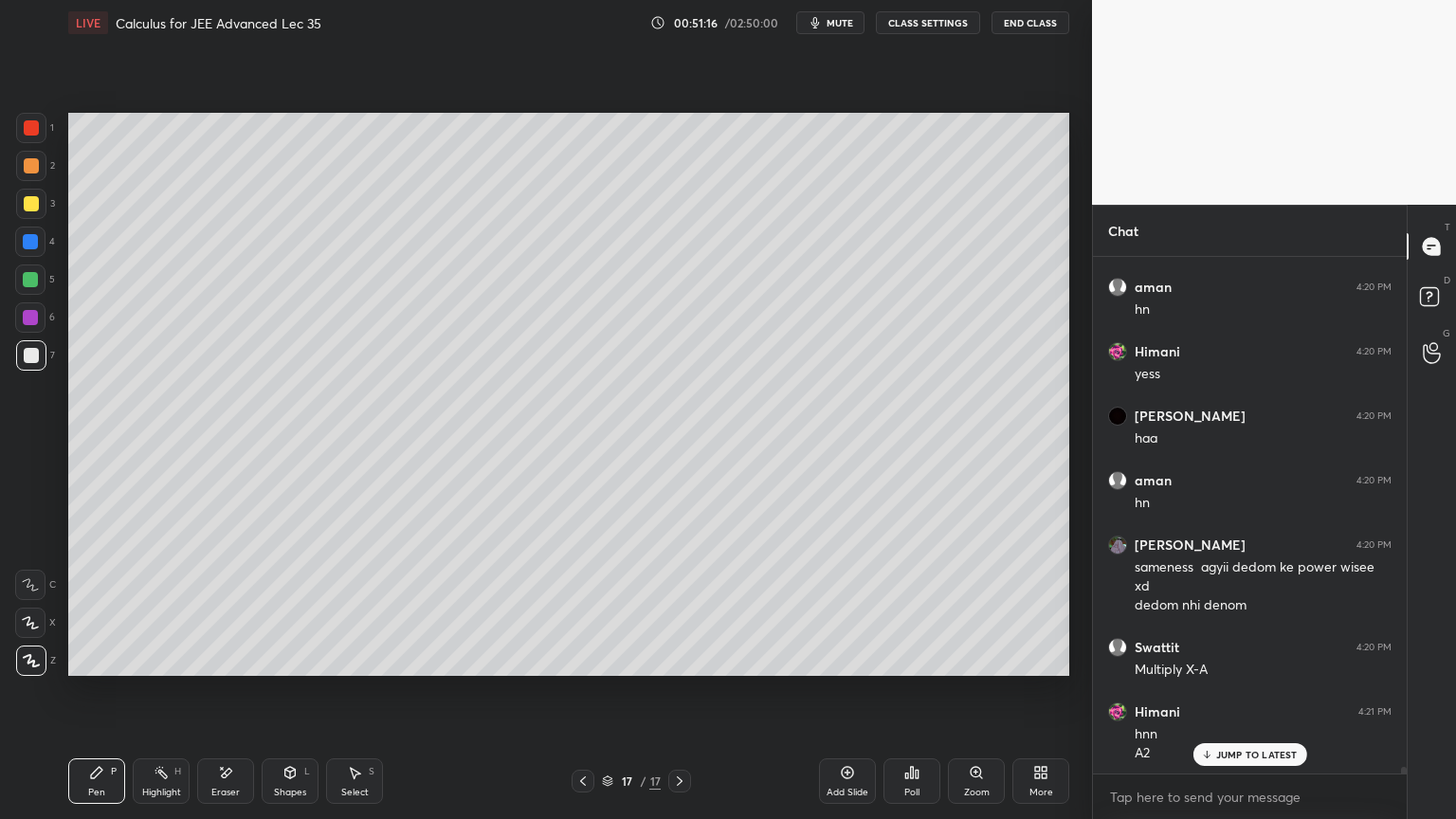 drag, startPoint x: 226, startPoint y: 781, endPoint x: 273, endPoint y: 767, distance: 49.040799 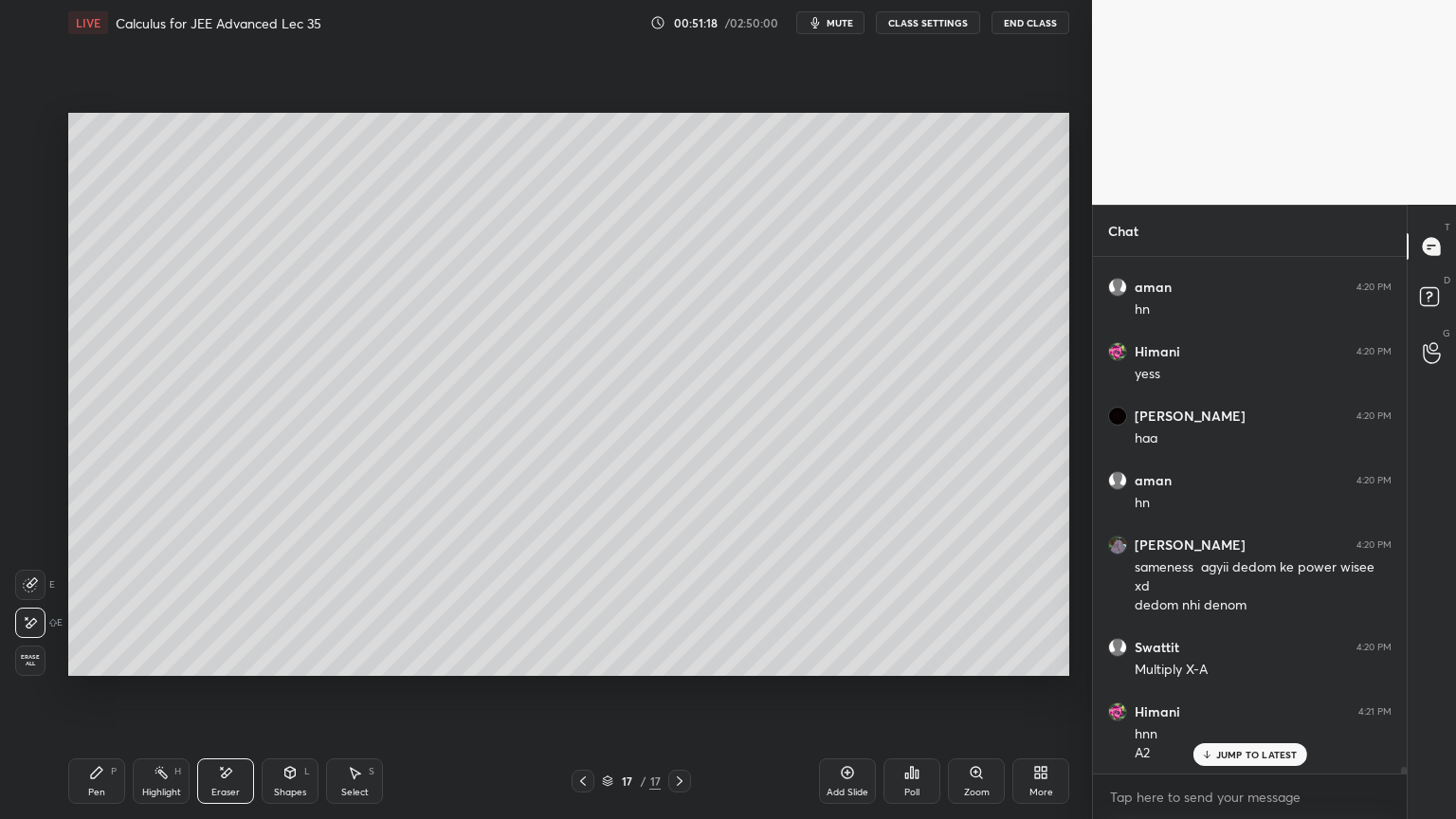 drag, startPoint x: 116, startPoint y: 787, endPoint x: 258, endPoint y: 692, distance: 170.84789 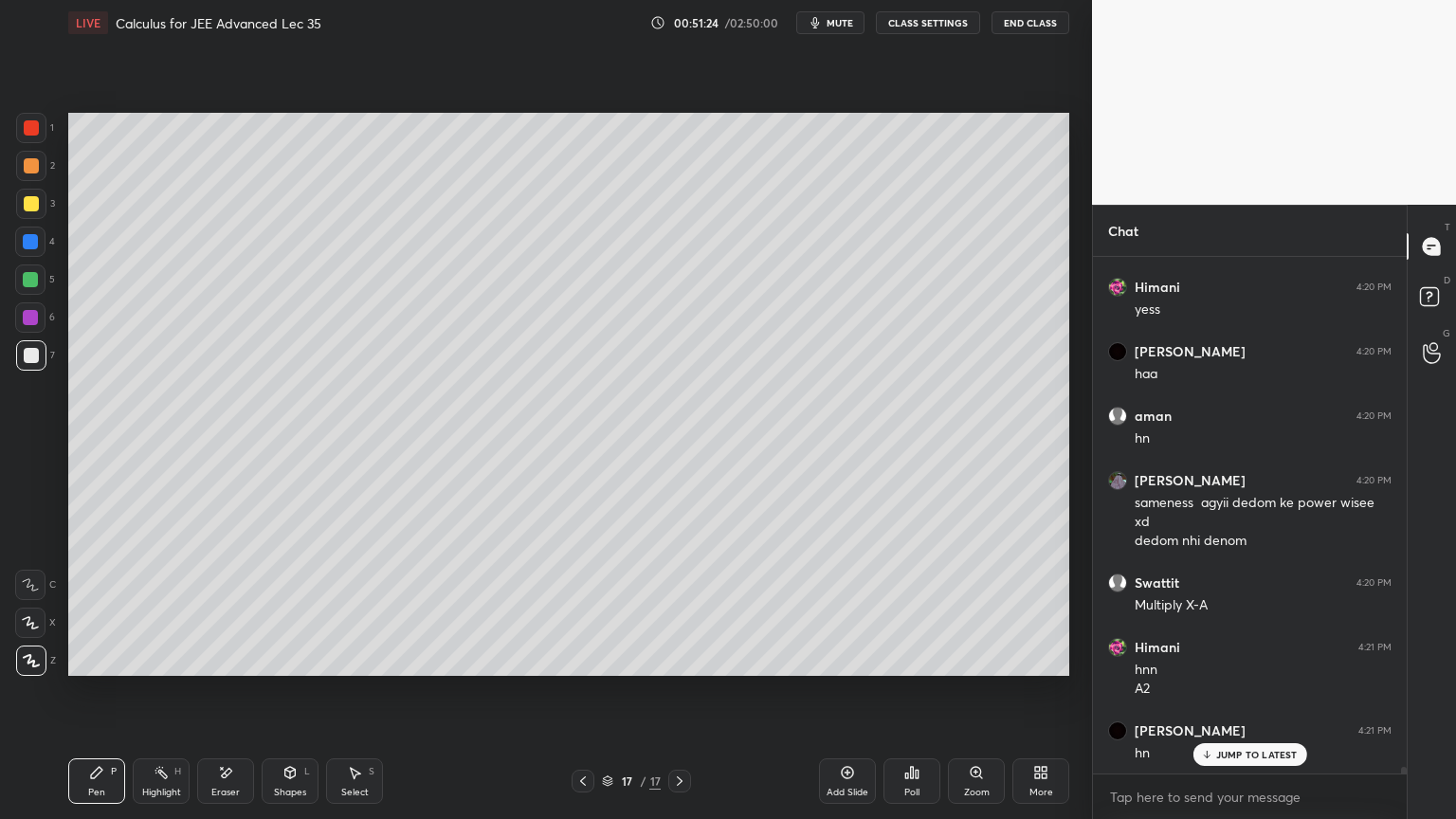 scroll, scrollTop: 39456, scrollLeft: 0, axis: vertical 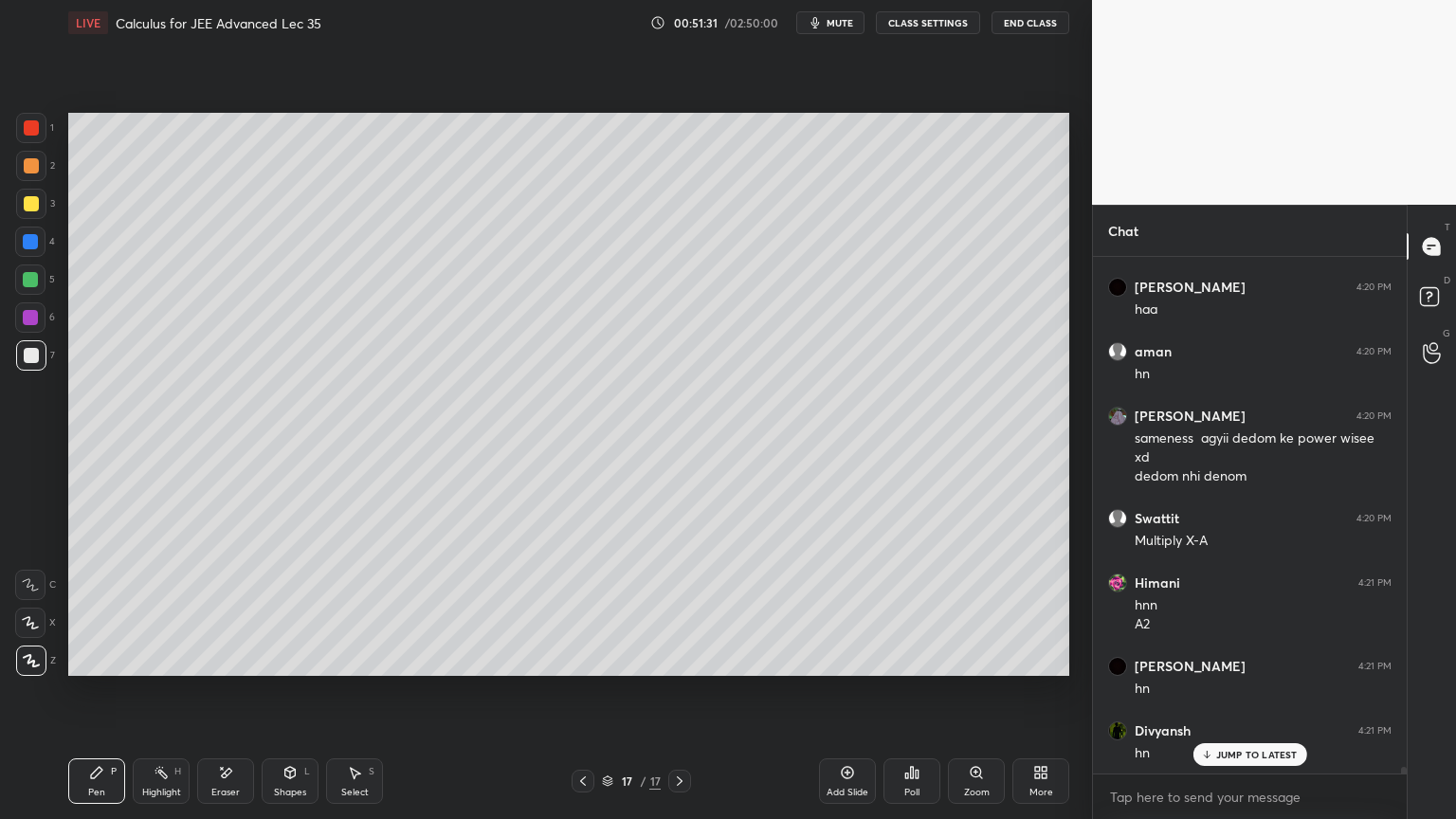 click on "Select S" at bounding box center [355, 781] 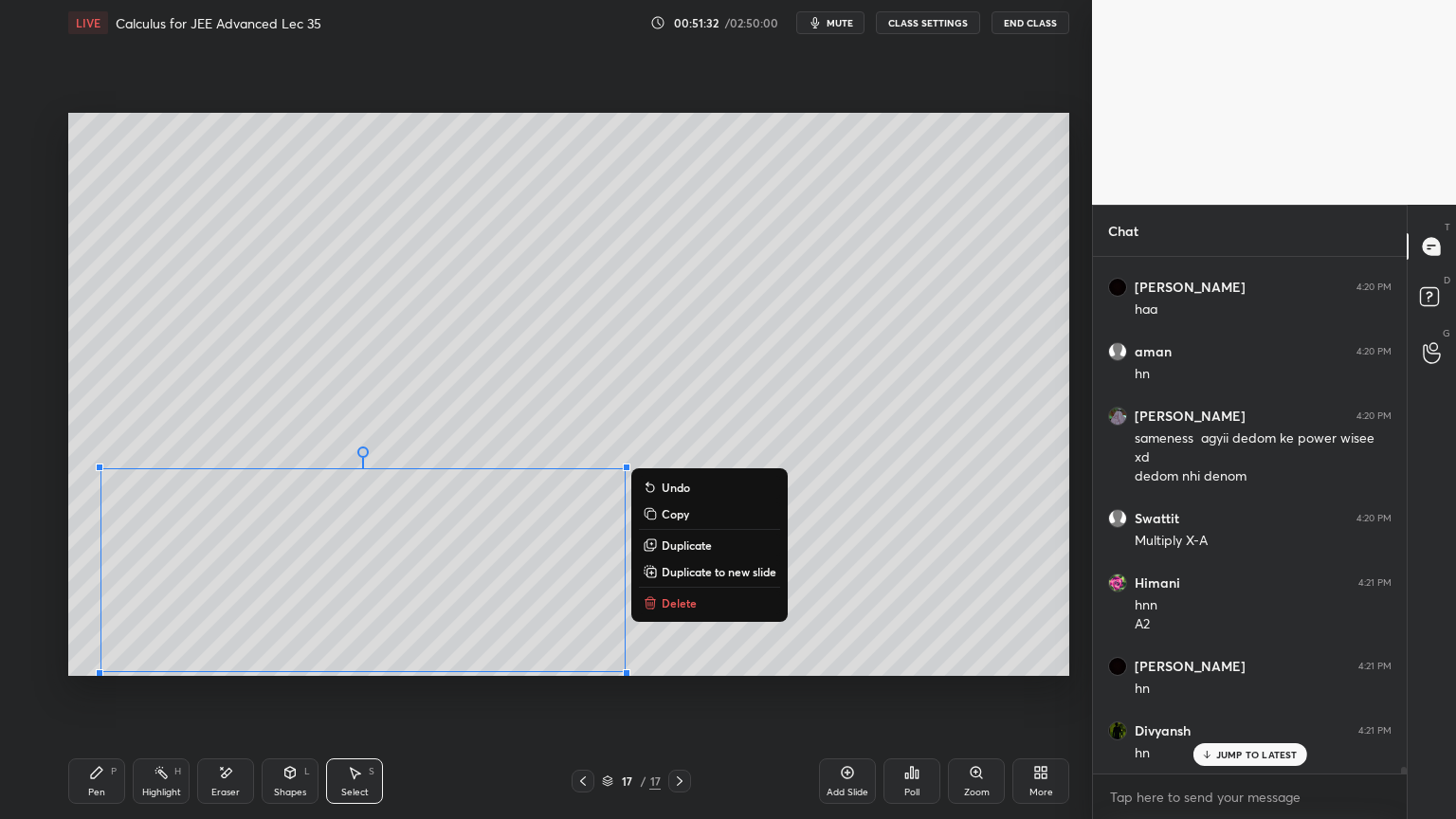 drag, startPoint x: 76, startPoint y: 519, endPoint x: 845, endPoint y: 672, distance: 784.0727 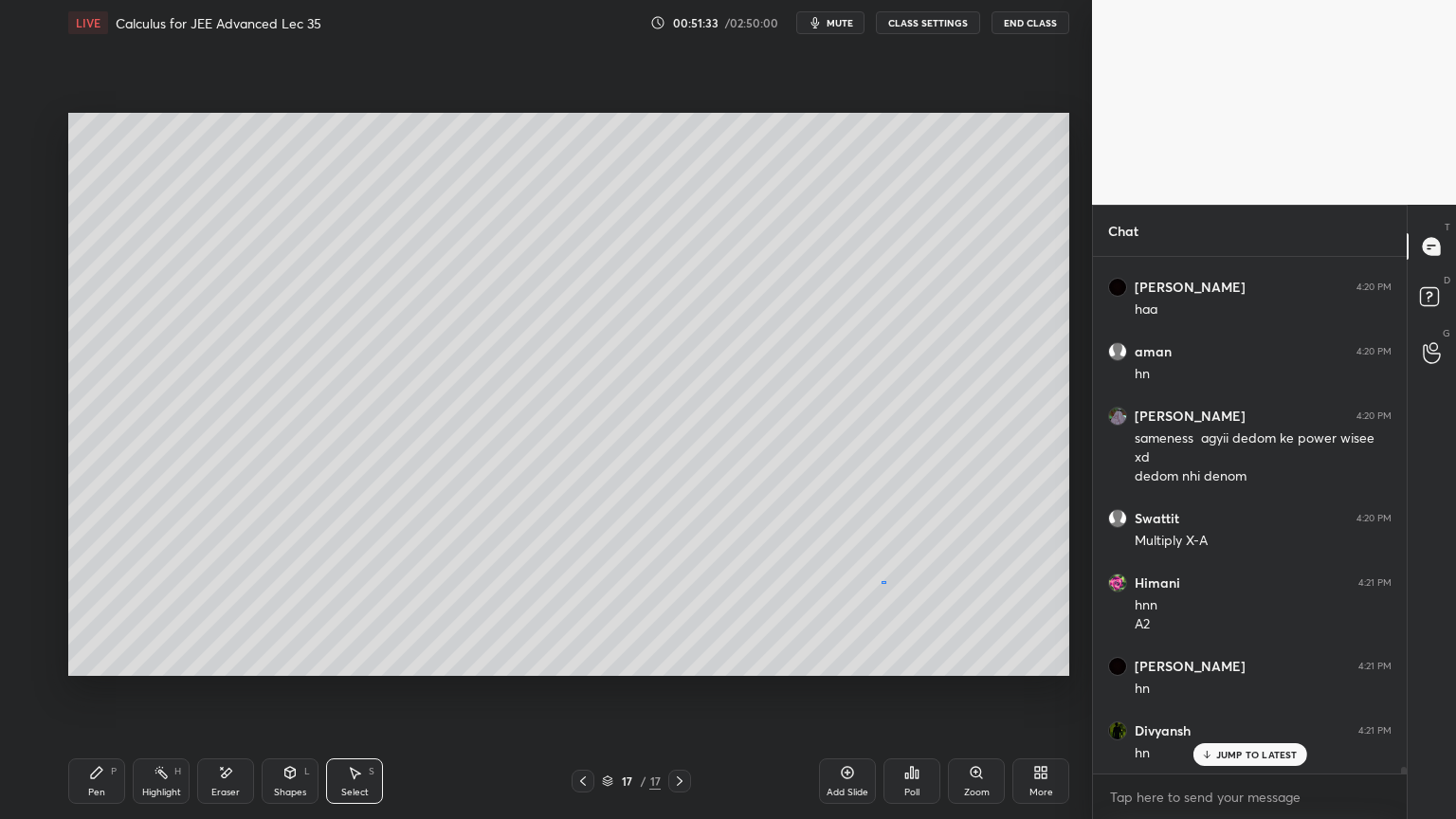 click on "0 ° Undo Copy Duplicate Duplicate to new slide Delete" at bounding box center (569, 394) 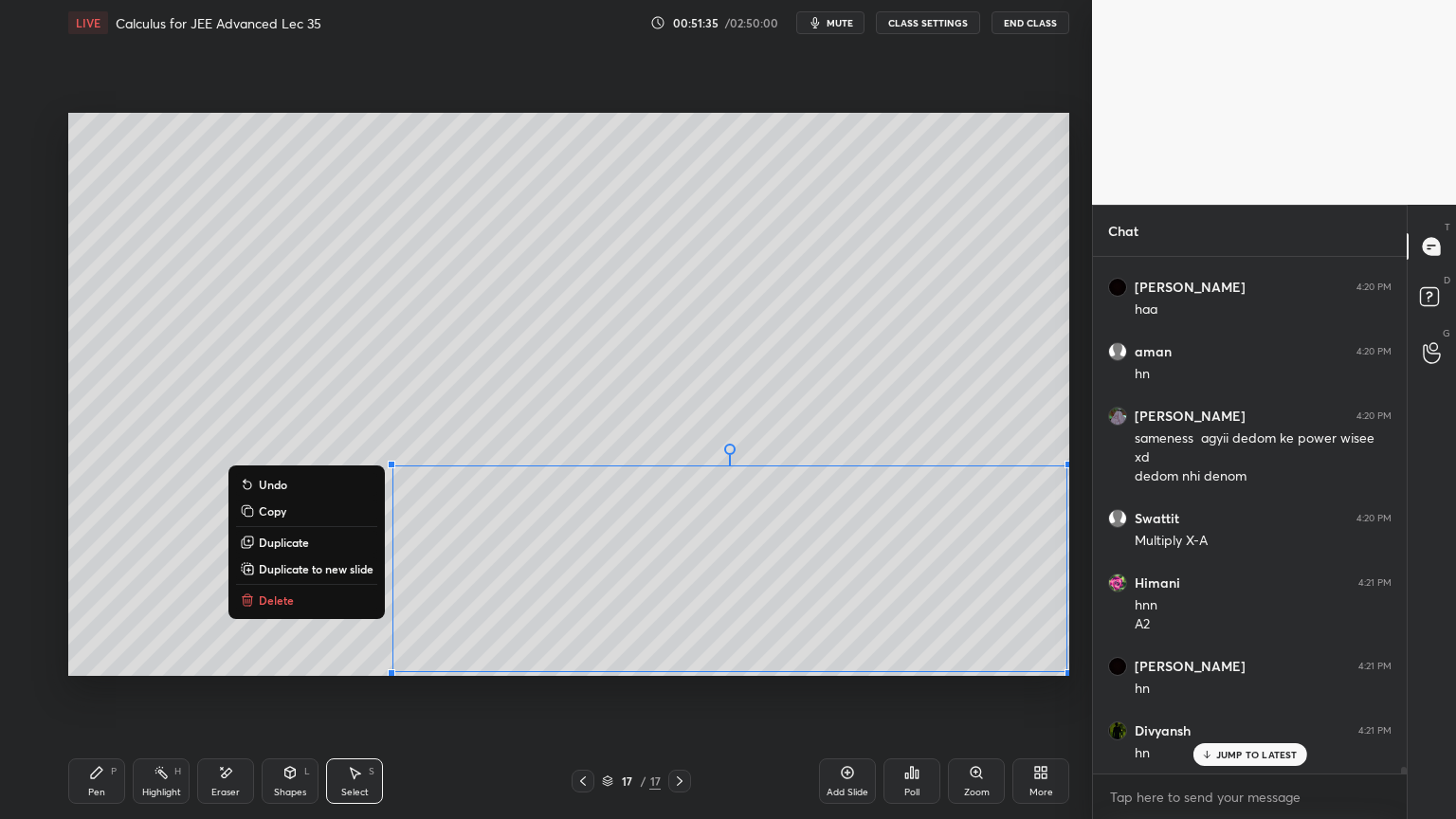 drag, startPoint x: 392, startPoint y: 537, endPoint x: 1066, endPoint y: 682, distance: 689.42077 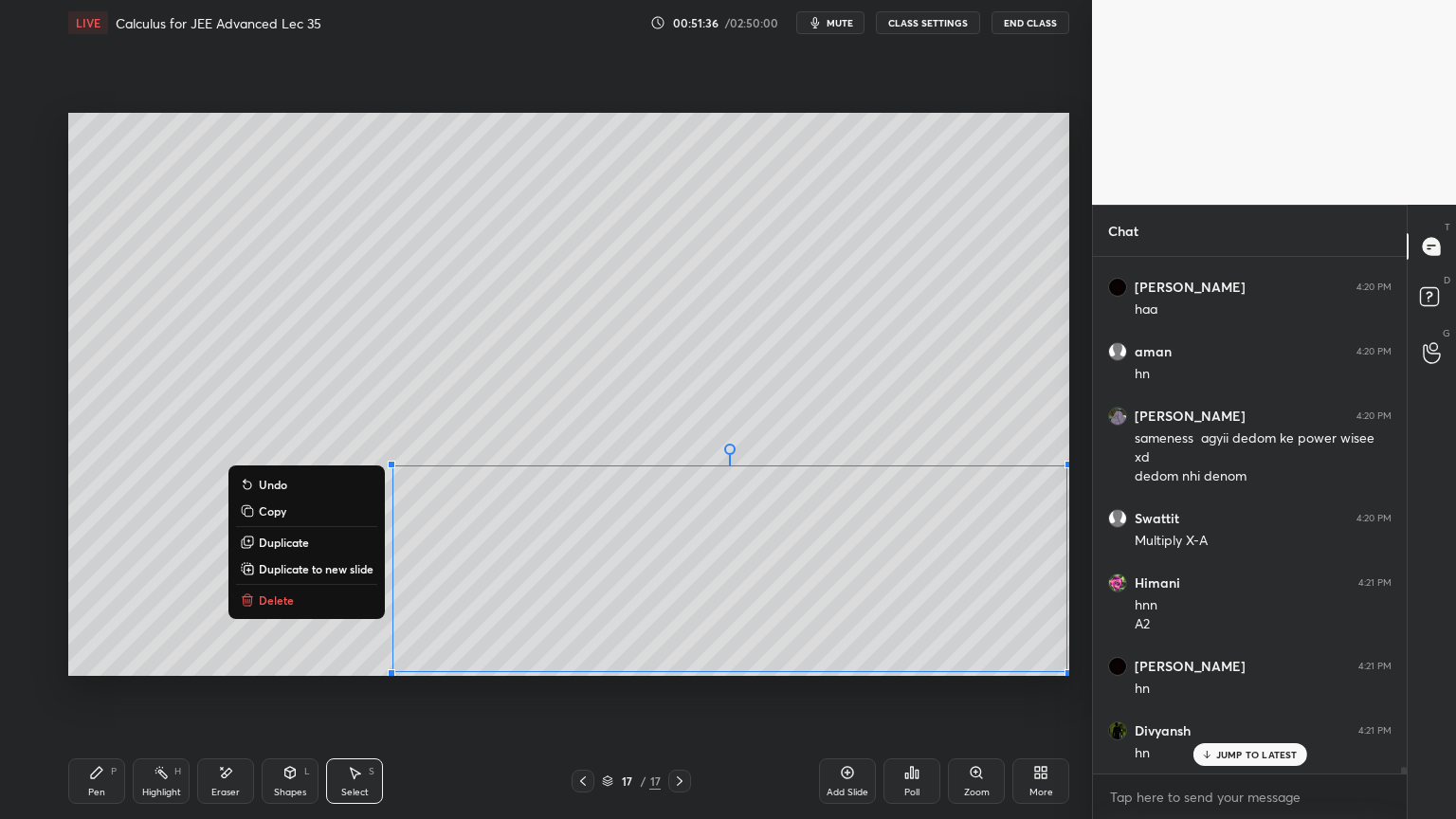 drag, startPoint x: 282, startPoint y: 595, endPoint x: 278, endPoint y: 609, distance: 14.56022 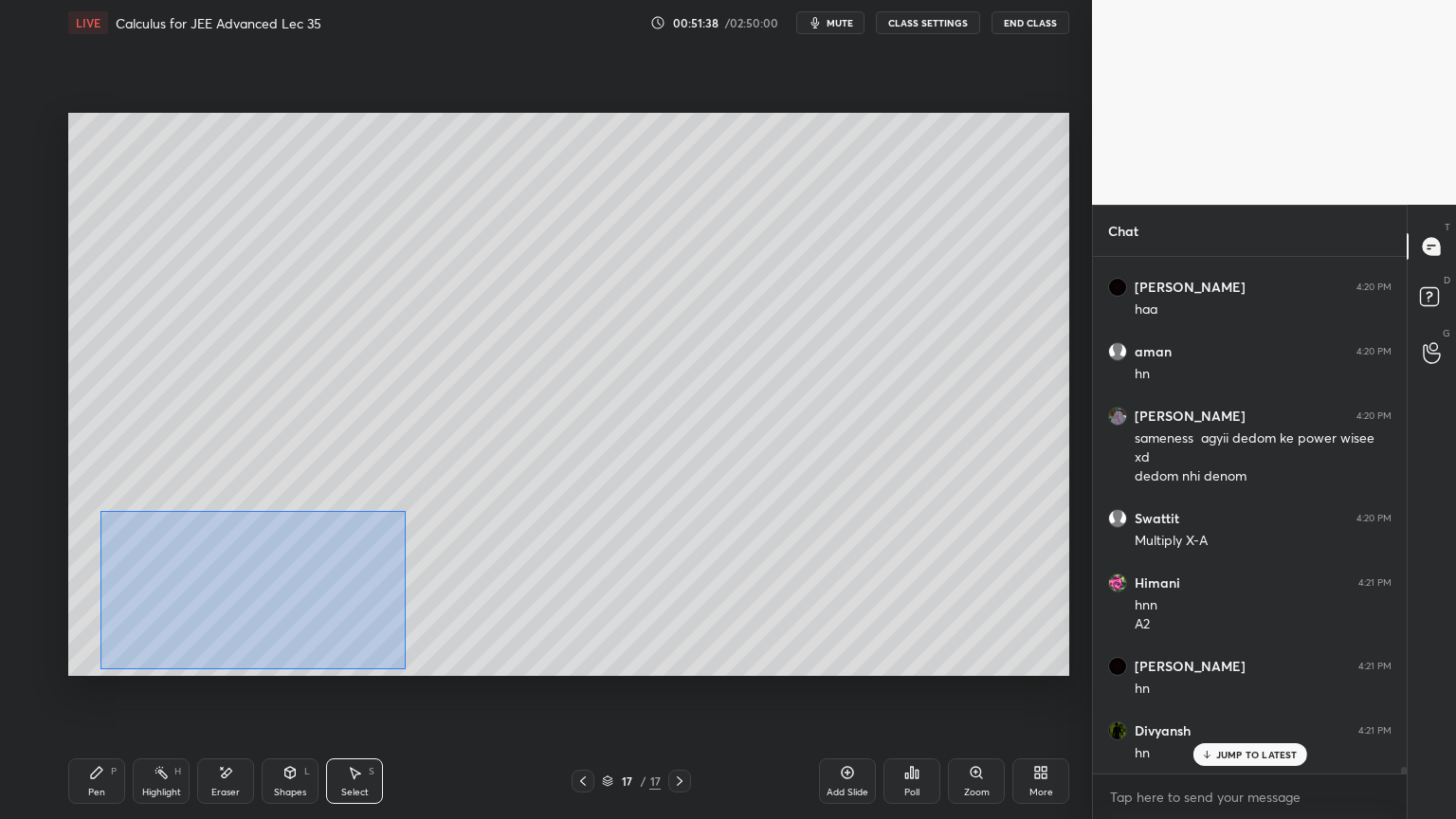 drag, startPoint x: 100, startPoint y: 511, endPoint x: 408, endPoint y: 667, distance: 345.25353 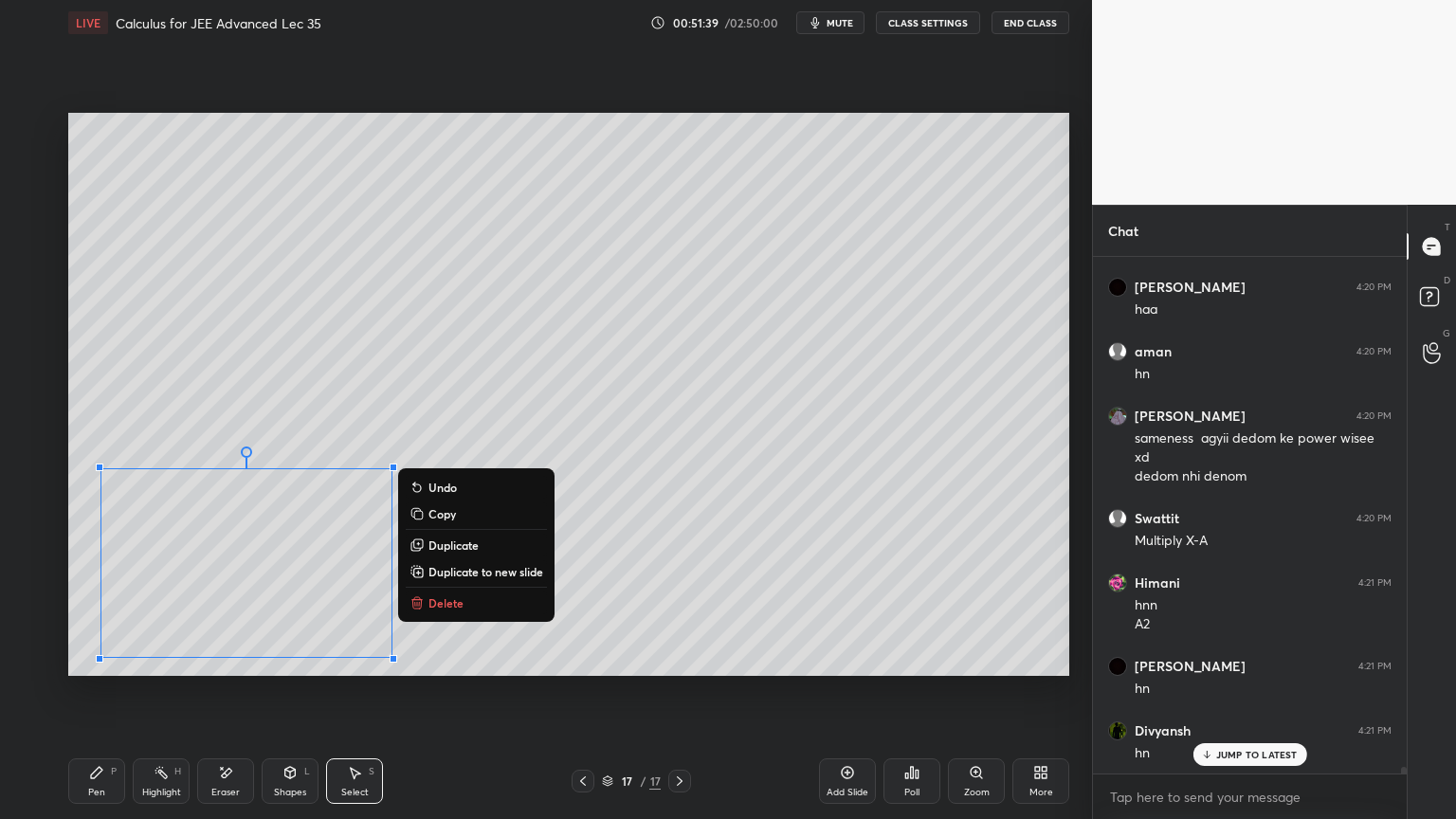 drag, startPoint x: 441, startPoint y: 608, endPoint x: 548, endPoint y: 596, distance: 107.67079 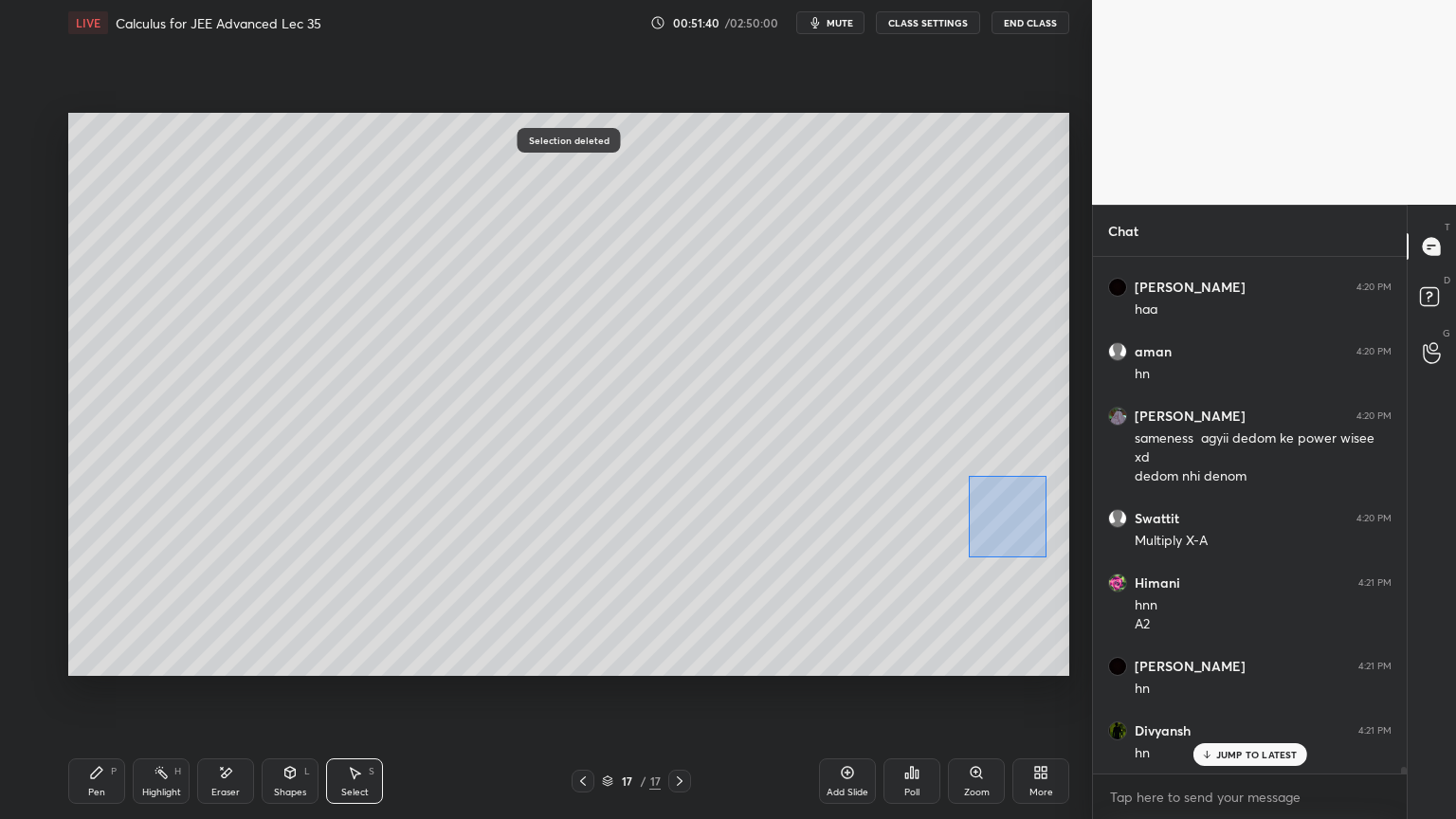 drag, startPoint x: 969, startPoint y: 477, endPoint x: 1055, endPoint y: 569, distance: 125.93649 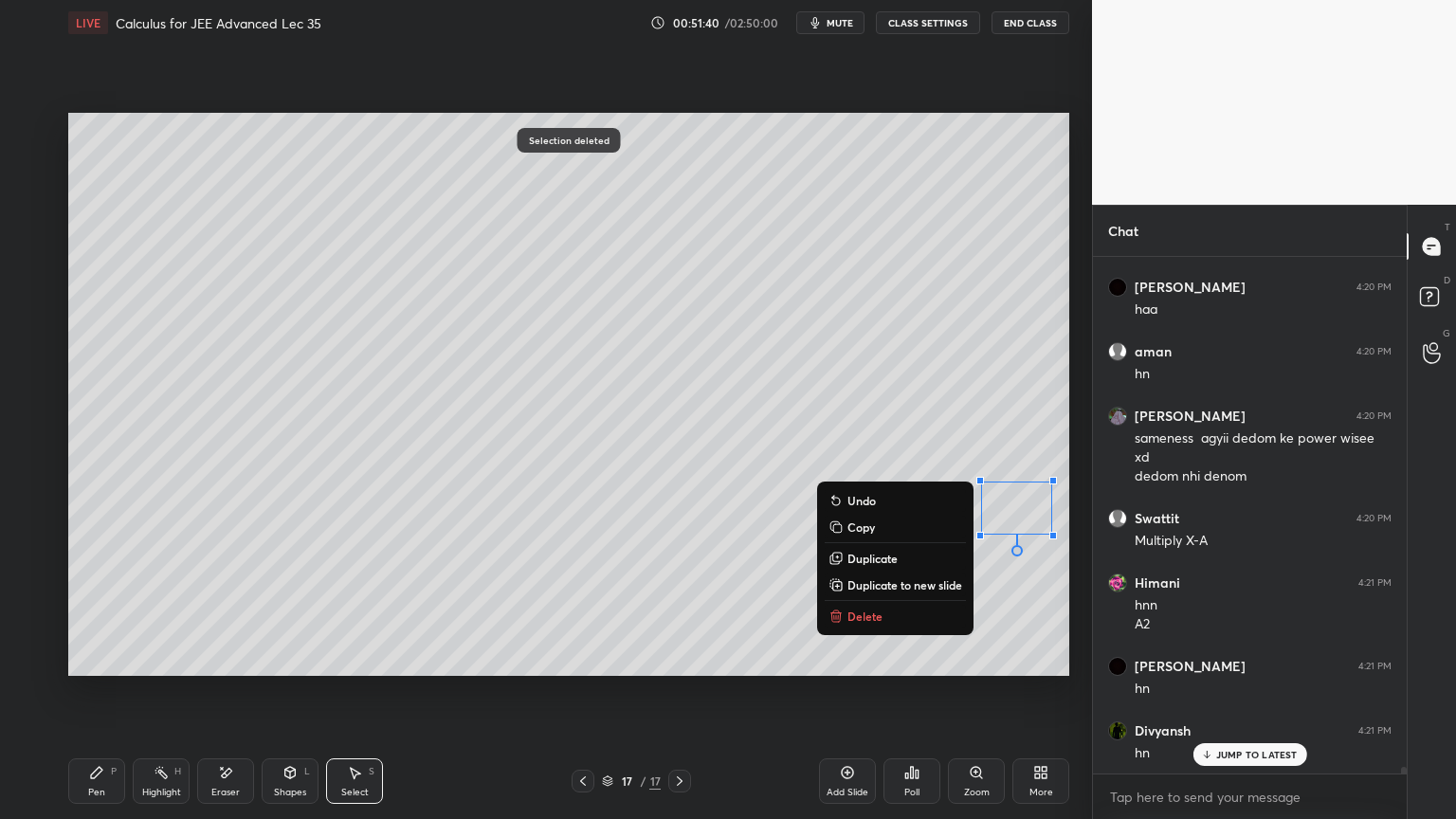click on "Delete" at bounding box center (864, 616) 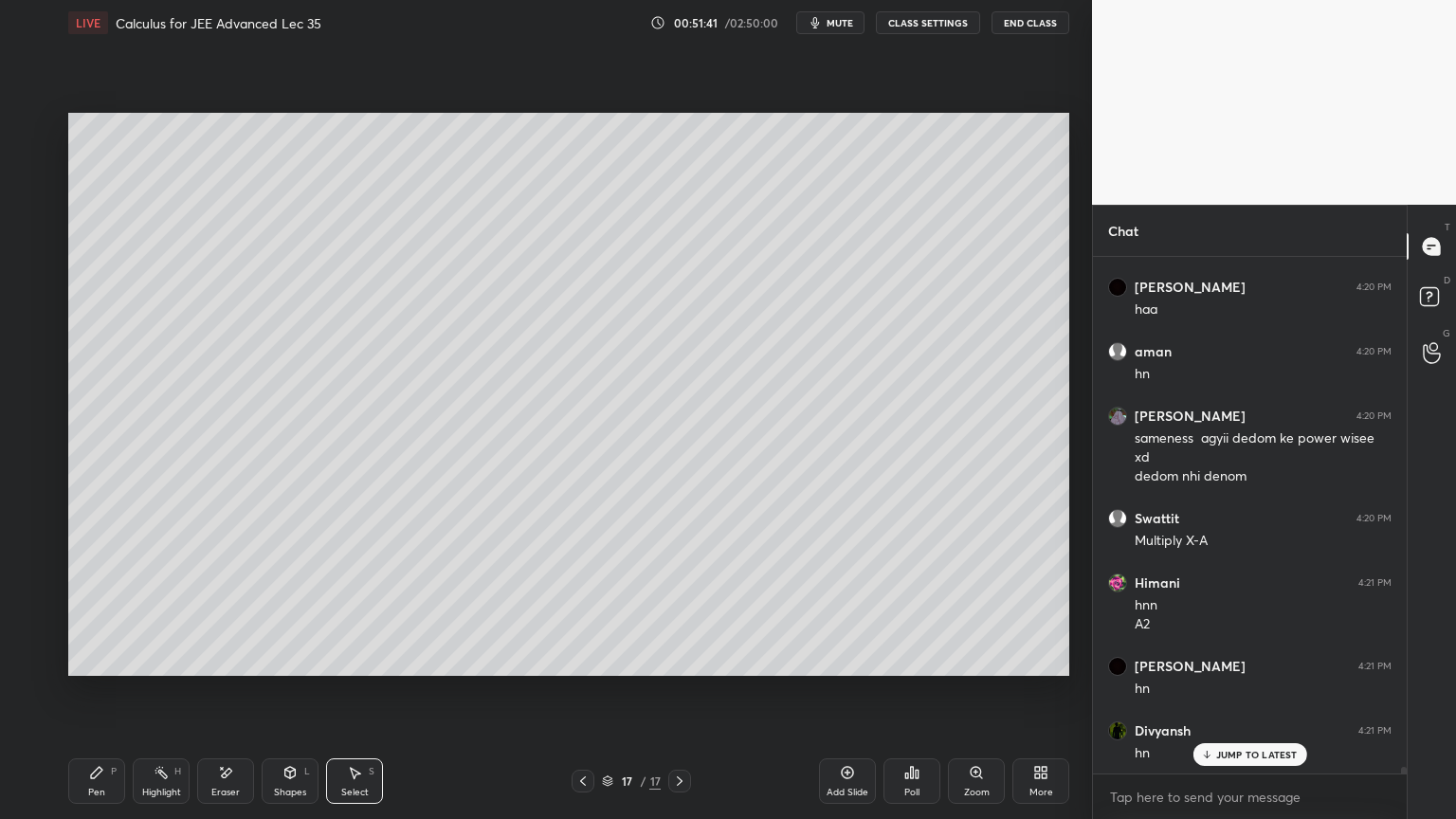 drag, startPoint x: 100, startPoint y: 792, endPoint x: 209, endPoint y: 717, distance: 132.31024 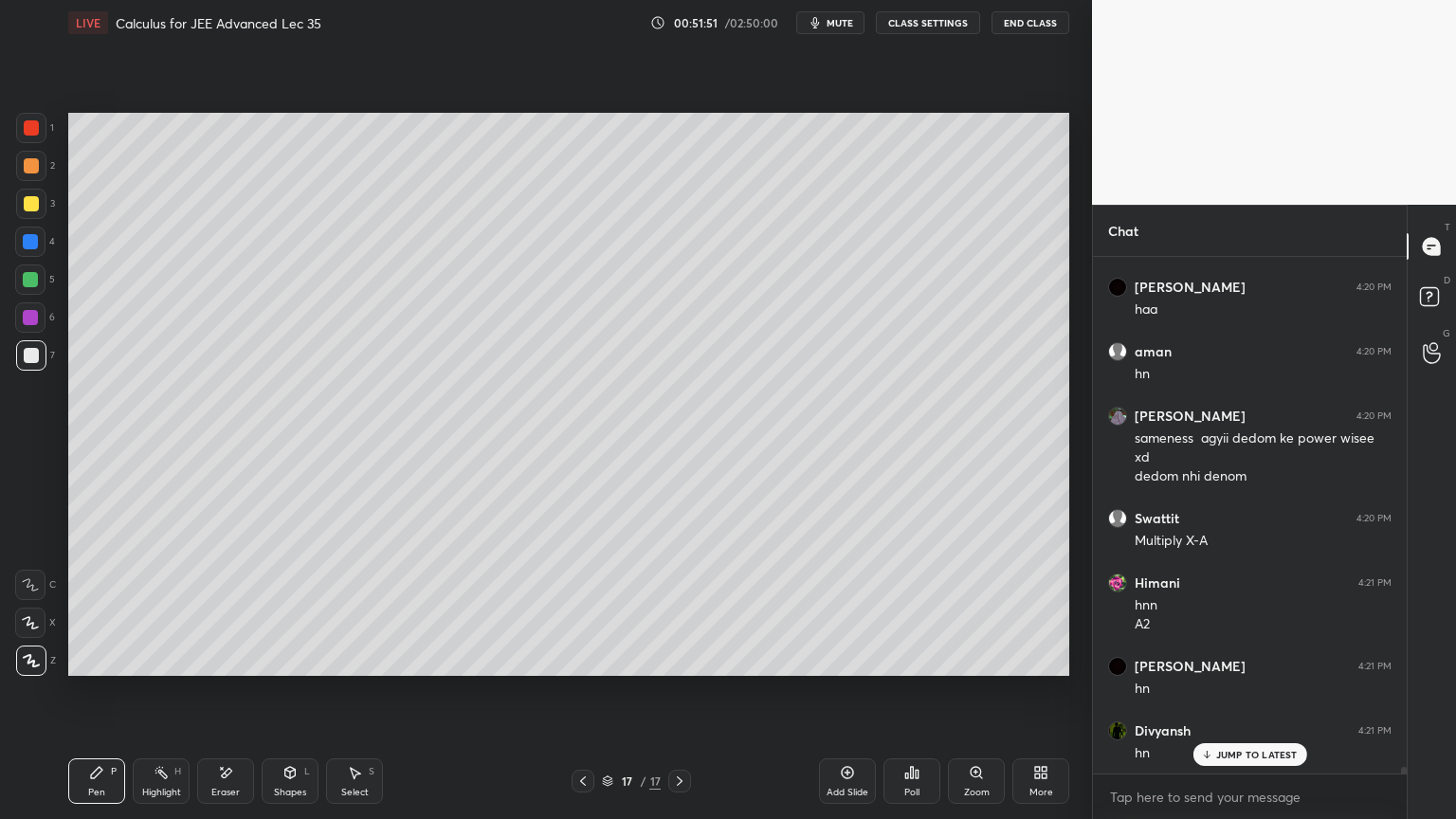 scroll, scrollTop: 39521, scrollLeft: 0, axis: vertical 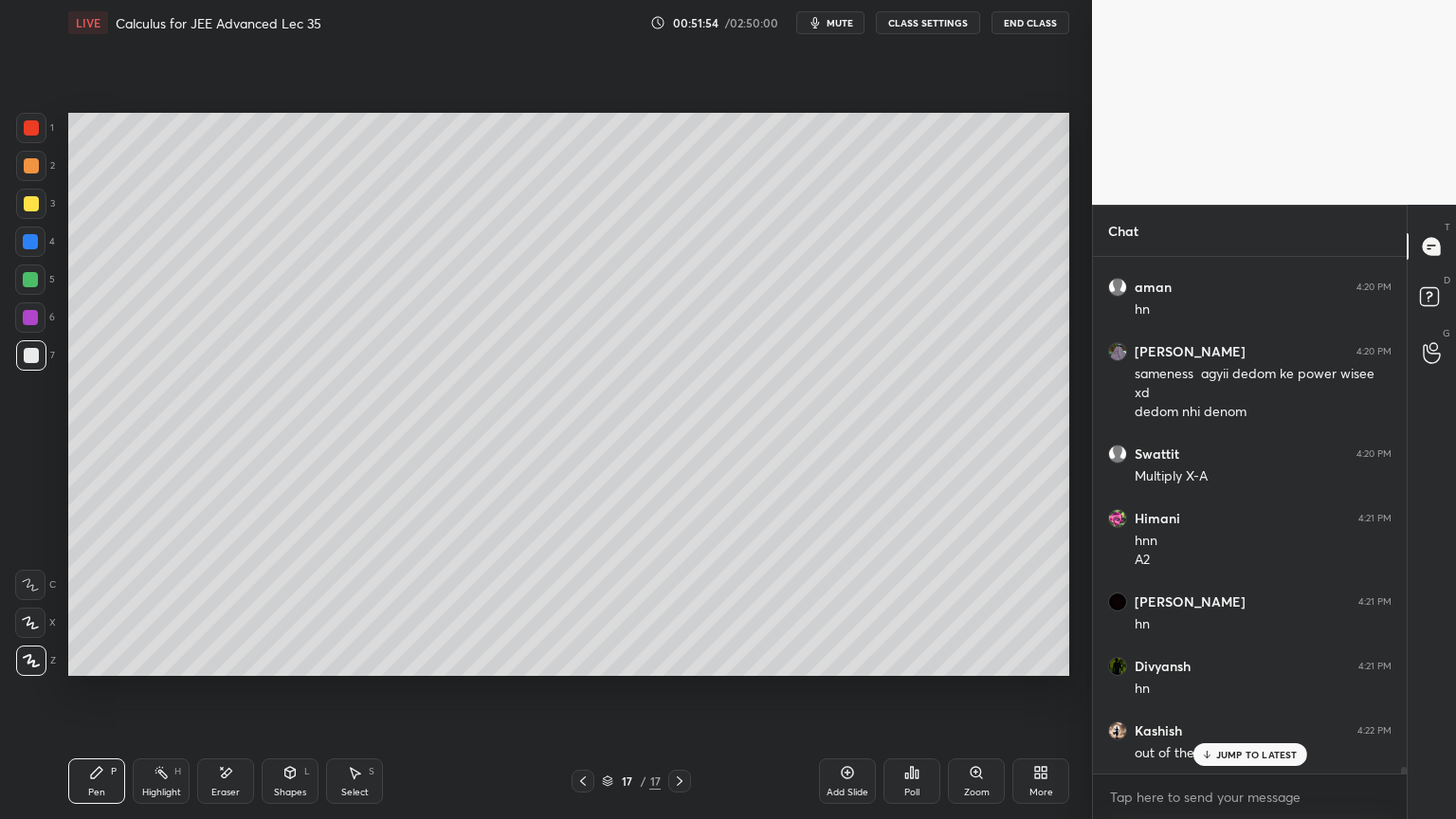 click on "JUMP TO LATEST" at bounding box center [1257, 755] 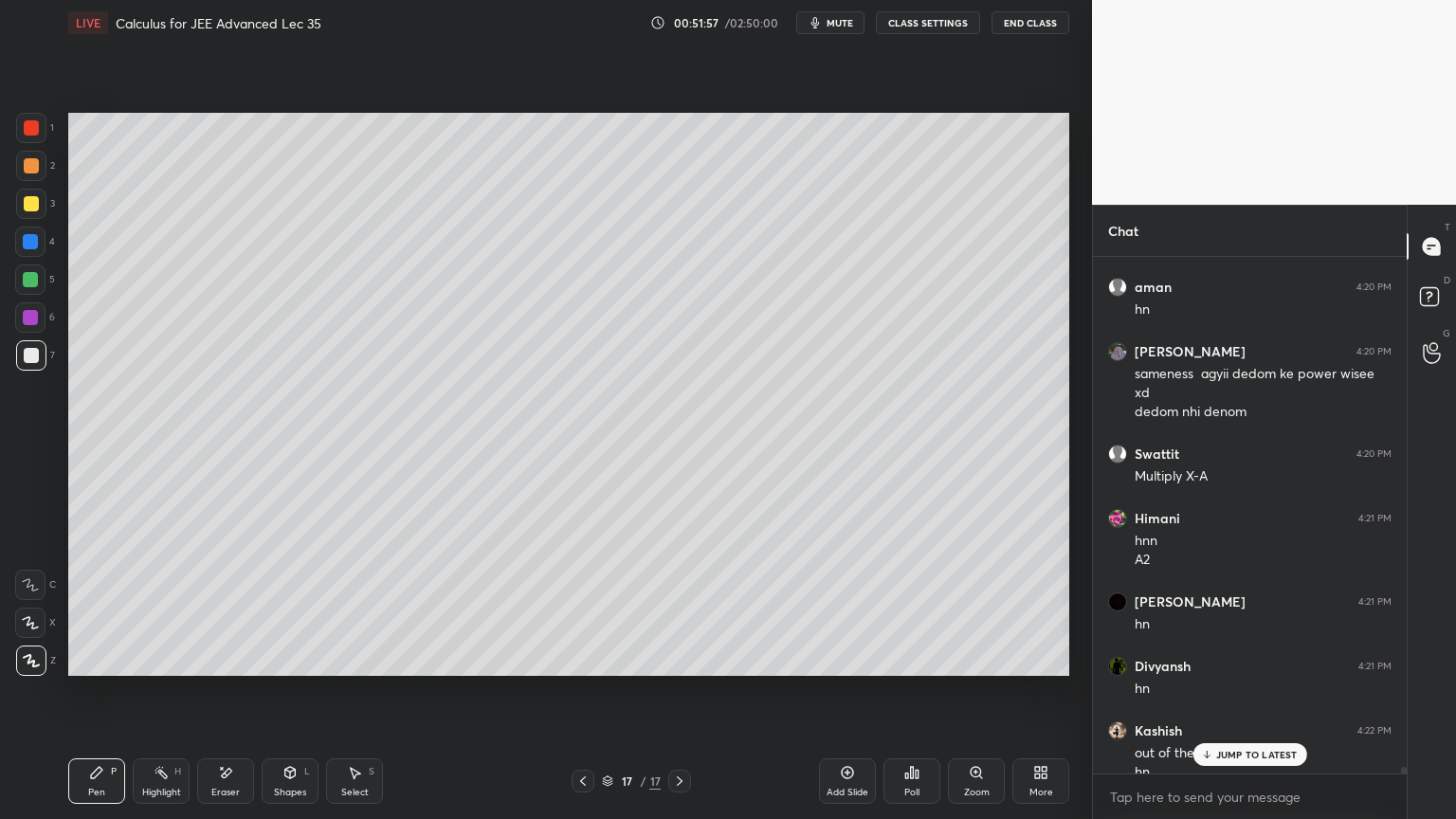 scroll, scrollTop: 39540, scrollLeft: 0, axis: vertical 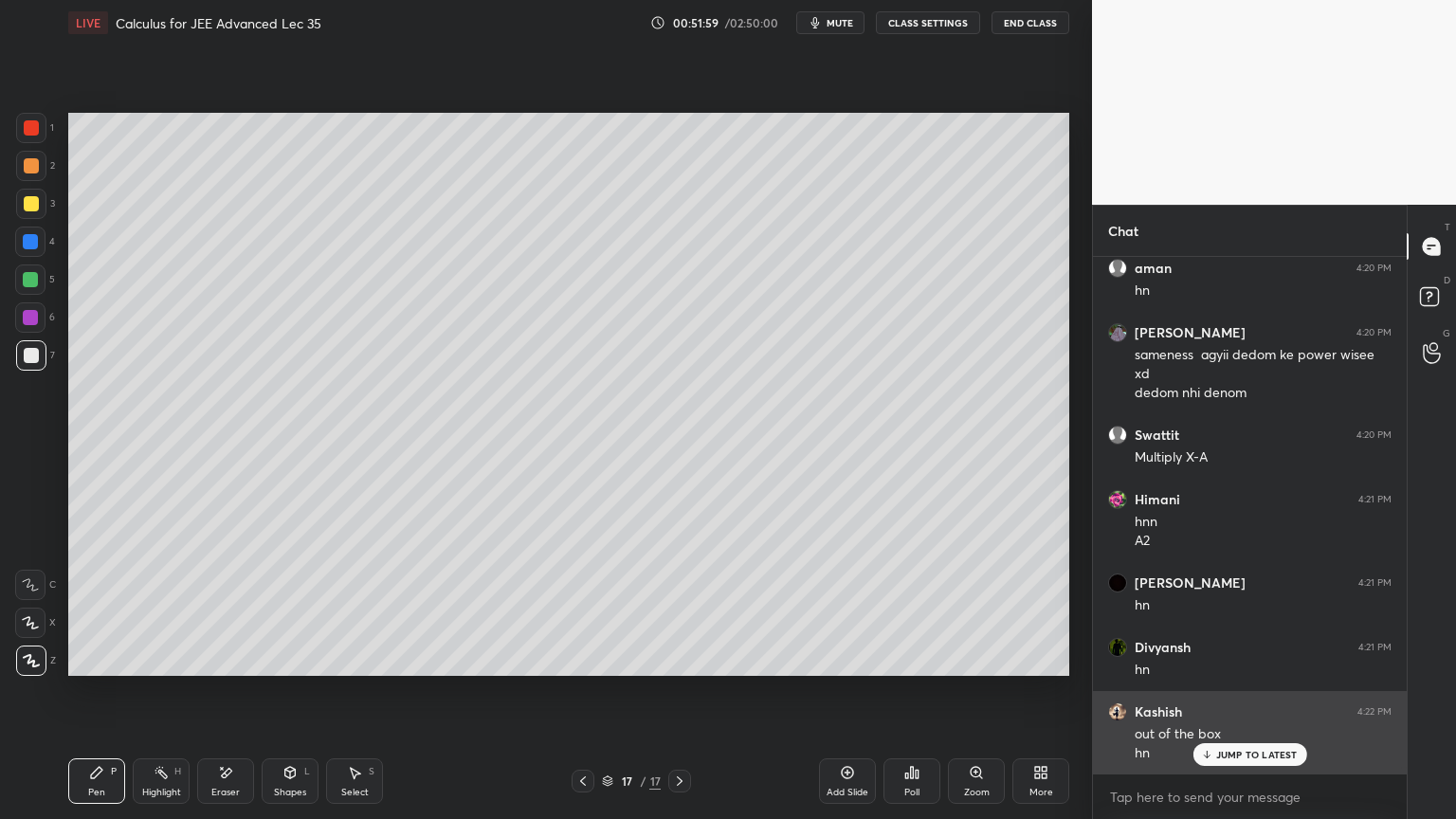 click on "JUMP TO LATEST" at bounding box center [1249, 755] 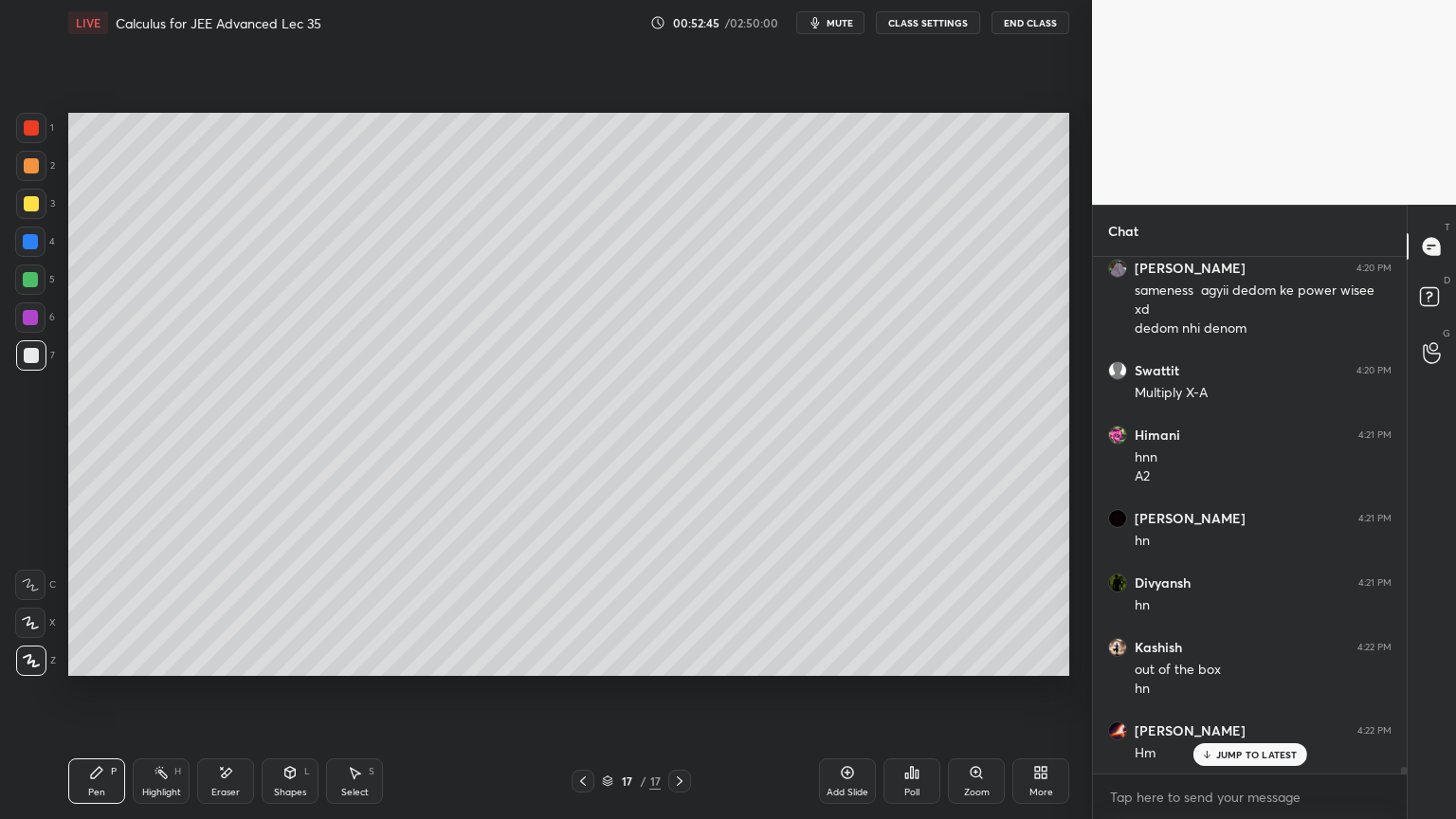 scroll, scrollTop: 39668, scrollLeft: 0, axis: vertical 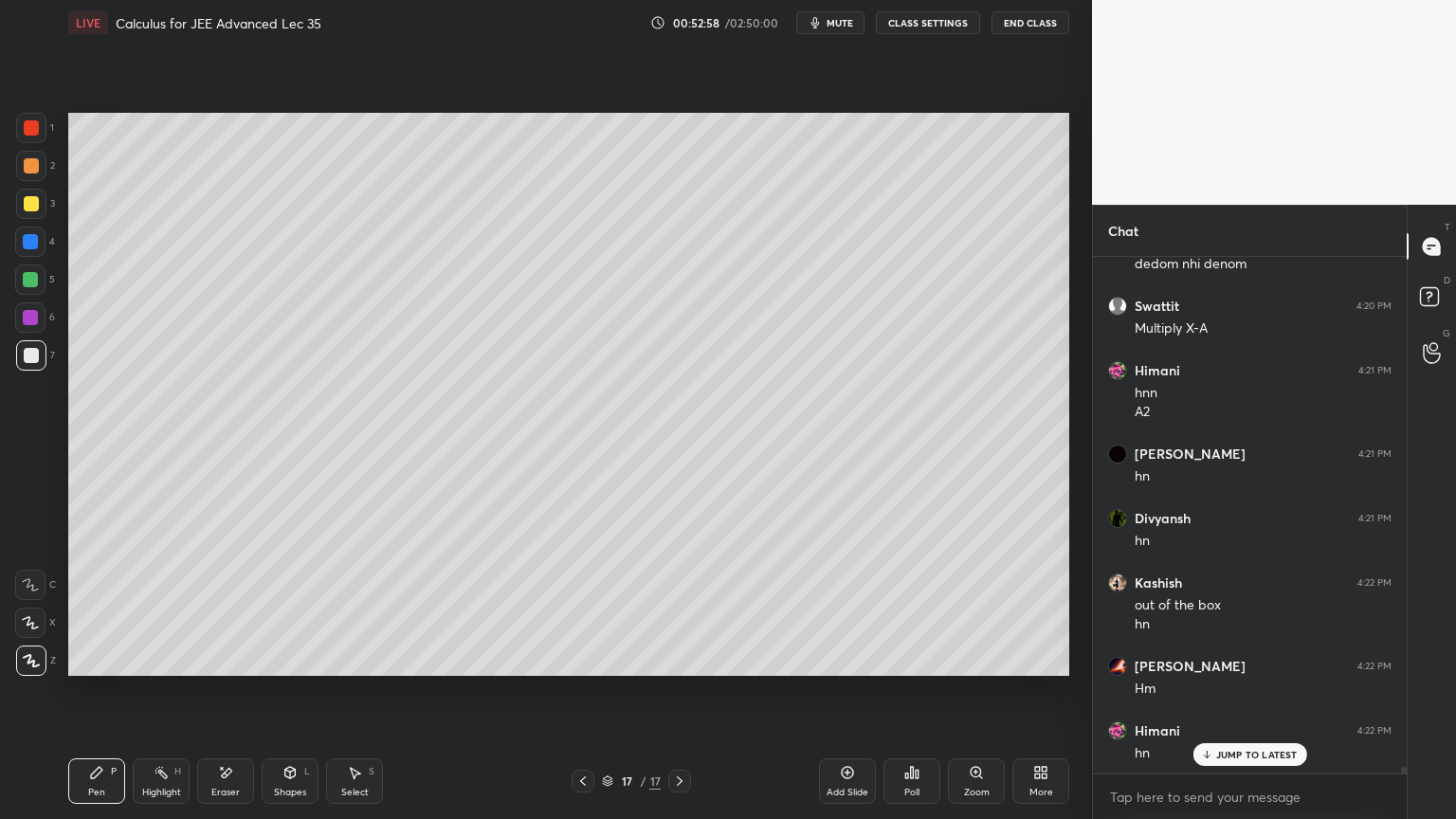 drag, startPoint x: 237, startPoint y: 764, endPoint x: 244, endPoint y: 716, distance: 48.50773 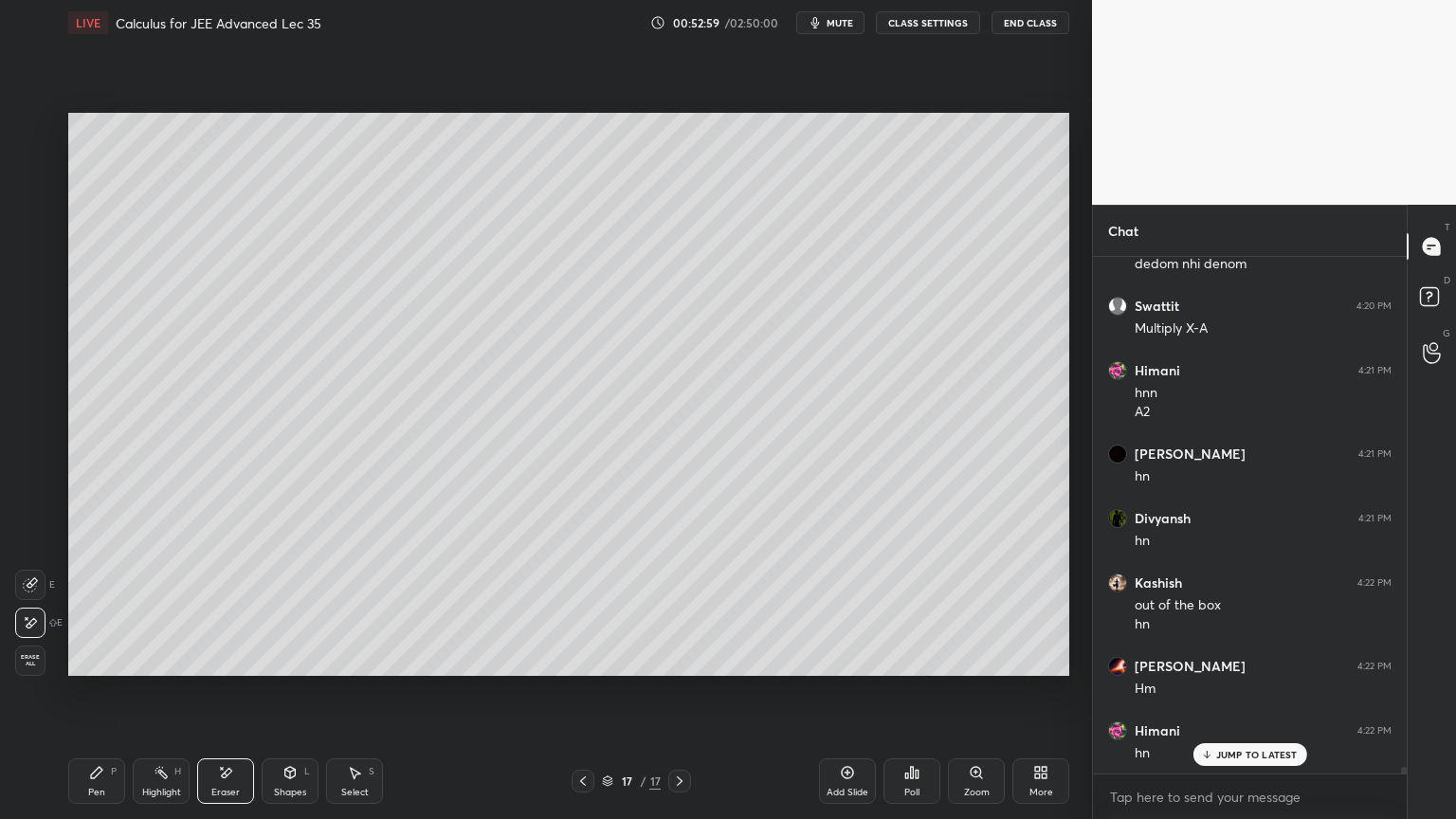 click on "Pen" at bounding box center [97, 792] 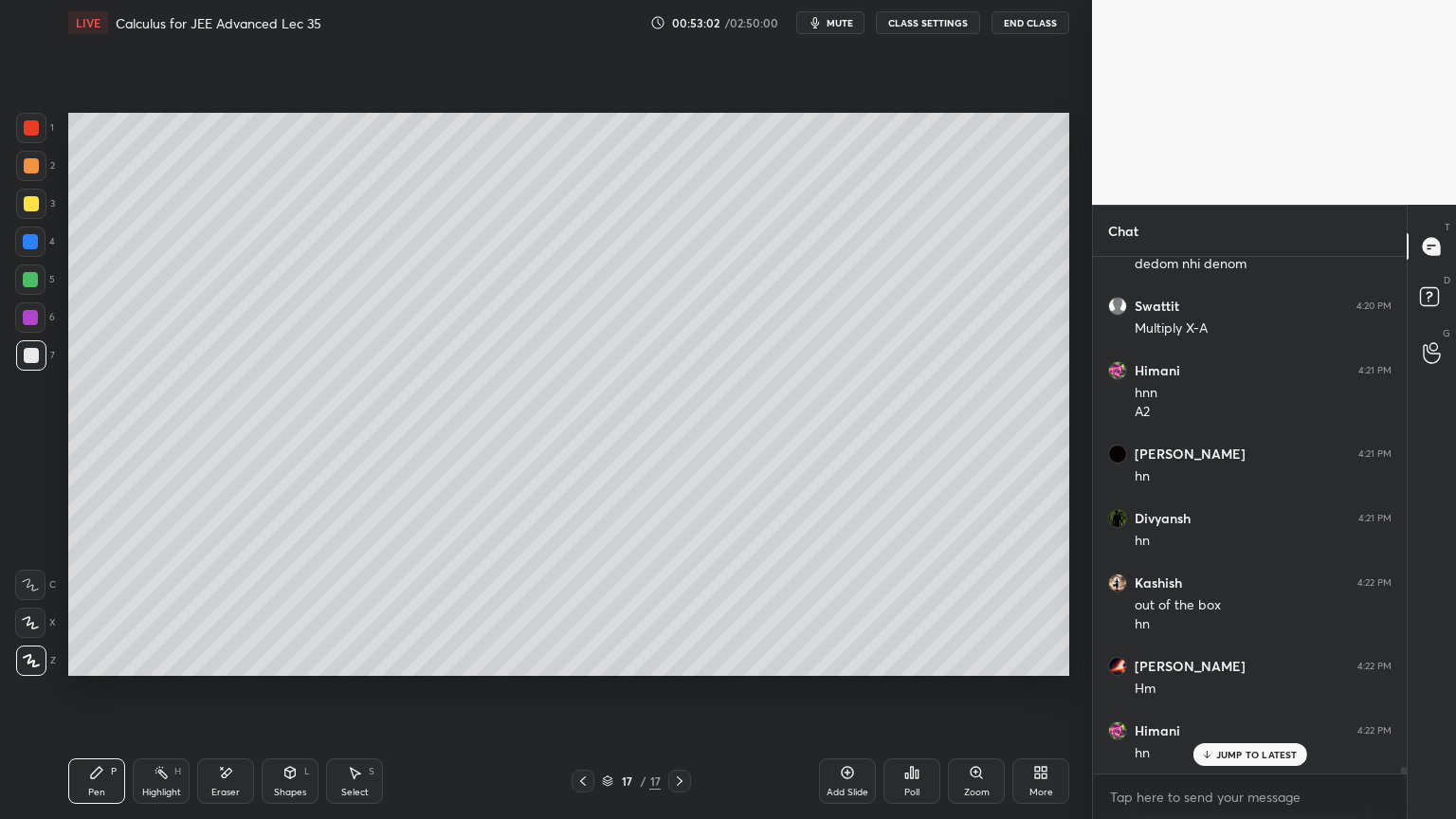 click on "Eraser" at bounding box center [226, 781] 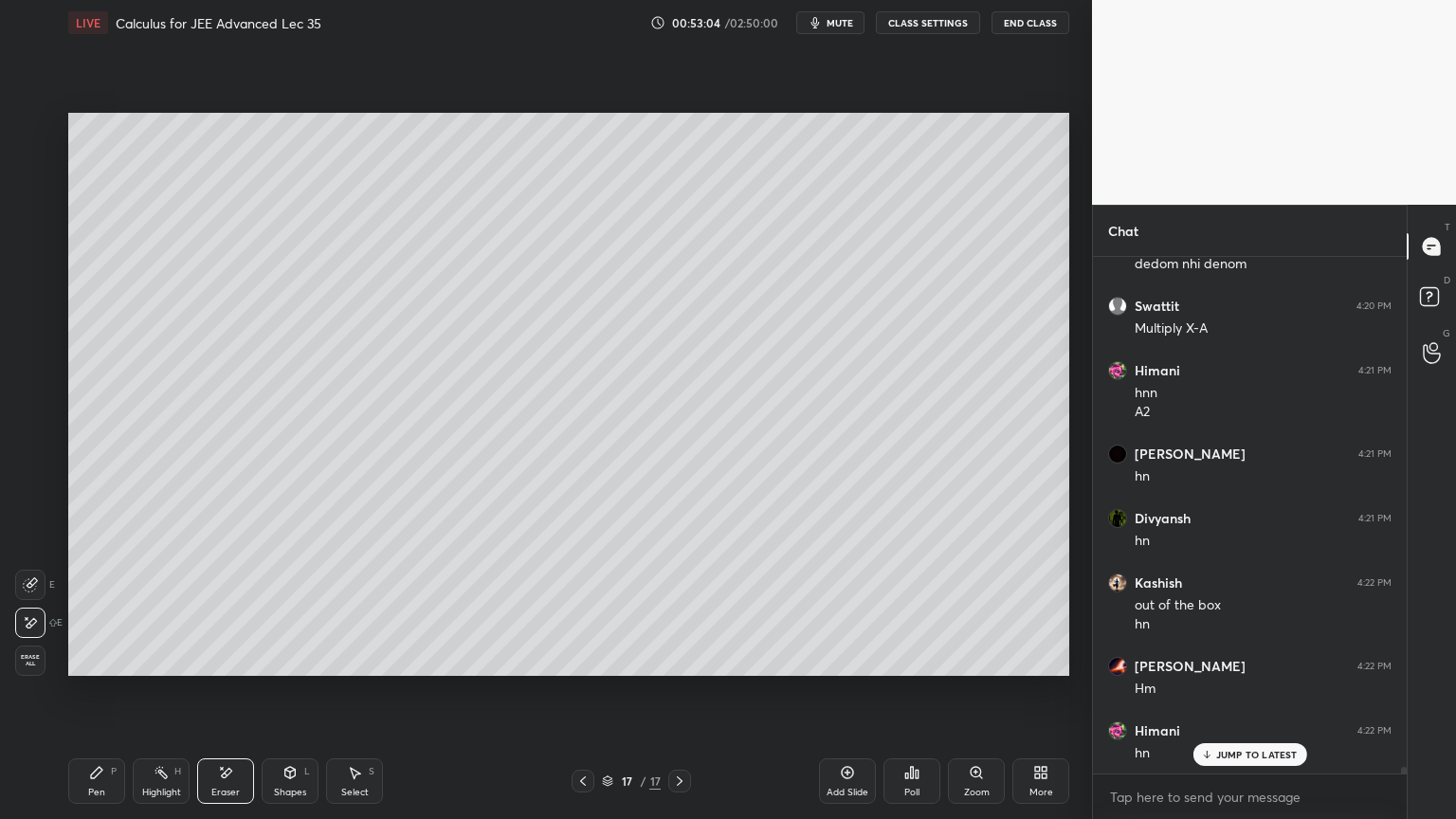 click on "Pen P" at bounding box center [97, 781] 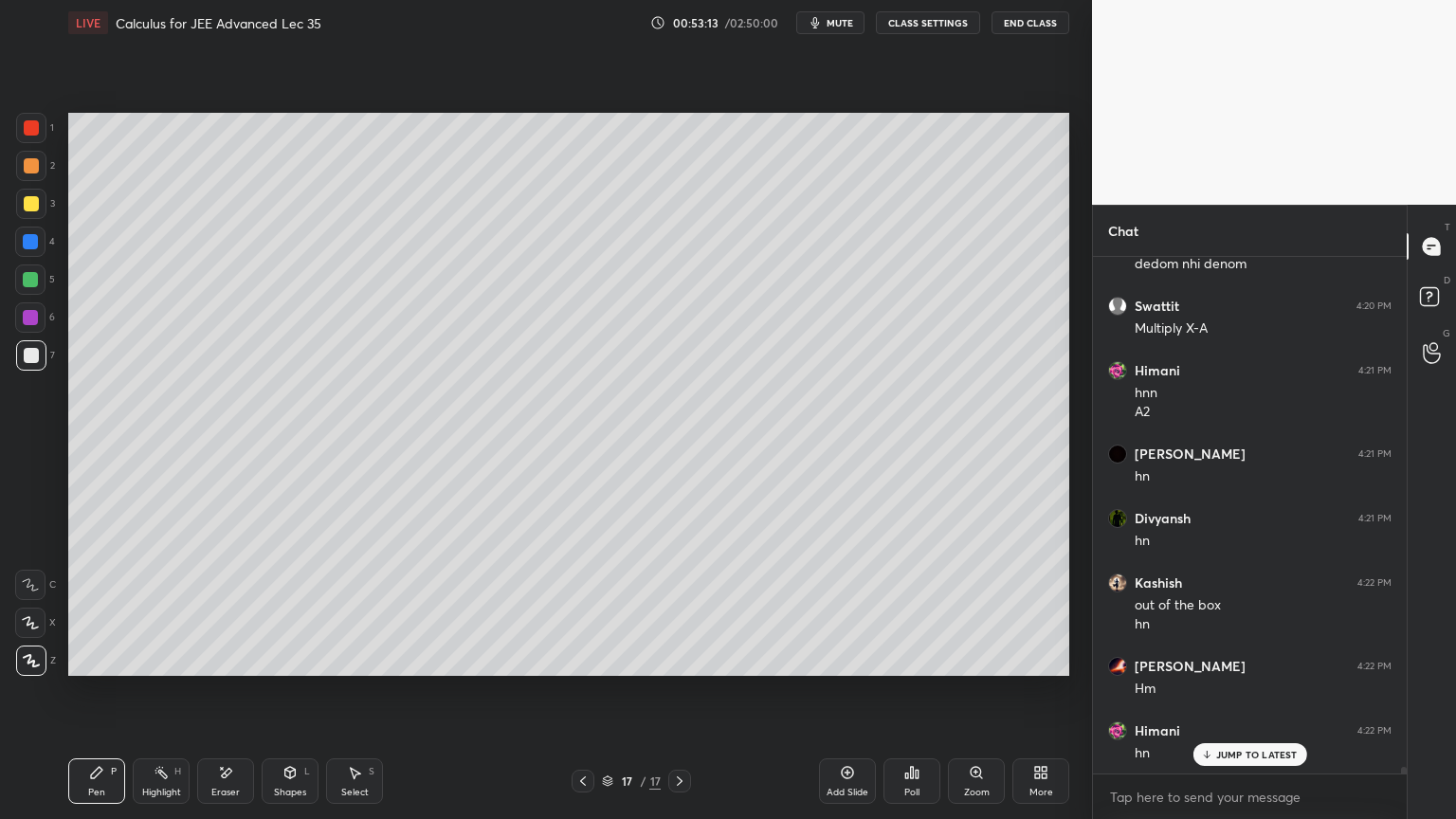 scroll, scrollTop: 39733, scrollLeft: 0, axis: vertical 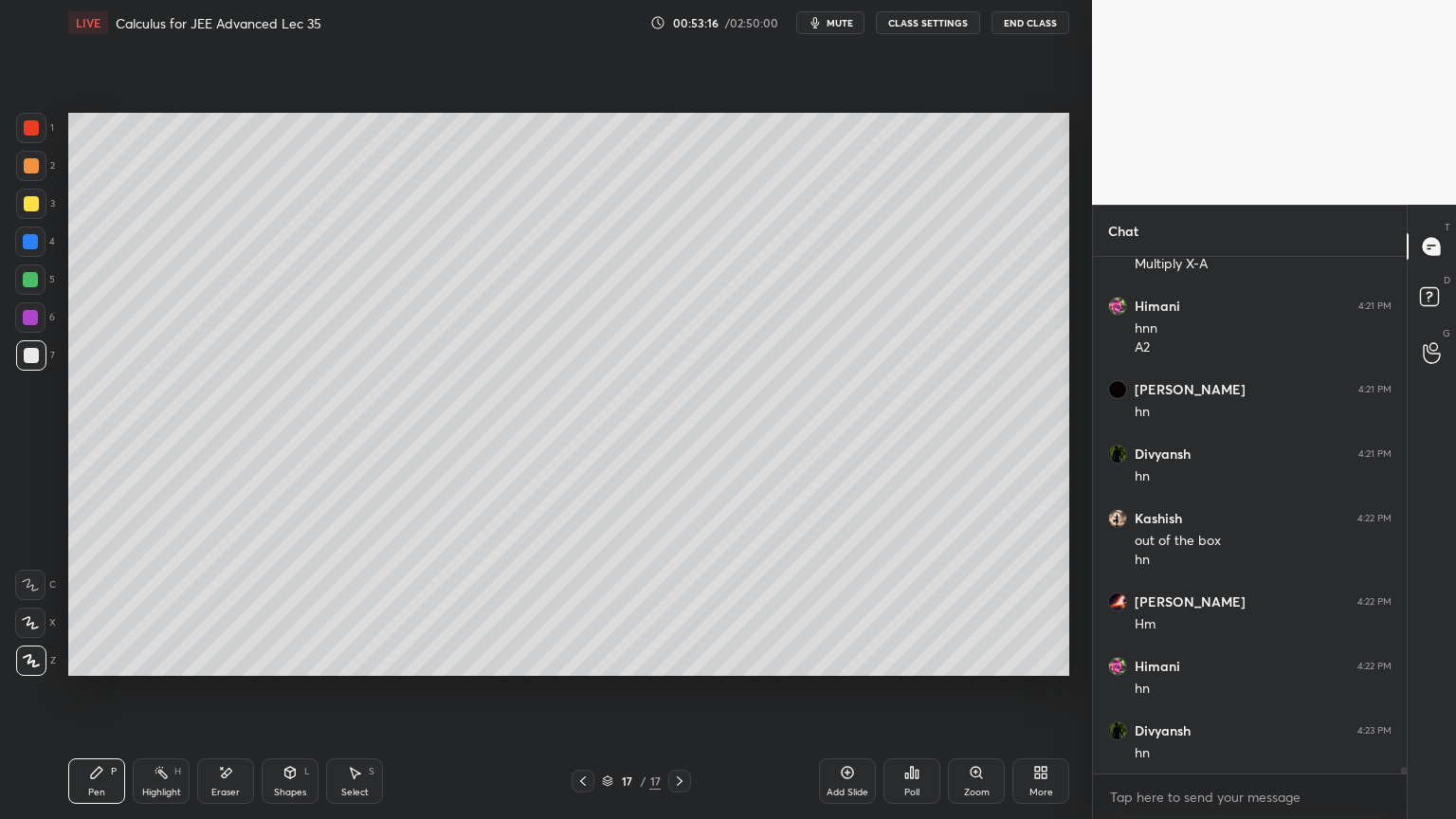 drag, startPoint x: 833, startPoint y: 780, endPoint x: 812, endPoint y: 769, distance: 23.706539 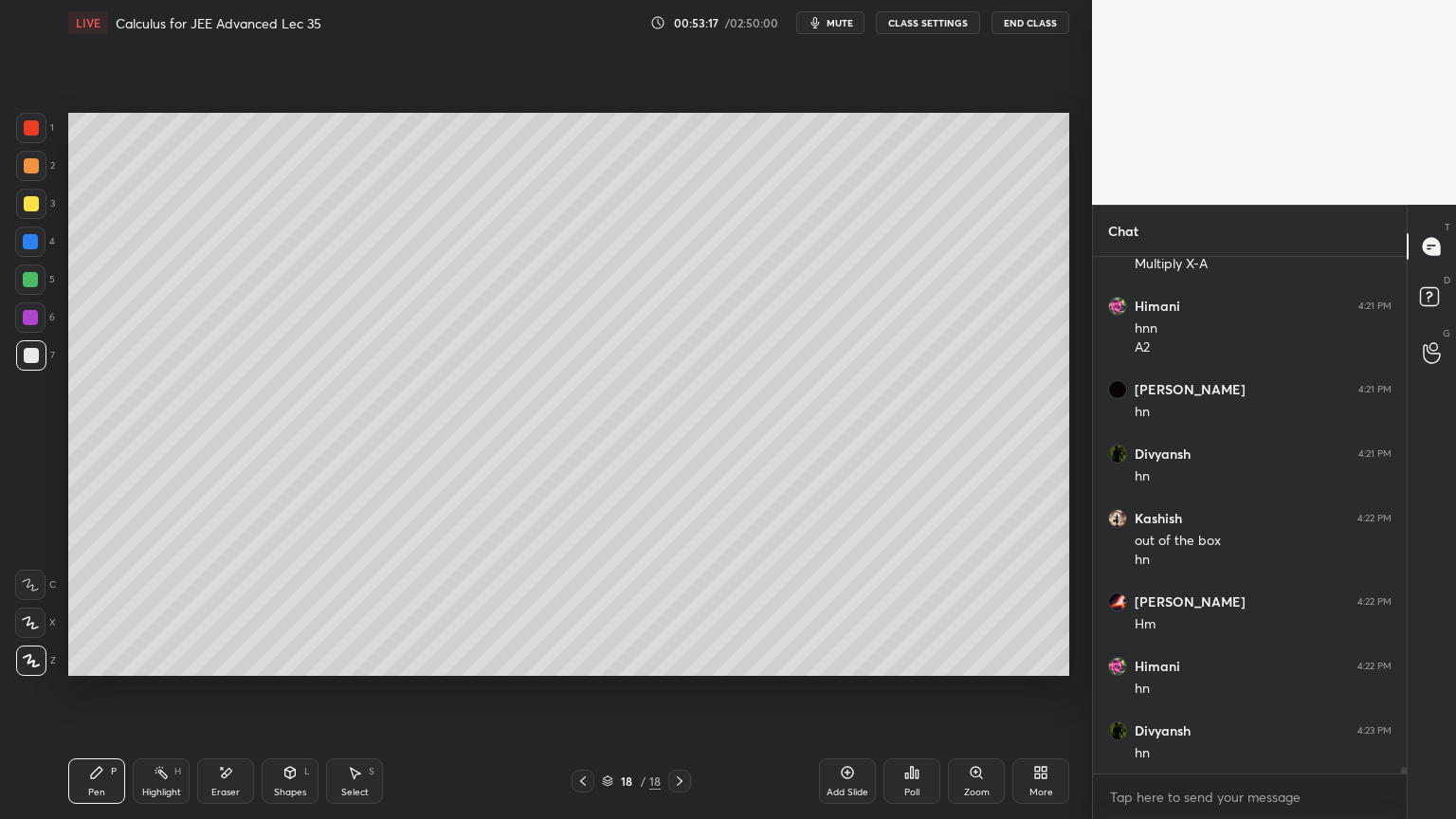 scroll, scrollTop: 39797, scrollLeft: 0, axis: vertical 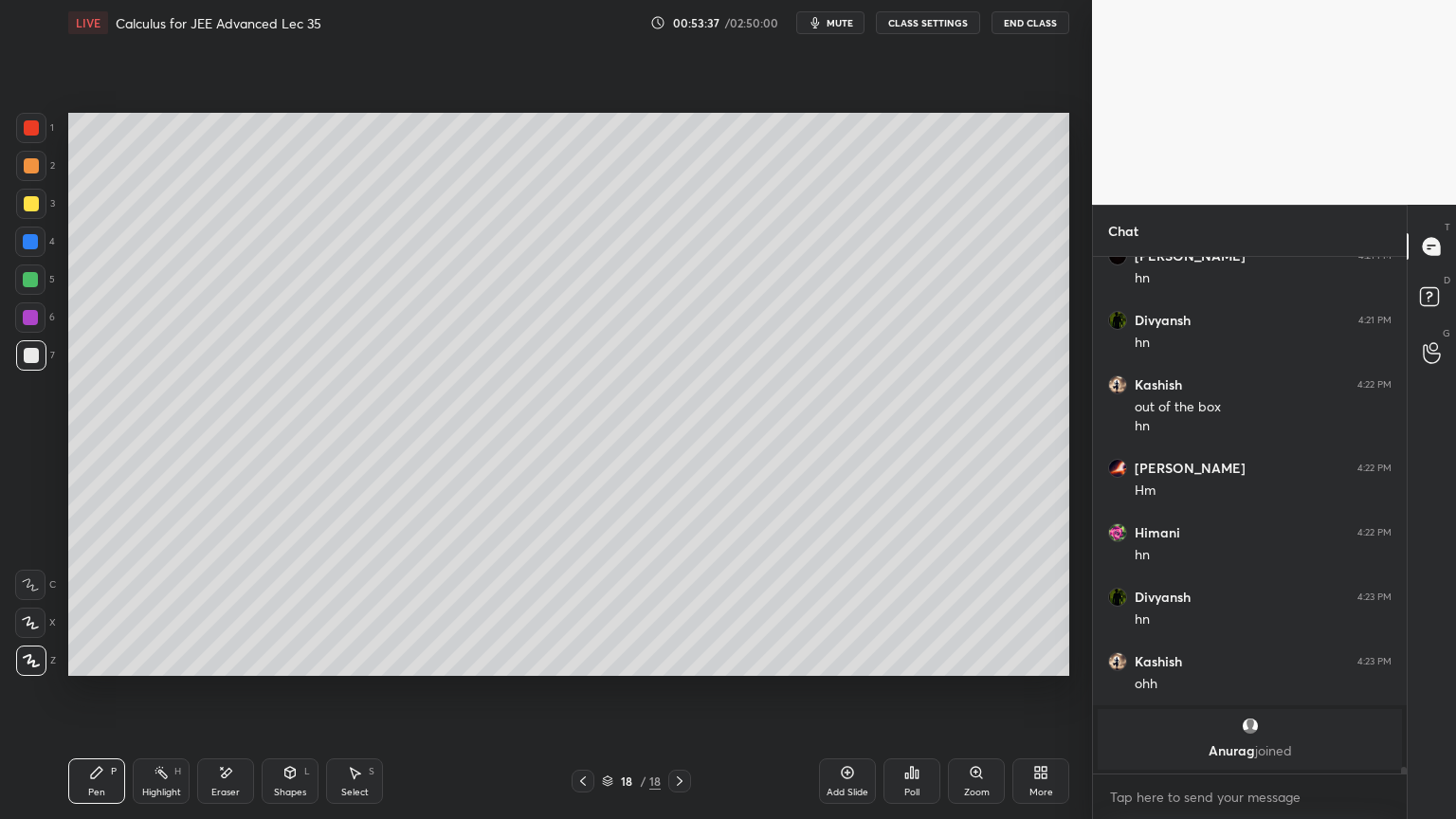 click at bounding box center [583, 781] 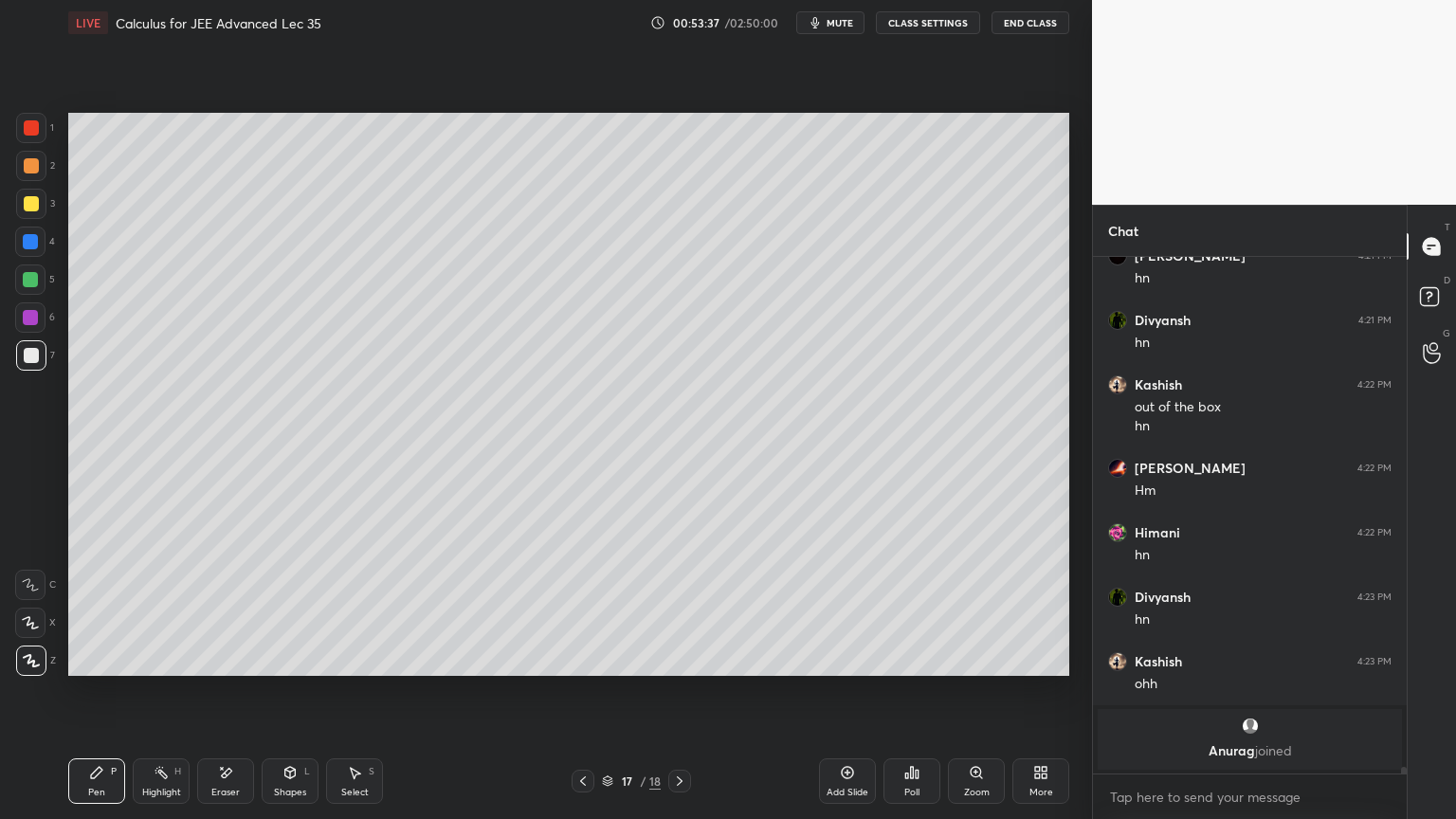 click 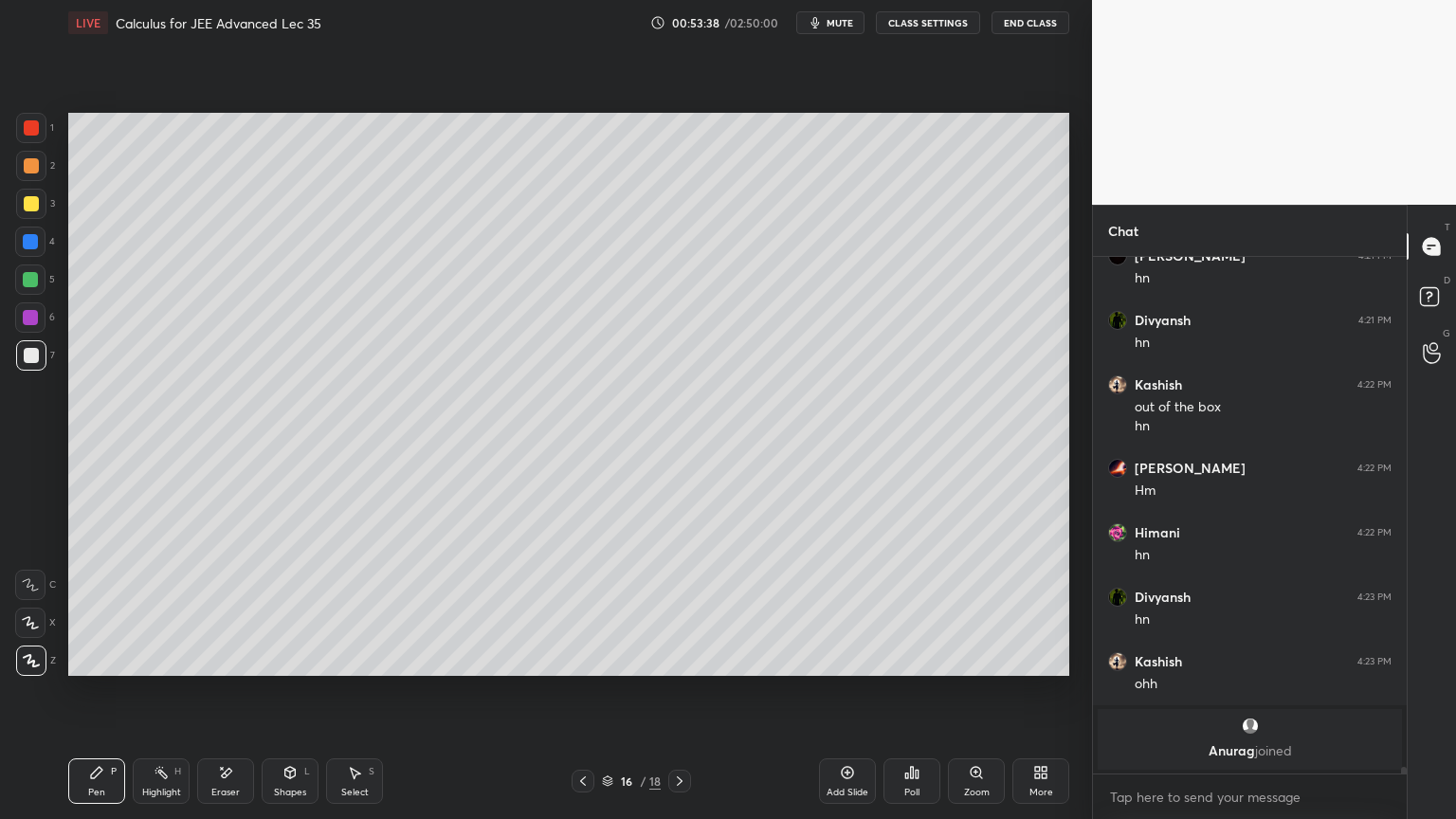 click on "Eraser" at bounding box center (226, 781) 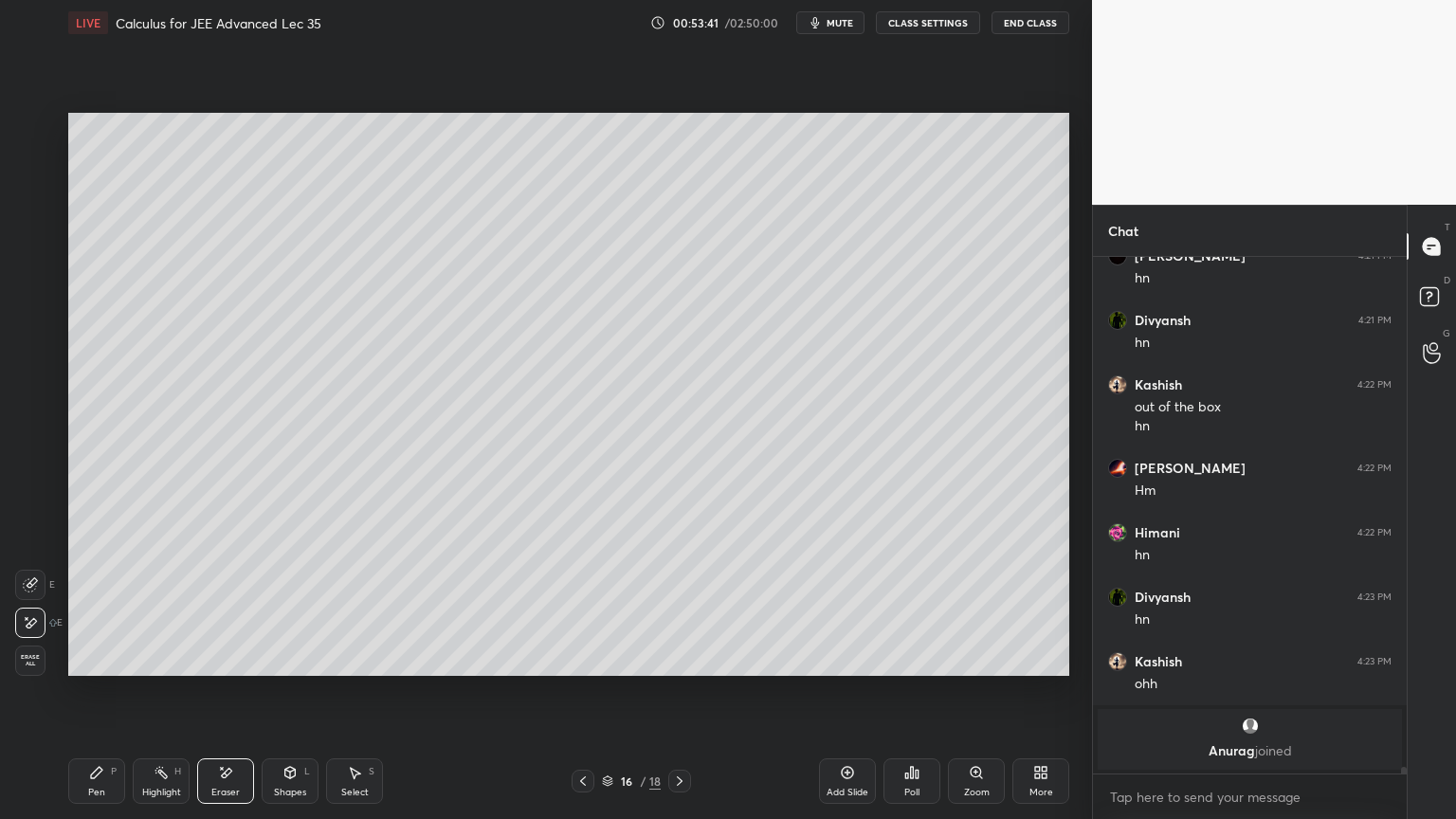drag, startPoint x: 110, startPoint y: 775, endPoint x: 176, endPoint y: 686, distance: 110.80162 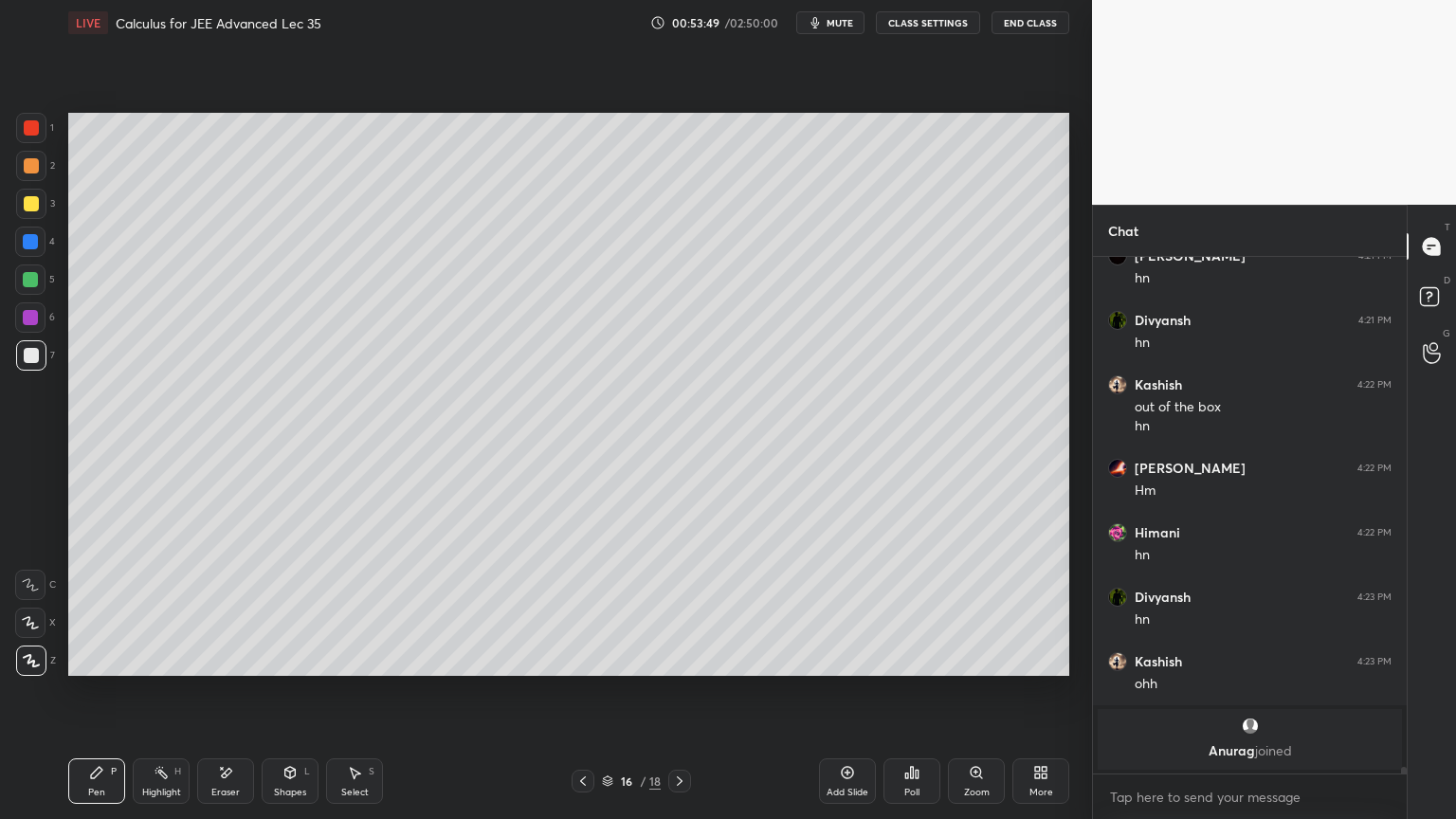 click 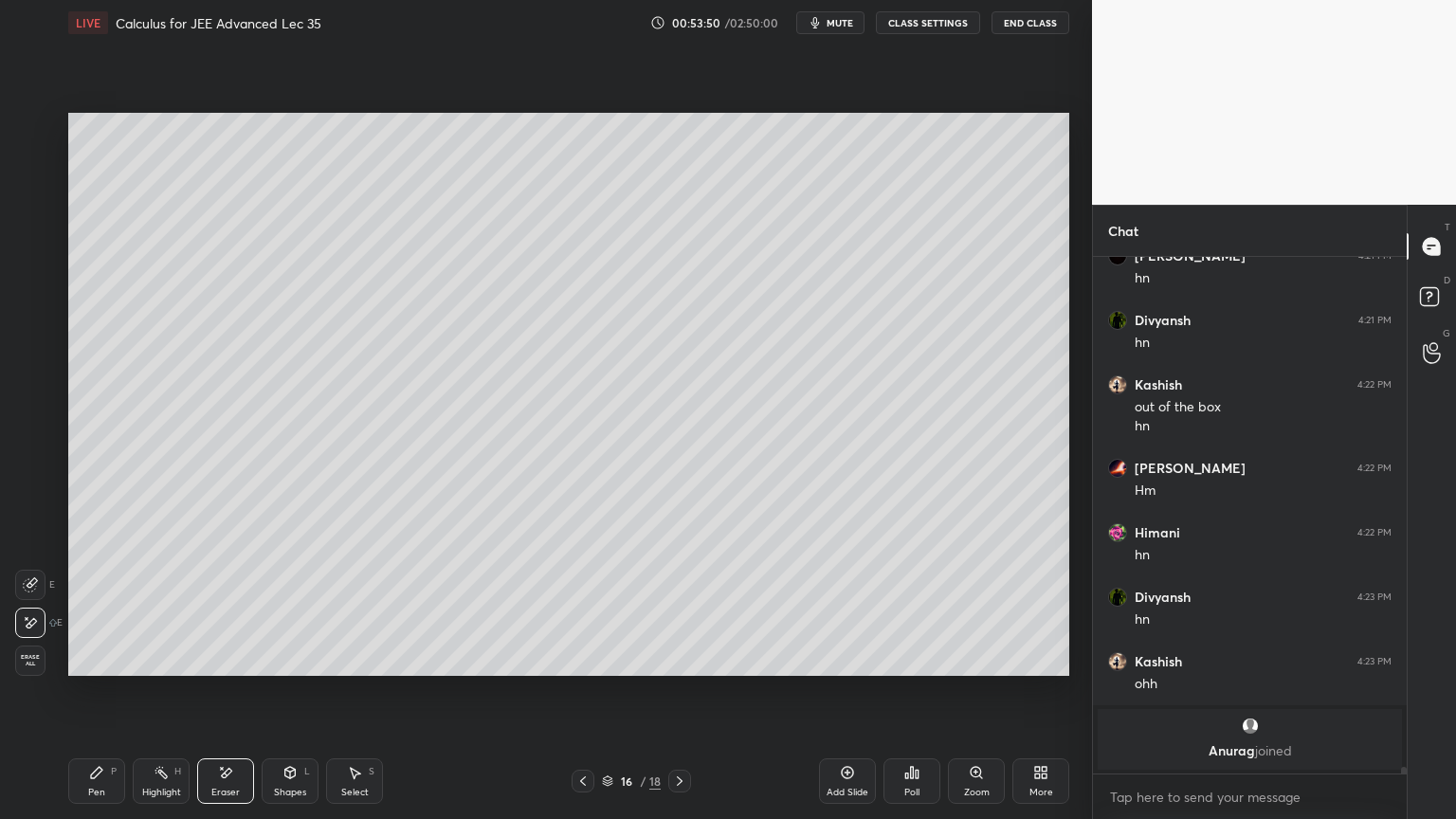 drag, startPoint x: 94, startPoint y: 774, endPoint x: 150, endPoint y: 697, distance: 95.21029 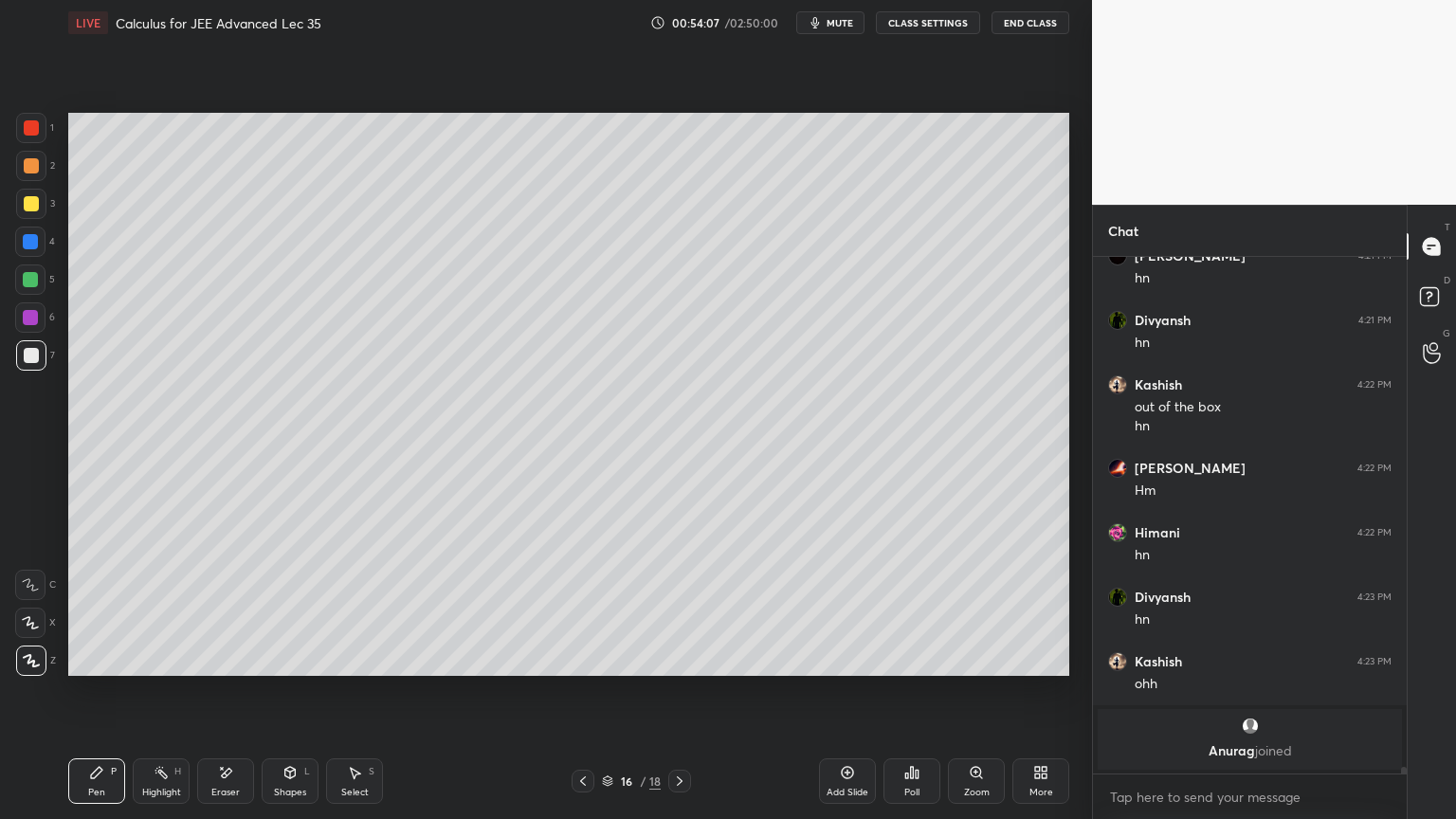 drag, startPoint x: 233, startPoint y: 779, endPoint x: 277, endPoint y: 723, distance: 71.218 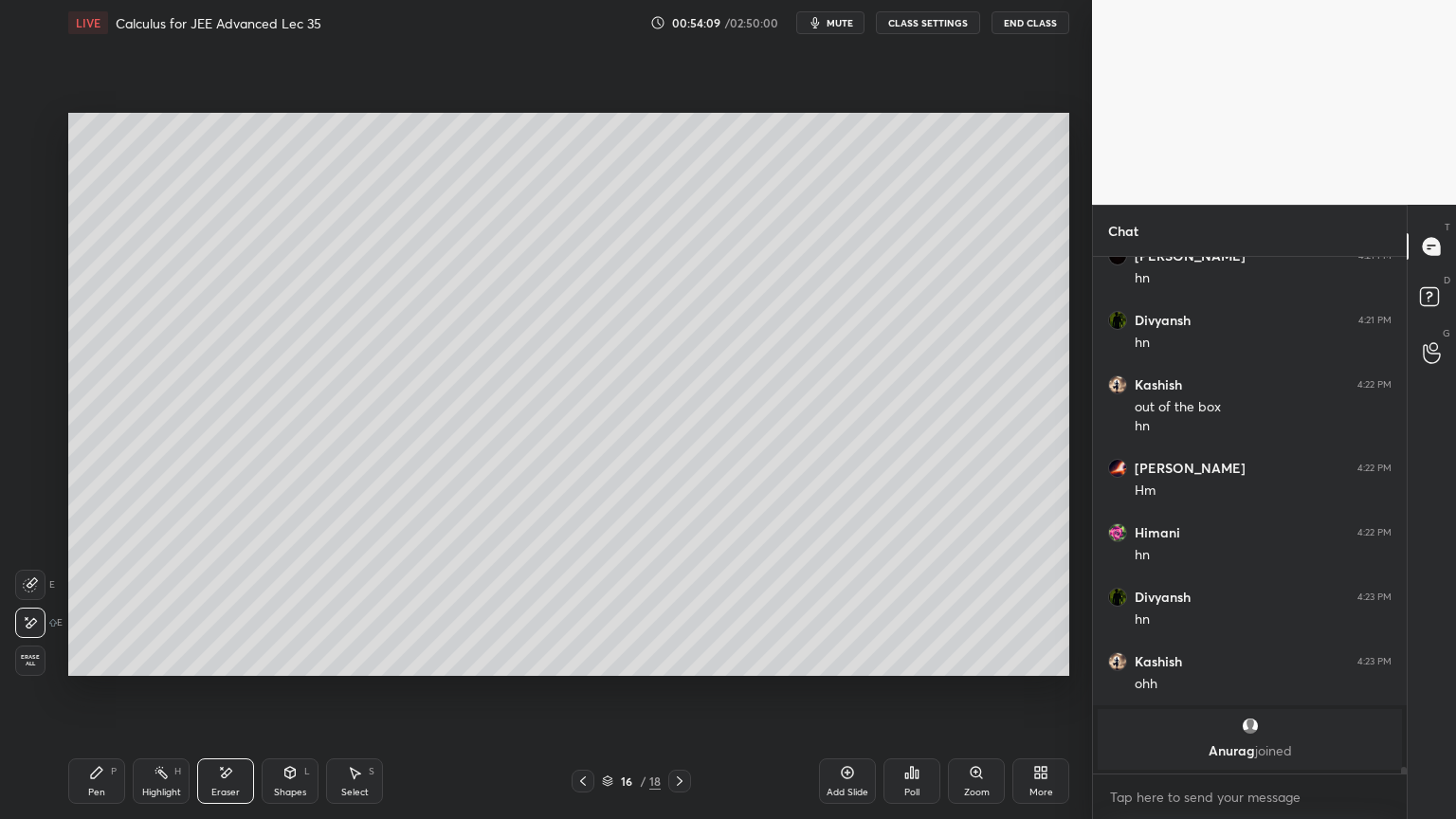click on "Pen P Highlight H Eraser Shapes L Select S" at bounding box center [256, 781] 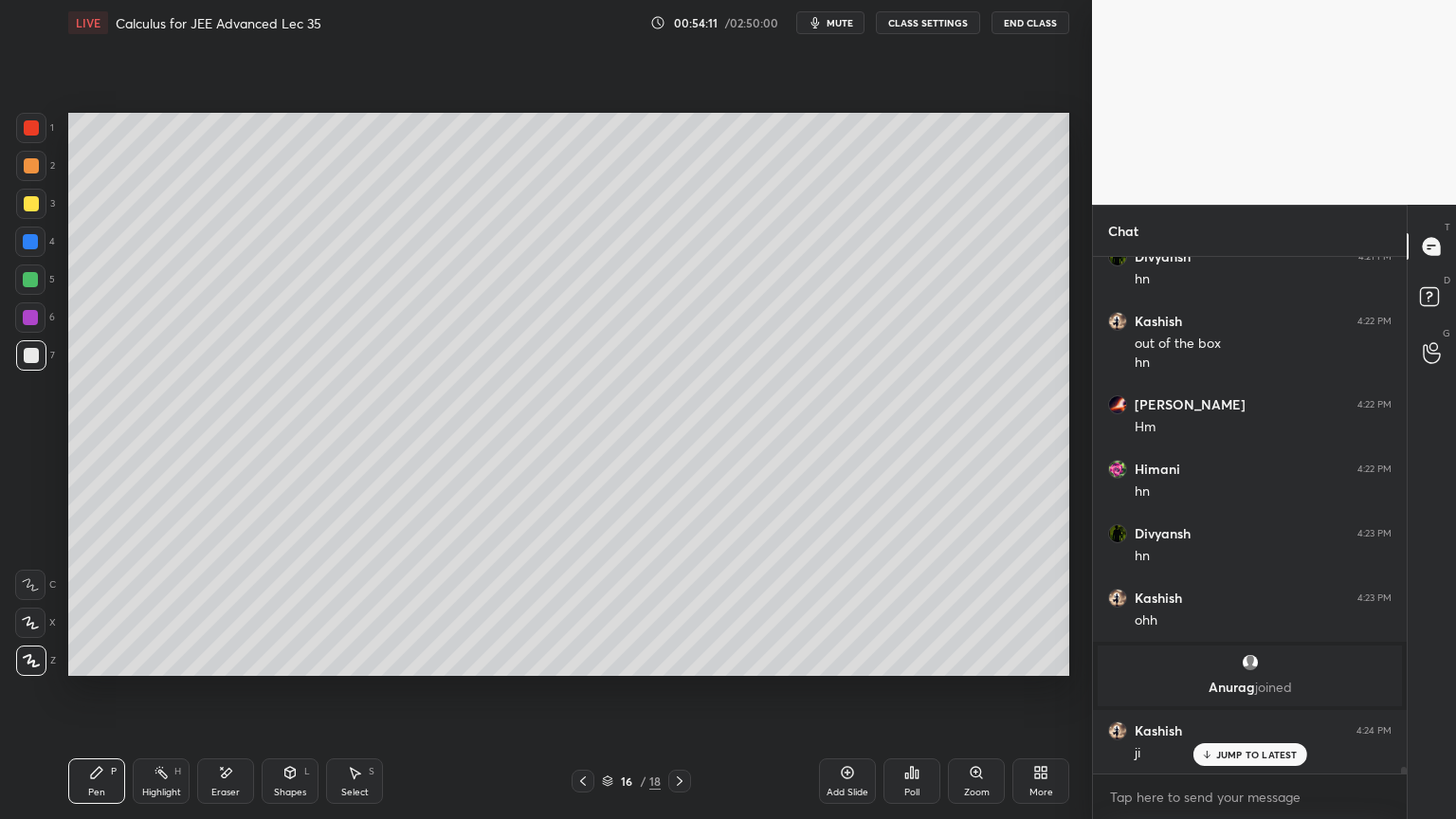 drag, startPoint x: 231, startPoint y: 784, endPoint x: 324, endPoint y: 715, distance: 115.80155 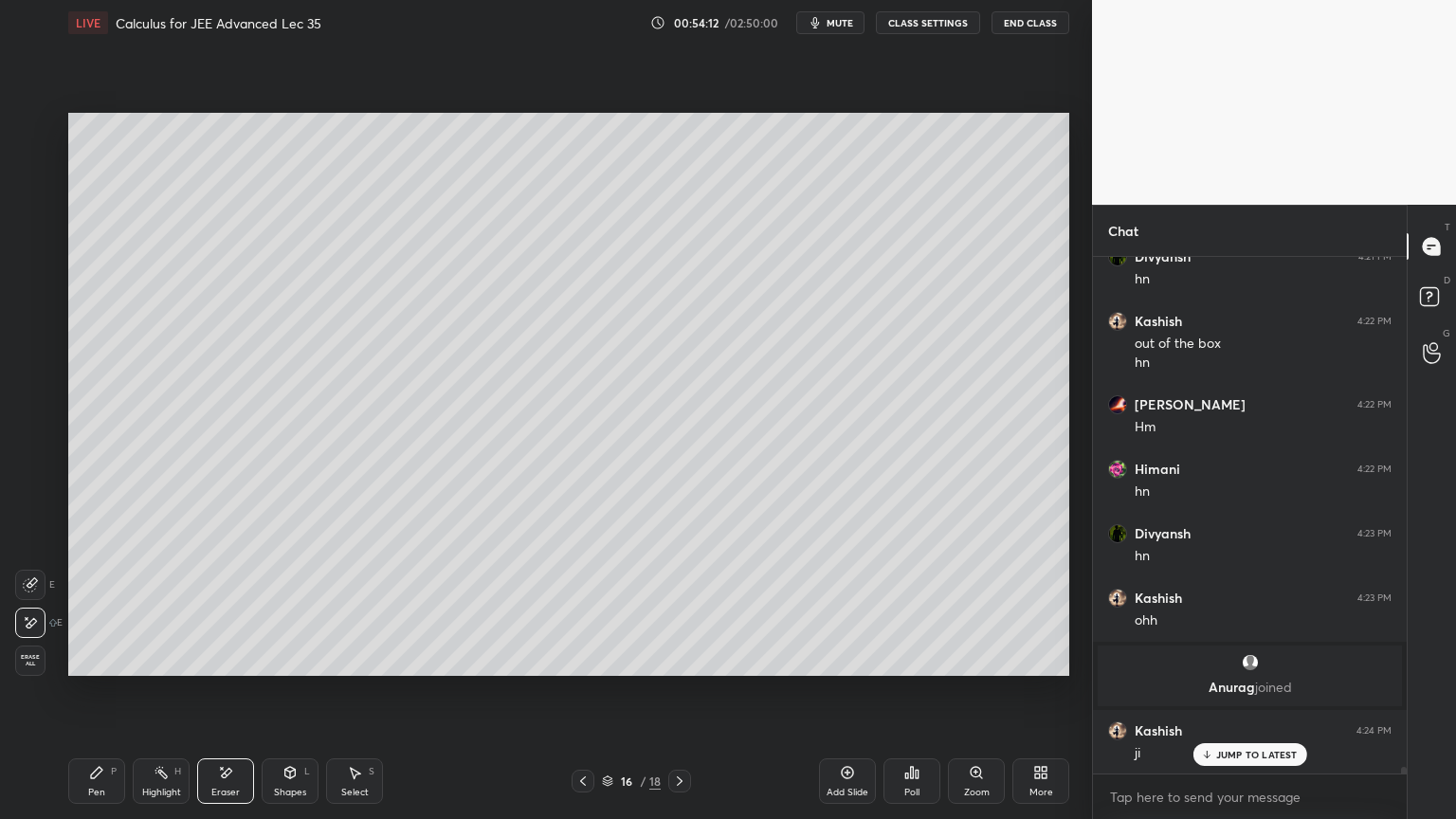 click on "Select S" at bounding box center (355, 781) 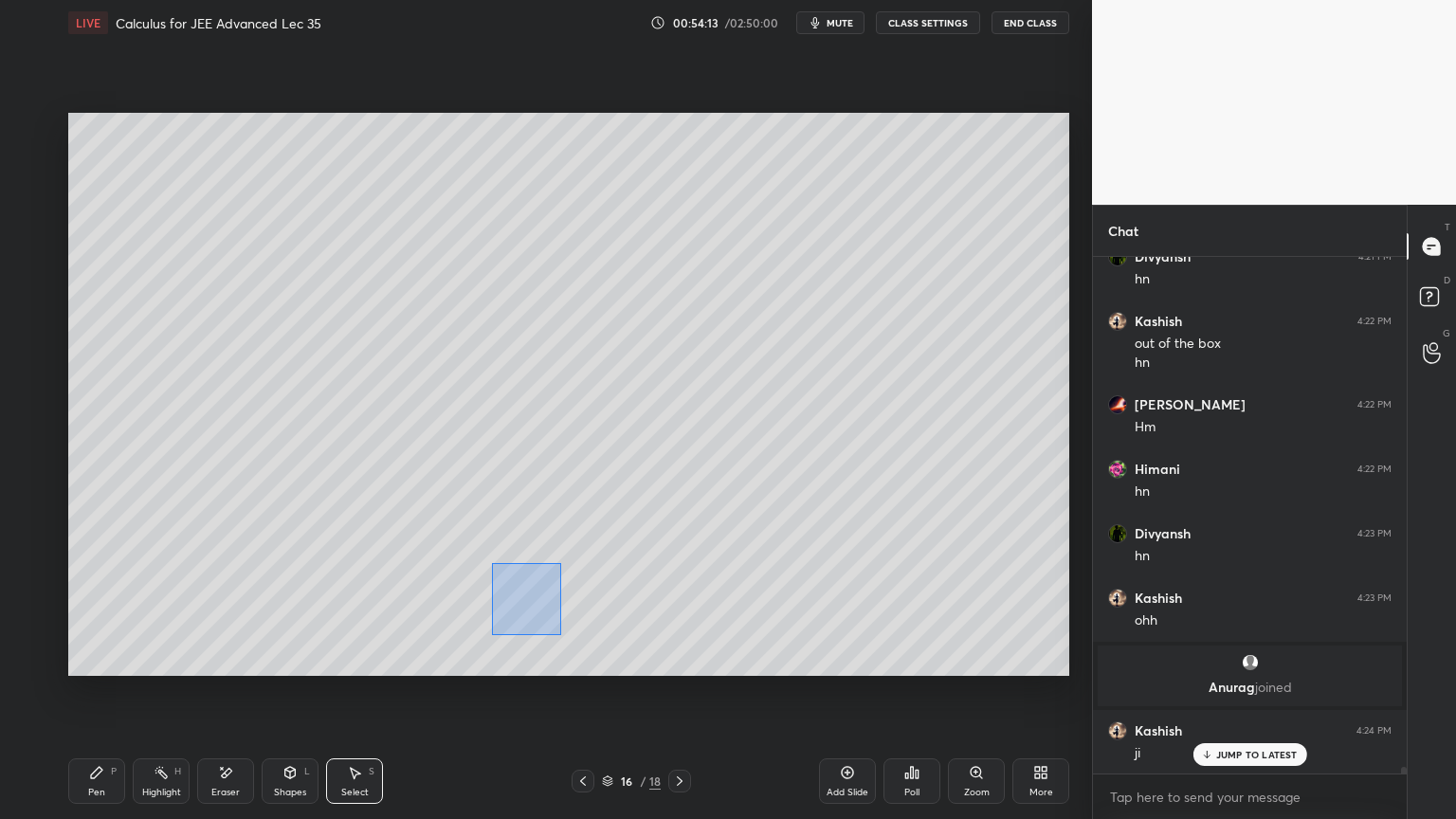 drag, startPoint x: 527, startPoint y: 610, endPoint x: 590, endPoint y: 651, distance: 75.16648 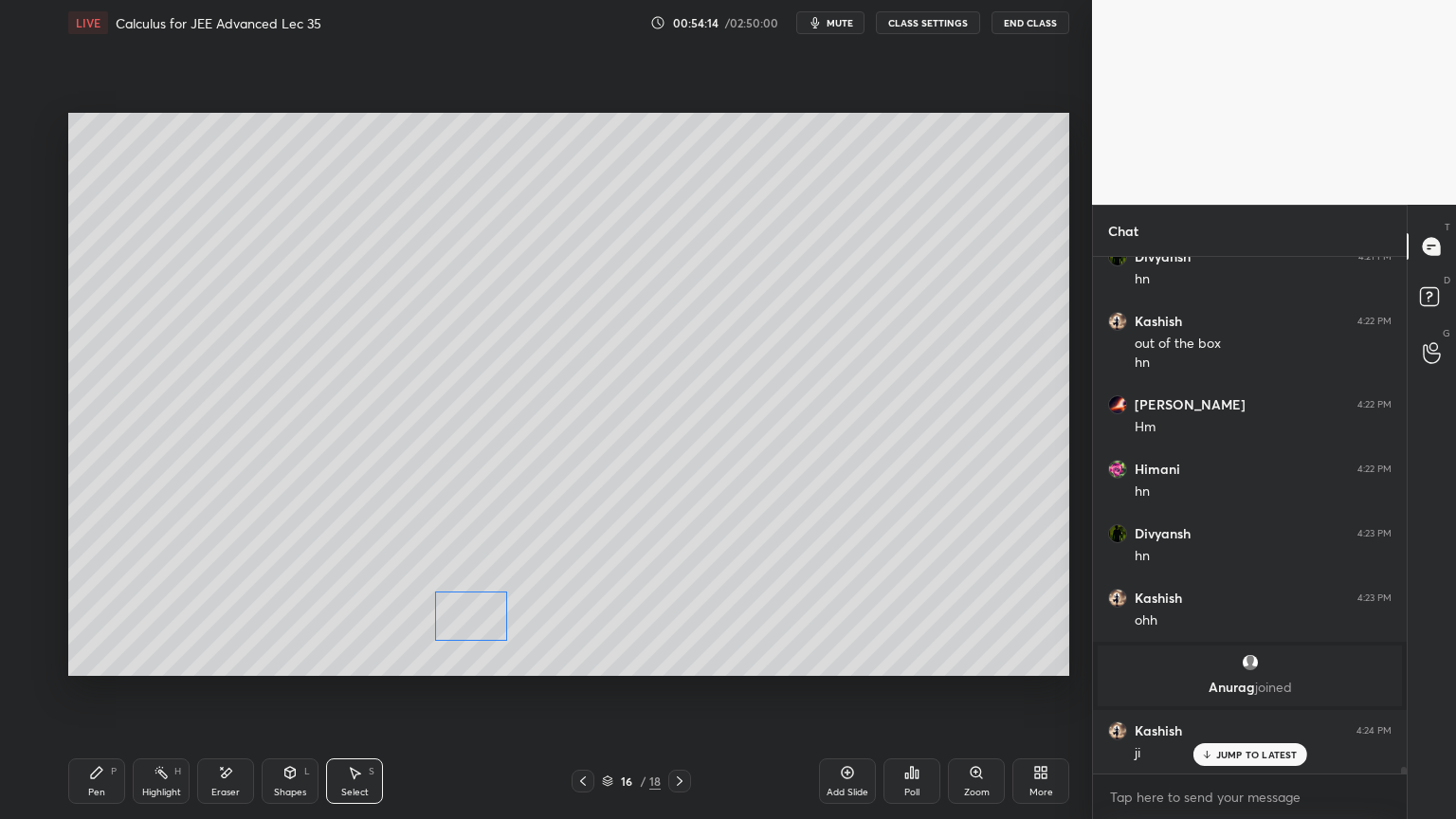 drag, startPoint x: 532, startPoint y: 610, endPoint x: 470, endPoint y: 619, distance: 62.64982 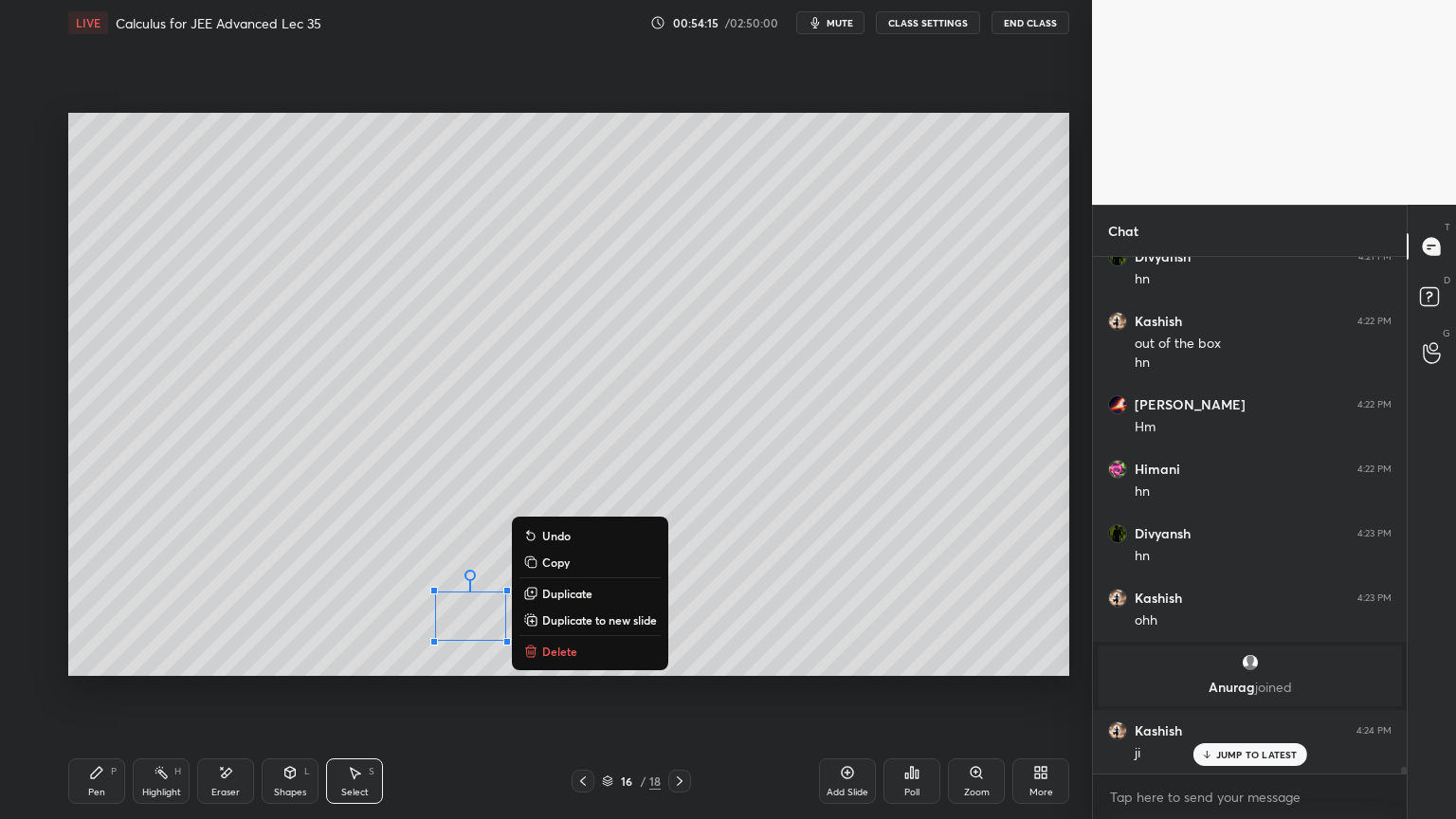 click on "0 ° Undo Copy Duplicate Duplicate to new slide Delete" at bounding box center [569, 394] 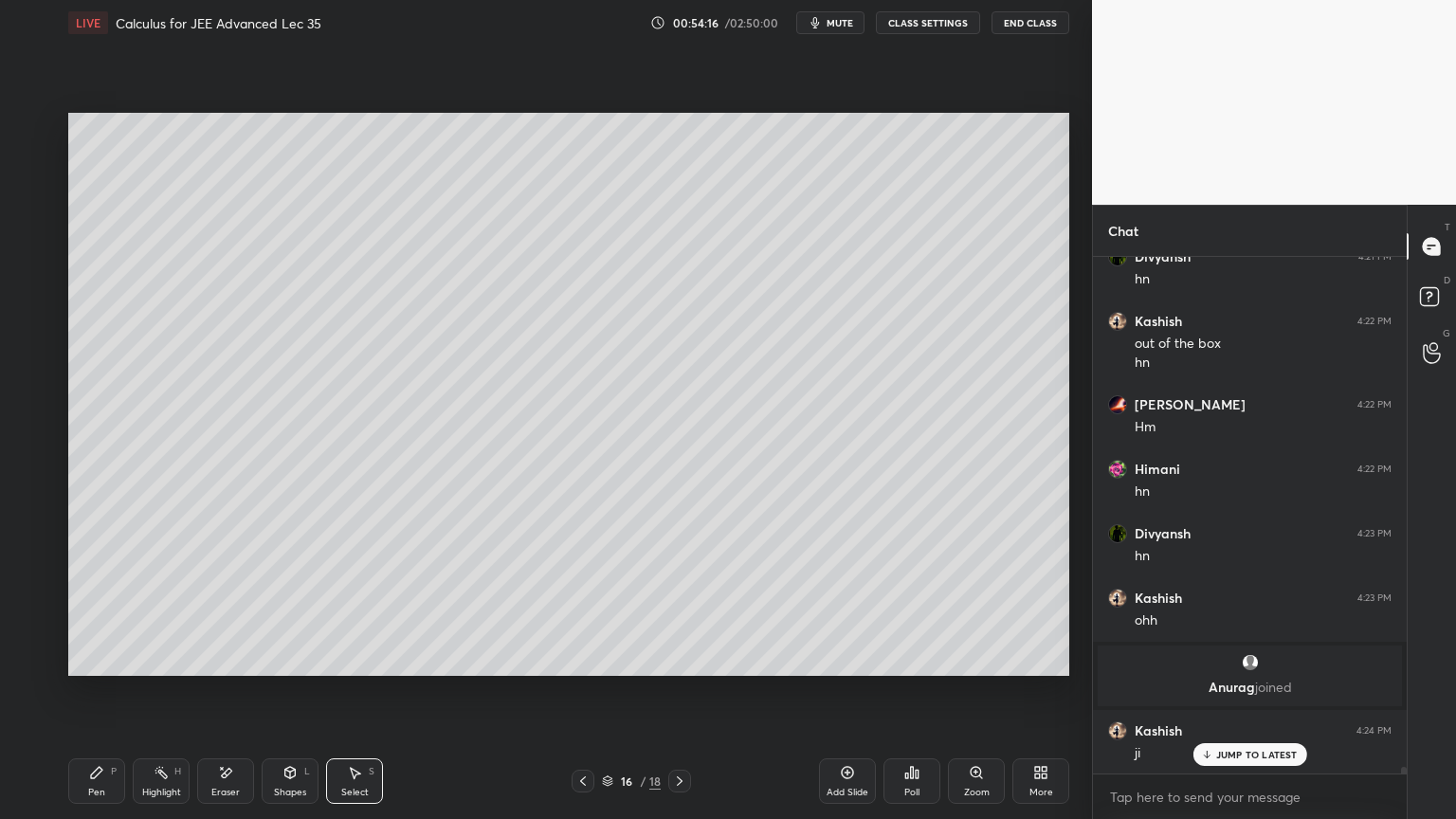 click on "Pen P" at bounding box center (97, 781) 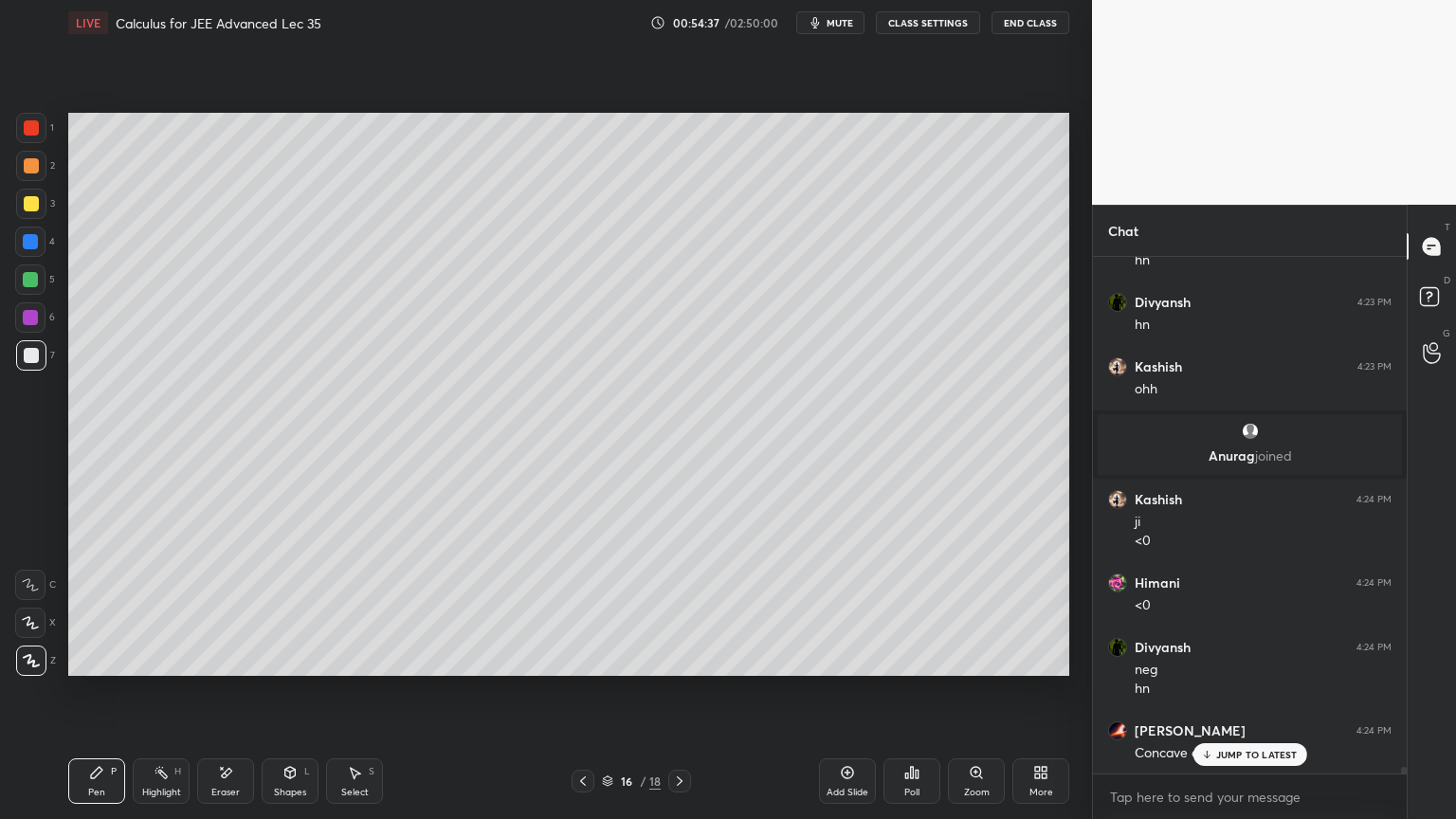 scroll, scrollTop: 40226, scrollLeft: 0, axis: vertical 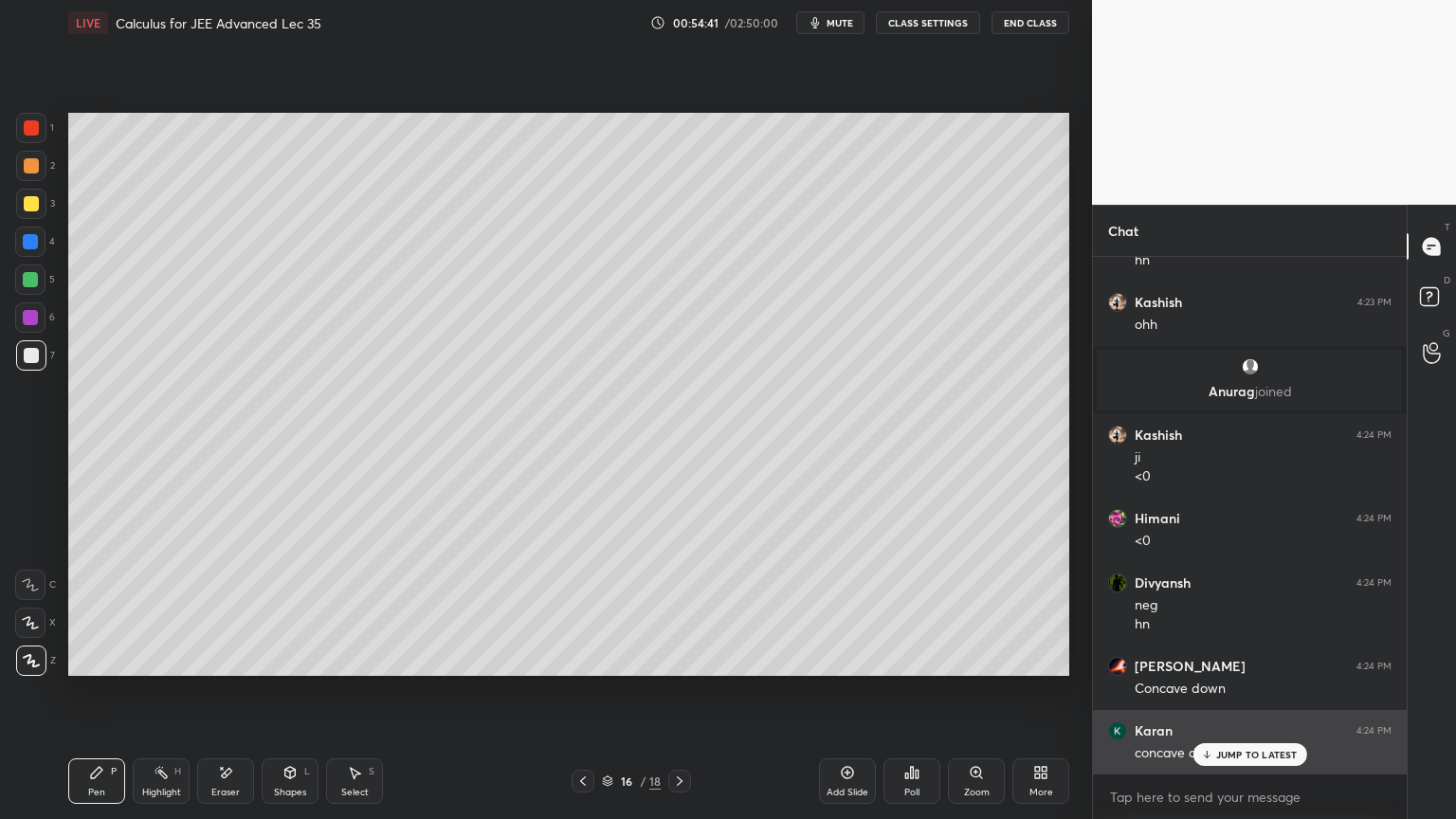click on "JUMP TO LATEST" at bounding box center [1257, 755] 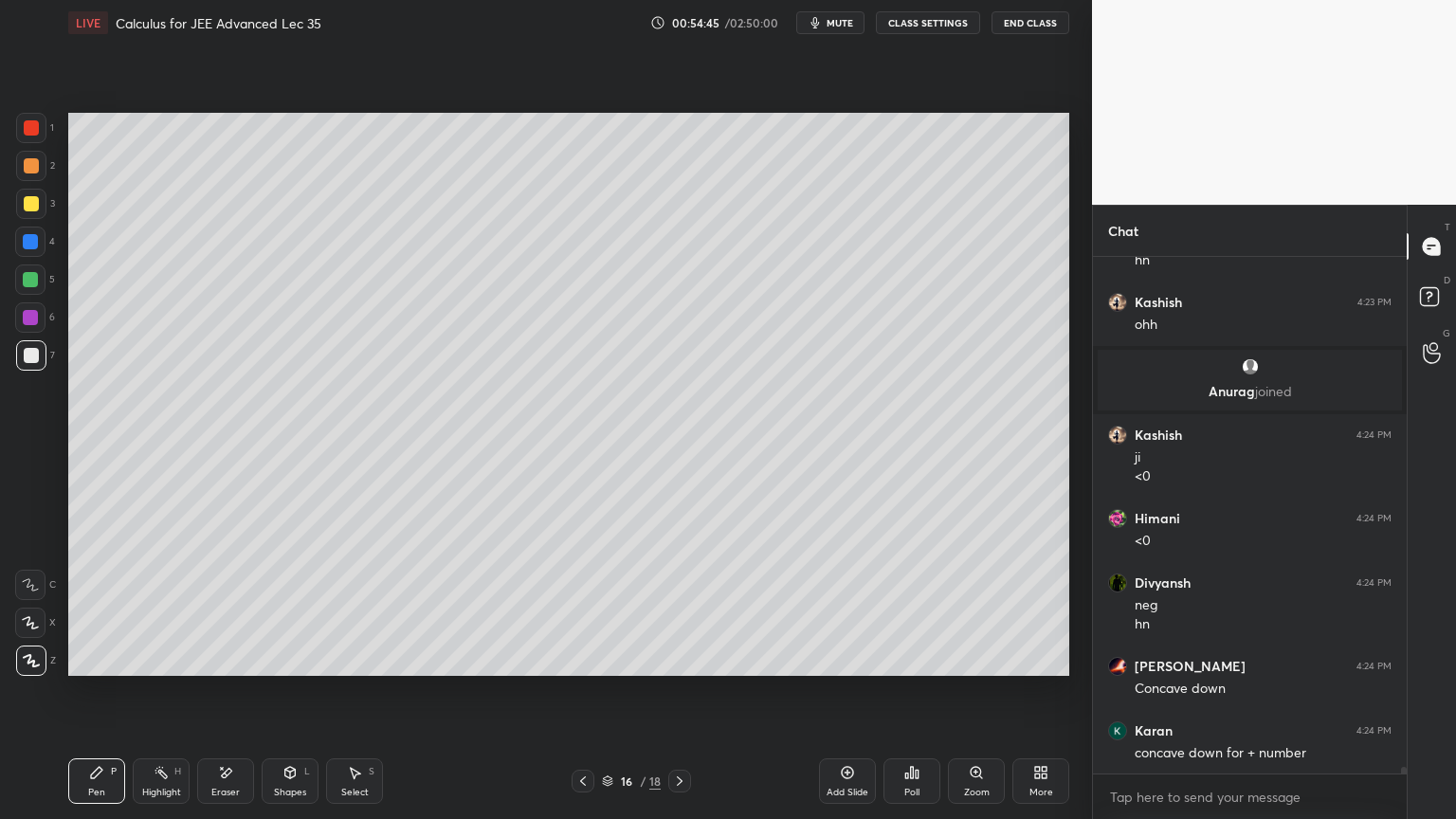 click on "Eraser" at bounding box center (226, 781) 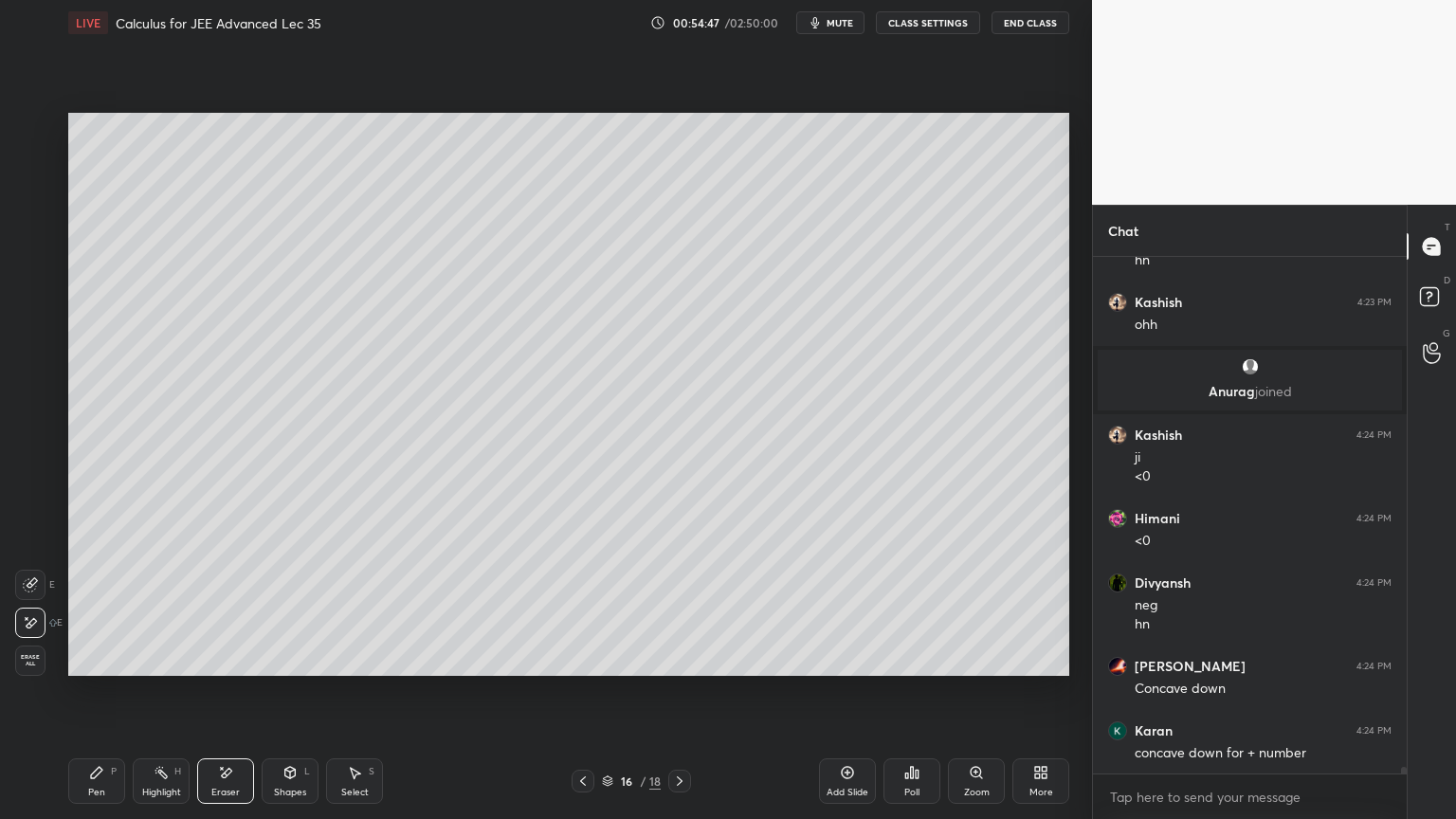click 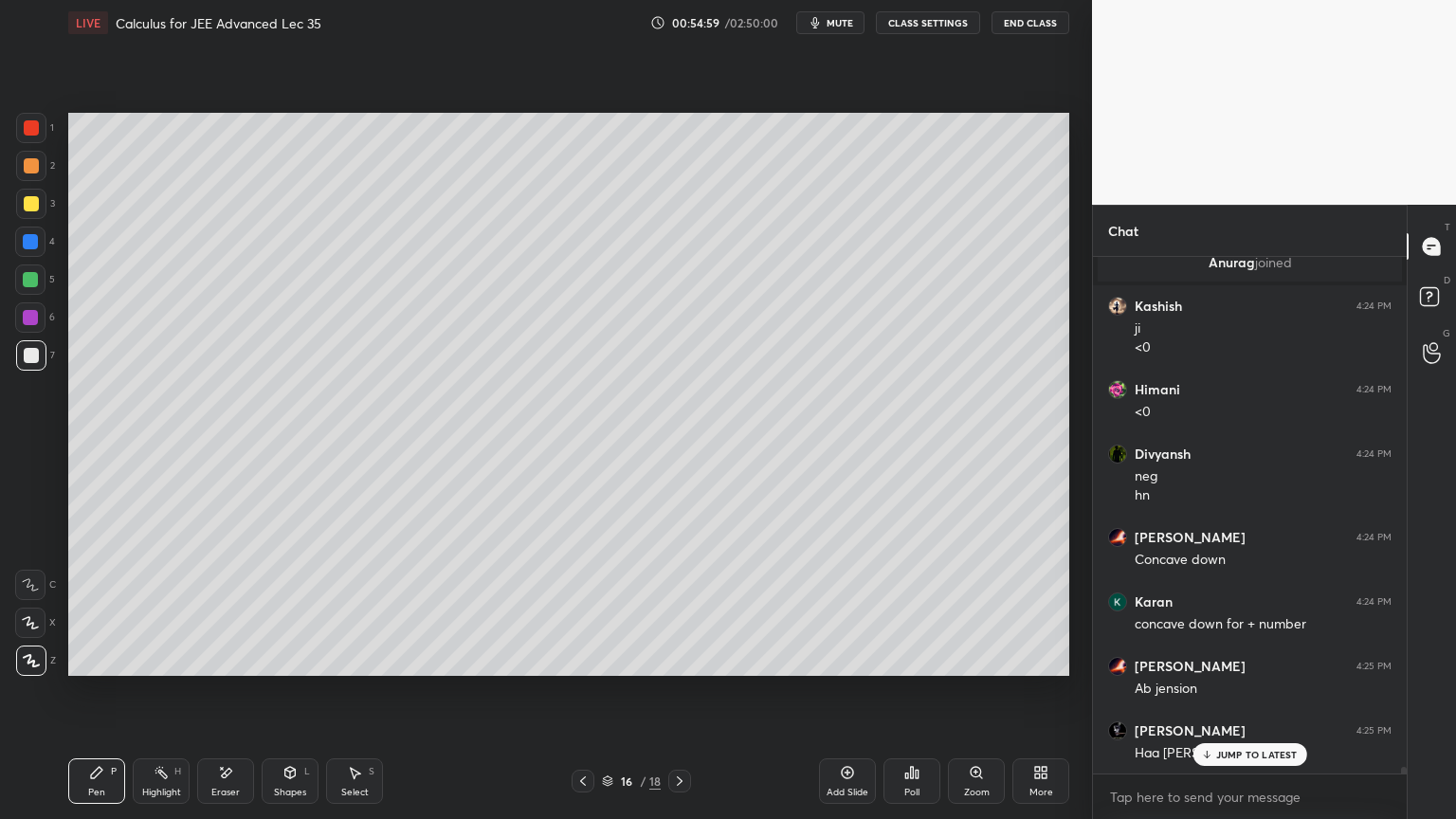 scroll, scrollTop: 40419, scrollLeft: 0, axis: vertical 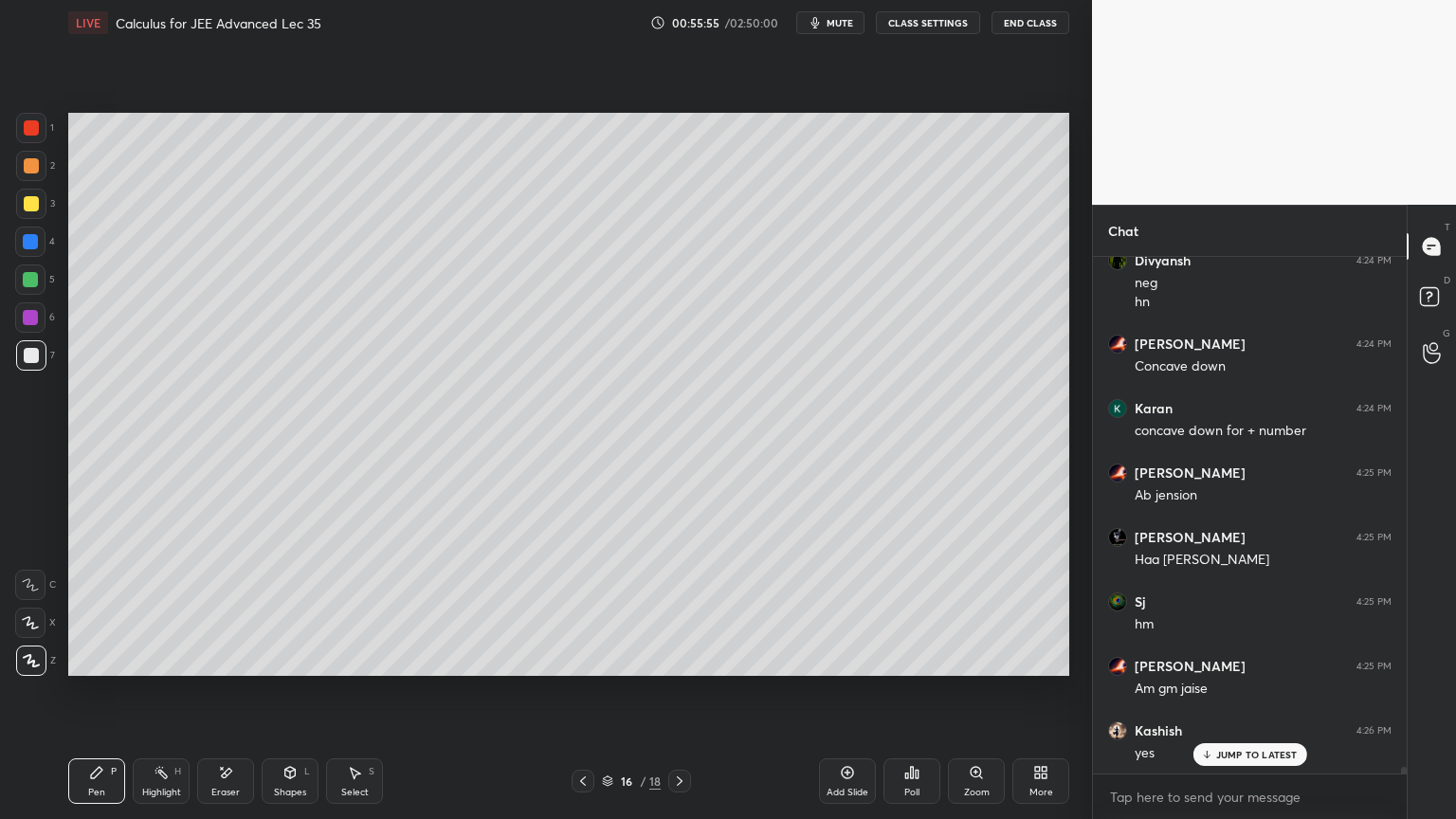 click on "Add Slide" at bounding box center [847, 781] 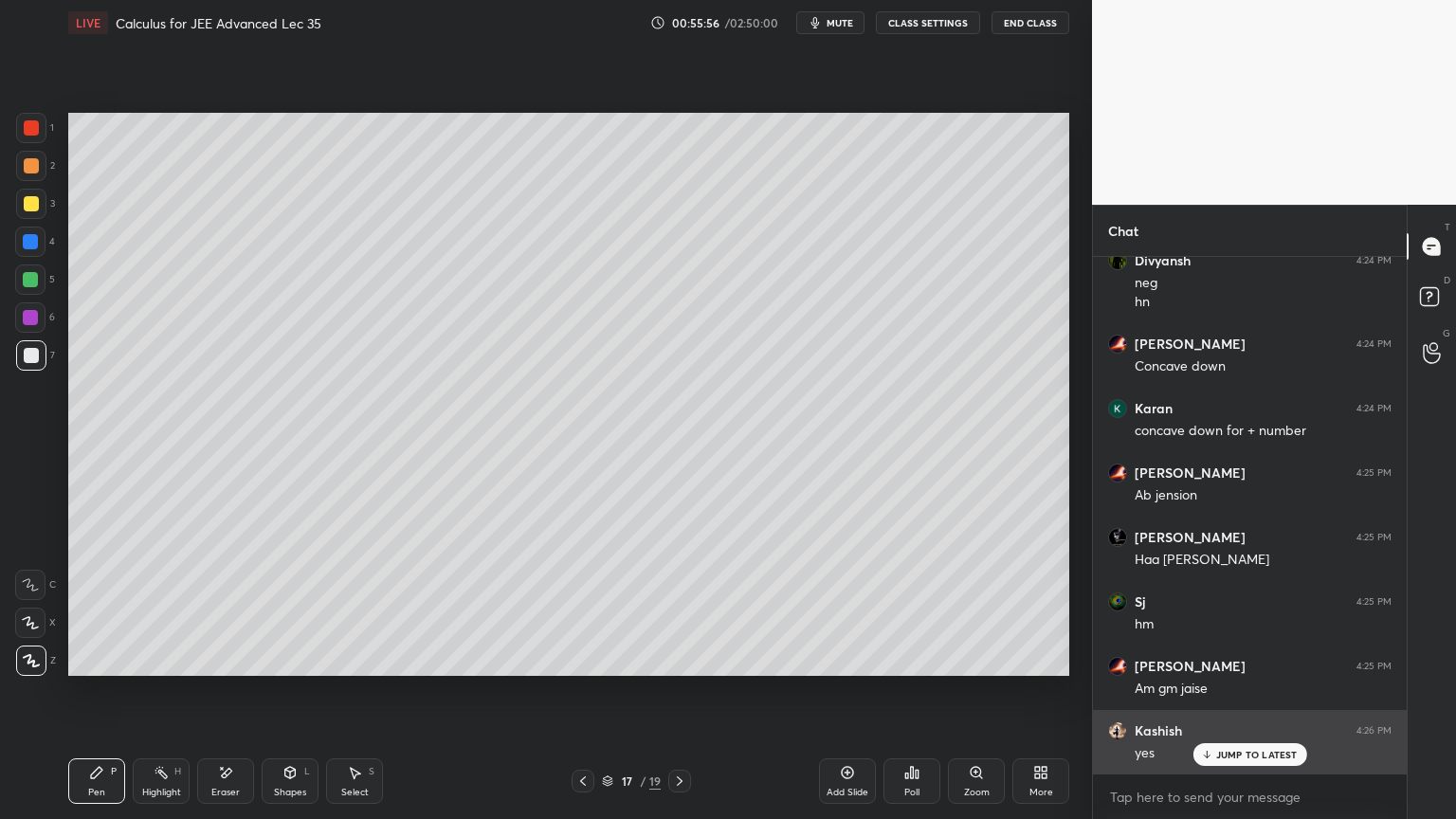 click on "JUMP TO LATEST" at bounding box center [1257, 755] 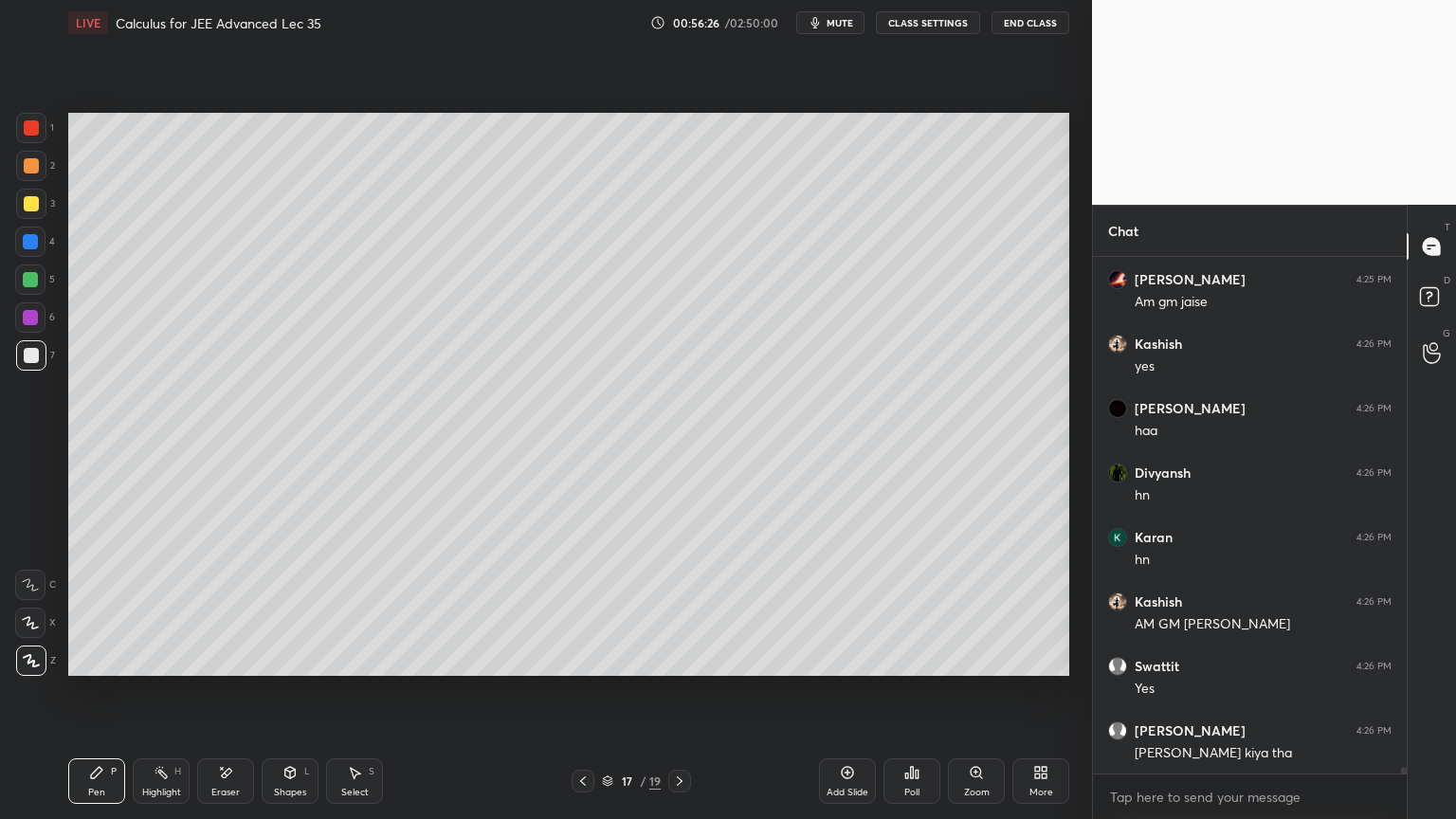 scroll, scrollTop: 40999, scrollLeft: 0, axis: vertical 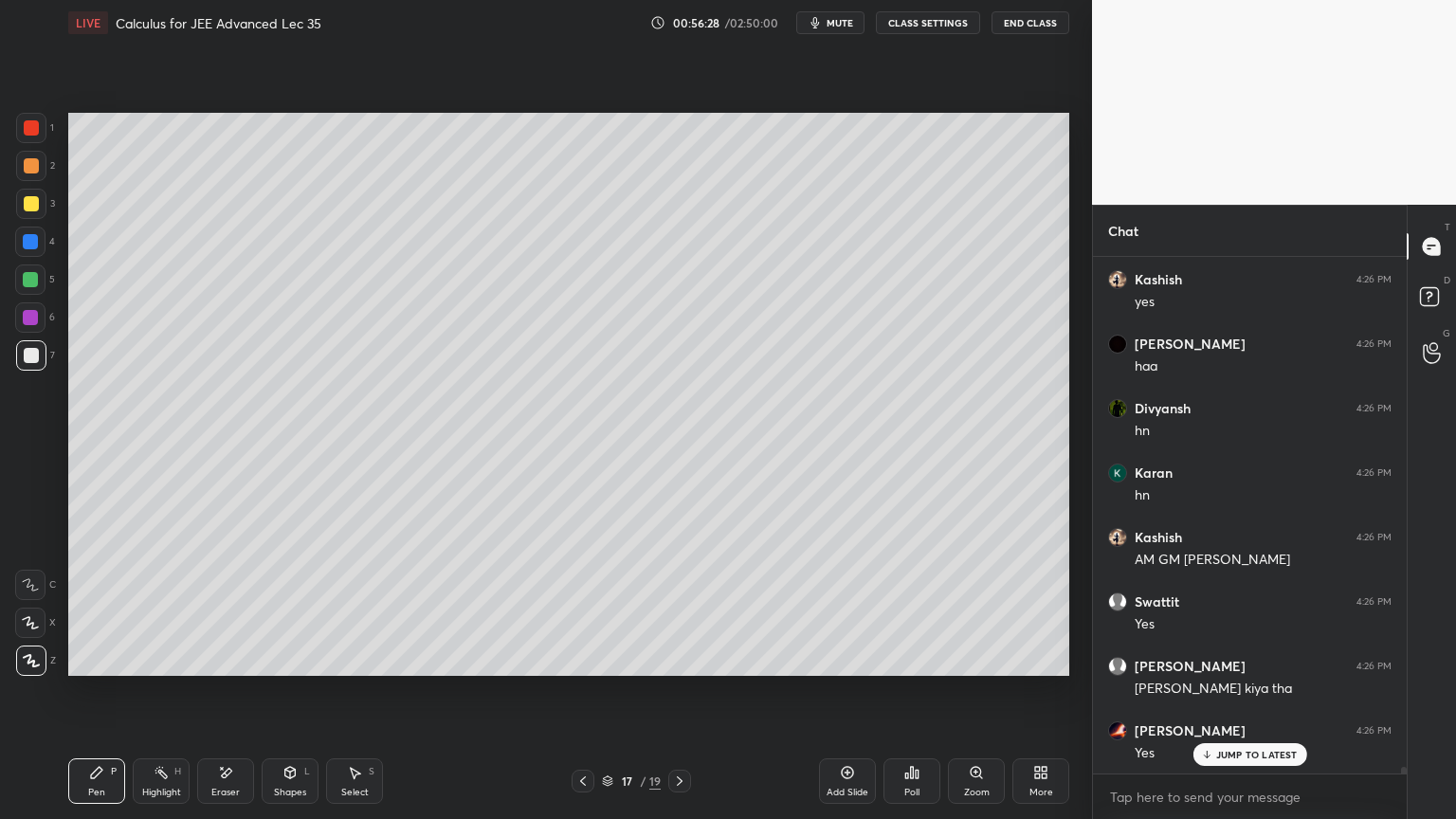 click on "Eraser" at bounding box center (226, 781) 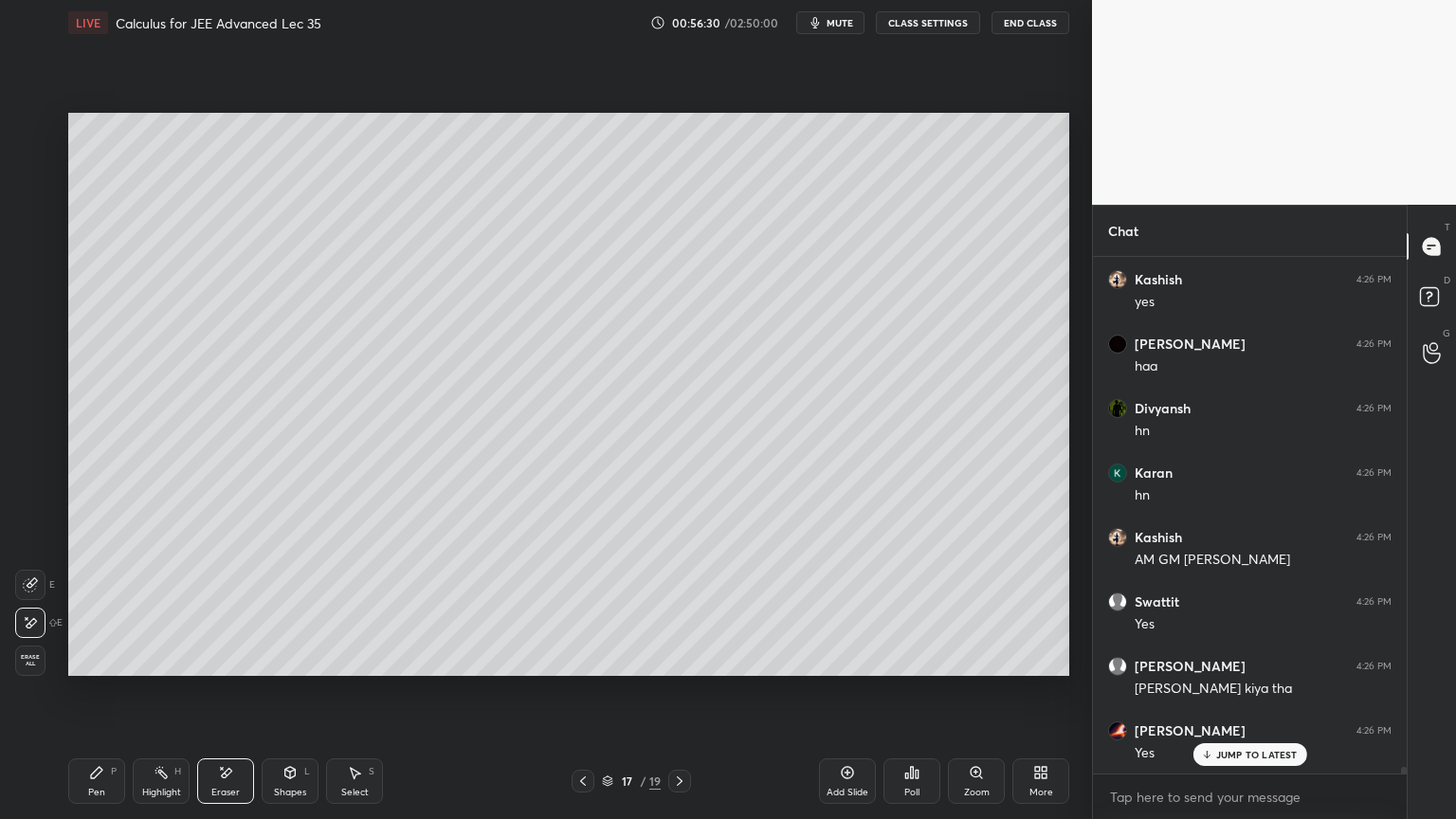 click on "Pen P" at bounding box center (97, 781) 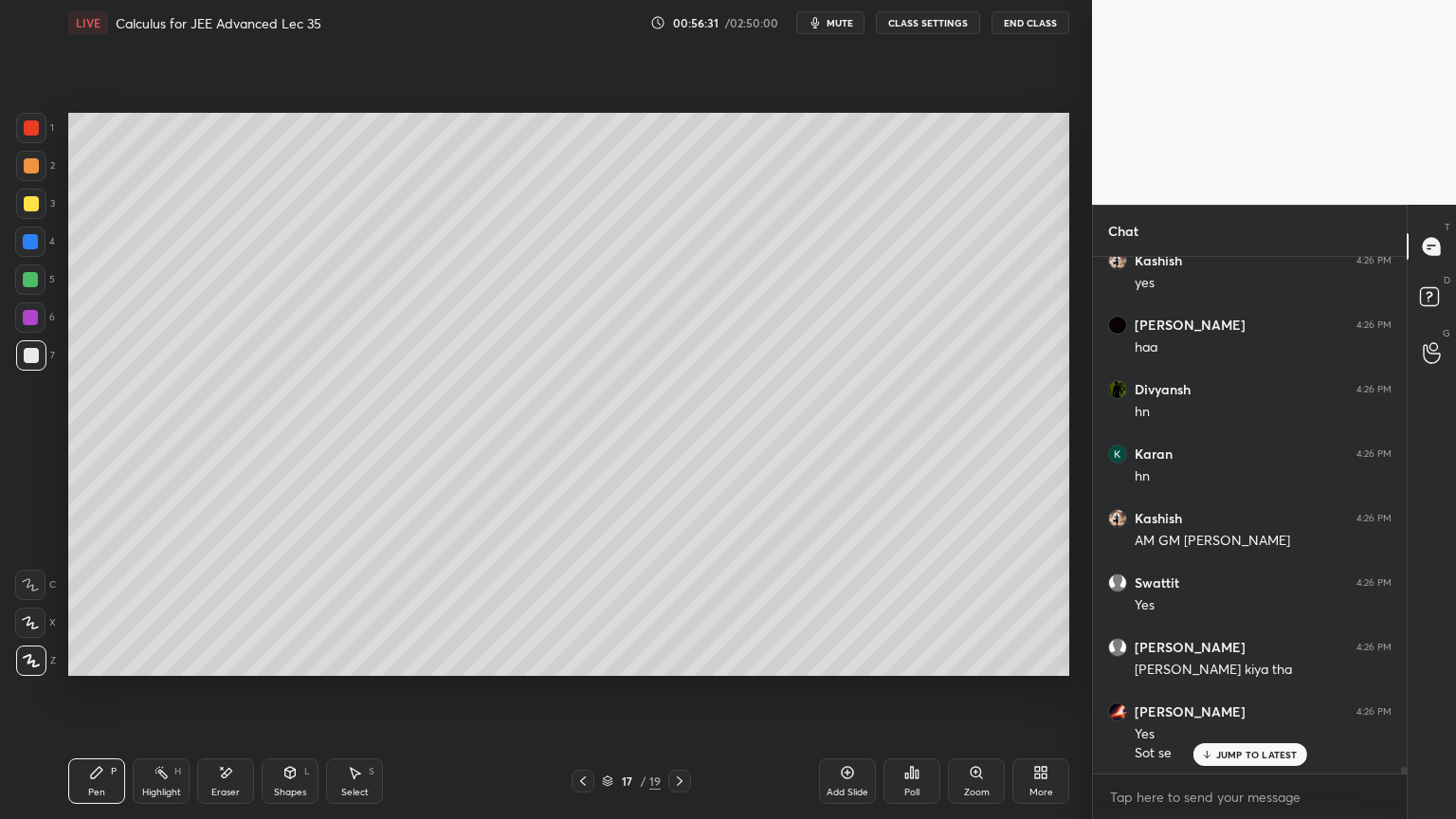 drag, startPoint x: 852, startPoint y: 772, endPoint x: 777, endPoint y: 731, distance: 85.47514 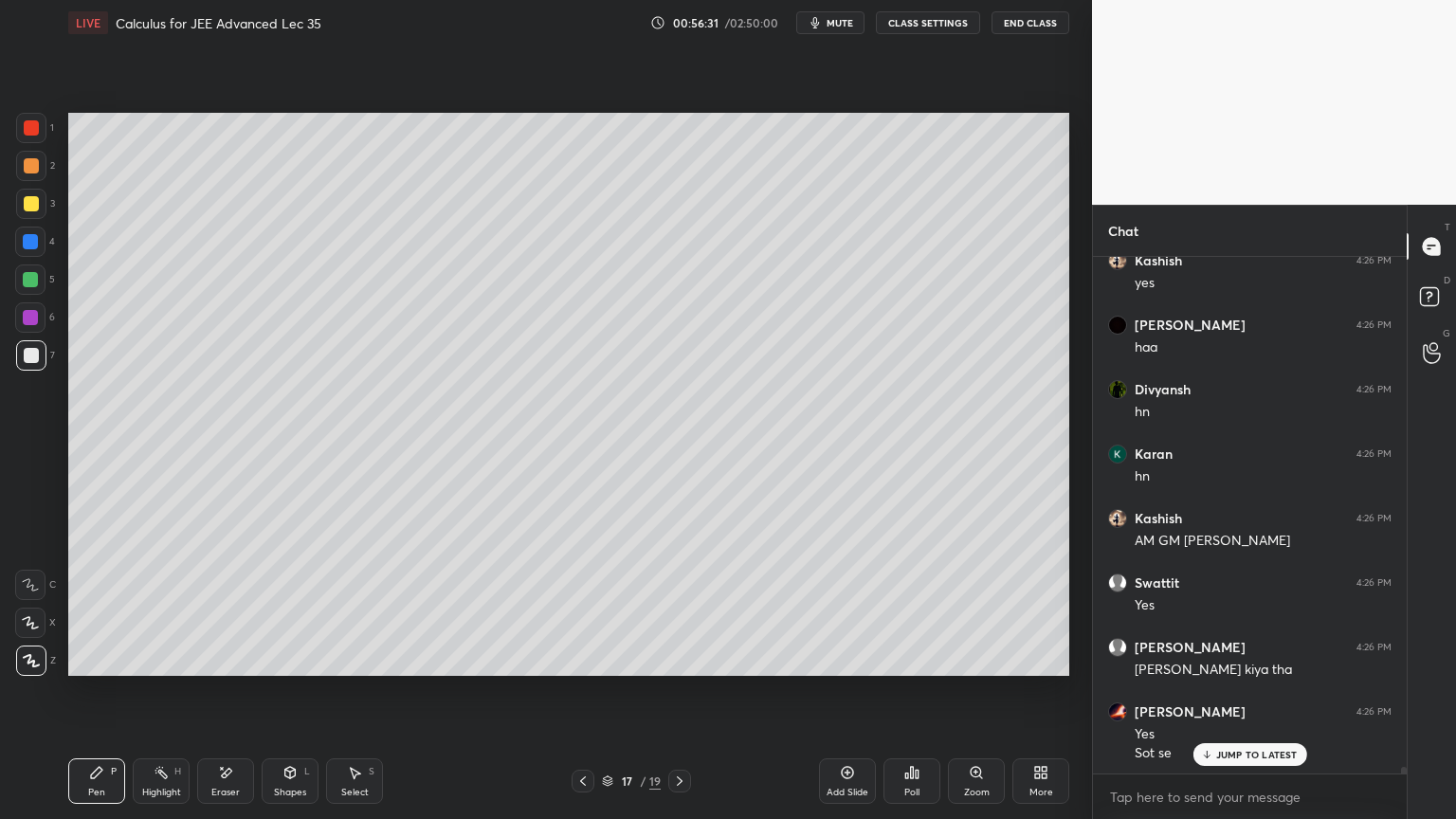 click 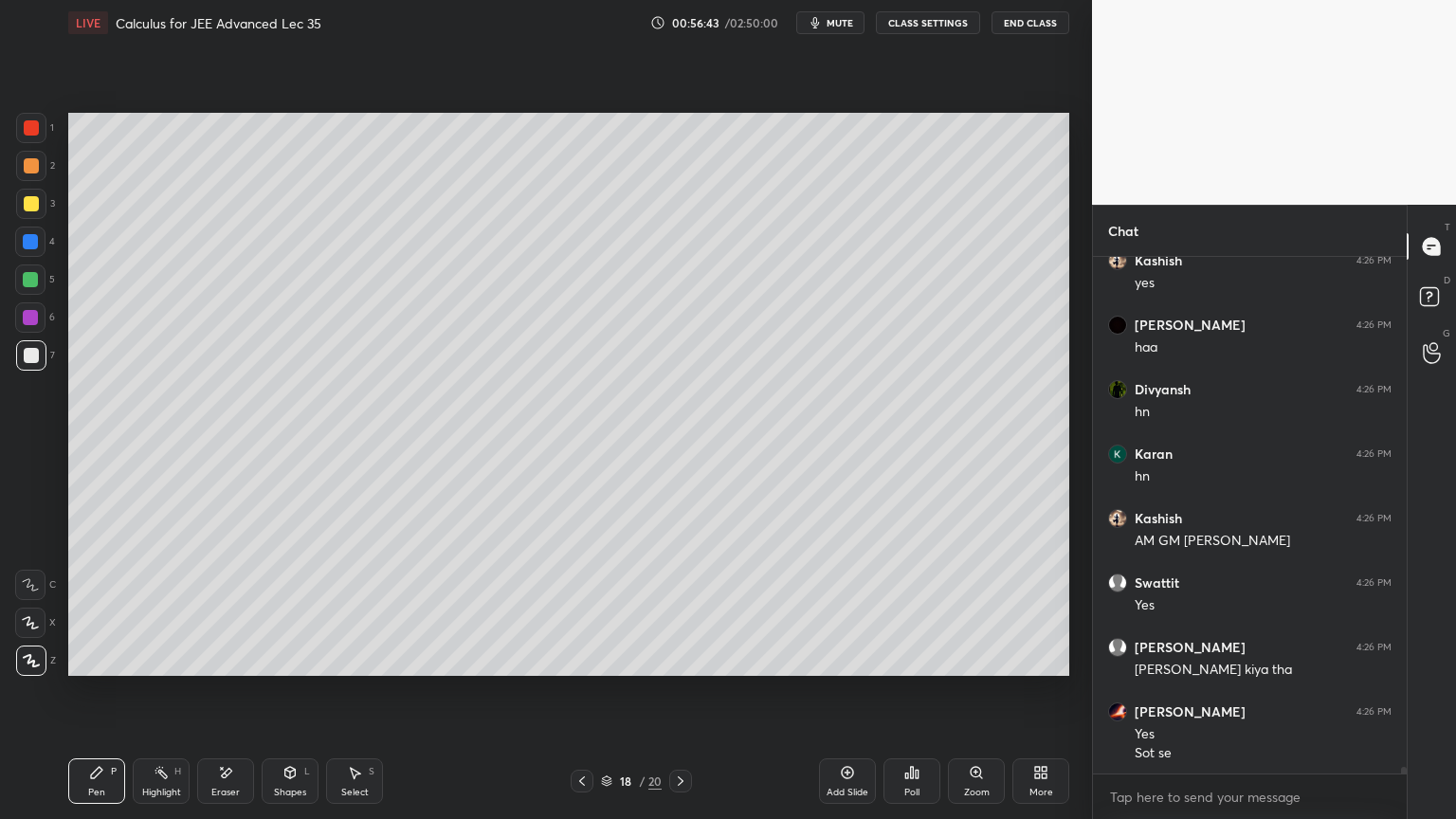 scroll, scrollTop: 41083, scrollLeft: 0, axis: vertical 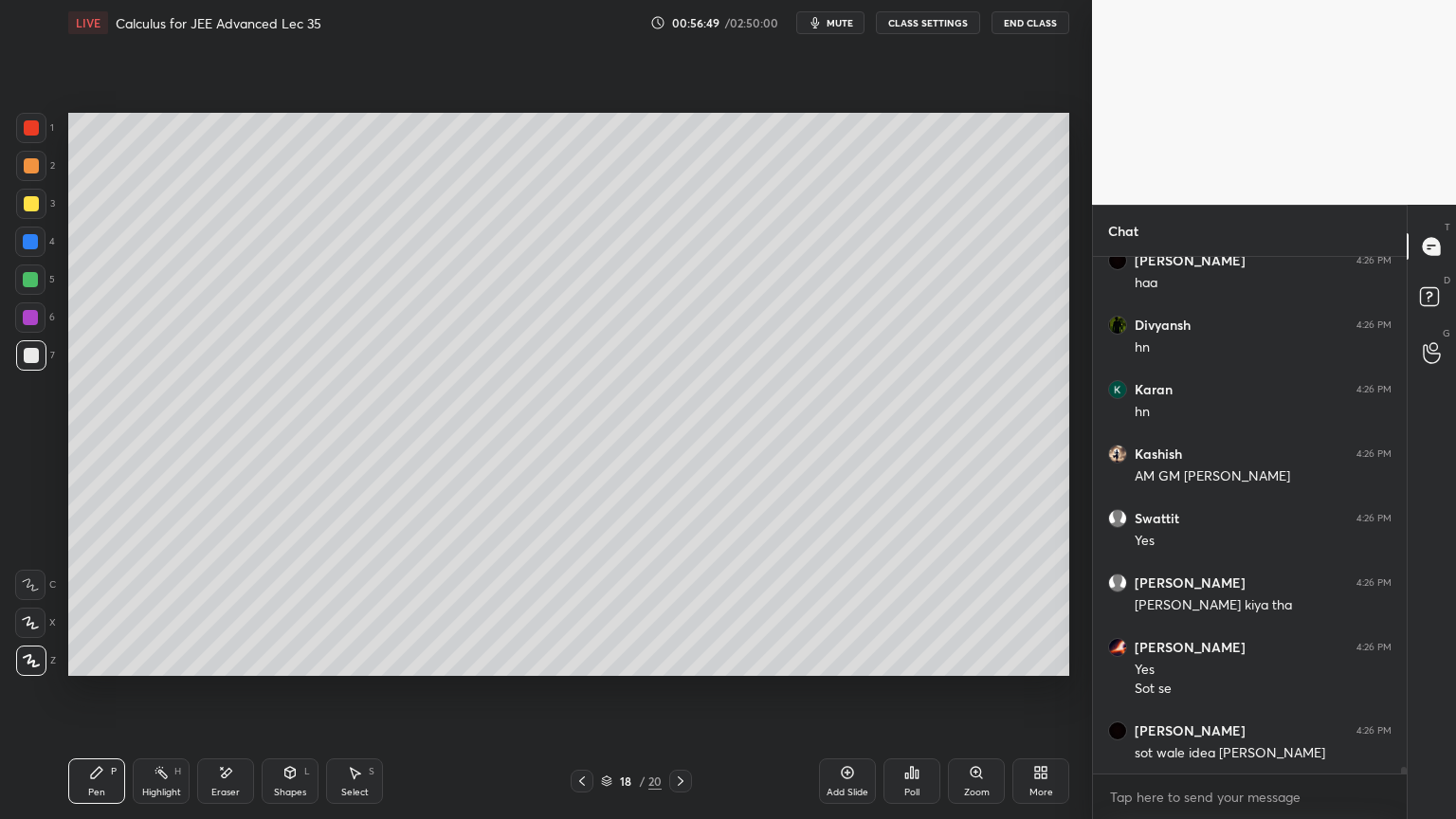 click on "Eraser" at bounding box center (226, 781) 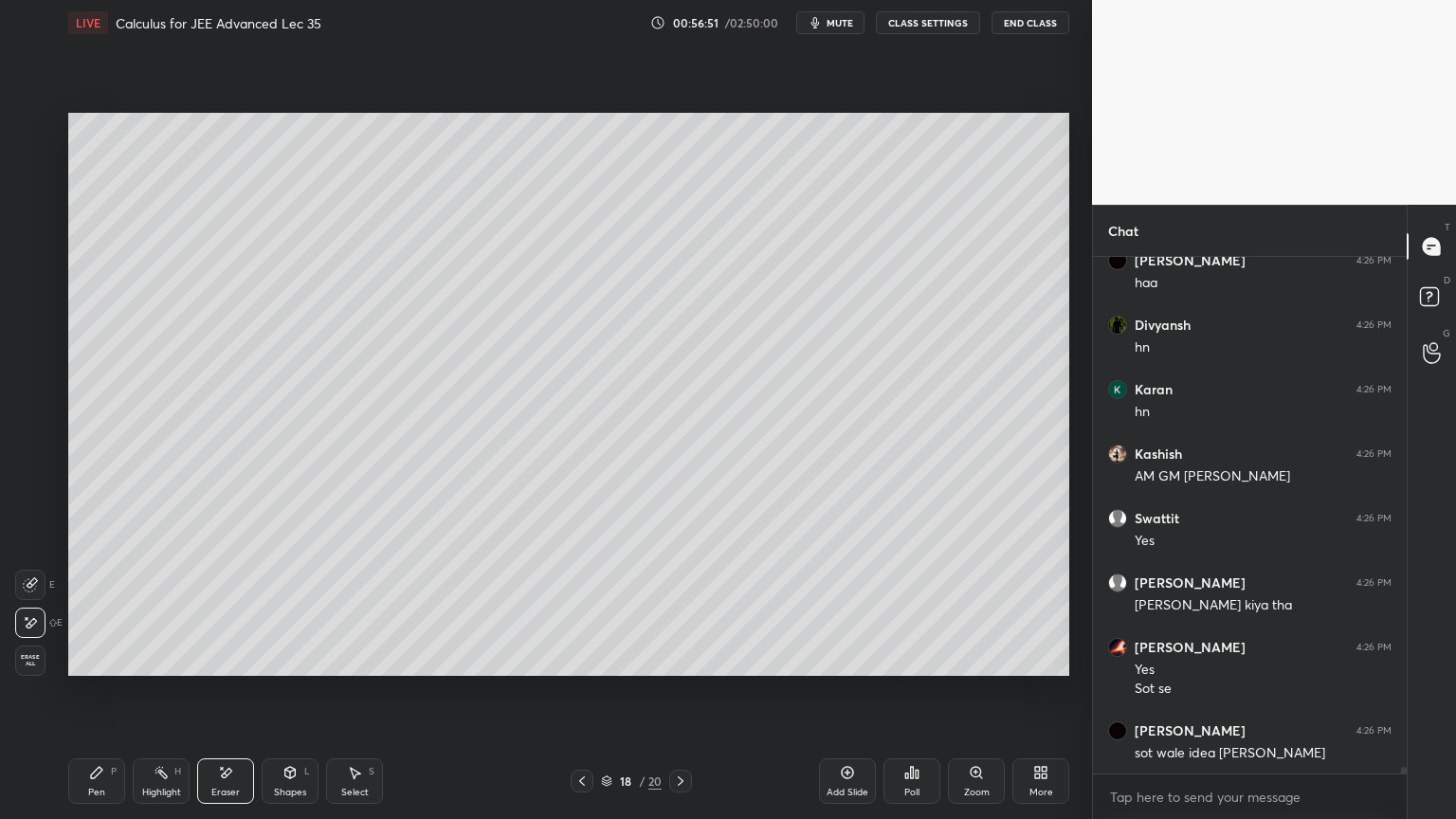 click on "P" at bounding box center [114, 772] 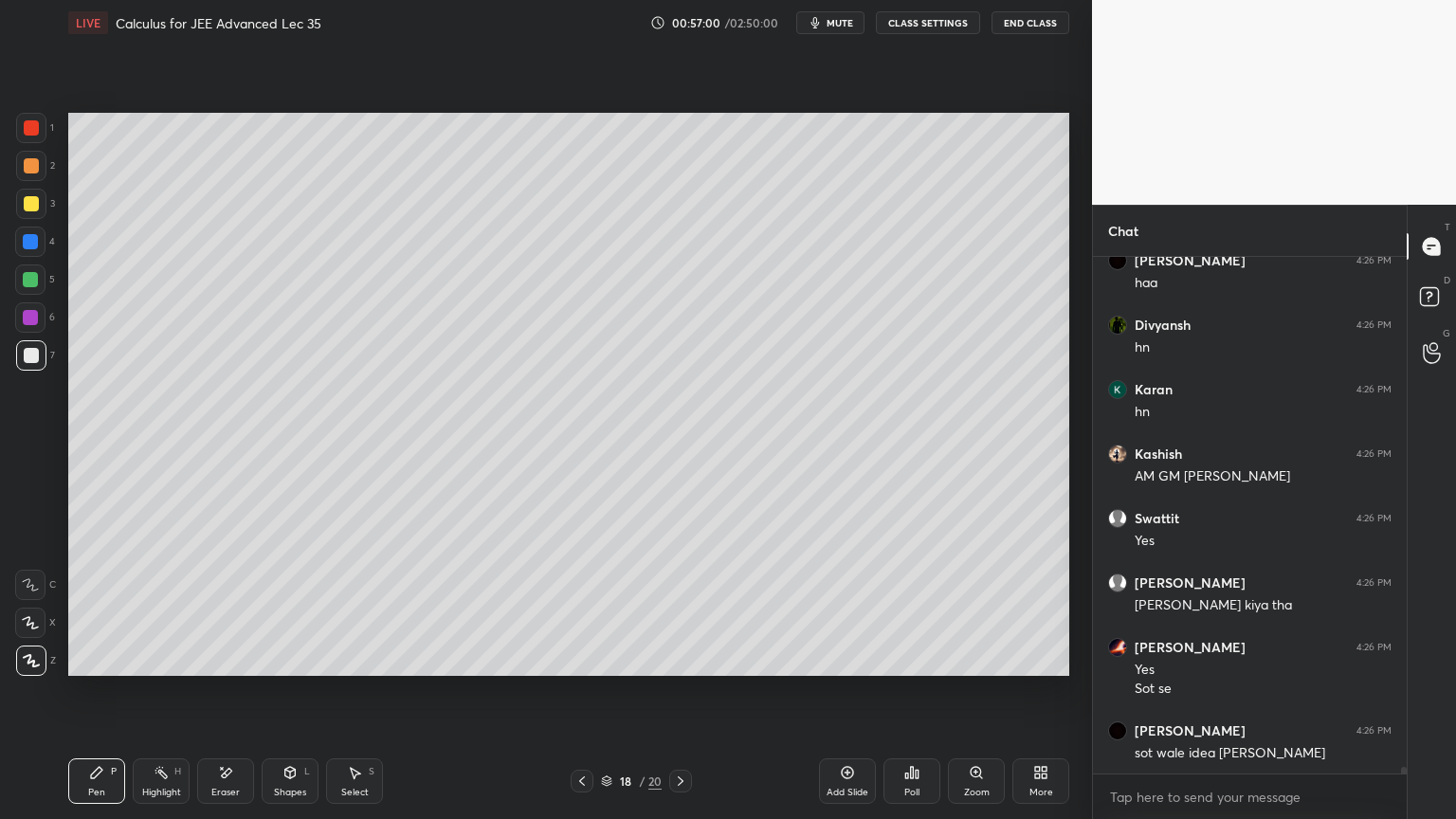 drag, startPoint x: 580, startPoint y: 787, endPoint x: 558, endPoint y: 740, distance: 51.894123 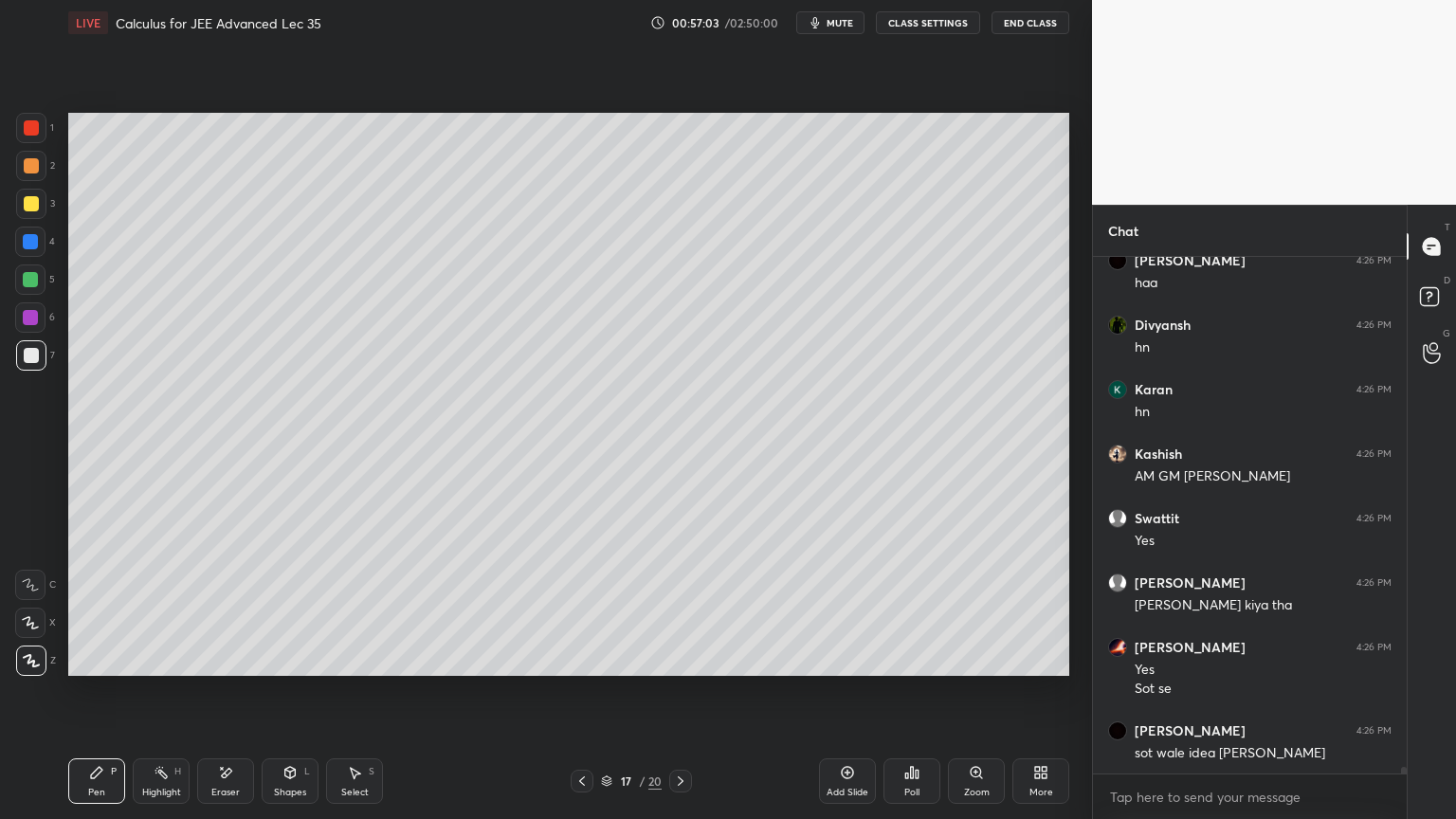 scroll, scrollTop: 41147, scrollLeft: 0, axis: vertical 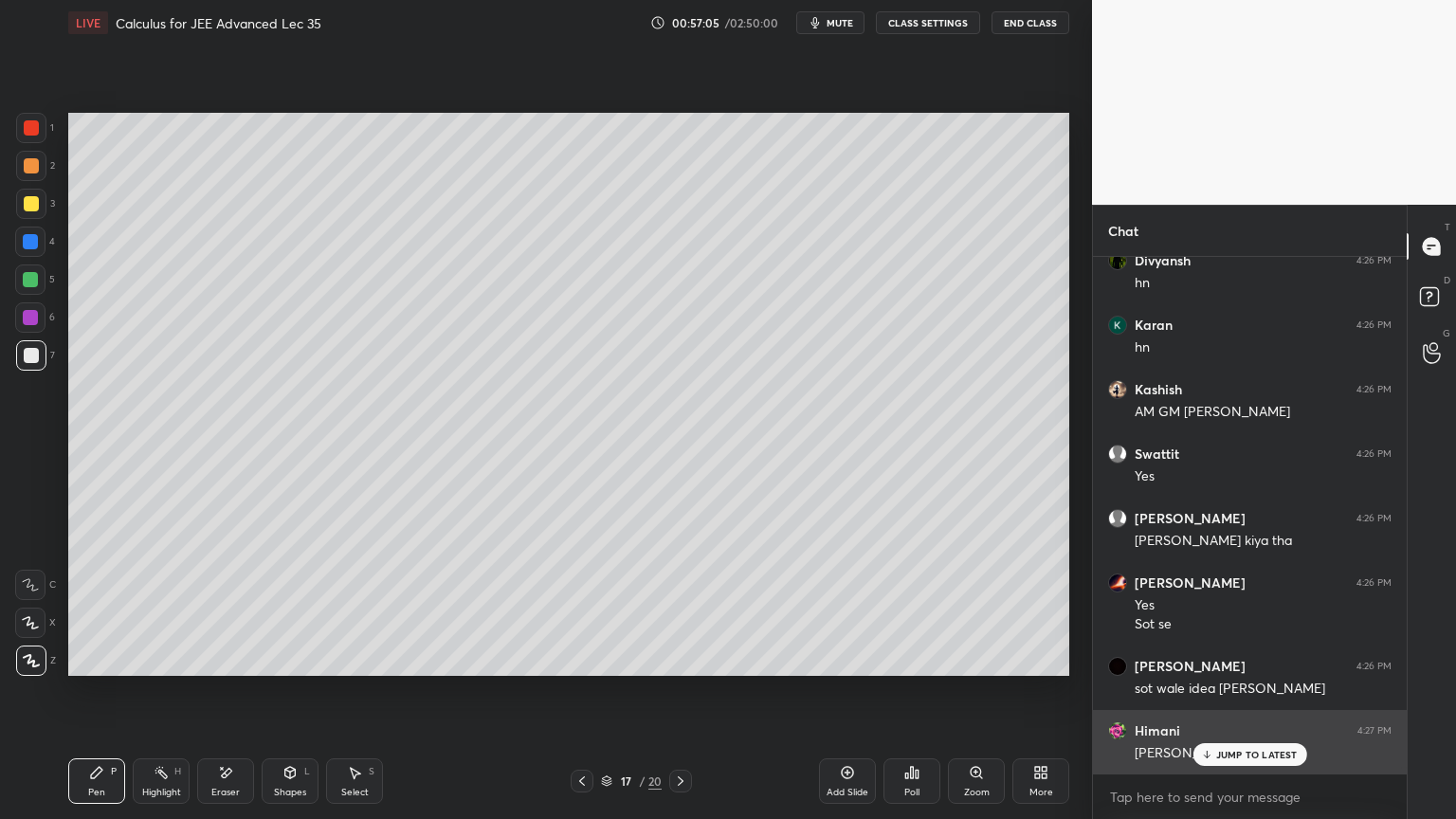 click on "JUMP TO LATEST" at bounding box center [1257, 755] 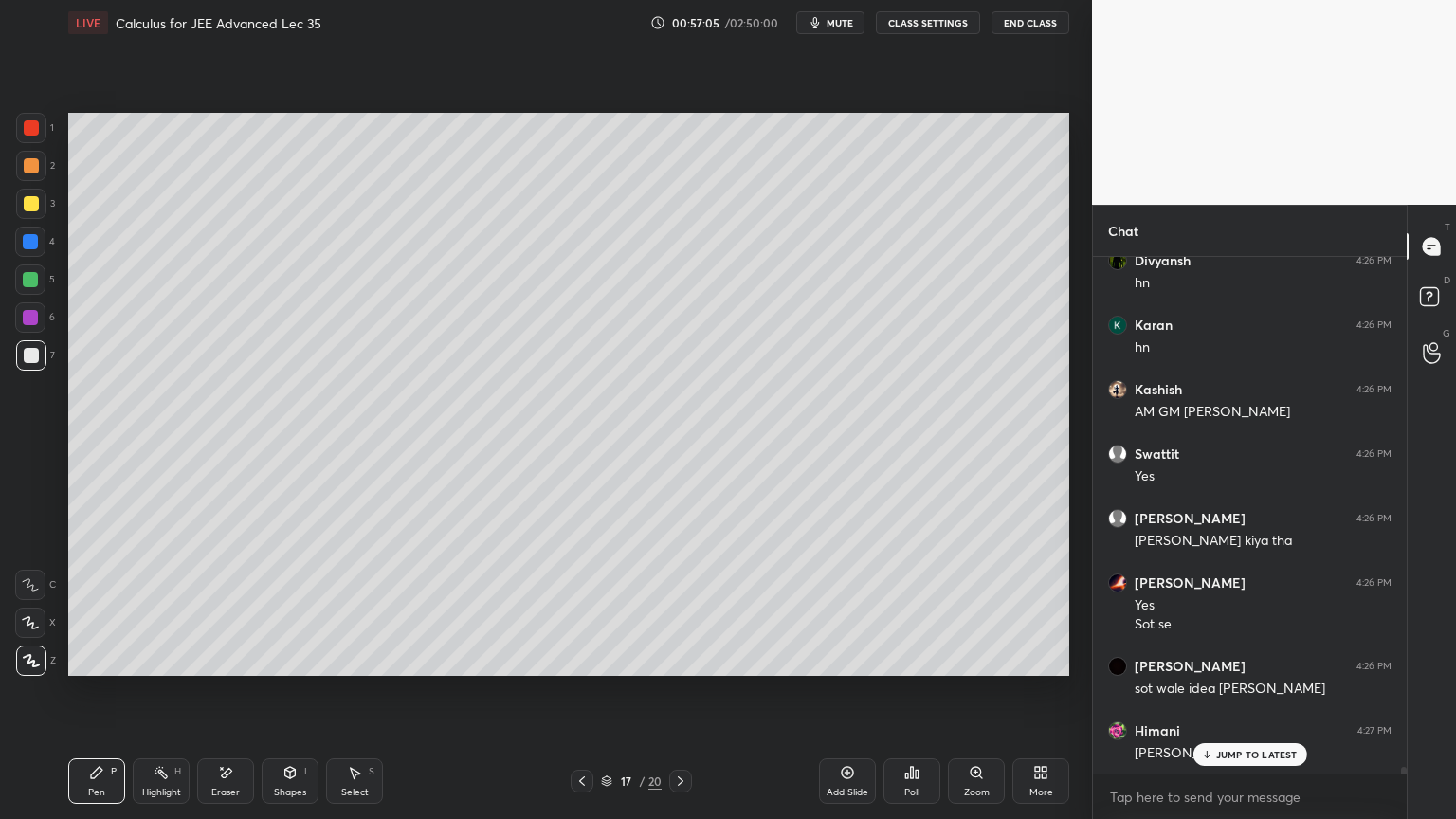 scroll, scrollTop: 41212, scrollLeft: 0, axis: vertical 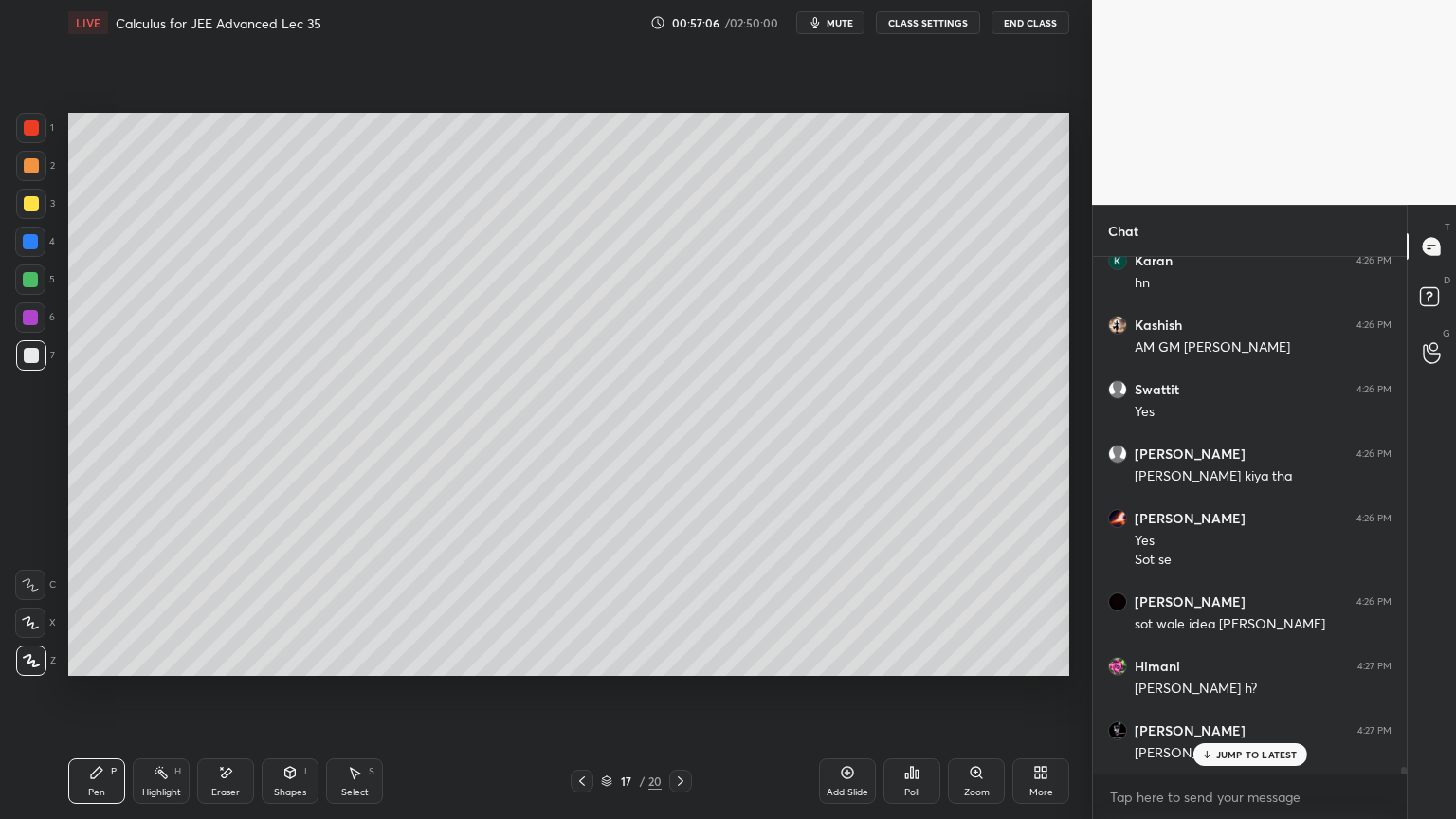 click on "Pen P Highlight H Eraser Shapes L Select S 17 / 20 Add Slide Poll Zoom More" at bounding box center [569, 781] 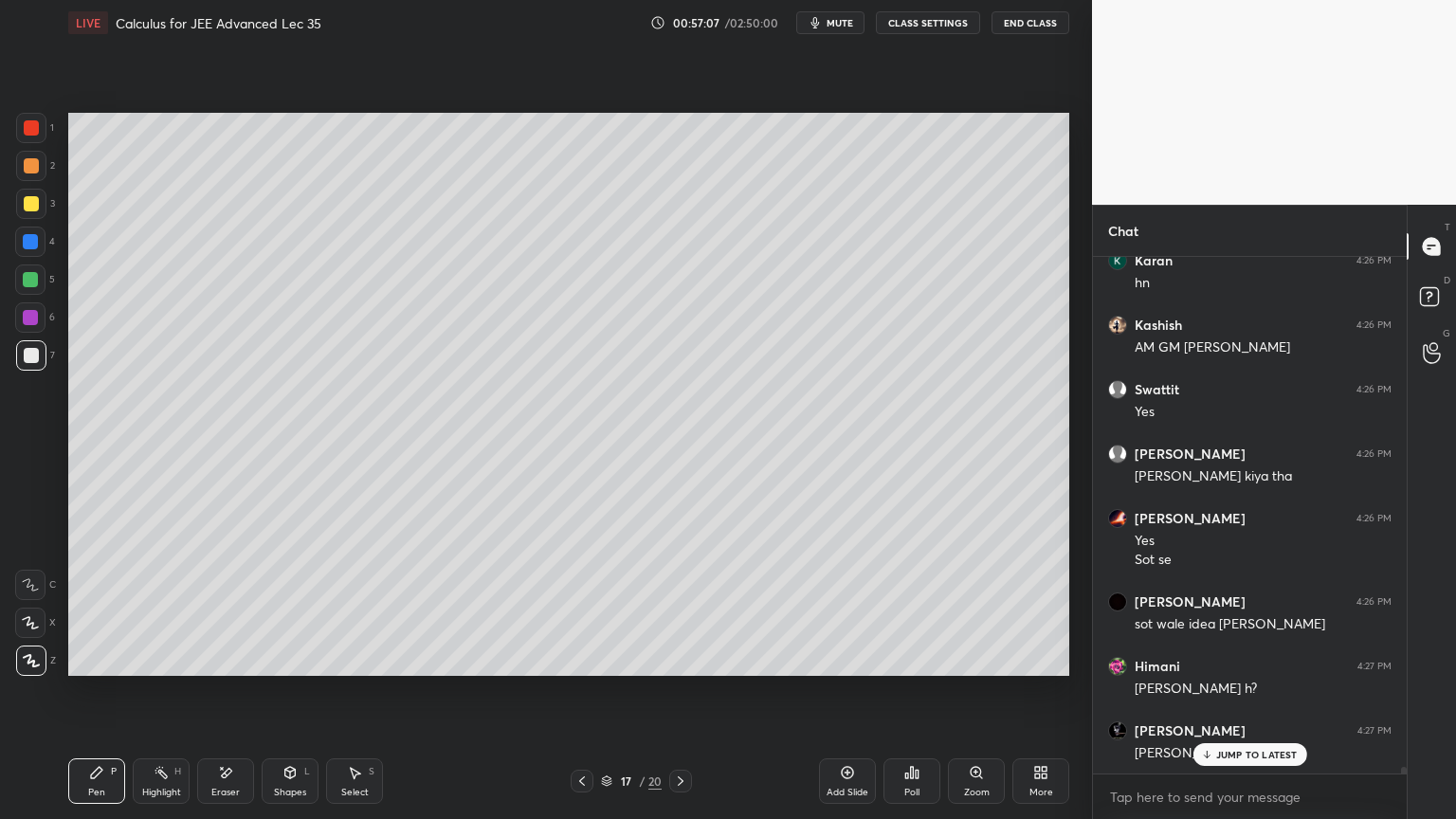 click on "Eraser" at bounding box center (226, 781) 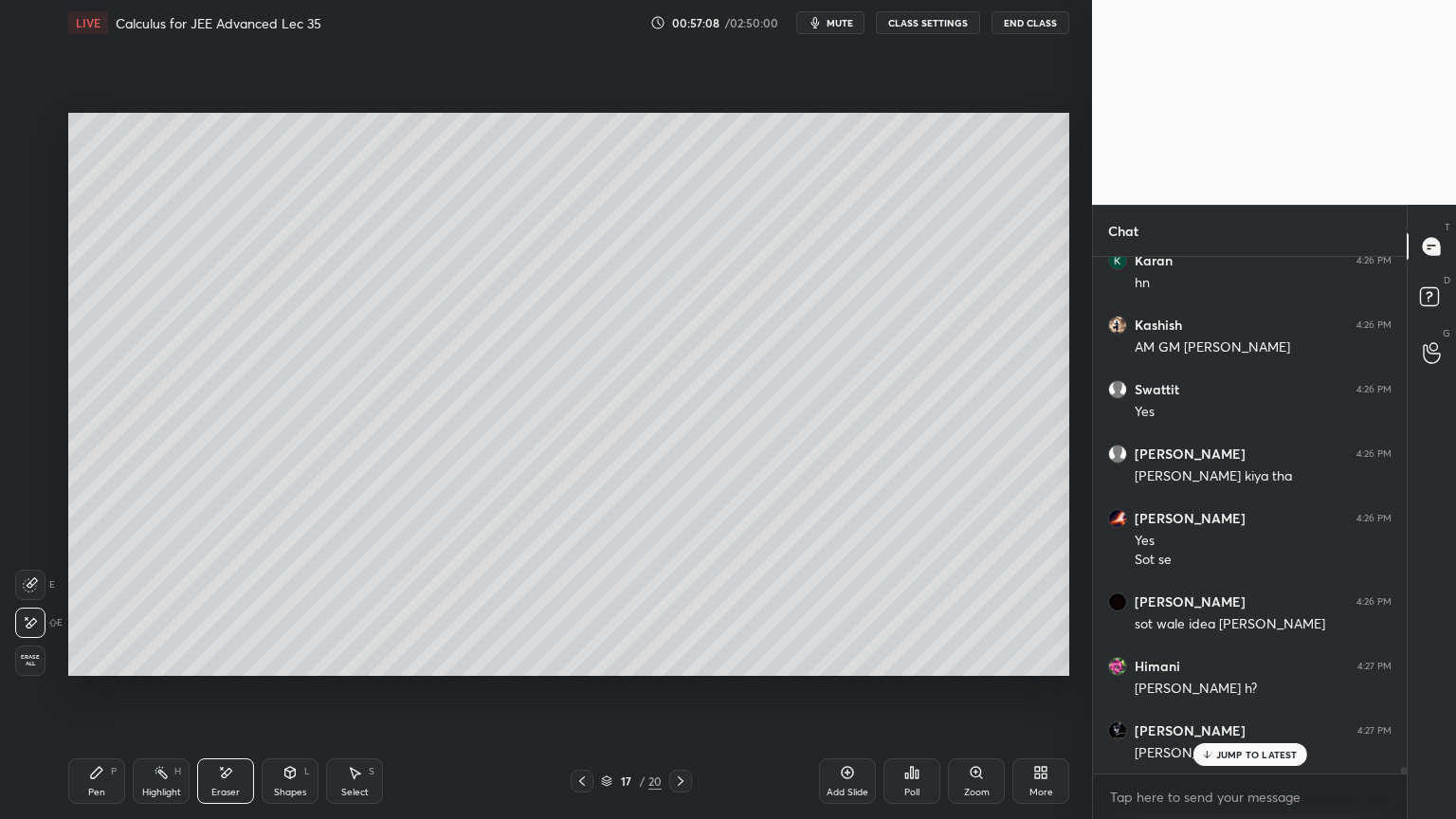 drag, startPoint x: 95, startPoint y: 783, endPoint x: 95, endPoint y: 686, distance: 97 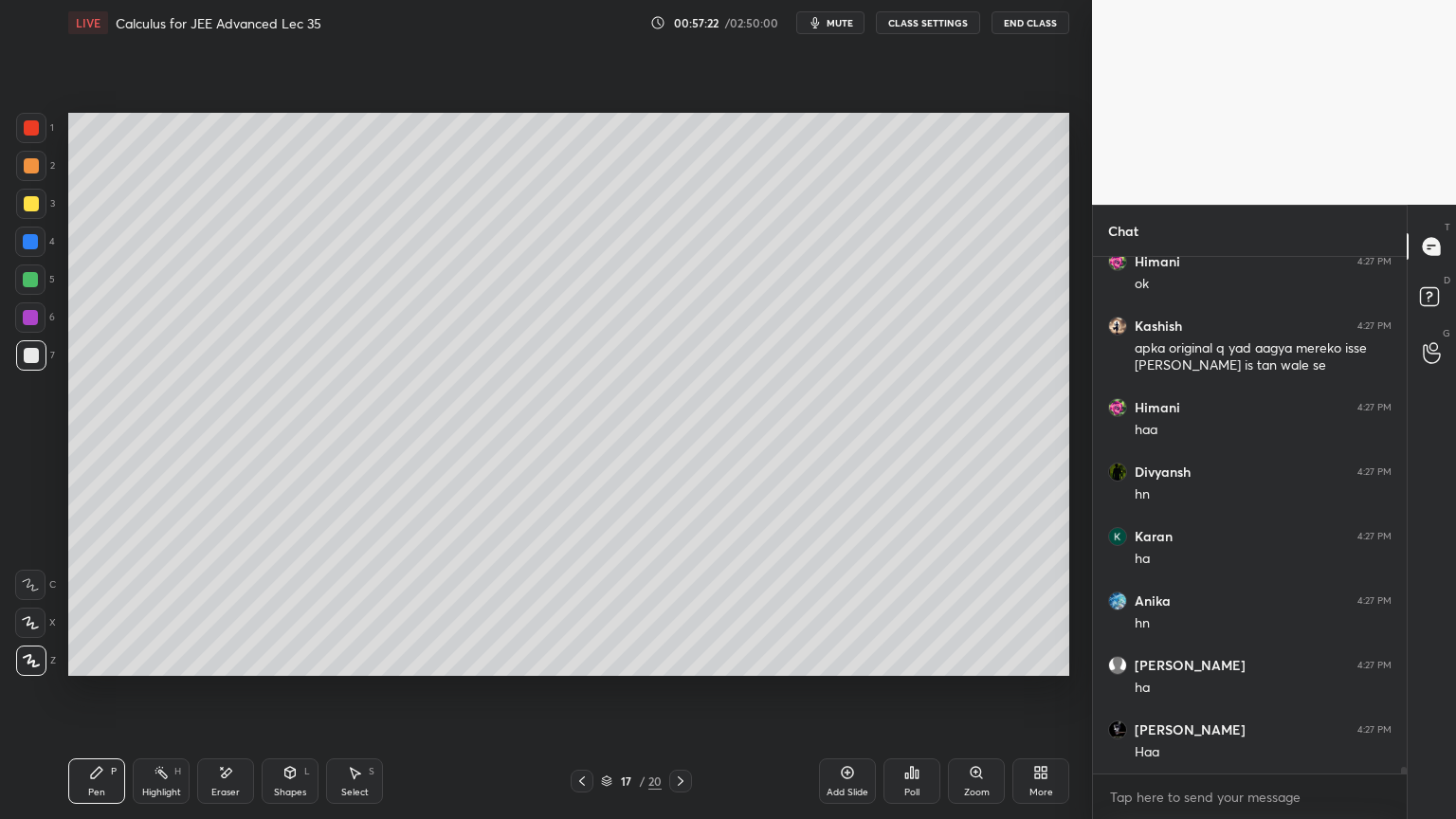 scroll, scrollTop: 41810, scrollLeft: 0, axis: vertical 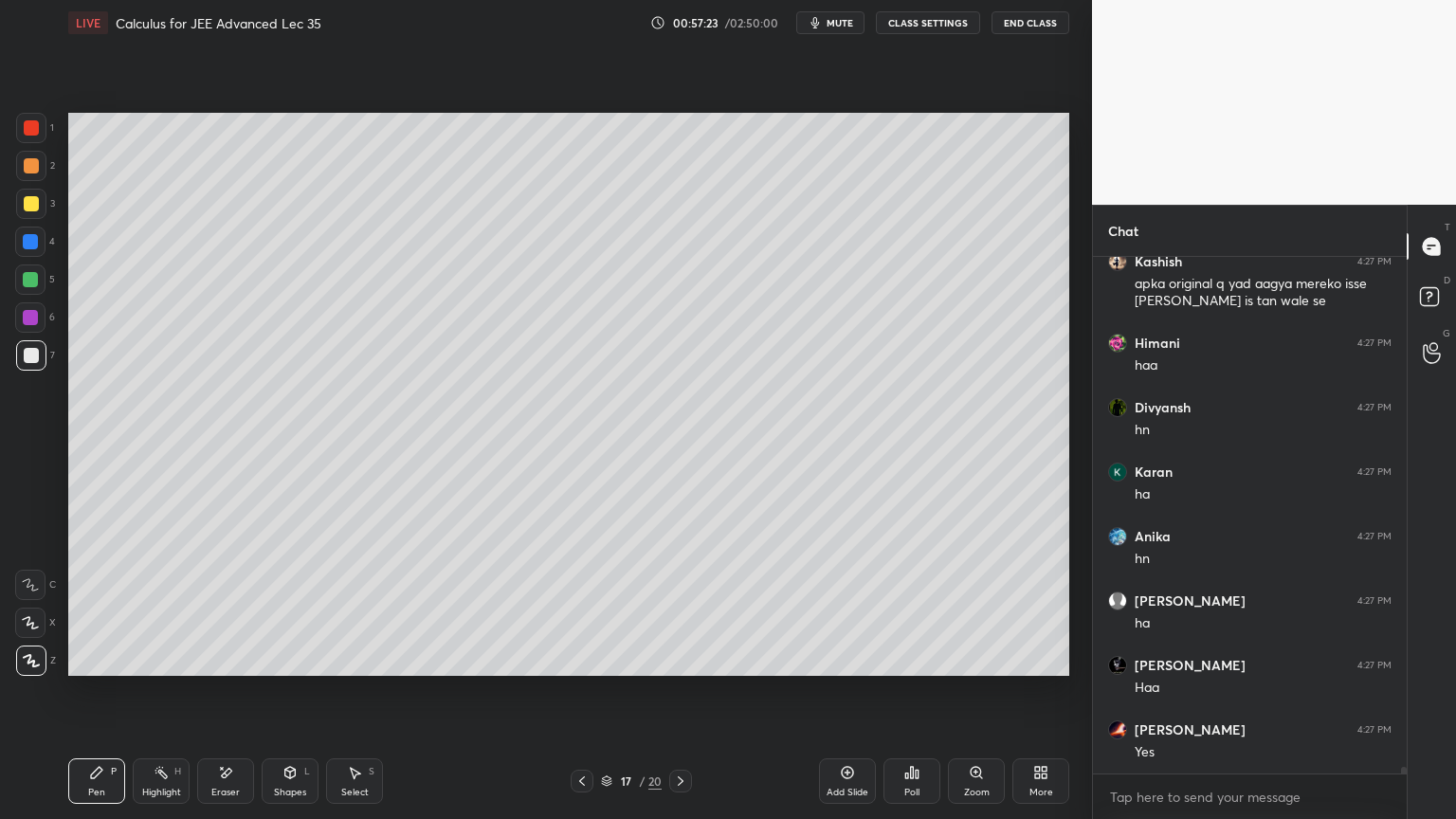 click at bounding box center (31, 204) 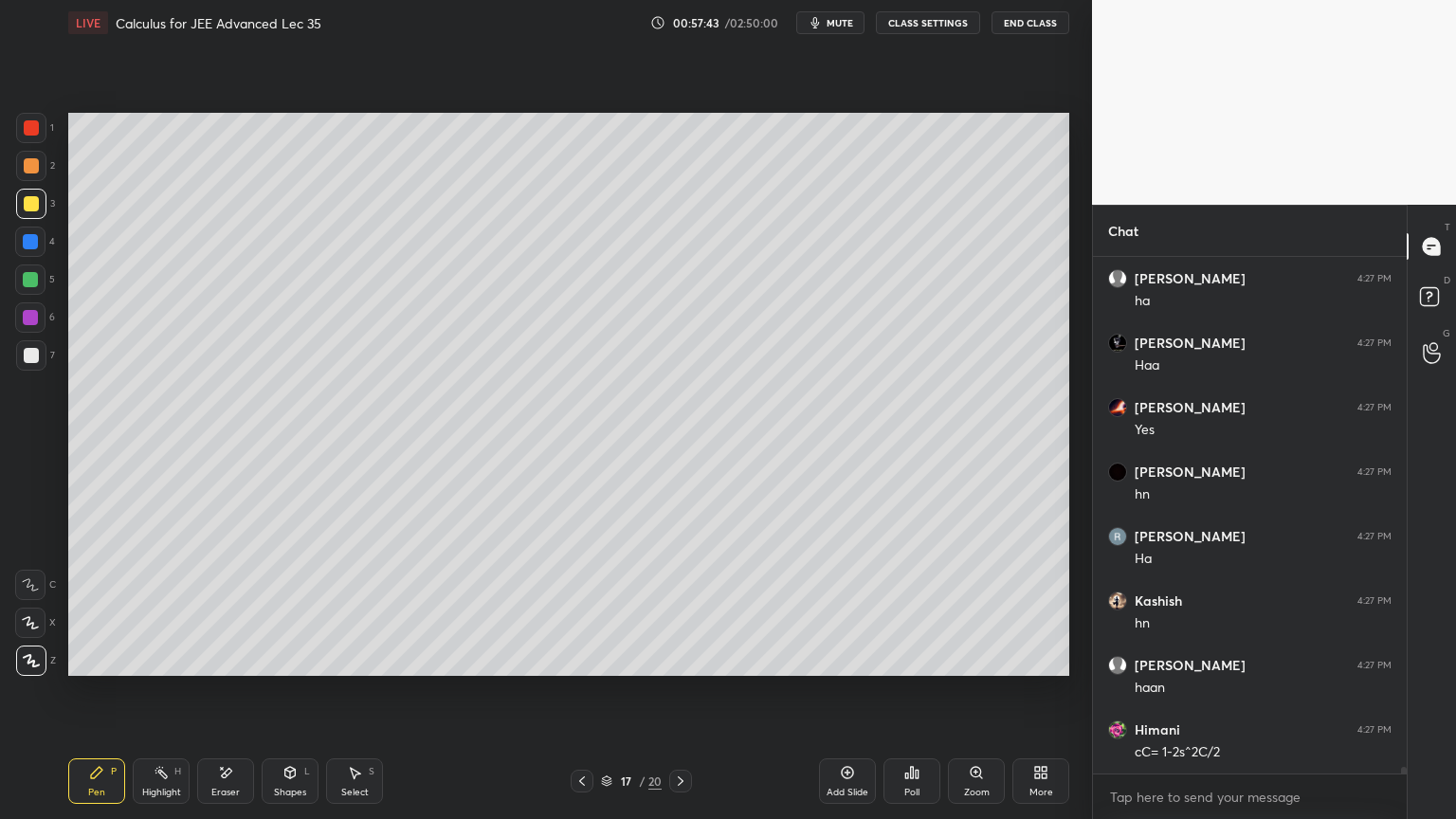 scroll, scrollTop: 42197, scrollLeft: 0, axis: vertical 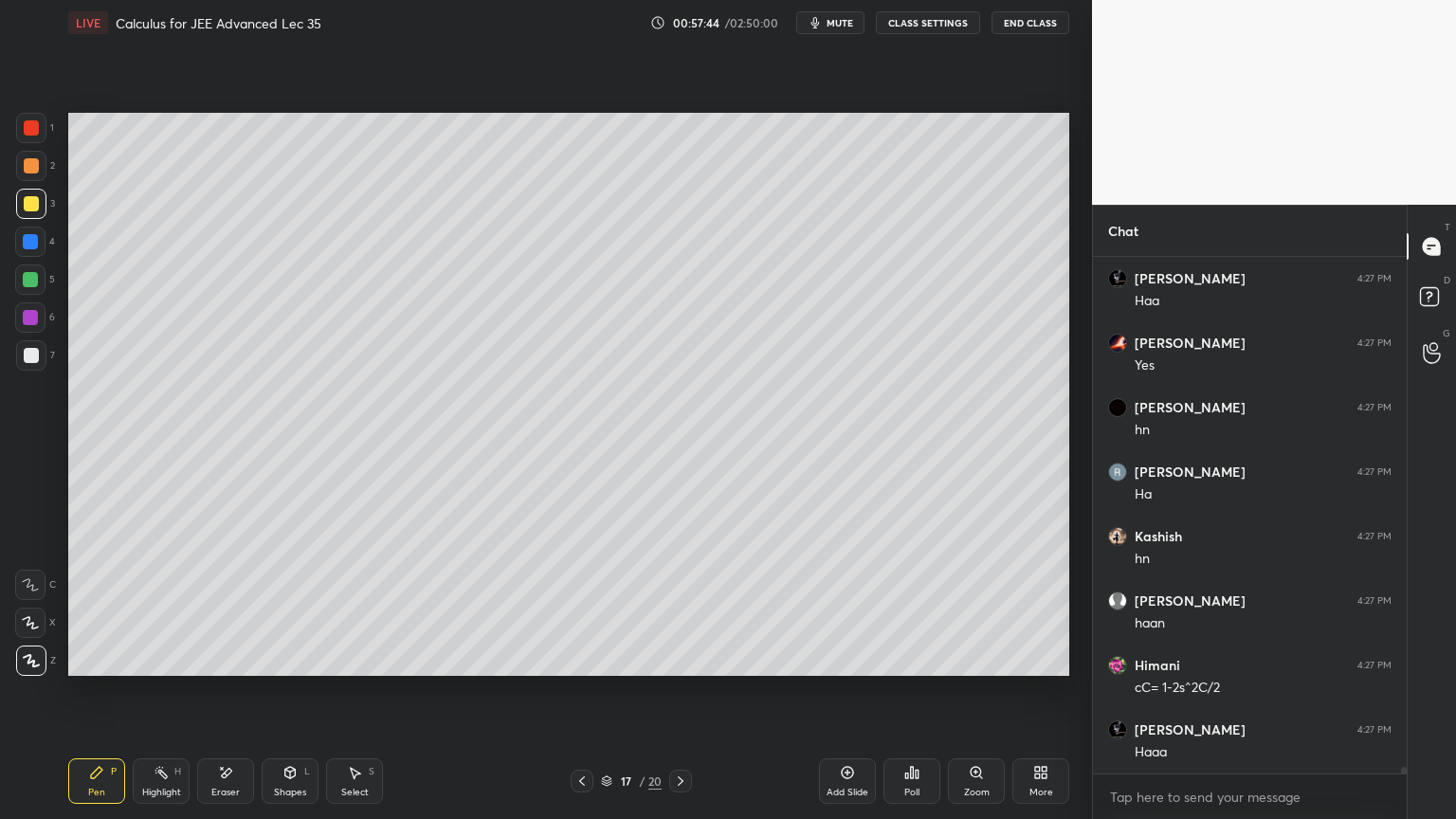 click on "Eraser" at bounding box center [226, 781] 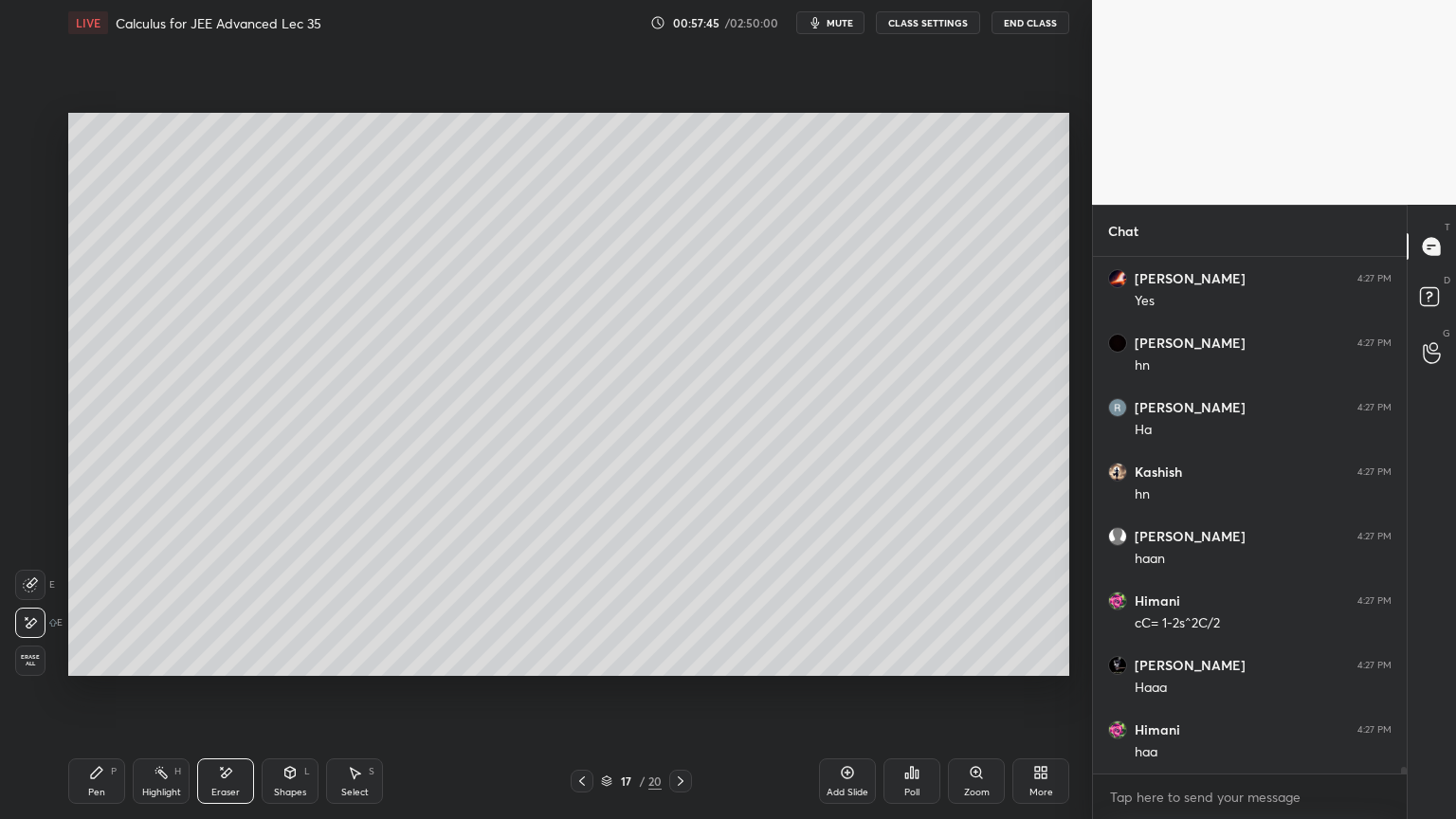 scroll, scrollTop: 42325, scrollLeft: 0, axis: vertical 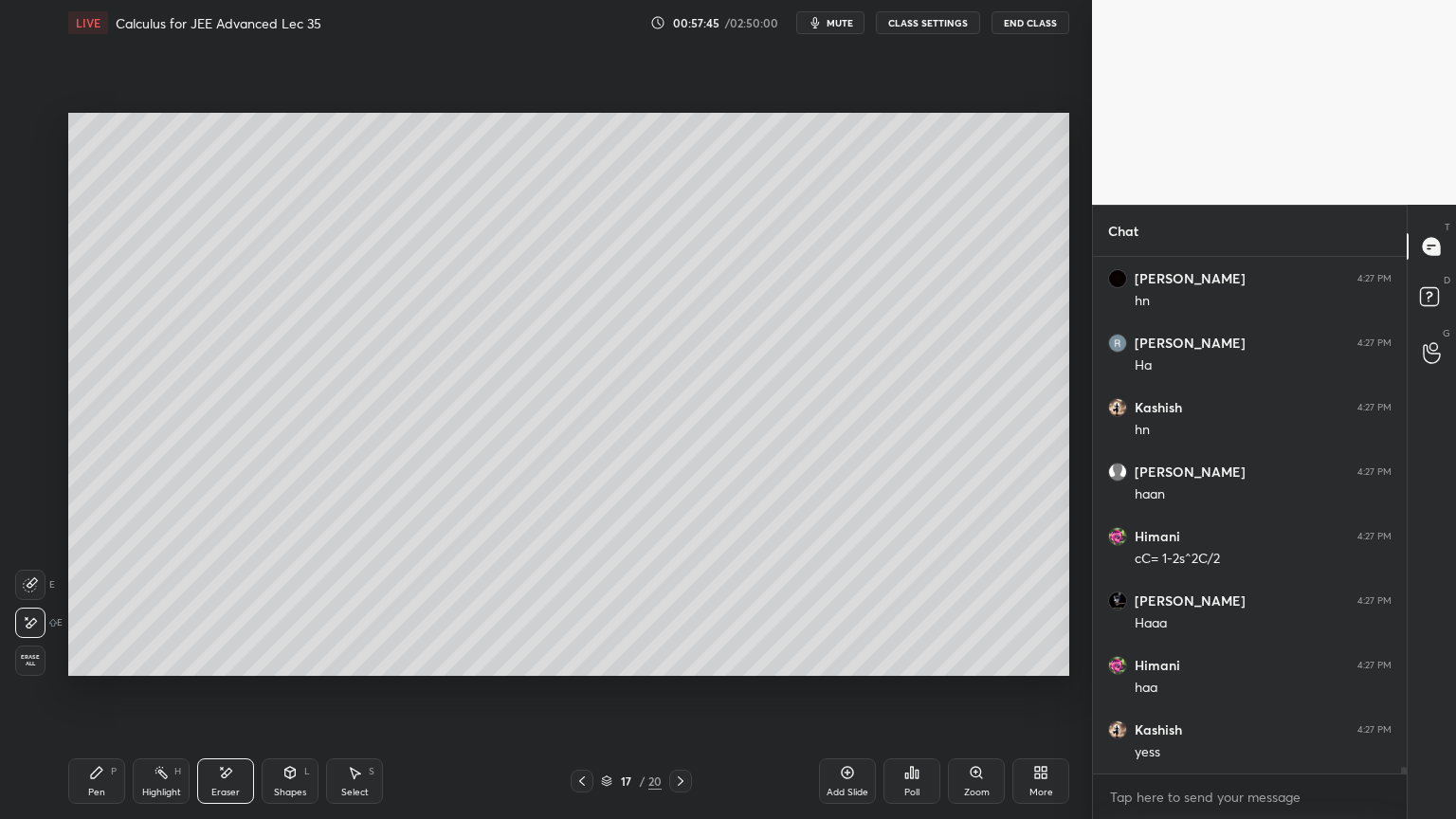 click on "Pen P" at bounding box center [97, 781] 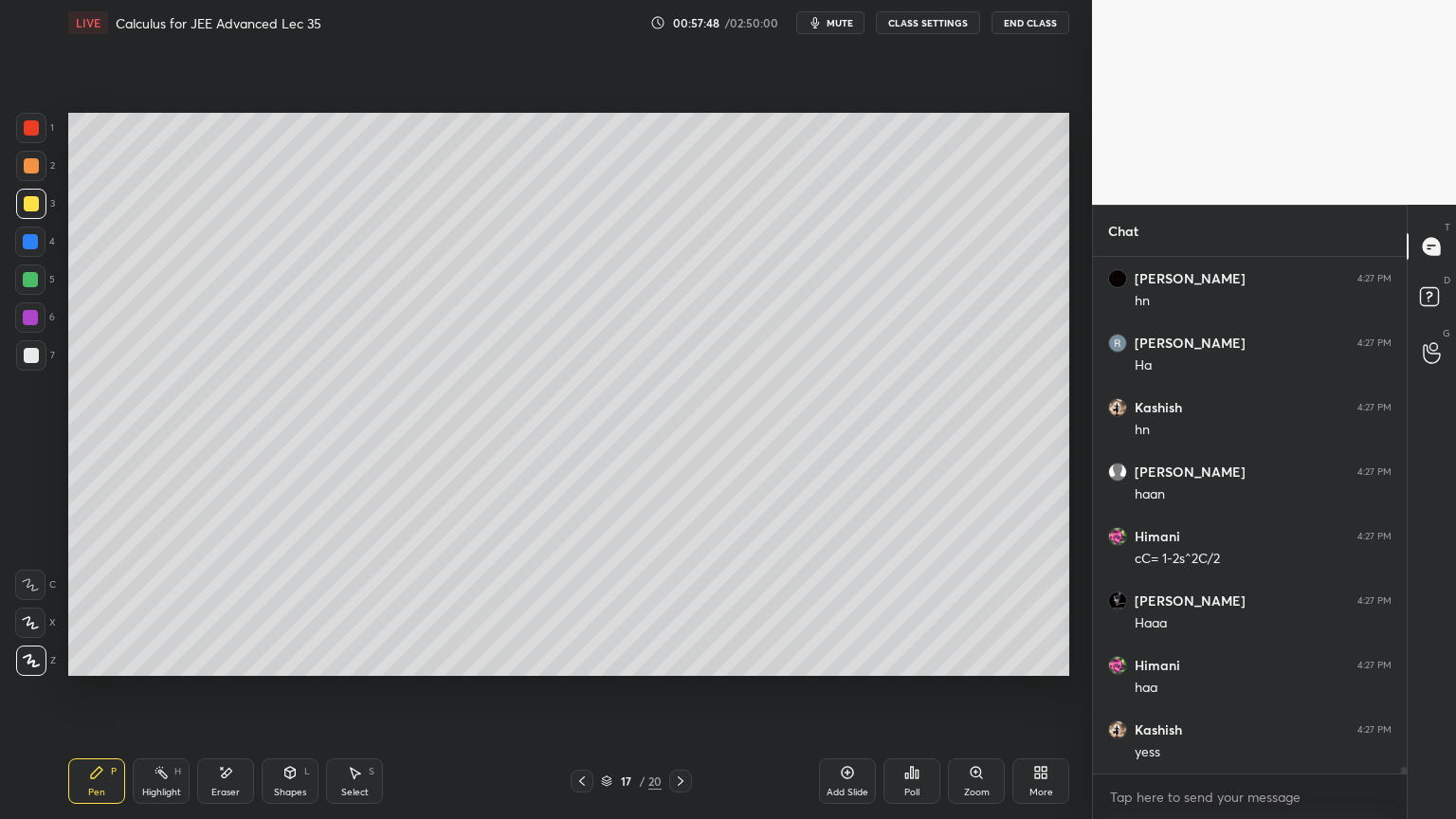 click 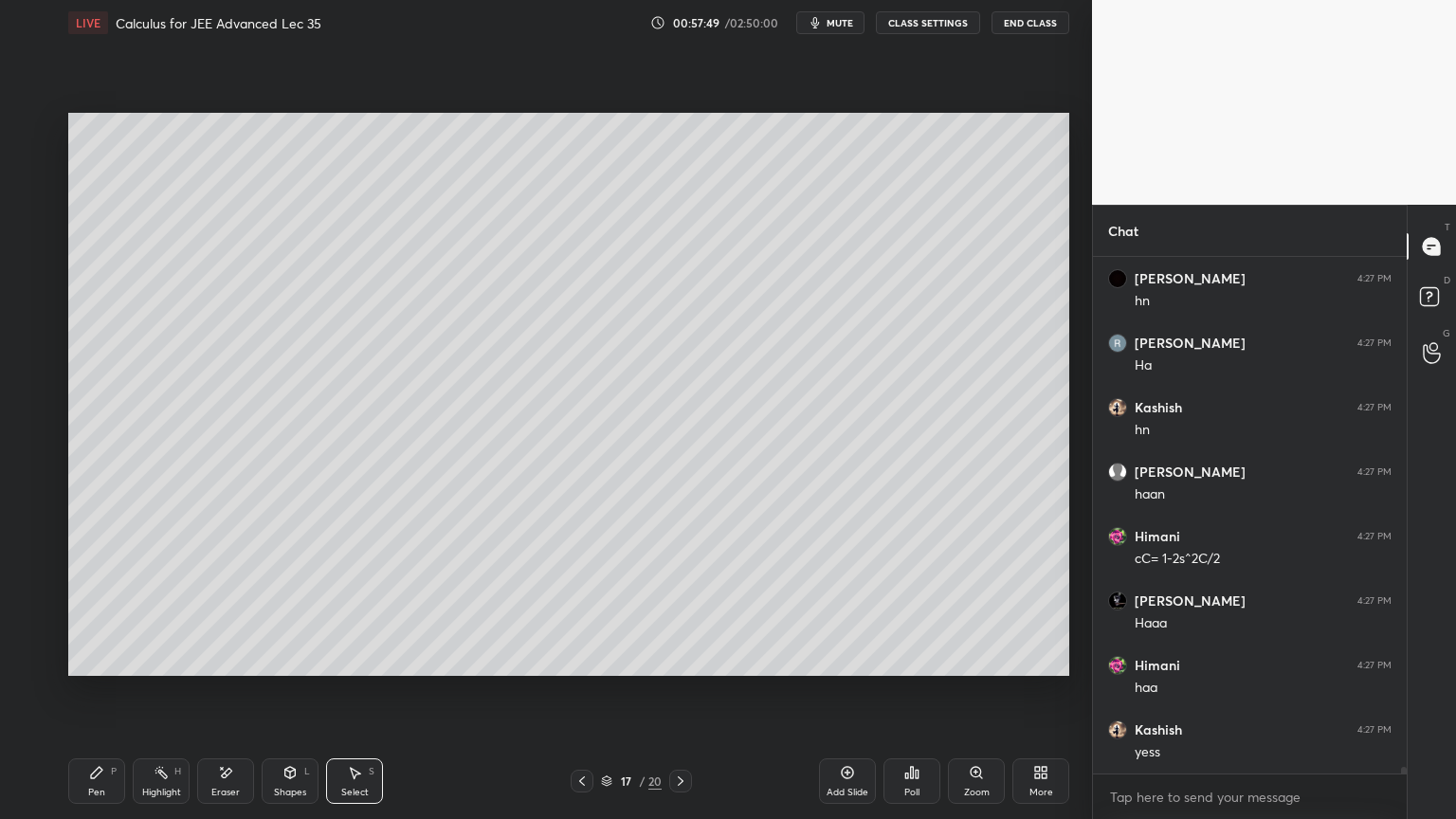 click on "0 ° Undo Copy Duplicate Duplicate to new slide Delete" at bounding box center [569, 394] 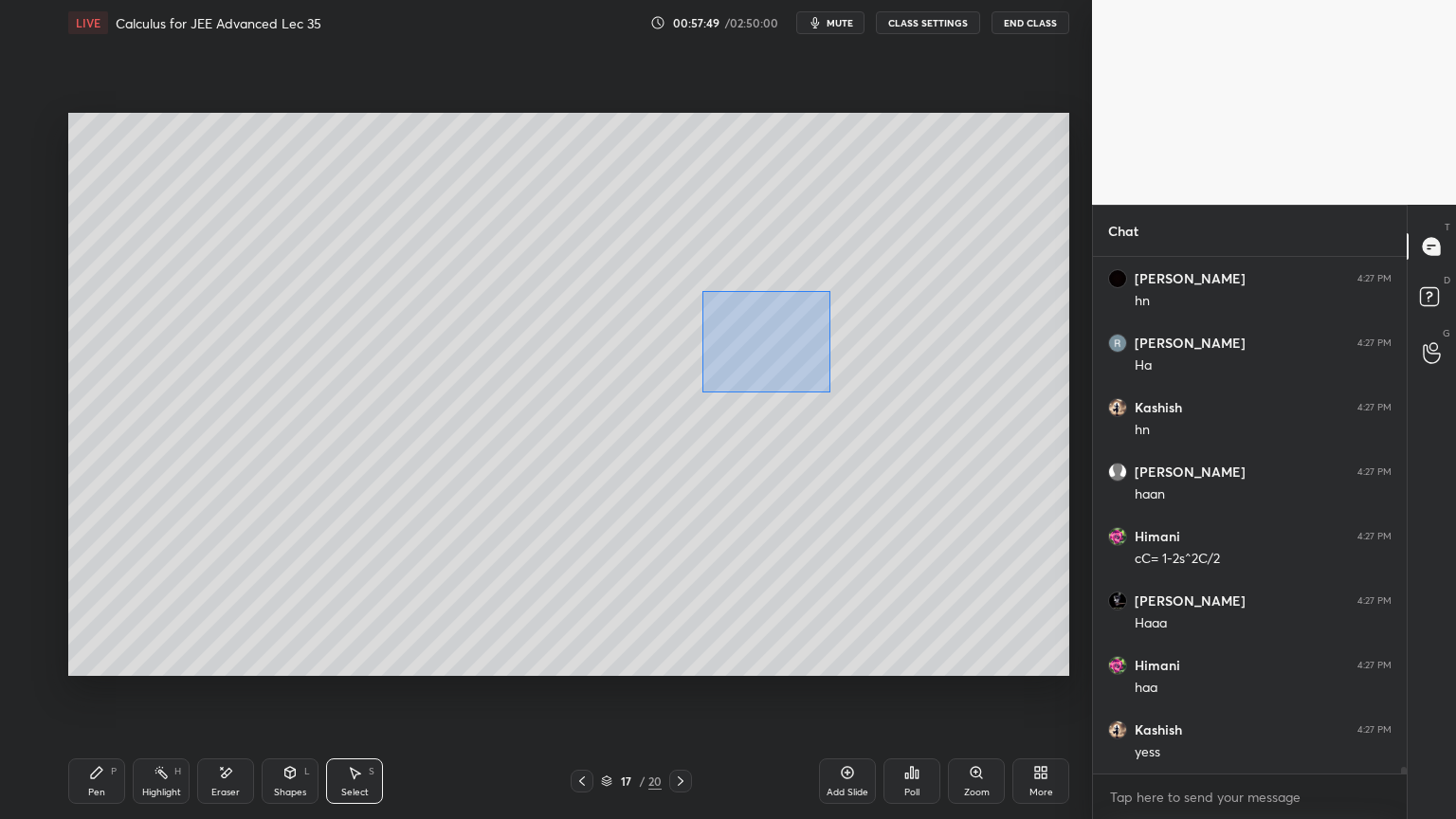 drag, startPoint x: 701, startPoint y: 290, endPoint x: 838, endPoint y: 392, distance: 170.801 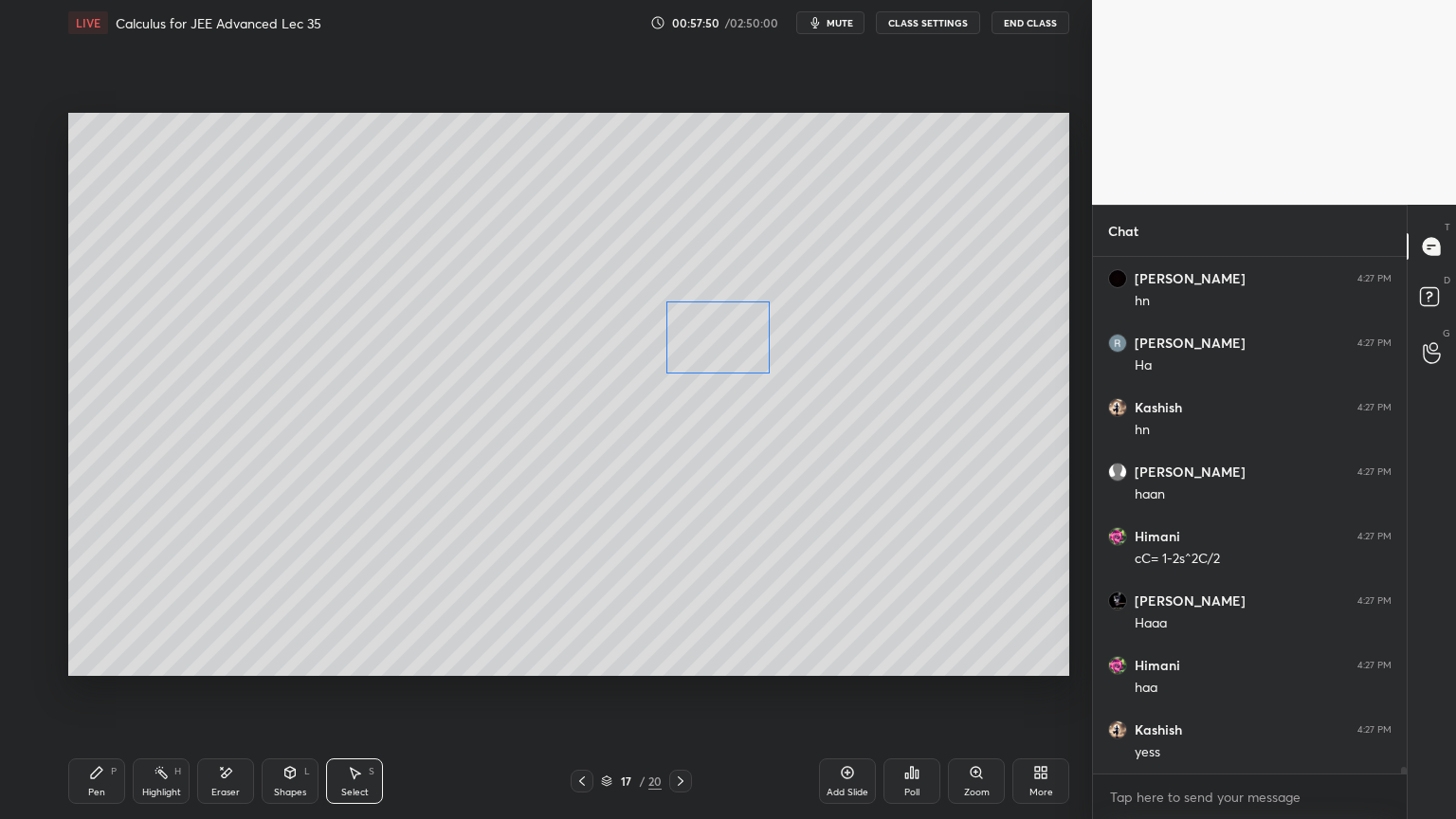 scroll, scrollTop: 42390, scrollLeft: 0, axis: vertical 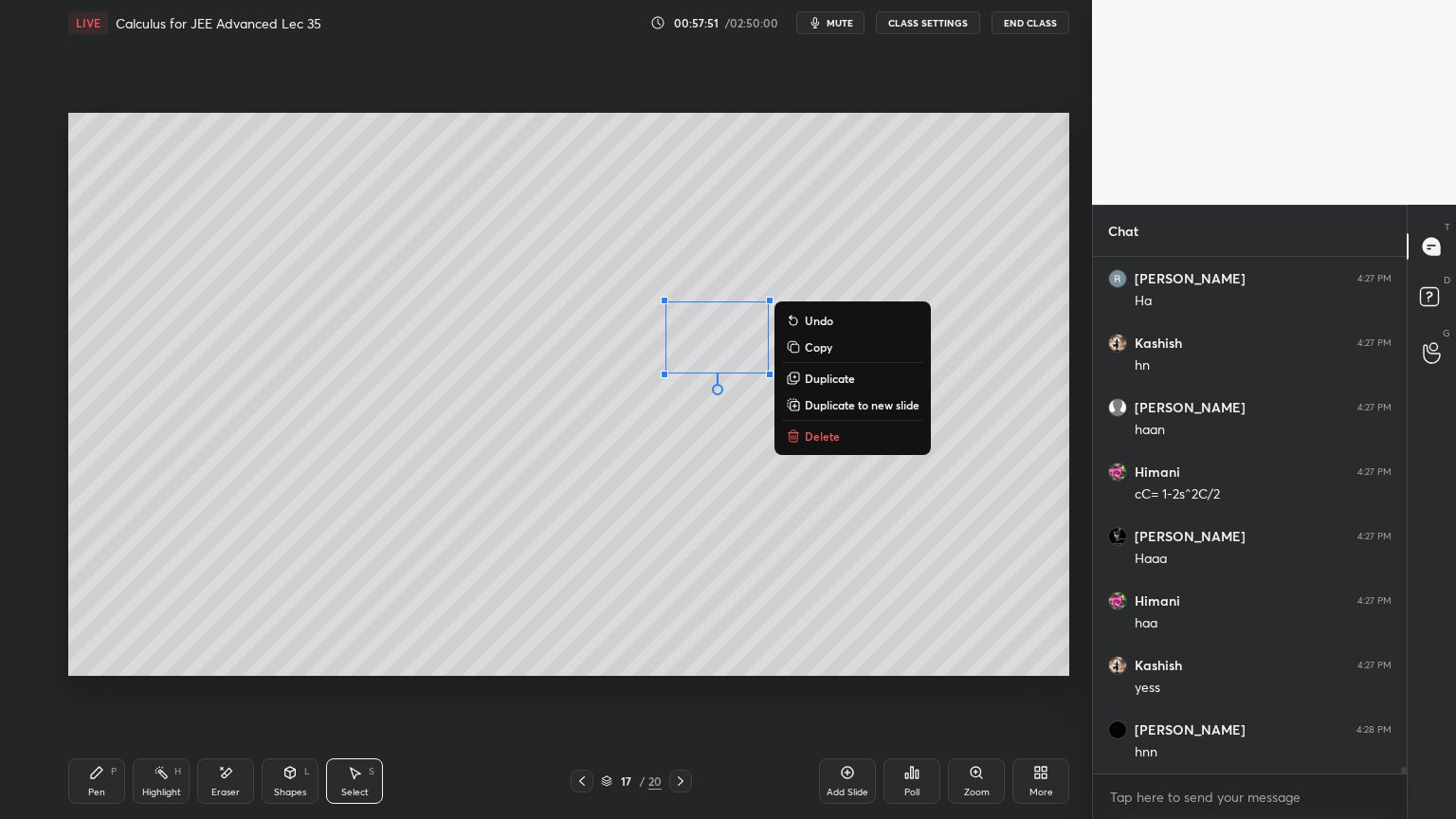 click on "0 ° Undo Copy Duplicate Duplicate to new slide Delete" at bounding box center (569, 394) 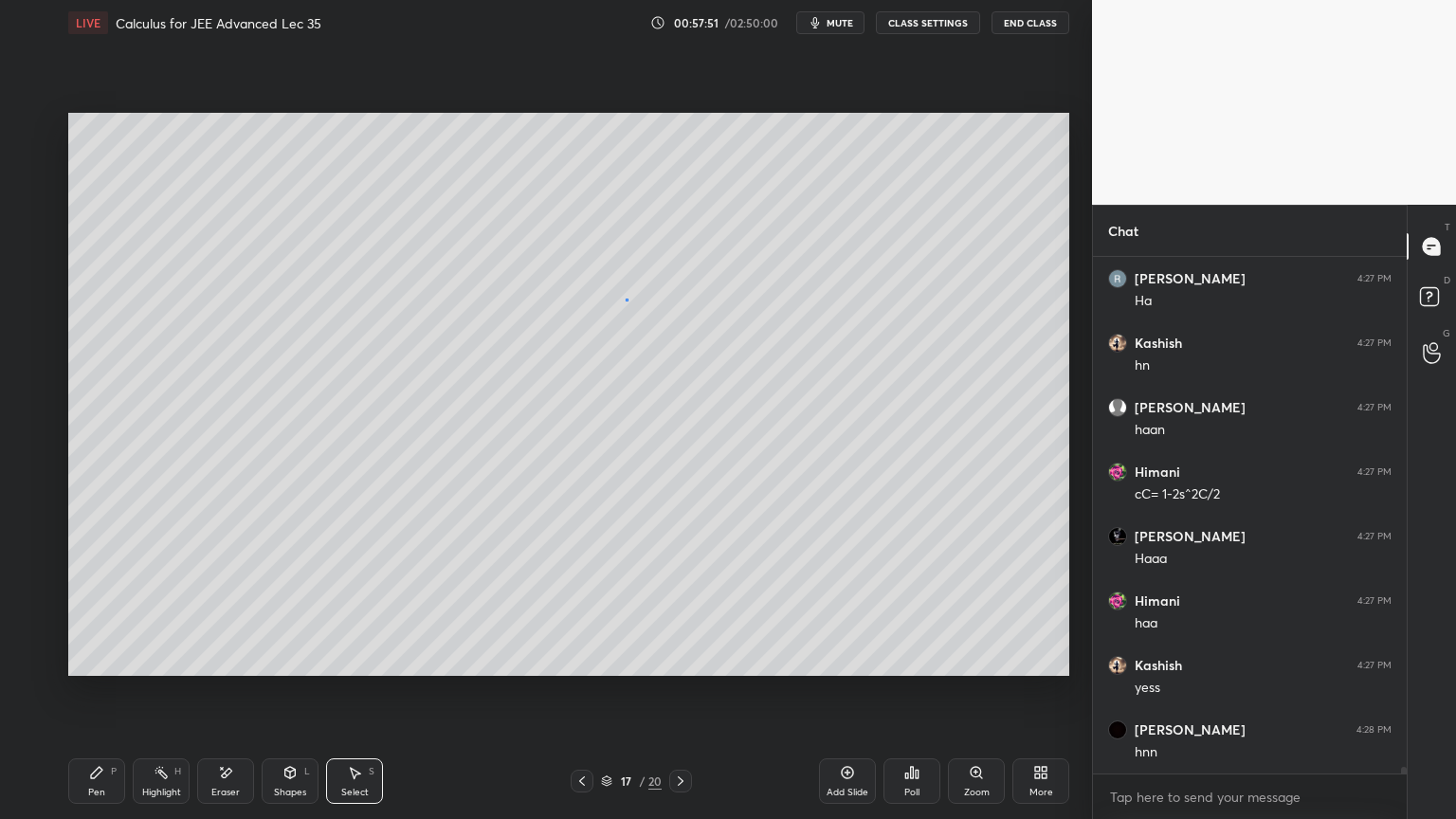 scroll, scrollTop: 42454, scrollLeft: 0, axis: vertical 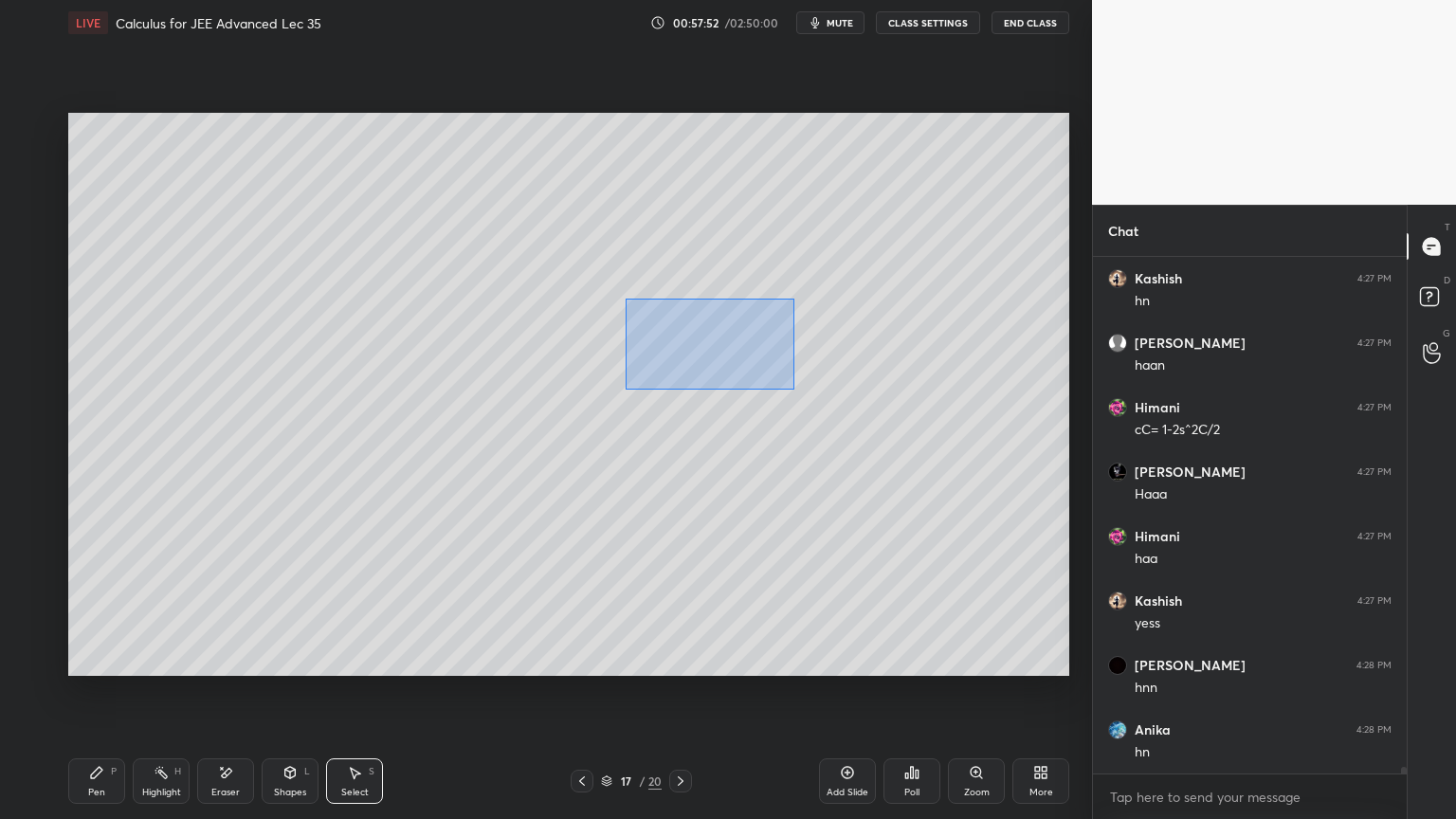 drag, startPoint x: 625, startPoint y: 299, endPoint x: 787, endPoint y: 382, distance: 182.02472 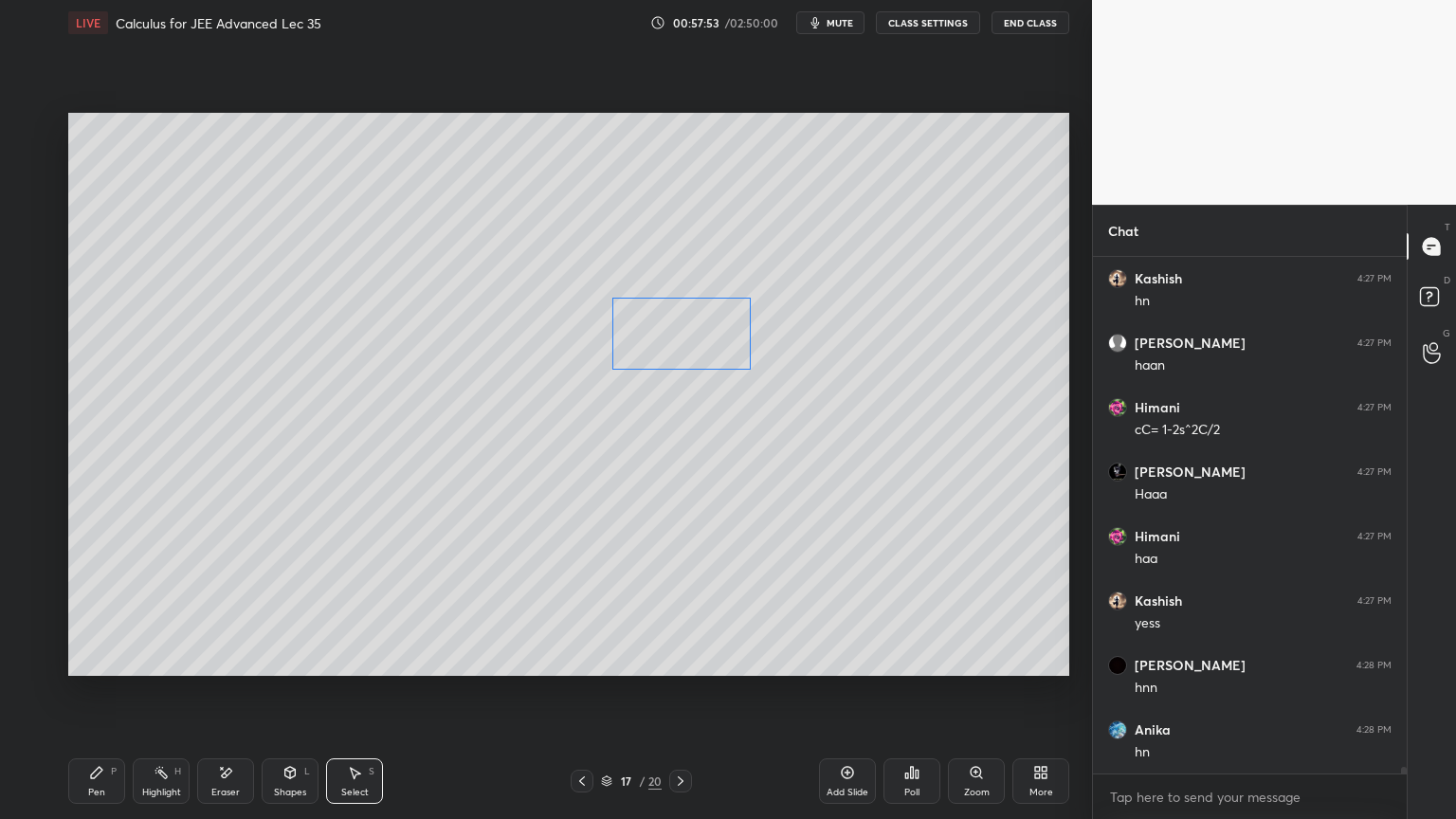 drag, startPoint x: 716, startPoint y: 334, endPoint x: 701, endPoint y: 327, distance: 16.552945 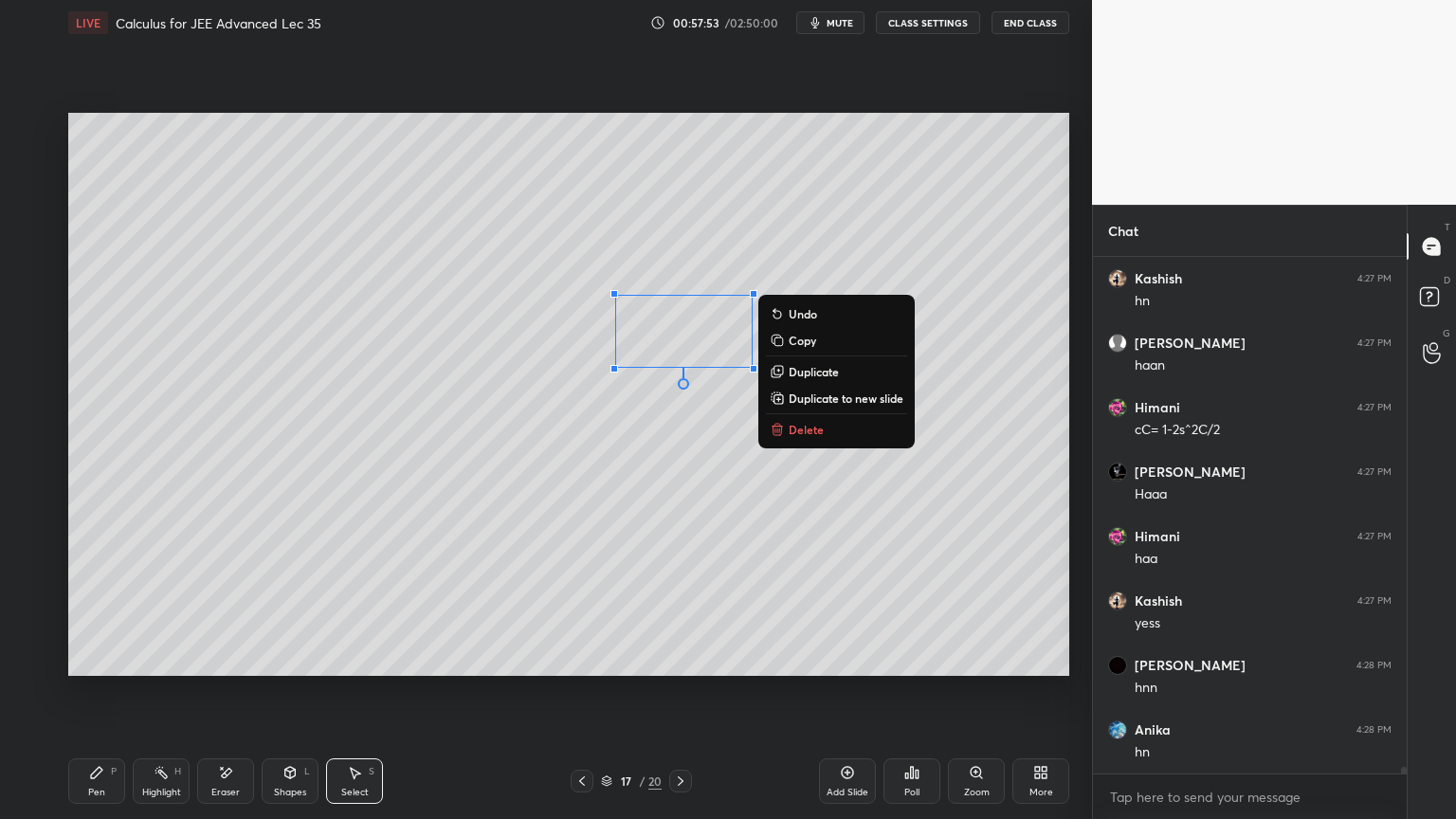 scroll, scrollTop: 42519, scrollLeft: 0, axis: vertical 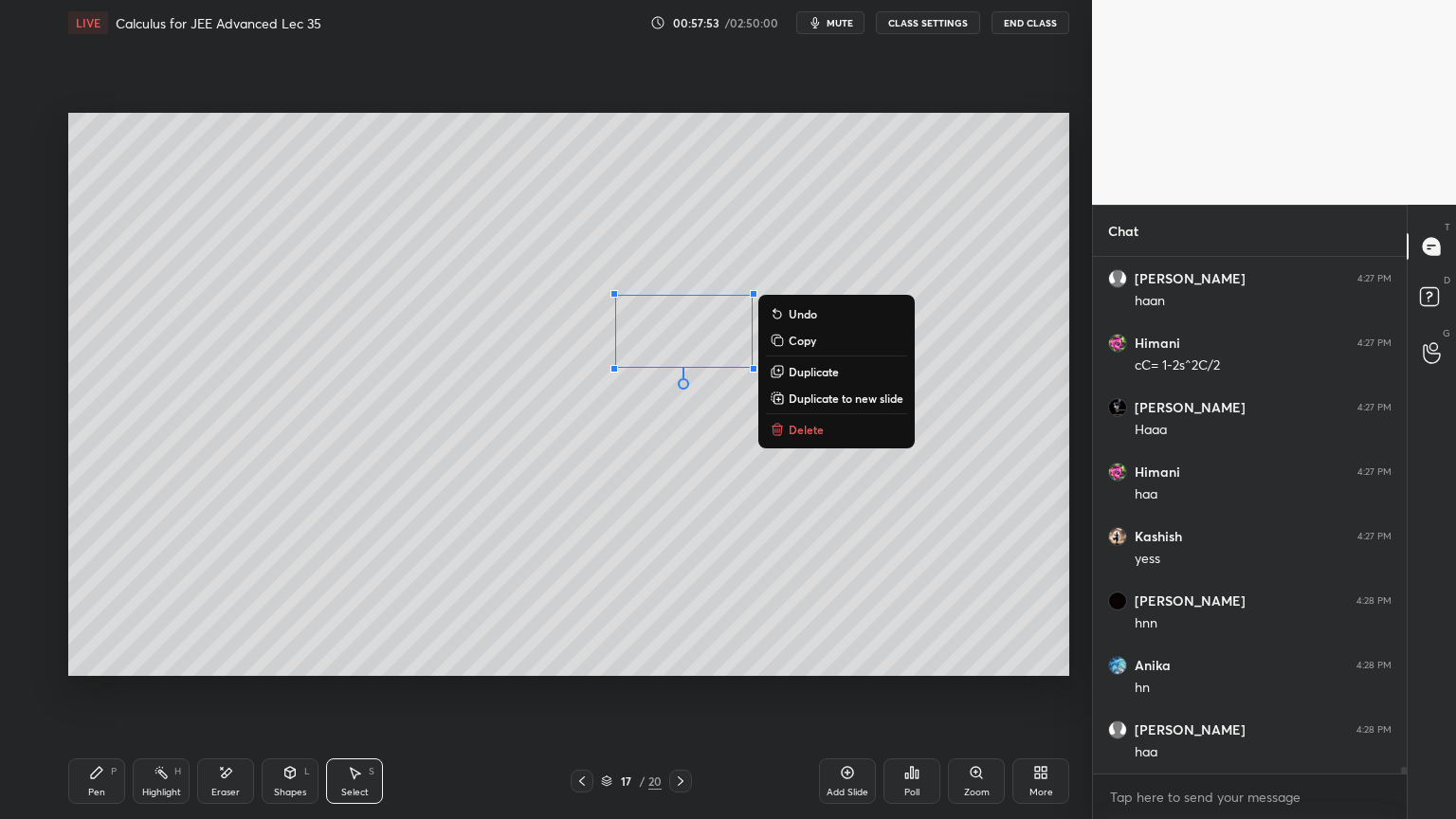 click on "0 ° Undo Copy Duplicate Duplicate to new slide Delete" at bounding box center [569, 394] 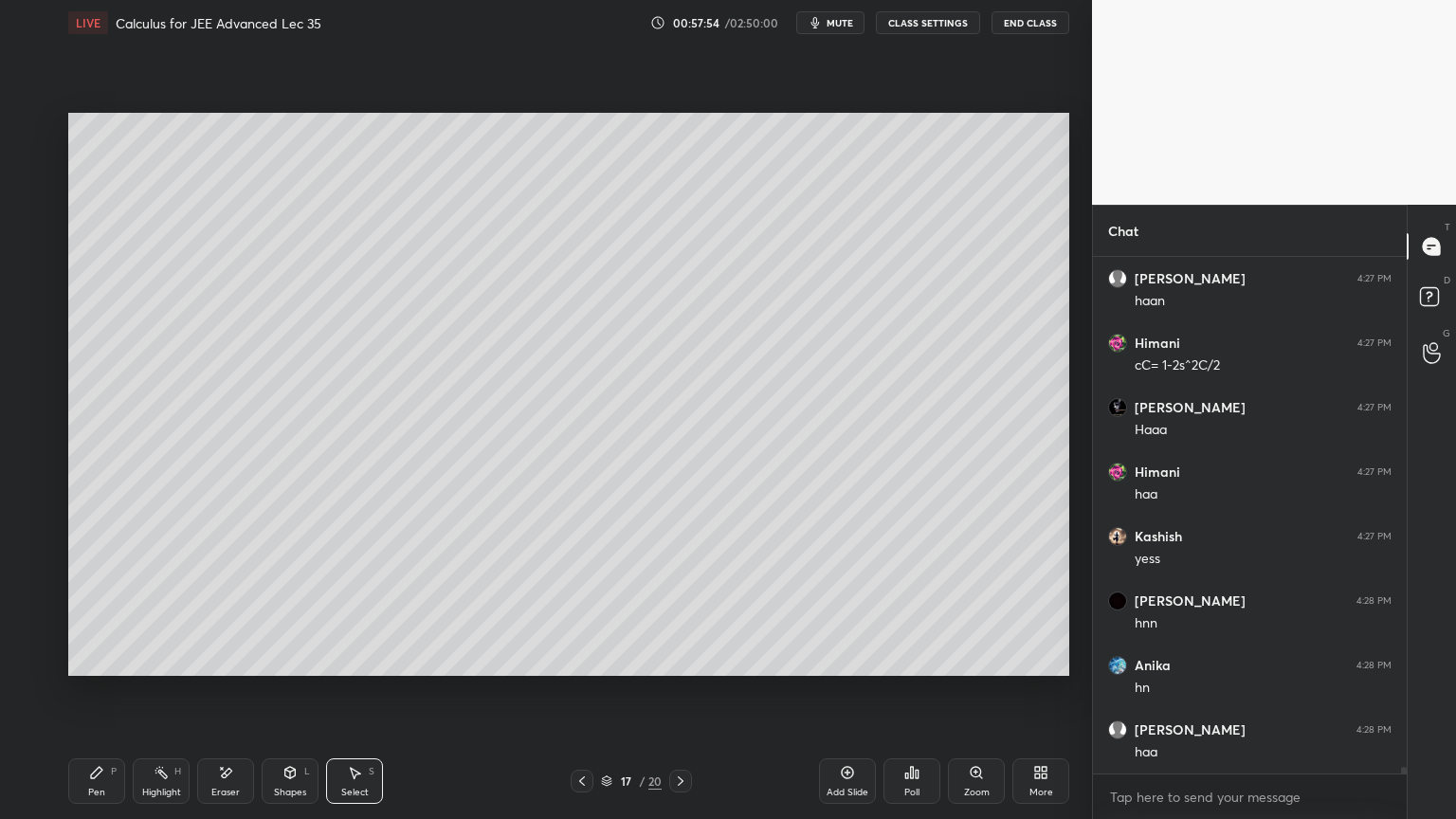 click on "Pen P" at bounding box center [97, 781] 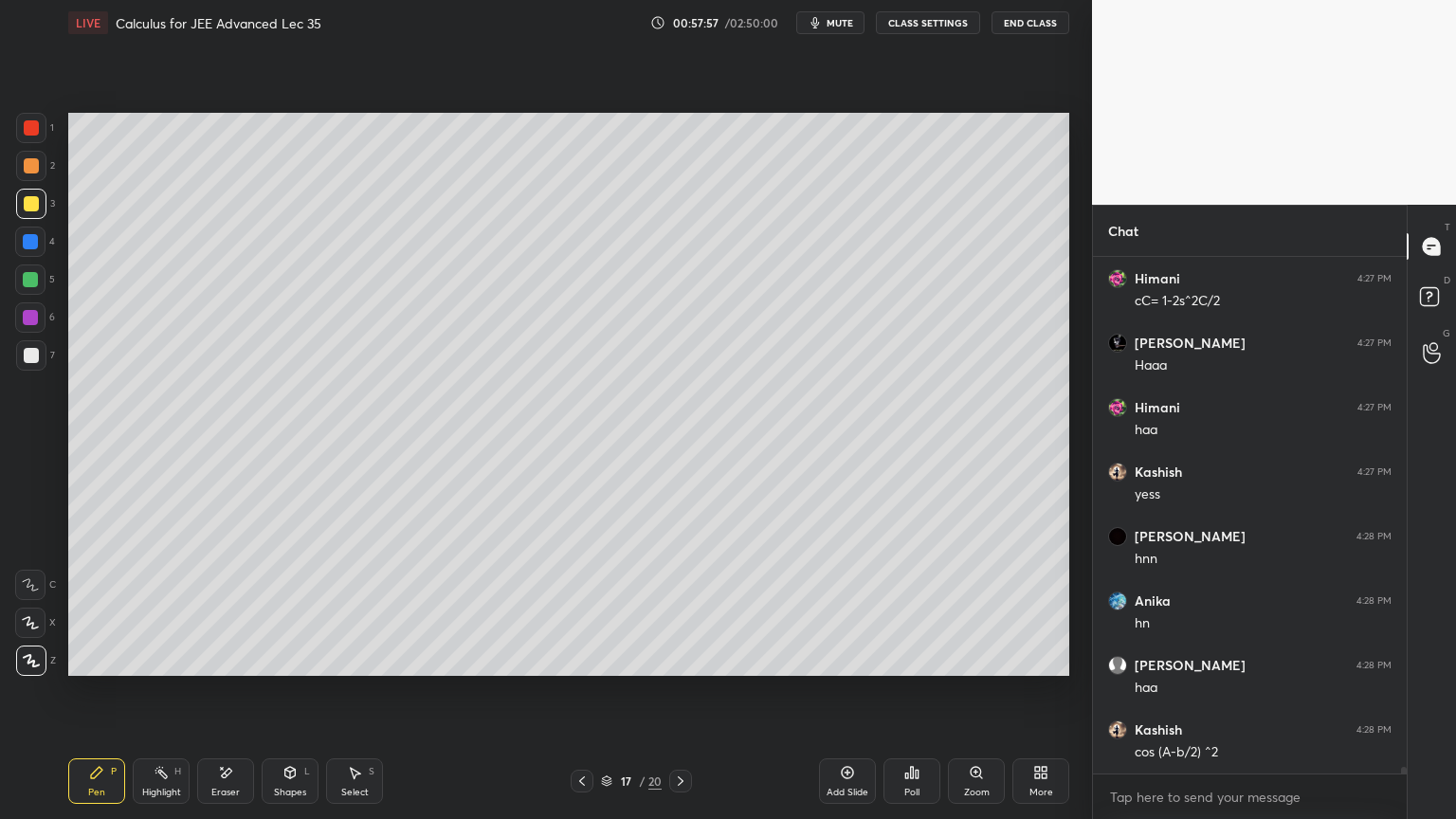 scroll, scrollTop: 42648, scrollLeft: 0, axis: vertical 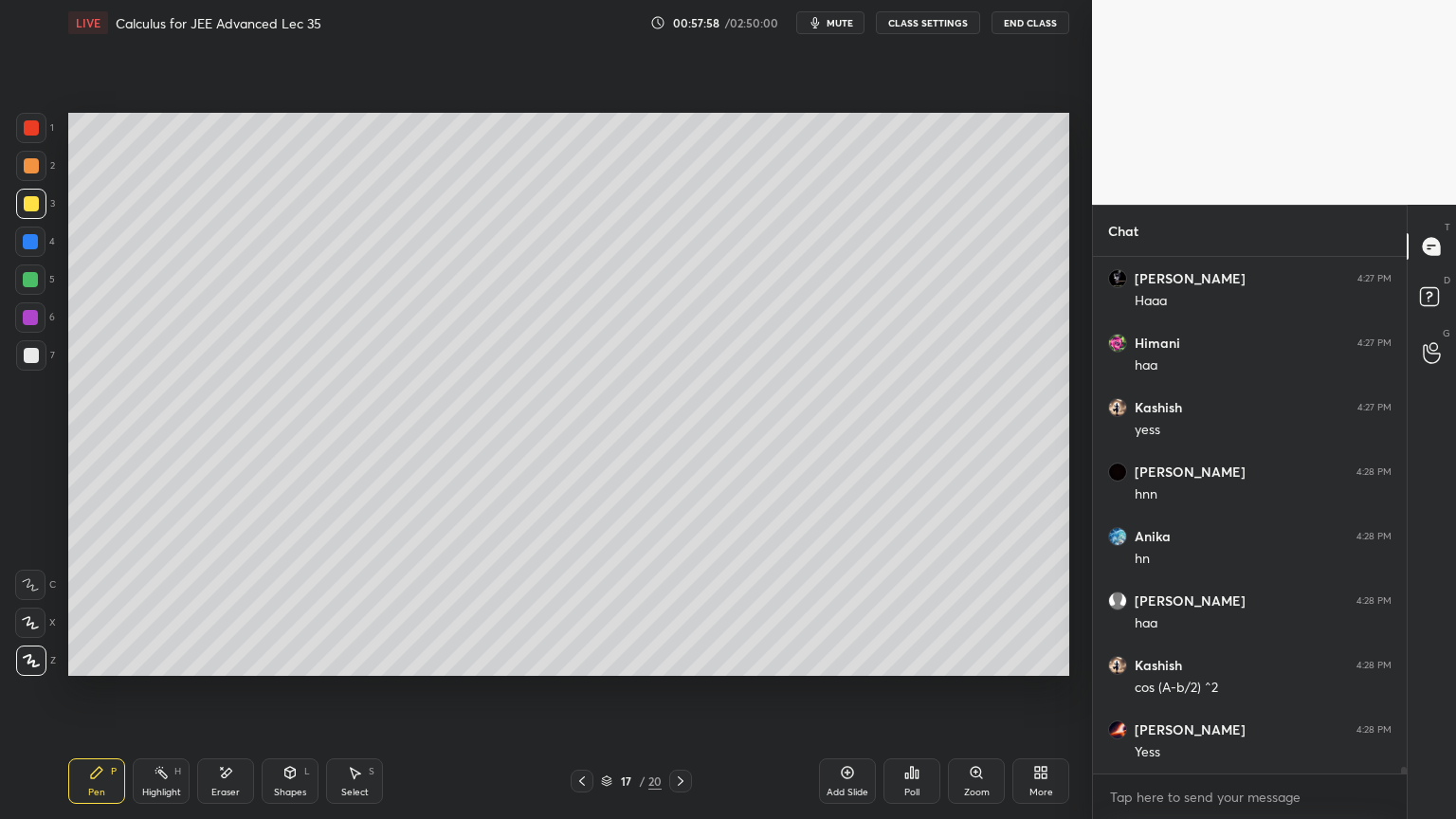 click on "Eraser" at bounding box center (226, 781) 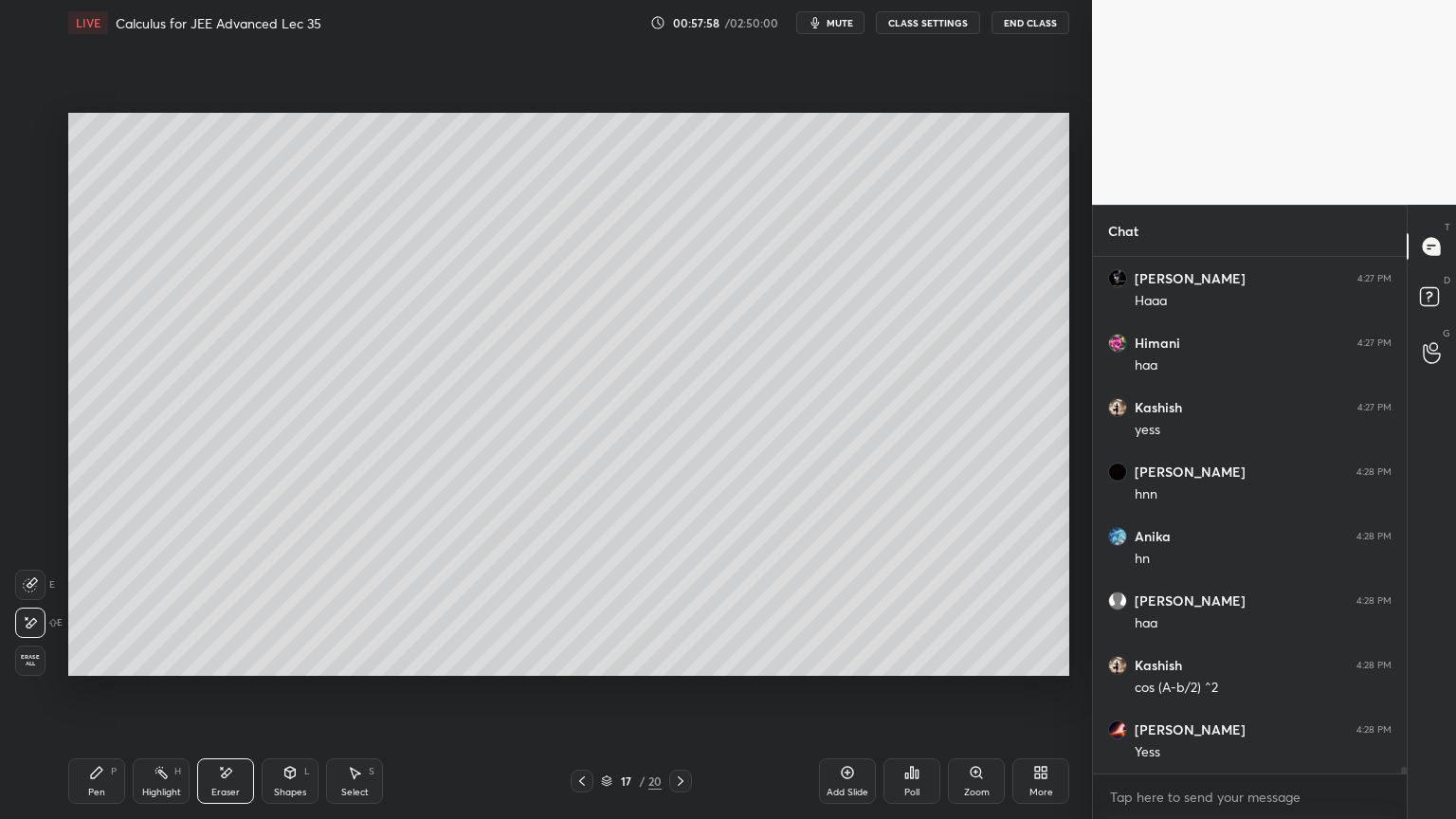 scroll, scrollTop: 42712, scrollLeft: 0, axis: vertical 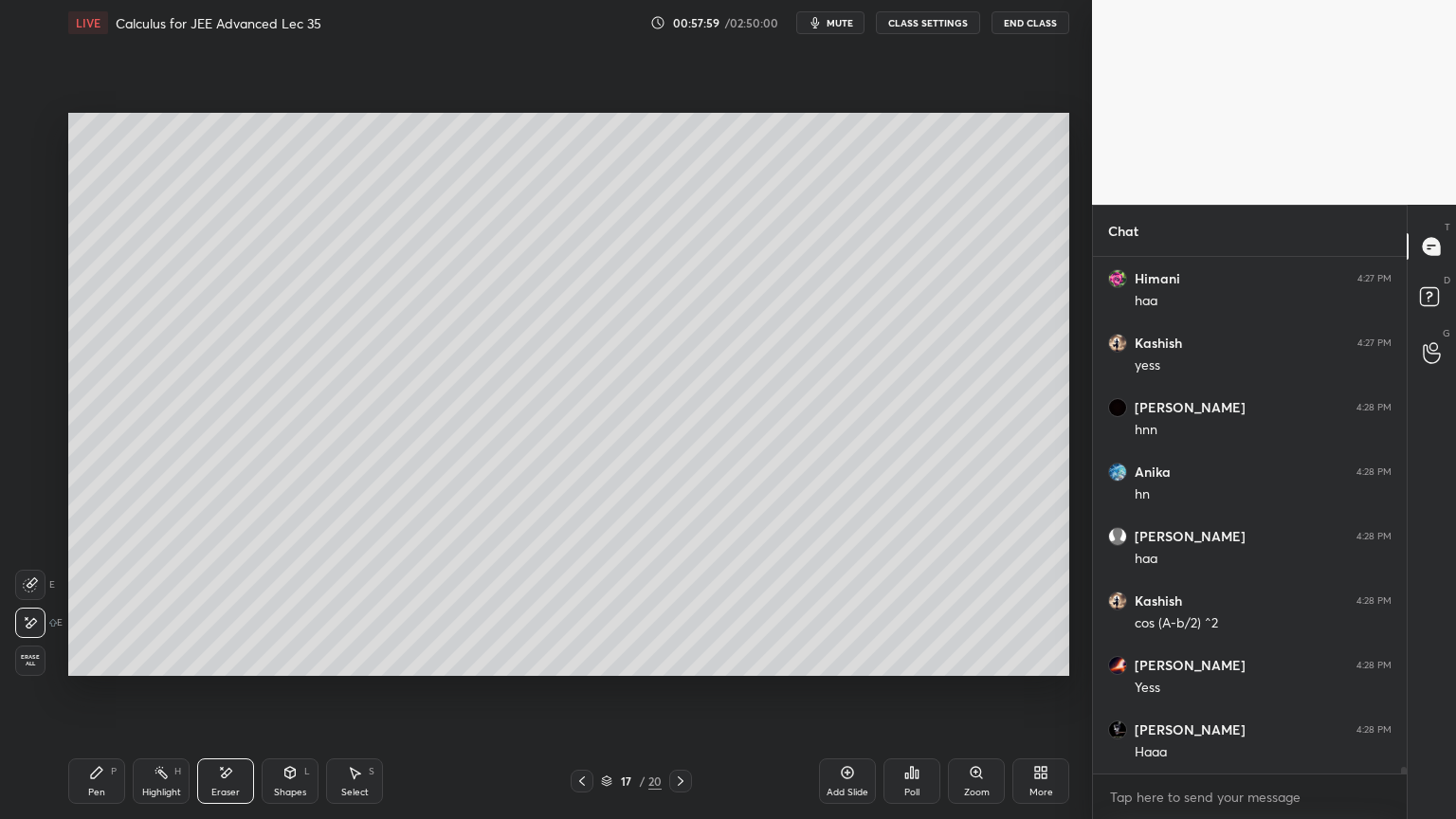 drag, startPoint x: 80, startPoint y: 772, endPoint x: 114, endPoint y: 701, distance: 78.72103 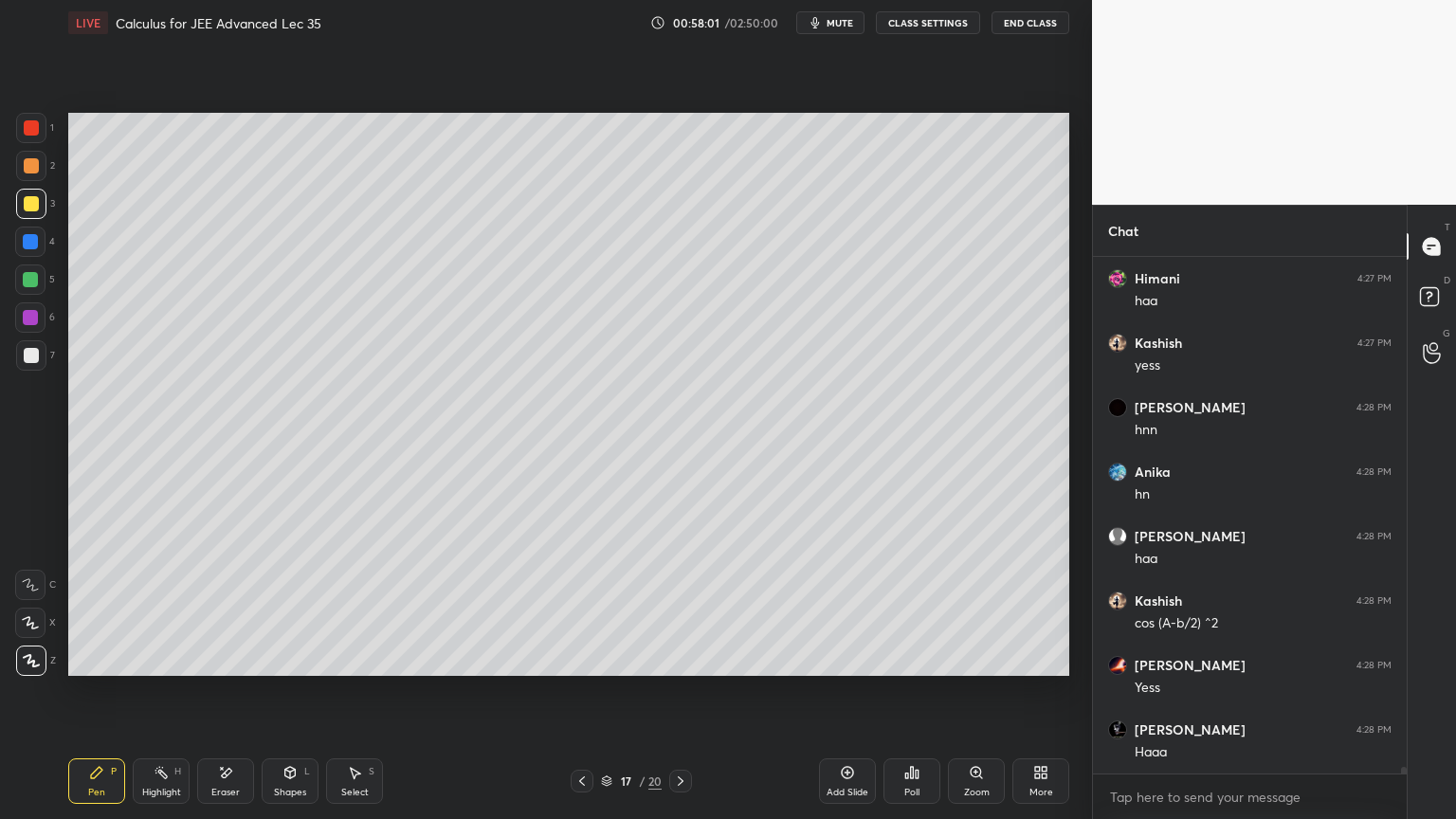 scroll, scrollTop: 42777, scrollLeft: 0, axis: vertical 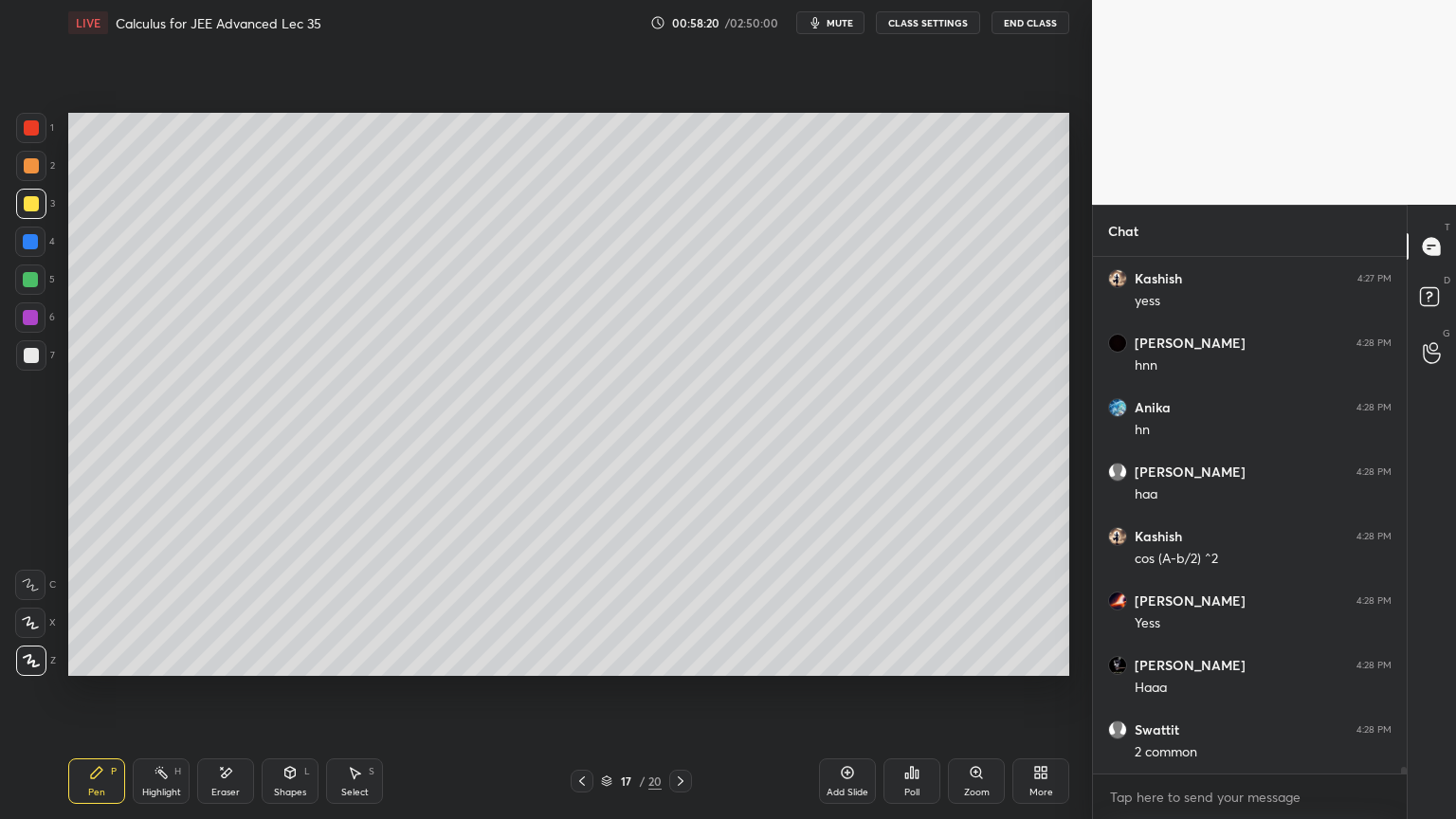 drag, startPoint x: 229, startPoint y: 777, endPoint x: 298, endPoint y: 711, distance: 95.48298 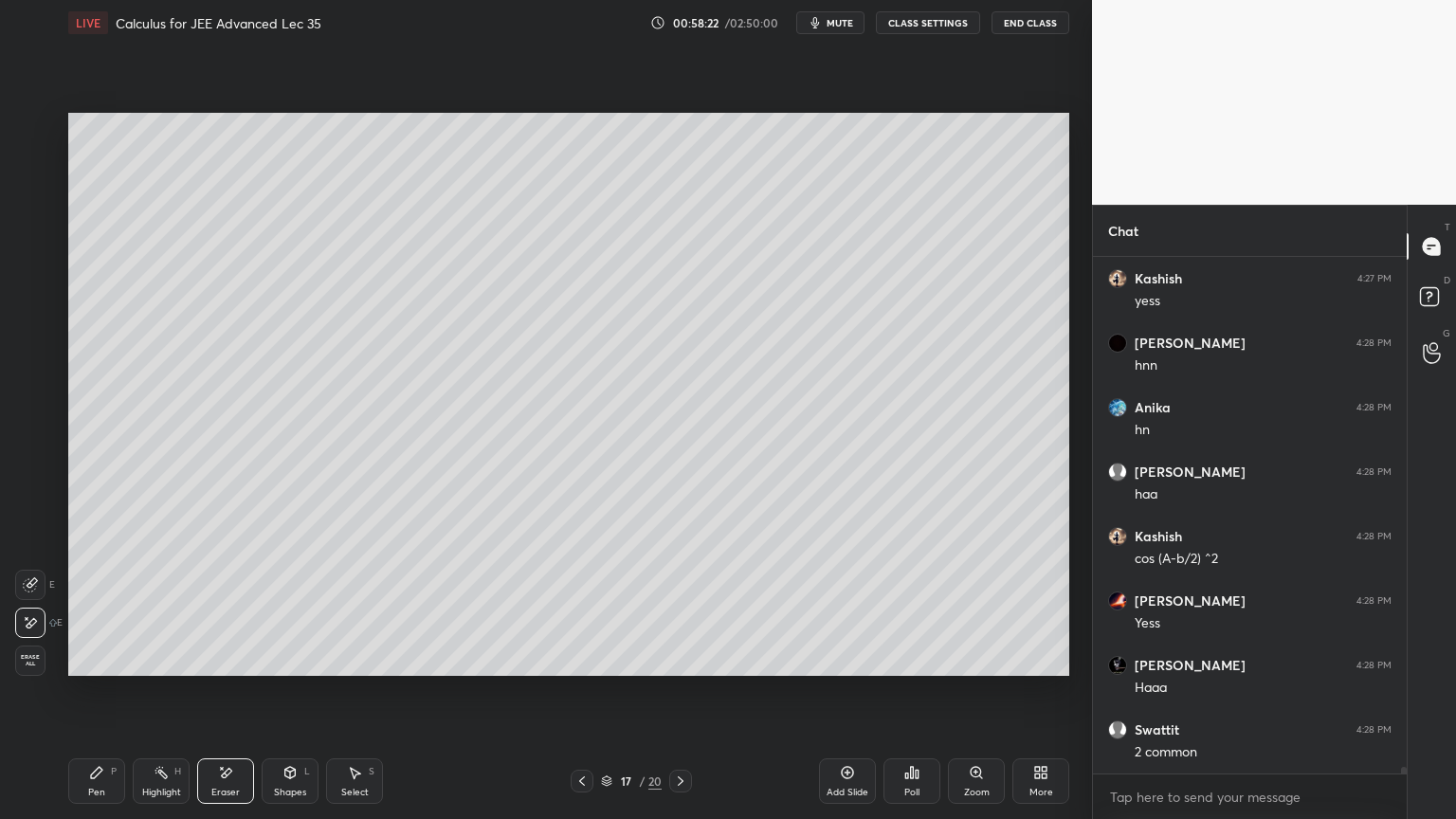 click on "Pen P" at bounding box center [97, 781] 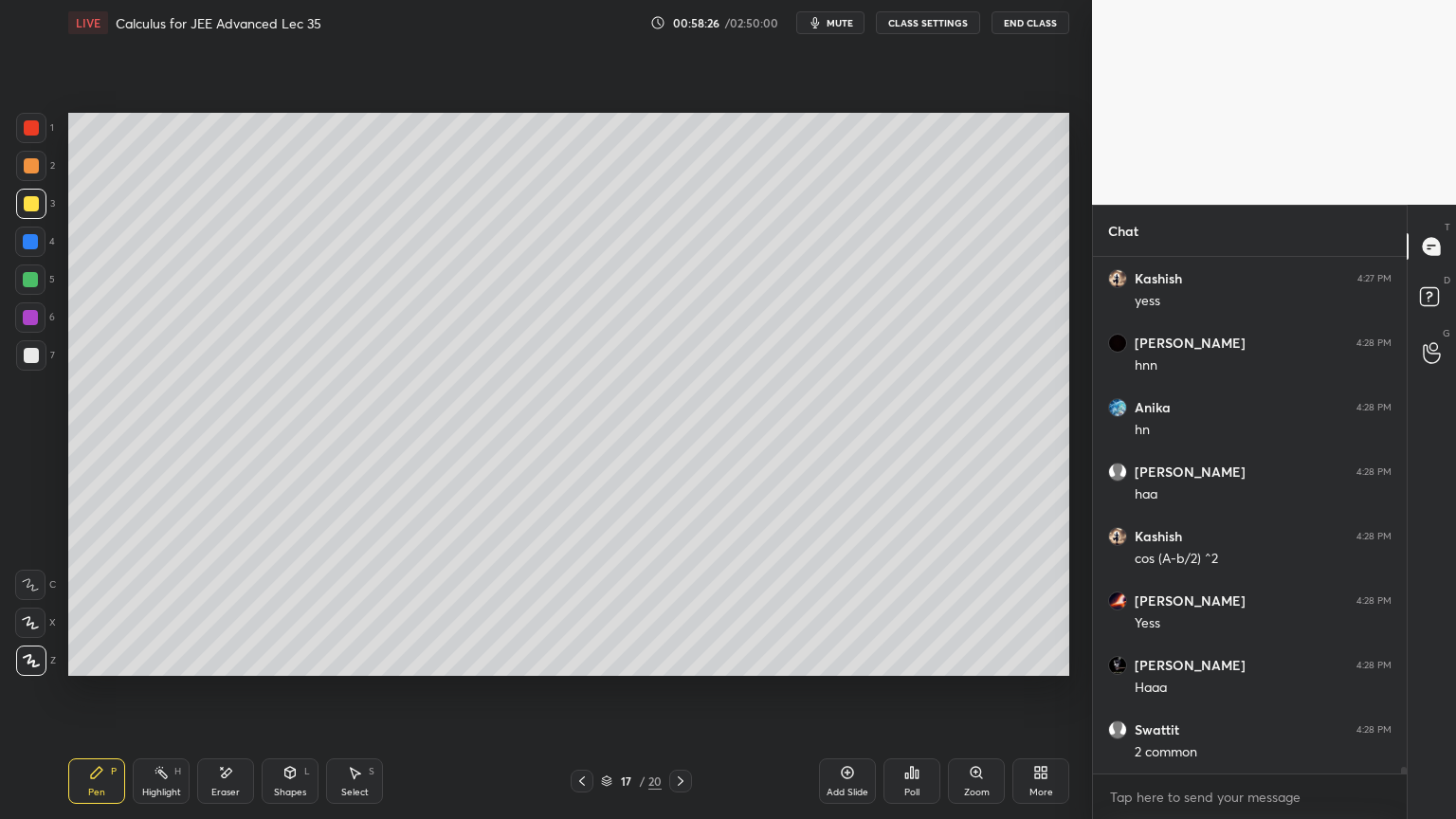drag, startPoint x: 218, startPoint y: 779, endPoint x: 251, endPoint y: 676, distance: 108.15729 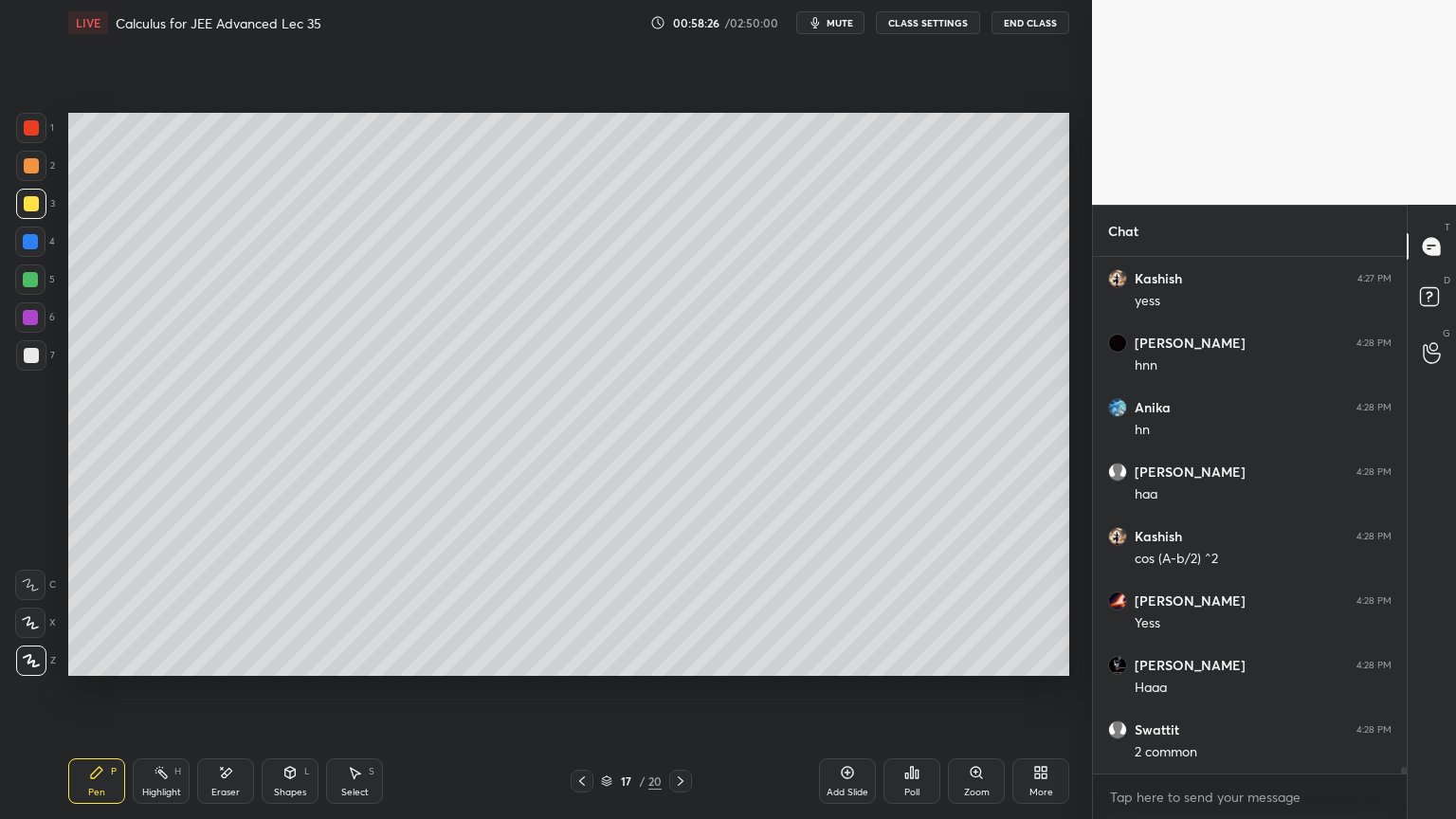 click on "Eraser" at bounding box center [226, 781] 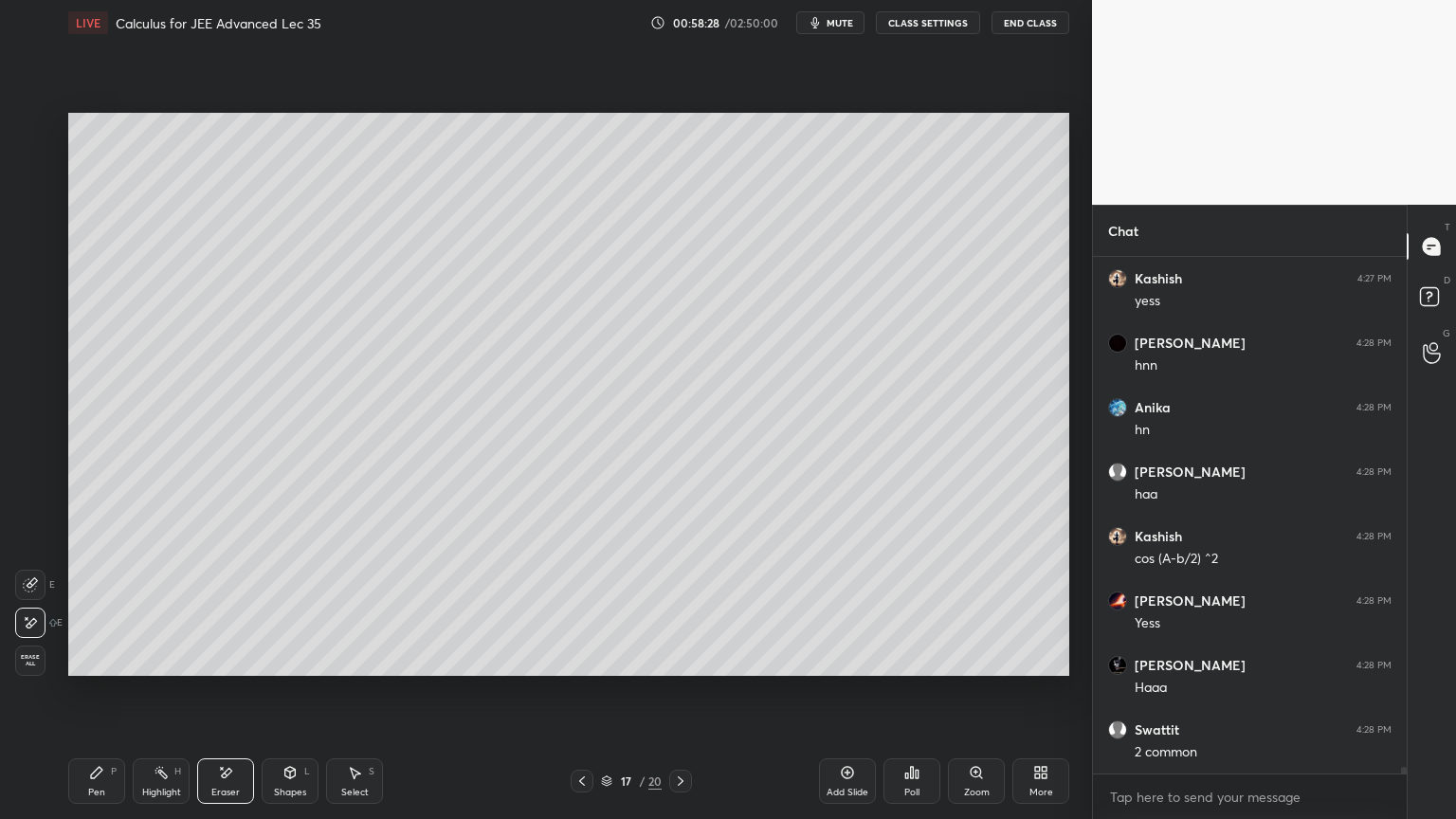 click on "Pen P" at bounding box center (97, 781) 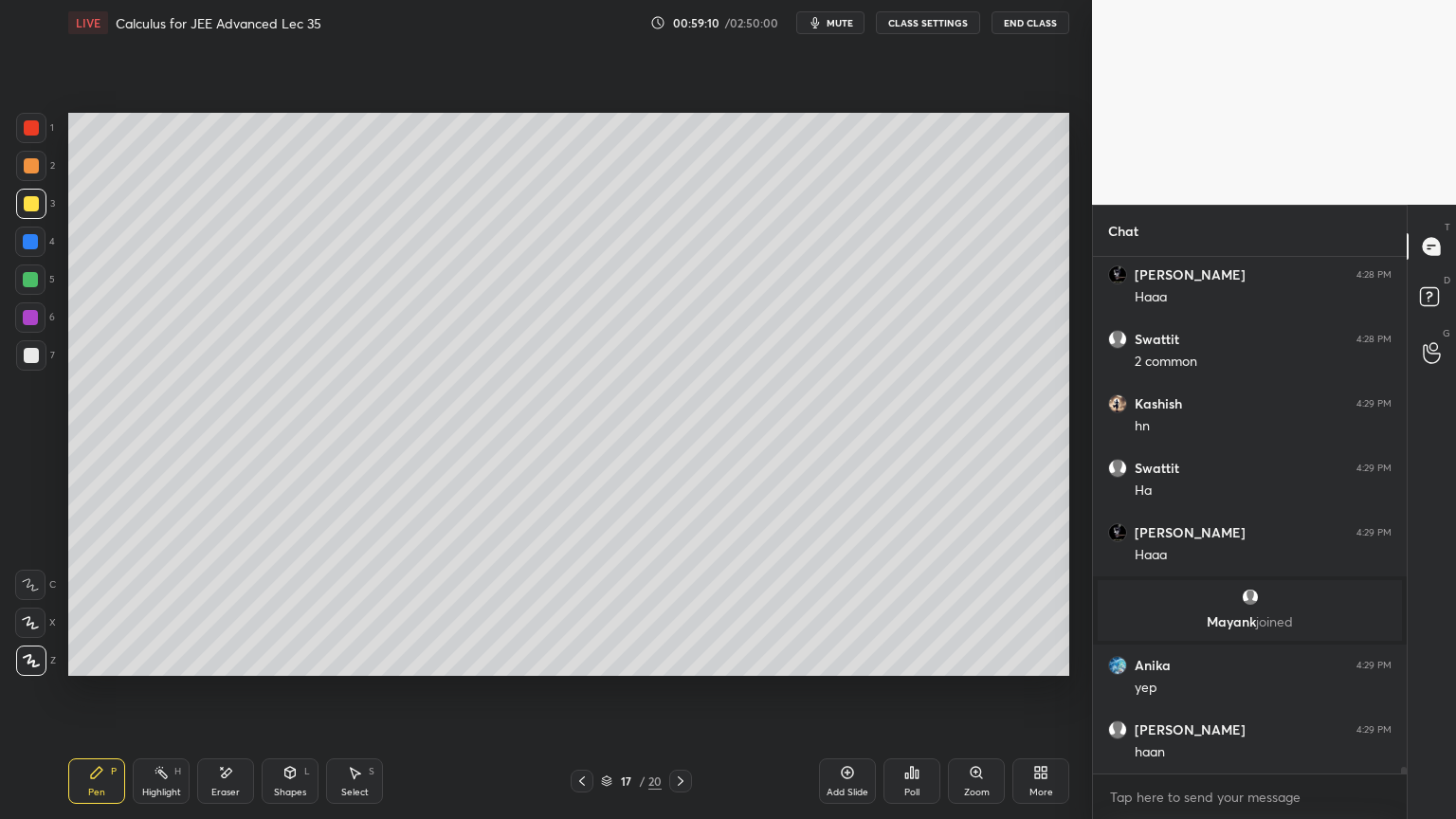 scroll, scrollTop: 40687, scrollLeft: 0, axis: vertical 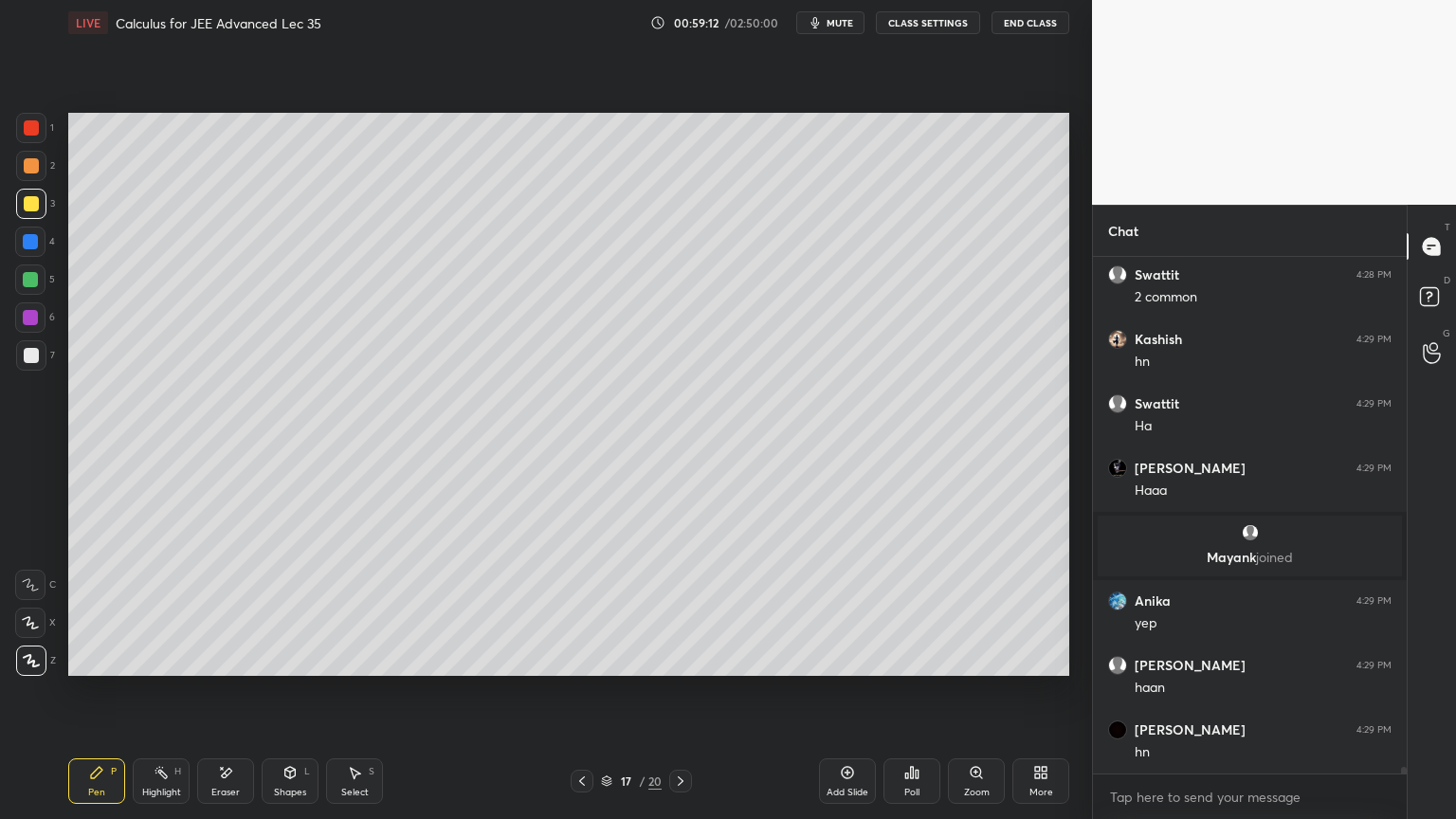 click on "Eraser" at bounding box center (226, 781) 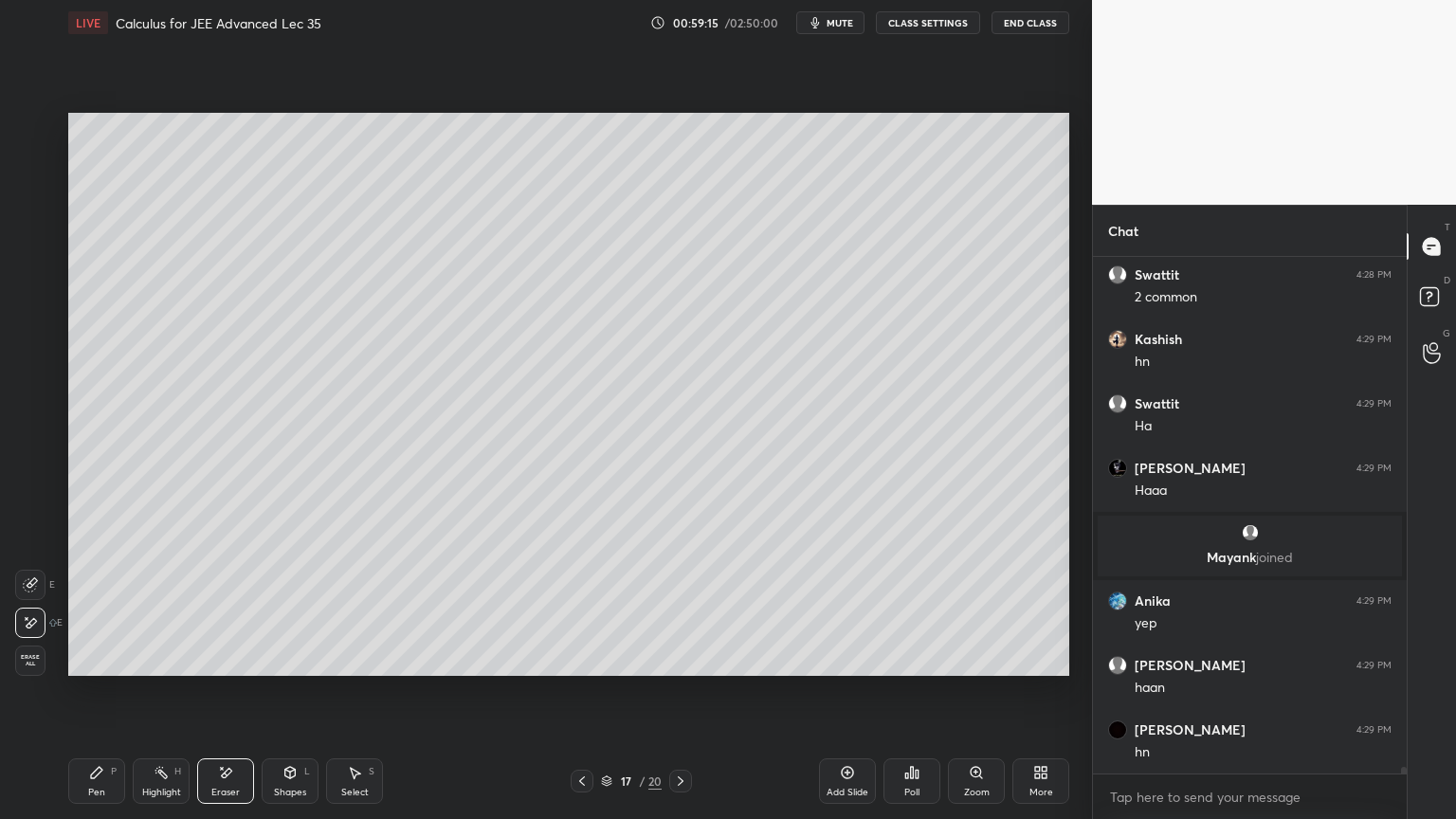 scroll, scrollTop: 40706, scrollLeft: 0, axis: vertical 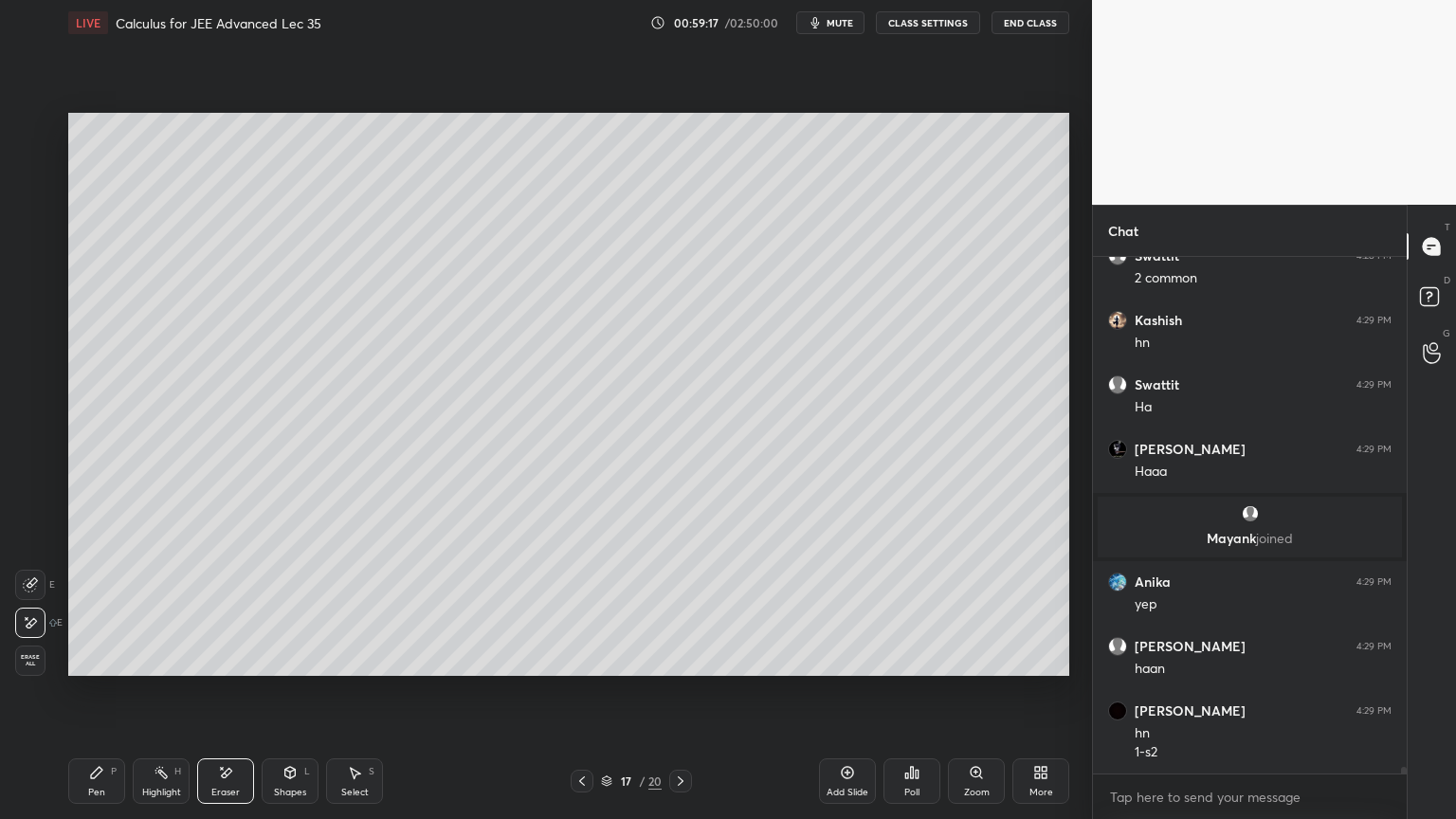 click on "Pen P" at bounding box center [97, 781] 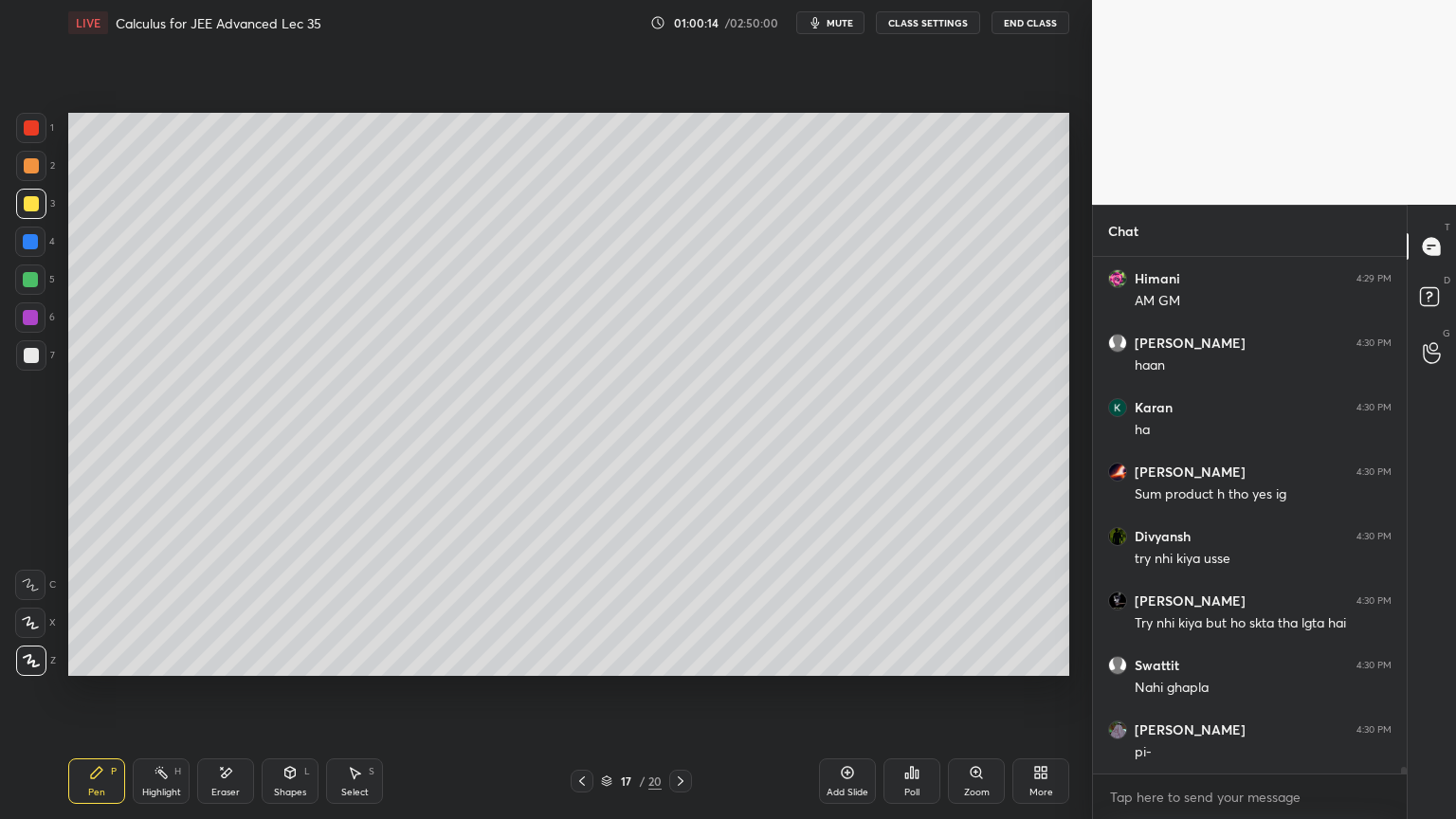 scroll, scrollTop: 41738, scrollLeft: 0, axis: vertical 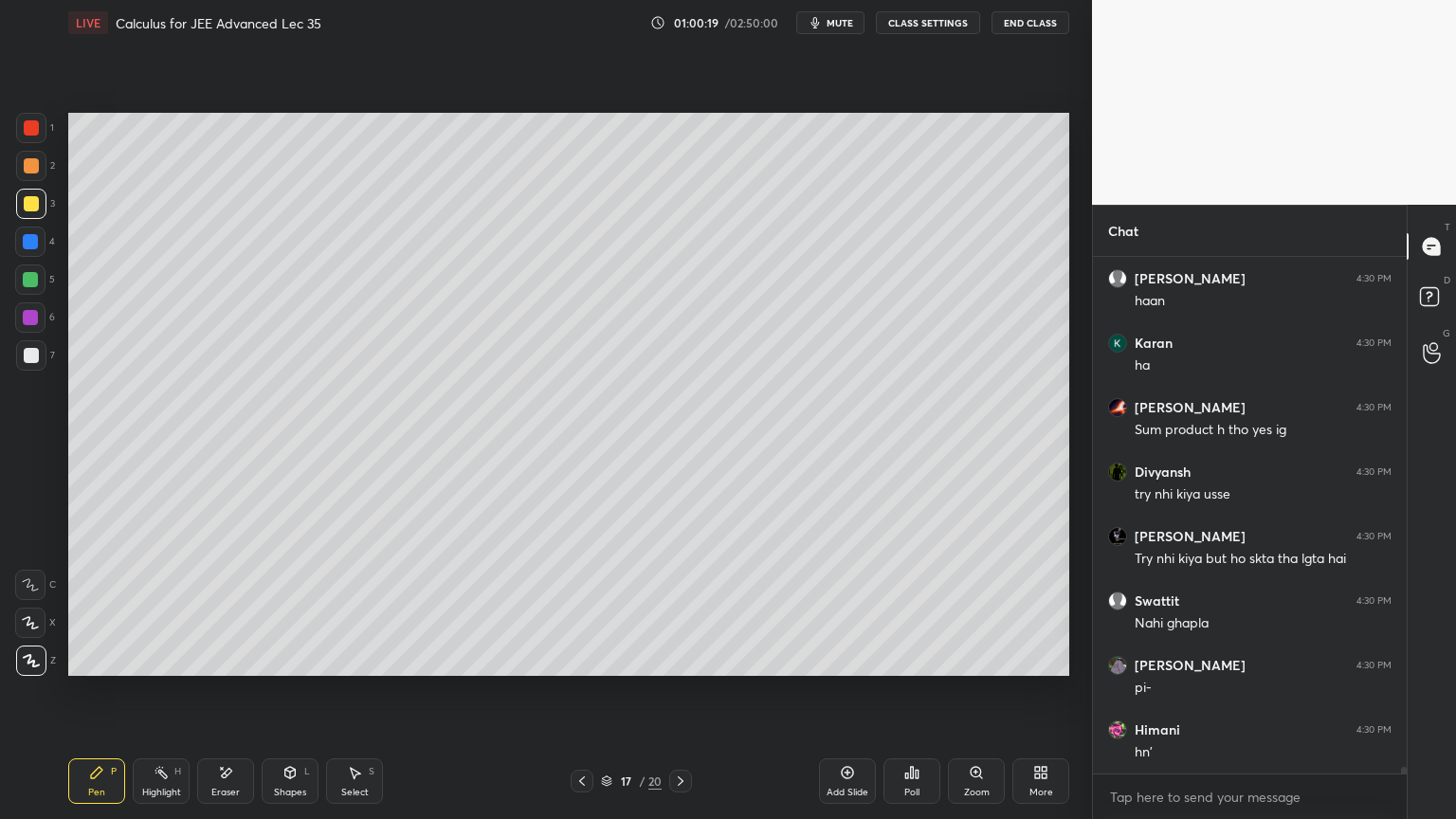 drag, startPoint x: 838, startPoint y: 782, endPoint x: 810, endPoint y: 743, distance: 48.010416 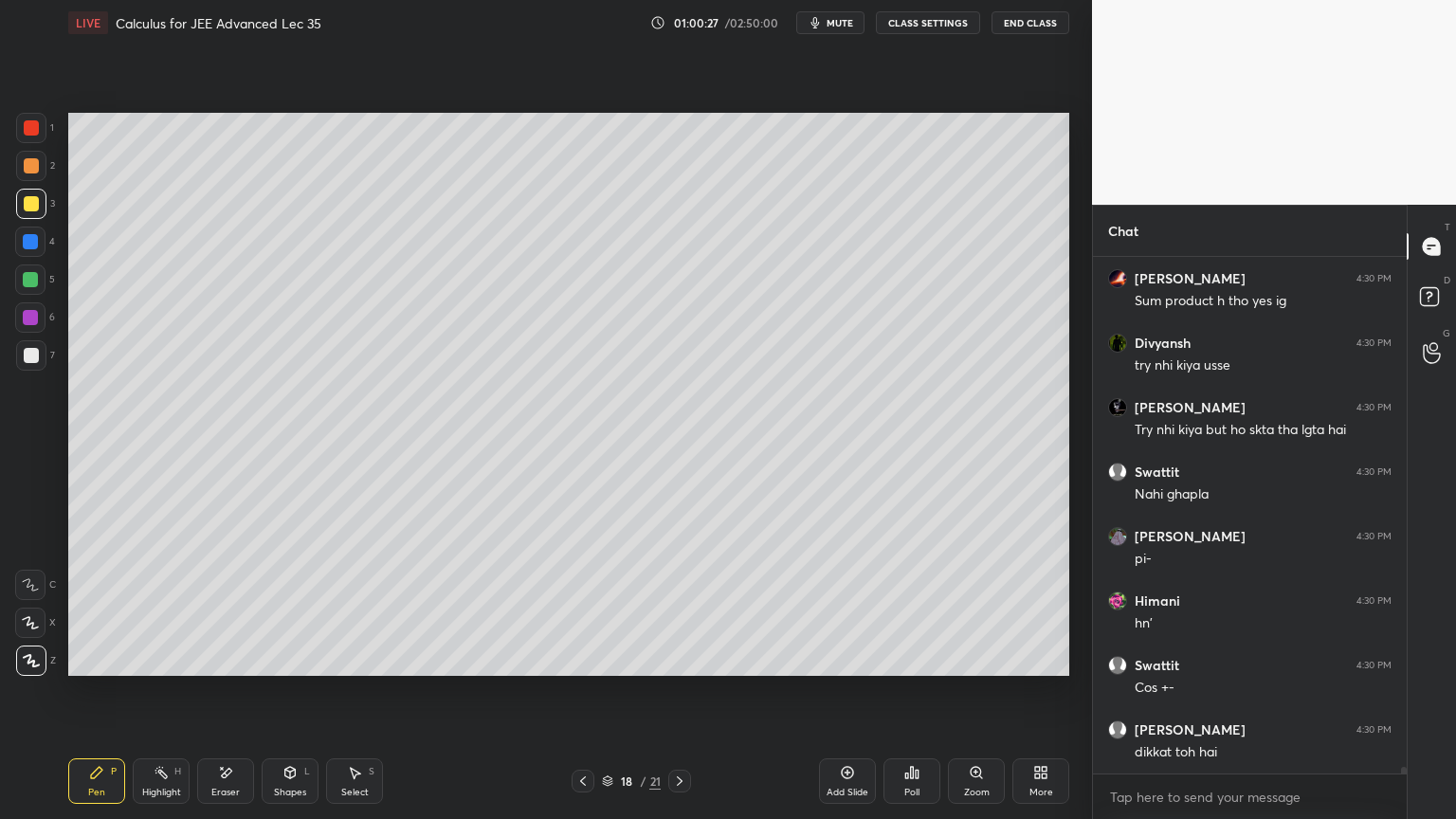 scroll, scrollTop: 41931, scrollLeft: 0, axis: vertical 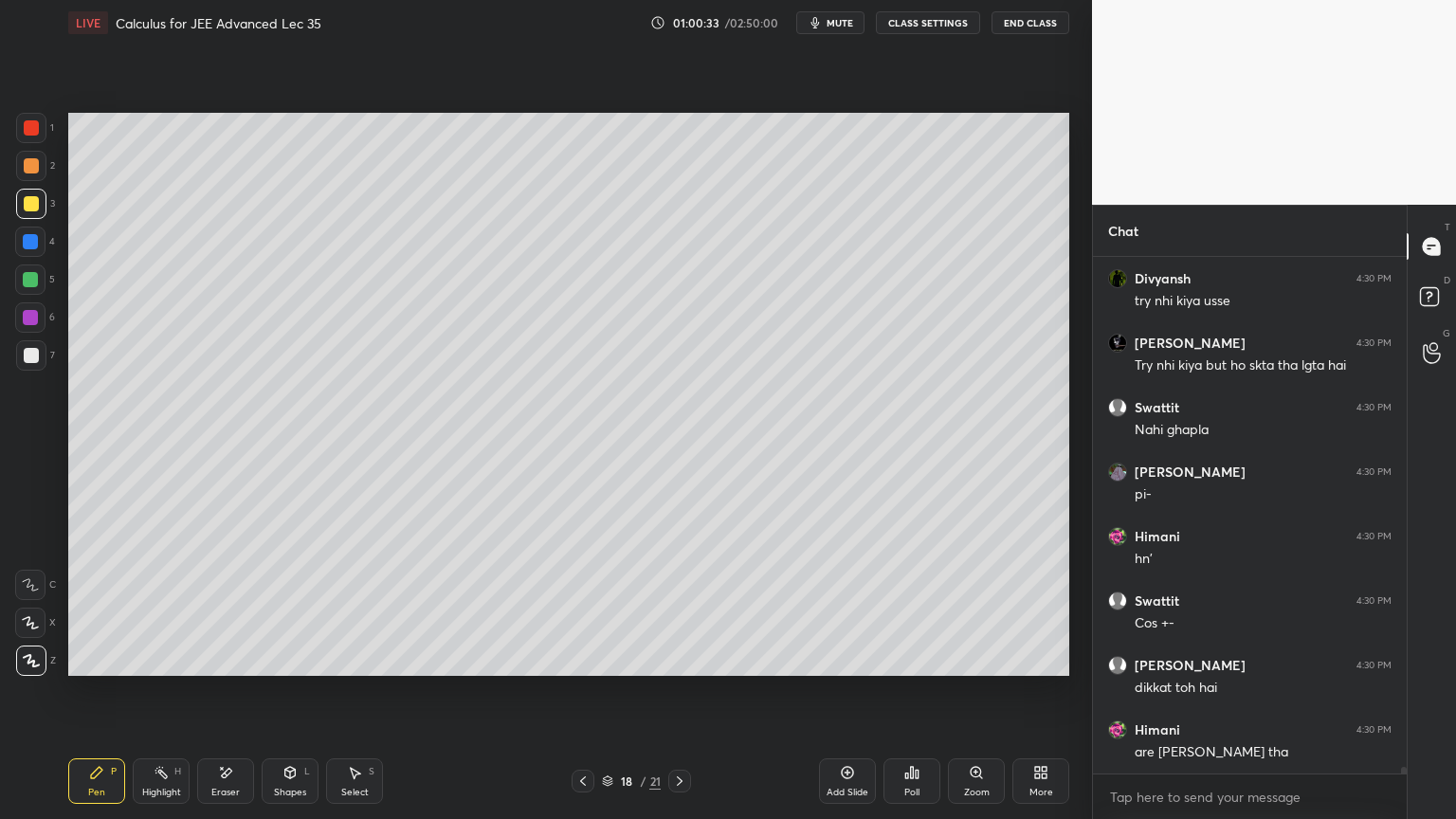 drag, startPoint x: 227, startPoint y: 779, endPoint x: 238, endPoint y: 717, distance: 62.96825 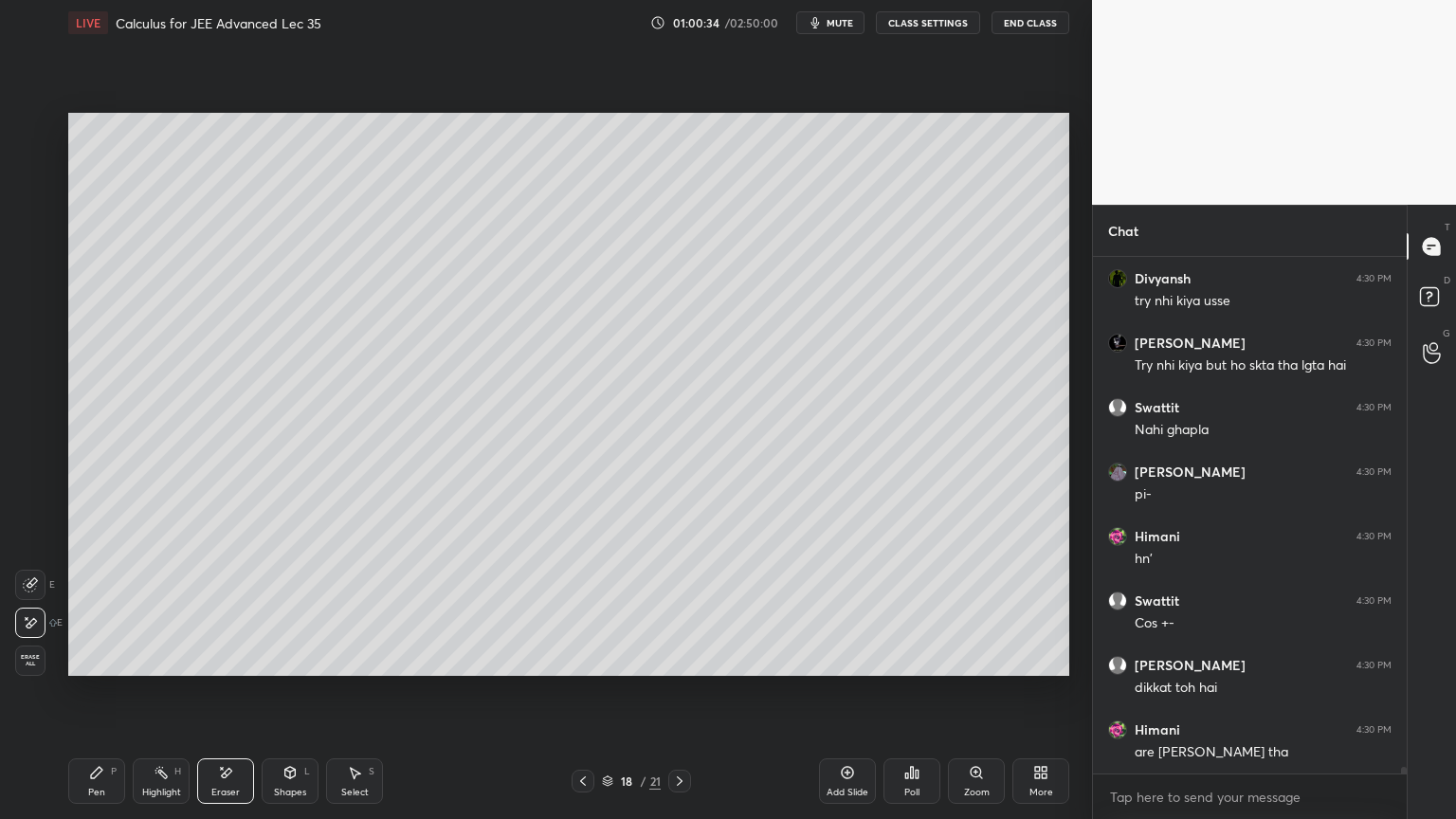 click 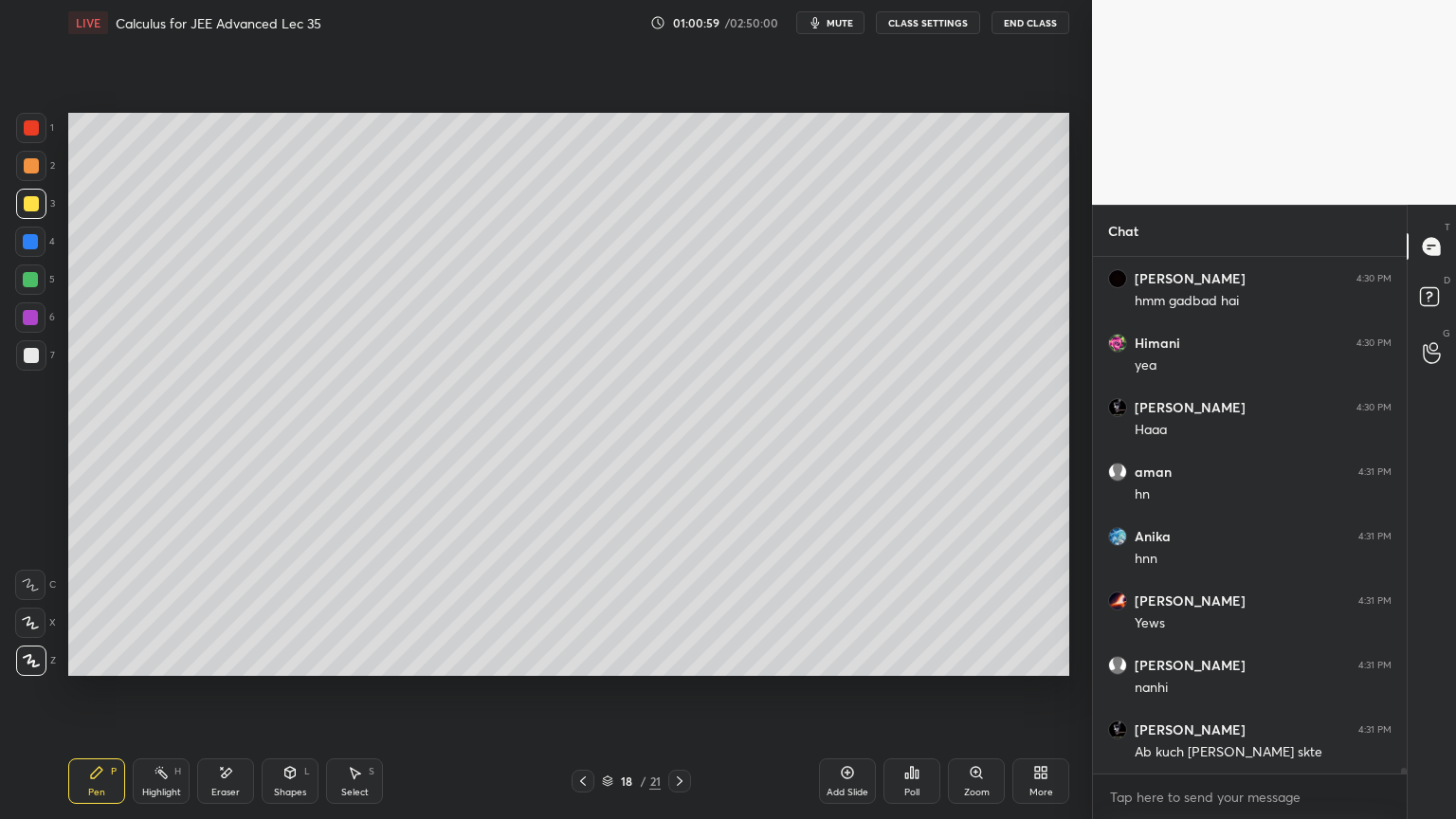 scroll, scrollTop: 42962, scrollLeft: 0, axis: vertical 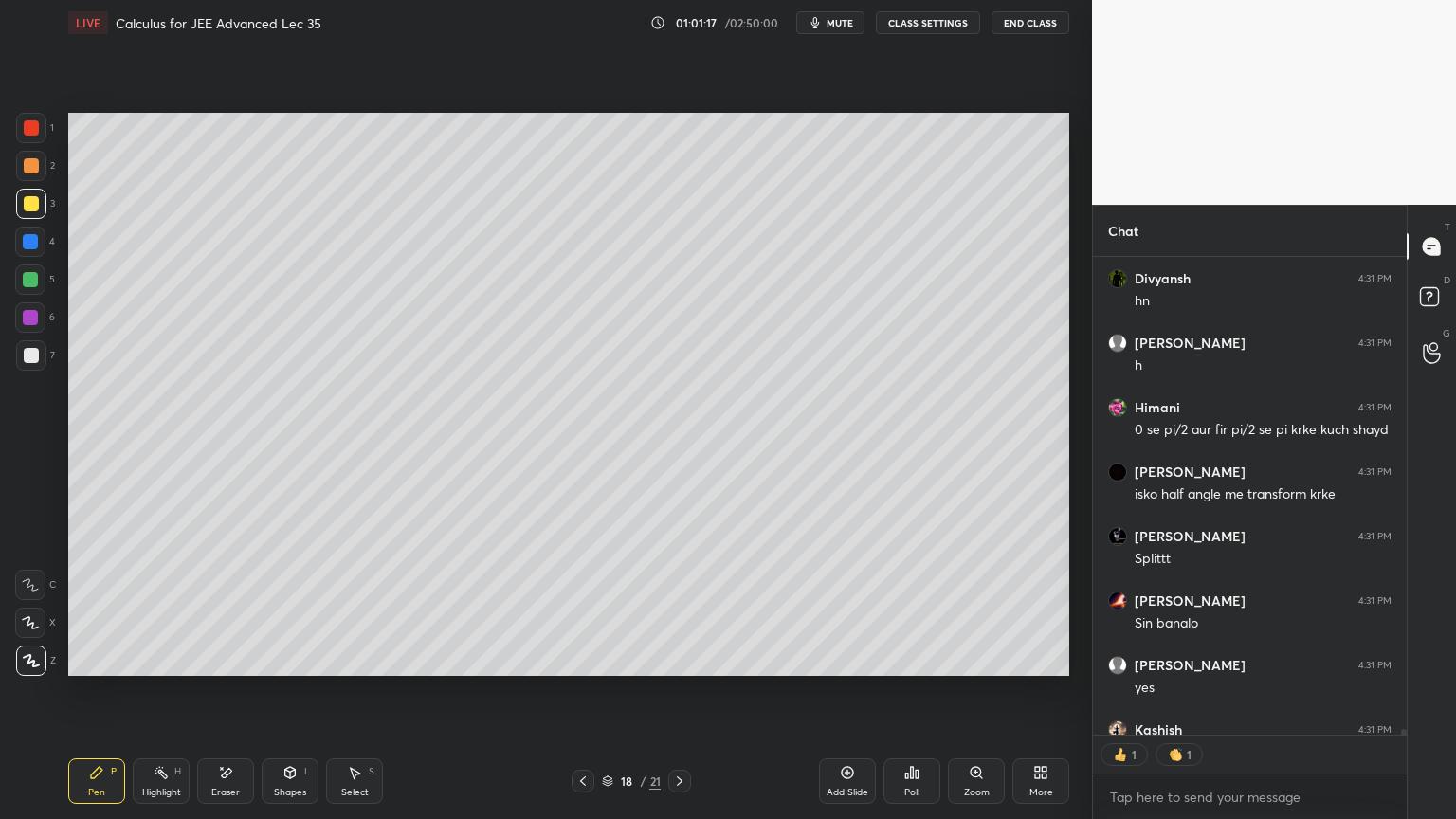 click on "Eraser" at bounding box center [226, 781] 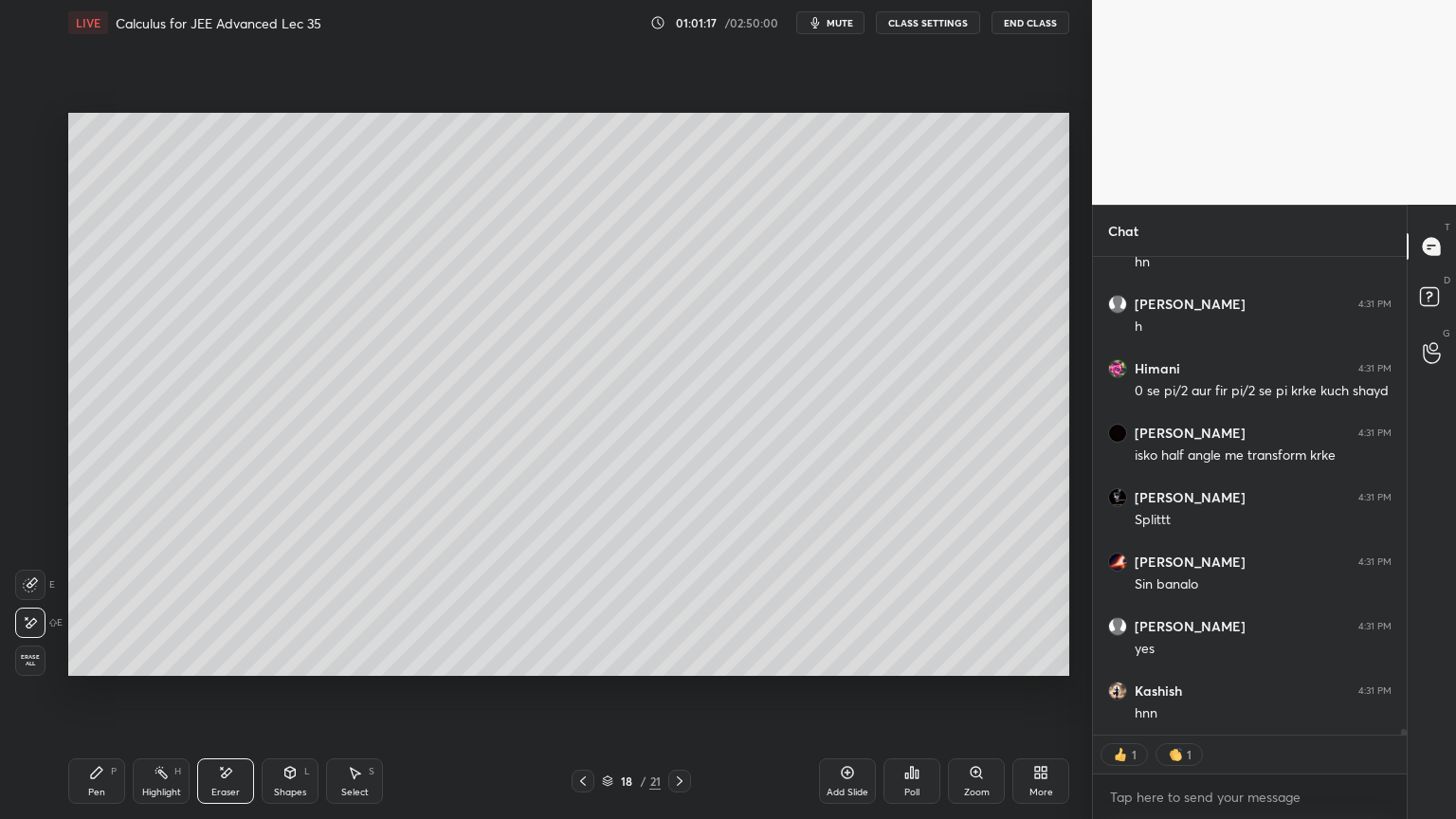 click on "Highlight H" at bounding box center [161, 781] 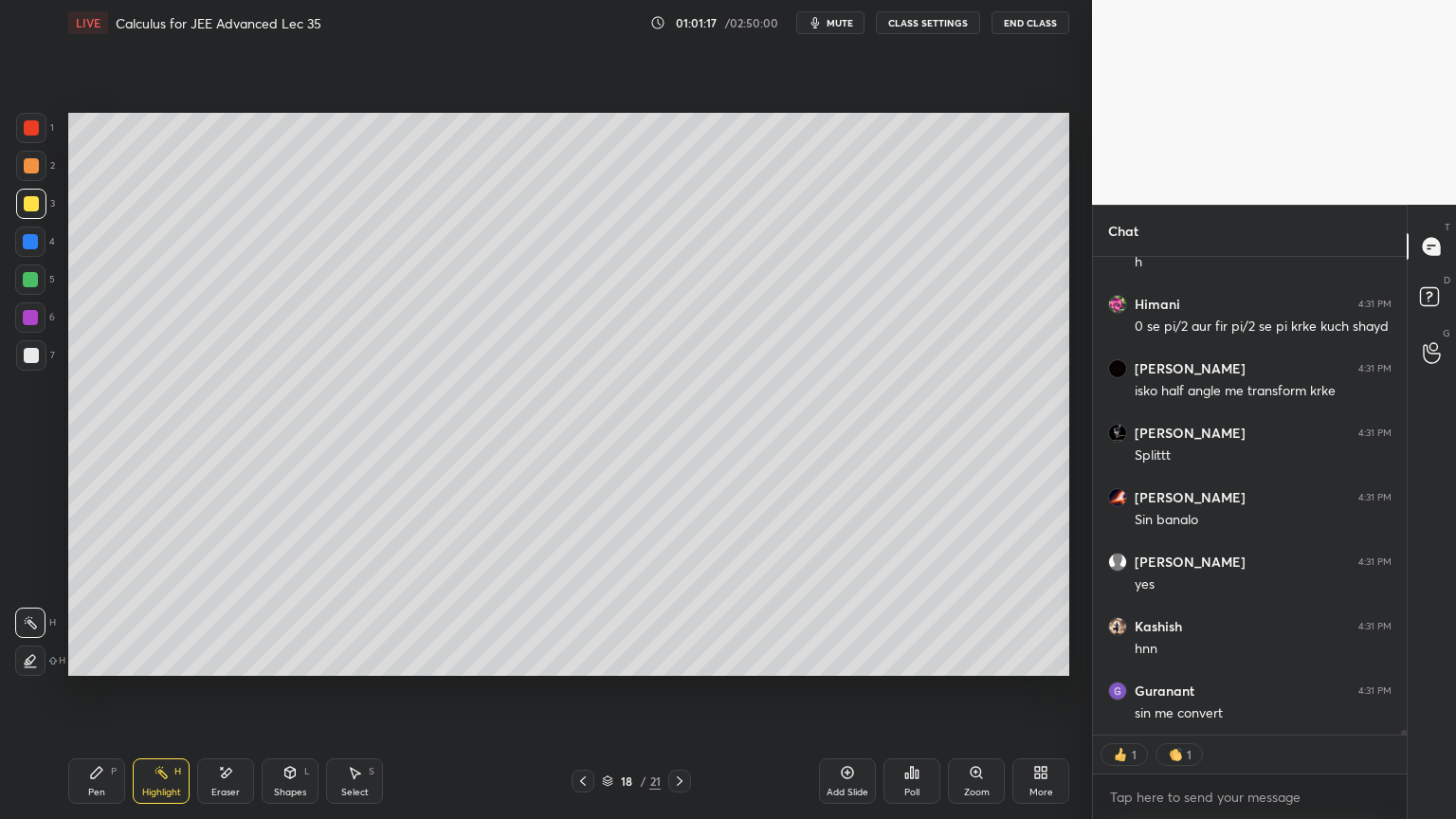 drag, startPoint x: 110, startPoint y: 773, endPoint x: 133, endPoint y: 762, distance: 25.495098 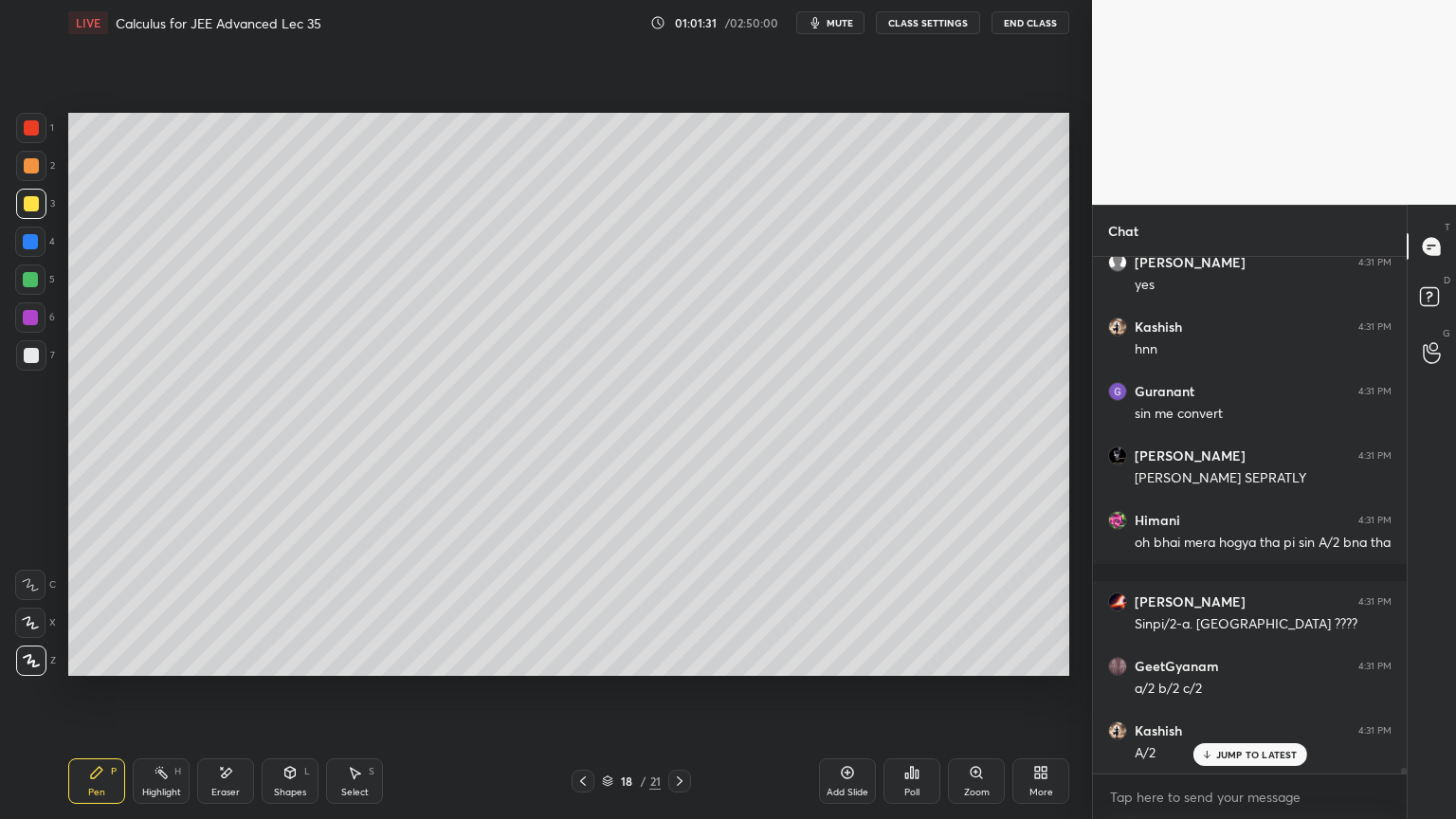 click on "More" at bounding box center (1041, 781) 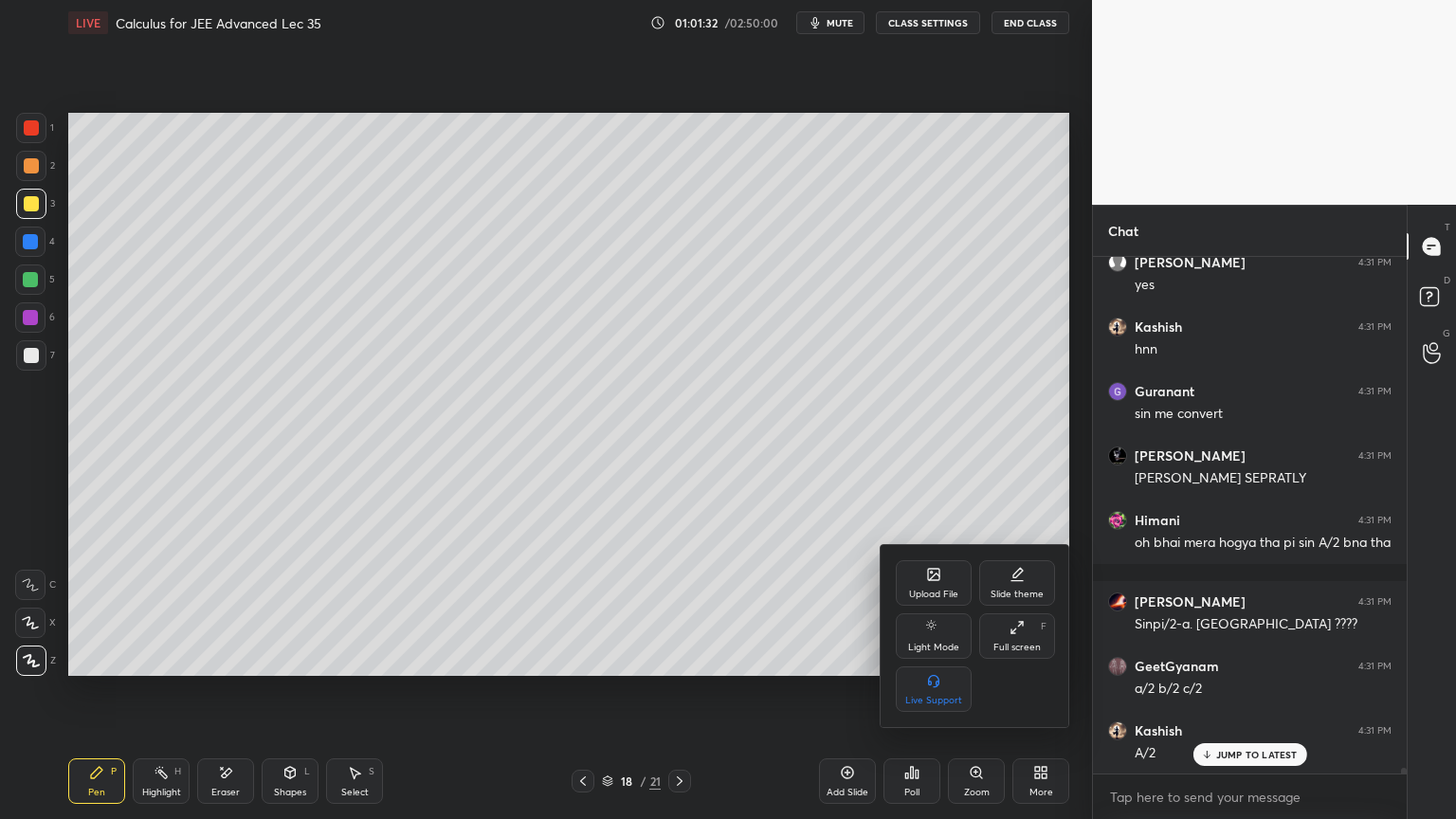 click on "Full screen" at bounding box center (1017, 647) 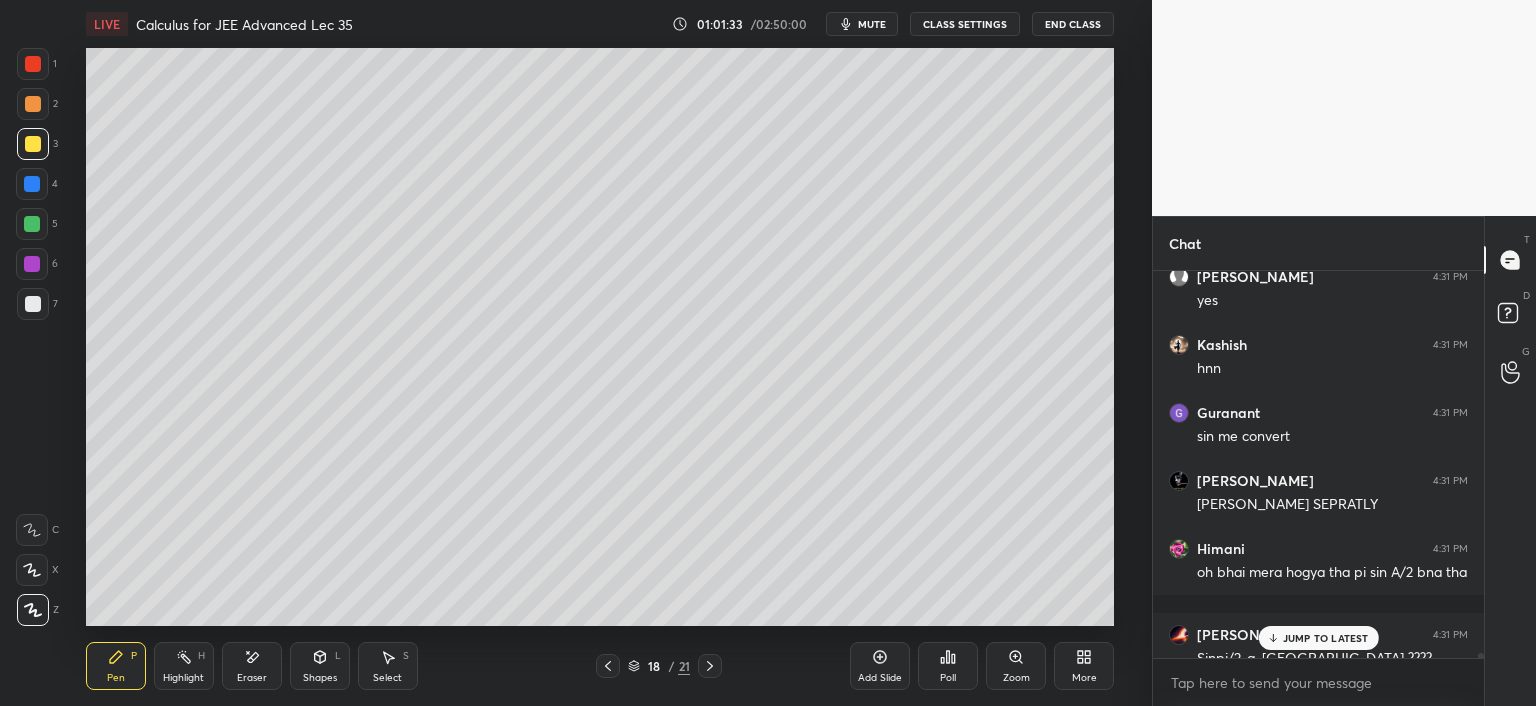 click on "mute" at bounding box center [872, 24] 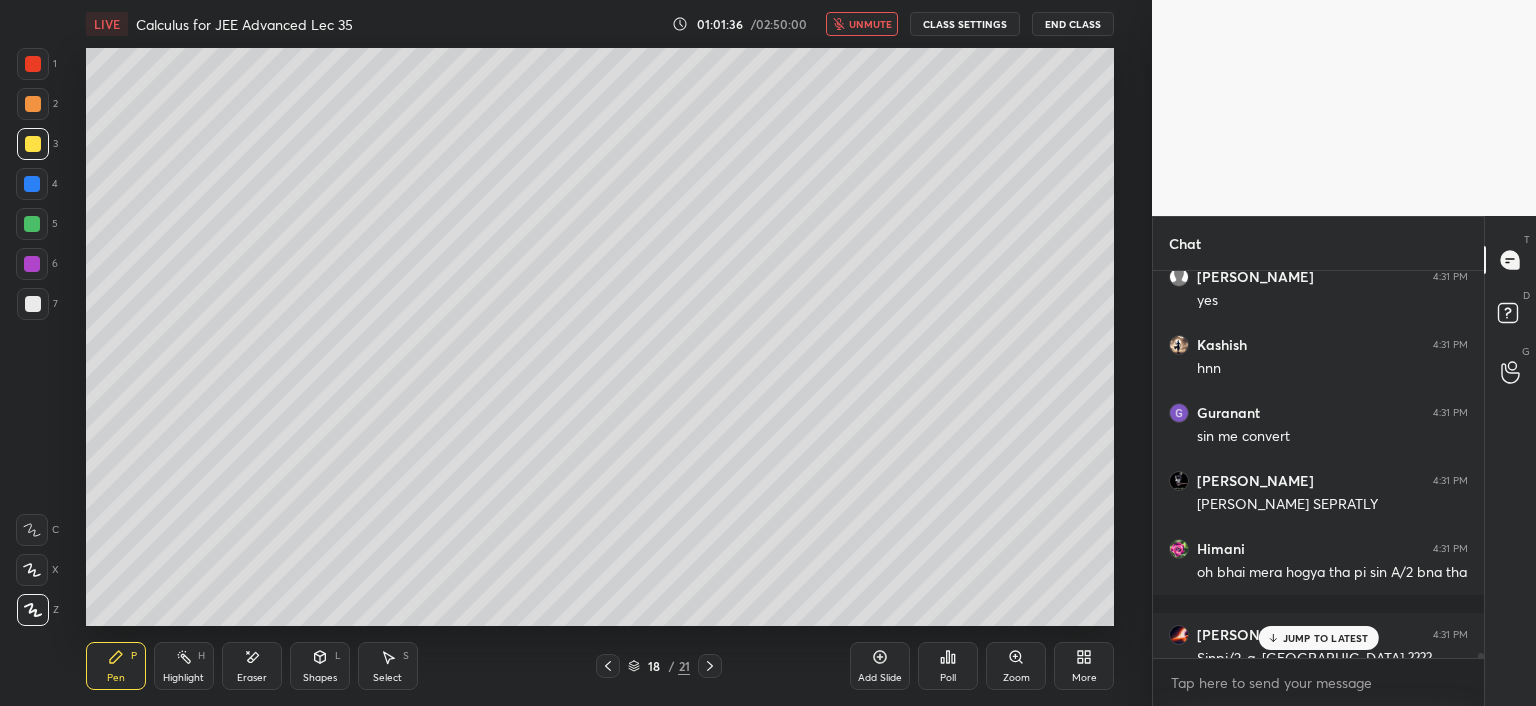 click on "CLASS SETTINGS" at bounding box center (965, 24) 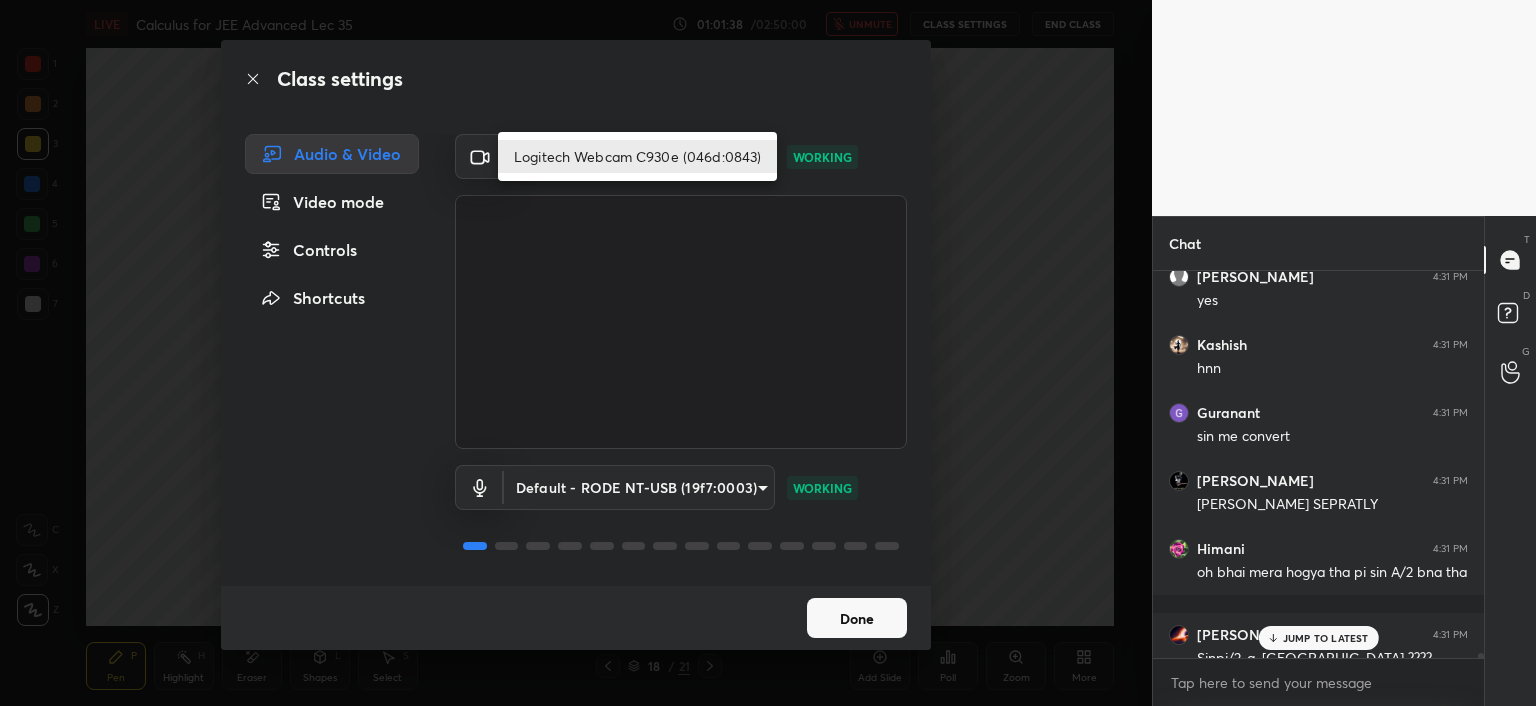 click on "1 2 3 4 5 6 7 C X Z E E Erase all   H H LIVE Calculus for JEE Advanced Lec 35 01:01:38 /  02:50:00 unmute CLASS SETTINGS End Class Setting up your live class Poll for   secs No correct answer Start poll Back Calculus for JEE Advanced Lec 35 • L35 of Course on Calculus for JEE Advanced Part-I Sandal Agarwal Pen P Highlight H Eraser Shapes L Select S 18 / 21 Add Slide Poll Zoom More Chat Anika 4:31 PM hnn [PERSON_NAME] 4:31 PM Yews [PERSON_NAME] 4:31 PM nanhi [PERSON_NAME] 4:31 PM Ab kuch [PERSON_NAME] skte [PERSON_NAME] 4:31 PM hn [PERSON_NAME] 4:31 PM h [PERSON_NAME] 4:31 PM 0 se pi/2 aur fir pi/2 se pi krke kuch shayd [PERSON_NAME] 4:31 PM isko half angle me transform krke [PERSON_NAME] 4:31 PM Splittt [PERSON_NAME] 4:31 PM Sin banalo [PERSON_NAME] 4:31 PM yes [PERSON_NAME] 4:31 PM hnn Guranant 4:31 PM sin me convert [PERSON_NAME] 4:31 PM [PERSON_NAME] SEPRATLY [PERSON_NAME] 4:31 PM oh bhai mera hogya tha pi sin A/2 bna tha [PERSON_NAME] 4:31 PM Sinpi/2-a. [GEOGRAPHIC_DATA] ???? GeetGyanam 4:31 PM a/2 b/2 c/2 JUMP TO LATEST Enable hand raising Enable x   introducing Raise a hand with a doubt How it works? Got it" at bounding box center (768, 353) 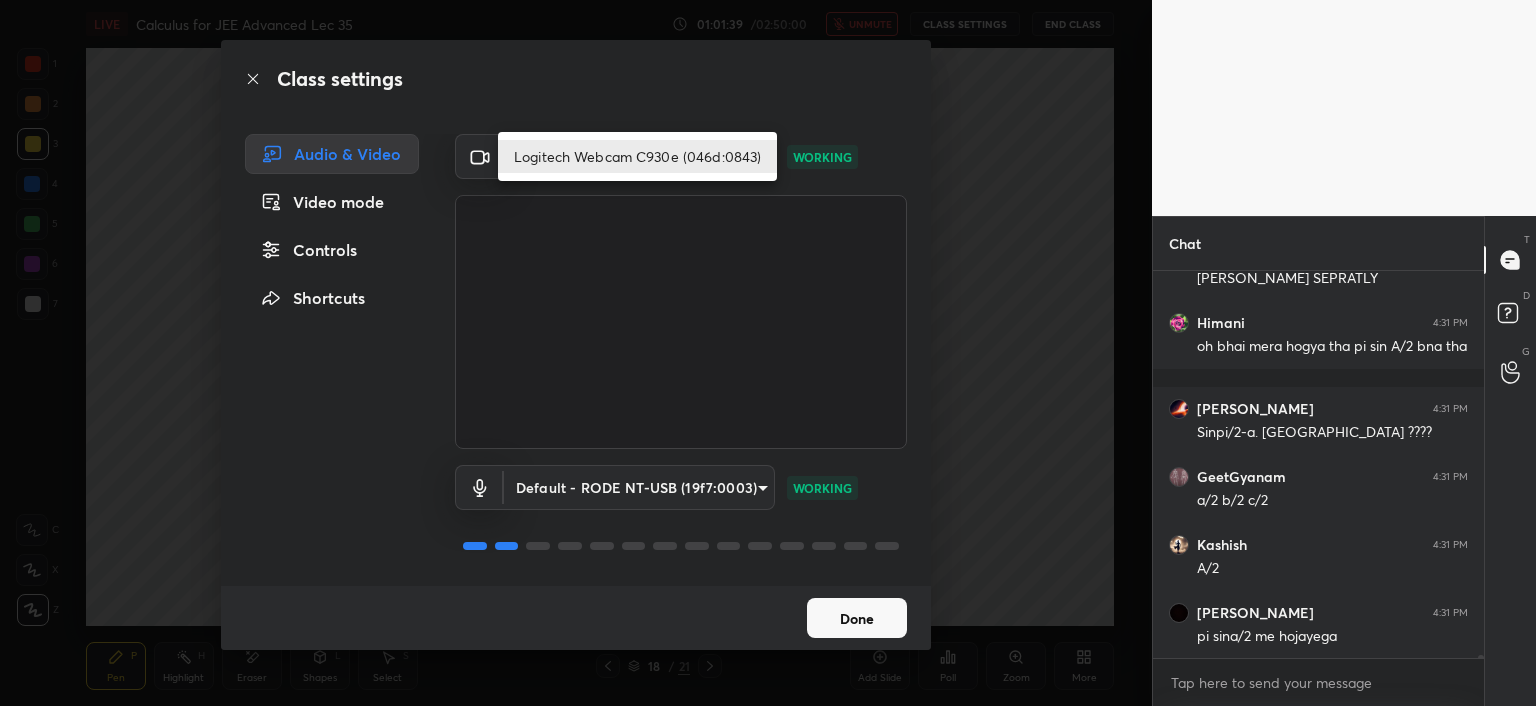 click at bounding box center [768, 353] 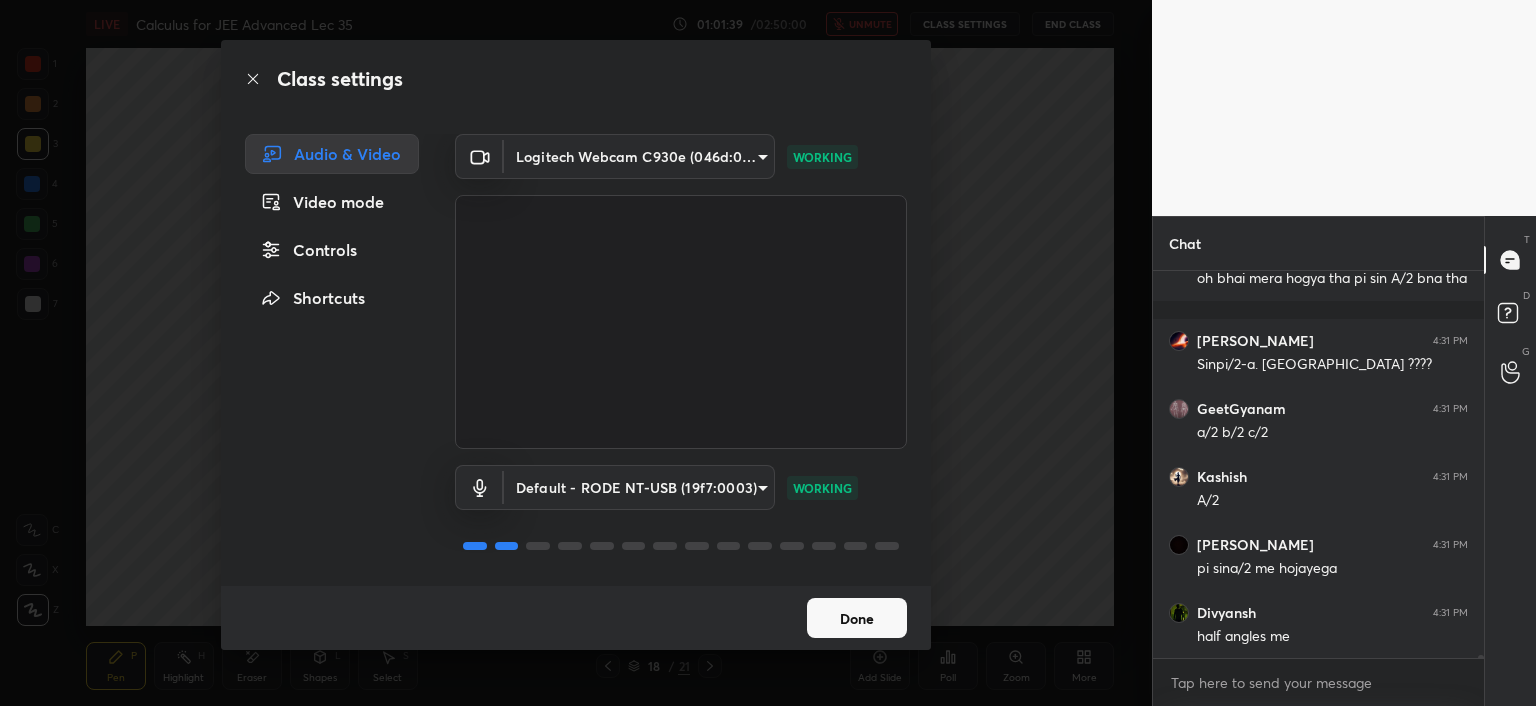 click 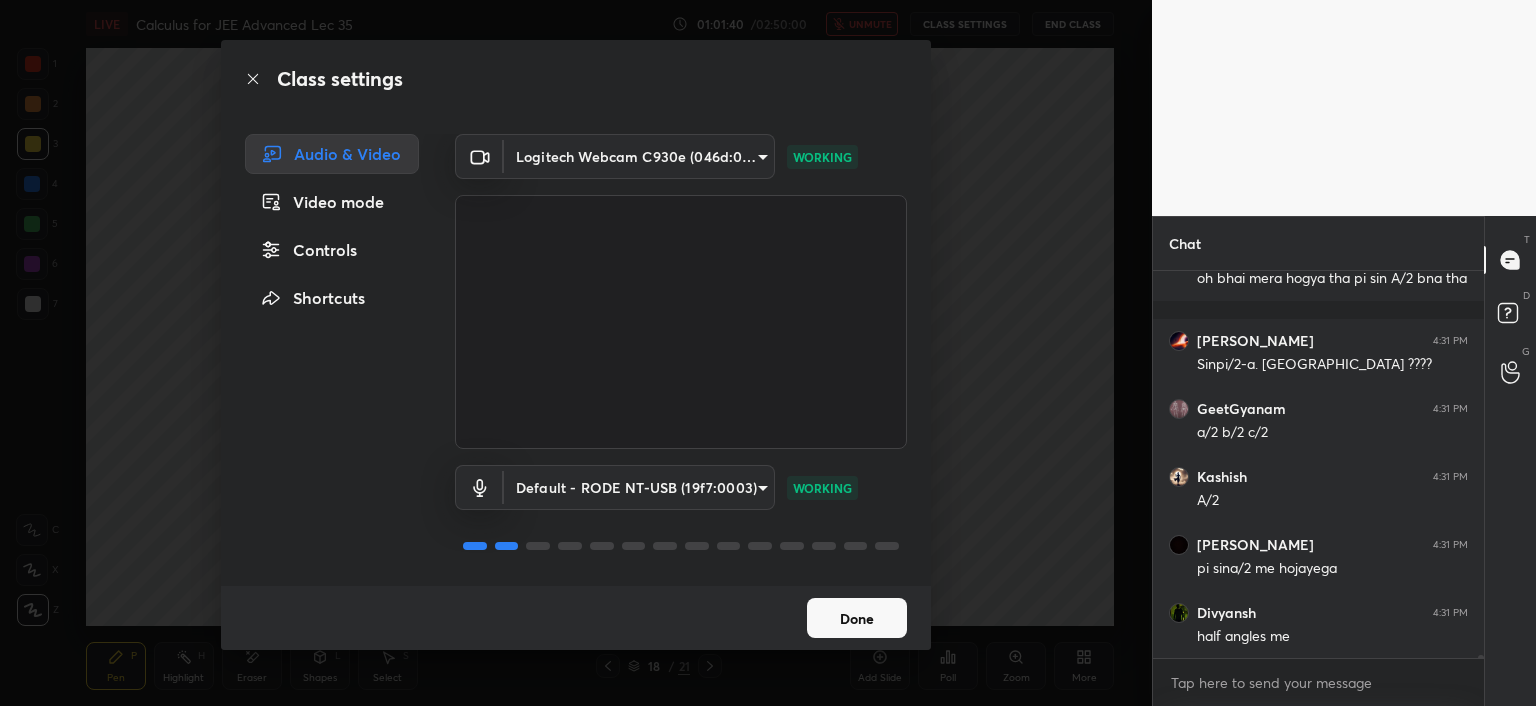 click 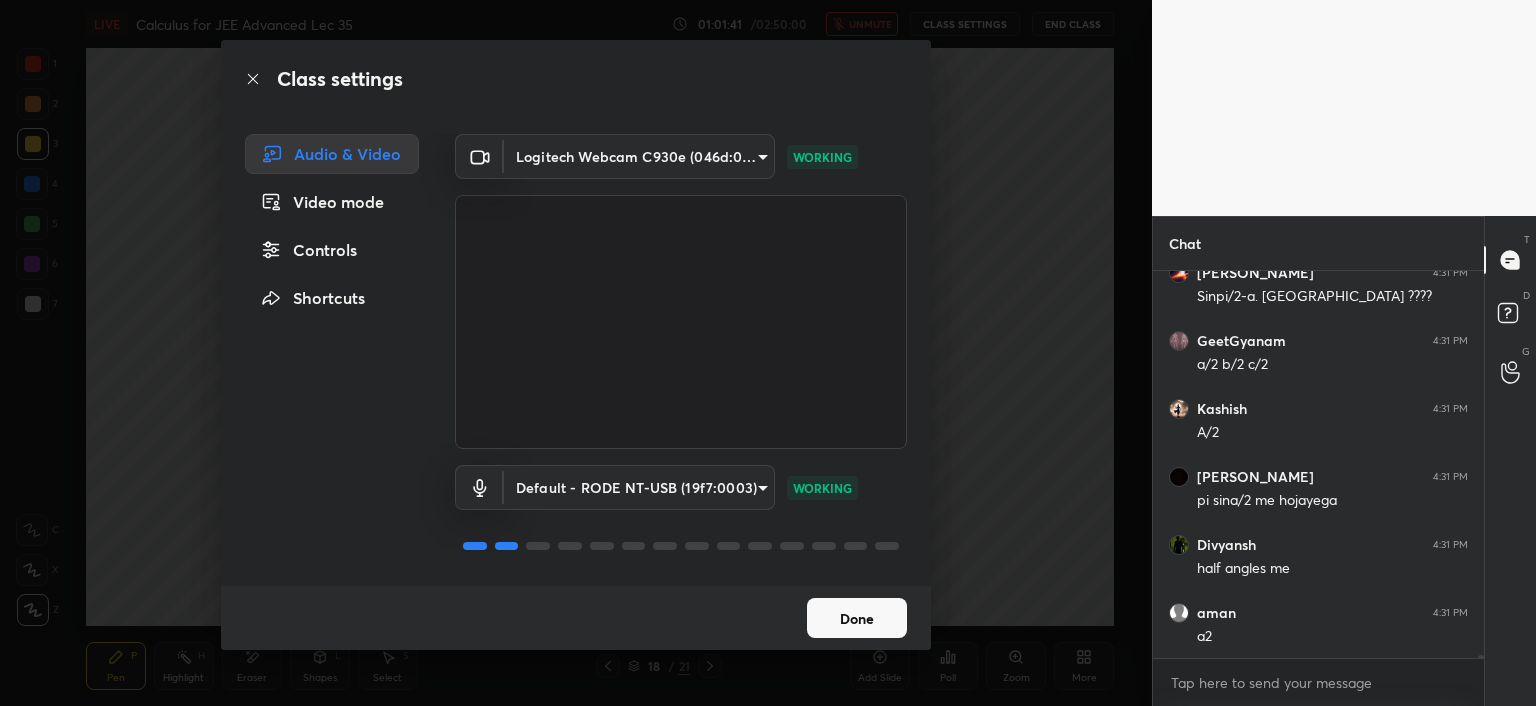 click on "Done" at bounding box center [857, 618] 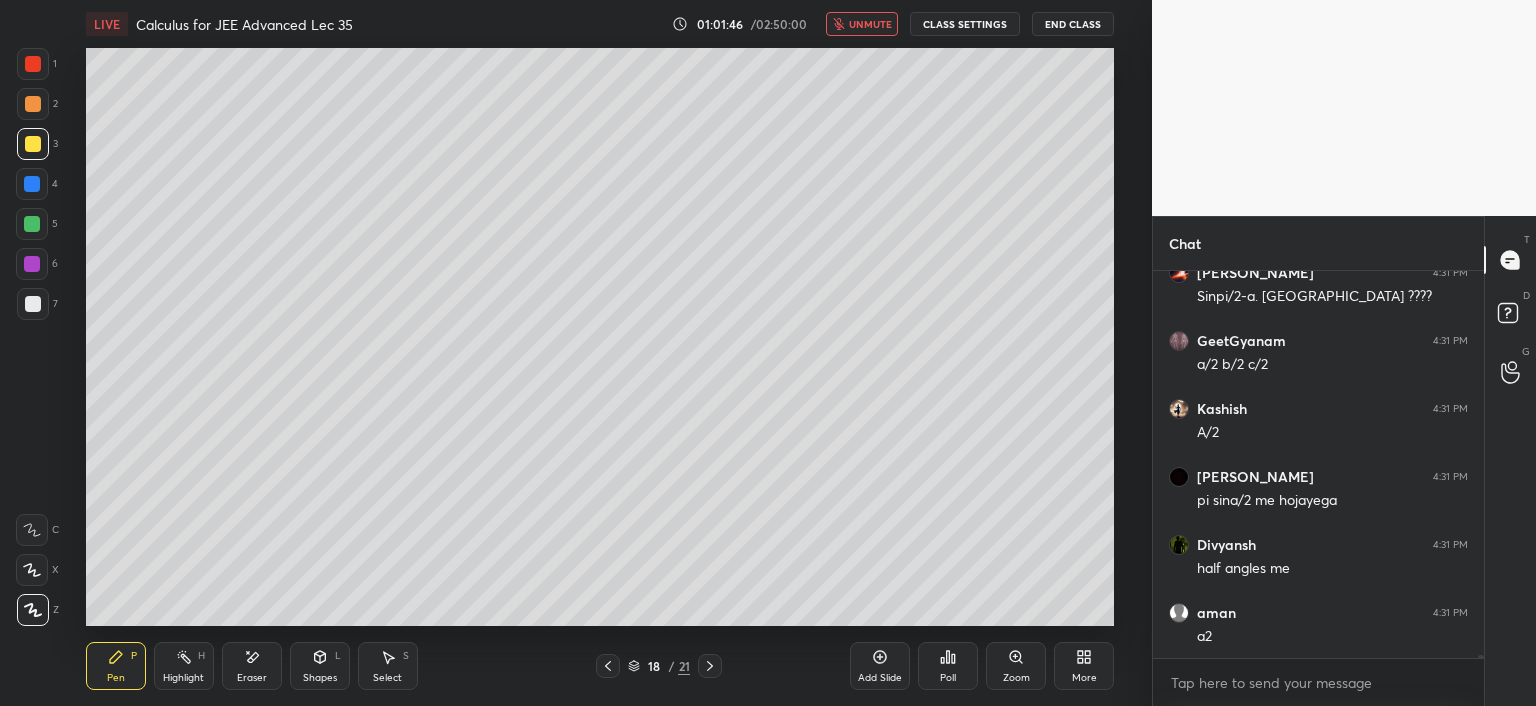 click on "unmute" at bounding box center (870, 24) 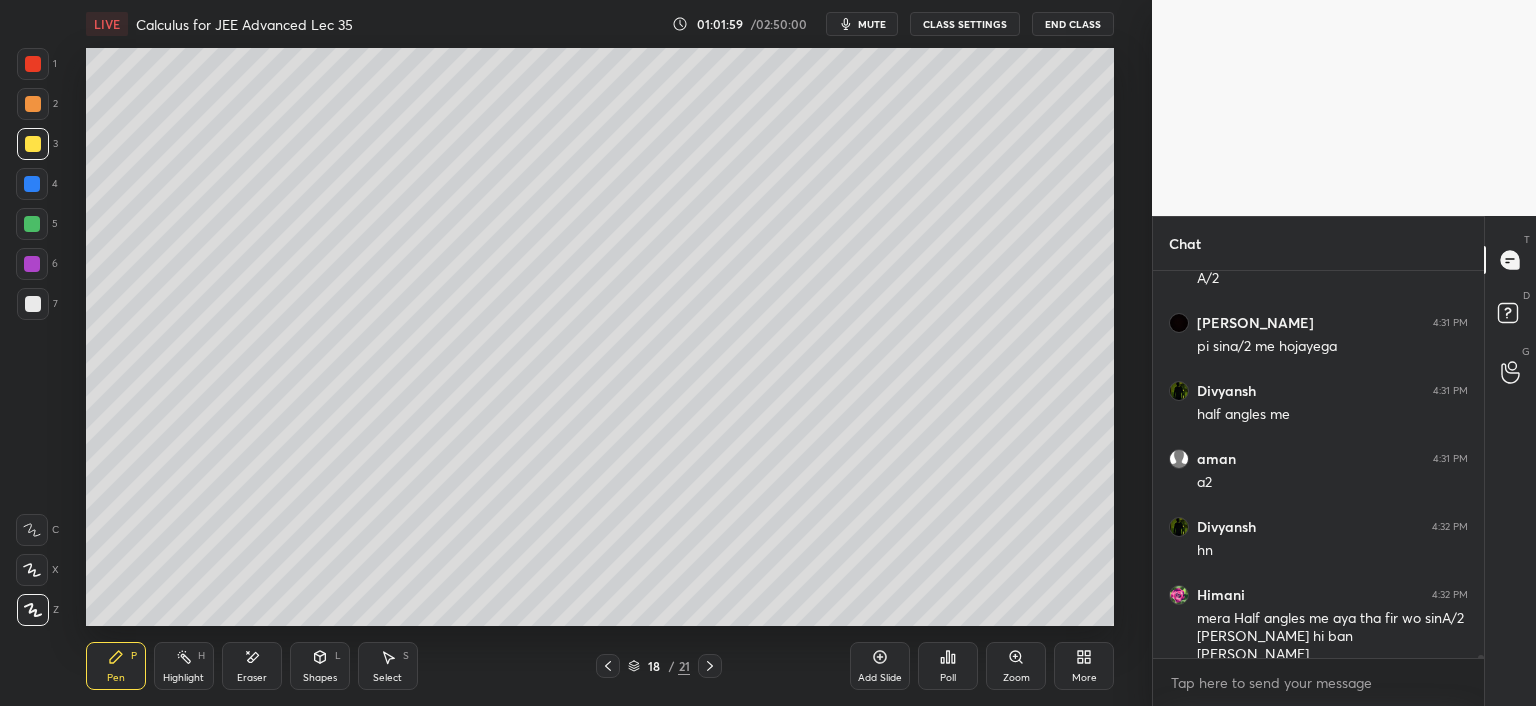 click on "Eraser" at bounding box center [252, 666] 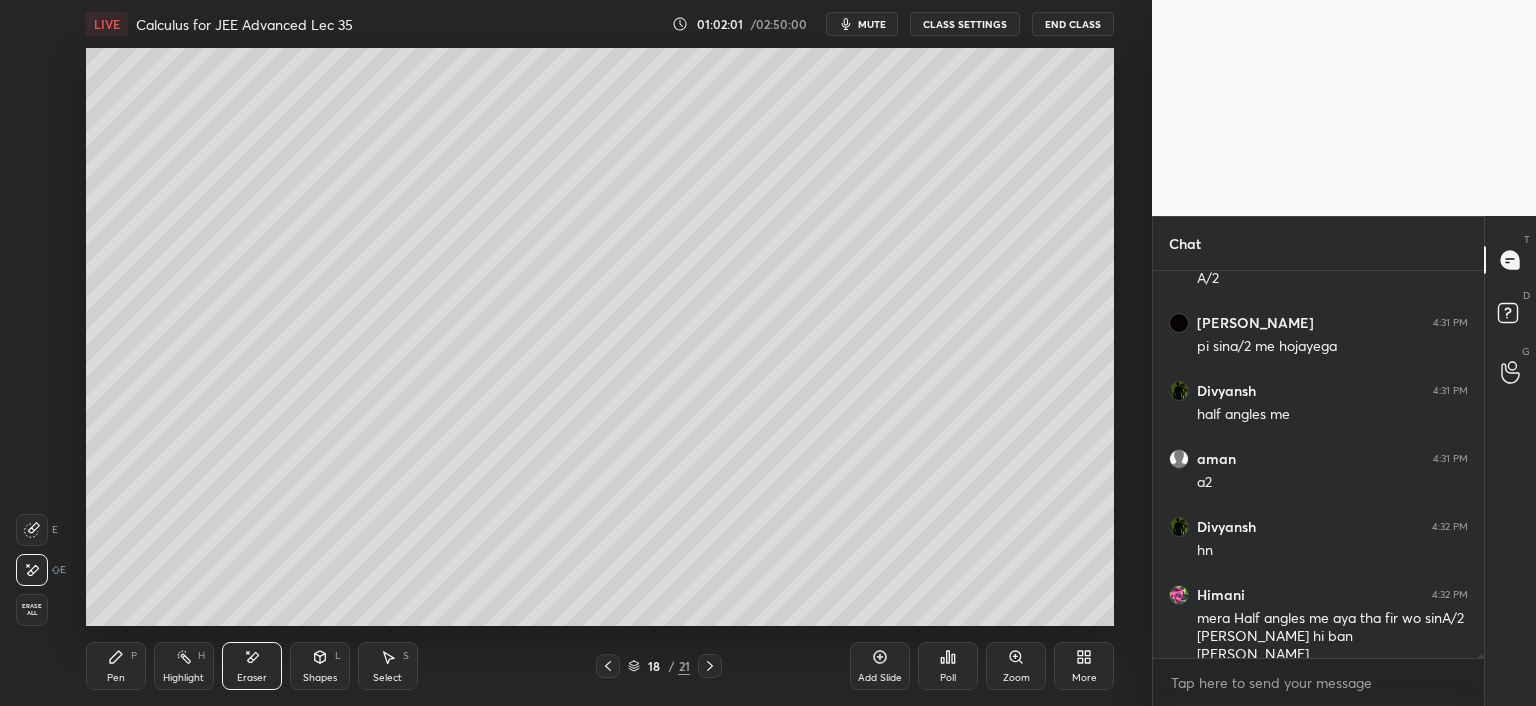 click on "Pen" at bounding box center (116, 678) 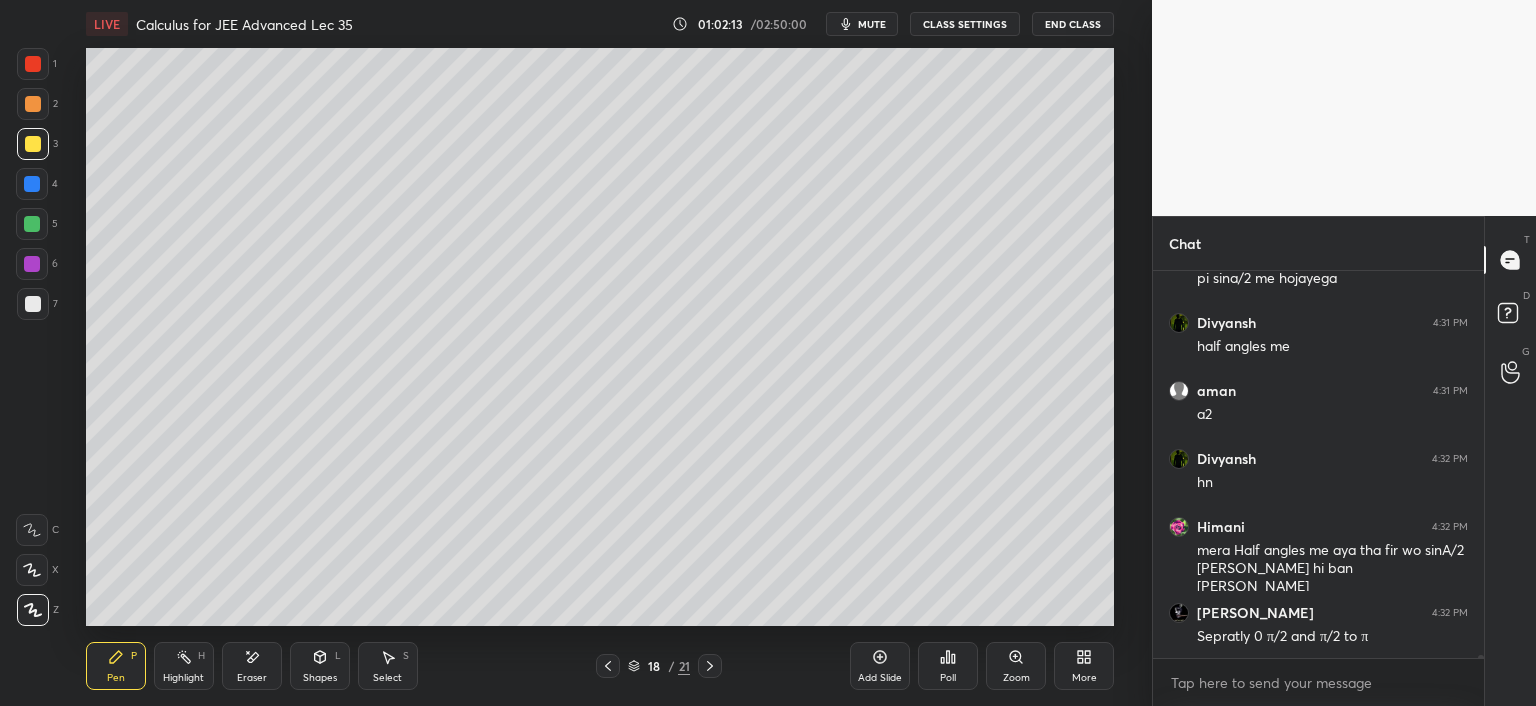 scroll, scrollTop: 46876, scrollLeft: 0, axis: vertical 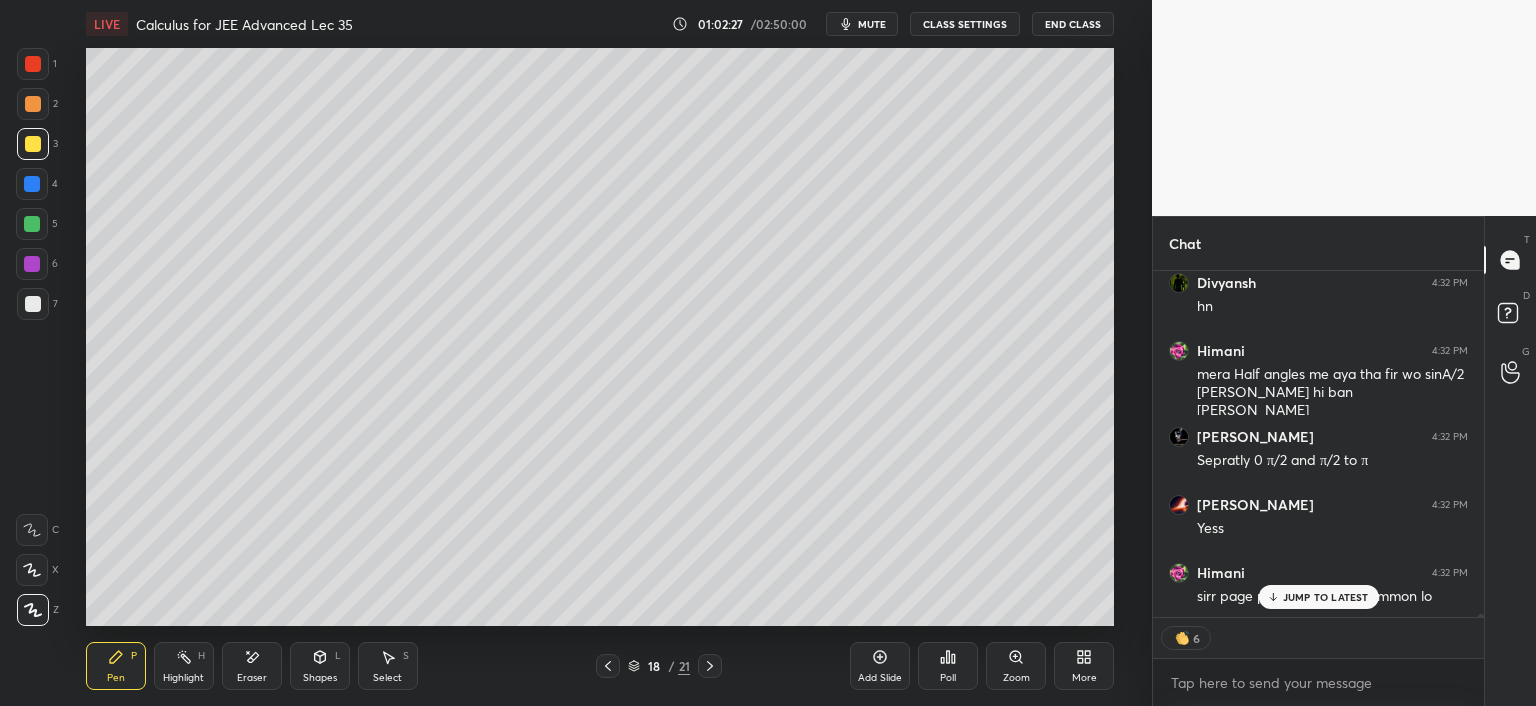click on "JUMP TO LATEST" at bounding box center [1326, 597] 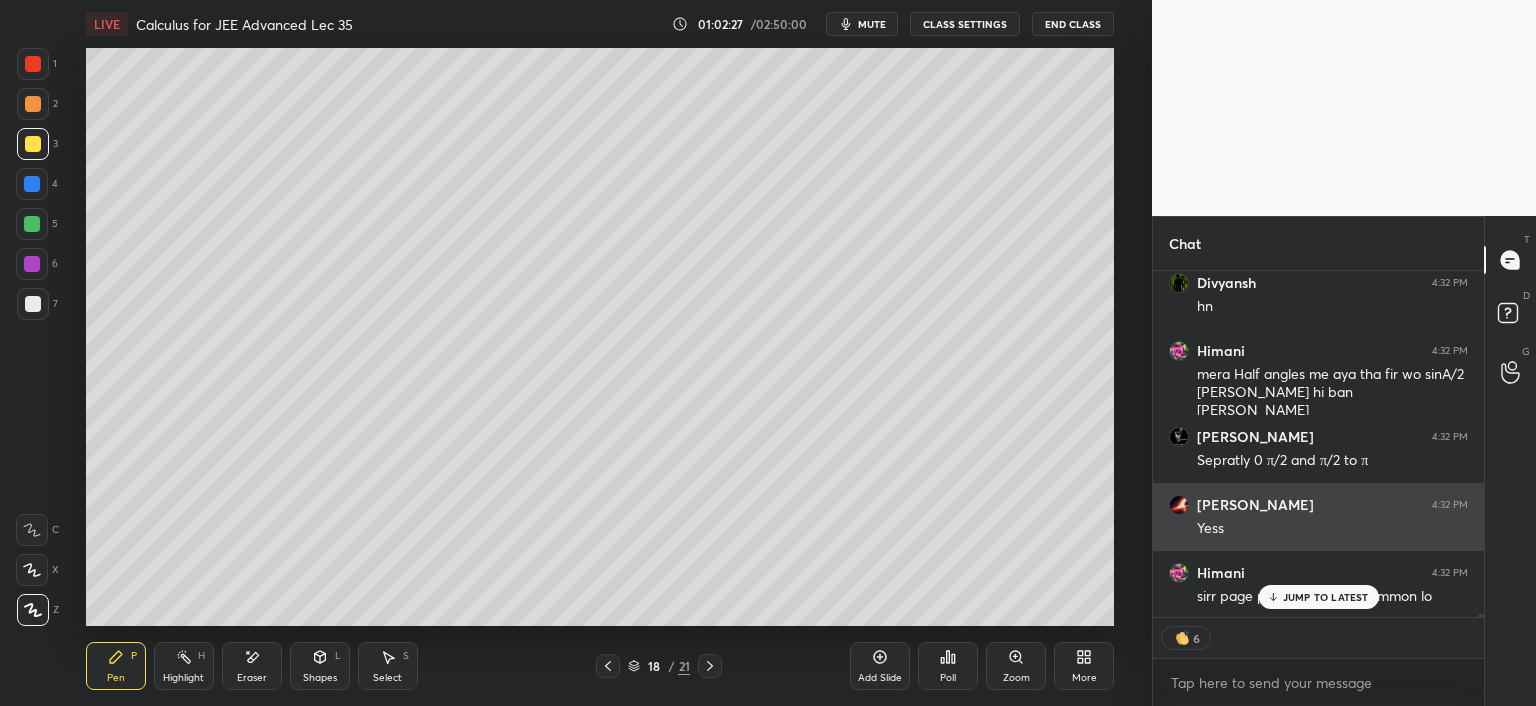 scroll, scrollTop: 47052, scrollLeft: 0, axis: vertical 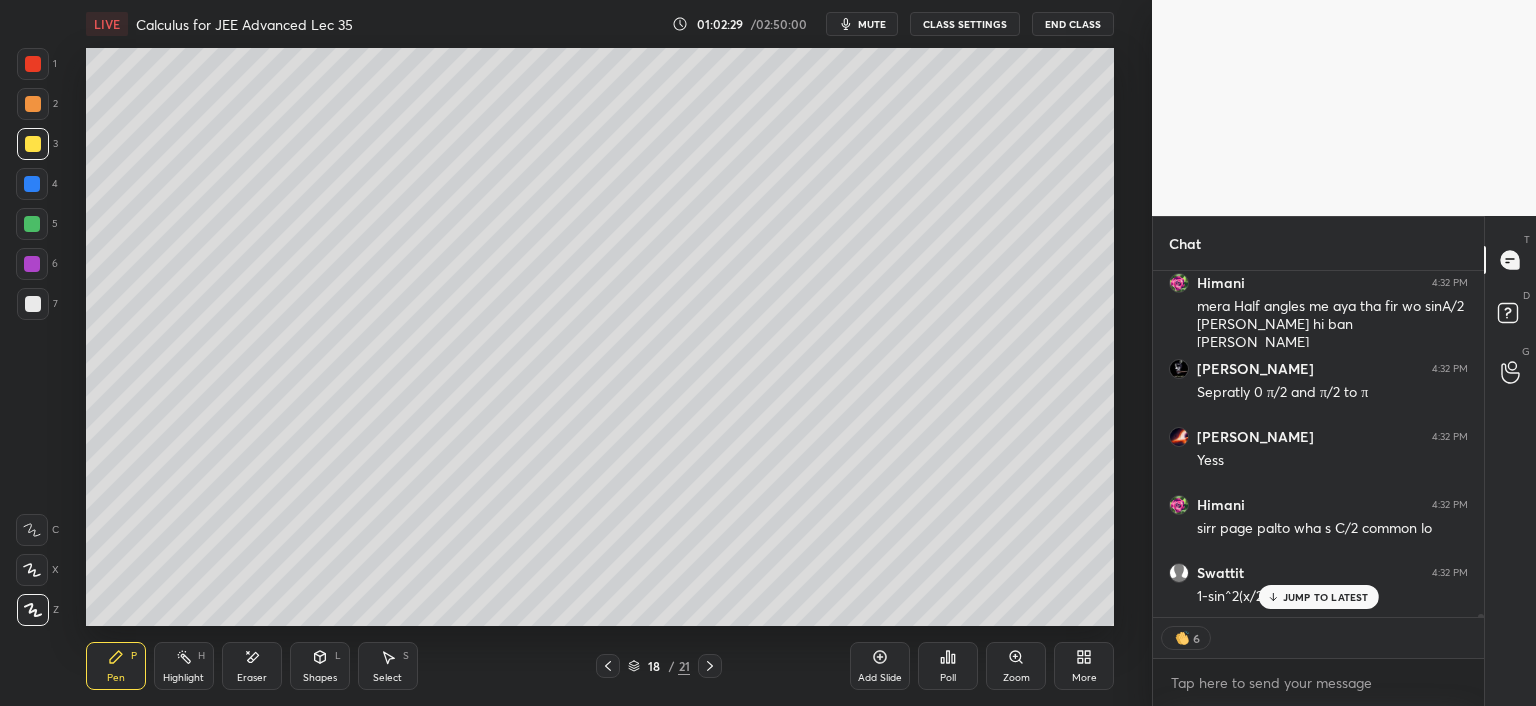 click on "JUMP TO LATEST" at bounding box center [1326, 597] 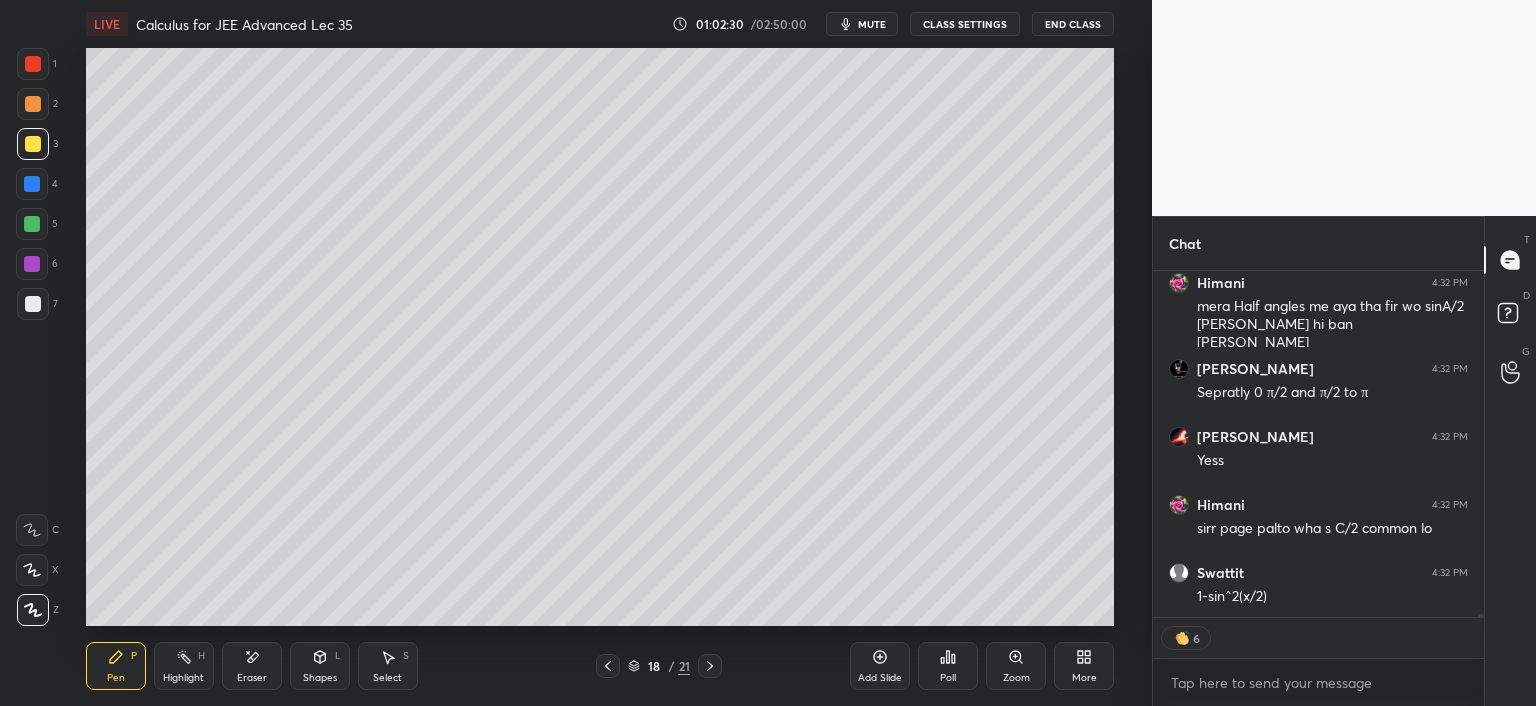 scroll, scrollTop: 6, scrollLeft: 6, axis: both 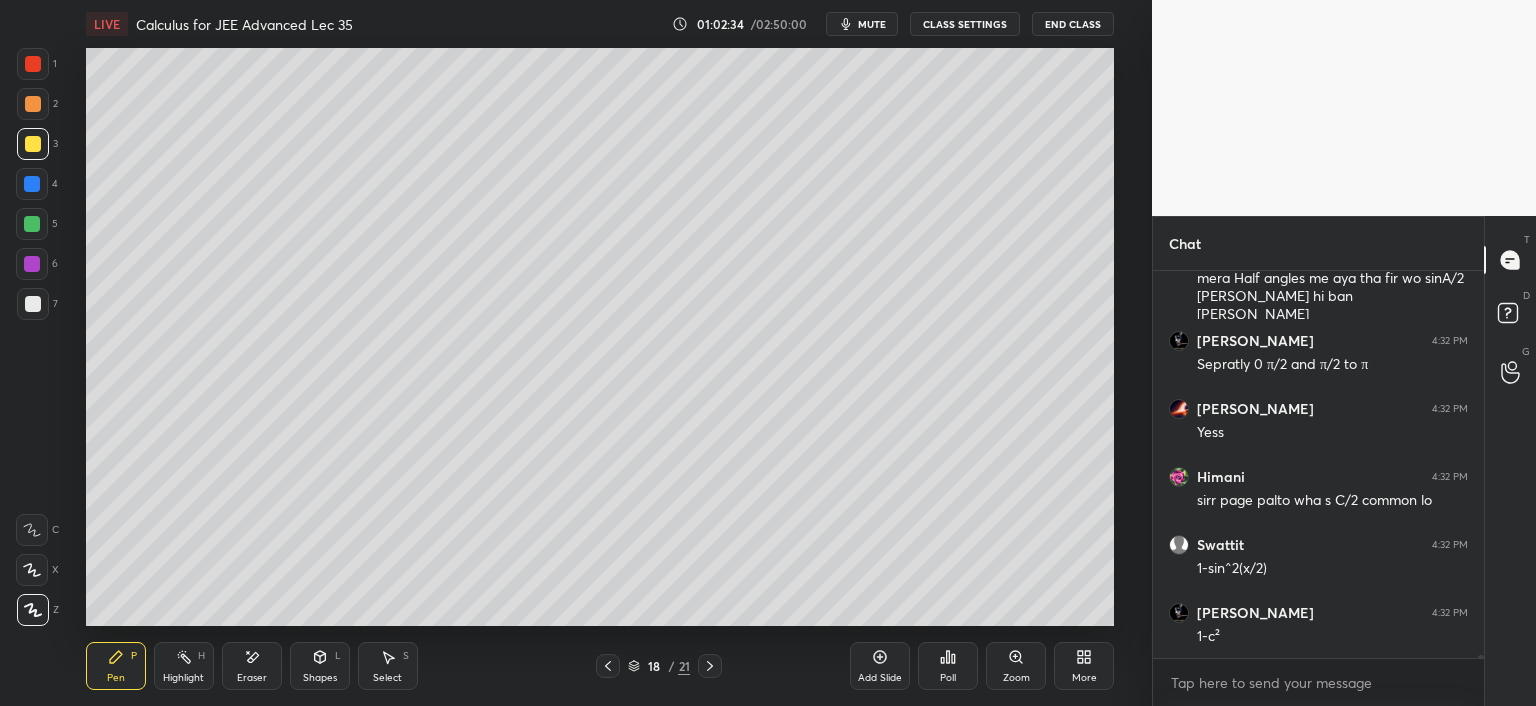 click 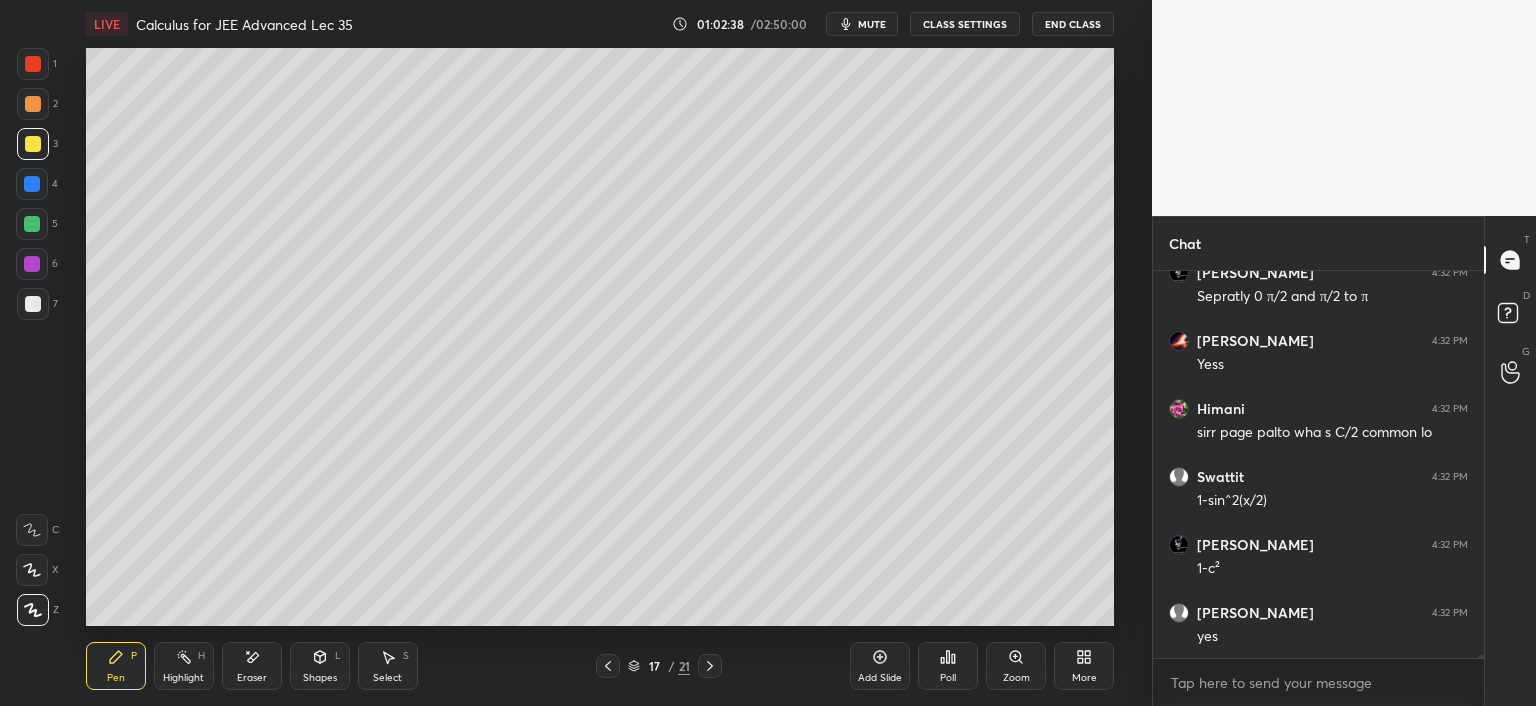 click on "Highlight H" at bounding box center (184, 666) 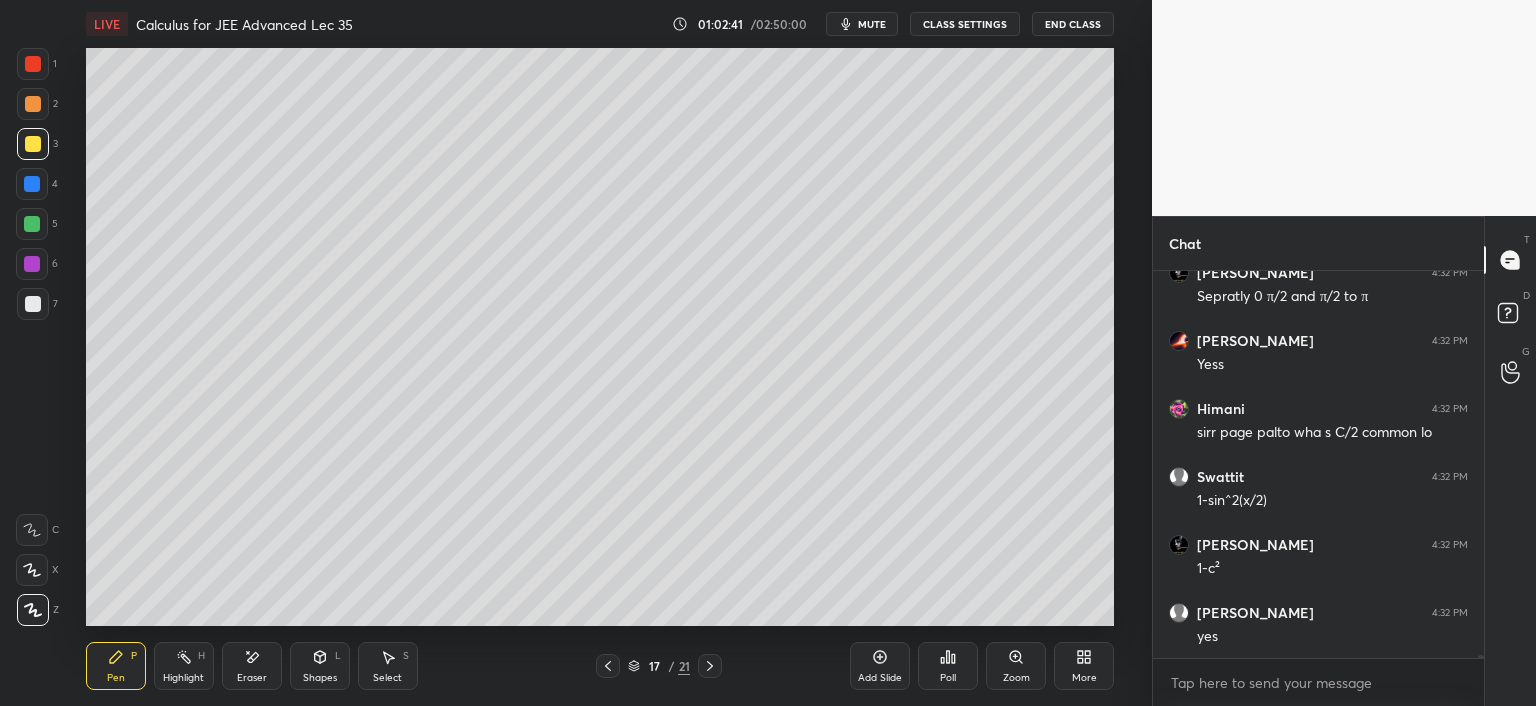 click on "More" at bounding box center [1084, 678] 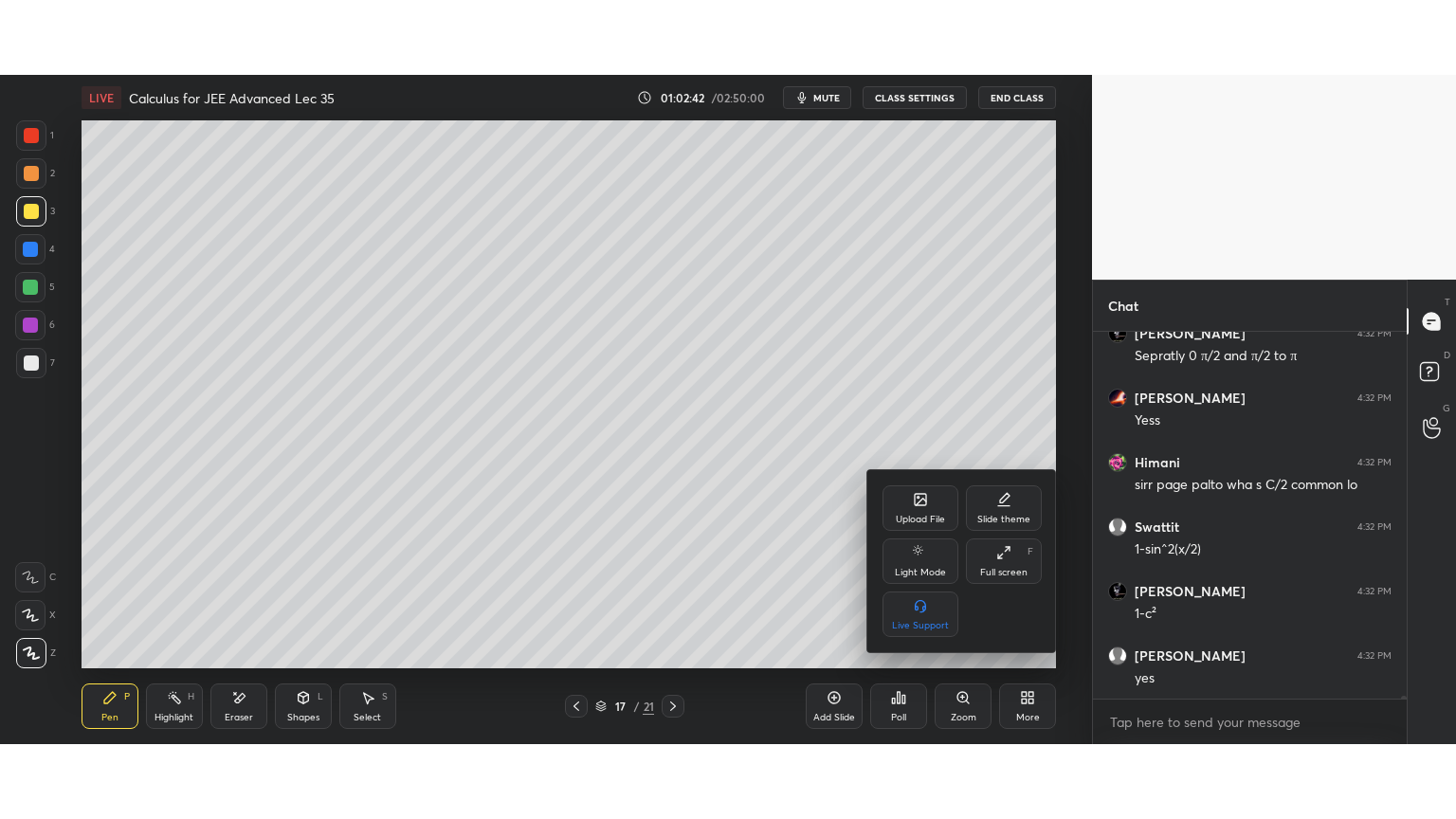 scroll, scrollTop: 44757, scrollLeft: 0, axis: vertical 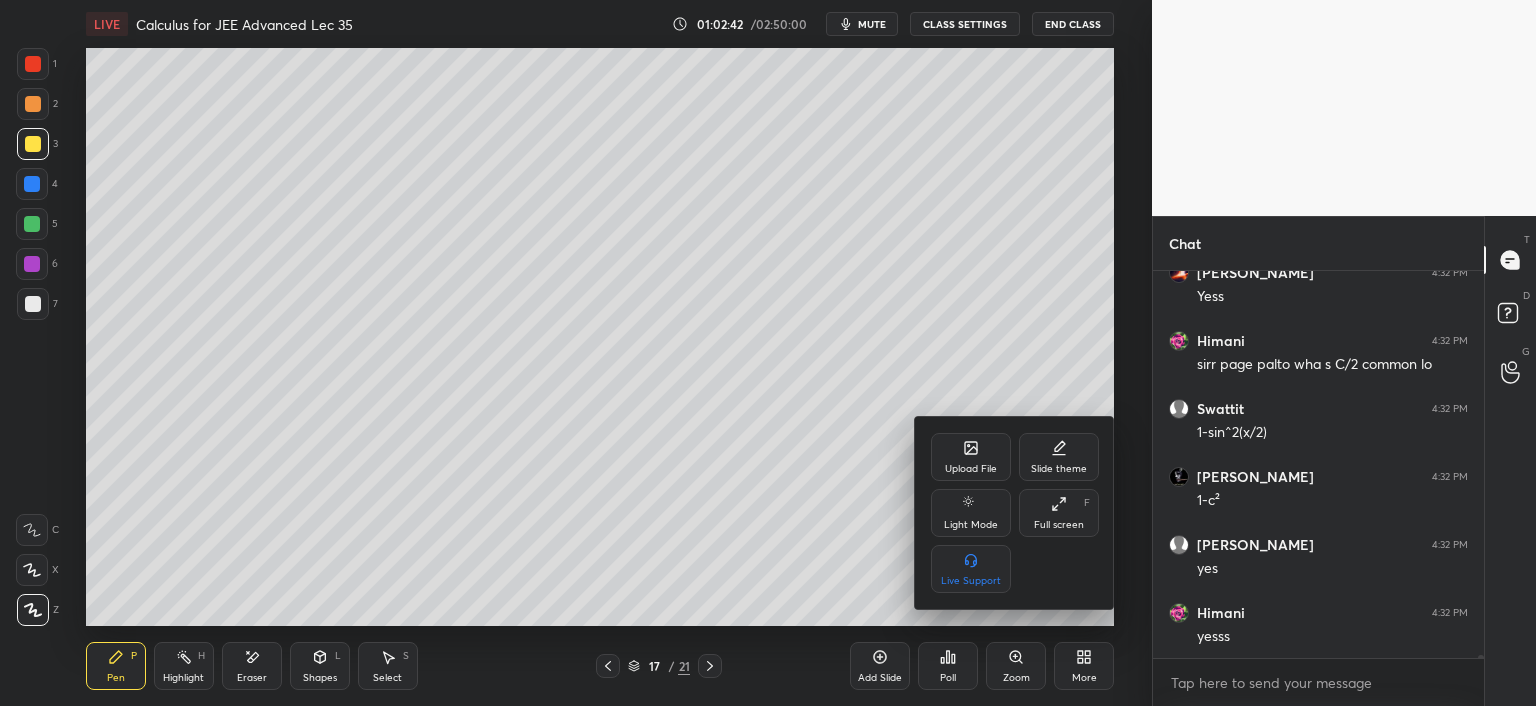 click on "Full screen" at bounding box center [1059, 525] 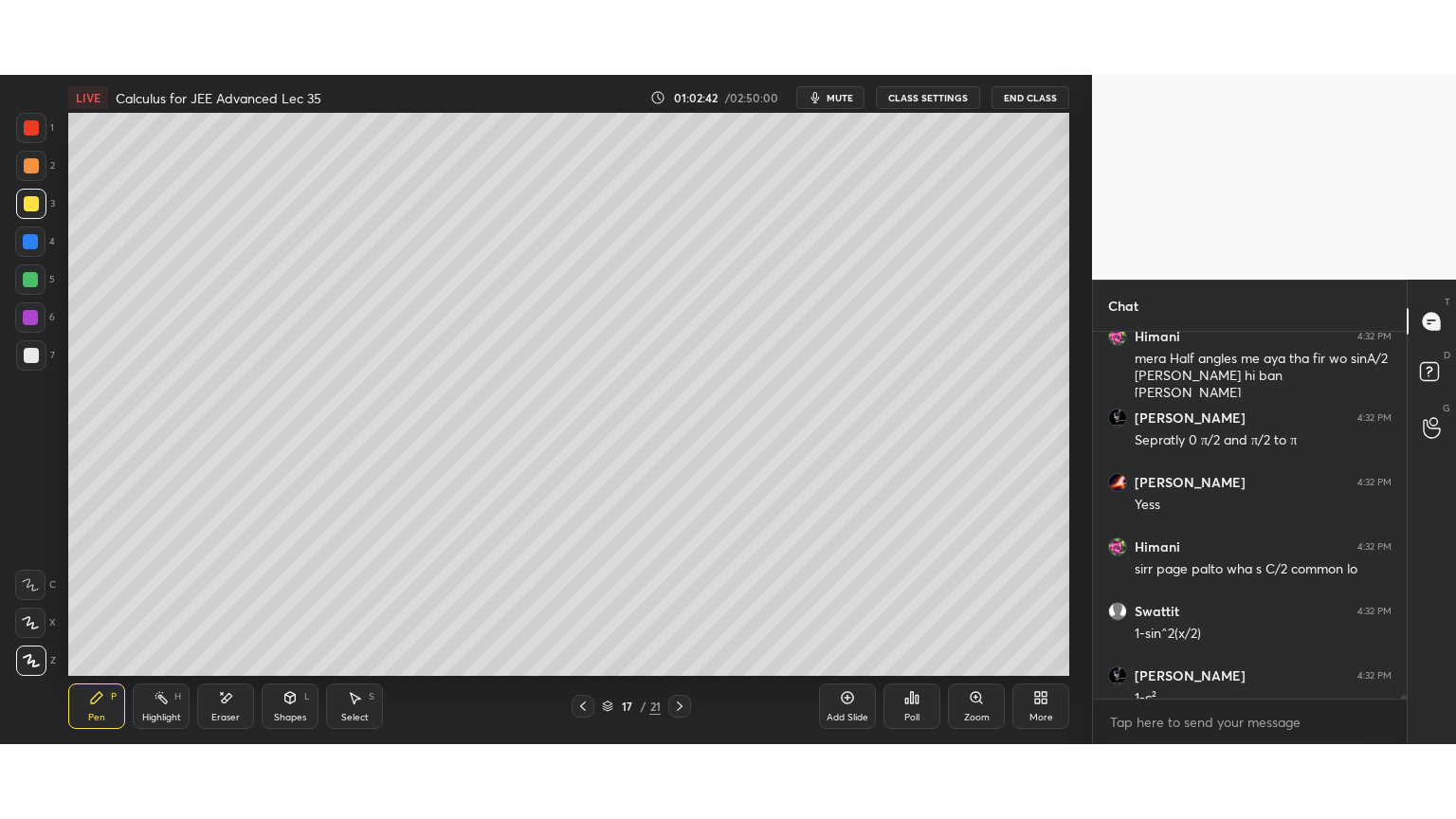 scroll, scrollTop: 94094, scrollLeft: 93776, axis: both 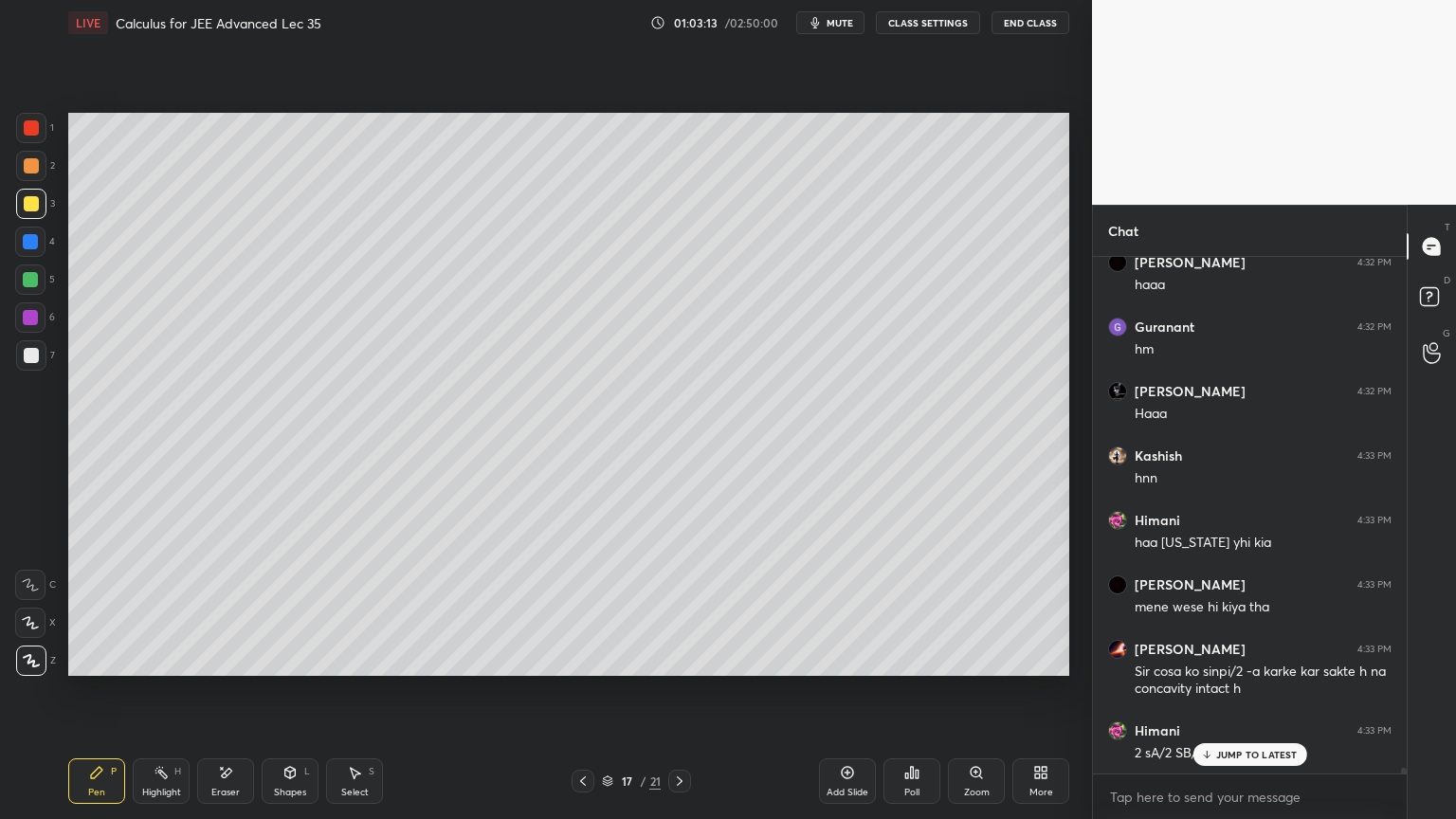 click on "Pen P Highlight H Eraser Shapes L Select S 17 / 21 Add Slide Poll Zoom More" at bounding box center (569, 781) 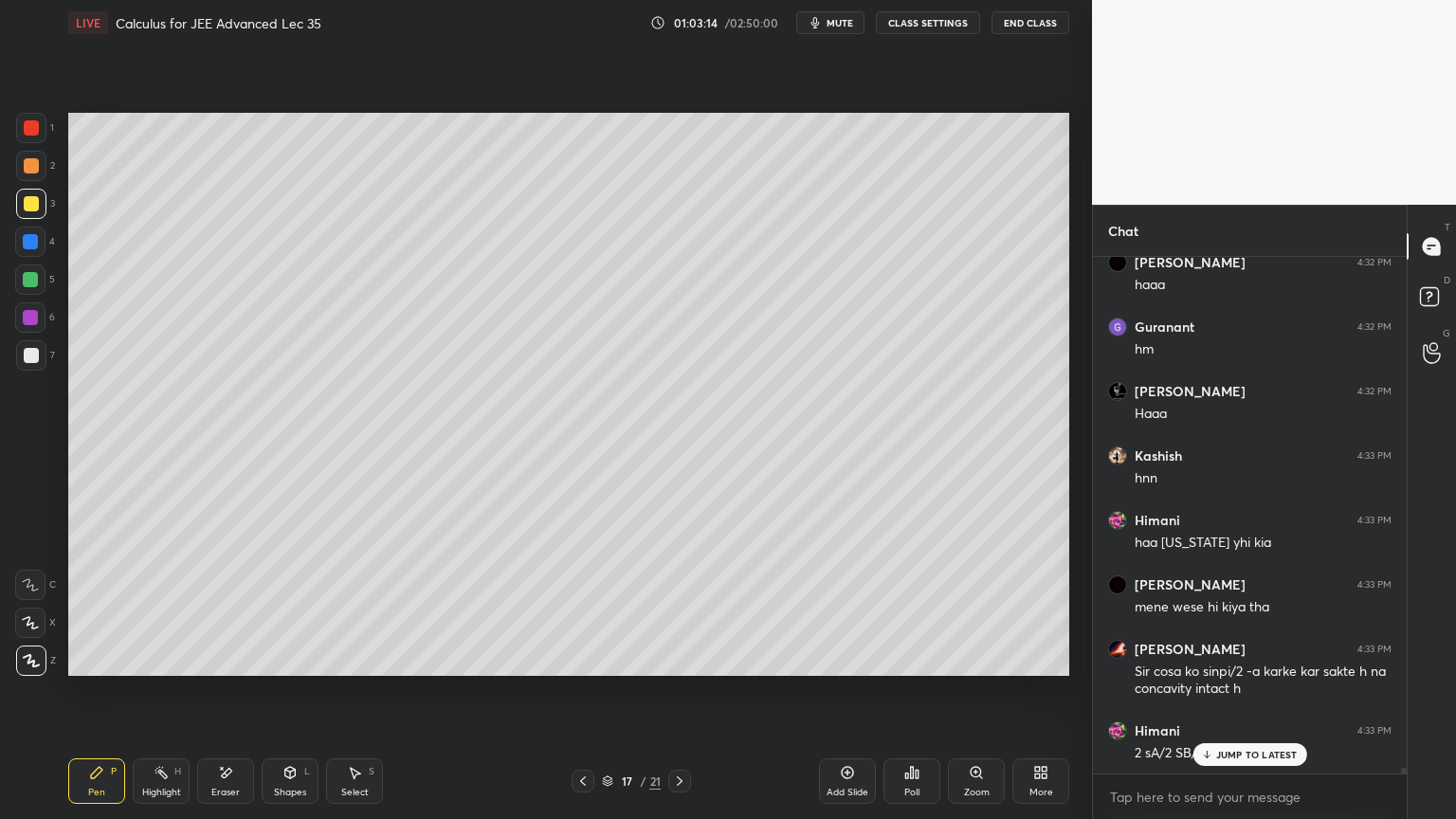 click on "Eraser" at bounding box center [226, 792] 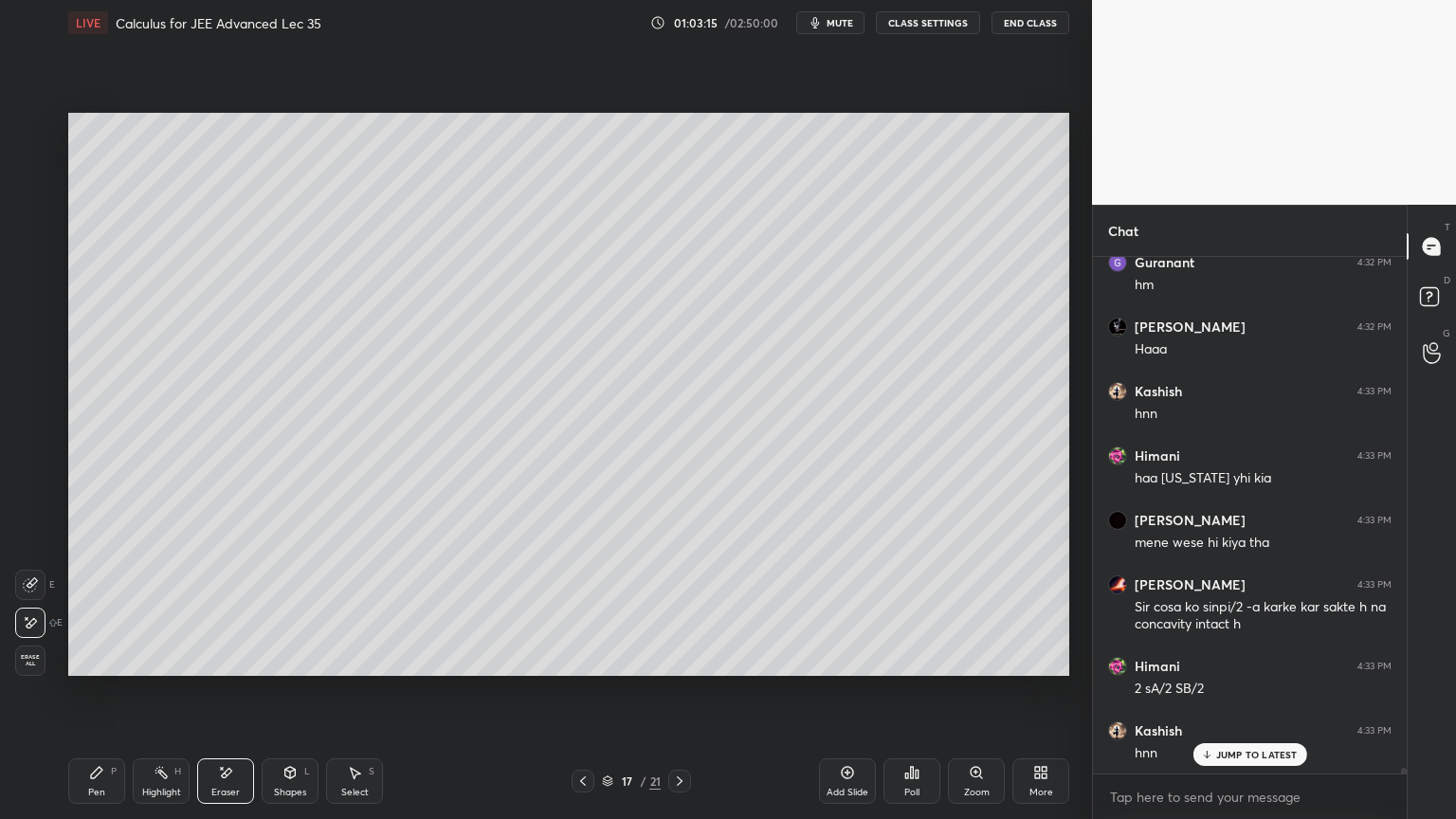 scroll, scrollTop: 45398, scrollLeft: 0, axis: vertical 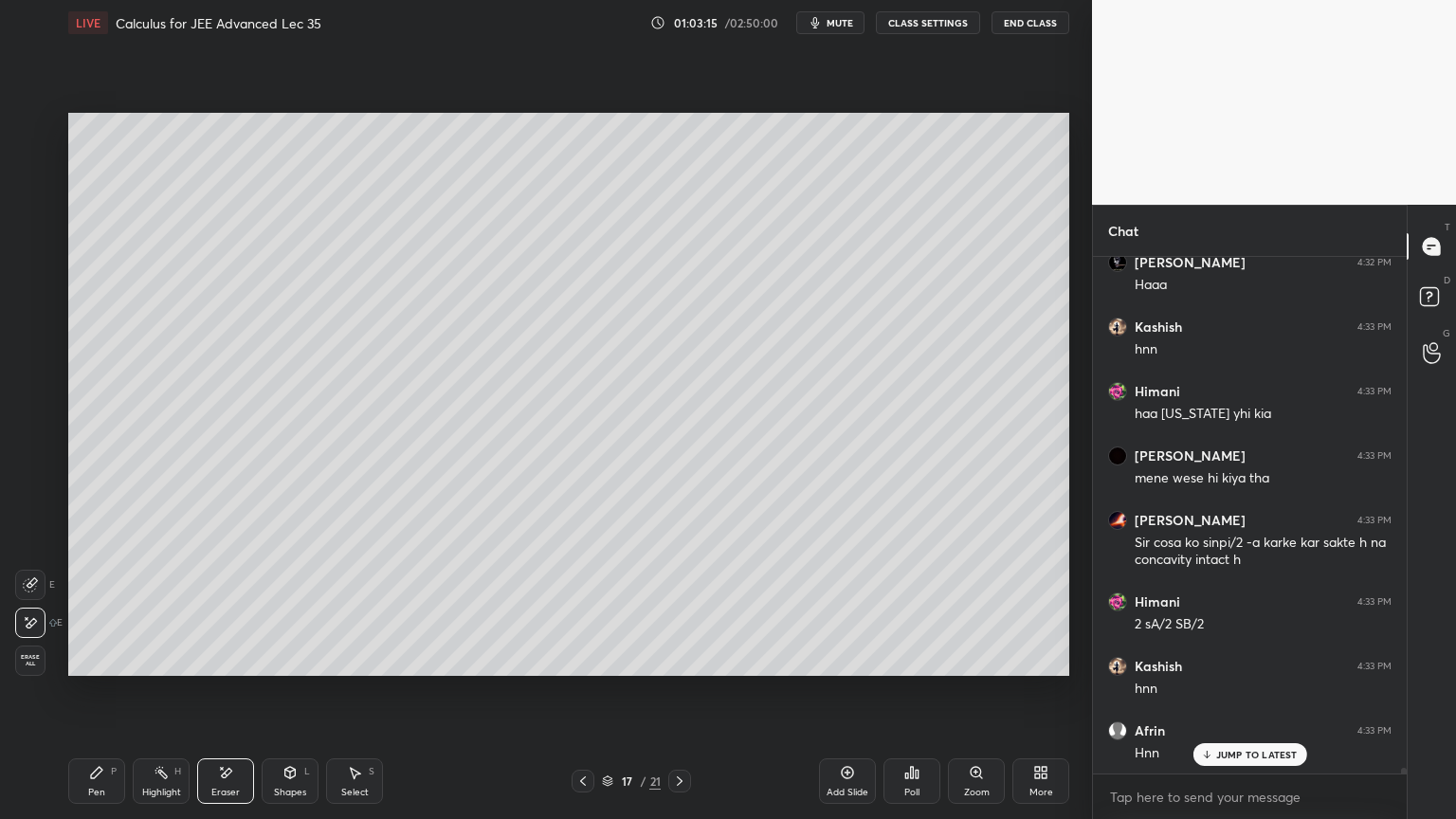 click on "Pen P" at bounding box center [97, 781] 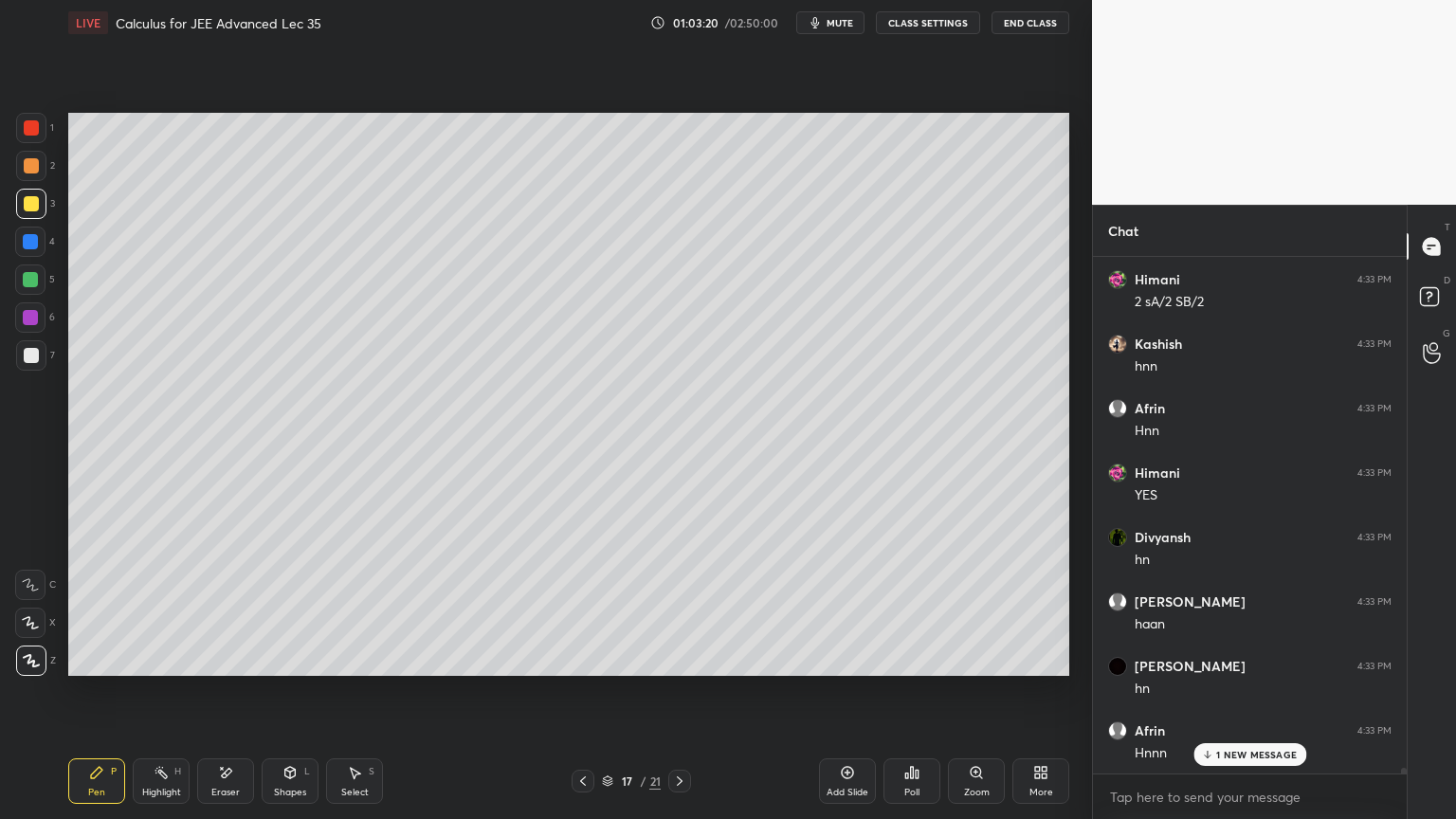 scroll, scrollTop: 45784, scrollLeft: 0, axis: vertical 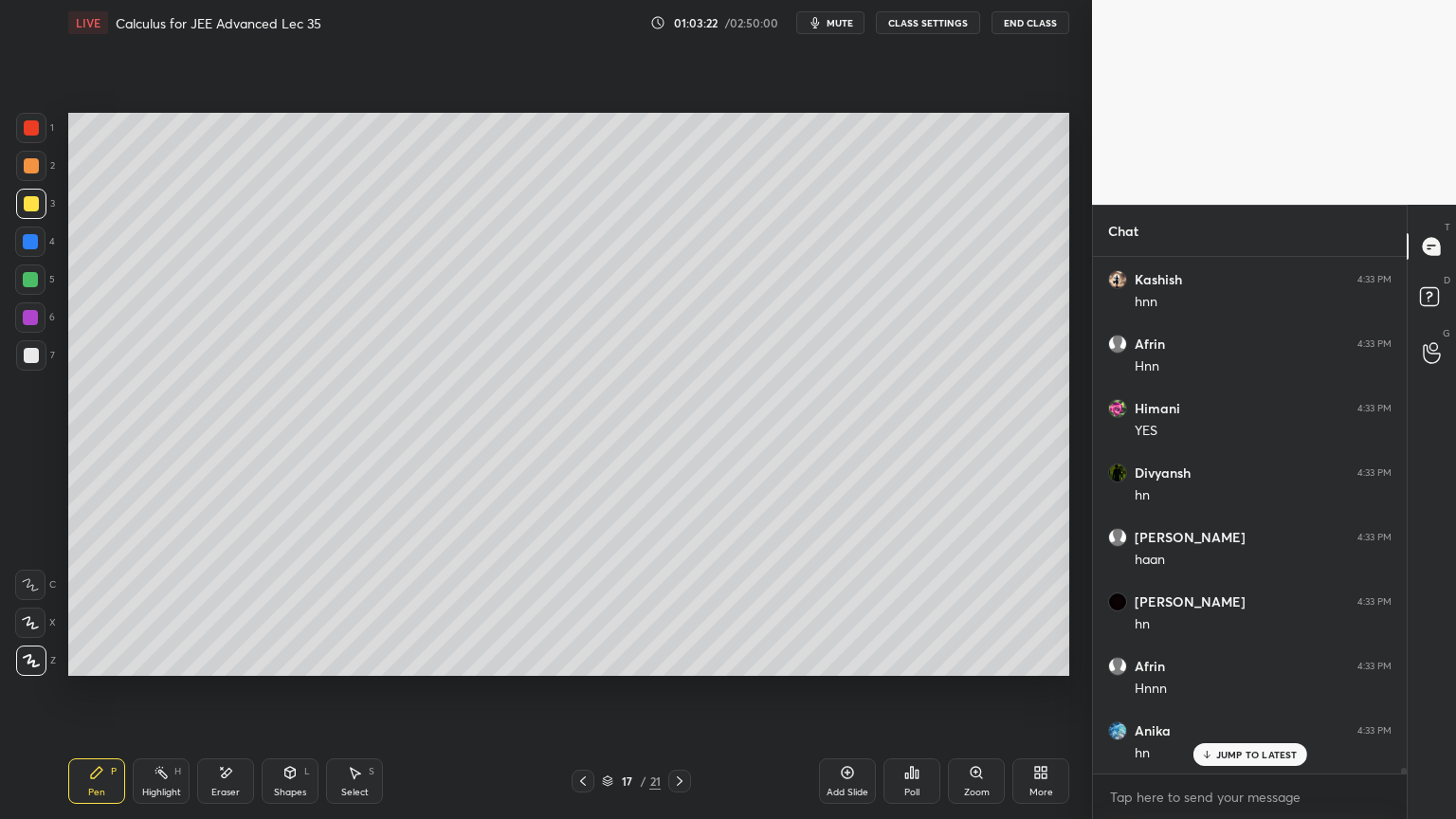click 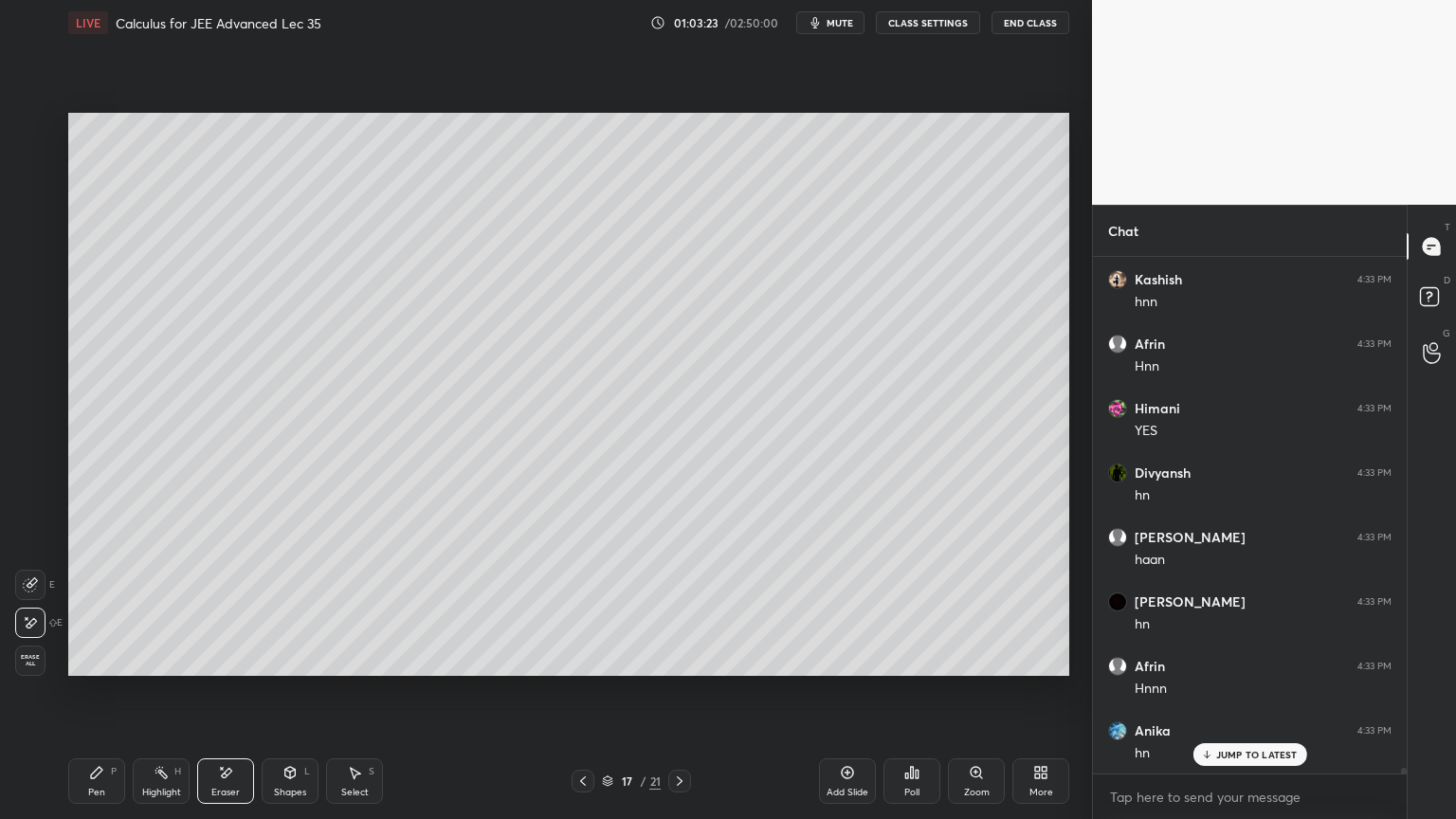 scroll, scrollTop: 45849, scrollLeft: 0, axis: vertical 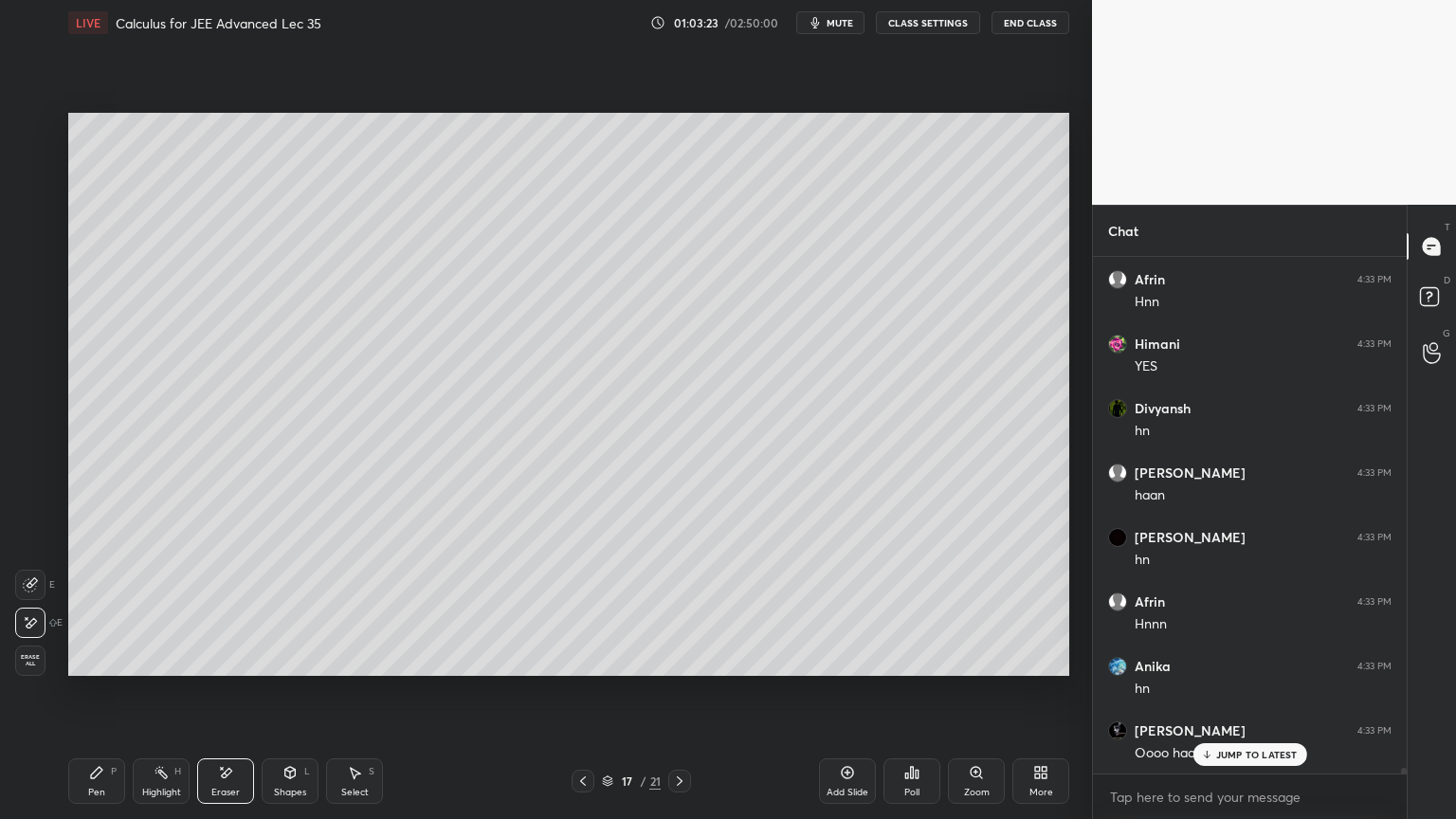 click on "Pen P" at bounding box center (97, 781) 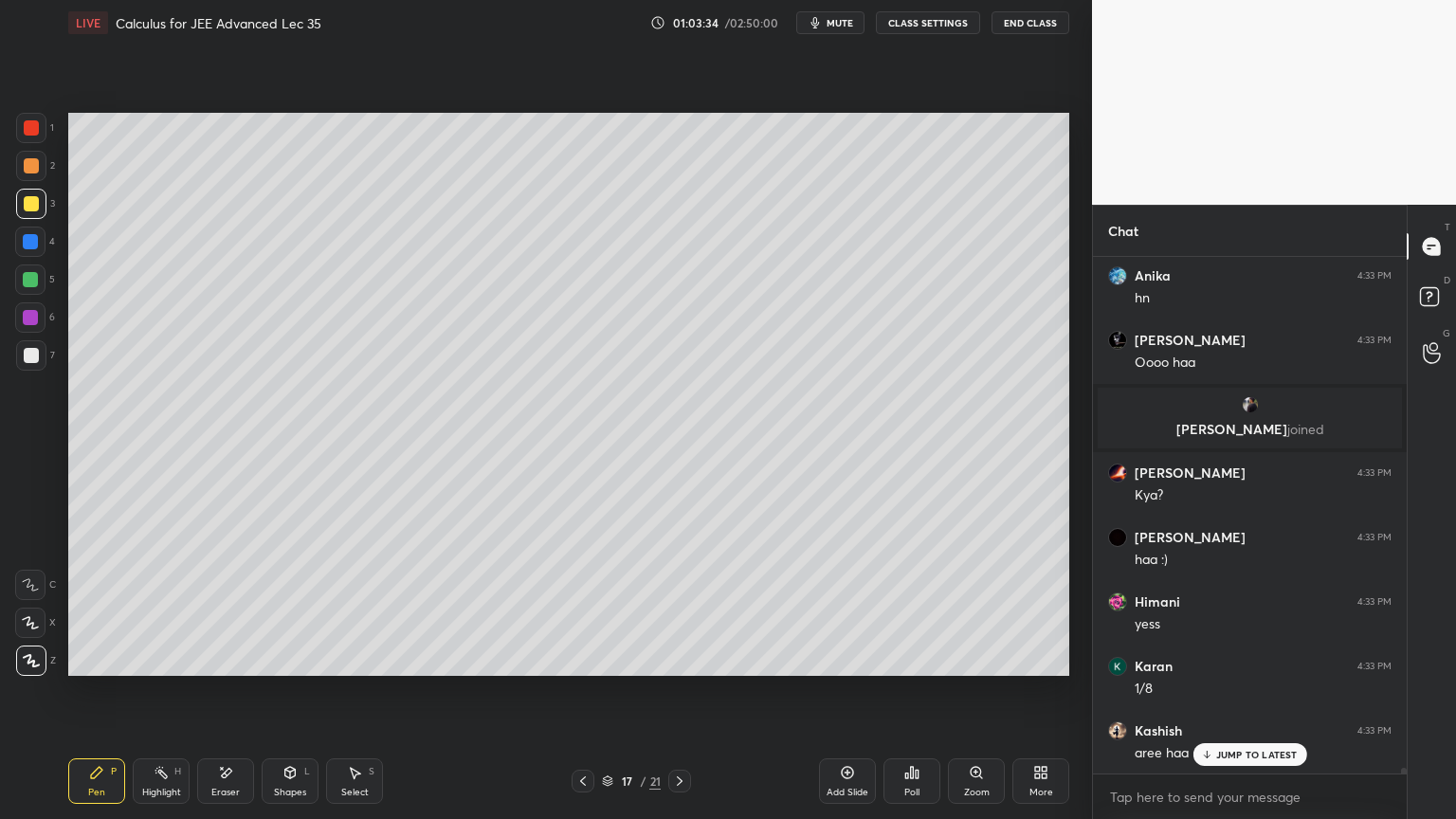 scroll, scrollTop: 46304, scrollLeft: 0, axis: vertical 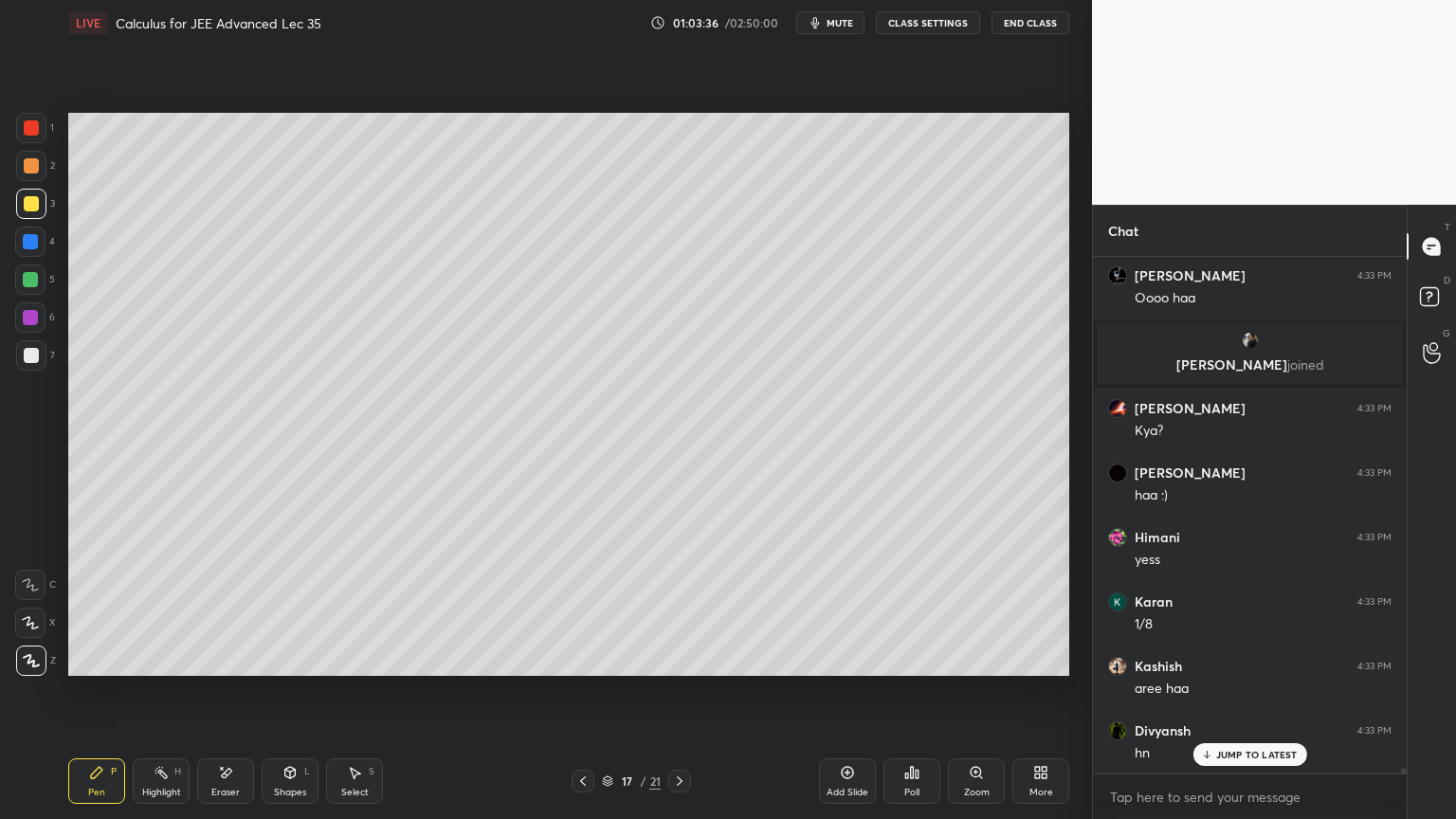 click 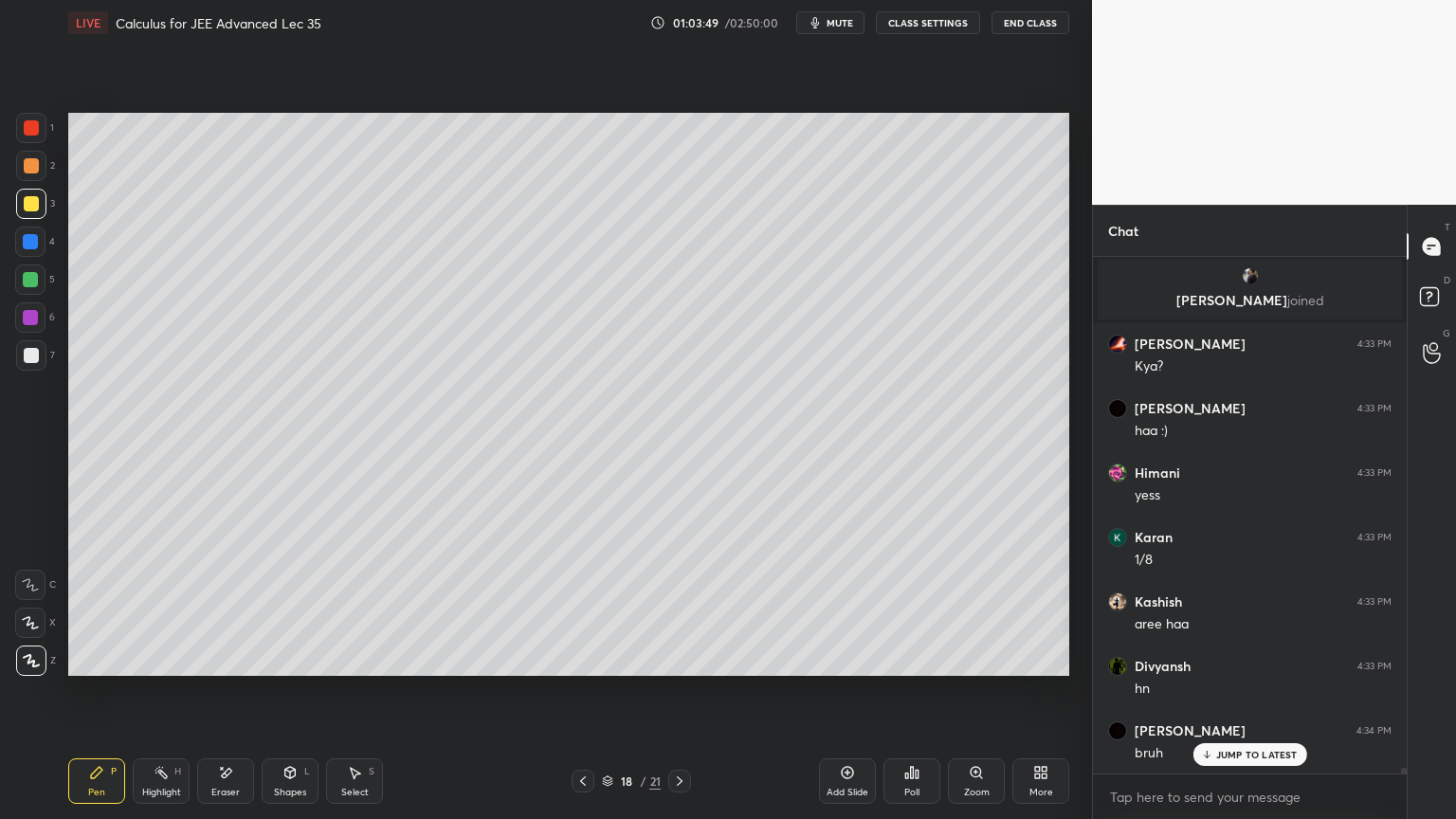 scroll, scrollTop: 46433, scrollLeft: 0, axis: vertical 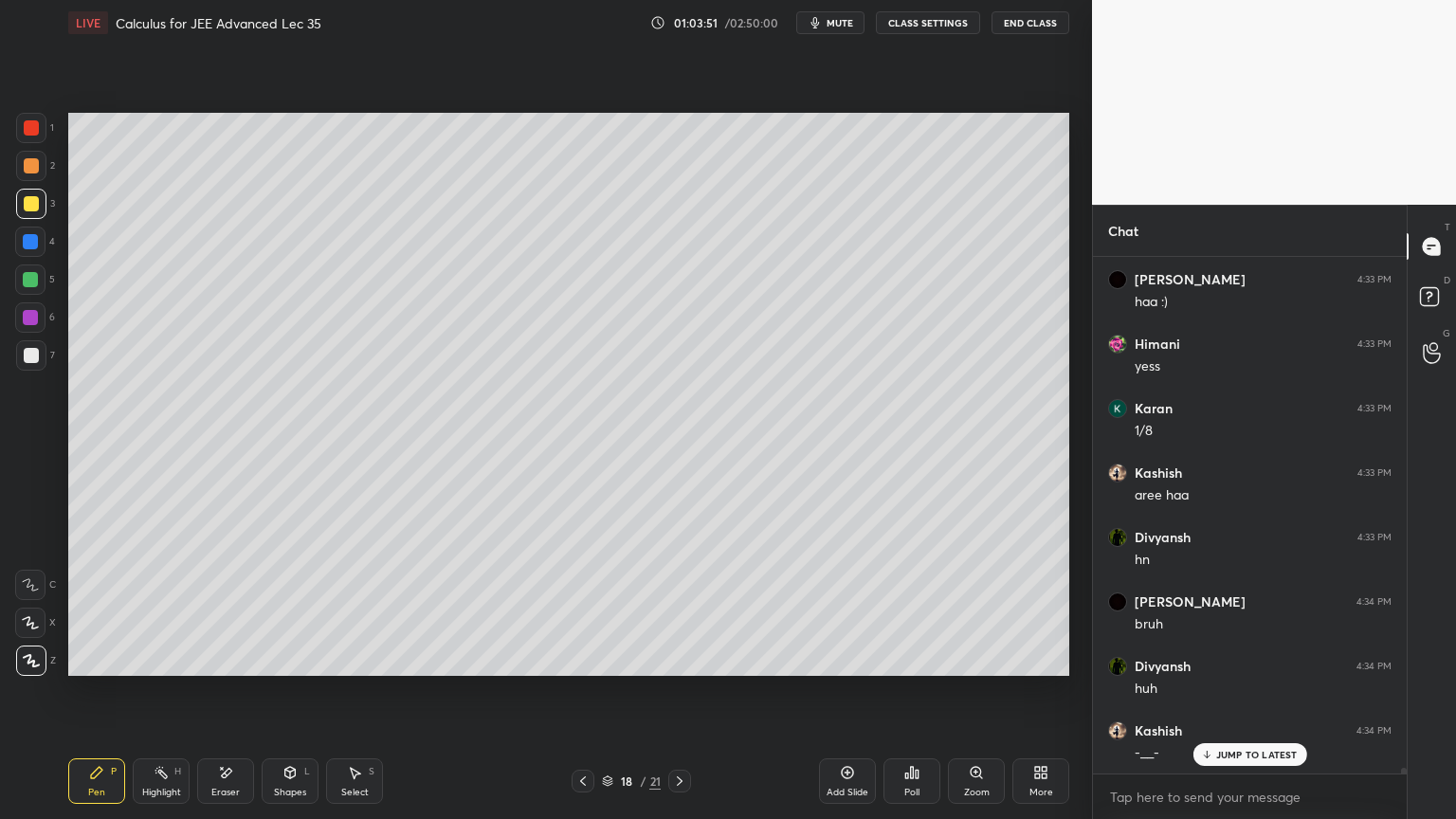 drag, startPoint x: 228, startPoint y: 771, endPoint x: 239, endPoint y: 759, distance: 16.27882 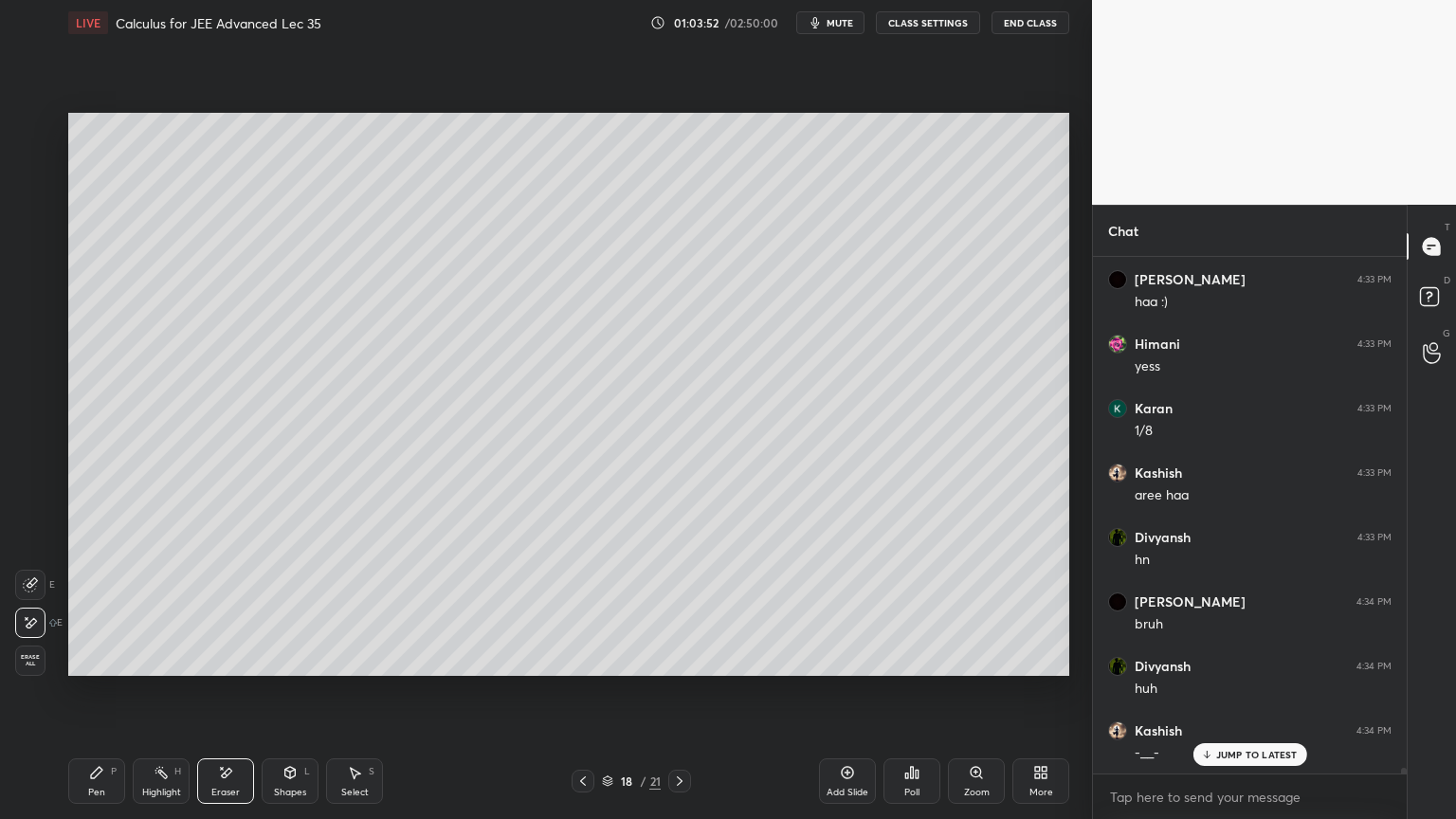 drag, startPoint x: 78, startPoint y: 792, endPoint x: 89, endPoint y: 783, distance: 14.2127 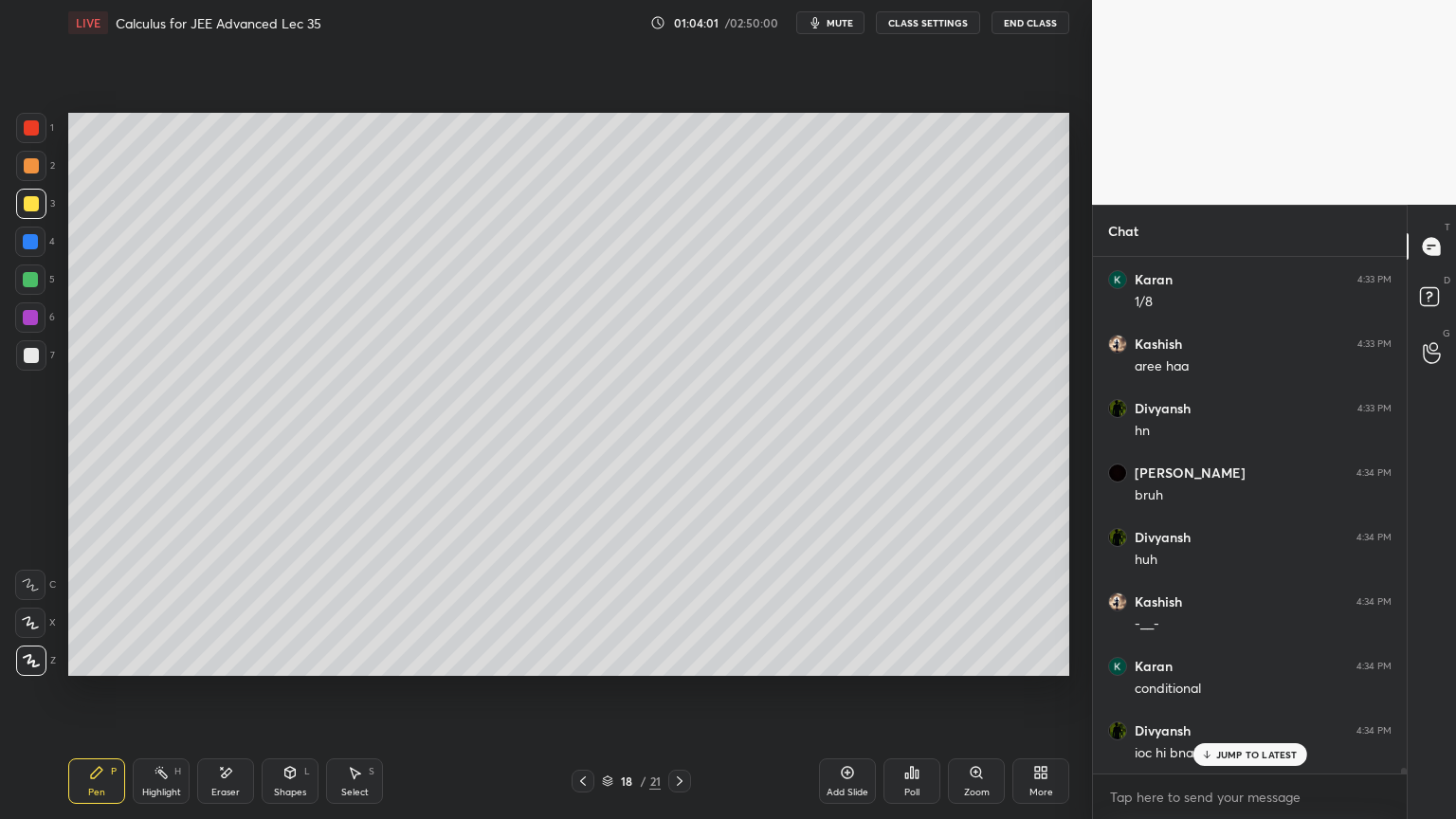 scroll, scrollTop: 46691, scrollLeft: 0, axis: vertical 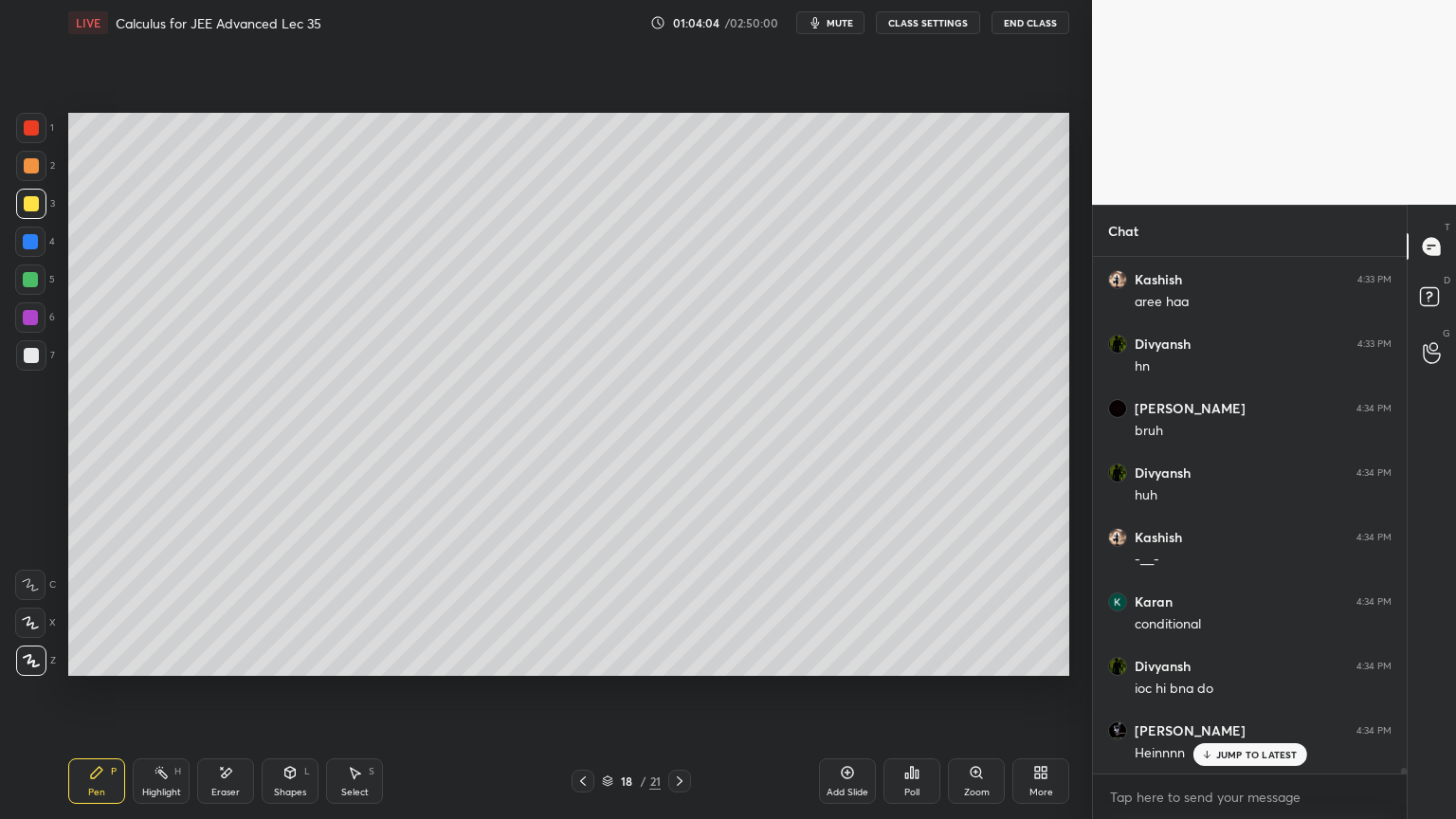 click 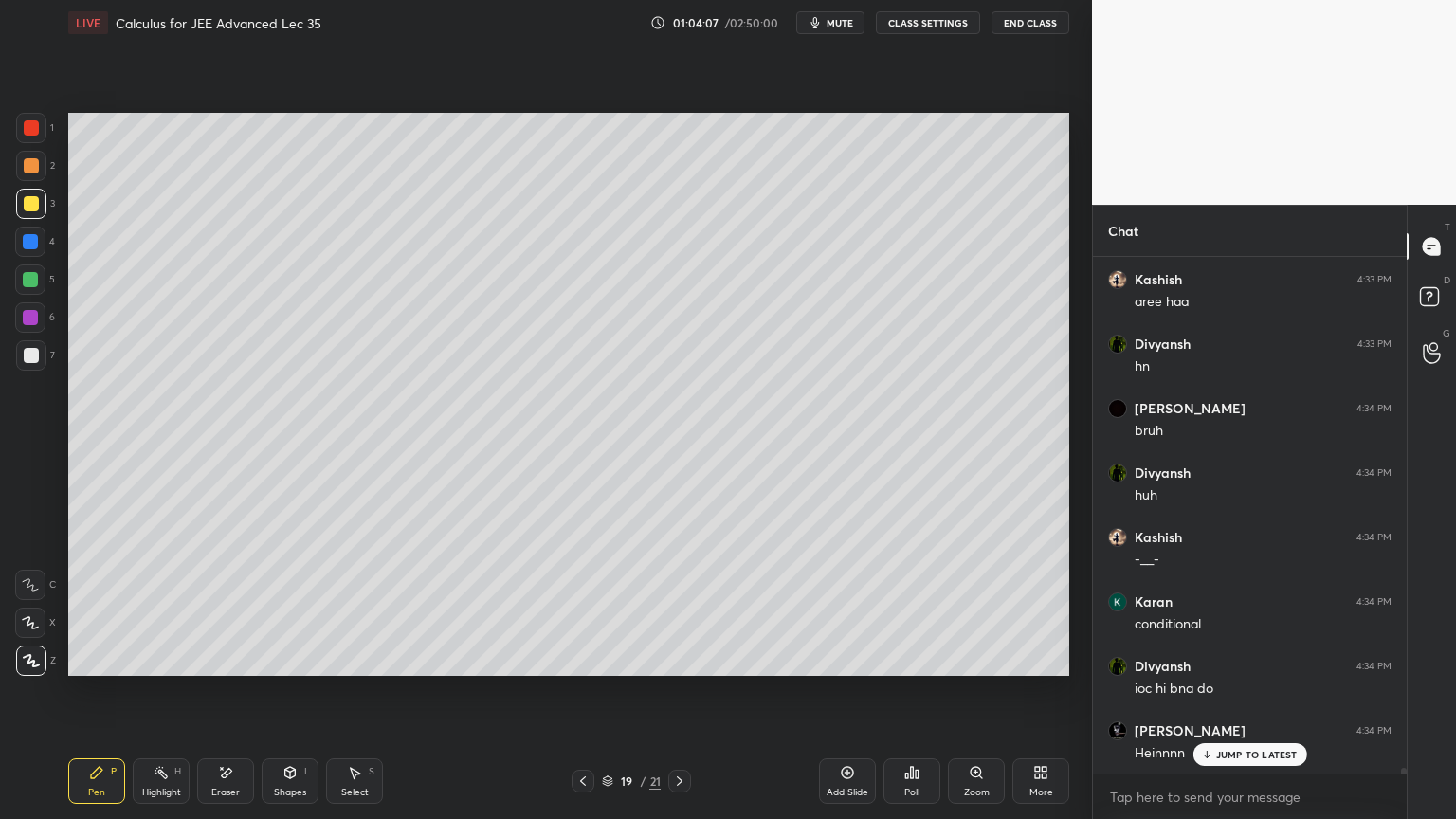 click 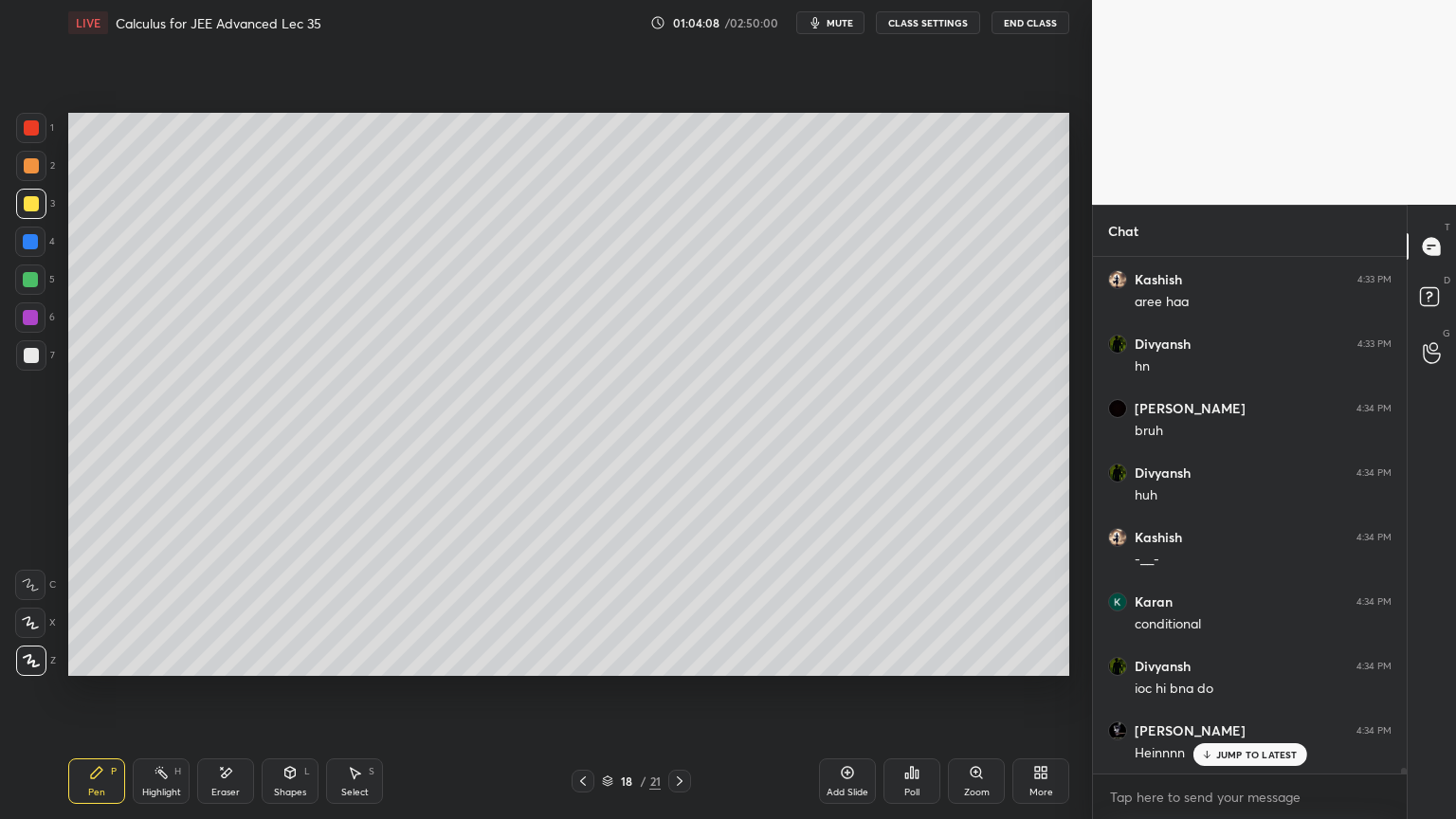 drag, startPoint x: 219, startPoint y: 778, endPoint x: 224, endPoint y: 768, distance: 11.18034 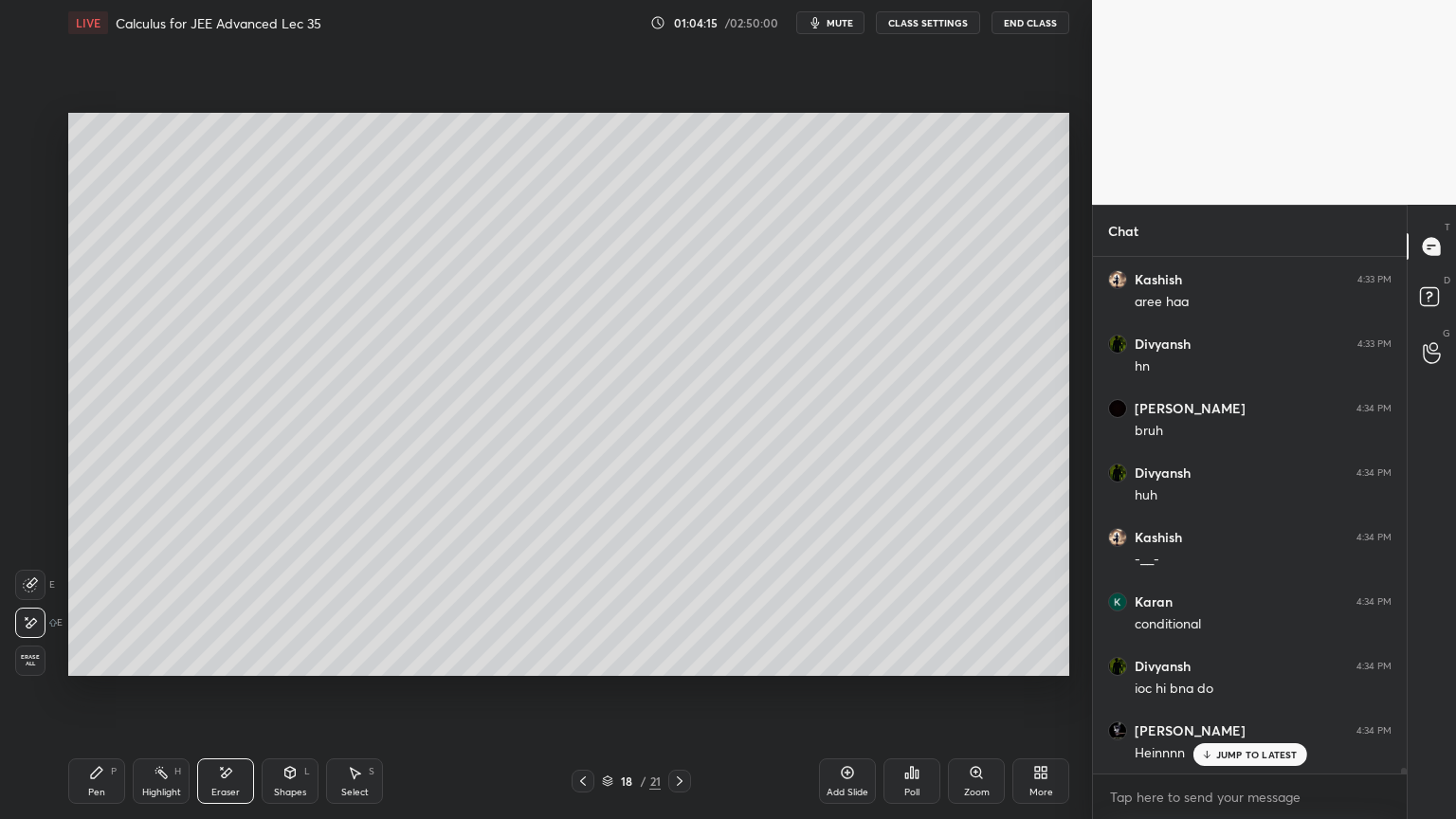 click on "Pen P" at bounding box center [97, 781] 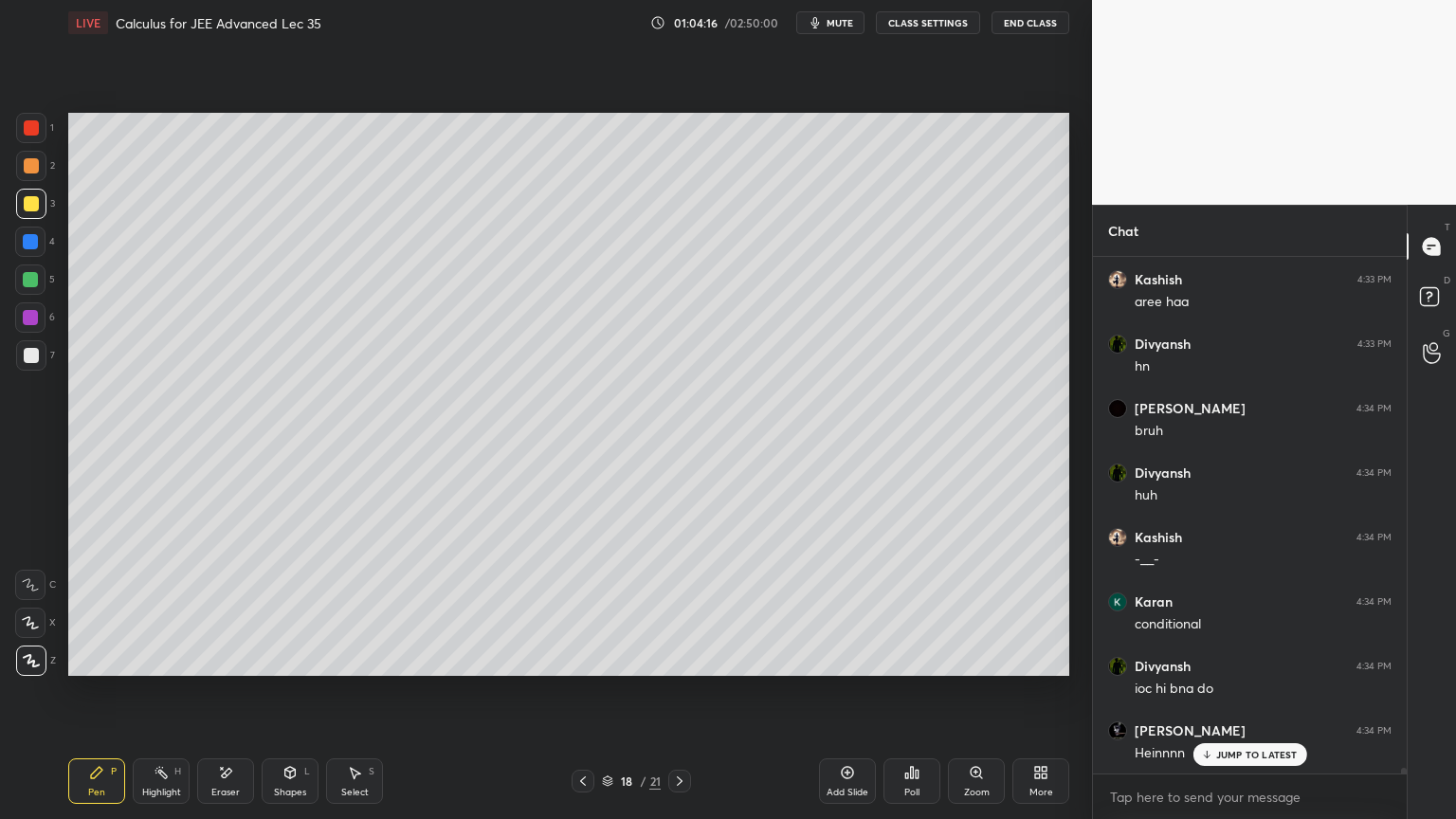 click 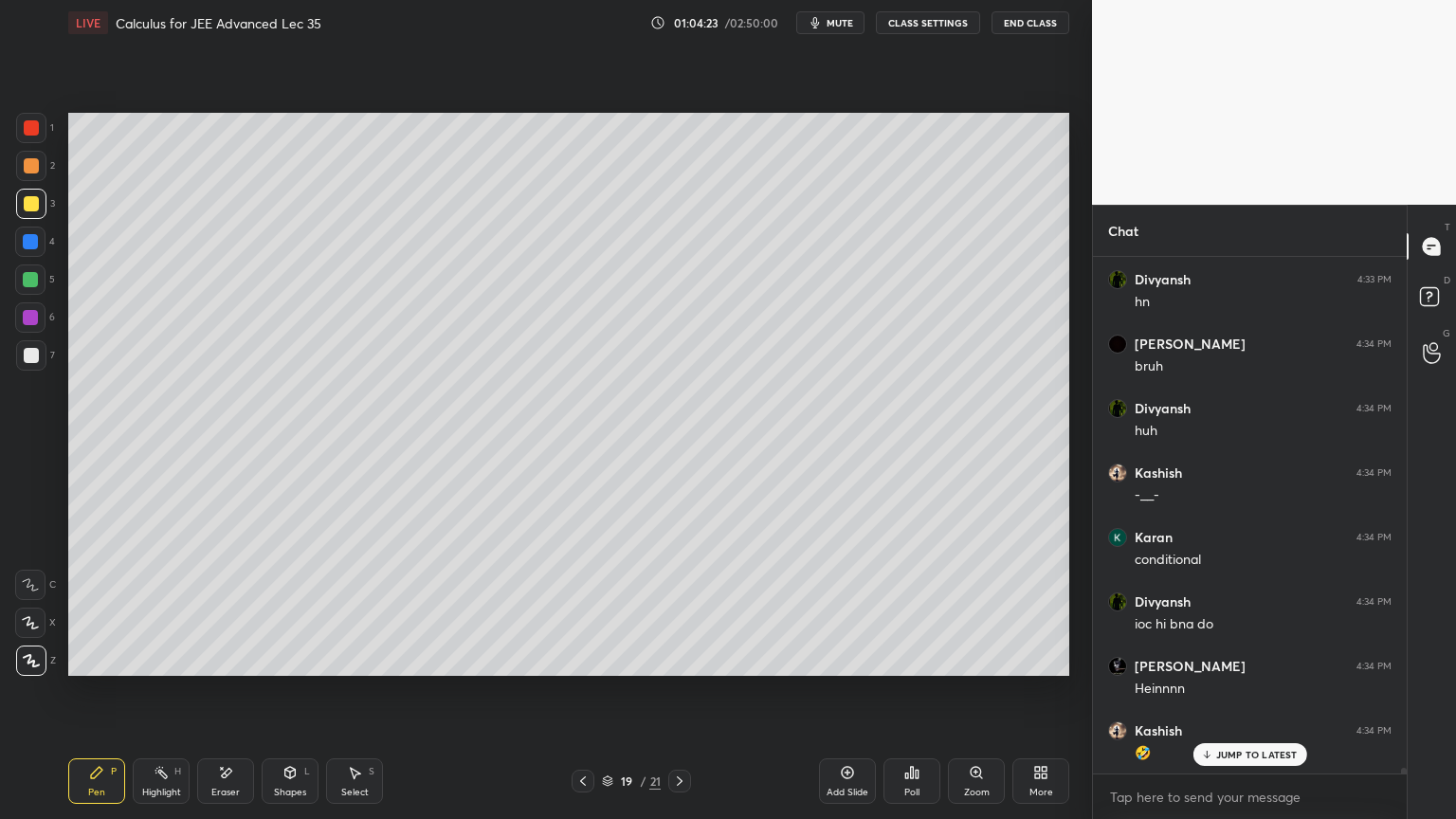 click 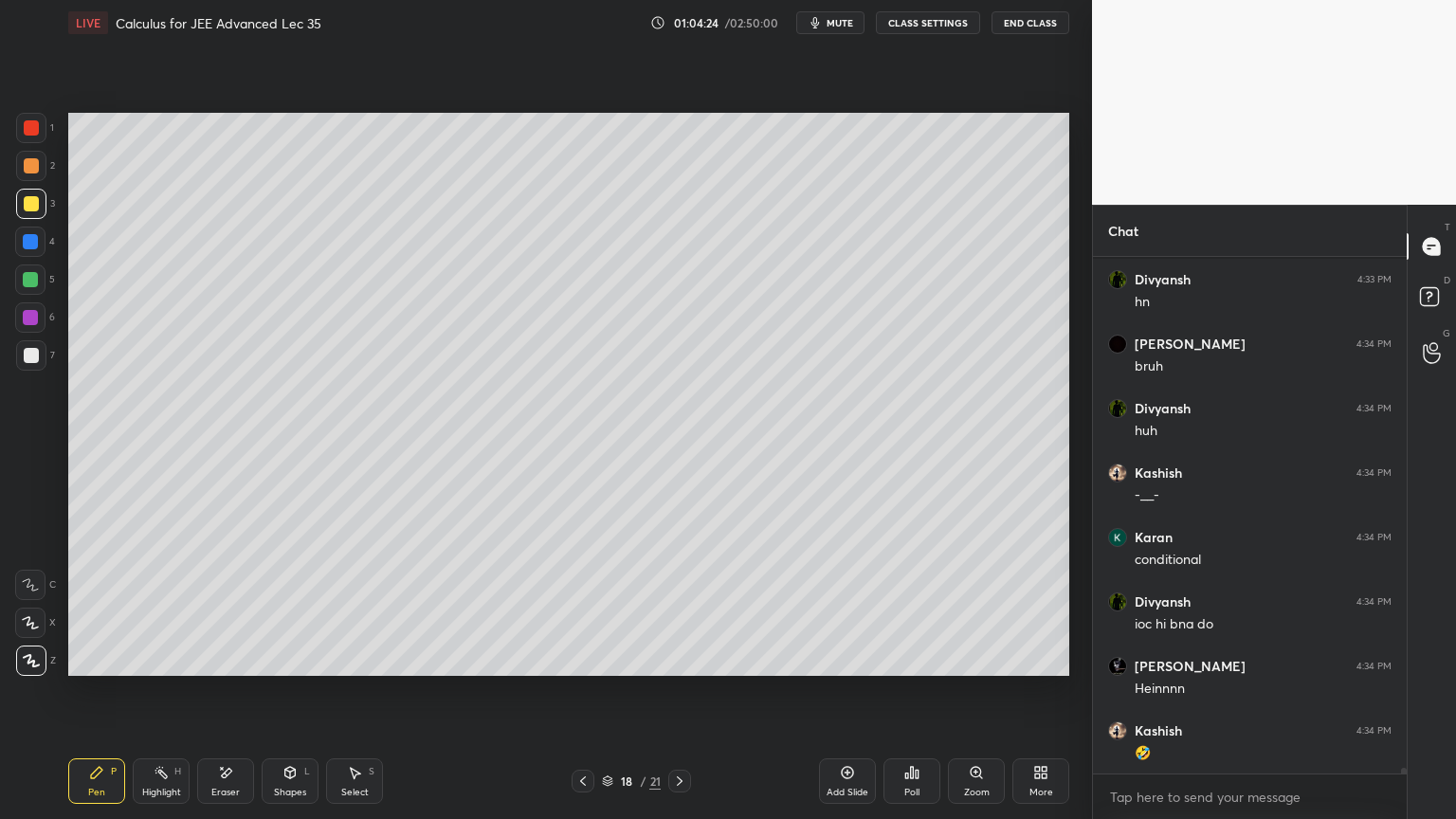 scroll, scrollTop: 46823, scrollLeft: 0, axis: vertical 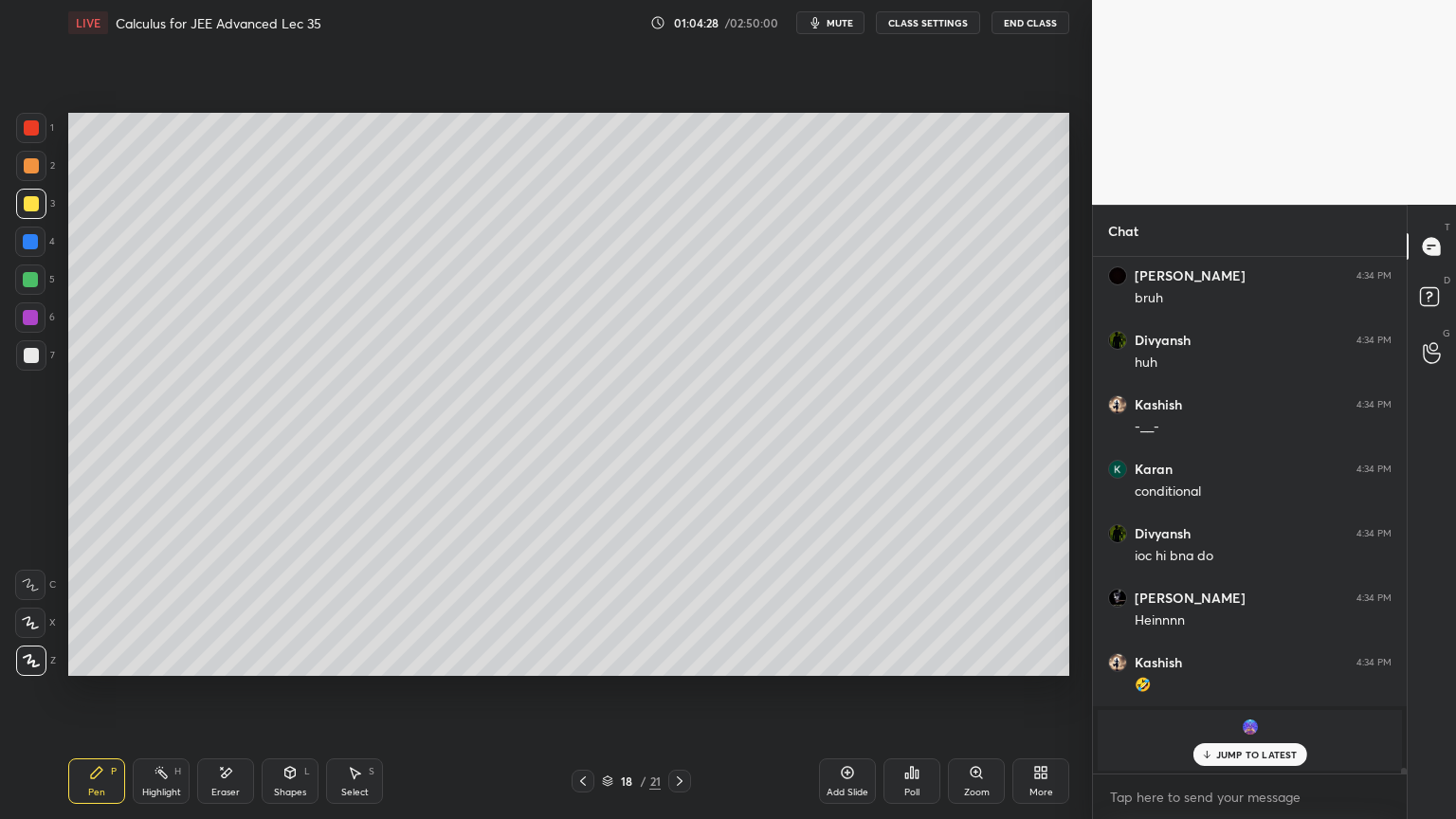 drag, startPoint x: 147, startPoint y: 776, endPoint x: 127, endPoint y: 776, distance: 20 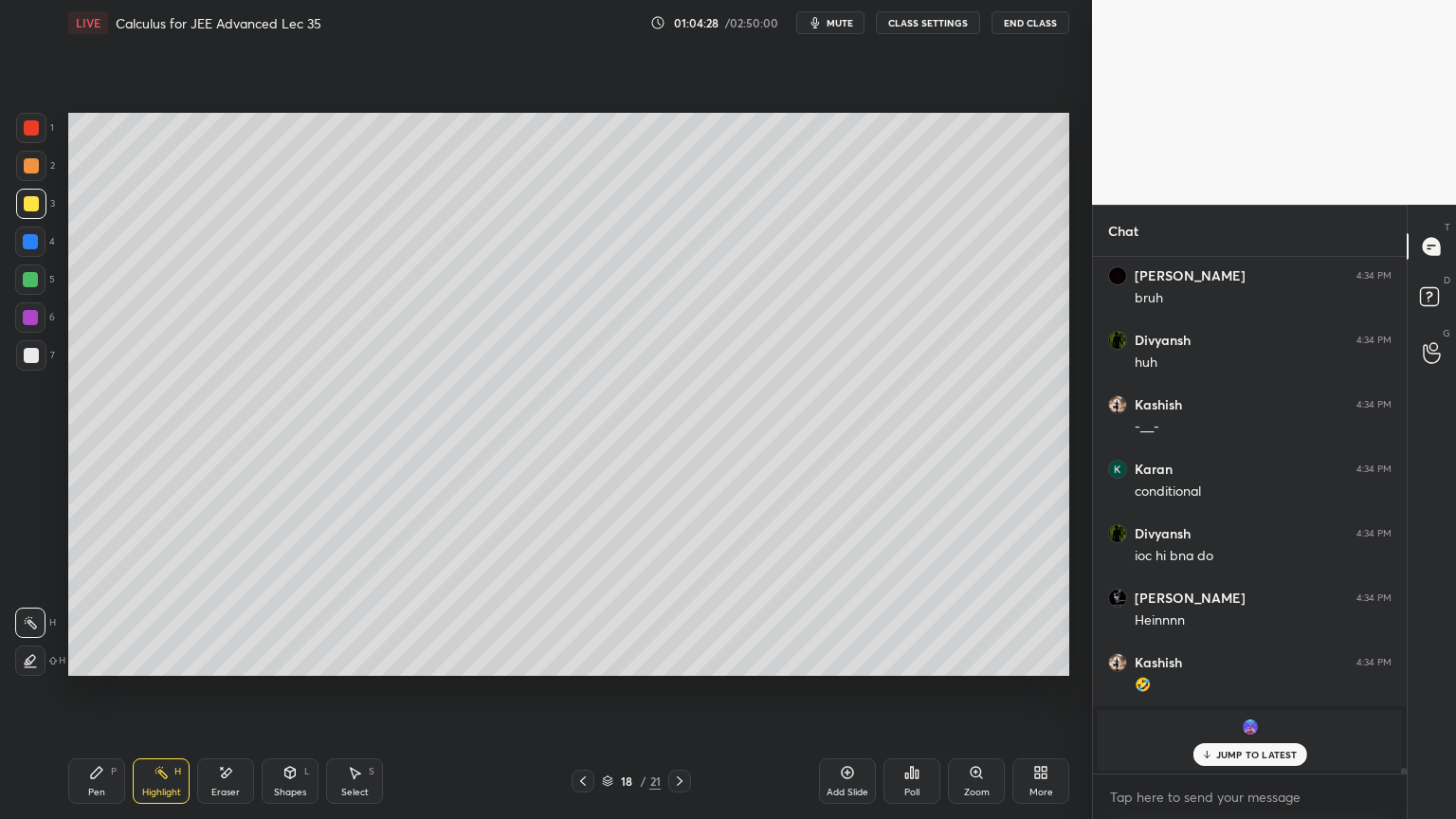 click on "Pen P" at bounding box center (97, 781) 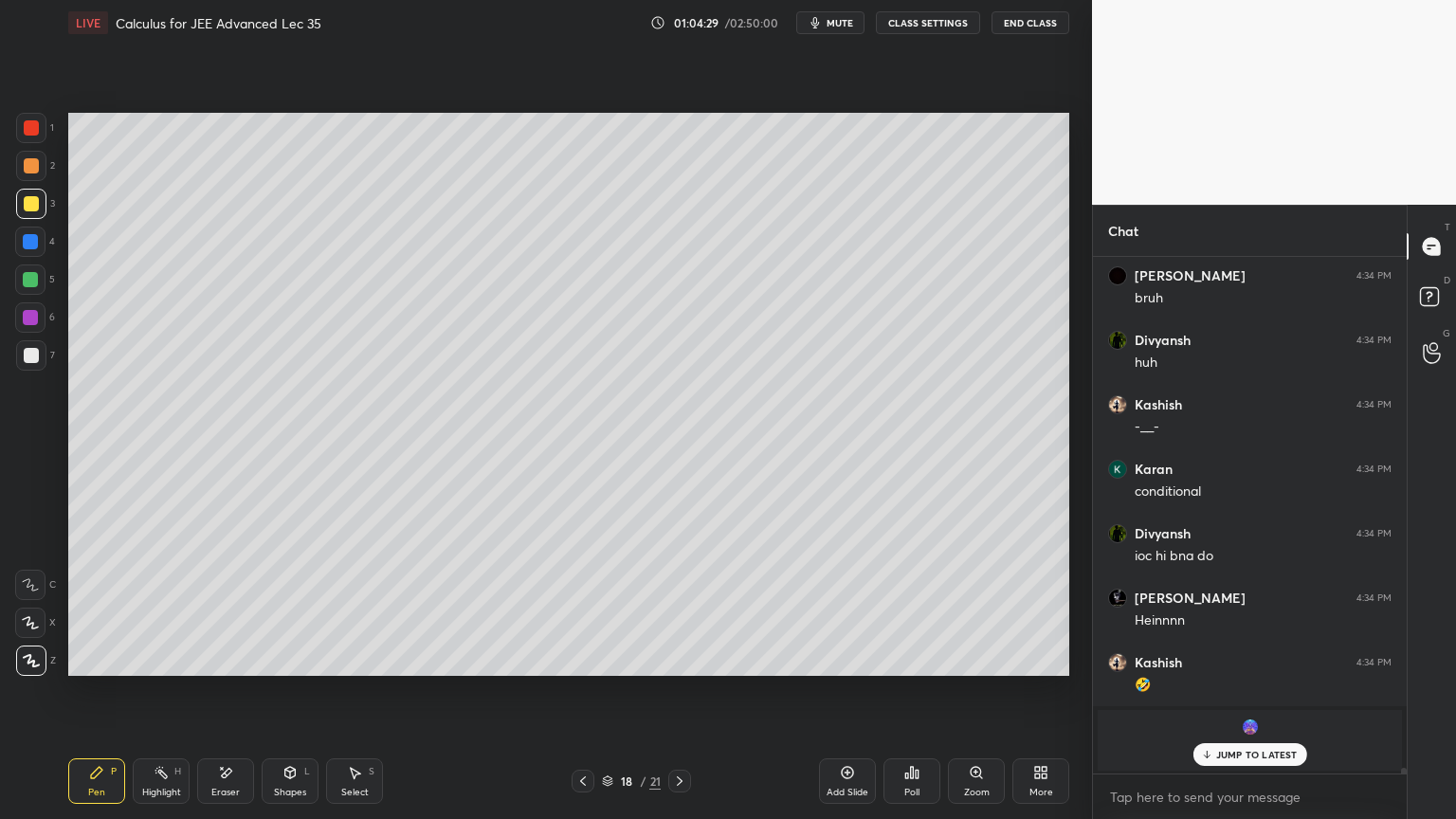 drag, startPoint x: 34, startPoint y: 358, endPoint x: 59, endPoint y: 374, distance: 29.68164 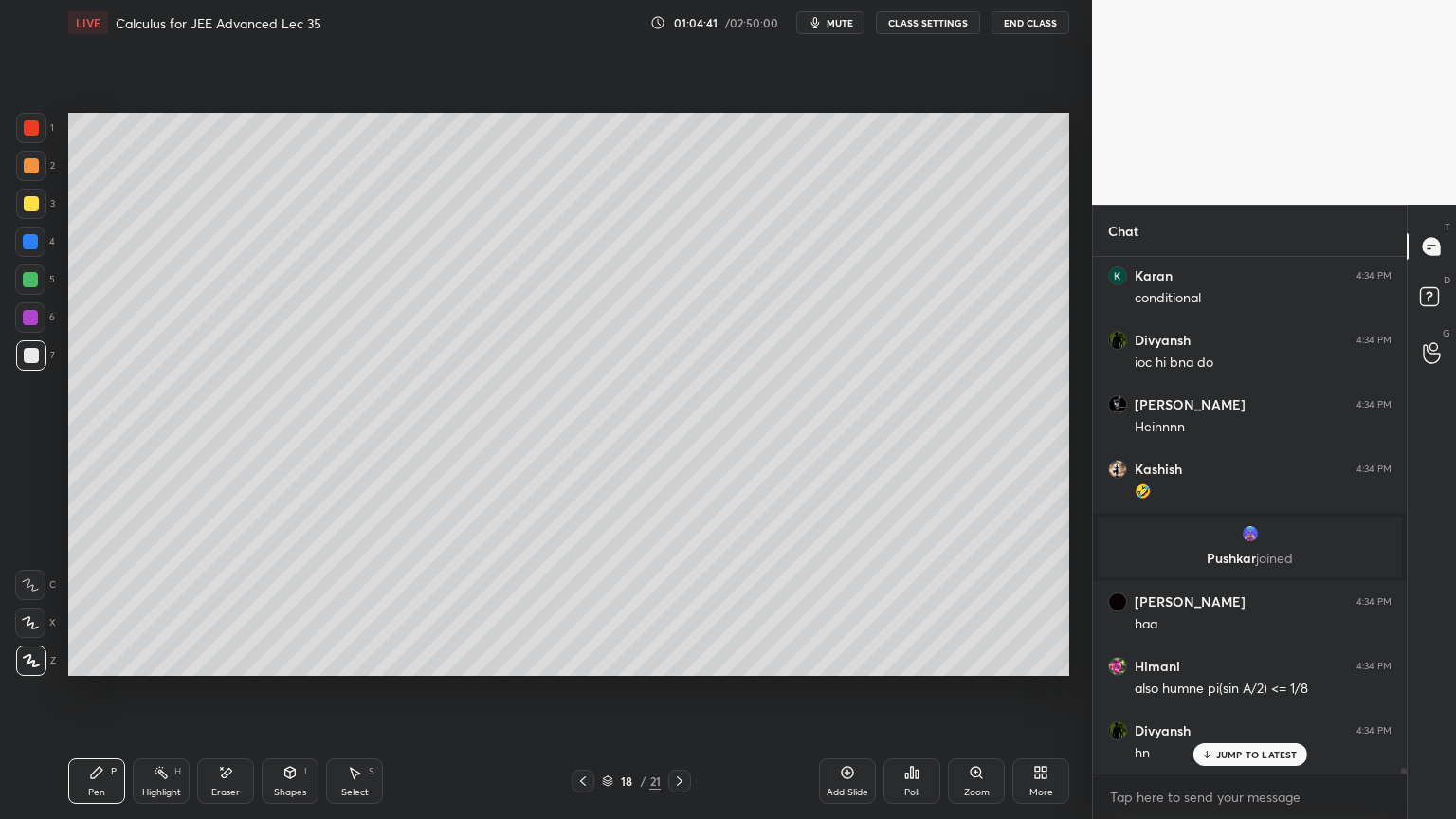 scroll, scrollTop: 47081, scrollLeft: 0, axis: vertical 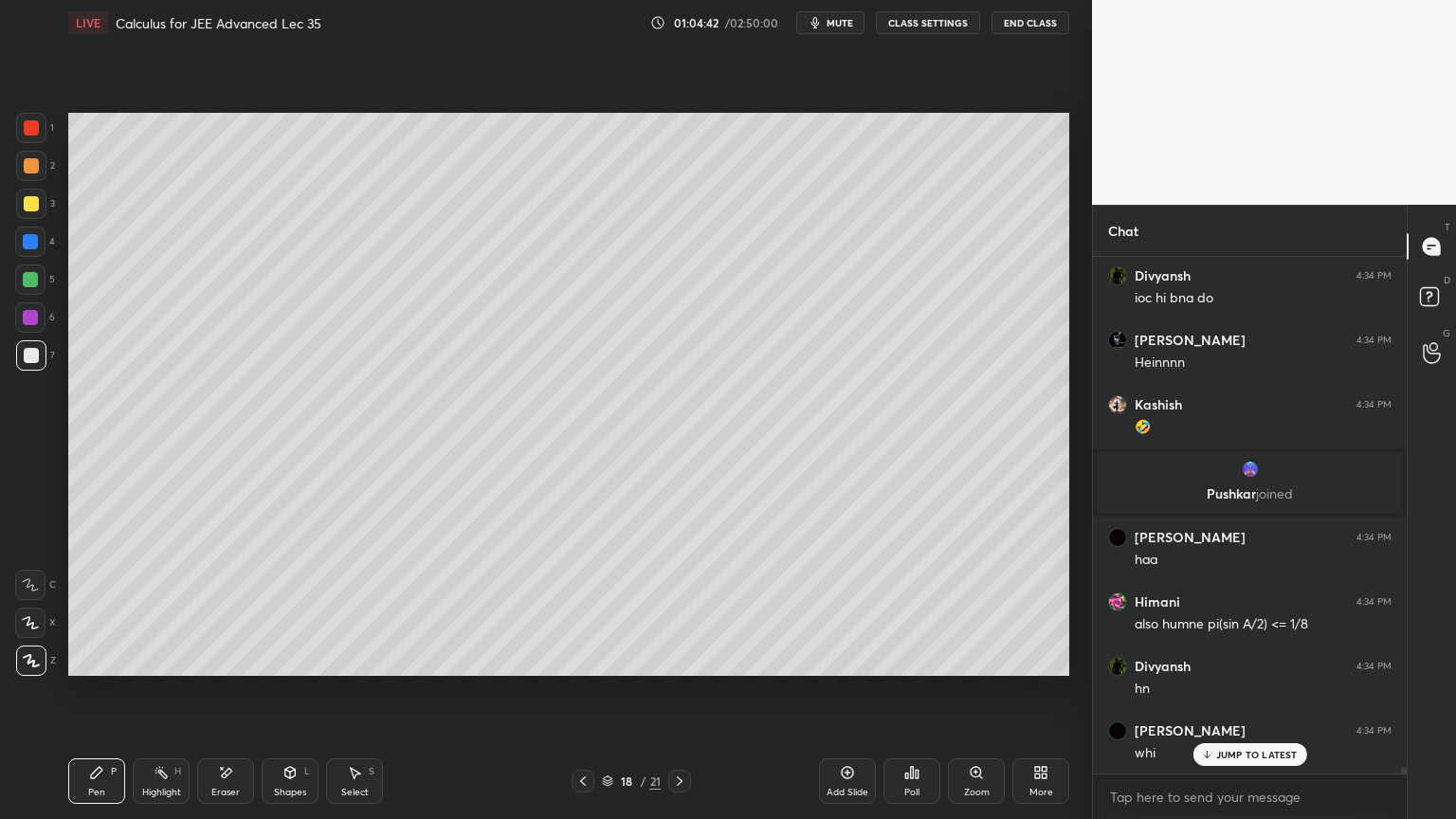 click on "Eraser" at bounding box center (226, 781) 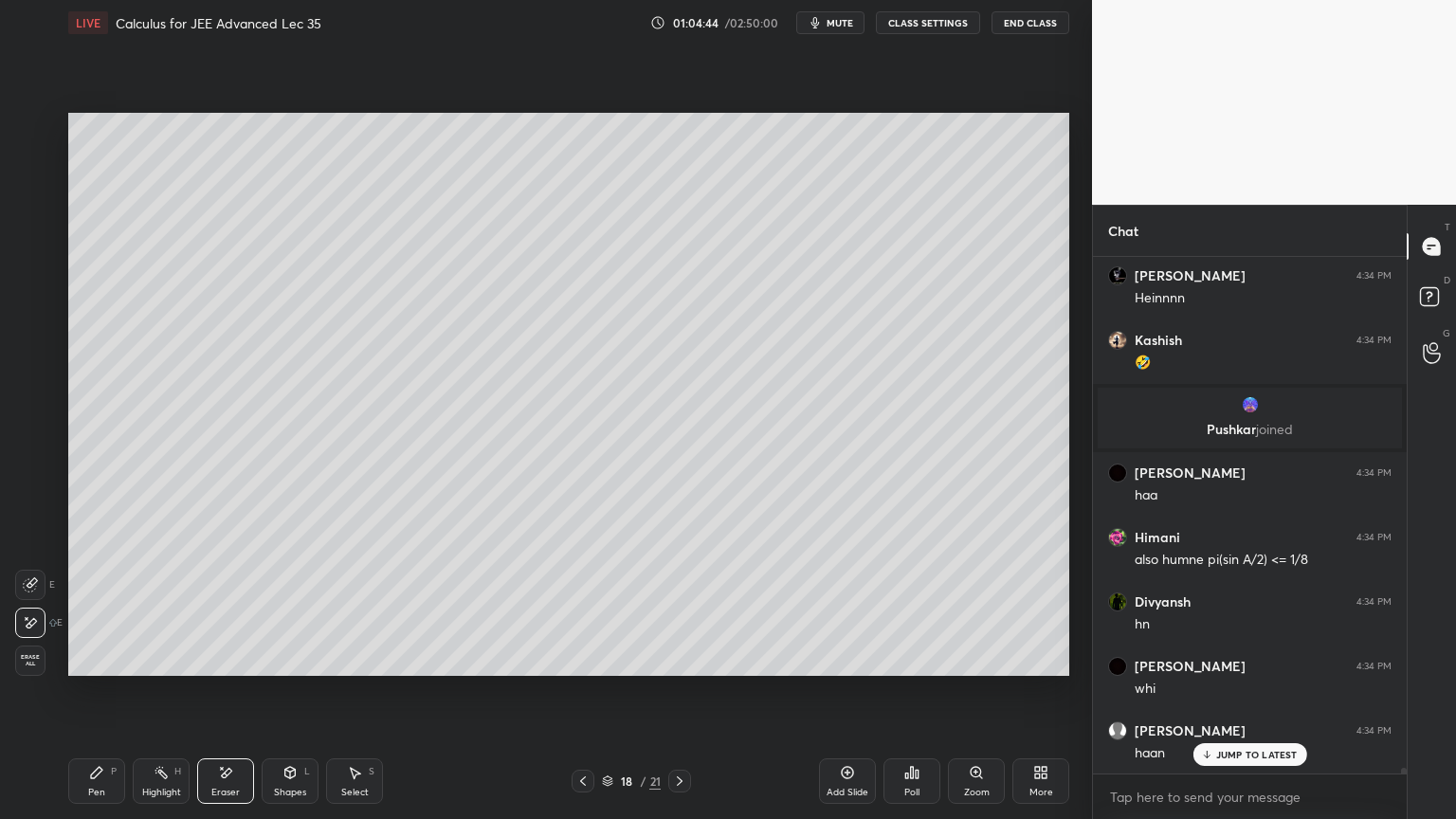 scroll, scrollTop: 47210, scrollLeft: 0, axis: vertical 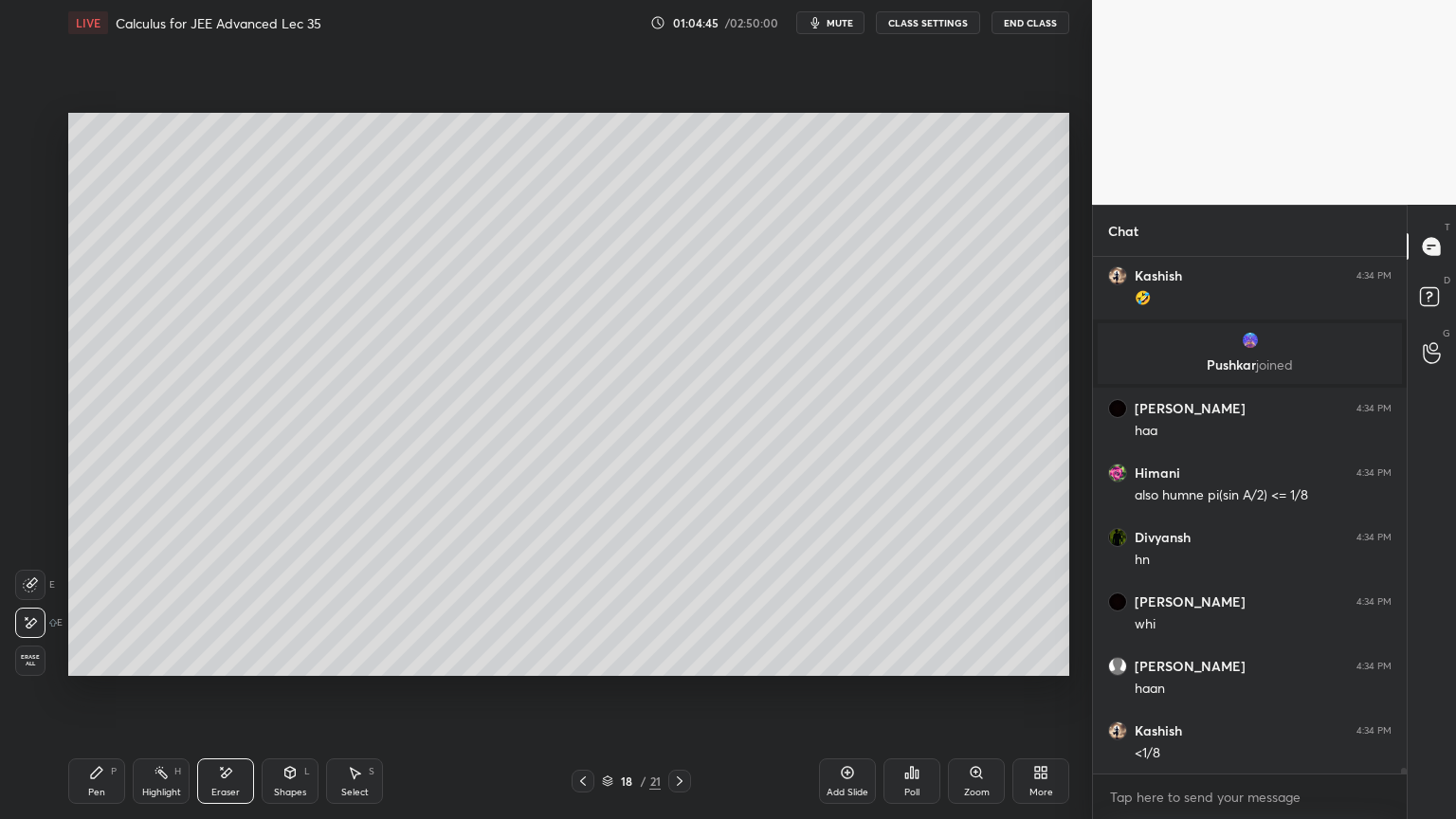 click on "Pen P" at bounding box center (97, 781) 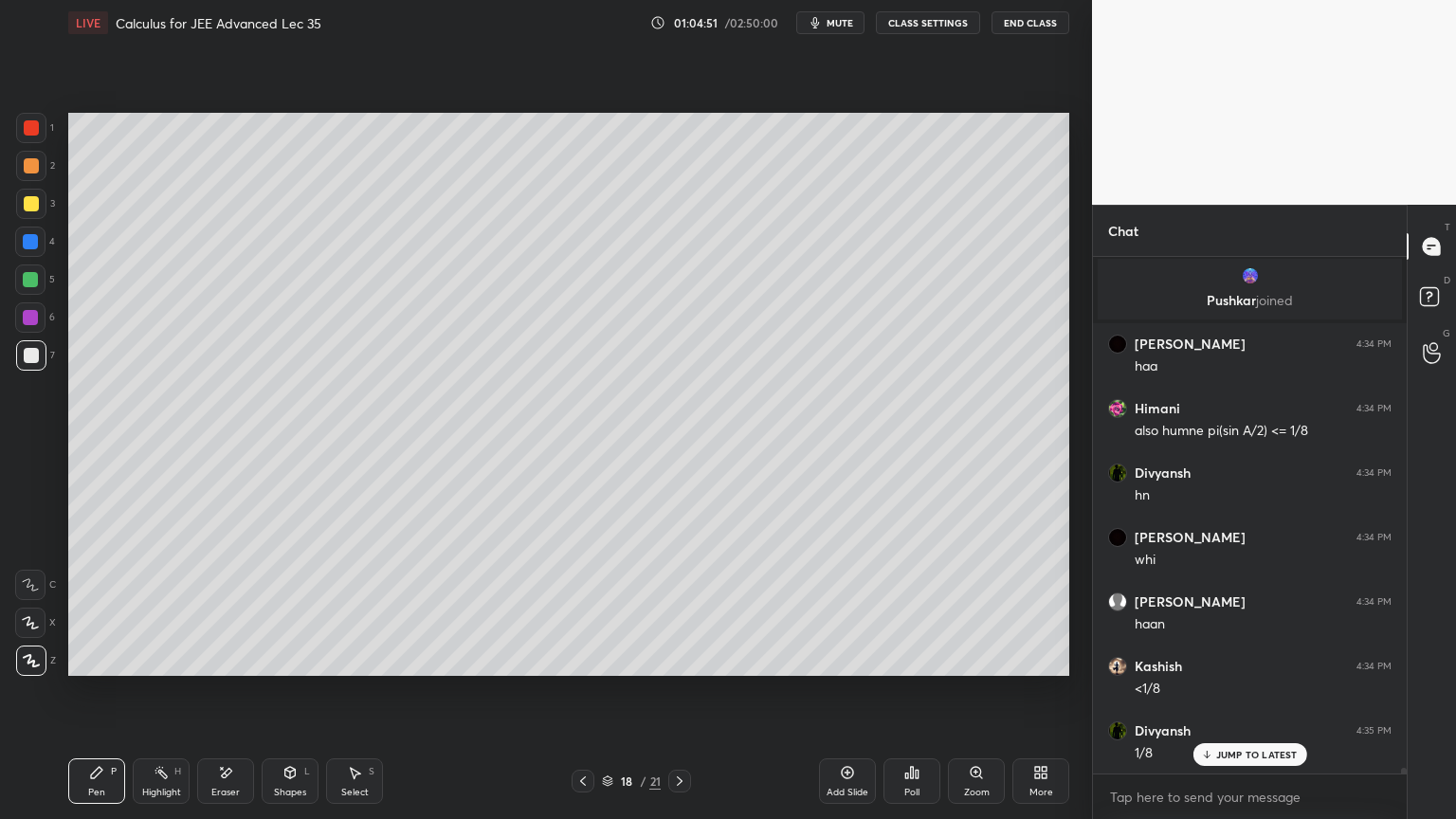 scroll, scrollTop: 47339, scrollLeft: 0, axis: vertical 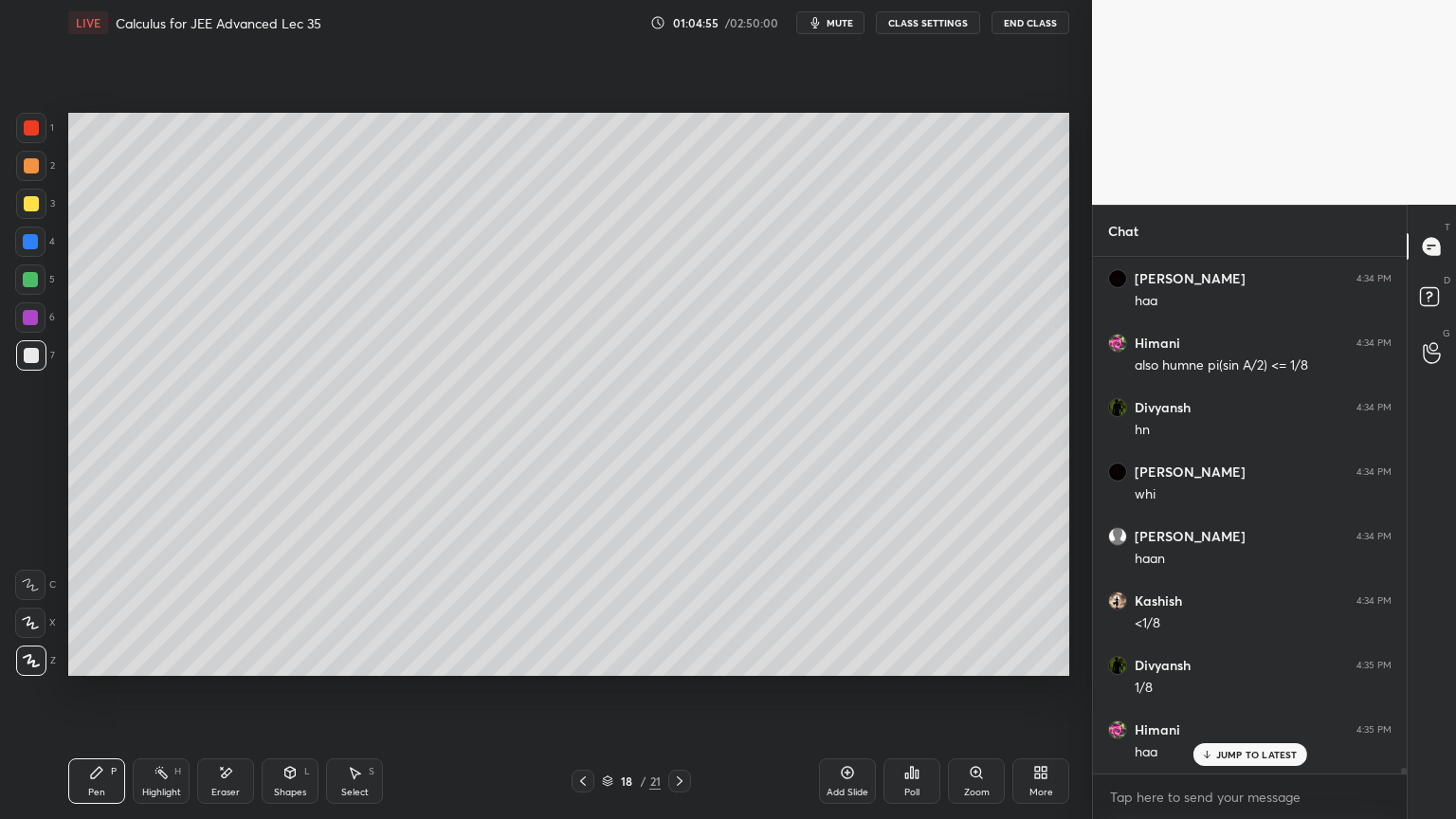 click on "Eraser" at bounding box center (226, 781) 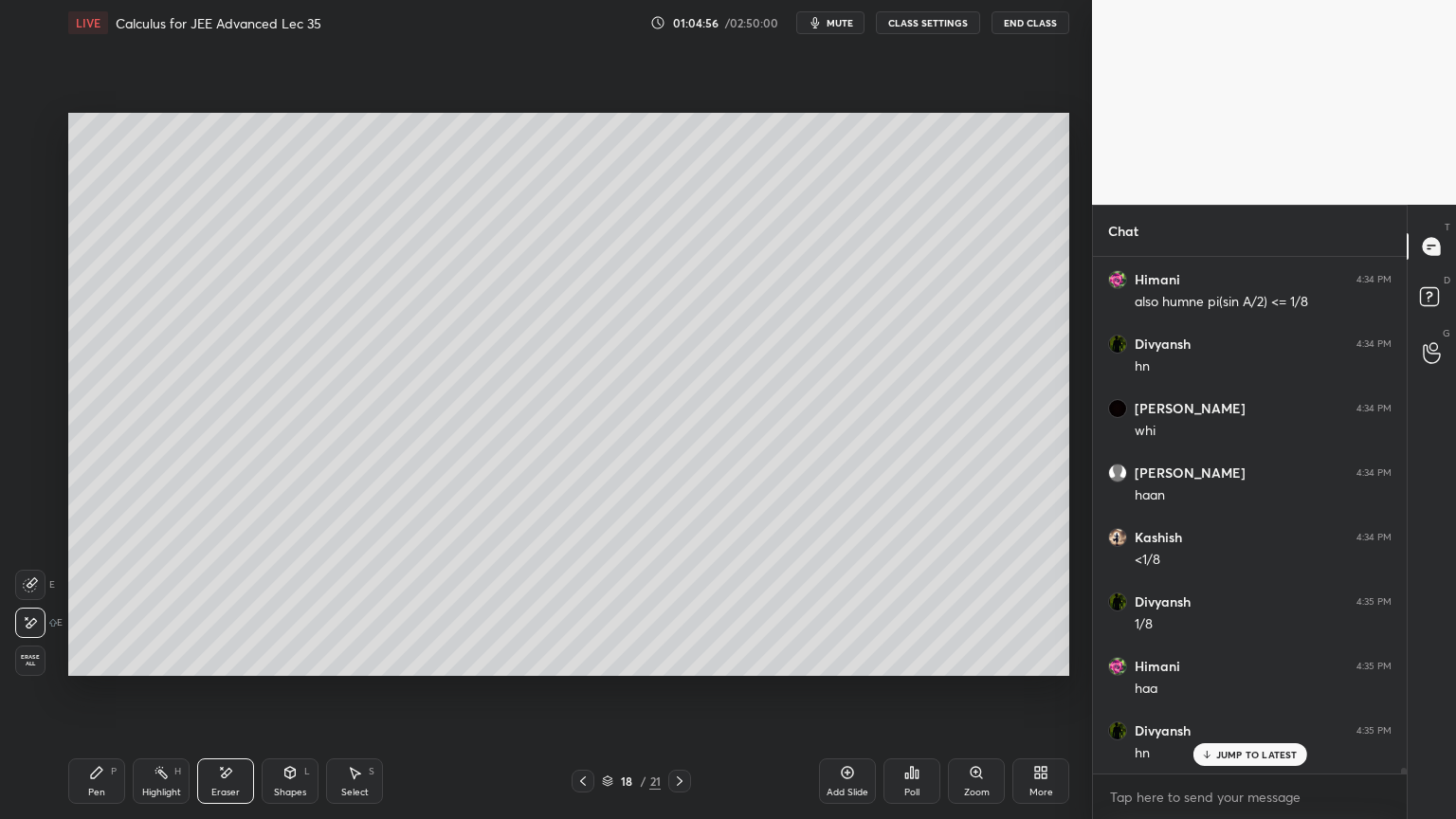 click 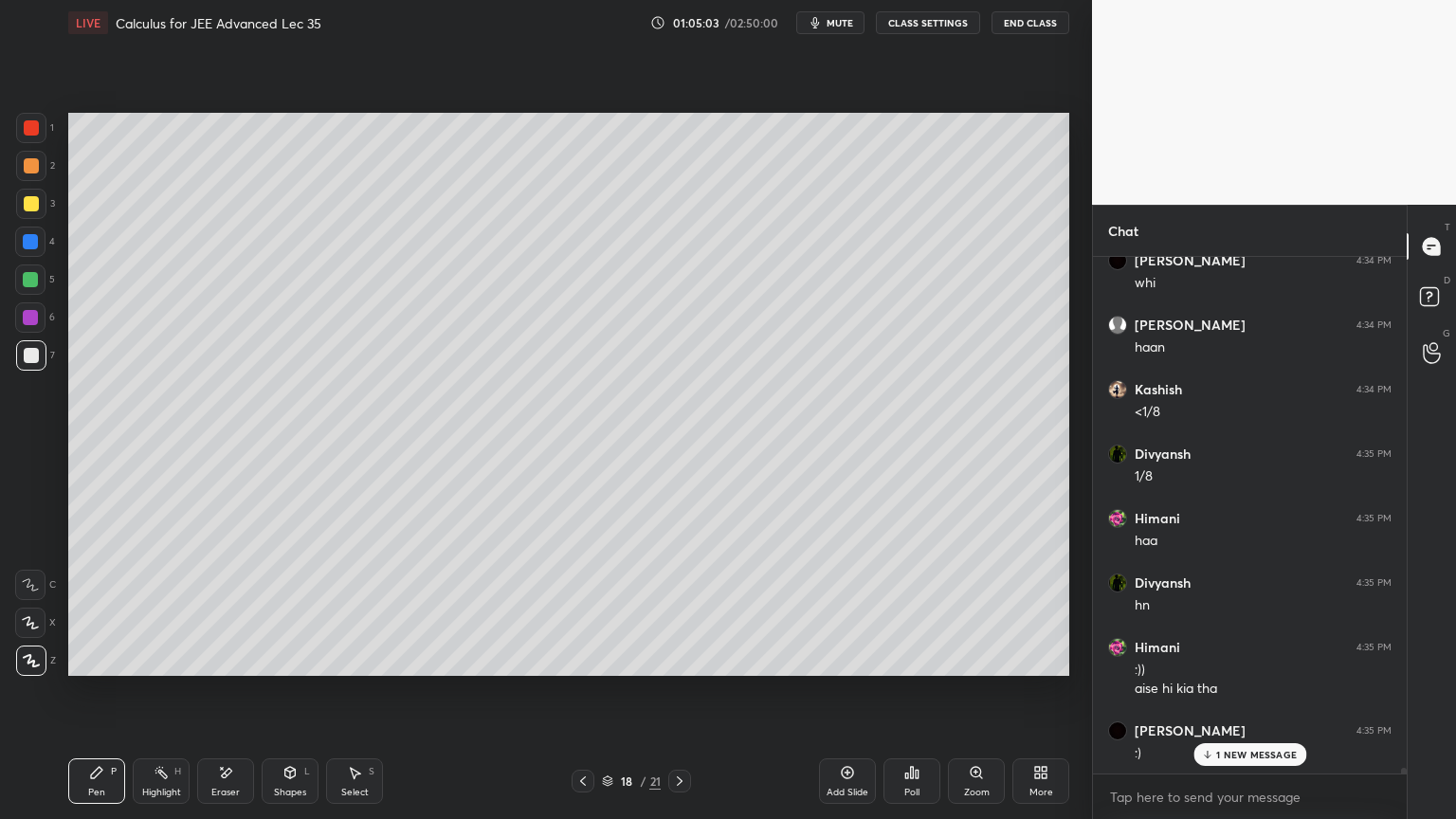 scroll, scrollTop: 47616, scrollLeft: 0, axis: vertical 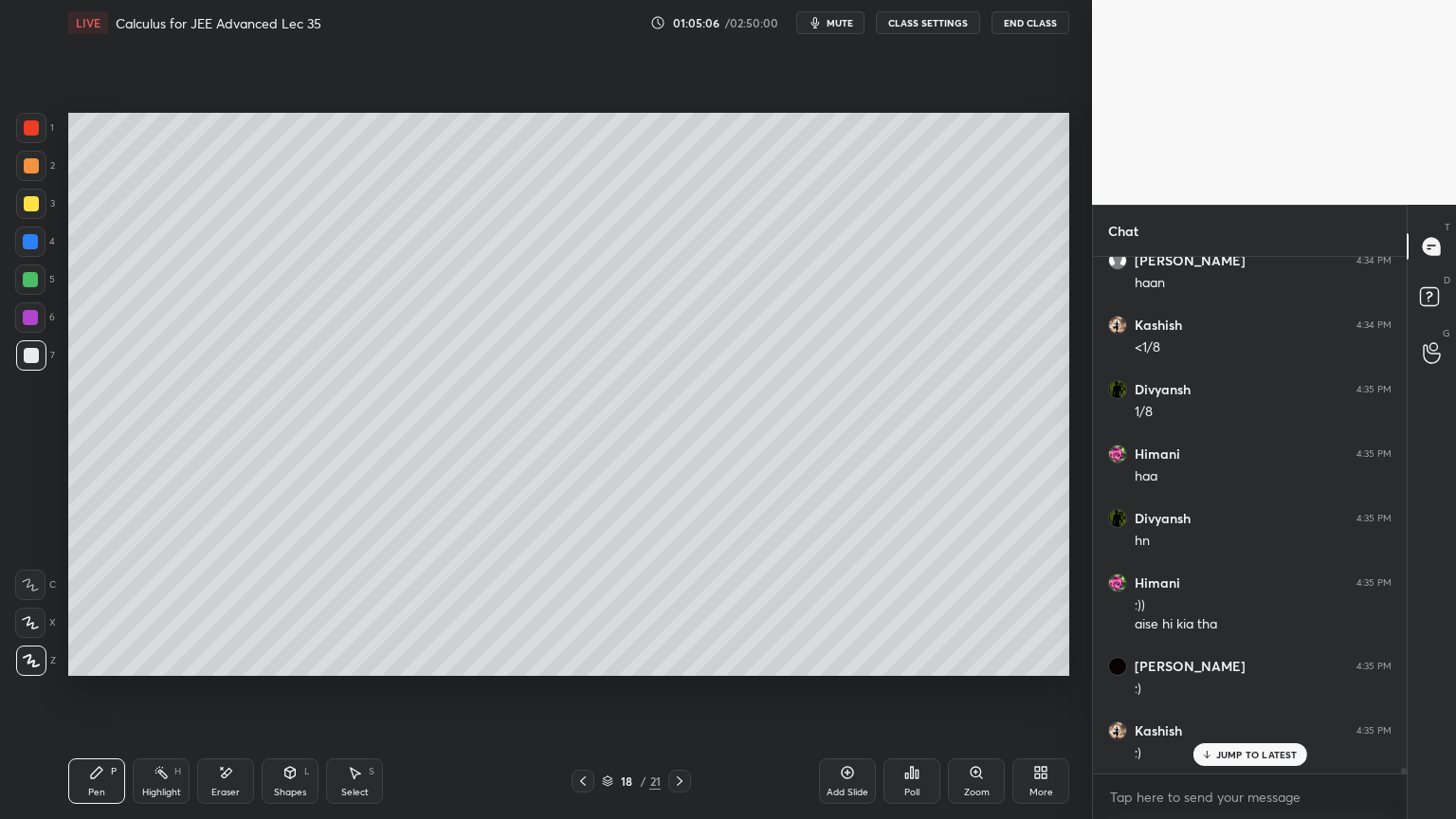 click on "Eraser" at bounding box center (226, 781) 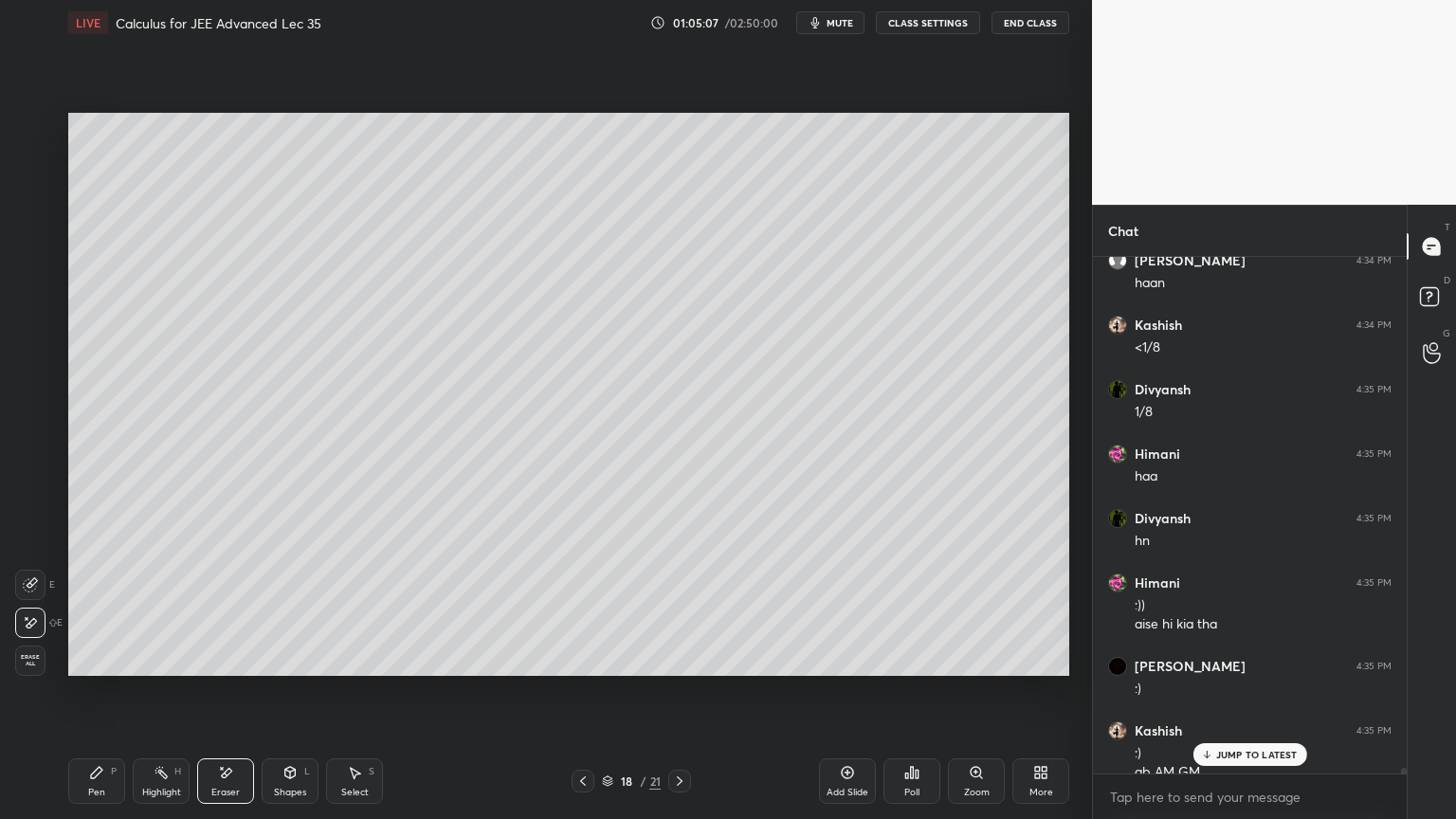 scroll, scrollTop: 47635, scrollLeft: 0, axis: vertical 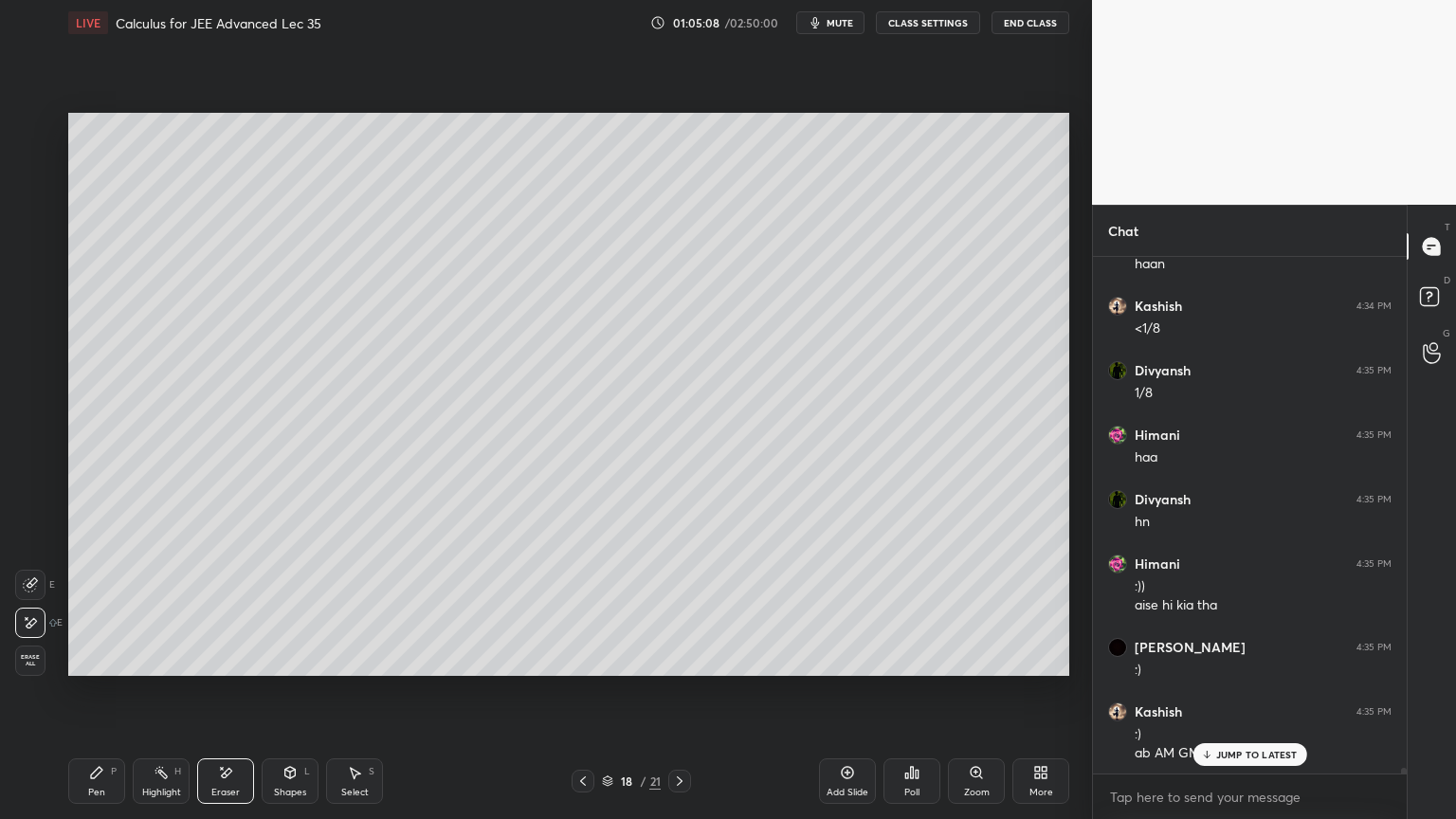 click on "Pen P" at bounding box center (97, 781) 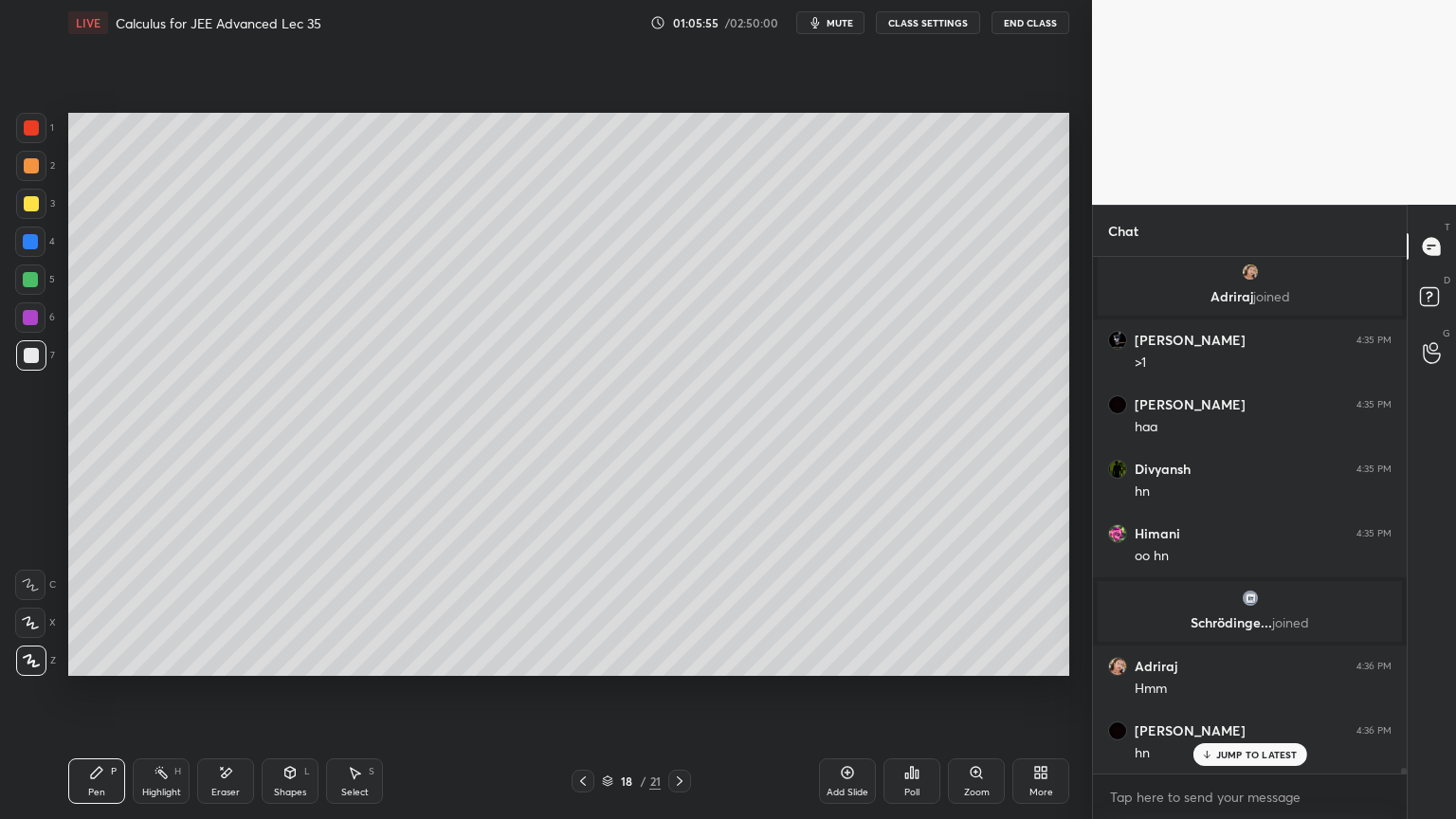 scroll, scrollTop: 48545, scrollLeft: 0, axis: vertical 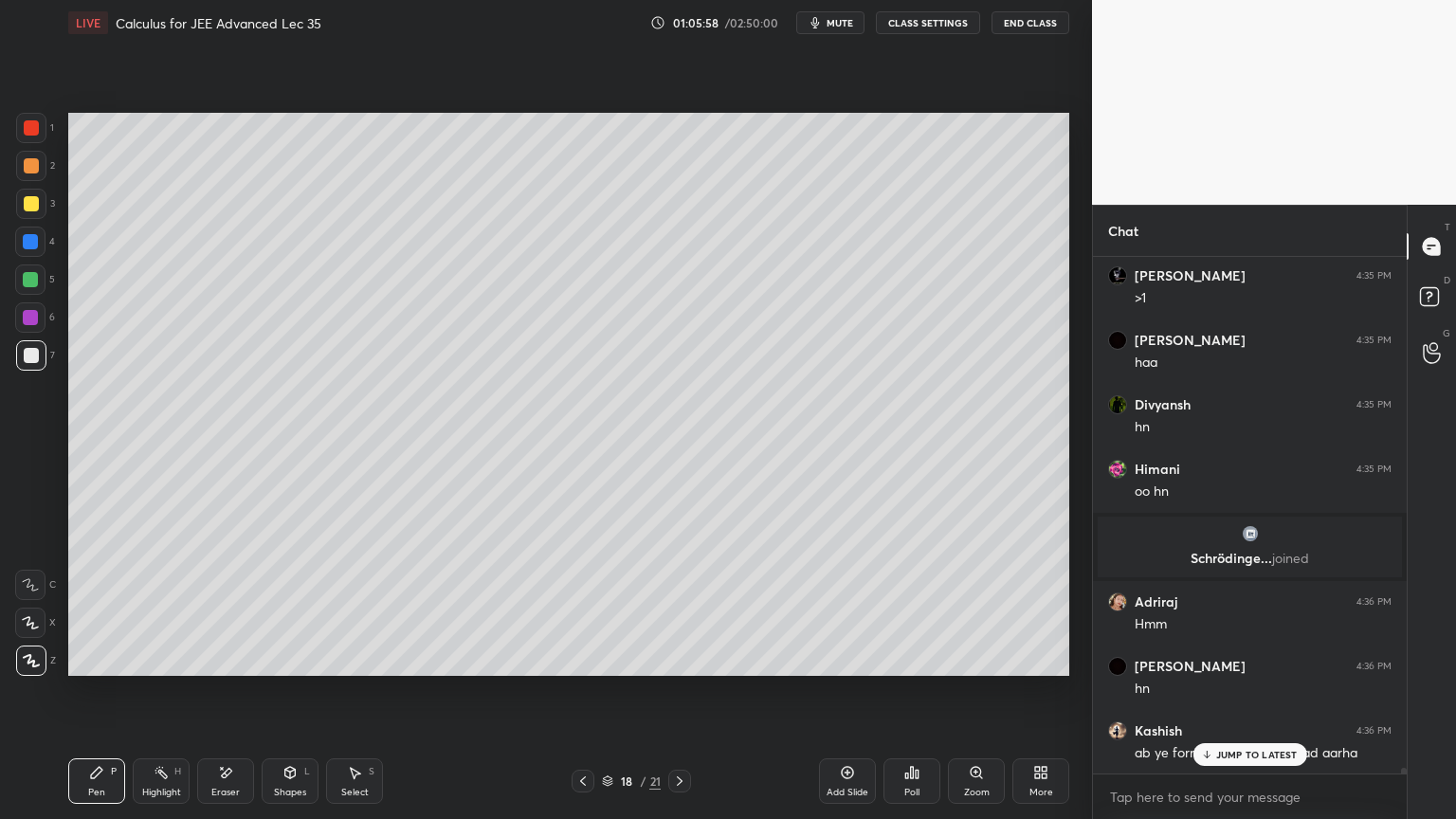 click on "Eraser" at bounding box center [226, 781] 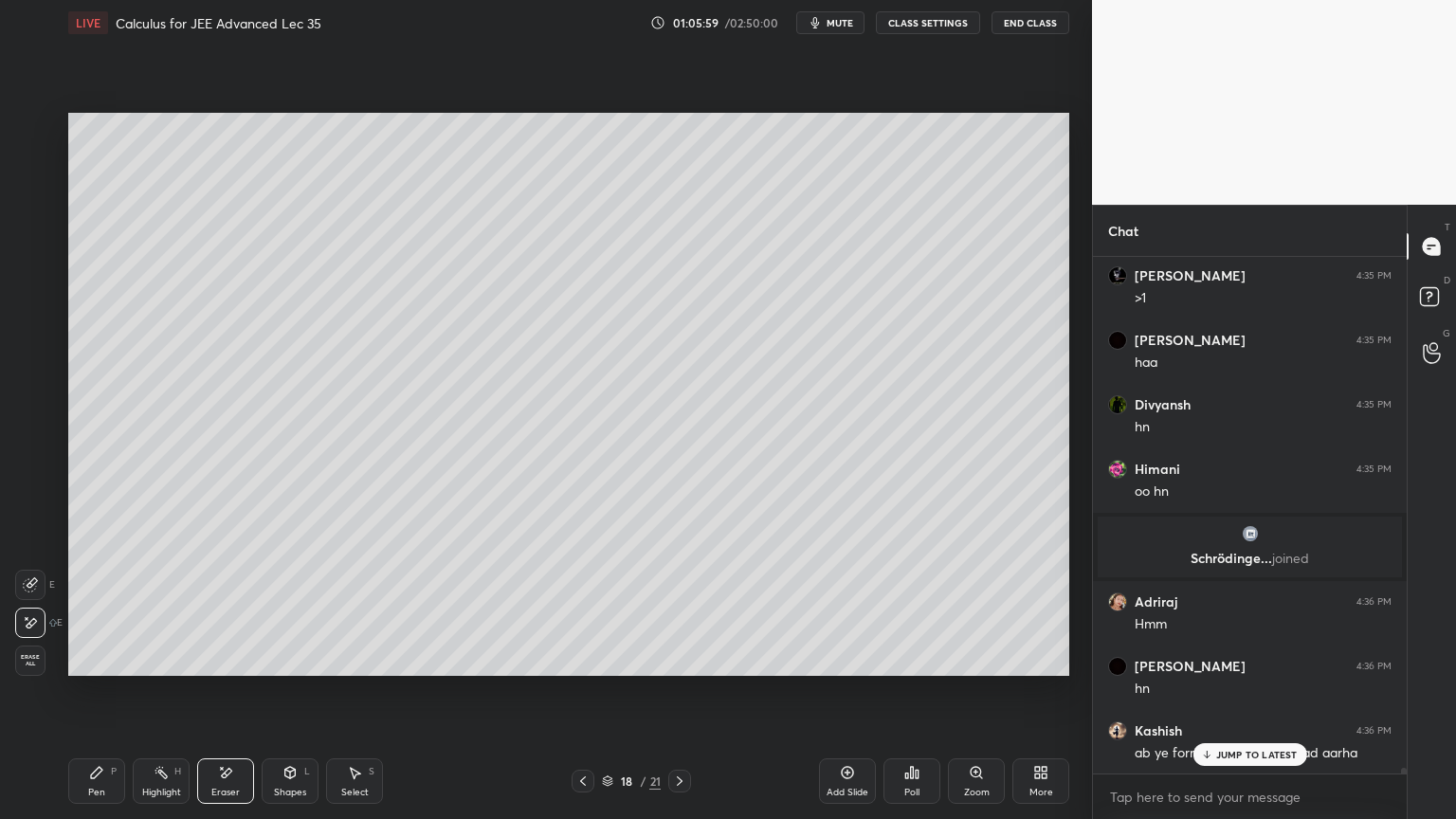 drag, startPoint x: 158, startPoint y: 767, endPoint x: 102, endPoint y: 781, distance: 57.723479 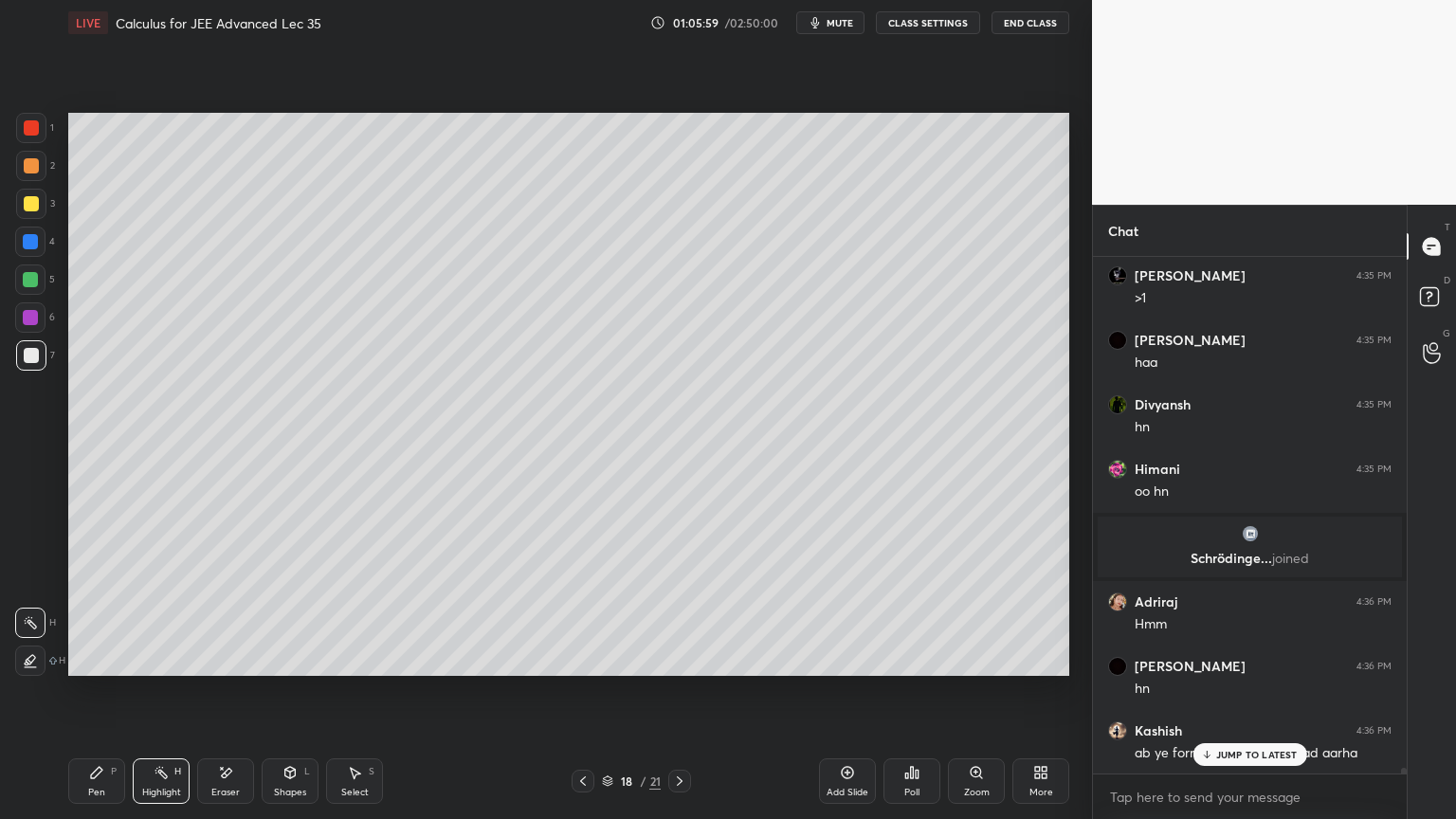 drag, startPoint x: 100, startPoint y: 779, endPoint x: 130, endPoint y: 776, distance: 30.149627 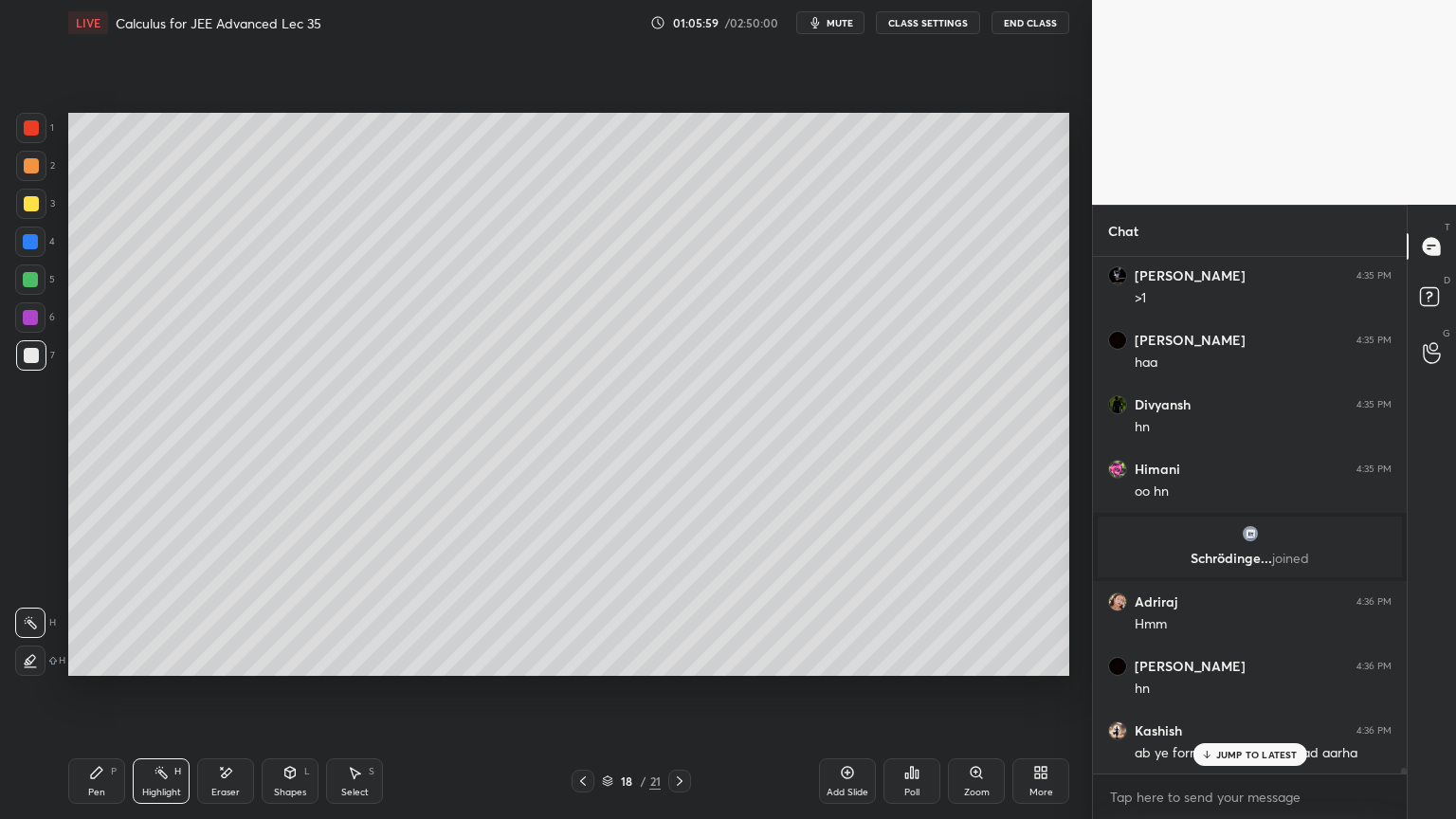 click on "Pen P" at bounding box center [97, 781] 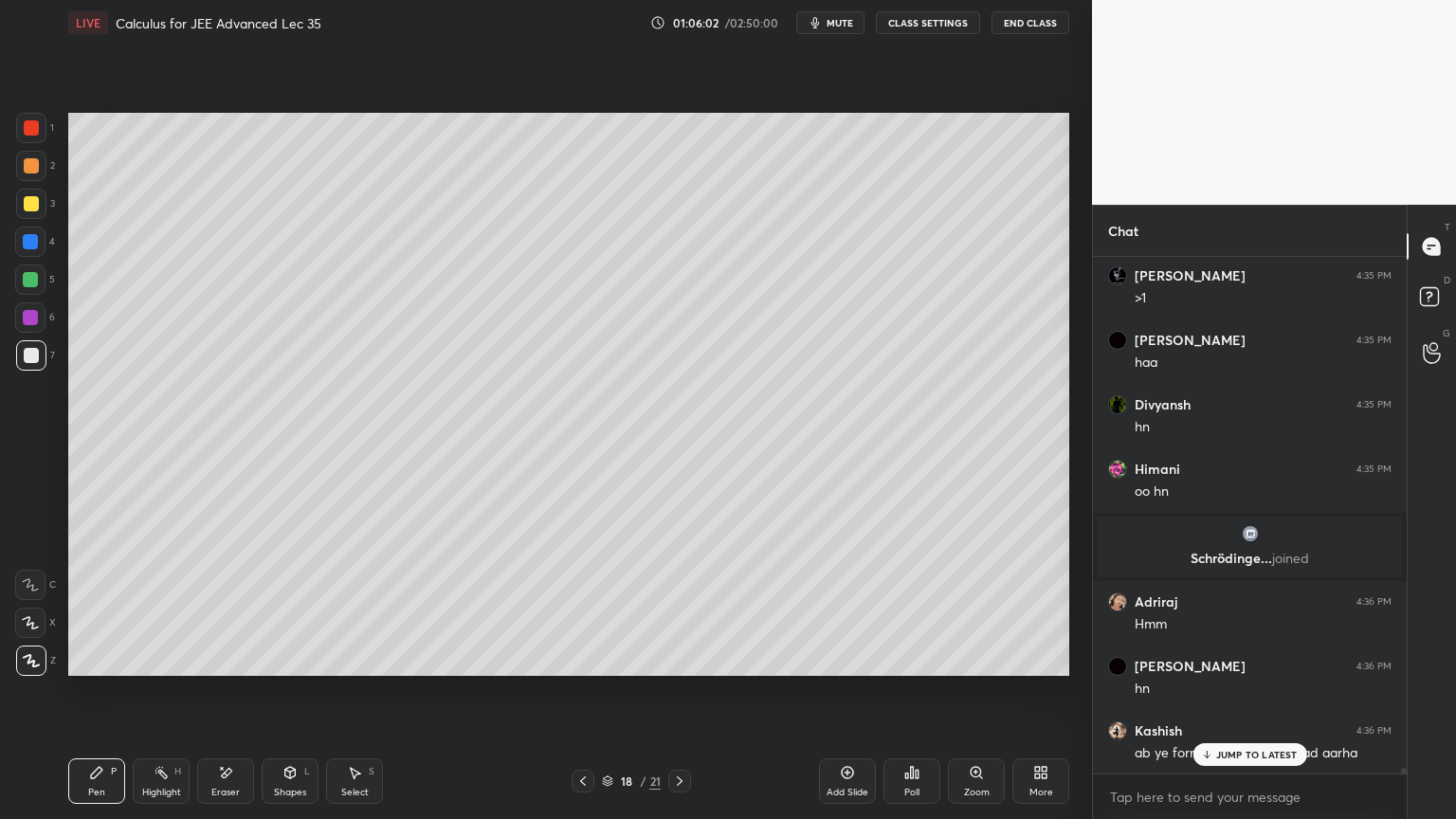 scroll, scrollTop: 48609, scrollLeft: 0, axis: vertical 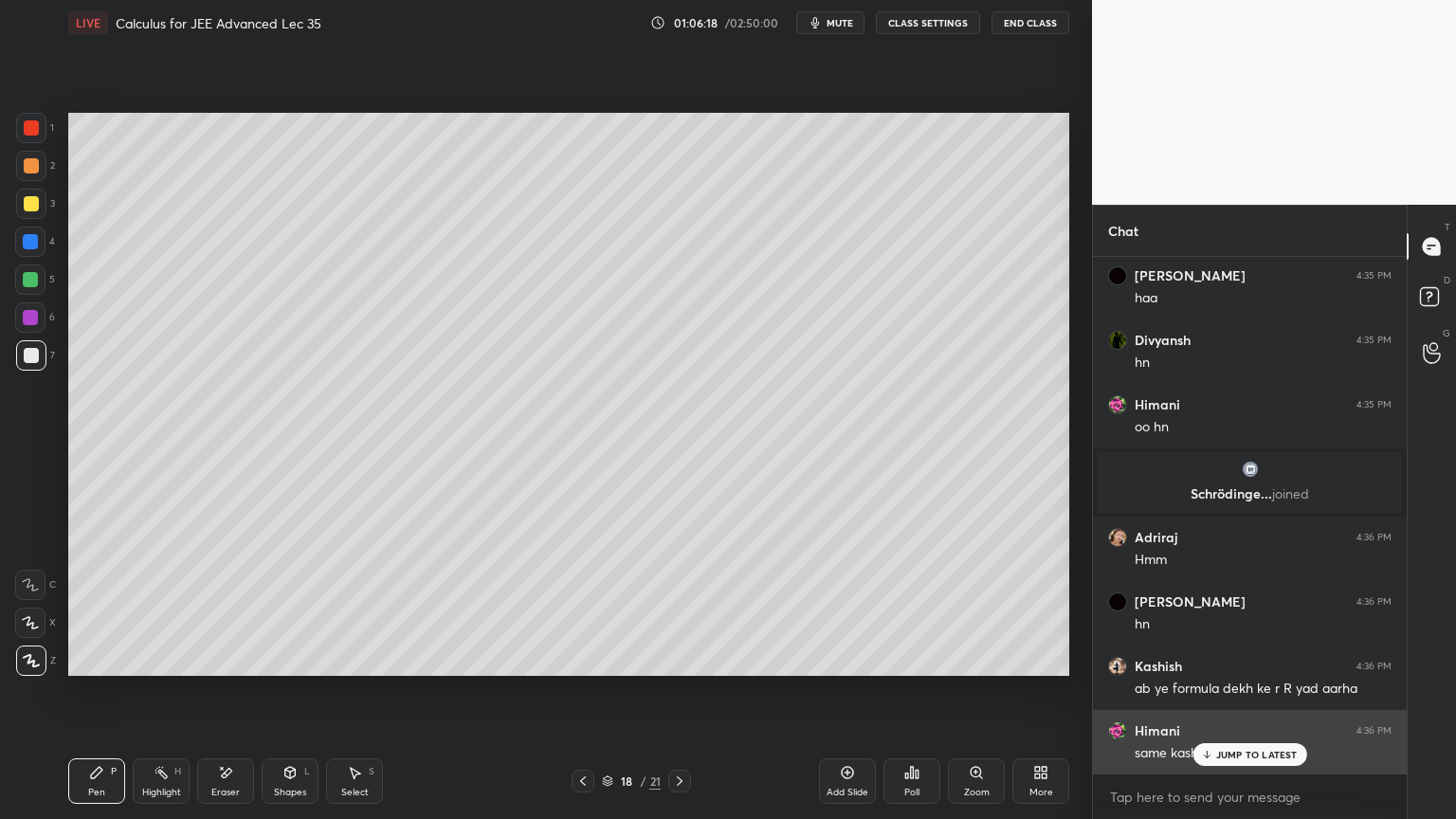 click on "JUMP TO LATEST" at bounding box center (1257, 755) 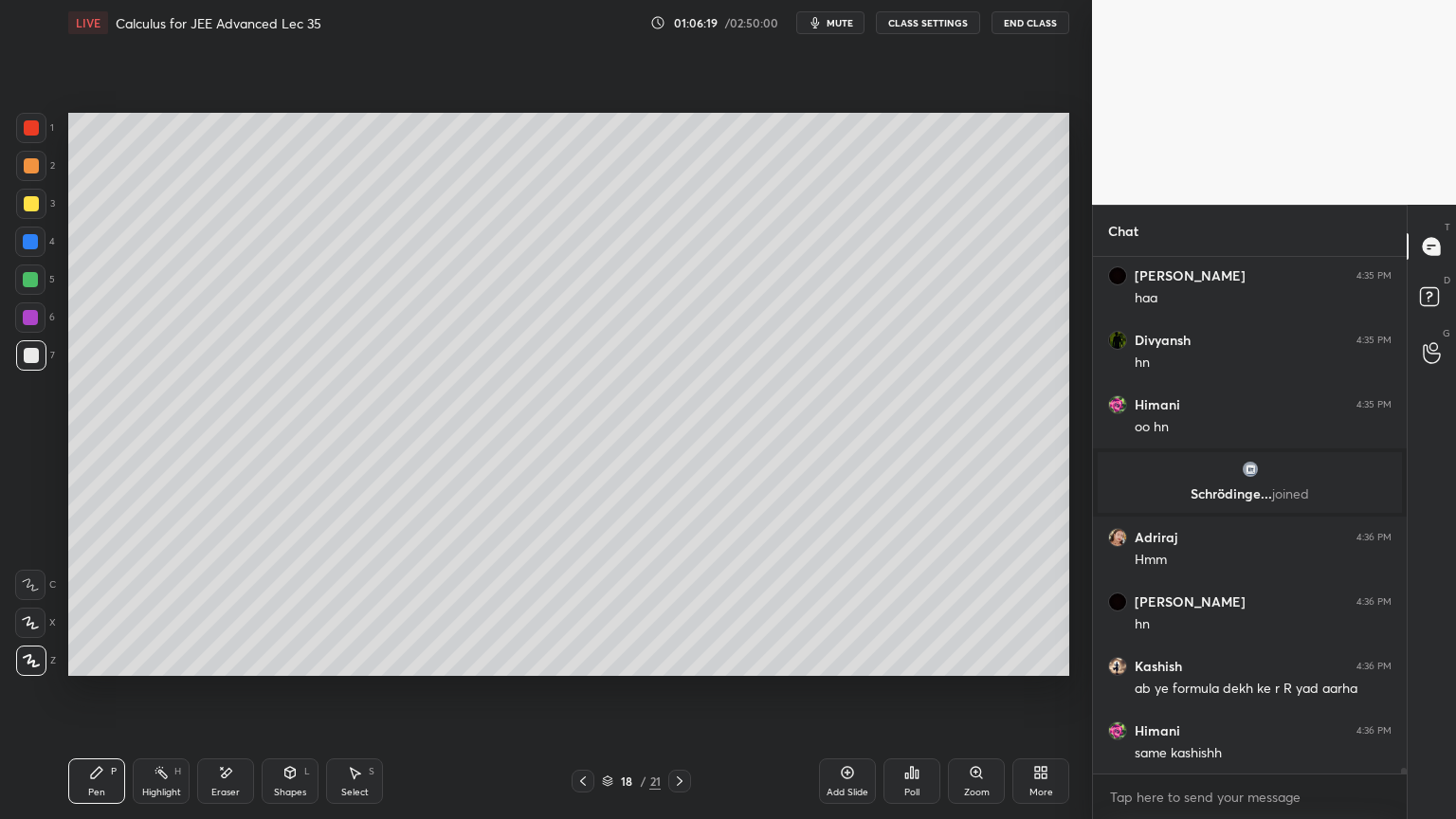 click on "Eraser" at bounding box center (226, 781) 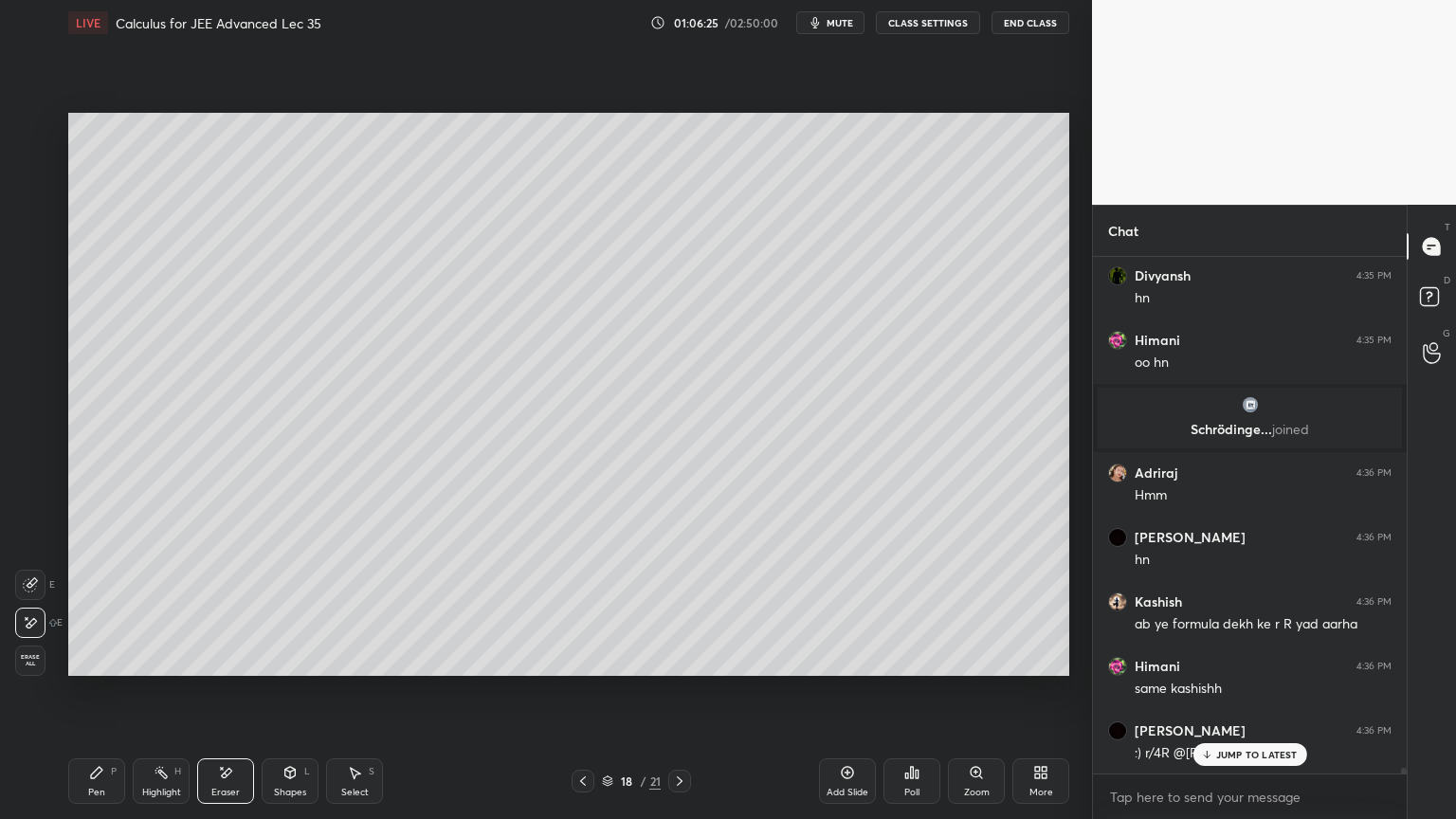 scroll, scrollTop: 48738, scrollLeft: 0, axis: vertical 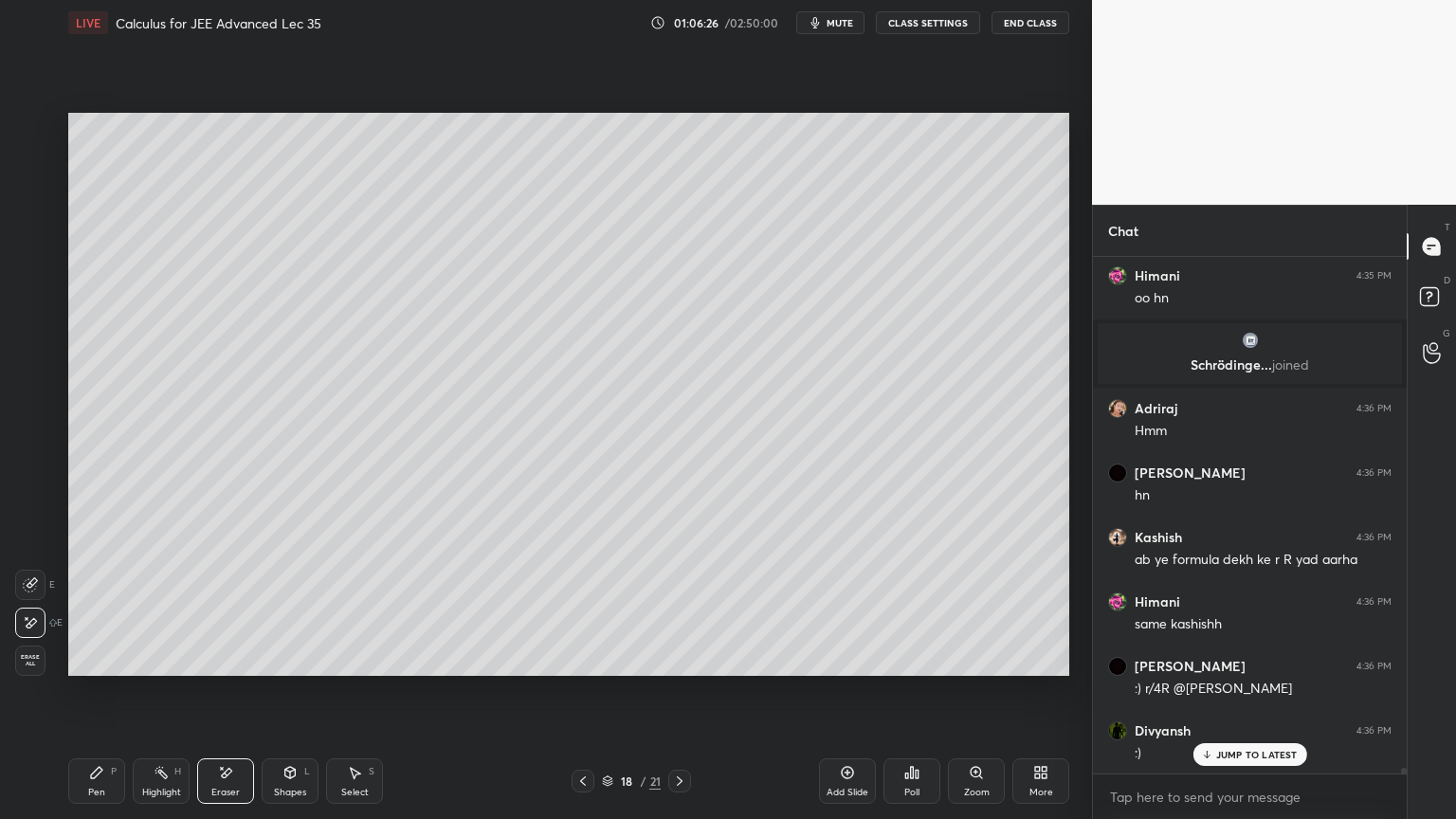 drag, startPoint x: 116, startPoint y: 779, endPoint x: 124, endPoint y: 774, distance: 9.433981 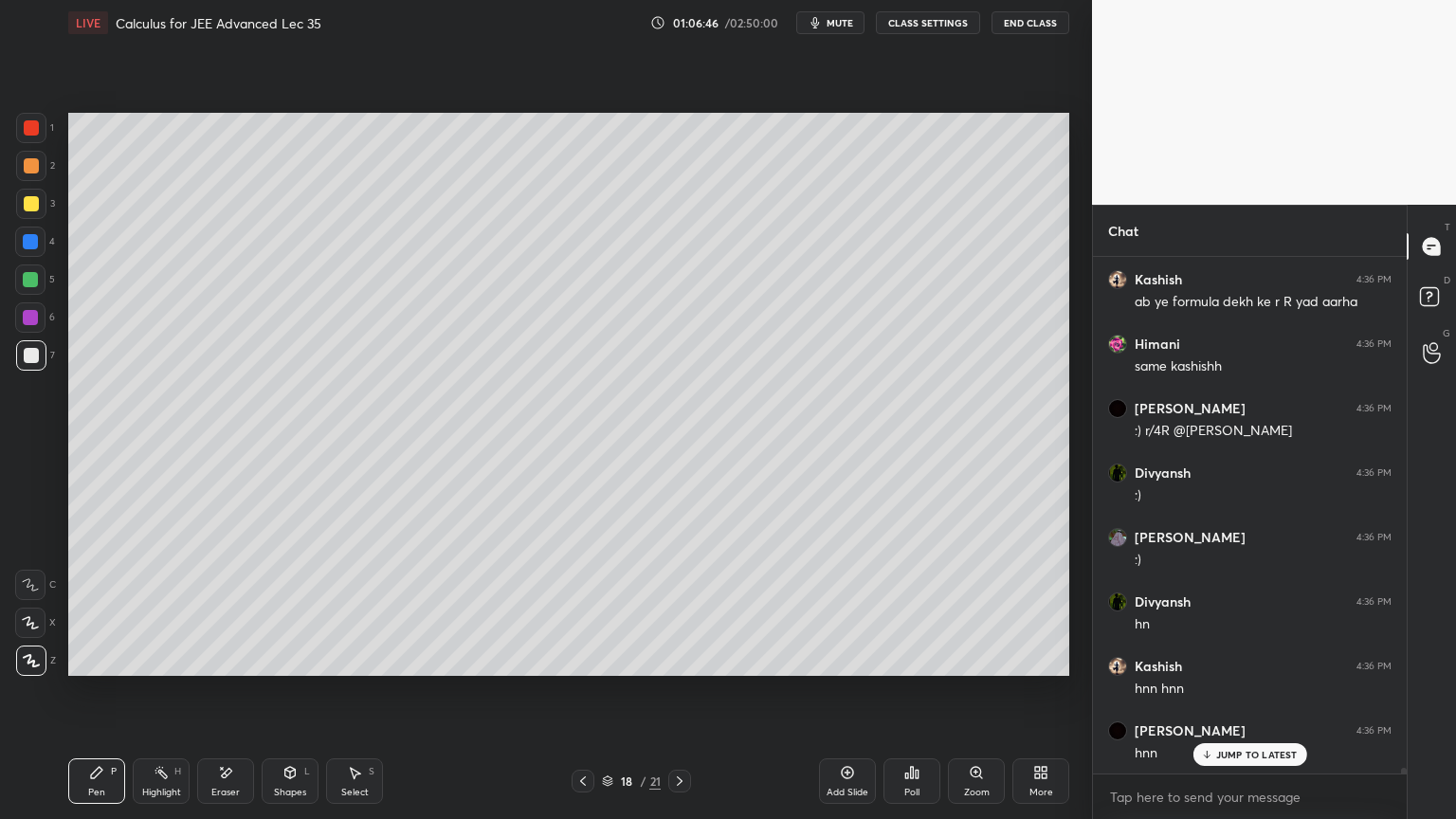 scroll, scrollTop: 49060, scrollLeft: 0, axis: vertical 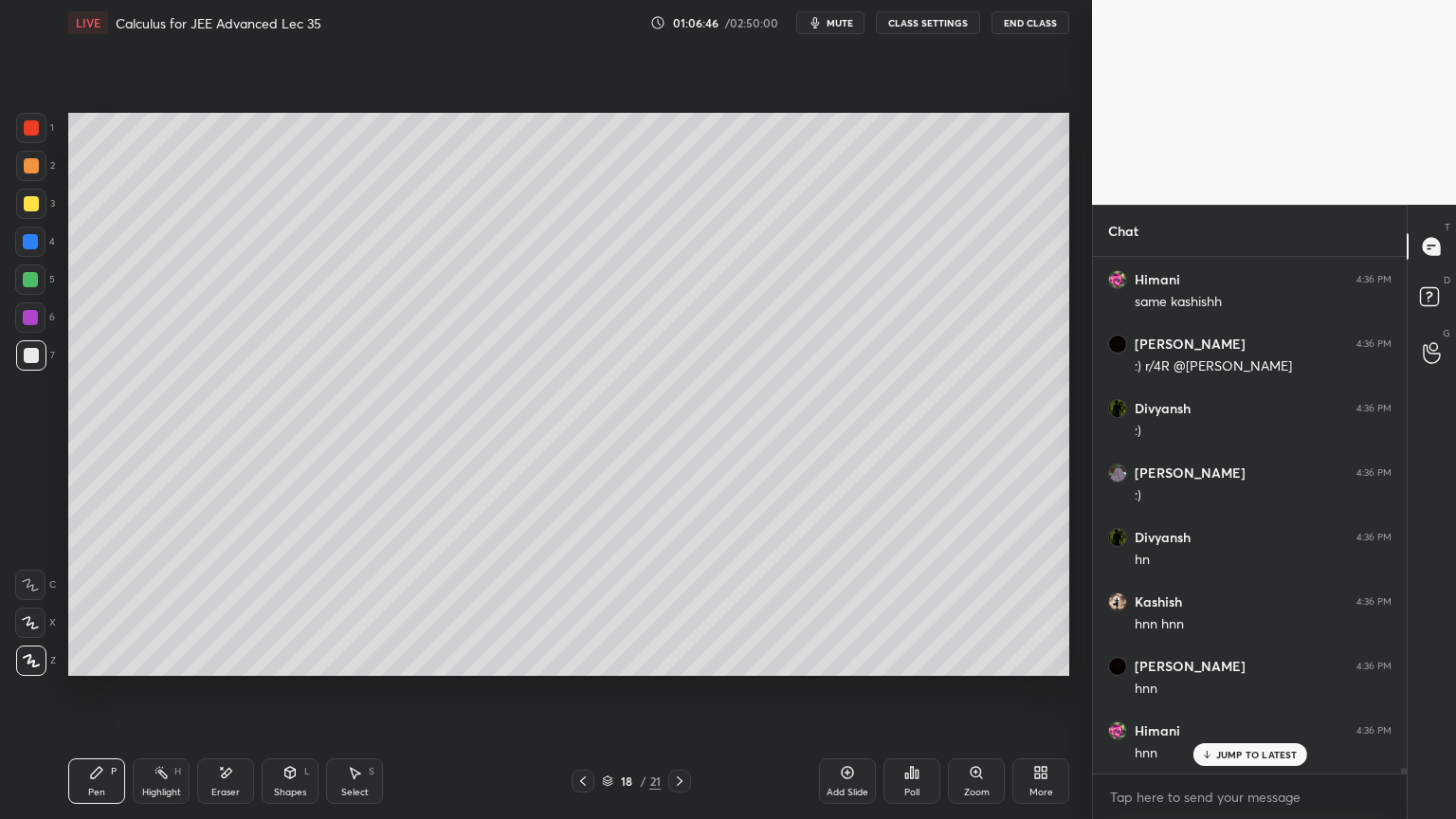 click 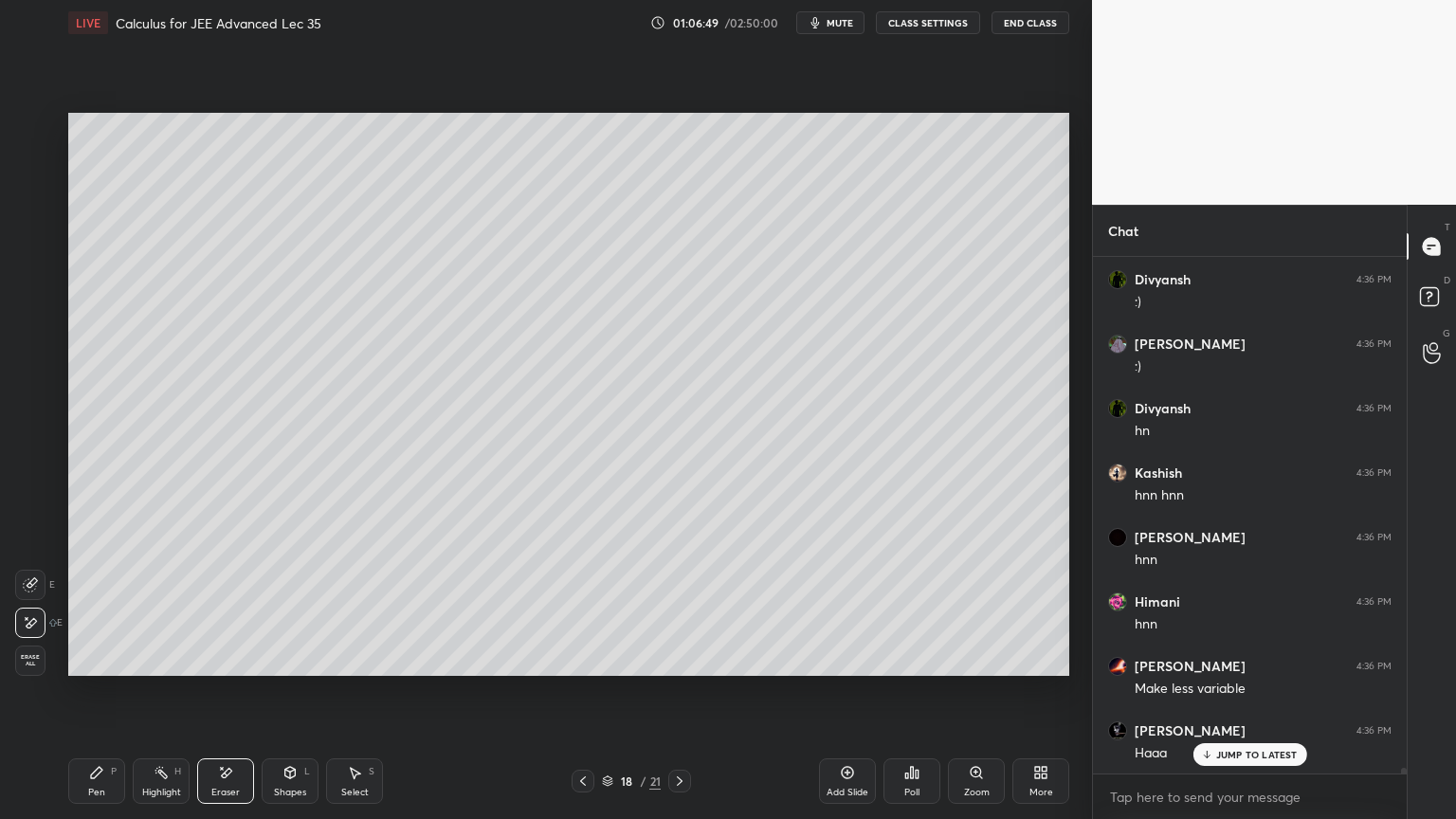 scroll, scrollTop: 49254, scrollLeft: 0, axis: vertical 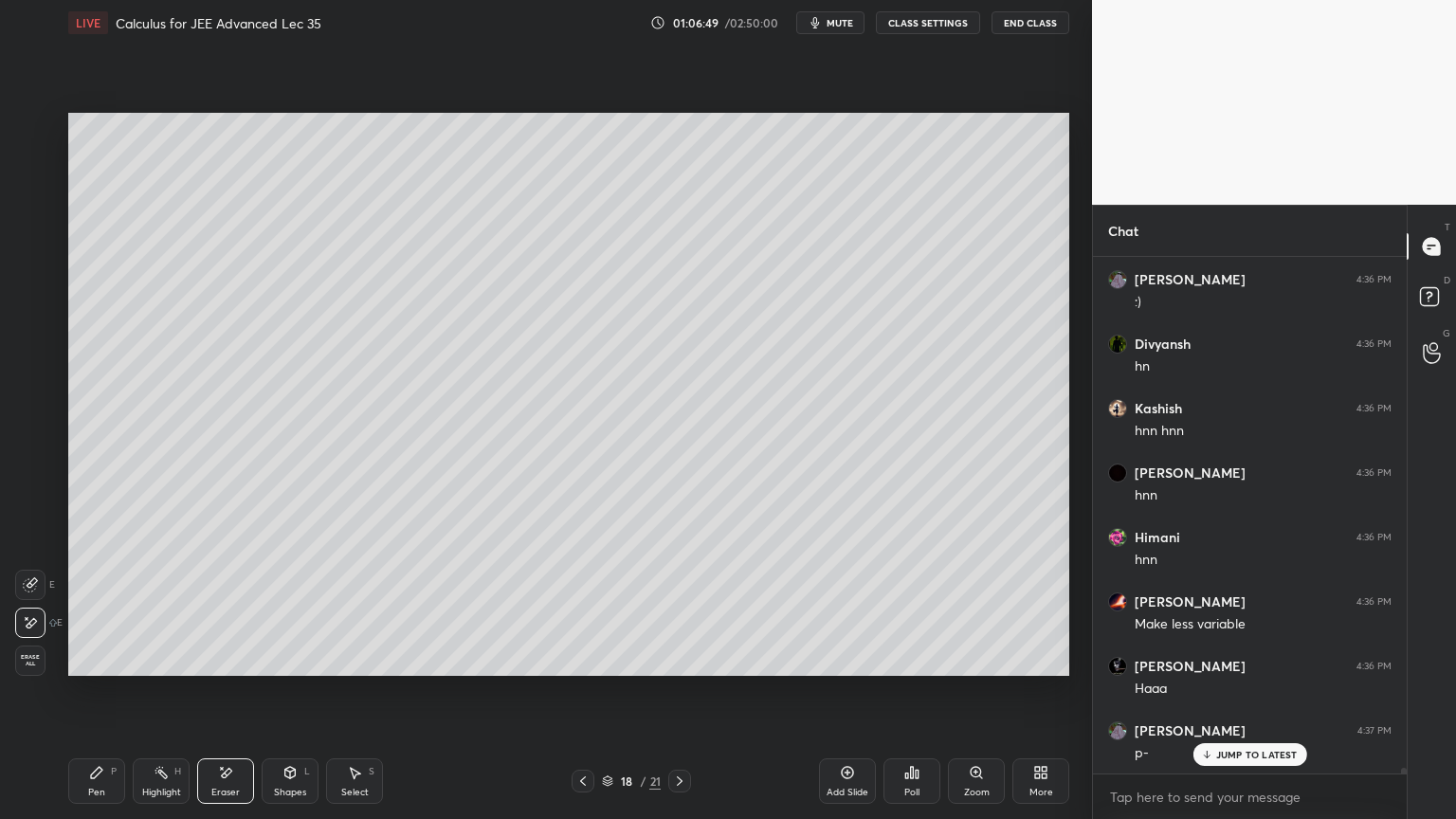 click on "Pen P" at bounding box center (97, 781) 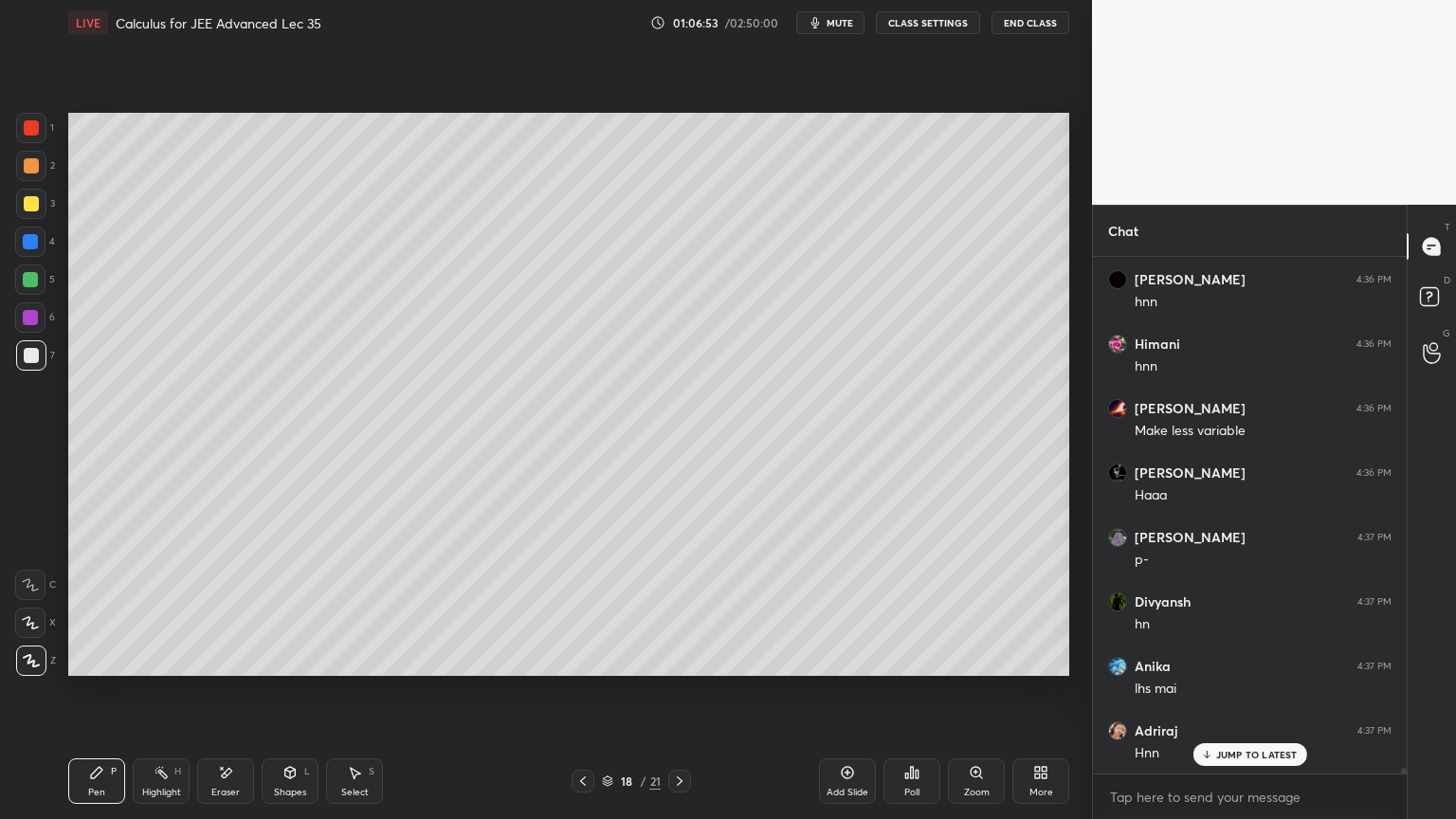 scroll, scrollTop: 49576, scrollLeft: 0, axis: vertical 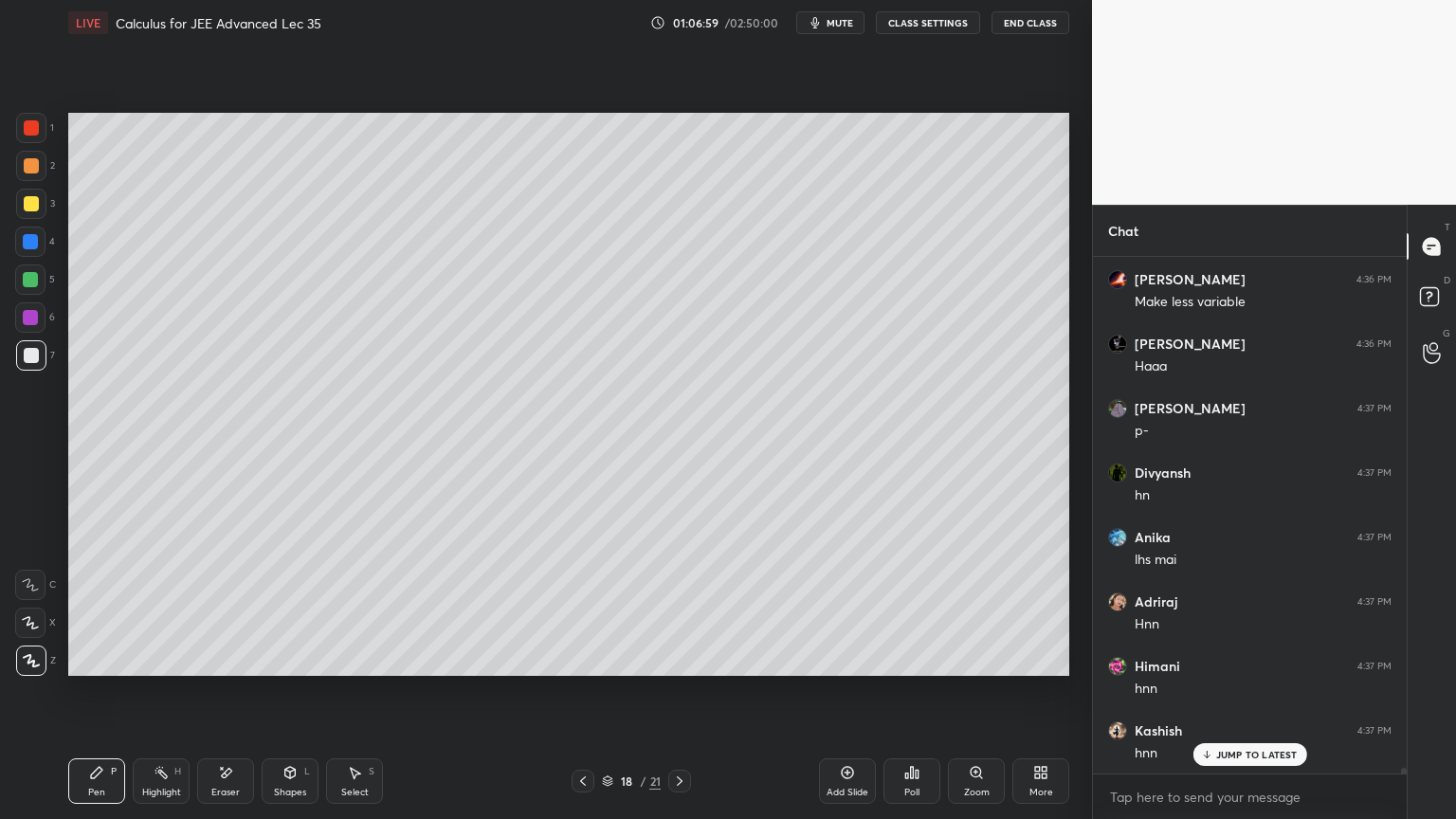 click 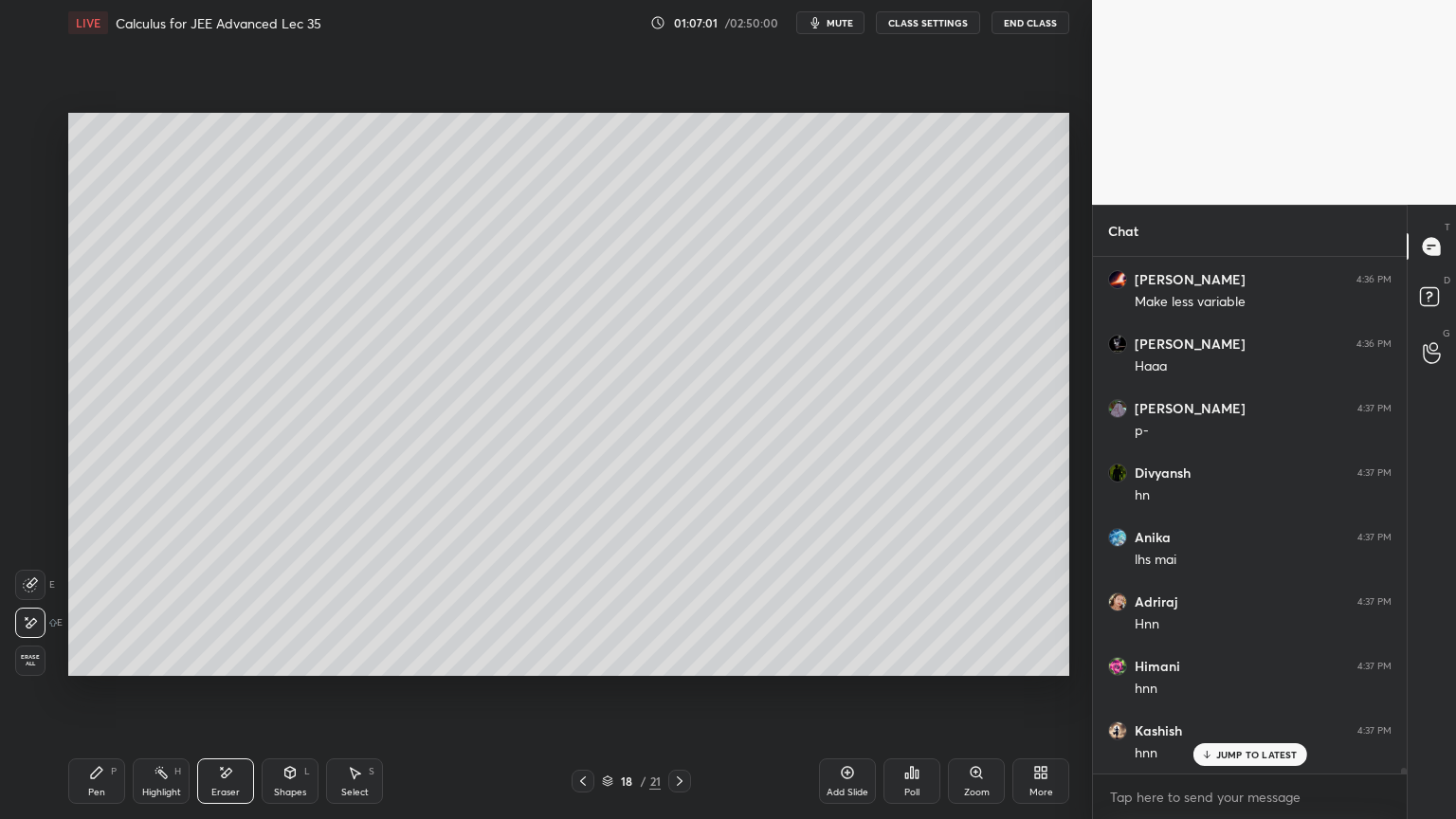 scroll, scrollTop: 49640, scrollLeft: 0, axis: vertical 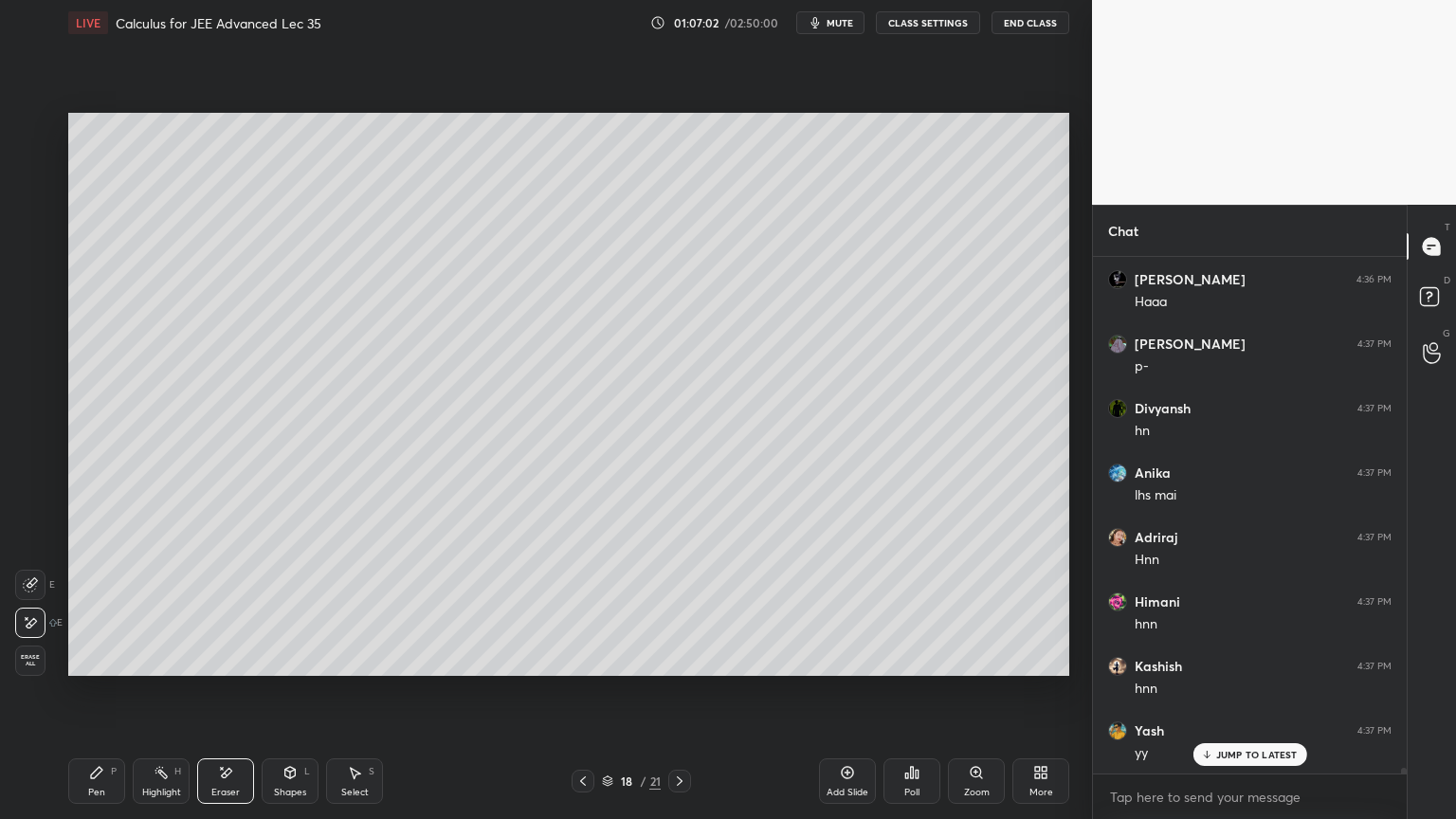 click 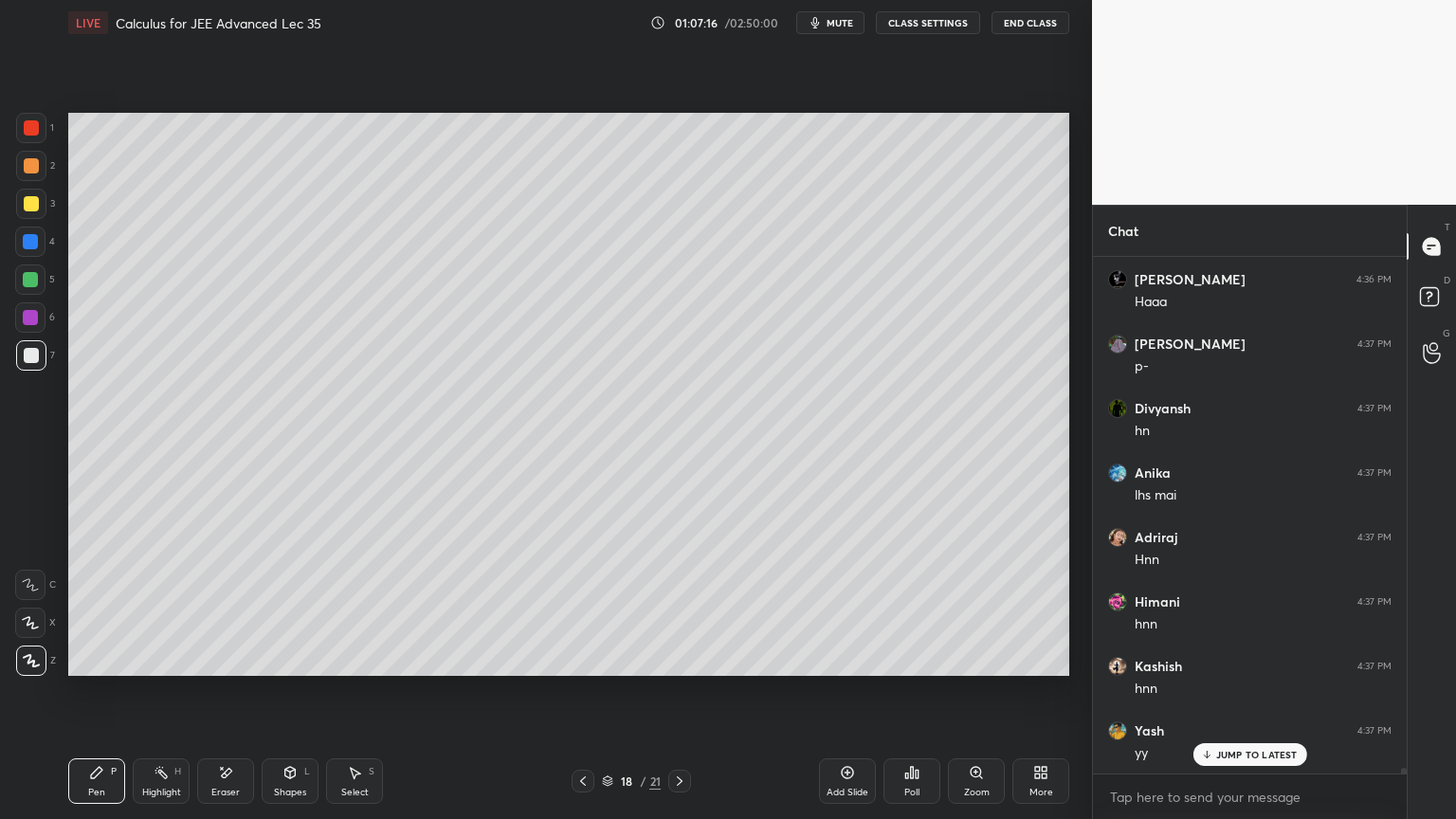 drag, startPoint x: 220, startPoint y: 765, endPoint x: 240, endPoint y: 685, distance: 82.46211 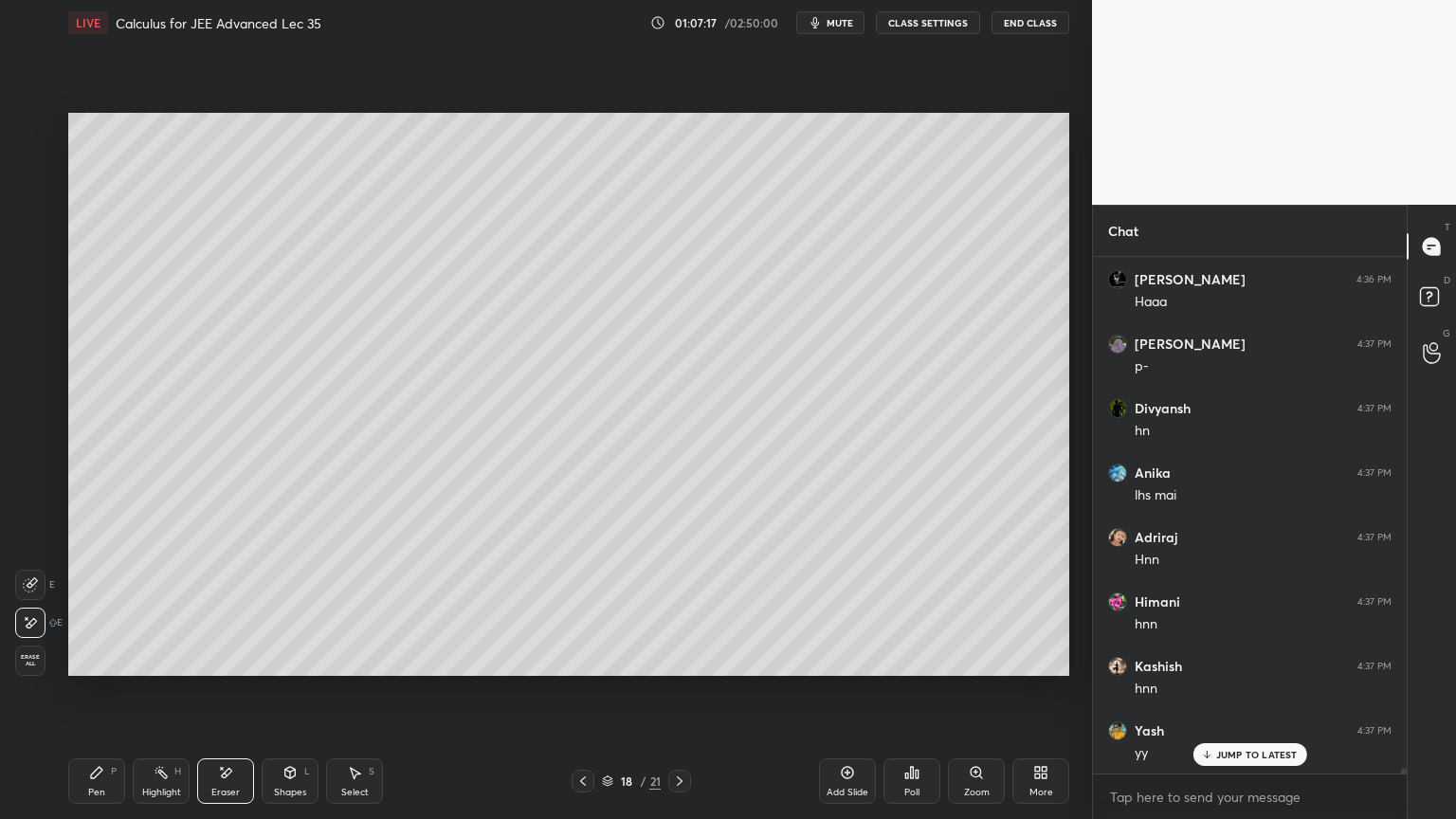 click on "Pen P" at bounding box center [97, 781] 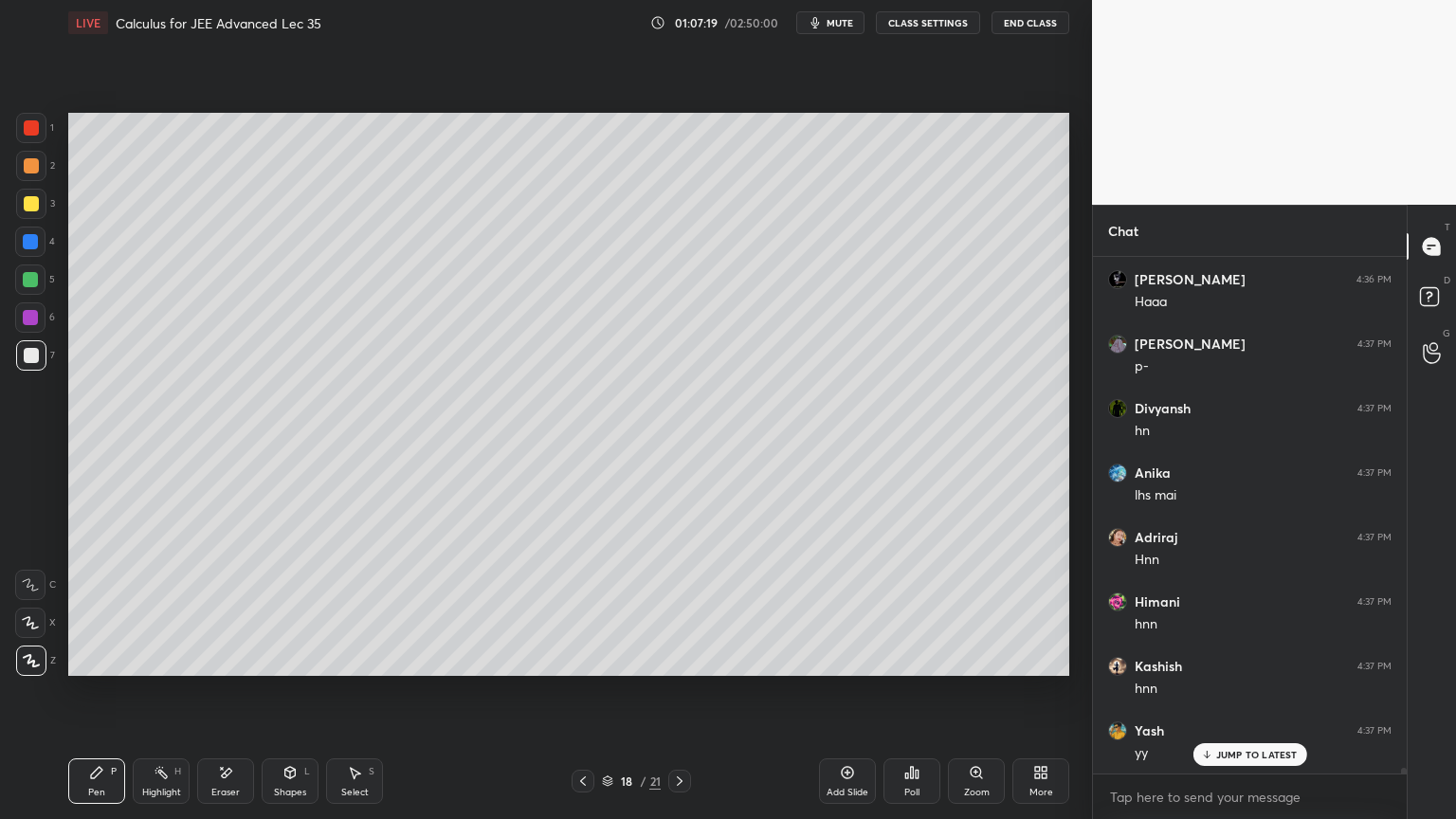 click on "Pen P Highlight H Eraser Shapes L Select S 18 / 21 Add Slide Poll Zoom More" at bounding box center [569, 781] 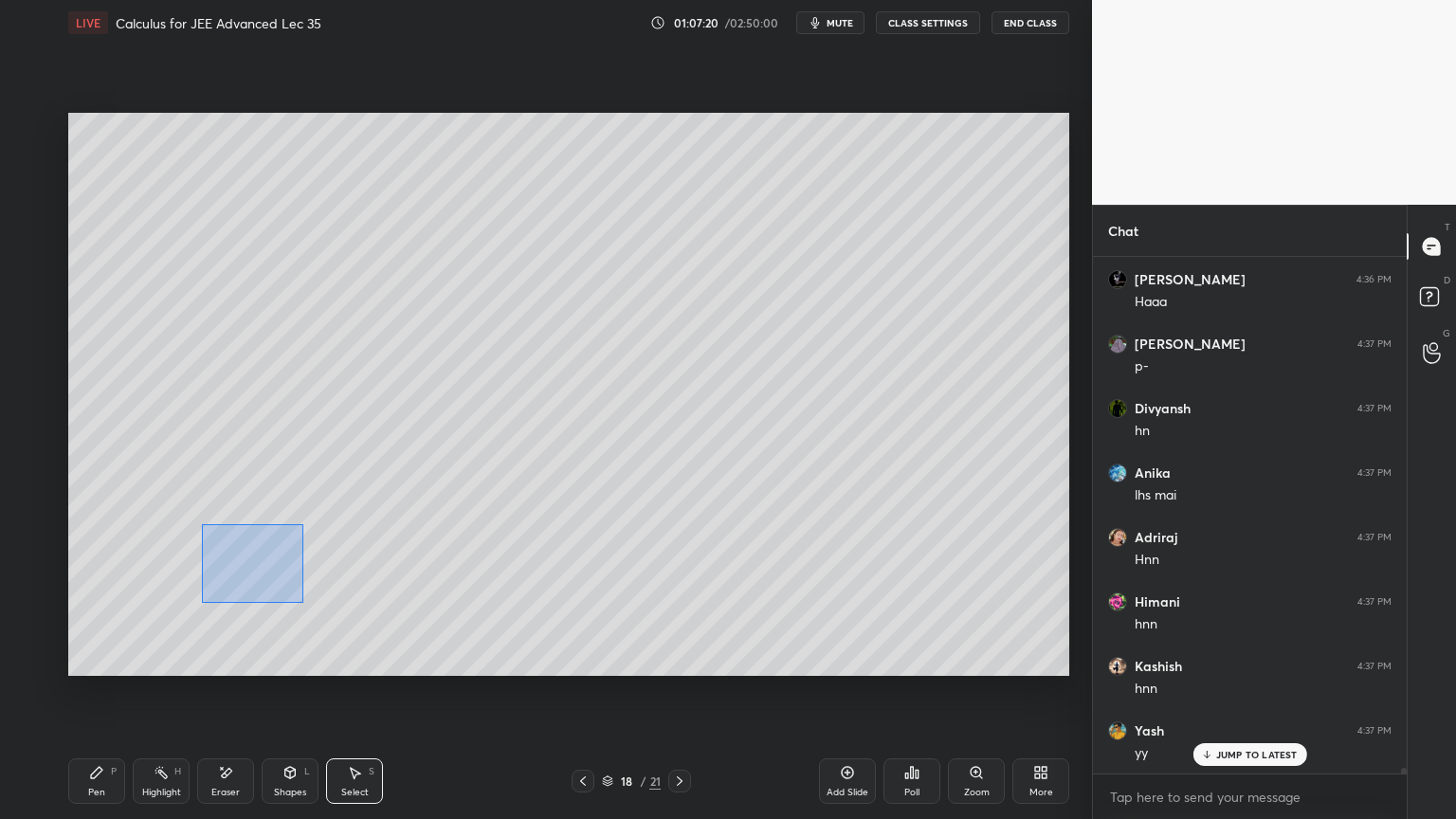 drag, startPoint x: 261, startPoint y: 588, endPoint x: 498, endPoint y: 632, distance: 241.04979 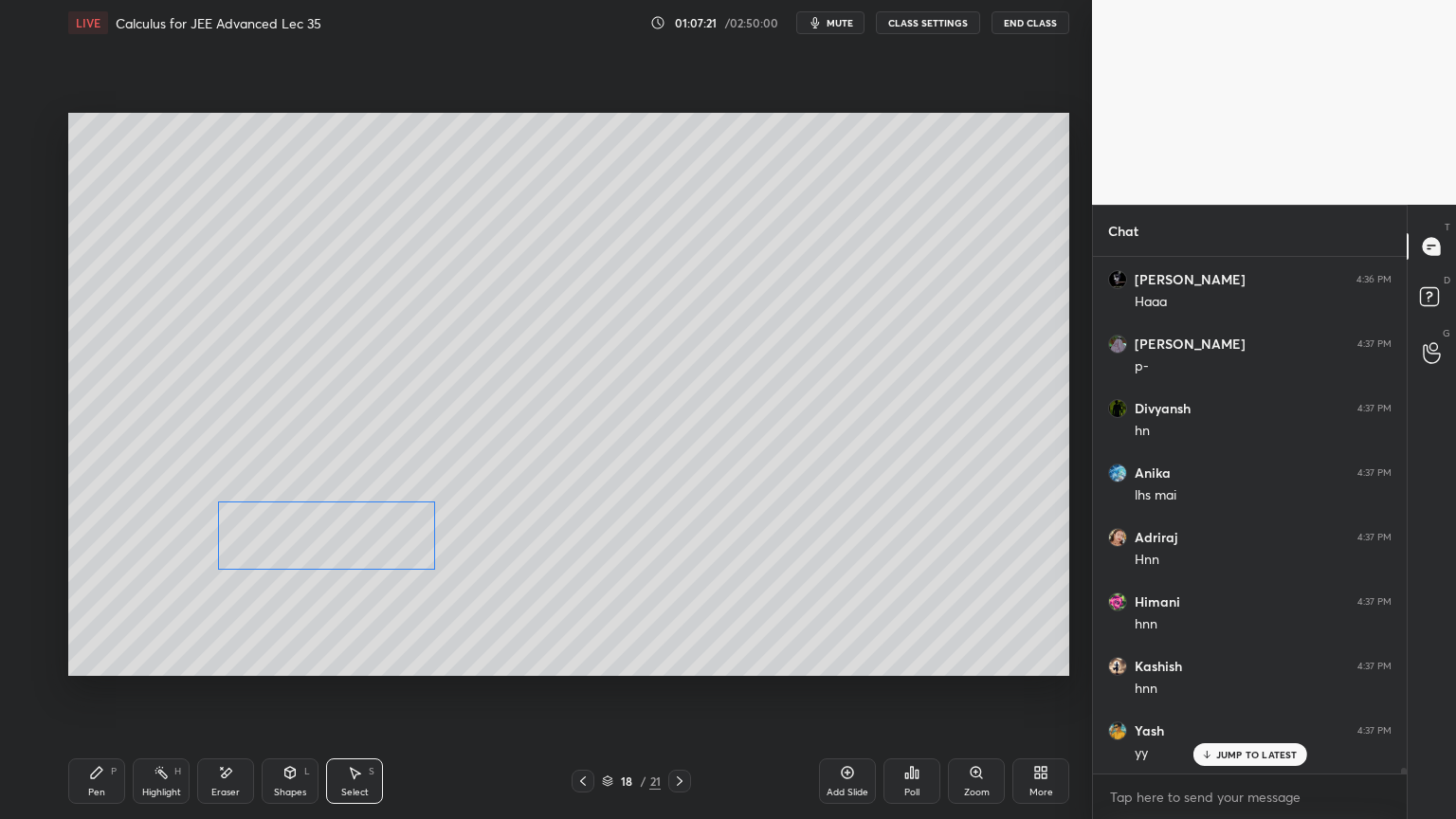 drag, startPoint x: 378, startPoint y: 565, endPoint x: 377, endPoint y: 527, distance: 38.013156 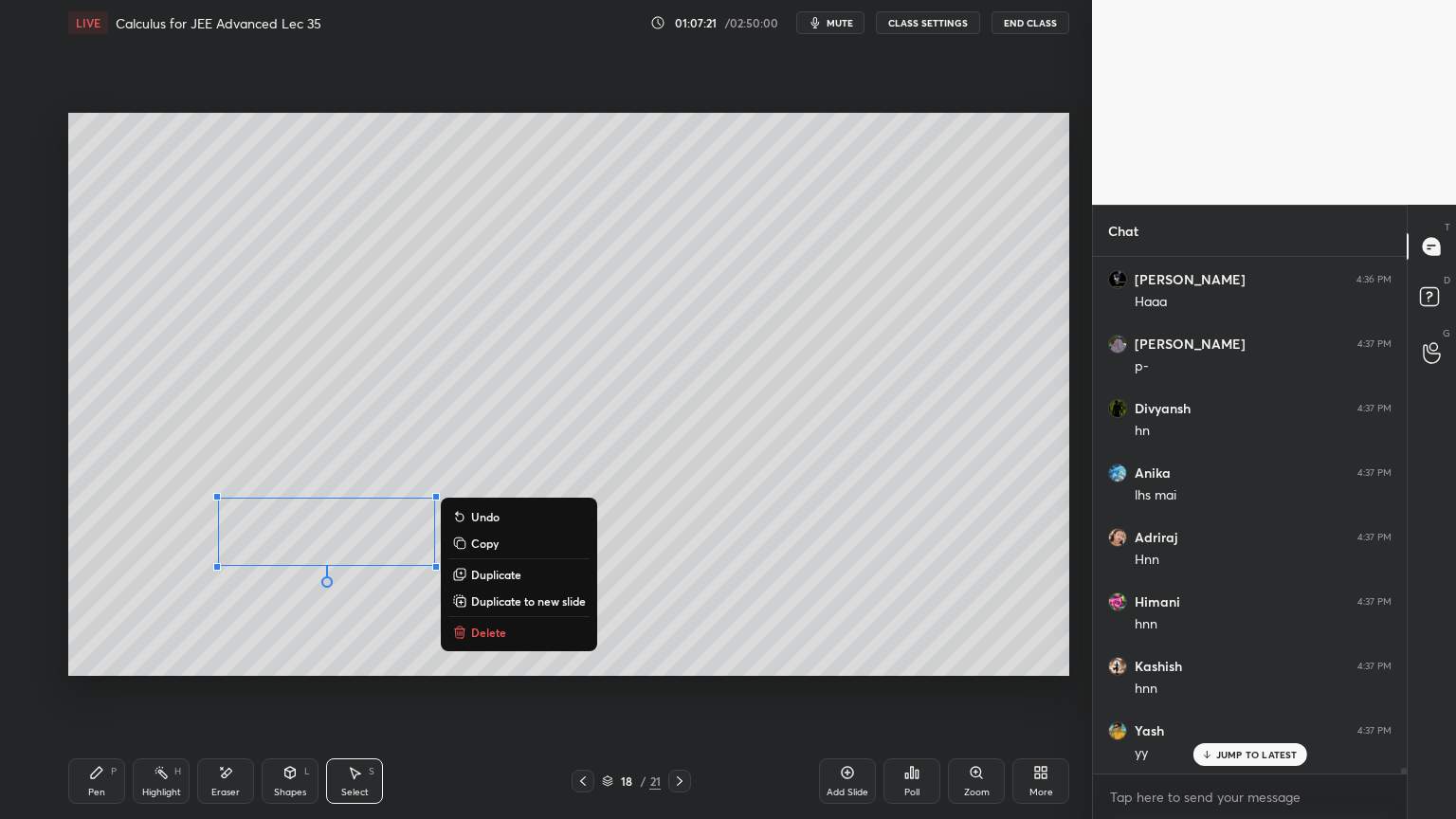 scroll, scrollTop: 49705, scrollLeft: 0, axis: vertical 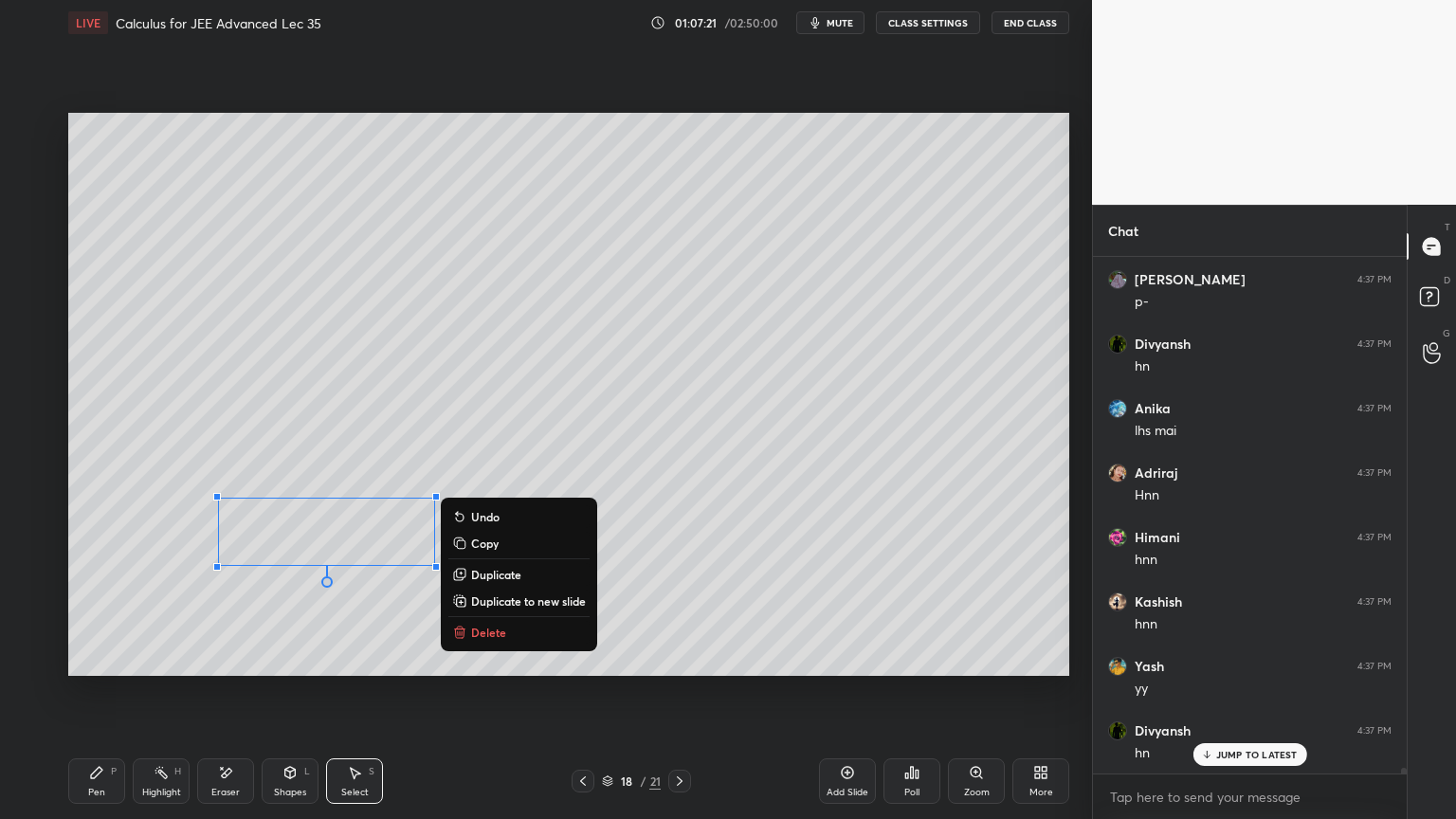 drag, startPoint x: 377, startPoint y: 606, endPoint x: 261, endPoint y: 670, distance: 132.48396 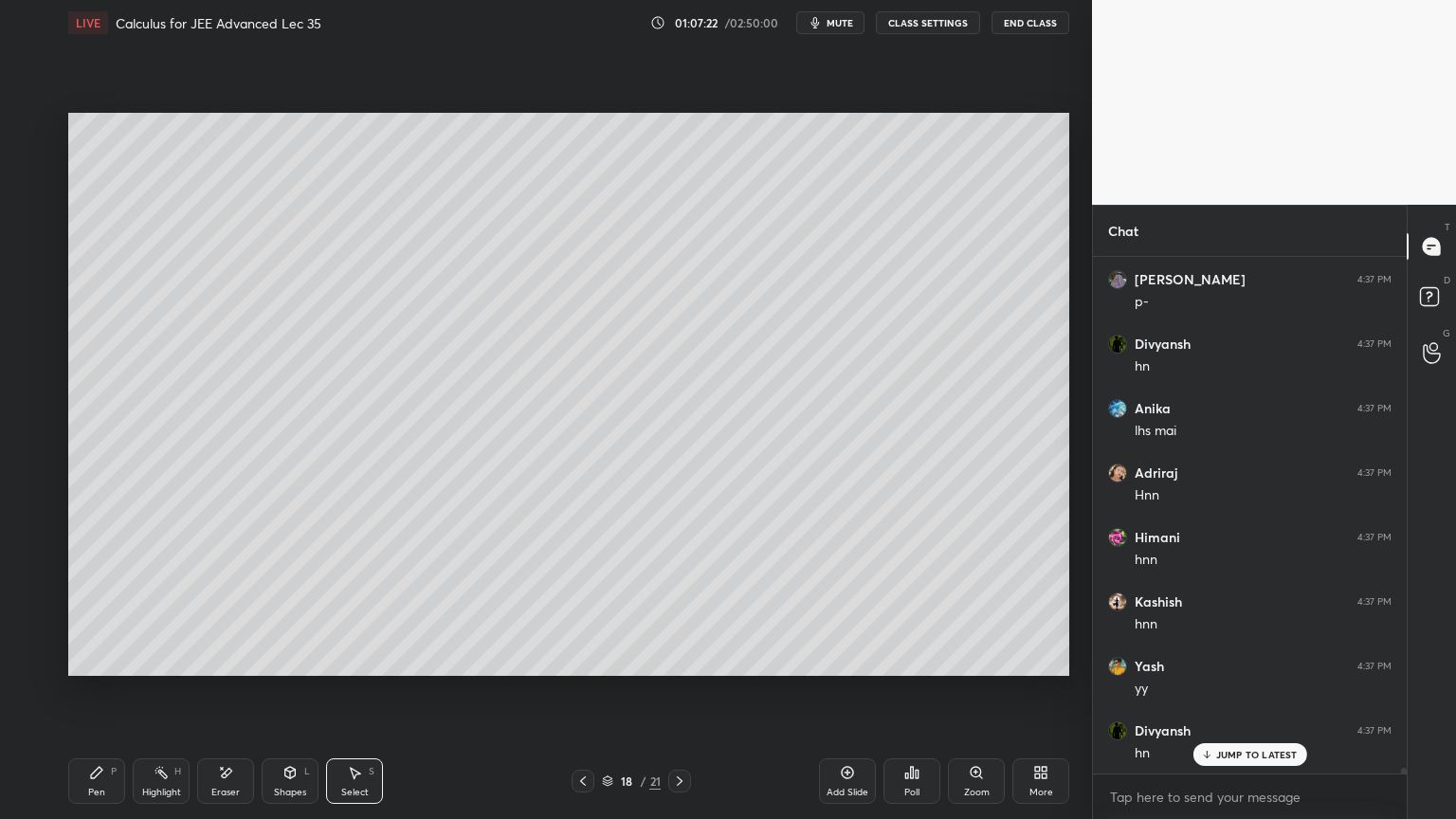 drag, startPoint x: 95, startPoint y: 772, endPoint x: 213, endPoint y: 708, distance: 134.23859 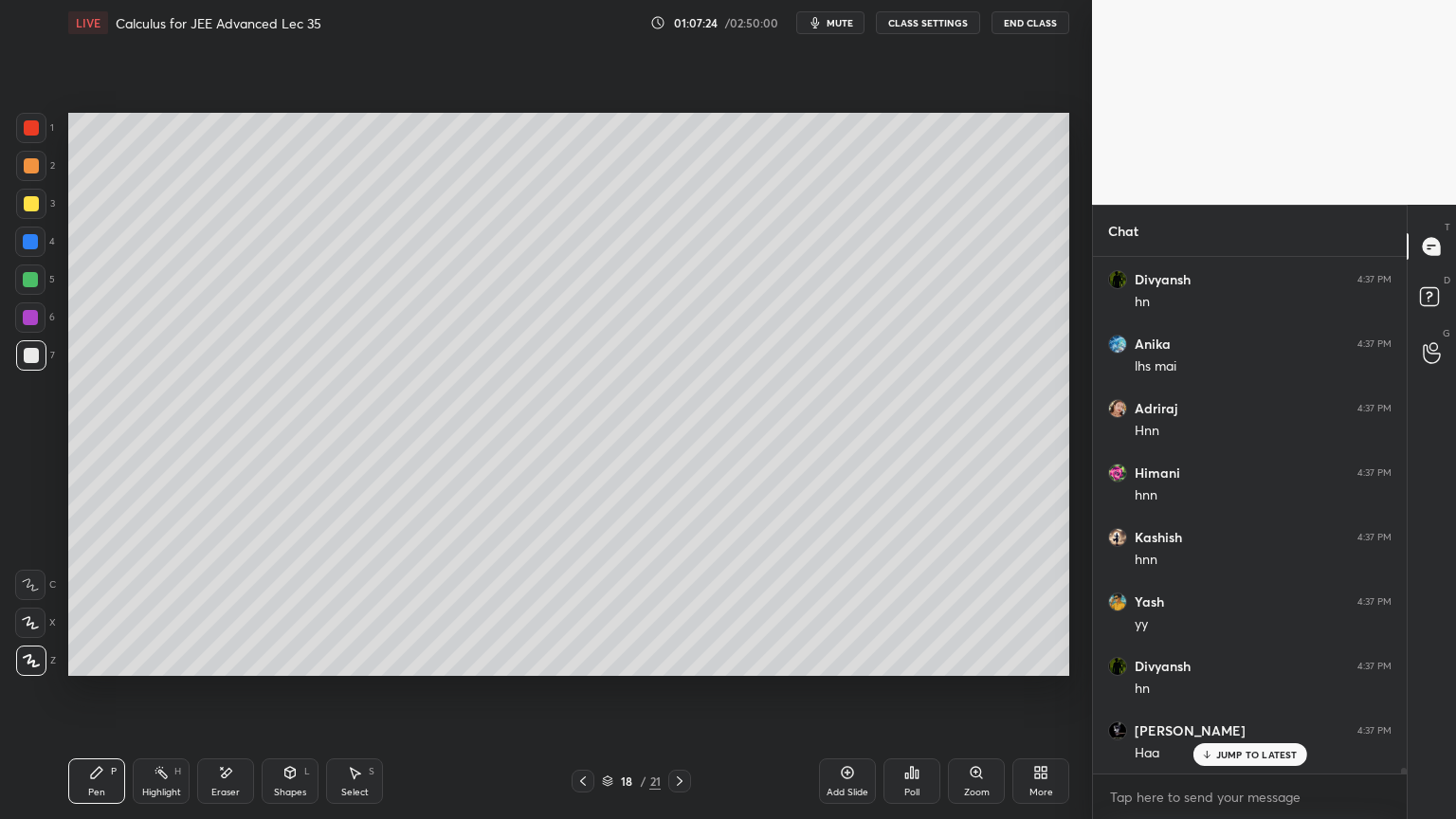 scroll, scrollTop: 49834, scrollLeft: 0, axis: vertical 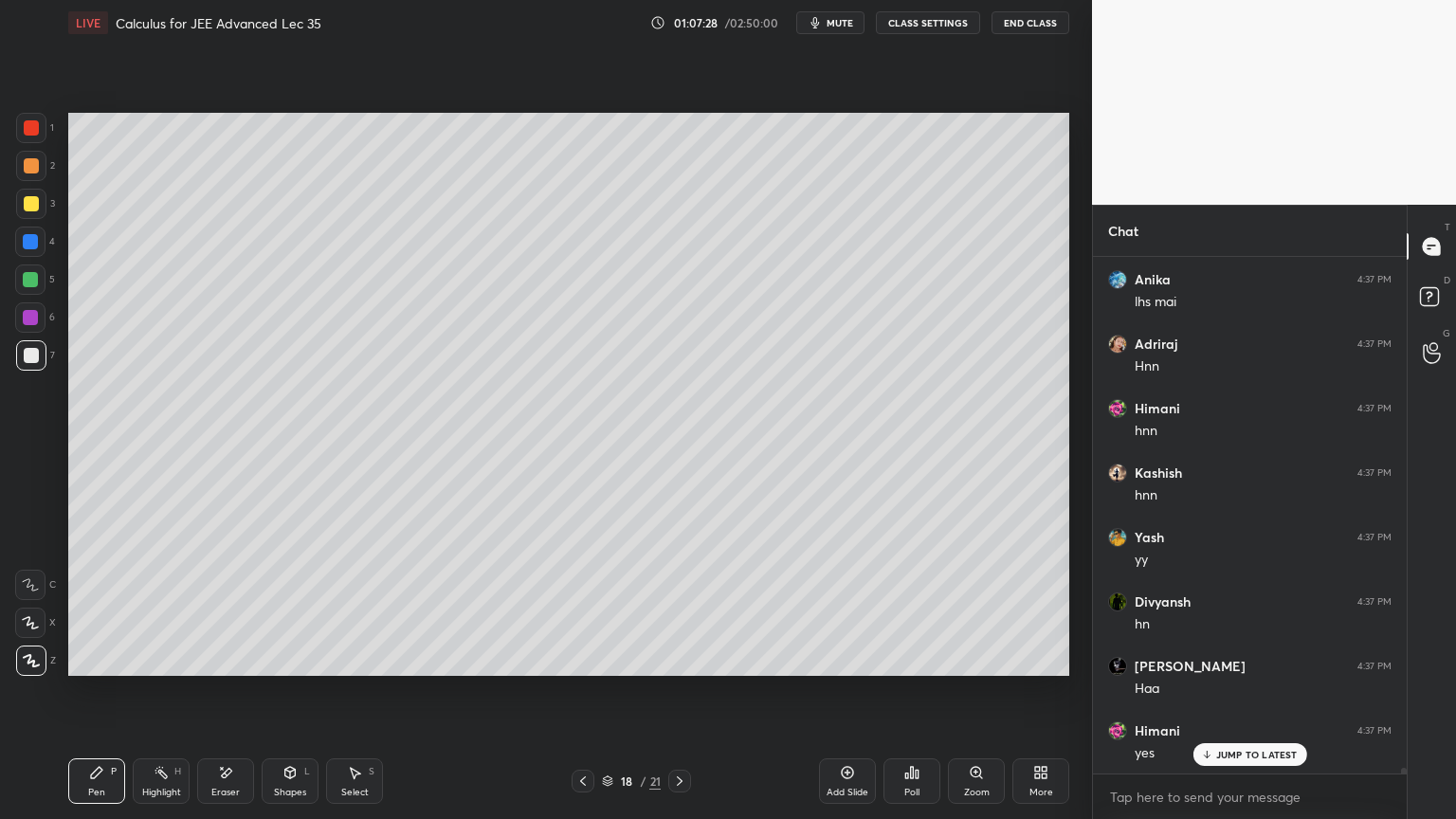 drag, startPoint x: 241, startPoint y: 781, endPoint x: 293, endPoint y: 694, distance: 101.35581 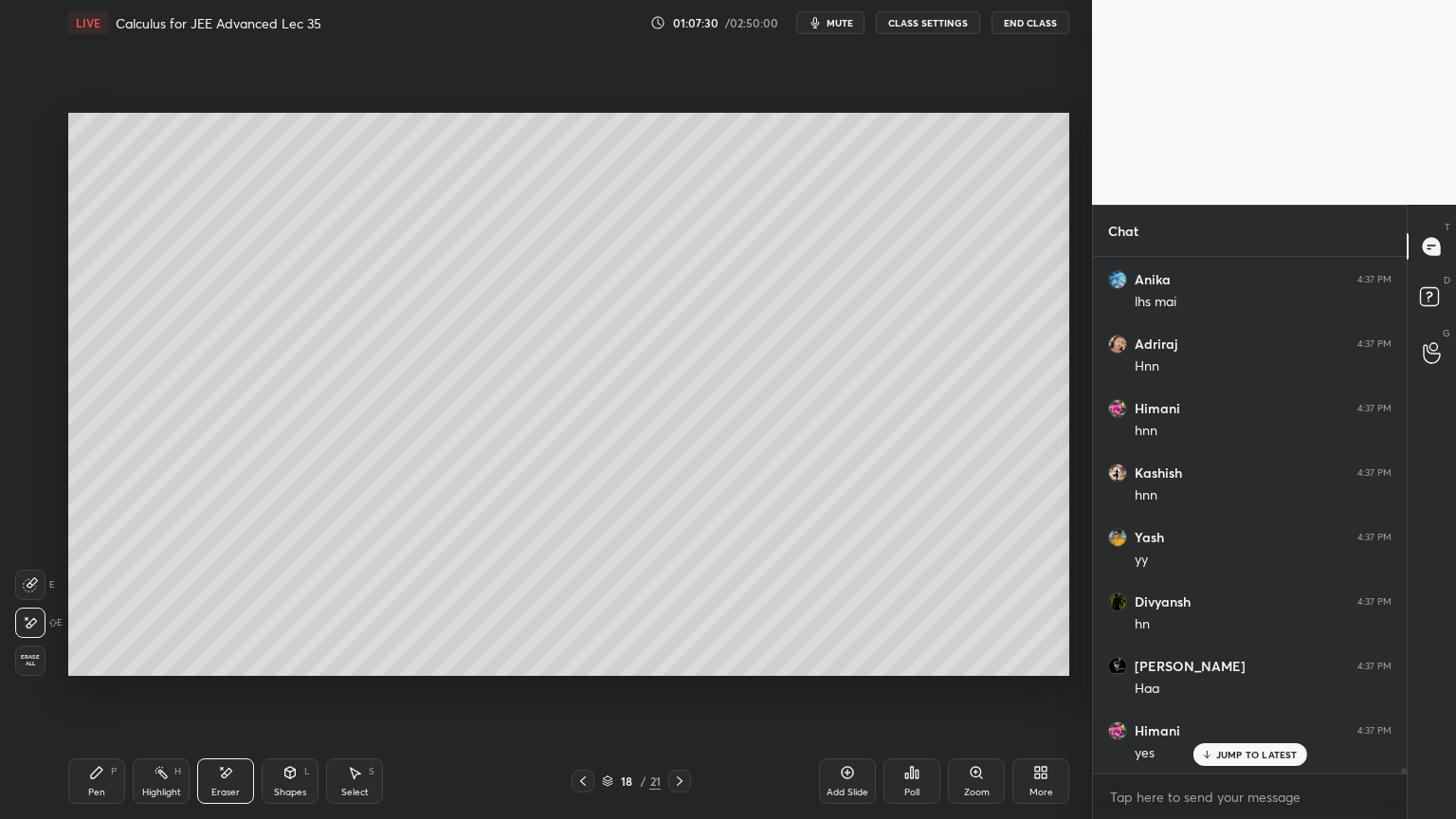 drag, startPoint x: 106, startPoint y: 771, endPoint x: 166, endPoint y: 732, distance: 71.56116 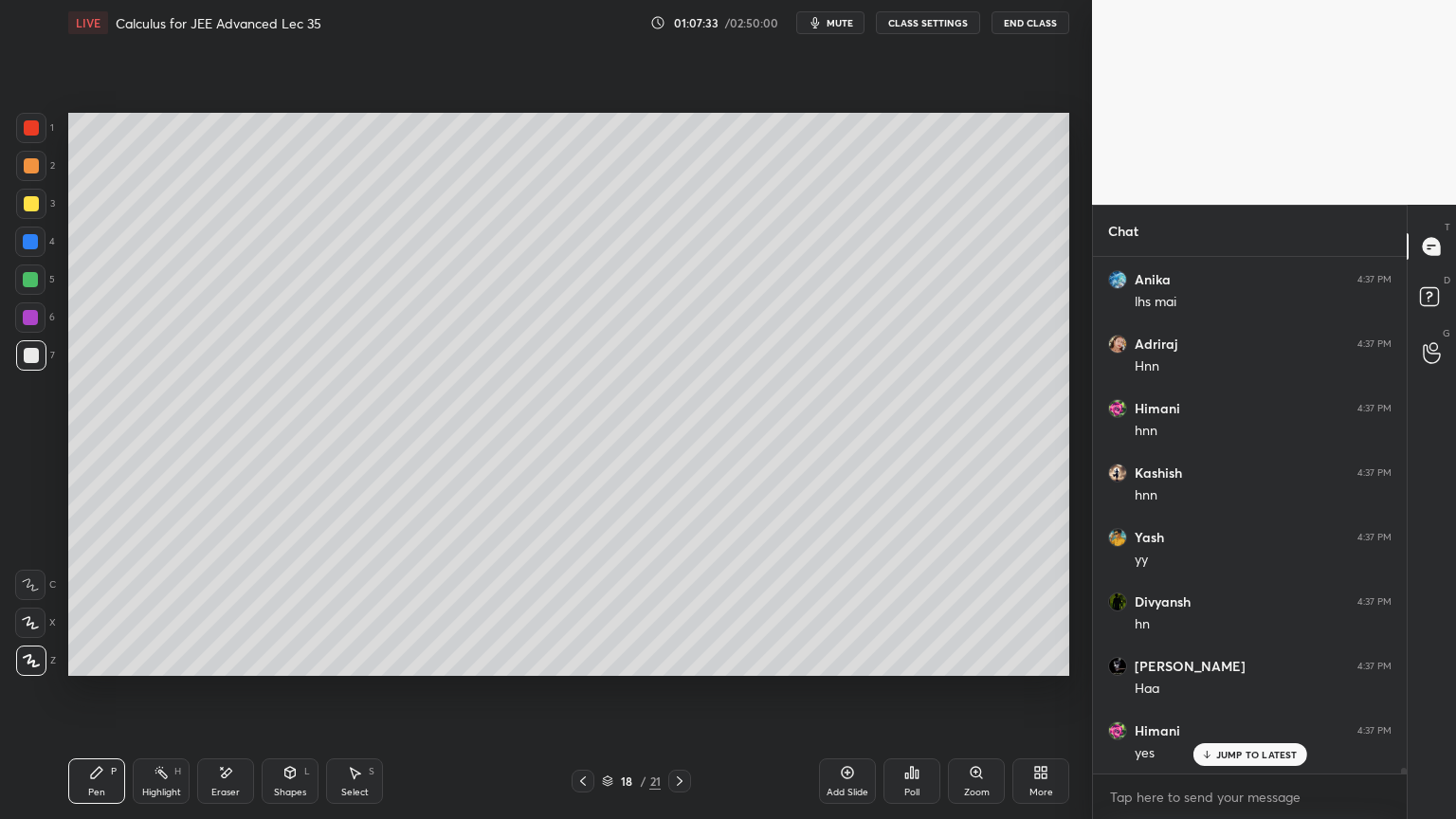 scroll, scrollTop: 49898, scrollLeft: 0, axis: vertical 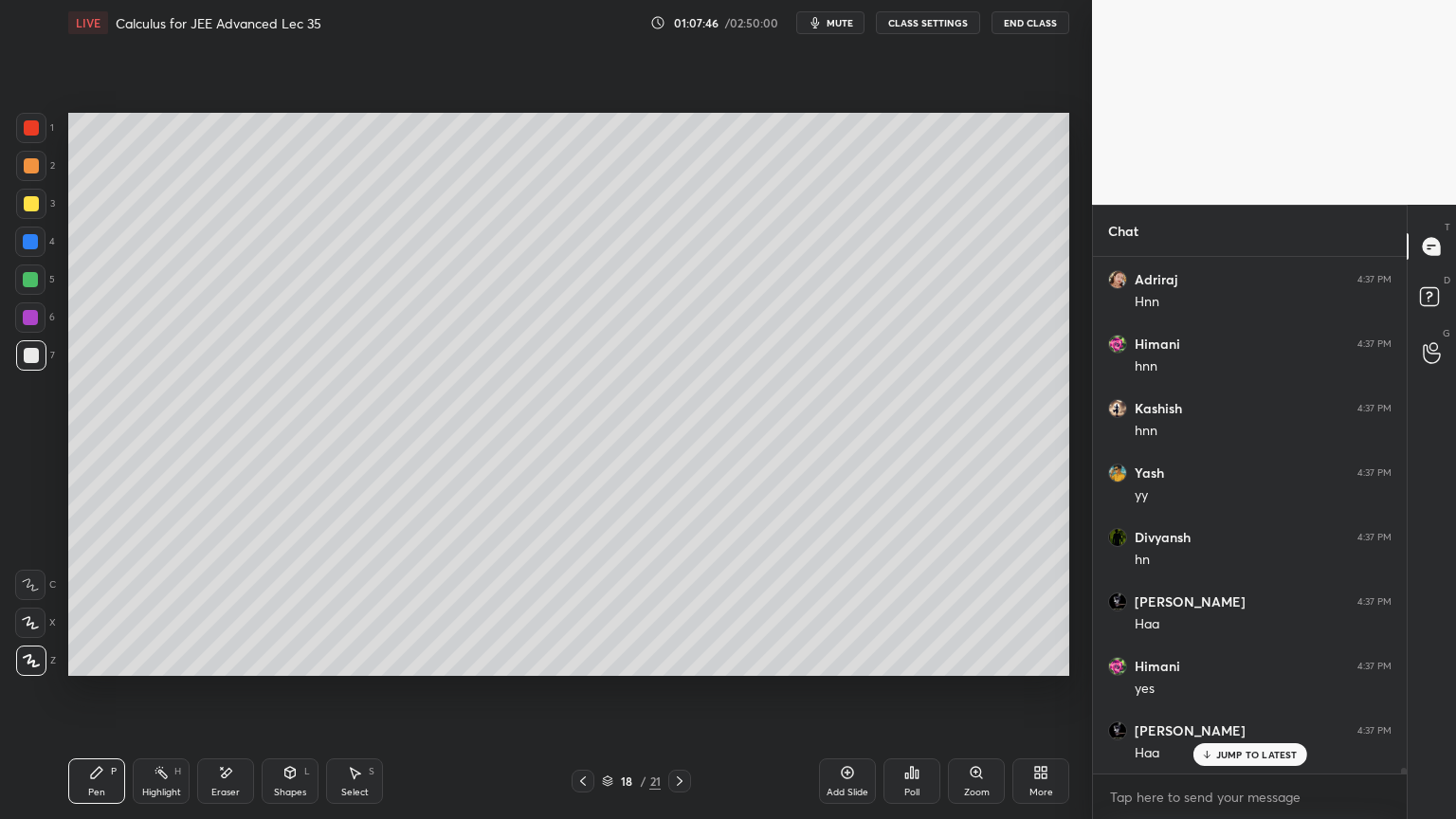 drag, startPoint x: 235, startPoint y: 778, endPoint x: 282, endPoint y: 691, distance: 98.88377 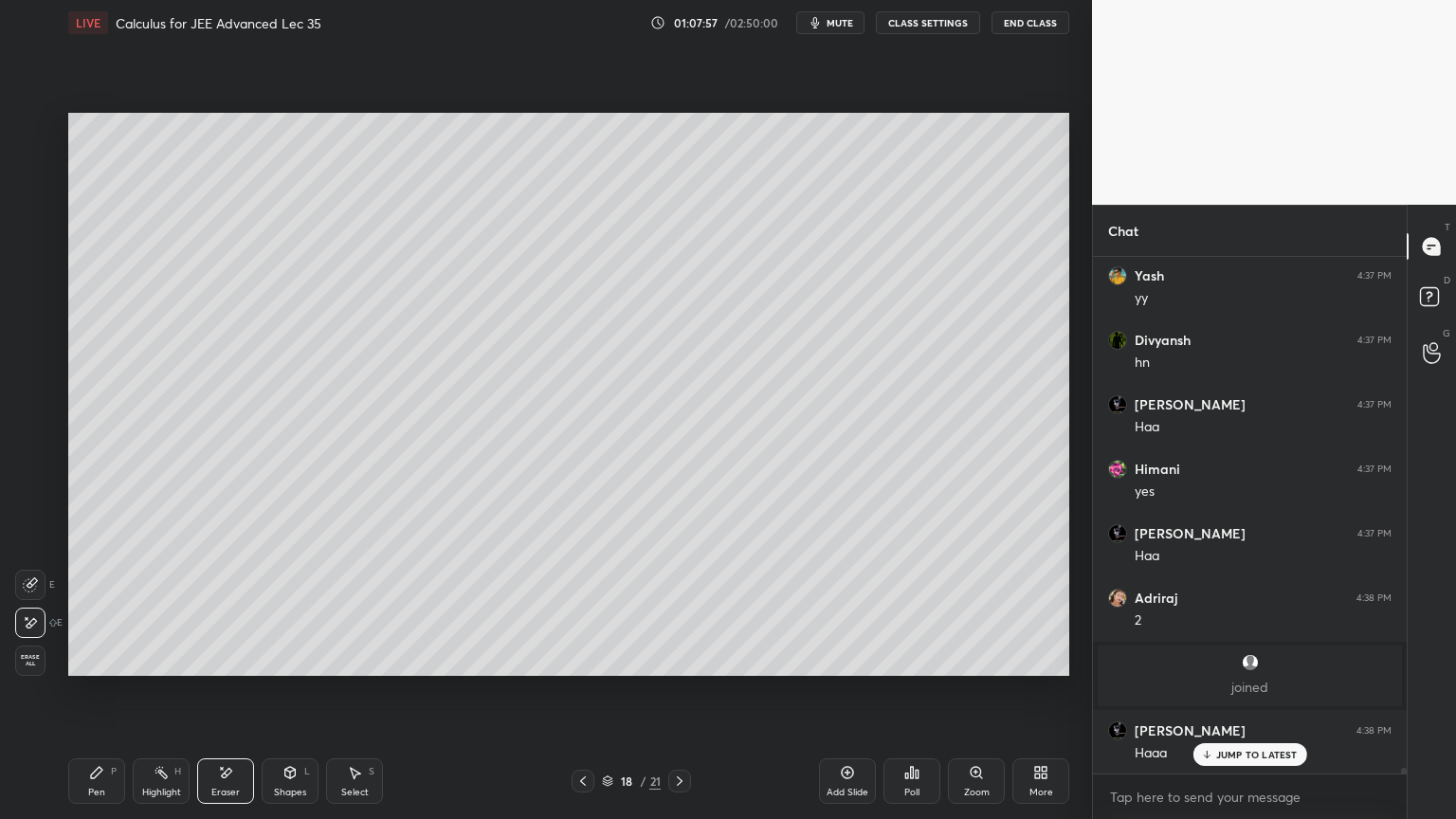 scroll, scrollTop: 50160, scrollLeft: 0, axis: vertical 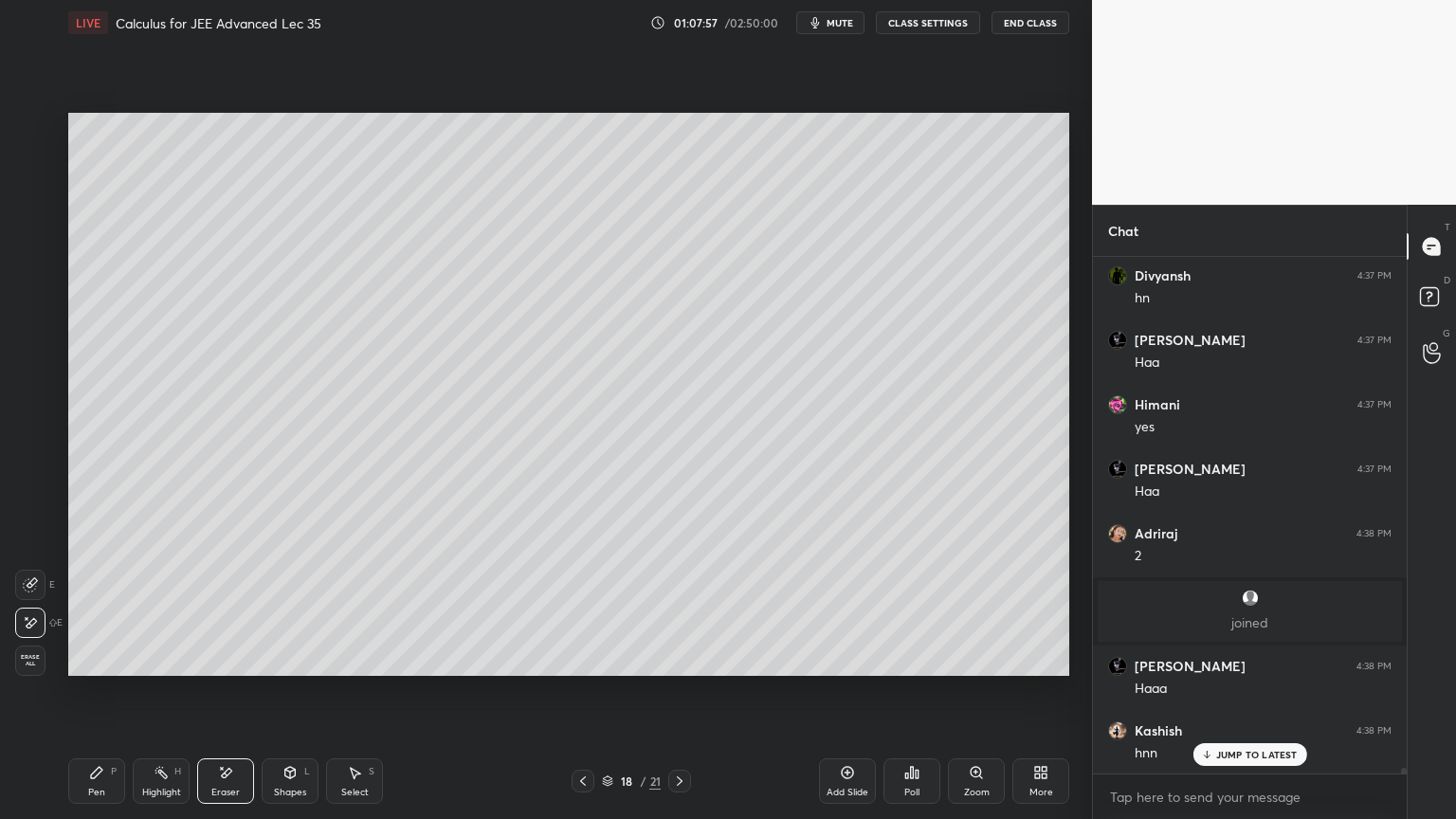 click 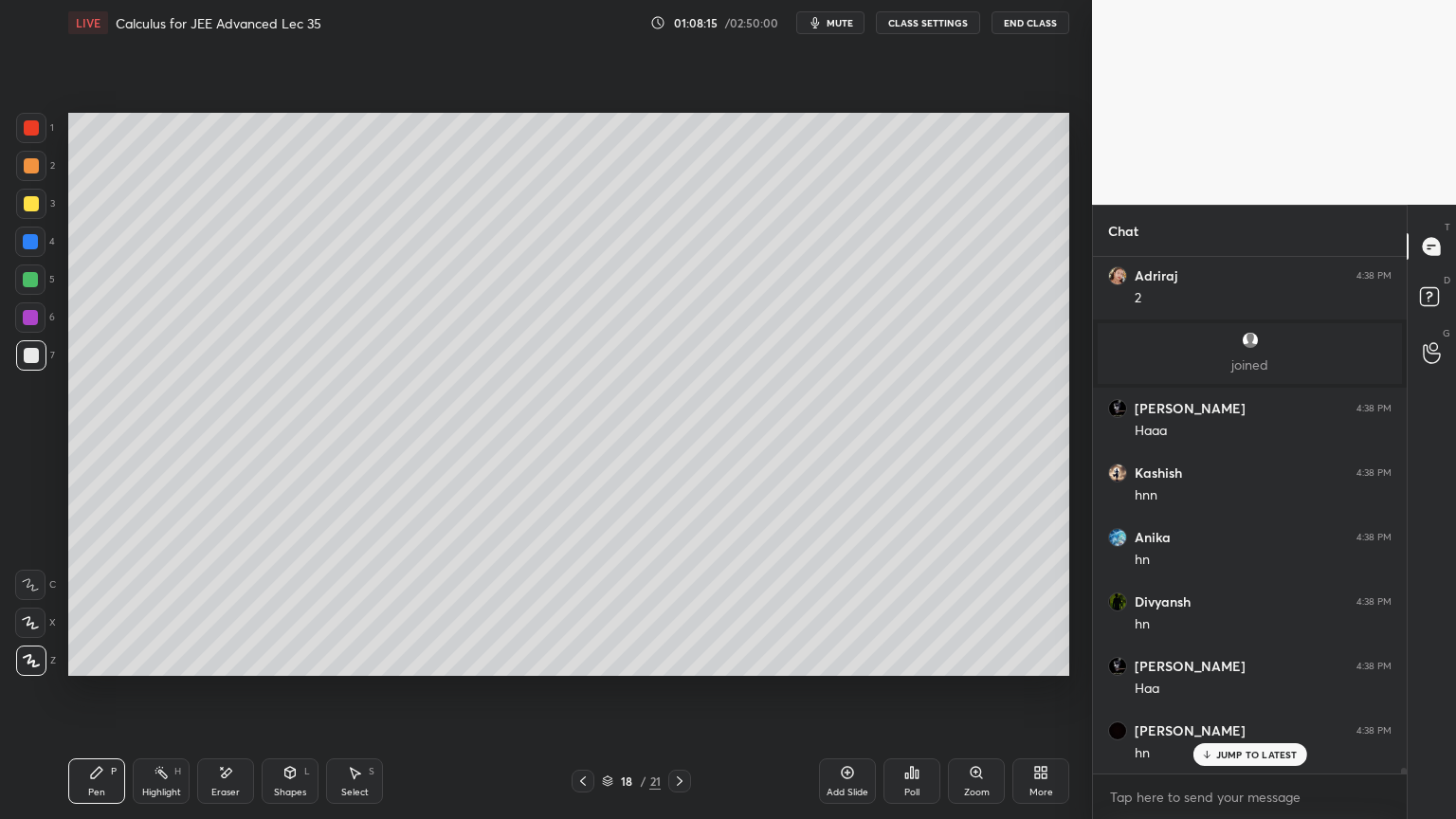 scroll, scrollTop: 50482, scrollLeft: 0, axis: vertical 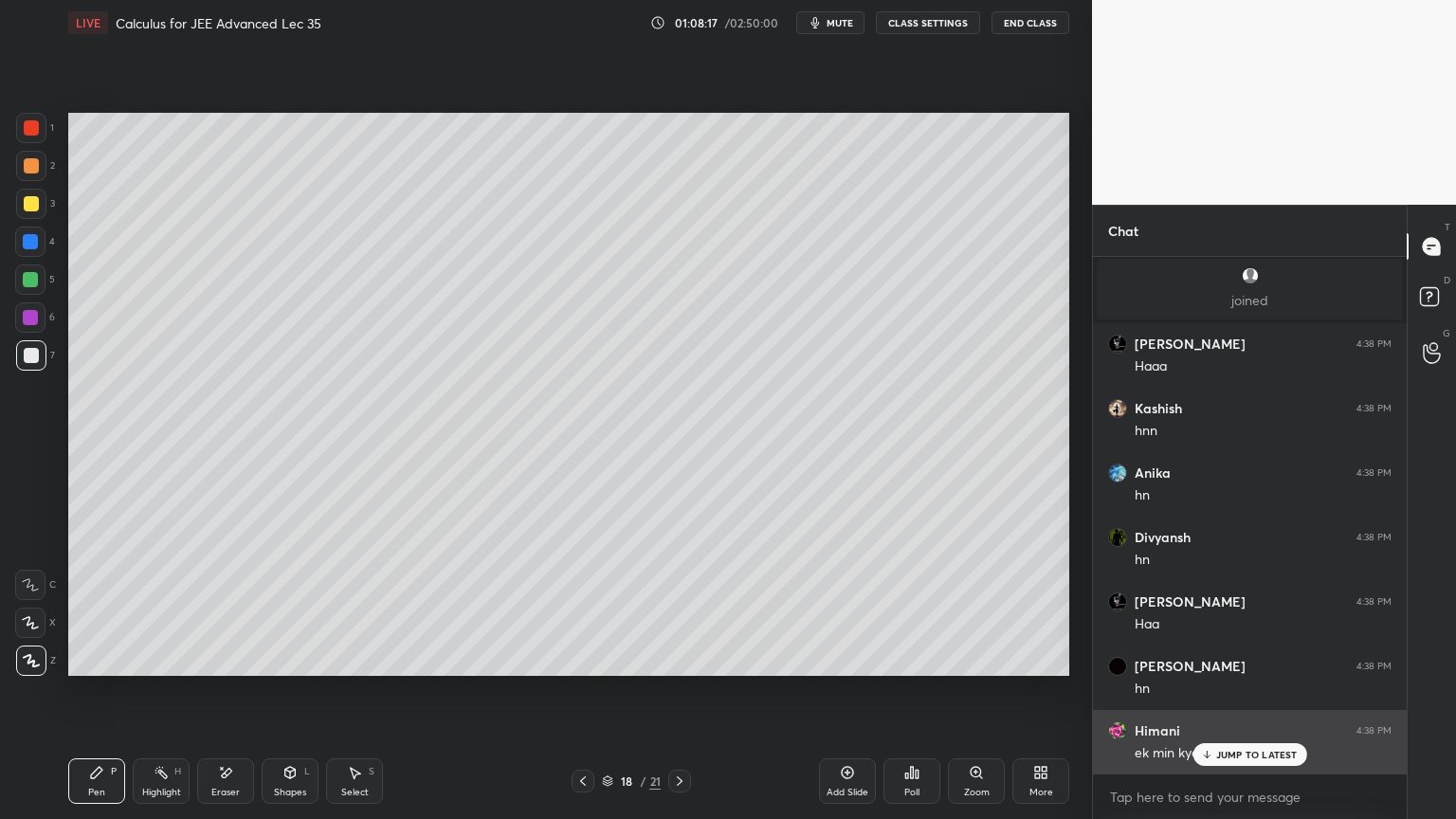 click on "JUMP TO LATEST" at bounding box center [1257, 755] 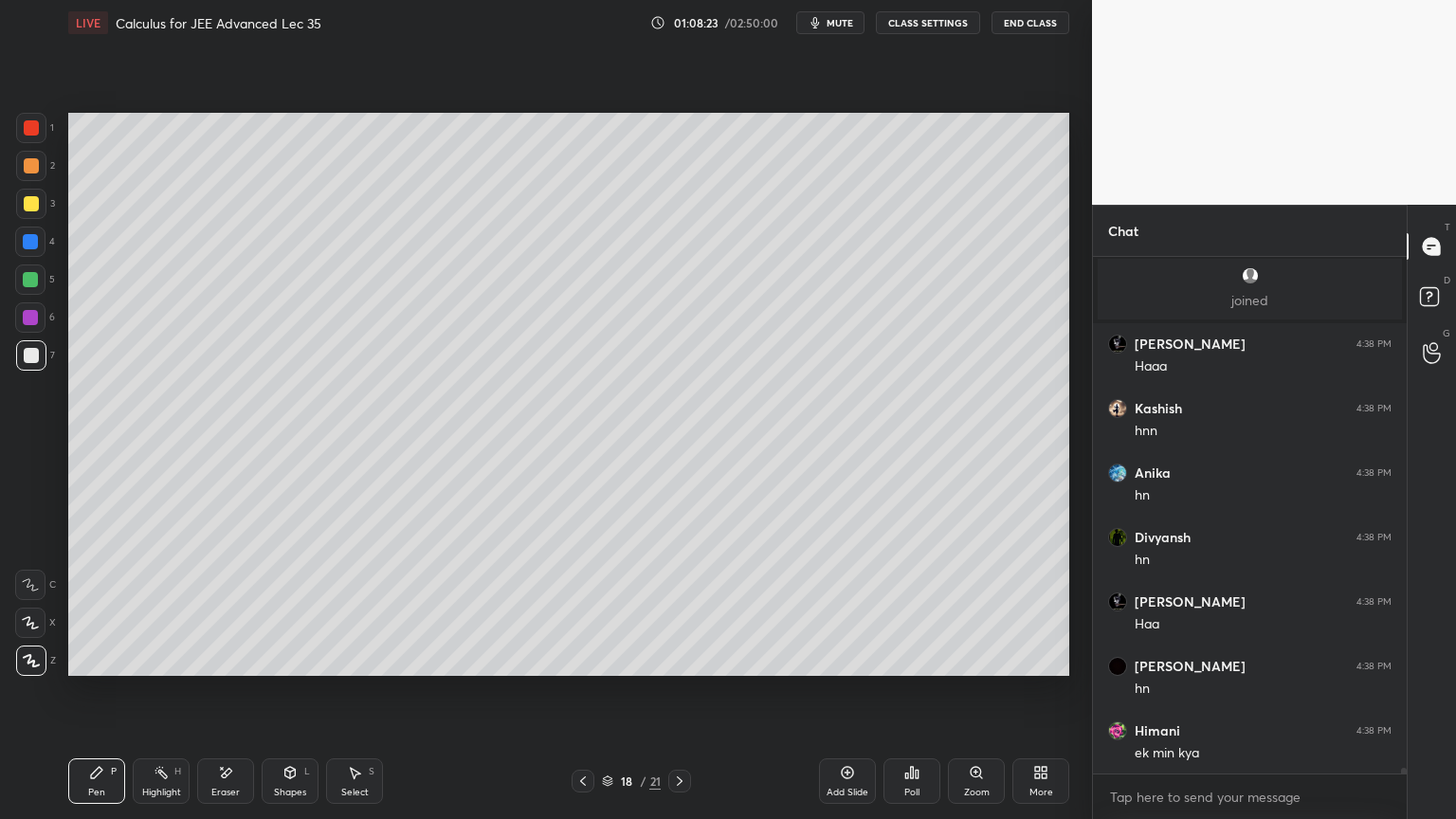 click on "Select S" at bounding box center (355, 781) 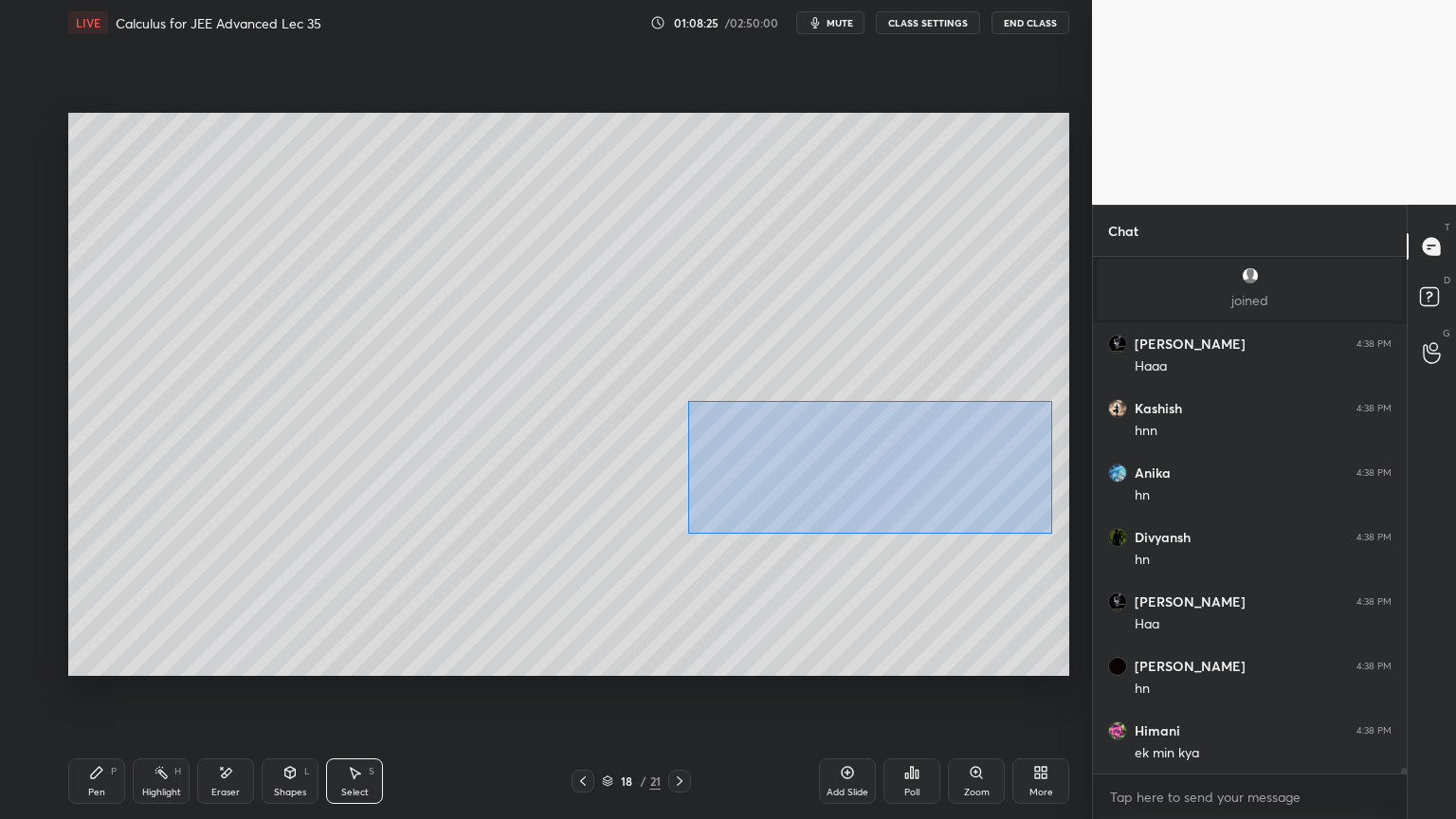 drag, startPoint x: 750, startPoint y: 448, endPoint x: 1053, endPoint y: 533, distance: 314.69668 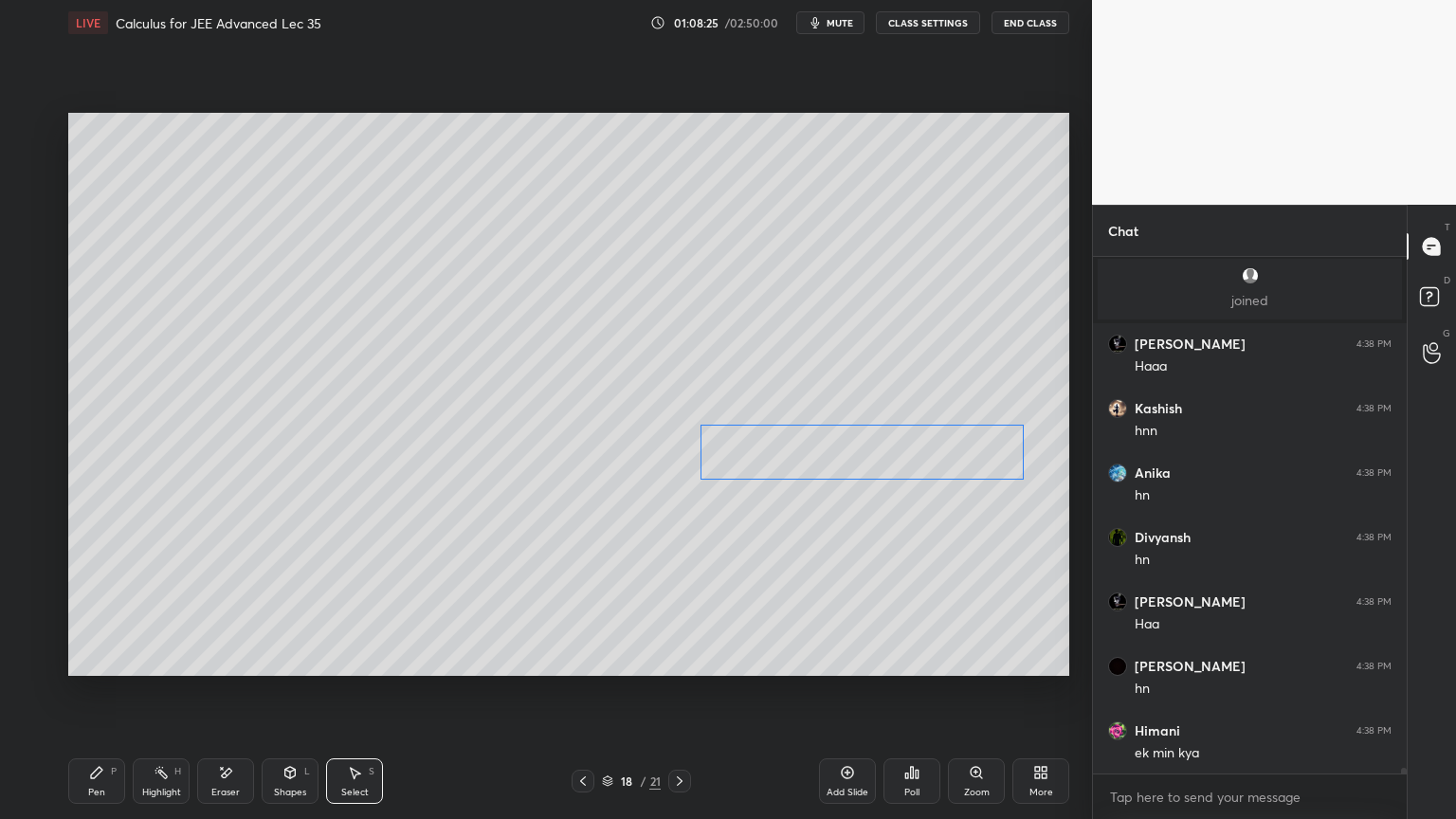 drag, startPoint x: 990, startPoint y: 476, endPoint x: 975, endPoint y: 467, distance: 17.492856 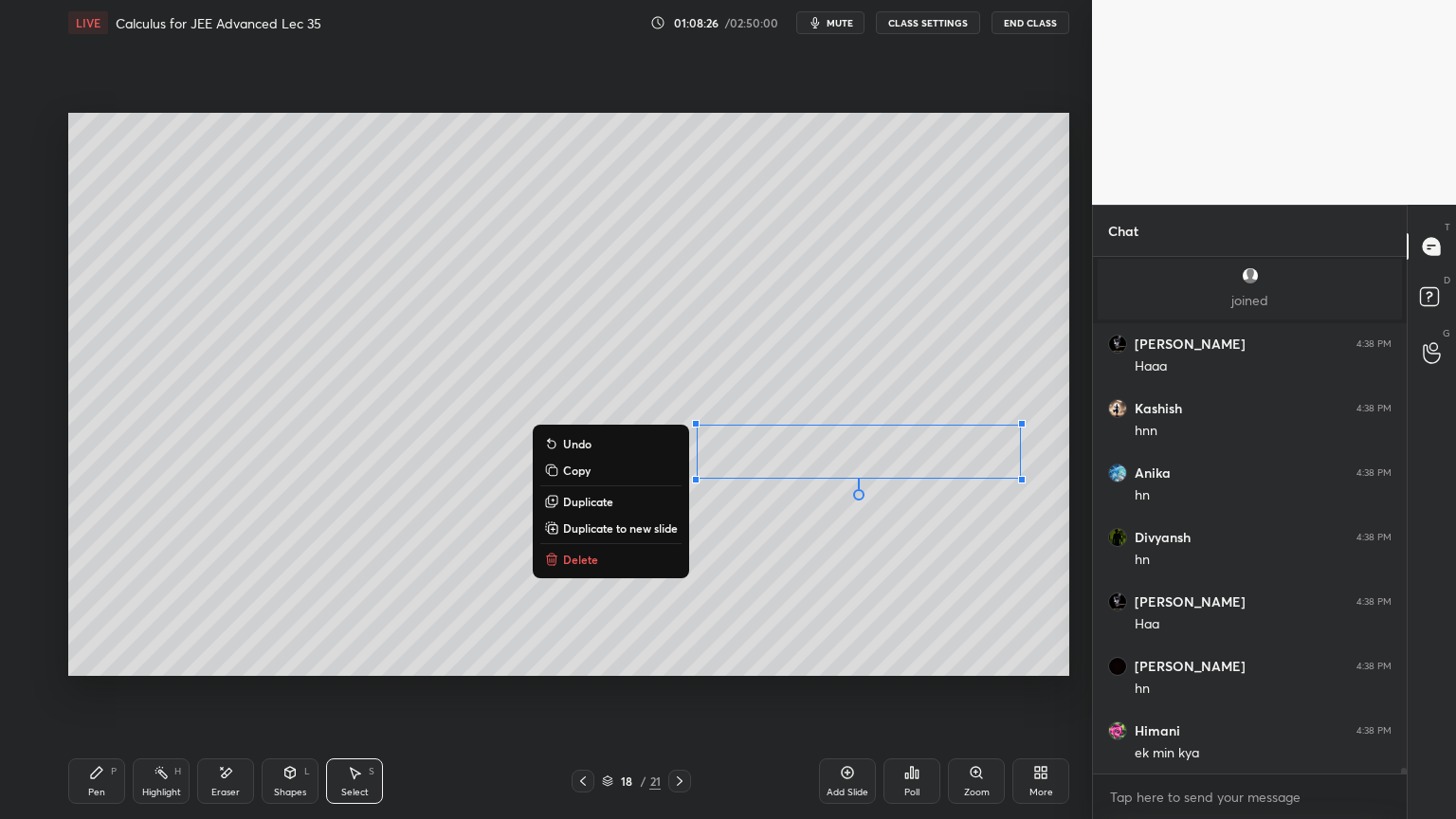 click on "0 ° Undo Copy Duplicate Duplicate to new slide Delete" at bounding box center [569, 394] 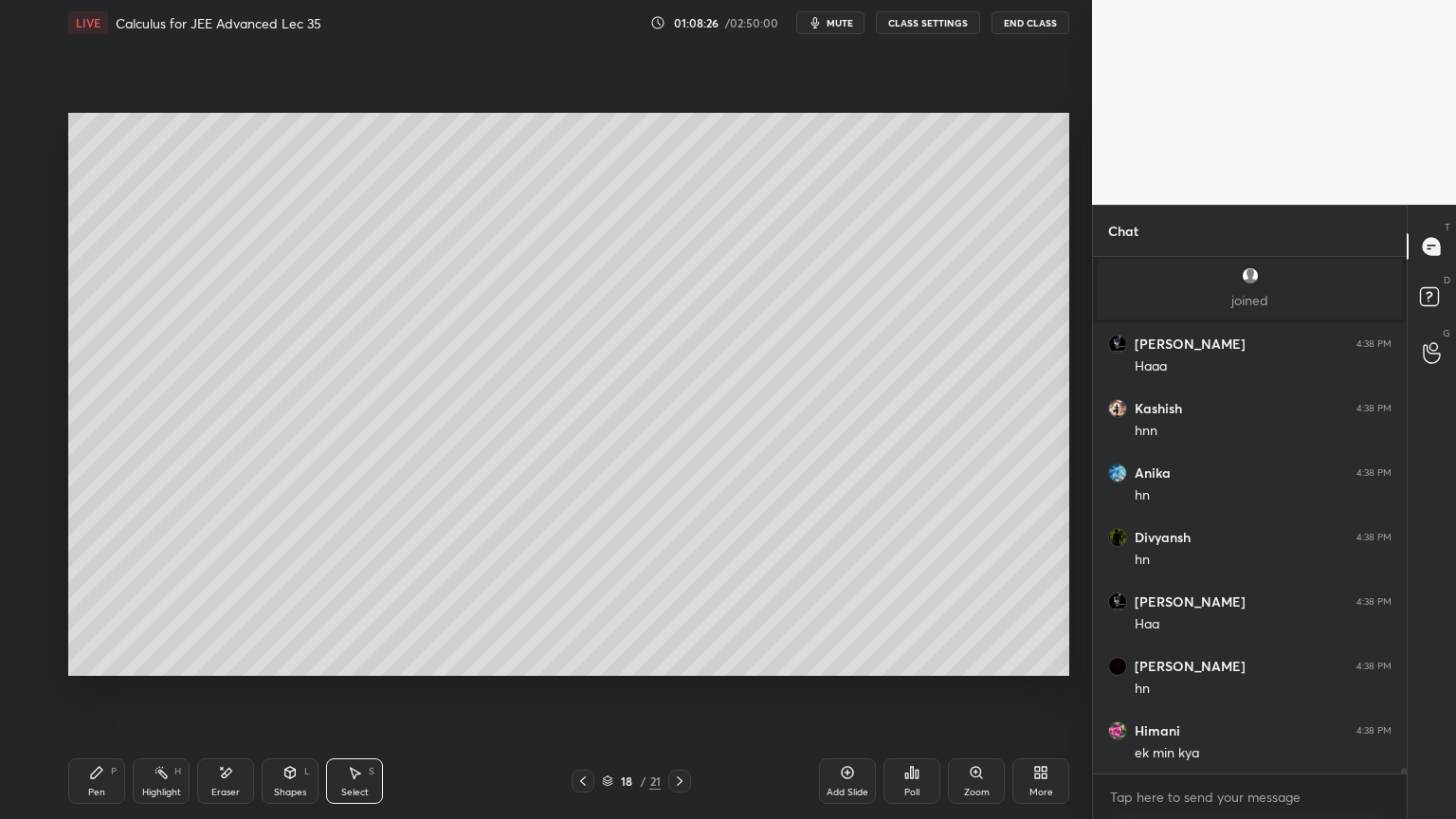 scroll, scrollTop: 50547, scrollLeft: 0, axis: vertical 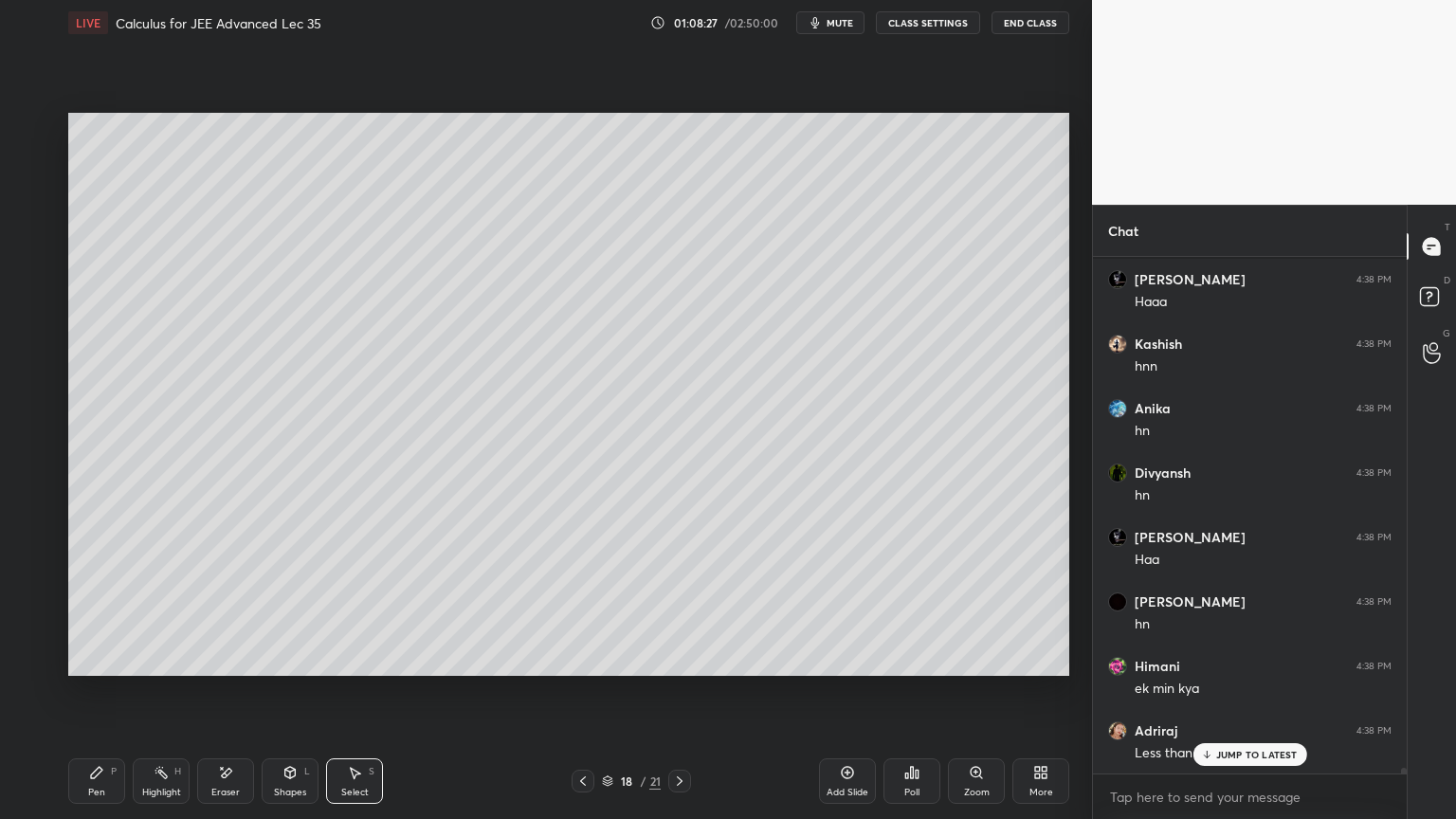 click on "Pen P" at bounding box center (97, 781) 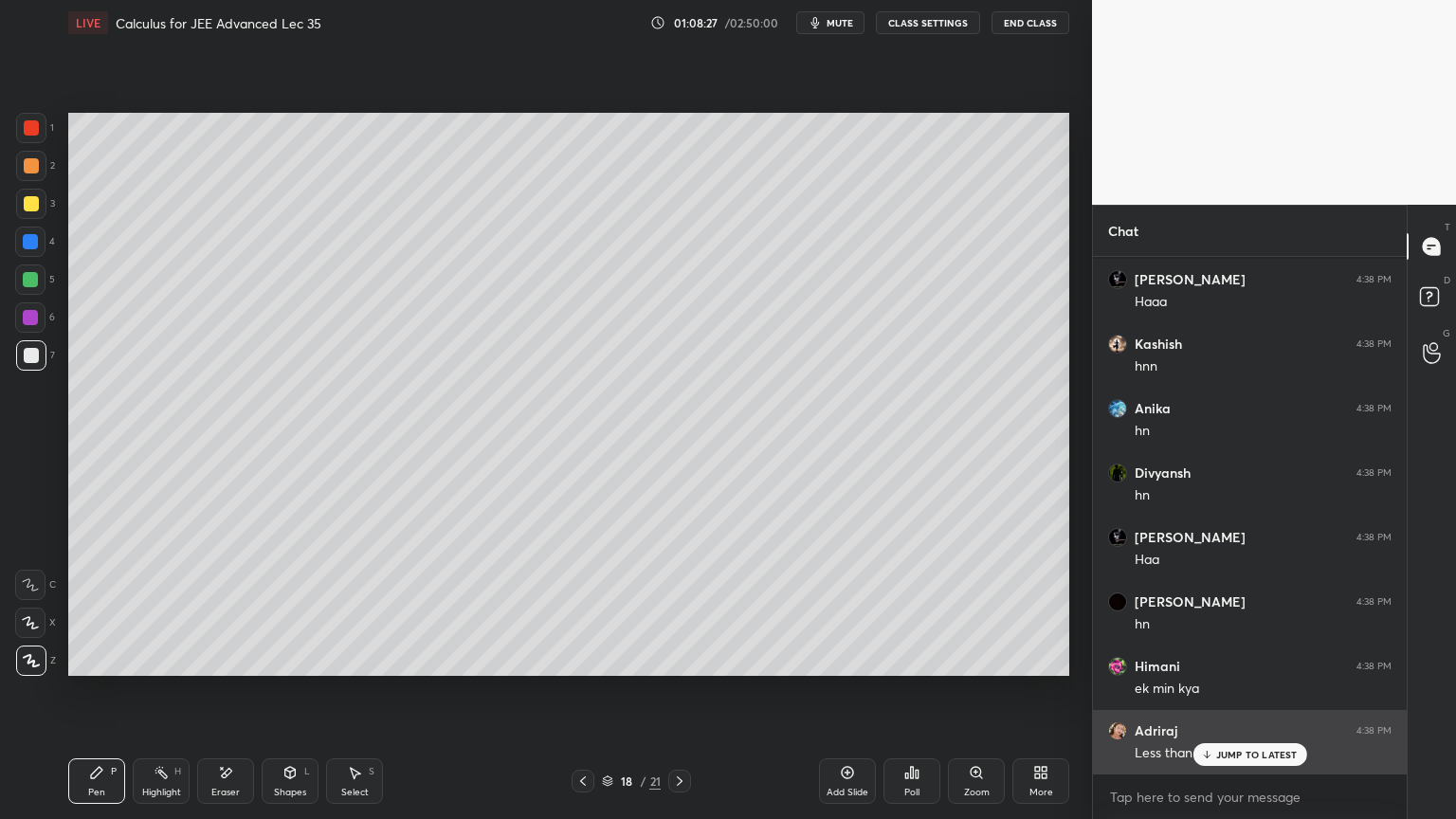 click on "JUMP TO LATEST" at bounding box center [1257, 755] 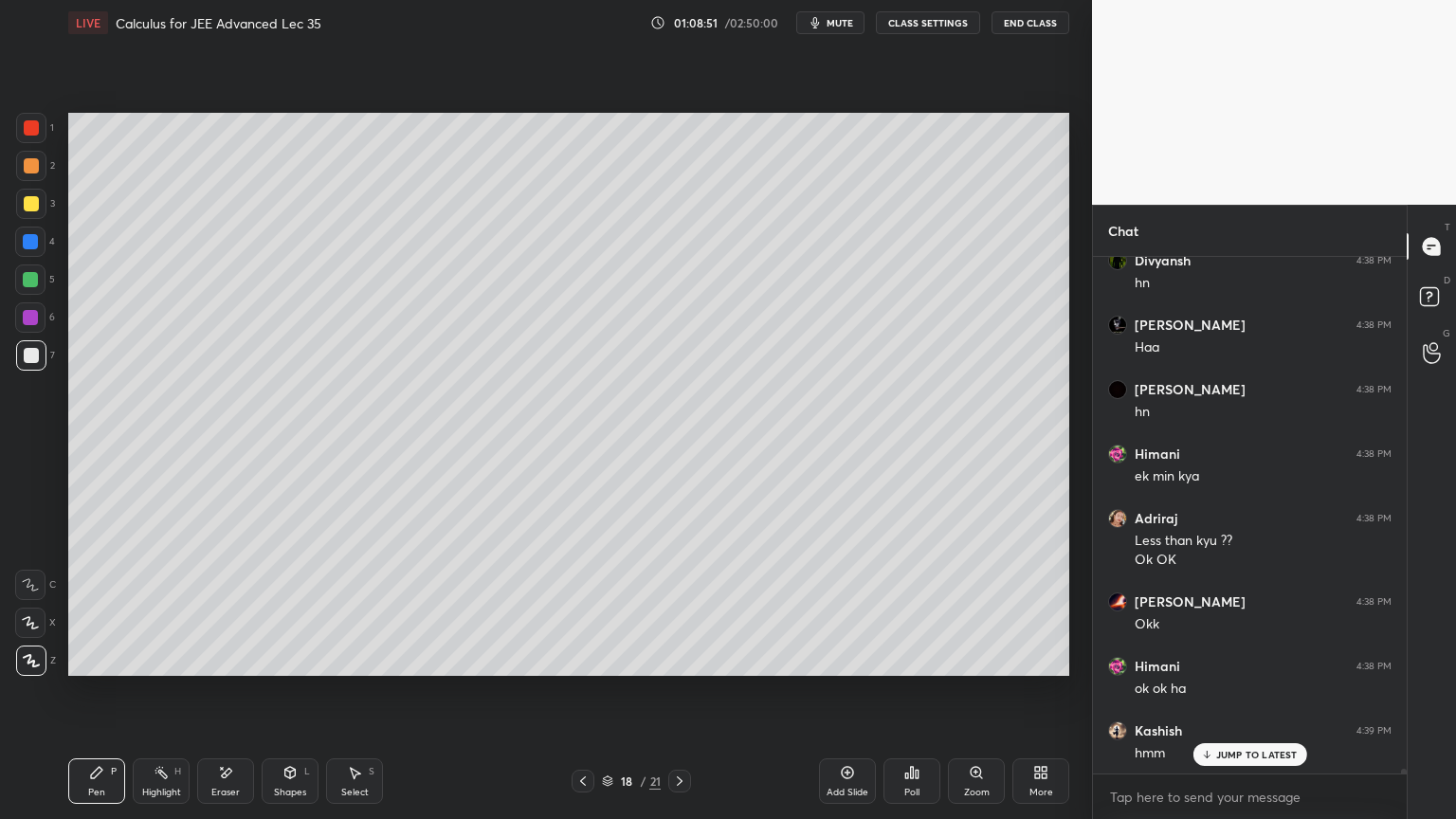 scroll, scrollTop: 50824, scrollLeft: 0, axis: vertical 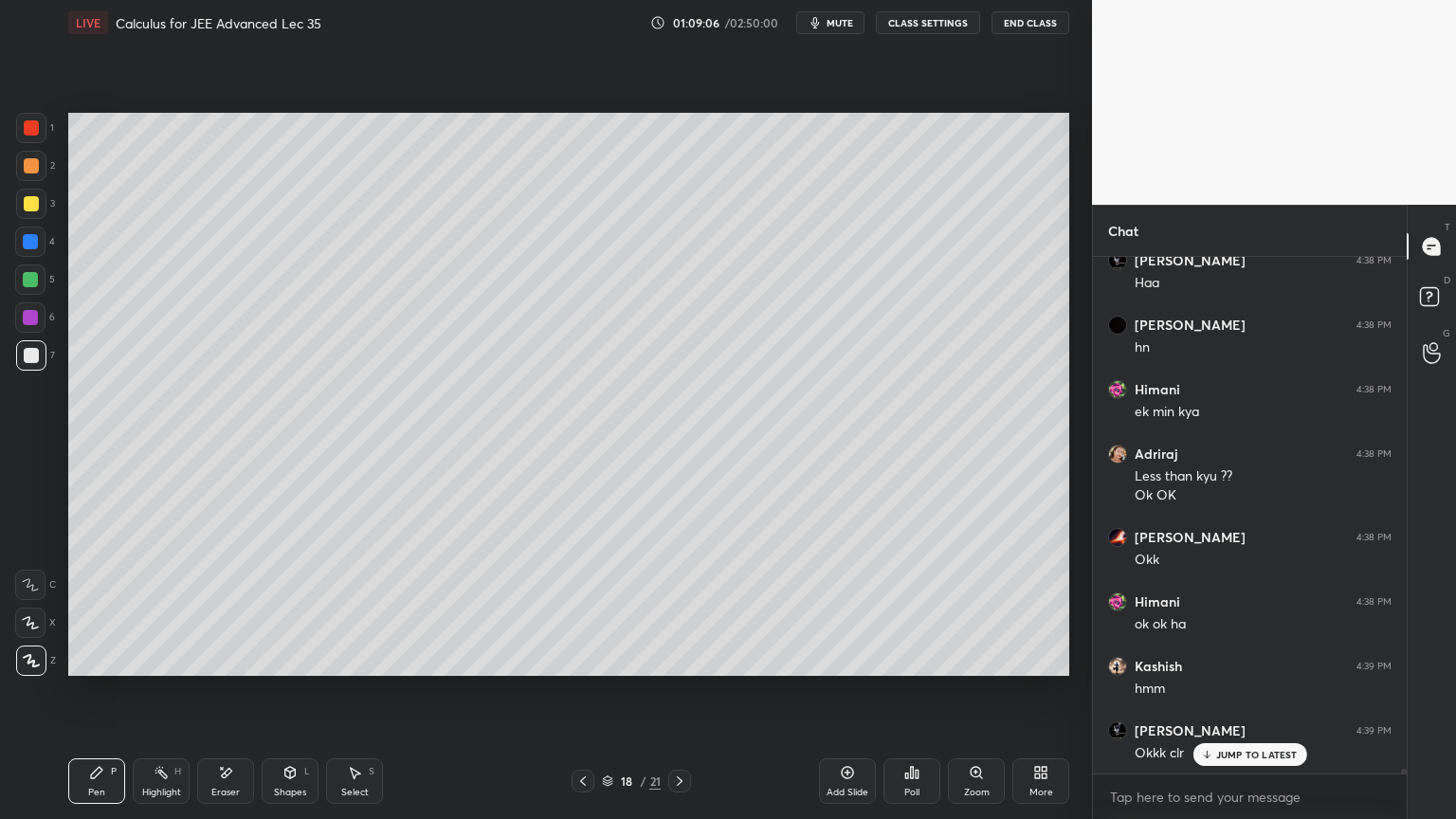 drag, startPoint x: 346, startPoint y: 774, endPoint x: 380, endPoint y: 727, distance: 58.00862 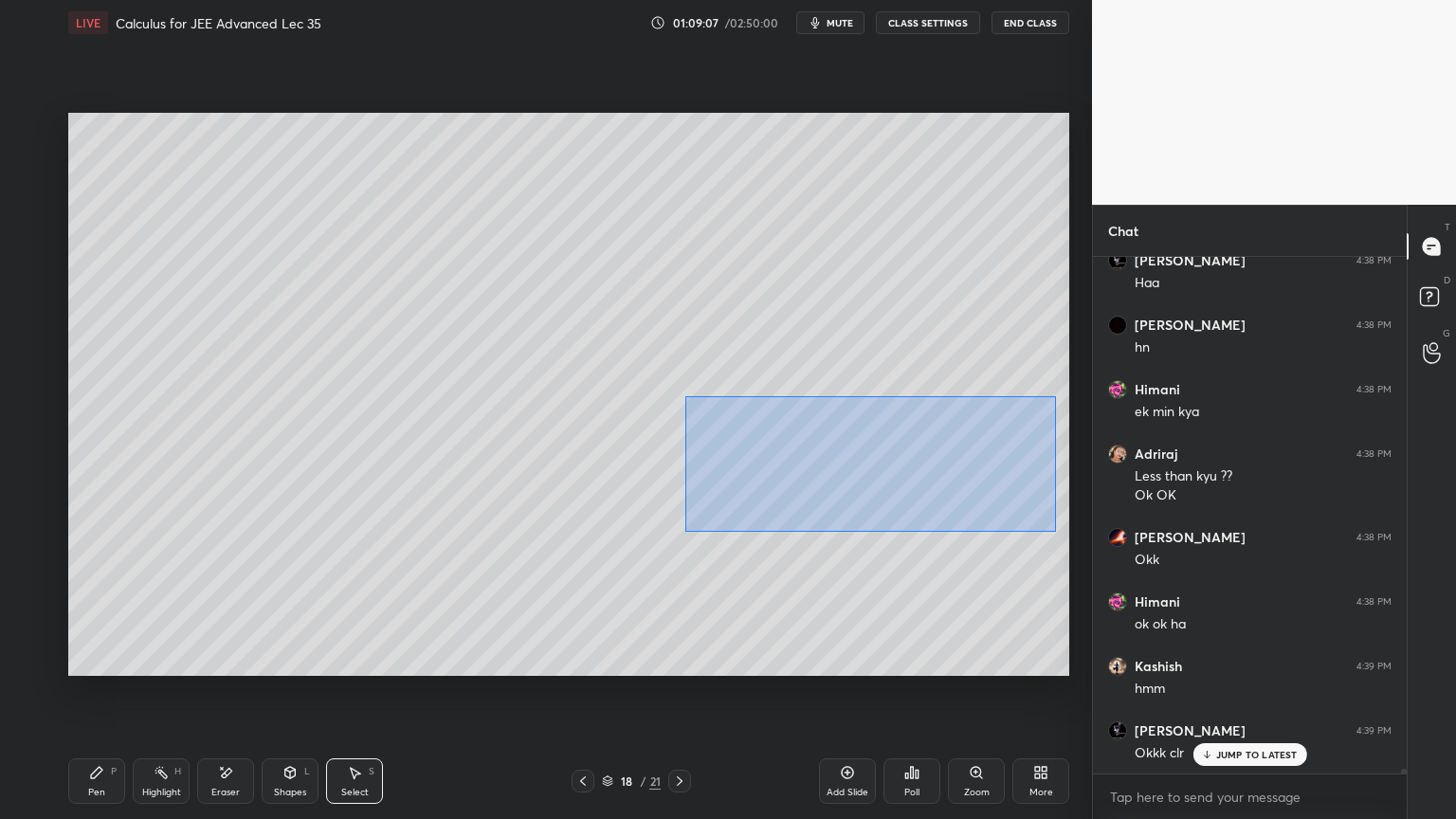 drag, startPoint x: 685, startPoint y: 396, endPoint x: 975, endPoint y: 504, distance: 309.45759 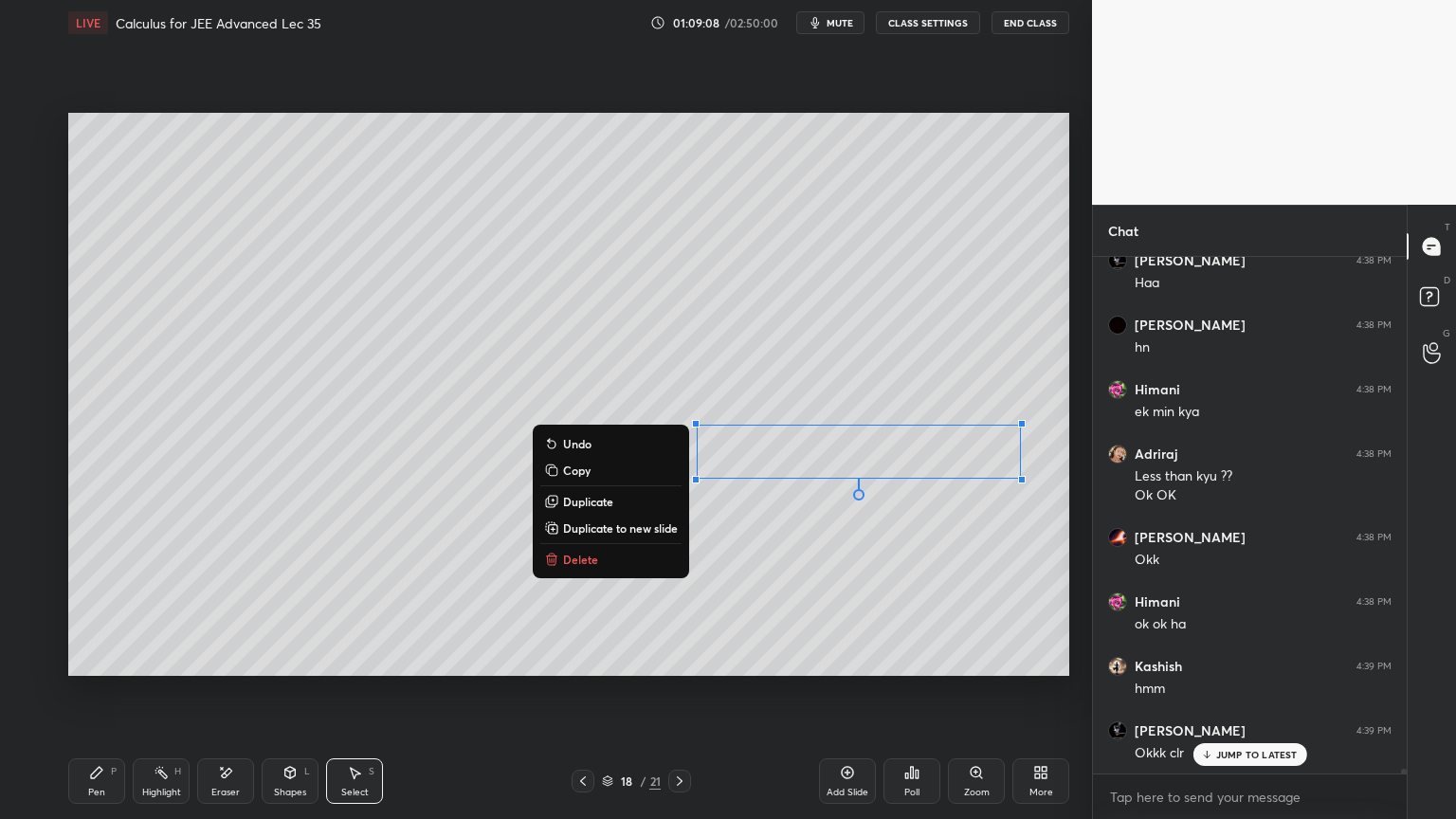 click on "0 ° Undo Copy Duplicate Duplicate to new slide Delete" at bounding box center [569, 394] 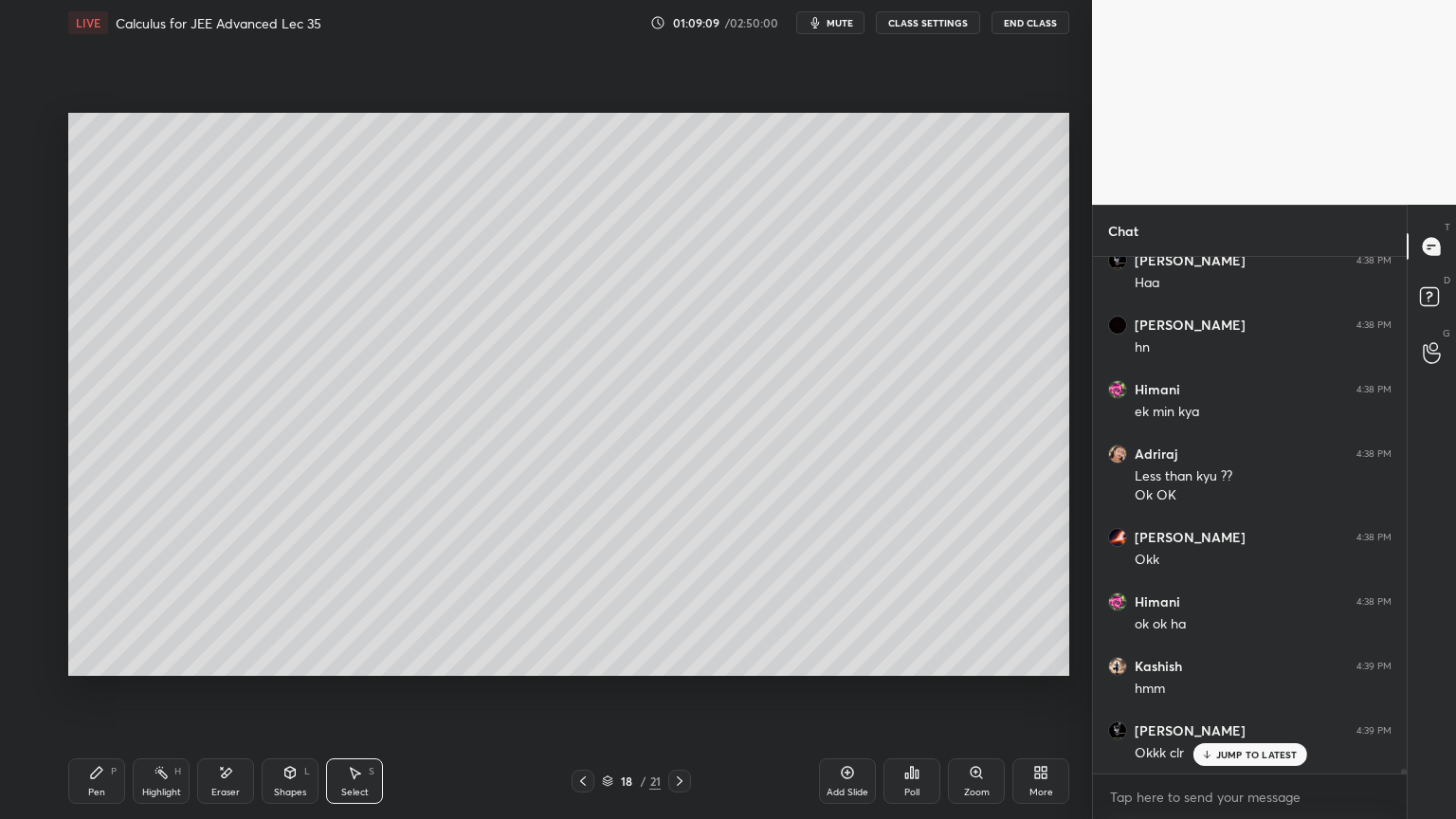 click on "JUMP TO LATEST" at bounding box center (1257, 755) 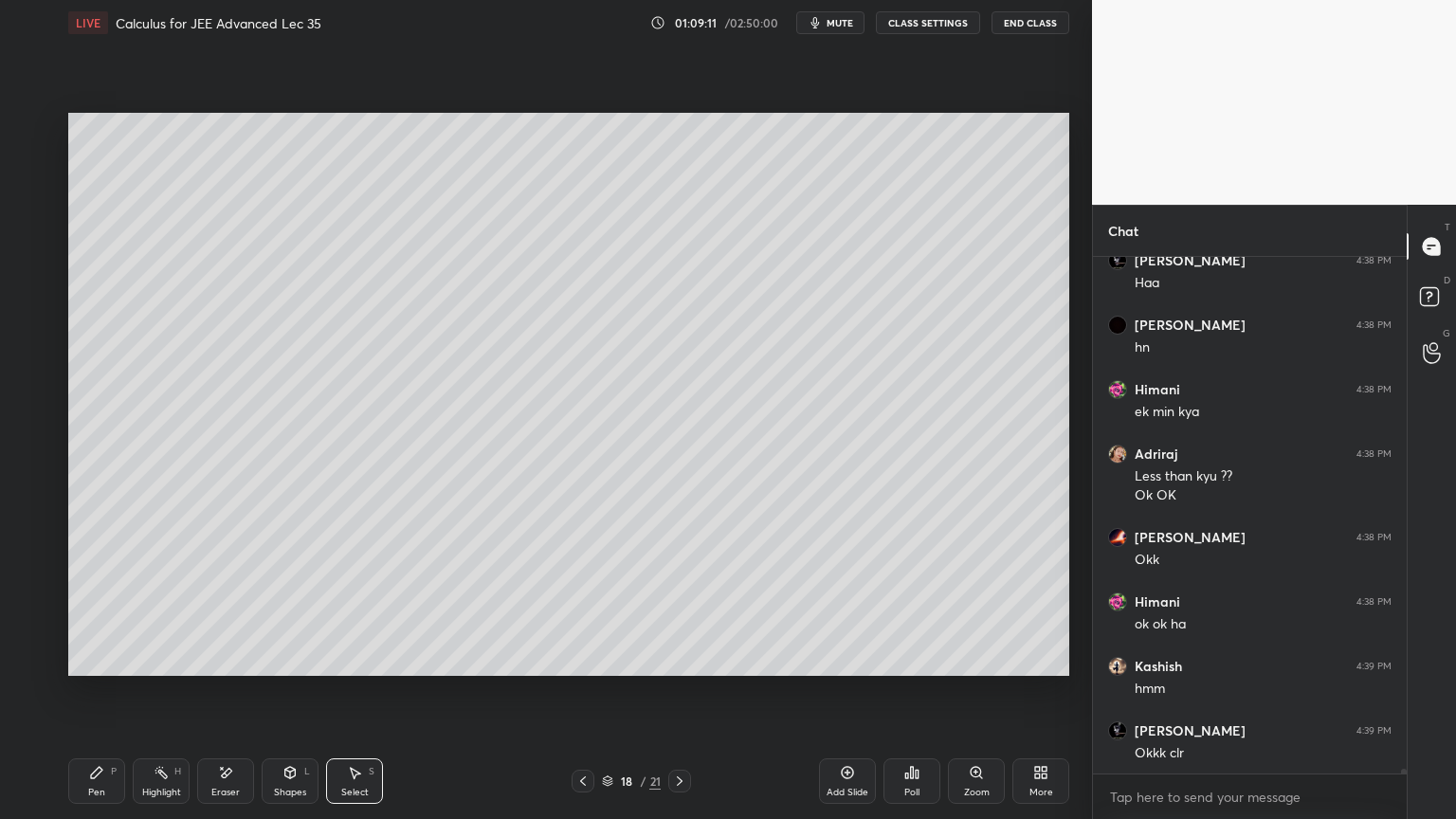scroll, scrollTop: 50888, scrollLeft: 0, axis: vertical 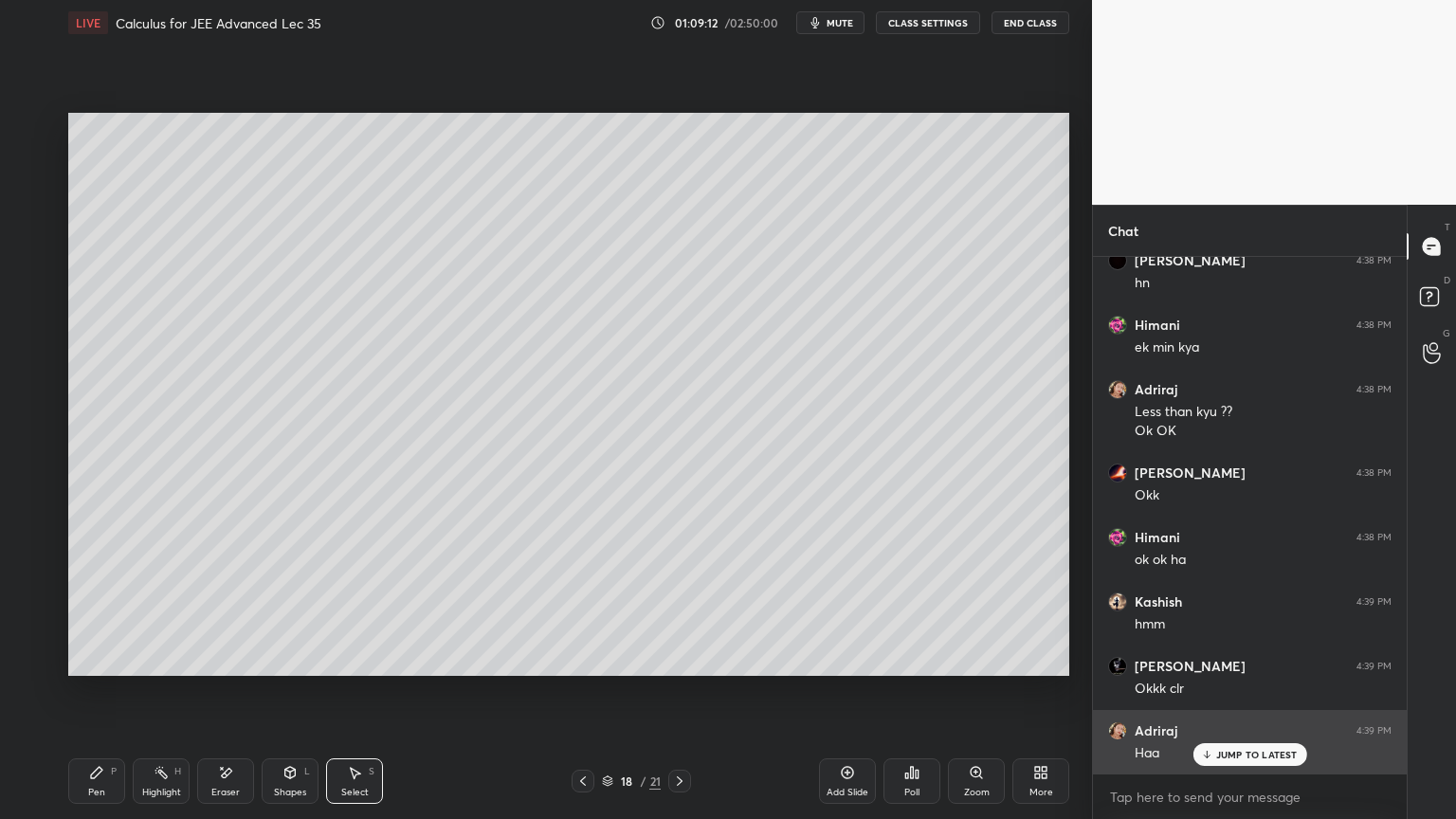 click on "JUMP TO LATEST" at bounding box center [1257, 755] 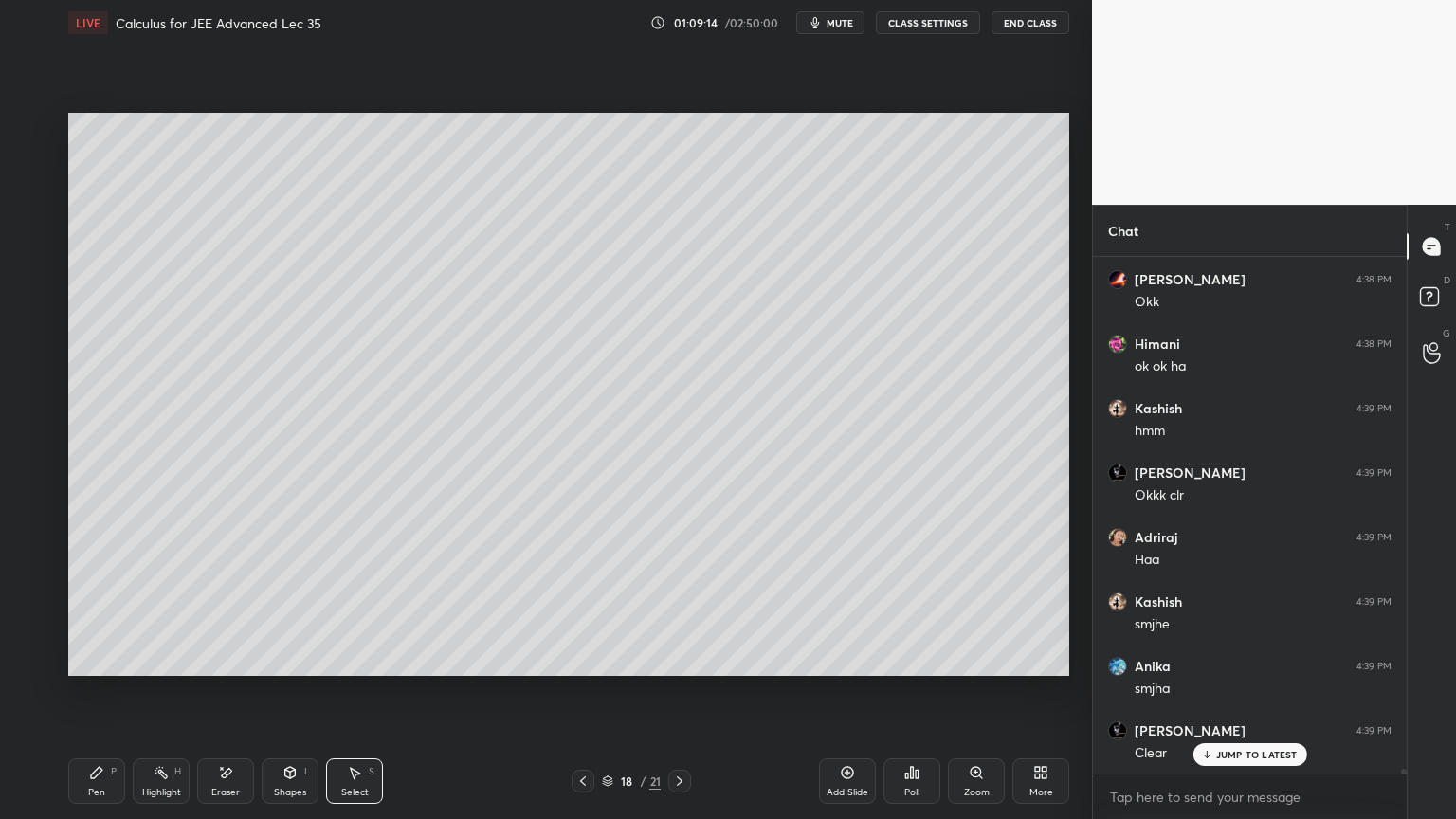 scroll, scrollTop: 51146, scrollLeft: 0, axis: vertical 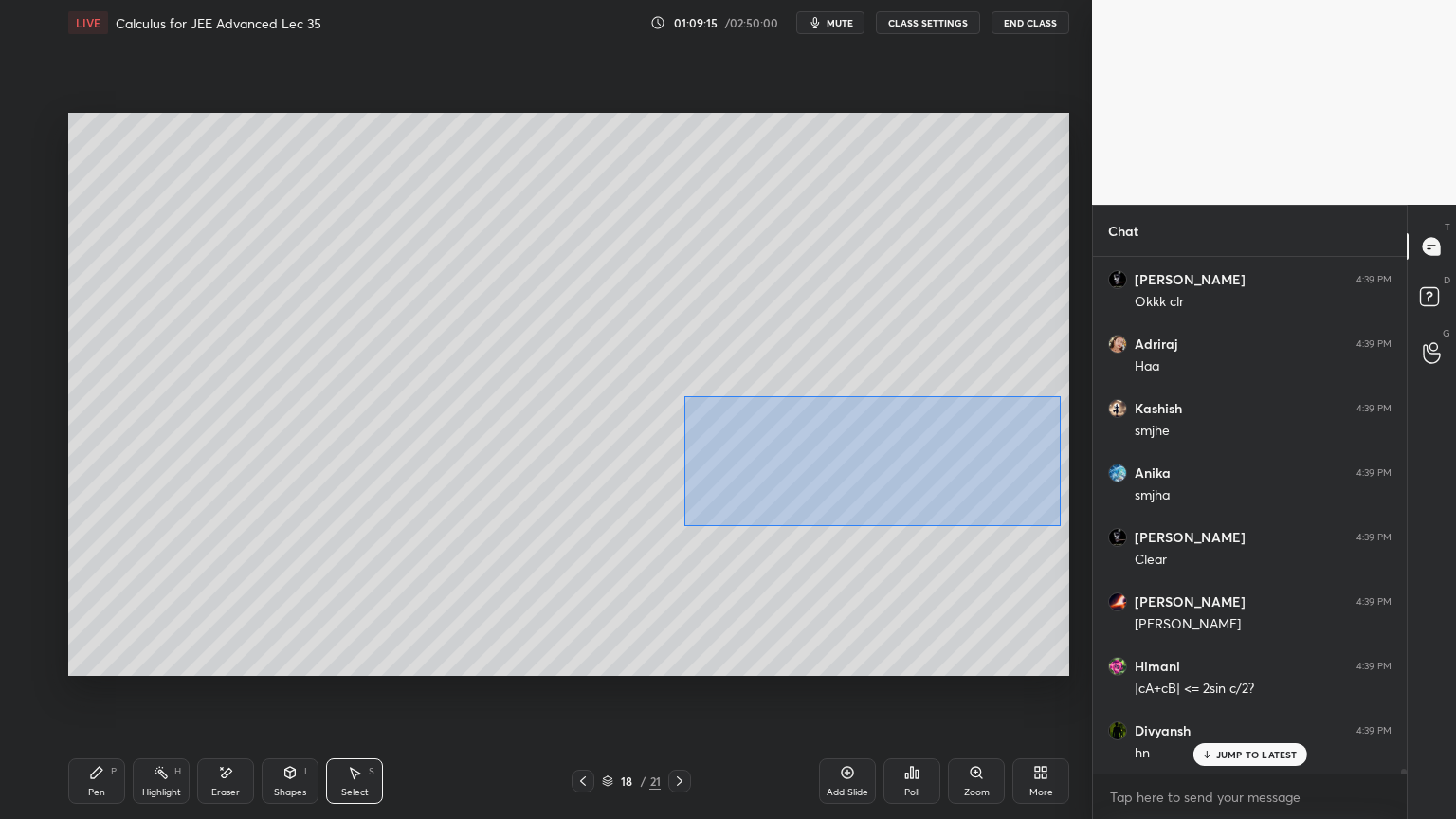 drag, startPoint x: 699, startPoint y: 401, endPoint x: 1041, endPoint y: 504, distance: 357.1736 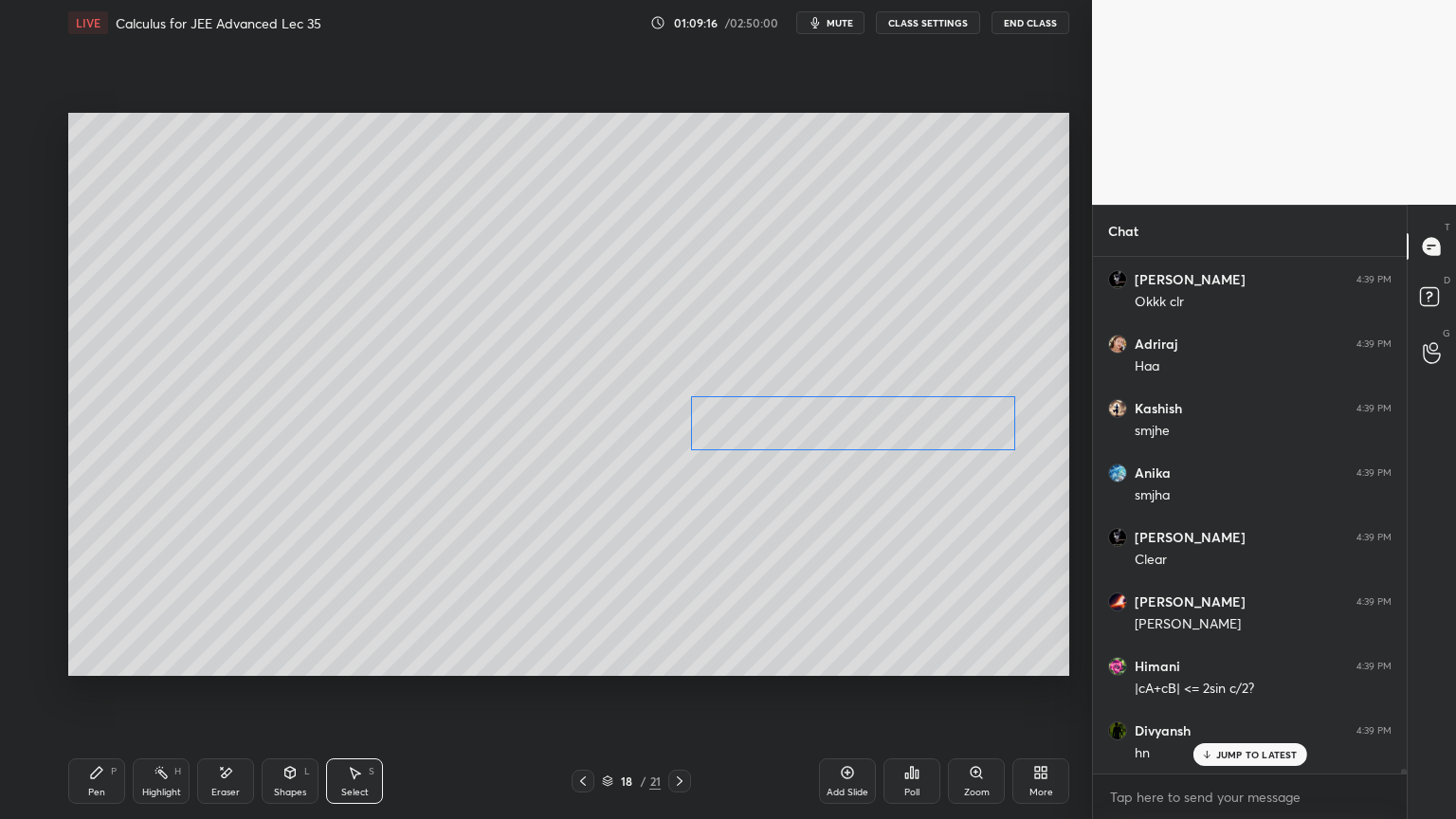 scroll, scrollTop: 51339, scrollLeft: 0, axis: vertical 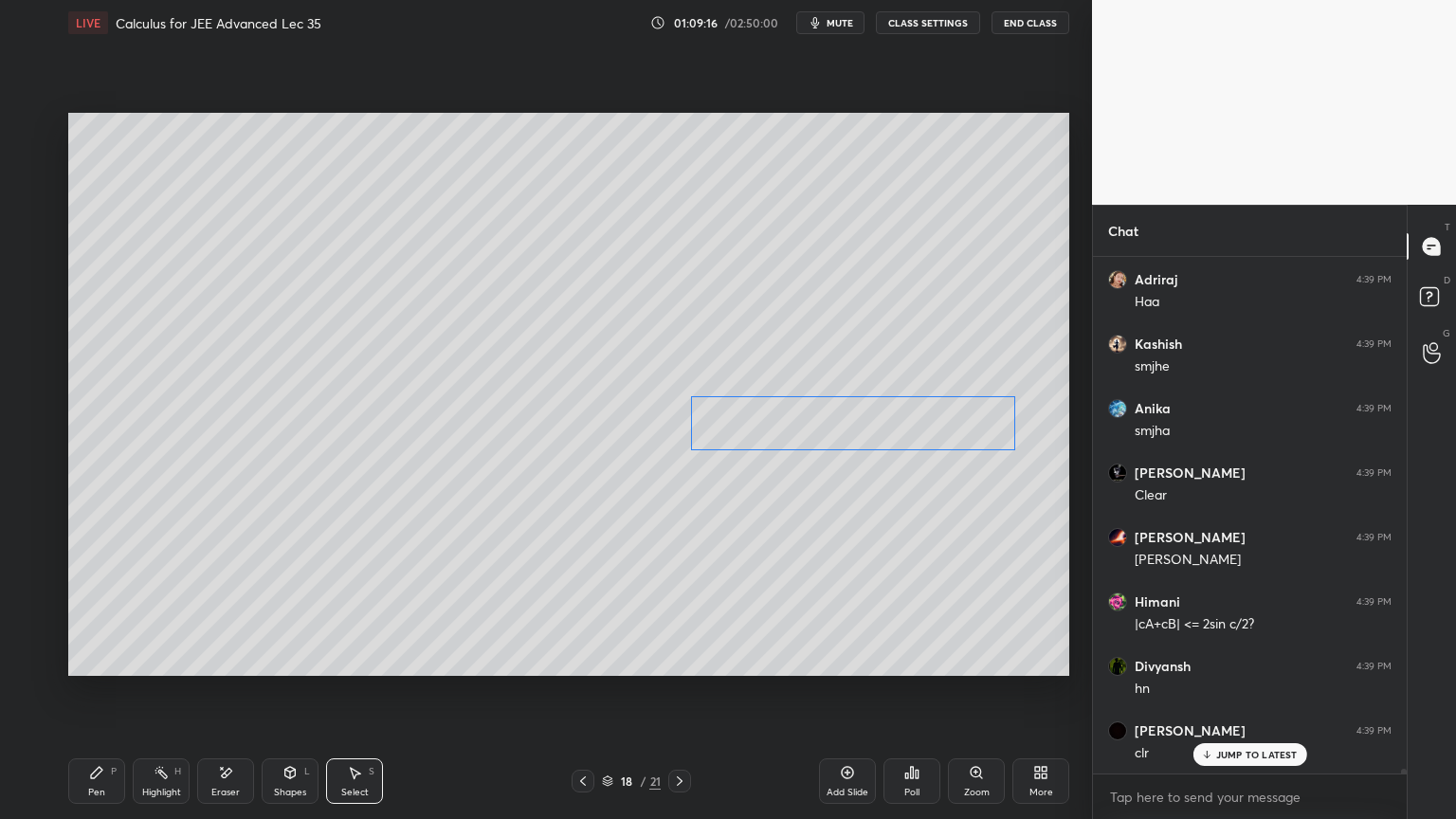 drag, startPoint x: 963, startPoint y: 451, endPoint x: 958, endPoint y: 428, distance: 23.537205 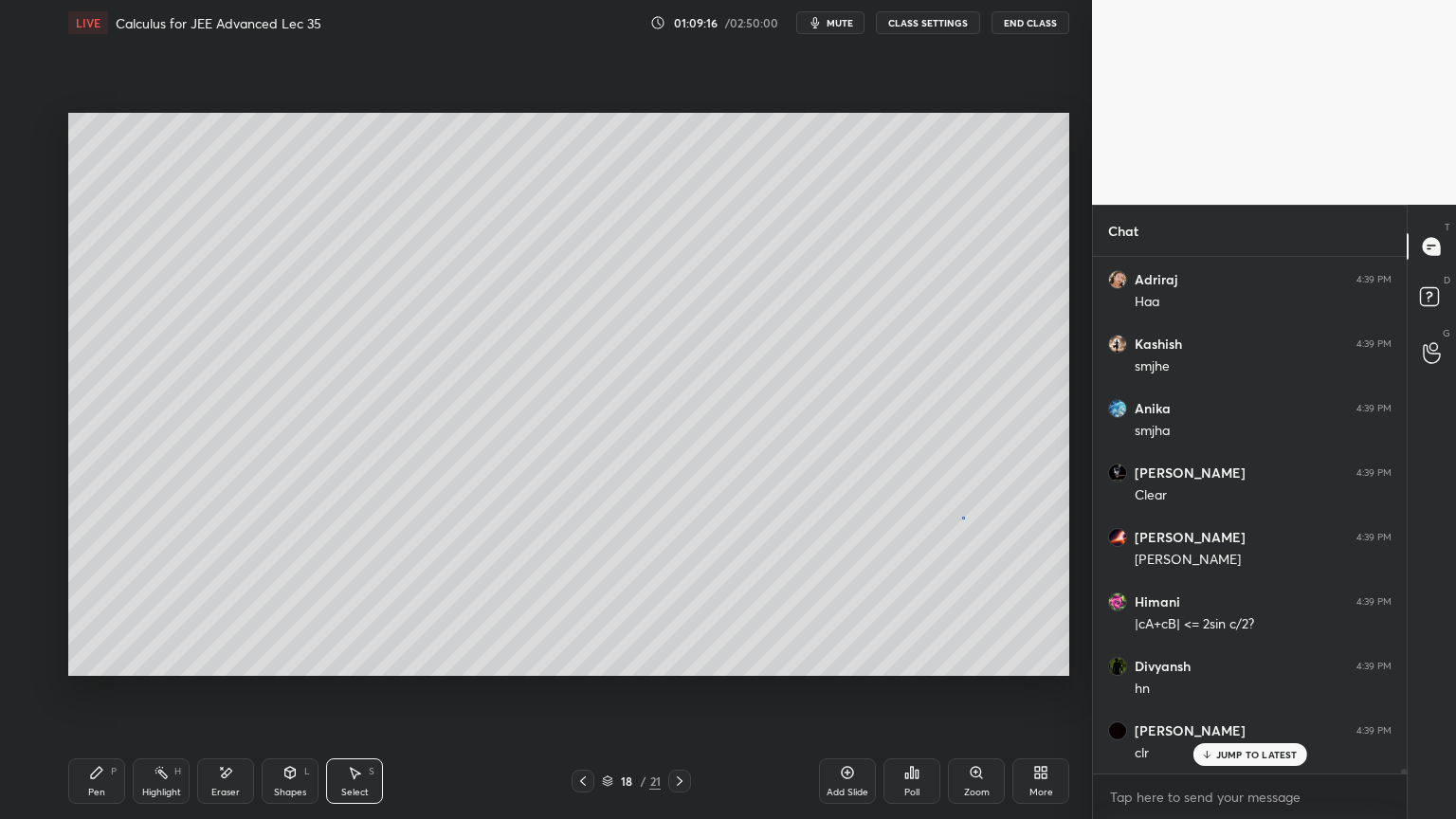 click on "0 ° Undo Copy Duplicate Duplicate to new slide Delete" at bounding box center [569, 394] 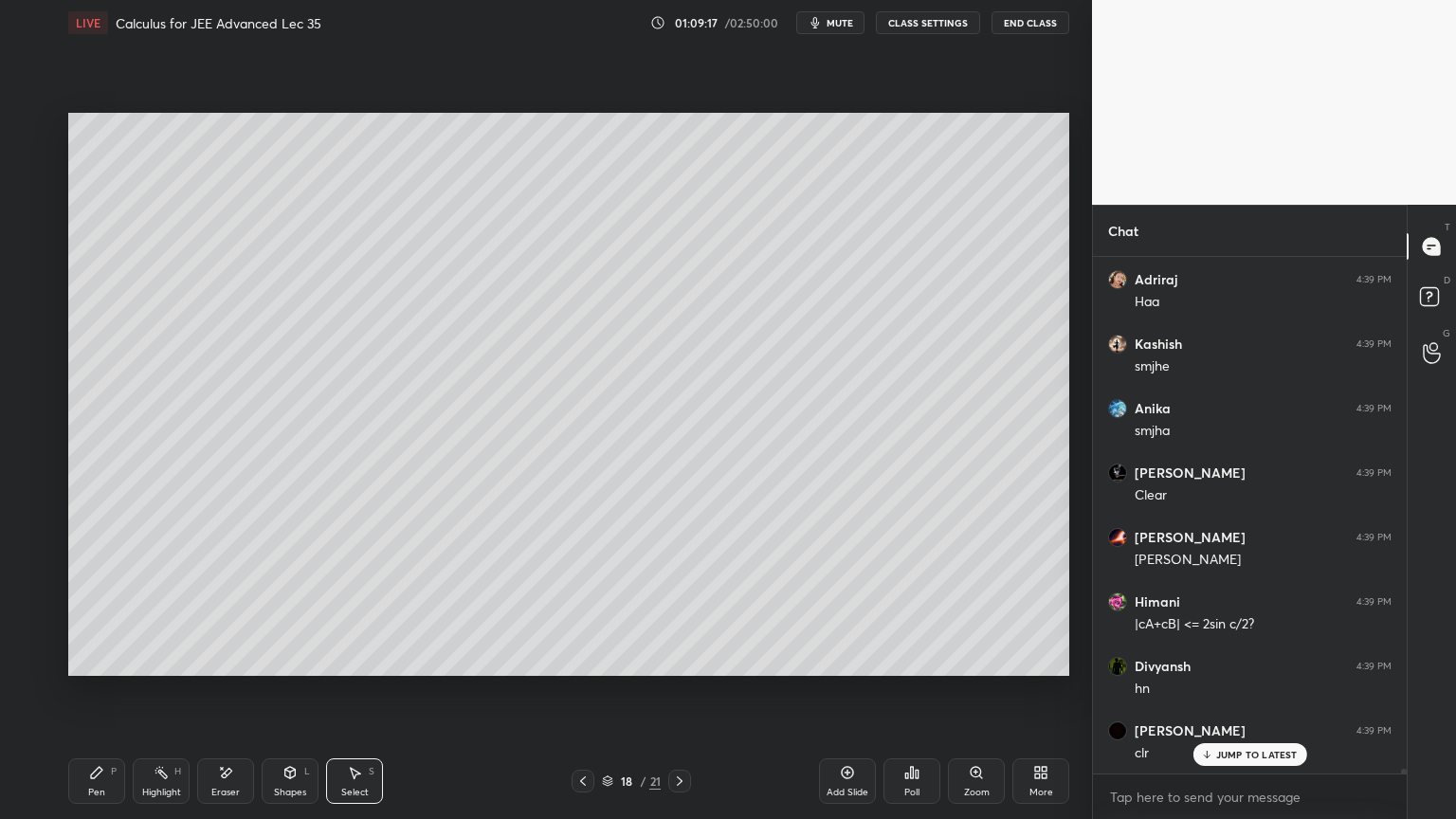 scroll, scrollTop: 51404, scrollLeft: 0, axis: vertical 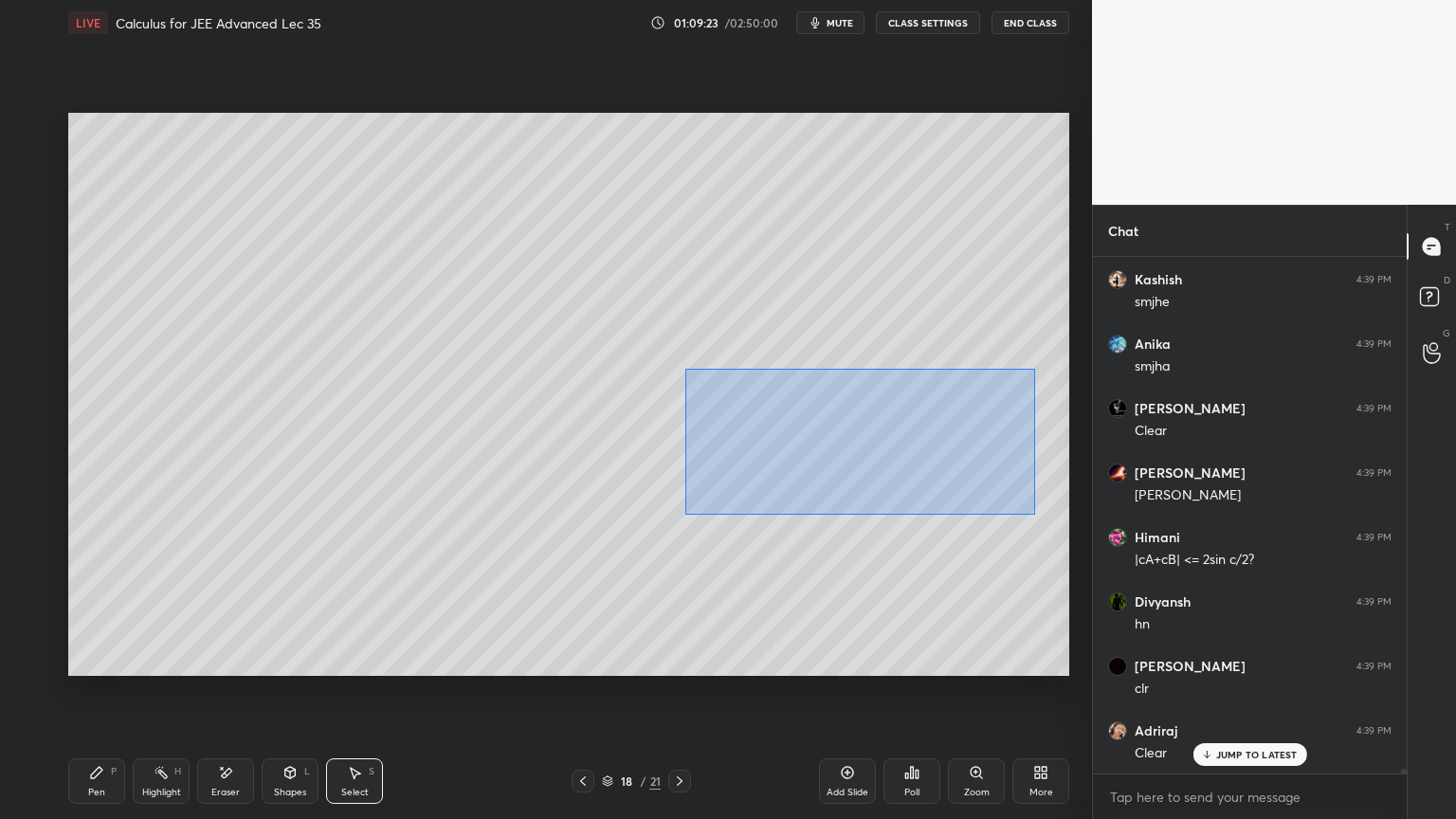 drag, startPoint x: 684, startPoint y: 398, endPoint x: 996, endPoint y: 497, distance: 327.3301 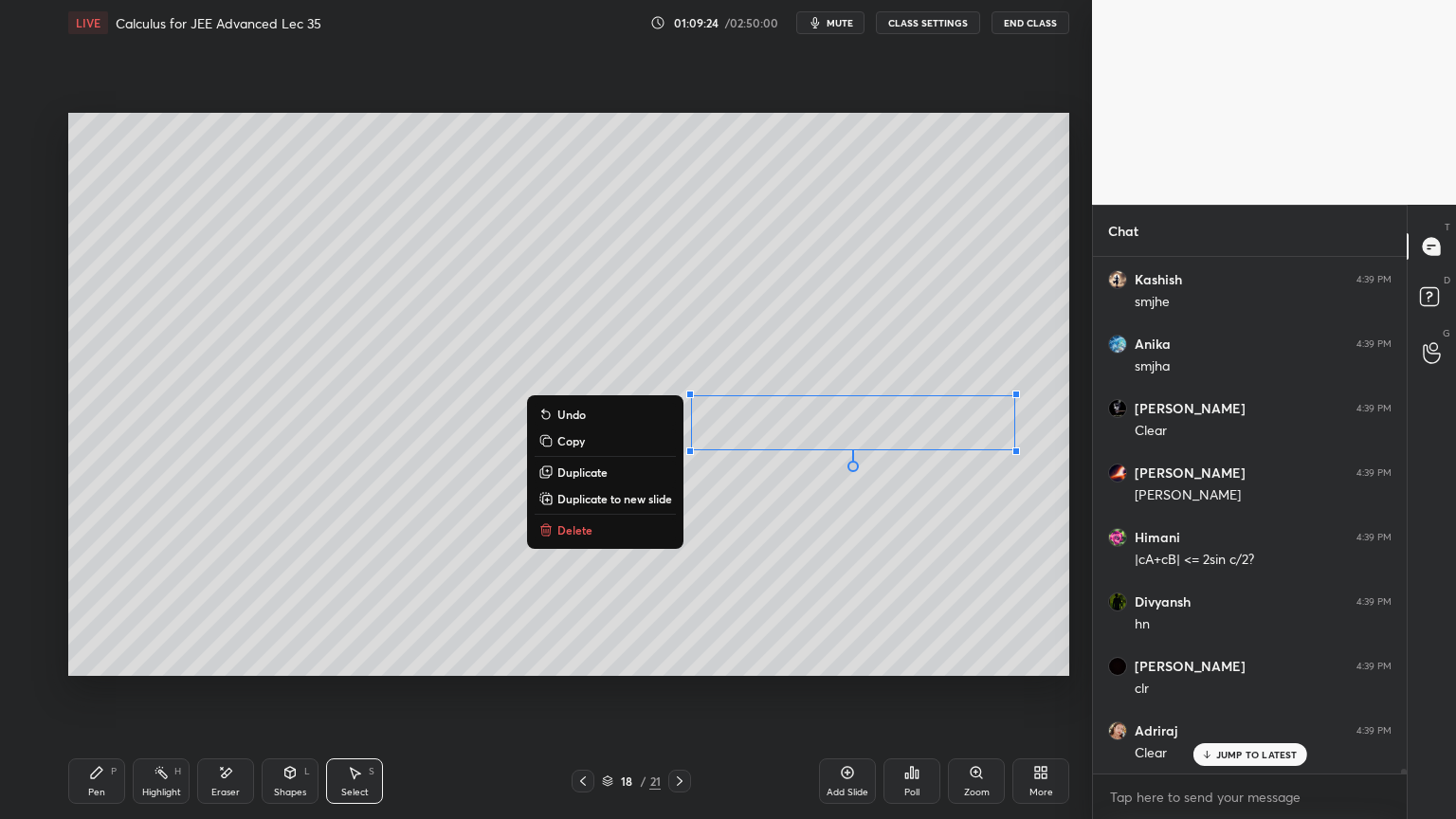click on "Duplicate" at bounding box center (582, 472) 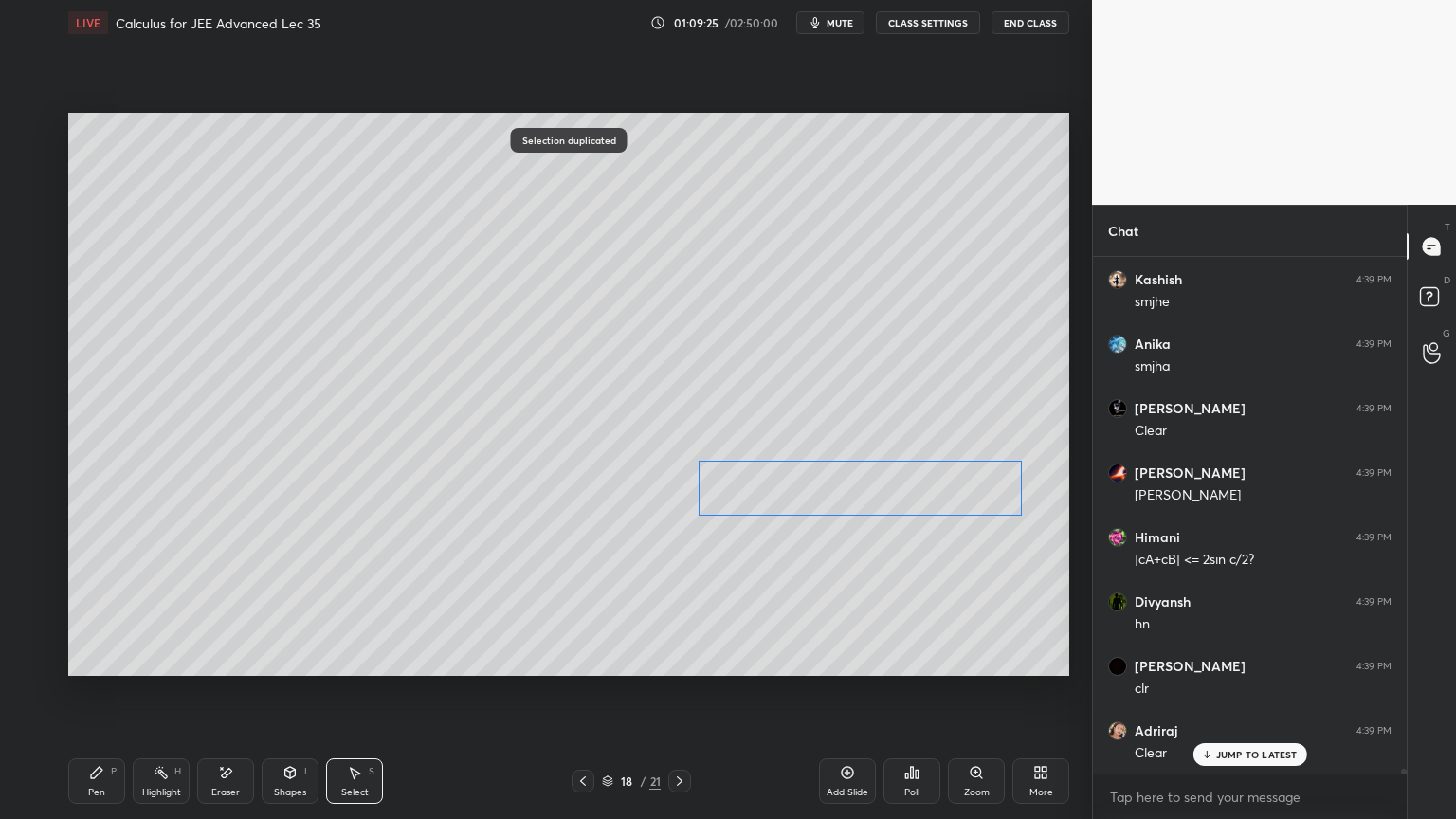 drag, startPoint x: 829, startPoint y: 461, endPoint x: 818, endPoint y: 497, distance: 37.64306 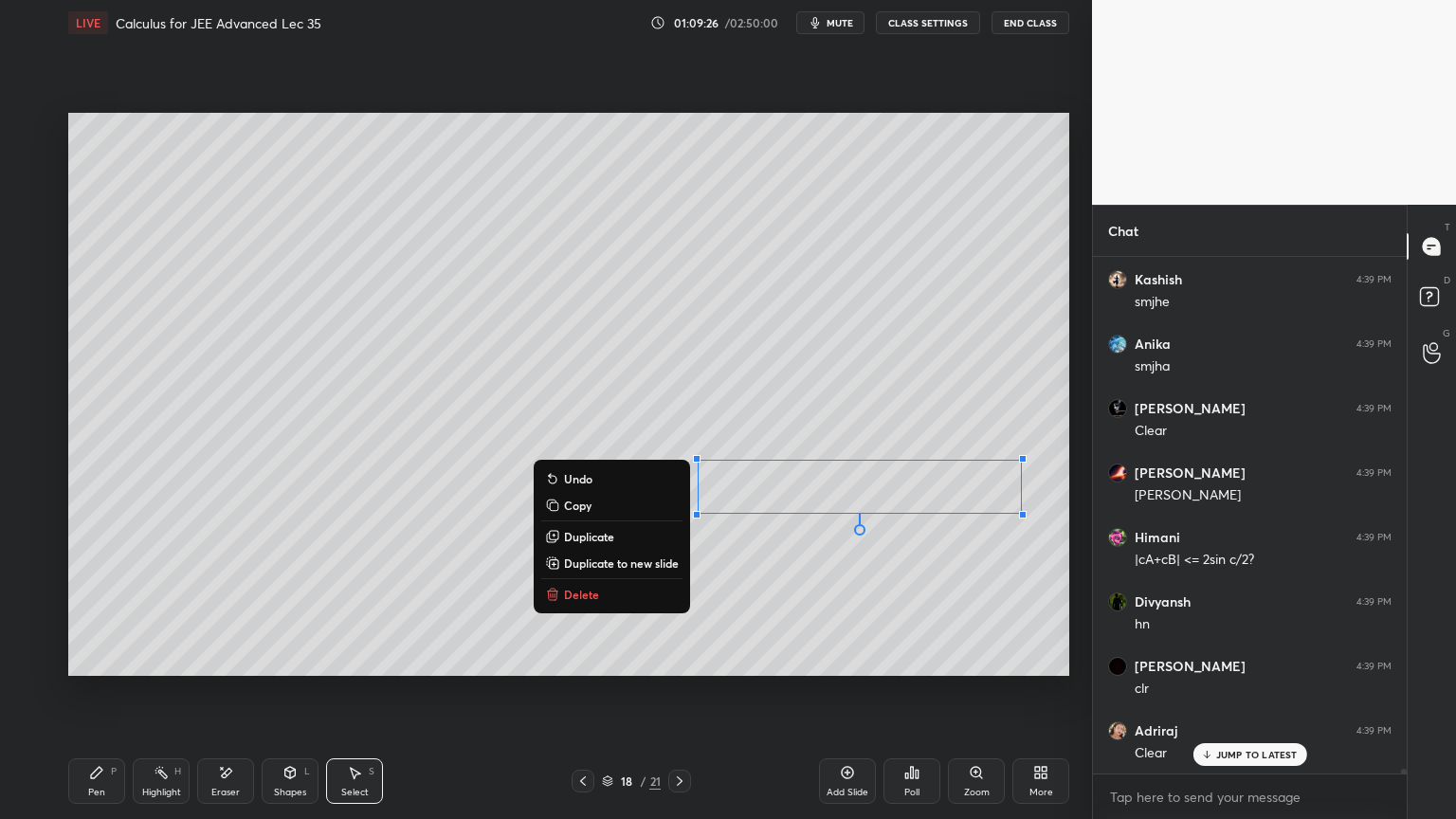 drag, startPoint x: 592, startPoint y: 537, endPoint x: 631, endPoint y: 534, distance: 39.115214 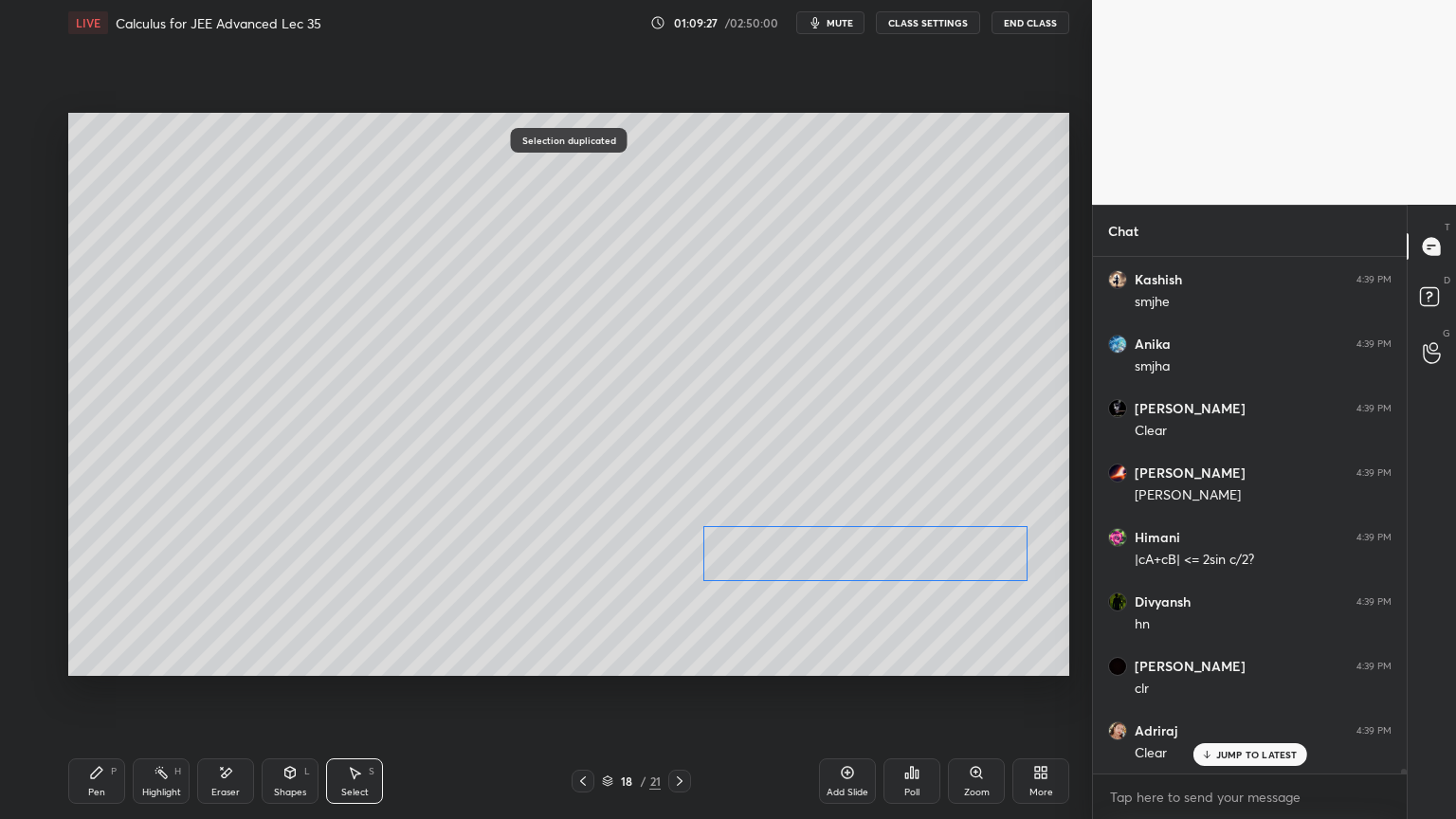 drag, startPoint x: 839, startPoint y: 521, endPoint x: 827, endPoint y: 551, distance: 32.31099 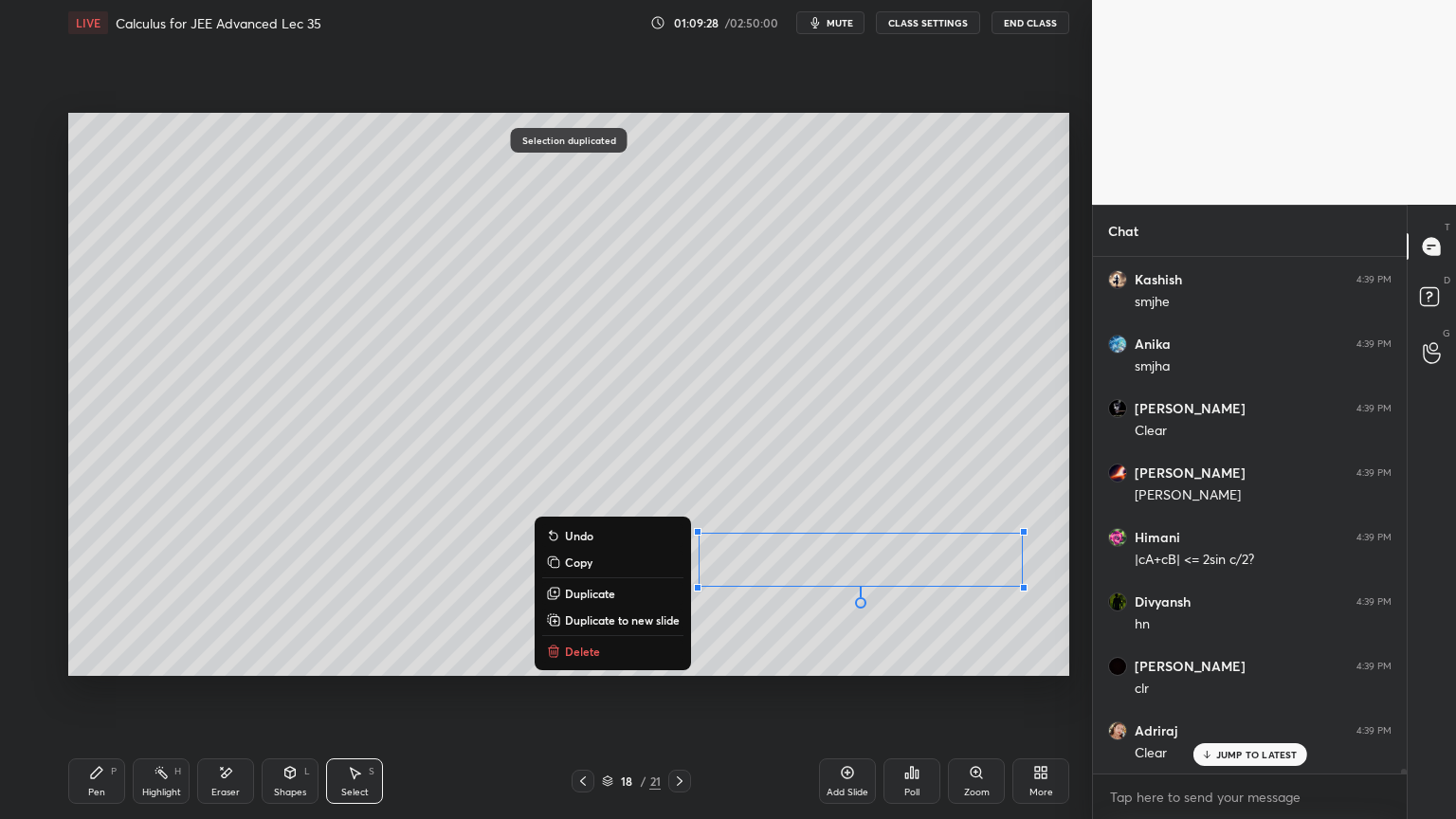 drag, startPoint x: 825, startPoint y: 504, endPoint x: 764, endPoint y: 546, distance: 74.060786 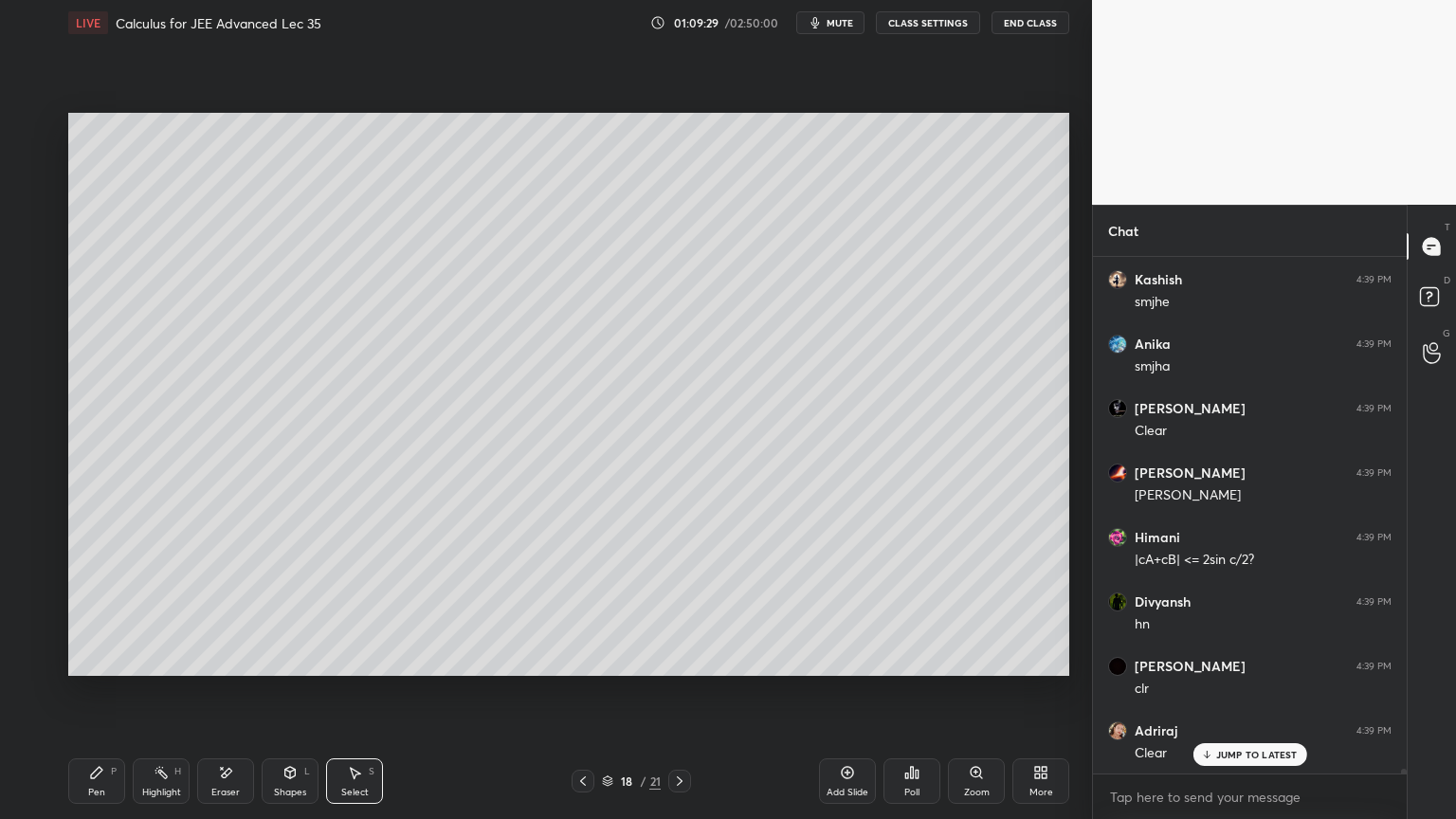 drag, startPoint x: 102, startPoint y: 784, endPoint x: 122, endPoint y: 777, distance: 21.18962 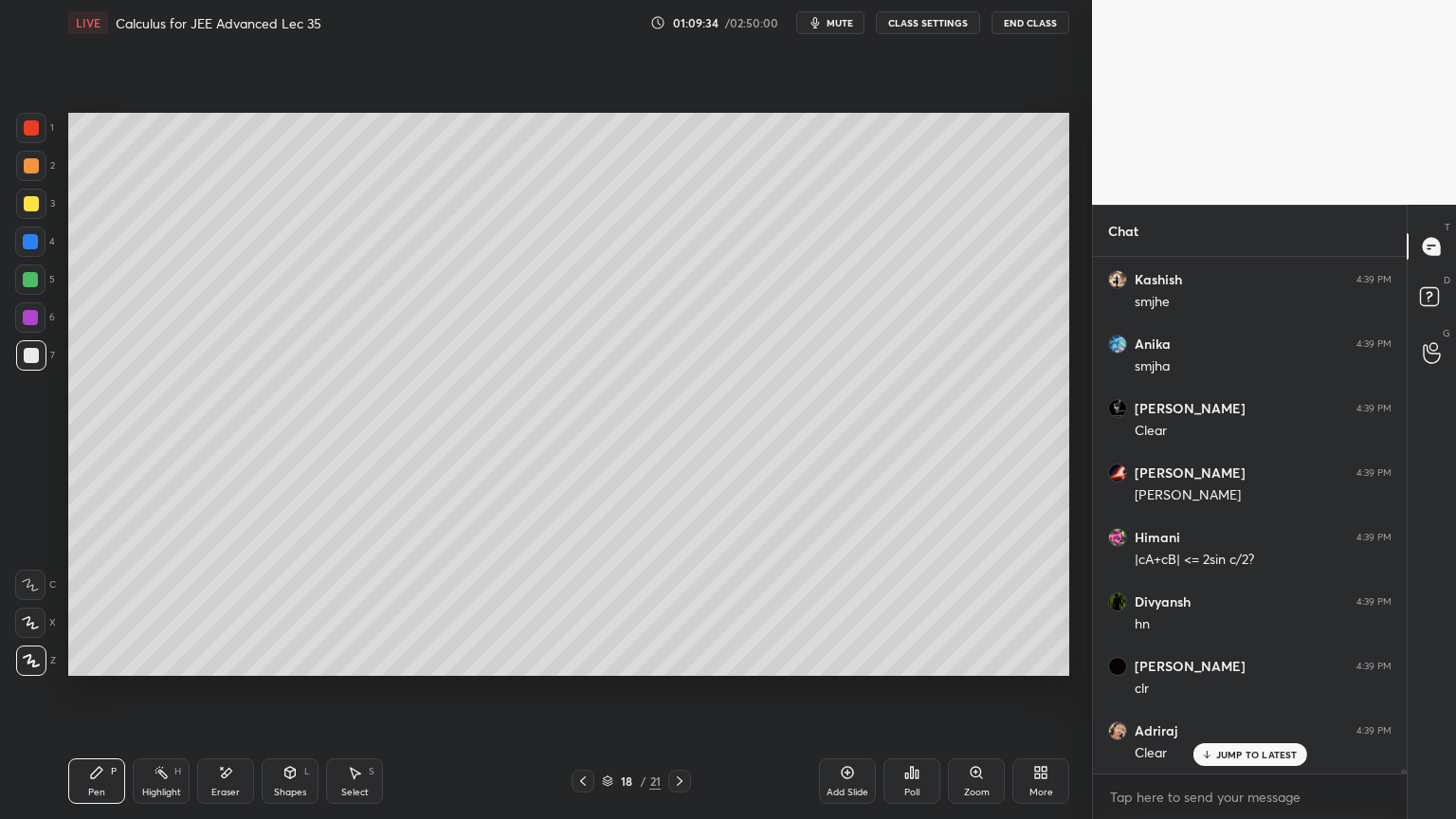 scroll, scrollTop: 51468, scrollLeft: 0, axis: vertical 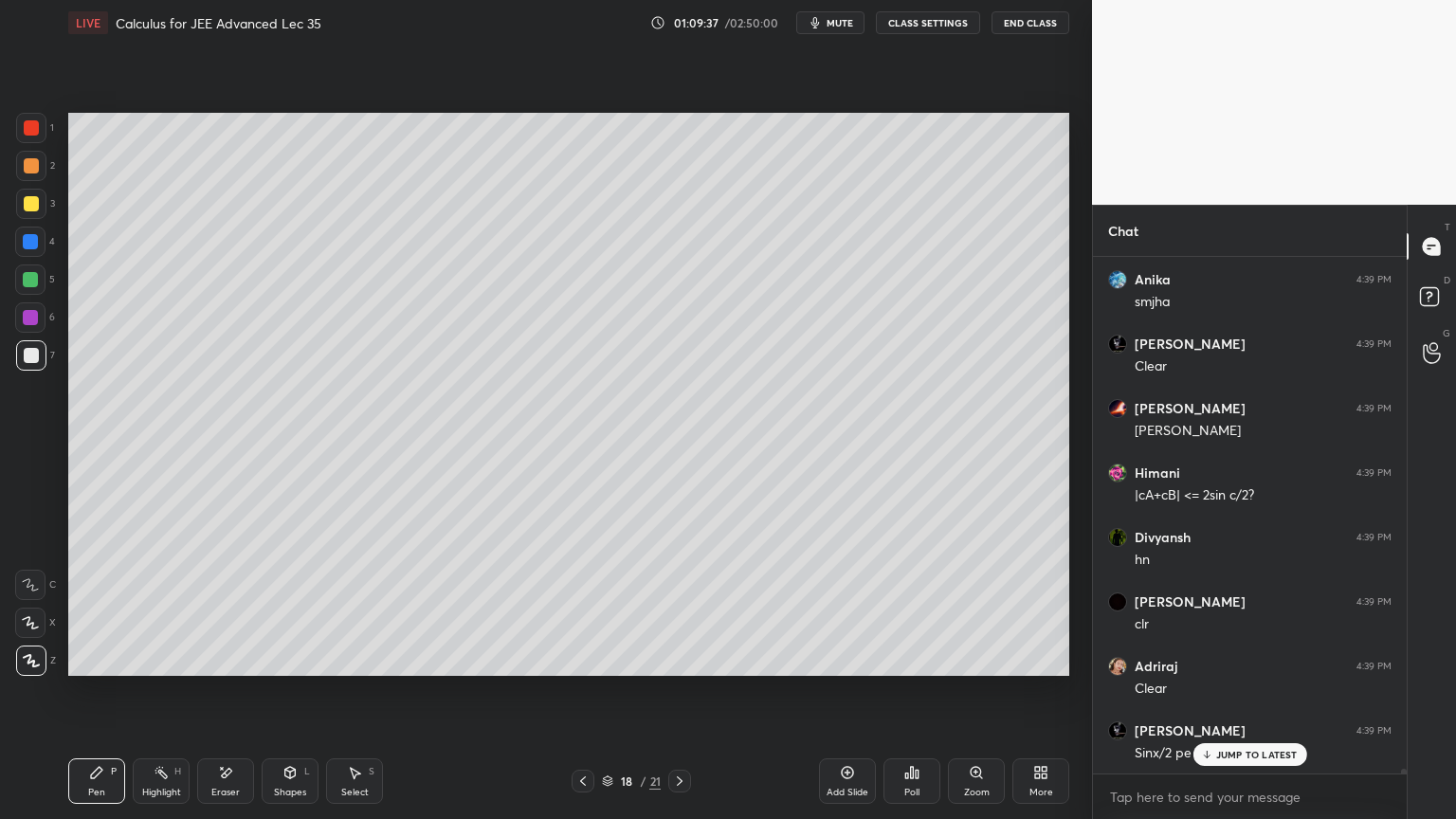 click 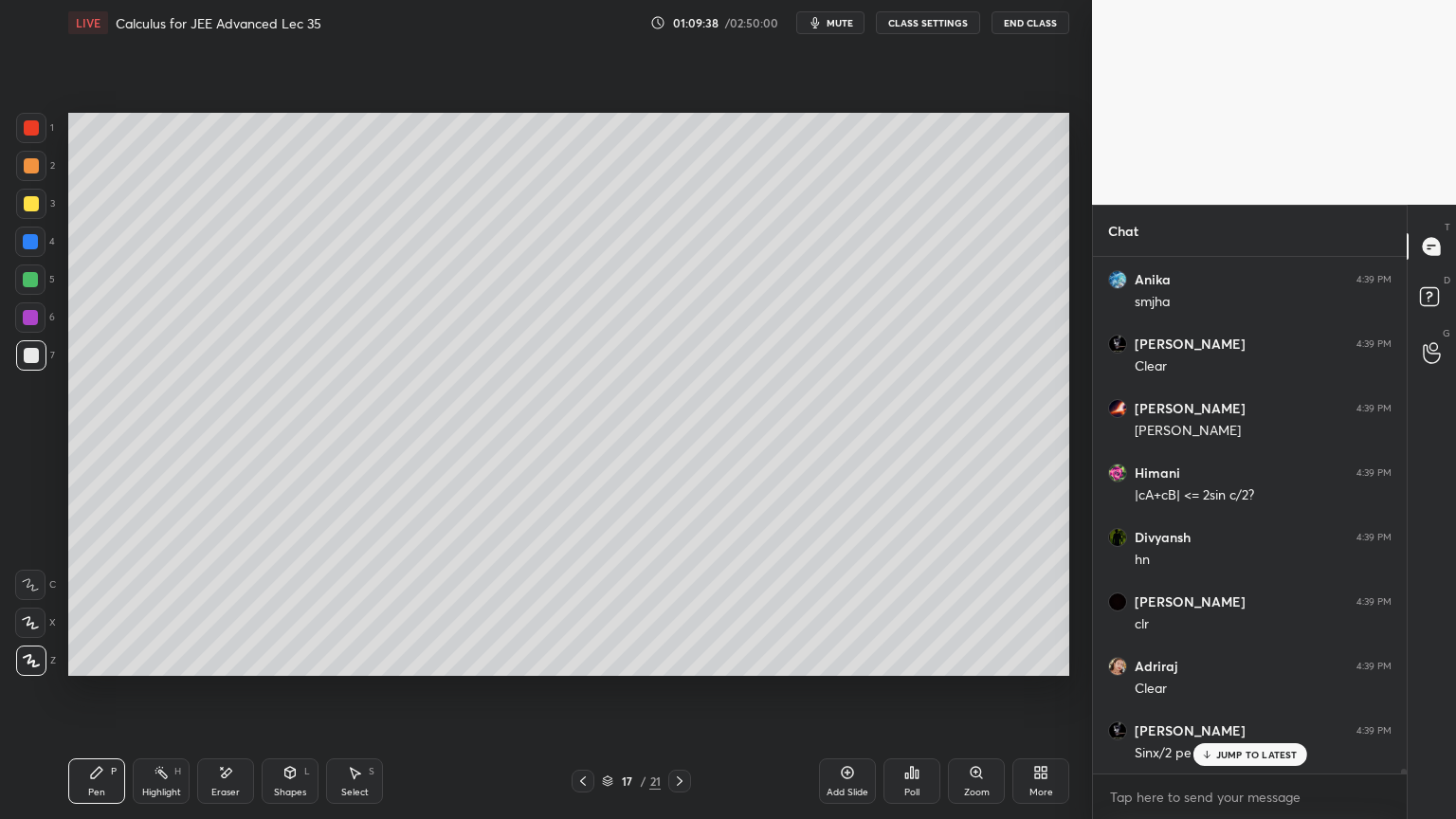 click at bounding box center [680, 781] 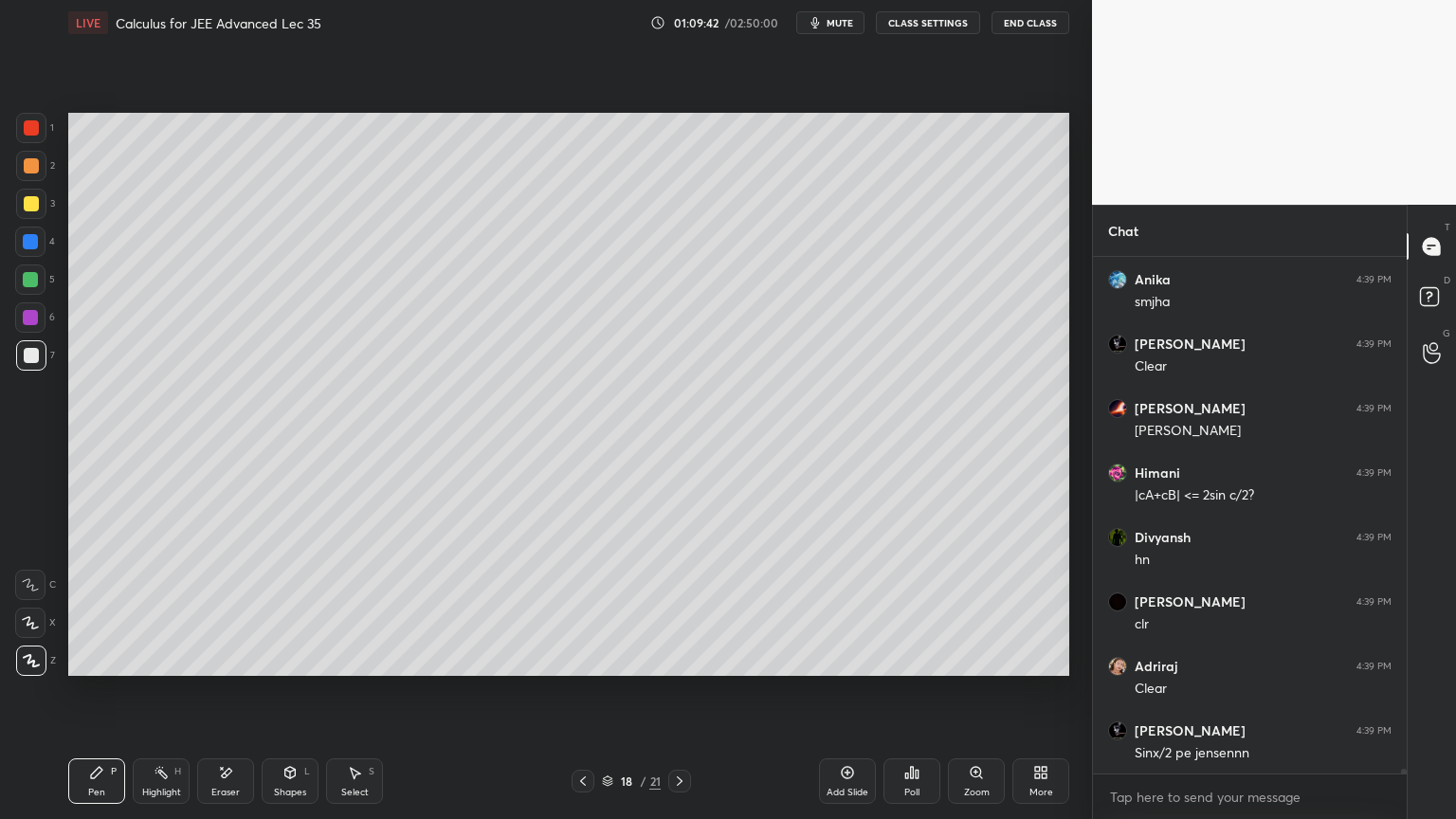 scroll, scrollTop: 51533, scrollLeft: 0, axis: vertical 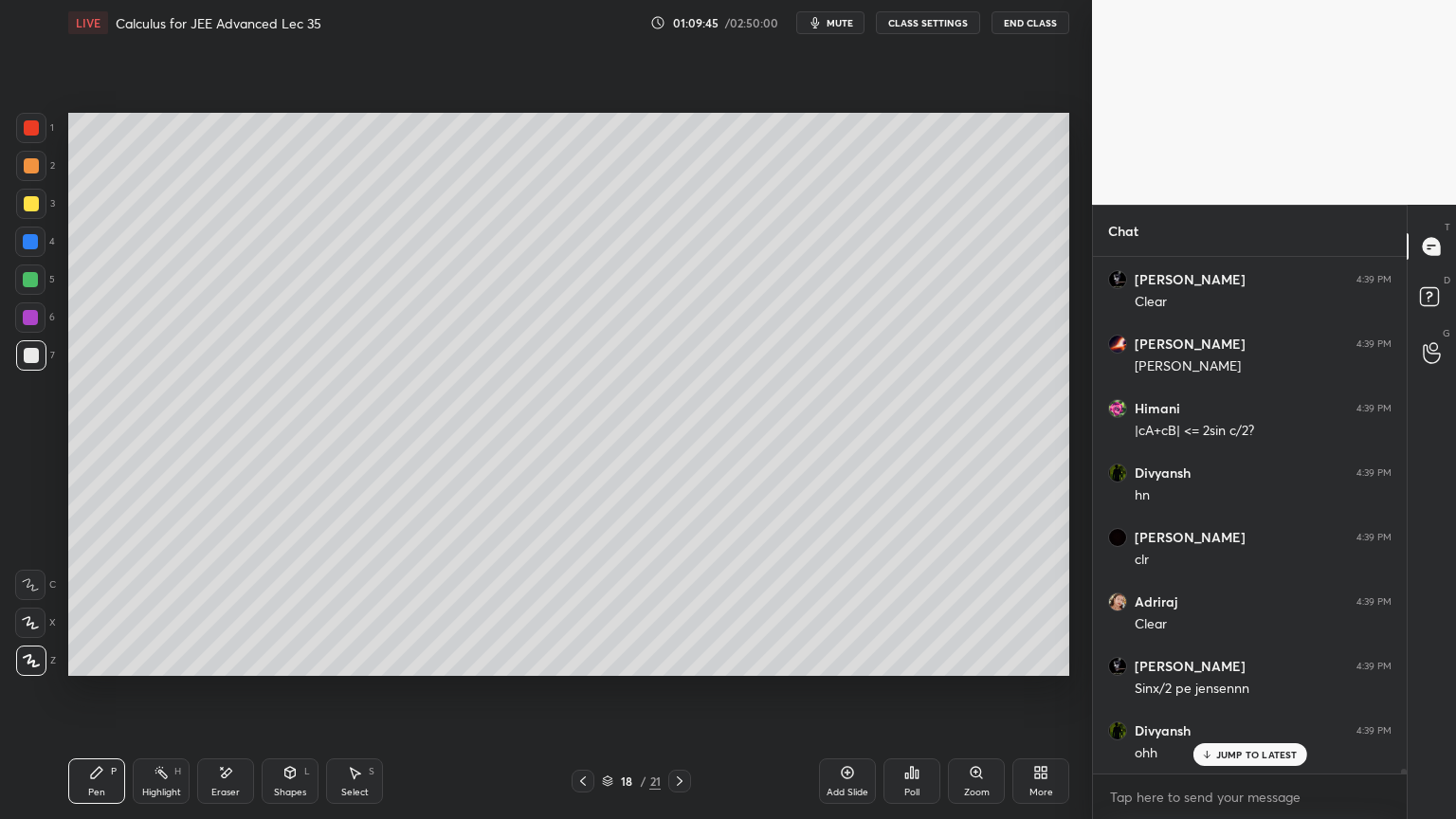 click on "Eraser" at bounding box center [226, 781] 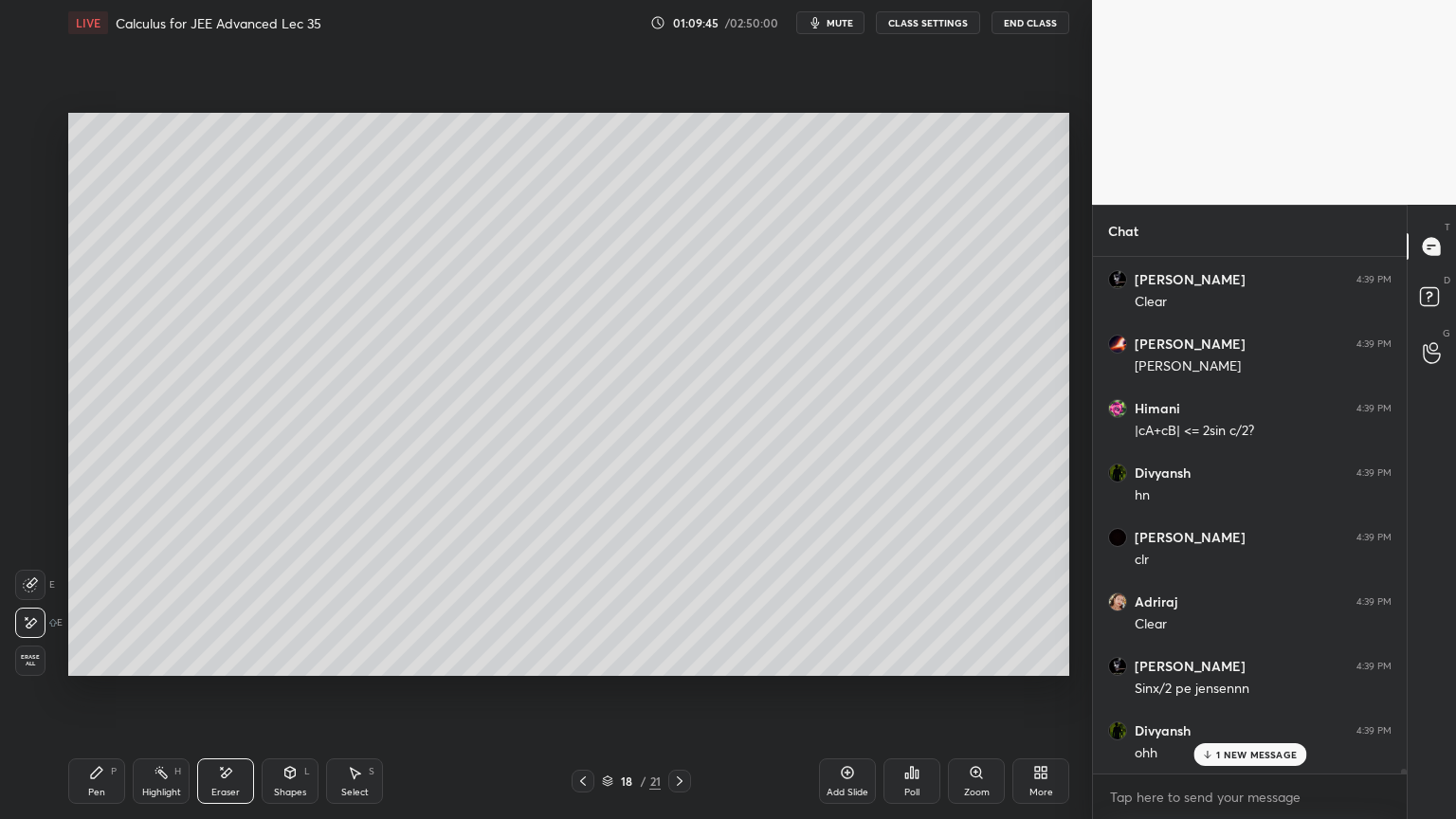 scroll, scrollTop: 51601, scrollLeft: 0, axis: vertical 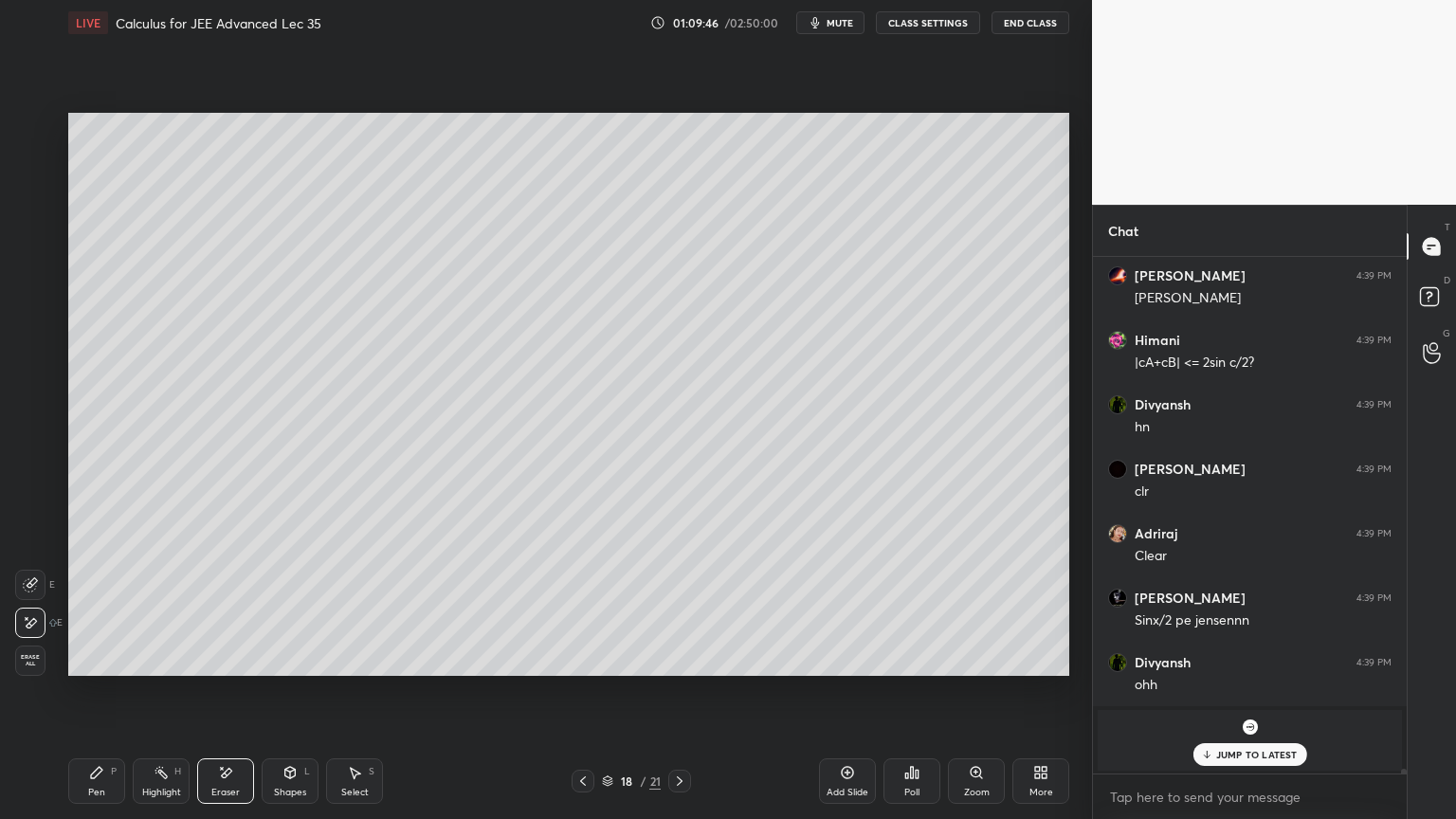 click on "Pen P" at bounding box center [97, 781] 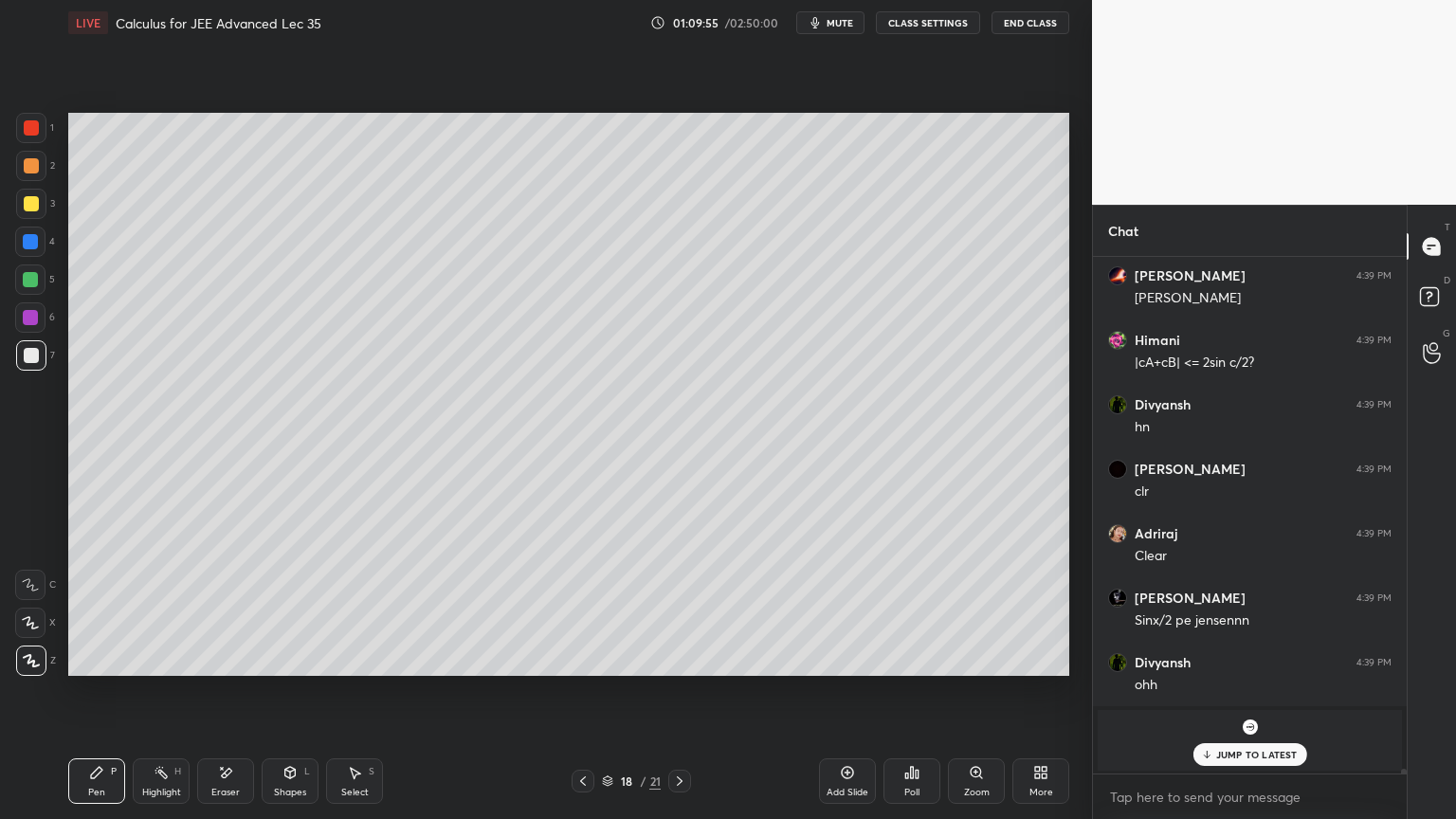 click on "Eraser" at bounding box center (226, 792) 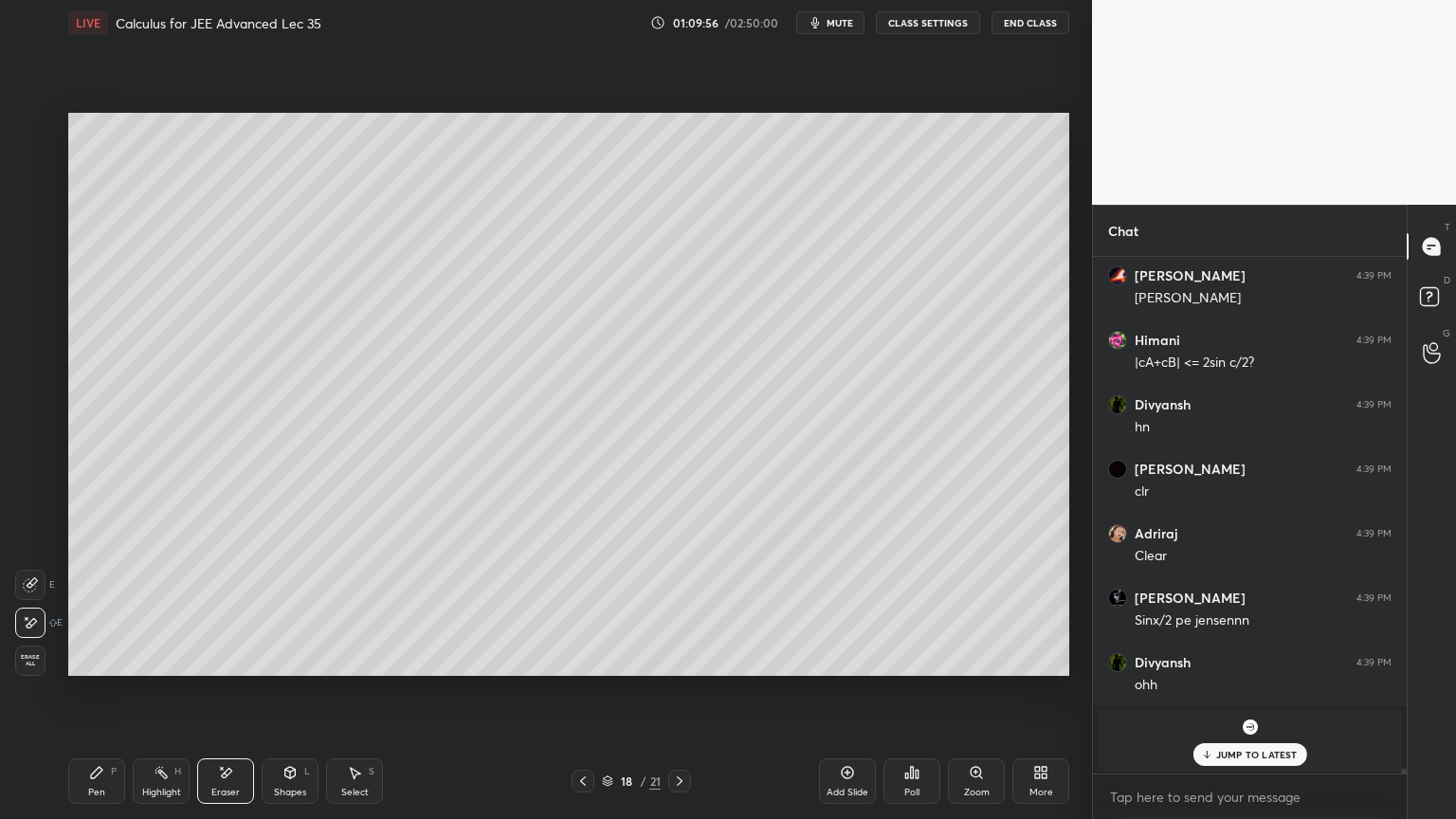 scroll, scrollTop: 51665, scrollLeft: 0, axis: vertical 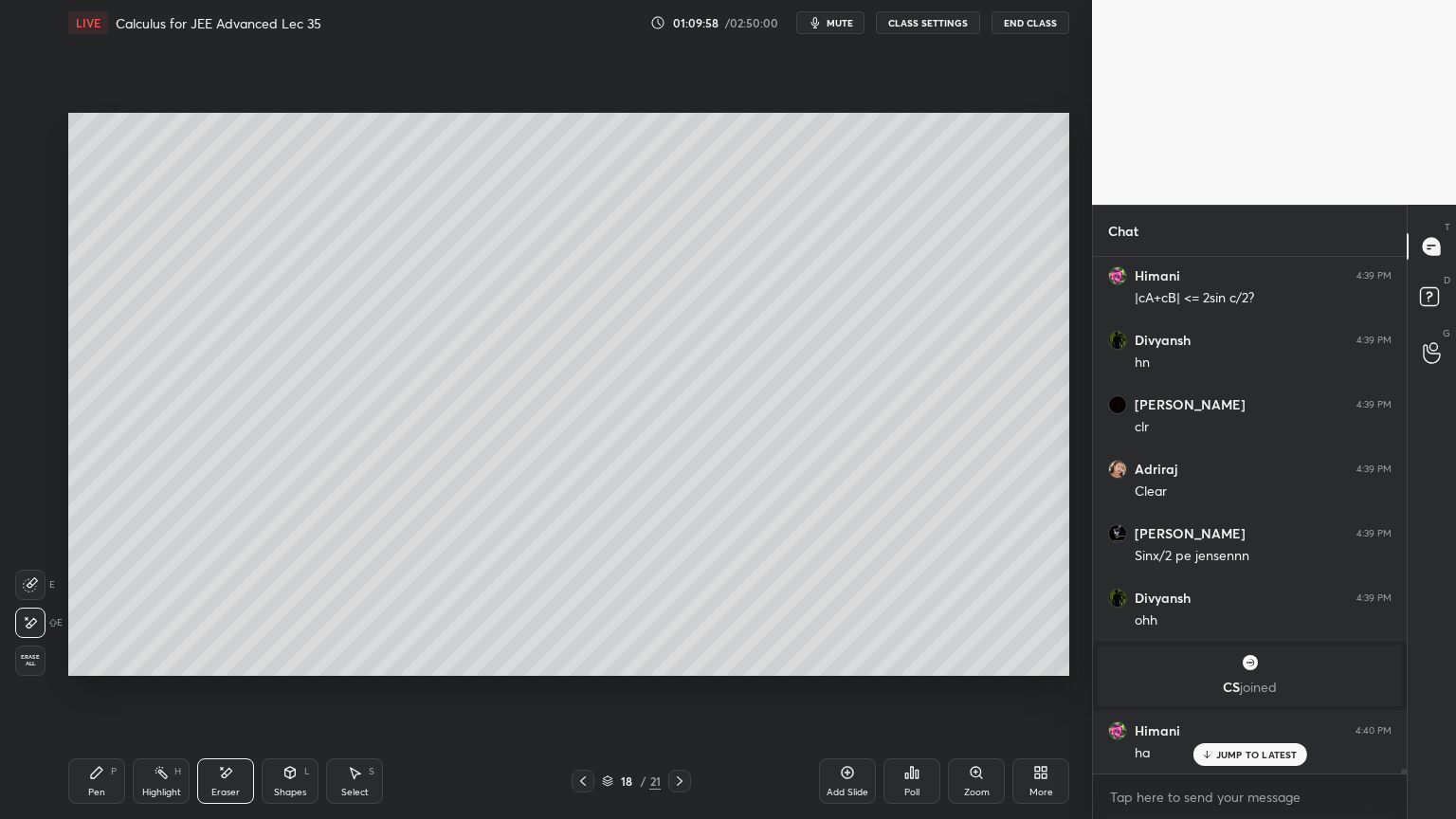 drag, startPoint x: 88, startPoint y: 776, endPoint x: 178, endPoint y: 736, distance: 98.48858 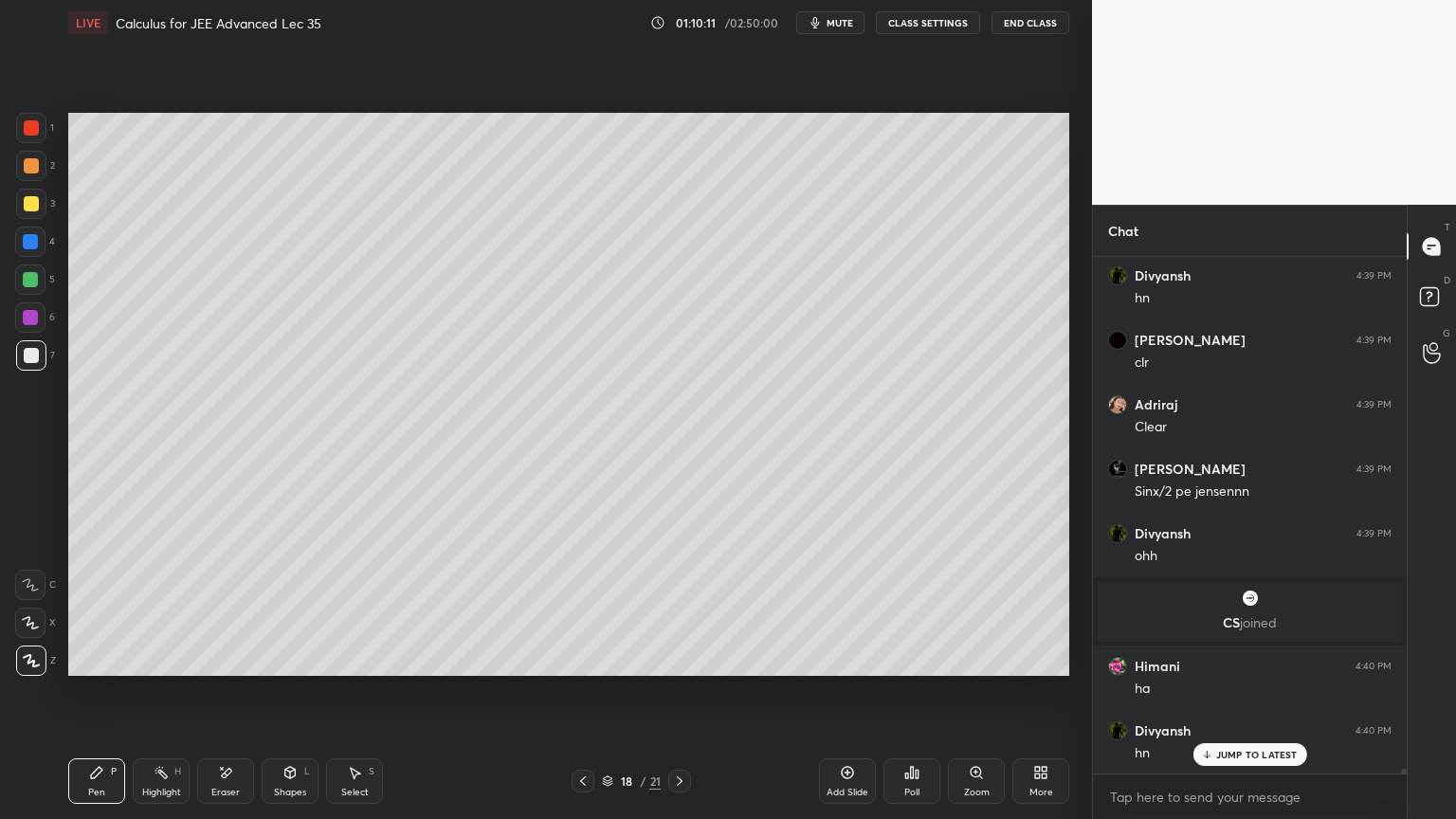 scroll, scrollTop: 51794, scrollLeft: 0, axis: vertical 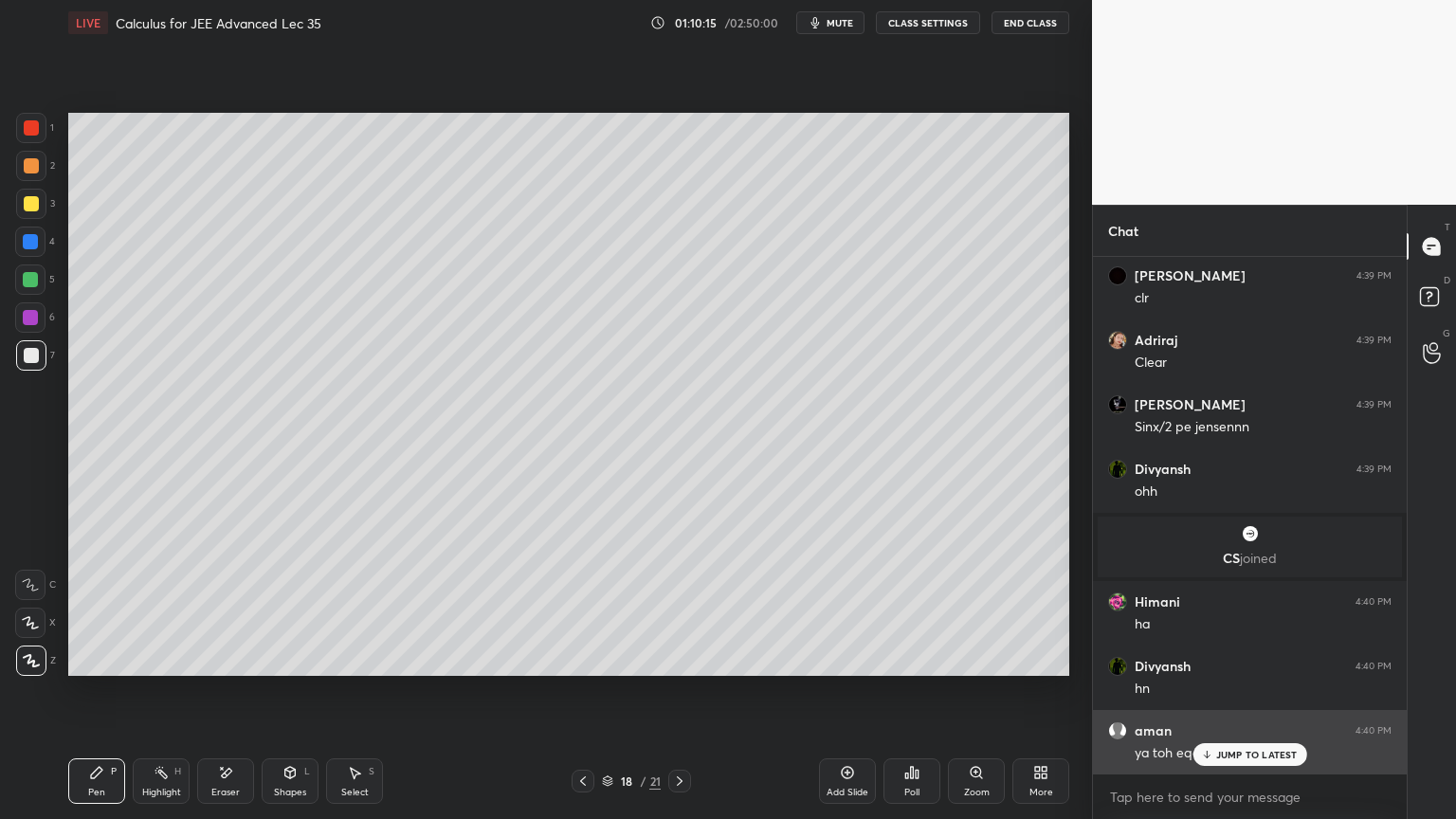 click on "JUMP TO LATEST" at bounding box center [1257, 755] 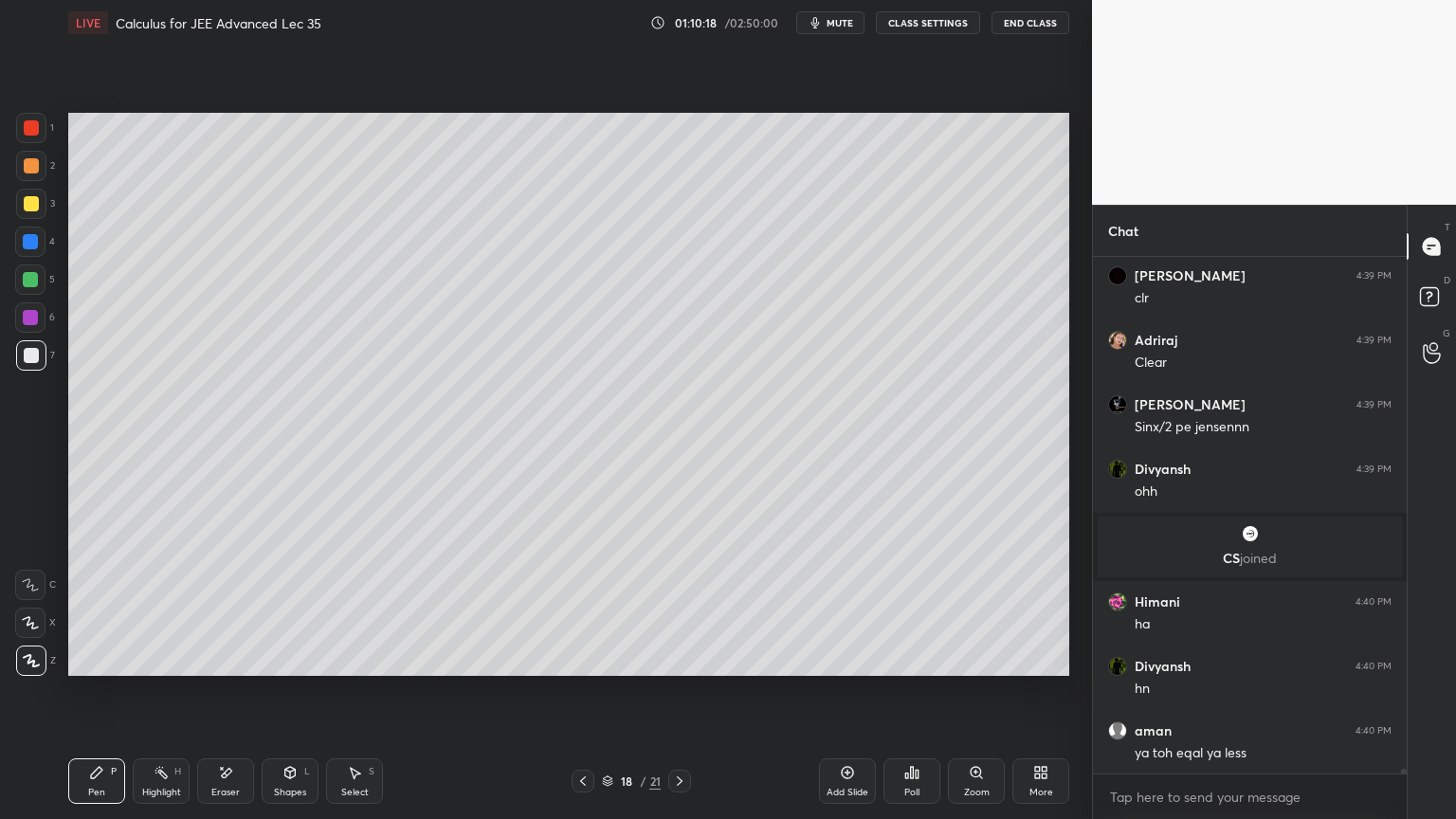 click on "Eraser" at bounding box center [226, 781] 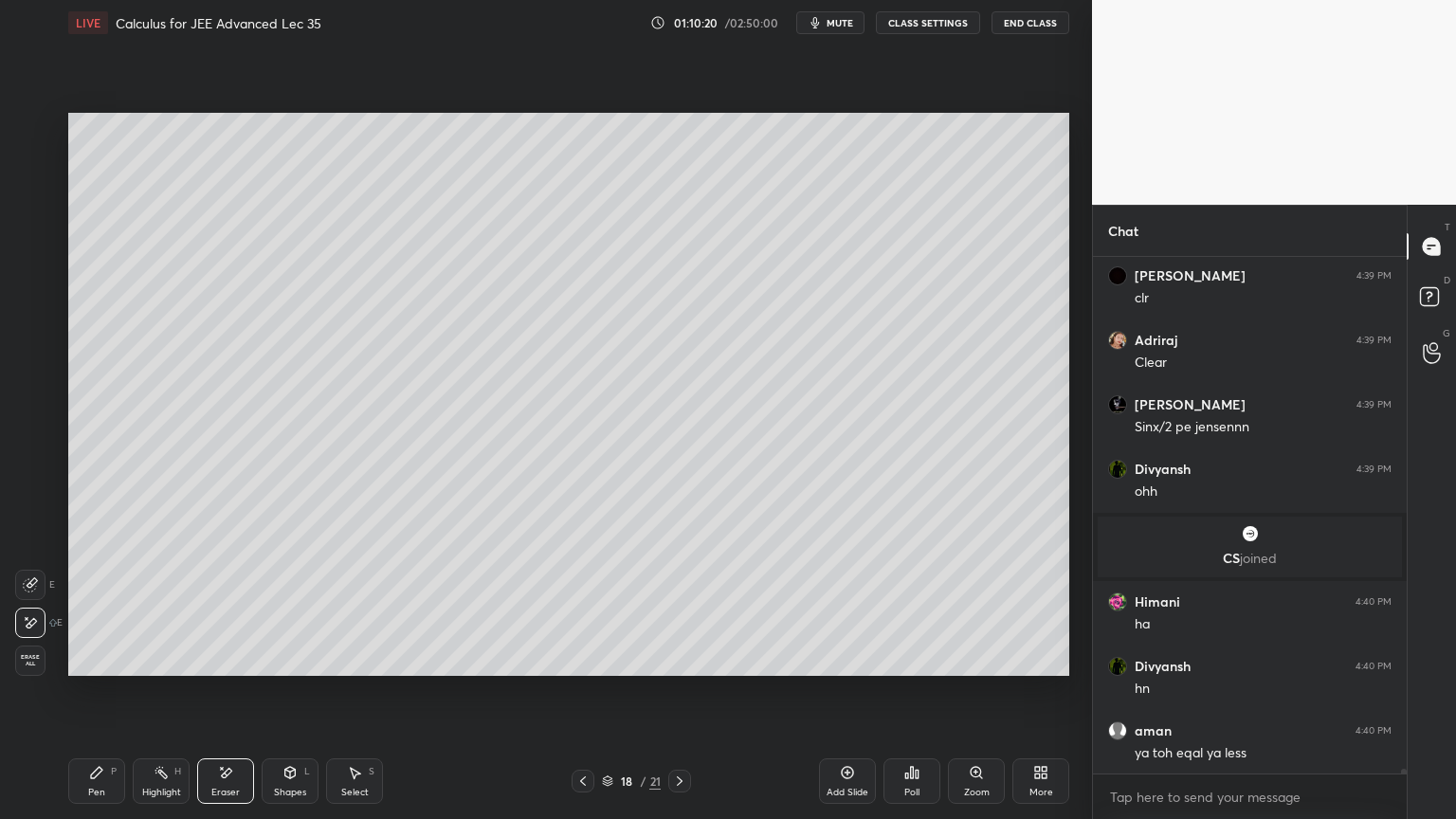 click 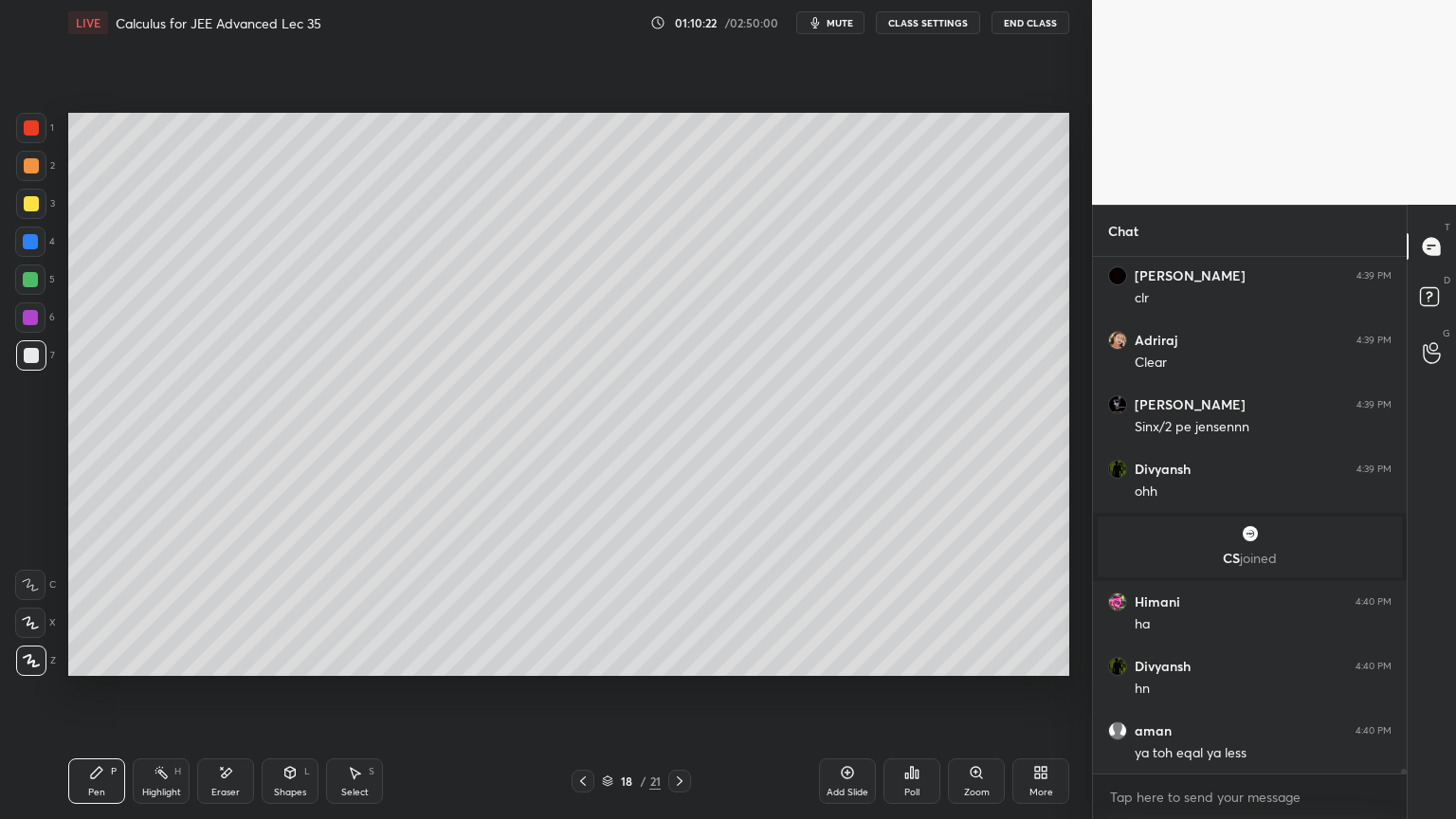 scroll, scrollTop: 51859, scrollLeft: 0, axis: vertical 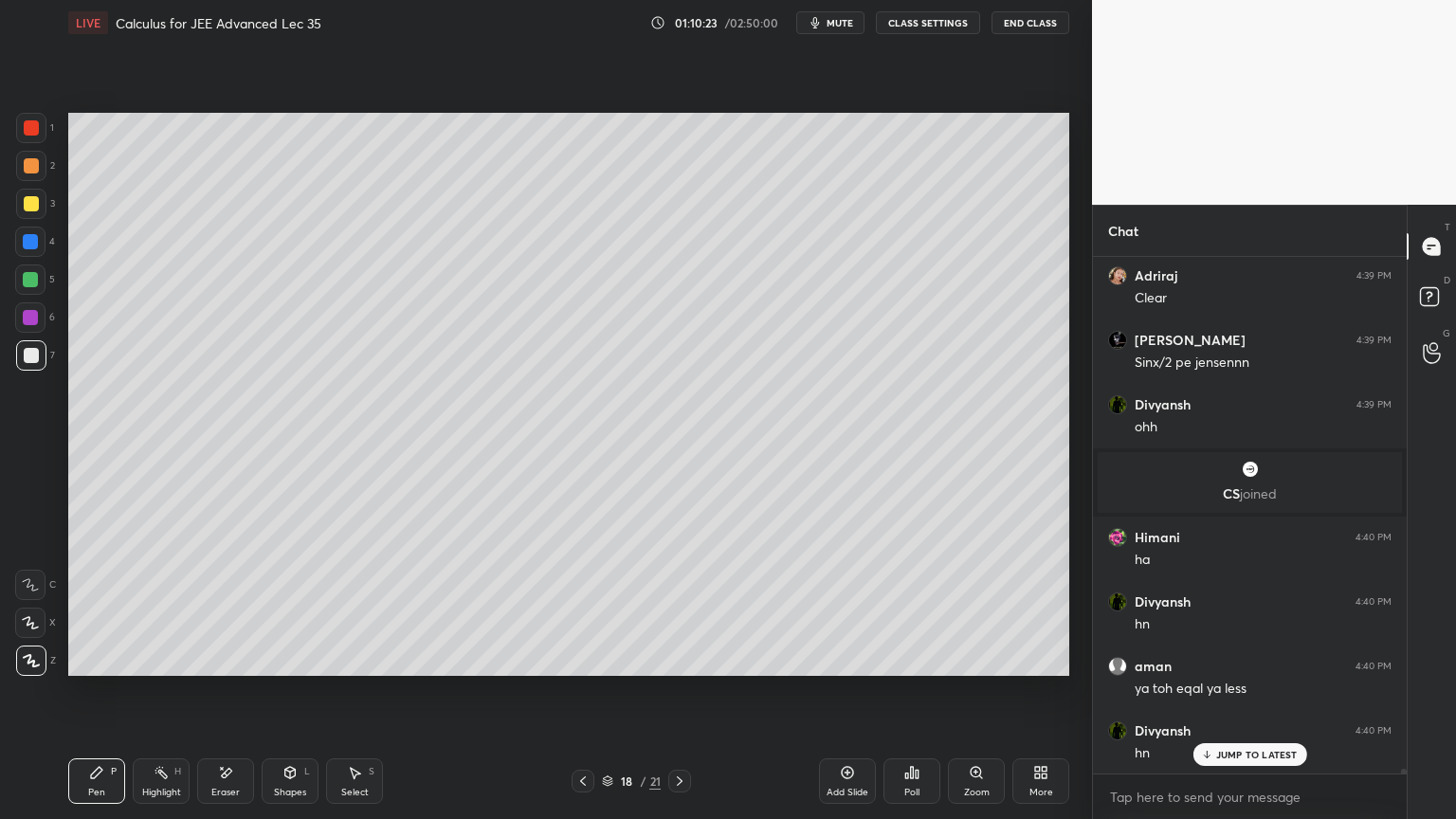 click on "Eraser" at bounding box center (226, 781) 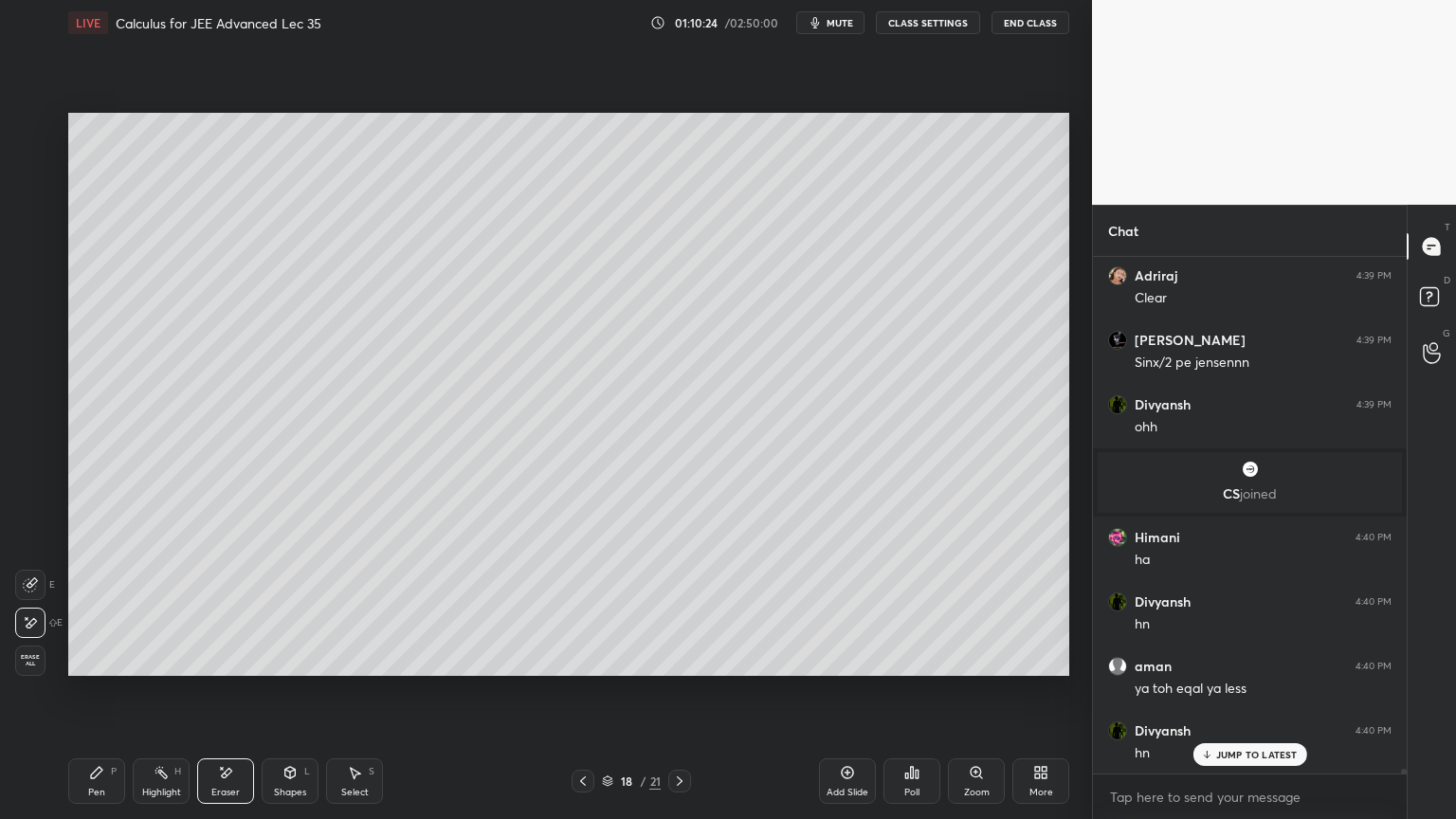 scroll, scrollTop: 51923, scrollLeft: 0, axis: vertical 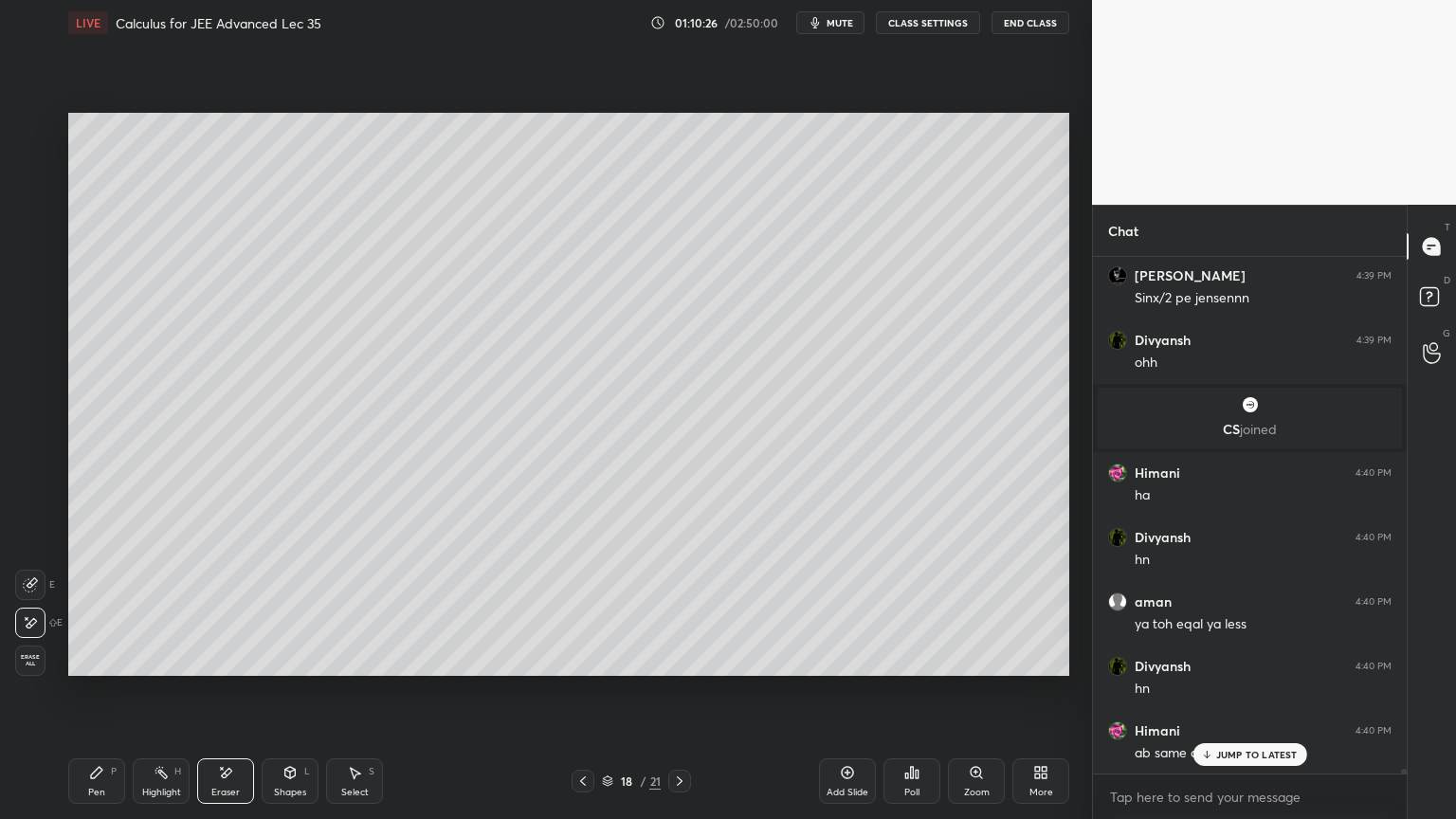 click on "Pen" at bounding box center [97, 792] 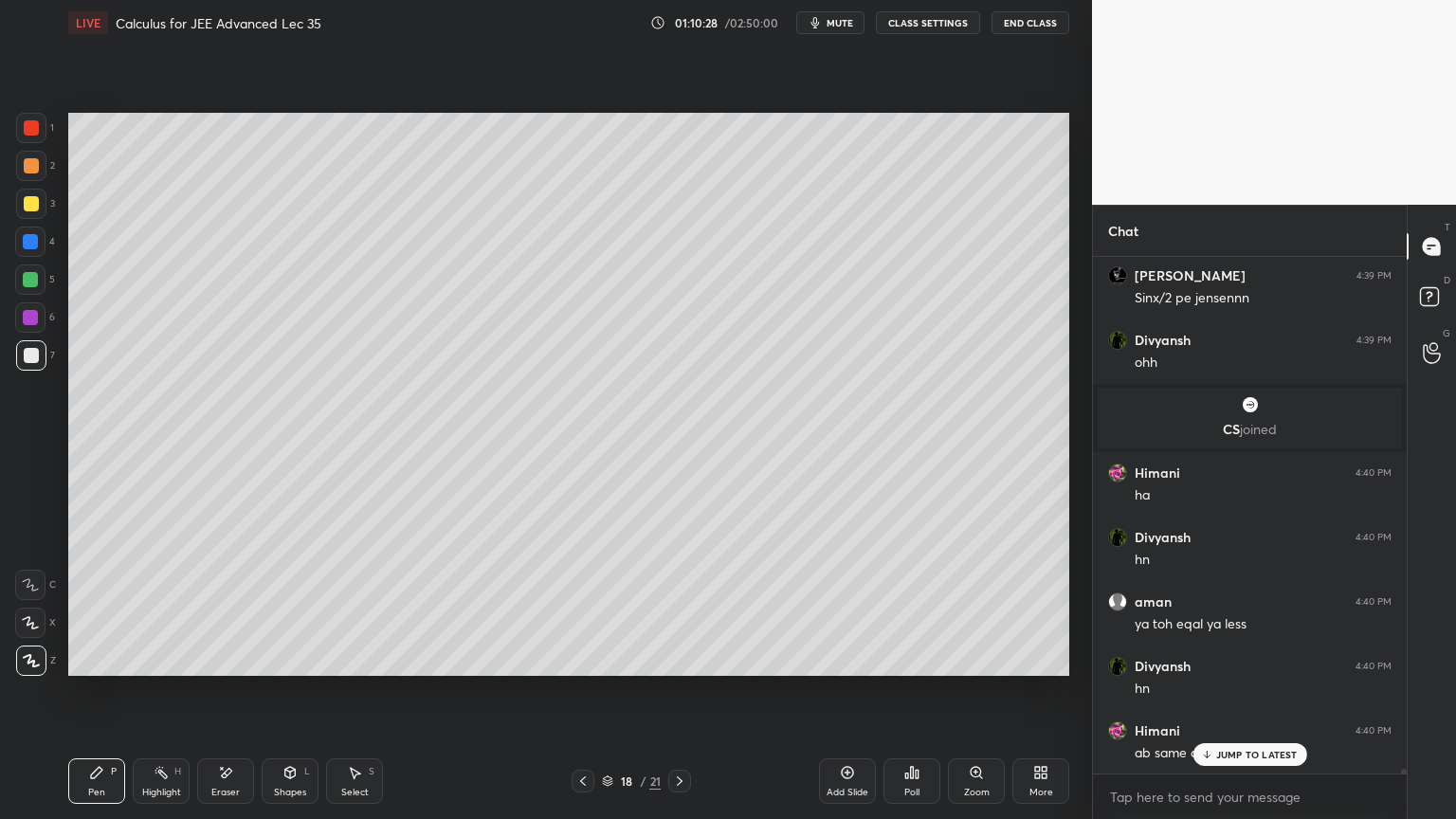 click on "Eraser" at bounding box center (226, 781) 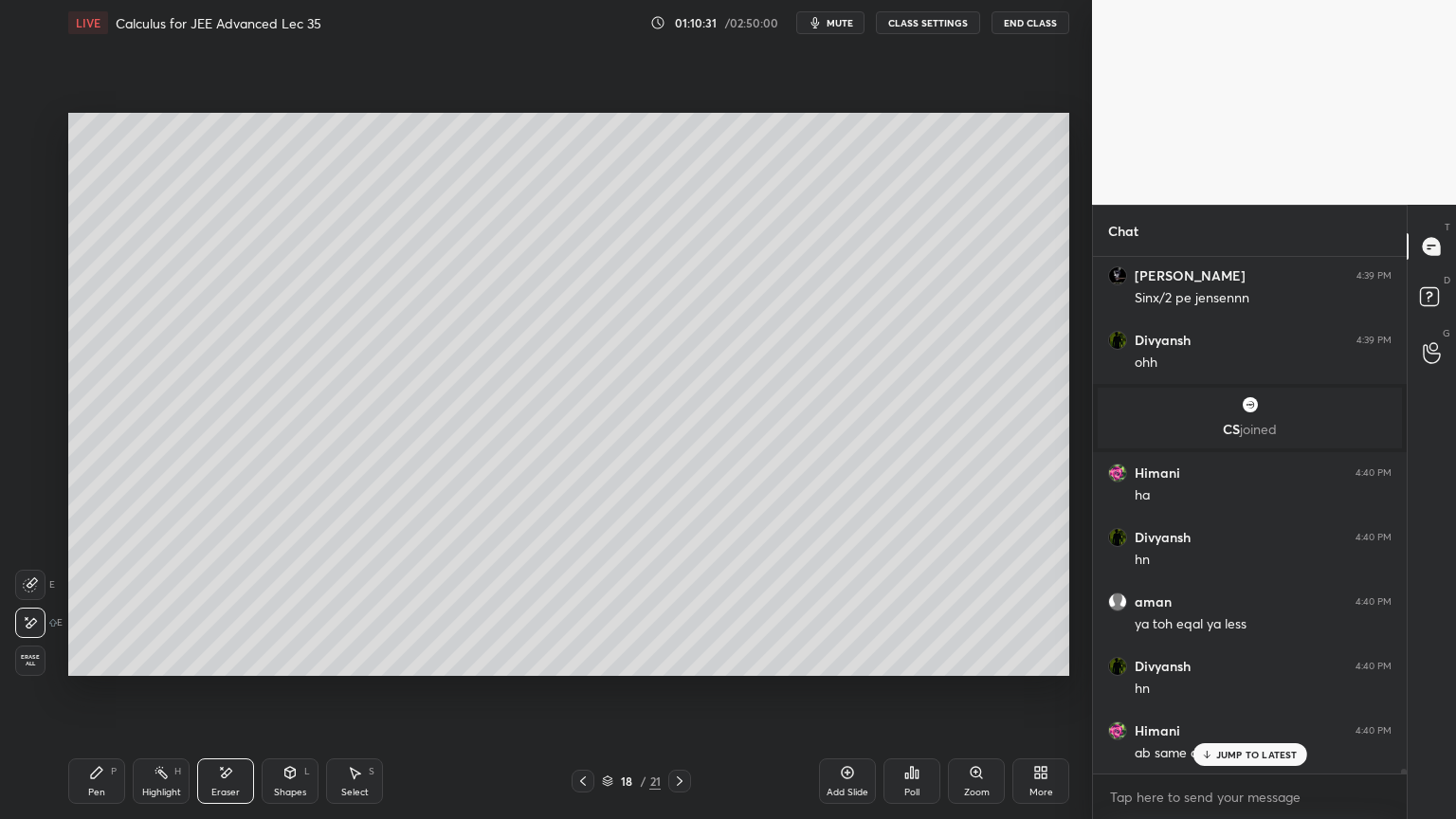click 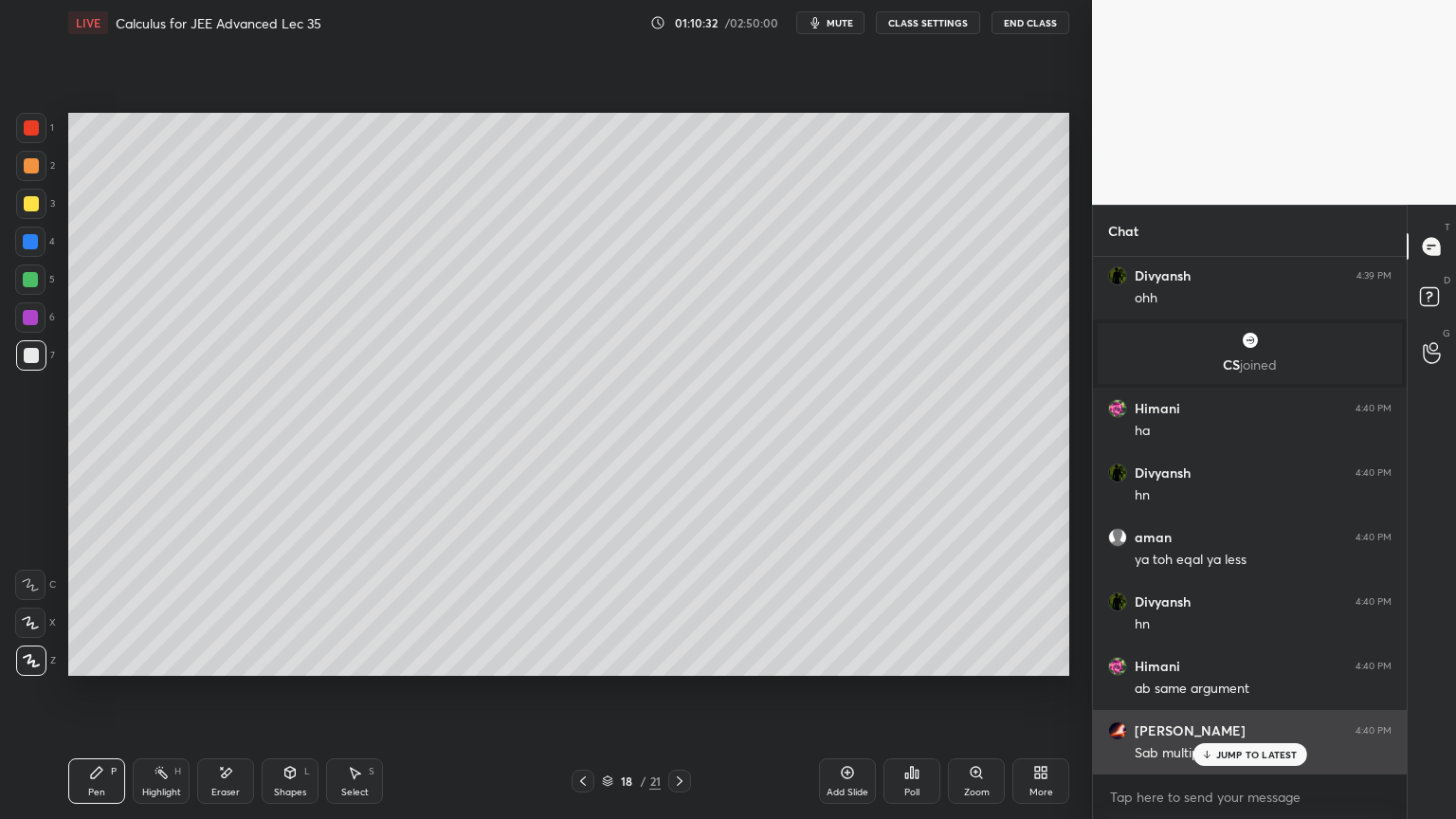click on "JUMP TO LATEST" at bounding box center [1257, 755] 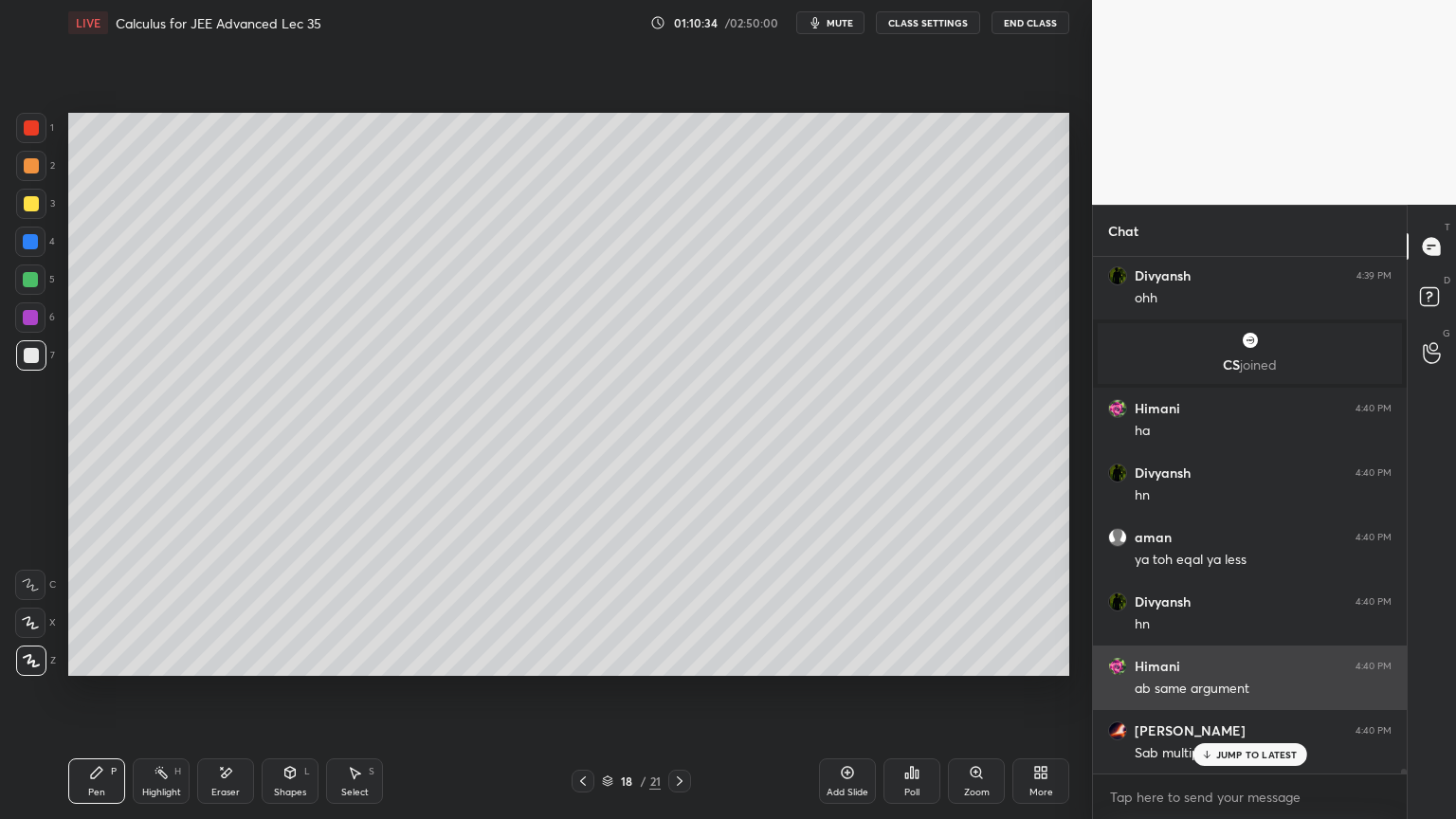 scroll, scrollTop: 52052, scrollLeft: 0, axis: vertical 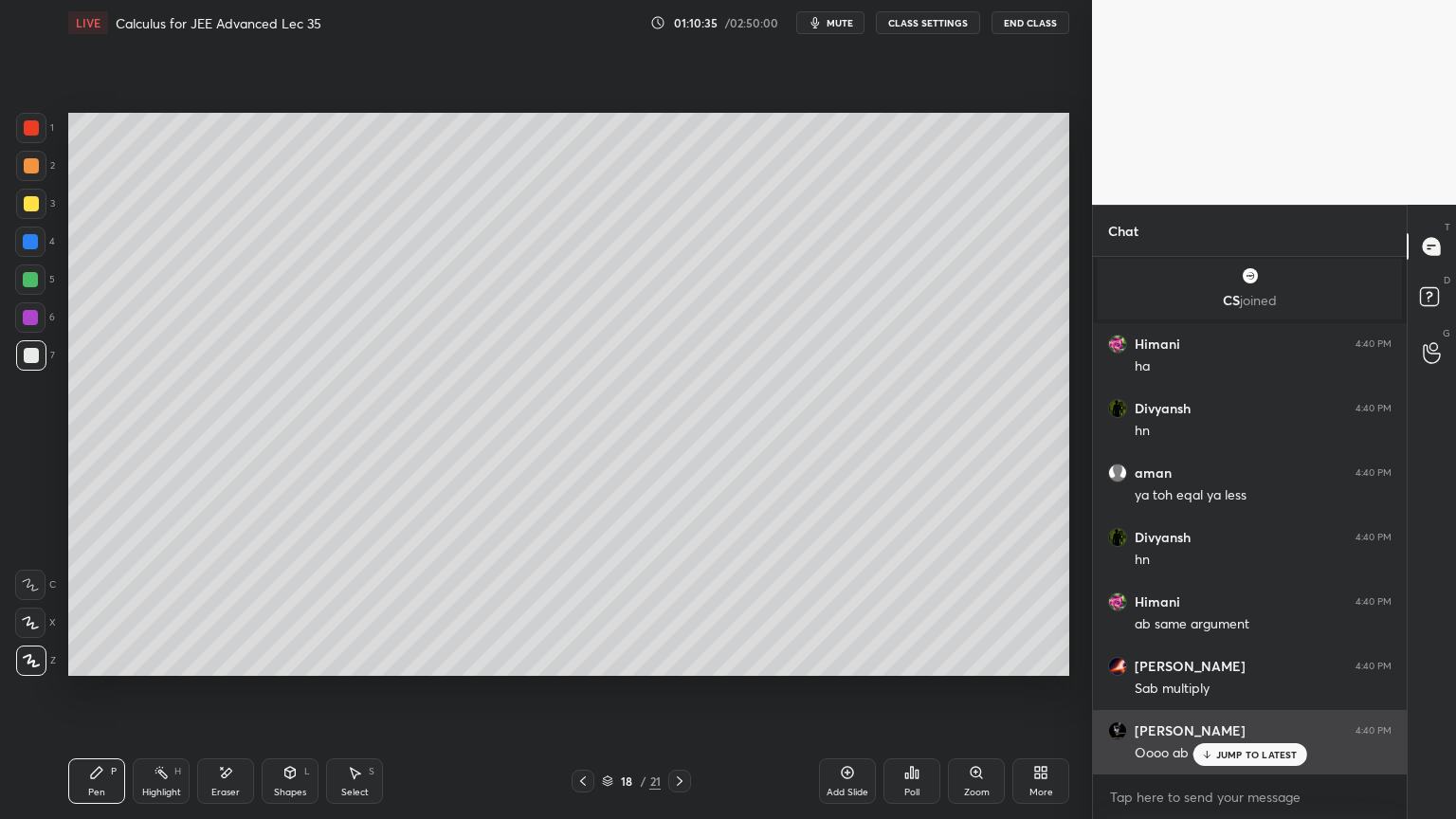 click on "JUMP TO LATEST" at bounding box center (1257, 755) 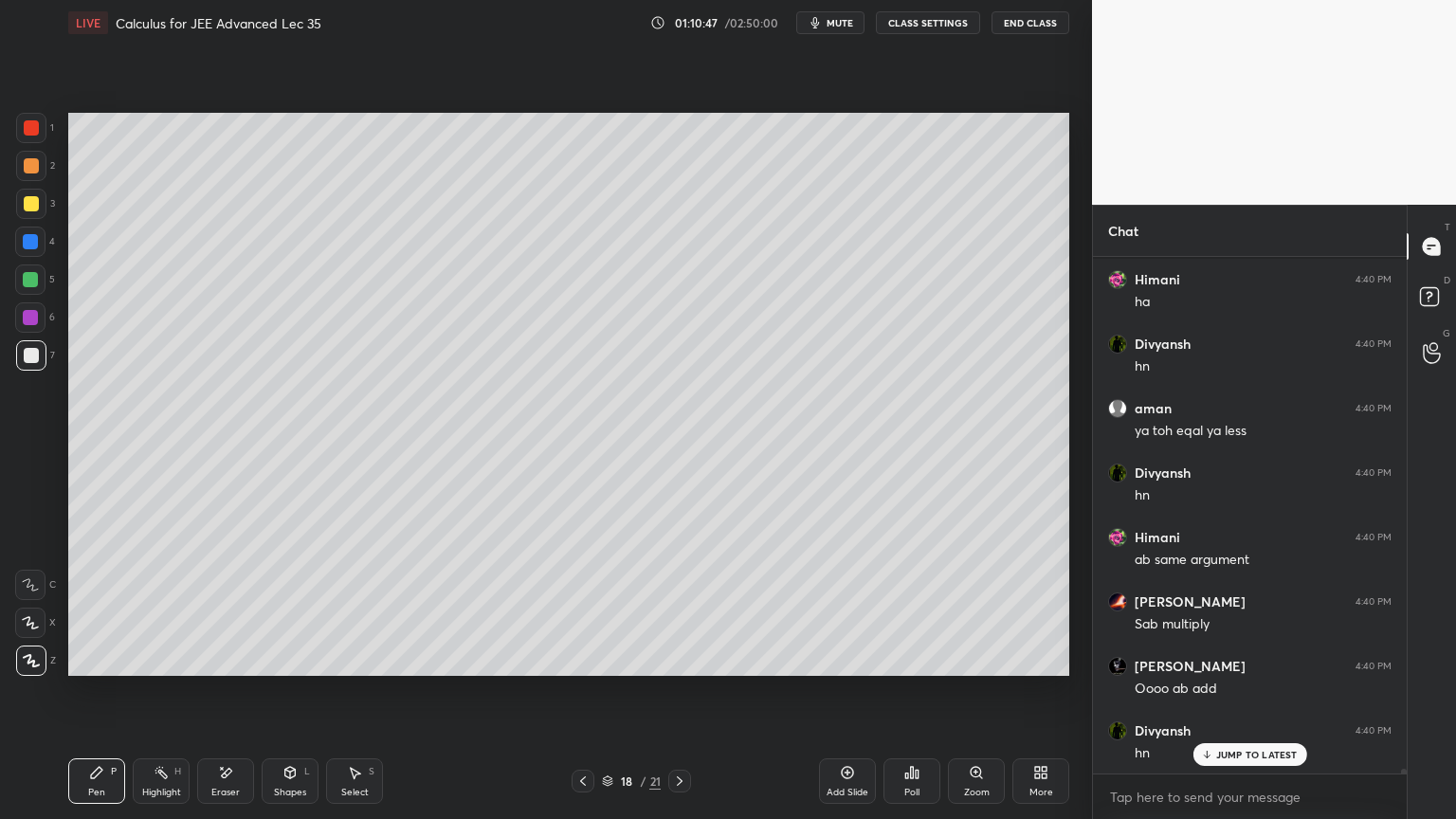 scroll, scrollTop: 52185, scrollLeft: 0, axis: vertical 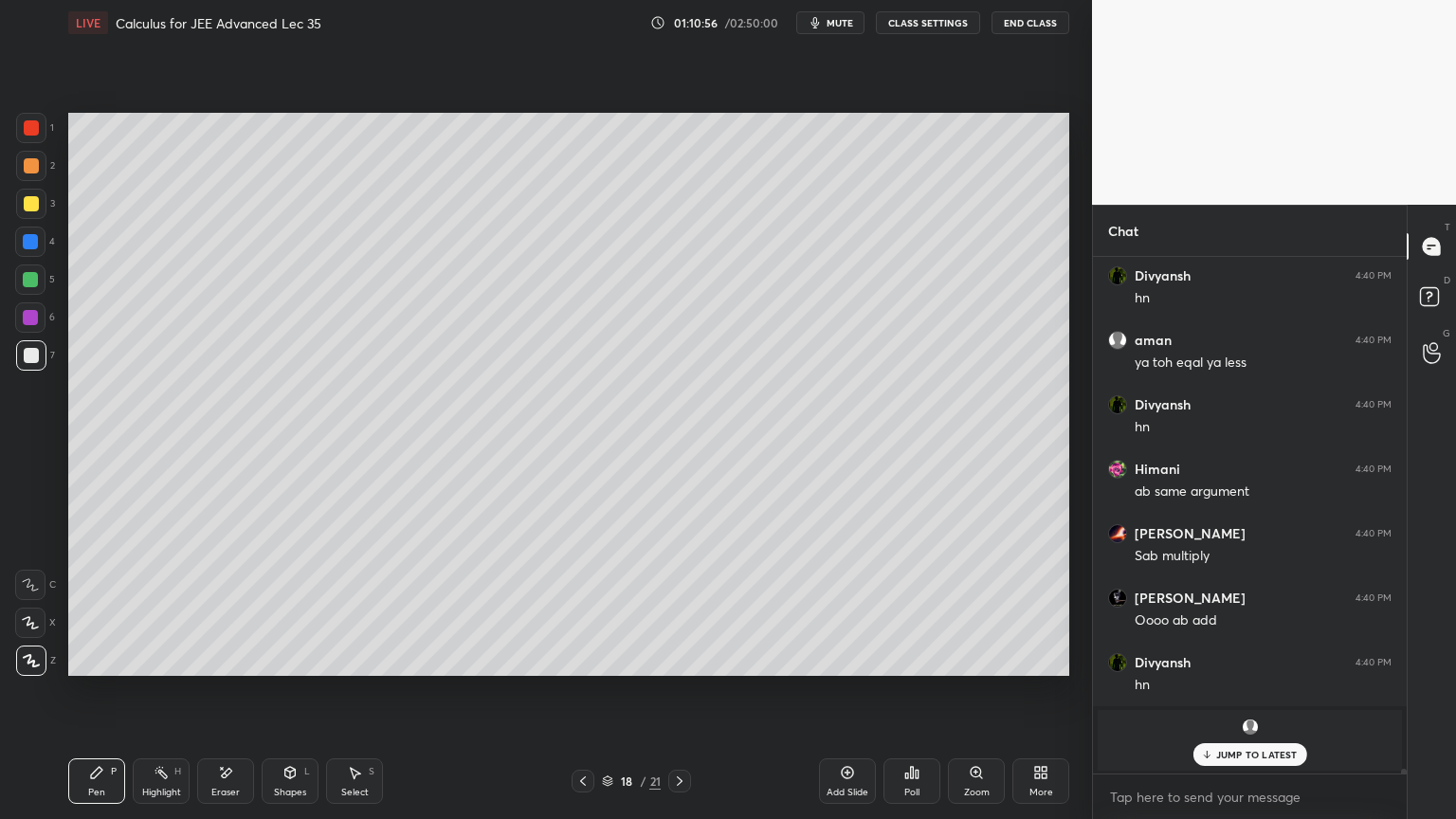 drag, startPoint x: 238, startPoint y: 782, endPoint x: 300, endPoint y: 709, distance: 95.77578 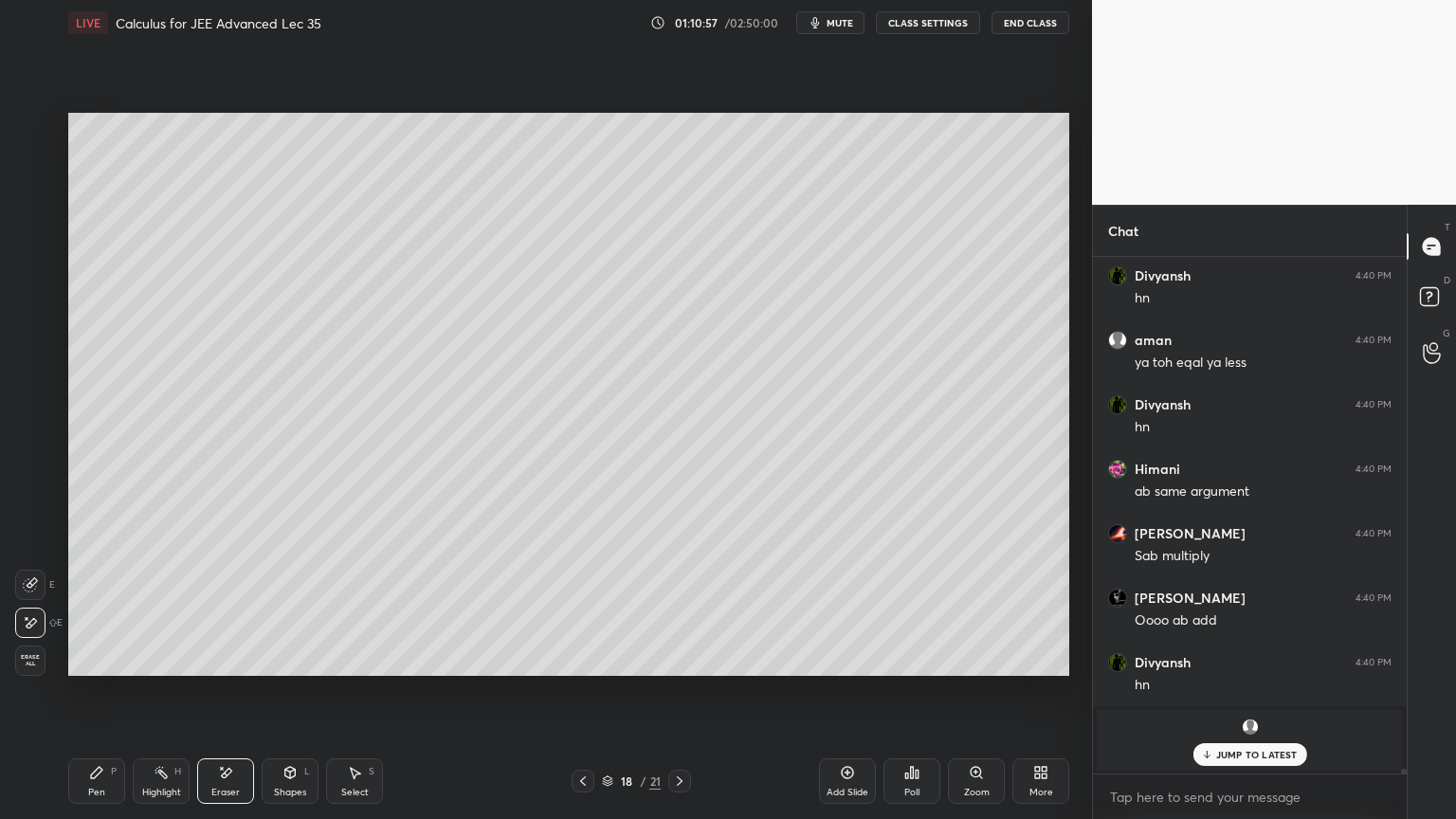 drag, startPoint x: 101, startPoint y: 772, endPoint x: 181, endPoint y: 692, distance: 113.13708 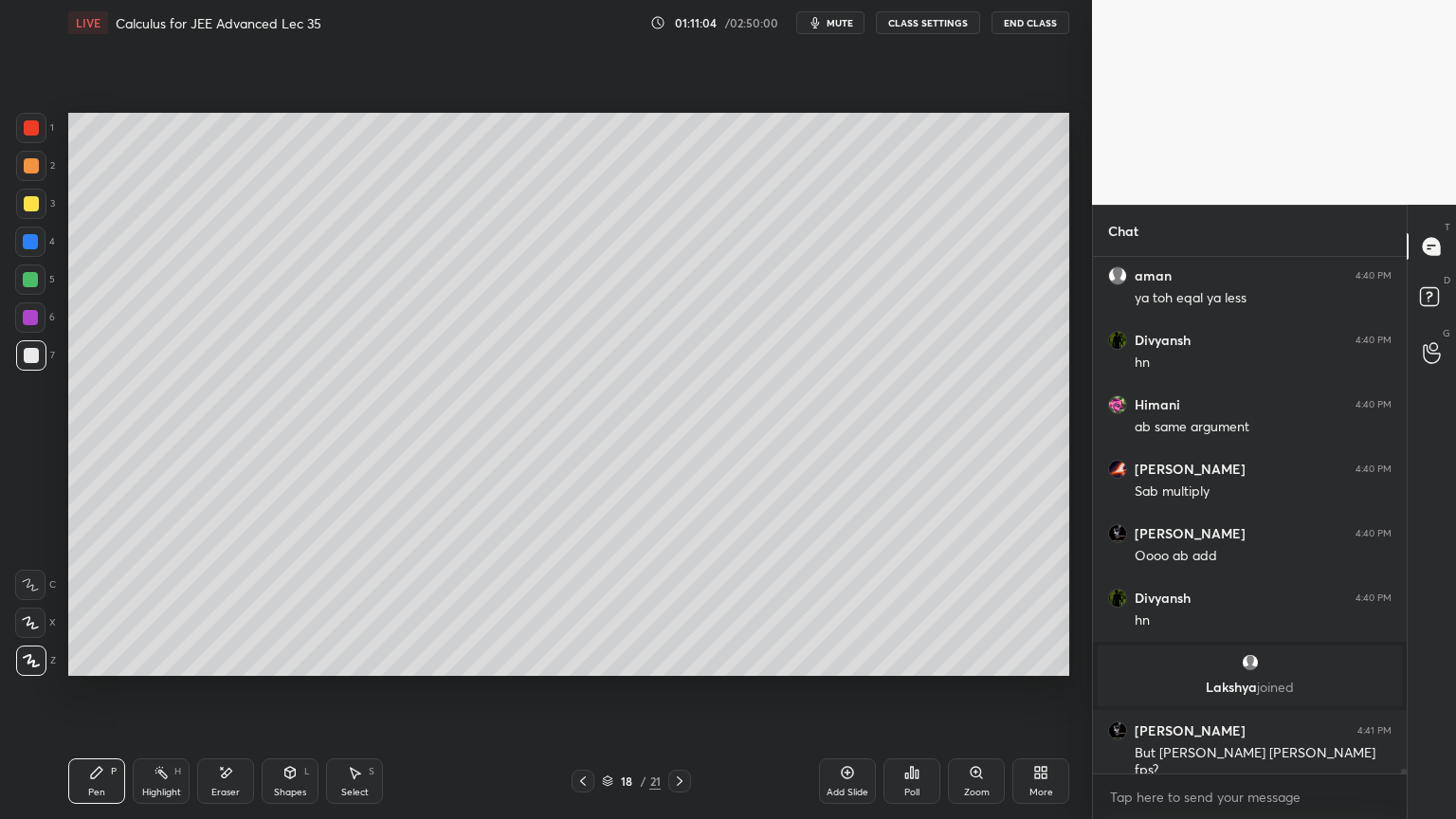 scroll, scrollTop: 52314, scrollLeft: 0, axis: vertical 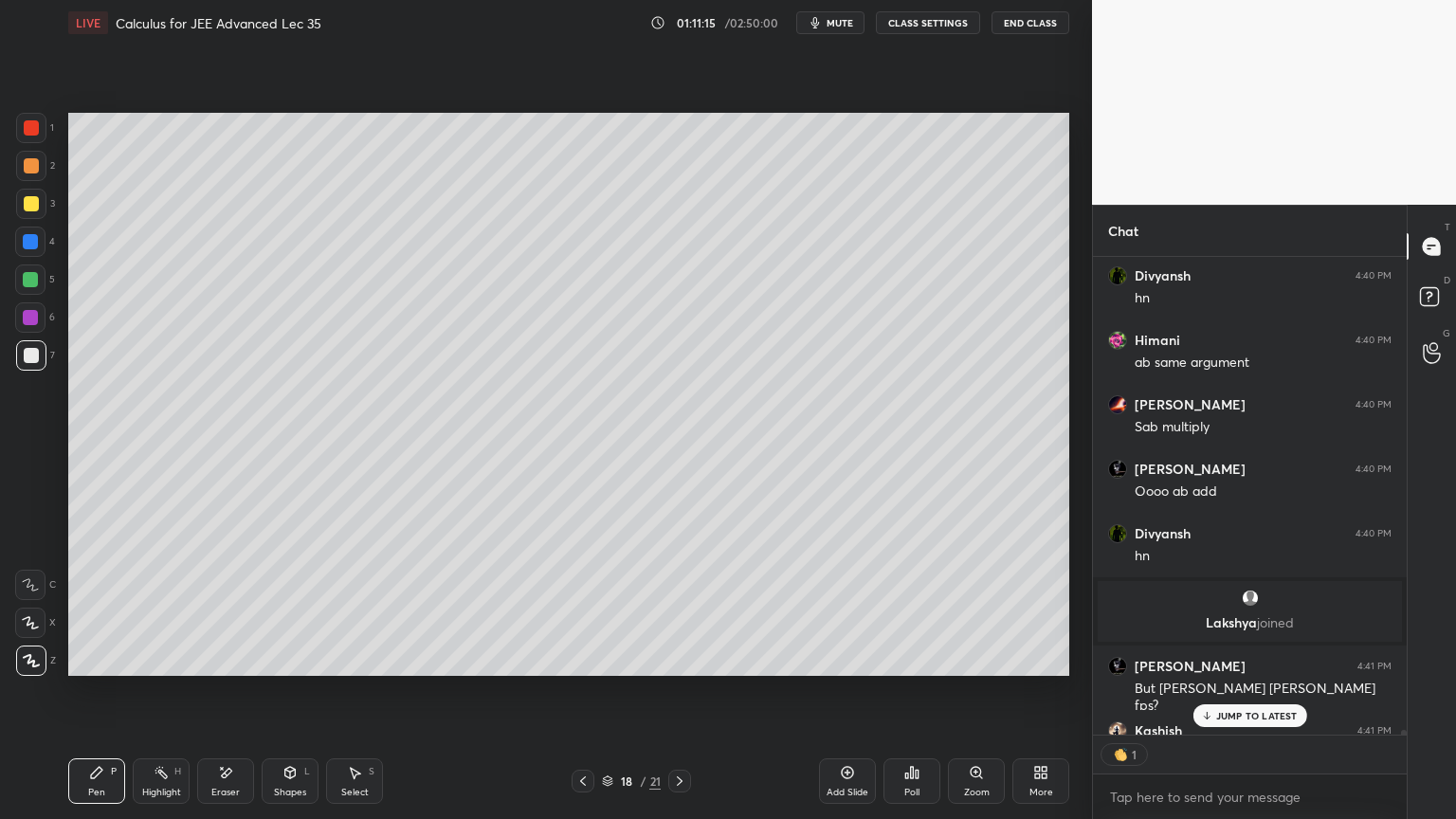 click on "Eraser" at bounding box center (226, 792) 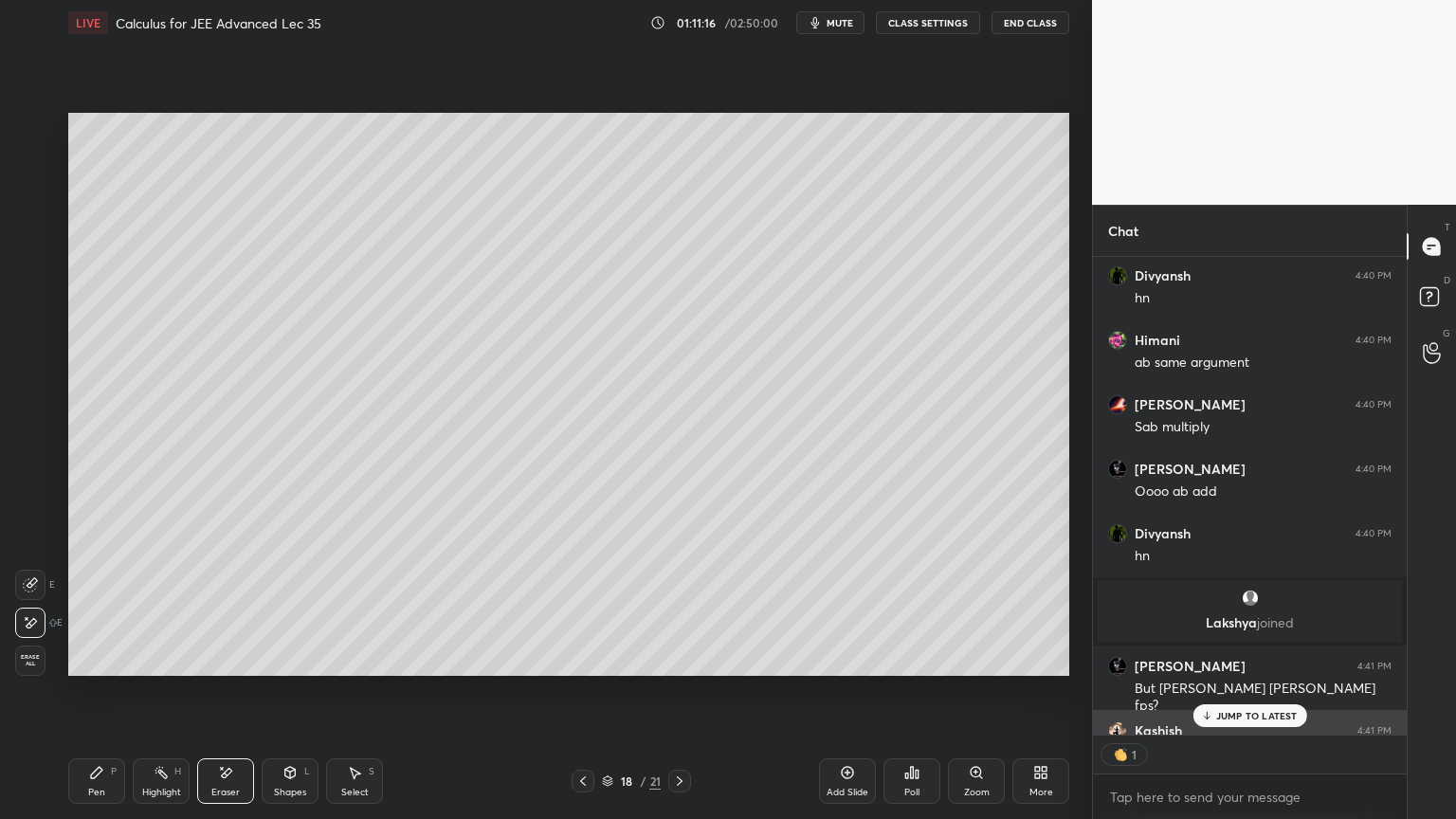 click on "JUMP TO LATEST" at bounding box center [1257, 716] 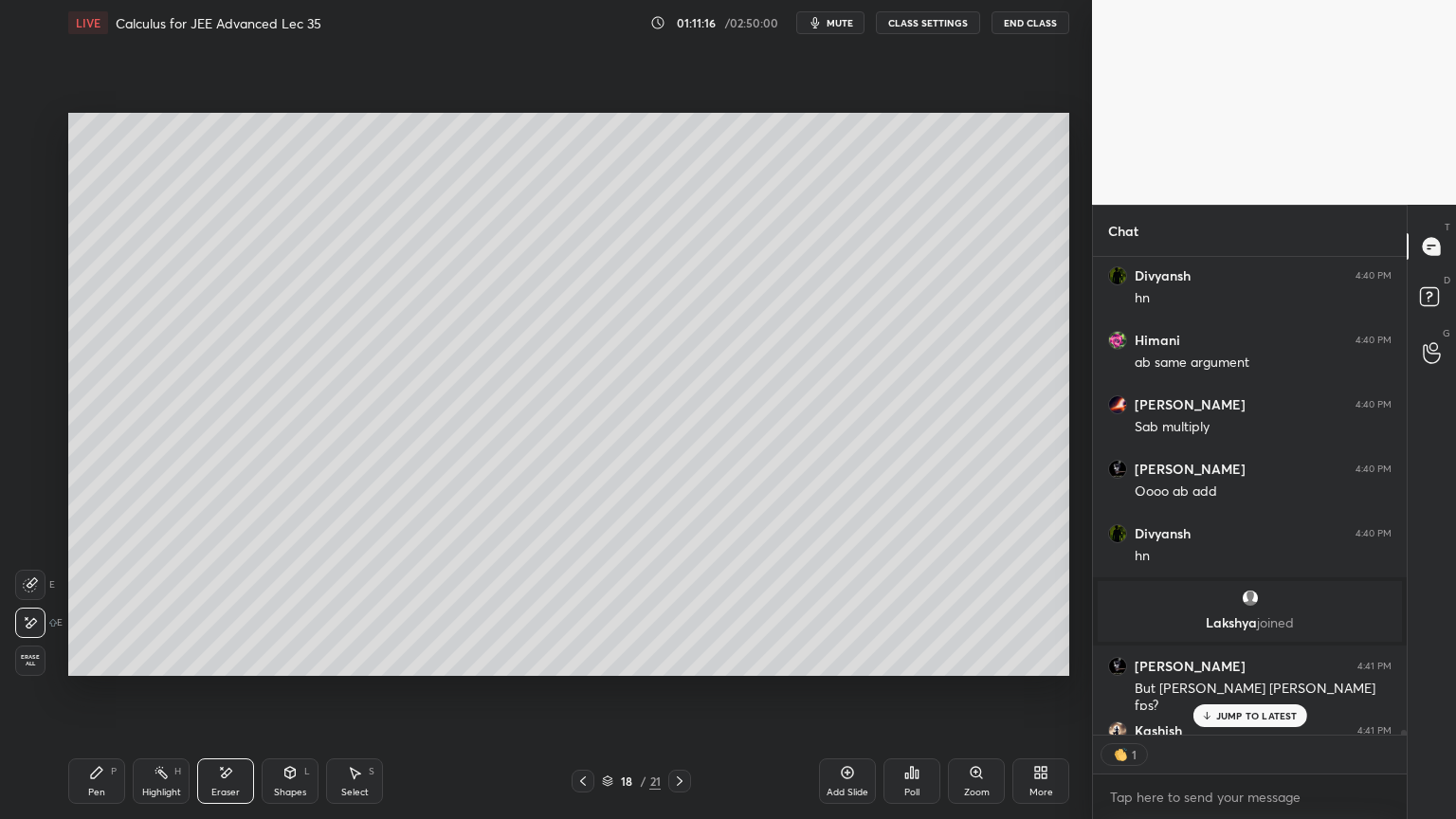 scroll, scrollTop: 52353, scrollLeft: 0, axis: vertical 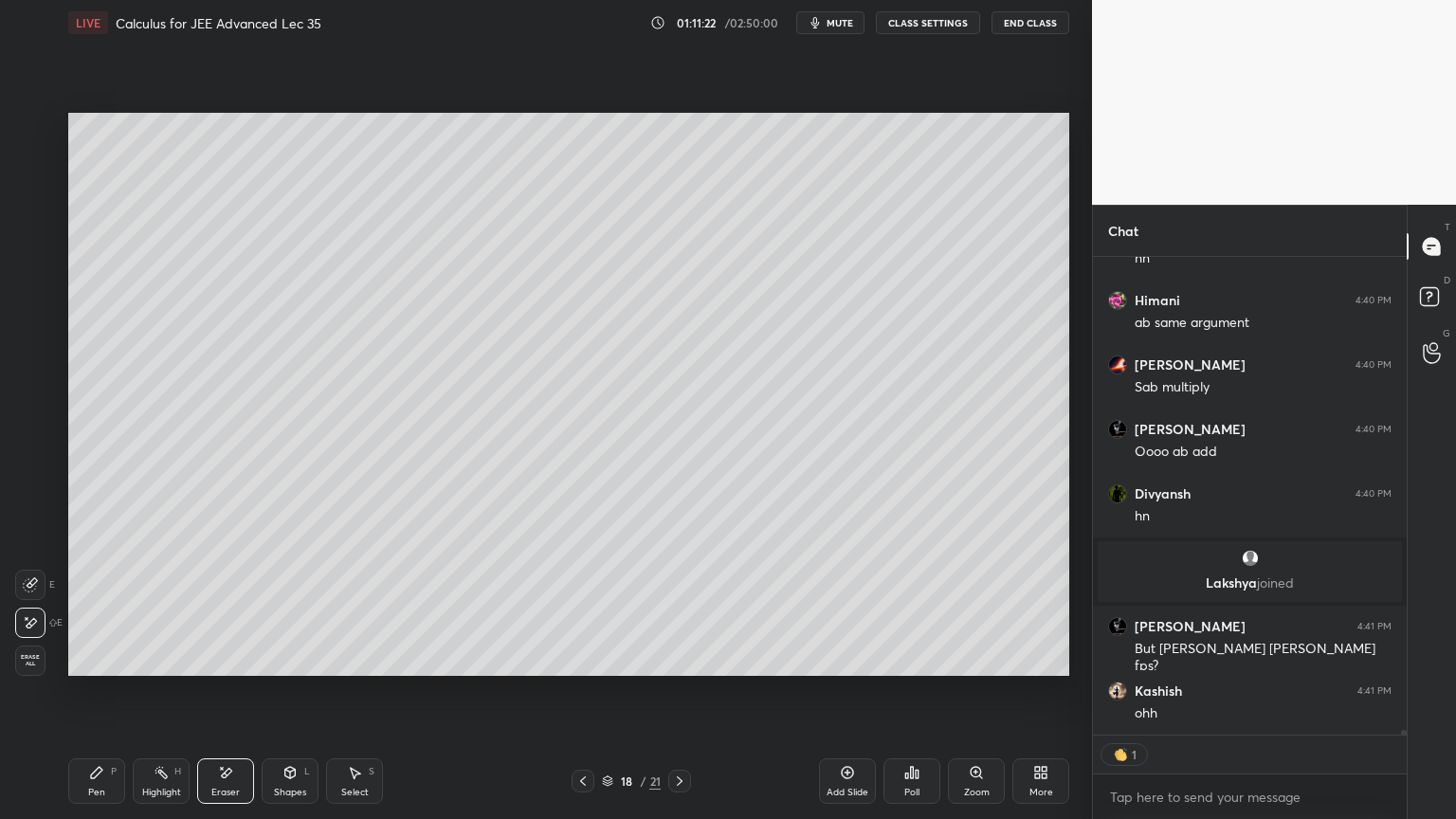click on "Pen P" at bounding box center (97, 781) 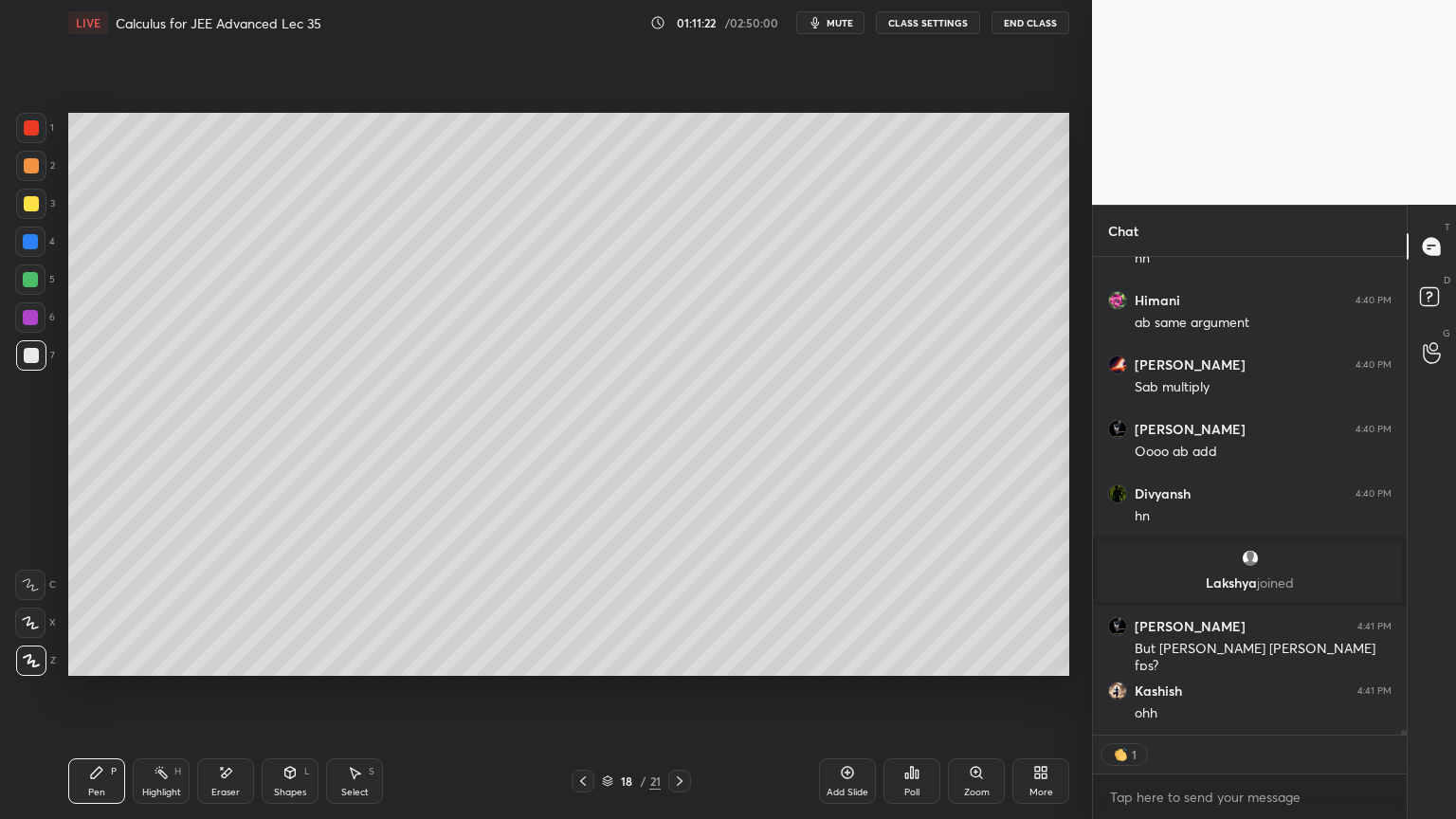 scroll, scrollTop: 6, scrollLeft: 6, axis: both 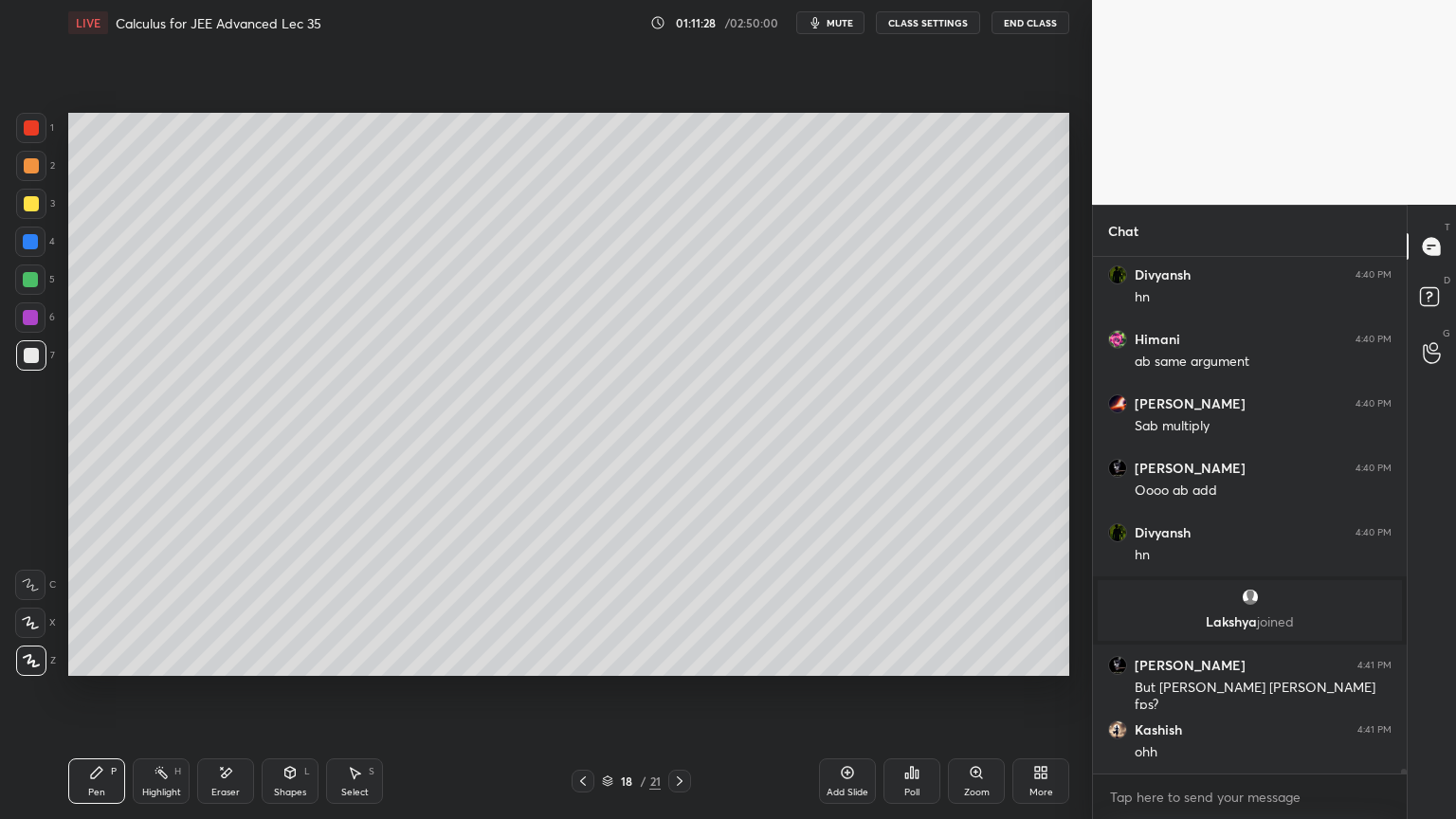 drag, startPoint x: 579, startPoint y: 782, endPoint x: 595, endPoint y: 788, distance: 17.088007 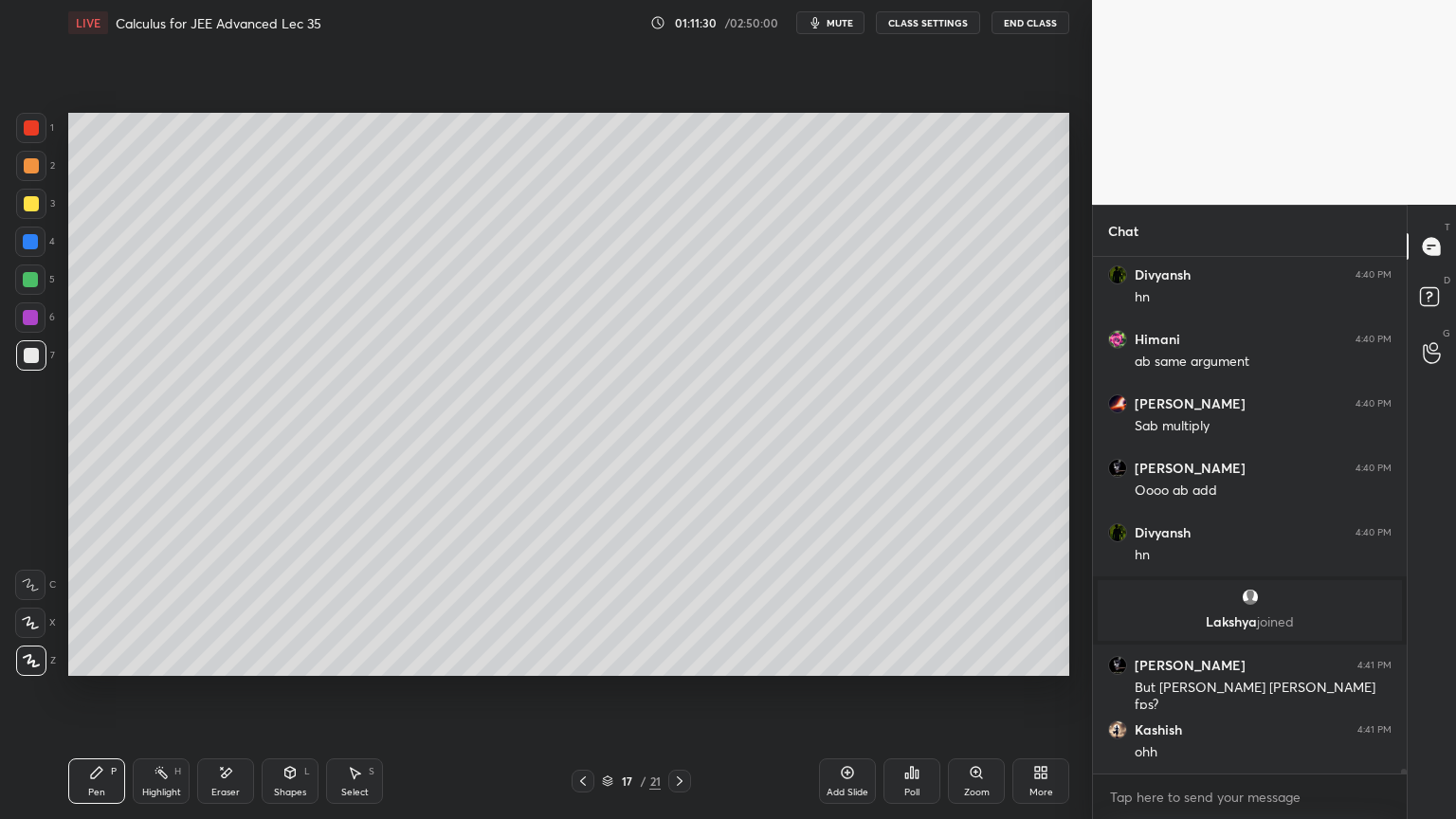 click 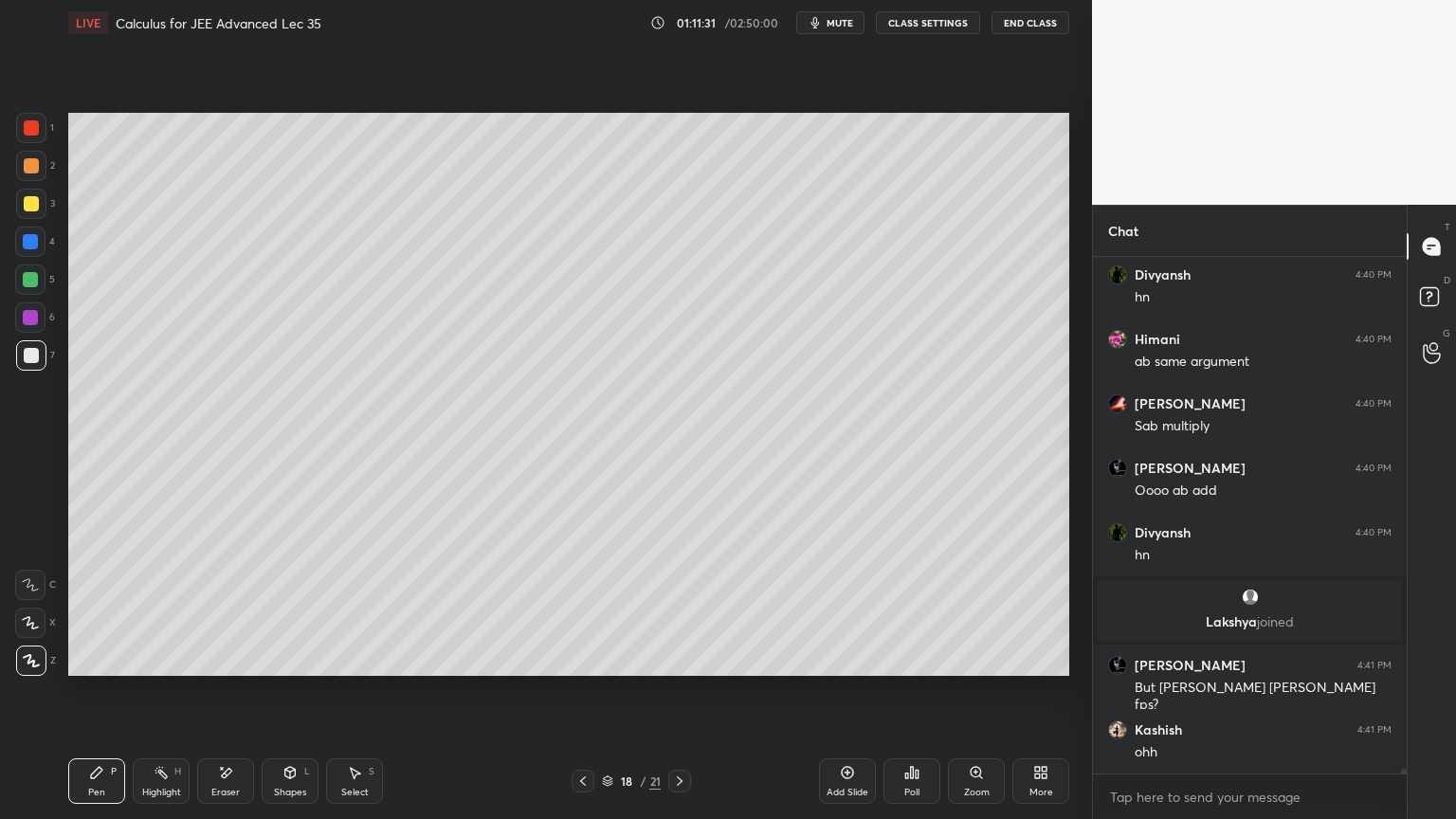 drag, startPoint x: 845, startPoint y: 772, endPoint x: 846, endPoint y: 785, distance: 13.038405 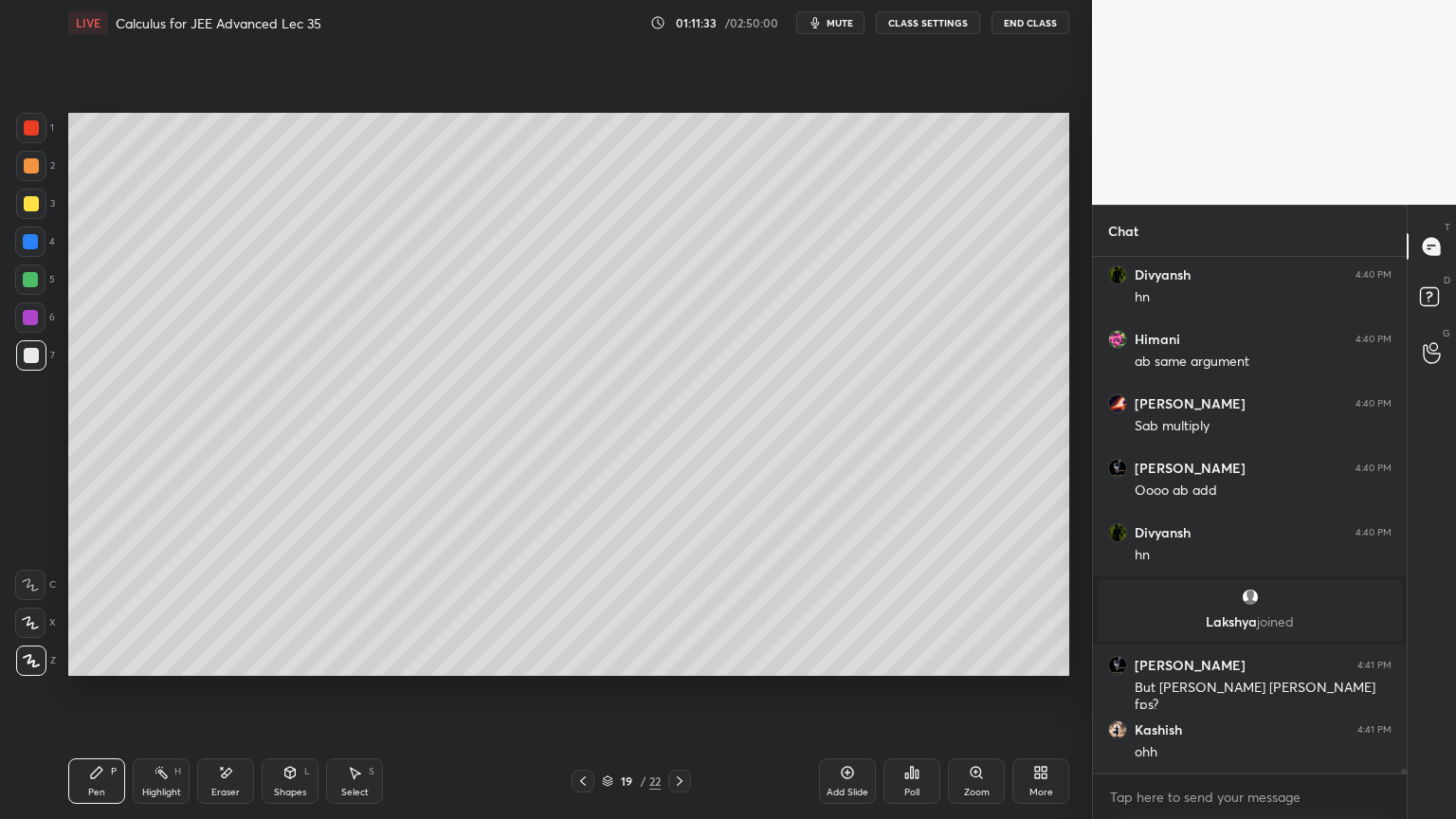 click on "Highlight H" at bounding box center [161, 781] 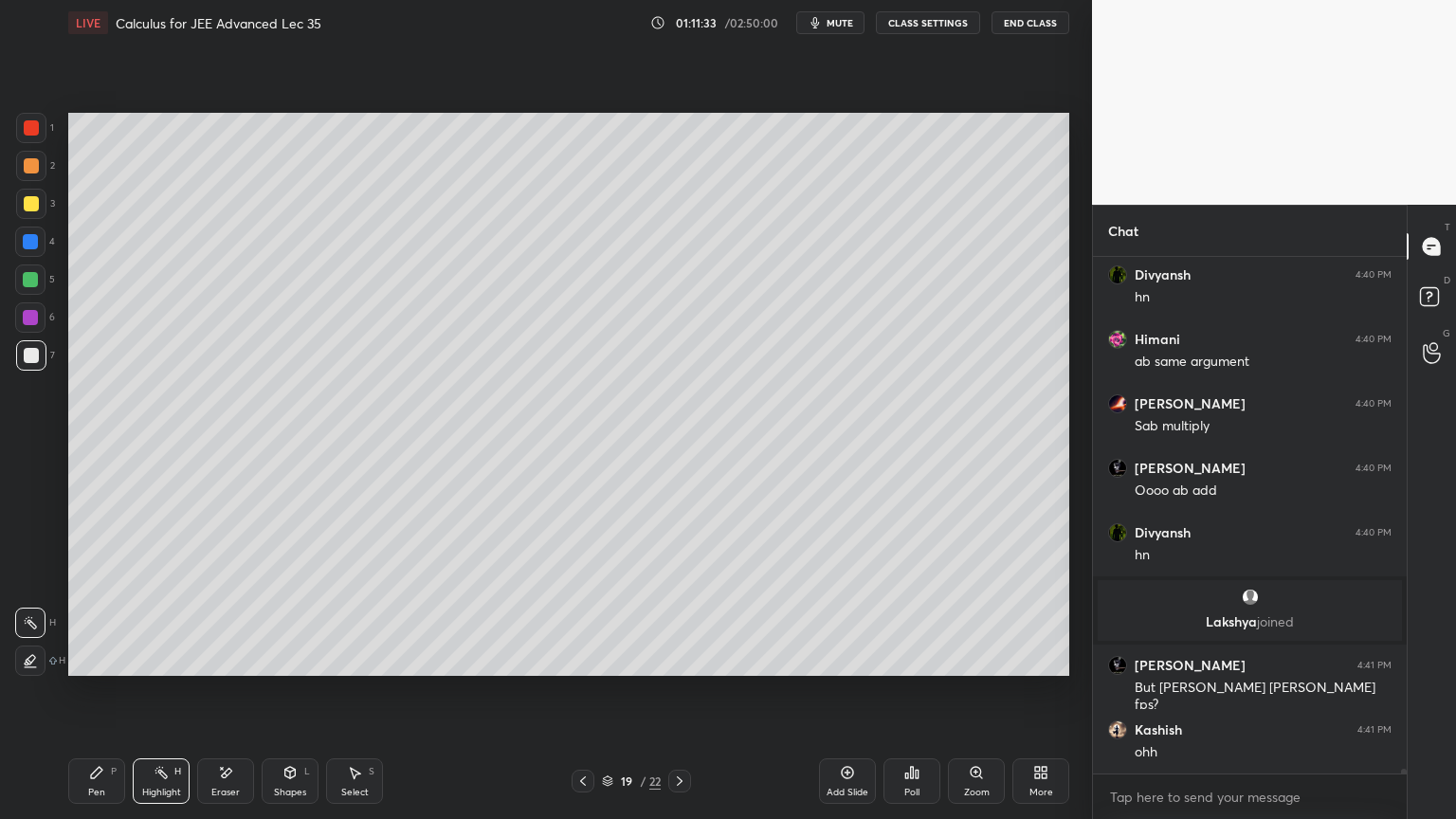 click on "Pen P" at bounding box center [97, 781] 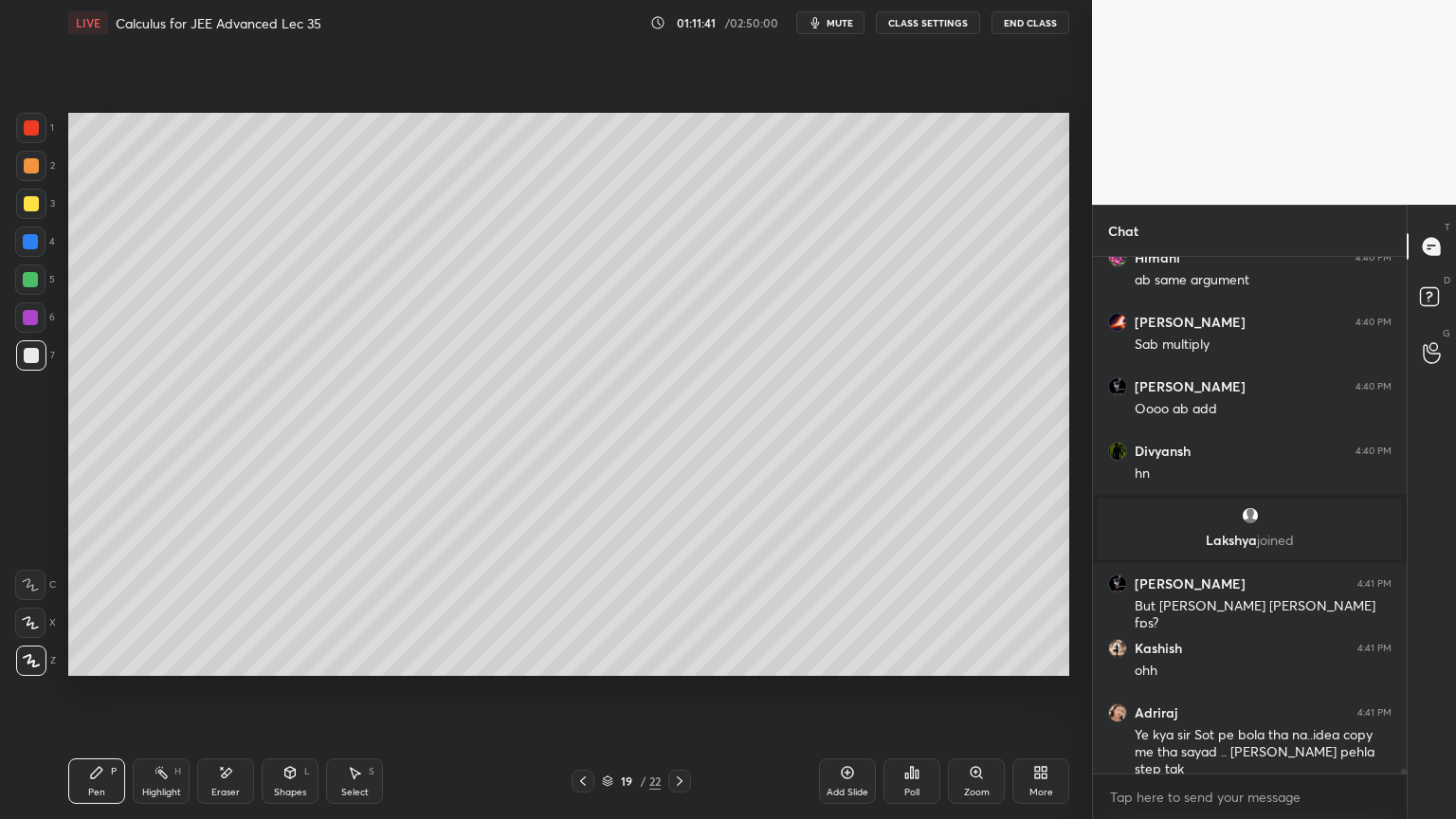 drag, startPoint x: 31, startPoint y: 174, endPoint x: 31, endPoint y: 204, distance: 30 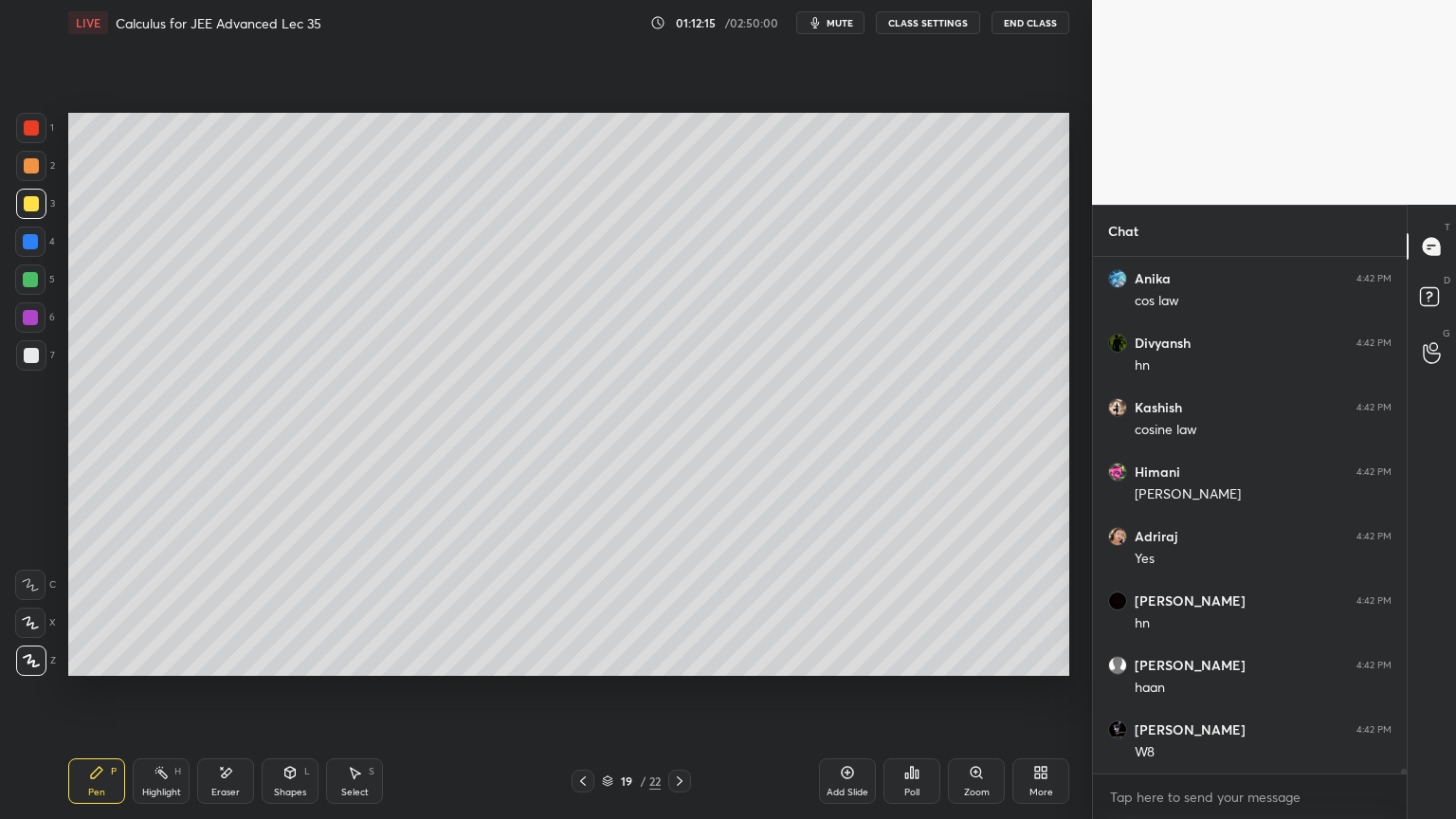 scroll, scrollTop: 53427, scrollLeft: 0, axis: vertical 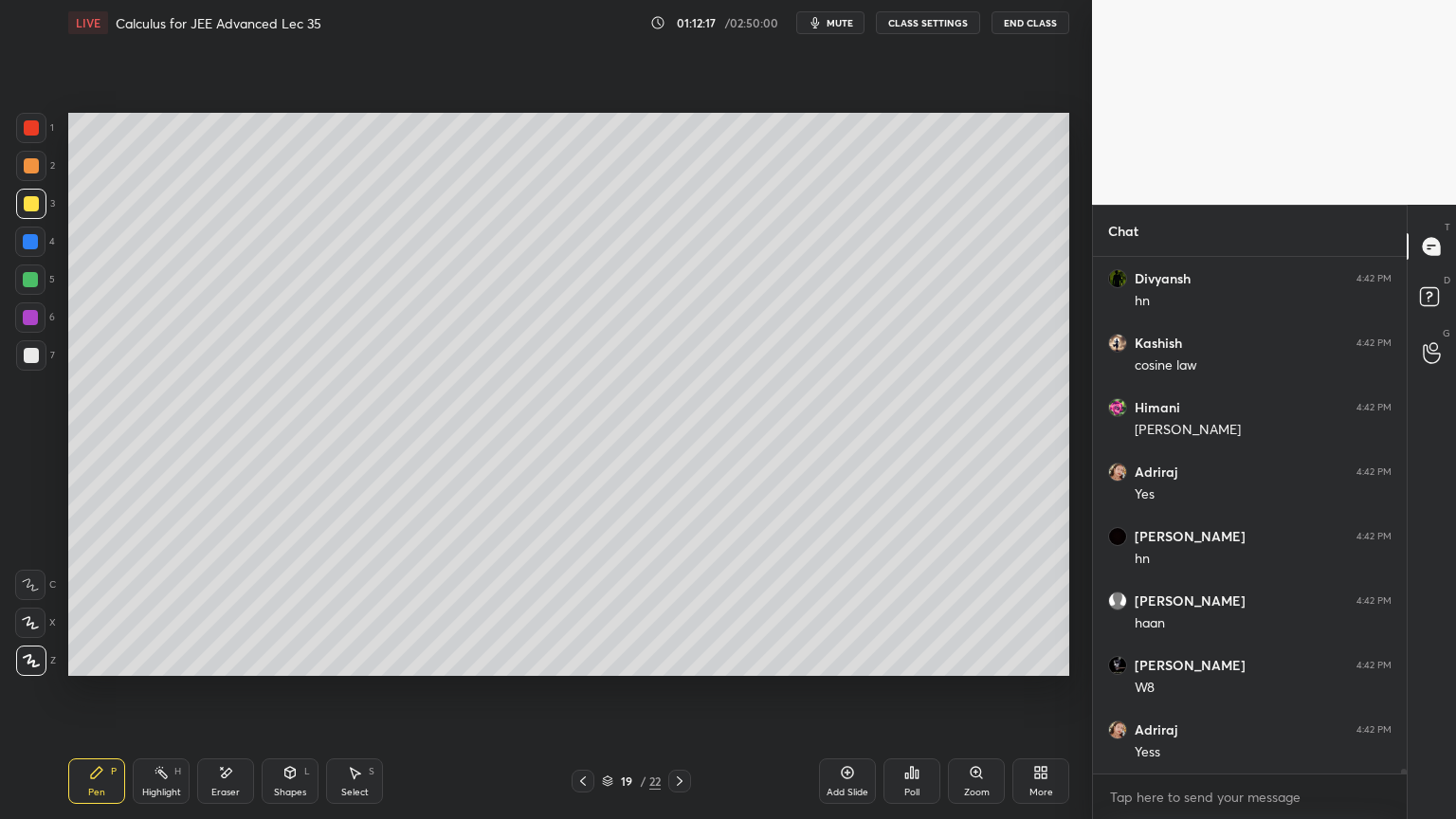 drag, startPoint x: 218, startPoint y: 786, endPoint x: 212, endPoint y: 709, distance: 77.23341 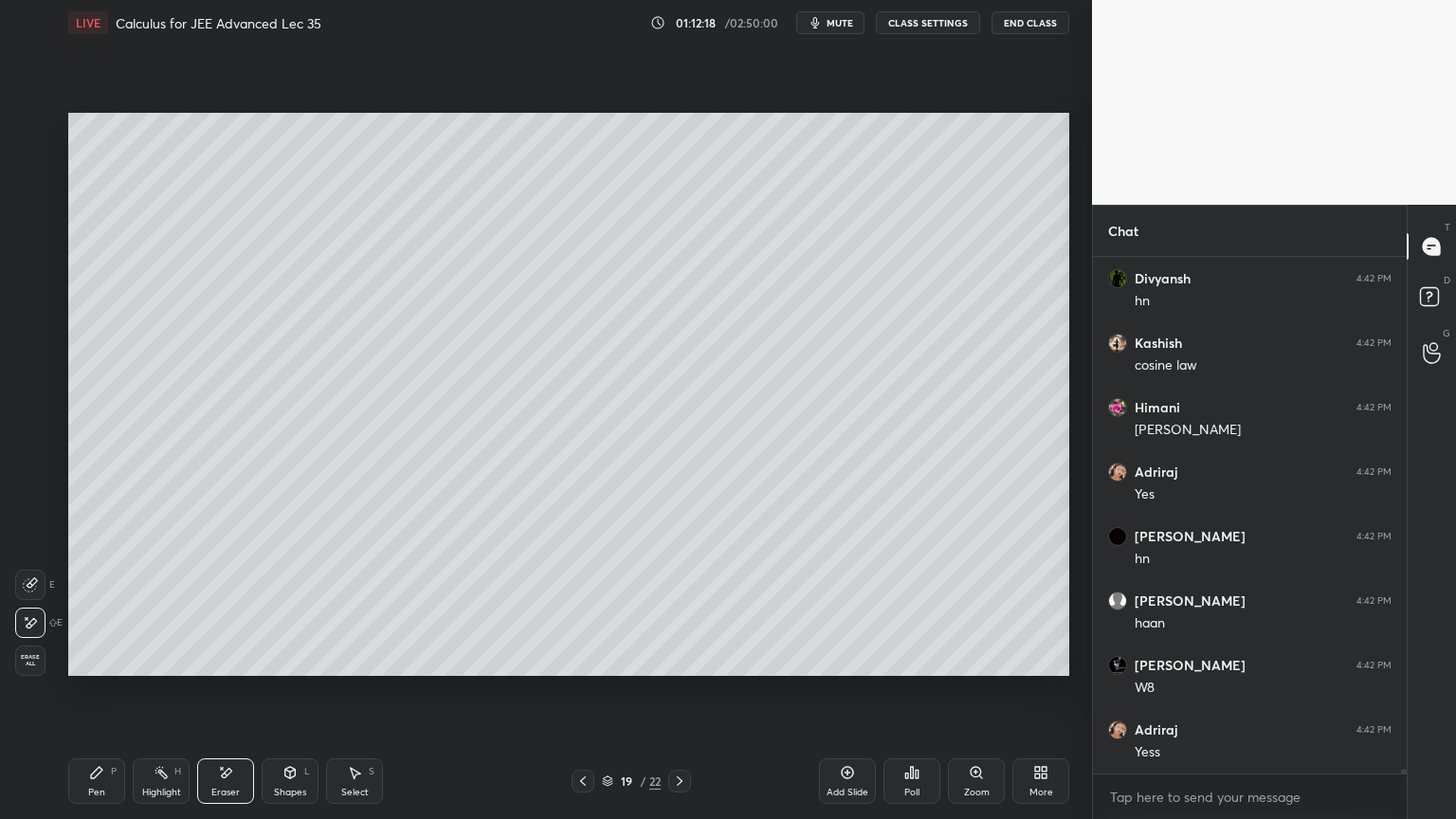 drag, startPoint x: 102, startPoint y: 779, endPoint x: 100, endPoint y: 754, distance: 25.079872 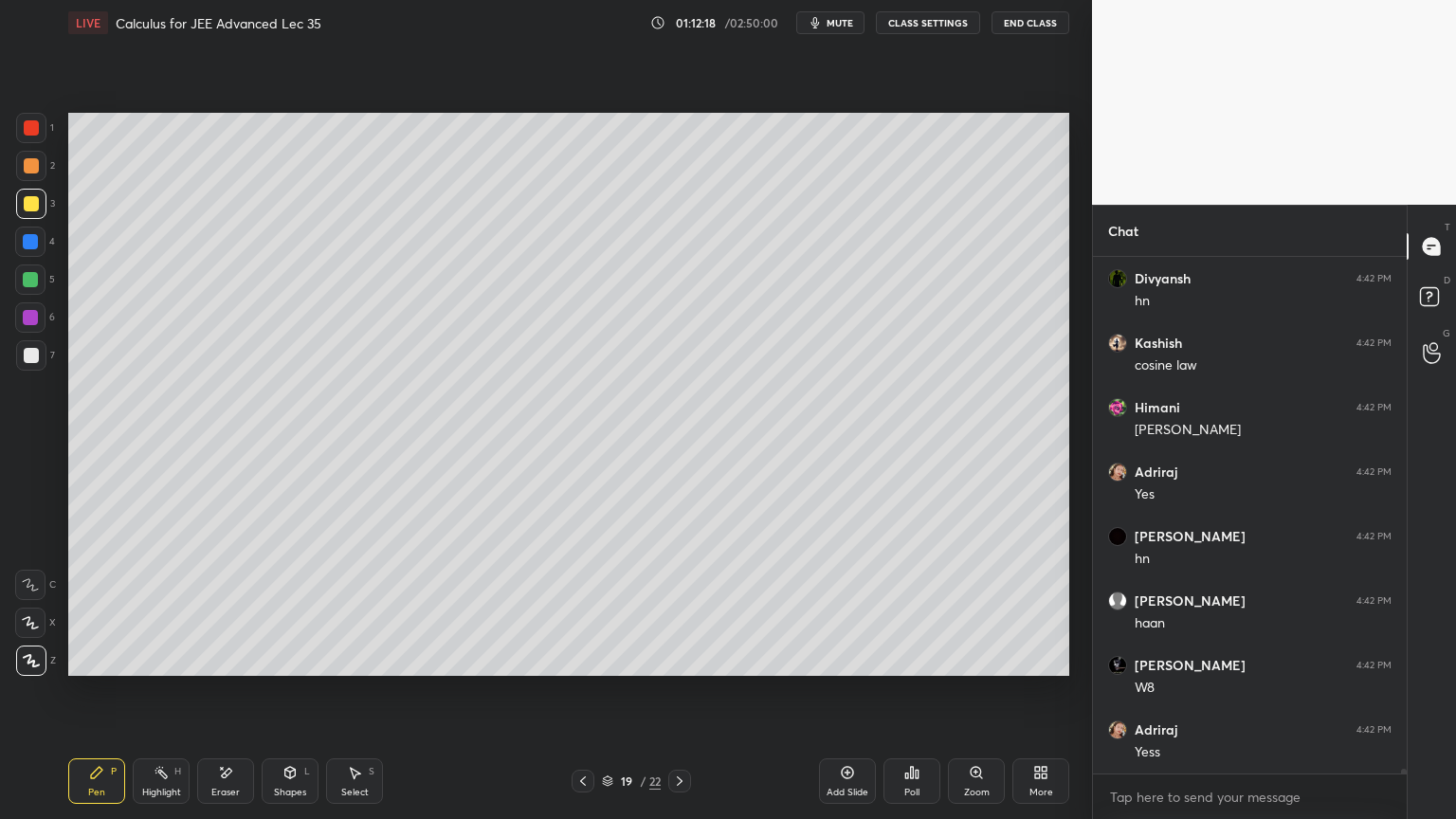 scroll, scrollTop: 53492, scrollLeft: 0, axis: vertical 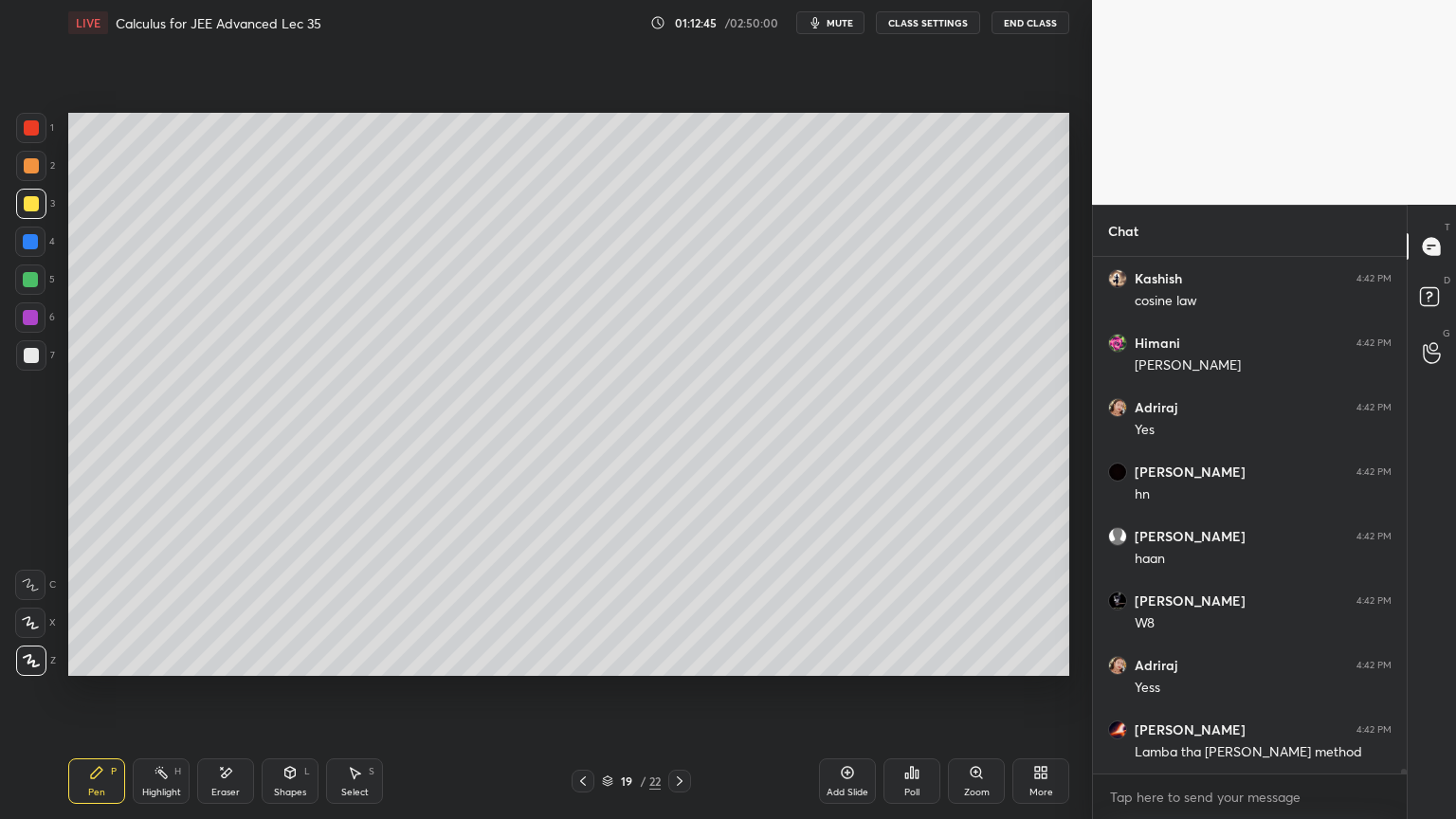 drag, startPoint x: 229, startPoint y: 776, endPoint x: 242, endPoint y: 759, distance: 21.400935 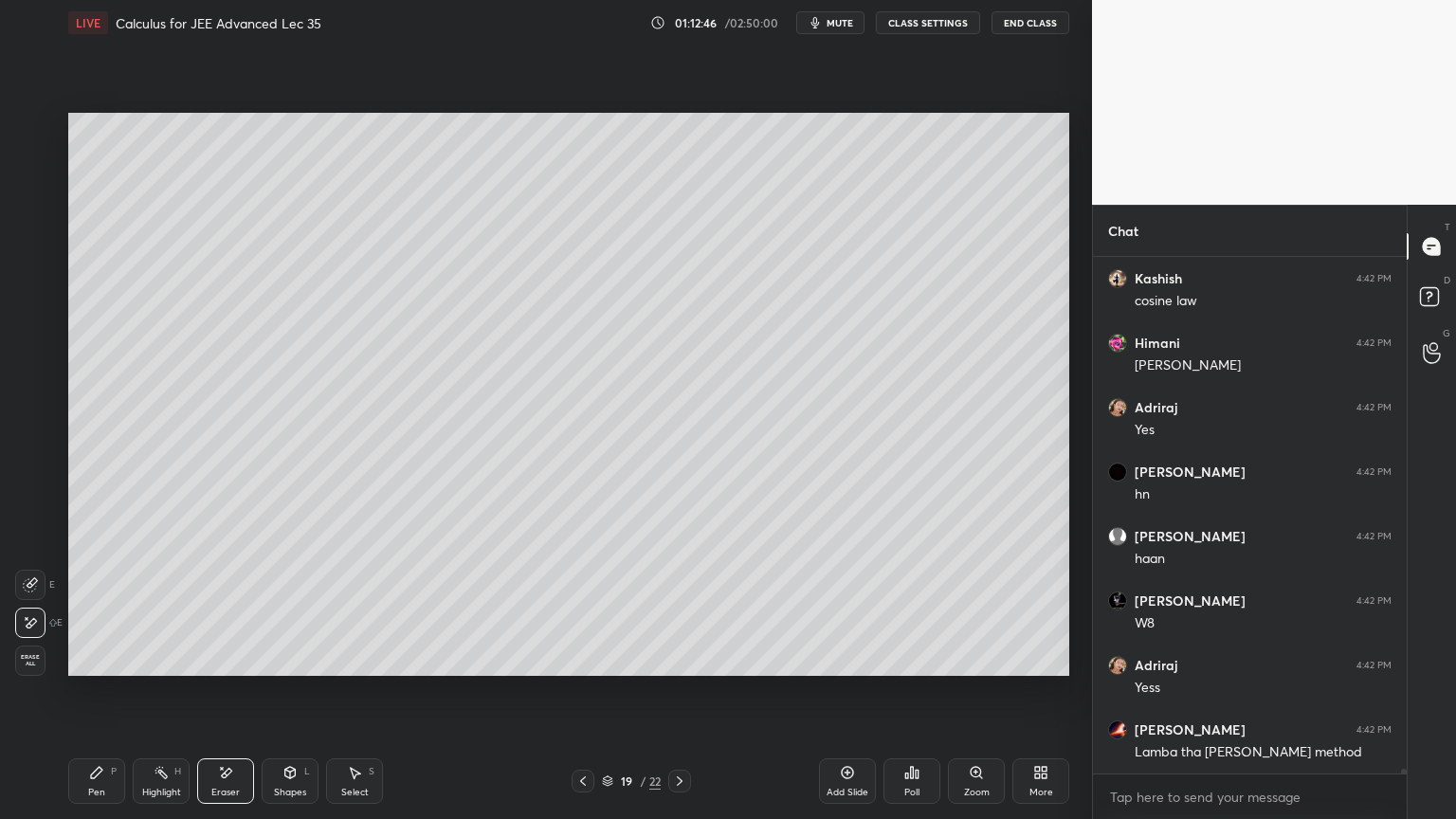 click on "Pen P" at bounding box center [97, 781] 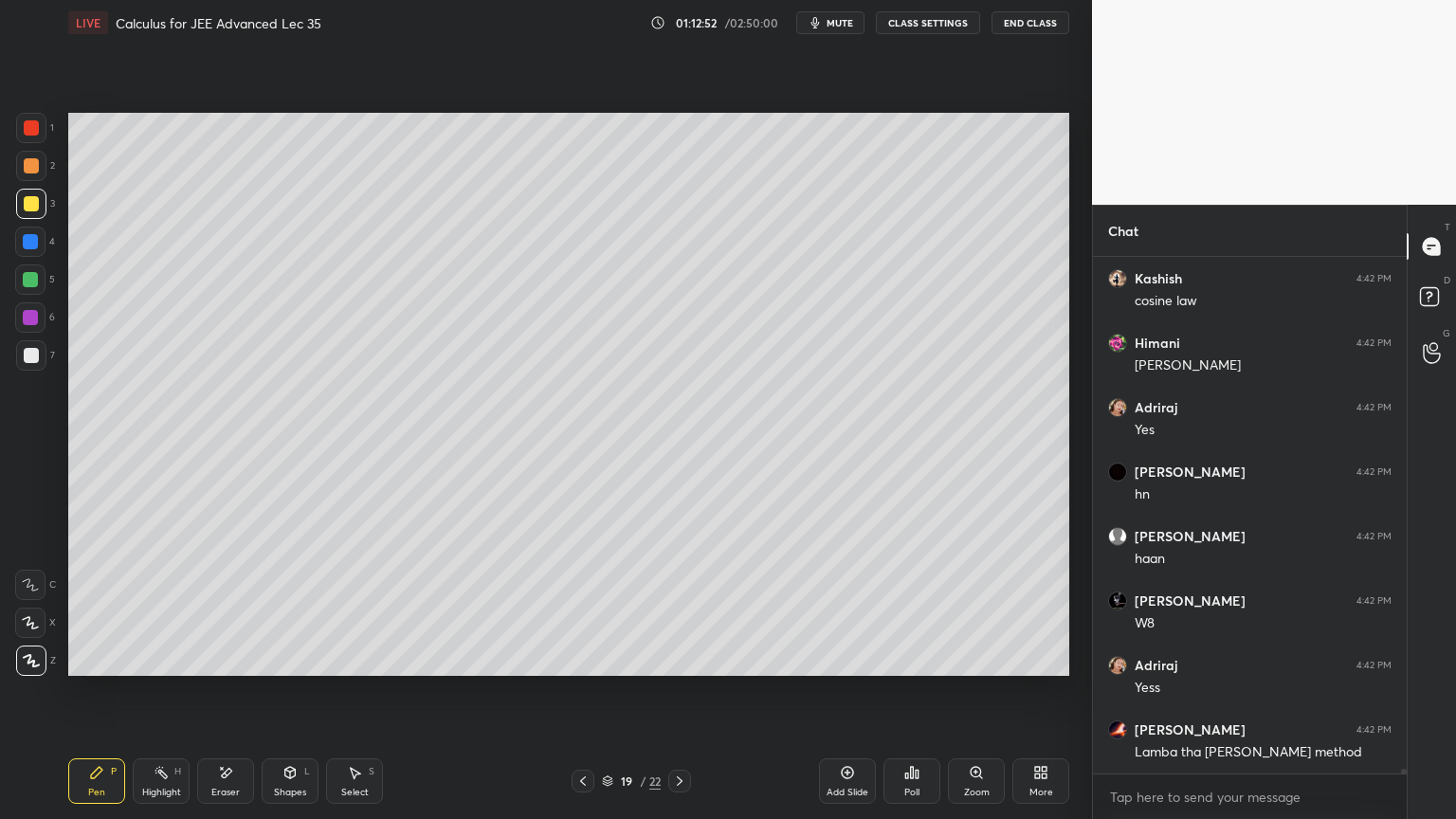 click on "Eraser" at bounding box center (226, 792) 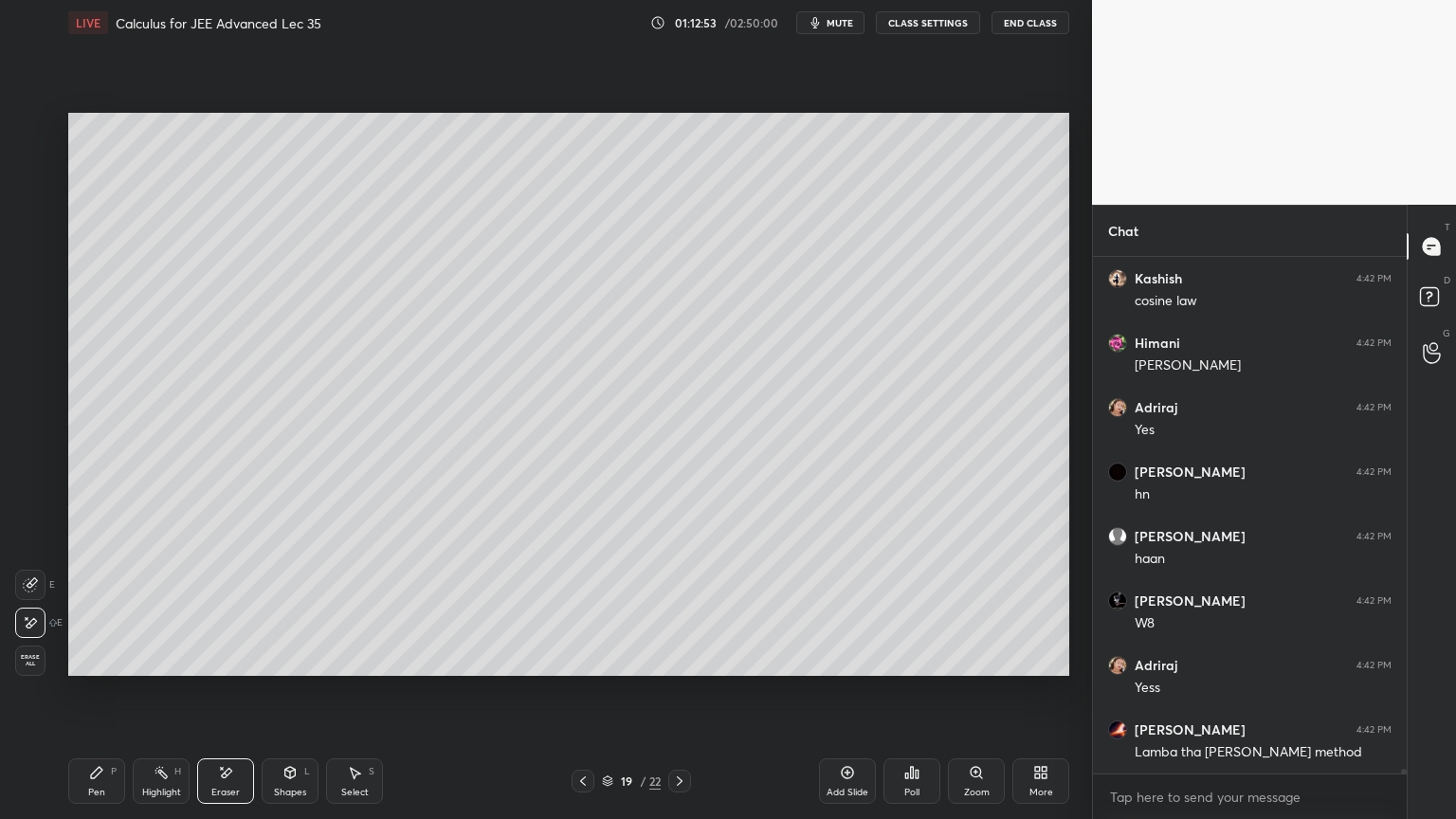 scroll, scrollTop: 53556, scrollLeft: 0, axis: vertical 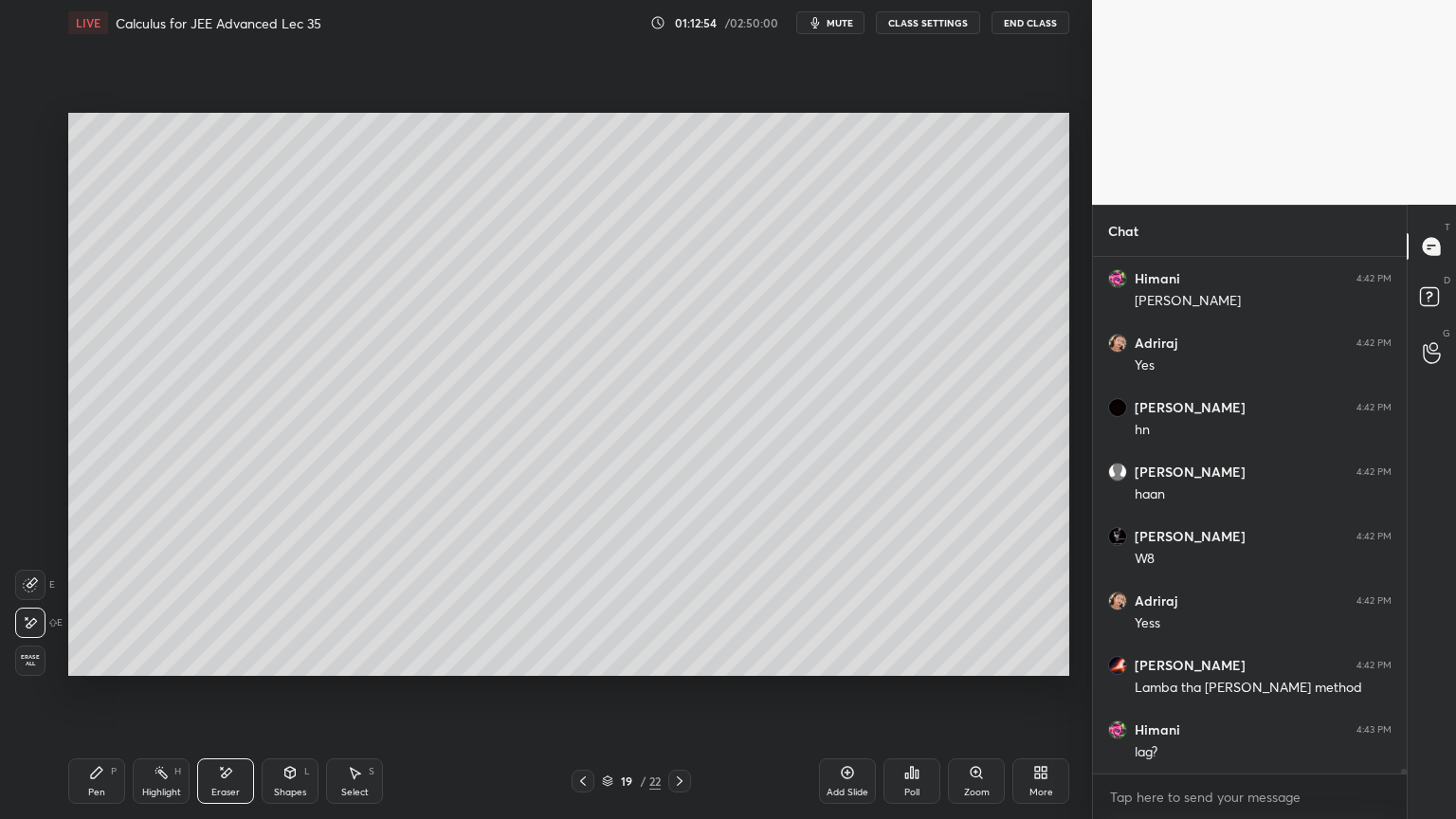 click on "Pen" at bounding box center (97, 792) 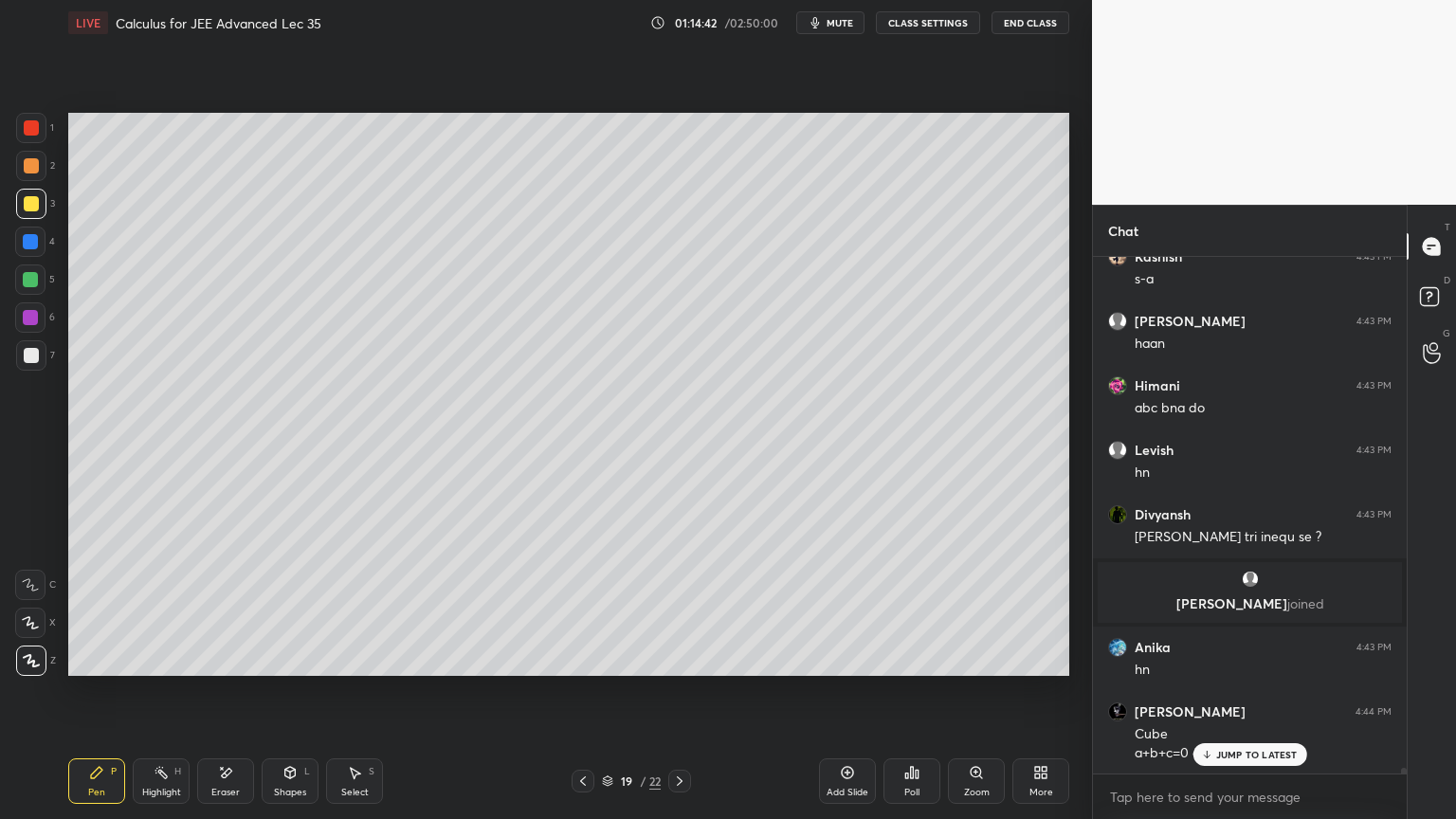 scroll, scrollTop: 50660, scrollLeft: 0, axis: vertical 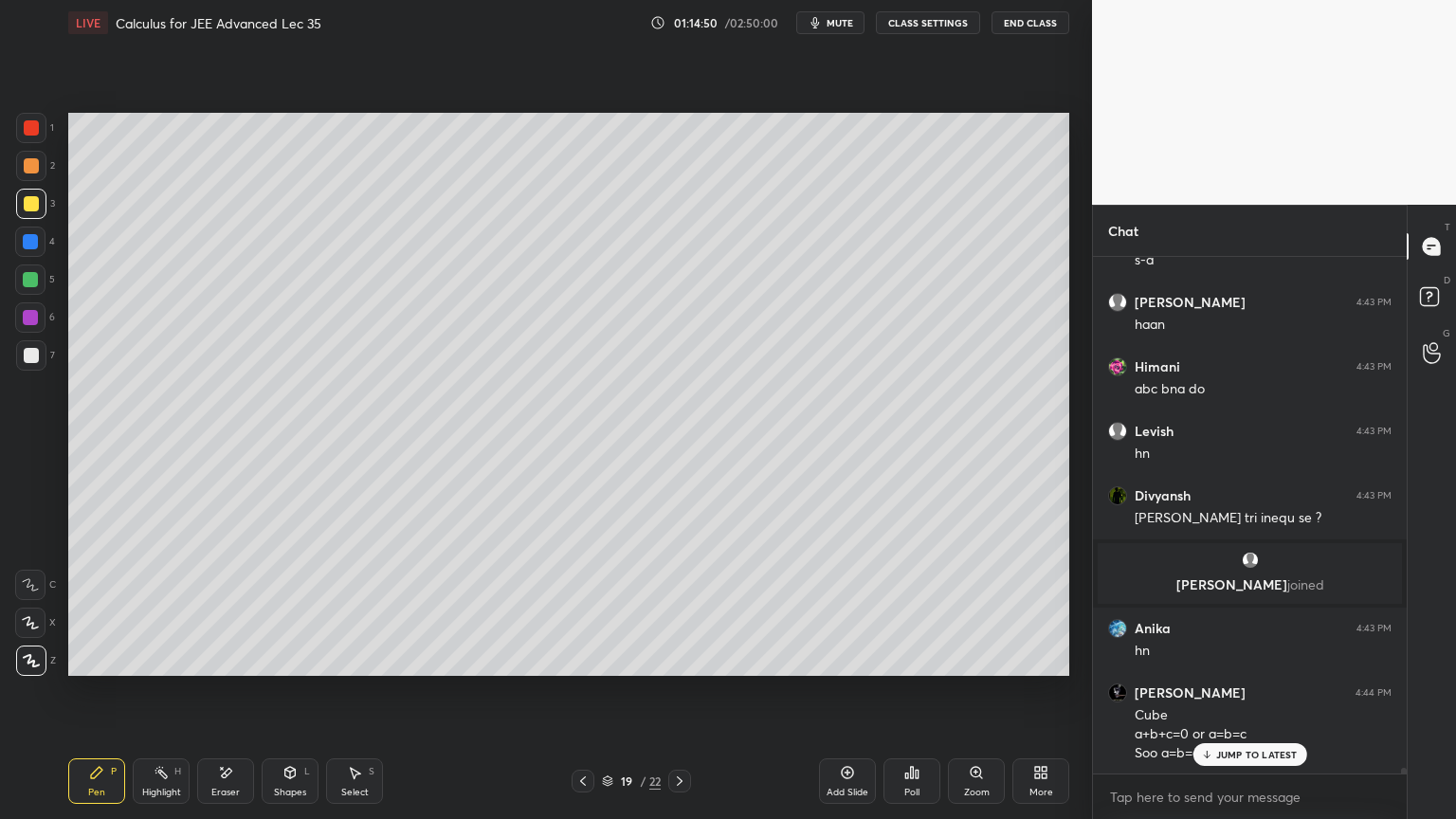 click on "JUMP TO LATEST" at bounding box center (1257, 755) 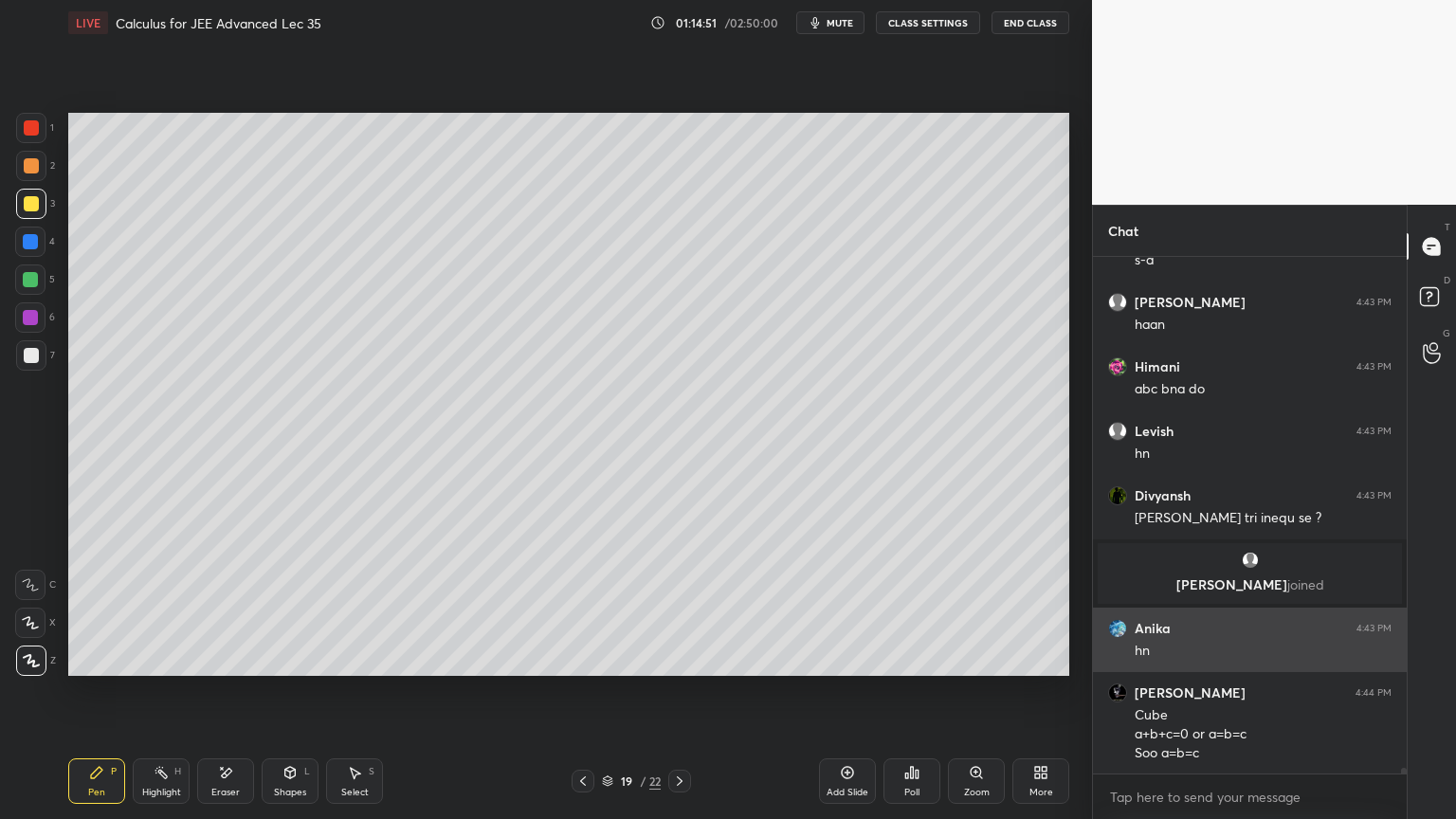 scroll, scrollTop: 50661, scrollLeft: 0, axis: vertical 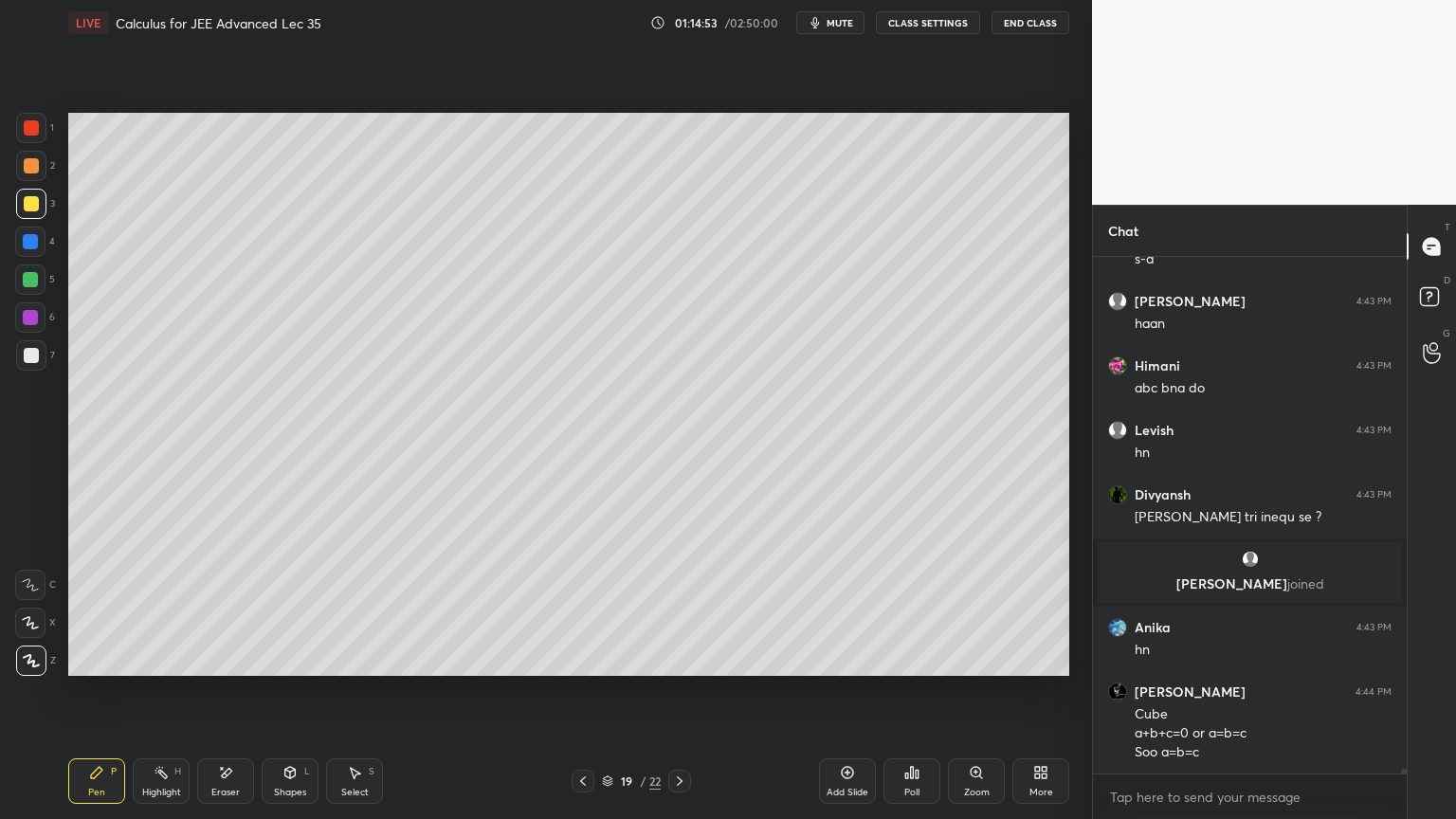 click 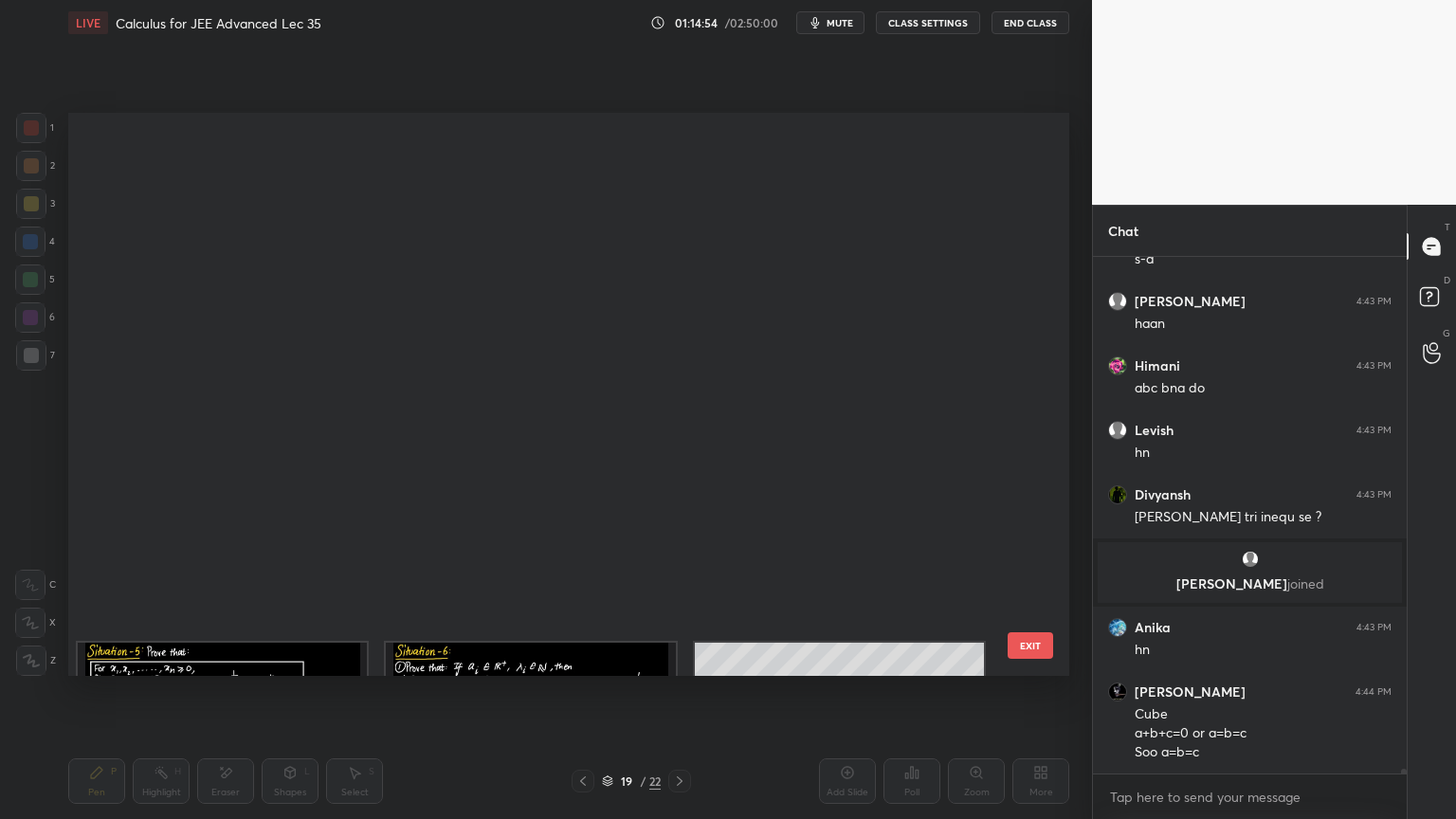scroll, scrollTop: 651, scrollLeft: 0, axis: vertical 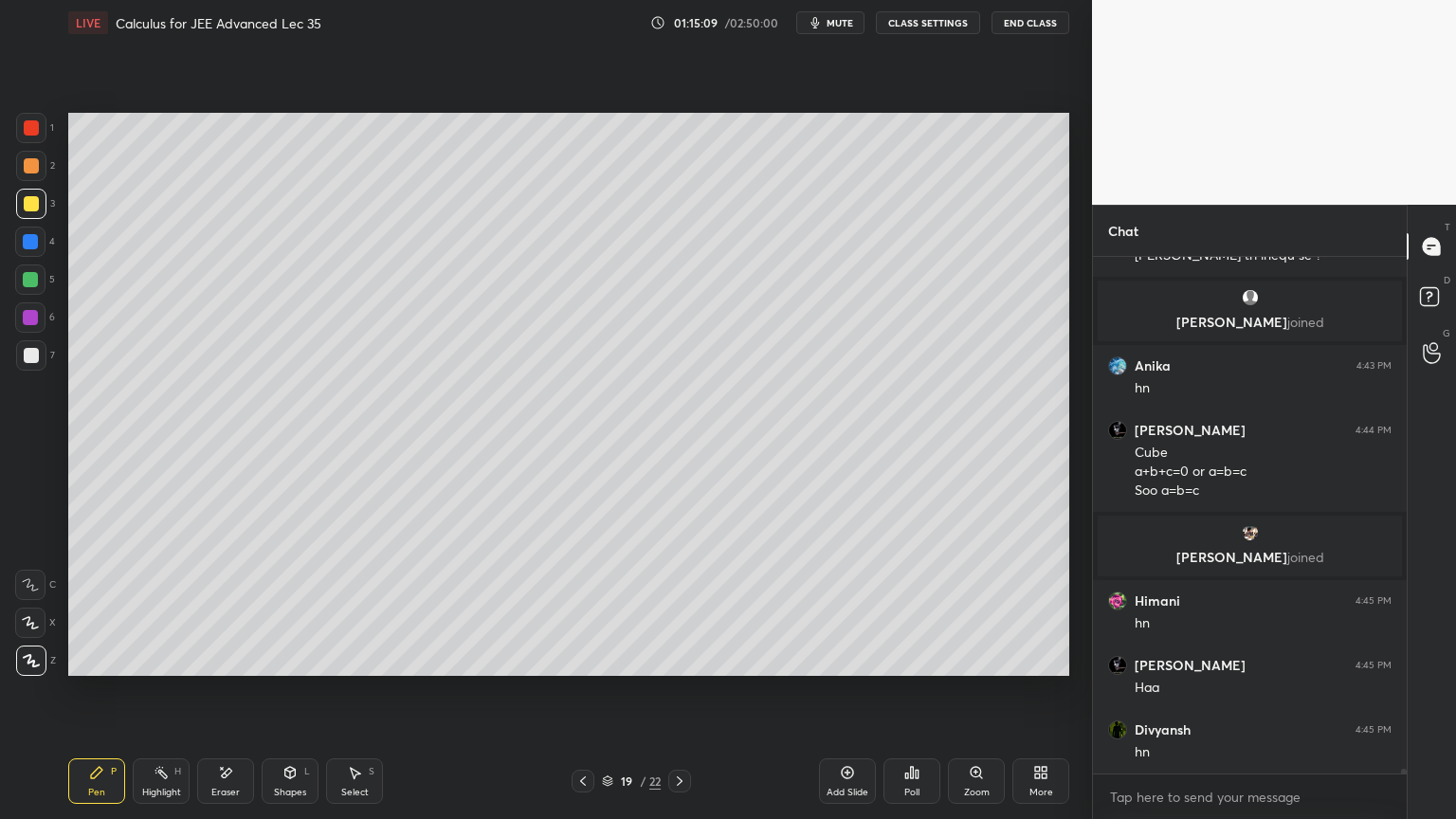 drag, startPoint x: 210, startPoint y: 783, endPoint x: 189, endPoint y: 690, distance: 95.3415 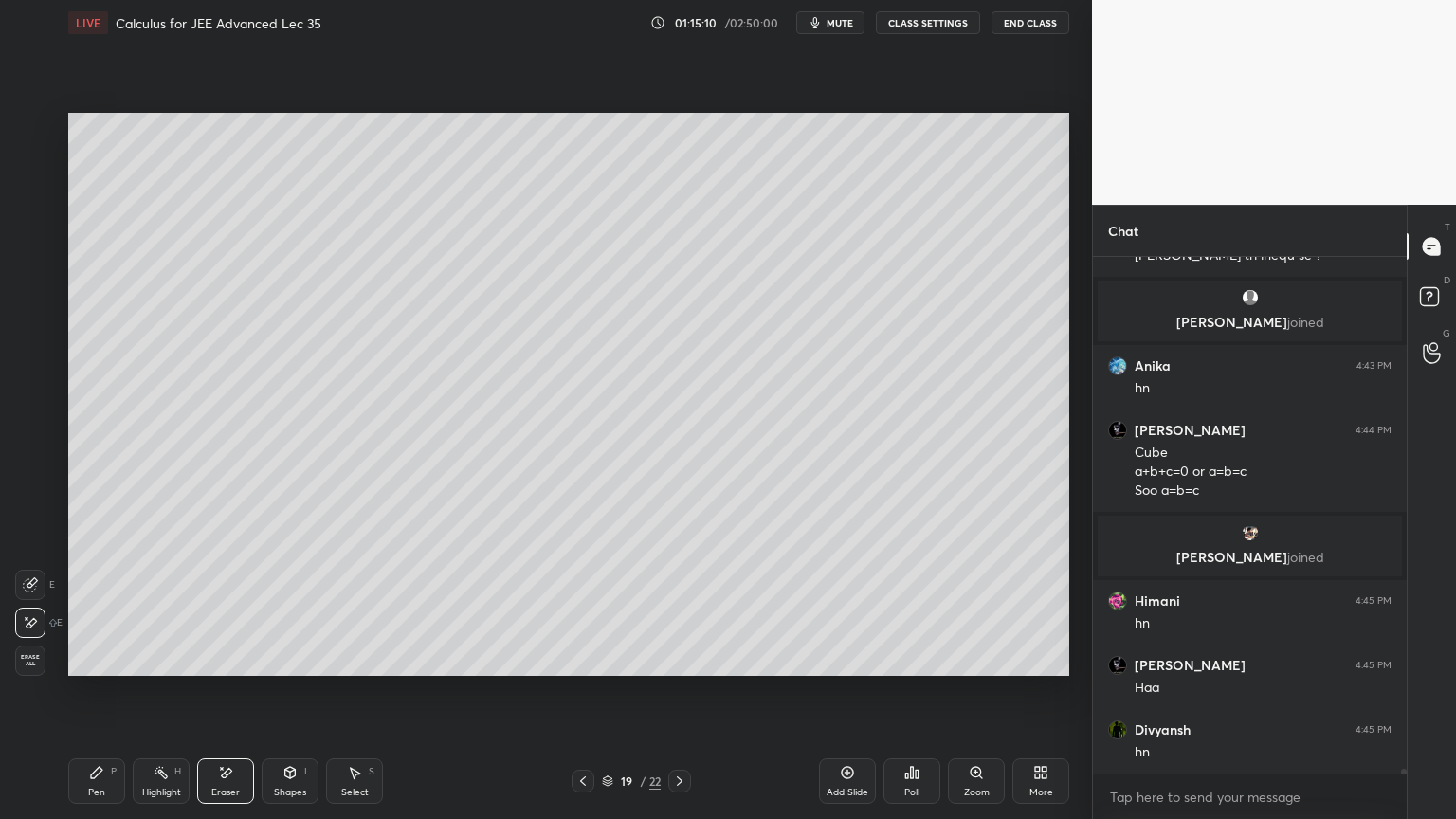 click on "Highlight" at bounding box center (161, 792) 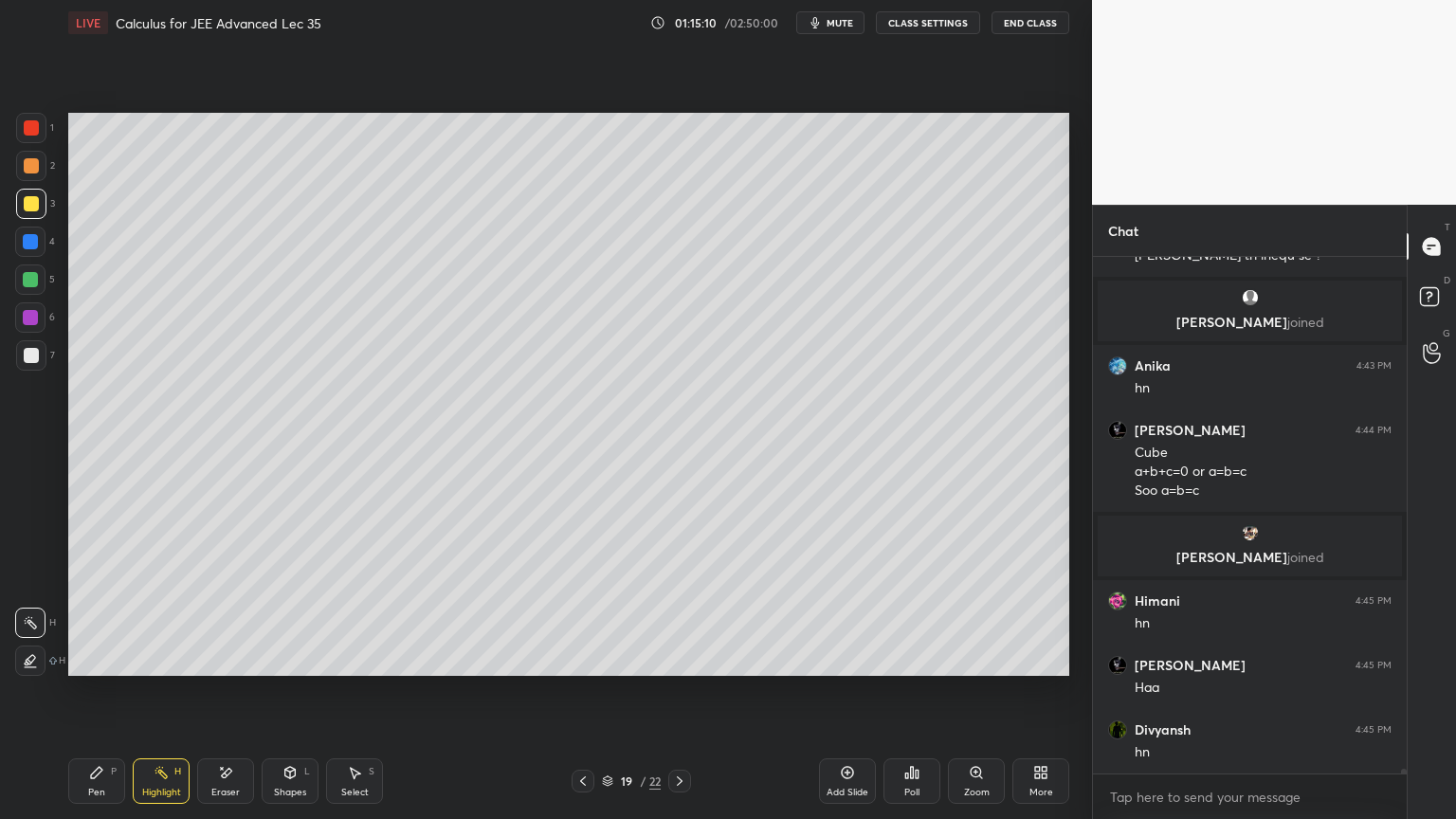 click on "Pen" at bounding box center (97, 792) 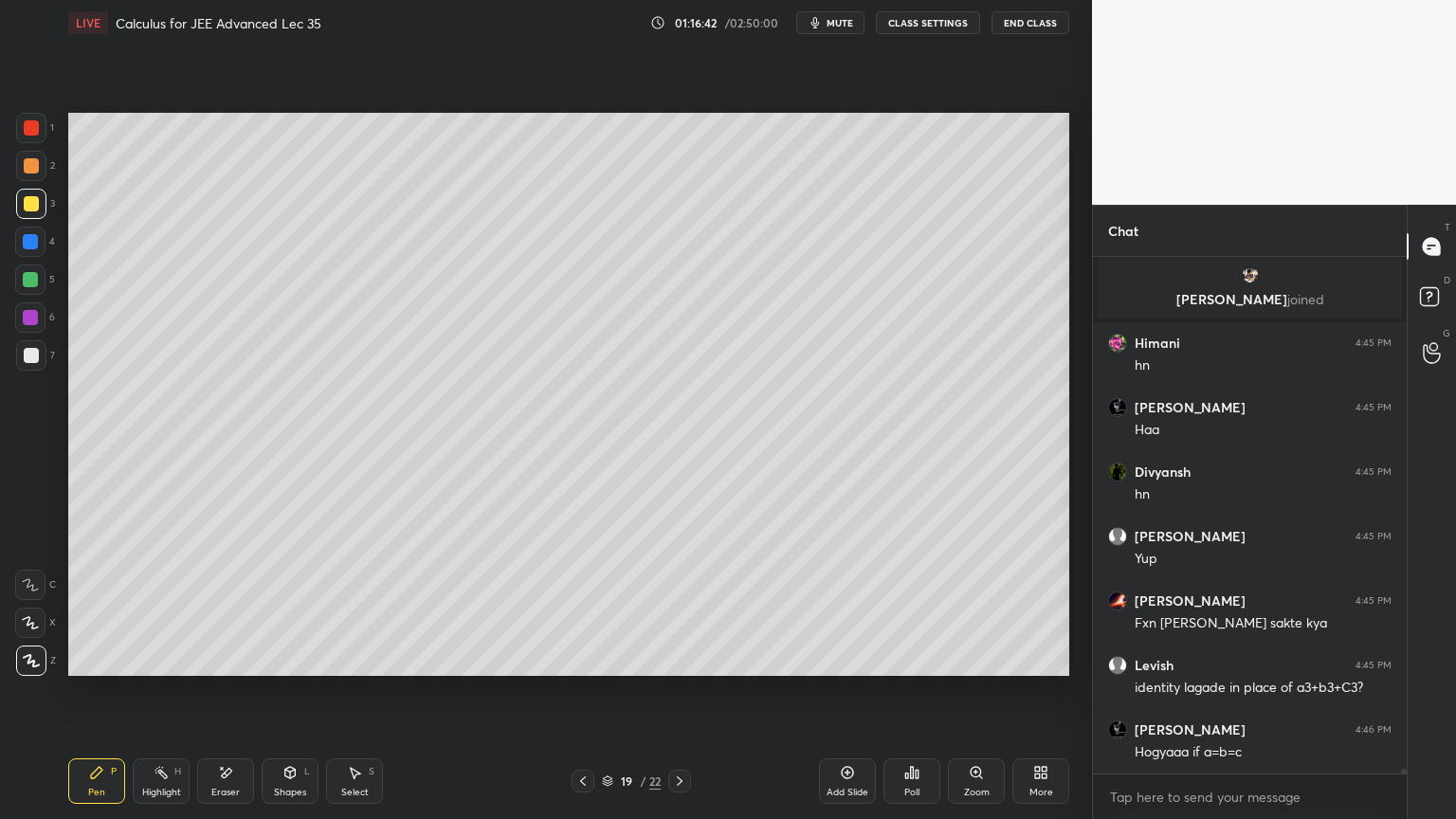 scroll, scrollTop: 51160, scrollLeft: 0, axis: vertical 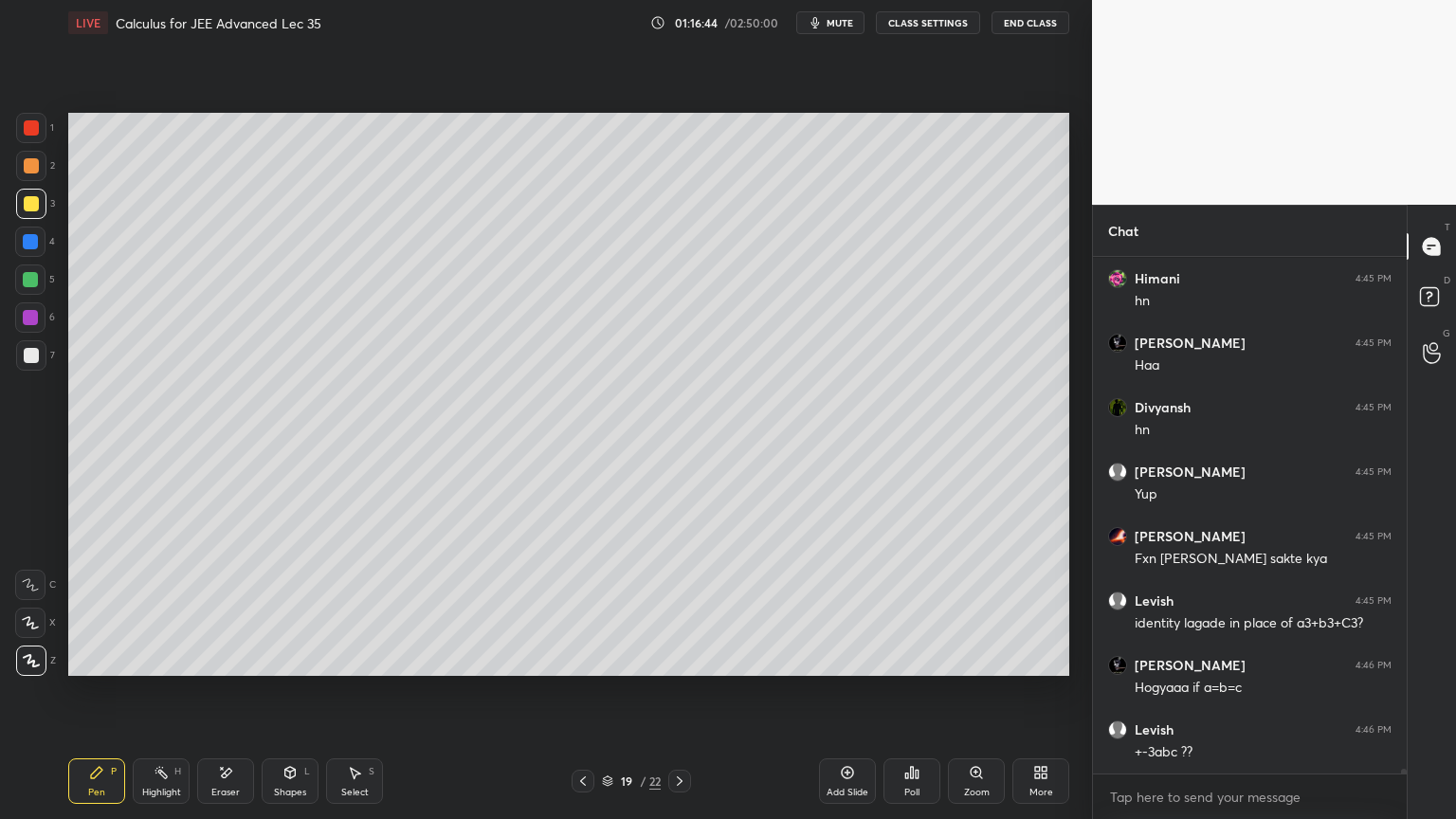 drag, startPoint x: 223, startPoint y: 776, endPoint x: 246, endPoint y: 686, distance: 92.892411 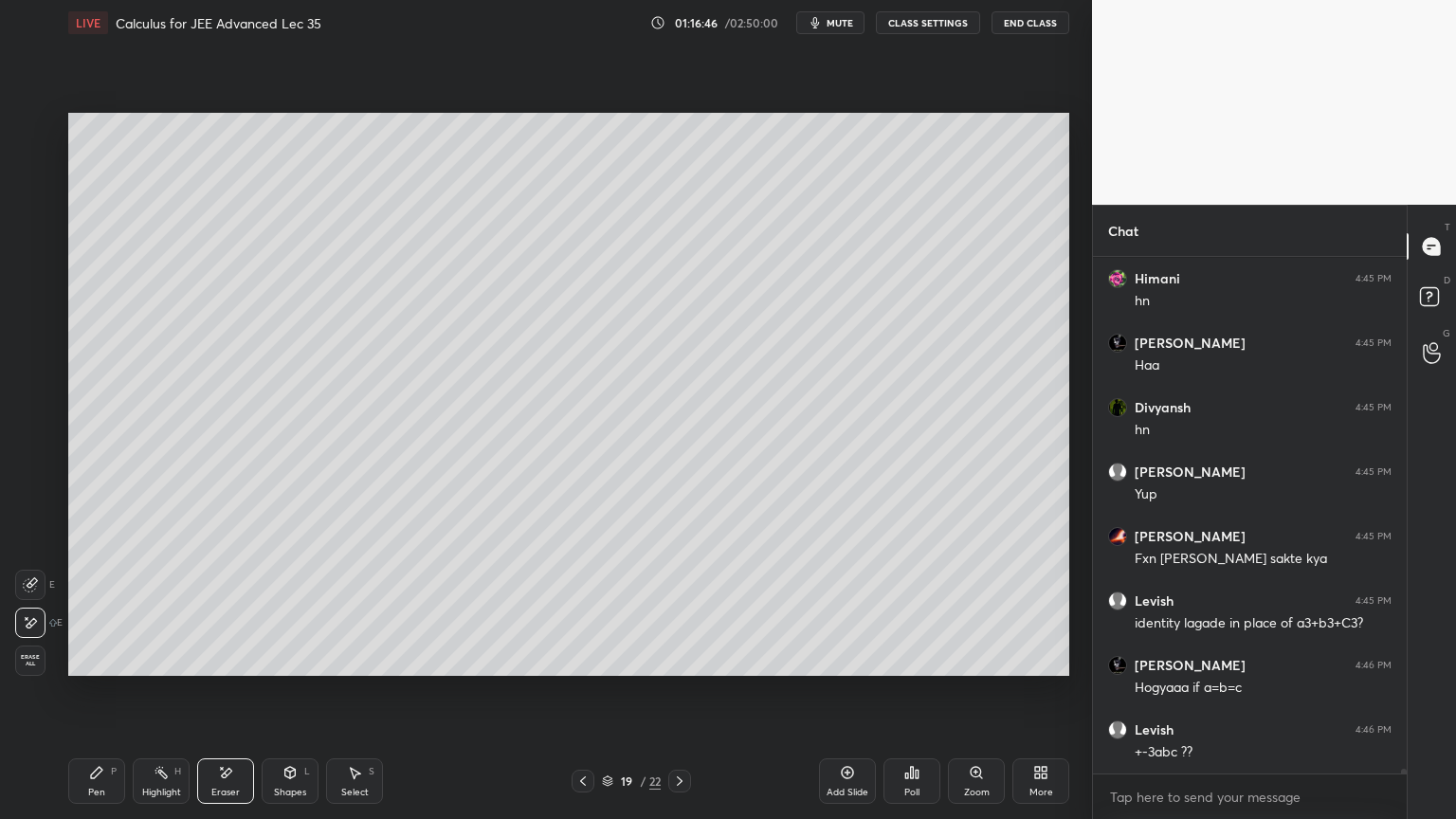scroll, scrollTop: 51224, scrollLeft: 0, axis: vertical 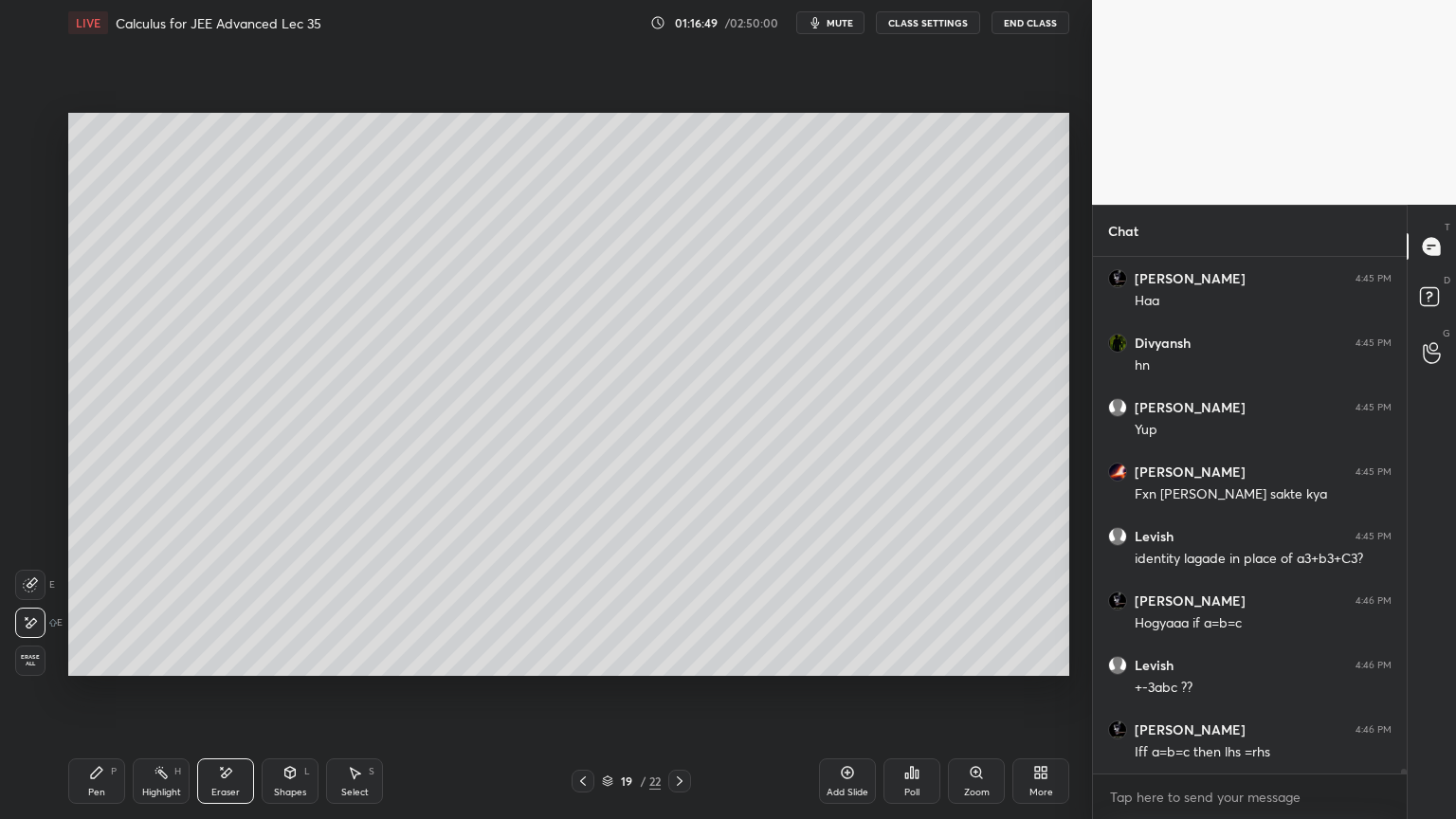click 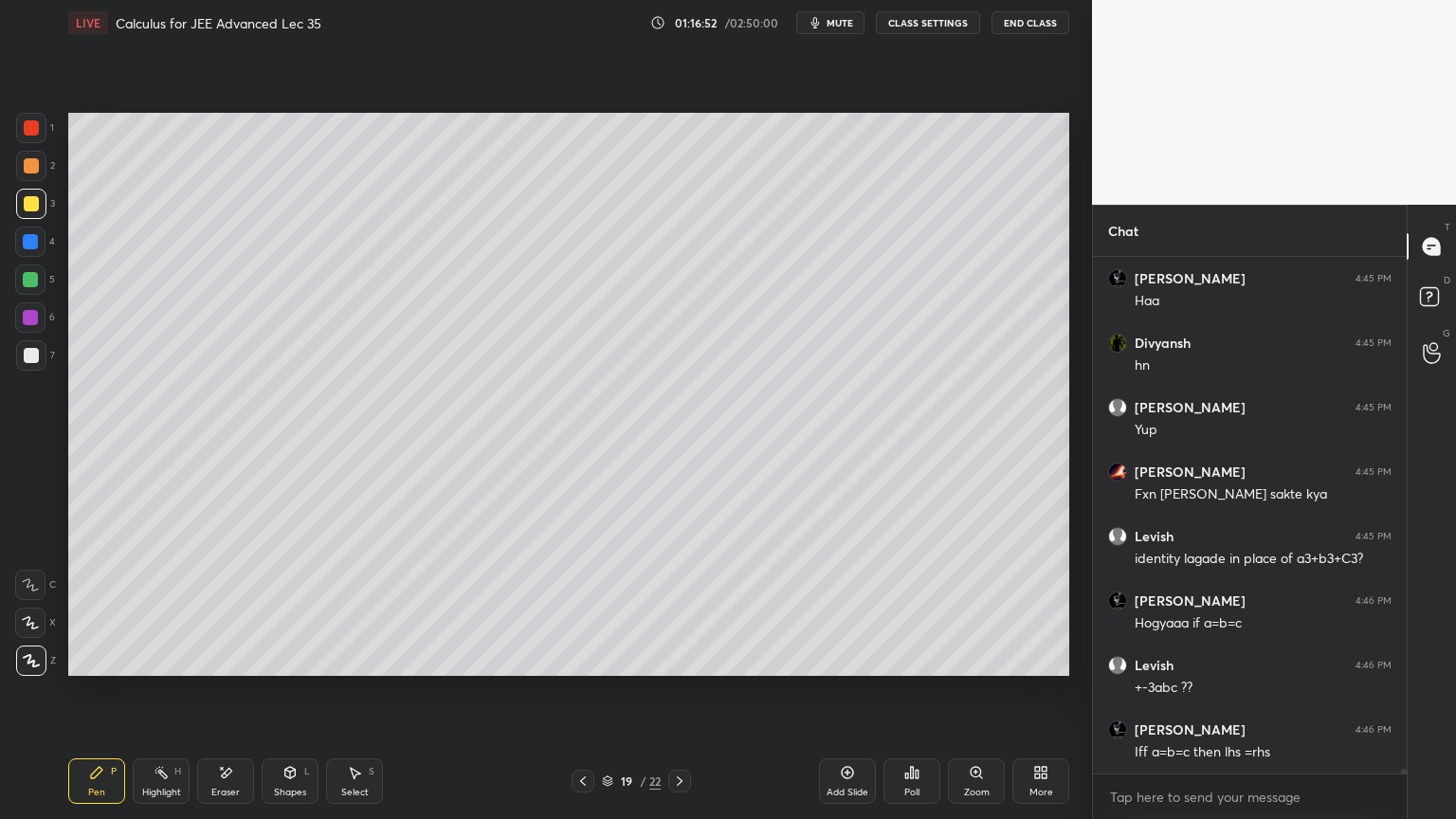 drag, startPoint x: 216, startPoint y: 782, endPoint x: 268, endPoint y: 694, distance: 102.21546 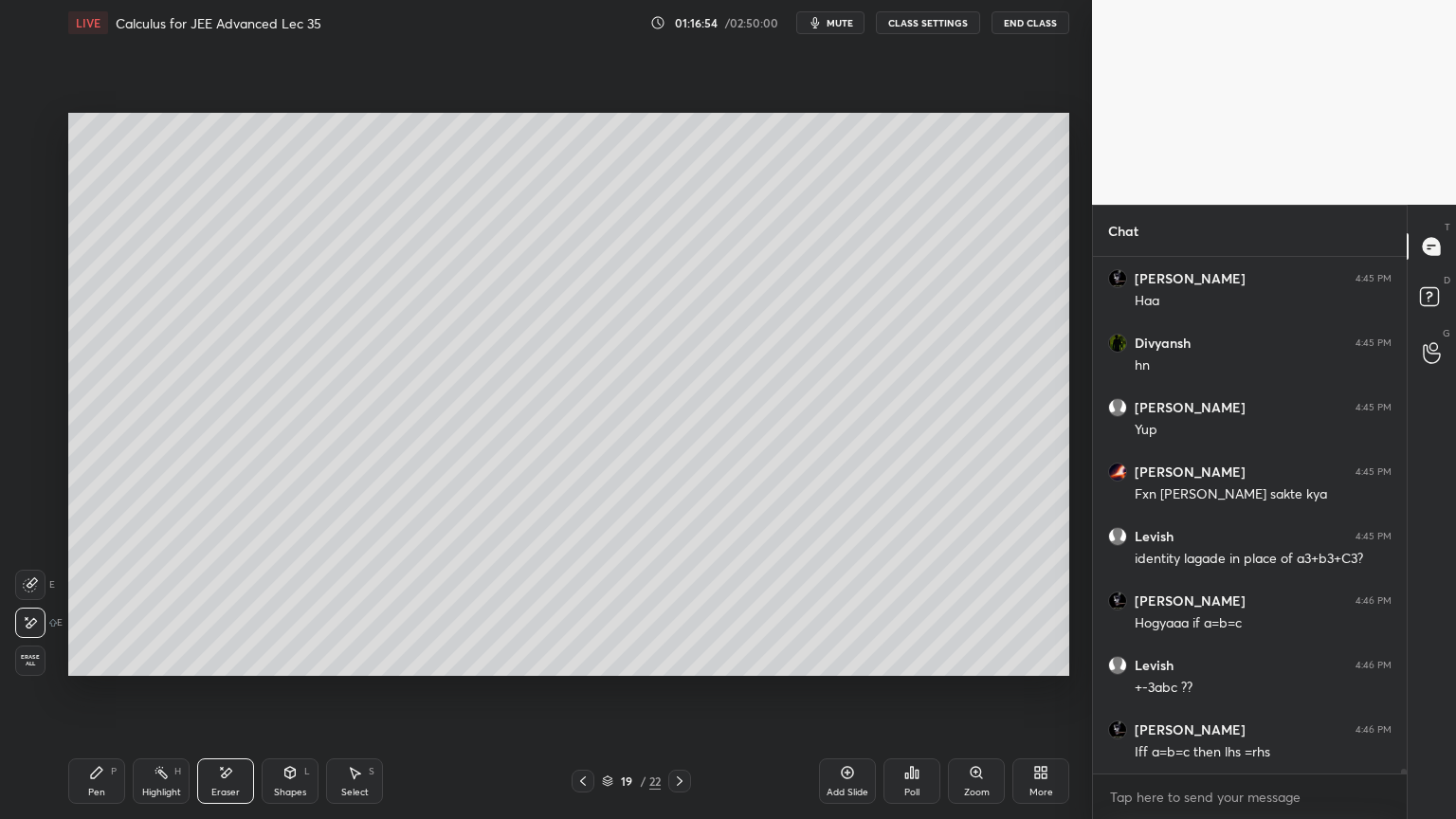drag, startPoint x: 100, startPoint y: 778, endPoint x: 125, endPoint y: 732, distance: 52.35456 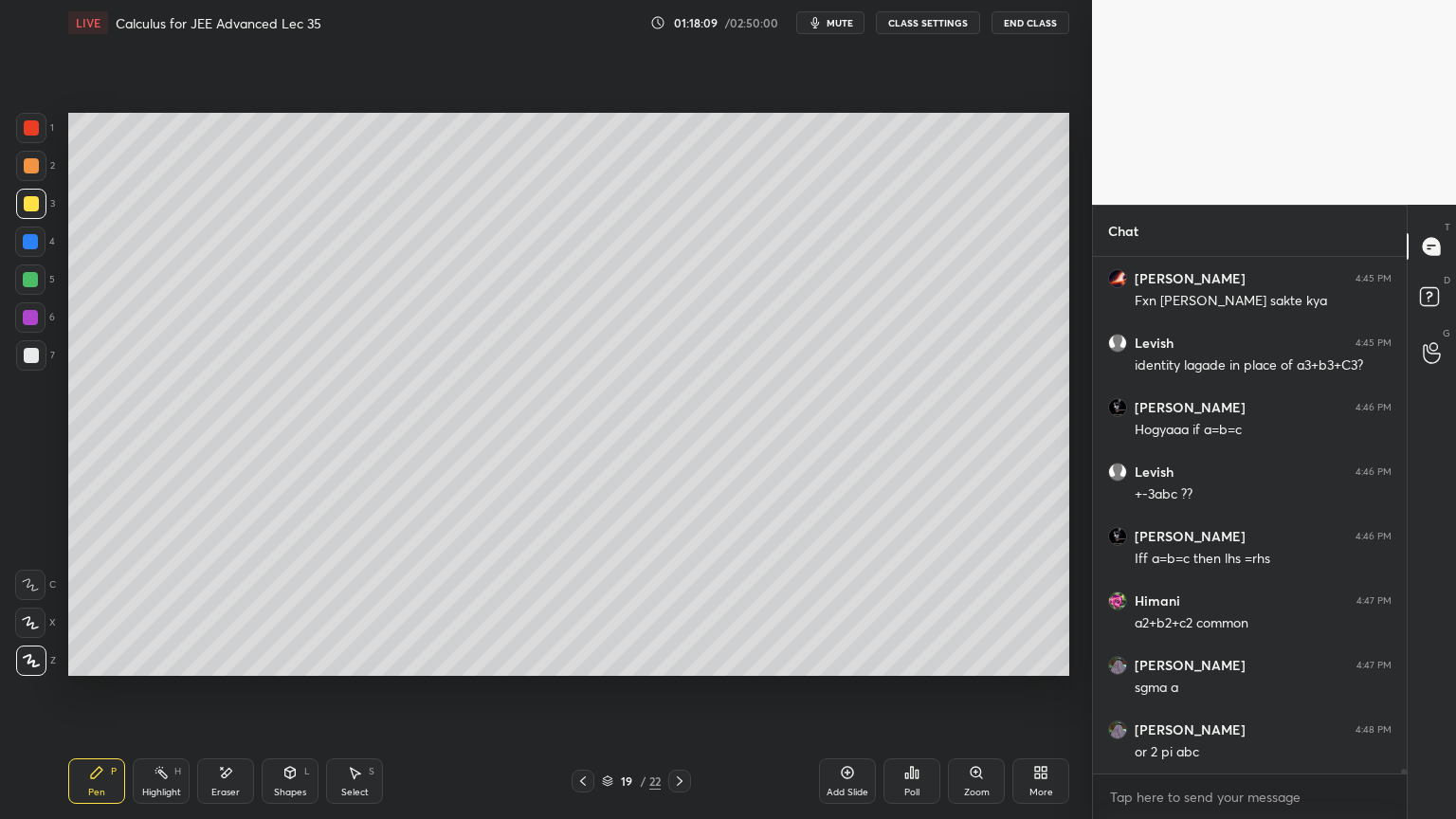 scroll, scrollTop: 51482, scrollLeft: 0, axis: vertical 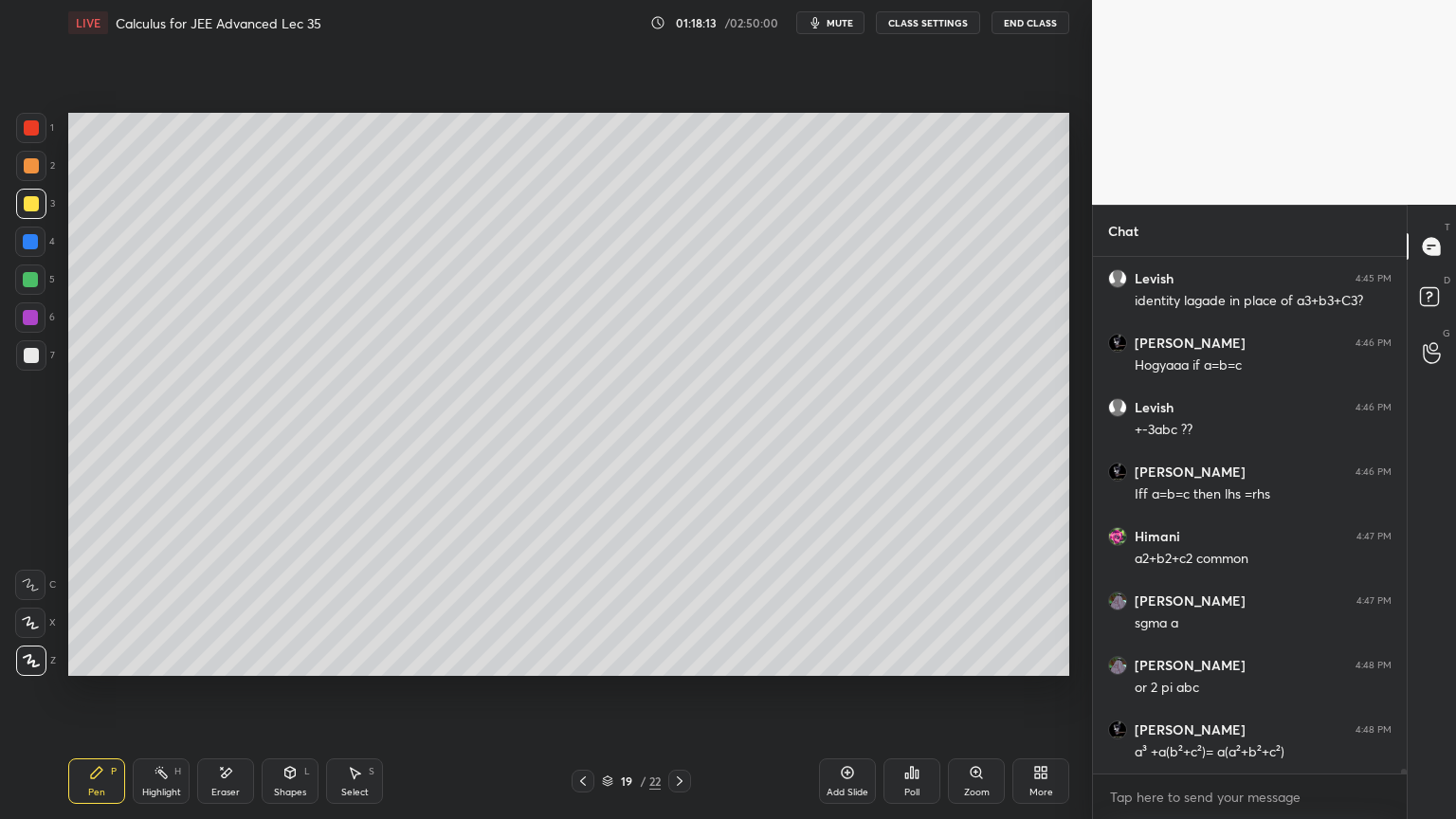 click on "Eraser" at bounding box center [226, 792] 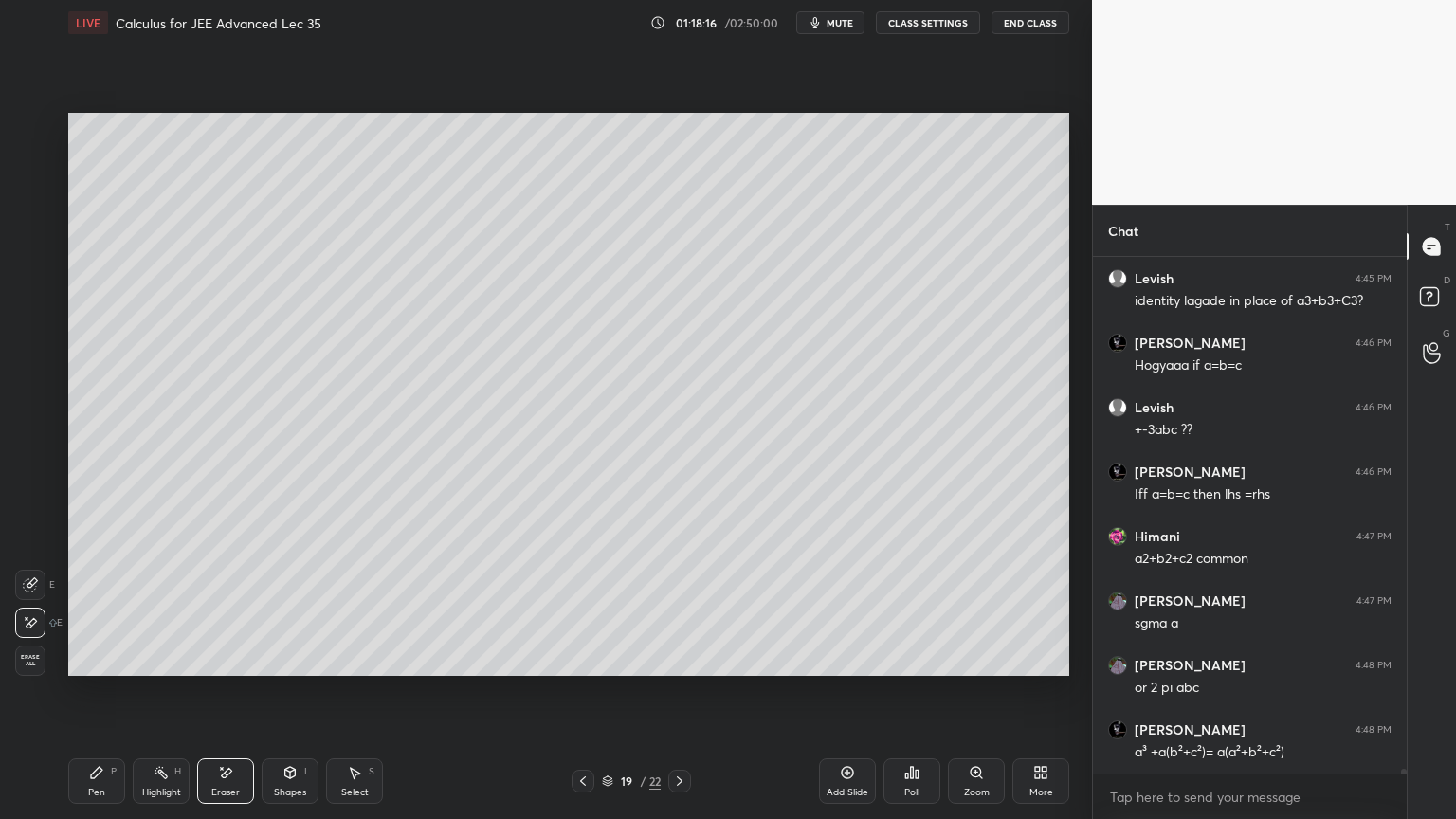 click 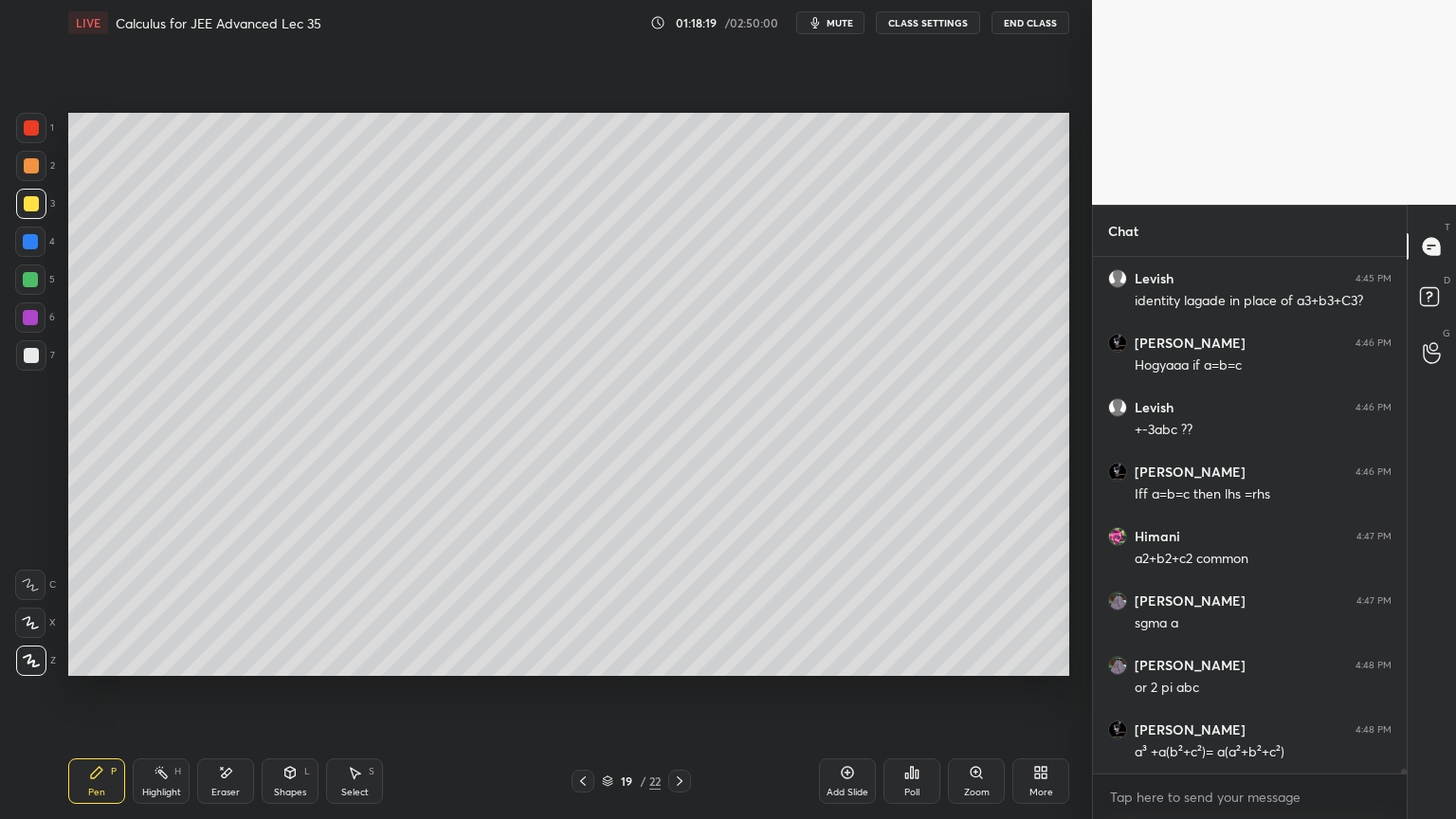scroll, scrollTop: 51547, scrollLeft: 0, axis: vertical 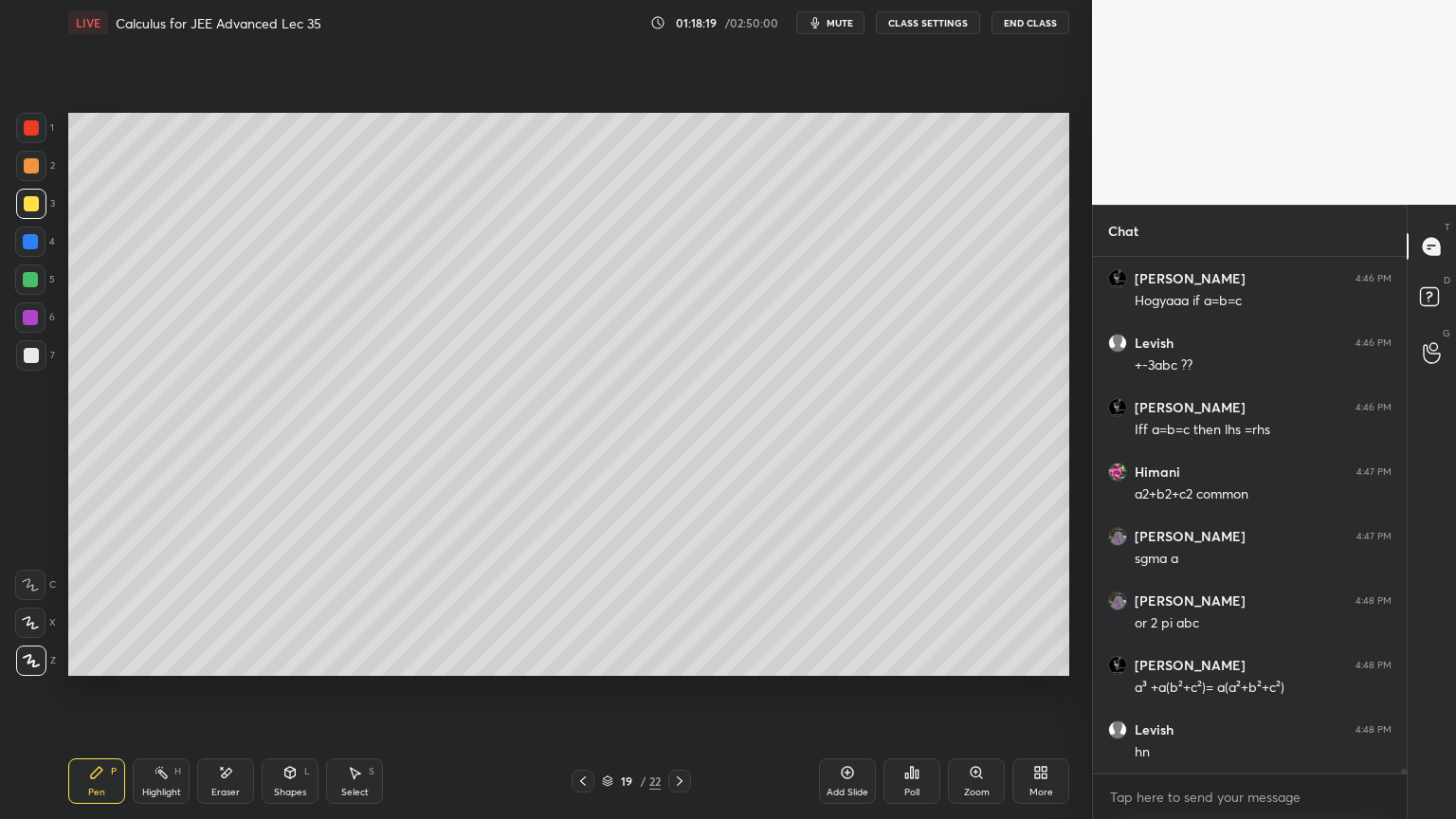 click on "Eraser" at bounding box center (226, 781) 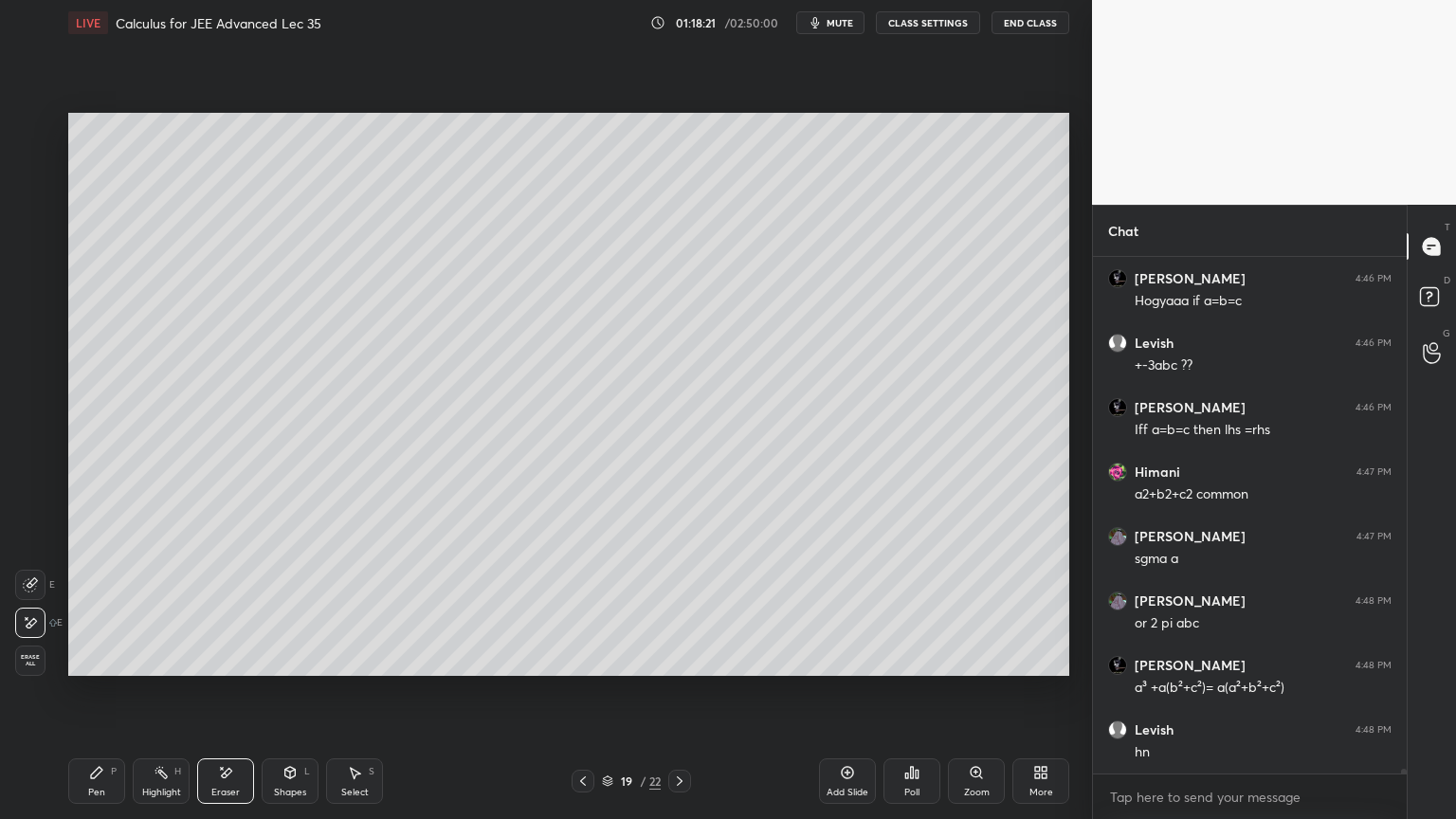 drag, startPoint x: 96, startPoint y: 774, endPoint x: 109, endPoint y: 775, distance: 13.038405 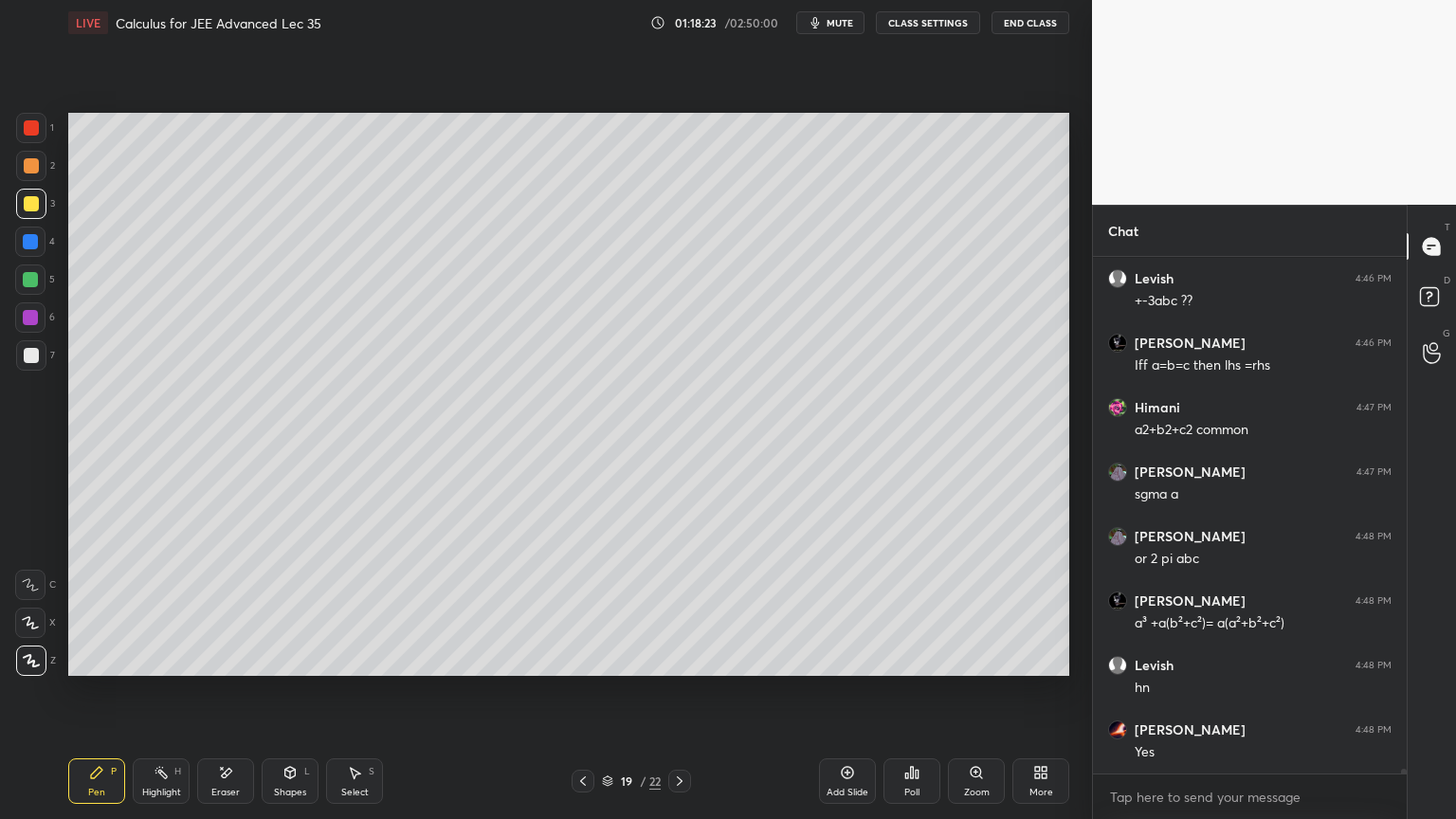 scroll, scrollTop: 51740, scrollLeft: 0, axis: vertical 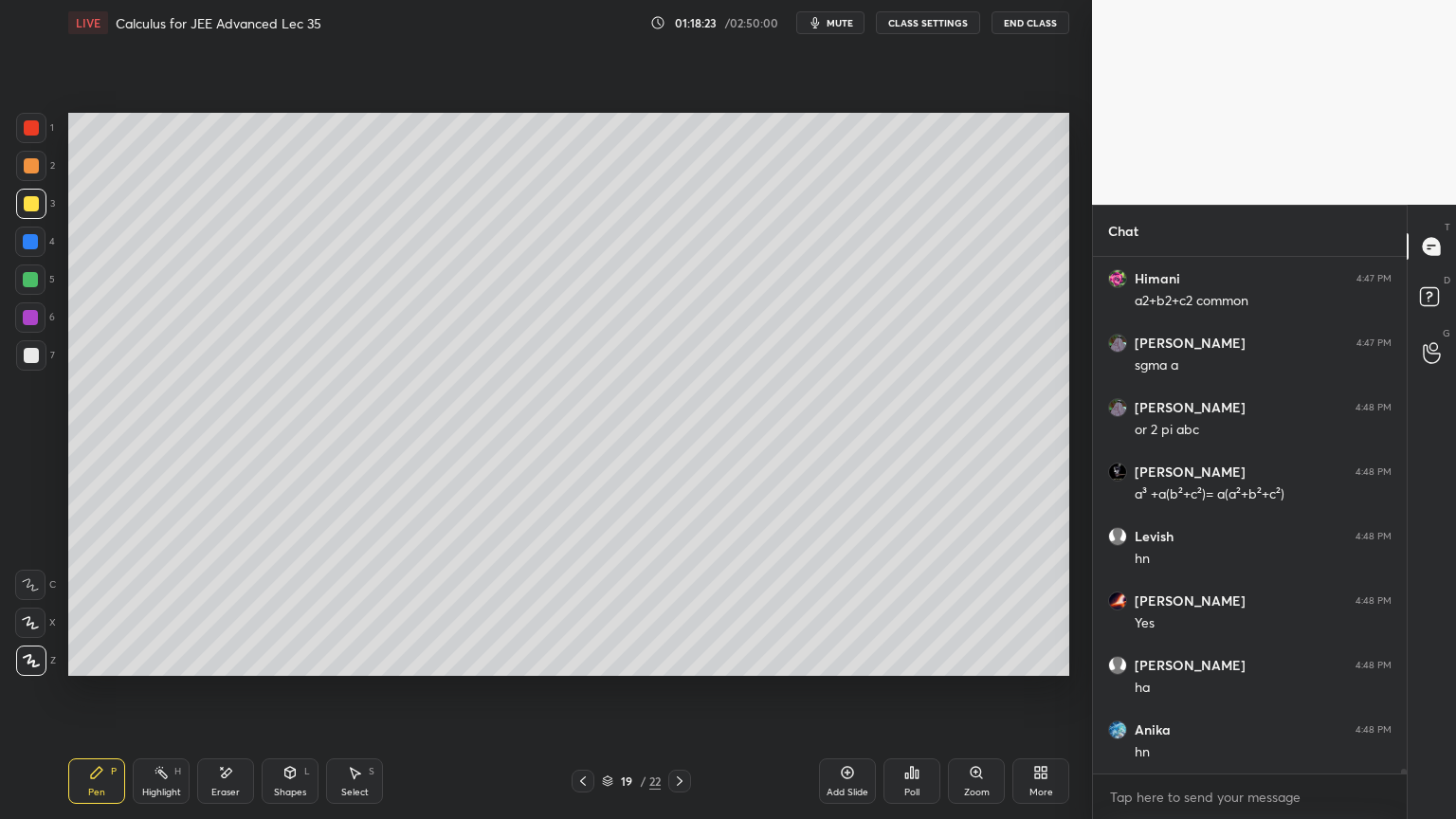 click 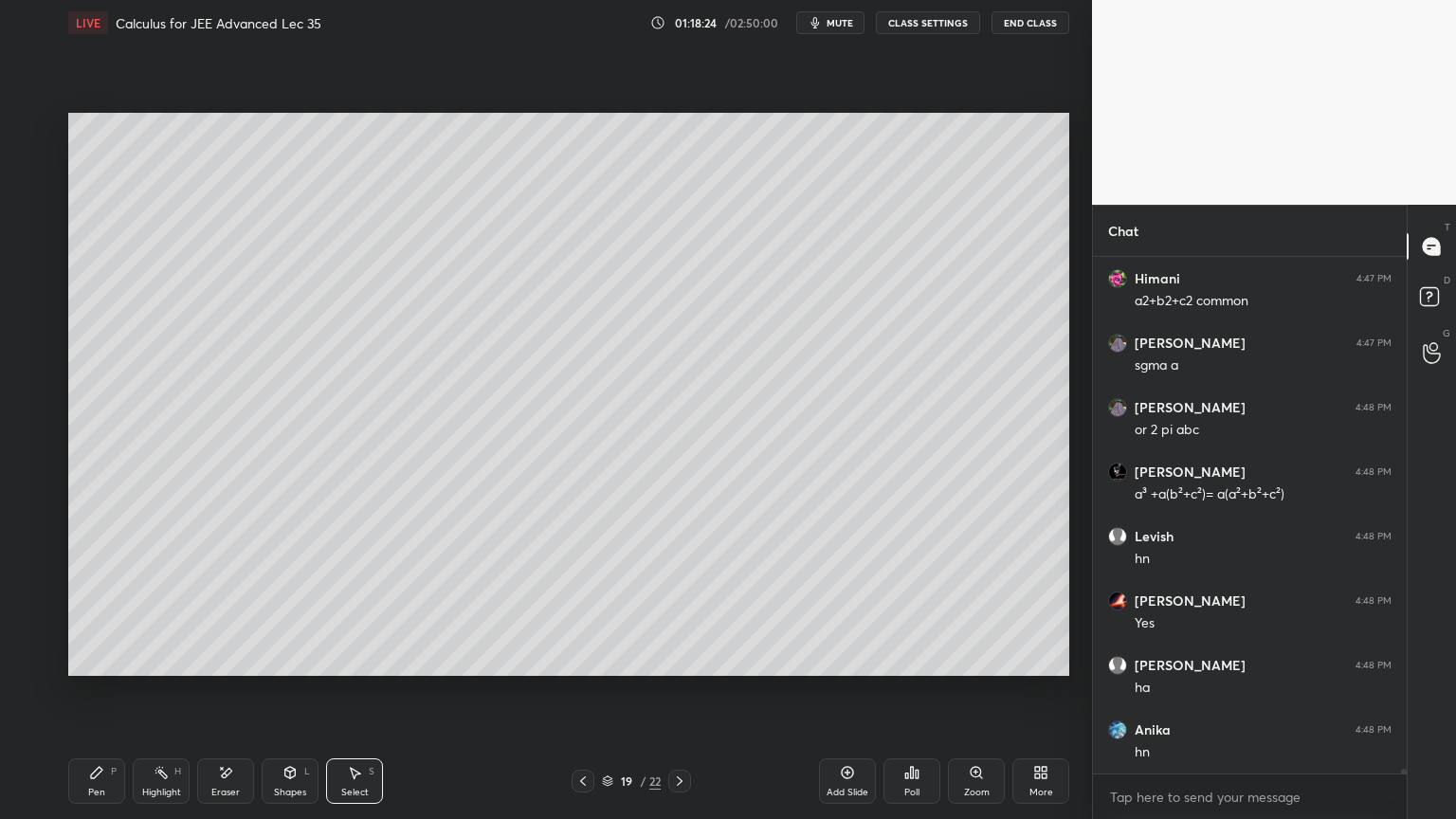scroll, scrollTop: 51805, scrollLeft: 0, axis: vertical 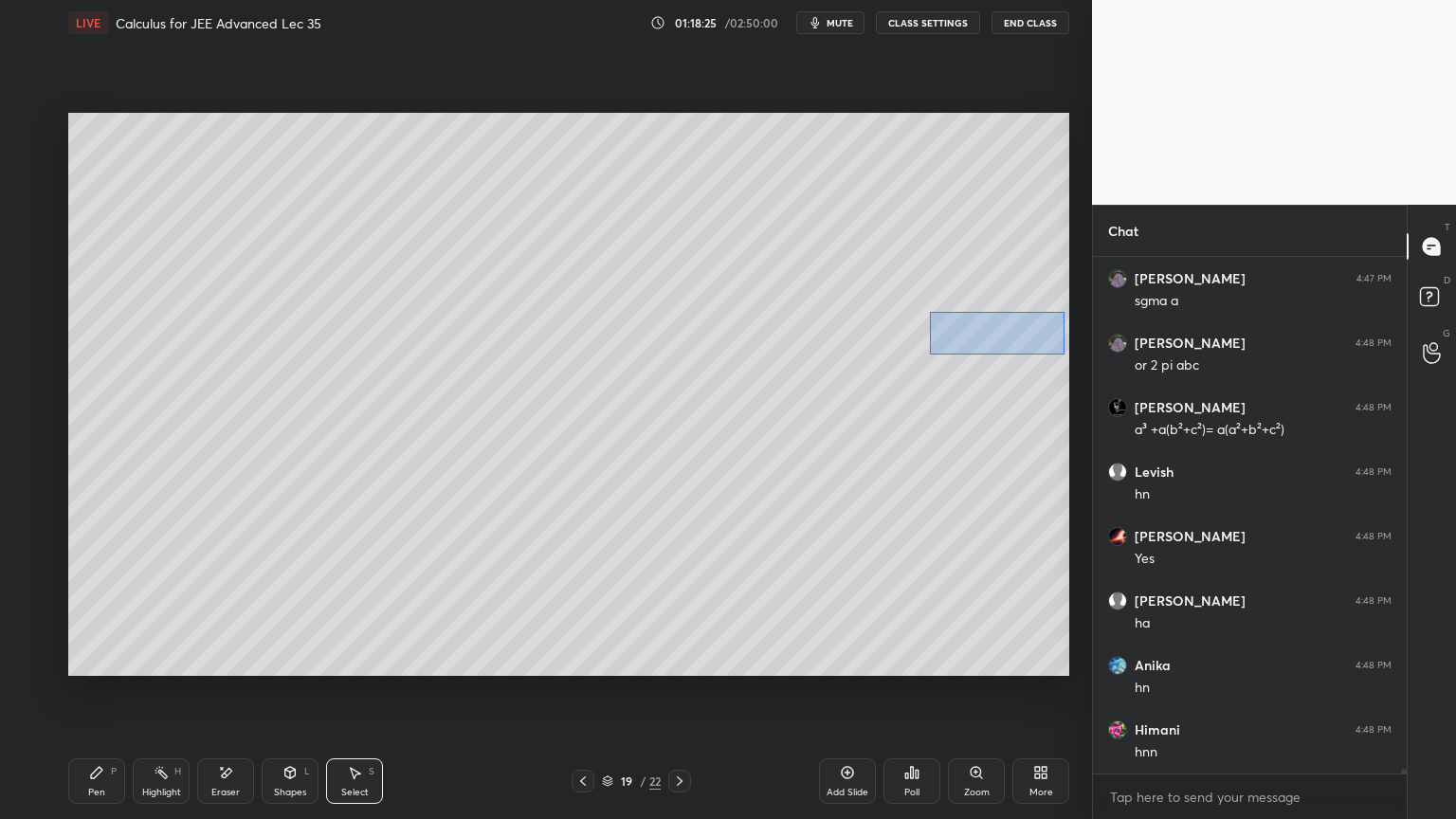 drag, startPoint x: 929, startPoint y: 310, endPoint x: 1045, endPoint y: 337, distance: 119.1008 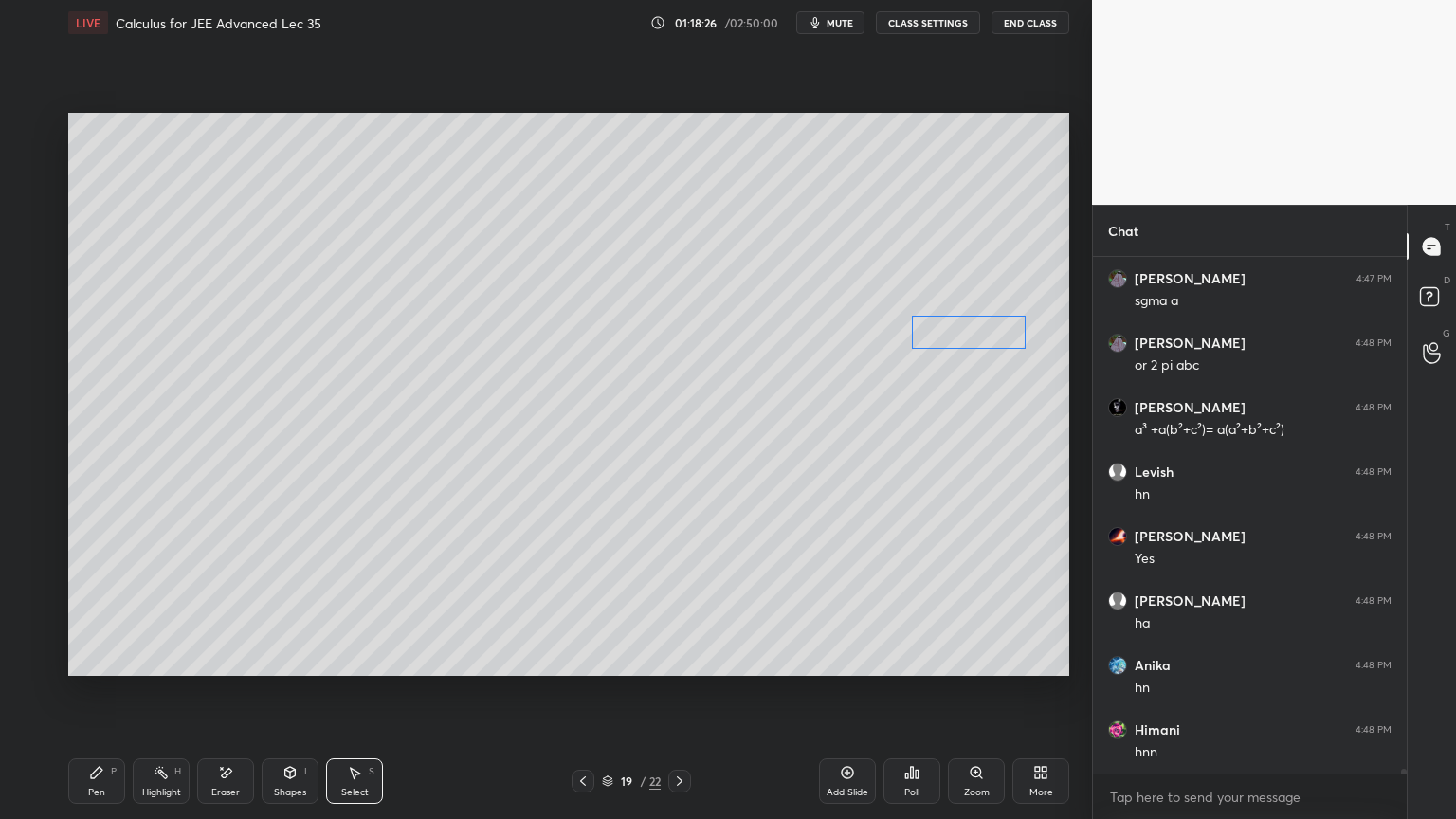 drag, startPoint x: 1019, startPoint y: 328, endPoint x: 992, endPoint y: 329, distance: 27.01851 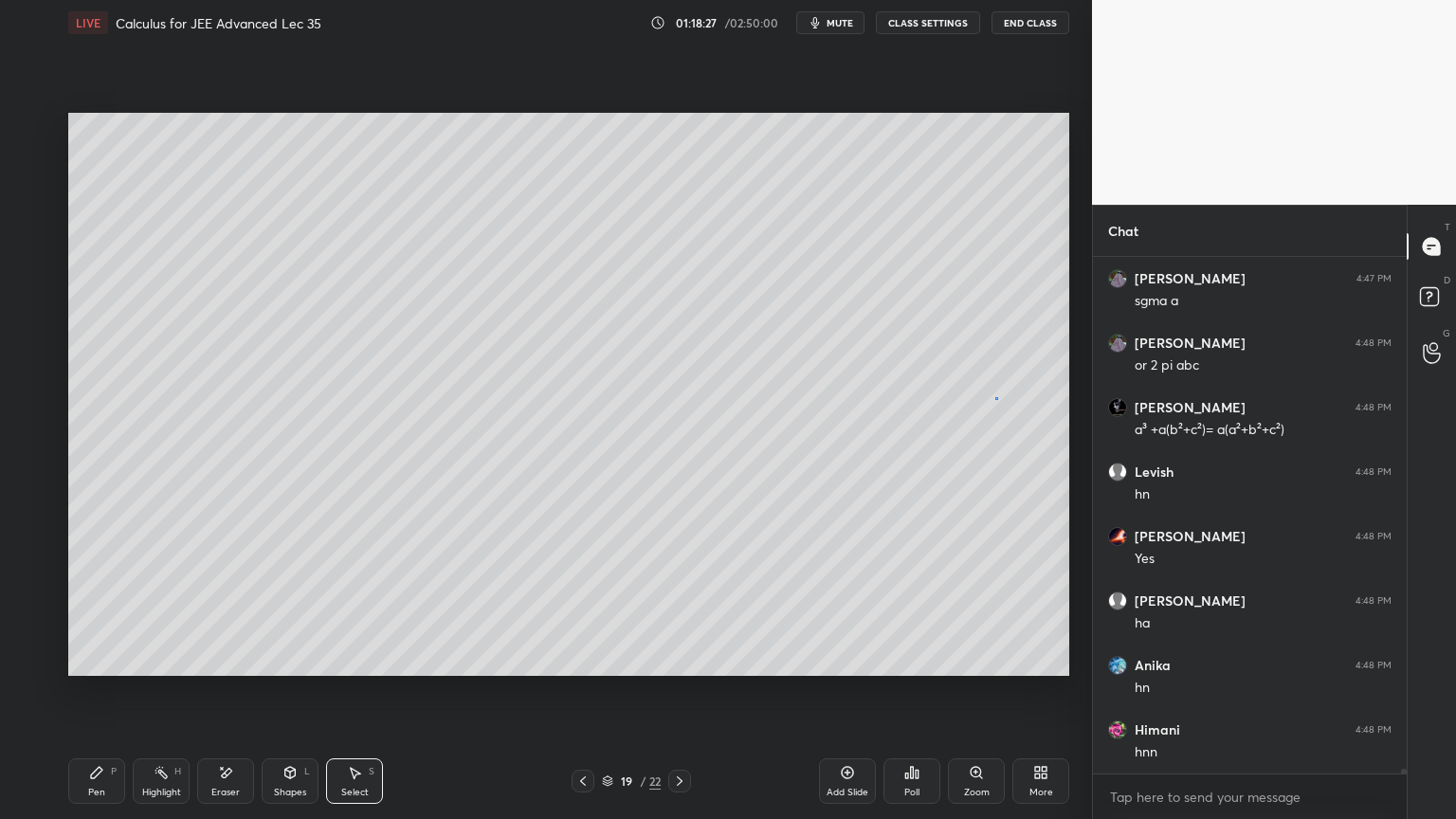 click on "0 ° Undo Copy Duplicate Duplicate to new slide Delete" at bounding box center (569, 394) 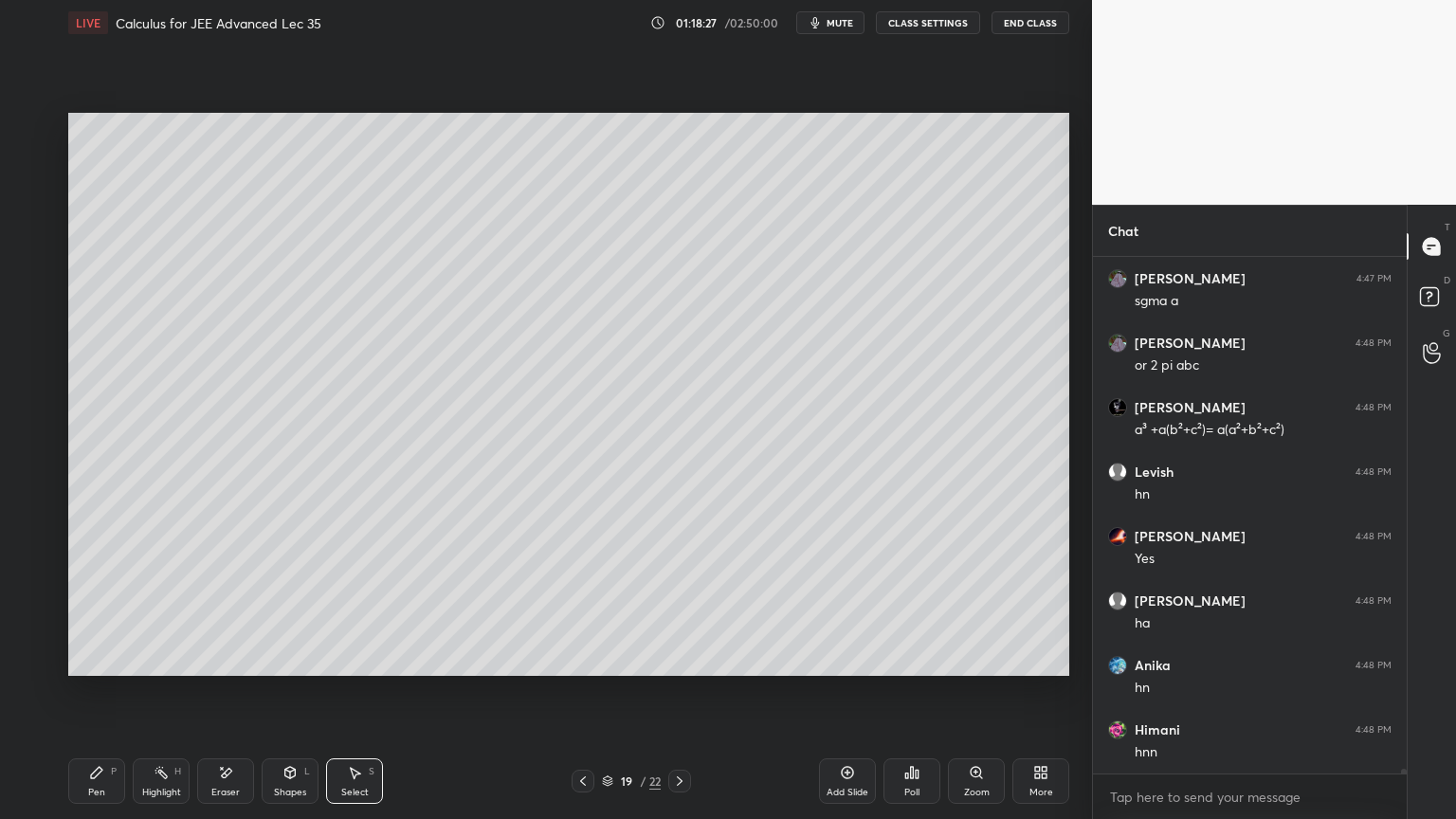 click 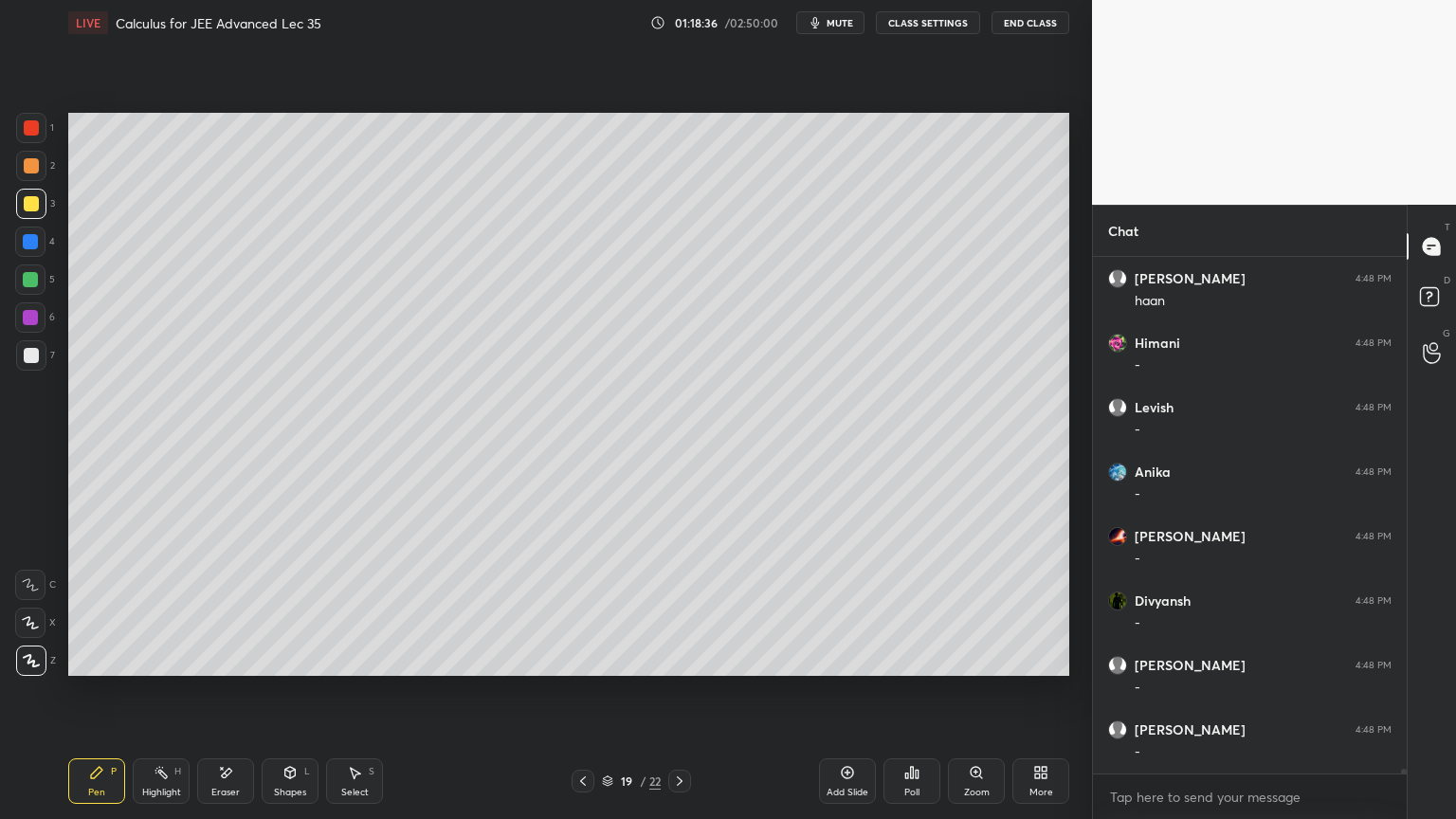 scroll, scrollTop: 52385, scrollLeft: 0, axis: vertical 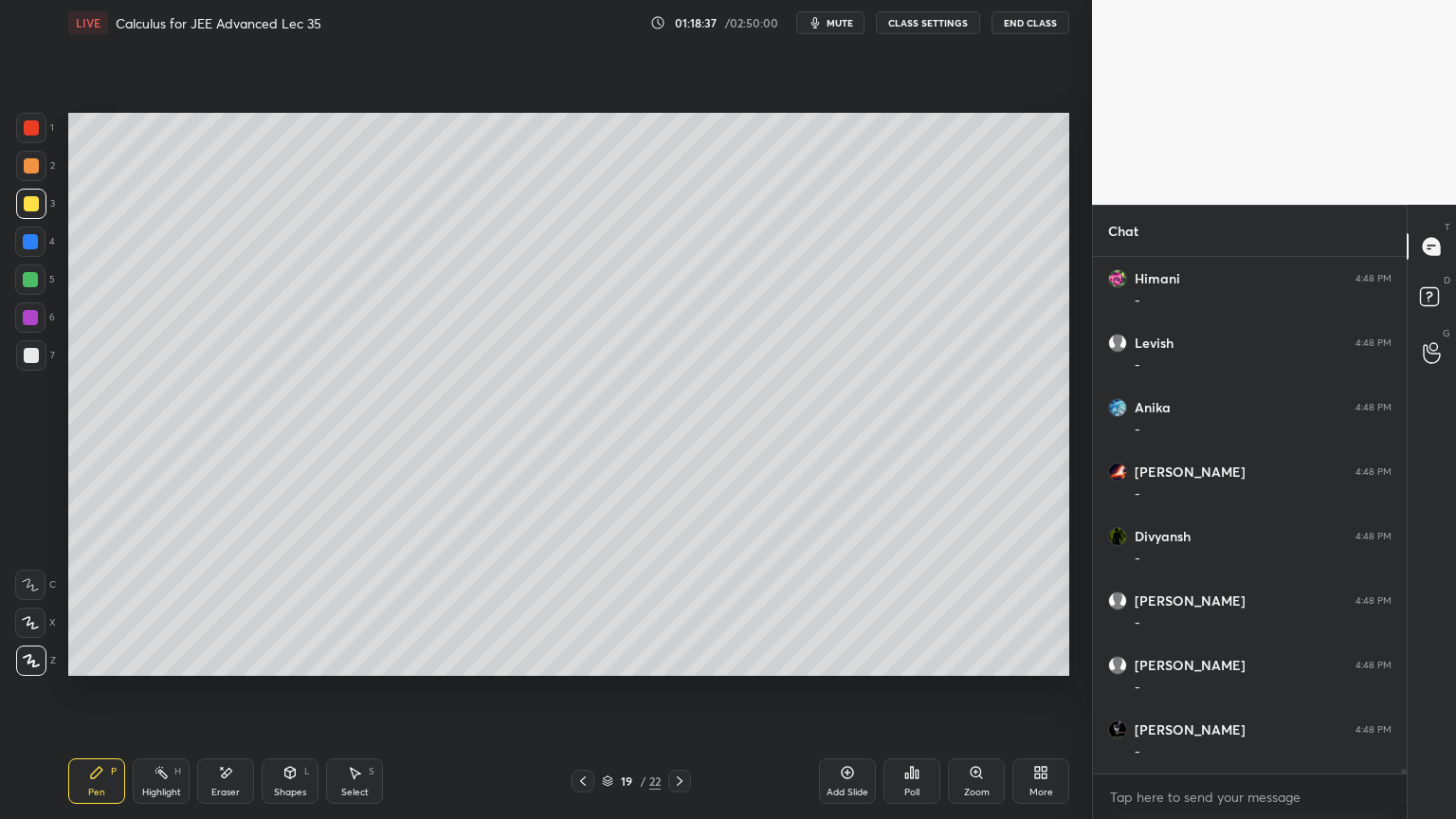 click on "Eraser" at bounding box center [226, 781] 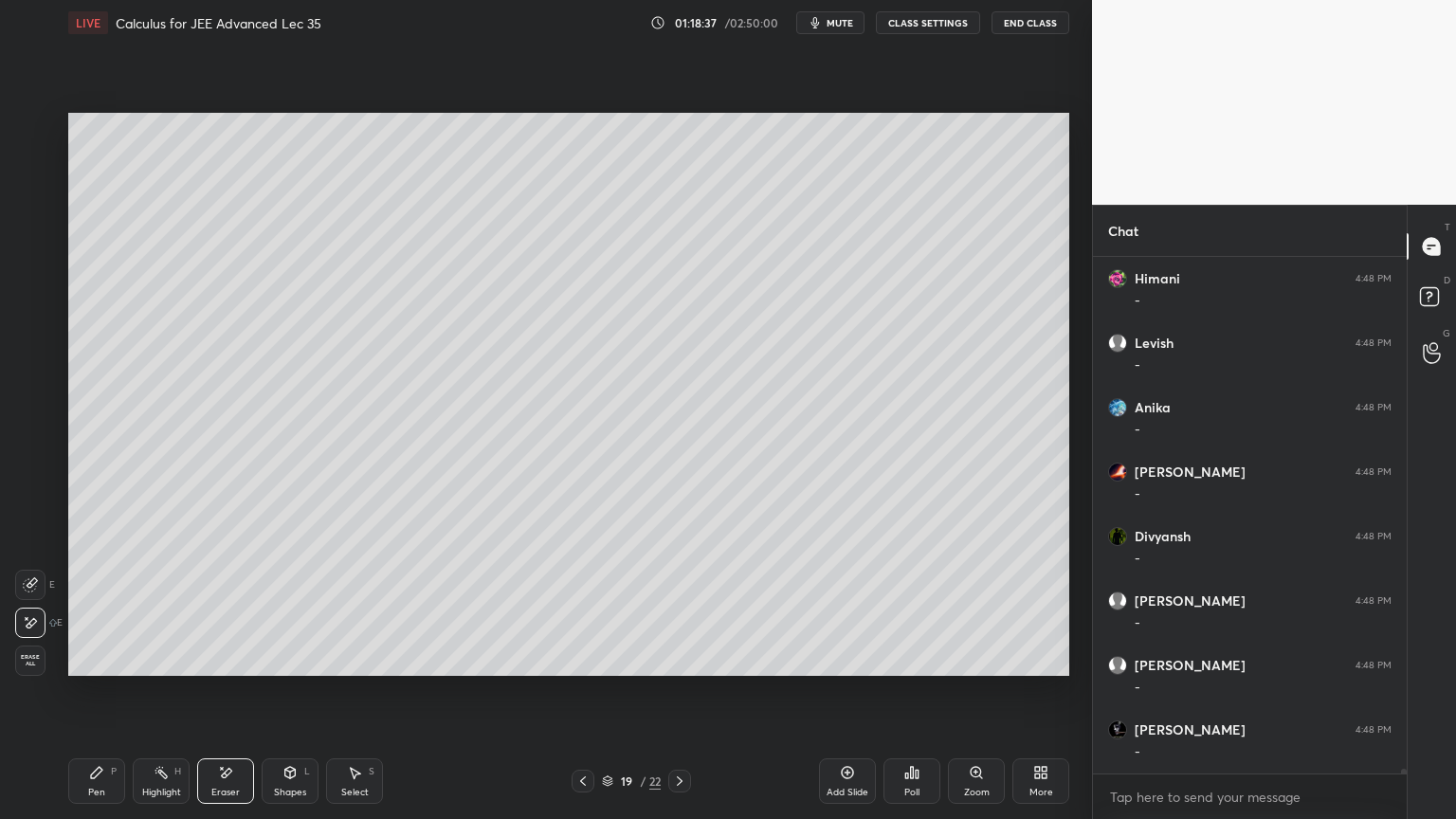 scroll, scrollTop: 52449, scrollLeft: 0, axis: vertical 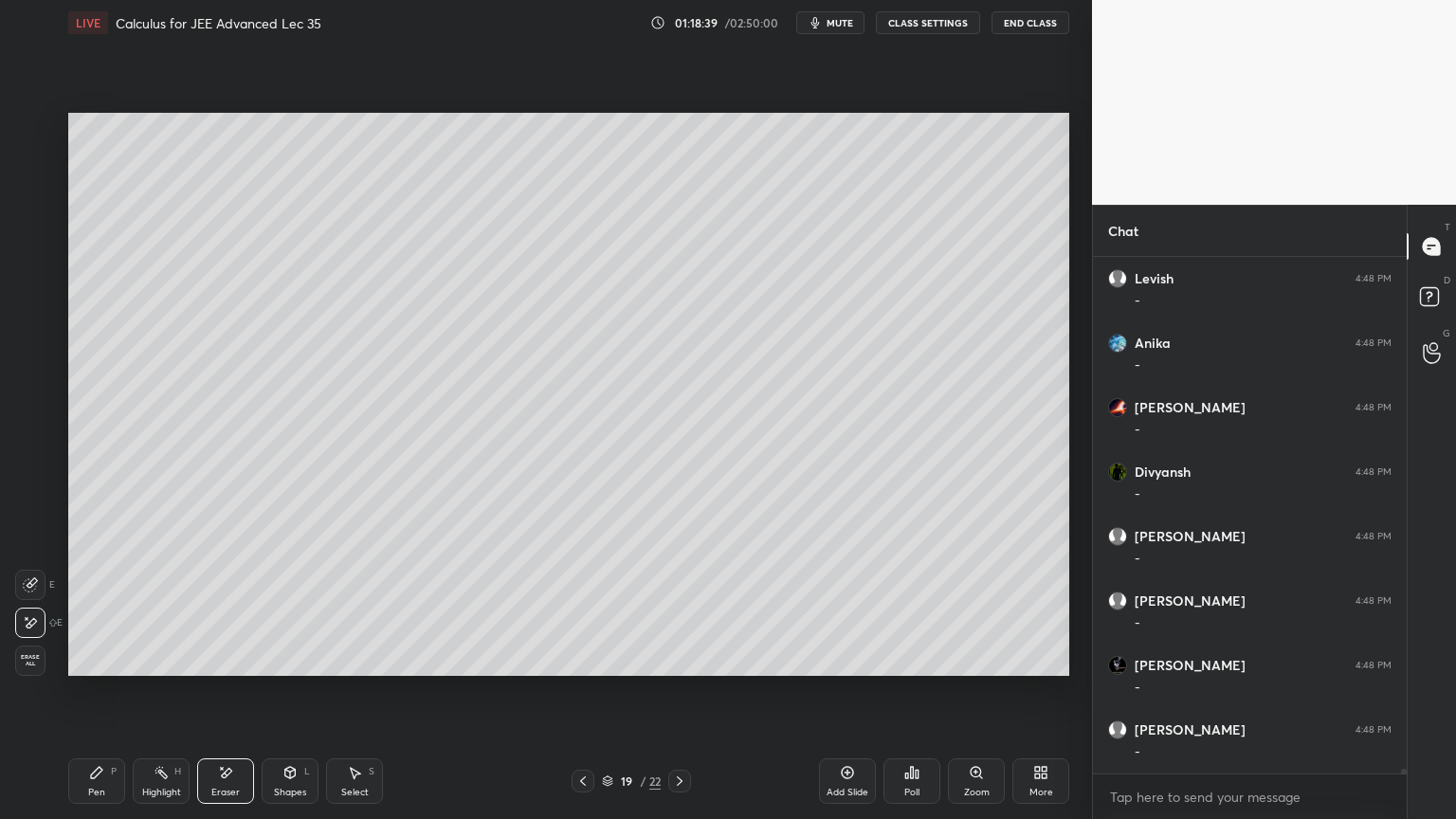 click on "Pen" at bounding box center [97, 792] 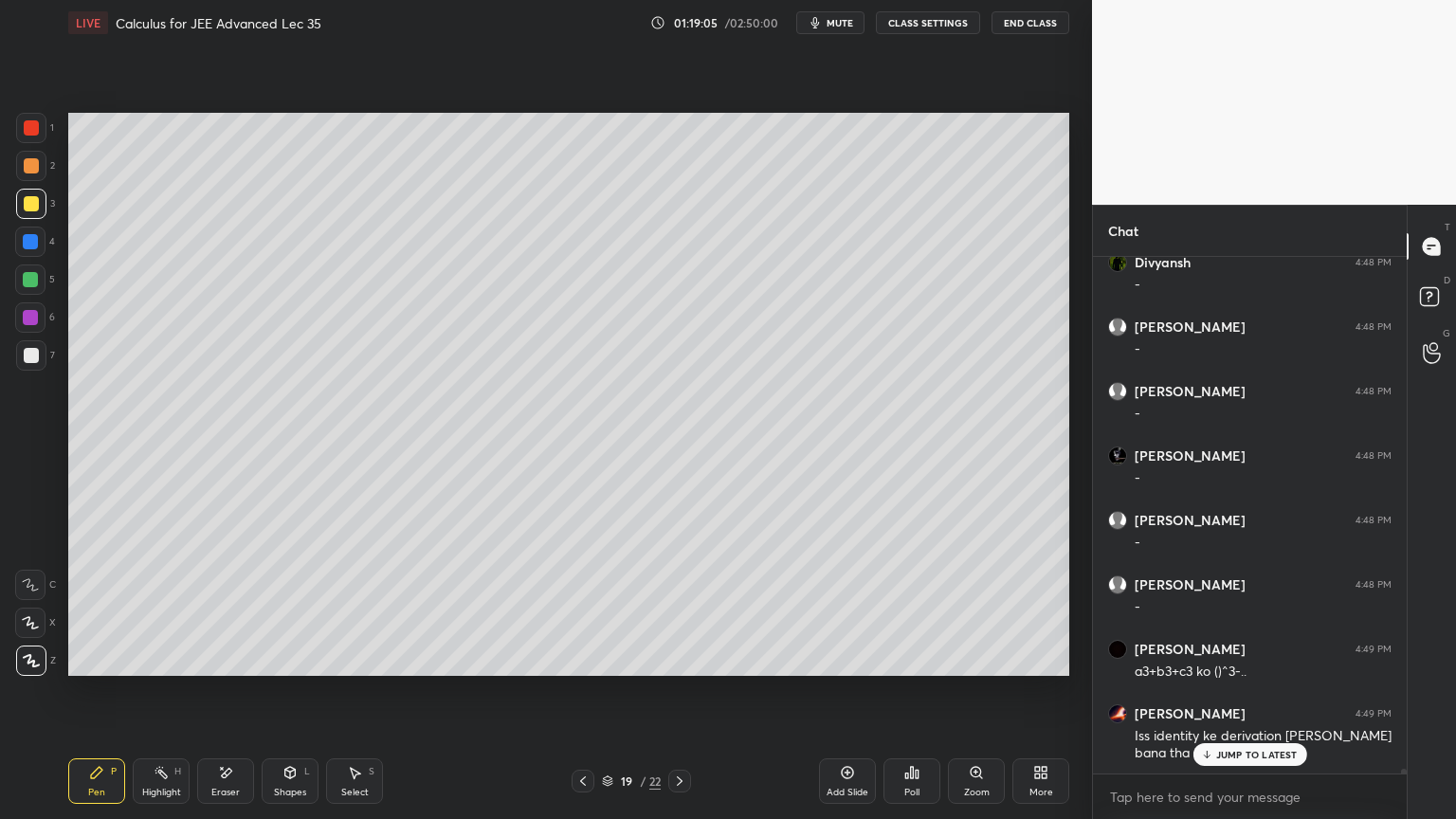 scroll, scrollTop: 52723, scrollLeft: 0, axis: vertical 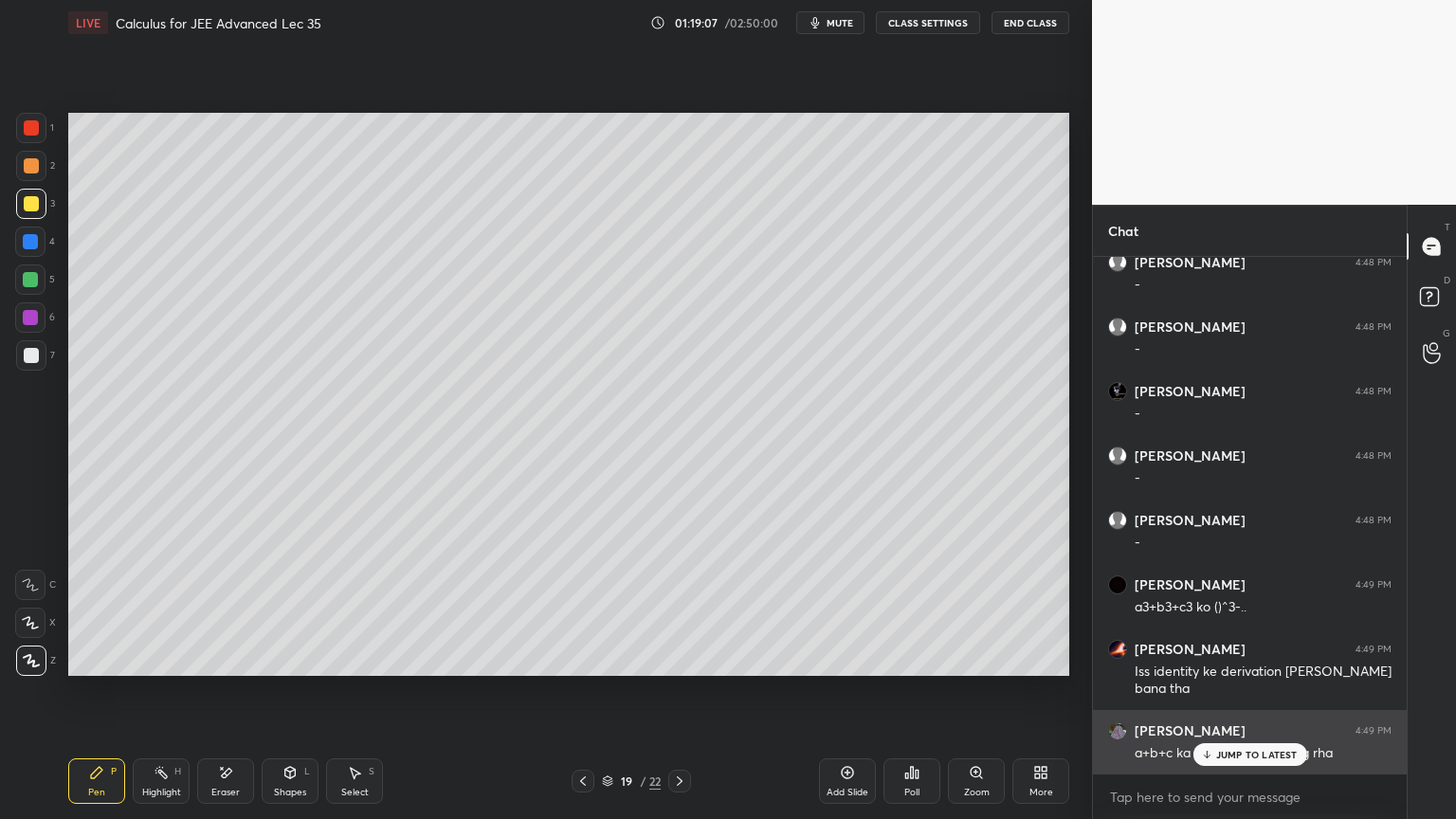 click on "JUMP TO LATEST" at bounding box center [1257, 755] 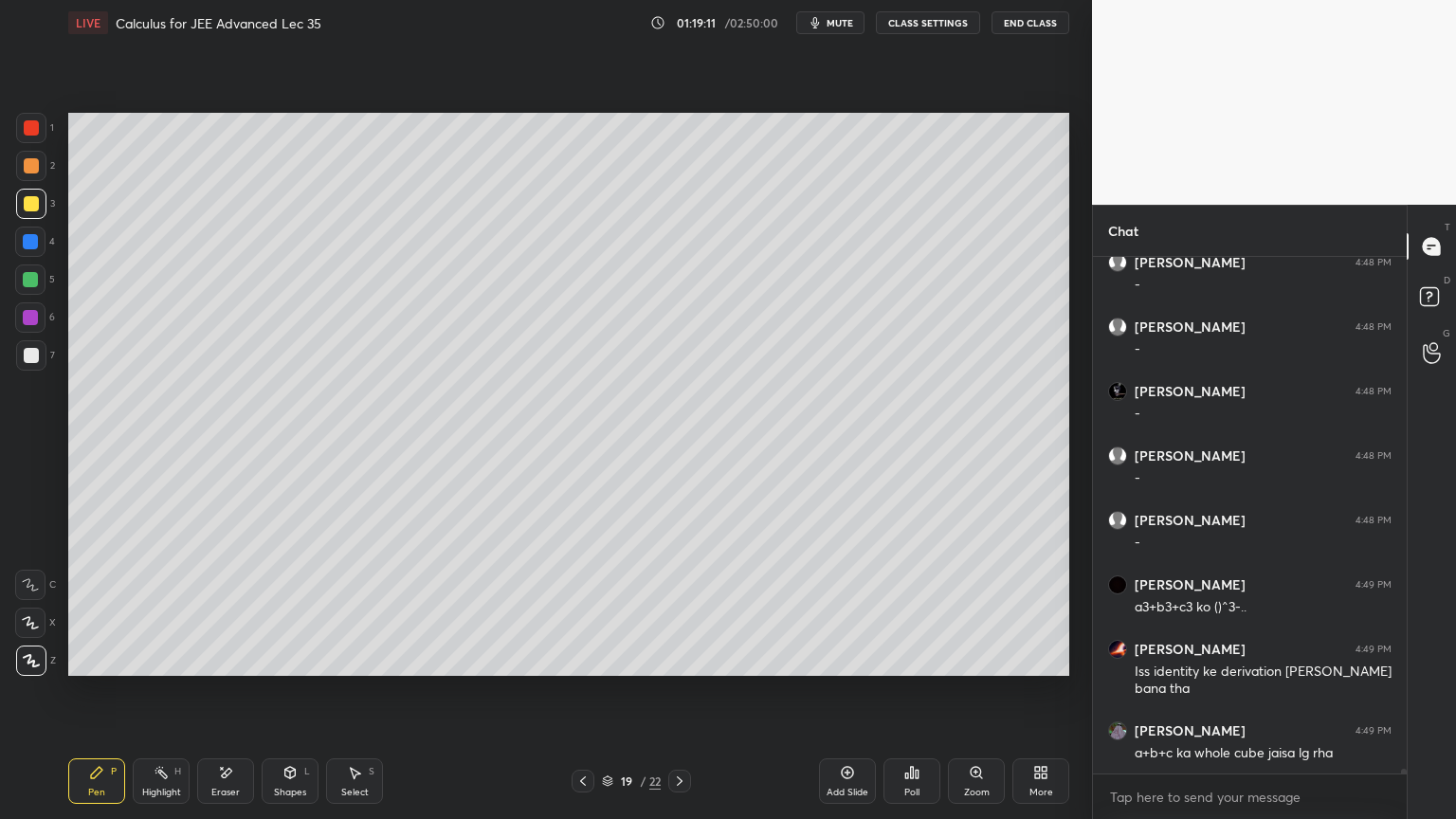 click on "Eraser" at bounding box center (226, 781) 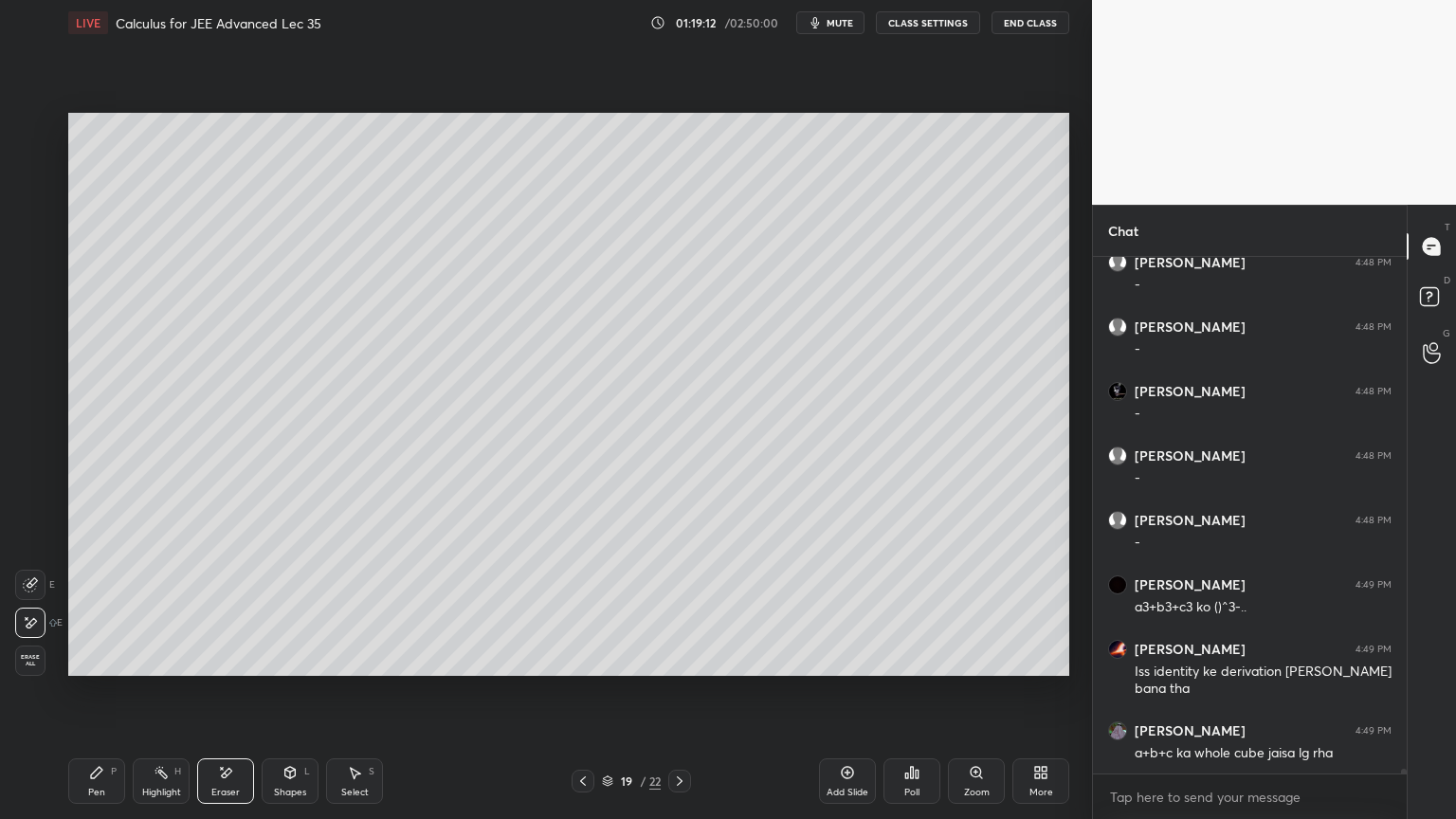 click 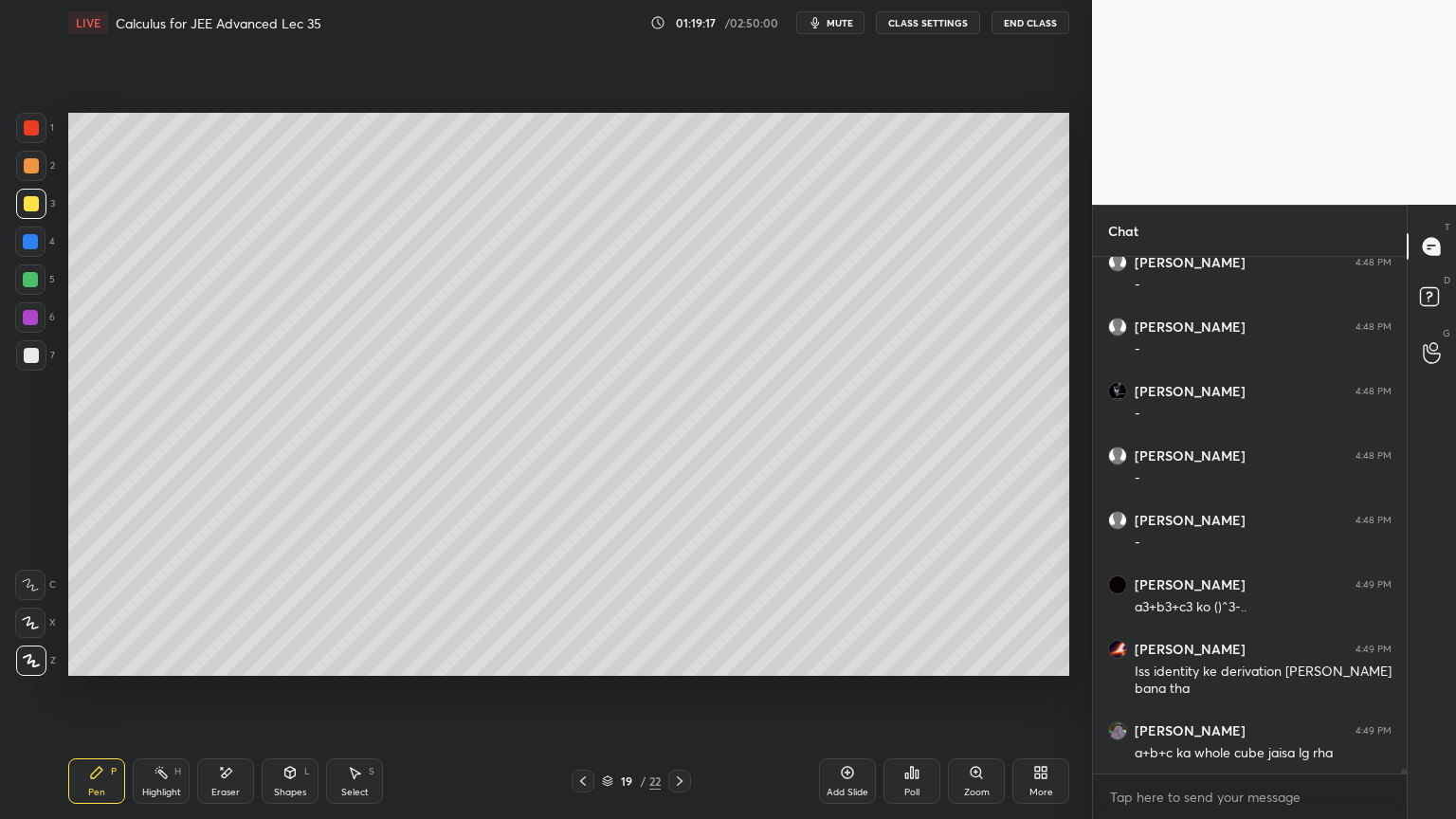 scroll, scrollTop: 52788, scrollLeft: 0, axis: vertical 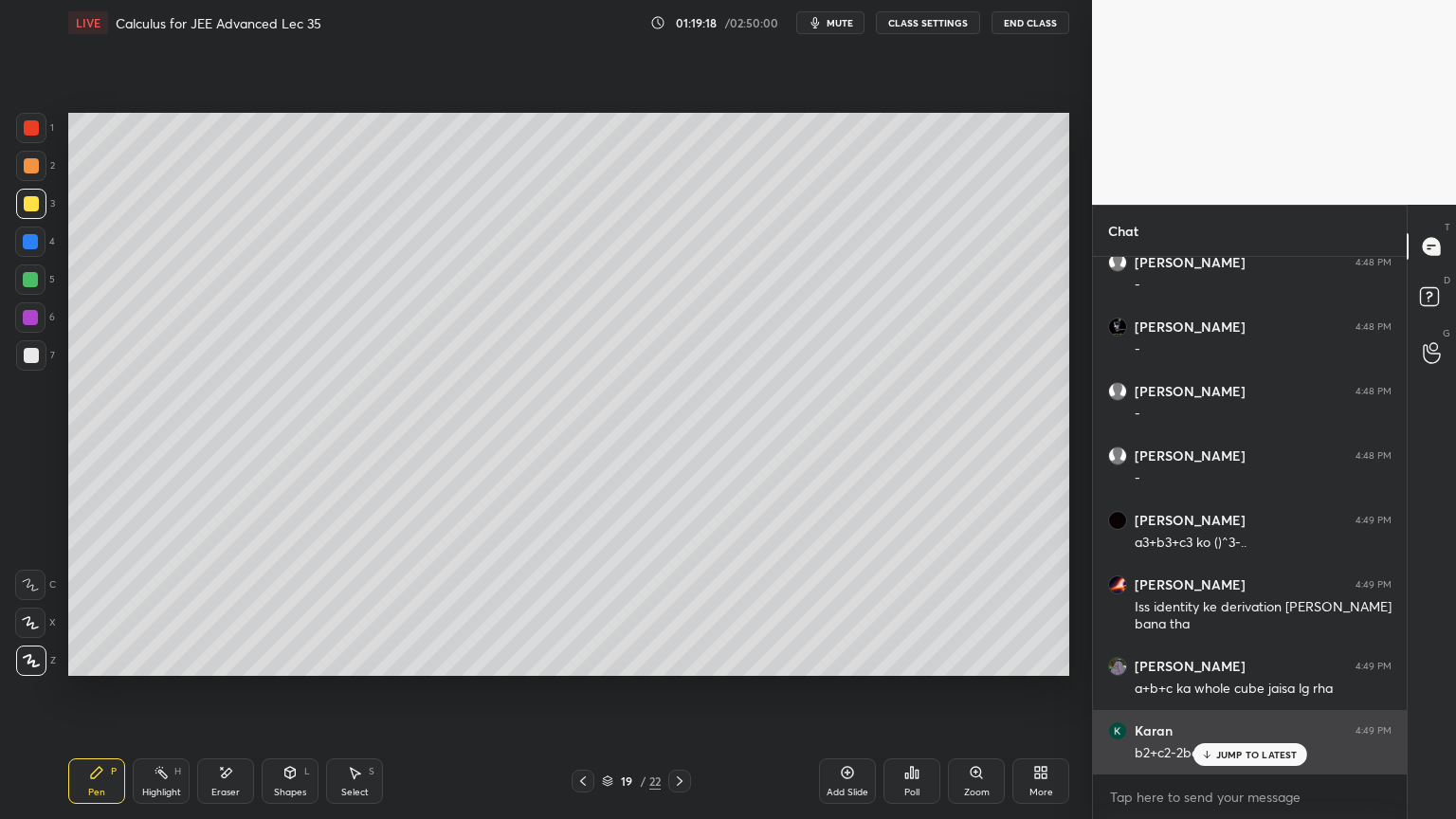 click on "JUMP TO LATEST" at bounding box center (1257, 755) 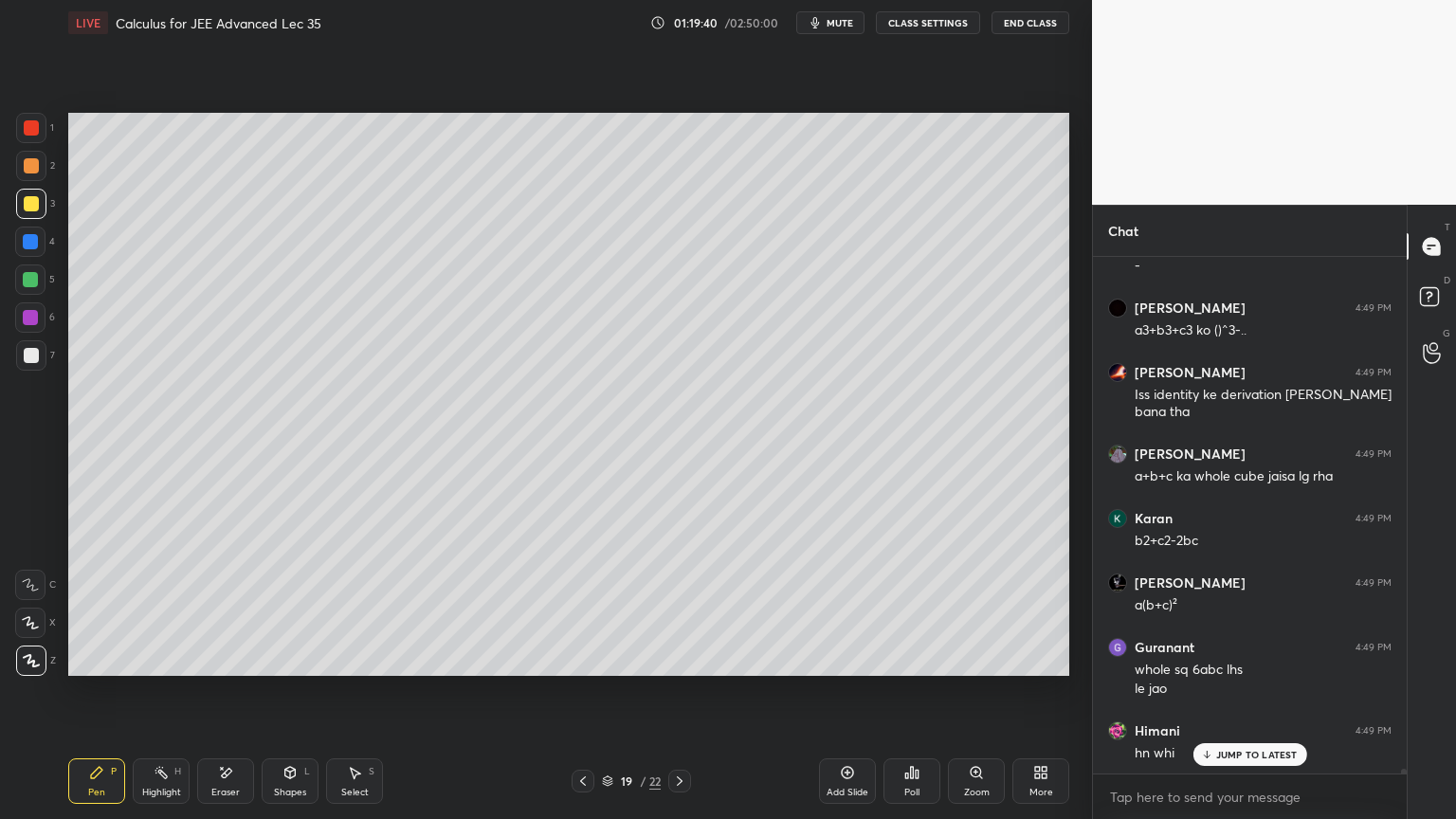 scroll, scrollTop: 53064, scrollLeft: 0, axis: vertical 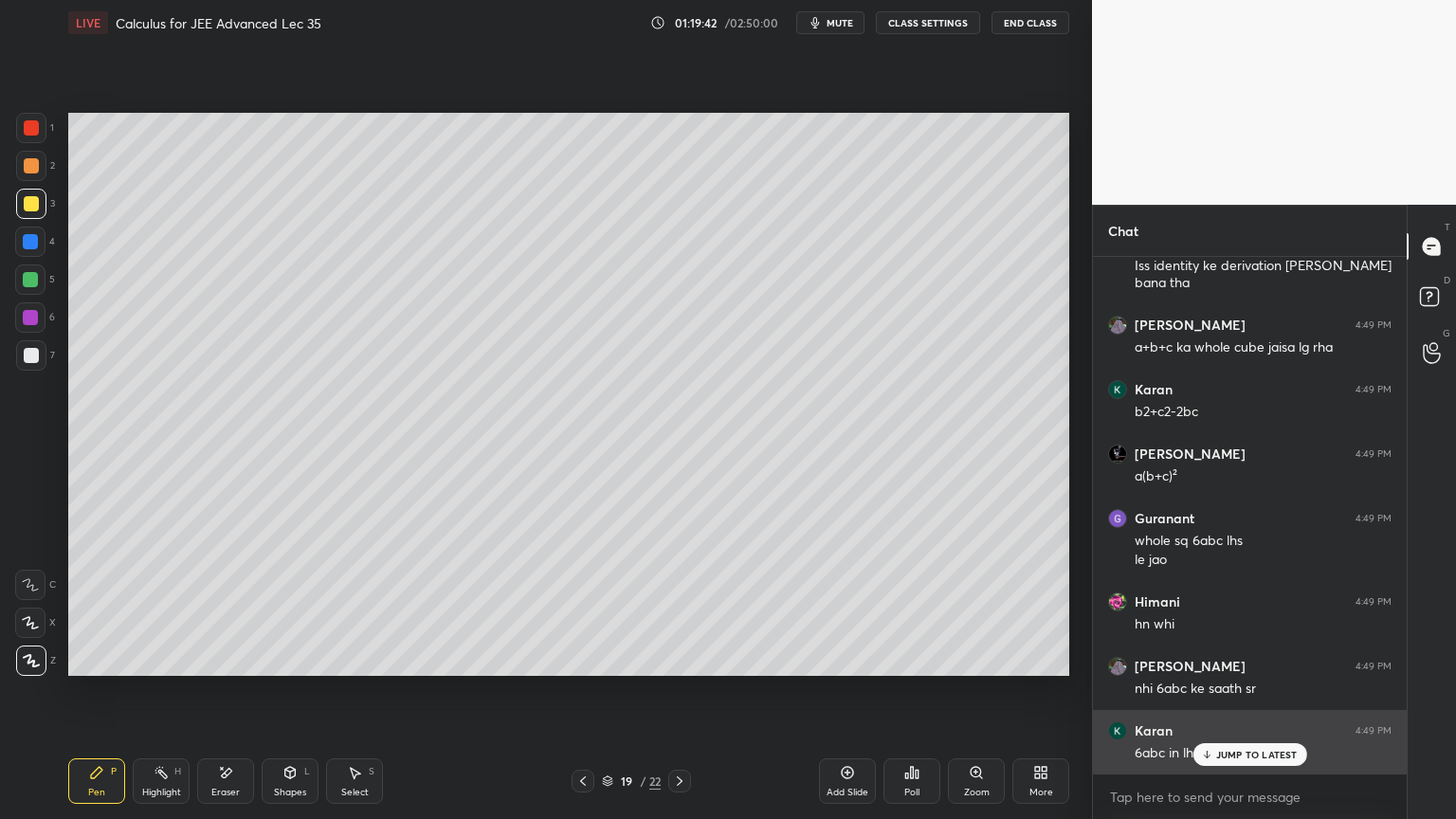click on "JUMP TO LATEST" at bounding box center [1257, 755] 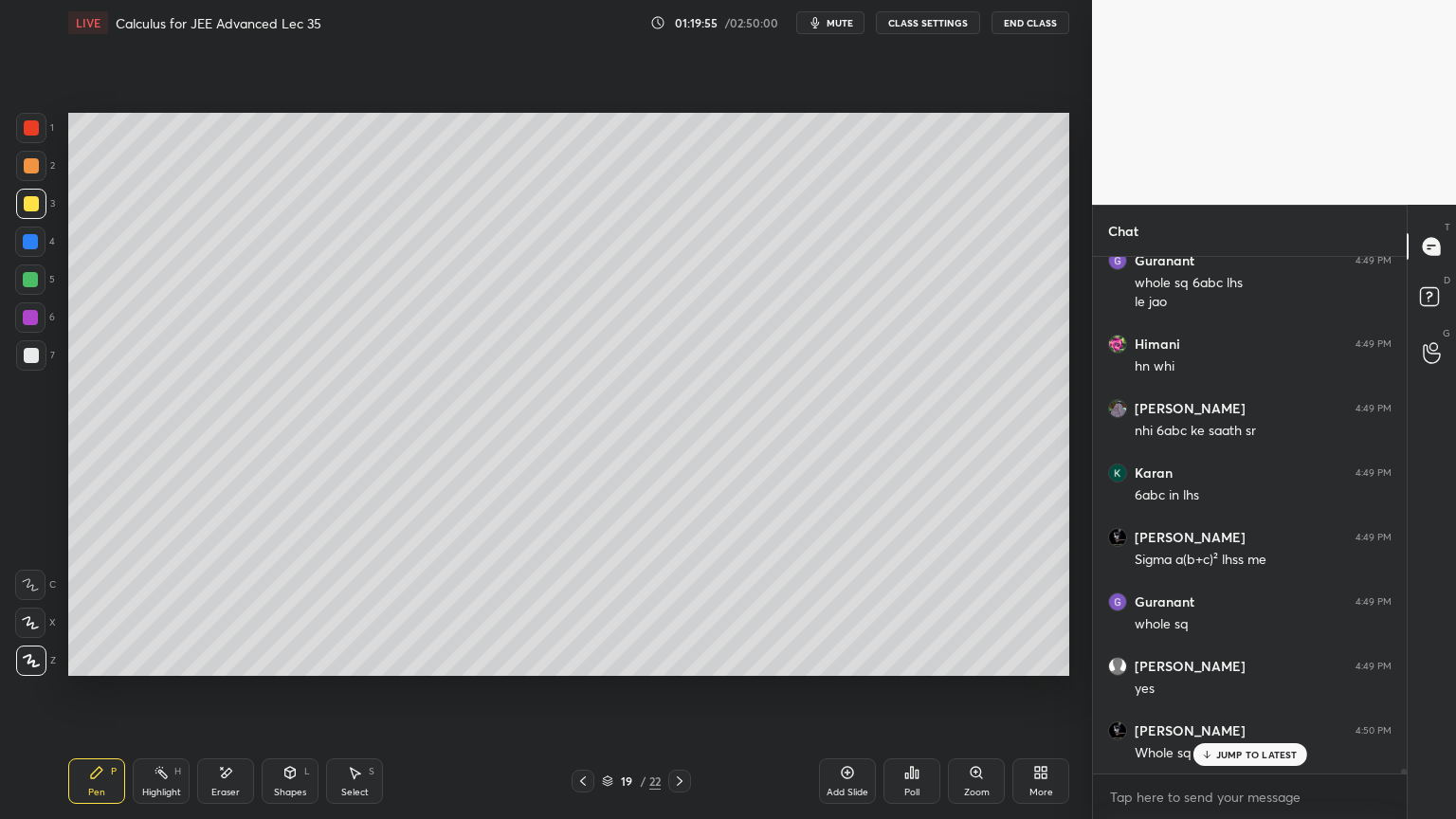 scroll, scrollTop: 53451, scrollLeft: 0, axis: vertical 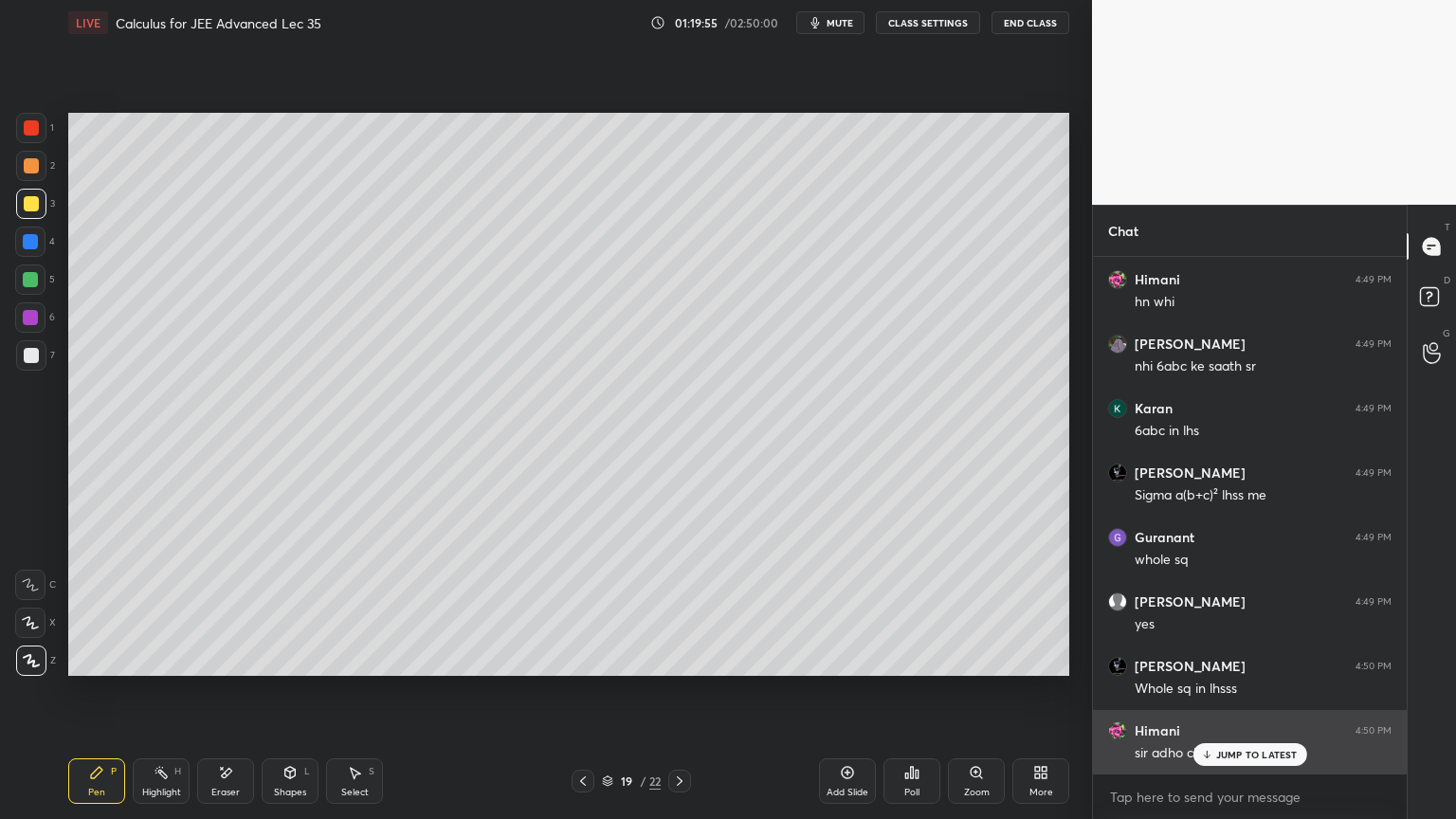 click on "JUMP TO LATEST" at bounding box center (1249, 755) 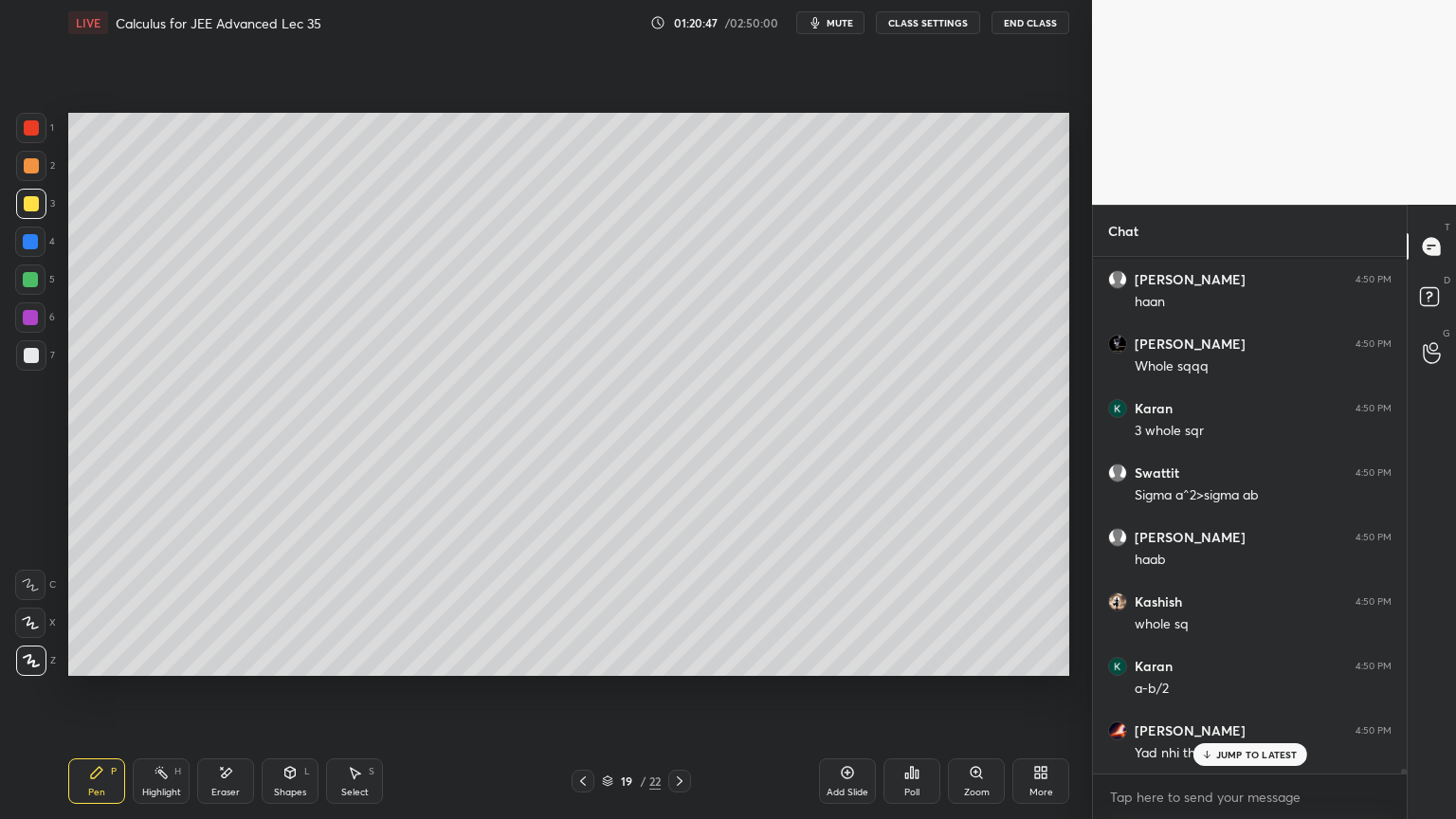 scroll, scrollTop: 54266, scrollLeft: 0, axis: vertical 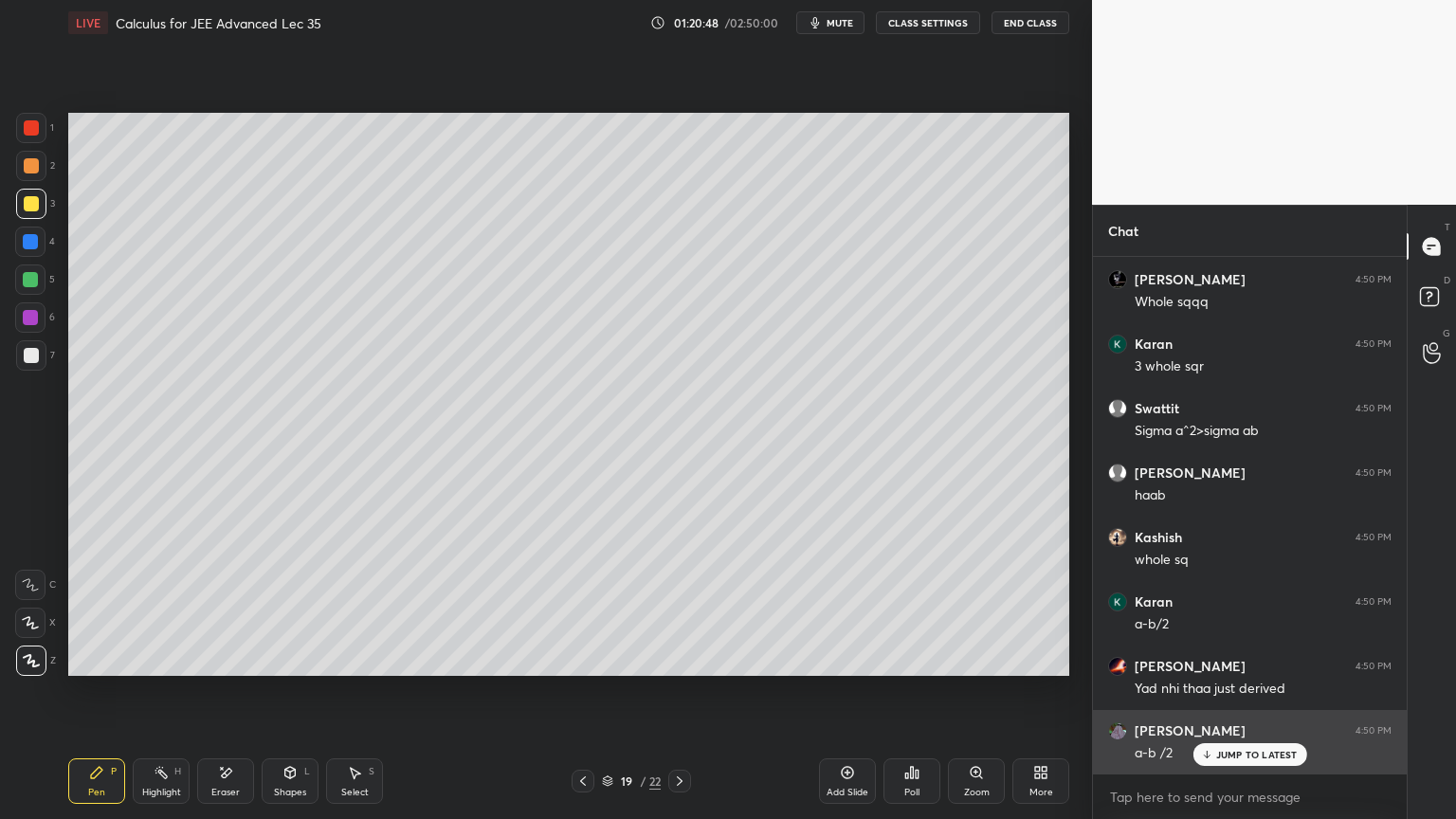 click on "JUMP TO LATEST" at bounding box center (1257, 755) 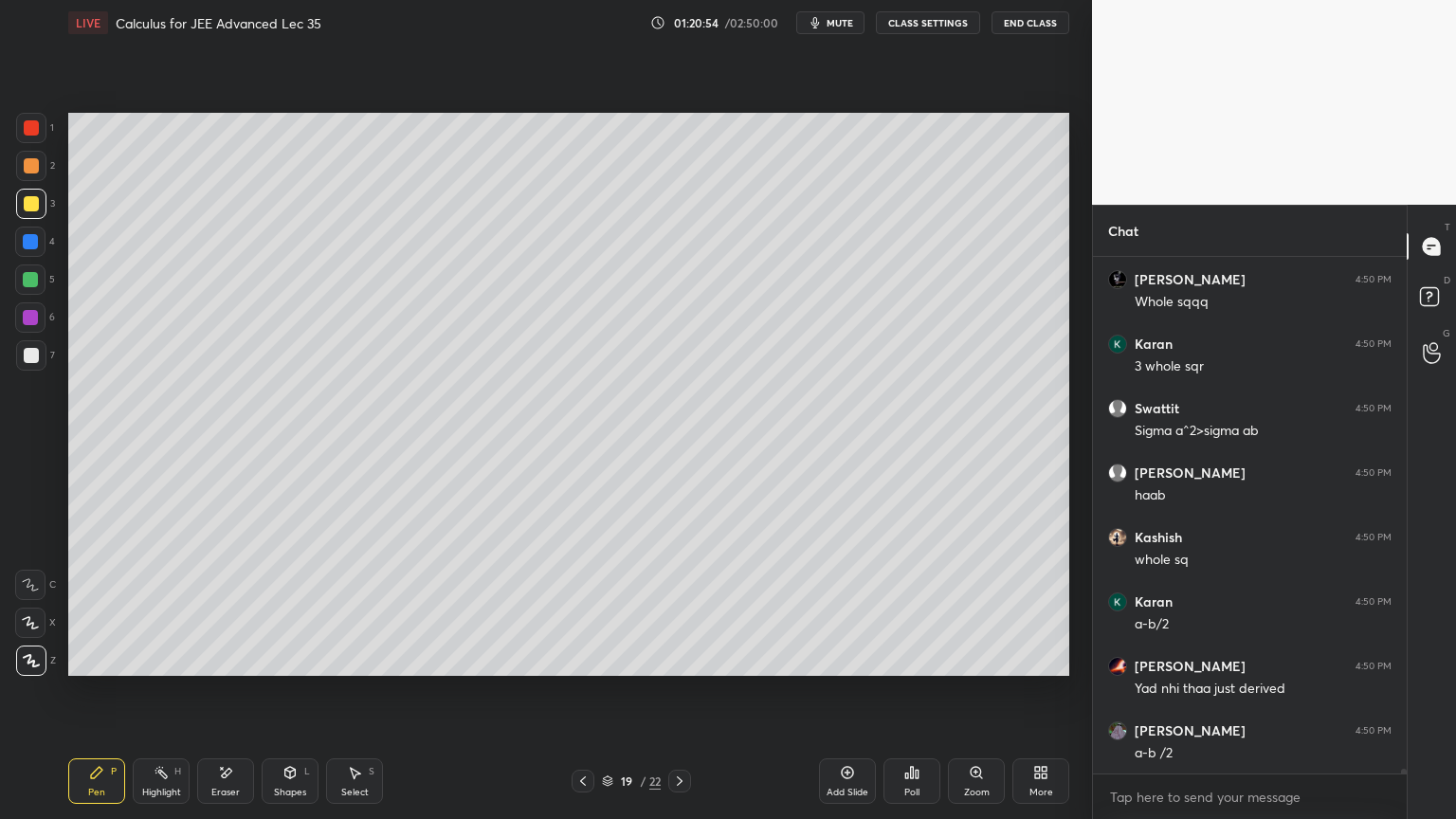 scroll, scrollTop: 54331, scrollLeft: 0, axis: vertical 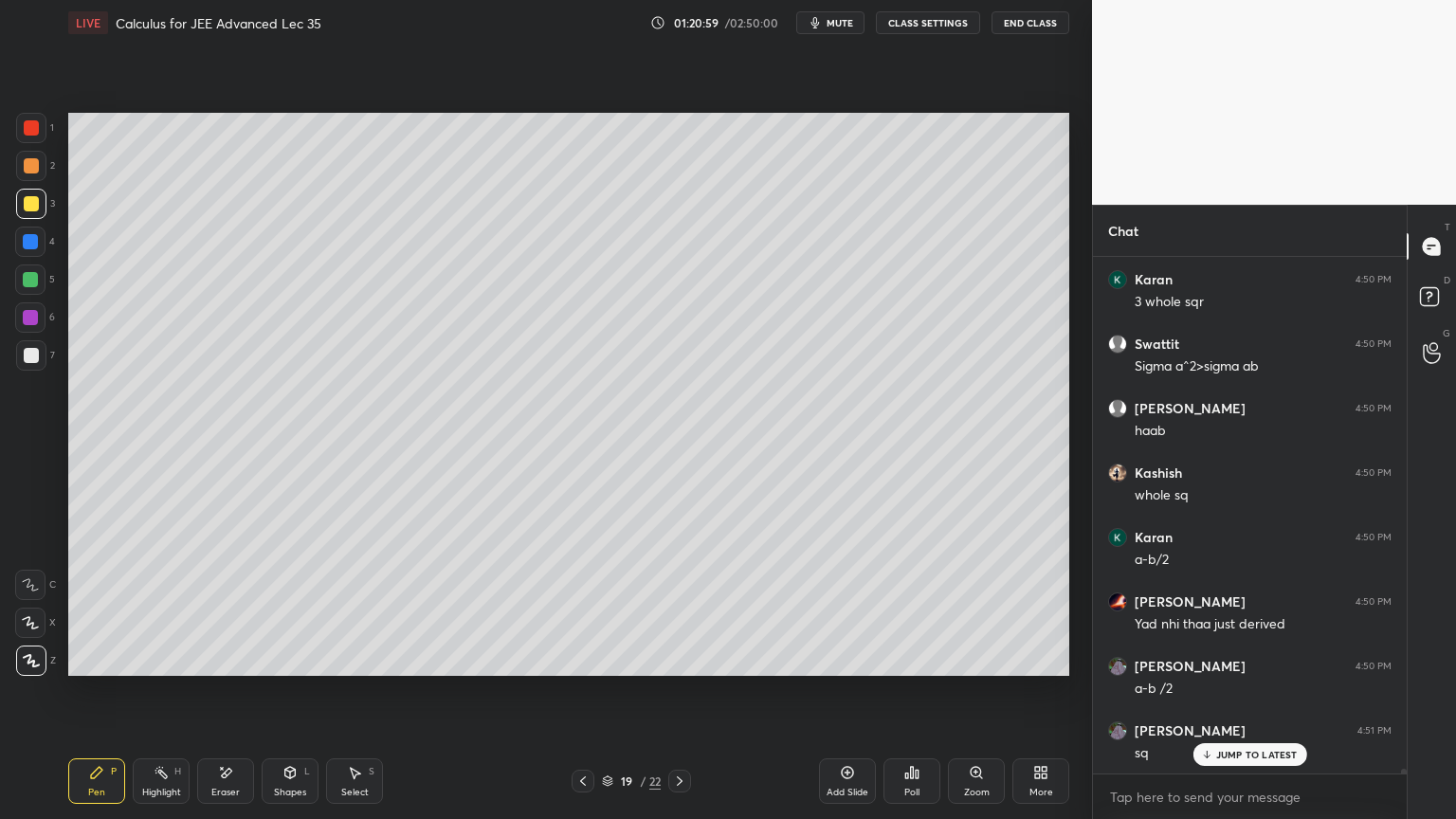 click on "Eraser" at bounding box center [226, 781] 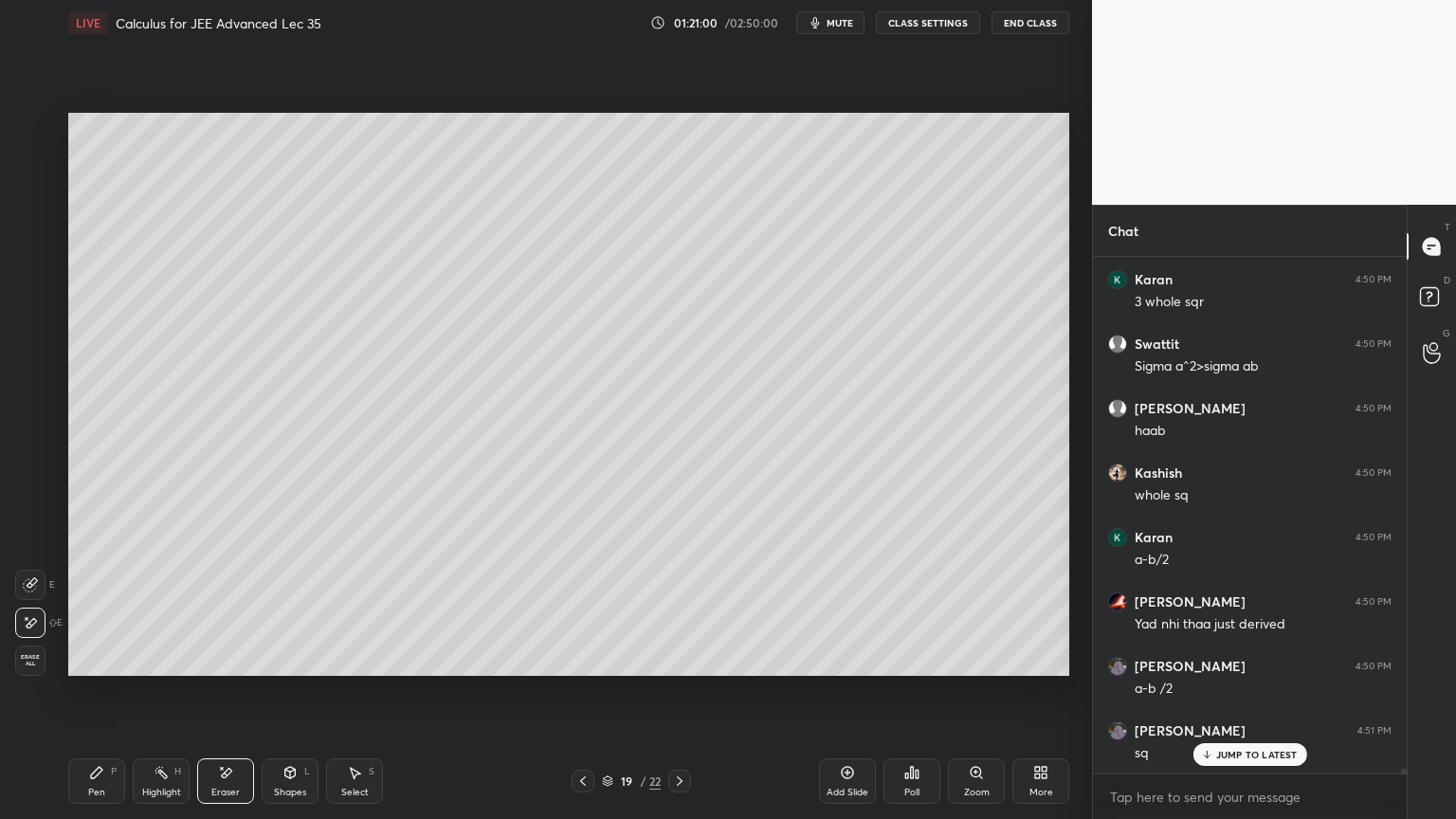 drag, startPoint x: 95, startPoint y: 794, endPoint x: 209, endPoint y: 728, distance: 131.72699 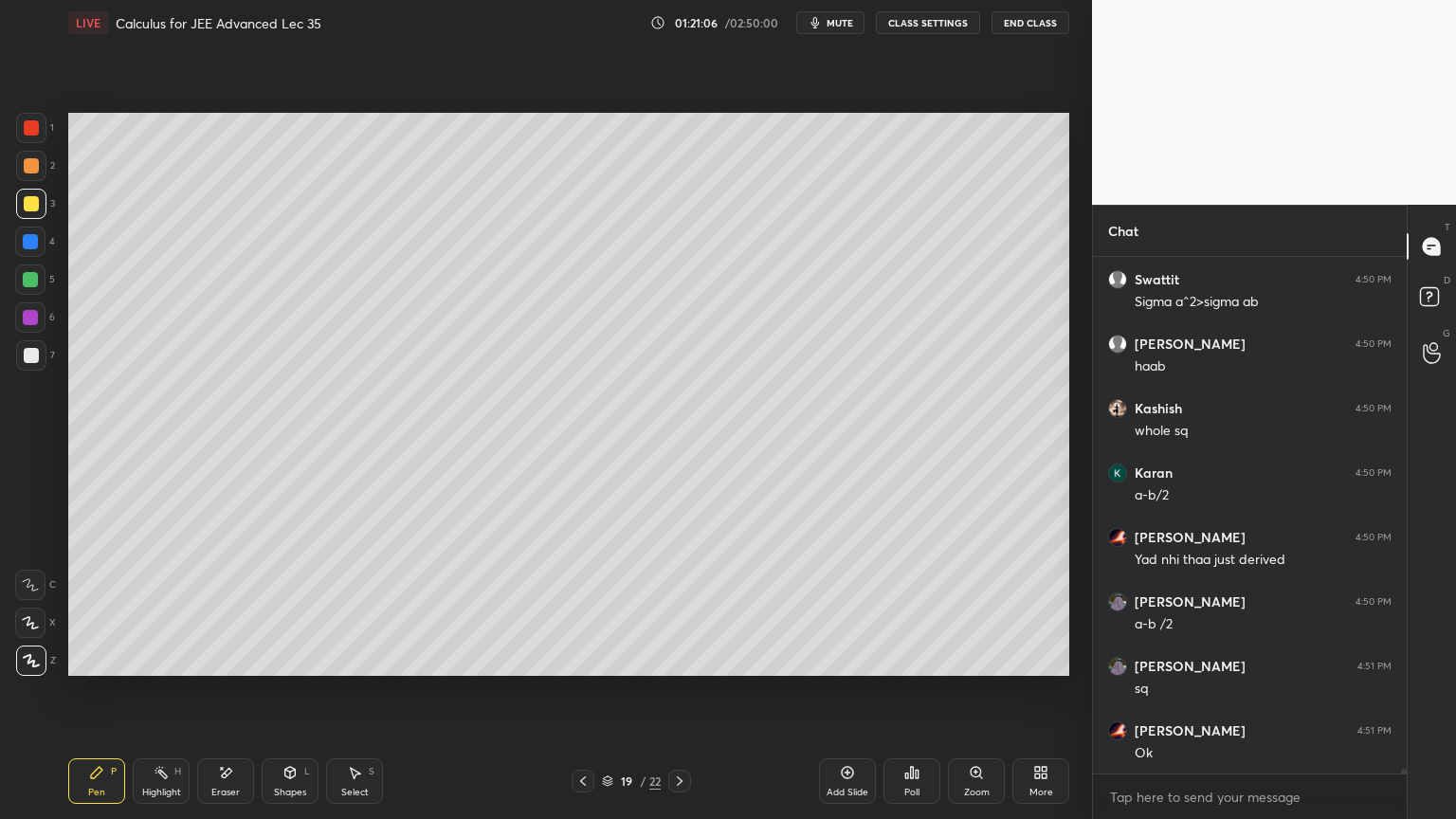 scroll, scrollTop: 54460, scrollLeft: 0, axis: vertical 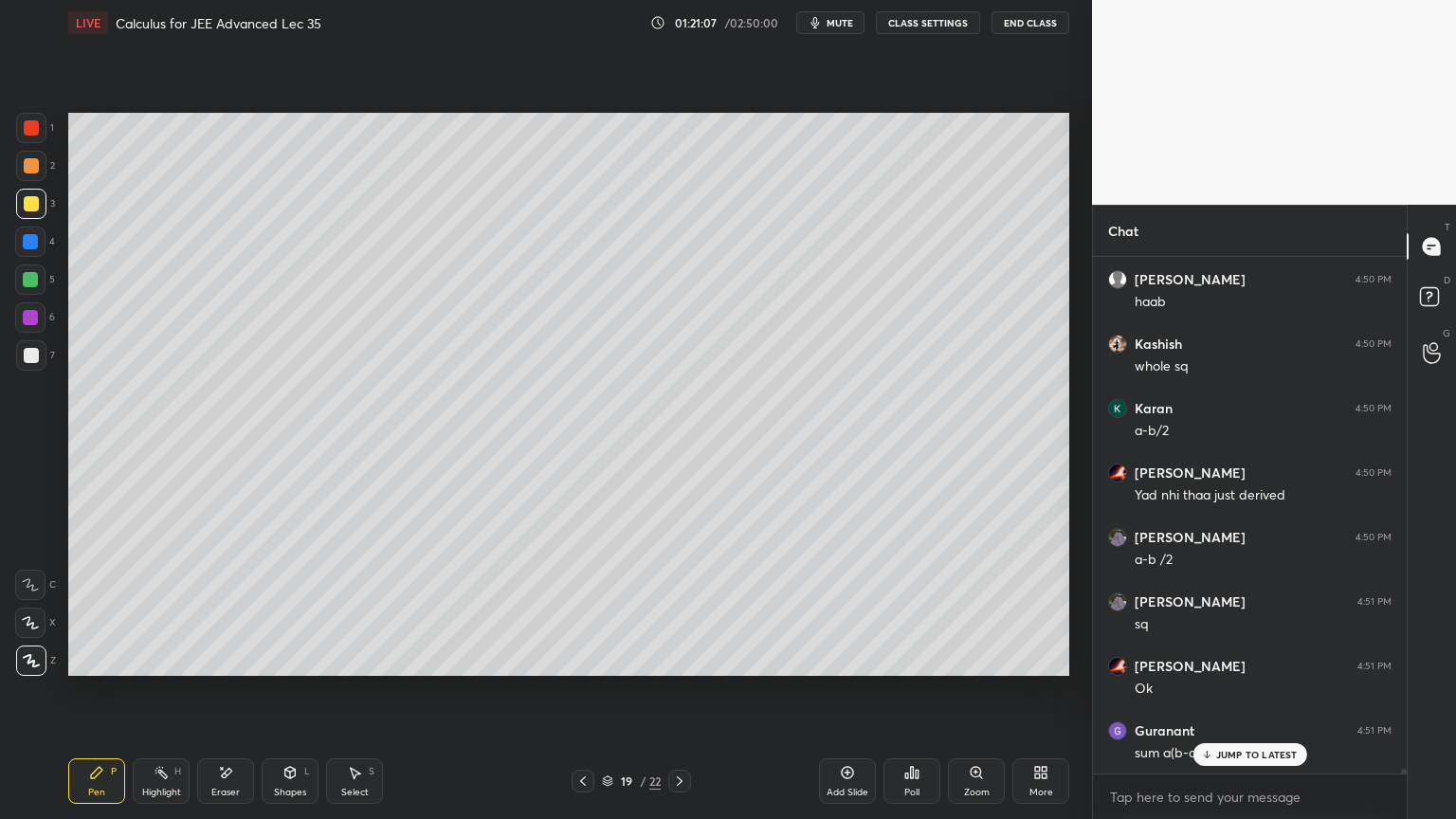 drag, startPoint x: 216, startPoint y: 786, endPoint x: 299, endPoint y: 731, distance: 99.56907 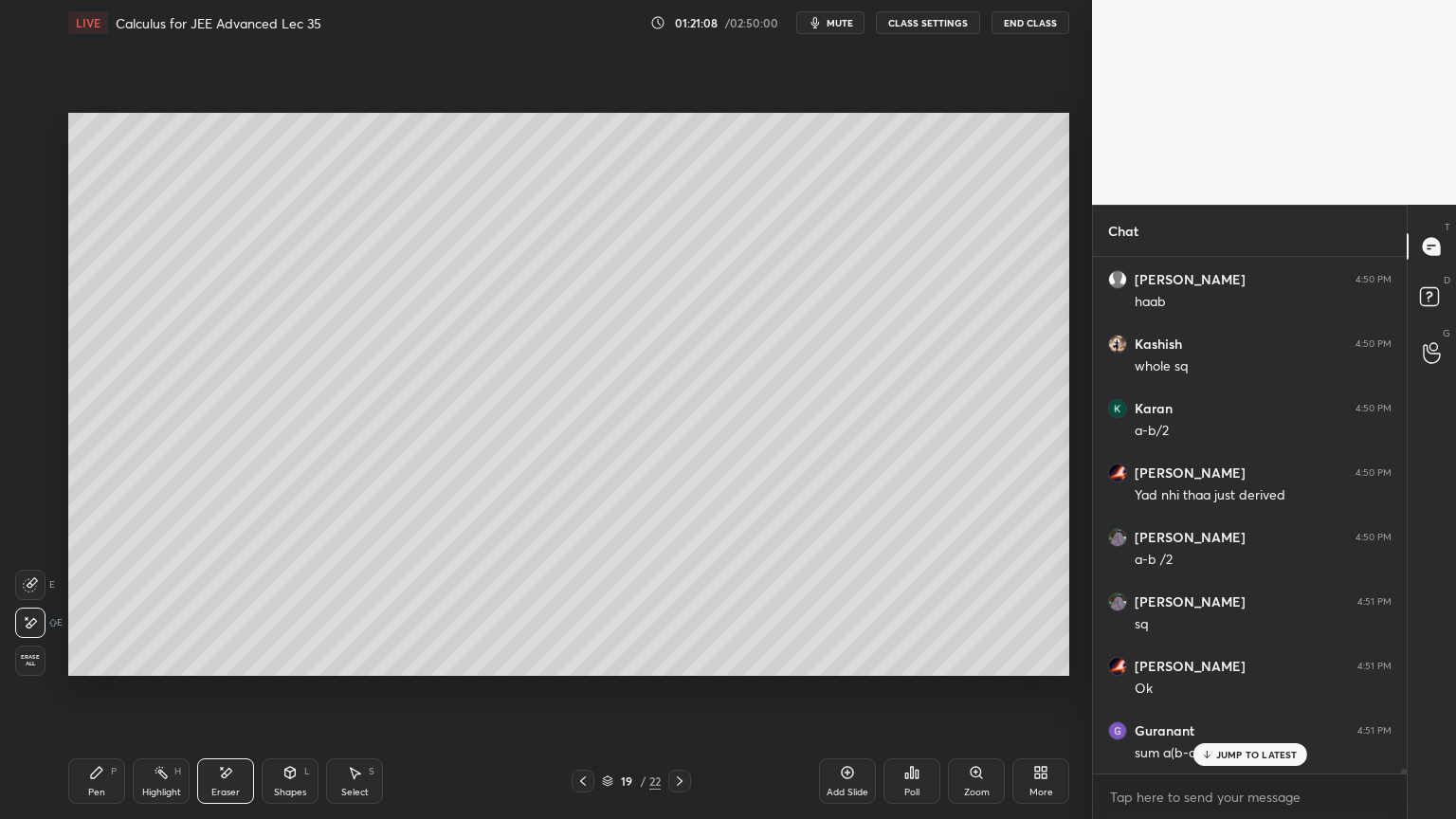 drag, startPoint x: 111, startPoint y: 787, endPoint x: 222, endPoint y: 755, distance: 115.52056 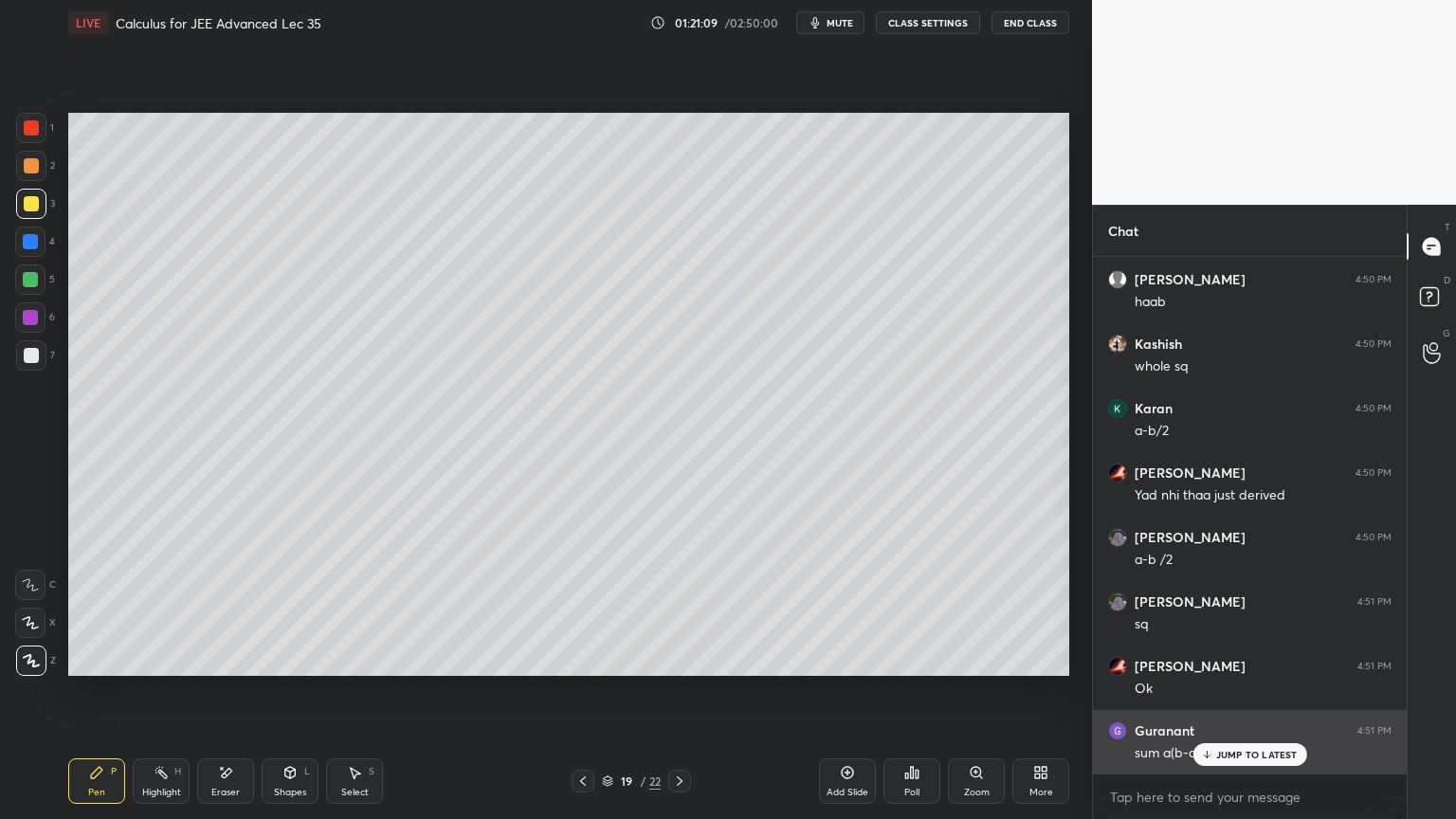 click on "JUMP TO LATEST" at bounding box center [1249, 755] 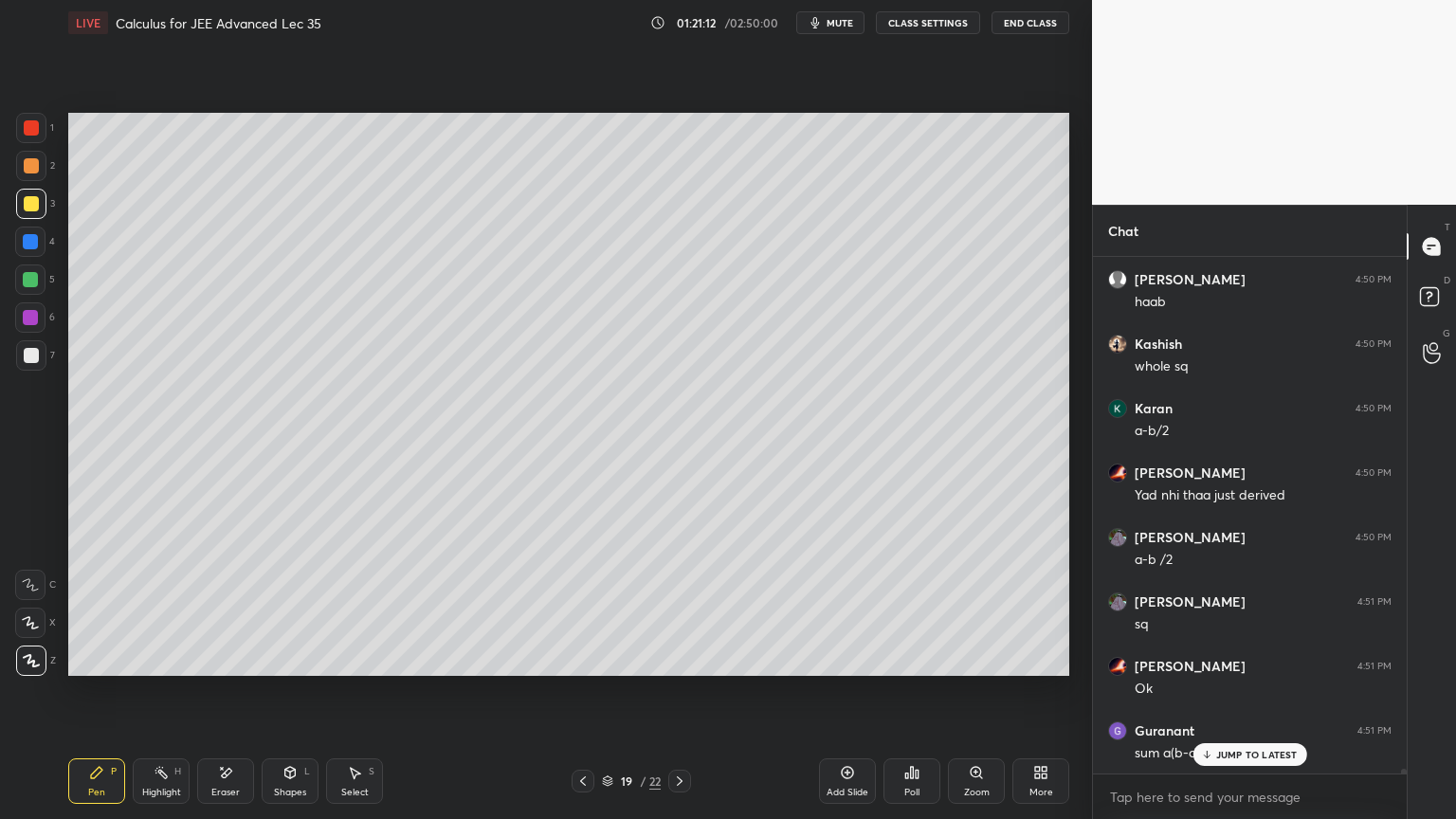 scroll, scrollTop: 54524, scrollLeft: 0, axis: vertical 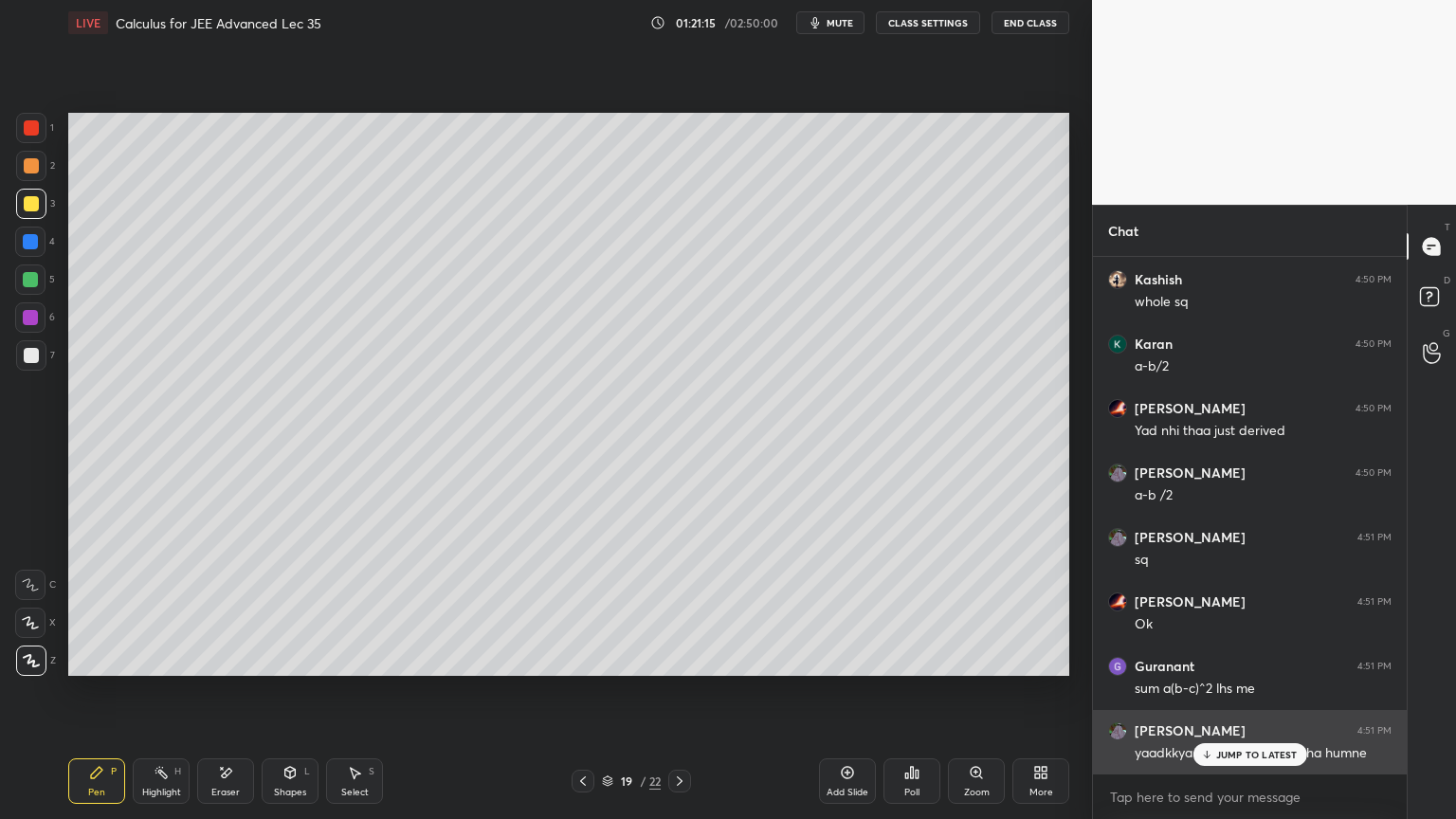 click on "JUMP TO LATEST" at bounding box center [1257, 755] 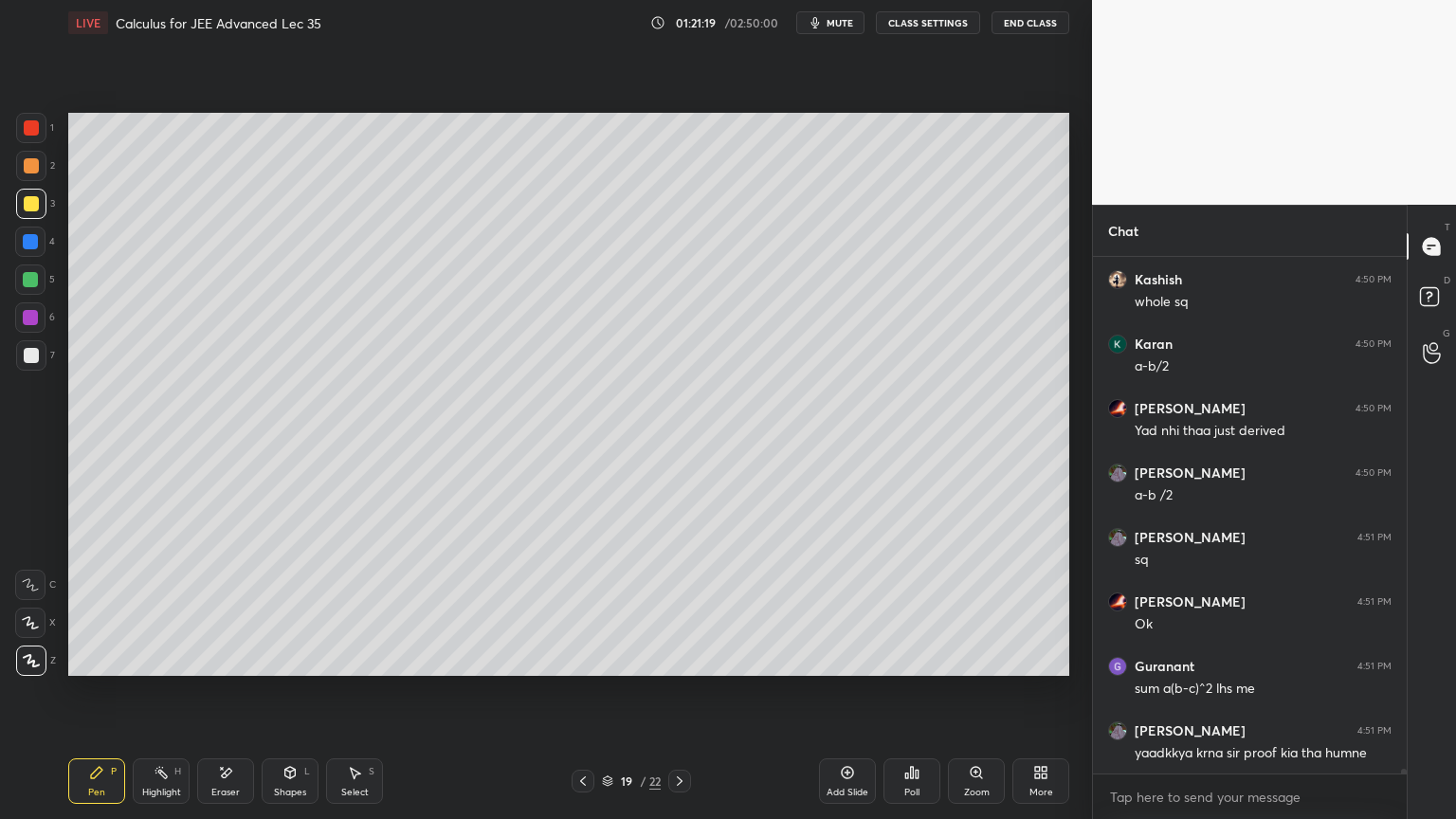 click on "Eraser" at bounding box center [226, 792] 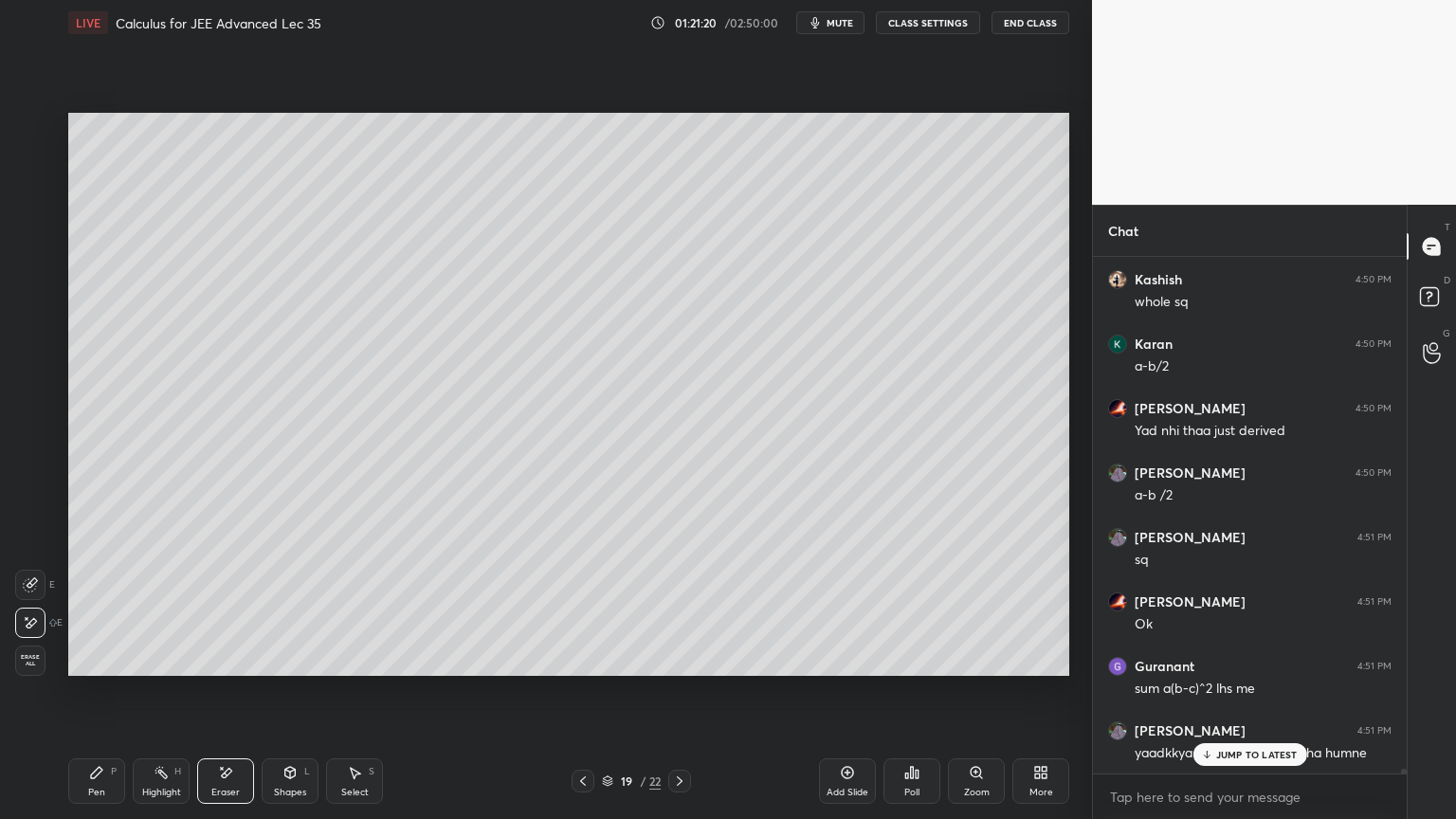 scroll, scrollTop: 54589, scrollLeft: 0, axis: vertical 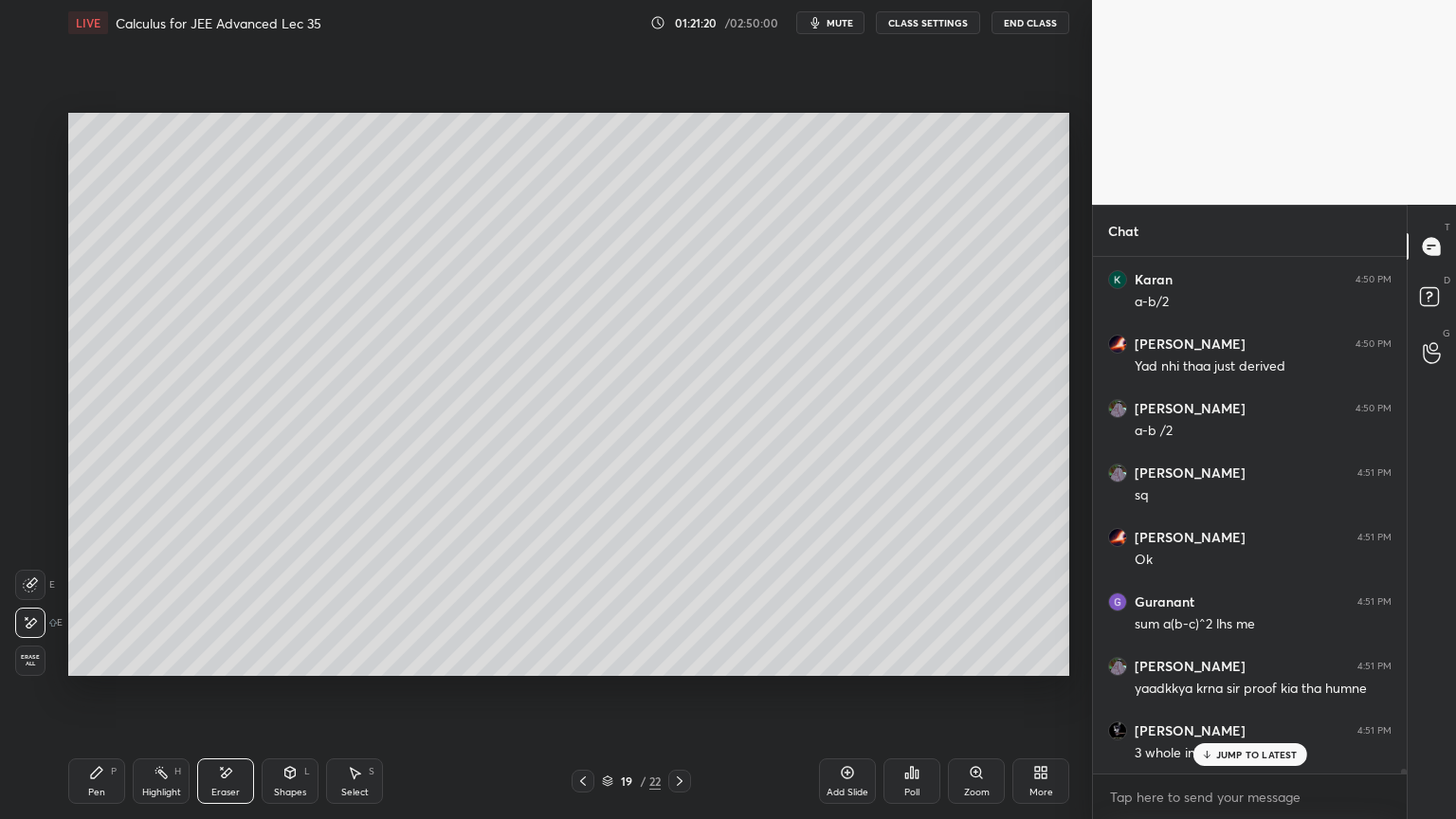 click on "Pen P" at bounding box center [97, 781] 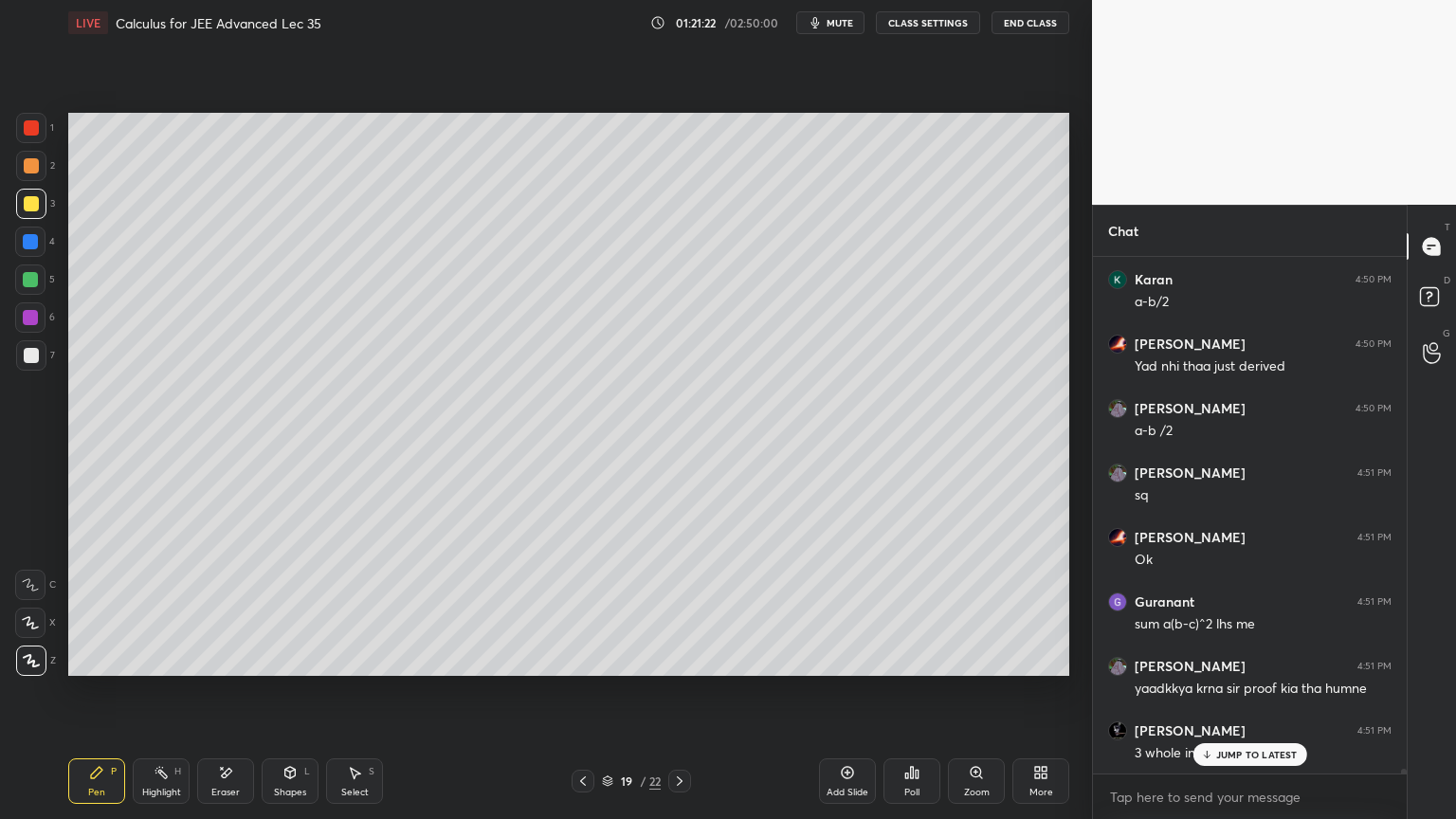 click on "JUMP TO LATEST" at bounding box center (1257, 755) 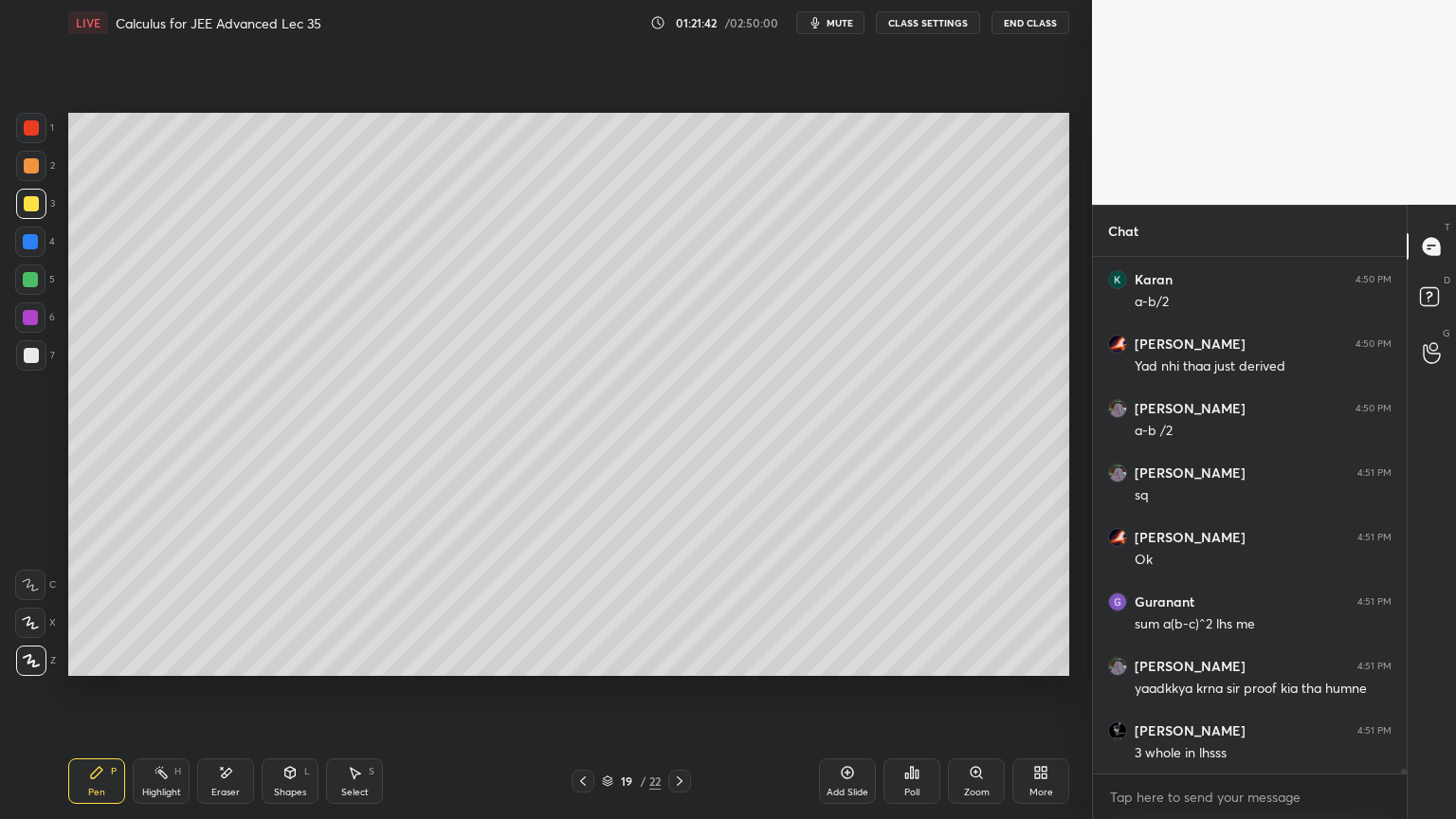drag, startPoint x: 241, startPoint y: 779, endPoint x: 322, endPoint y: 709, distance: 107.05606 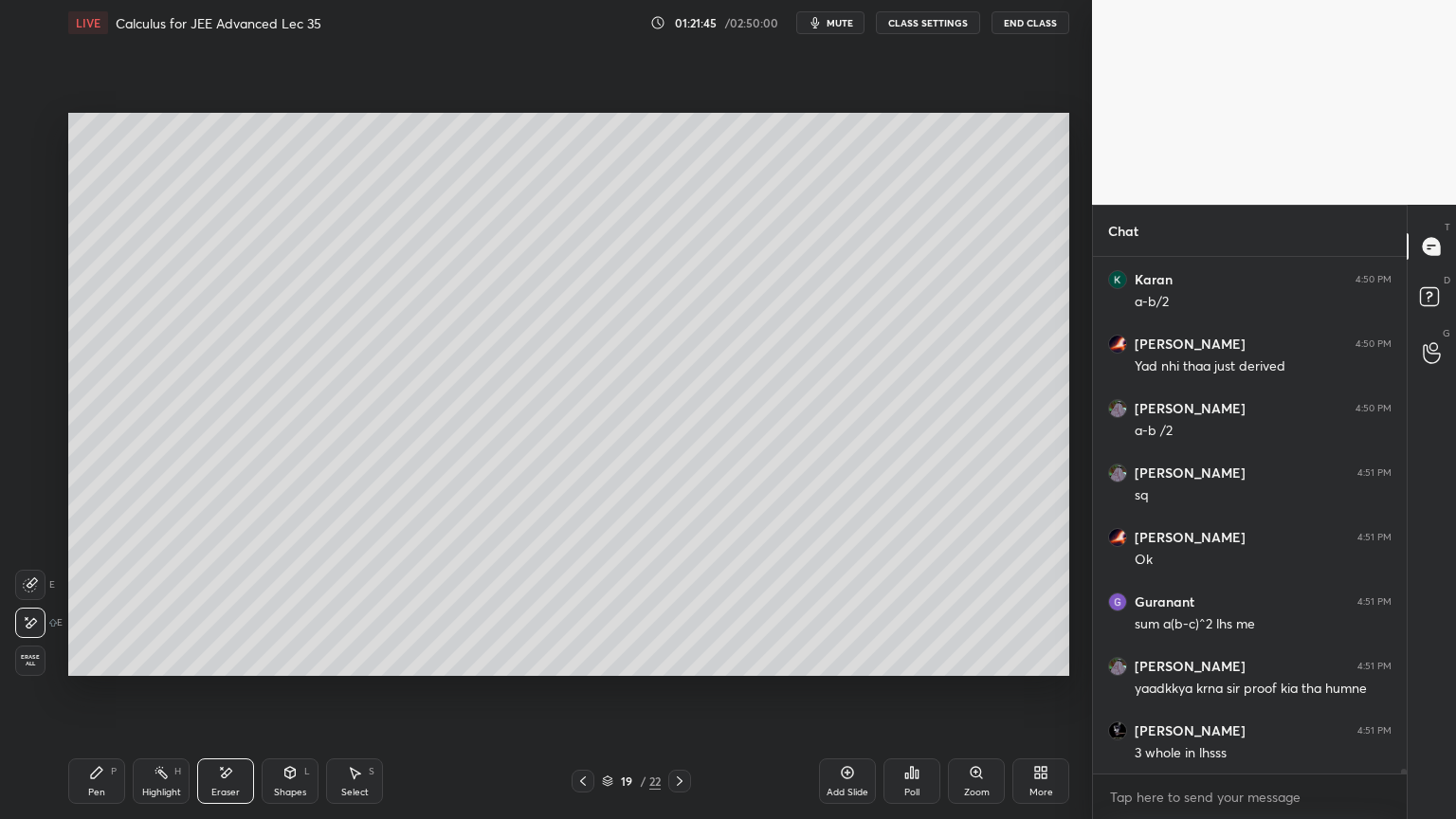 click on "Pen" at bounding box center (97, 792) 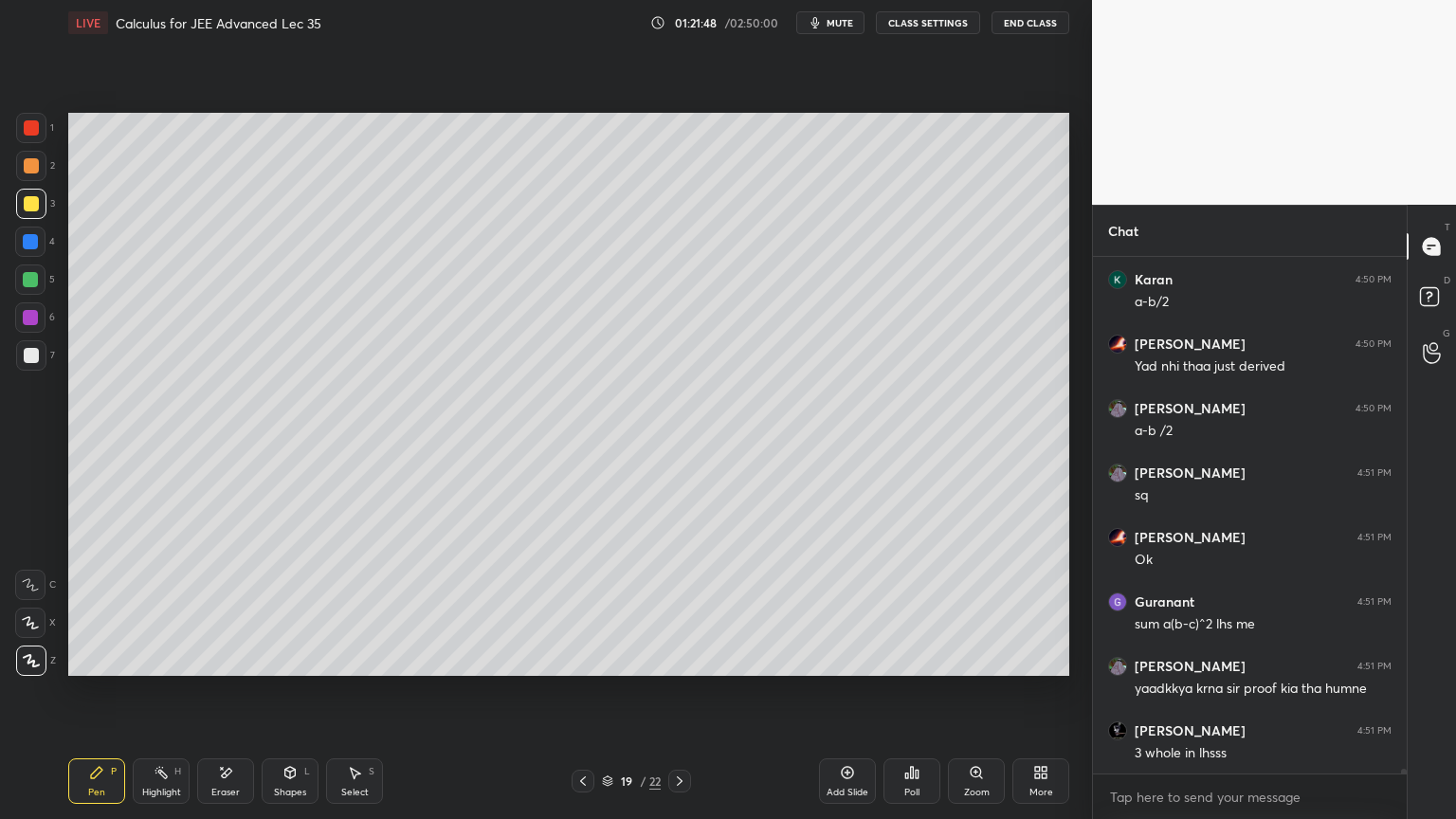 scroll, scrollTop: 54653, scrollLeft: 0, axis: vertical 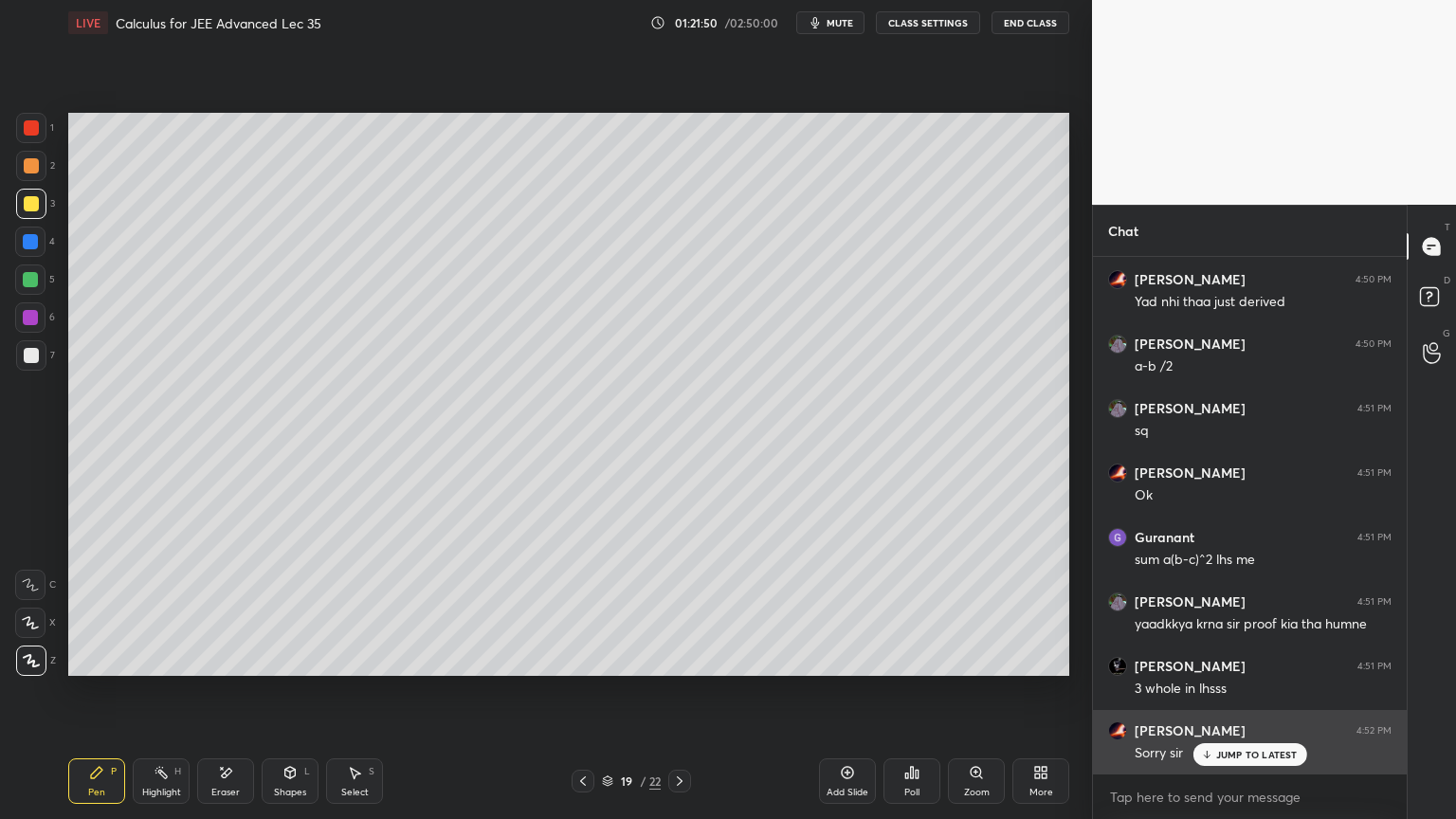 drag, startPoint x: 1224, startPoint y: 753, endPoint x: 1204, endPoint y: 748, distance: 20.615528 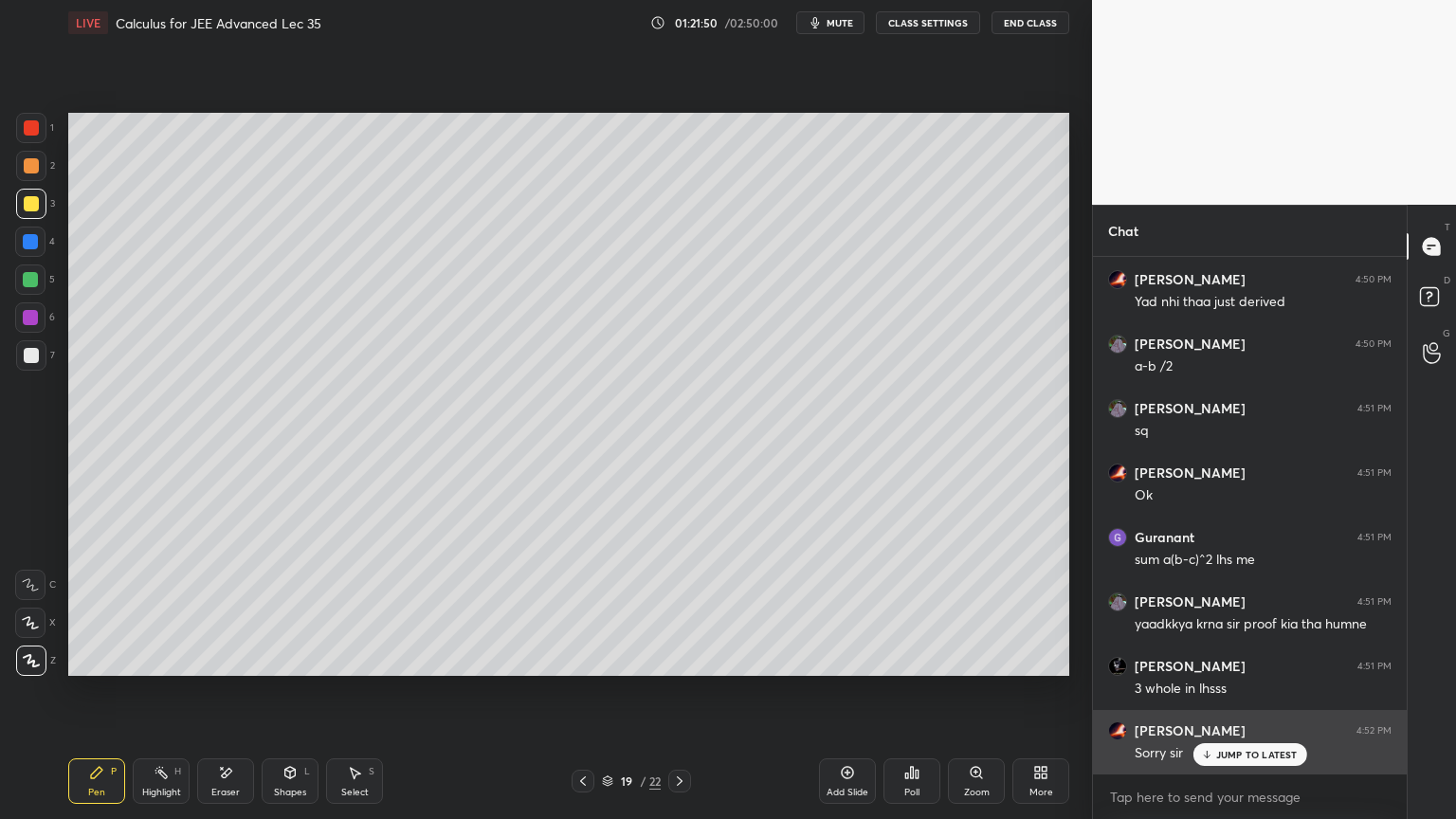 click on "JUMP TO LATEST" at bounding box center (1257, 755) 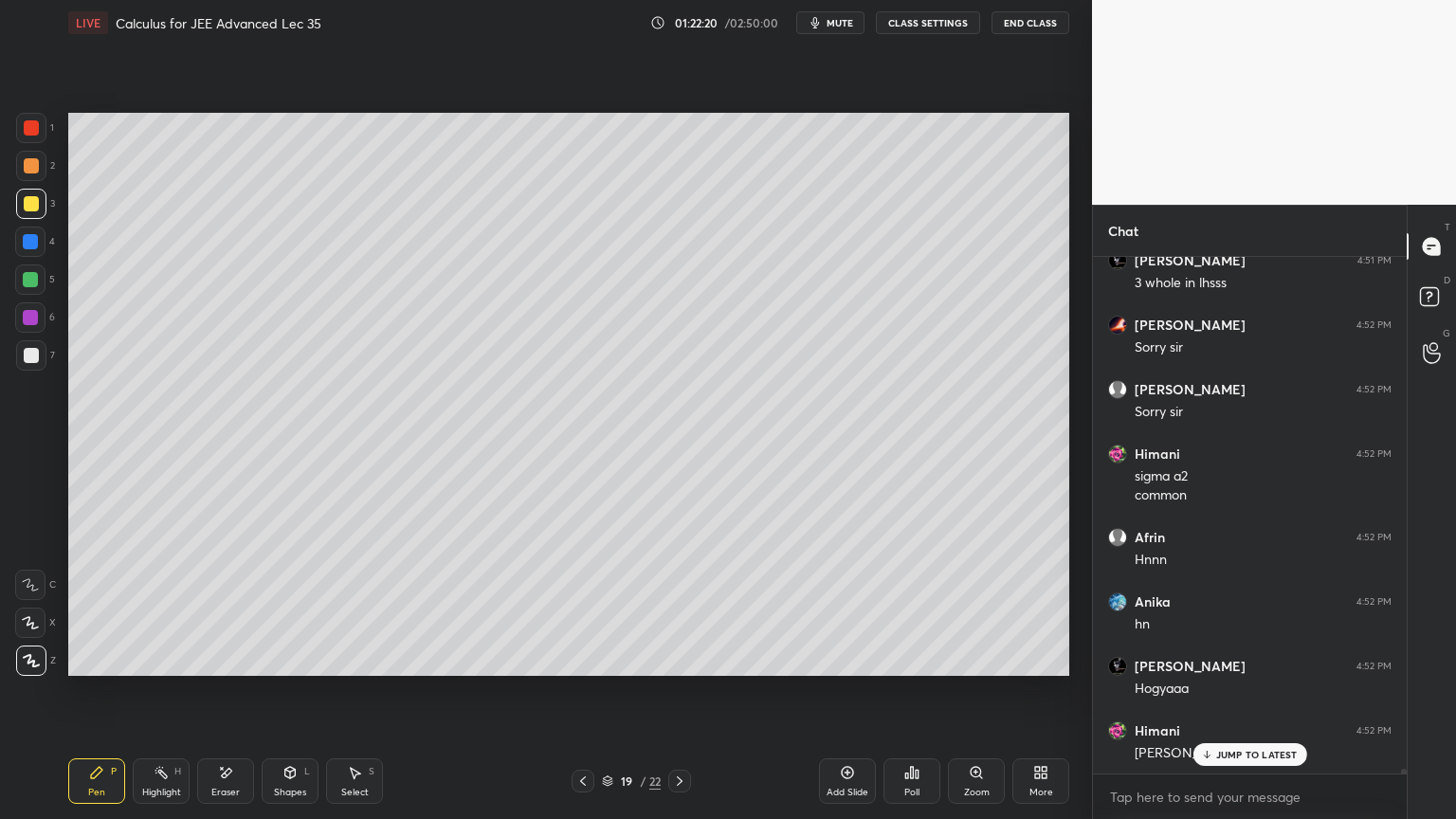 scroll, scrollTop: 55123, scrollLeft: 0, axis: vertical 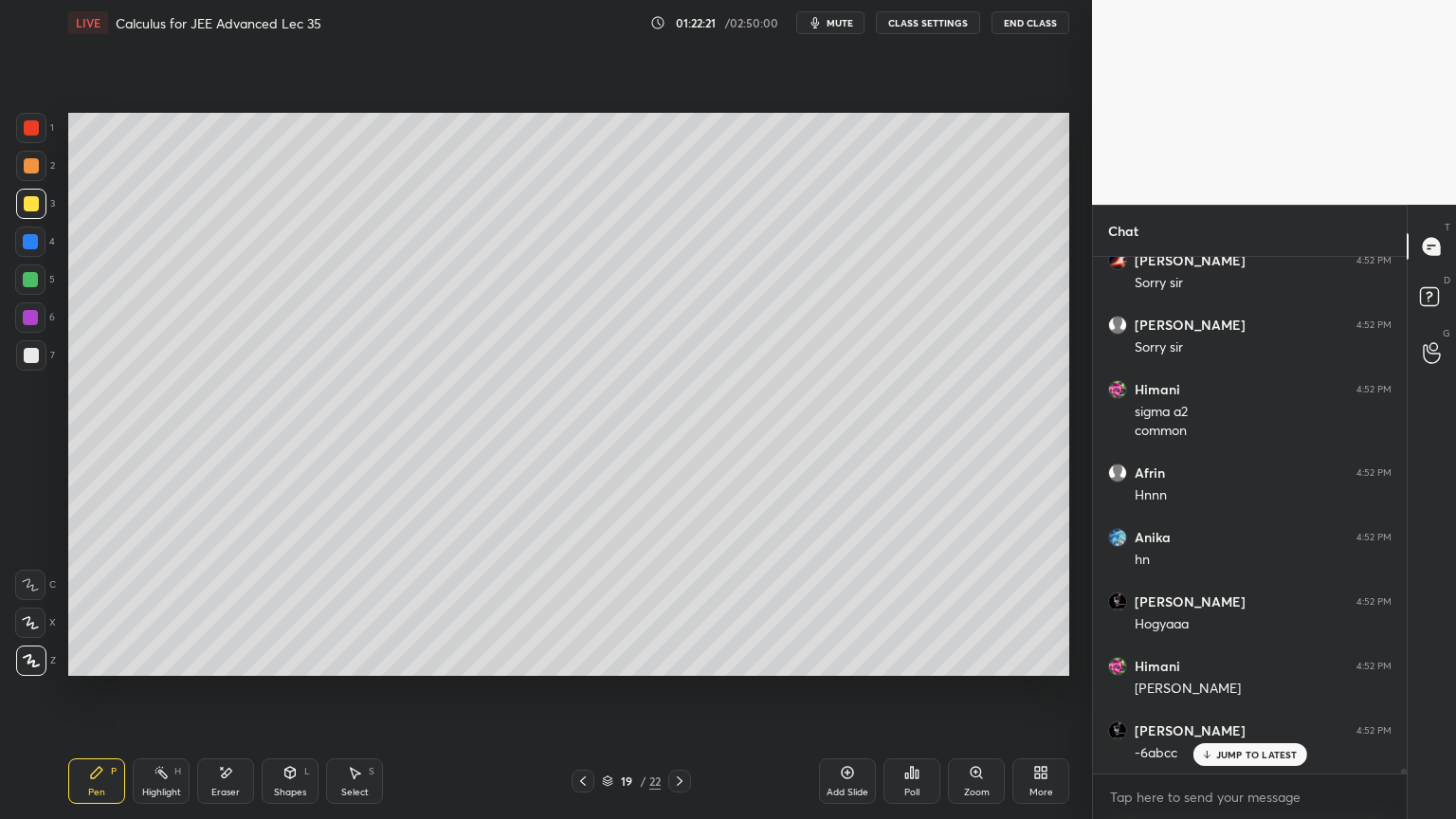 click on "Eraser" at bounding box center (226, 781) 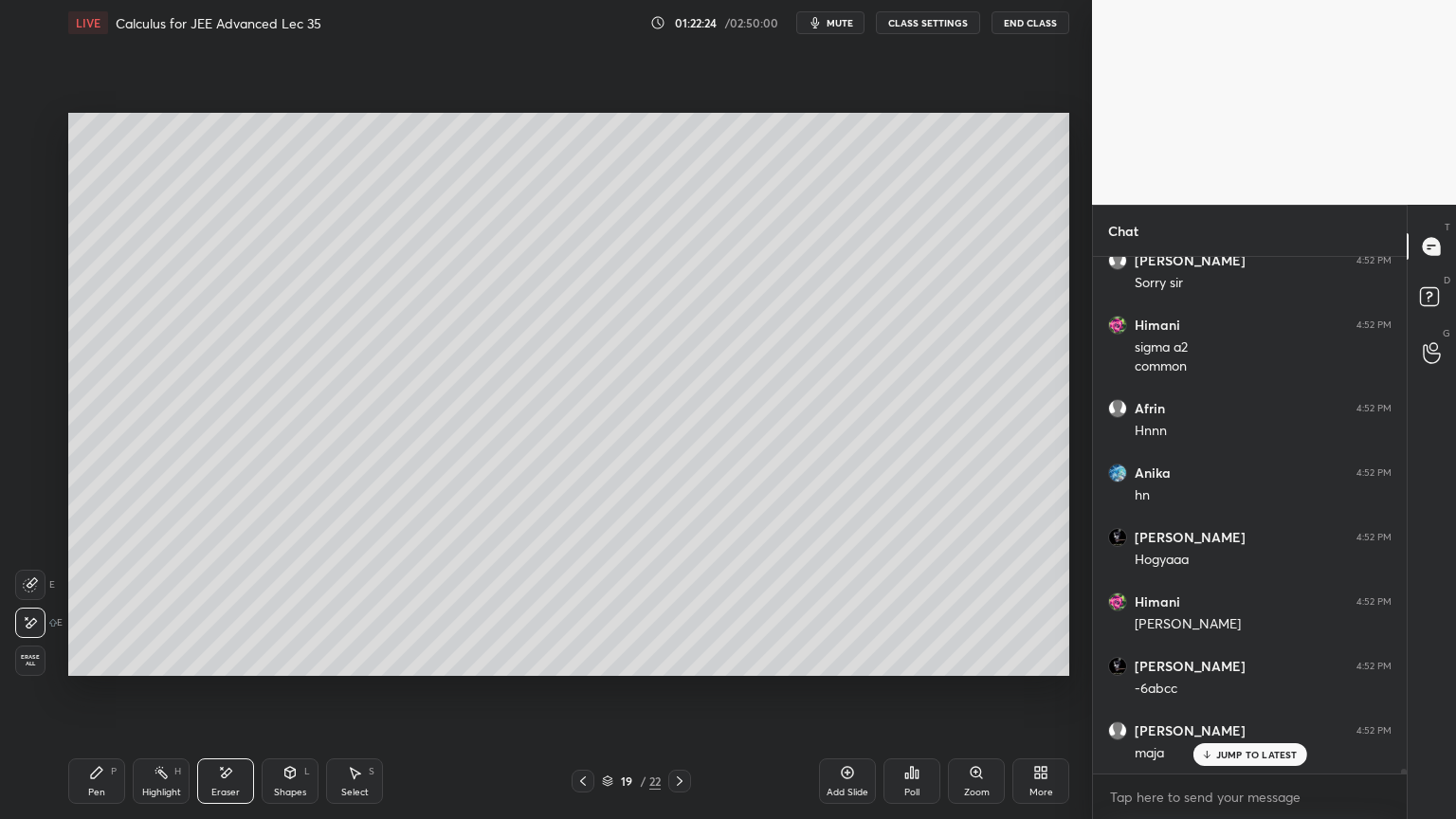 click on "Pen P" at bounding box center [97, 781] 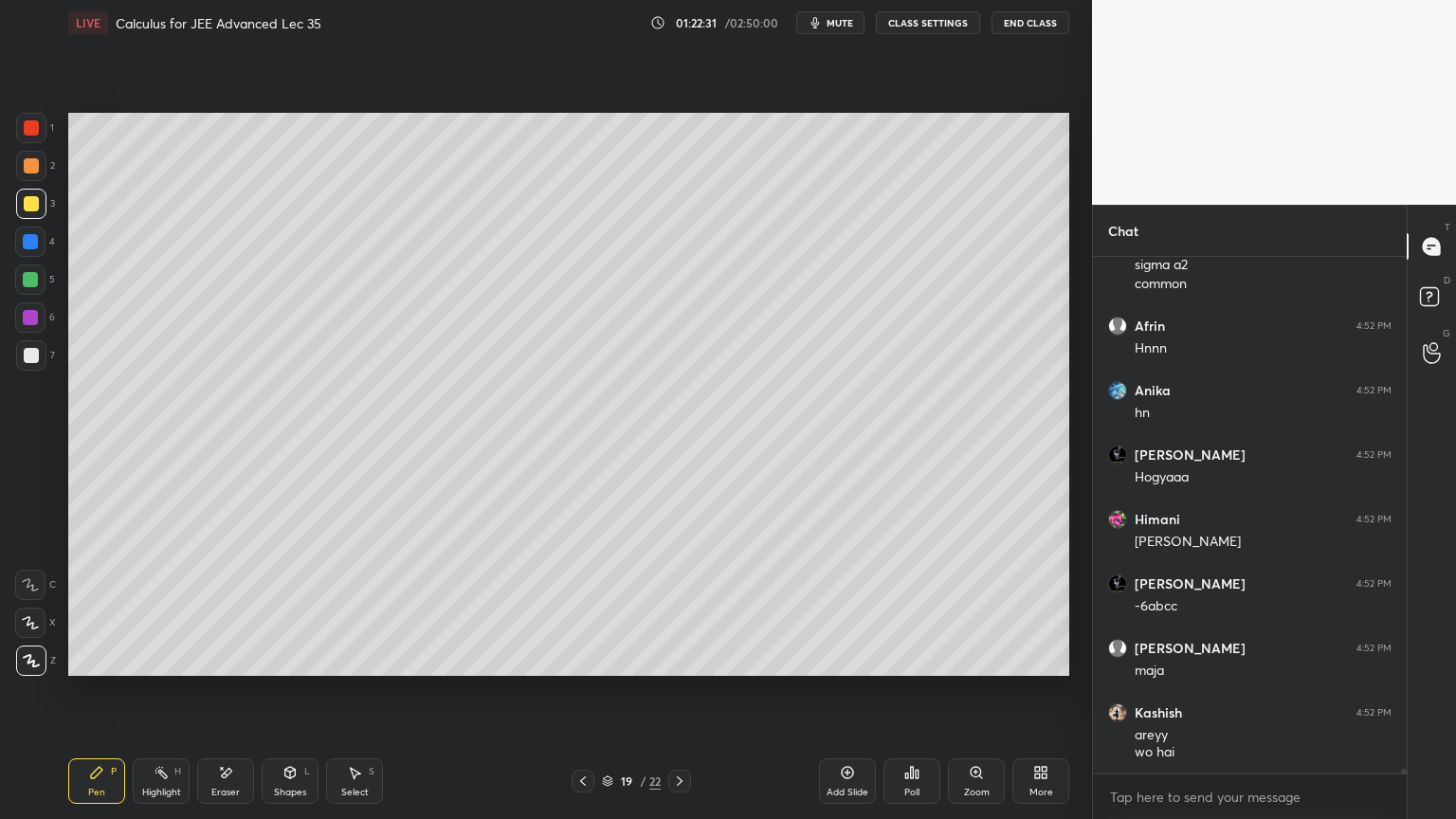 scroll, scrollTop: 55335, scrollLeft: 0, axis: vertical 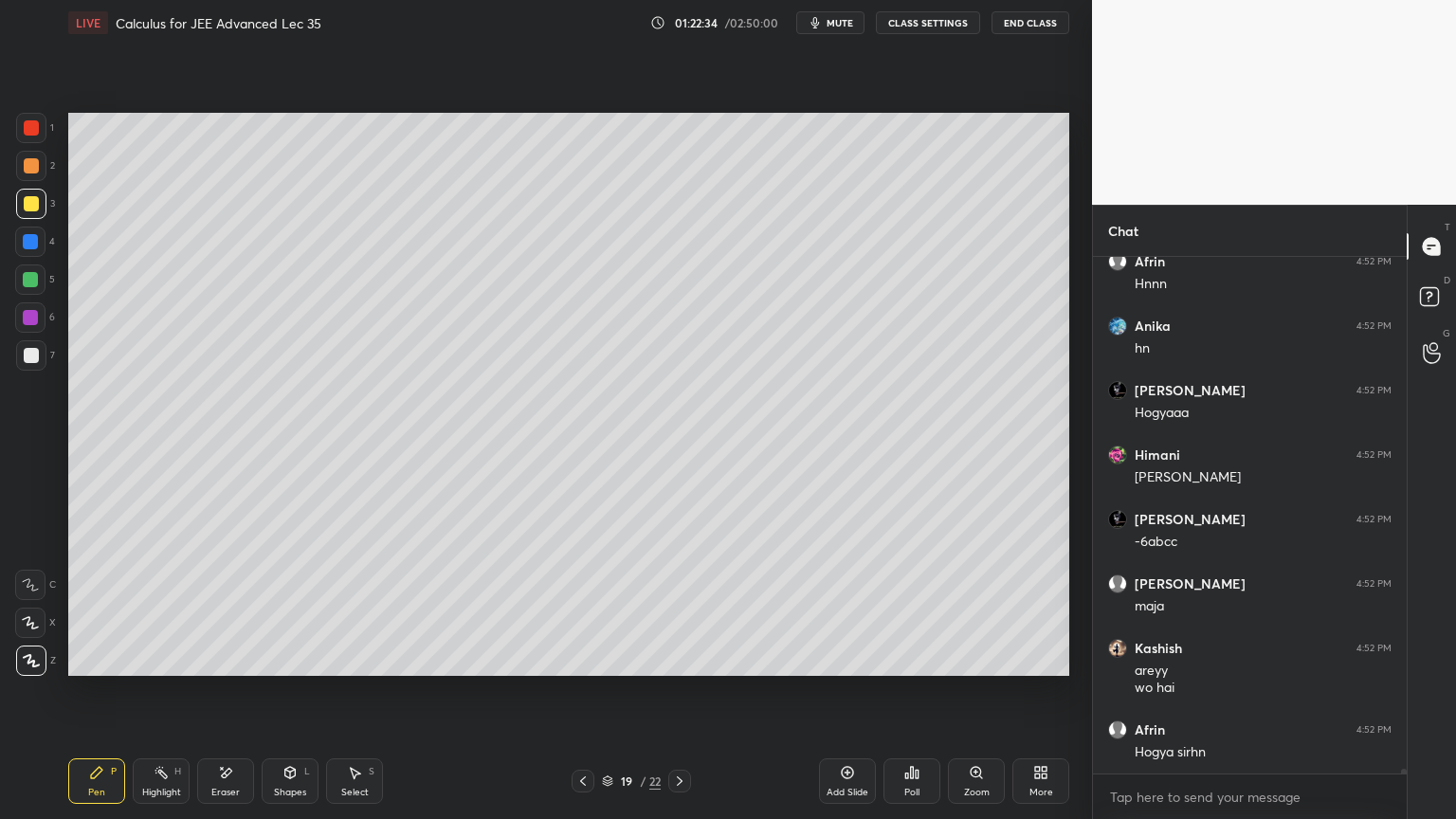 click on "Eraser" at bounding box center [226, 781] 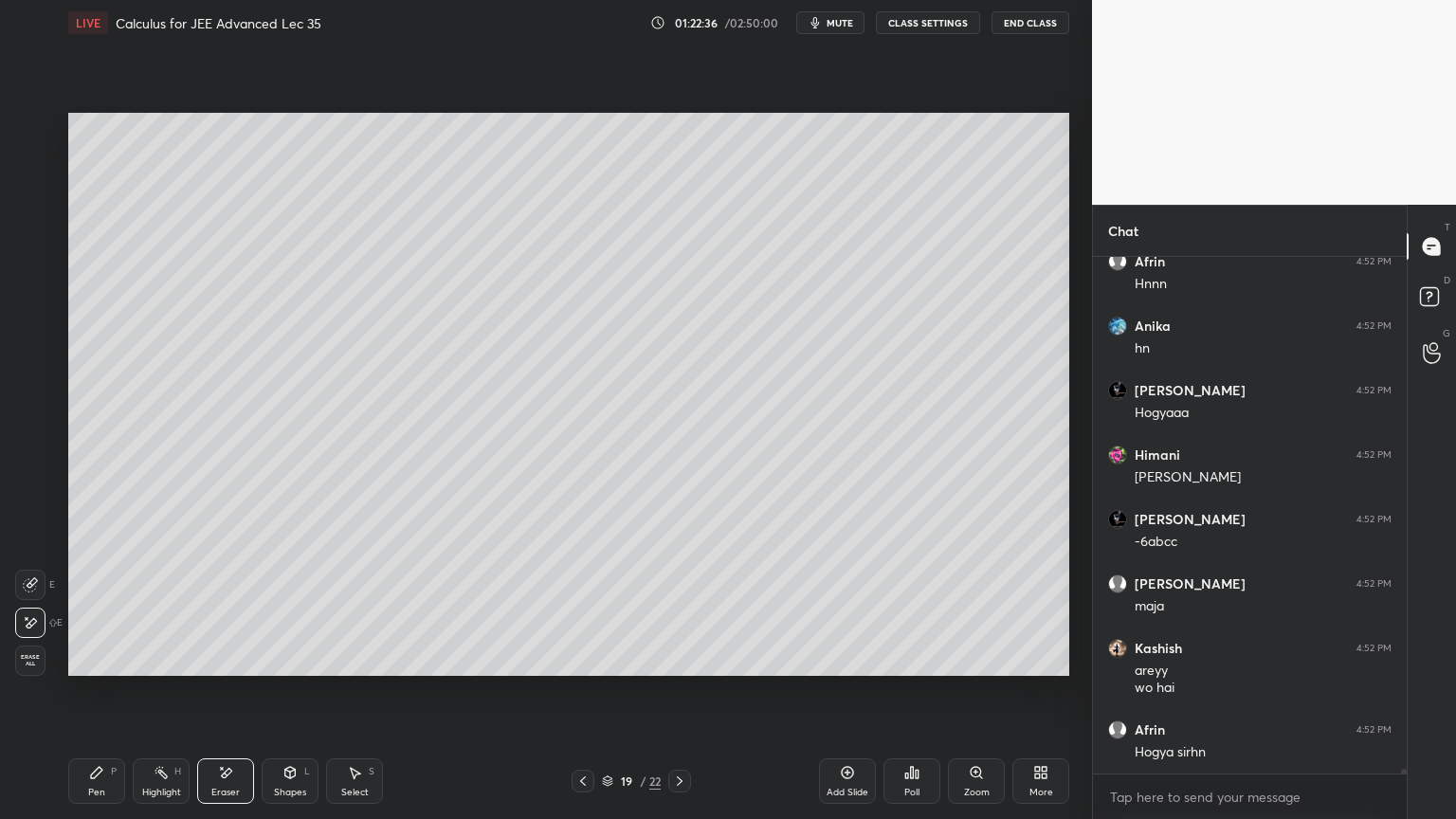 click on "Pen P" at bounding box center (97, 781) 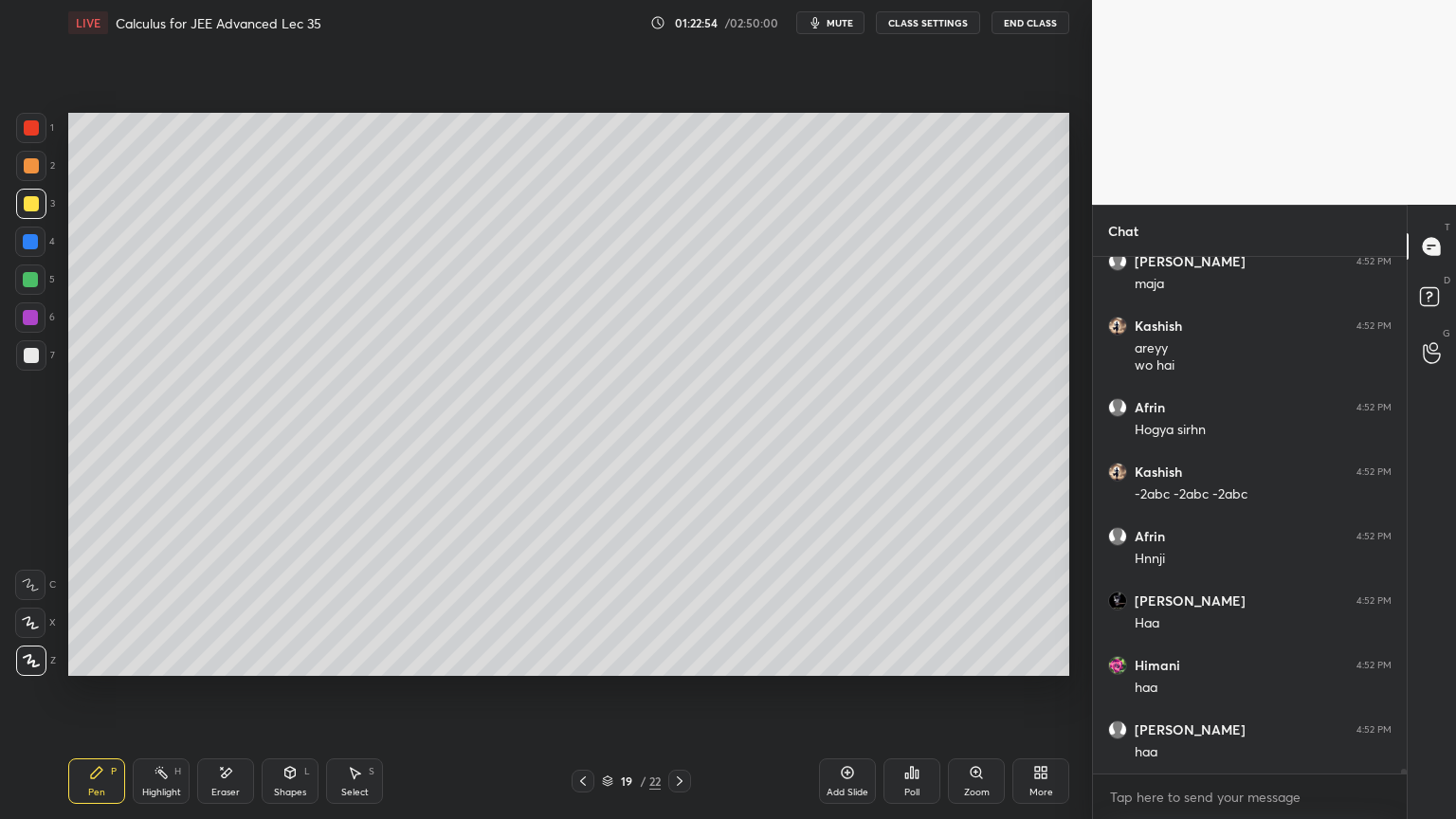 scroll, scrollTop: 55721, scrollLeft: 0, axis: vertical 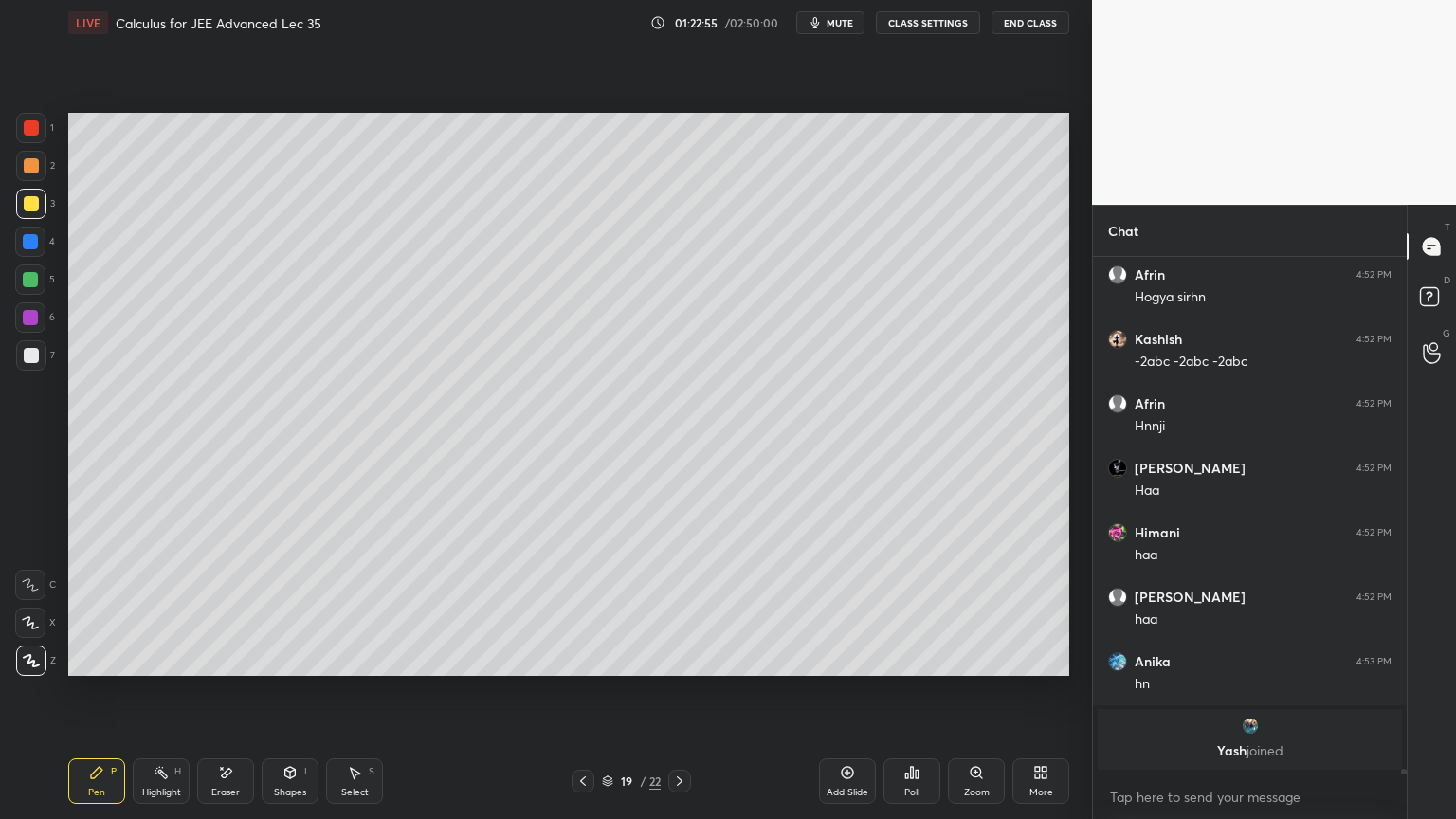 click 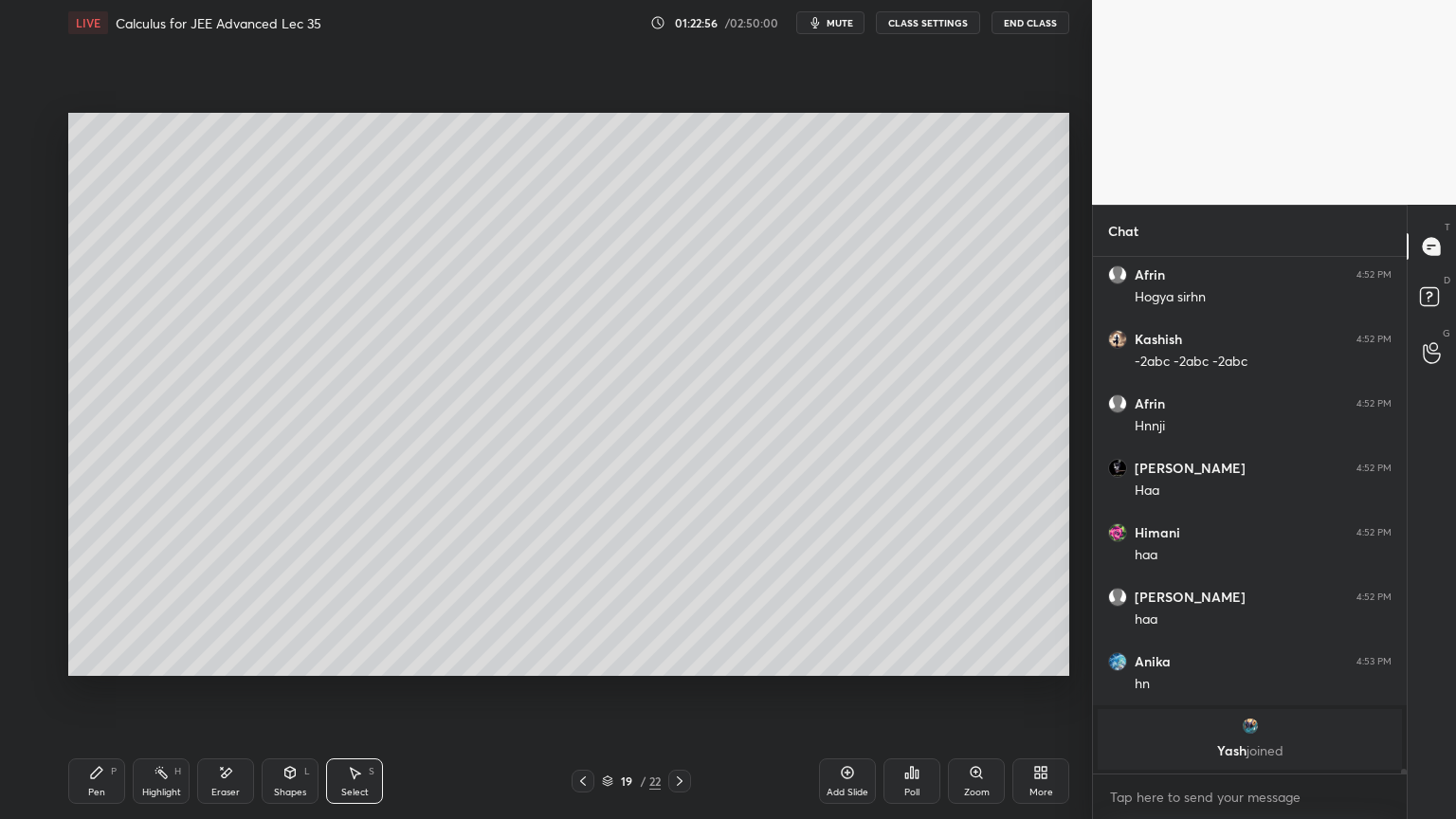 scroll, scrollTop: 54451, scrollLeft: 0, axis: vertical 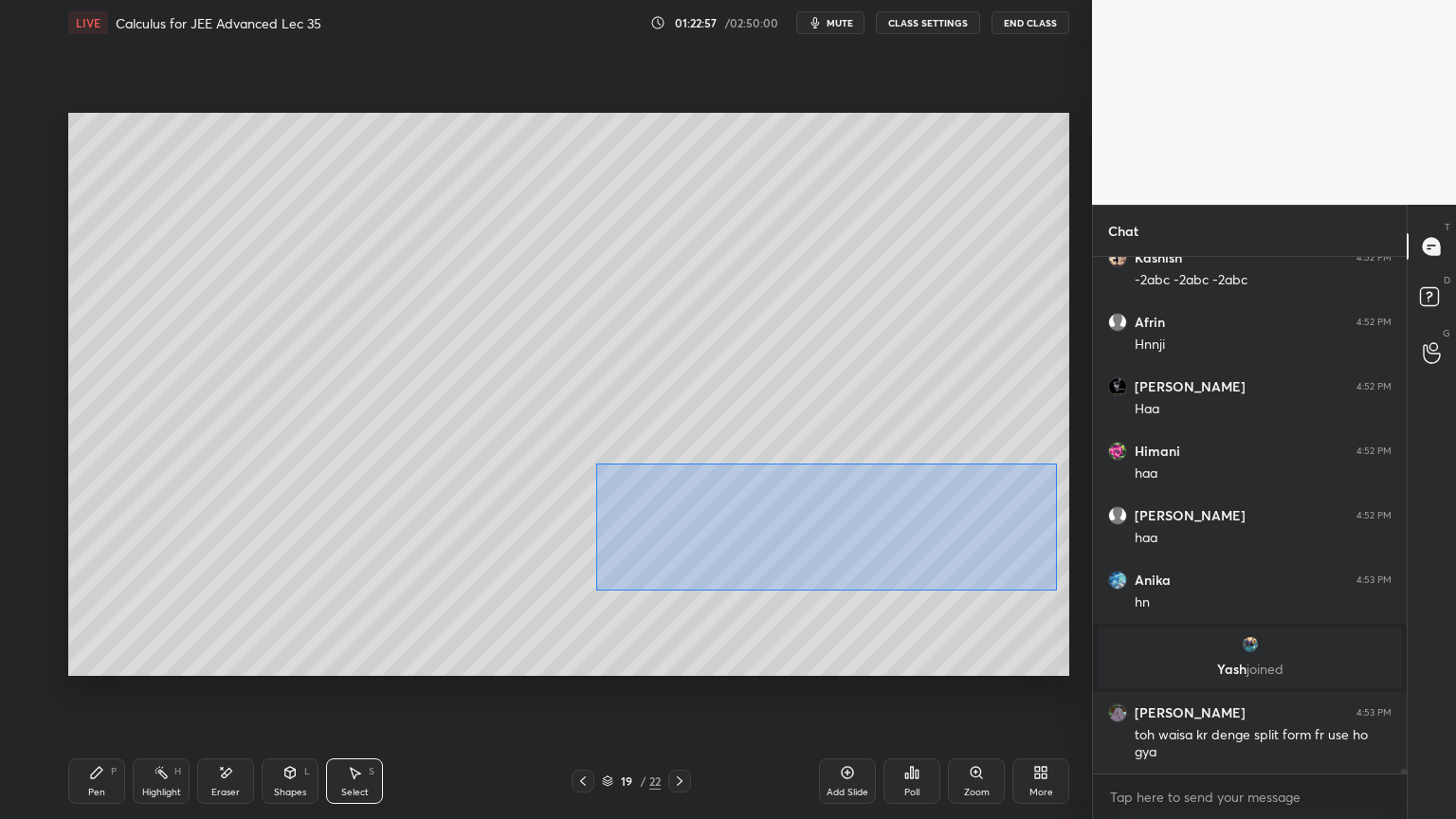 drag, startPoint x: 596, startPoint y: 464, endPoint x: 974, endPoint y: 538, distance: 385.1753 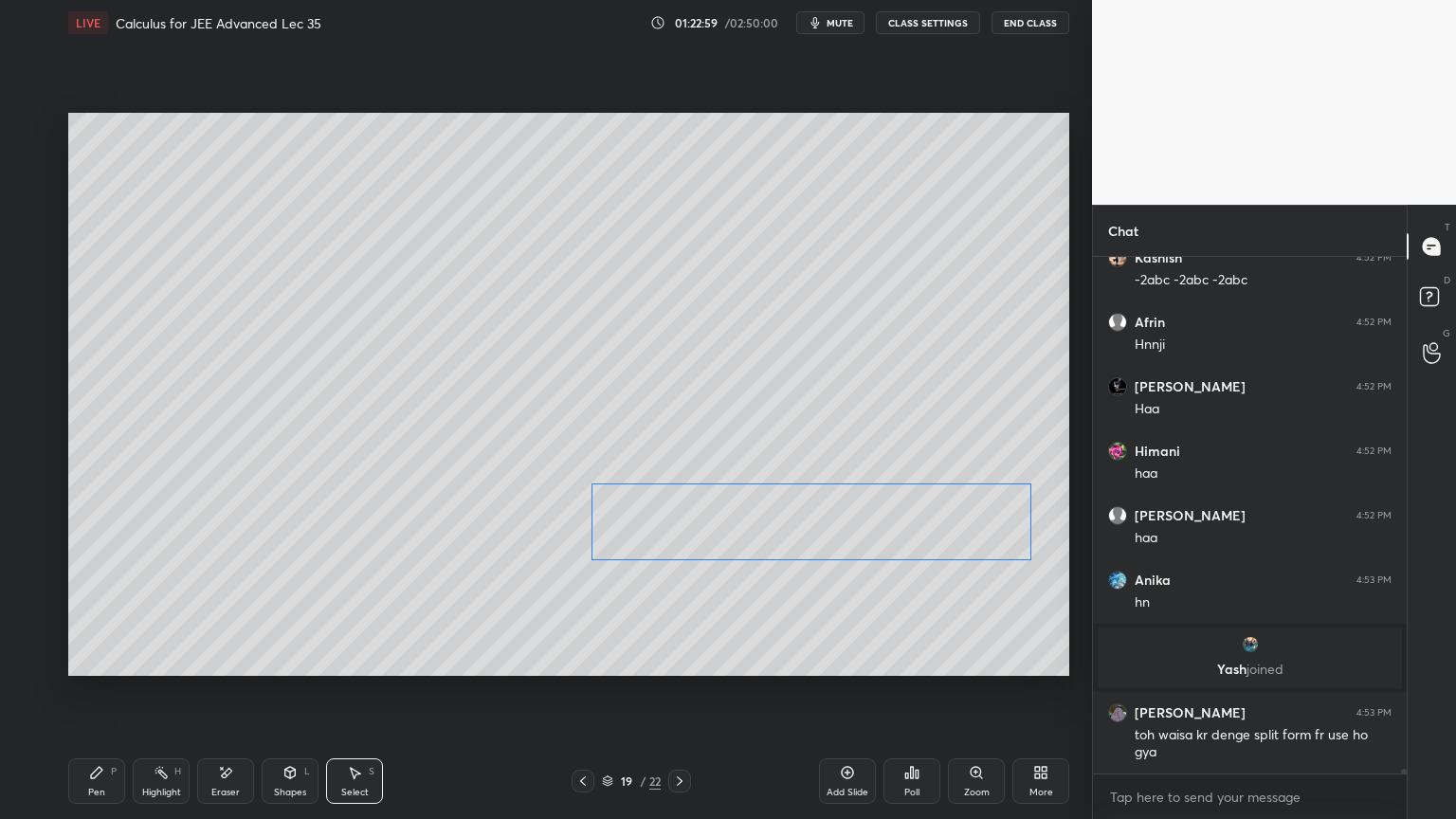 drag, startPoint x: 940, startPoint y: 521, endPoint x: 894, endPoint y: 585, distance: 78.81624 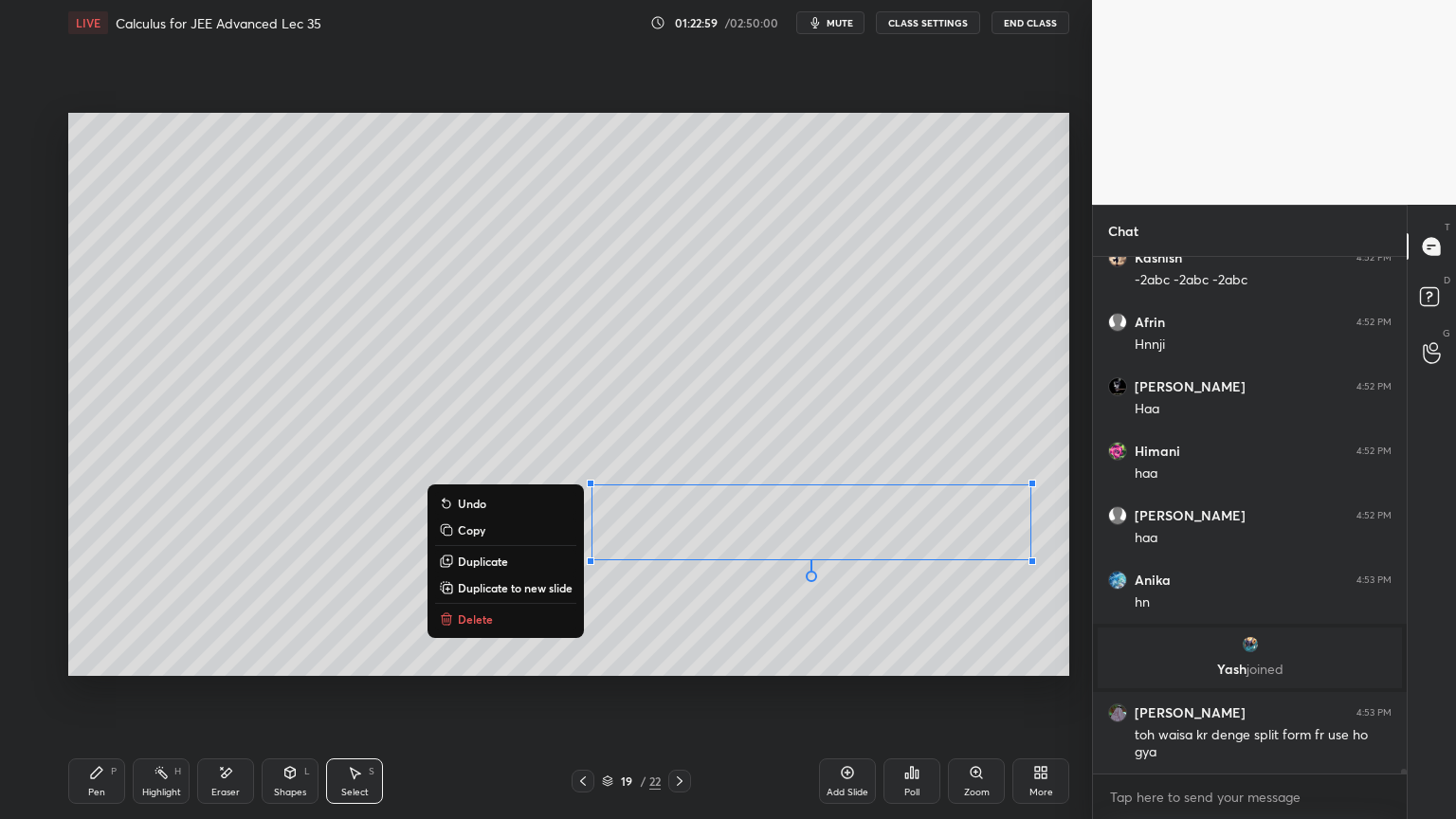 click on "0 ° Undo Copy Duplicate Duplicate to new slide Delete" at bounding box center [569, 394] 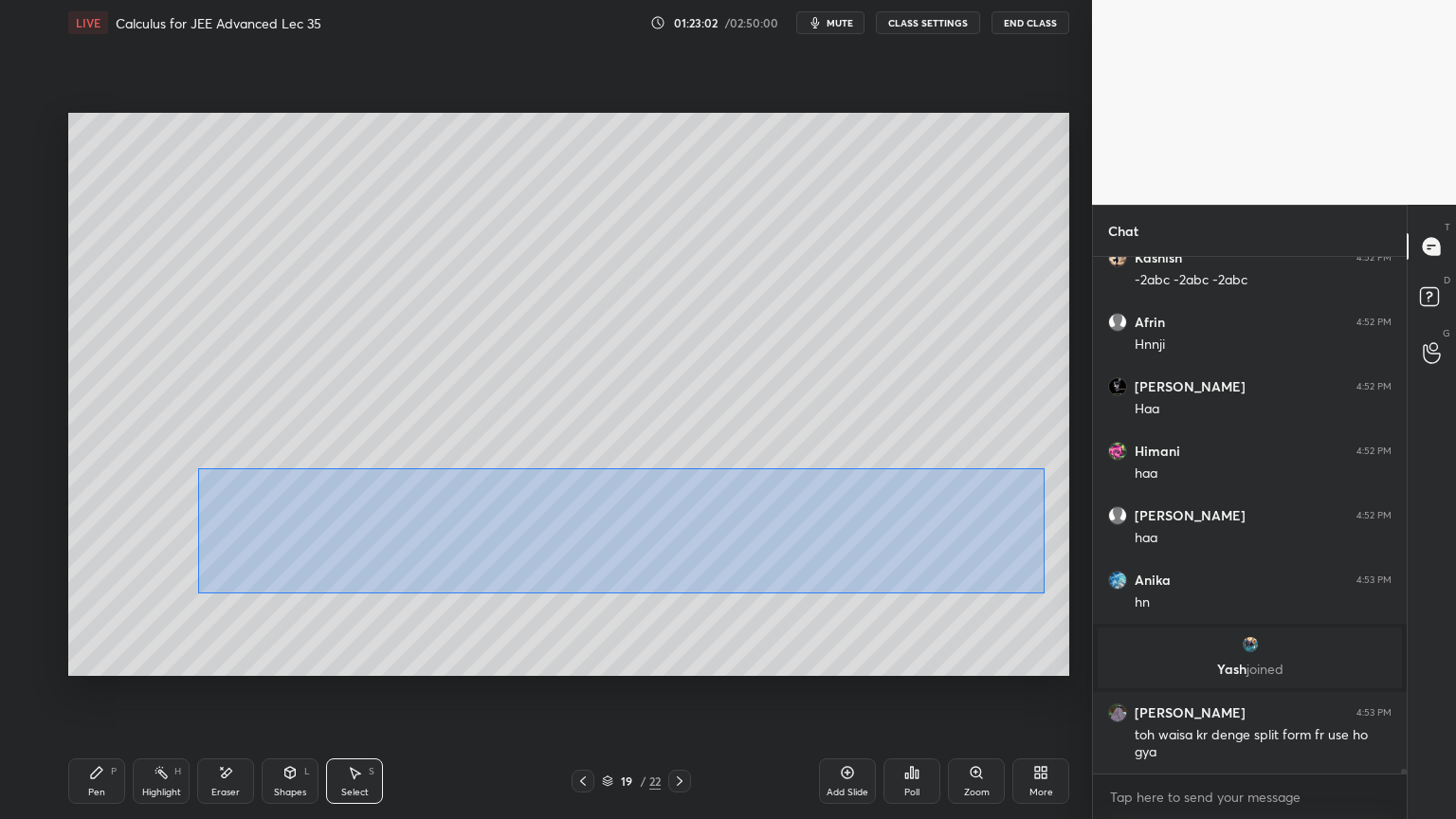 drag, startPoint x: 200, startPoint y: 476, endPoint x: 1053, endPoint y: 590, distance: 860.5841 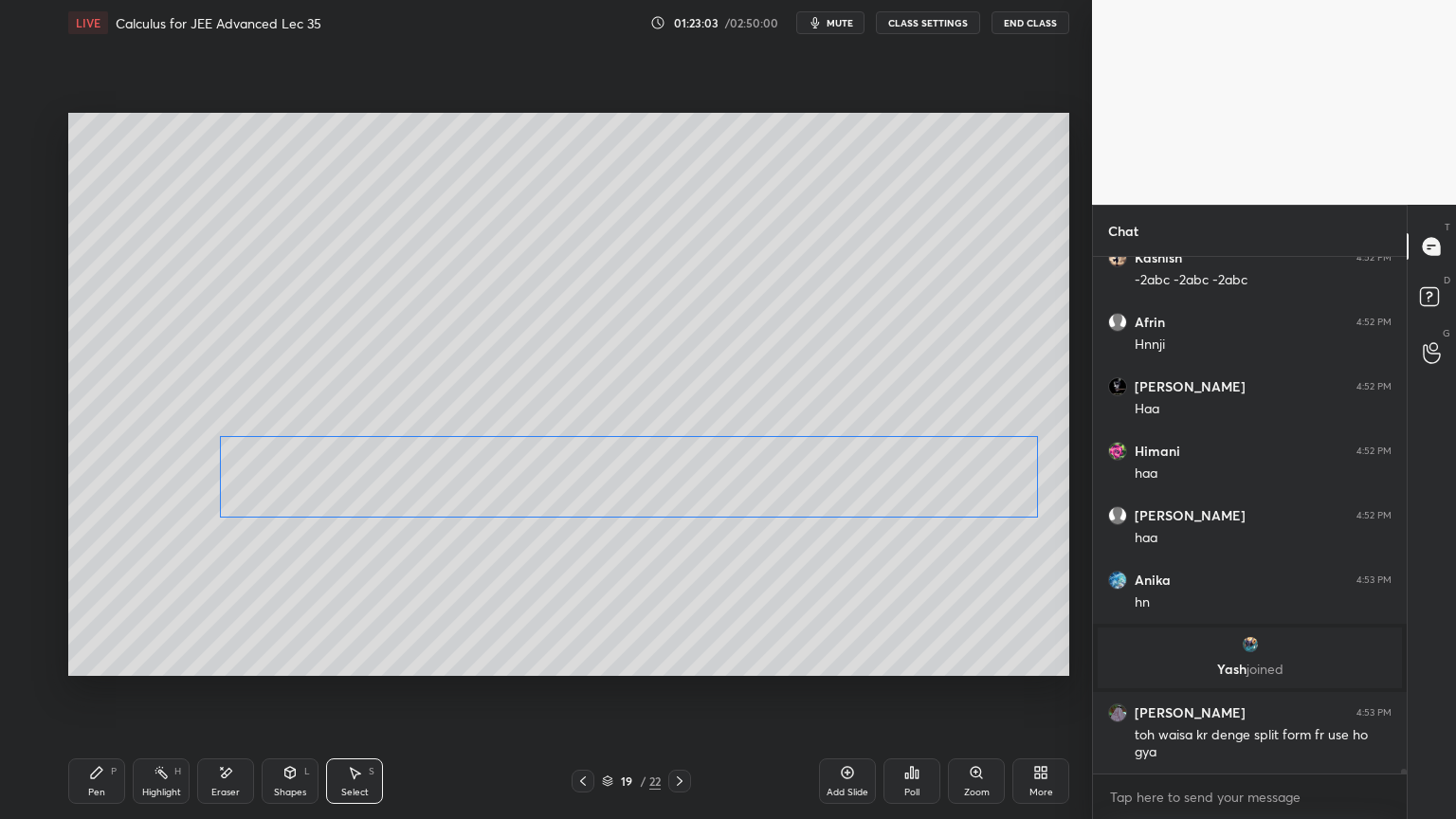 drag, startPoint x: 931, startPoint y: 517, endPoint x: 879, endPoint y: 563, distance: 69.42622 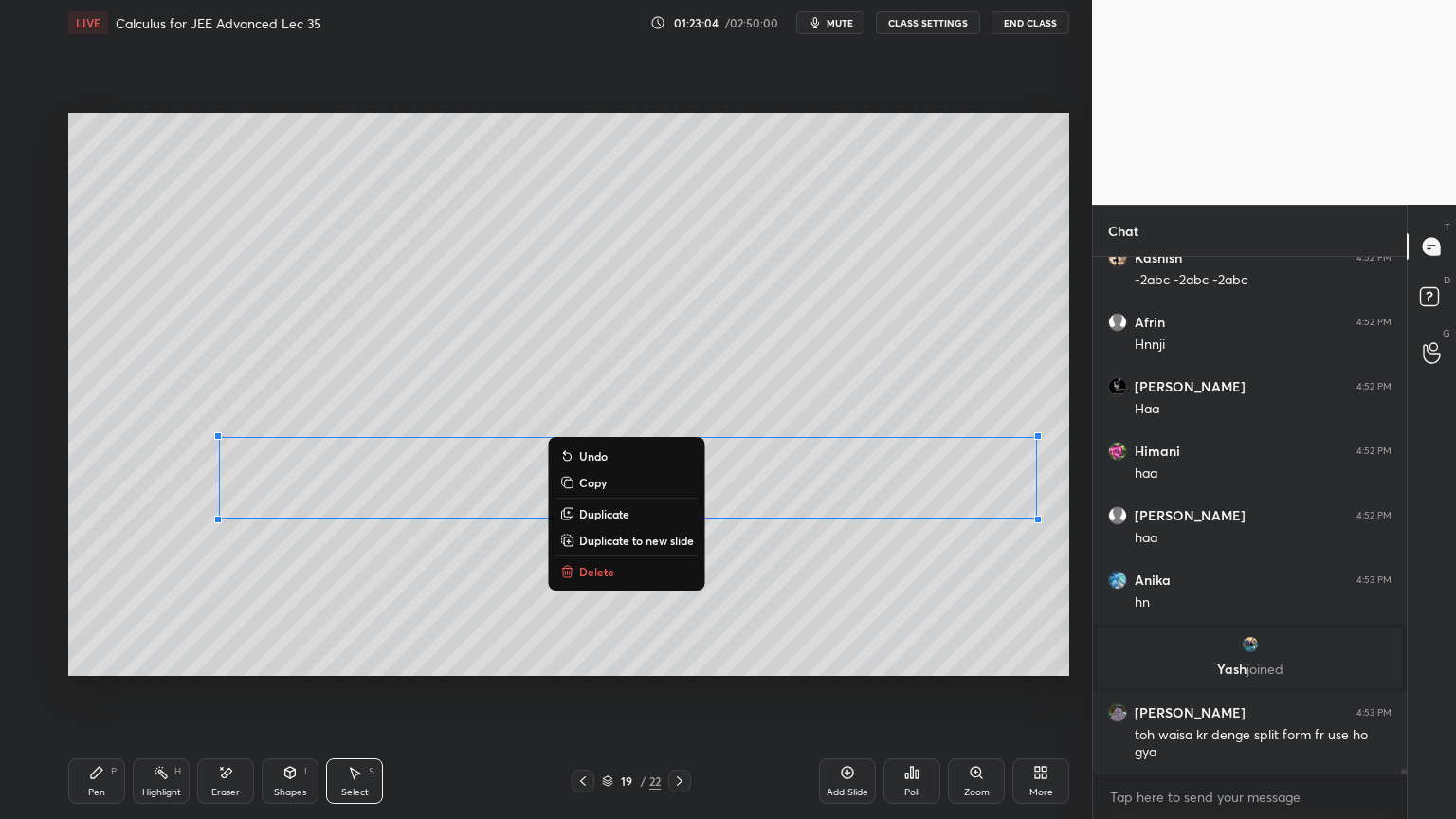 drag, startPoint x: 870, startPoint y: 590, endPoint x: 666, endPoint y: 649, distance: 212.36054 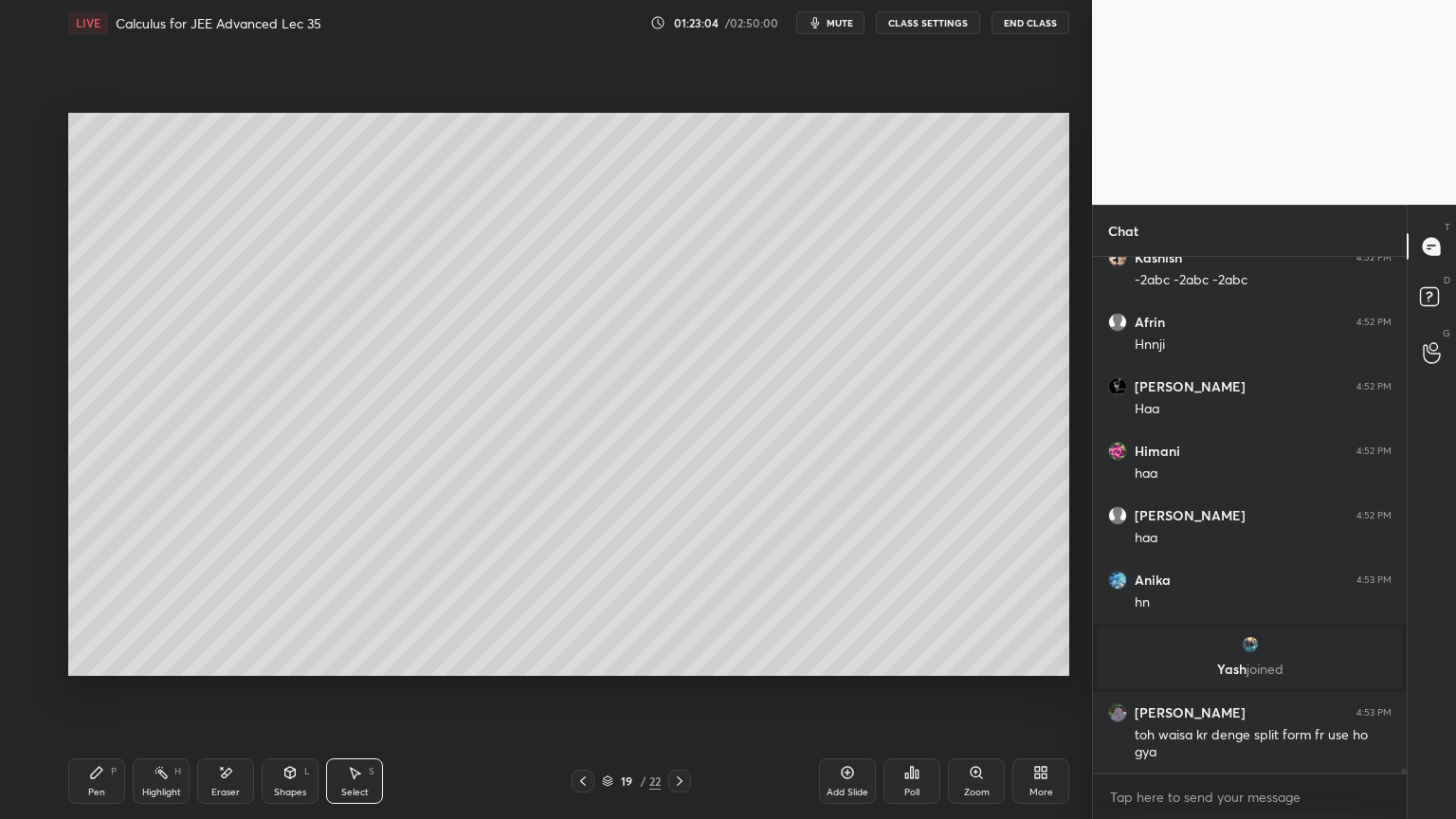click on "Eraser" at bounding box center (226, 781) 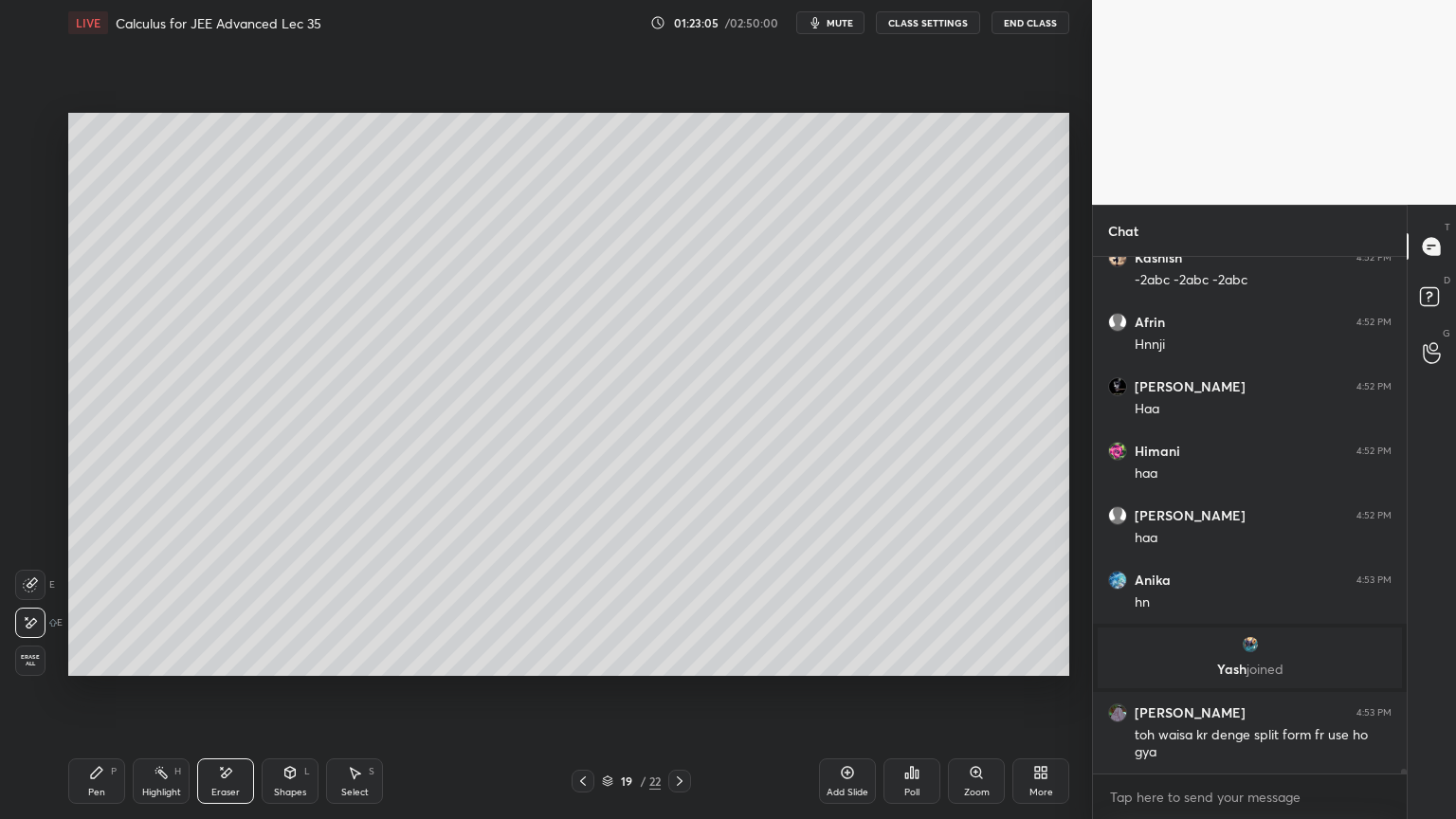 scroll, scrollTop: 54516, scrollLeft: 0, axis: vertical 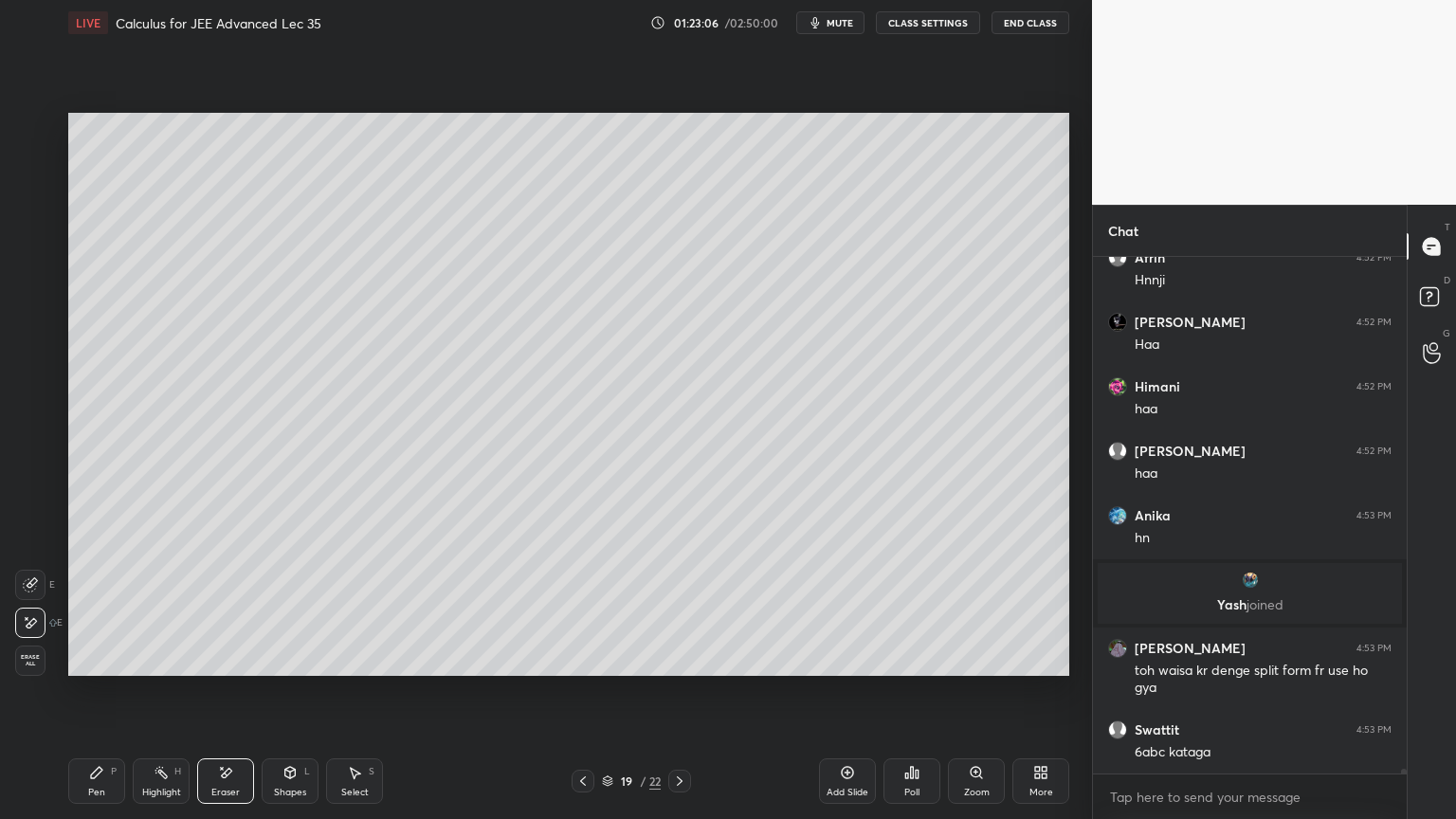 click 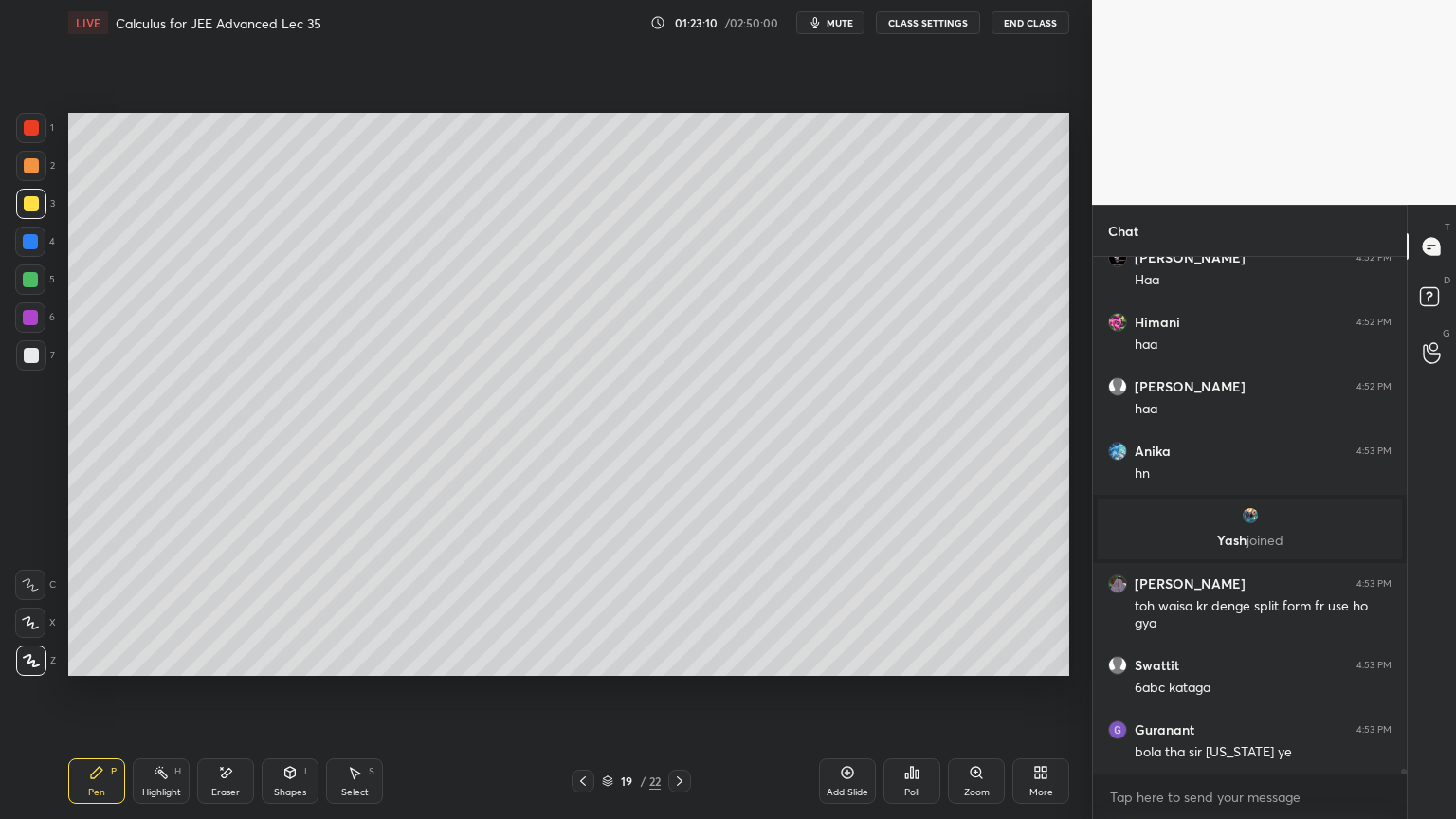 click on "Select S" at bounding box center (355, 781) 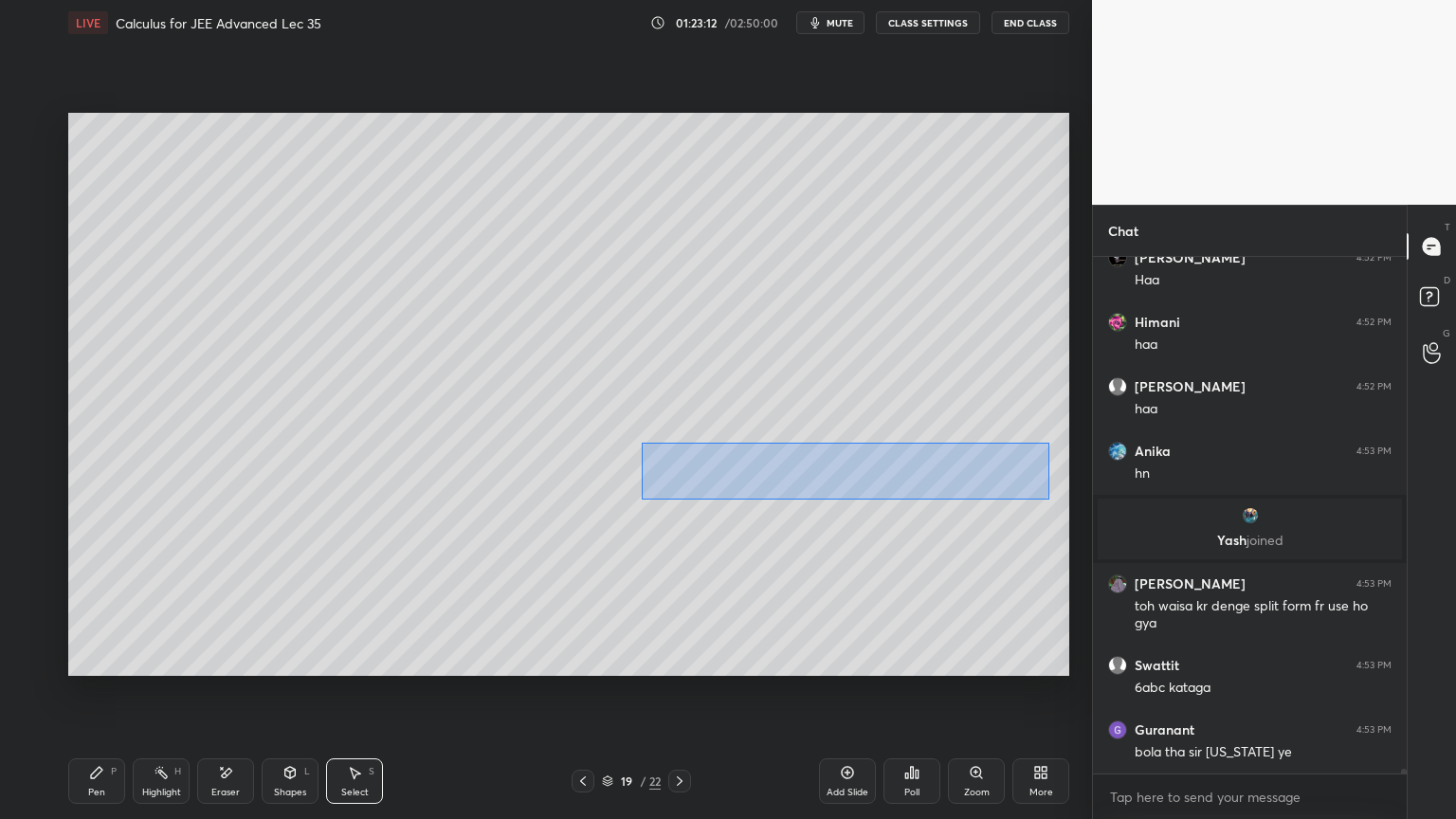 drag, startPoint x: 641, startPoint y: 442, endPoint x: 1028, endPoint y: 488, distance: 389.72426 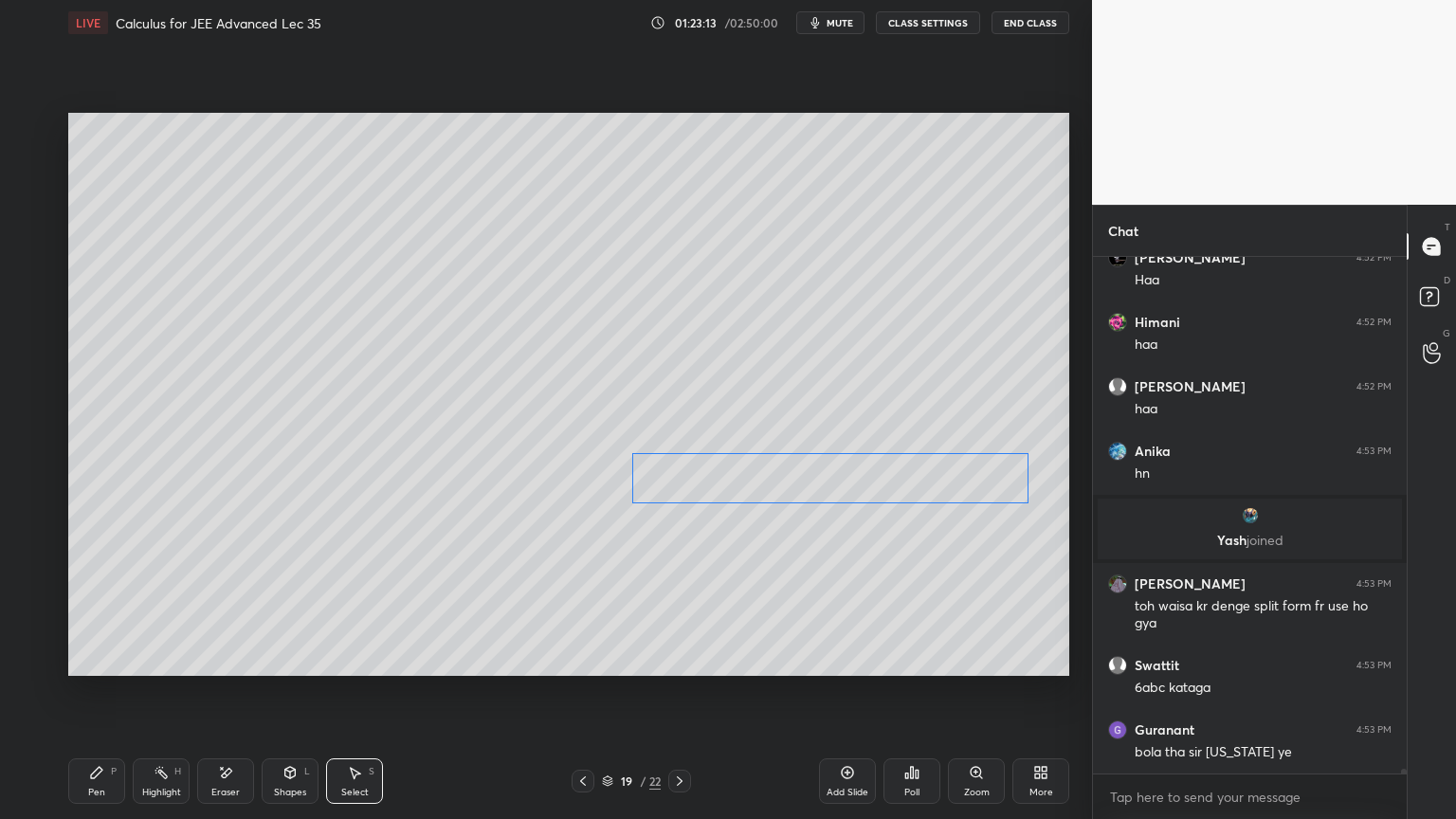drag, startPoint x: 996, startPoint y: 469, endPoint x: 987, endPoint y: 478, distance: 12.727922 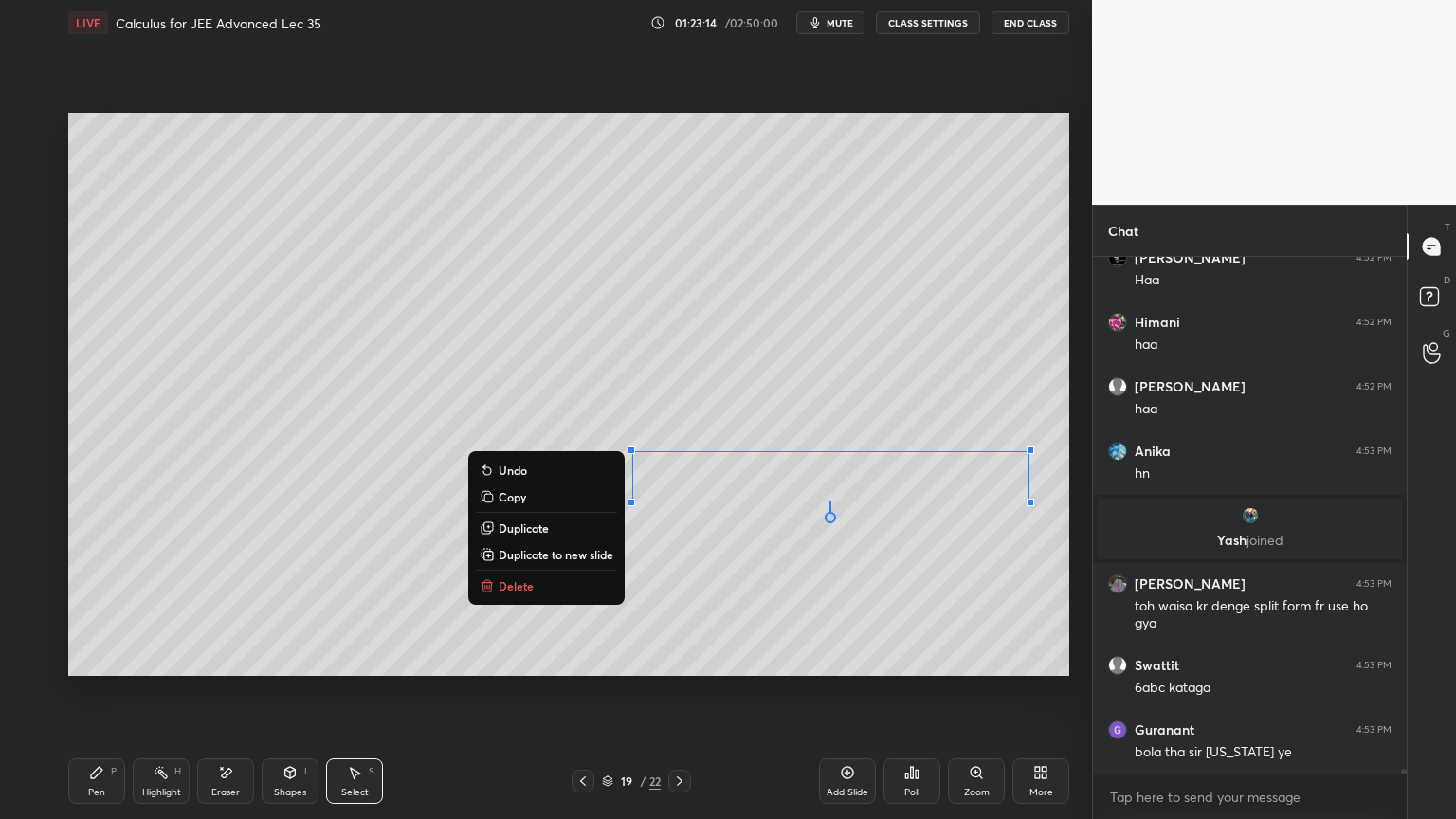 click on "0 ° Undo Copy Duplicate Duplicate to new slide Delete" at bounding box center [569, 394] 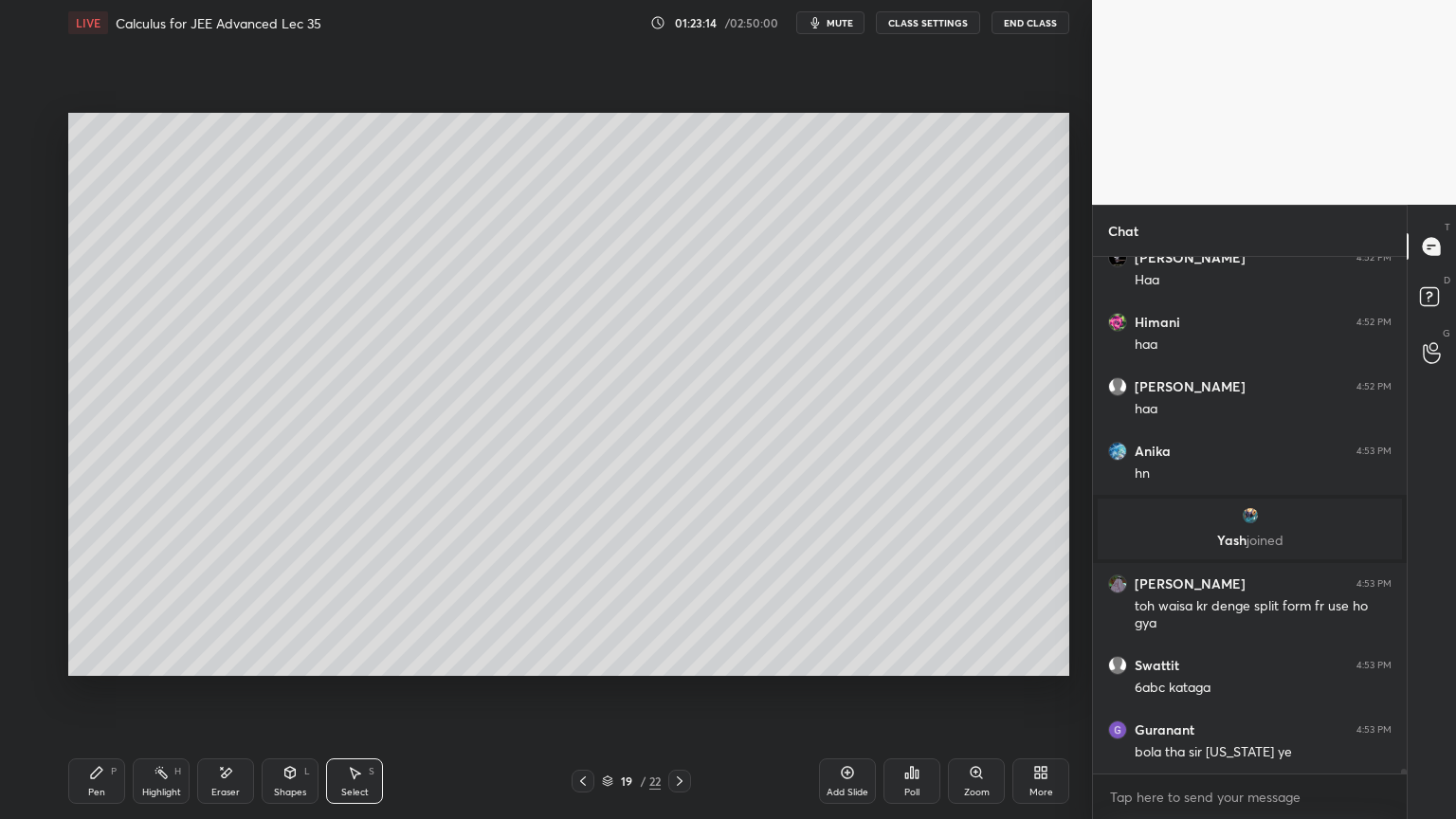 click on "Pen P" at bounding box center [97, 781] 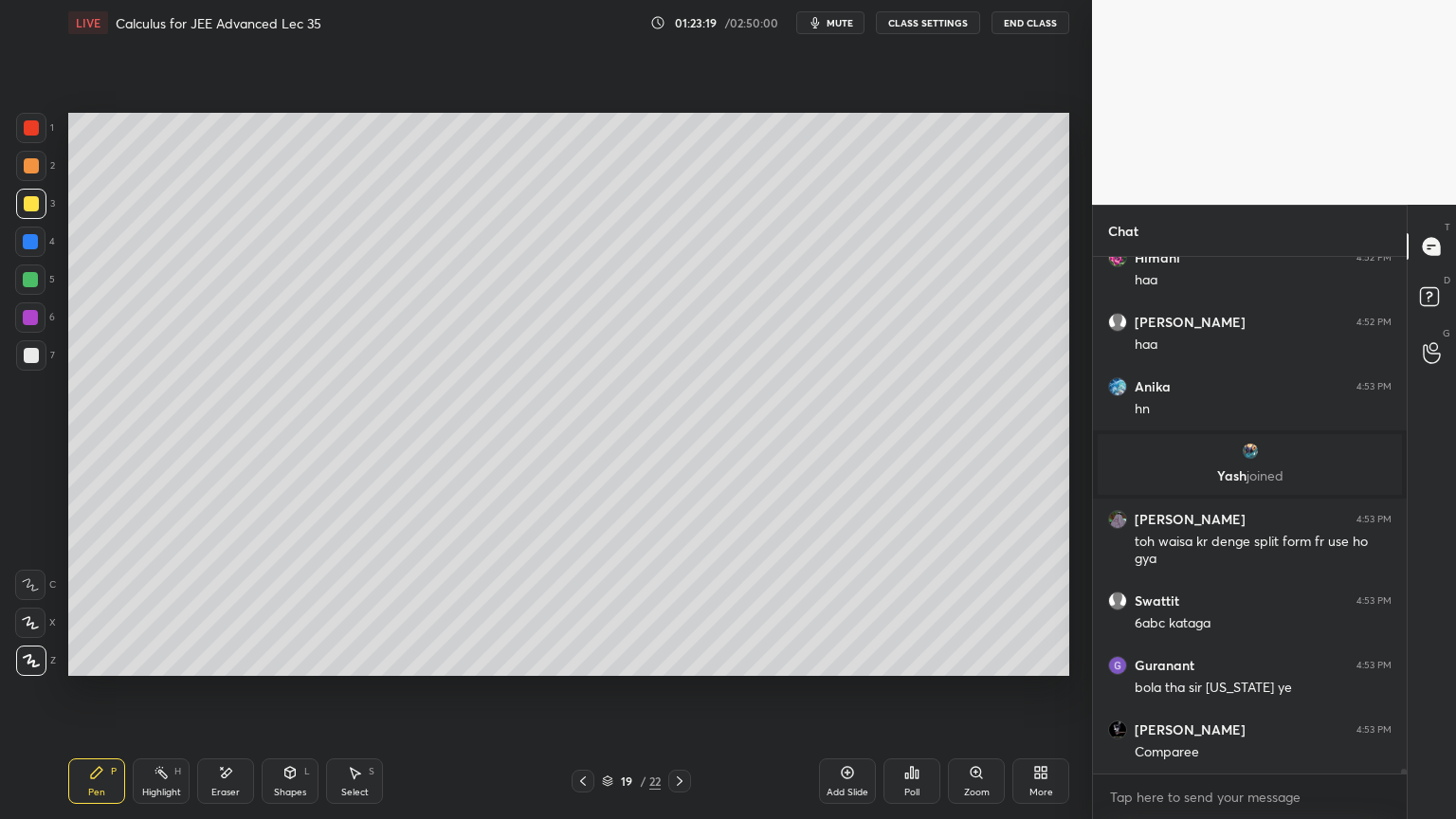 scroll, scrollTop: 54709, scrollLeft: 0, axis: vertical 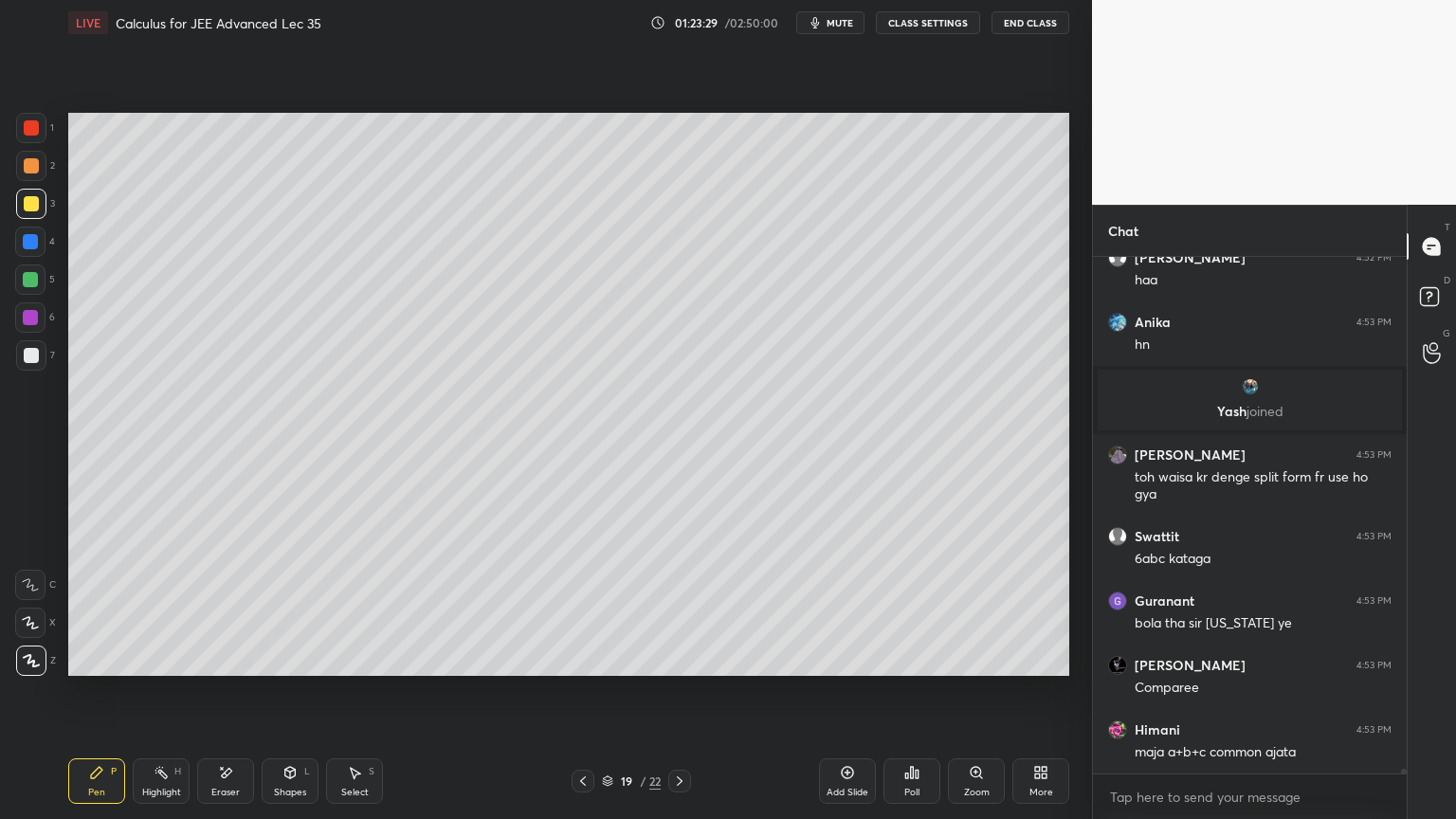 click on "Eraser" at bounding box center (226, 781) 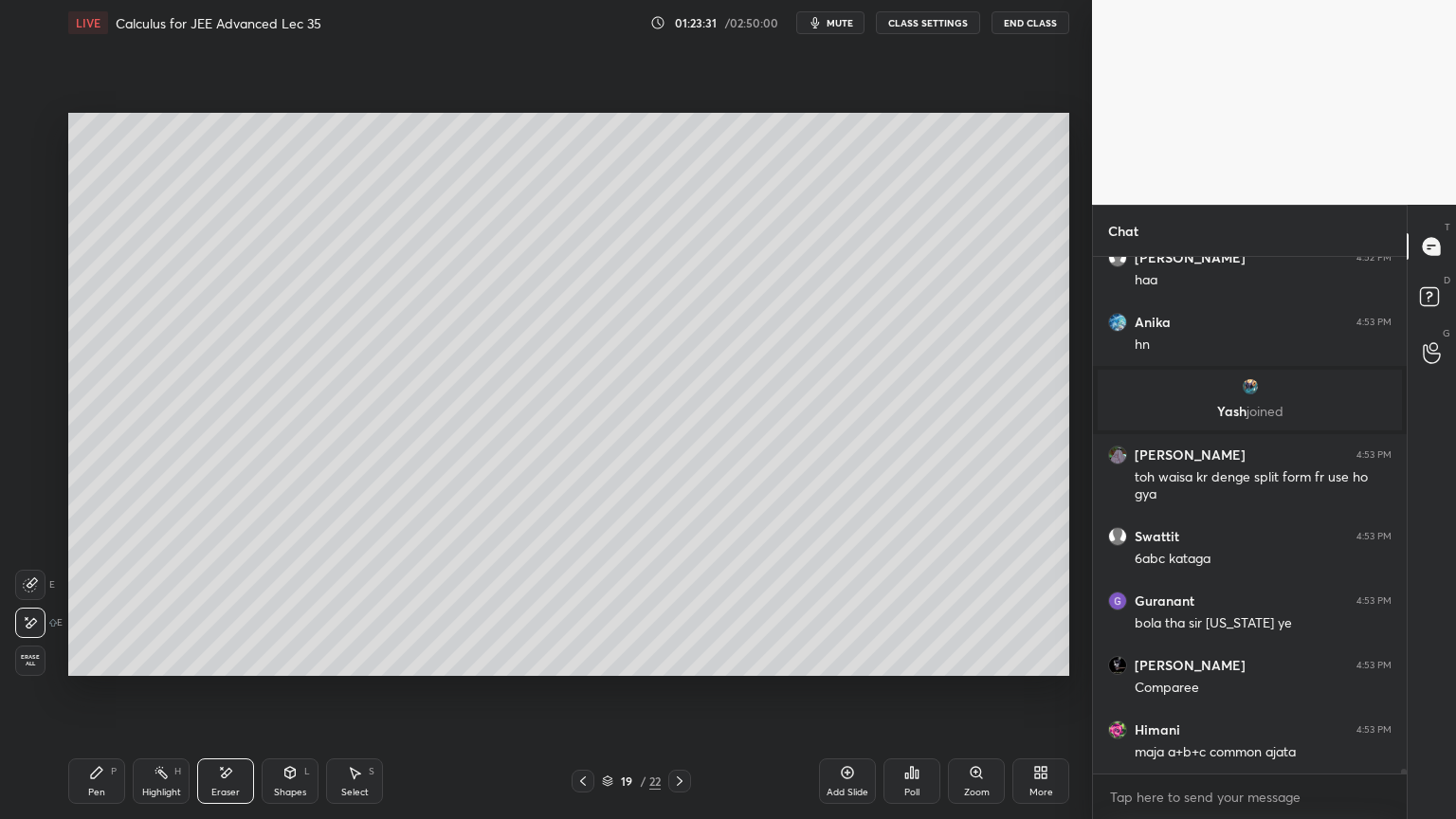drag, startPoint x: 97, startPoint y: 781, endPoint x: 155, endPoint y: 679, distance: 117.33712 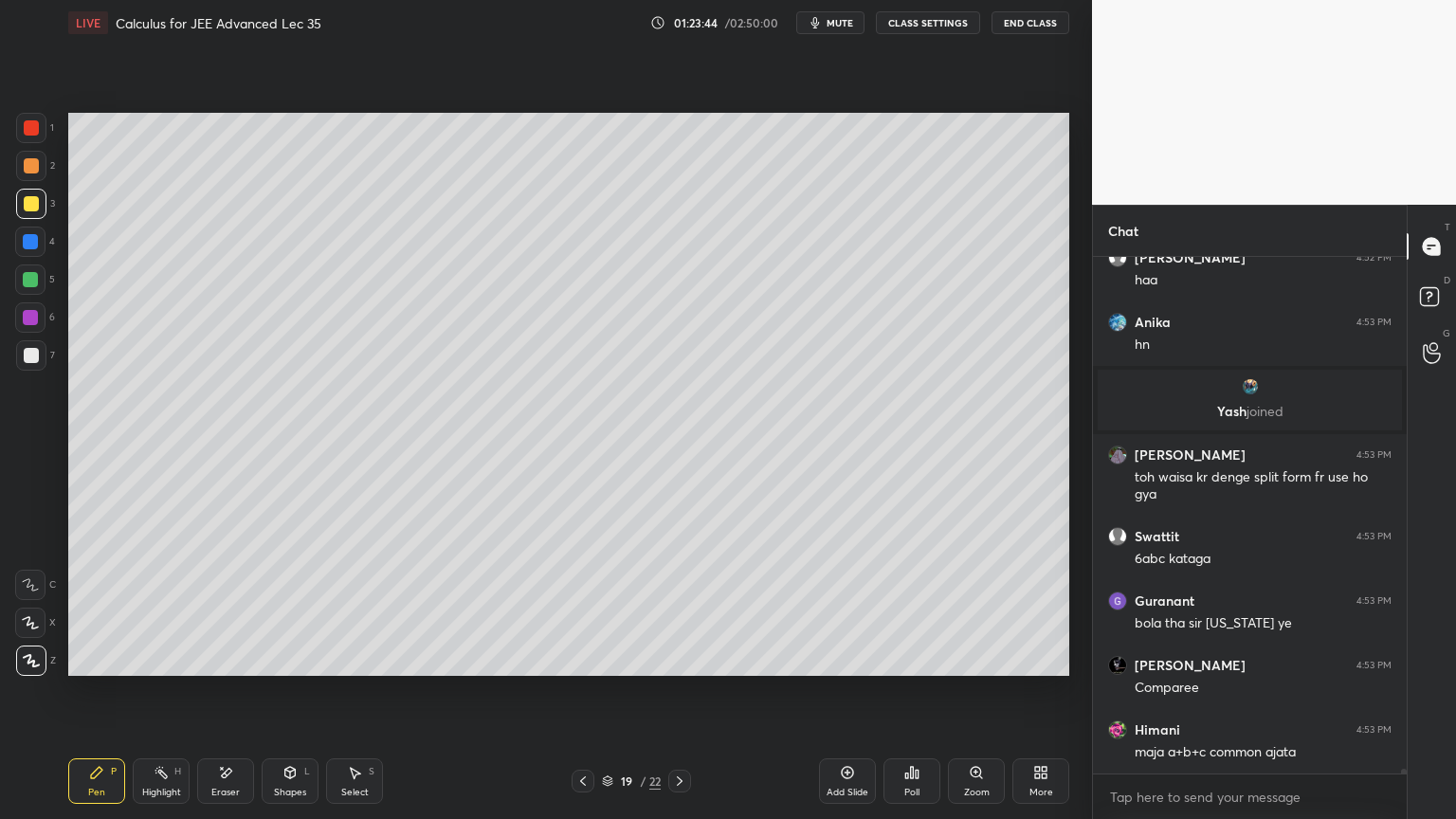 click on "Highlight H" at bounding box center (161, 781) 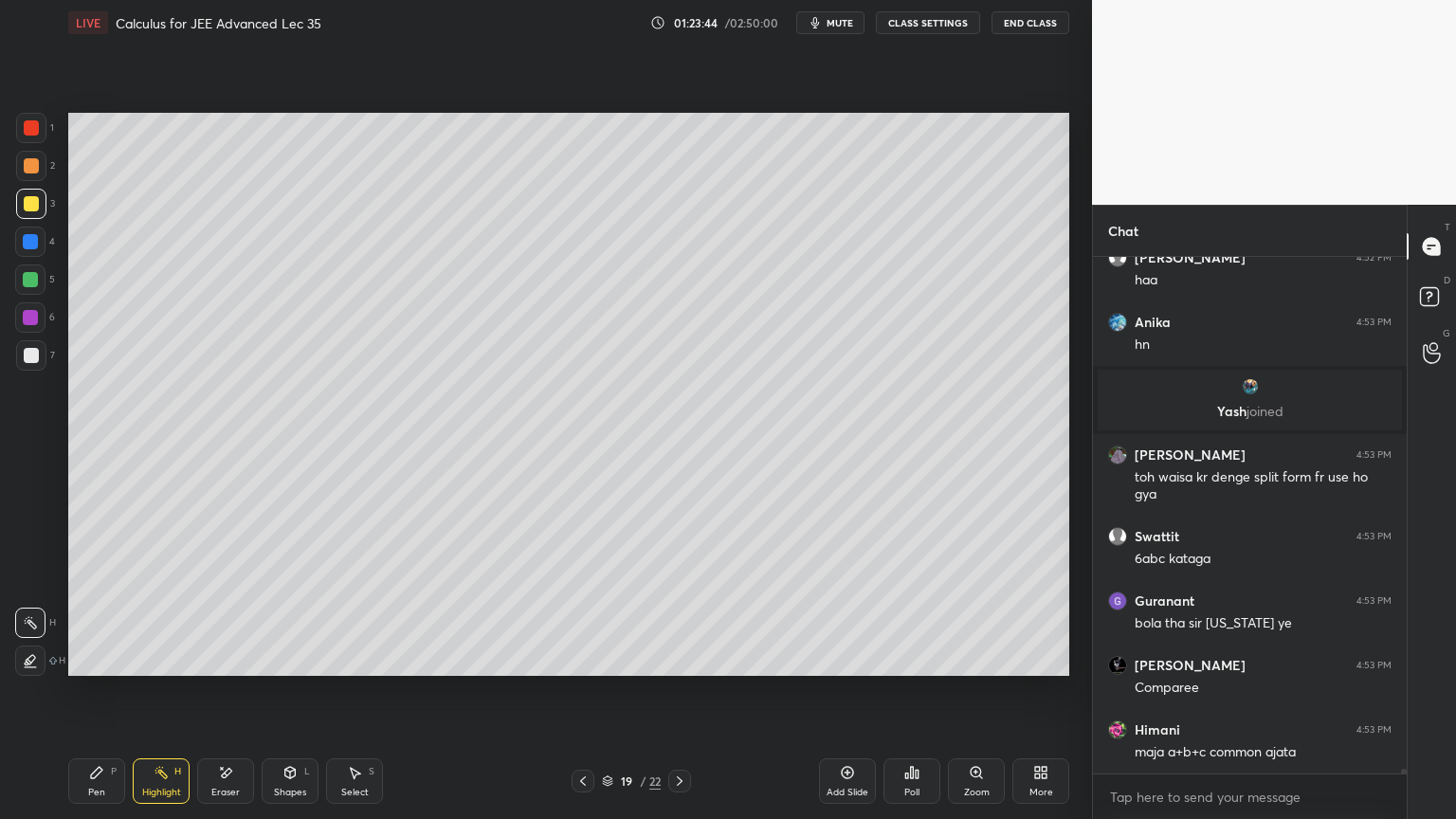 click on "Pen P" at bounding box center (97, 781) 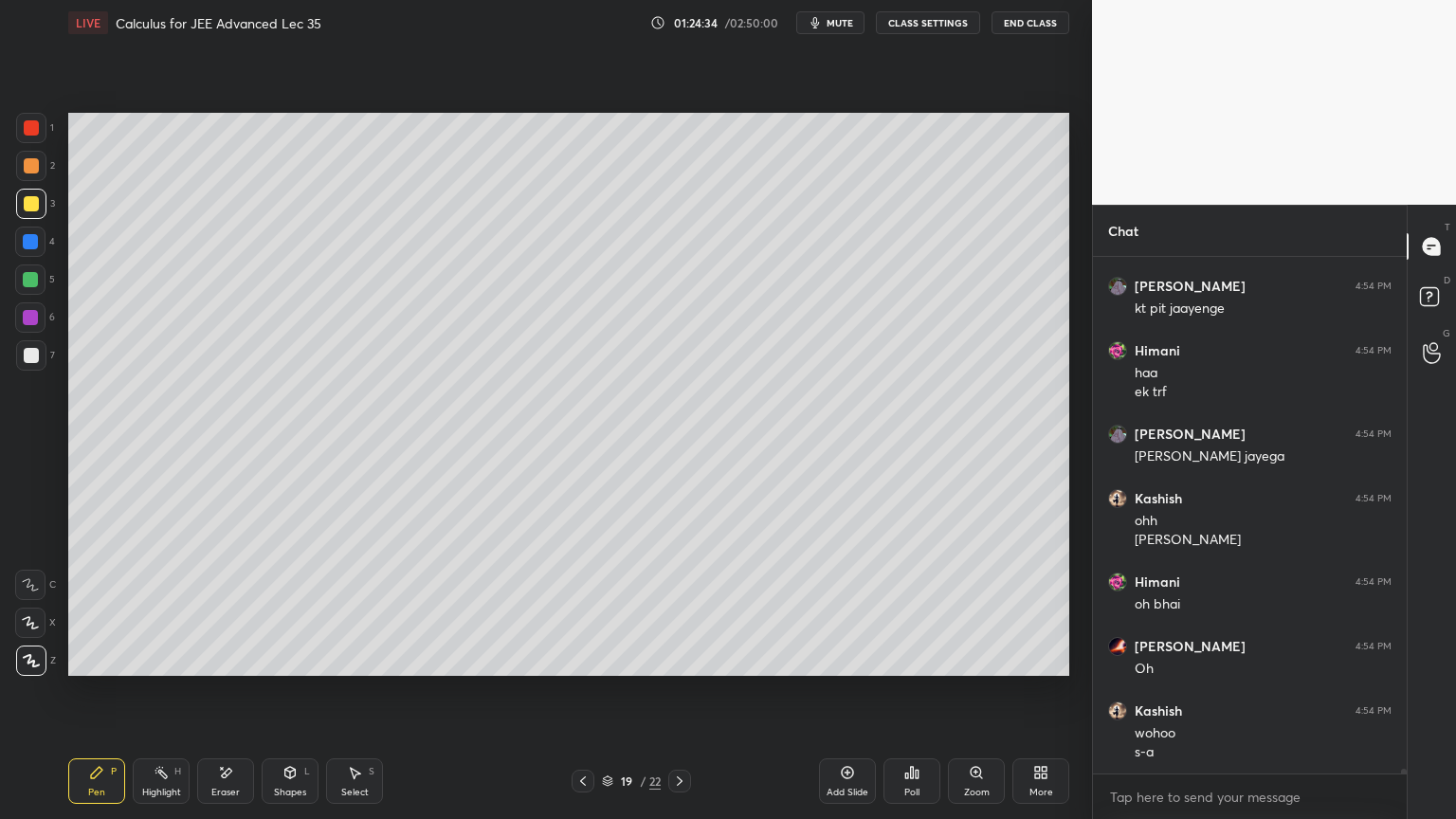 scroll, scrollTop: 55346, scrollLeft: 0, axis: vertical 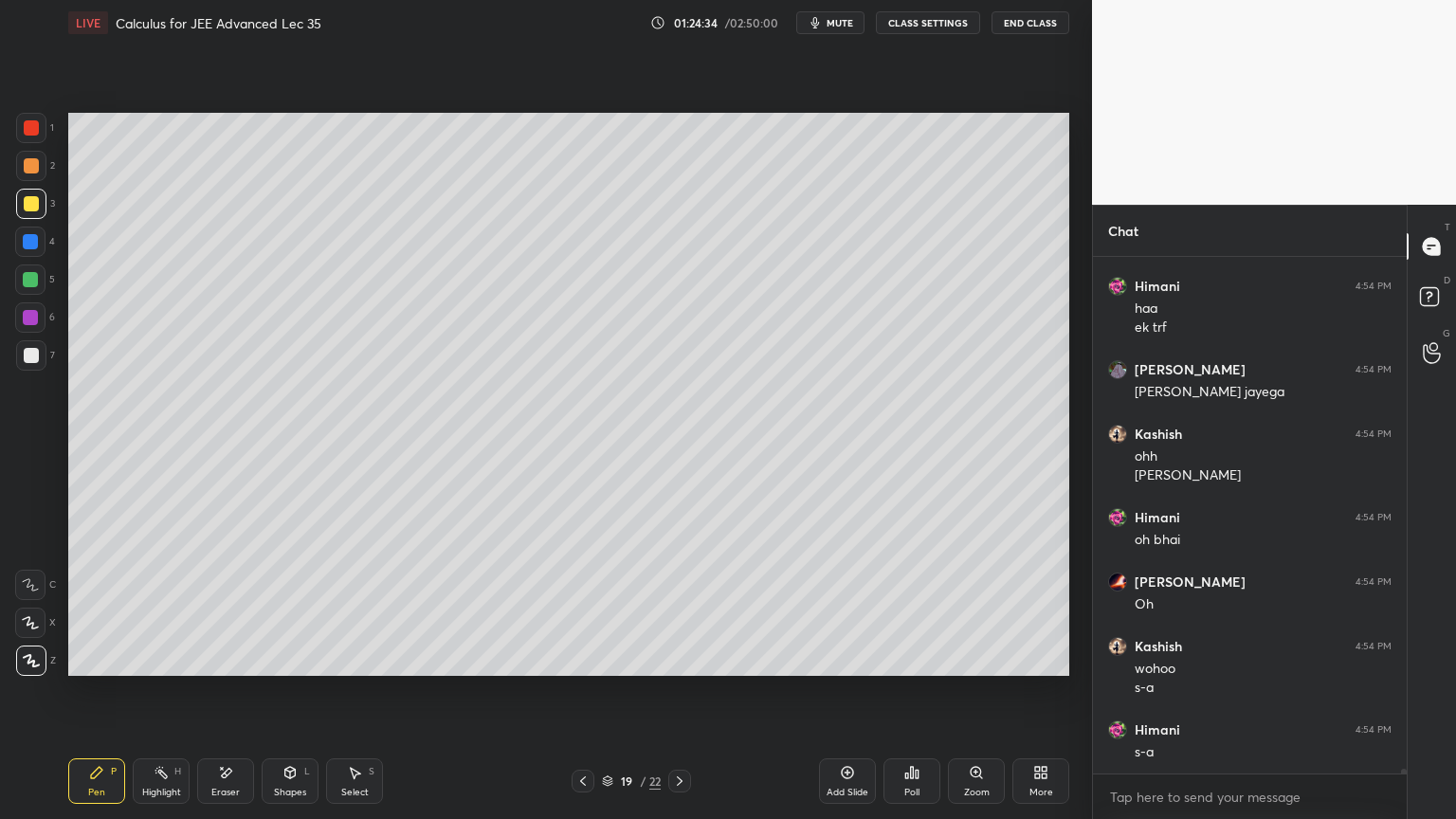 click on "Select S" at bounding box center (355, 781) 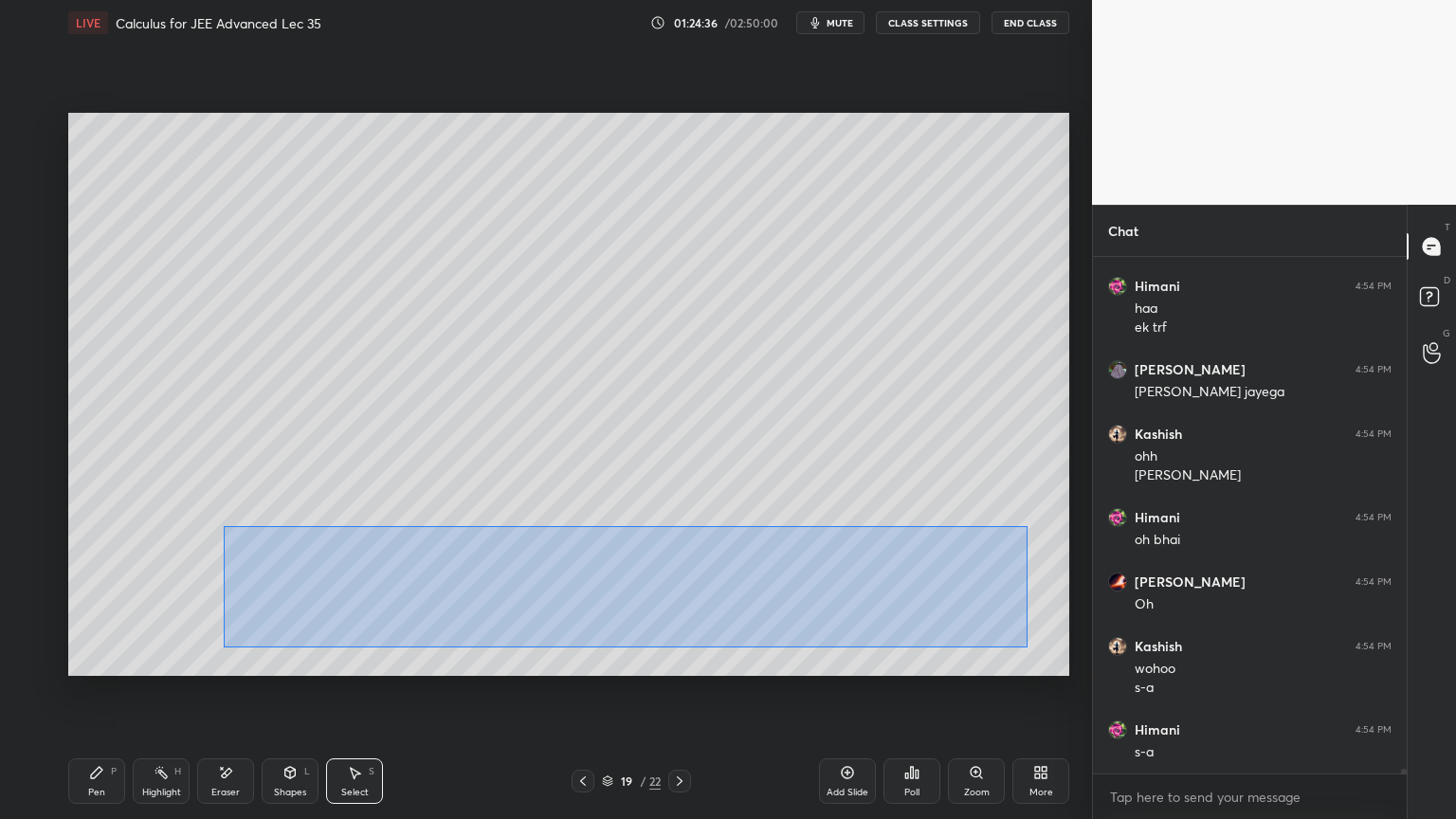 drag, startPoint x: 223, startPoint y: 525, endPoint x: 1024, endPoint y: 644, distance: 809.79133 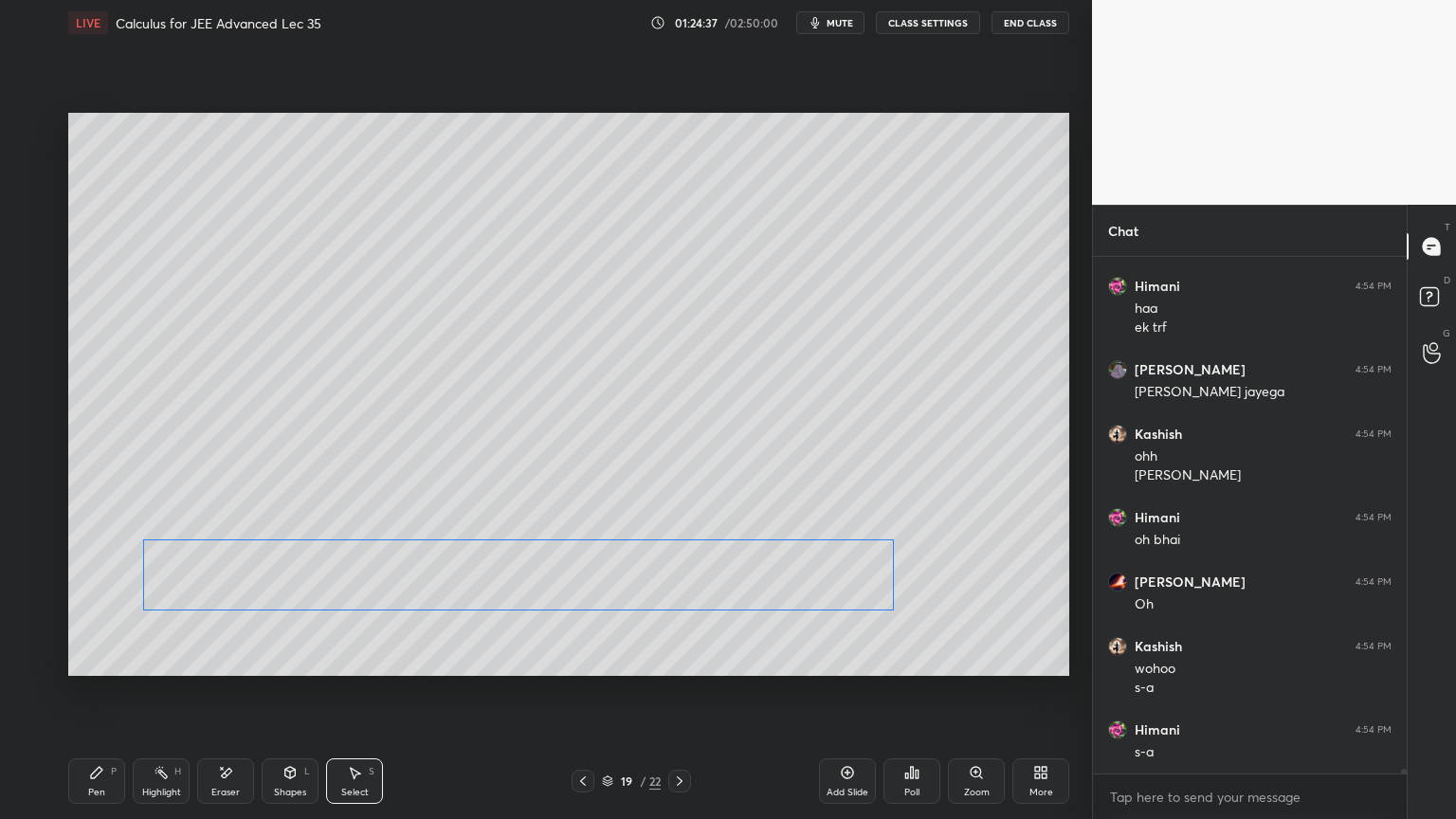 drag, startPoint x: 914, startPoint y: 588, endPoint x: 815, endPoint y: 580, distance: 99.322706 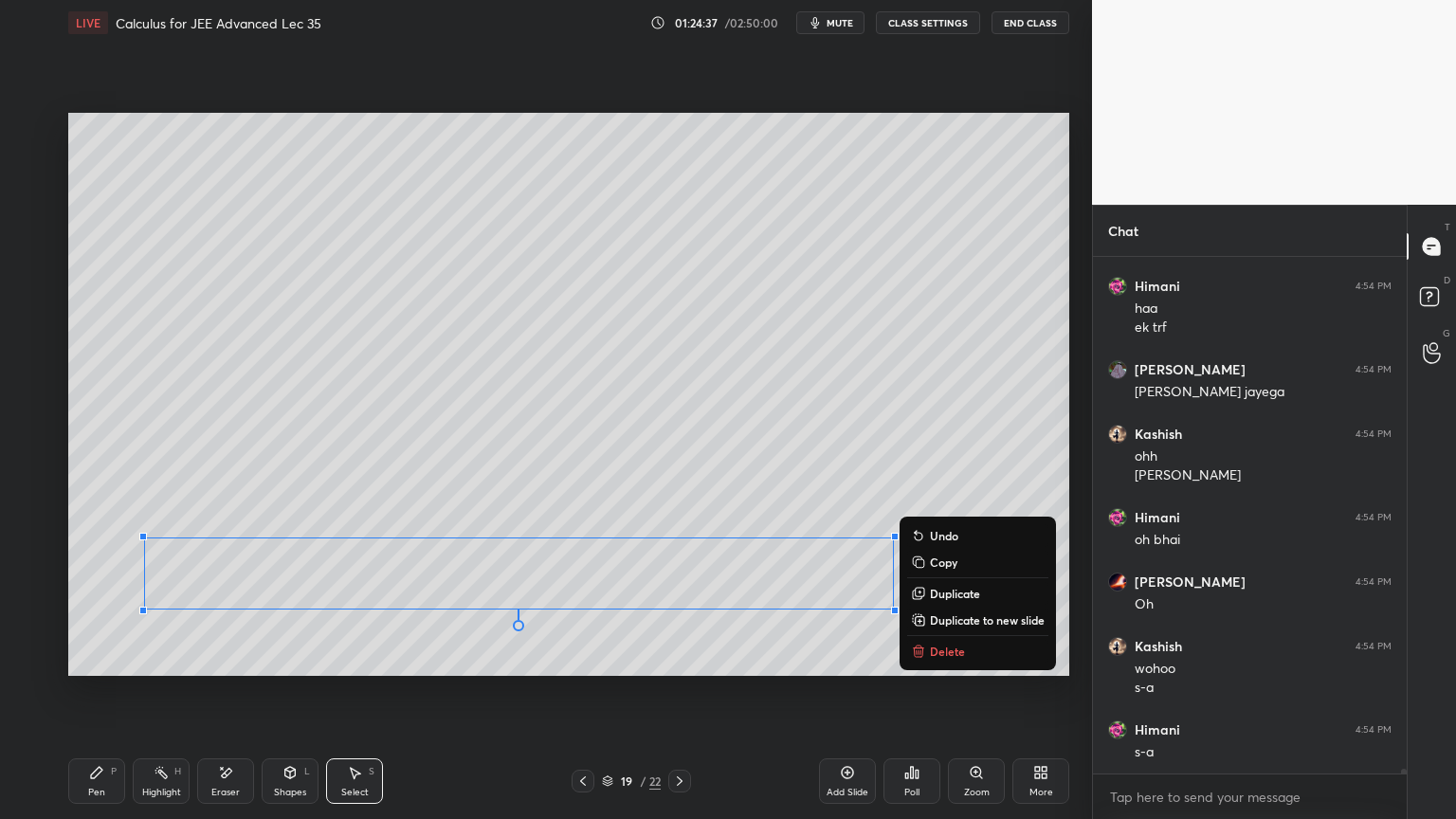 click on "0 ° Undo Copy Duplicate Duplicate to new slide Delete" at bounding box center (569, 394) 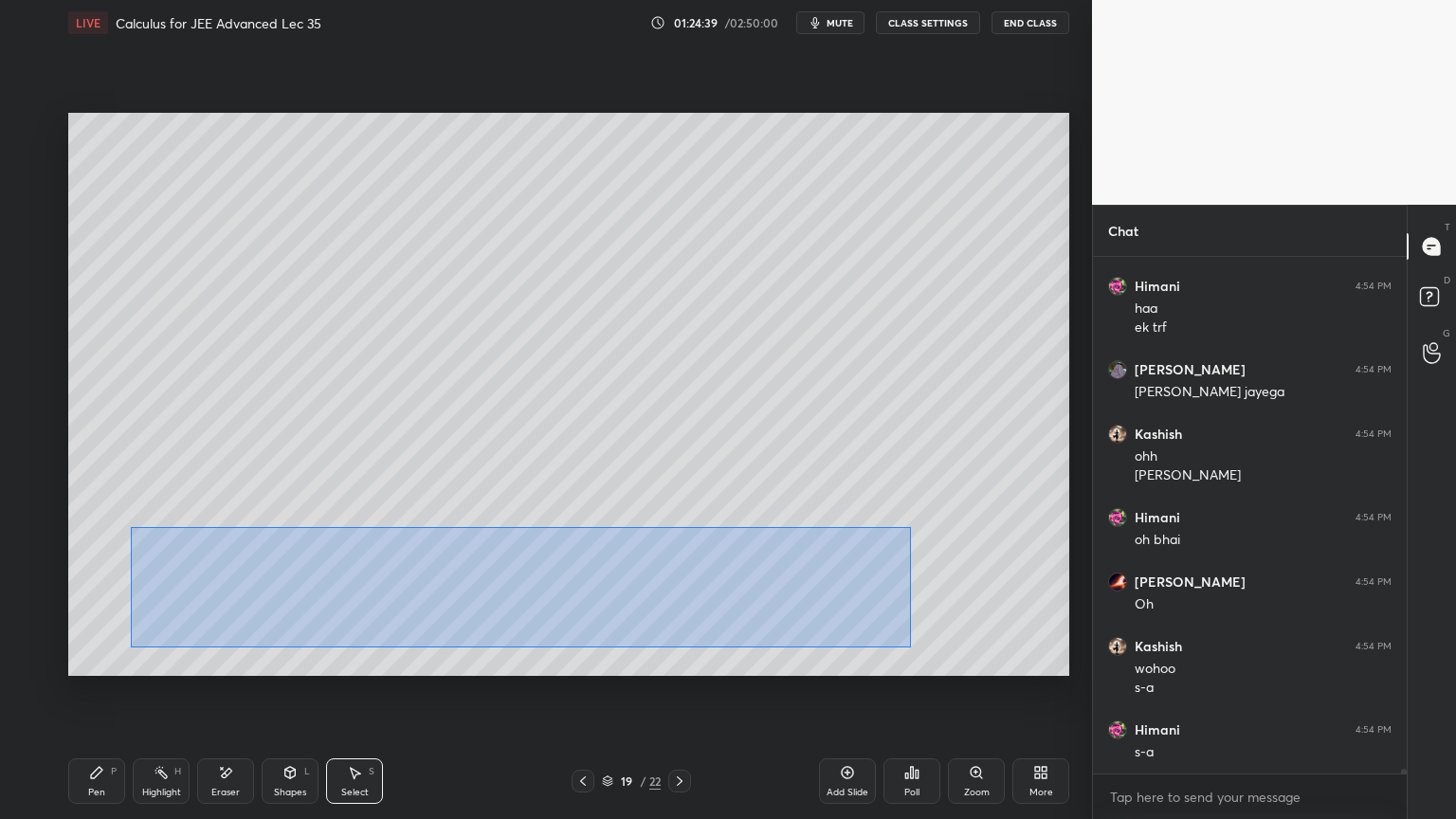 drag, startPoint x: 129, startPoint y: 527, endPoint x: 893, endPoint y: 638, distance: 772.0214 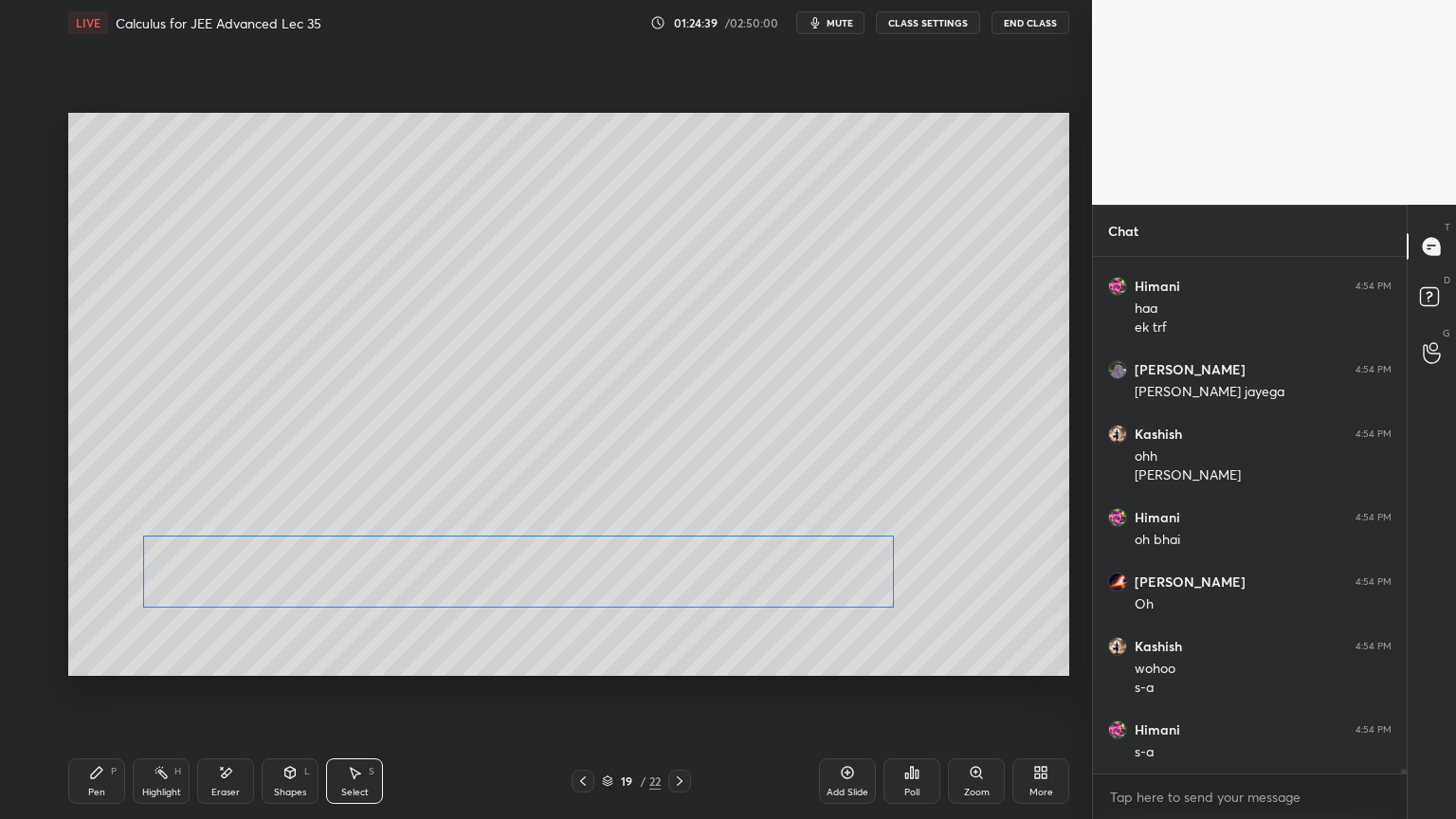 scroll, scrollTop: 55410, scrollLeft: 0, axis: vertical 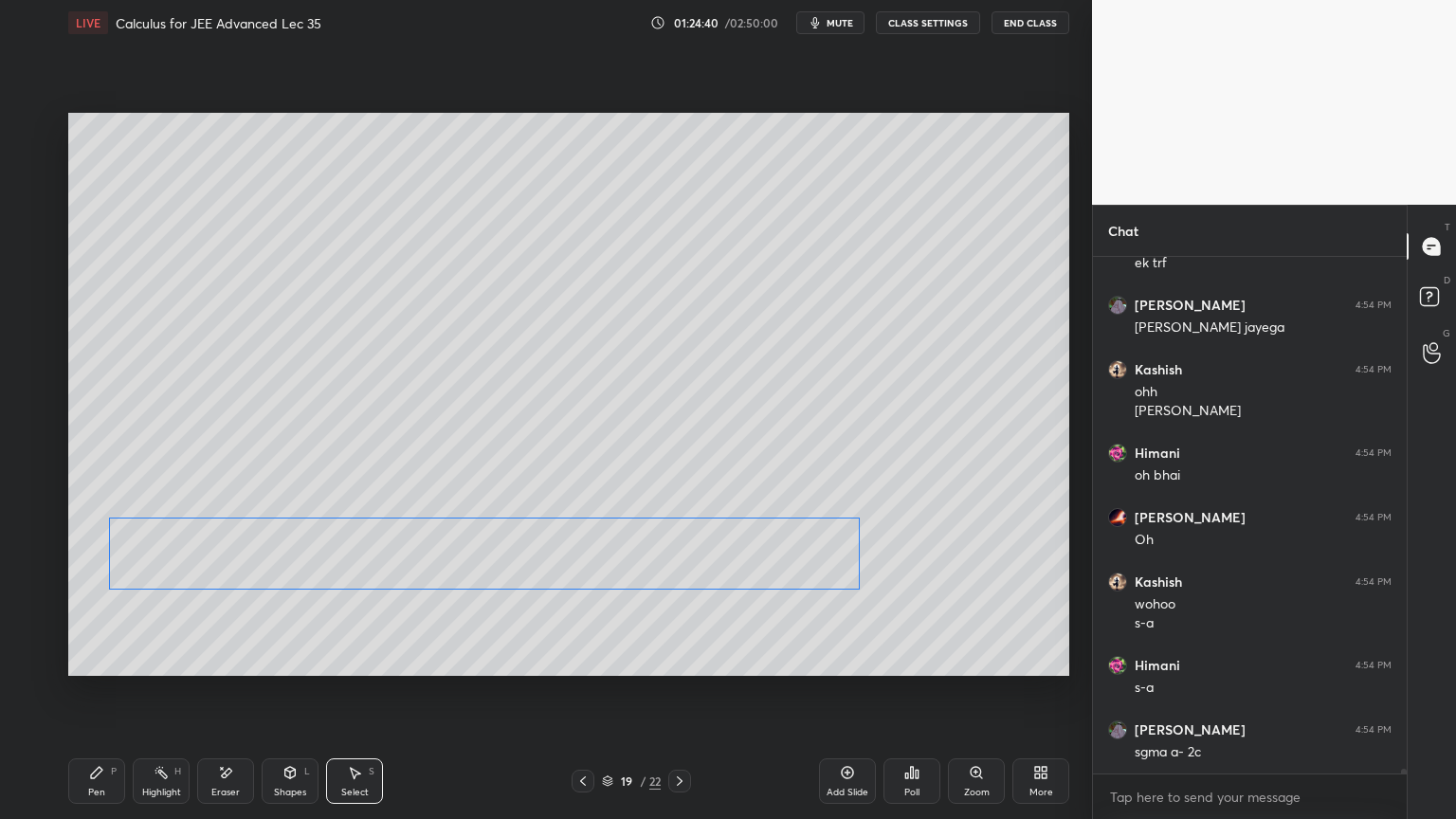 drag, startPoint x: 803, startPoint y: 589, endPoint x: 758, endPoint y: 570, distance: 48.846699 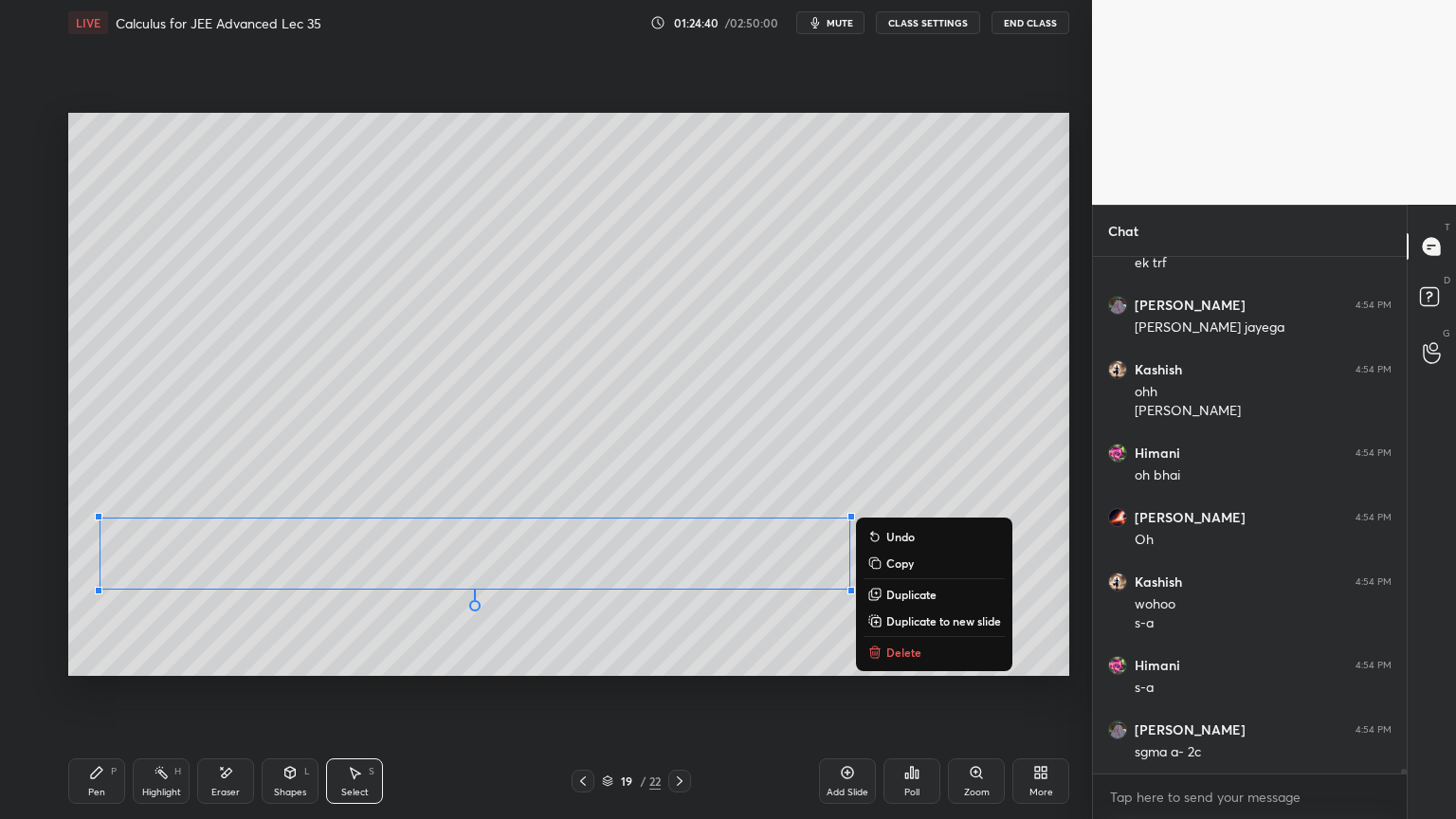 drag, startPoint x: 748, startPoint y: 642, endPoint x: 524, endPoint y: 674, distance: 226.27417 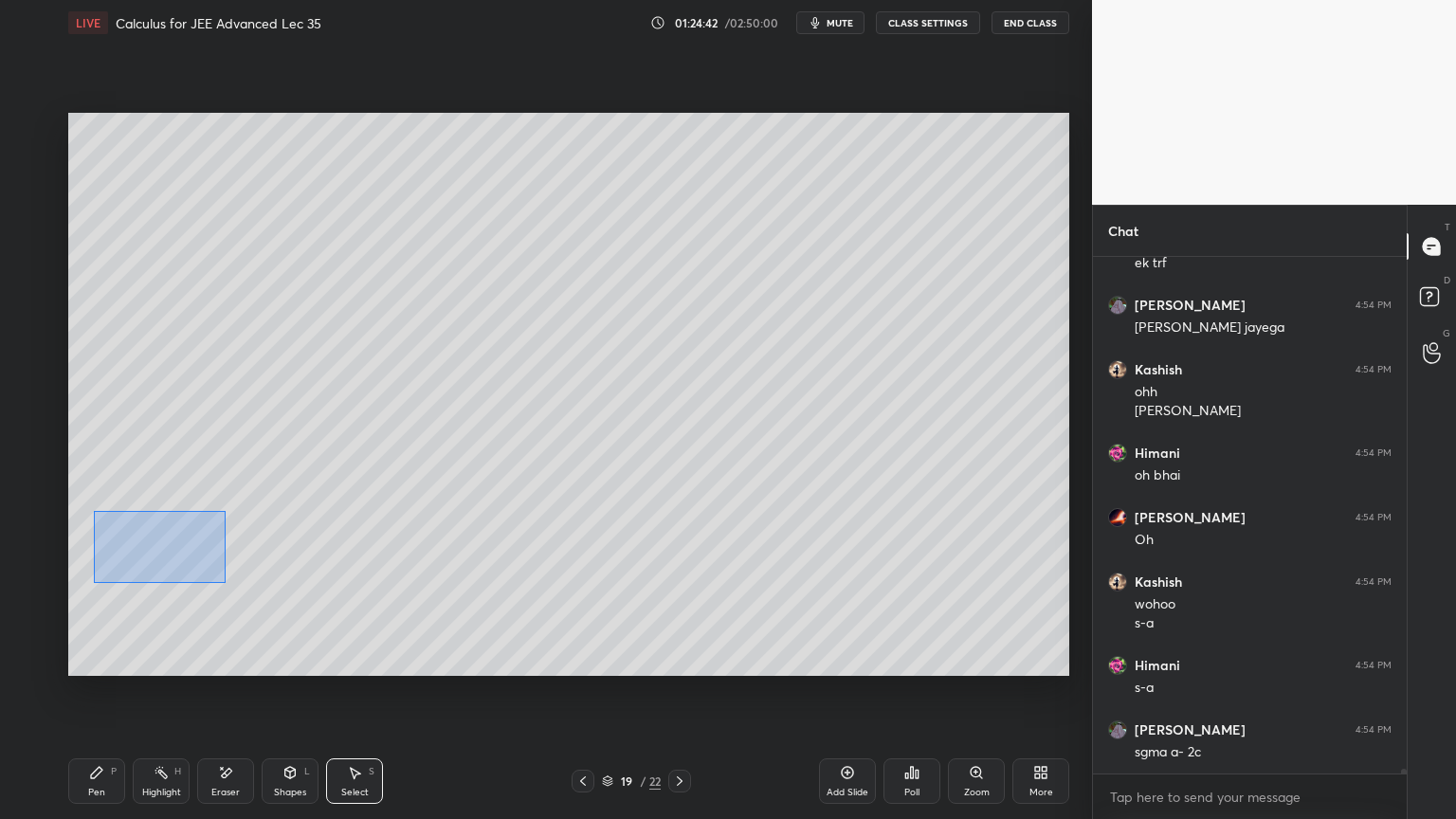 drag, startPoint x: 92, startPoint y: 508, endPoint x: 226, endPoint y: 579, distance: 151.64762 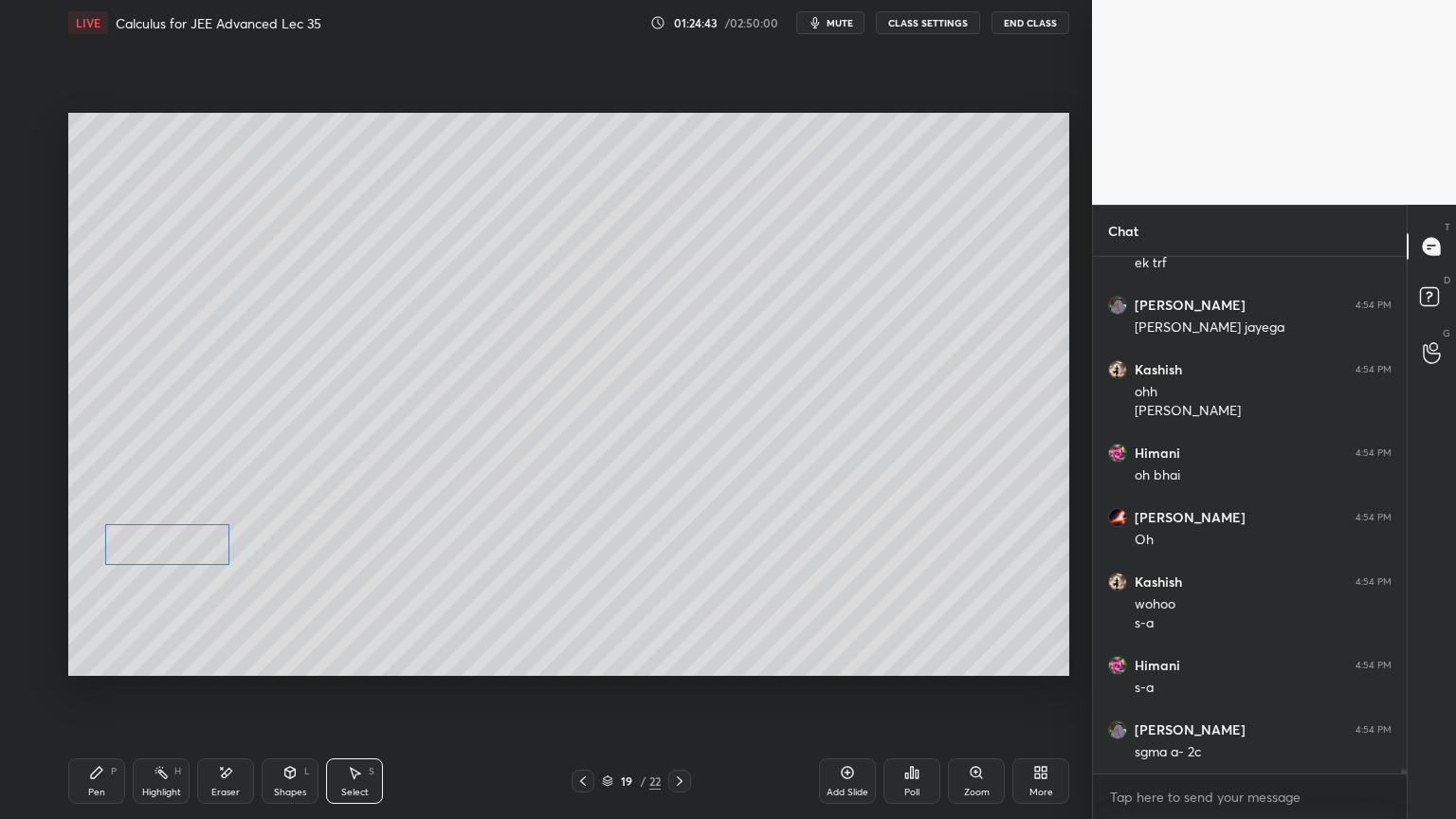 drag, startPoint x: 198, startPoint y: 554, endPoint x: 200, endPoint y: 579, distance: 25.079872 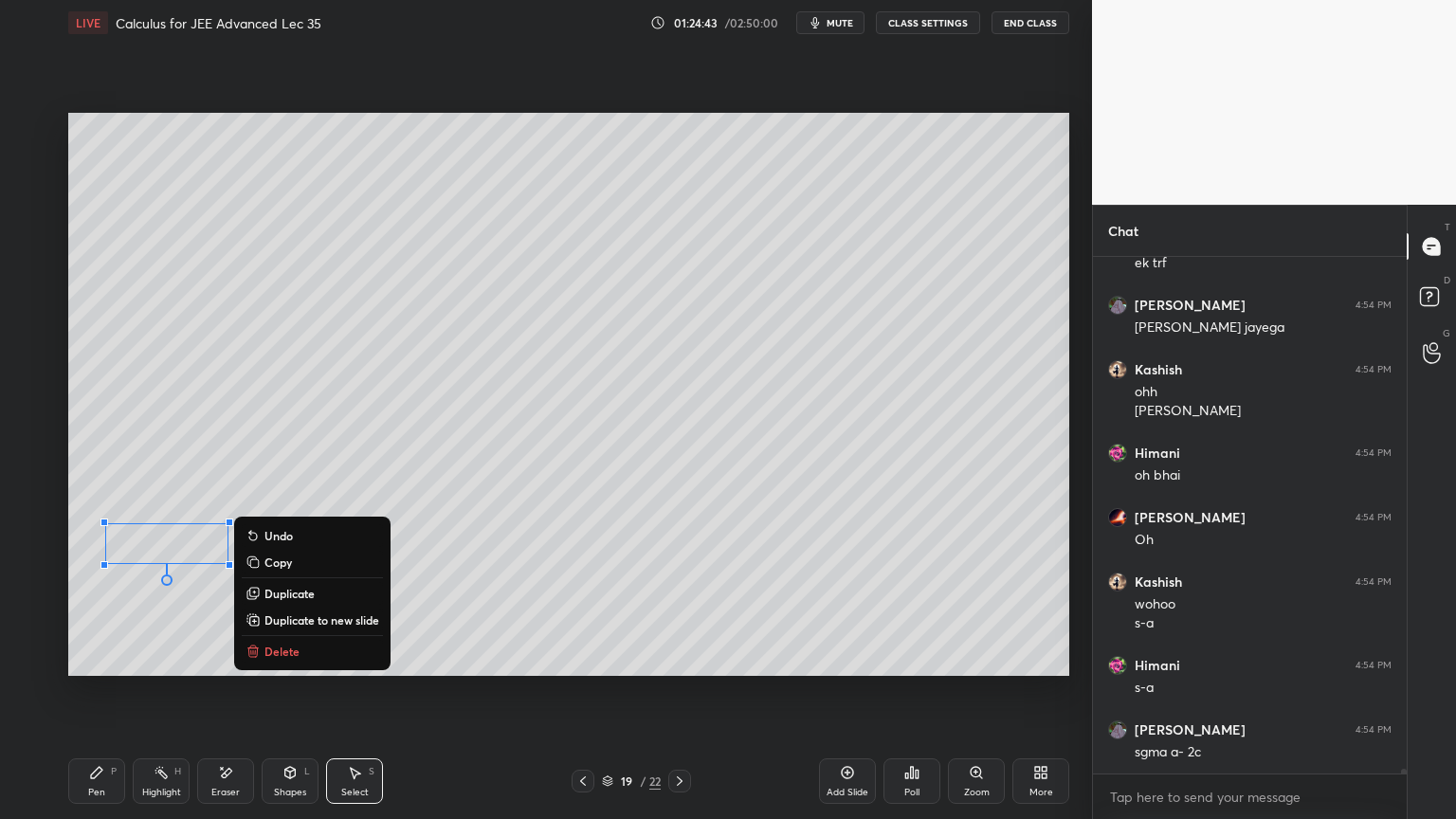 drag, startPoint x: 186, startPoint y: 606, endPoint x: 155, endPoint y: 545, distance: 68.42514 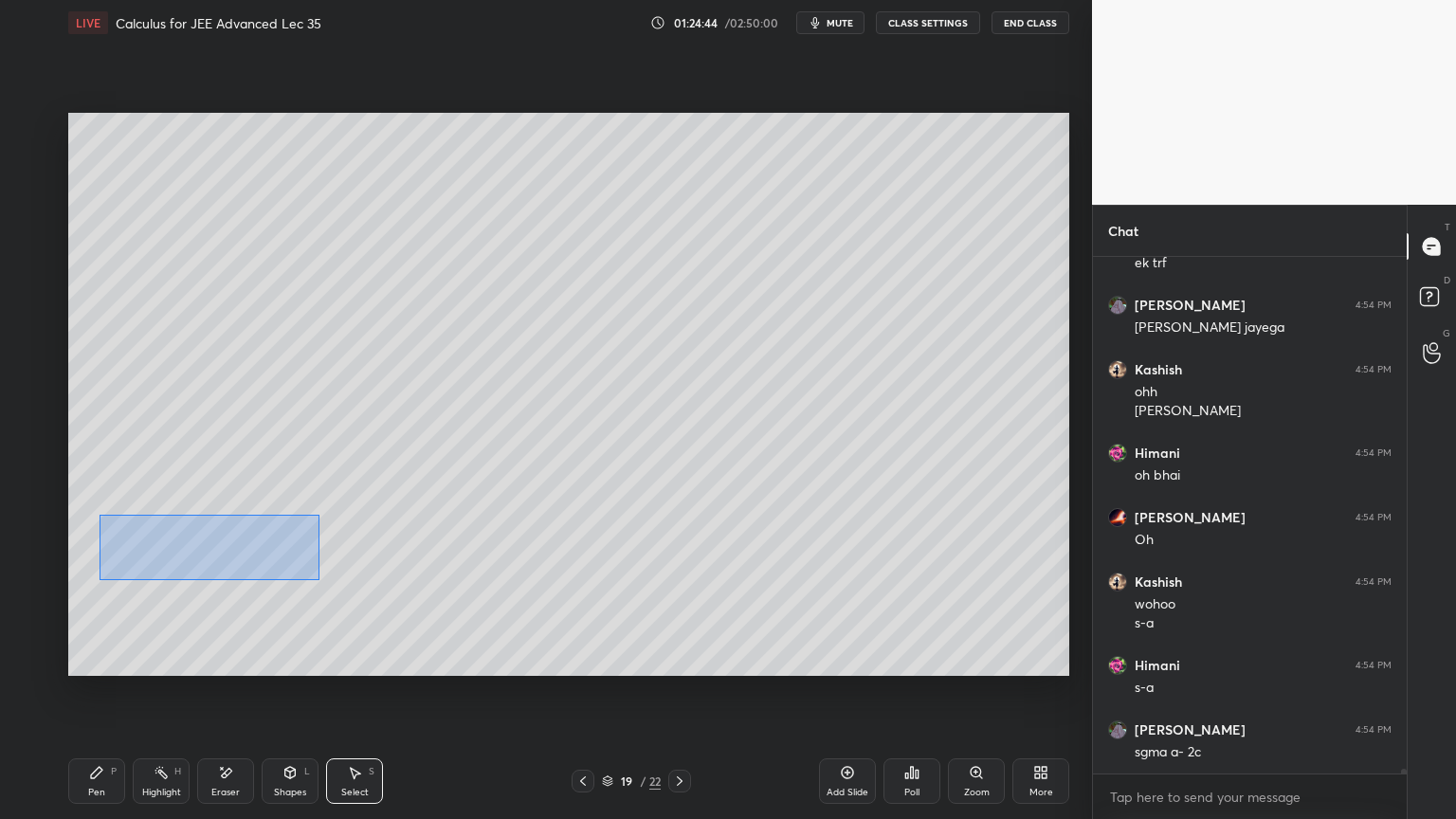drag, startPoint x: 98, startPoint y: 514, endPoint x: 317, endPoint y: 580, distance: 228.7291 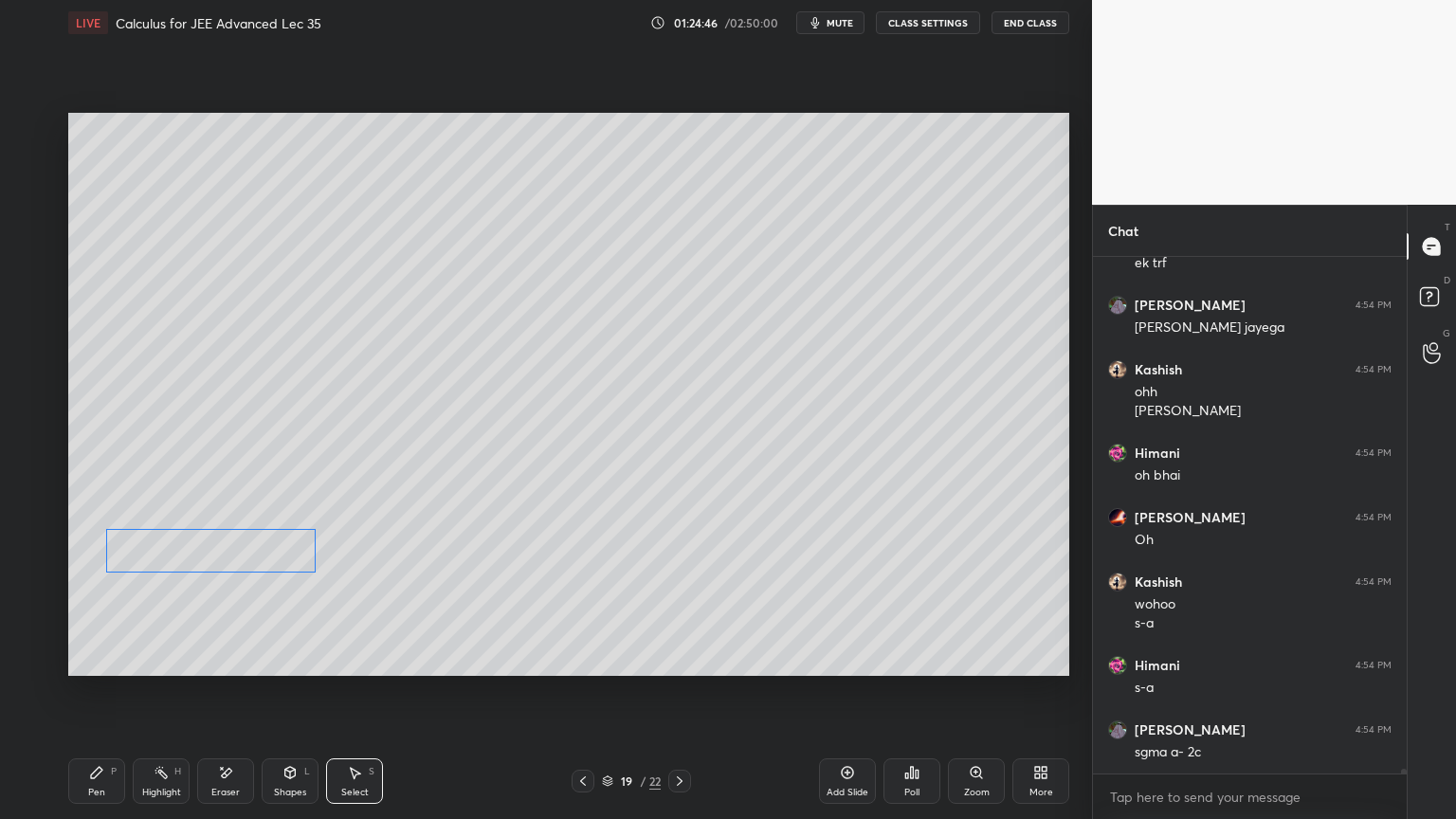 drag, startPoint x: 281, startPoint y: 558, endPoint x: 273, endPoint y: 607, distance: 49.64877 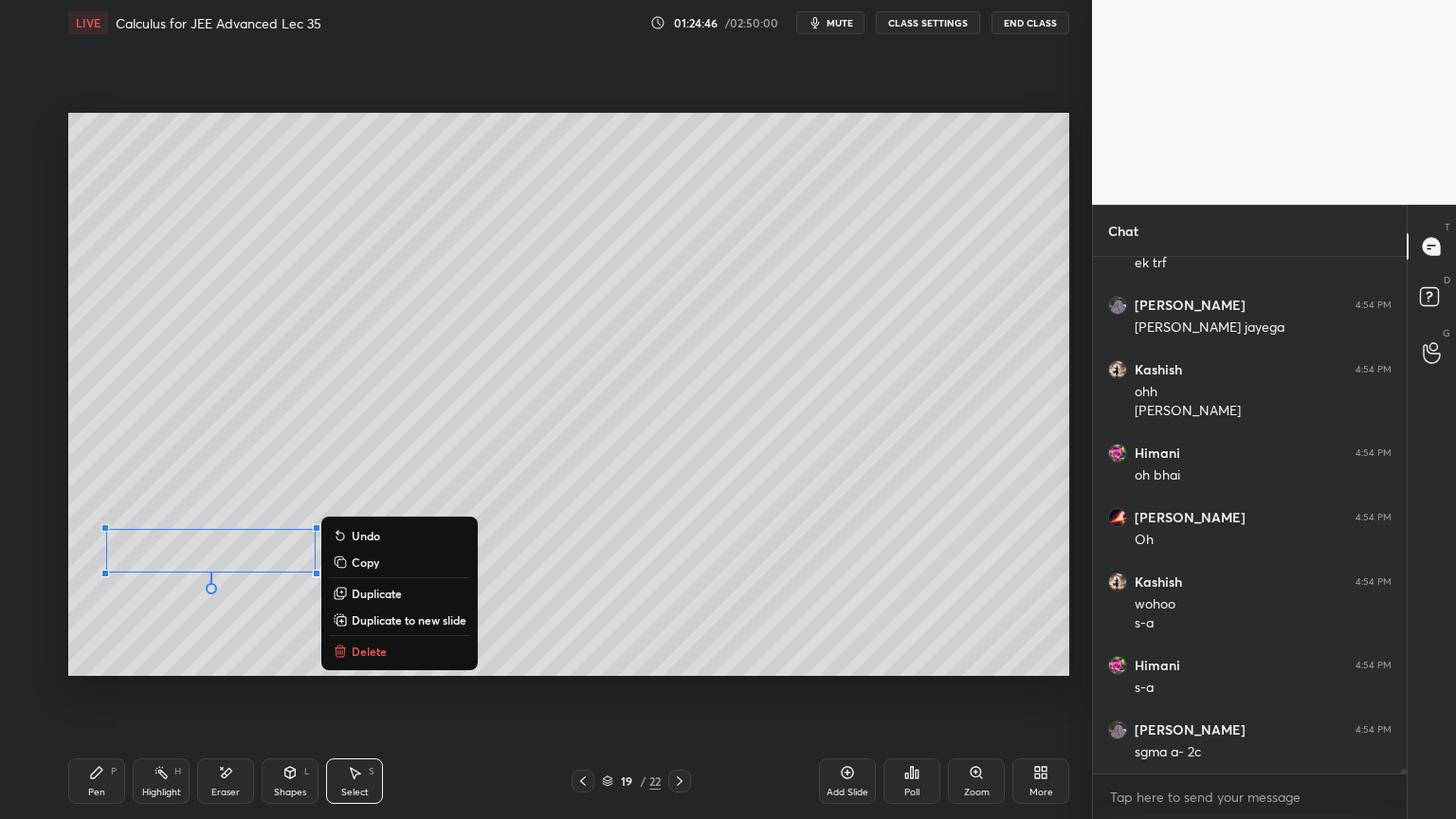click on "0 ° Undo Copy Duplicate Duplicate to new slide Delete" at bounding box center (569, 394) 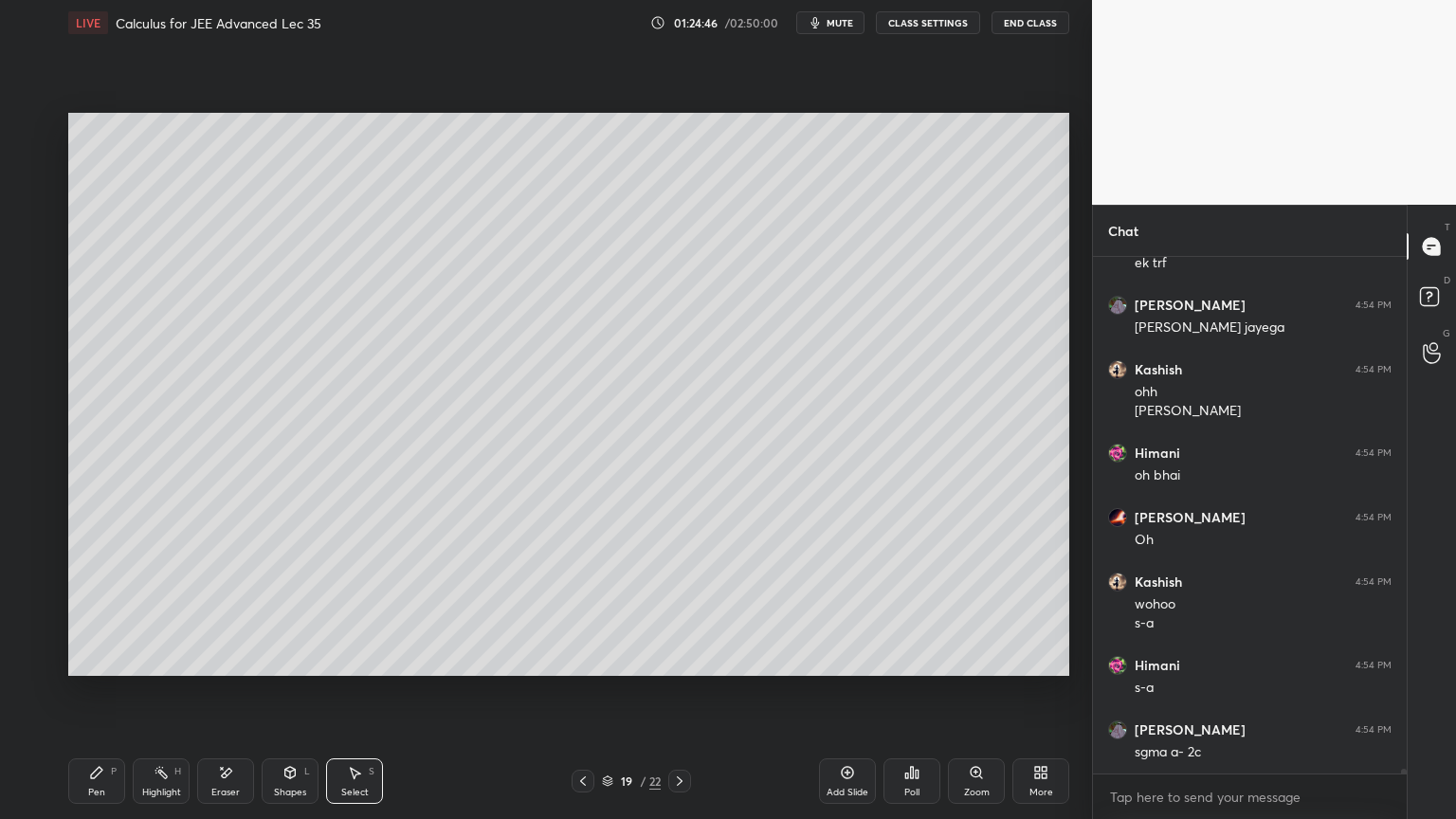 click on "Pen P" at bounding box center [97, 781] 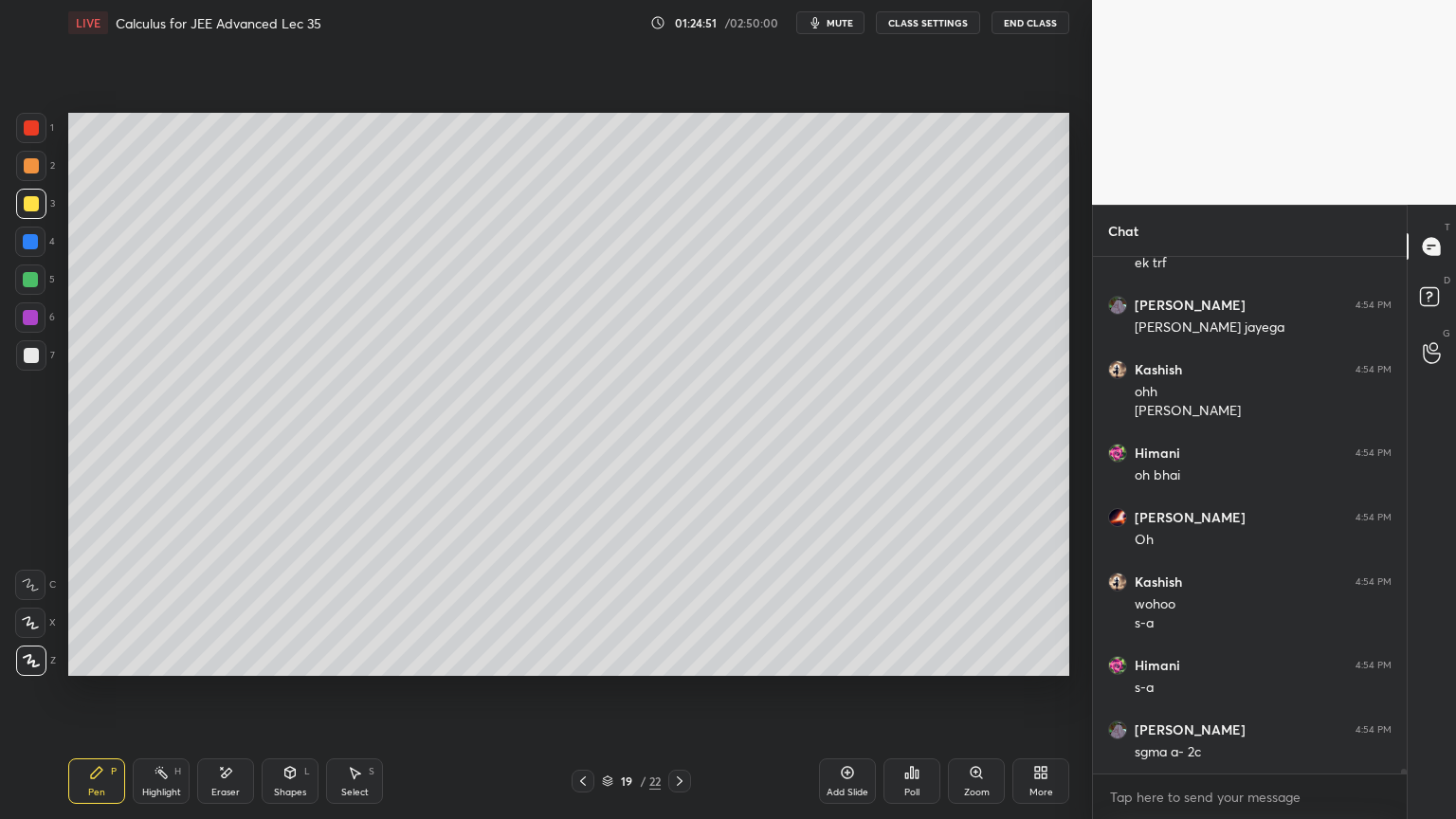 click 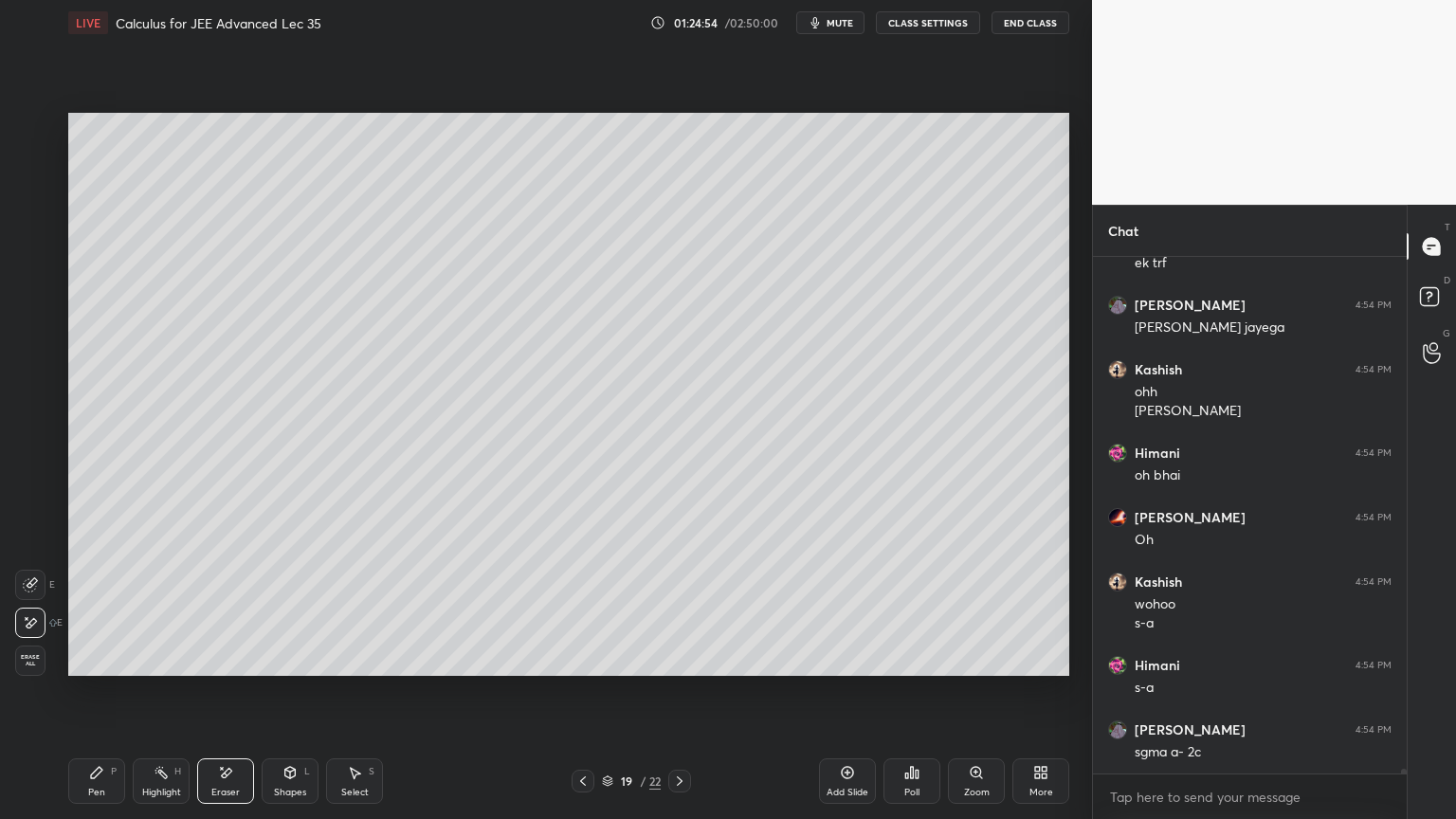 scroll, scrollTop: 55475, scrollLeft: 0, axis: vertical 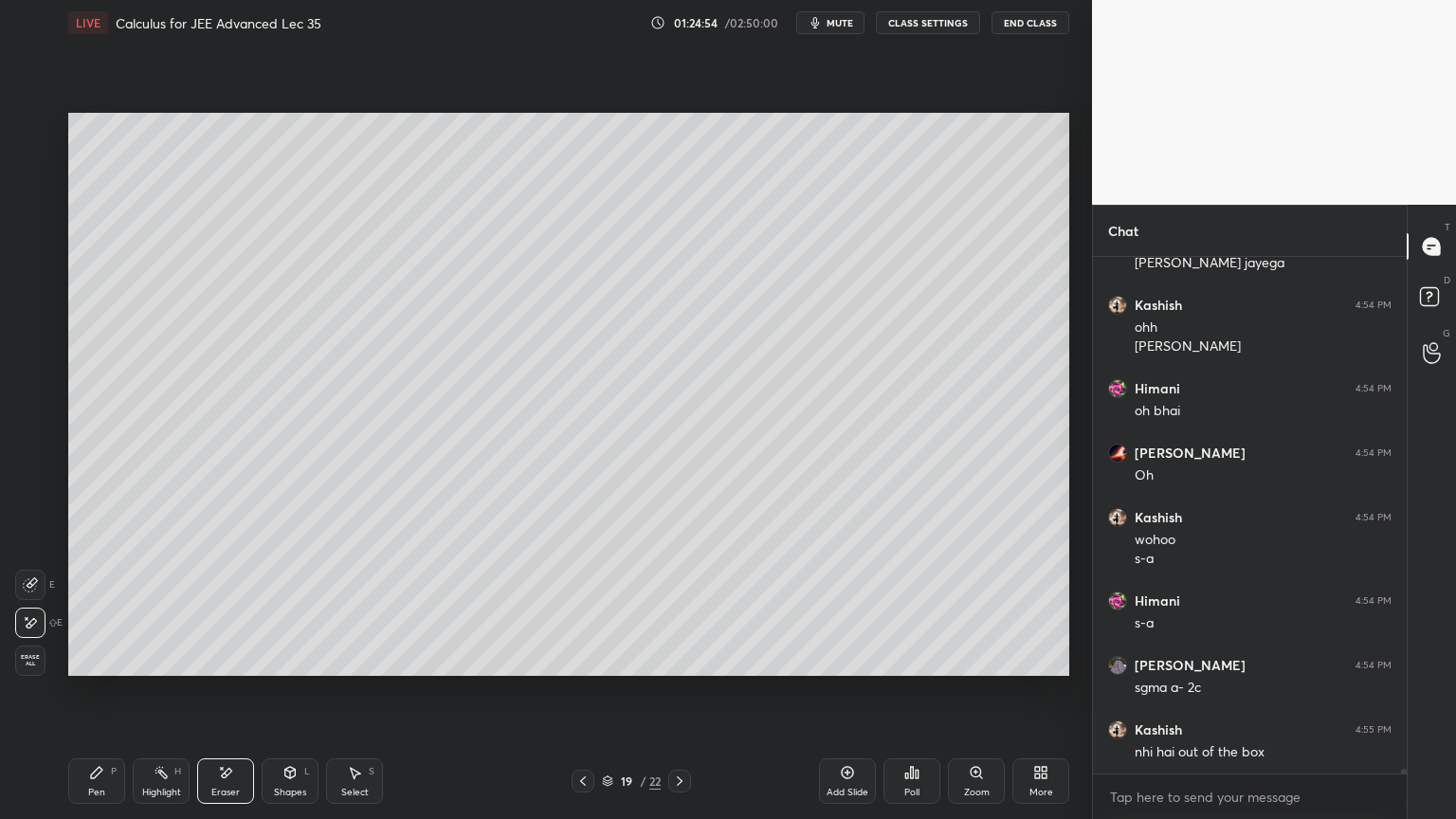 drag, startPoint x: 91, startPoint y: 789, endPoint x: 106, endPoint y: 783, distance: 16.155494 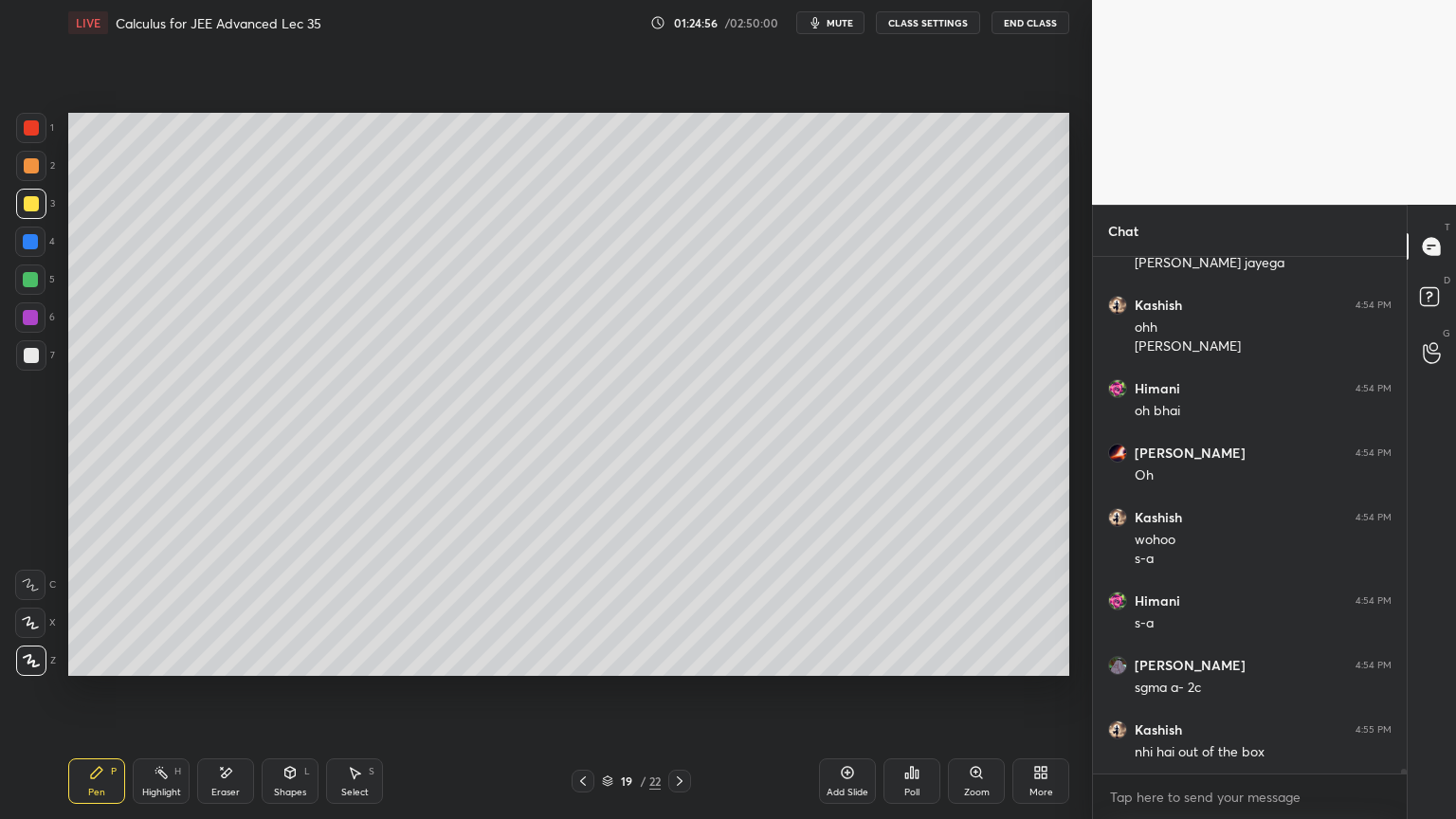 click on "Highlight H" at bounding box center [161, 781] 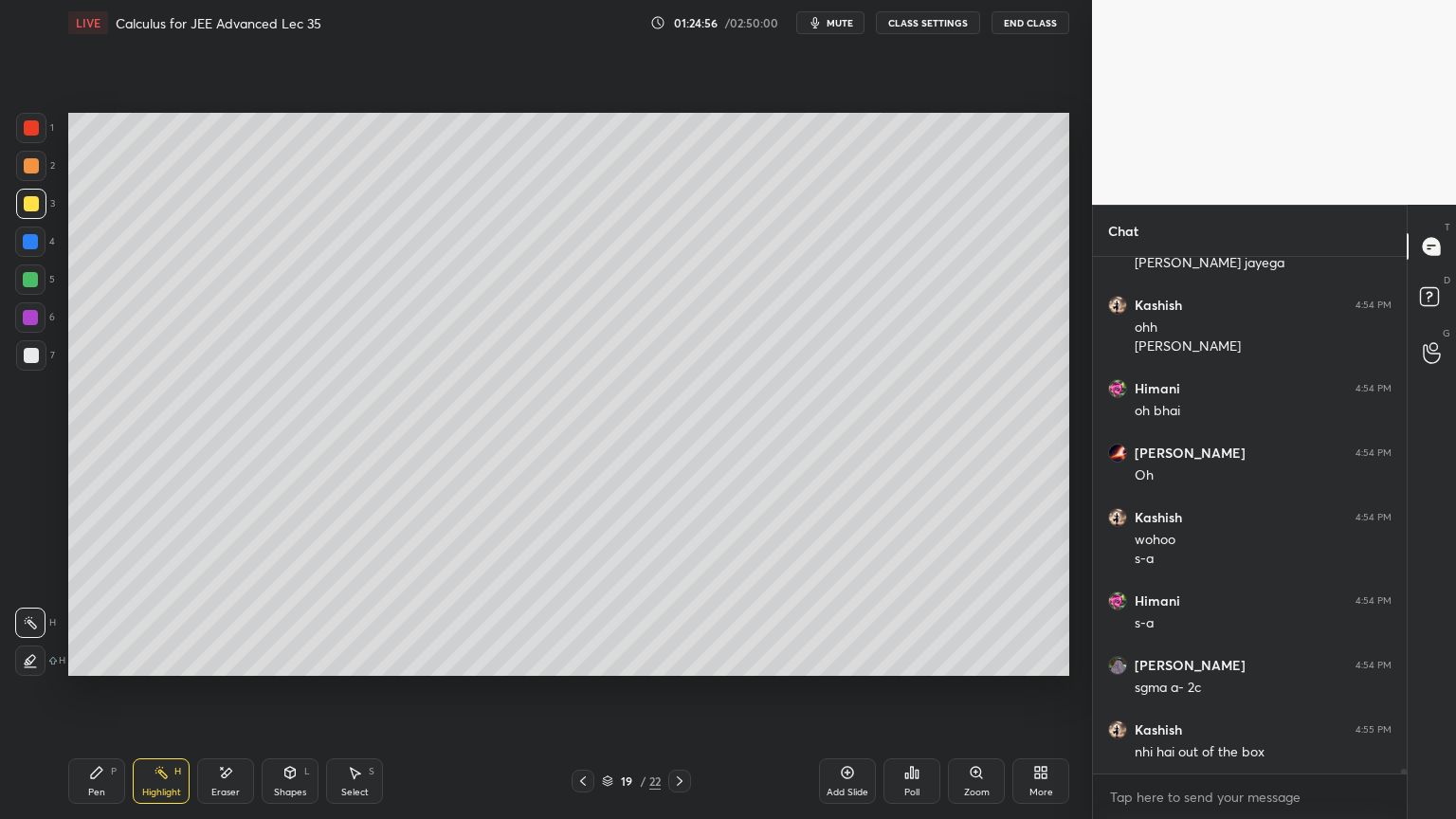 drag, startPoint x: 110, startPoint y: 786, endPoint x: 120, endPoint y: 785, distance: 10.049876 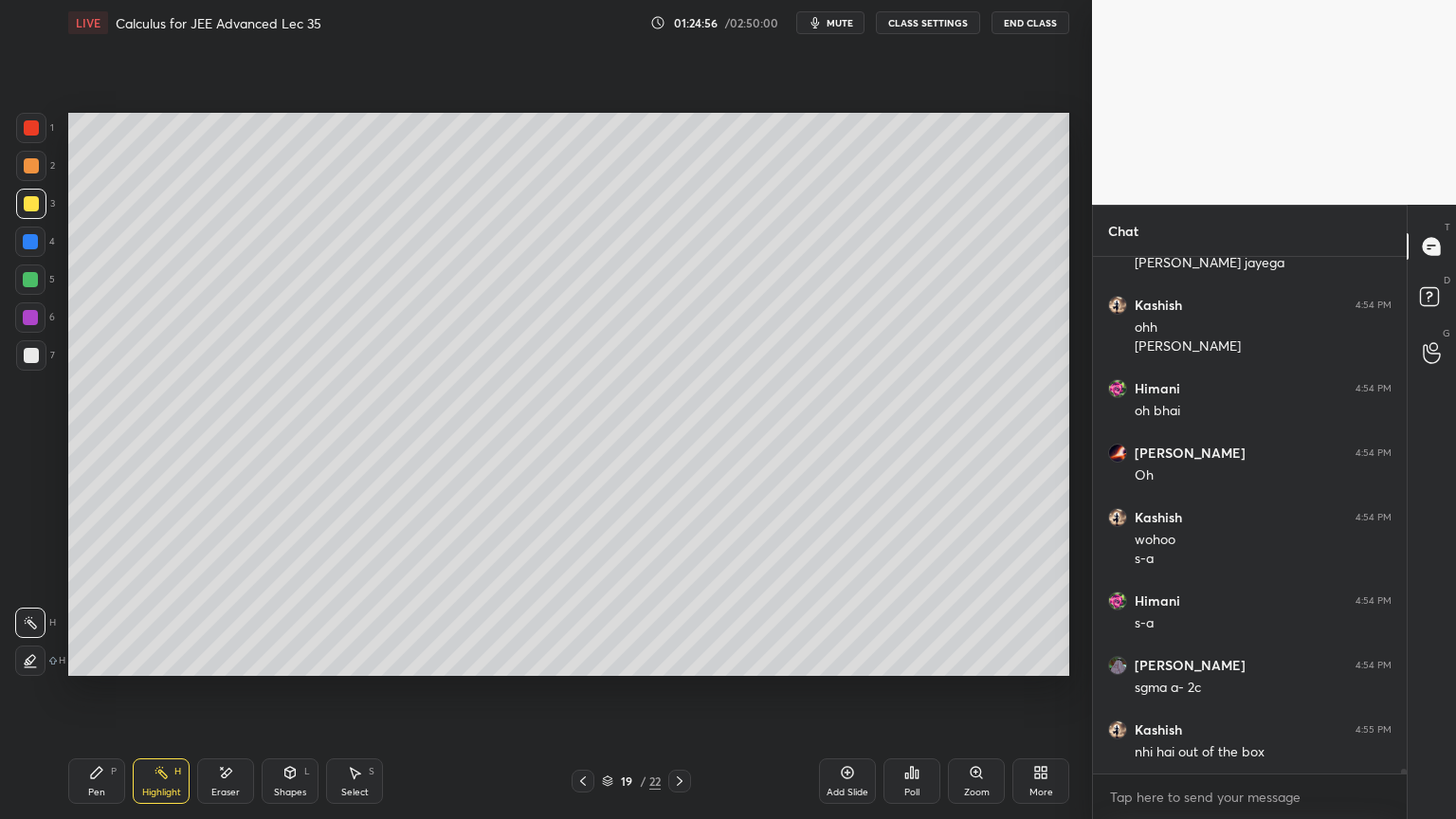 click on "Pen P" at bounding box center [97, 781] 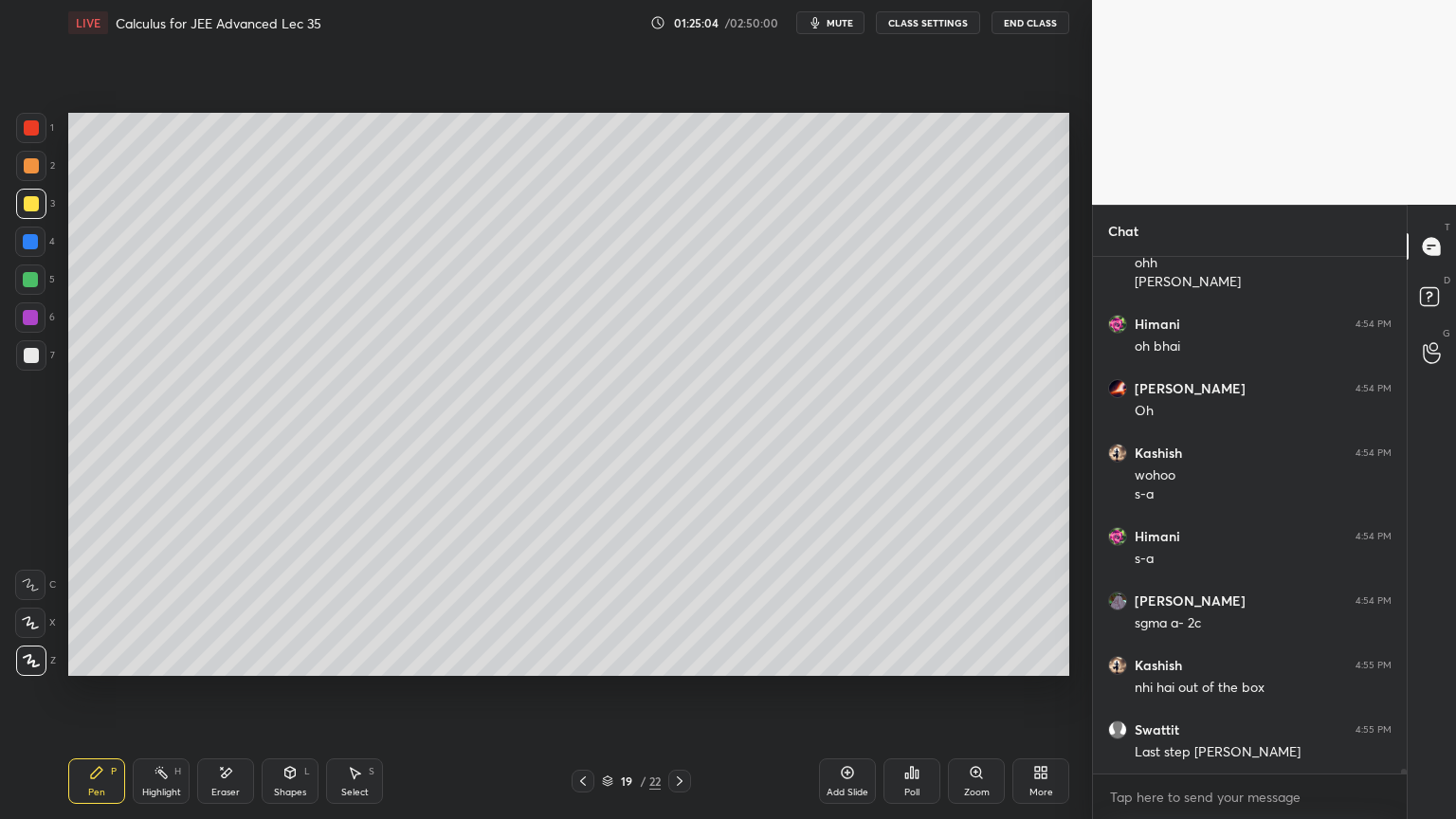 scroll, scrollTop: 55604, scrollLeft: 0, axis: vertical 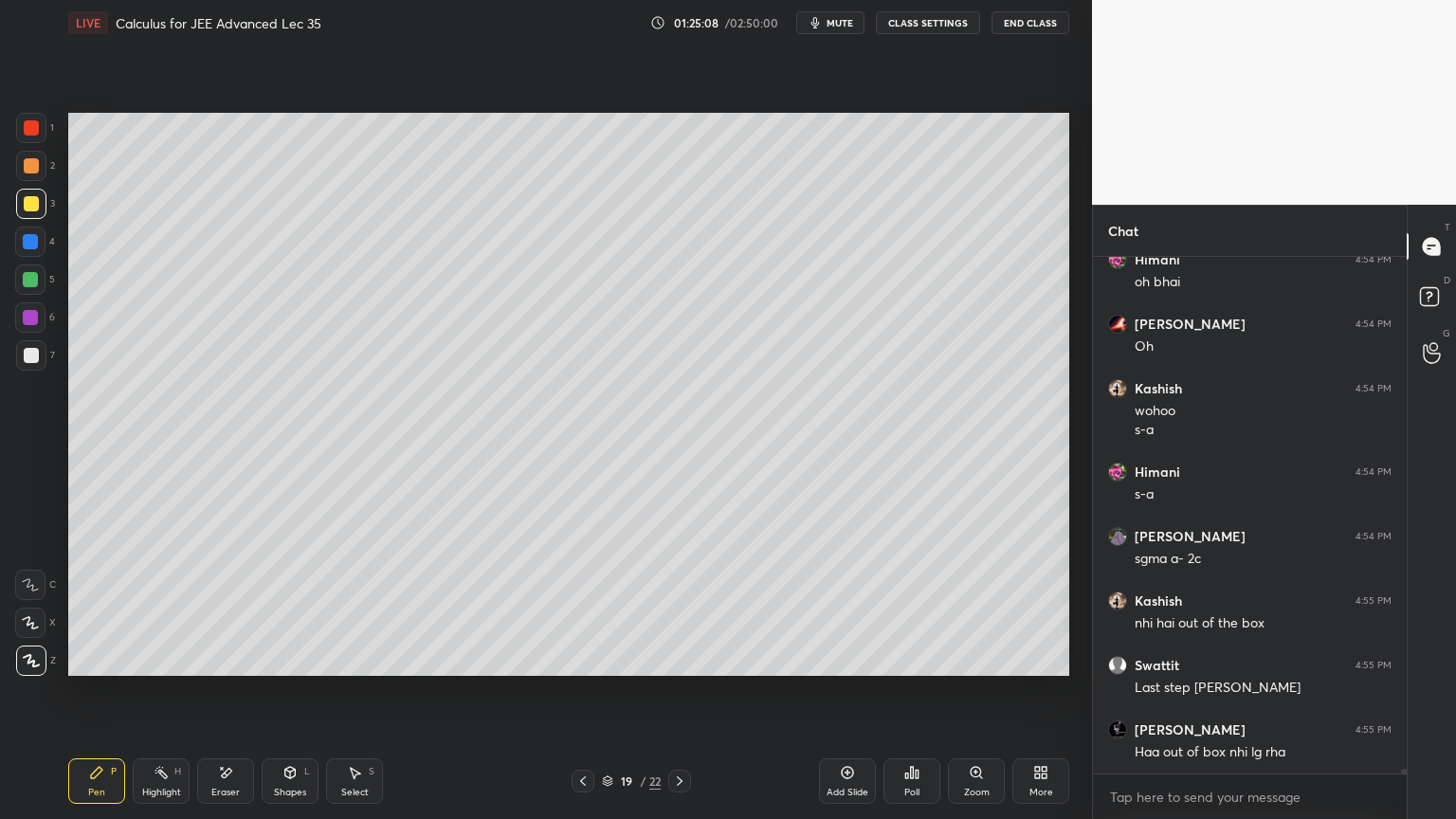 click on "Eraser" at bounding box center (226, 781) 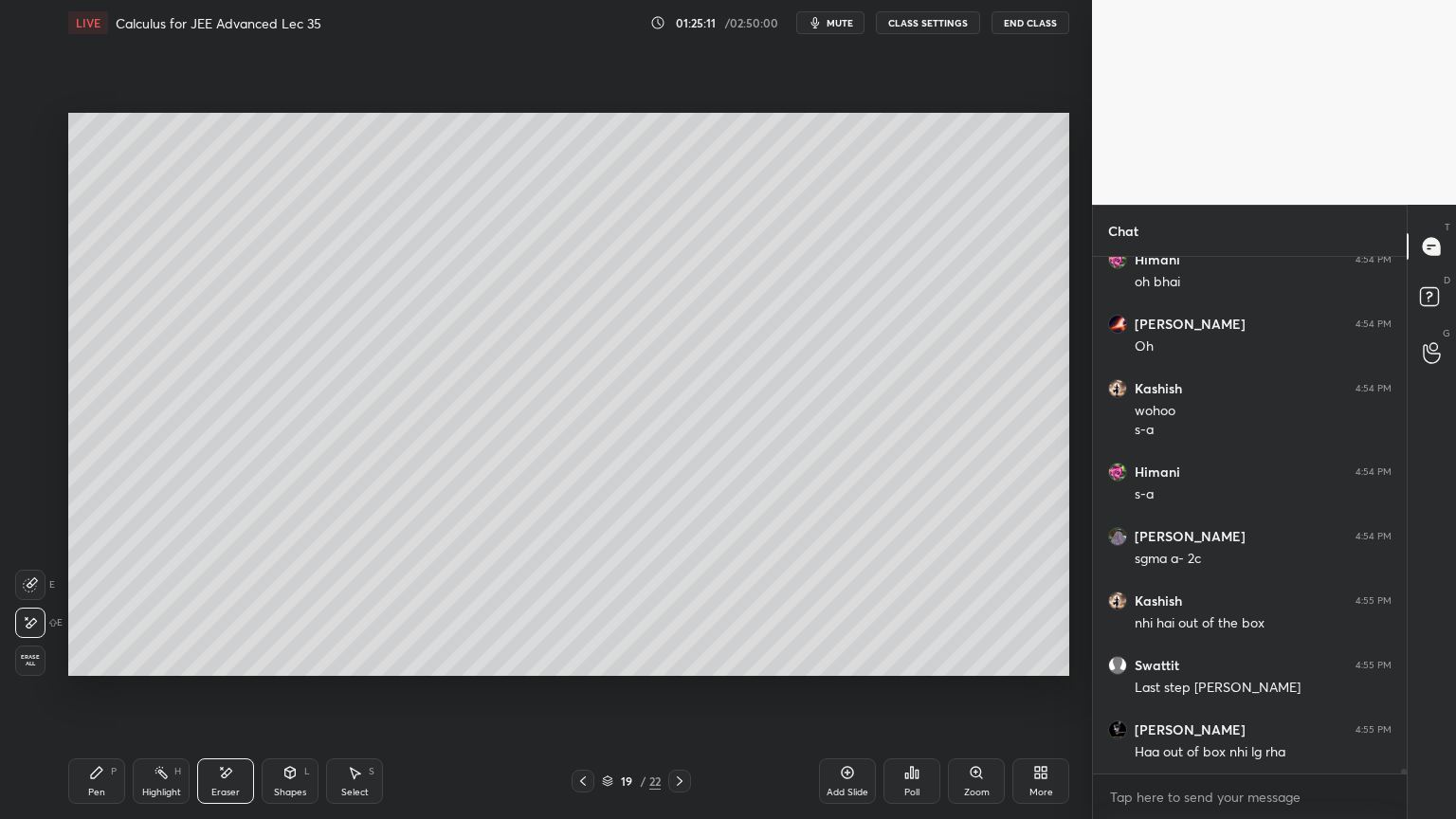 click 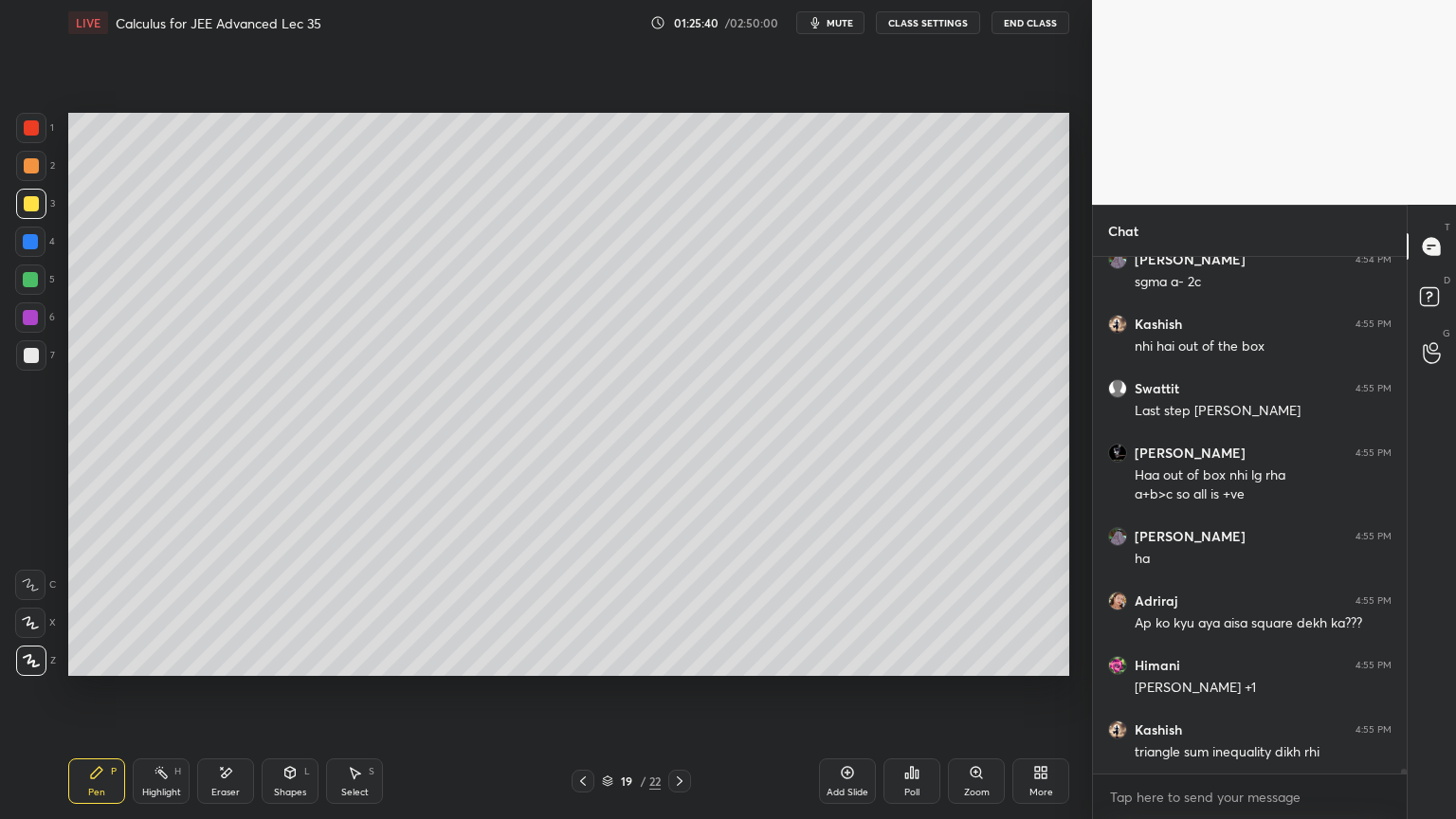 scroll, scrollTop: 55945, scrollLeft: 0, axis: vertical 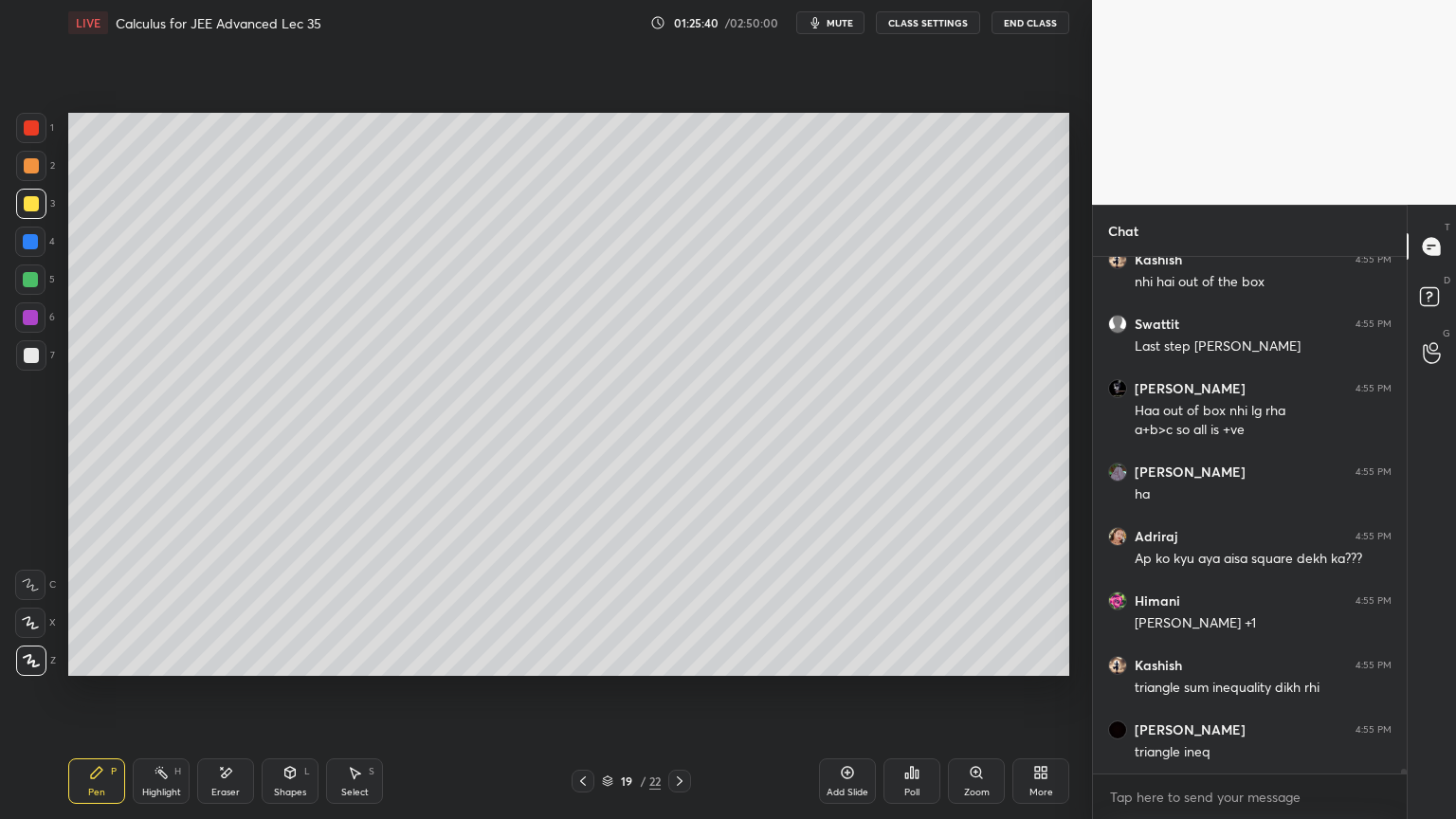 click on "Eraser" at bounding box center [226, 781] 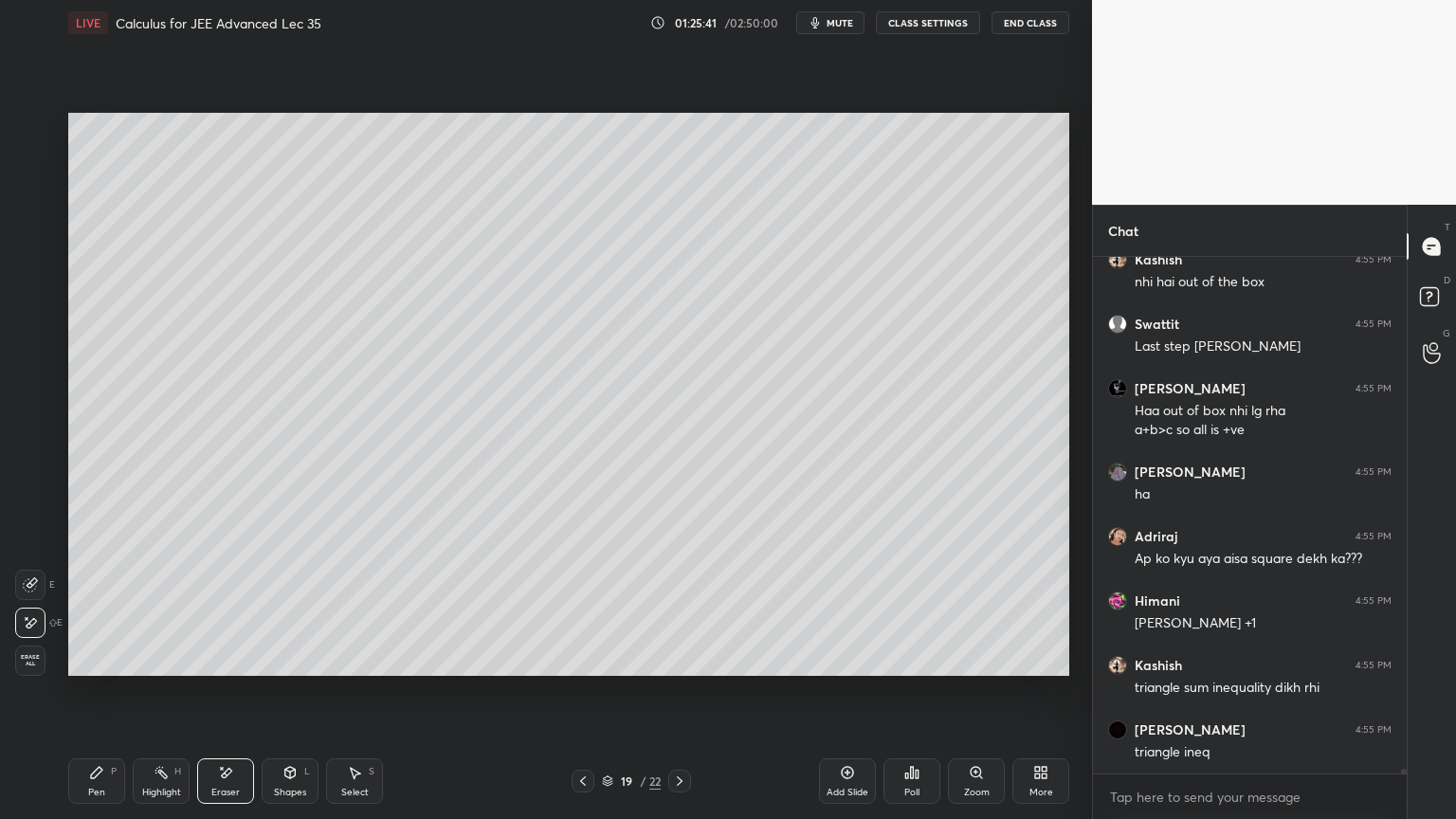 scroll, scrollTop: 56010, scrollLeft: 0, axis: vertical 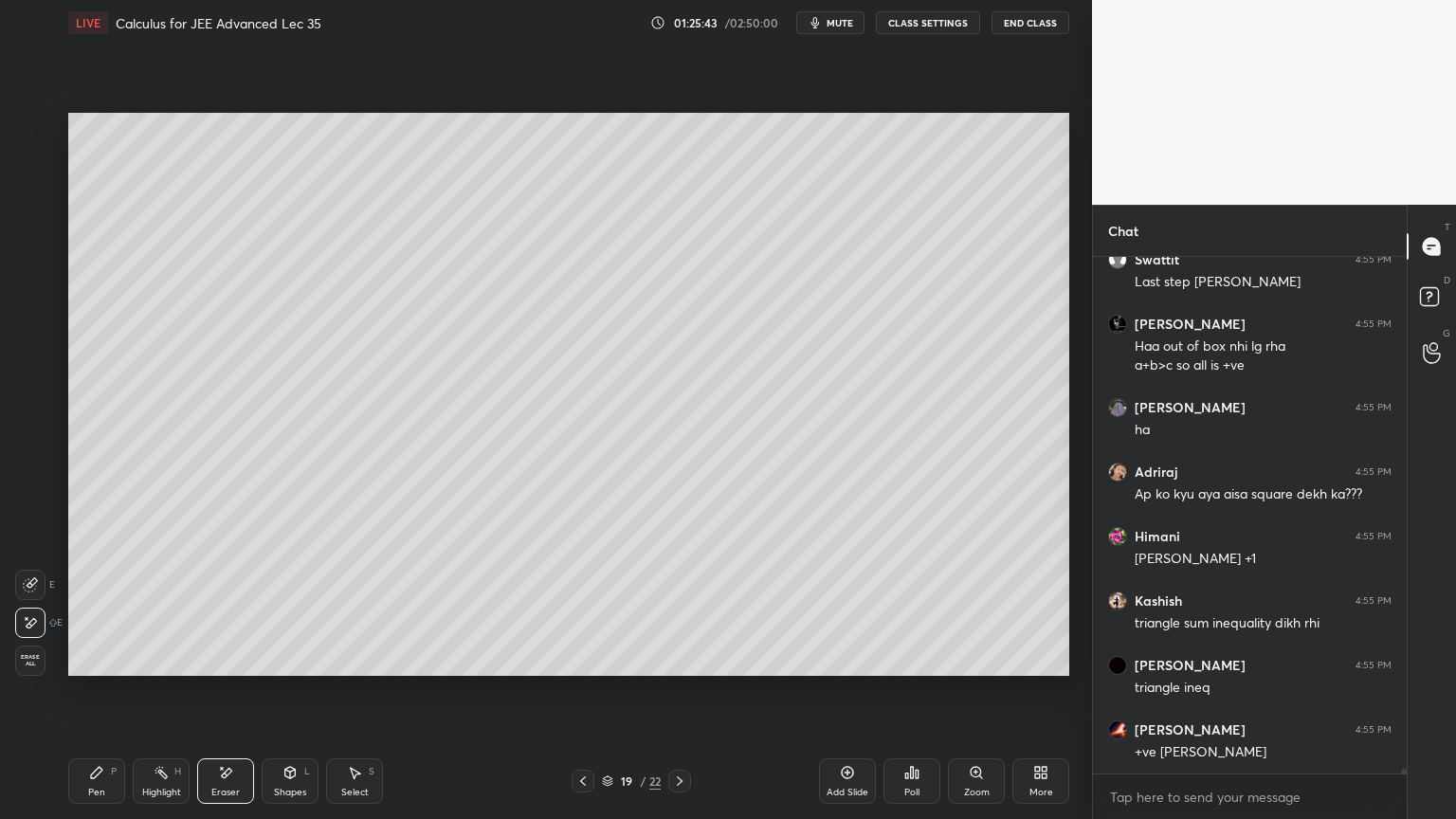 click on "Pen" at bounding box center [97, 792] 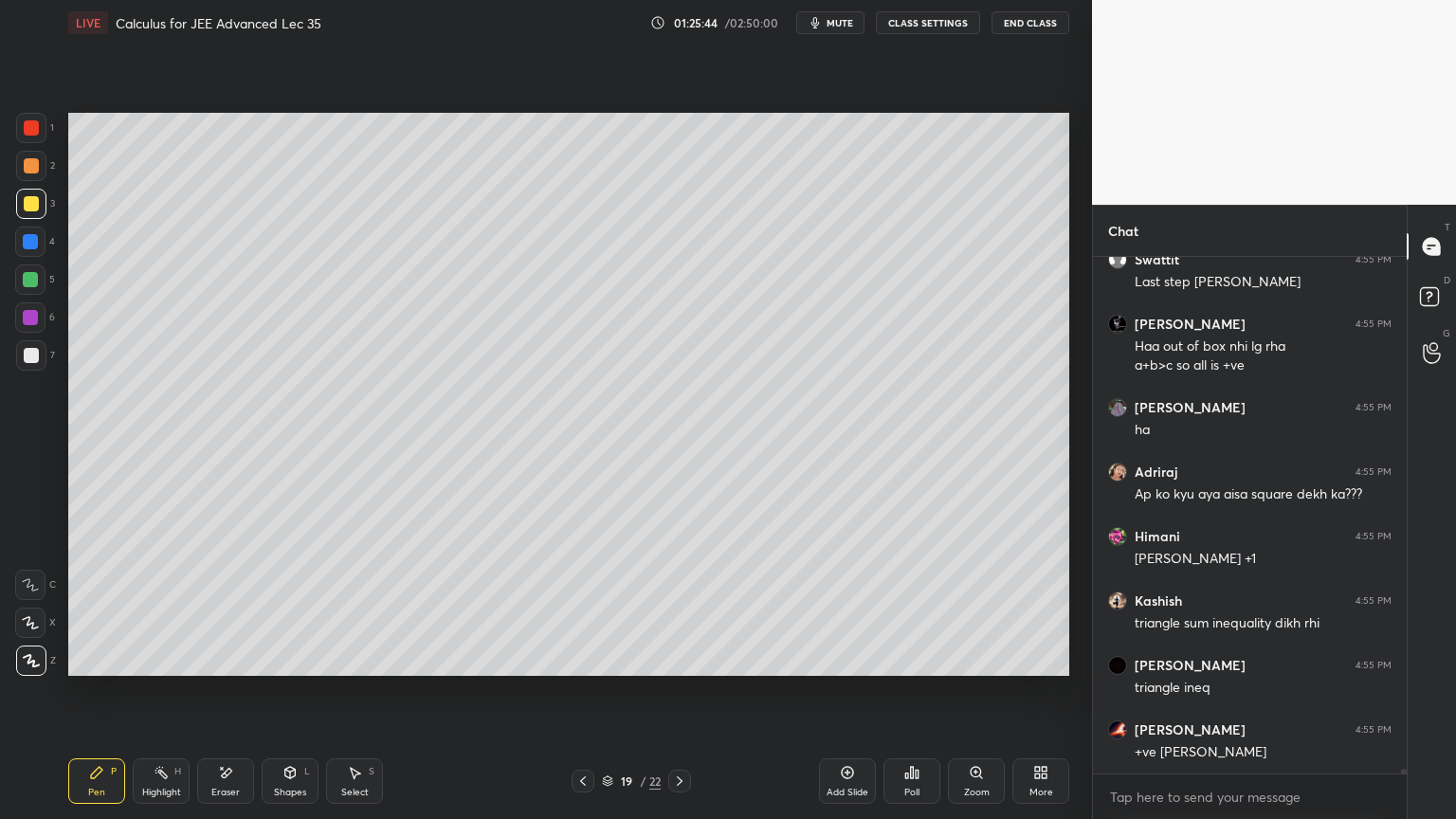 scroll, scrollTop: 56074, scrollLeft: 0, axis: vertical 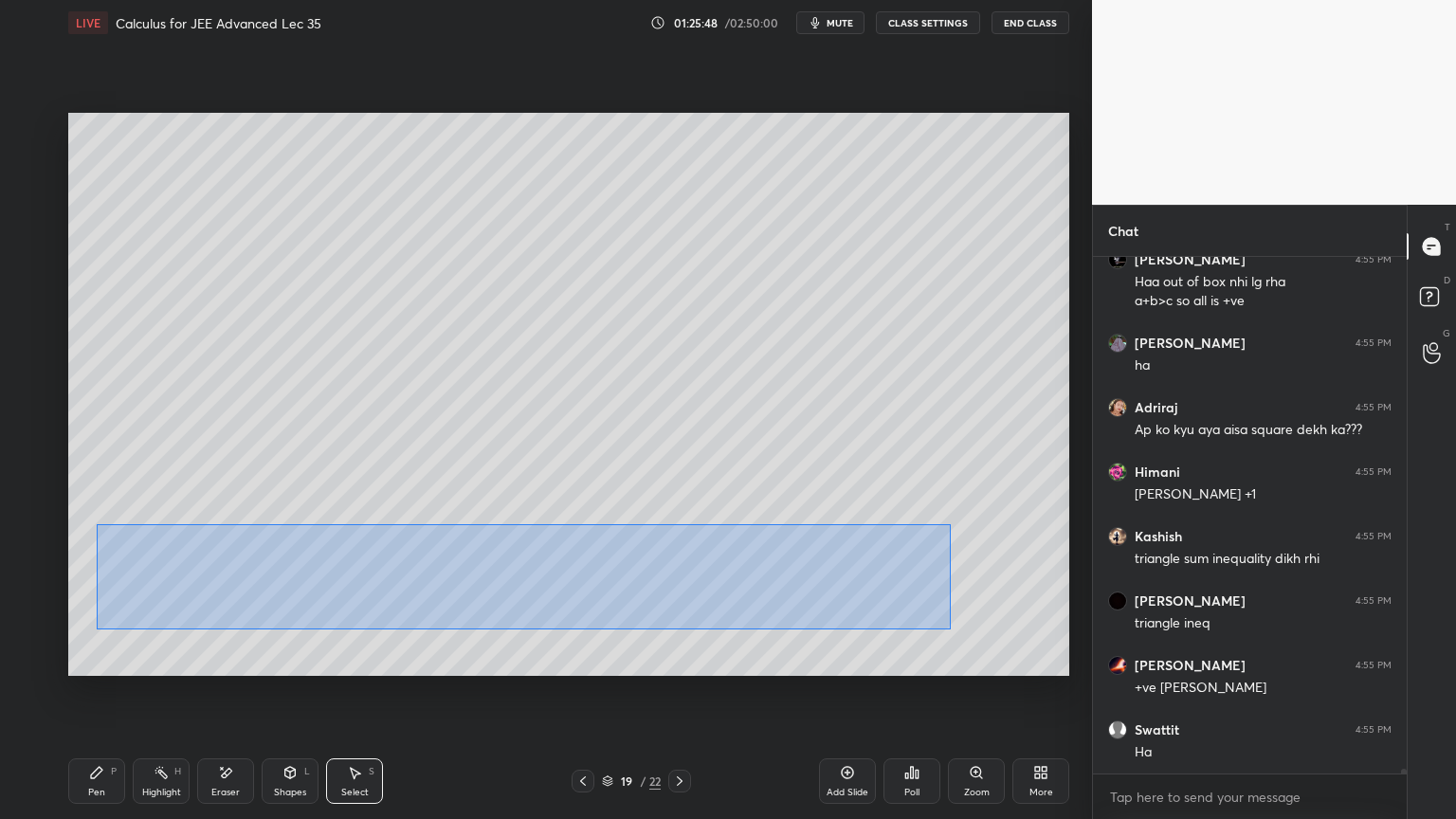 drag, startPoint x: 128, startPoint y: 541, endPoint x: 963, endPoint y: 629, distance: 839.624 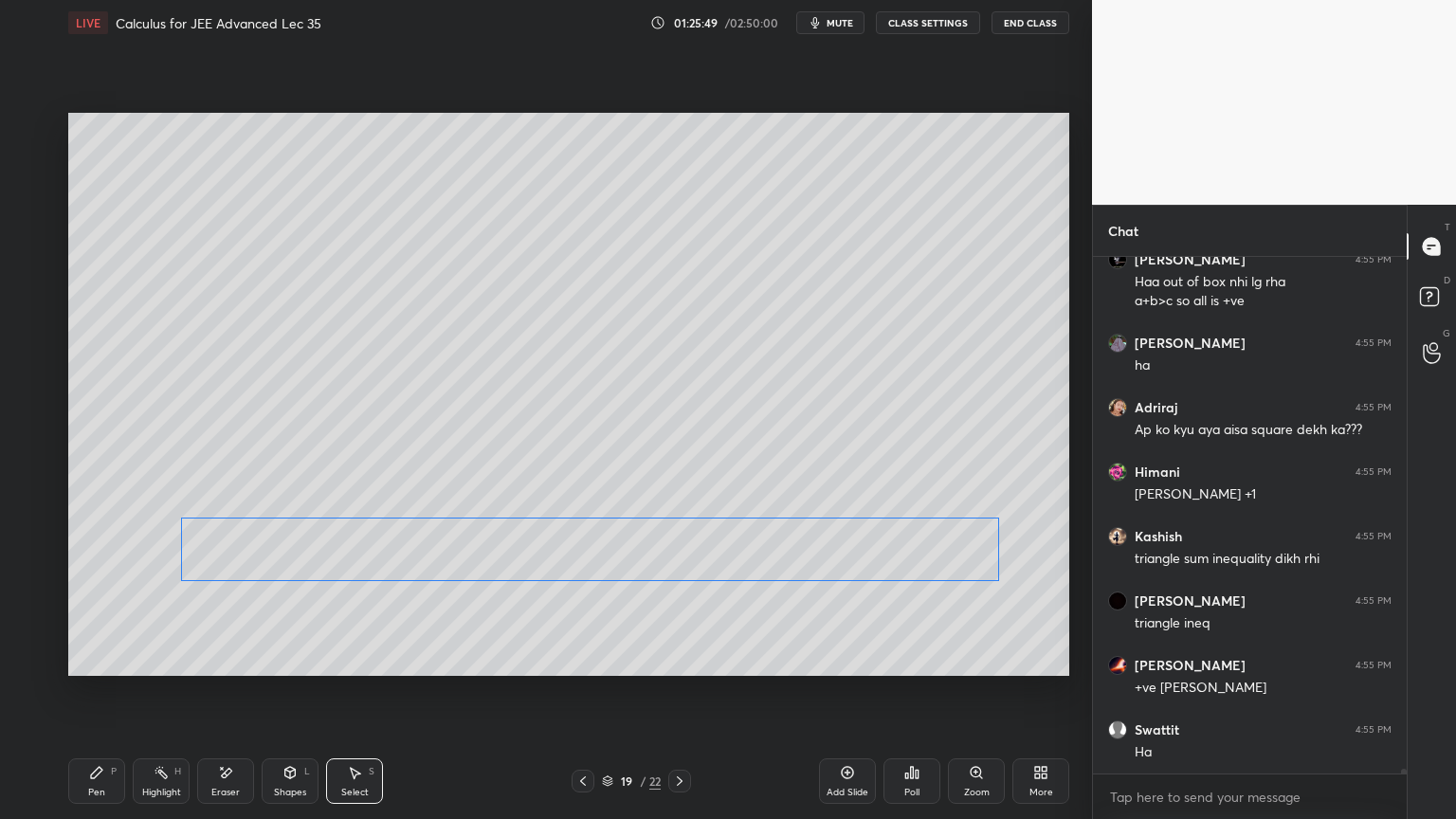 drag, startPoint x: 846, startPoint y: 576, endPoint x: 919, endPoint y: 565, distance: 73.82412 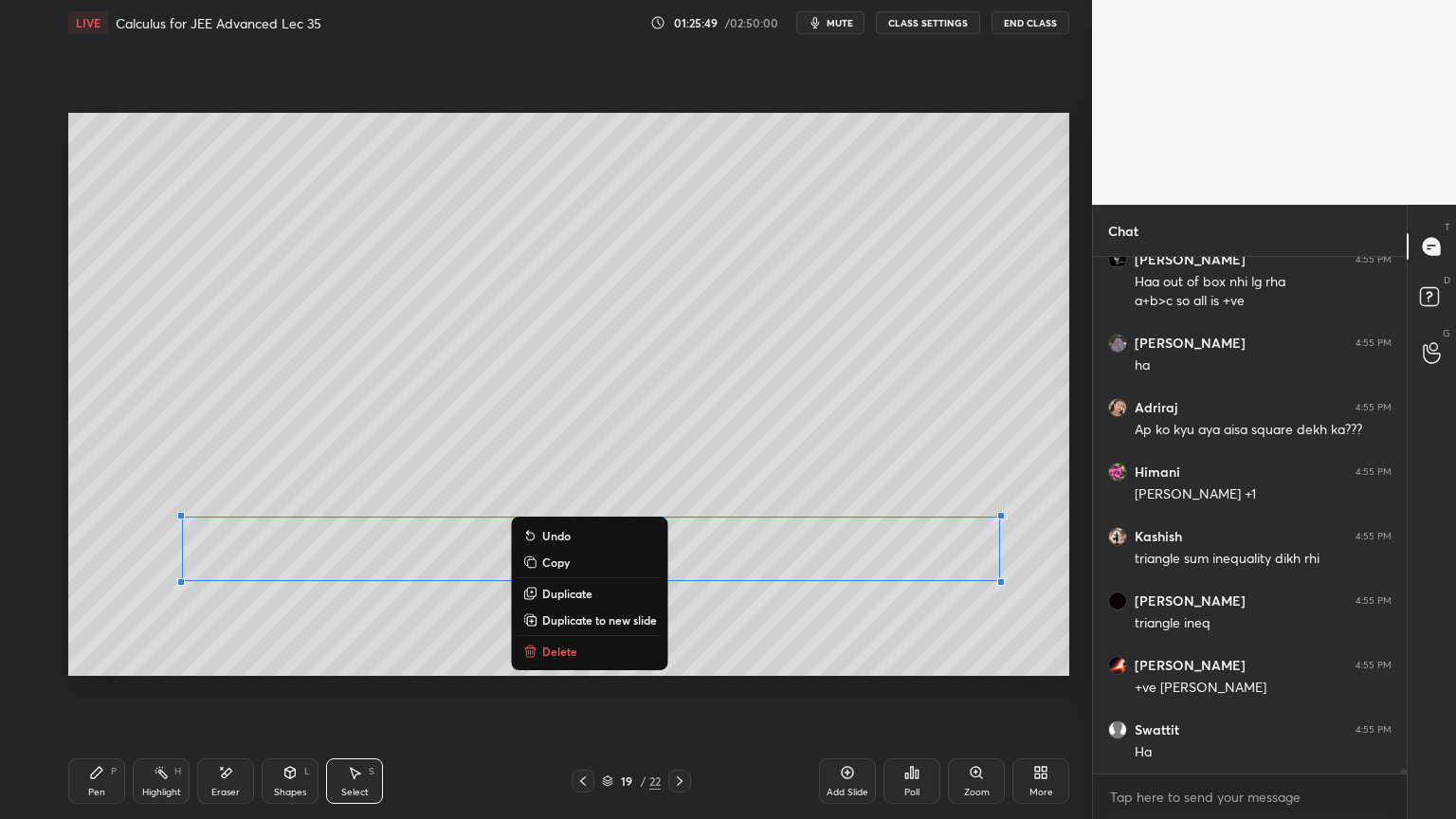 drag, startPoint x: 879, startPoint y: 625, endPoint x: 810, endPoint y: 636, distance: 69.87131 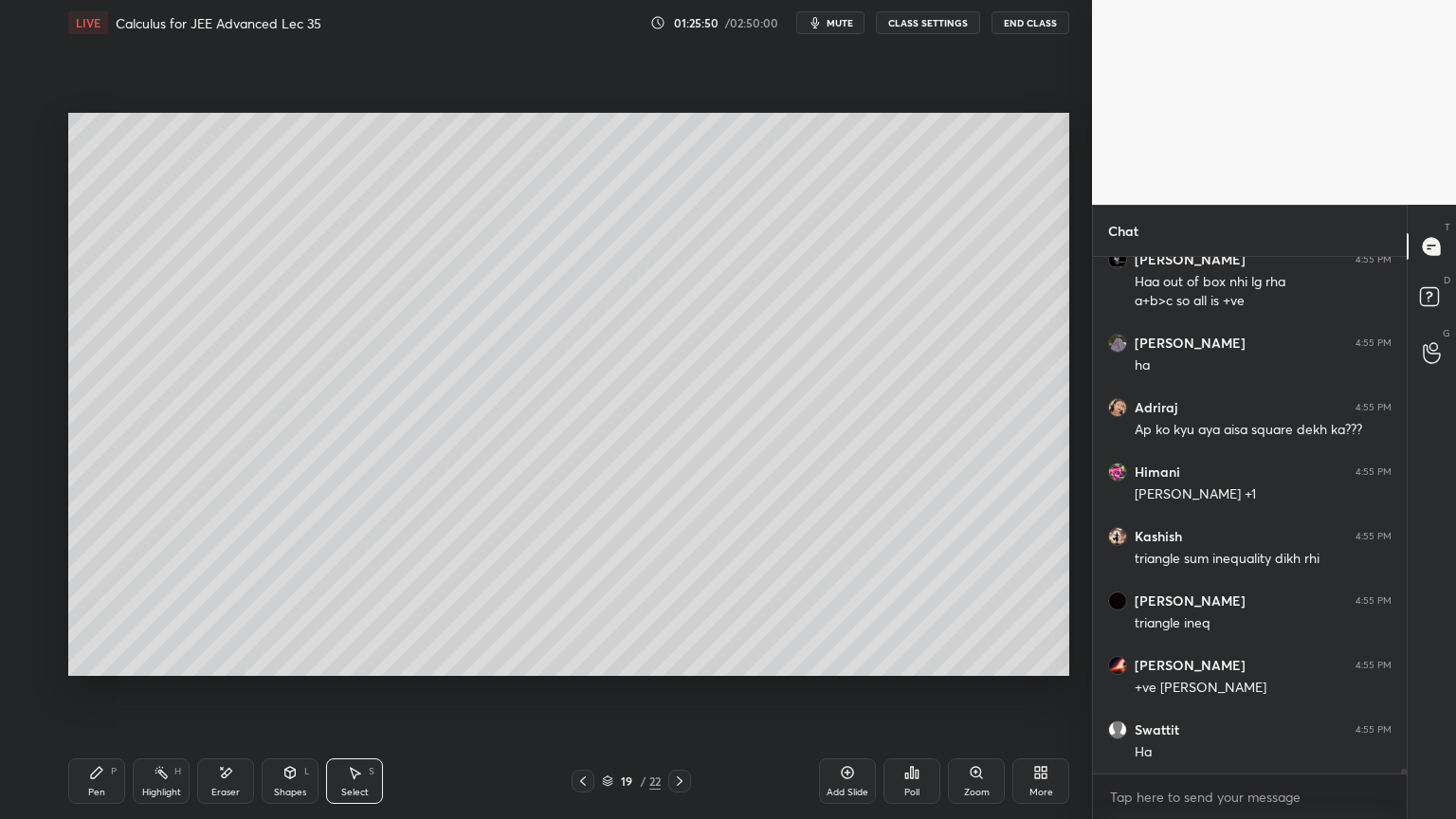 click 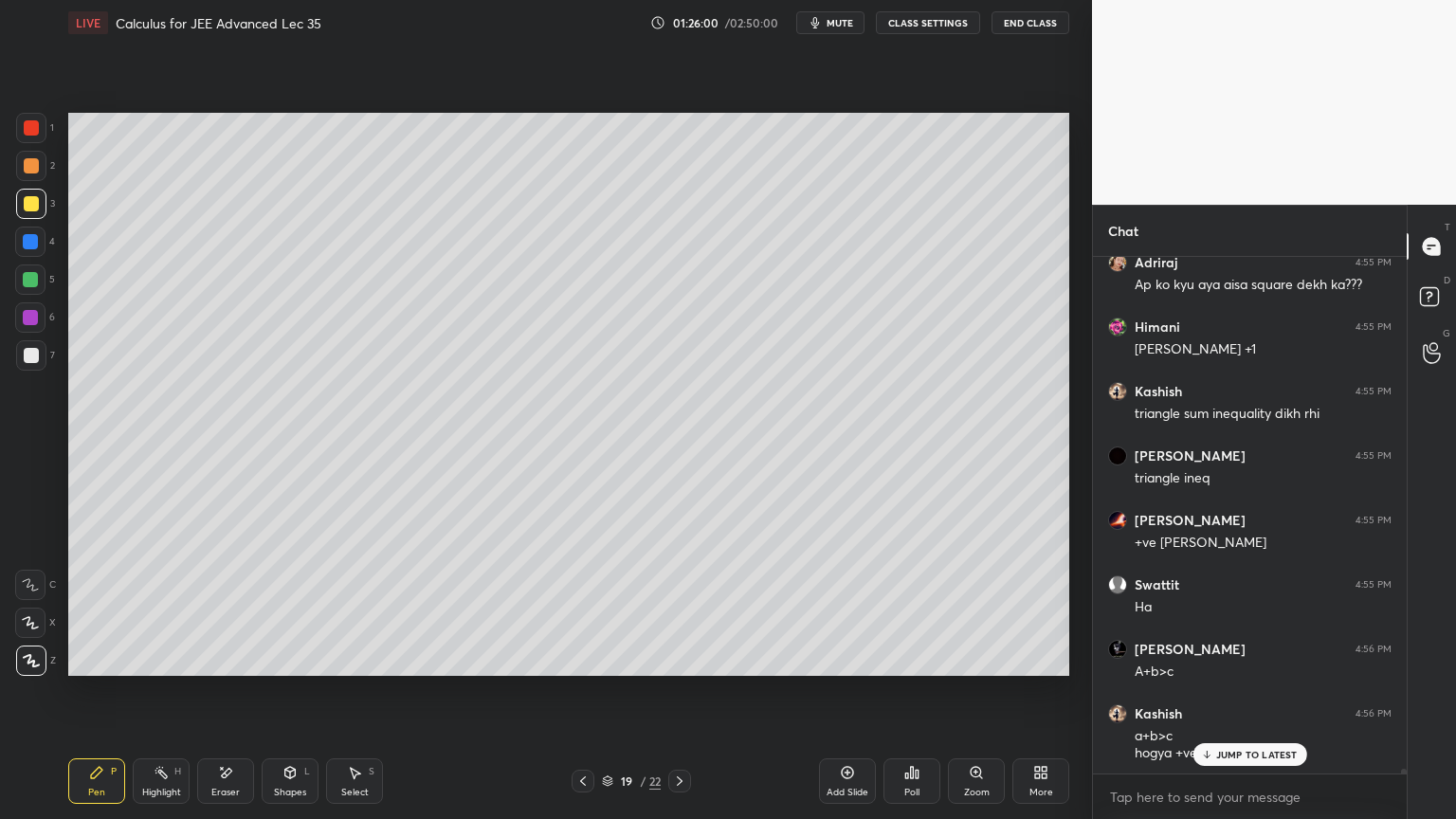 scroll, scrollTop: 56284, scrollLeft: 0, axis: vertical 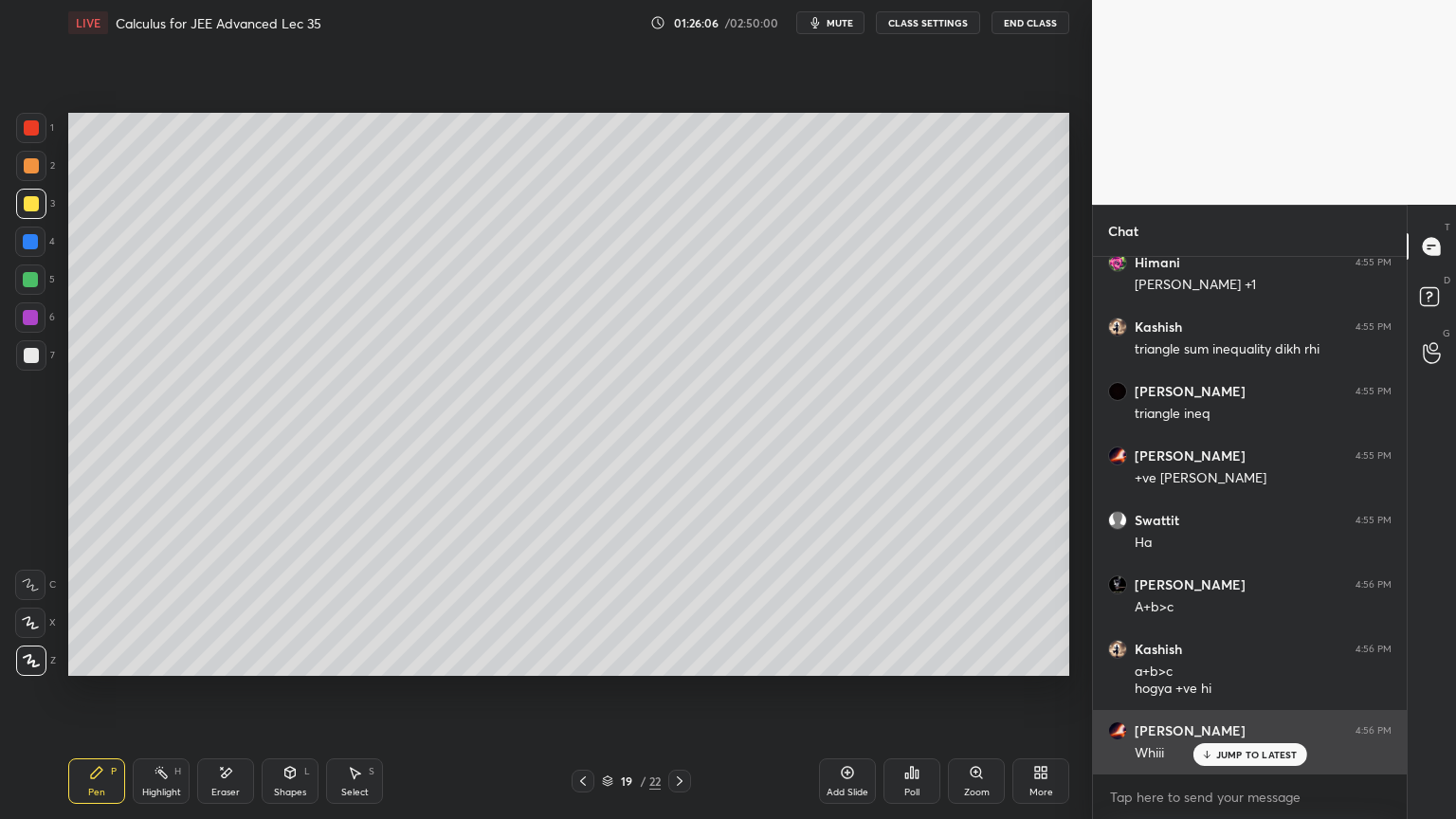 drag, startPoint x: 1216, startPoint y: 755, endPoint x: 1197, endPoint y: 754, distance: 19.026298 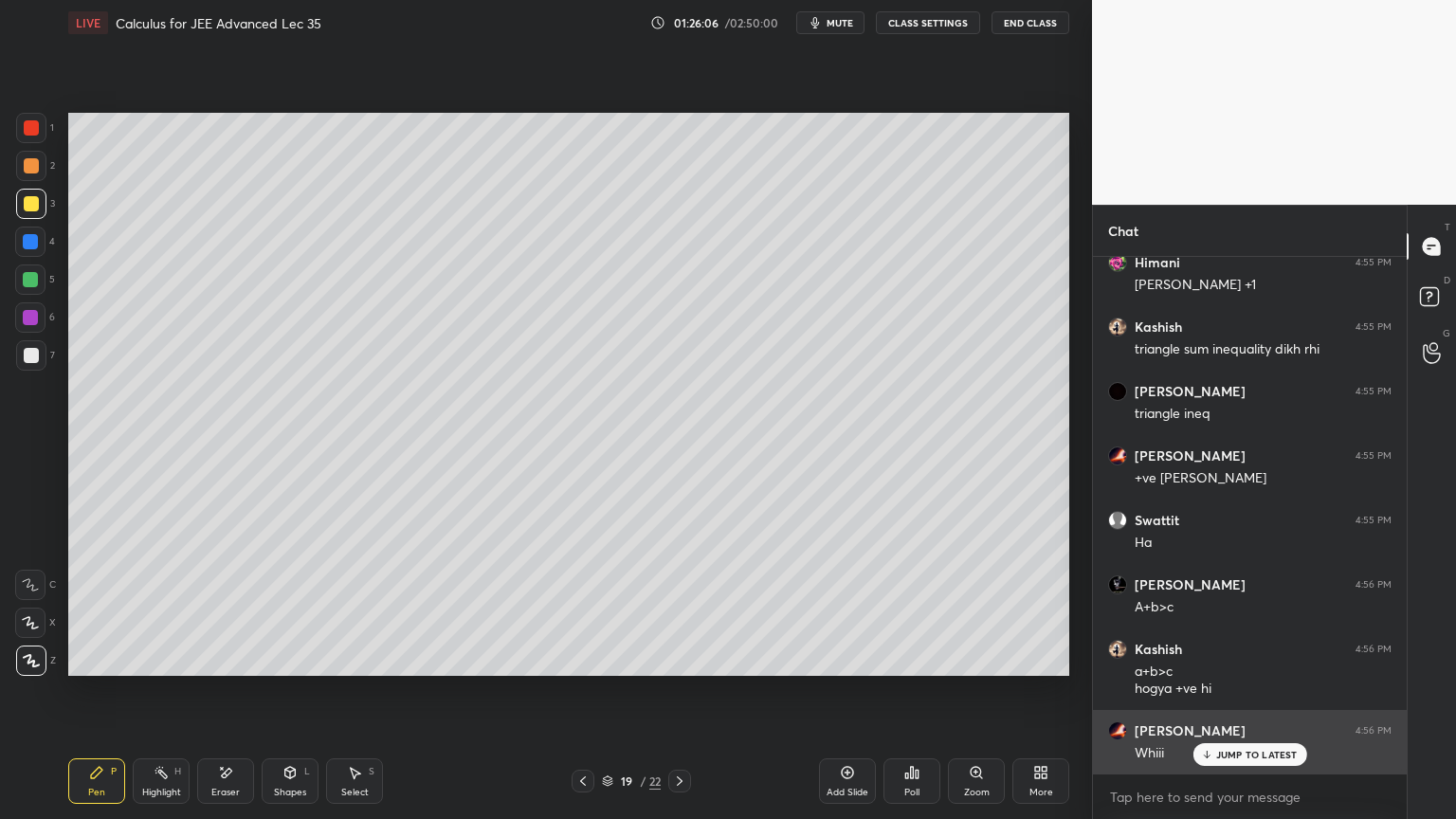 click on "JUMP TO LATEST" at bounding box center [1249, 755] 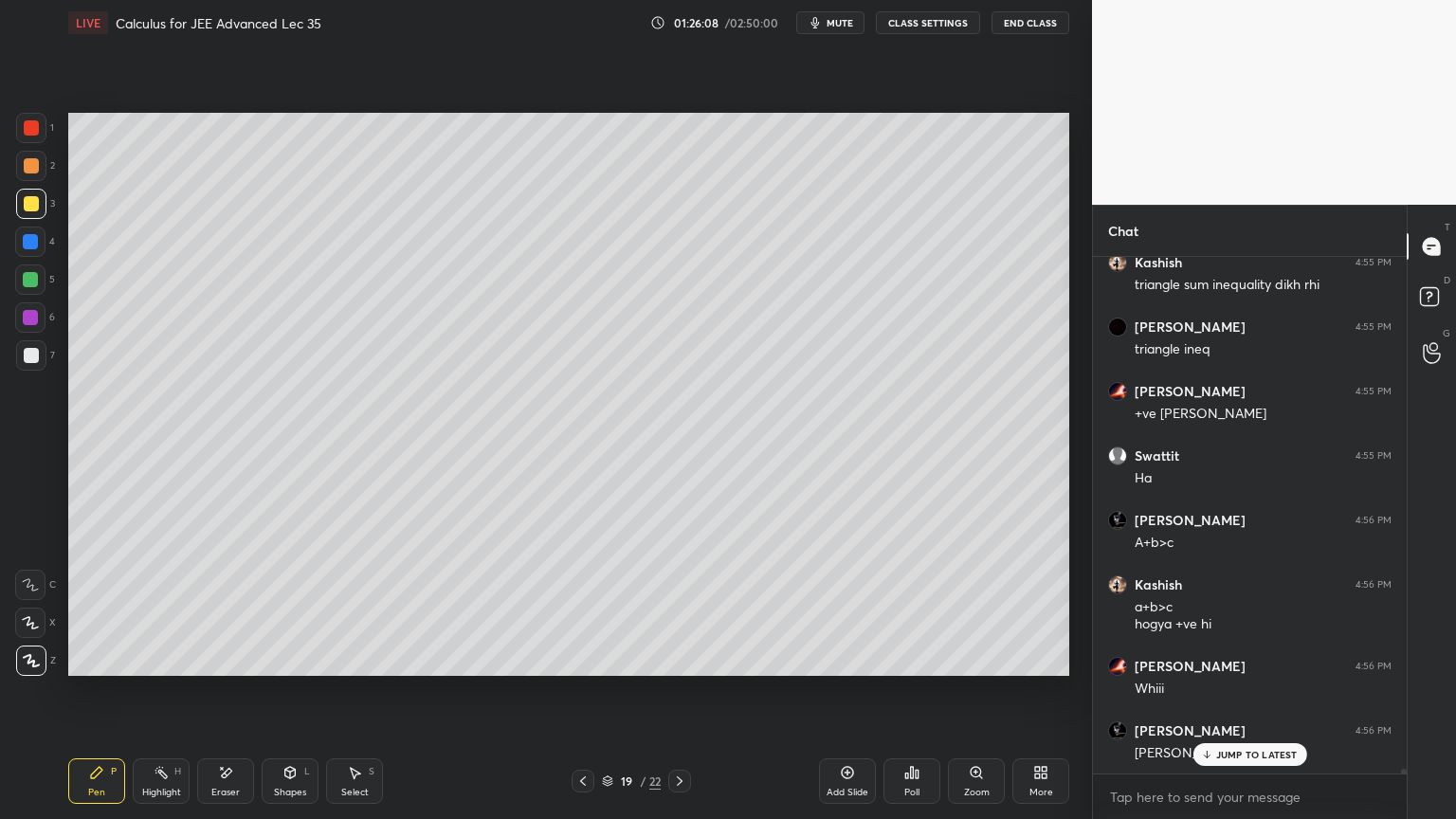 scroll, scrollTop: 56412, scrollLeft: 0, axis: vertical 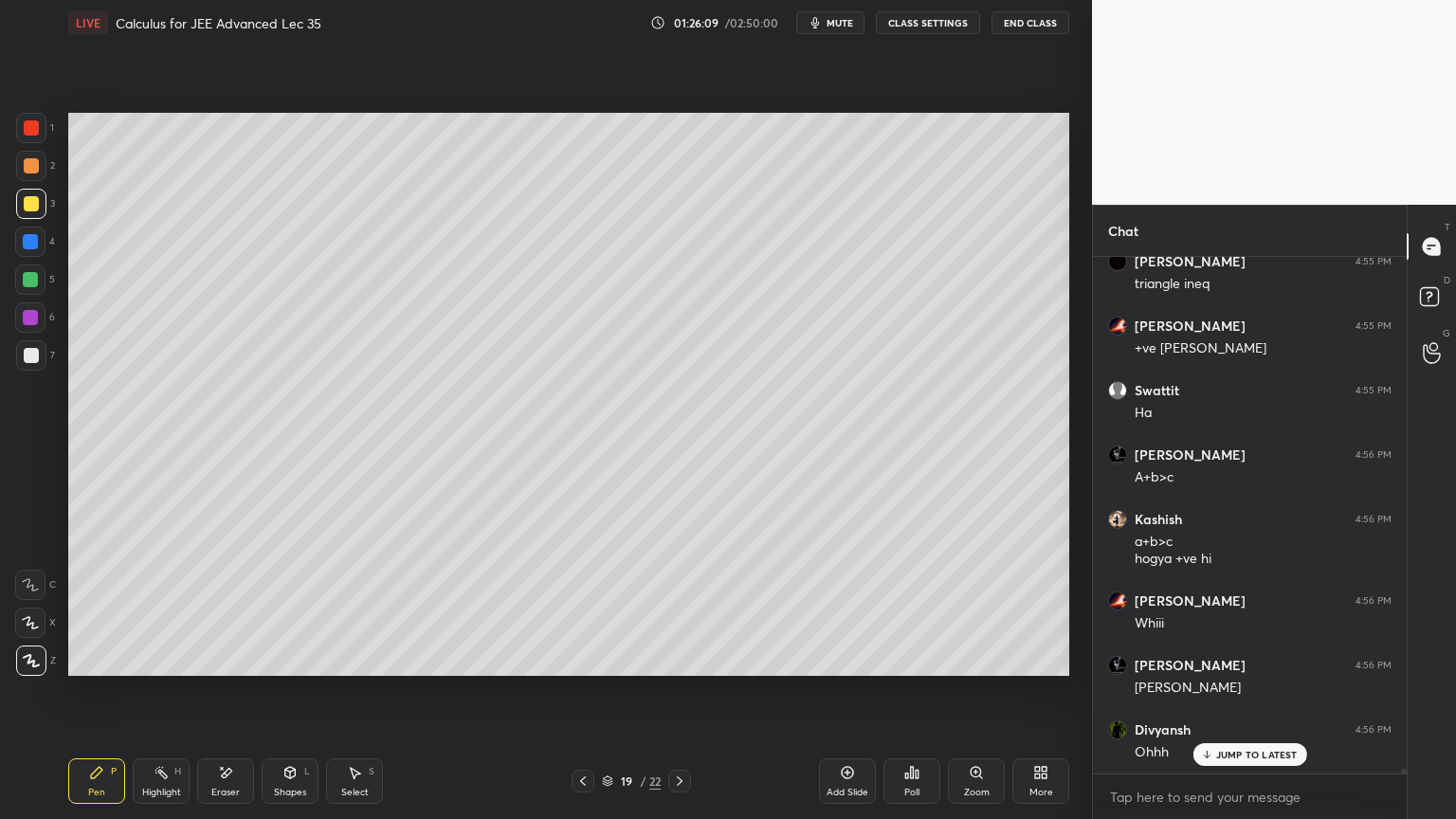 click on "[PERSON_NAME] 4:54 PM wohoo s-a Himani 4:54 PM [PERSON_NAME] 4:54 PM sgma a- 2c [PERSON_NAME] 4:55 PM nhi hai out of the box Swattit 4:55 PM Last step kya [PERSON_NAME] 4:55 PM Haa out of box nhi lg rha a+b>c so all is +ve [PERSON_NAME] 4:55 PM ha Adriraj 4:55 PM Ap ko kyu aya aisa square dekh ka??? [PERSON_NAME] 4:55 PM [PERSON_NAME] +1 [PERSON_NAME] 4:55 PM triangle sum inequality dikh rhi [PERSON_NAME] 4:55 PM triangle ineq [PERSON_NAME] 4:55 PM +ve h hee Swattit 4:55 PM [PERSON_NAME] 4:56 PM A+b>c [PERSON_NAME] 4:56 PM a+b>c
hogya +ve hi [PERSON_NAME] 4:56 PM Whiii [PERSON_NAME] 4:56 PM Ab [PERSON_NAME] 4:56 PM Ohhh" at bounding box center (1249, 515) 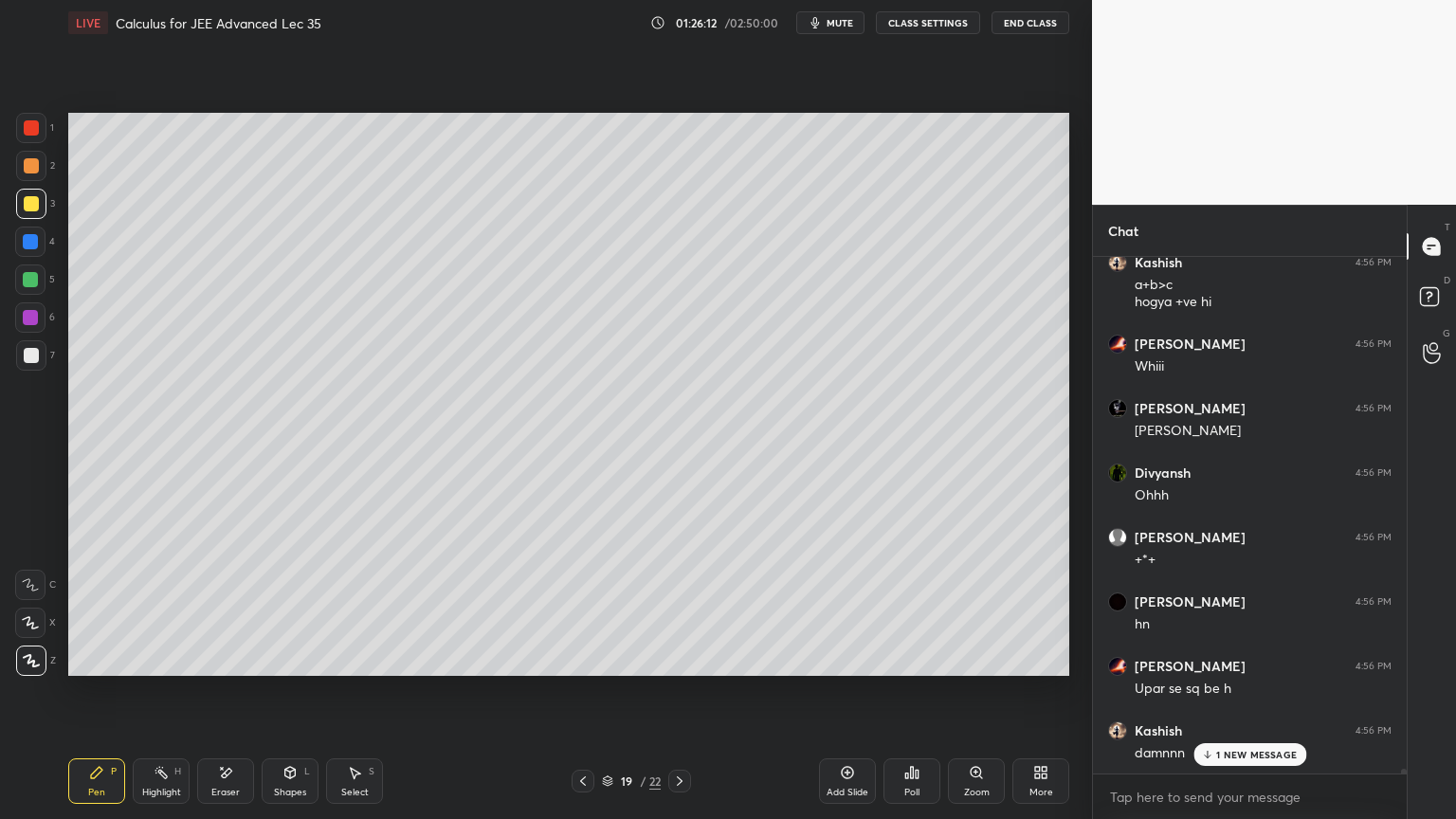 scroll, scrollTop: 56735, scrollLeft: 0, axis: vertical 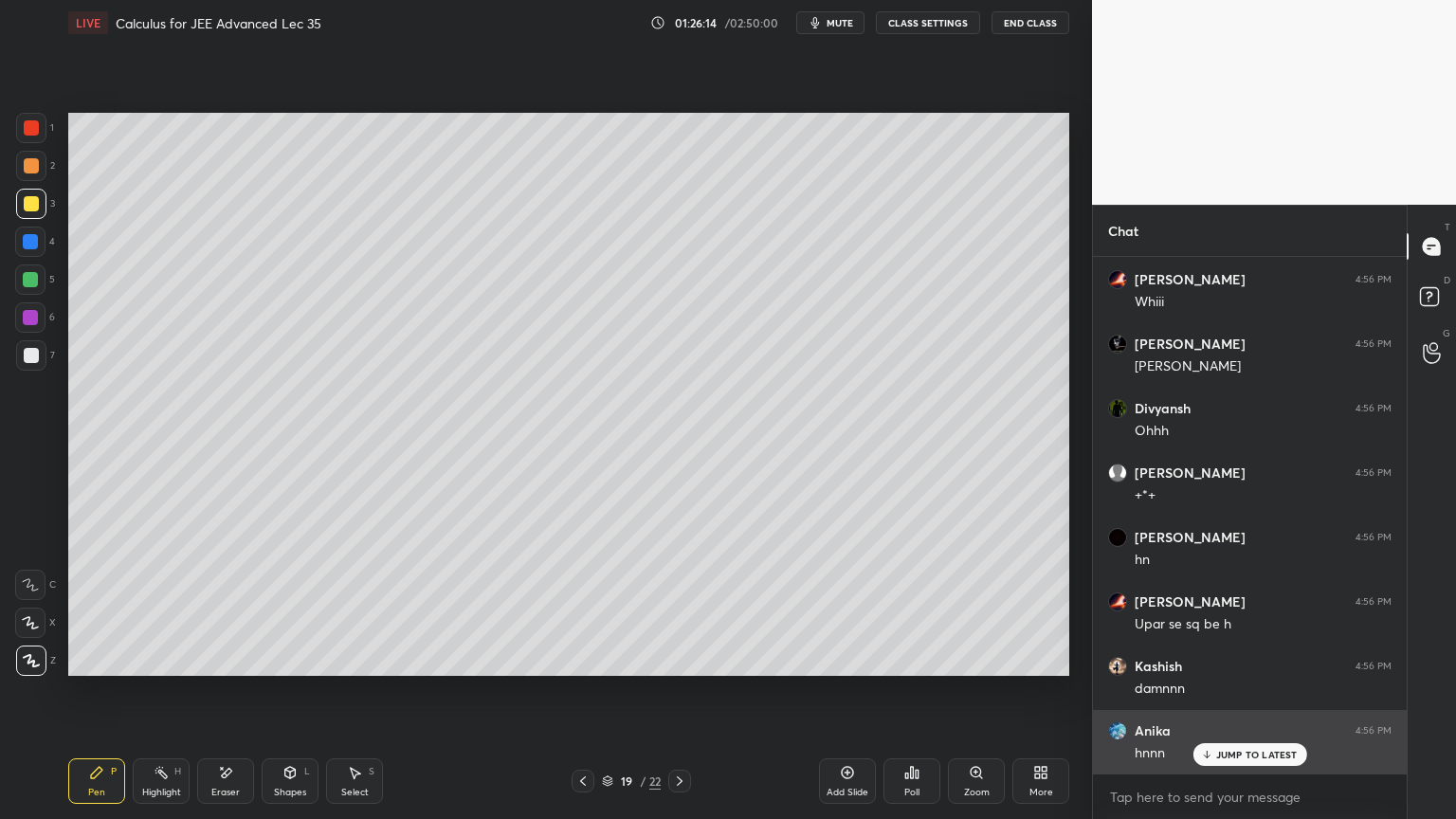 click on "JUMP TO LATEST" at bounding box center [1249, 755] 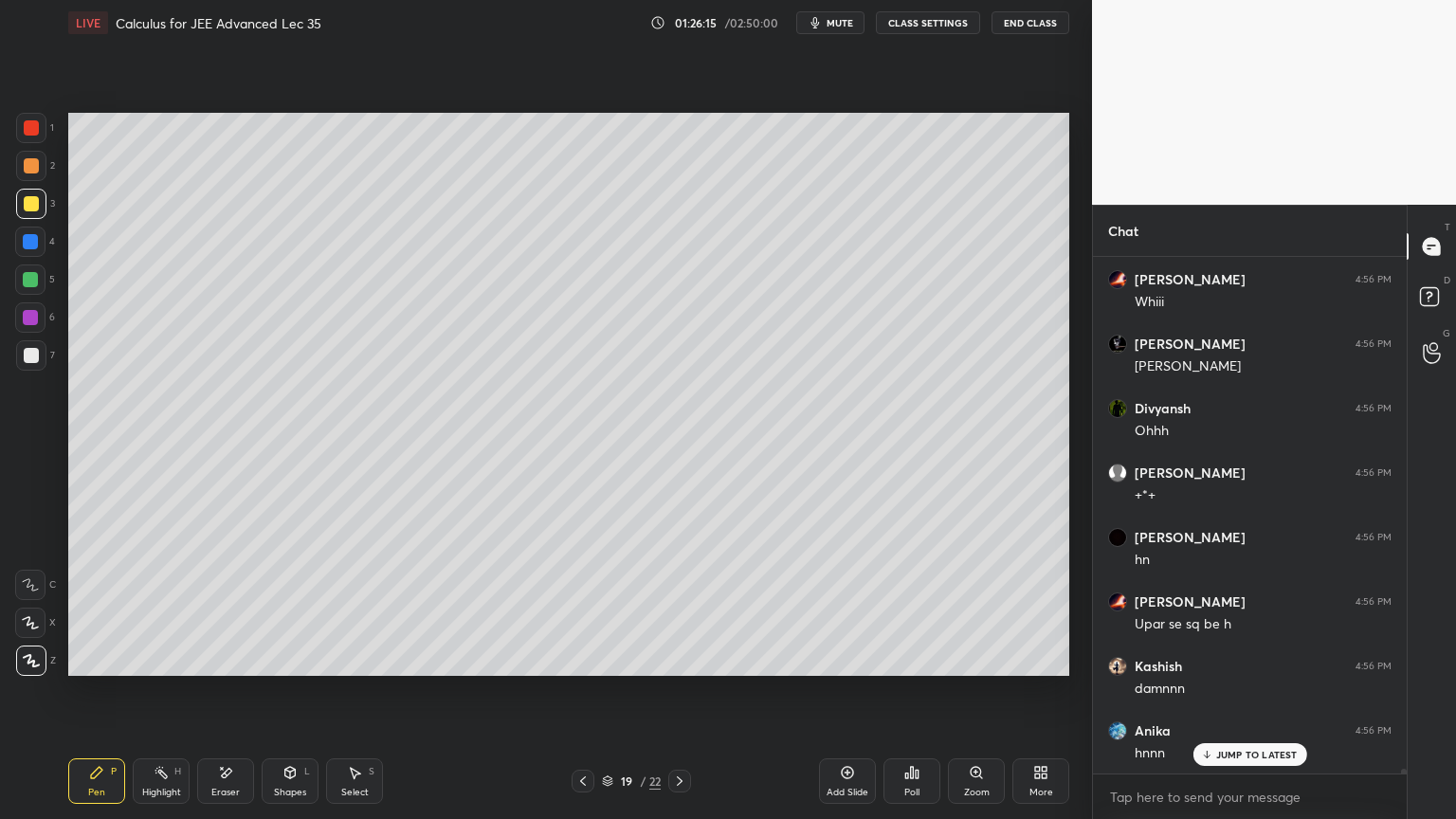 scroll, scrollTop: 56799, scrollLeft: 0, axis: vertical 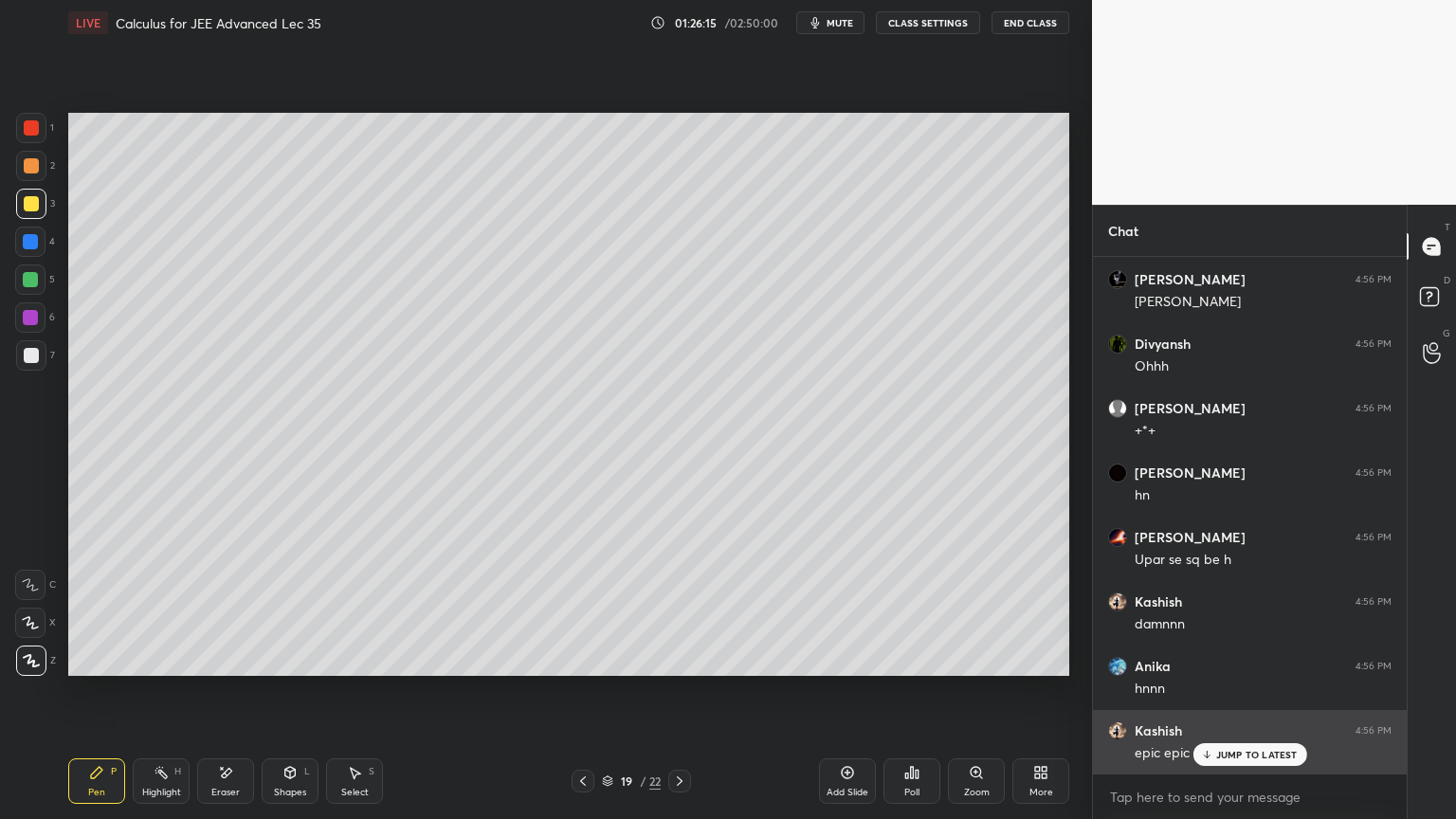 click on "JUMP TO LATEST" at bounding box center (1257, 755) 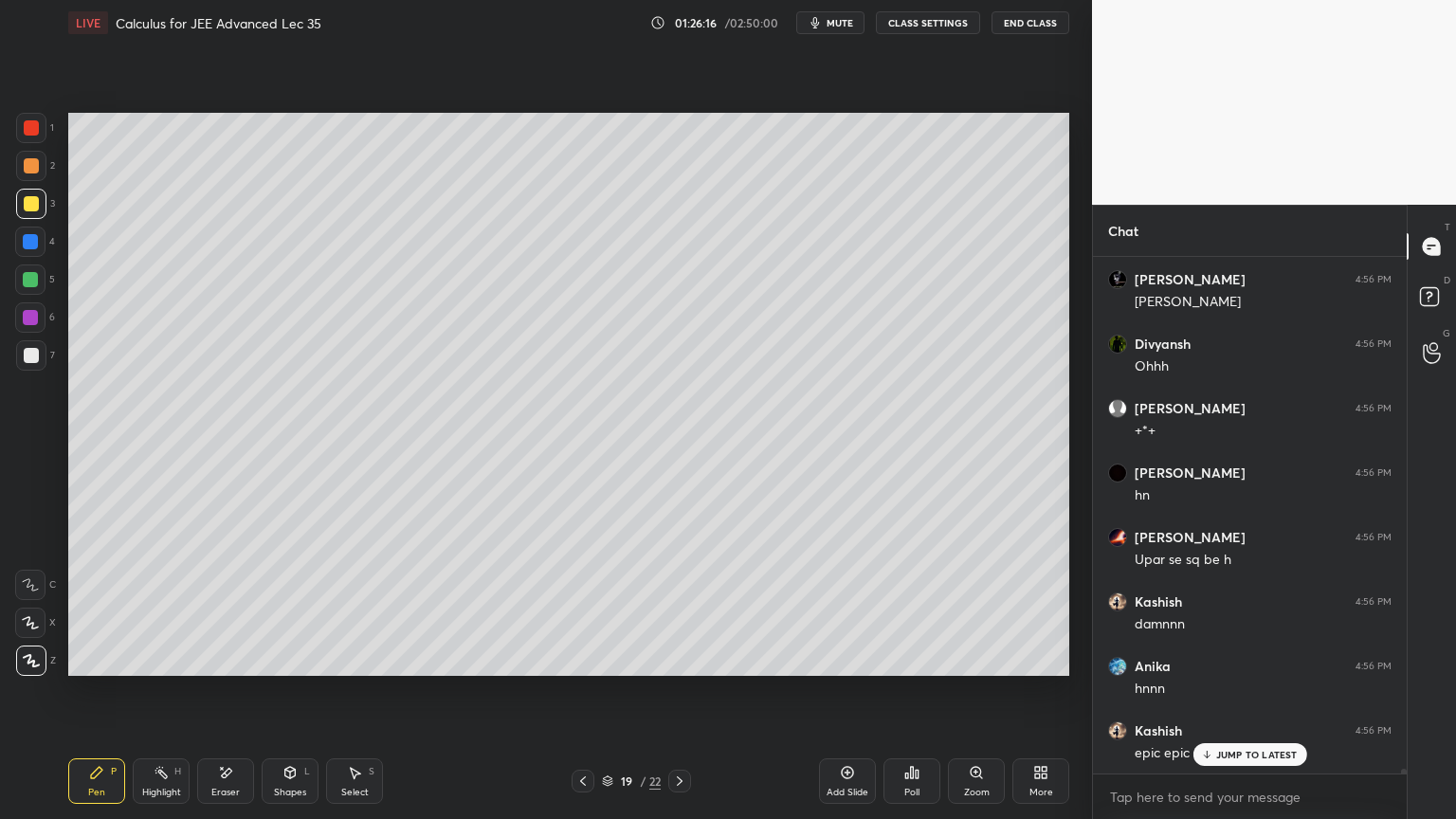 scroll, scrollTop: 56864, scrollLeft: 0, axis: vertical 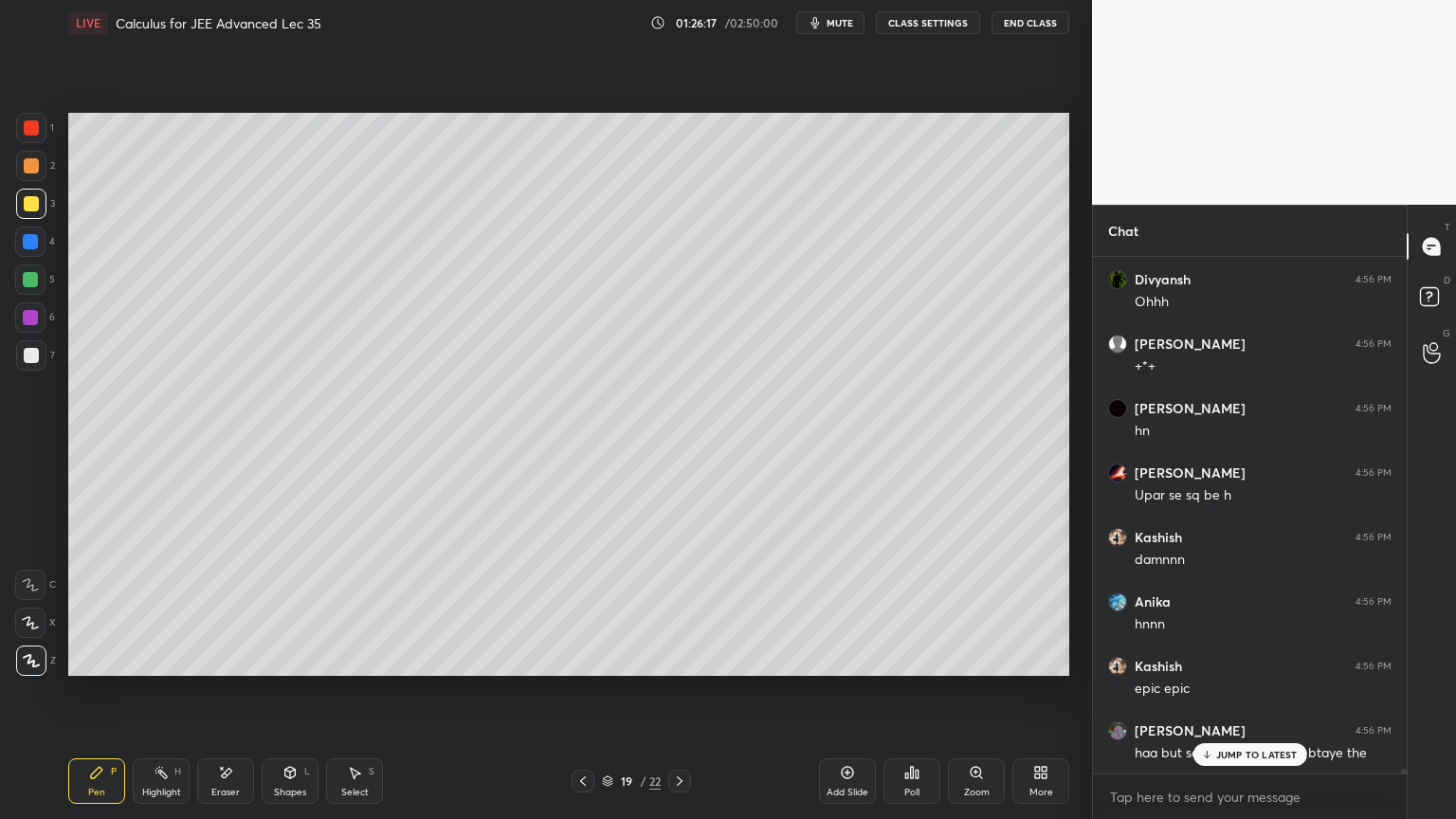 click at bounding box center [31, 355] 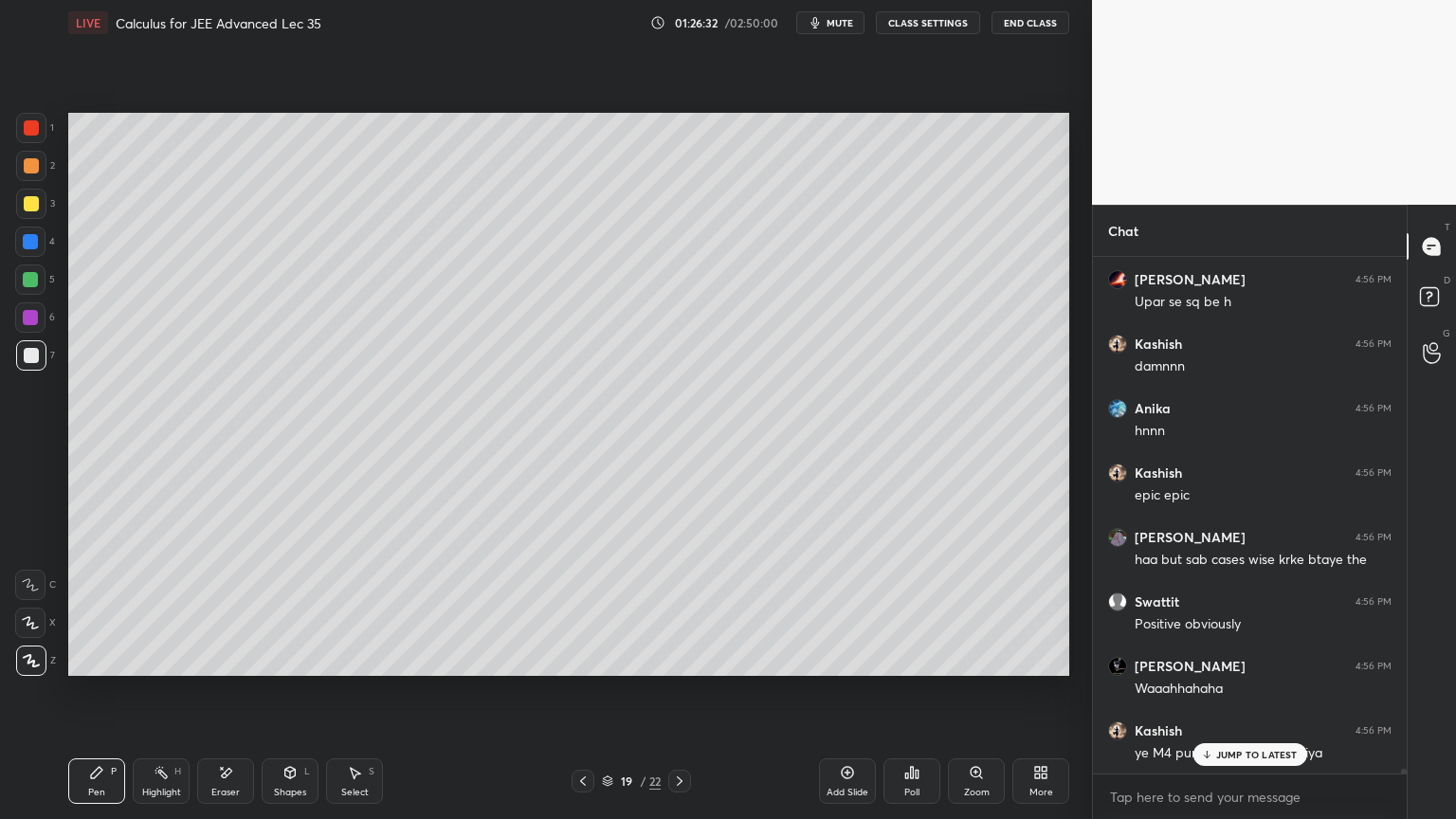 scroll, scrollTop: 57121, scrollLeft: 0, axis: vertical 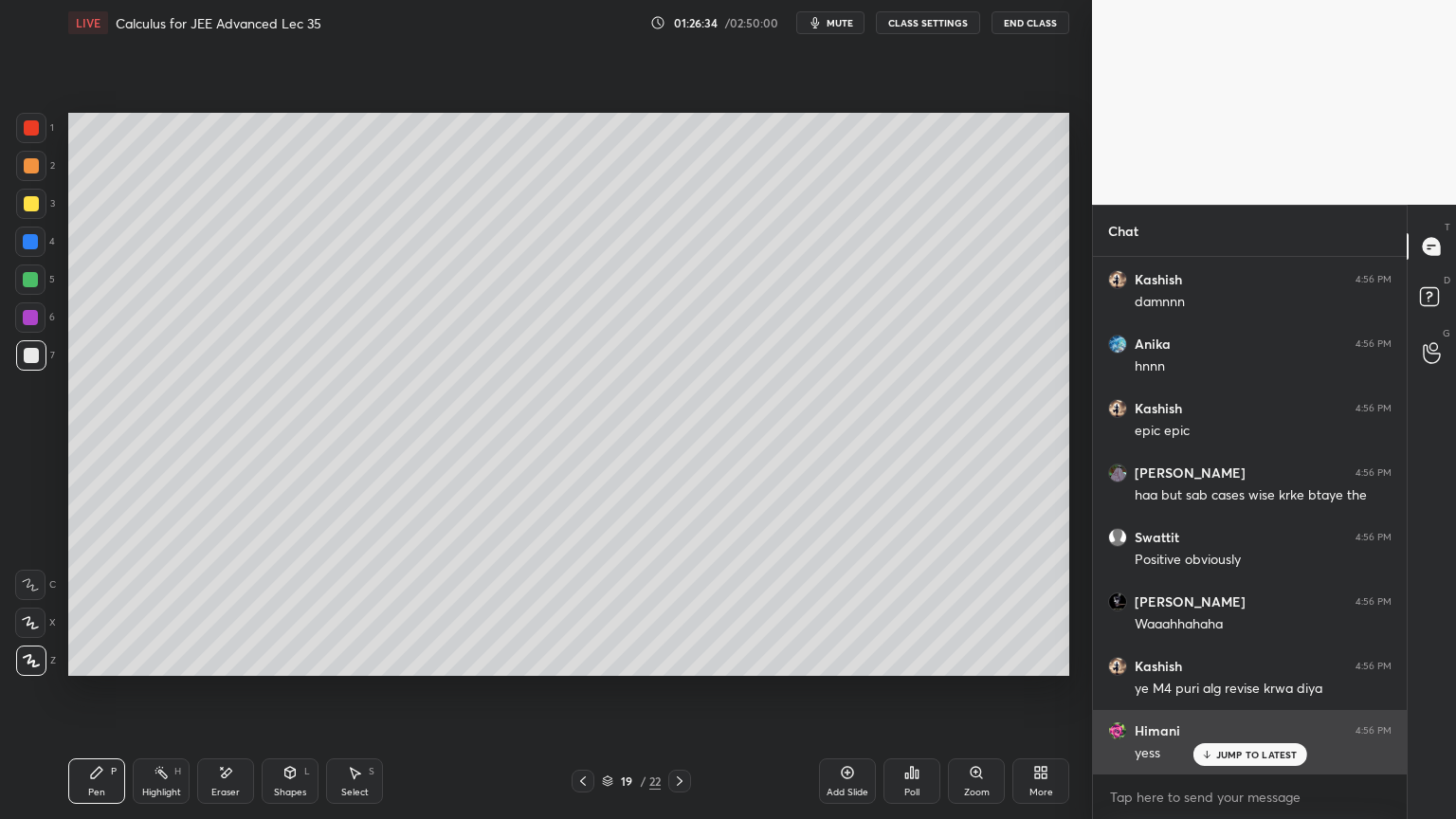 click on "JUMP TO LATEST" at bounding box center (1257, 755) 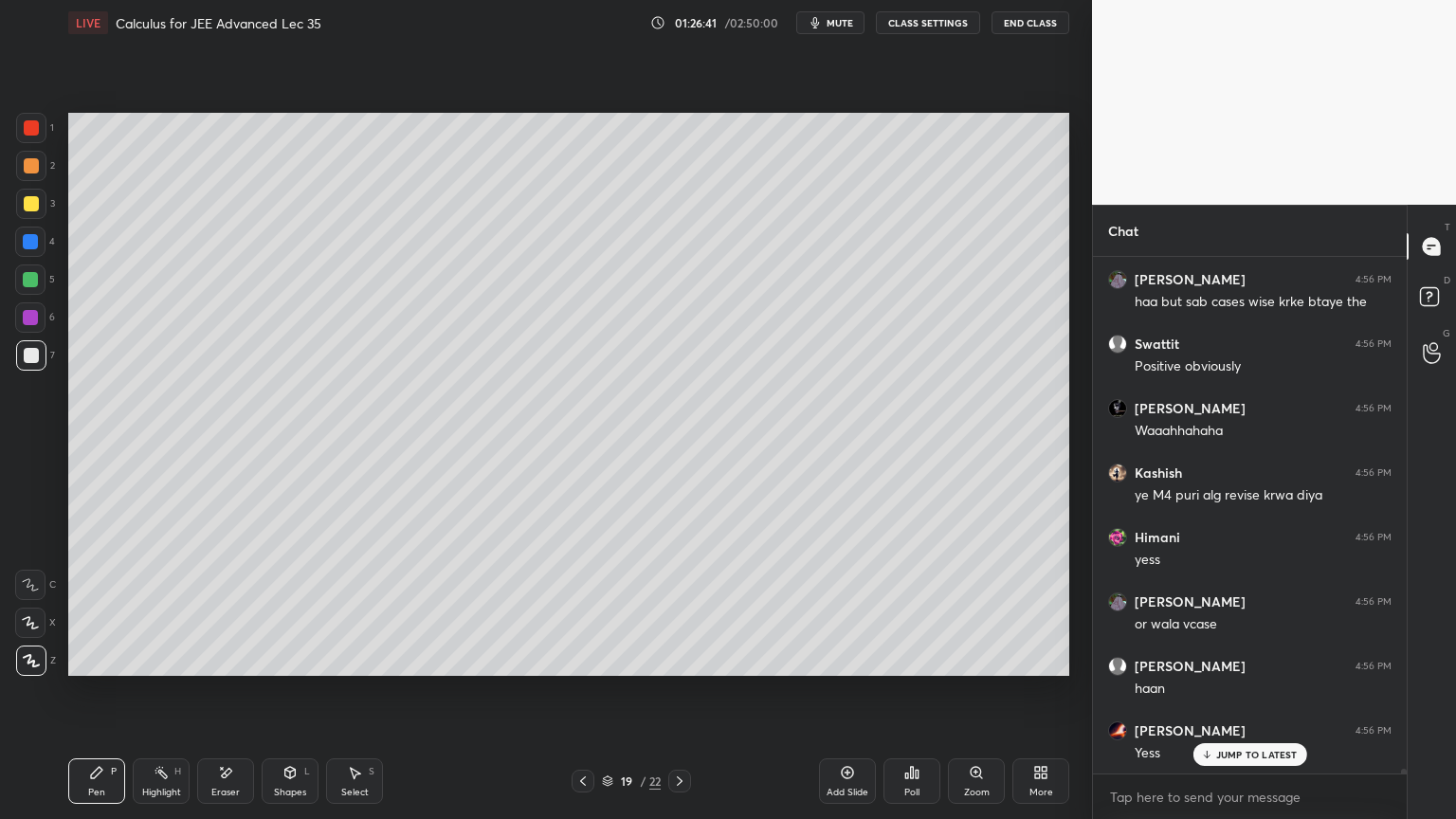 scroll, scrollTop: 57379, scrollLeft: 0, axis: vertical 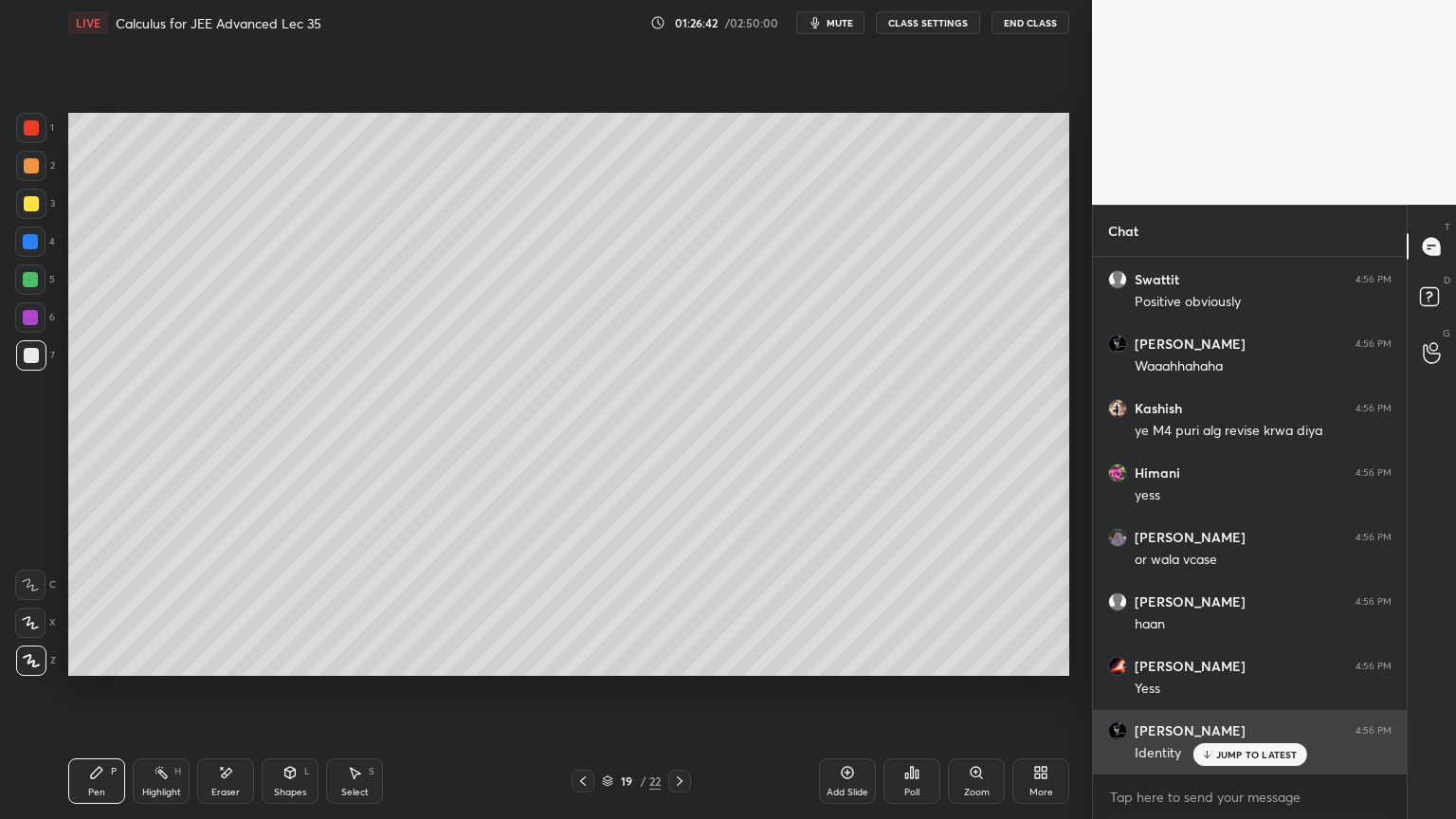 click on "JUMP TO LATEST" at bounding box center [1257, 755] 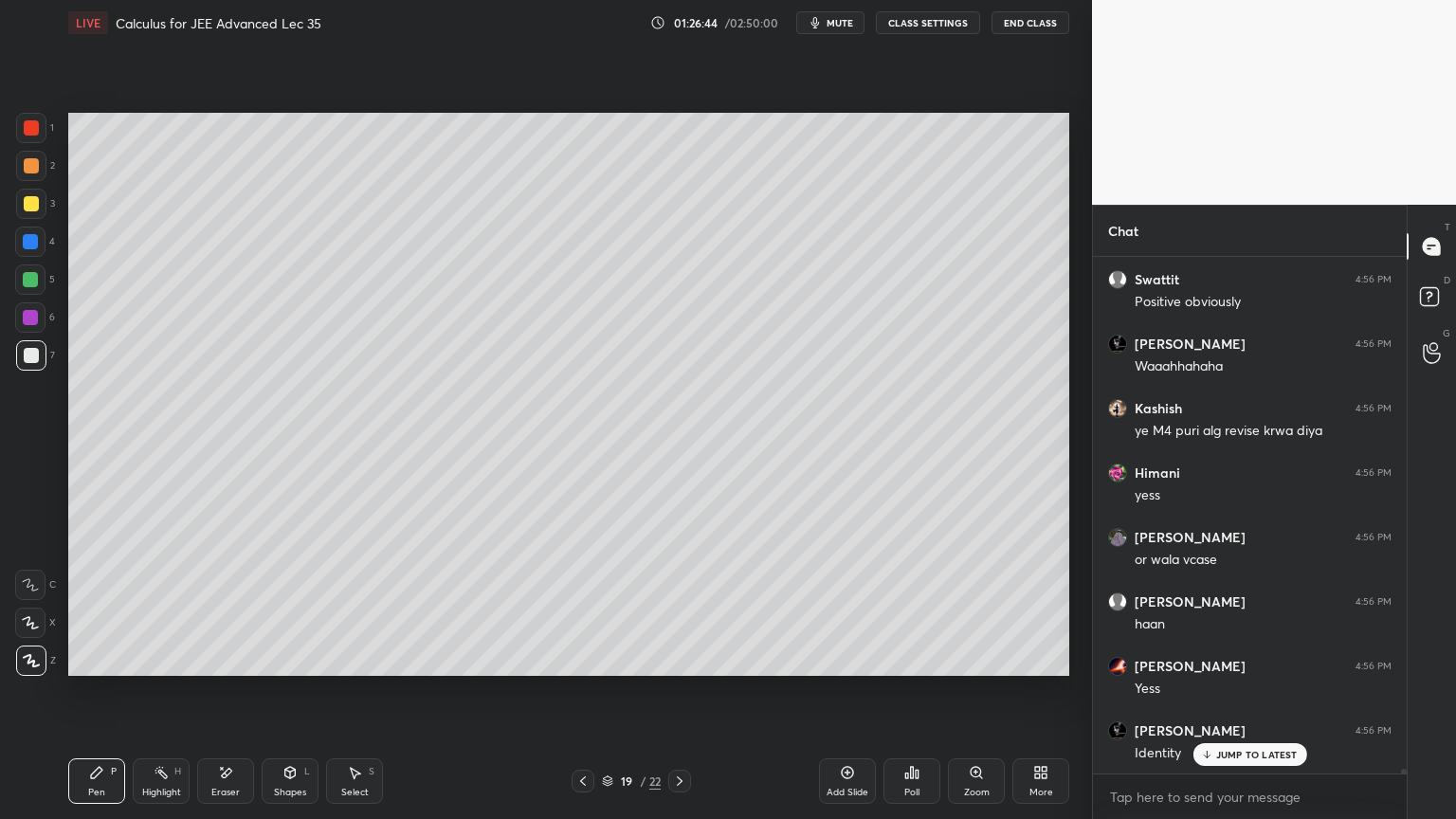 scroll, scrollTop: 57444, scrollLeft: 0, axis: vertical 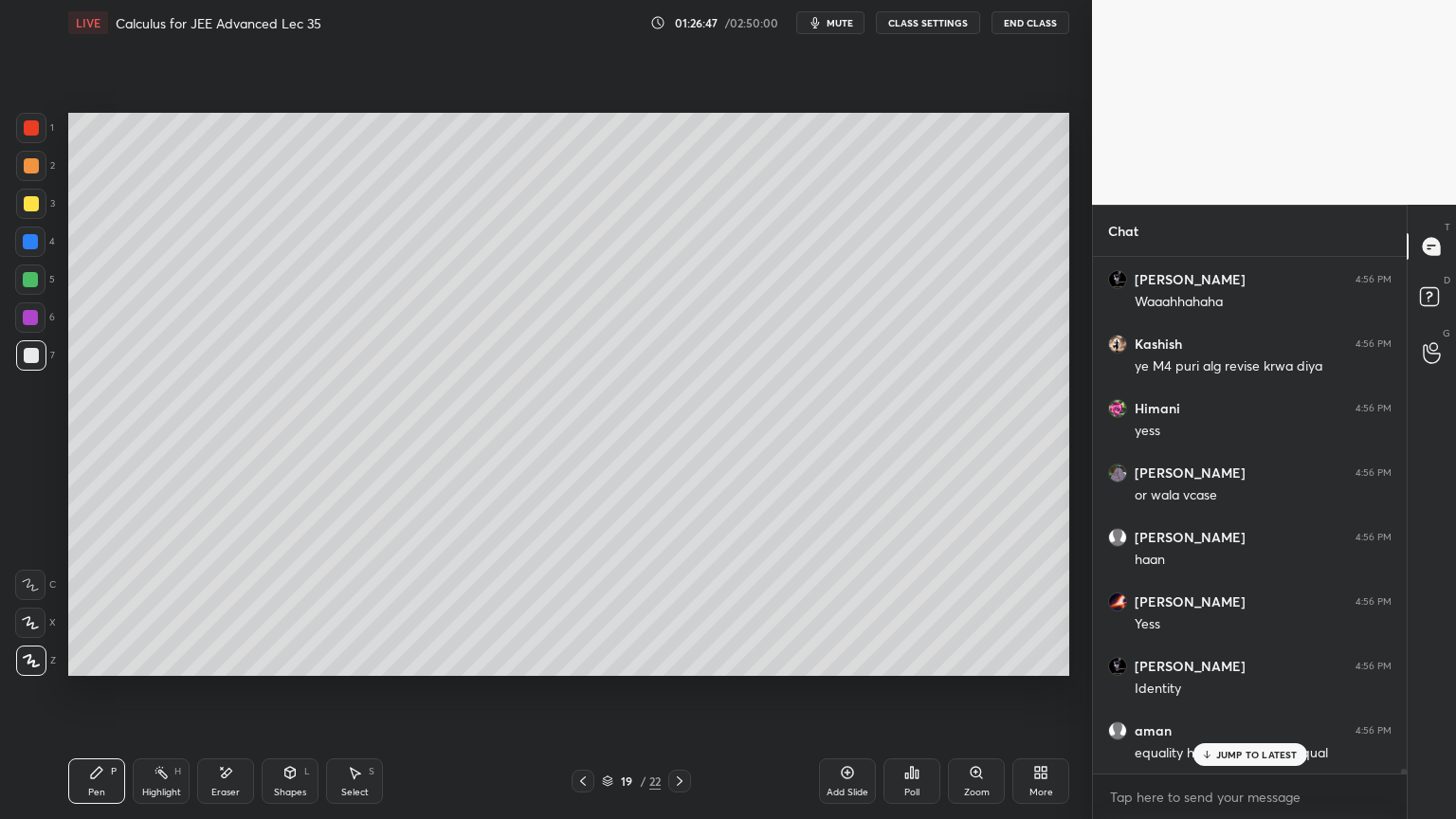 click on "JUMP TO LATEST" at bounding box center [1257, 755] 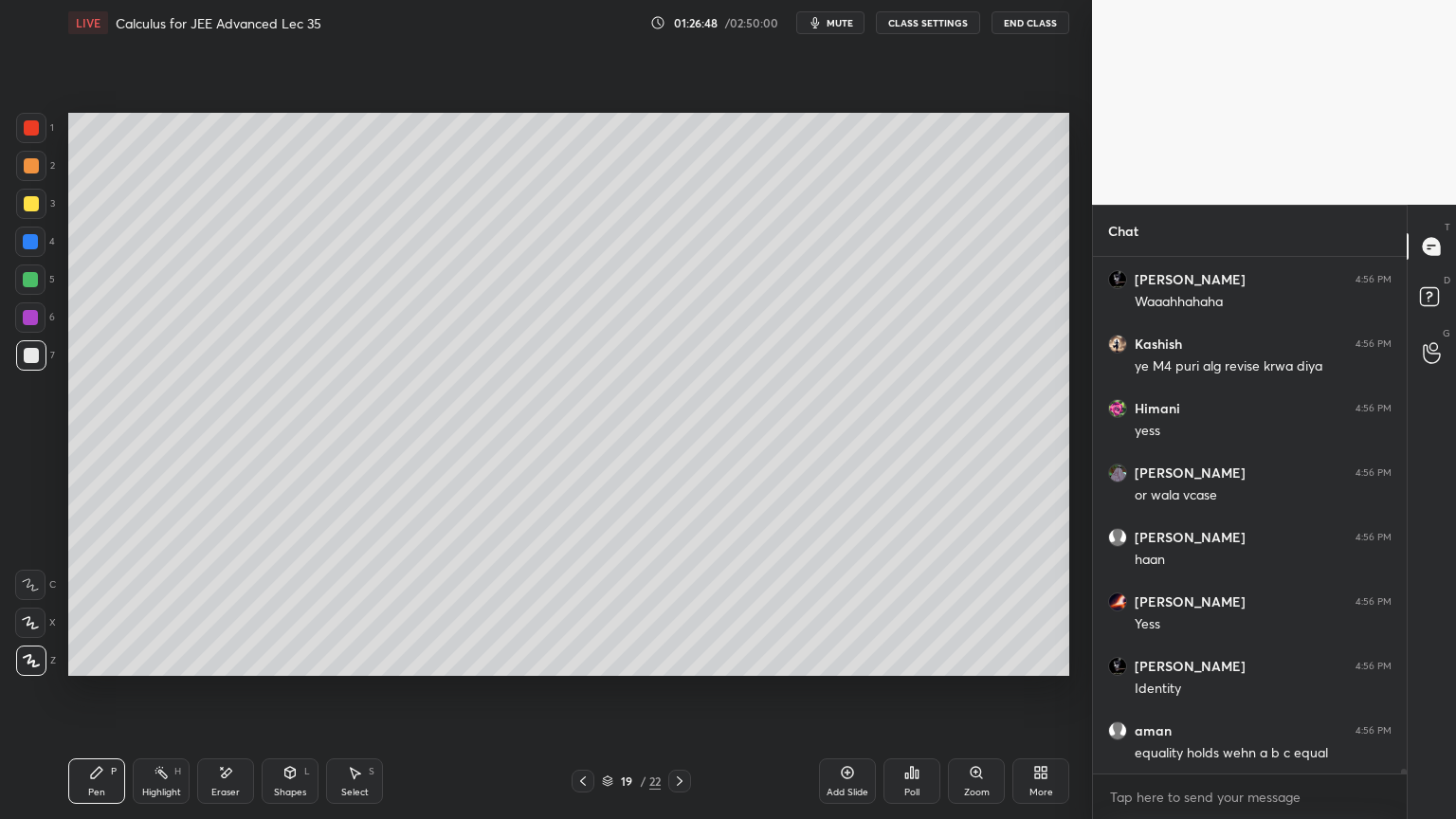 scroll, scrollTop: 57508, scrollLeft: 0, axis: vertical 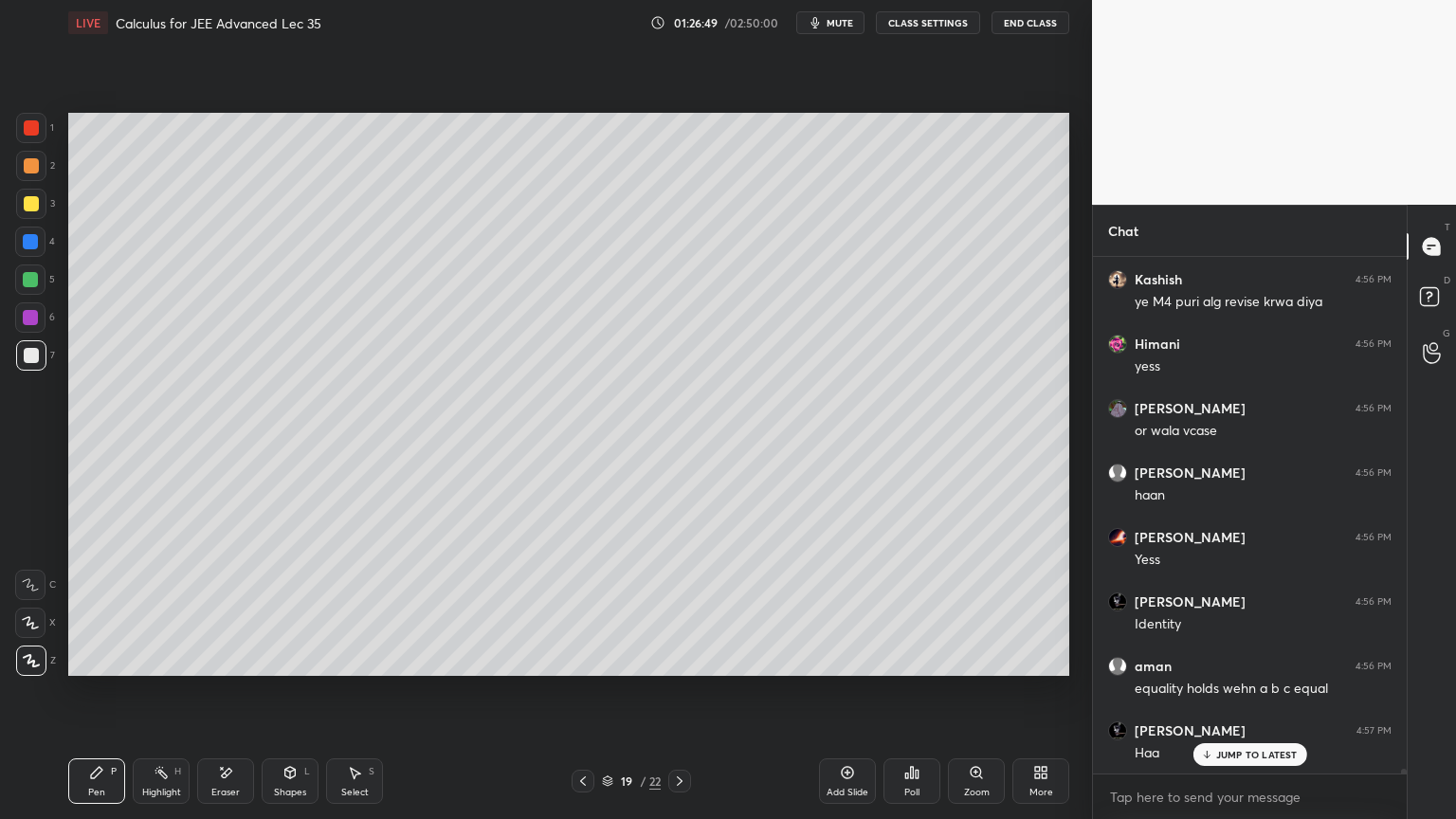 drag, startPoint x: 224, startPoint y: 789, endPoint x: 231, endPoint y: 778, distance: 13.038405 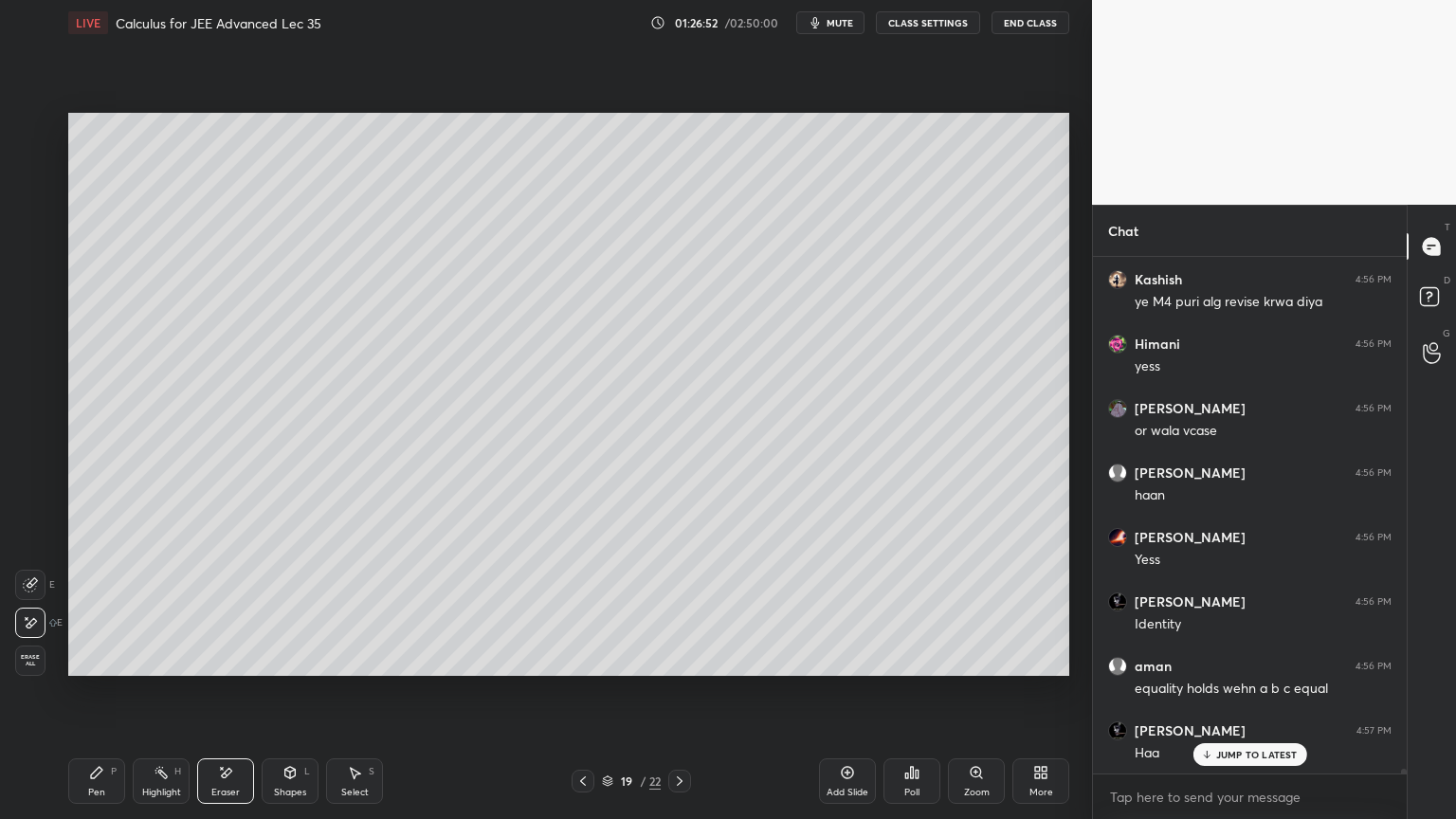 scroll, scrollTop: 57573, scrollLeft: 0, axis: vertical 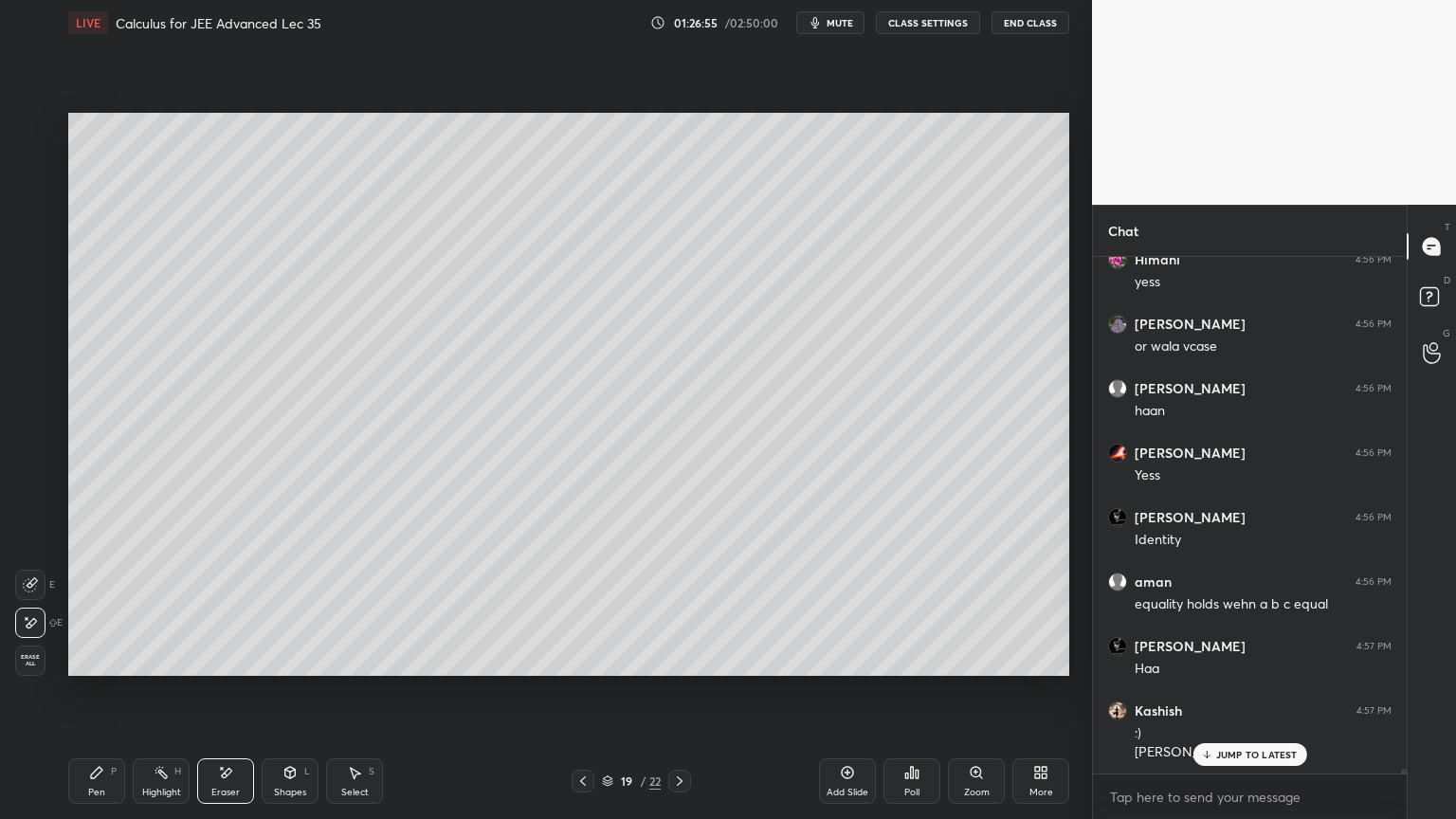 click on "Select S" at bounding box center (355, 781) 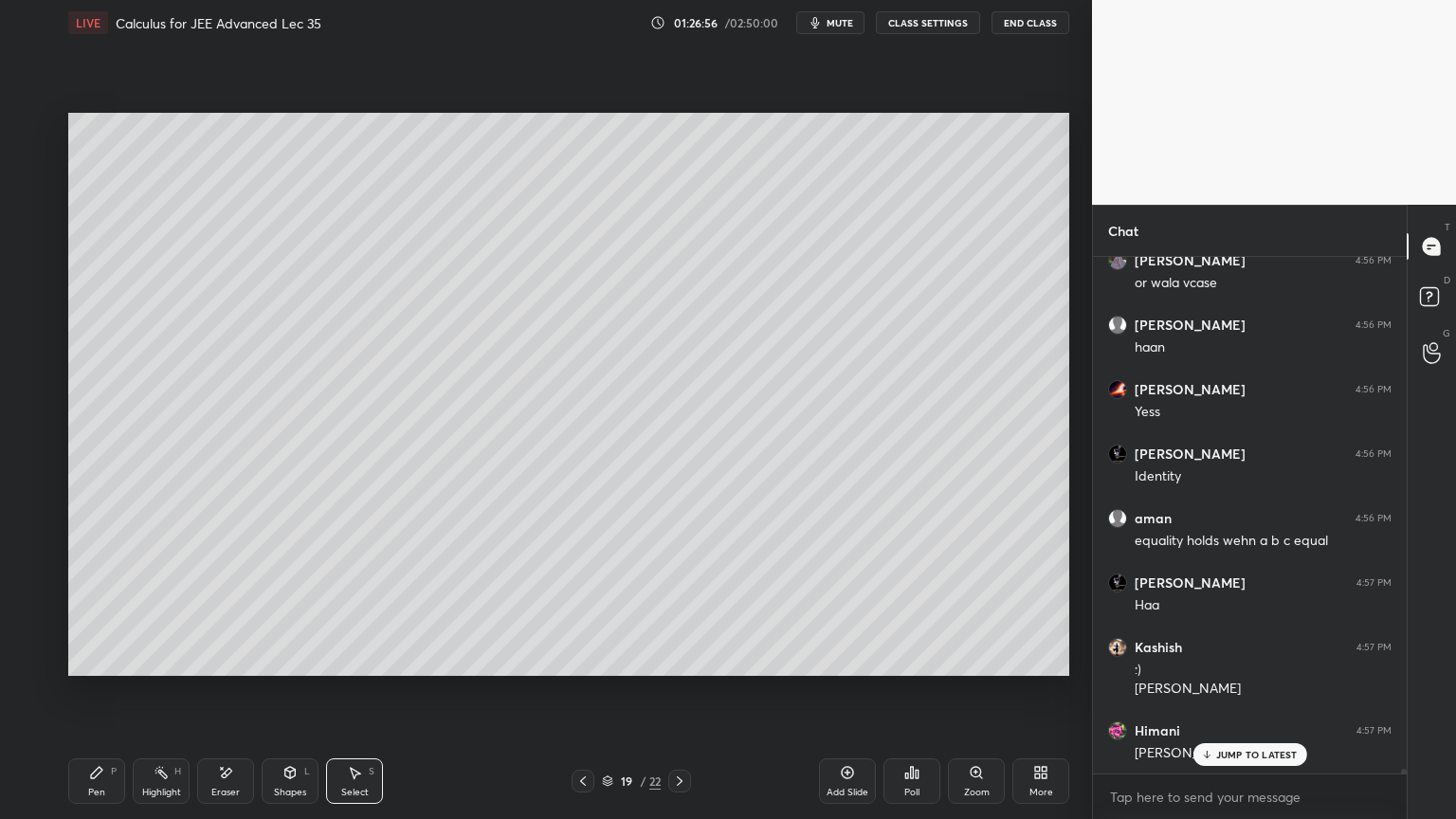 scroll, scrollTop: 57675, scrollLeft: 0, axis: vertical 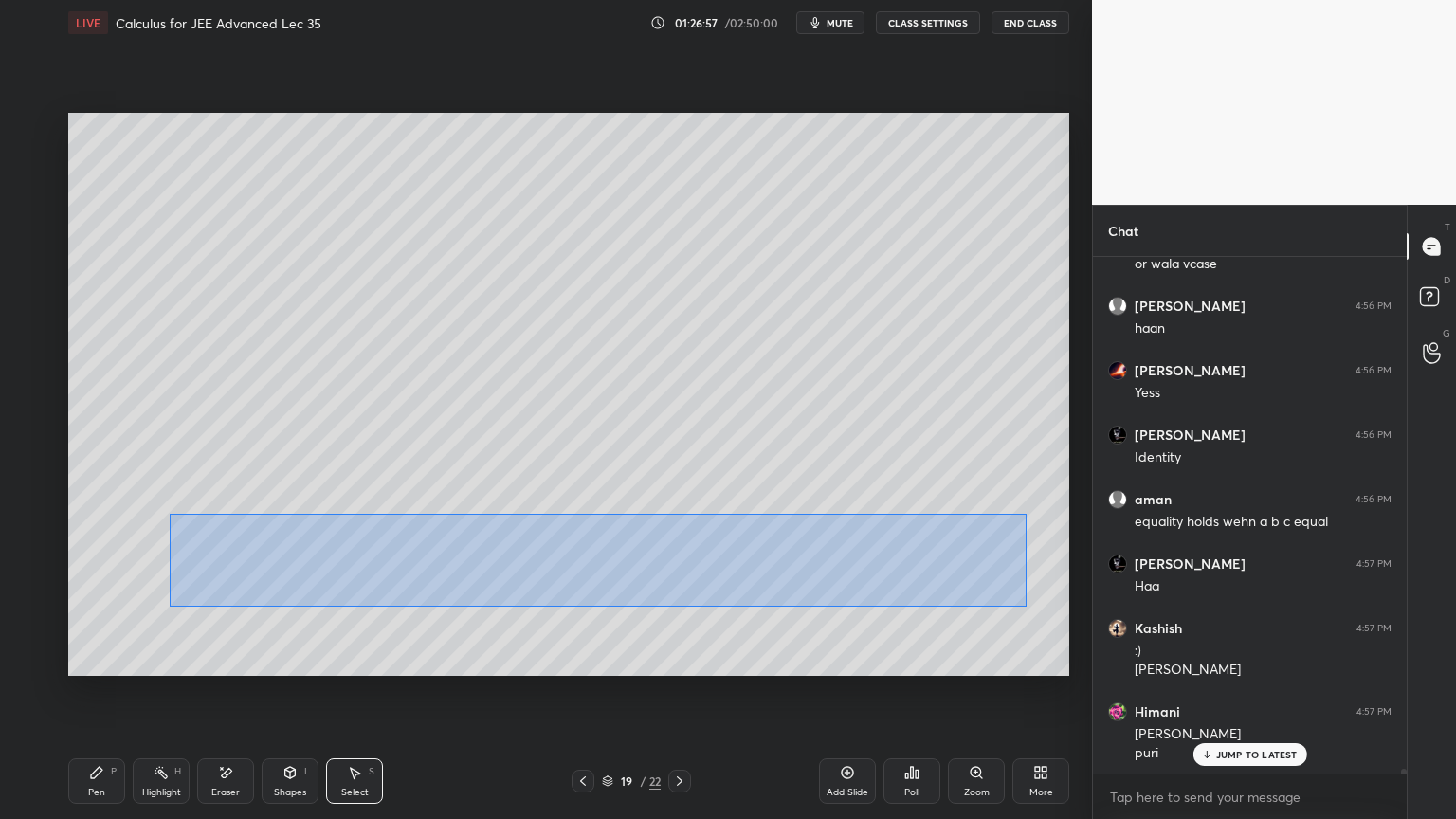 drag, startPoint x: 171, startPoint y: 513, endPoint x: 1026, endPoint y: 609, distance: 860.373 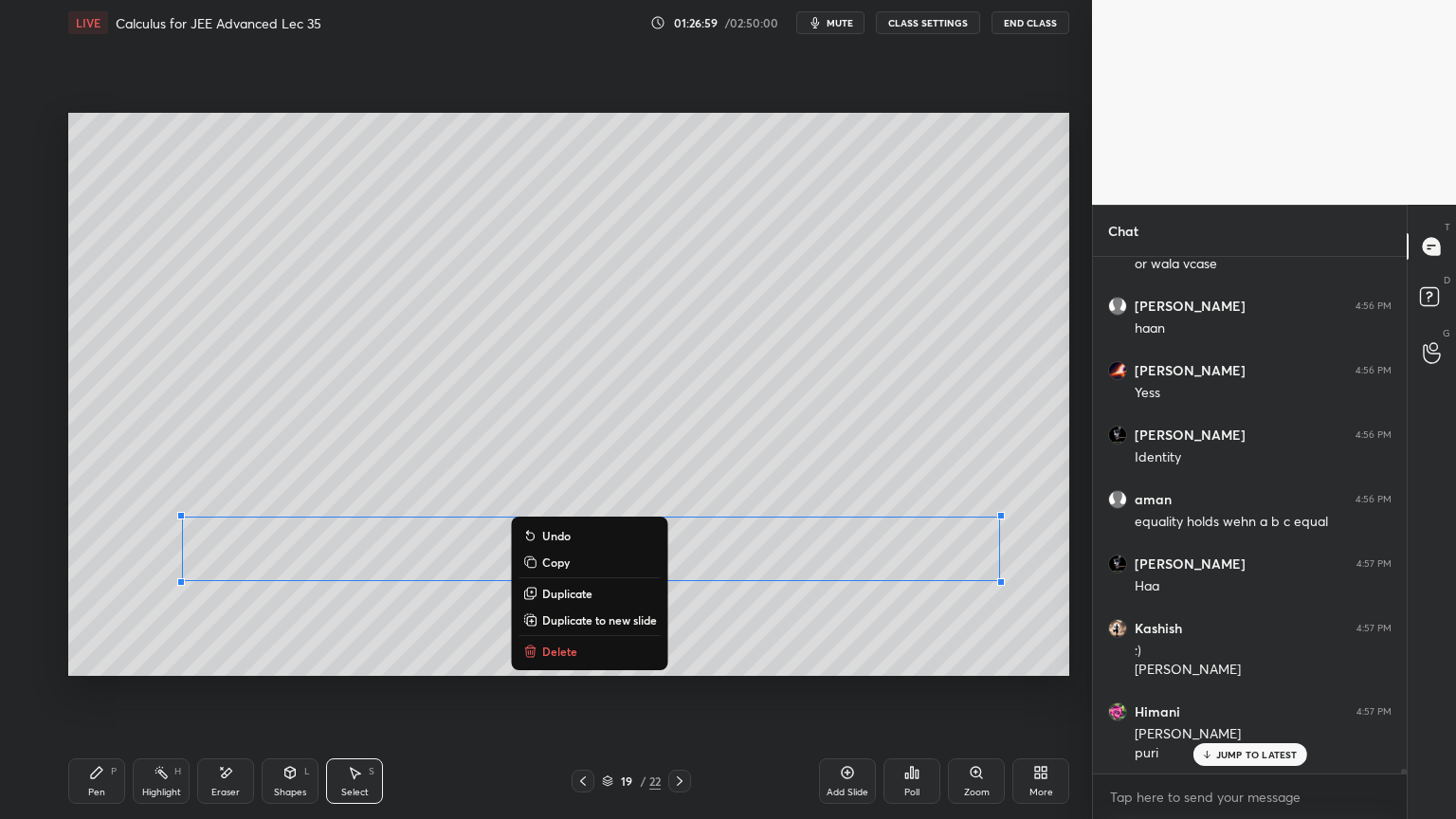 click on "Duplicate to new slide" at bounding box center (599, 620) 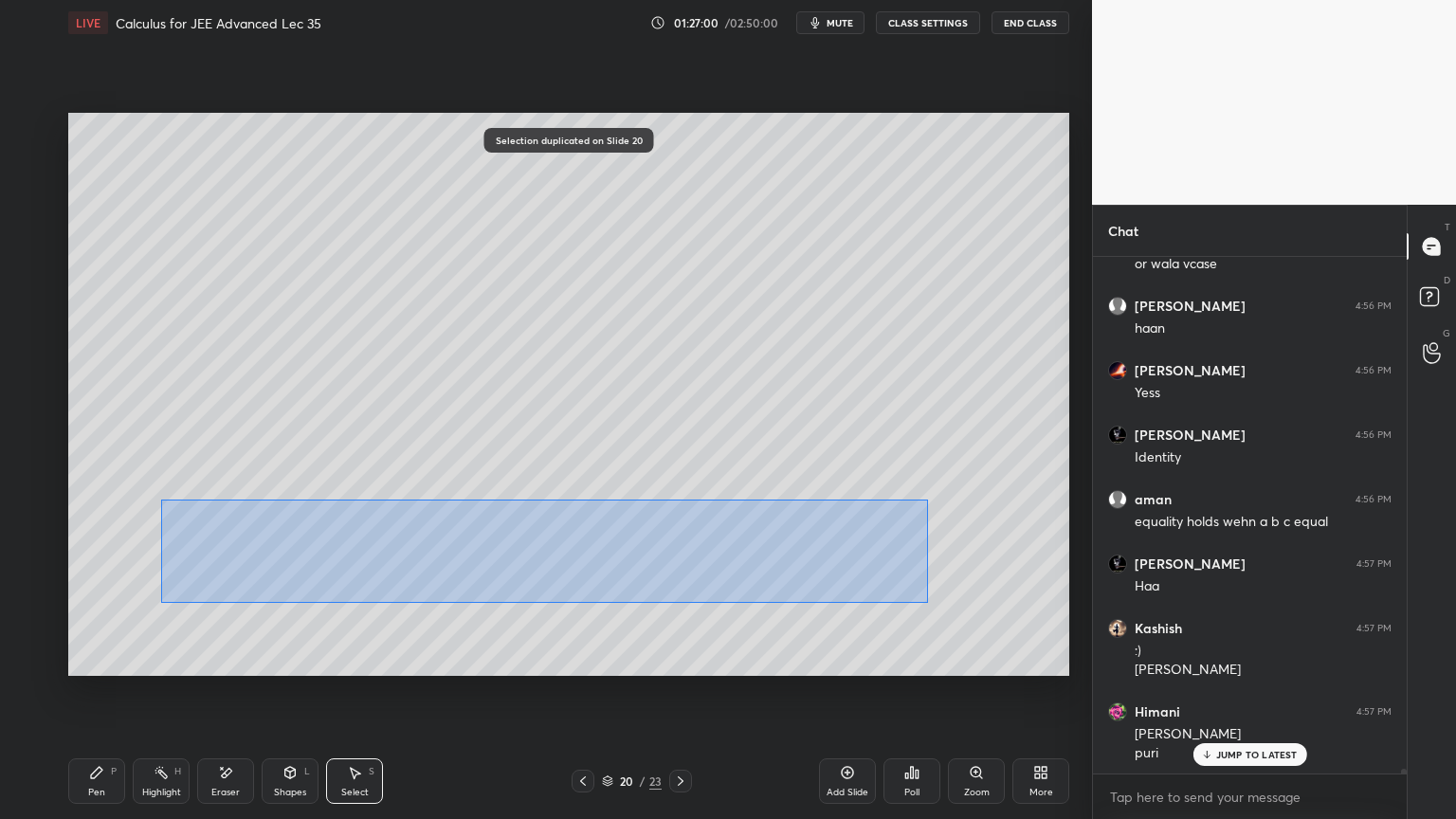 drag, startPoint x: 167, startPoint y: 502, endPoint x: 866, endPoint y: 567, distance: 702.01567 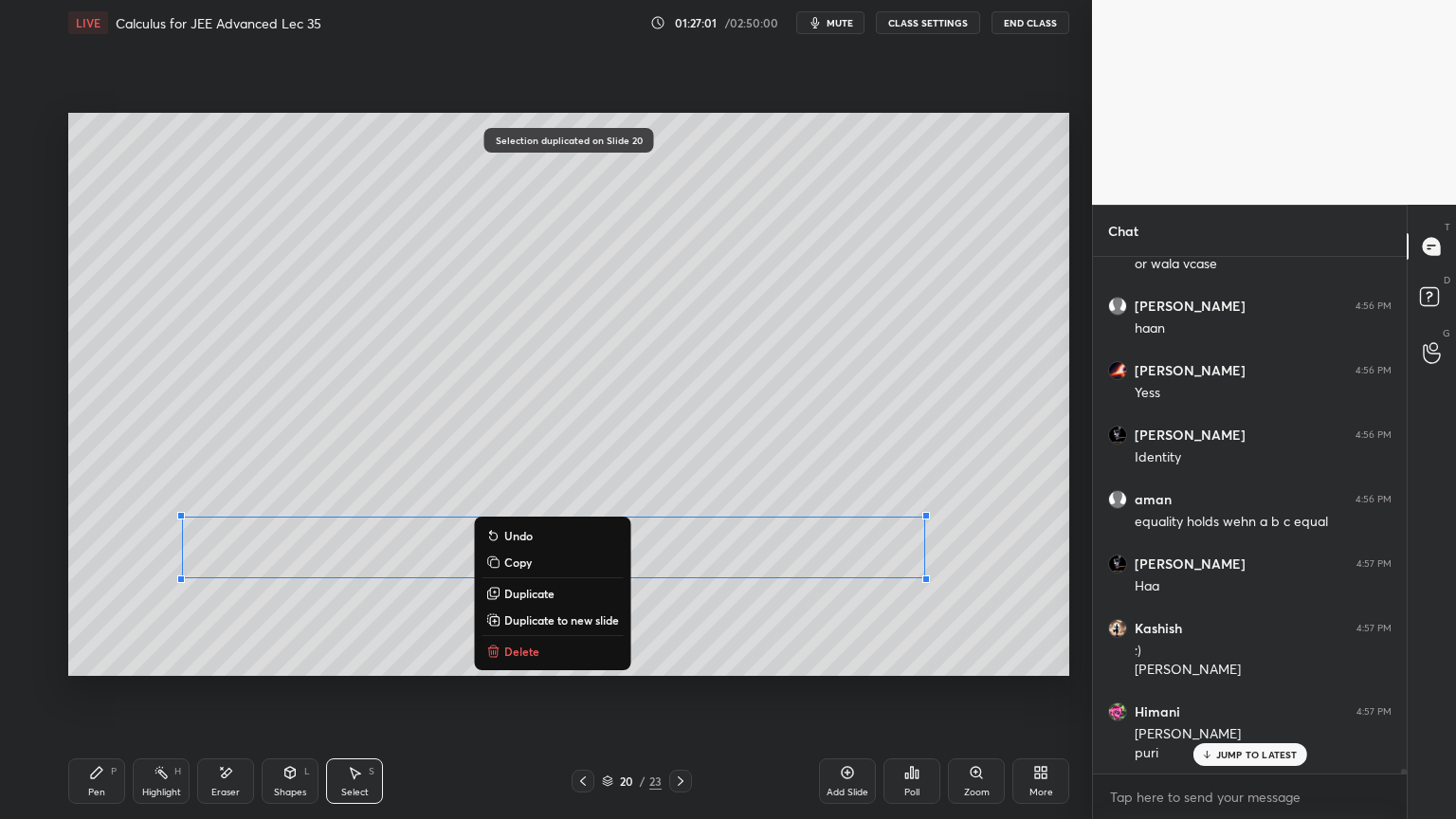 scroll, scrollTop: 57740, scrollLeft: 0, axis: vertical 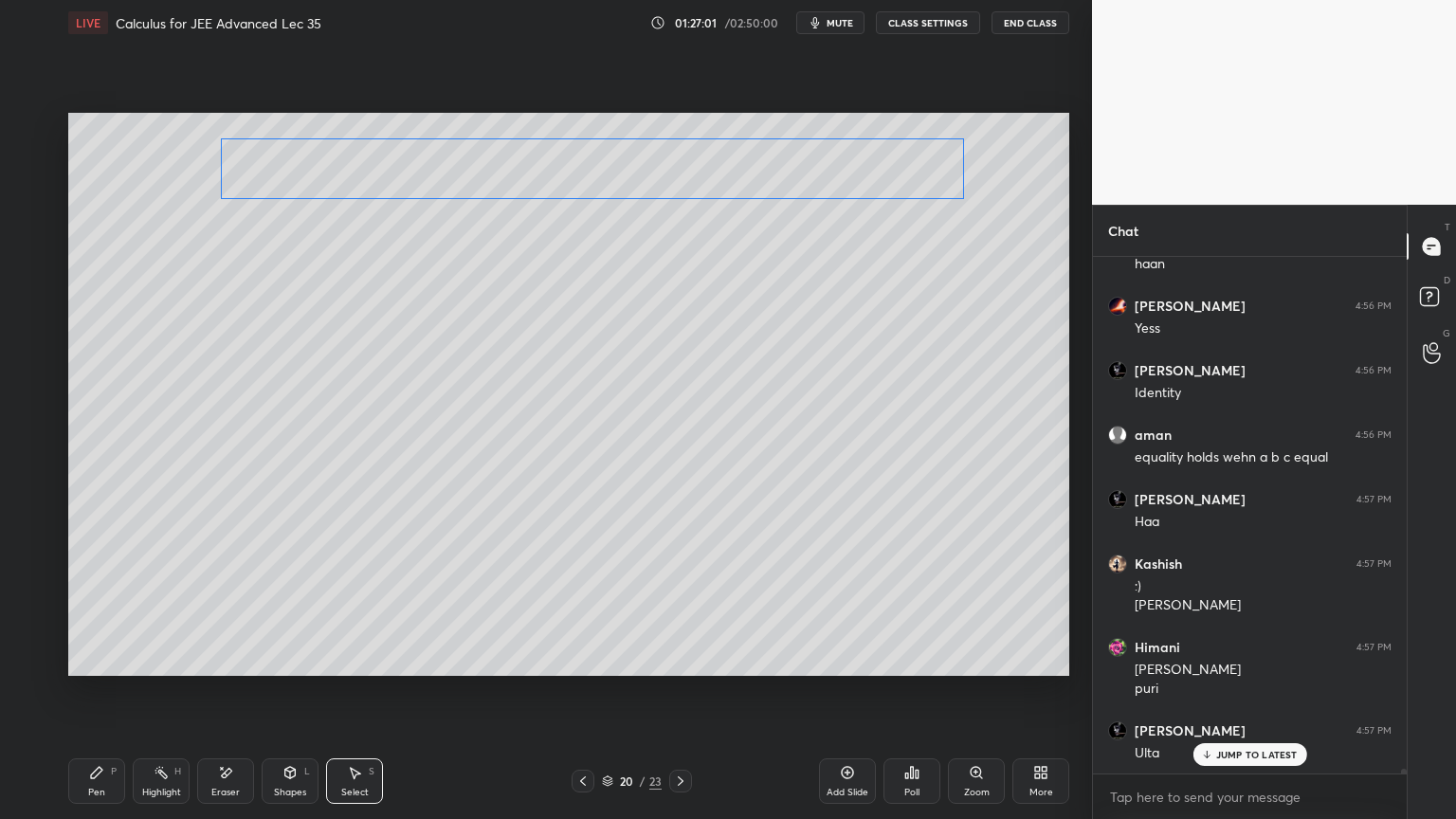 drag, startPoint x: 797, startPoint y: 567, endPoint x: 826, endPoint y: 213, distance: 355.1859 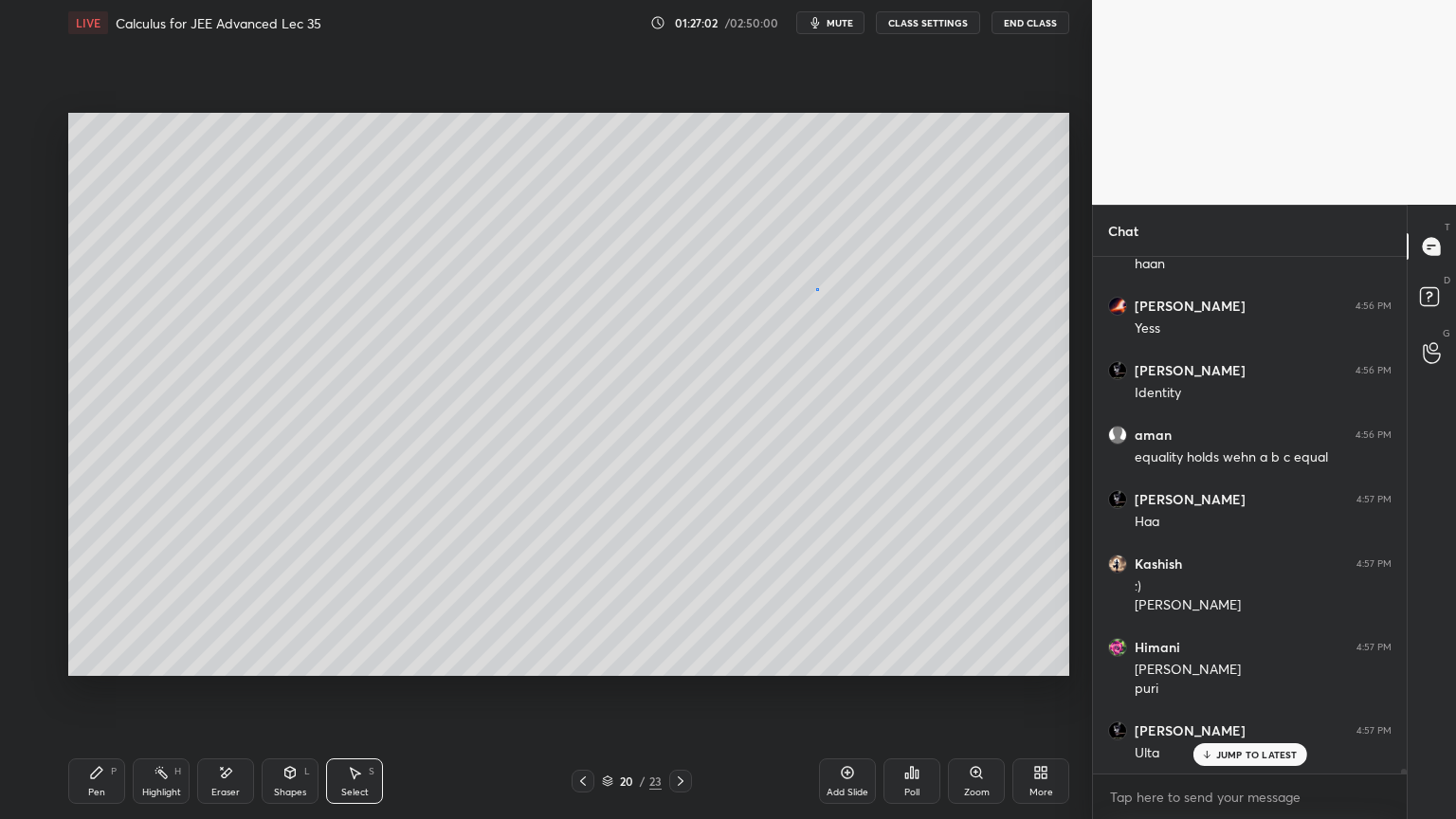 drag, startPoint x: 815, startPoint y: 287, endPoint x: 819, endPoint y: 299, distance: 12.649111 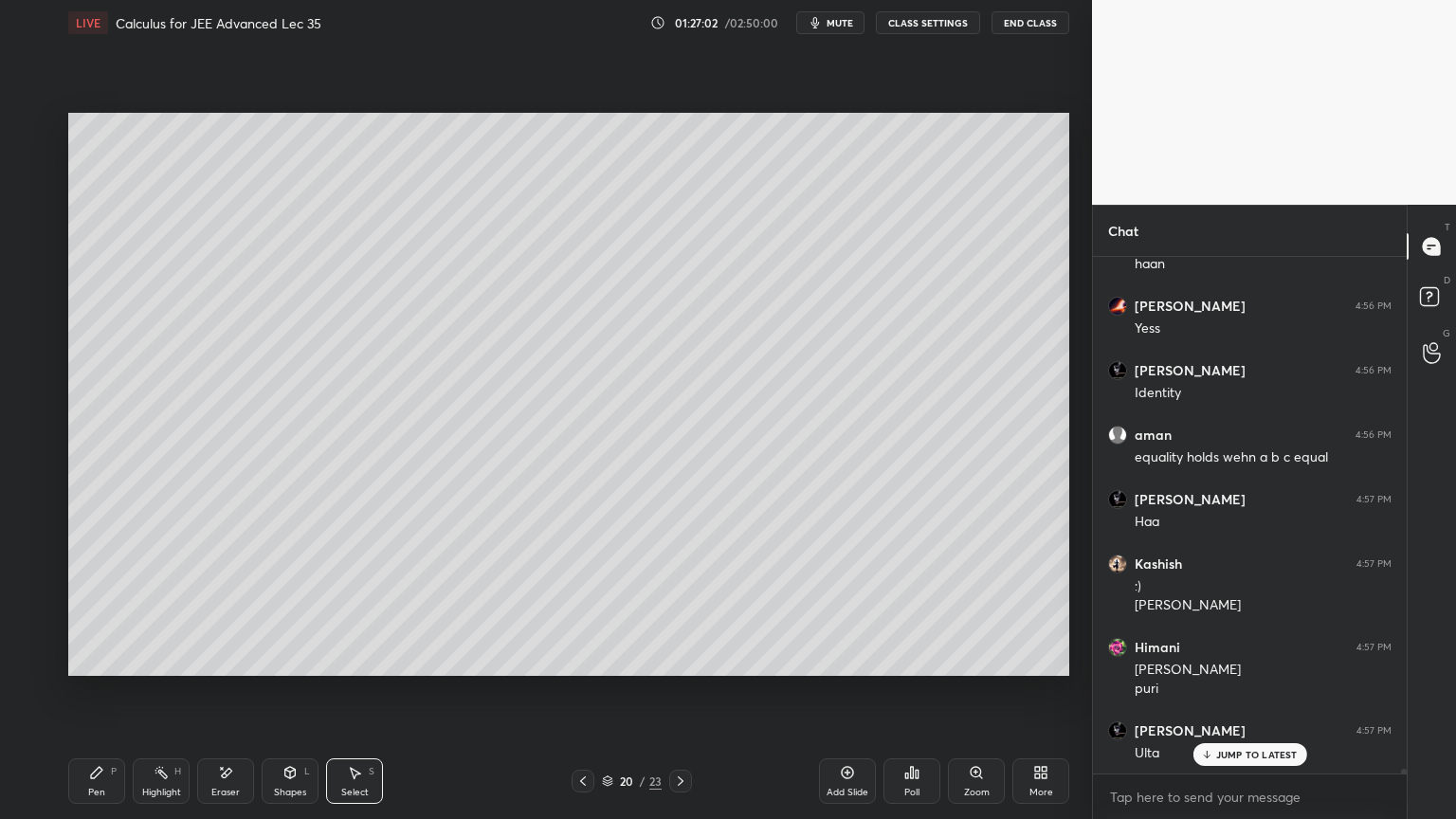 drag, startPoint x: 214, startPoint y: 775, endPoint x: 356, endPoint y: 683, distance: 169.1981 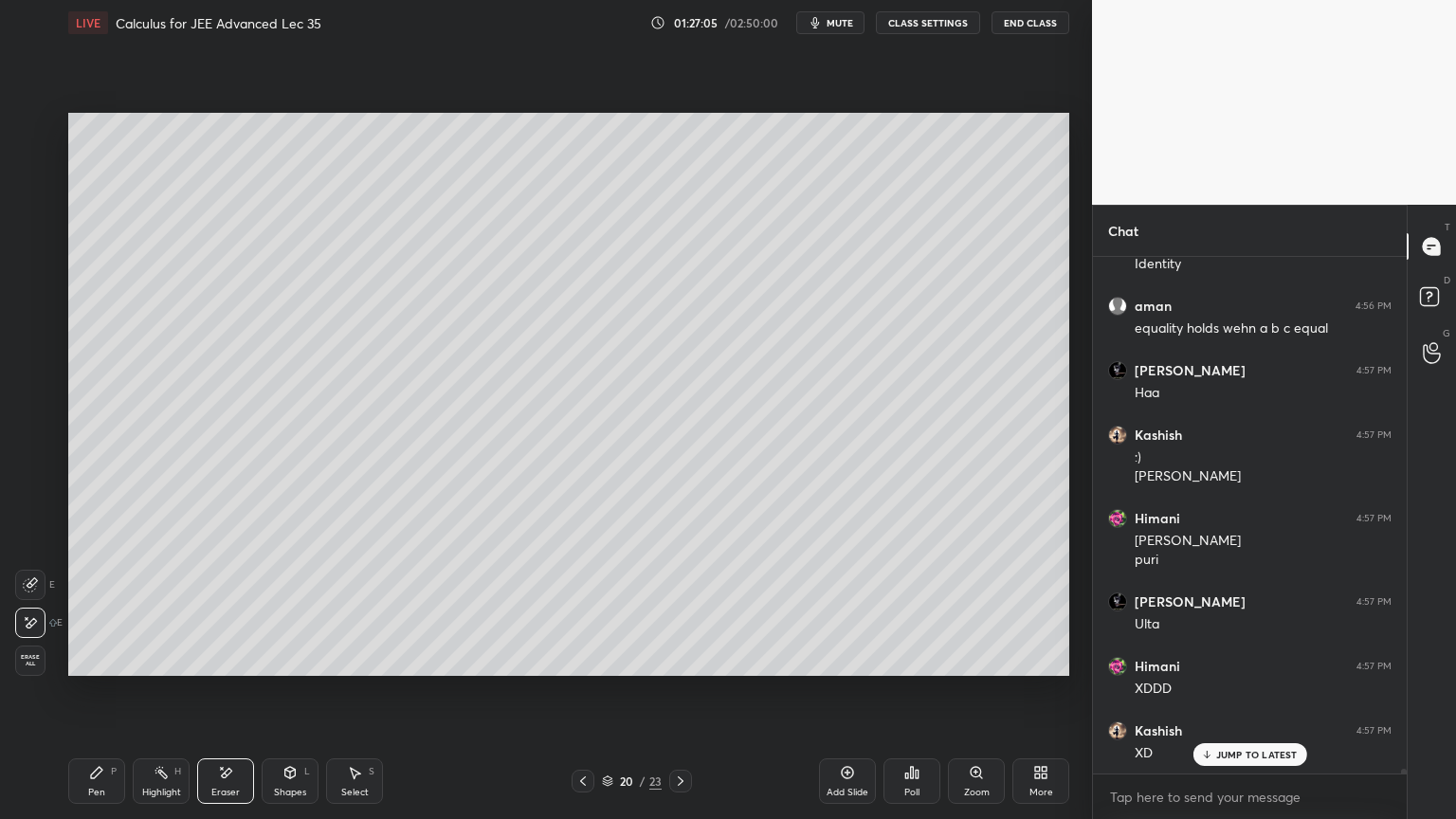 click on "P" at bounding box center [114, 772] 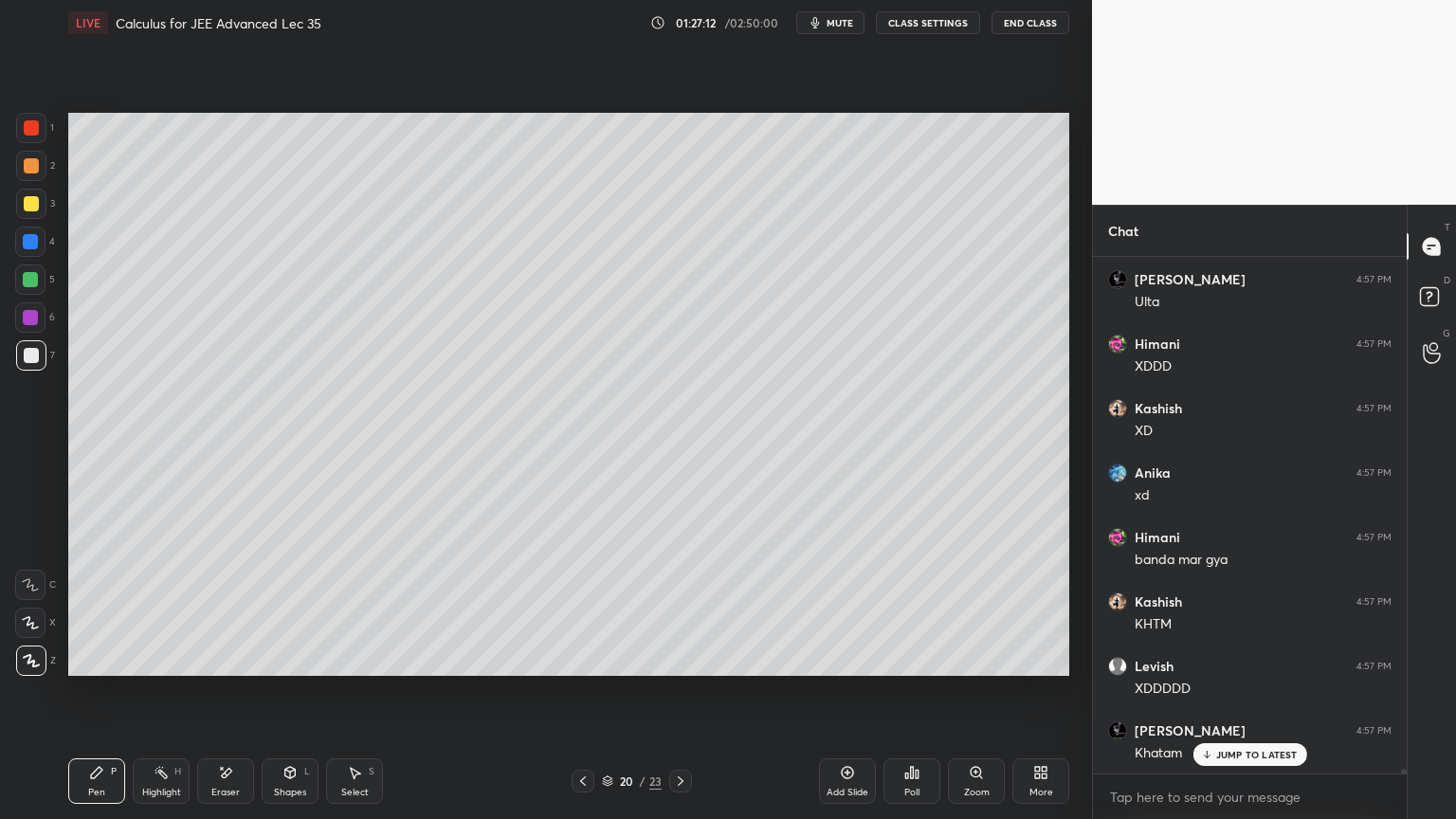 scroll, scrollTop: 58255, scrollLeft: 0, axis: vertical 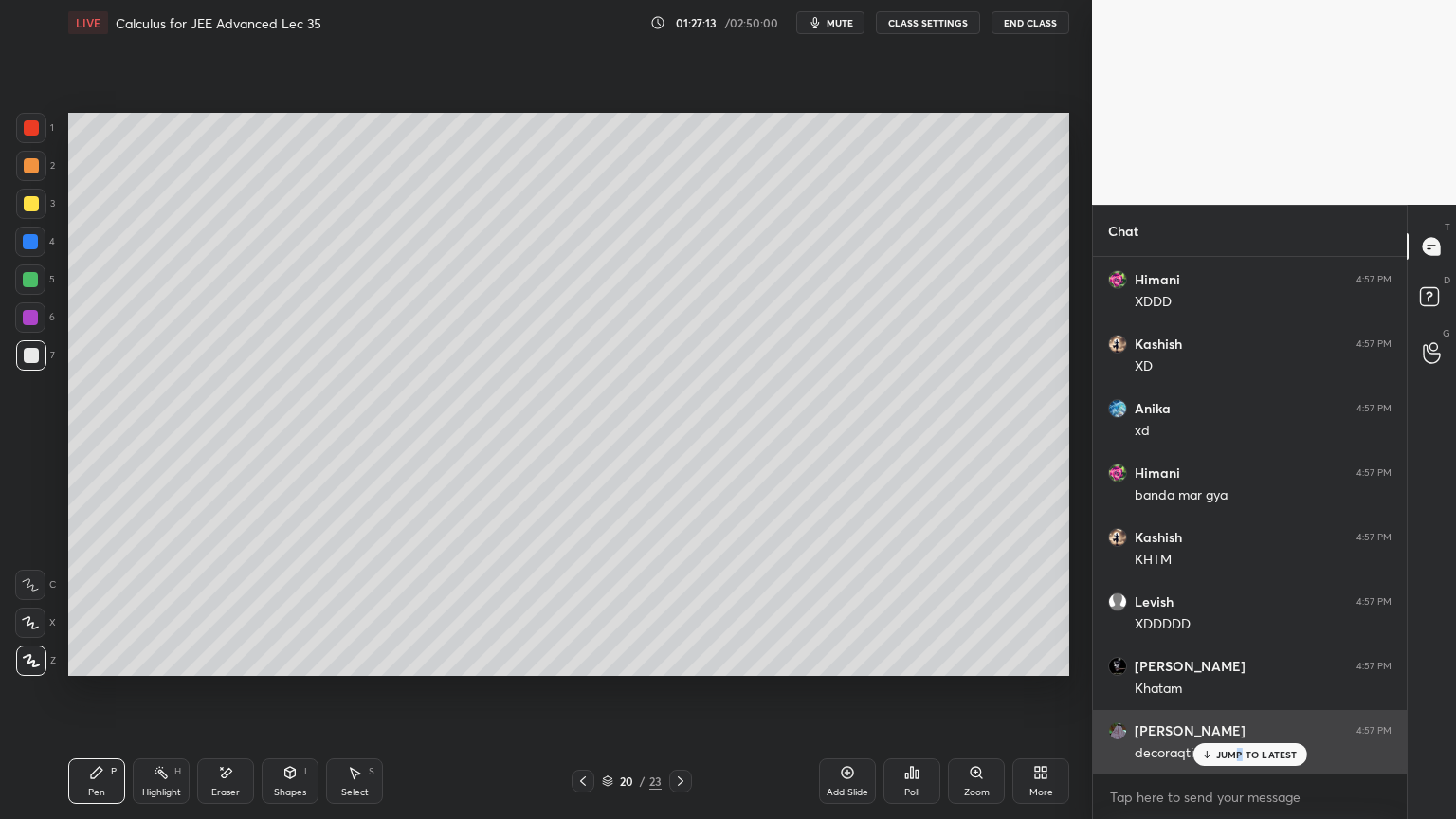 click on "JUMP TO LATEST" at bounding box center (1257, 755) 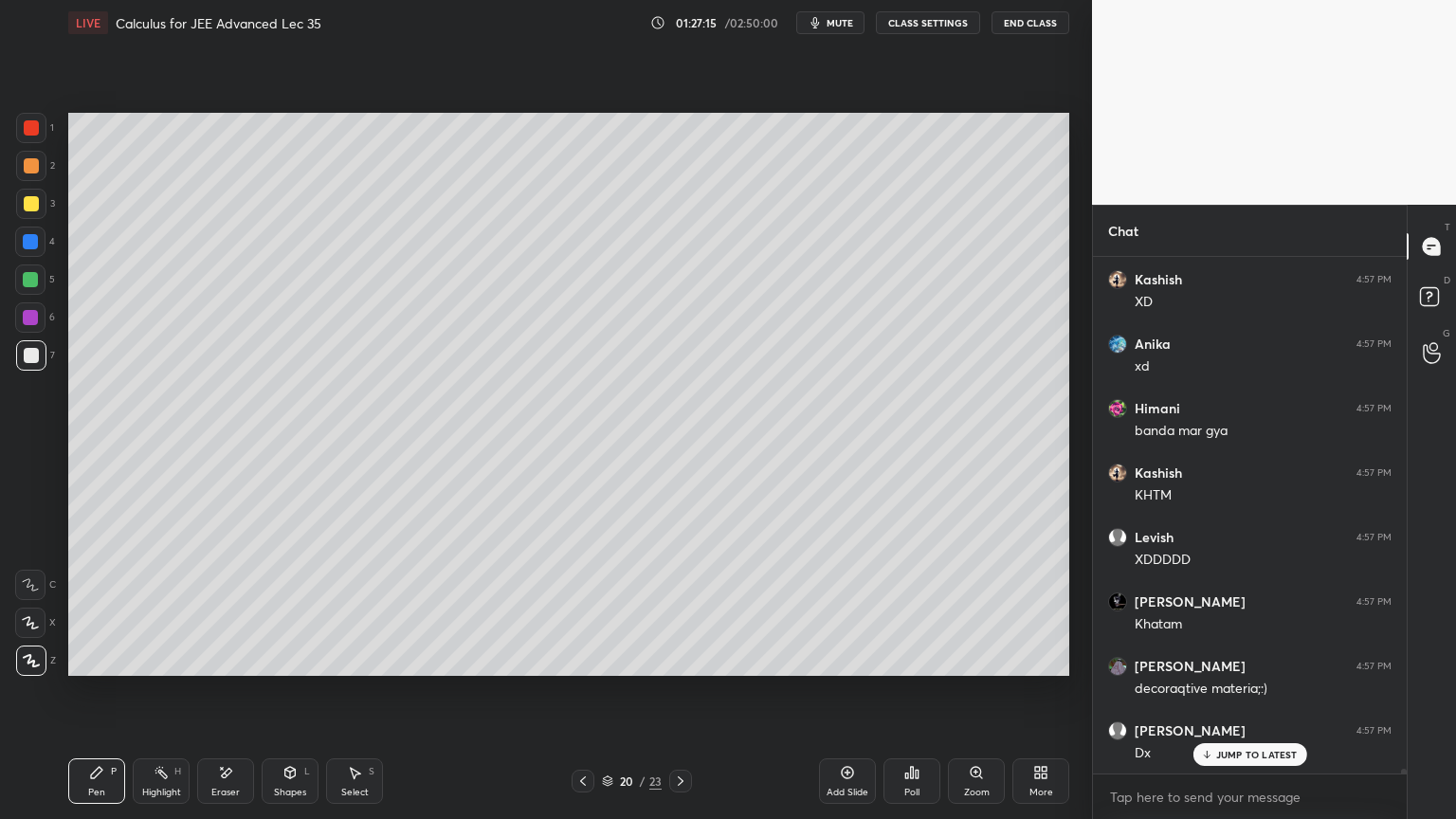 scroll, scrollTop: 58384, scrollLeft: 0, axis: vertical 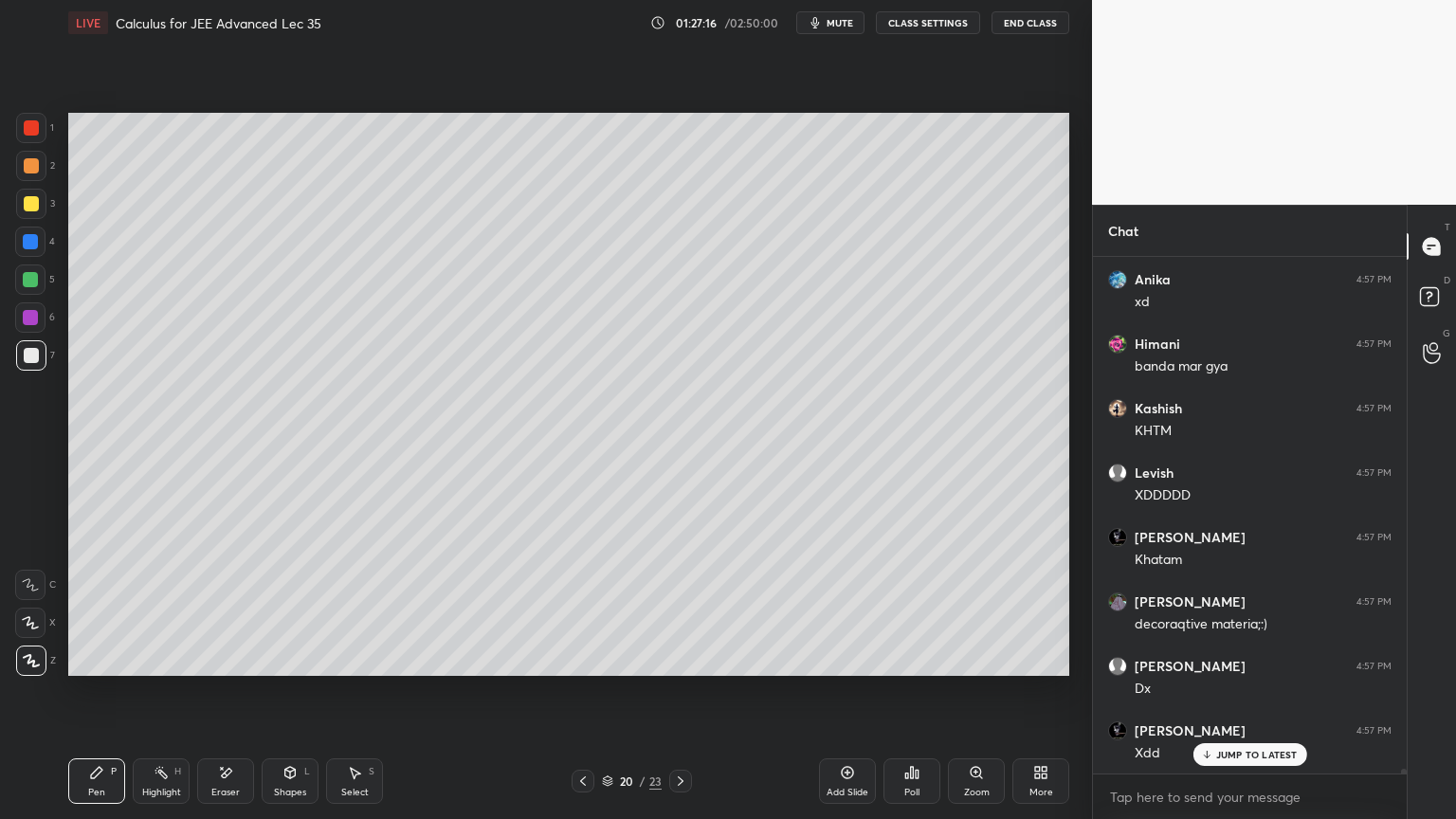 click on "JUMP TO LATEST" at bounding box center [1257, 755] 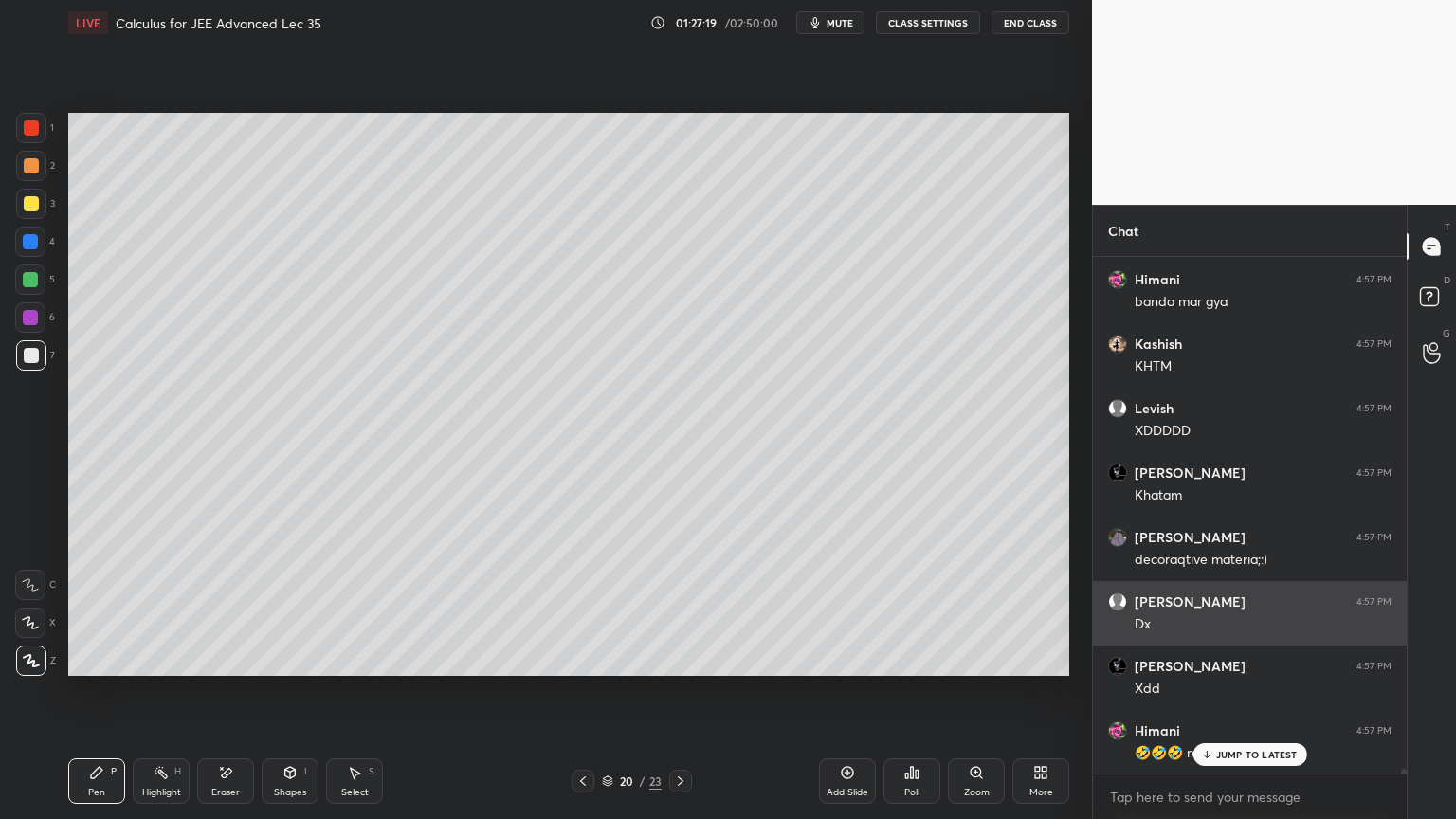 scroll, scrollTop: 58513, scrollLeft: 0, axis: vertical 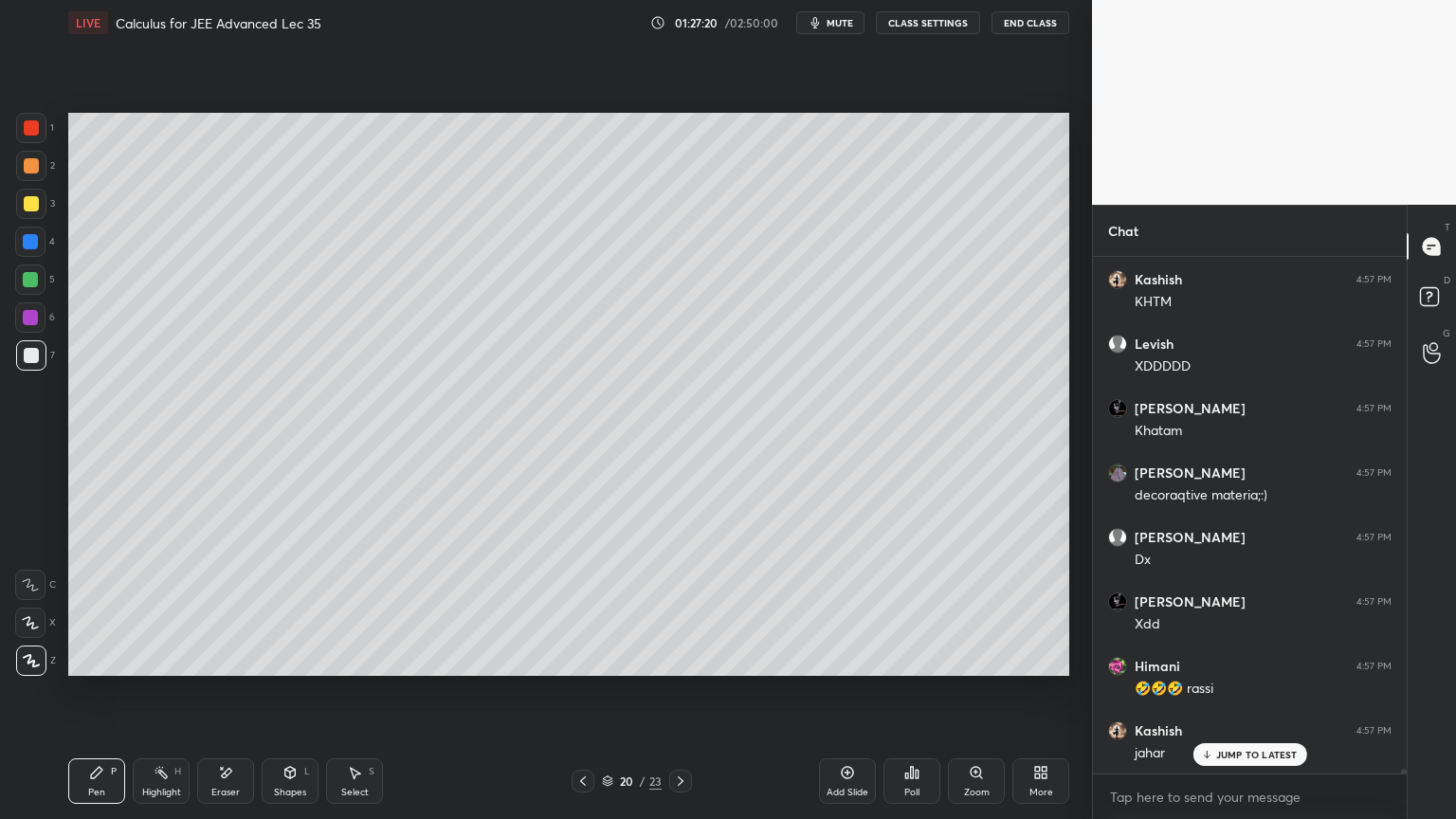 click on "JUMP TO LATEST" at bounding box center [1249, 755] 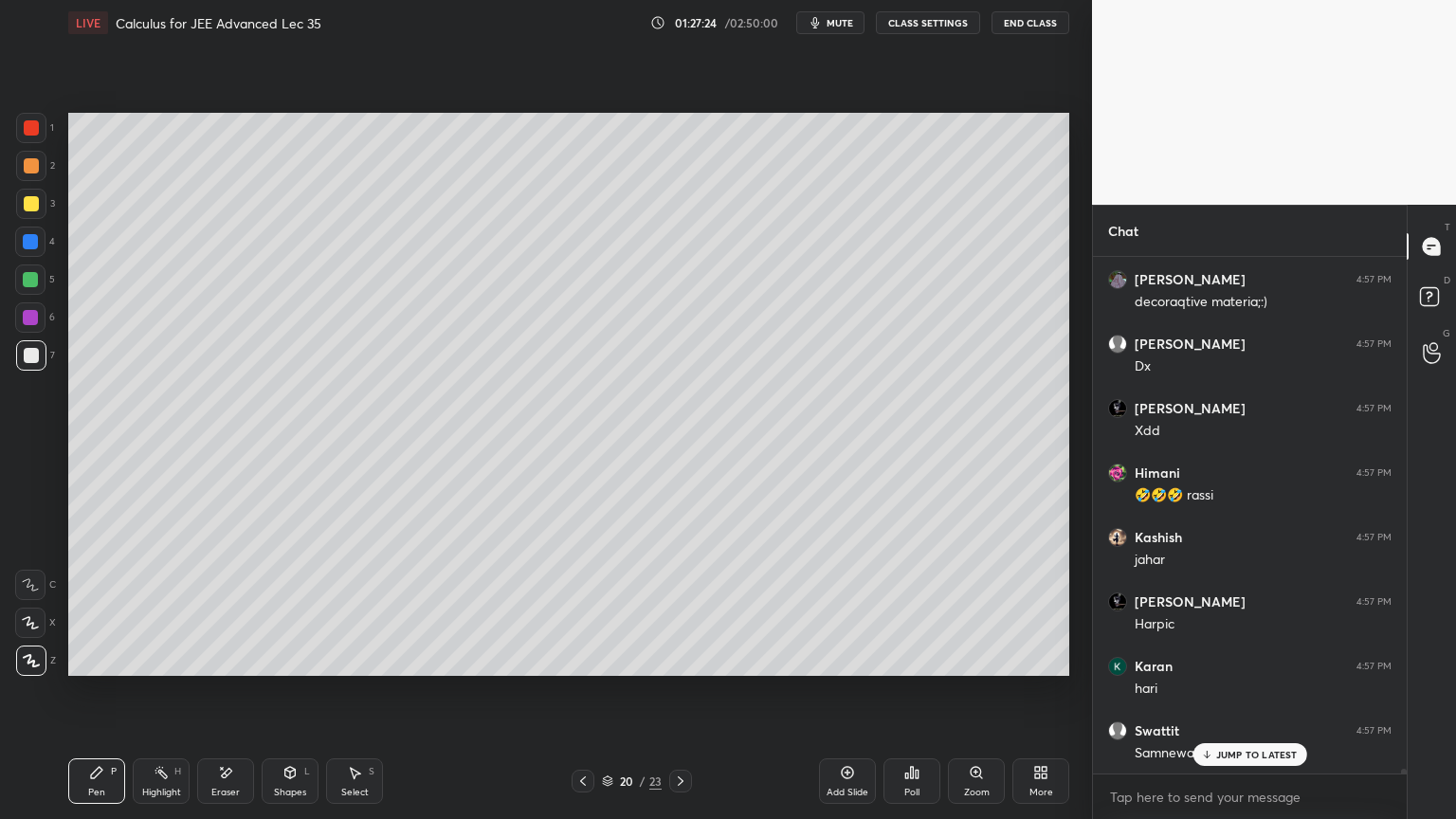 scroll, scrollTop: 58771, scrollLeft: 0, axis: vertical 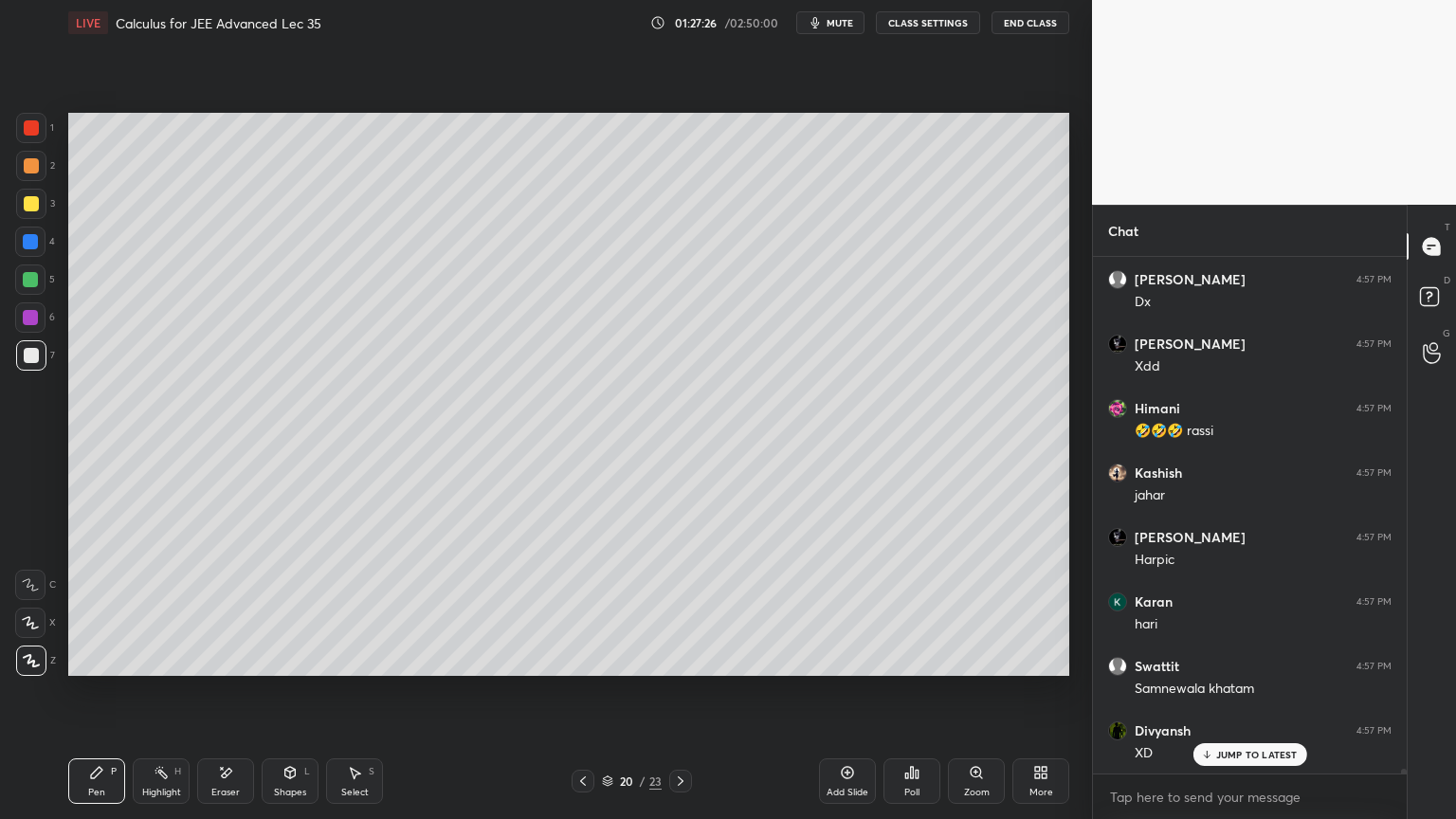 click on "Highlight H" at bounding box center [161, 781] 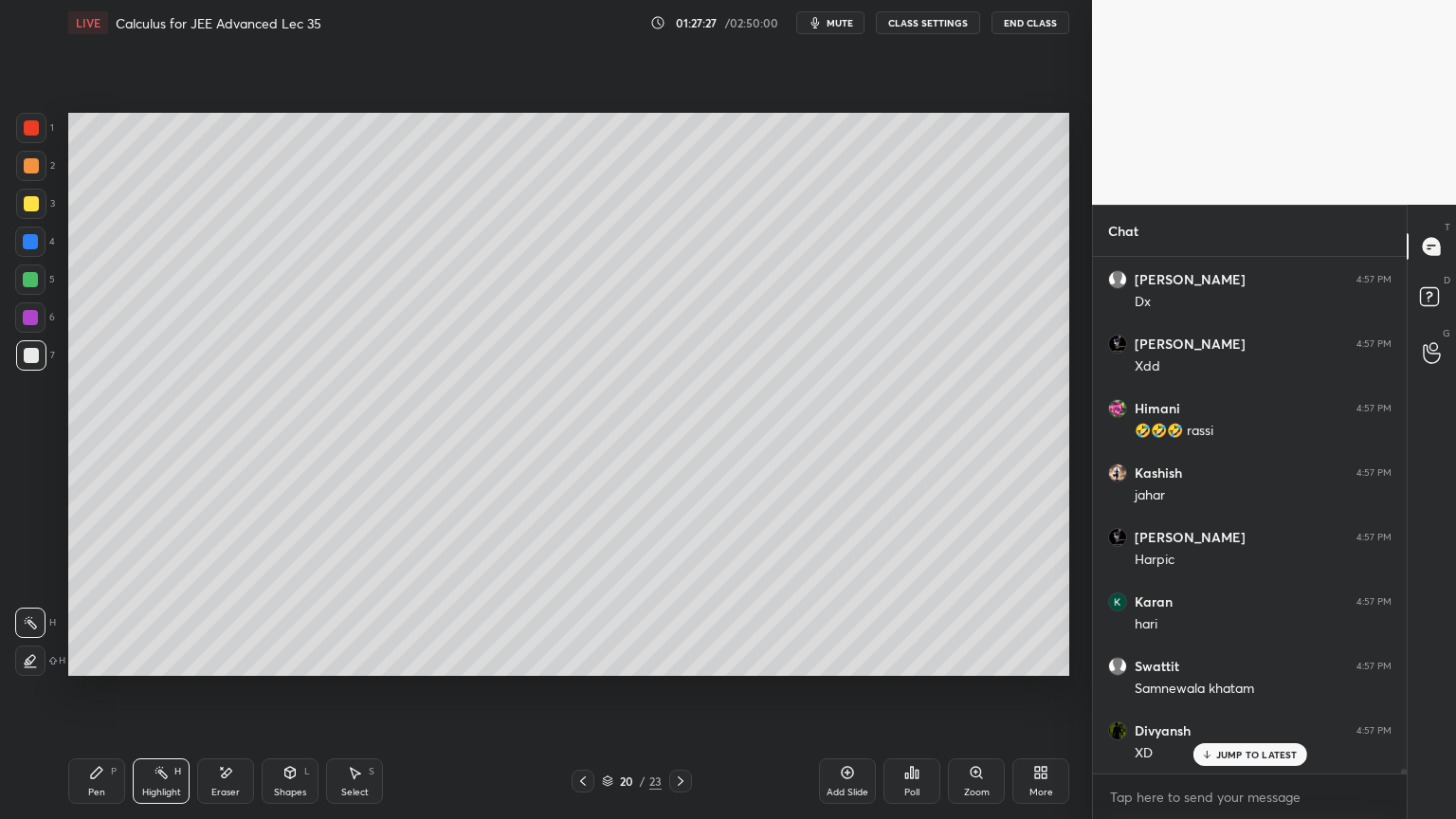 scroll, scrollTop: 58835, scrollLeft: 0, axis: vertical 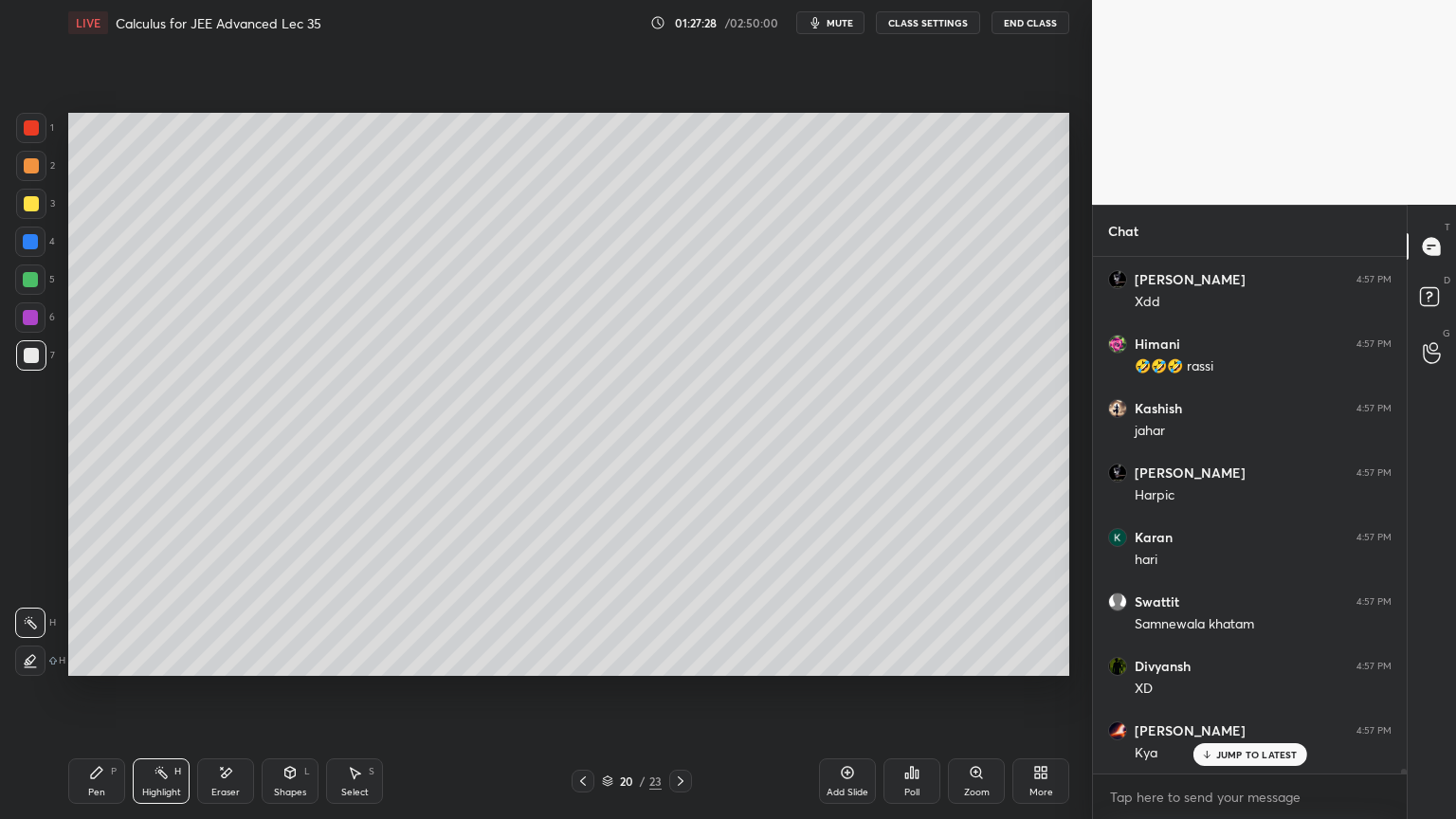 drag, startPoint x: 98, startPoint y: 783, endPoint x: 118, endPoint y: 791, distance: 21.540659 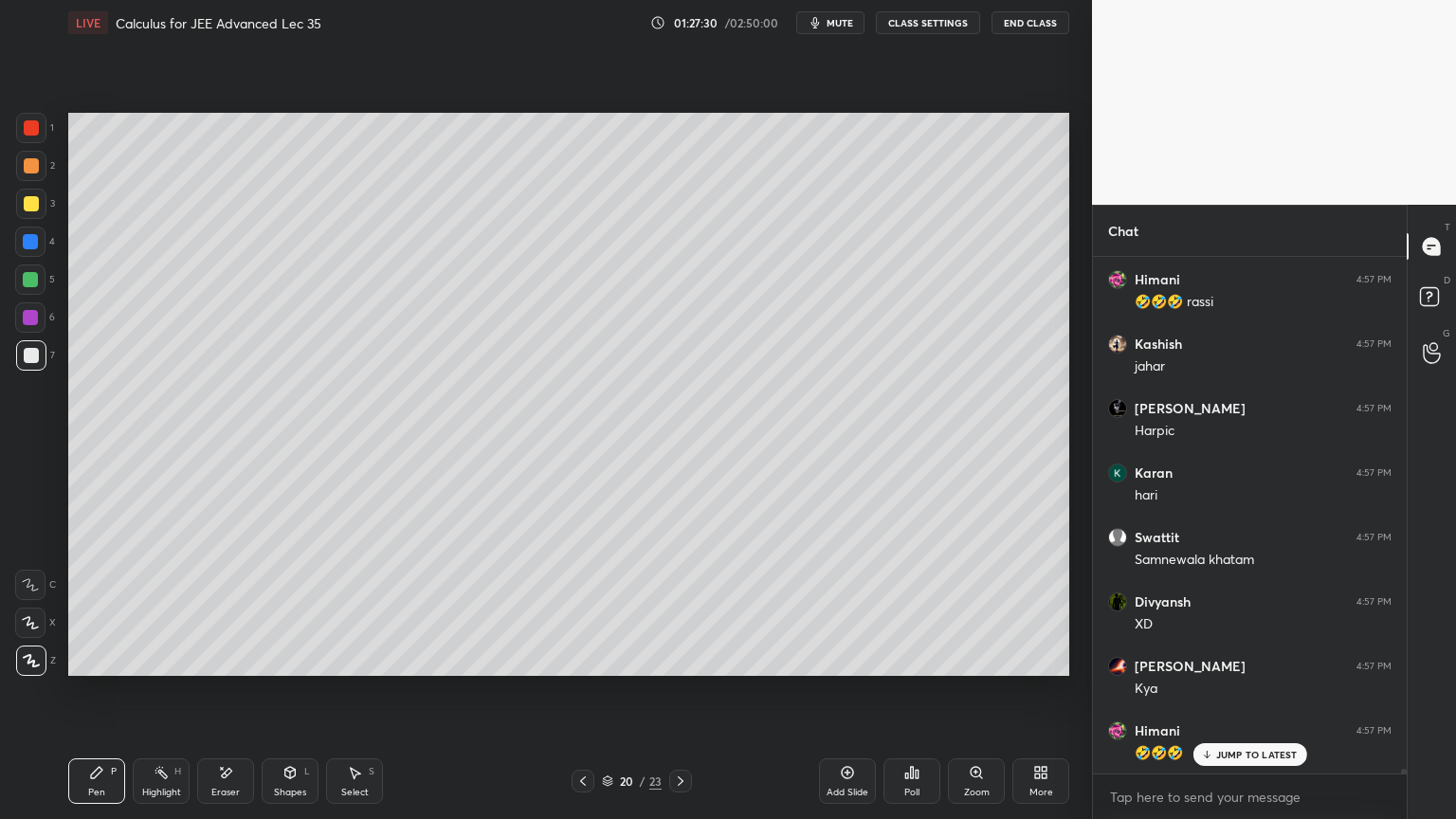 click on "Pen P Highlight H Eraser Shapes L Select S 20 / 23 Add Slide Poll Zoom More" at bounding box center [569, 781] 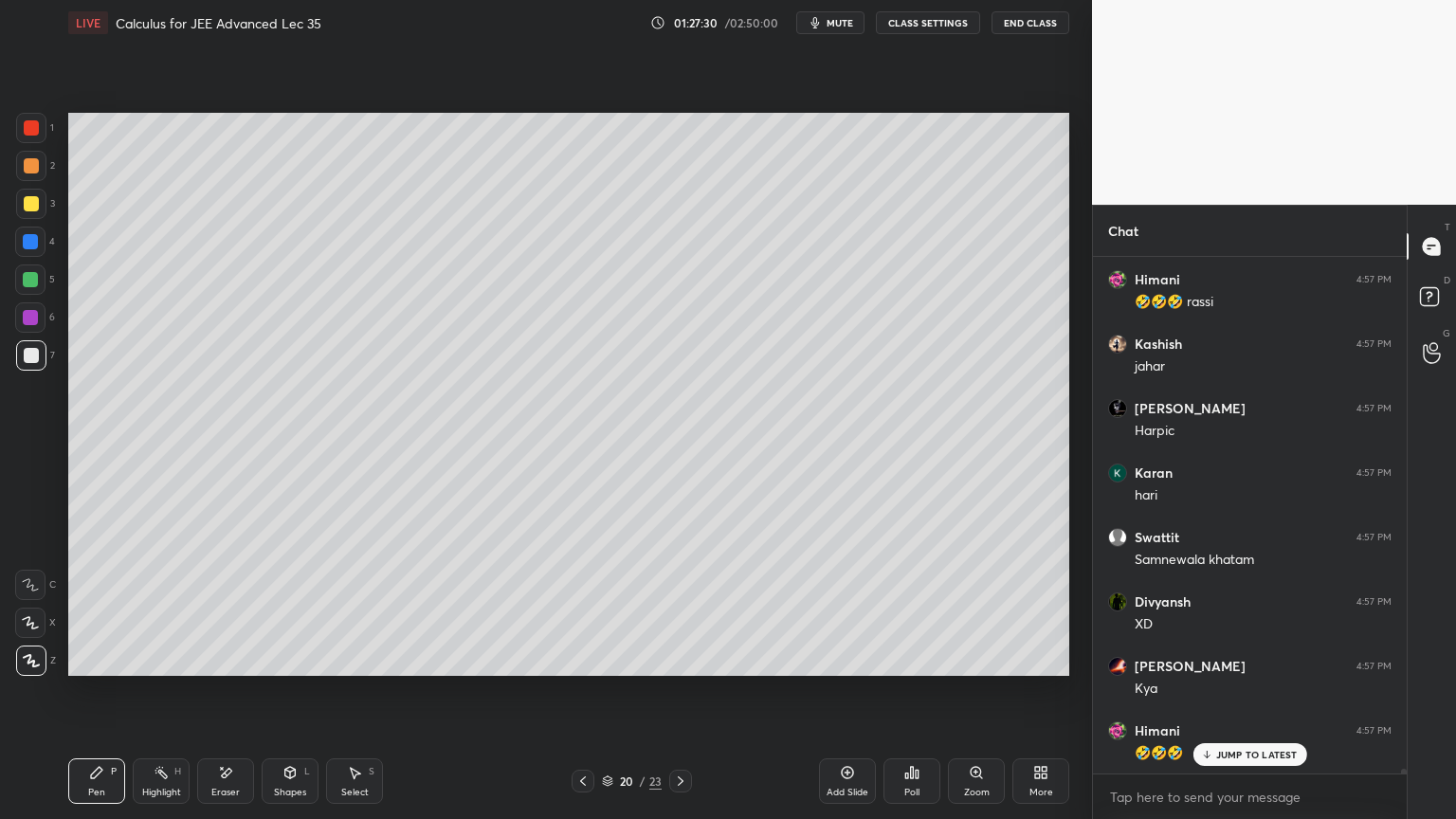 click on "Pen P" at bounding box center (97, 781) 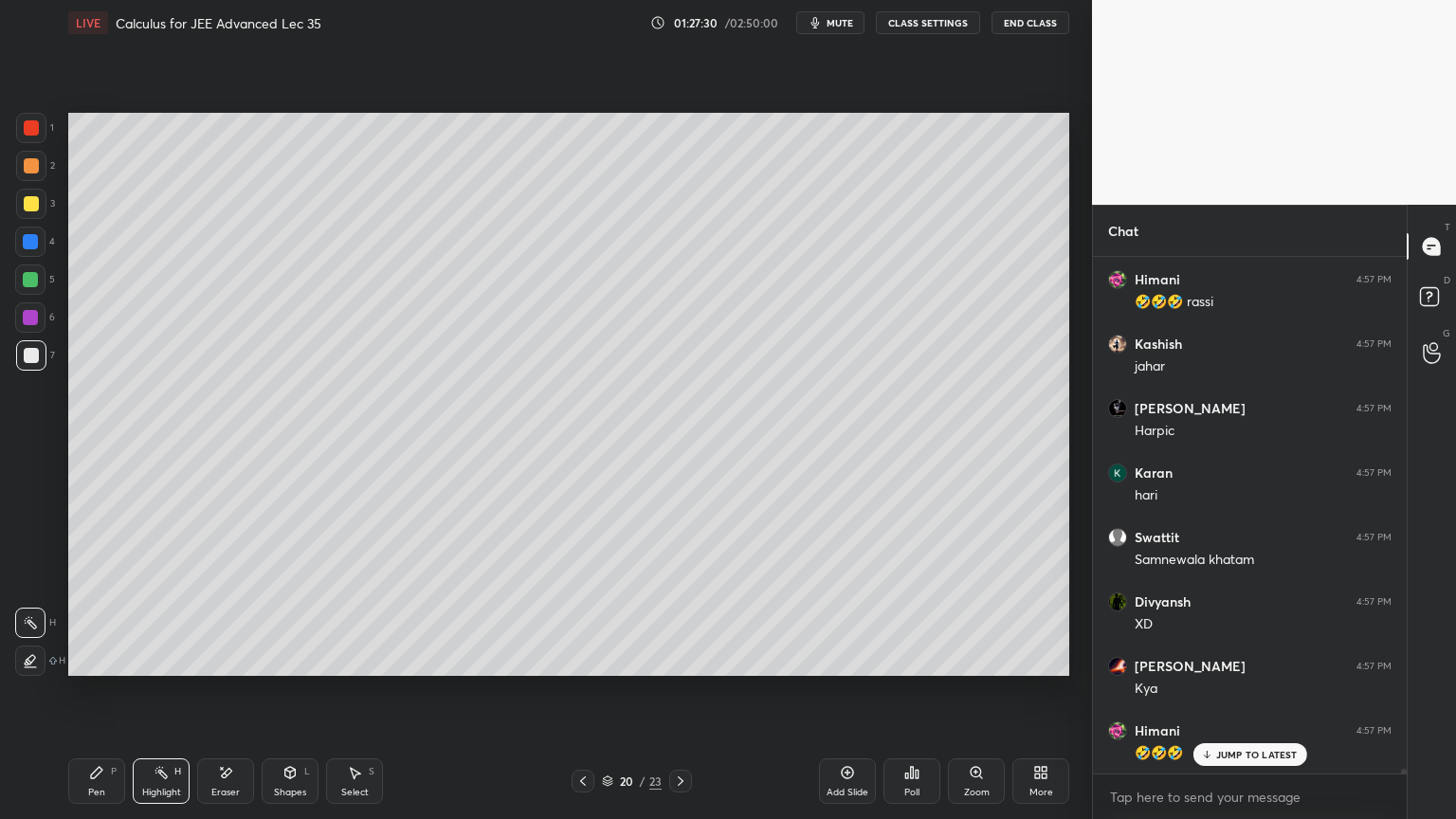 click 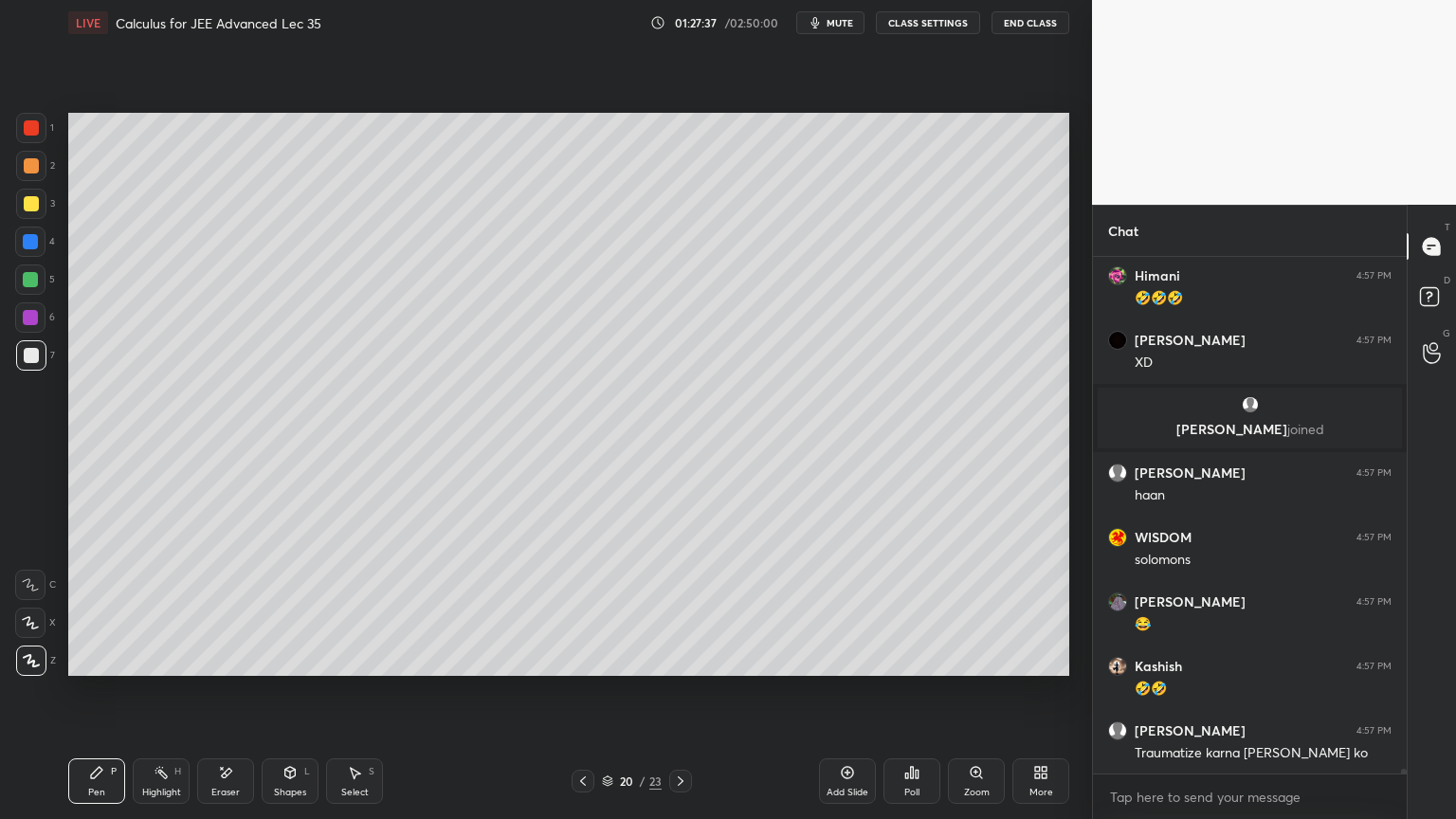 scroll, scrollTop: 59419, scrollLeft: 0, axis: vertical 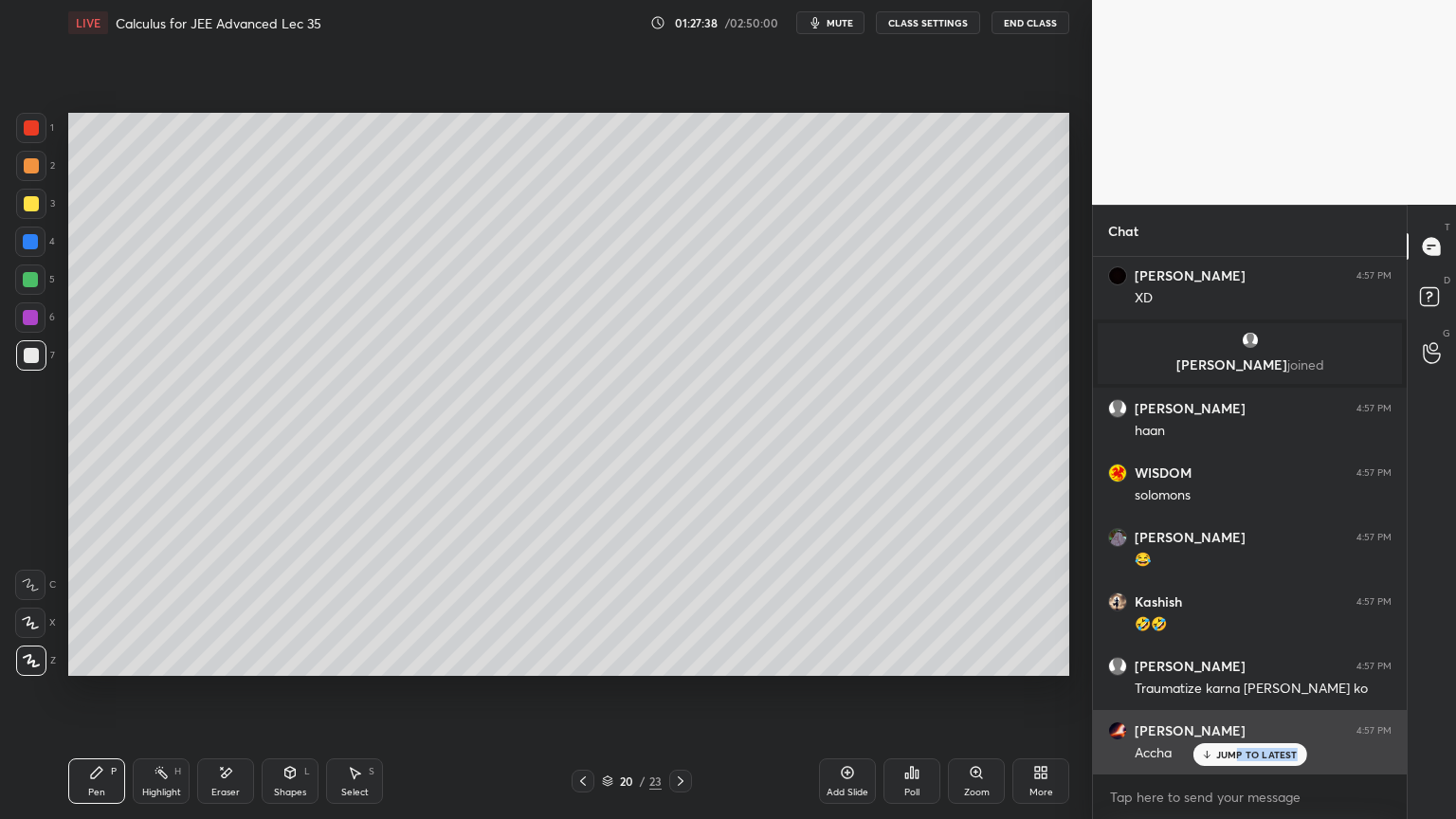 click on "JUMP TO LATEST" at bounding box center [1249, 755] 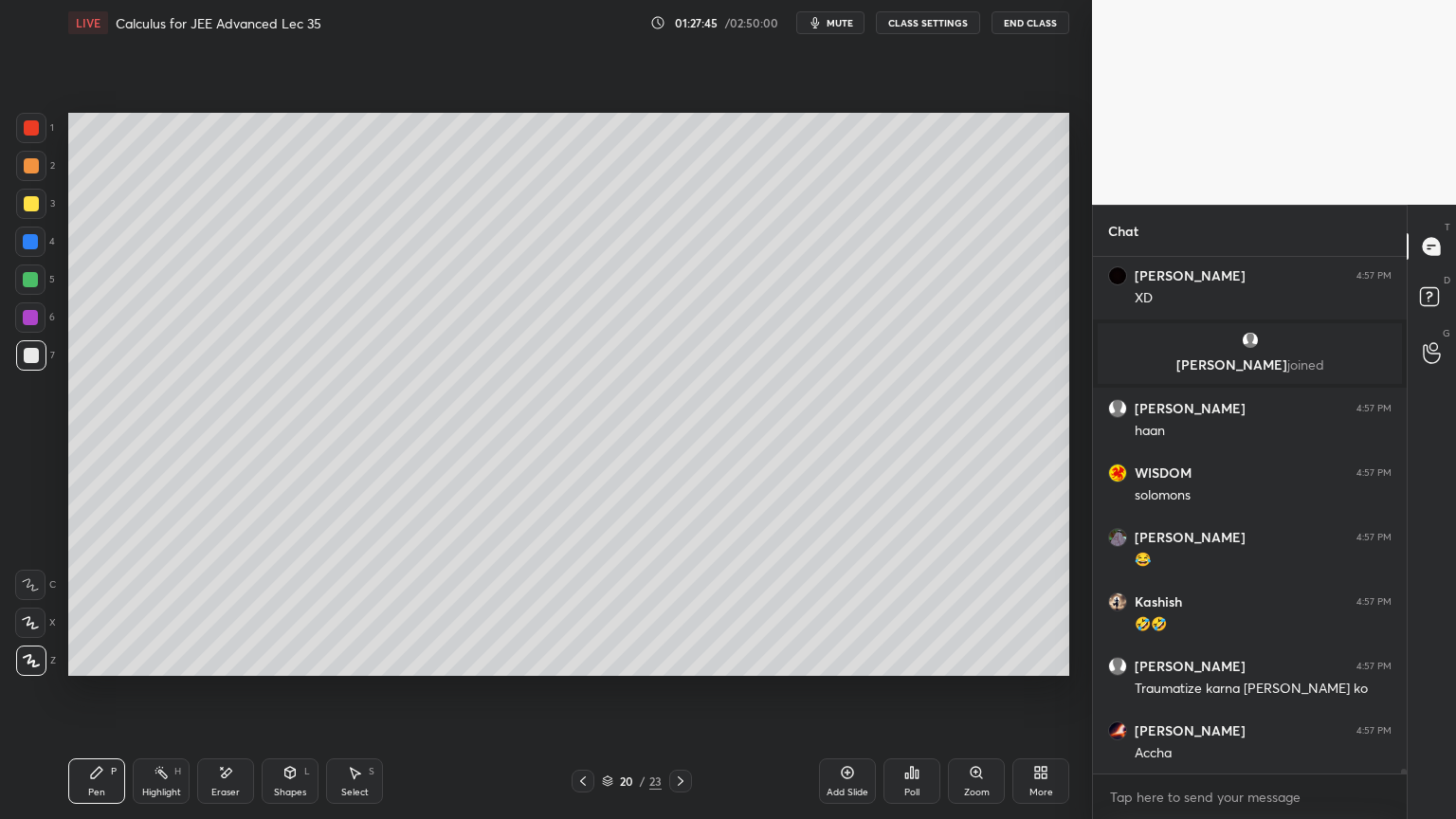 click on "Eraser" at bounding box center [226, 781] 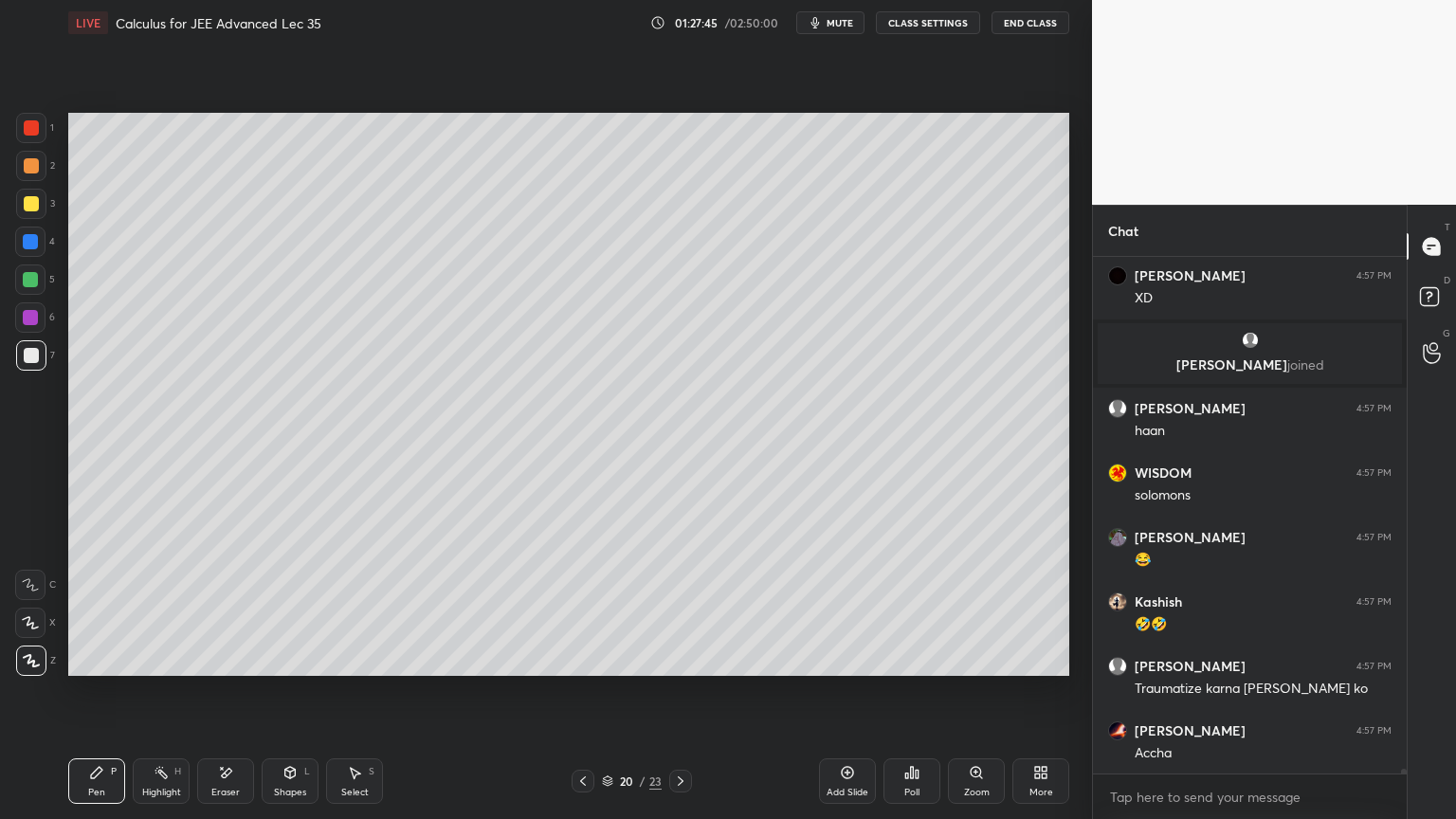 scroll, scrollTop: 59484, scrollLeft: 0, axis: vertical 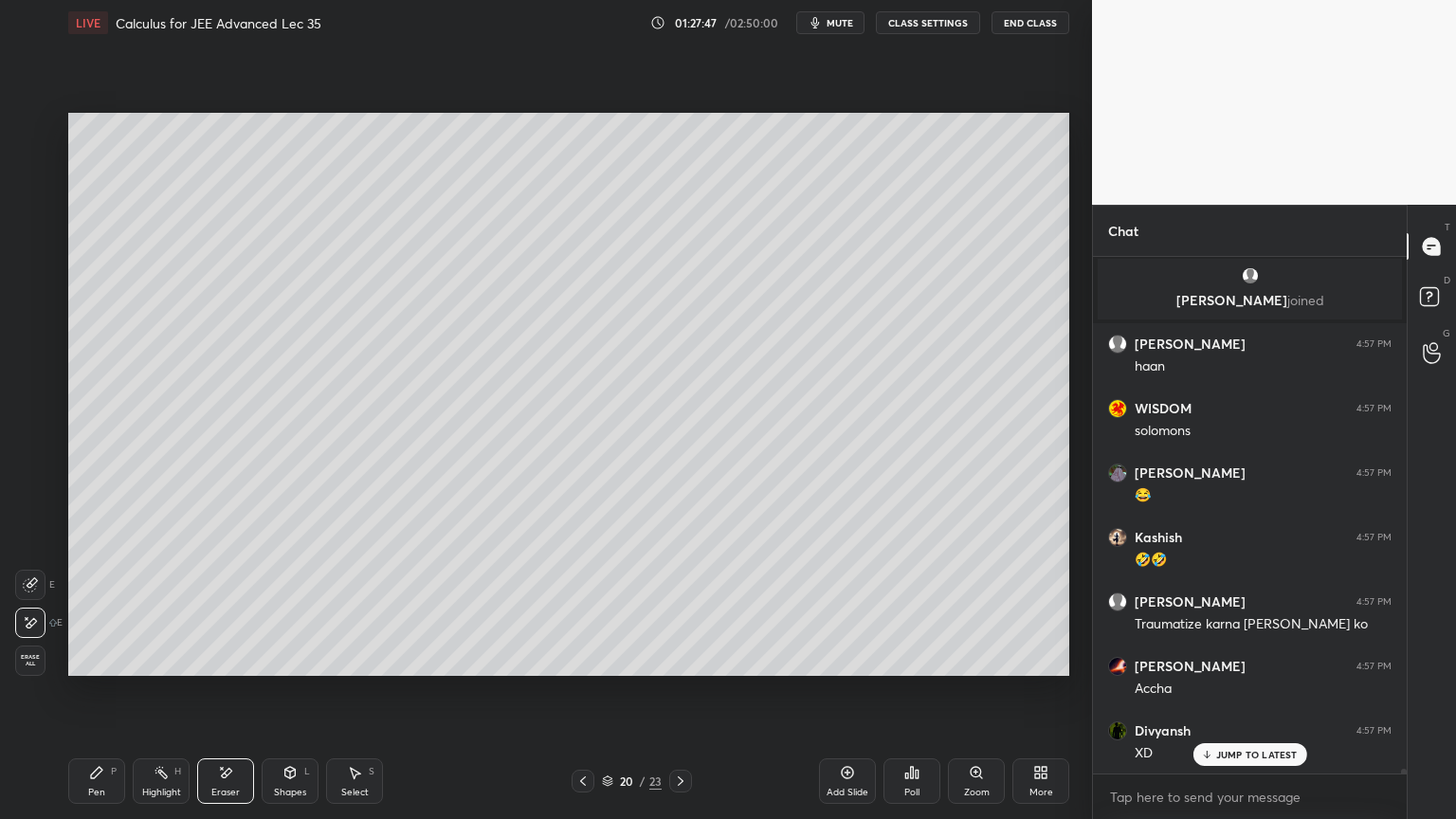 click on "Pen P" at bounding box center (97, 781) 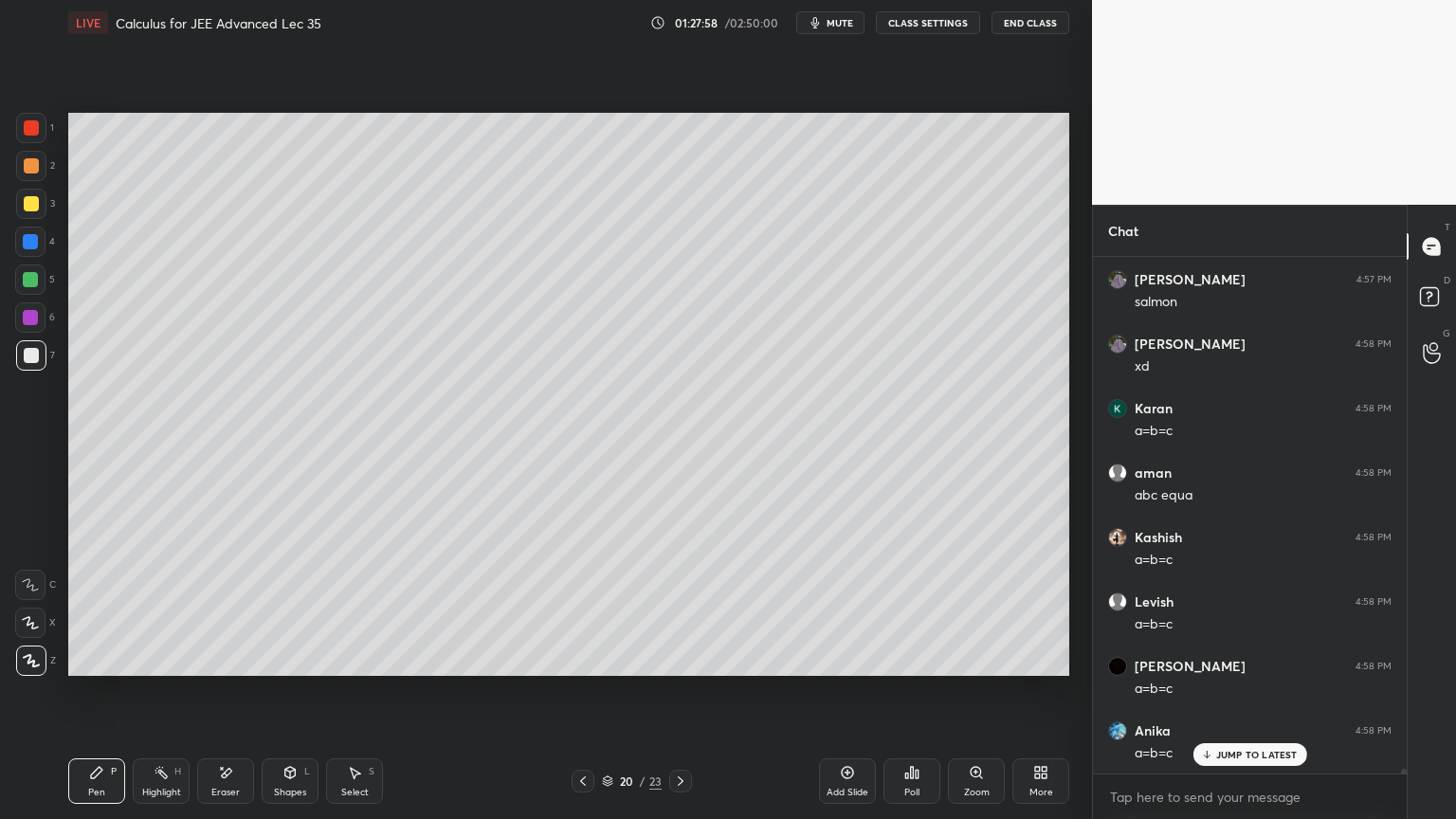 scroll, scrollTop: 60064, scrollLeft: 0, axis: vertical 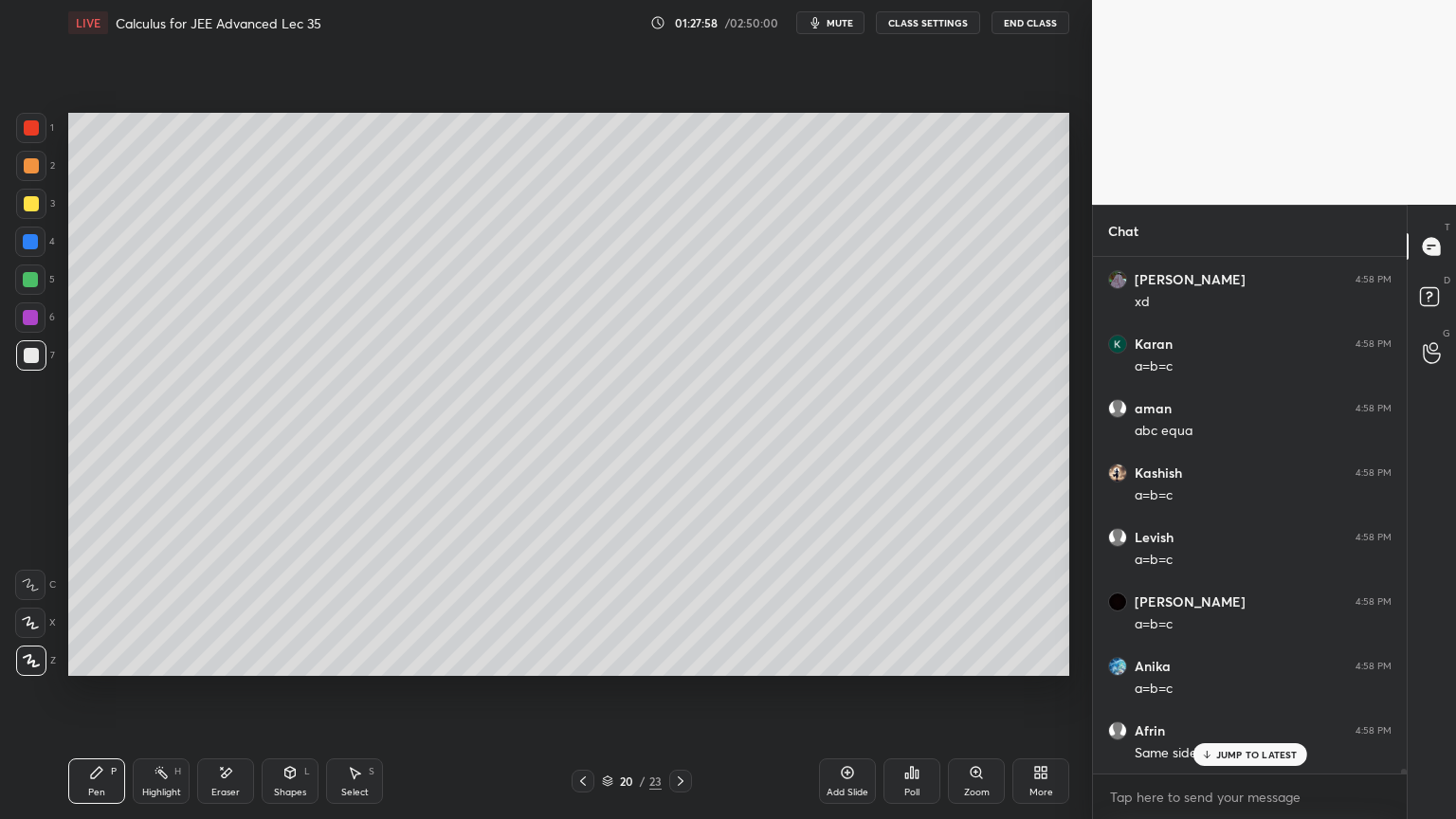 drag, startPoint x: 220, startPoint y: 783, endPoint x: 225, endPoint y: 732, distance: 51.244512 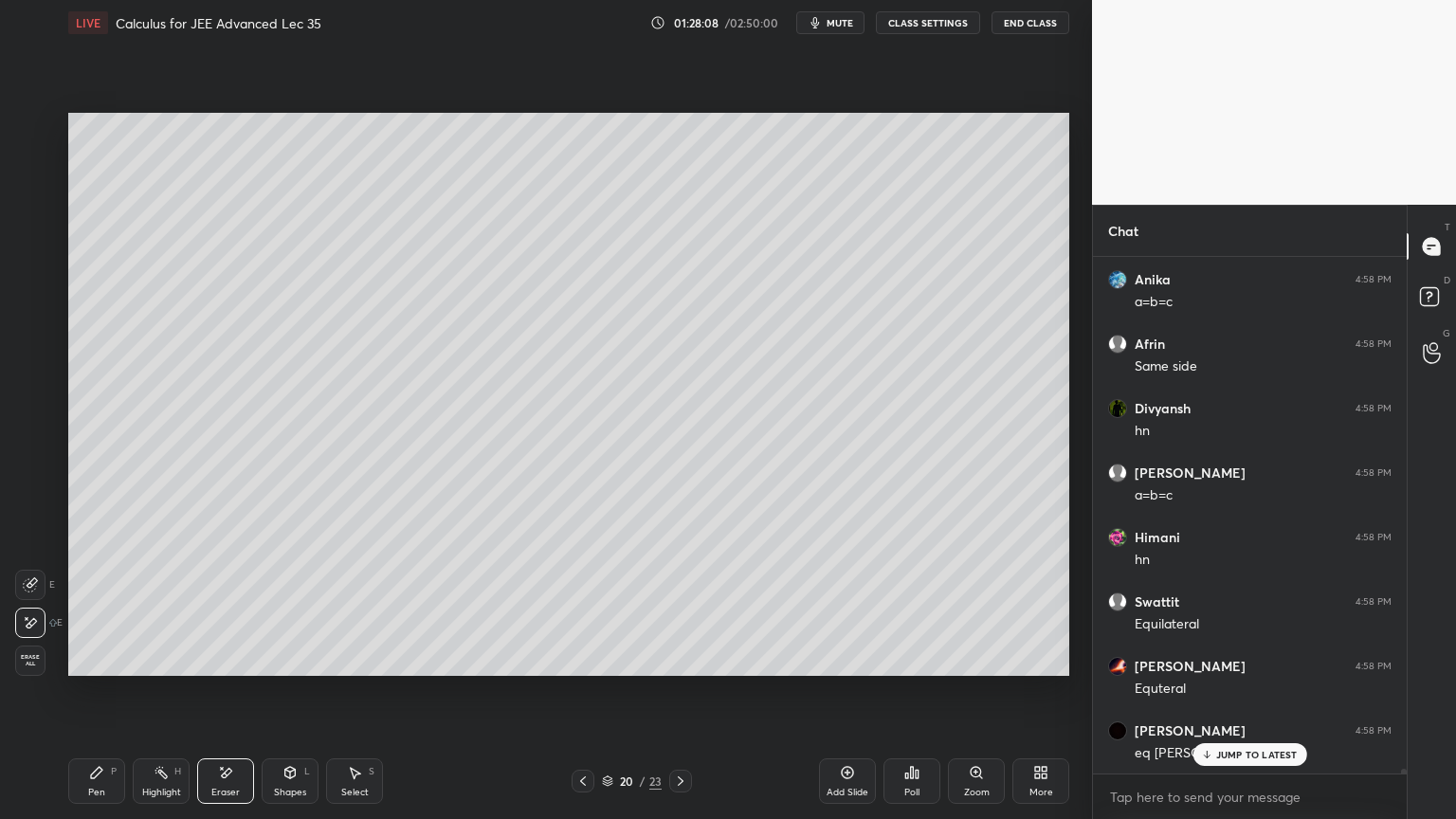 scroll, scrollTop: 60515, scrollLeft: 0, axis: vertical 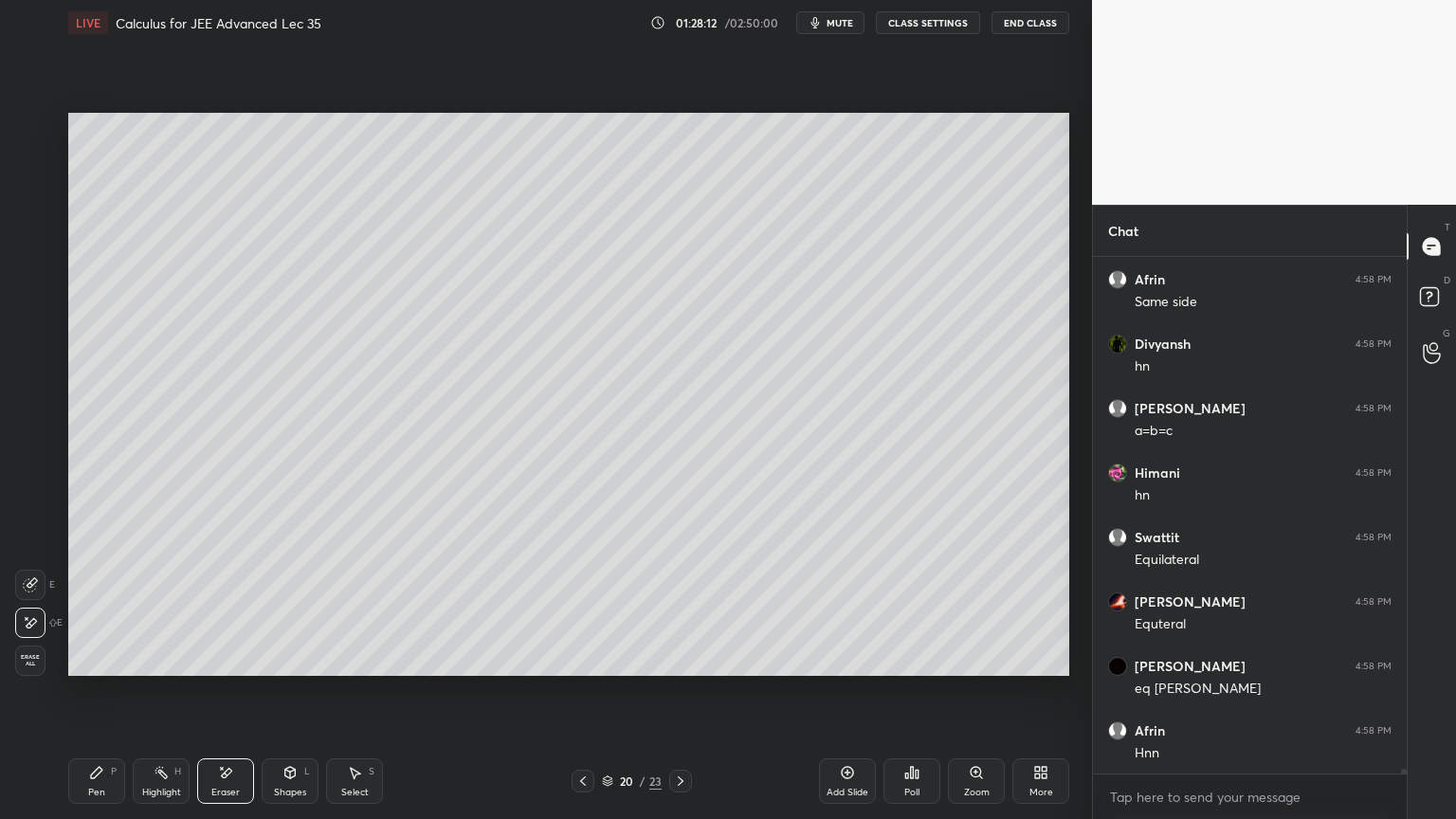 click on "Pen" at bounding box center (97, 792) 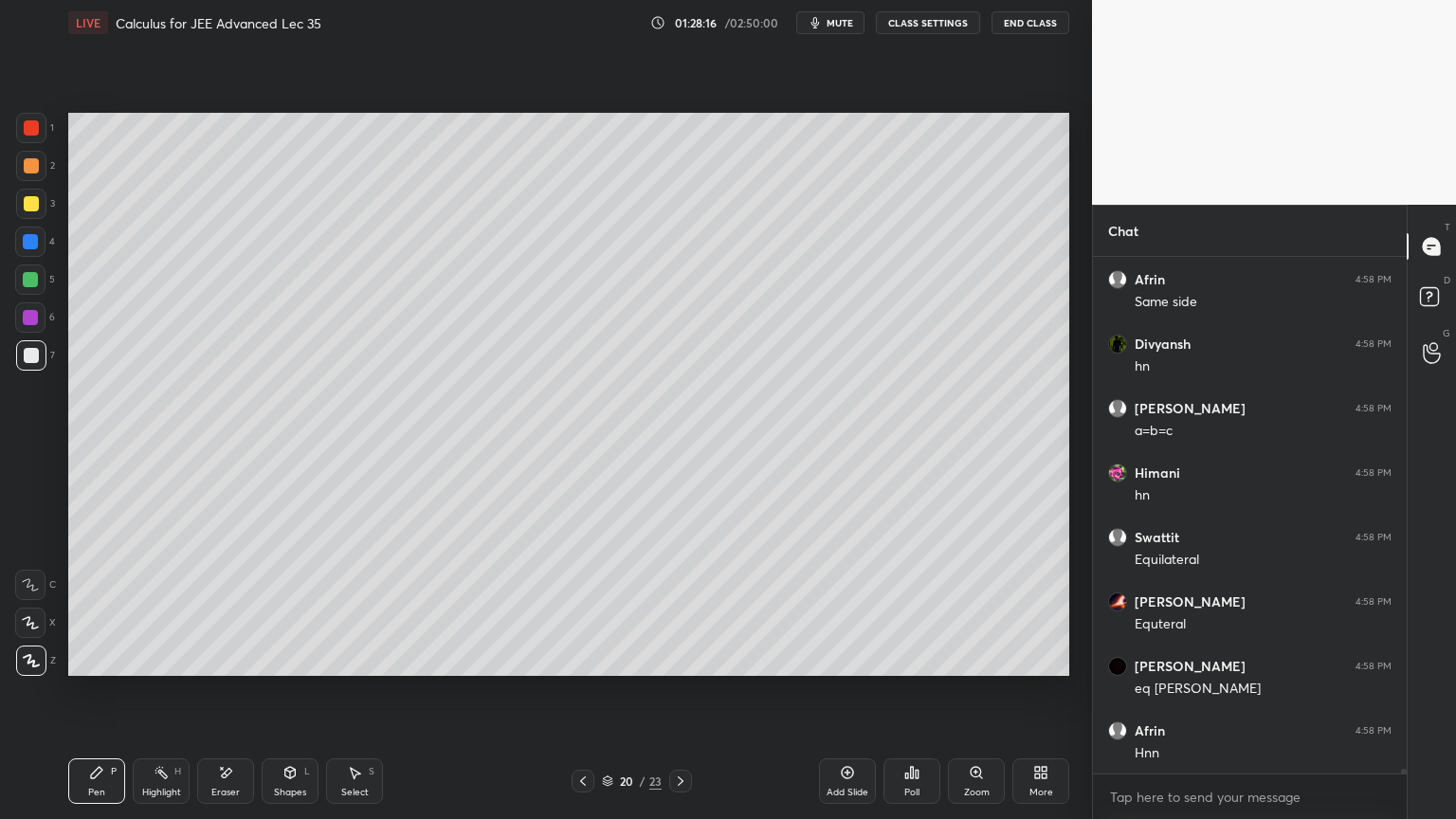 drag, startPoint x: 232, startPoint y: 787, endPoint x: 309, endPoint y: 679, distance: 132.63861 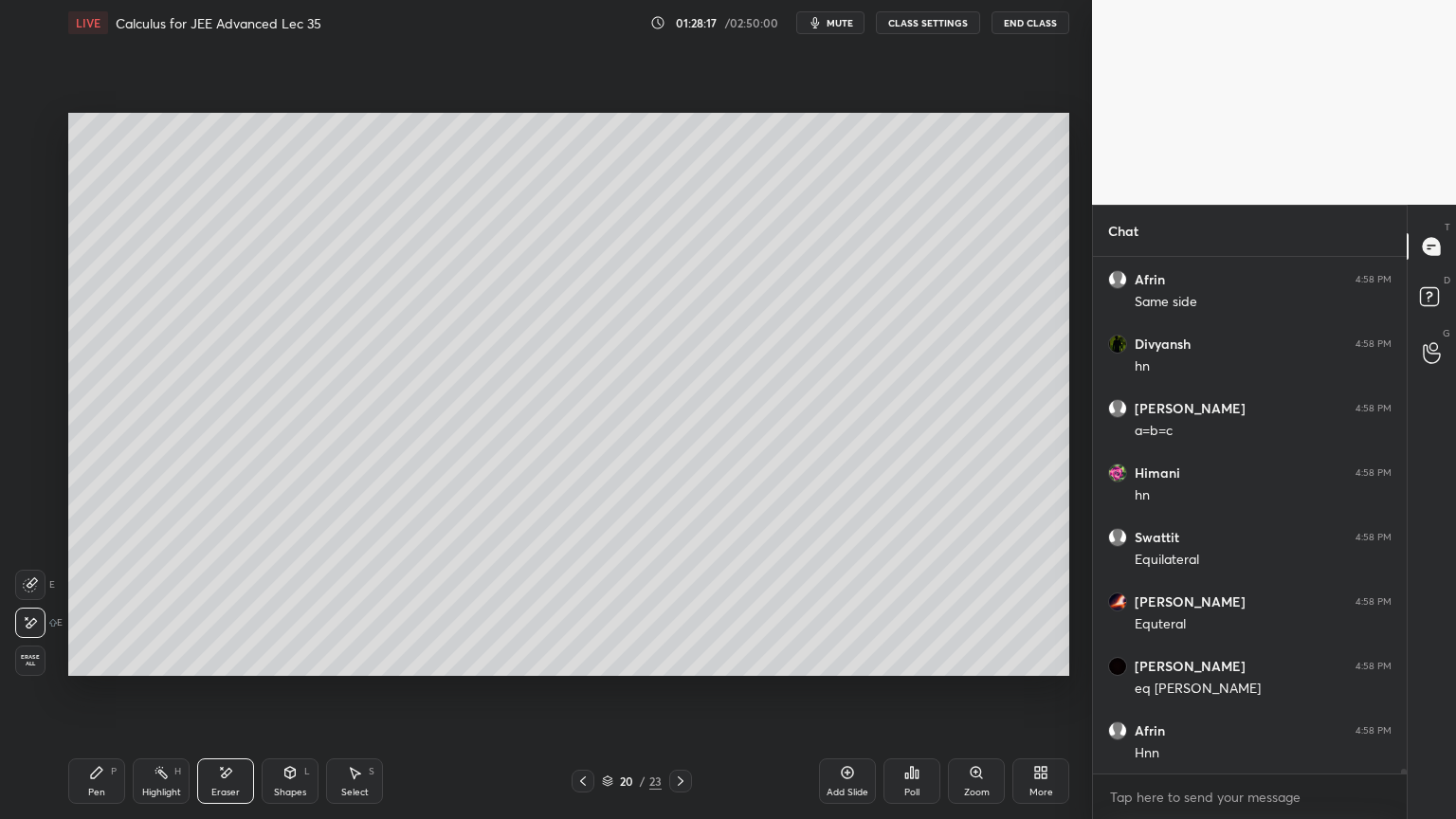 click on "Pen P" at bounding box center [97, 781] 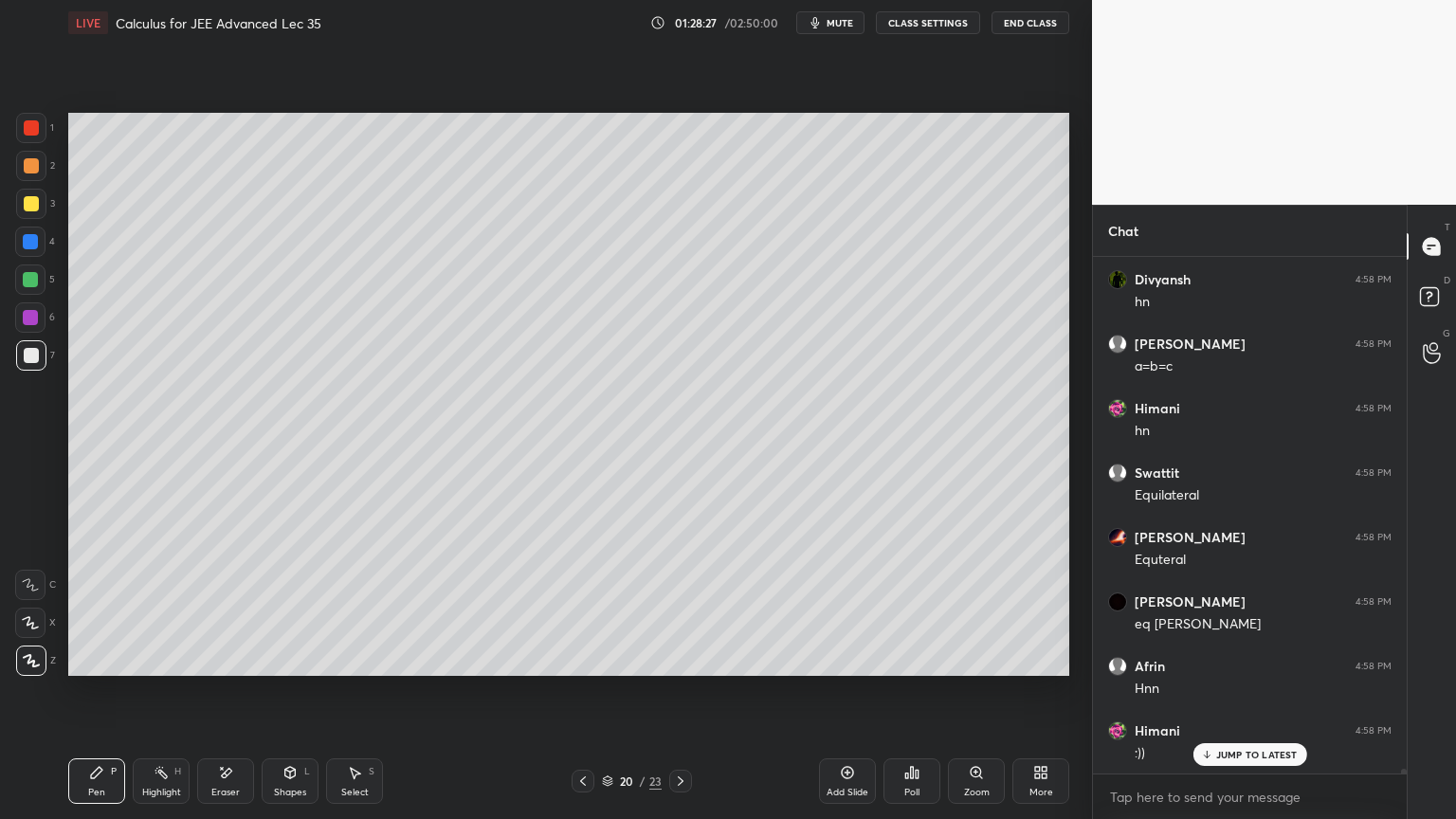 scroll, scrollTop: 60644, scrollLeft: 0, axis: vertical 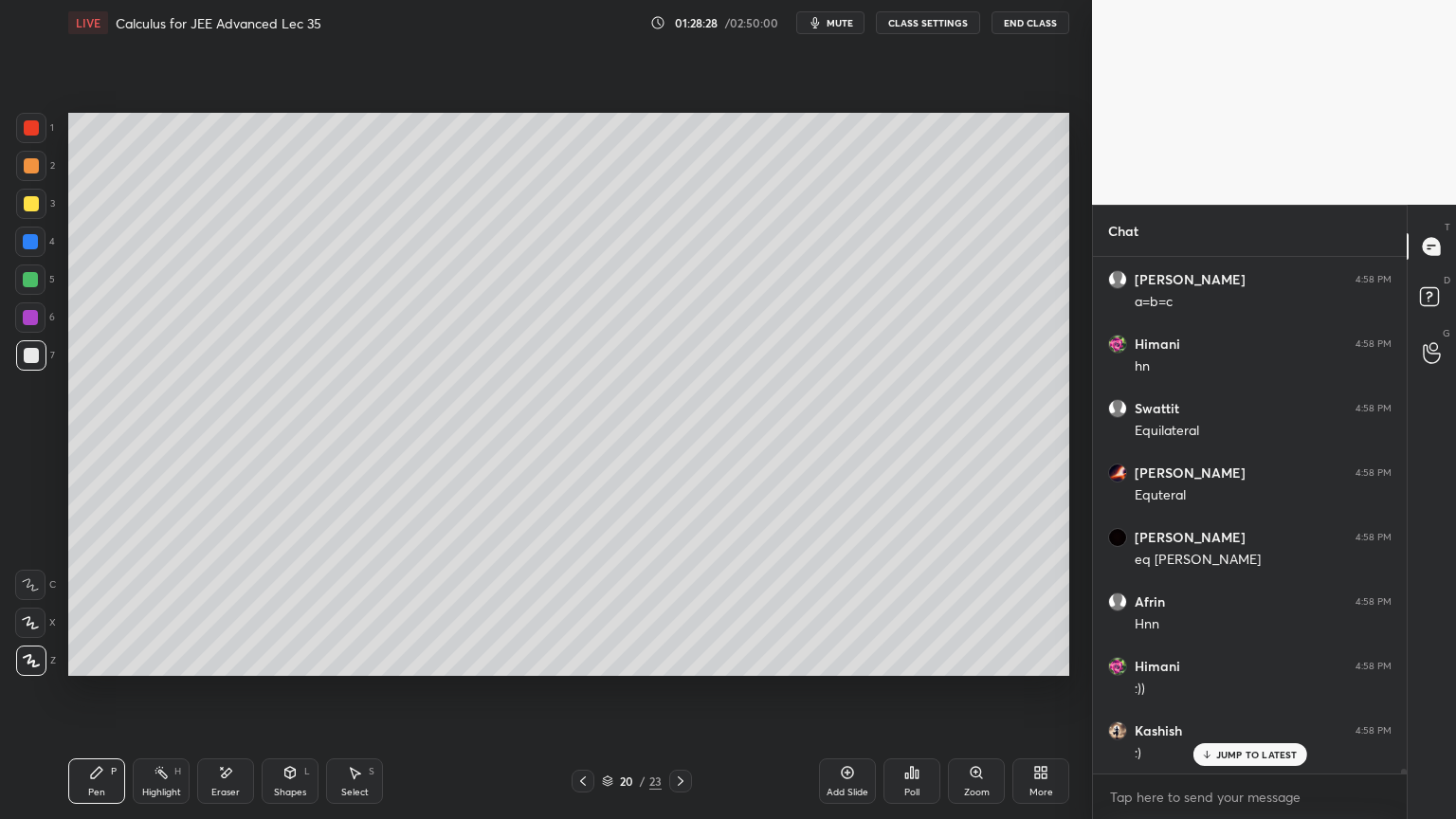 click 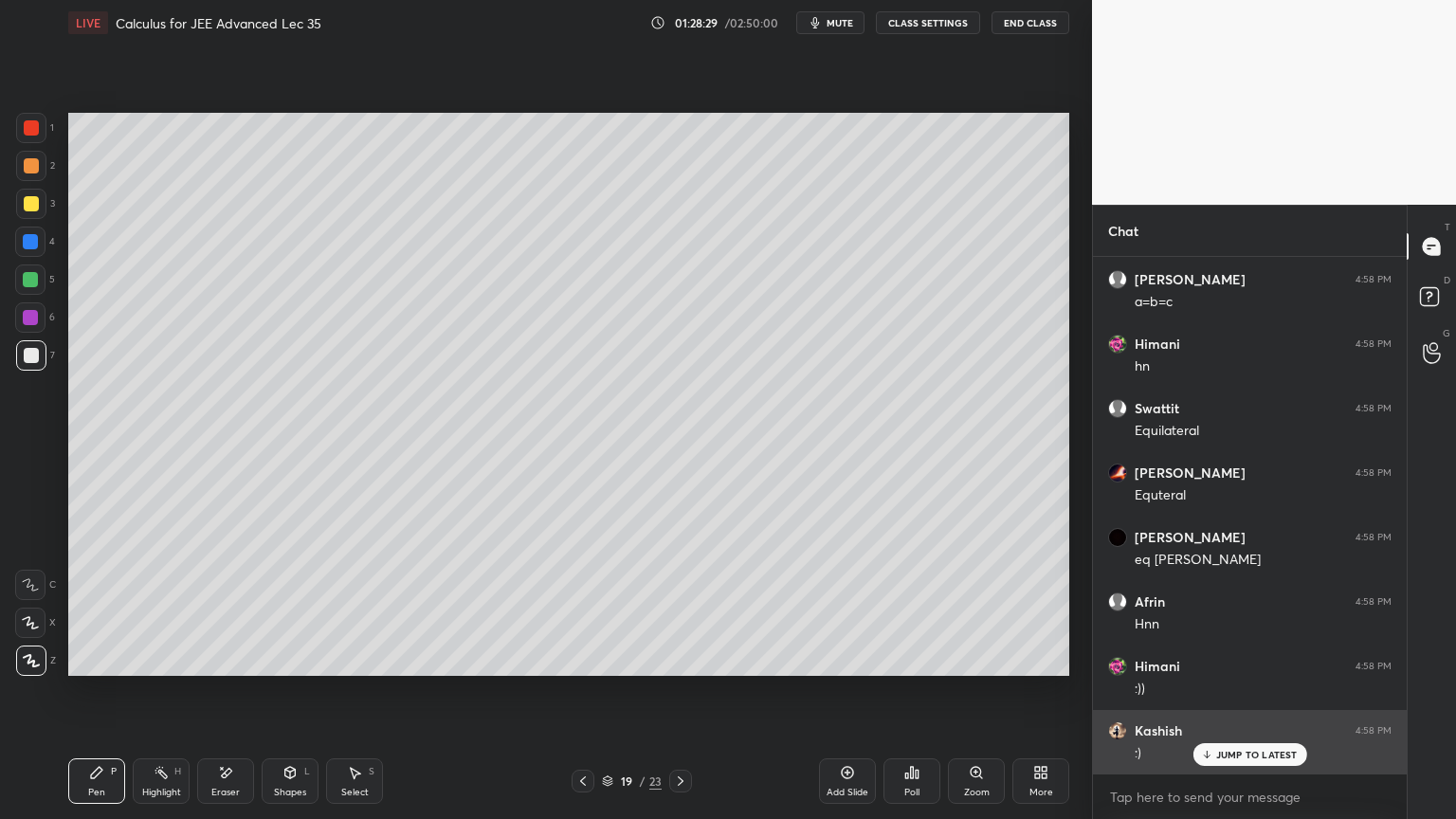 click on "JUMP TO LATEST" at bounding box center [1257, 755] 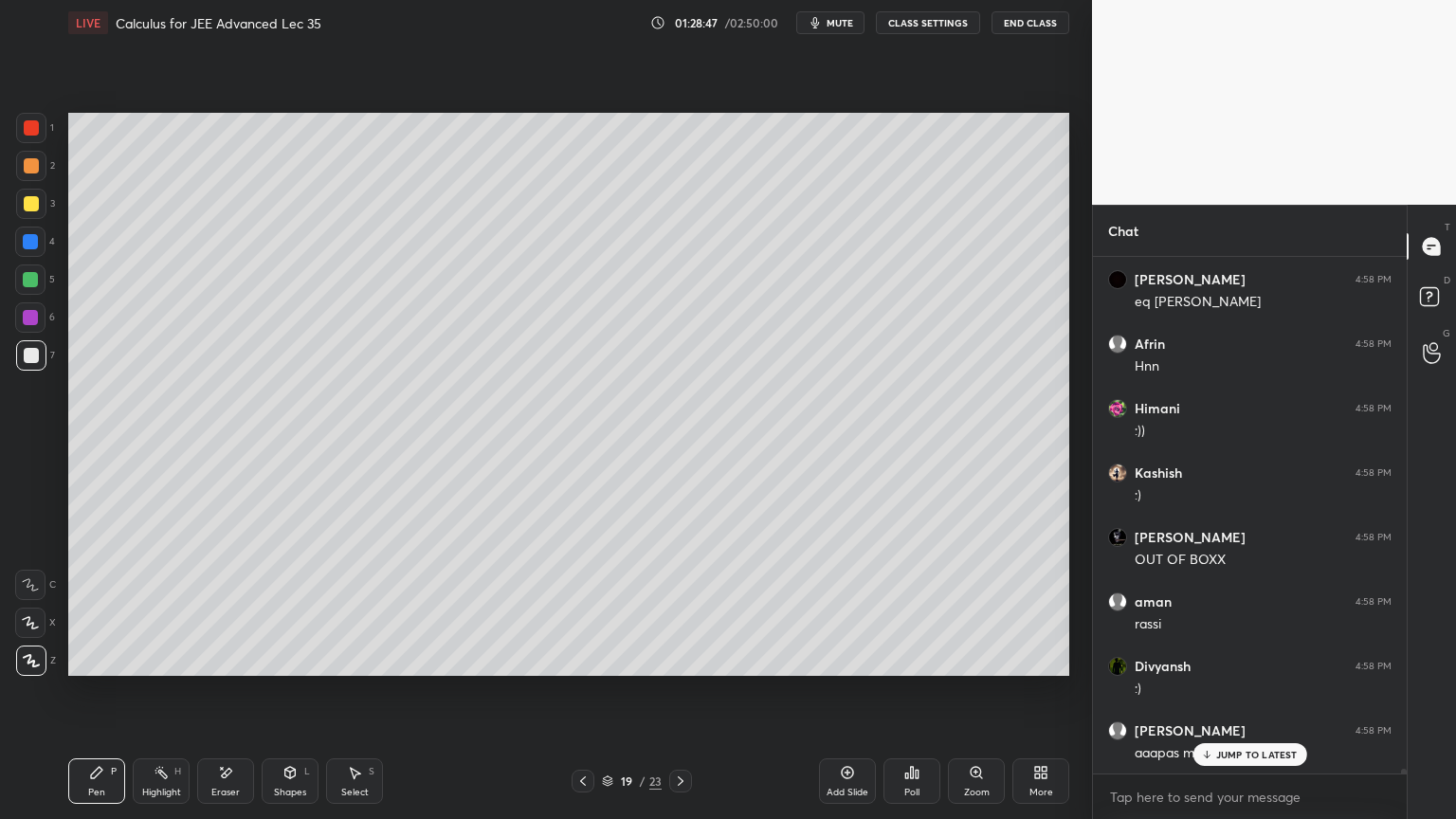 scroll, scrollTop: 60970, scrollLeft: 0, axis: vertical 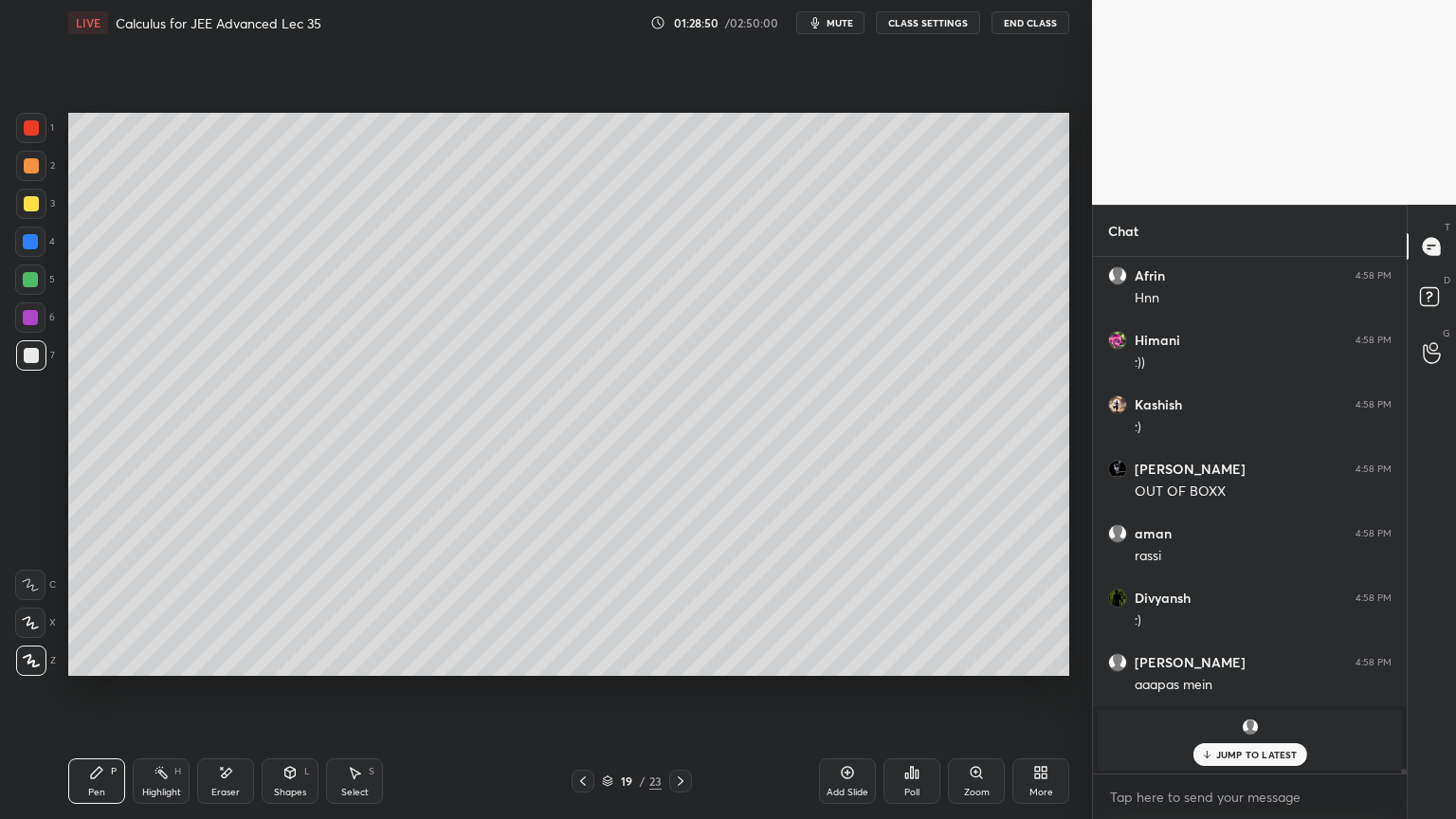 click on "JUMP TO LATEST" at bounding box center [1249, 755] 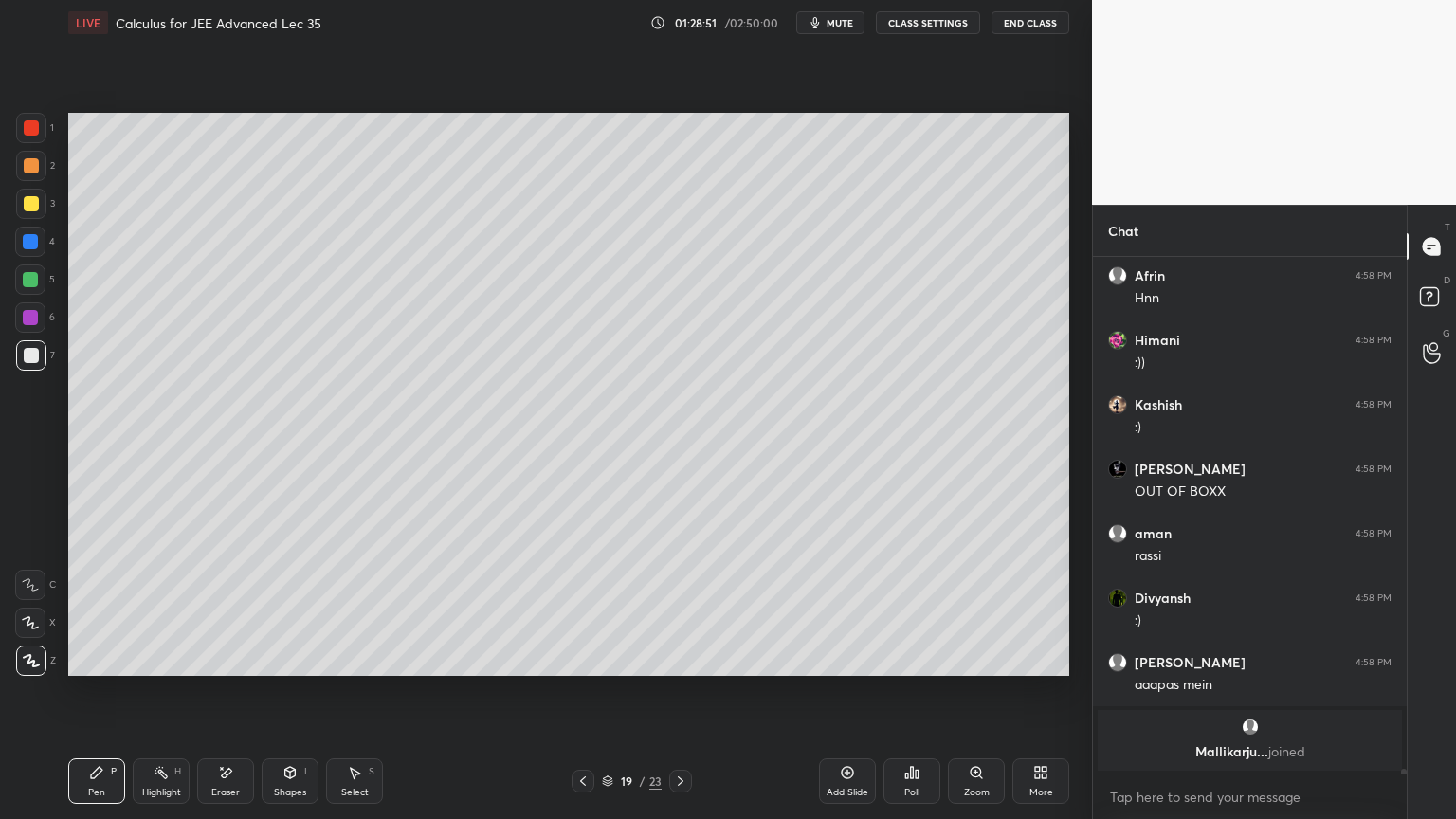 click on "Eraser" at bounding box center [226, 781] 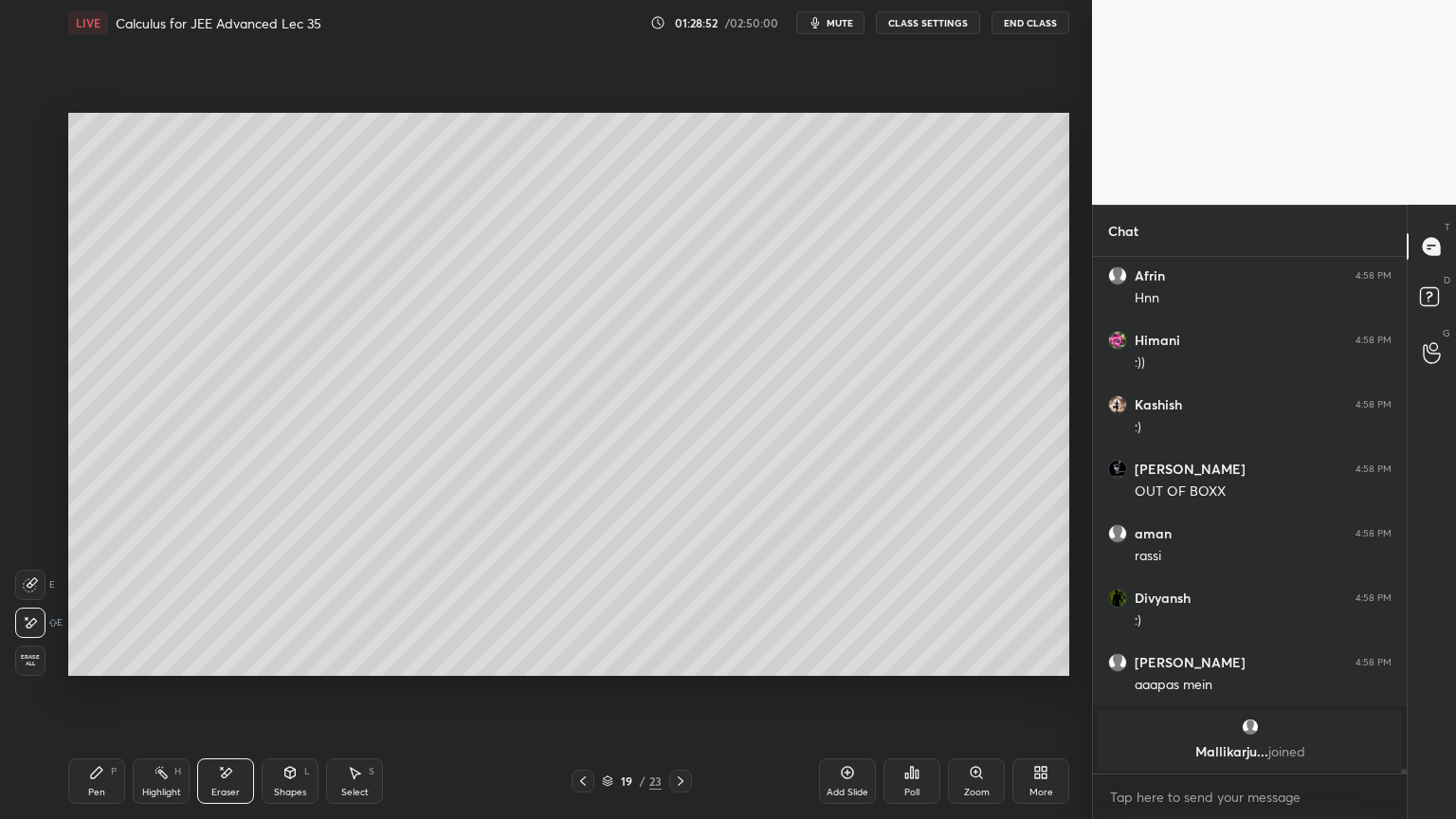 click 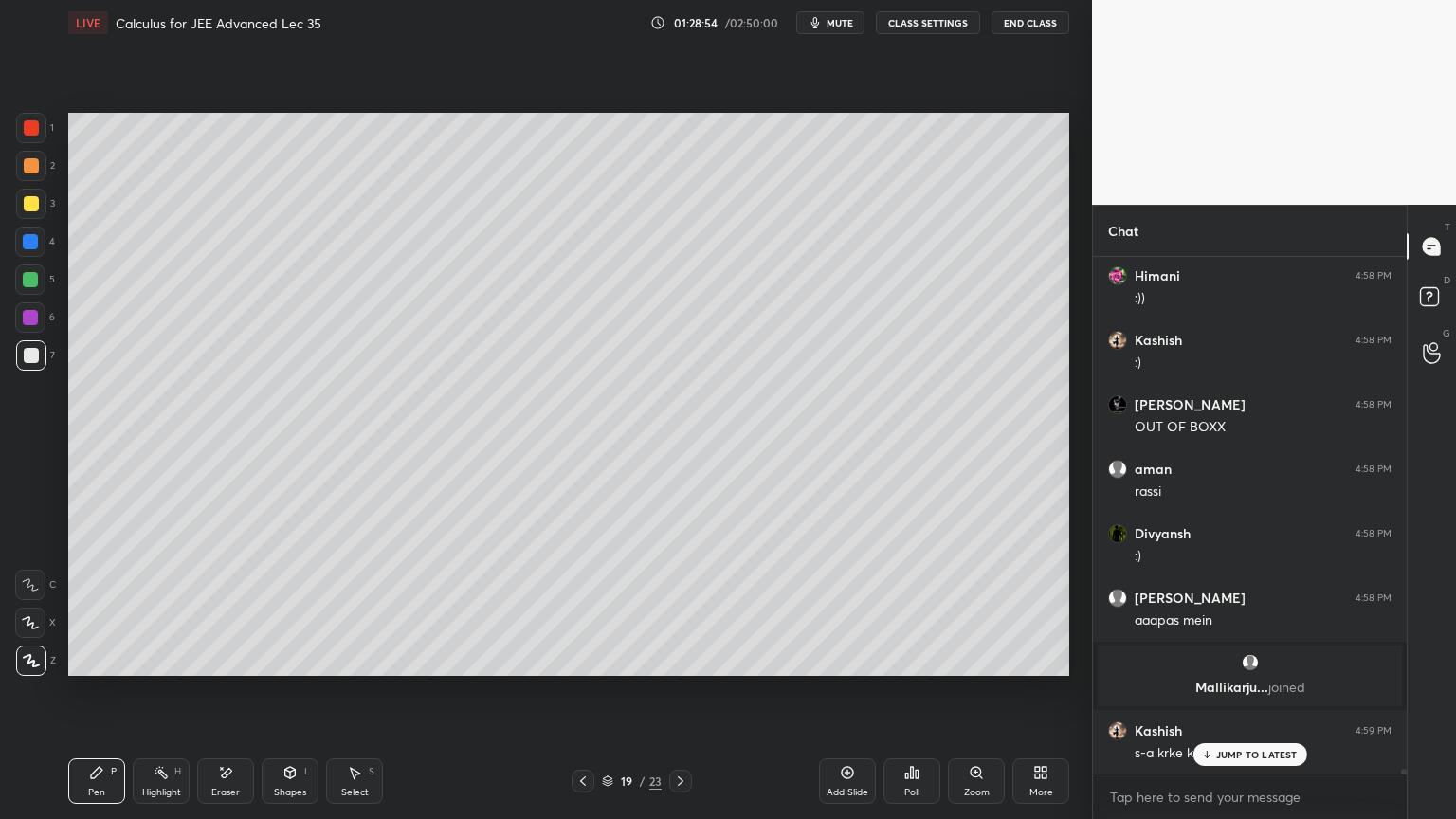 scroll, scrollTop: 61099, scrollLeft: 0, axis: vertical 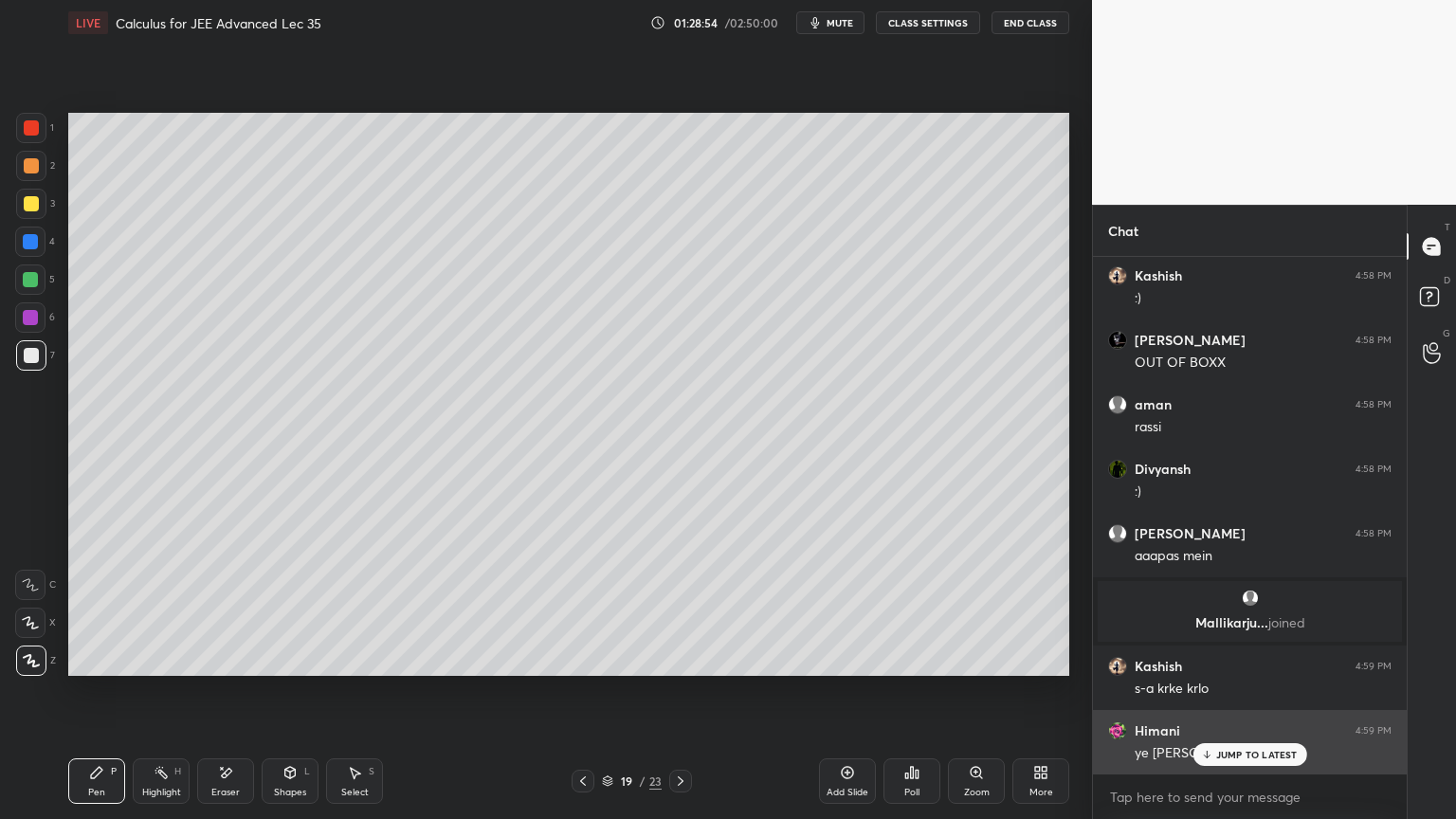 click on "JUMP TO LATEST" at bounding box center (1257, 755) 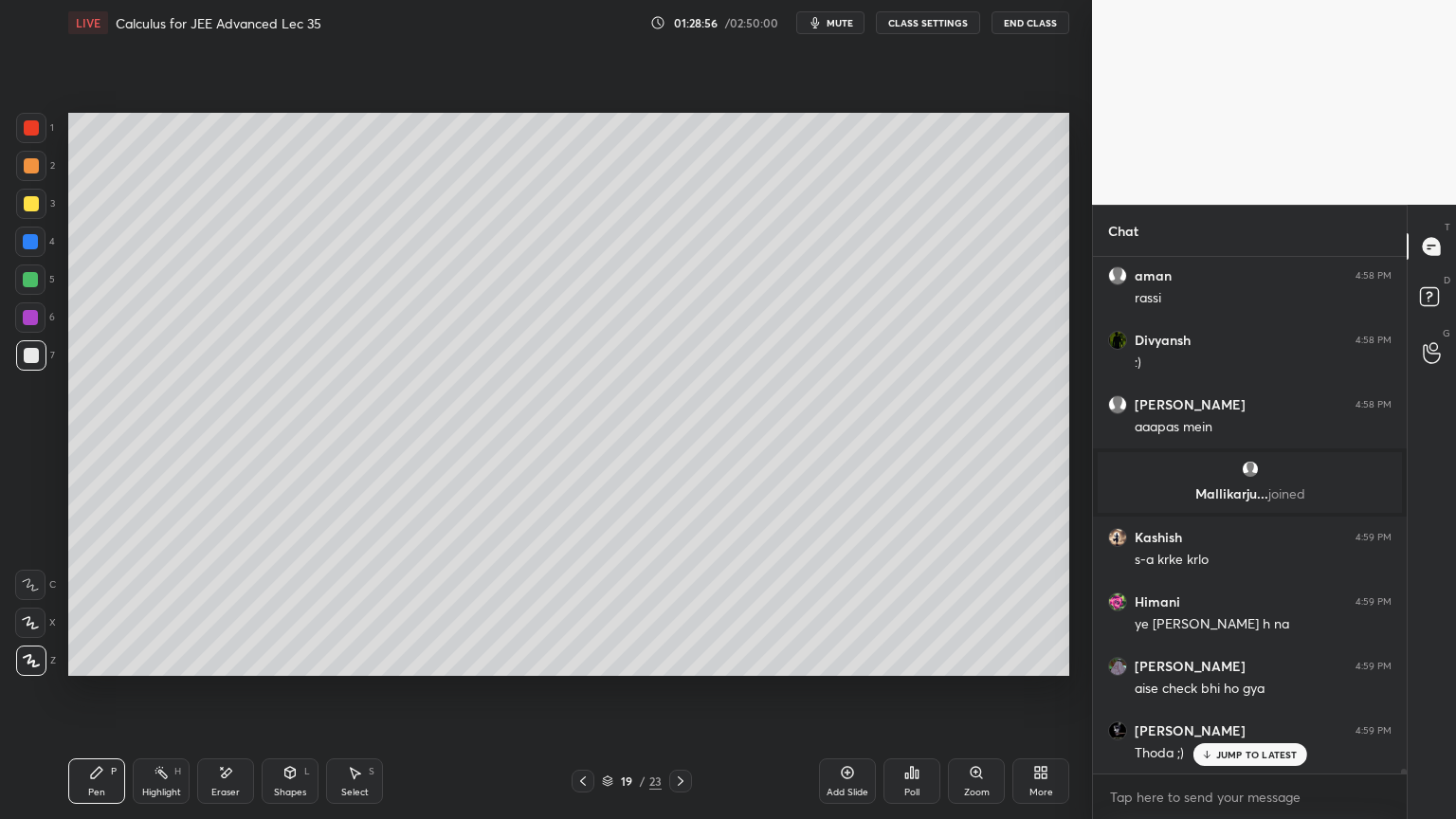 scroll, scrollTop: 61292, scrollLeft: 0, axis: vertical 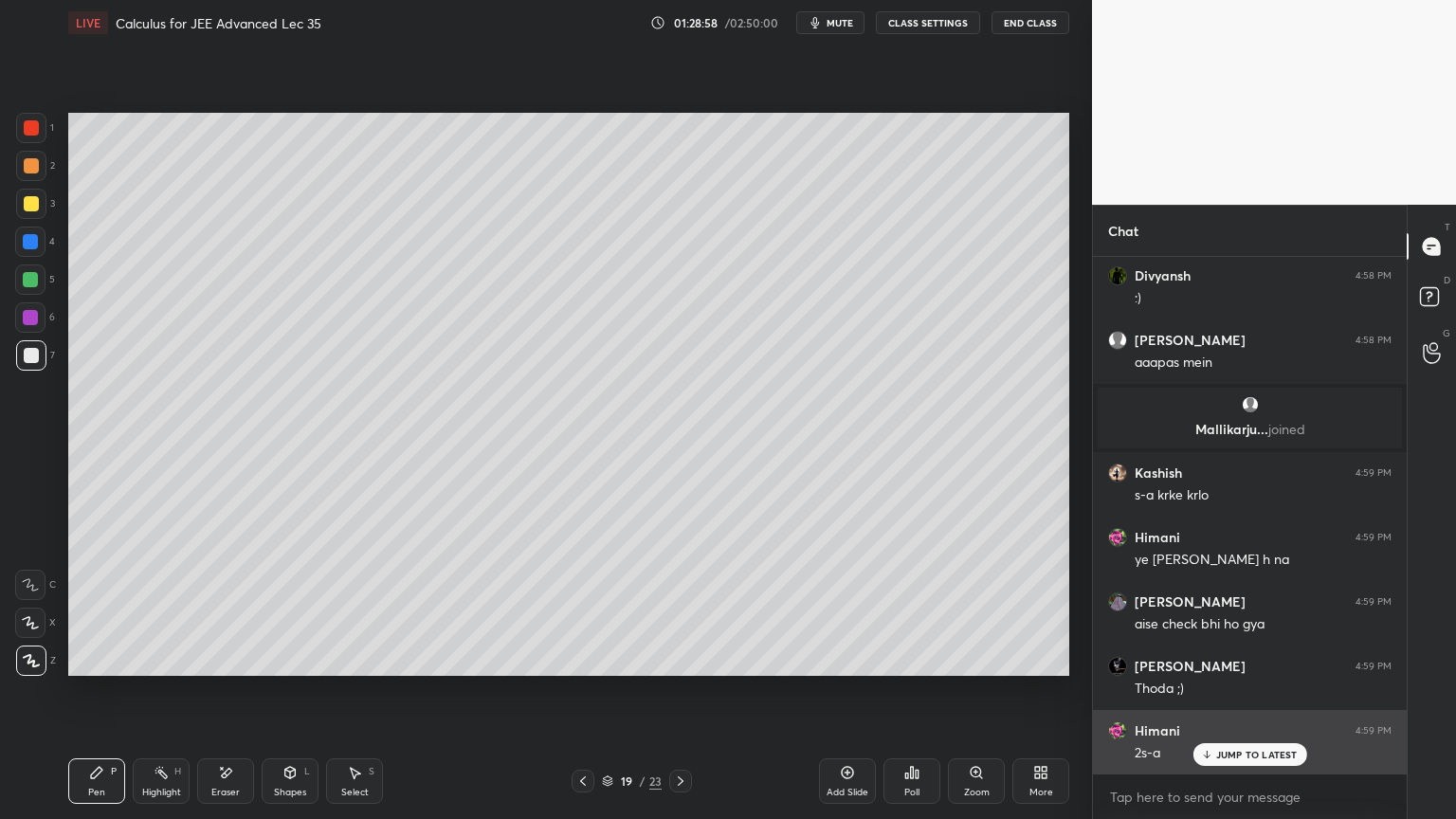click on "JUMP TO LATEST" at bounding box center [1249, 755] 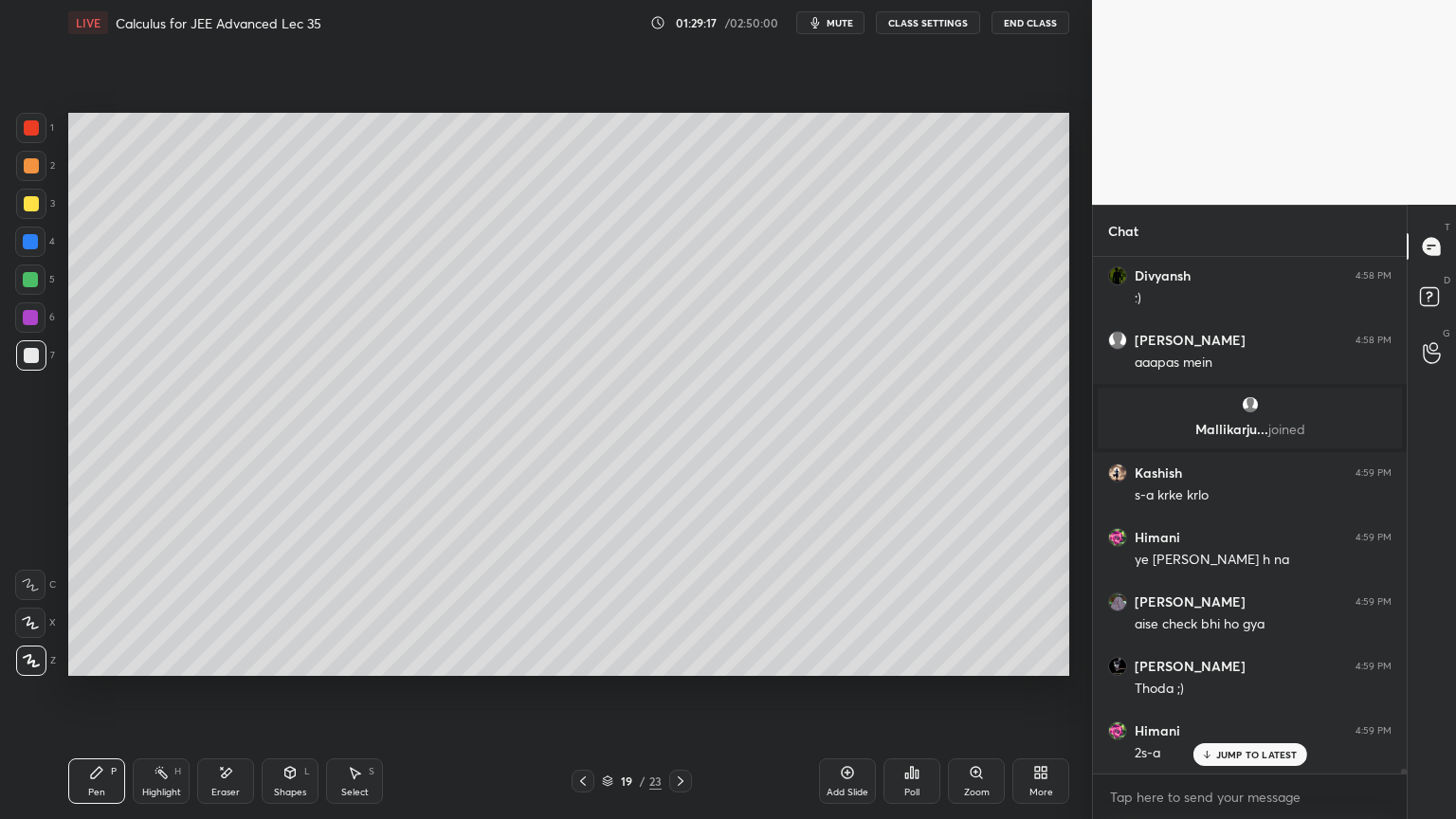 scroll, scrollTop: 61357, scrollLeft: 0, axis: vertical 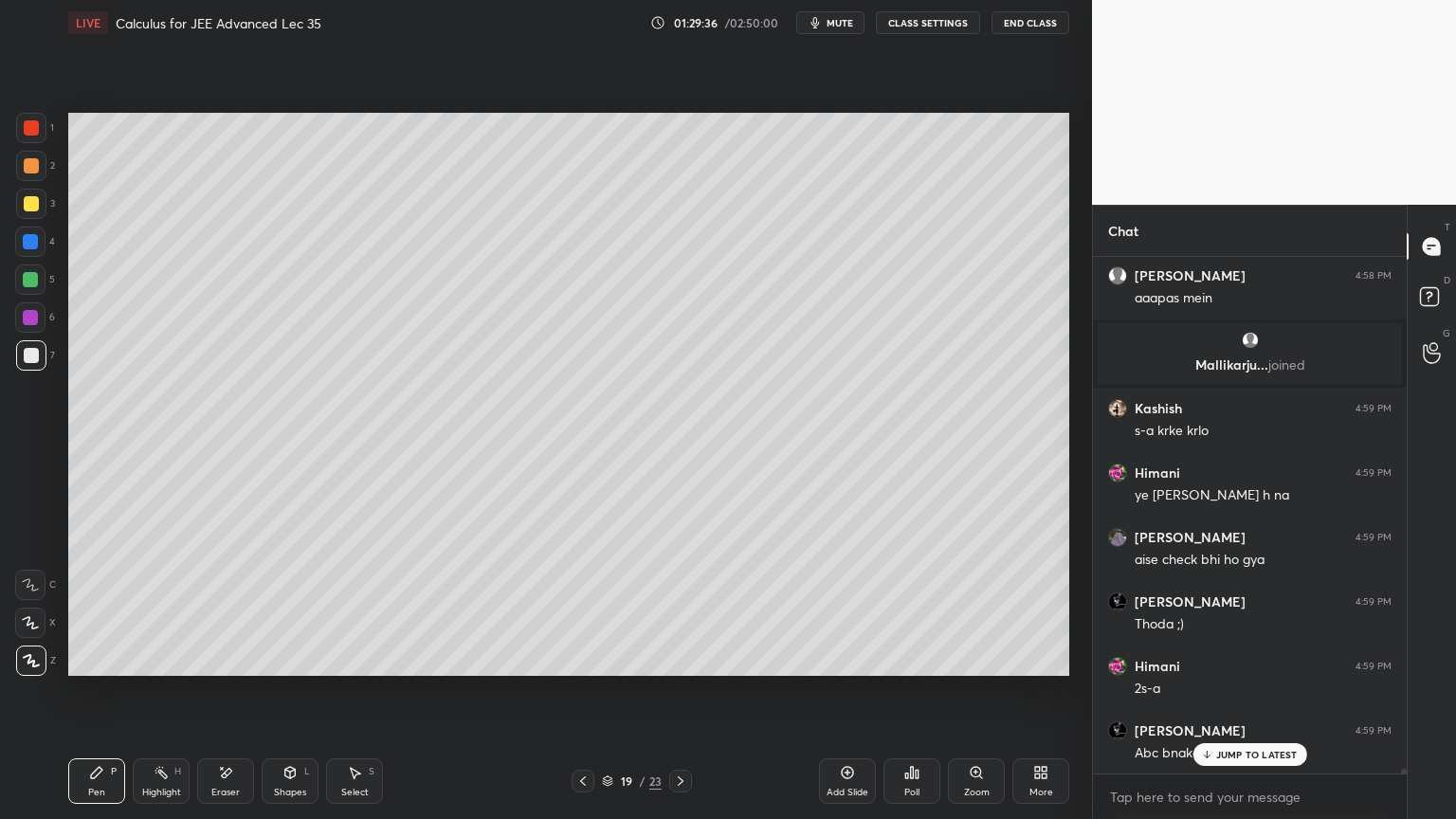 click on "JUMP TO LATEST" at bounding box center (1249, 755) 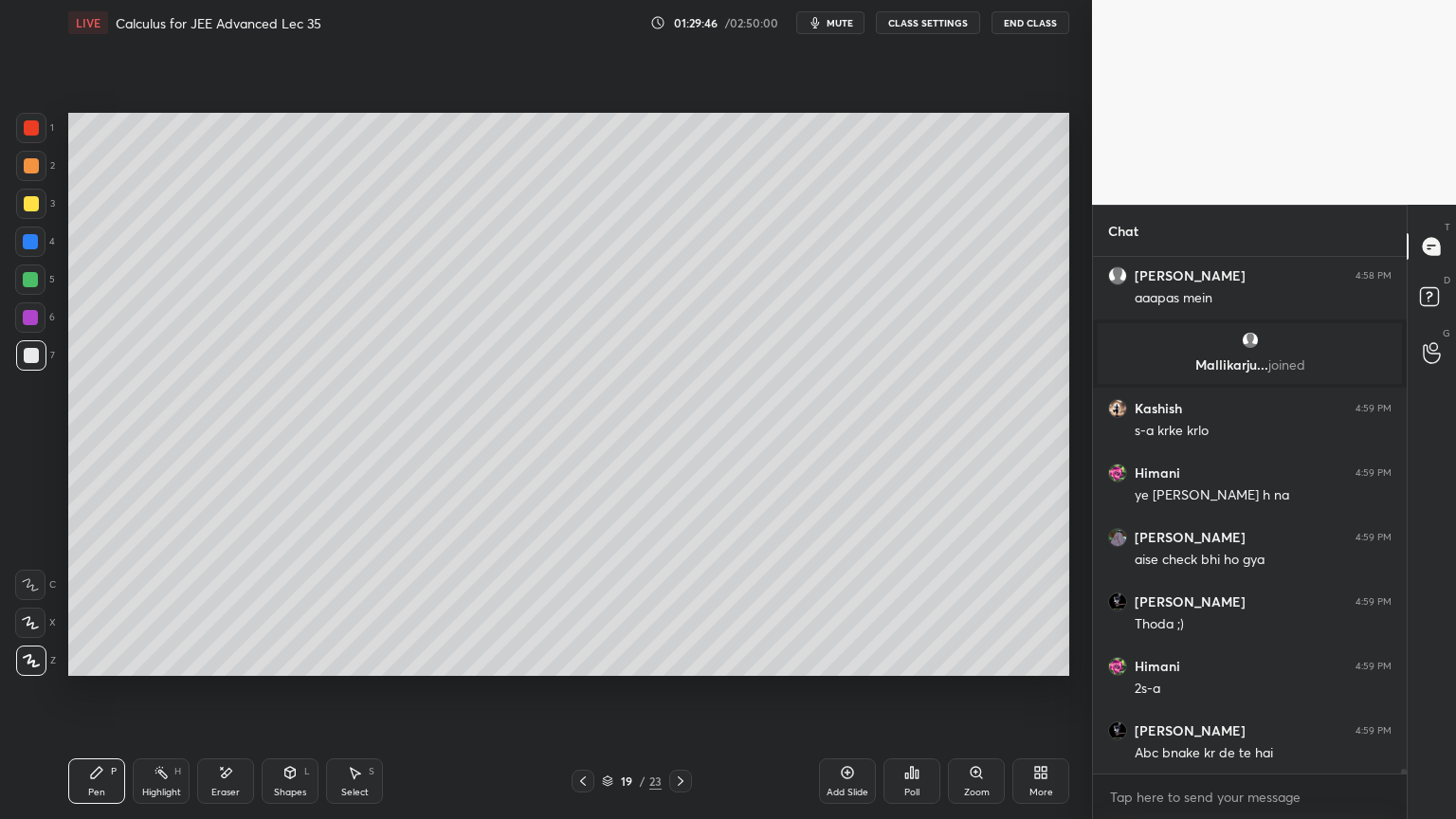 click on "Eraser" at bounding box center [226, 781] 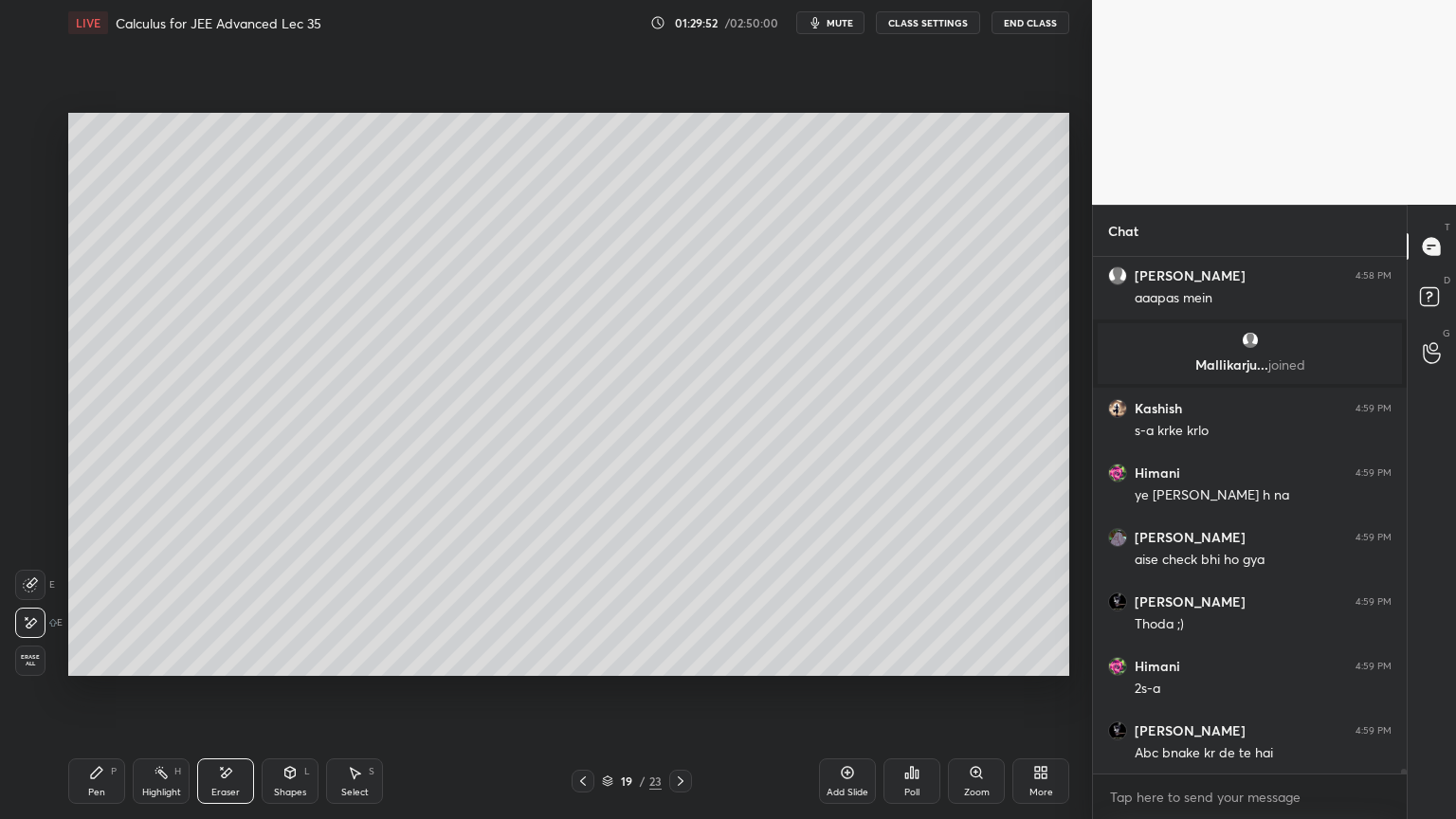 drag, startPoint x: 110, startPoint y: 771, endPoint x: 189, endPoint y: 678, distance: 122.02459 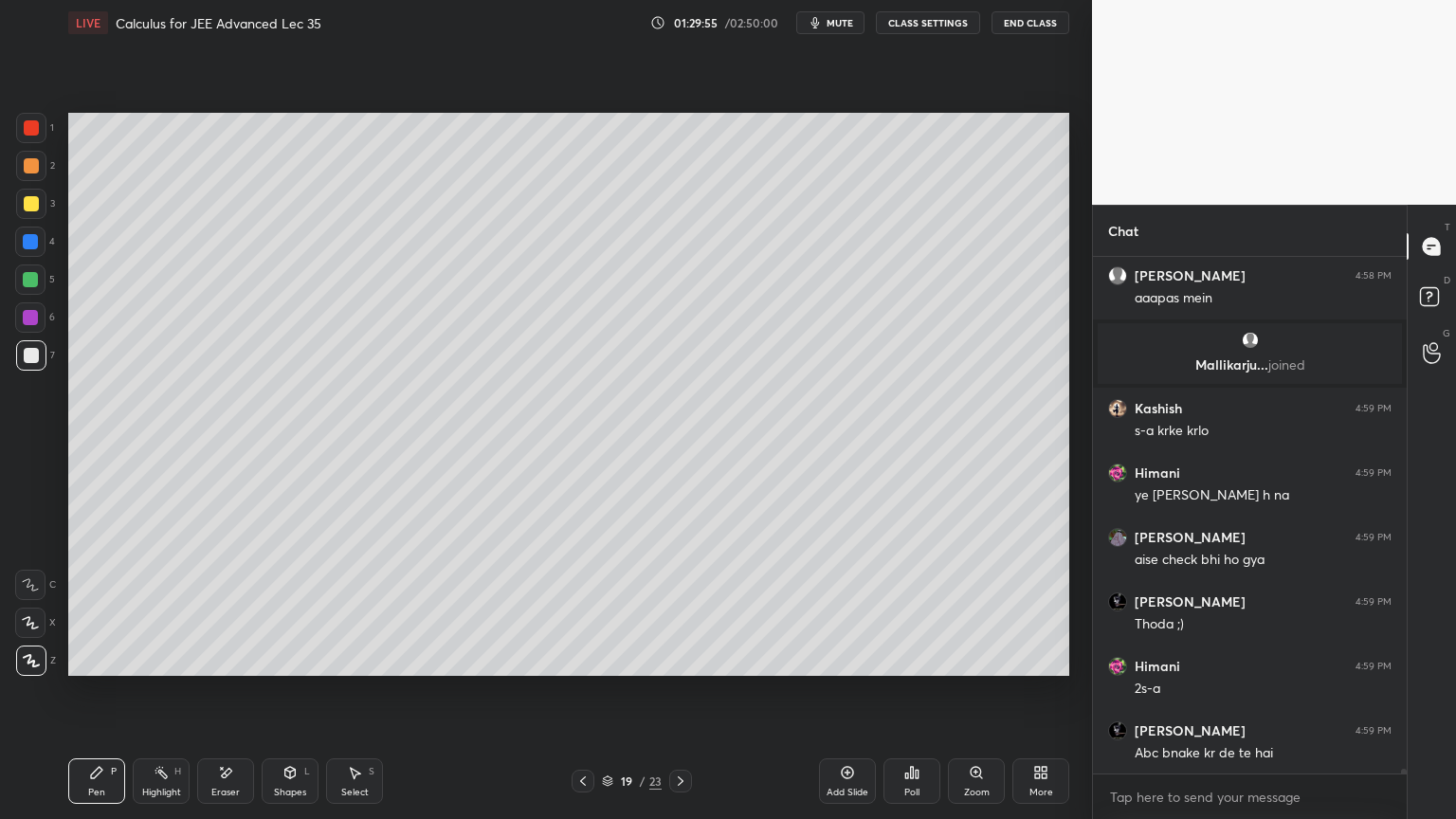 drag, startPoint x: 356, startPoint y: 784, endPoint x: 374, endPoint y: 729, distance: 57.87055 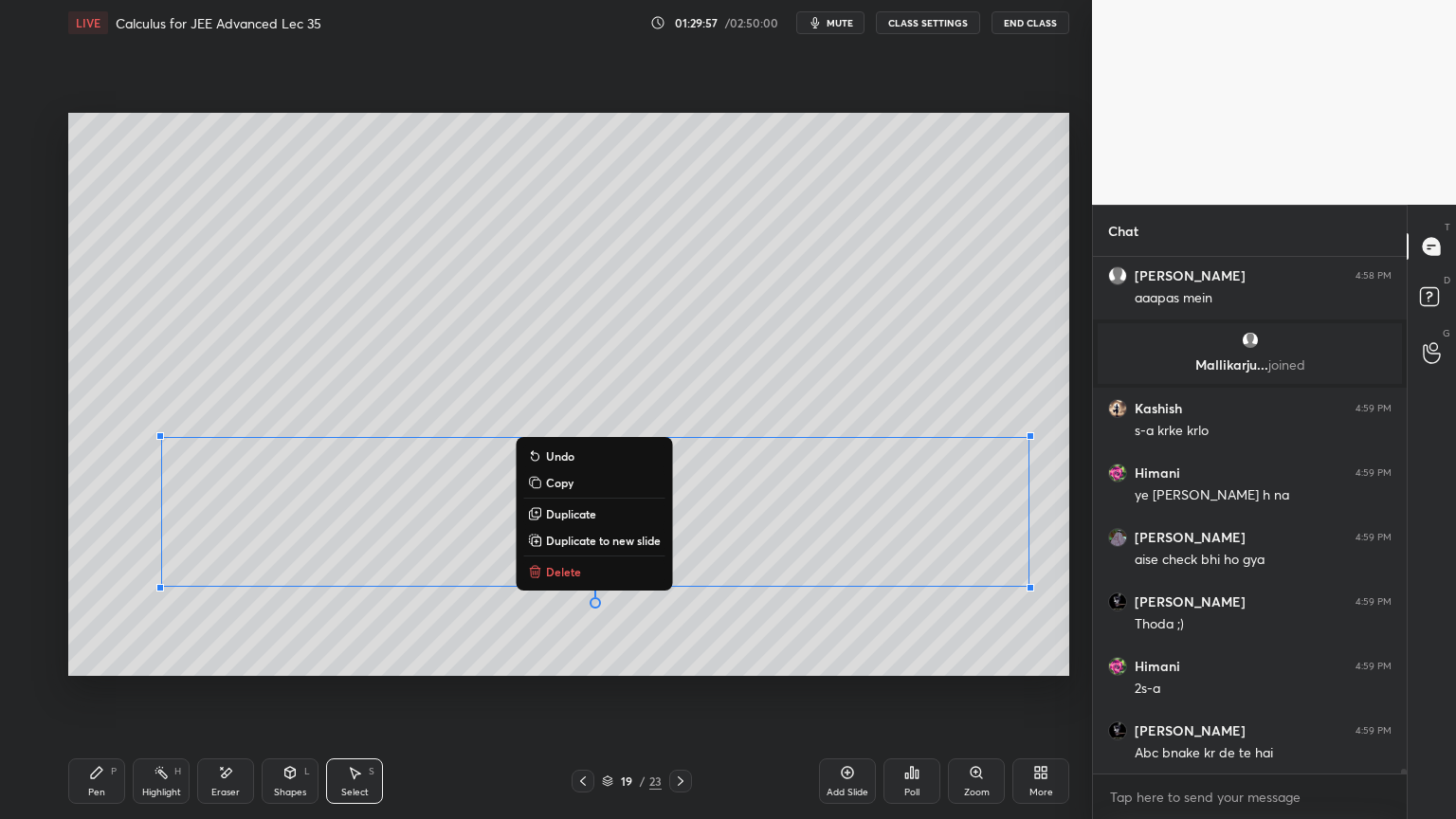 drag, startPoint x: 149, startPoint y: 423, endPoint x: 1061, endPoint y: 584, distance: 926.10205 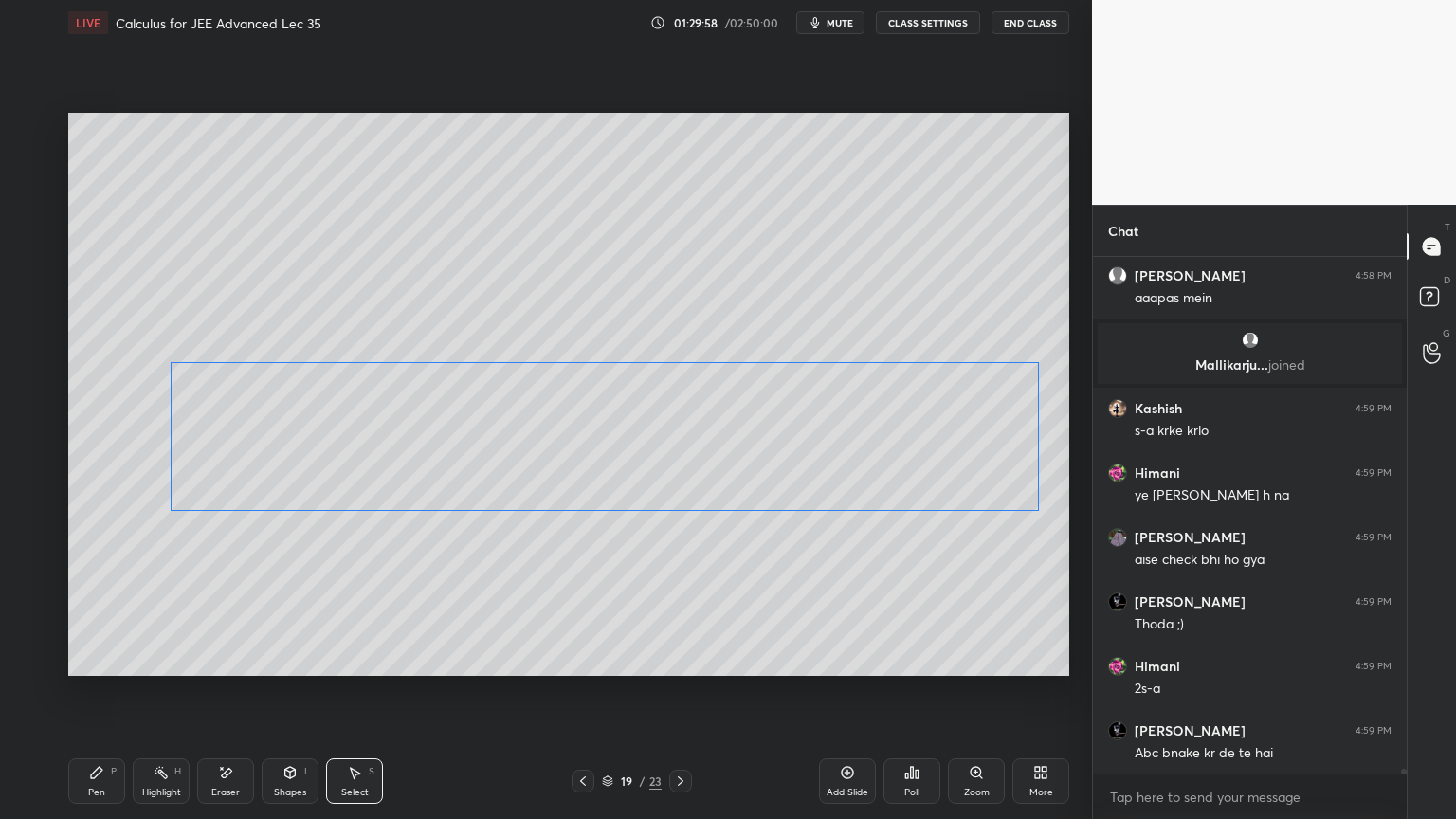 drag, startPoint x: 850, startPoint y: 485, endPoint x: 845, endPoint y: 465, distance: 20.61553 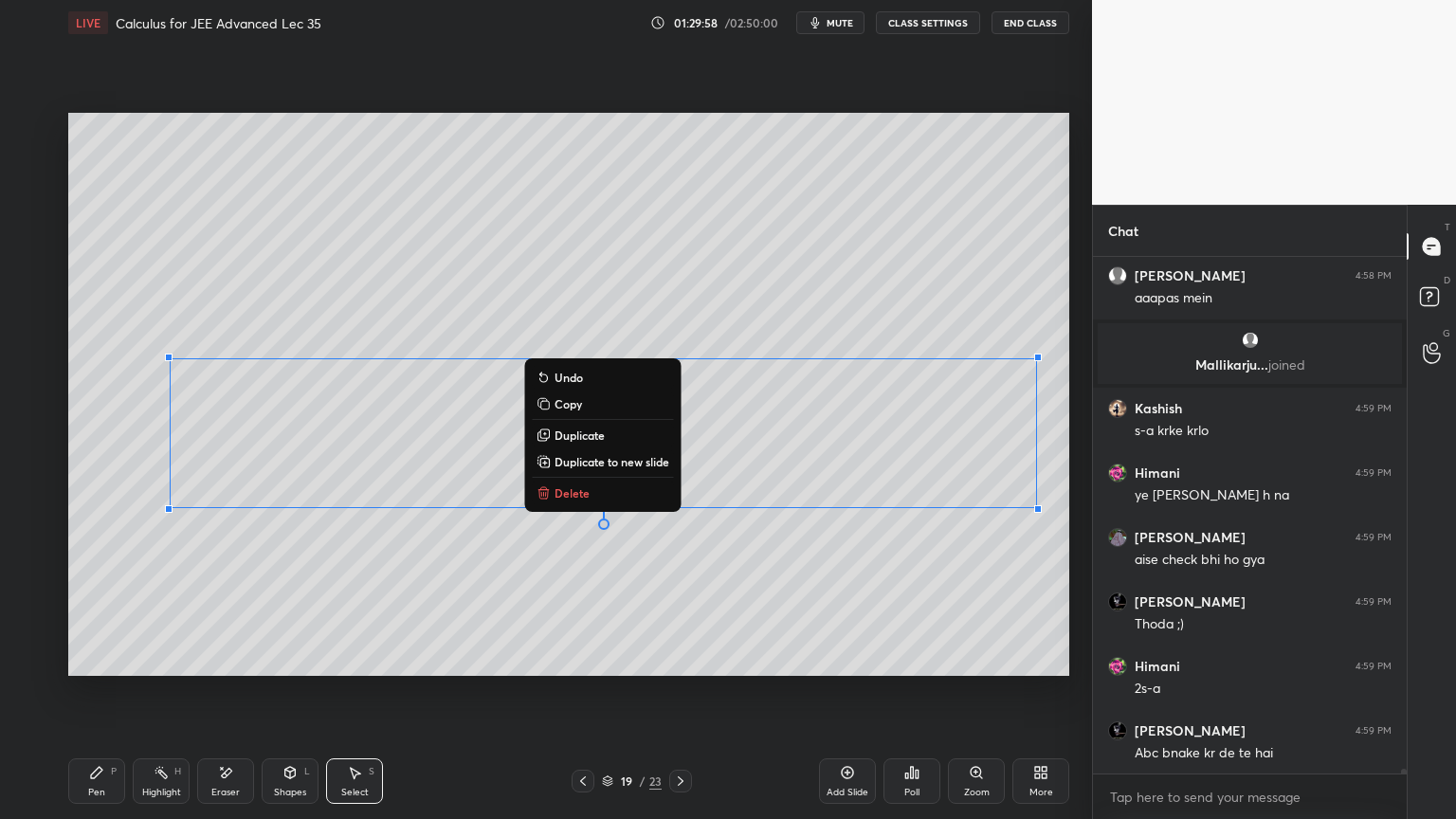 scroll, scrollTop: 61421, scrollLeft: 0, axis: vertical 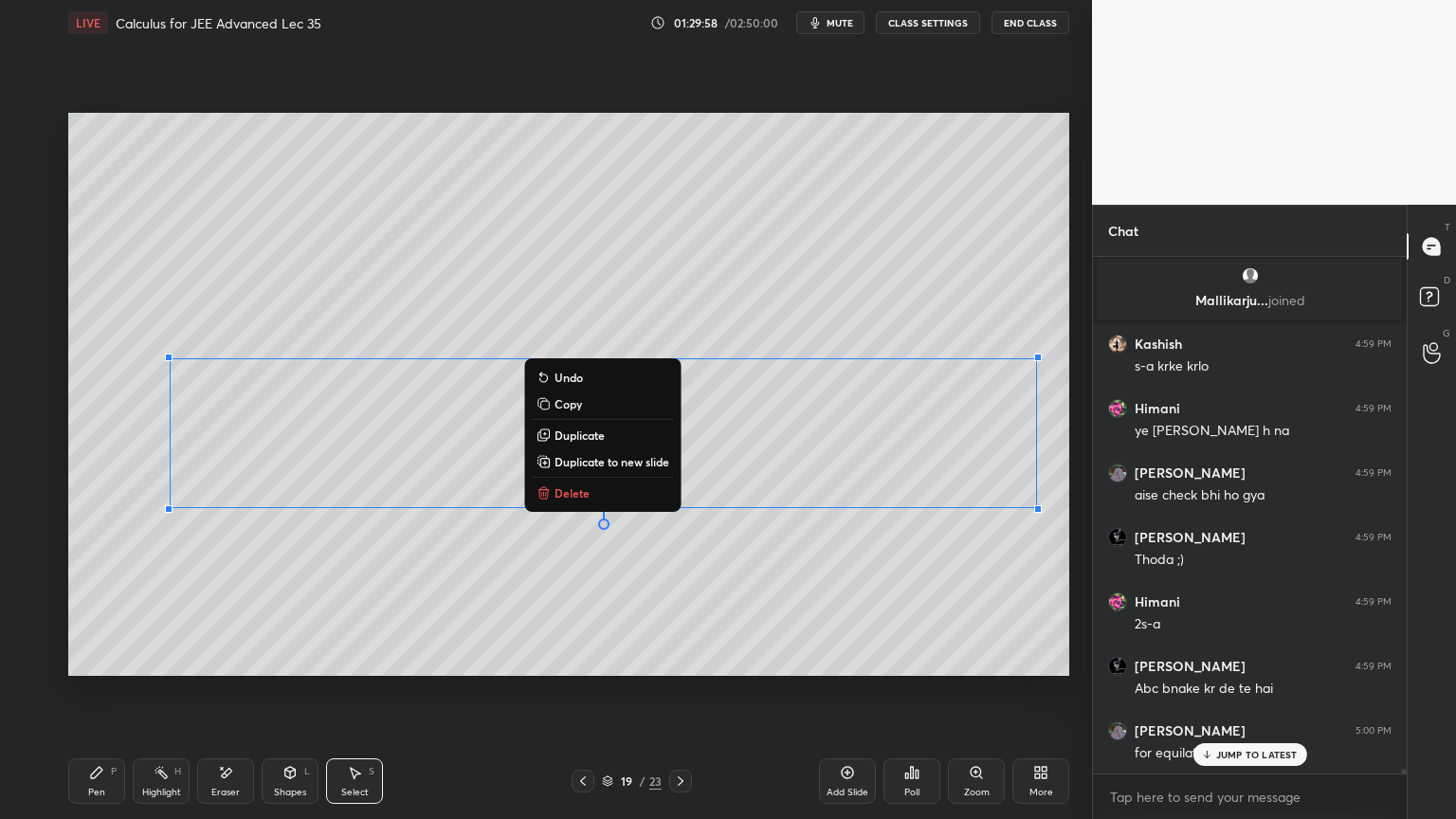 click on "0 ° Undo Copy Duplicate Duplicate to new slide Delete" at bounding box center [569, 394] 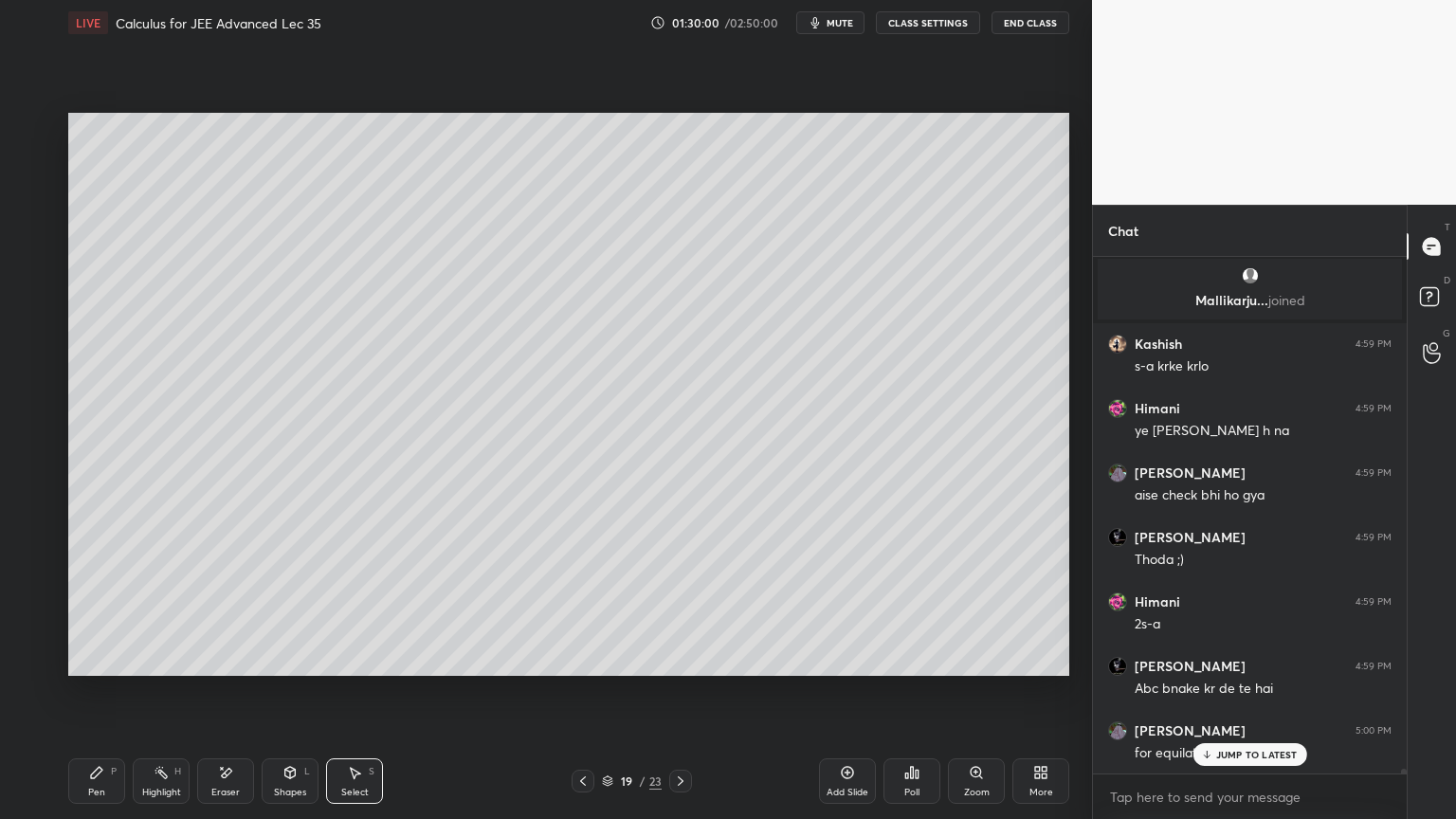 click on "Pen P" at bounding box center (97, 781) 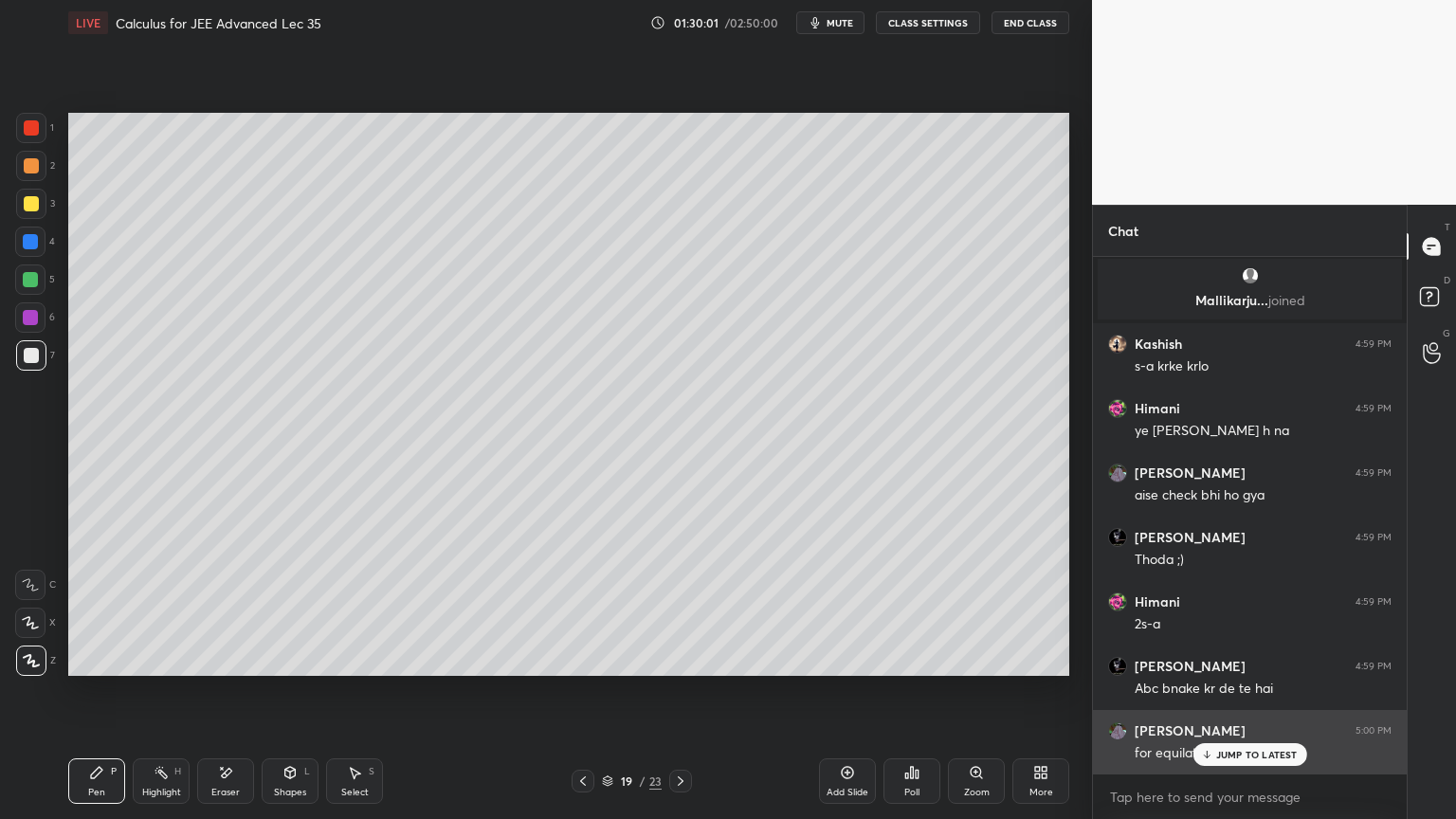 drag, startPoint x: 1248, startPoint y: 757, endPoint x: 1174, endPoint y: 739, distance: 76.157731 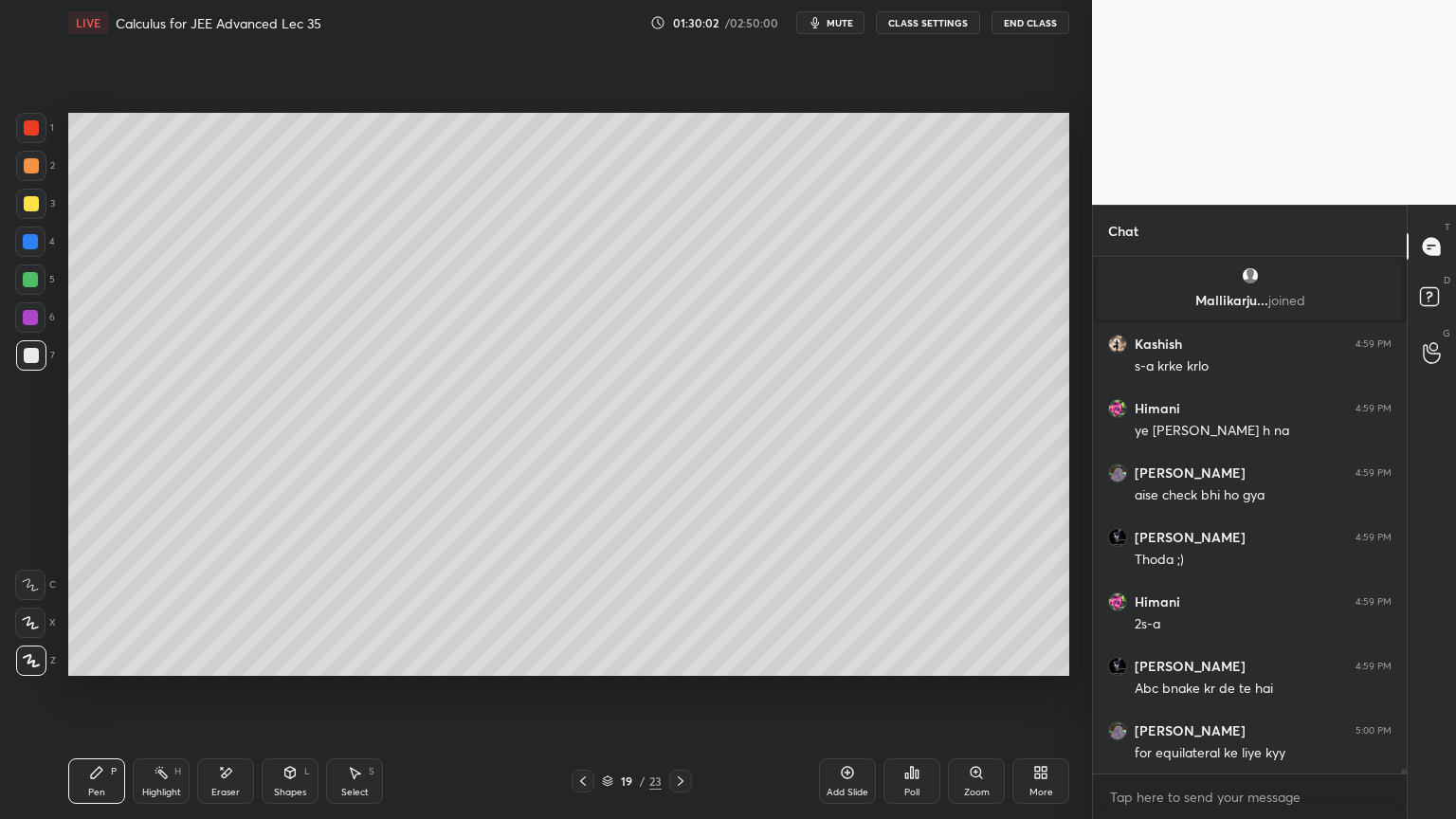 click on "Select" at bounding box center [355, 792] 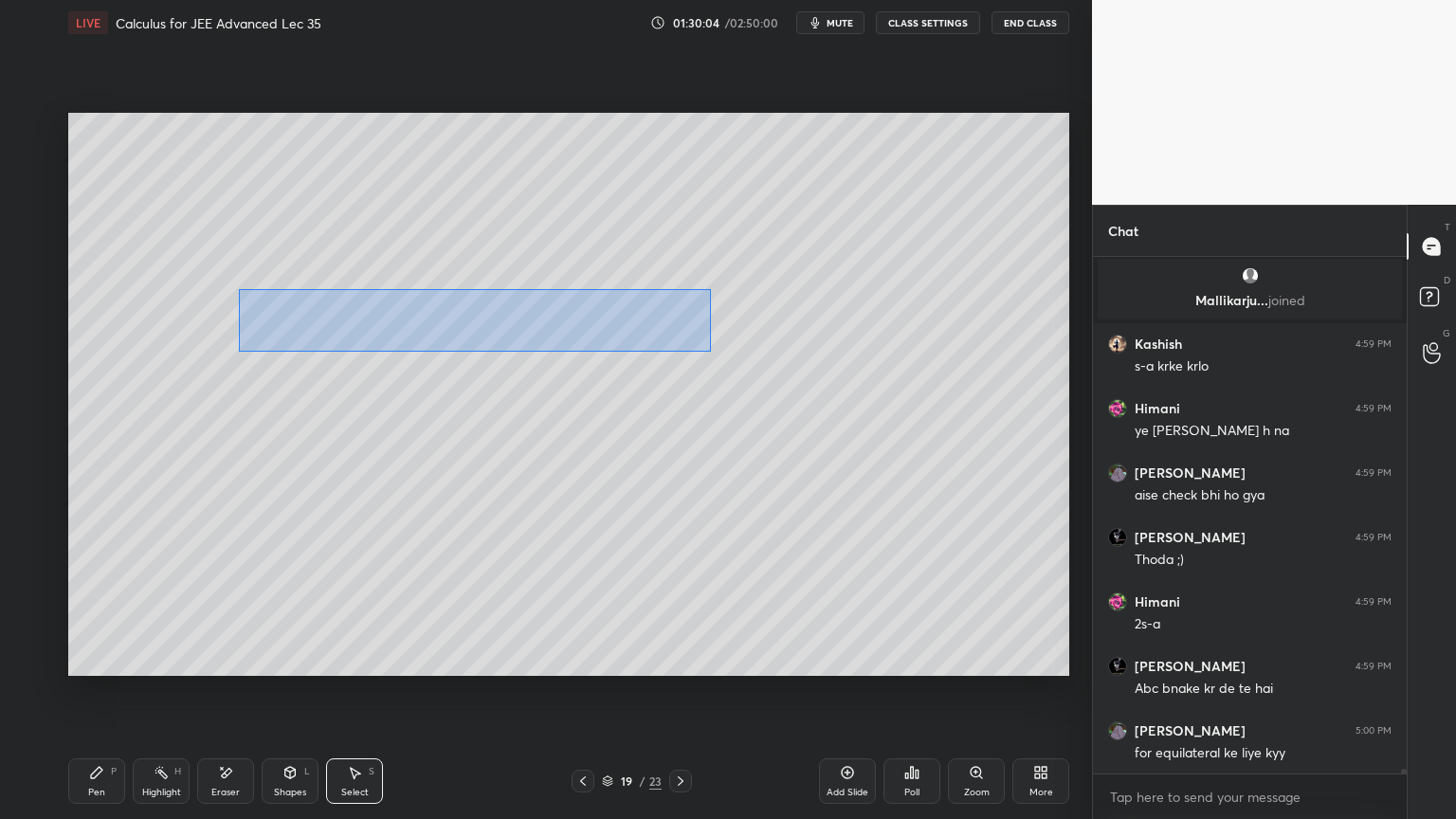 drag, startPoint x: 239, startPoint y: 288, endPoint x: 642, endPoint y: 365, distance: 410.29014 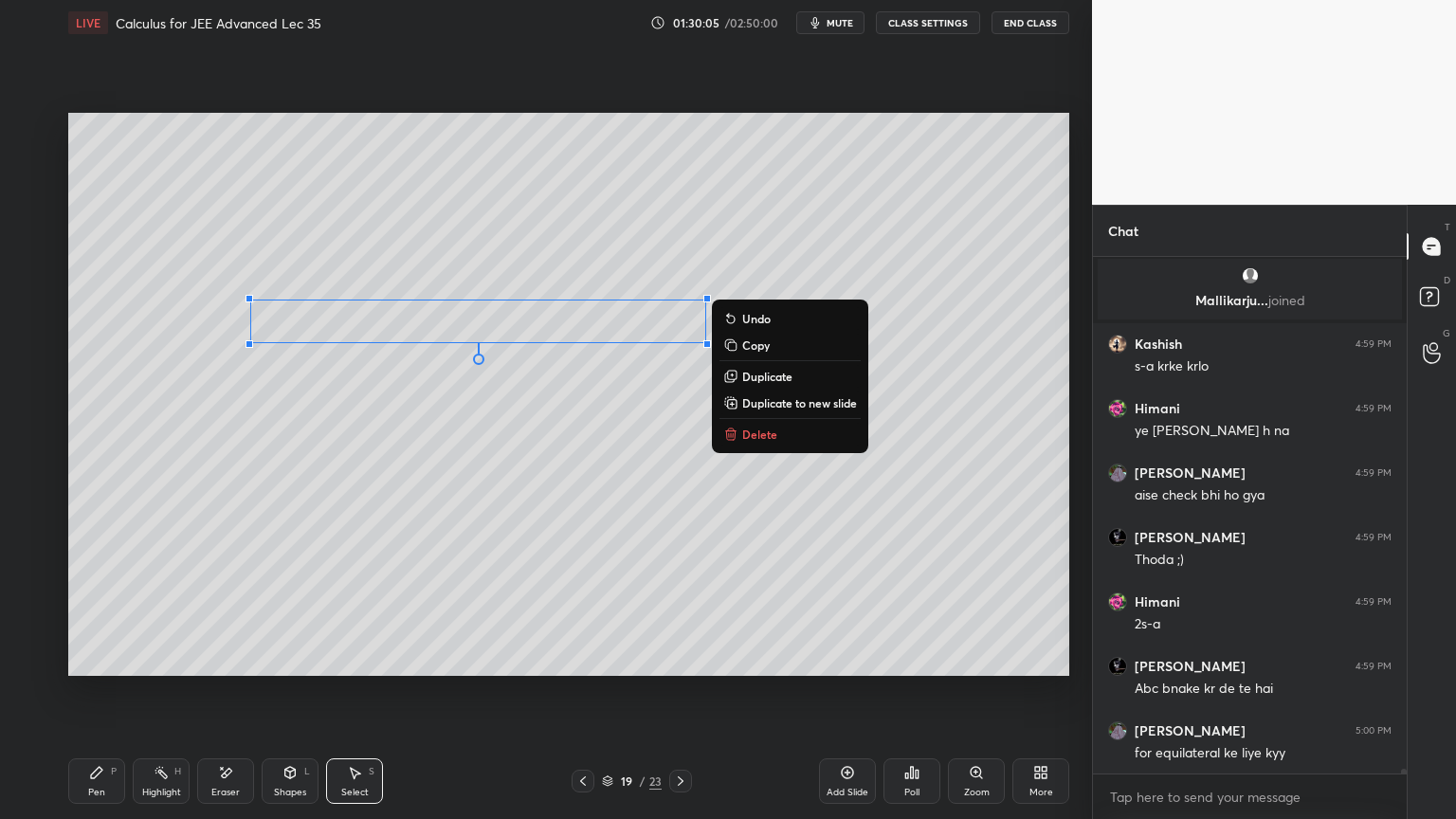 click on "Duplicate" at bounding box center (767, 376) 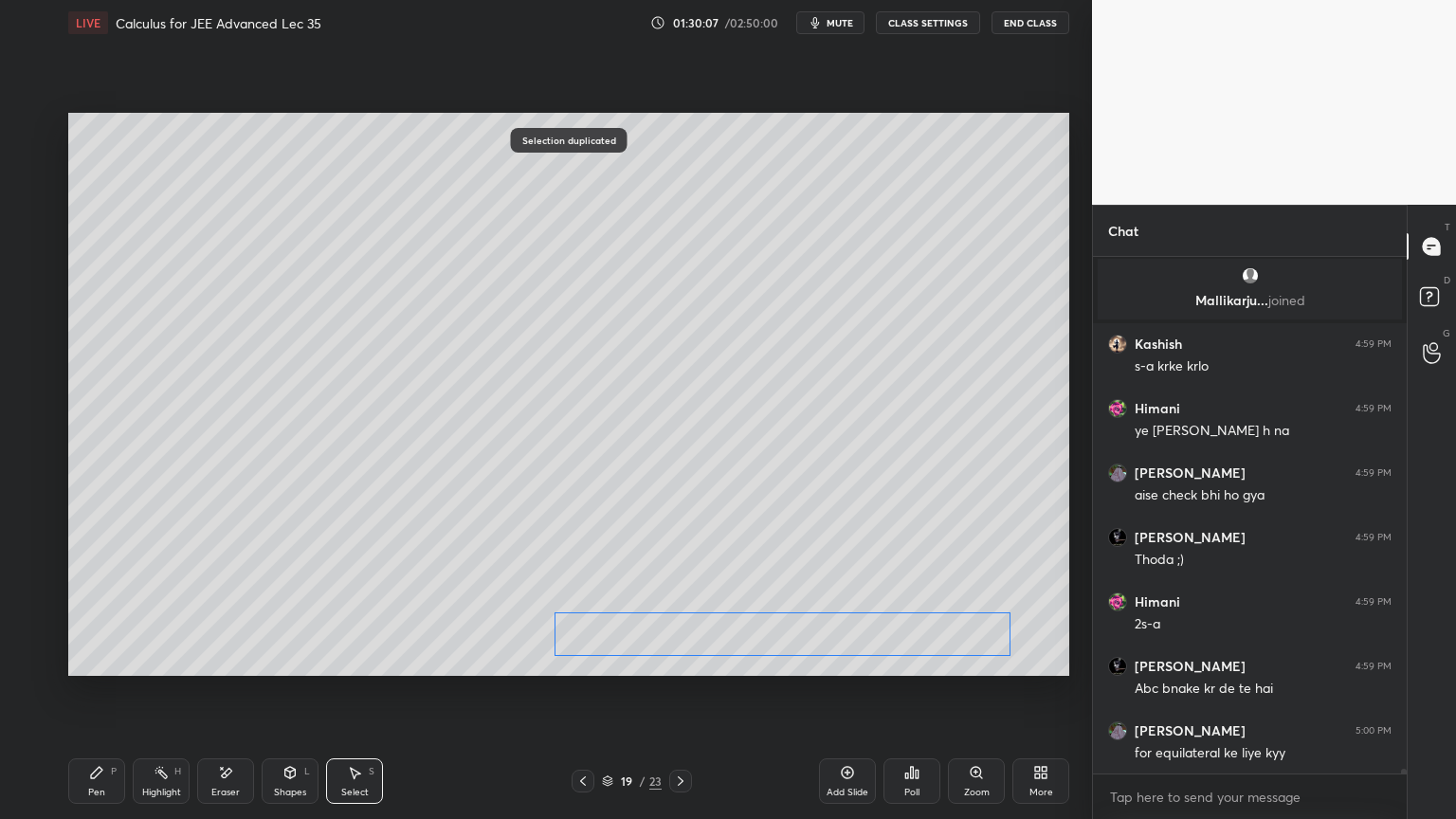 drag, startPoint x: 658, startPoint y: 347, endPoint x: 930, endPoint y: 624, distance: 388.21772 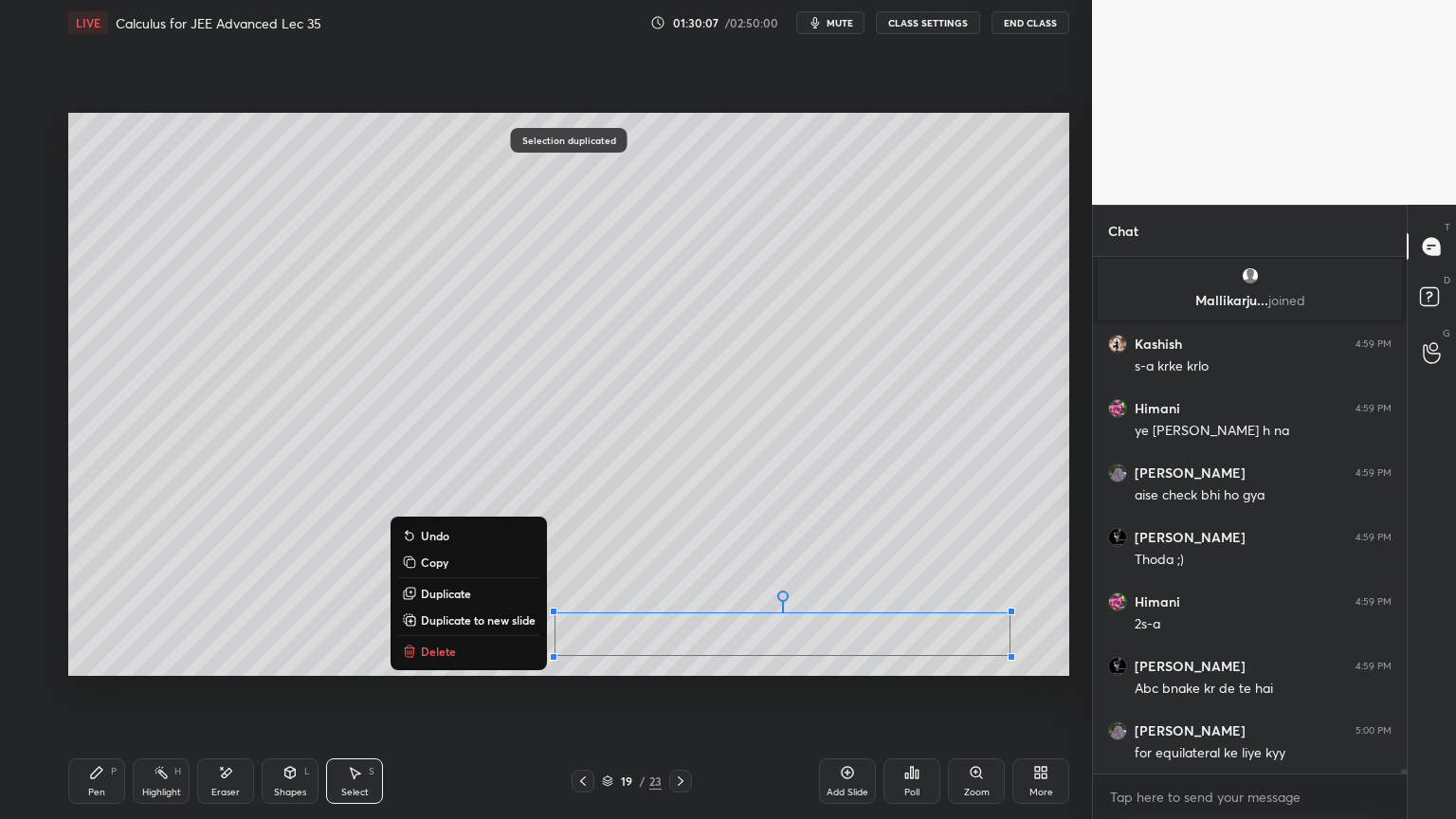click on "0 ° Undo Copy Duplicate Duplicate to new slide Delete" at bounding box center (569, 394) 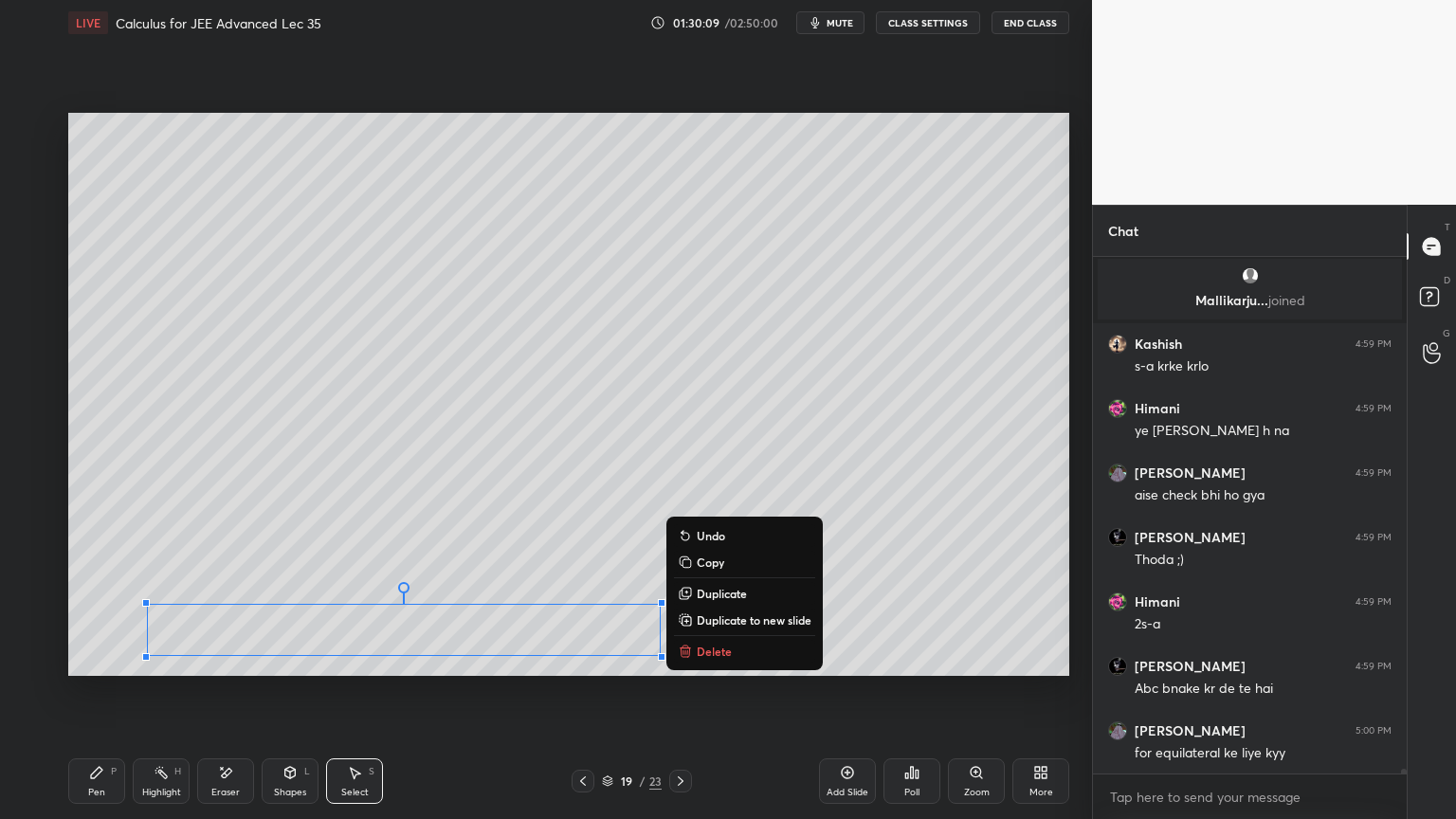 drag, startPoint x: 136, startPoint y: 594, endPoint x: 998, endPoint y: 610, distance: 862.1485 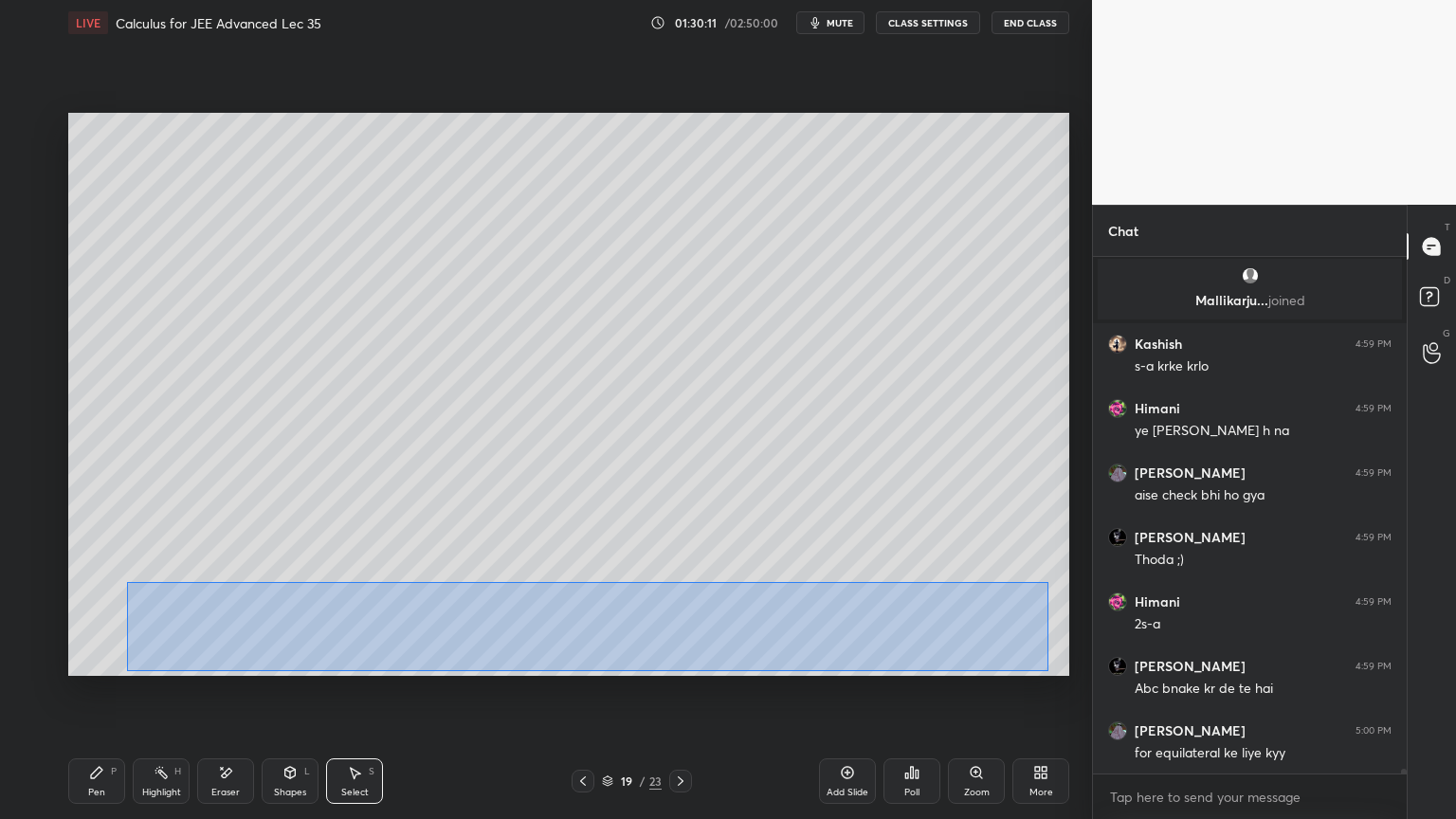 drag, startPoint x: 168, startPoint y: 595, endPoint x: 1041, endPoint y: 667, distance: 875.96404 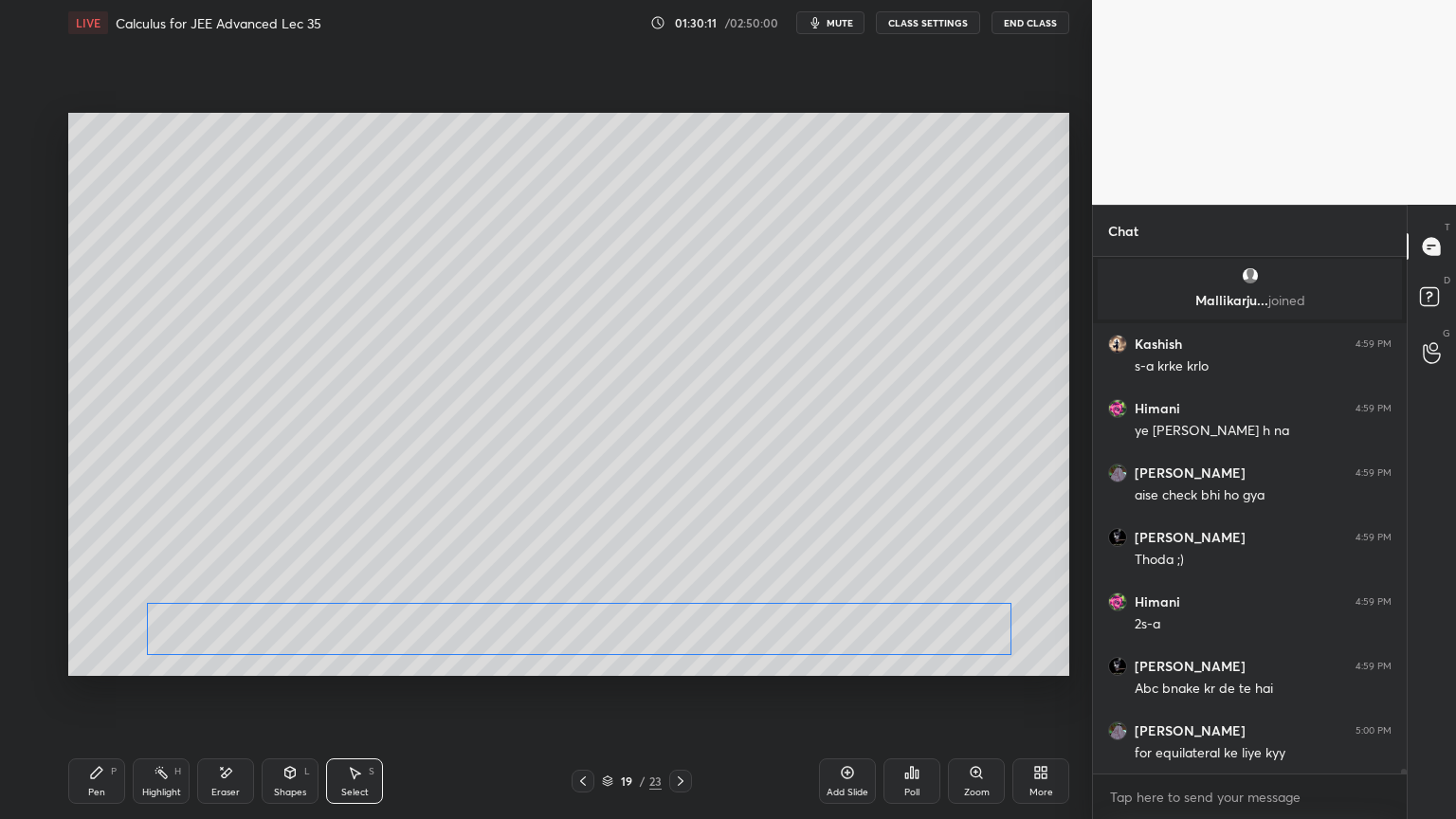 scroll, scrollTop: 61486, scrollLeft: 0, axis: vertical 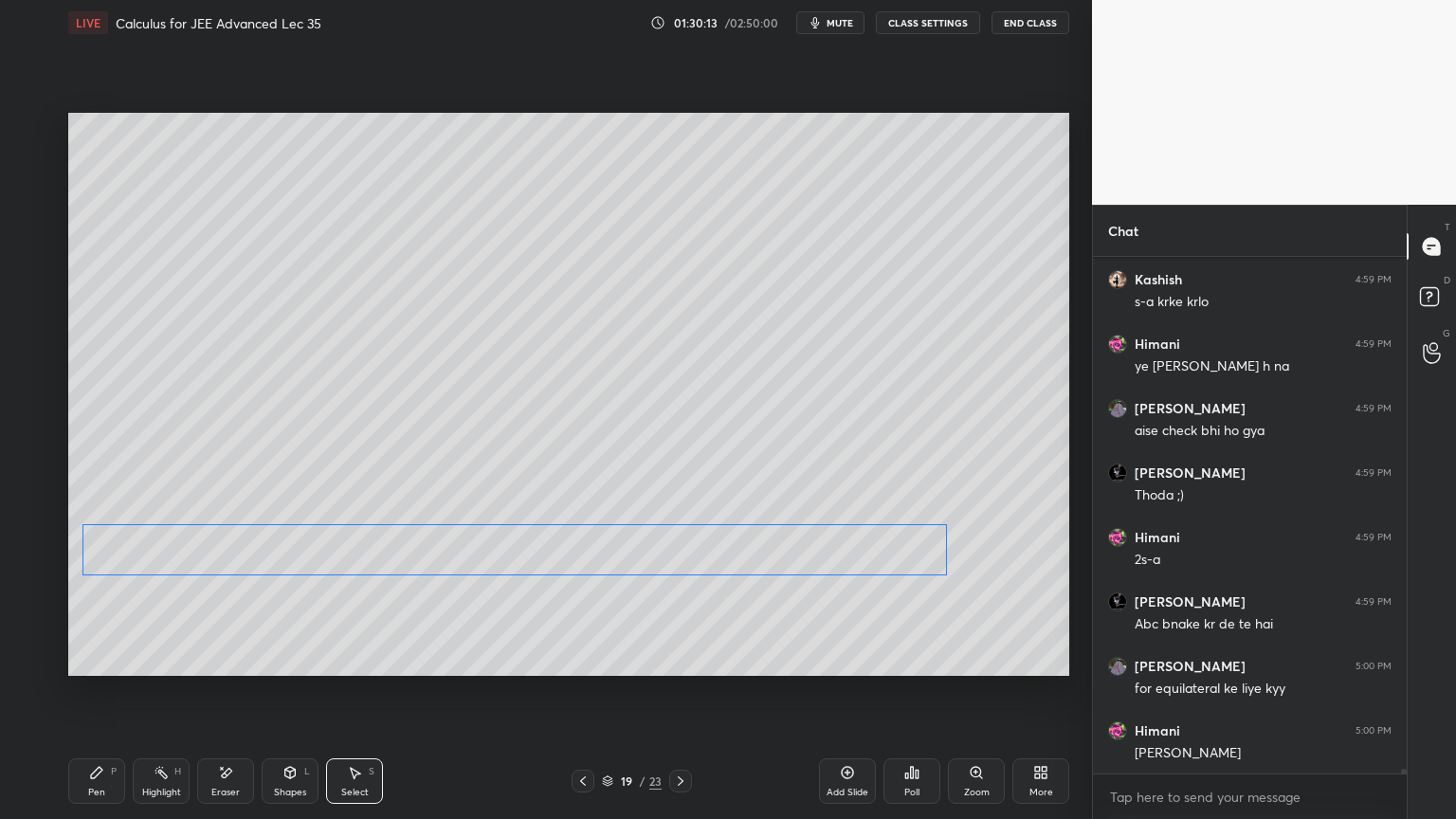 drag, startPoint x: 942, startPoint y: 628, endPoint x: 876, endPoint y: 550, distance: 102.17632 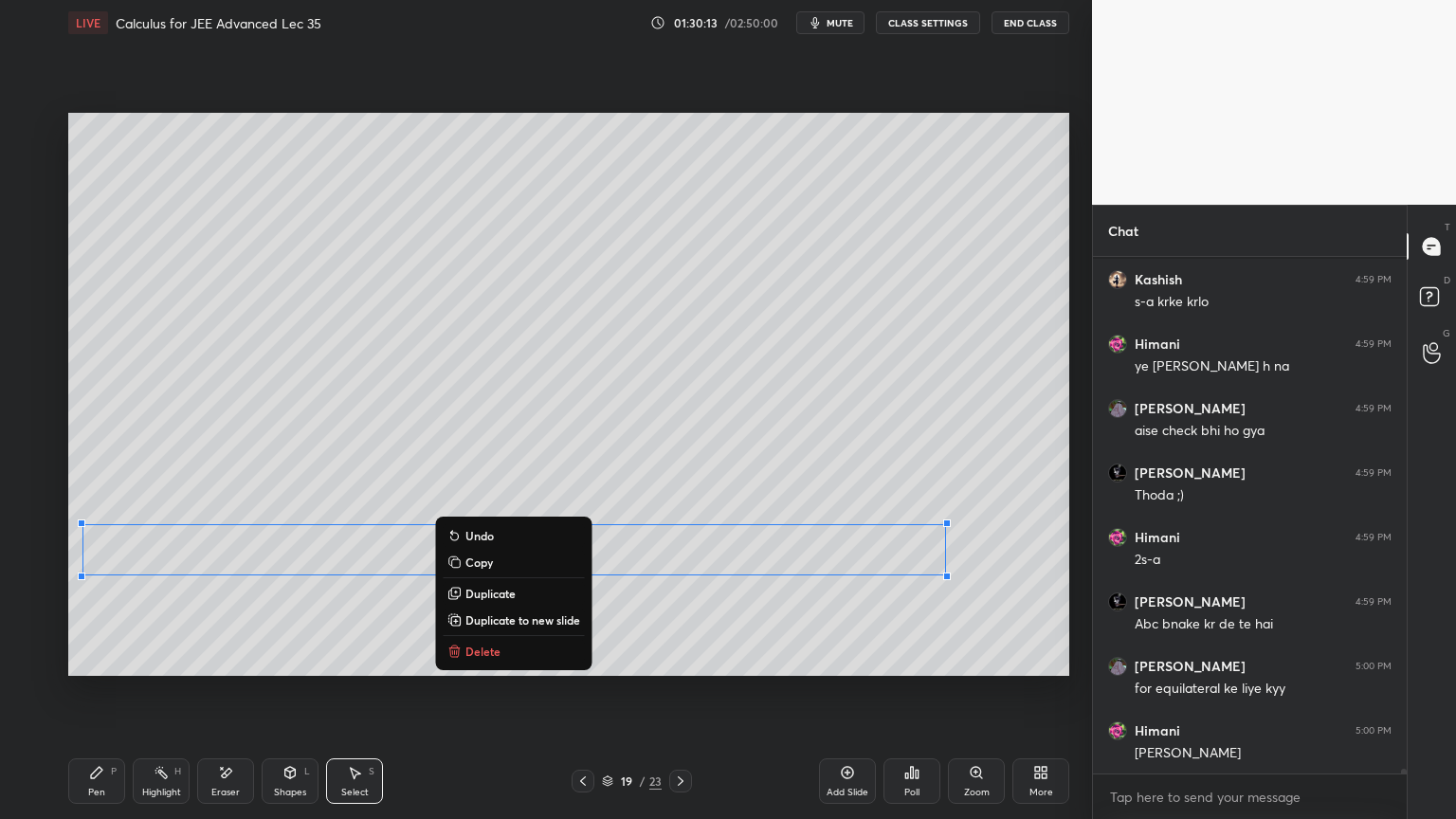 click on "0 ° Undo Copy Duplicate Duplicate to new slide Delete" at bounding box center [569, 394] 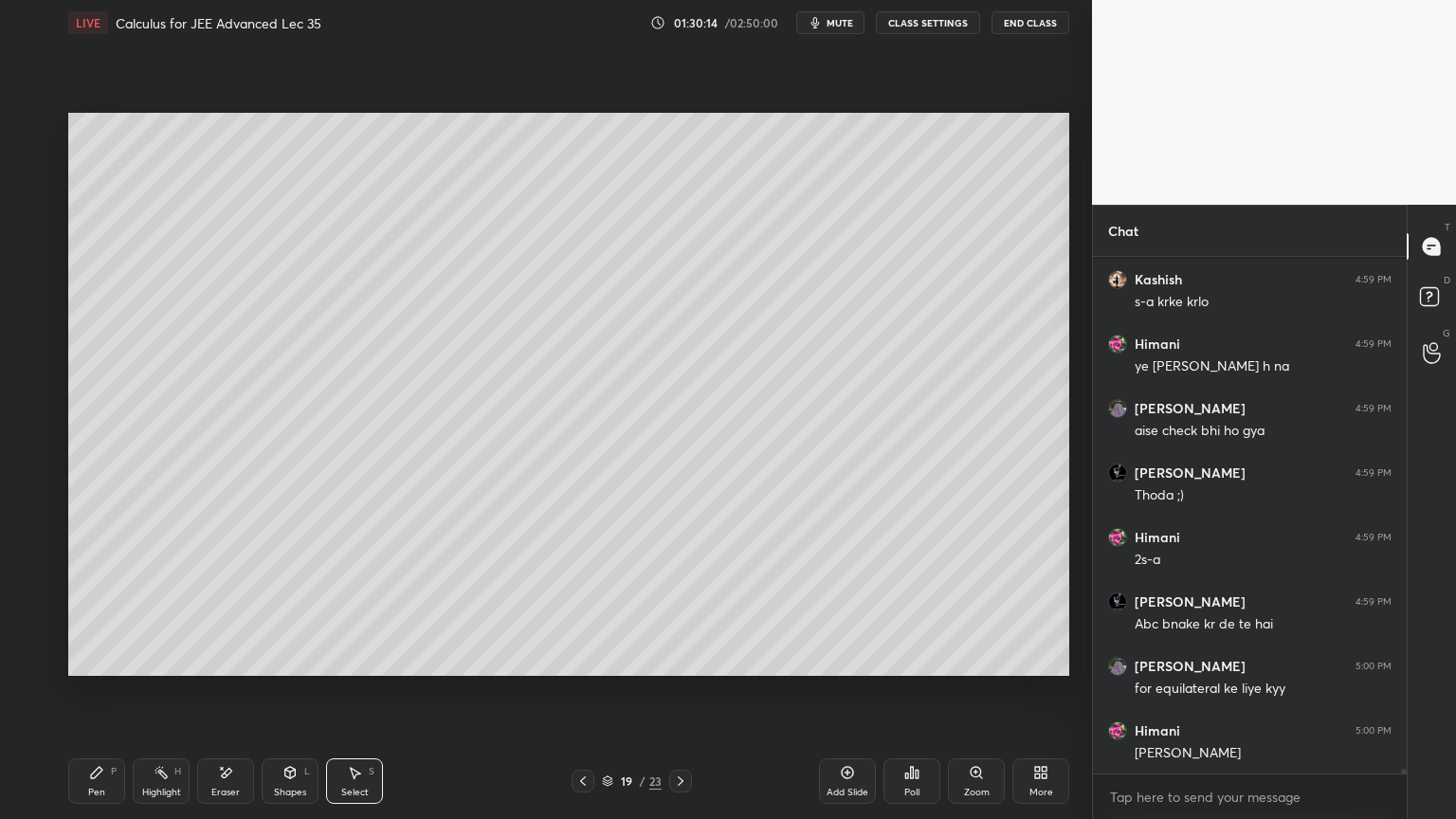 drag, startPoint x: 245, startPoint y: 781, endPoint x: 353, endPoint y: 746, distance: 113.52973 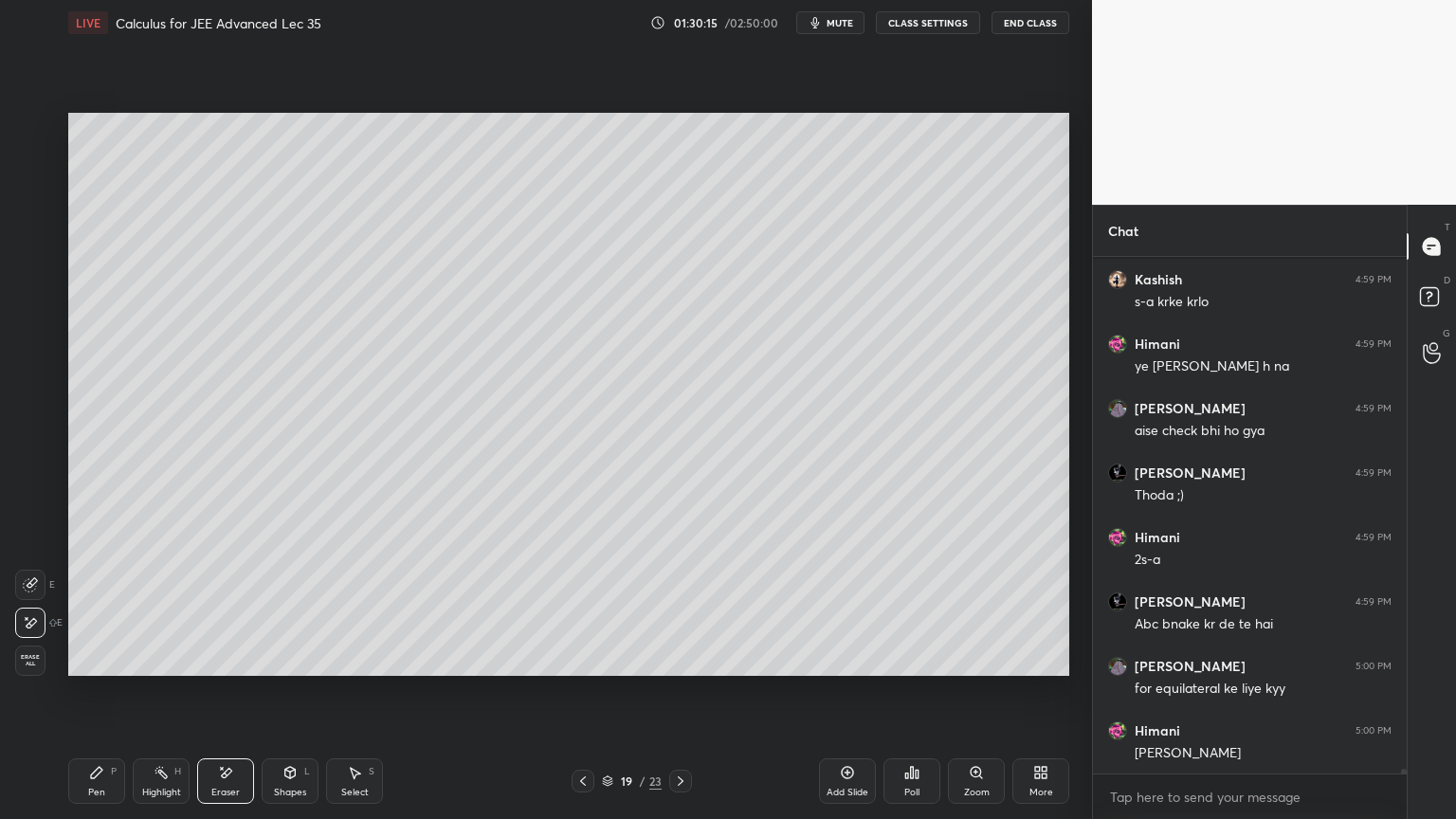 scroll, scrollTop: 61550, scrollLeft: 0, axis: vertical 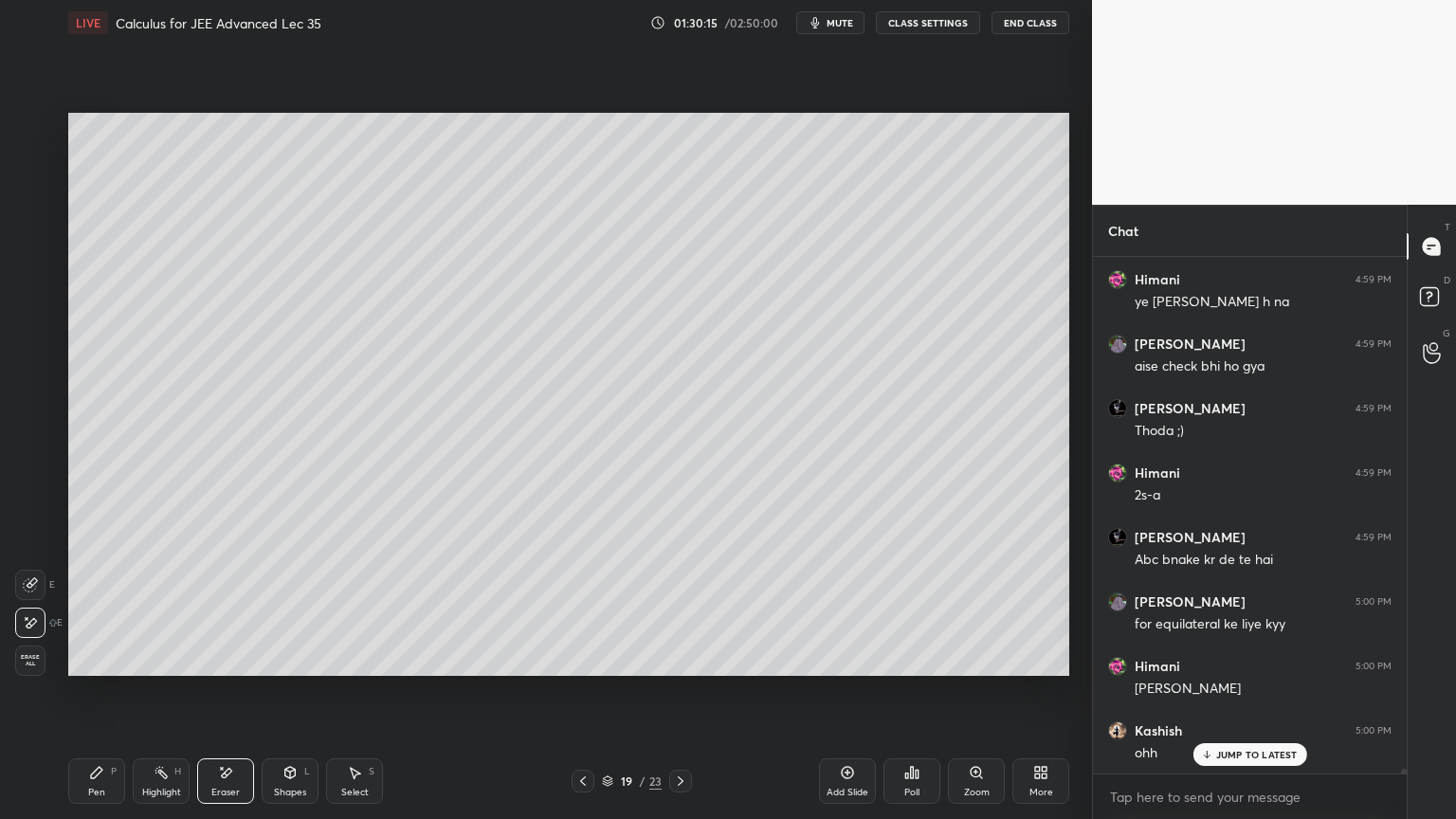 drag, startPoint x: 100, startPoint y: 784, endPoint x: 204, endPoint y: 772, distance: 104.69002 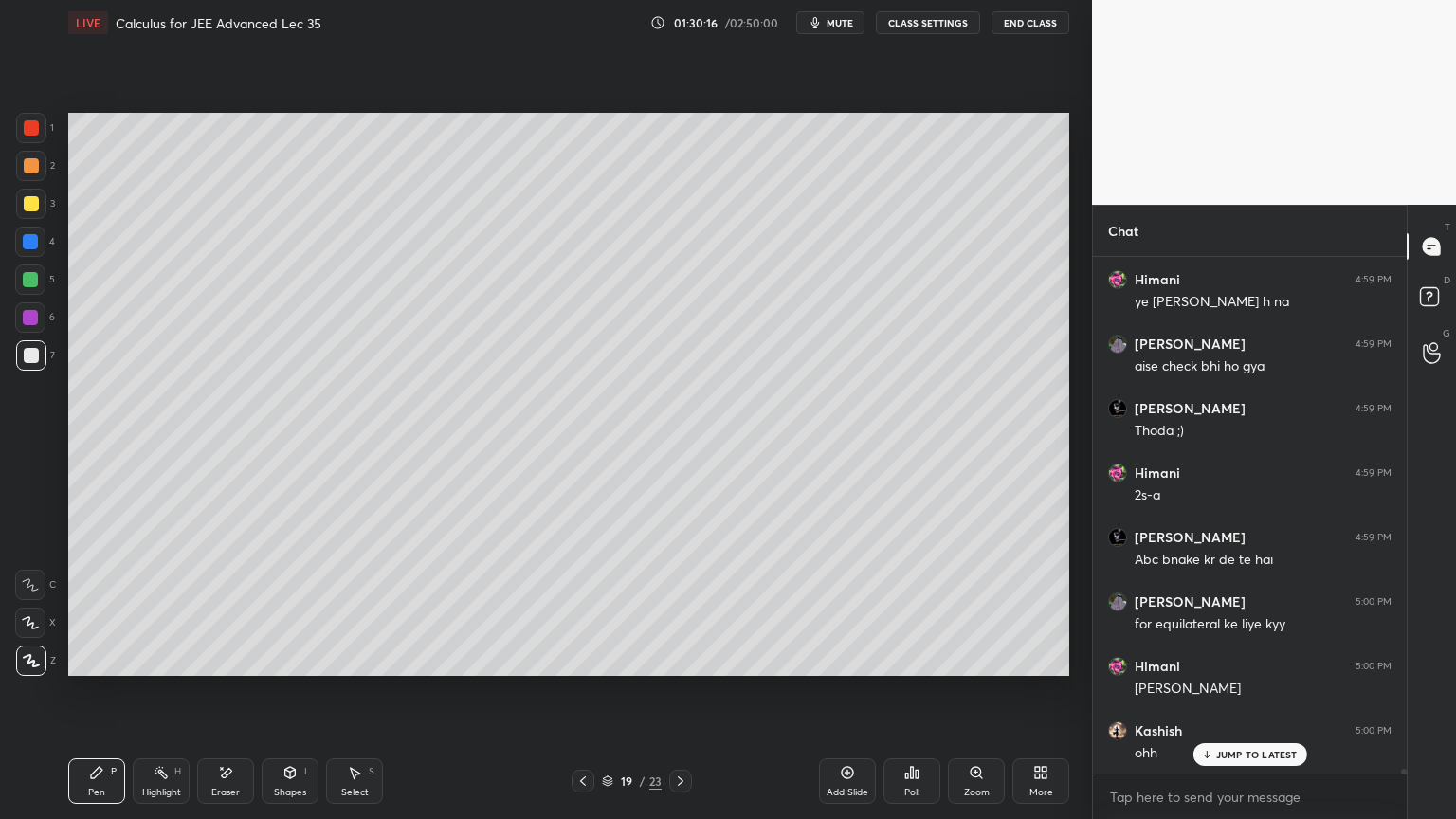 drag, startPoint x: 353, startPoint y: 784, endPoint x: 366, endPoint y: 739, distance: 46.8402 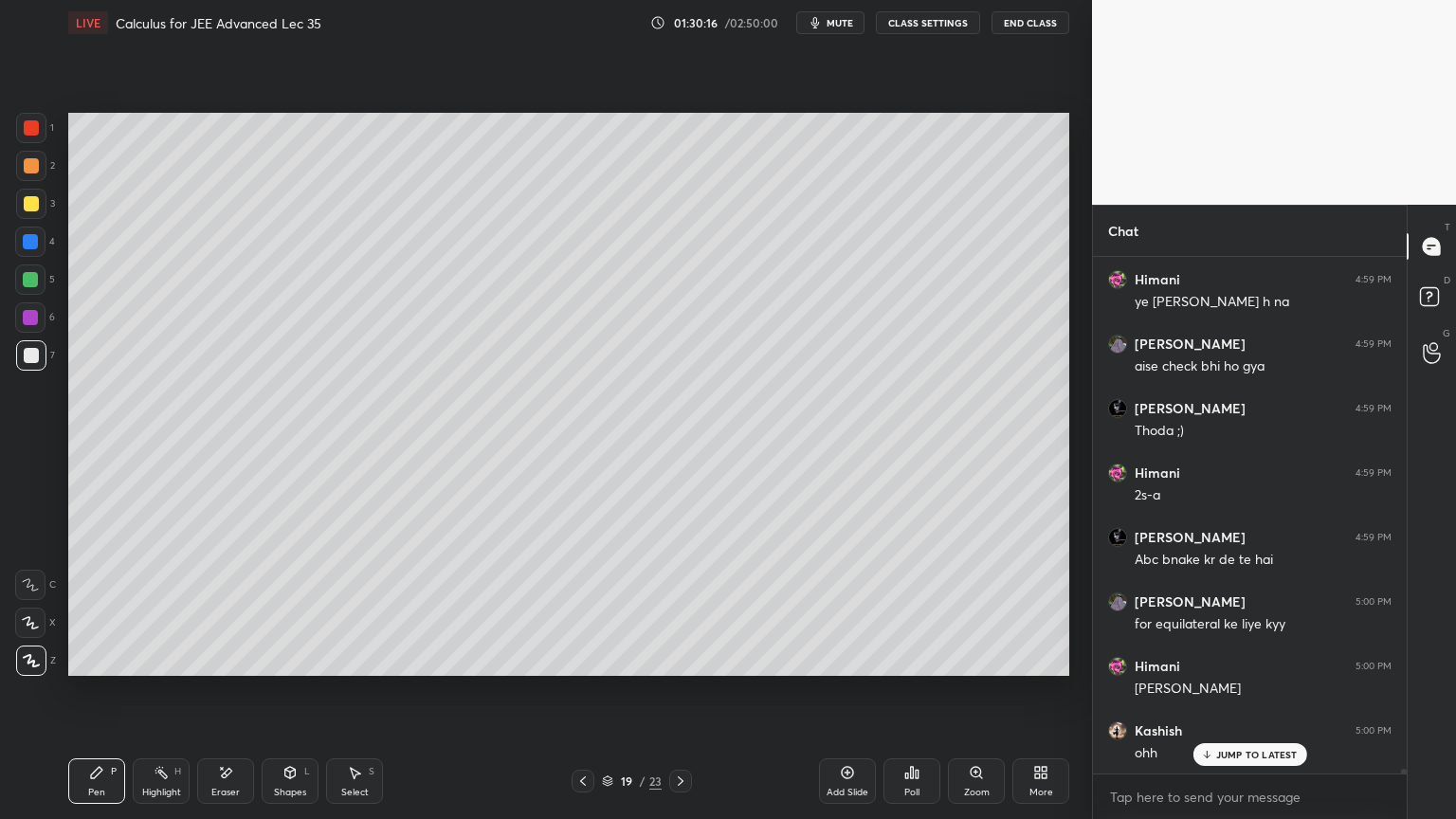 click on "Select S" at bounding box center [355, 781] 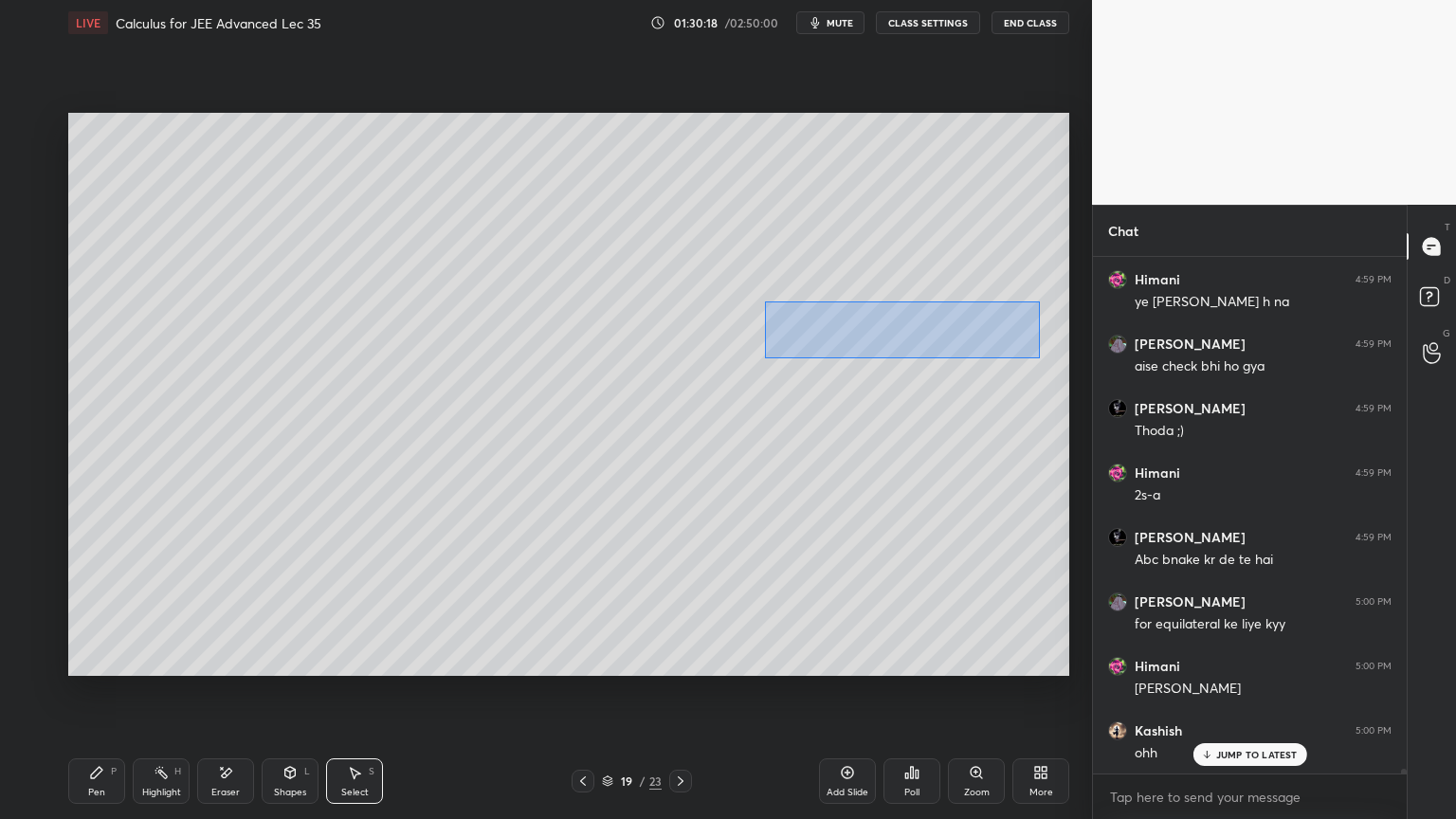 drag, startPoint x: 784, startPoint y: 318, endPoint x: 971, endPoint y: 357, distance: 191.0236 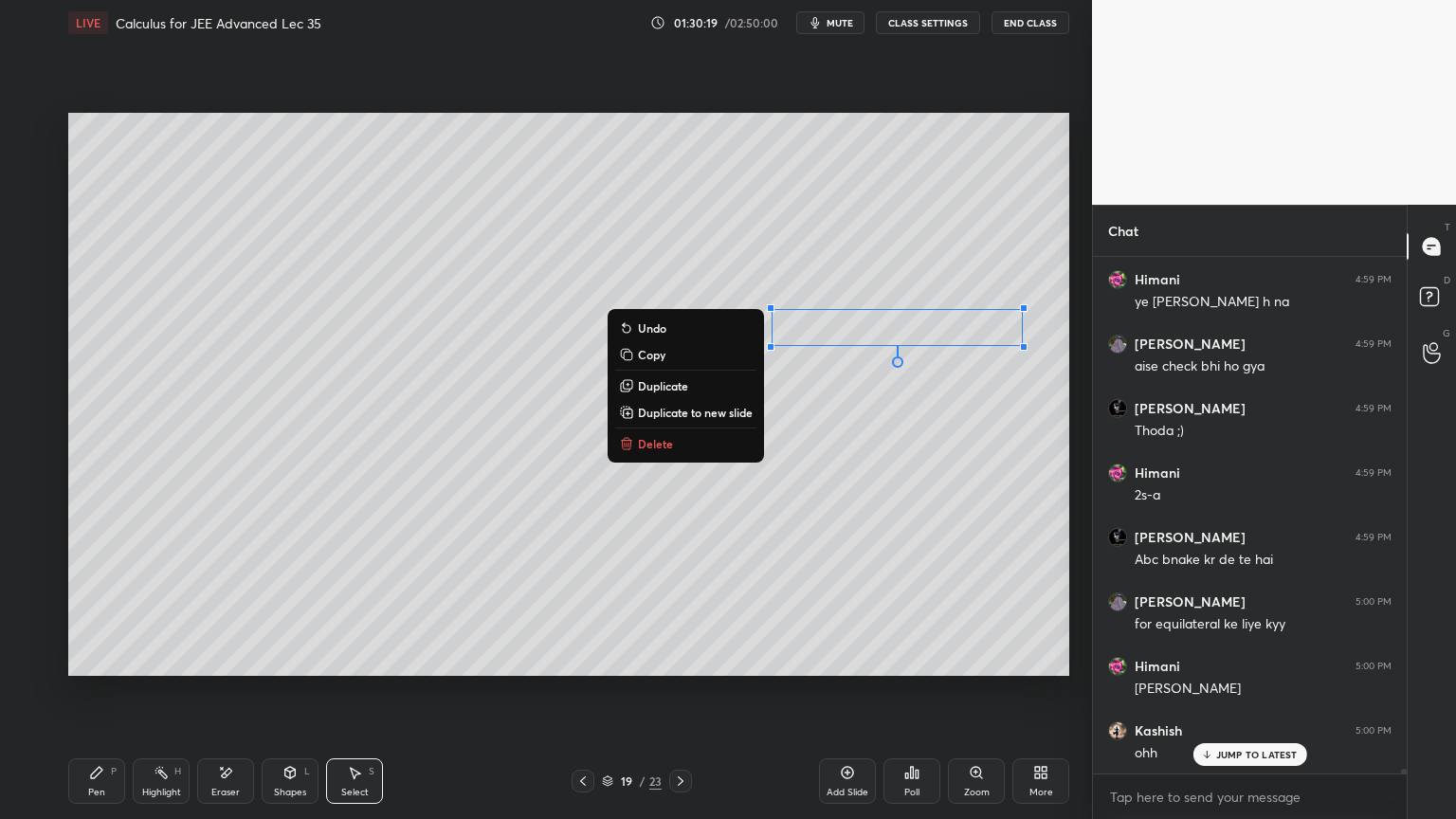 click on "Duplicate" at bounding box center [663, 386] 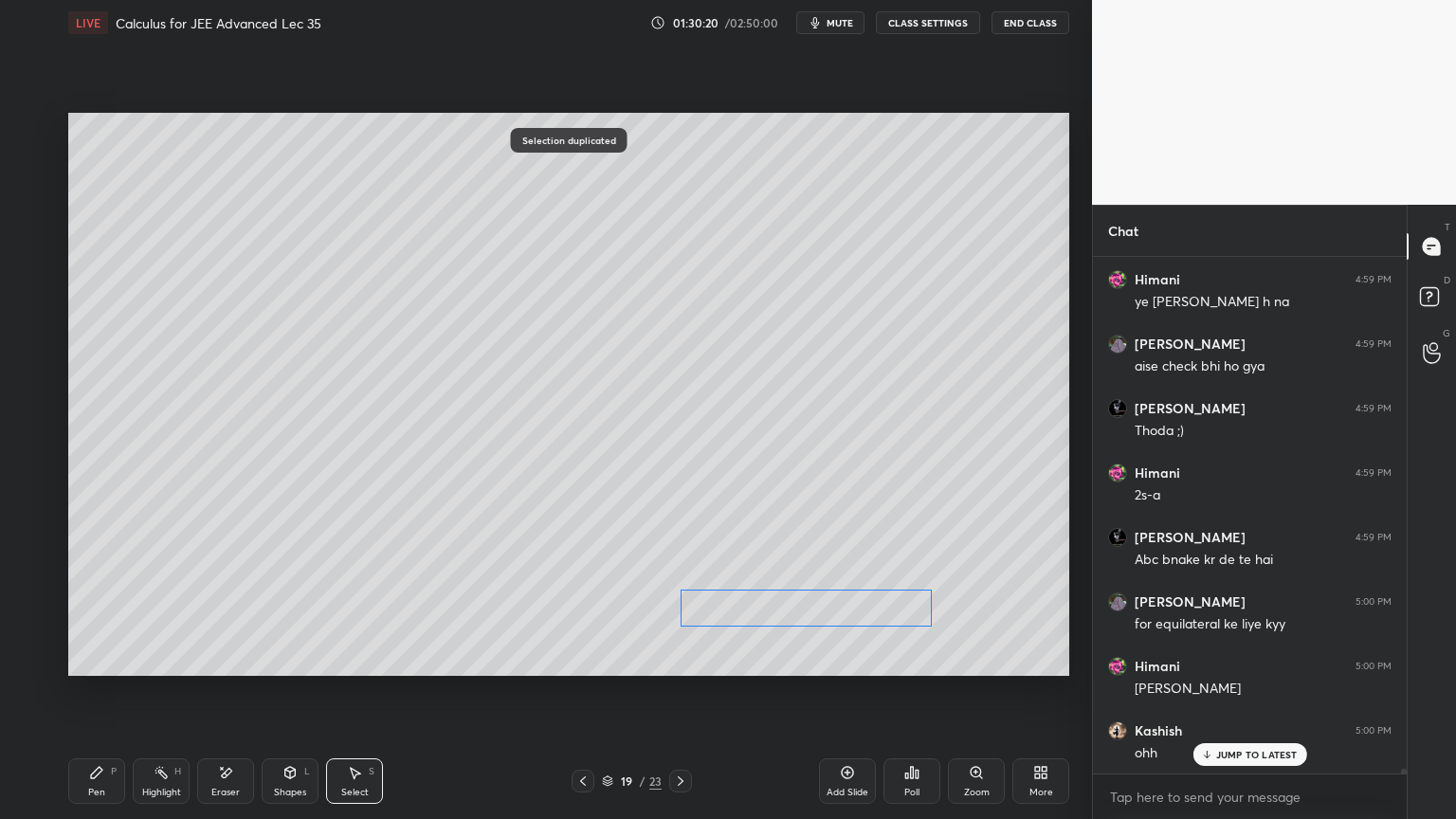 drag, startPoint x: 870, startPoint y: 353, endPoint x: 757, endPoint y: 608, distance: 278.9158 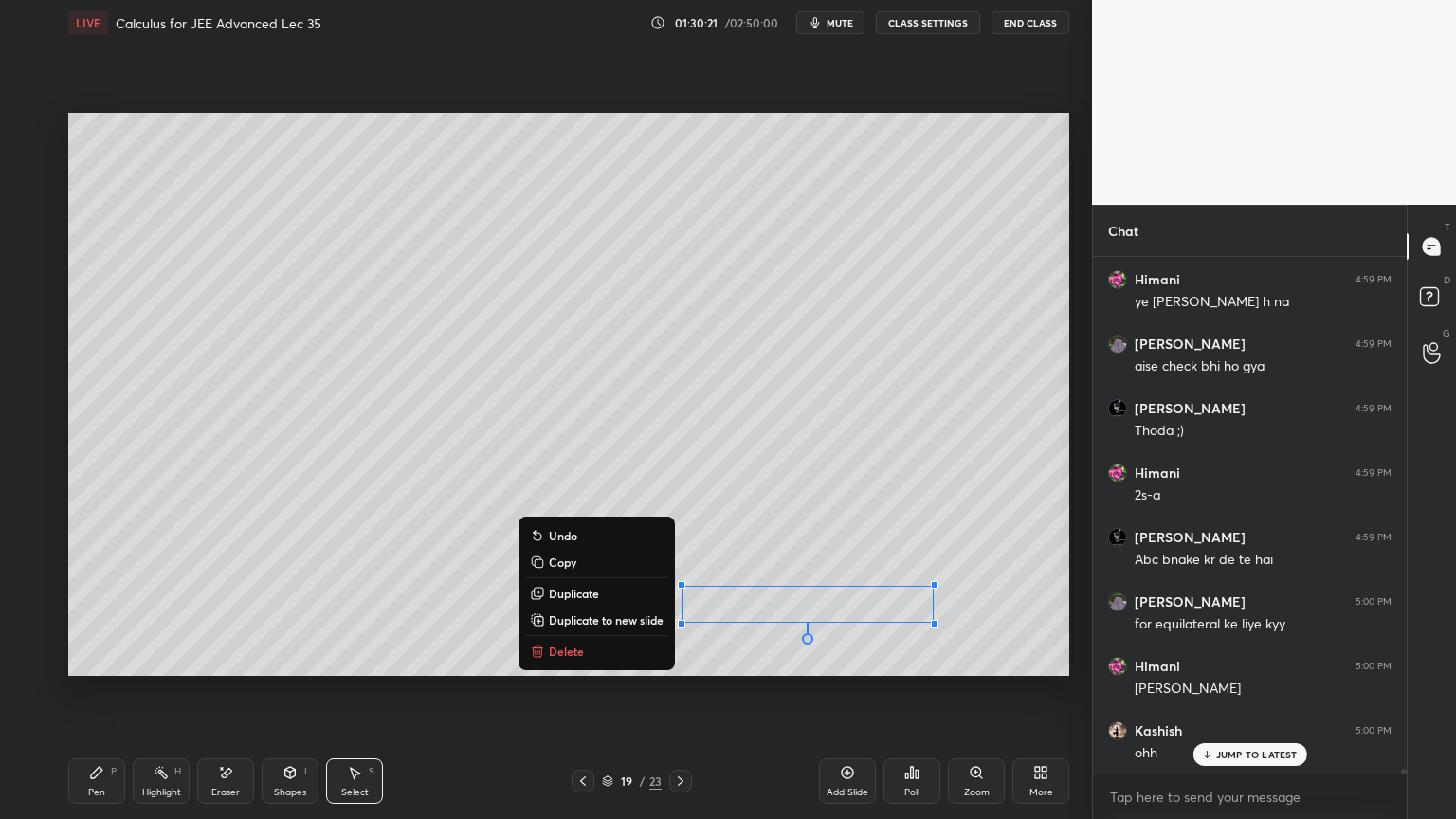 click on "0 ° Undo Copy Duplicate Duplicate to new slide Delete" at bounding box center (569, 394) 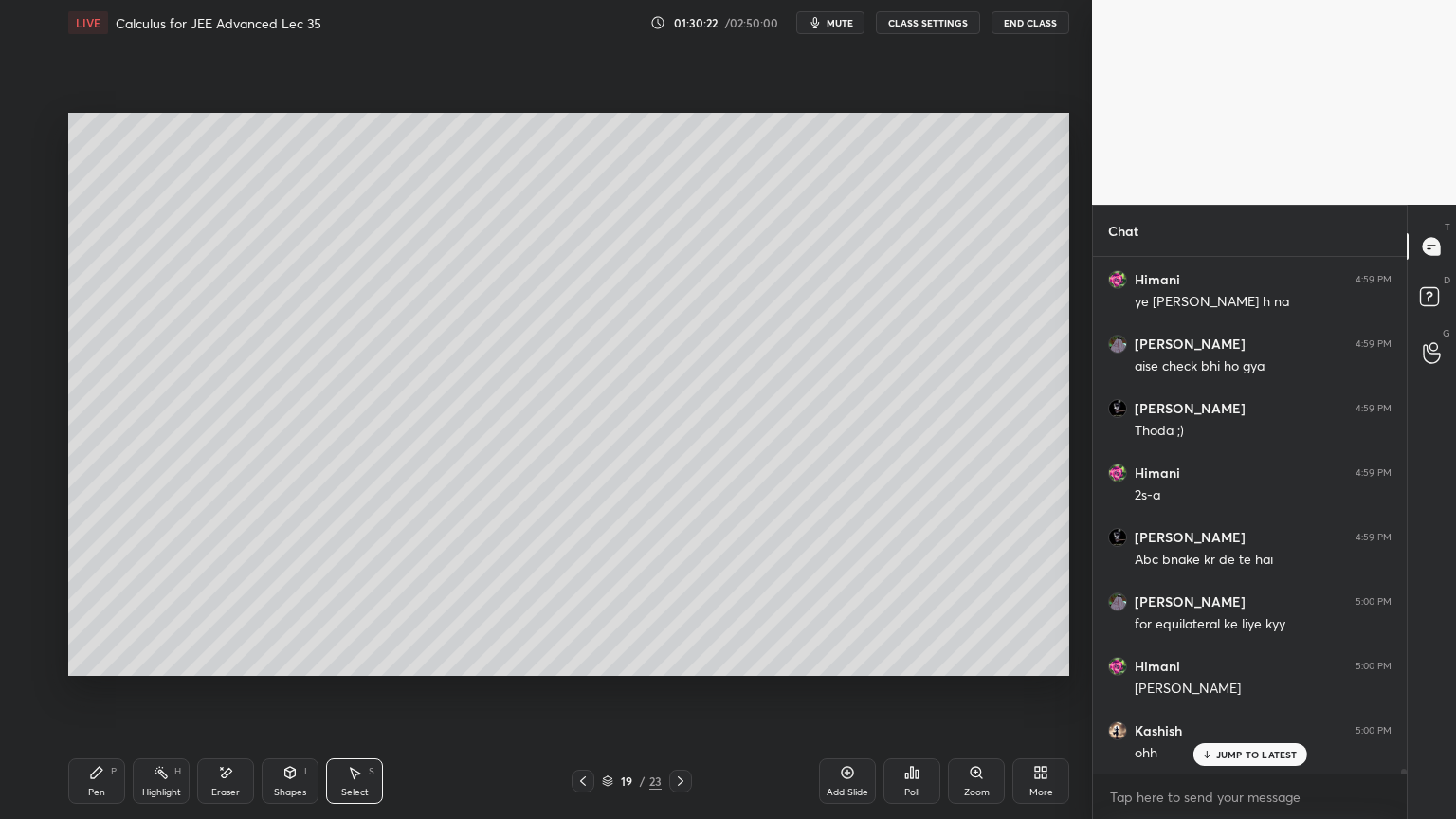click 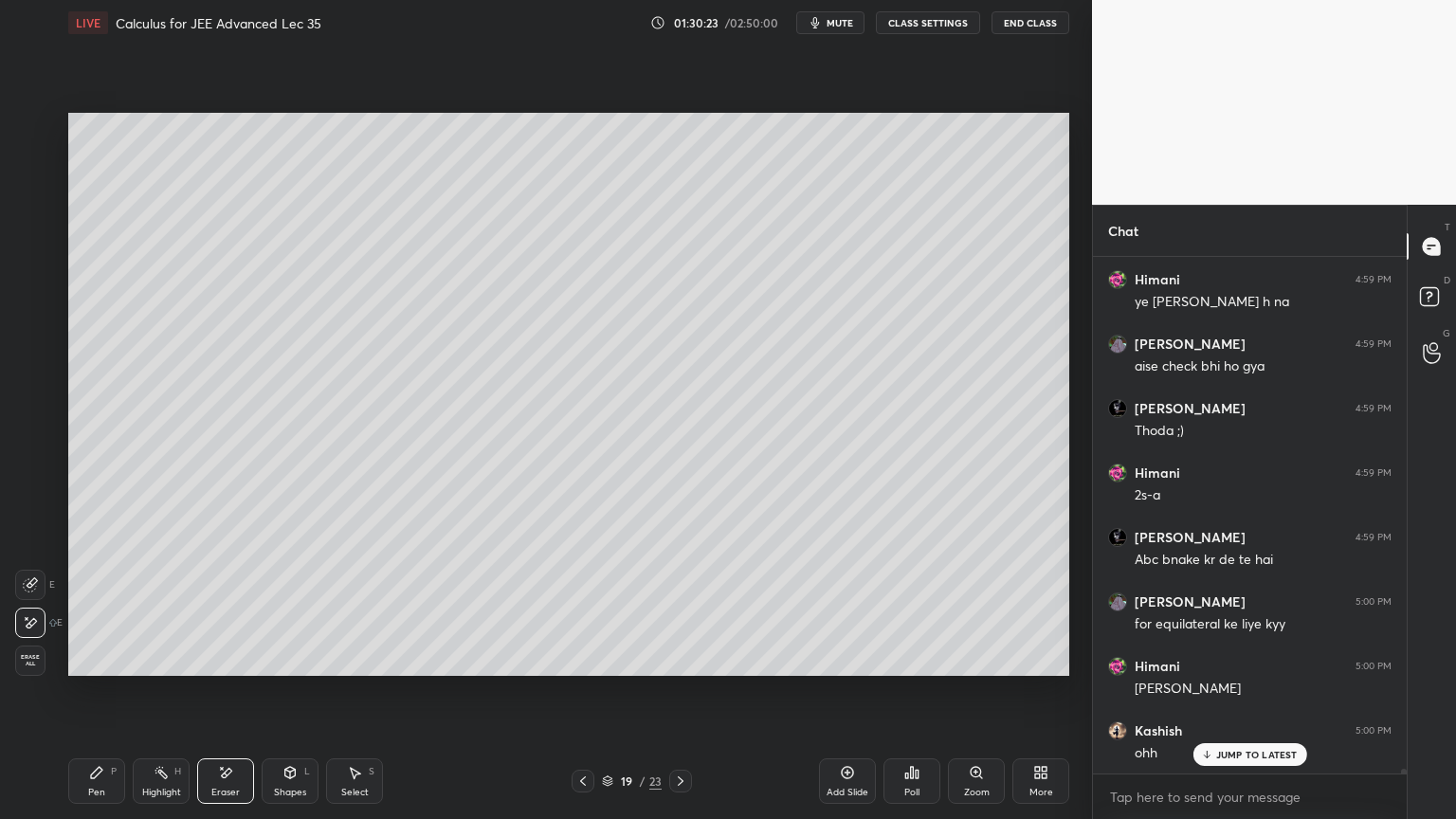 click on "Pen P" at bounding box center [97, 781] 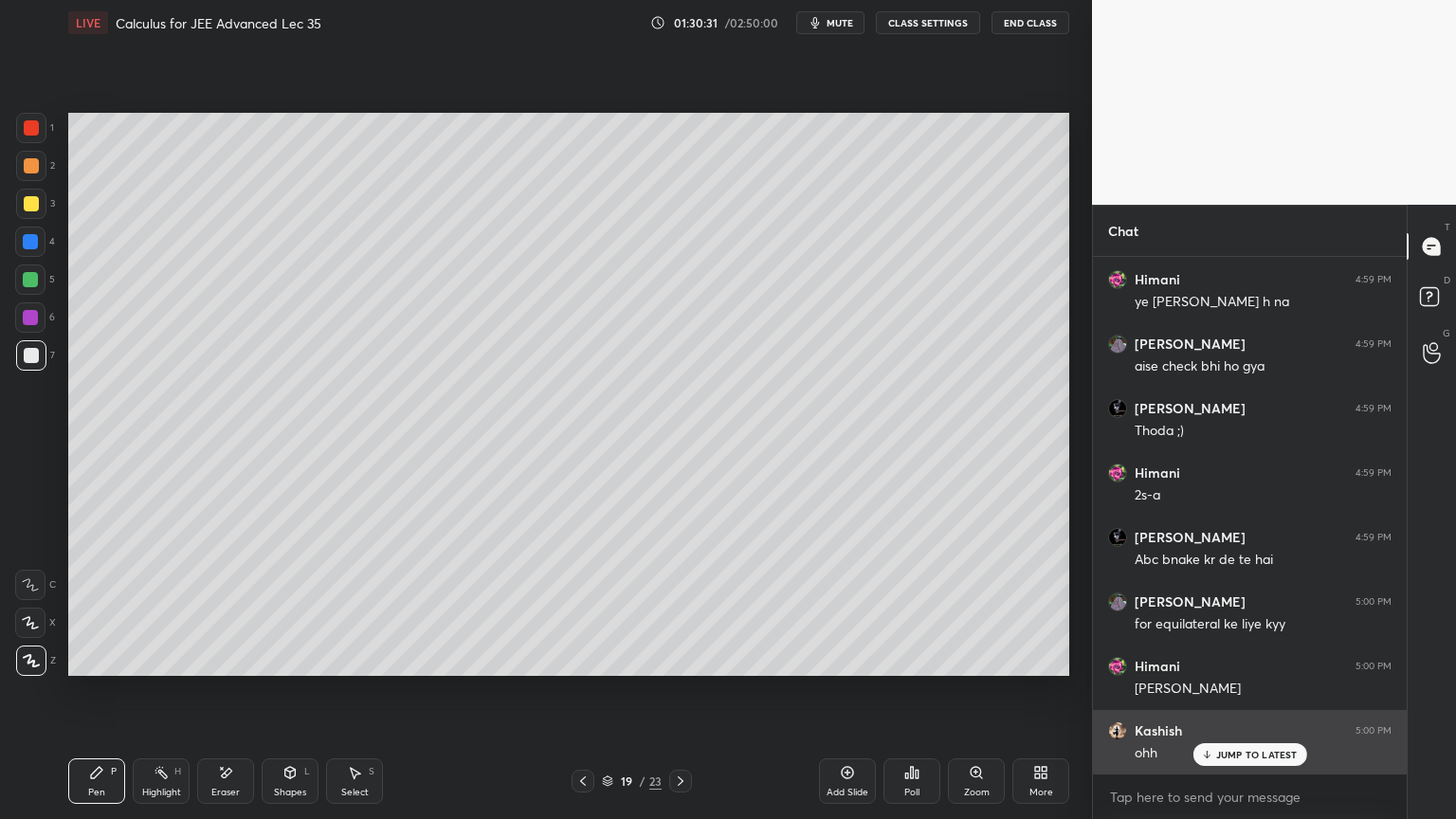 drag, startPoint x: 1235, startPoint y: 752, endPoint x: 1227, endPoint y: 746, distance: 10 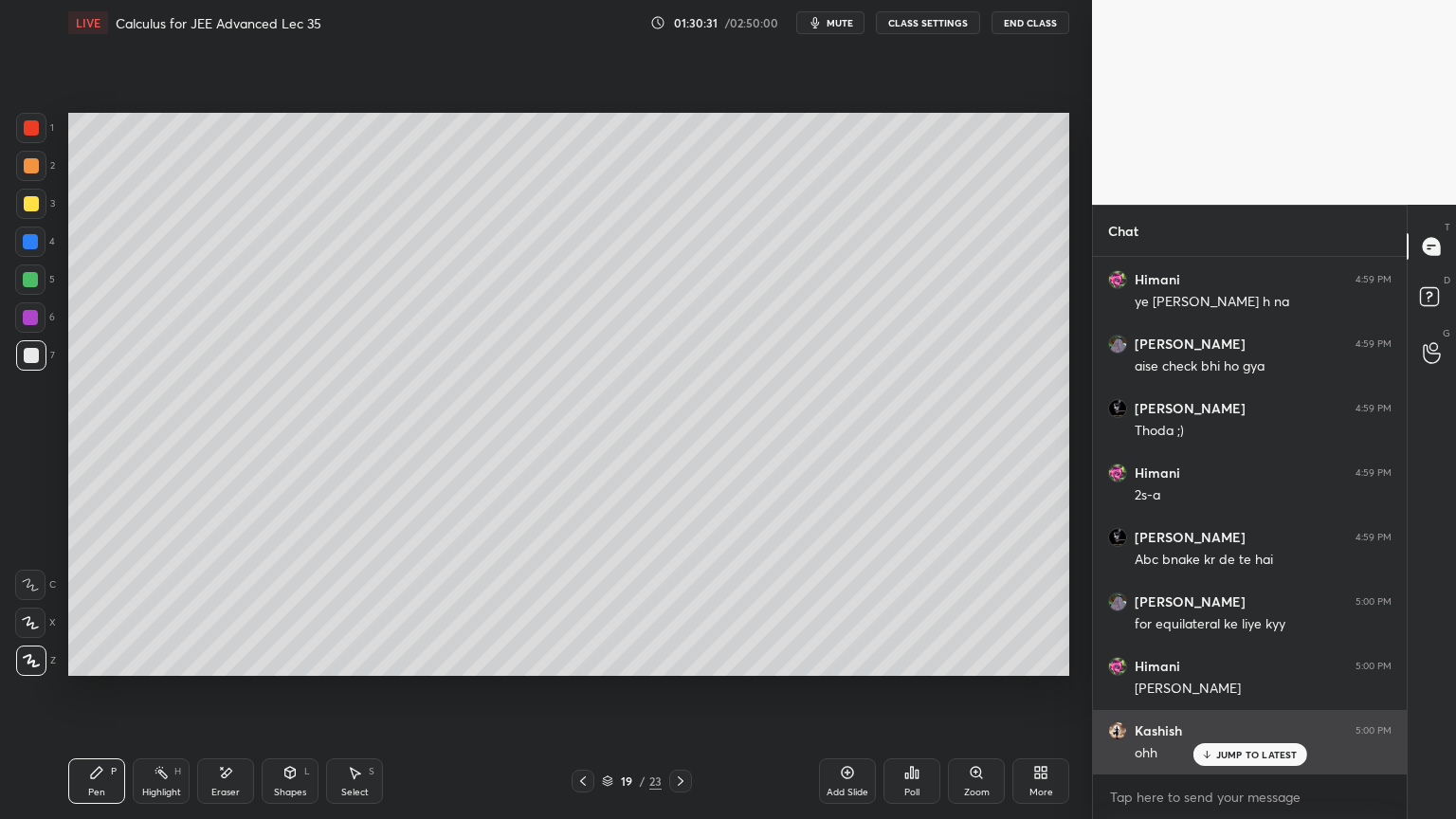 click on "JUMP TO LATEST" at bounding box center (1257, 755) 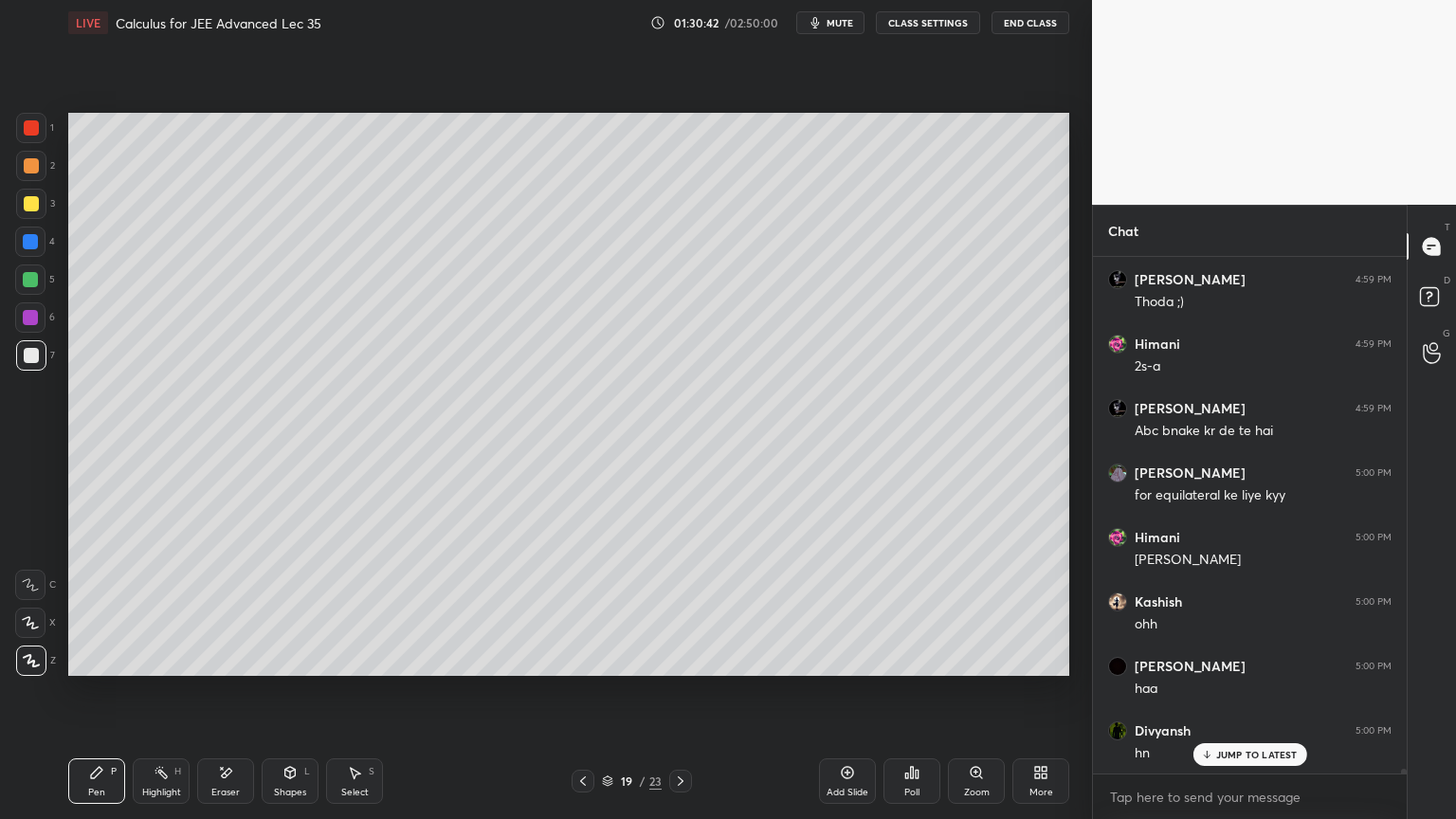 scroll, scrollTop: 61744, scrollLeft: 0, axis: vertical 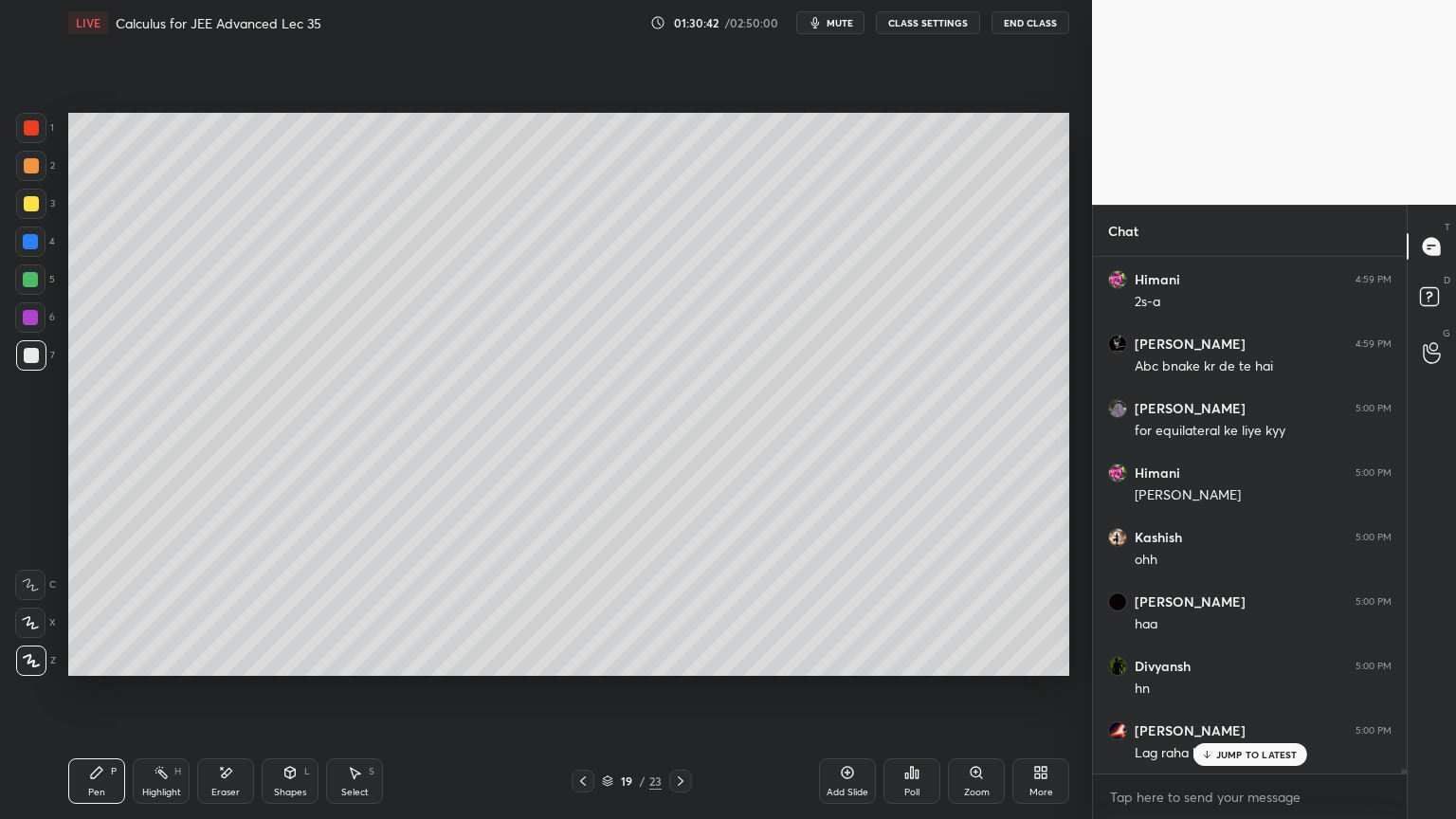 click 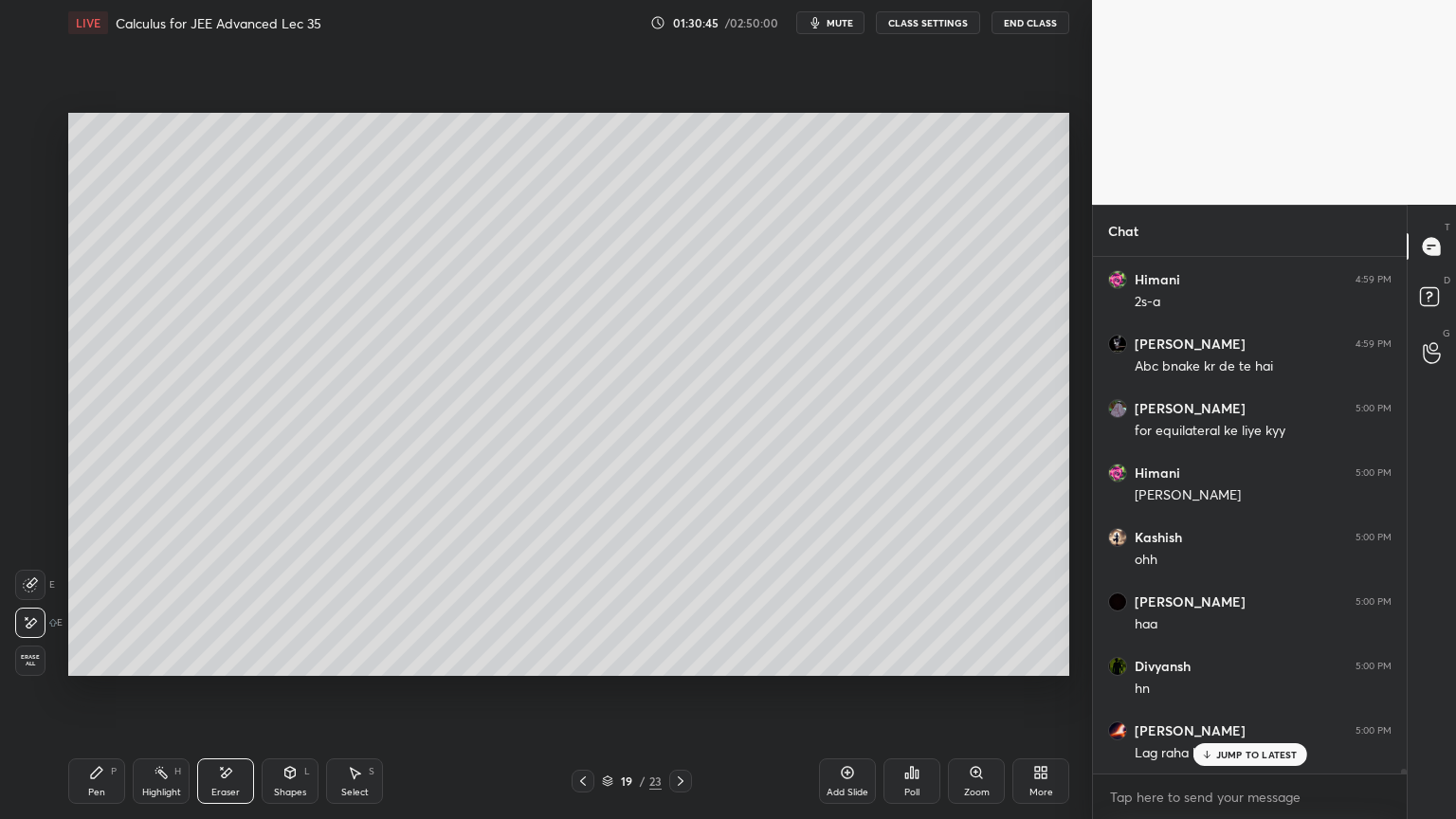 drag, startPoint x: 88, startPoint y: 789, endPoint x: 164, endPoint y: 765, distance: 79.69944 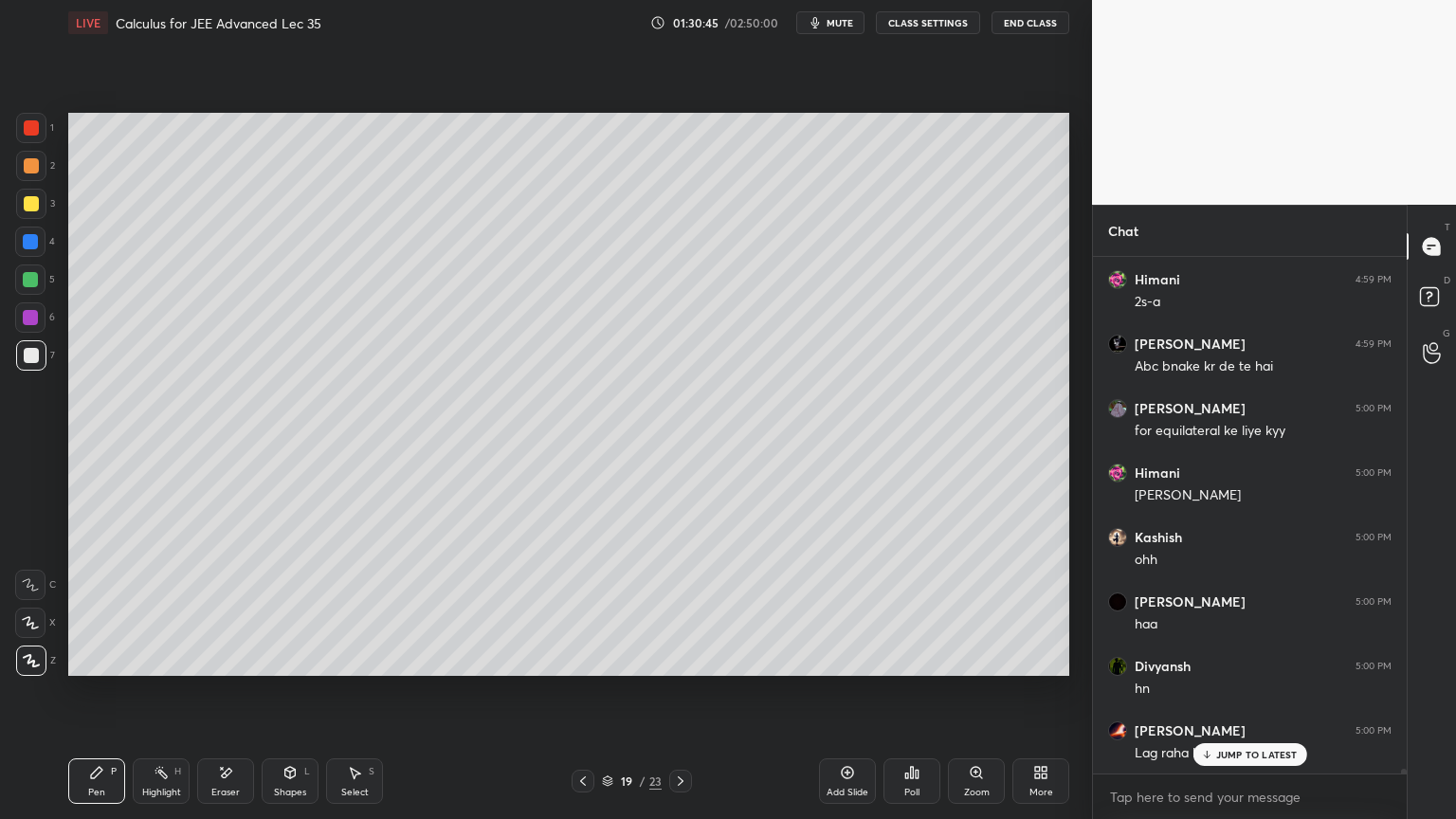 scroll, scrollTop: 61808, scrollLeft: 0, axis: vertical 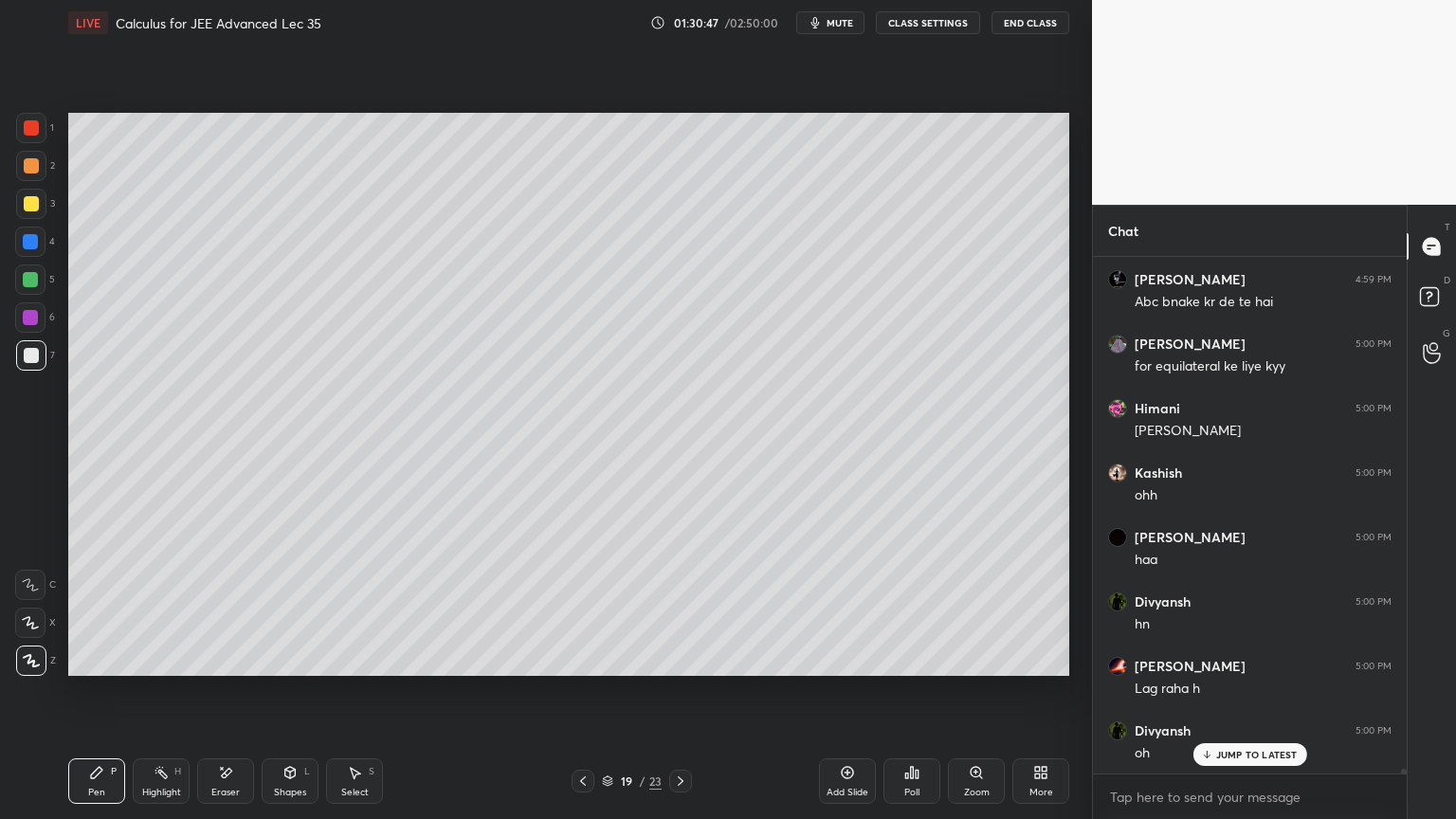 click on "Select S" at bounding box center (355, 781) 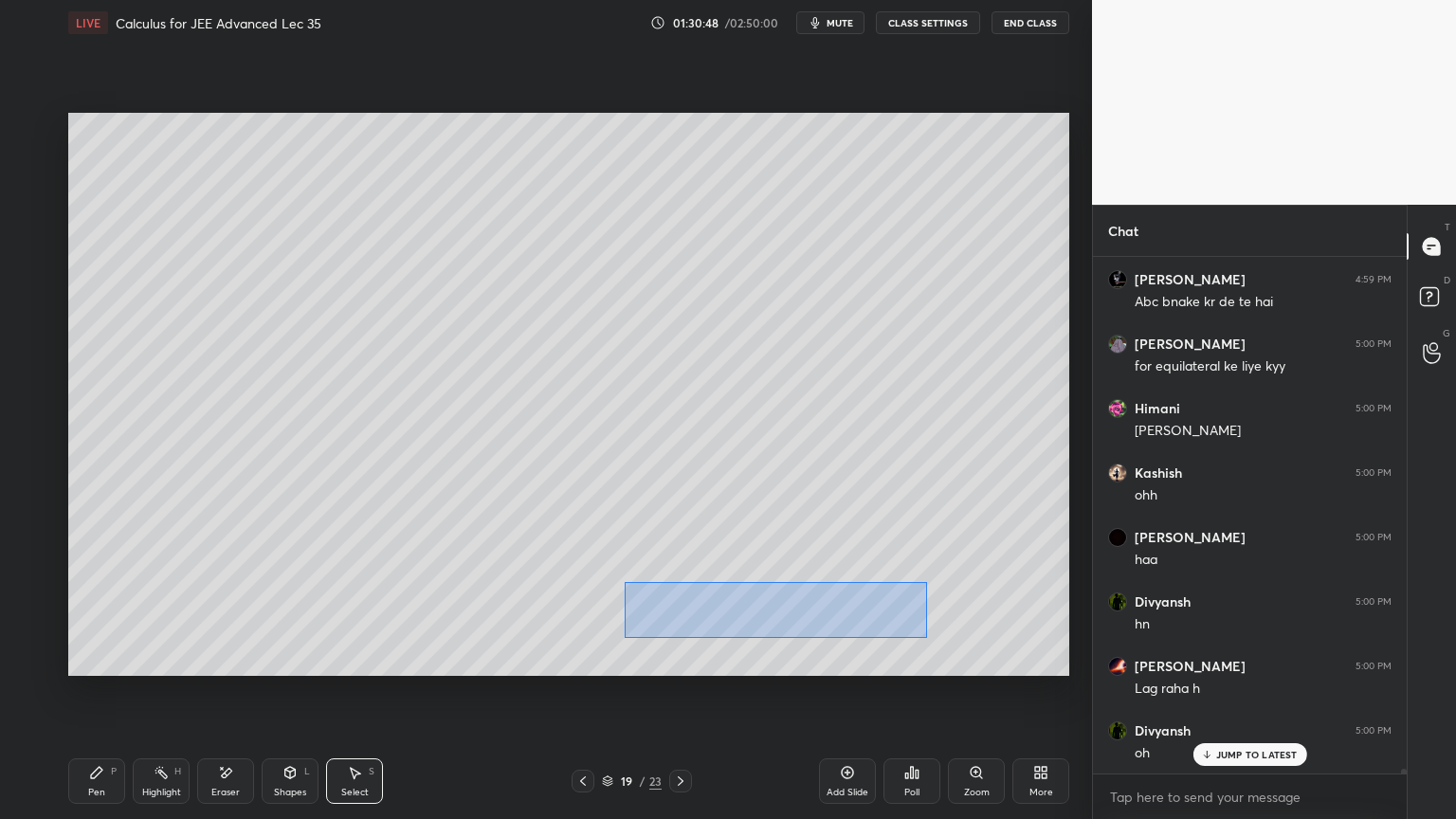 scroll, scrollTop: 61876, scrollLeft: 0, axis: vertical 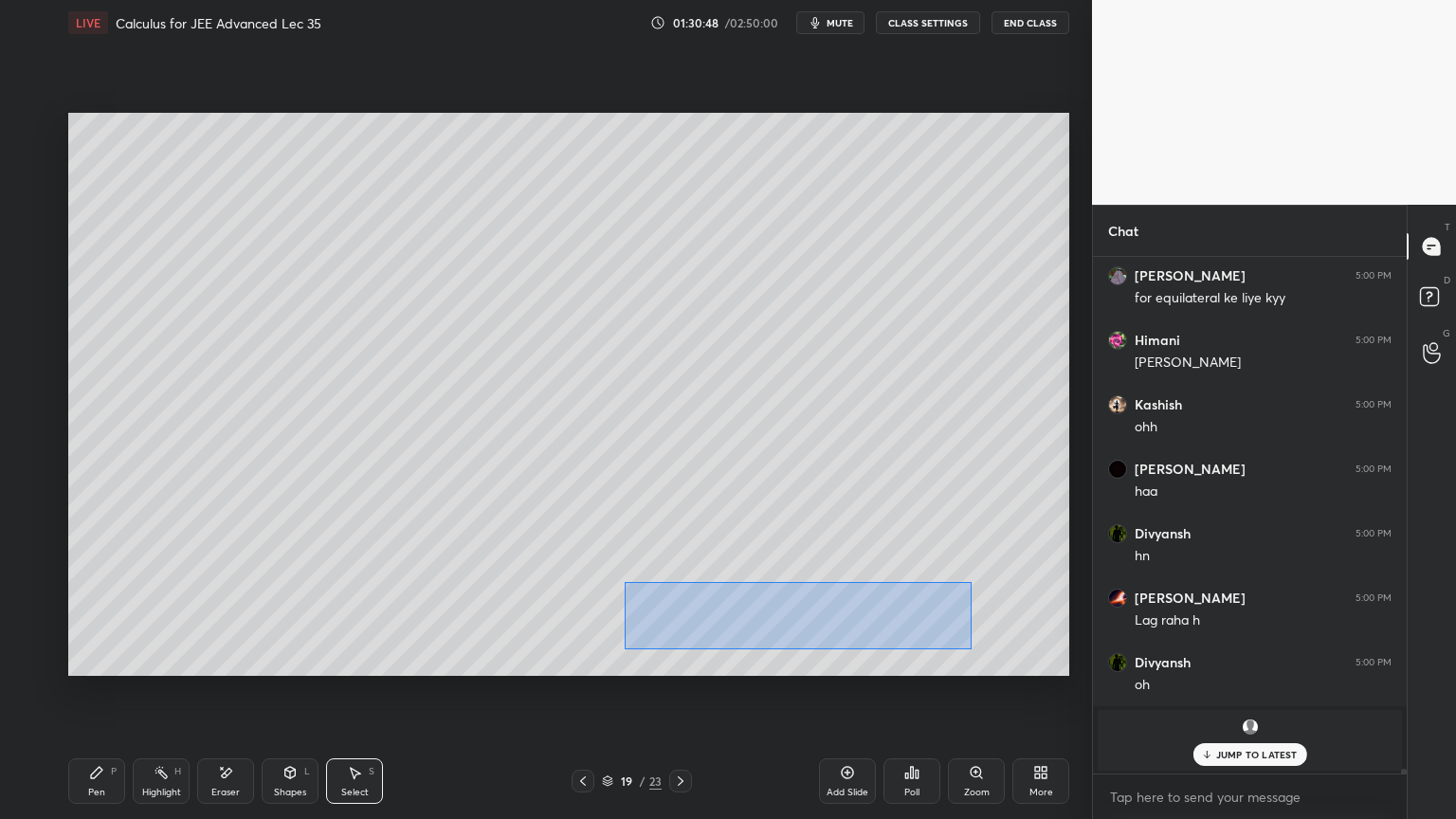 drag, startPoint x: 623, startPoint y: 582, endPoint x: 963, endPoint y: 647, distance: 346.1575 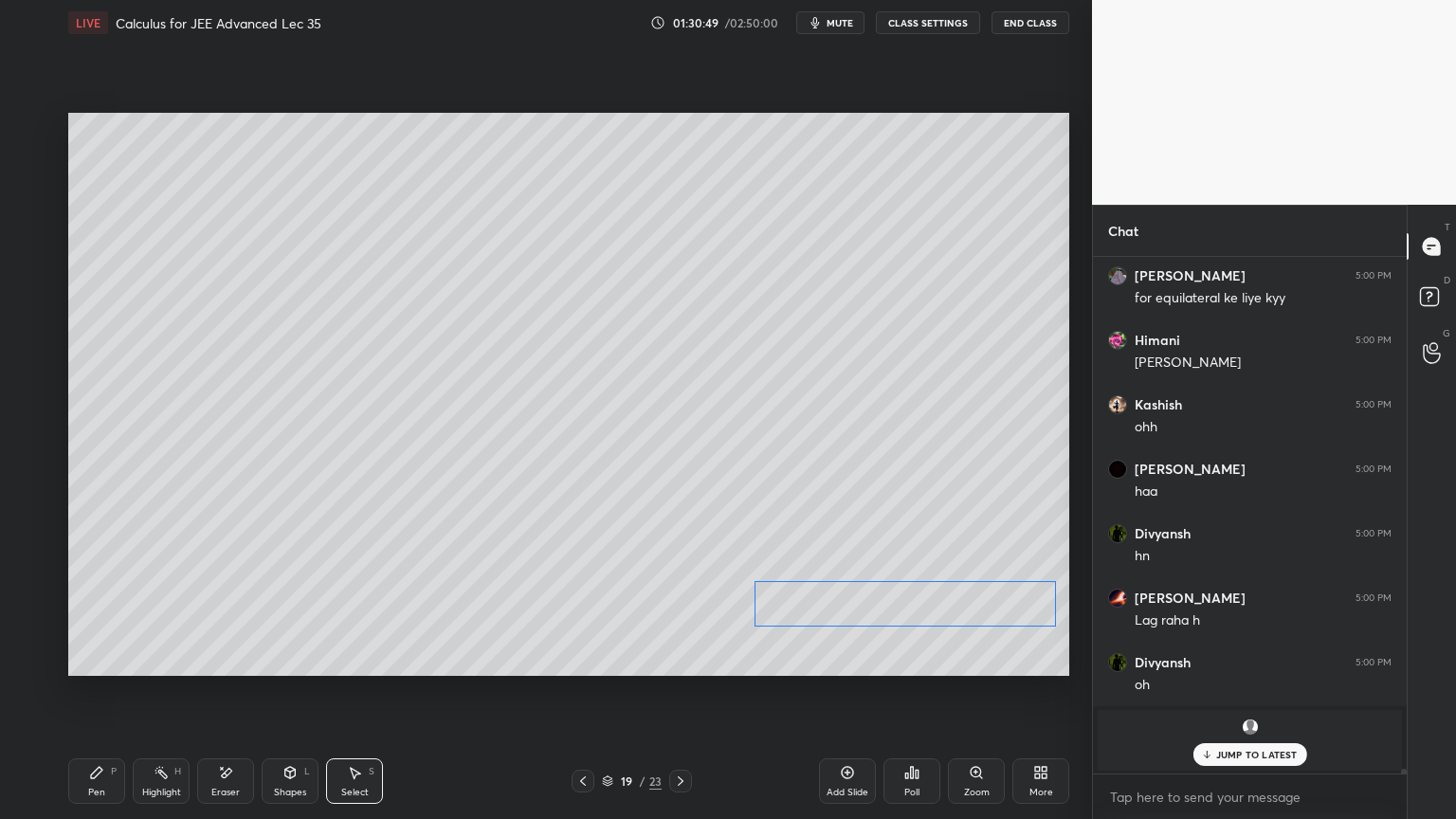 drag, startPoint x: 870, startPoint y: 613, endPoint x: 978, endPoint y: 610, distance: 108.04166 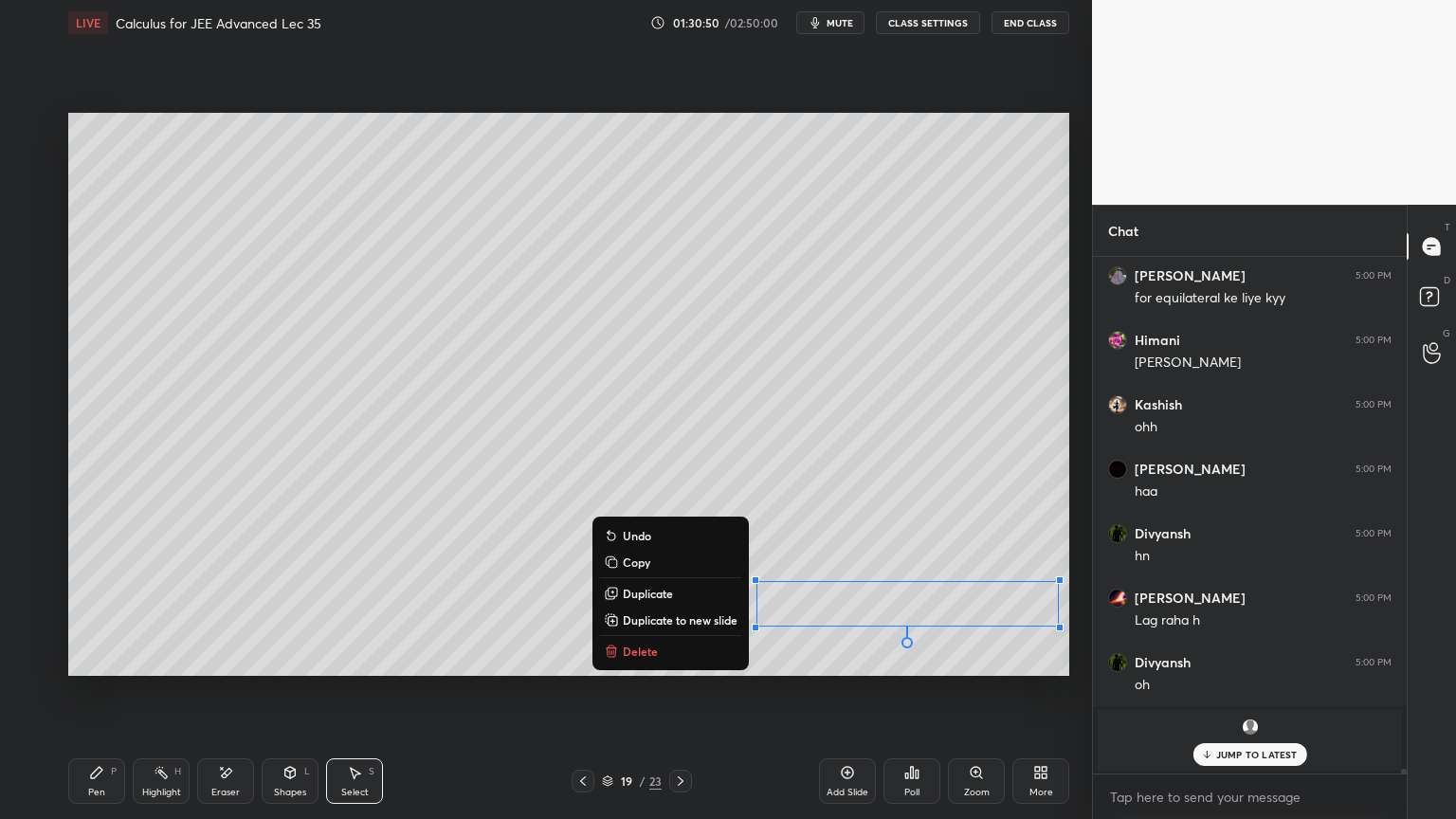 click on "0 ° Undo Copy Duplicate Duplicate to new slide Delete" at bounding box center (569, 394) 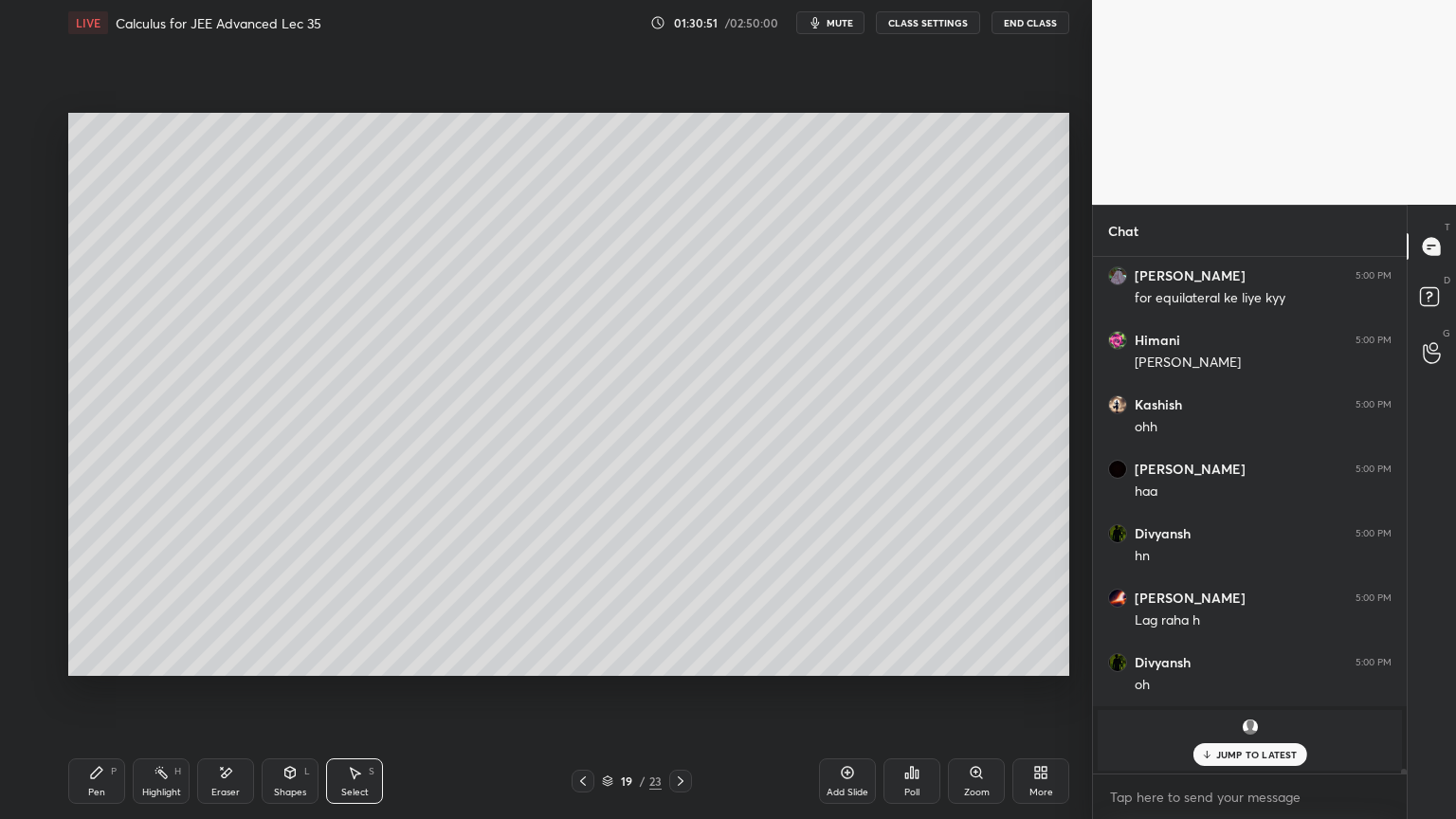 drag, startPoint x: 99, startPoint y: 787, endPoint x: 221, endPoint y: 774, distance: 122.69067 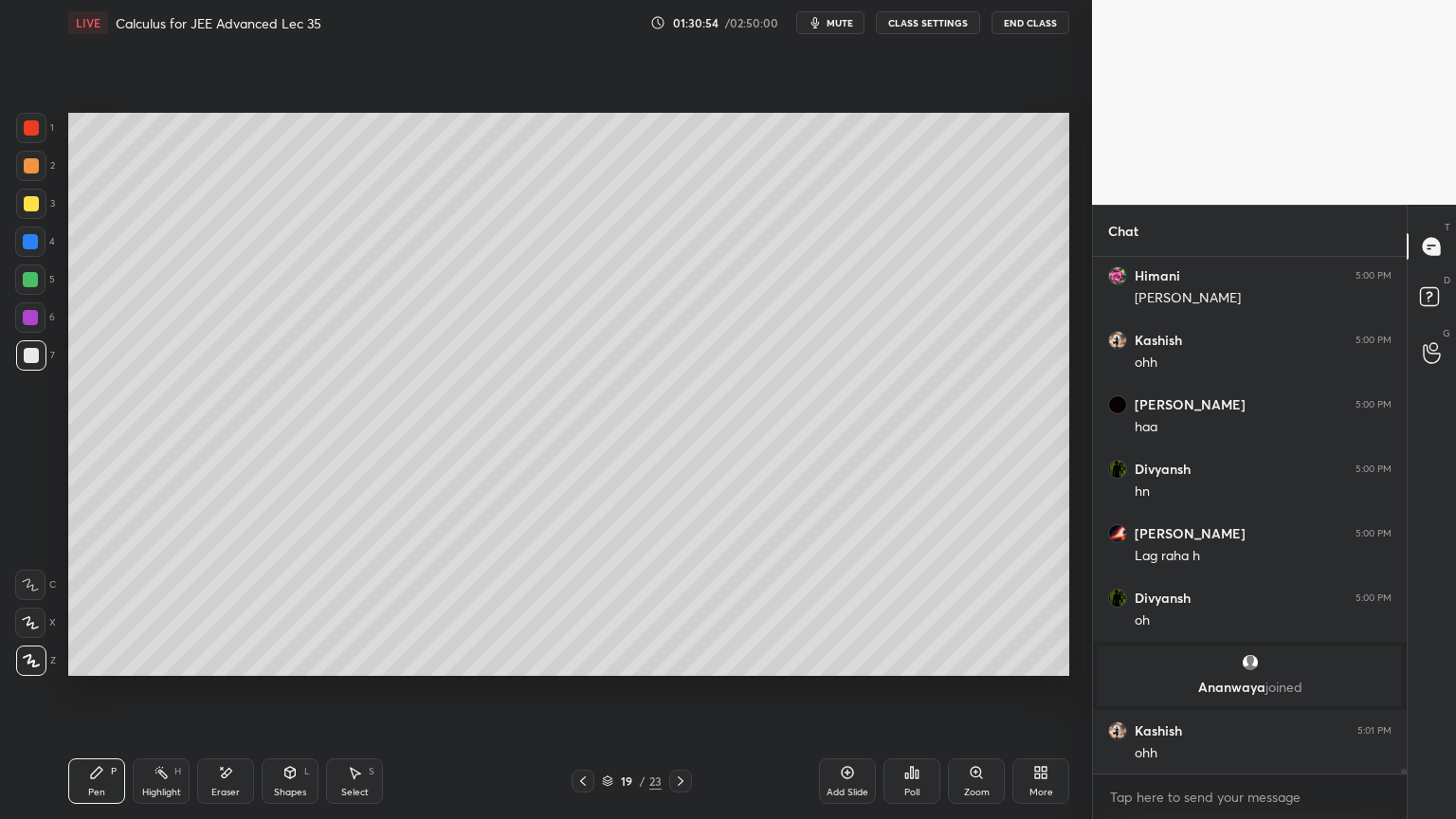 scroll, scrollTop: 62005, scrollLeft: 0, axis: vertical 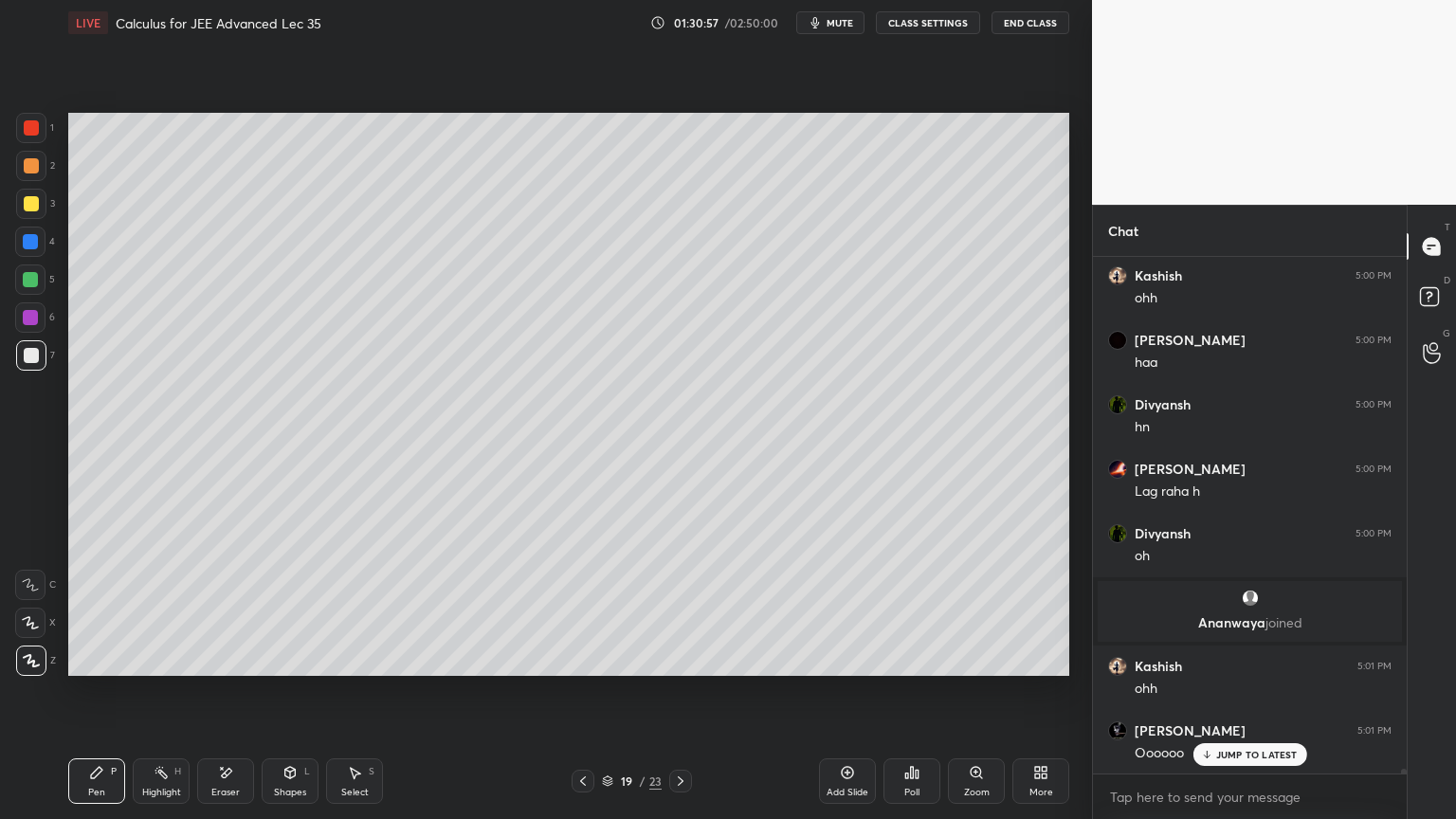 click on "Select S" at bounding box center (355, 781) 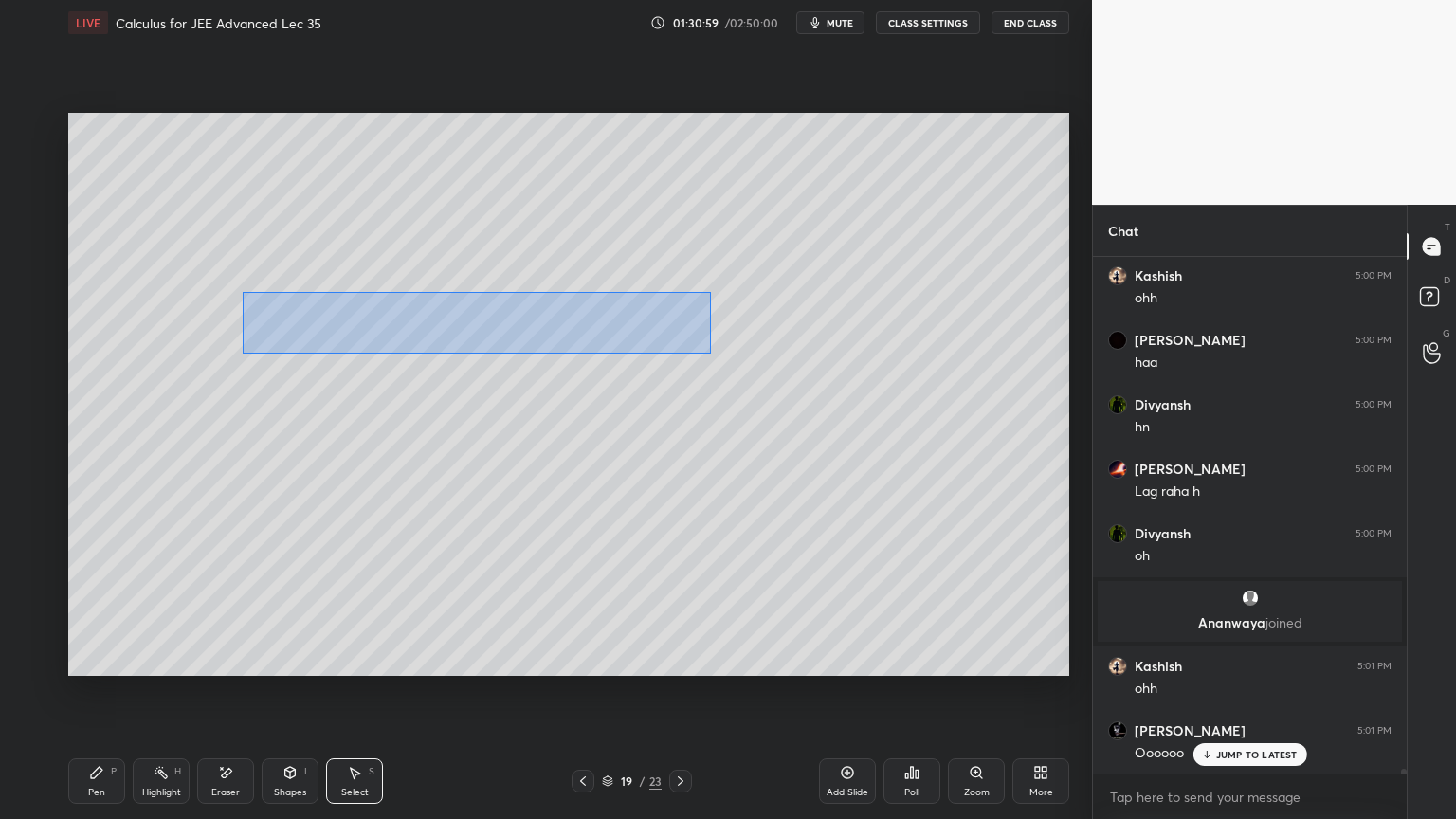 drag, startPoint x: 242, startPoint y: 290, endPoint x: 745, endPoint y: 357, distance: 507.44261 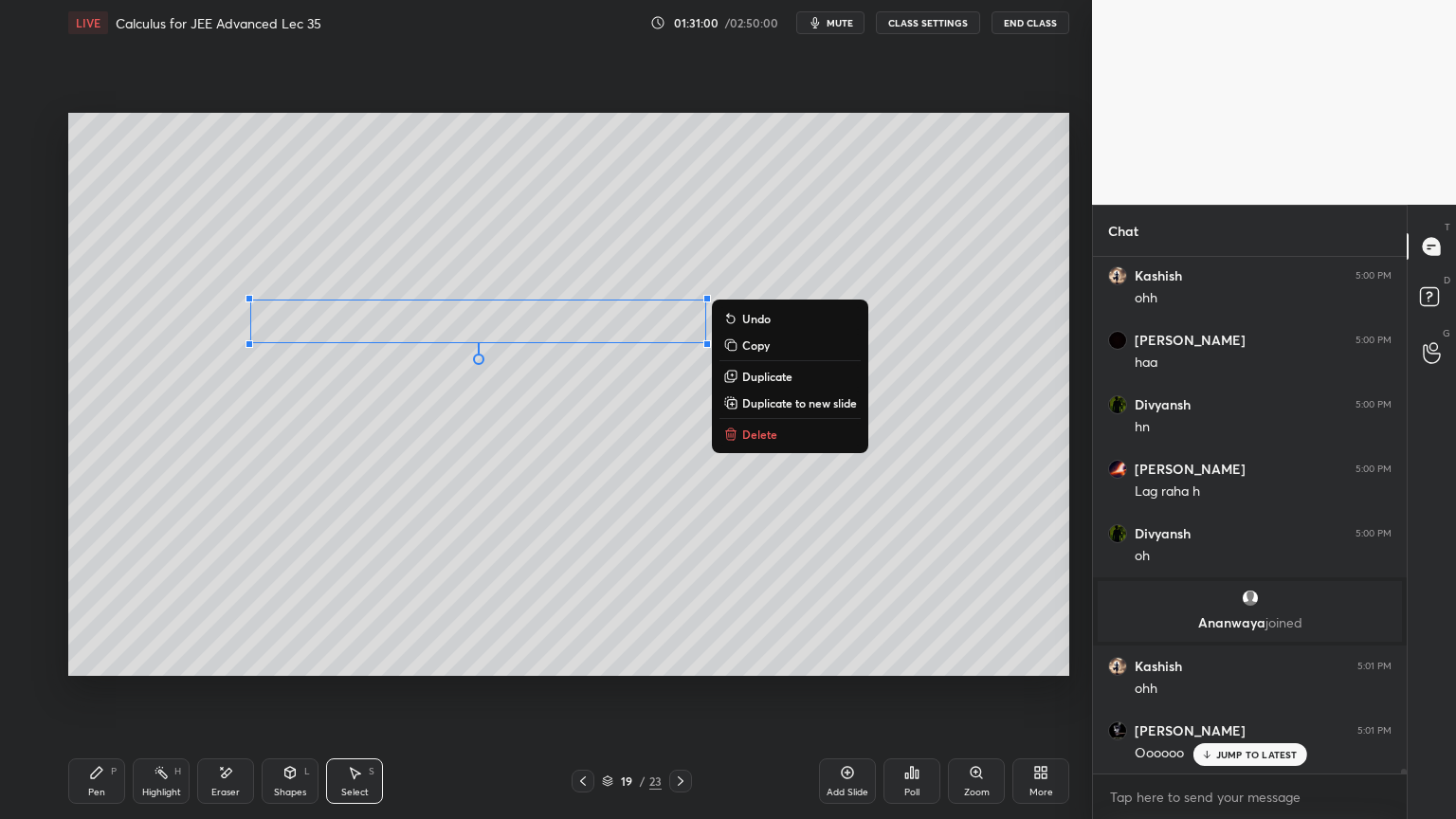 drag, startPoint x: 765, startPoint y: 380, endPoint x: 705, endPoint y: 375, distance: 60.208 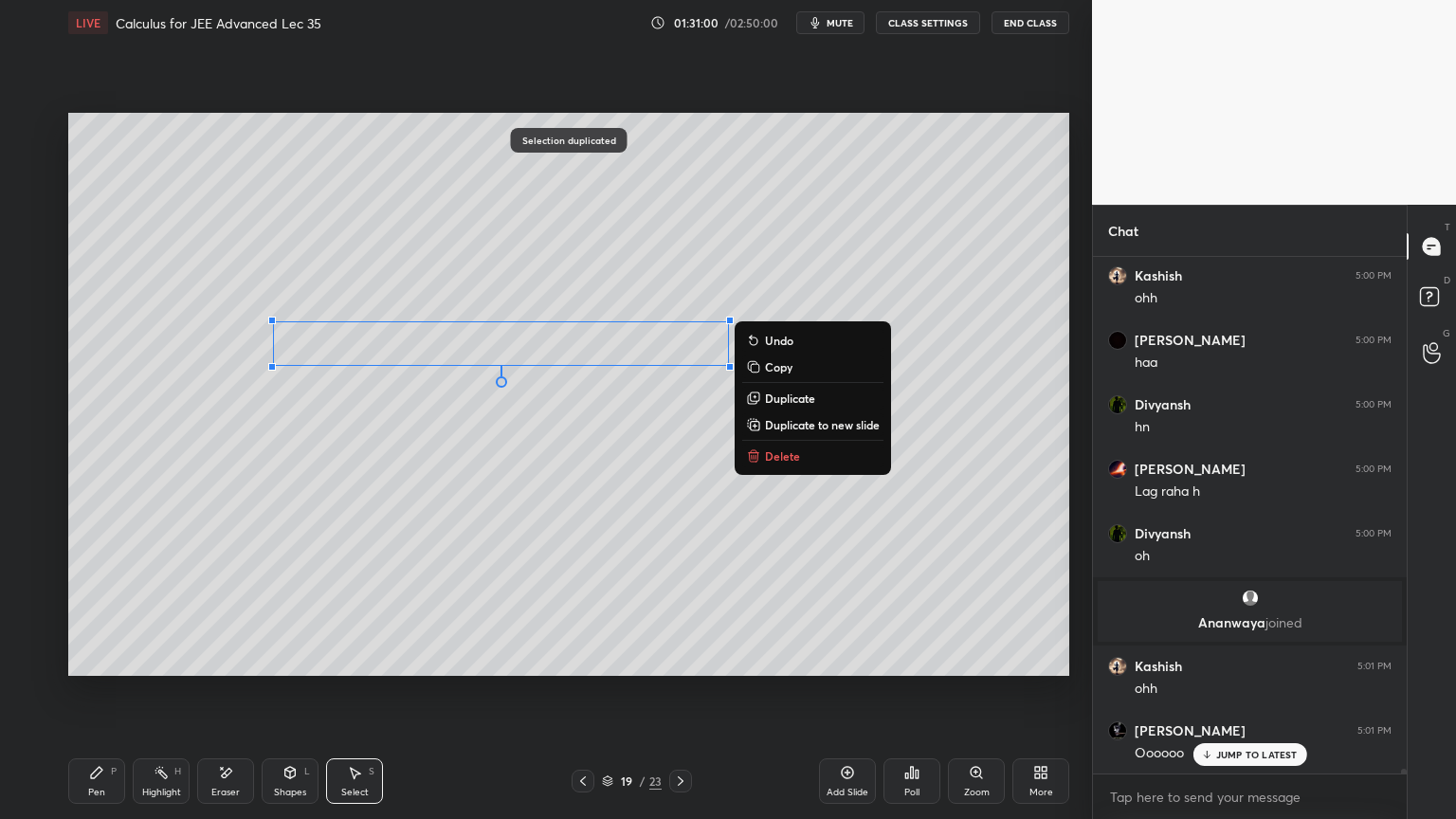 scroll, scrollTop: 62088, scrollLeft: 0, axis: vertical 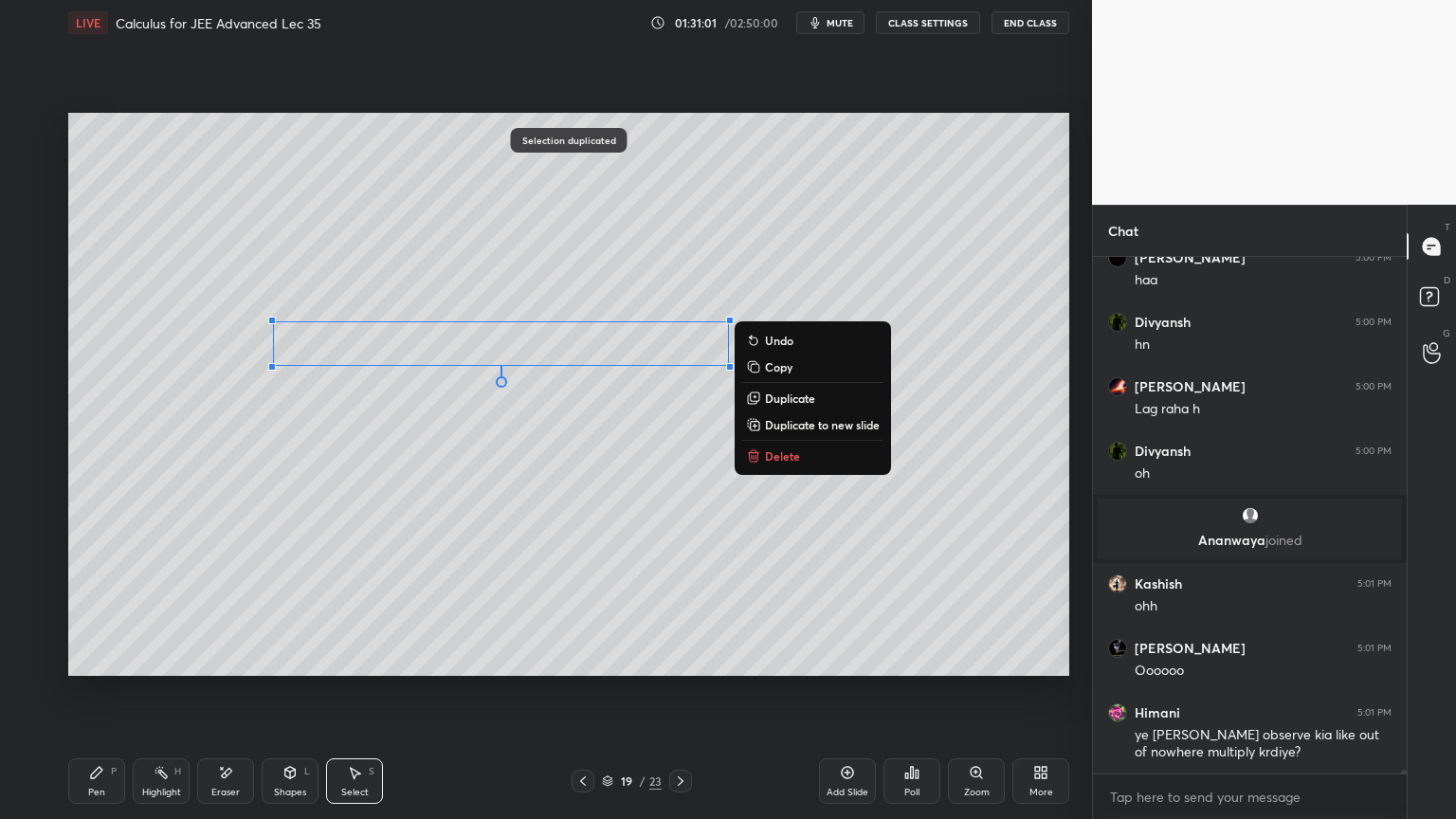 drag, startPoint x: 782, startPoint y: 448, endPoint x: 746, endPoint y: 436, distance: 37.94733 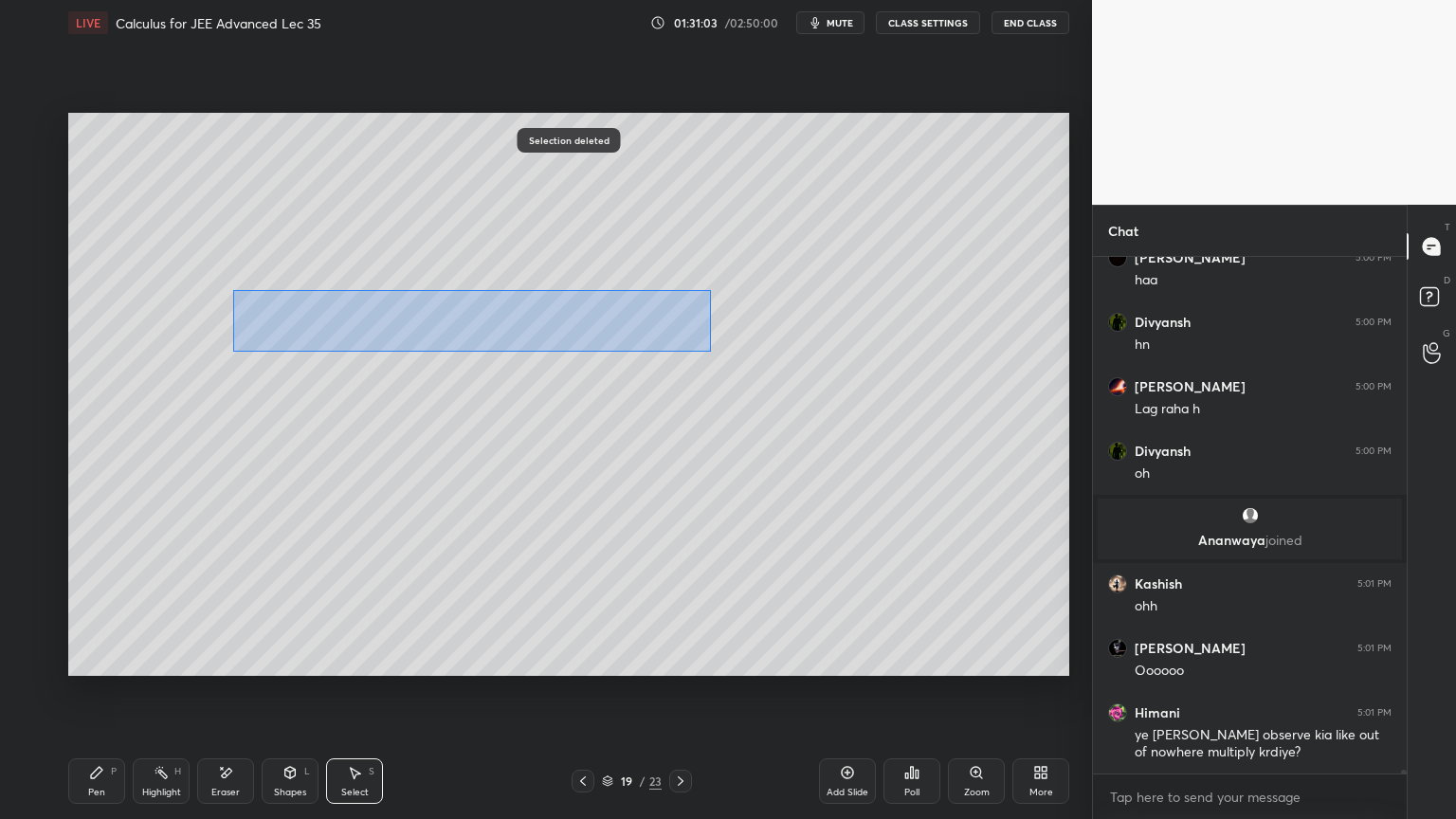 drag, startPoint x: 281, startPoint y: 316, endPoint x: 710, endPoint y: 352, distance: 430.50784 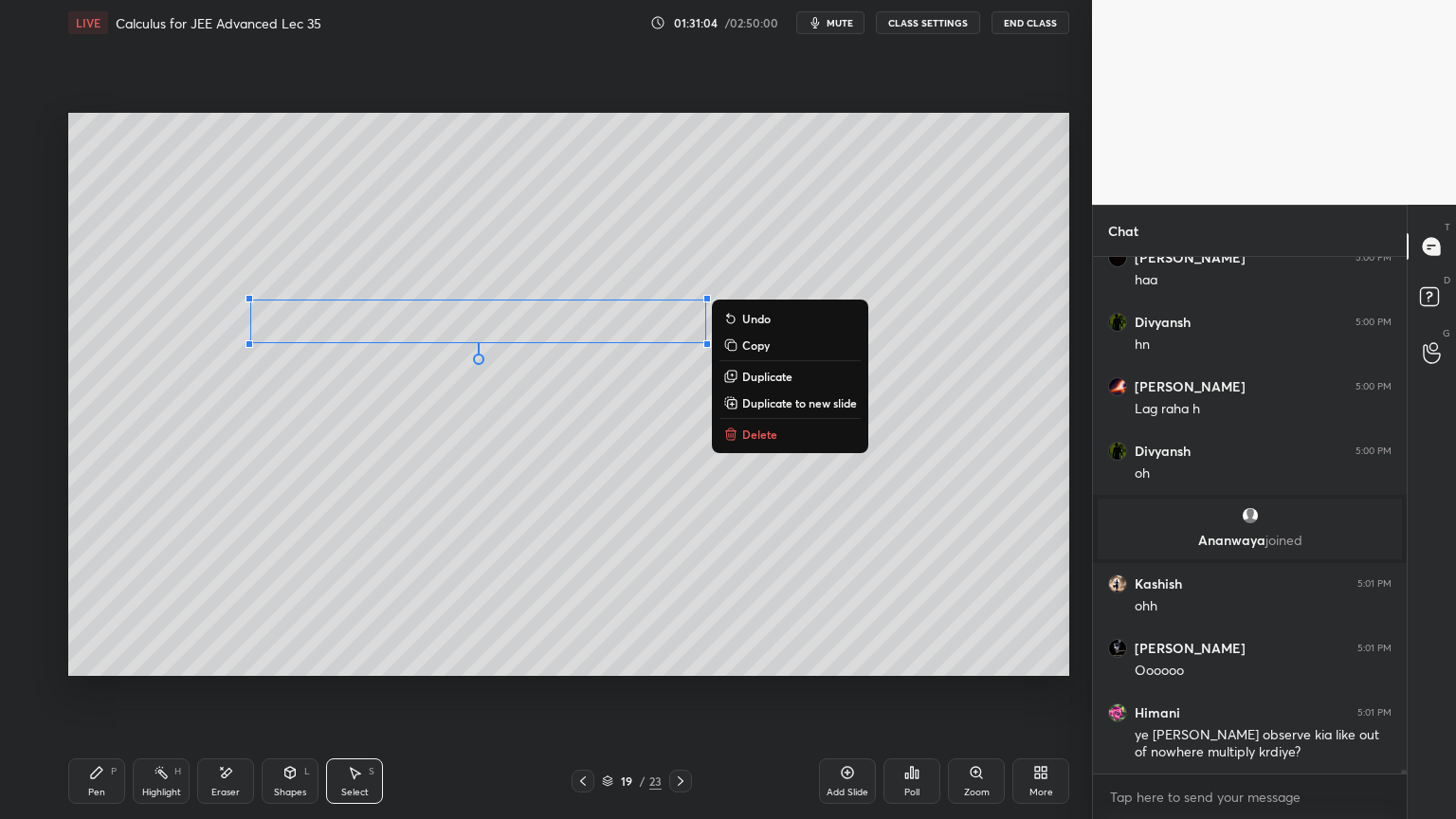 click on "Duplicate to new slide" at bounding box center [799, 403] 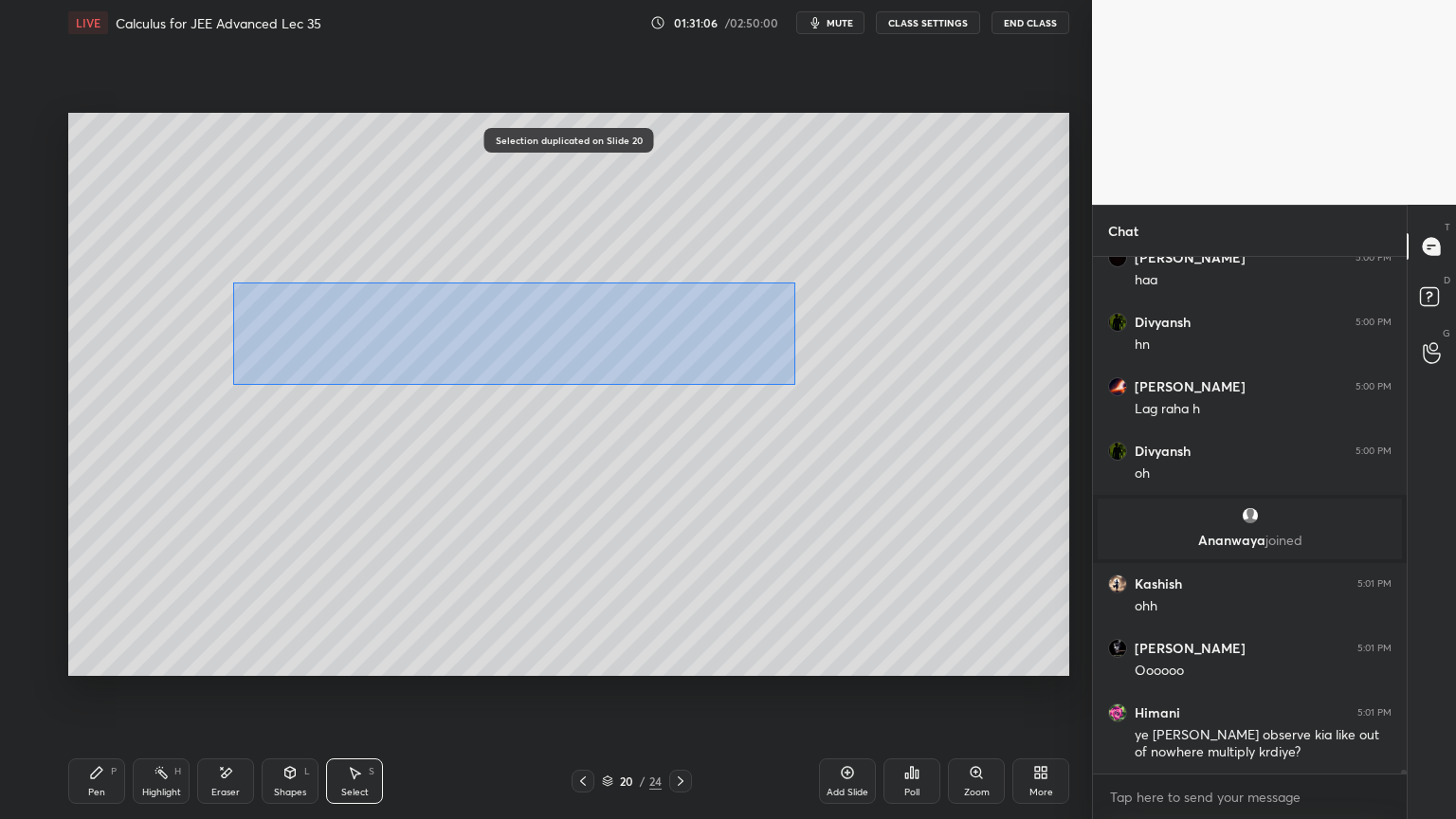 drag, startPoint x: 233, startPoint y: 284, endPoint x: 728, endPoint y: 353, distance: 499.78595 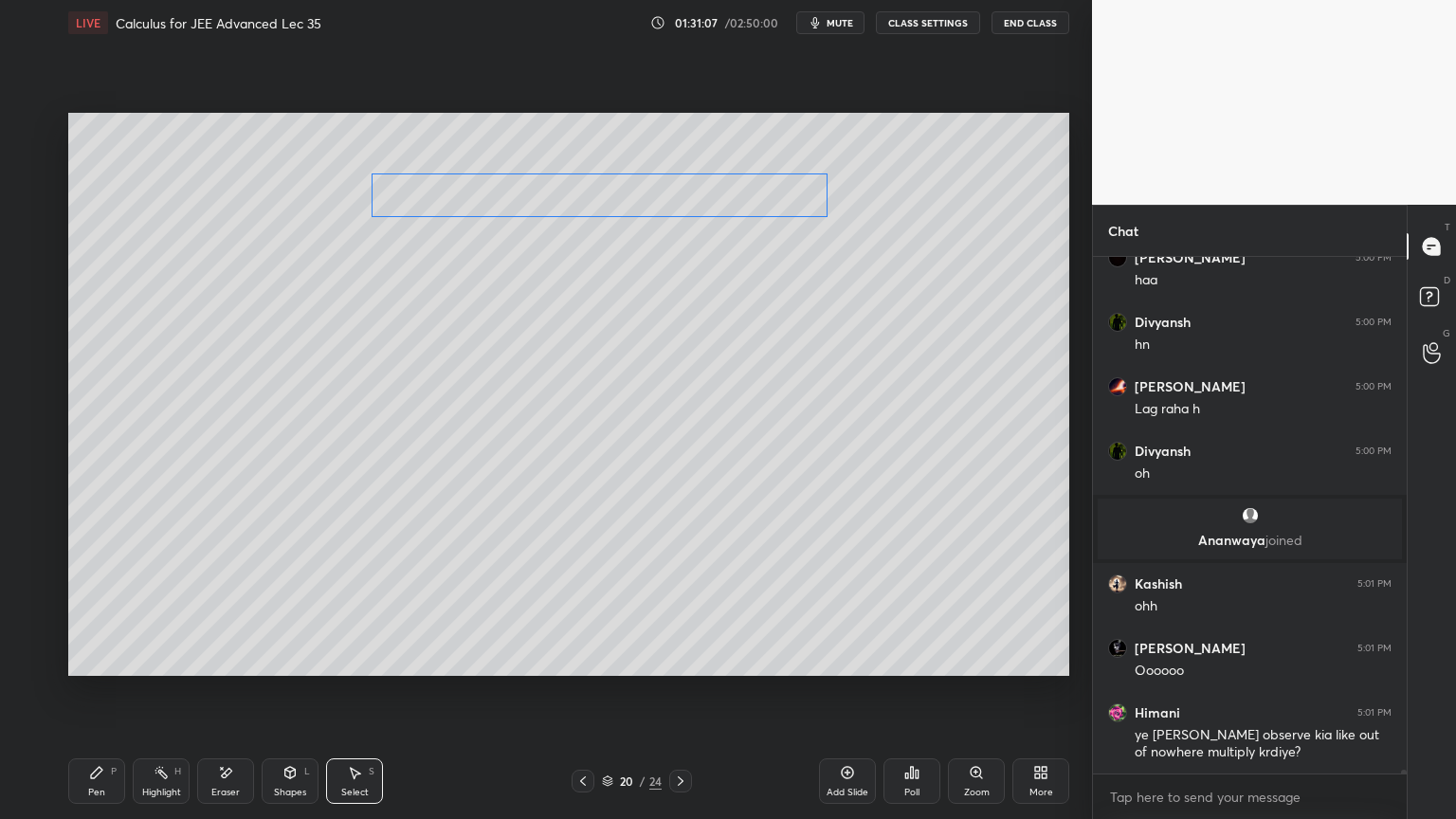 drag, startPoint x: 658, startPoint y: 315, endPoint x: 757, endPoint y: 223, distance: 135.14807 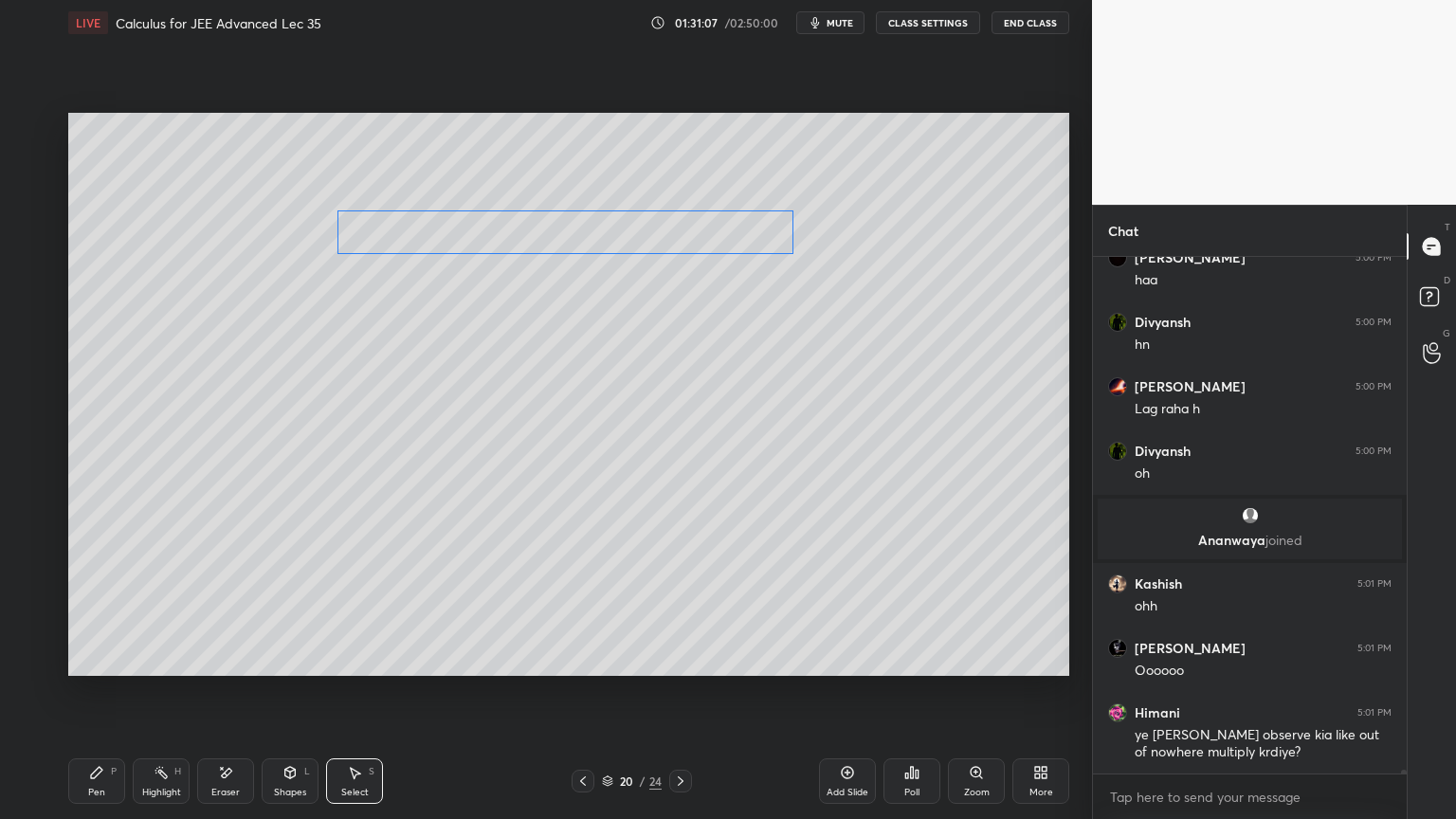 drag, startPoint x: 714, startPoint y: 194, endPoint x: 672, endPoint y: 213, distance: 46.097722 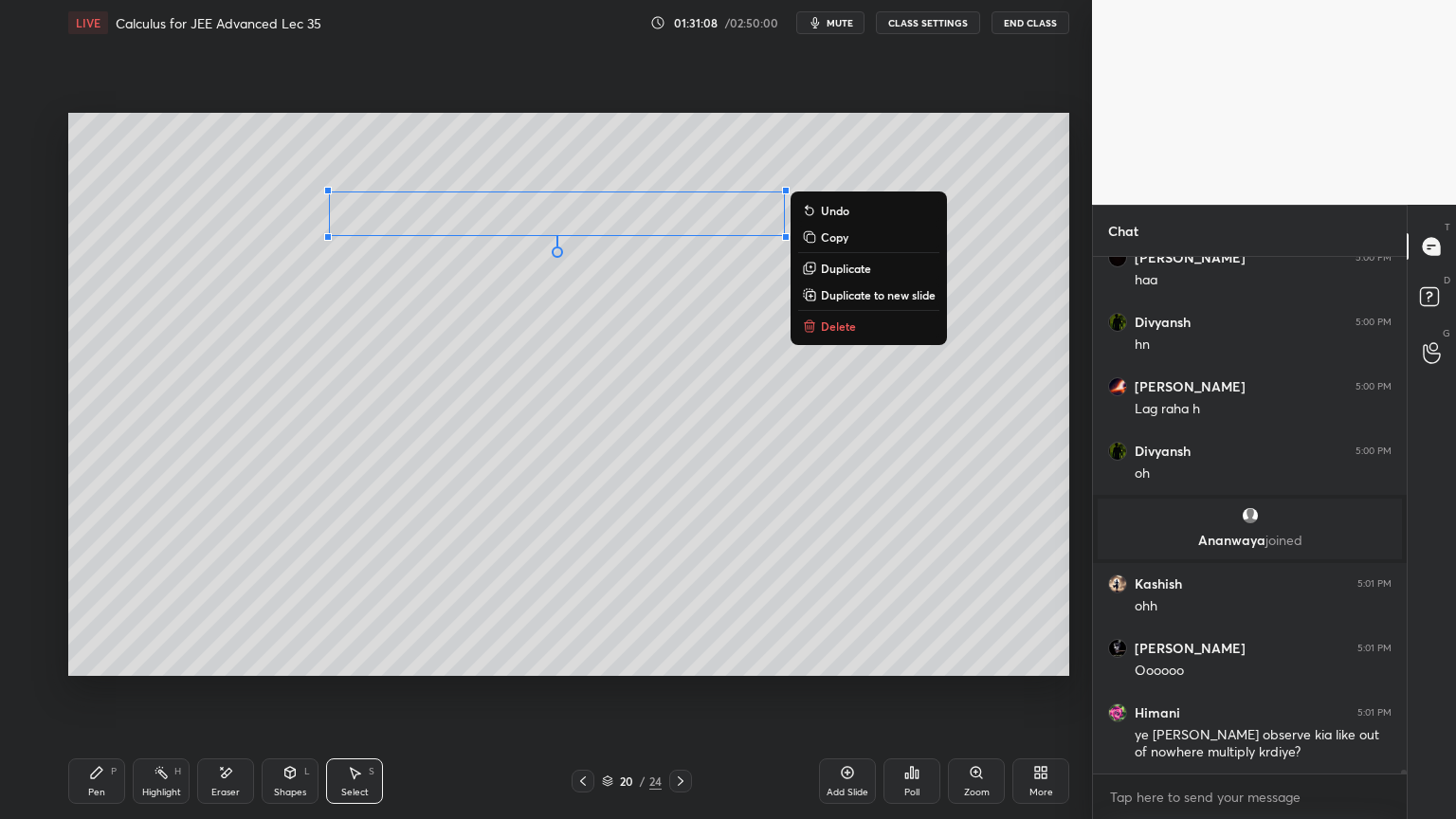 click on "0 ° Undo Copy Duplicate Duplicate to new slide Delete" at bounding box center (569, 394) 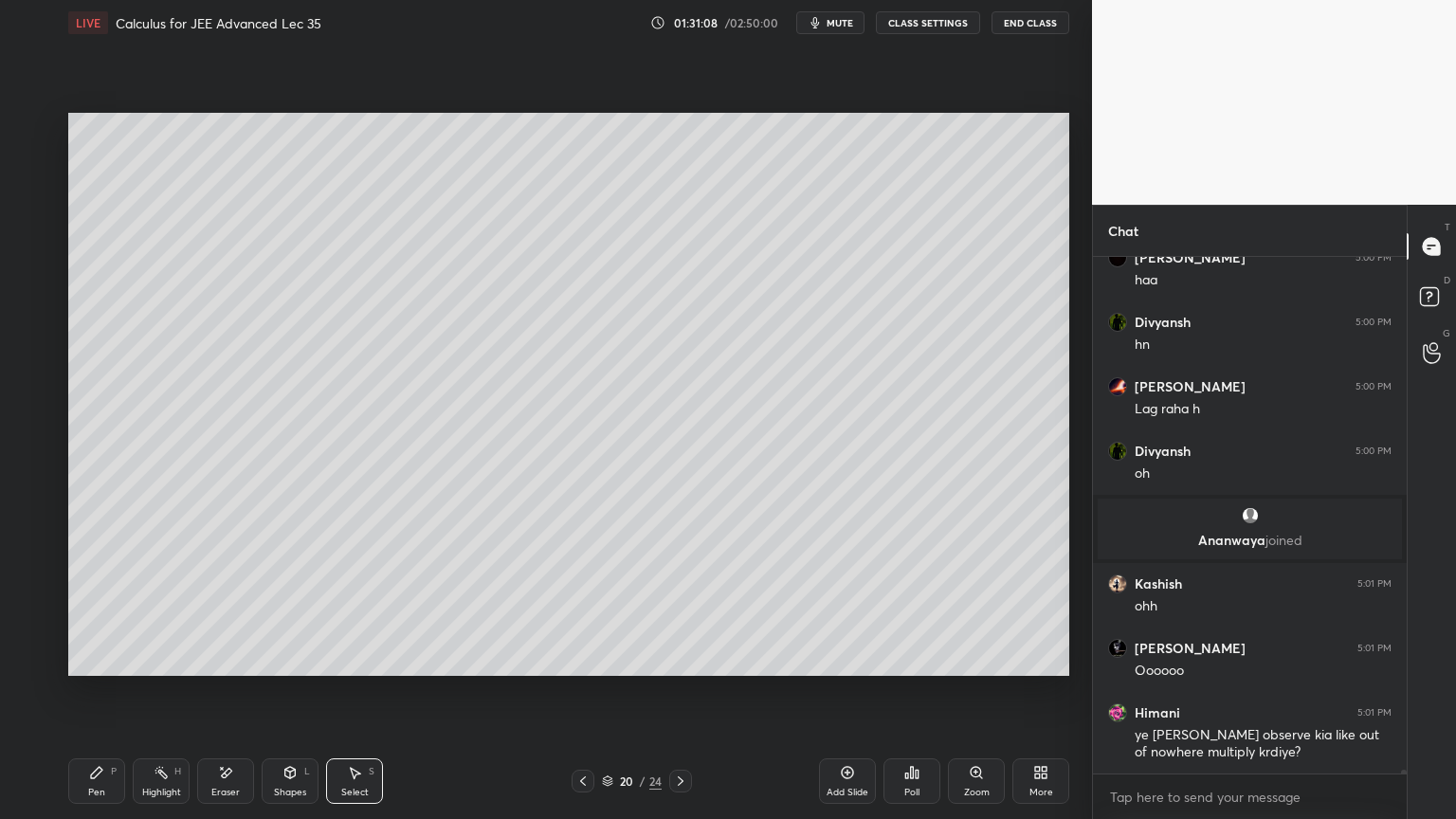 click on "Pen P Highlight H Eraser Shapes L Select S 20 / 24 Add Slide Poll Zoom More" at bounding box center (569, 781) 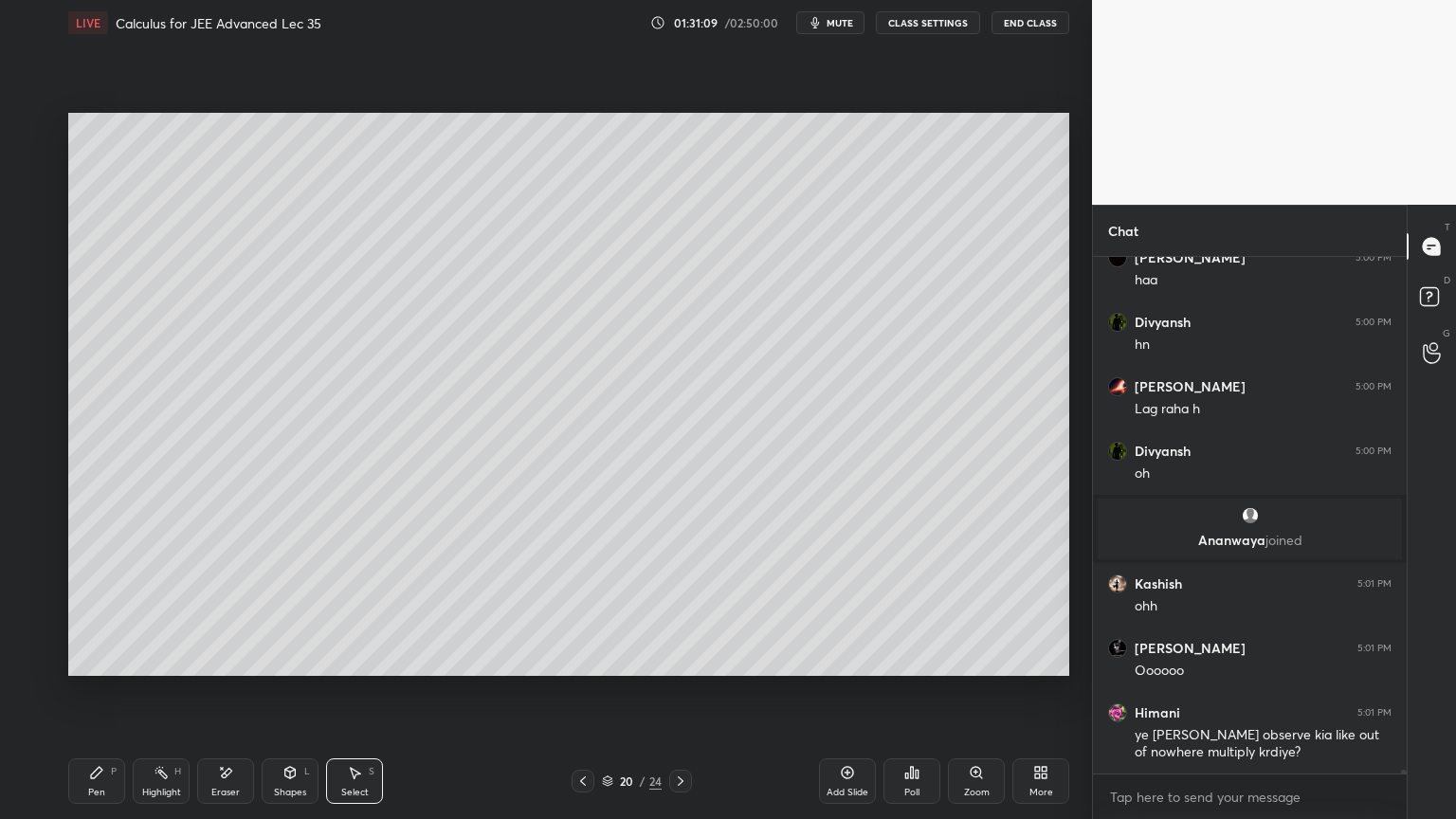 click 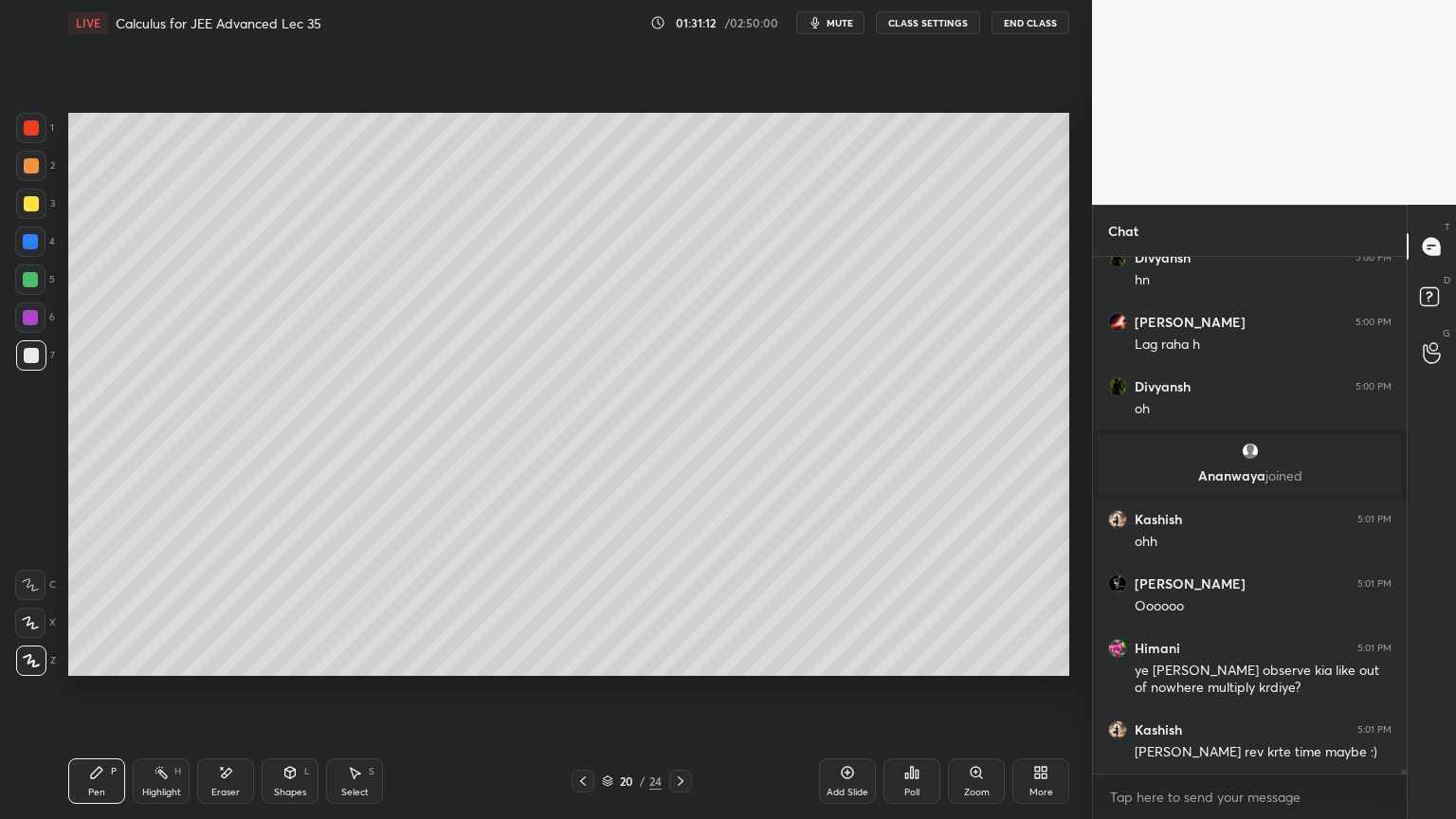 scroll, scrollTop: 62217, scrollLeft: 0, axis: vertical 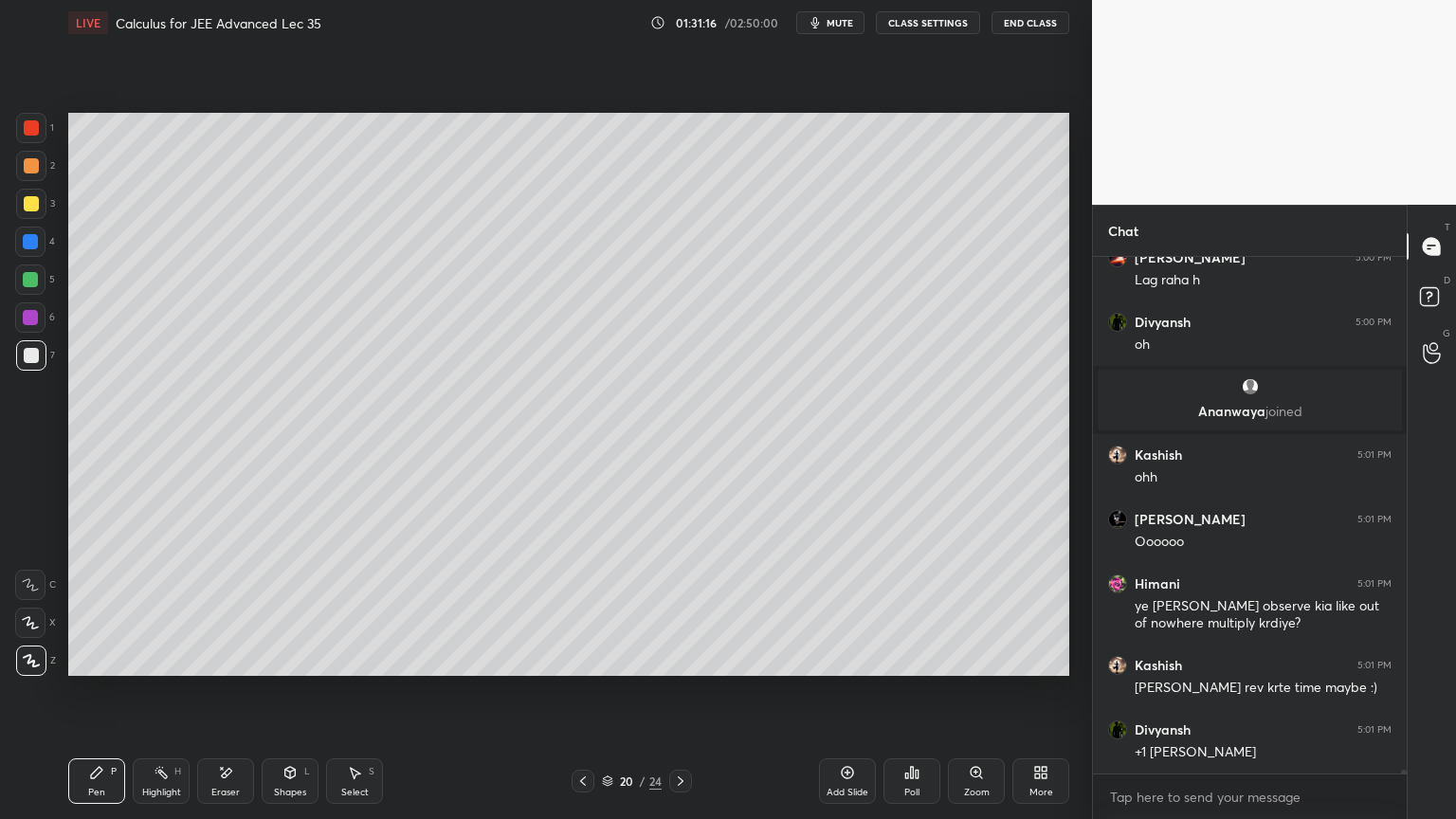 drag, startPoint x: 591, startPoint y: 779, endPoint x: 603, endPoint y: 778, distance: 12.041595 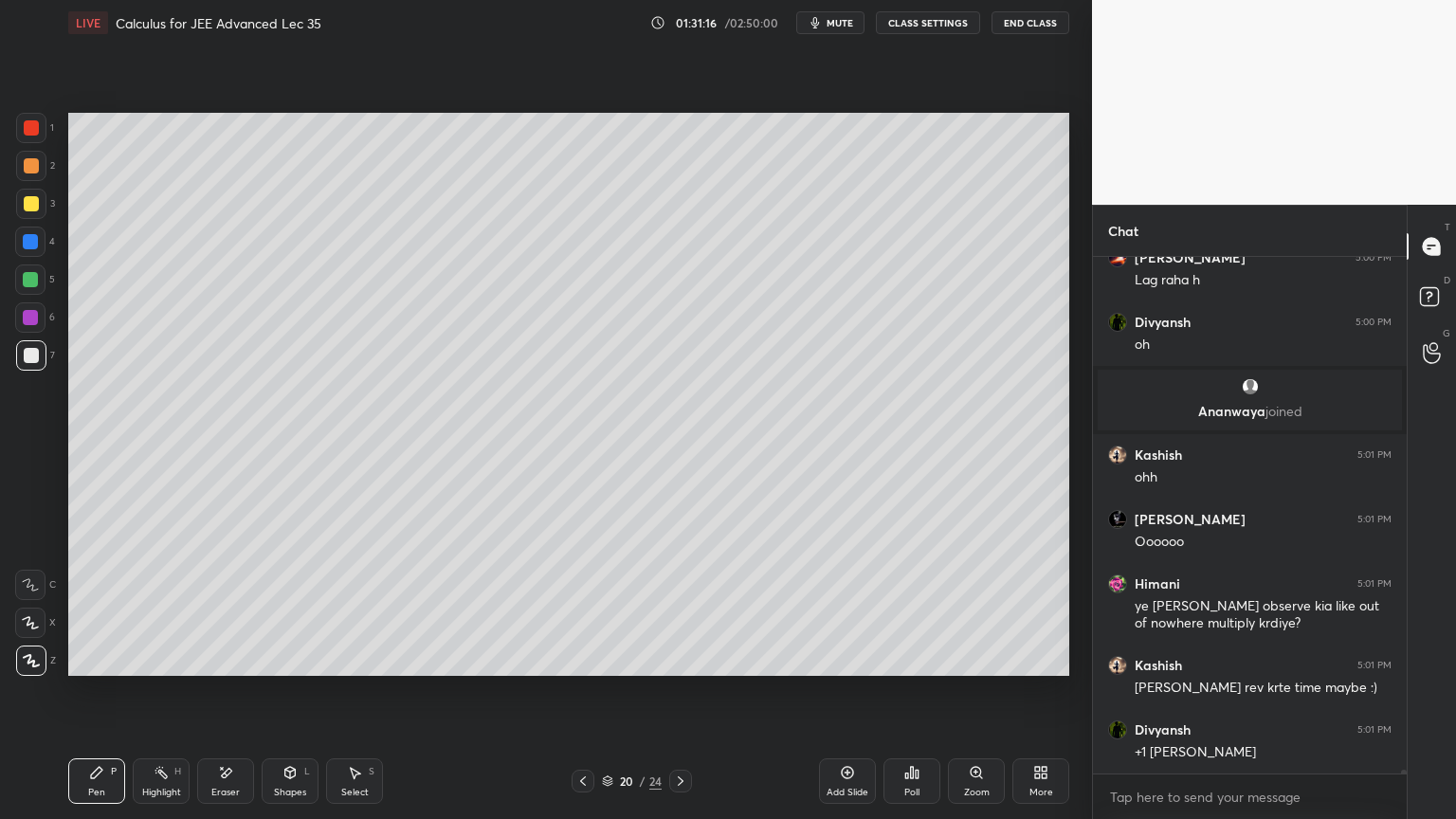 click at bounding box center [583, 781] 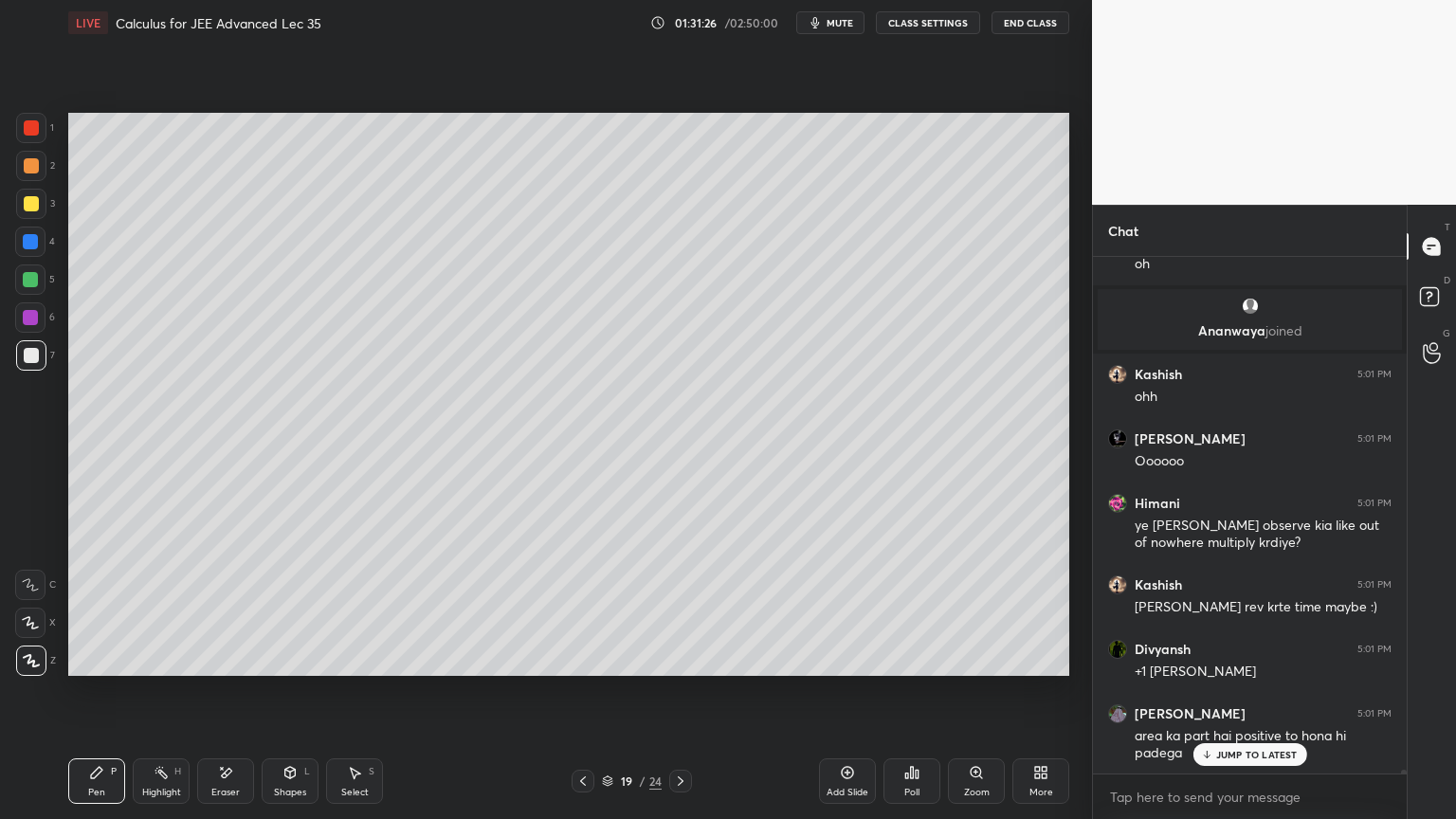 scroll, scrollTop: 62362, scrollLeft: 0, axis: vertical 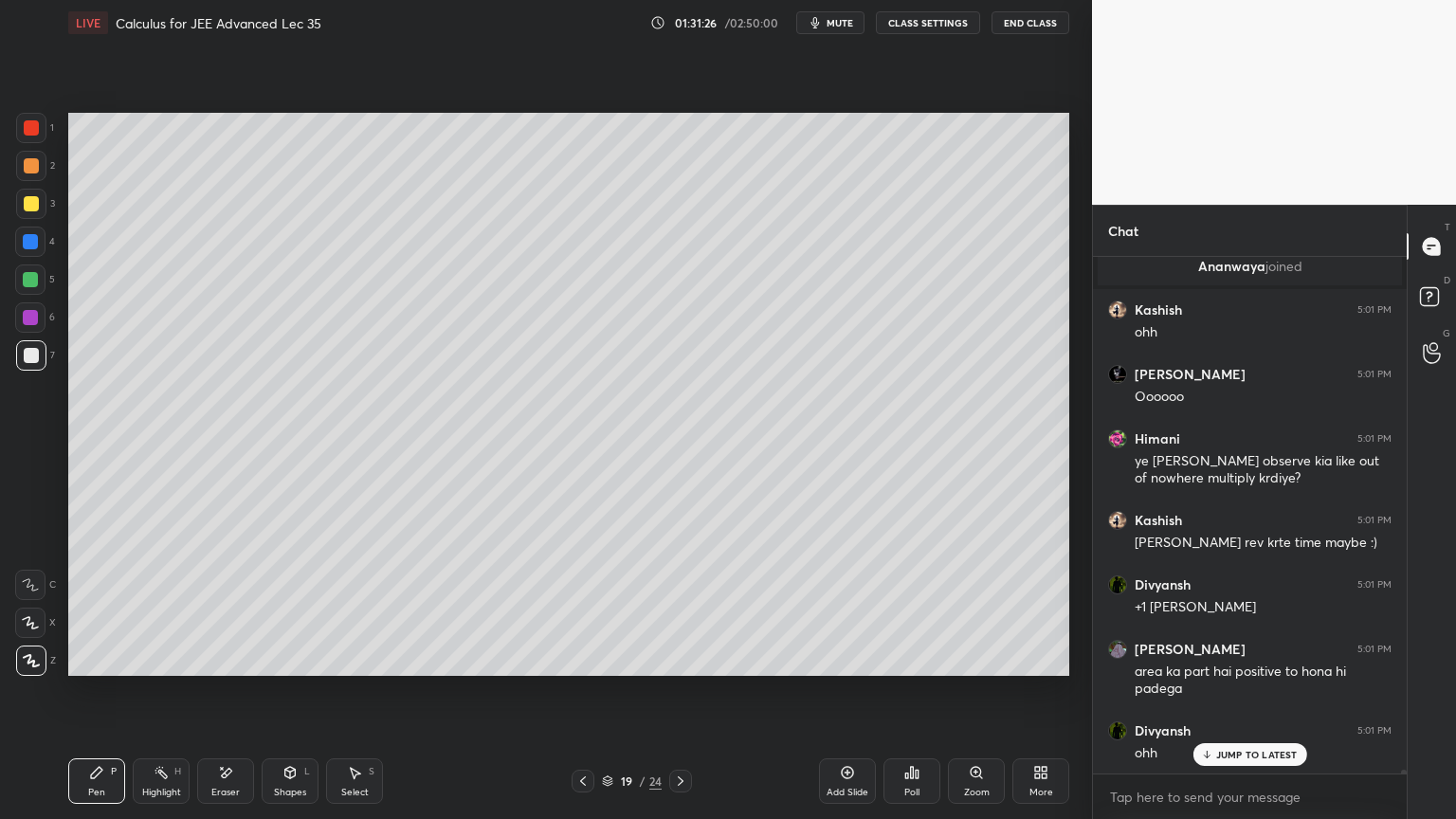 click 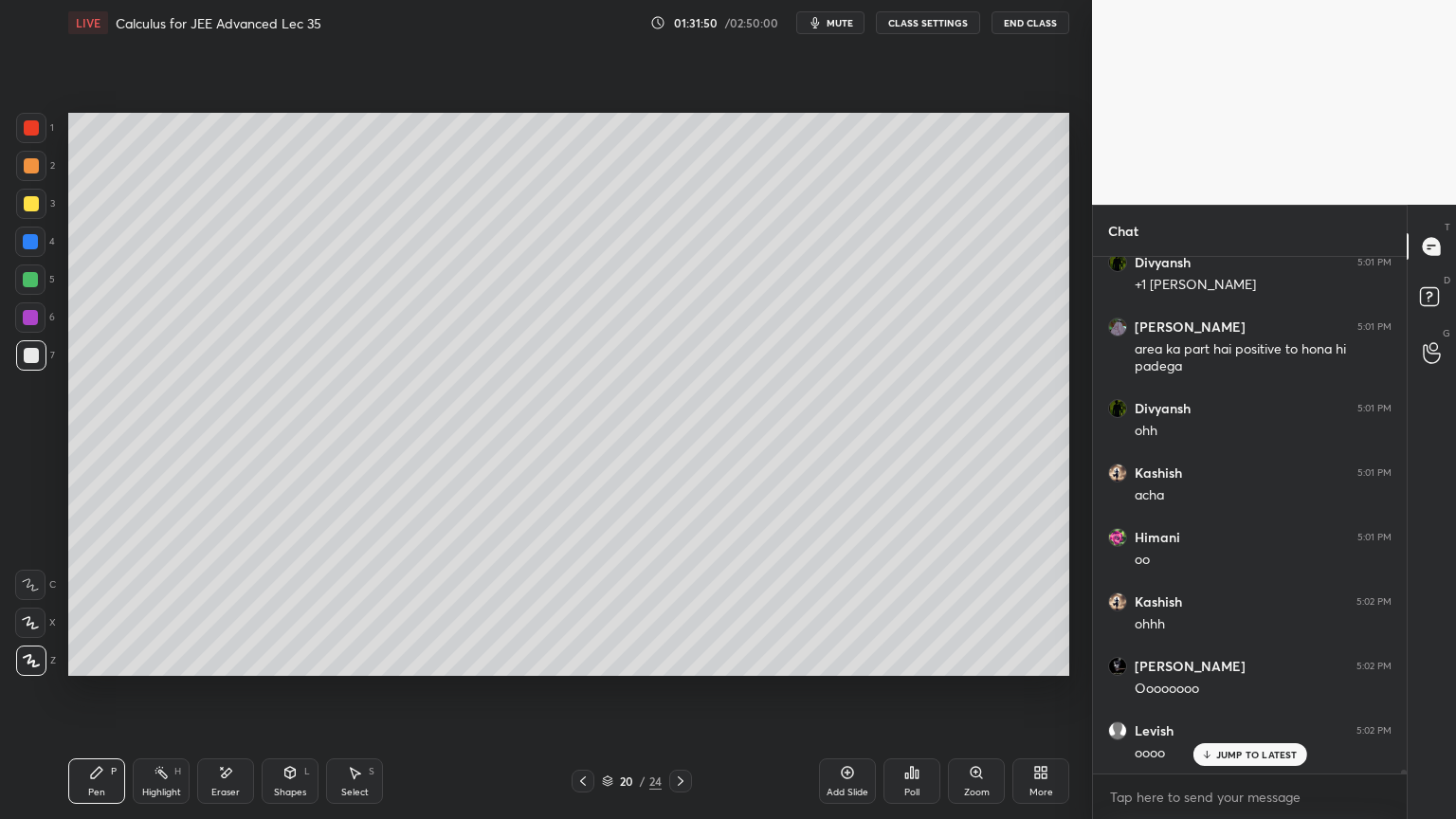 scroll, scrollTop: 62748, scrollLeft: 0, axis: vertical 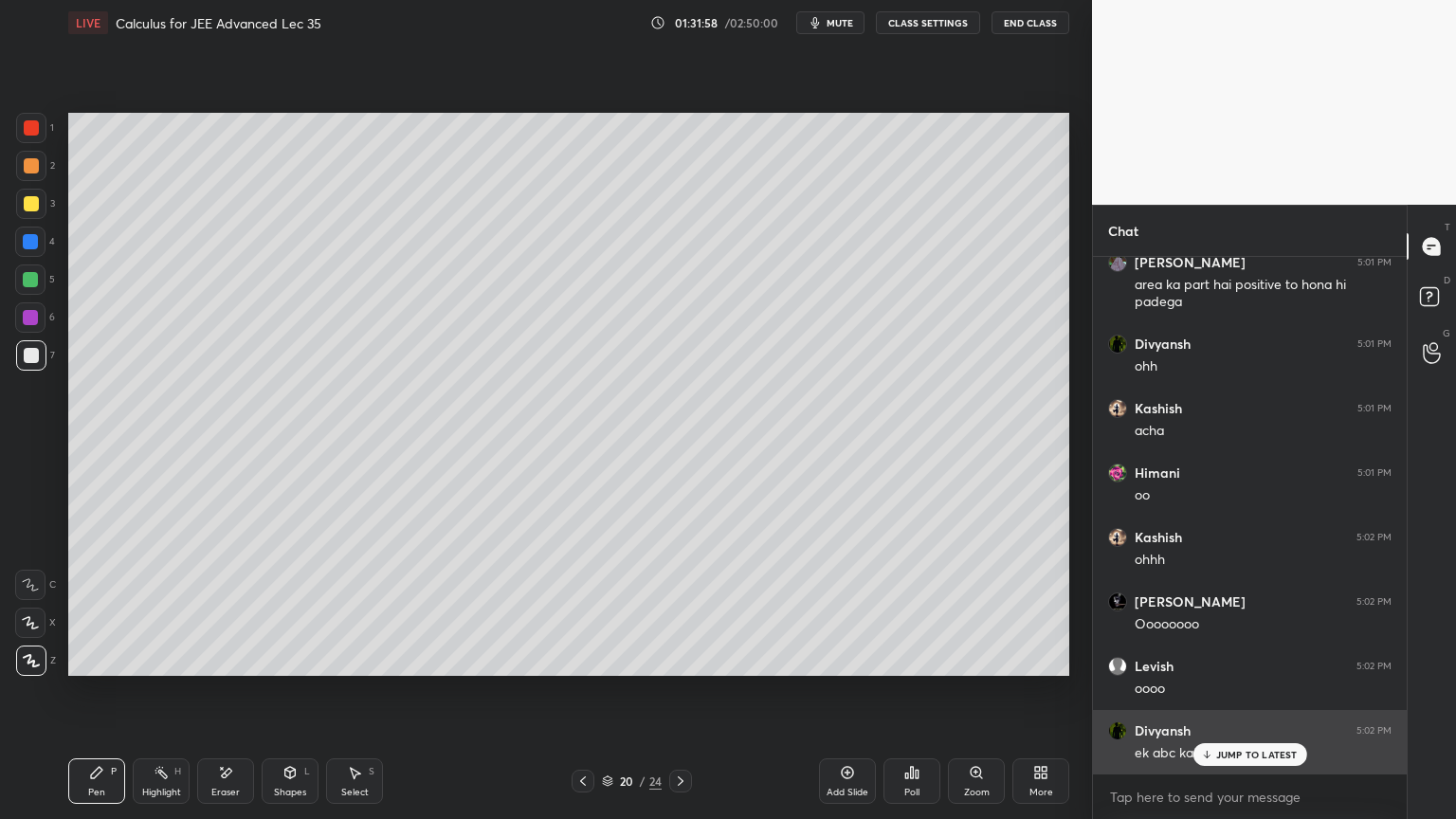 click on "JUMP TO LATEST" at bounding box center [1257, 755] 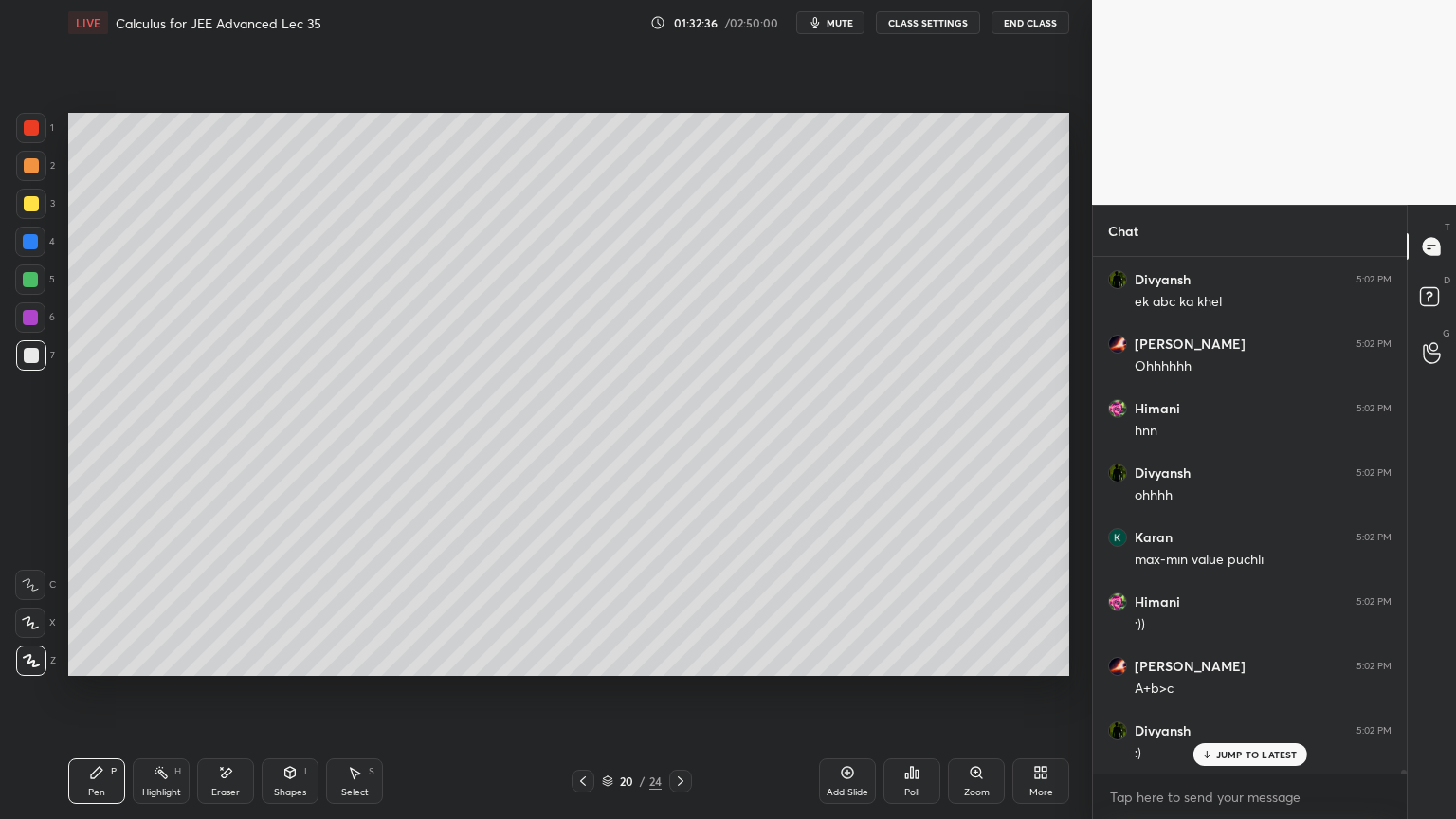 scroll, scrollTop: 63264, scrollLeft: 0, axis: vertical 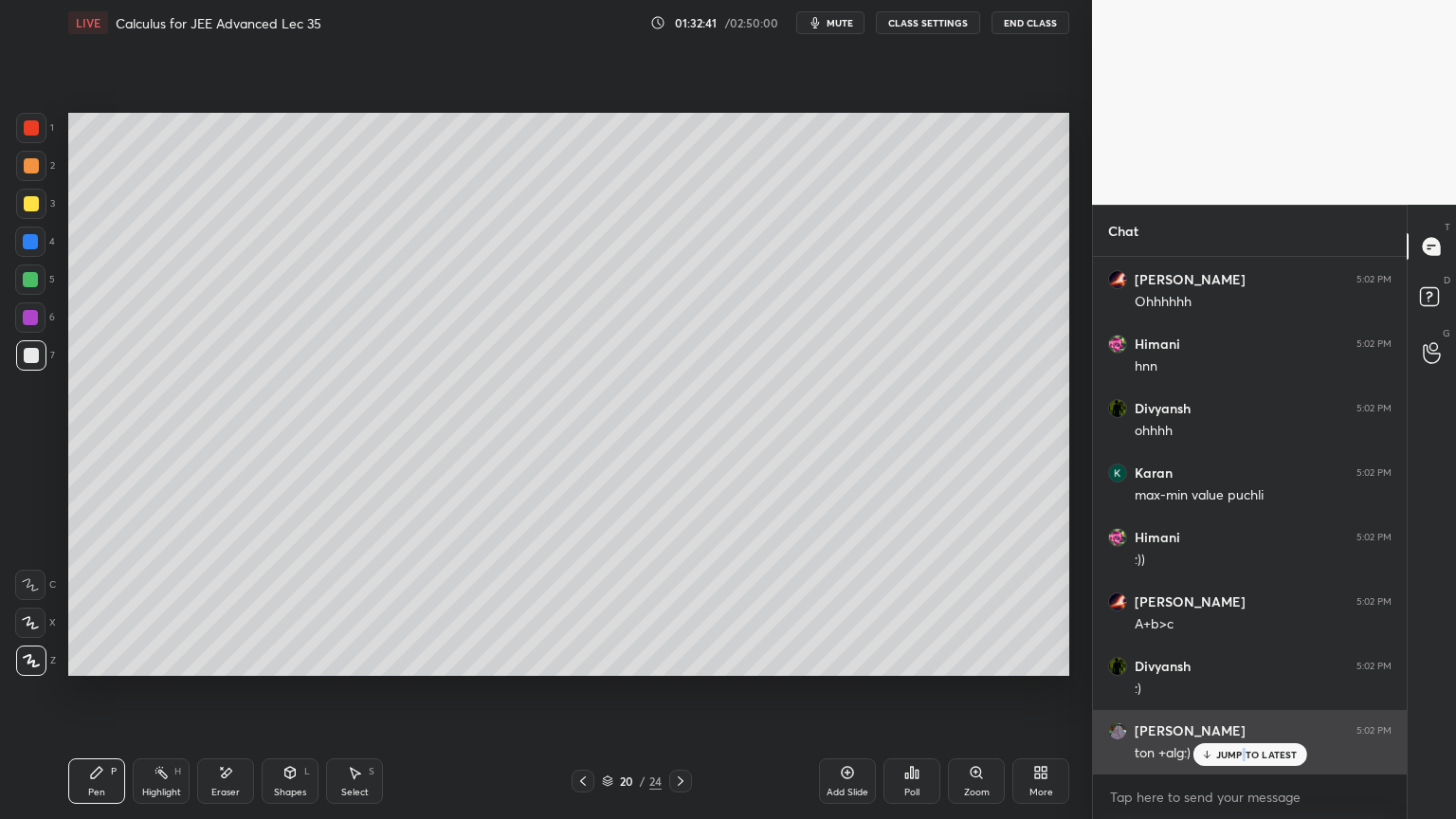 drag, startPoint x: 1246, startPoint y: 754, endPoint x: 1199, endPoint y: 743, distance: 48.270074 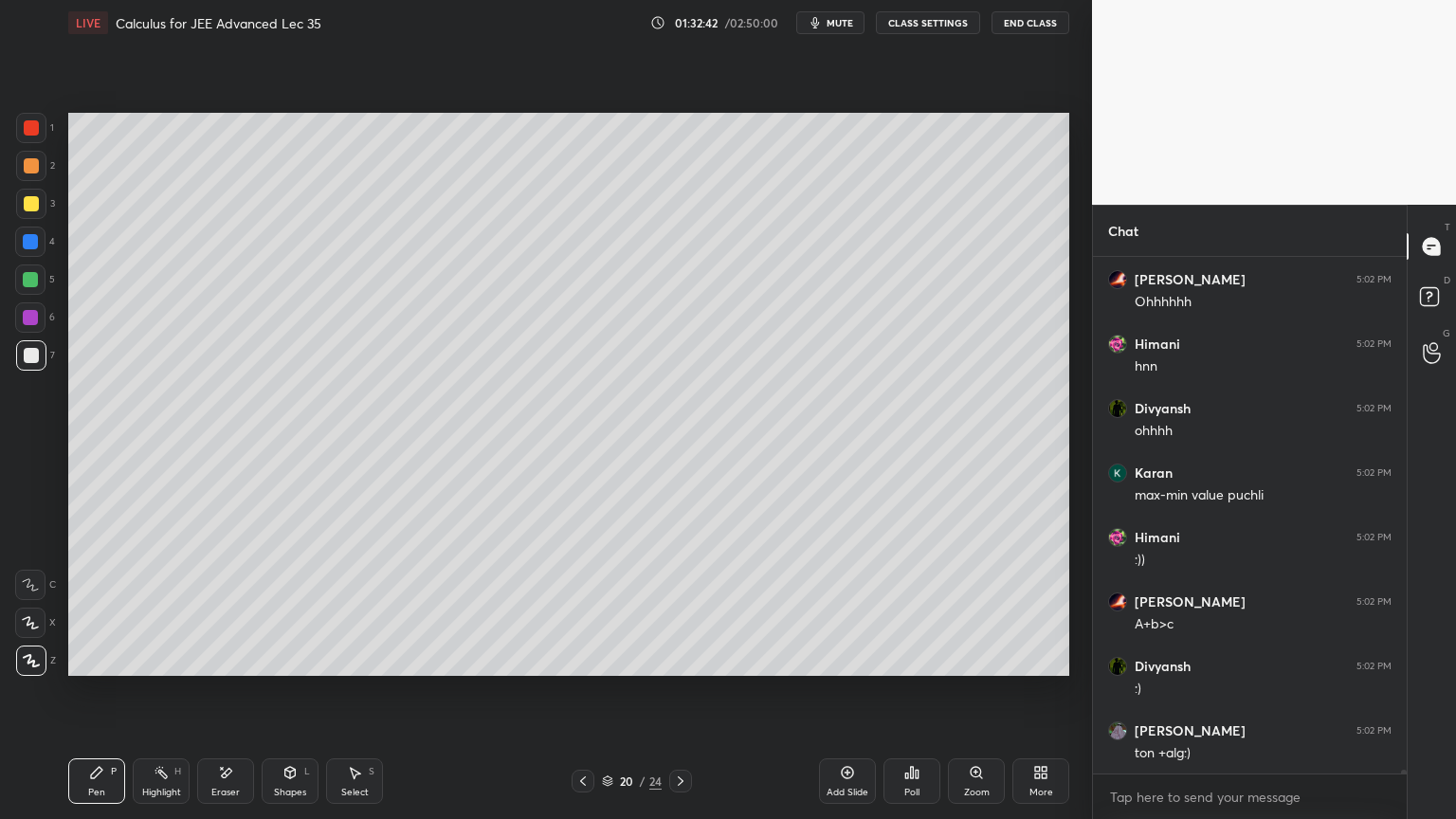 drag, startPoint x: 215, startPoint y: 775, endPoint x: 246, endPoint y: 694, distance: 86.72946 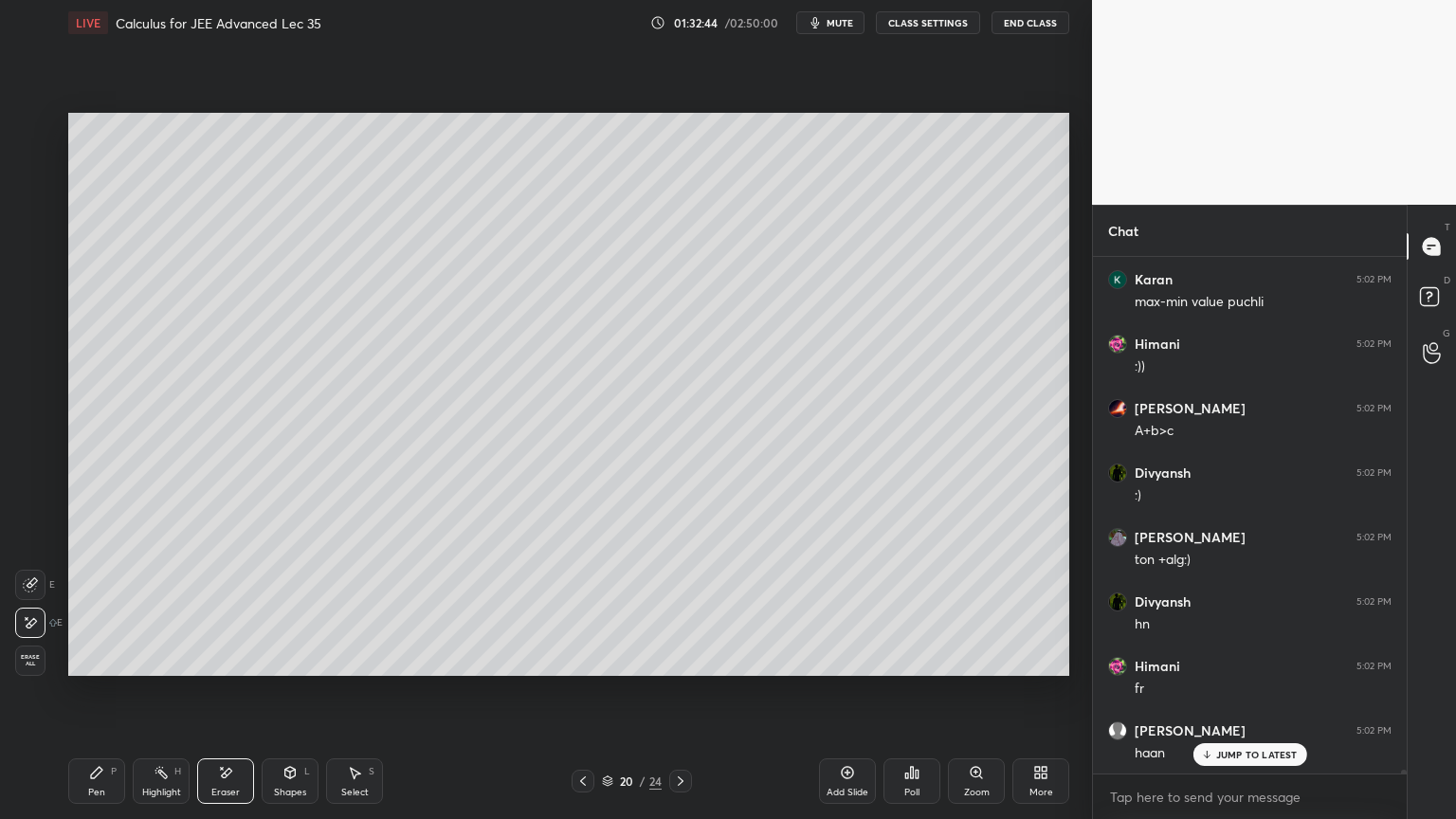 scroll, scrollTop: 63651, scrollLeft: 0, axis: vertical 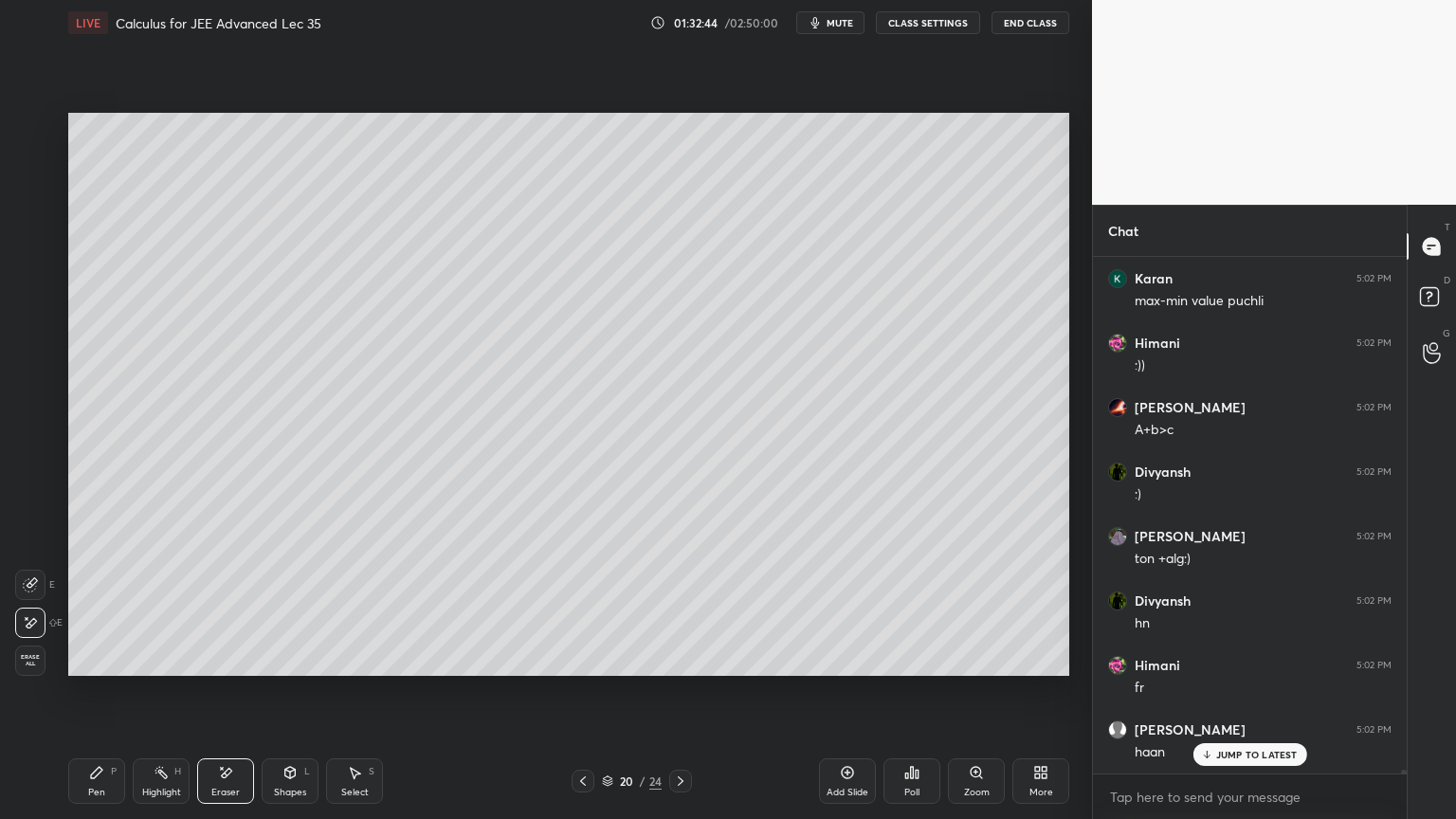 click 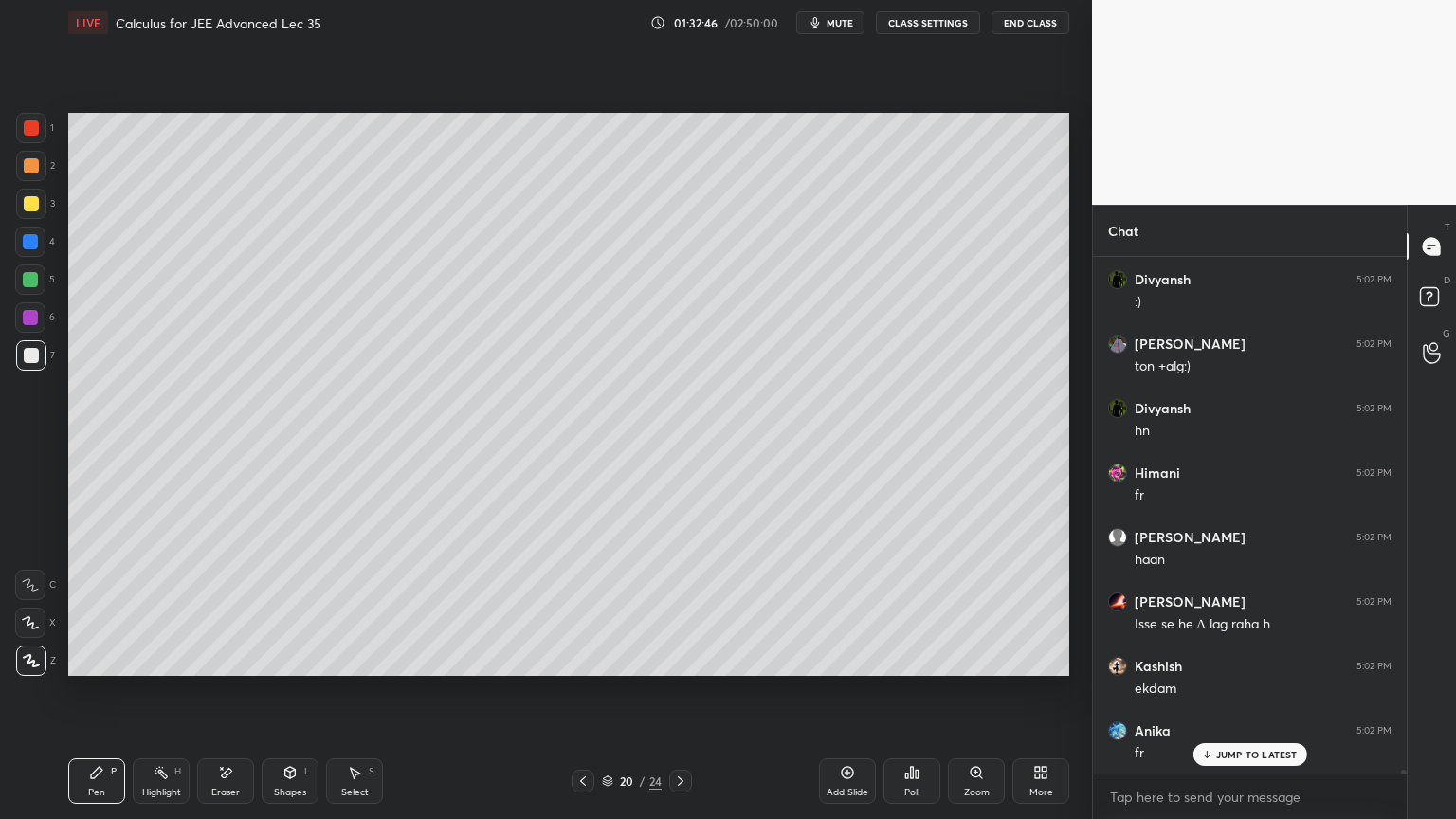 drag, startPoint x: 231, startPoint y: 779, endPoint x: 208, endPoint y: 717, distance: 66.1287 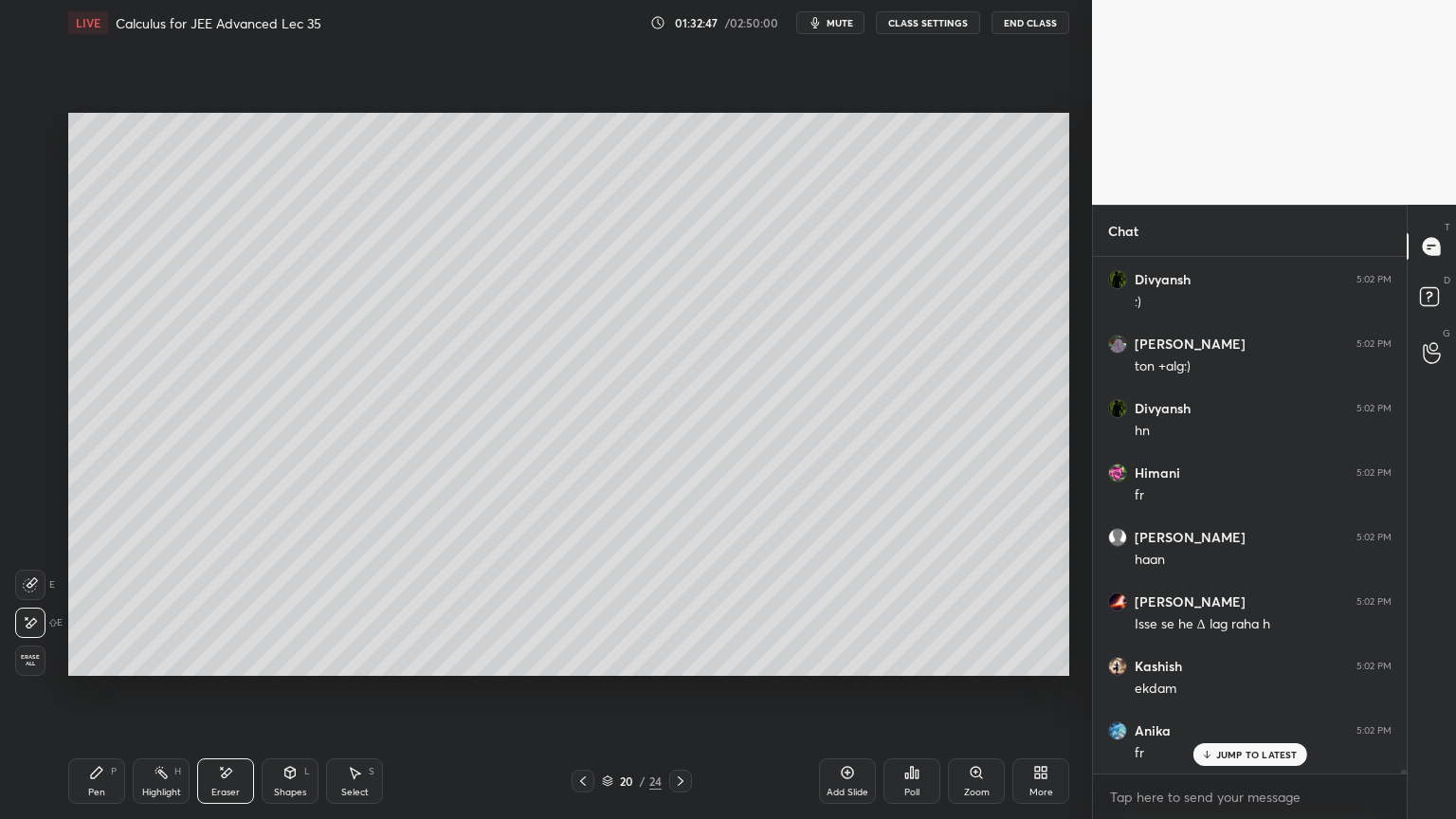 click on "Pen P" at bounding box center (97, 781) 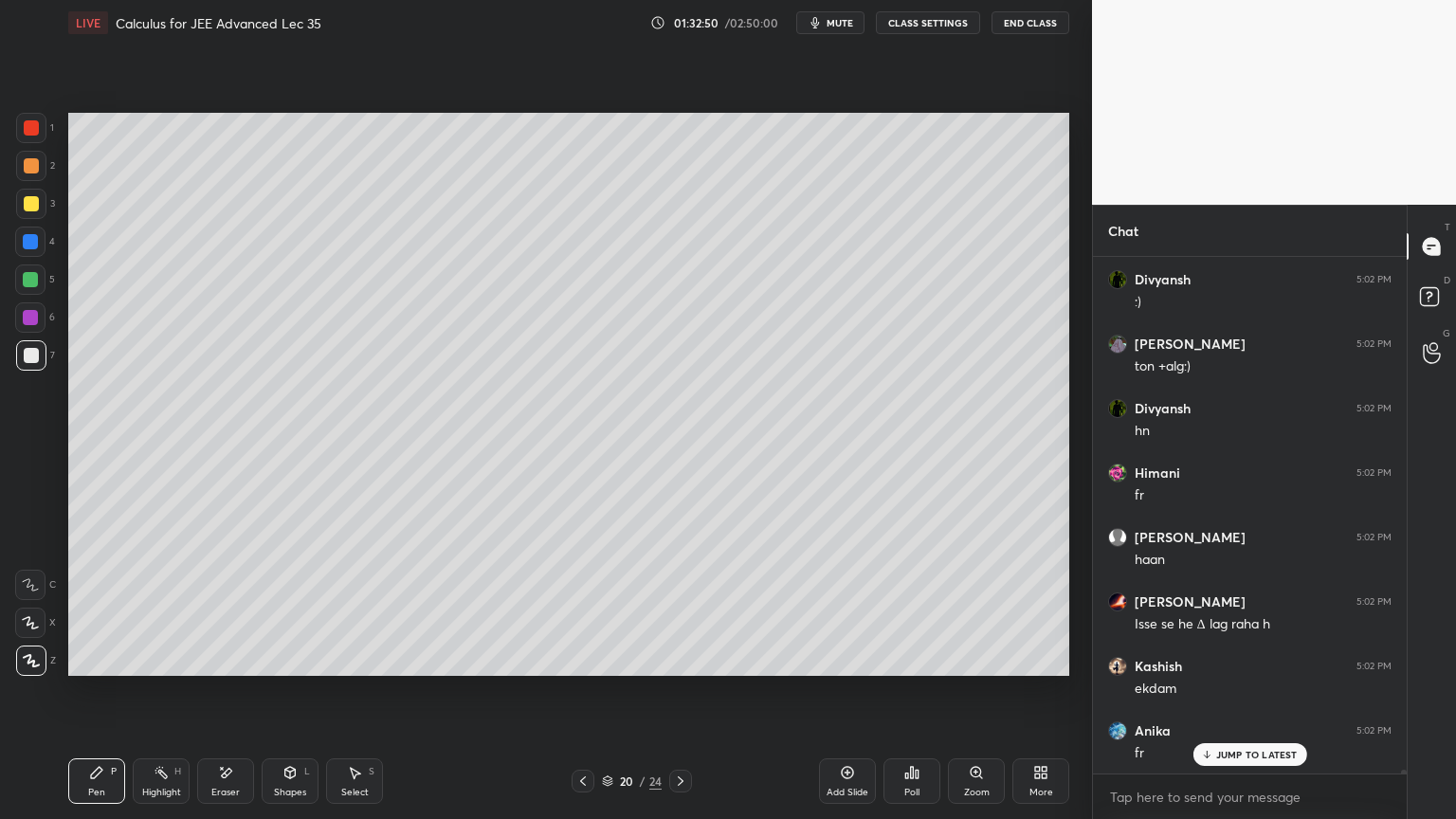 click at bounding box center [31, 166] 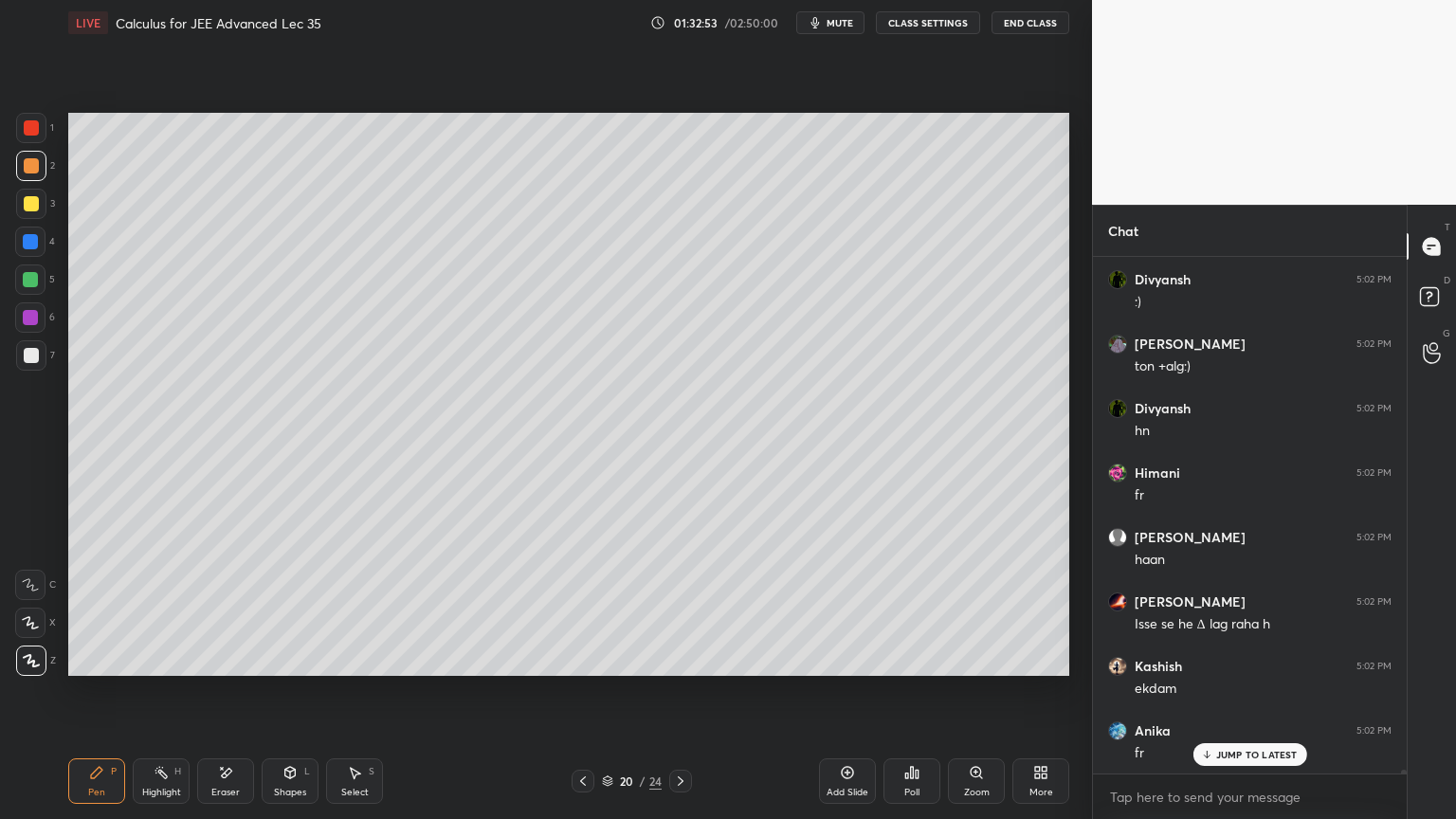 scroll, scrollTop: 63715, scrollLeft: 0, axis: vertical 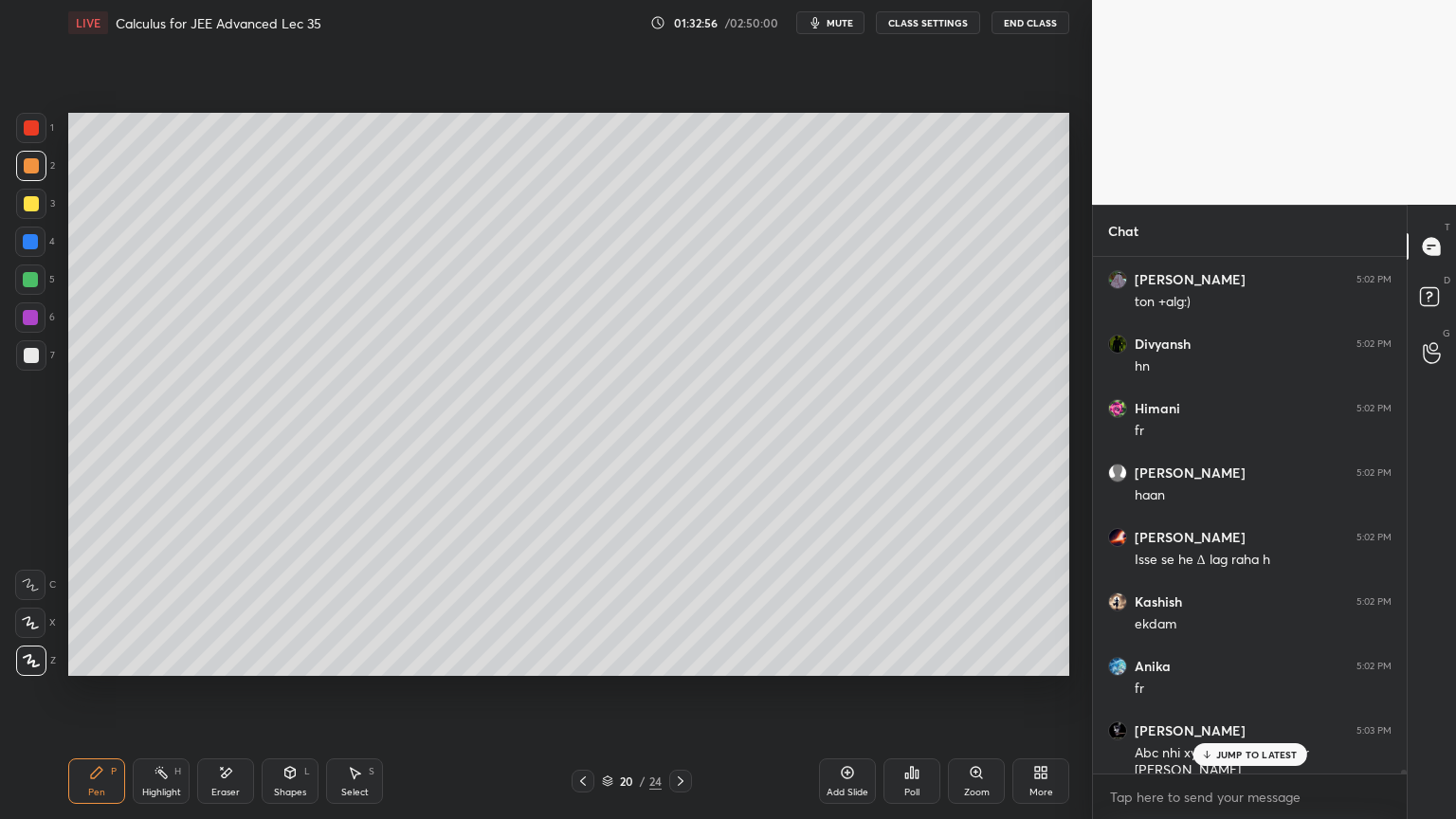 click on "Eraser" at bounding box center [226, 781] 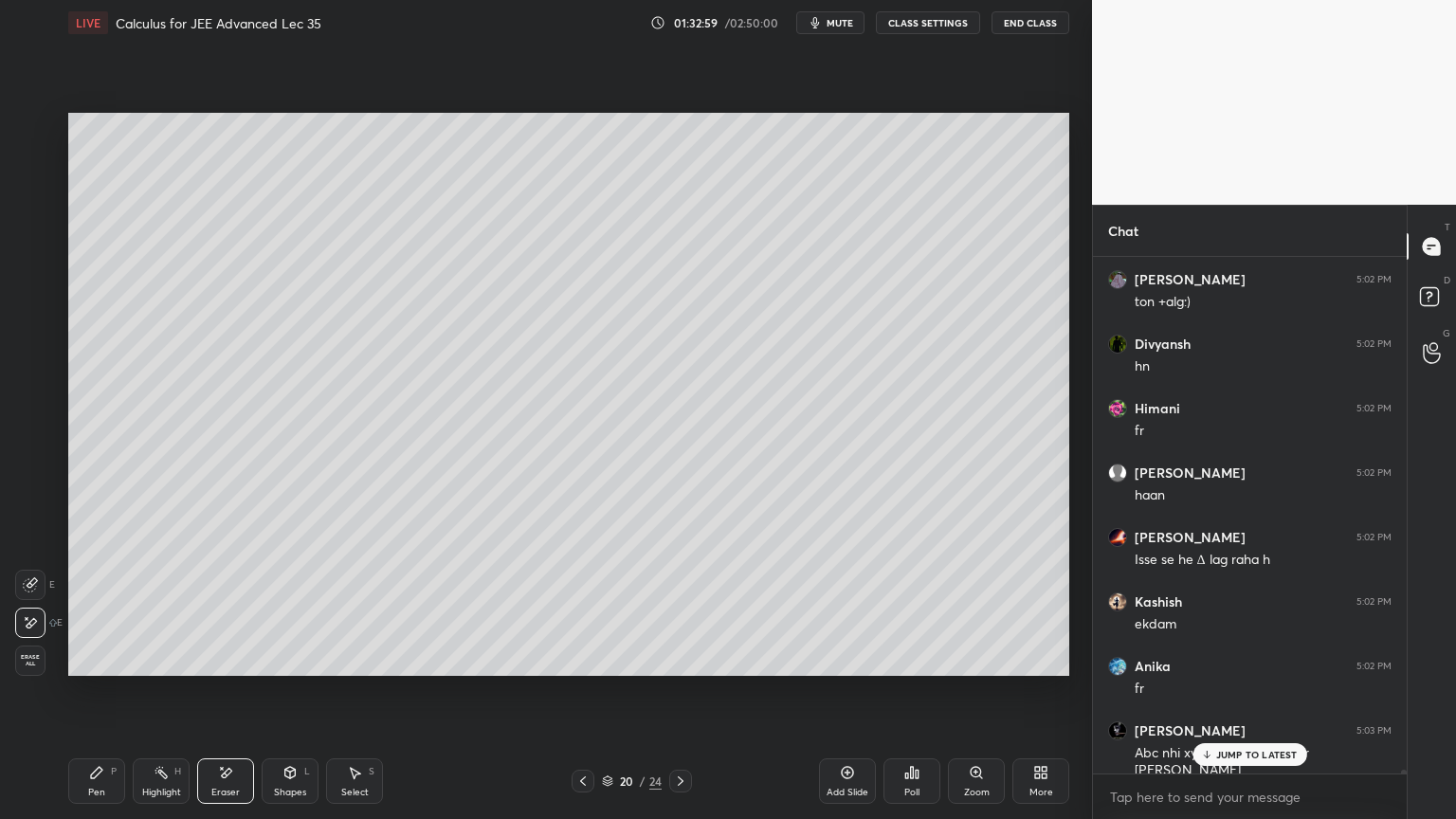 scroll, scrollTop: 63780, scrollLeft: 0, axis: vertical 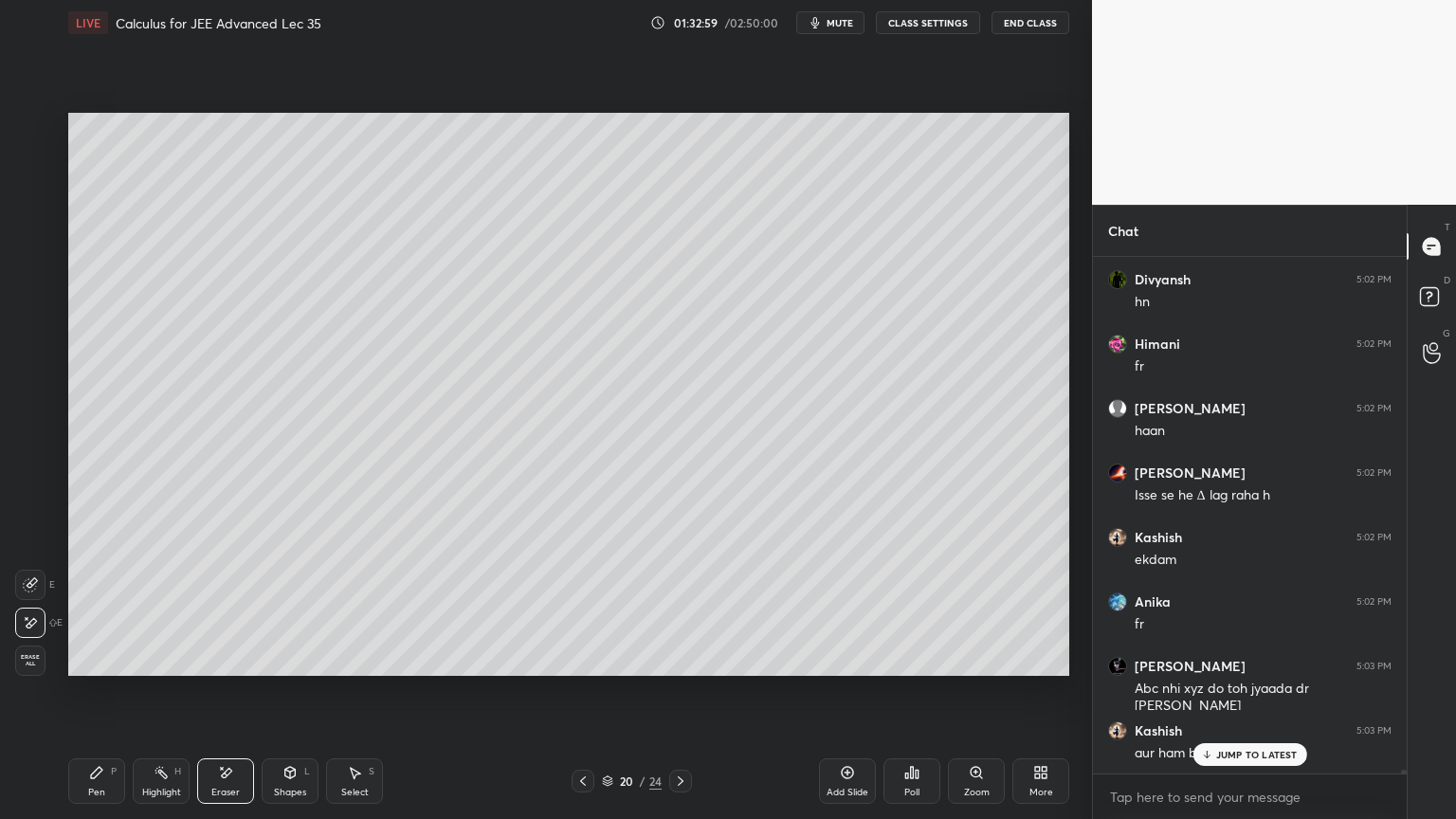 drag, startPoint x: 82, startPoint y: 783, endPoint x: 197, endPoint y: 684, distance: 151.7432 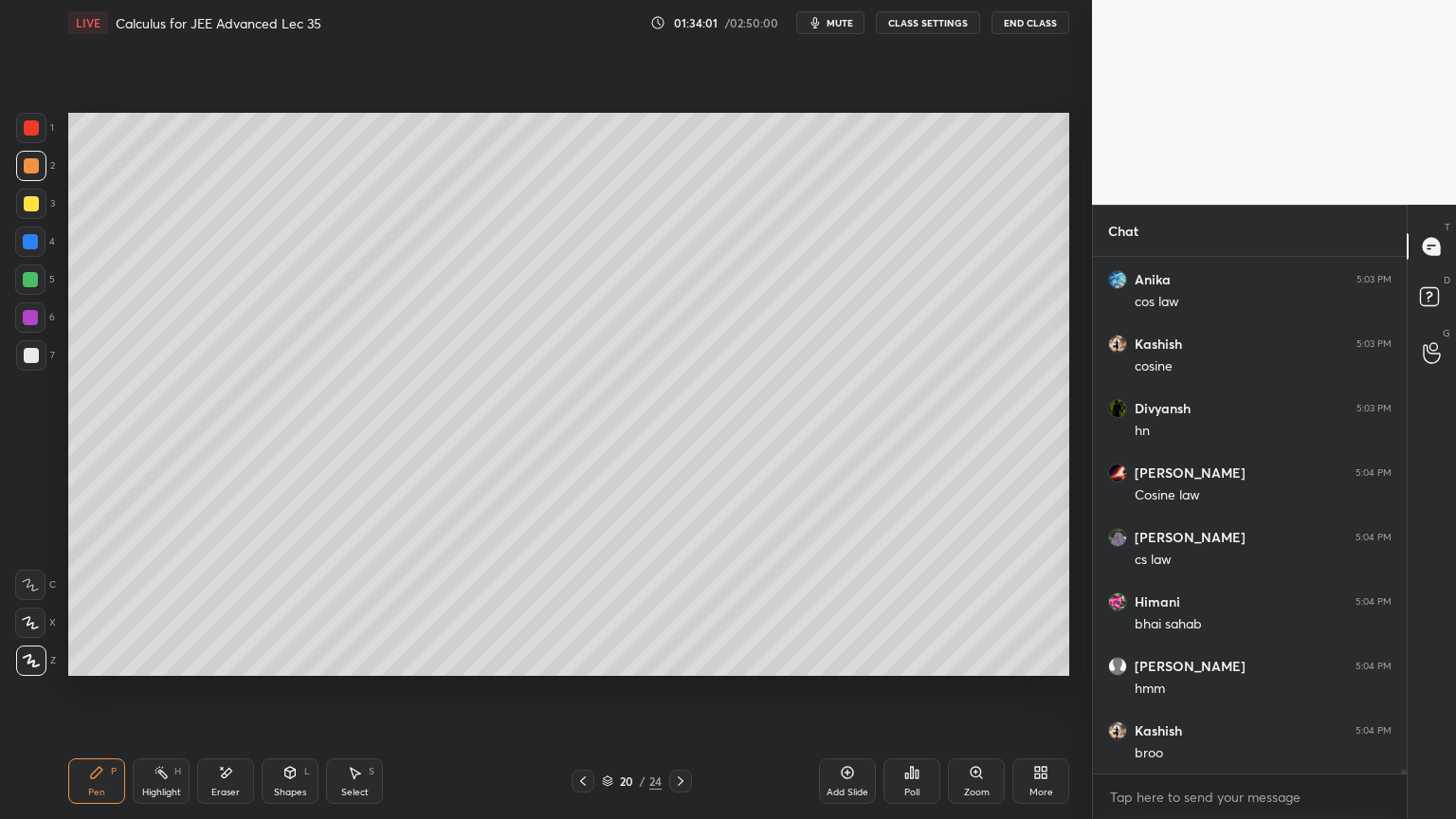 scroll, scrollTop: 65133, scrollLeft: 0, axis: vertical 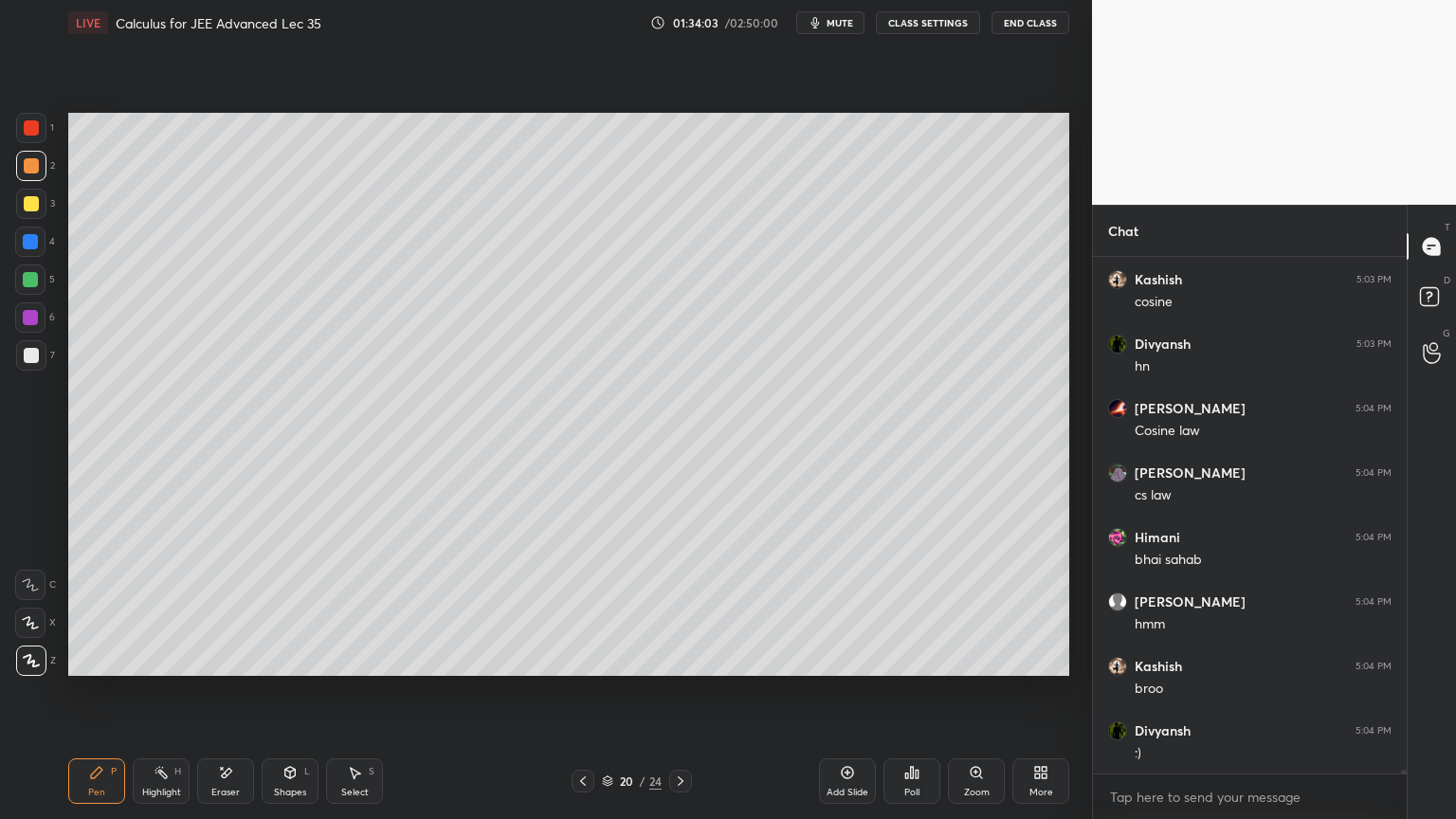 click 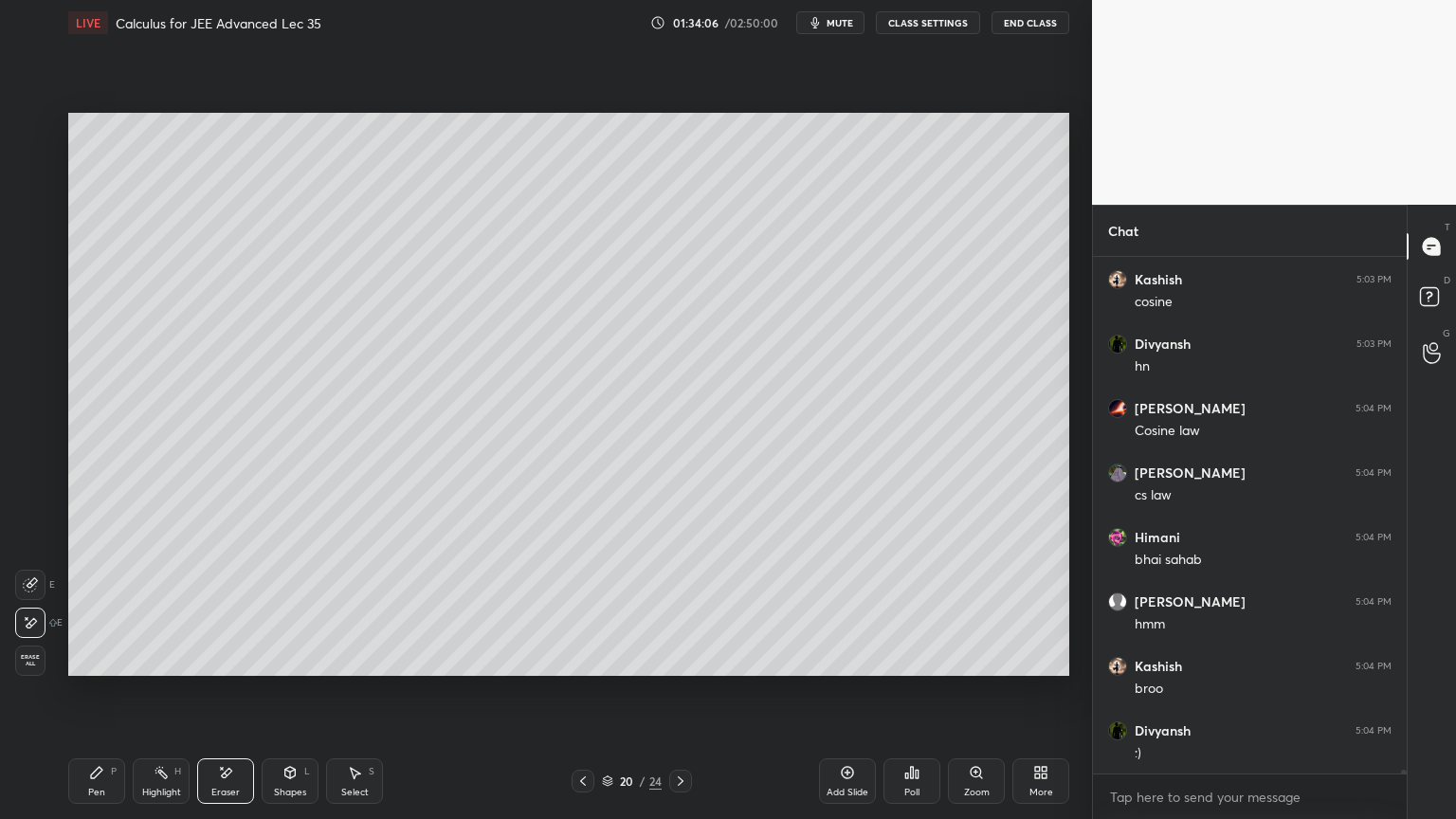 click on "P" at bounding box center (114, 772) 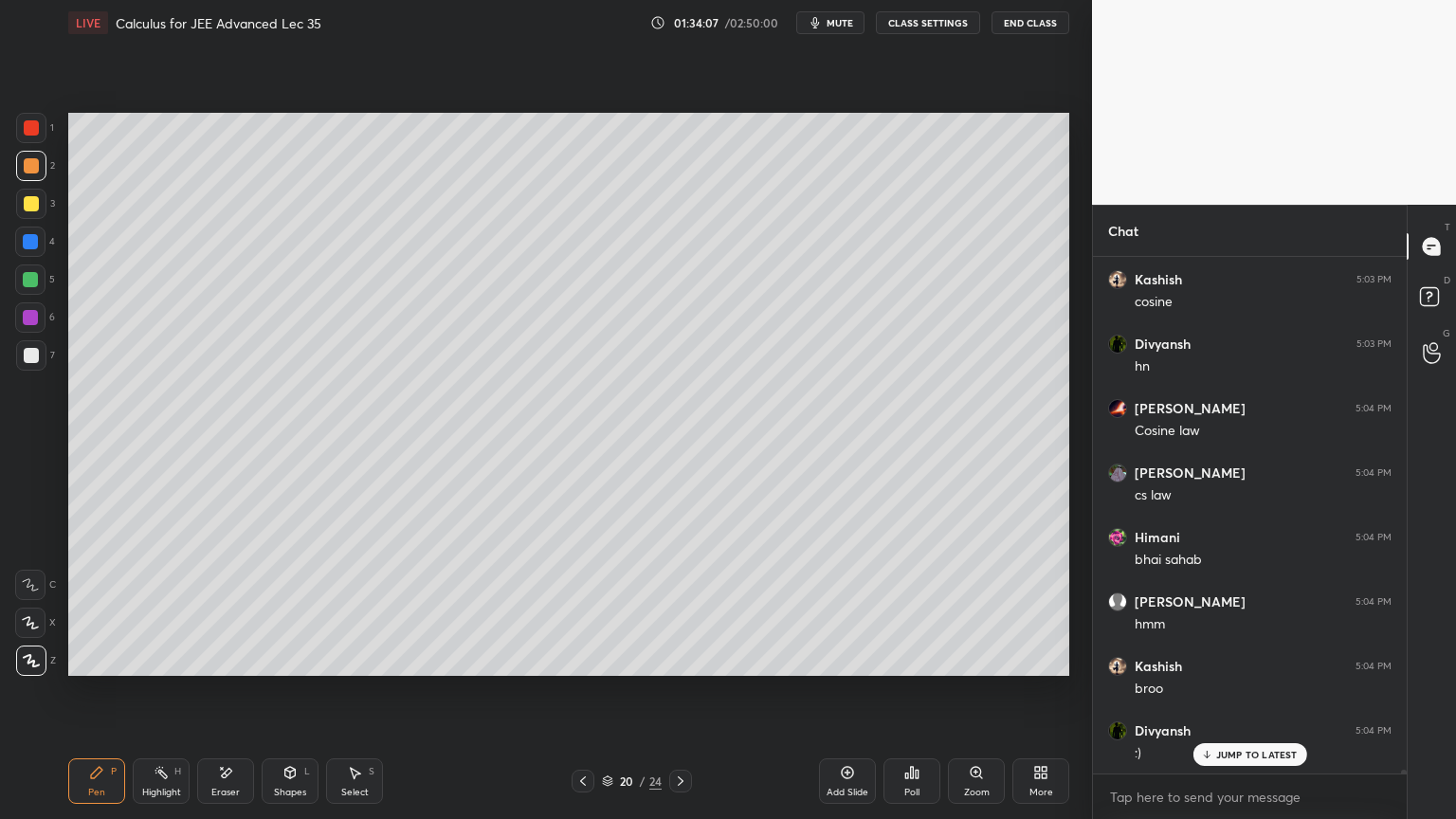 scroll, scrollTop: 65198, scrollLeft: 0, axis: vertical 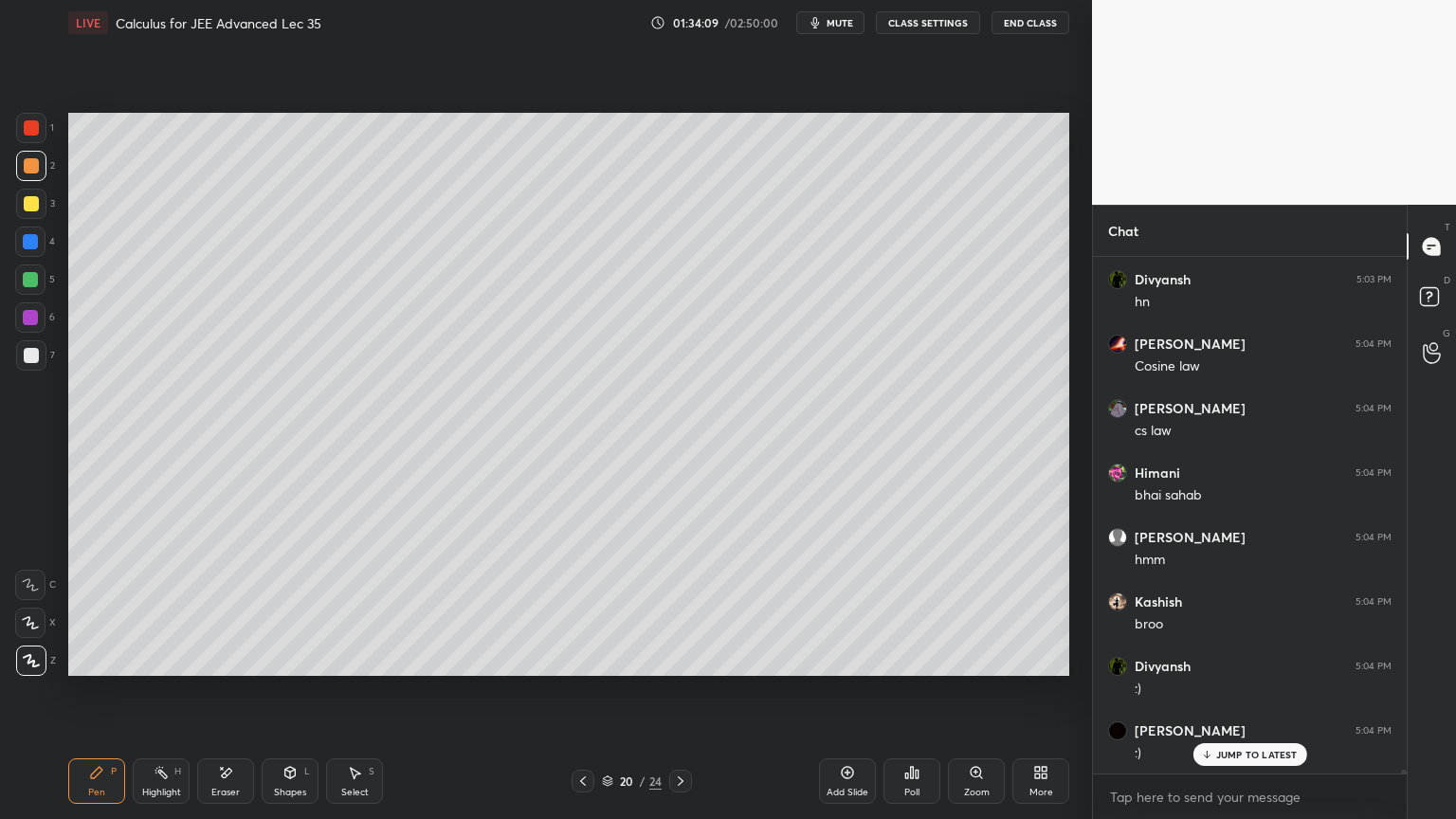 click 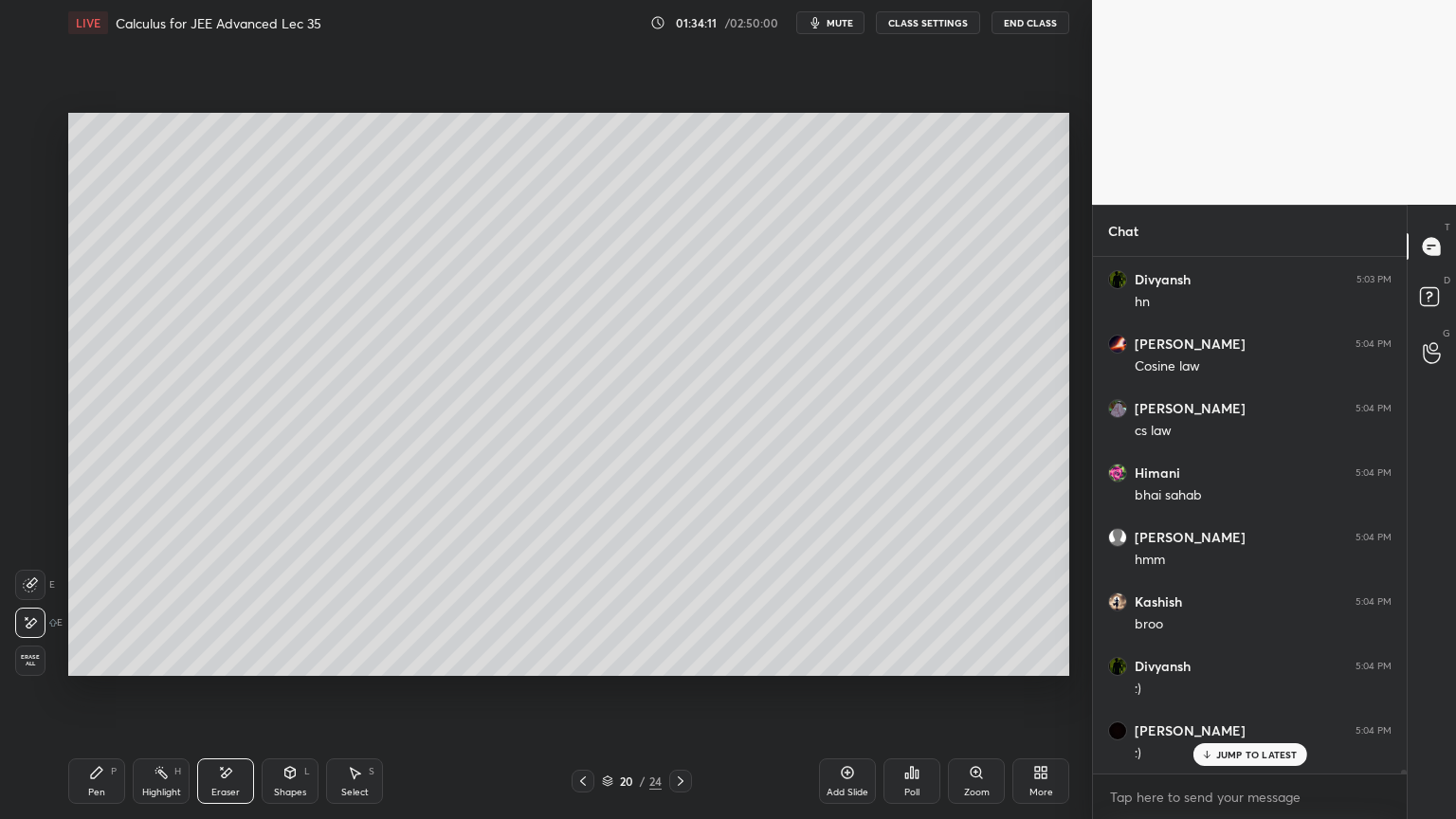 scroll, scrollTop: 65262, scrollLeft: 0, axis: vertical 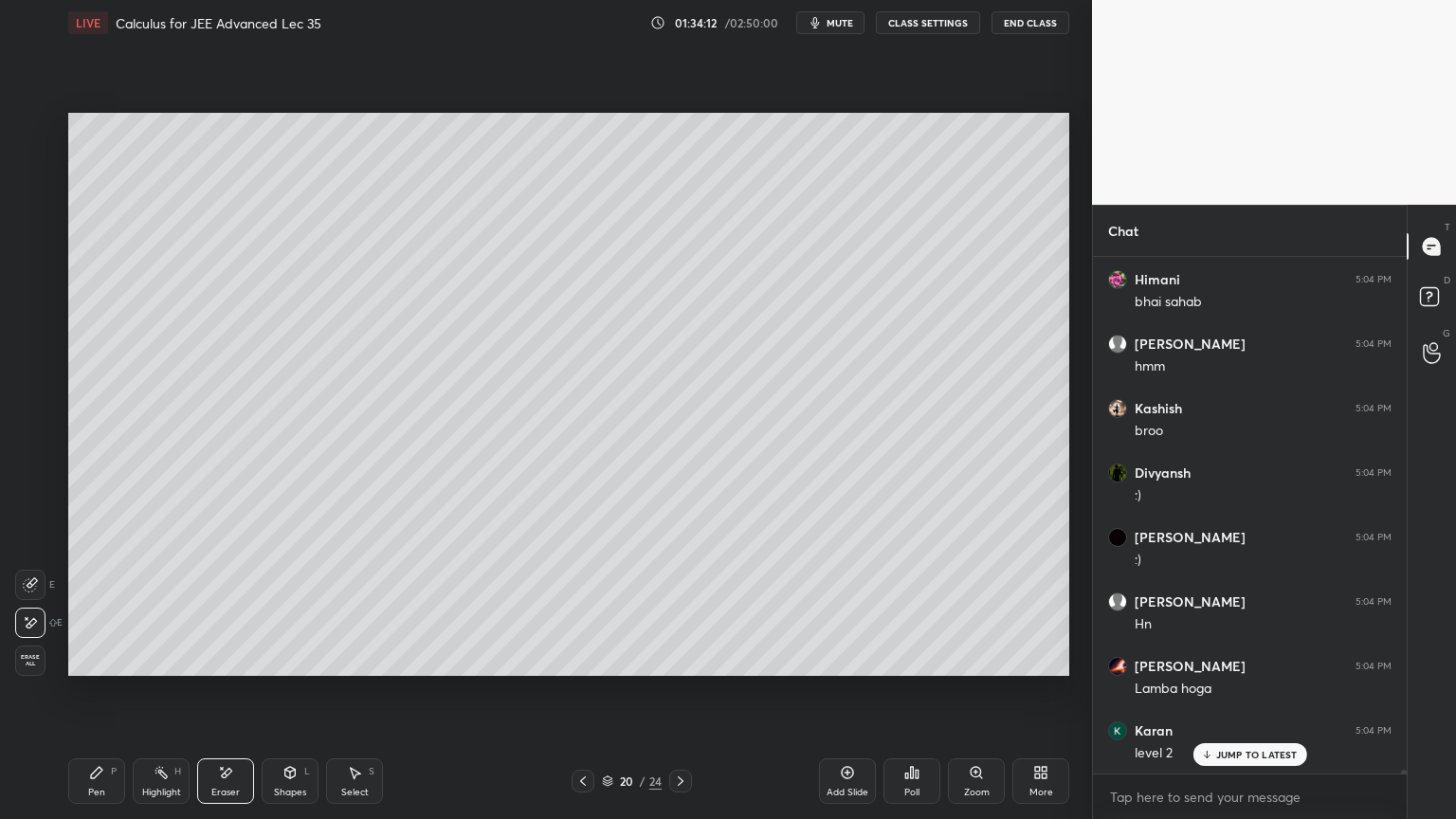click 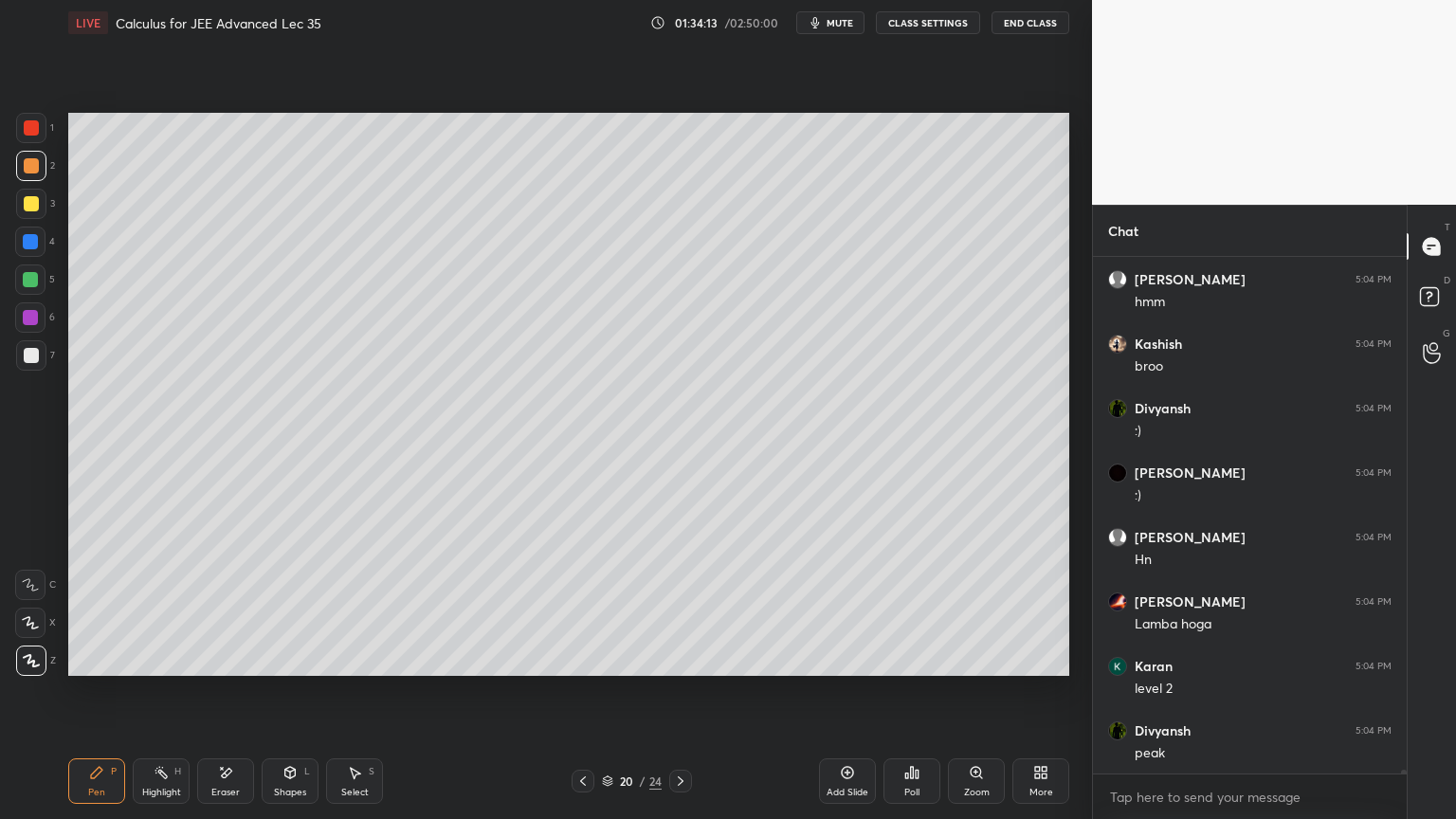 scroll, scrollTop: 65520, scrollLeft: 0, axis: vertical 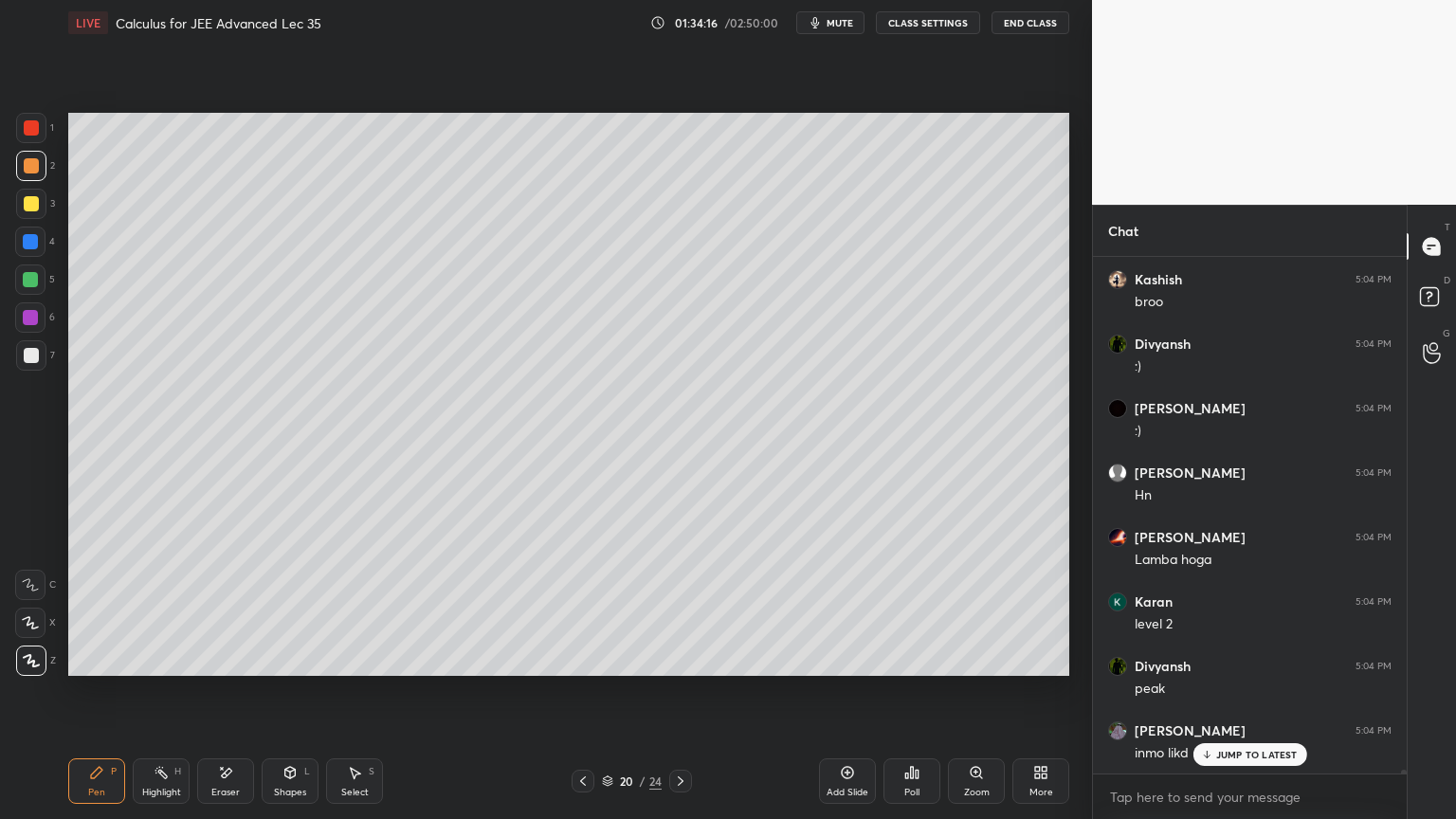 click on "JUMP TO LATEST" at bounding box center [1257, 755] 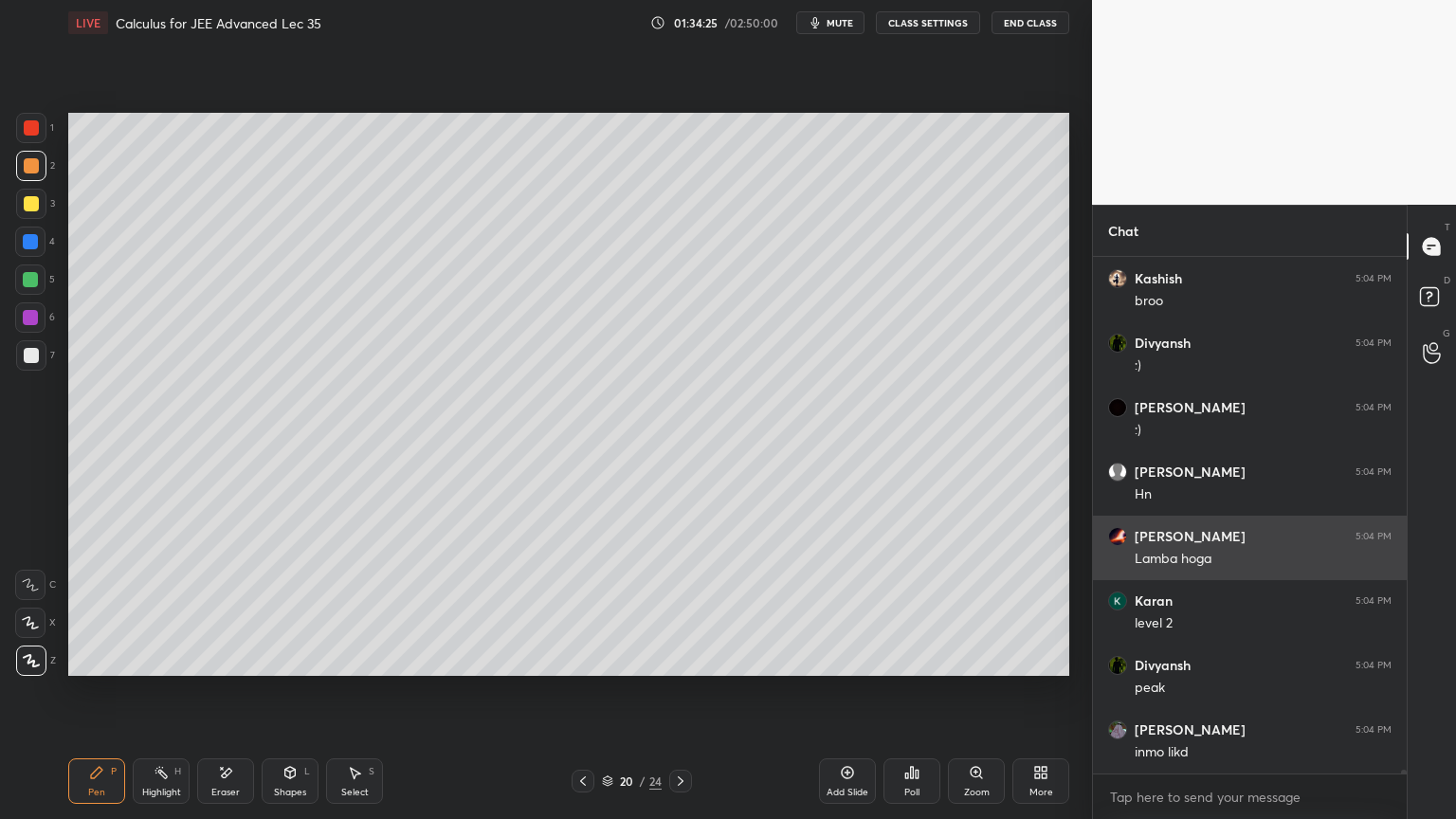 scroll, scrollTop: 65584, scrollLeft: 0, axis: vertical 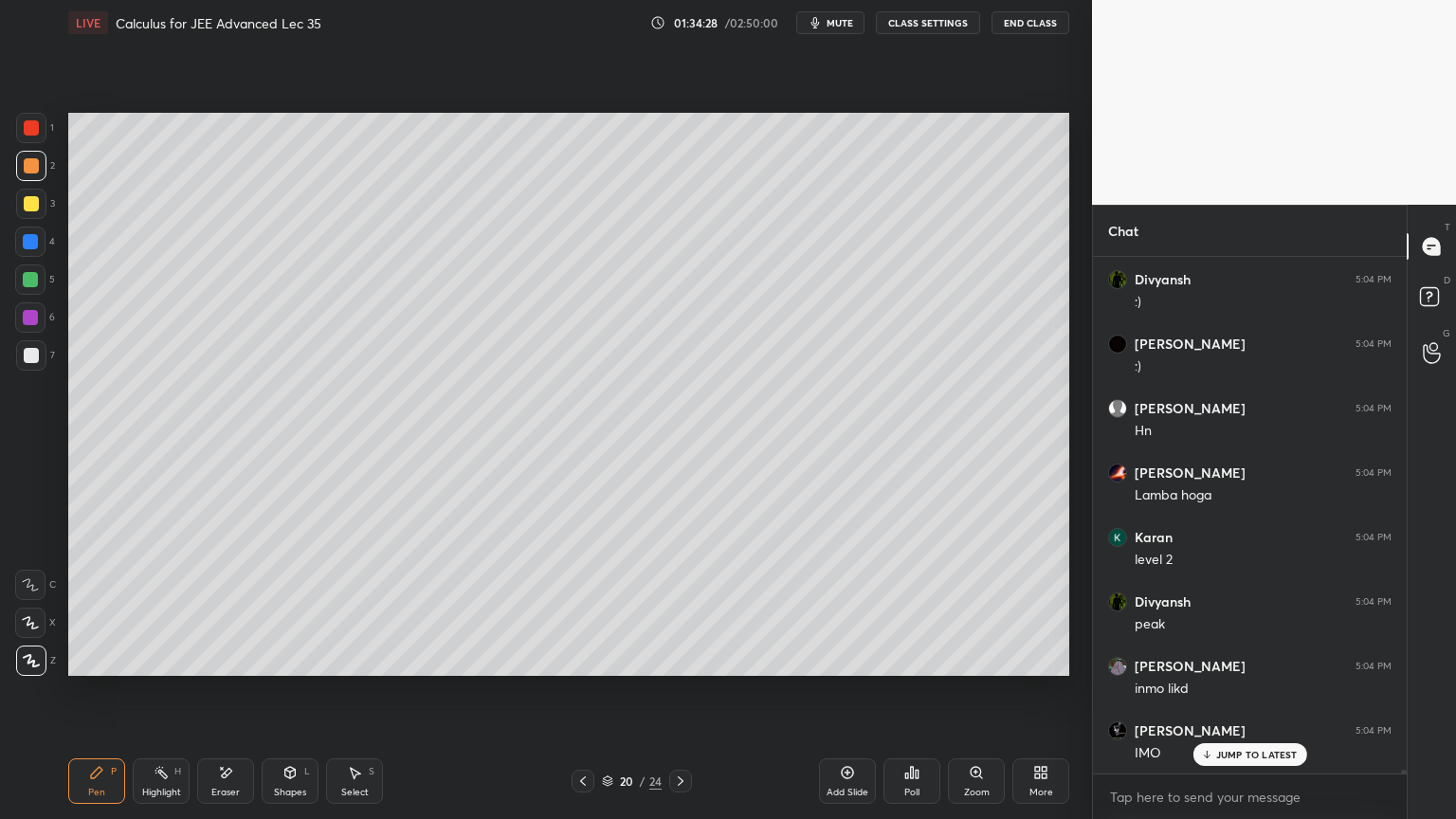 click on "Eraser" at bounding box center [226, 781] 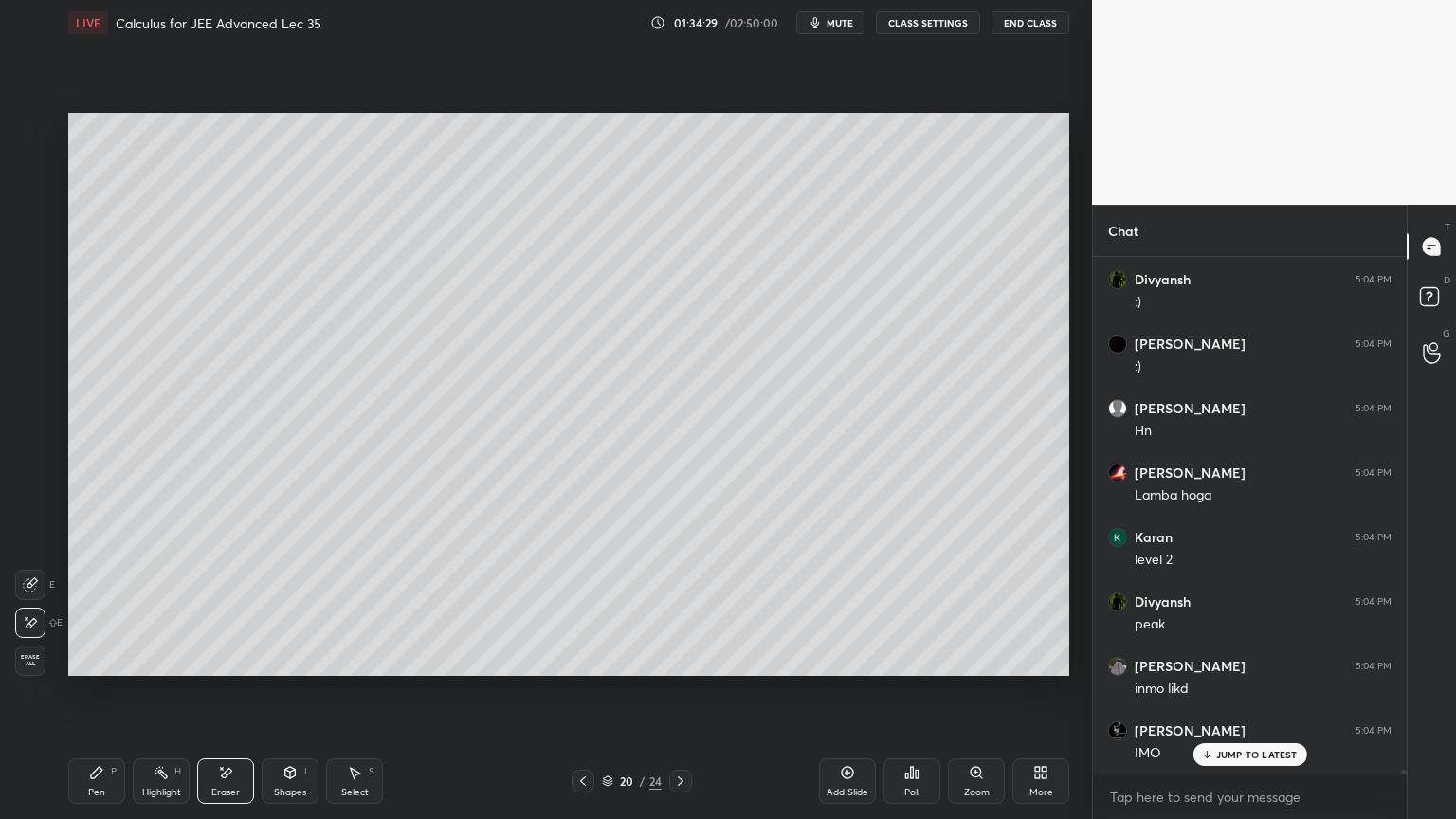 scroll, scrollTop: 65649, scrollLeft: 0, axis: vertical 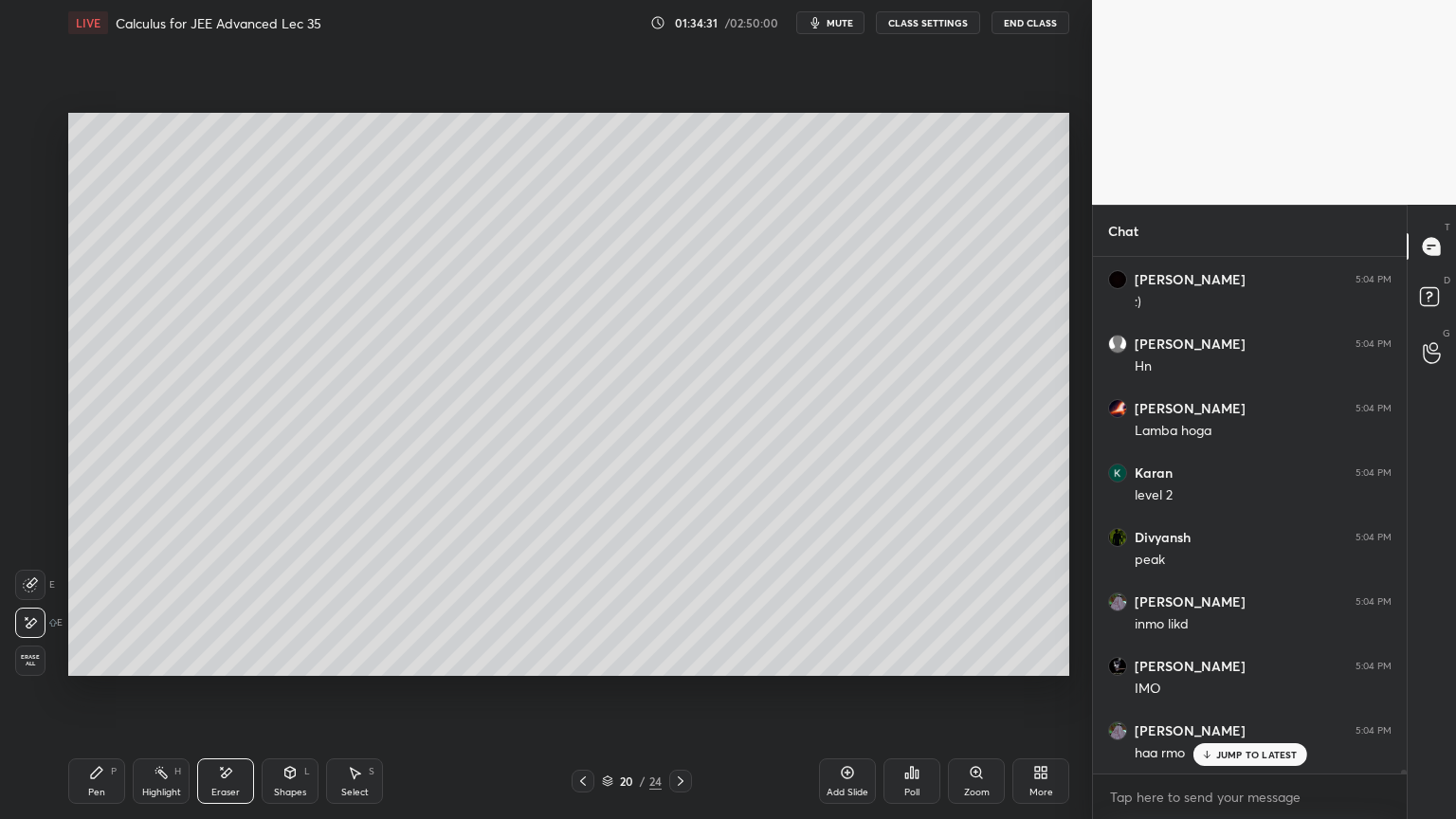 click on "Pen P" at bounding box center [97, 781] 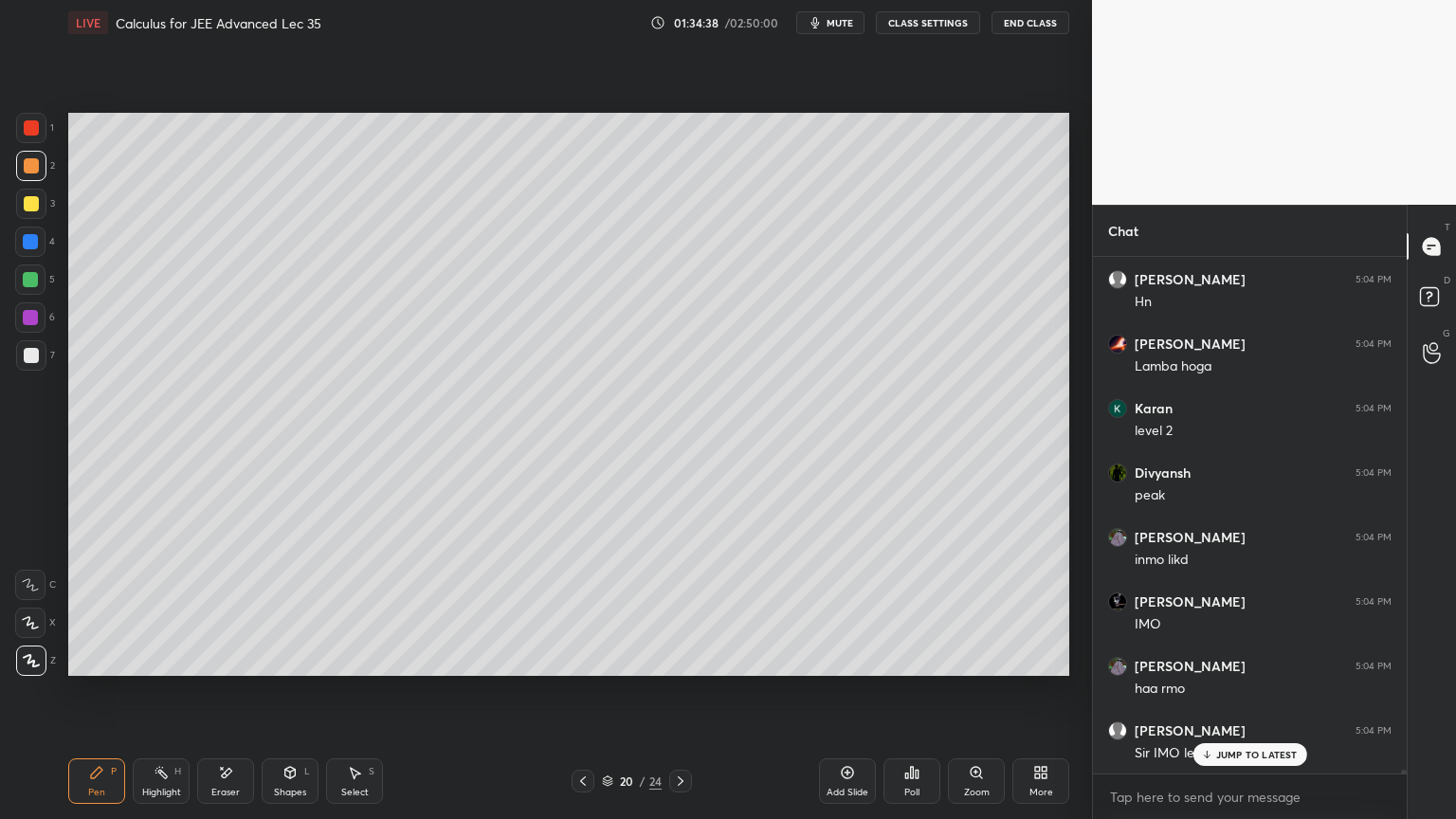 scroll, scrollTop: 65778, scrollLeft: 0, axis: vertical 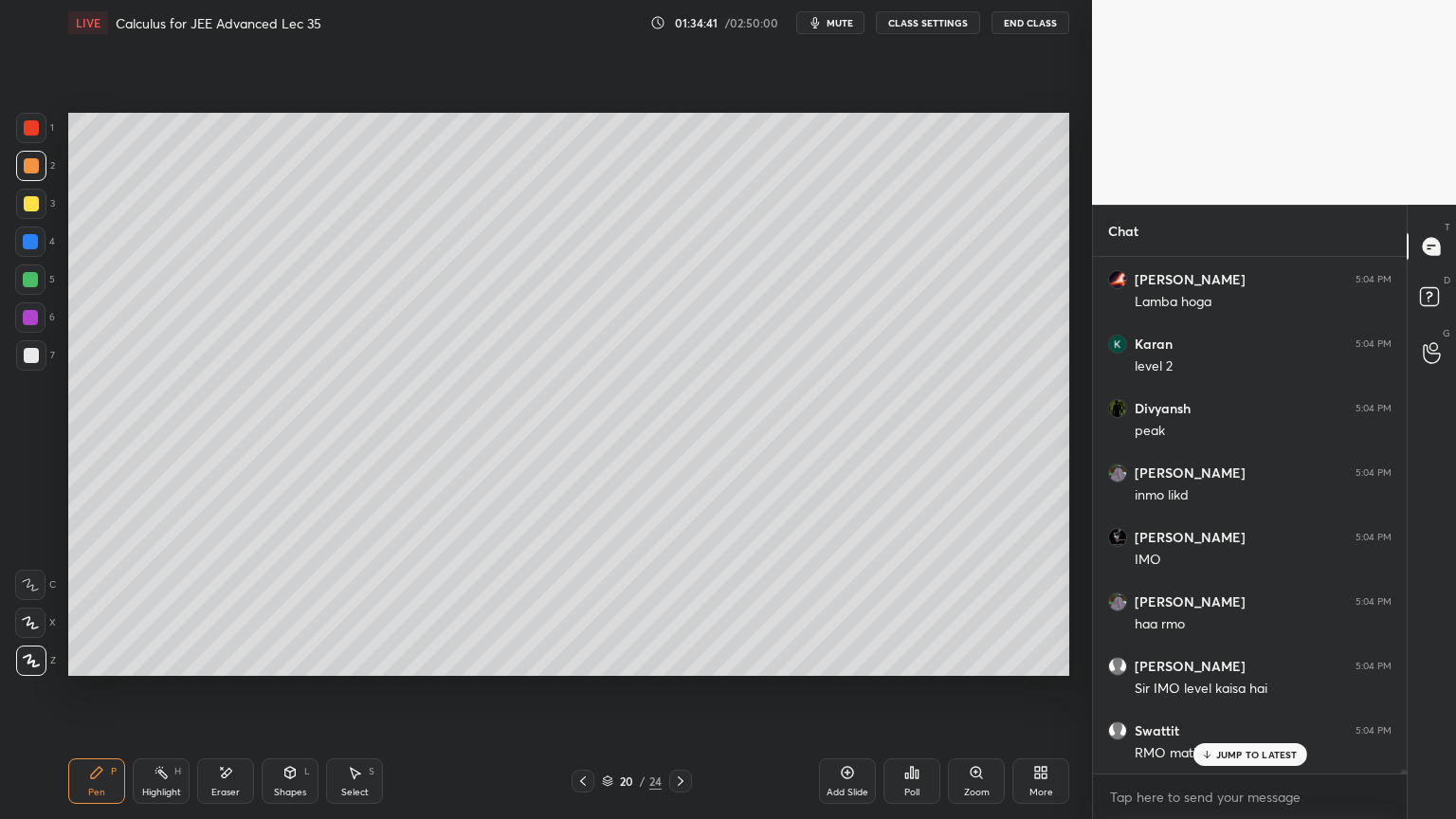 click on "JUMP TO LATEST" at bounding box center [1257, 755] 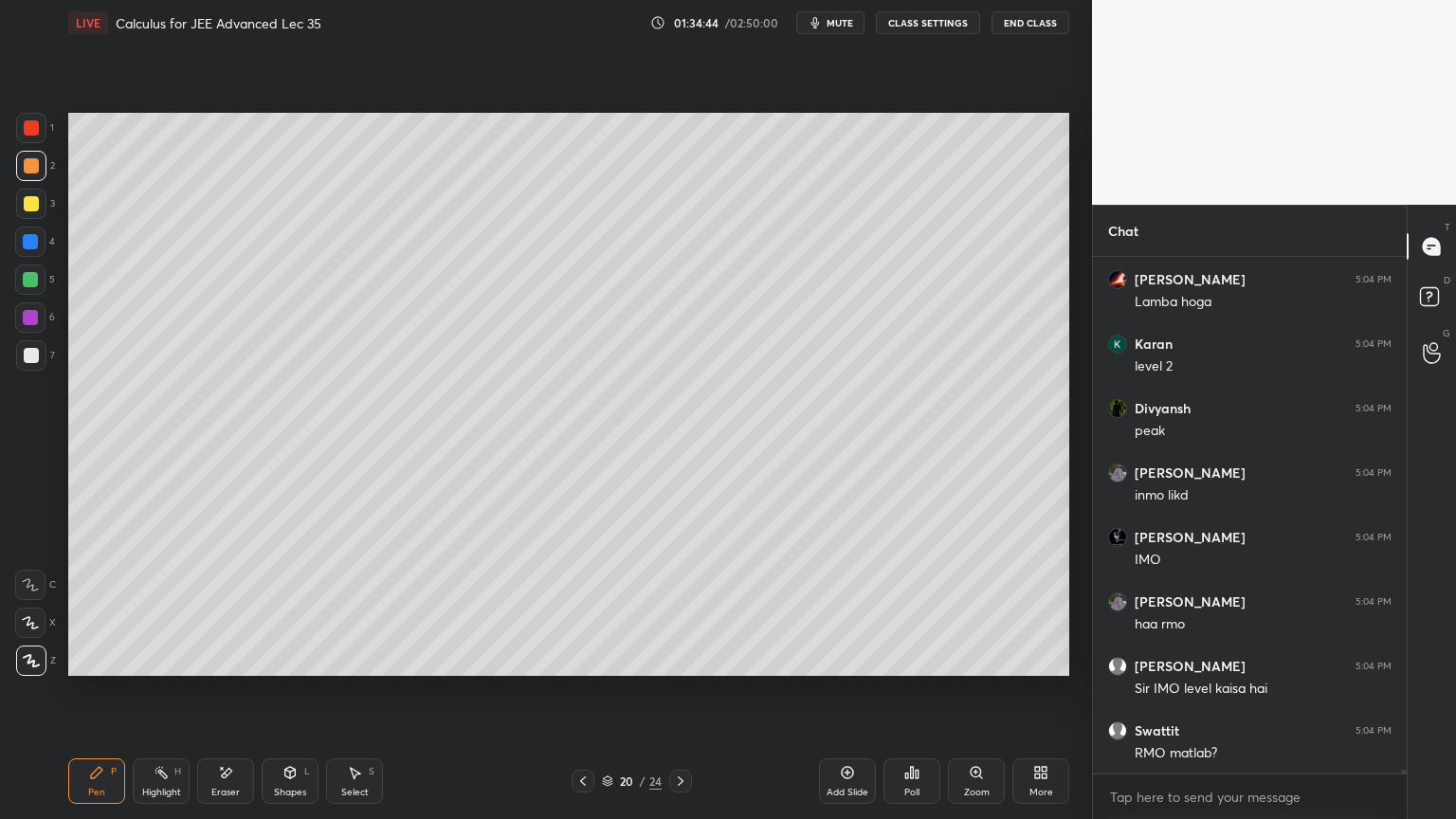 click 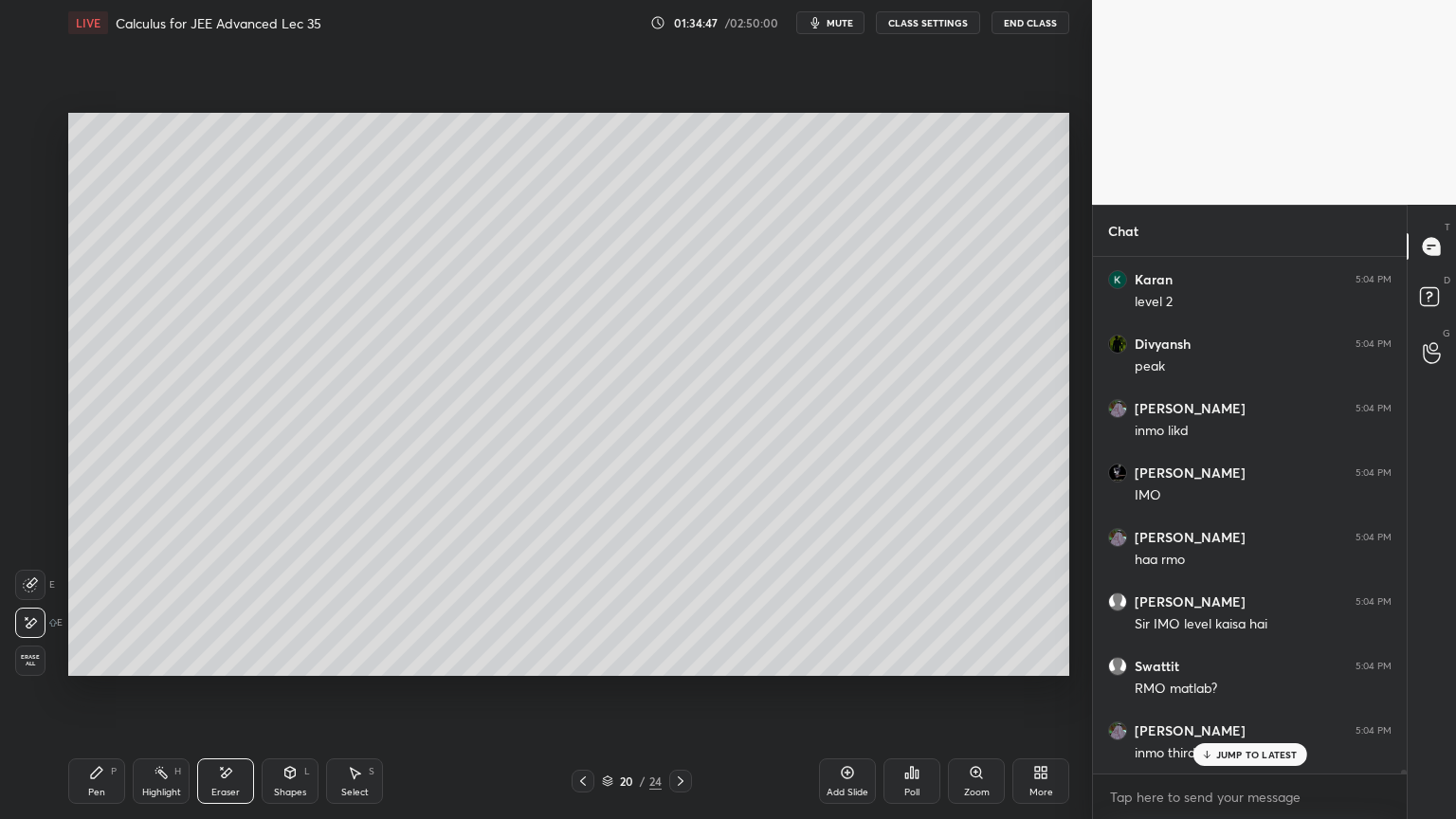 scroll, scrollTop: 65907, scrollLeft: 0, axis: vertical 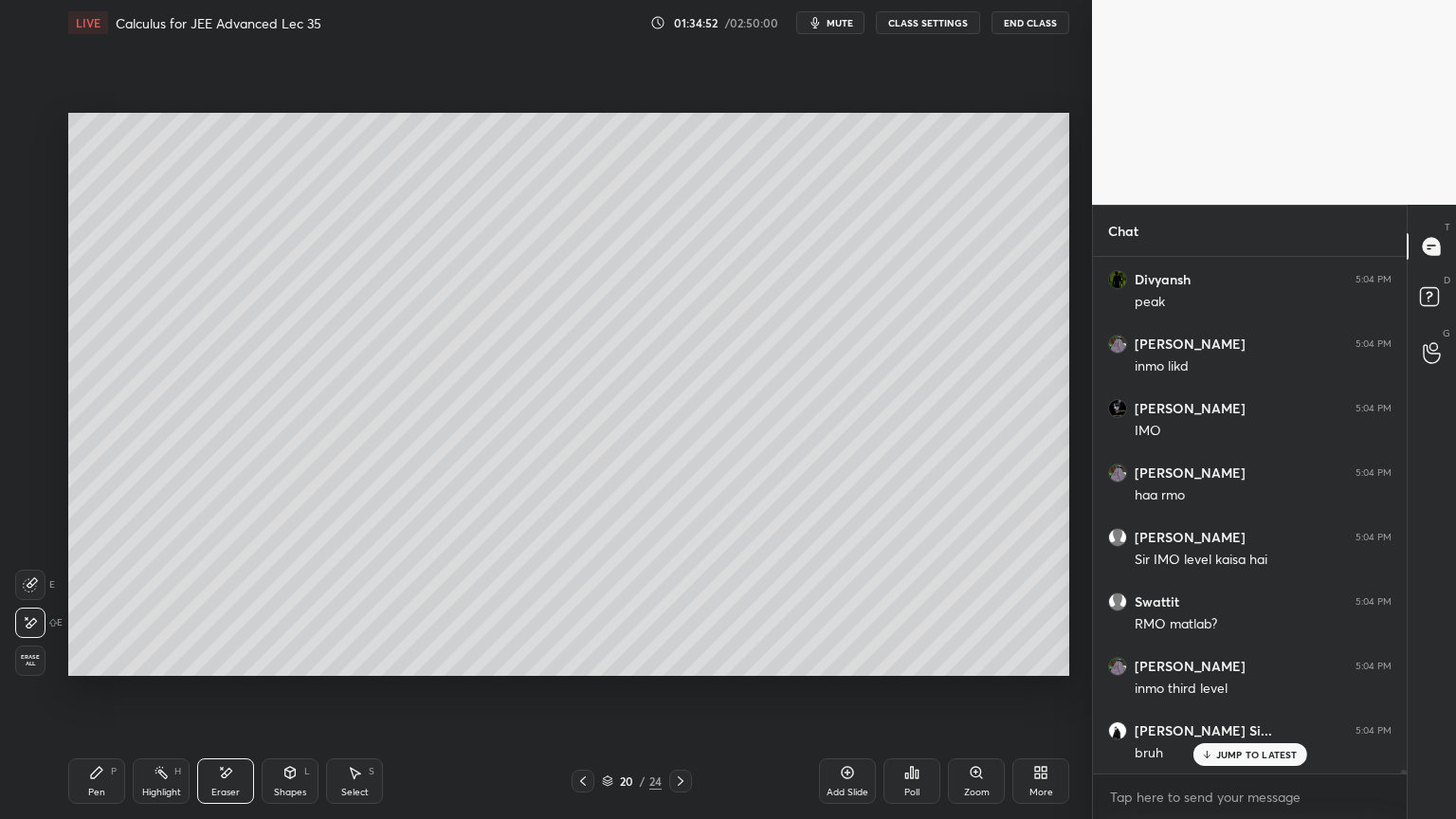 drag, startPoint x: 103, startPoint y: 777, endPoint x: 110, endPoint y: 791, distance: 15.652476 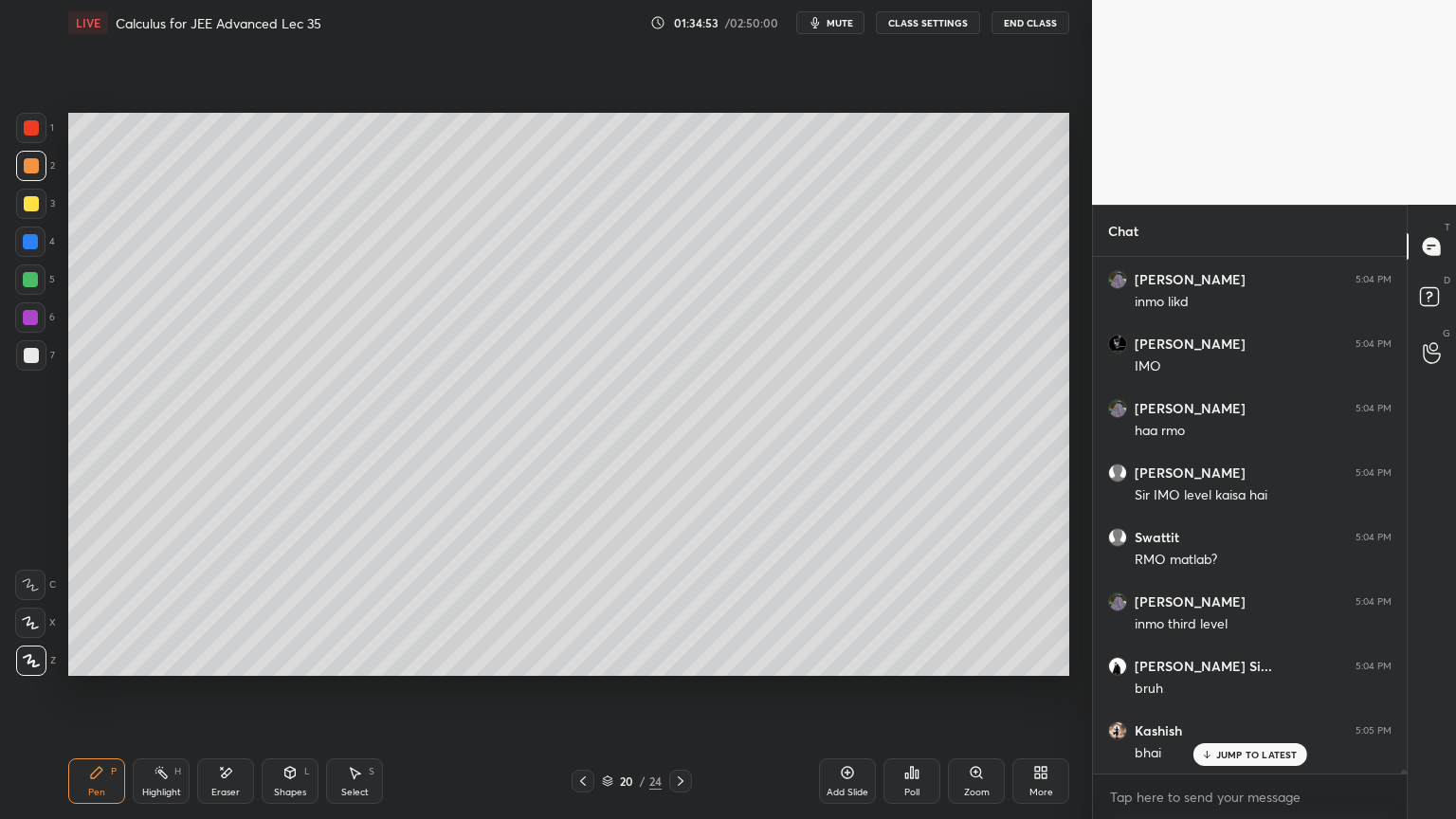 scroll, scrollTop: 66036, scrollLeft: 0, axis: vertical 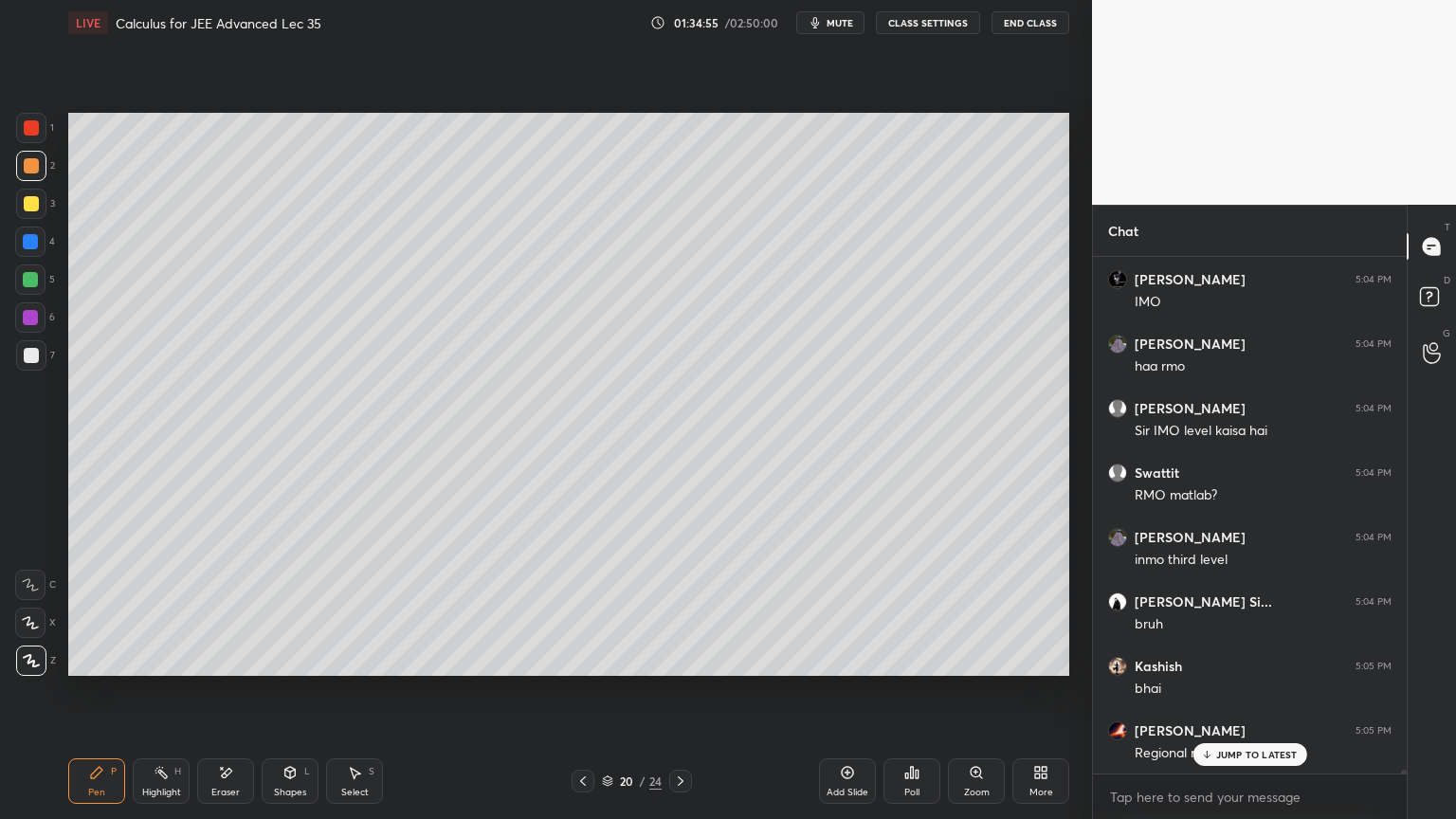 click on "JUMP TO LATEST" at bounding box center (1249, 755) 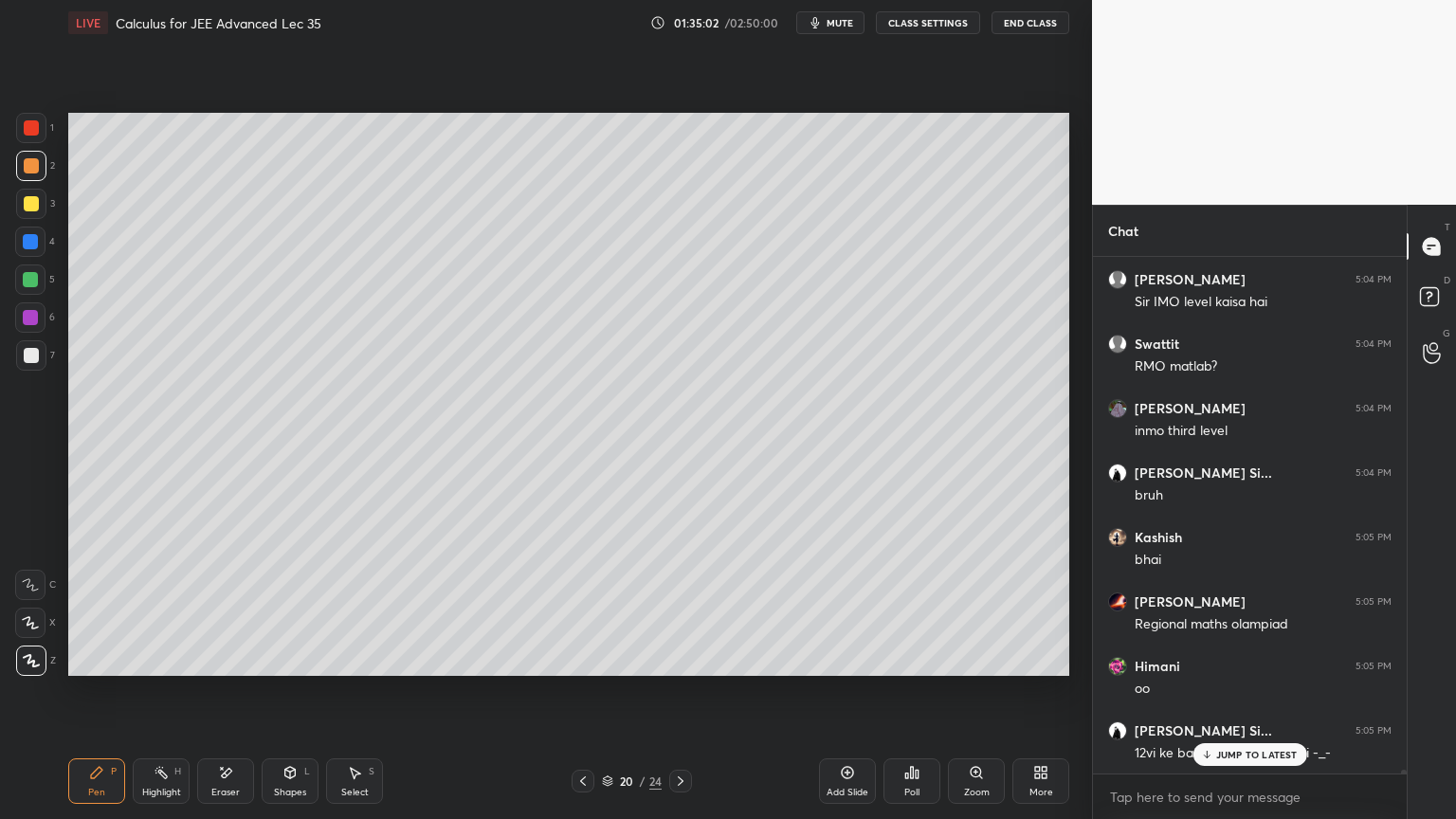 scroll, scrollTop: 66229, scrollLeft: 0, axis: vertical 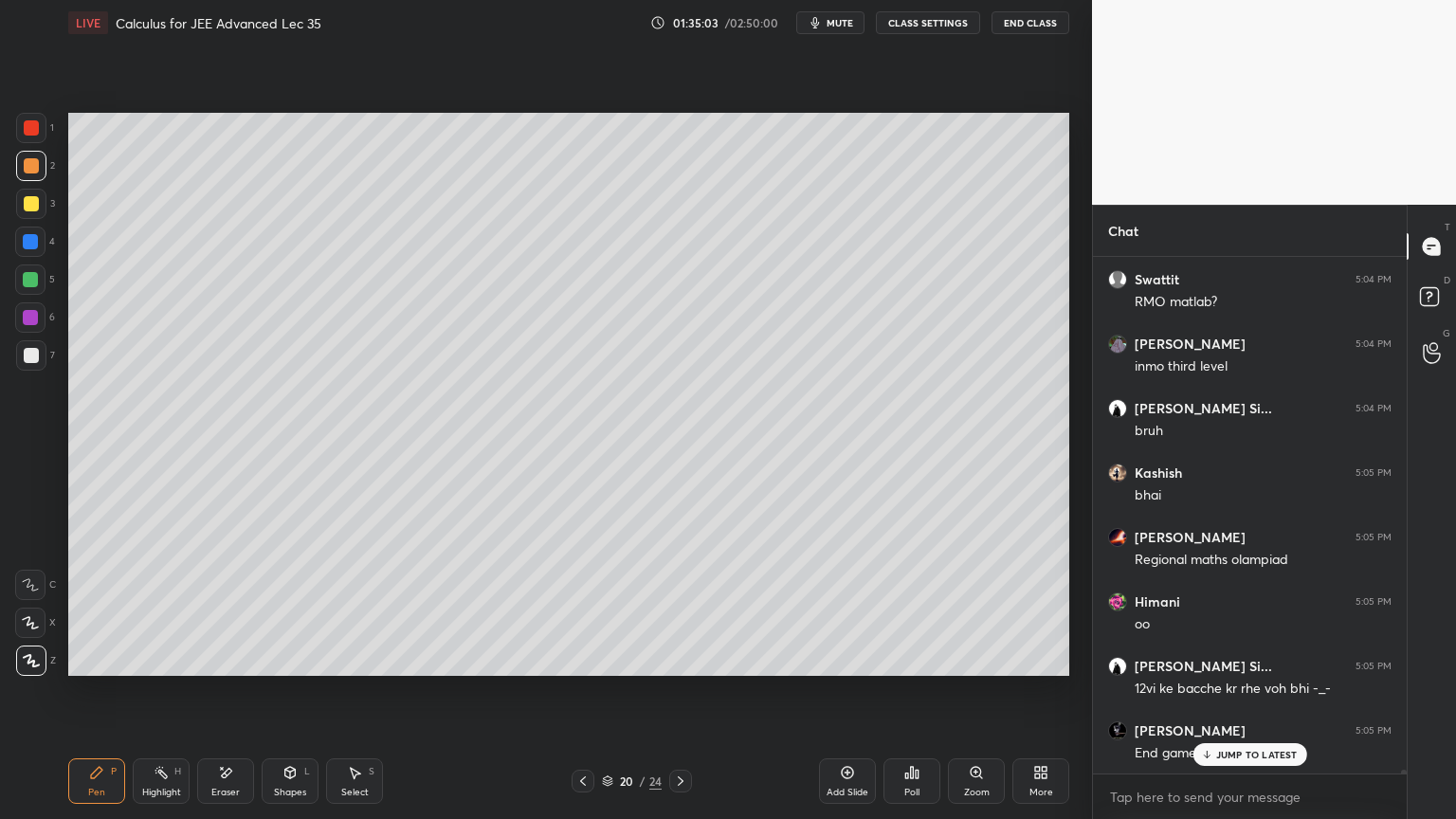 click on "JUMP TO LATEST" at bounding box center [1257, 755] 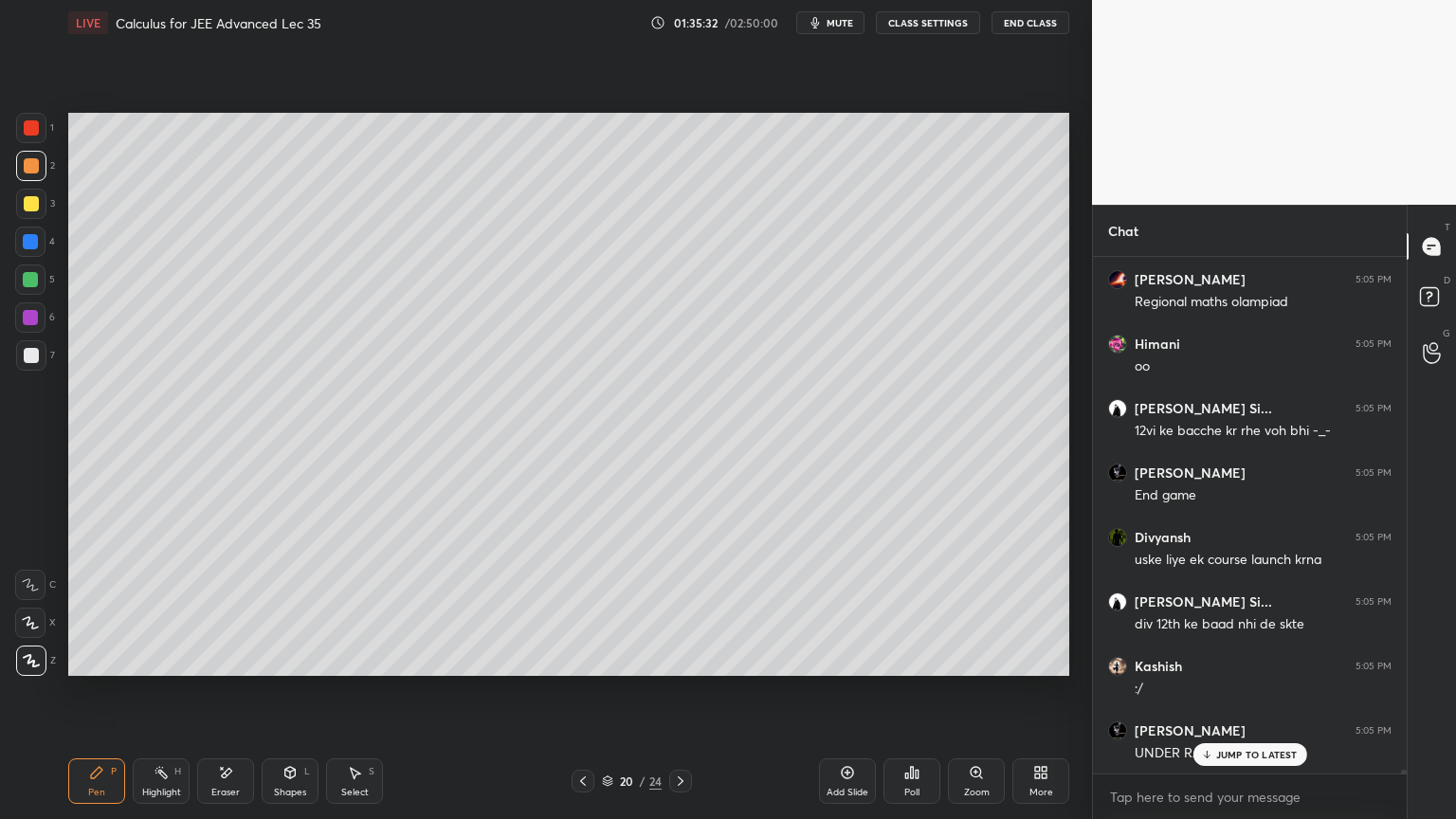 scroll, scrollTop: 66551, scrollLeft: 0, axis: vertical 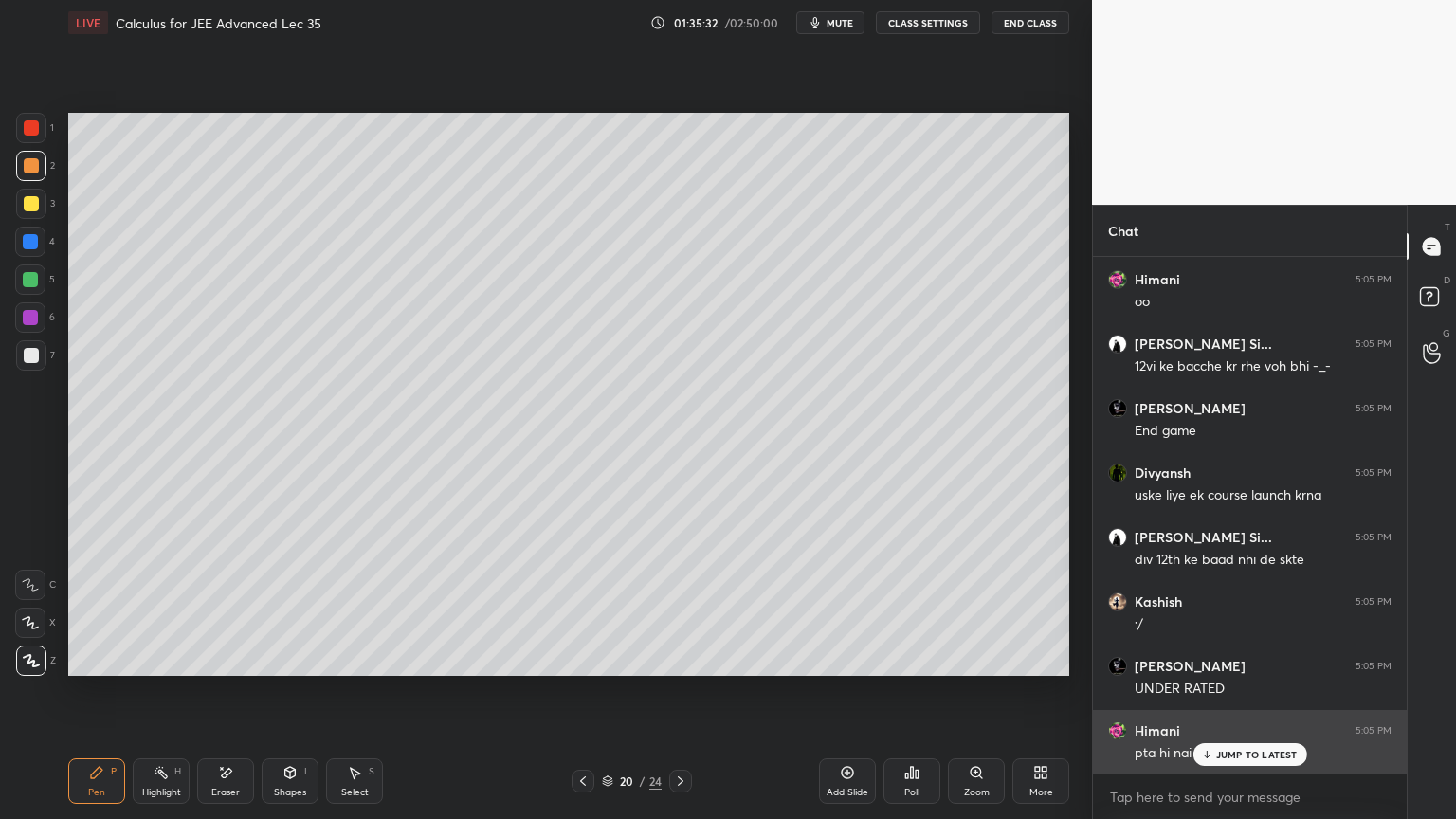 click on "JUMP TO LATEST" at bounding box center [1249, 755] 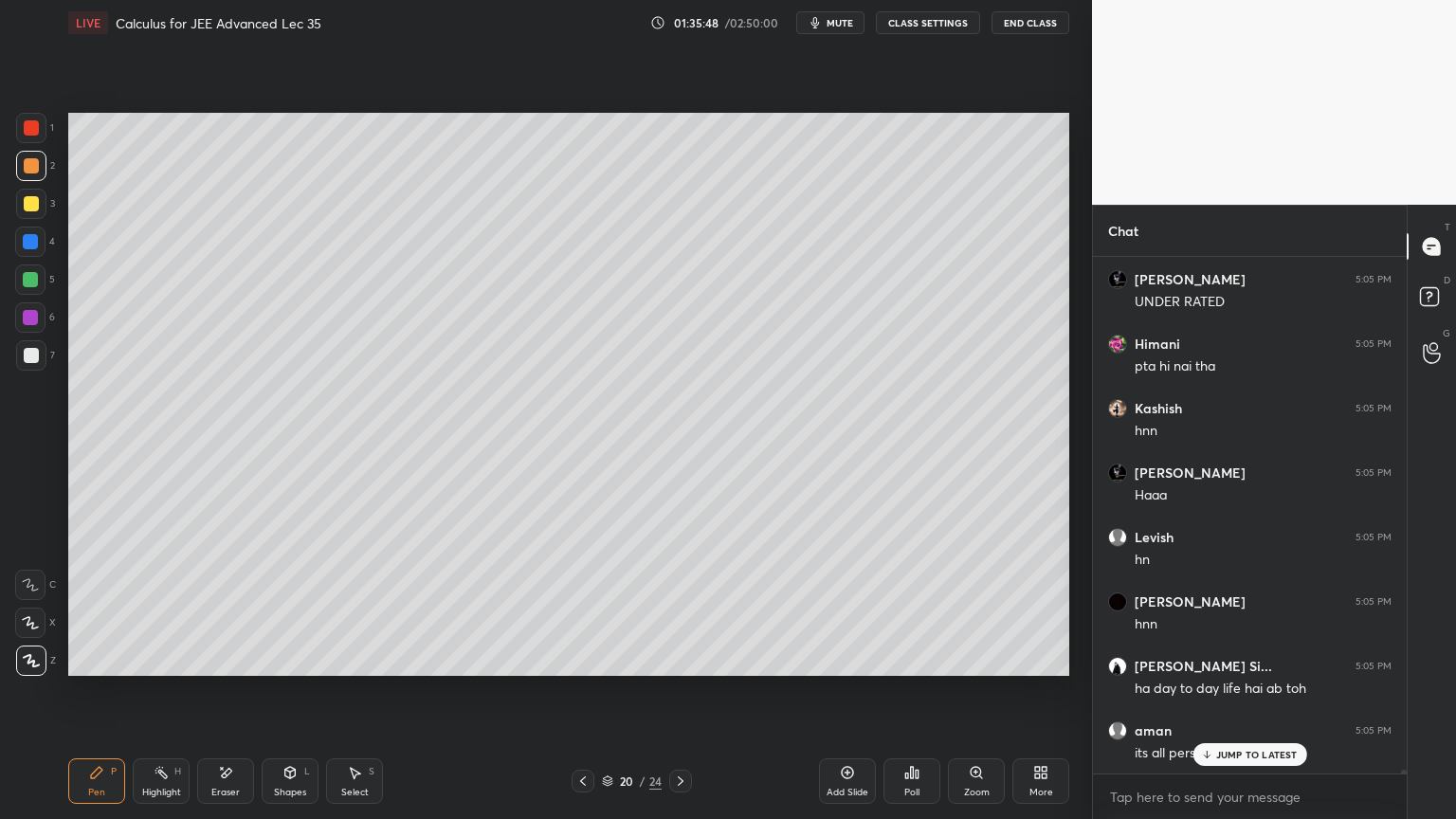 scroll, scrollTop: 67003, scrollLeft: 0, axis: vertical 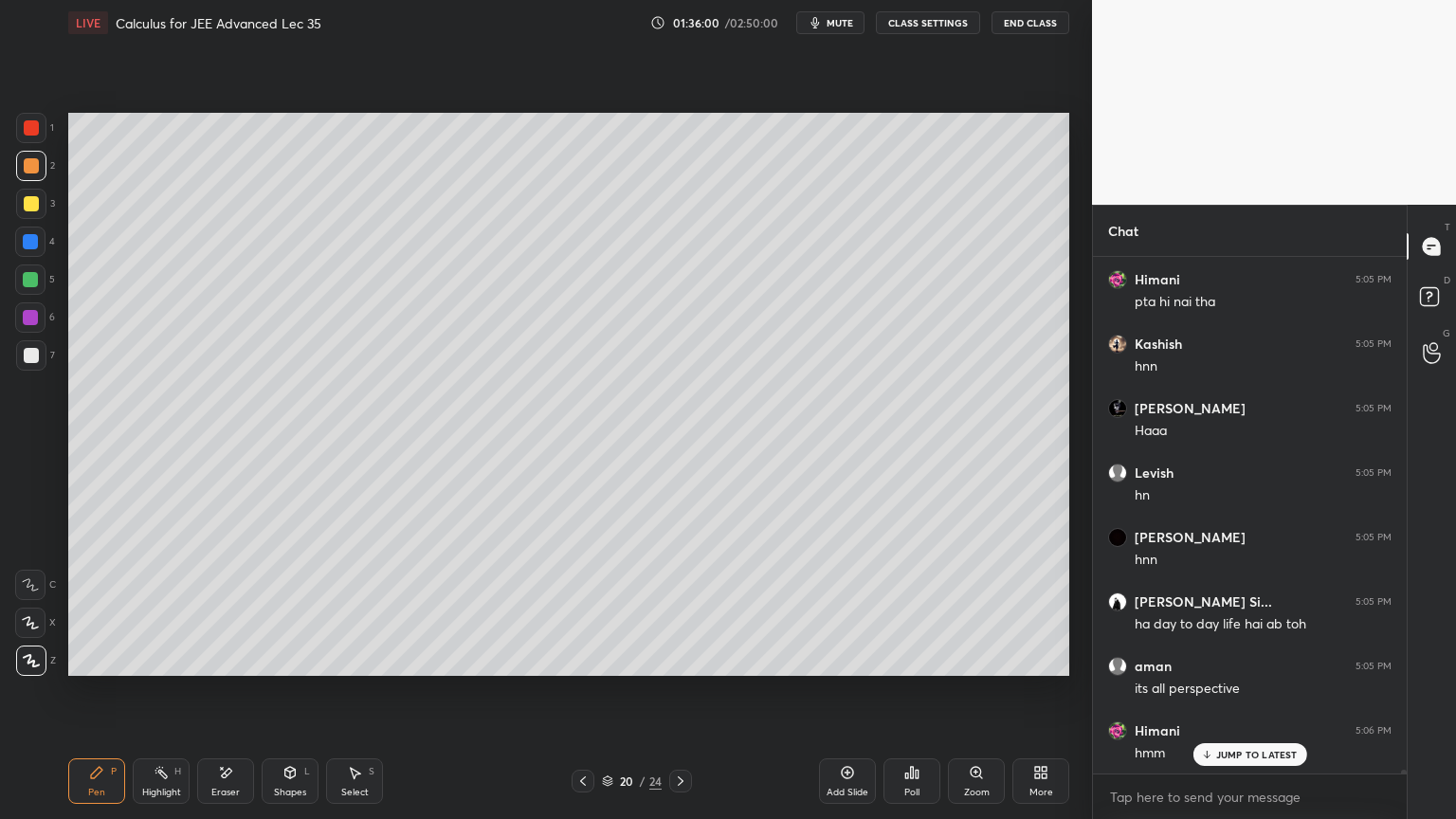 click on "Eraser" at bounding box center (226, 781) 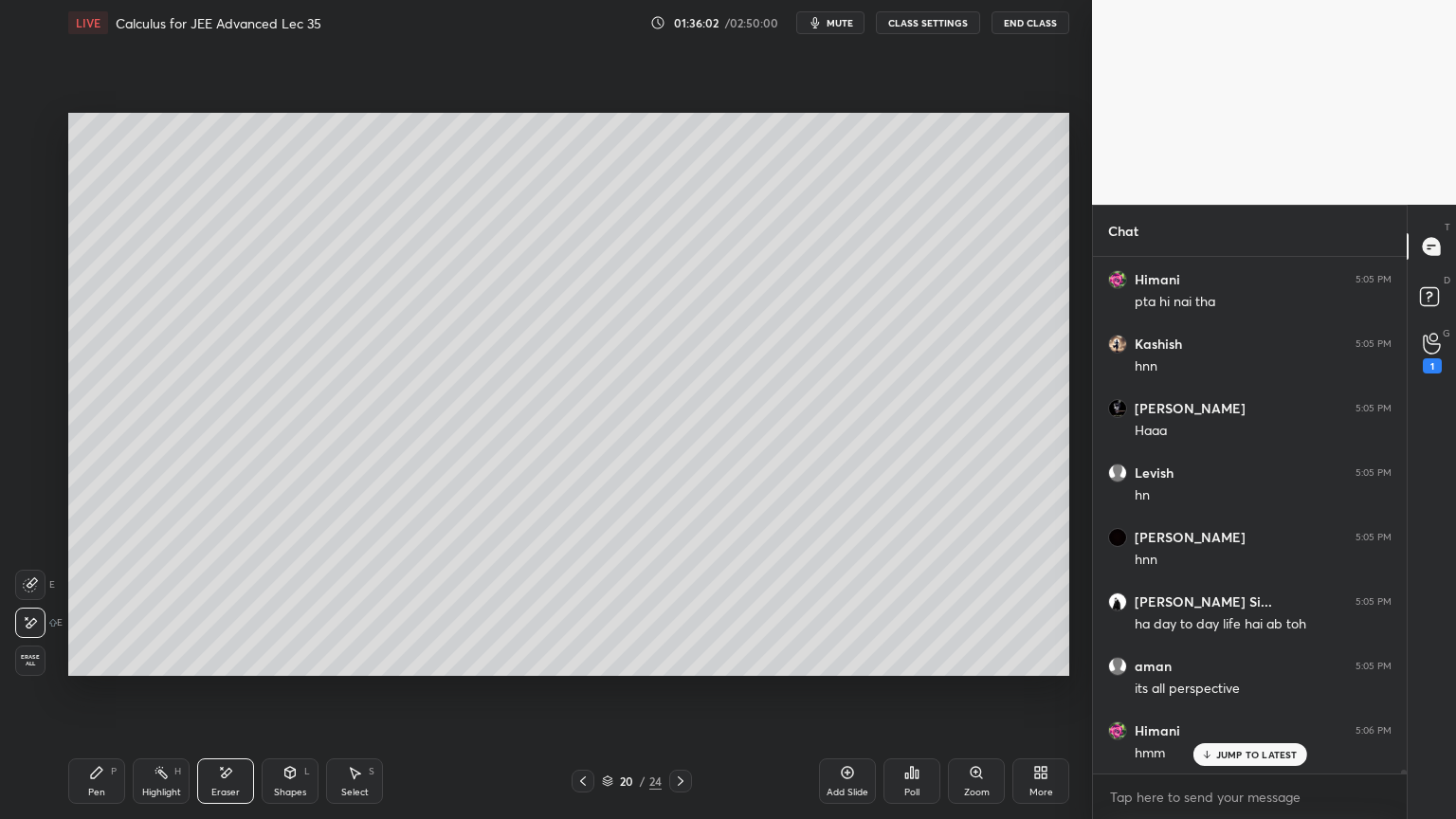 click on "Pen P" at bounding box center (97, 781) 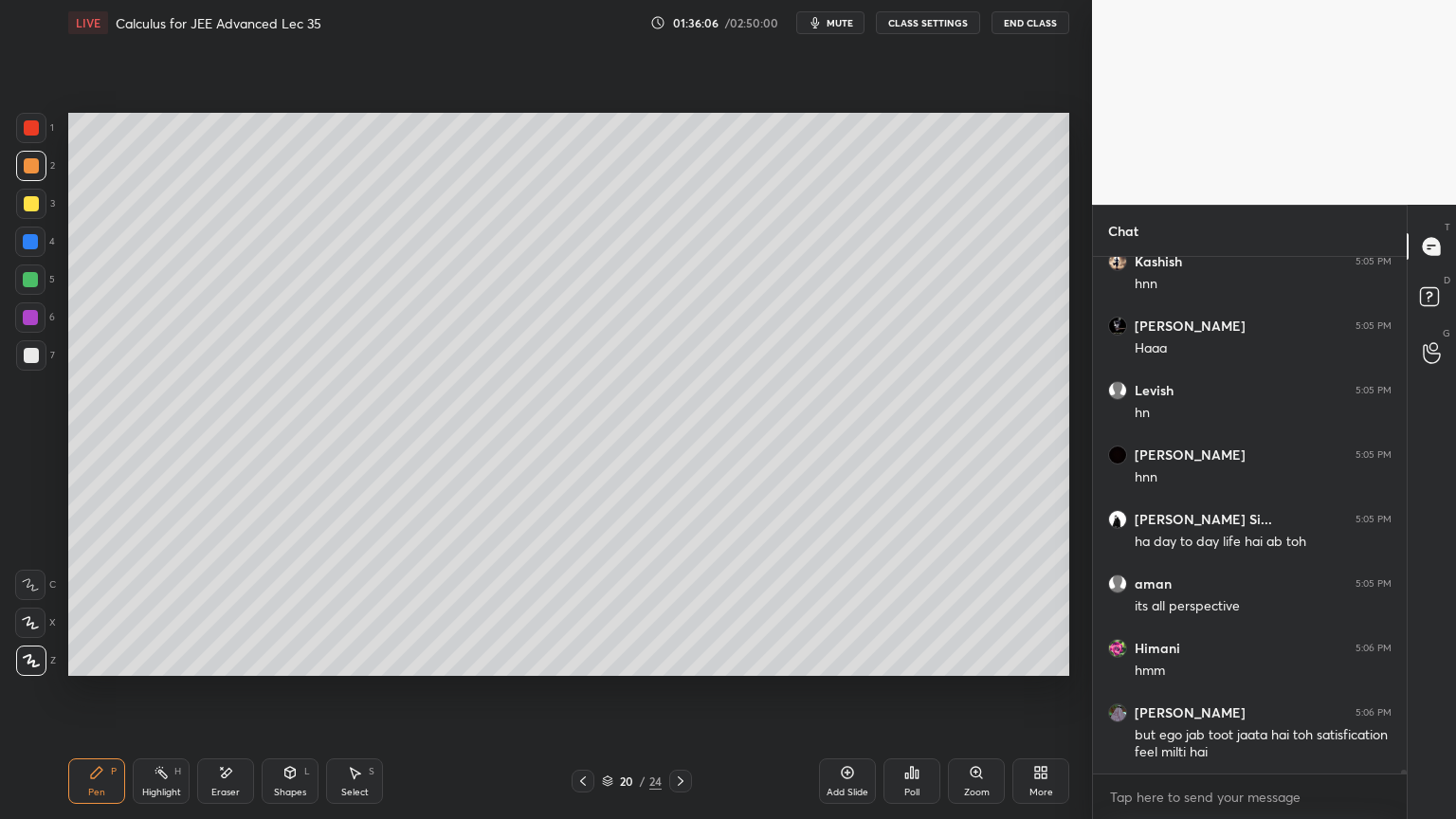 scroll, scrollTop: 67149, scrollLeft: 0, axis: vertical 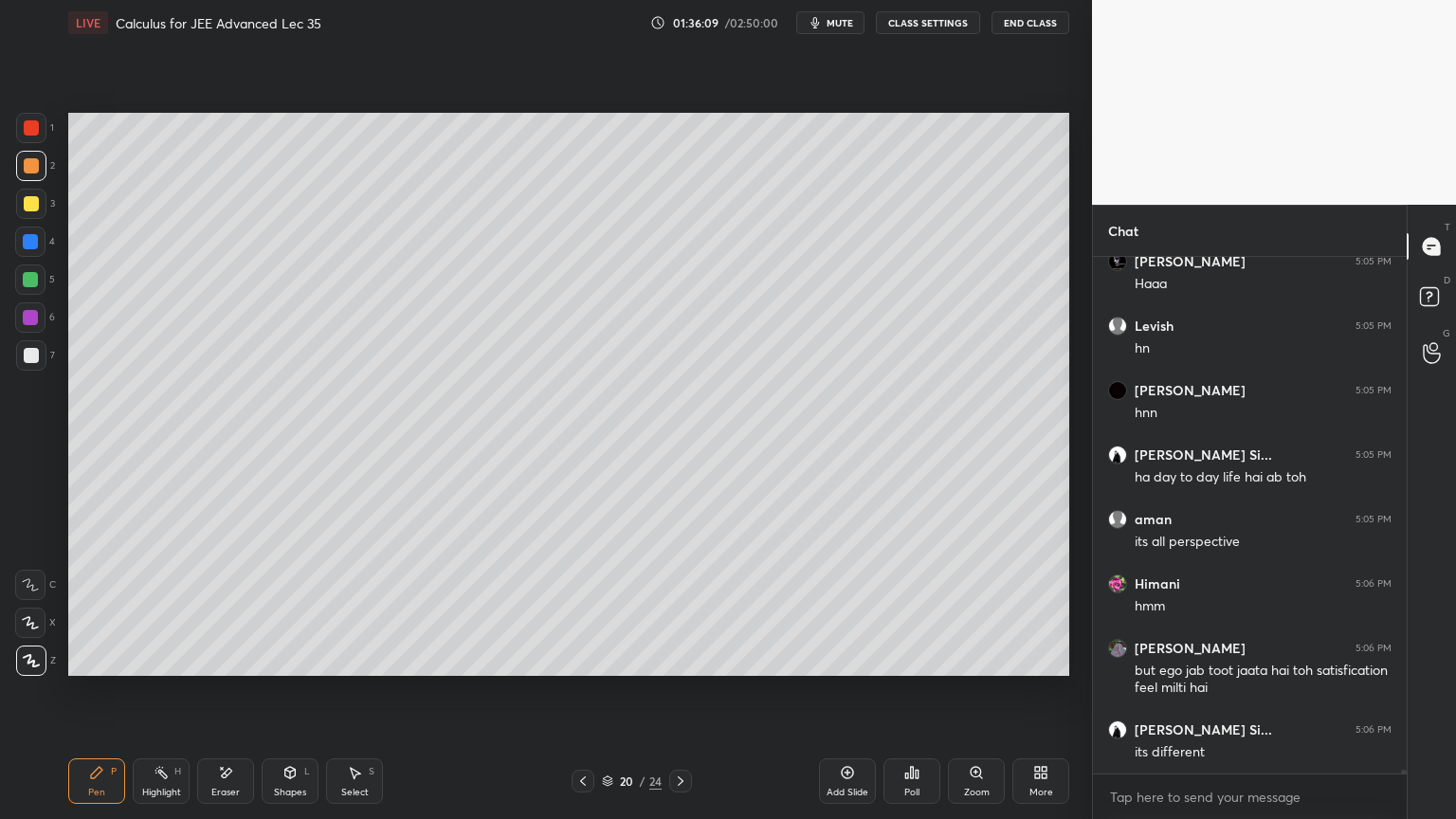click on "Eraser" at bounding box center [226, 792] 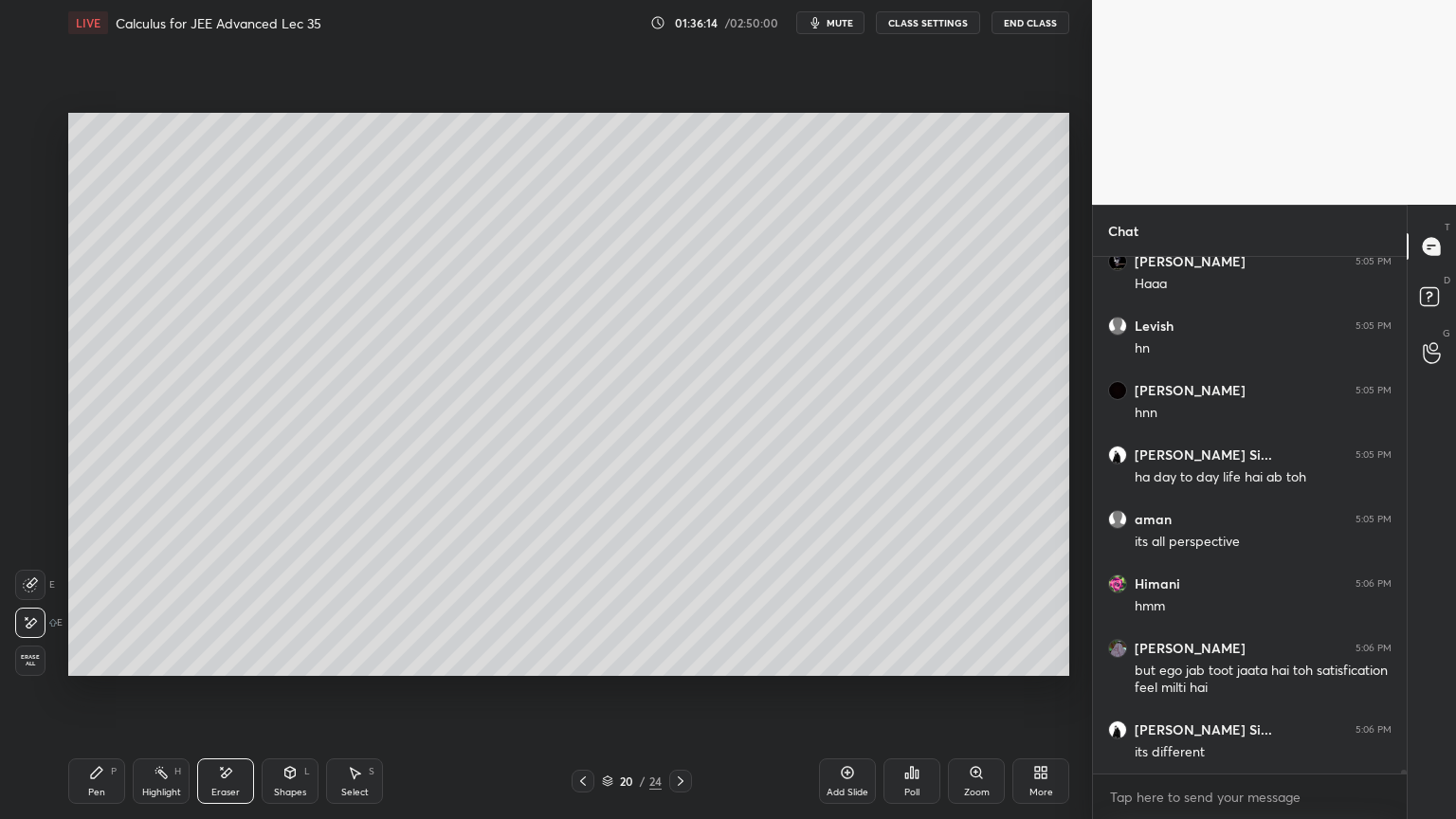 scroll, scrollTop: 67214, scrollLeft: 0, axis: vertical 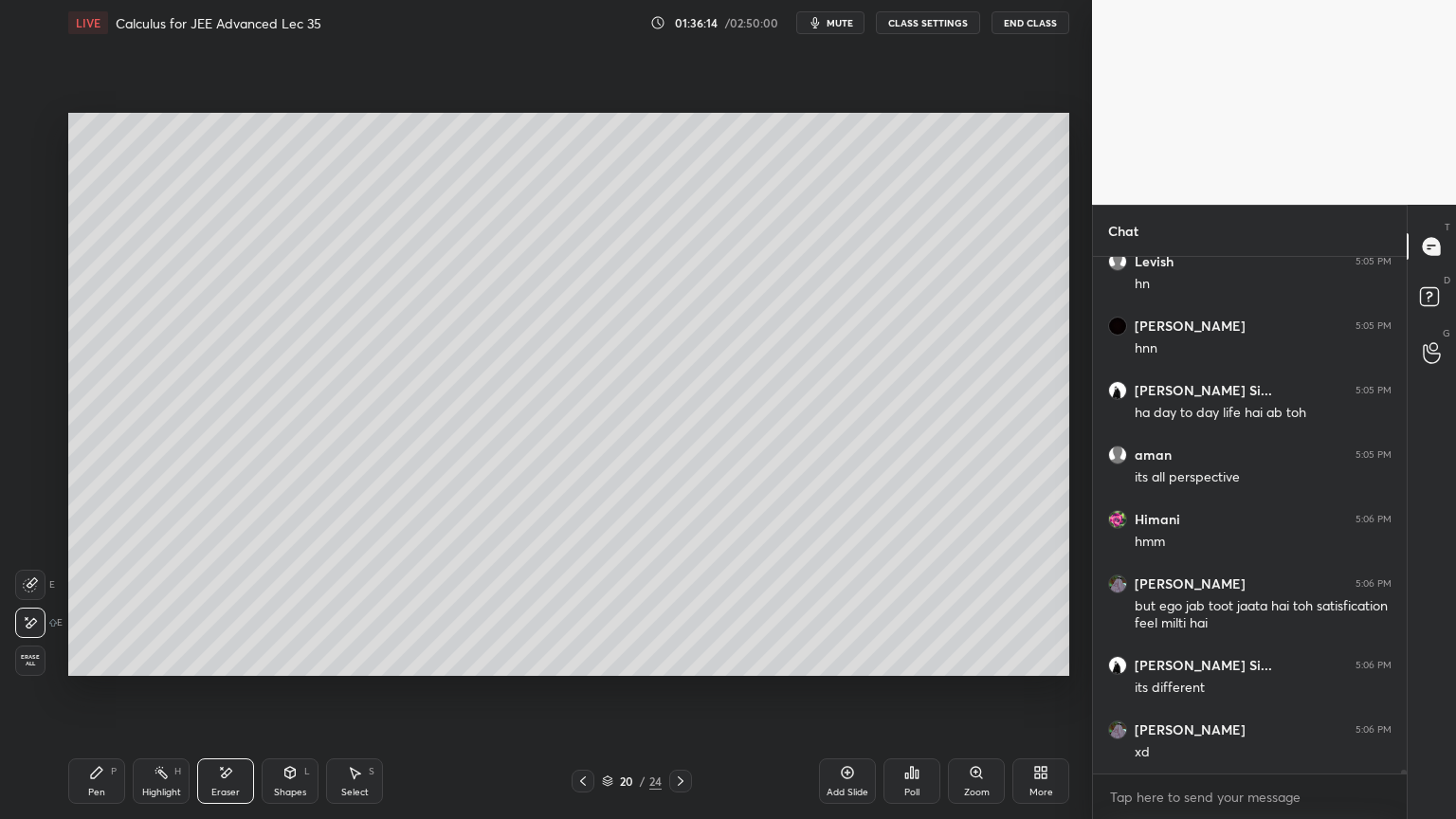 click on "Pen" at bounding box center [97, 792] 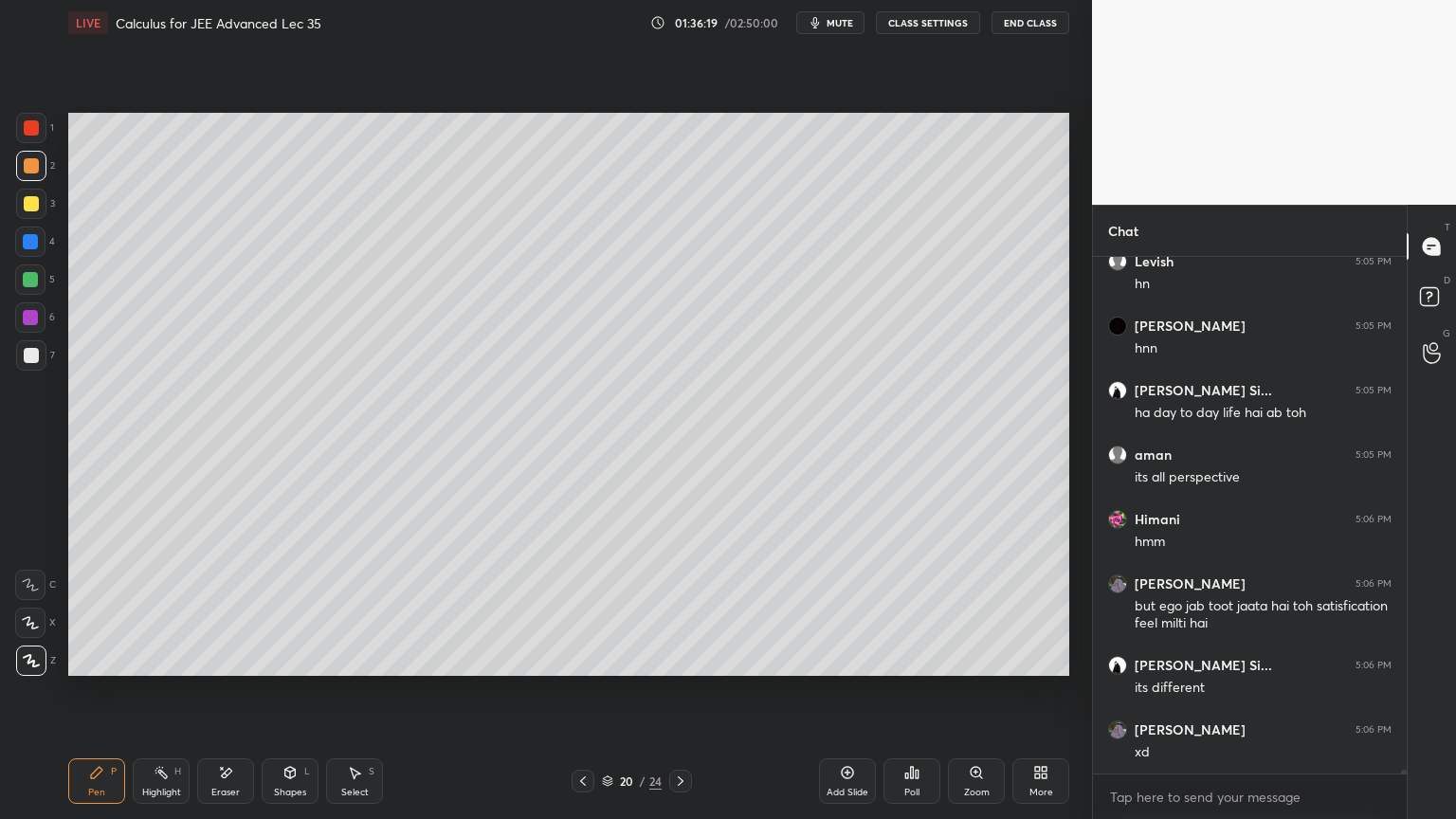 click 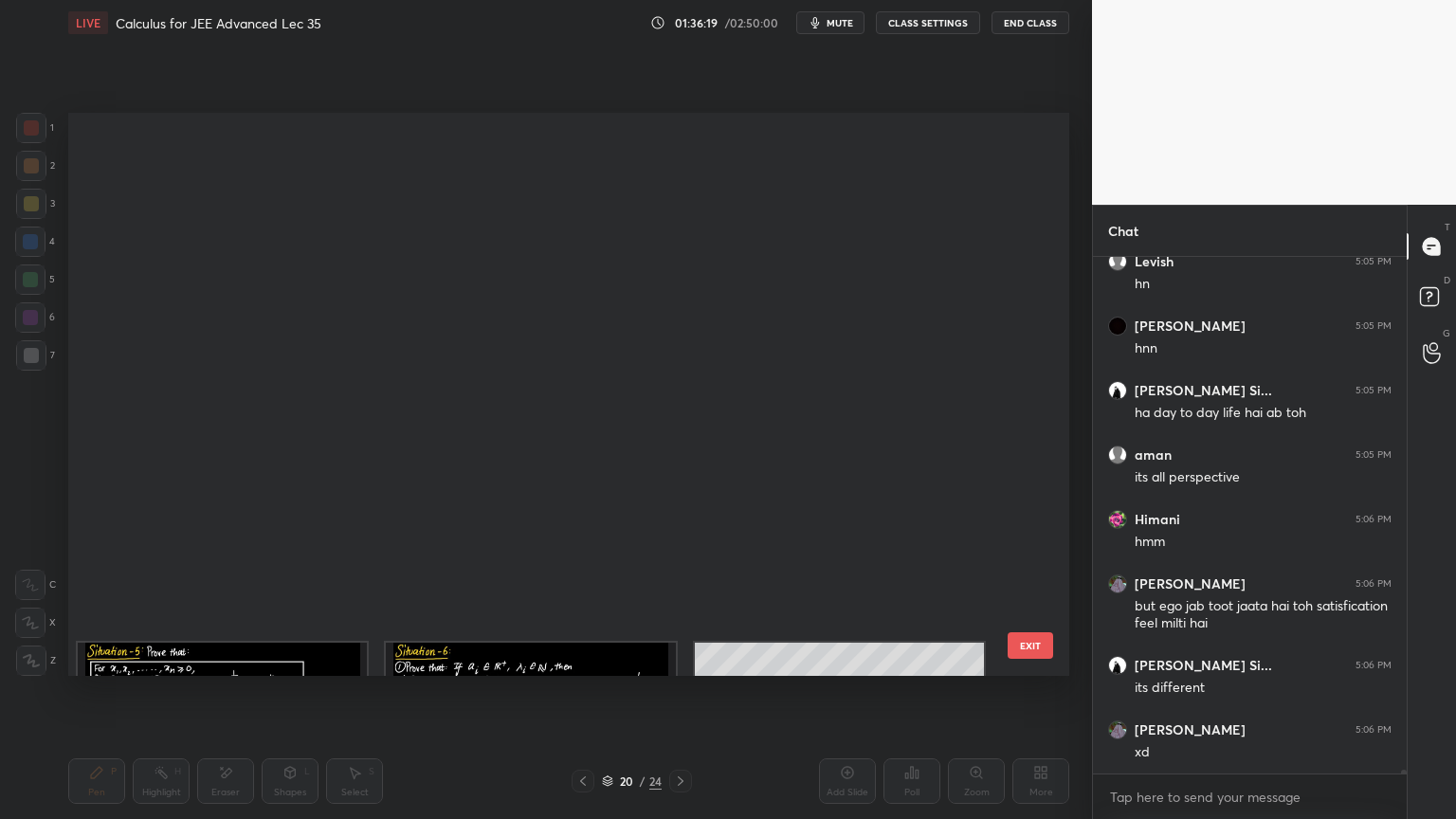 scroll, scrollTop: 651, scrollLeft: 0, axis: vertical 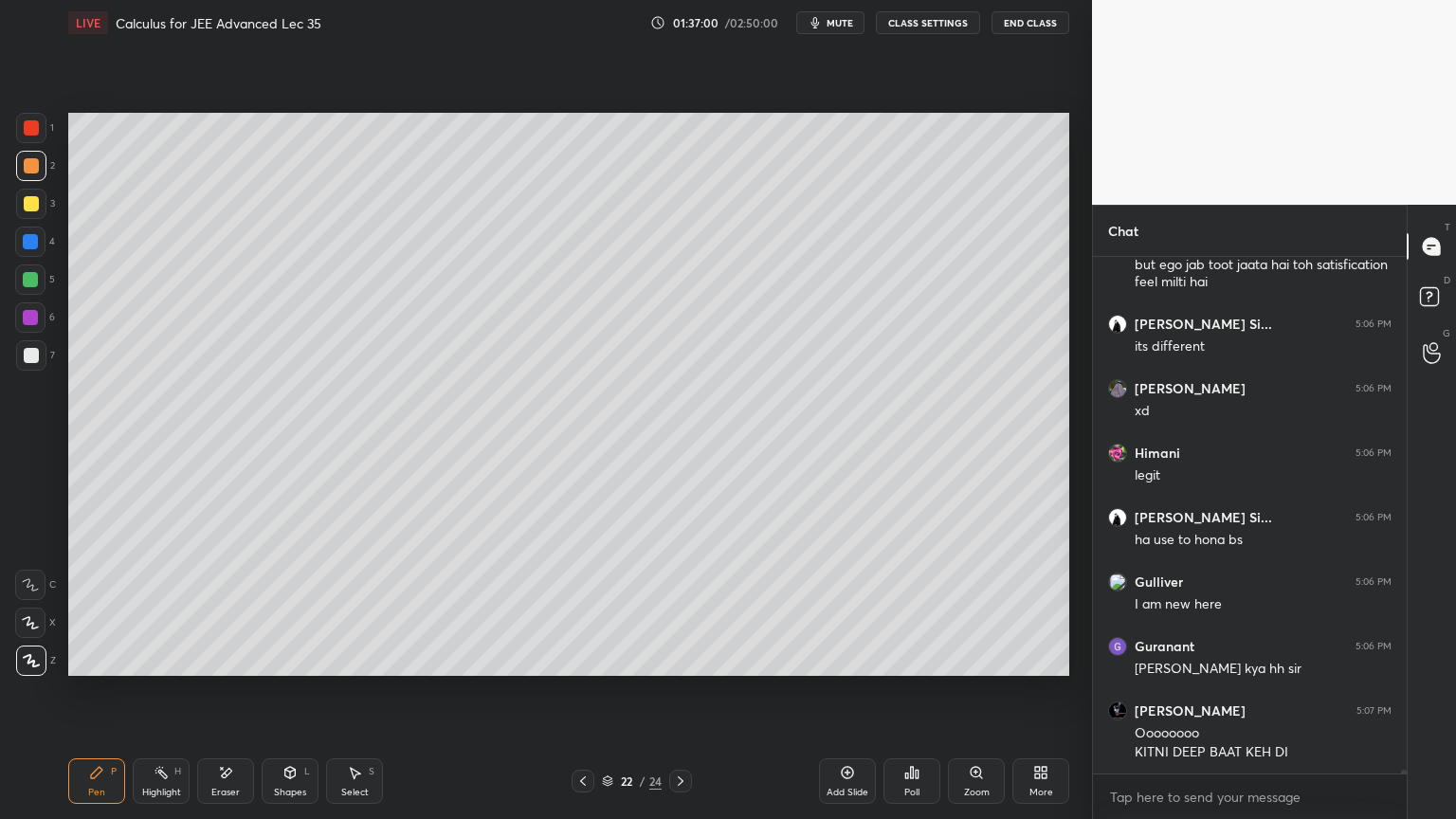 click 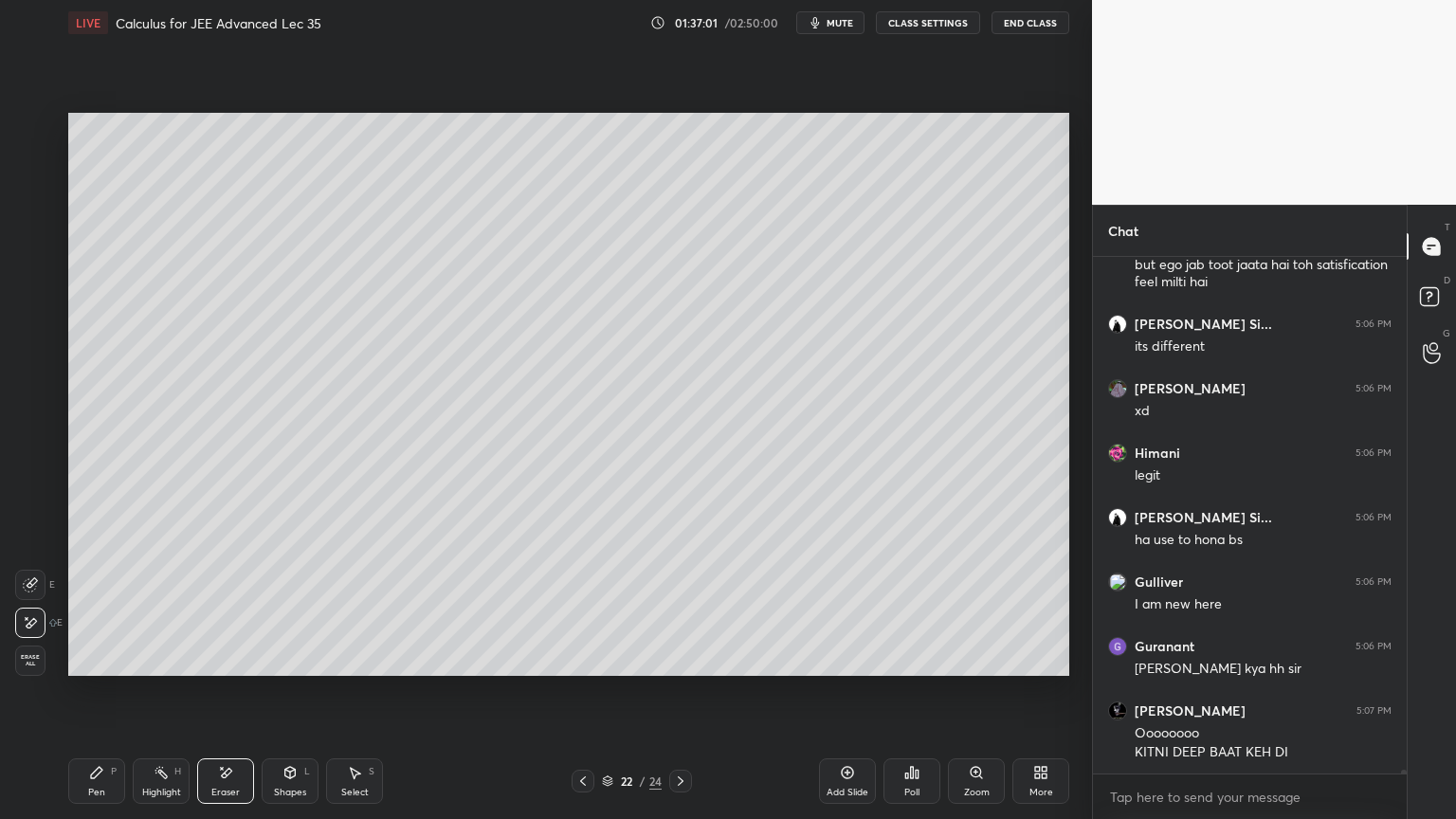 scroll, scrollTop: 67620, scrollLeft: 0, axis: vertical 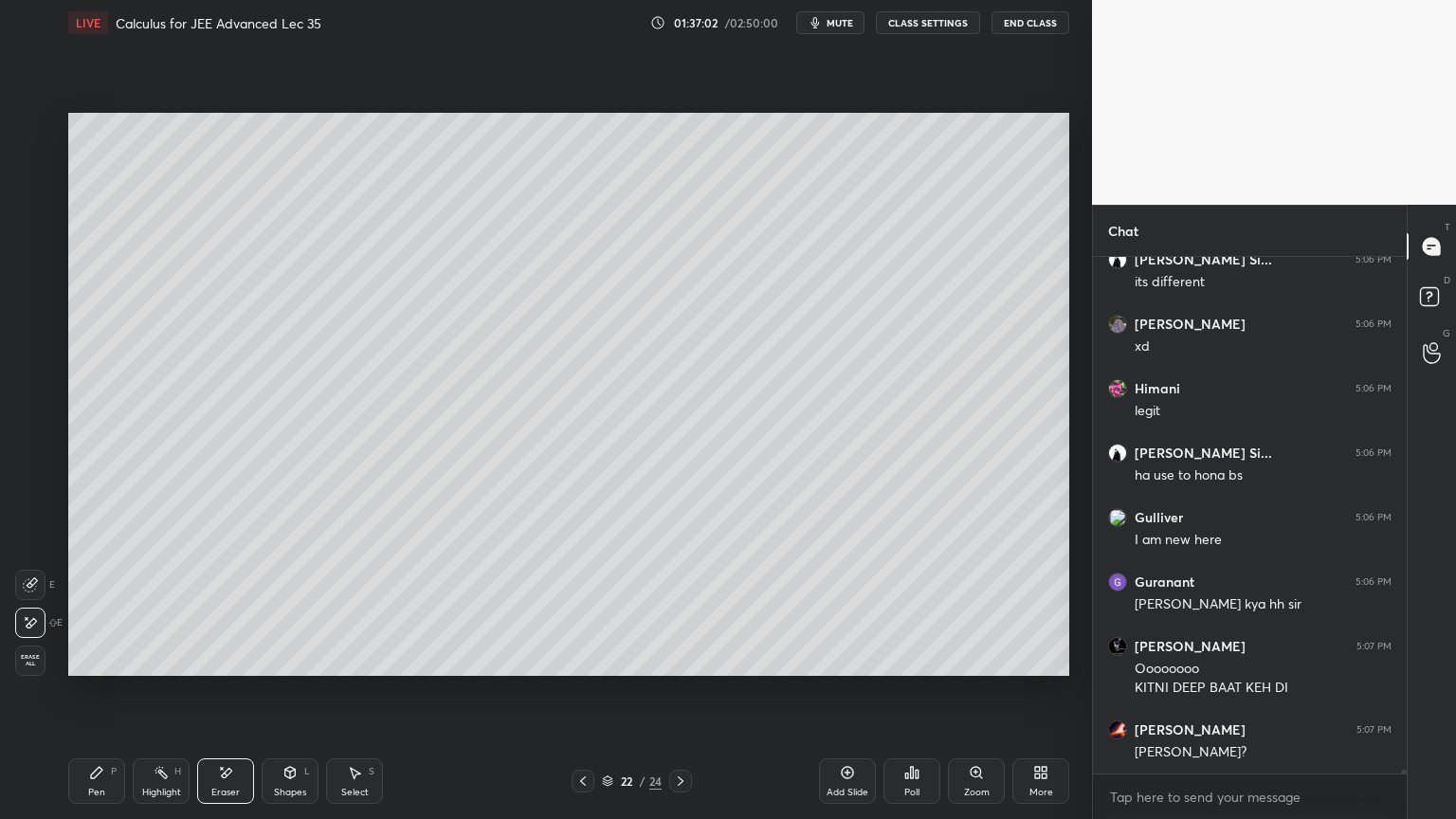 click on "Highlight H" at bounding box center (161, 781) 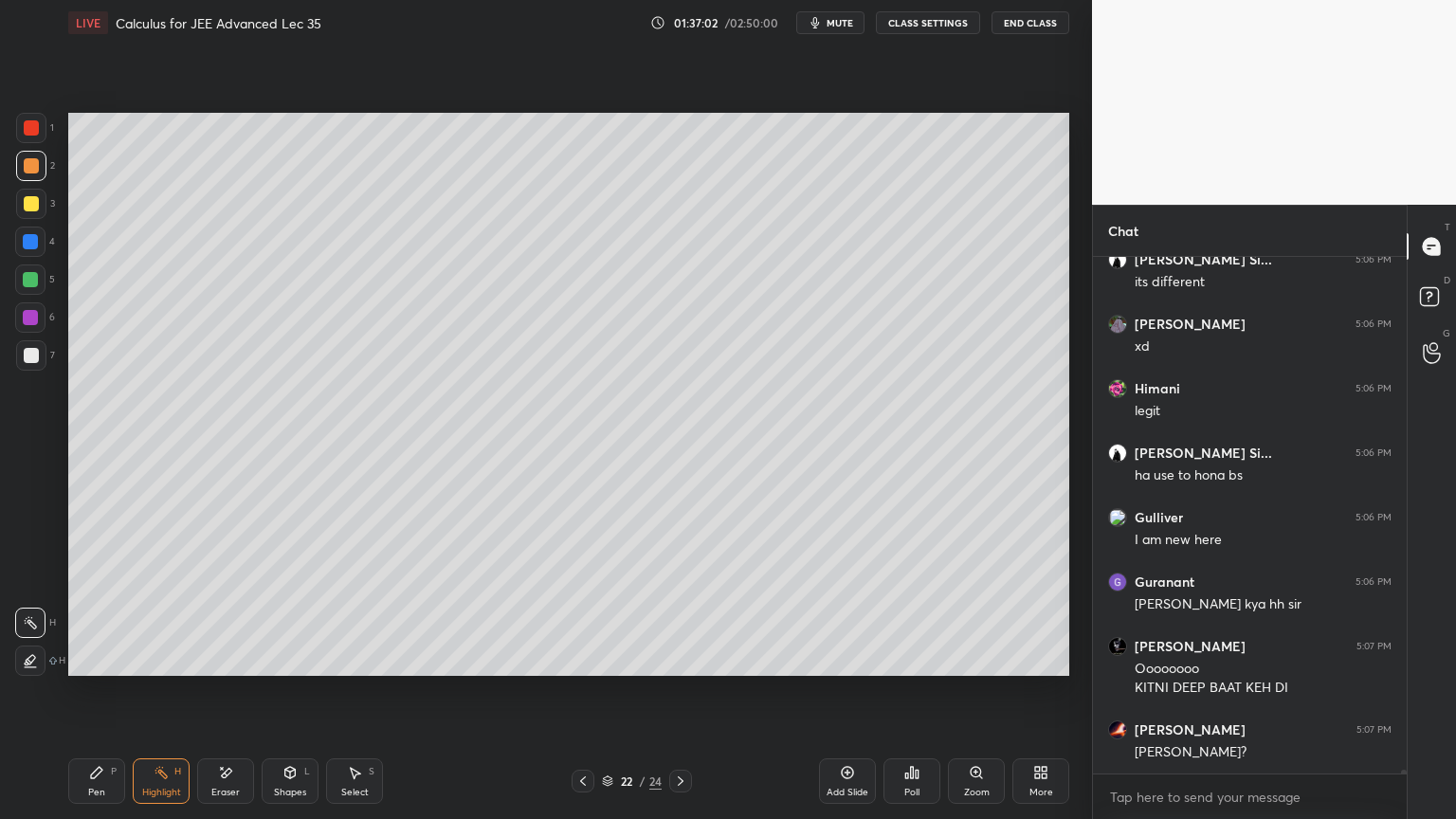 click on "Pen P" at bounding box center [97, 781] 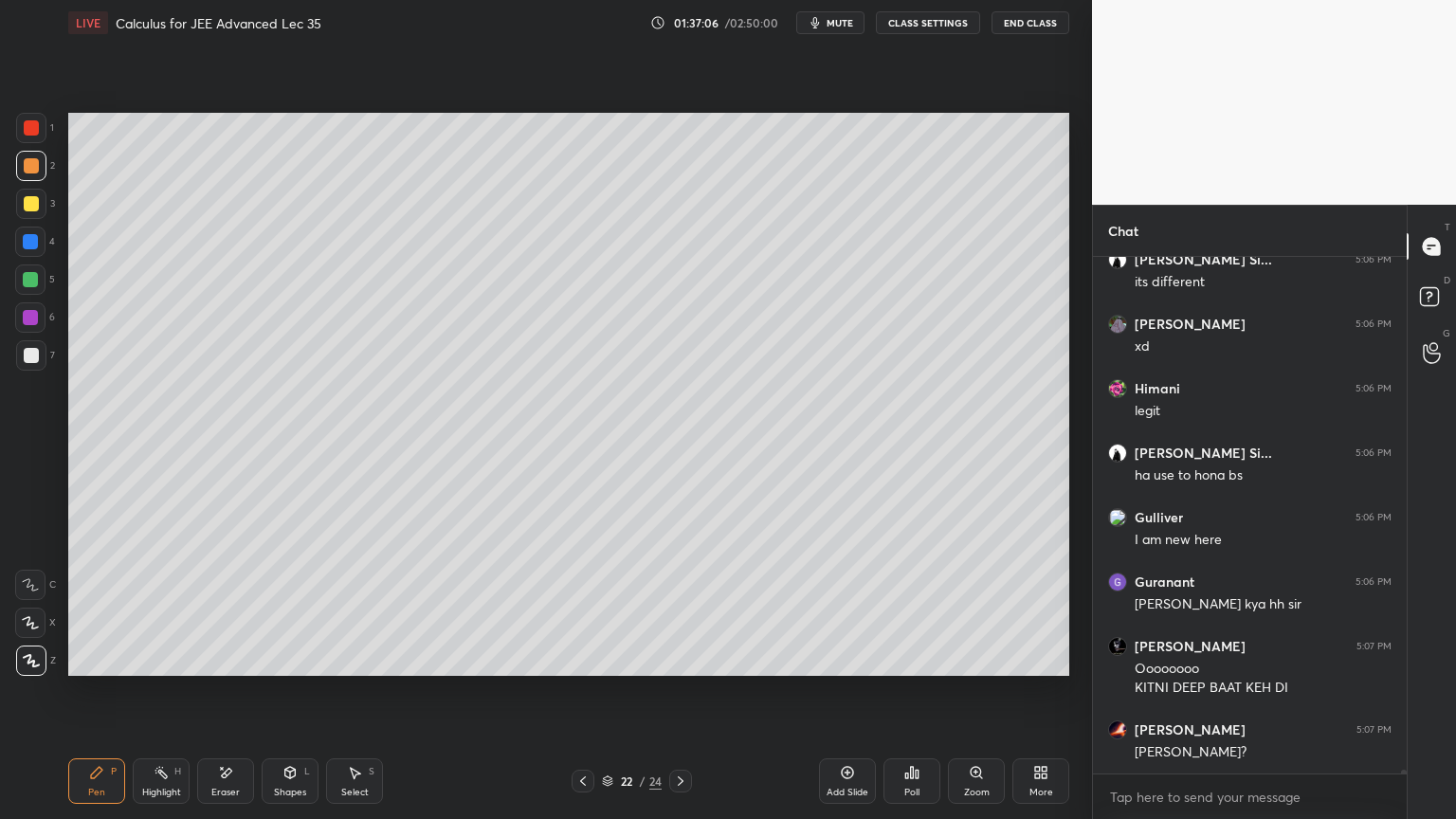 scroll, scrollTop: 473, scrollLeft: 308, axis: both 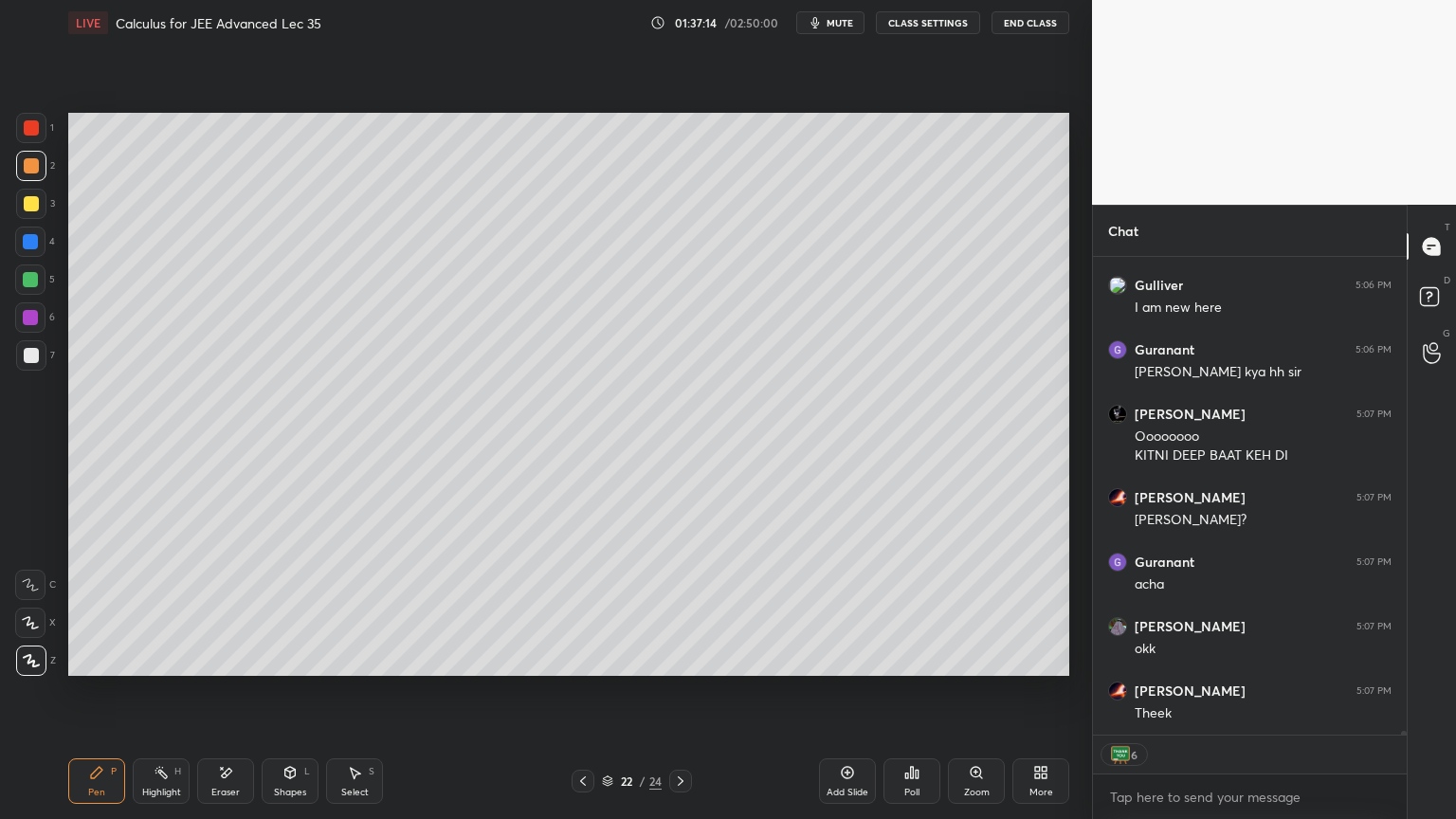 click on "Eraser" at bounding box center (226, 781) 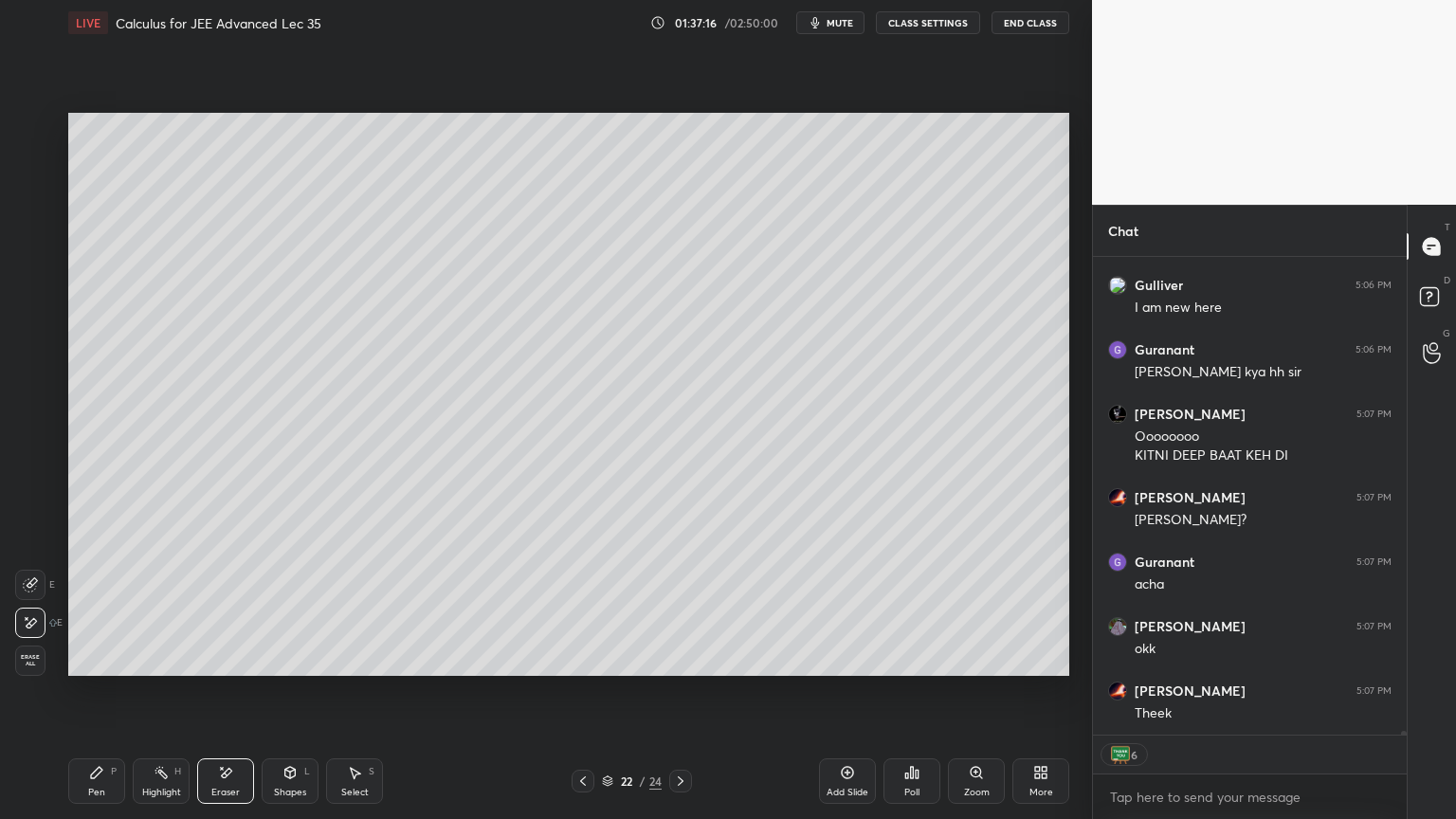 scroll, scrollTop: 67916, scrollLeft: 0, axis: vertical 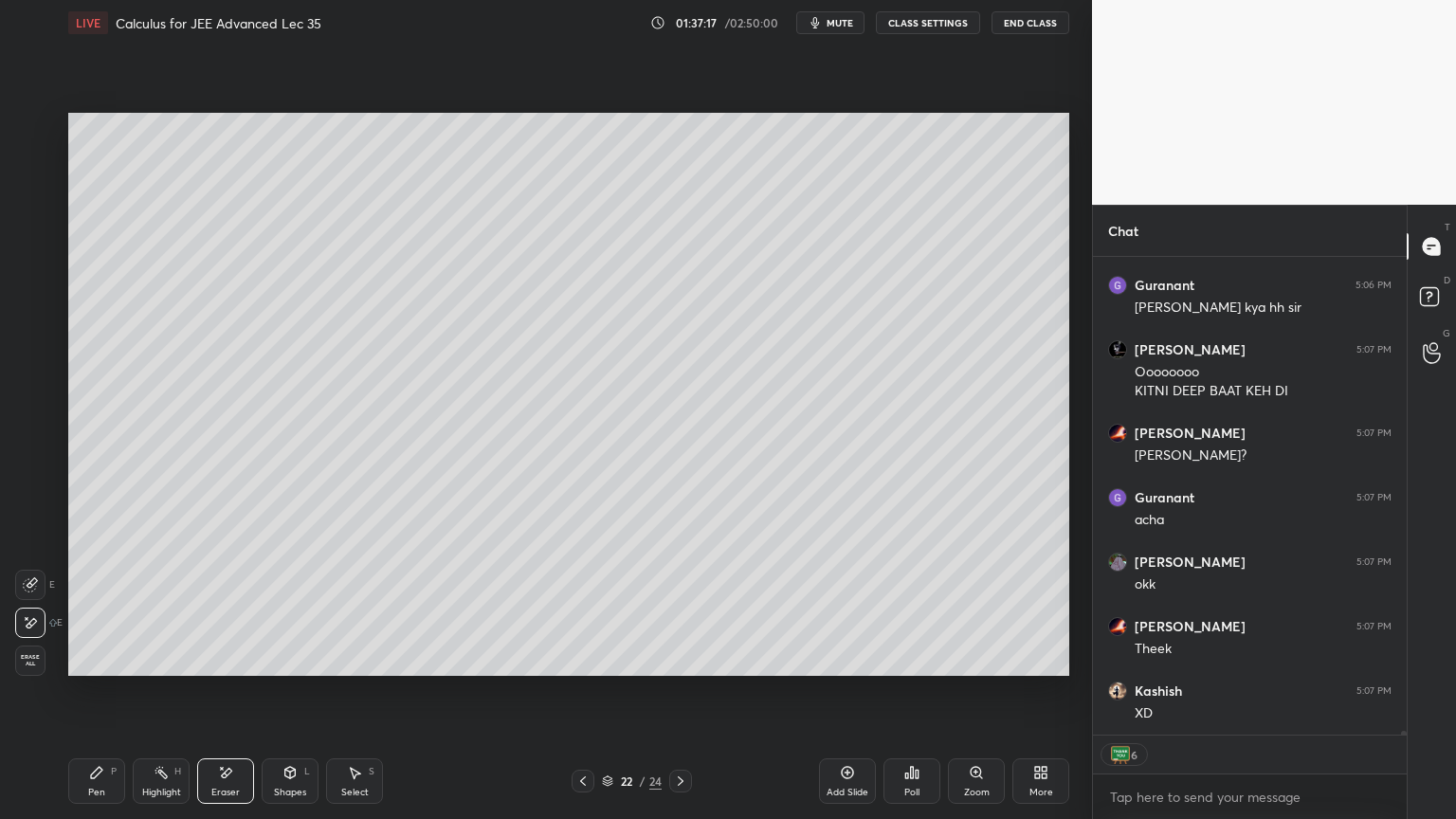 drag, startPoint x: 345, startPoint y: 783, endPoint x: 387, endPoint y: 709, distance: 85.08819 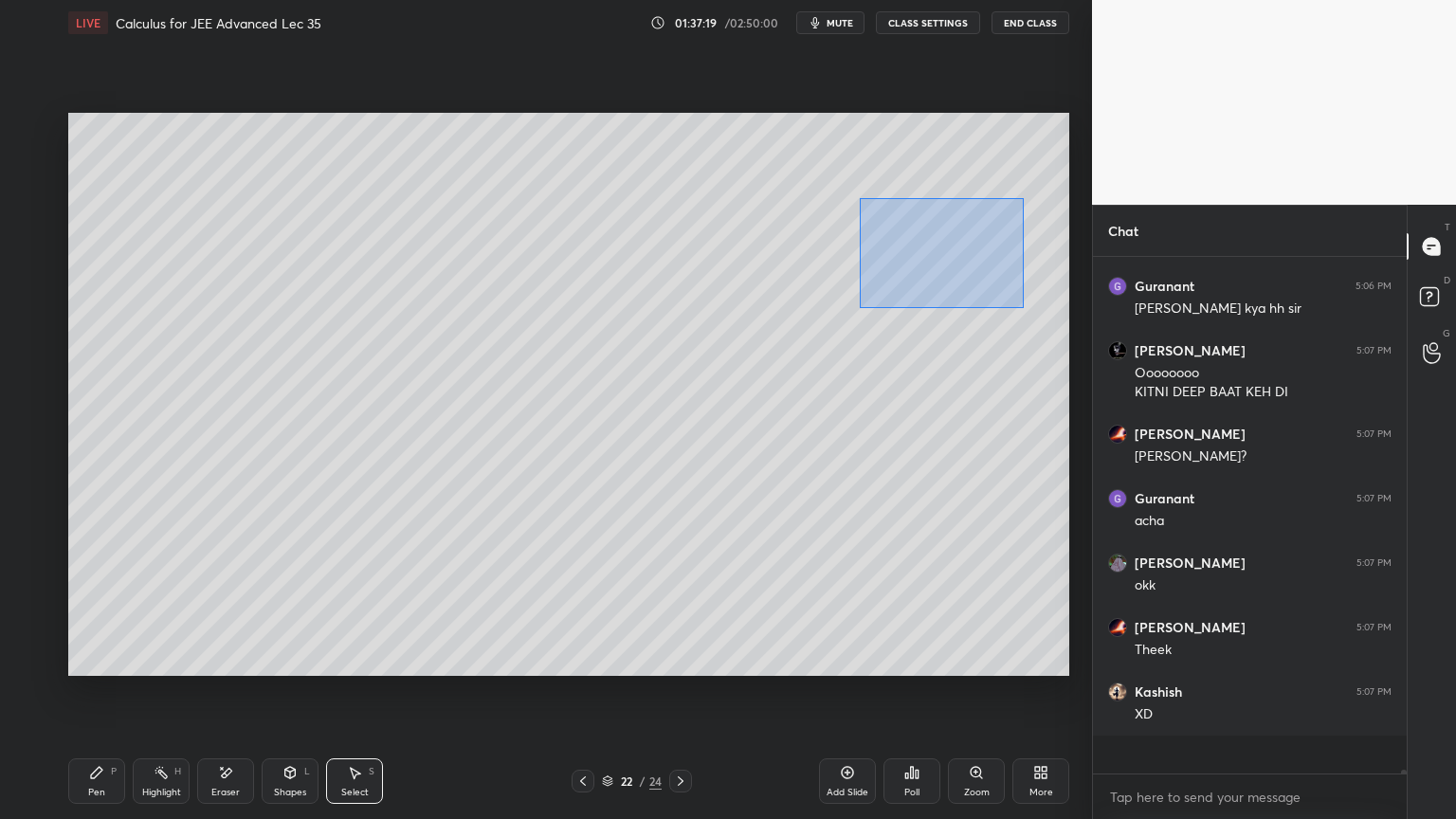 scroll, scrollTop: 6, scrollLeft: 6, axis: both 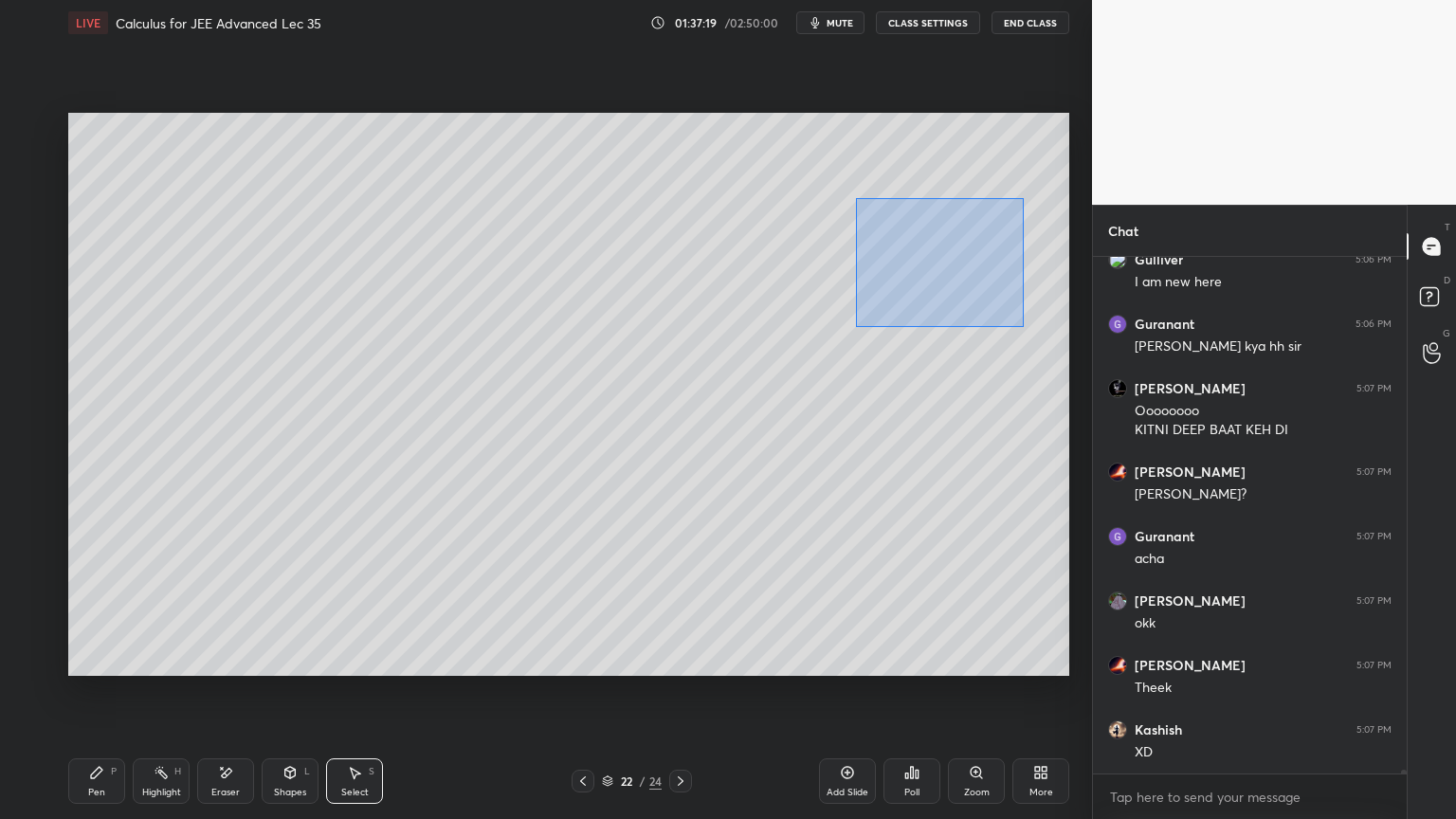 drag, startPoint x: 1026, startPoint y: 251, endPoint x: 857, endPoint y: 319, distance: 182.16751 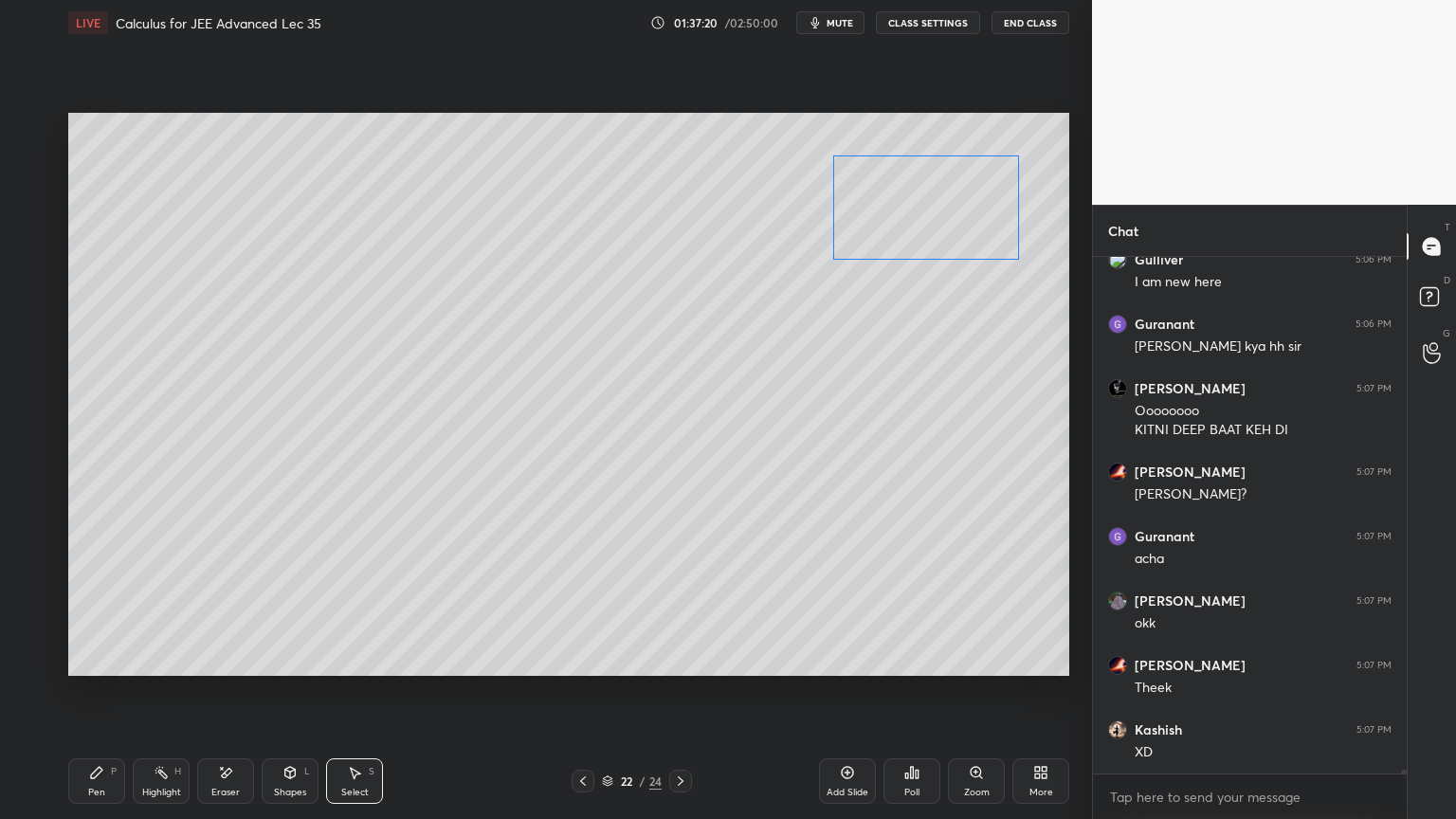 scroll, scrollTop: 67942, scrollLeft: 0, axis: vertical 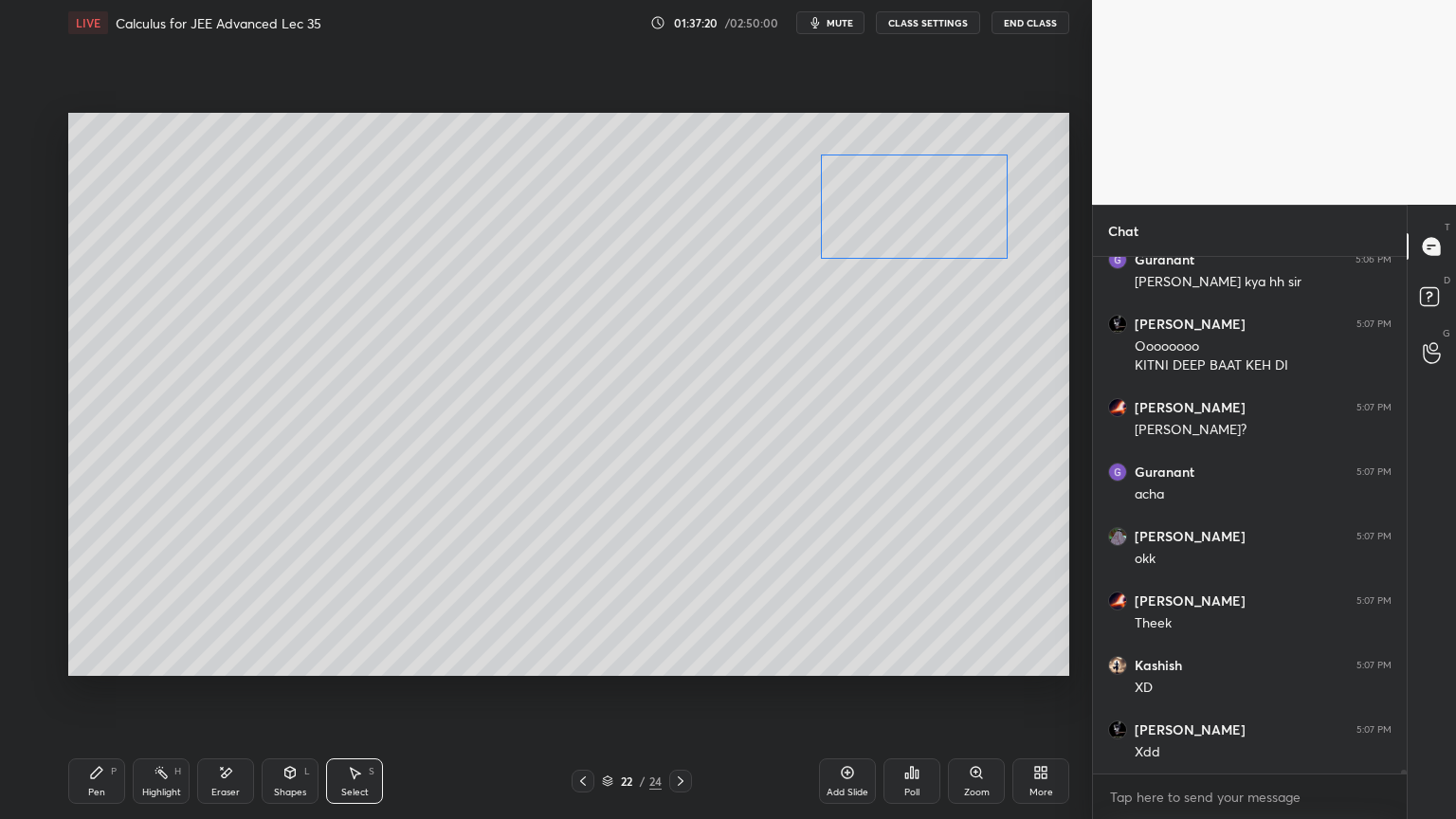 drag, startPoint x: 943, startPoint y: 267, endPoint x: 935, endPoint y: 217, distance: 50.63596 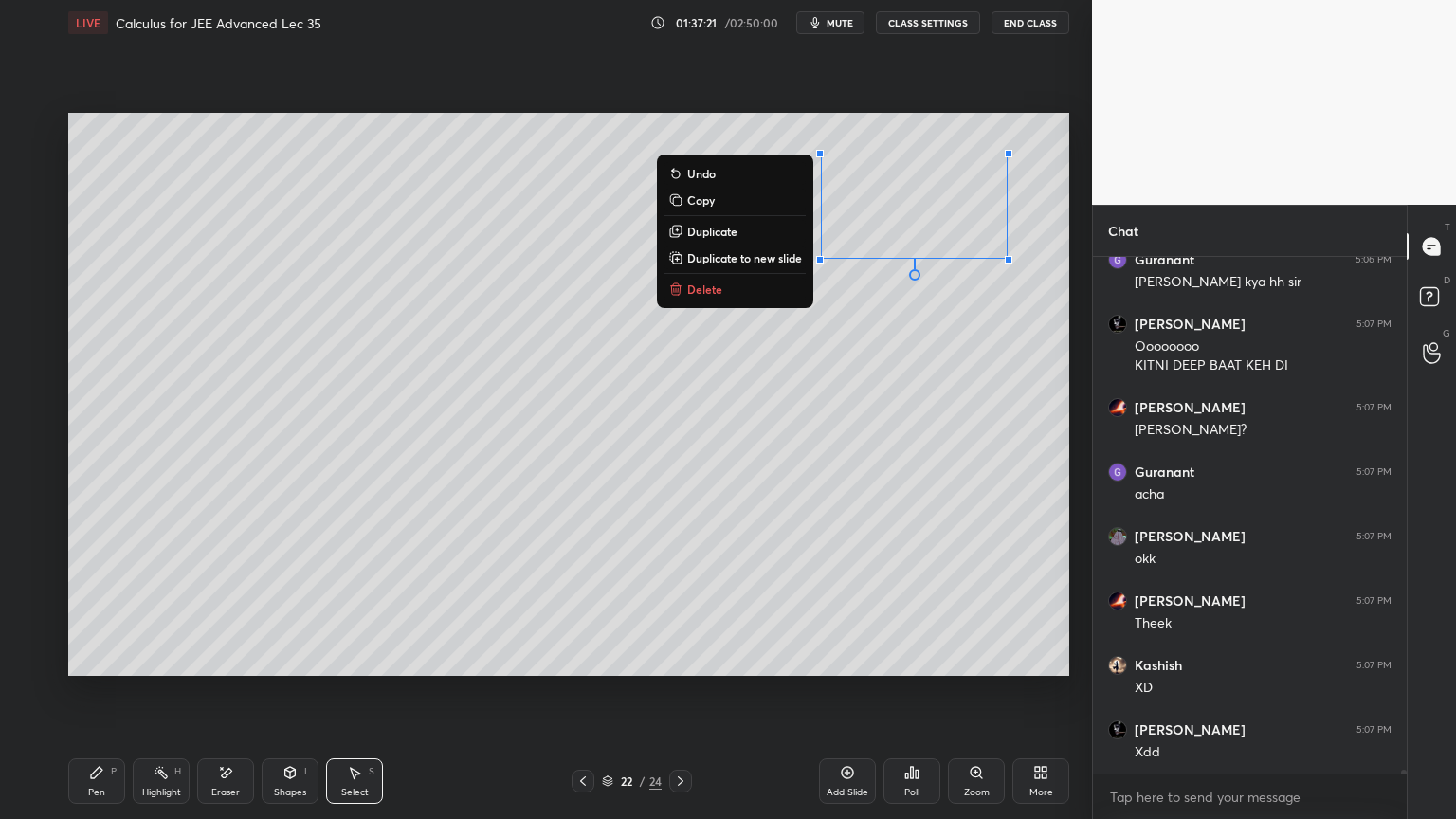 click on "0 ° Undo Copy Duplicate Duplicate to new slide Delete" at bounding box center (569, 394) 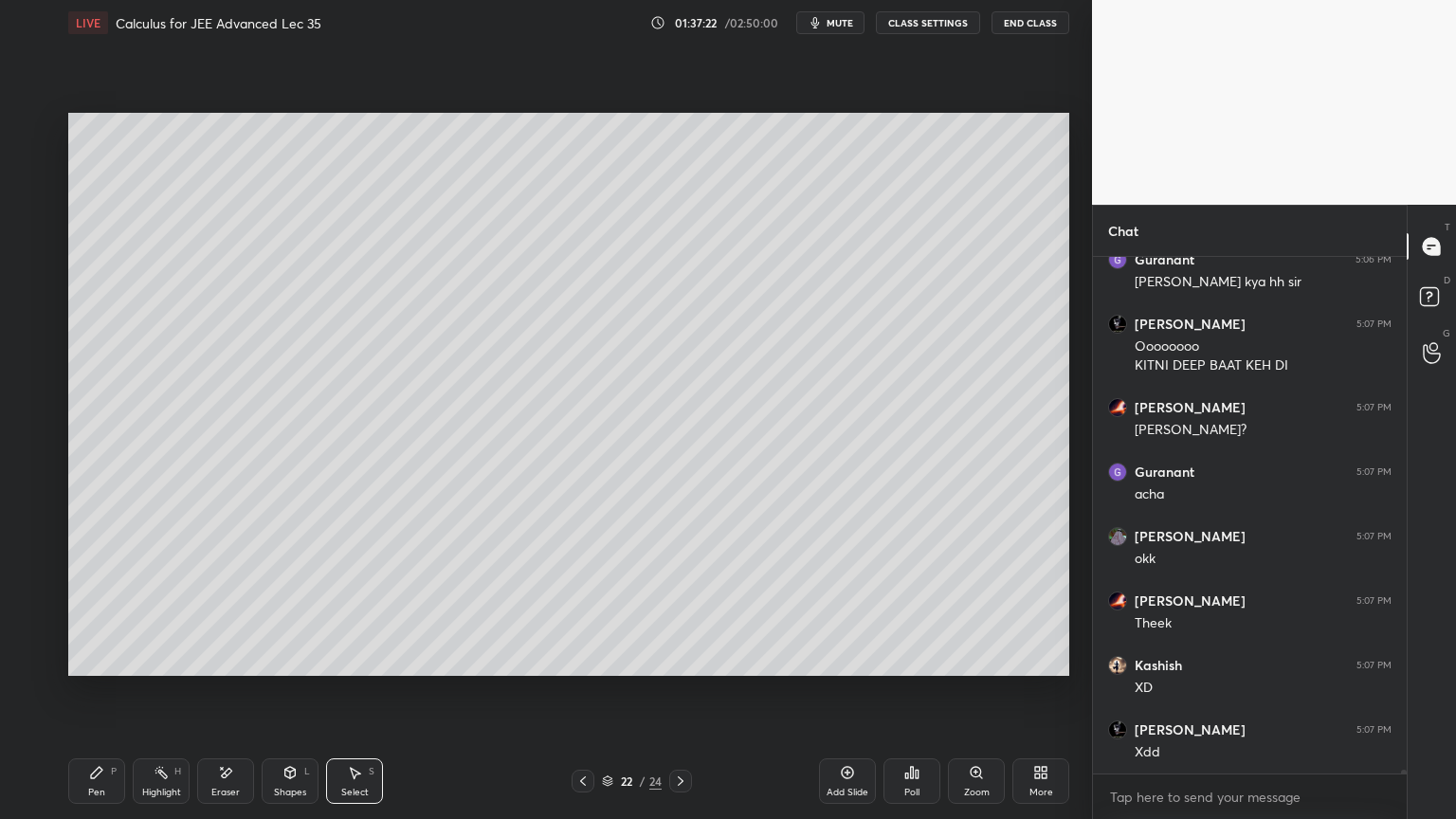 click on "Pen P" at bounding box center [97, 781] 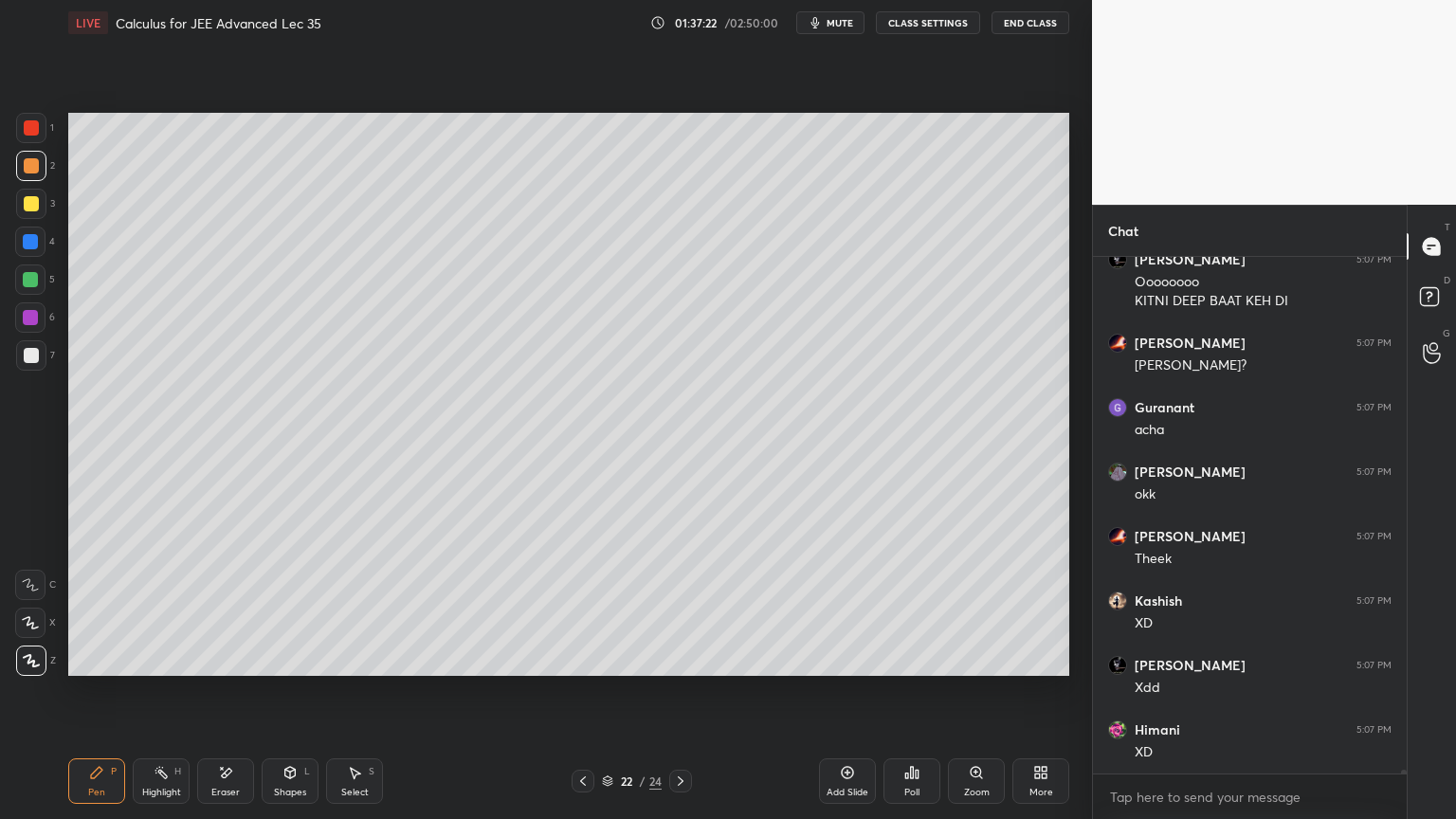 drag, startPoint x: 169, startPoint y: 763, endPoint x: 157, endPoint y: 766, distance: 12.369317 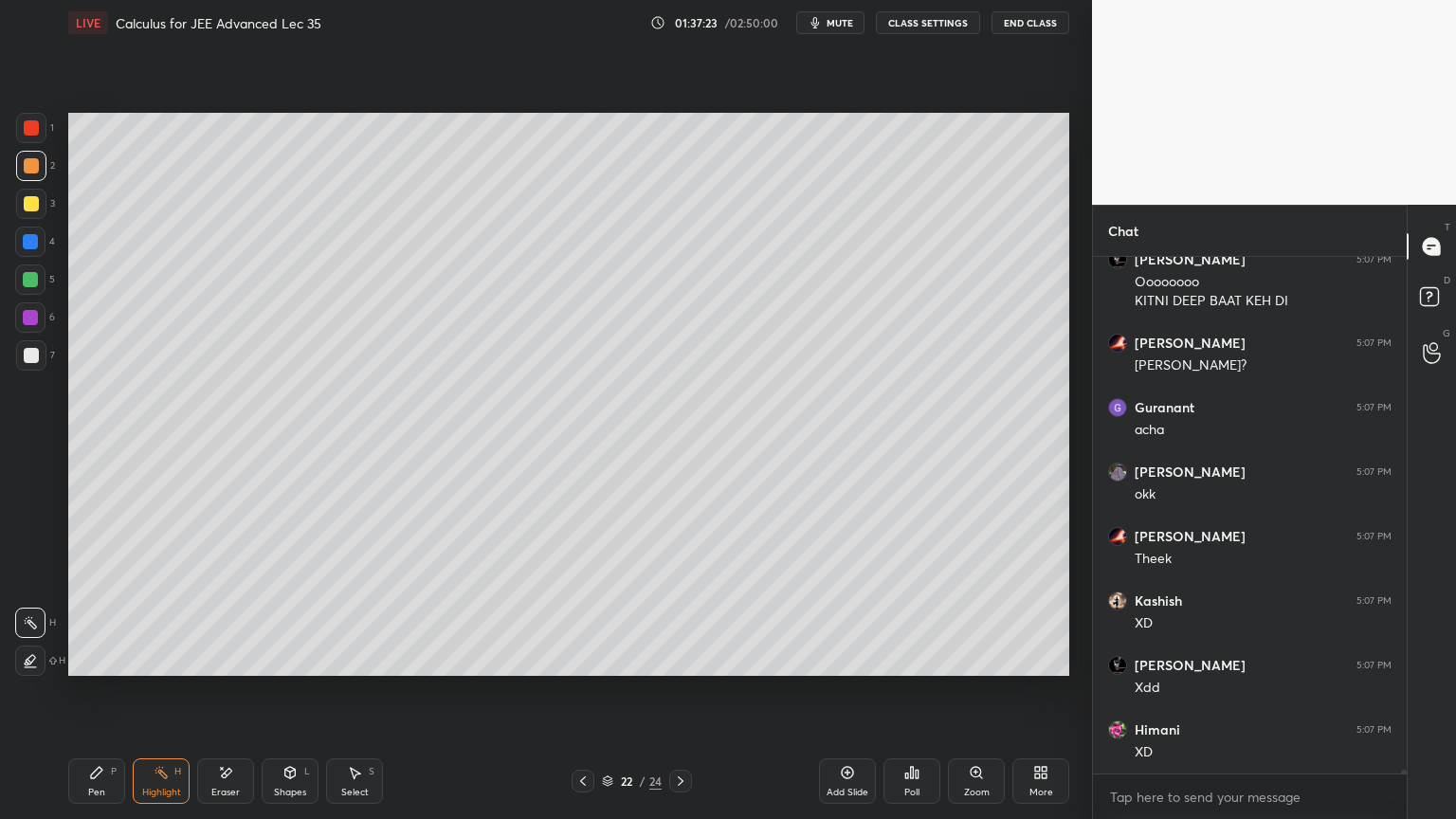 click on "Pen P" at bounding box center [97, 781] 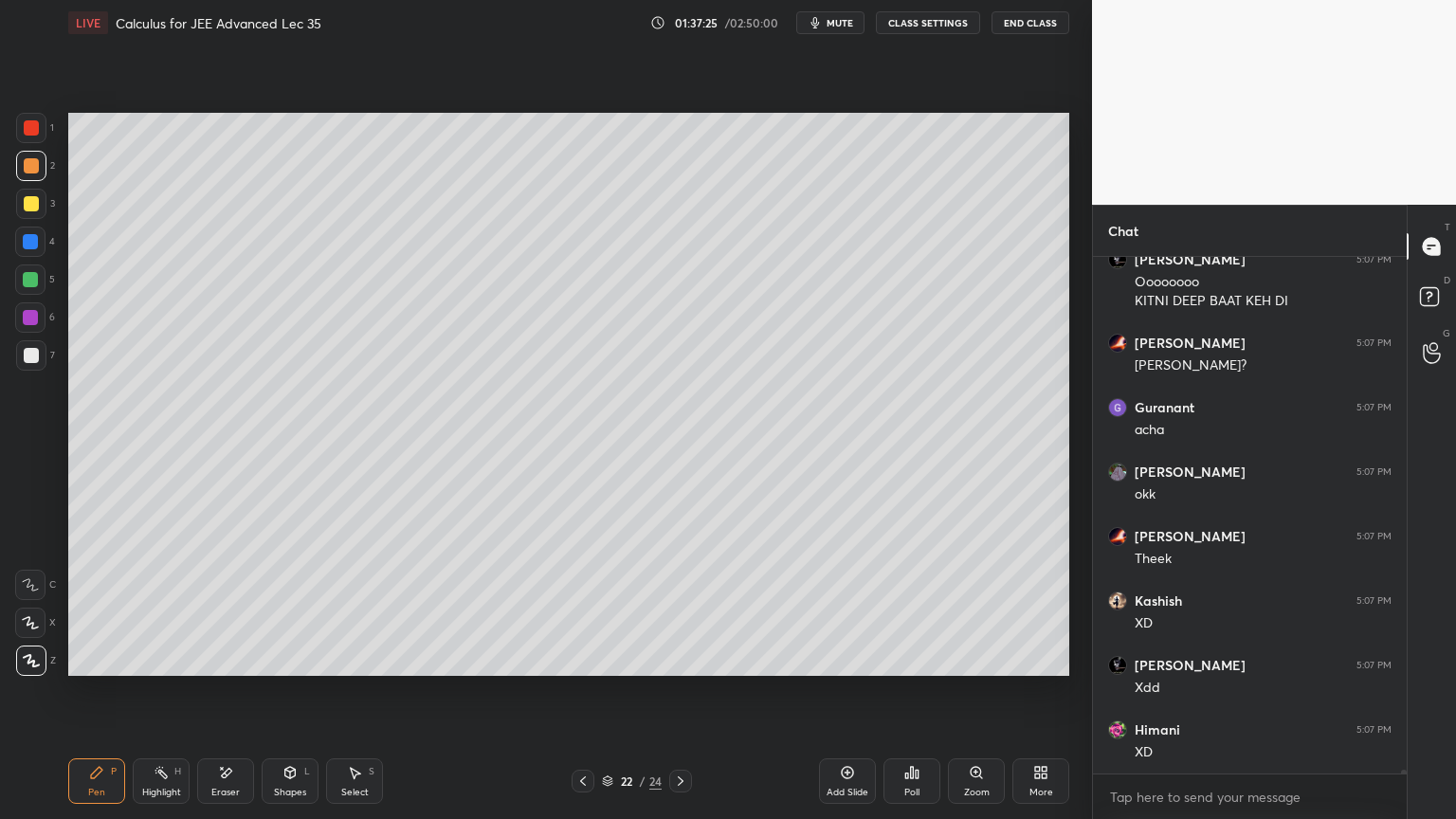click on "Eraser" at bounding box center [226, 792] 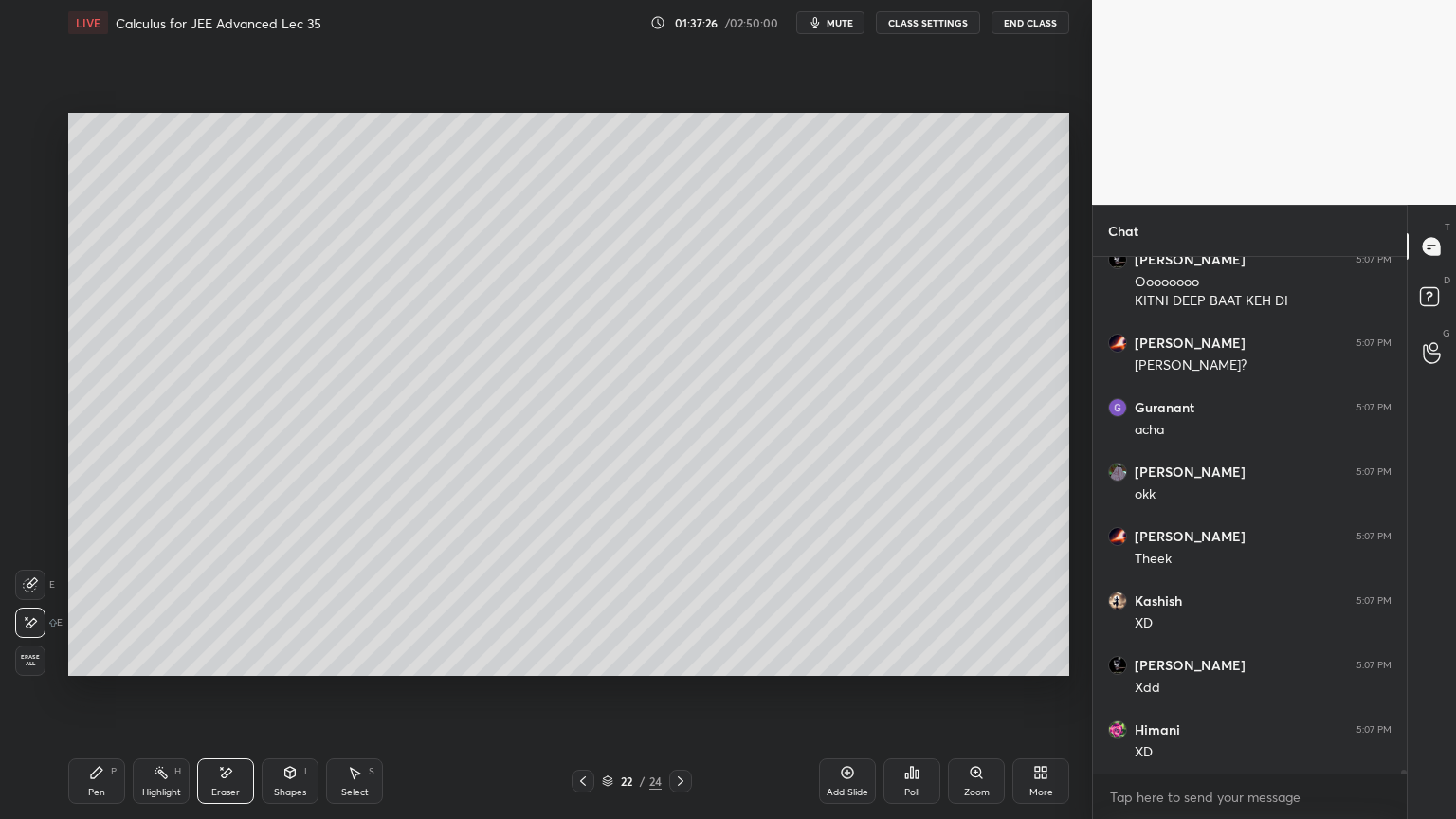 drag, startPoint x: 99, startPoint y: 790, endPoint x: 163, endPoint y: 716, distance: 97.8366 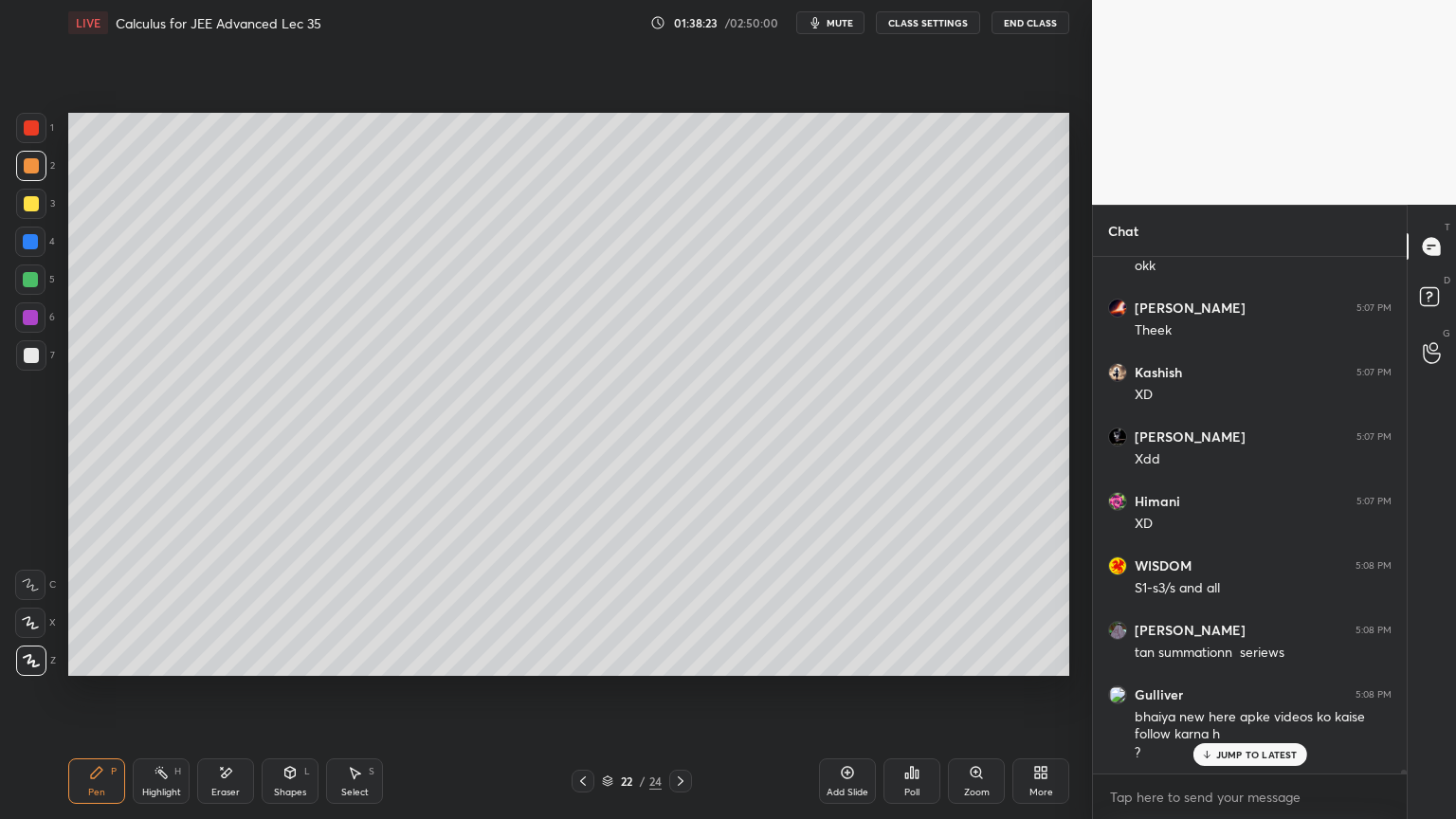 scroll, scrollTop: 68299, scrollLeft: 0, axis: vertical 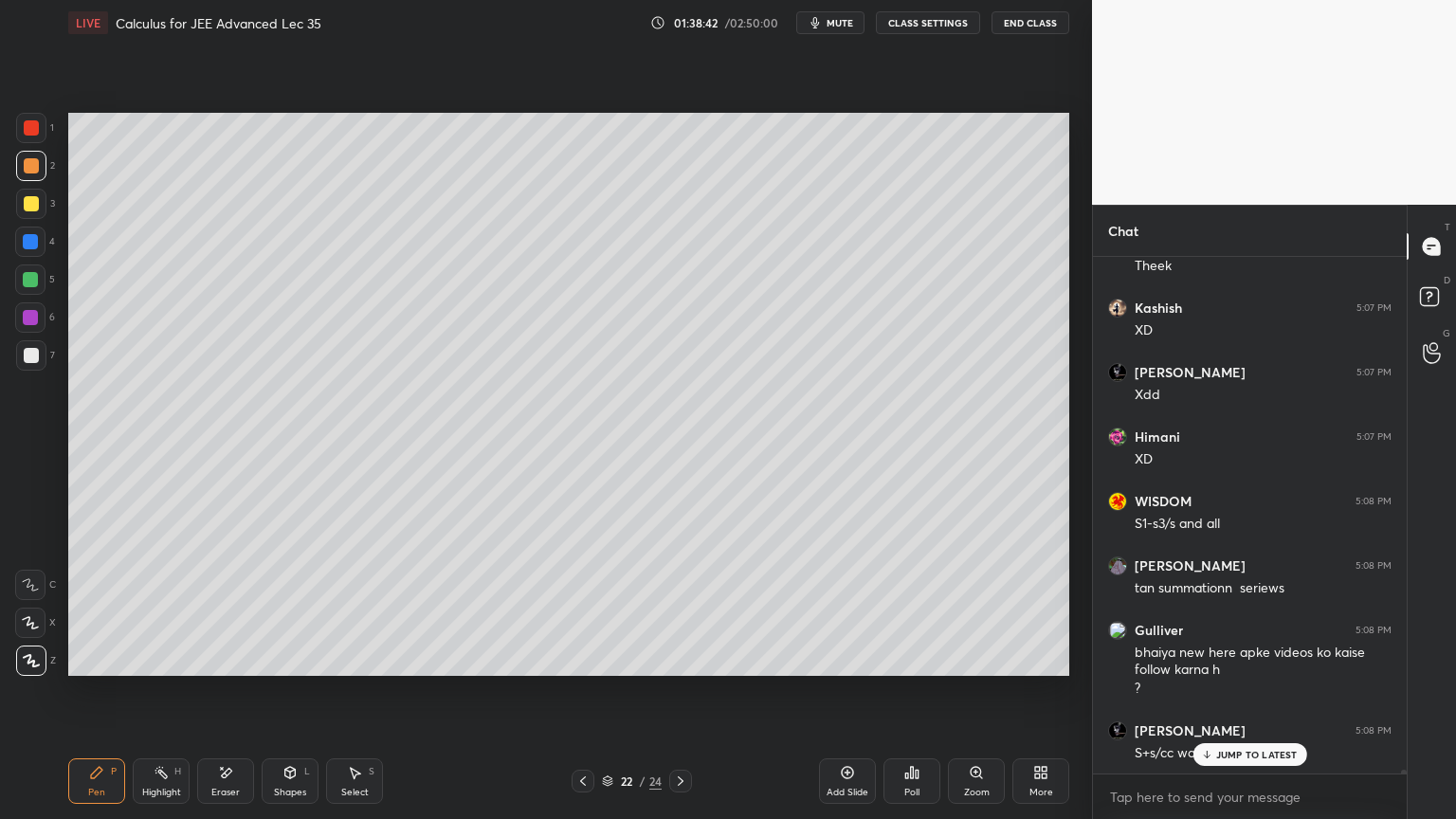 click on "JUMP TO LATEST" at bounding box center [1257, 755] 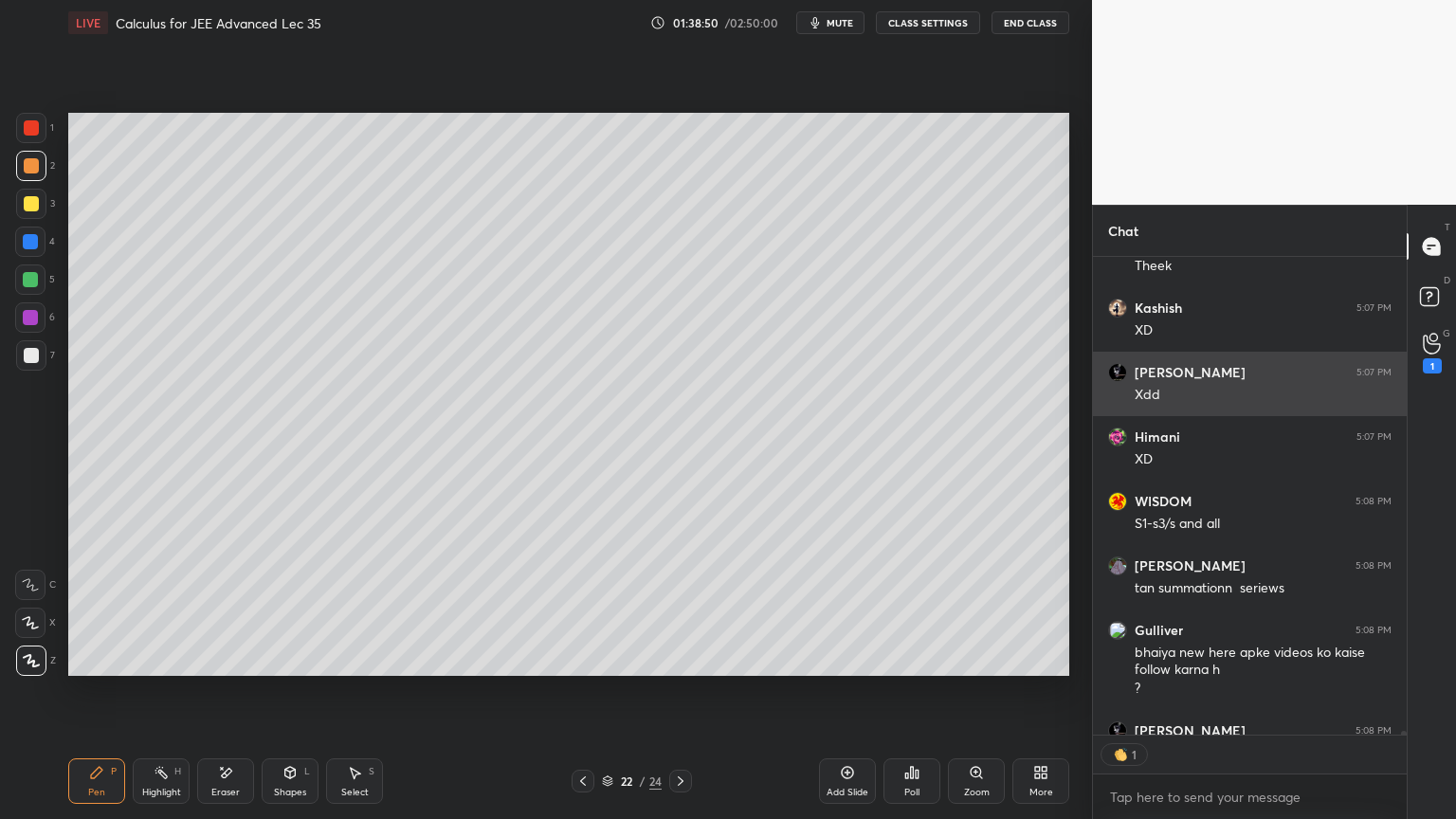scroll, scrollTop: 473, scrollLeft: 308, axis: both 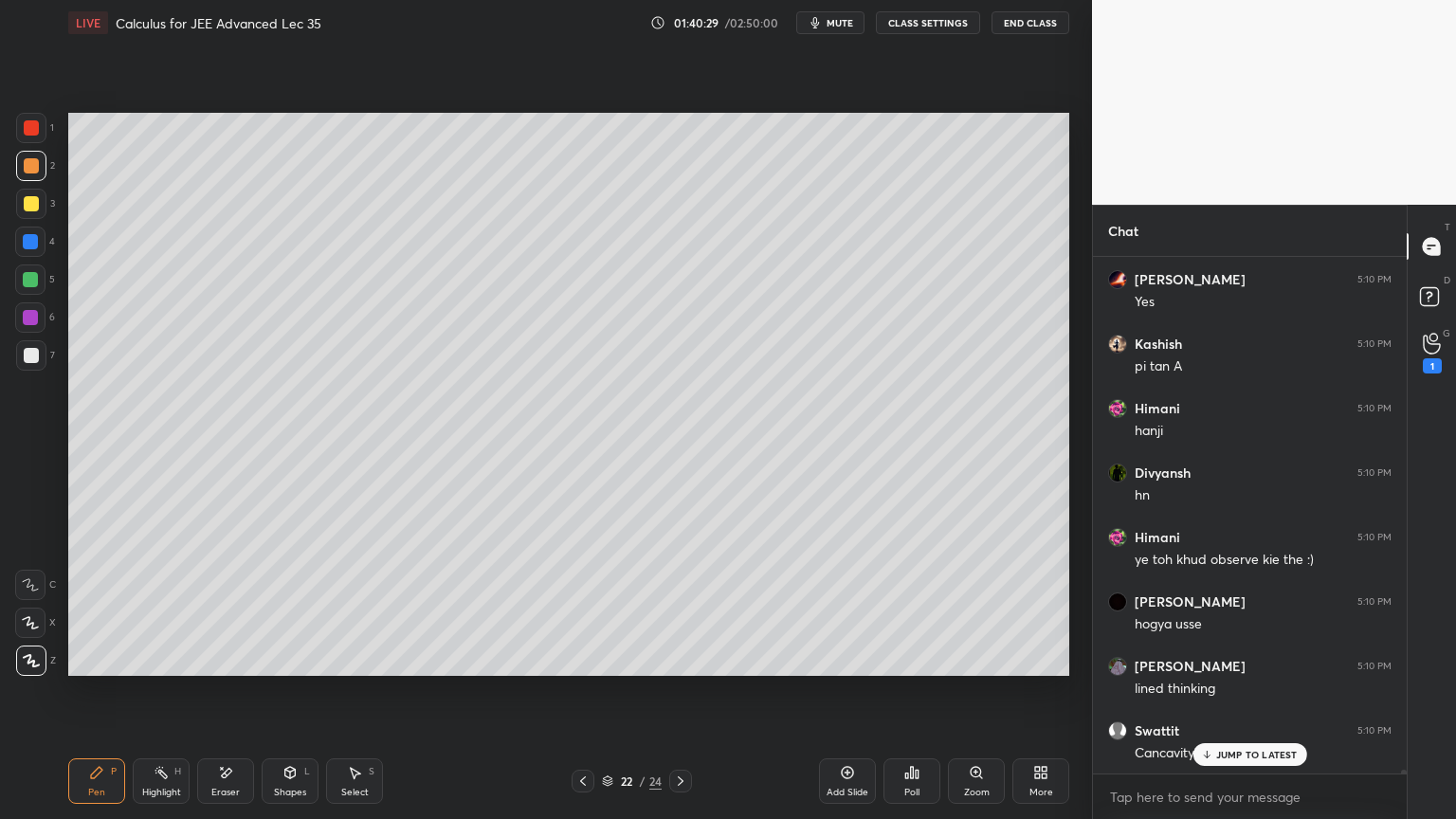 click on "Eraser" at bounding box center (226, 781) 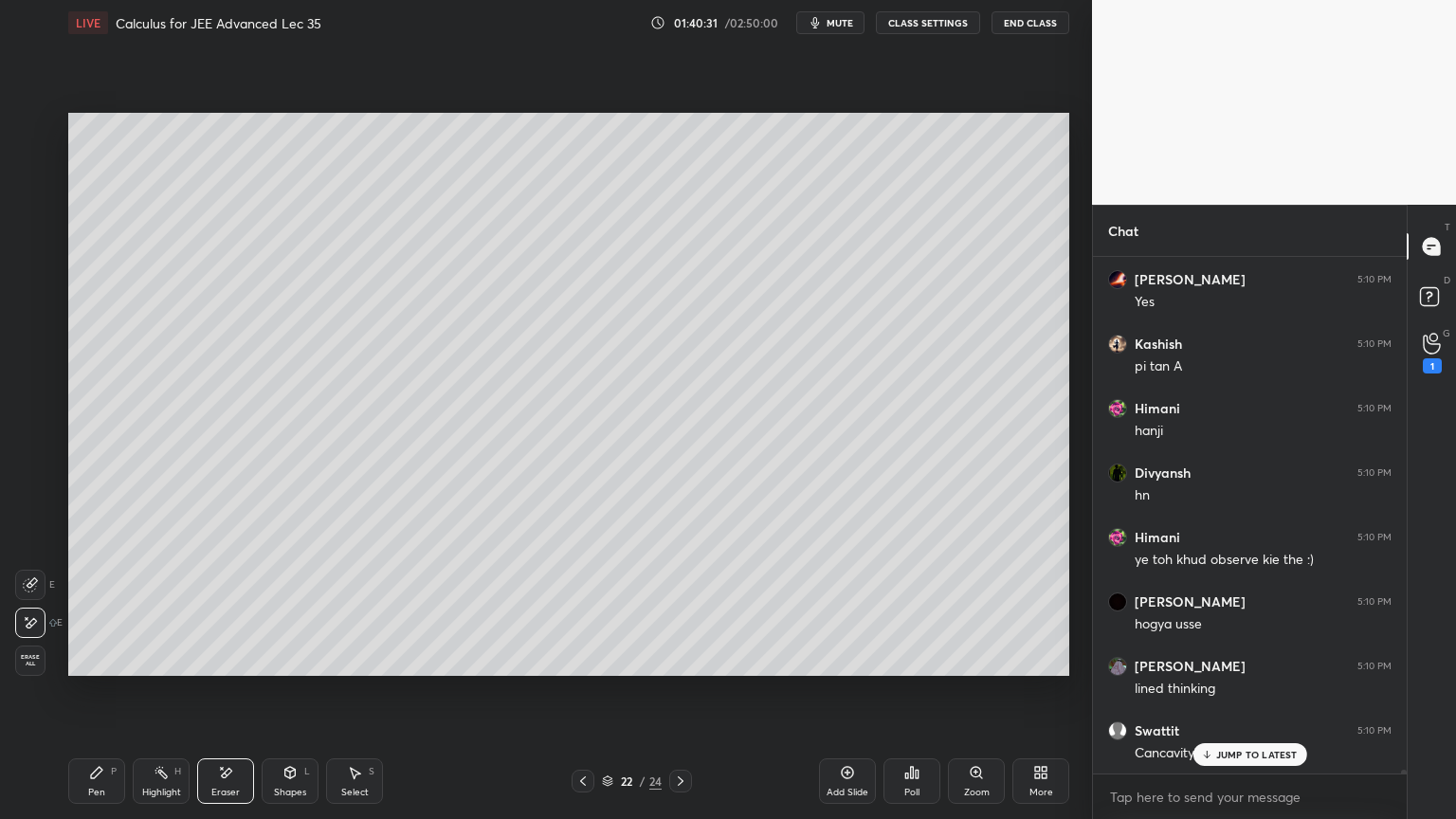 click on "Pen P" at bounding box center (97, 781) 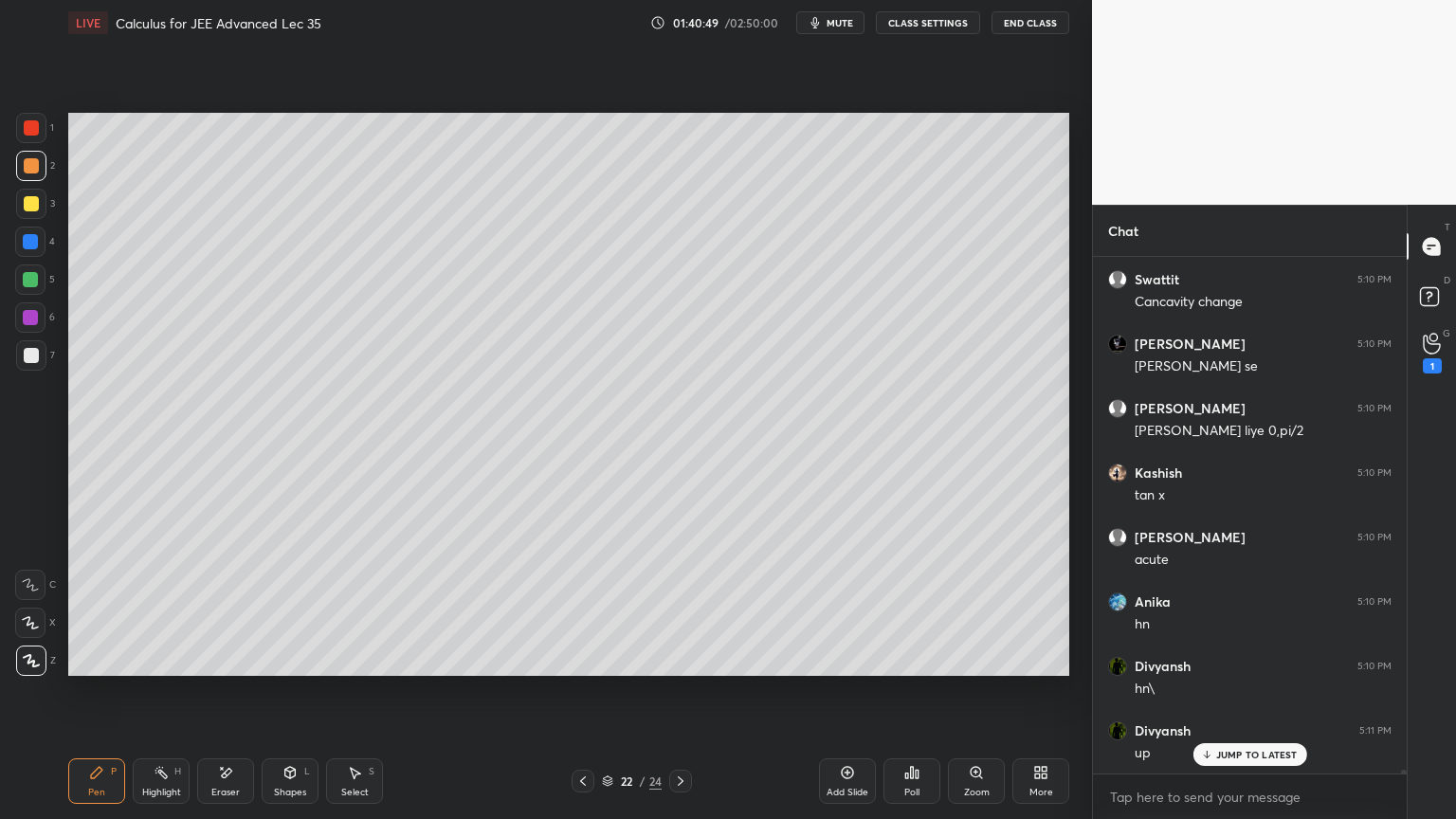 scroll, scrollTop: 69460, scrollLeft: 0, axis: vertical 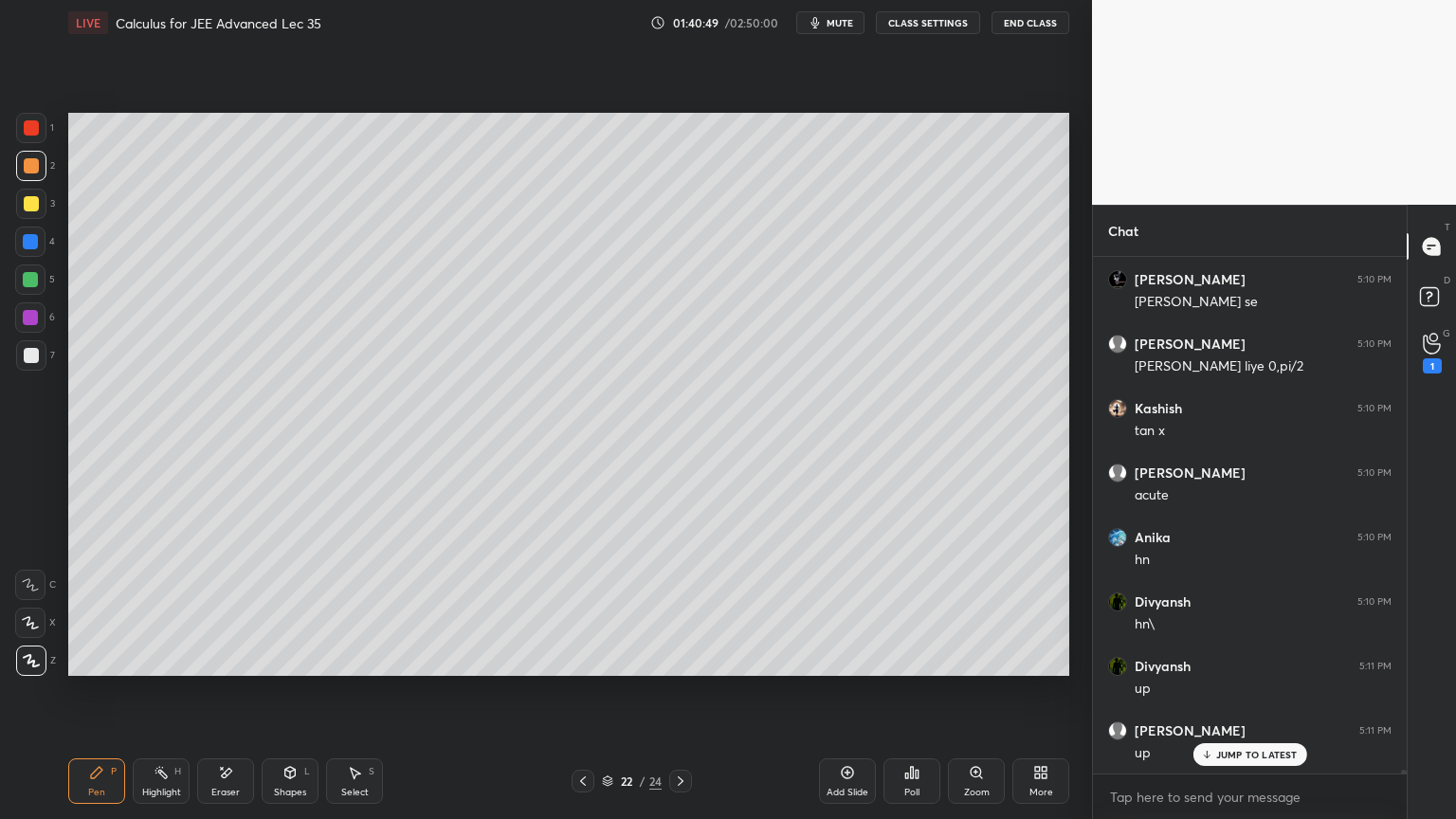 click on "Eraser" at bounding box center [226, 781] 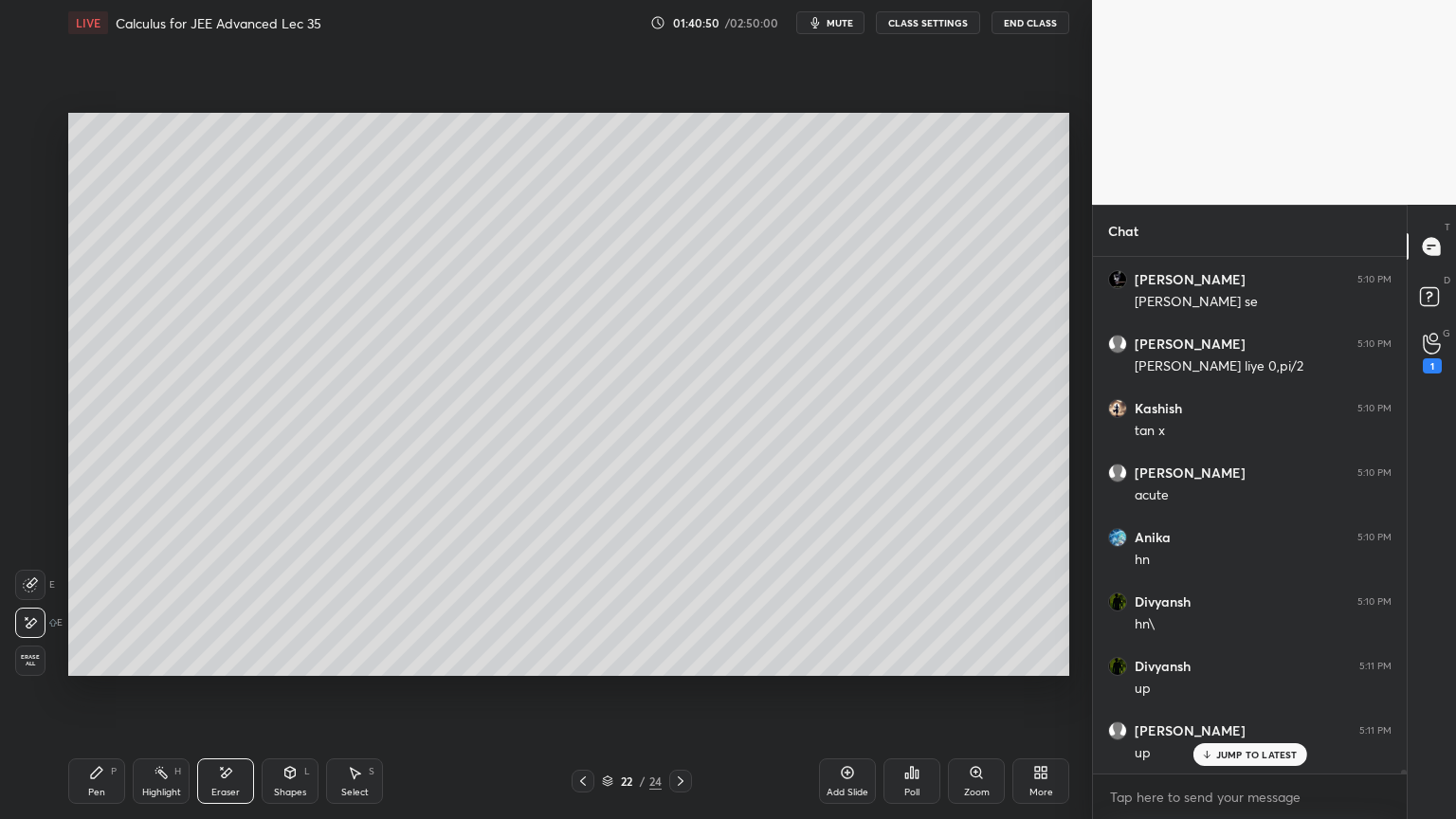 click on "P" at bounding box center (114, 772) 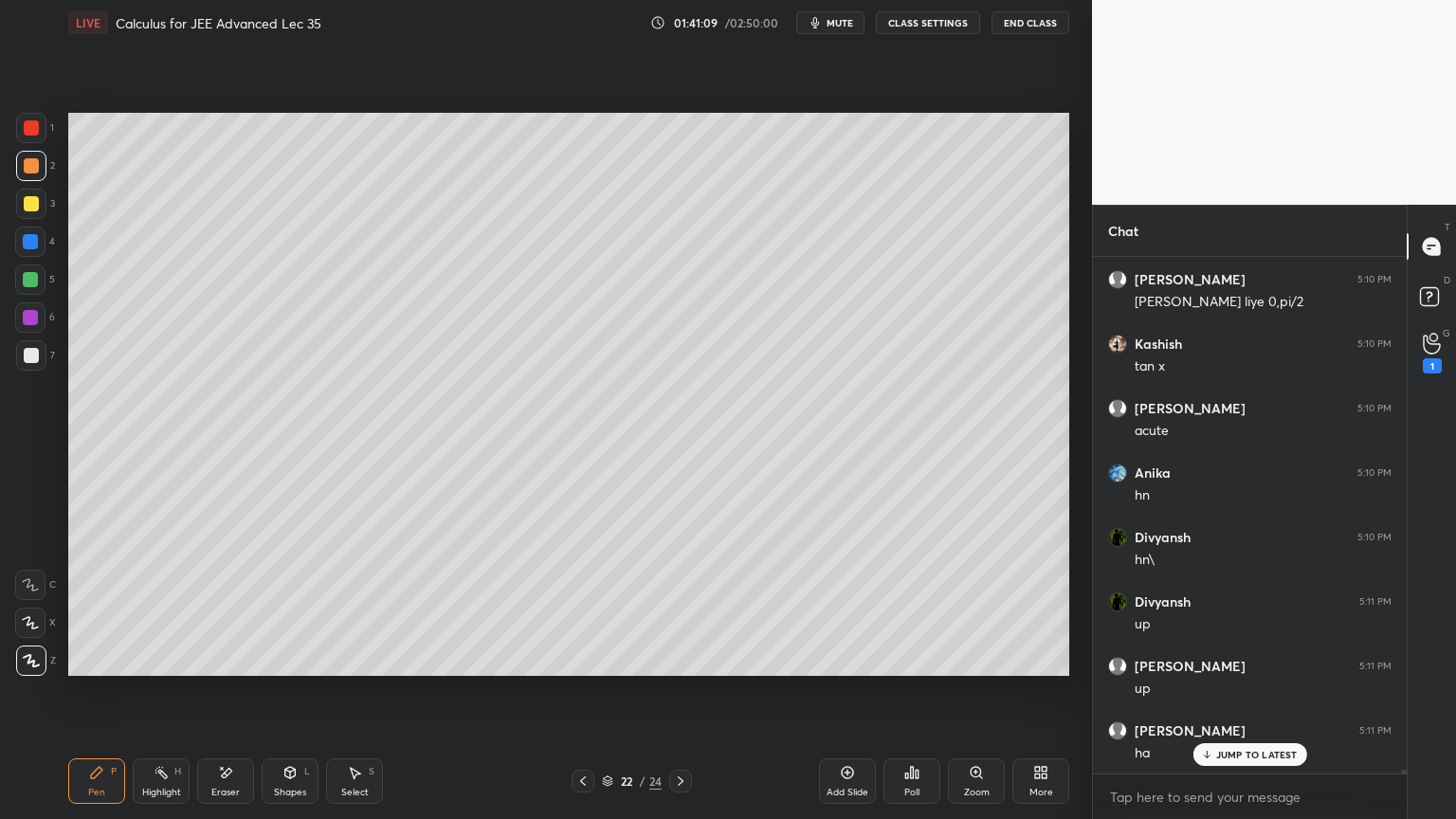 scroll, scrollTop: 69588, scrollLeft: 0, axis: vertical 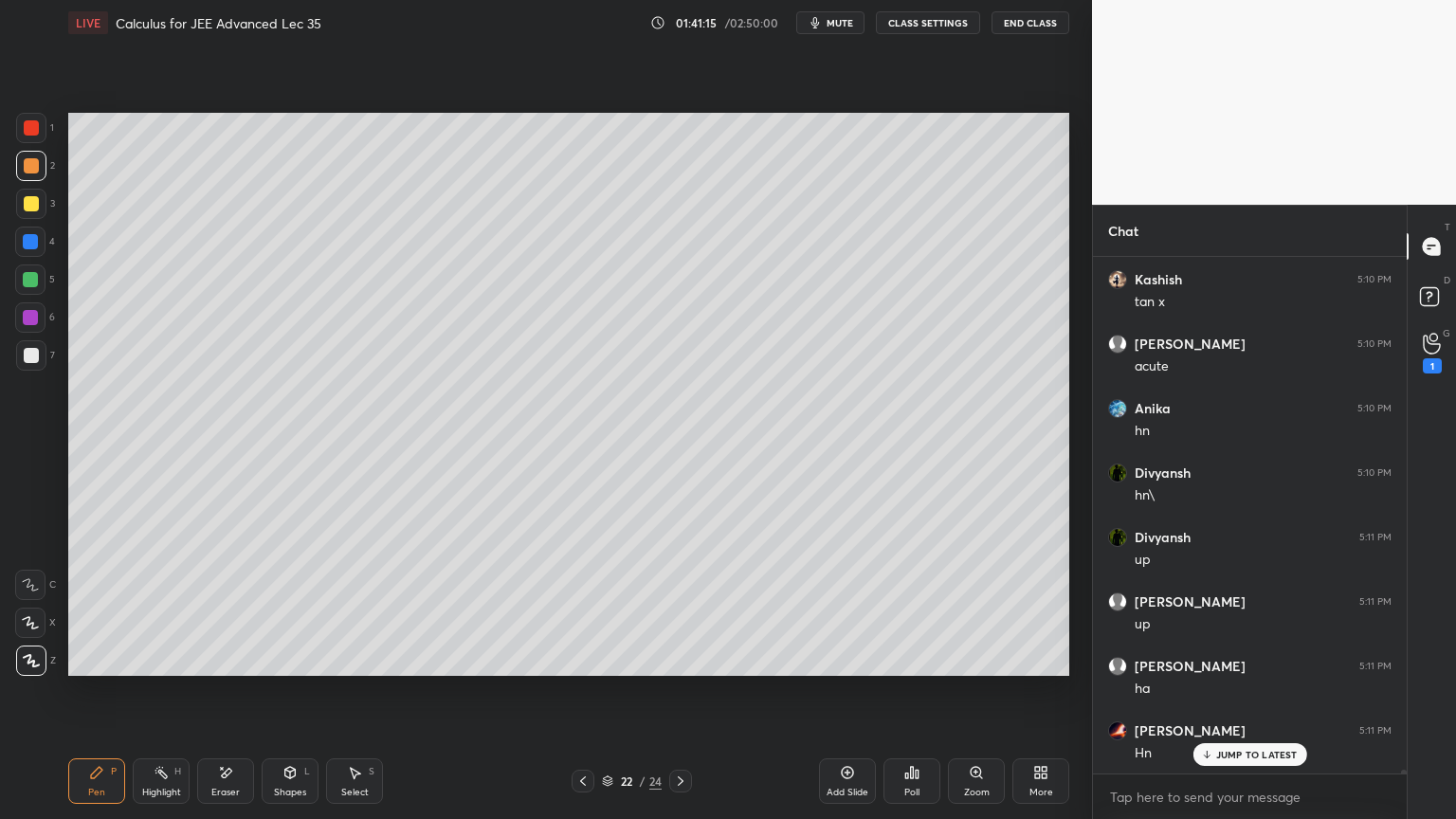 drag, startPoint x: 225, startPoint y: 788, endPoint x: 252, endPoint y: 768, distance: 33.600595 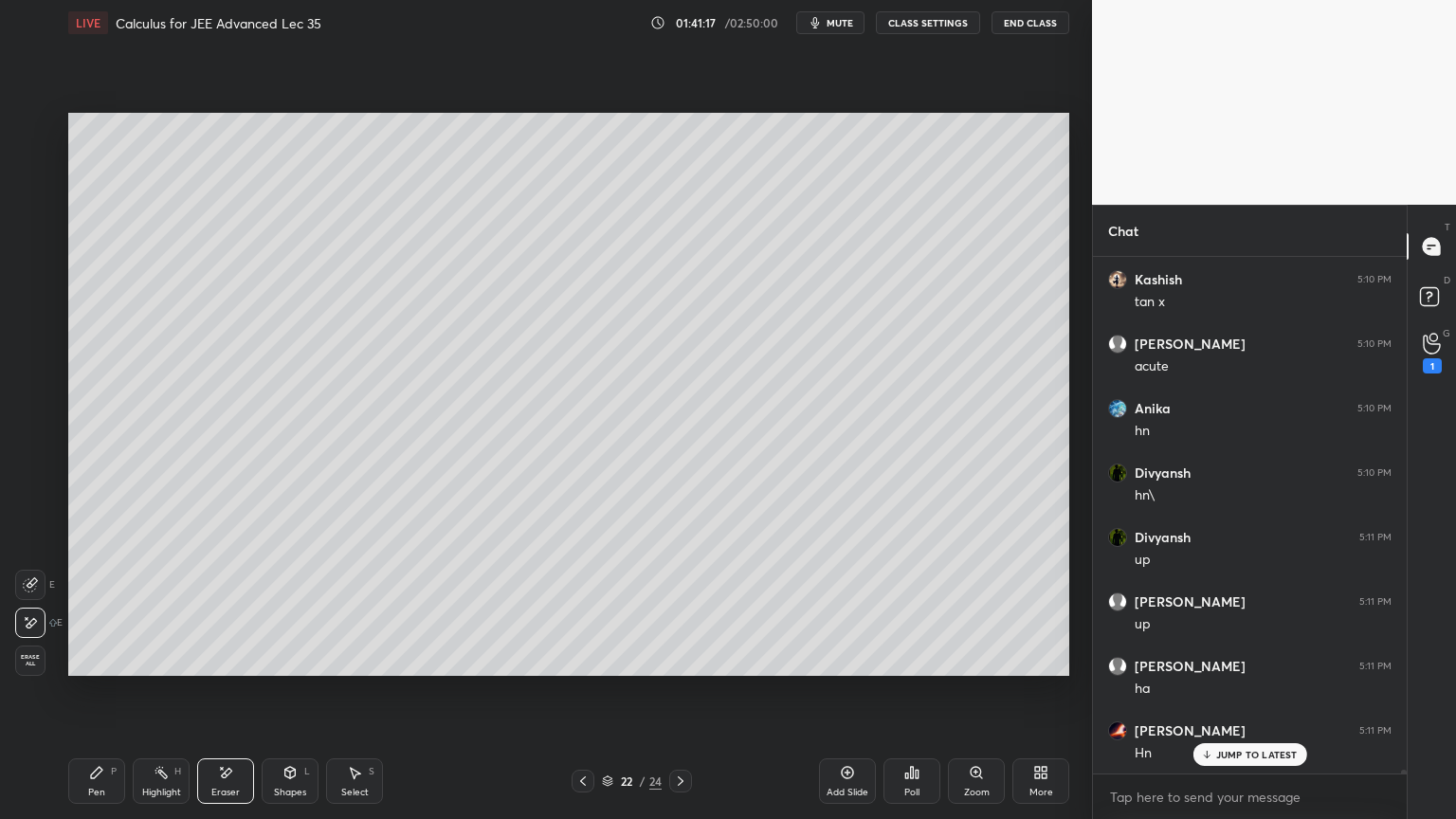 click on "Pen P" at bounding box center [97, 781] 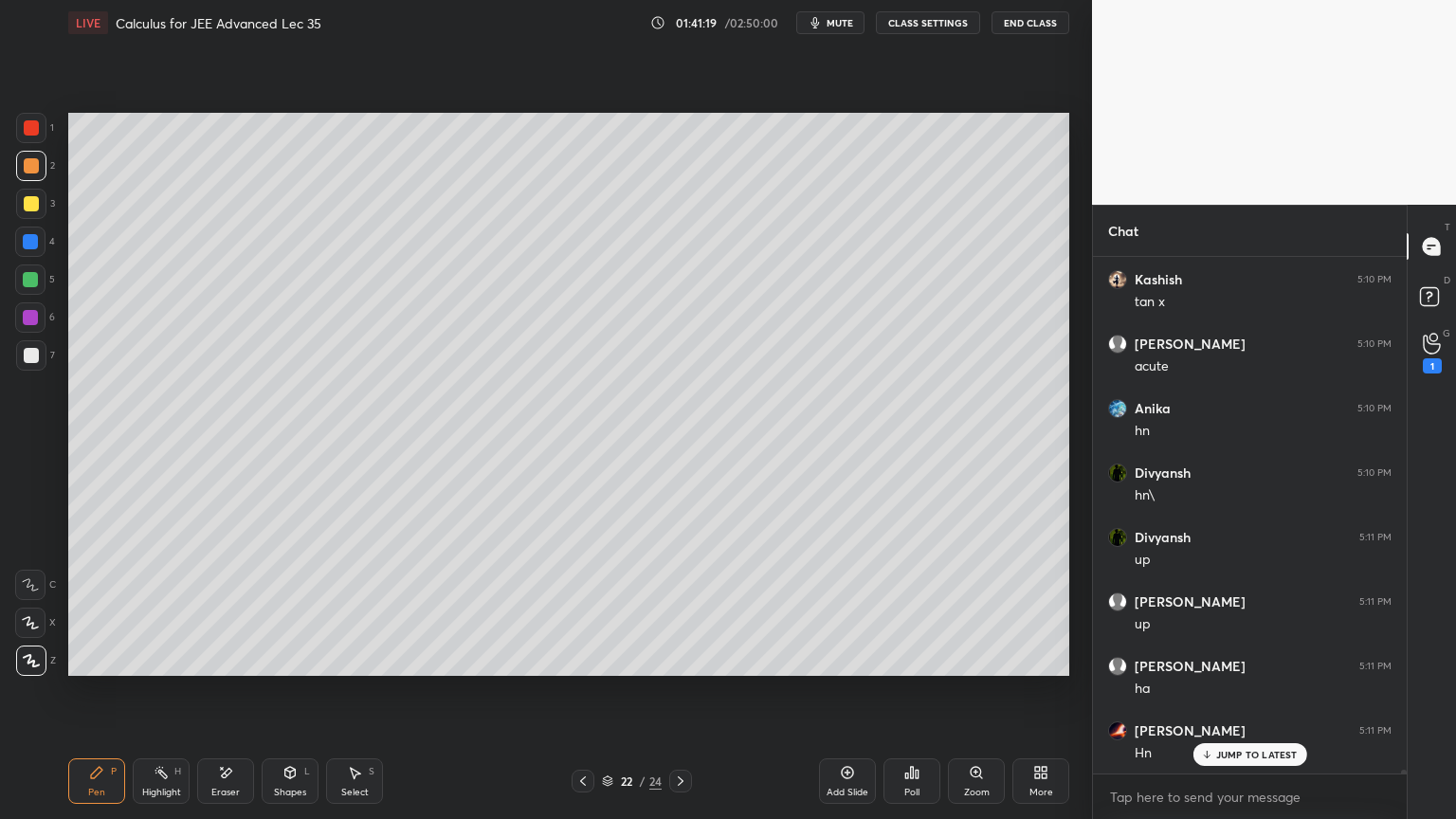 scroll, scrollTop: 69653, scrollLeft: 0, axis: vertical 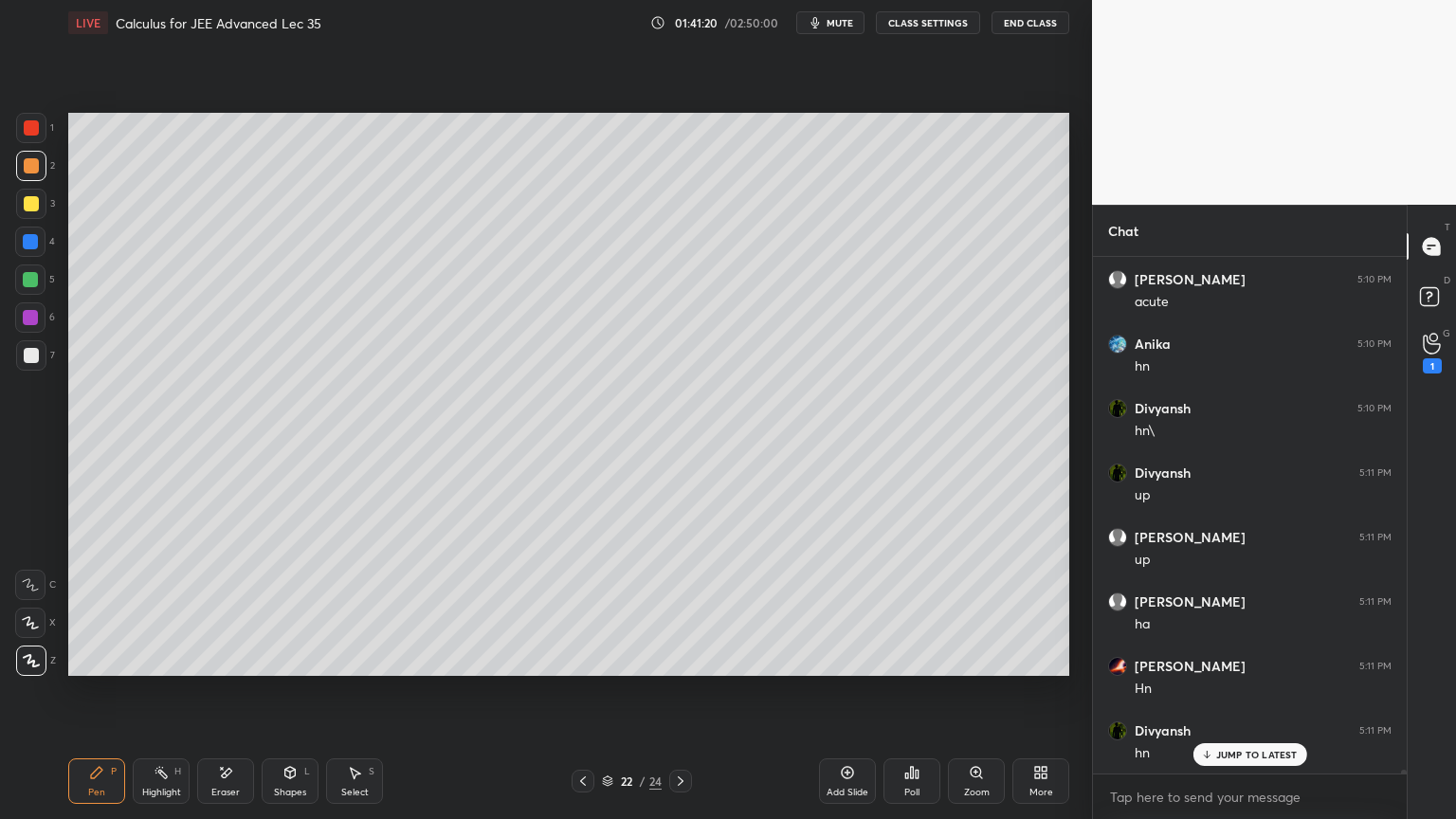 click on "Select S" at bounding box center [355, 781] 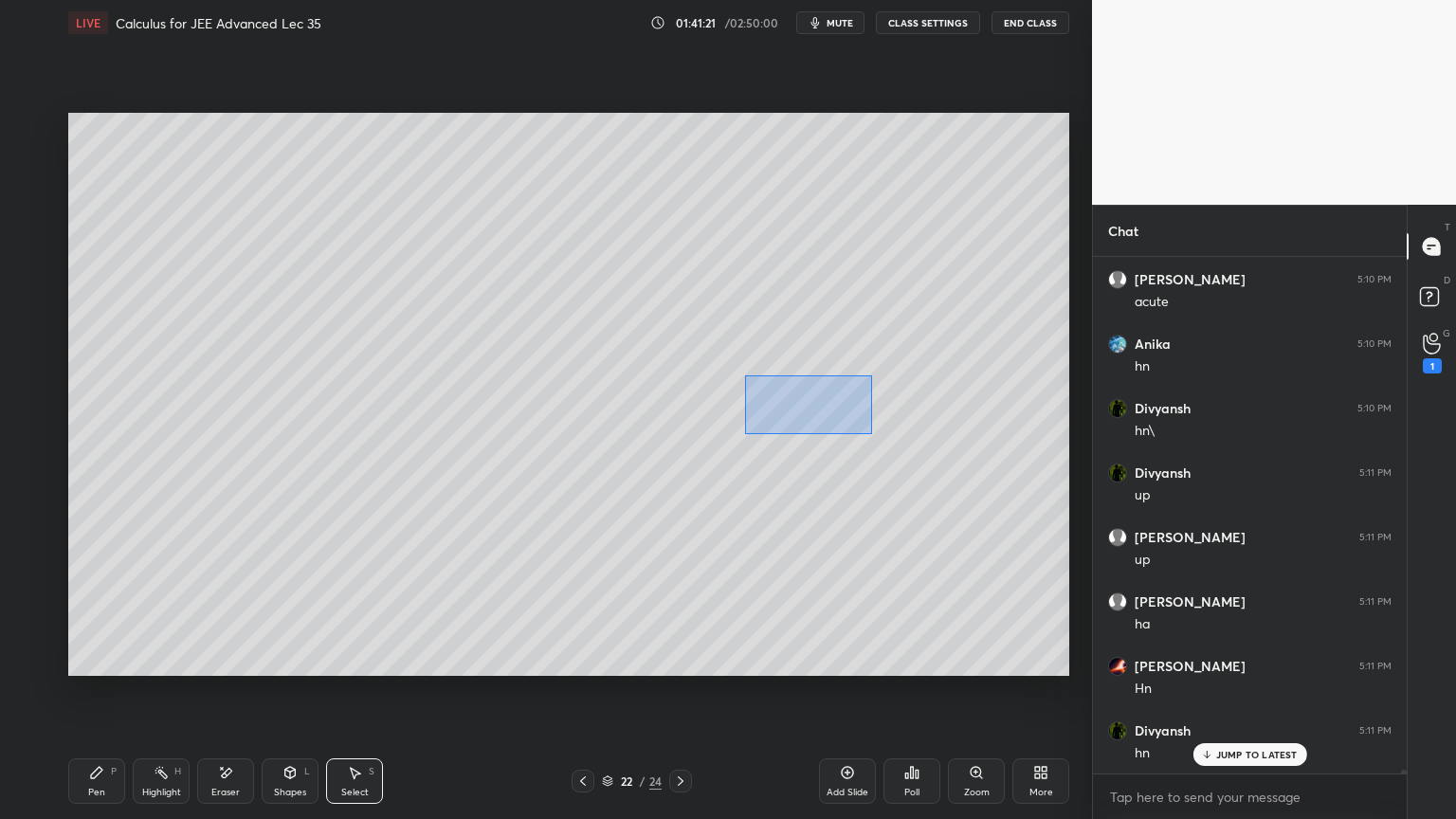 drag, startPoint x: 741, startPoint y: 373, endPoint x: 833, endPoint y: 421, distance: 103.768974 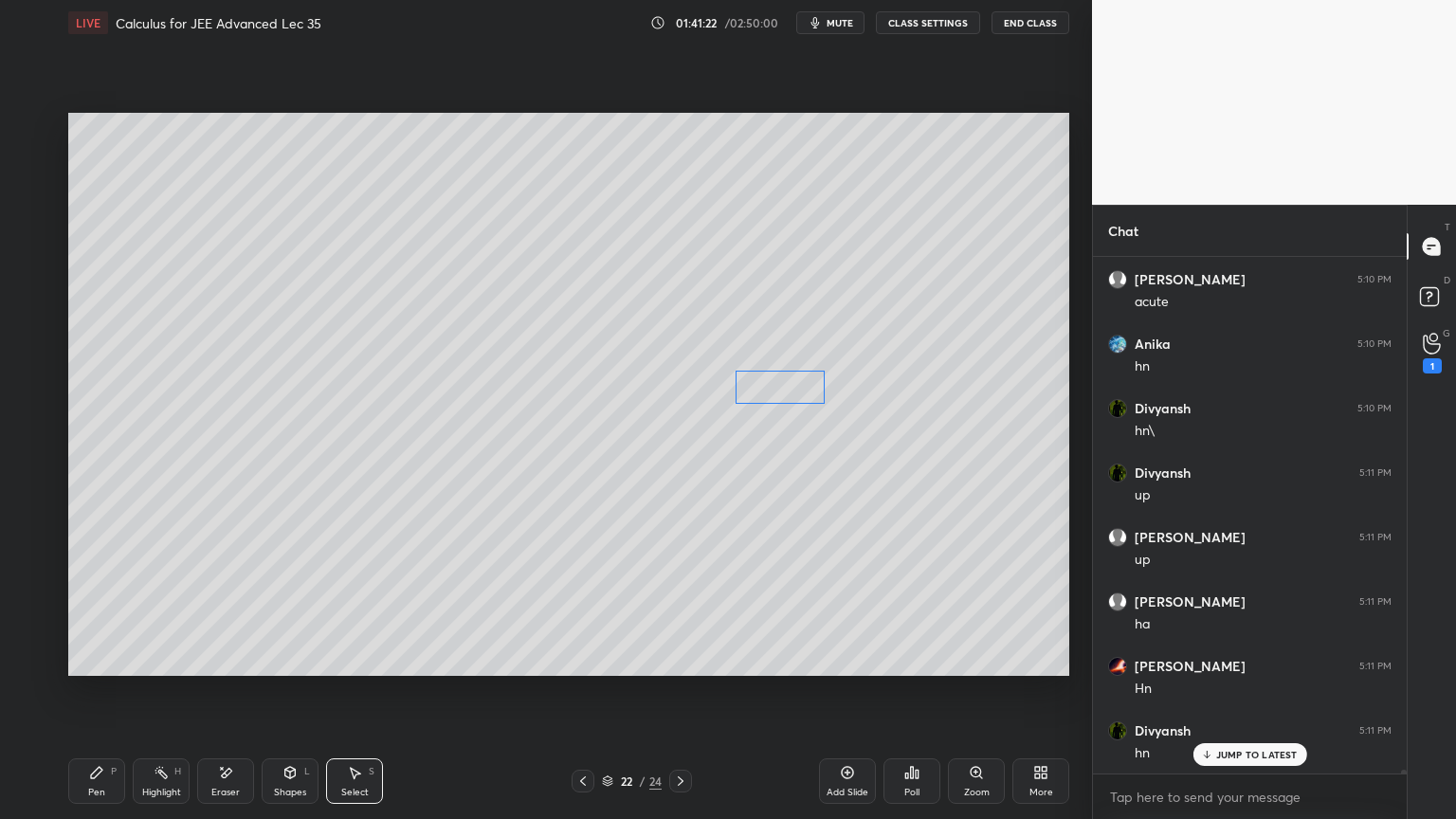 drag, startPoint x: 801, startPoint y: 397, endPoint x: 784, endPoint y: 387, distance: 19.723083 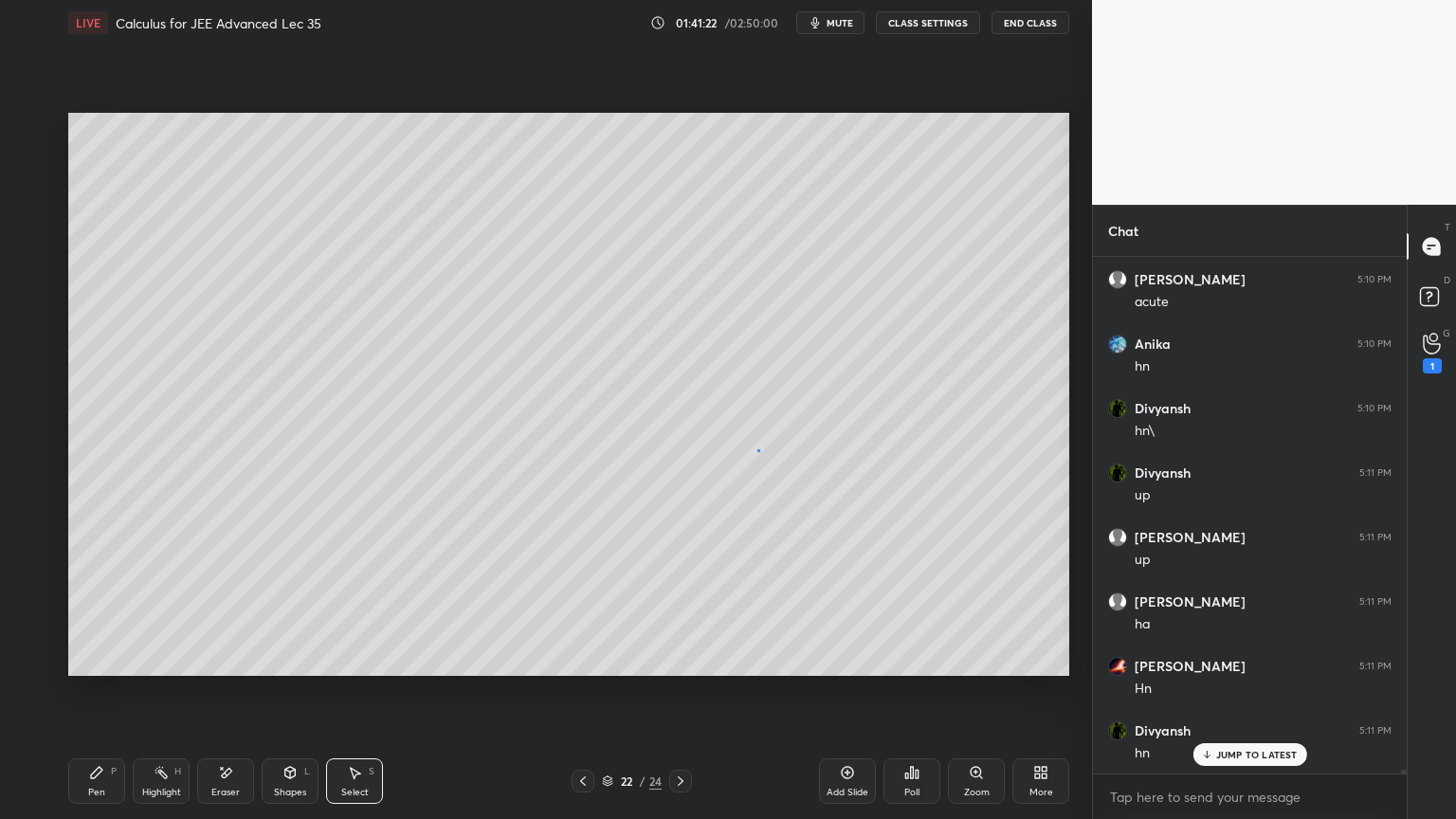 drag, startPoint x: 757, startPoint y: 449, endPoint x: 680, endPoint y: 492, distance: 88.19297 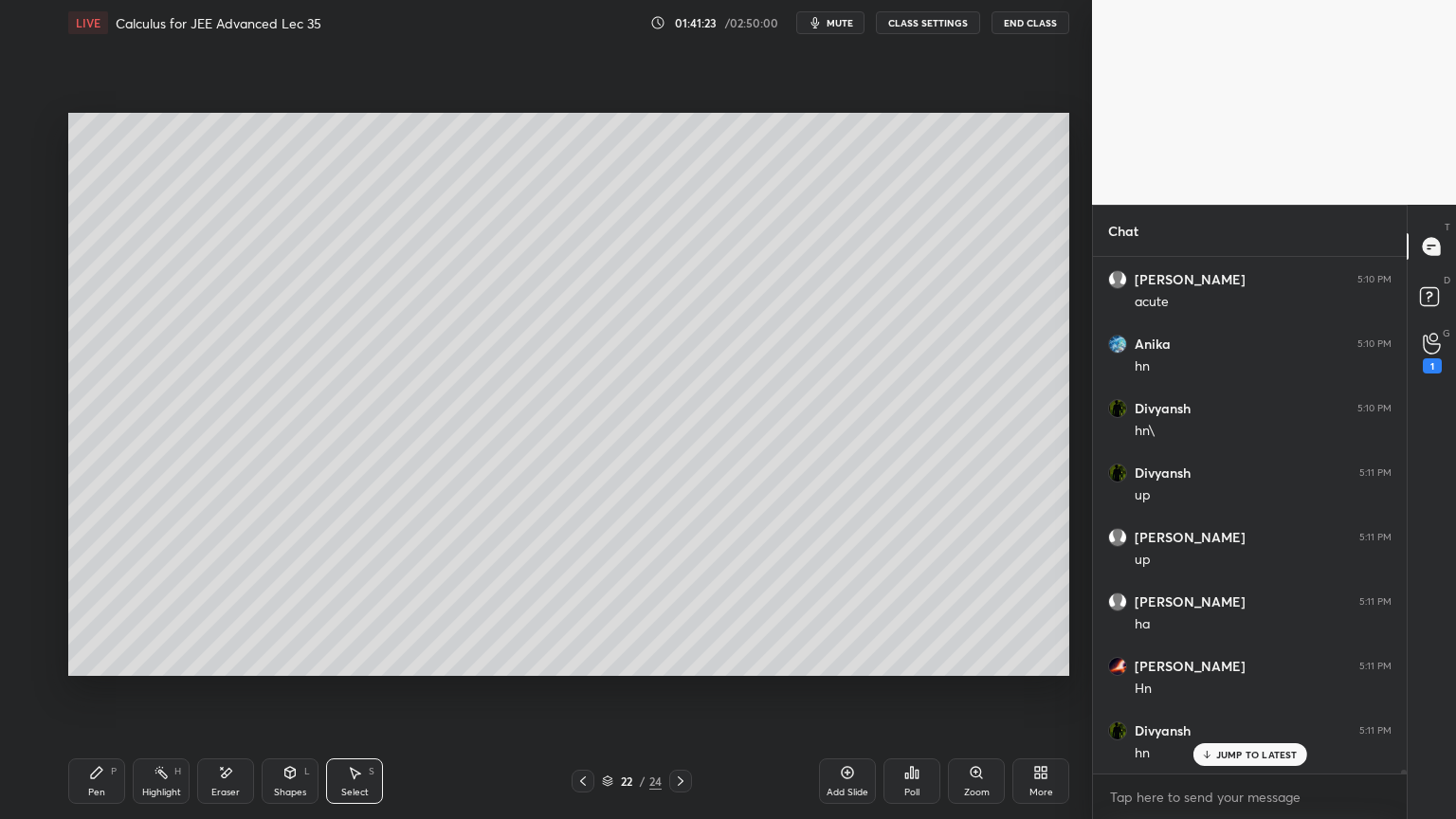 click on "Pen" at bounding box center (97, 792) 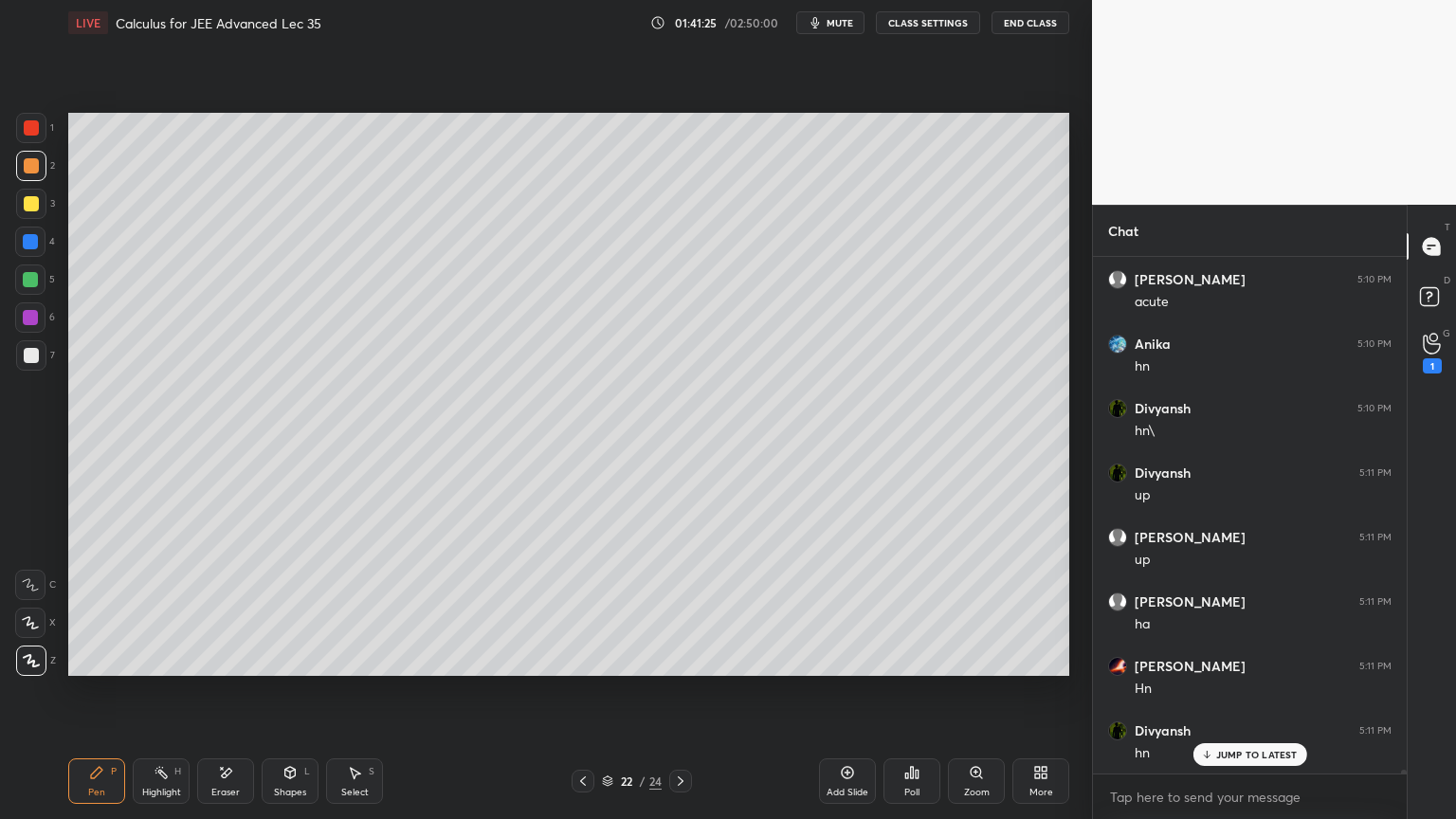 scroll, scrollTop: 69721, scrollLeft: 0, axis: vertical 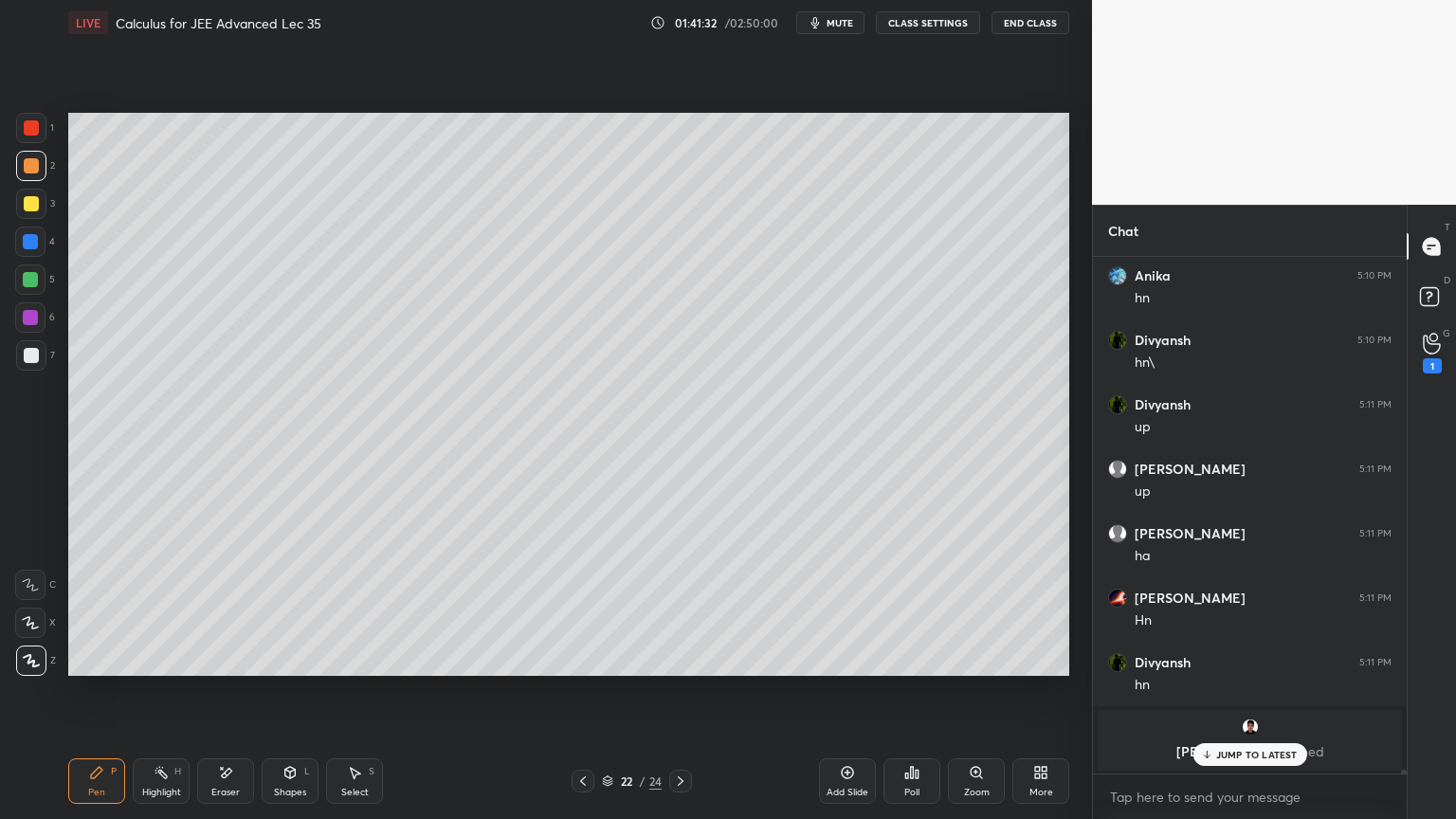click on "Eraser" at bounding box center [226, 781] 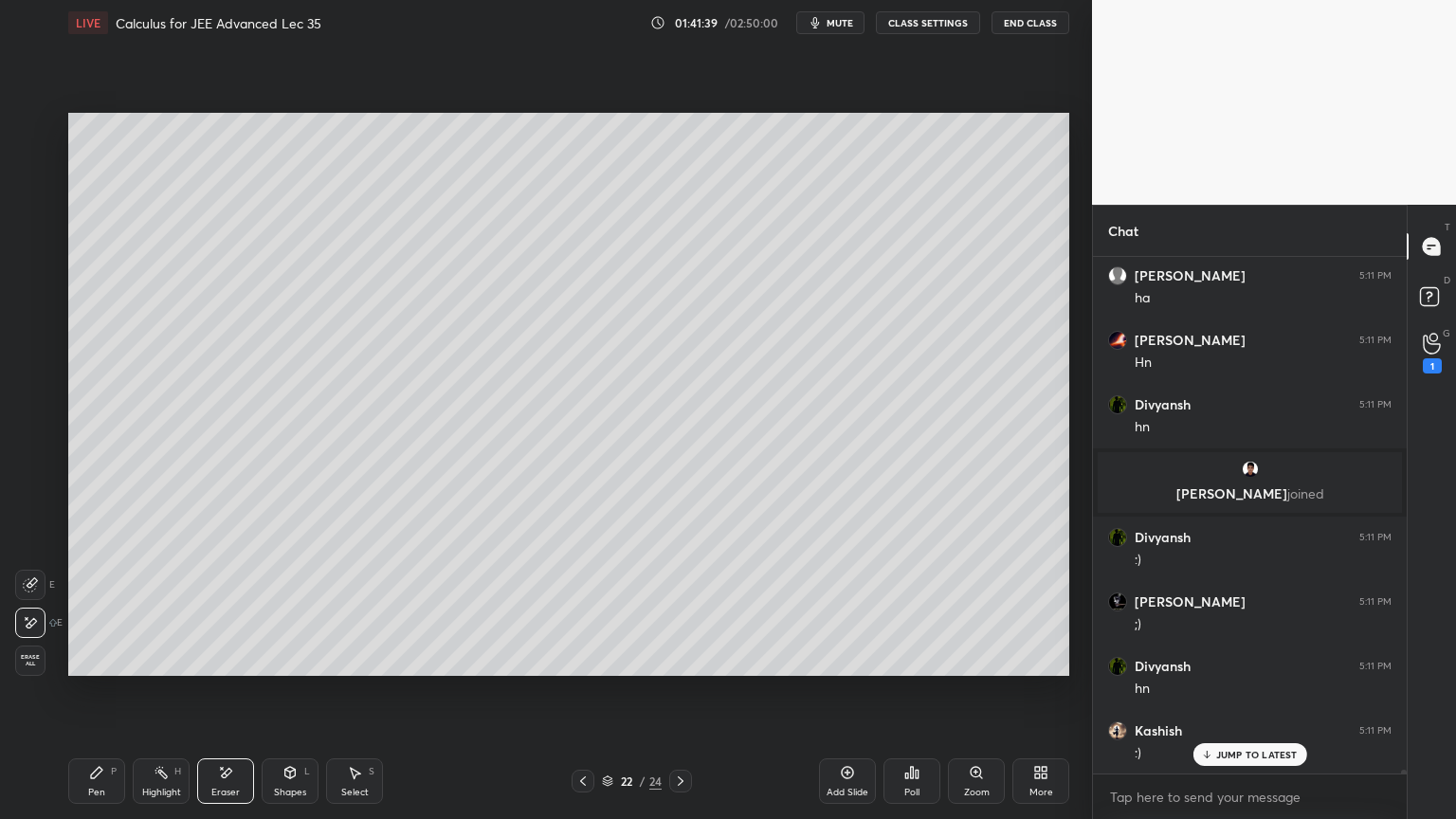 scroll, scrollTop: 70043, scrollLeft: 0, axis: vertical 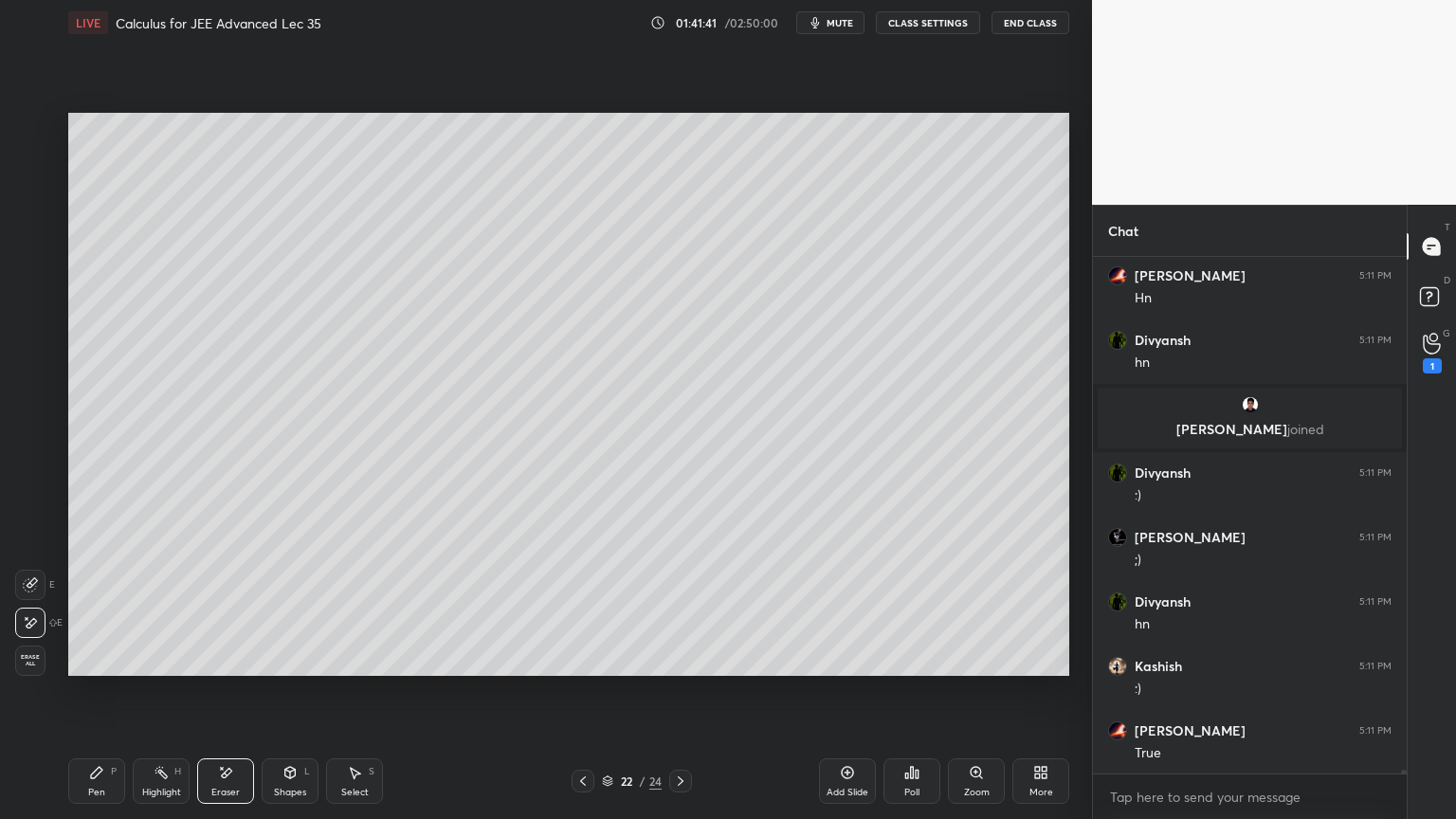click 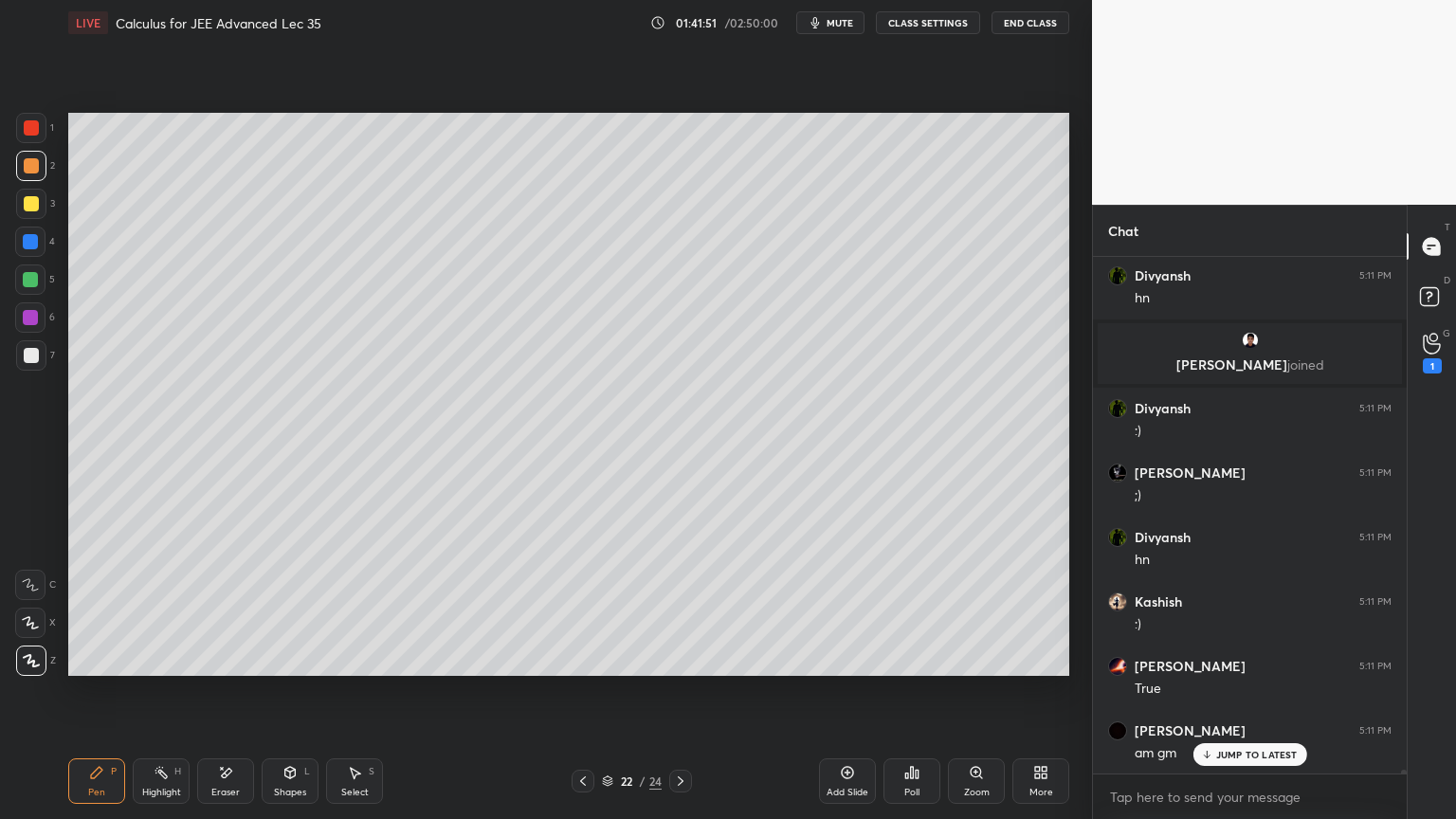 scroll, scrollTop: 70172, scrollLeft: 0, axis: vertical 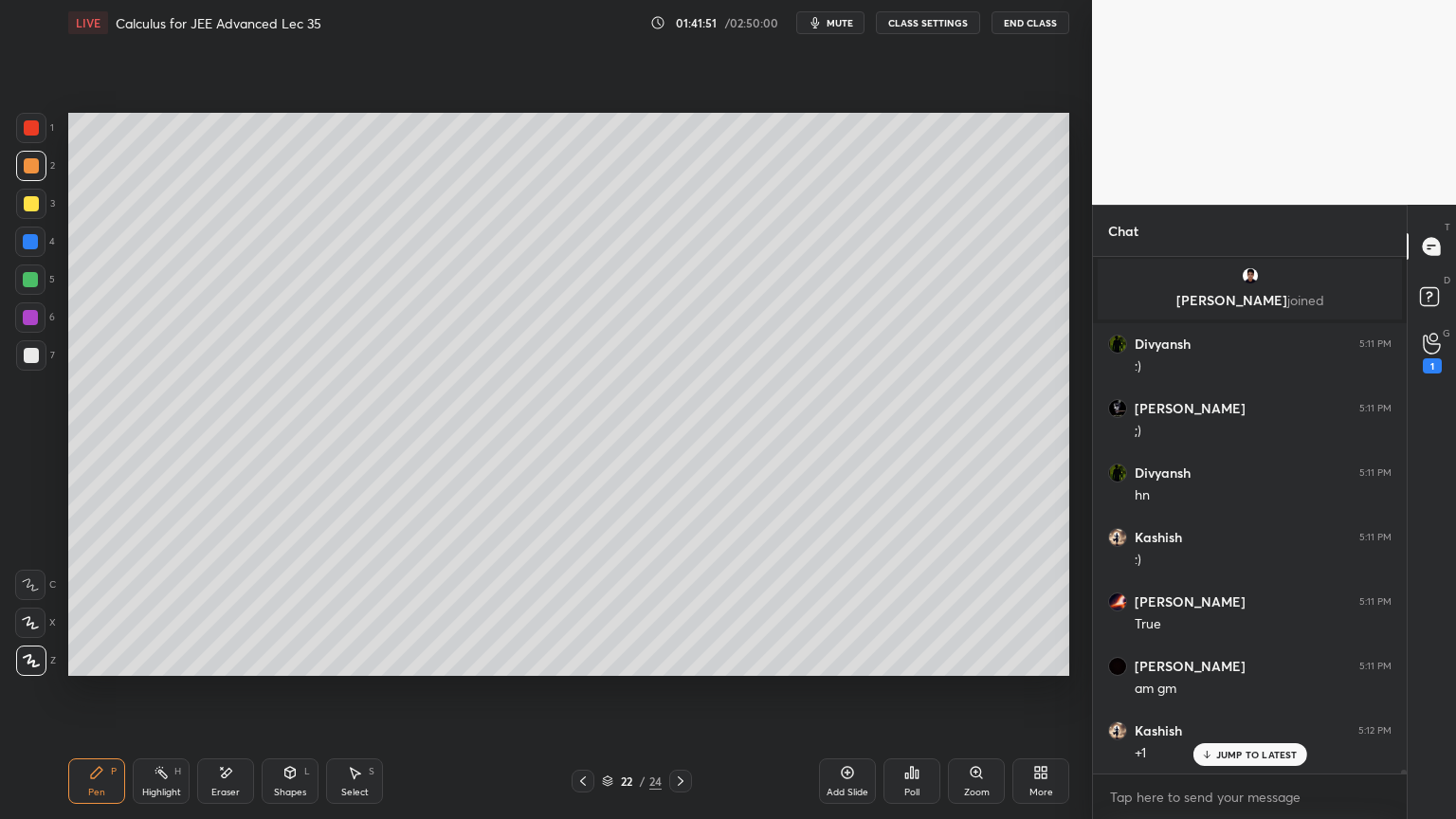 drag, startPoint x: 232, startPoint y: 787, endPoint x: 273, endPoint y: 758, distance: 50.21952 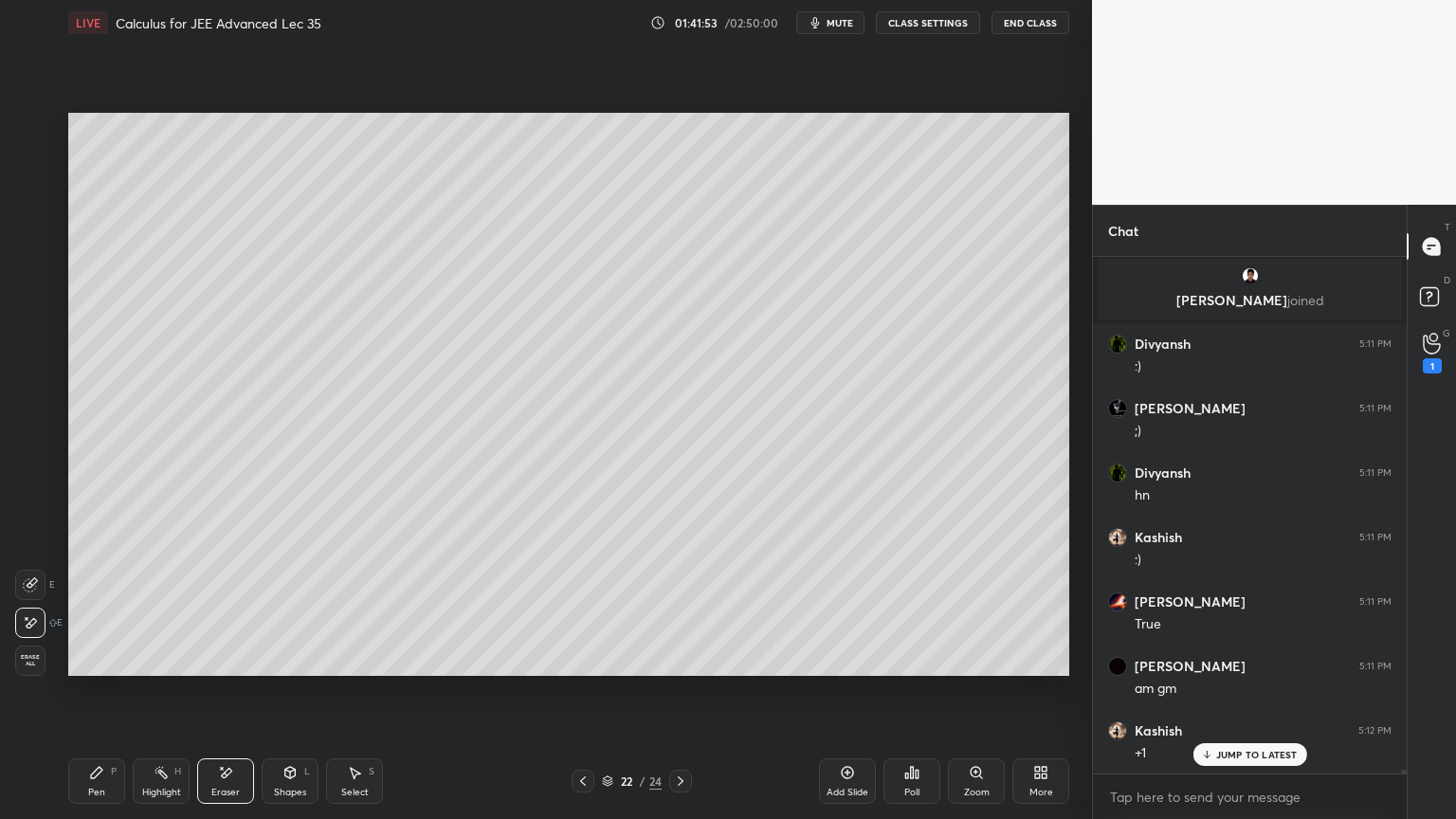drag, startPoint x: 100, startPoint y: 791, endPoint x: 189, endPoint y: 760, distance: 94.24436 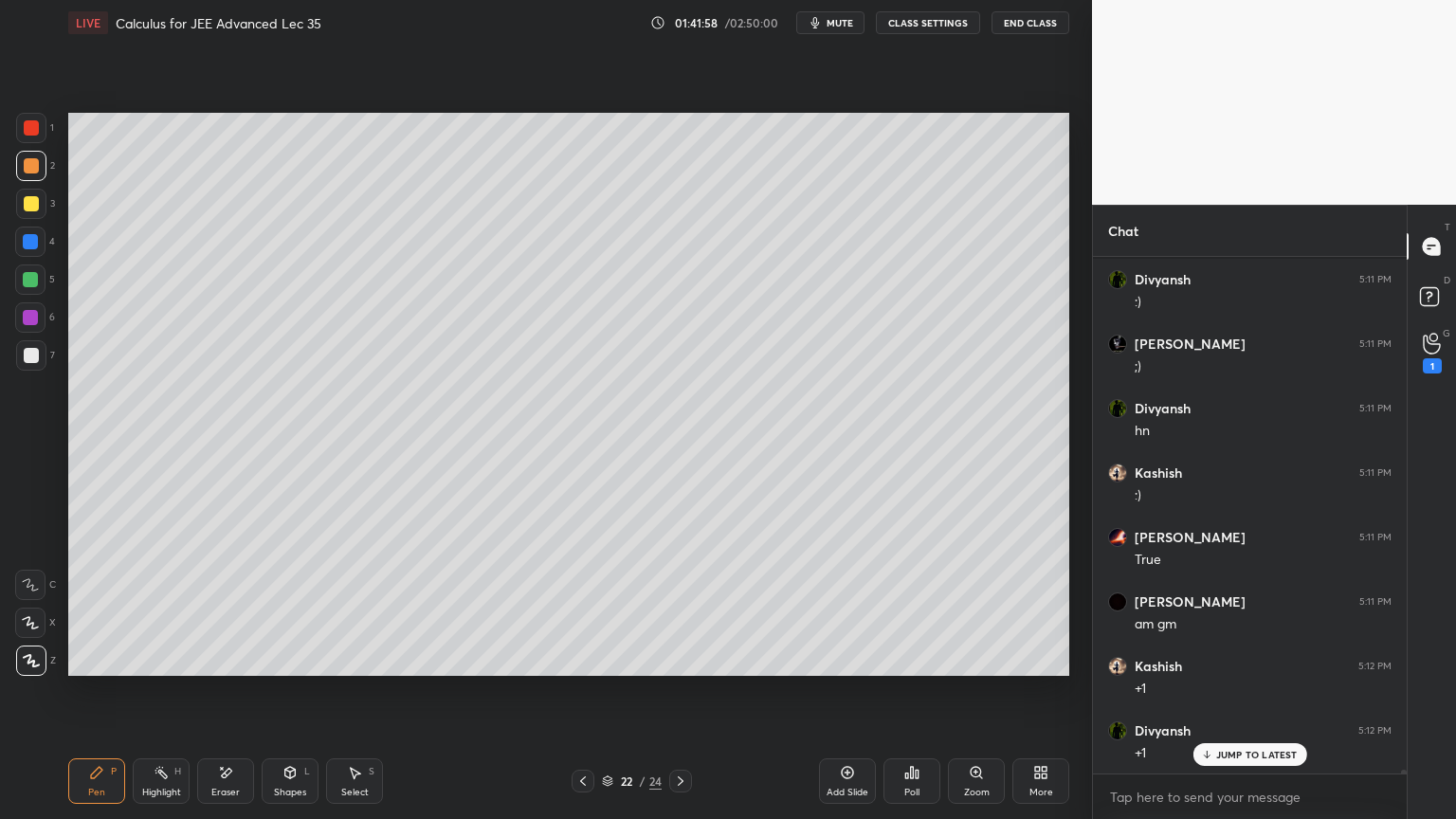 scroll, scrollTop: 70301, scrollLeft: 0, axis: vertical 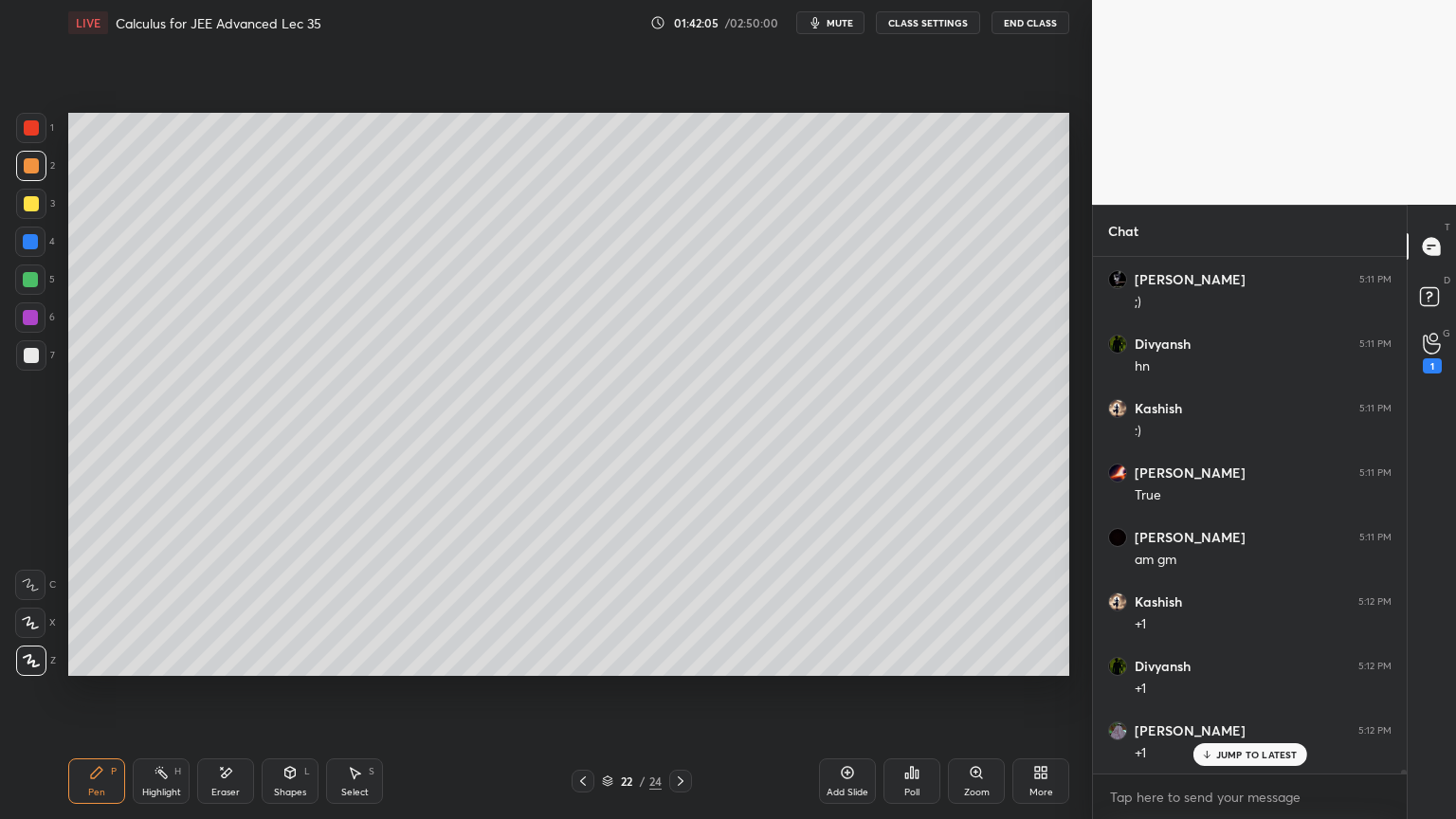click on "Eraser" at bounding box center (226, 792) 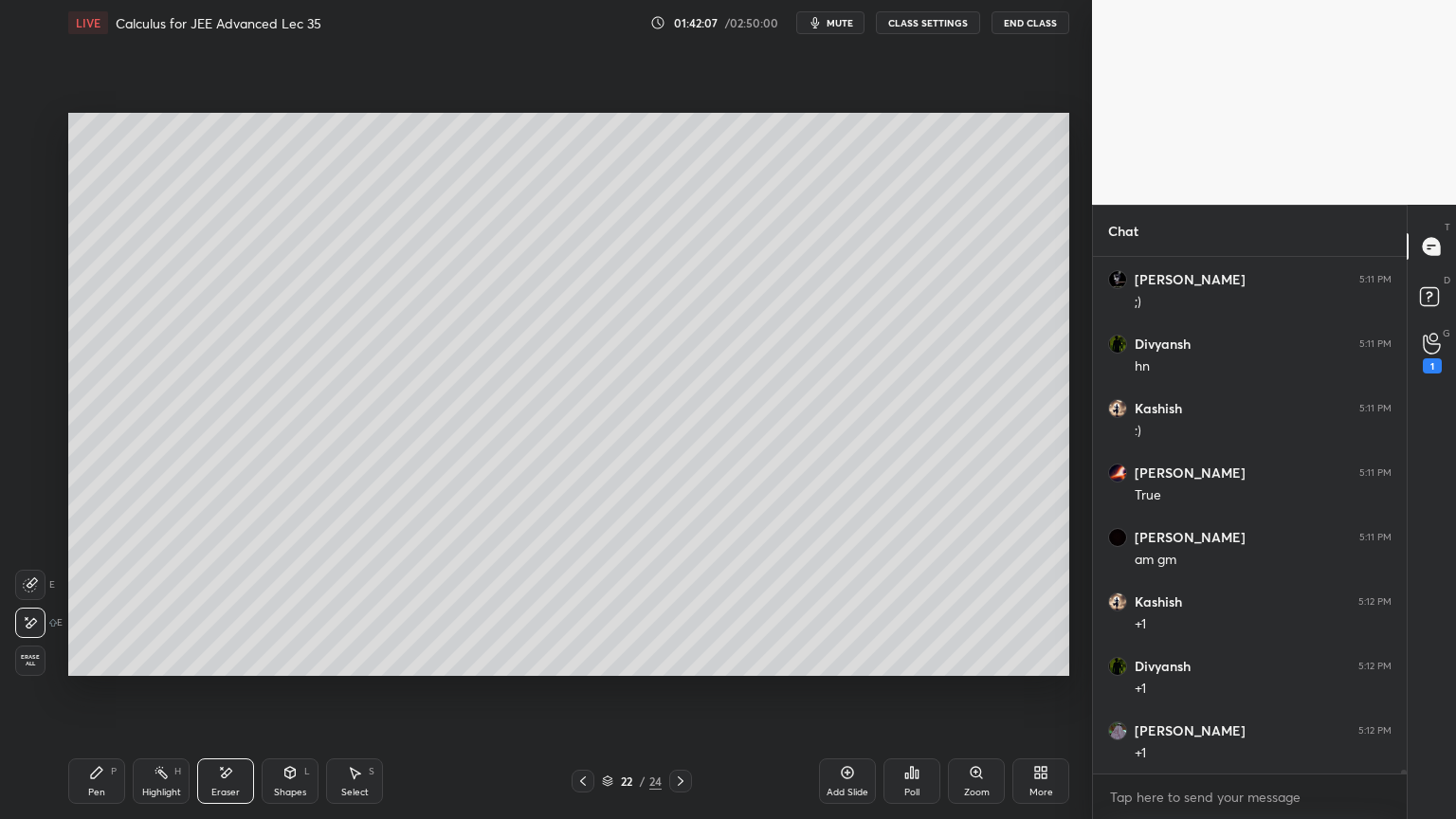 scroll, scrollTop: 70366, scrollLeft: 0, axis: vertical 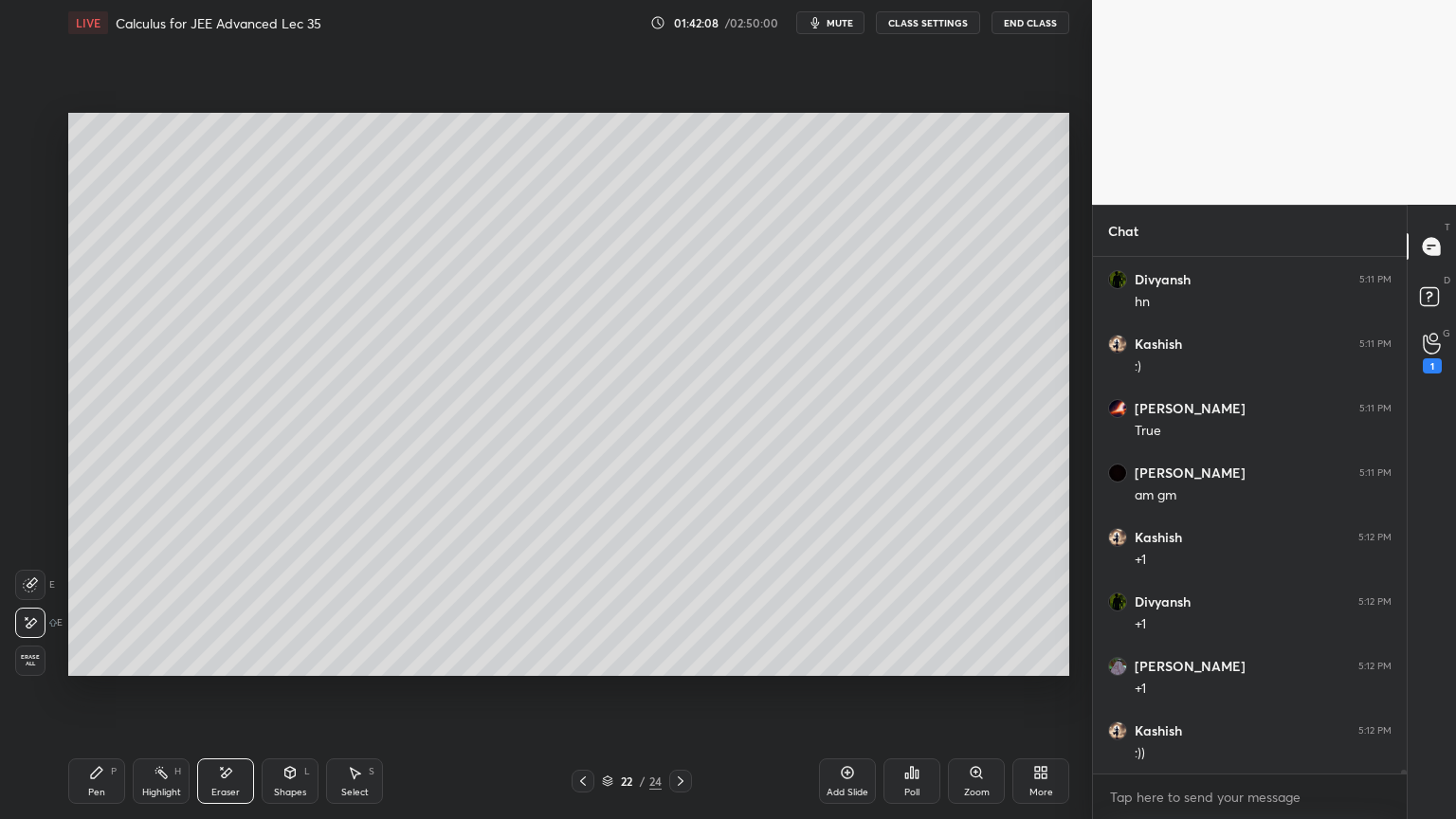click on "Pen P" at bounding box center [97, 781] 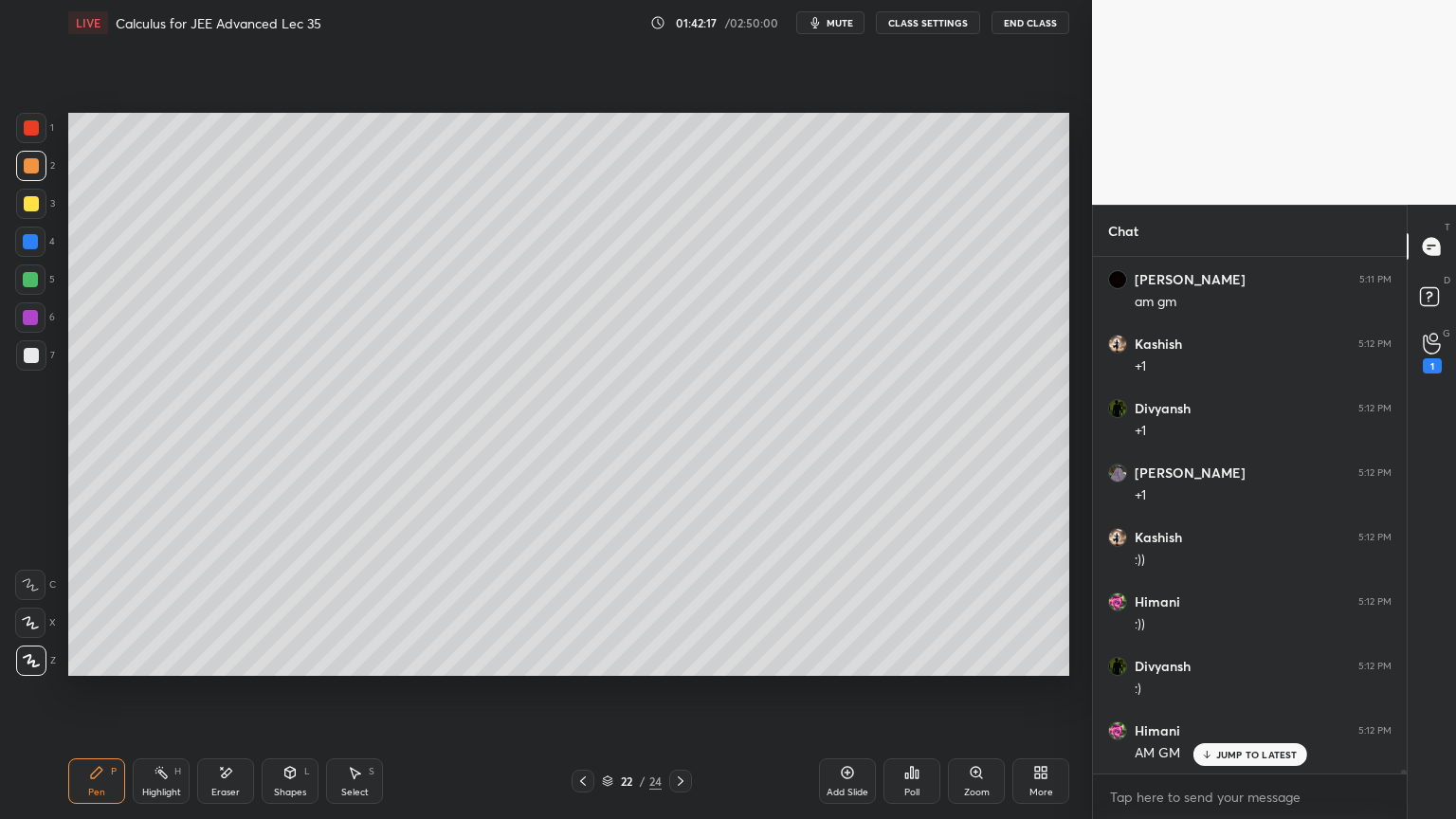 scroll, scrollTop: 70624, scrollLeft: 0, axis: vertical 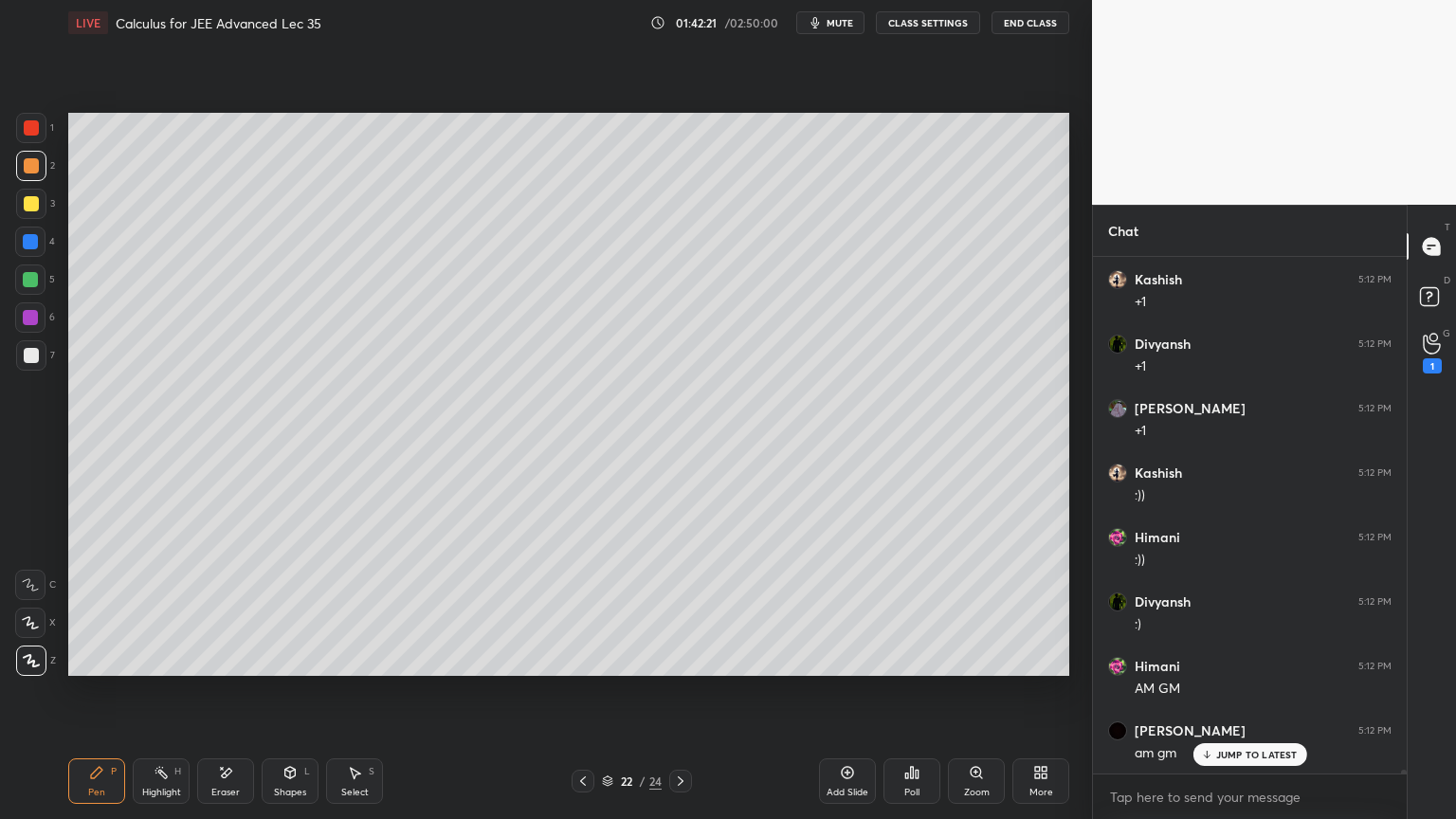 drag, startPoint x: 225, startPoint y: 774, endPoint x: 211, endPoint y: 718, distance: 57.72348 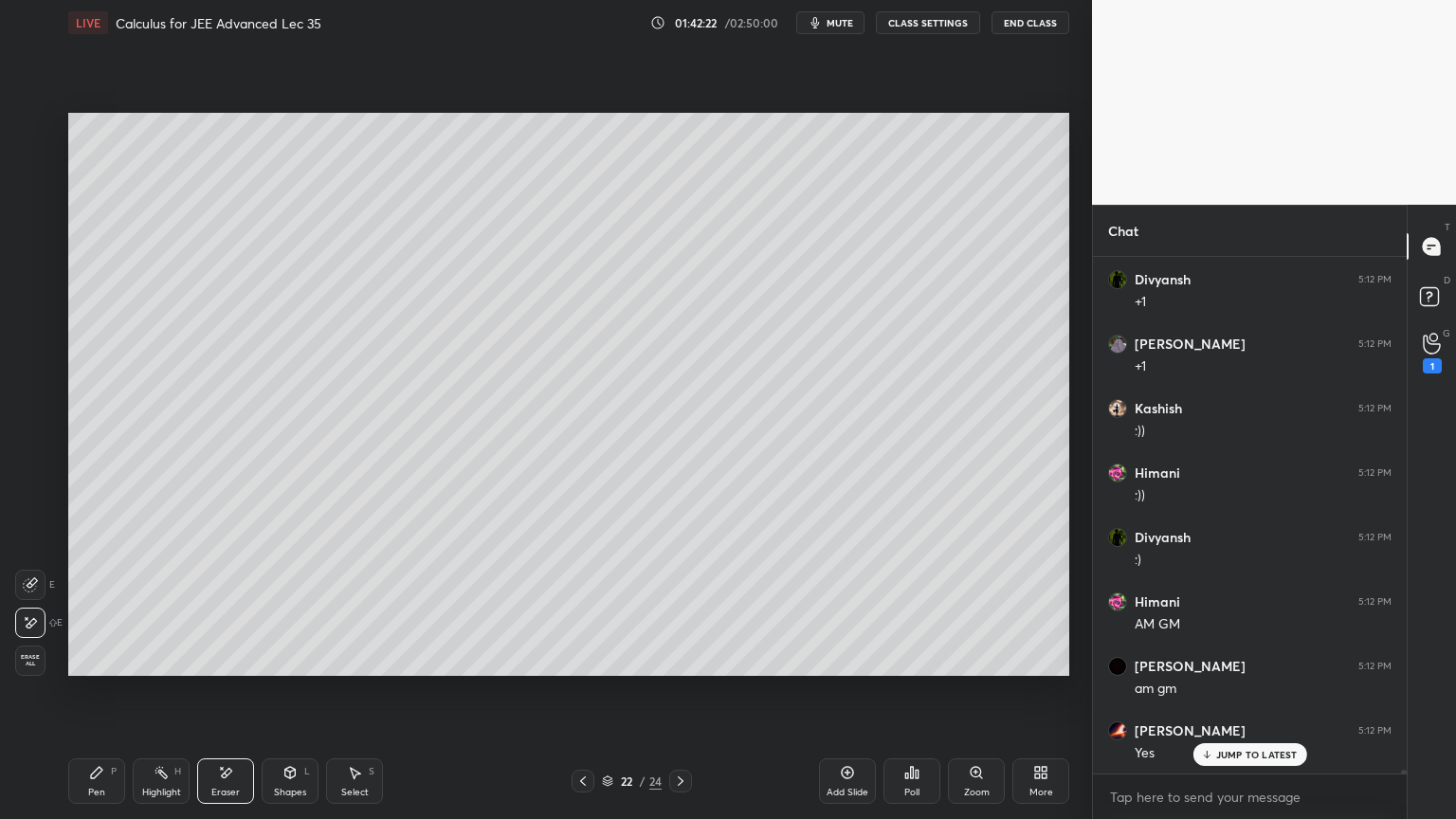 click 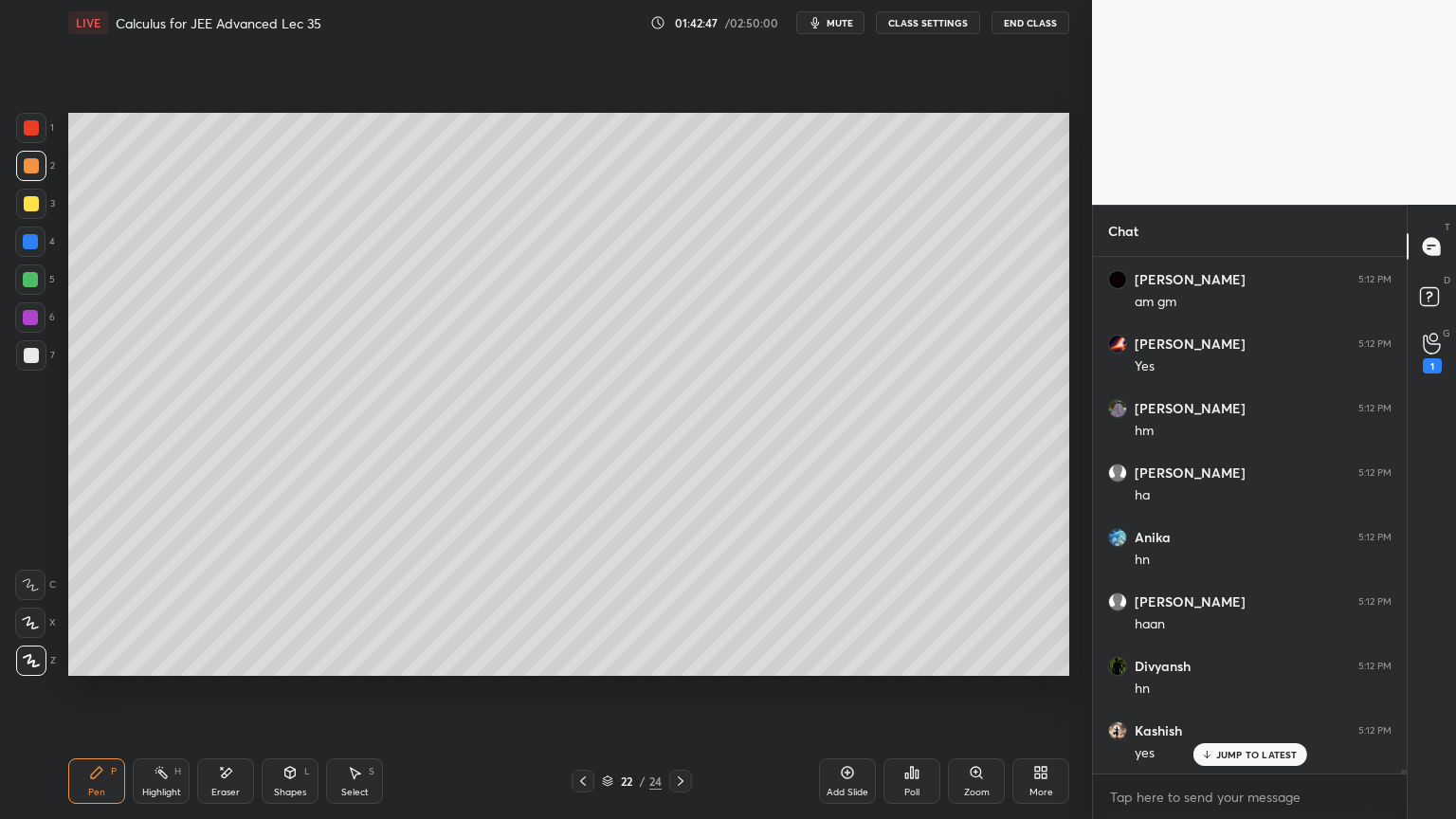 scroll, scrollTop: 71139, scrollLeft: 0, axis: vertical 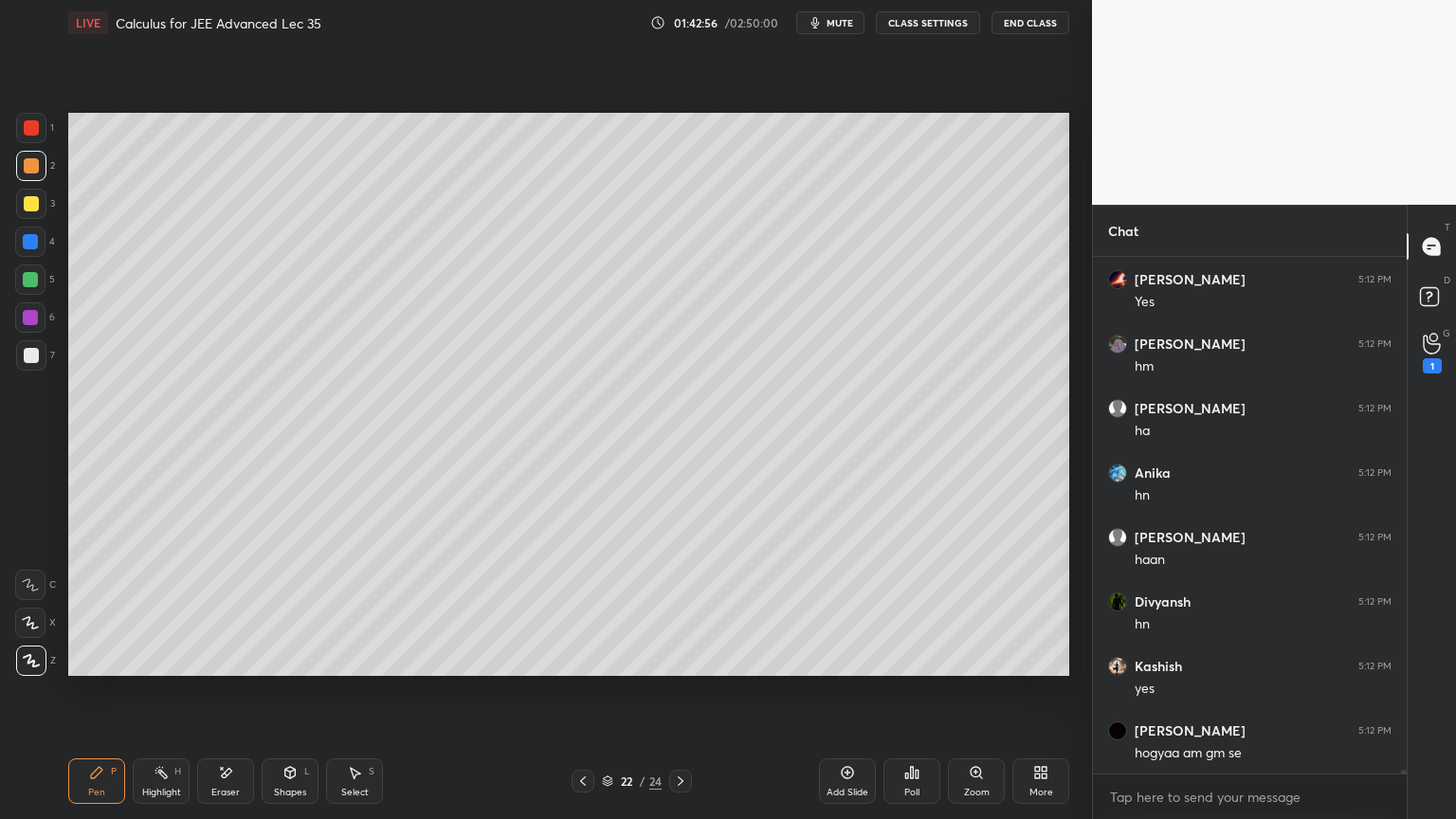 click on "Eraser" at bounding box center (226, 781) 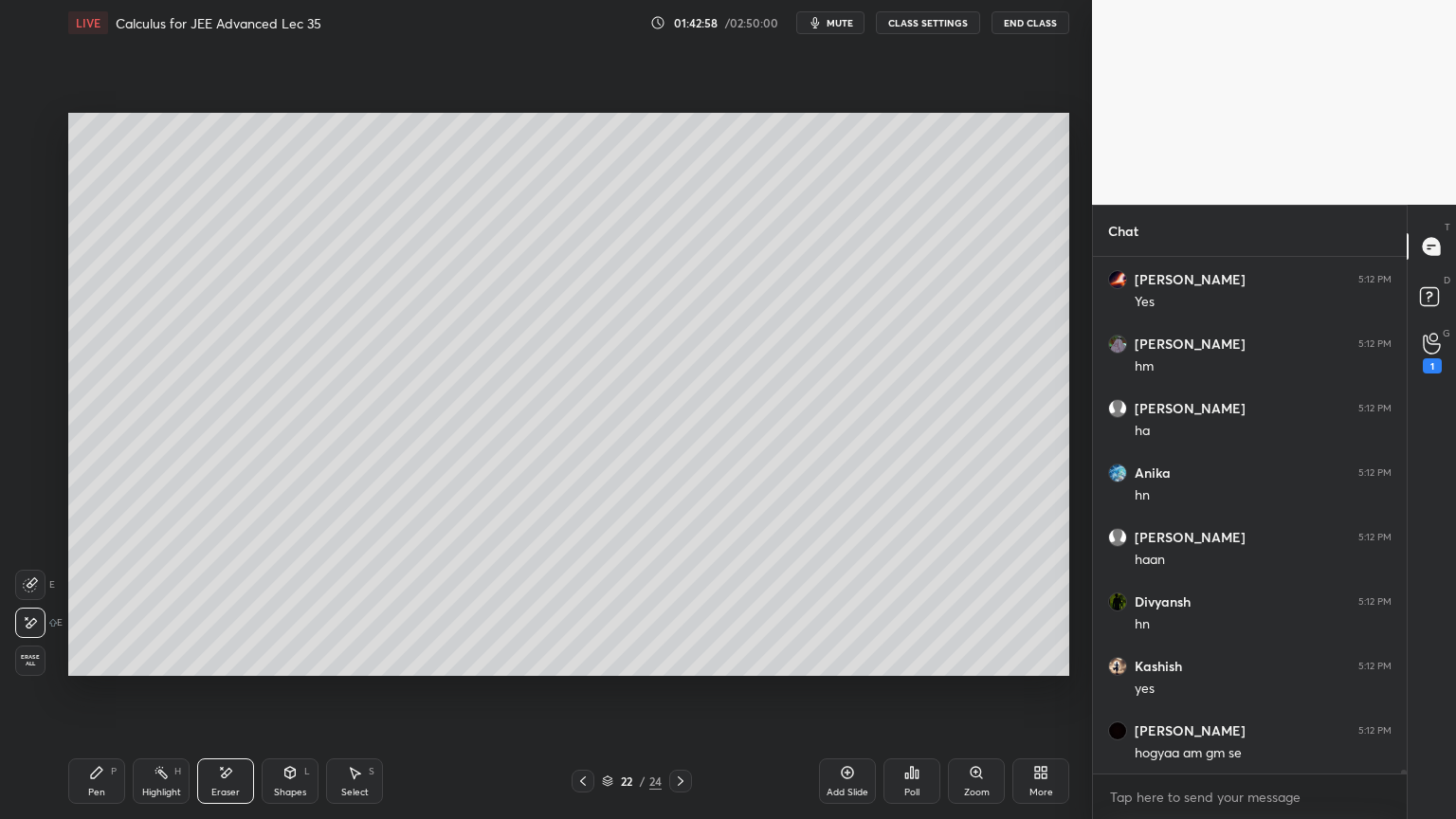 click on "Pen P" at bounding box center (97, 781) 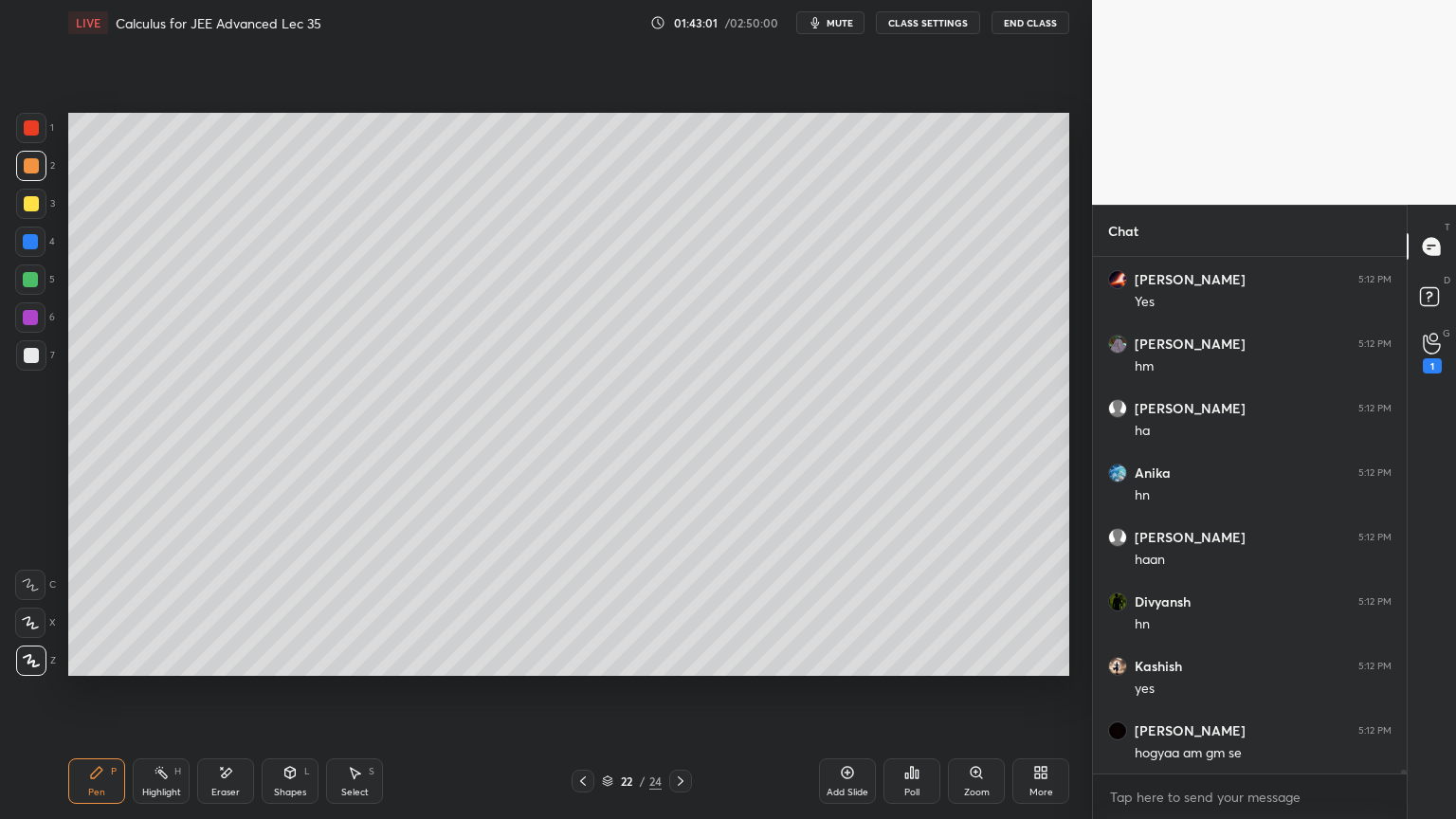 scroll, scrollTop: 71204, scrollLeft: 0, axis: vertical 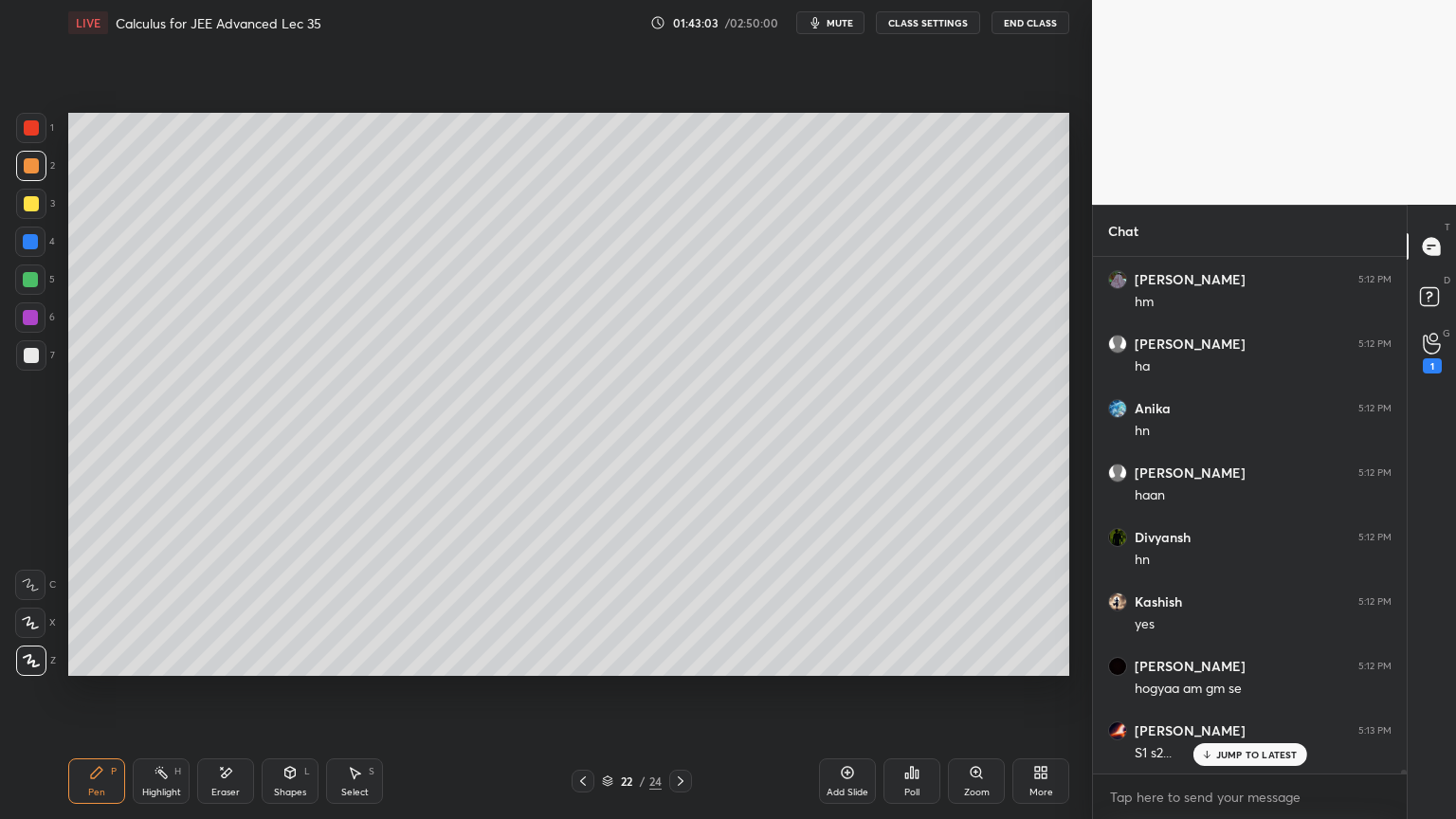 click on "Eraser" at bounding box center (226, 781) 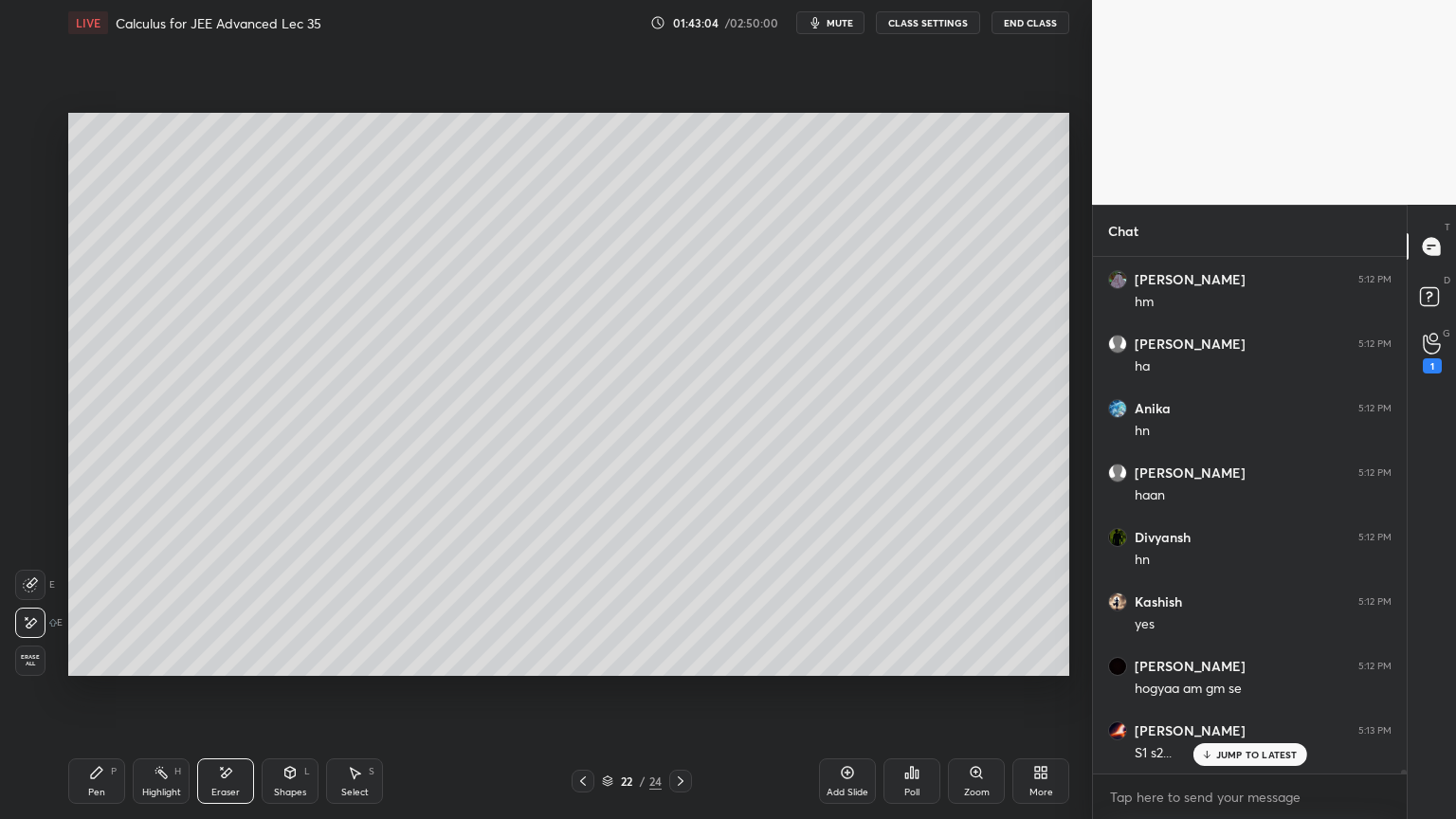drag, startPoint x: 350, startPoint y: 792, endPoint x: 379, endPoint y: 714, distance: 83.21658 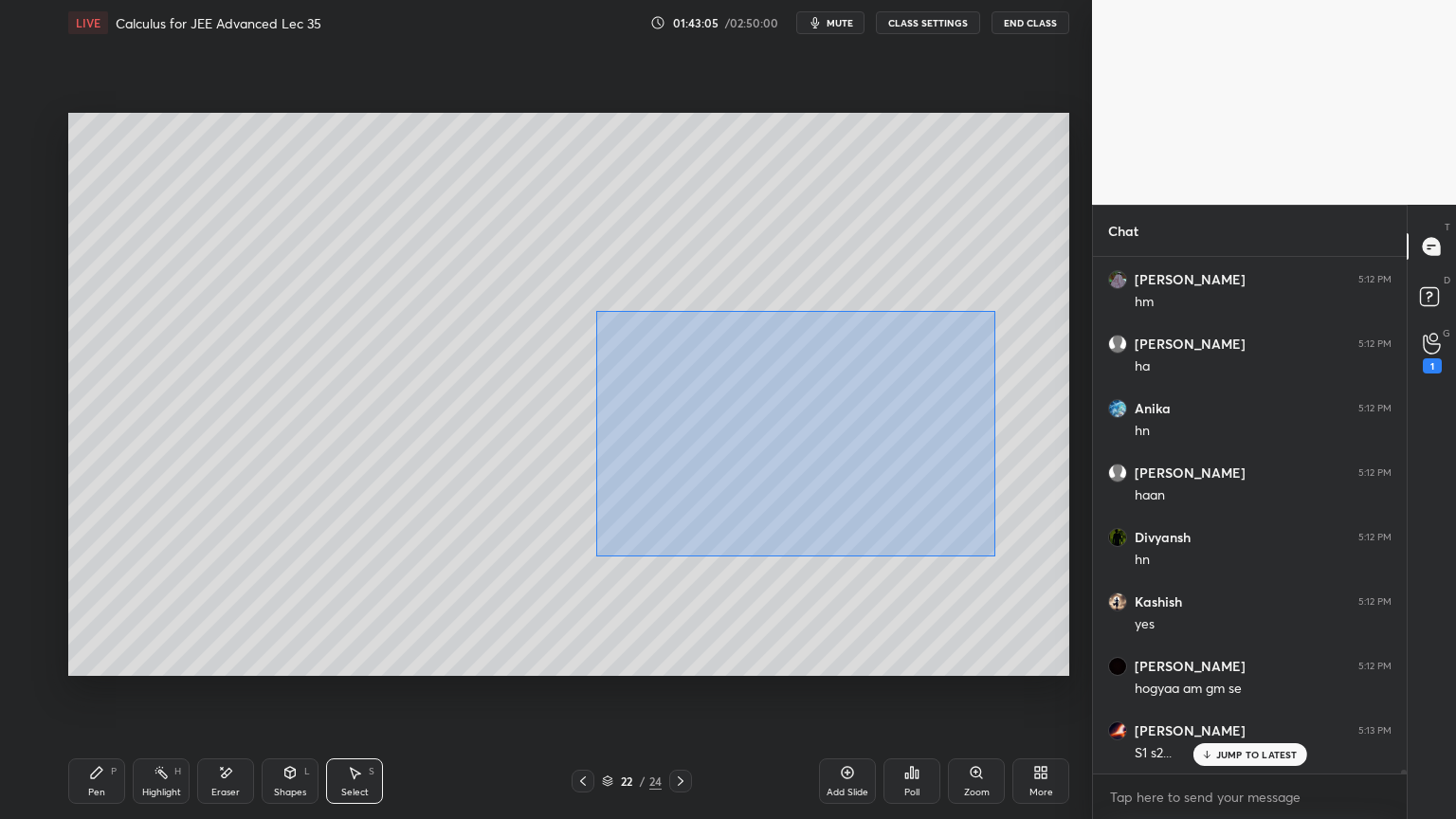 drag, startPoint x: 594, startPoint y: 311, endPoint x: 992, endPoint y: 560, distance: 469.4731 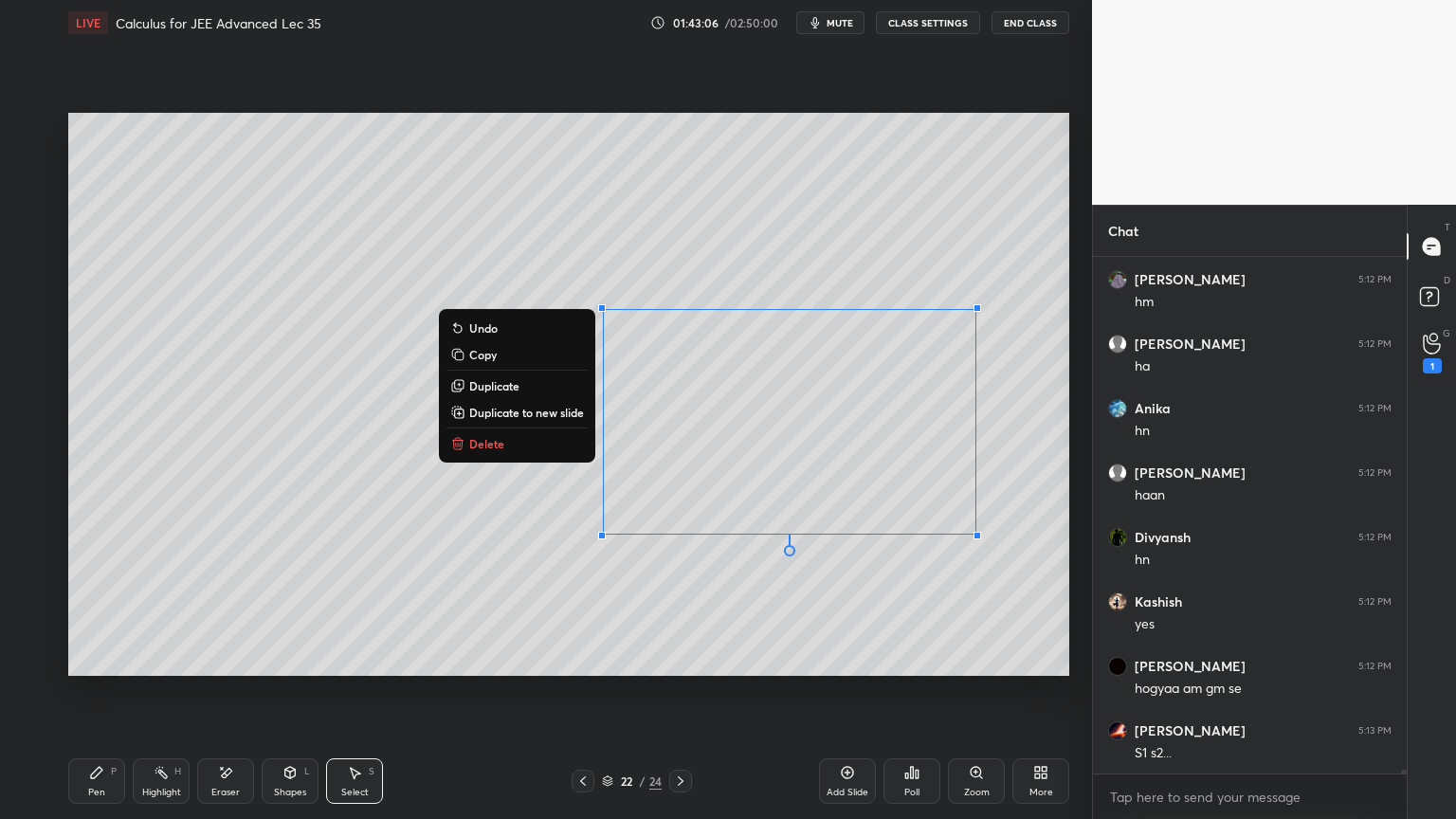 scroll, scrollTop: 71268, scrollLeft: 0, axis: vertical 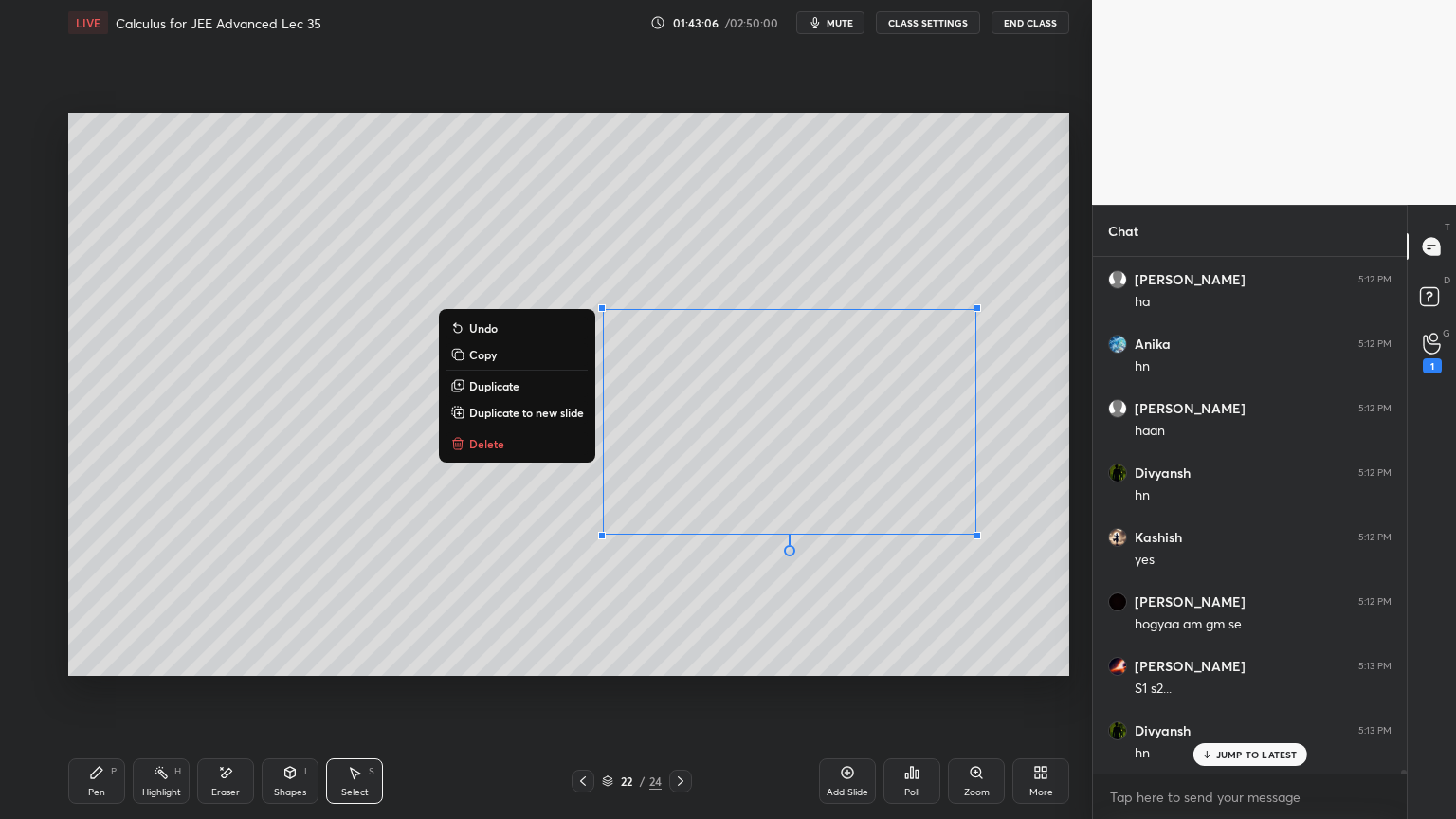 click on "Delete" at bounding box center (486, 444) 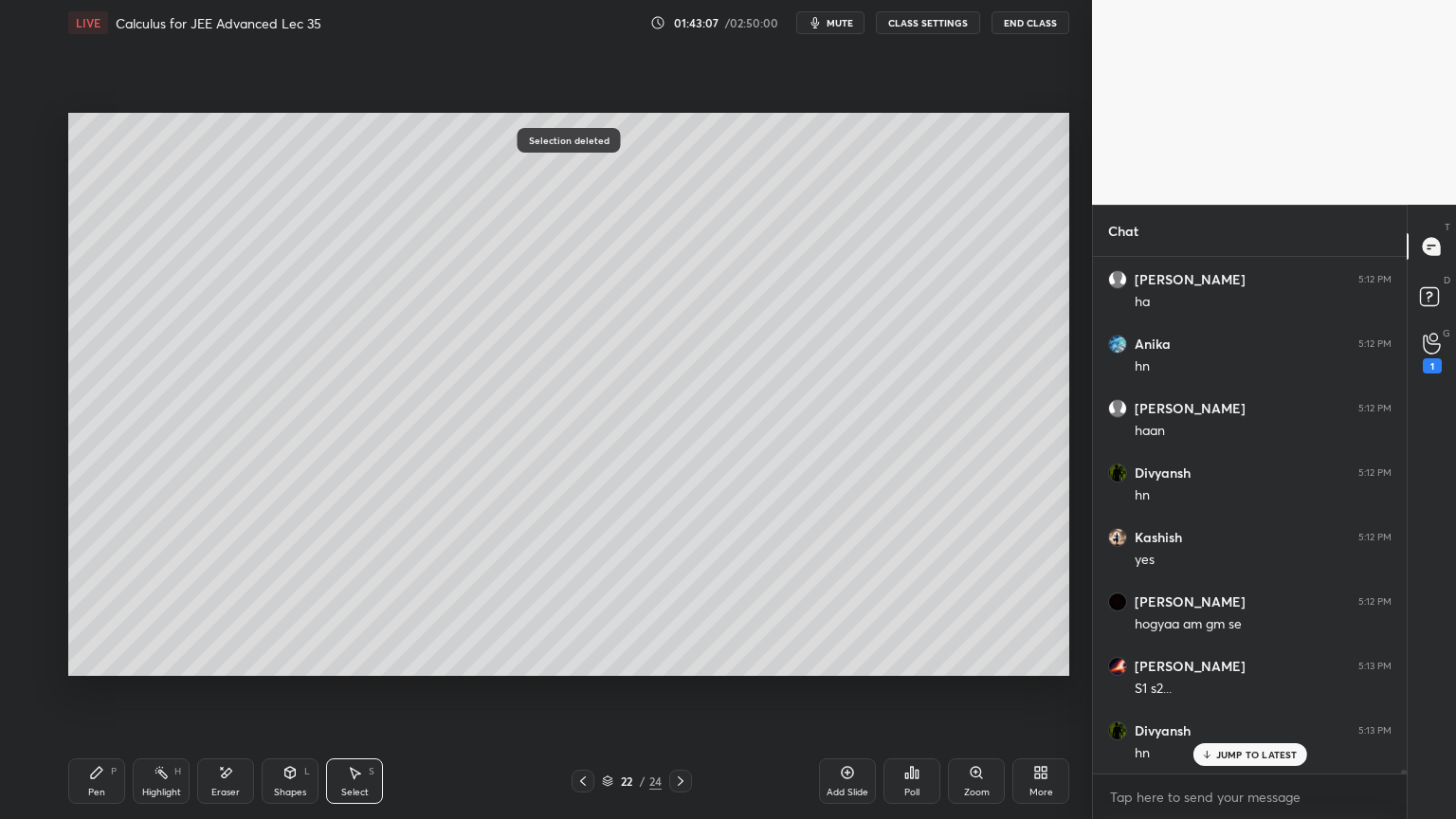 drag, startPoint x: 114, startPoint y: 774, endPoint x: 198, endPoint y: 717, distance: 101.5135 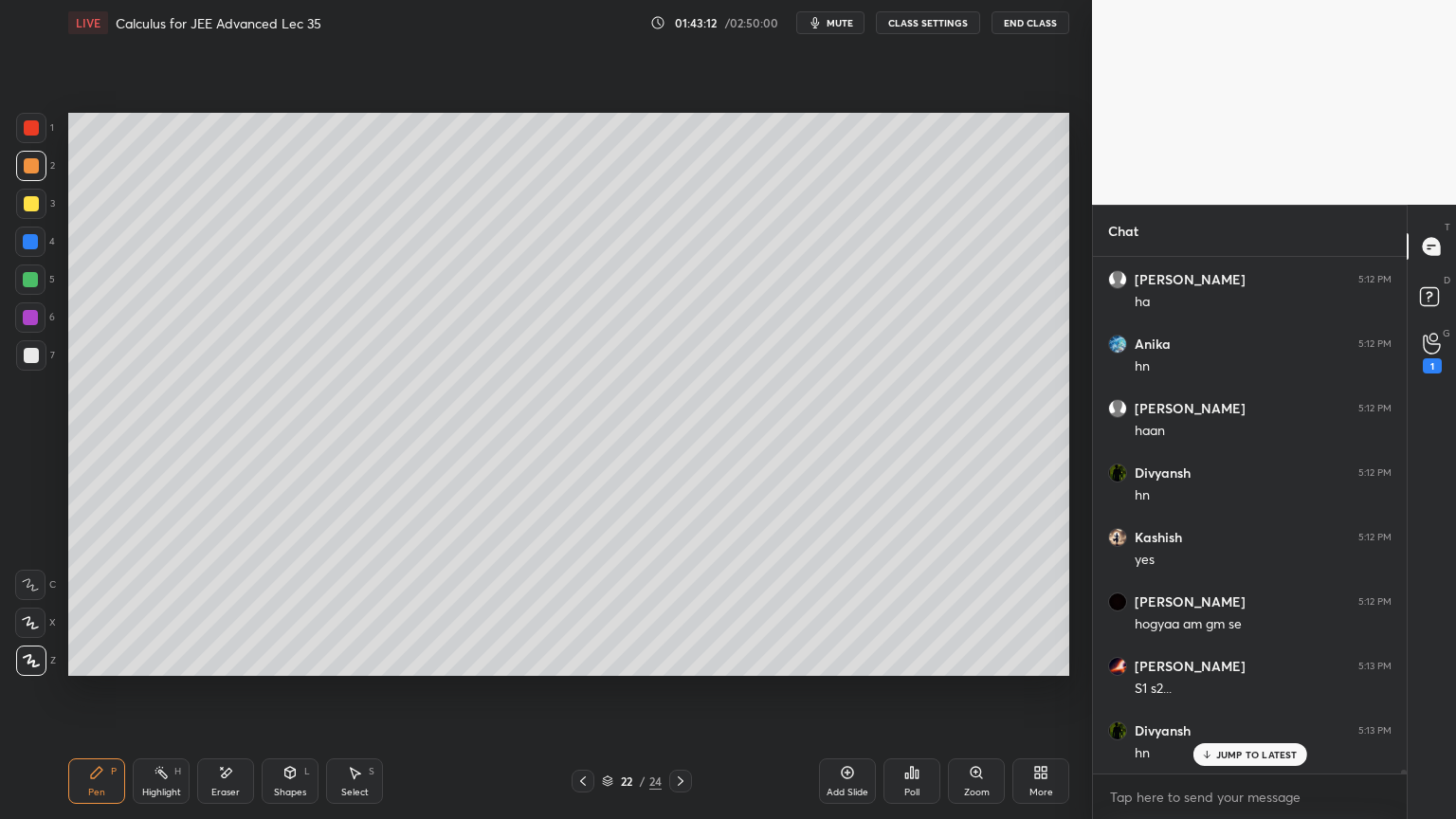 scroll, scrollTop: 71333, scrollLeft: 0, axis: vertical 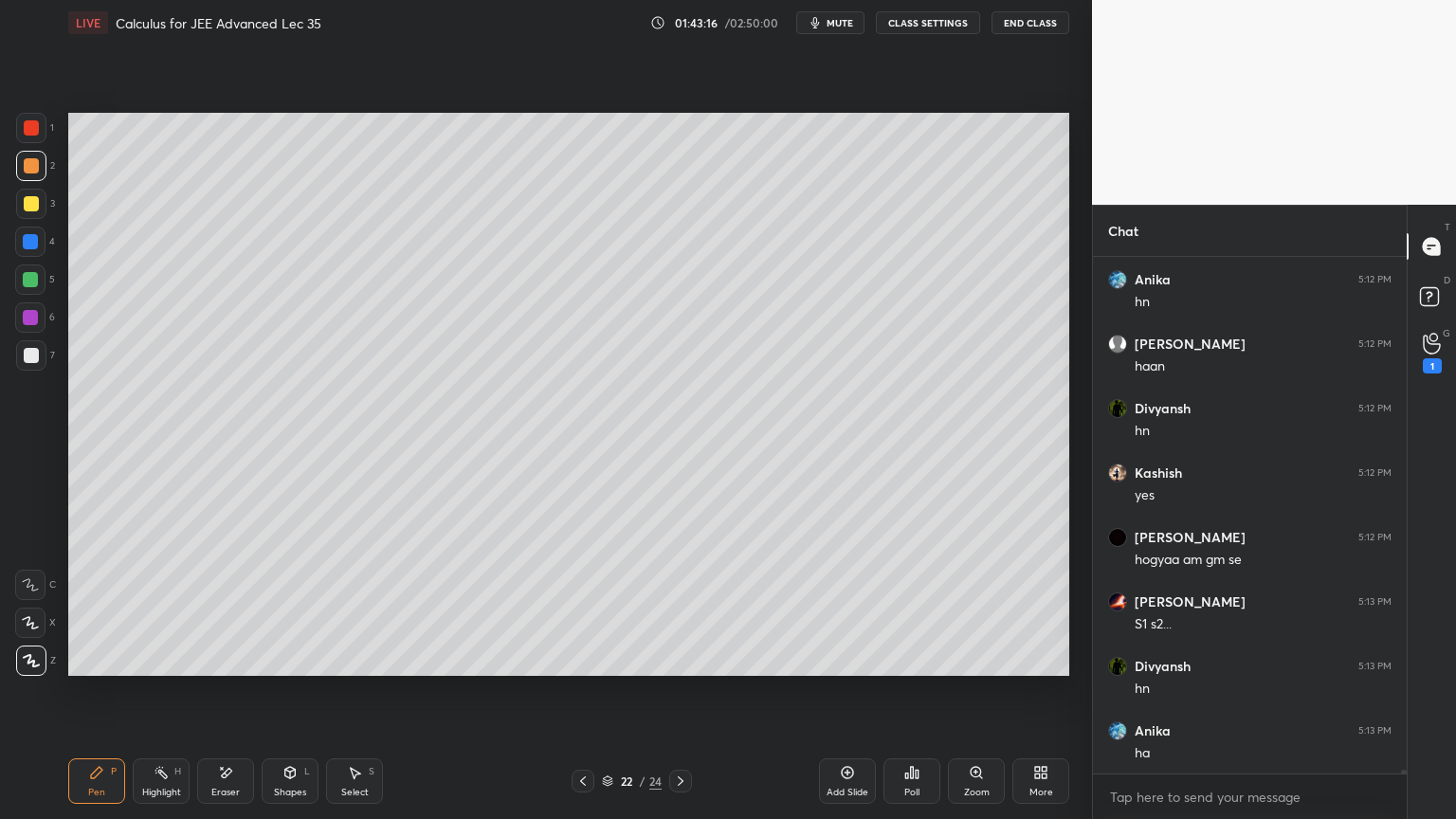 drag, startPoint x: 235, startPoint y: 758, endPoint x: 292, endPoint y: 697, distance: 83.48653 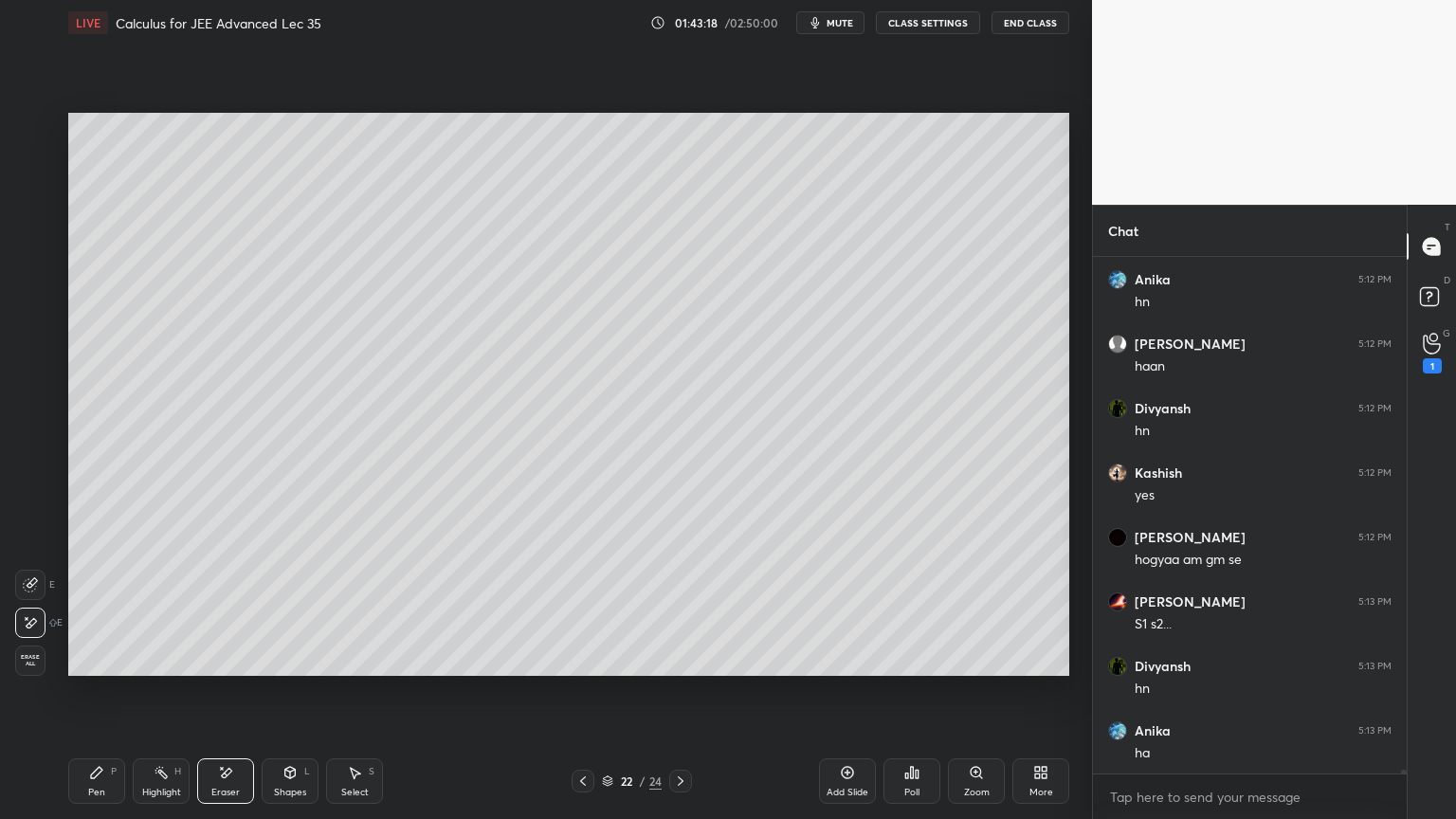 click 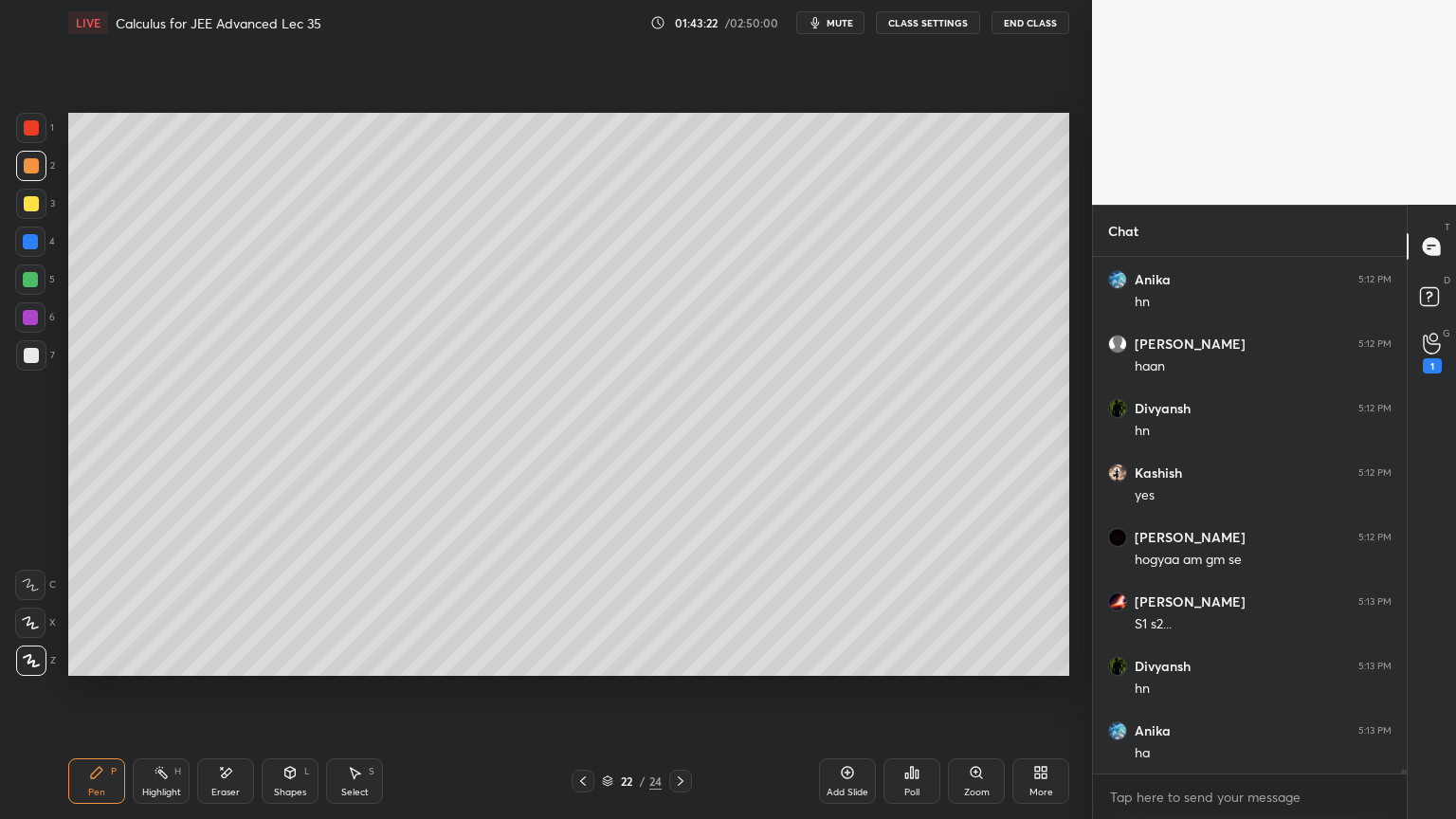 drag, startPoint x: 225, startPoint y: 792, endPoint x: 255, endPoint y: 701, distance: 95.81753 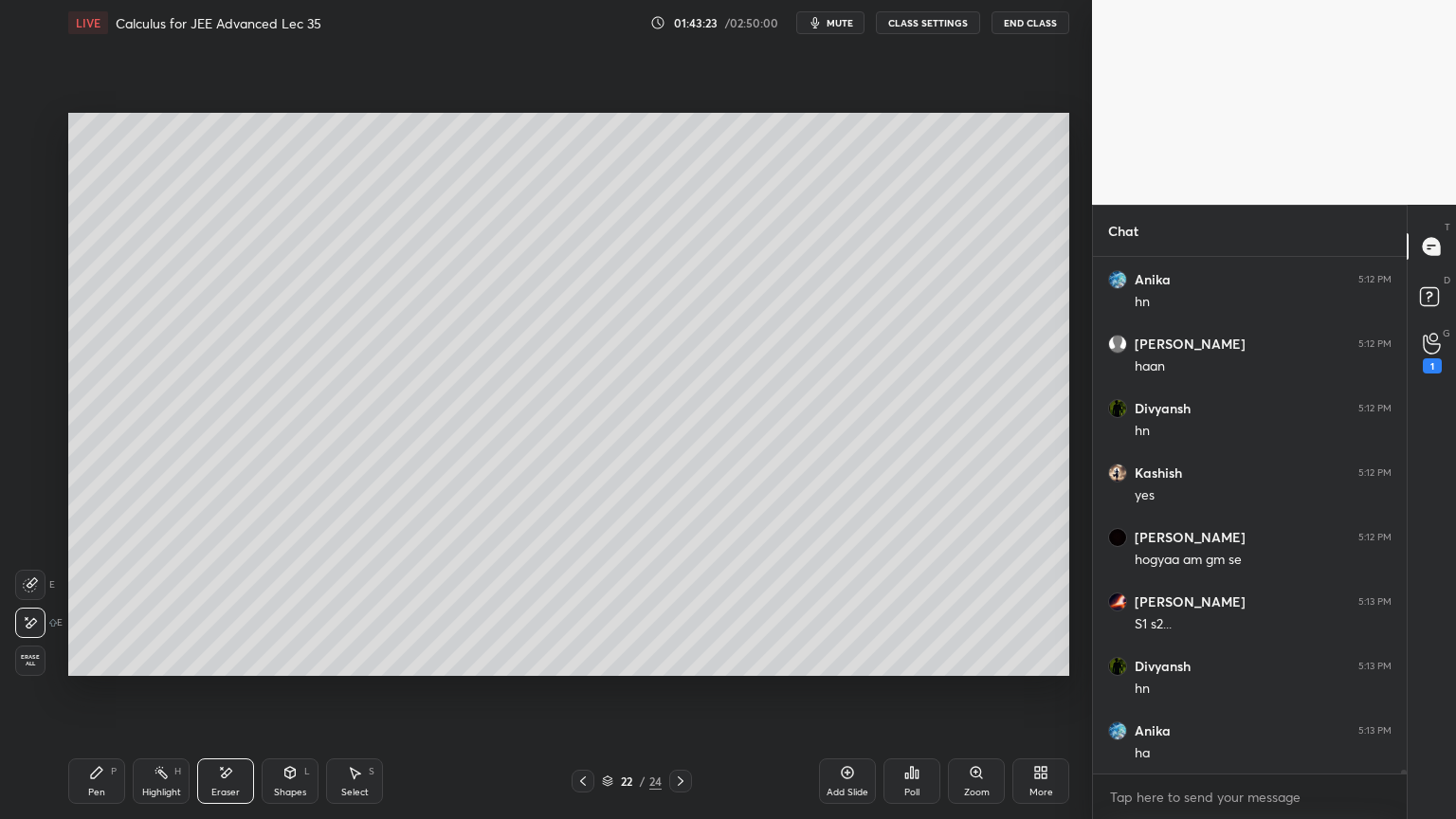 drag, startPoint x: 105, startPoint y: 785, endPoint x: 106, endPoint y: 767, distance: 18.027756 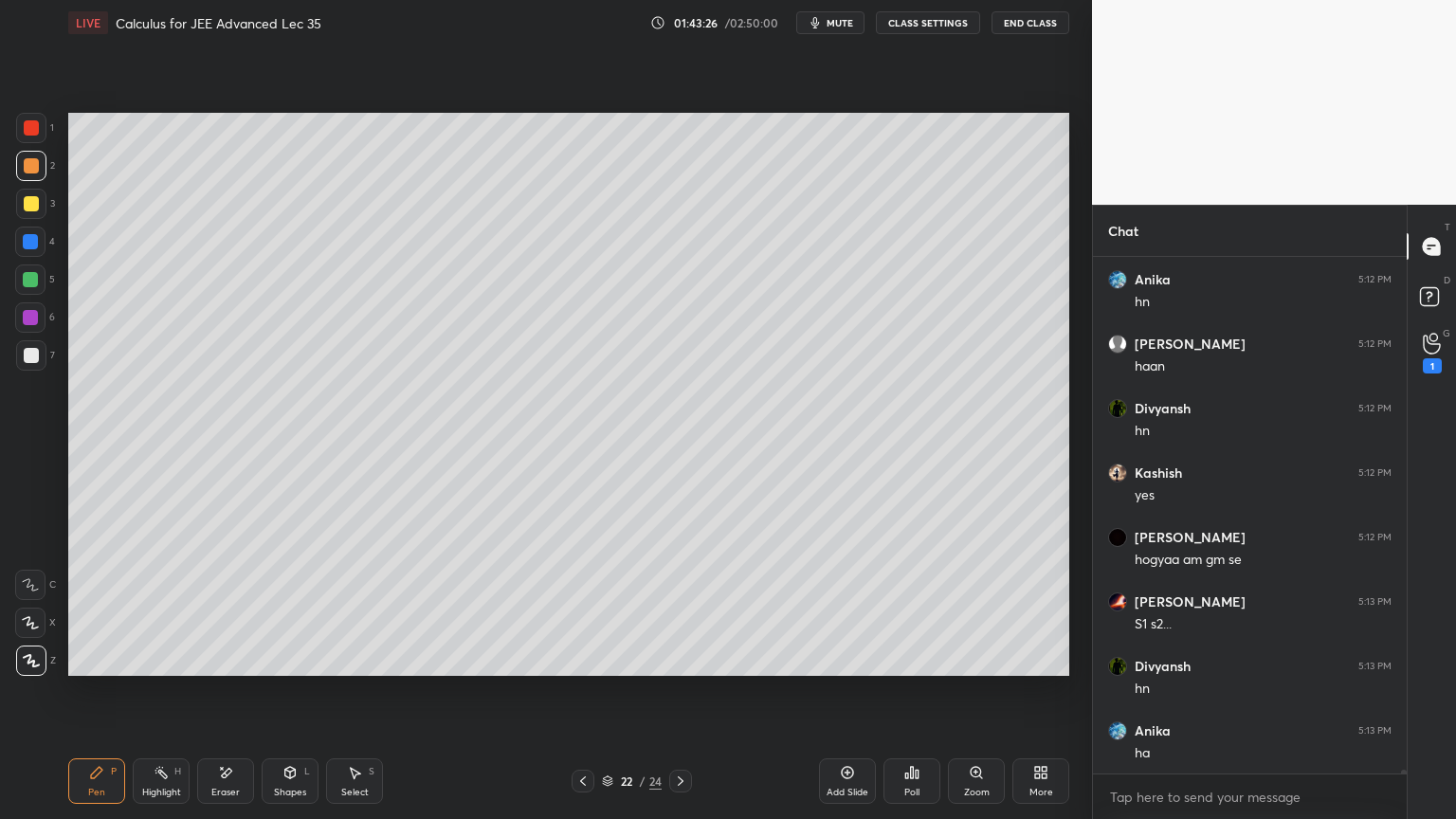 click on "Eraser" at bounding box center (226, 781) 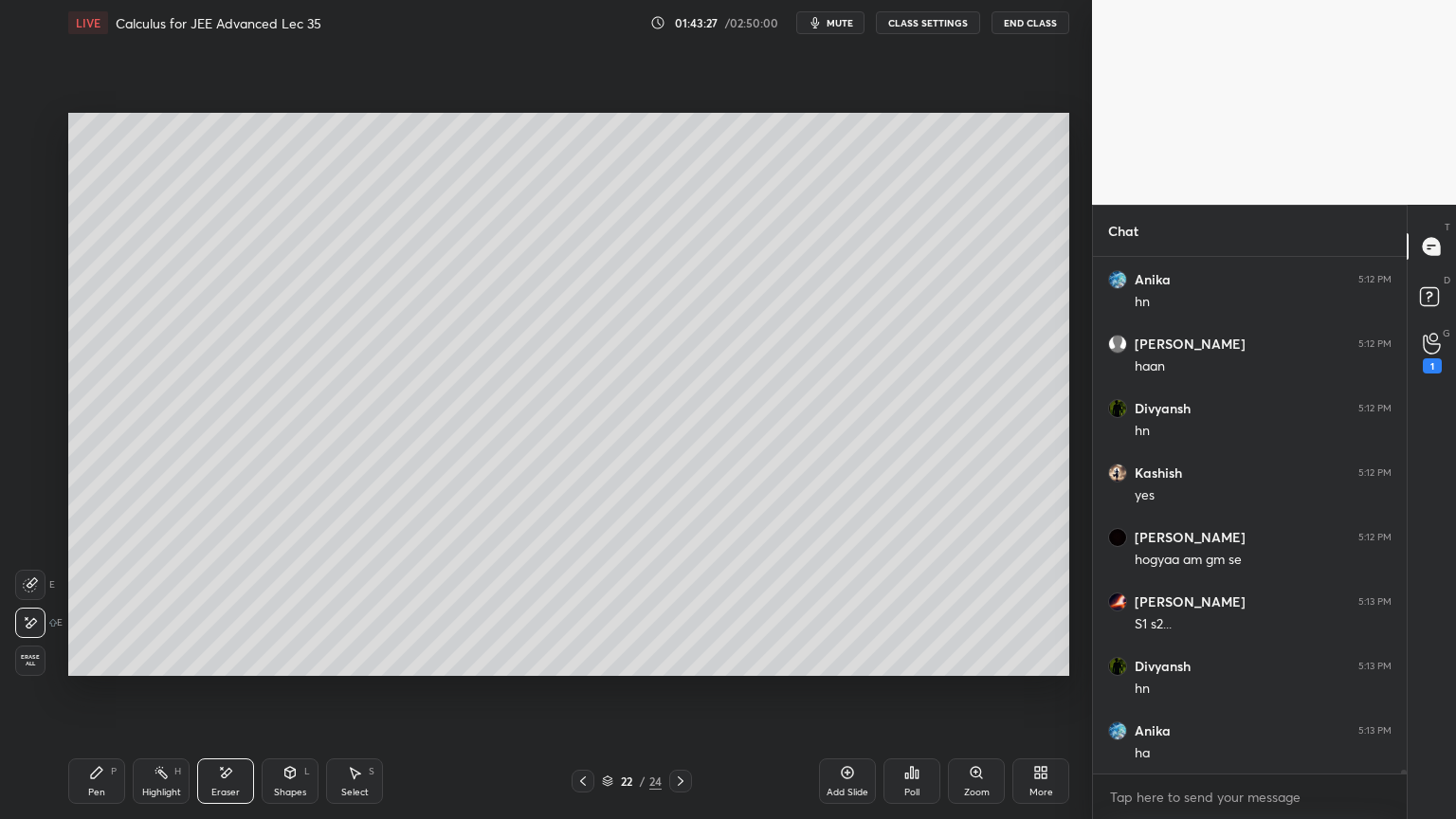 drag, startPoint x: 113, startPoint y: 787, endPoint x: 191, endPoint y: 692, distance: 122.9187 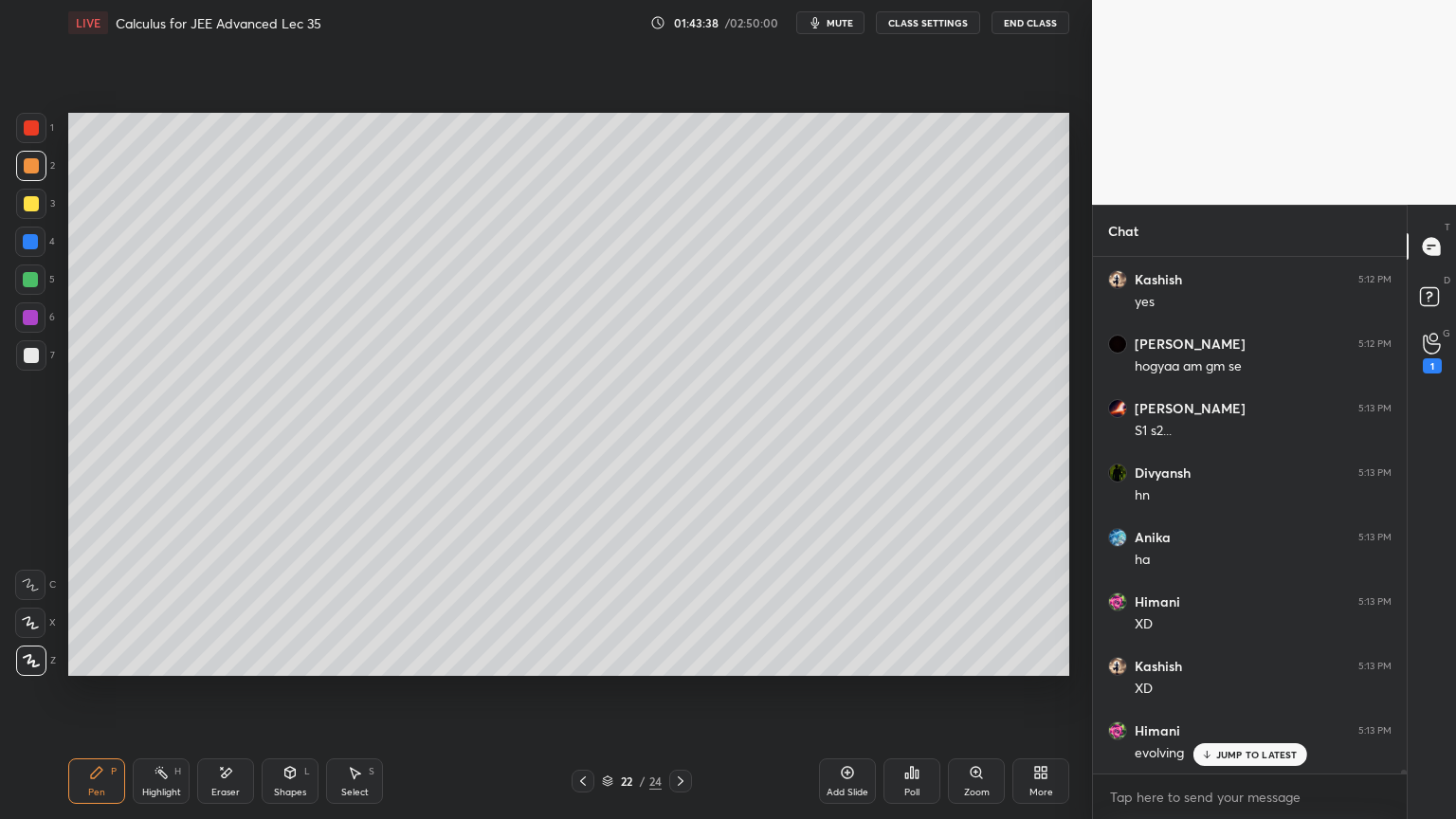 scroll, scrollTop: 71590, scrollLeft: 0, axis: vertical 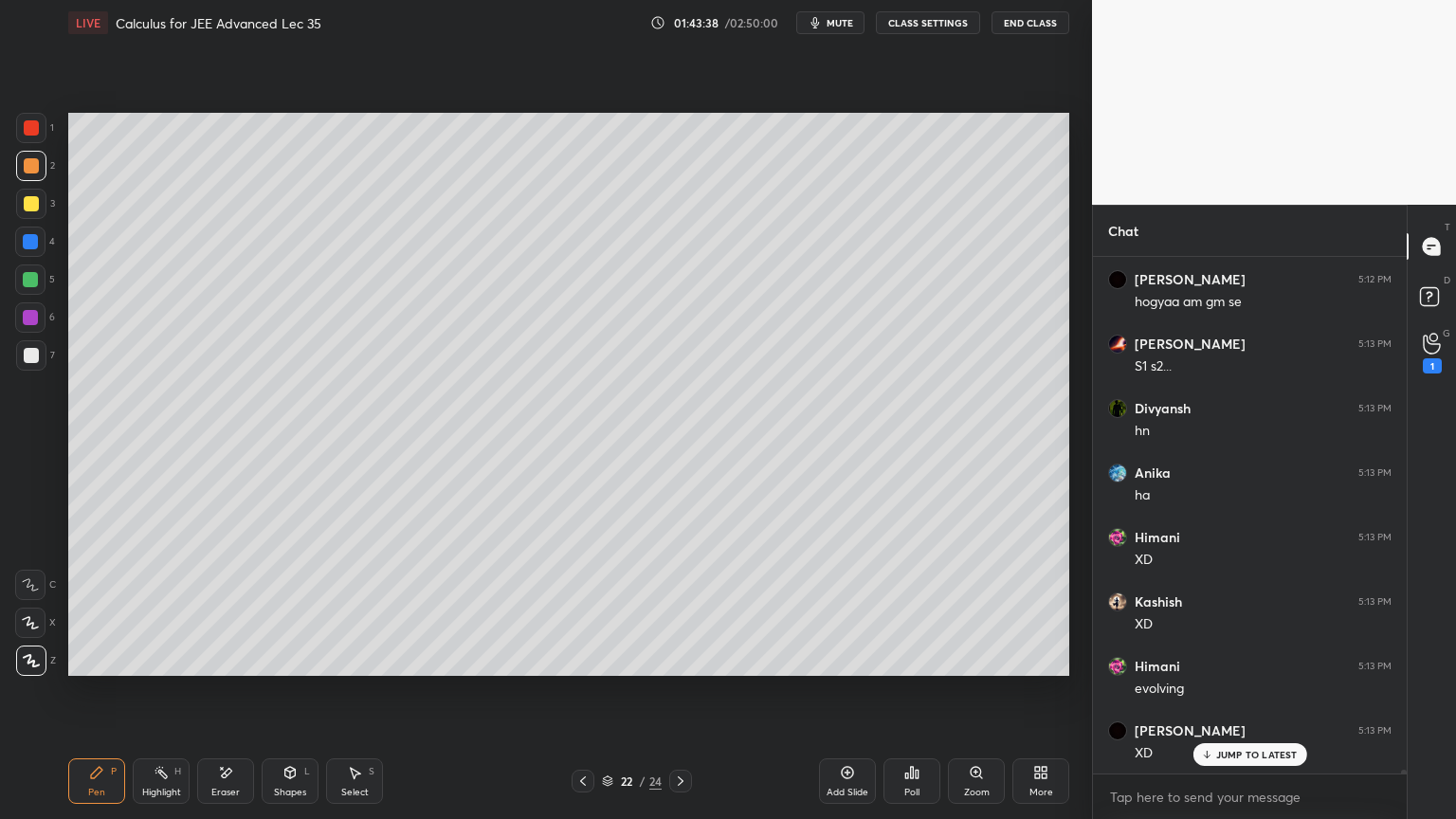 drag, startPoint x: 228, startPoint y: 776, endPoint x: 252, endPoint y: 755, distance: 31.890437 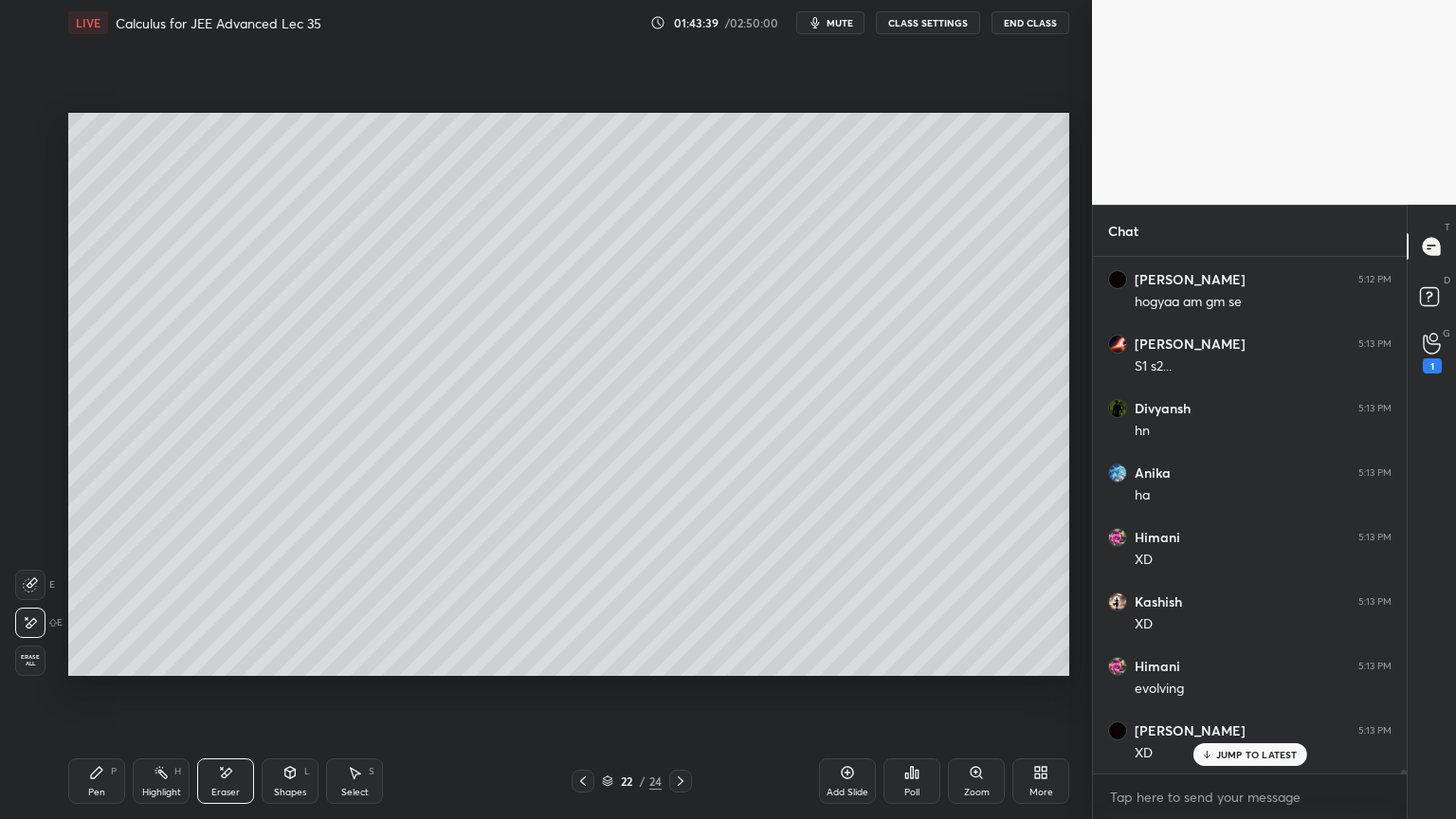 scroll, scrollTop: 71655, scrollLeft: 0, axis: vertical 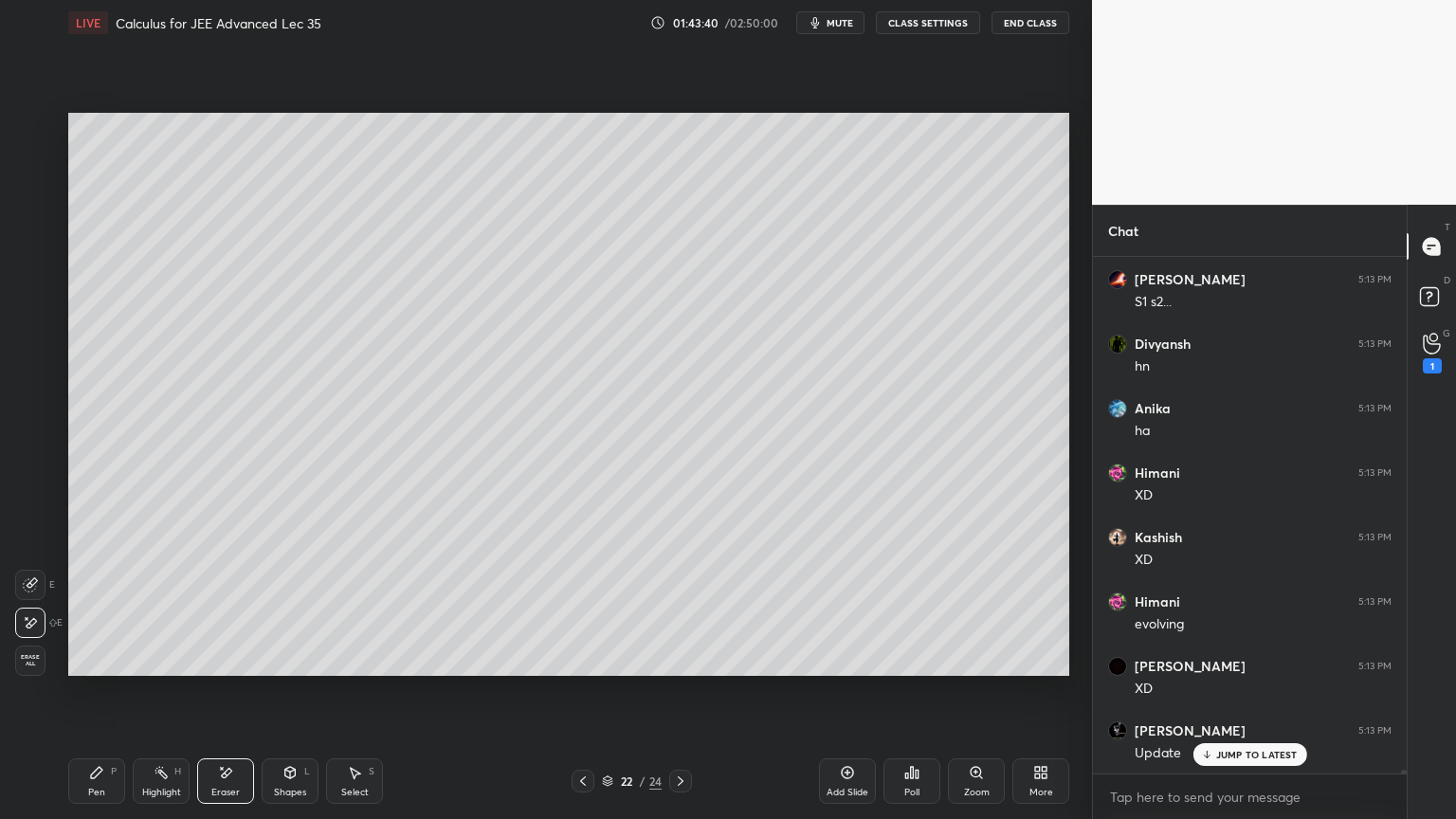 click on "P" at bounding box center [114, 772] 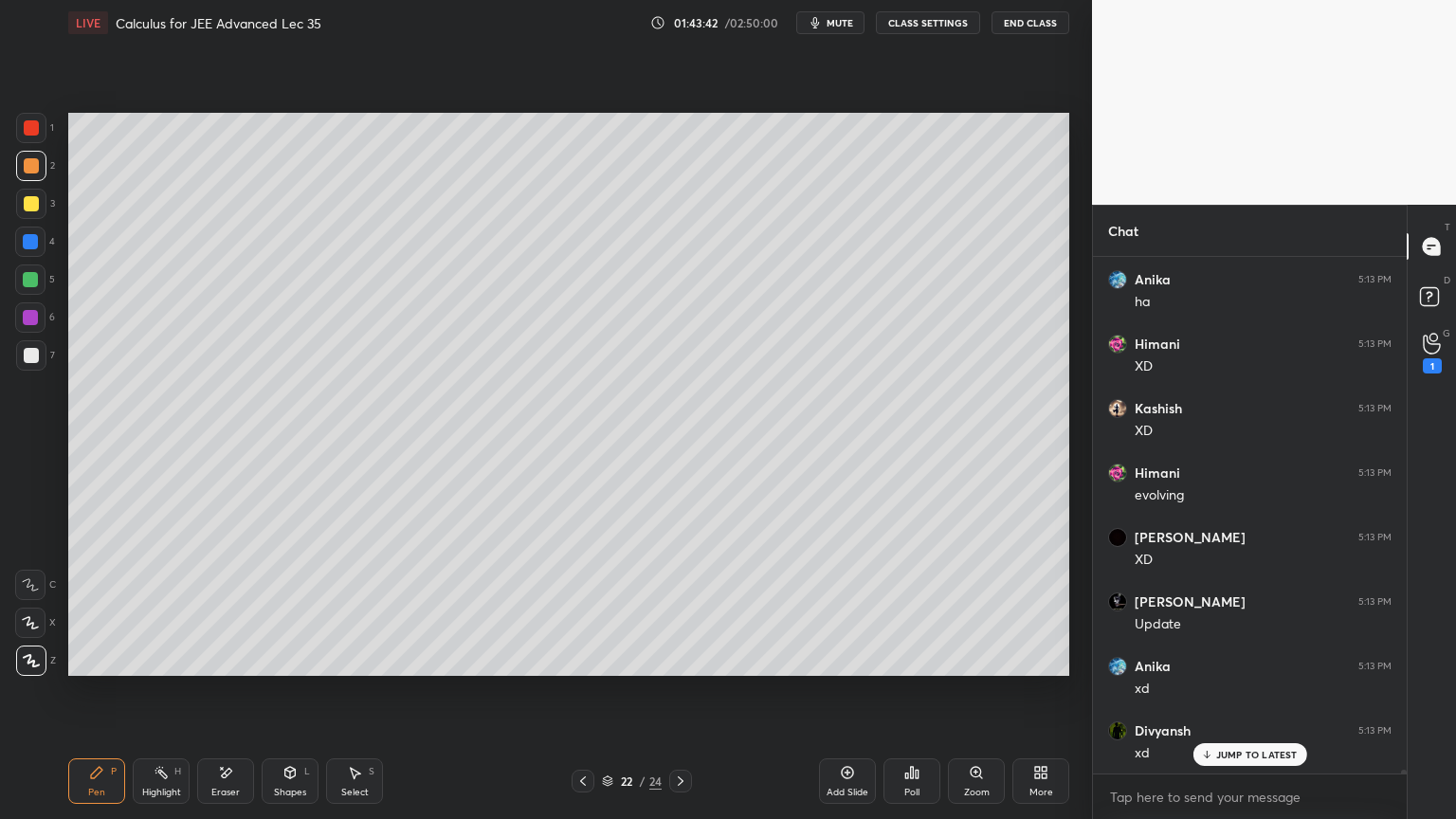 scroll, scrollTop: 71852, scrollLeft: 0, axis: vertical 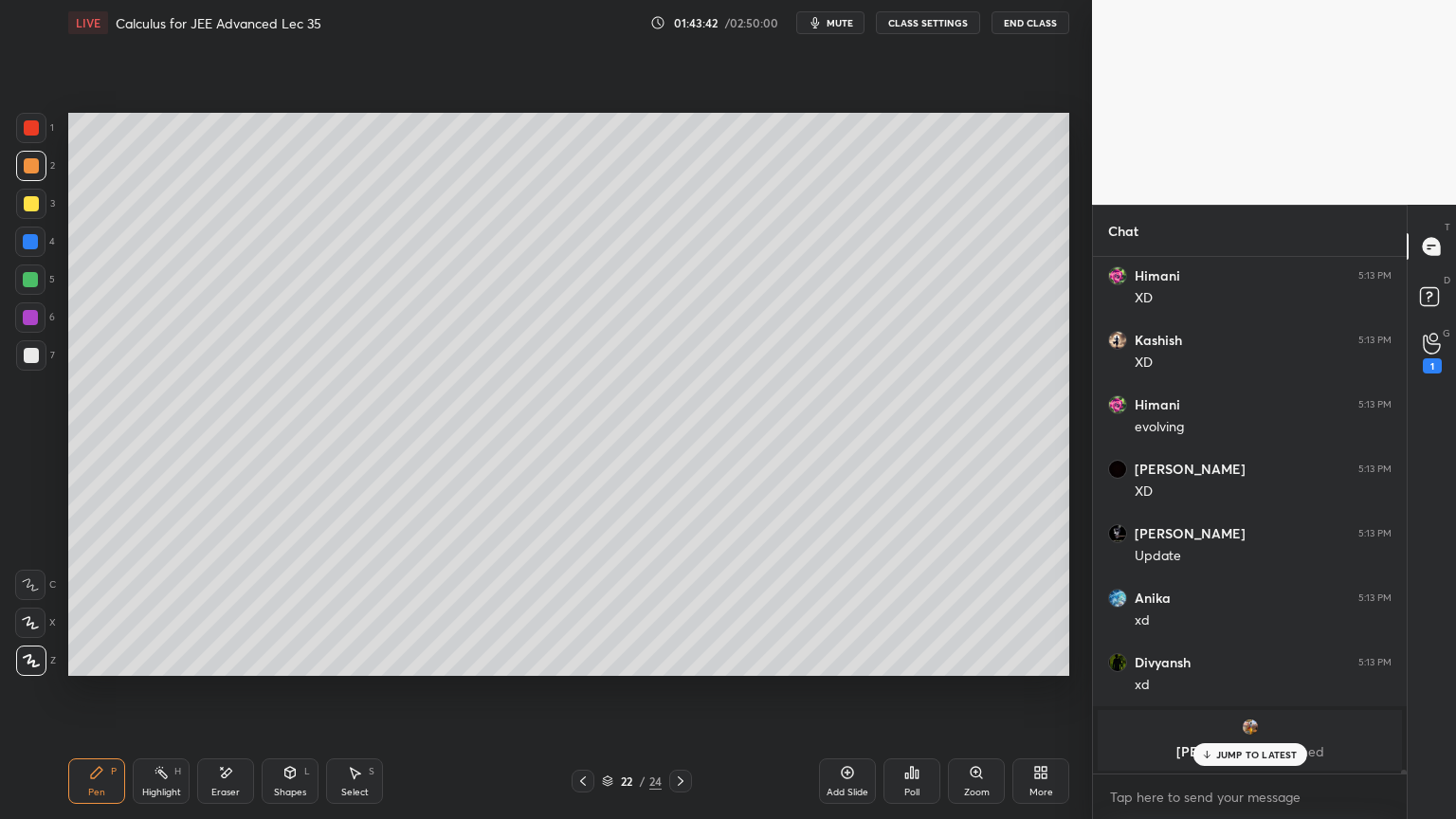 click on "JUMP TO LATEST" at bounding box center (1257, 755) 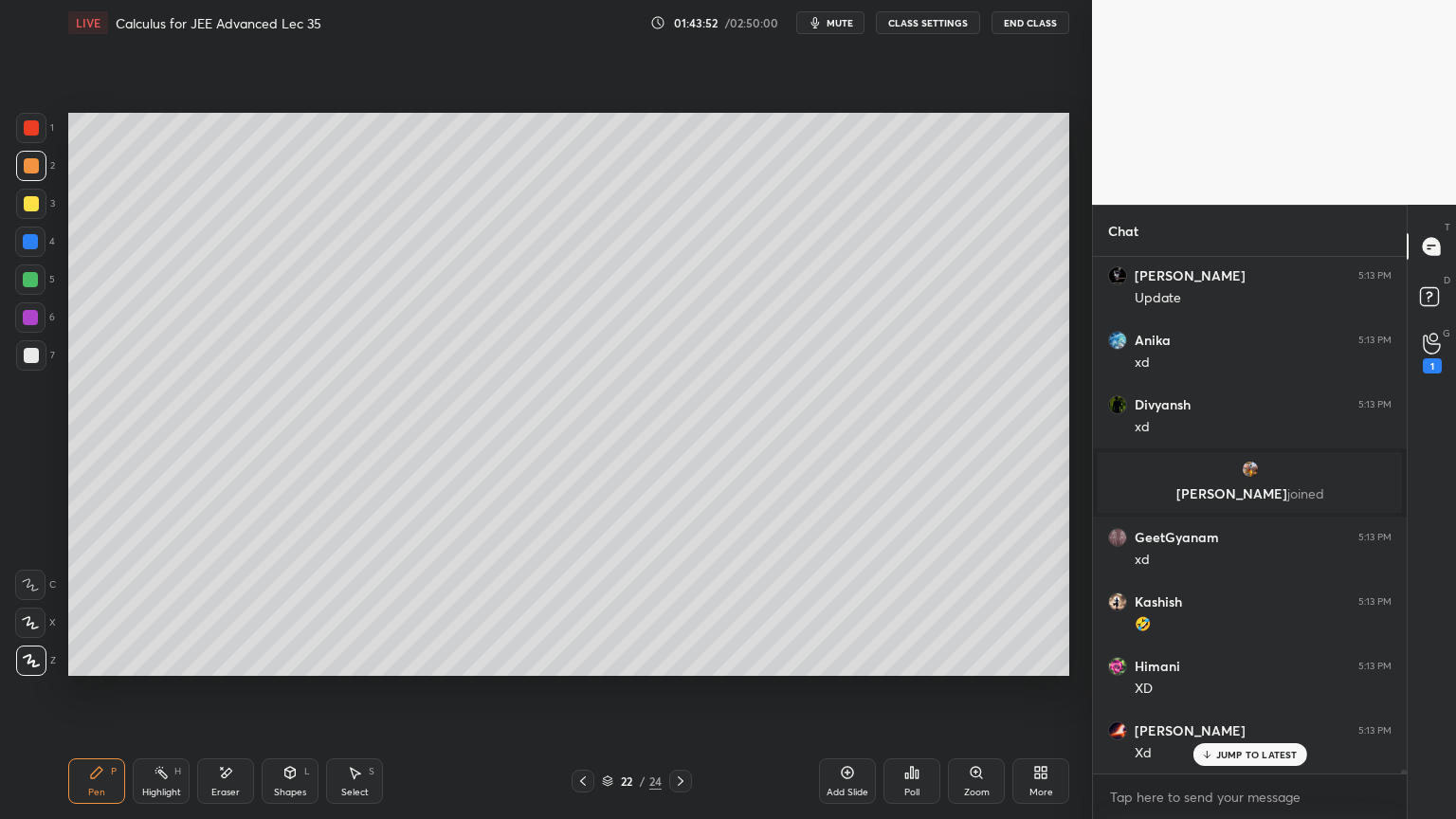scroll, scrollTop: 72174, scrollLeft: 0, axis: vertical 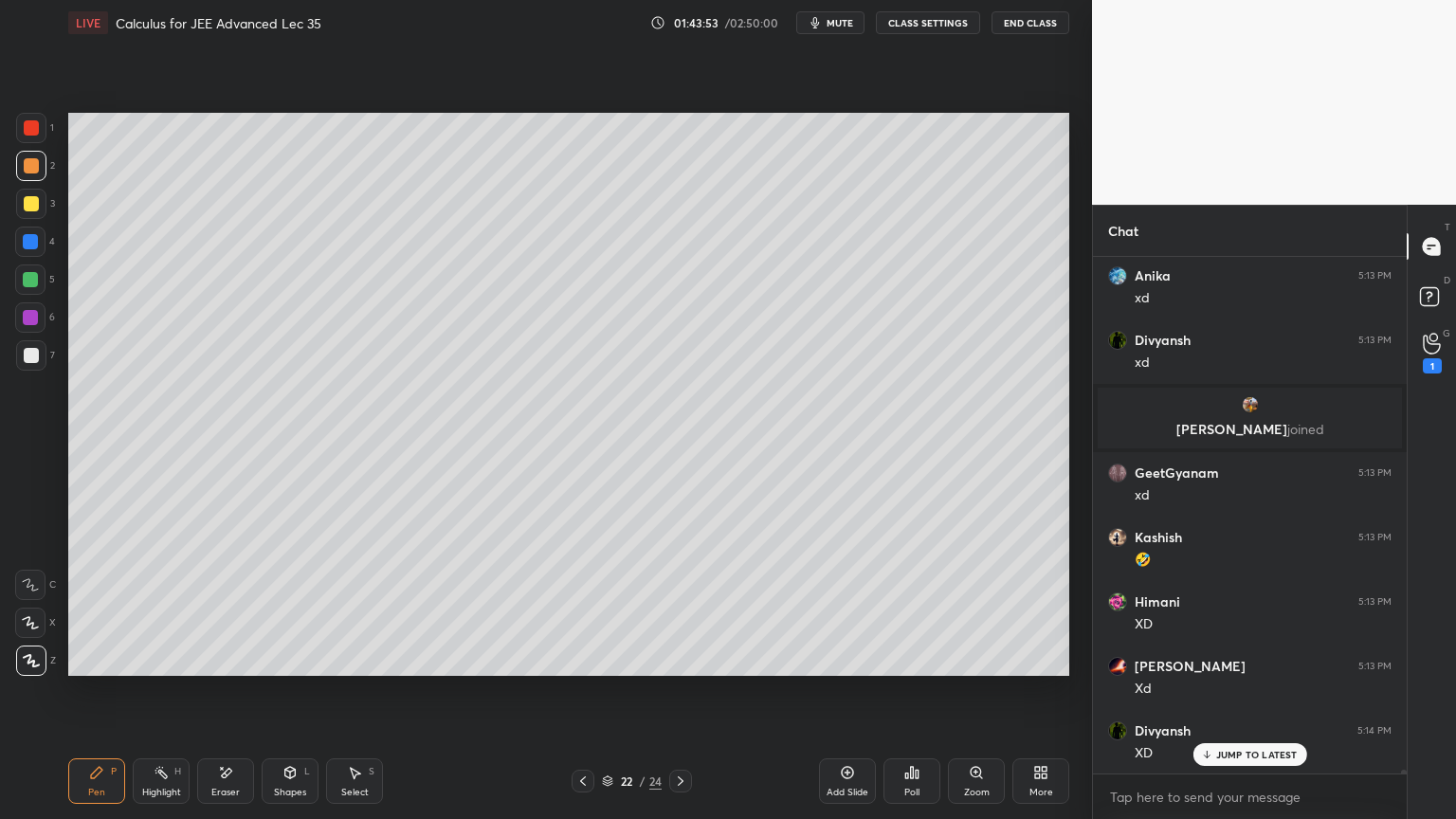 click on "Eraser" at bounding box center (226, 781) 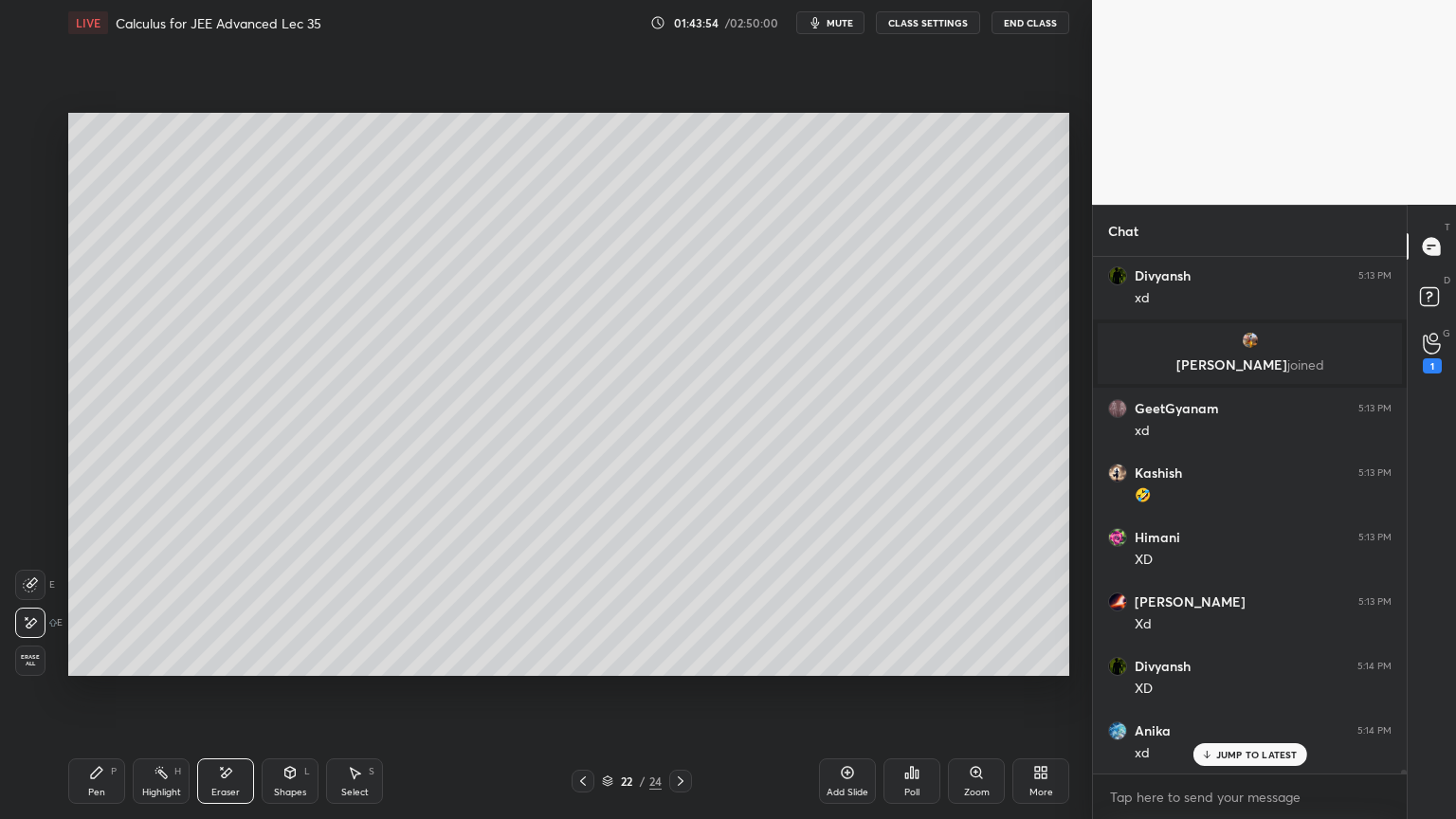 scroll, scrollTop: 72303, scrollLeft: 0, axis: vertical 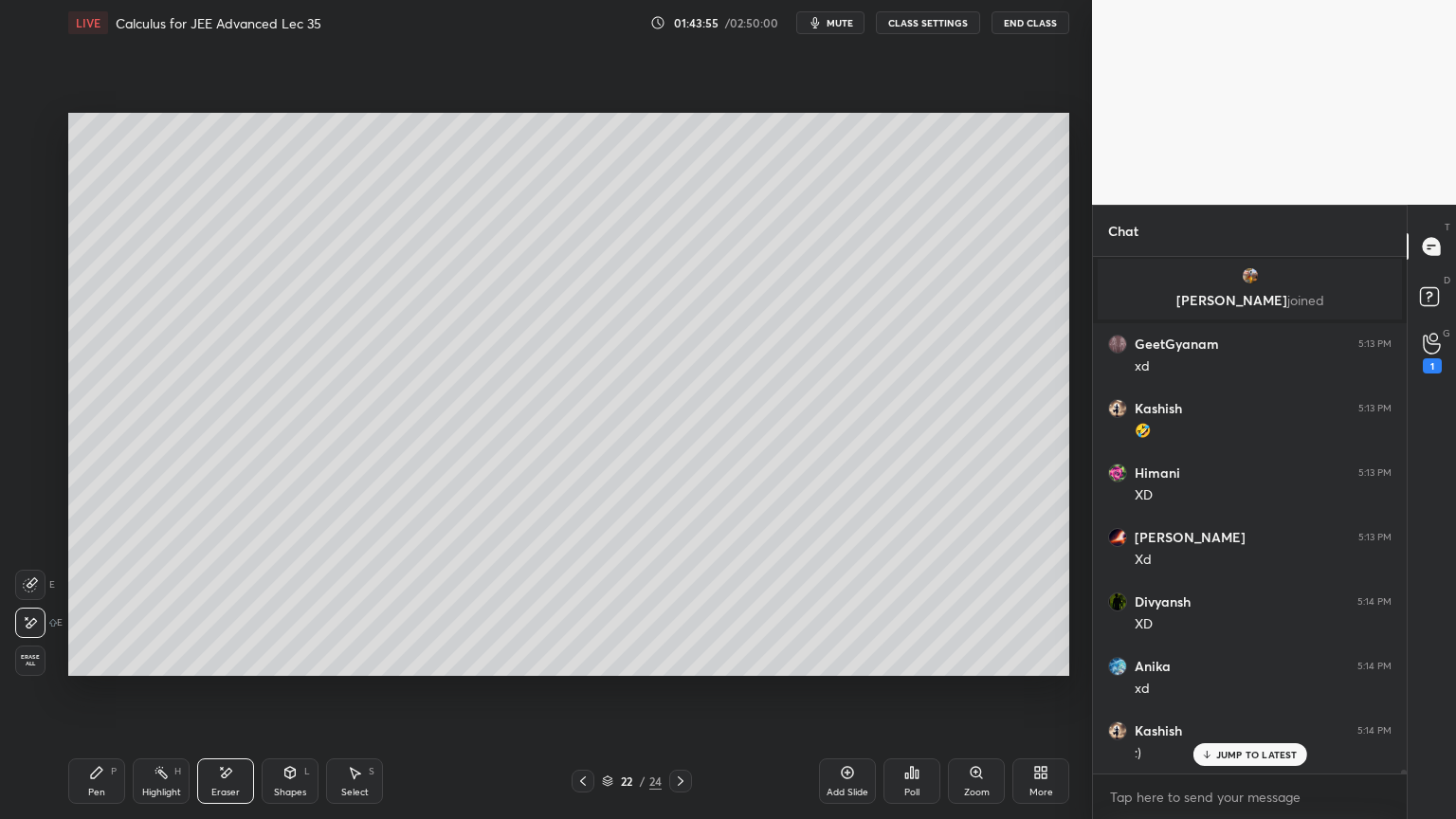 click on "Pen P" at bounding box center [97, 781] 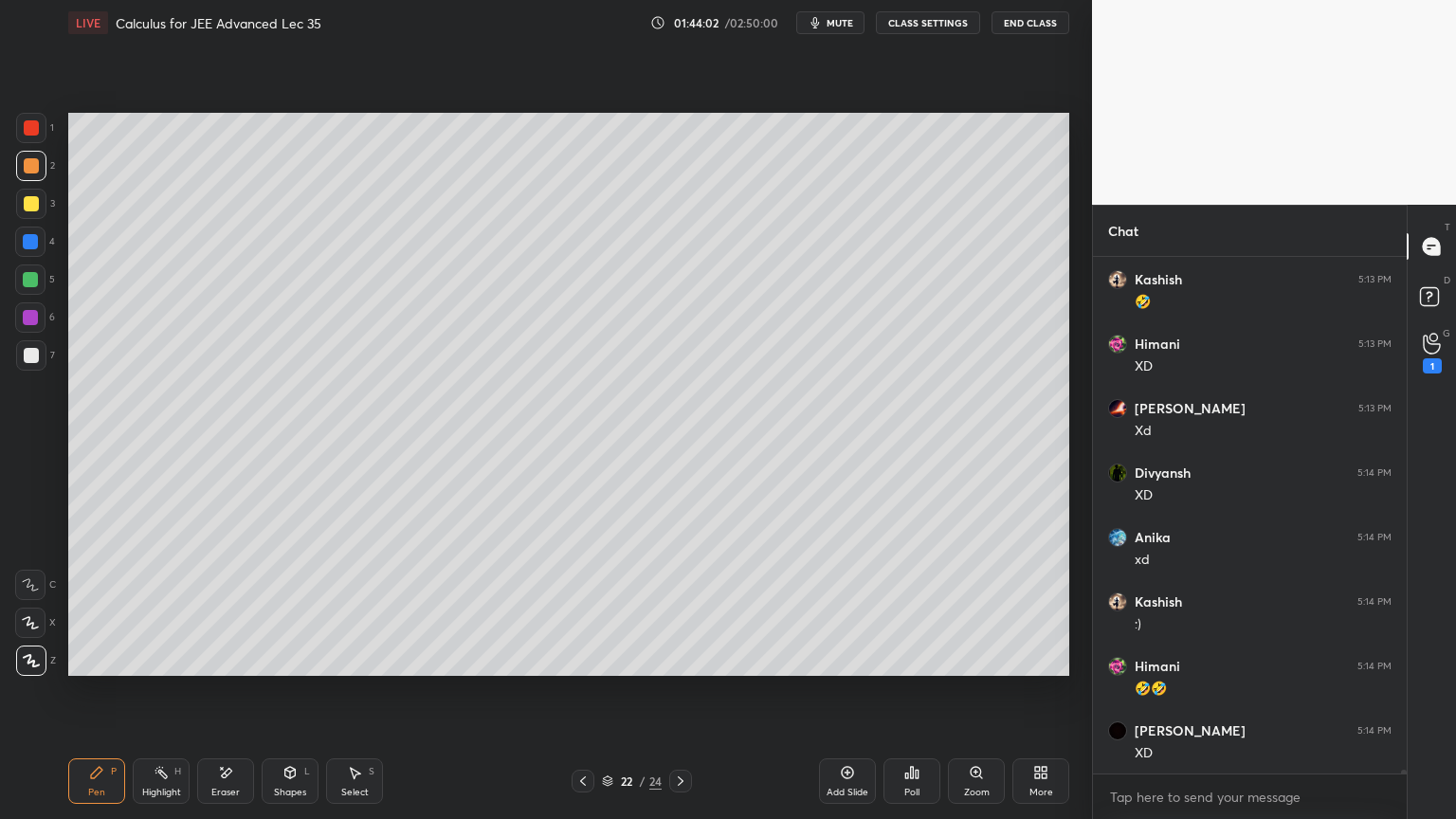 scroll, scrollTop: 72497, scrollLeft: 0, axis: vertical 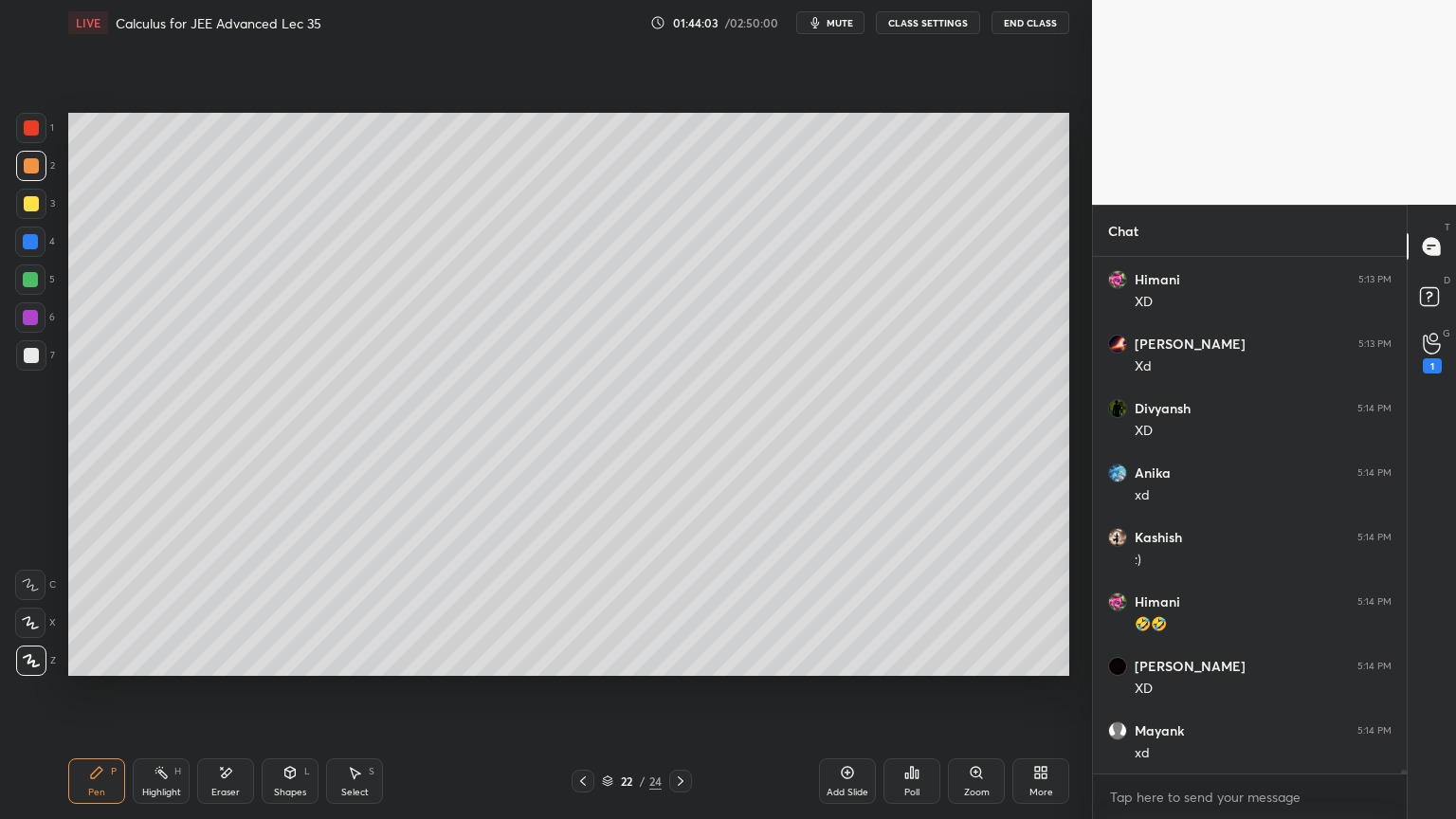 click on "Eraser" at bounding box center [226, 781] 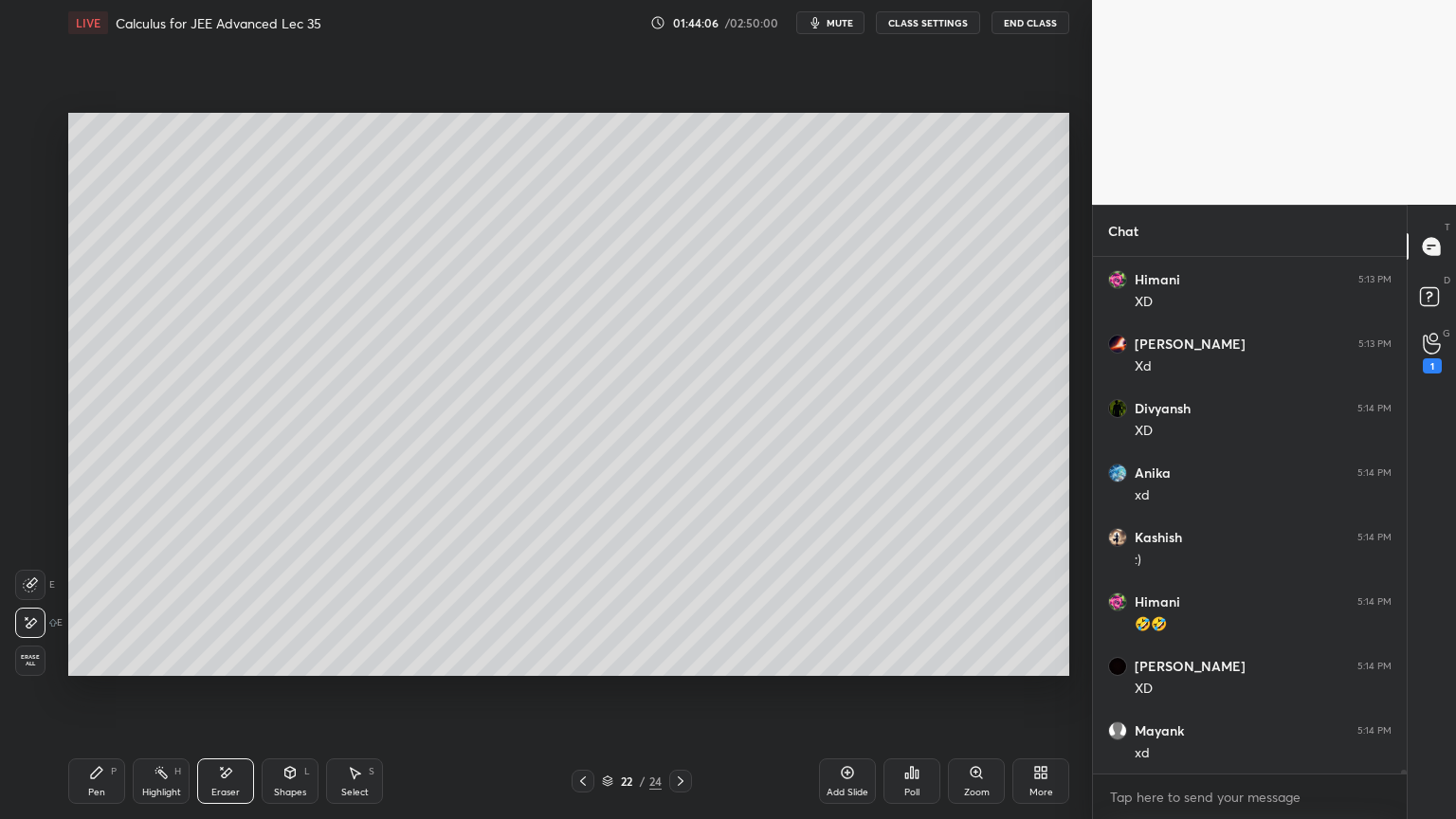 click on "Pen P" at bounding box center [97, 781] 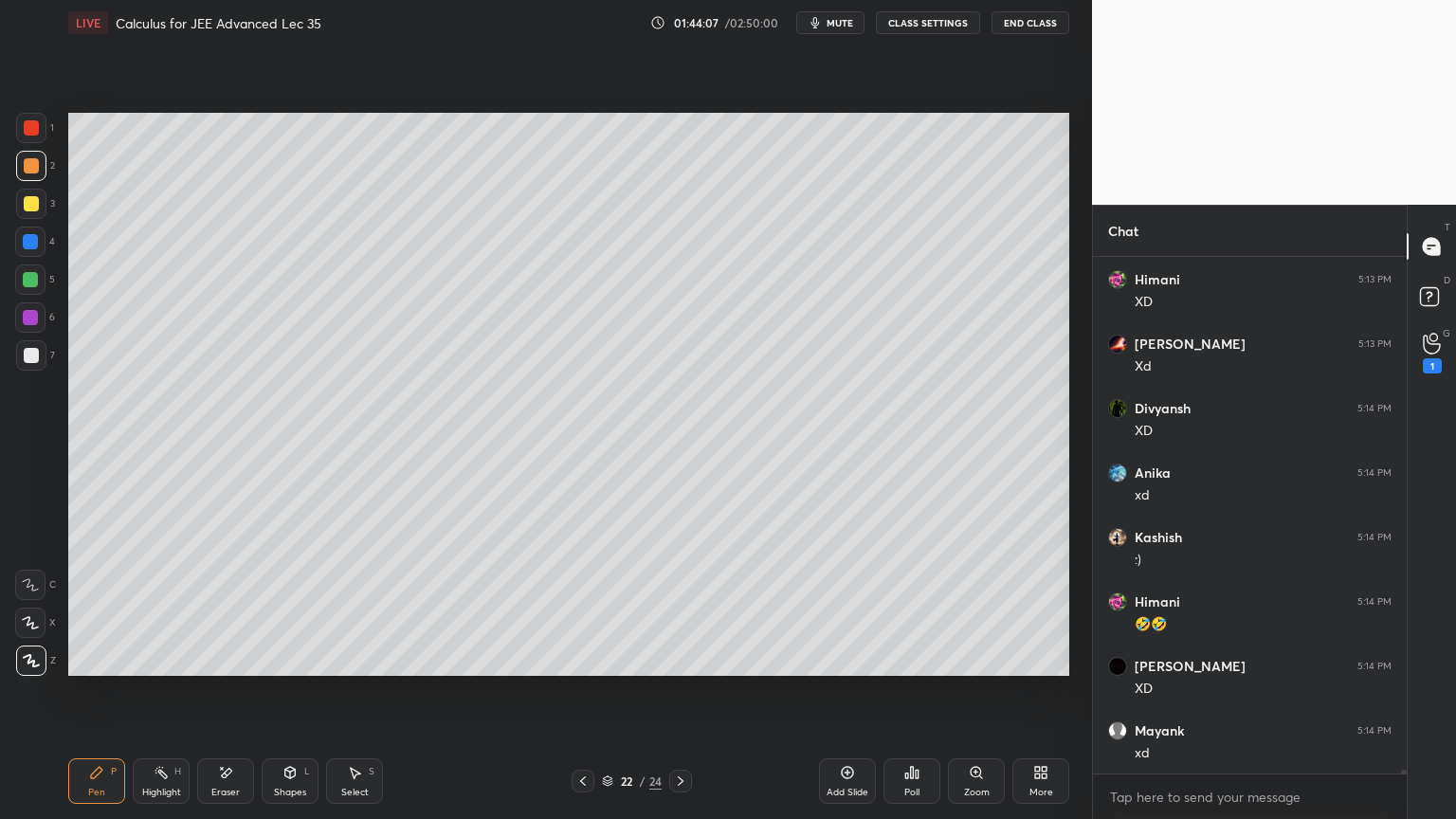 click 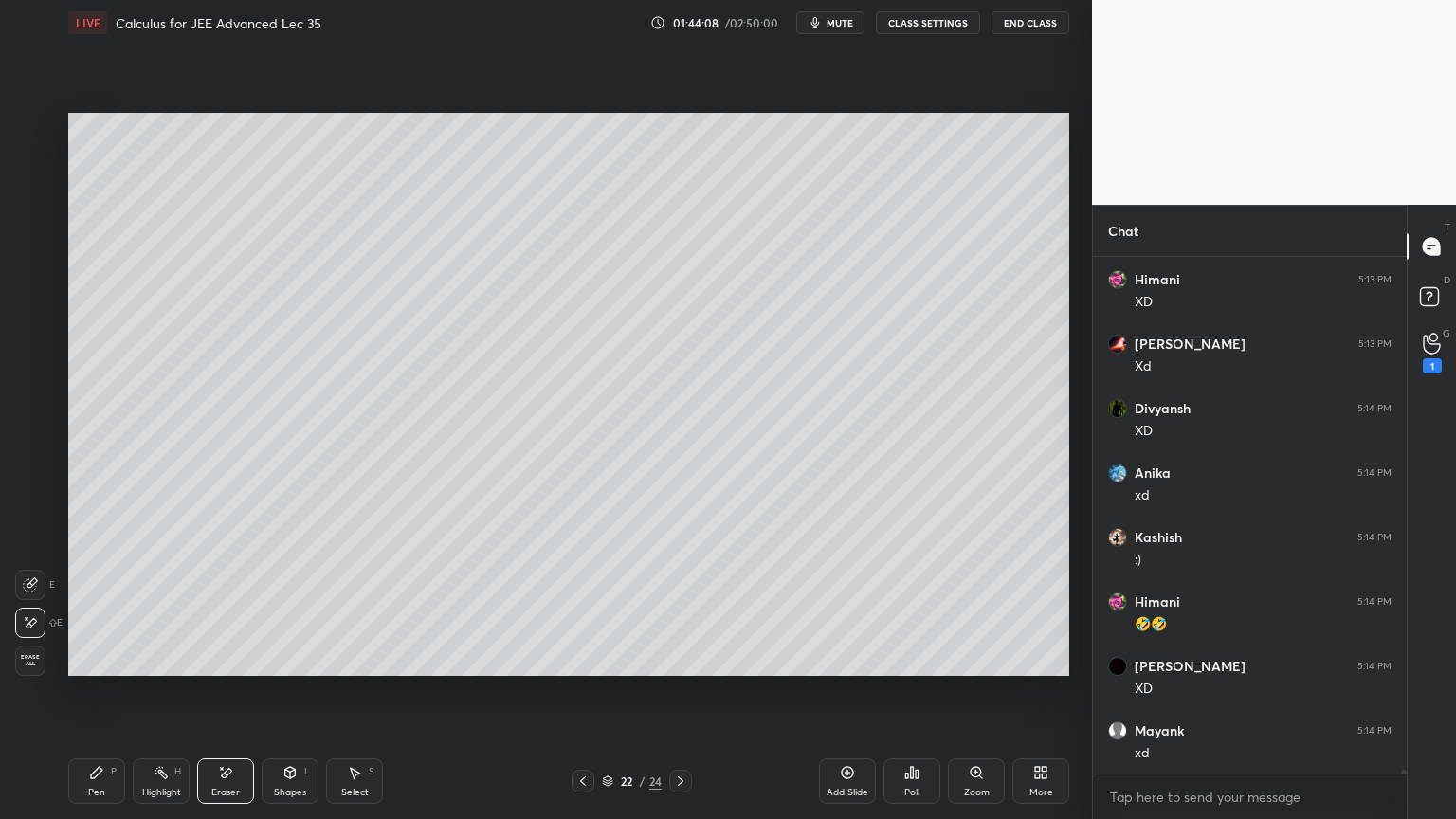 click 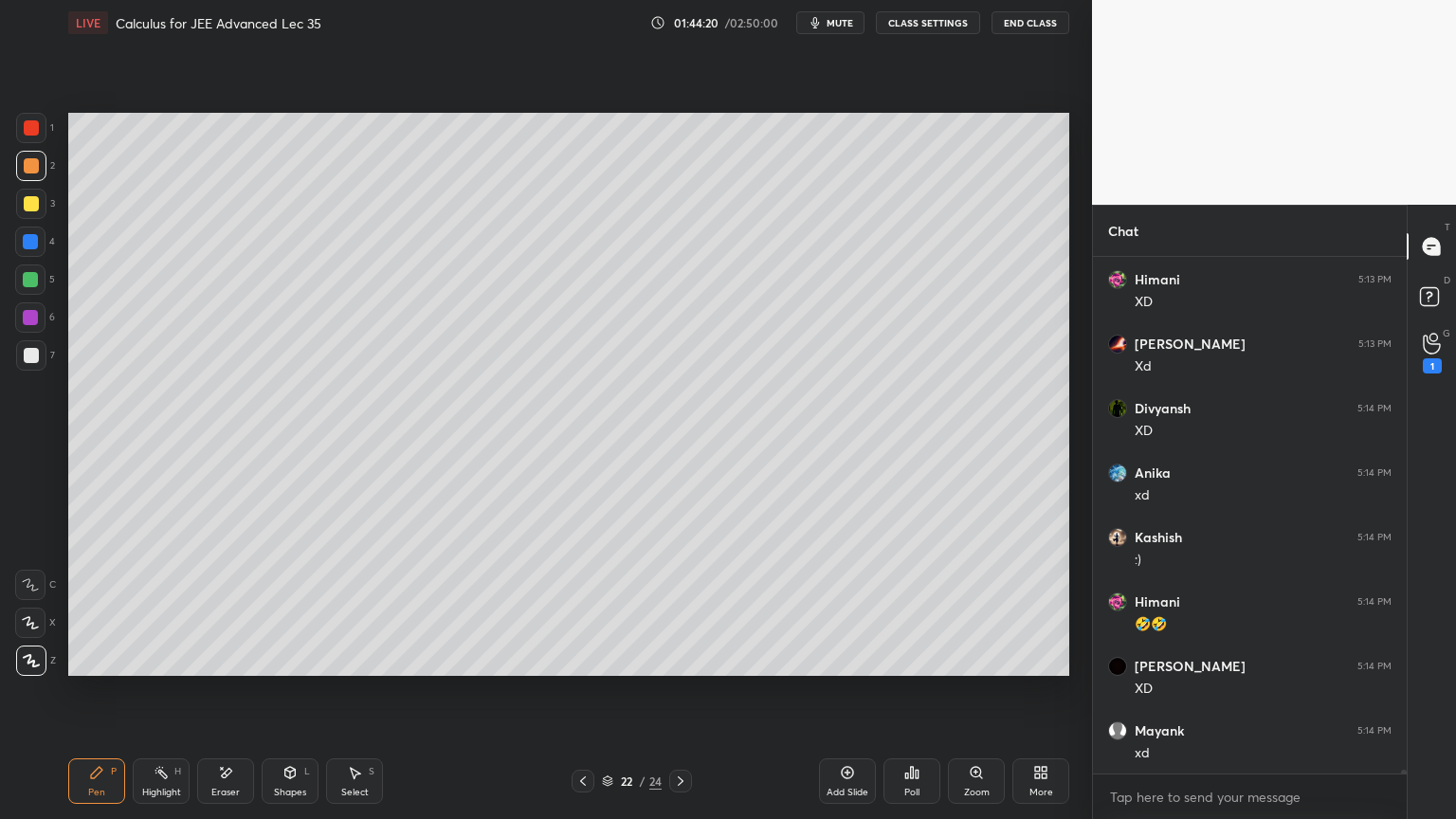 click on "Eraser" at bounding box center (226, 781) 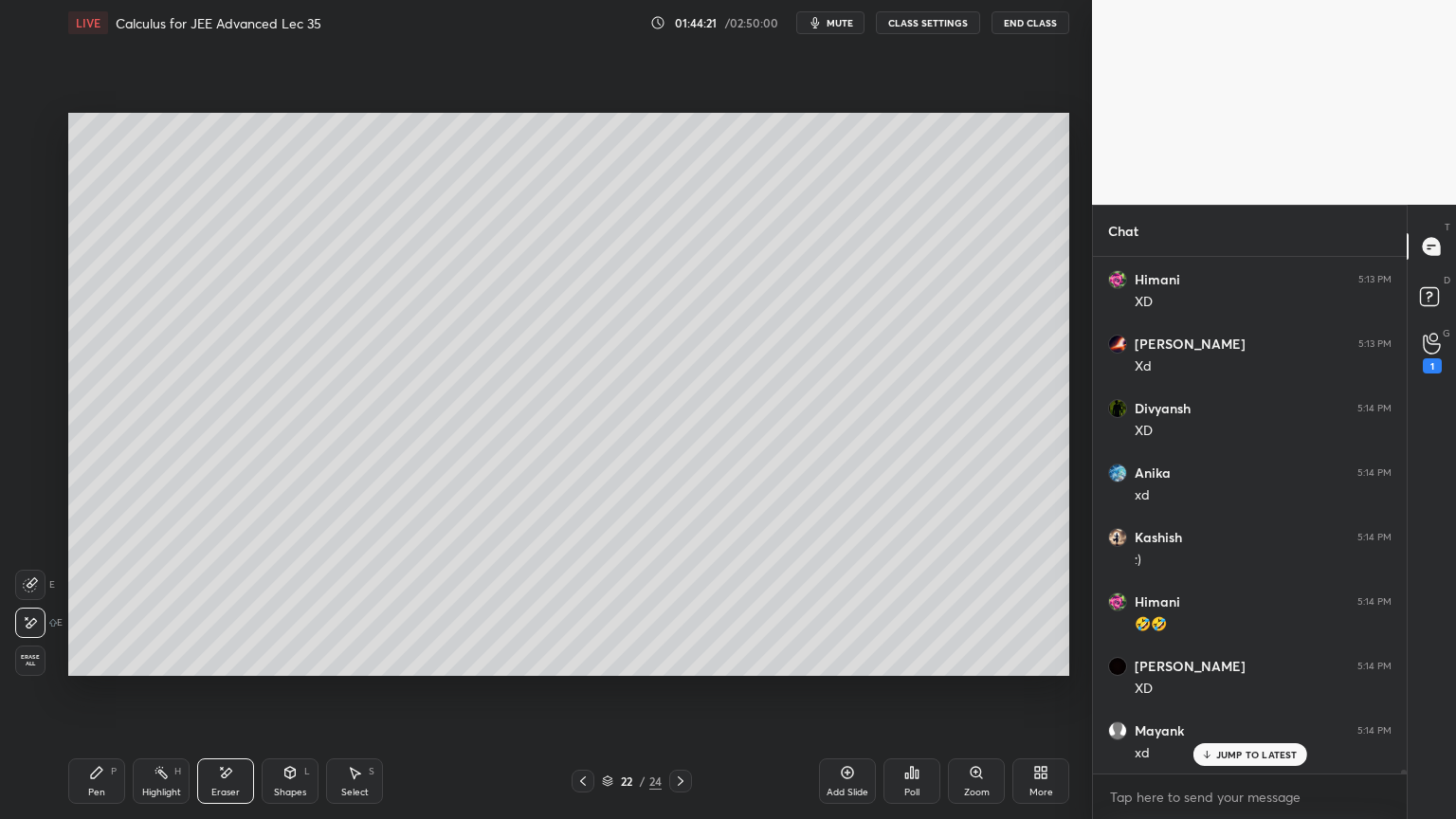 scroll, scrollTop: 72561, scrollLeft: 0, axis: vertical 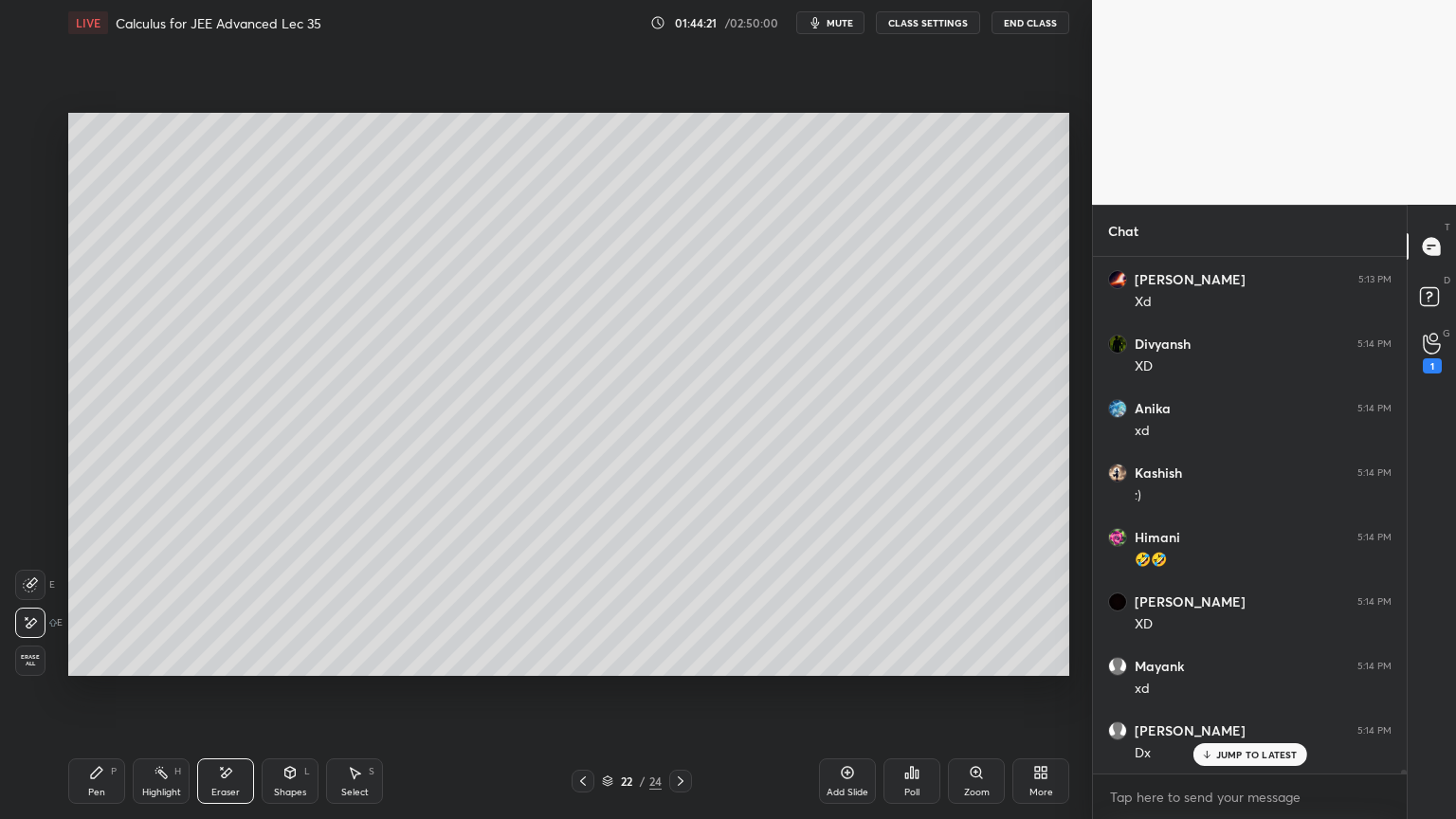 drag, startPoint x: 101, startPoint y: 790, endPoint x: 220, endPoint y: 768, distance: 121.01653 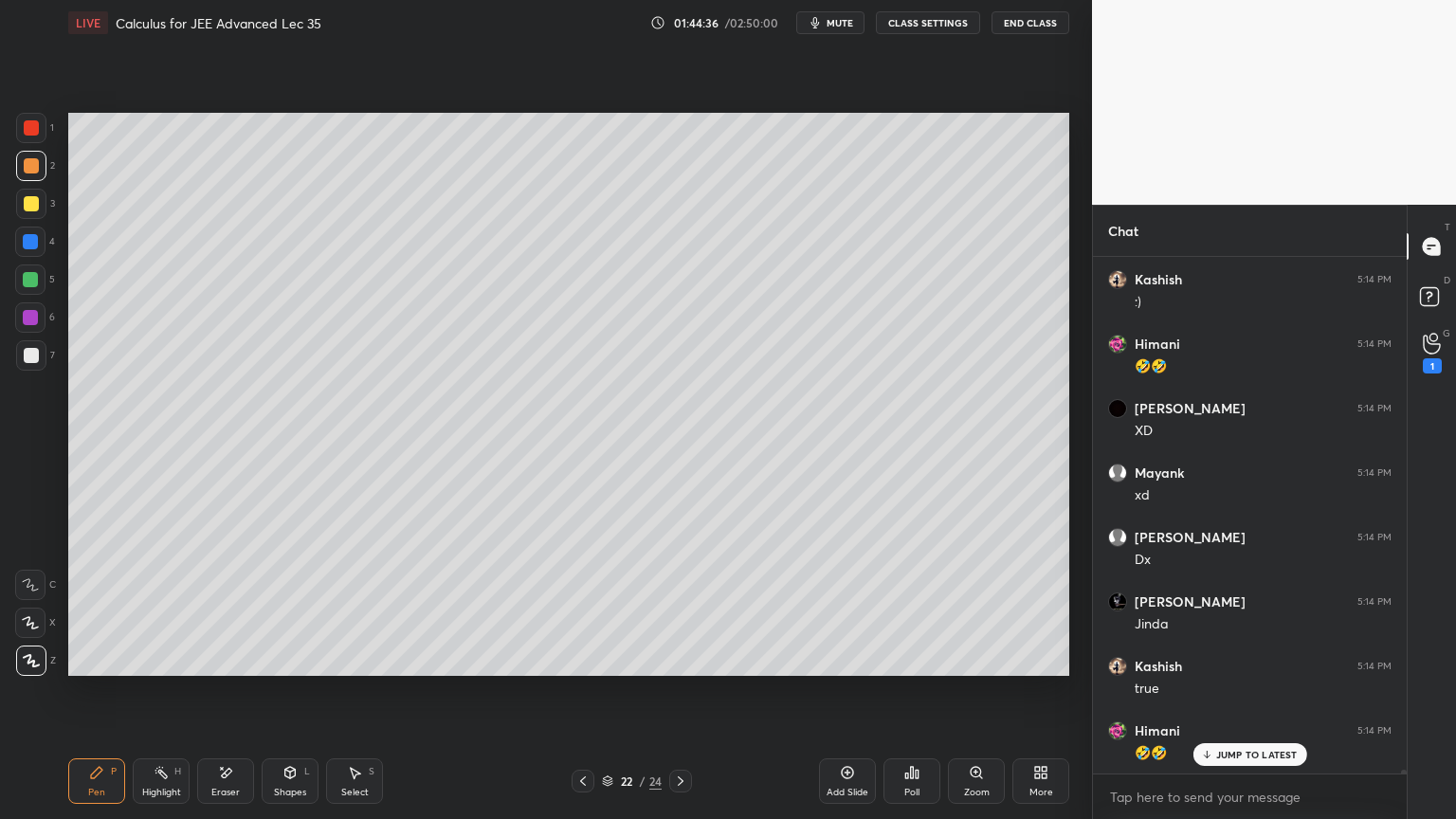 scroll, scrollTop: 72819, scrollLeft: 0, axis: vertical 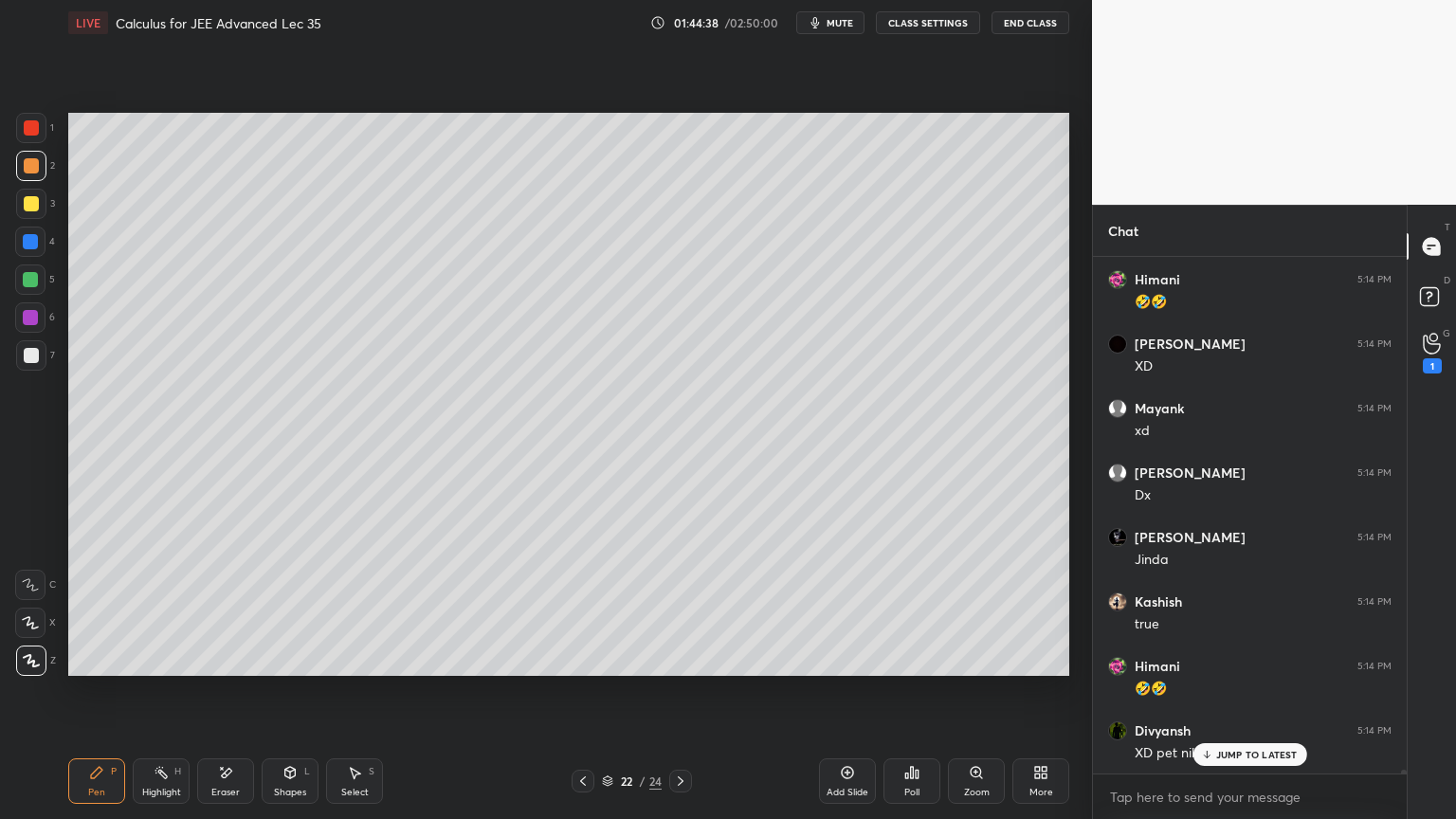 drag, startPoint x: 235, startPoint y: 789, endPoint x: 290, endPoint y: 768, distance: 58.87274 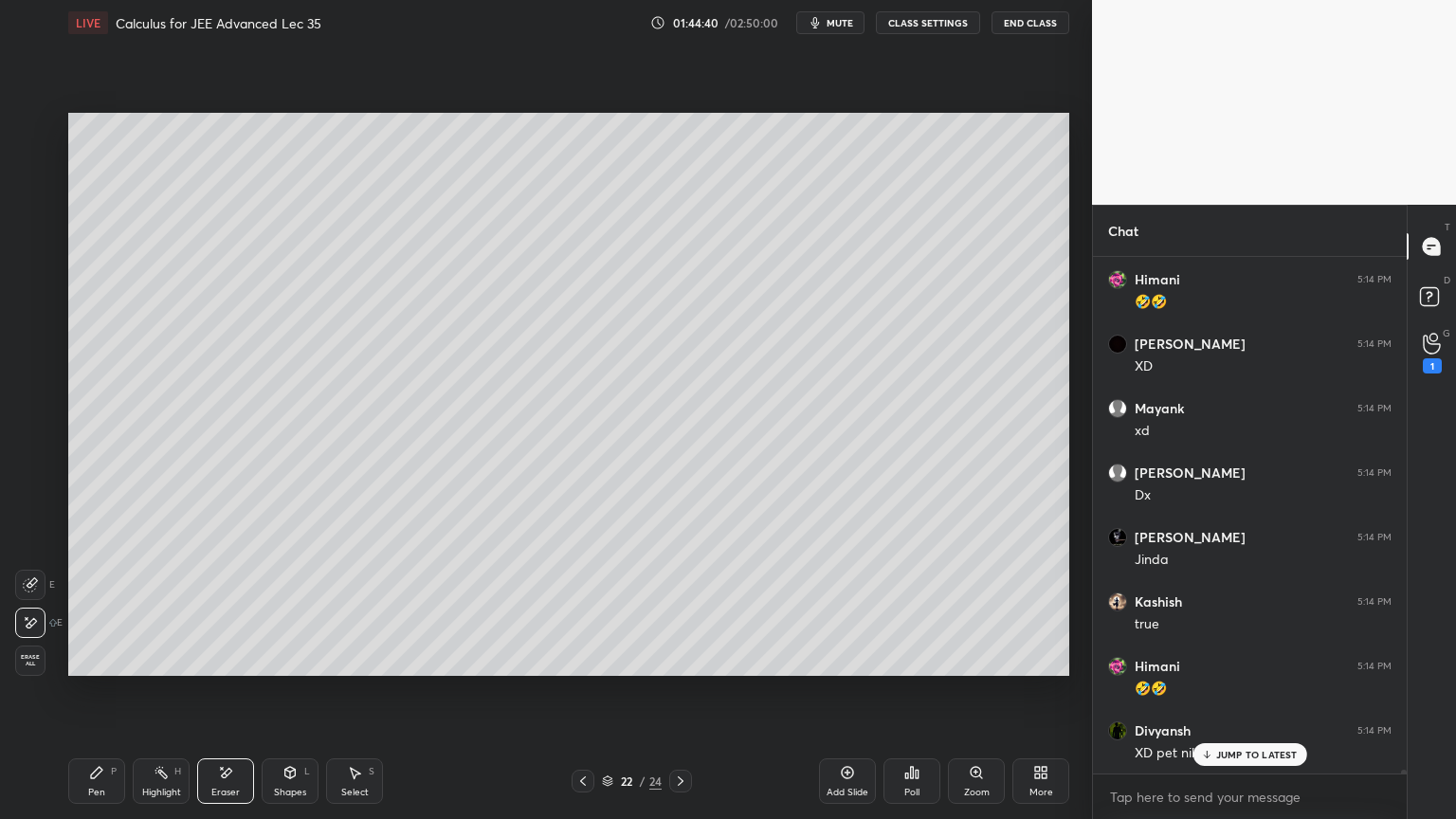 scroll, scrollTop: 72883, scrollLeft: 0, axis: vertical 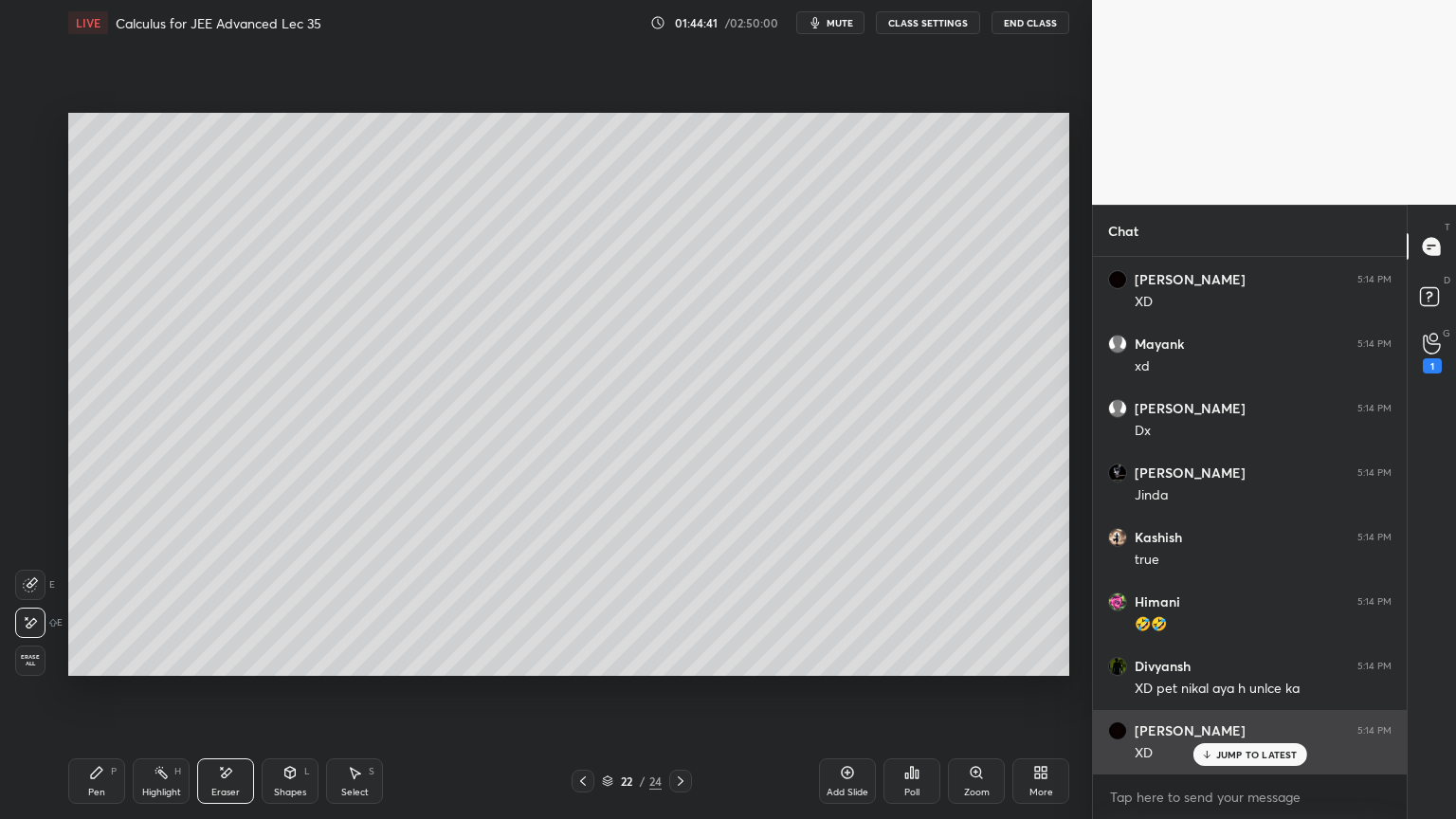 click on "JUMP TO LATEST" at bounding box center [1249, 755] 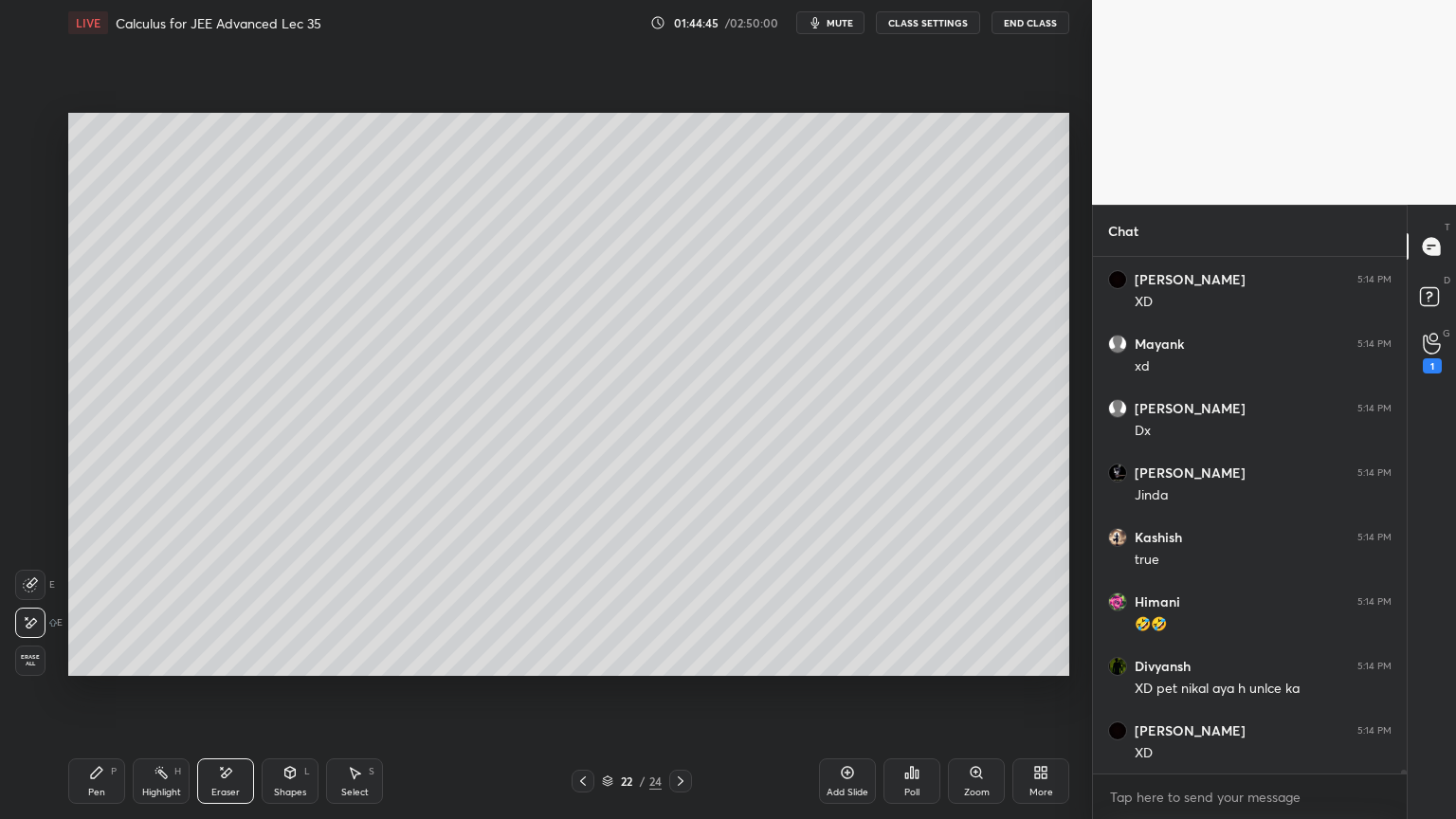 drag, startPoint x: 110, startPoint y: 790, endPoint x: 134, endPoint y: 783, distance: 25 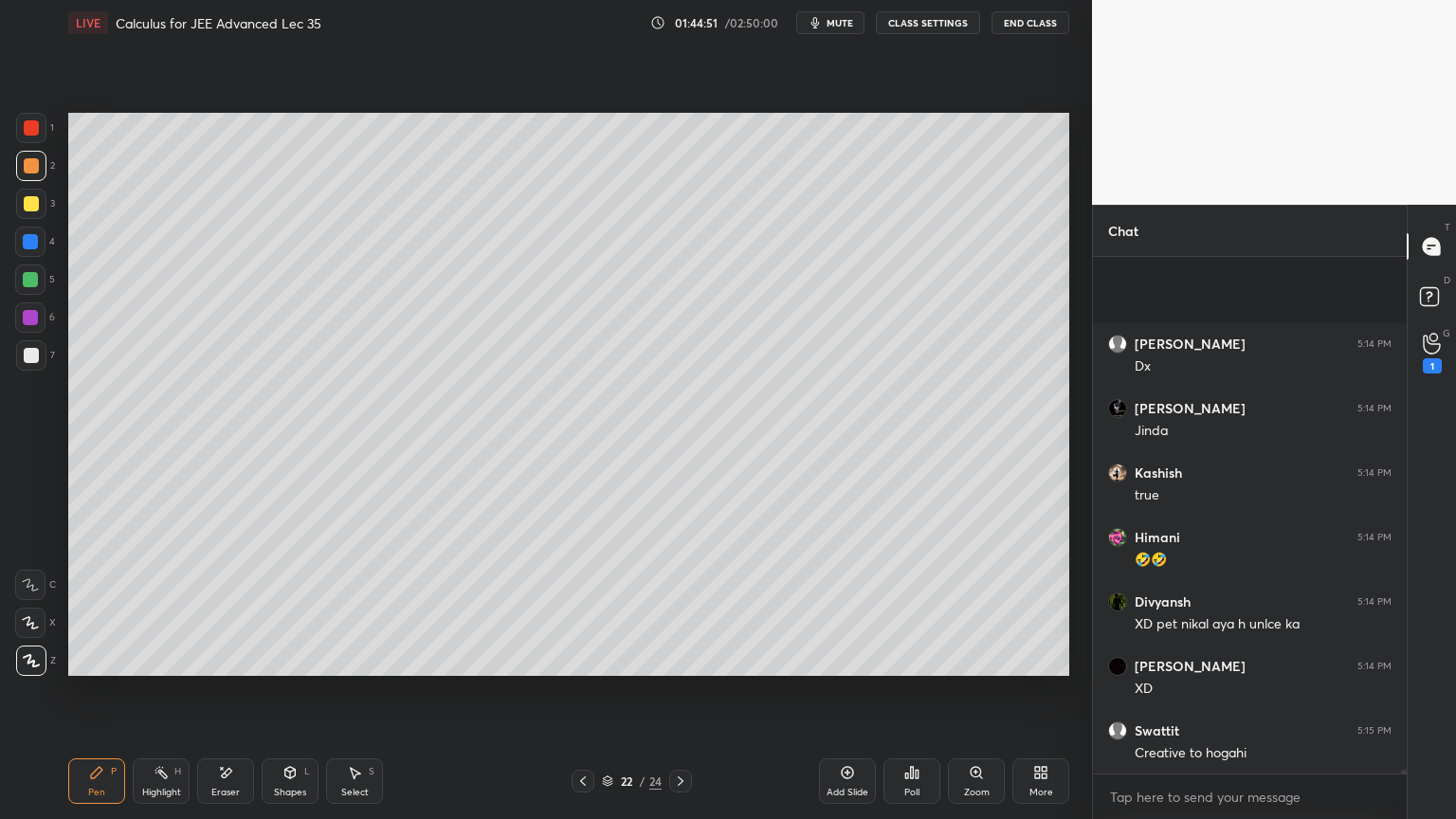 scroll, scrollTop: 73095, scrollLeft: 0, axis: vertical 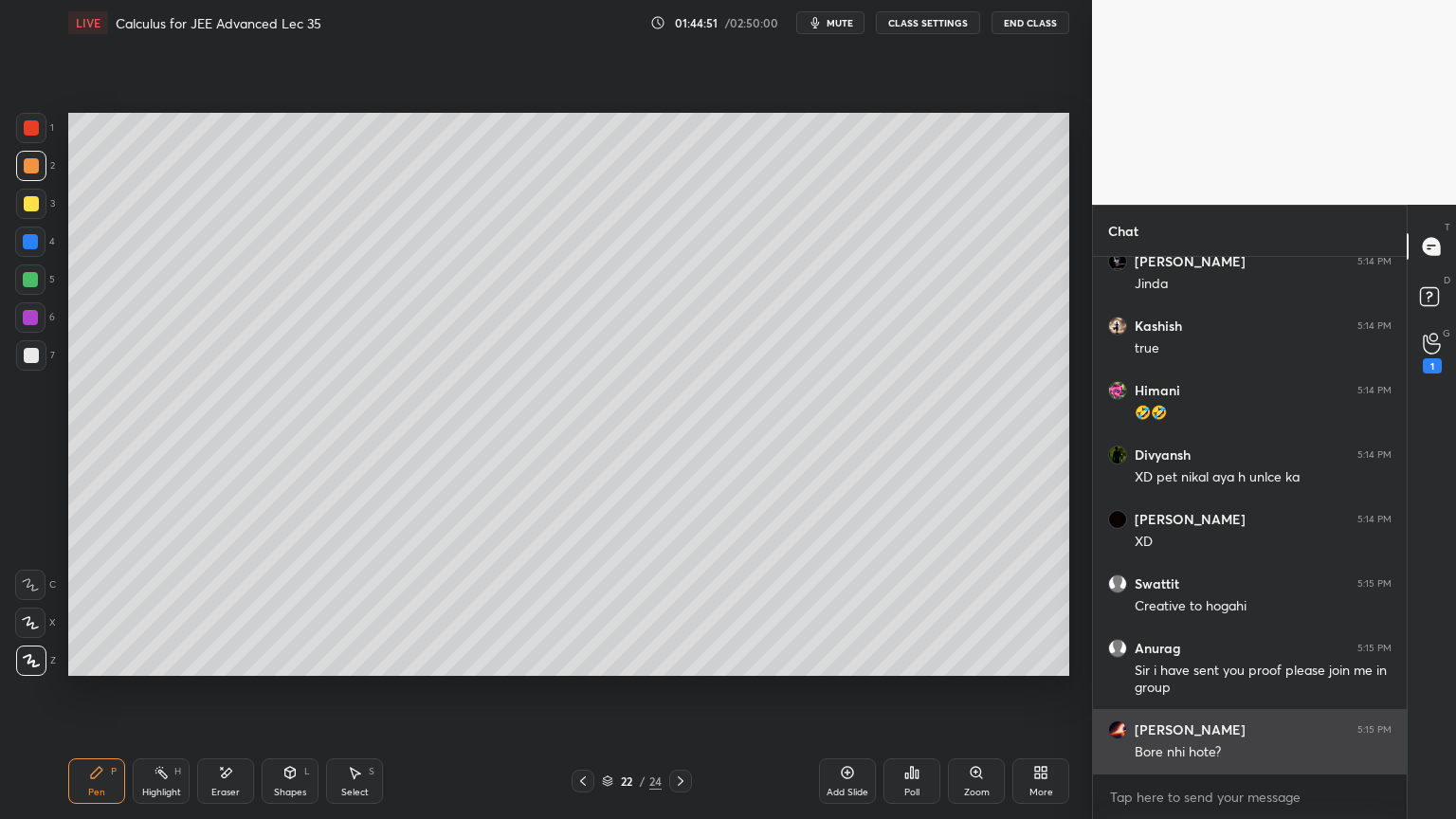 click on "Bore nhi hote?" at bounding box center [1263, 753] 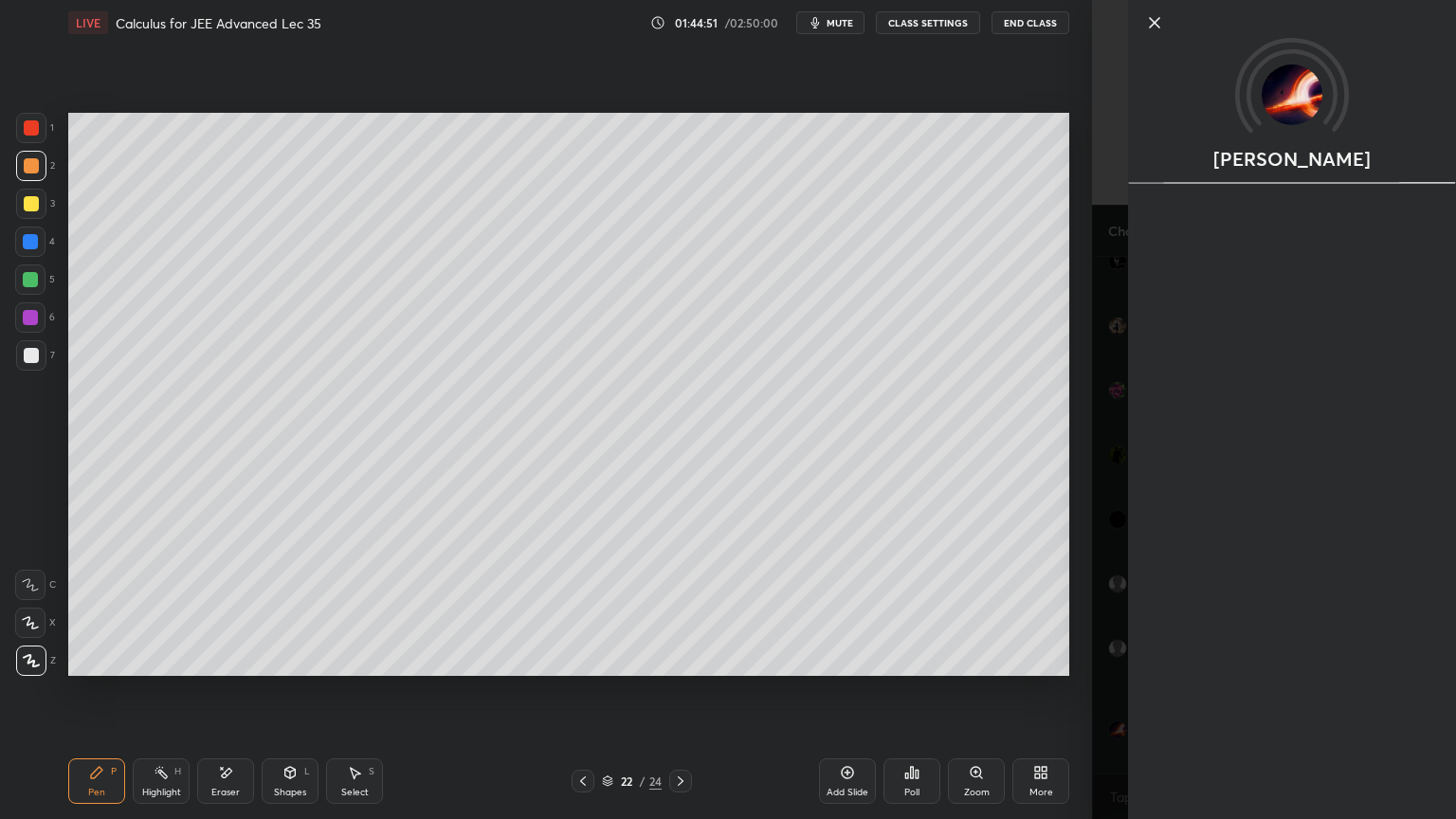 click on "[PERSON_NAME]" at bounding box center (1274, 410) 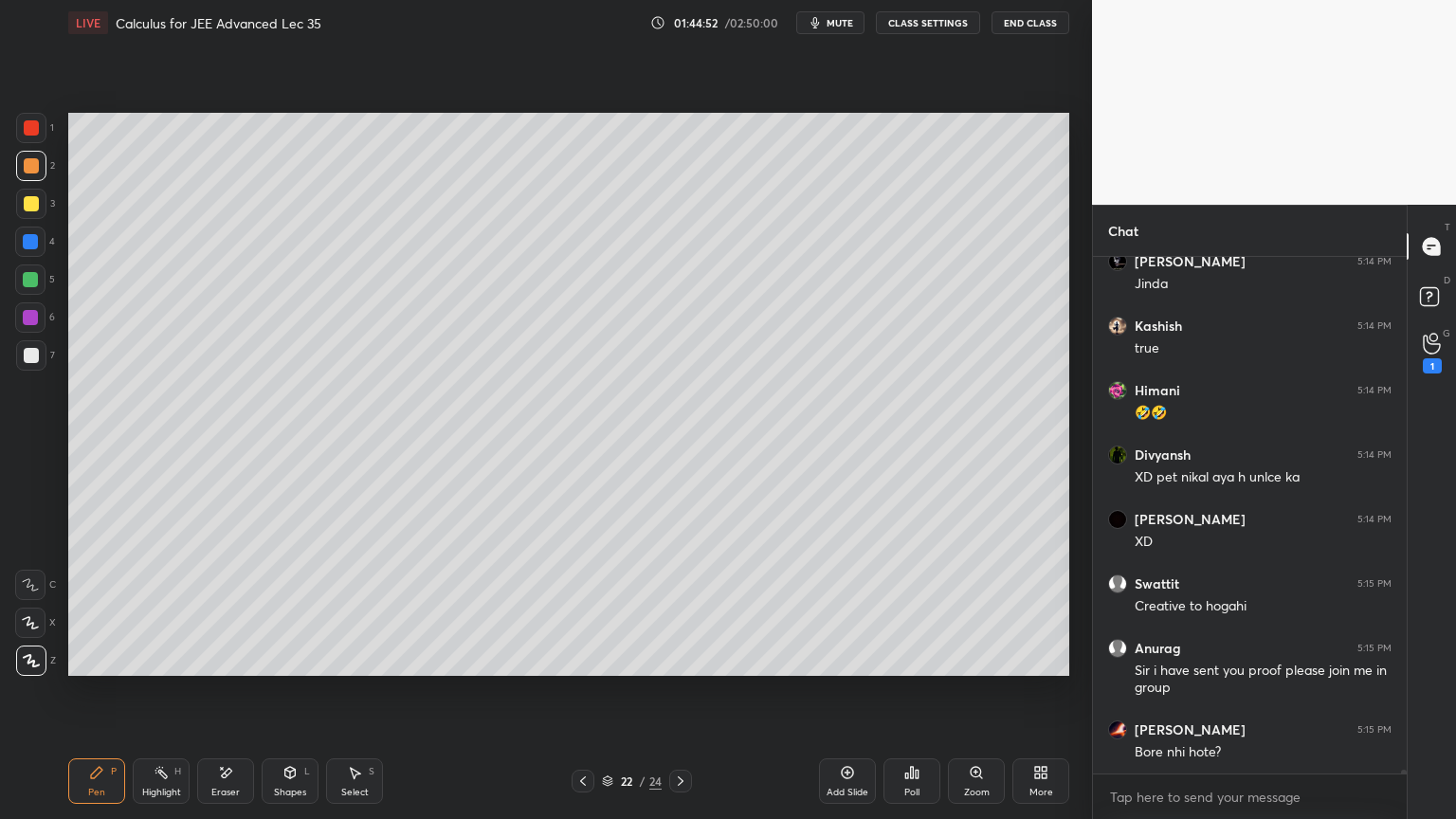 scroll, scrollTop: 73159, scrollLeft: 0, axis: vertical 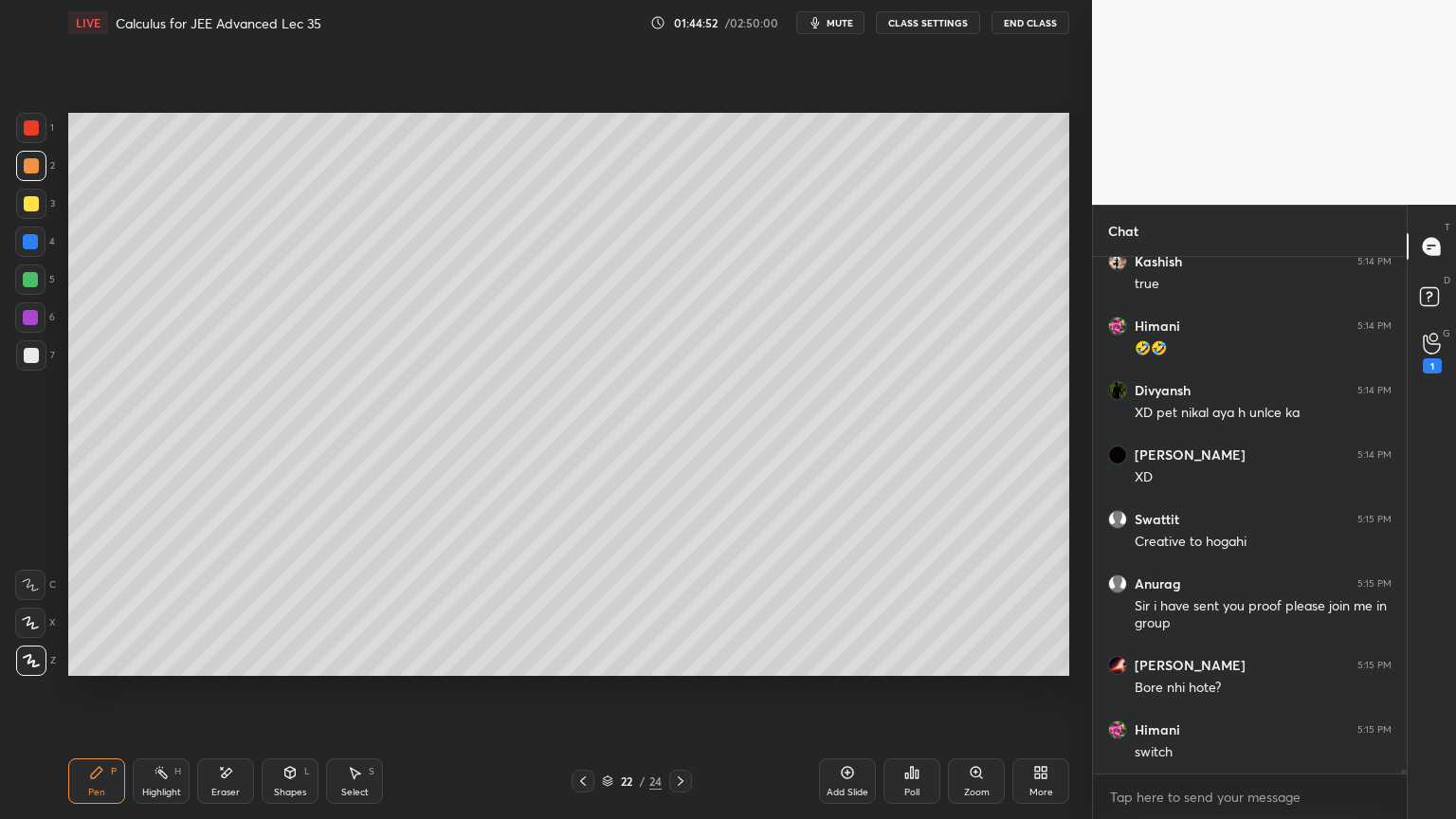 drag, startPoint x: 154, startPoint y: 779, endPoint x: 98, endPoint y: 774, distance: 56.2228 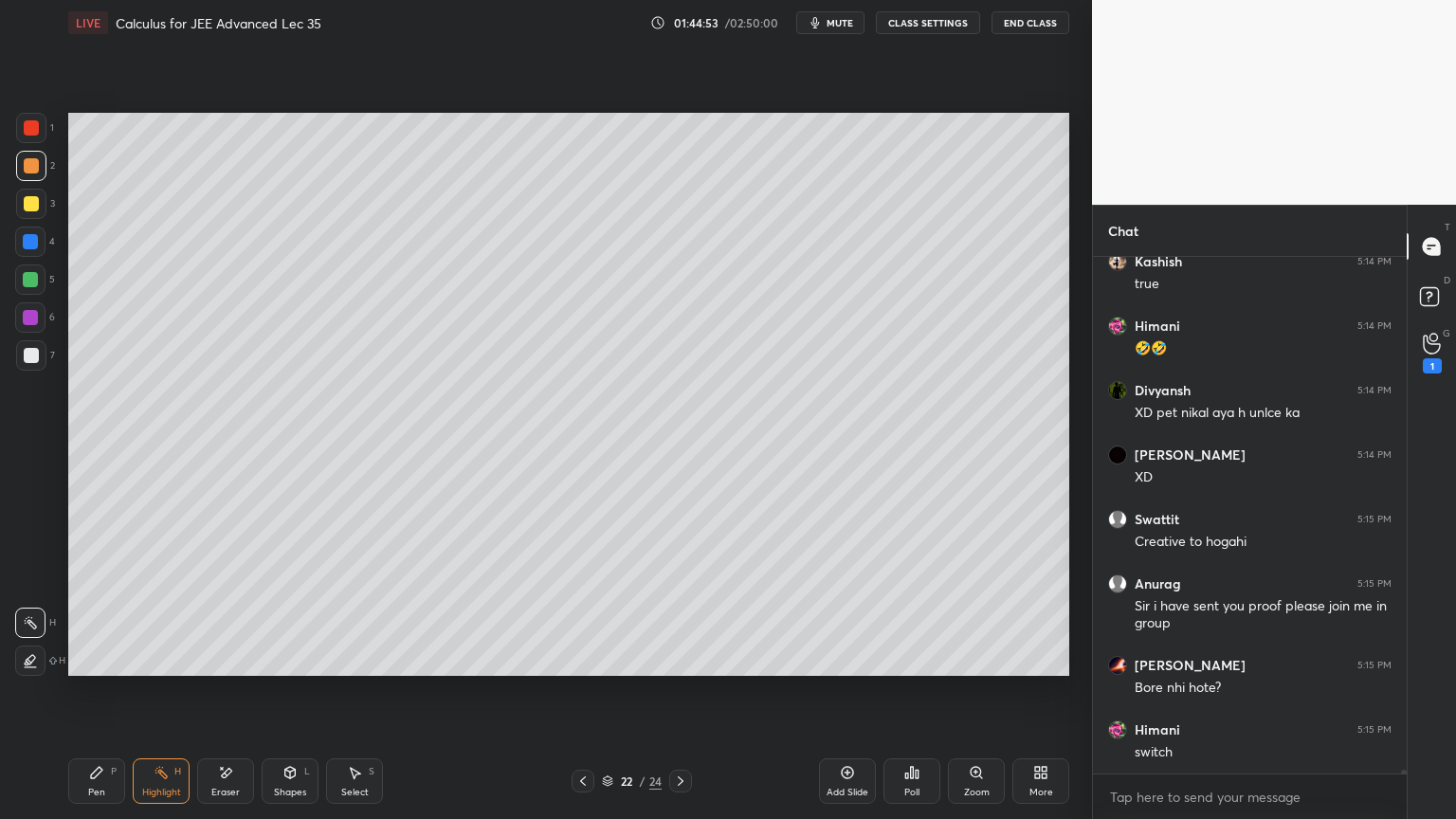 drag, startPoint x: 98, startPoint y: 774, endPoint x: 201, endPoint y: 751, distance: 105.53672 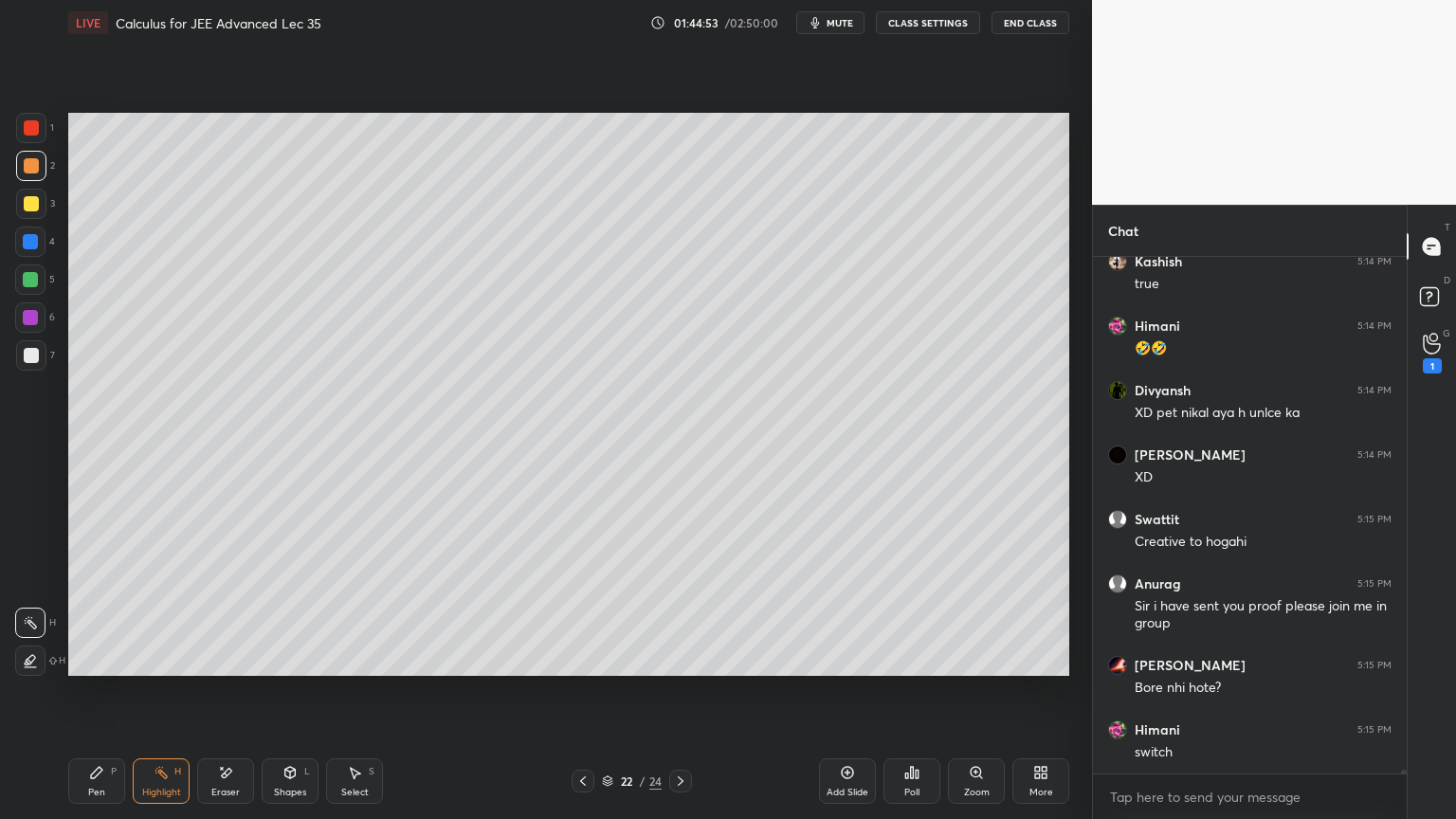 click 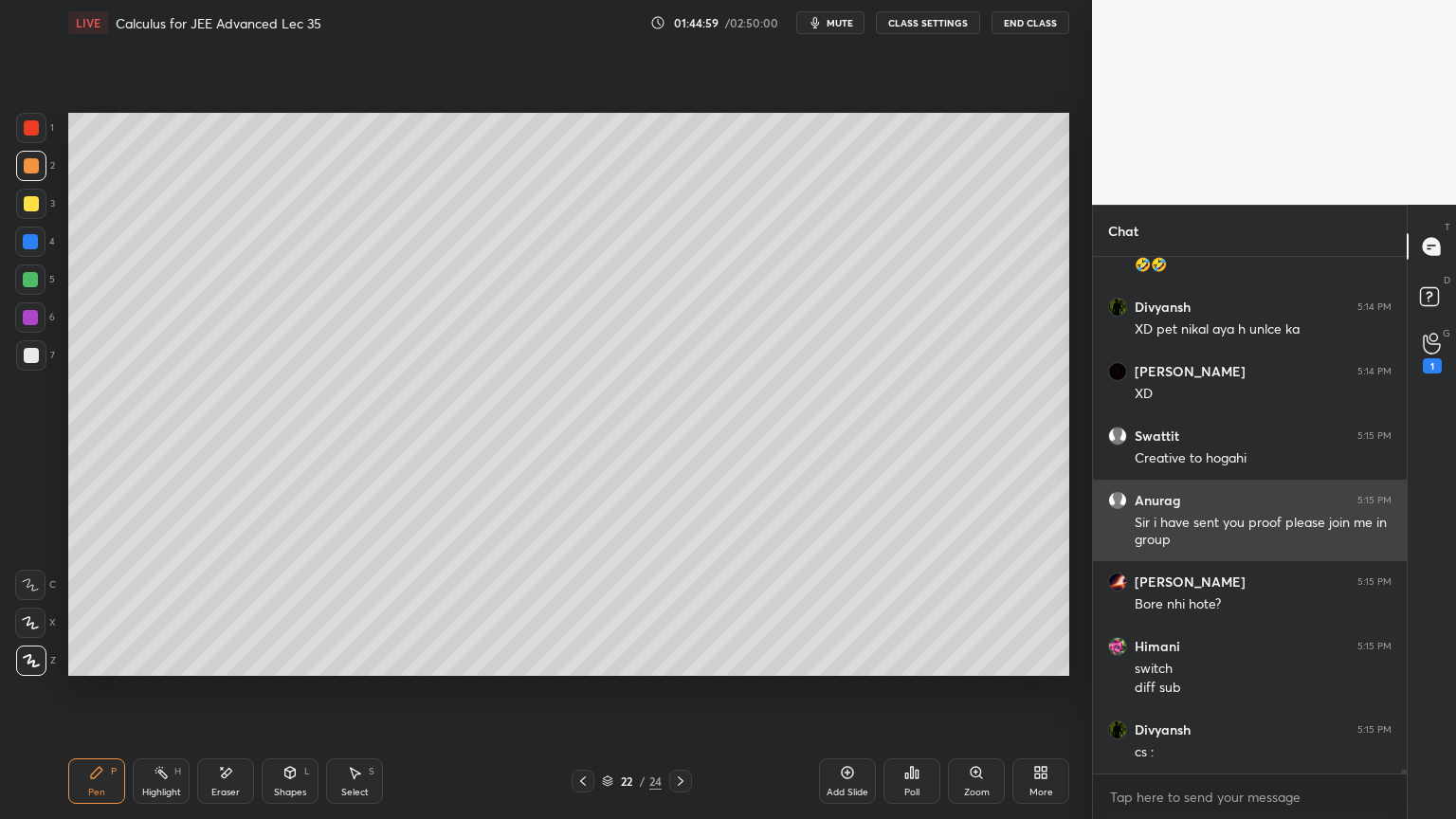 scroll, scrollTop: 73307, scrollLeft: 0, axis: vertical 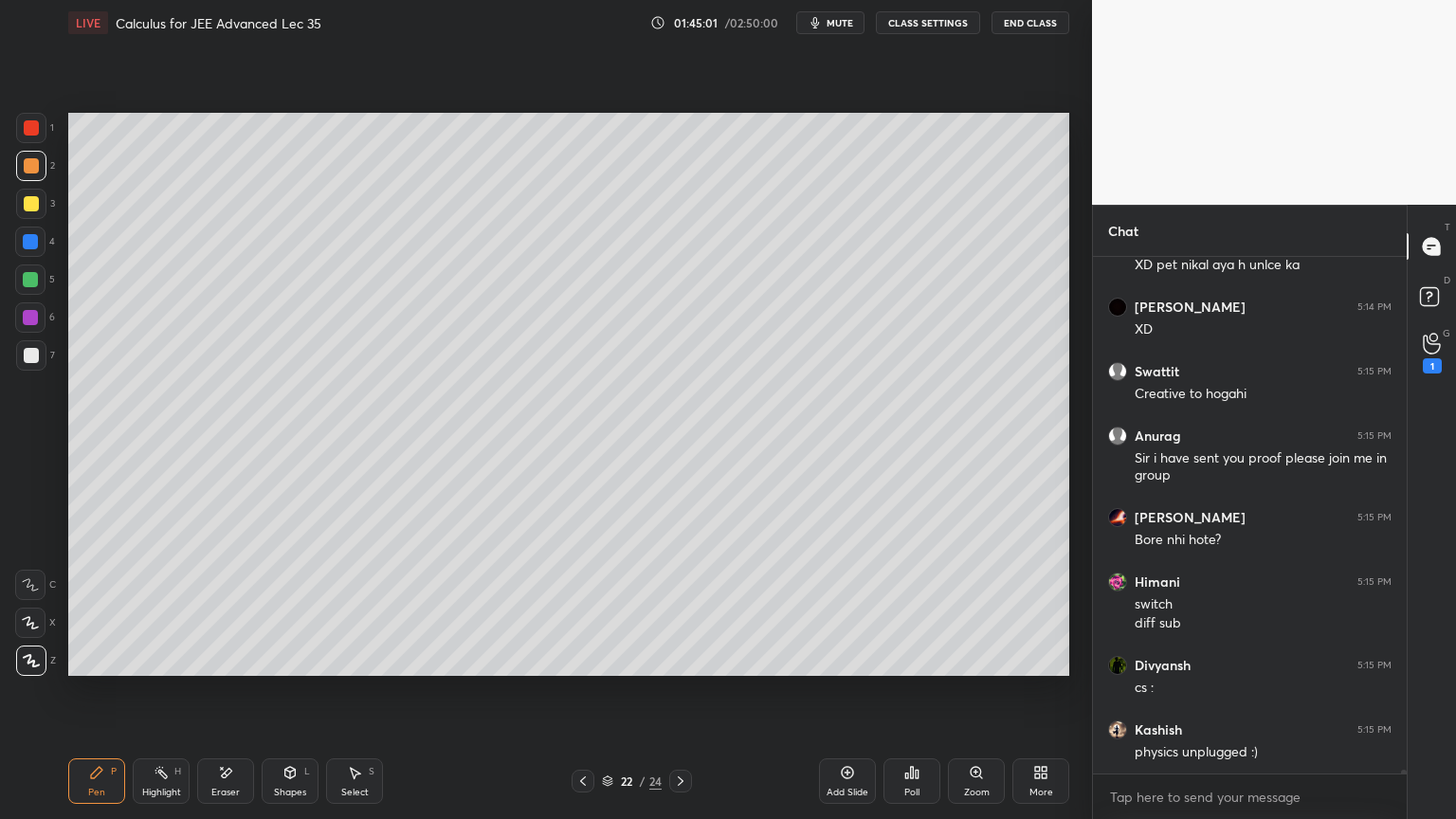 drag, startPoint x: 142, startPoint y: 787, endPoint x: 115, endPoint y: 787, distance: 27 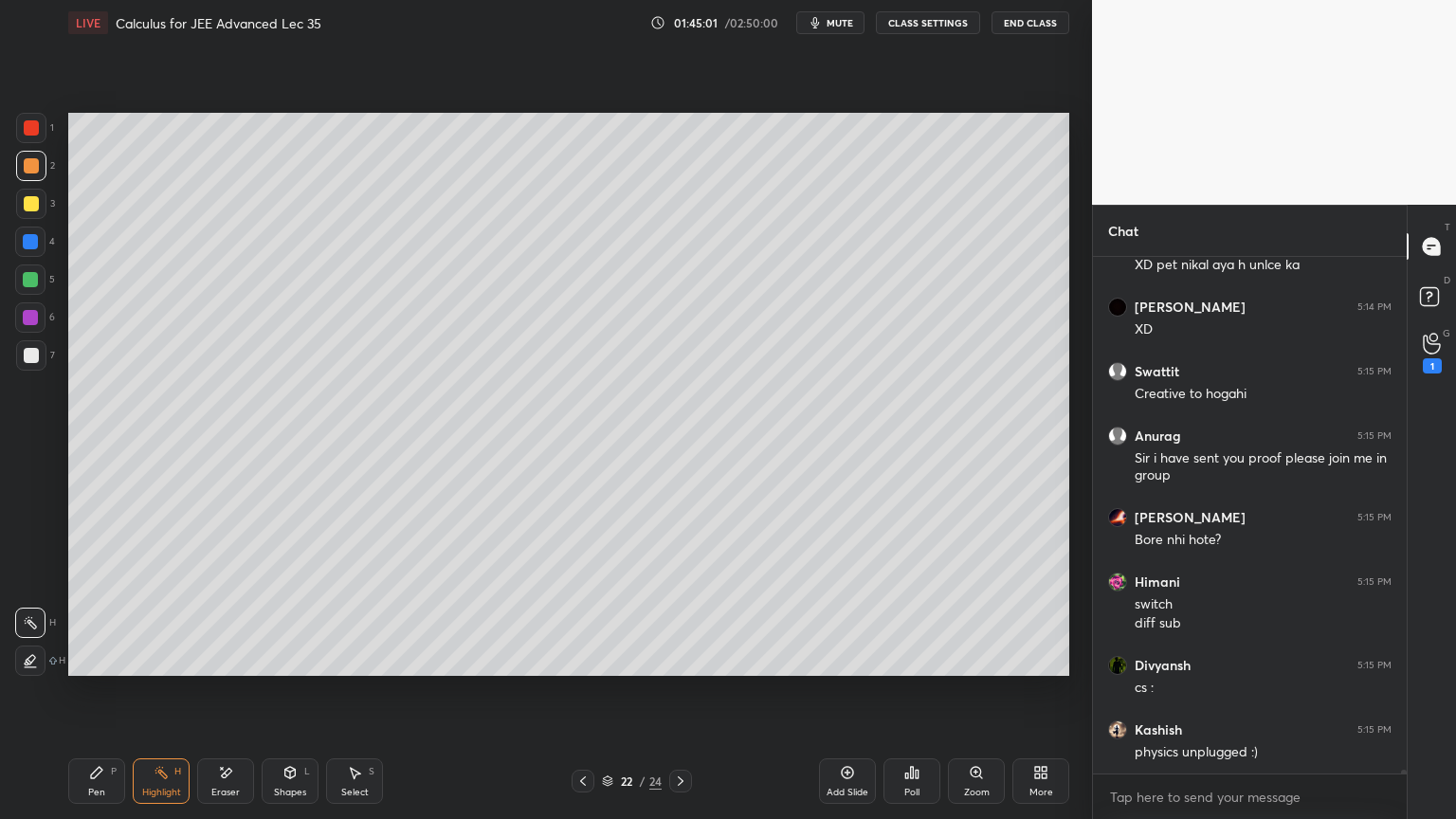 drag, startPoint x: 92, startPoint y: 784, endPoint x: 178, endPoint y: 804, distance: 88.29496 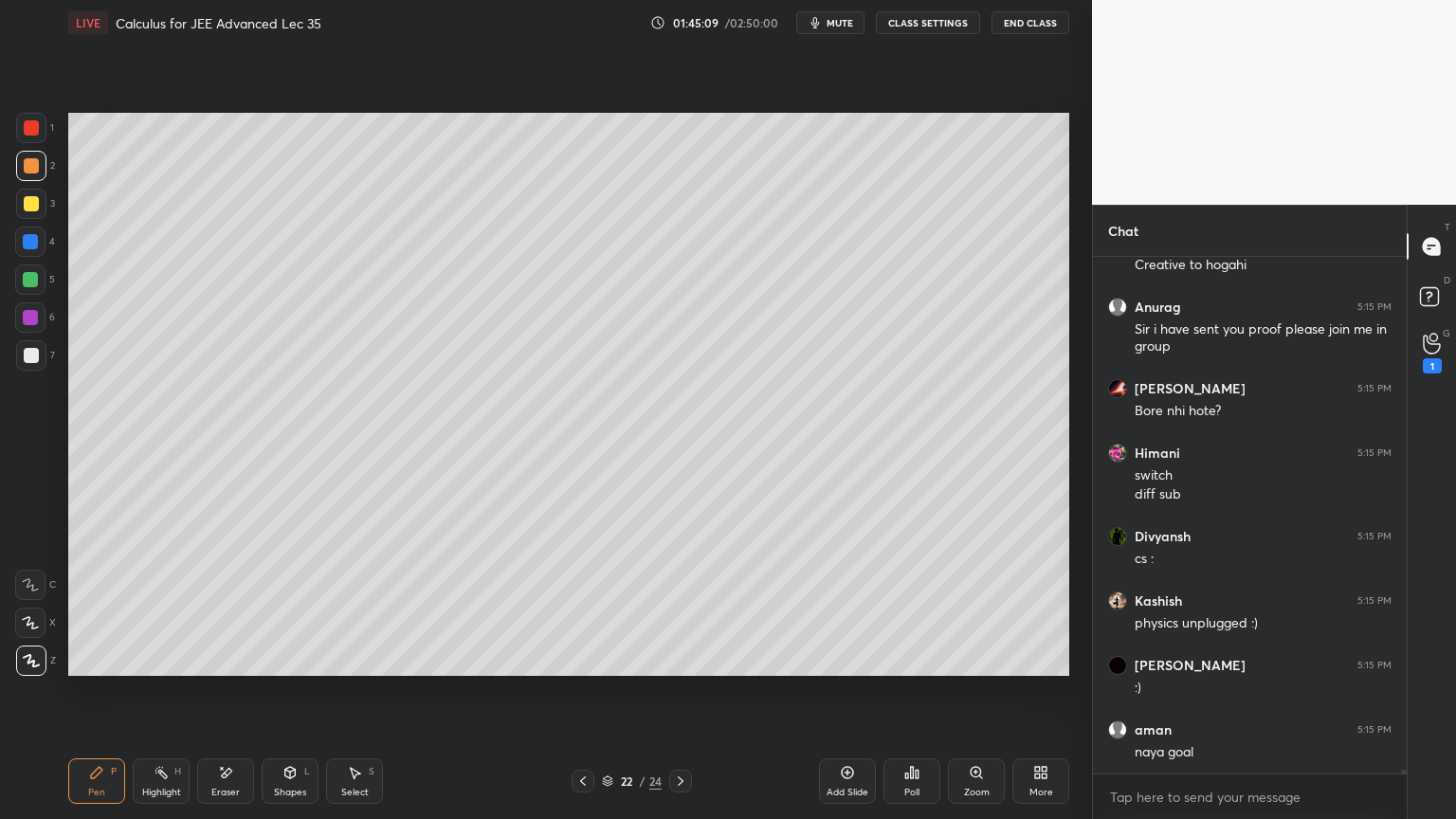 scroll, scrollTop: 73501, scrollLeft: 0, axis: vertical 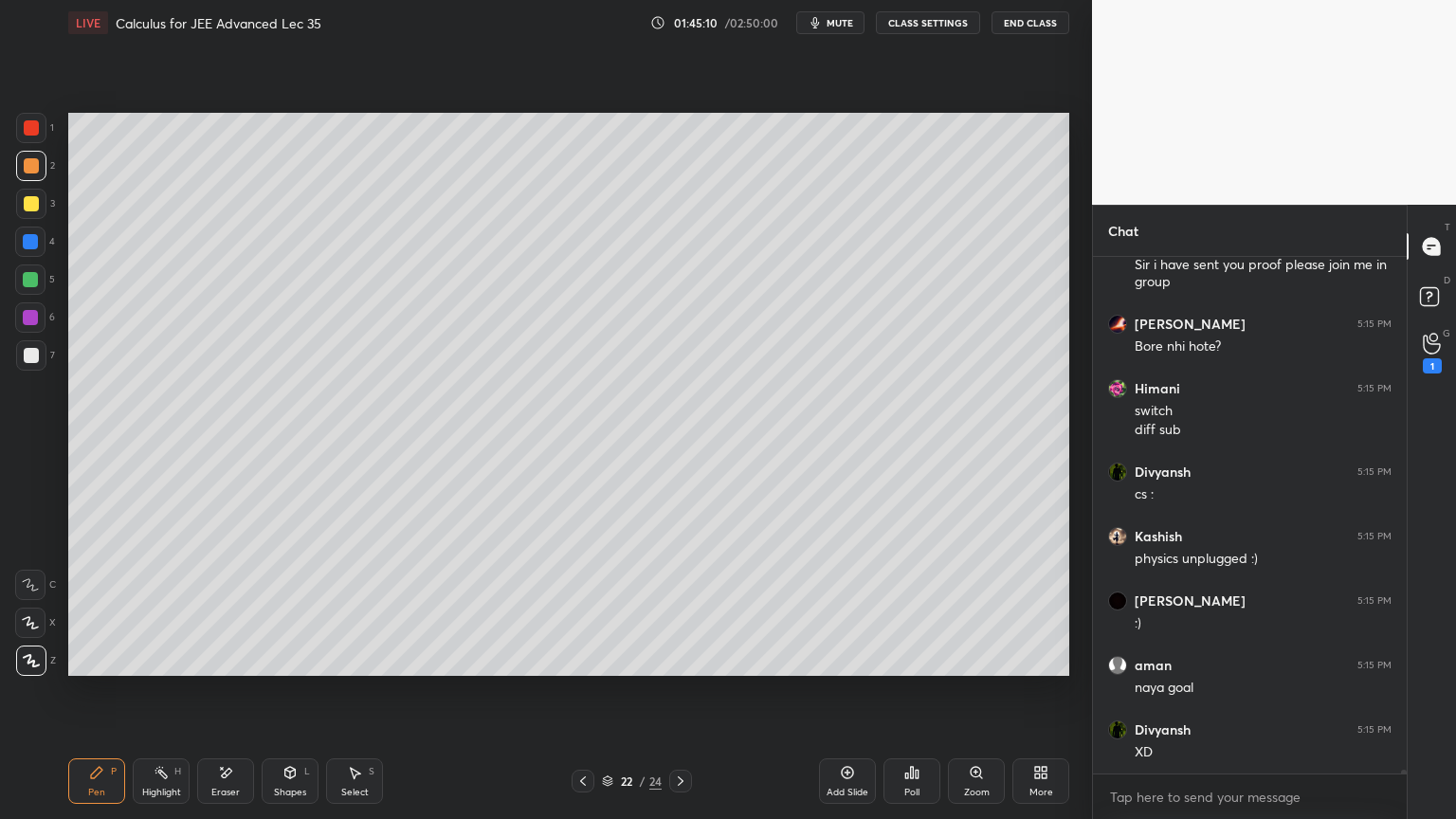 drag, startPoint x: 159, startPoint y: 782, endPoint x: 171, endPoint y: 782, distance: 12 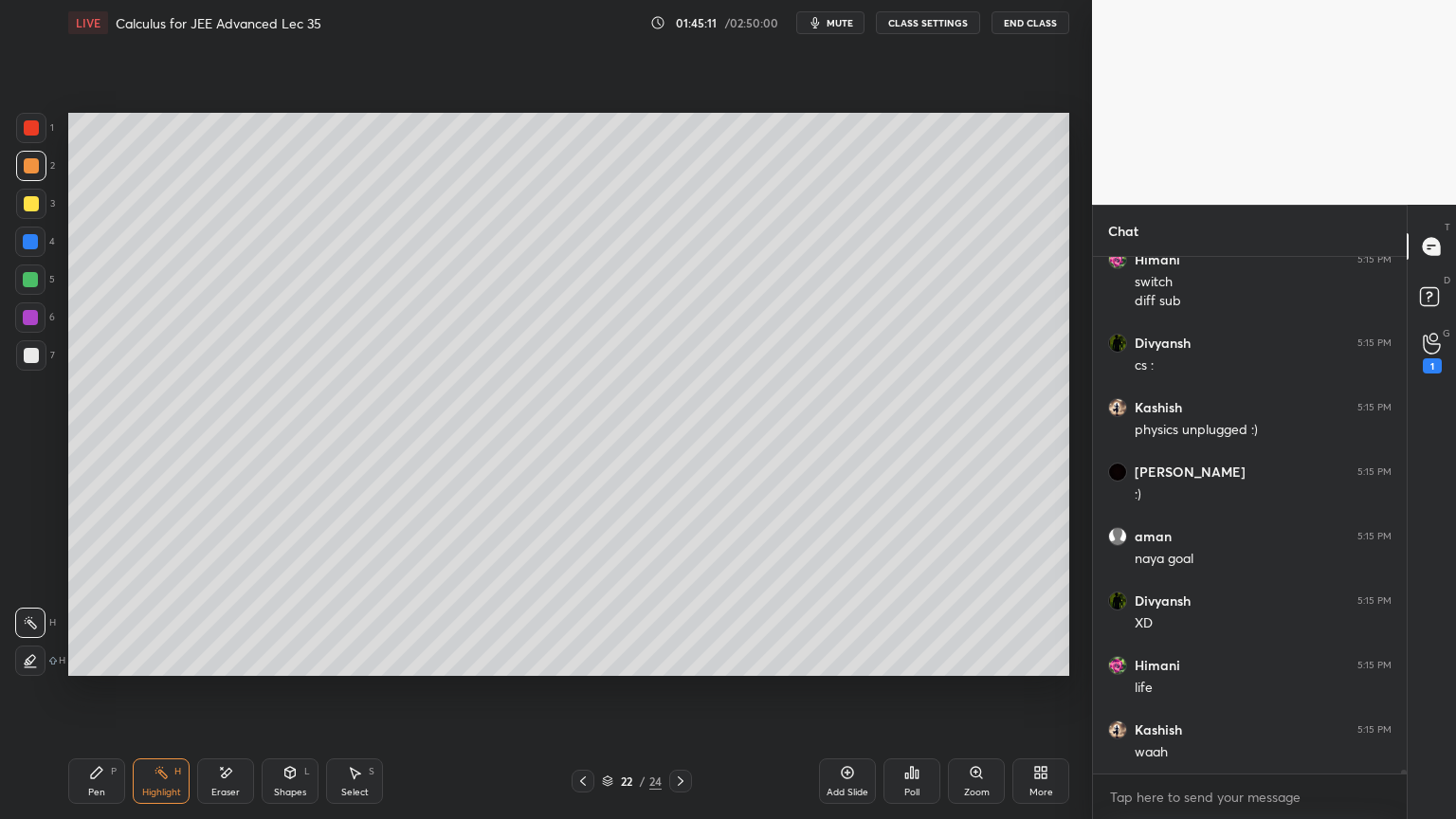 click on "Pen P" at bounding box center [97, 781] 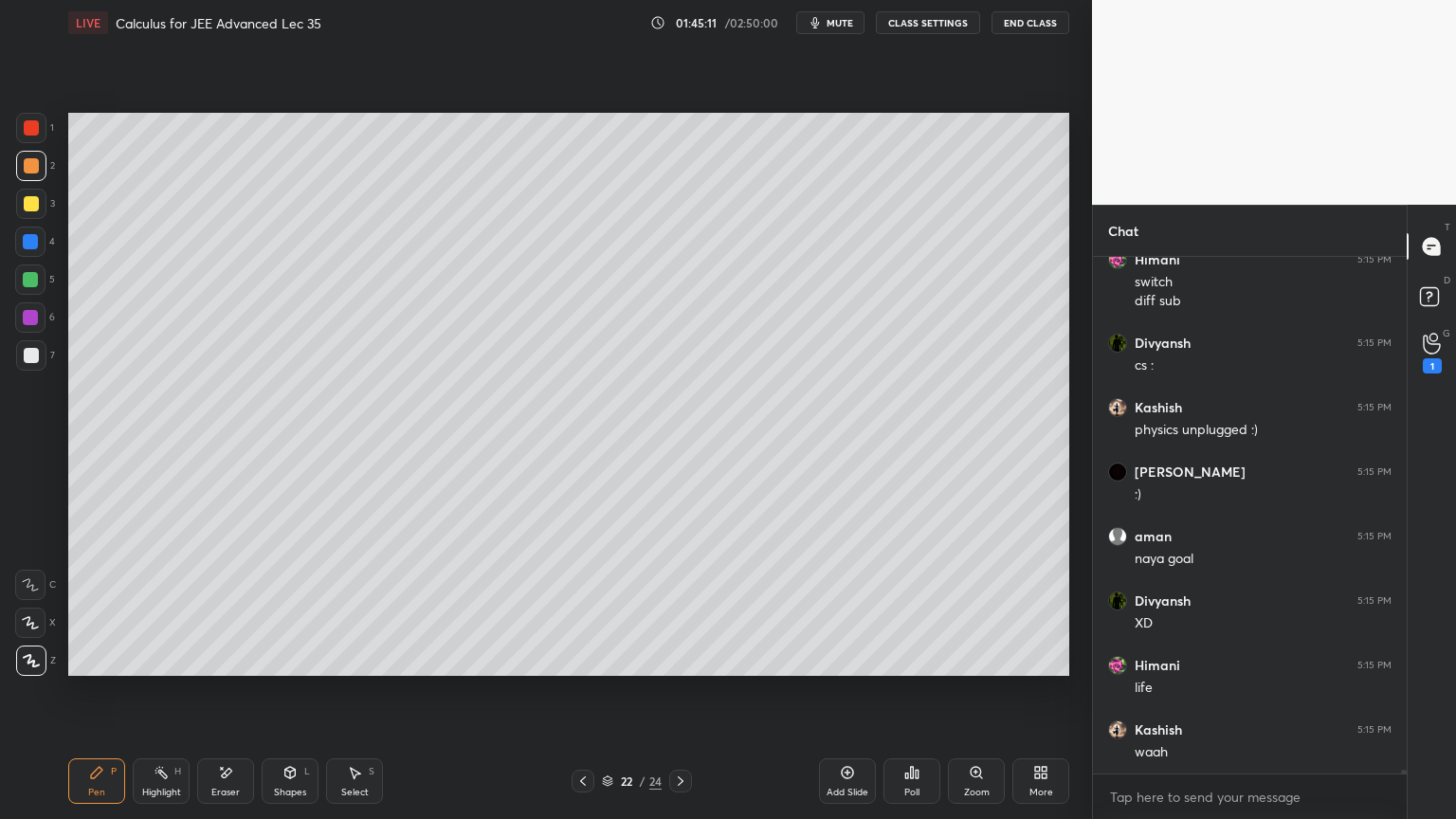 click on "Eraser" at bounding box center (226, 781) 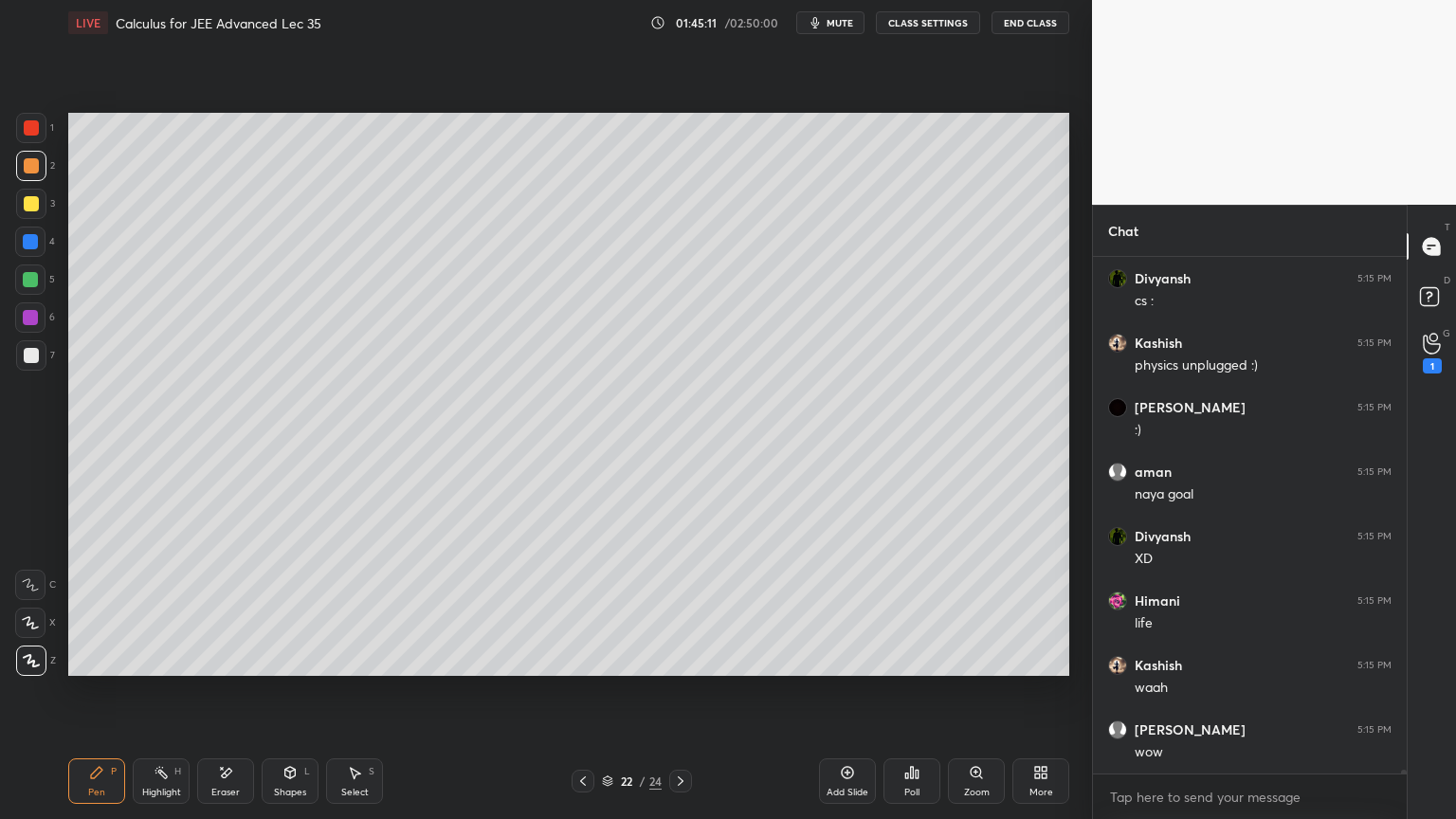 click on "Highlight" at bounding box center (161, 792) 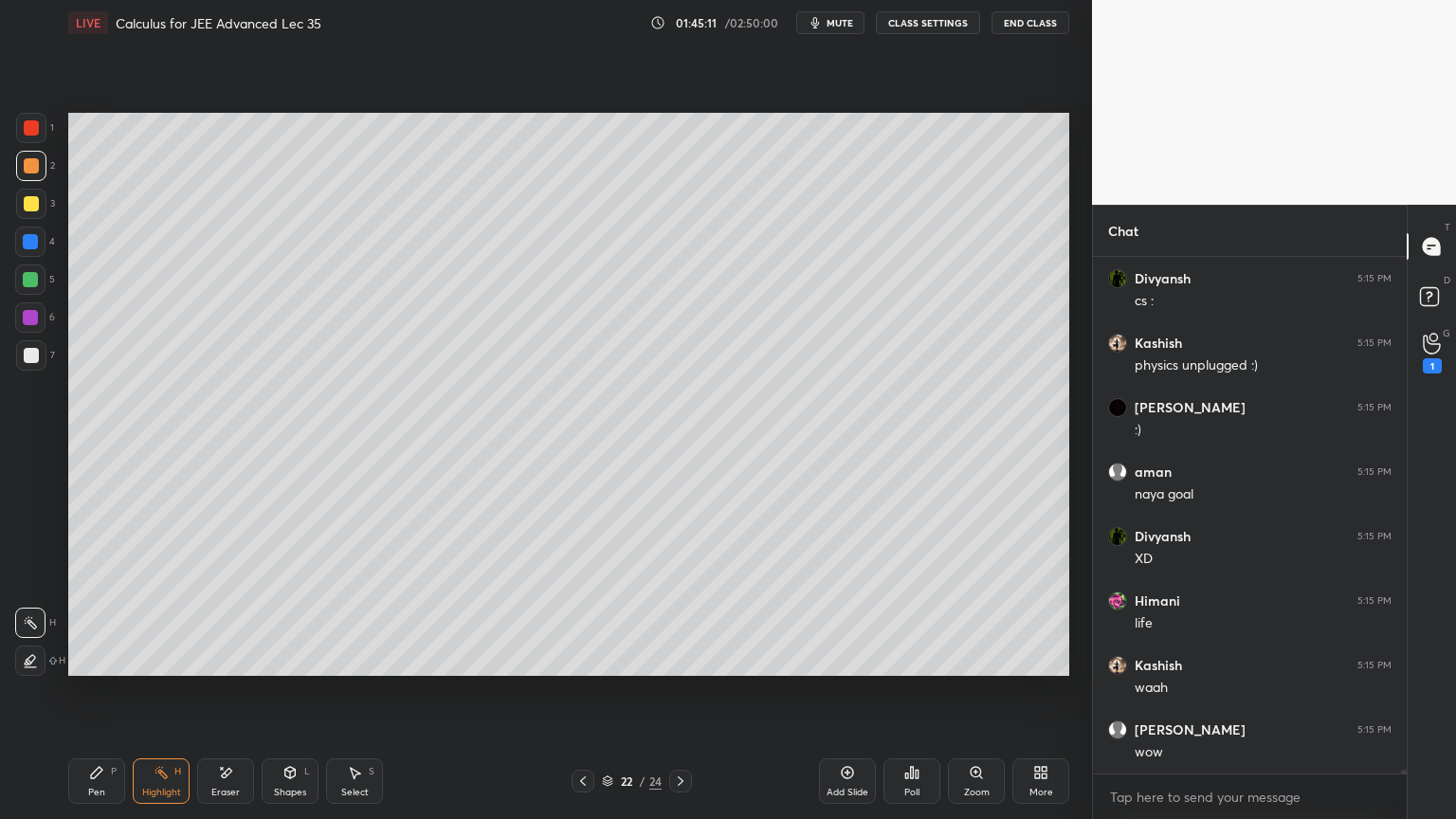 click on "Pen P" at bounding box center (97, 781) 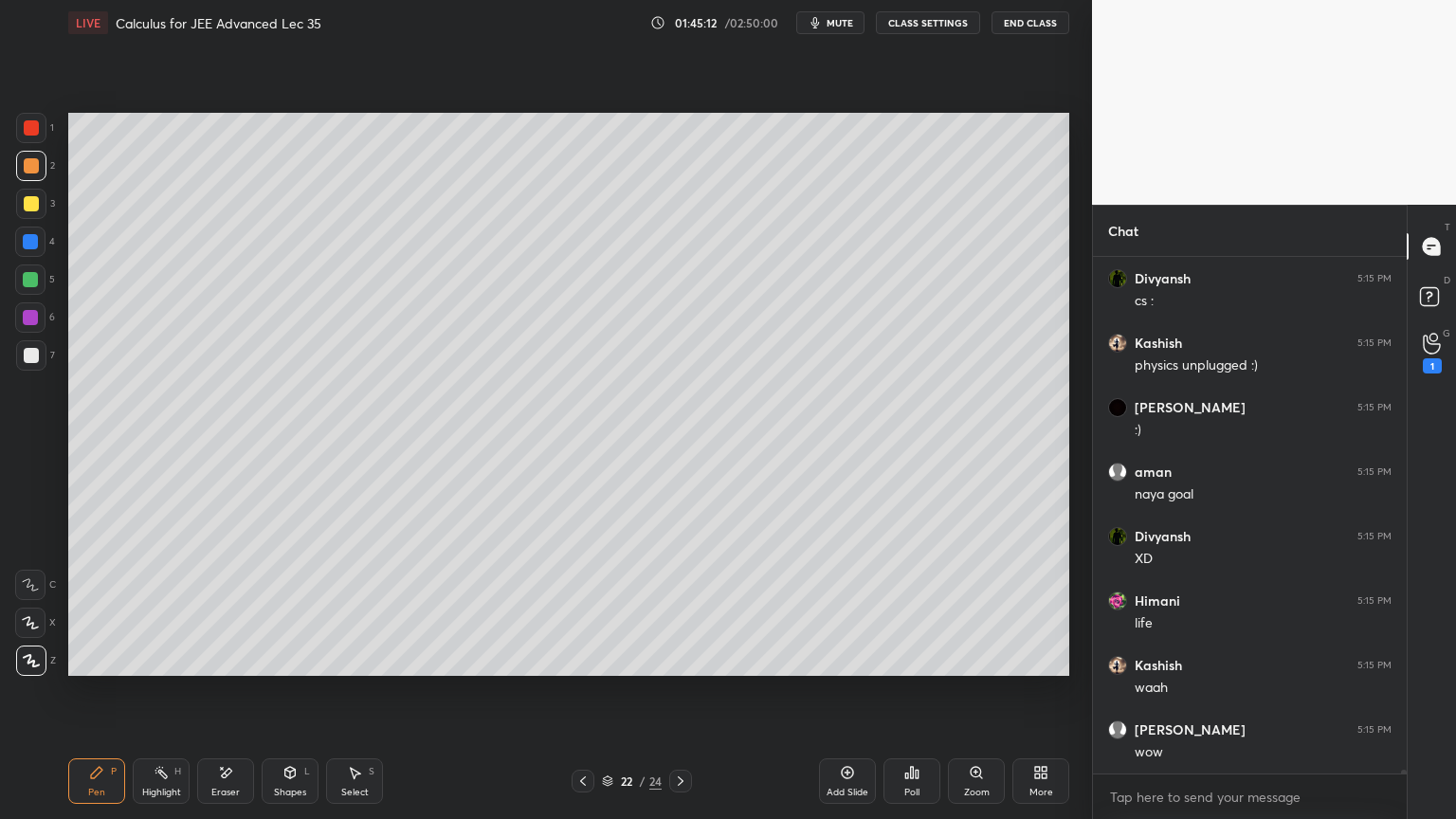 scroll, scrollTop: 73758, scrollLeft: 0, axis: vertical 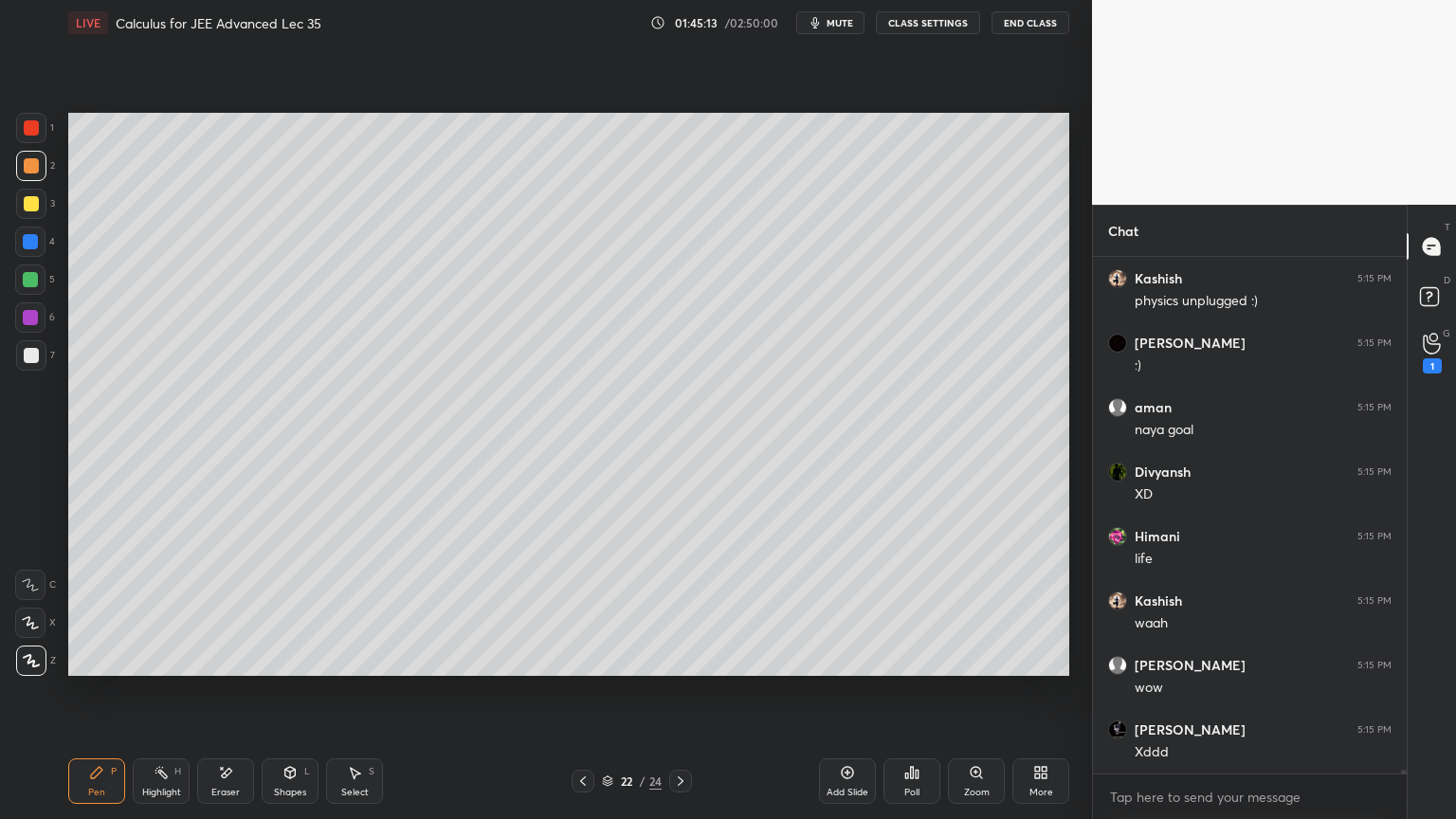 click on "Eraser" at bounding box center [226, 781] 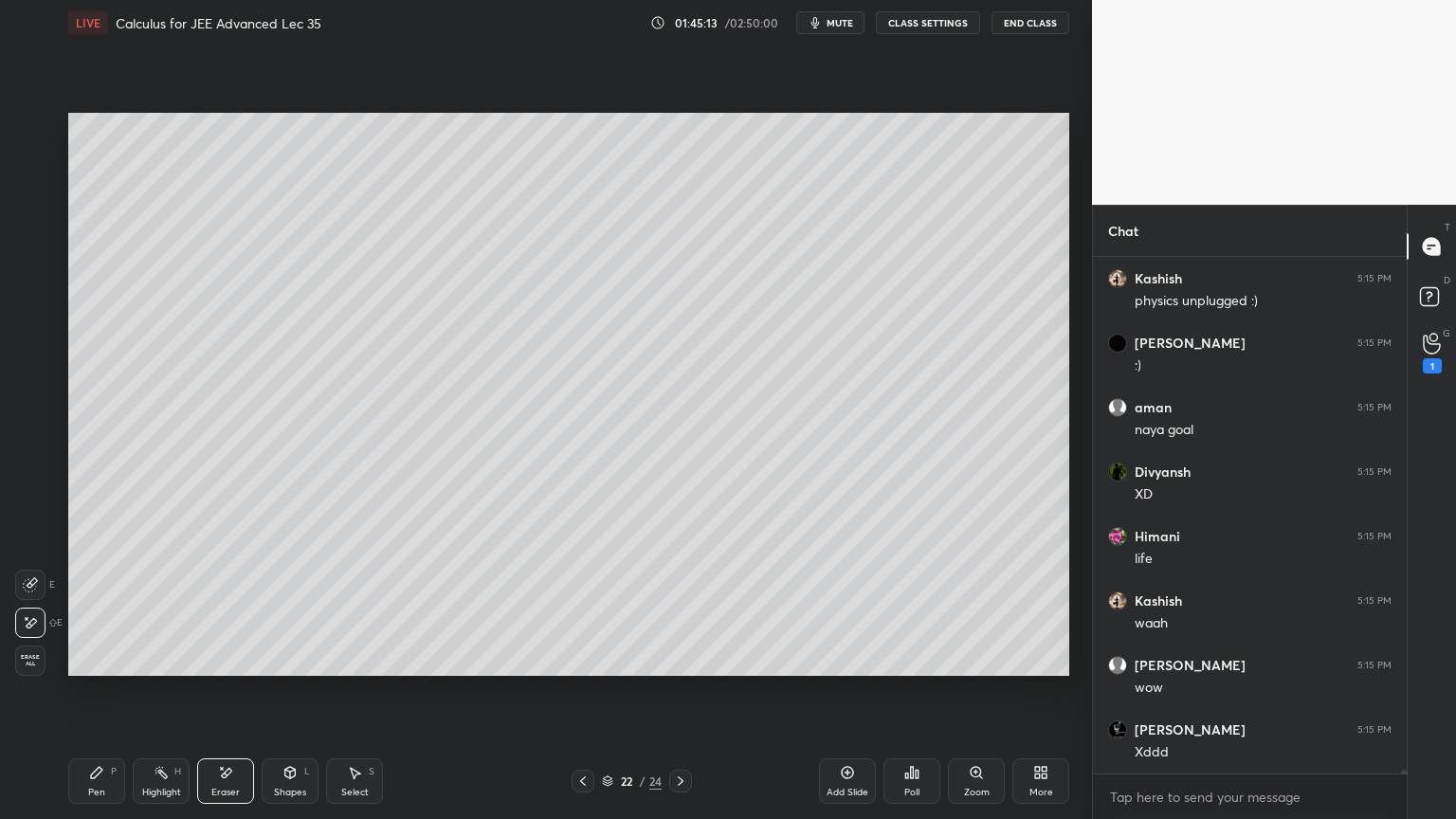 drag, startPoint x: 156, startPoint y: 782, endPoint x: 123, endPoint y: 784, distance: 33.060551 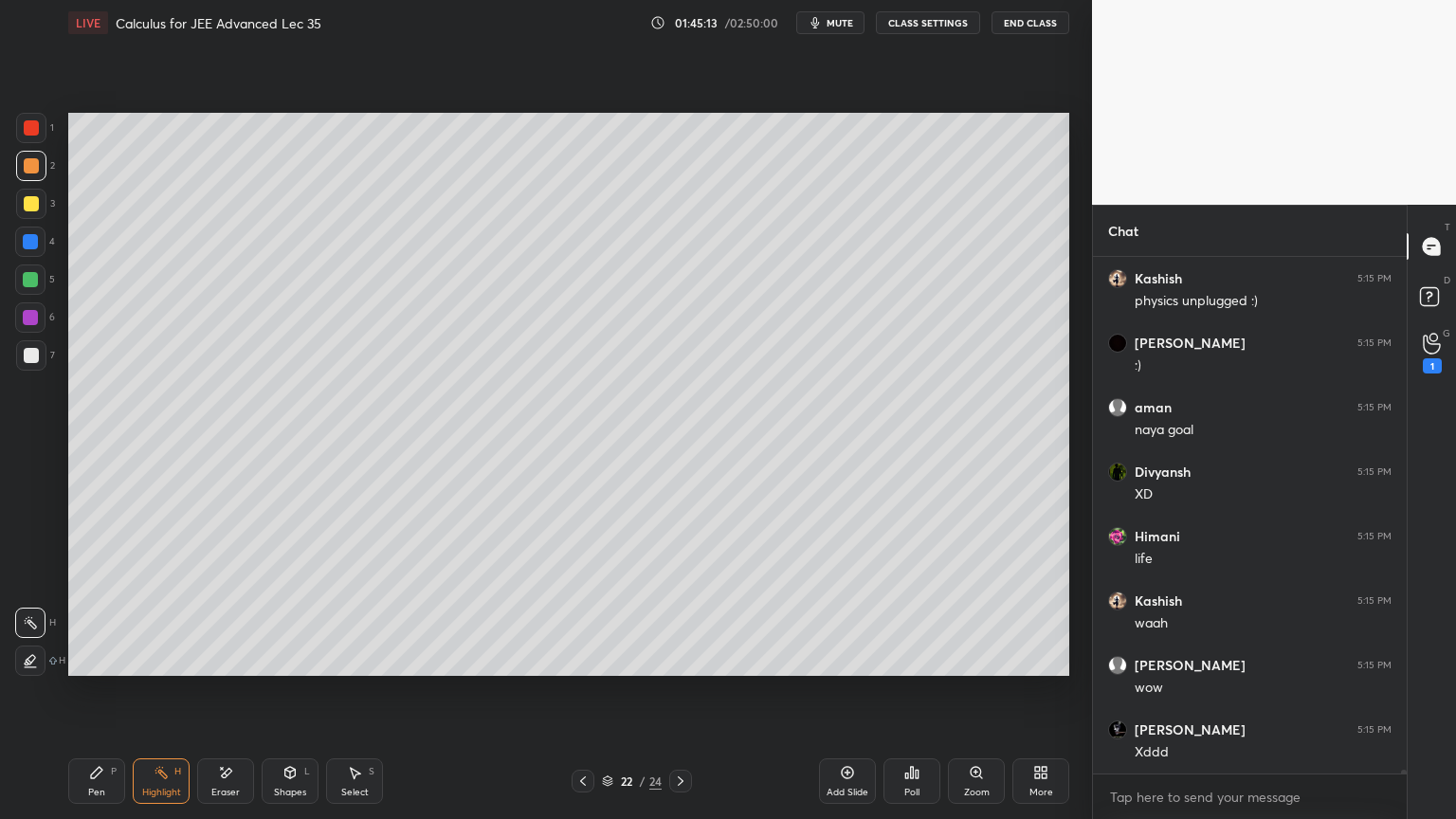 drag, startPoint x: 115, startPoint y: 785, endPoint x: 126, endPoint y: 787, distance: 11.18034 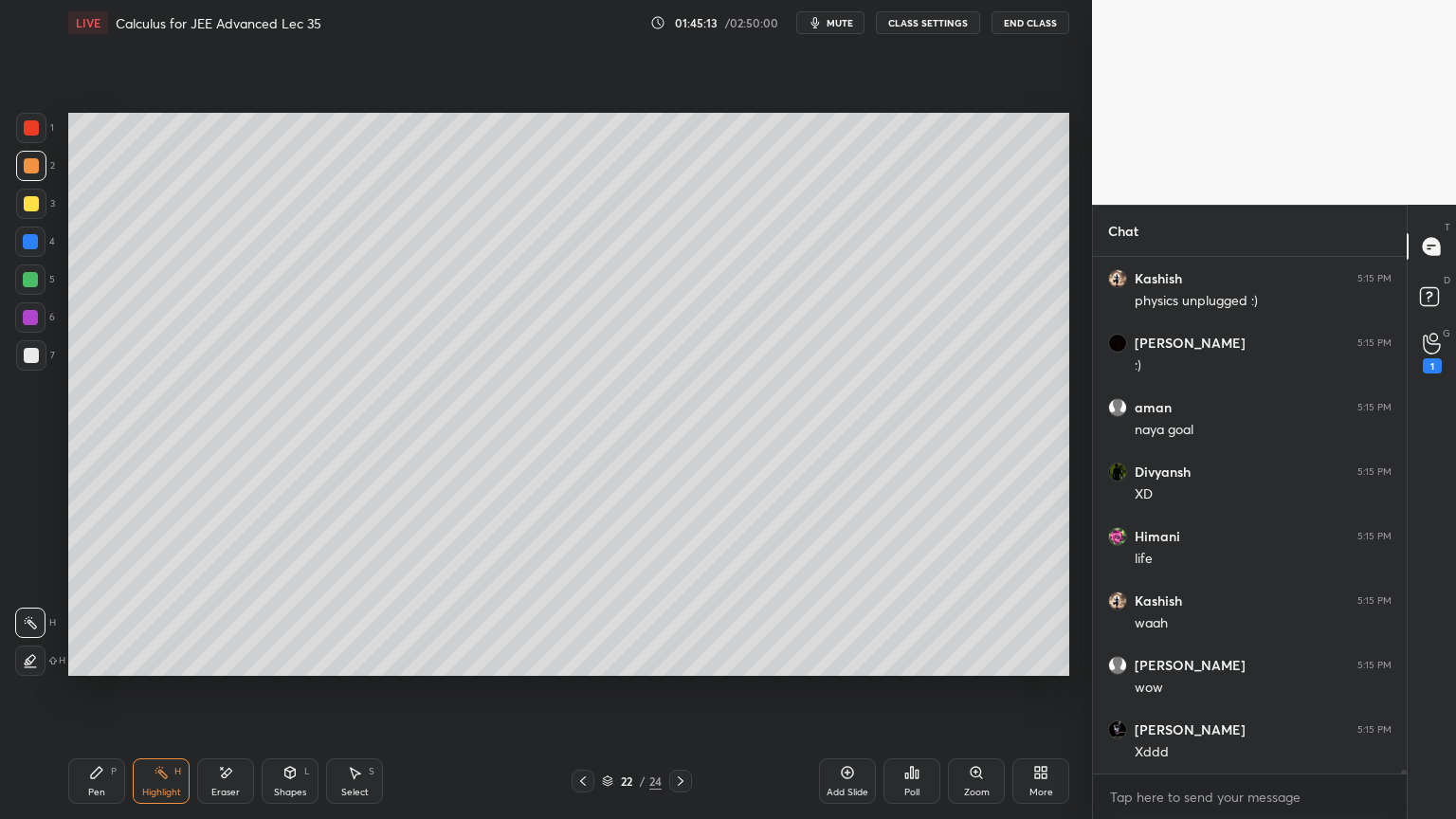click on "Pen P" at bounding box center [97, 781] 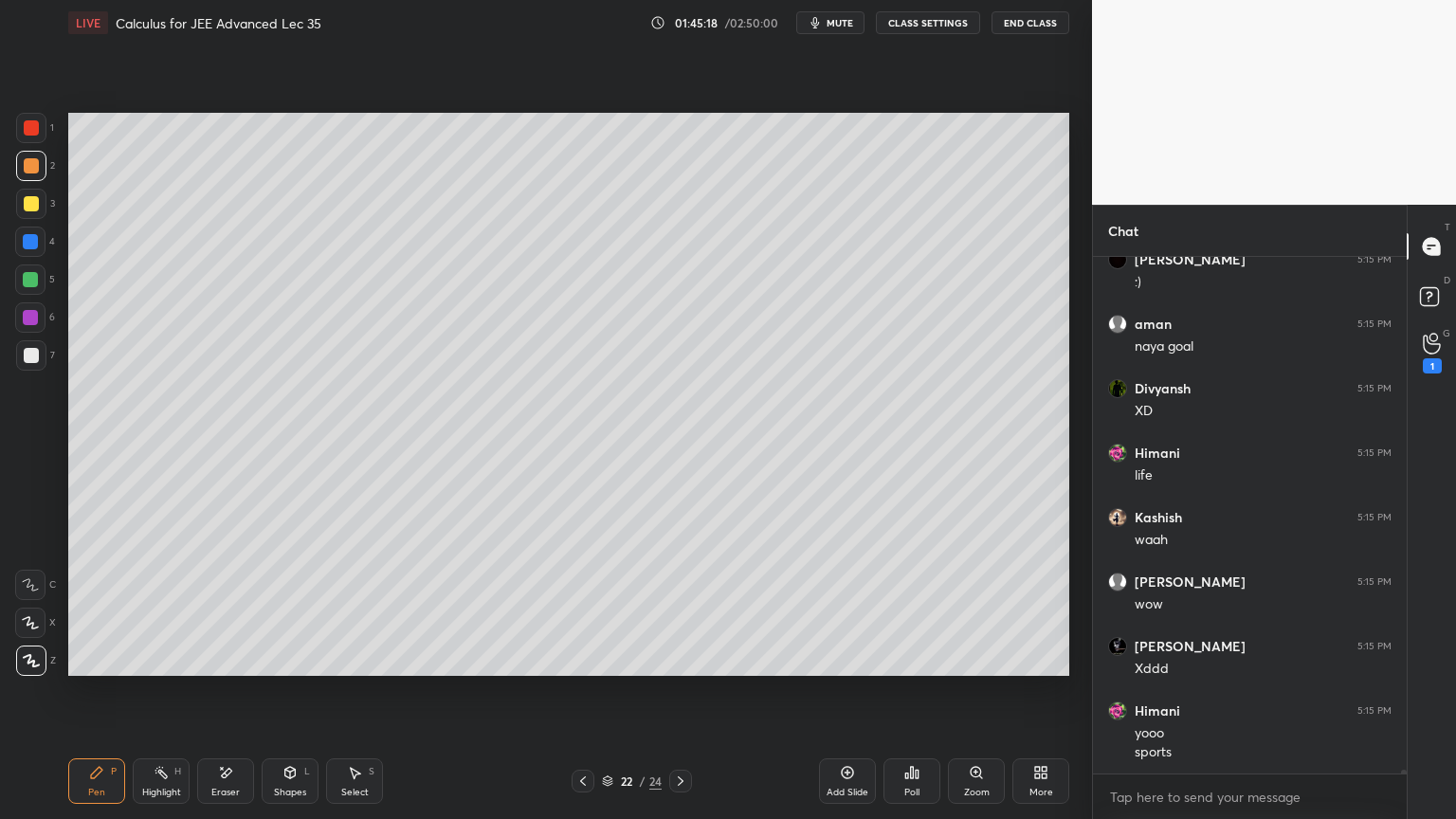 scroll, scrollTop: 73906, scrollLeft: 0, axis: vertical 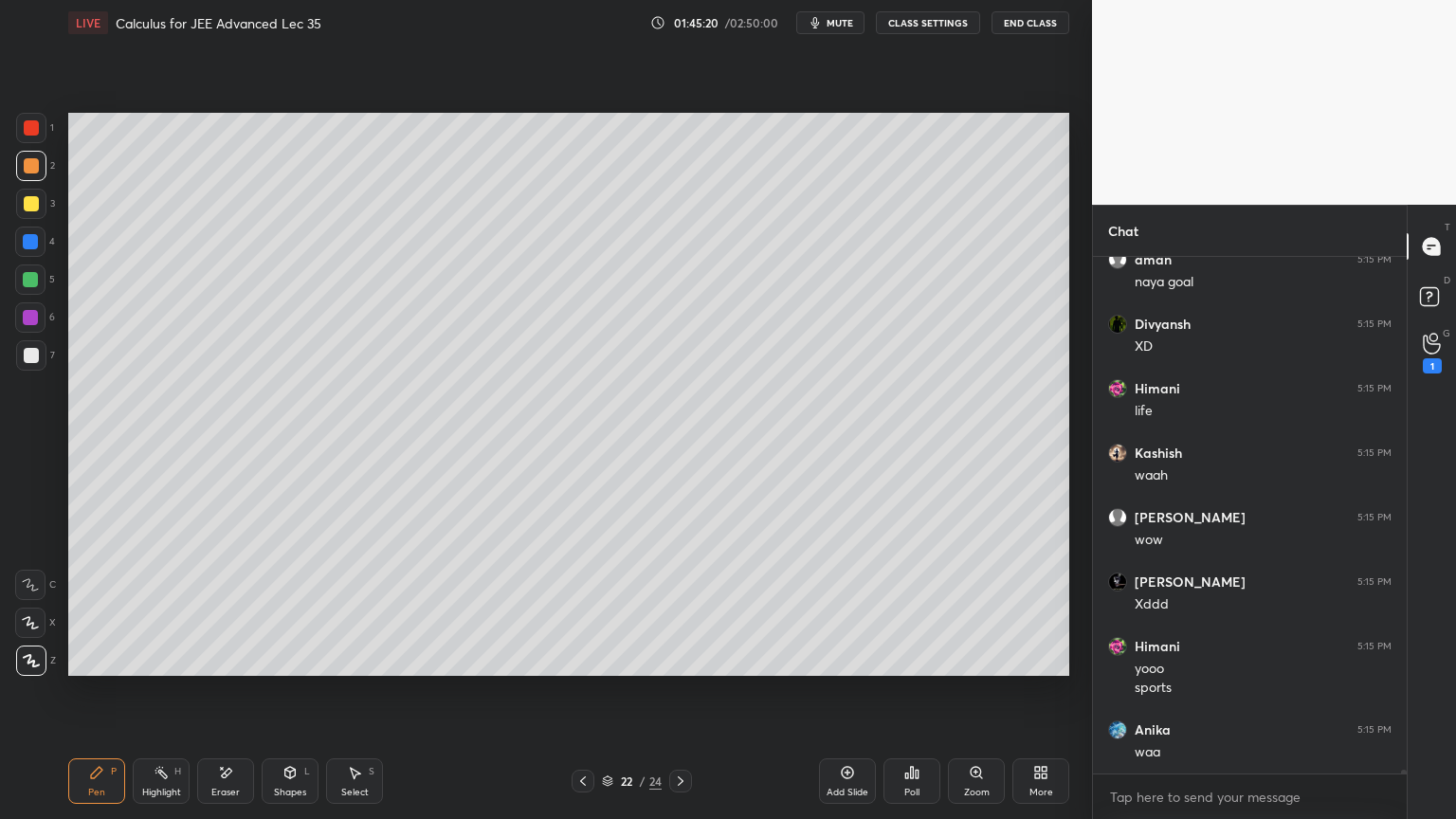 click on "Highlight H" at bounding box center [161, 781] 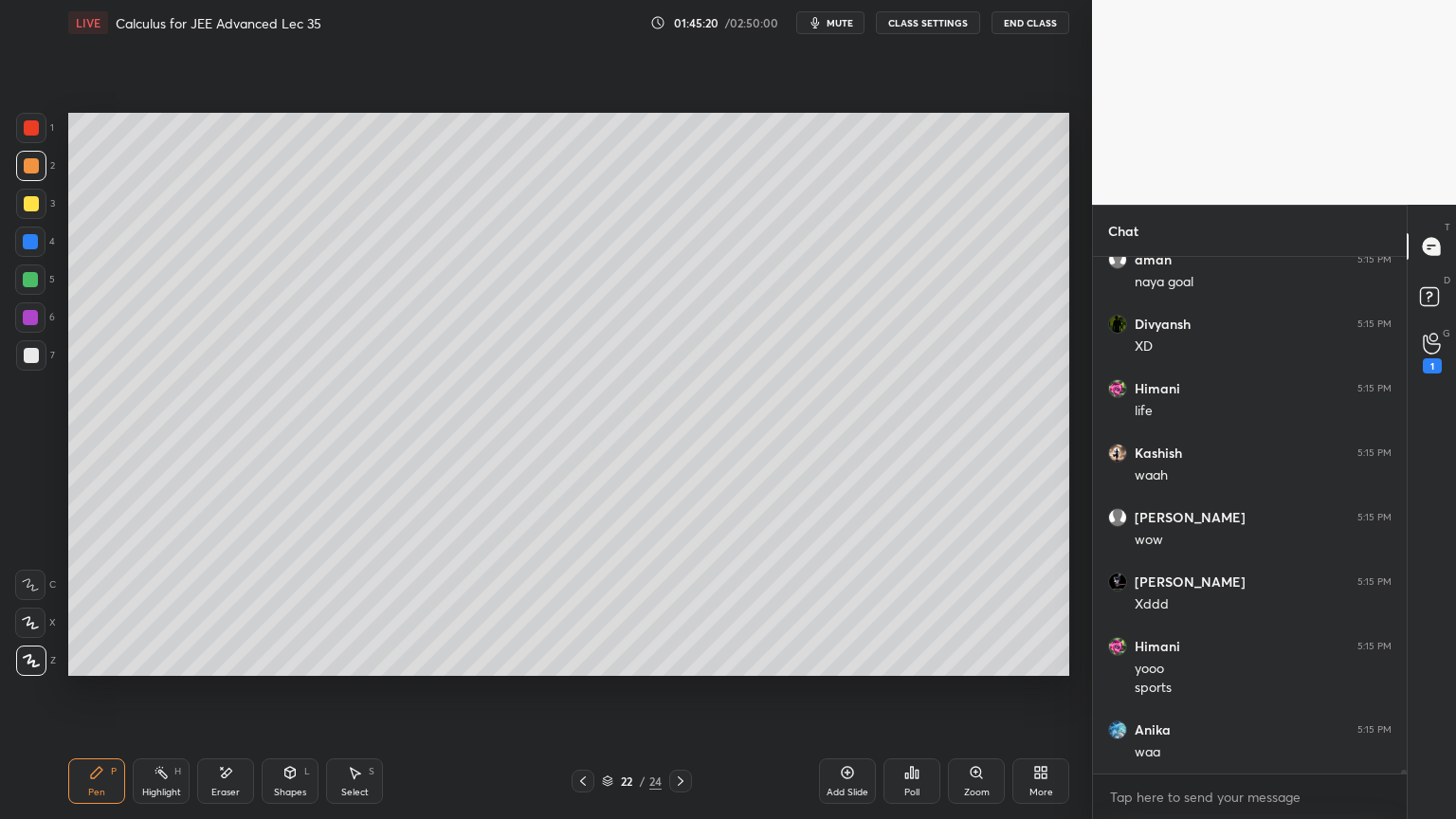 click 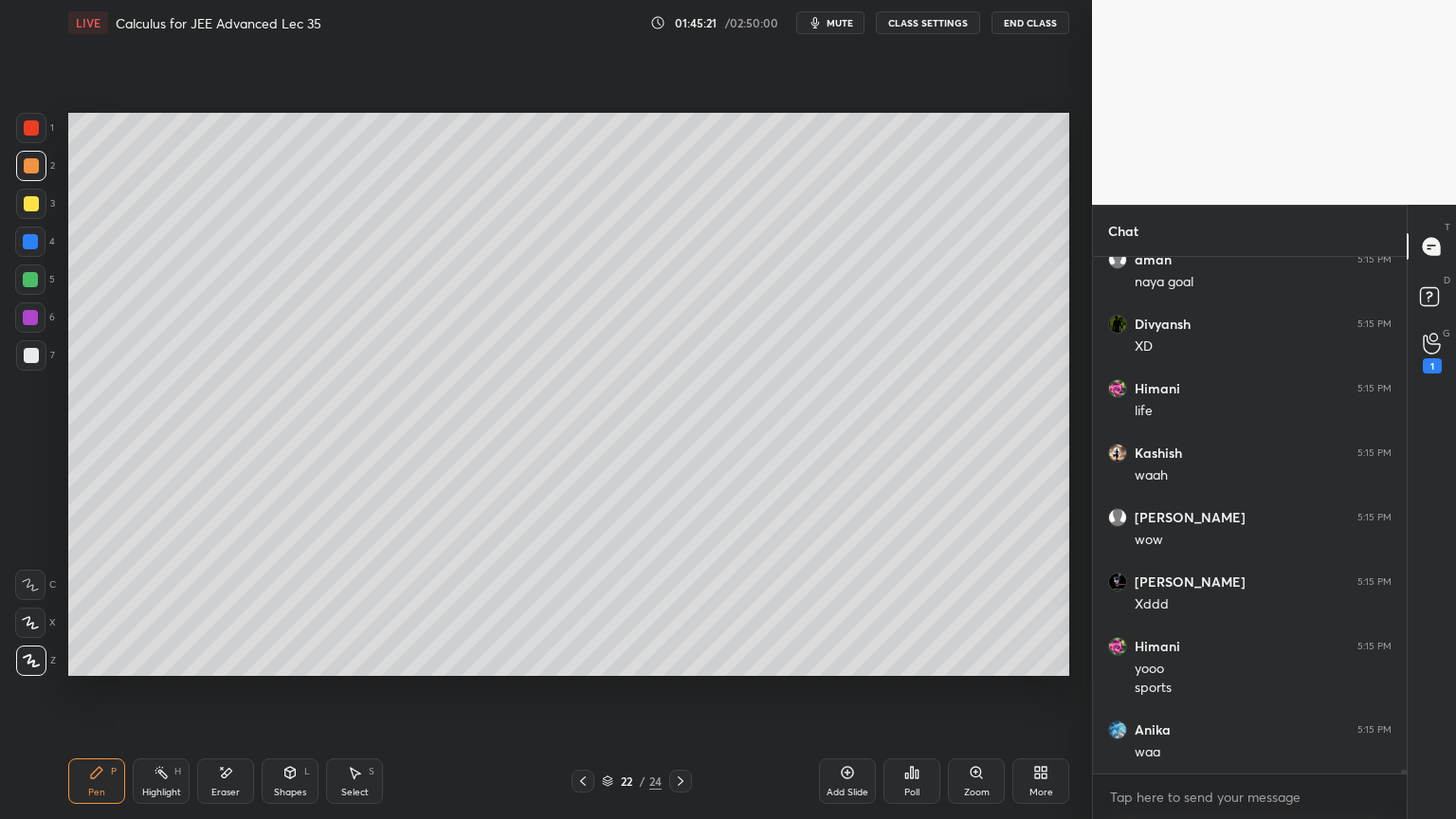 click on "Eraser" at bounding box center (226, 781) 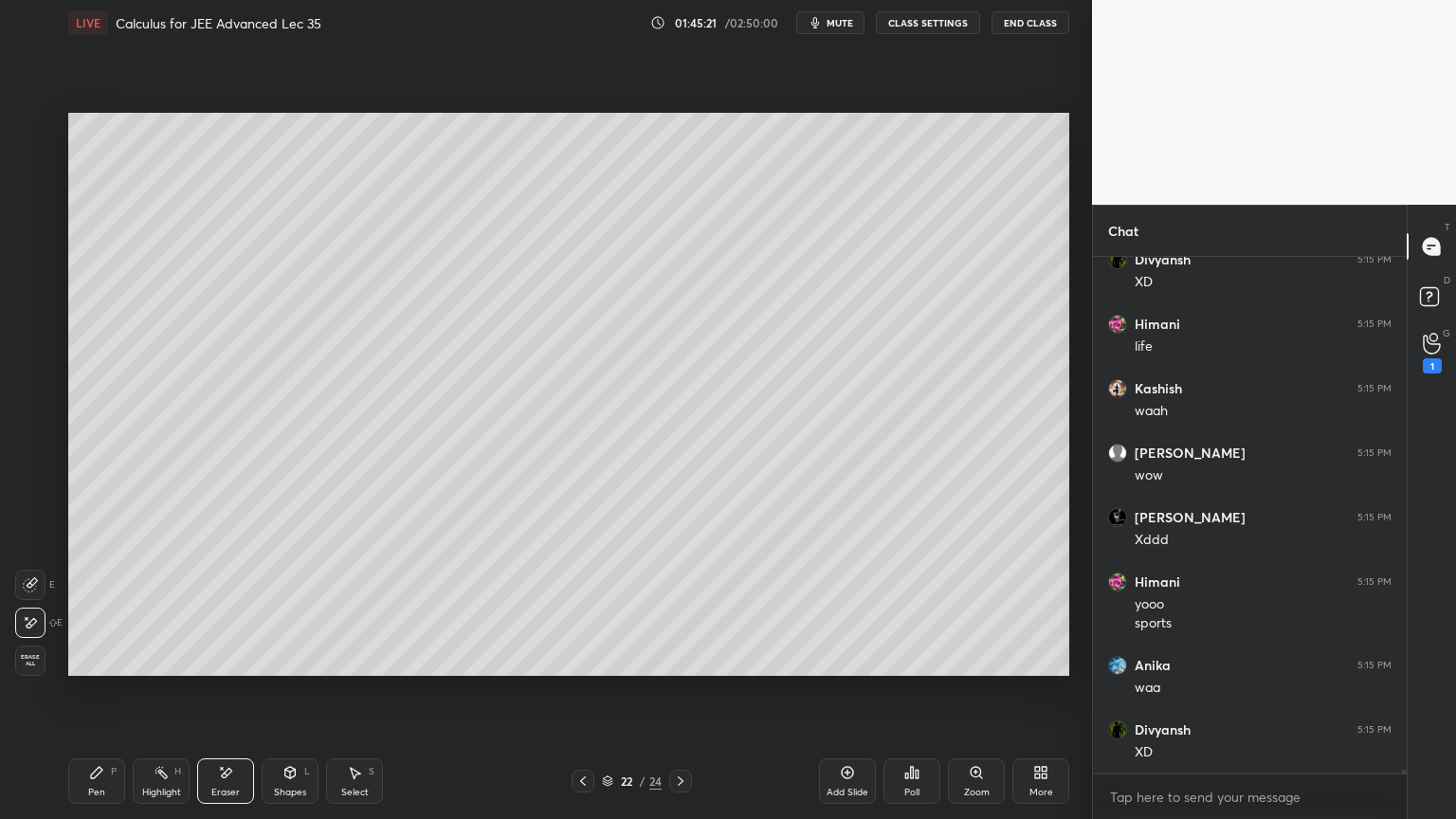 click on "Highlight H" at bounding box center (161, 781) 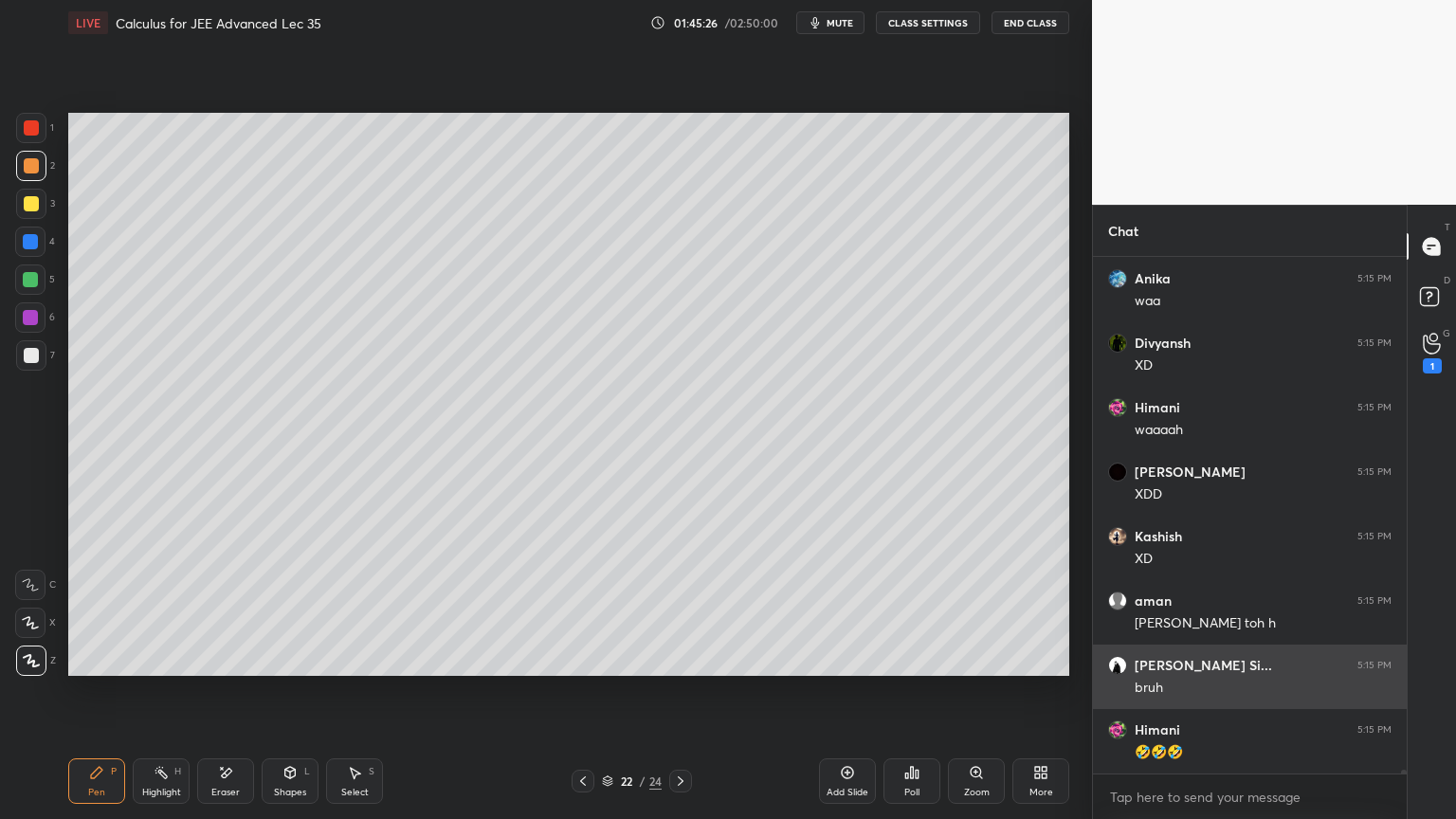 scroll, scrollTop: 74422, scrollLeft: 0, axis: vertical 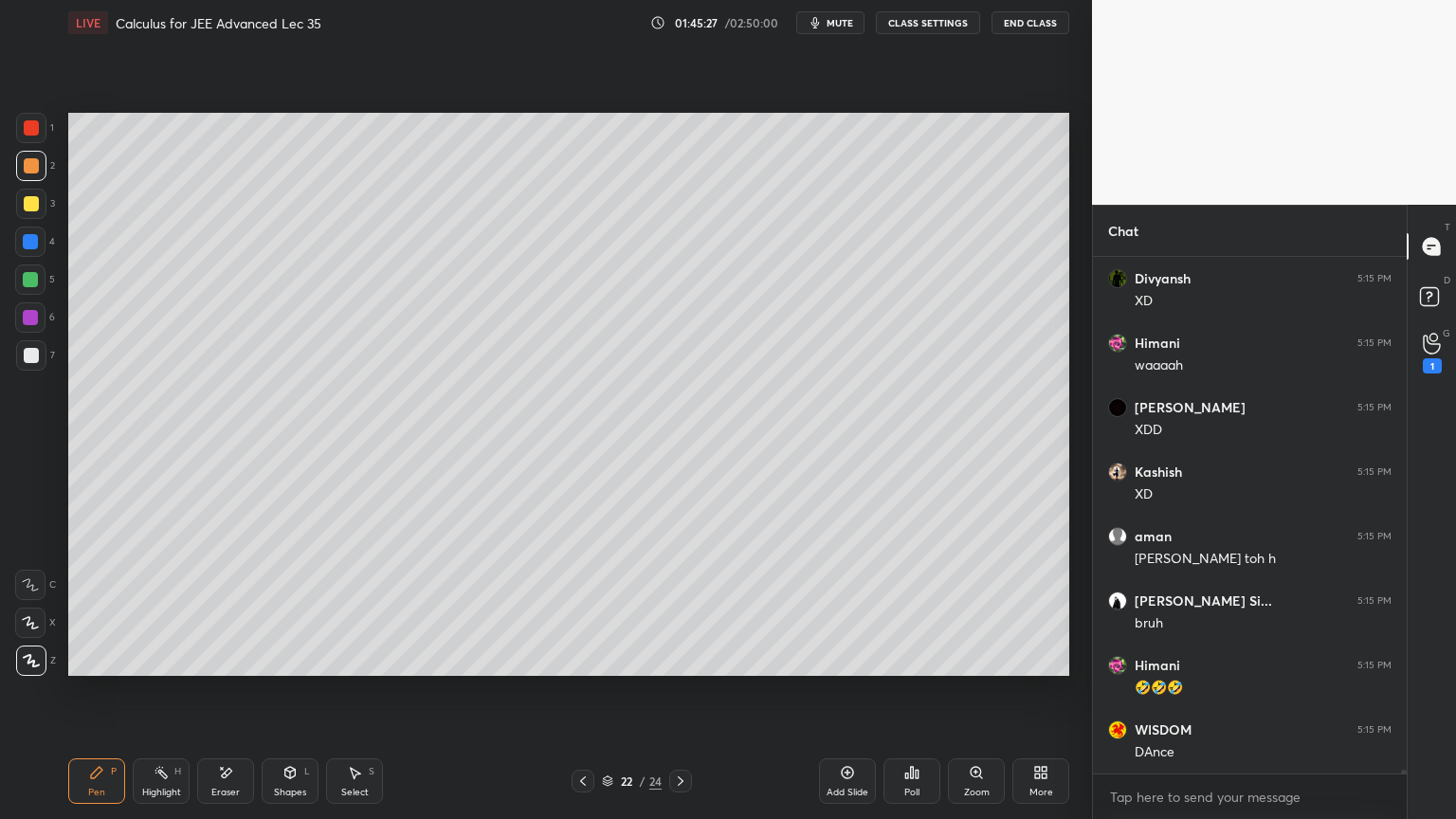 drag, startPoint x: 234, startPoint y: 775, endPoint x: 286, endPoint y: 707, distance: 85.60374 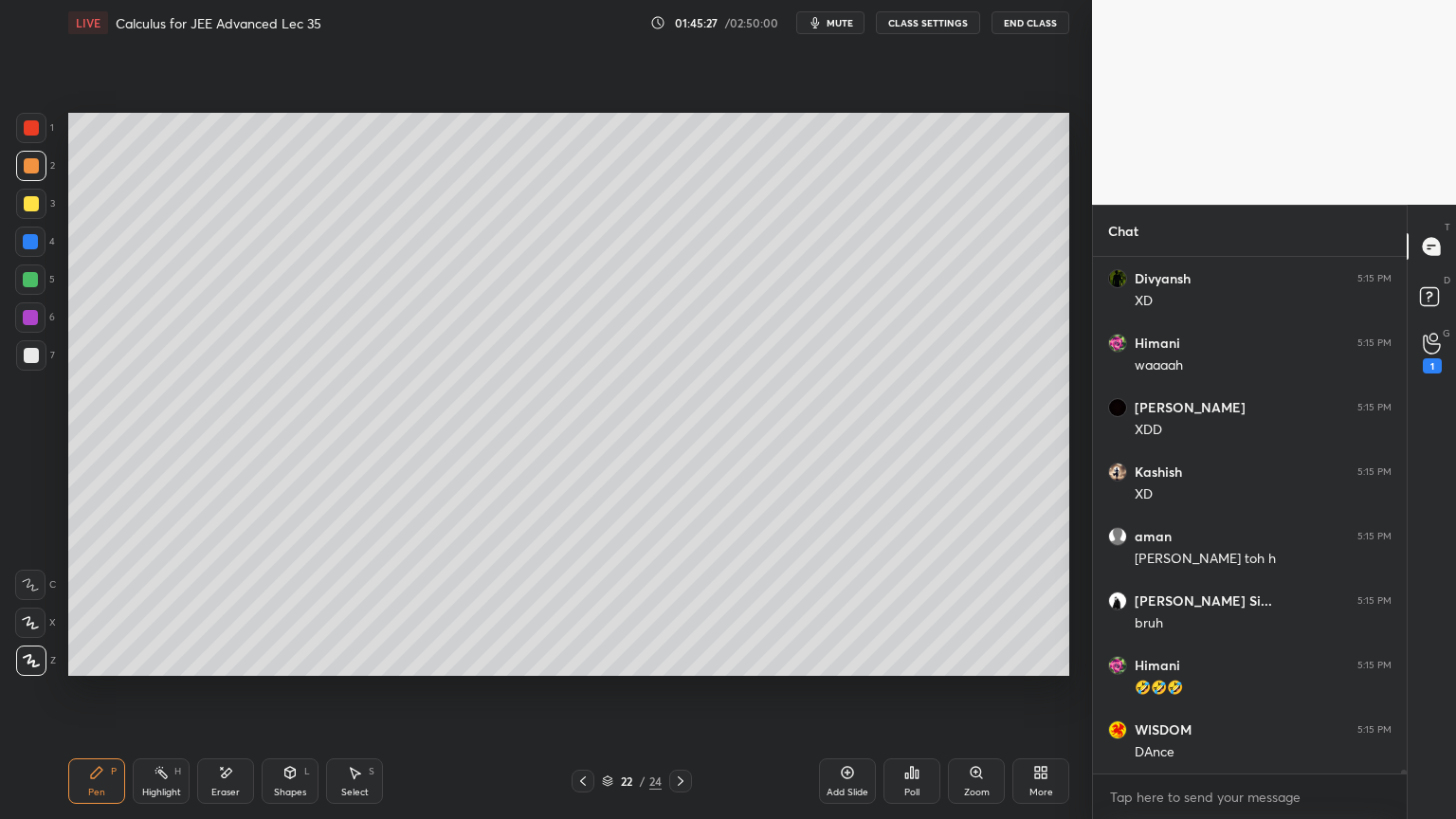 click on "Eraser" at bounding box center [226, 781] 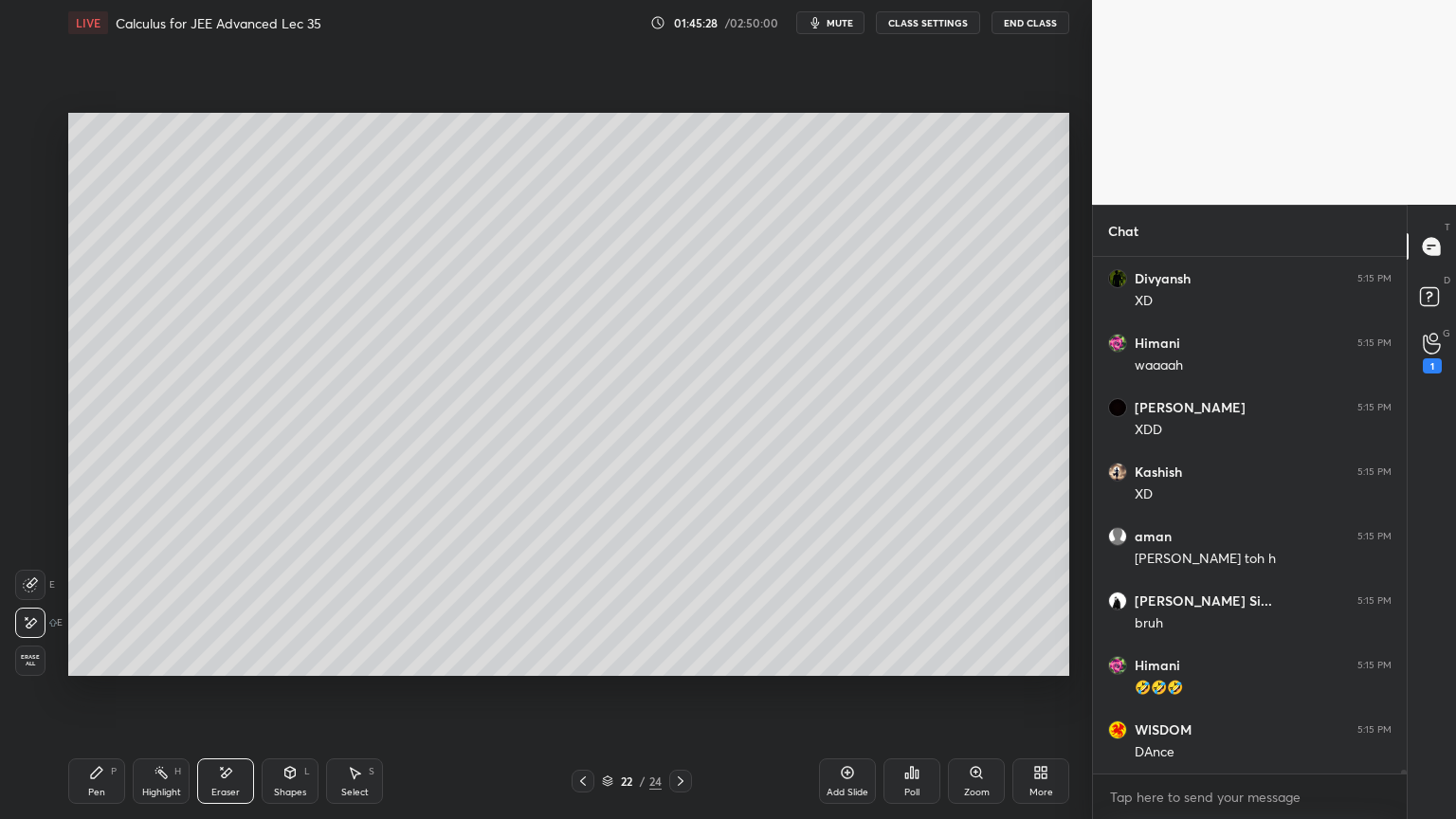drag, startPoint x: 79, startPoint y: 778, endPoint x: 129, endPoint y: 686, distance: 104.709121 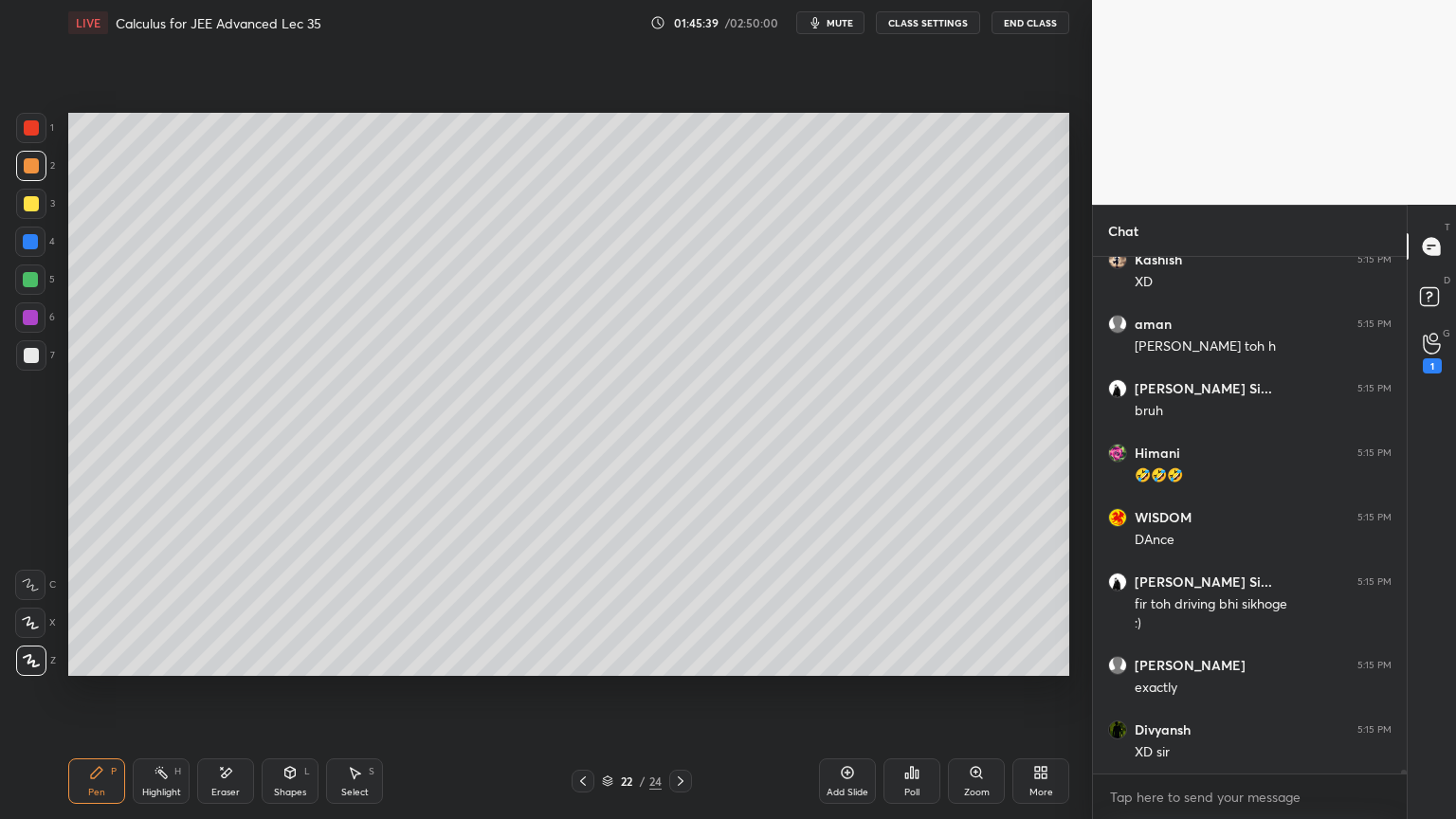 scroll, scrollTop: 74699, scrollLeft: 0, axis: vertical 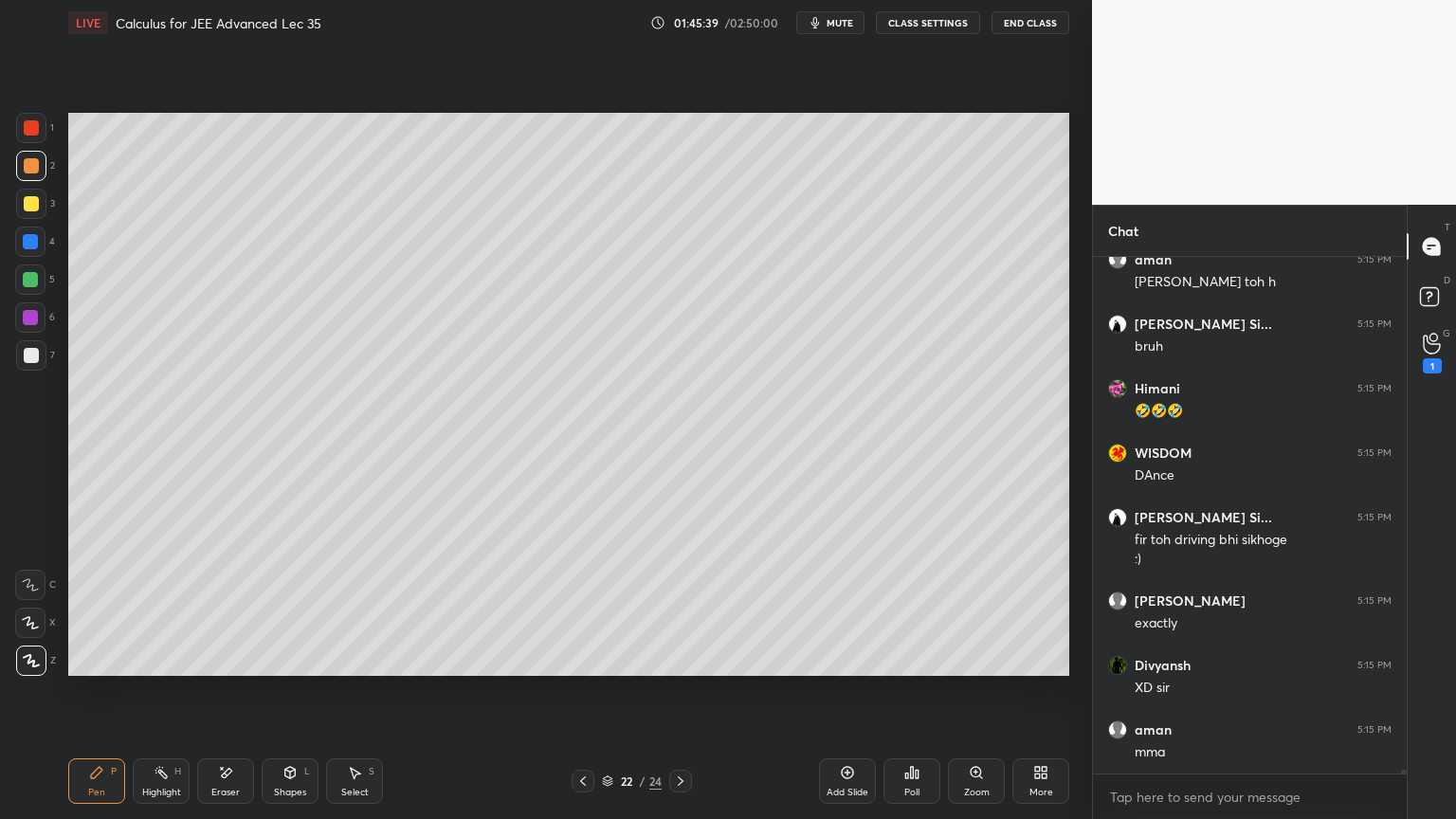 click 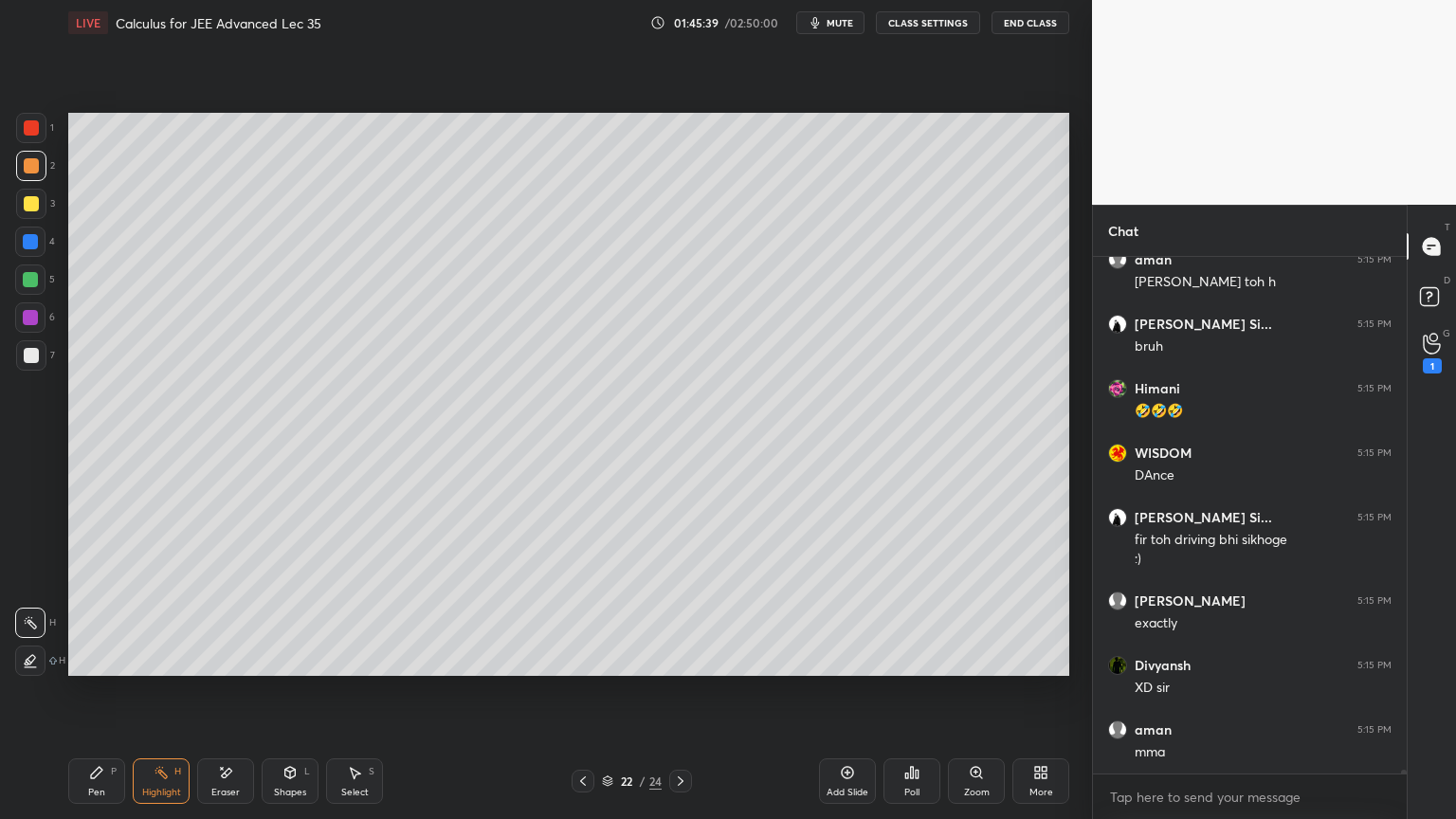 click on "Pen P" at bounding box center [97, 781] 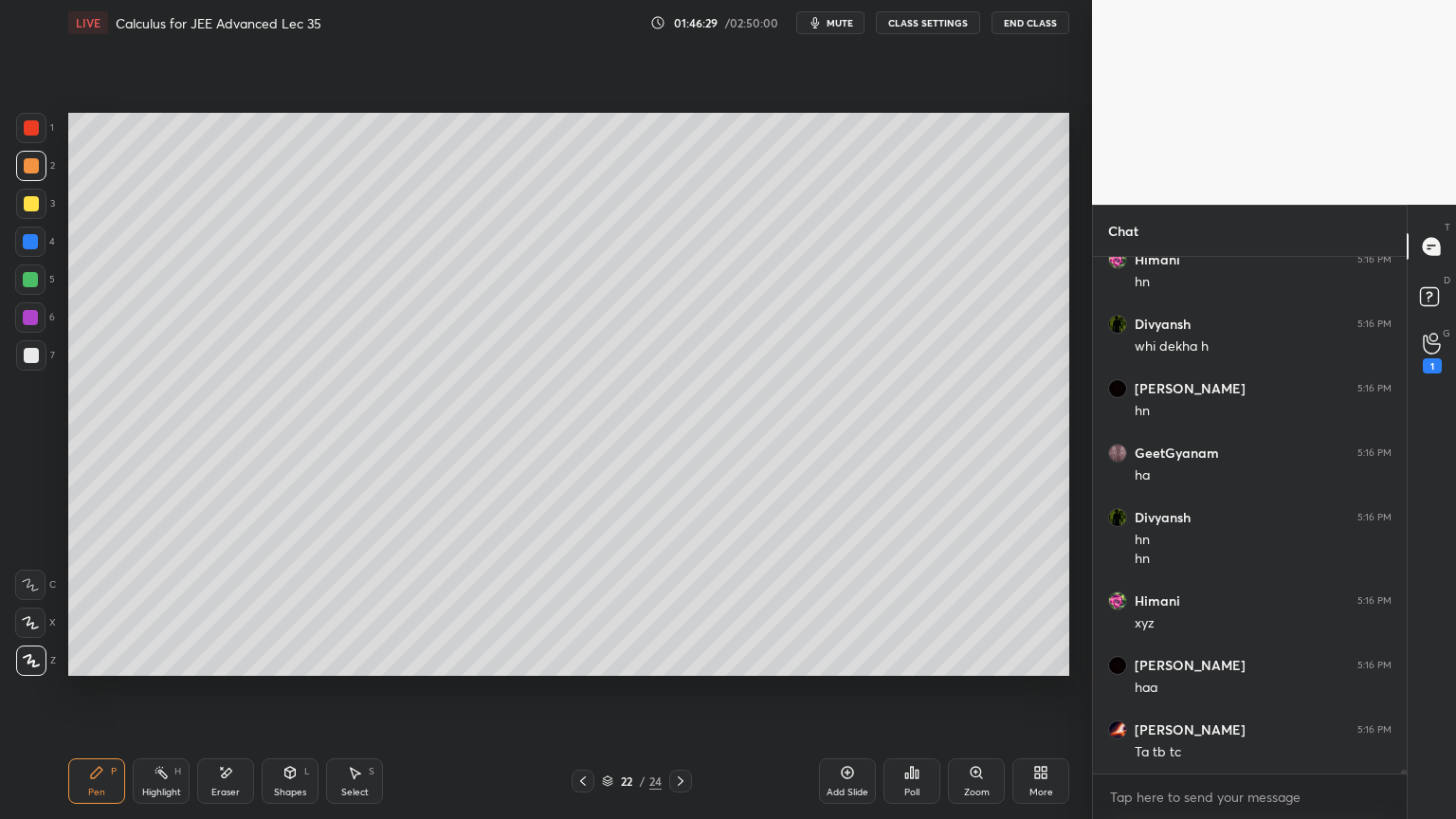 scroll, scrollTop: 76200, scrollLeft: 0, axis: vertical 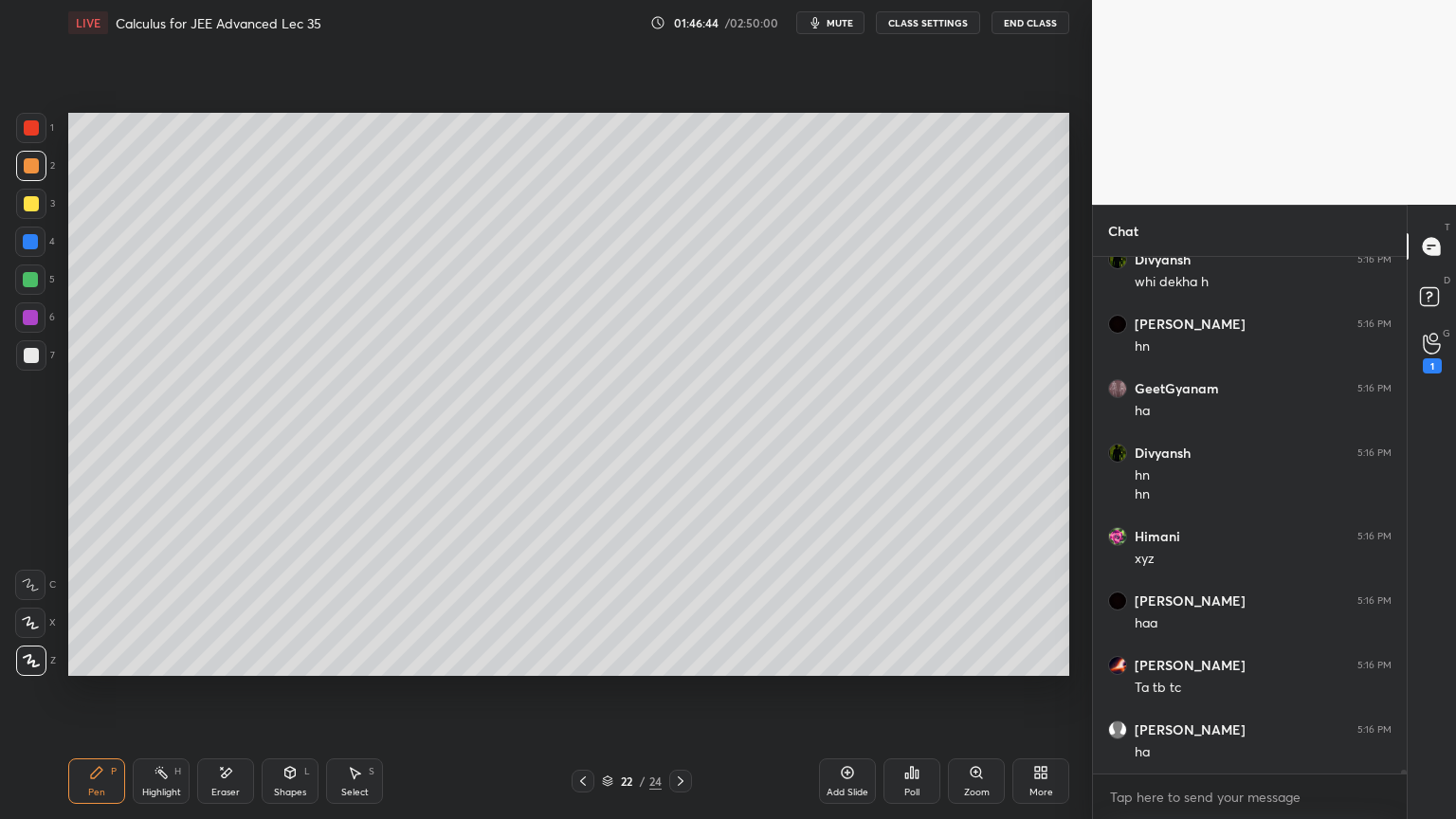 drag, startPoint x: 228, startPoint y: 789, endPoint x: 268, endPoint y: 688, distance: 108.63241 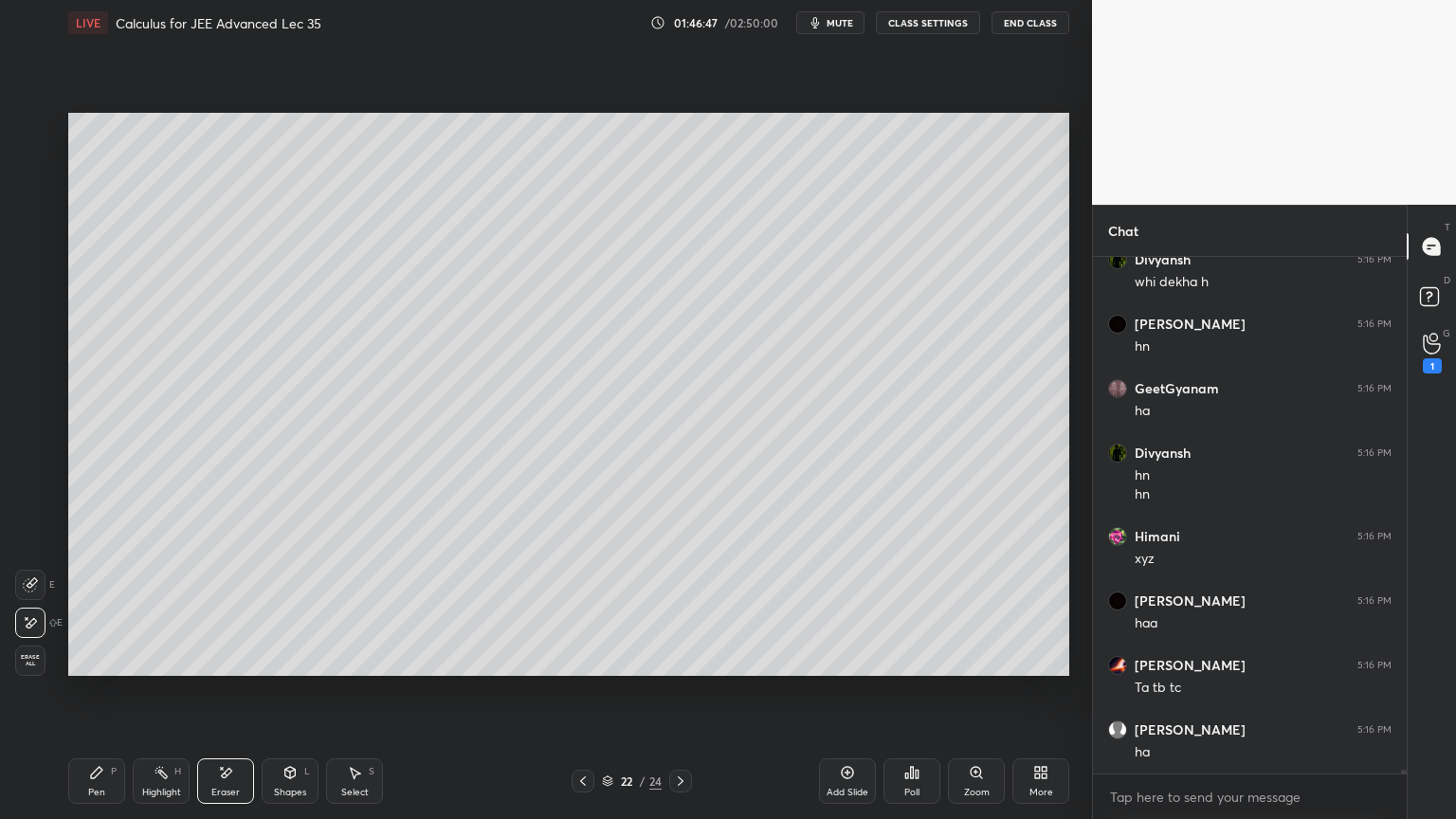 drag, startPoint x: 113, startPoint y: 777, endPoint x: 157, endPoint y: 709, distance: 80.99383 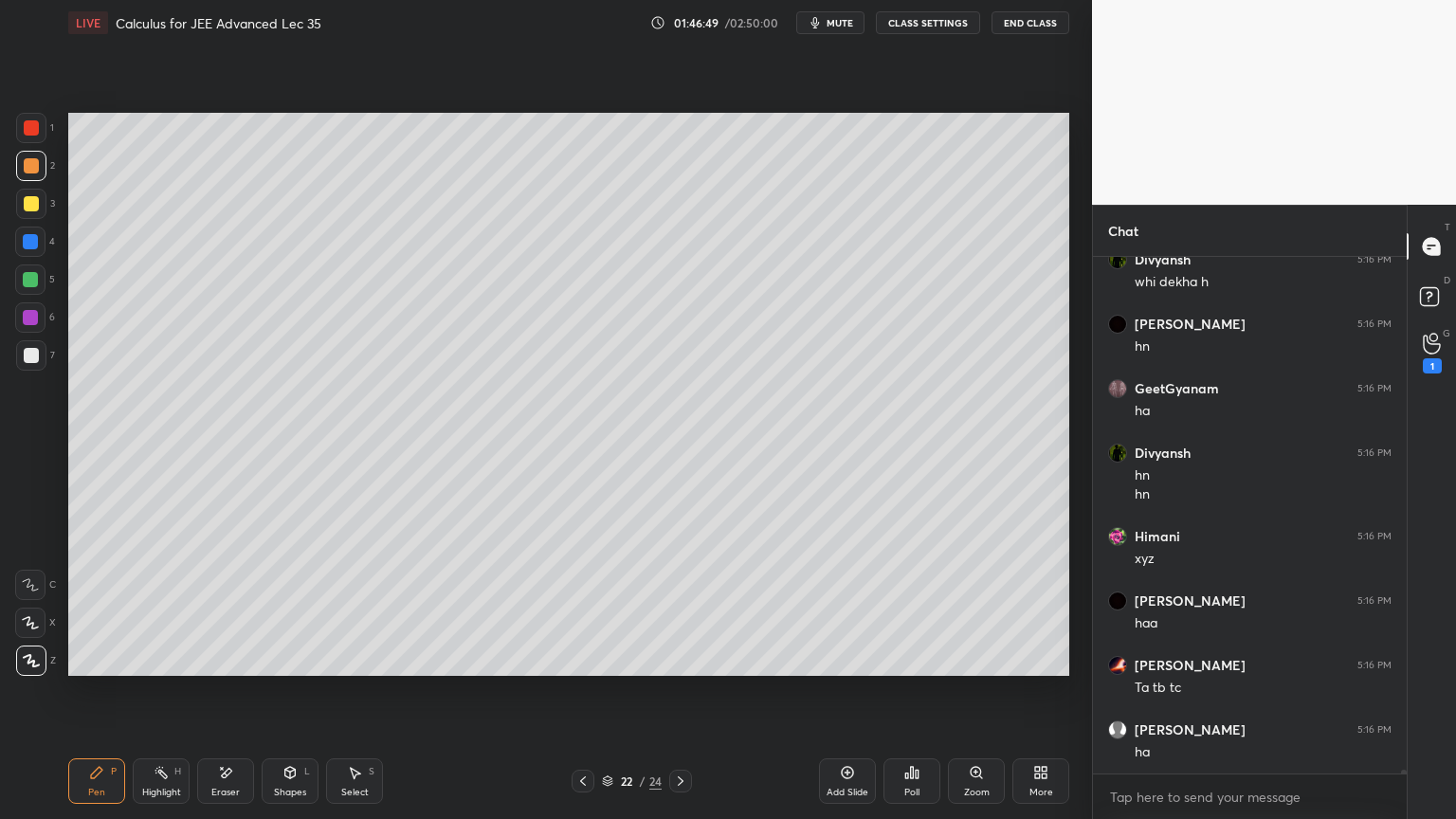 click 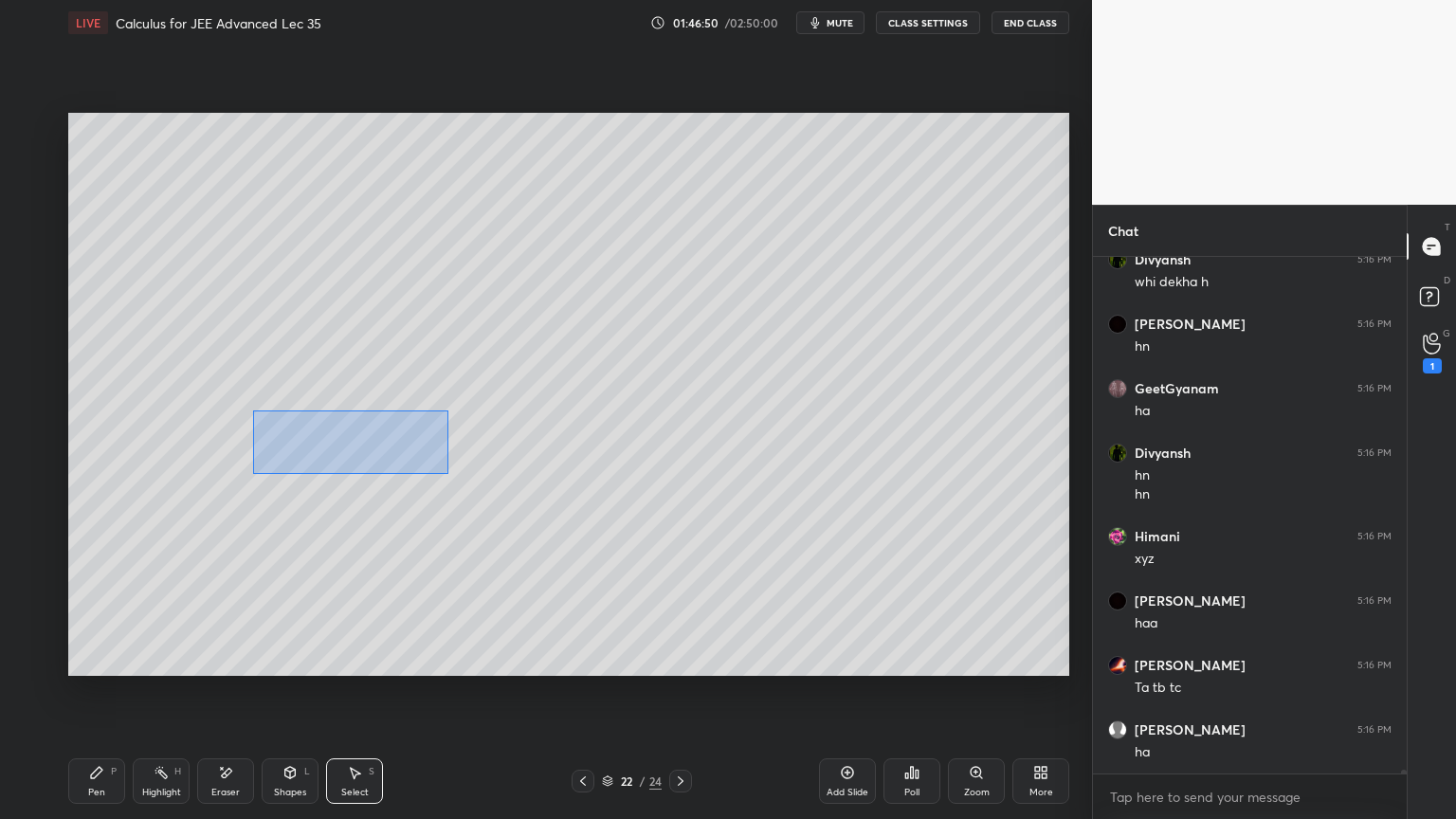 drag, startPoint x: 264, startPoint y: 416, endPoint x: 419, endPoint y: 453, distance: 159.35495 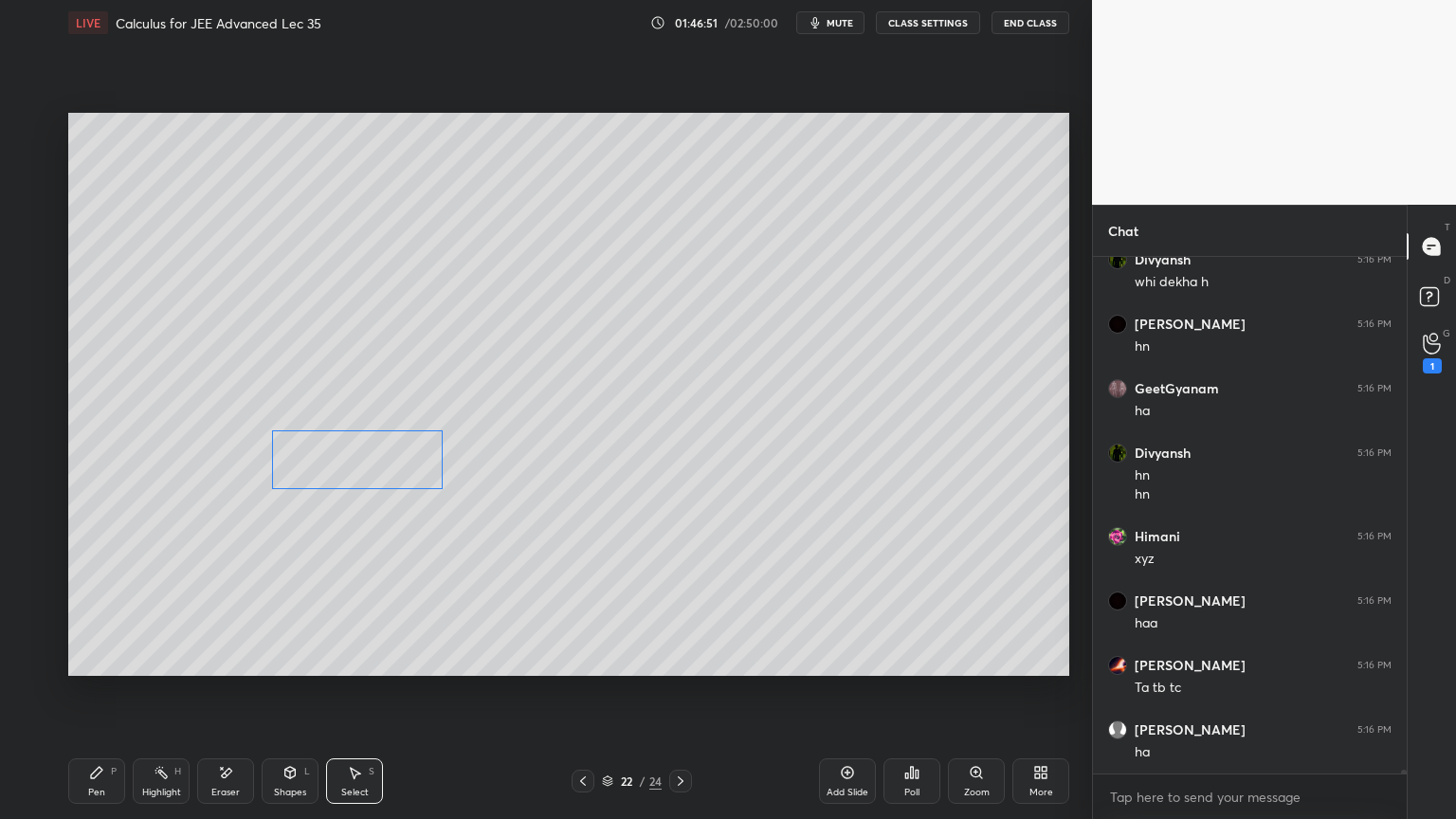 drag, startPoint x: 410, startPoint y: 446, endPoint x: 411, endPoint y: 464, distance: 18.027756 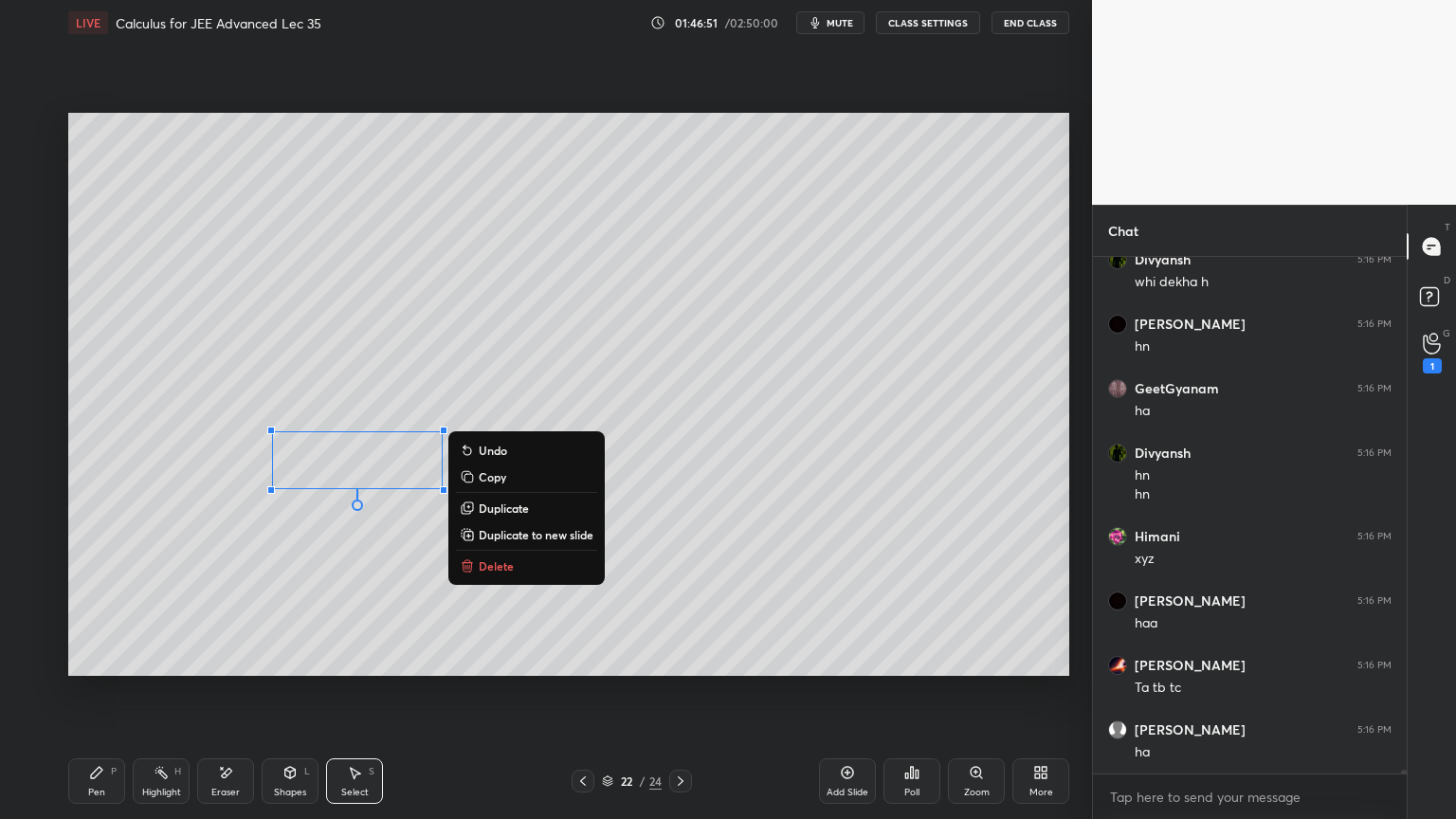 click on "0 ° Undo Copy Duplicate Duplicate to new slide Delete" at bounding box center [569, 394] 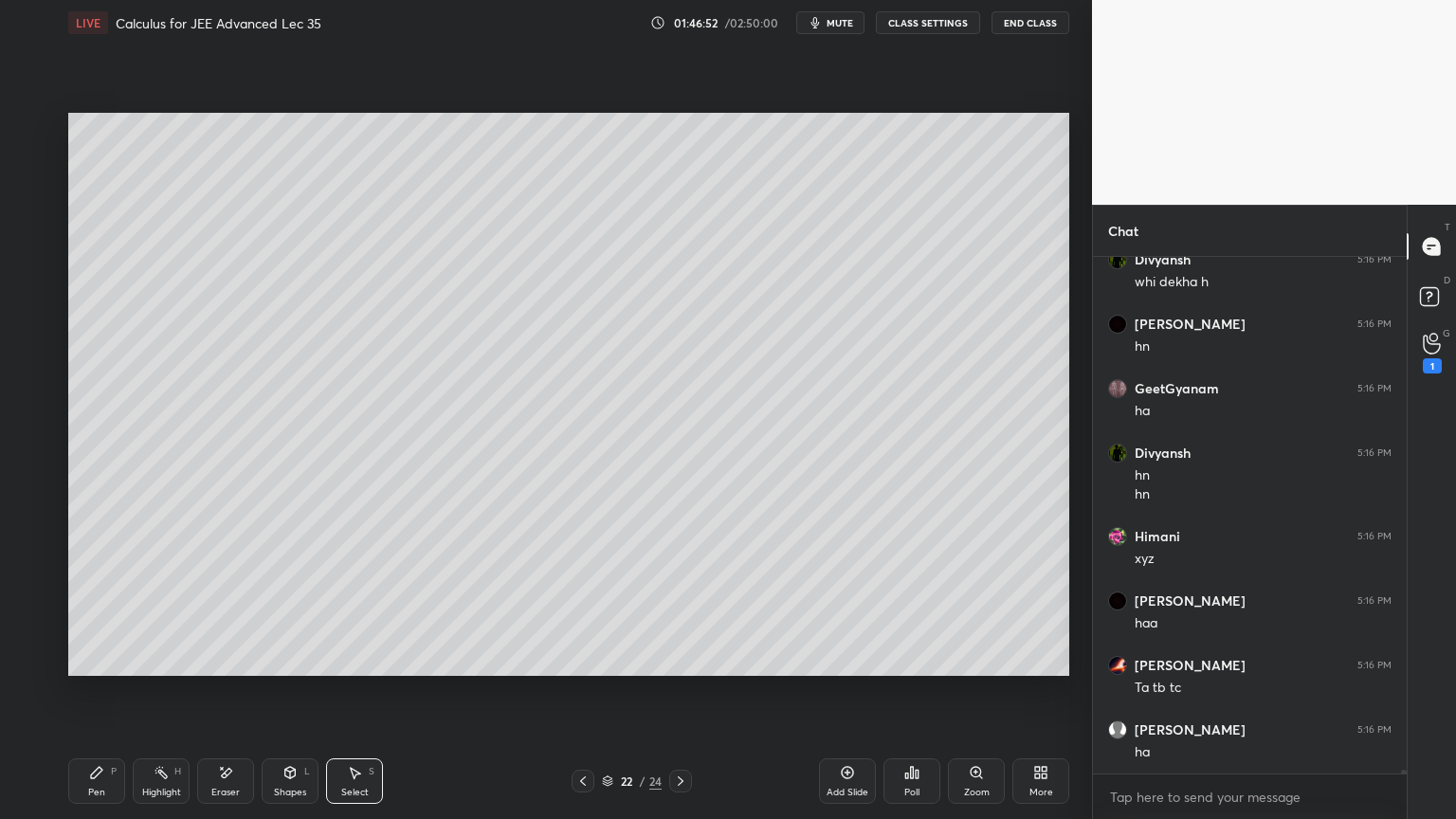 click on "Pen" at bounding box center (97, 792) 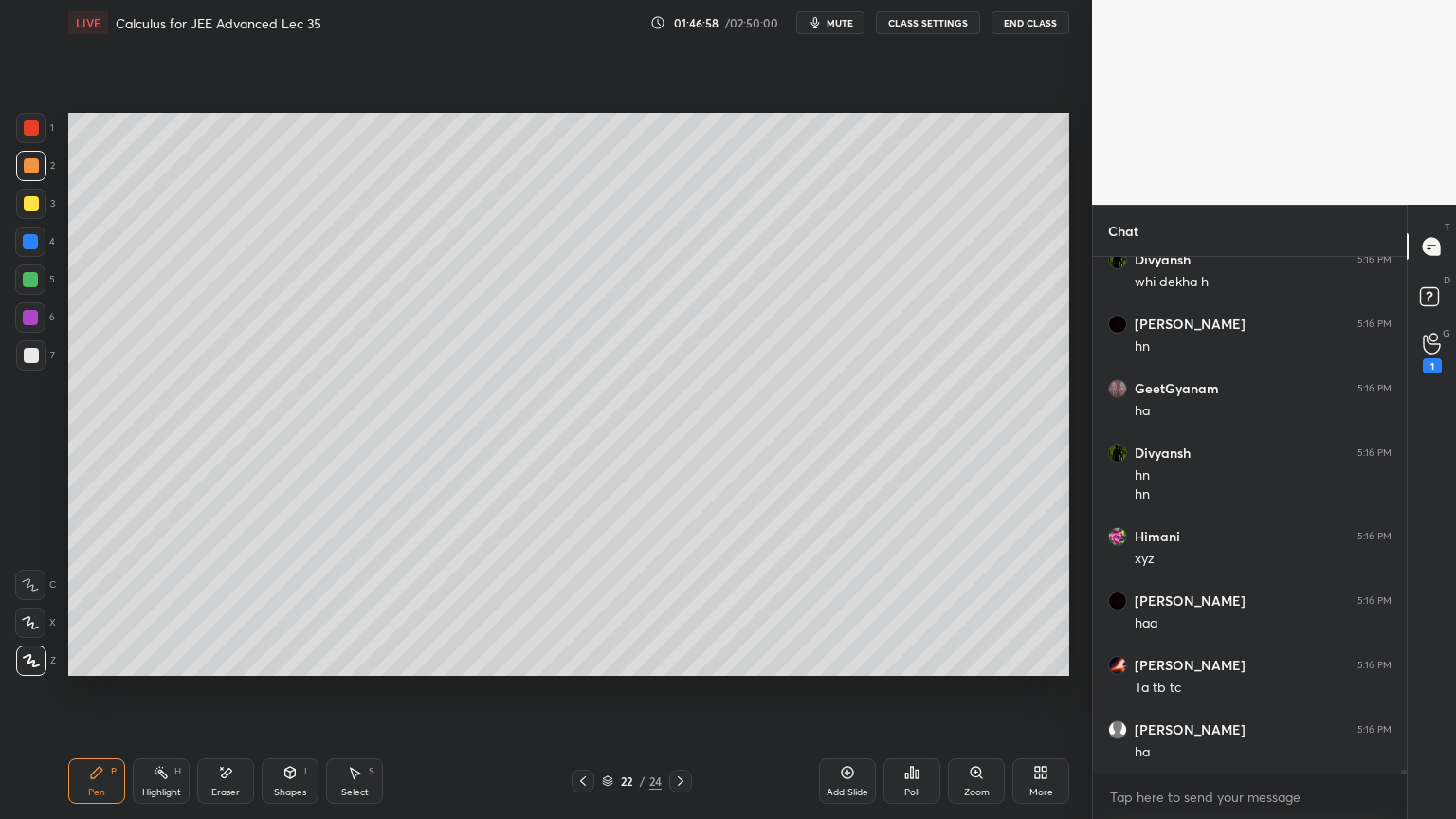 scroll, scrollTop: 76265, scrollLeft: 0, axis: vertical 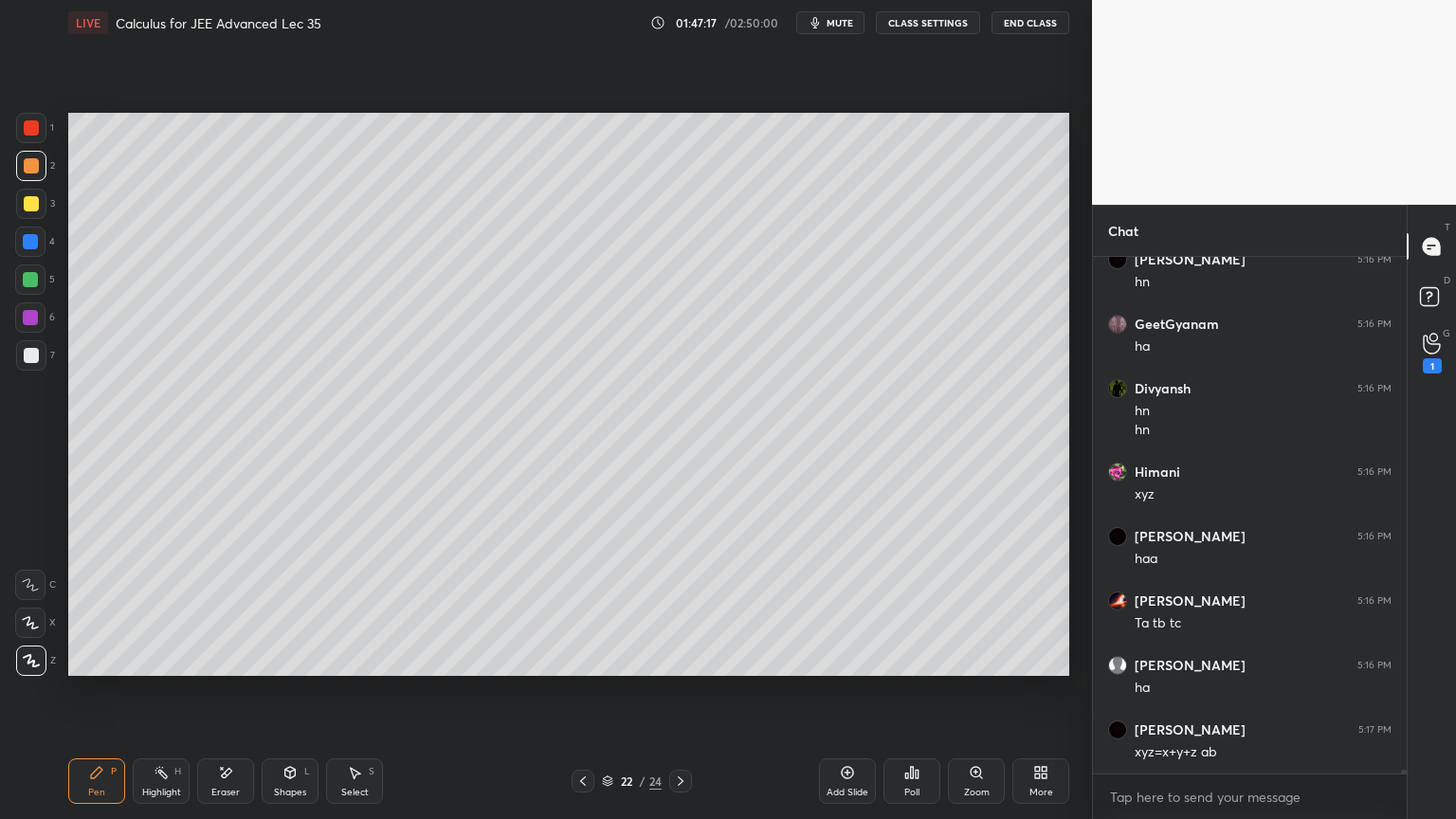 drag, startPoint x: 234, startPoint y: 784, endPoint x: 255, endPoint y: 705, distance: 81.7435 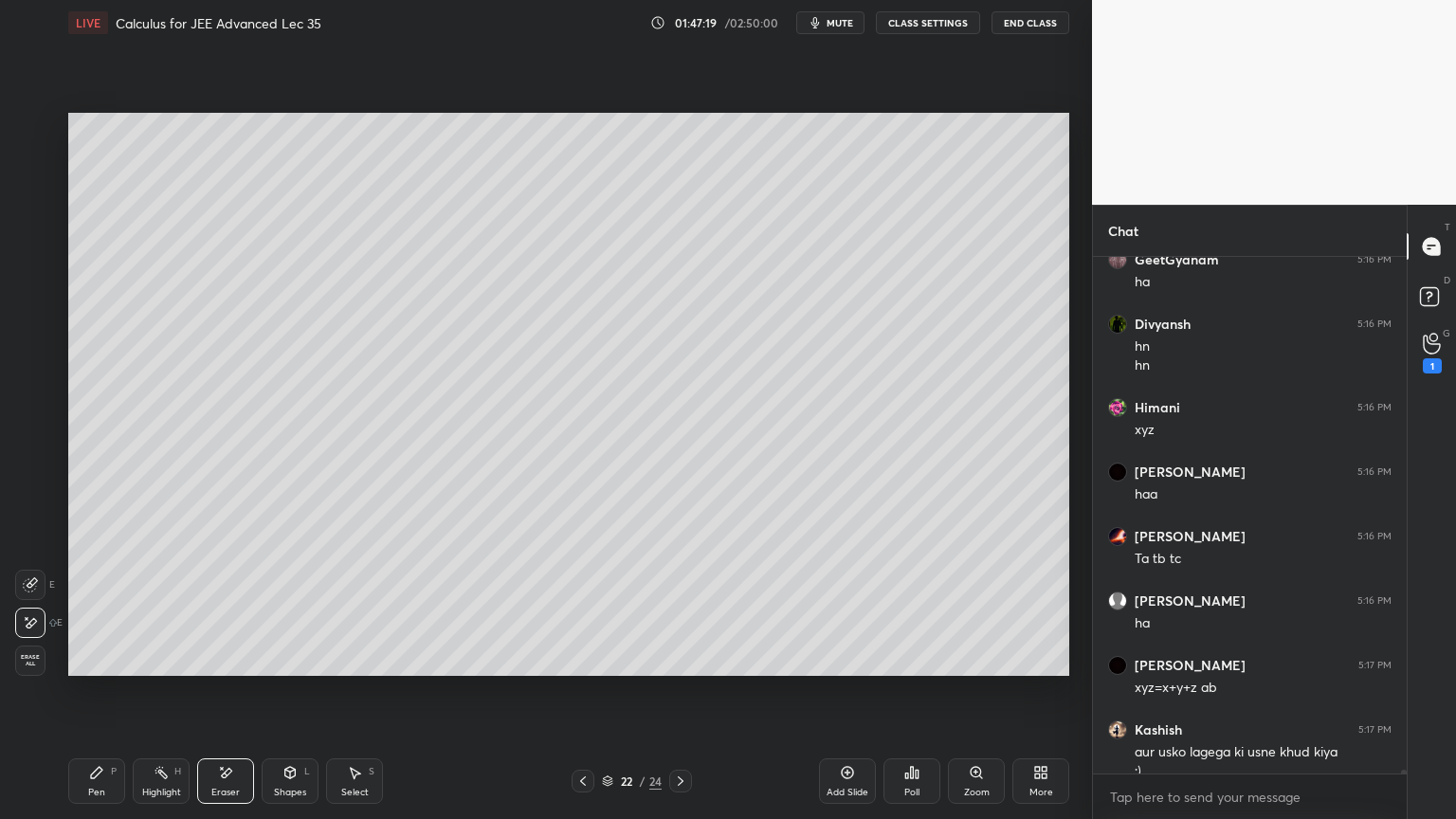 scroll, scrollTop: 76348, scrollLeft: 0, axis: vertical 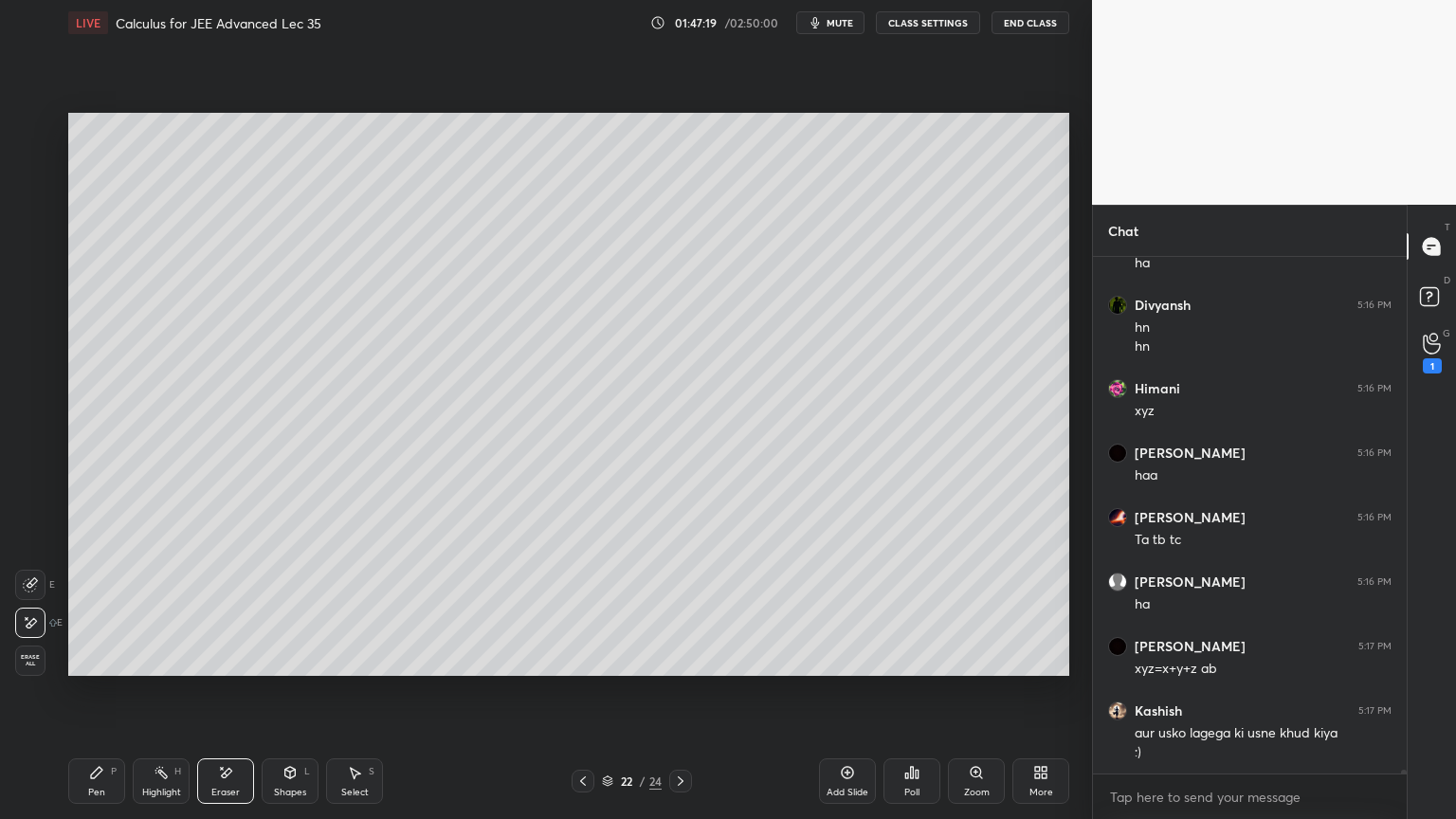 click on "Pen P" at bounding box center (97, 781) 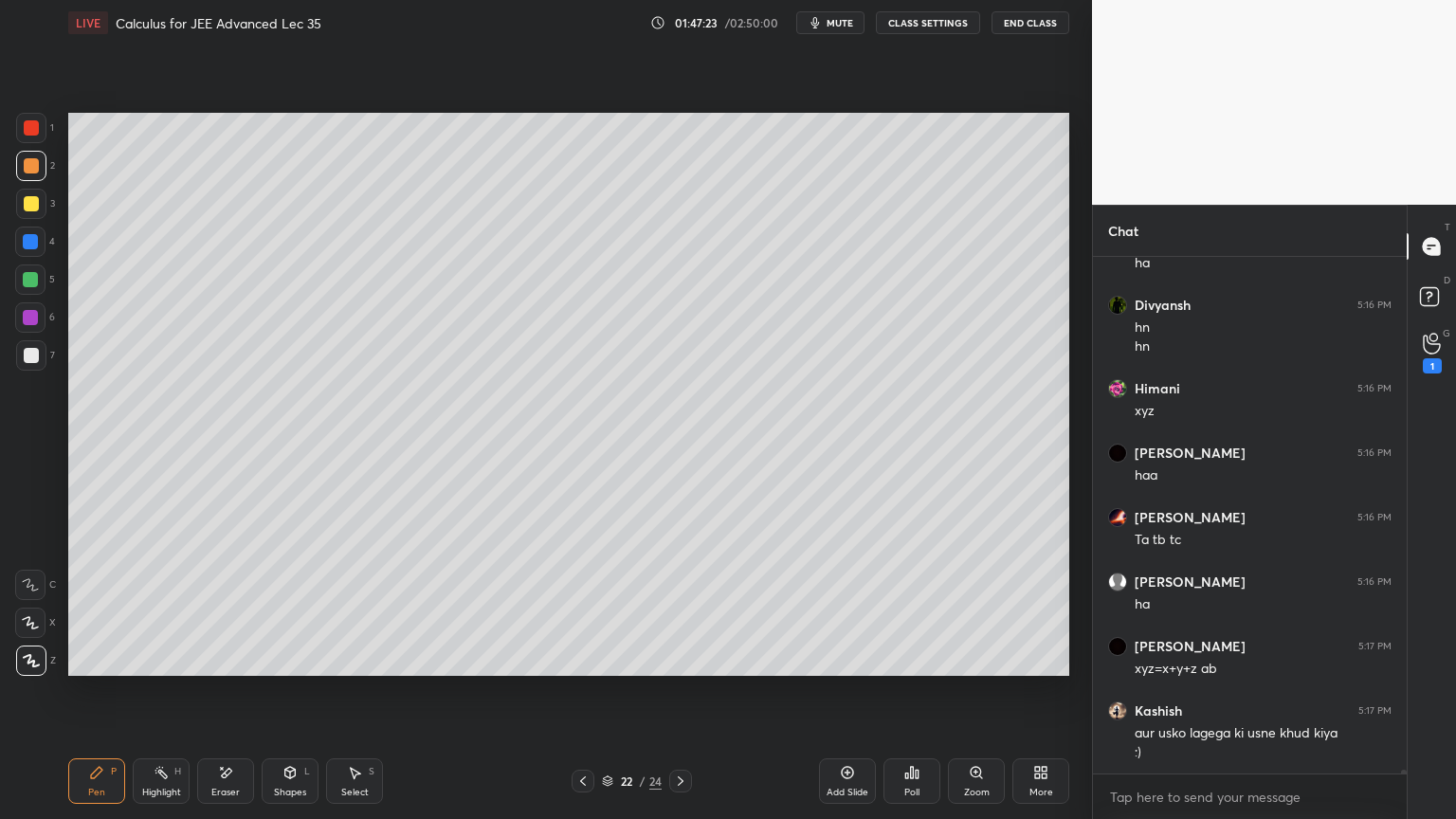 click on "Eraser" at bounding box center (226, 781) 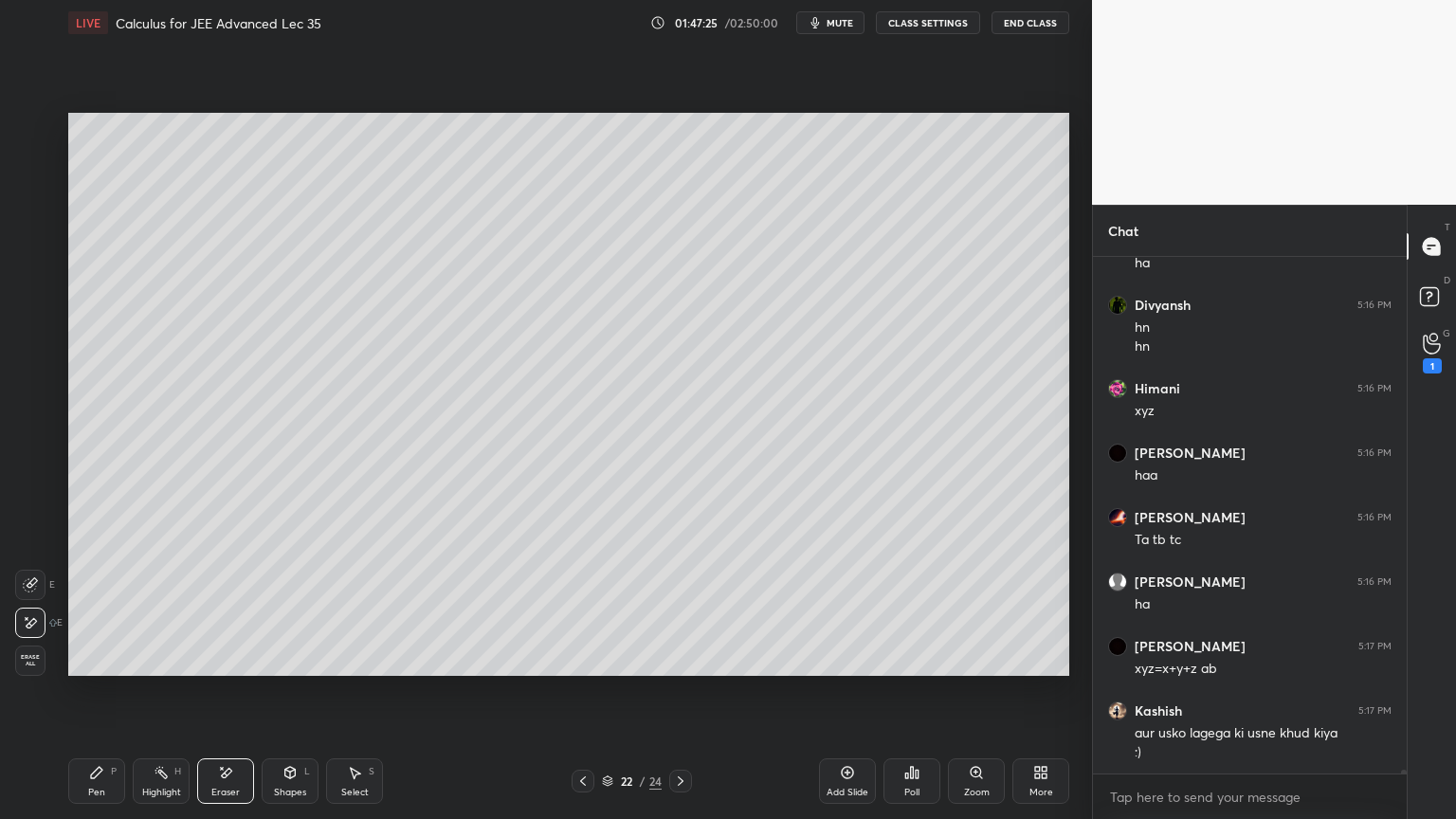 click on "Pen" at bounding box center (97, 792) 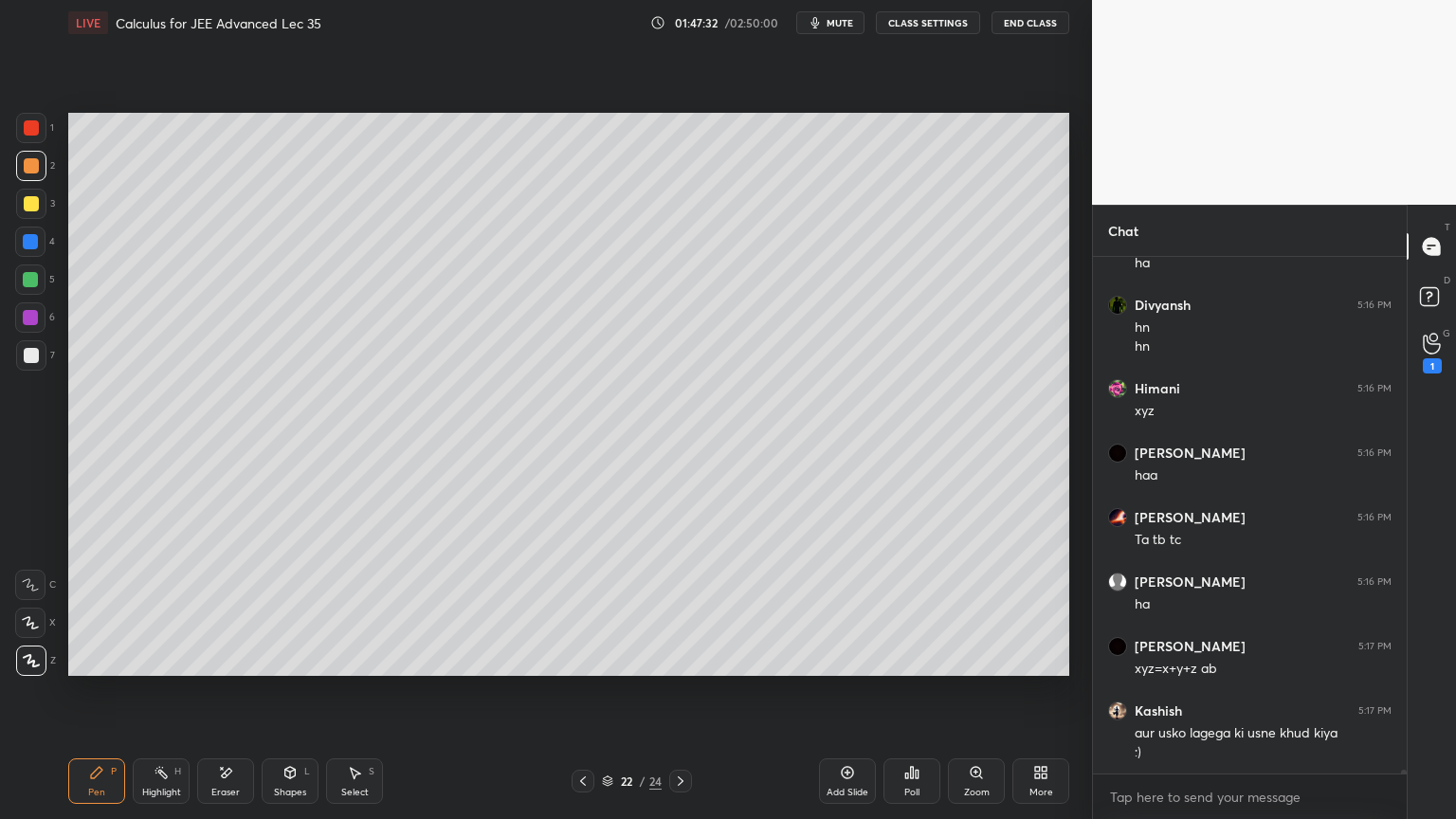 click on "Eraser" at bounding box center [226, 781] 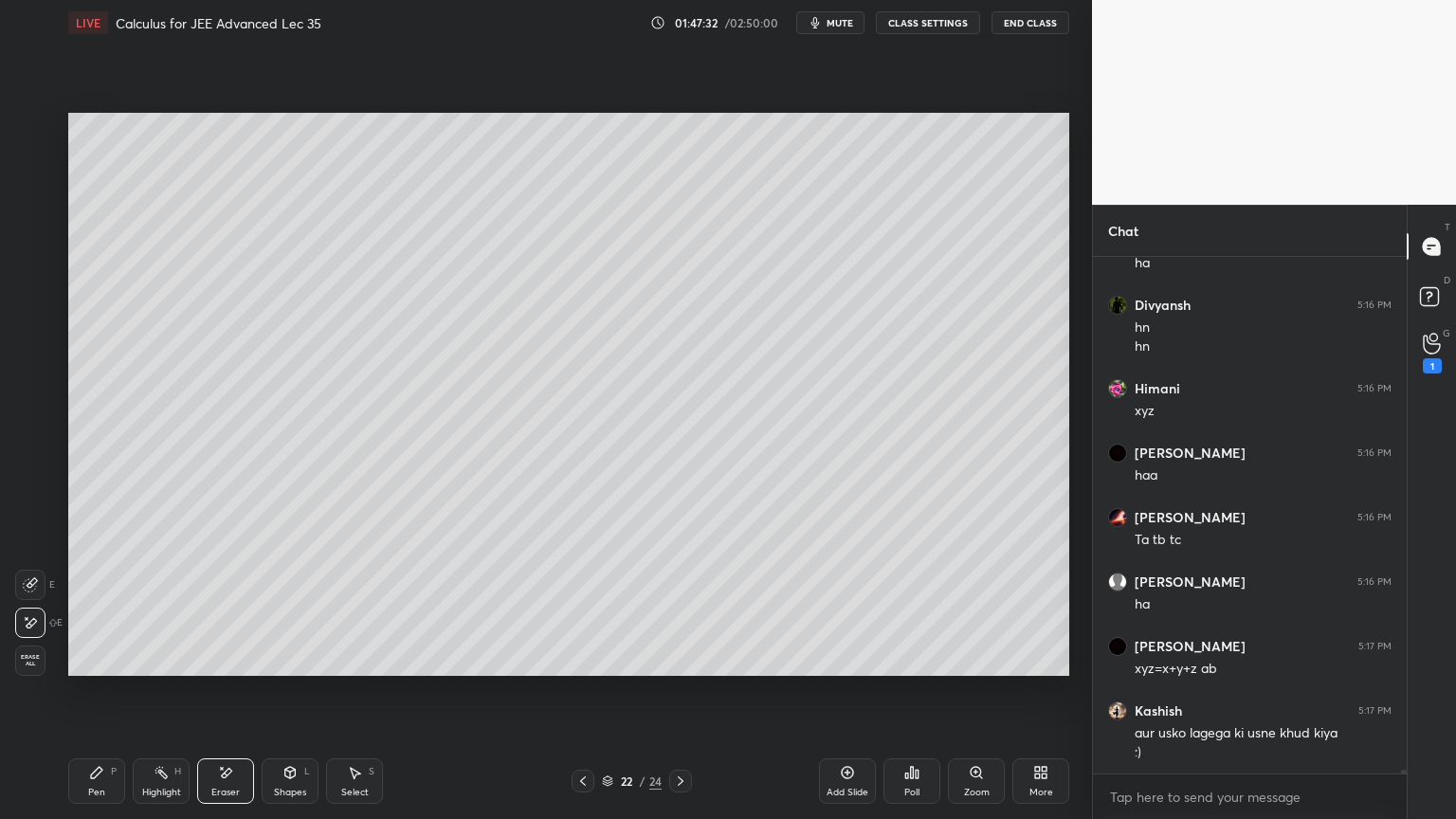 scroll, scrollTop: 76413, scrollLeft: 0, axis: vertical 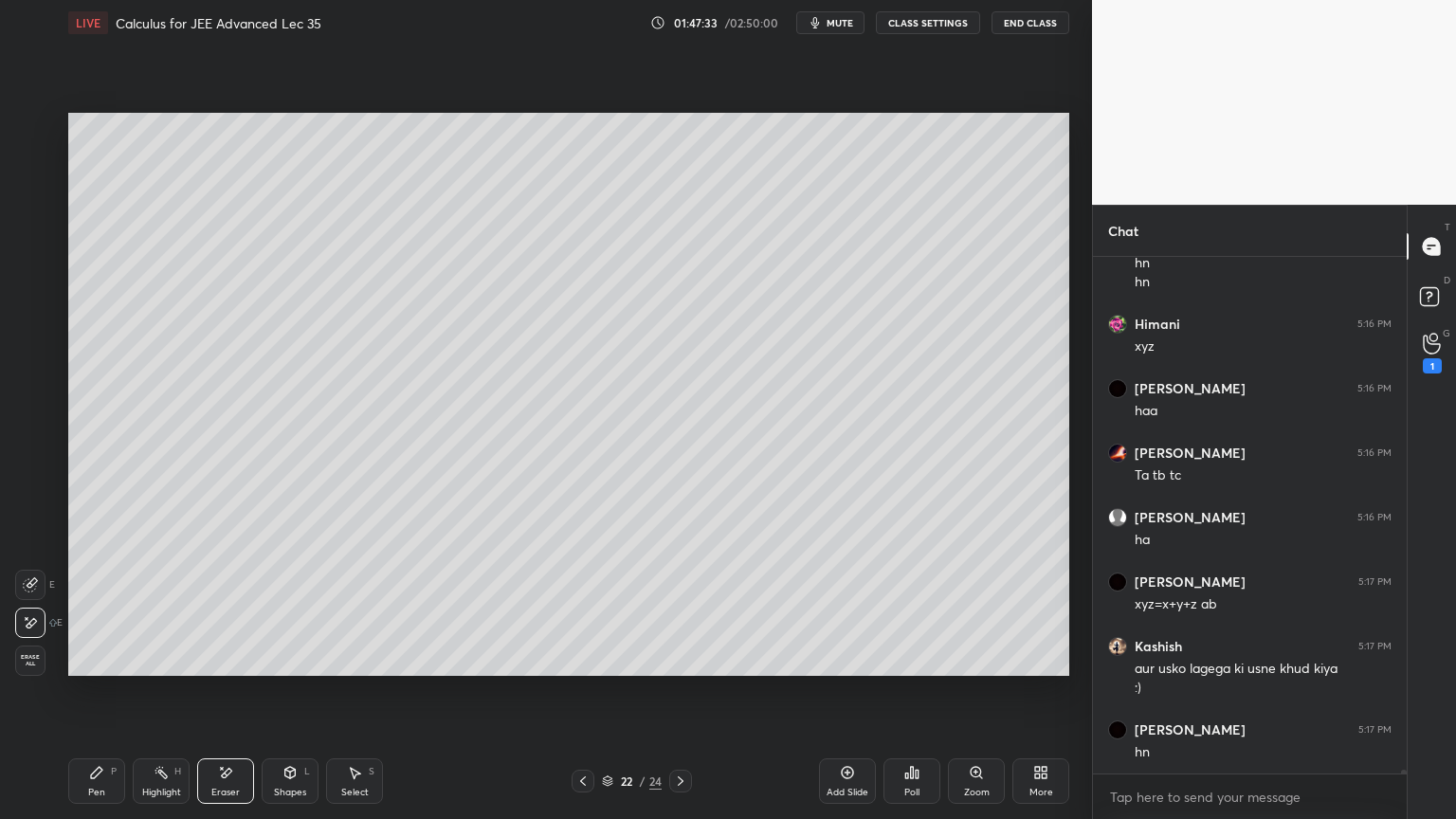 click on "Pen" at bounding box center [97, 792] 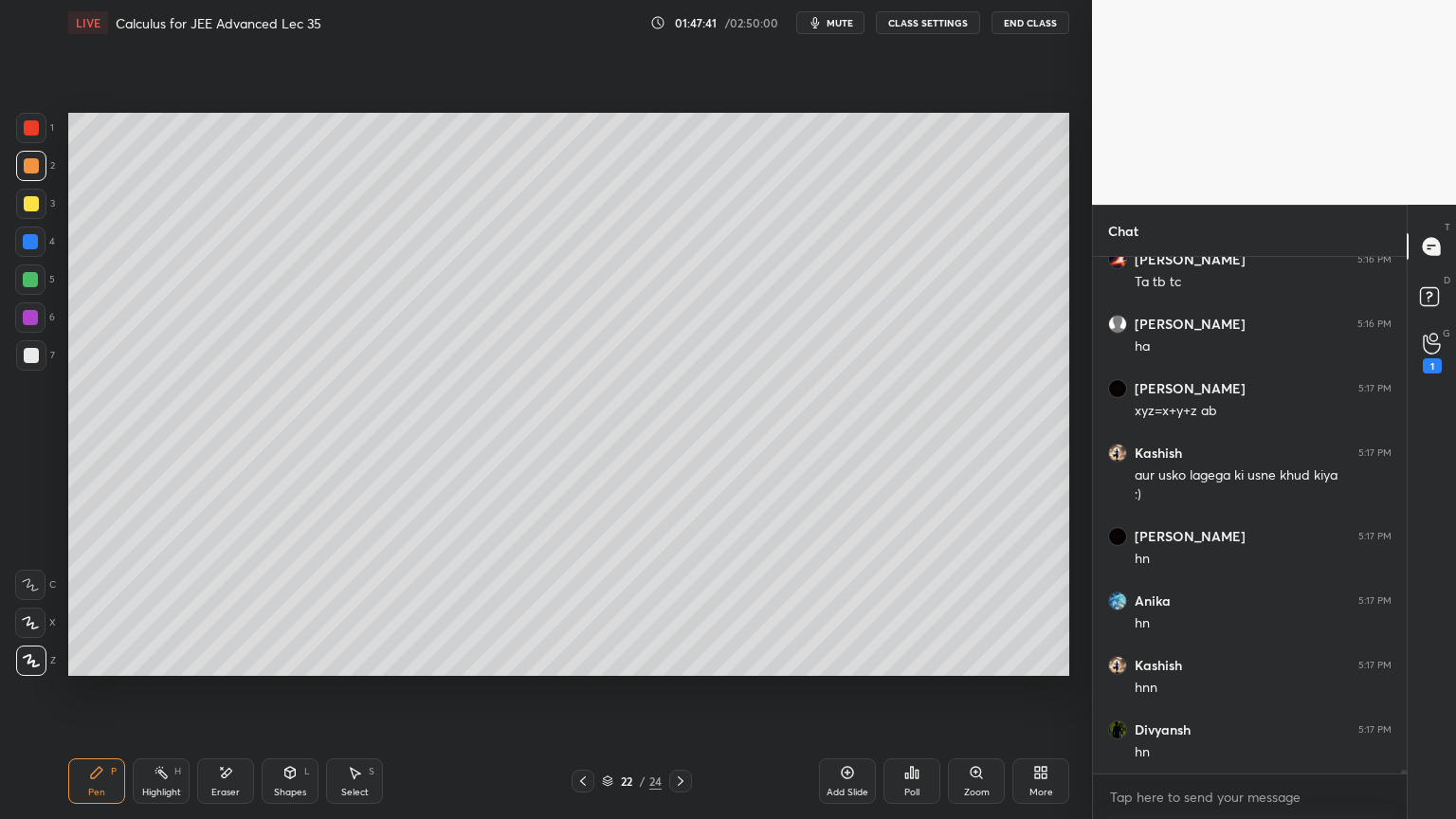 scroll, scrollTop: 76670, scrollLeft: 0, axis: vertical 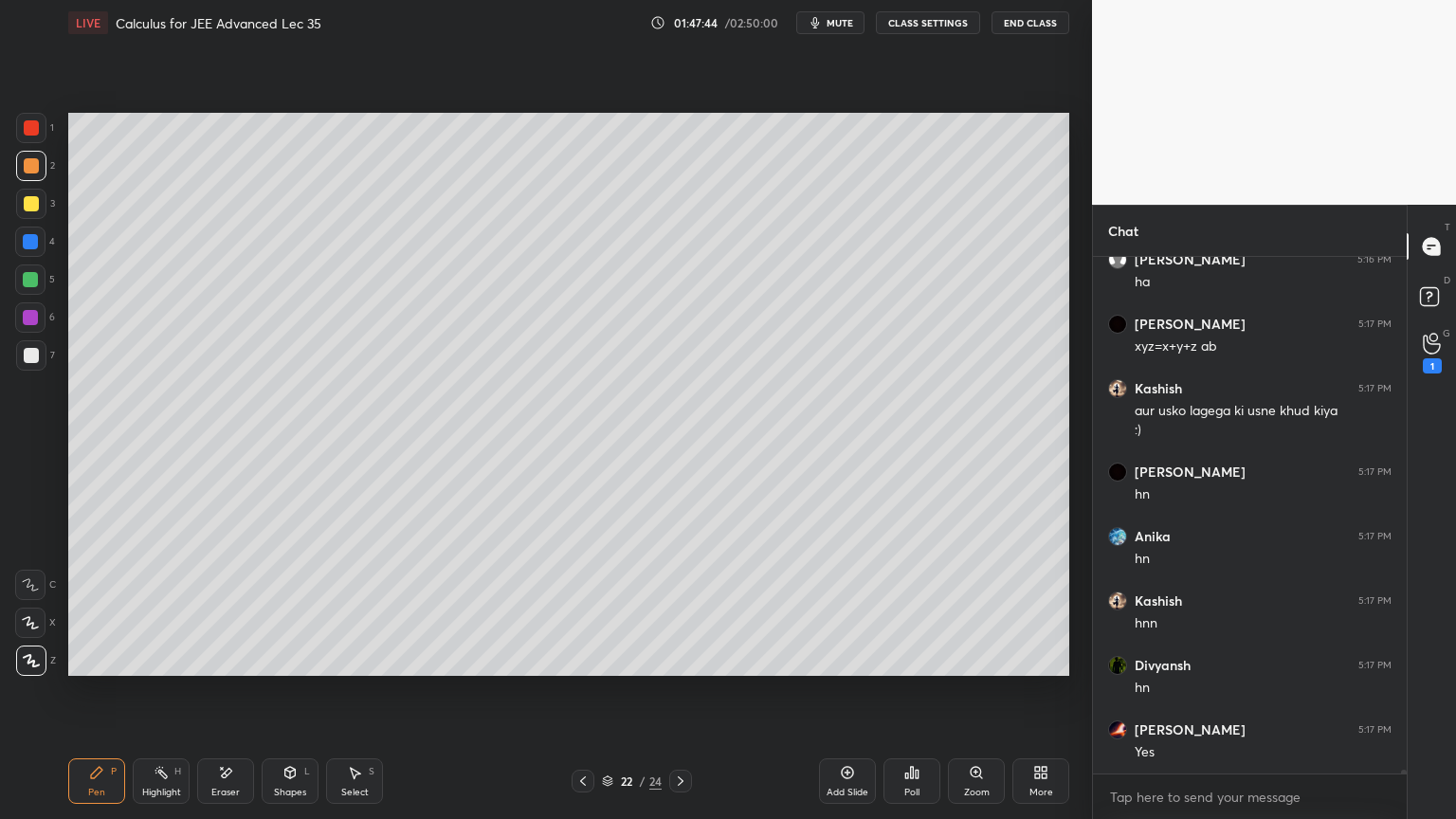 drag, startPoint x: 239, startPoint y: 762, endPoint x: 287, endPoint y: 711, distance: 70.03571 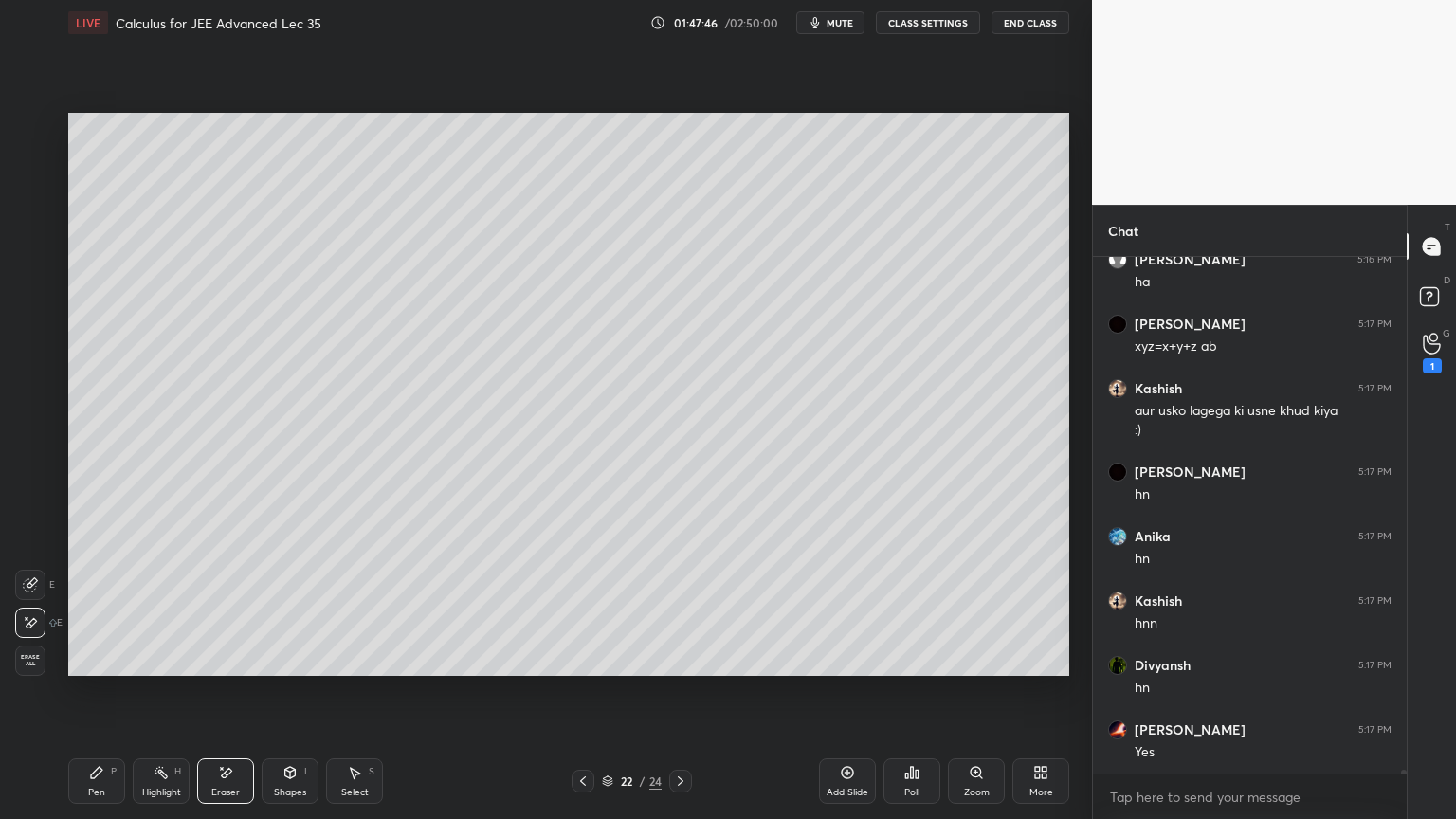 click on "Pen" at bounding box center (97, 792) 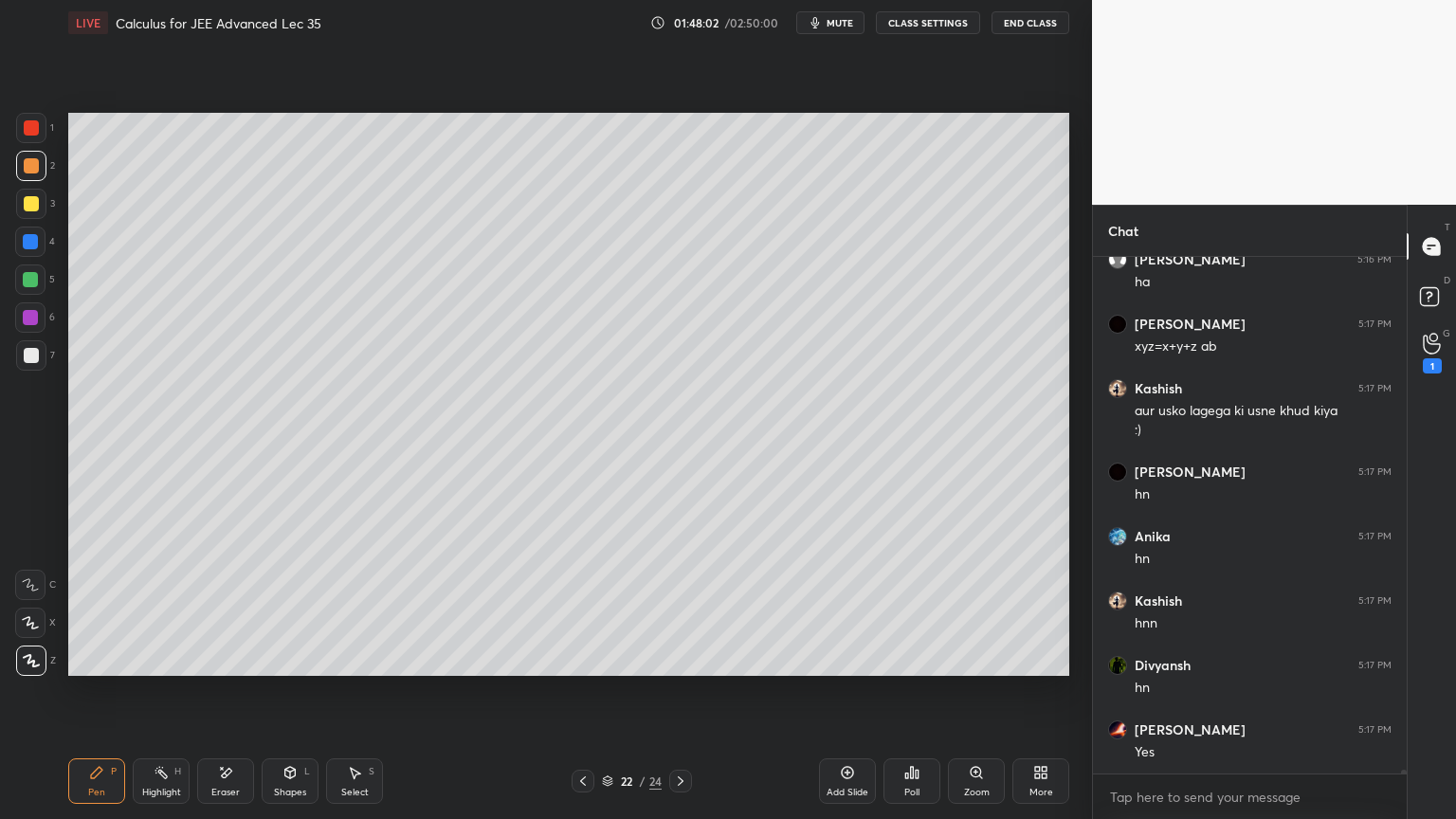 drag, startPoint x: 222, startPoint y: 786, endPoint x: 268, endPoint y: 682, distance: 113.718952 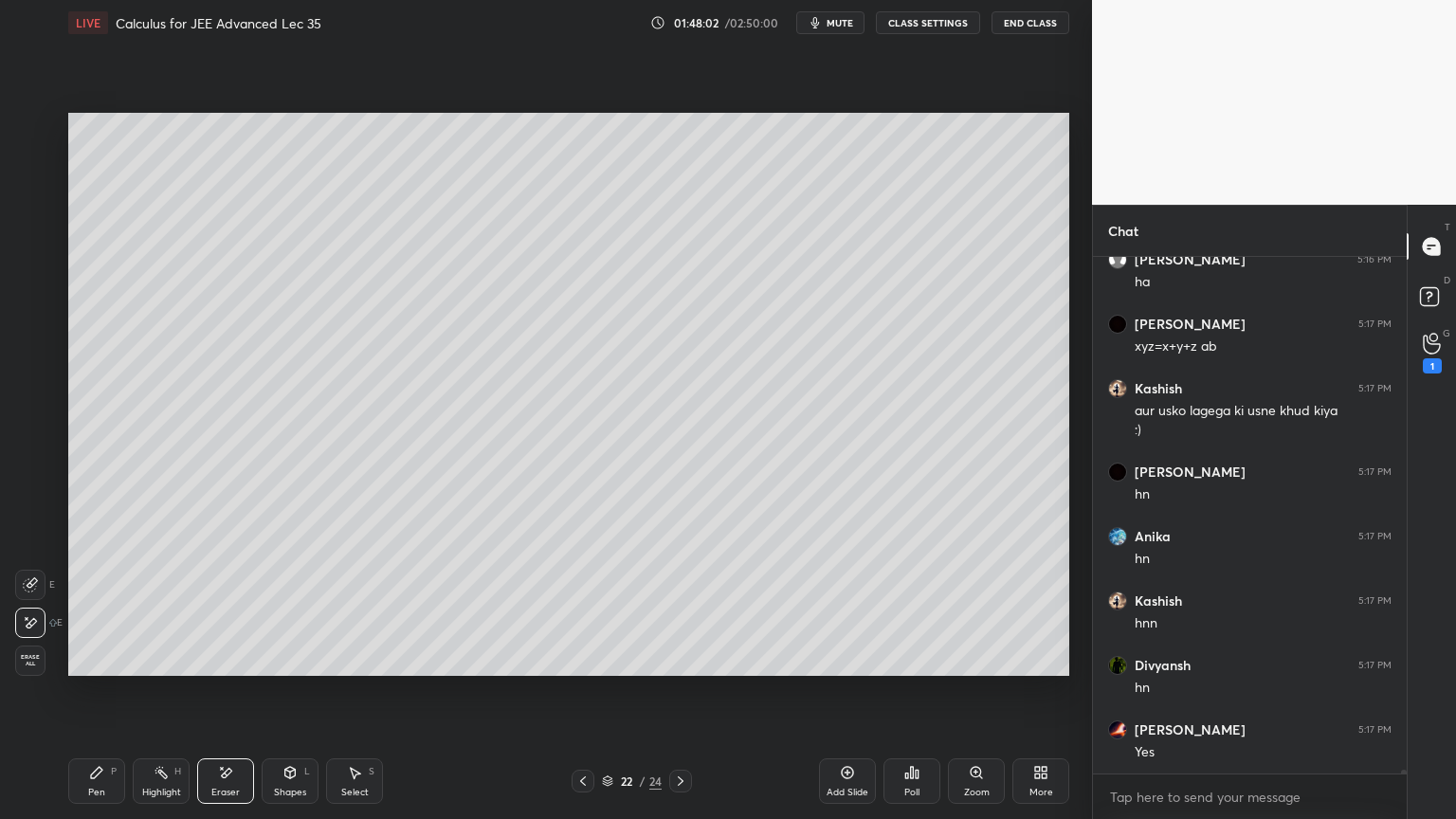 scroll, scrollTop: 76735, scrollLeft: 0, axis: vertical 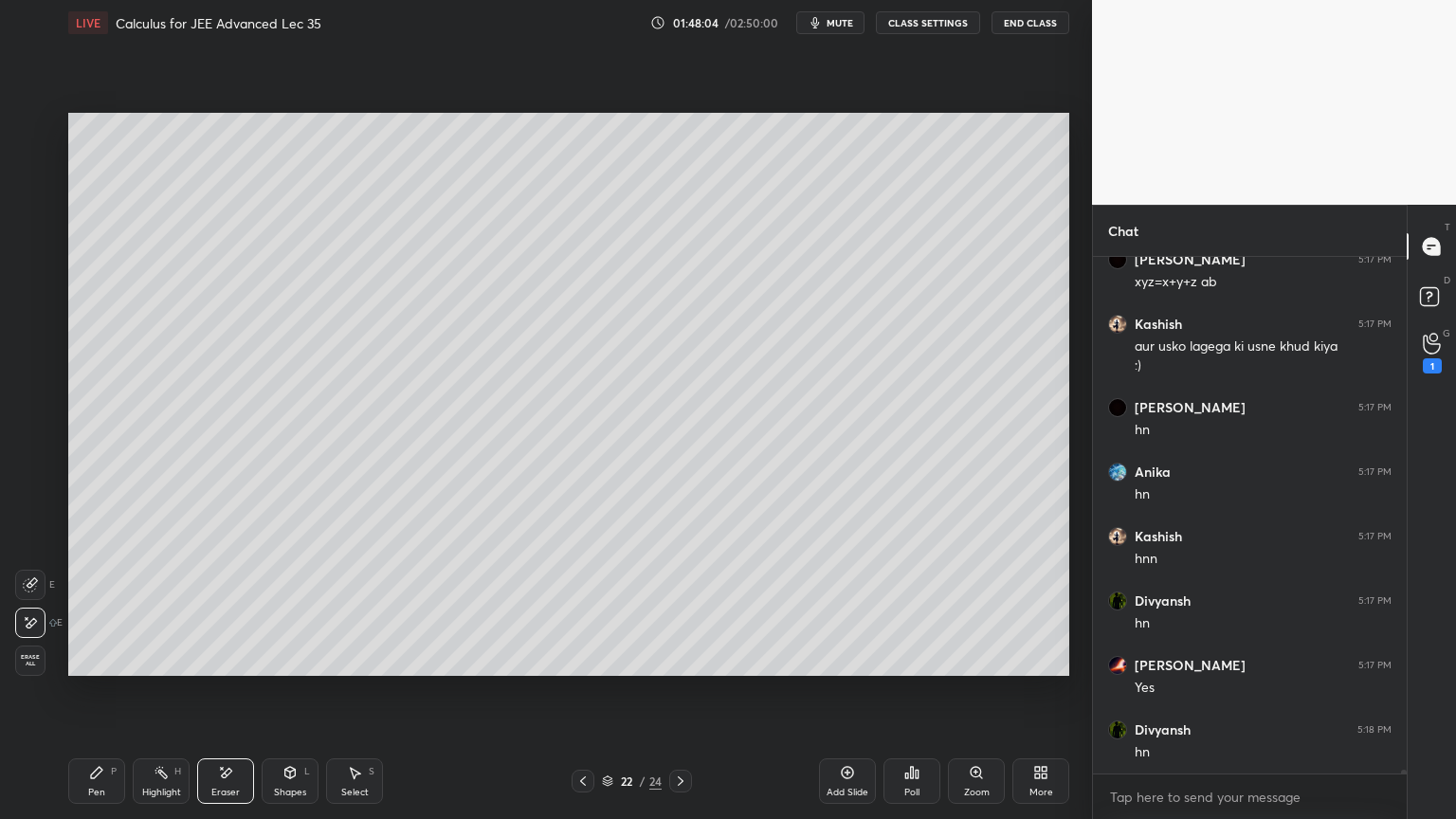 click on "Pen P" at bounding box center (97, 781) 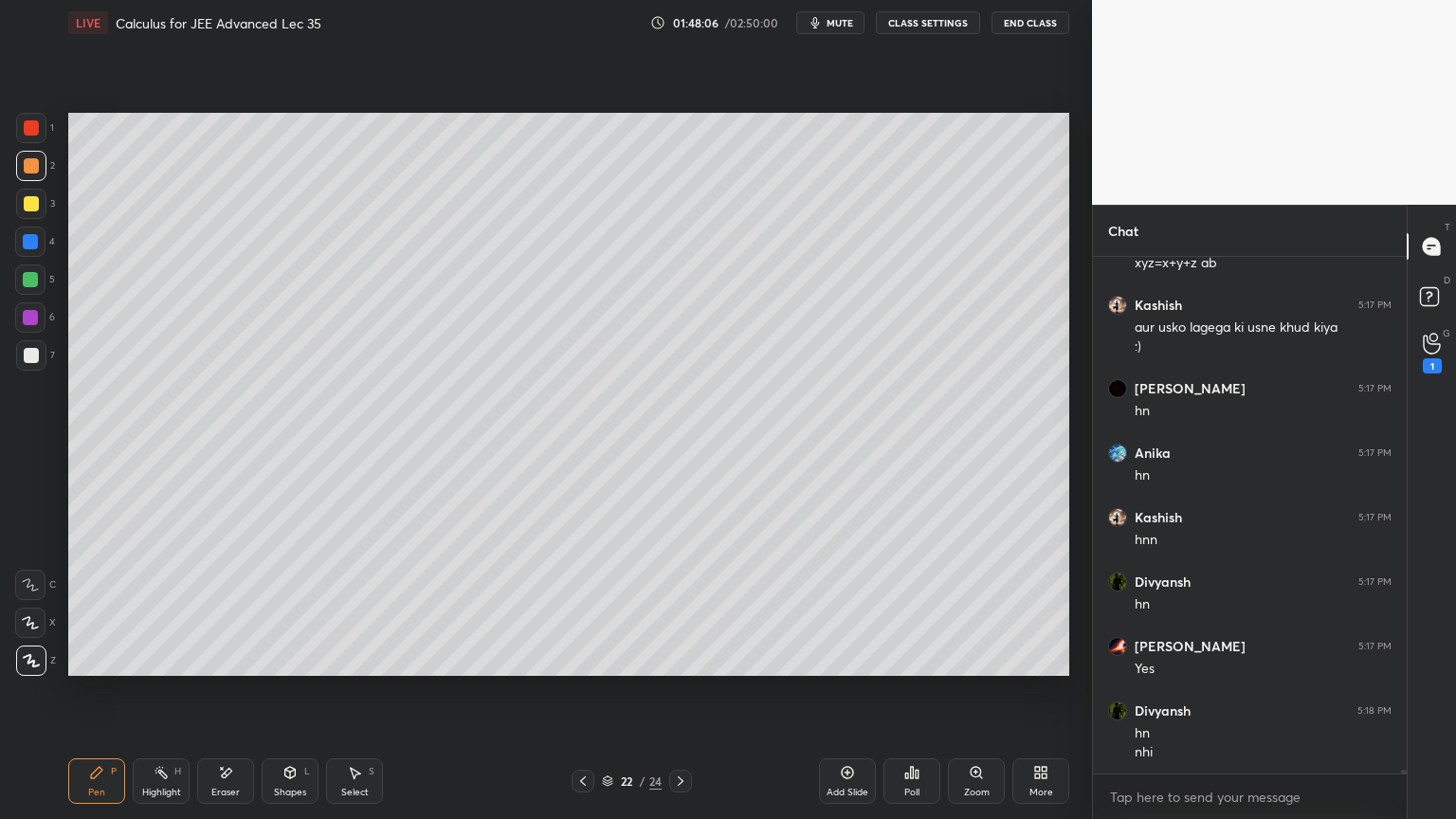 scroll, scrollTop: 76818, scrollLeft: 0, axis: vertical 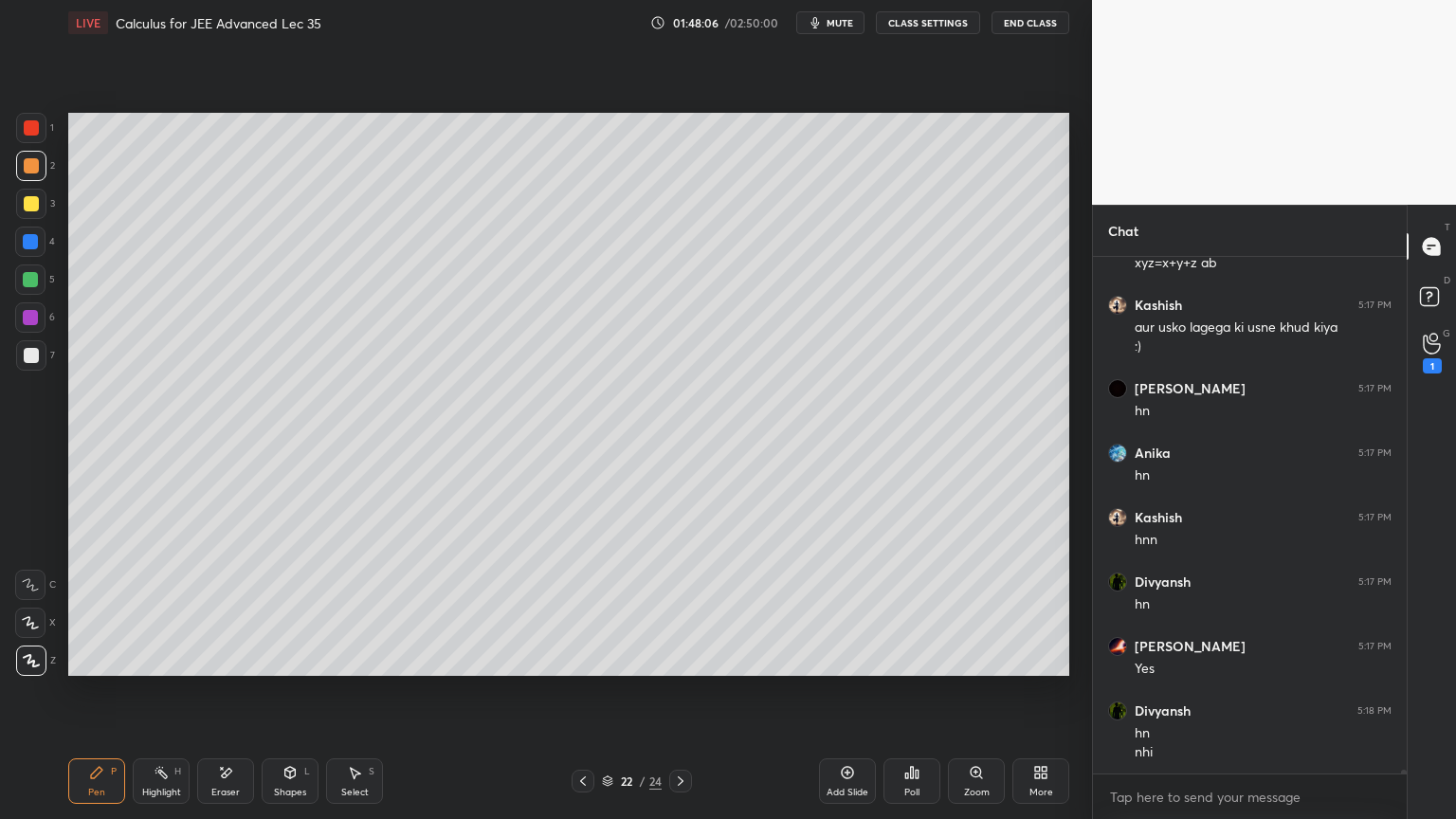 click on "Eraser" at bounding box center [226, 781] 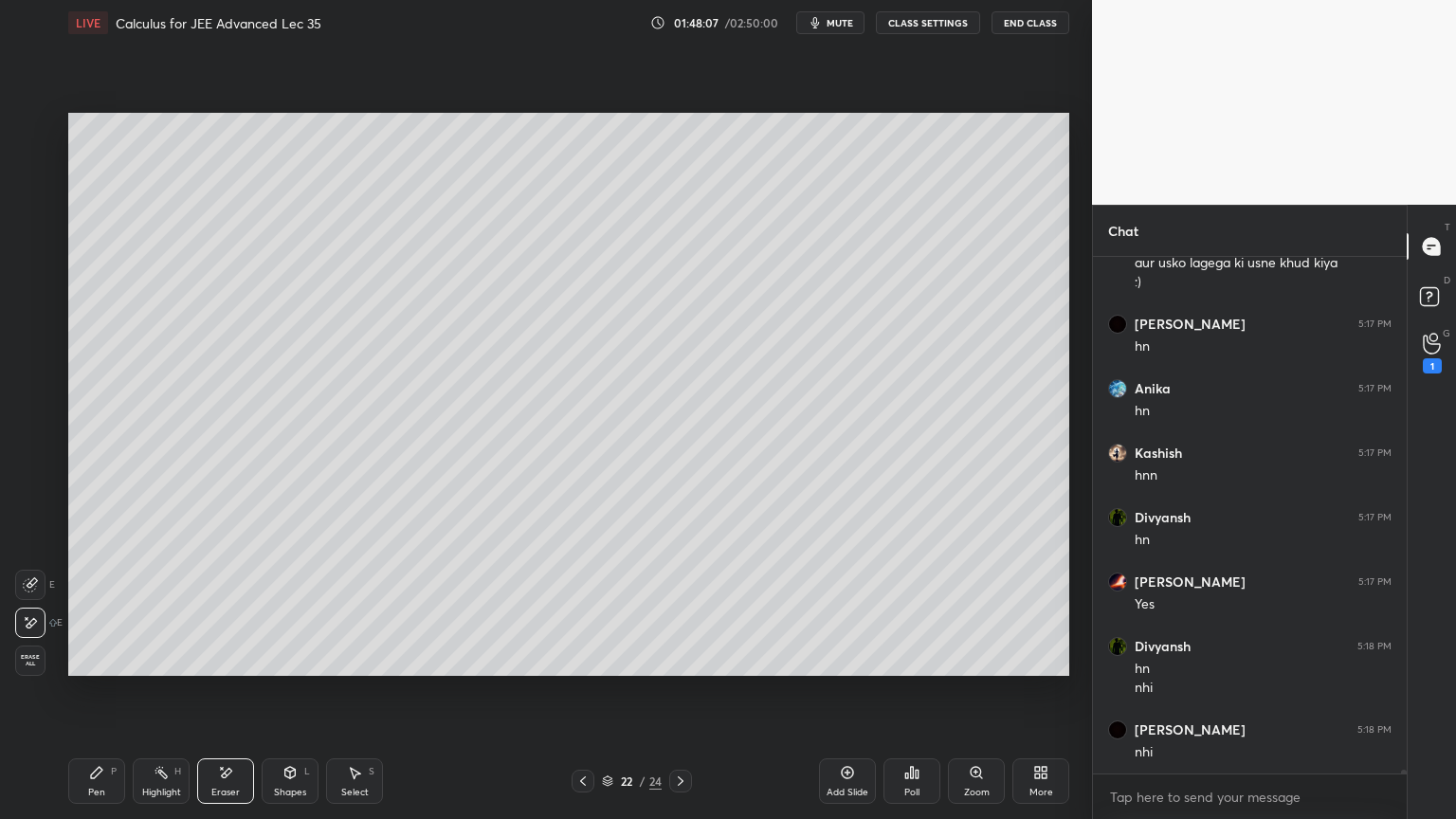 click on "P" at bounding box center (114, 772) 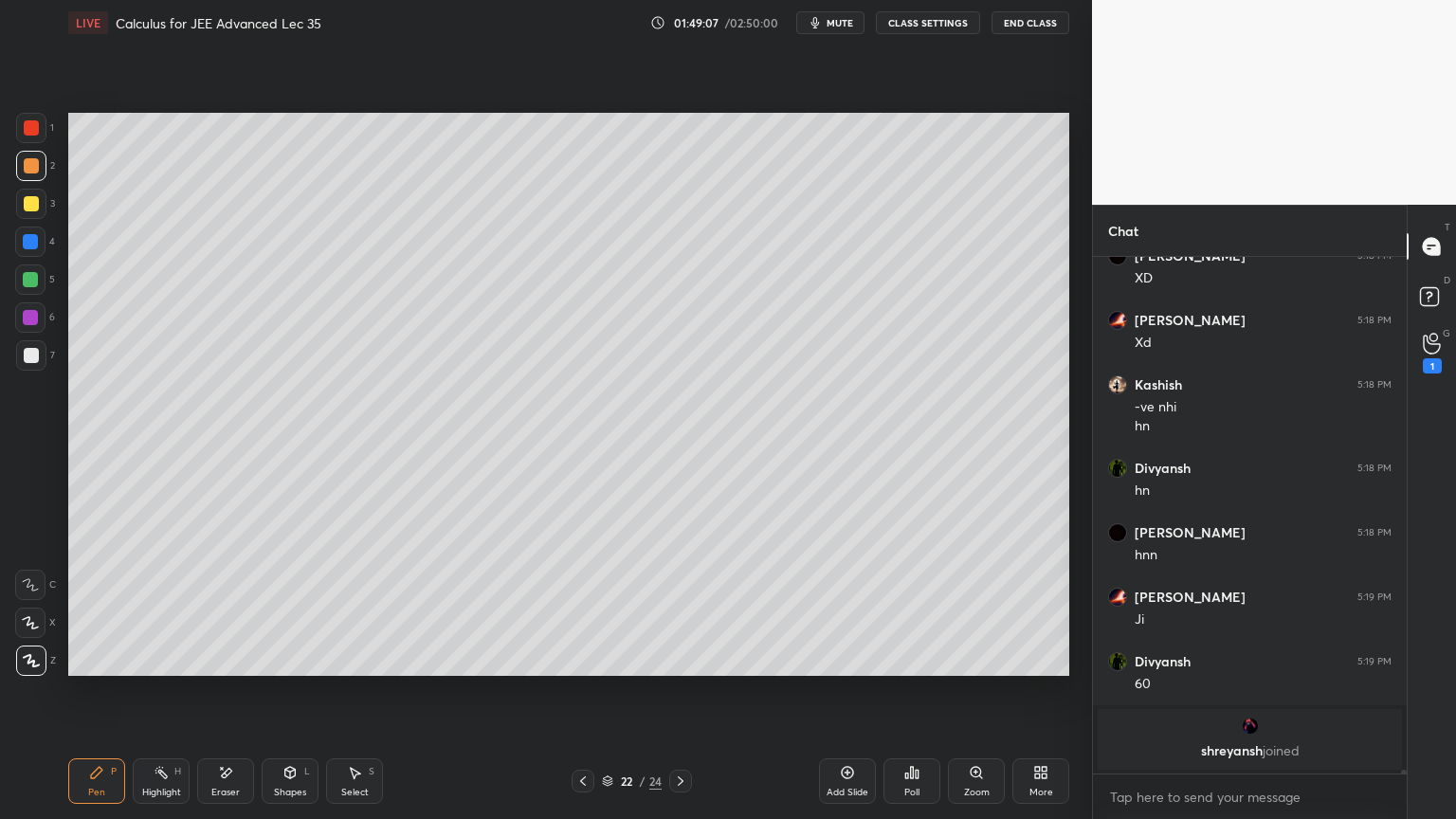 scroll, scrollTop: 71328, scrollLeft: 0, axis: vertical 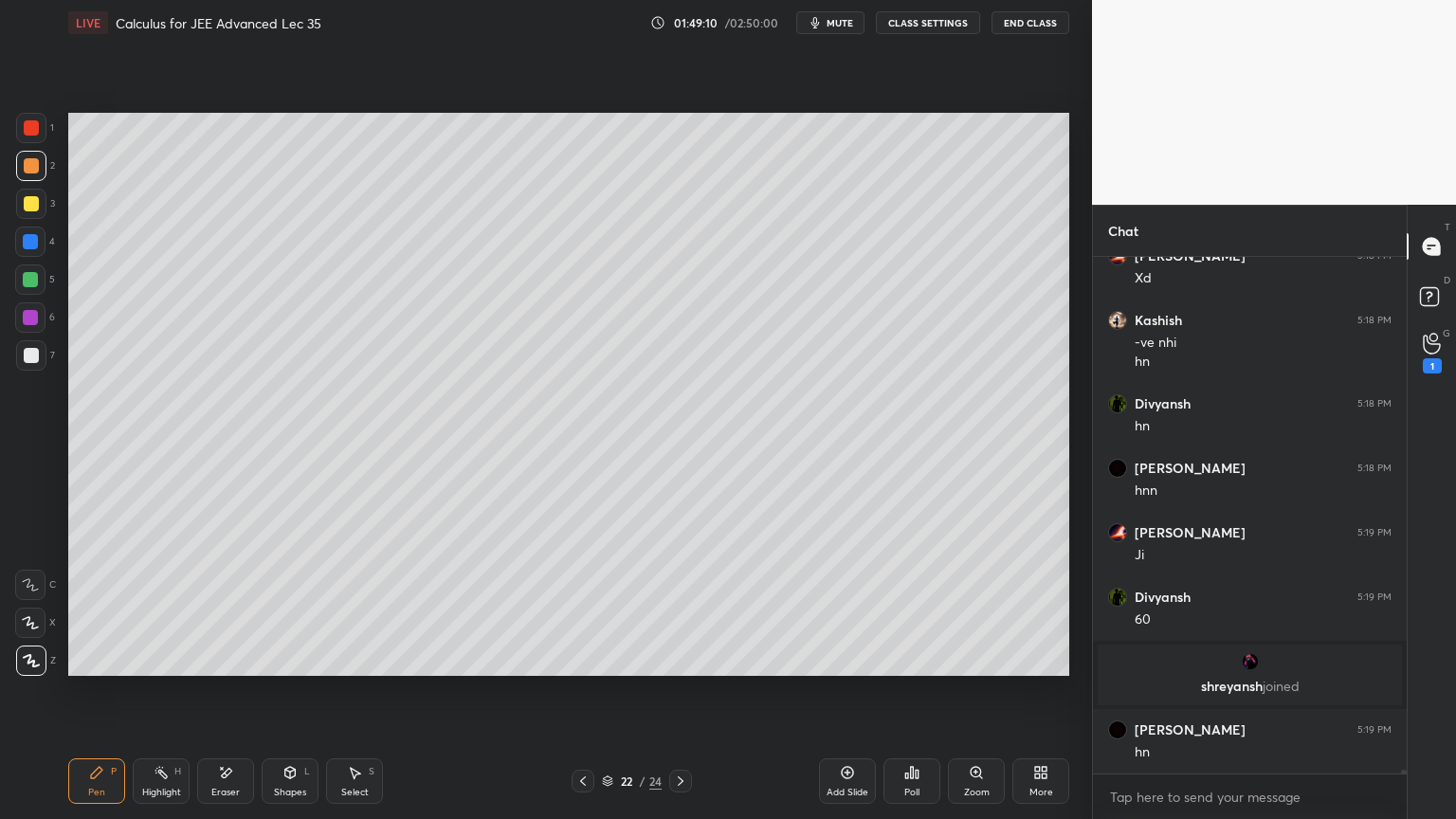 click on "Eraser" at bounding box center (226, 781) 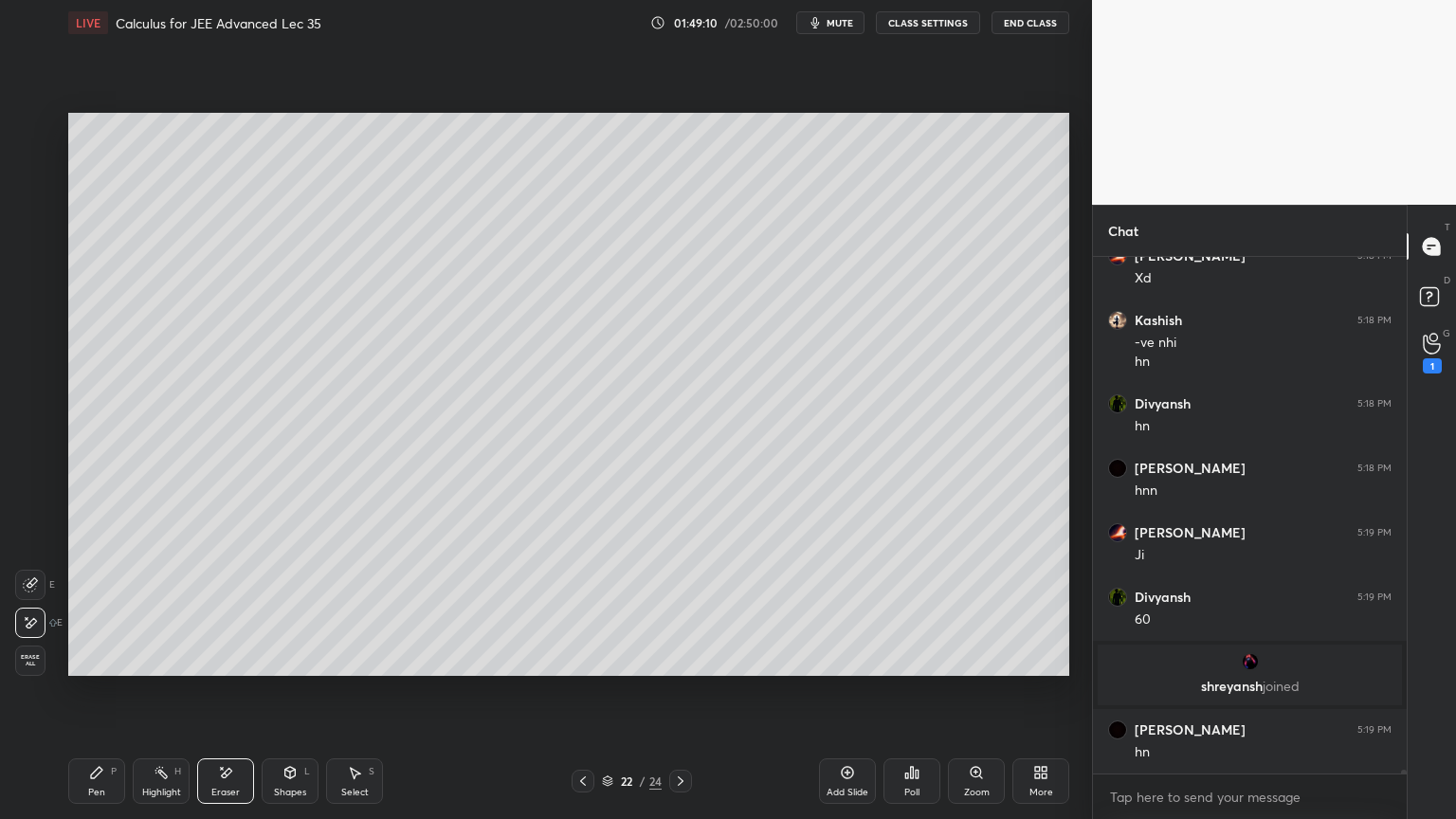 scroll, scrollTop: 71392, scrollLeft: 0, axis: vertical 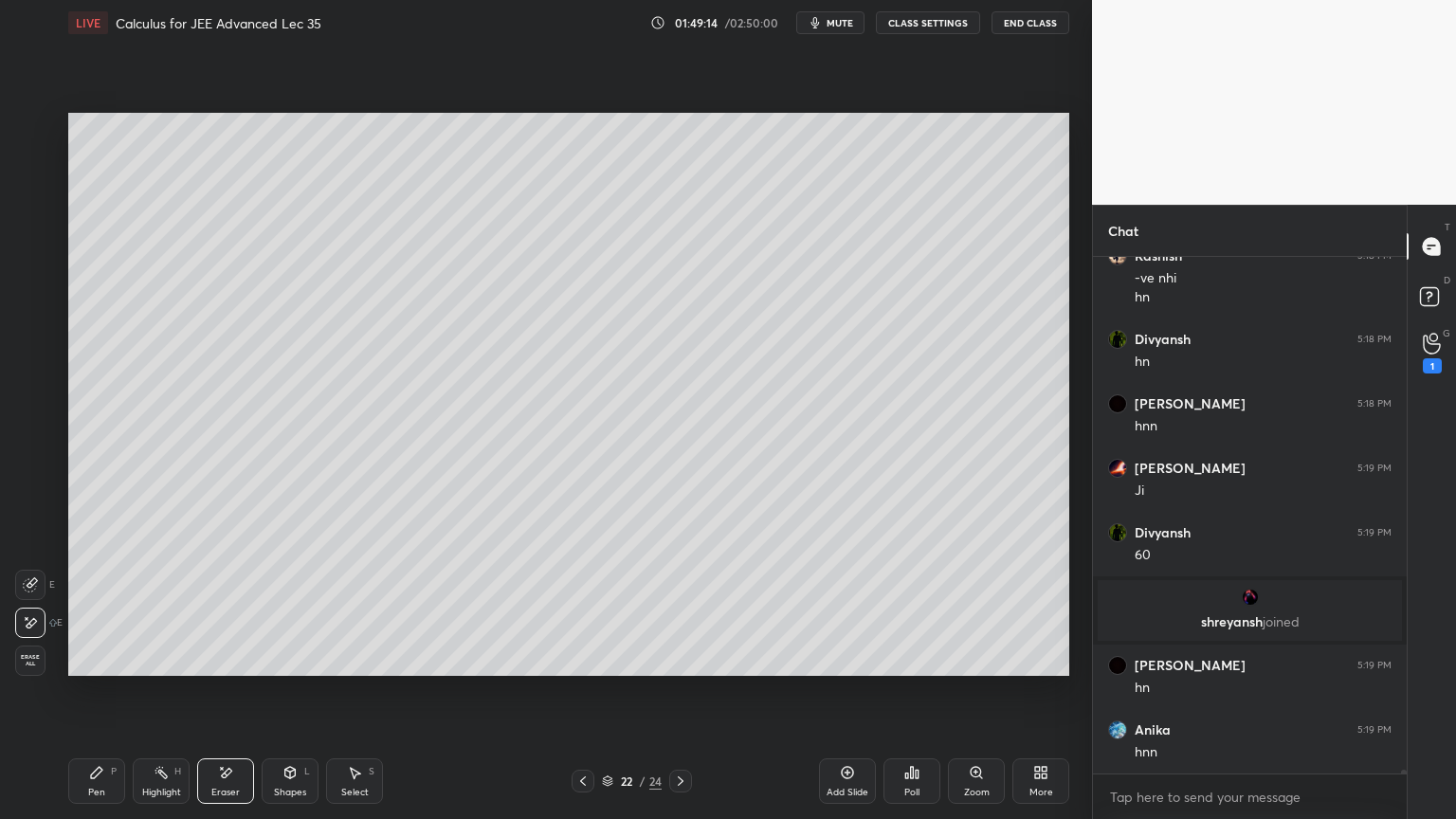 click on "Select S" at bounding box center [355, 781] 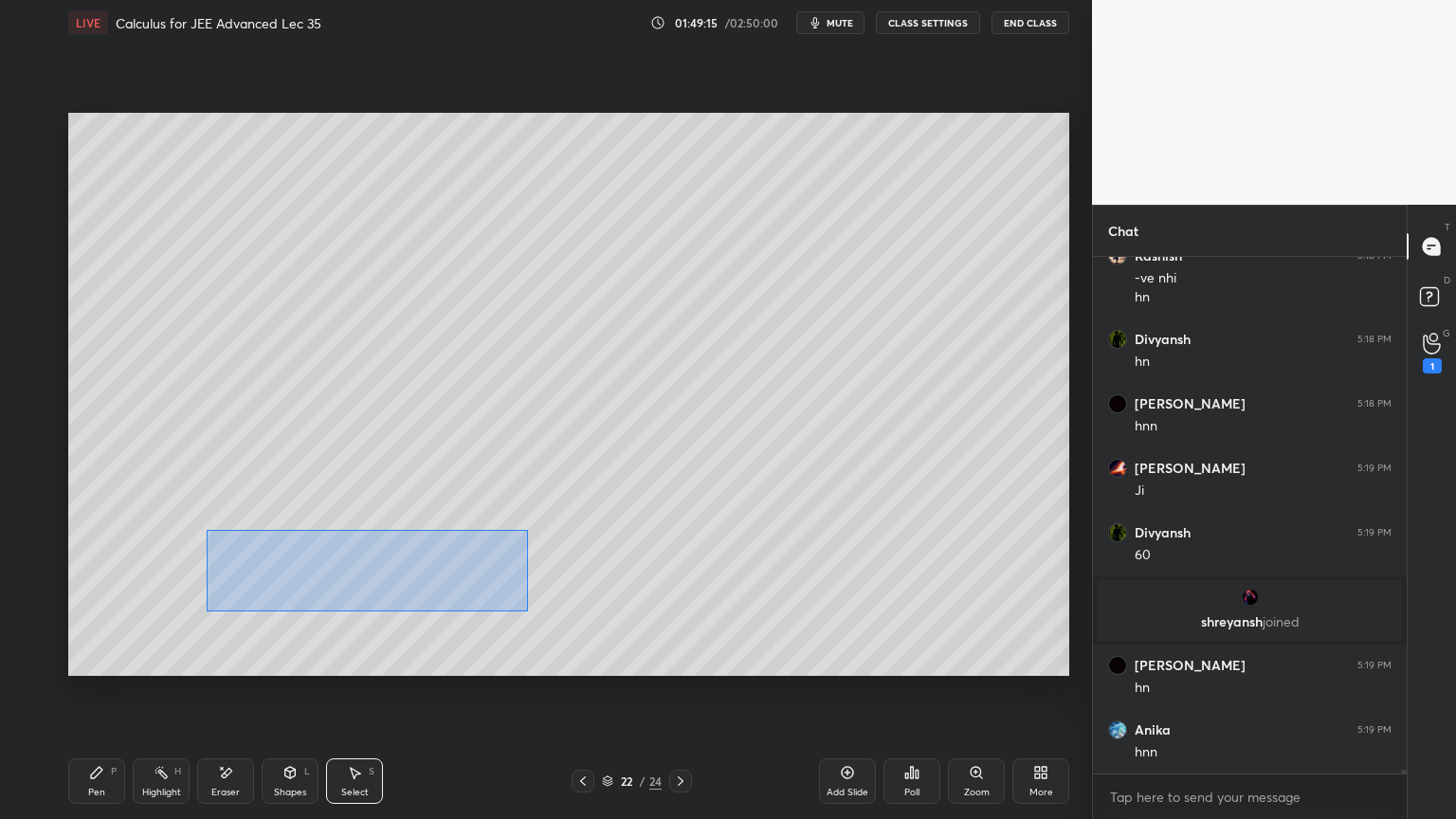 drag, startPoint x: 209, startPoint y: 526, endPoint x: 544, endPoint y: 613, distance: 346.1127 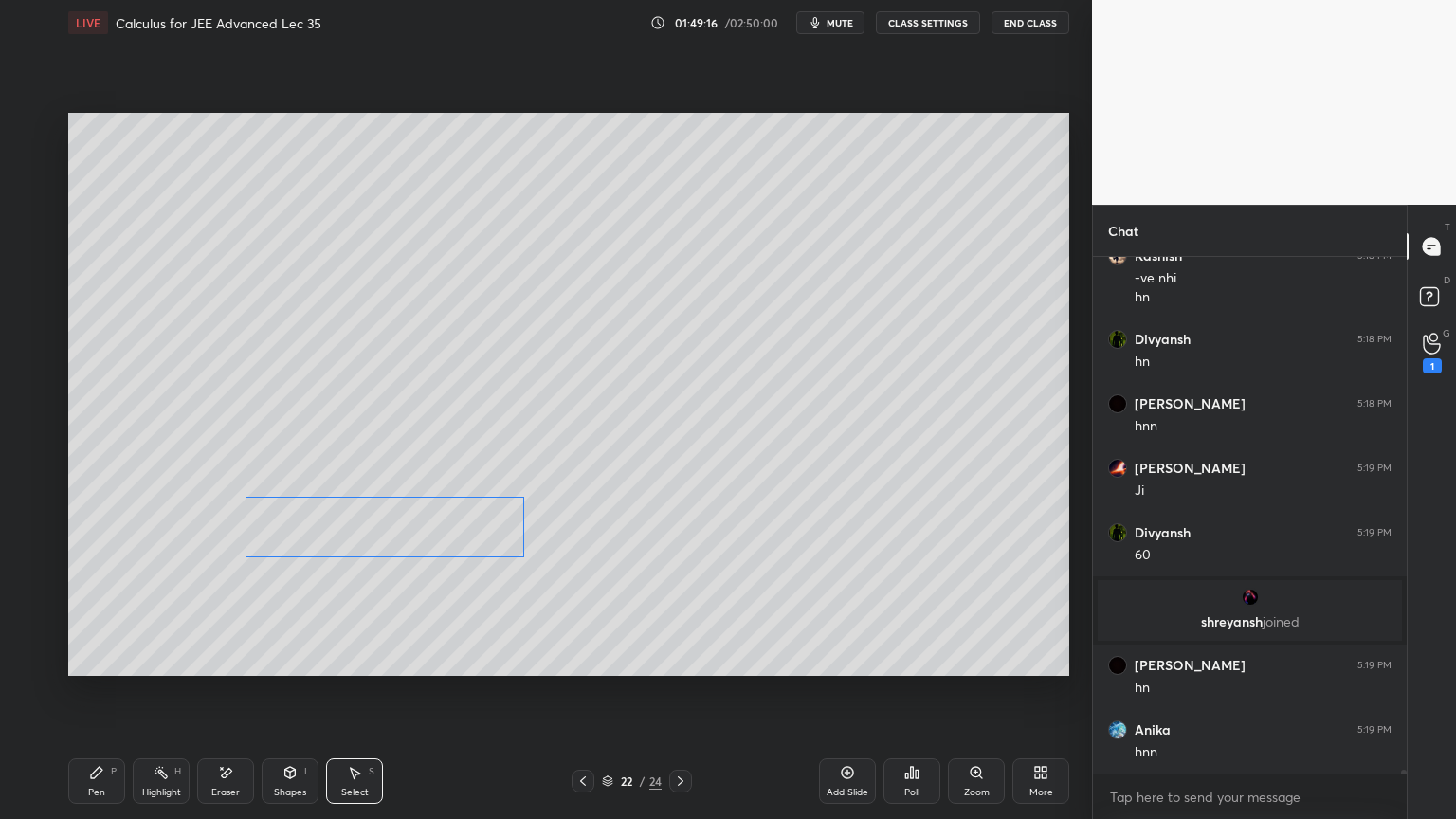 drag, startPoint x: 455, startPoint y: 556, endPoint x: 472, endPoint y: 530, distance: 31.064449 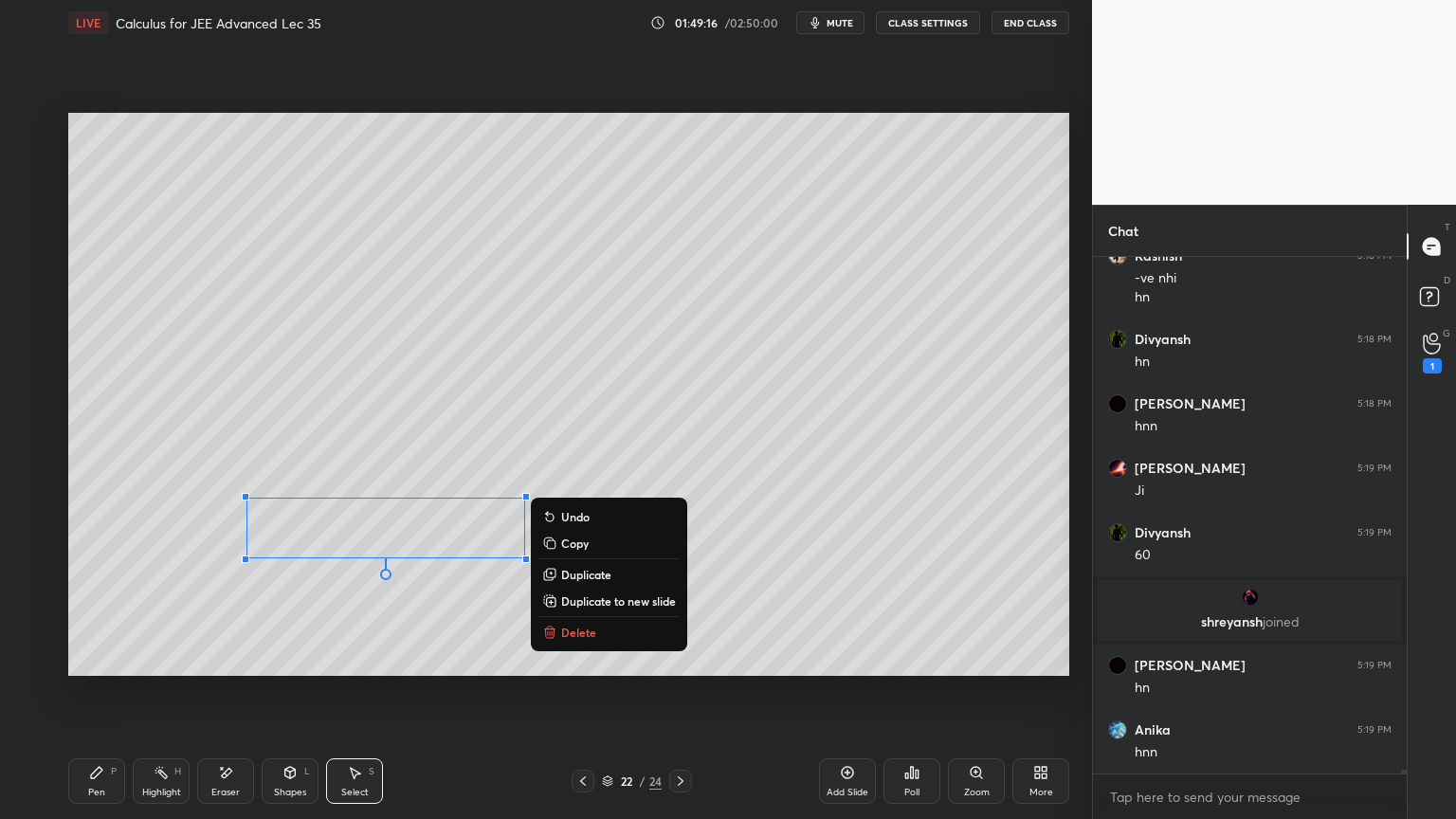 click on "0 ° Undo Copy Duplicate Duplicate to new slide Delete" at bounding box center [569, 394] 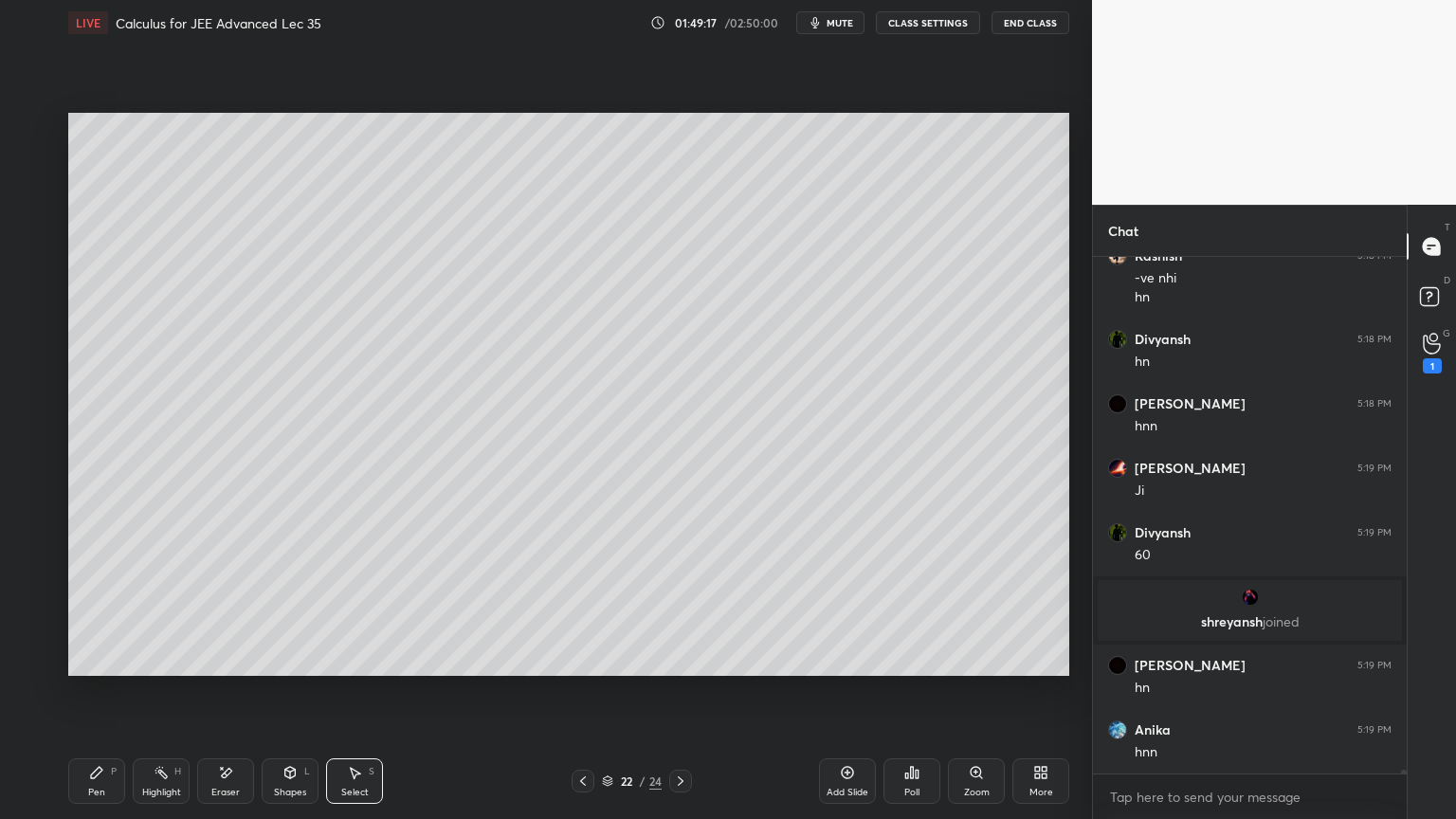 click on "Pen P" at bounding box center (97, 781) 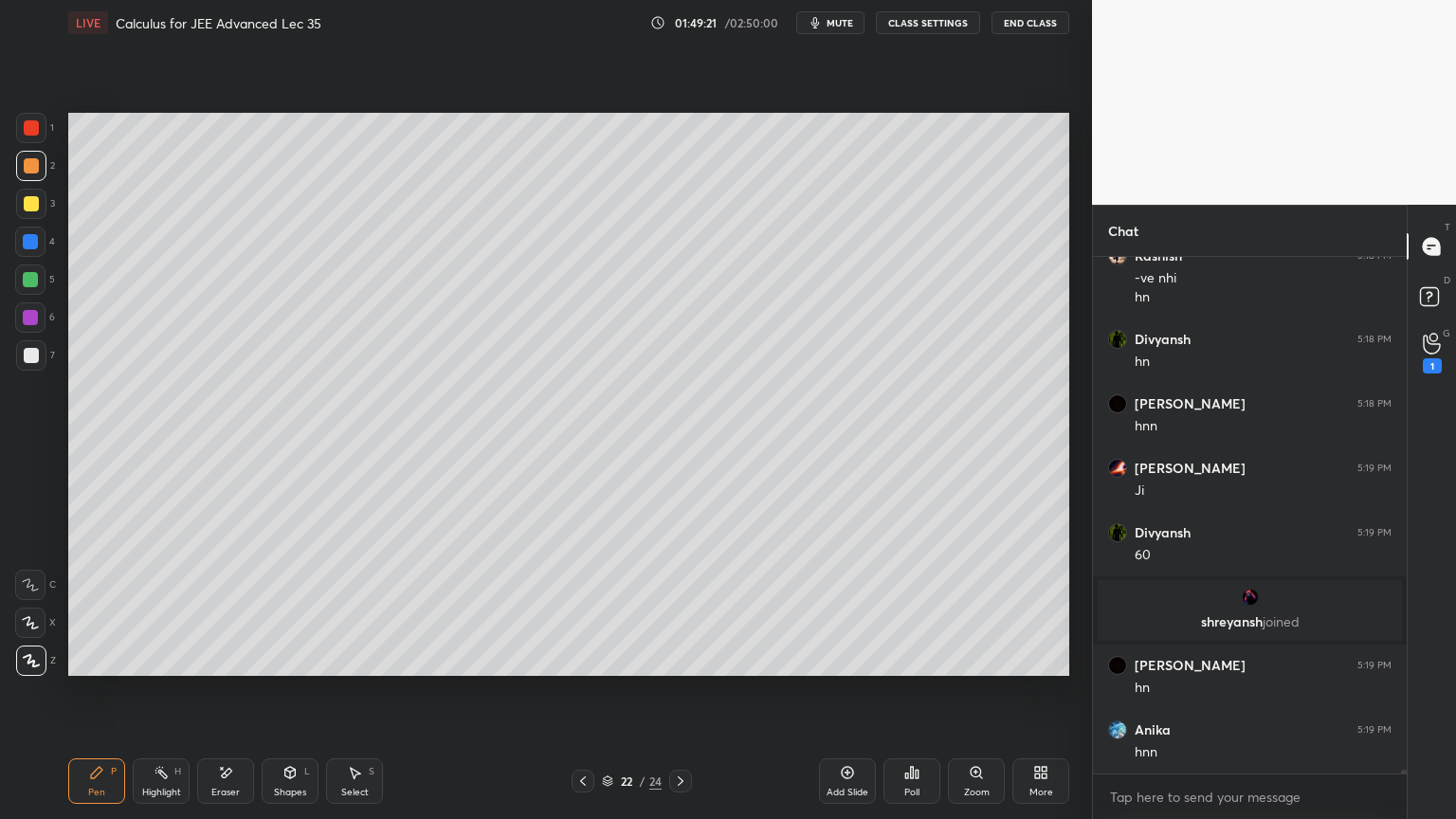 drag, startPoint x: 282, startPoint y: 786, endPoint x: 297, endPoint y: 754, distance: 35.341194 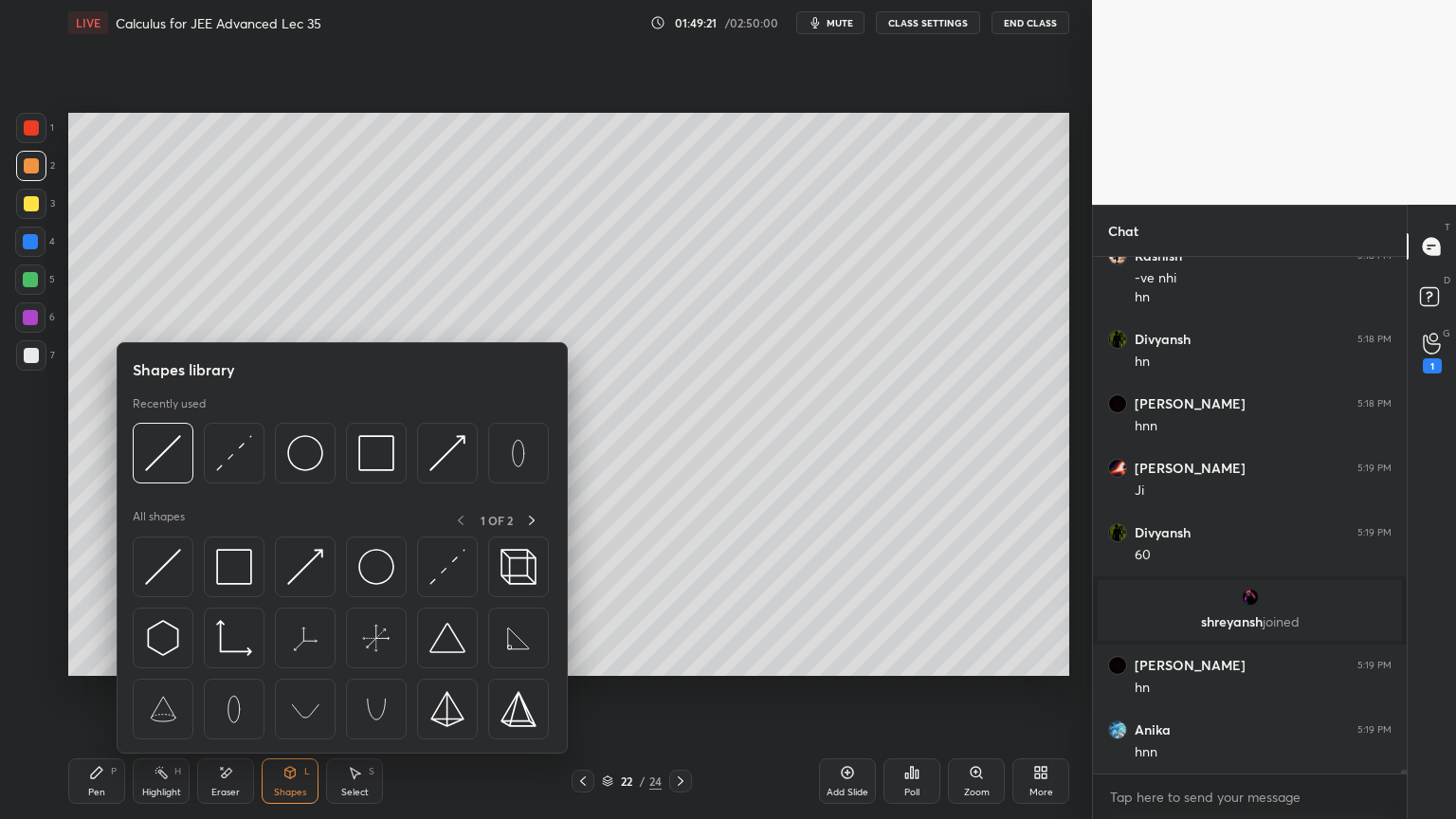 click on "Eraser" at bounding box center [226, 781] 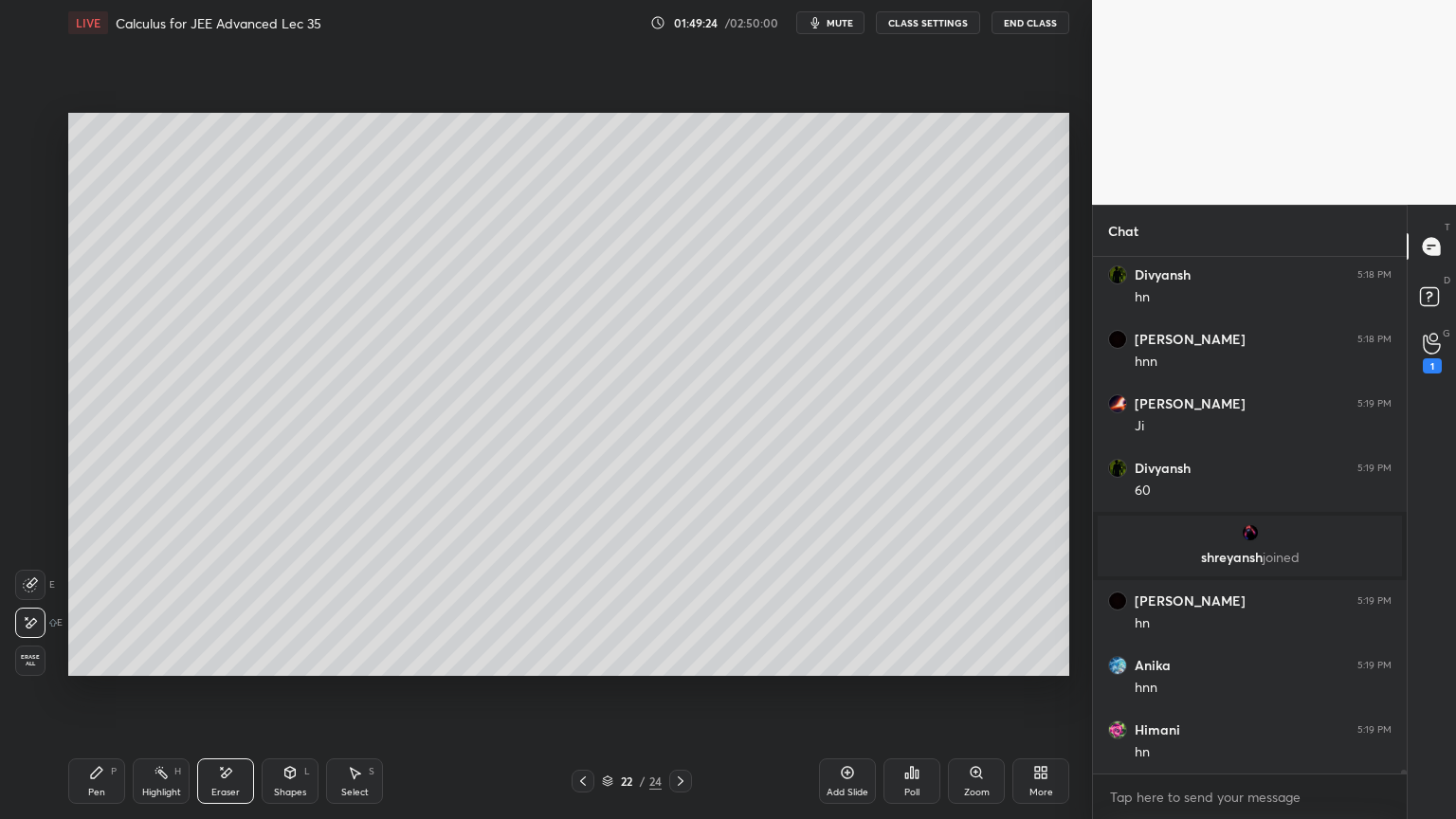 click on "Pen" at bounding box center [97, 792] 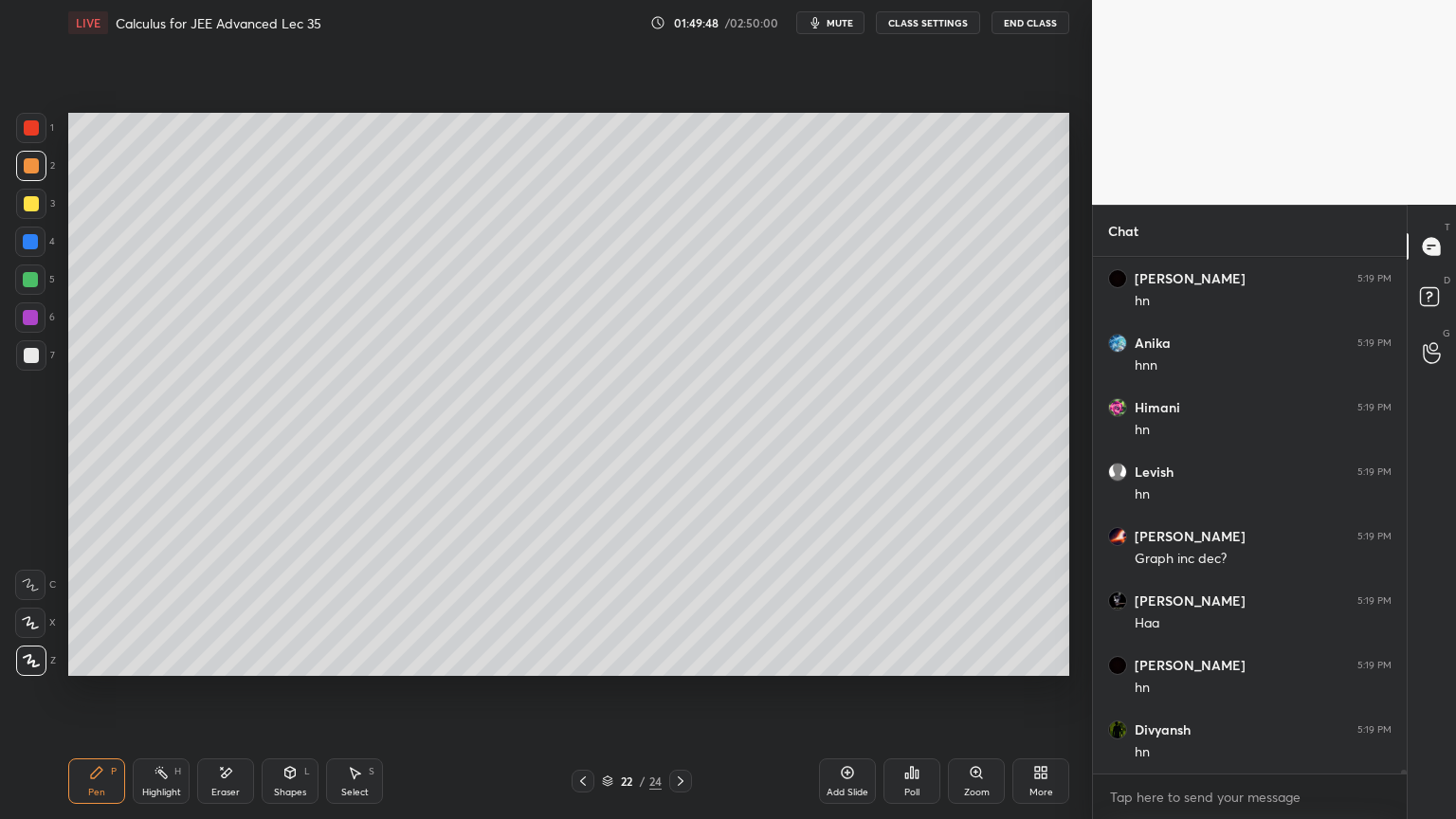 scroll, scrollTop: 71844, scrollLeft: 0, axis: vertical 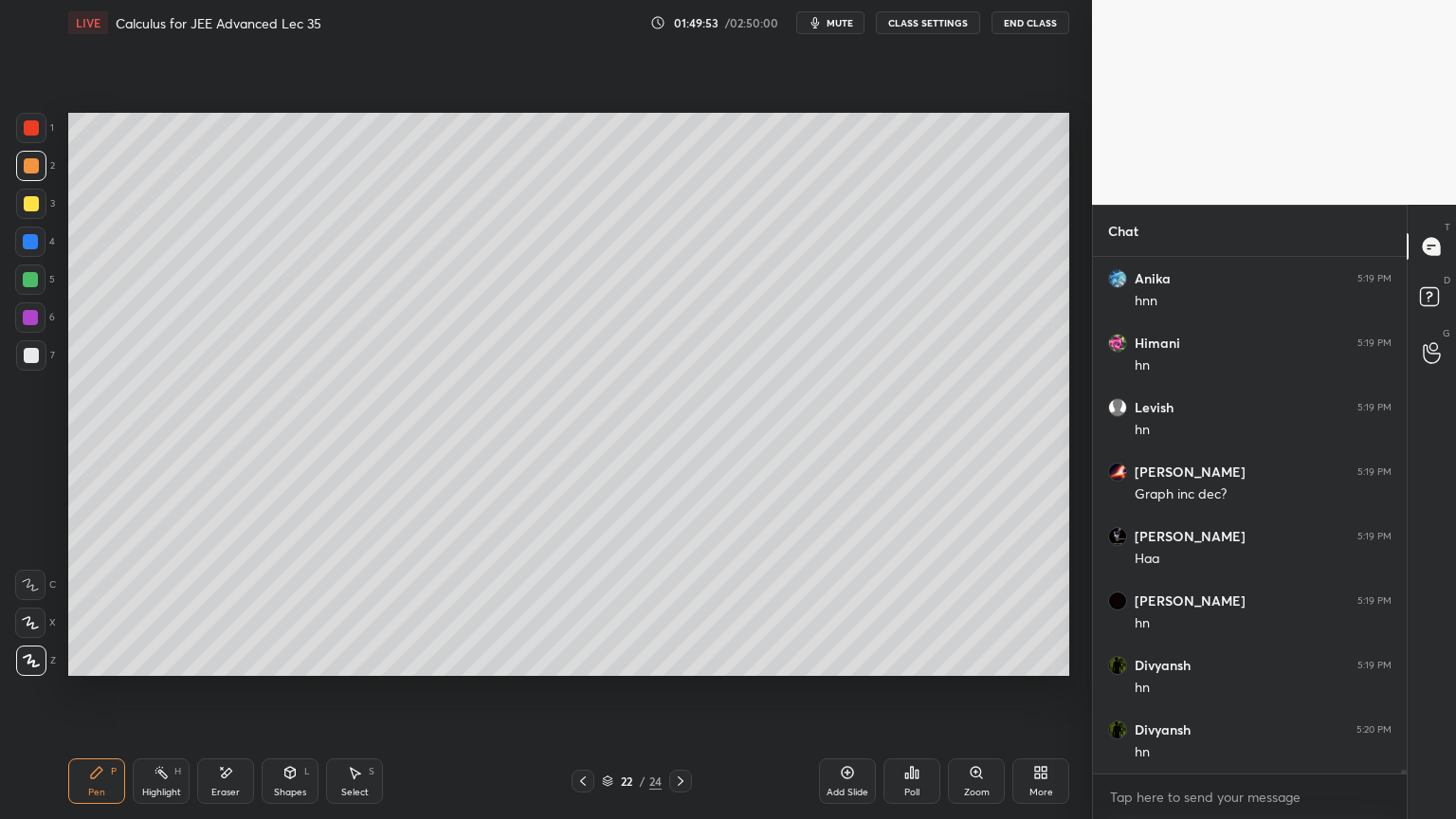 click on "Eraser" at bounding box center [226, 781] 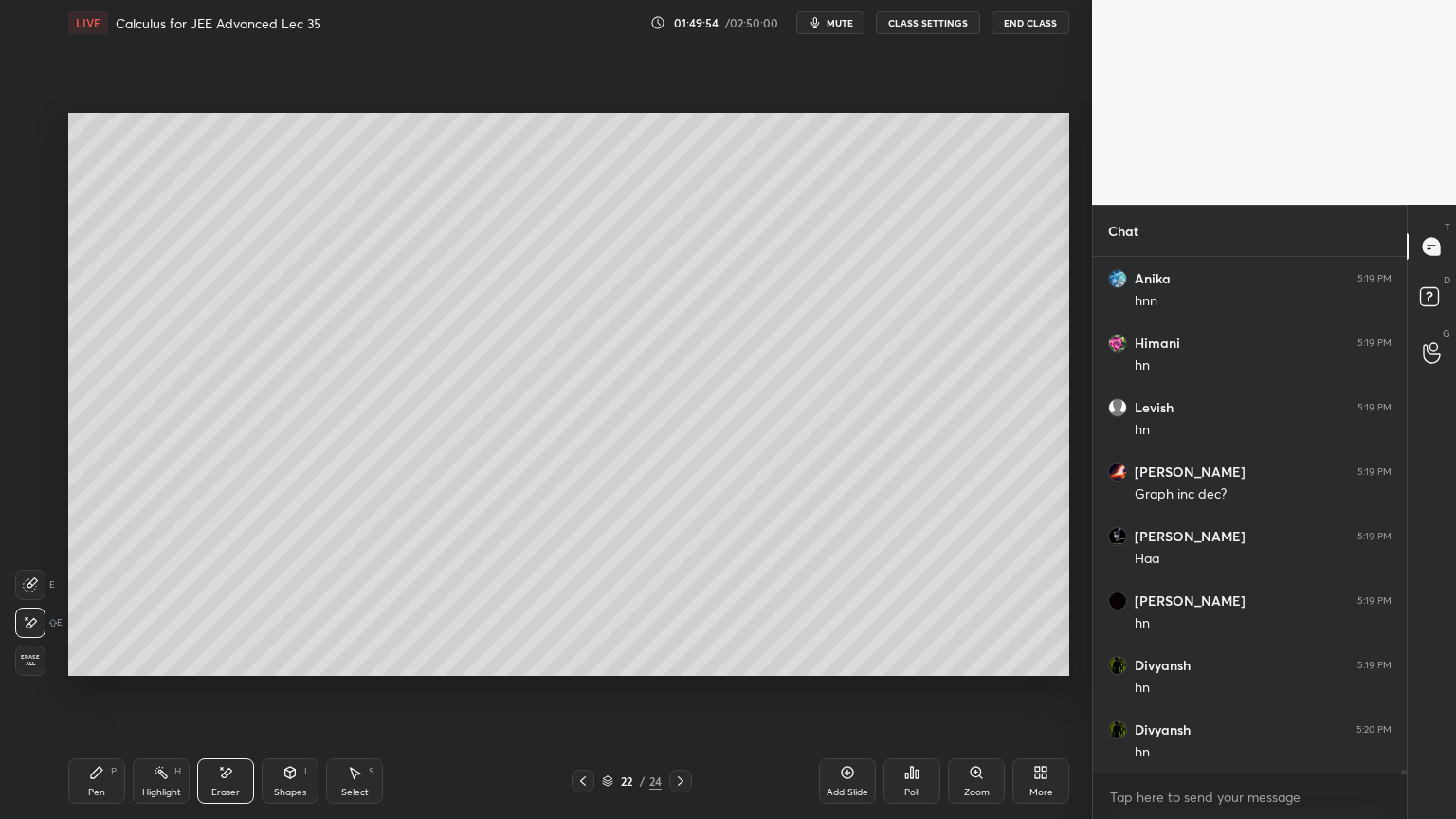 scroll, scrollTop: 71908, scrollLeft: 0, axis: vertical 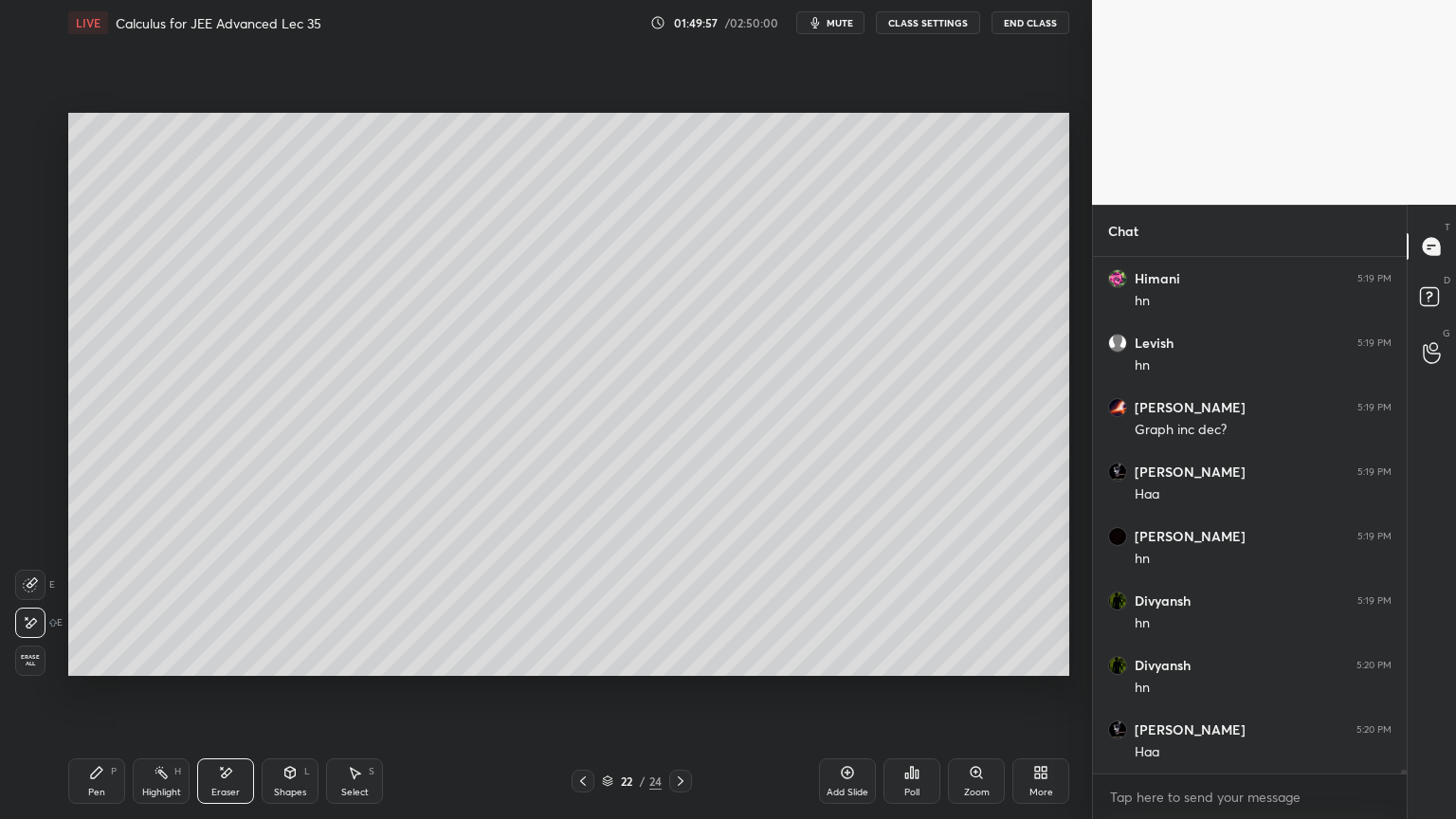 click on "Pen P" at bounding box center [97, 781] 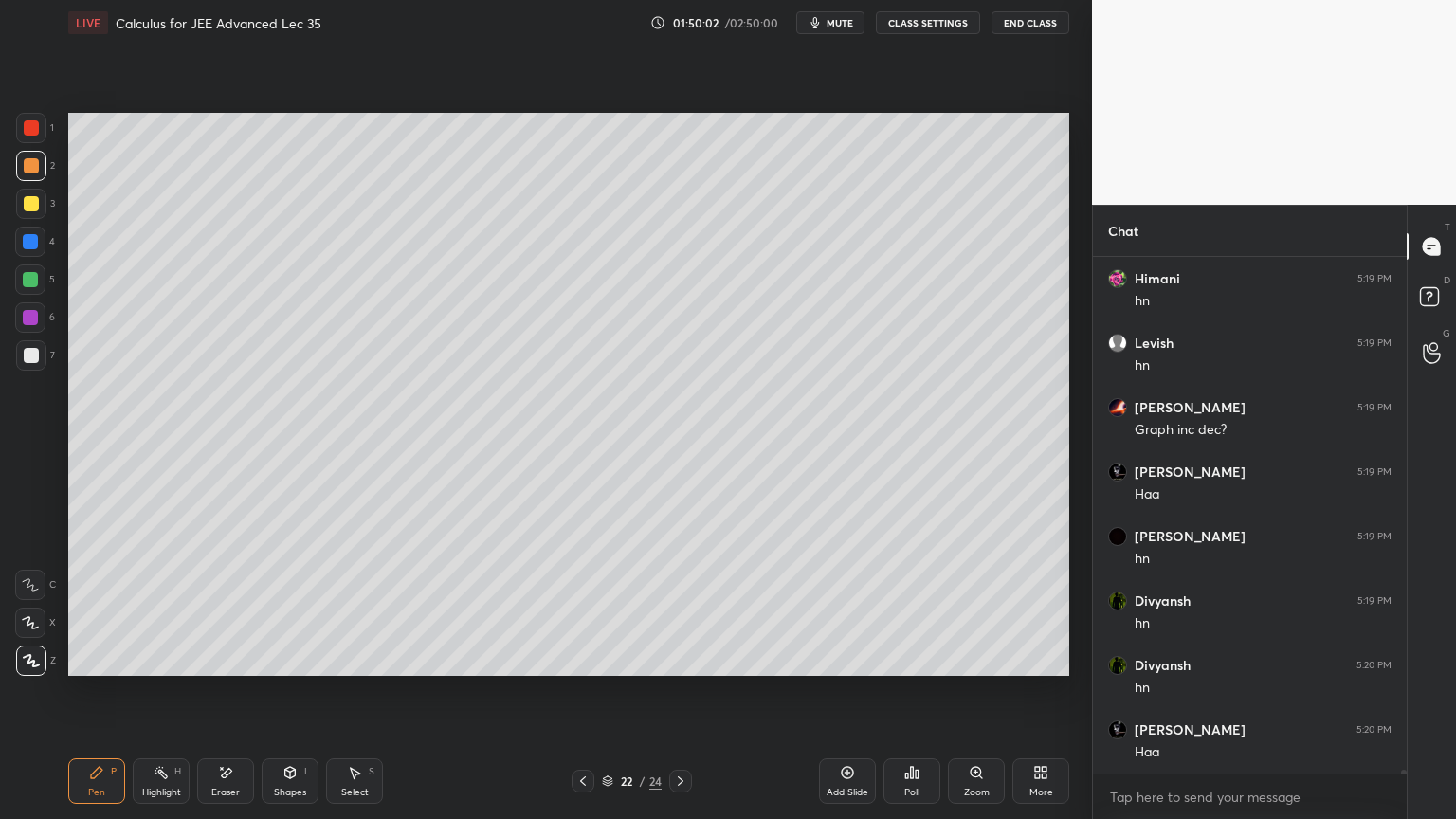click on "Eraser" at bounding box center [226, 781] 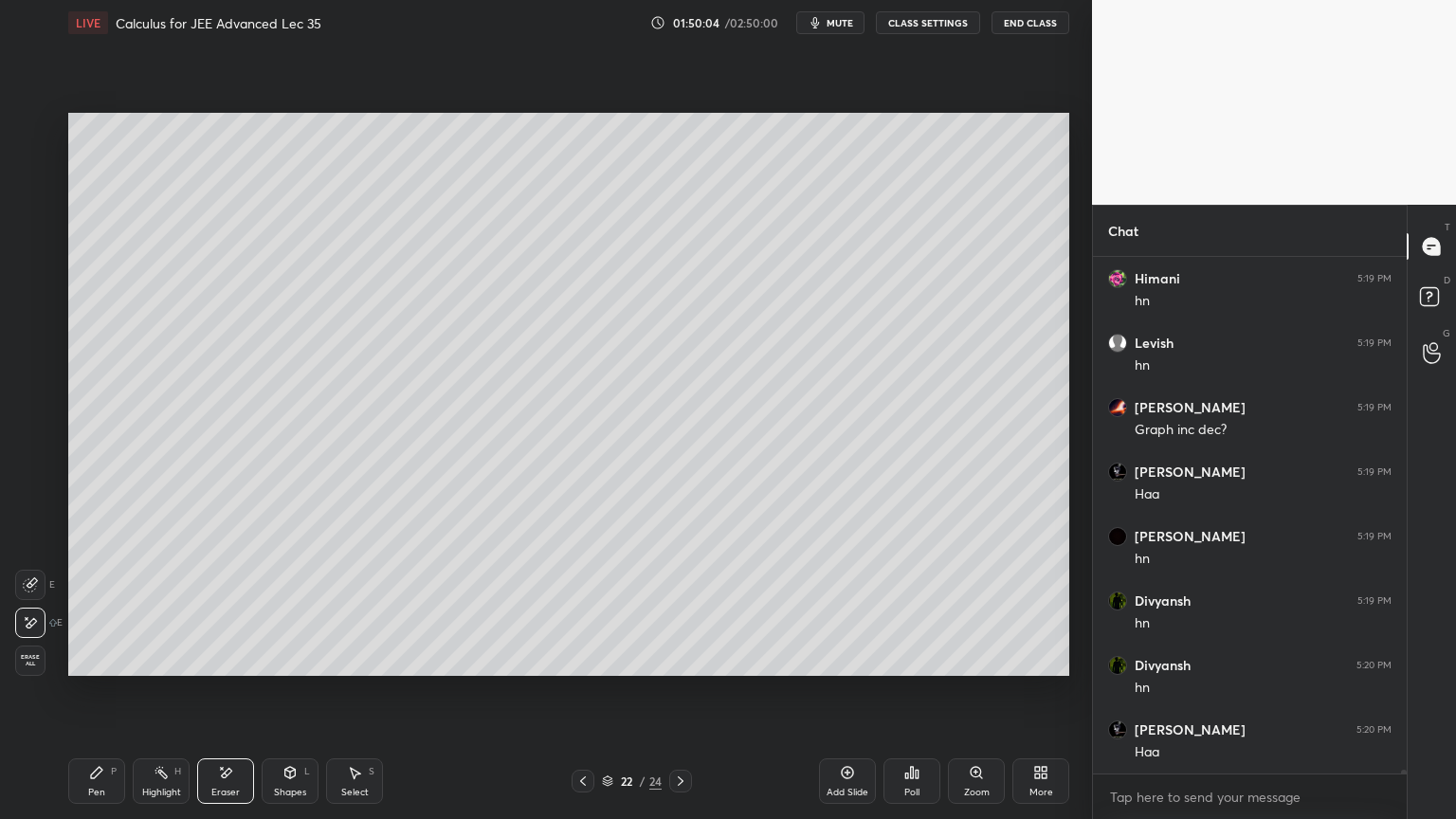 drag, startPoint x: 85, startPoint y: 792, endPoint x: 170, endPoint y: 680, distance: 140.60228 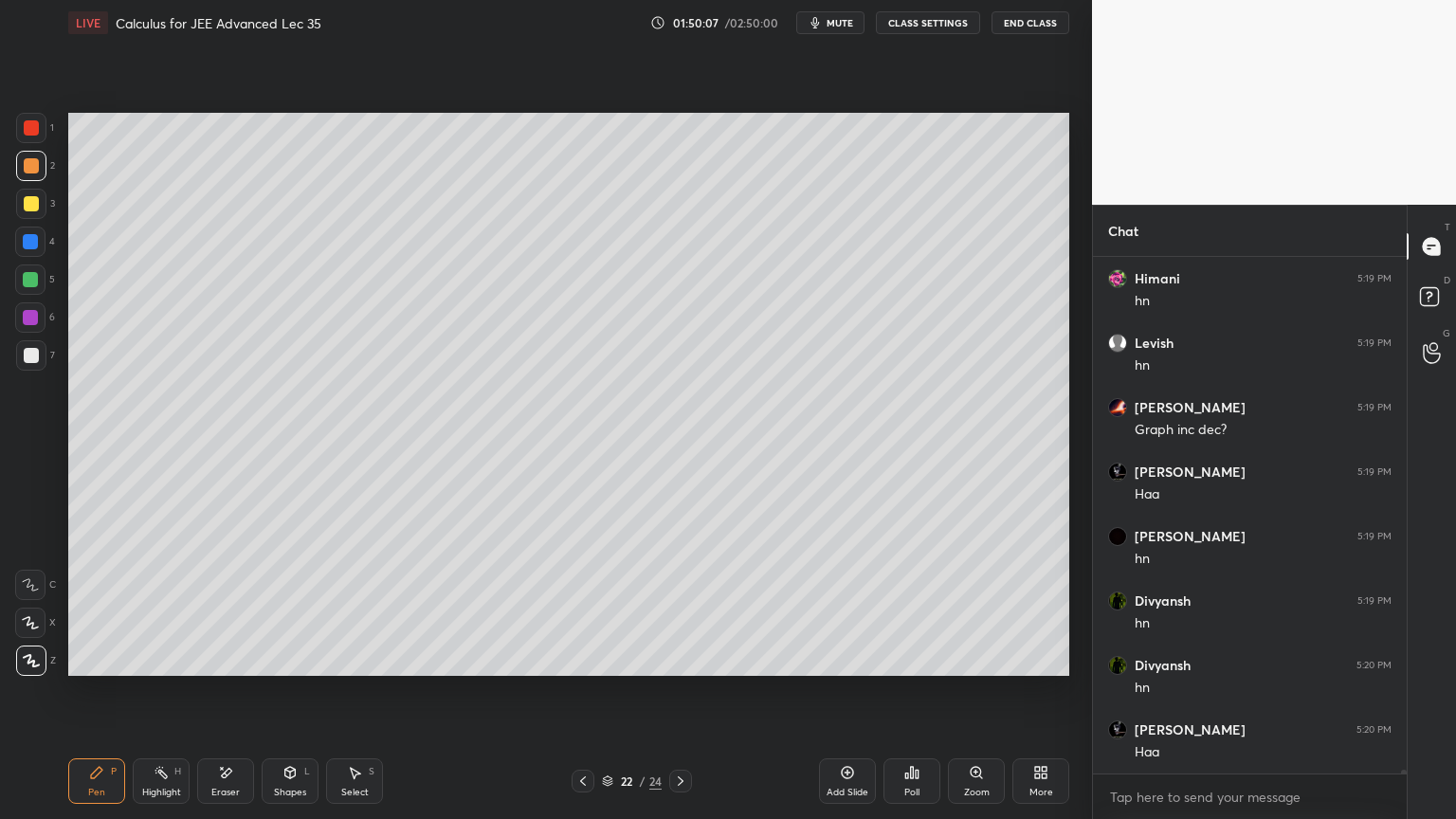 drag, startPoint x: 236, startPoint y: 774, endPoint x: 236, endPoint y: 707, distance: 67 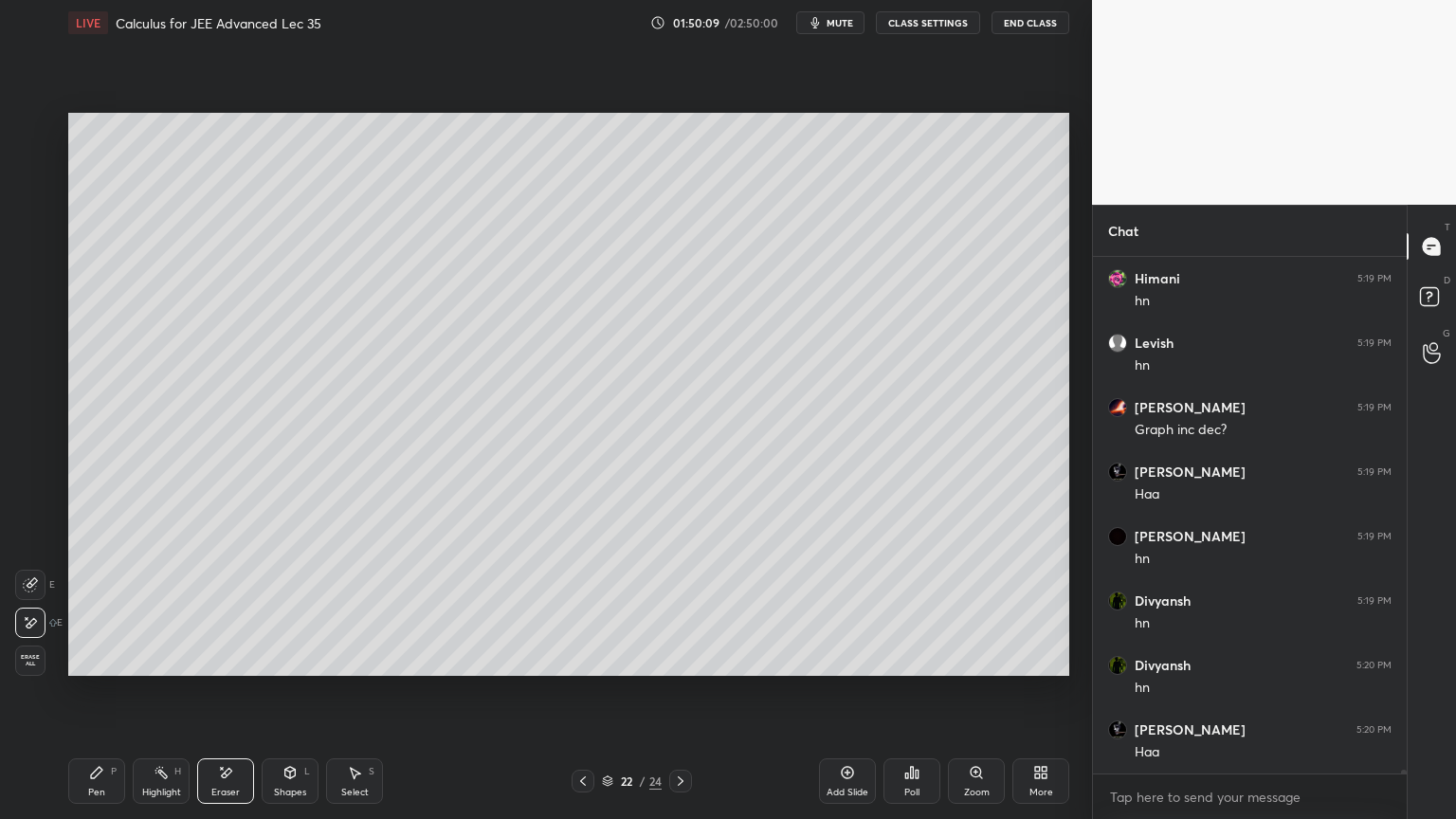 click on "Pen P" at bounding box center (97, 781) 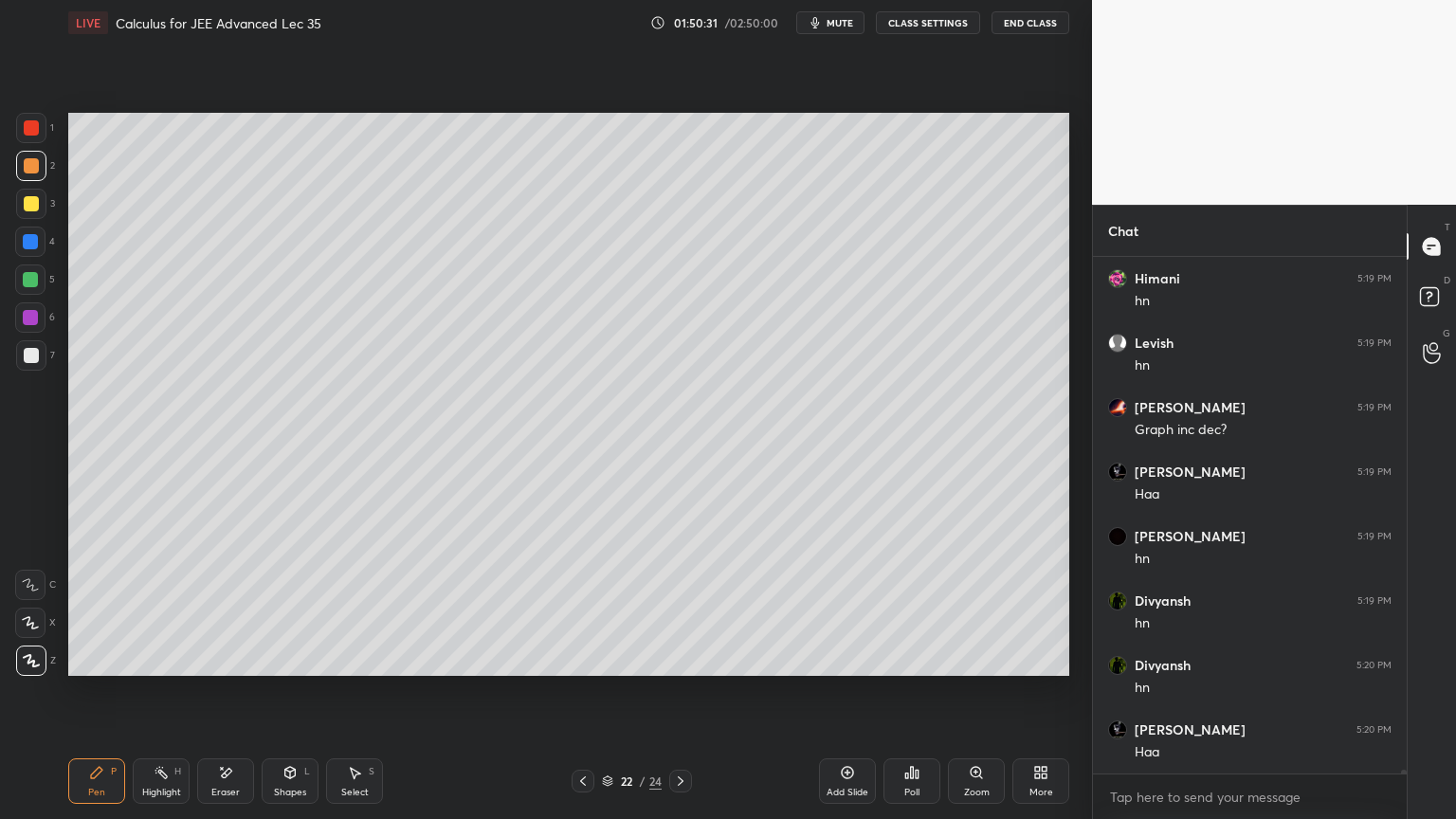 scroll, scrollTop: 473, scrollLeft: 308, axis: both 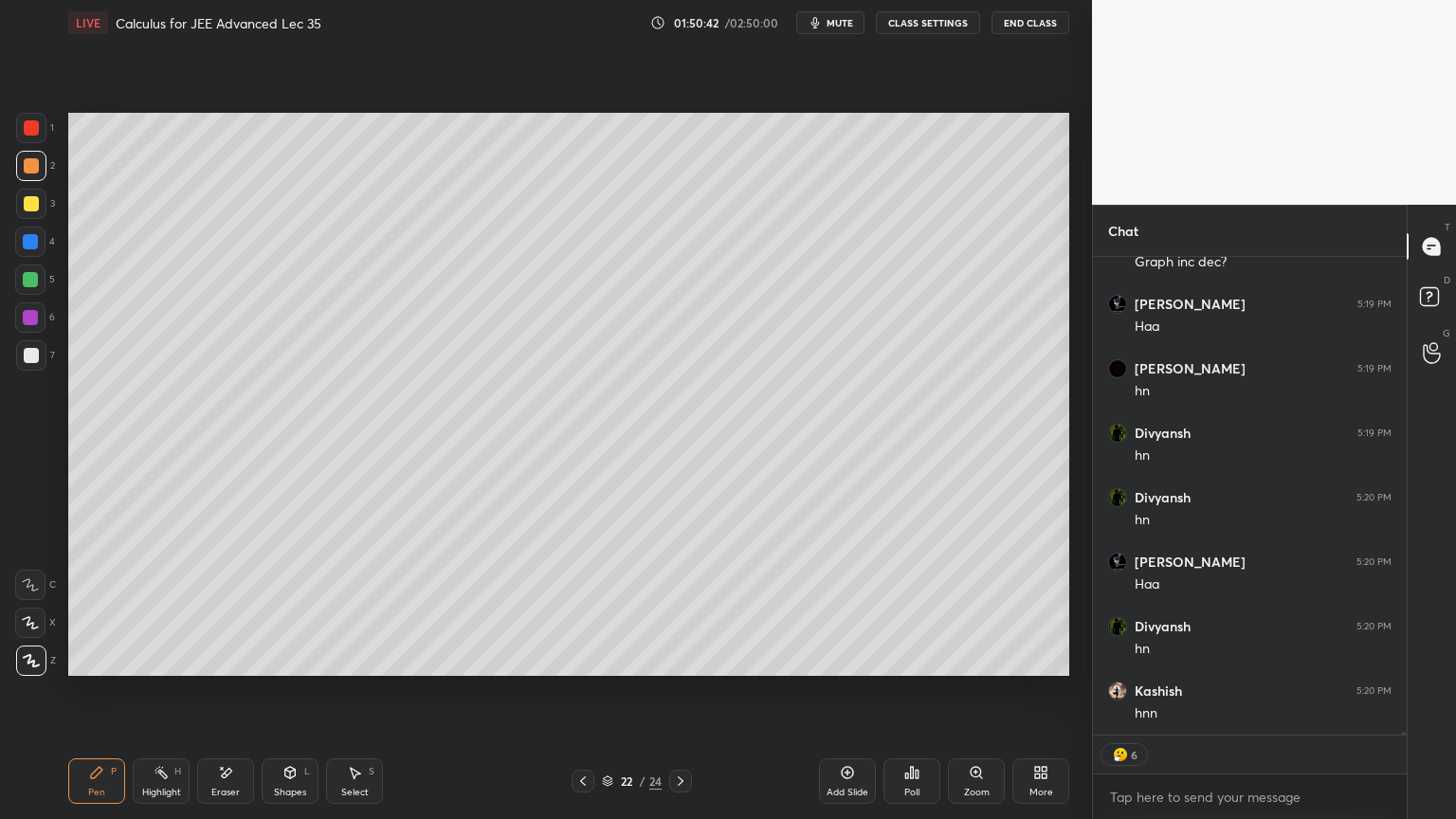 click on "Eraser" at bounding box center [226, 781] 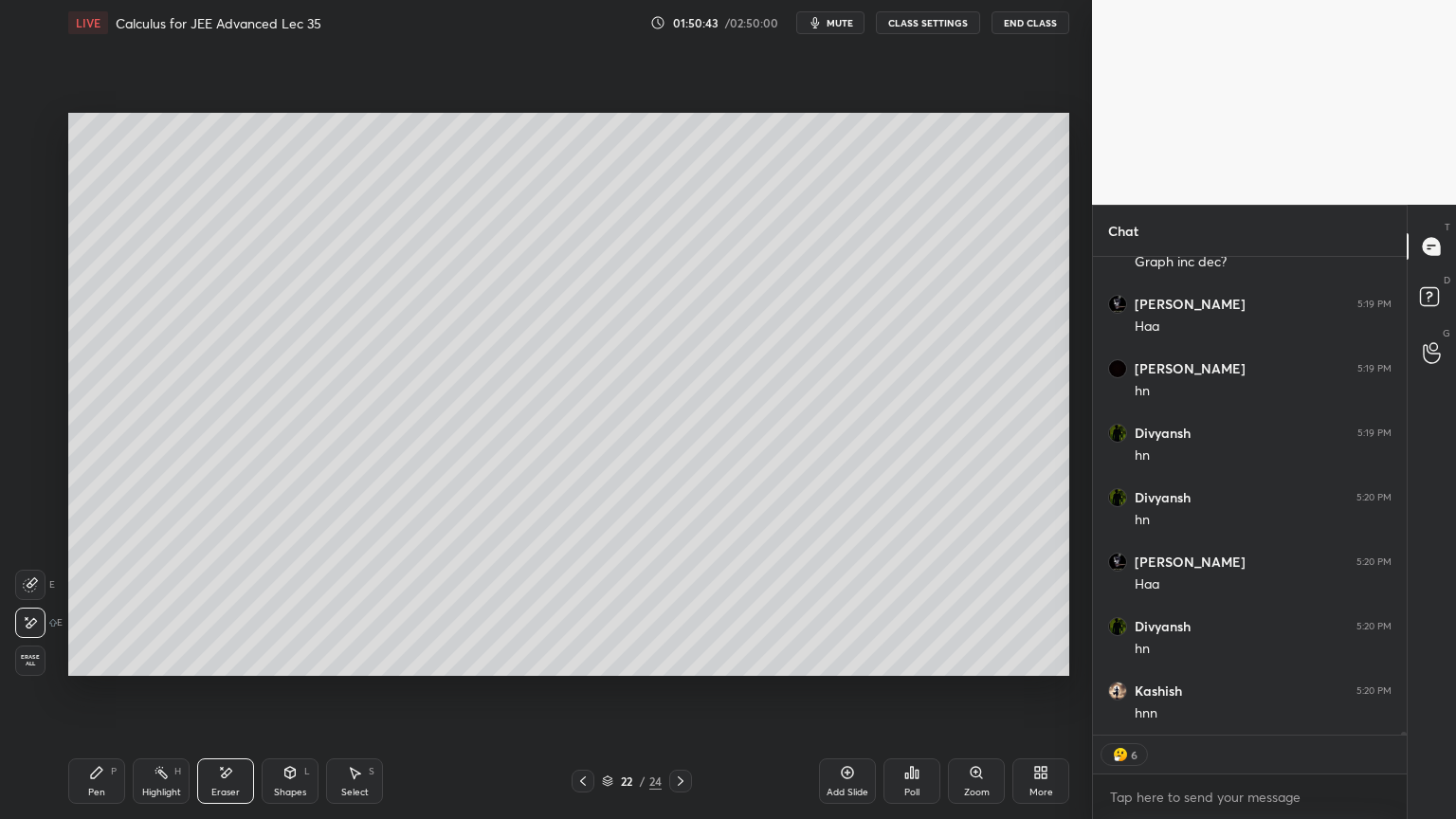 scroll, scrollTop: 72140, scrollLeft: 0, axis: vertical 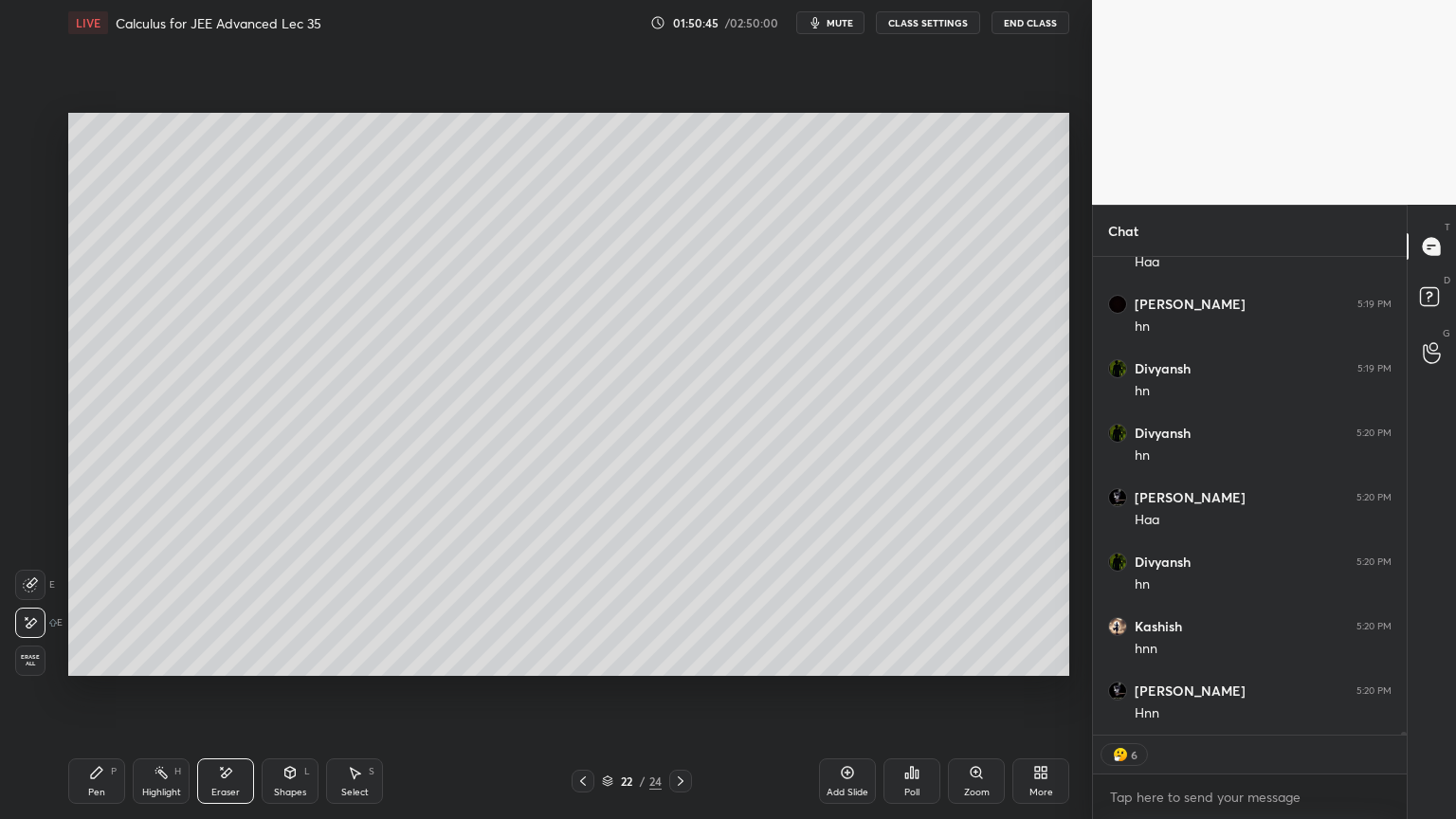click on "Pen P" at bounding box center [97, 781] 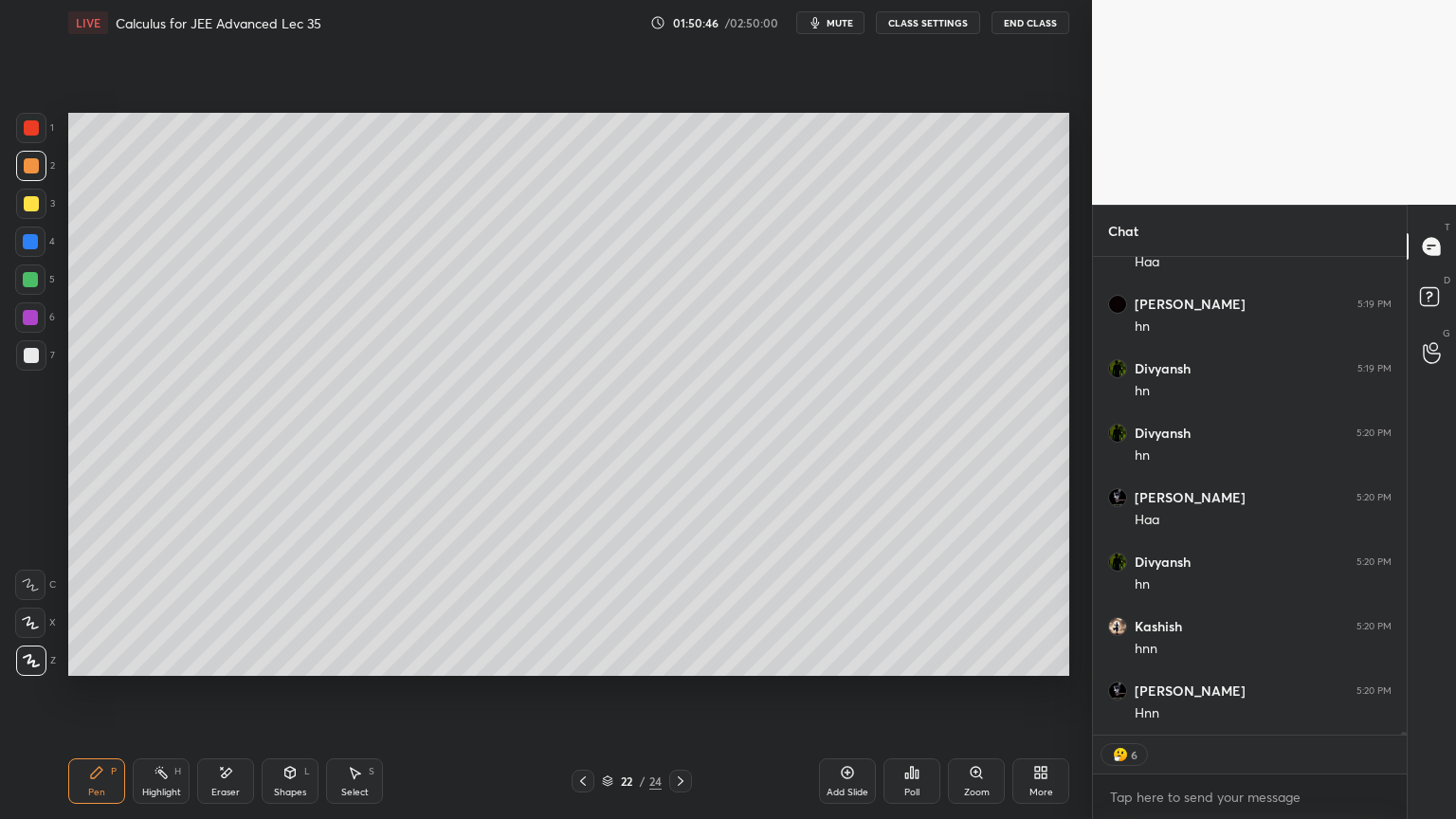 click on "Eraser" at bounding box center [226, 781] 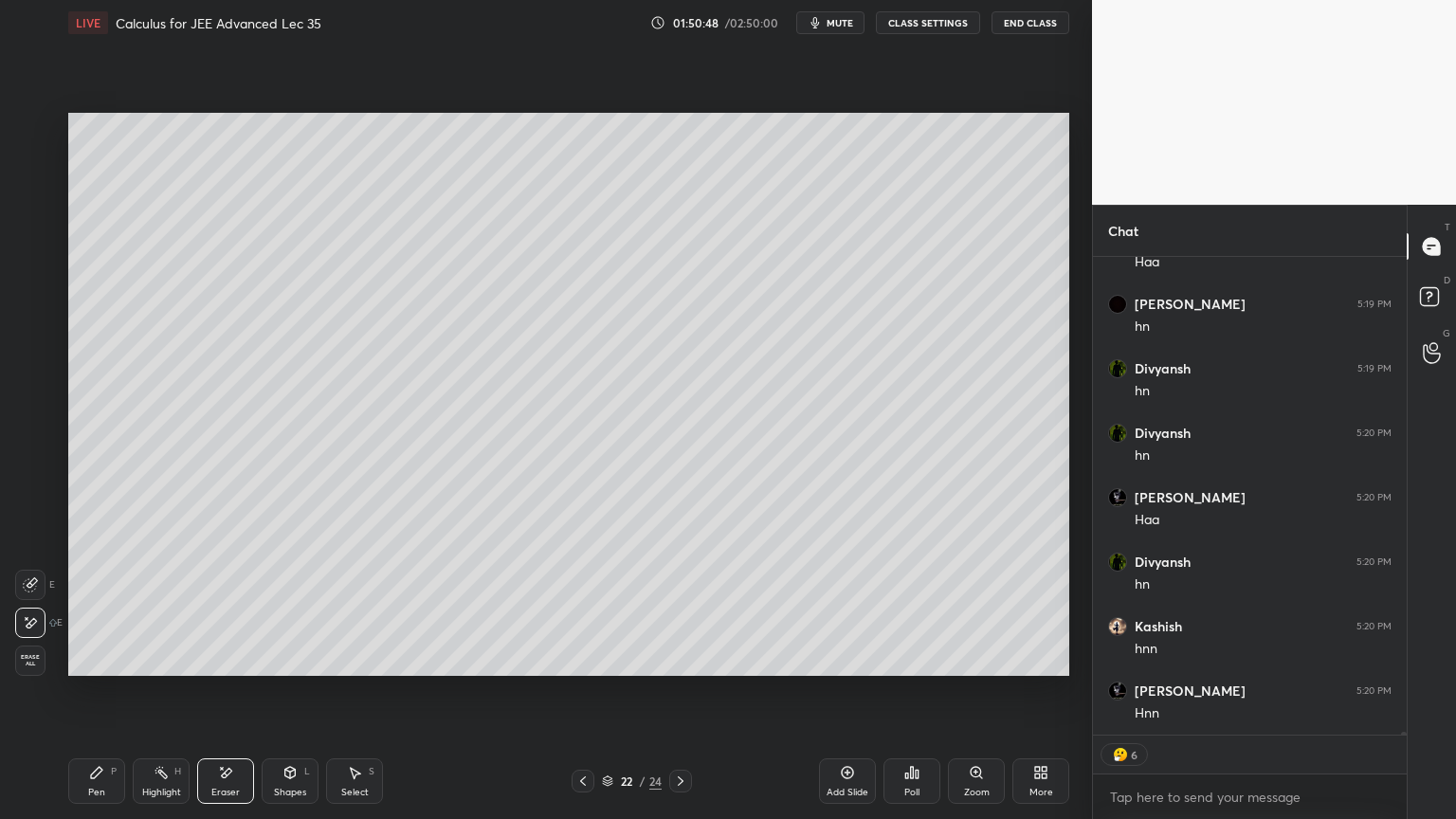 scroll, scrollTop: 6, scrollLeft: 6, axis: both 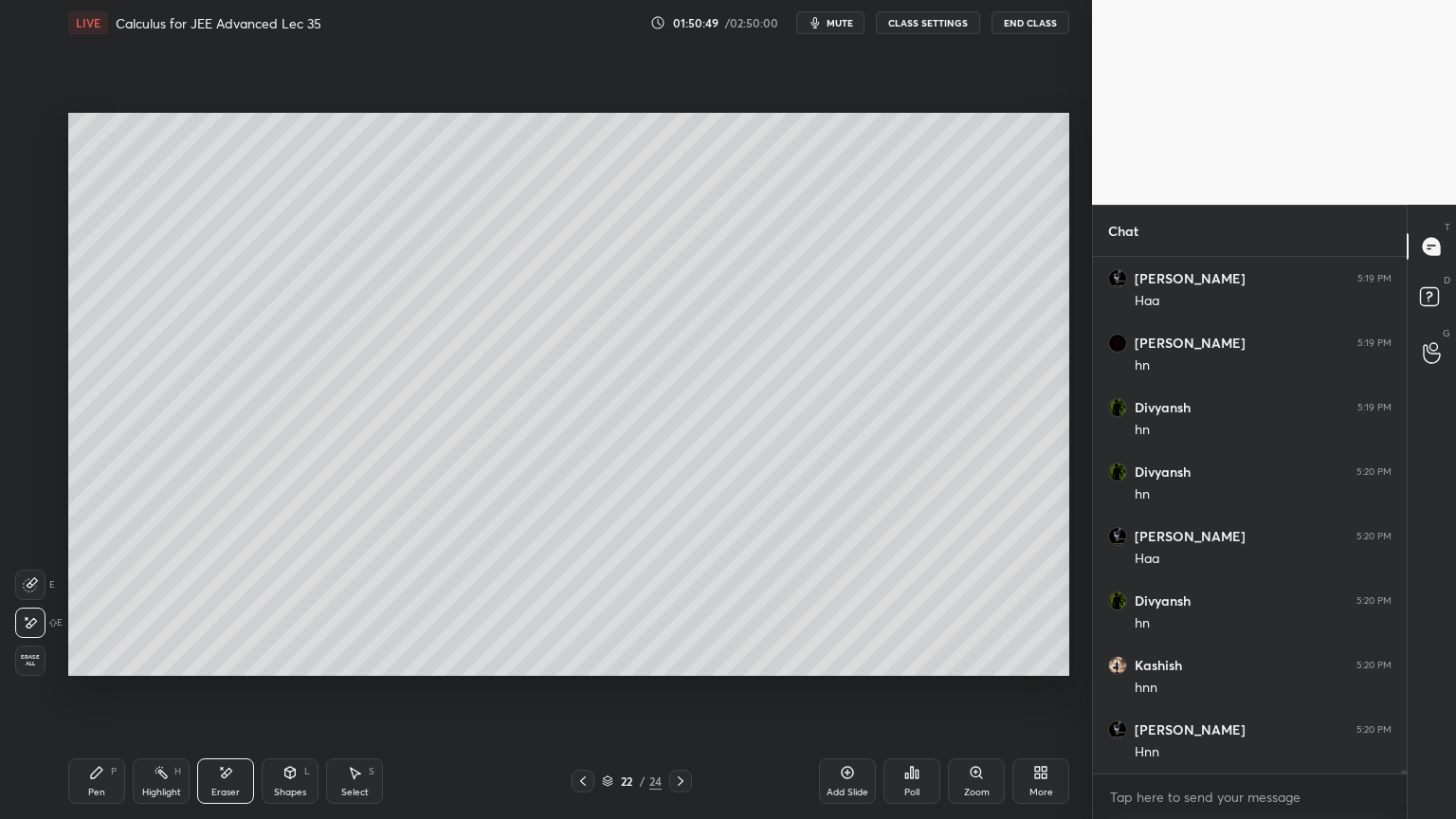 click 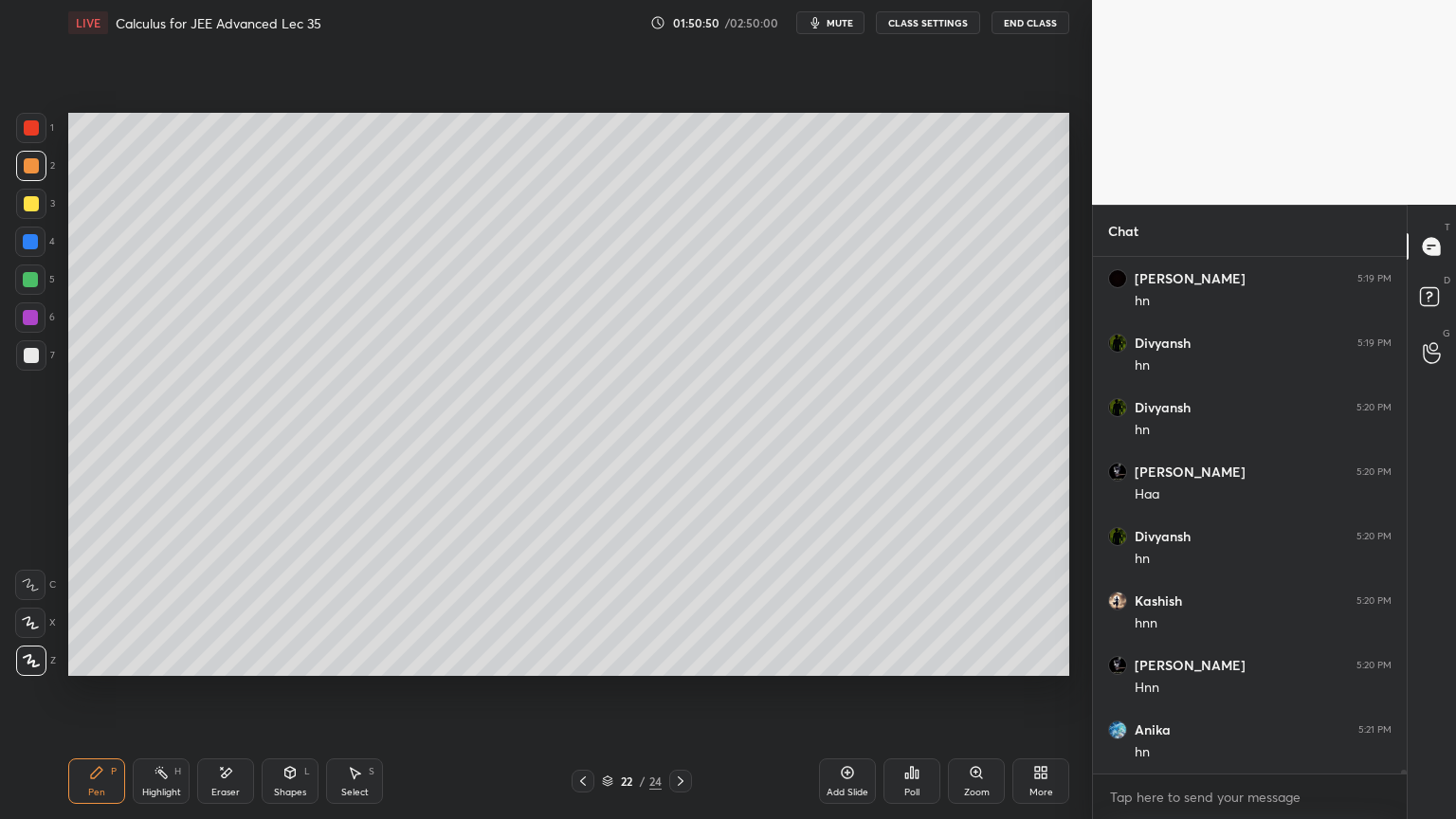 scroll, scrollTop: 72230, scrollLeft: 0, axis: vertical 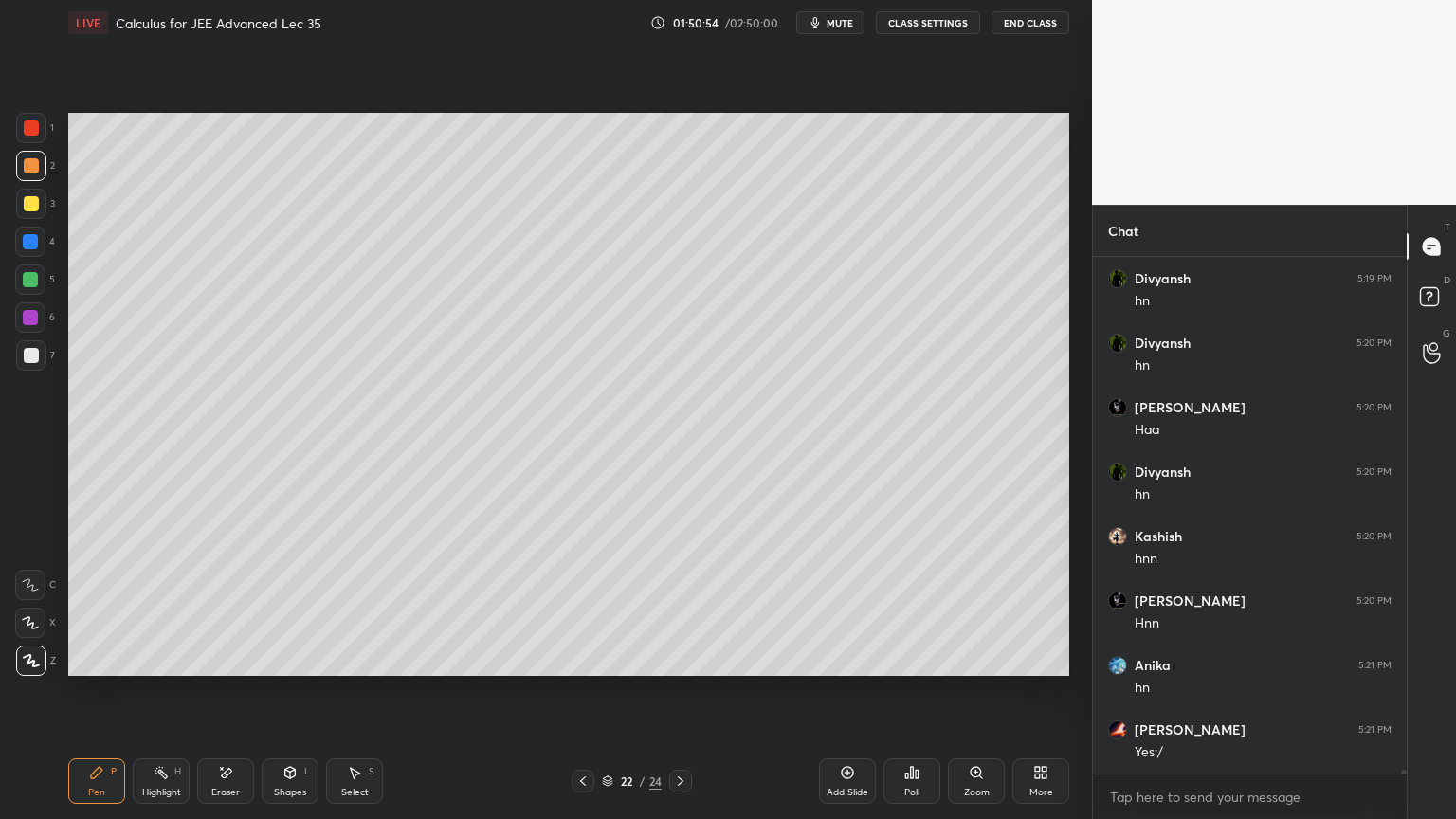 click on "Highlight H" at bounding box center [161, 781] 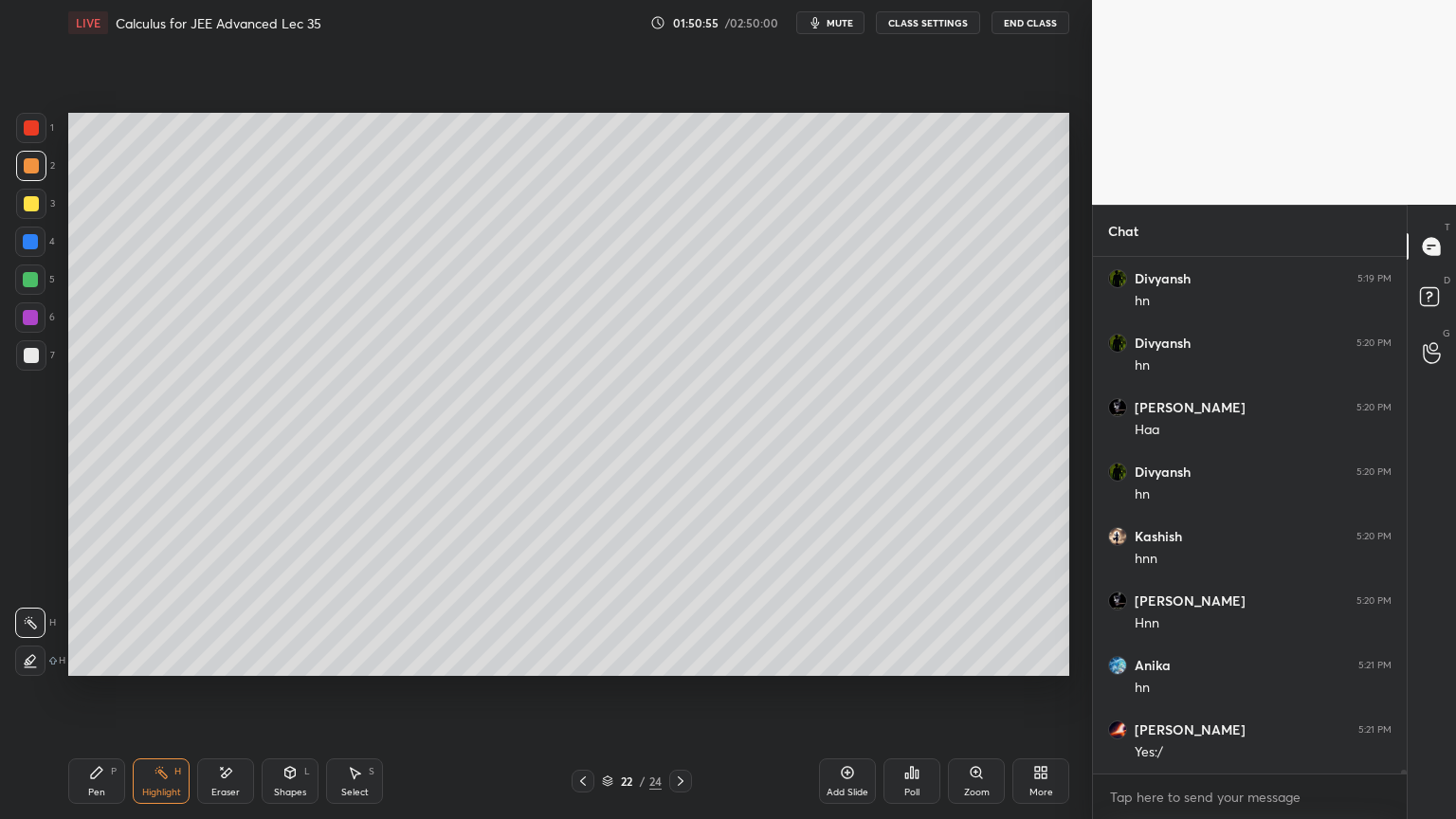 click on "Pen P" at bounding box center (97, 781) 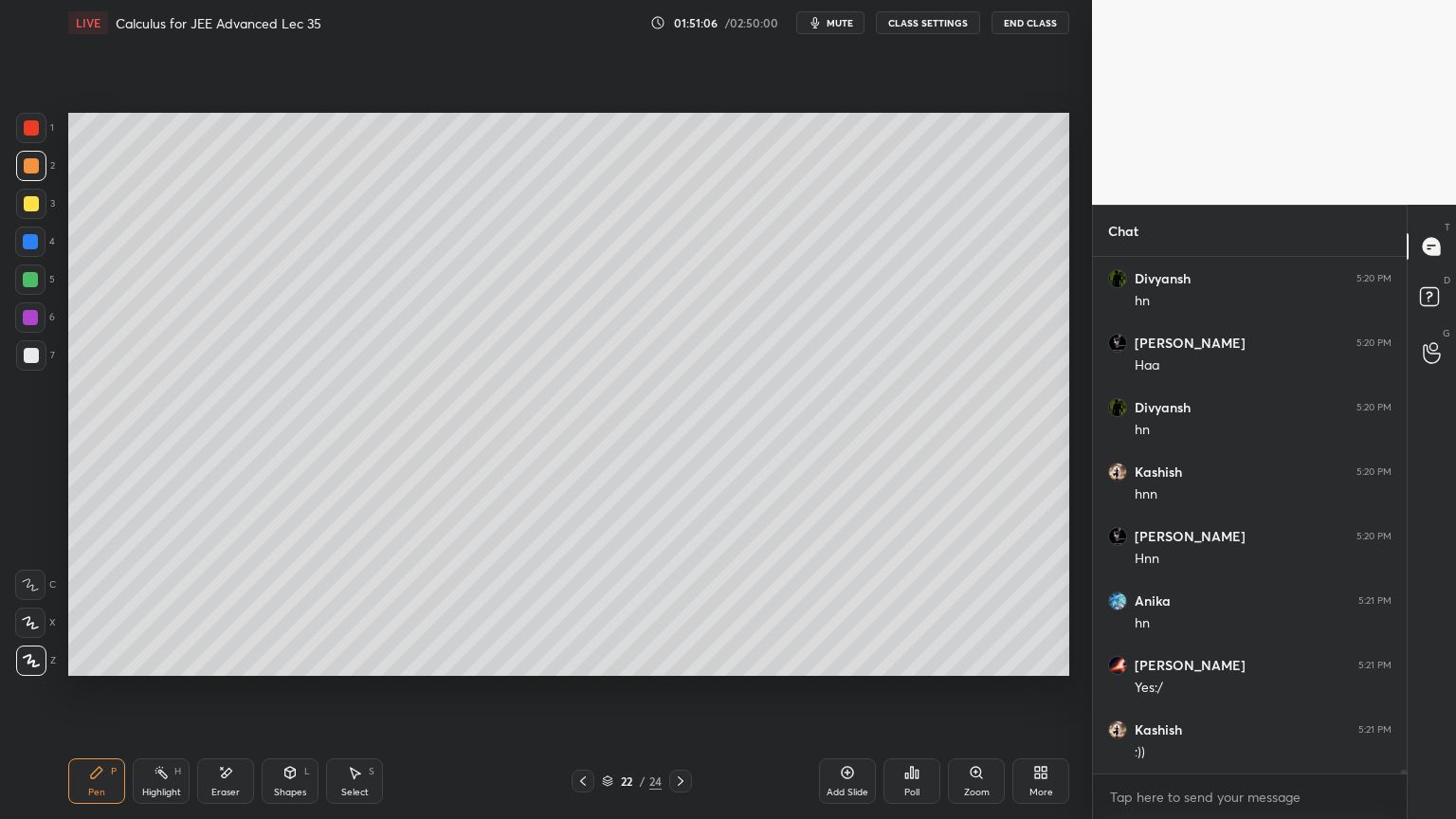 click on "Setting up your live class Poll for   secs No correct answer Start poll" at bounding box center [569, 394] 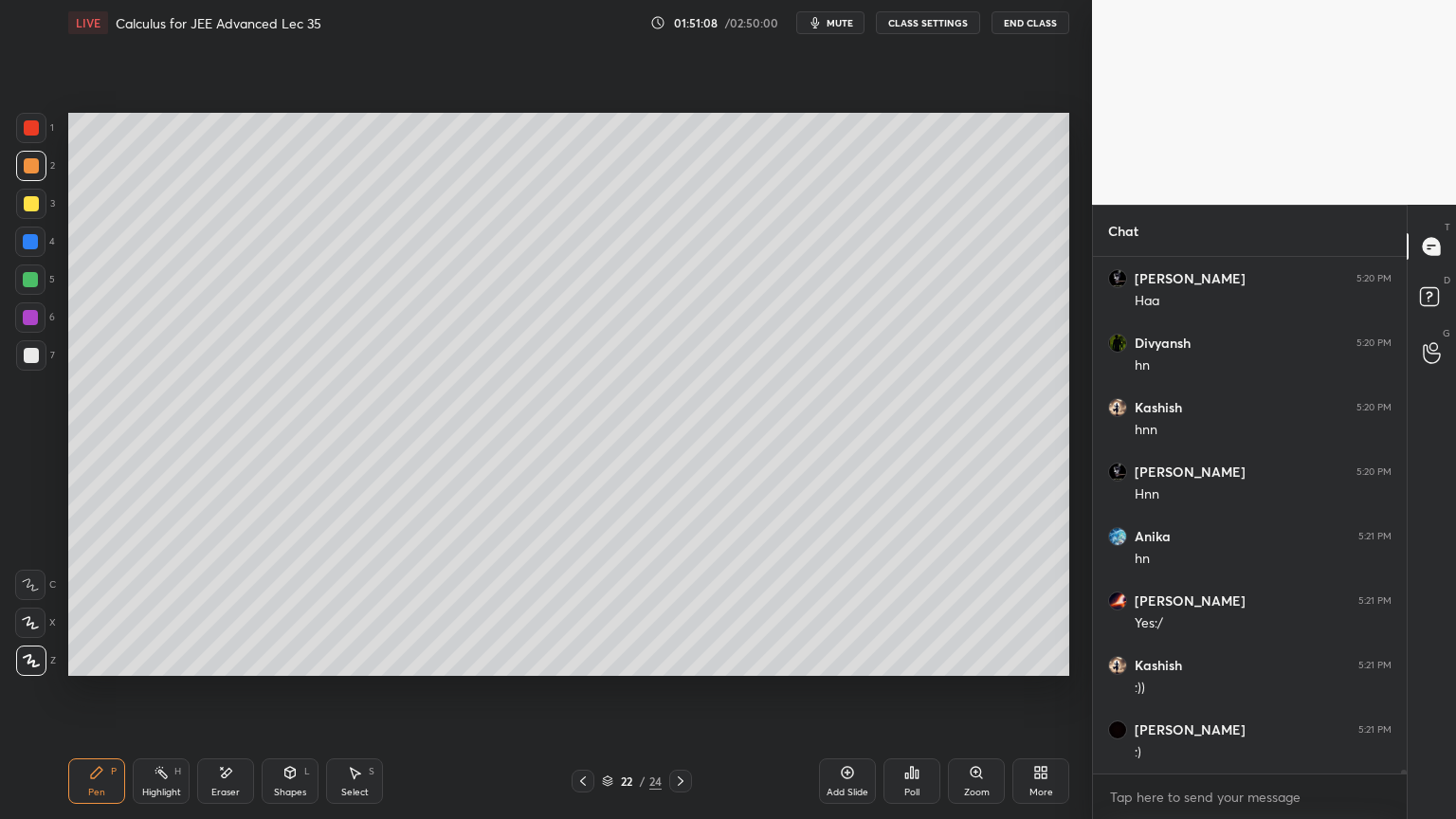 scroll, scrollTop: 72424, scrollLeft: 0, axis: vertical 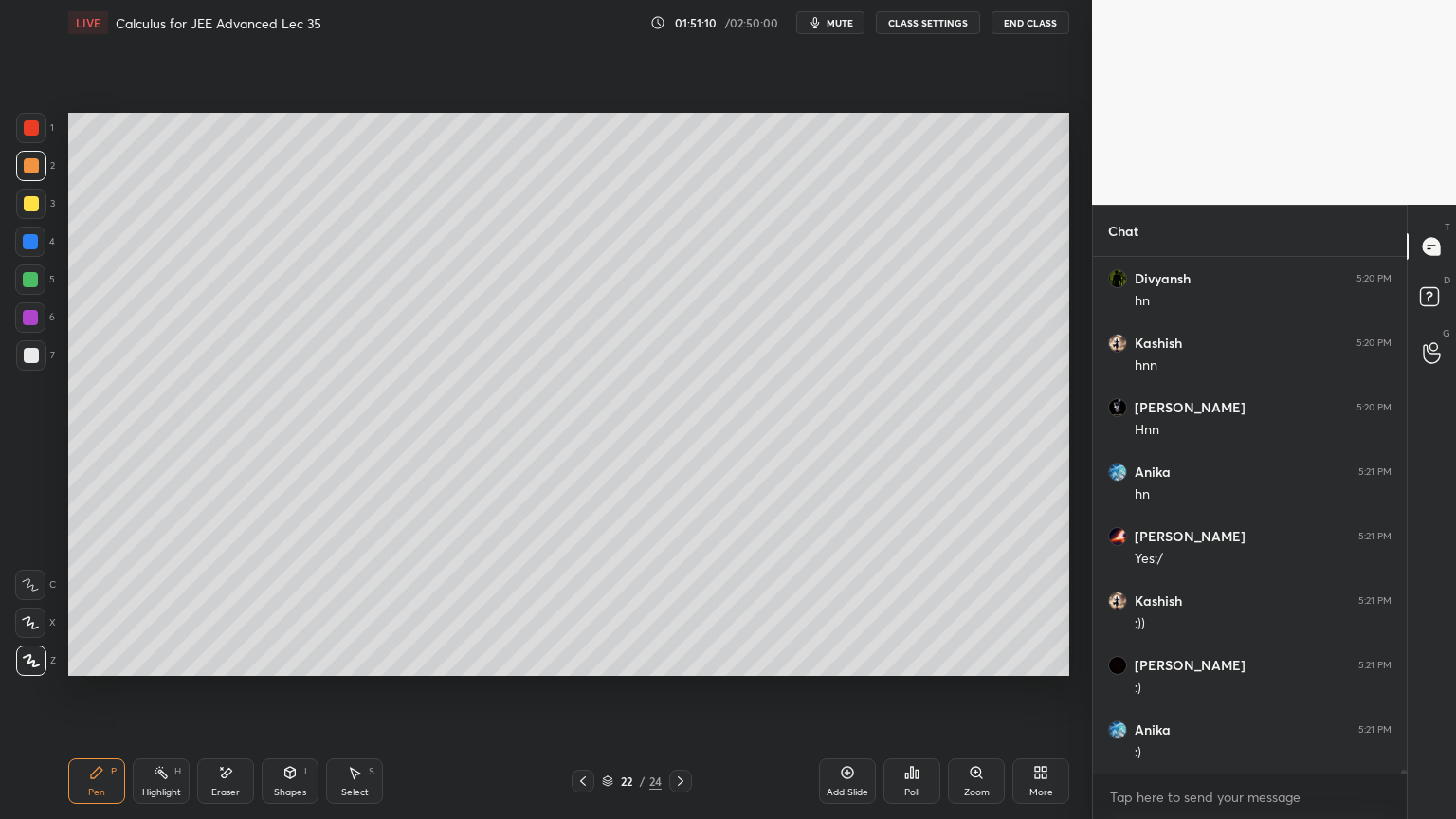 click on "Eraser" at bounding box center (226, 781) 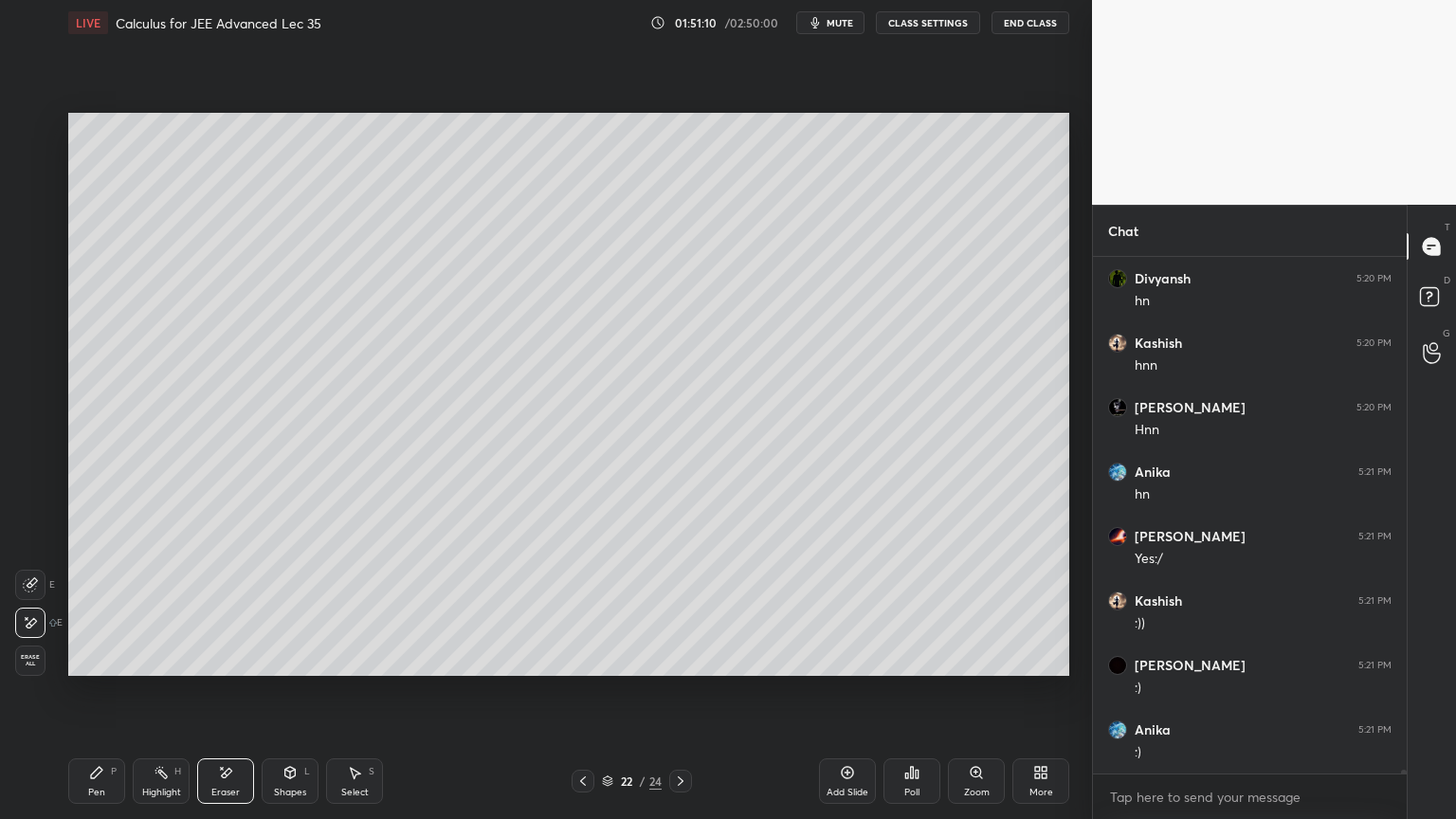 scroll, scrollTop: 72488, scrollLeft: 0, axis: vertical 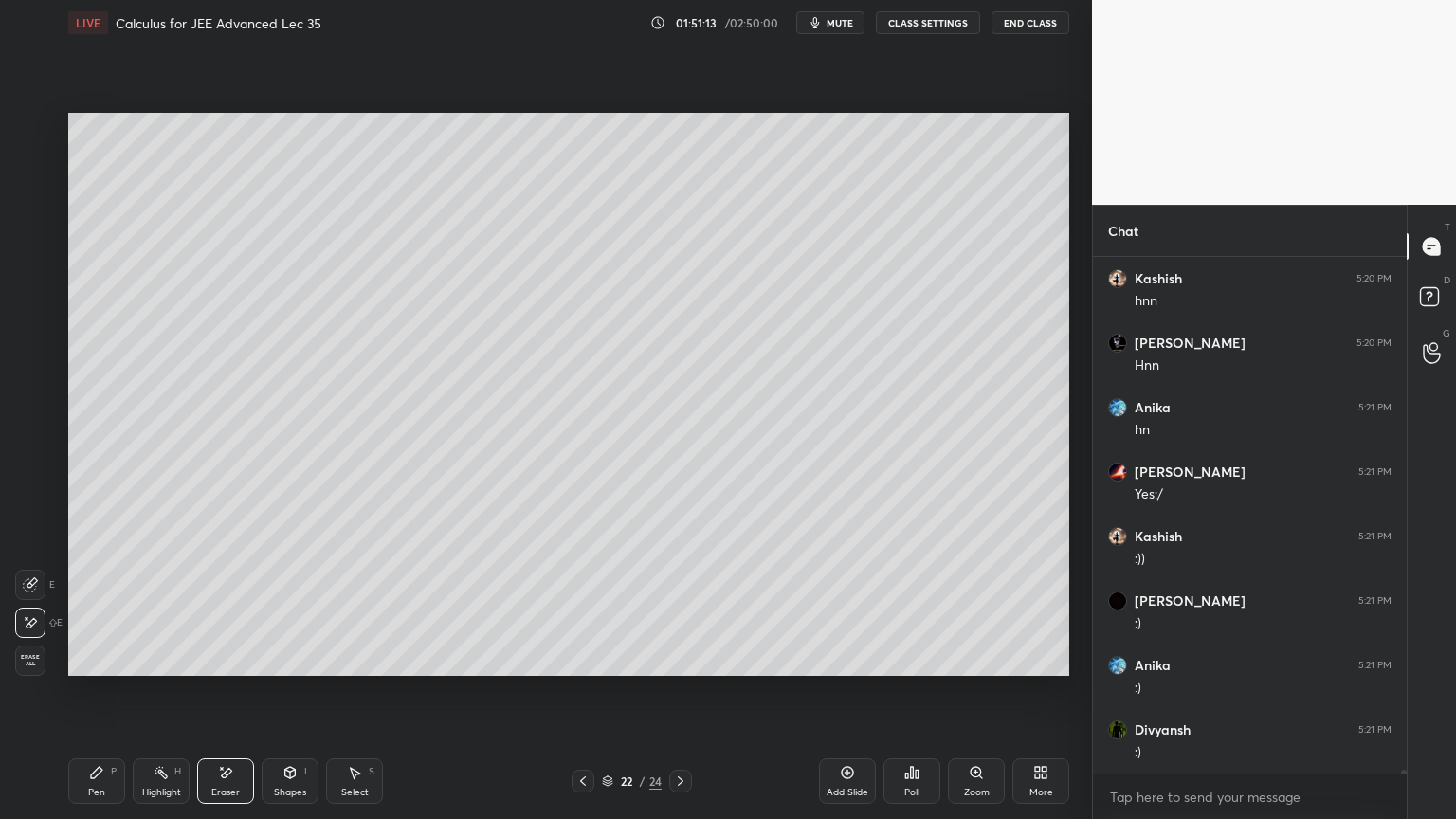 drag, startPoint x: 113, startPoint y: 774, endPoint x: 209, endPoint y: 745, distance: 100.2846 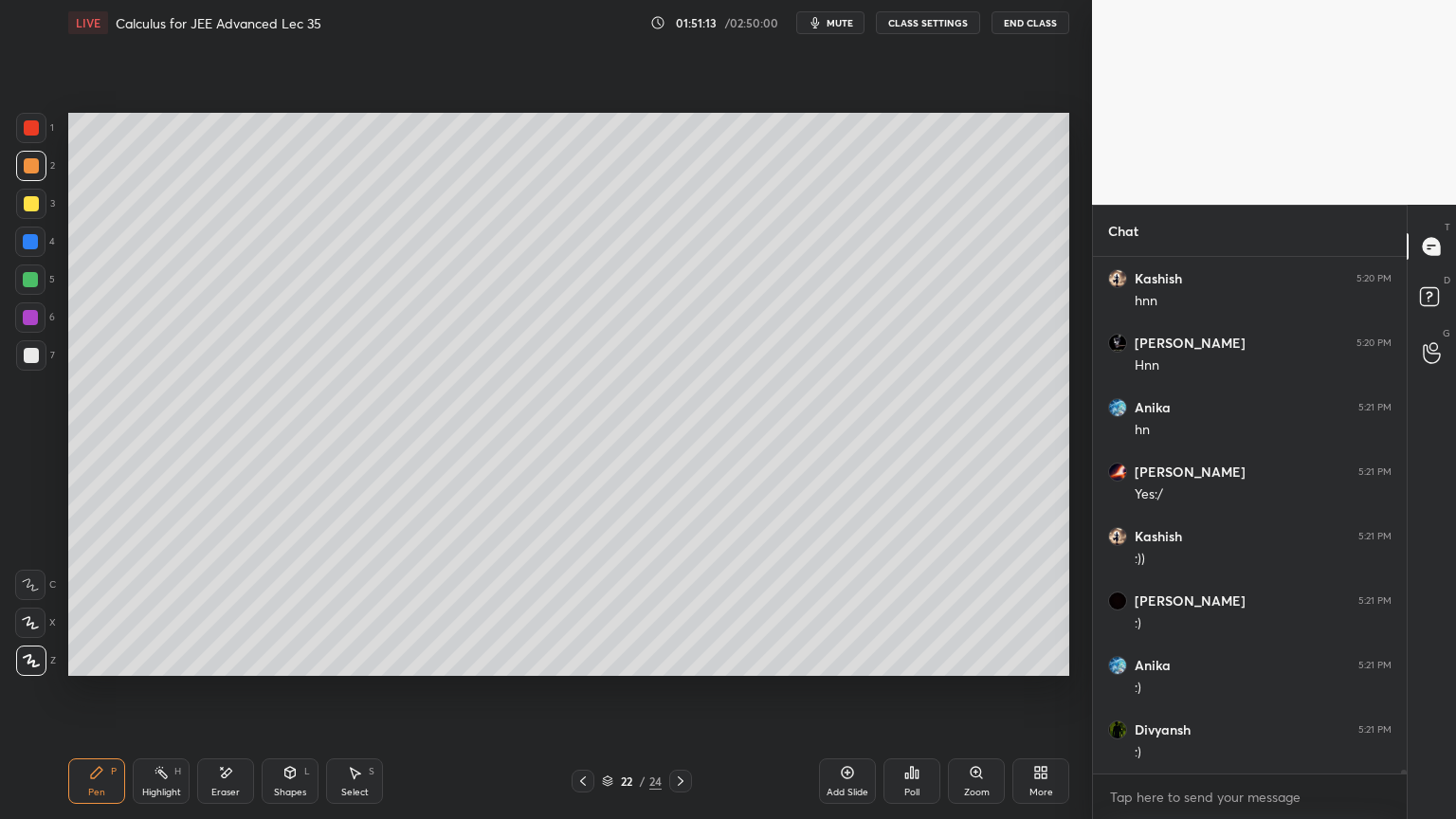 scroll, scrollTop: 473, scrollLeft: 308, axis: both 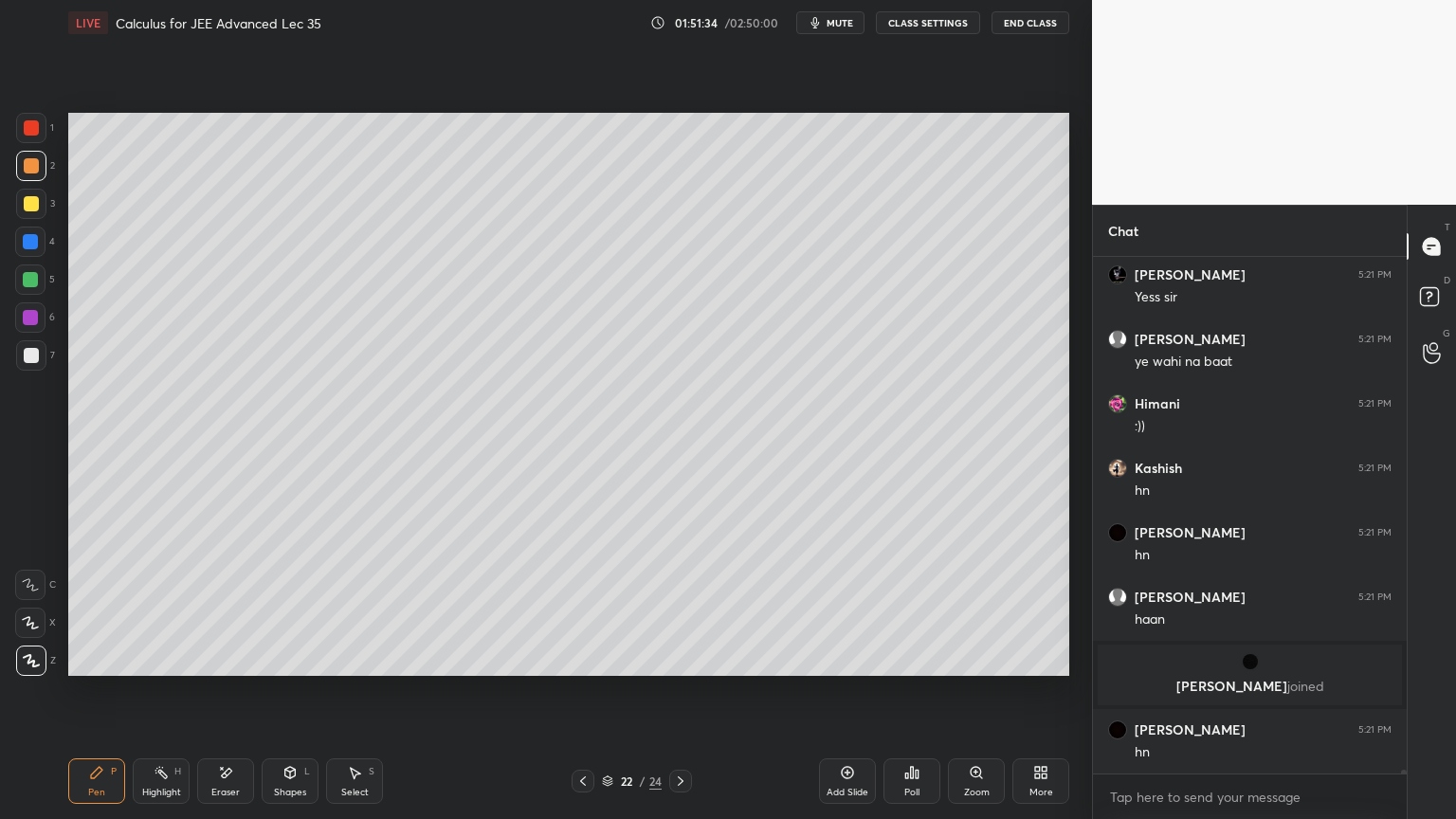 drag, startPoint x: 204, startPoint y: 789, endPoint x: 296, endPoint y: 696, distance: 130.81667 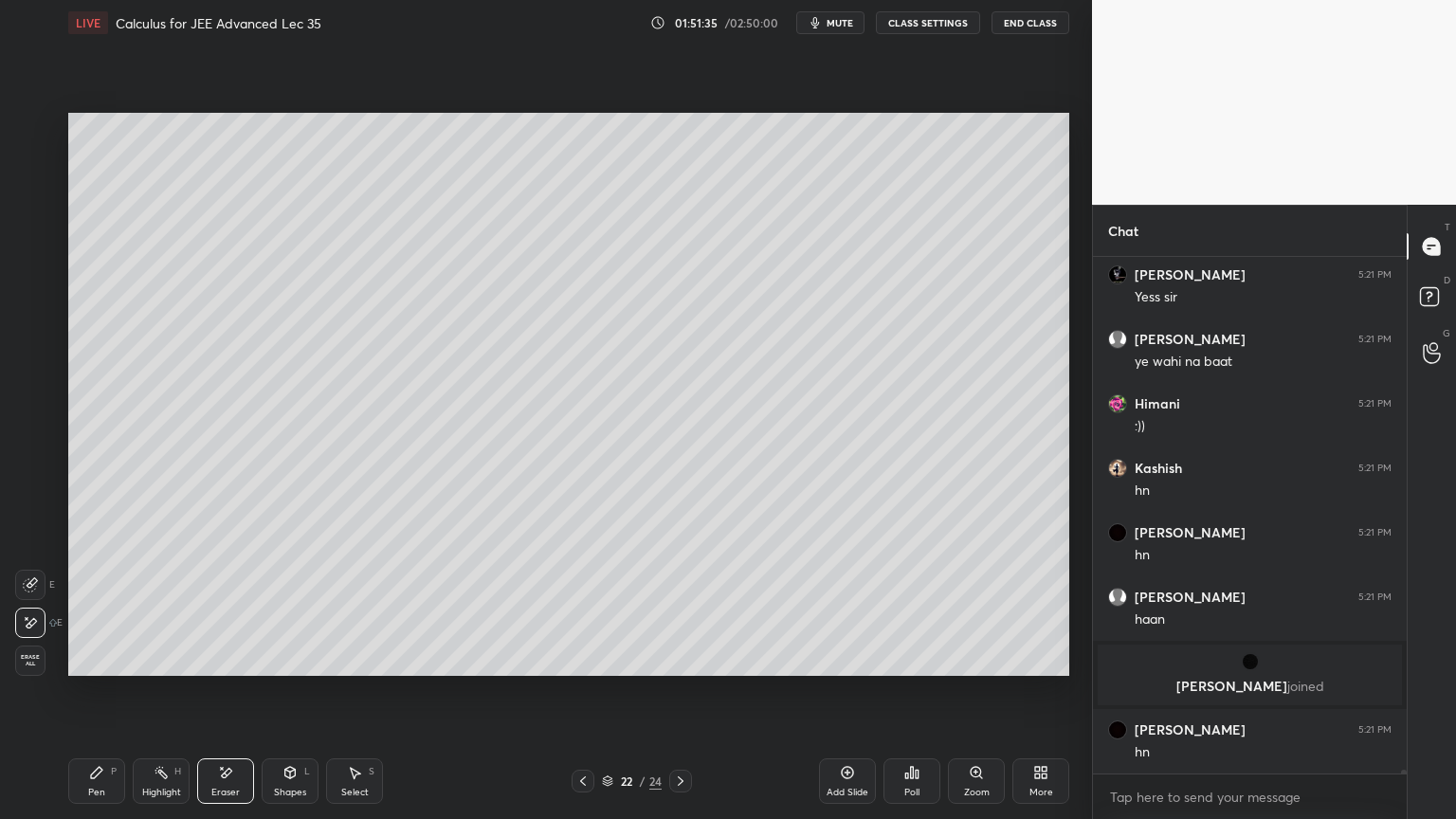 drag, startPoint x: 136, startPoint y: 772, endPoint x: 177, endPoint y: 760, distance: 42.720019 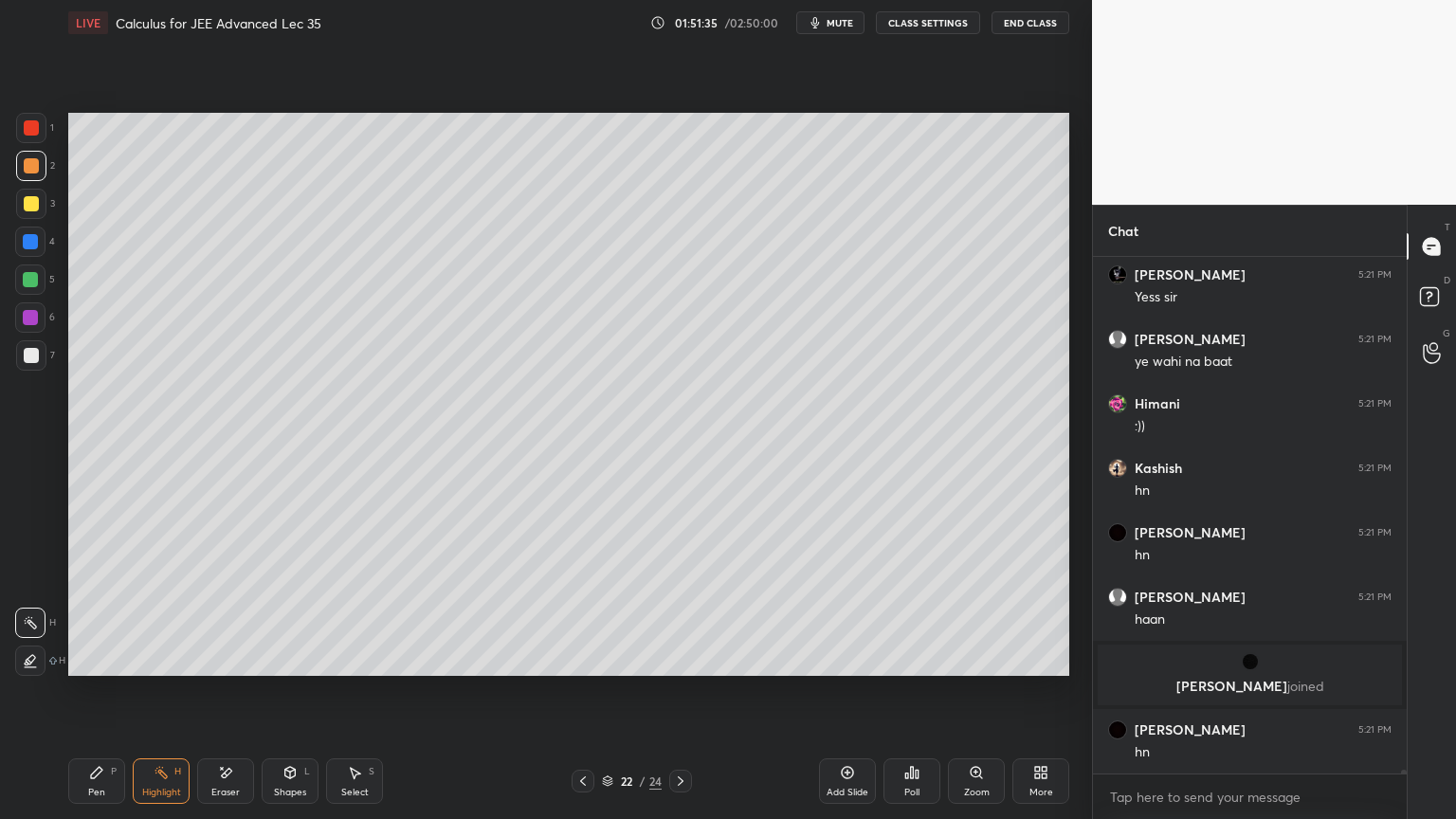 click 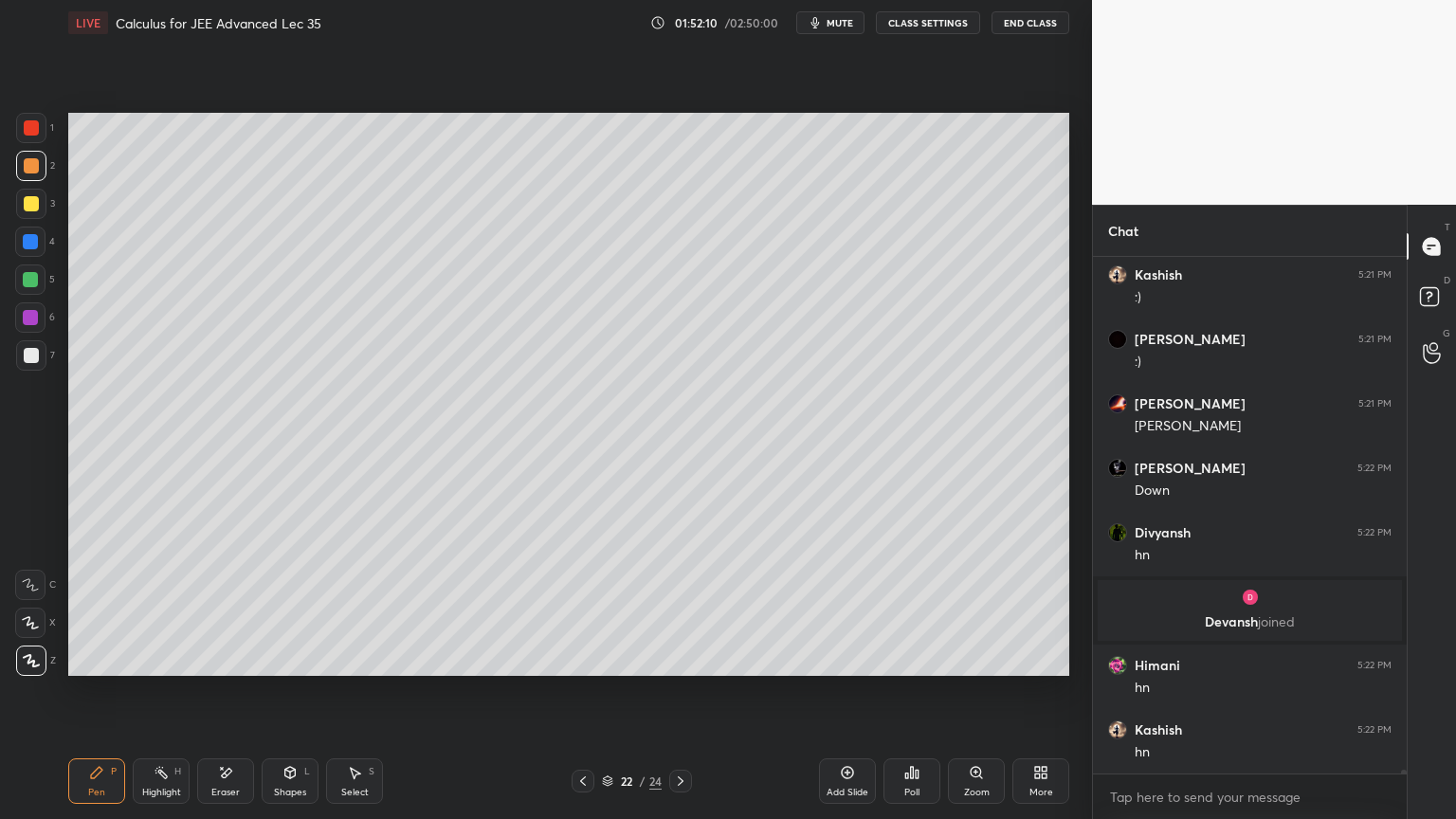 scroll, scrollTop: 72951, scrollLeft: 0, axis: vertical 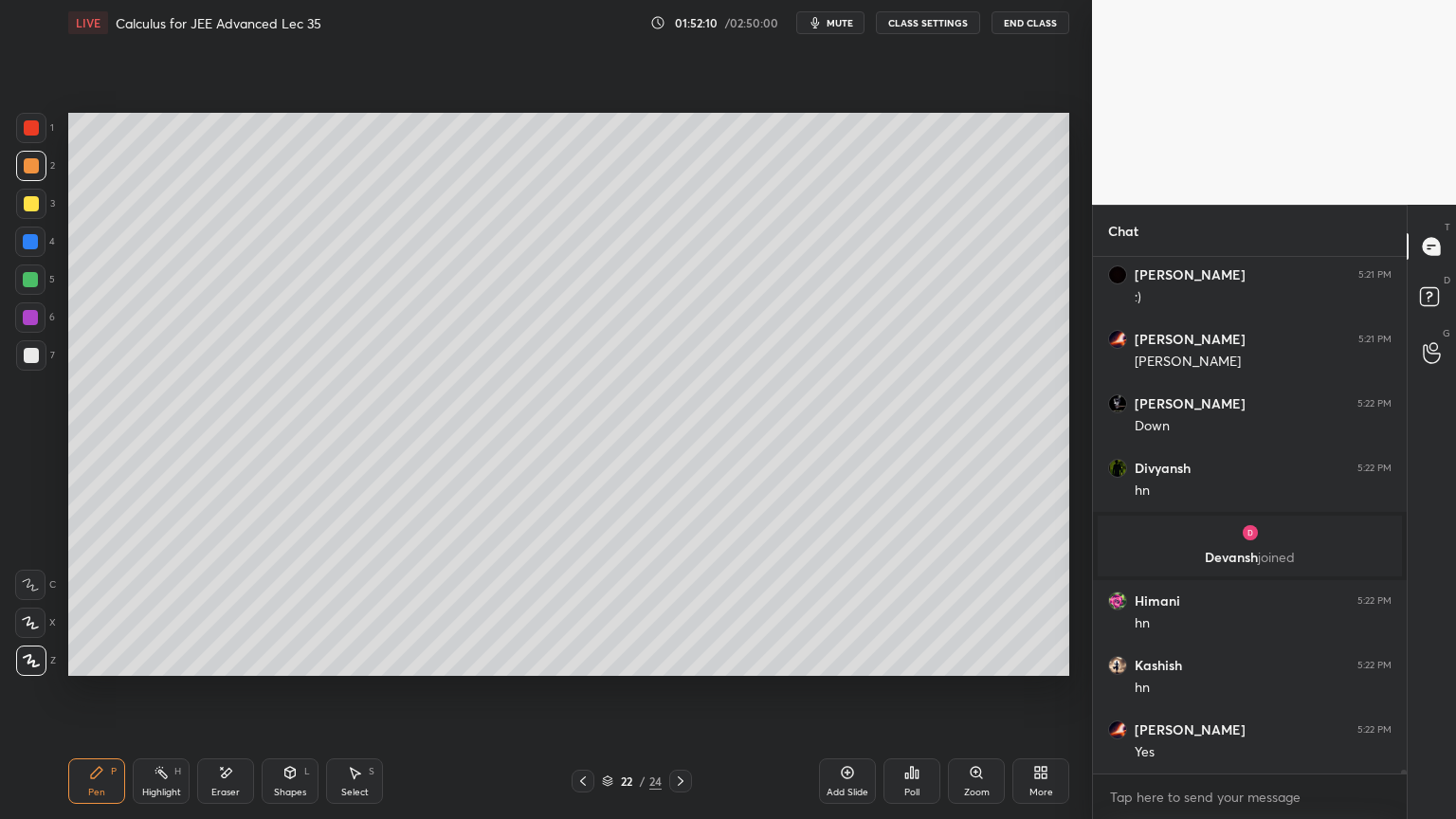 click on "Eraser" at bounding box center [226, 781] 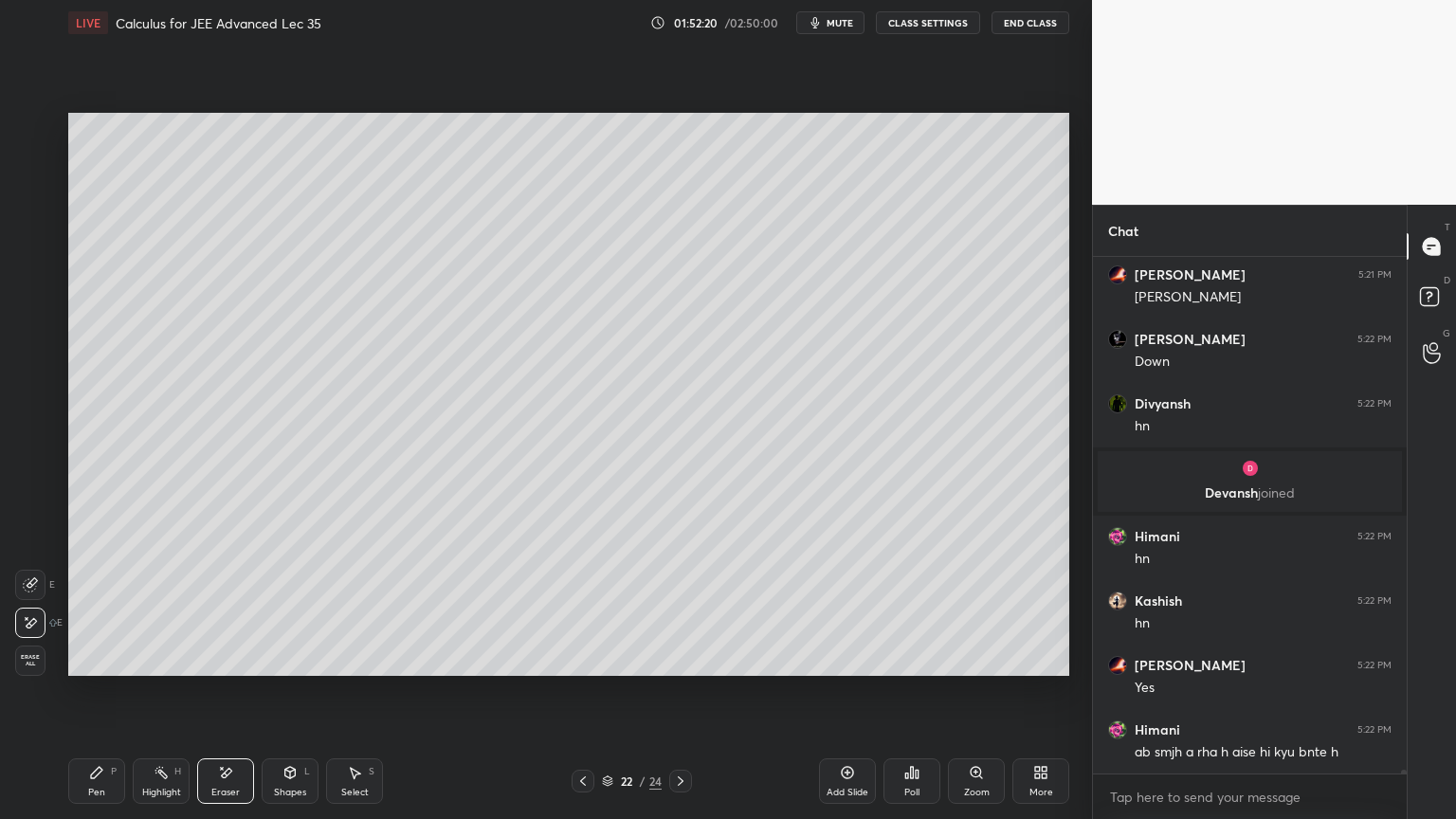 scroll, scrollTop: 73080, scrollLeft: 0, axis: vertical 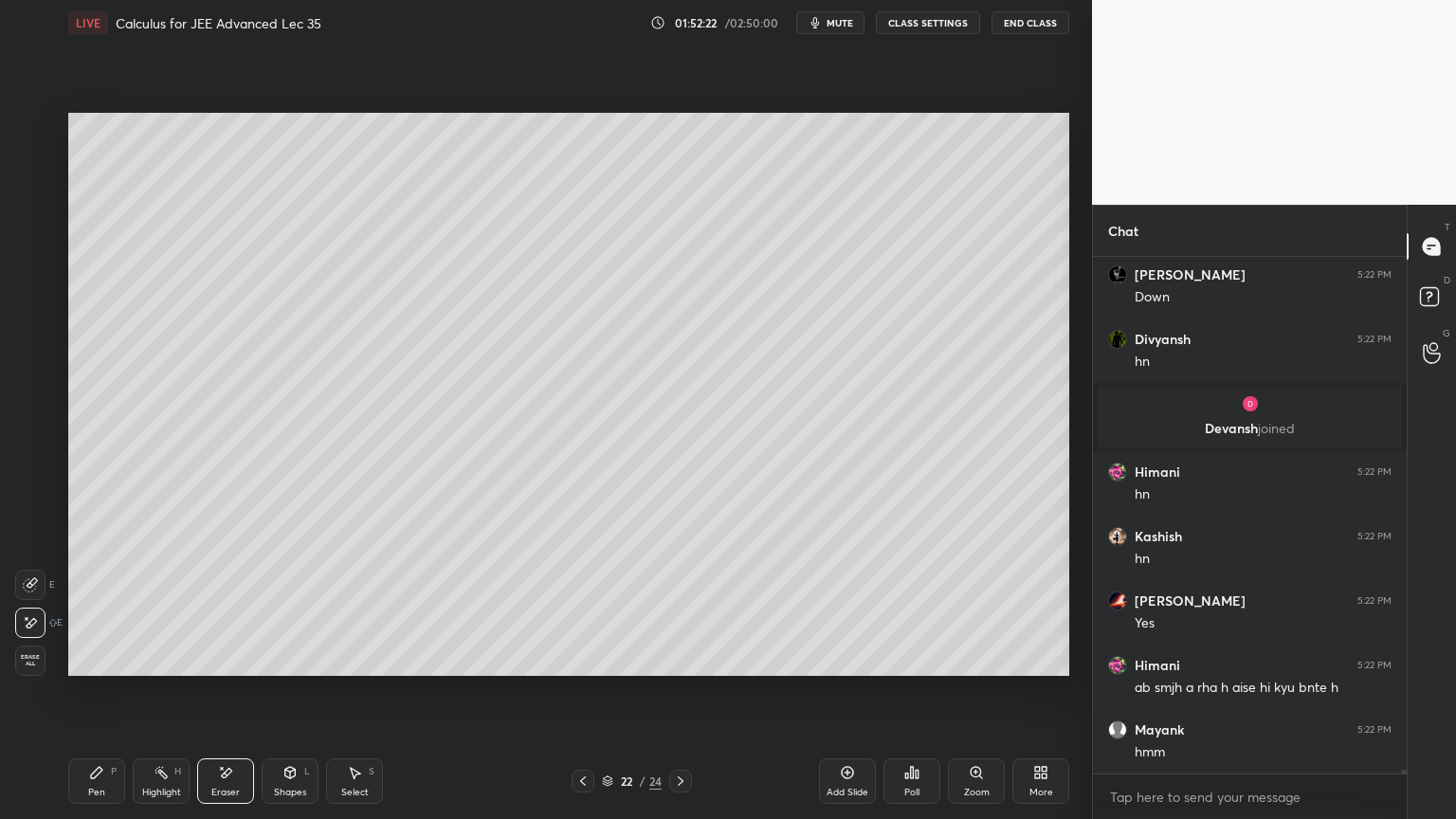 click on "Pen P" at bounding box center (97, 781) 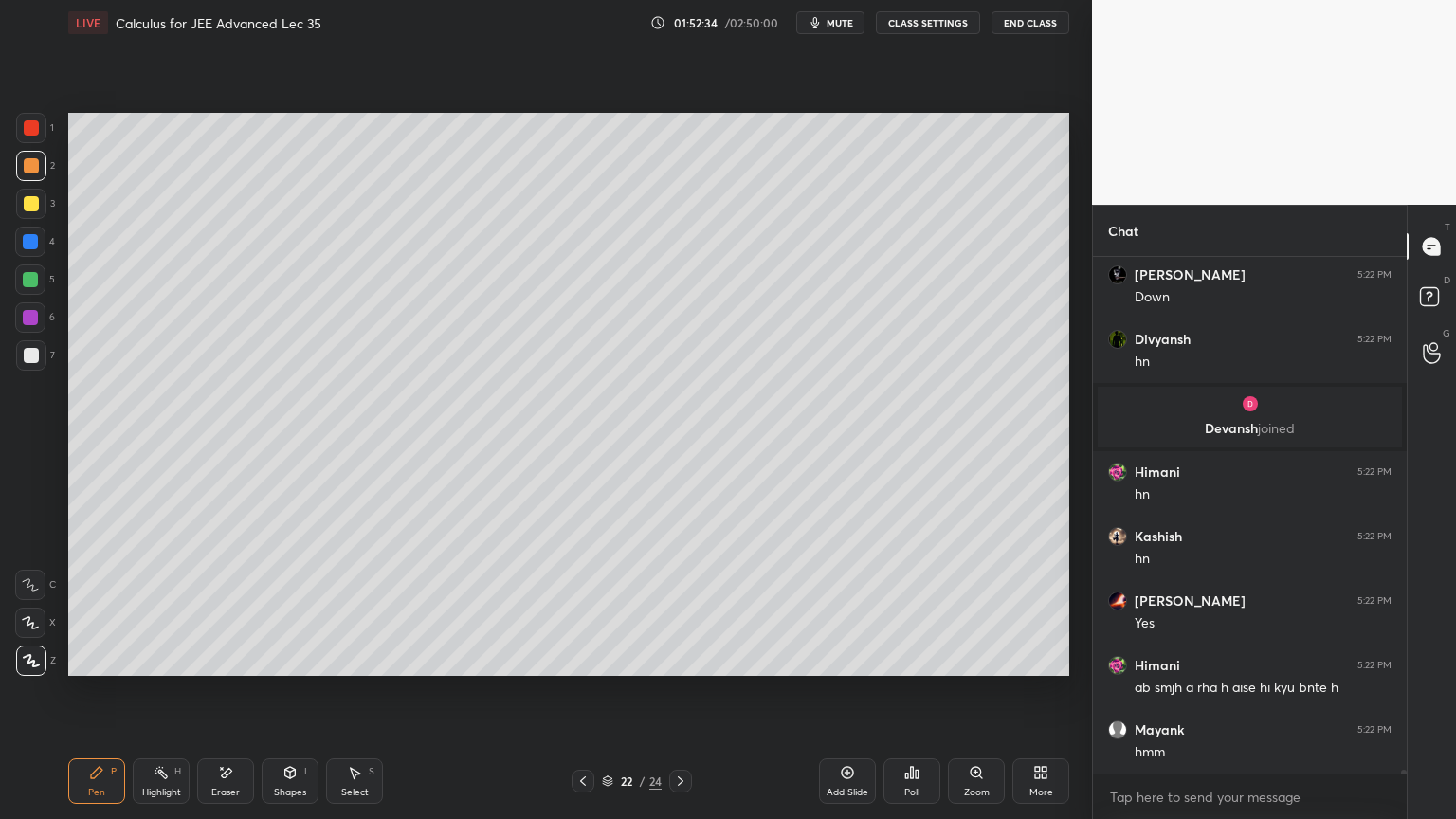 click on "Add Slide" at bounding box center (847, 781) 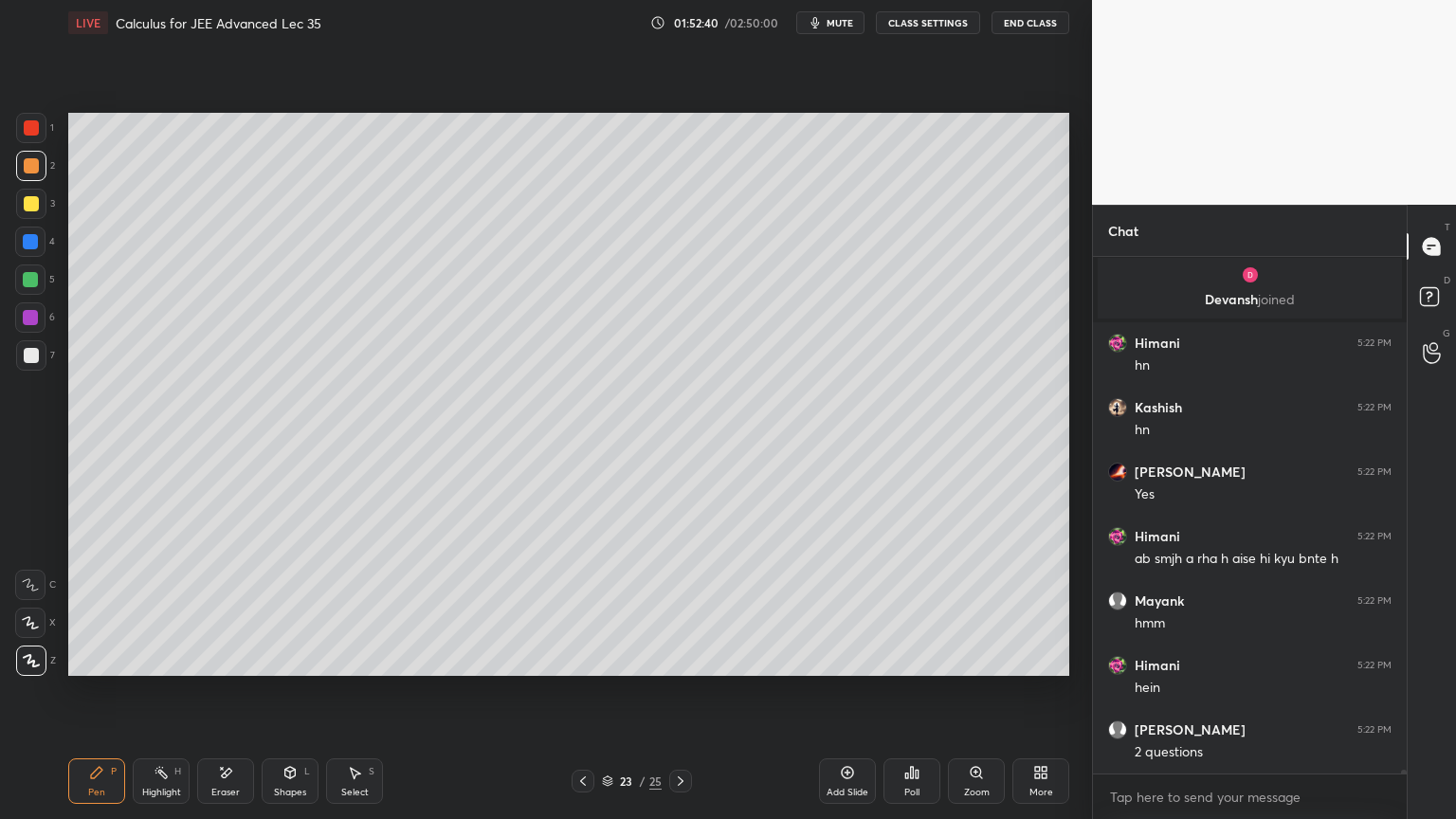 scroll, scrollTop: 73273, scrollLeft: 0, axis: vertical 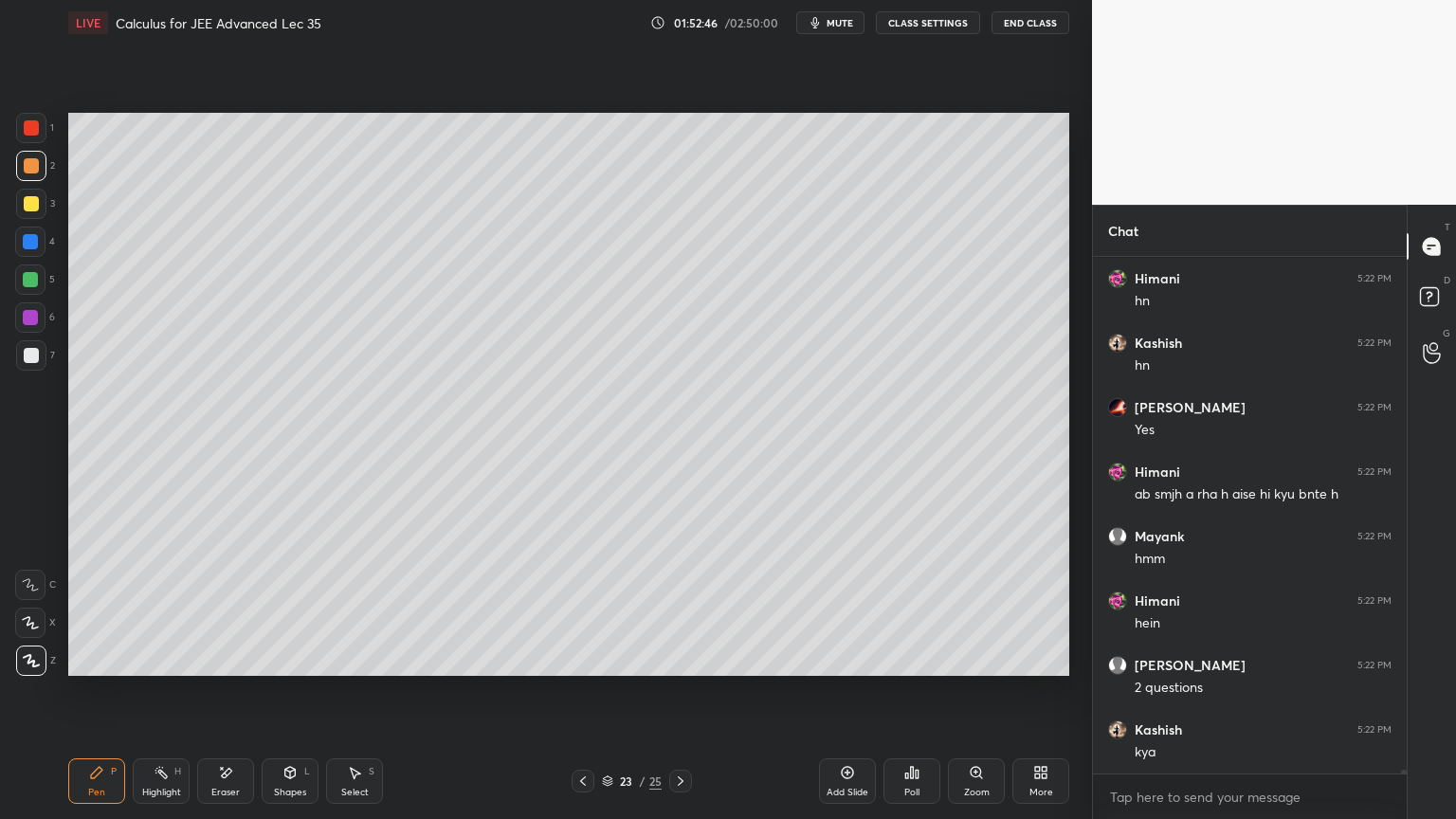 click on "Eraser" at bounding box center [226, 781] 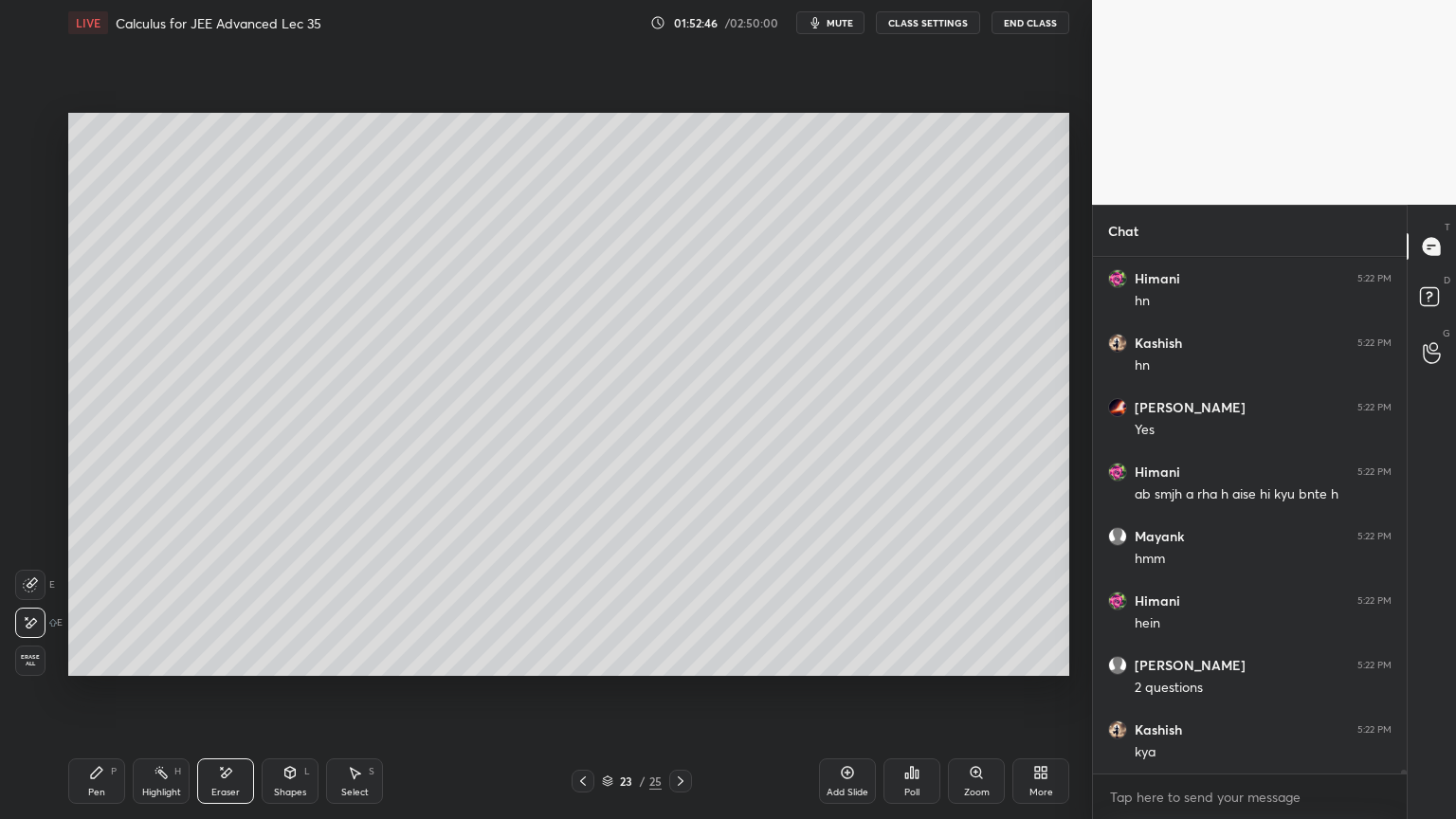 scroll, scrollTop: 73292, scrollLeft: 0, axis: vertical 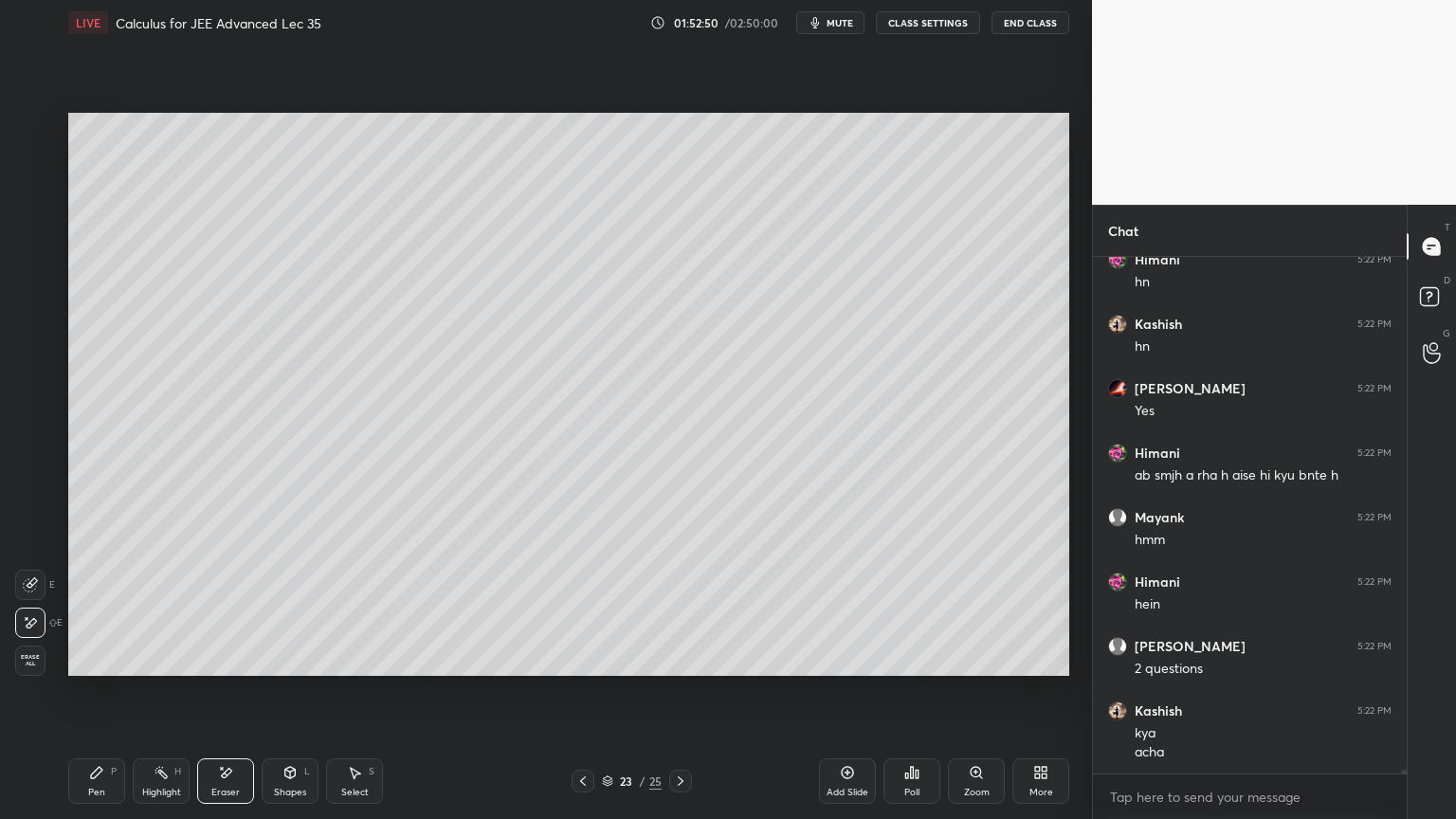 click 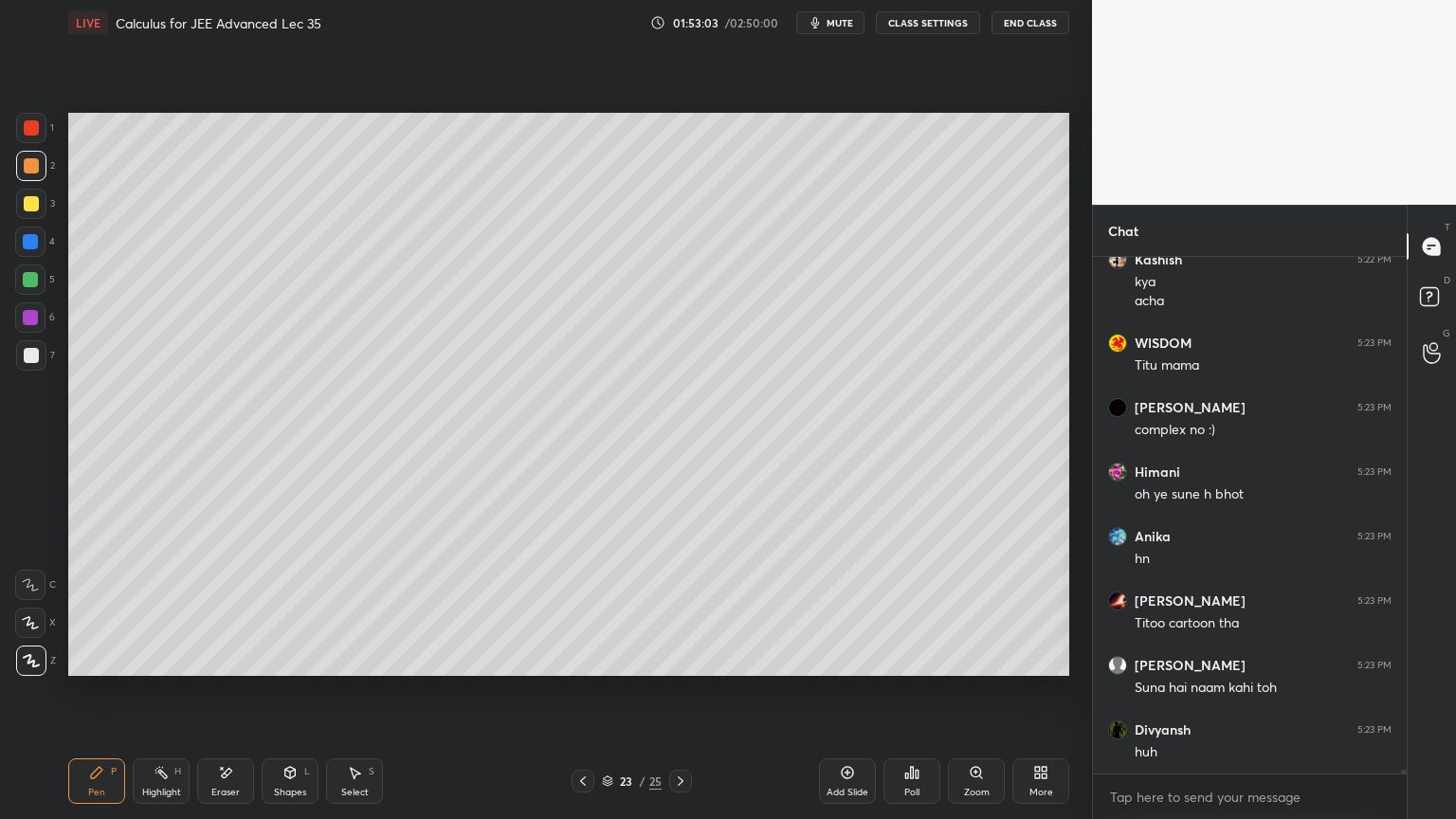 scroll, scrollTop: 73824, scrollLeft: 0, axis: vertical 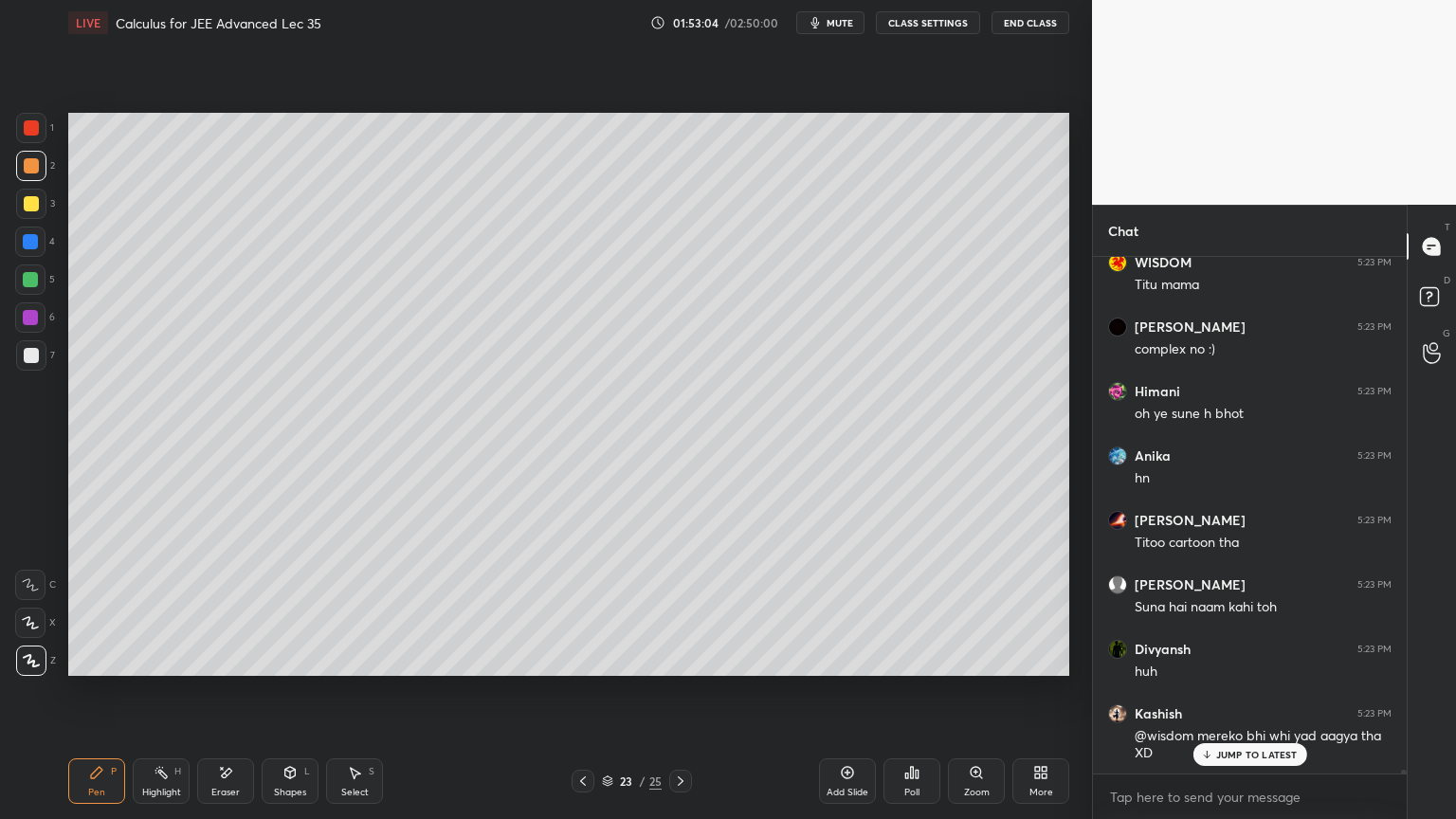 click on "Eraser" at bounding box center (226, 781) 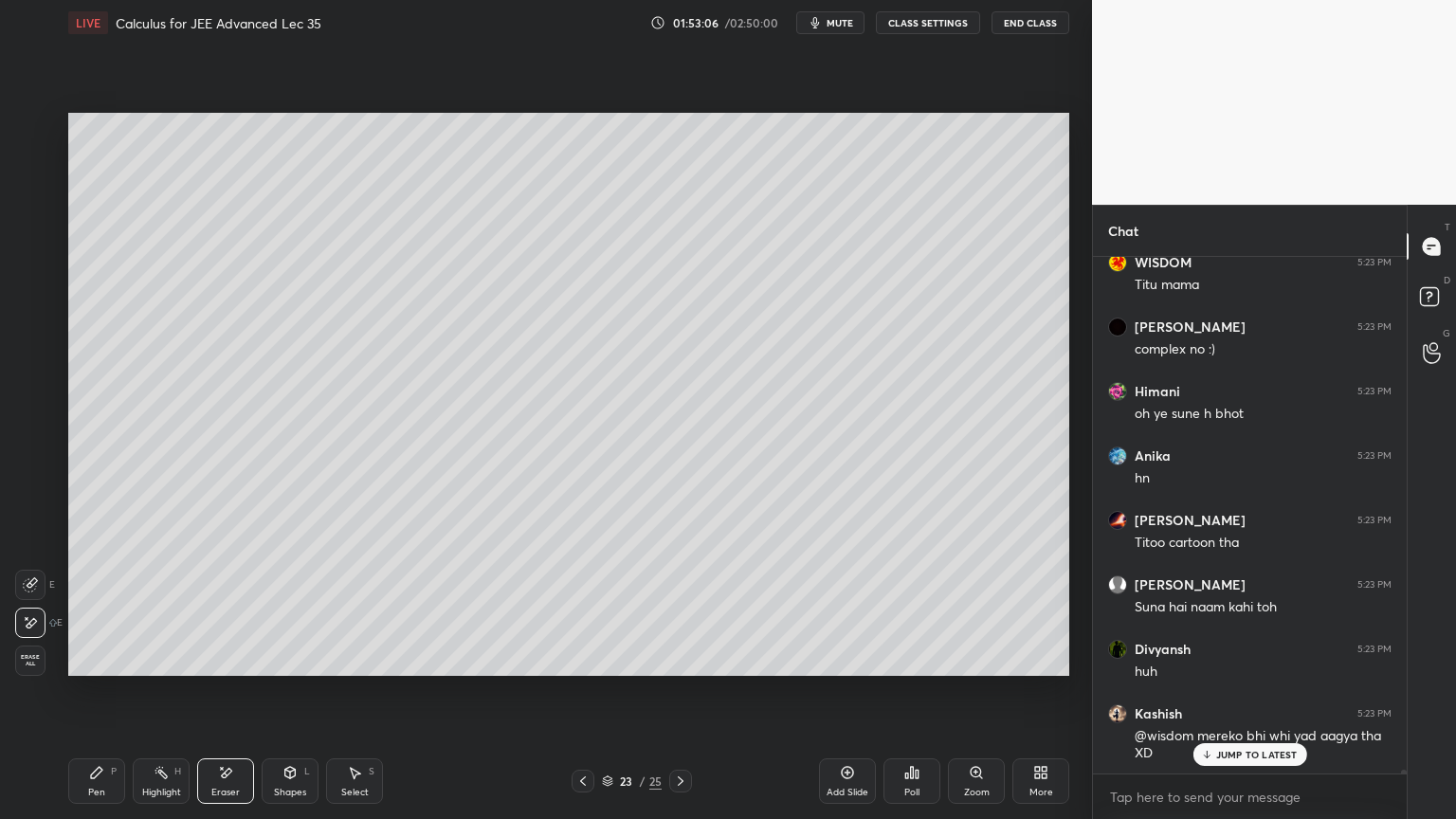 click on "Select S" at bounding box center [355, 781] 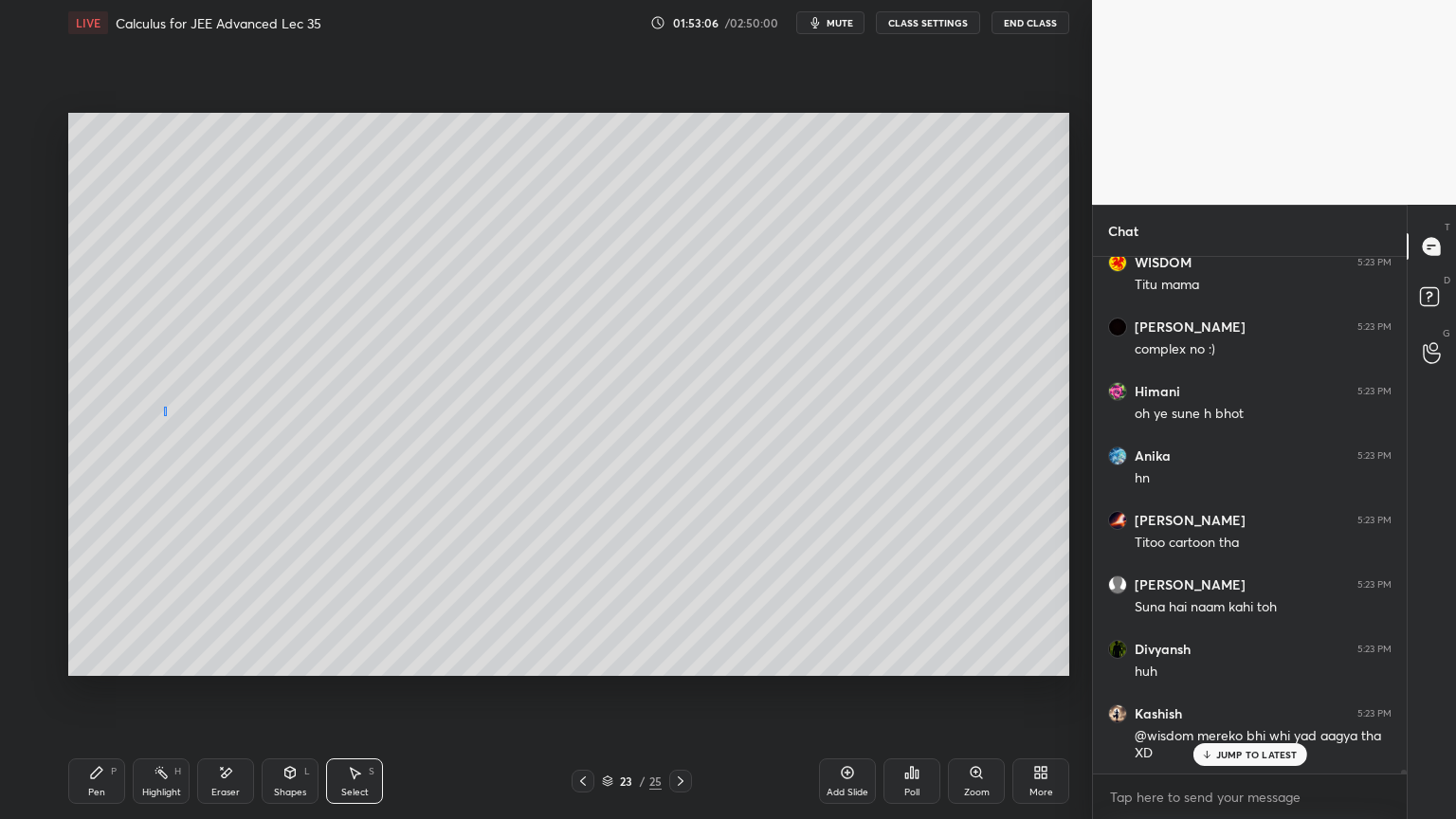 click on "0 ° Undo Copy Duplicate Duplicate to new slide Delete" at bounding box center (569, 394) 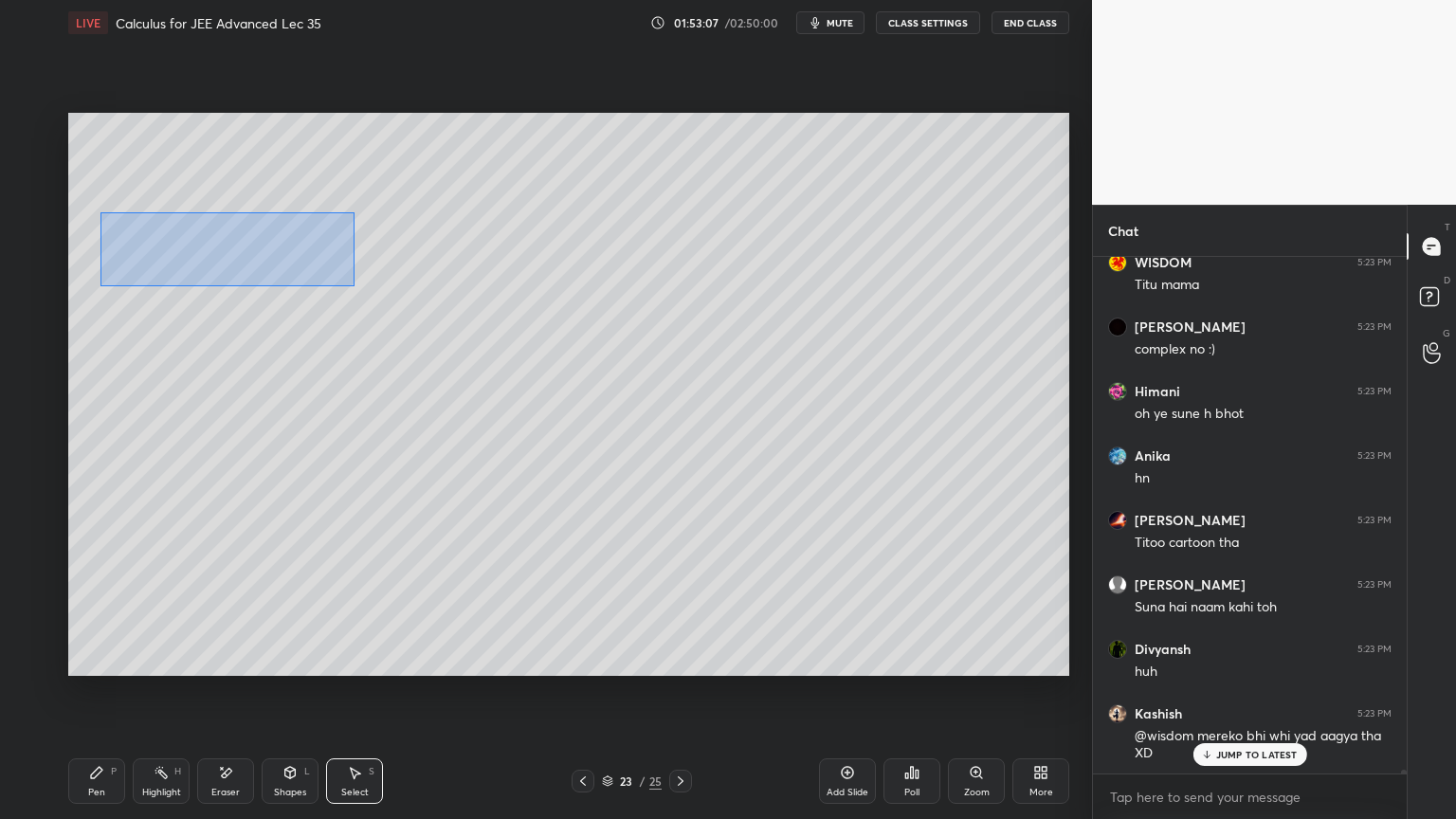 drag, startPoint x: 105, startPoint y: 221, endPoint x: 352, endPoint y: 282, distance: 254.42091 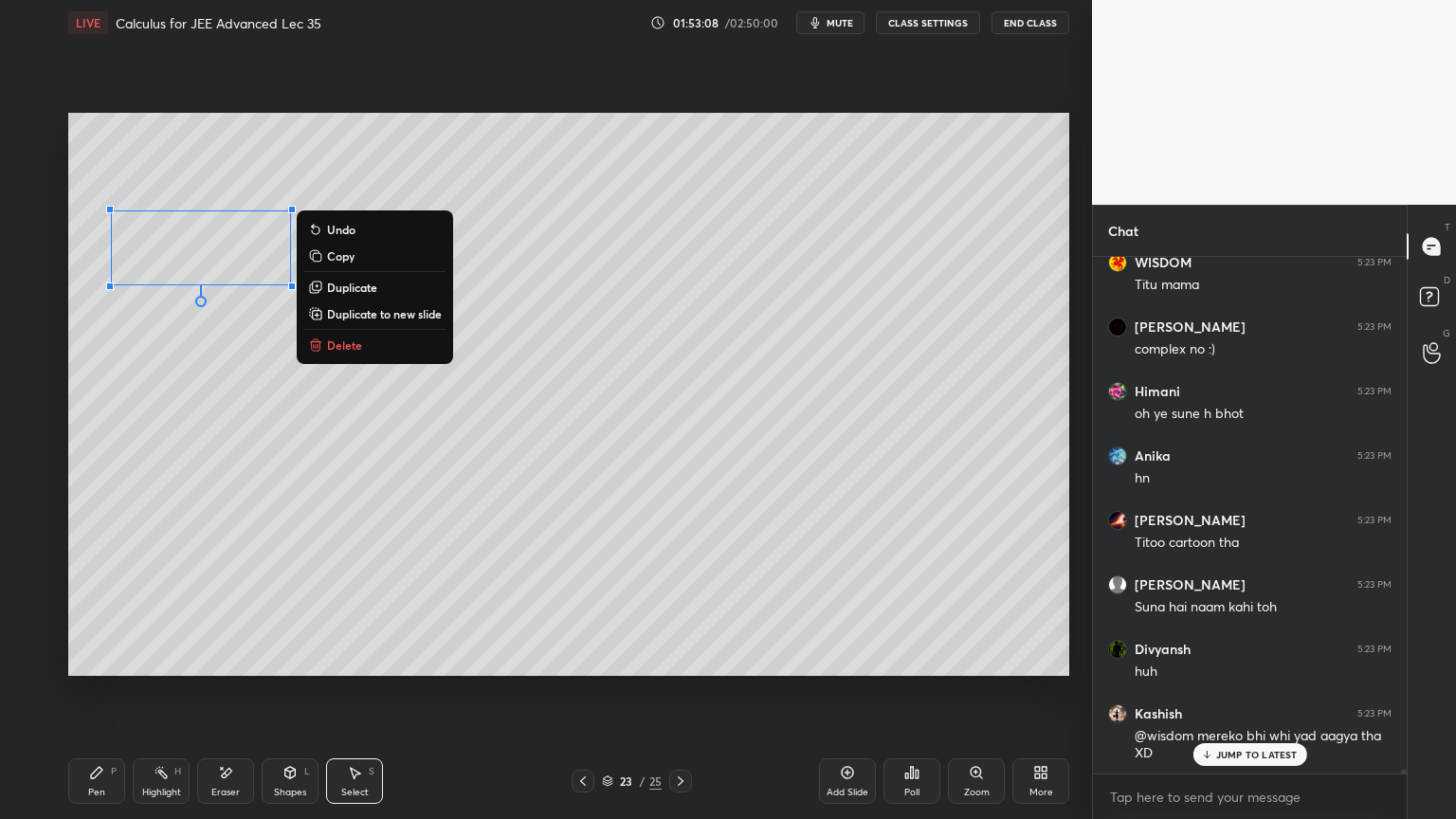 click on "0 ° Undo Copy Duplicate Duplicate to new slide Delete" at bounding box center (569, 394) 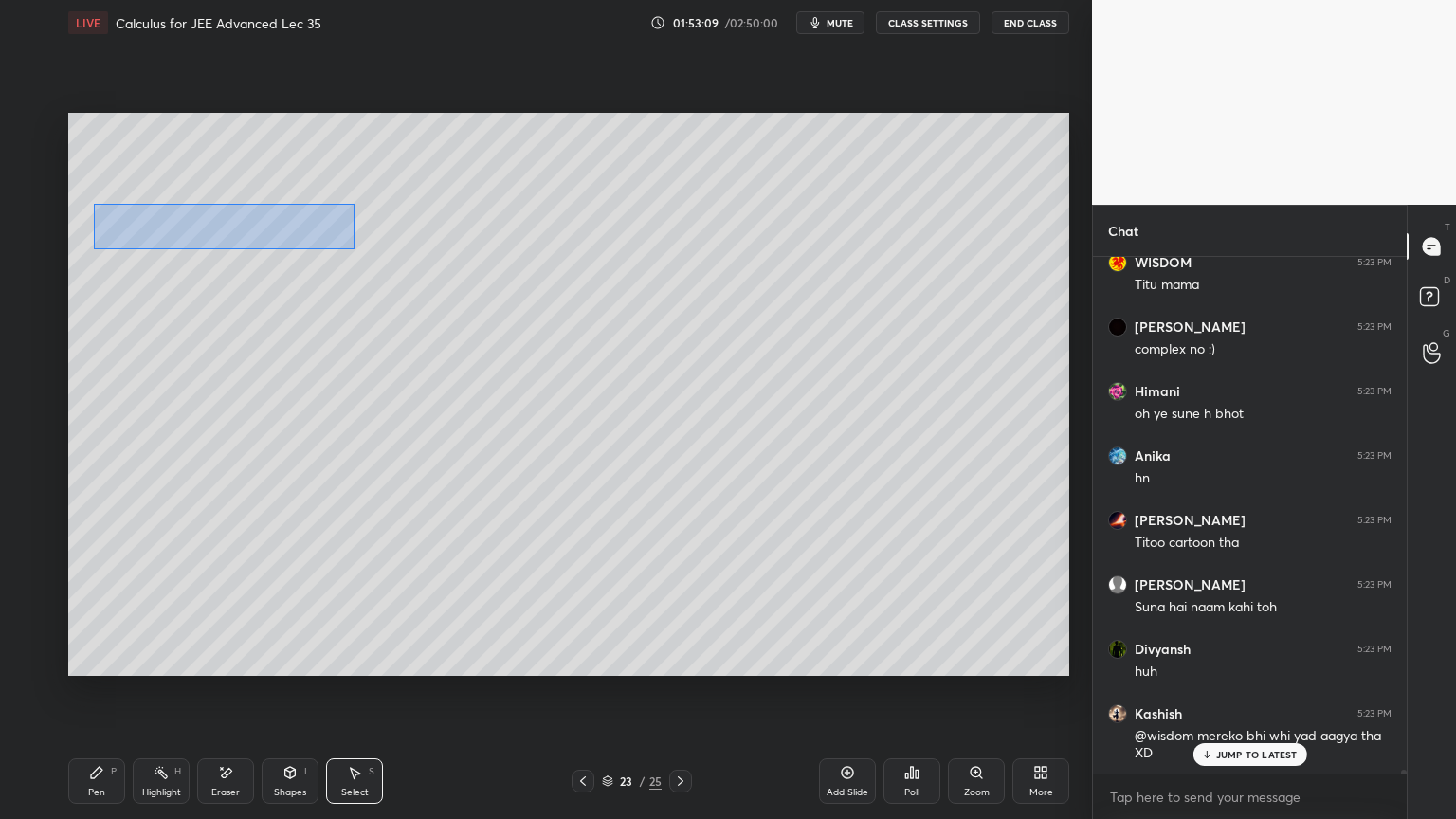 drag, startPoint x: 116, startPoint y: 210, endPoint x: 343, endPoint y: 267, distance: 234.047 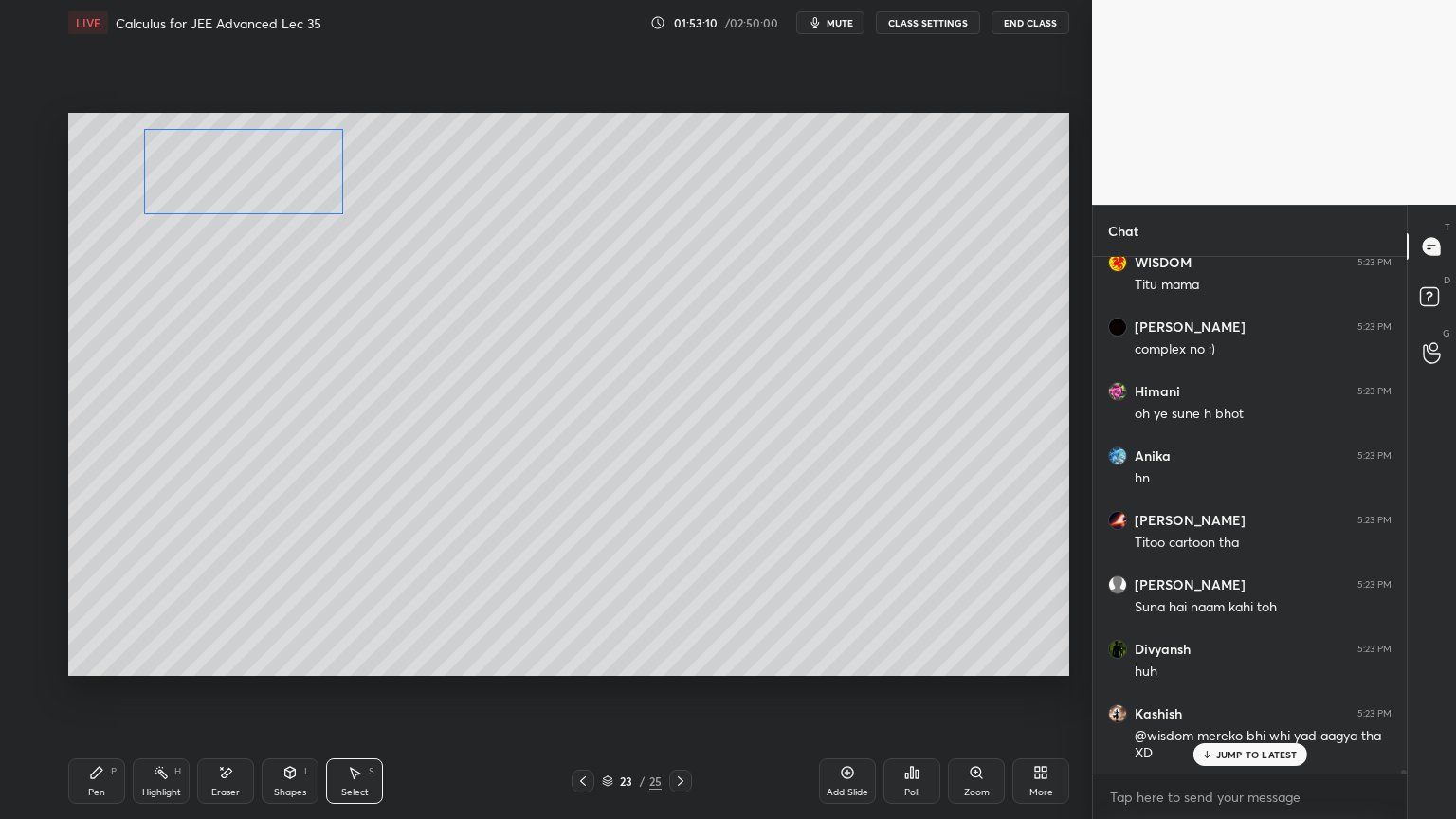 drag, startPoint x: 277, startPoint y: 222, endPoint x: 304, endPoint y: 159, distance: 68.54196 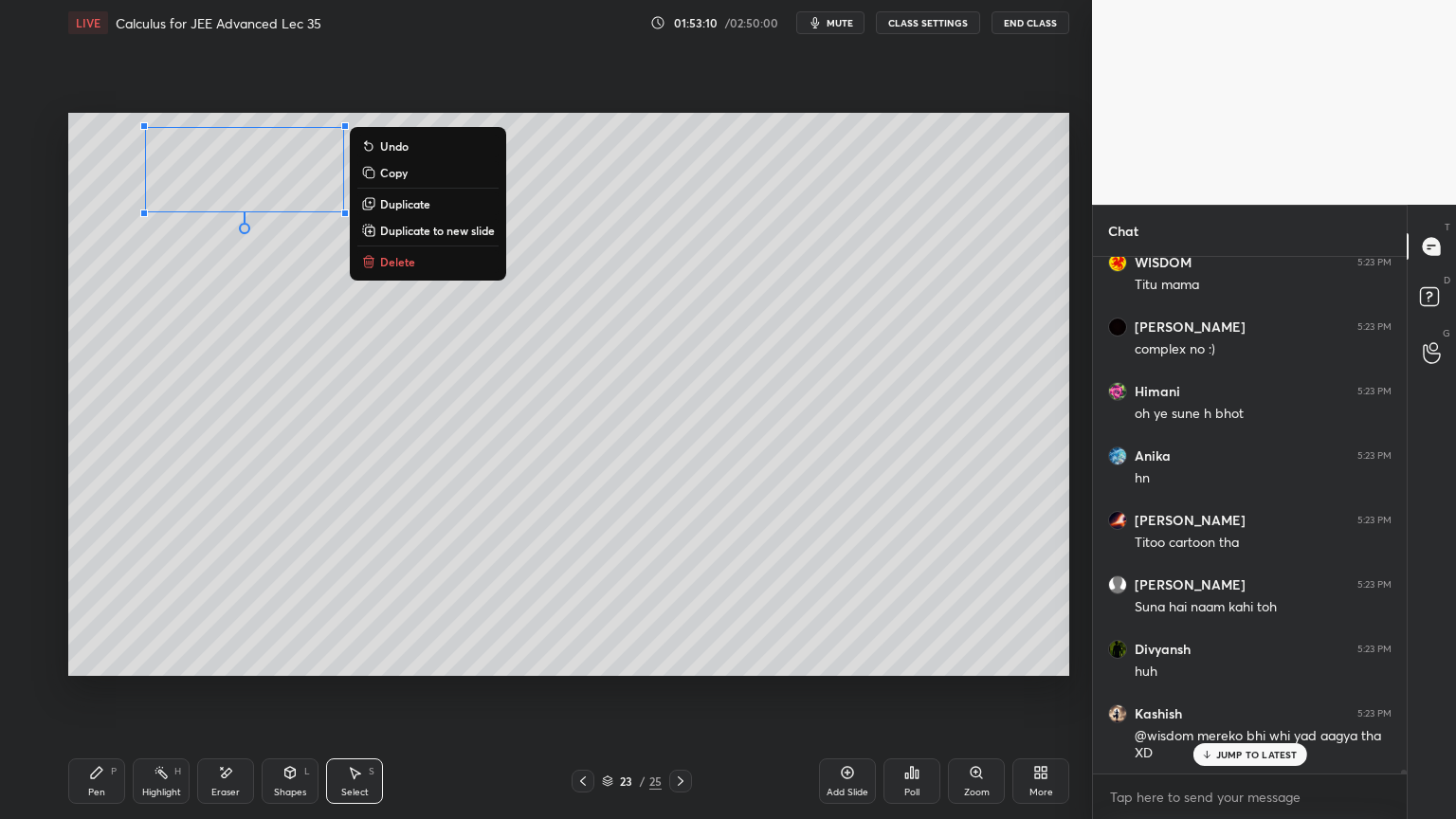 scroll, scrollTop: 73888, scrollLeft: 0, axis: vertical 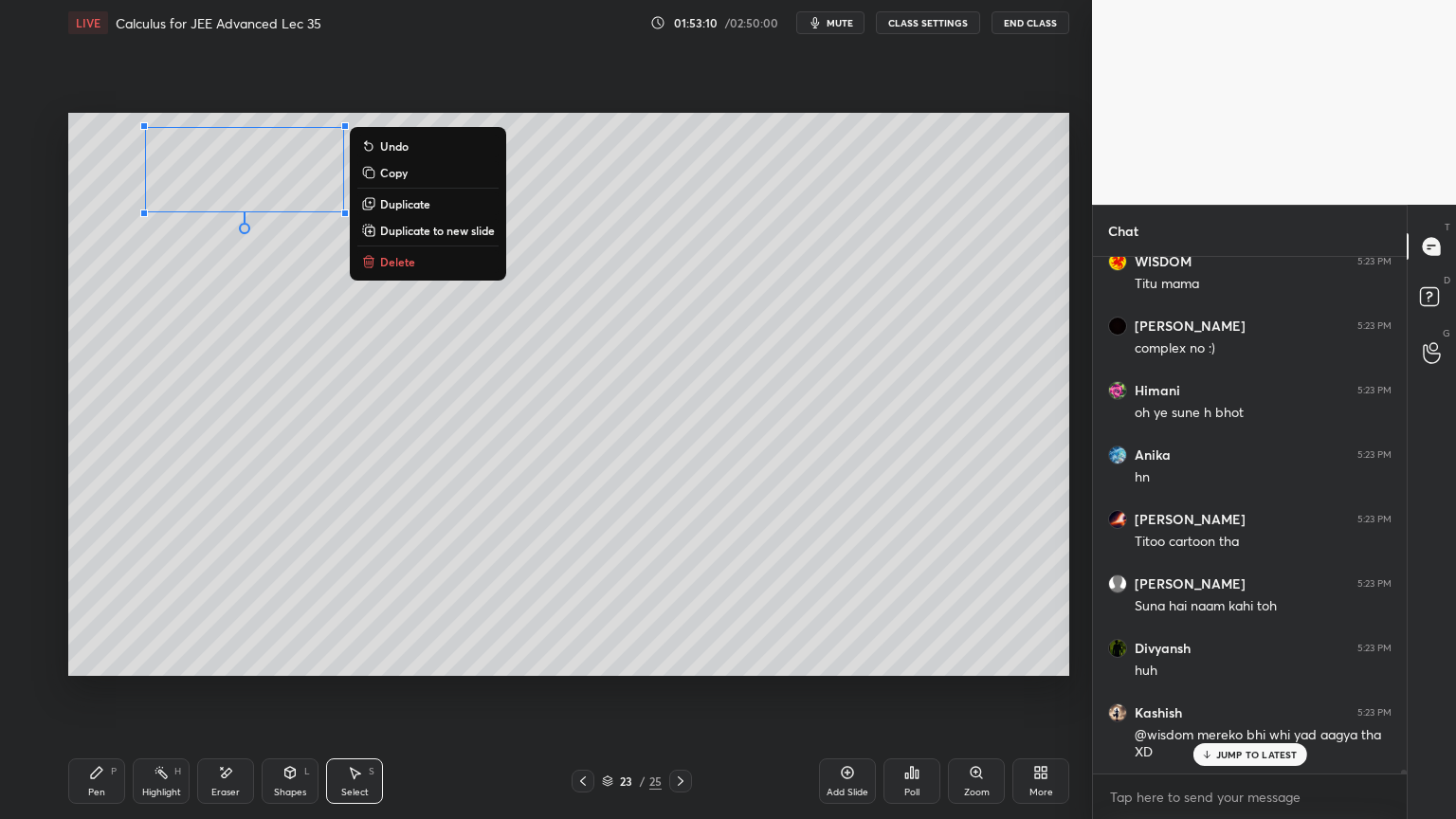 click on "0 ° Undo Copy Duplicate Duplicate to new slide Delete" at bounding box center (569, 394) 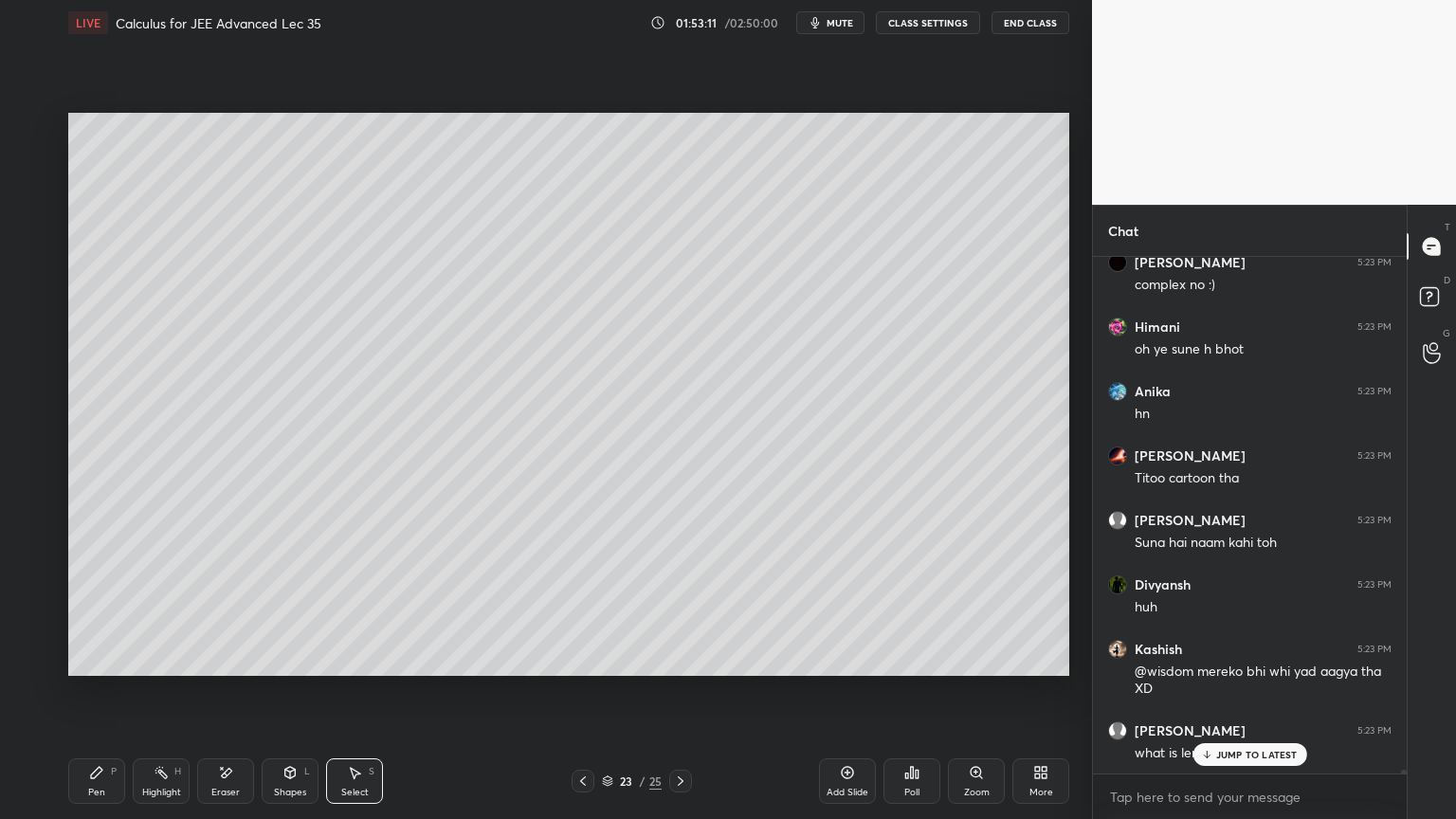 click on "Pen P" at bounding box center [97, 781] 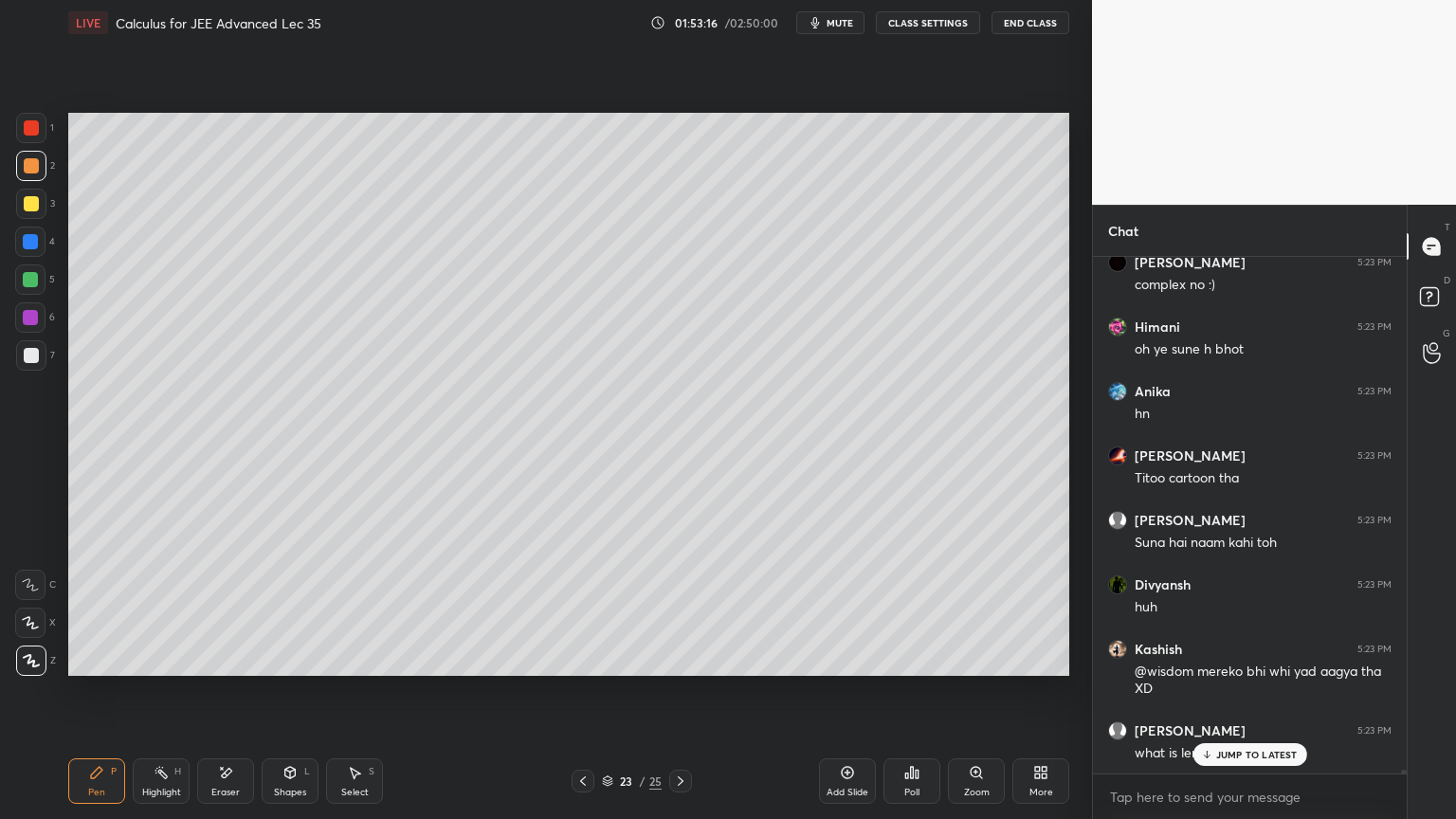 drag, startPoint x: 241, startPoint y: 774, endPoint x: 226, endPoint y: 704, distance: 71.58911 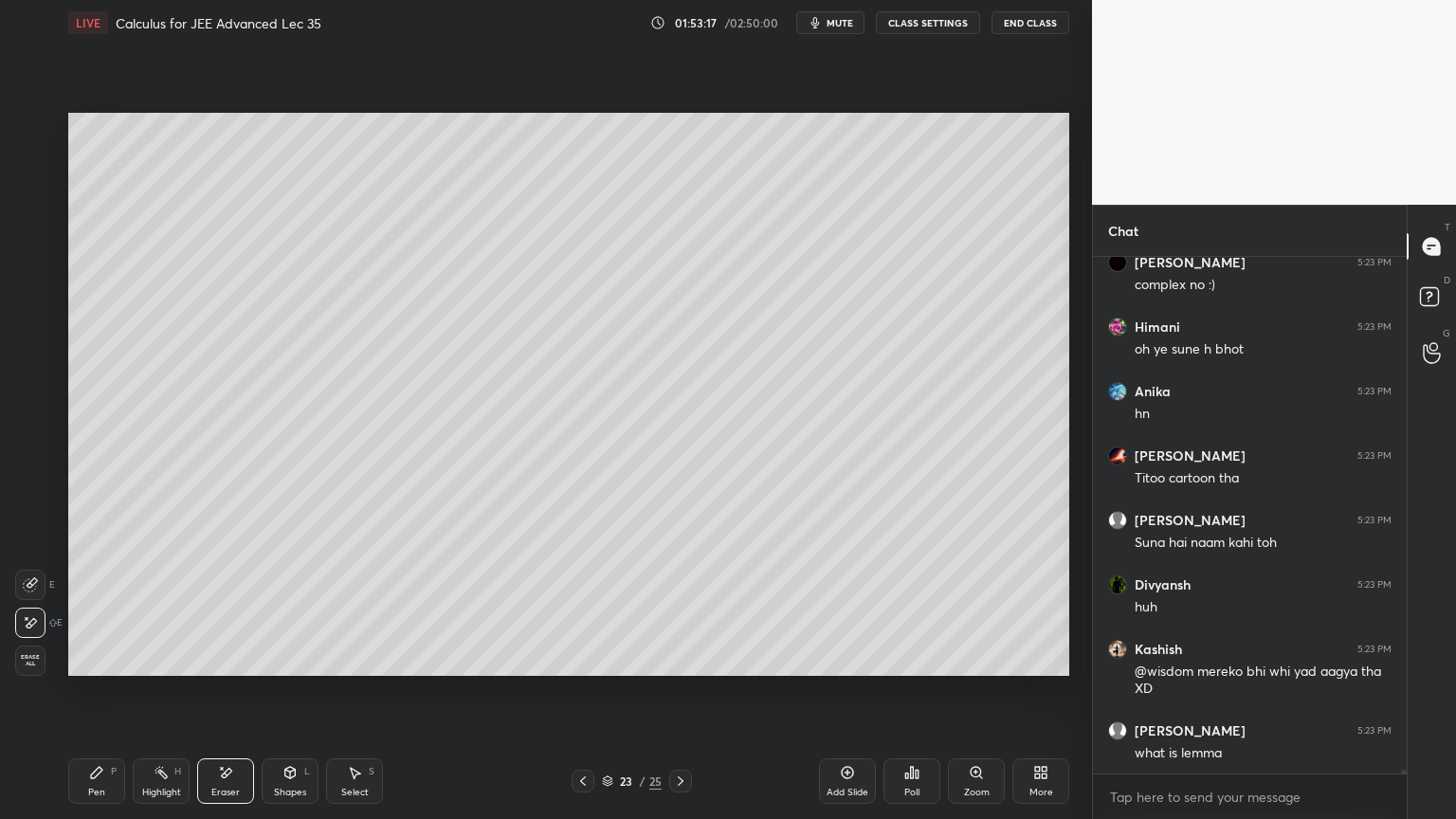 scroll, scrollTop: 73953, scrollLeft: 0, axis: vertical 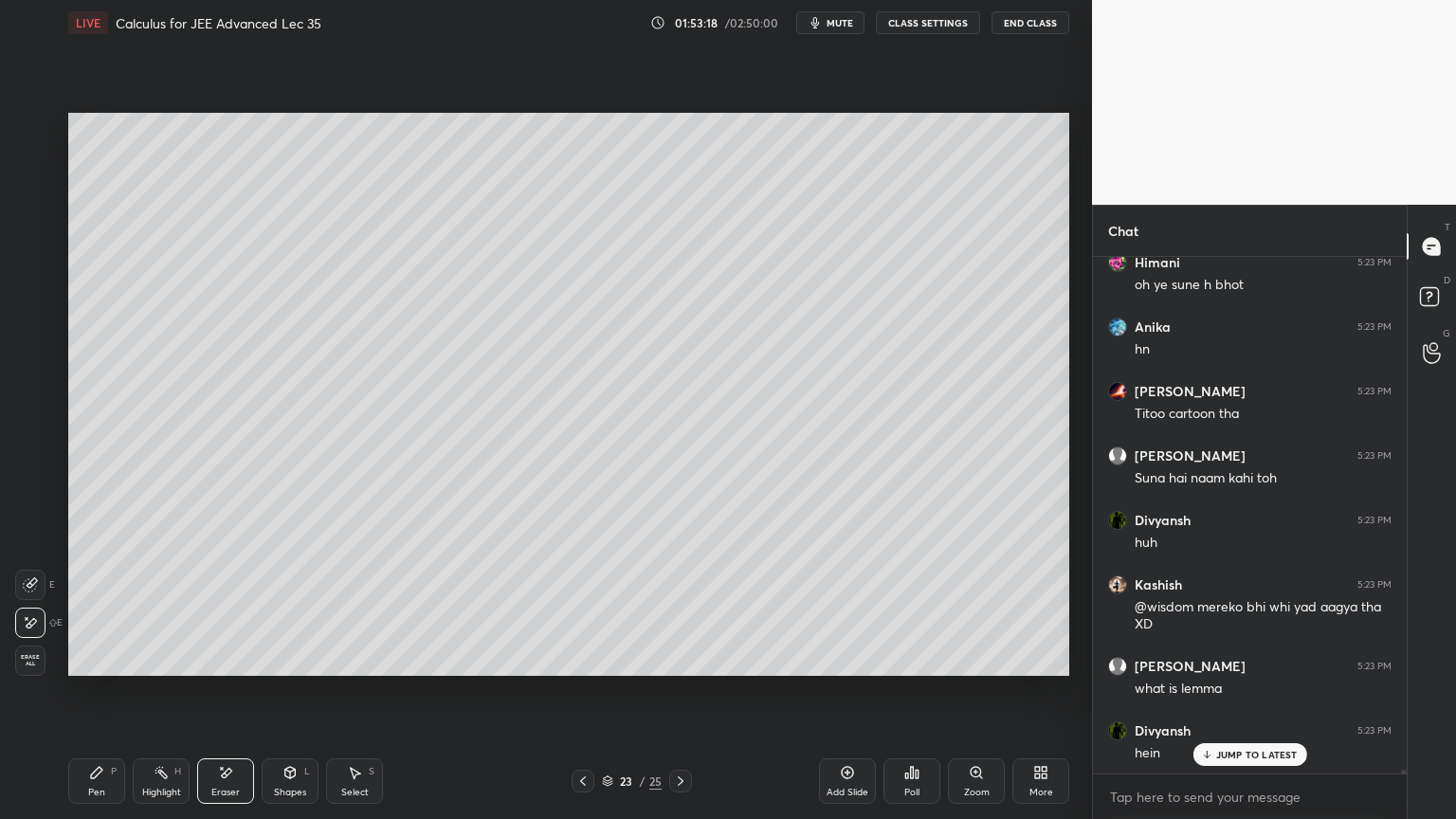 click 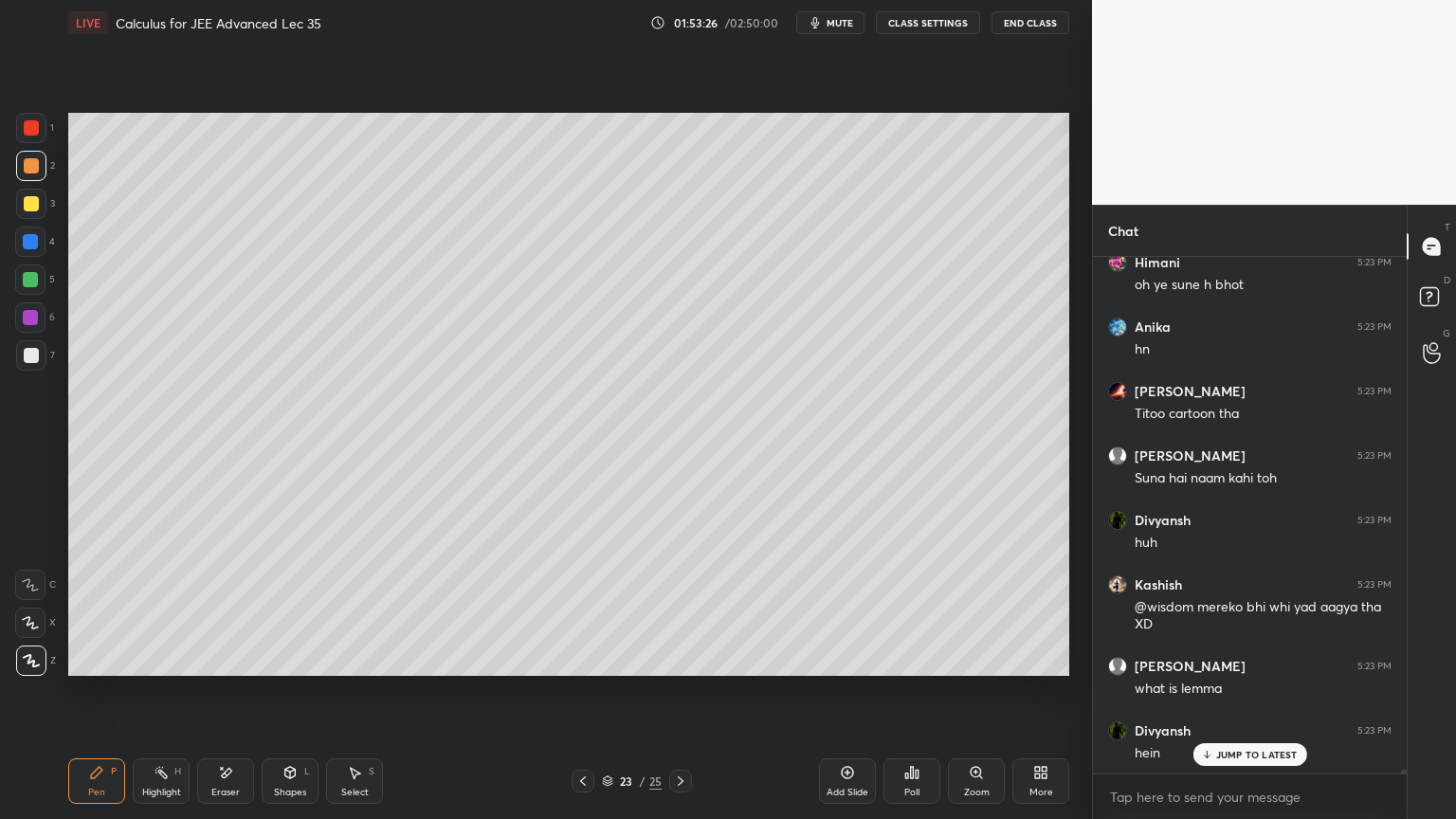 scroll, scrollTop: 74017, scrollLeft: 0, axis: vertical 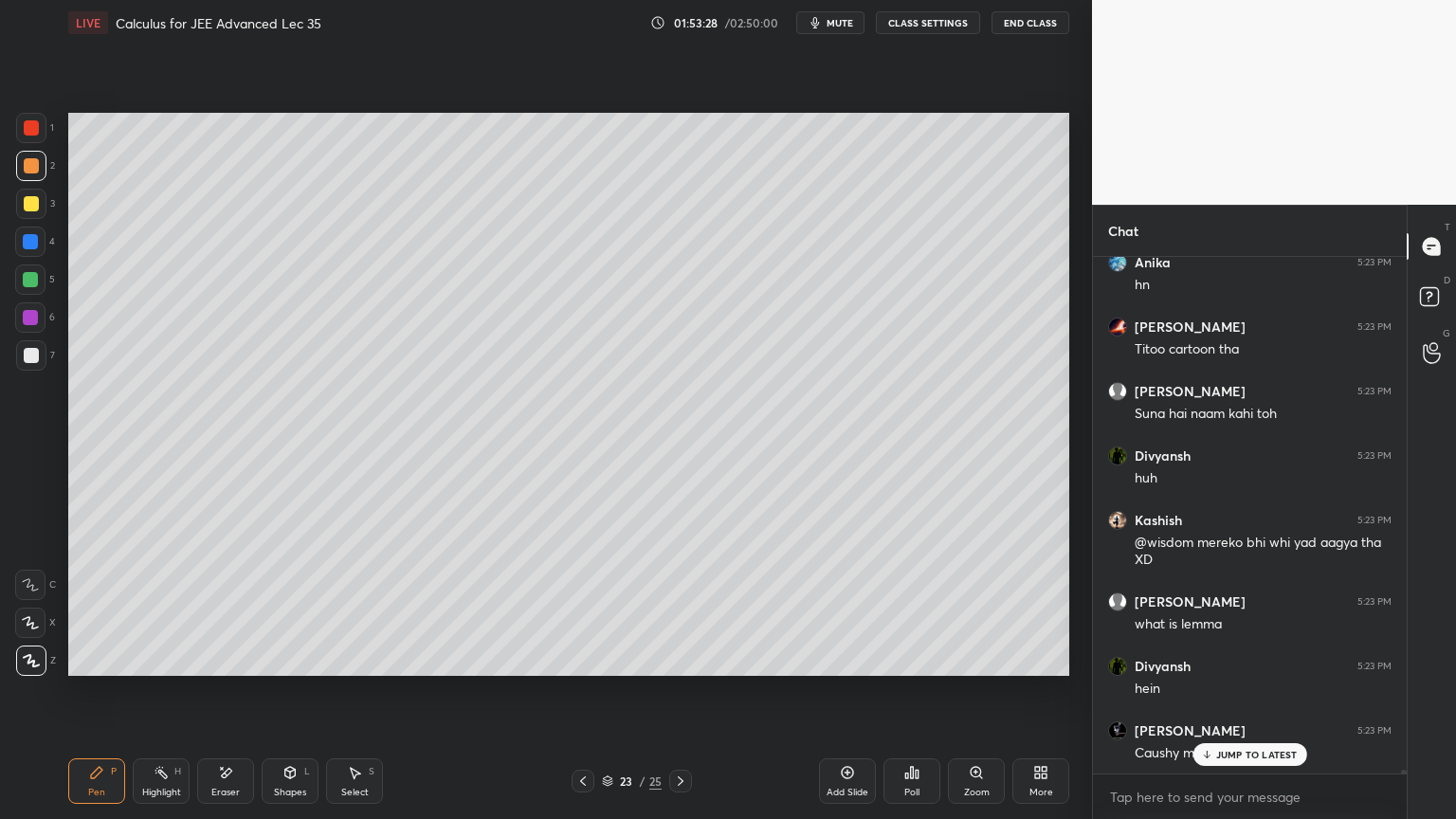drag, startPoint x: 238, startPoint y: 775, endPoint x: 200, endPoint y: 704, distance: 81 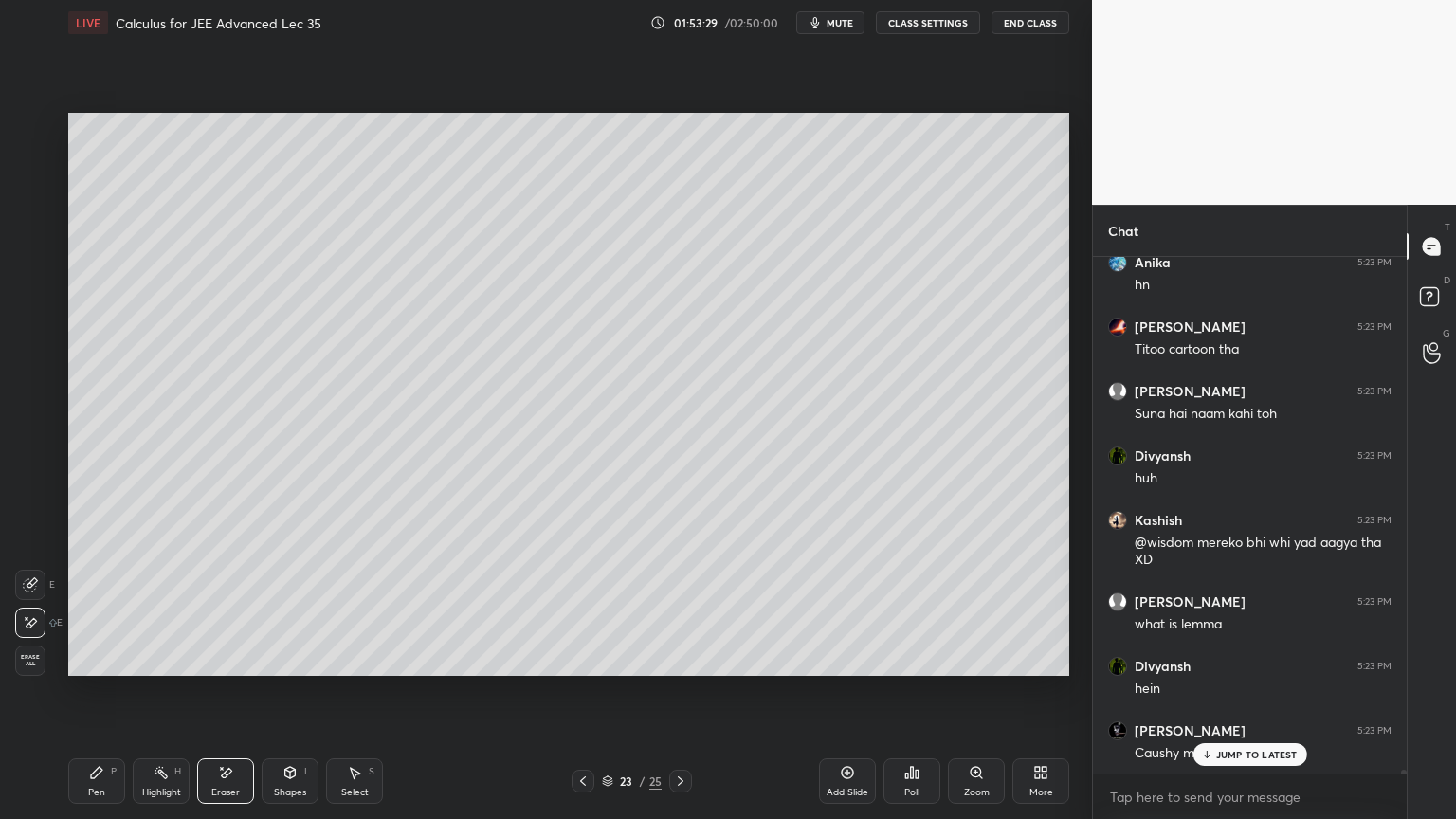 drag, startPoint x: 91, startPoint y: 776, endPoint x: 94, endPoint y: 706, distance: 70.06426 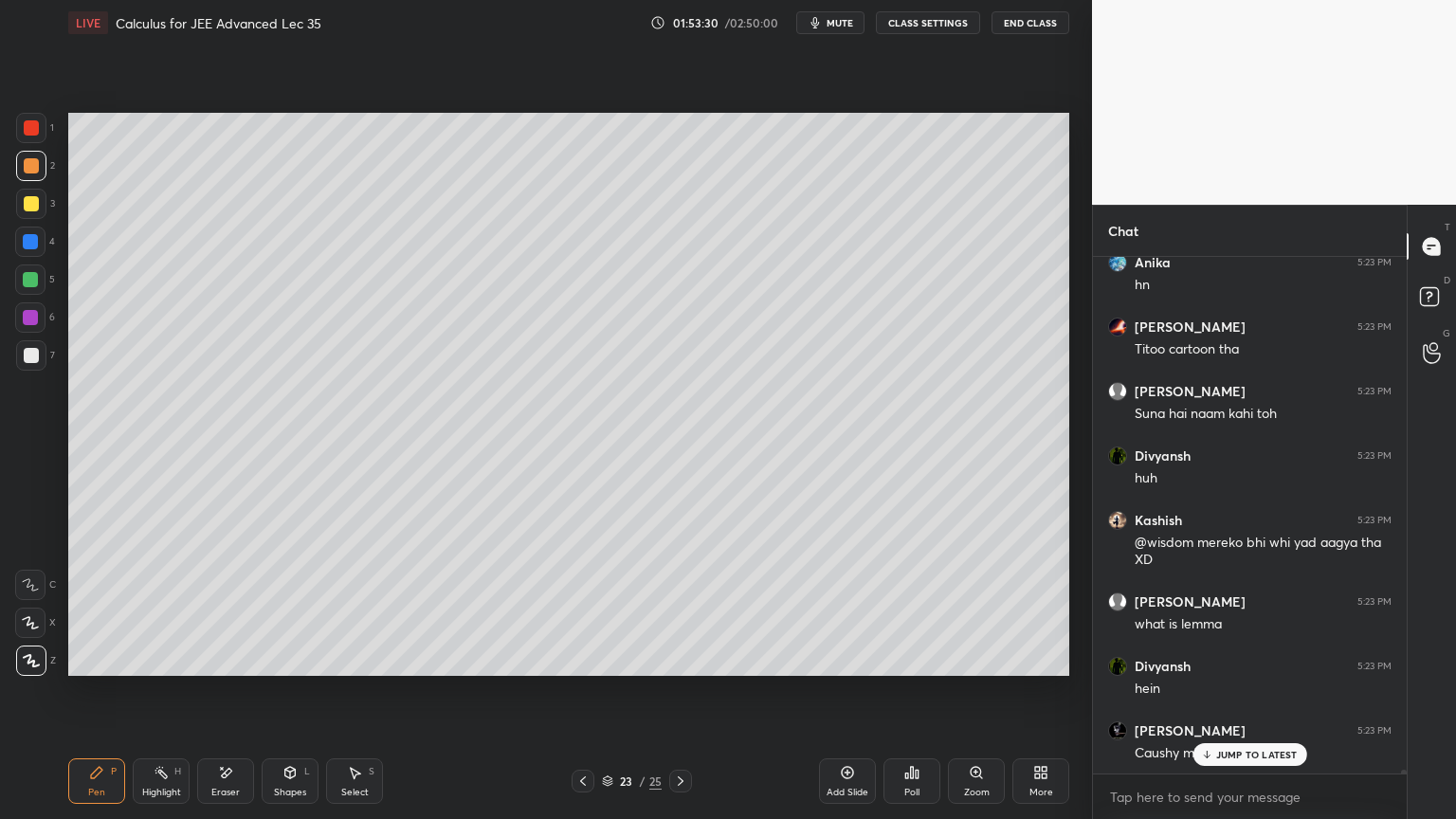 drag, startPoint x: 30, startPoint y: 357, endPoint x: 54, endPoint y: 334, distance: 33.24154 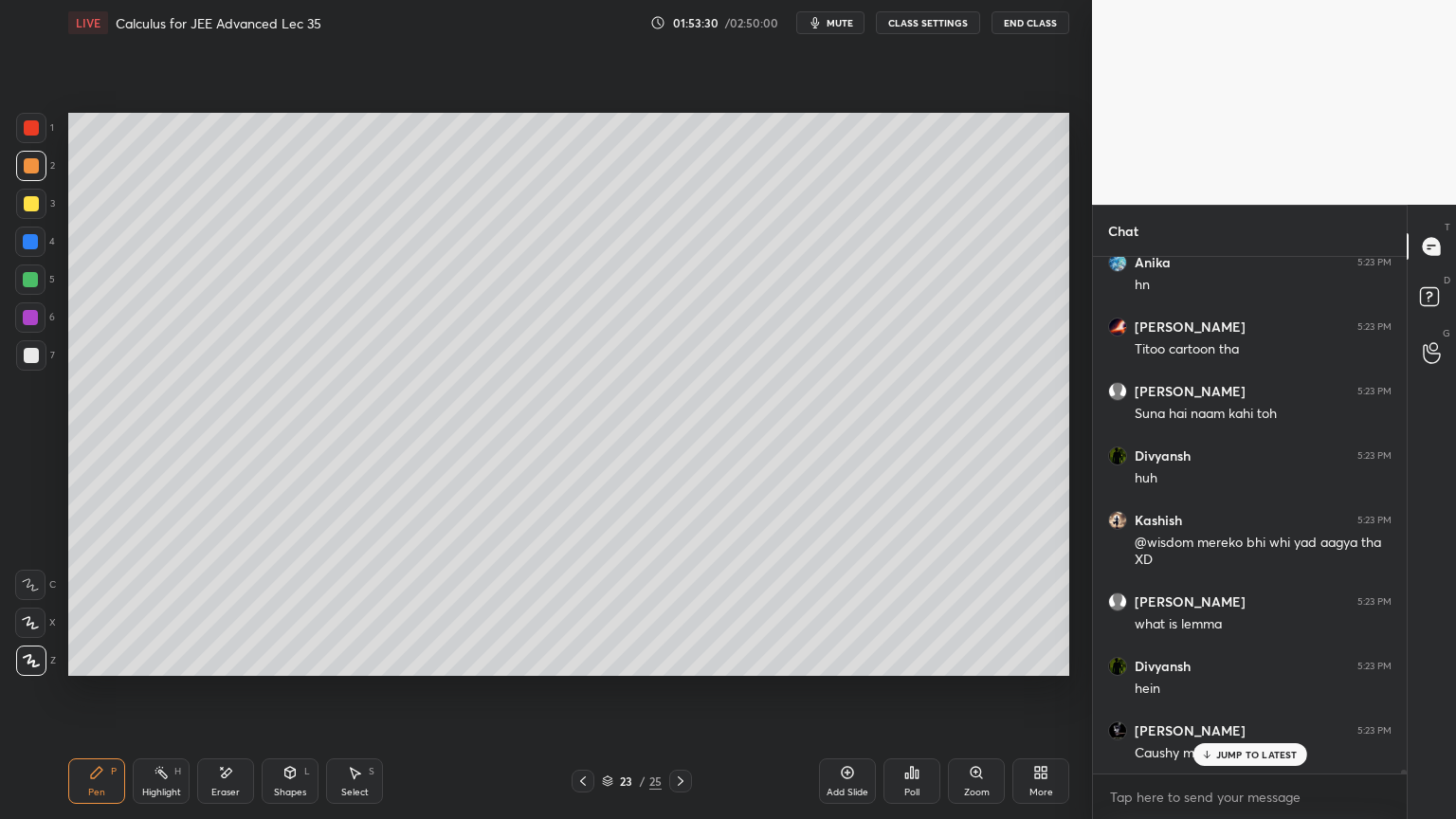 click at bounding box center [31, 355] 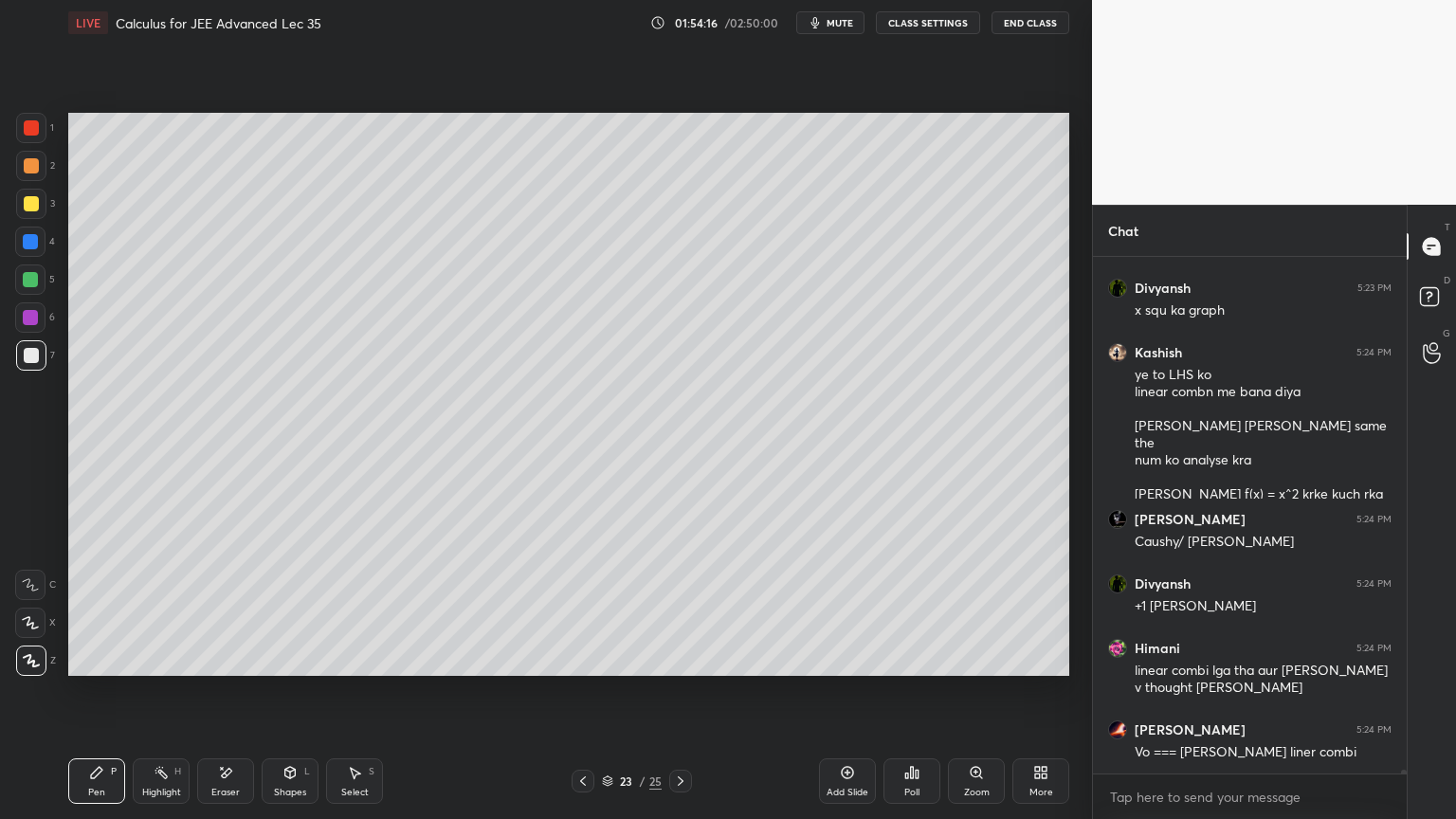 scroll, scrollTop: 74782, scrollLeft: 0, axis: vertical 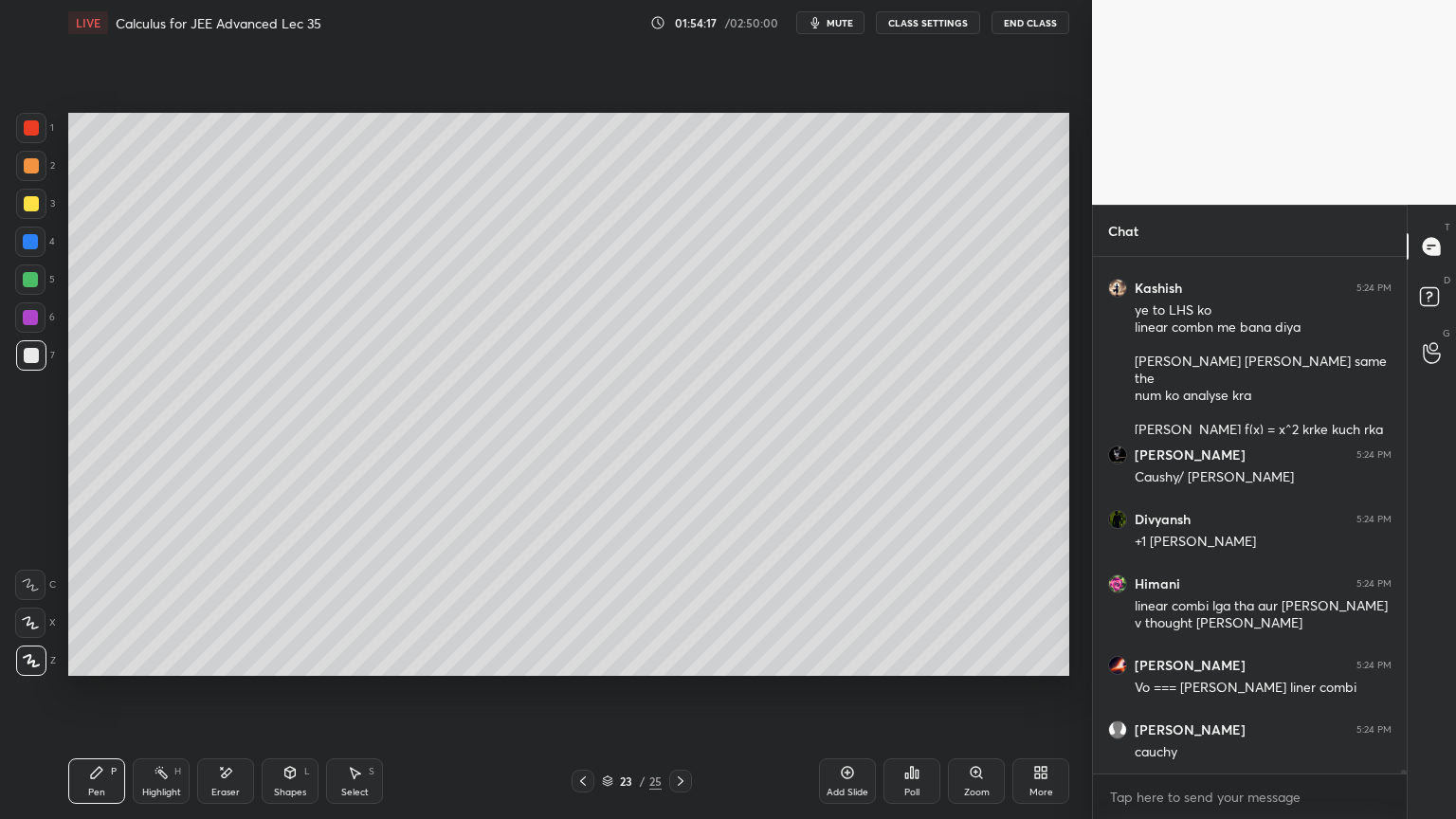 drag, startPoint x: 364, startPoint y: 783, endPoint x: 396, endPoint y: 682, distance: 105.9481 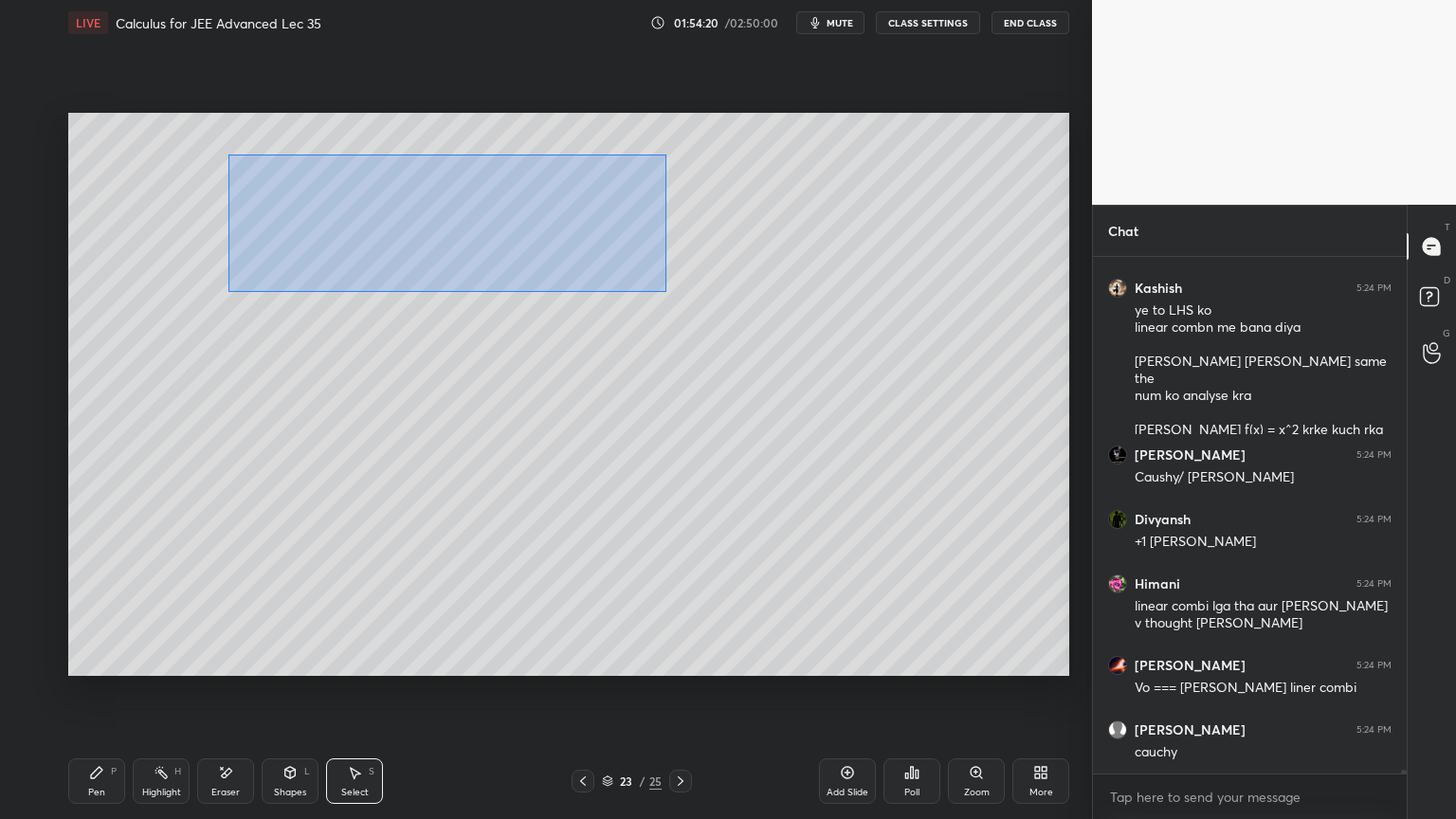 drag, startPoint x: 665, startPoint y: 155, endPoint x: 243, endPoint y: 277, distance: 439.2812 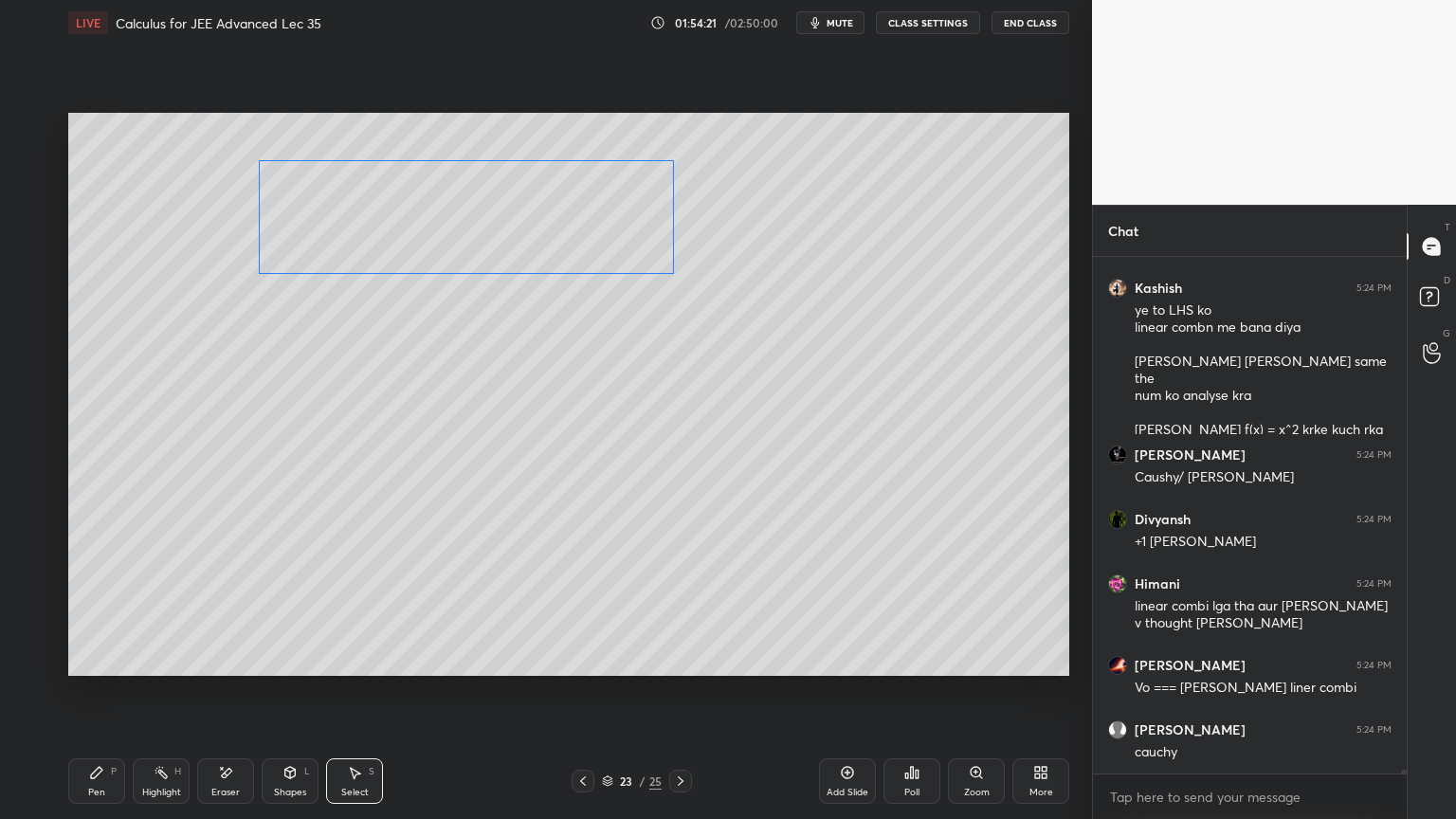 scroll, scrollTop: 74881, scrollLeft: 0, axis: vertical 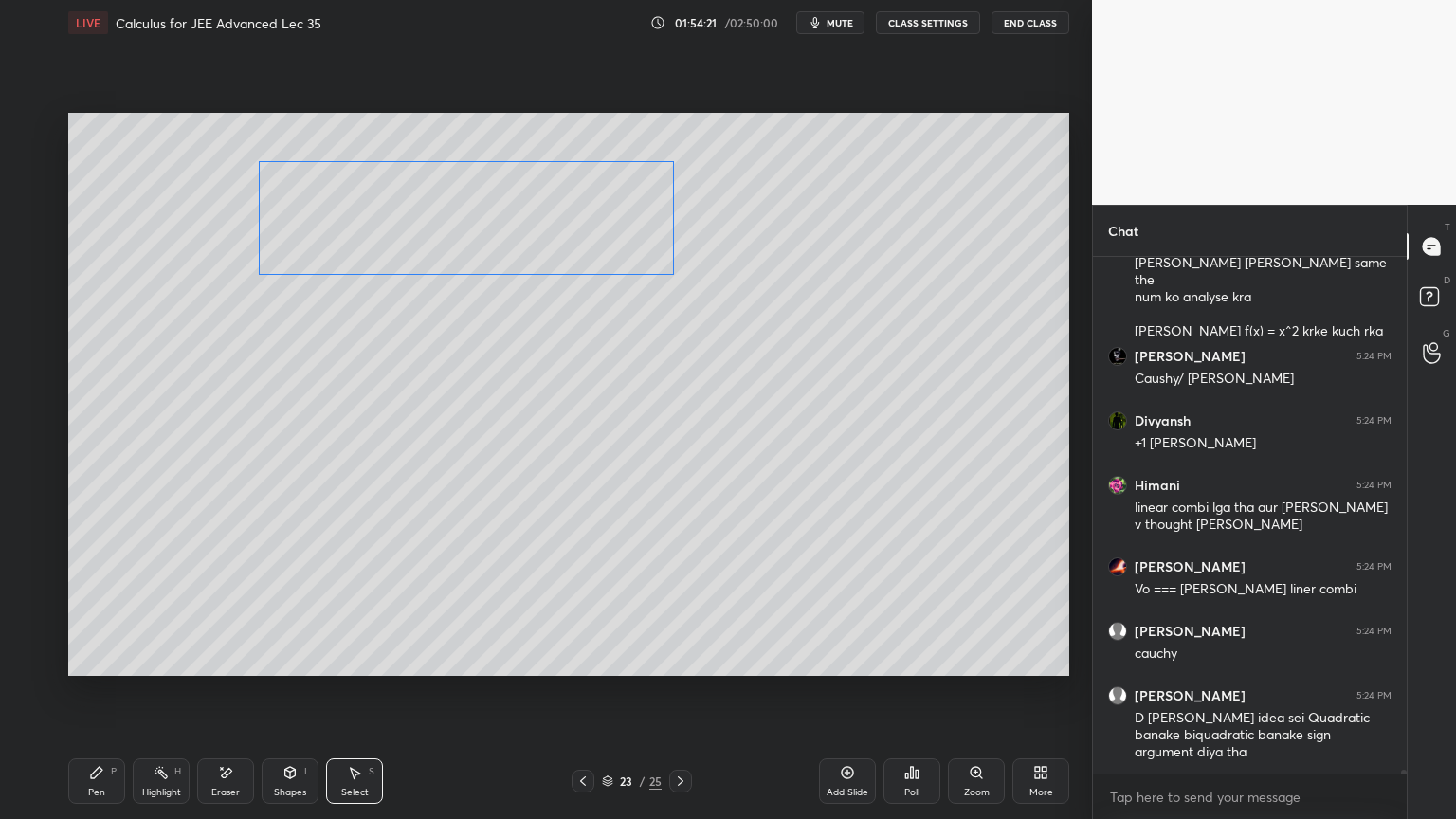 drag, startPoint x: 412, startPoint y: 234, endPoint x: 405, endPoint y: 306, distance: 72.33948 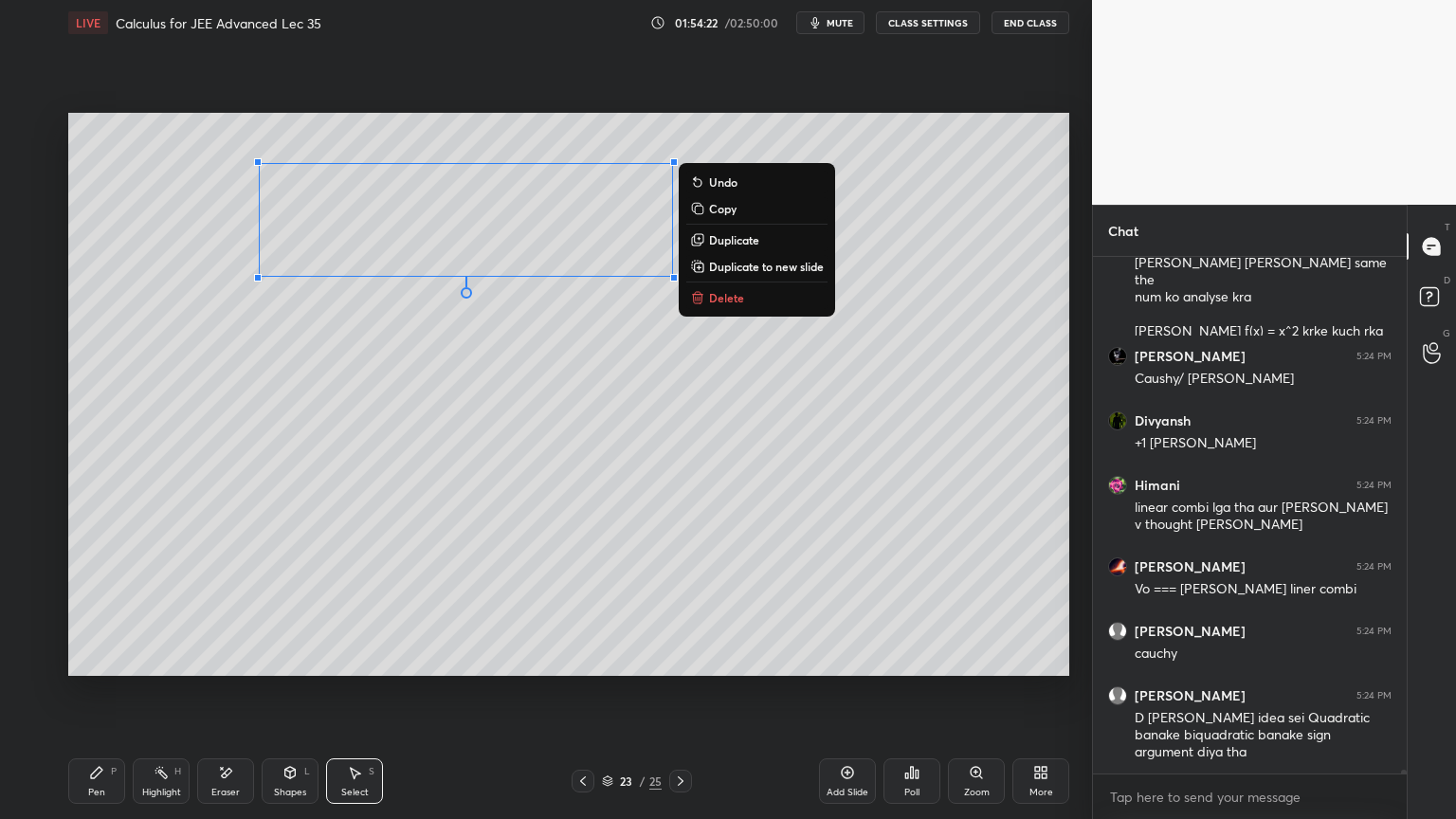 click on "0 ° Undo Copy Duplicate Duplicate to new slide Delete" at bounding box center (569, 394) 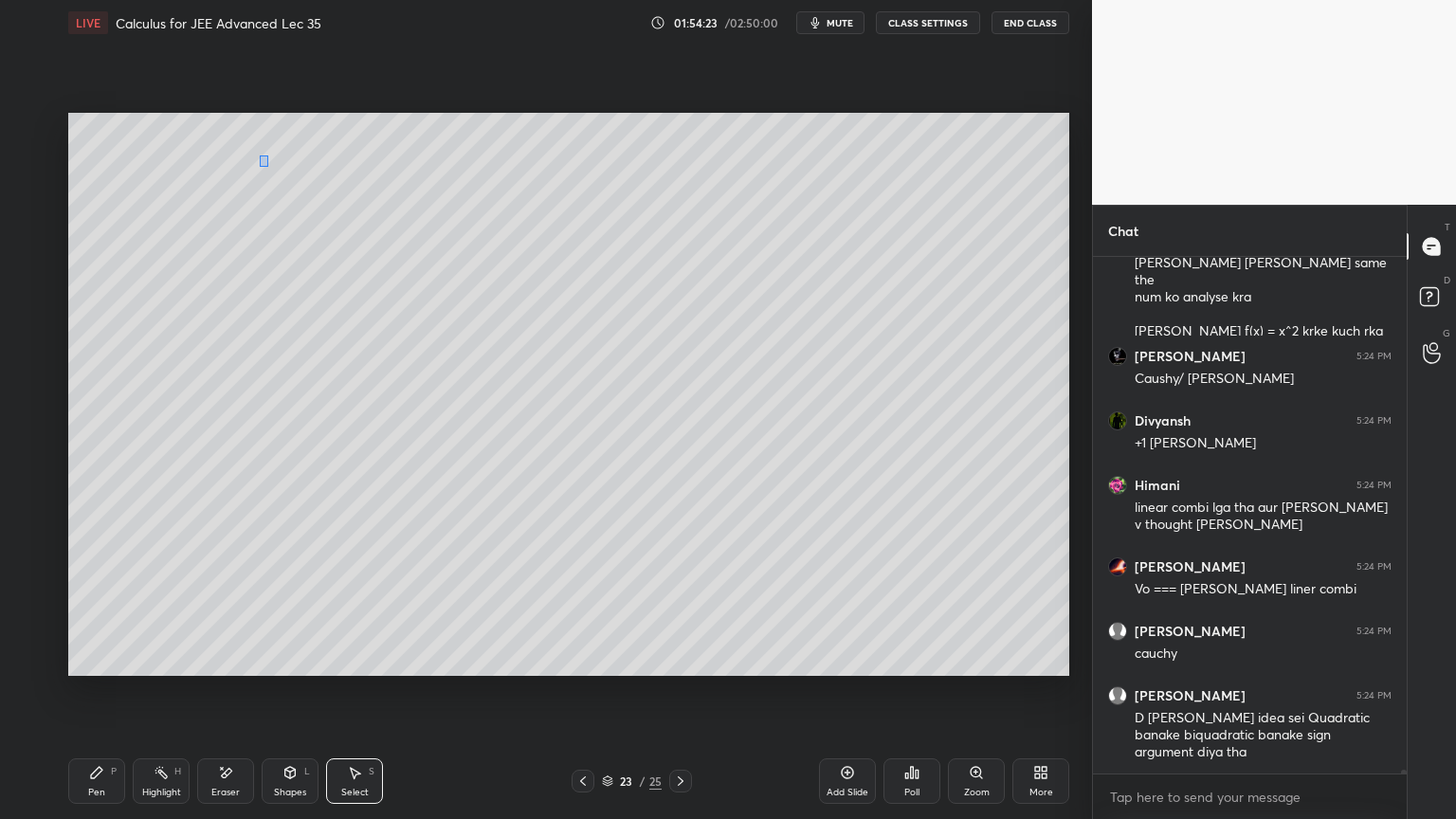 scroll, scrollTop: 74945, scrollLeft: 0, axis: vertical 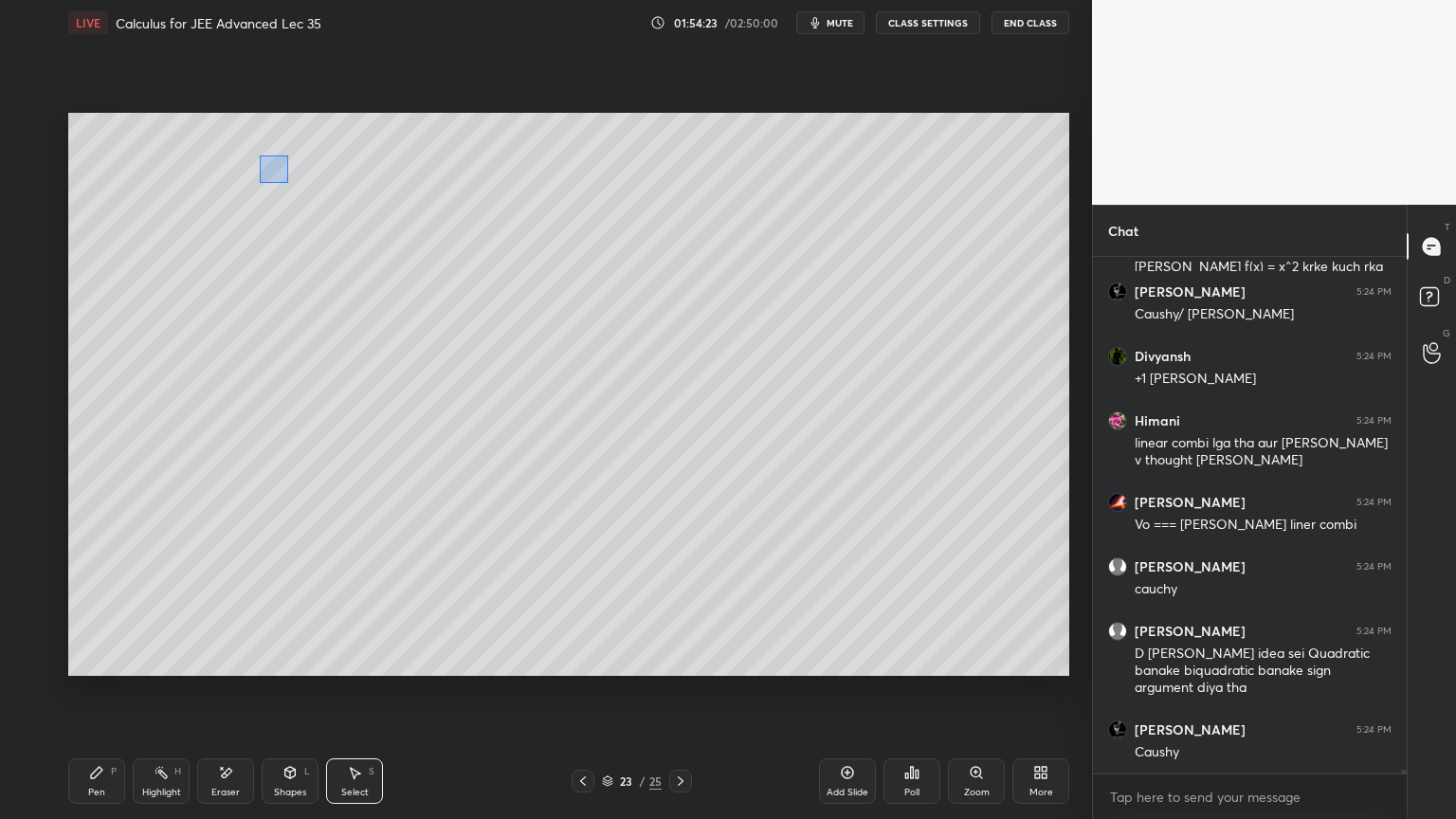 drag, startPoint x: 267, startPoint y: 167, endPoint x: 287, endPoint y: 184, distance: 26.248809 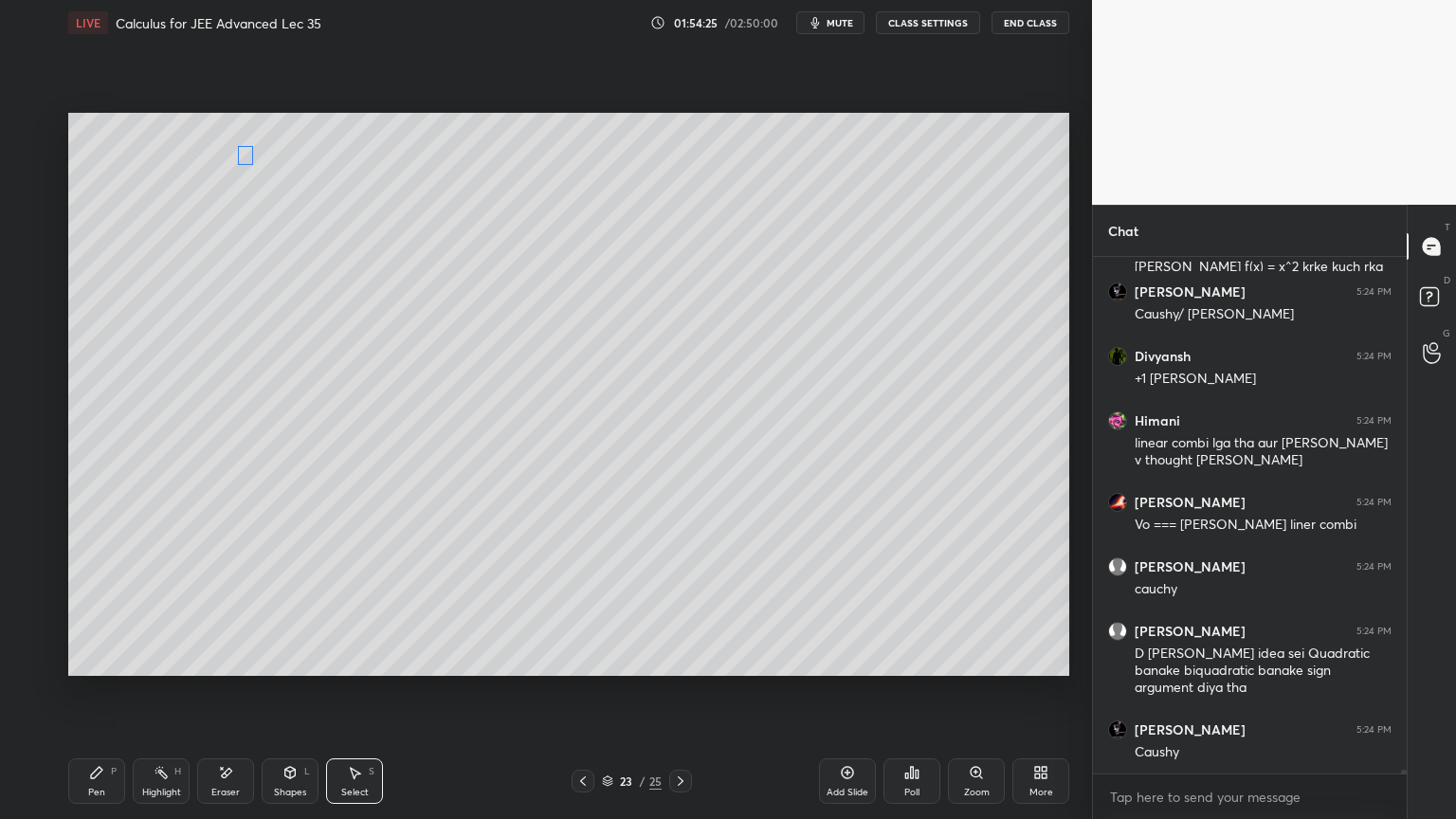 drag, startPoint x: 276, startPoint y: 173, endPoint x: 243, endPoint y: 155, distance: 37.589892 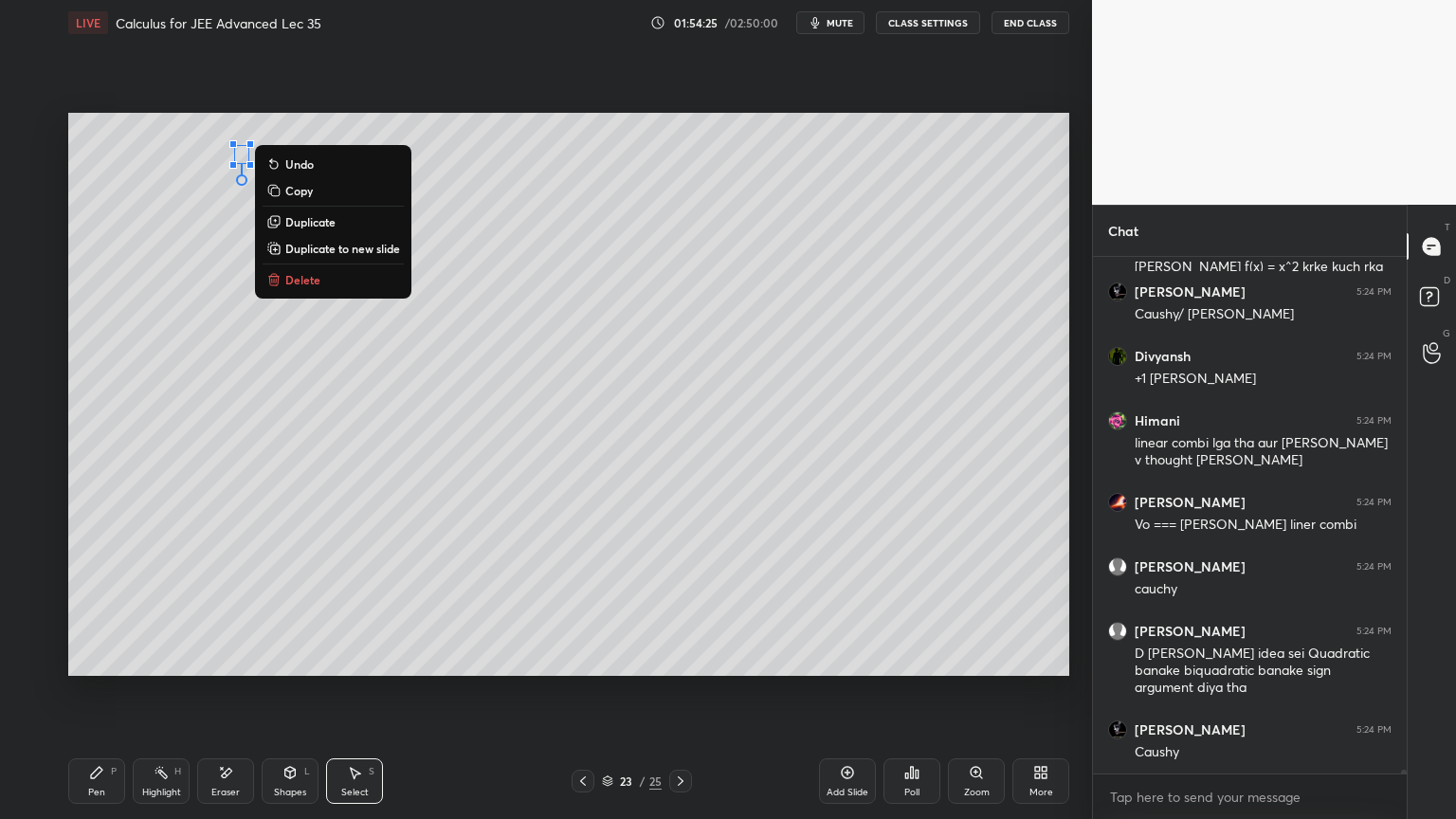 click on "0 ° Undo Copy Duplicate Duplicate to new slide Delete" at bounding box center [569, 394] 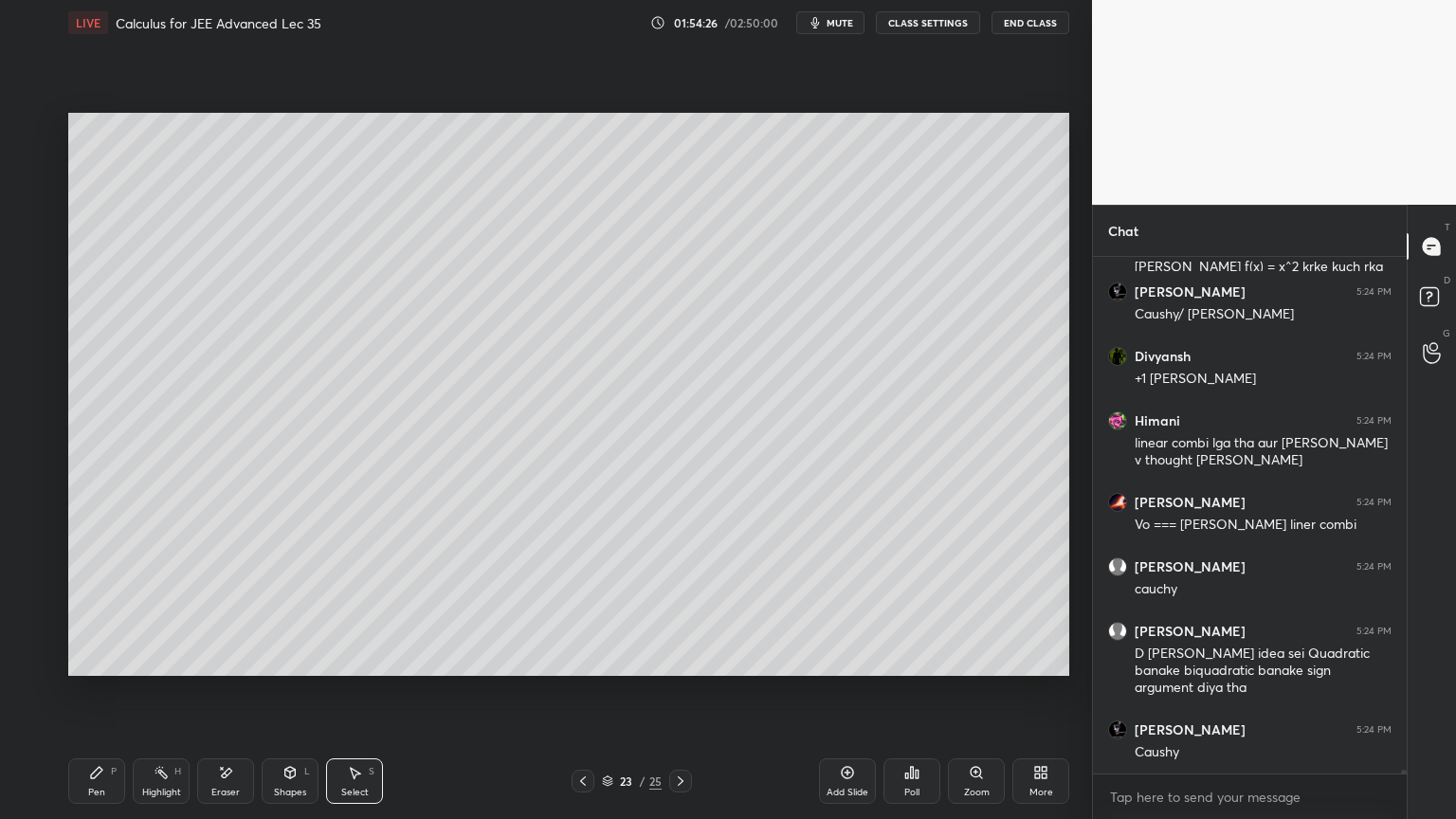 drag, startPoint x: 99, startPoint y: 792, endPoint x: 122, endPoint y: 775, distance: 28.600699 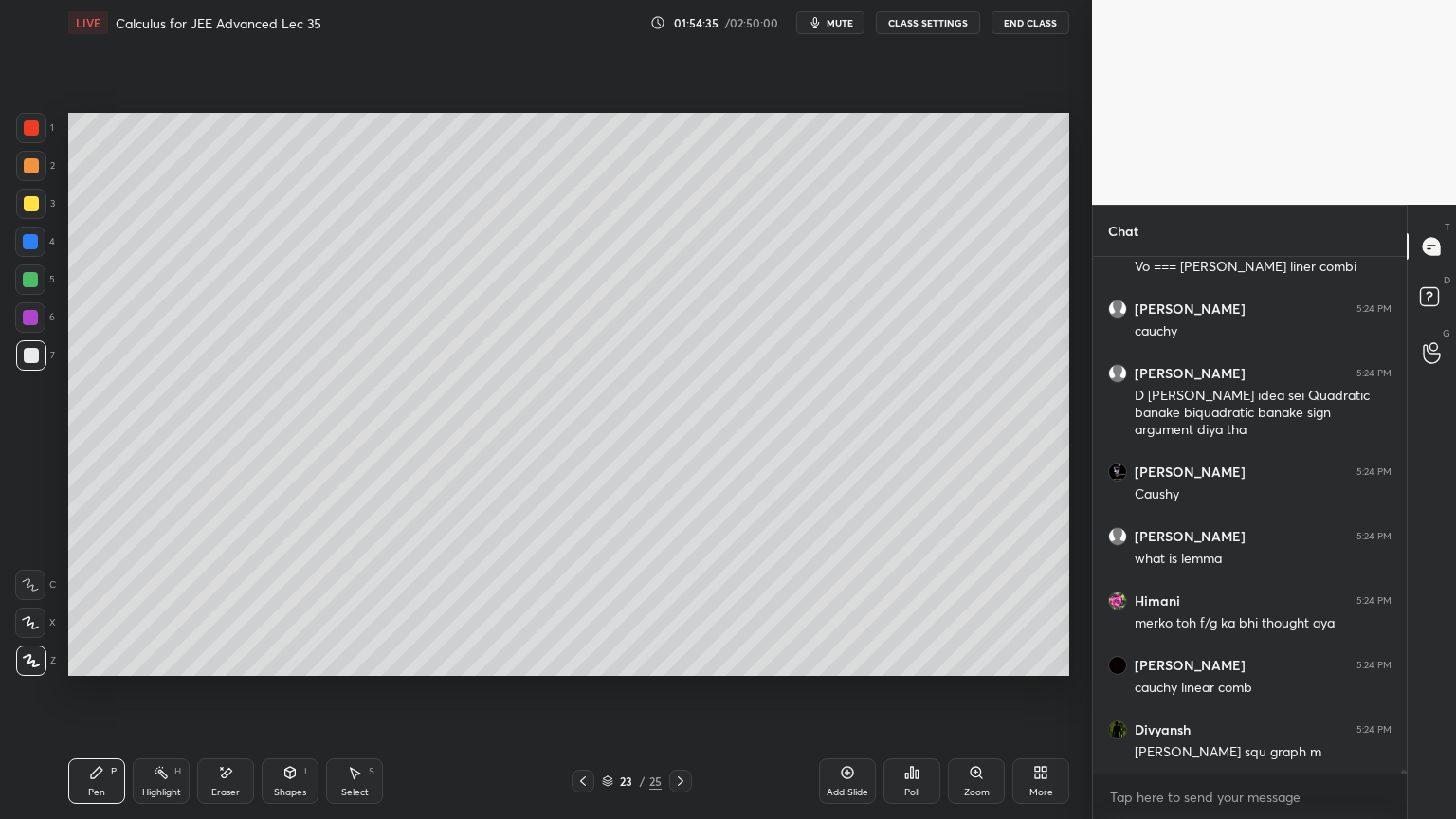 scroll, scrollTop: 75271, scrollLeft: 0, axis: vertical 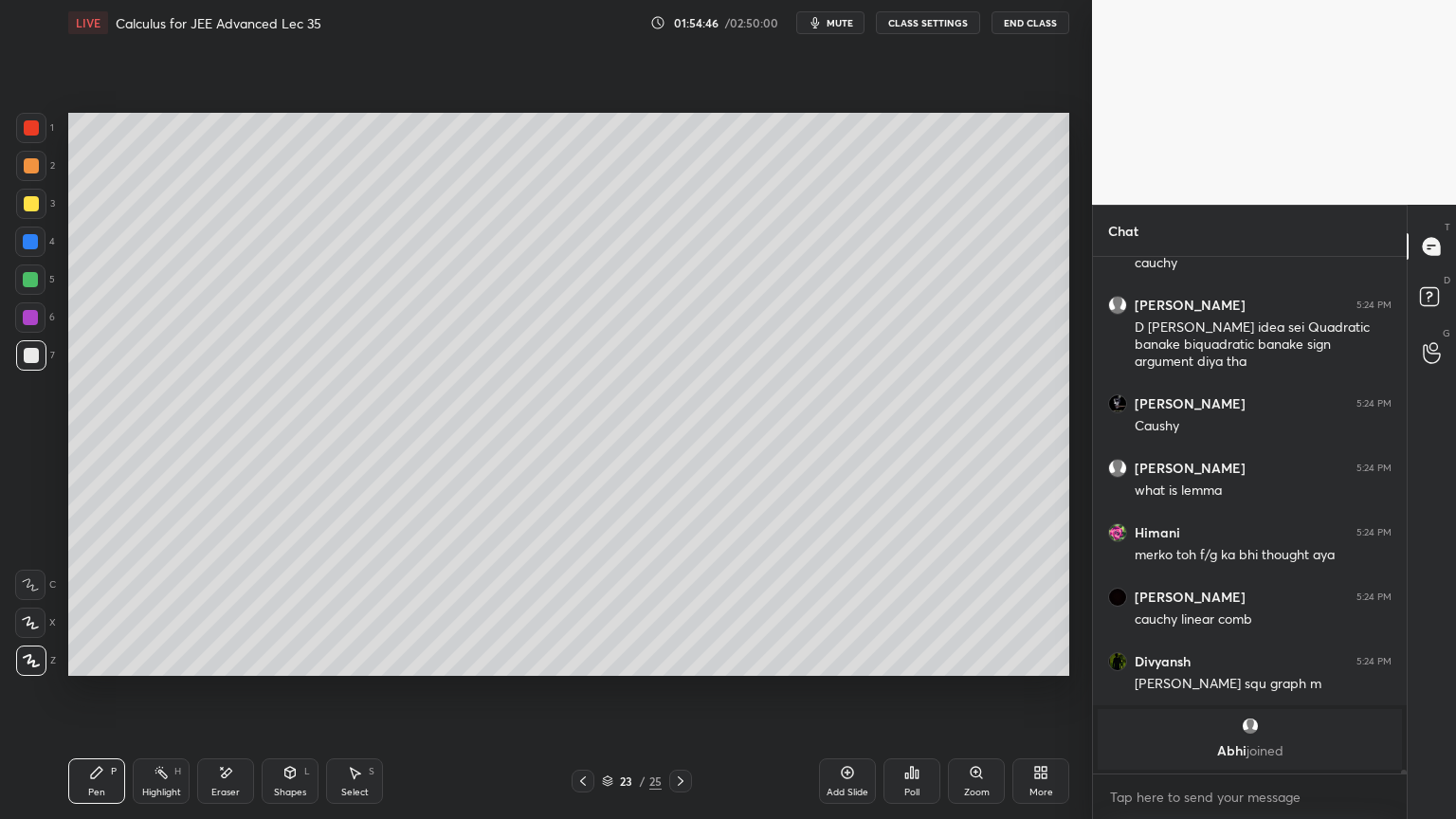 drag, startPoint x: 222, startPoint y: 774, endPoint x: 224, endPoint y: 761, distance: 13.152946 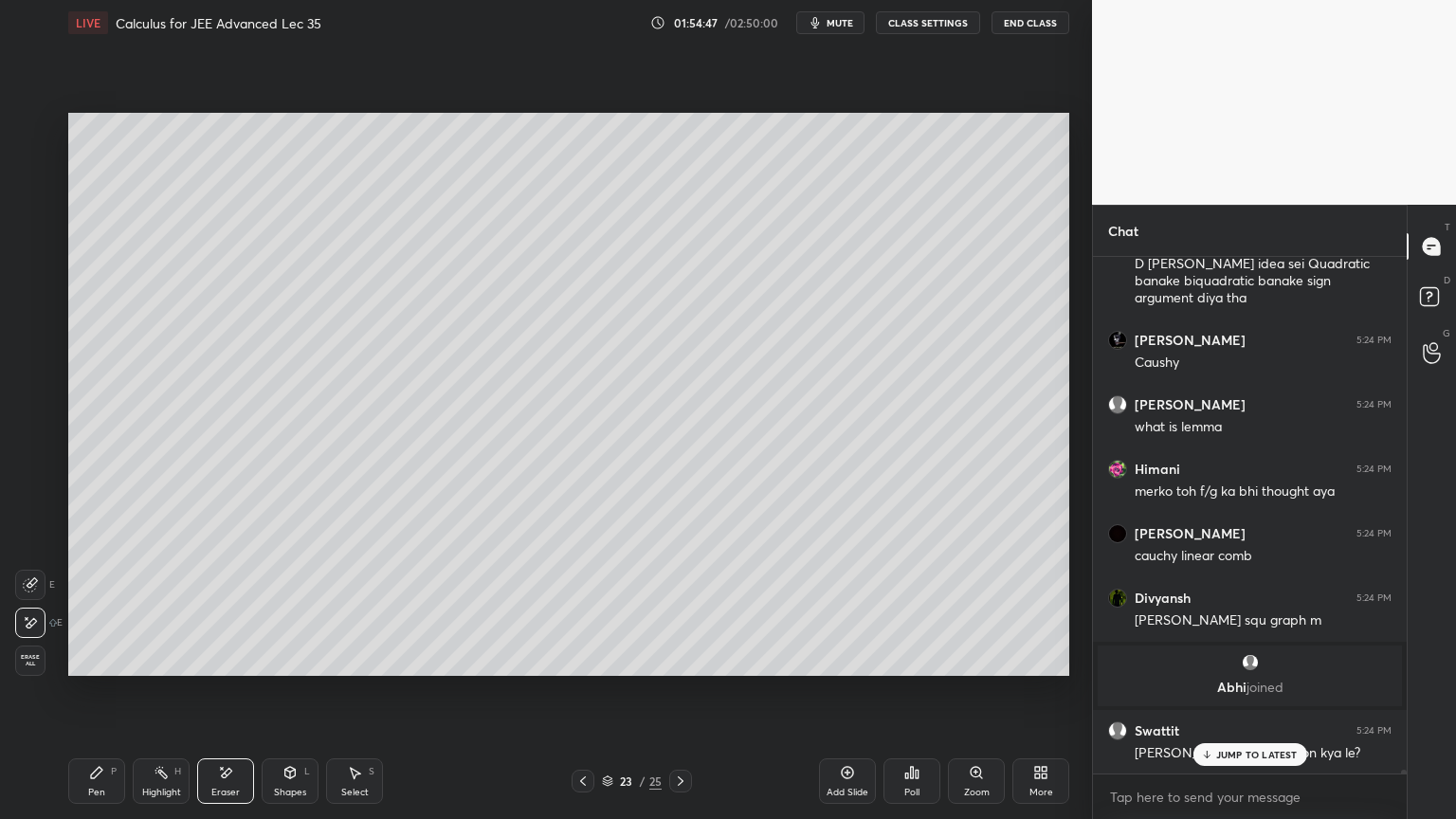 scroll, scrollTop: 74810, scrollLeft: 0, axis: vertical 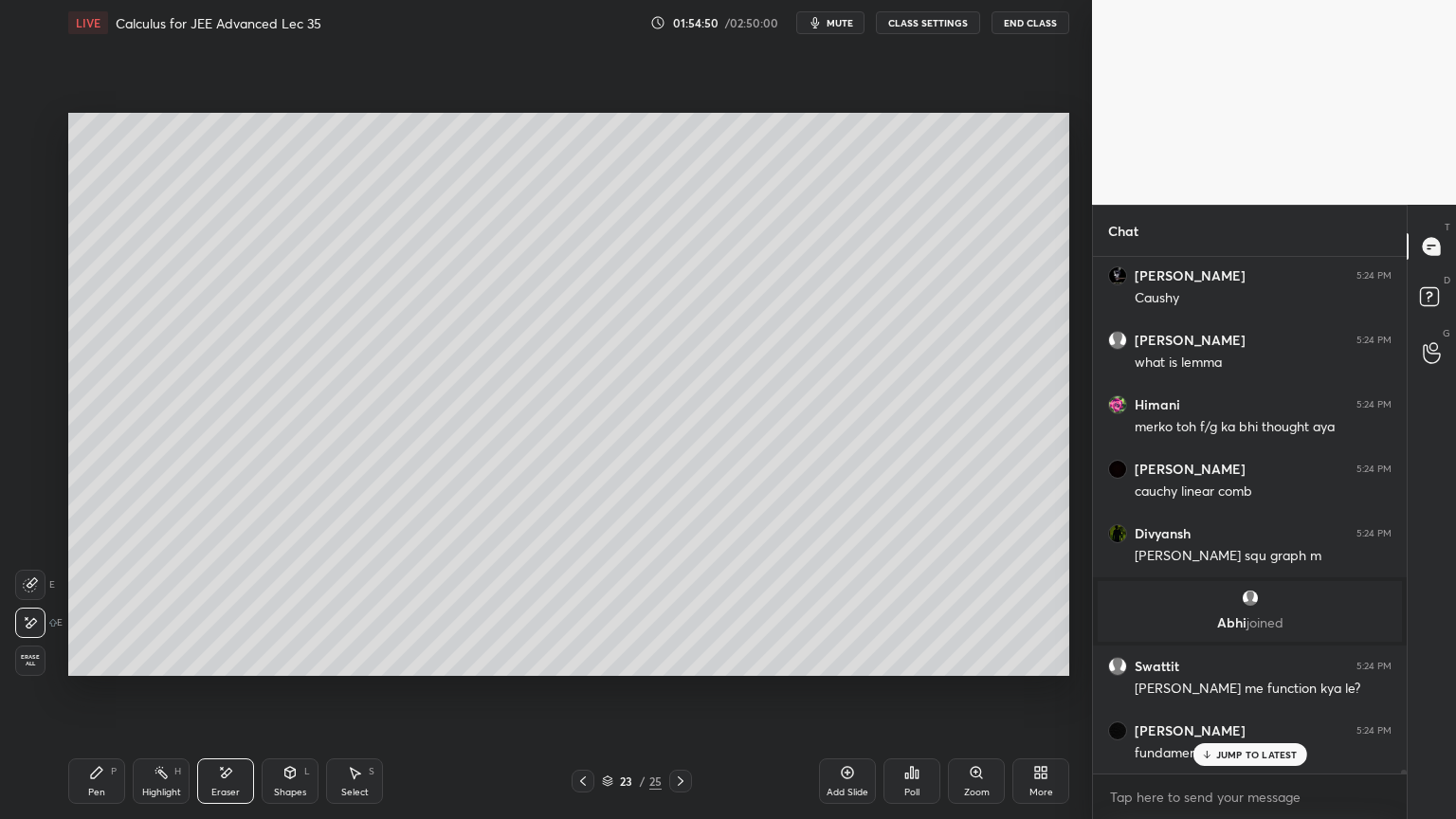 click on "Pen P" at bounding box center [97, 781] 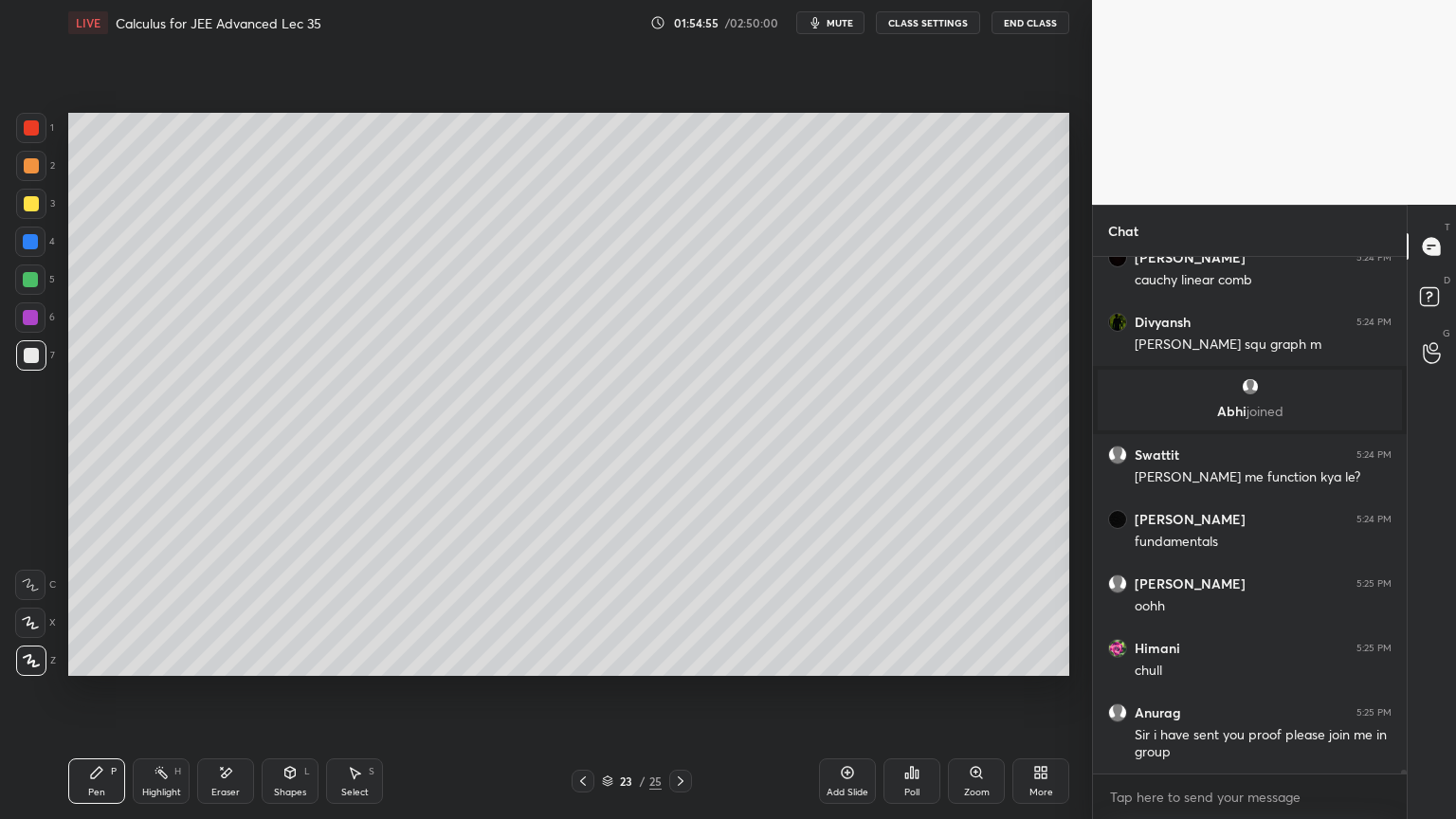 scroll, scrollTop: 75085, scrollLeft: 0, axis: vertical 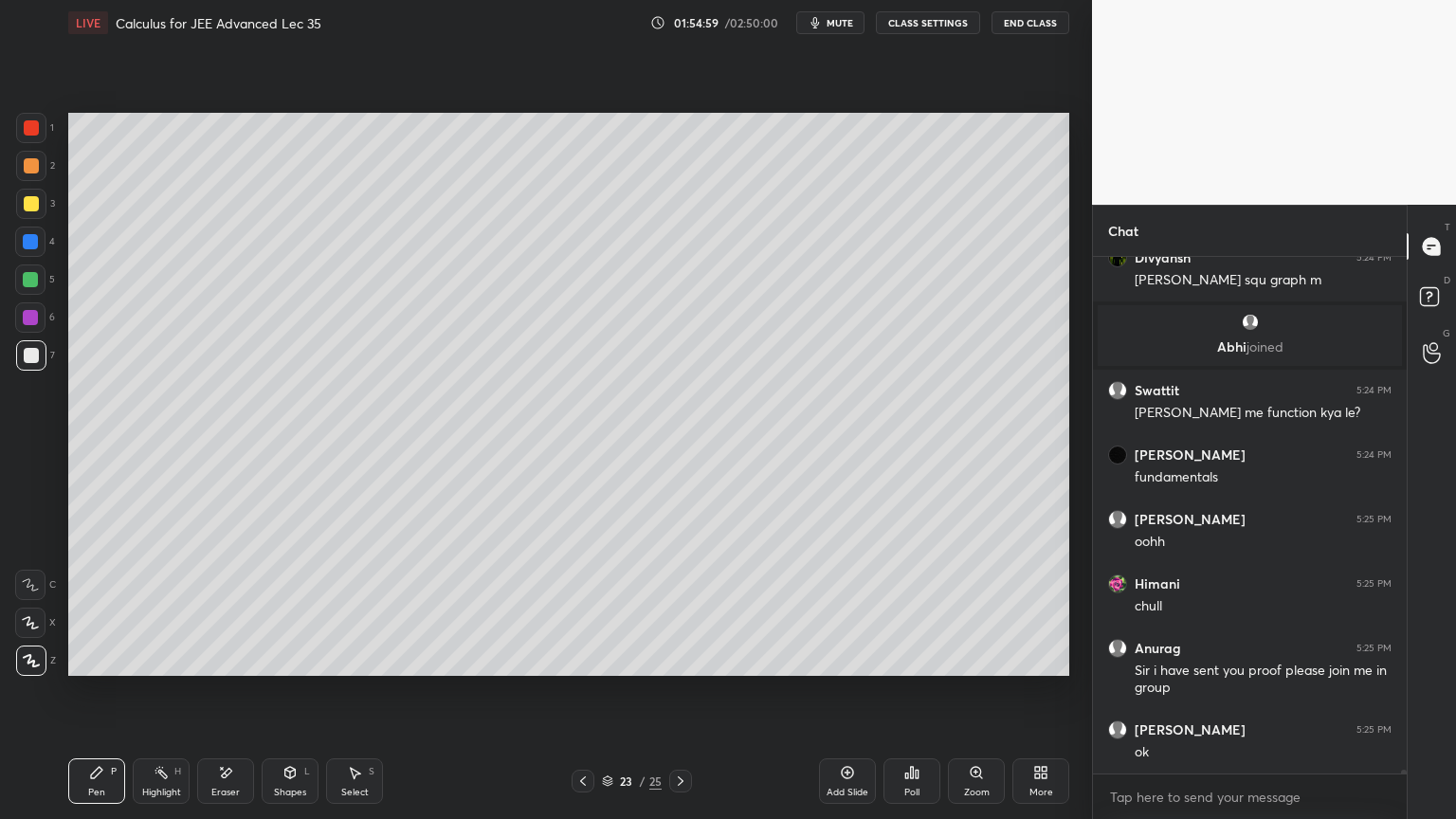 click at bounding box center [31, 204] 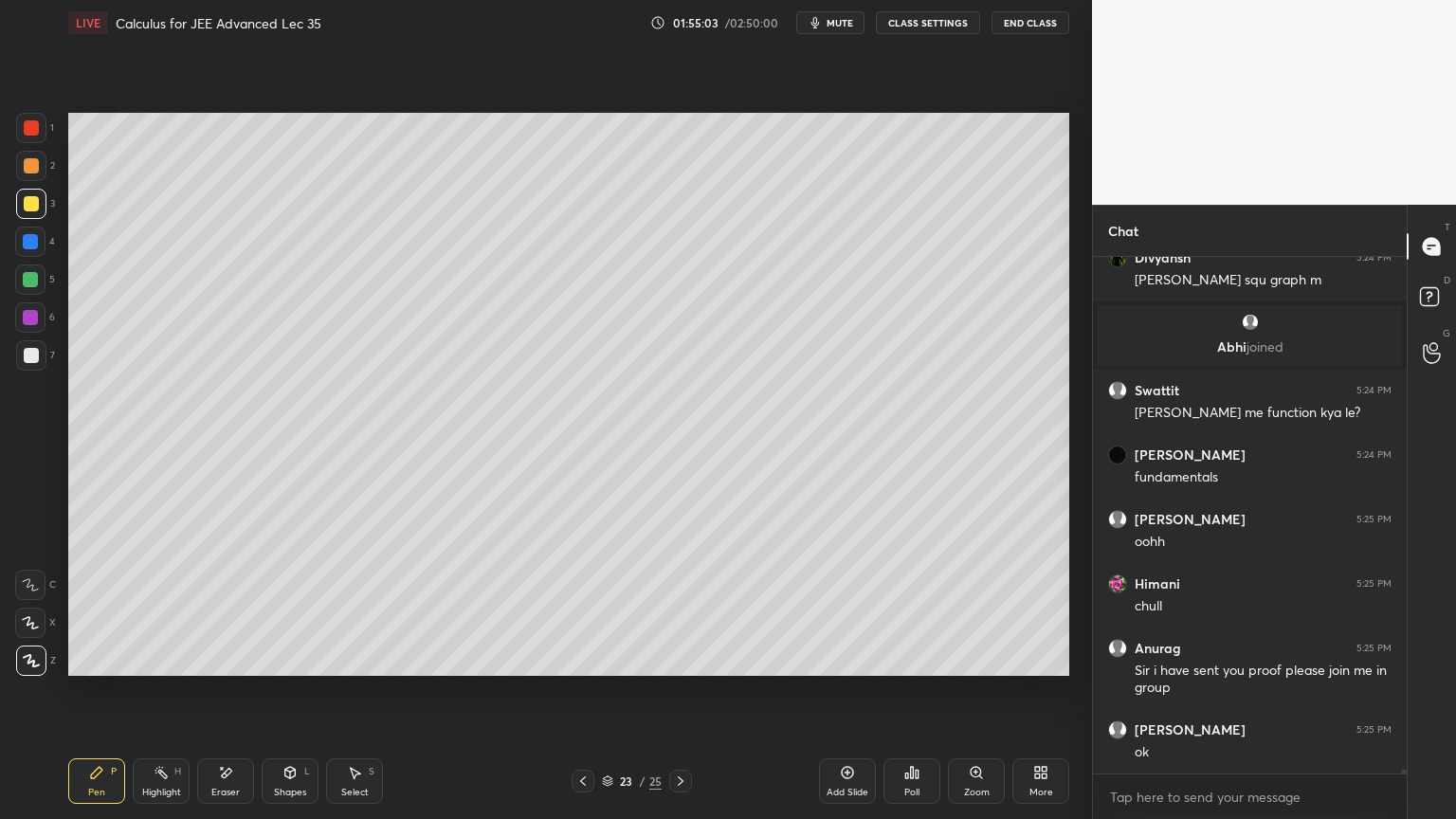 click 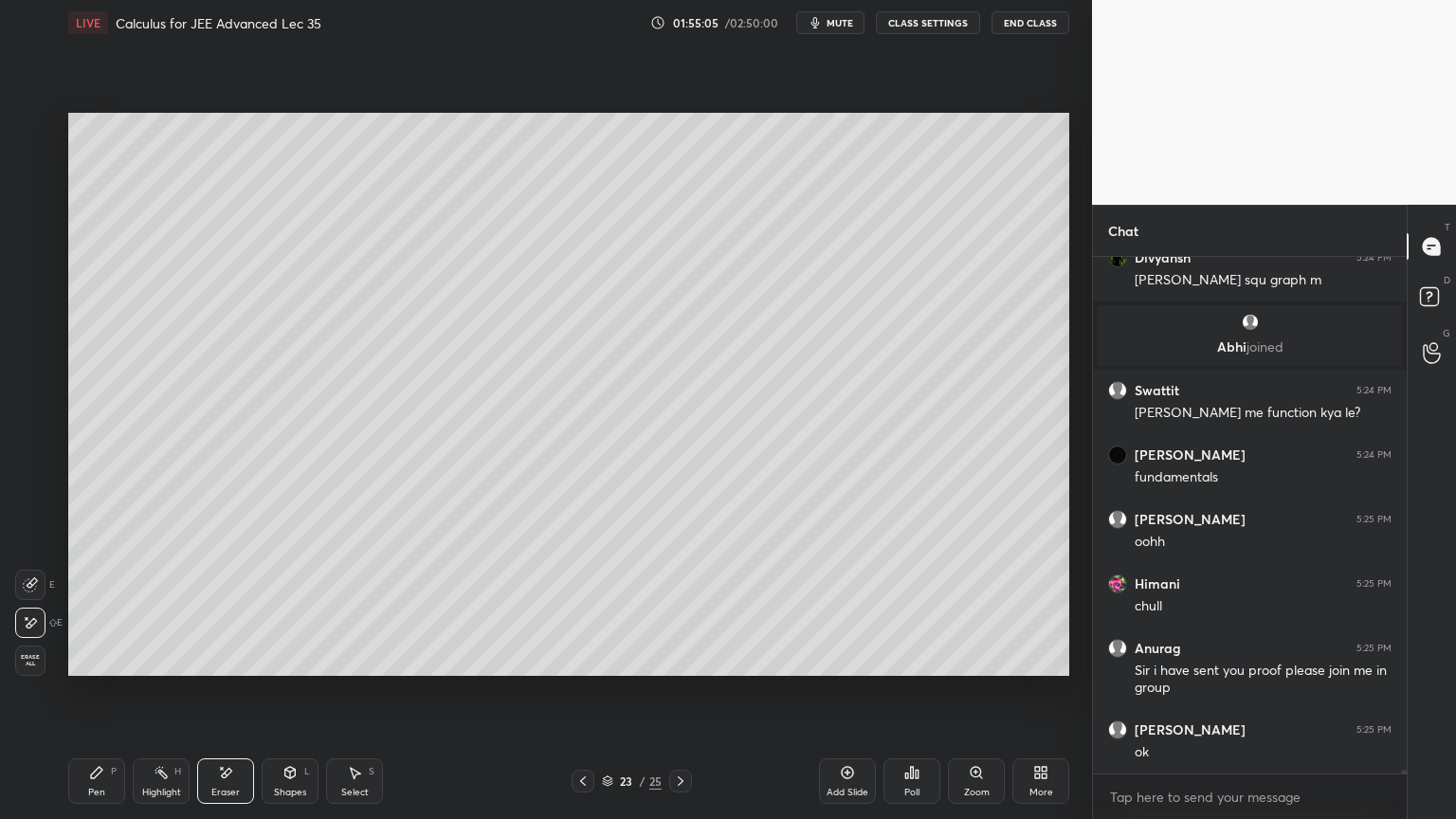 drag, startPoint x: 88, startPoint y: 785, endPoint x: 100, endPoint y: 777, distance: 14.422205 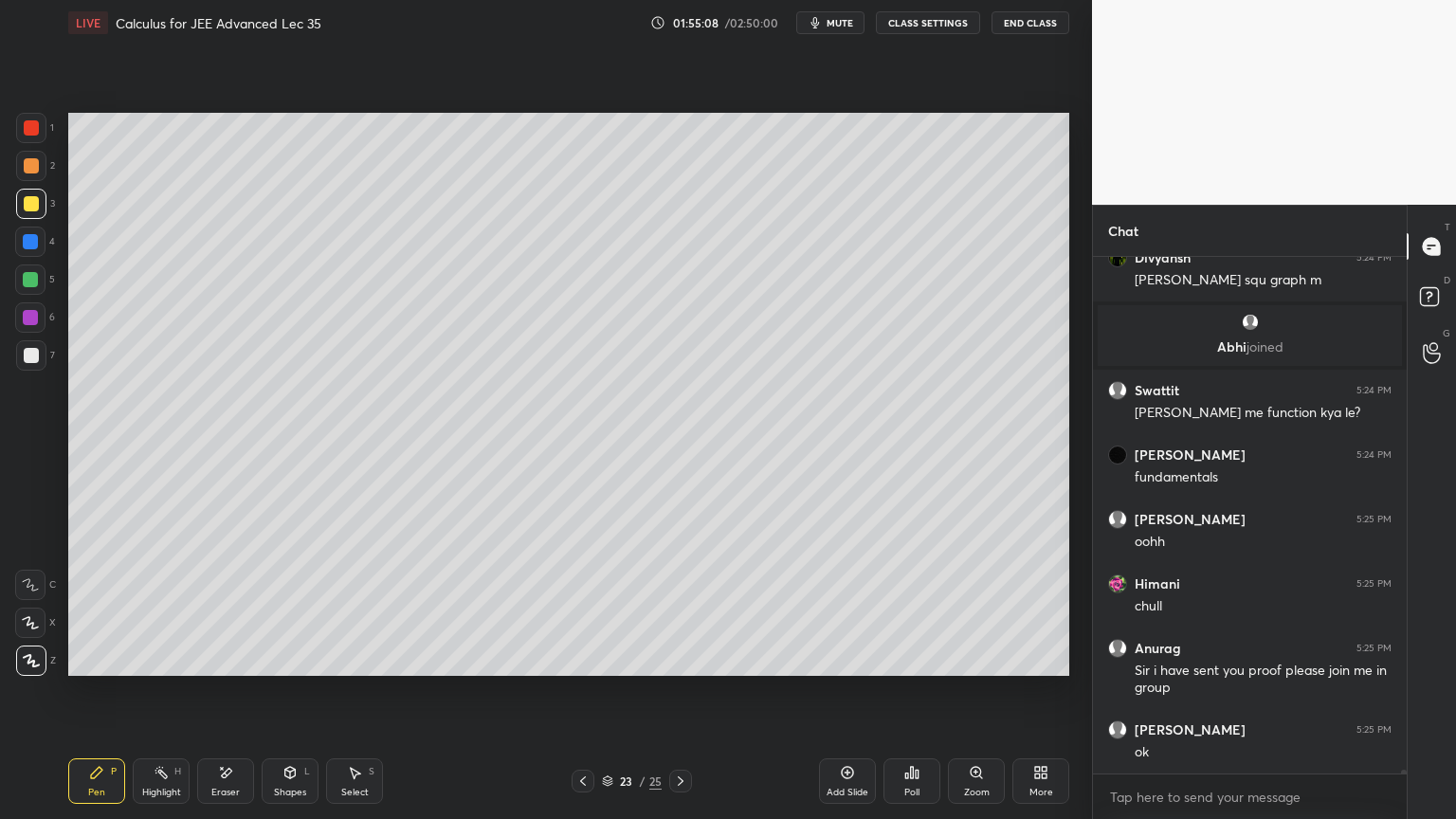 click on "Eraser" at bounding box center [226, 781] 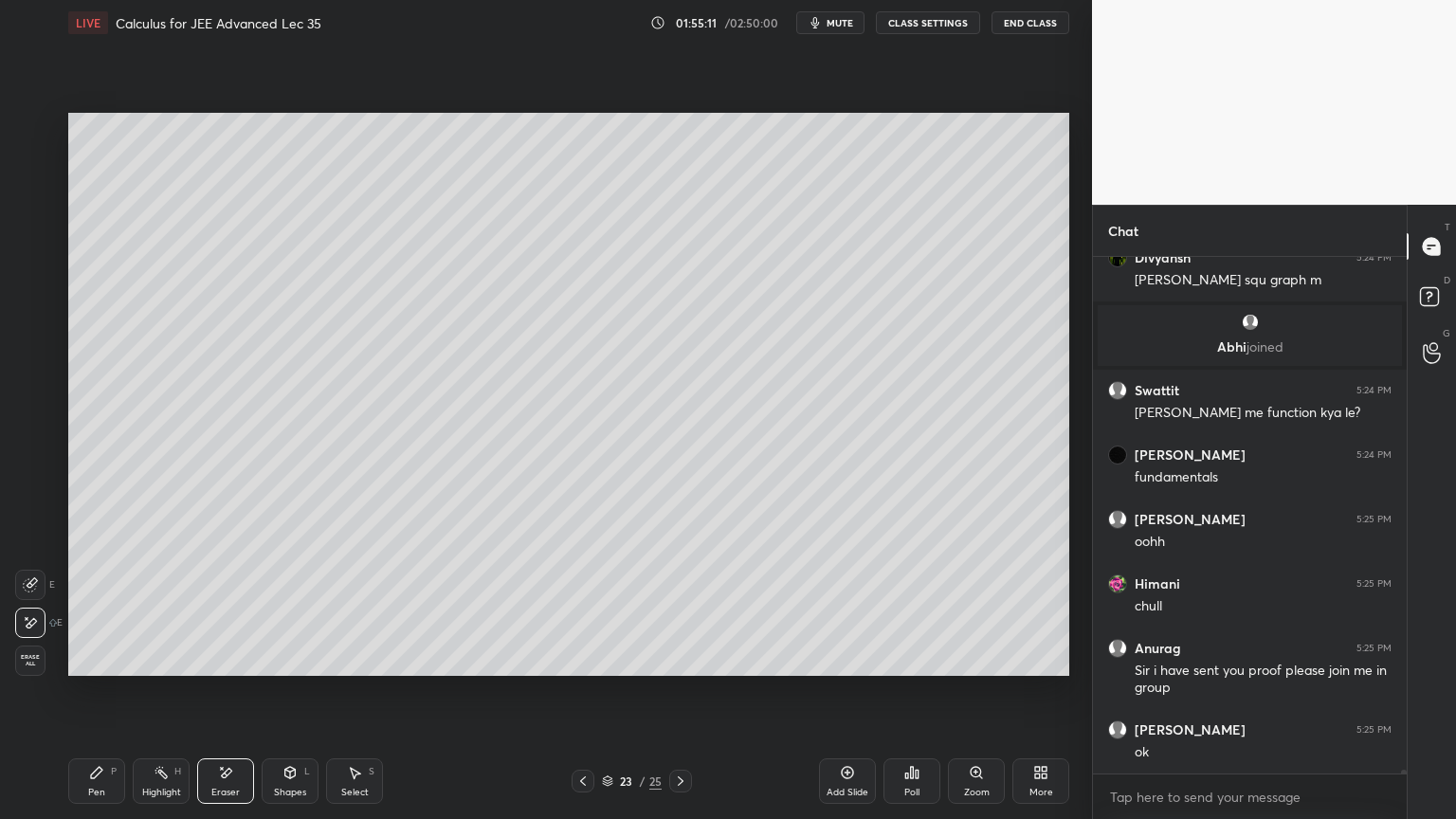 drag, startPoint x: 101, startPoint y: 756, endPoint x: 136, endPoint y: 719, distance: 50.93133 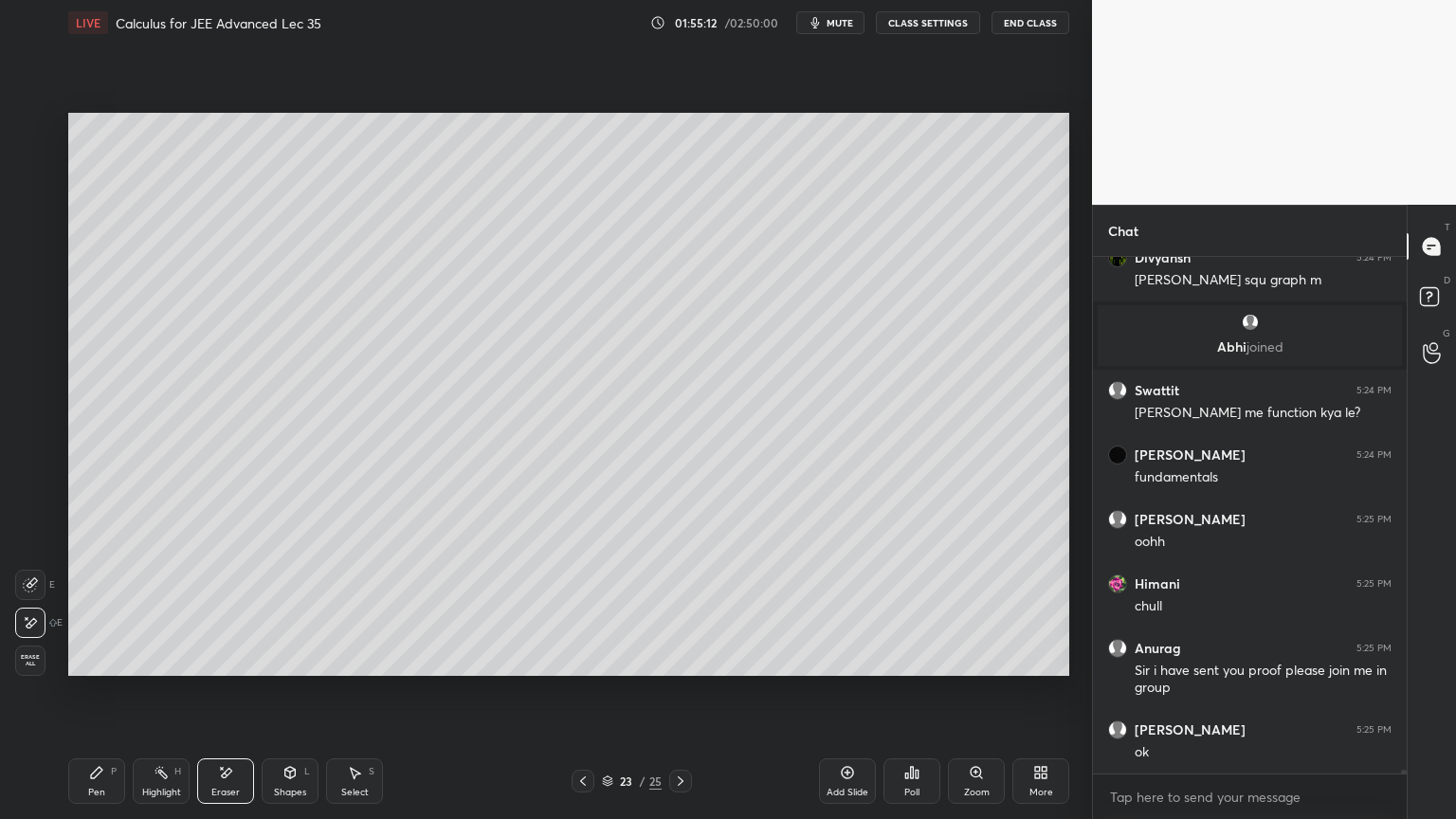 click on "P" at bounding box center (114, 772) 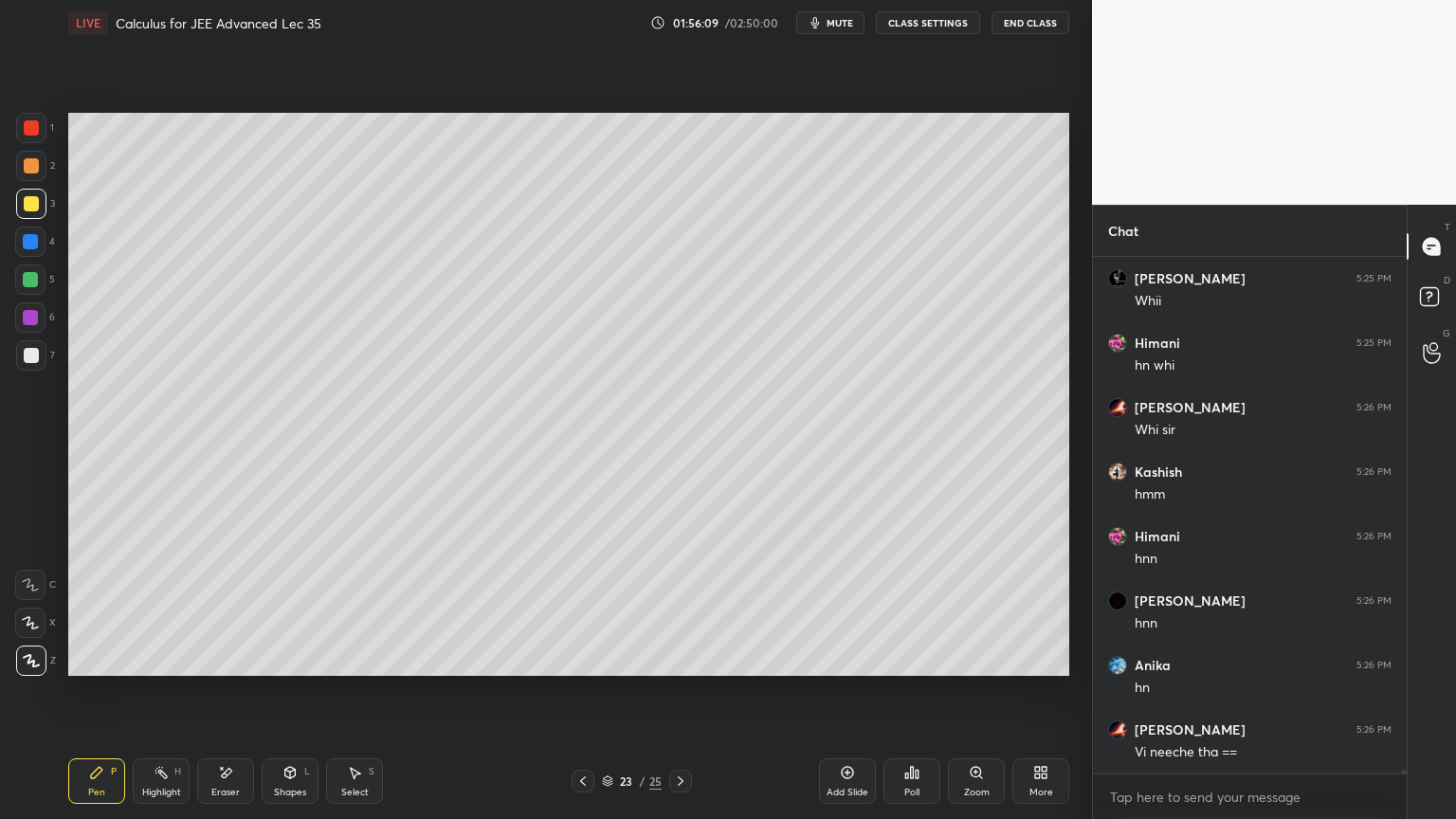 scroll, scrollTop: 75988, scrollLeft: 0, axis: vertical 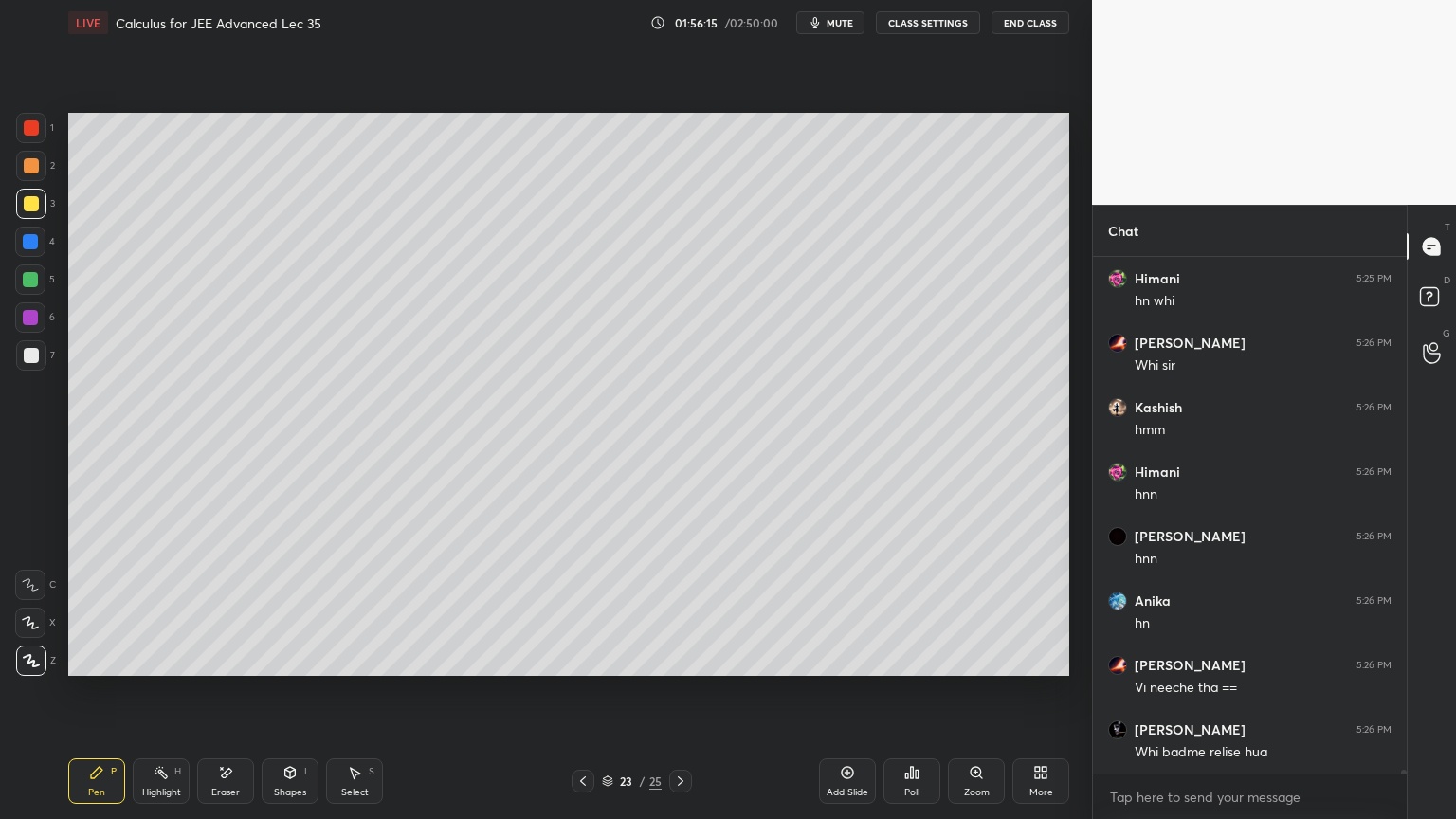 click on "Eraser" at bounding box center [226, 792] 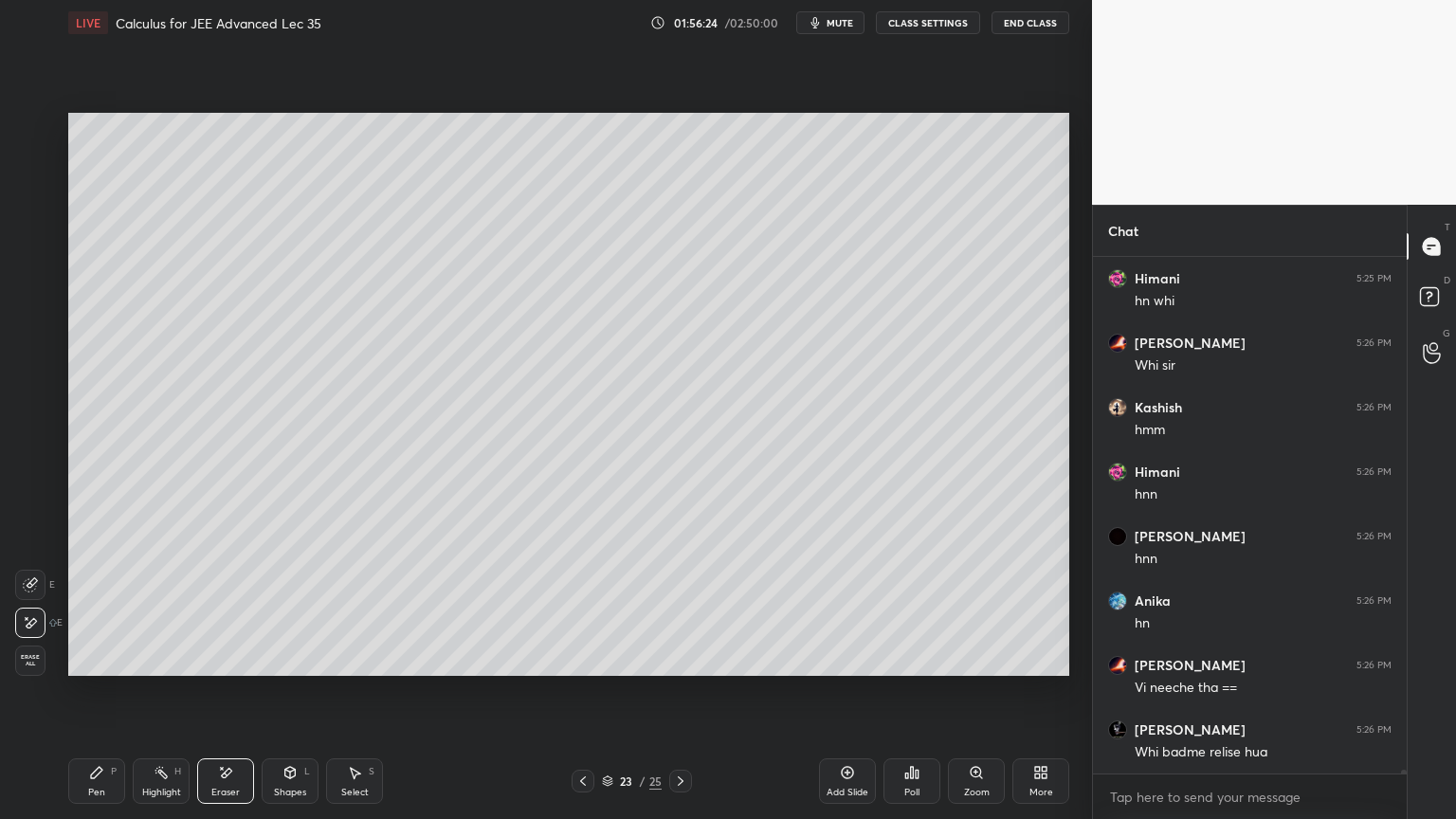 drag, startPoint x: 96, startPoint y: 787, endPoint x: 128, endPoint y: 697, distance: 95.51963 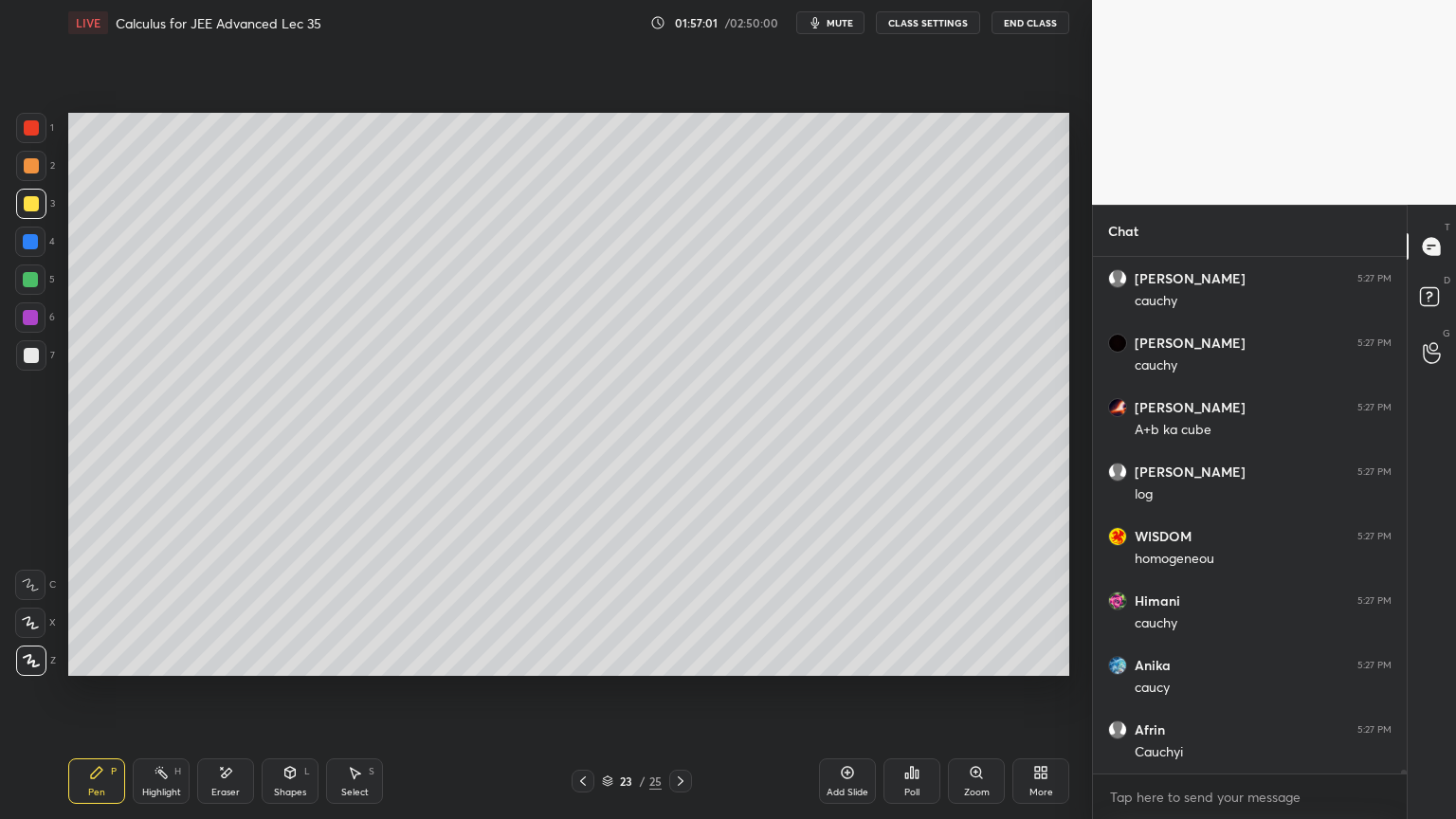 scroll, scrollTop: 77084, scrollLeft: 0, axis: vertical 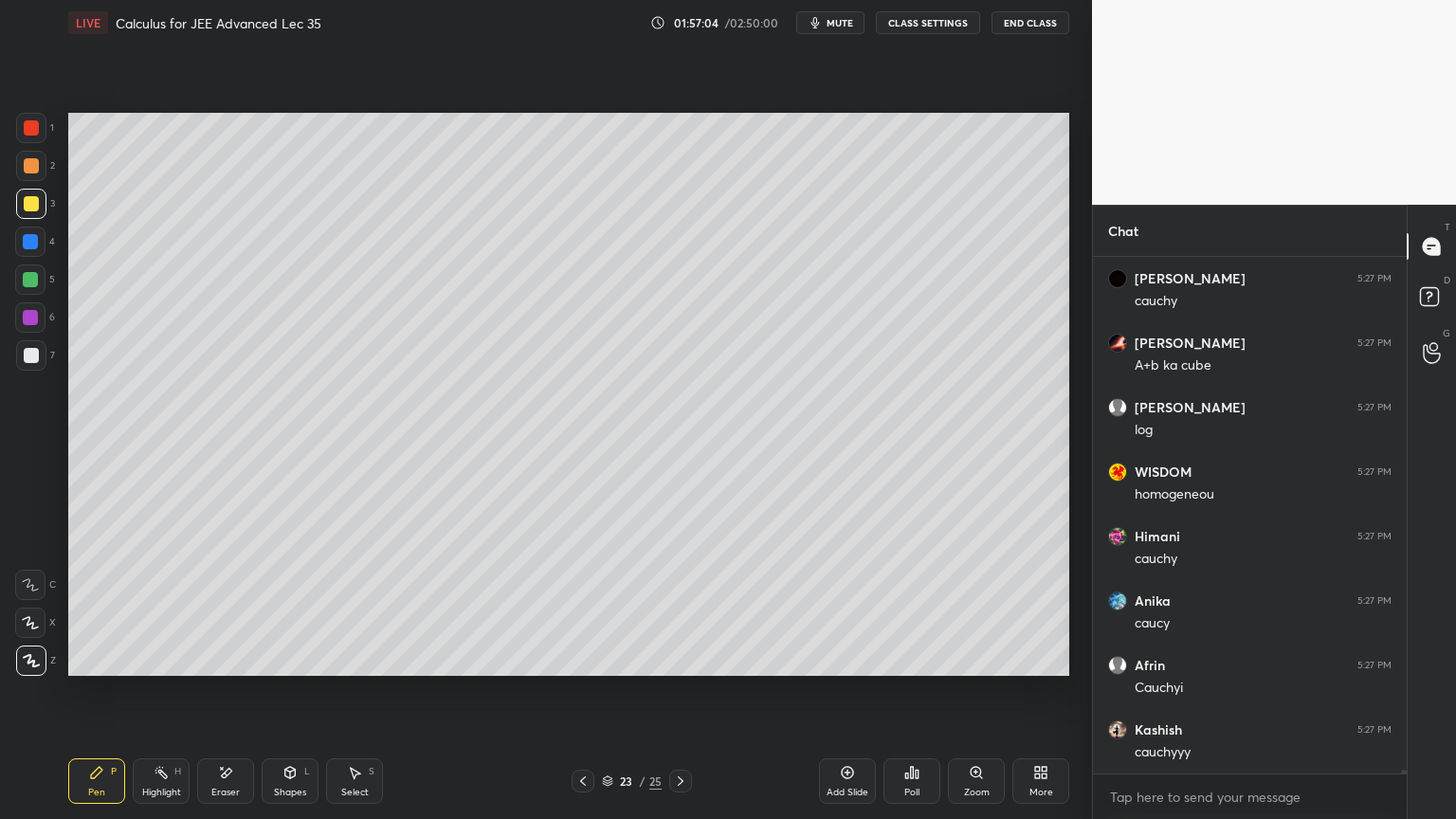 click on "Eraser" at bounding box center (226, 781) 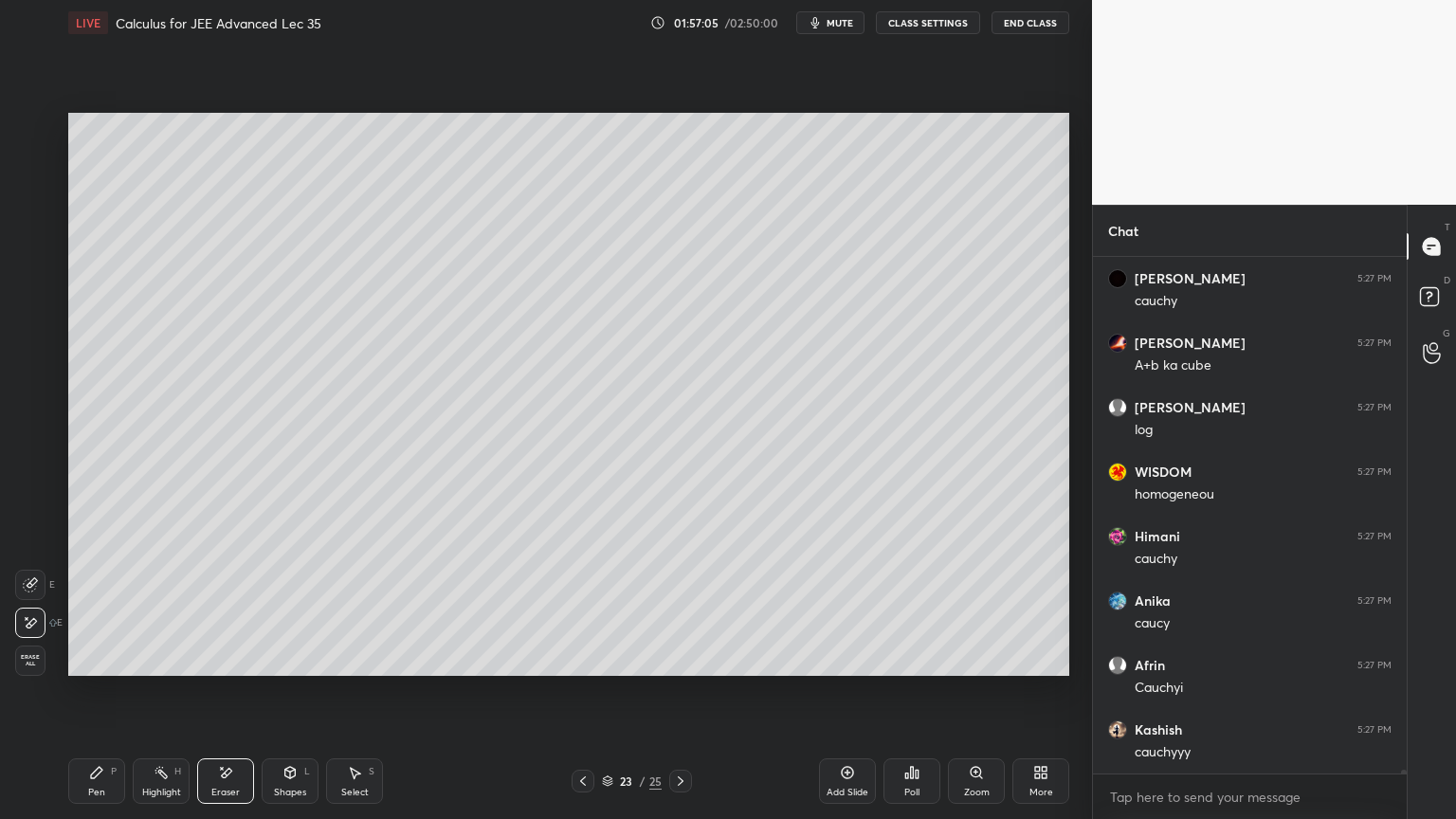 drag, startPoint x: 101, startPoint y: 774, endPoint x: 132, endPoint y: 732, distance: 52.201533 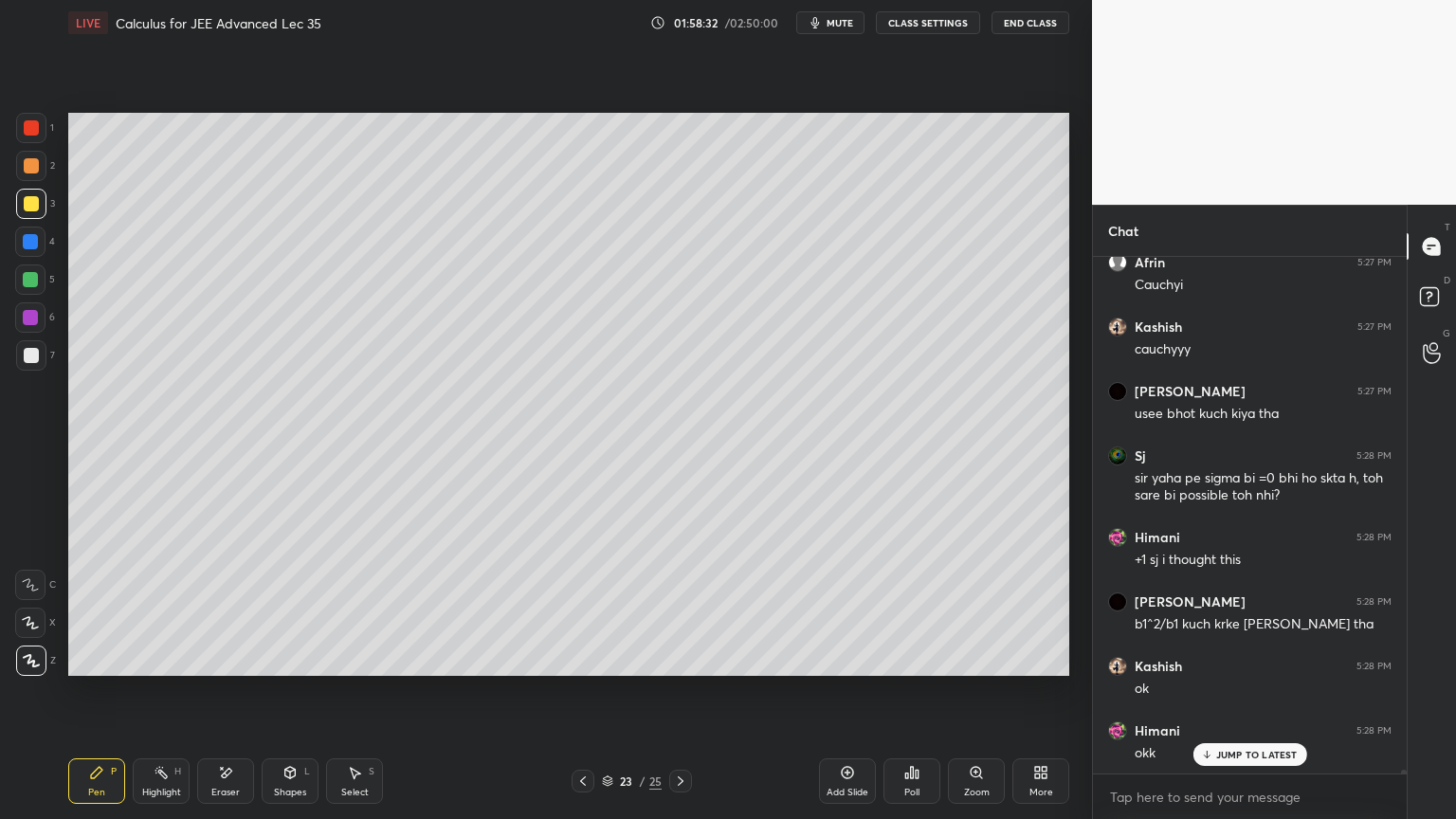 scroll, scrollTop: 77551, scrollLeft: 0, axis: vertical 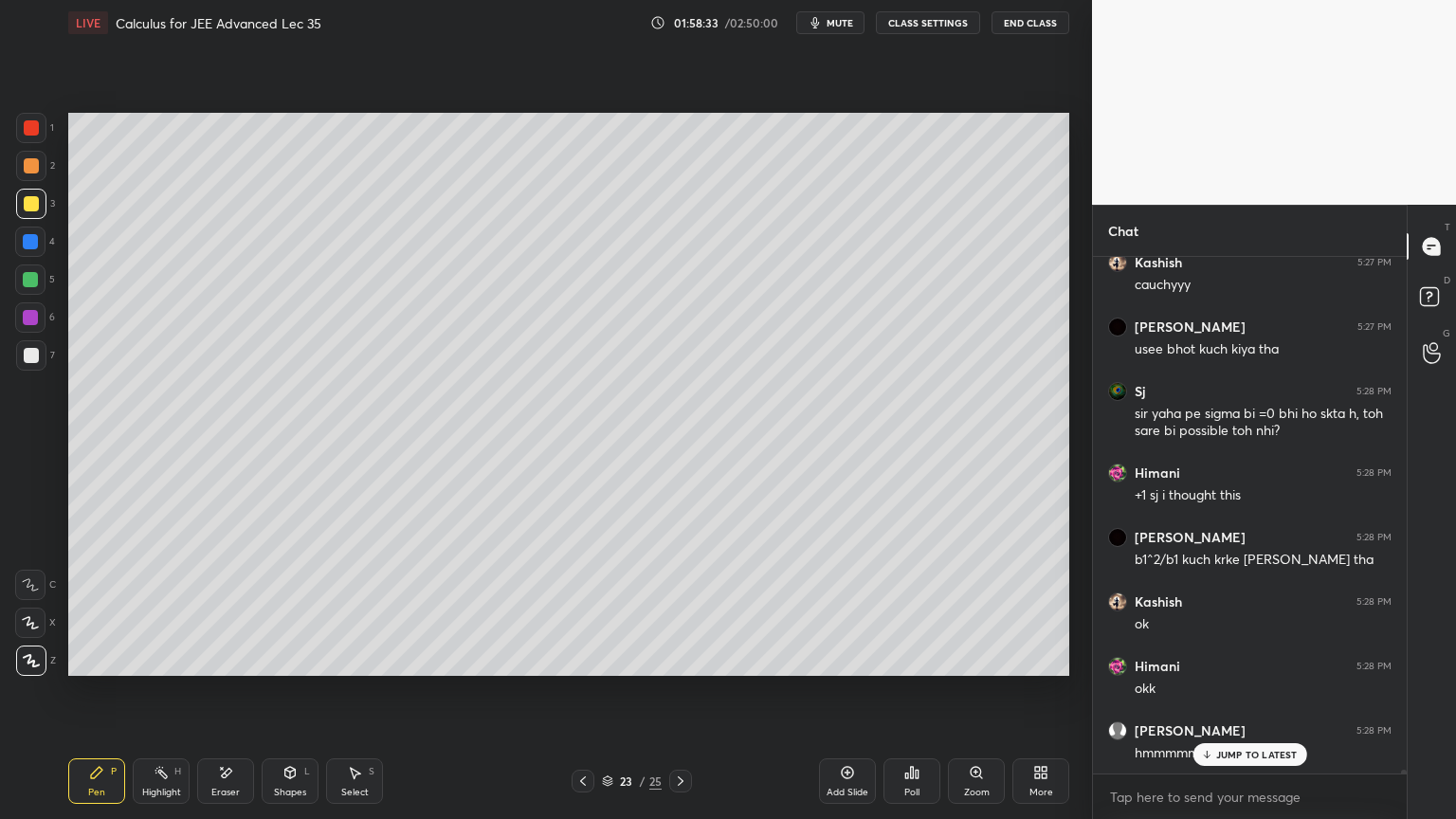 click on "JUMP TO LATEST" at bounding box center [1257, 755] 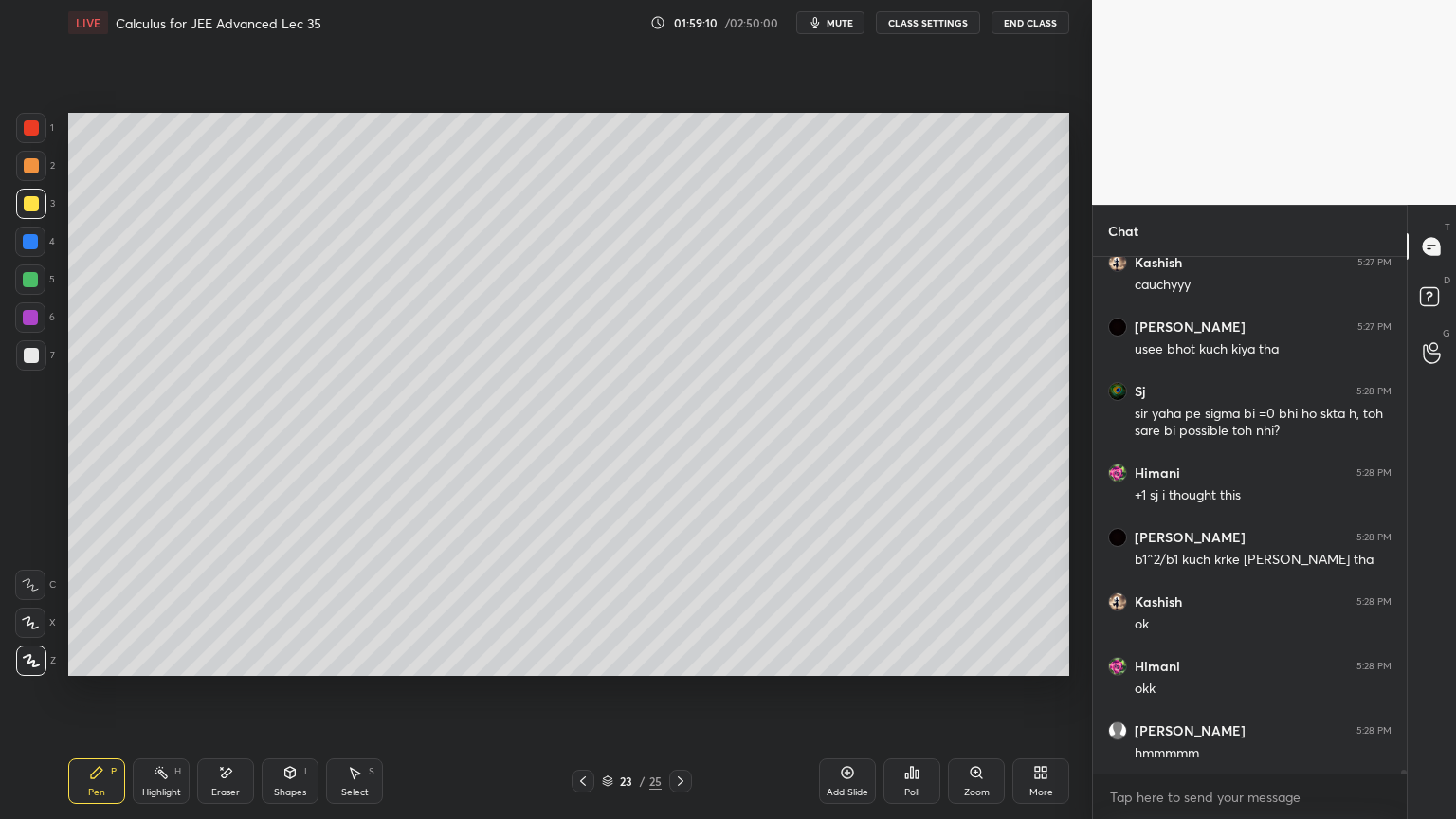 scroll, scrollTop: 77615, scrollLeft: 0, axis: vertical 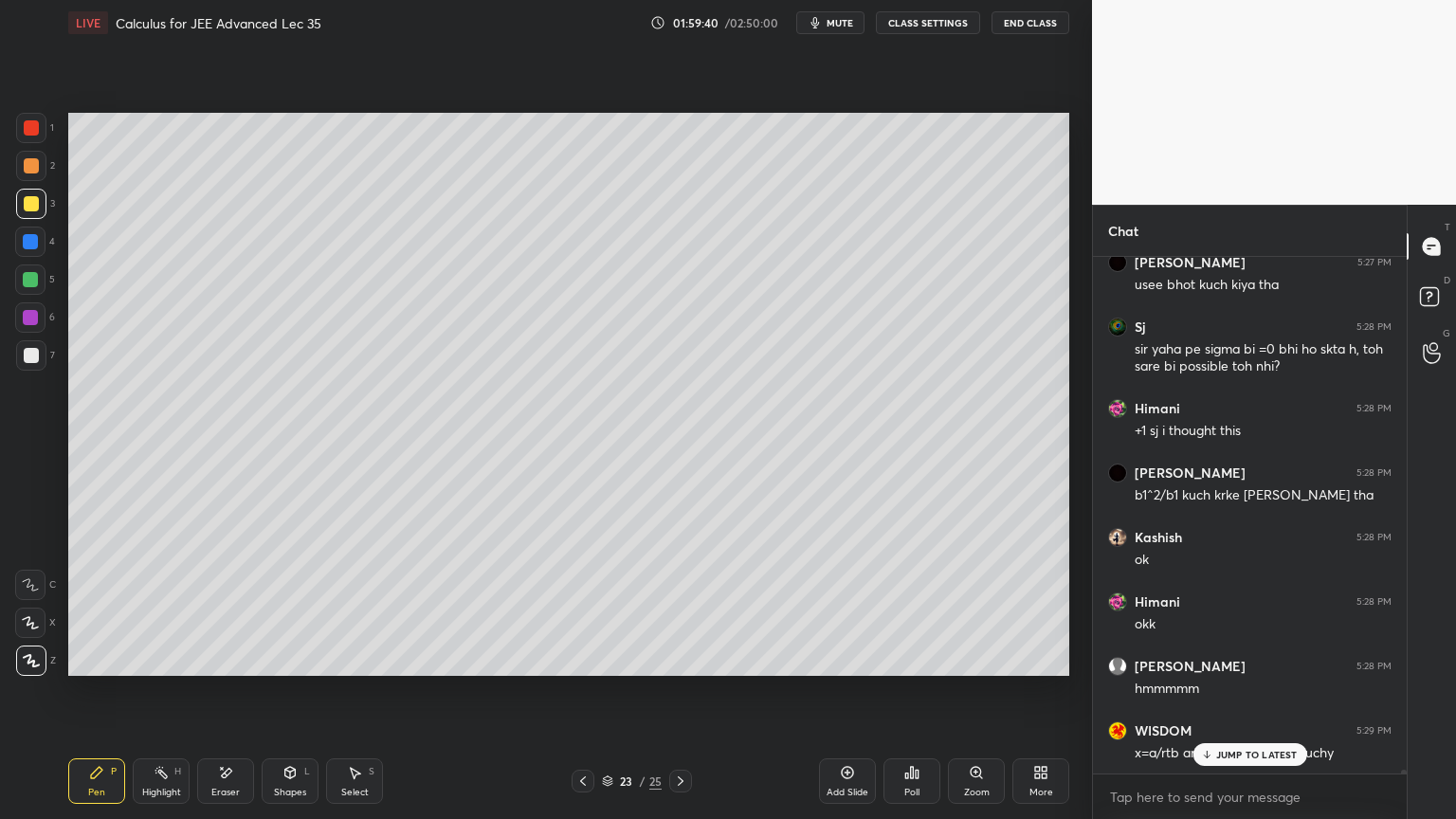 click on "JUMP TO LATEST" at bounding box center [1257, 755] 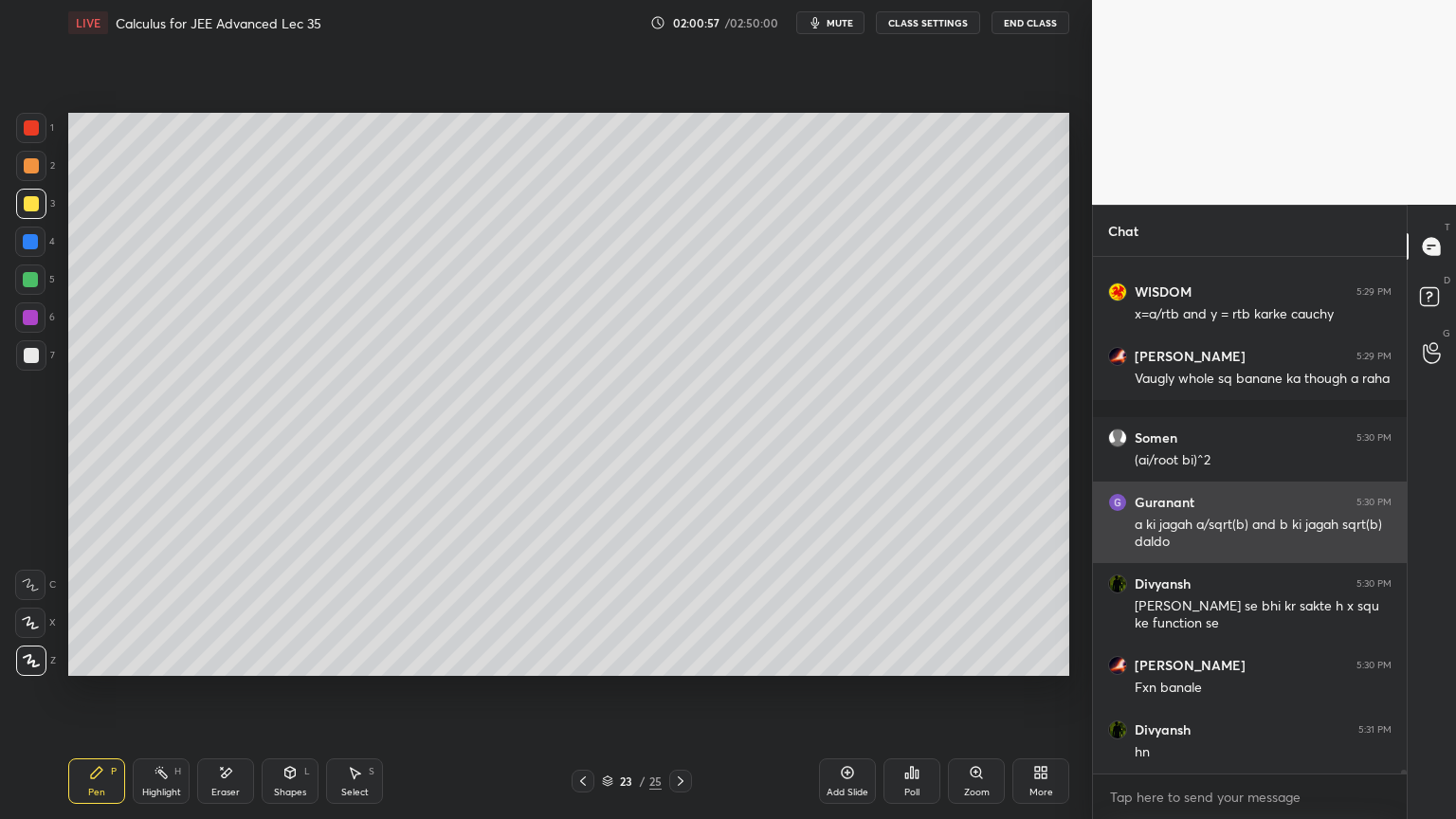 scroll, scrollTop: 78119, scrollLeft: 0, axis: vertical 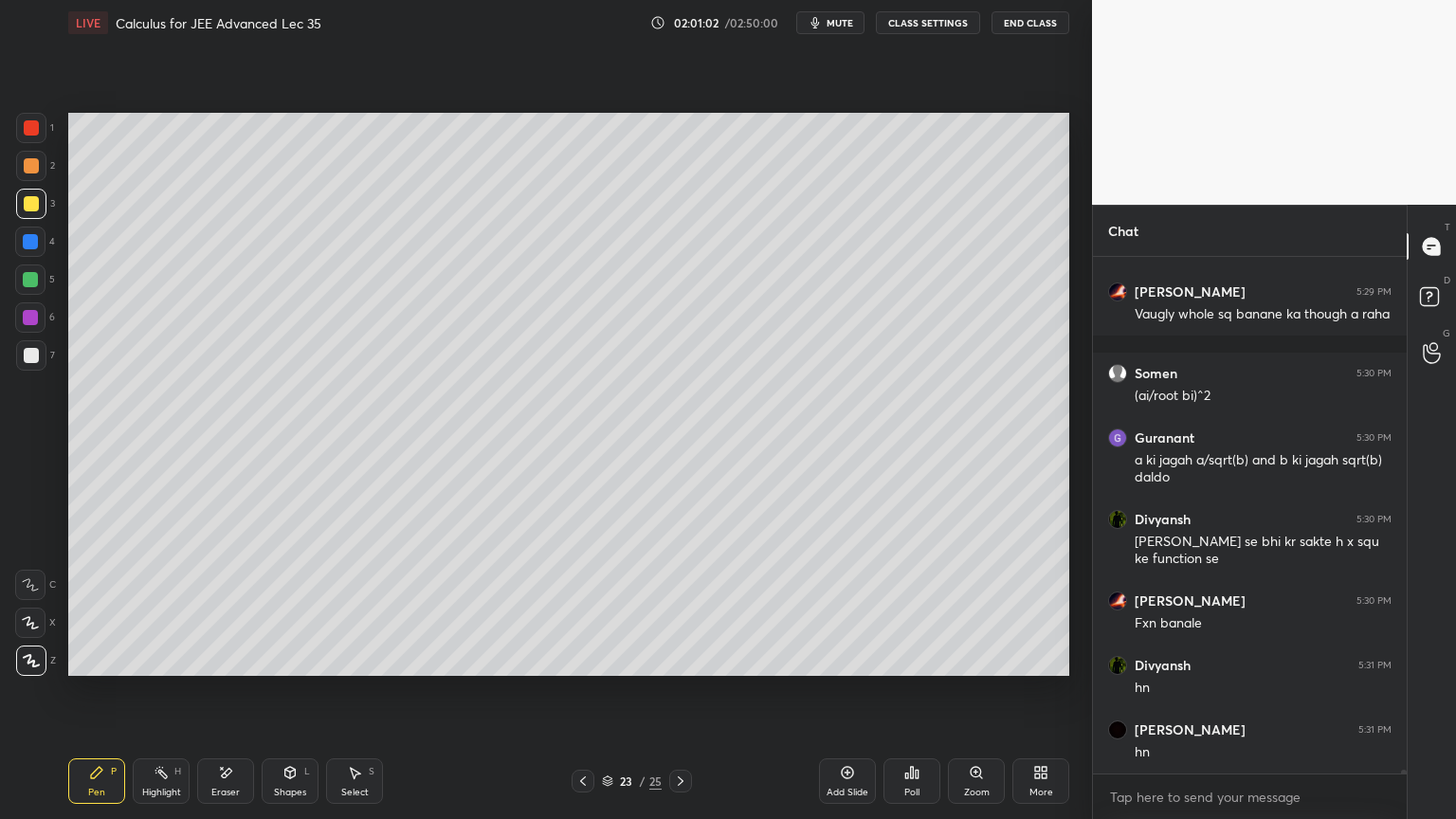 drag, startPoint x: 27, startPoint y: 354, endPoint x: 51, endPoint y: 368, distance: 27.784888 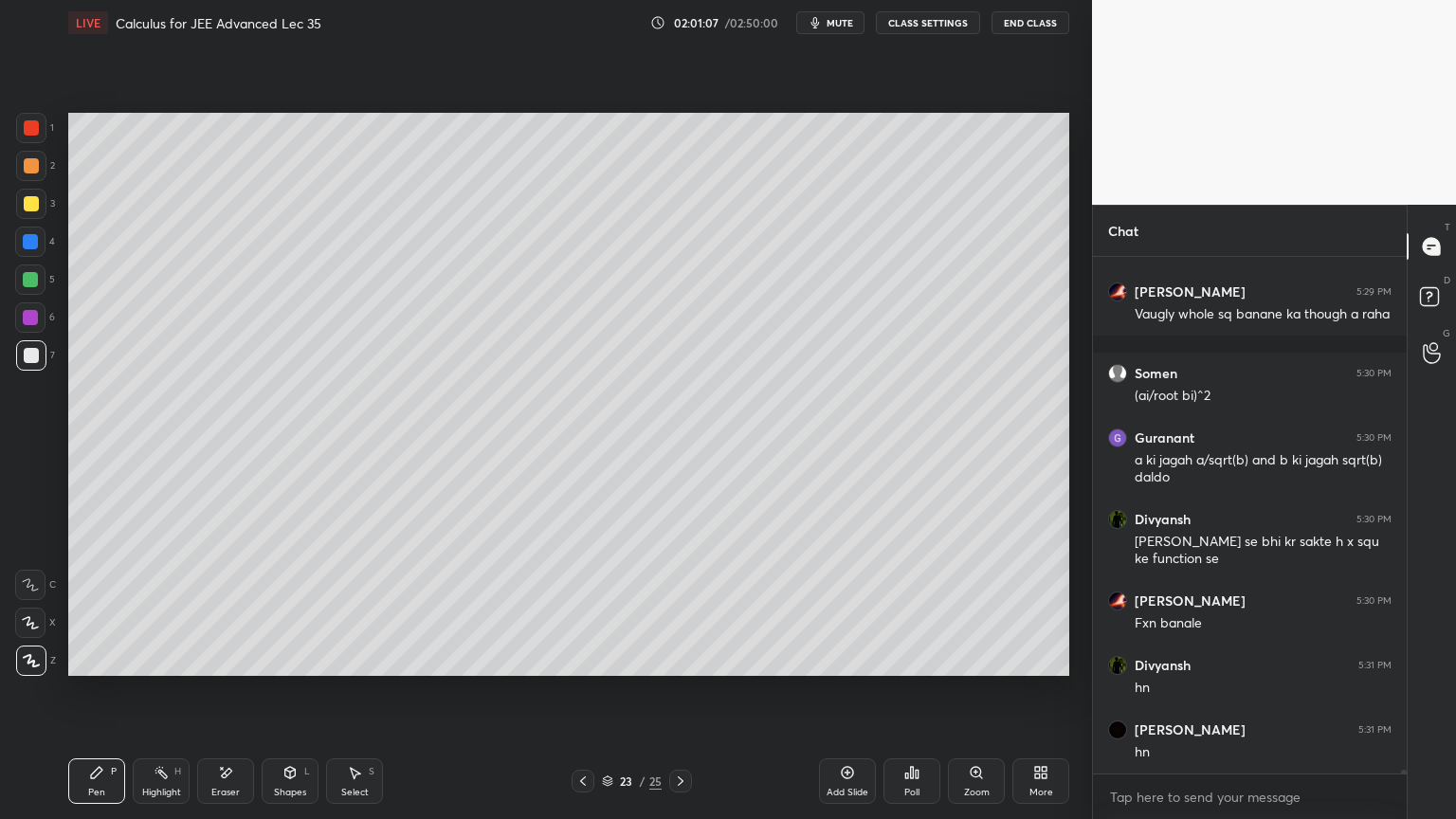 scroll, scrollTop: 78183, scrollLeft: 0, axis: vertical 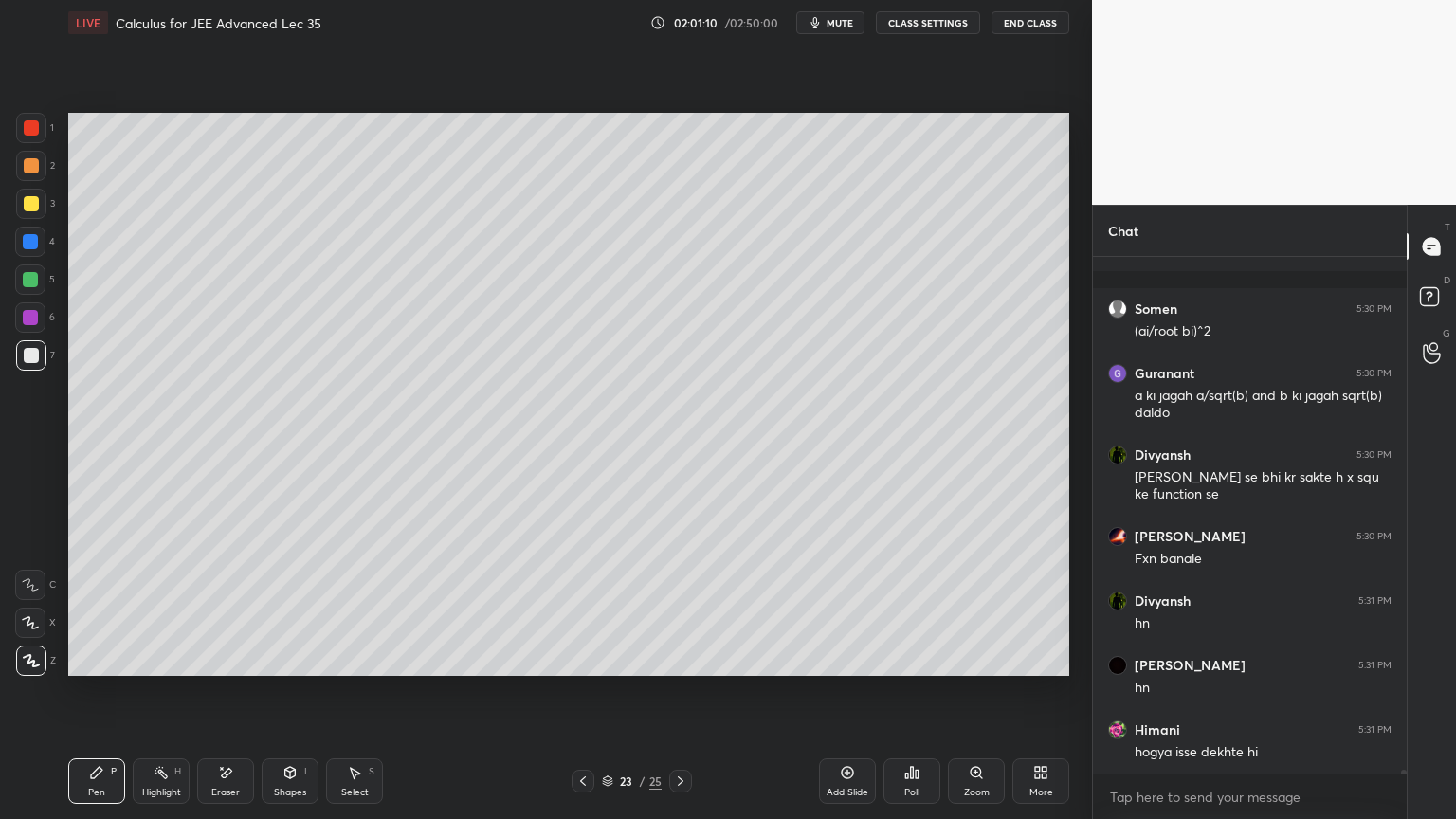 click on "Eraser" at bounding box center (226, 792) 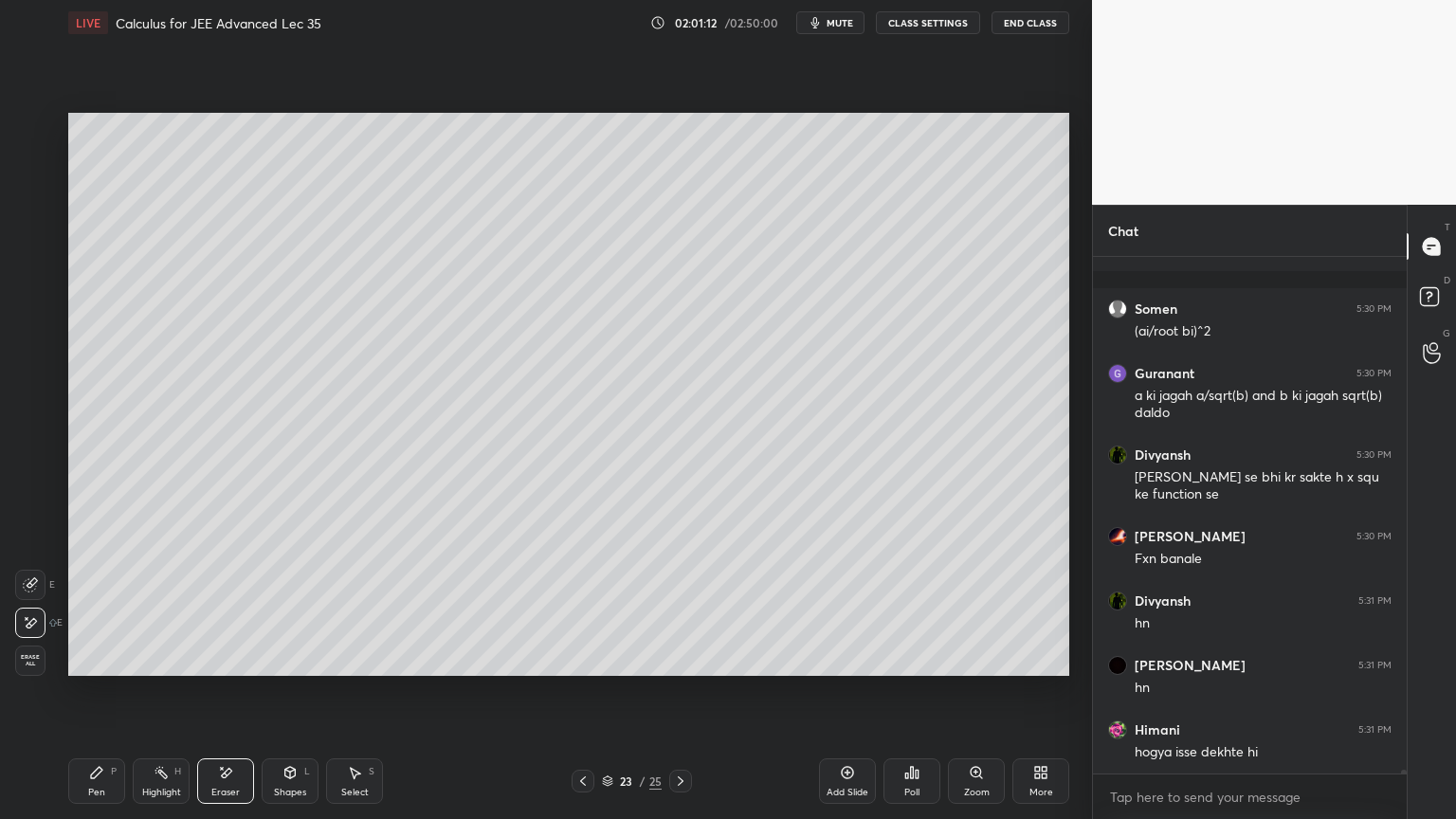 click on "Pen P" at bounding box center (97, 781) 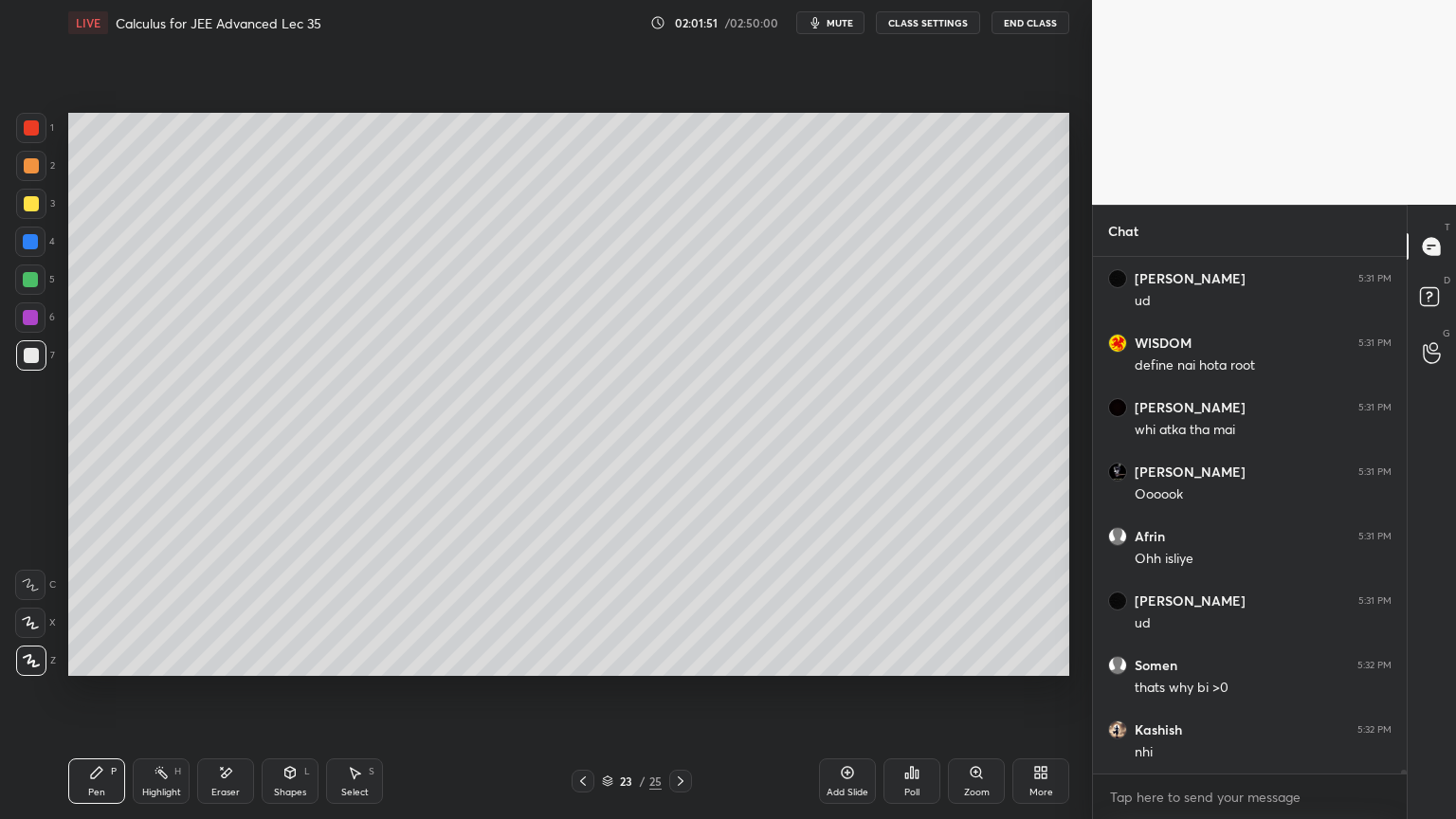 scroll, scrollTop: 78911, scrollLeft: 0, axis: vertical 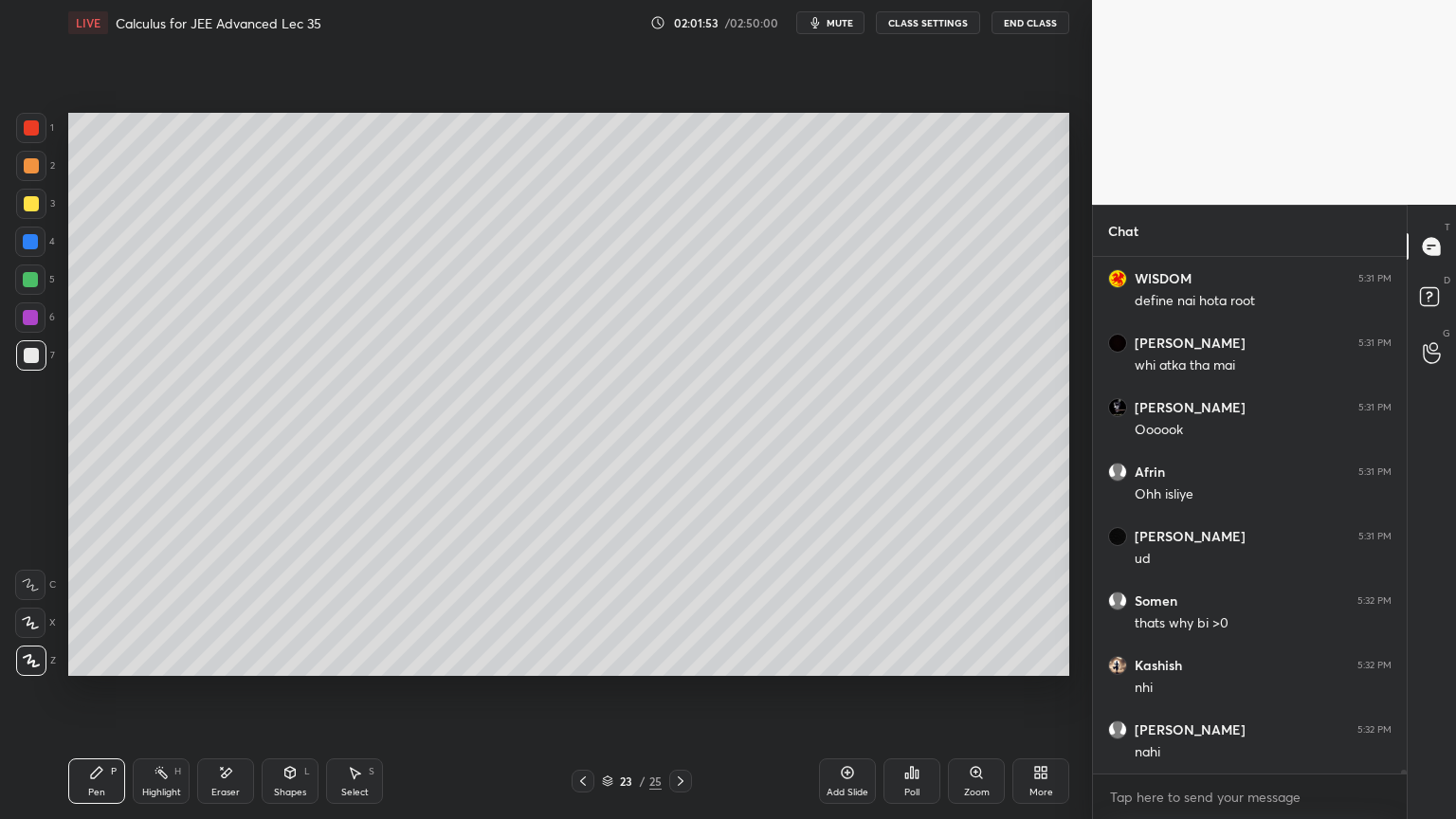 drag, startPoint x: 229, startPoint y: 781, endPoint x: 303, endPoint y: 757, distance: 77.794601 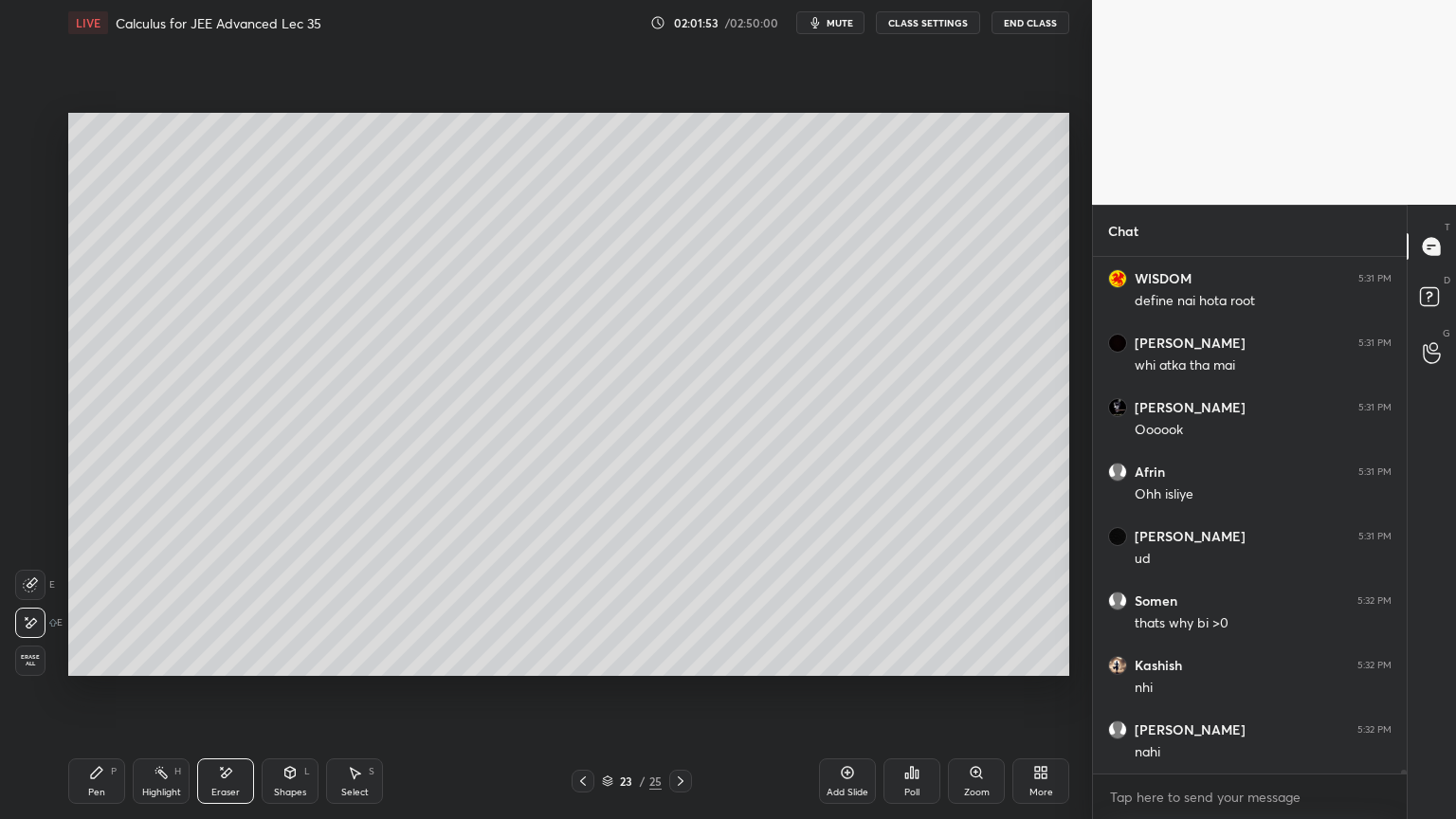 scroll, scrollTop: 78976, scrollLeft: 0, axis: vertical 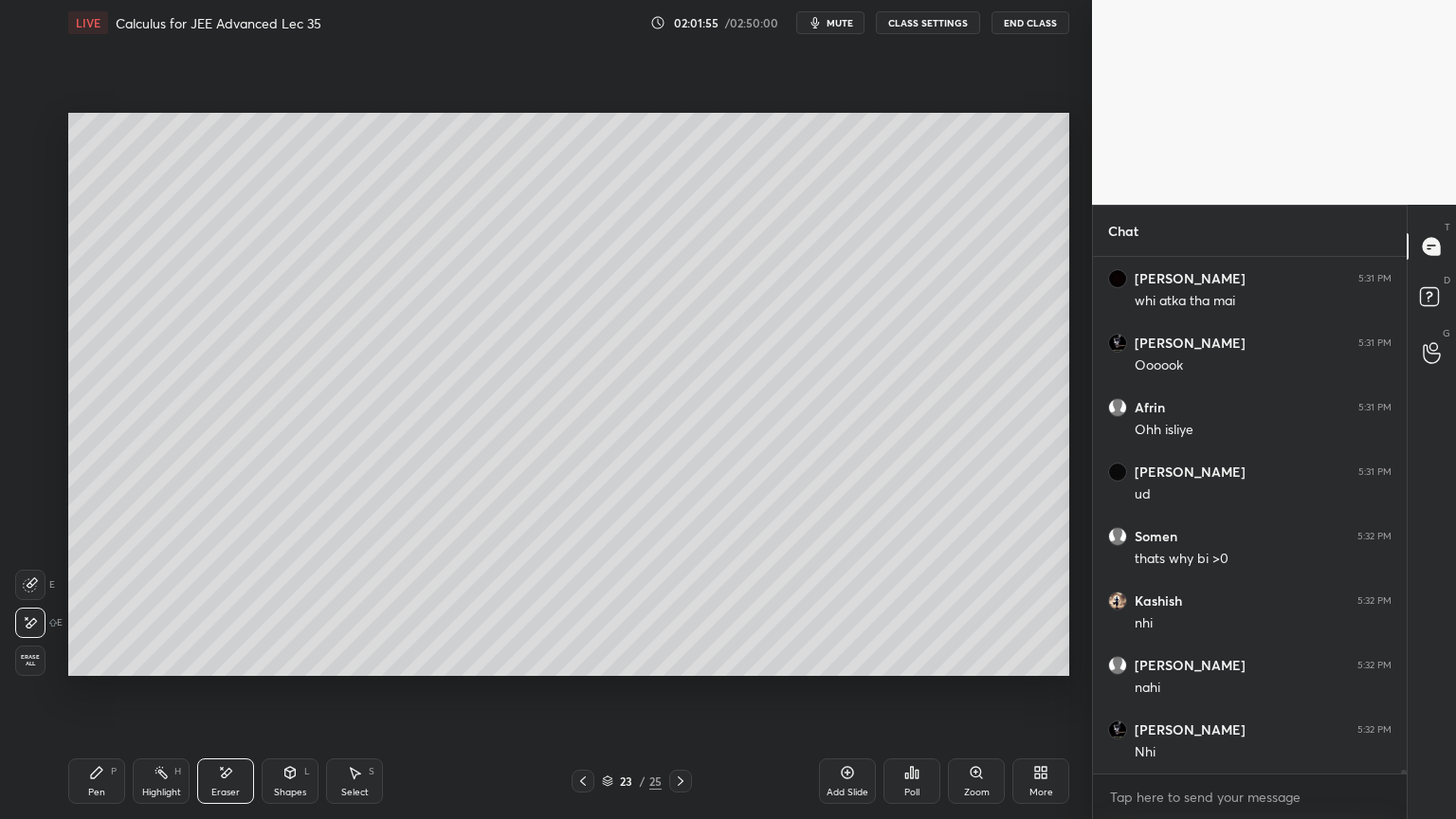 click on "Pen" at bounding box center (97, 792) 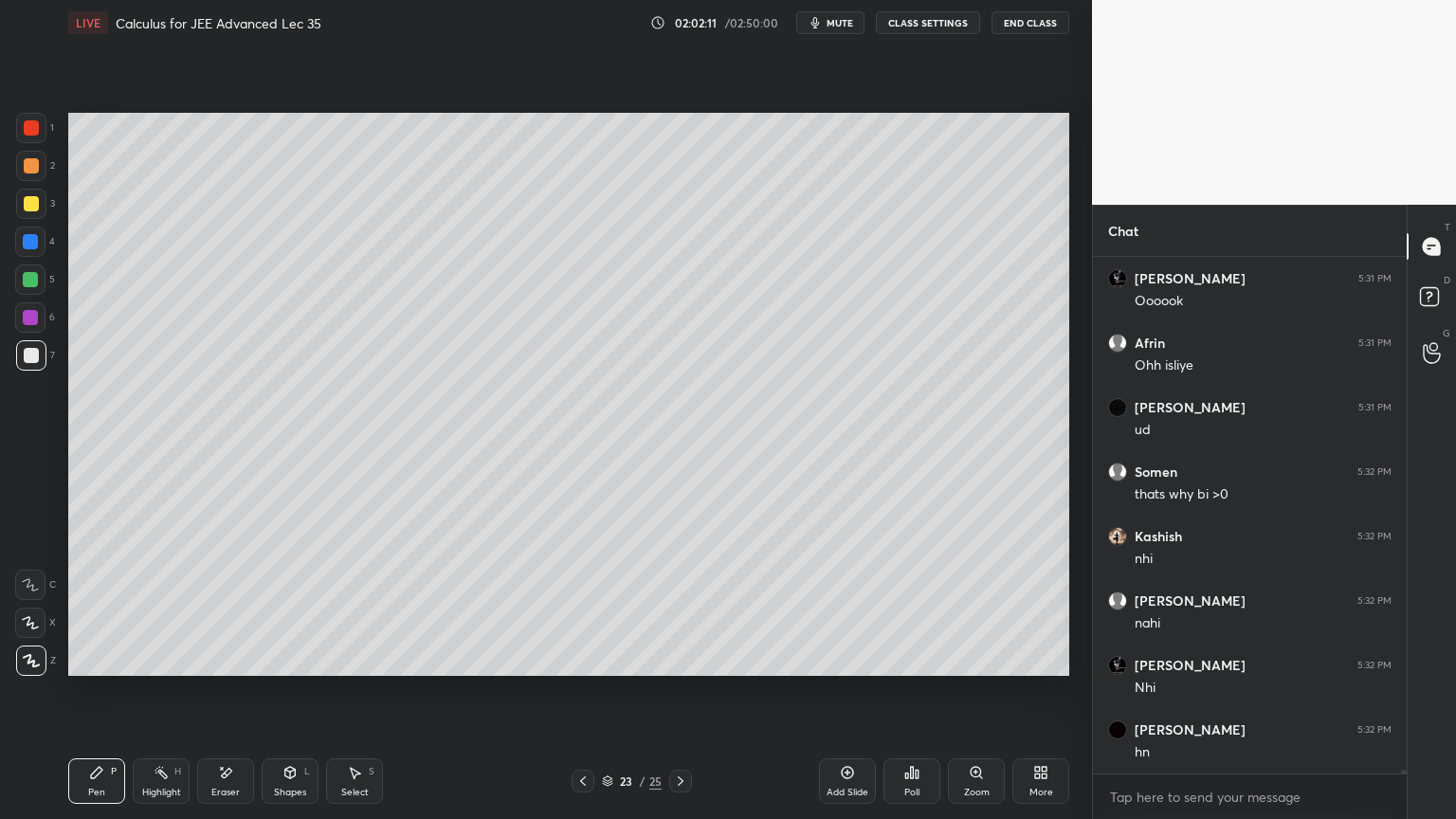 scroll, scrollTop: 79105, scrollLeft: 0, axis: vertical 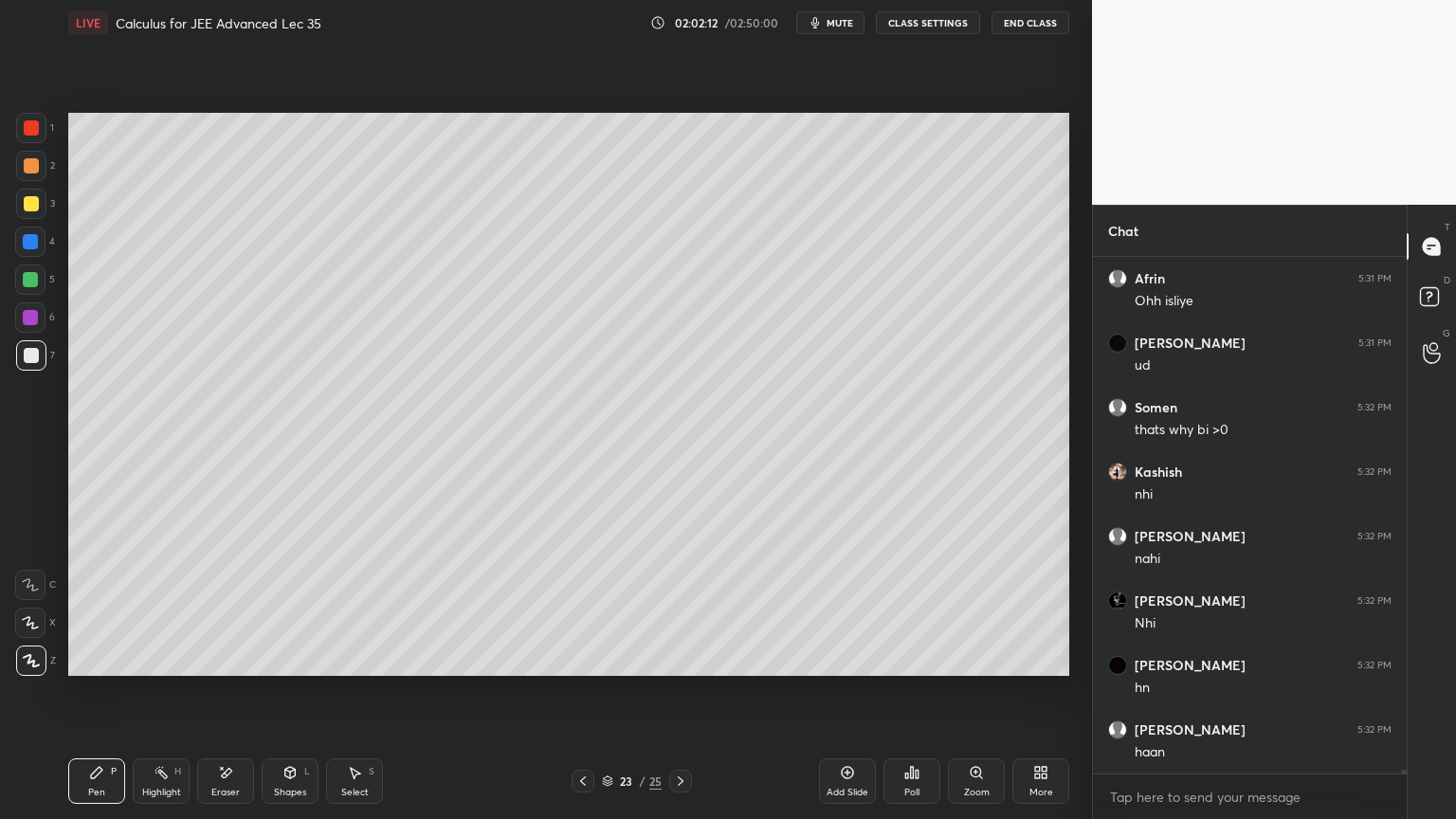 drag, startPoint x: 340, startPoint y: 784, endPoint x: 345, endPoint y: 756, distance: 28.442925 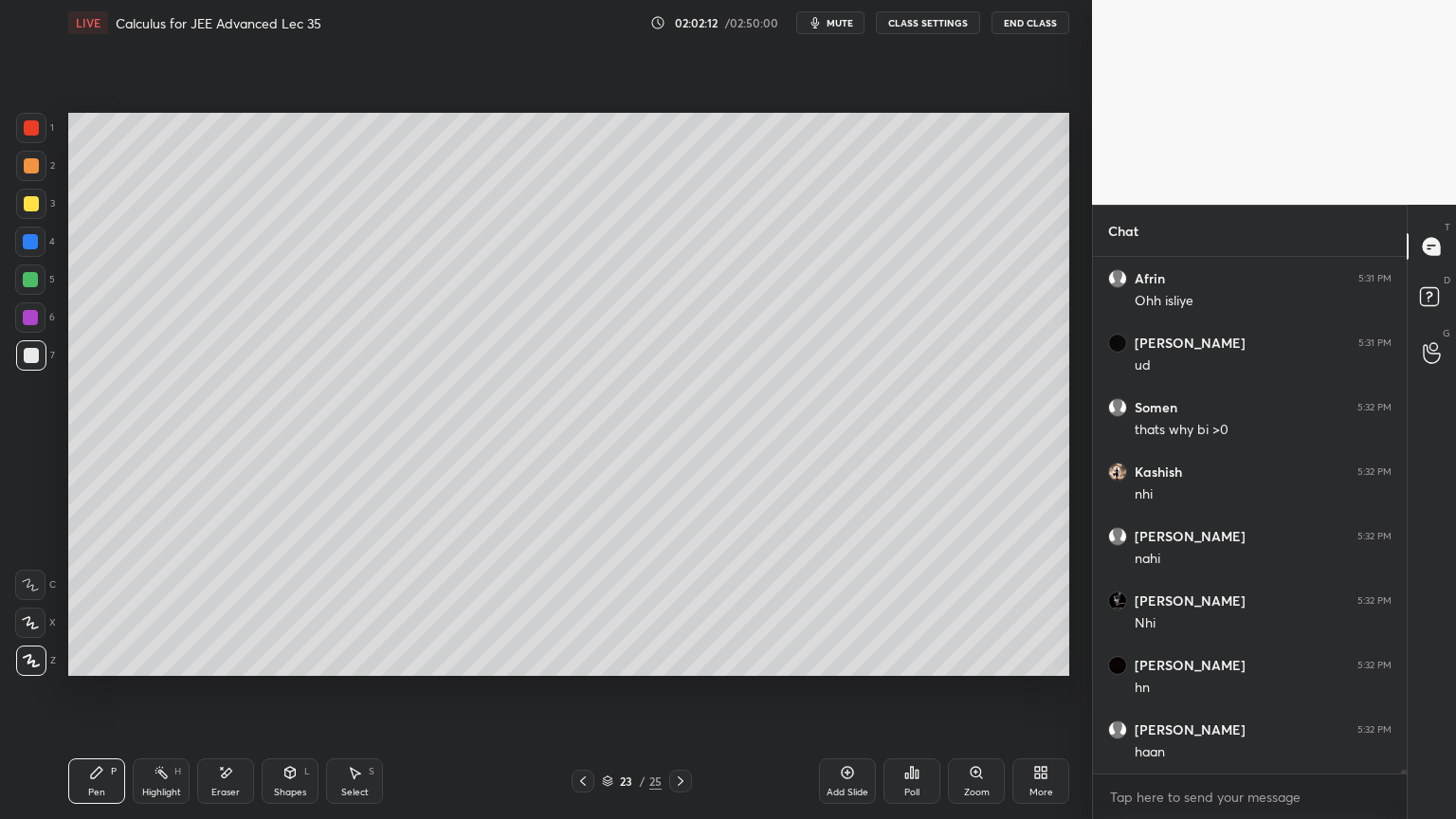 click on "Select S" at bounding box center [355, 781] 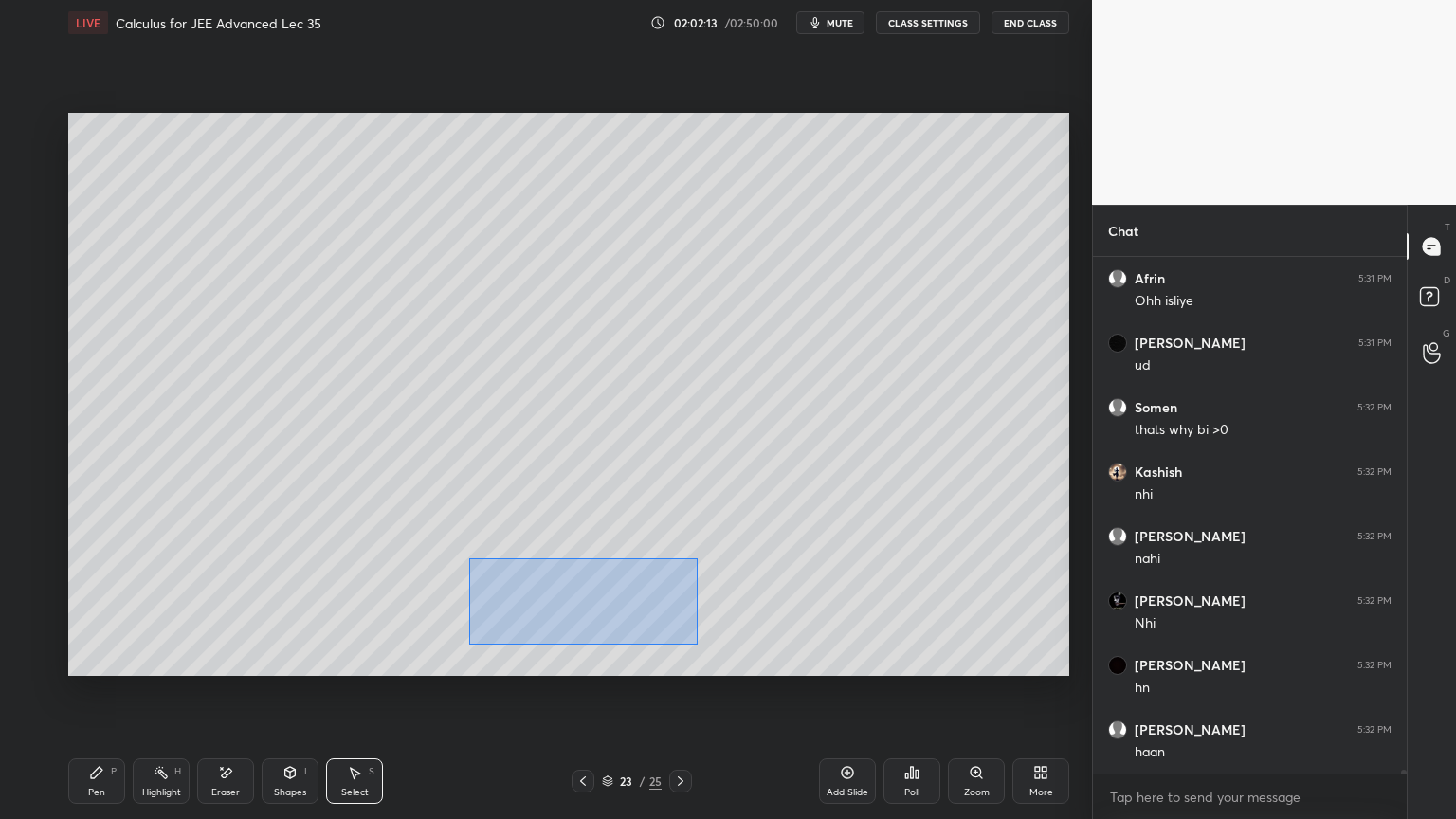 drag, startPoint x: 471, startPoint y: 559, endPoint x: 651, endPoint y: 608, distance: 186.5503 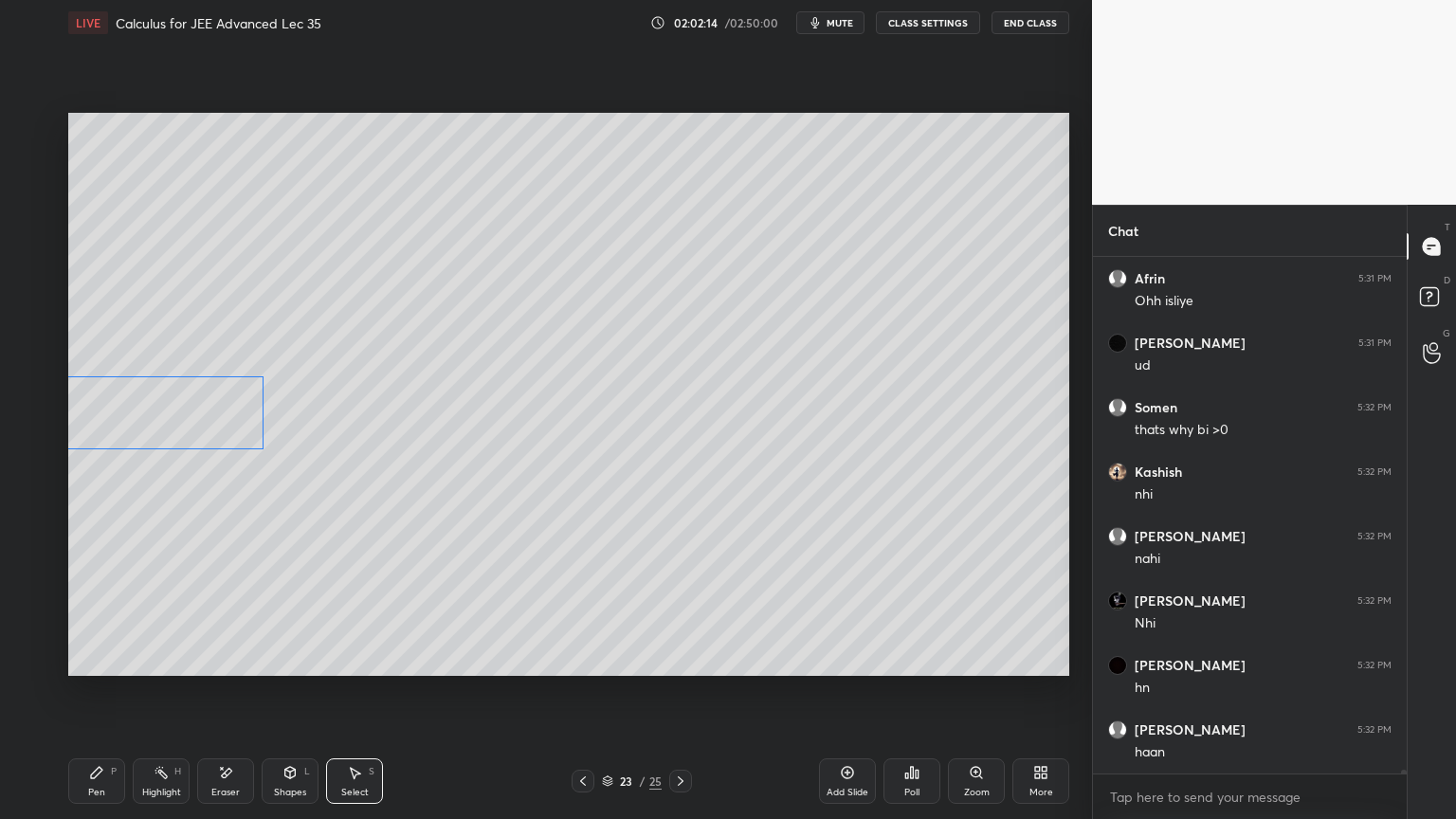 drag, startPoint x: 636, startPoint y: 596, endPoint x: 201, endPoint y: 397, distance: 478.35761 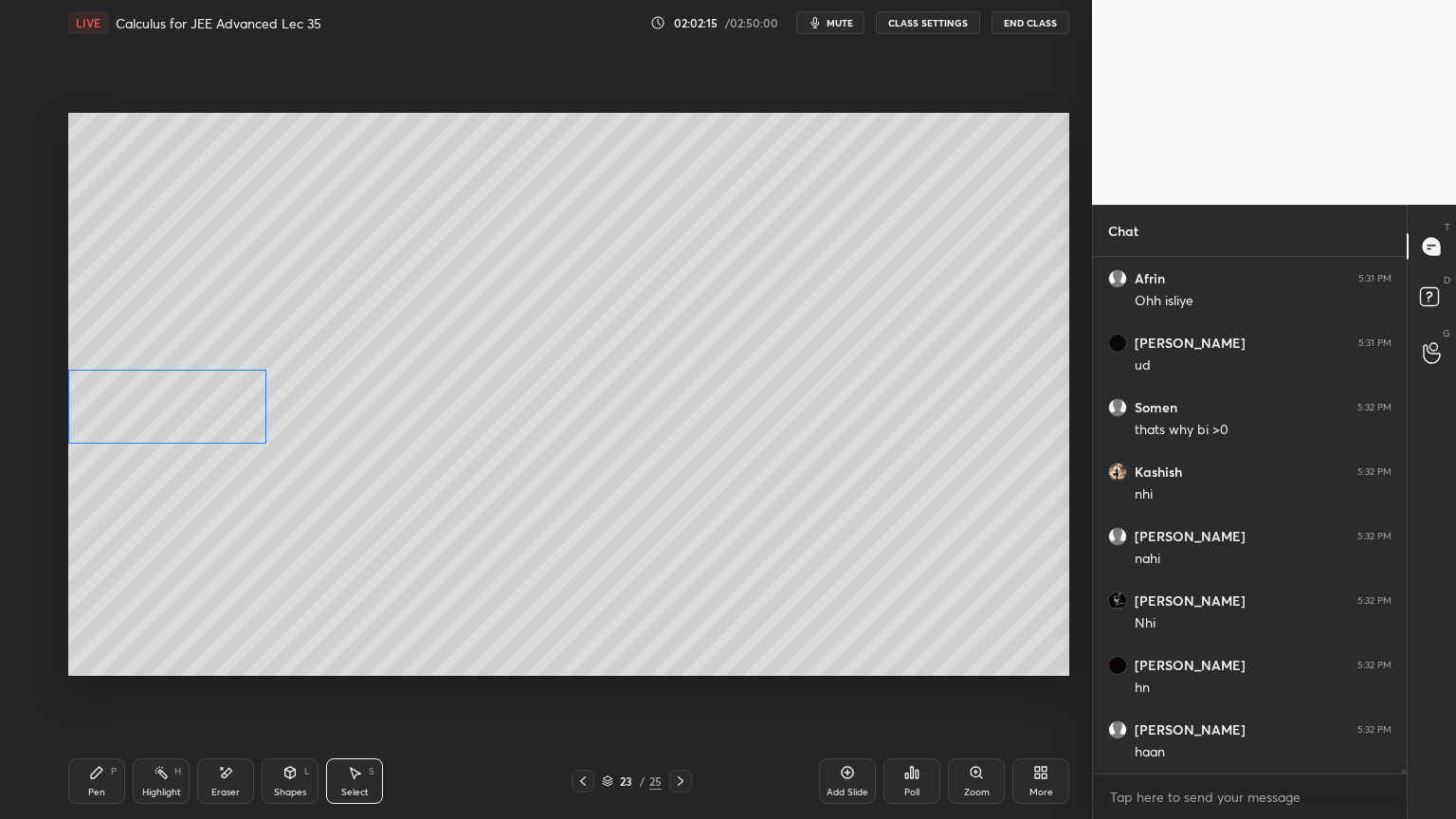 drag, startPoint x: 208, startPoint y: 392, endPoint x: 232, endPoint y: 413, distance: 31.890437 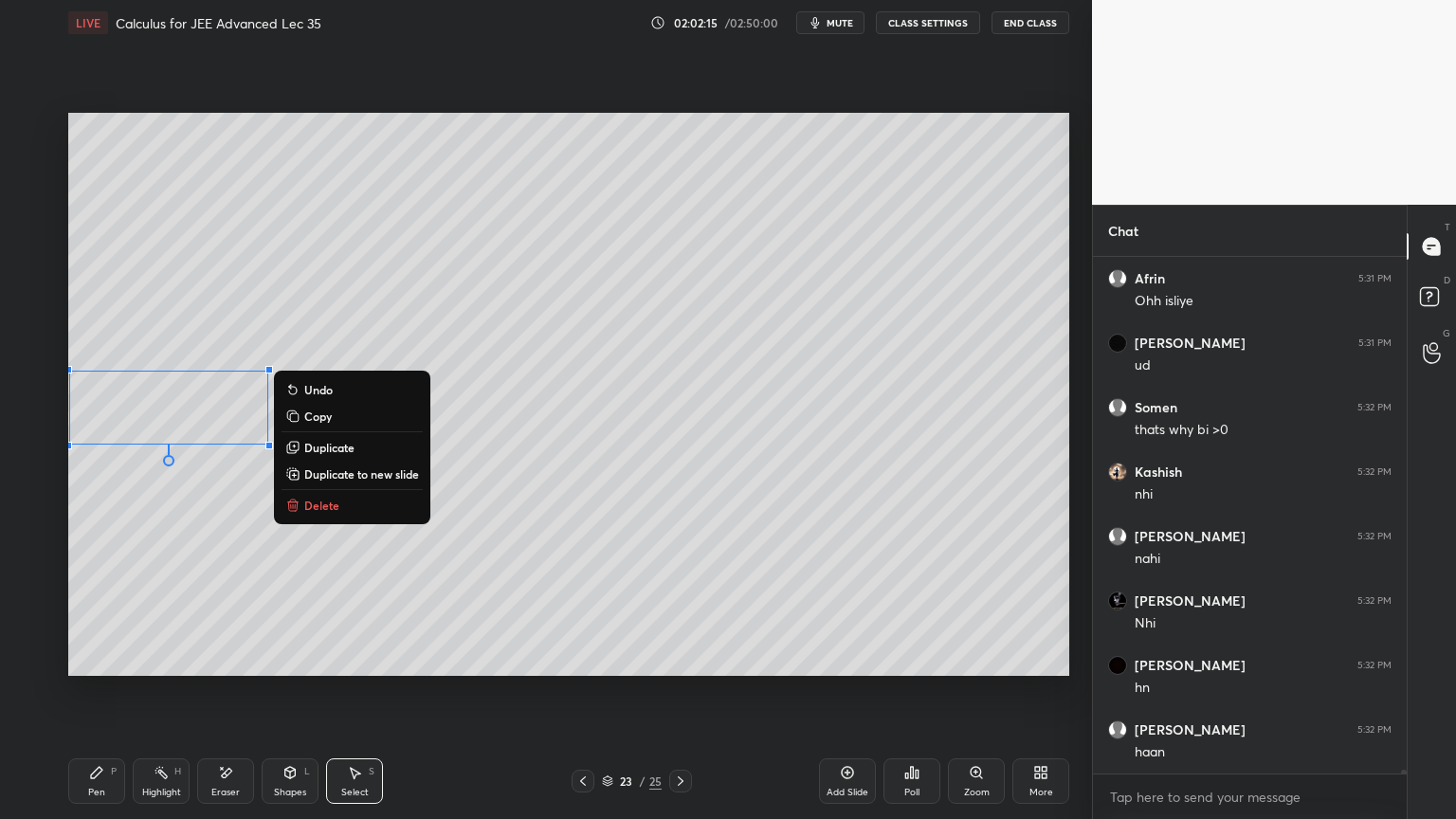 click on "0 ° Undo Copy Duplicate Duplicate to new slide Delete" at bounding box center [569, 394] 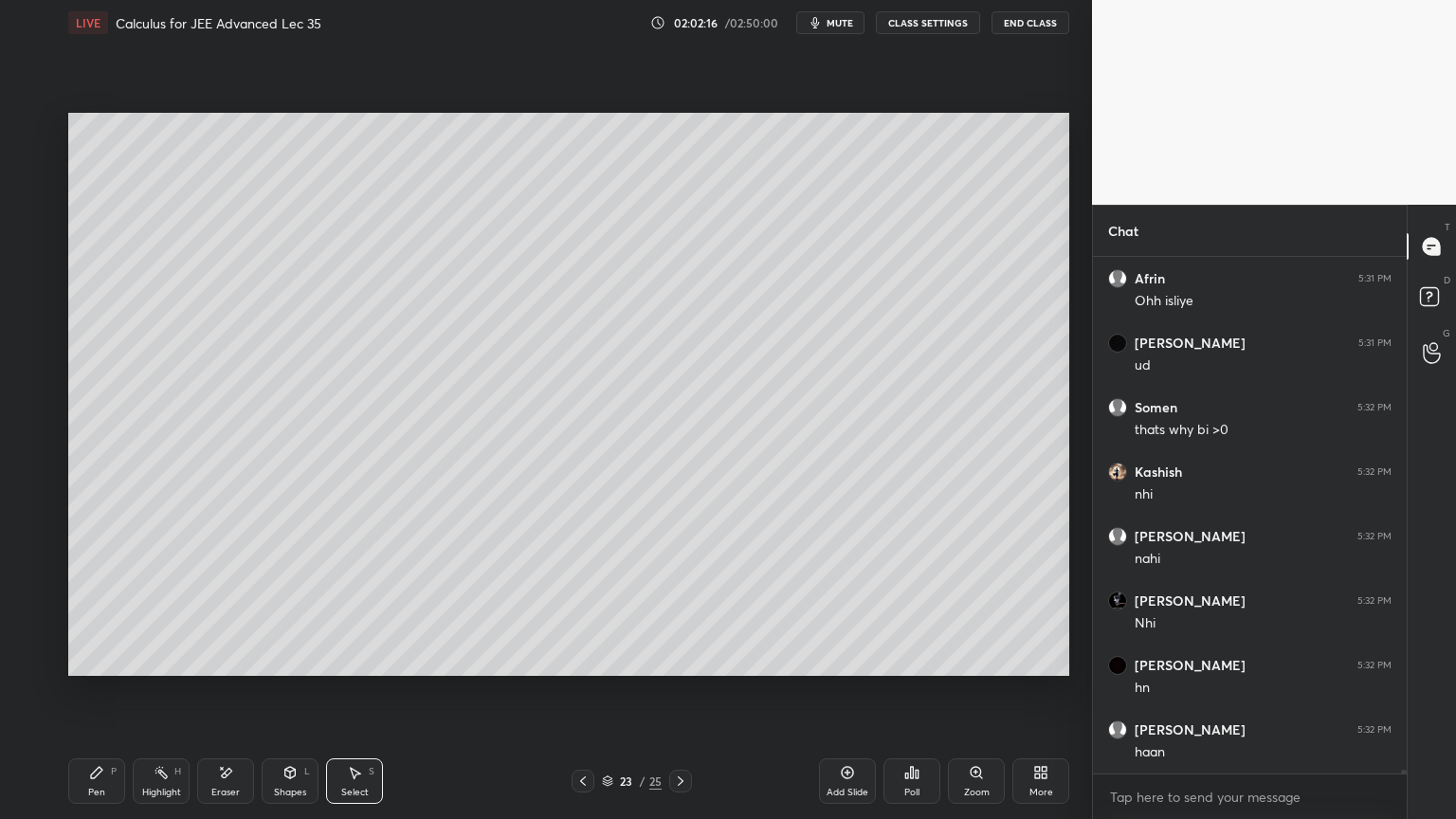 click 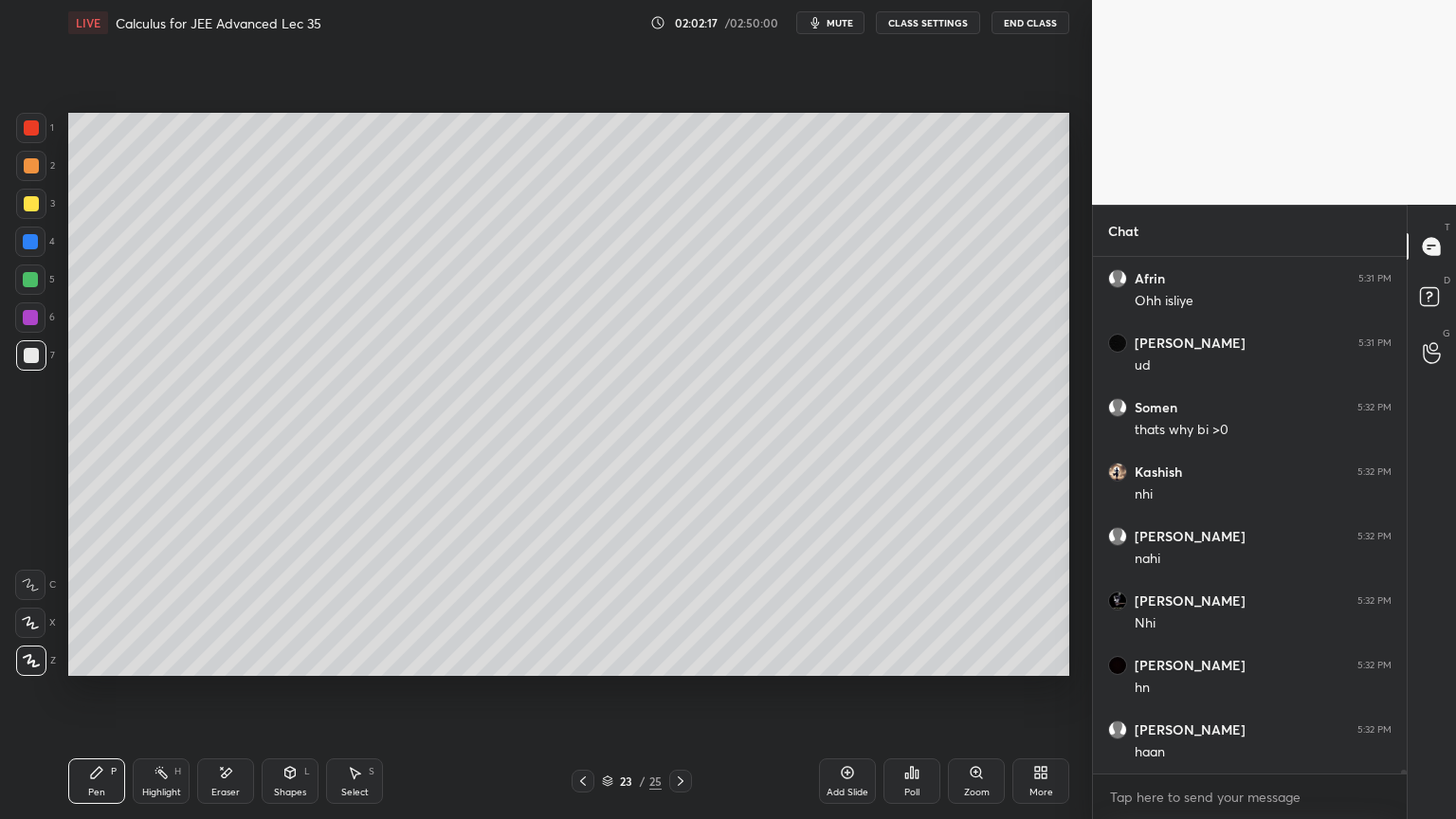 drag, startPoint x: 372, startPoint y: 781, endPoint x: 470, endPoint y: 734, distance: 108.68763 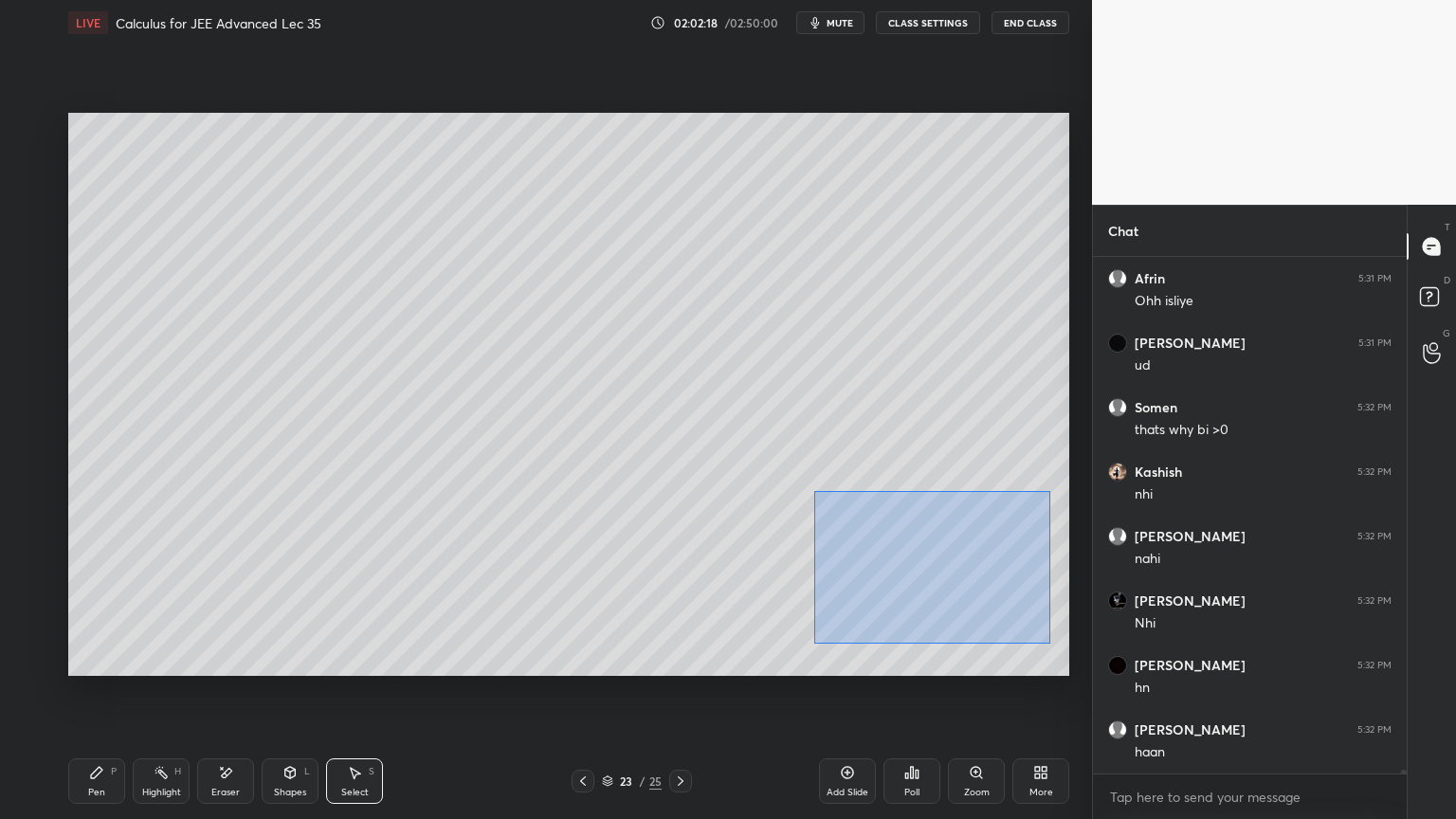 drag, startPoint x: 815, startPoint y: 490, endPoint x: 1027, endPoint y: 637, distance: 257.97868 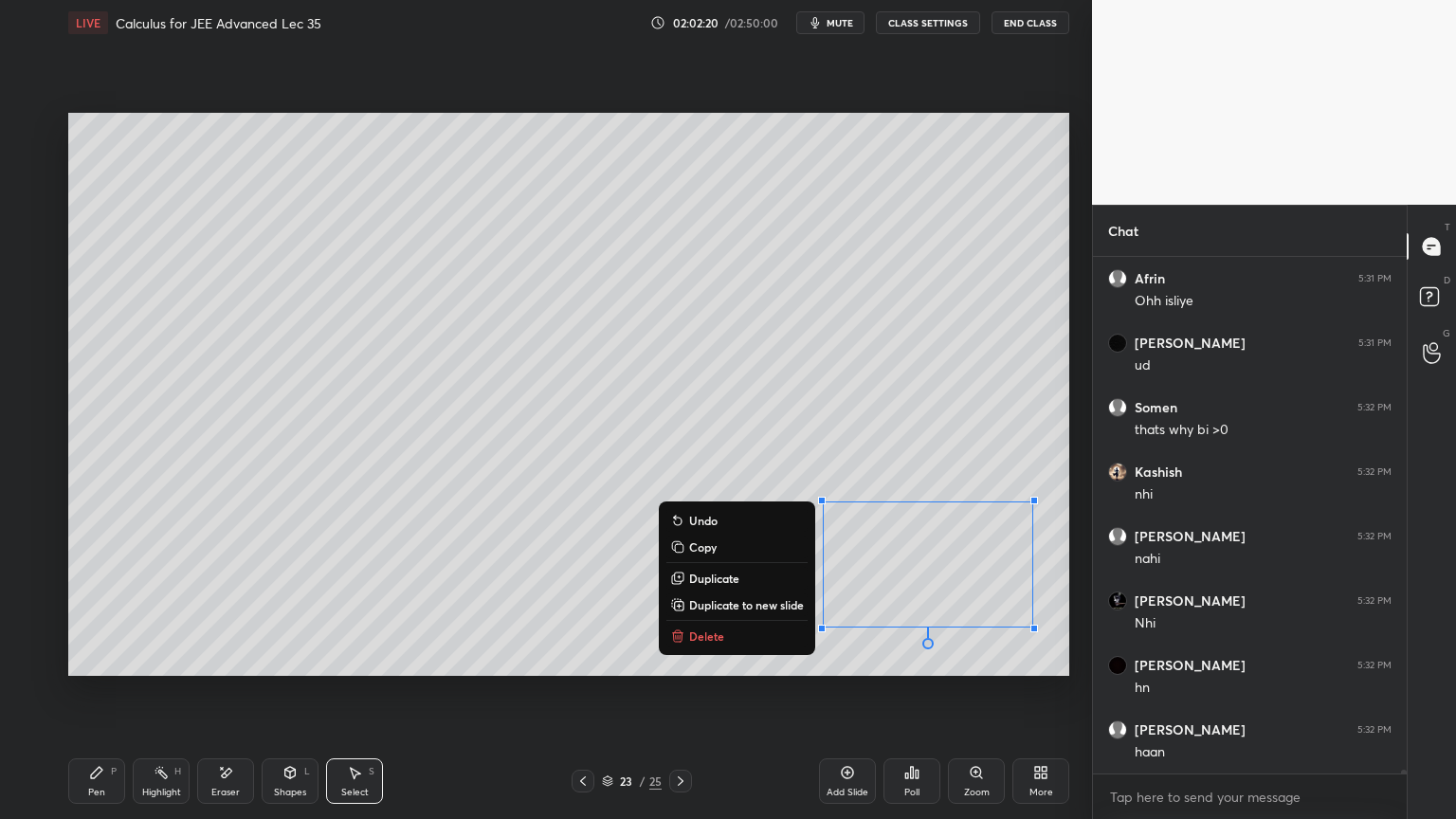 drag, startPoint x: 709, startPoint y: 576, endPoint x: 710, endPoint y: 635, distance: 59.008474 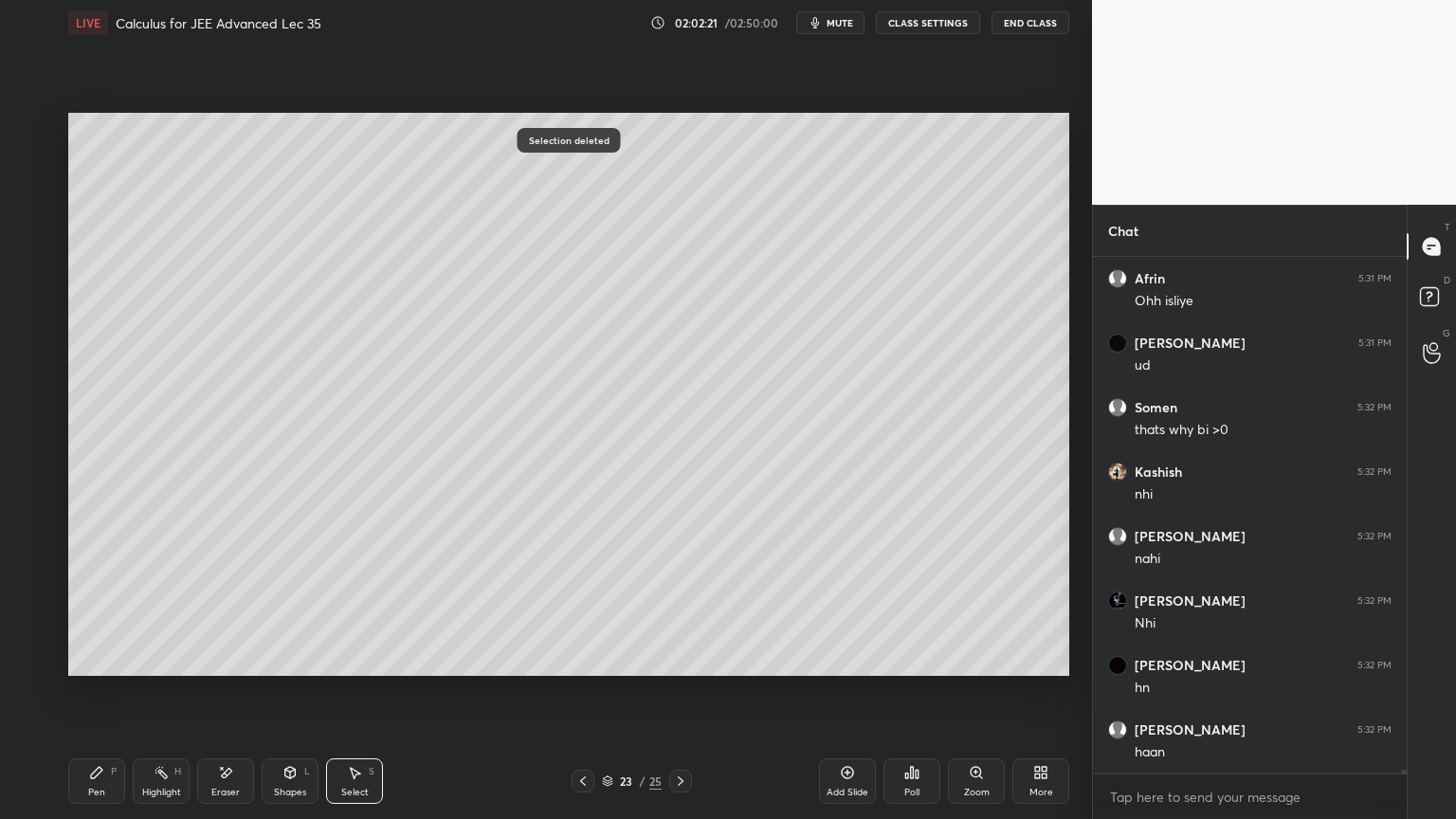 click on "Pen P" at bounding box center (97, 781) 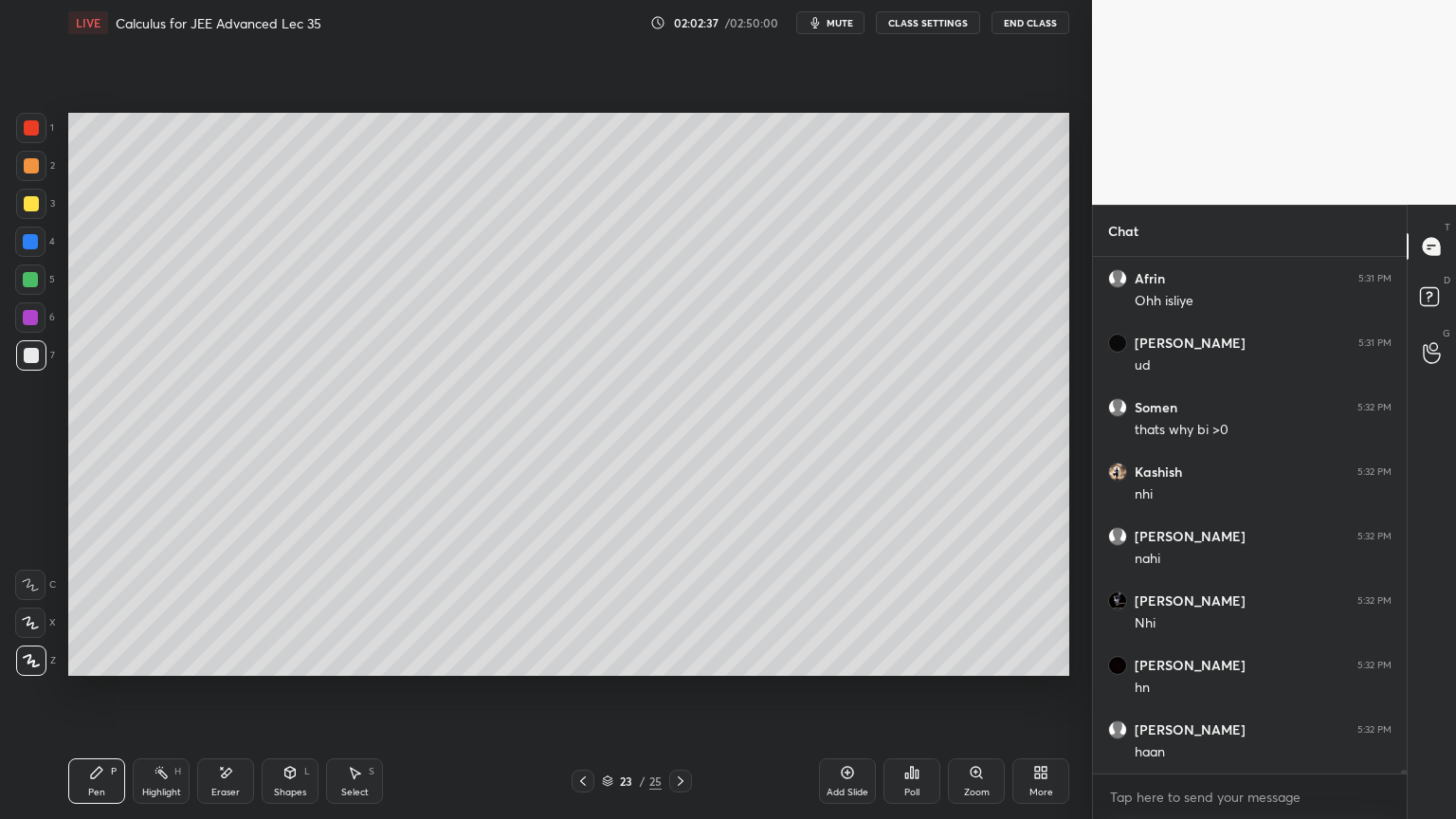 click on "Eraser" at bounding box center [226, 781] 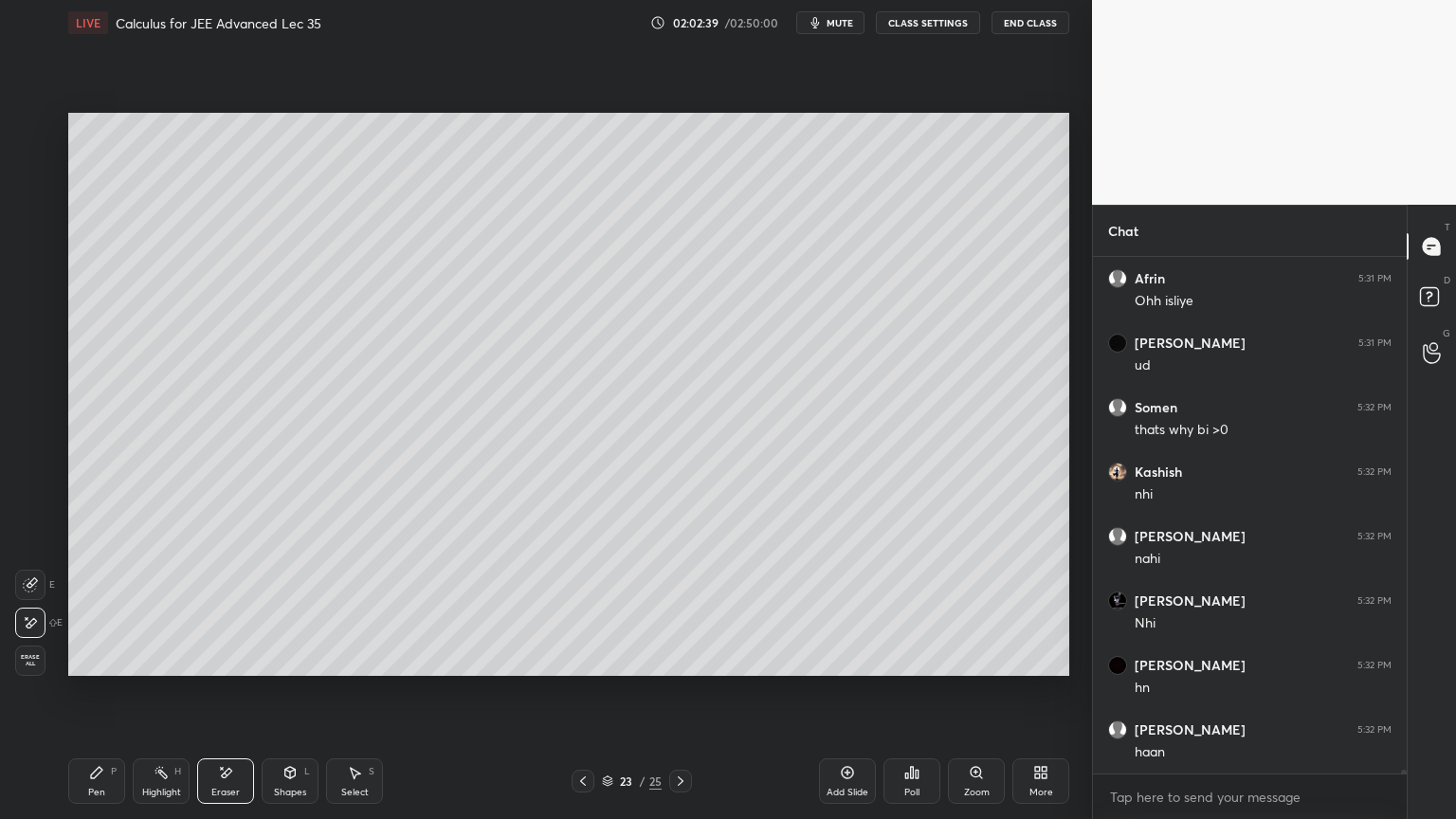 click 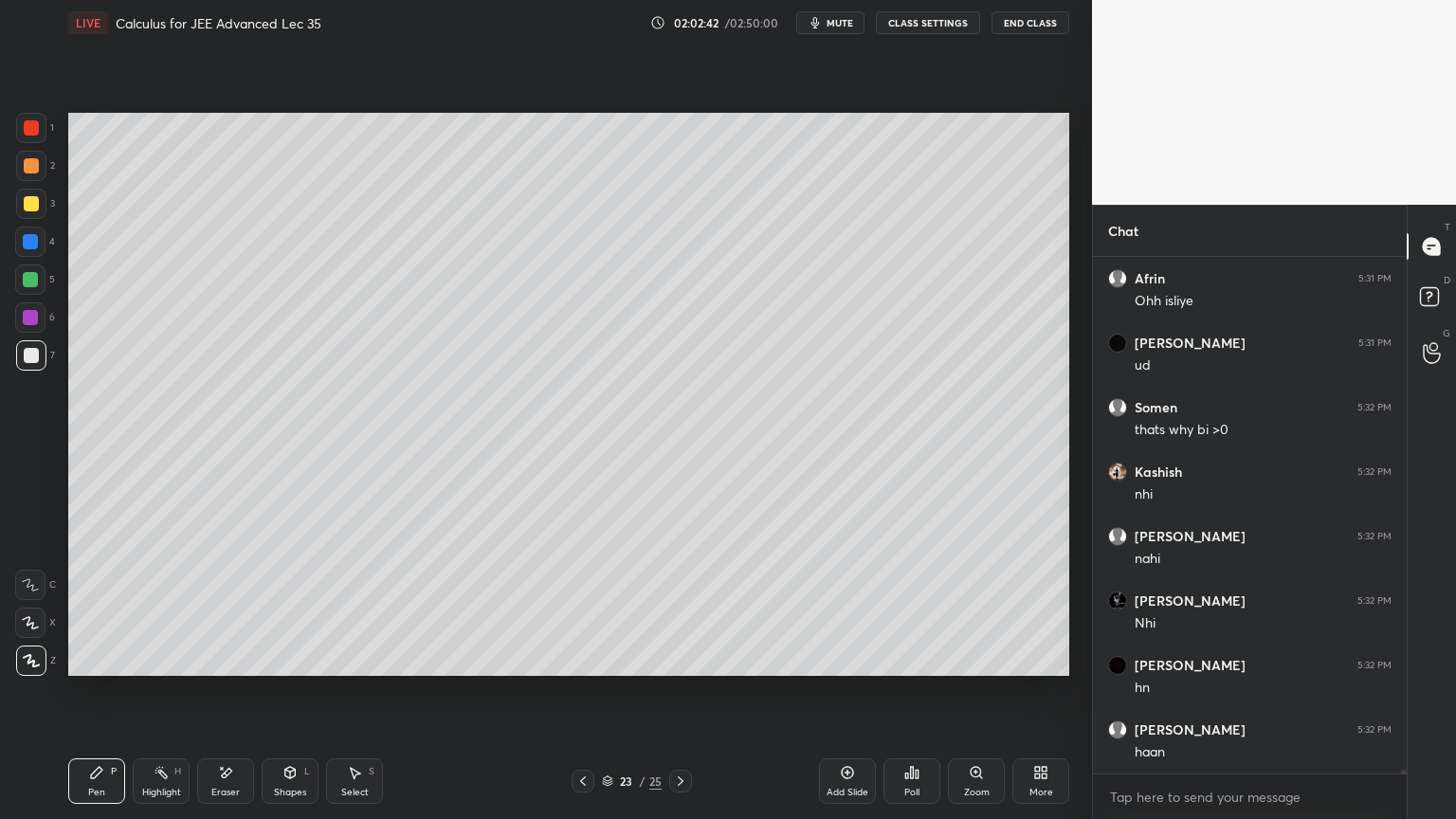 scroll, scrollTop: 79169, scrollLeft: 0, axis: vertical 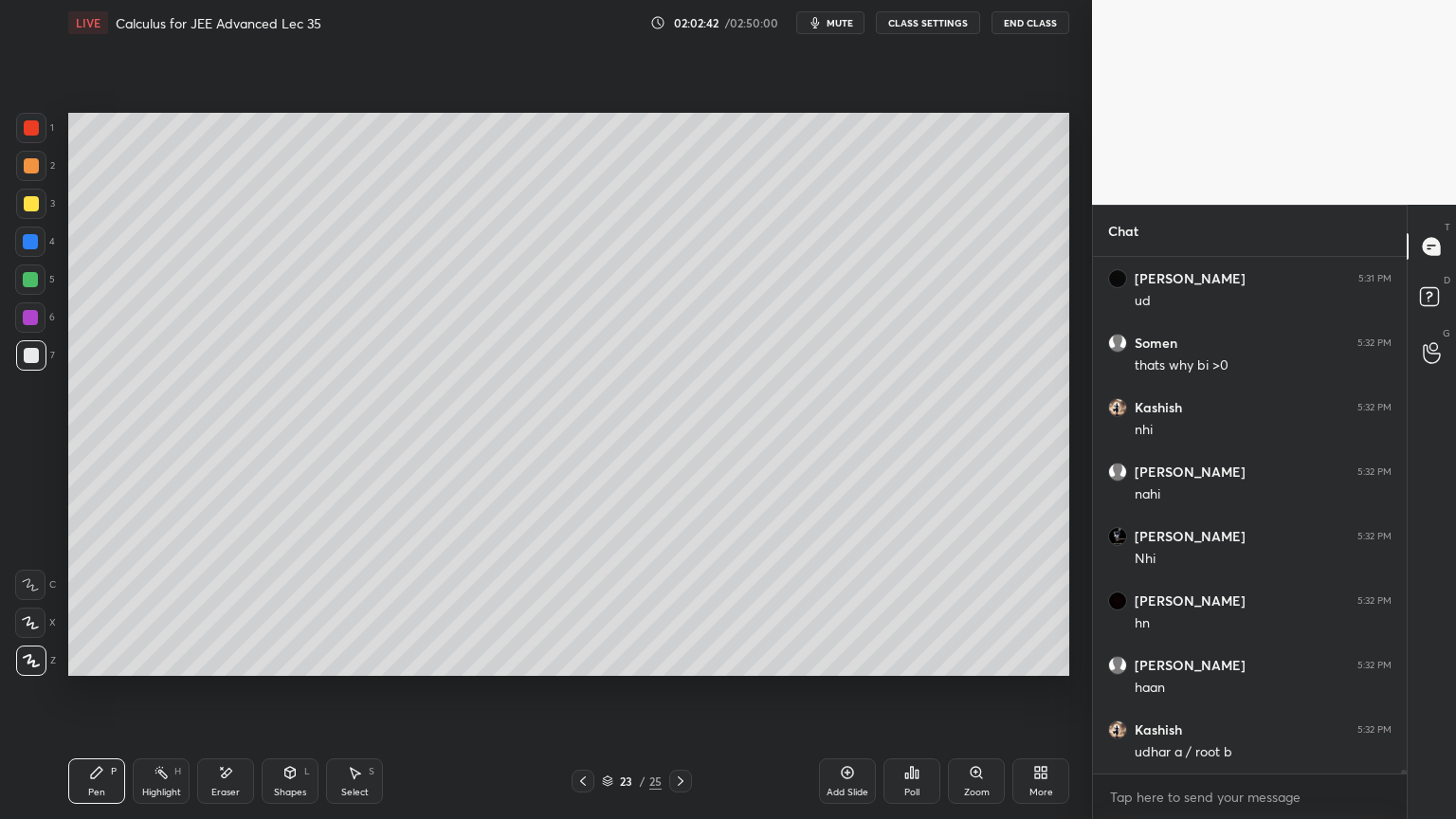 drag, startPoint x: 364, startPoint y: 774, endPoint x: 380, endPoint y: 692, distance: 83.54639 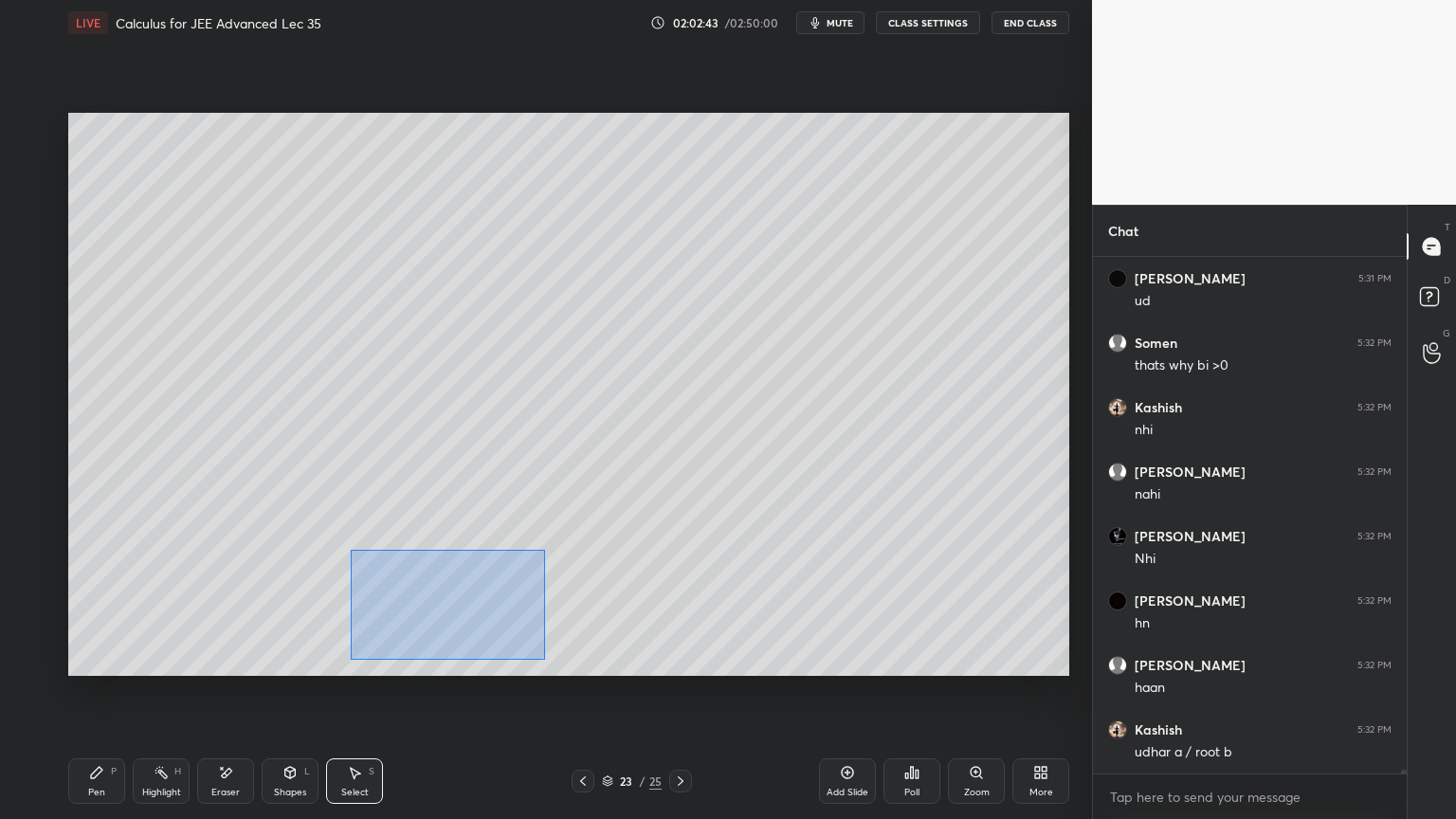 drag, startPoint x: 415, startPoint y: 610, endPoint x: 543, endPoint y: 672, distance: 142.22517 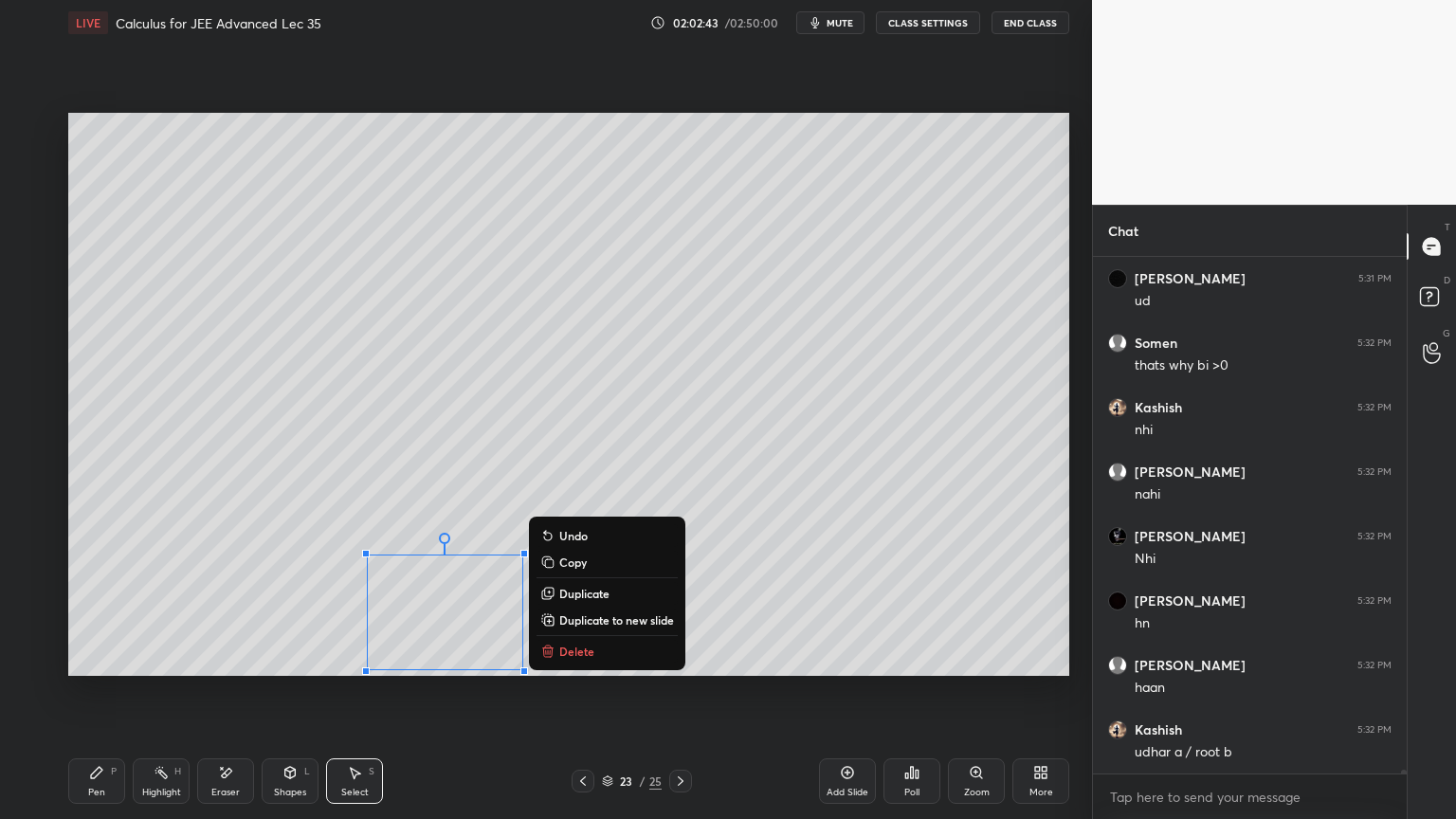 scroll, scrollTop: 79188, scrollLeft: 0, axis: vertical 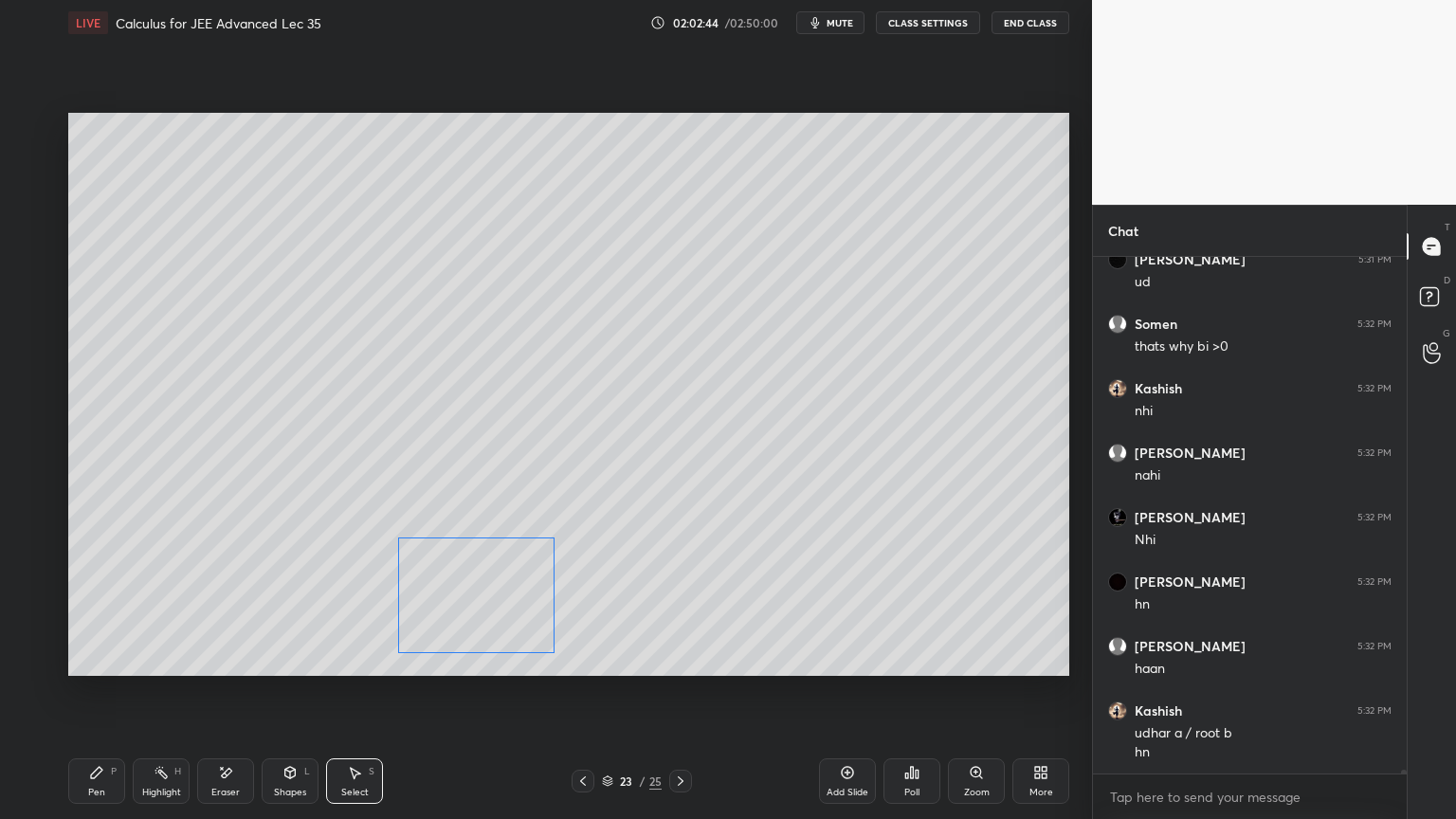 click on "0 ° Undo Copy Duplicate Duplicate to new slide Delete" at bounding box center [569, 394] 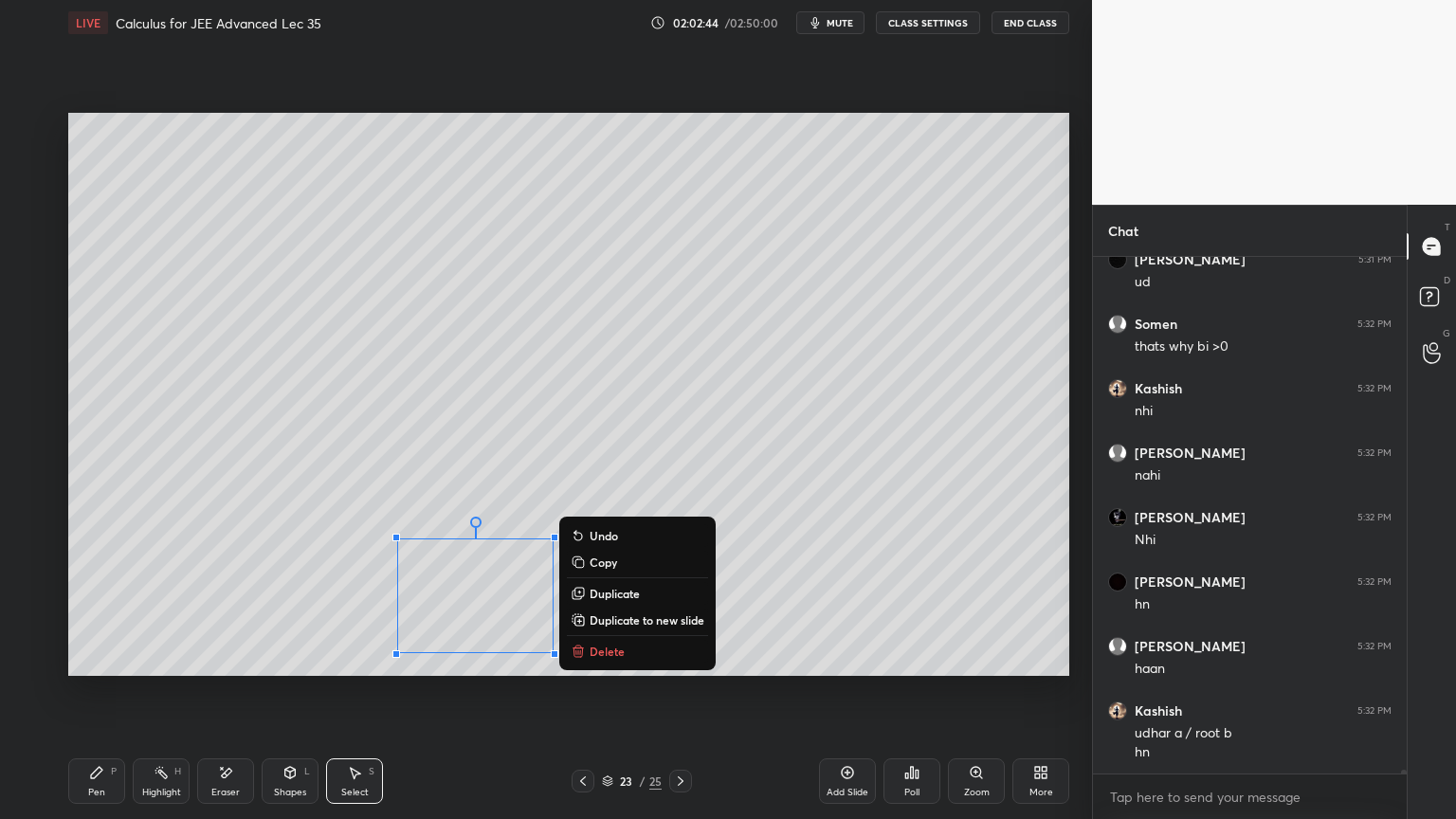 click on "0 ° Undo Copy Duplicate Duplicate to new slide Delete" at bounding box center (569, 394) 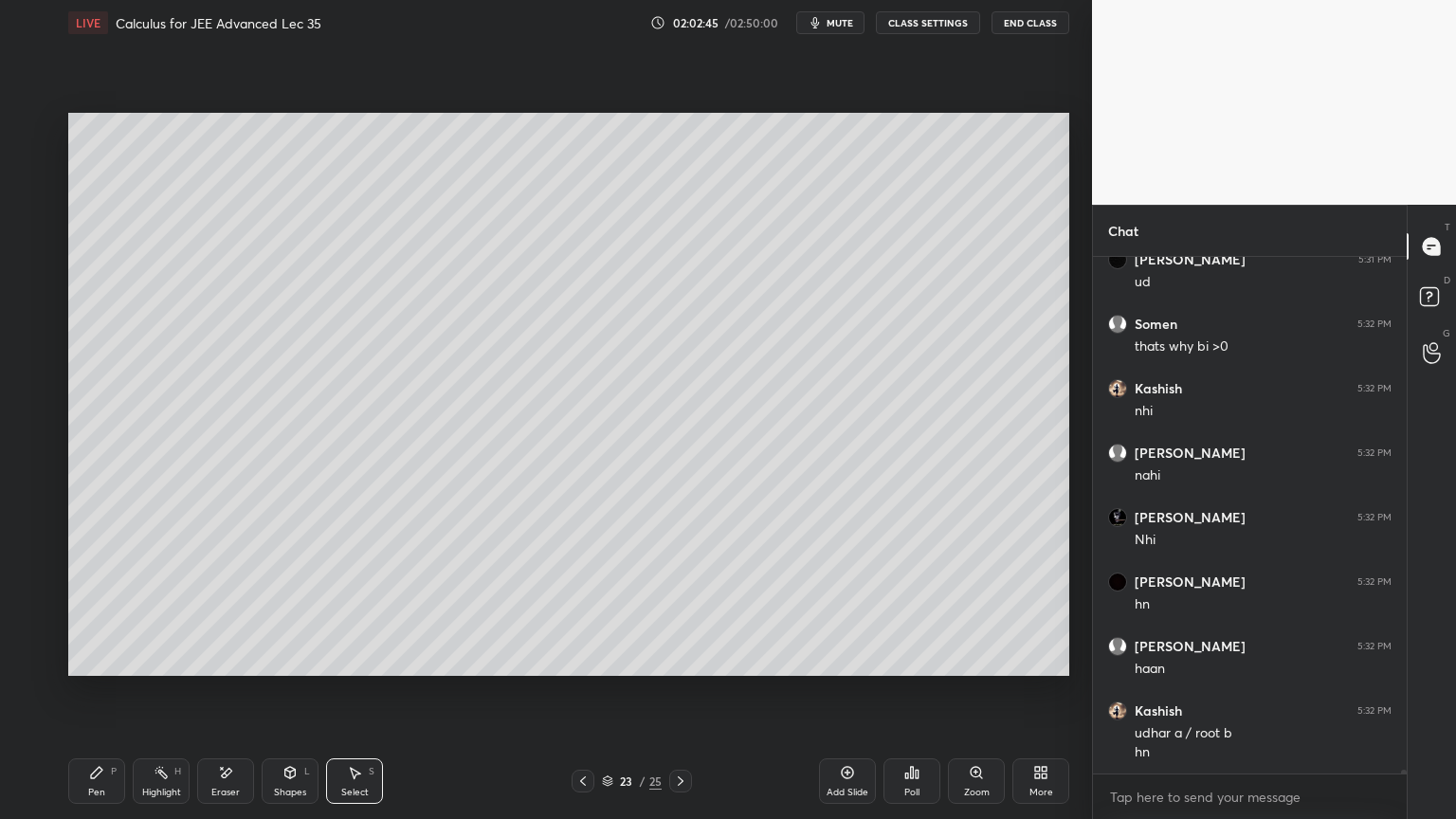 scroll, scrollTop: 79252, scrollLeft: 0, axis: vertical 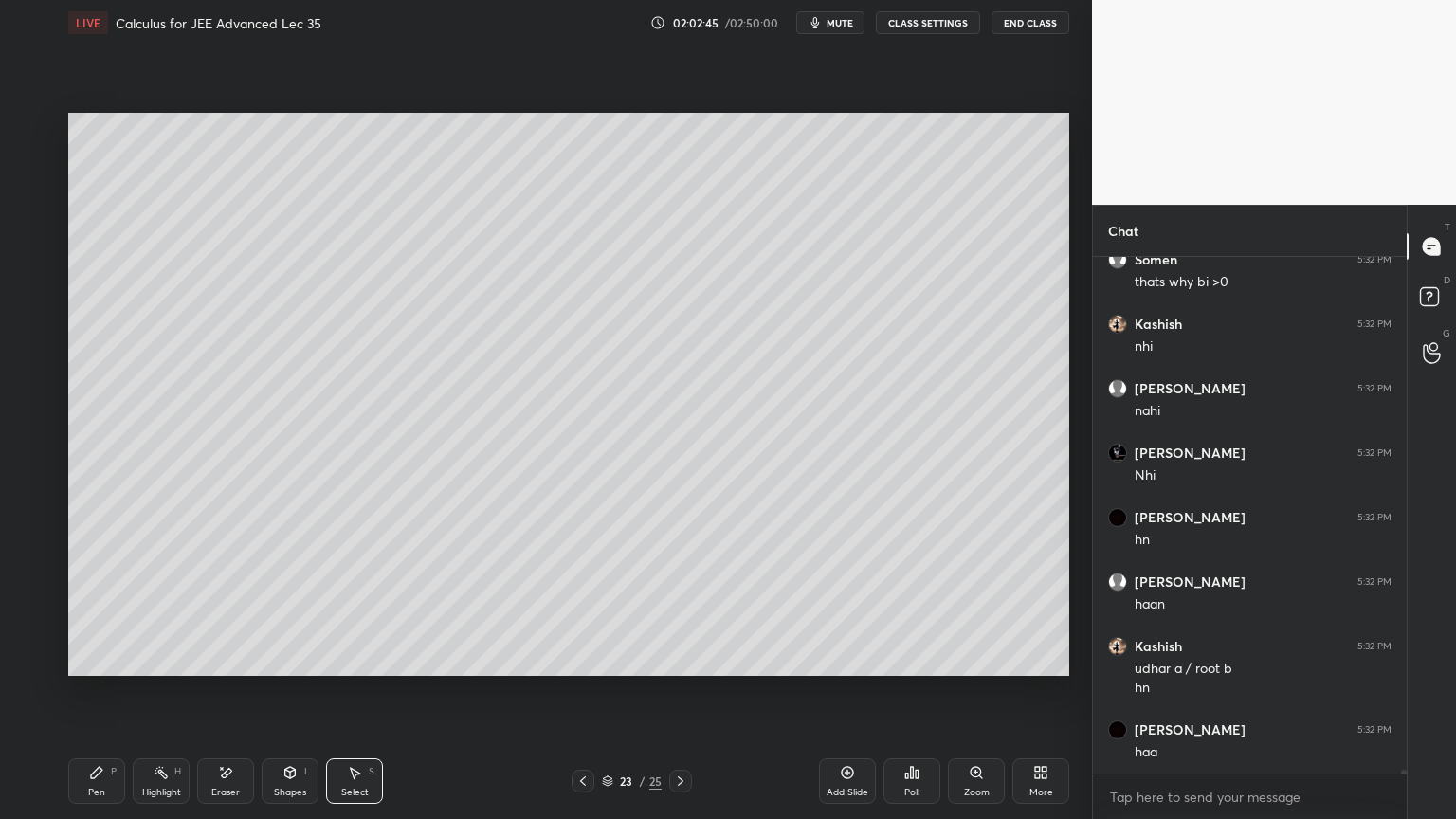 drag, startPoint x: 121, startPoint y: 774, endPoint x: 205, endPoint y: 709, distance: 106.21205 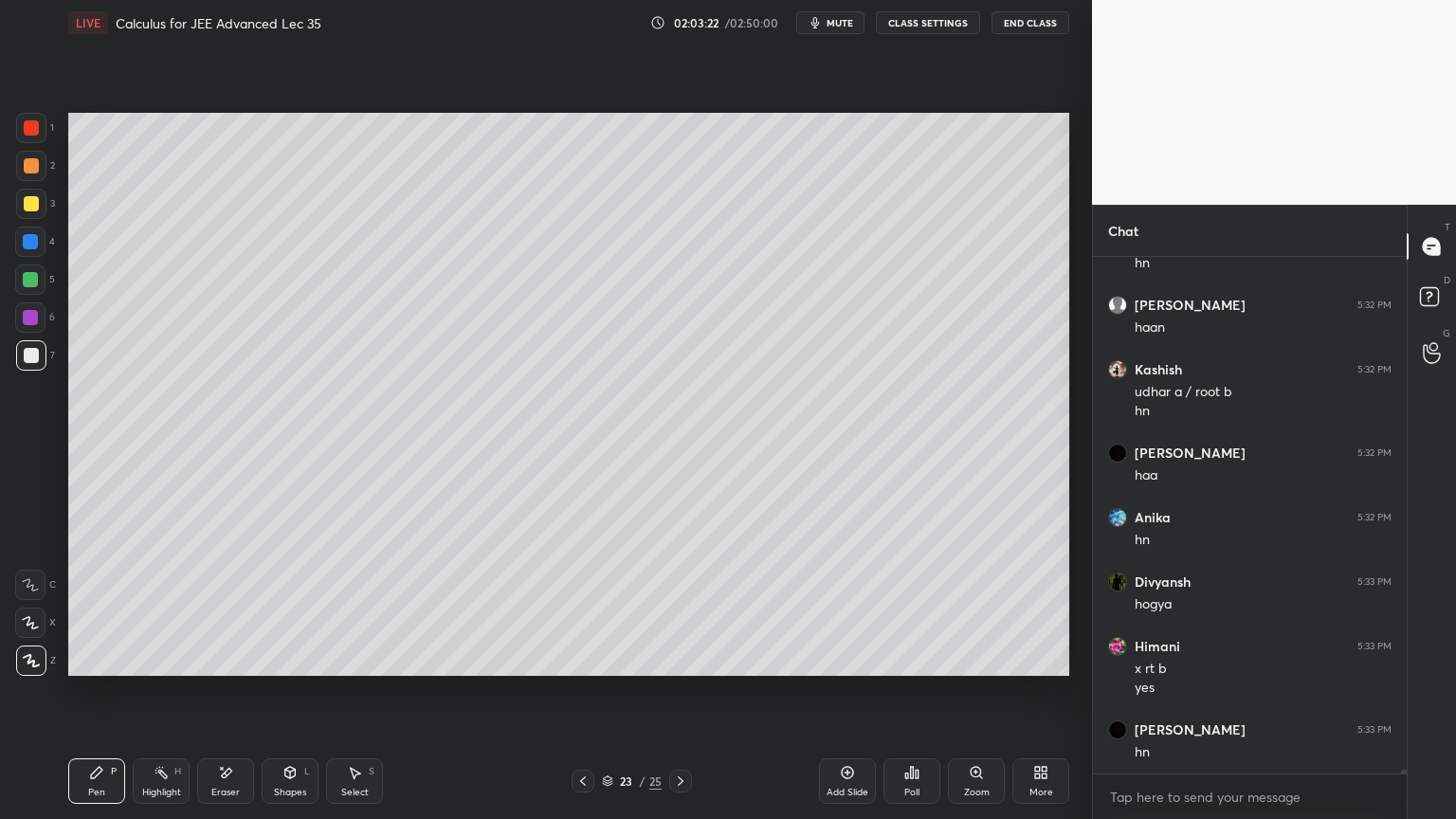 scroll, scrollTop: 79594, scrollLeft: 0, axis: vertical 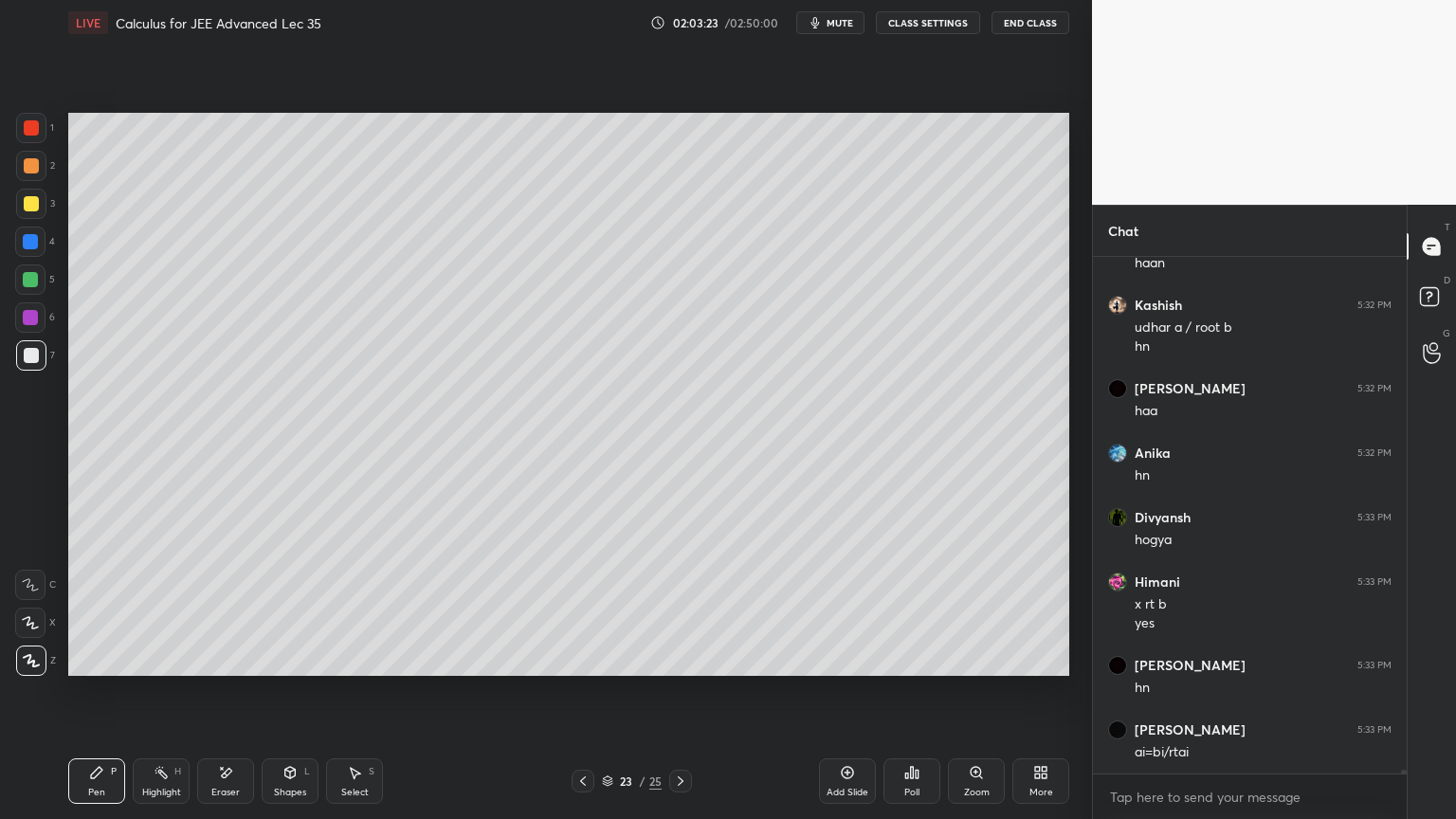 click on "Eraser" at bounding box center (226, 781) 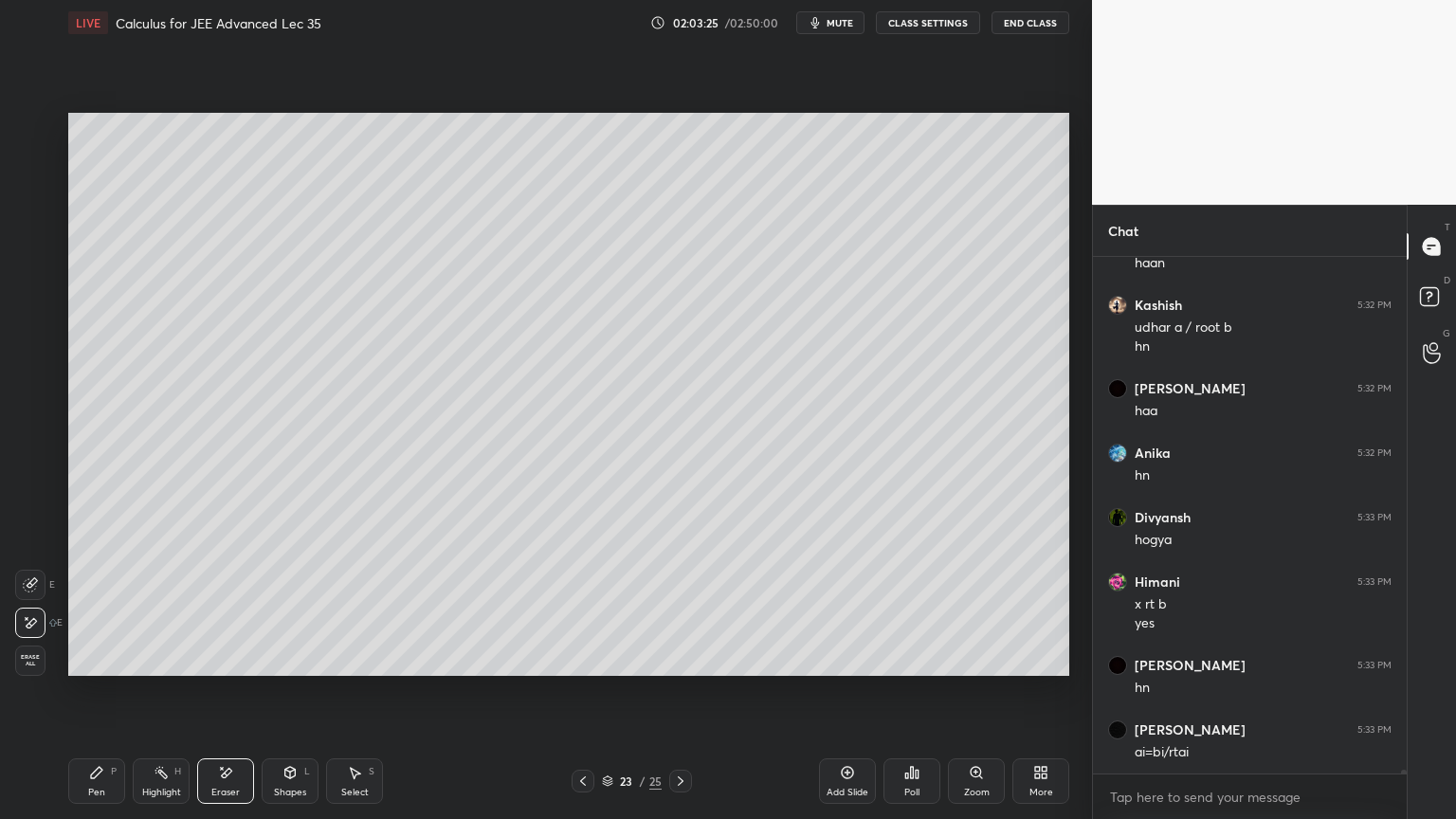 click on "Pen" at bounding box center (97, 792) 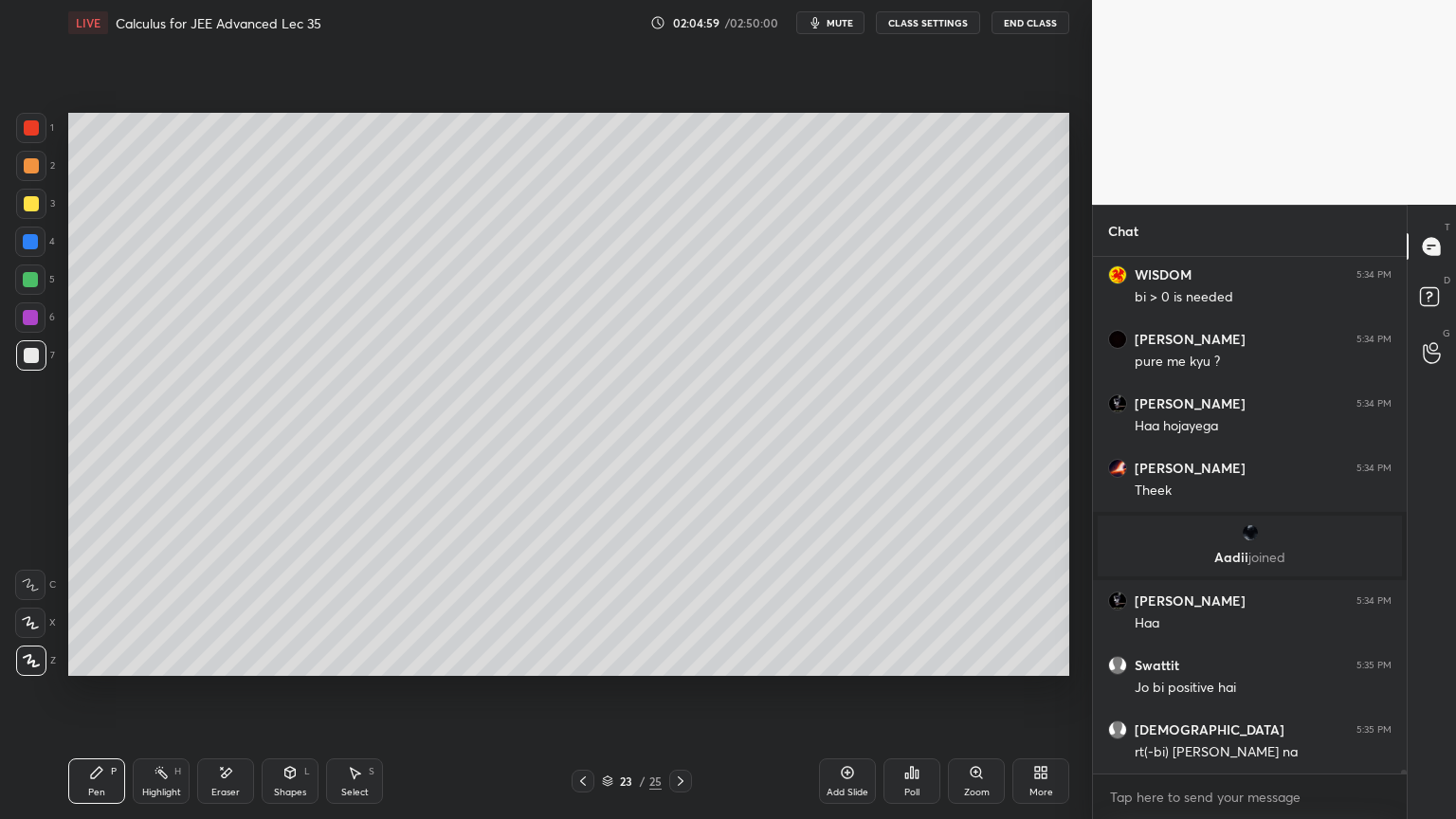 scroll, scrollTop: 78650, scrollLeft: 0, axis: vertical 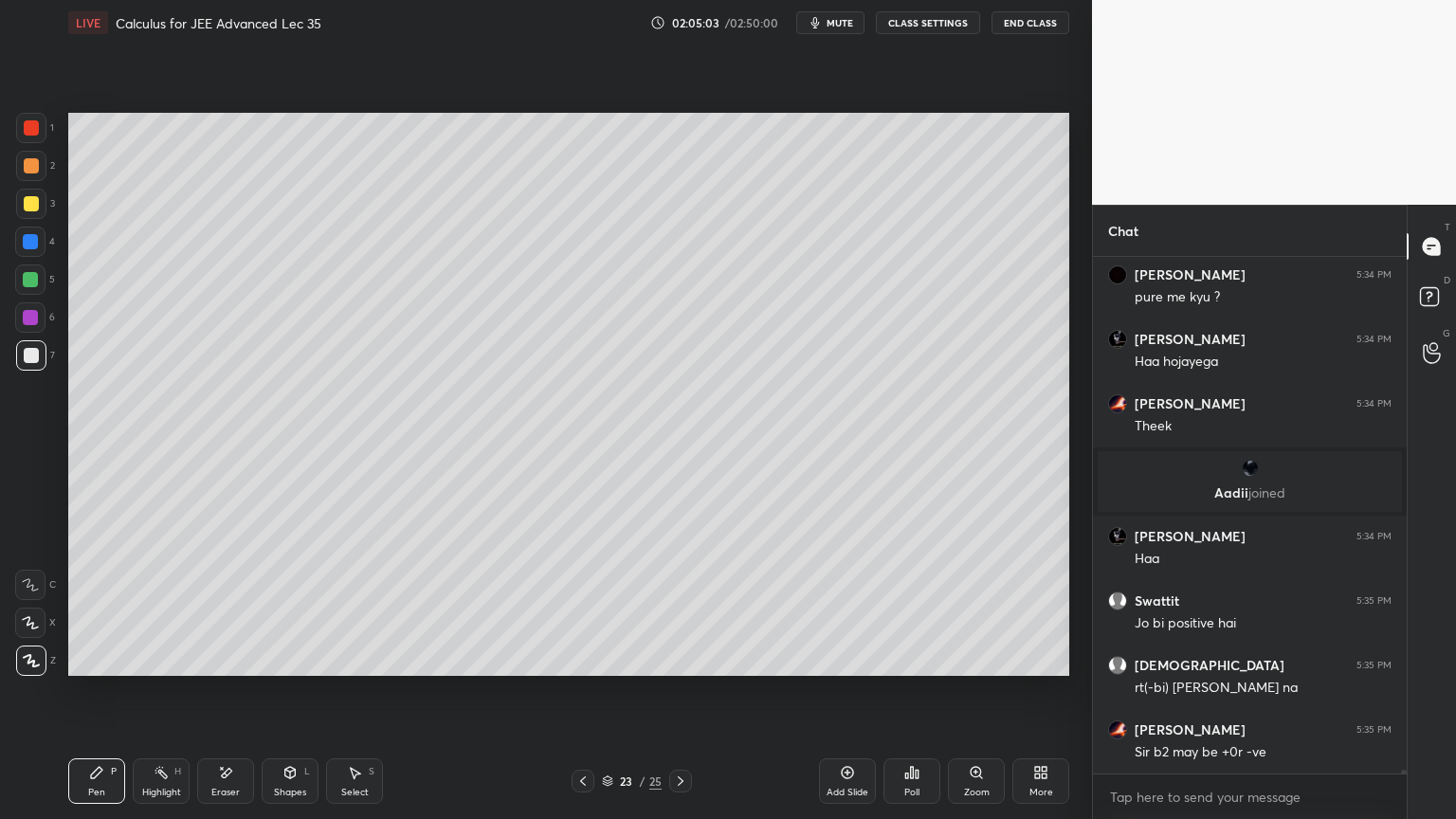 click on "Eraser" at bounding box center (226, 781) 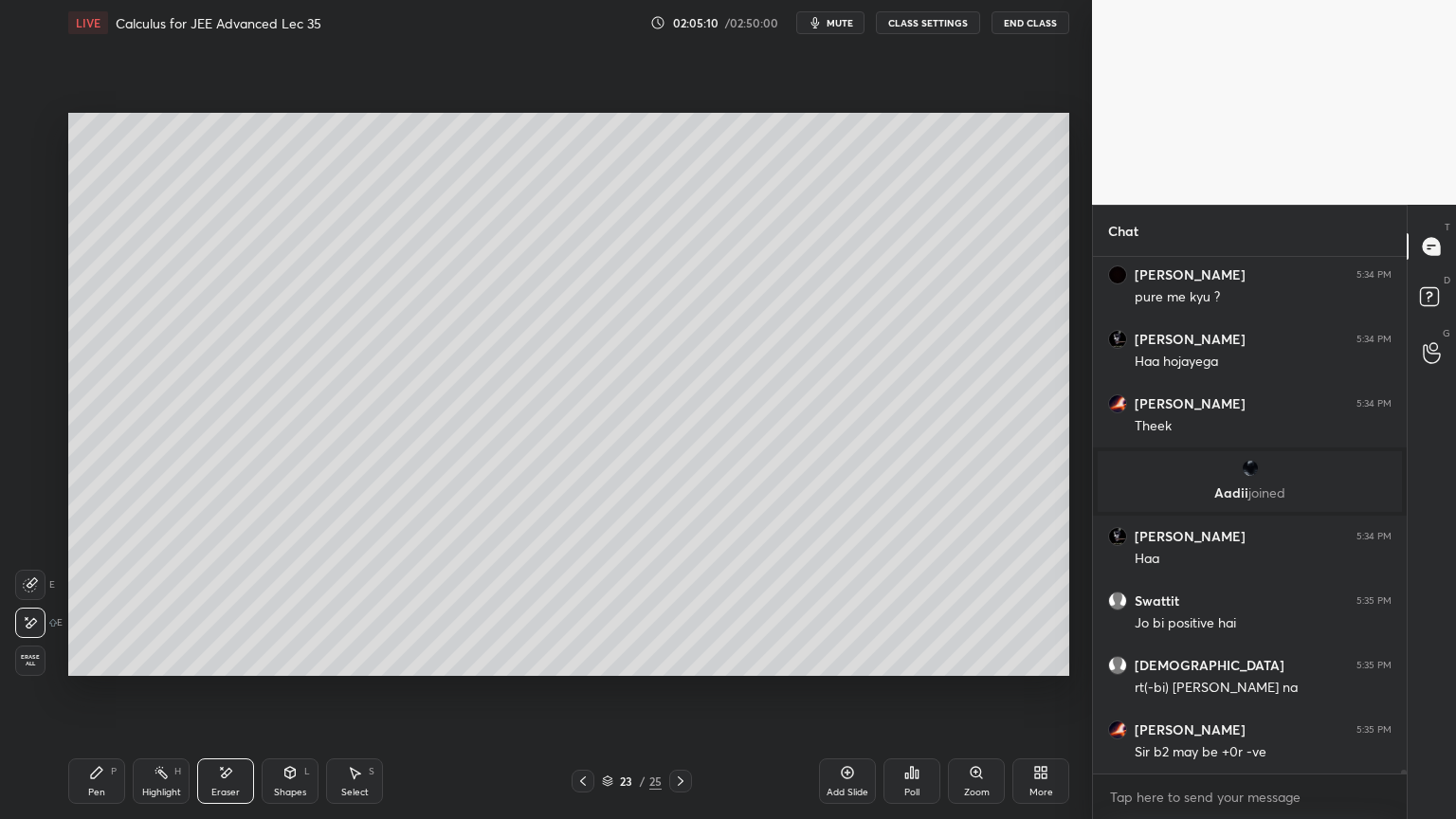 click on "Pen P" at bounding box center (97, 781) 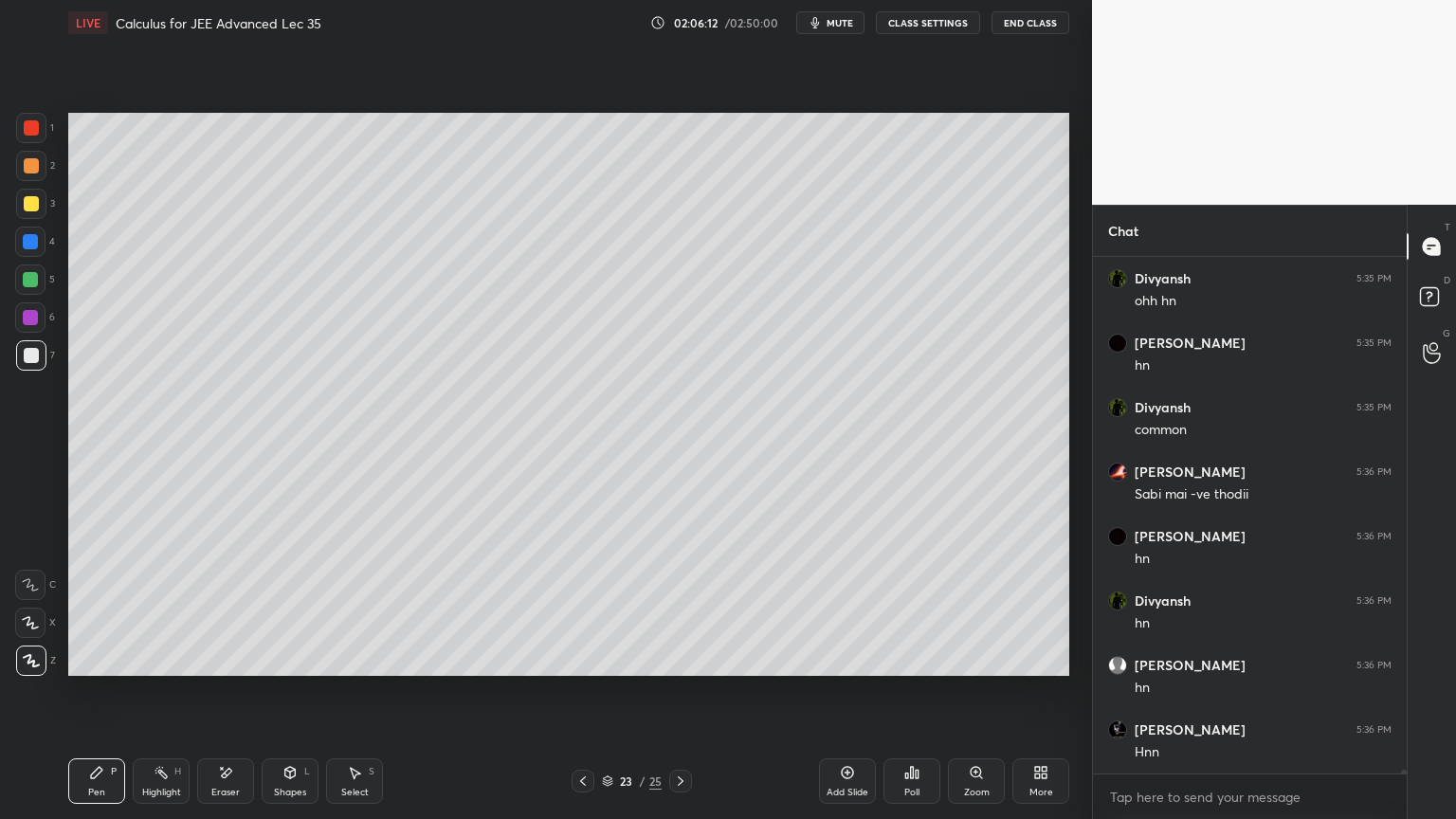 scroll, scrollTop: 79359, scrollLeft: 0, axis: vertical 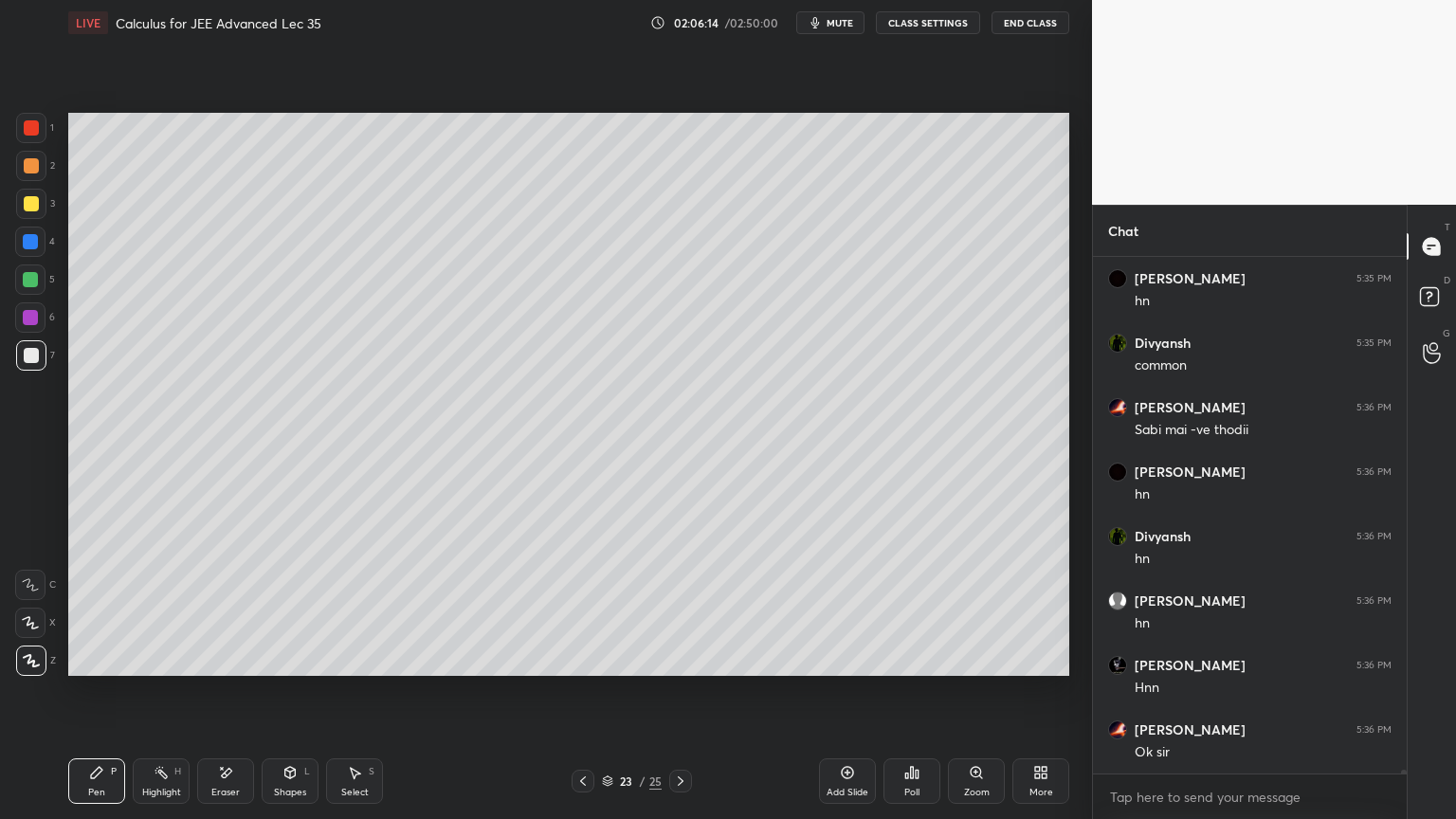 click 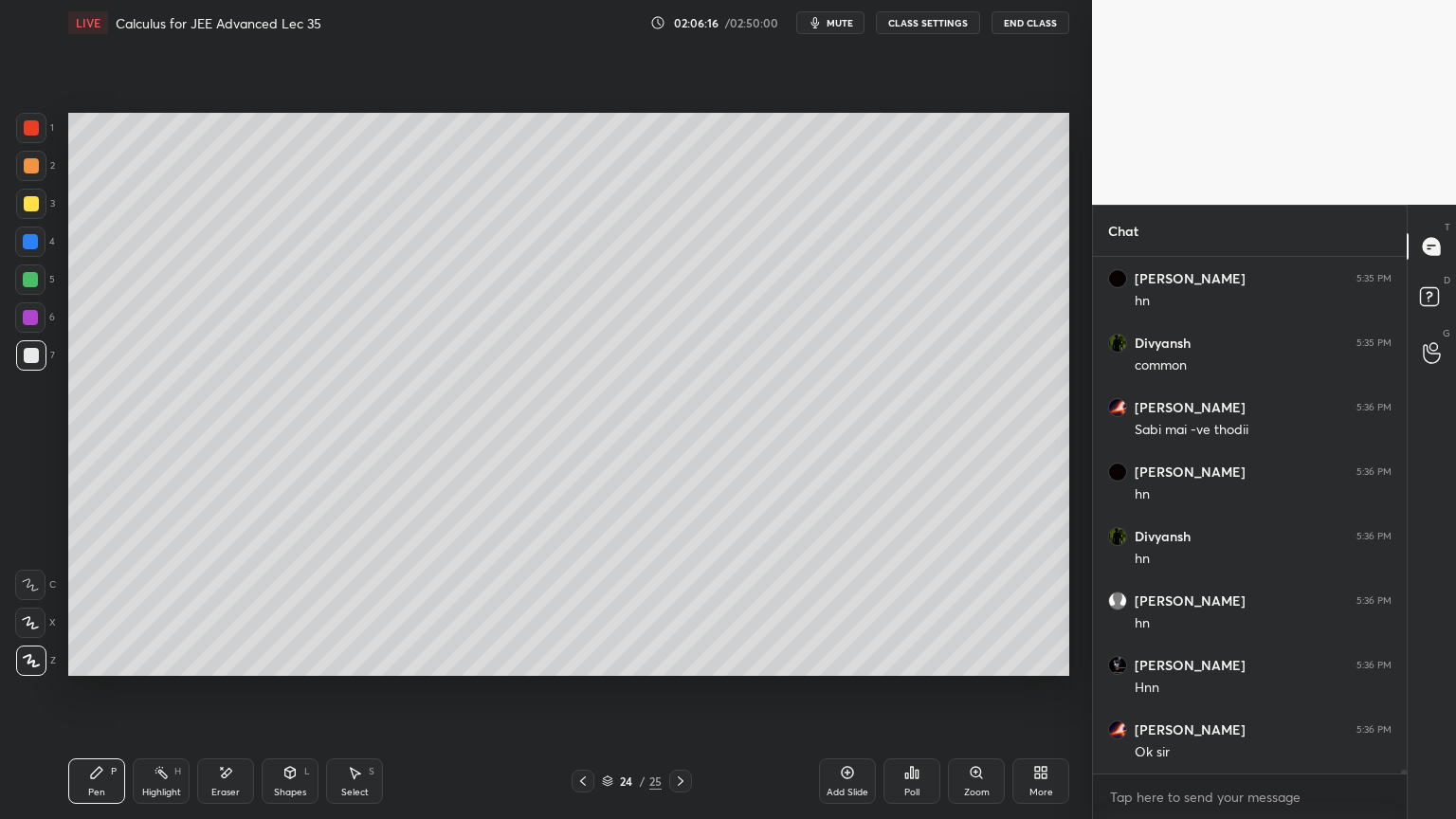 drag, startPoint x: 607, startPoint y: 782, endPoint x: 685, endPoint y: 781, distance: 78.00641 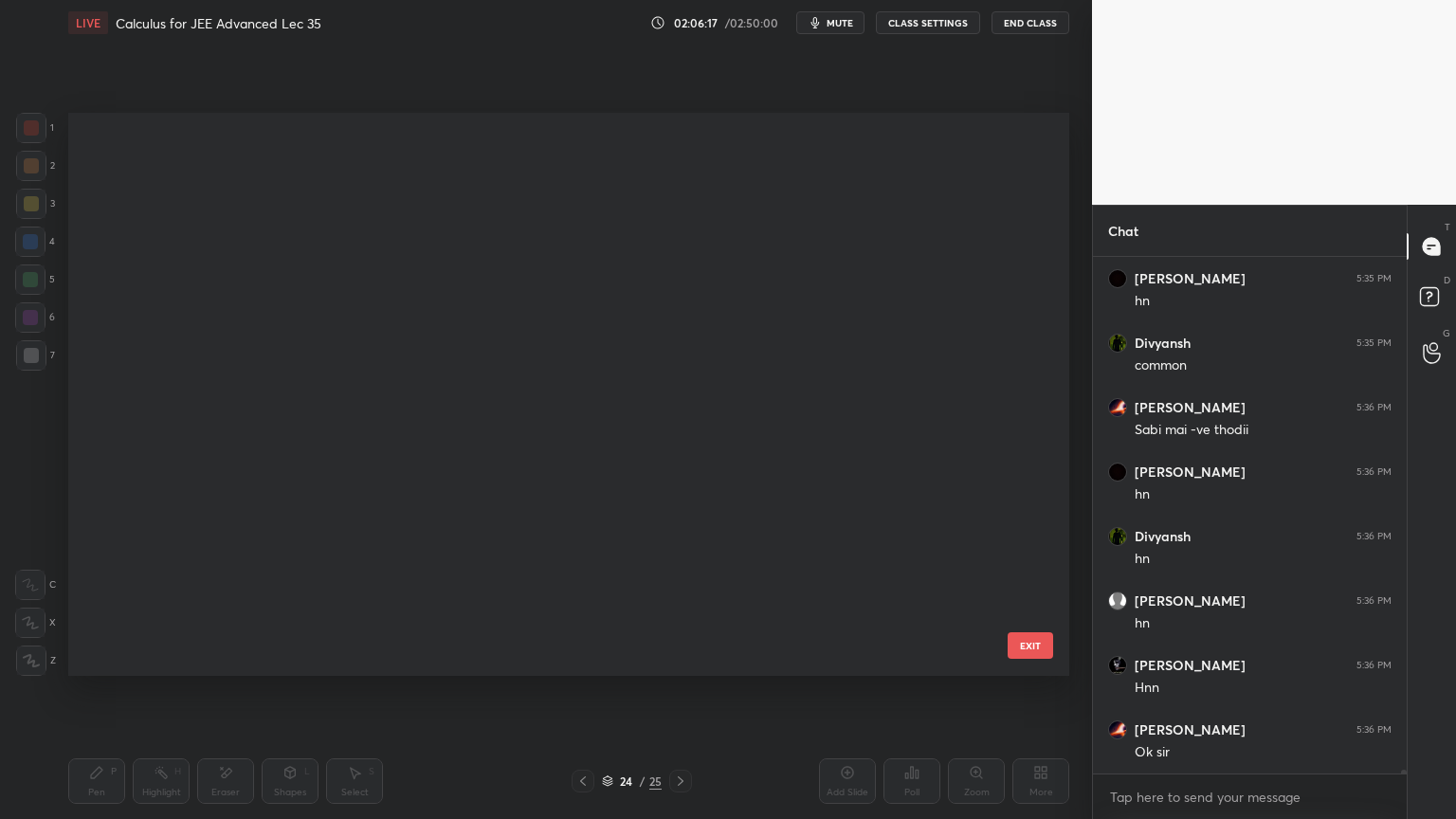 scroll, scrollTop: 825, scrollLeft: 0, axis: vertical 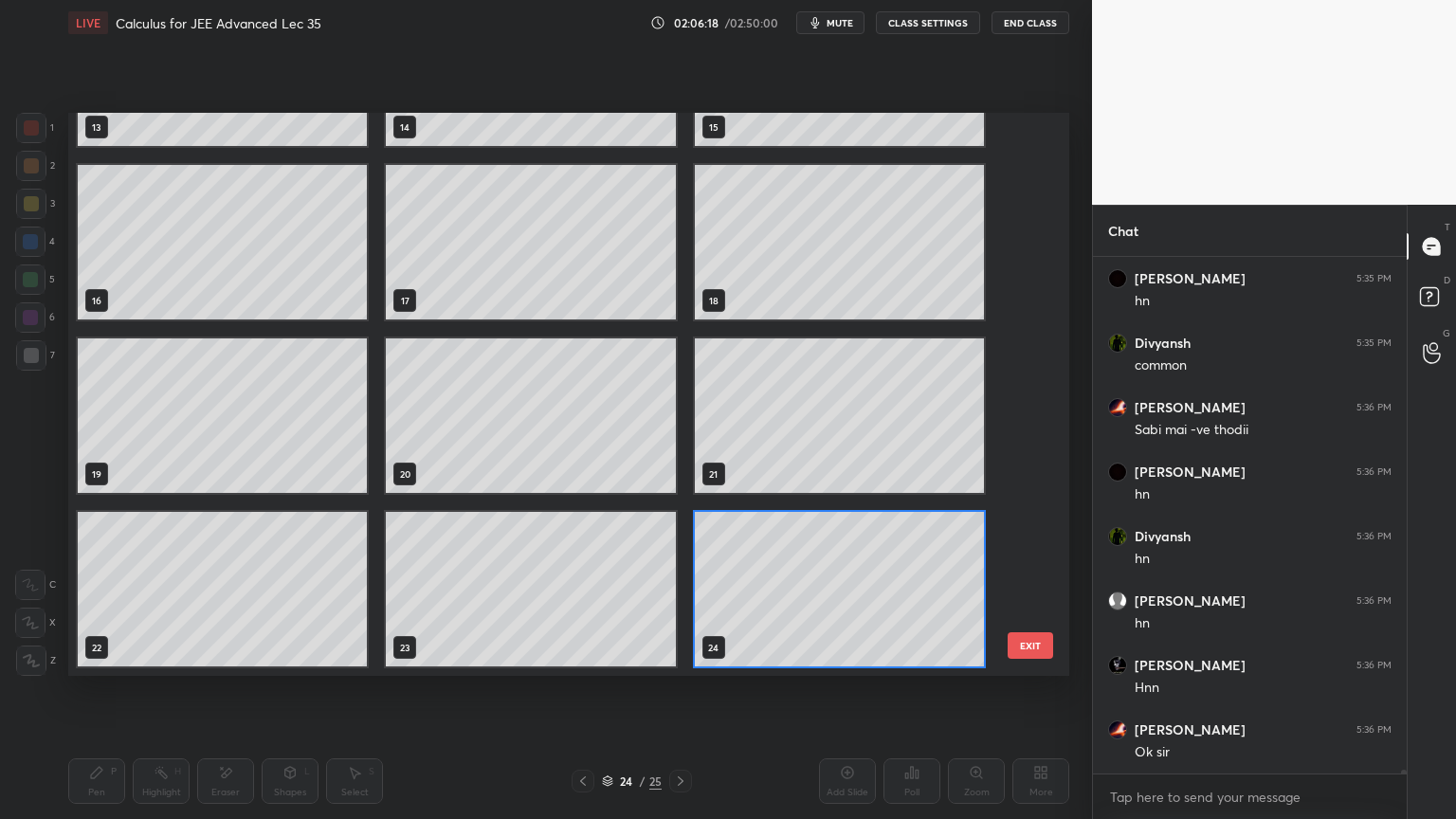 drag, startPoint x: 1024, startPoint y: 650, endPoint x: 1013, endPoint y: 662, distance: 16.27882 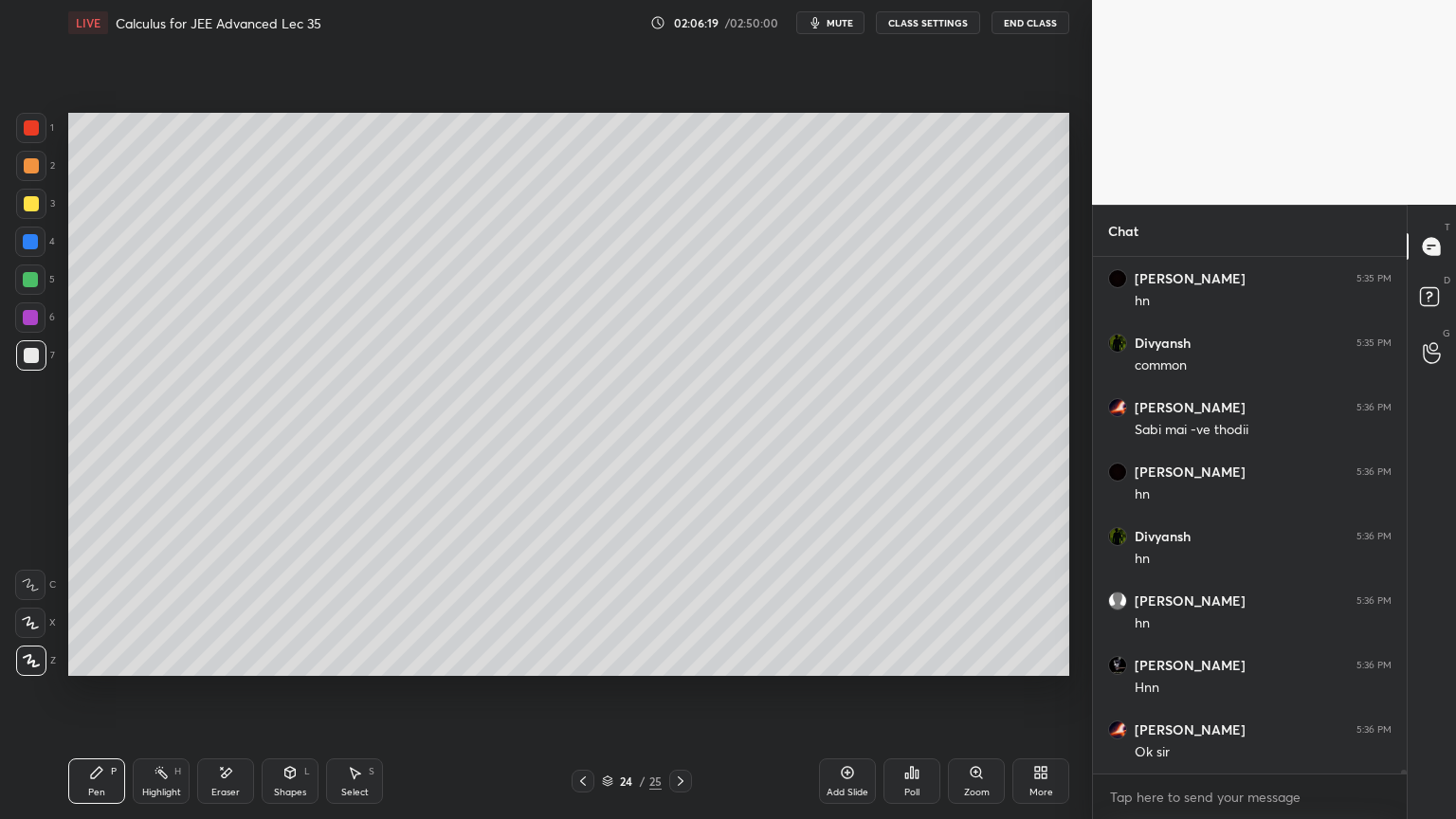 click 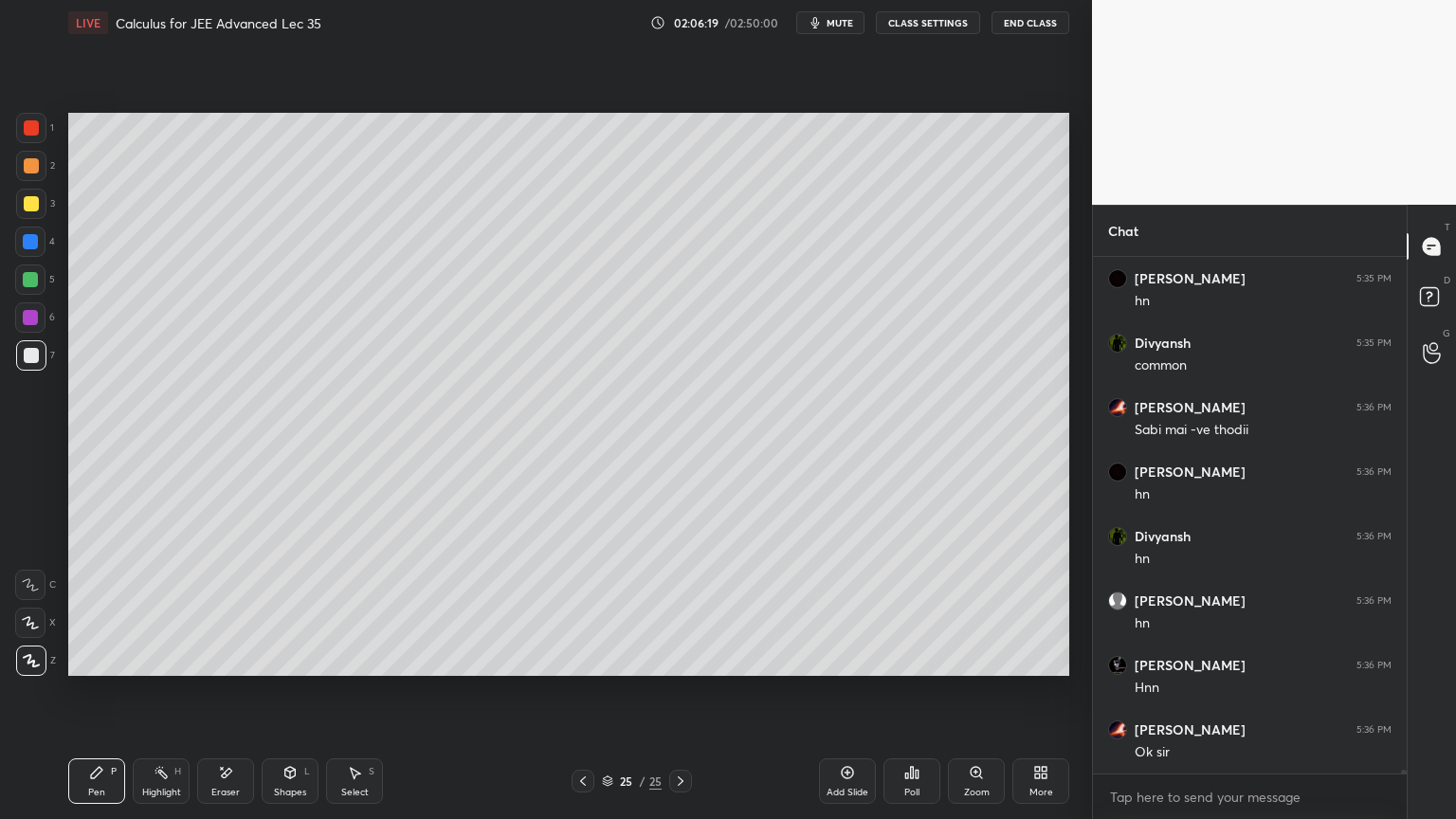 scroll, scrollTop: 79423, scrollLeft: 0, axis: vertical 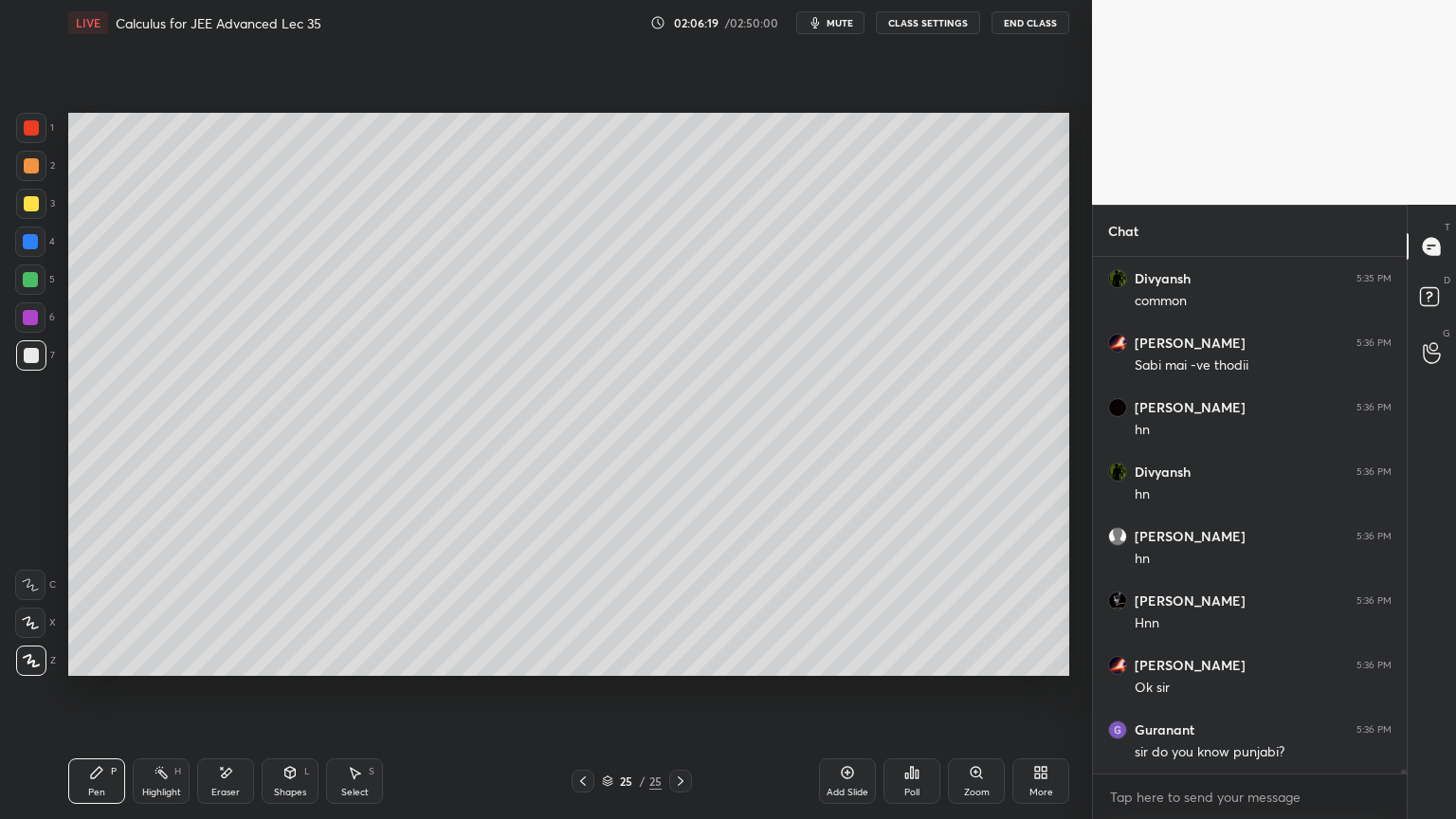 click 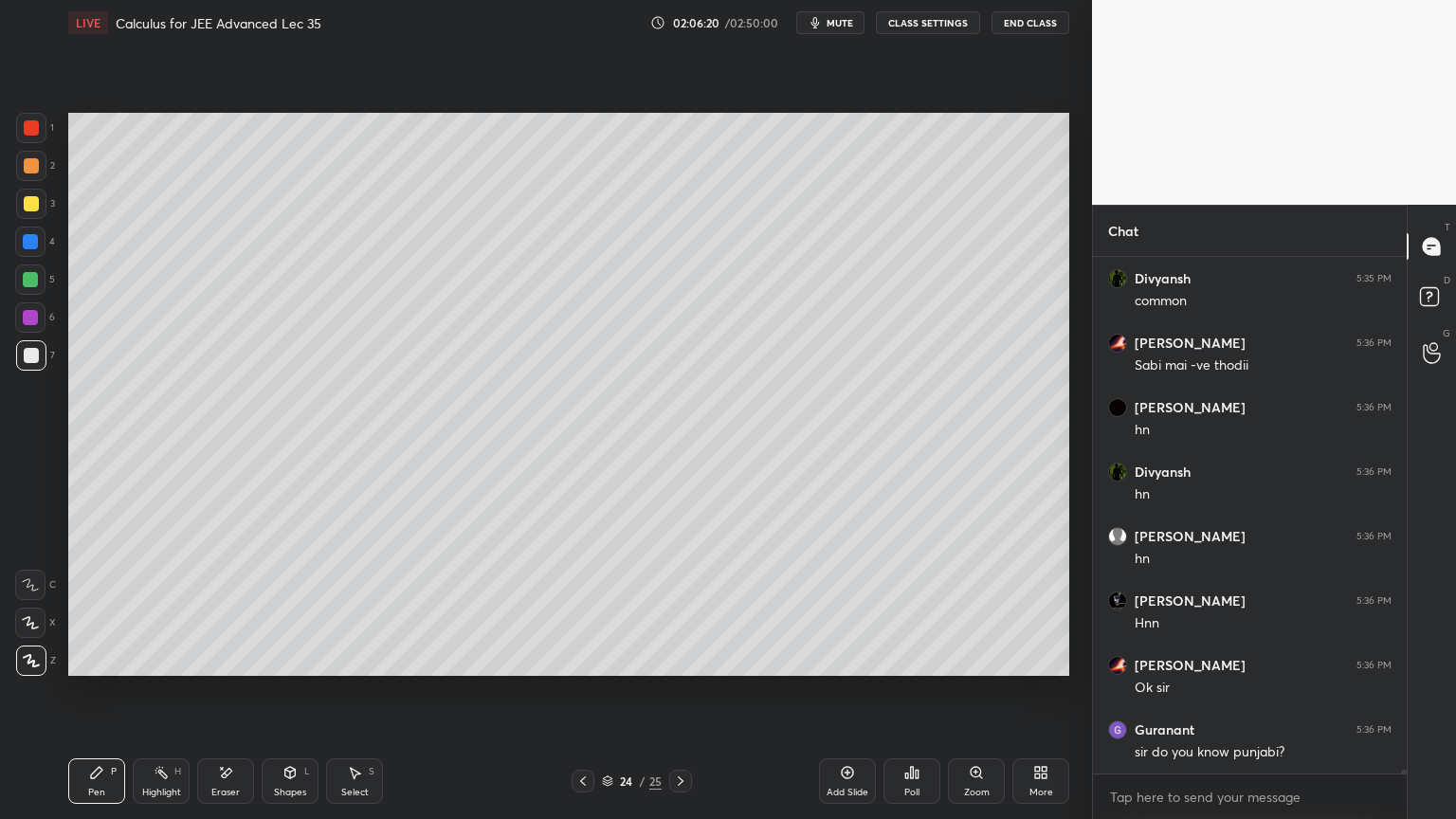 click 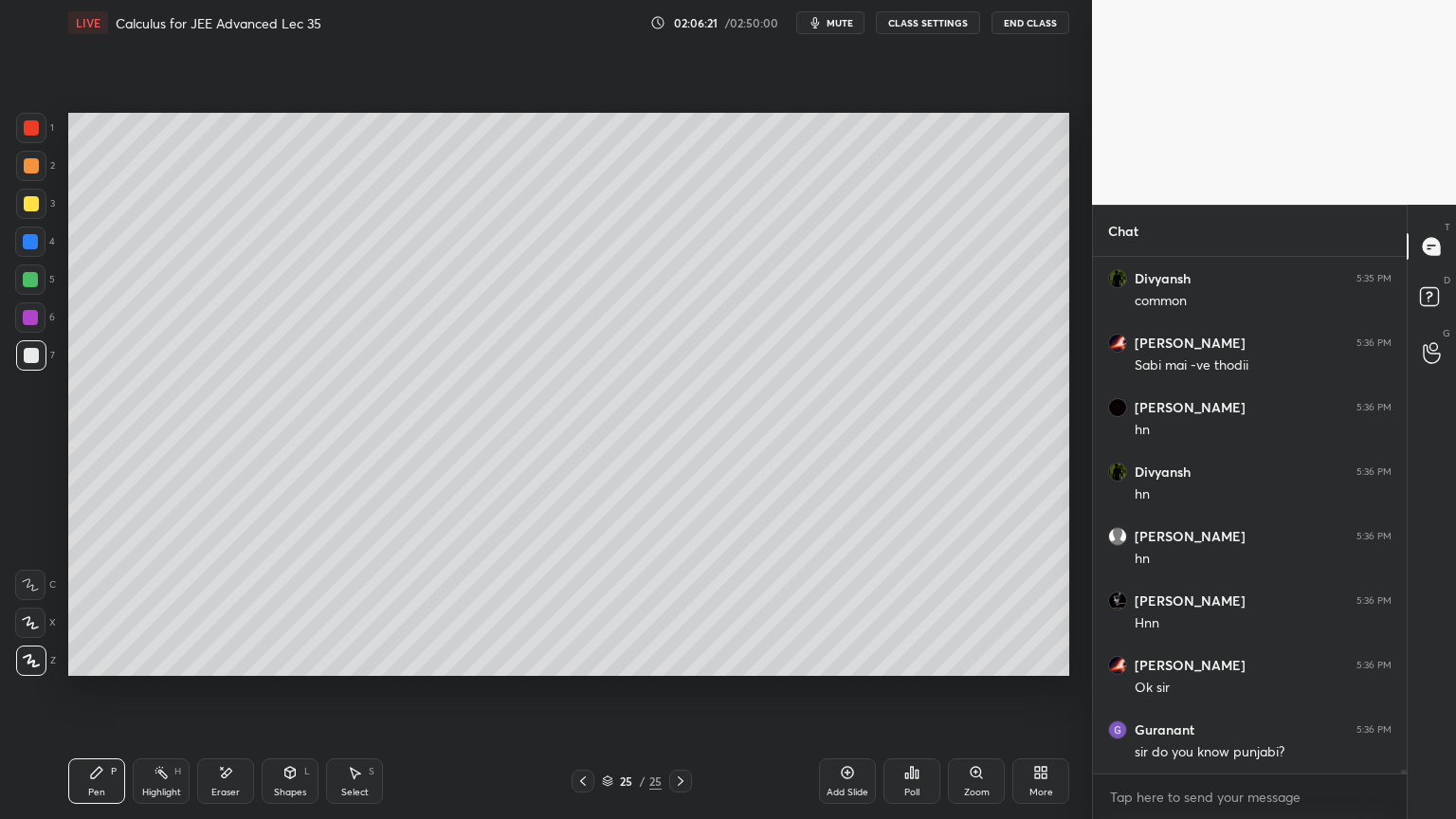 click 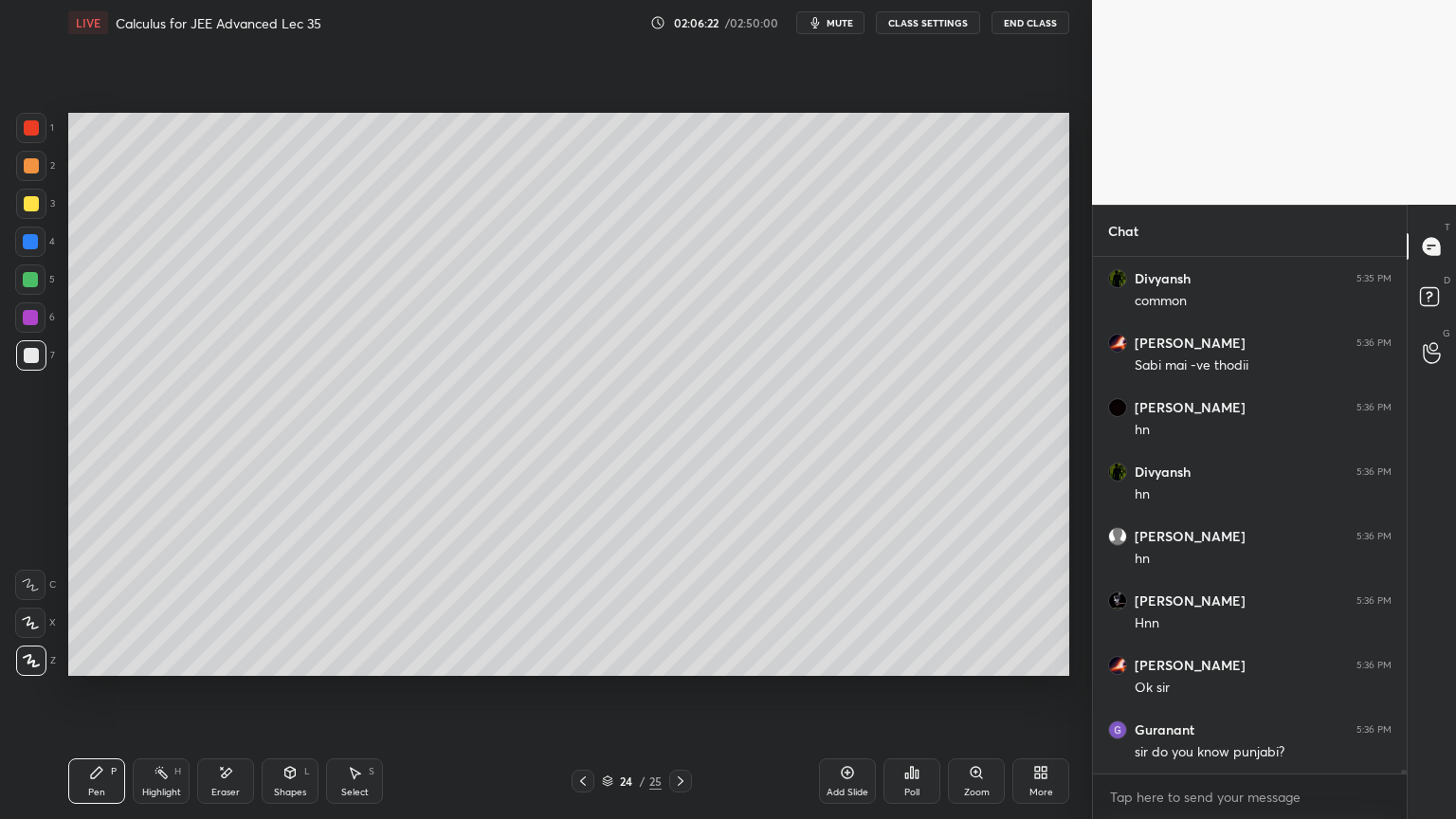 click 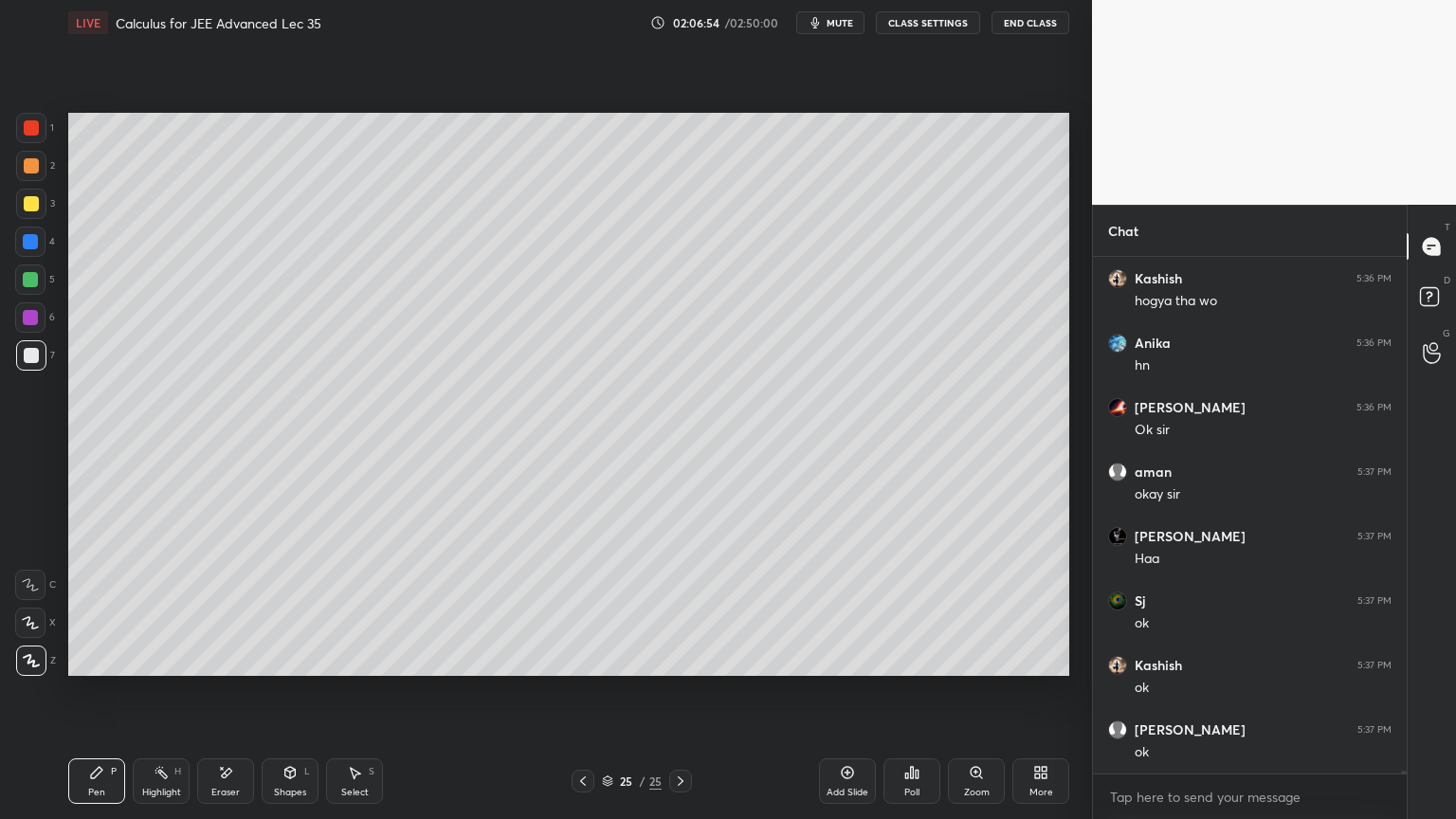 scroll, scrollTop: 80538, scrollLeft: 0, axis: vertical 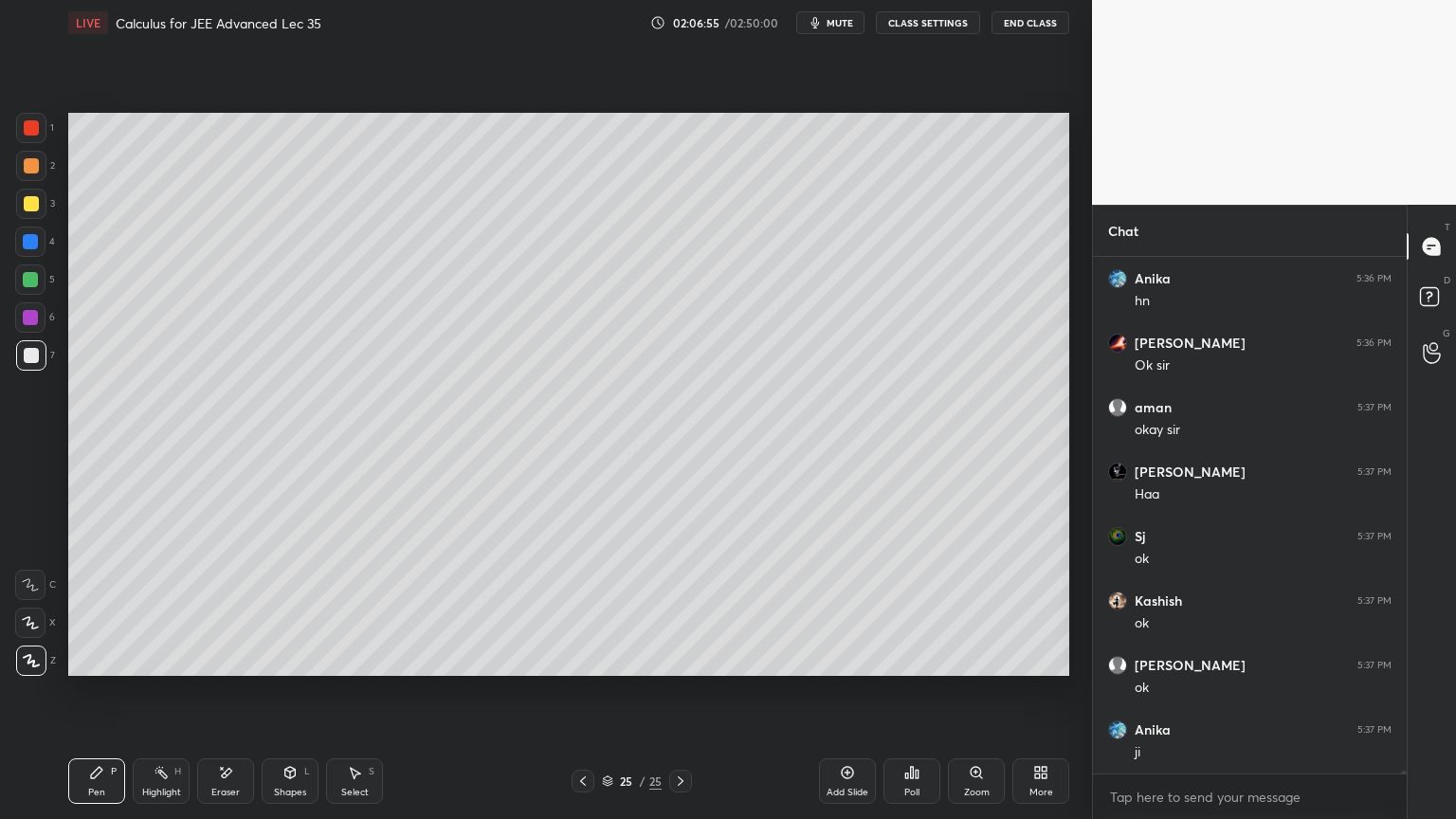 click 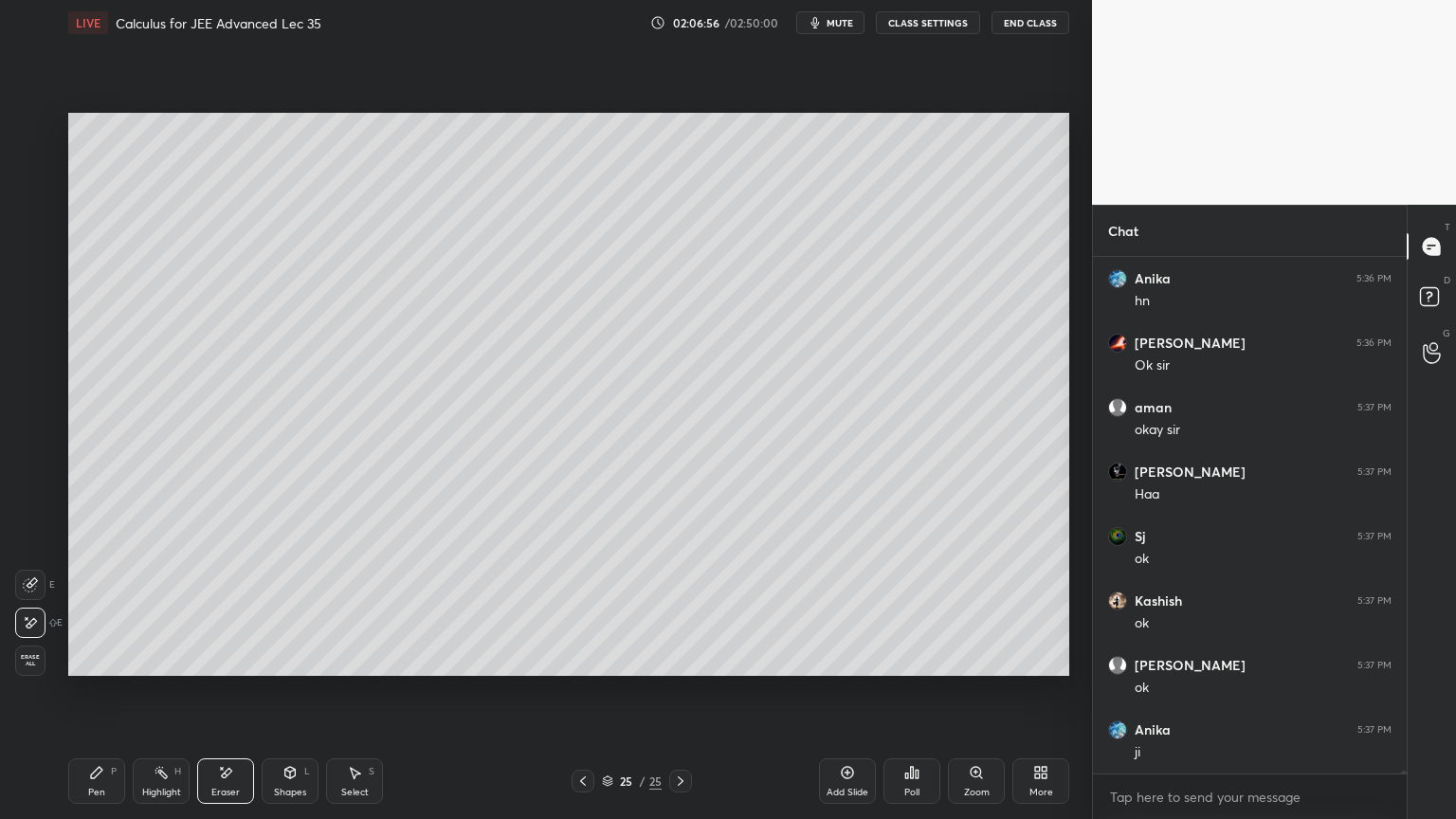 scroll, scrollTop: 80602, scrollLeft: 0, axis: vertical 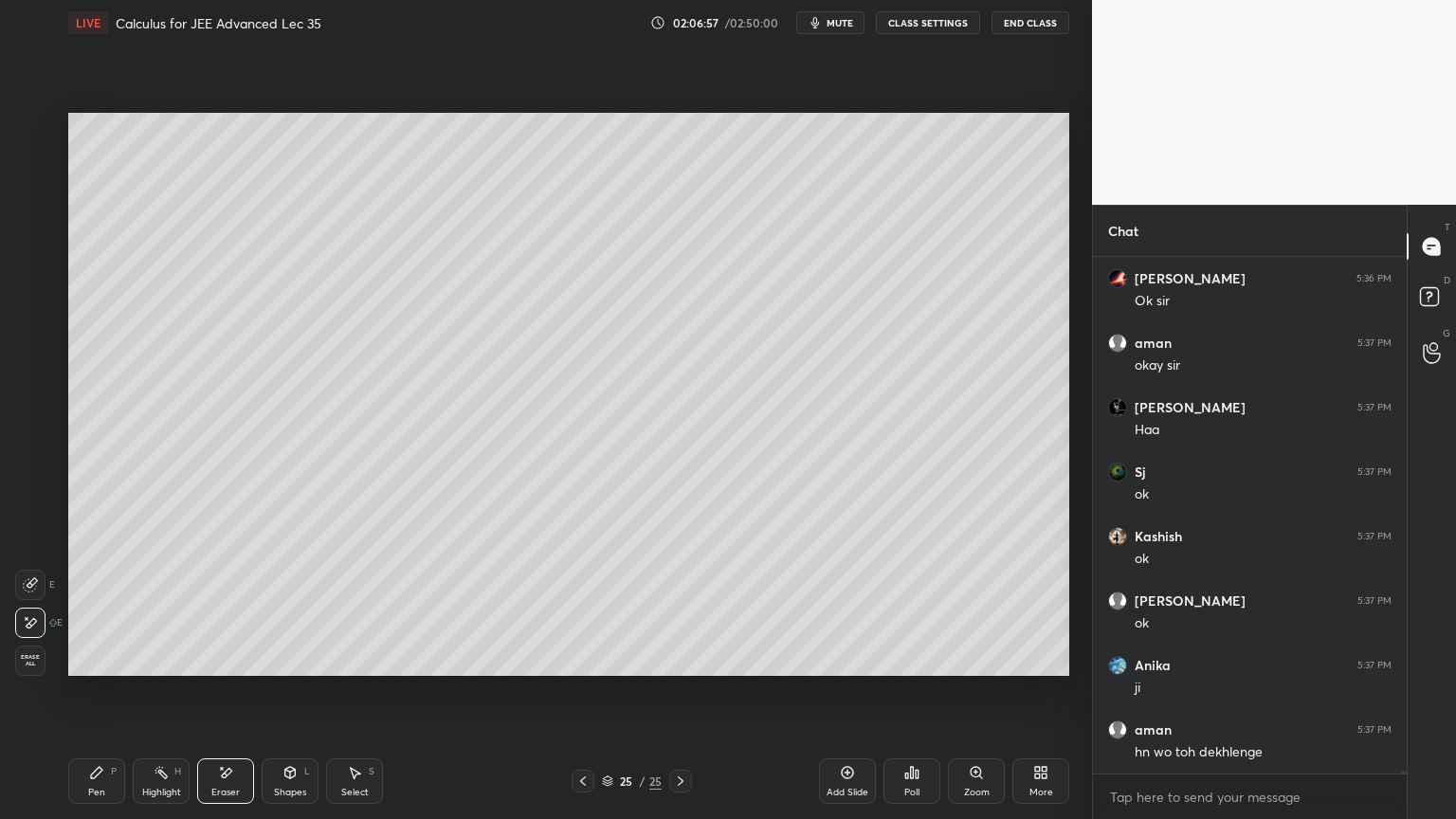 click 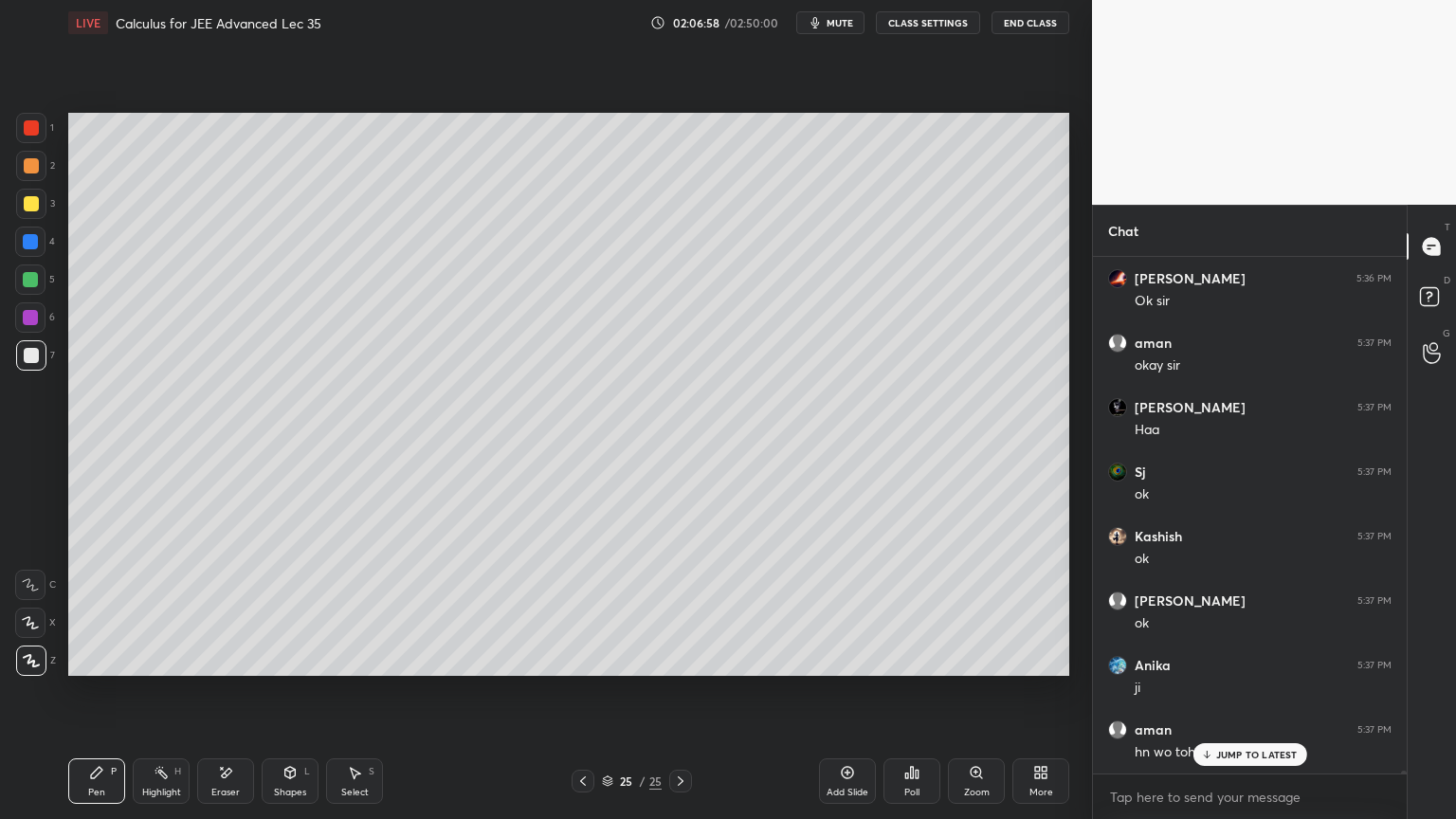 scroll, scrollTop: 80683, scrollLeft: 0, axis: vertical 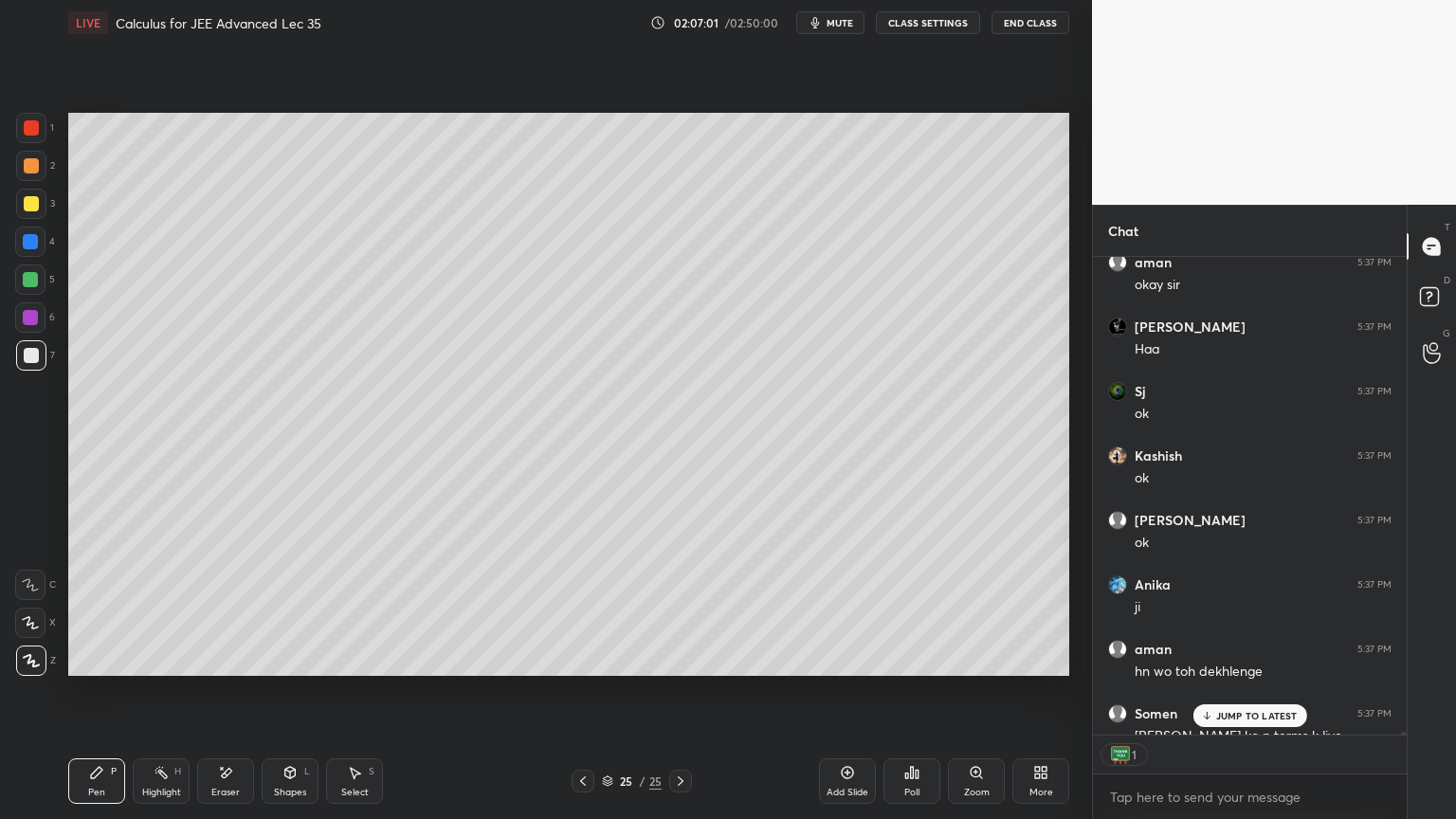 click on "Eraser" at bounding box center (226, 781) 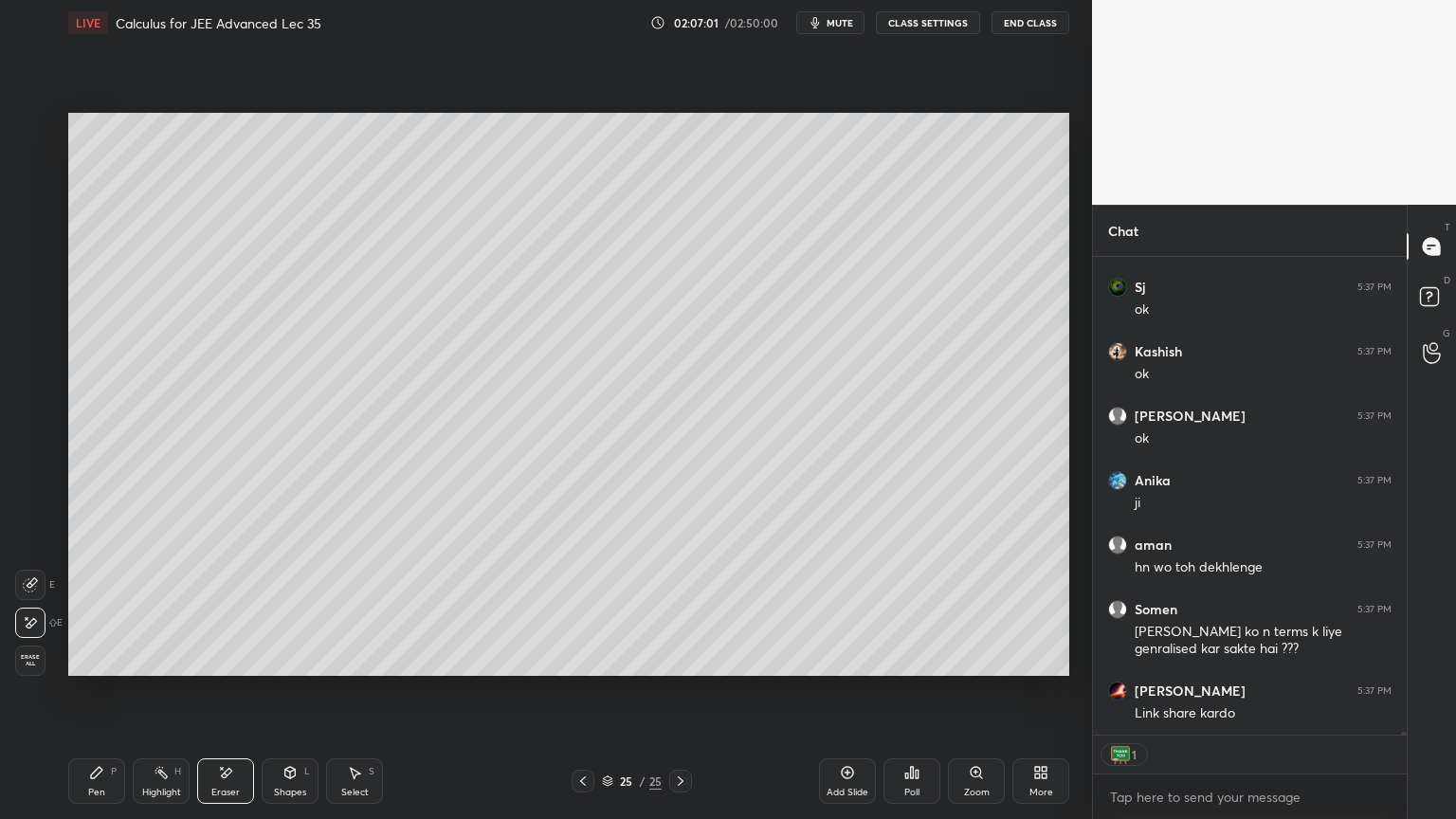 drag, startPoint x: 155, startPoint y: 776, endPoint x: 144, endPoint y: 784, distance: 13.601471 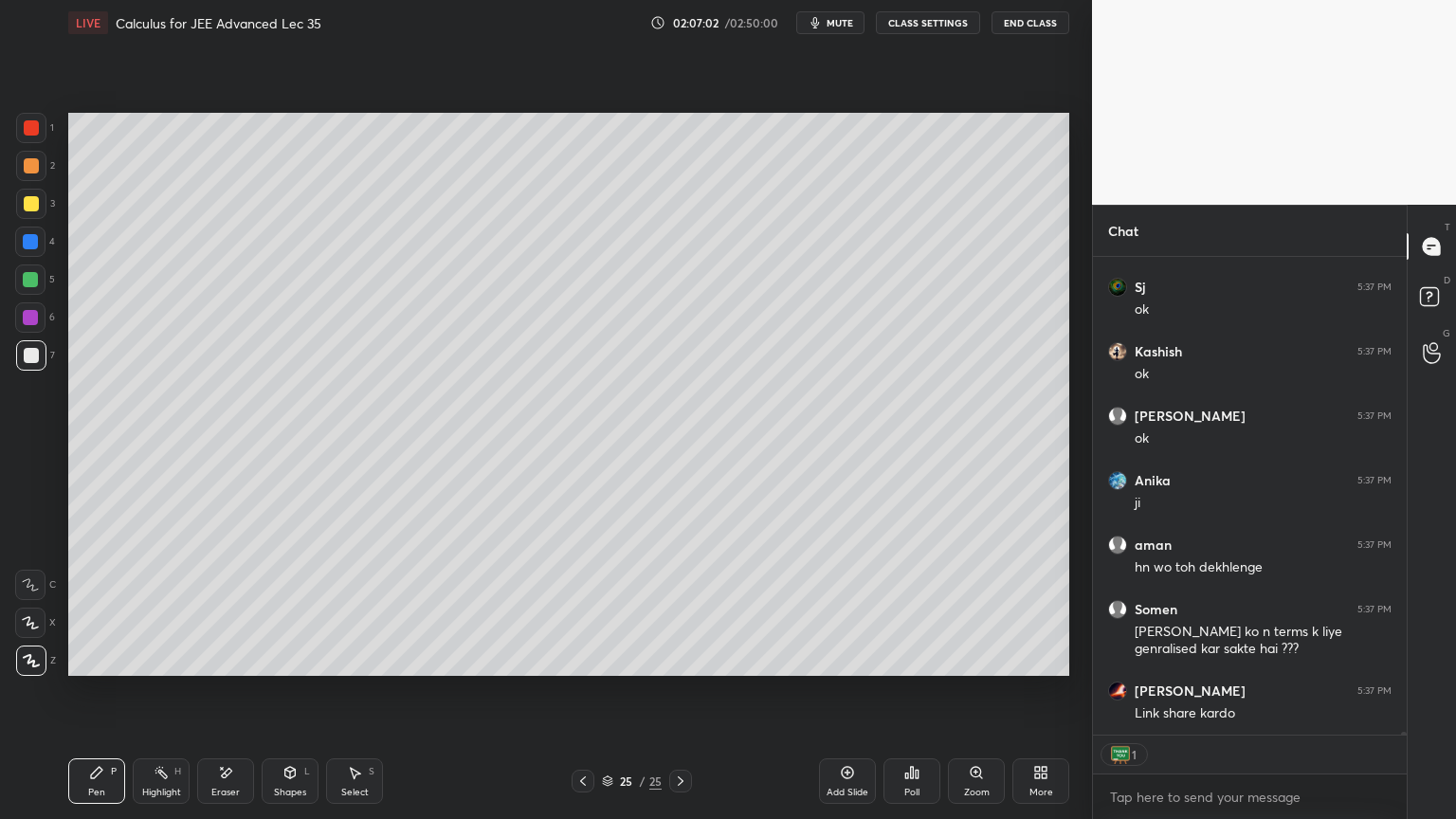 click on "Eraser" at bounding box center (226, 781) 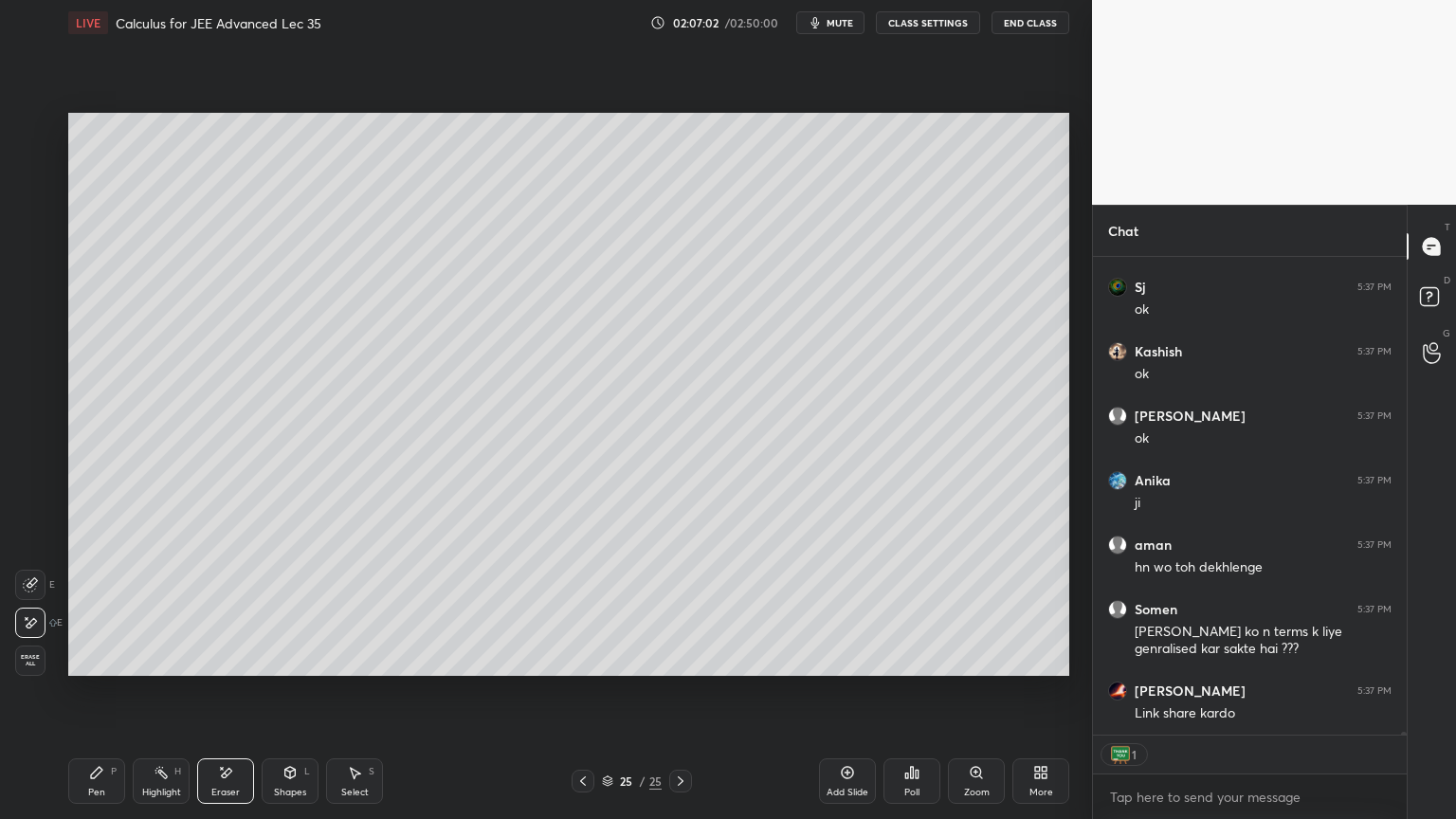 click 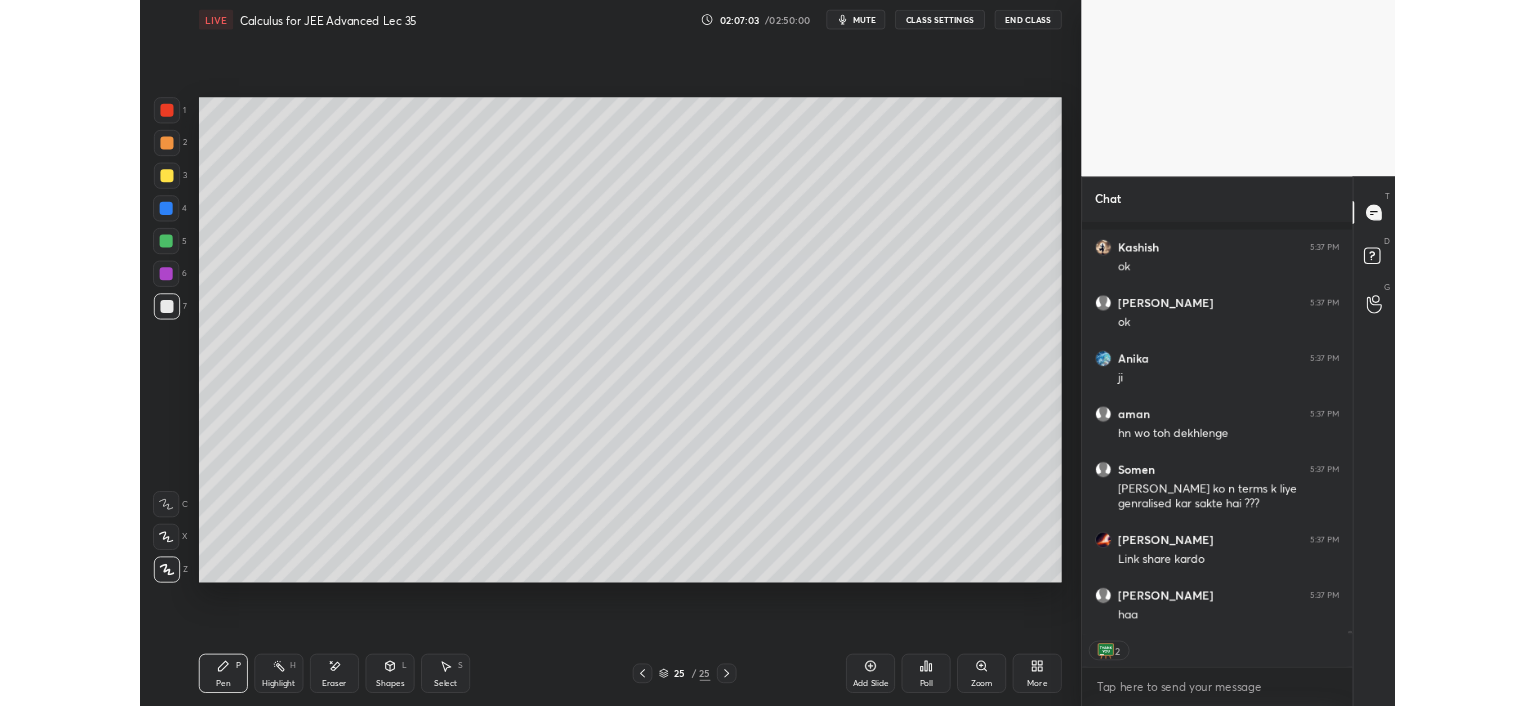 scroll, scrollTop: 85430, scrollLeft: 0, axis: vertical 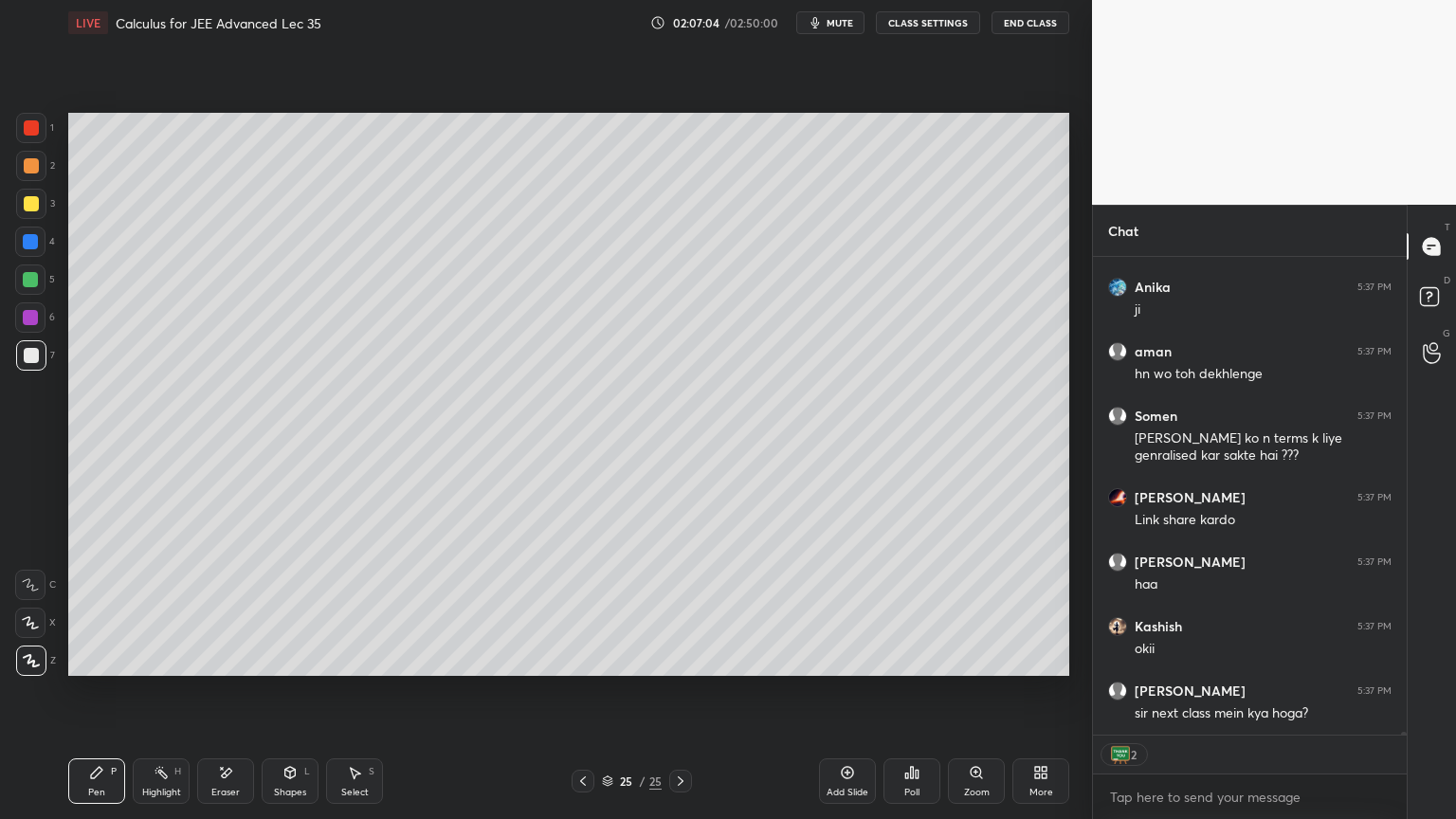 drag, startPoint x: 162, startPoint y: 777, endPoint x: 125, endPoint y: 774, distance: 37.121422 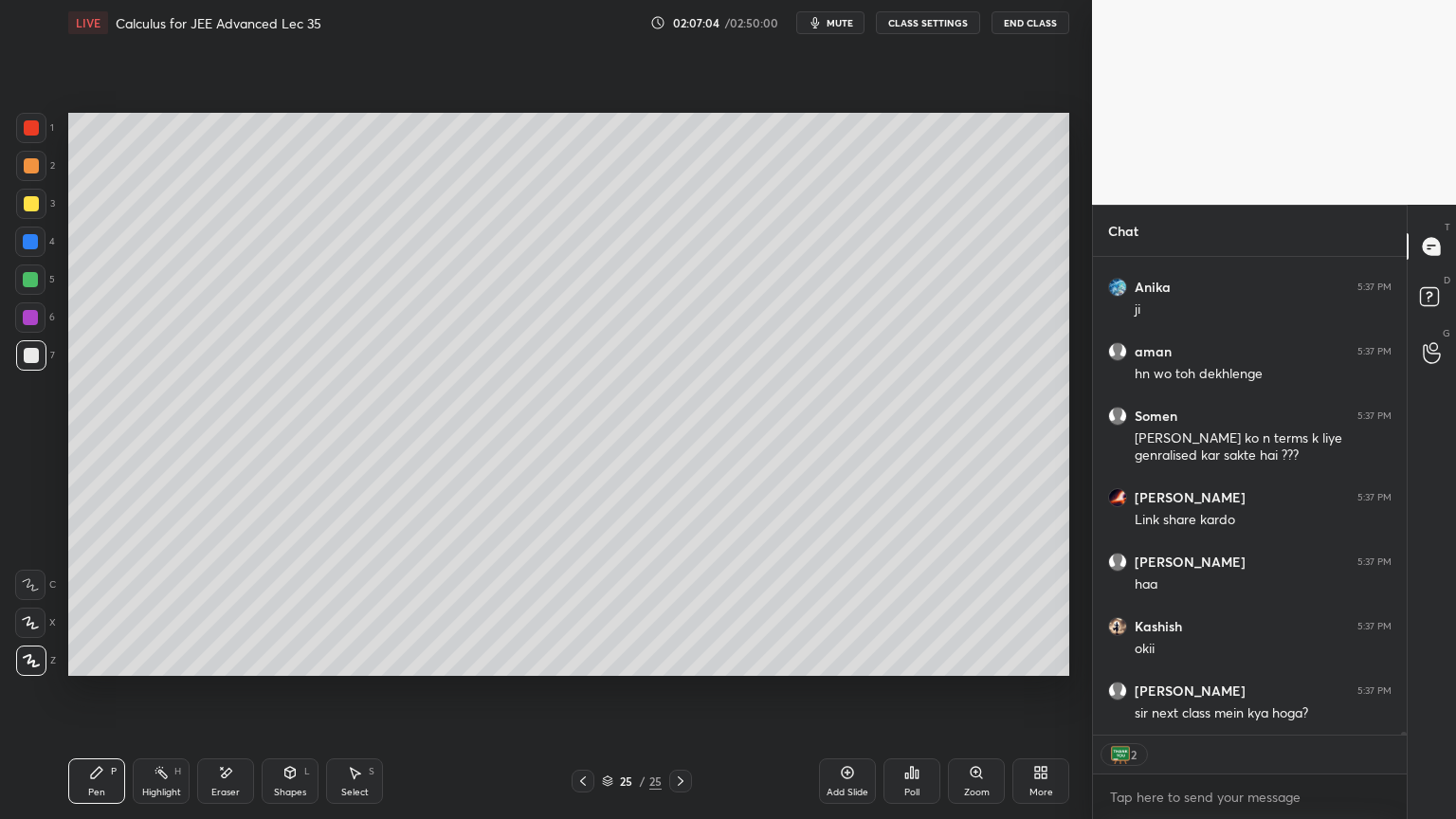 click 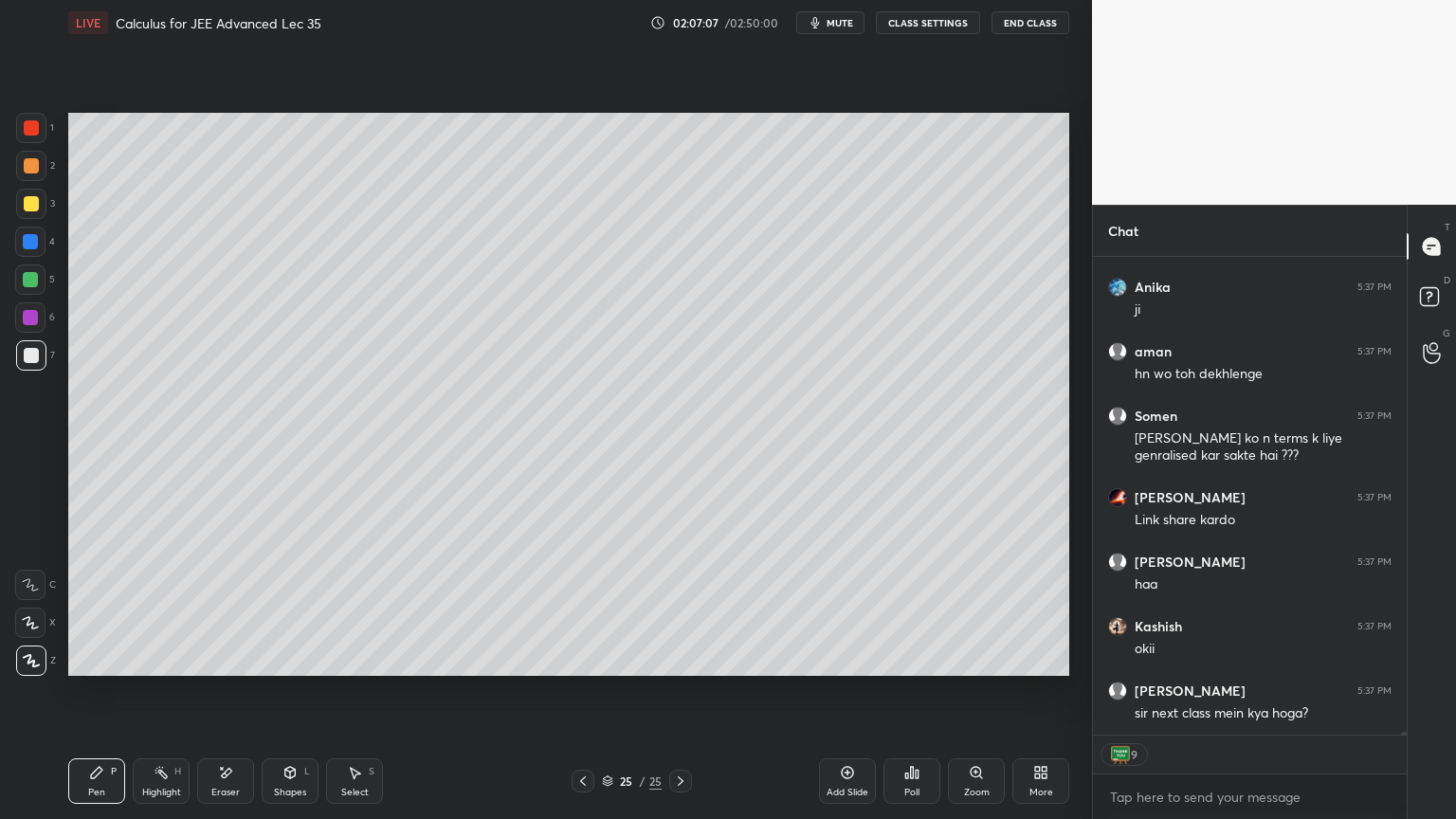 click on "More" at bounding box center [1041, 781] 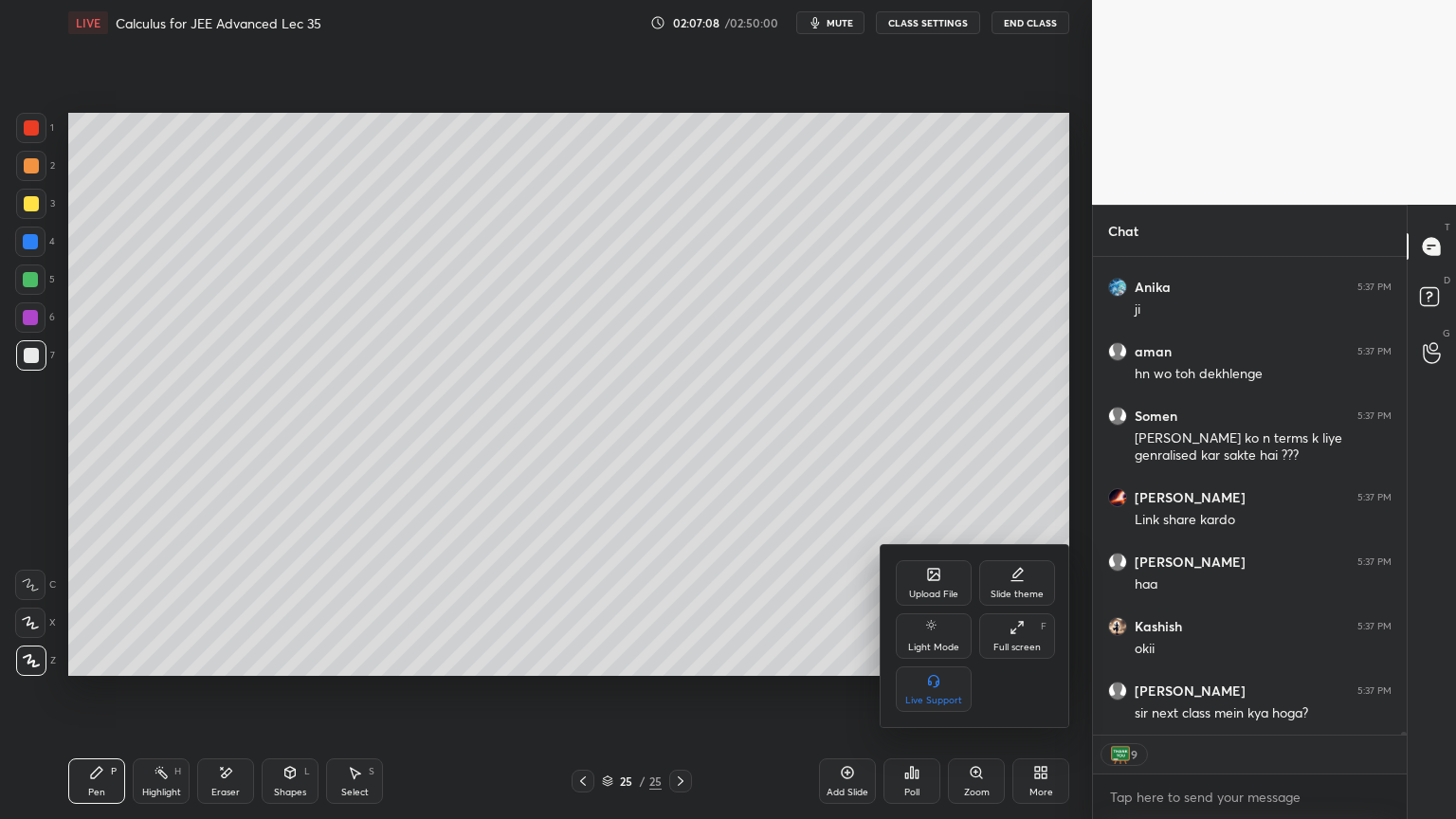 click on "Full screen" at bounding box center (1017, 647) 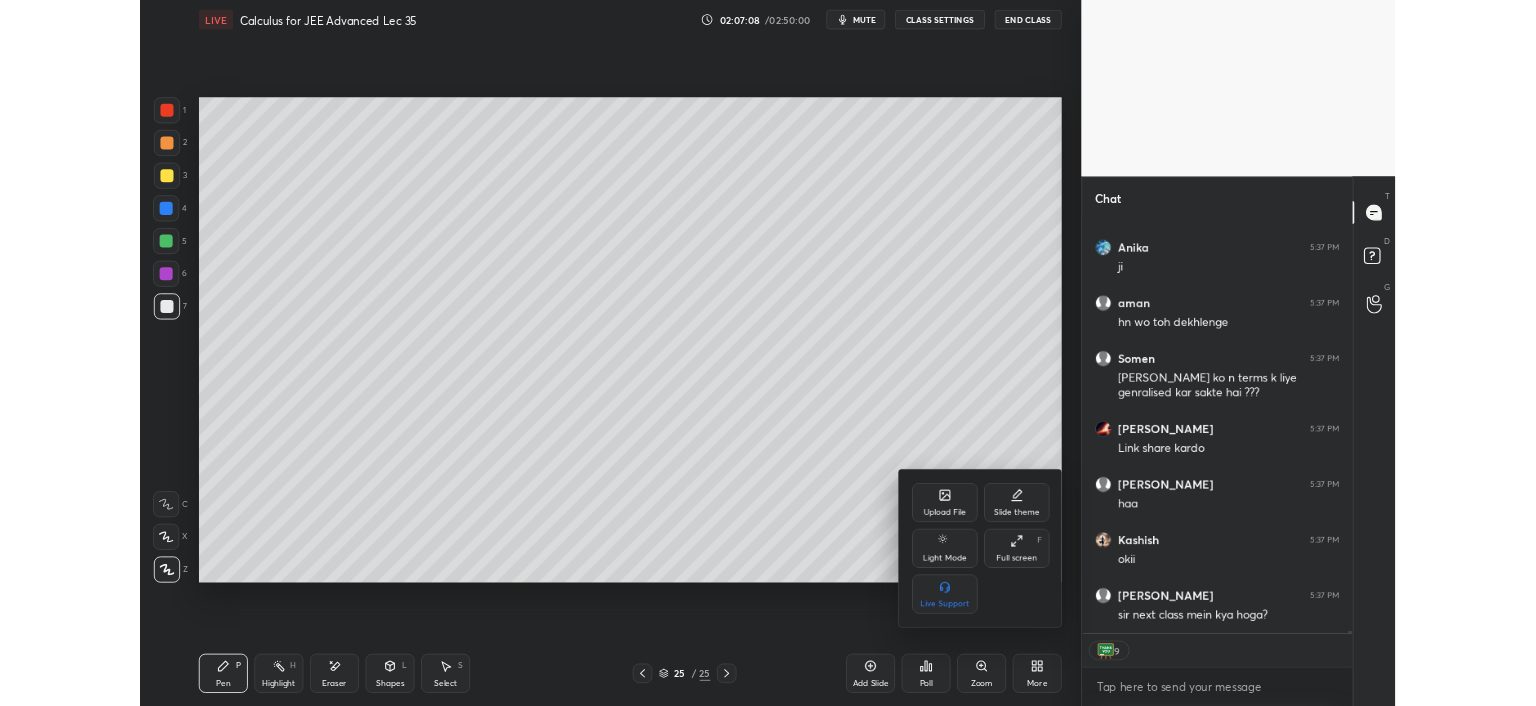 scroll, scrollTop: 578, scrollLeft: 1072, axis: both 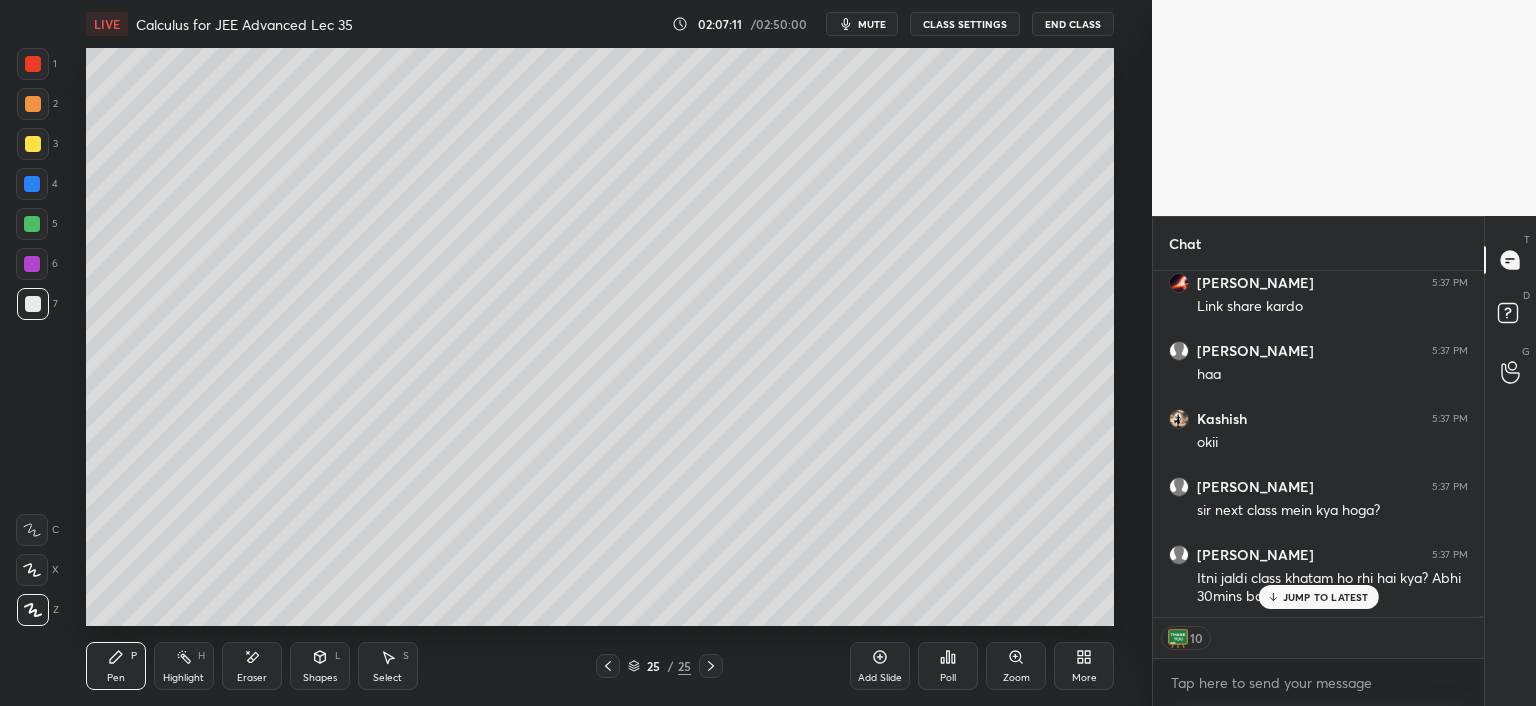 click on "JUMP TO LATEST" at bounding box center [1326, 597] 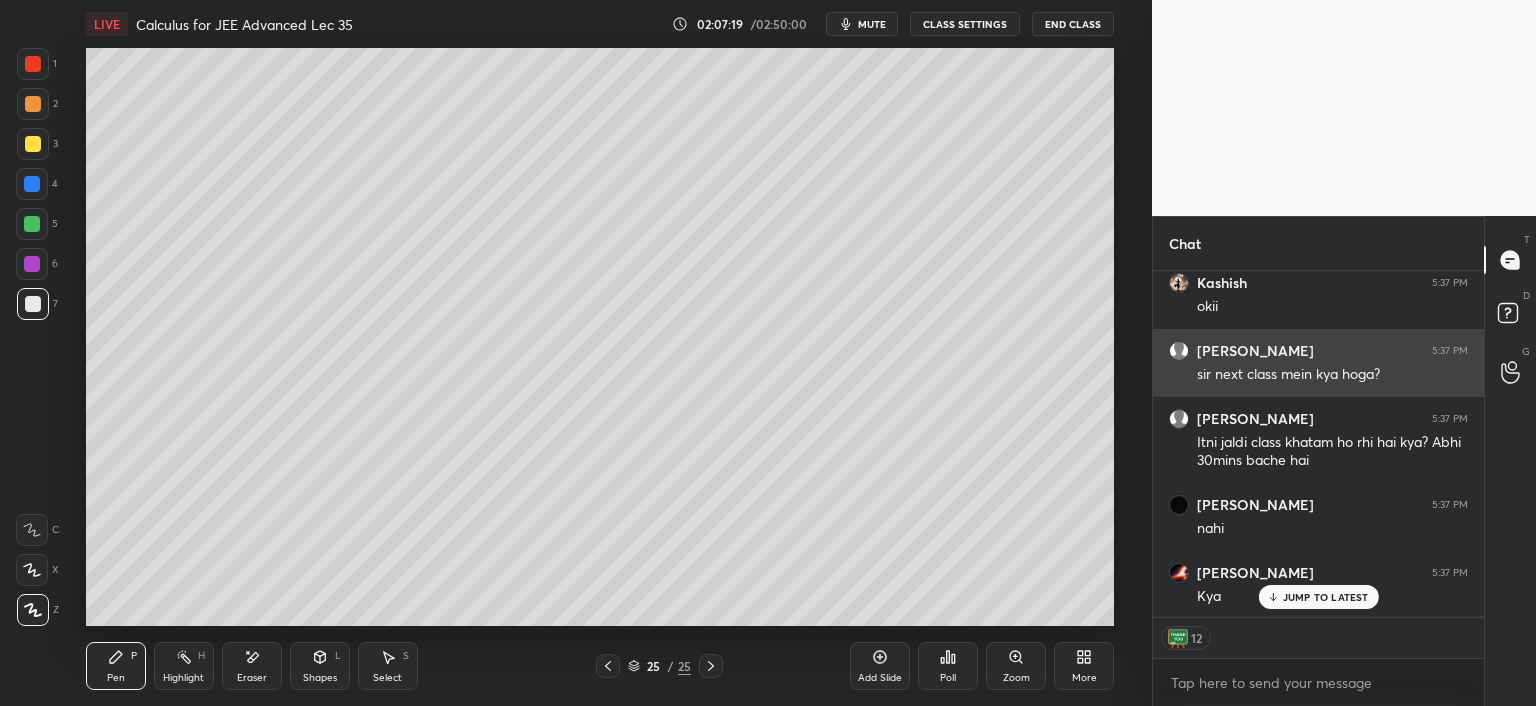 scroll, scrollTop: 85876, scrollLeft: 0, axis: vertical 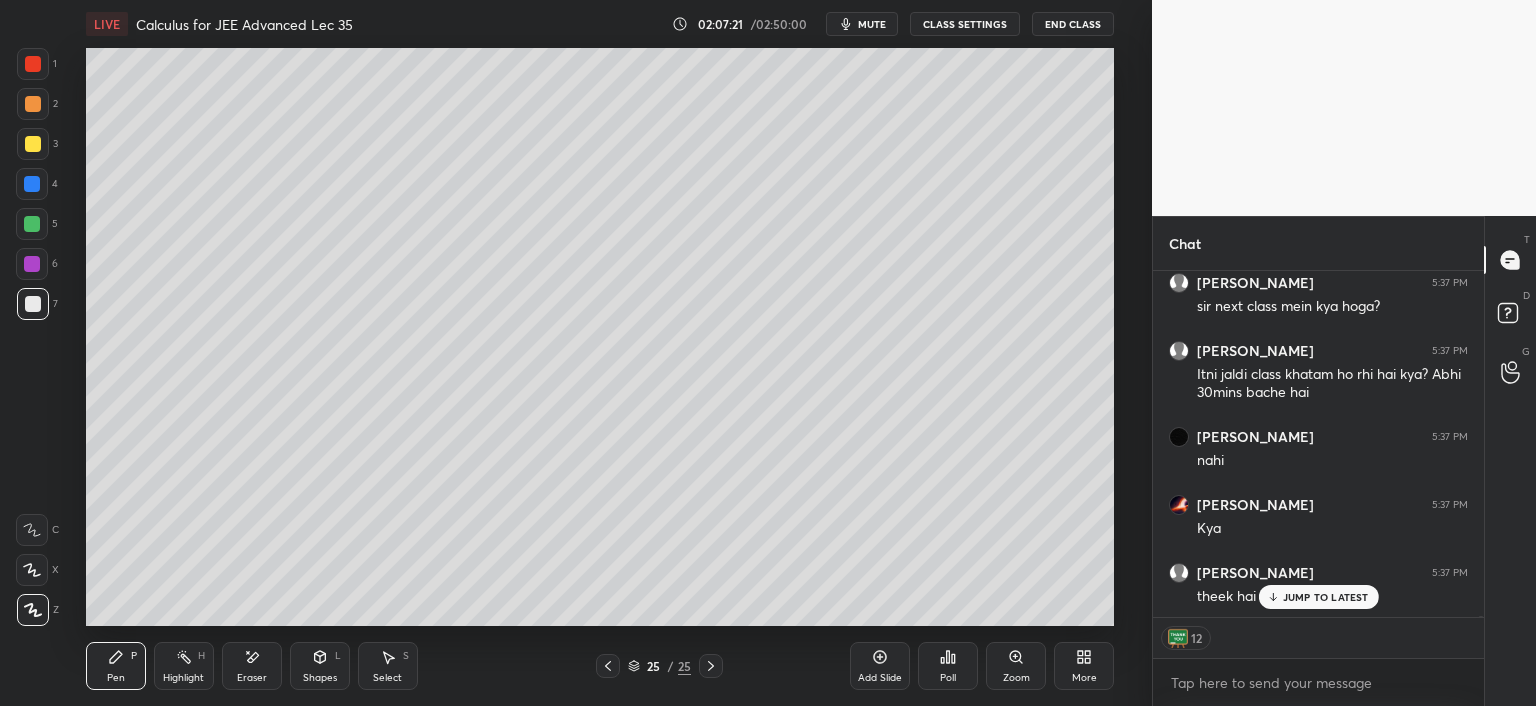 click on "JUMP TO LATEST" at bounding box center (1318, 597) 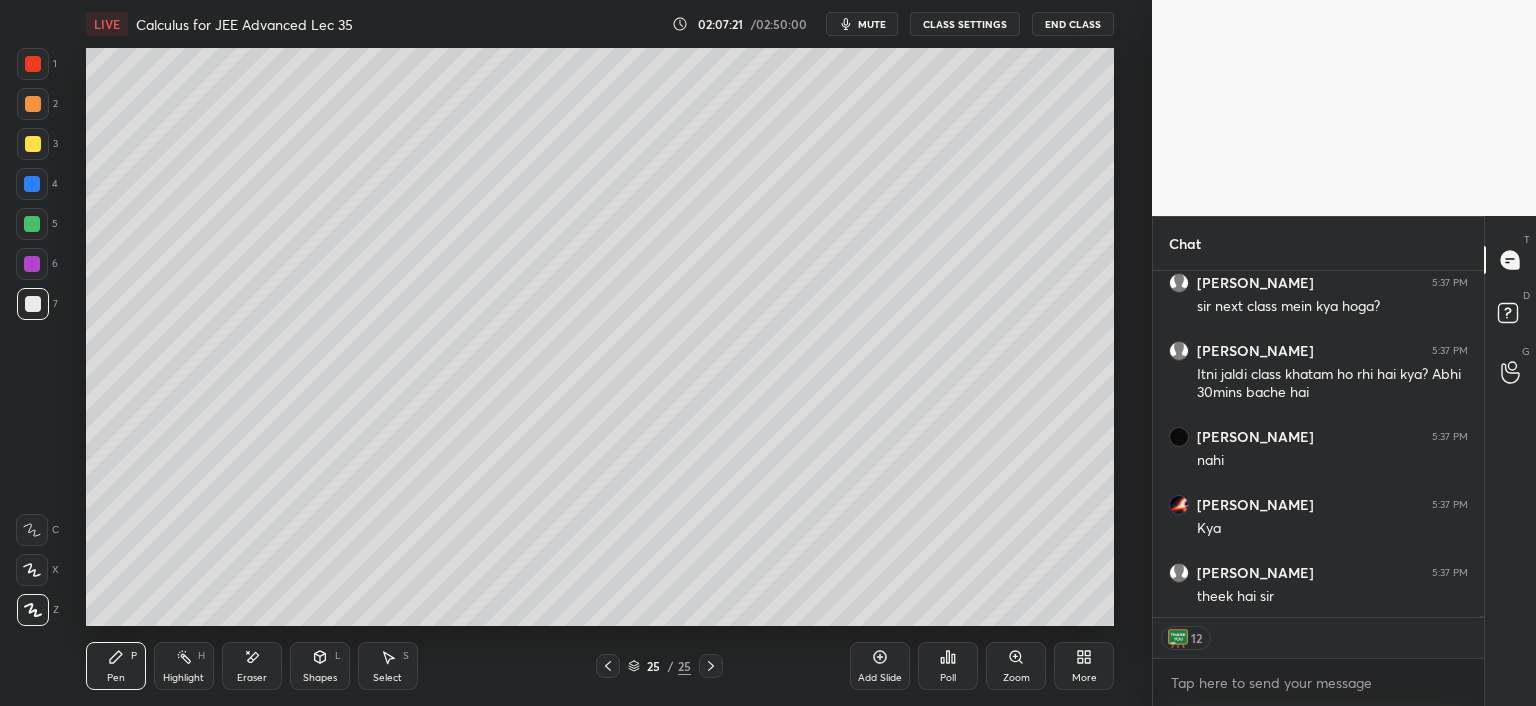scroll, scrollTop: 85944, scrollLeft: 0, axis: vertical 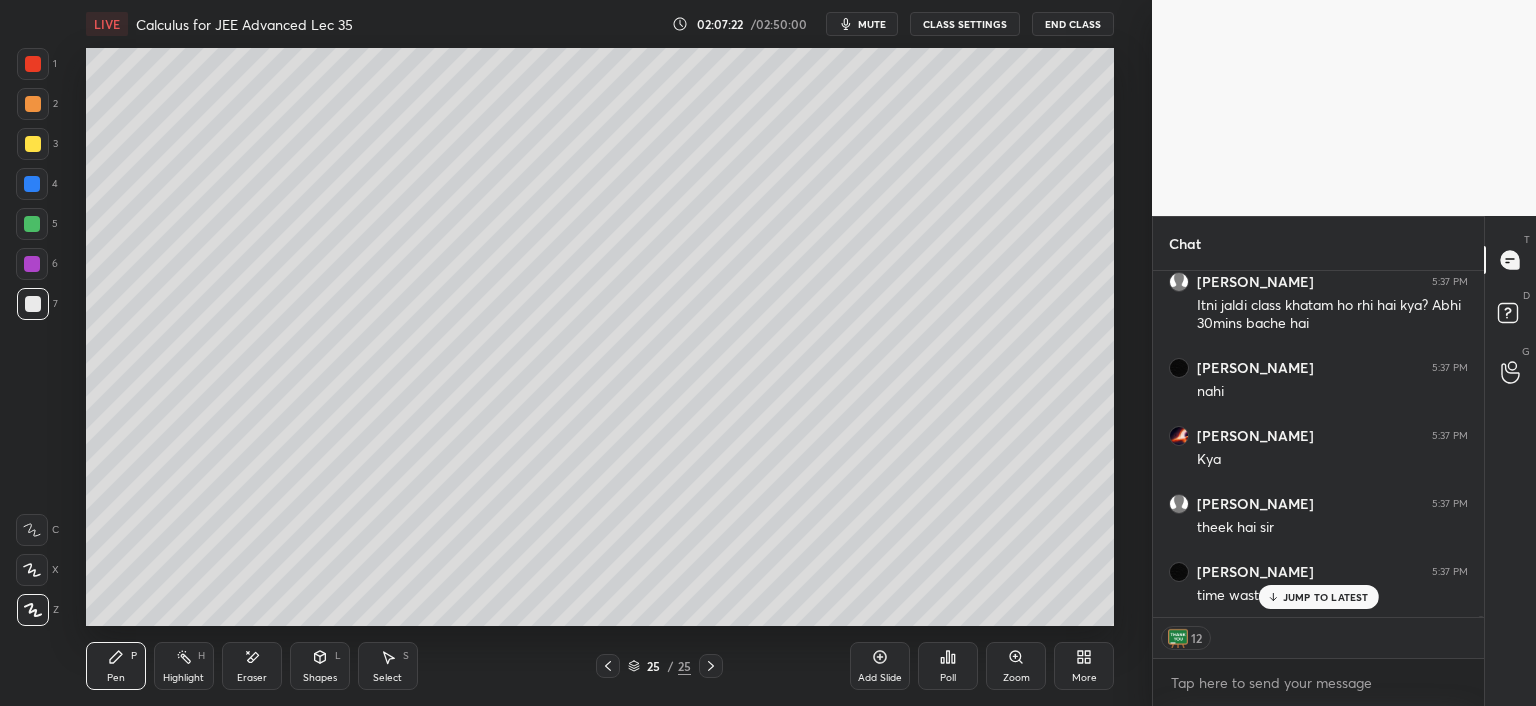 click on "JUMP TO LATEST" at bounding box center [1326, 597] 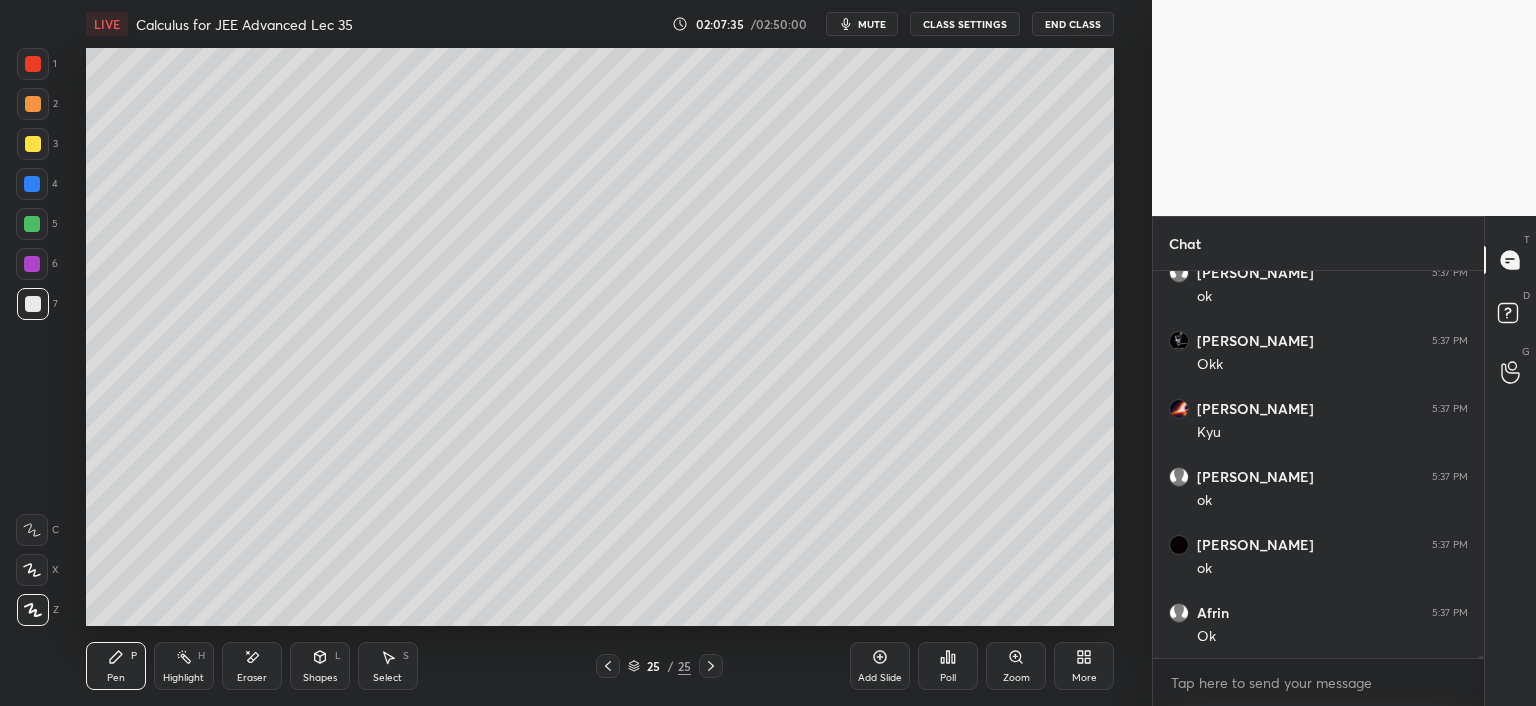 click on "Highlight H" at bounding box center (184, 666) 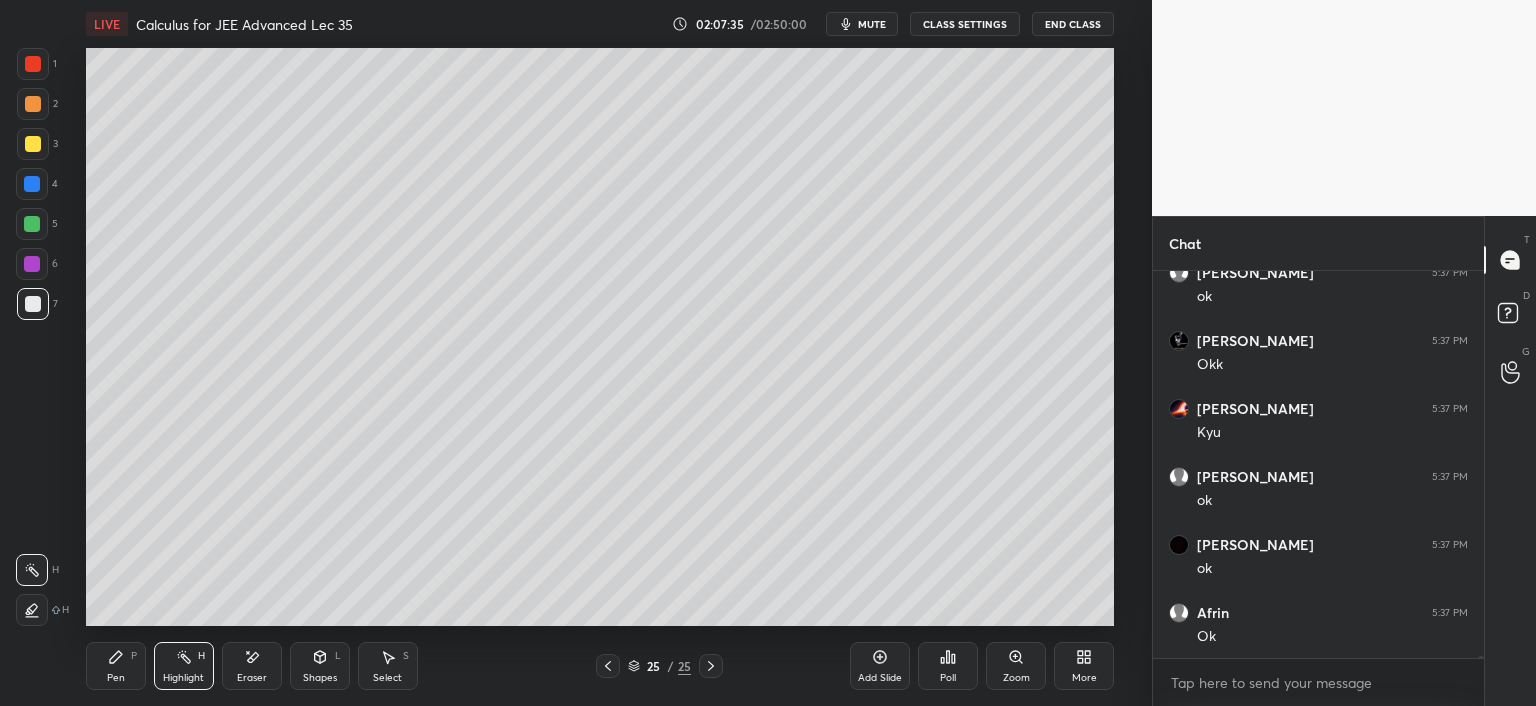 click on "Pen P" at bounding box center [116, 666] 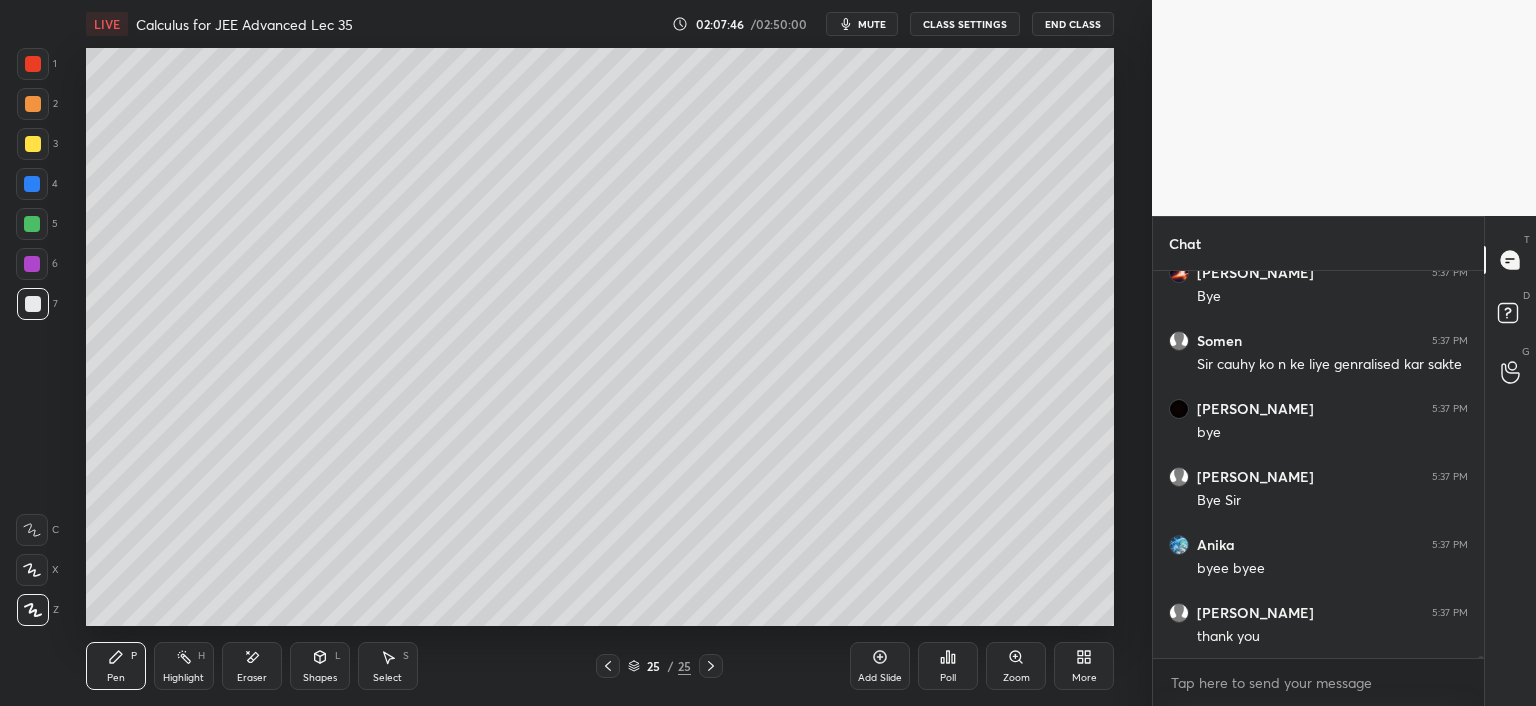 click on "End Class" at bounding box center (1073, 24) 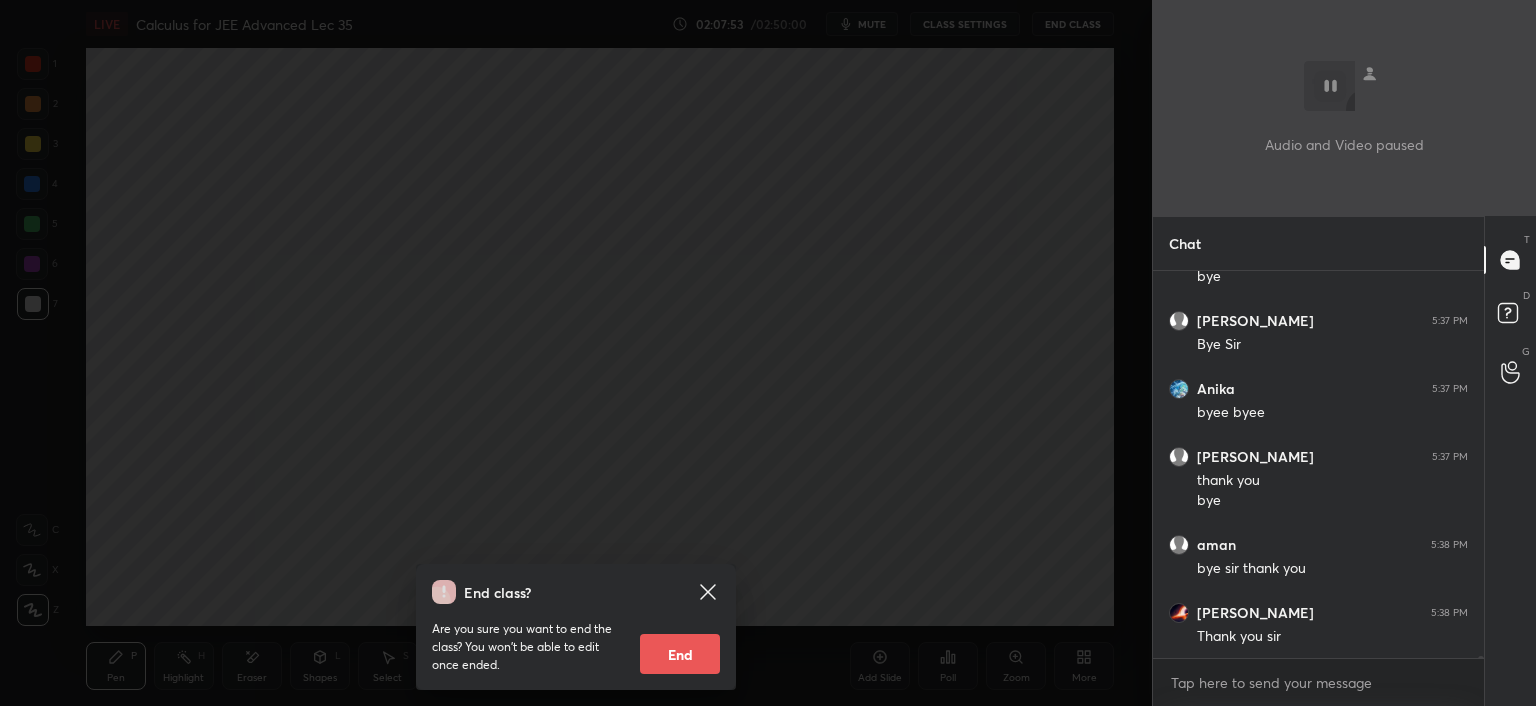 click on "End" at bounding box center [680, 654] 